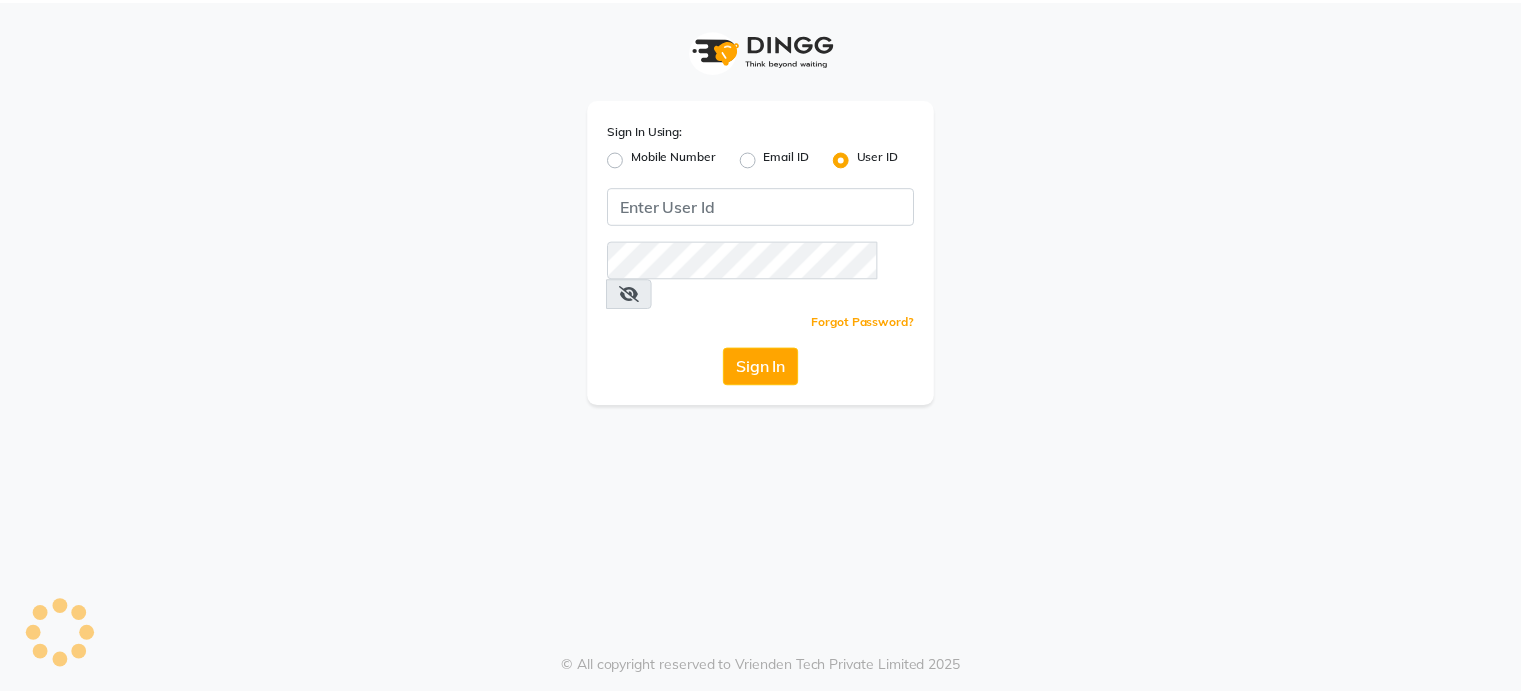 scroll, scrollTop: 0, scrollLeft: 0, axis: both 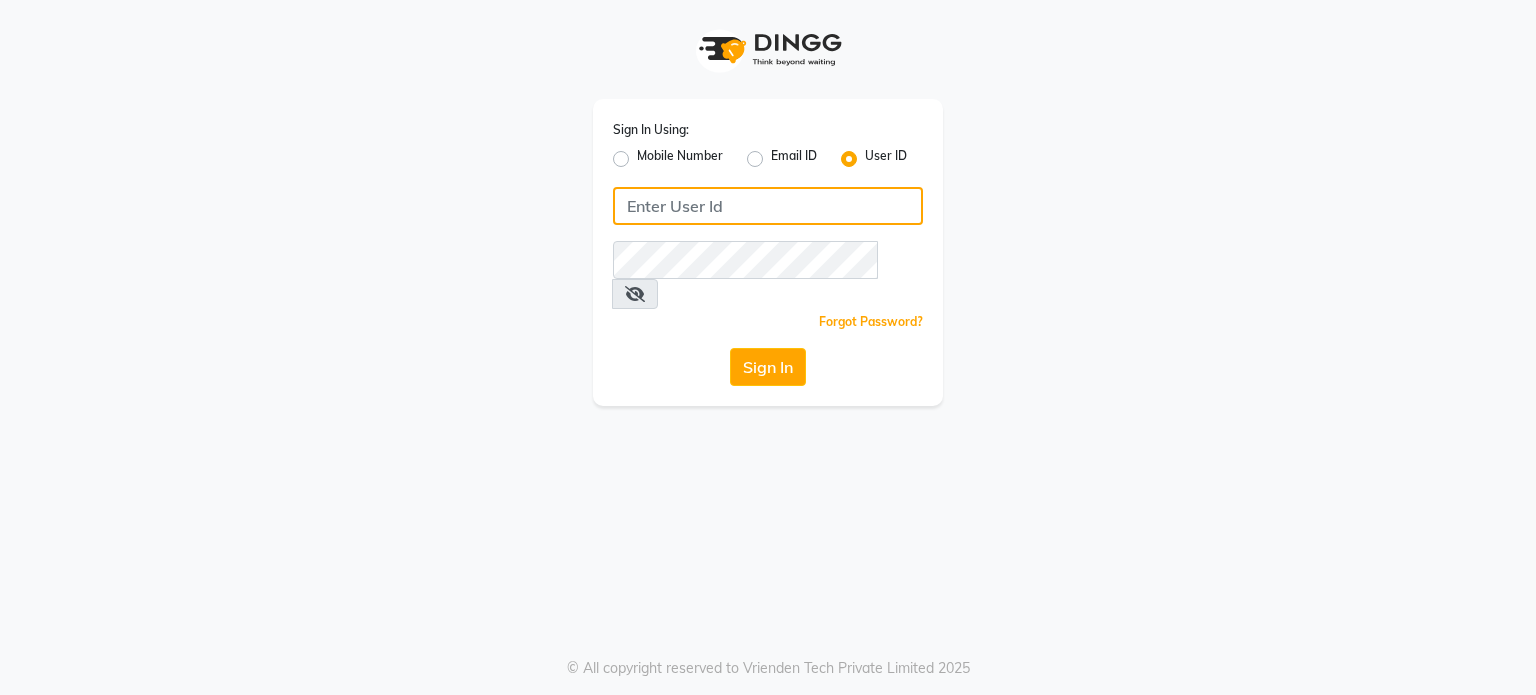 type on "shanuzz" 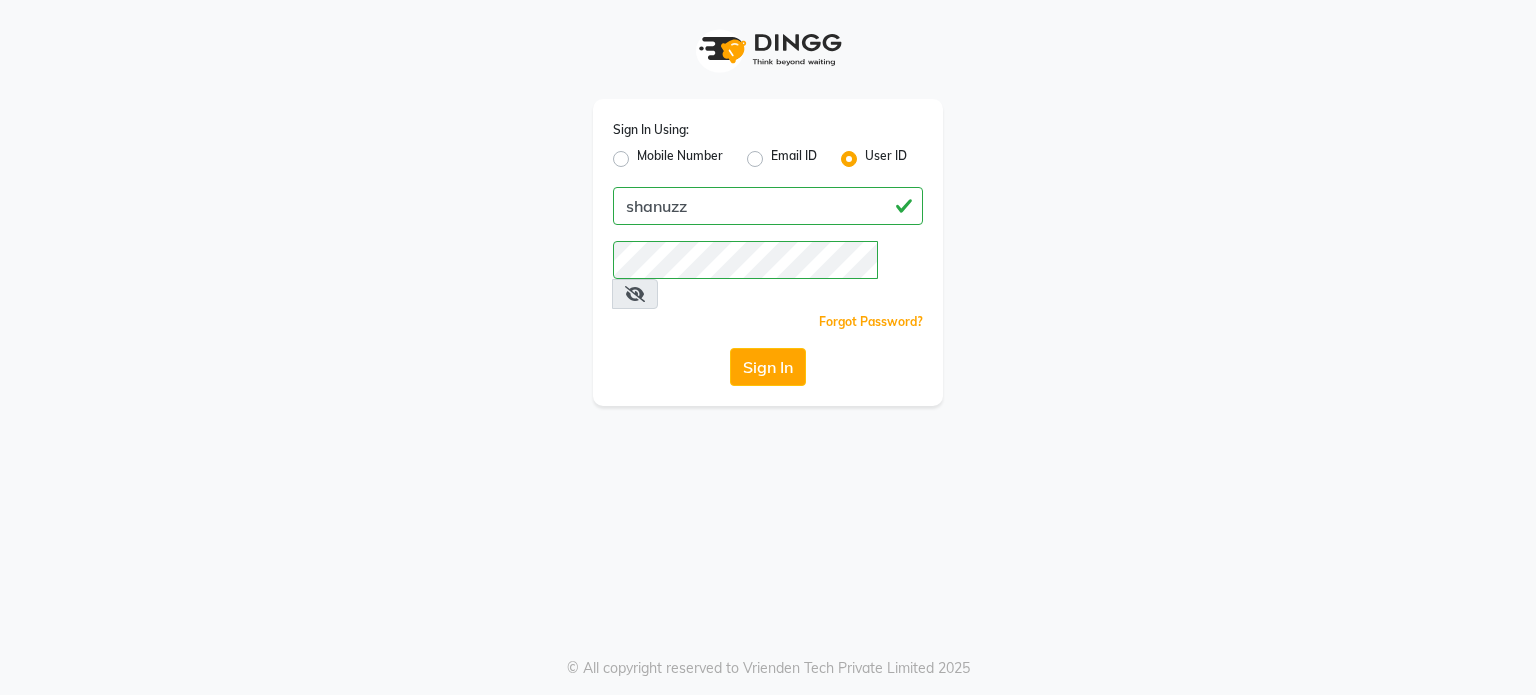 click on "Mobile Number" 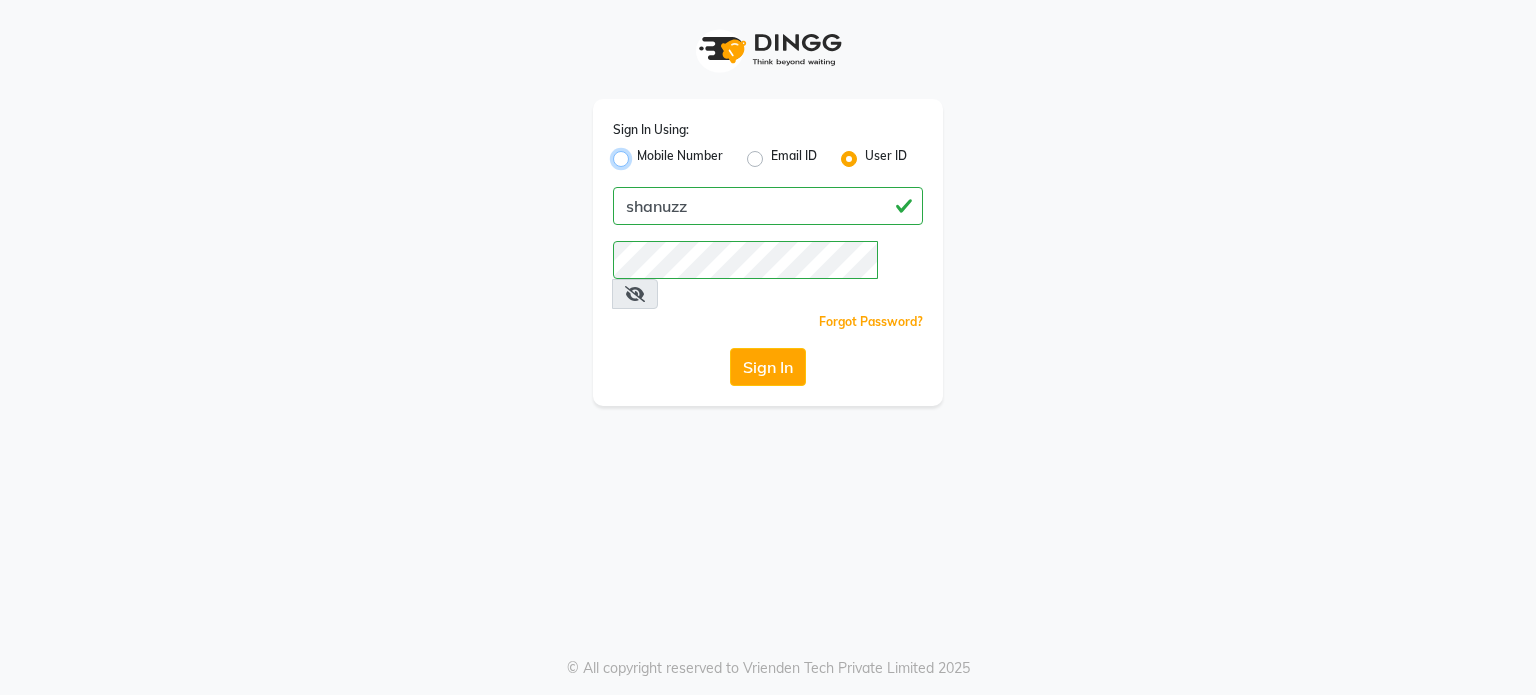 click on "Mobile Number" at bounding box center (643, 153) 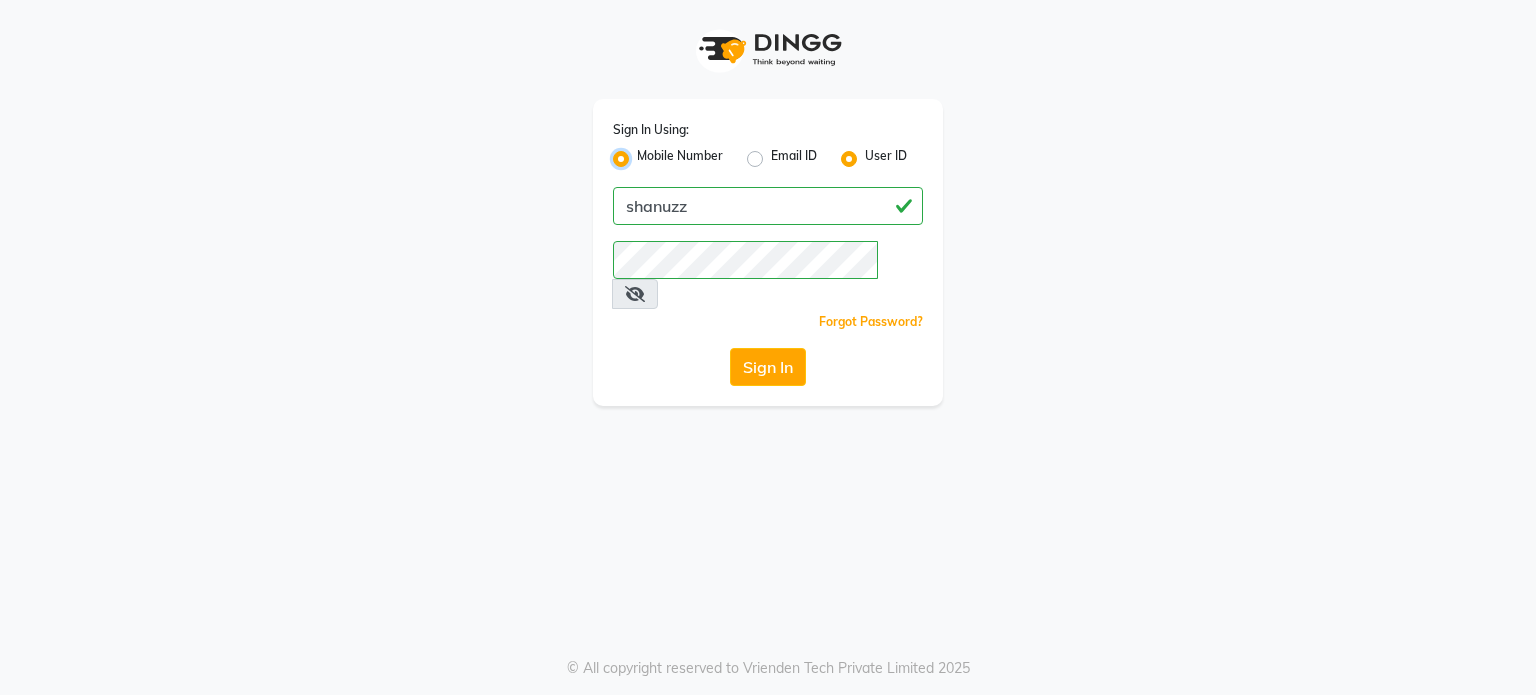 radio on "false" 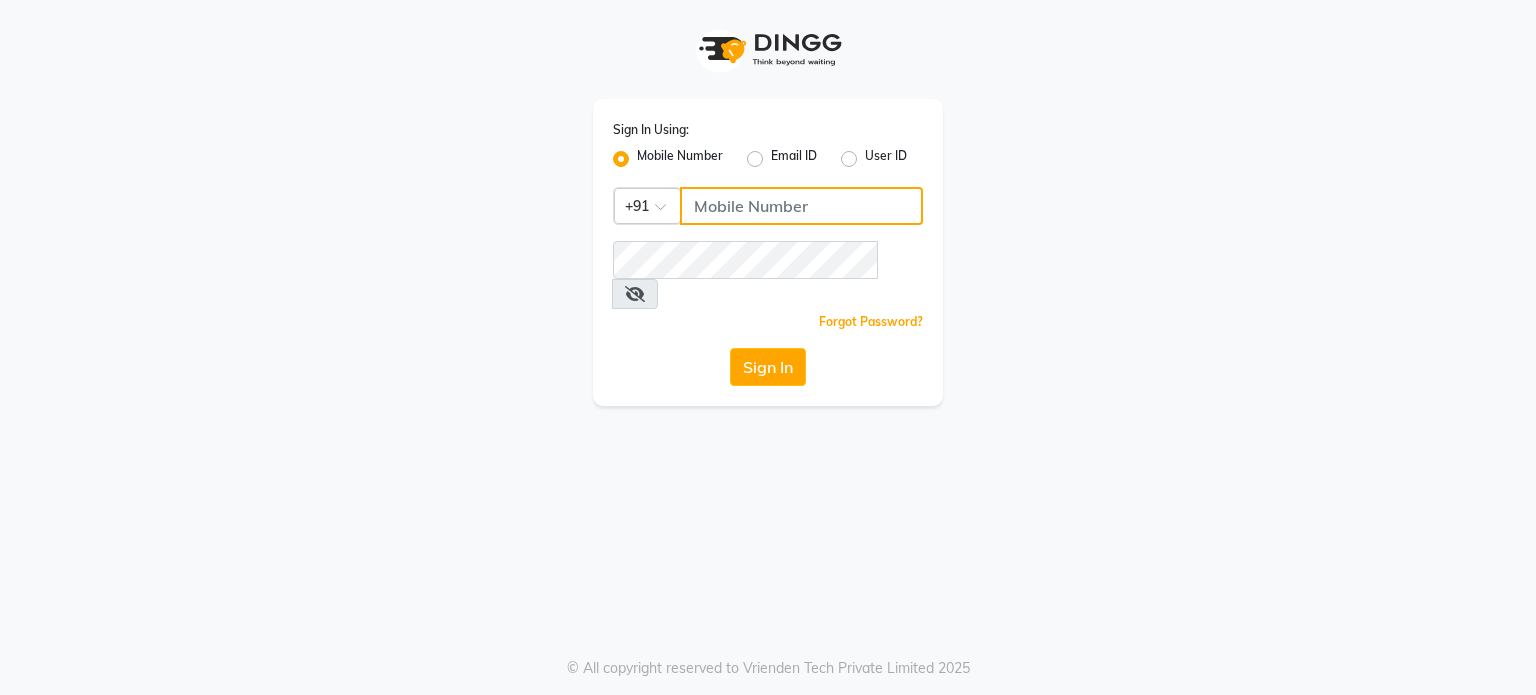 click 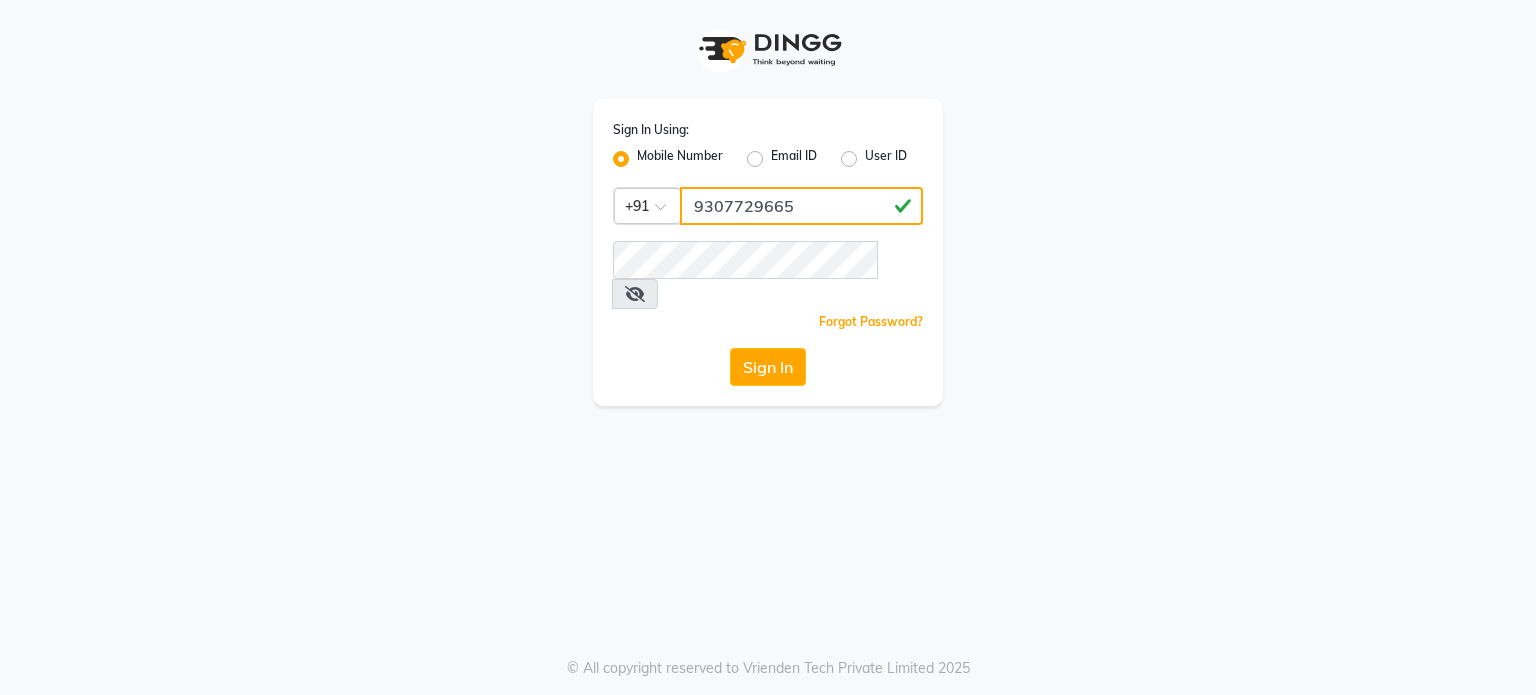 type on "9307729665" 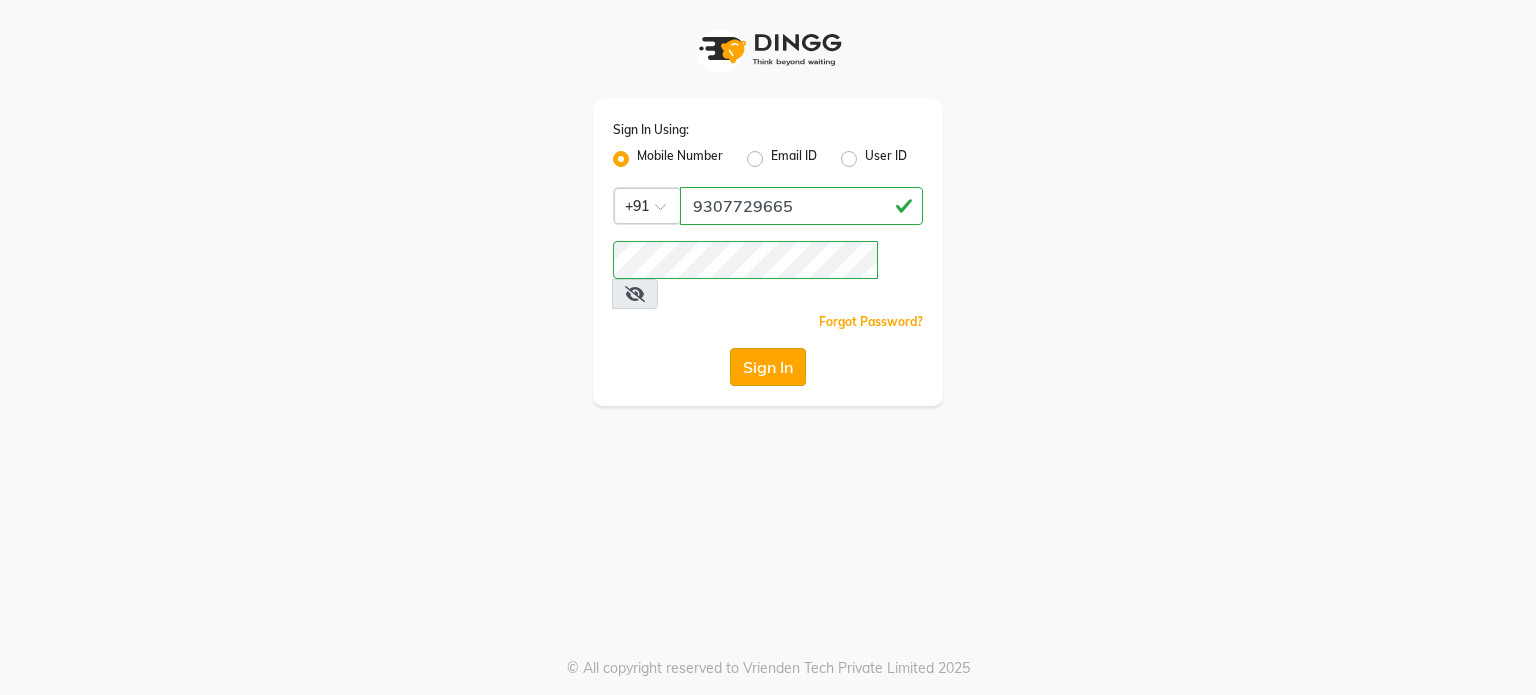 click on "Sign In" 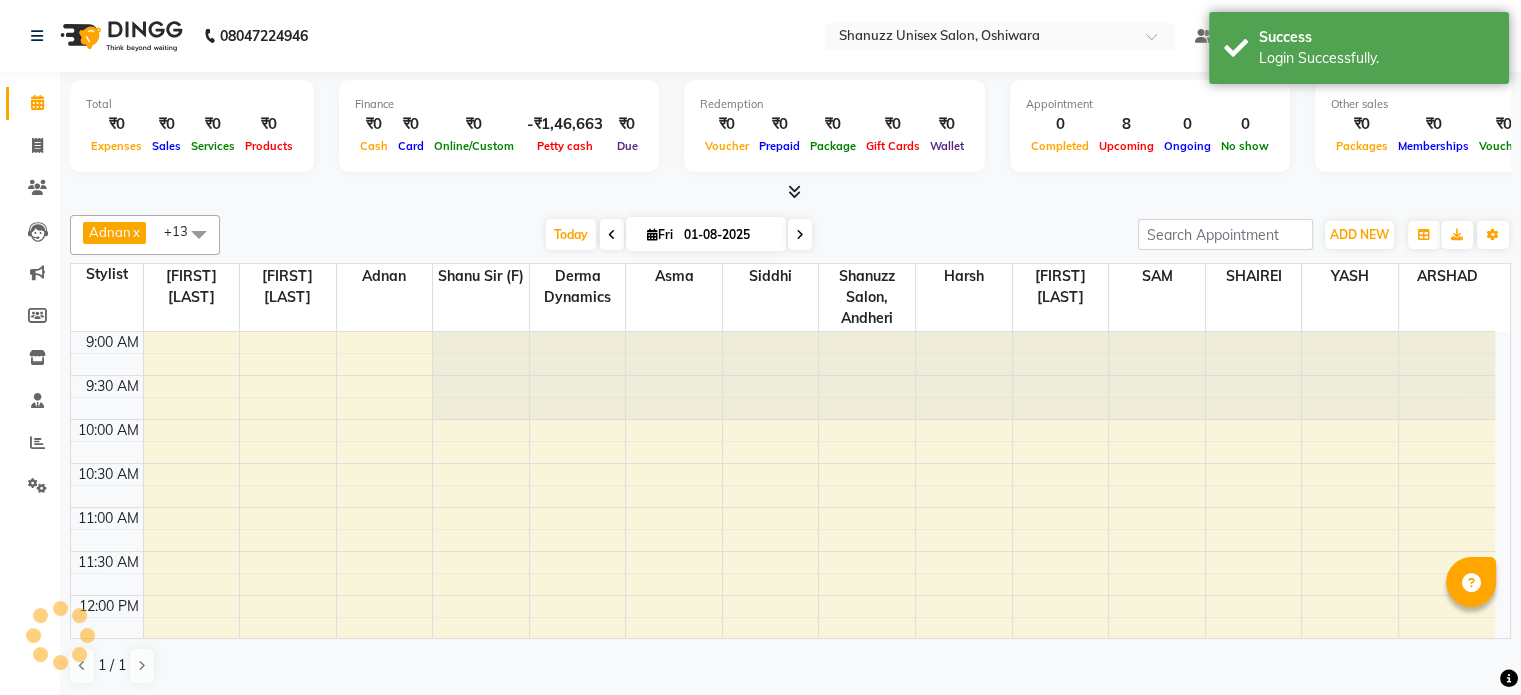 scroll, scrollTop: 0, scrollLeft: 0, axis: both 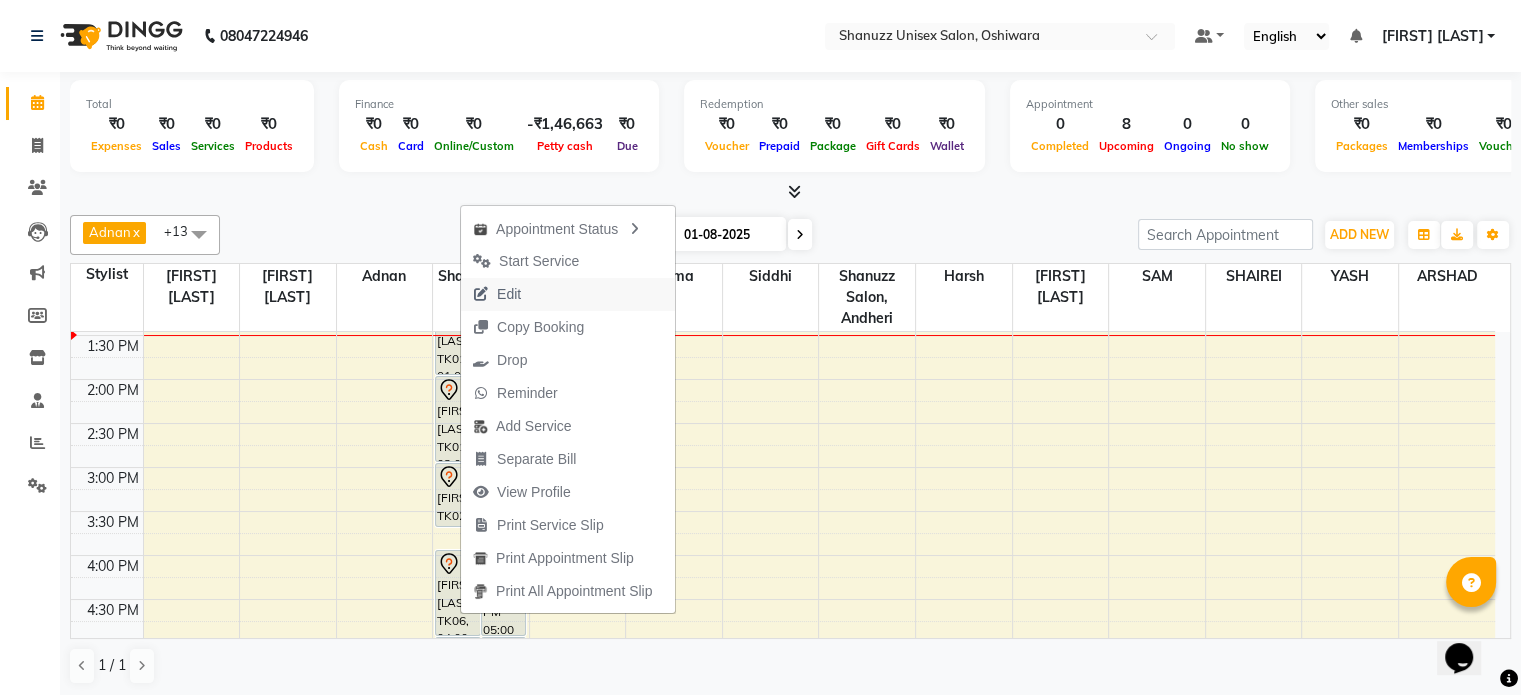 click on "Edit" at bounding box center [509, 294] 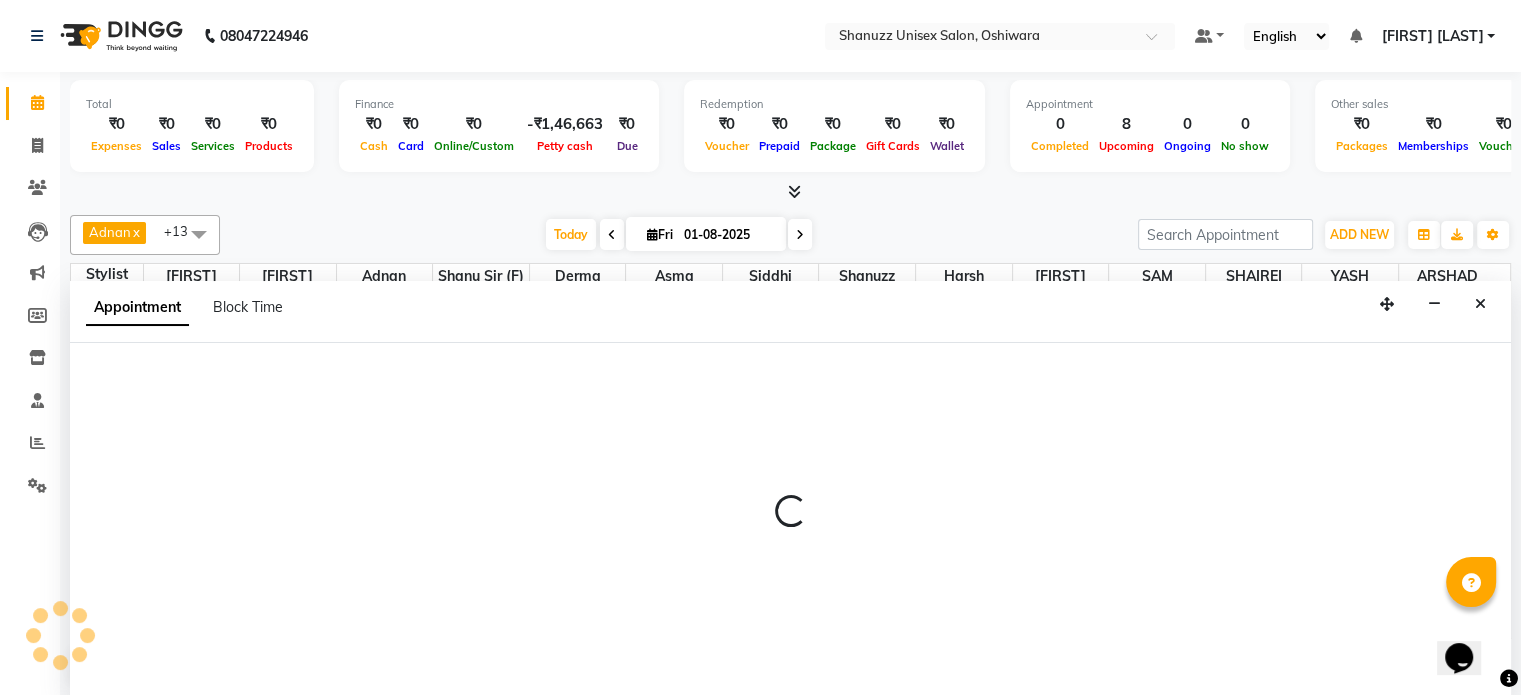 scroll, scrollTop: 0, scrollLeft: 0, axis: both 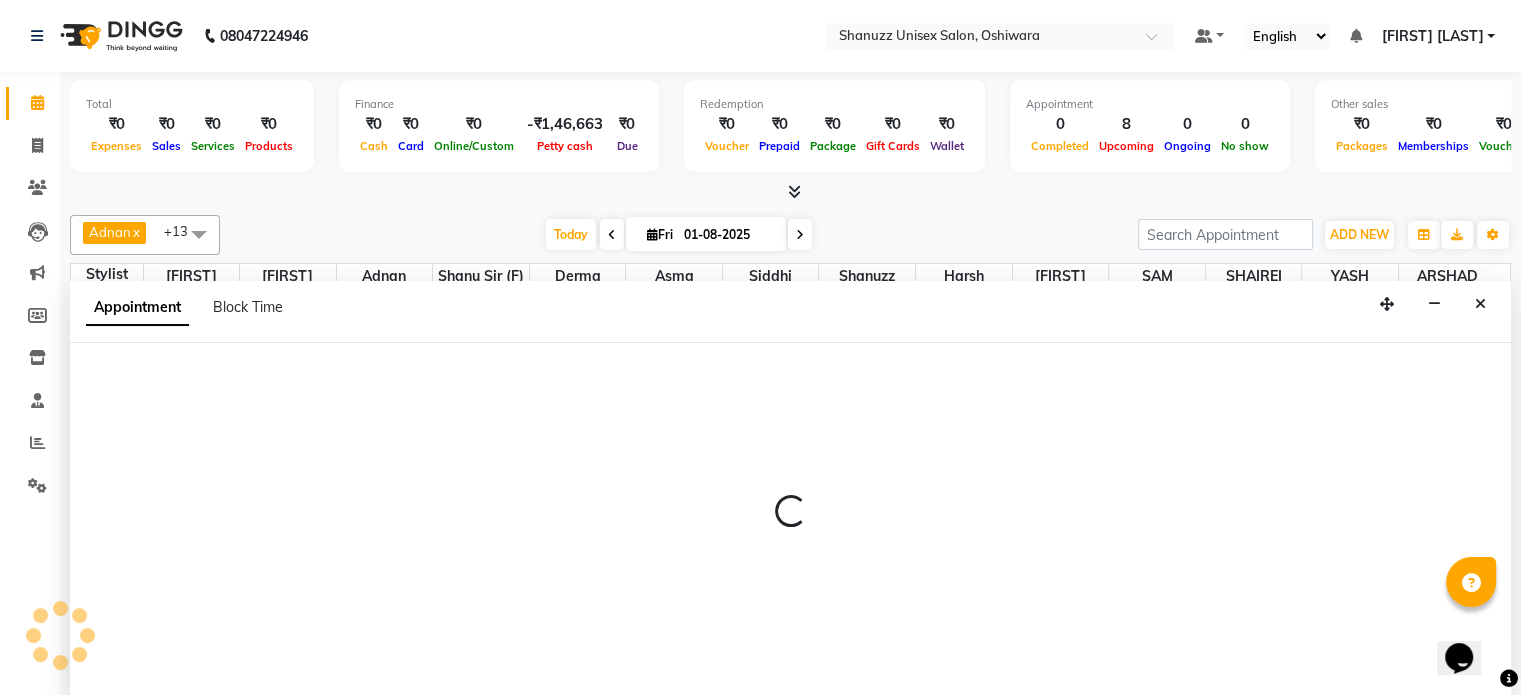 select on "59304" 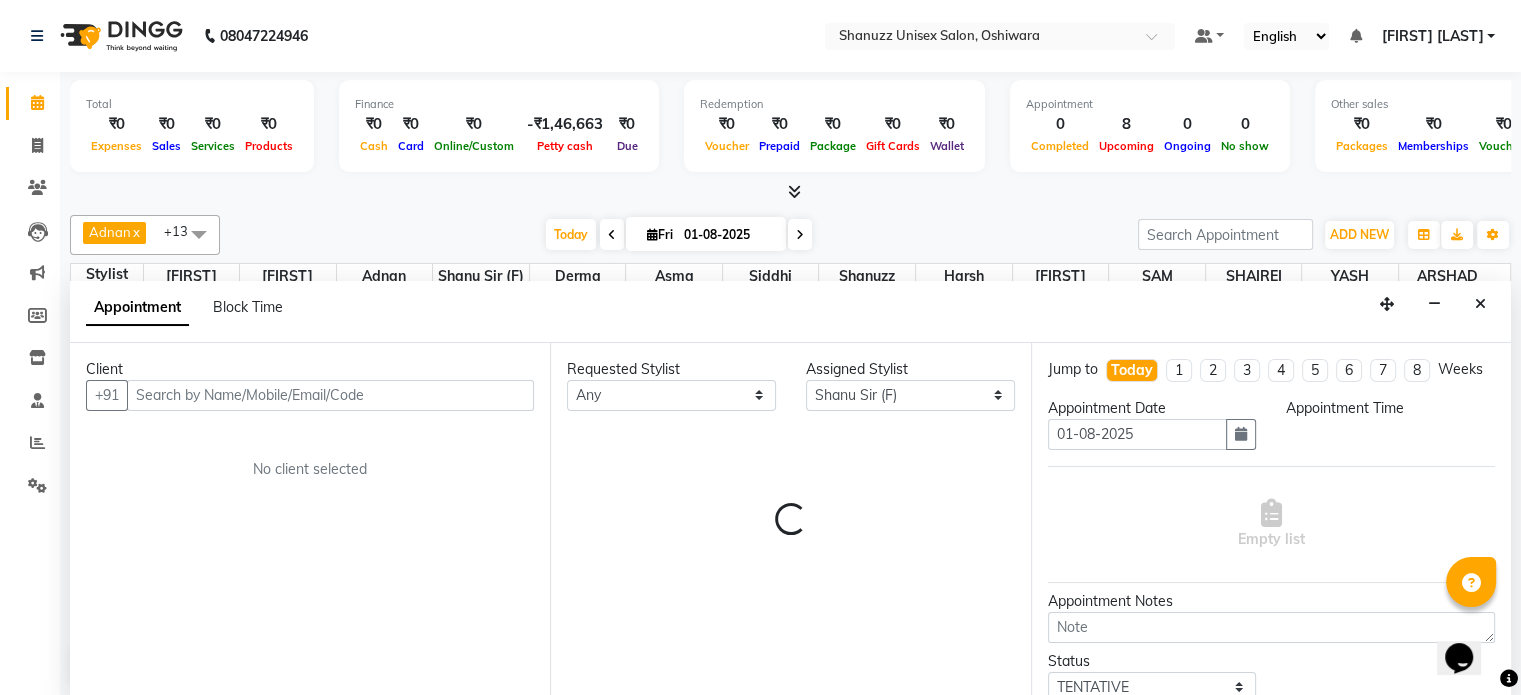 scroll, scrollTop: 350, scrollLeft: 0, axis: vertical 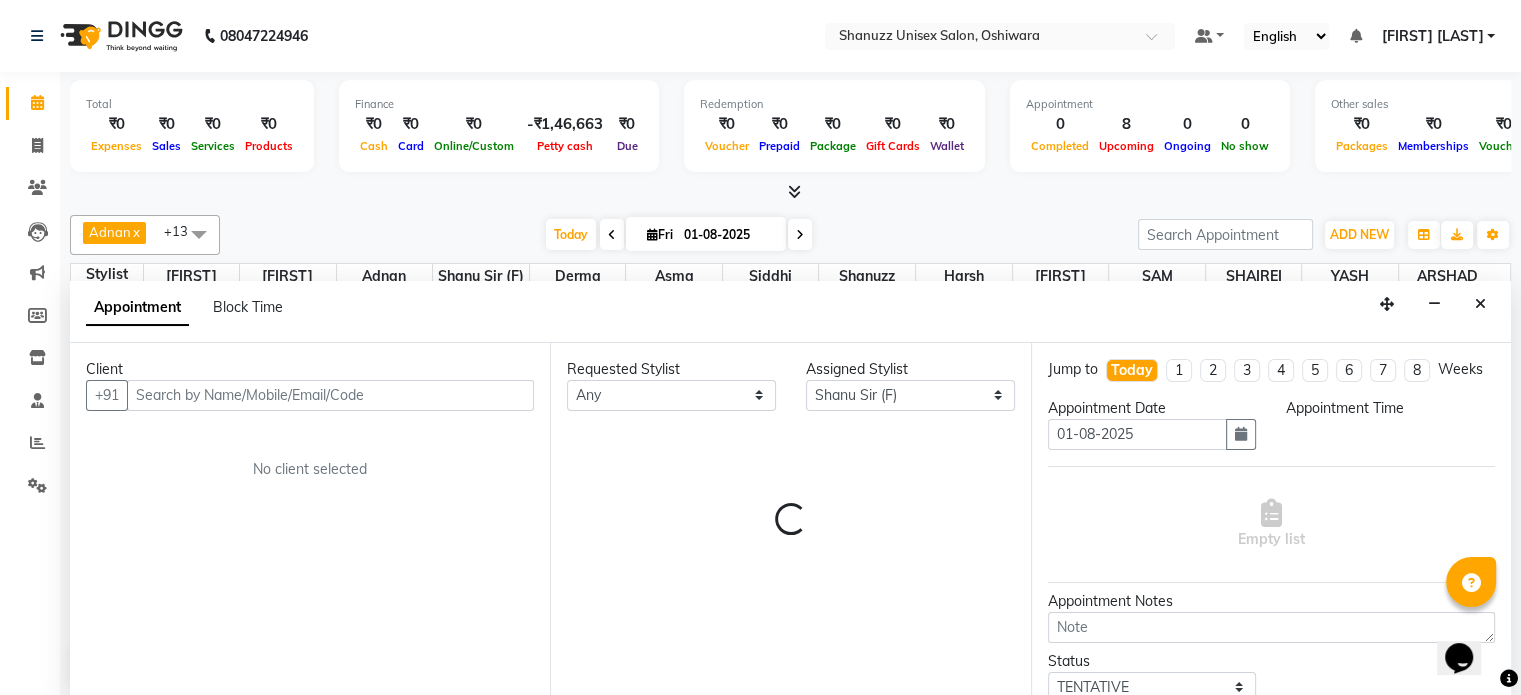 select on "780" 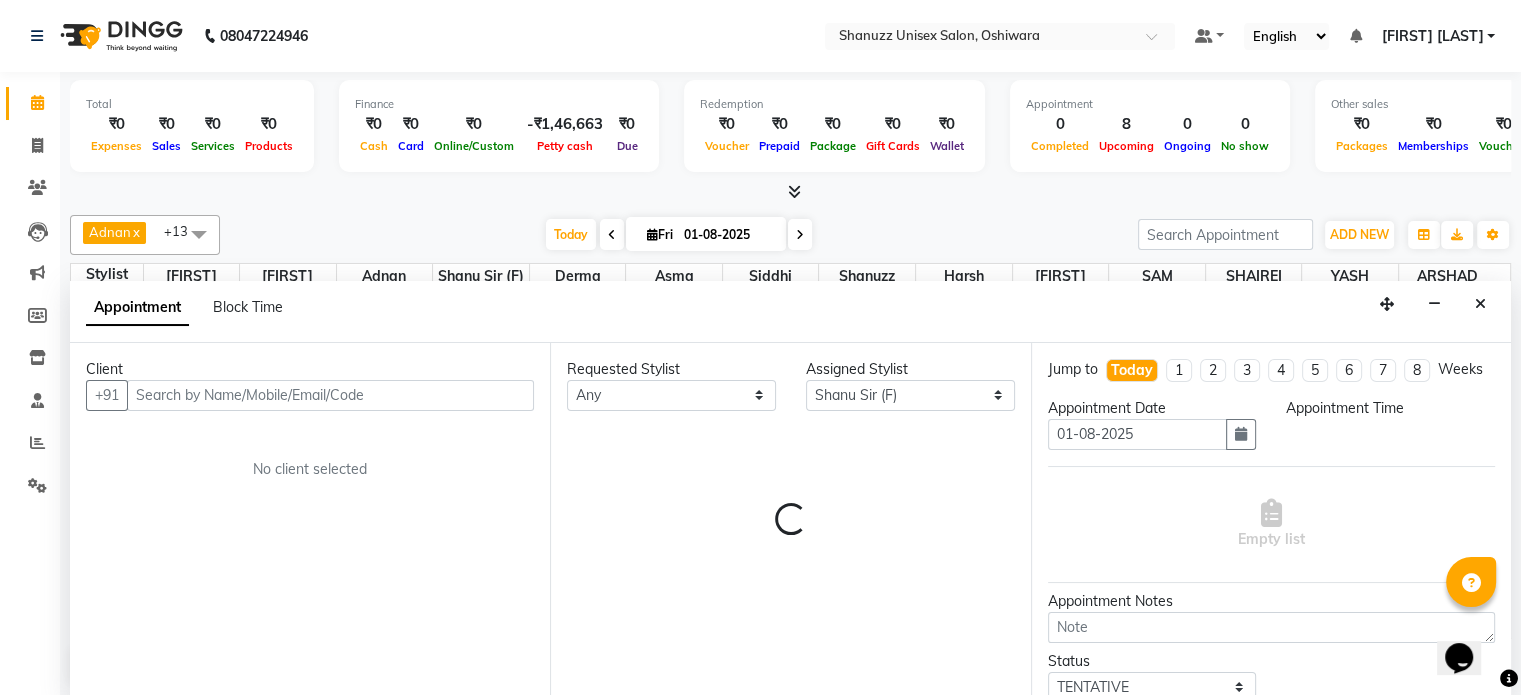 select on "3563" 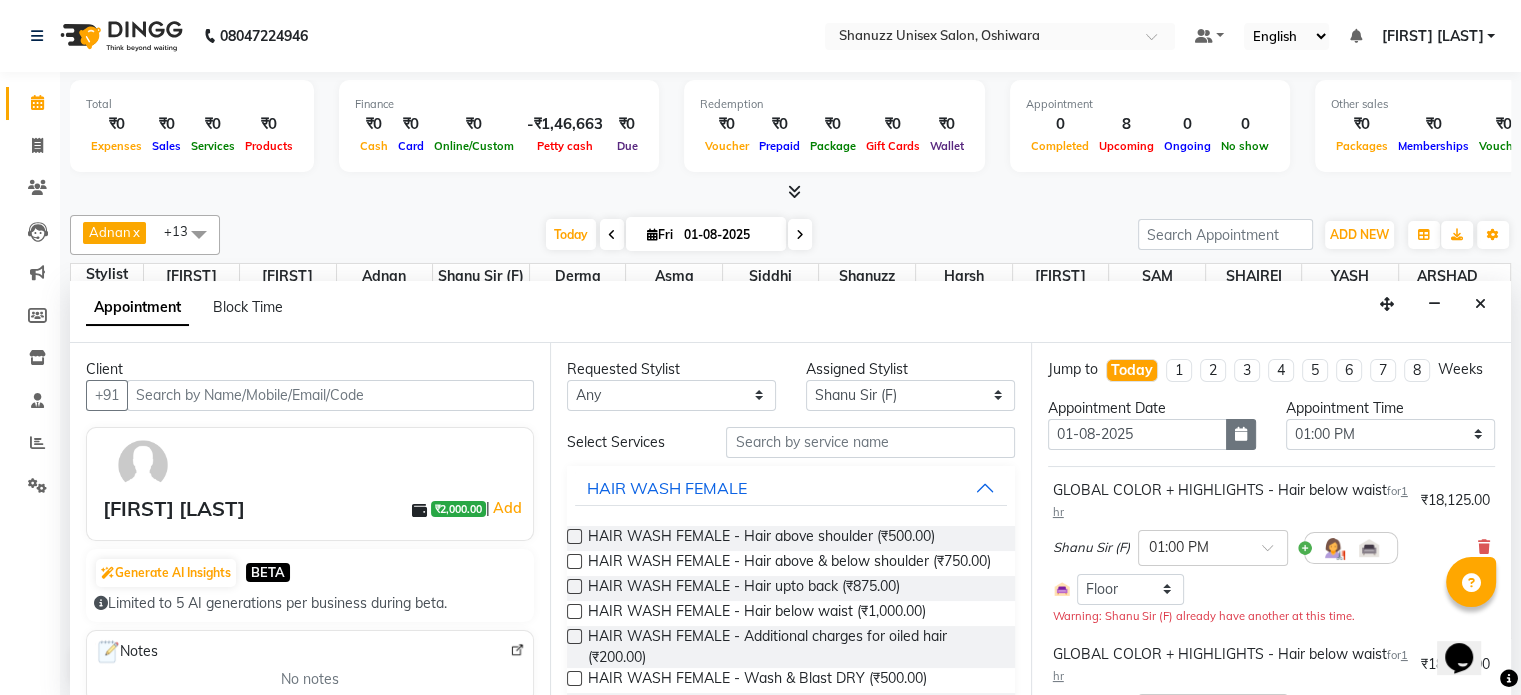 click at bounding box center (1241, 434) 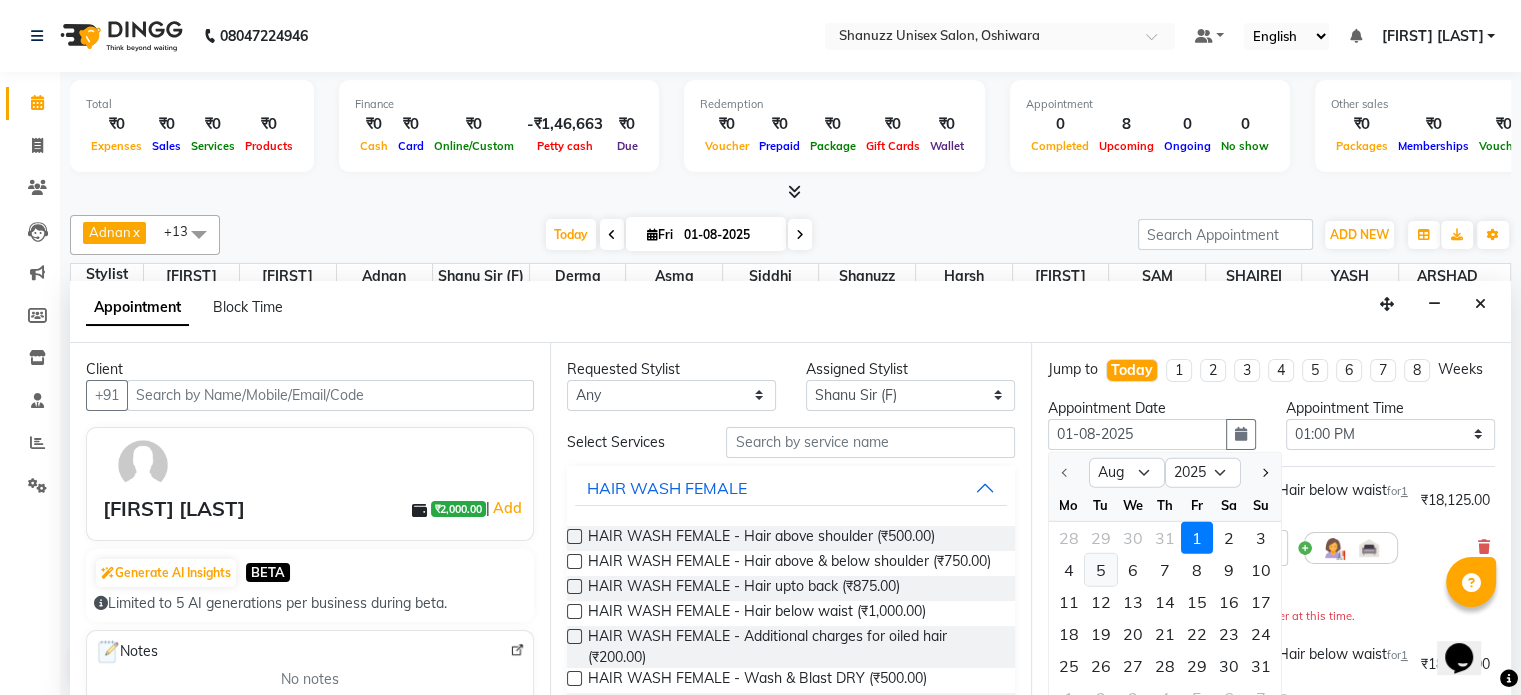 click on "5" at bounding box center (1101, 570) 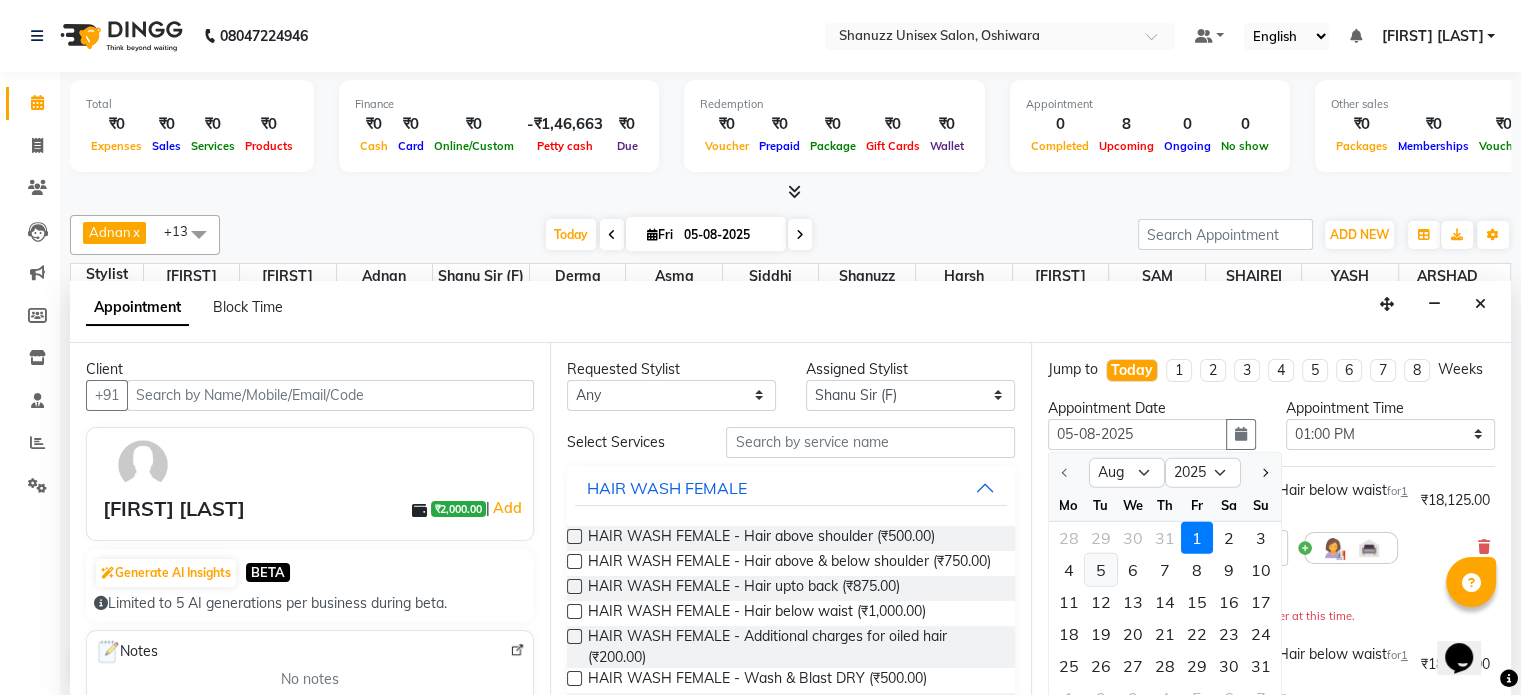 select on "780" 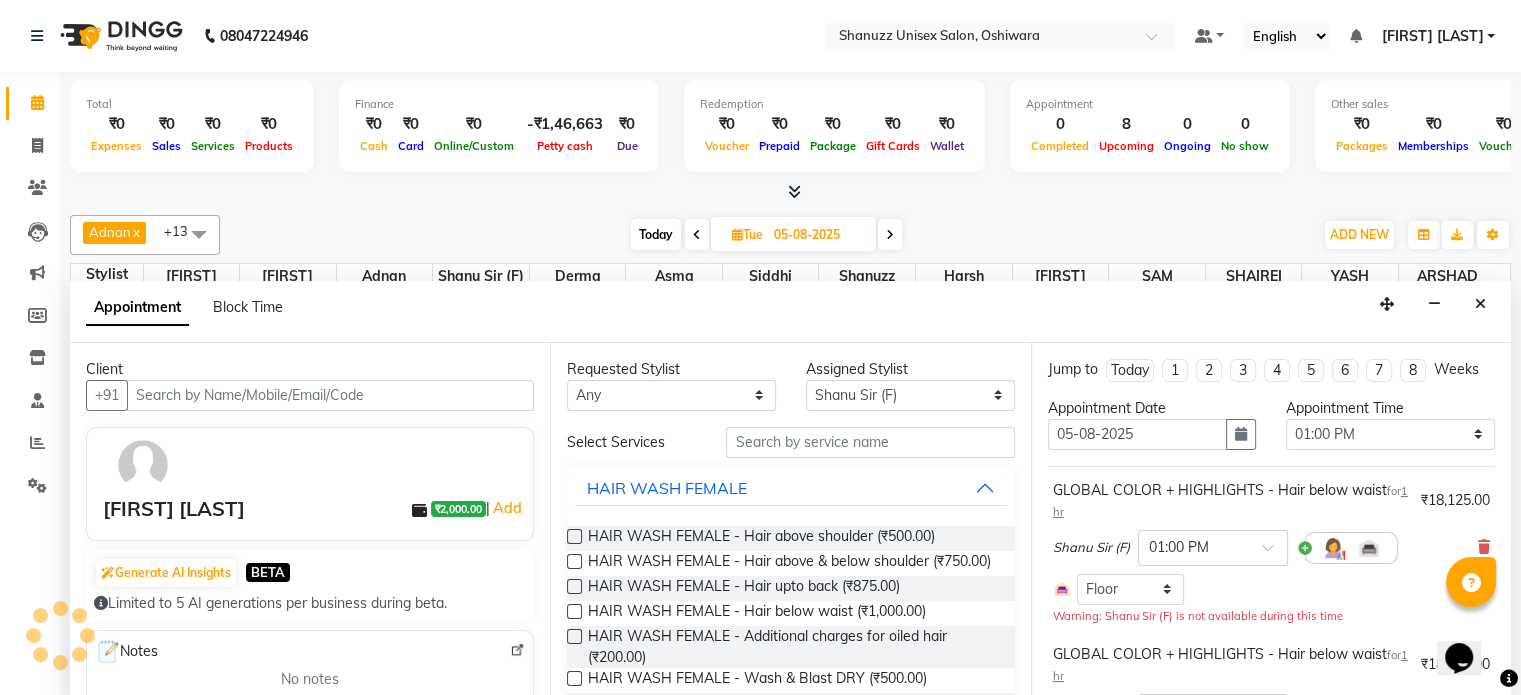 scroll, scrollTop: 350, scrollLeft: 0, axis: vertical 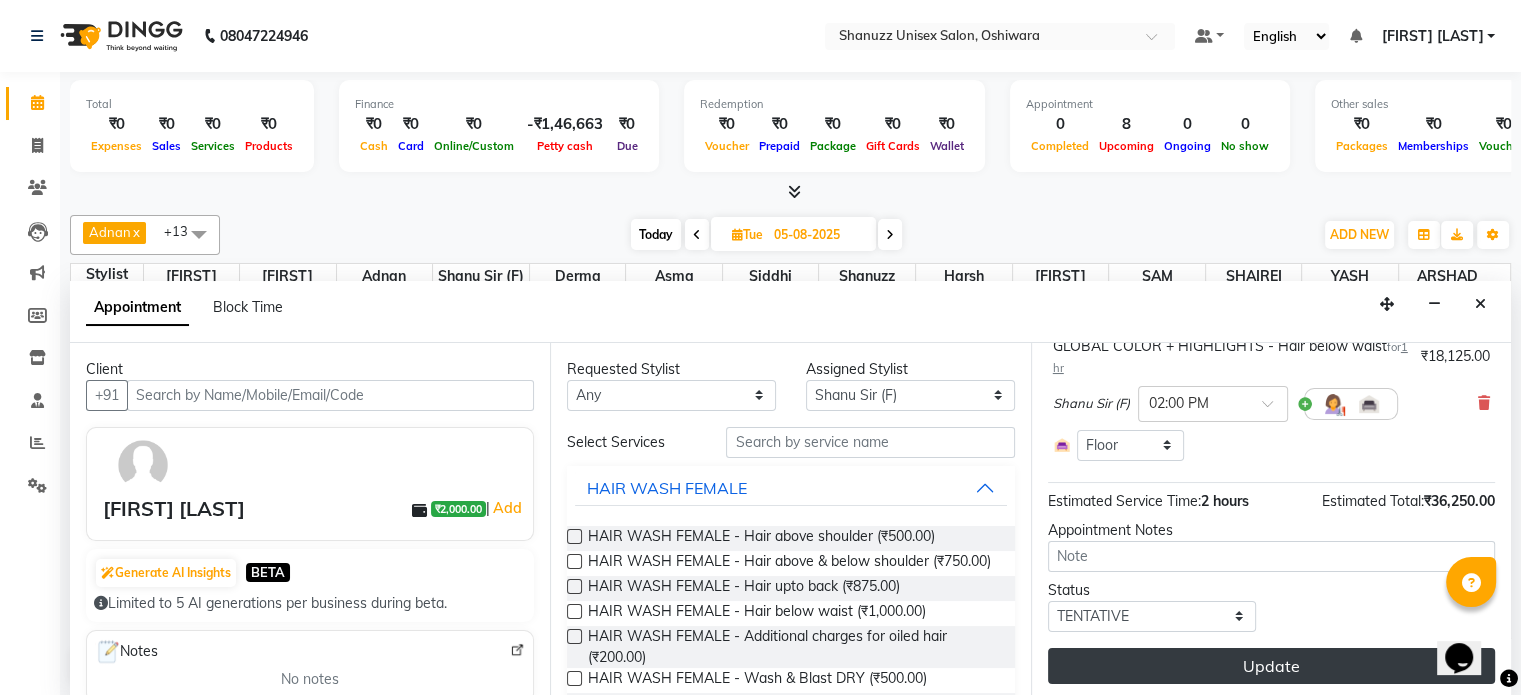 click on "Update" at bounding box center [1271, 666] 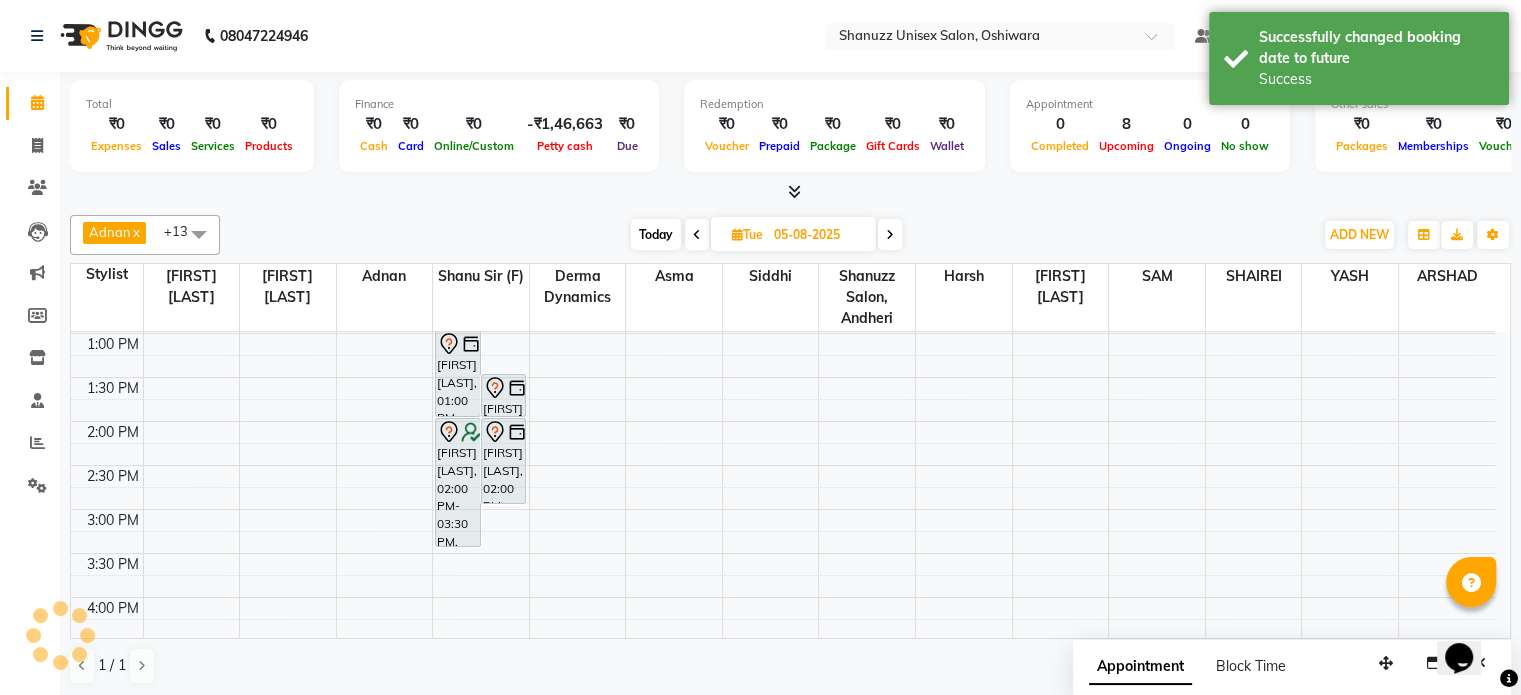 scroll, scrollTop: 0, scrollLeft: 0, axis: both 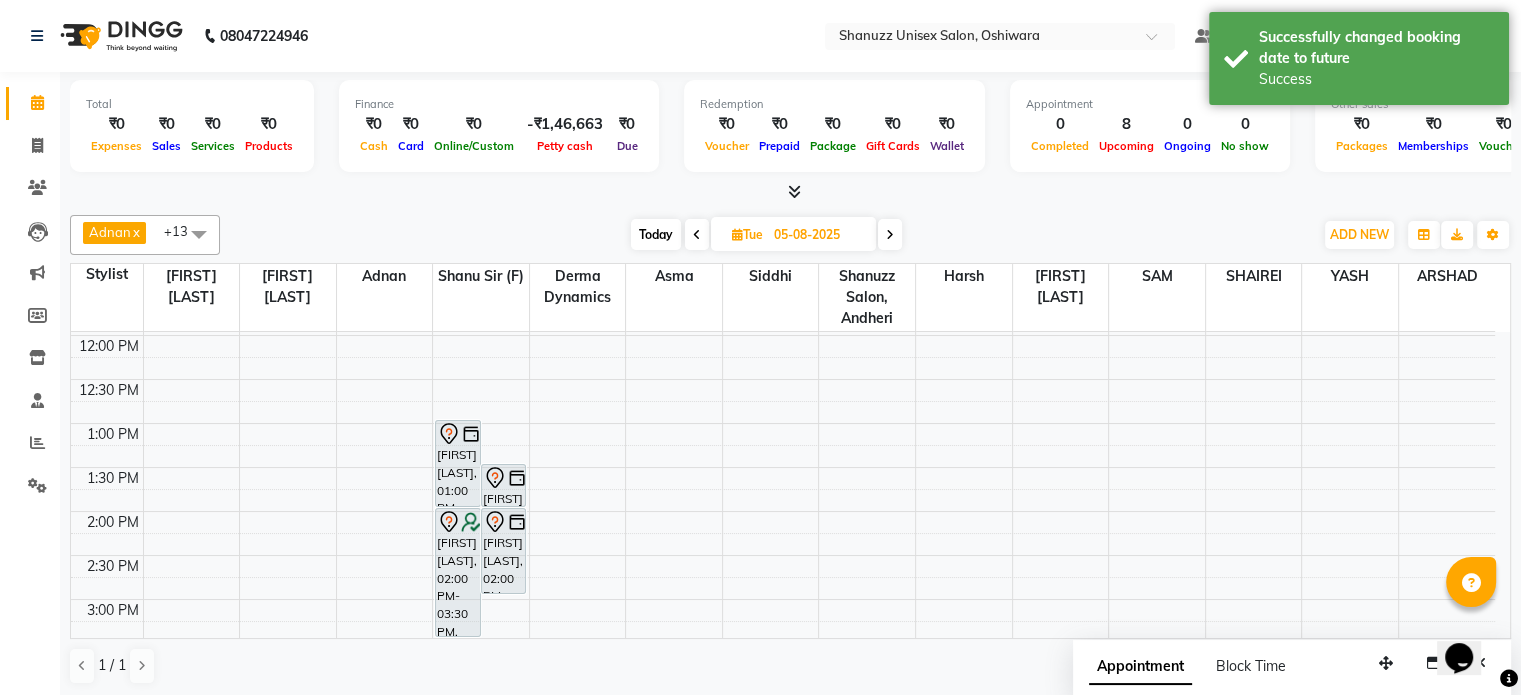 click on "Today" at bounding box center (656, 234) 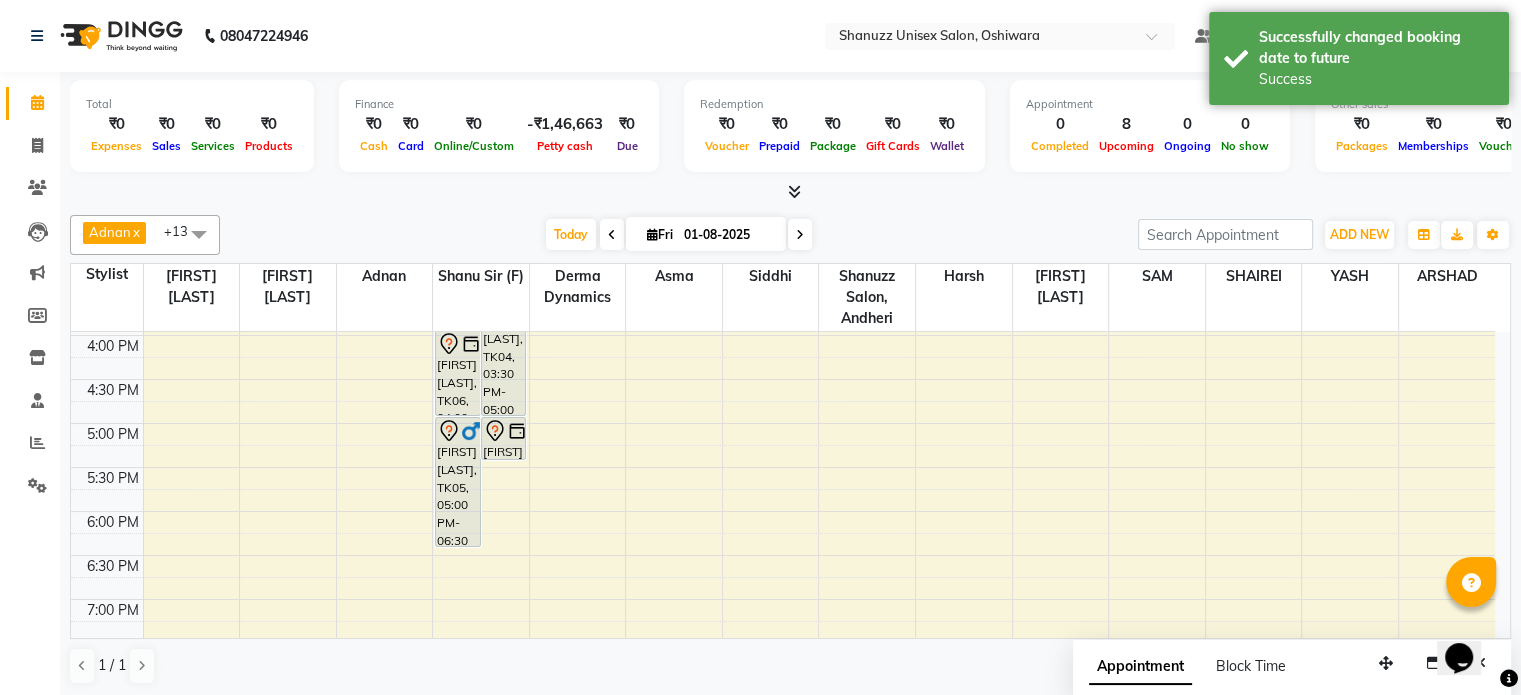scroll, scrollTop: 651, scrollLeft: 0, axis: vertical 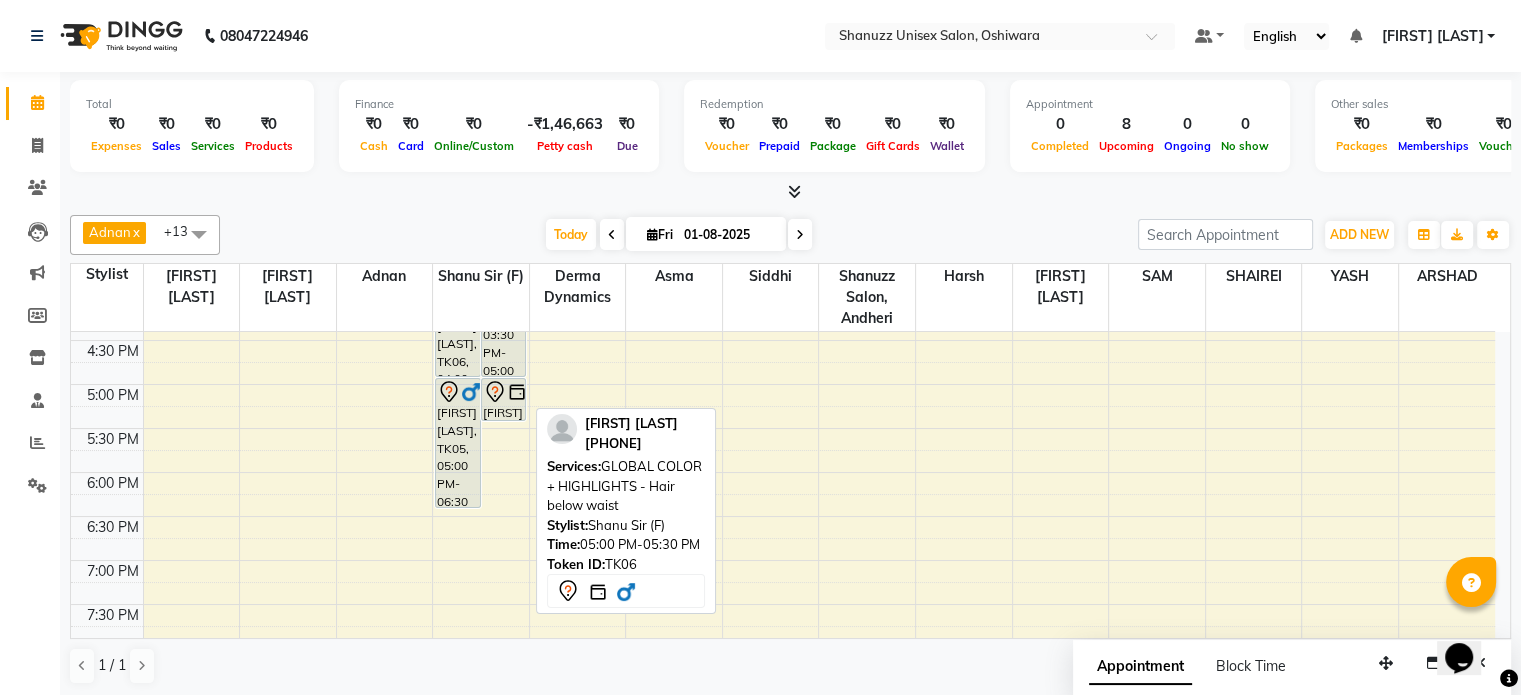 click at bounding box center (517, 392) 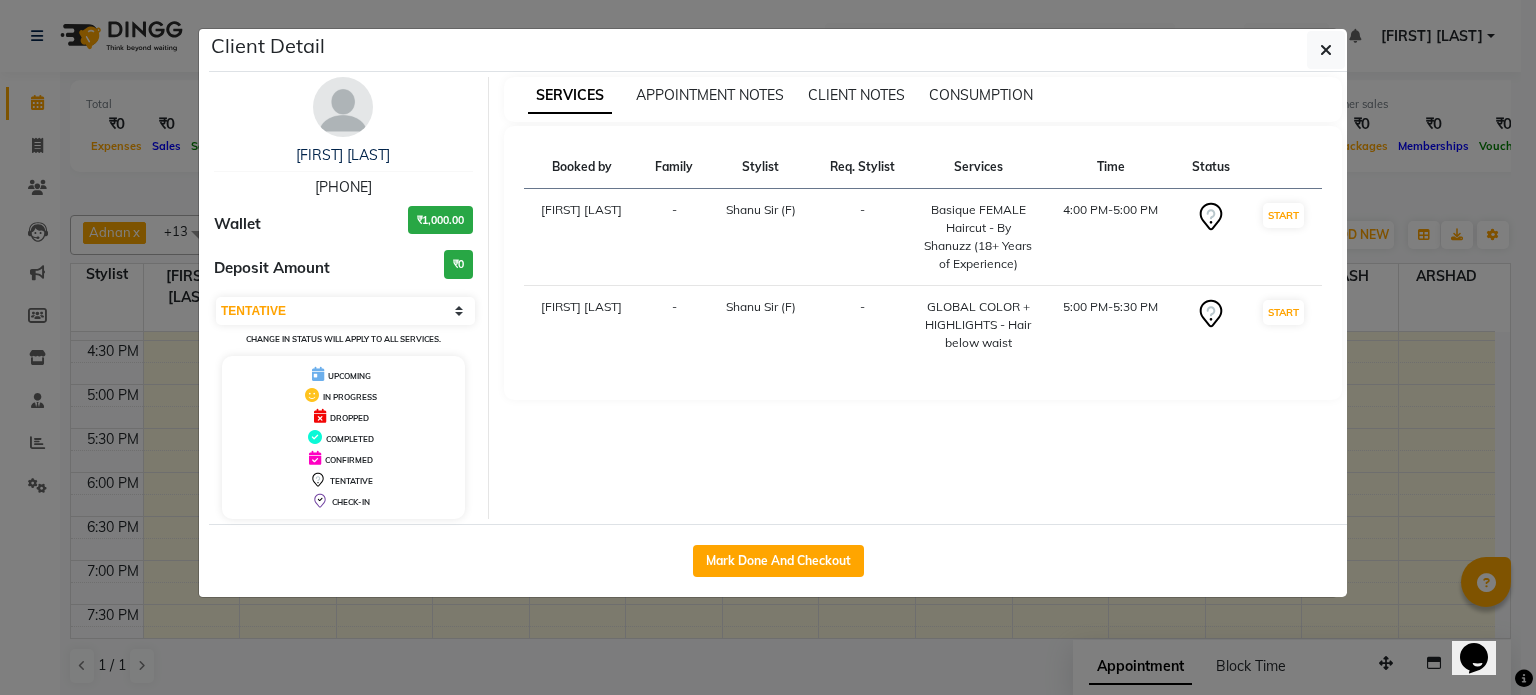 click on "Client Detail  [FIRST] [LAST]   [PHONE] Wallet ₹1,000.00 Deposit Amount  ₹0  Select IN SERVICE CONFIRMED TENTATIVE CHECK IN MARK DONE DROPPED UPCOMING Change in status will apply to all services. UPCOMING IN PROGRESS DROPPED COMPLETED CONFIRMED TENTATIVE CHECK-IN SERVICES APPOINTMENT NOTES CLIENT NOTES CONSUMPTION Booked by Family Stylist Req. Stylist Services Time Status  [FIRST] [LAST]  - Shanu Sir (F) -  Basique FEMALE Haircut - By Shanuzz (18+ Years of Experience)   4:00 PM-5:00 PM   START   [FIRST] [LAST]  - Shanu Sir (F) -  GLOBAL COLOR + HIGHLIGHTS  - Hair below waist   5:00 PM-5:30 PM   START   Mark Done And Checkout" 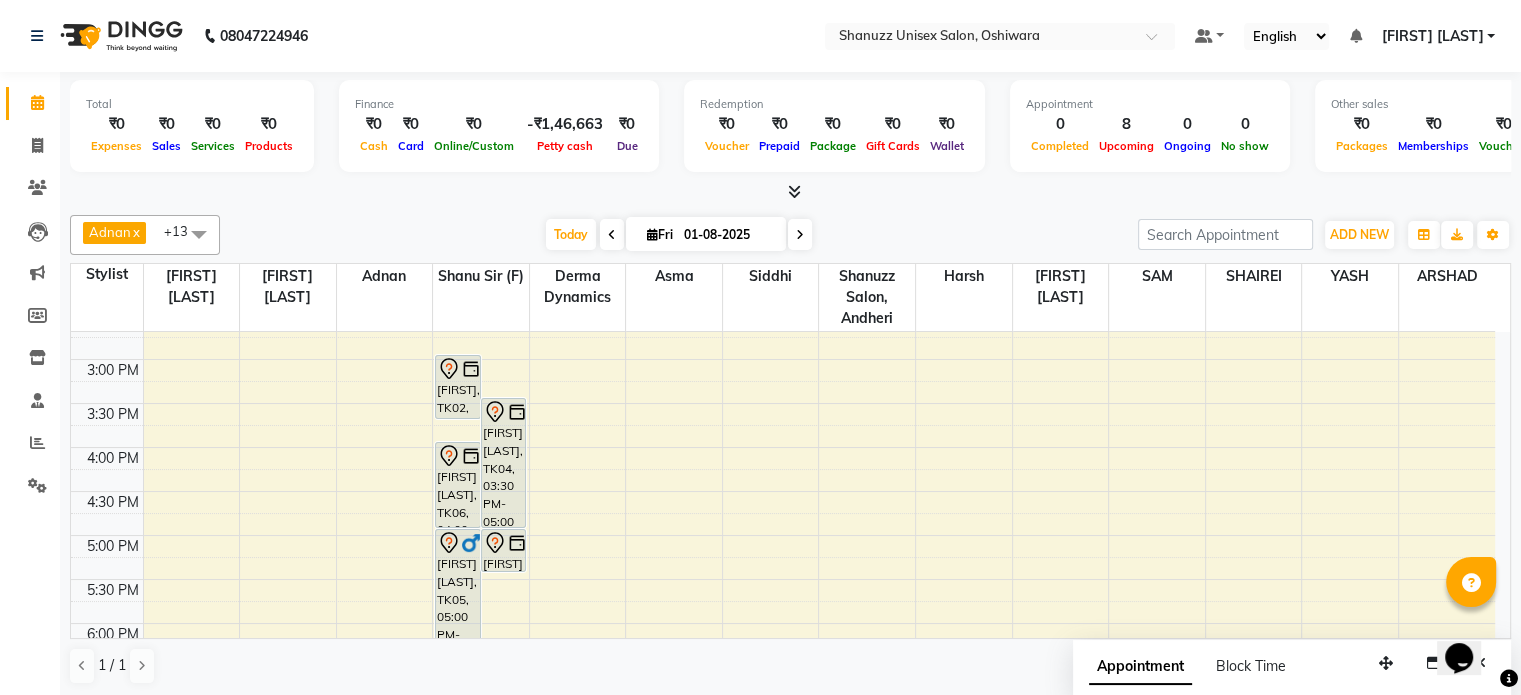 scroll, scrollTop: 501, scrollLeft: 0, axis: vertical 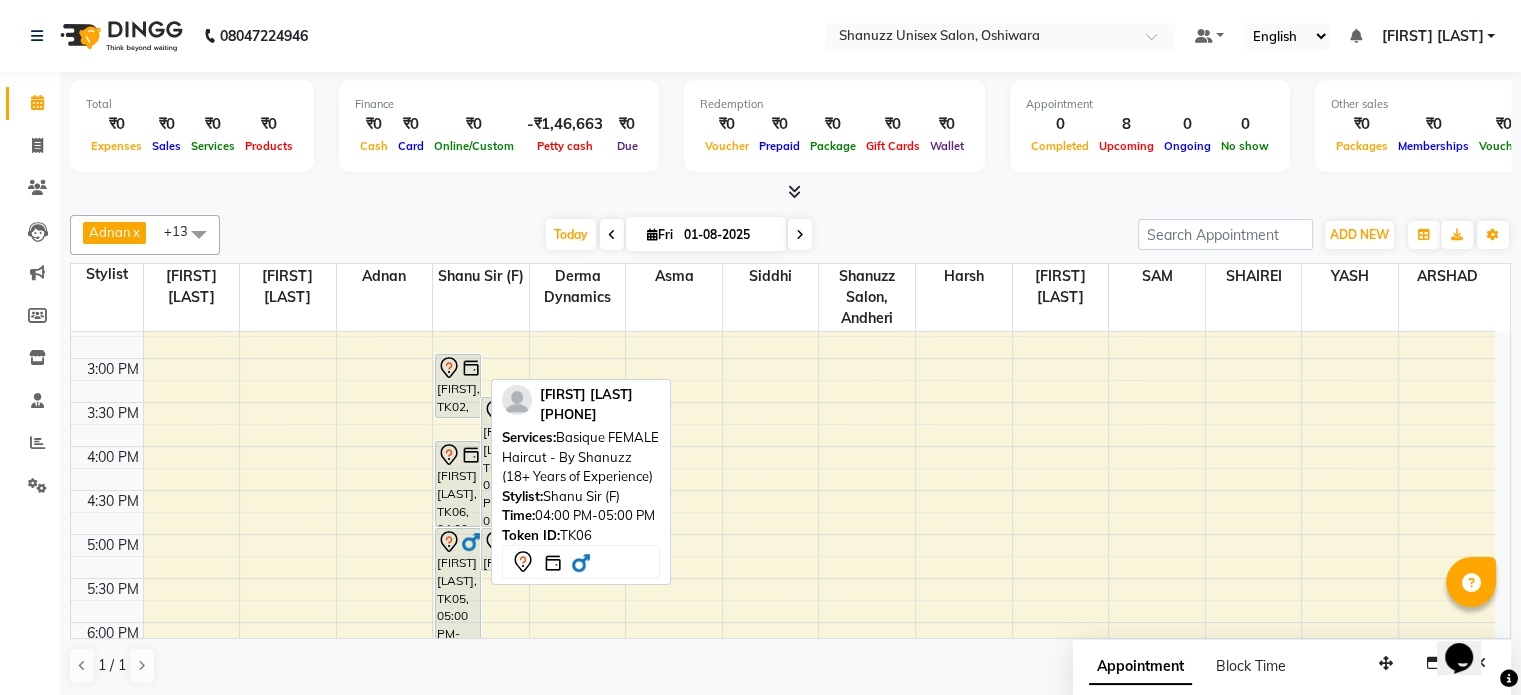 click on "[FIRST] [LAST], TK06, 04:00 PM-05:00 PM, Basique FEMALE Haircut - By Shanuzz (18+ Years of Experience)" at bounding box center [458, 484] 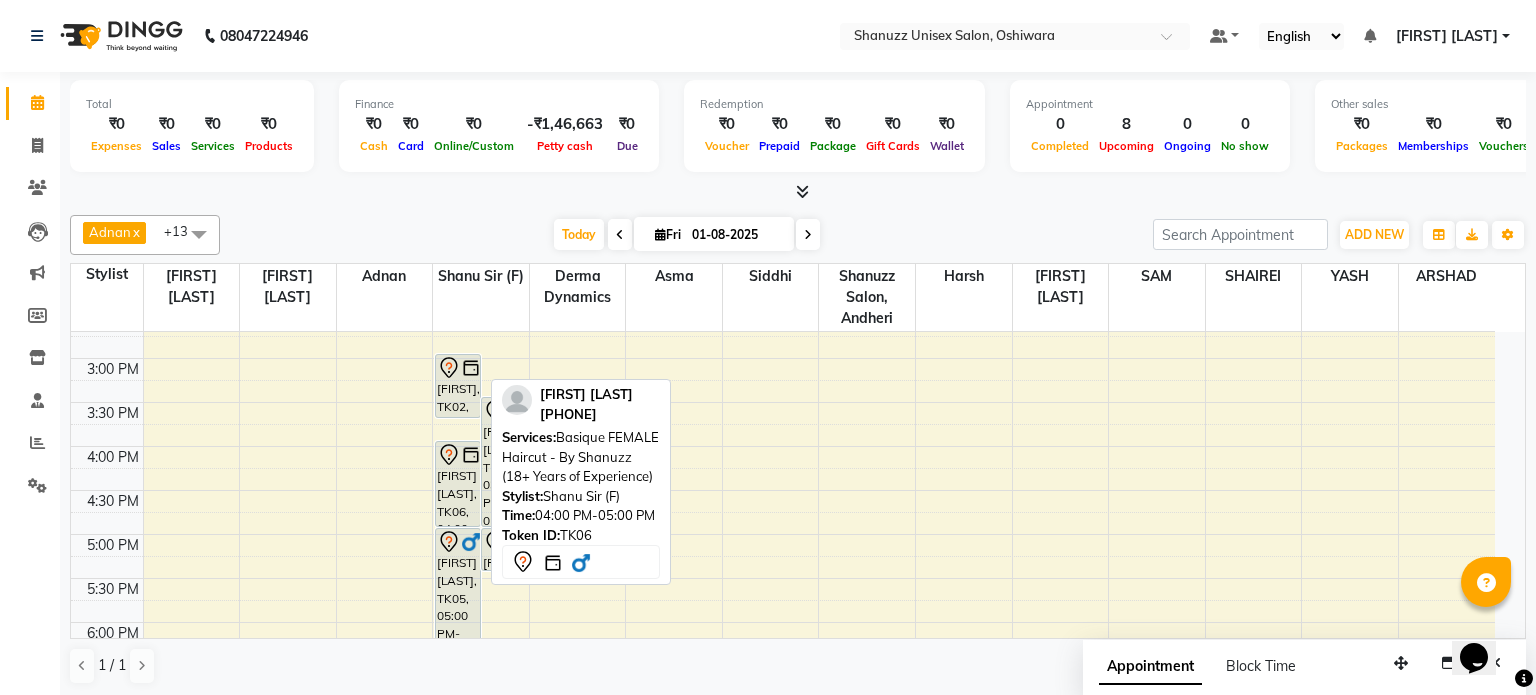 select on "7" 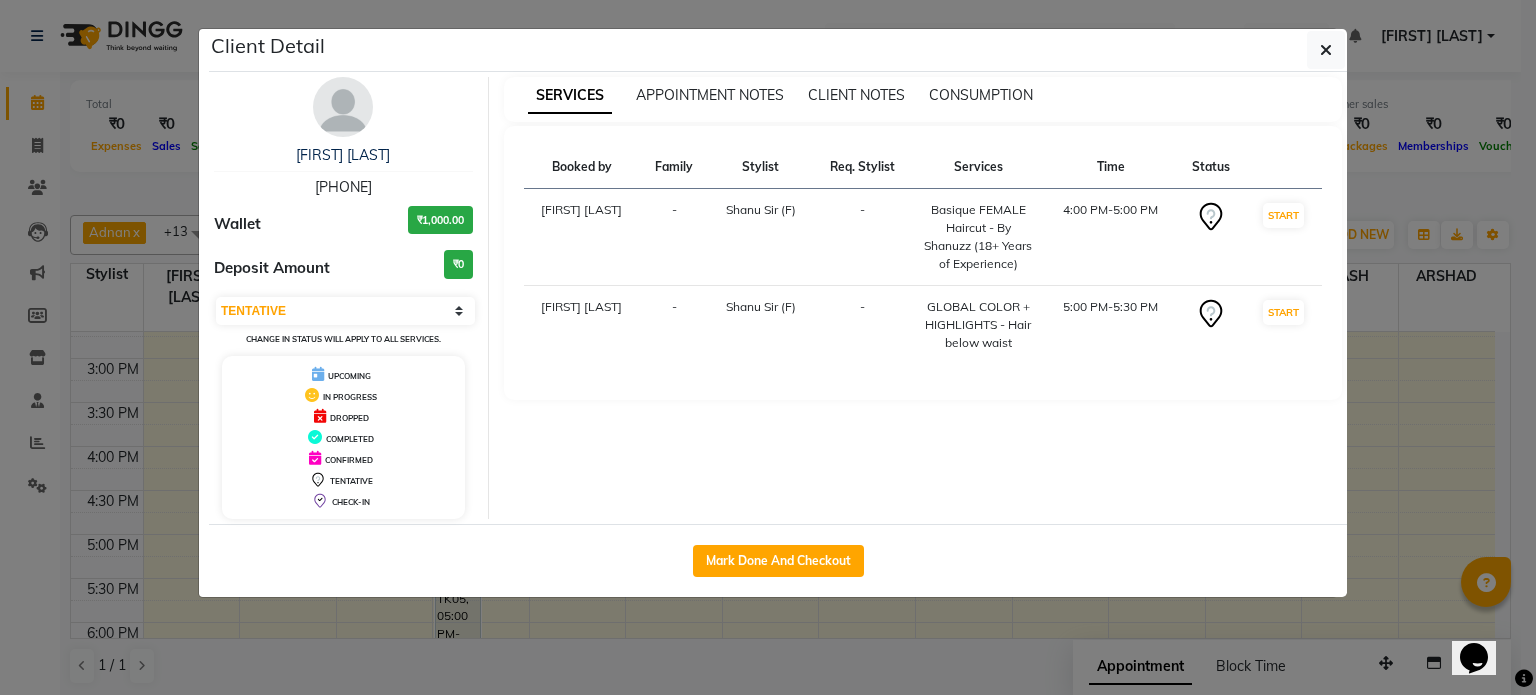 click on "Client Detail  [FIRST] [LAST]   [PHONE] Wallet ₹1,000.00 Deposit Amount  ₹0  Select IN SERVICE CONFIRMED TENTATIVE CHECK IN MARK DONE DROPPED UPCOMING Change in status will apply to all services. UPCOMING IN PROGRESS DROPPED COMPLETED CONFIRMED TENTATIVE CHECK-IN SERVICES APPOINTMENT NOTES CLIENT NOTES CONSUMPTION Booked by Family Stylist Req. Stylist Services Time Status  [FIRST] [LAST]  - Shanu Sir (F) -  Basique FEMALE Haircut - By Shanuzz (18+ Years of Experience)   4:00 PM-5:00 PM   START   [FIRST] [LAST]  - Shanu Sir (F) -  GLOBAL COLOR + HIGHLIGHTS  - Hair below waist   5:00 PM-5:30 PM   START   Mark Done And Checkout" 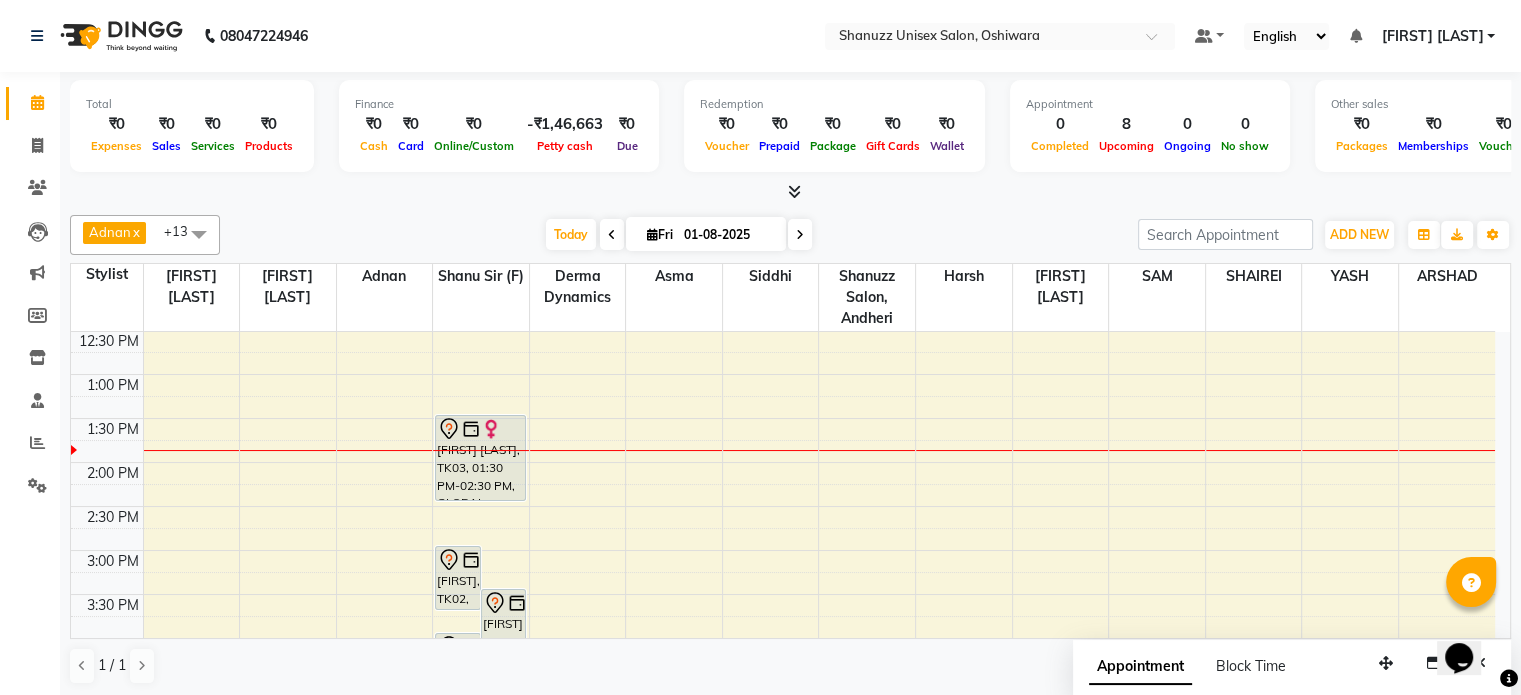 scroll, scrollTop: 432, scrollLeft: 0, axis: vertical 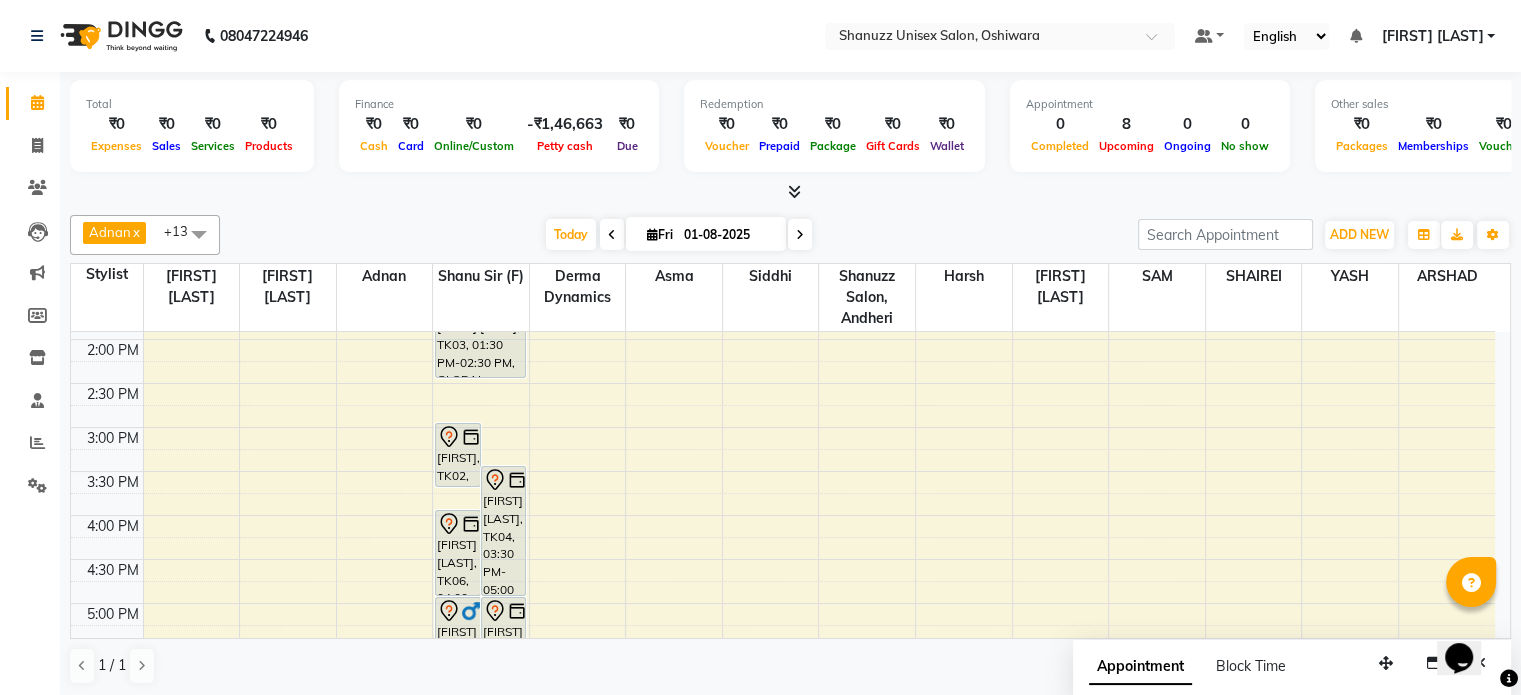 click at bounding box center [612, 234] 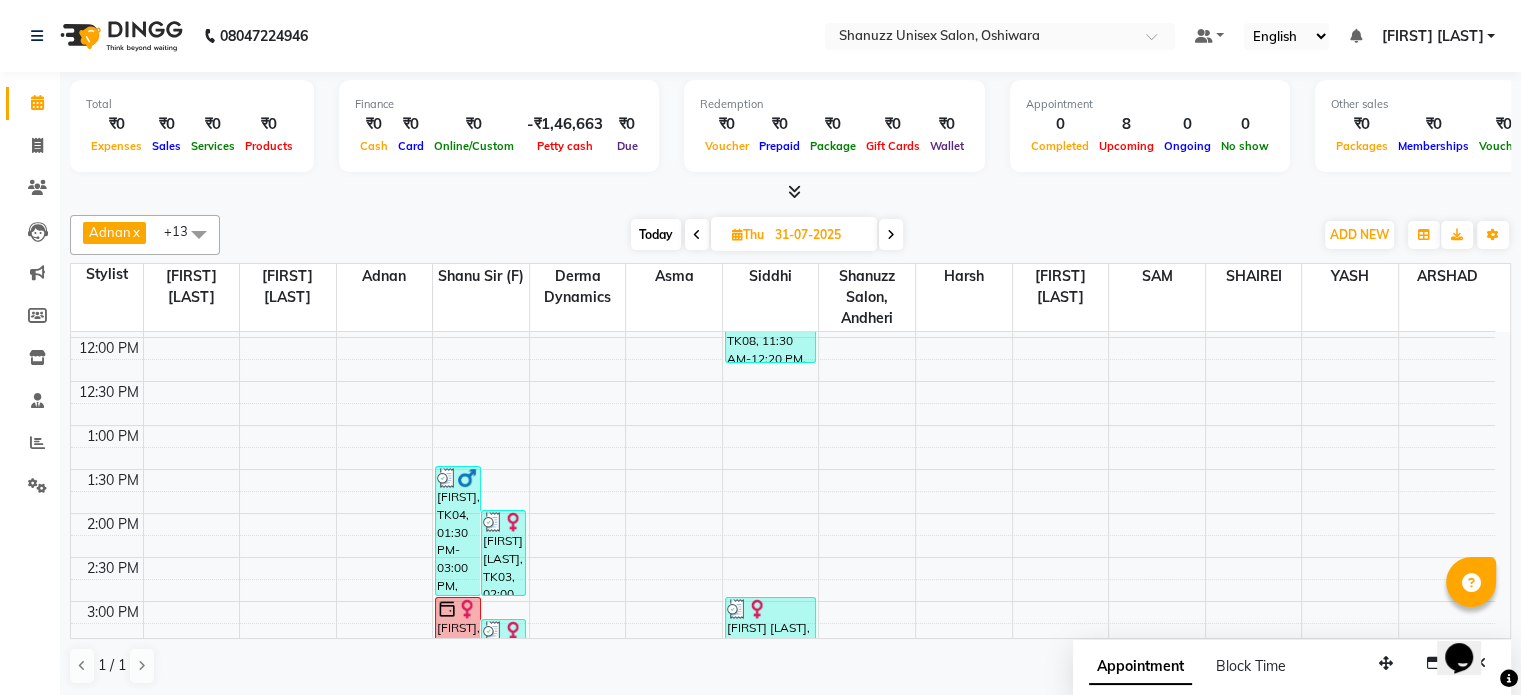 scroll, scrollTop: 256, scrollLeft: 0, axis: vertical 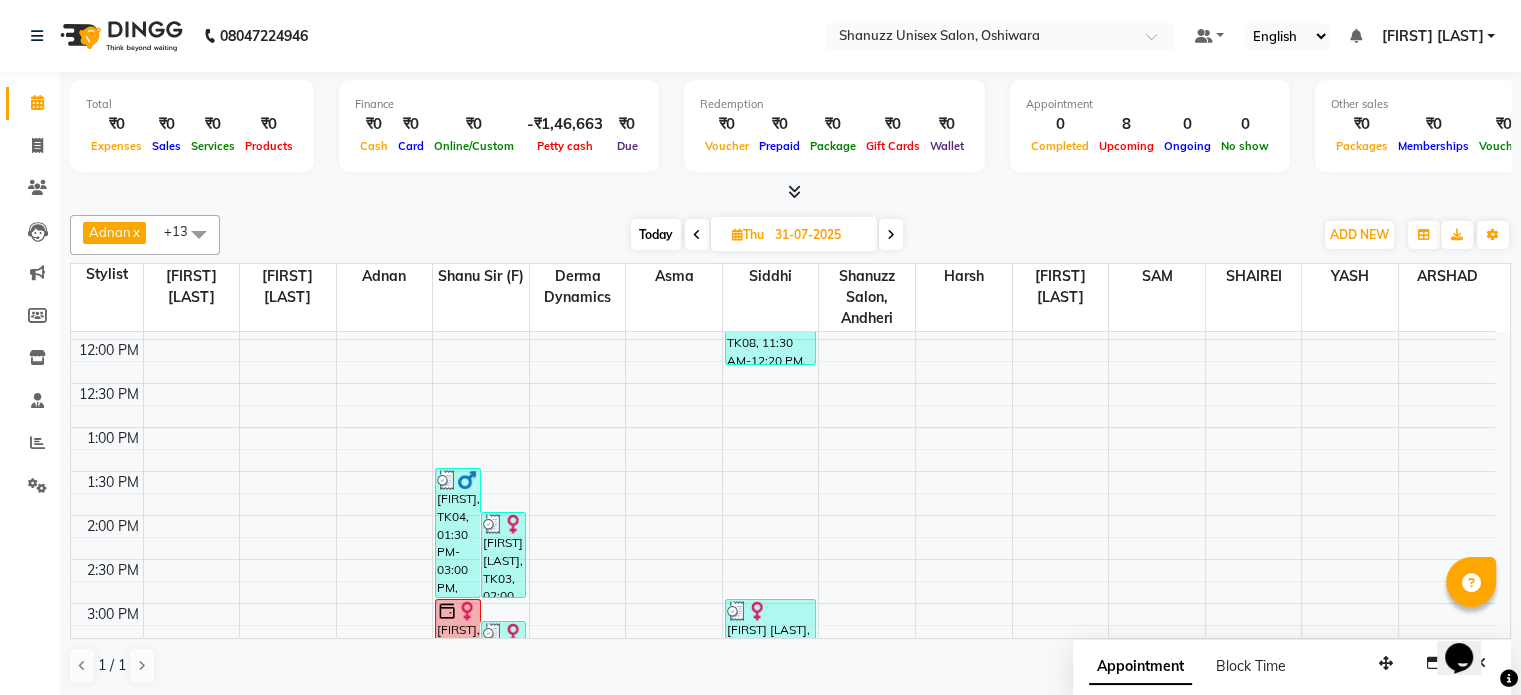 click on "Today" at bounding box center (656, 234) 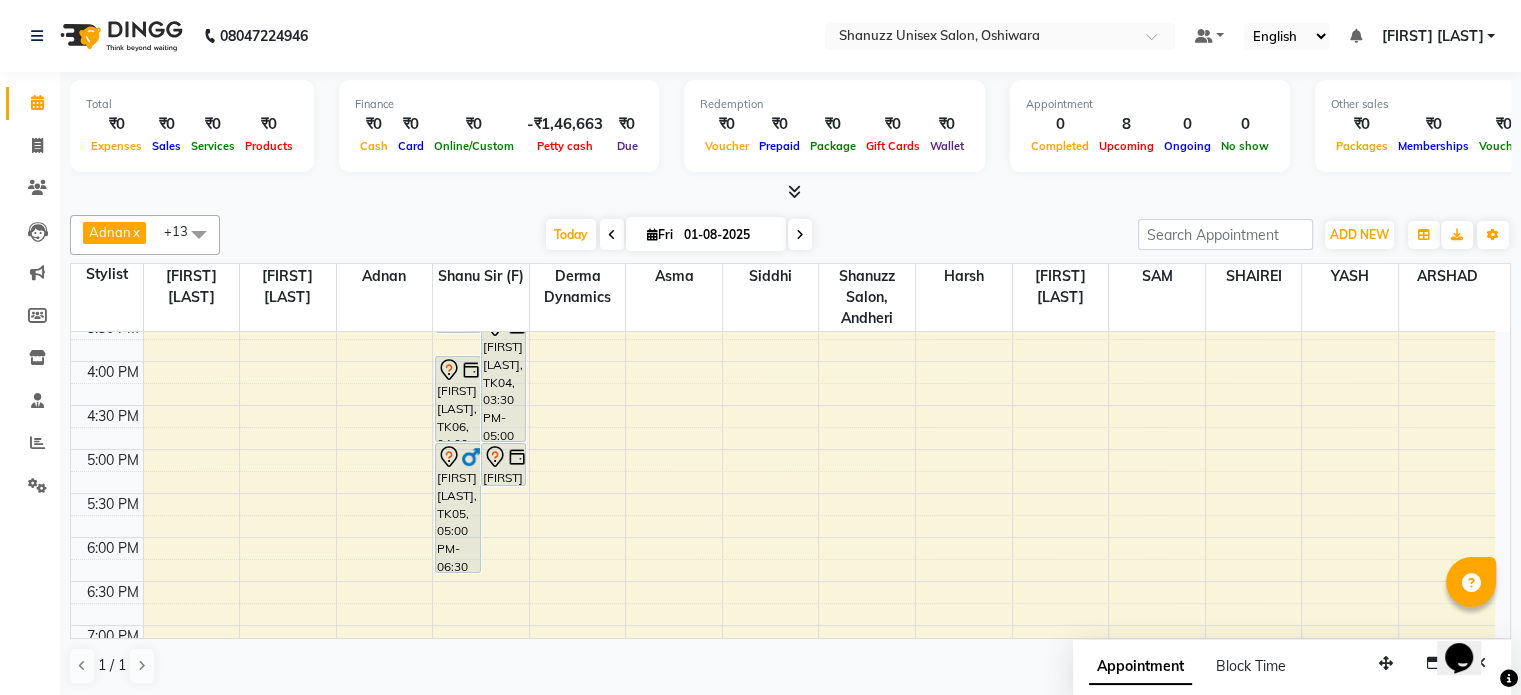 scroll, scrollTop: 587, scrollLeft: 0, axis: vertical 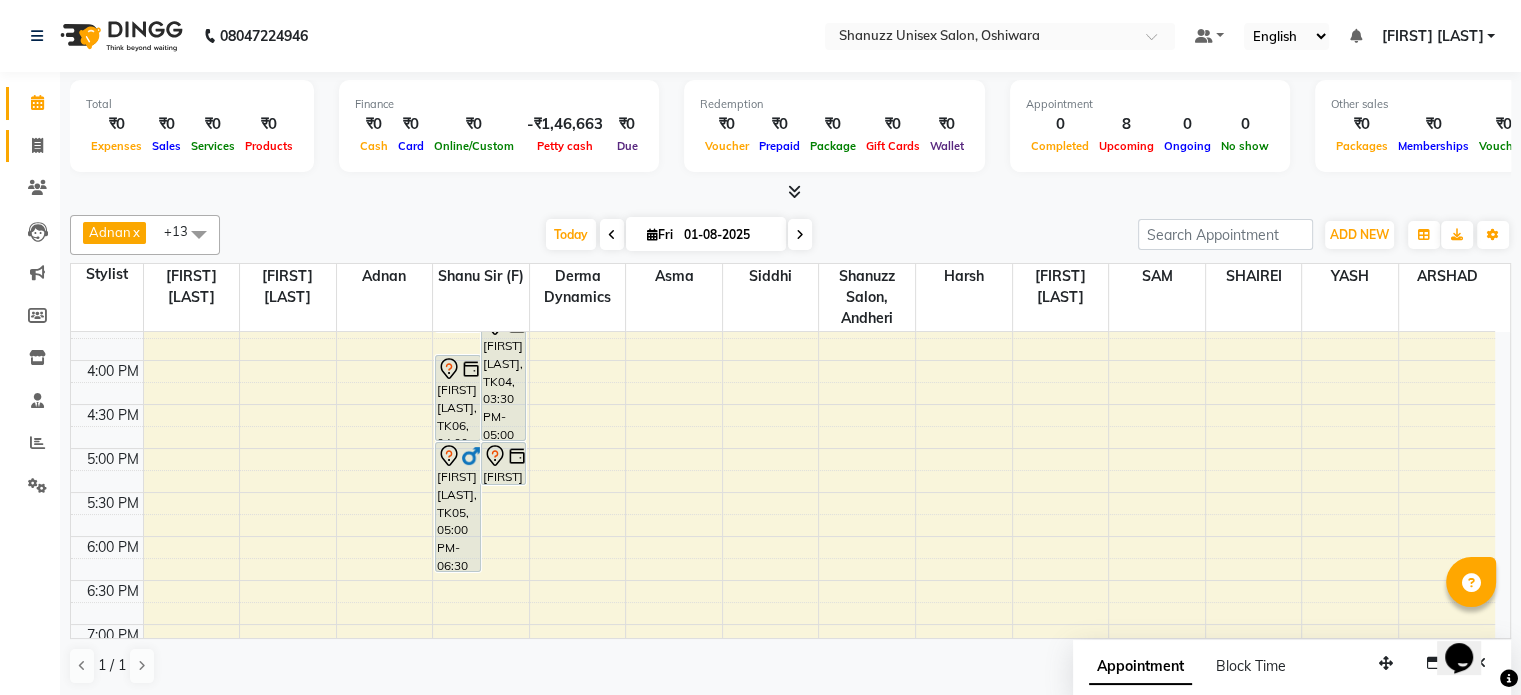 click on "Invoice" 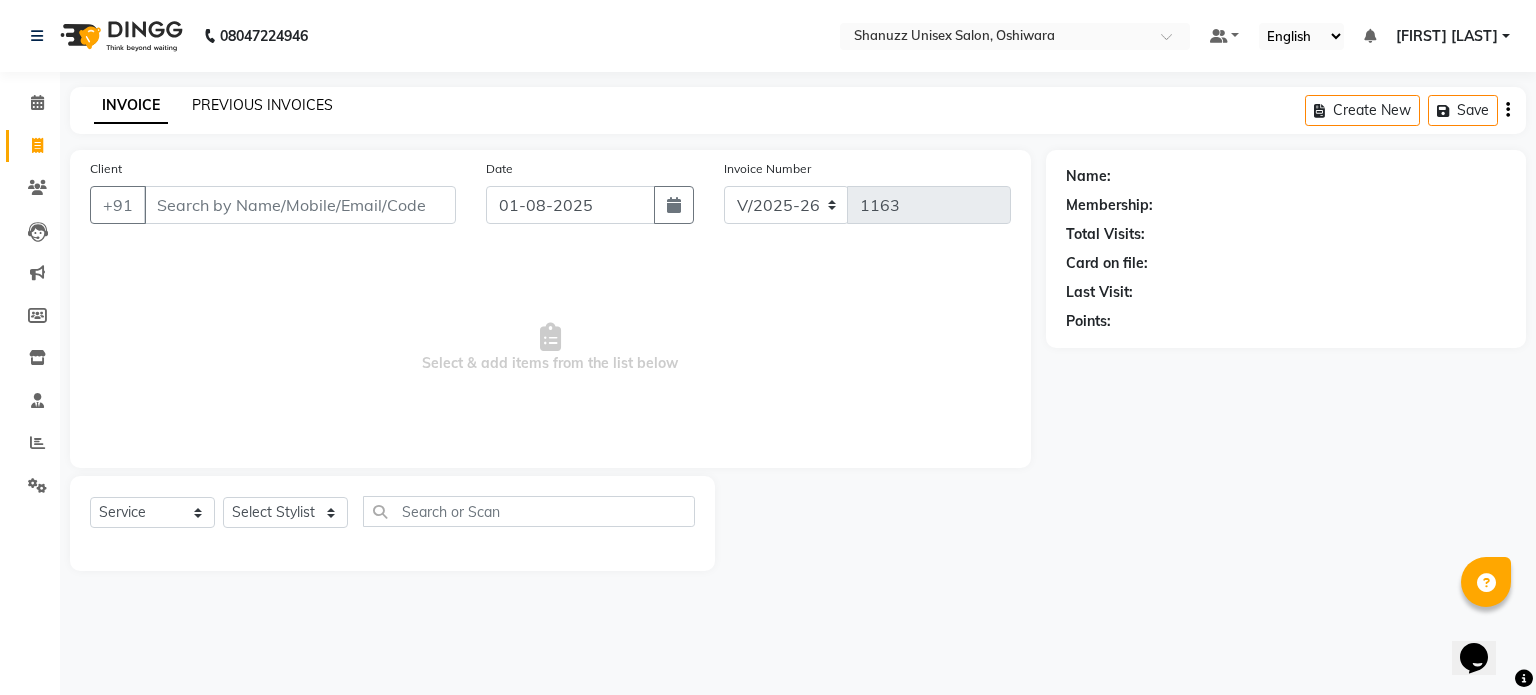 drag, startPoint x: 200, startPoint y: 207, endPoint x: 249, endPoint y: 107, distance: 111.35978 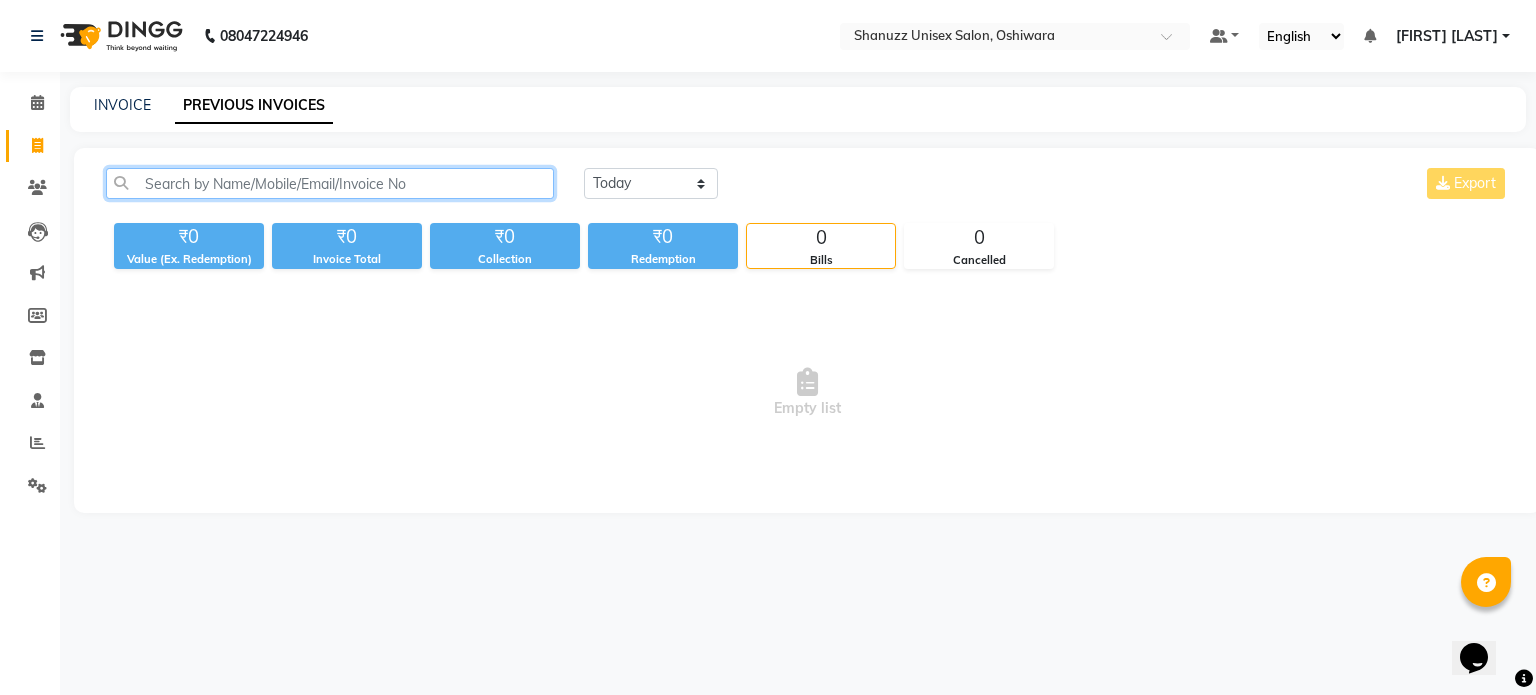 click 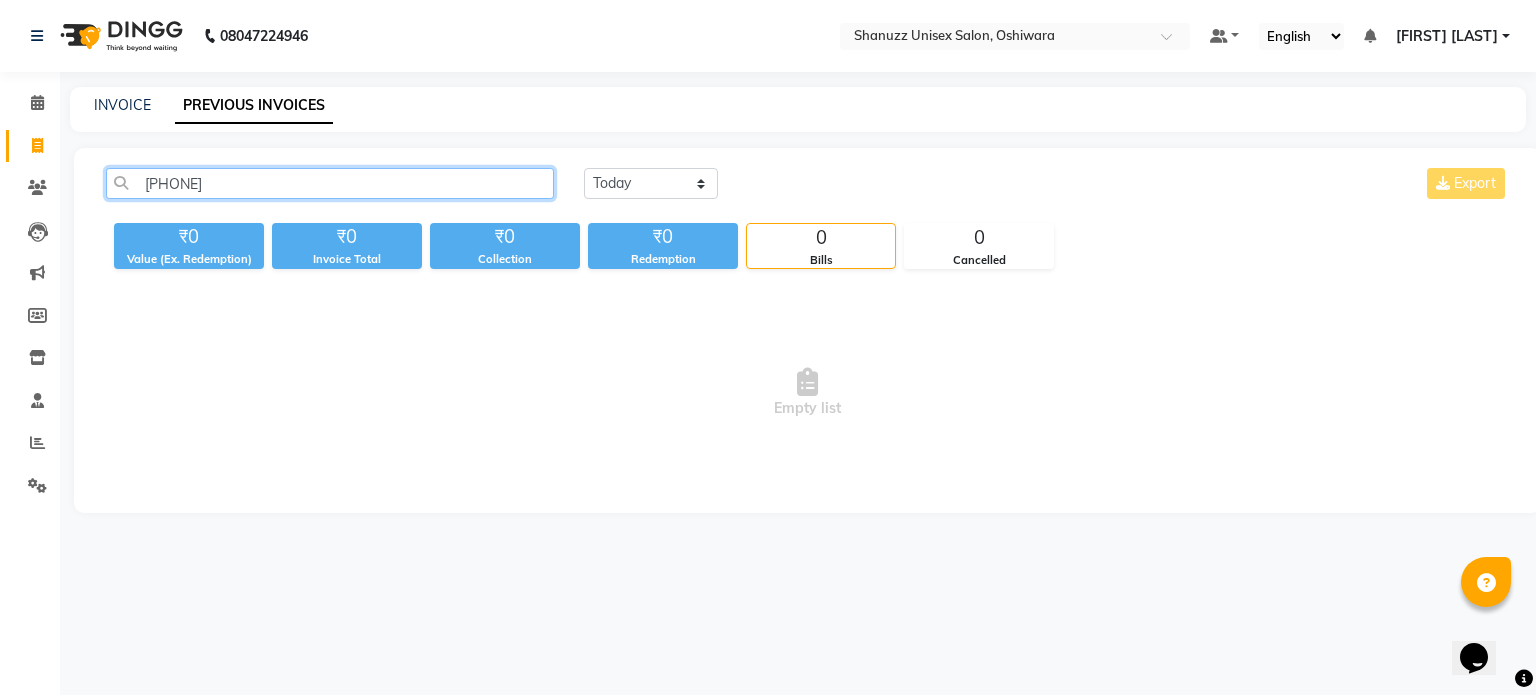 click on "9819333642" 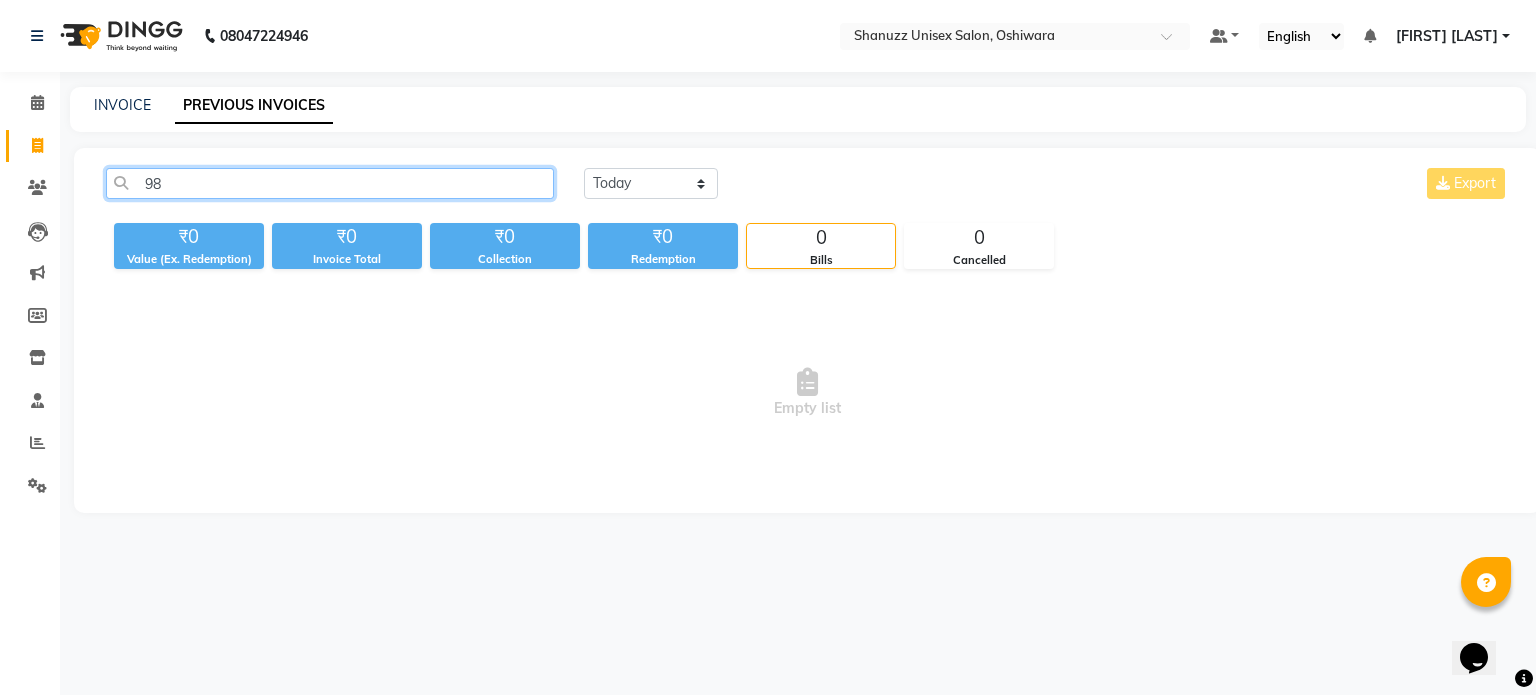 type on "9" 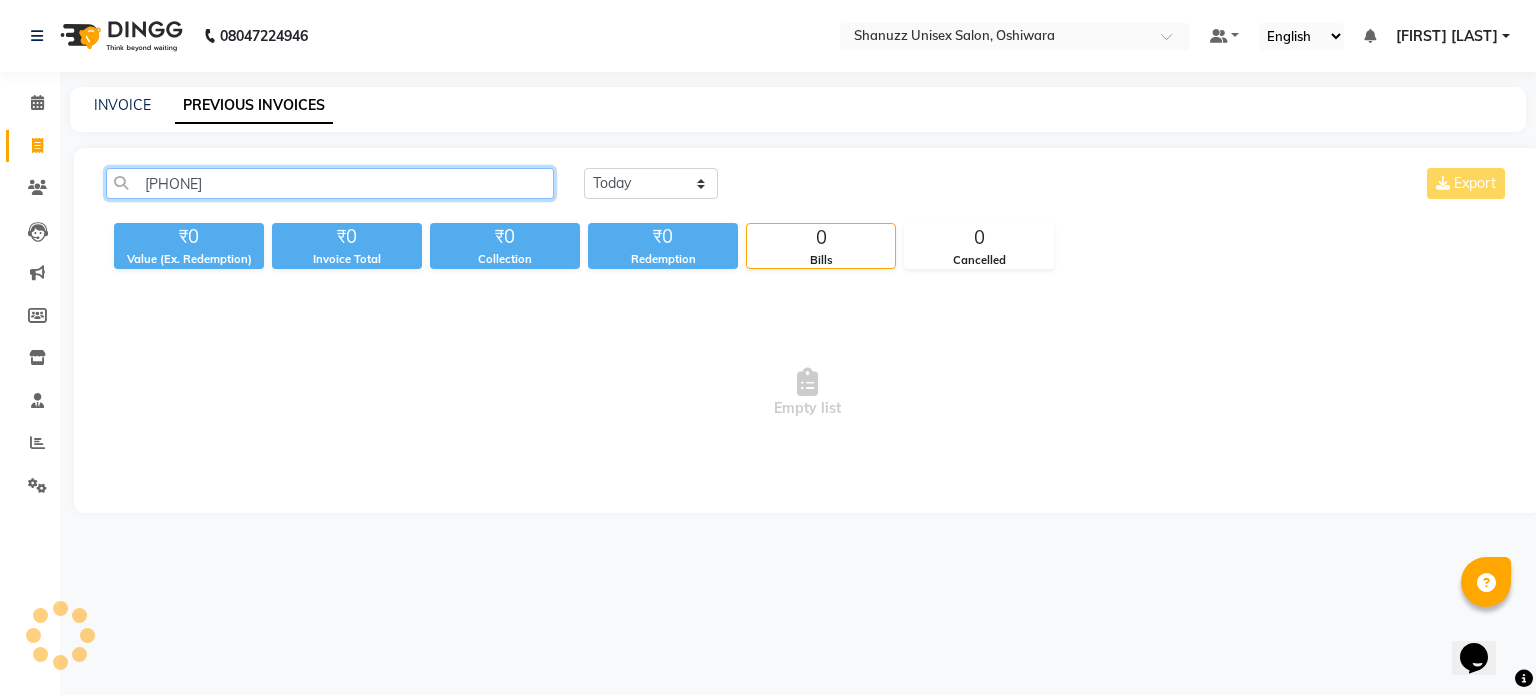 click on "9039048880" 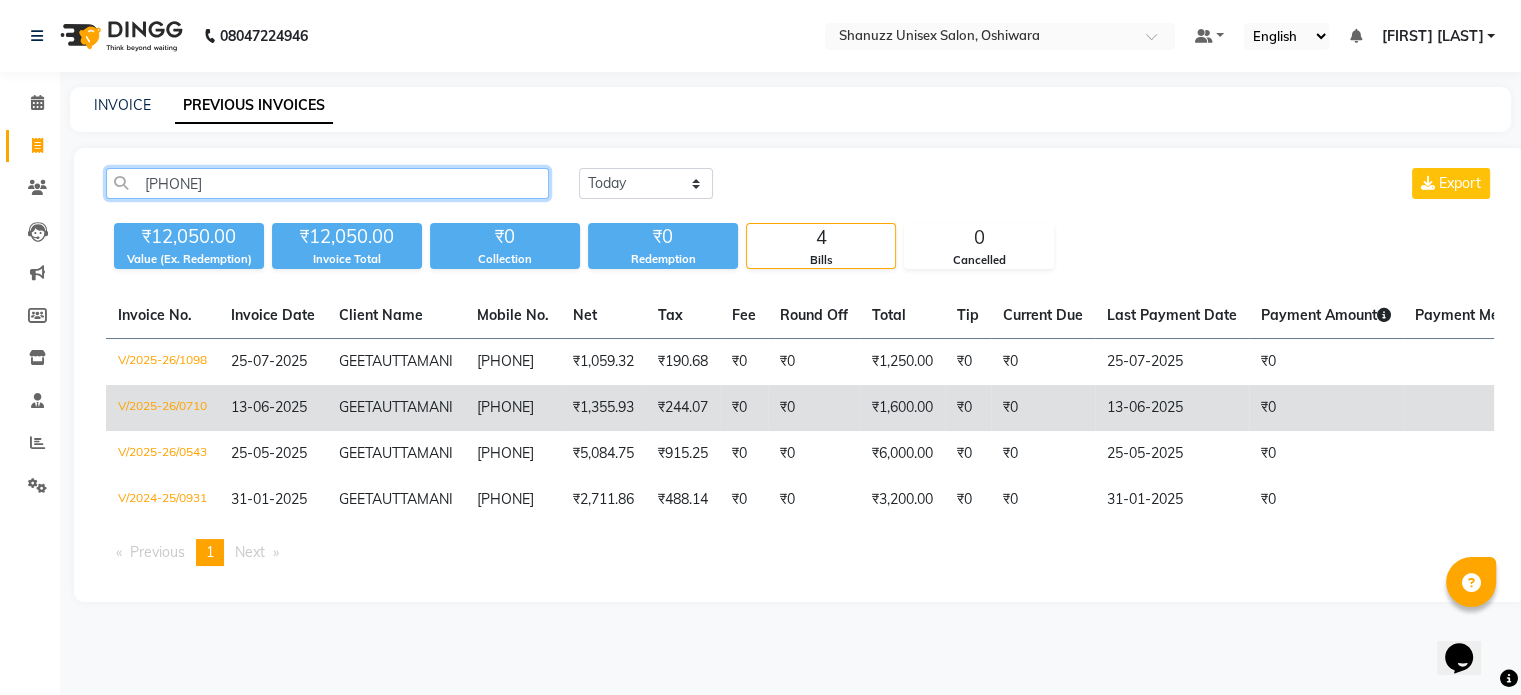 type on "[PHONE]" 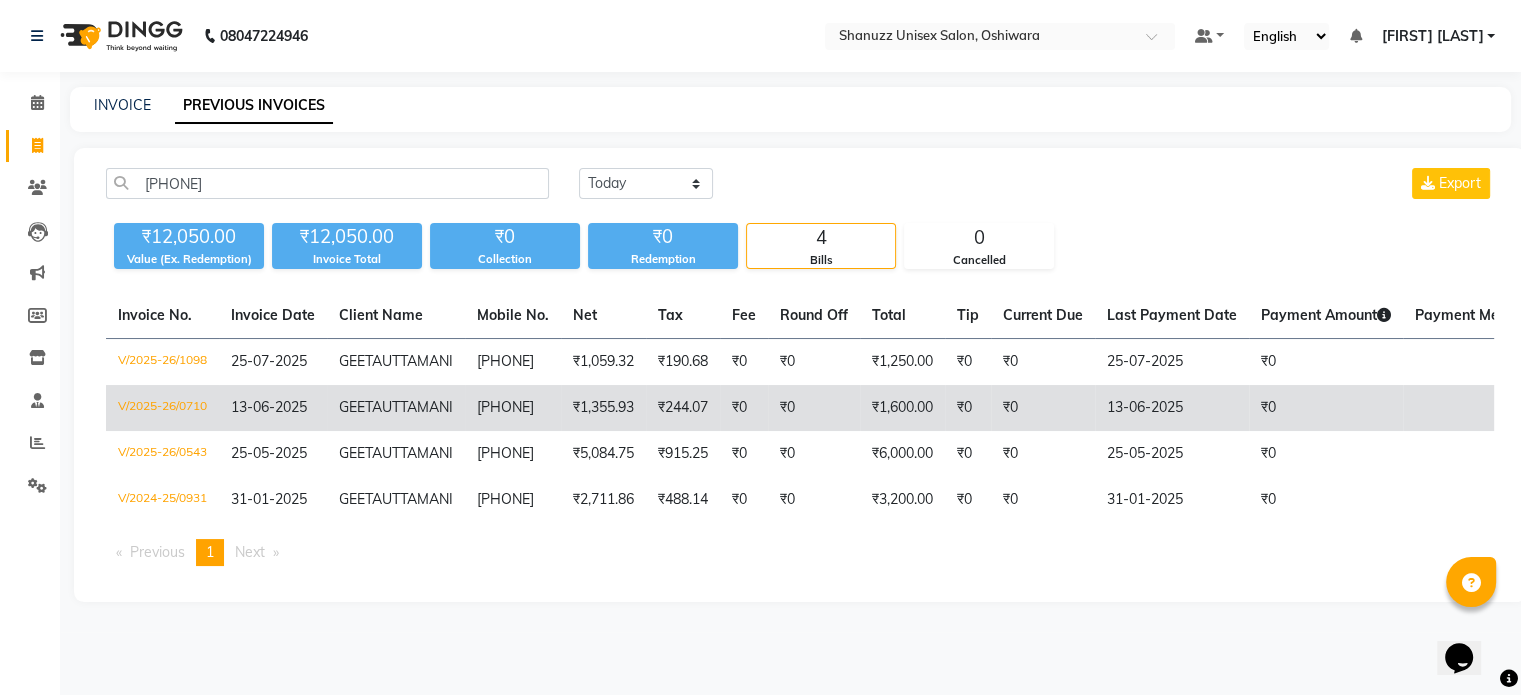 click on "[PHONE]" 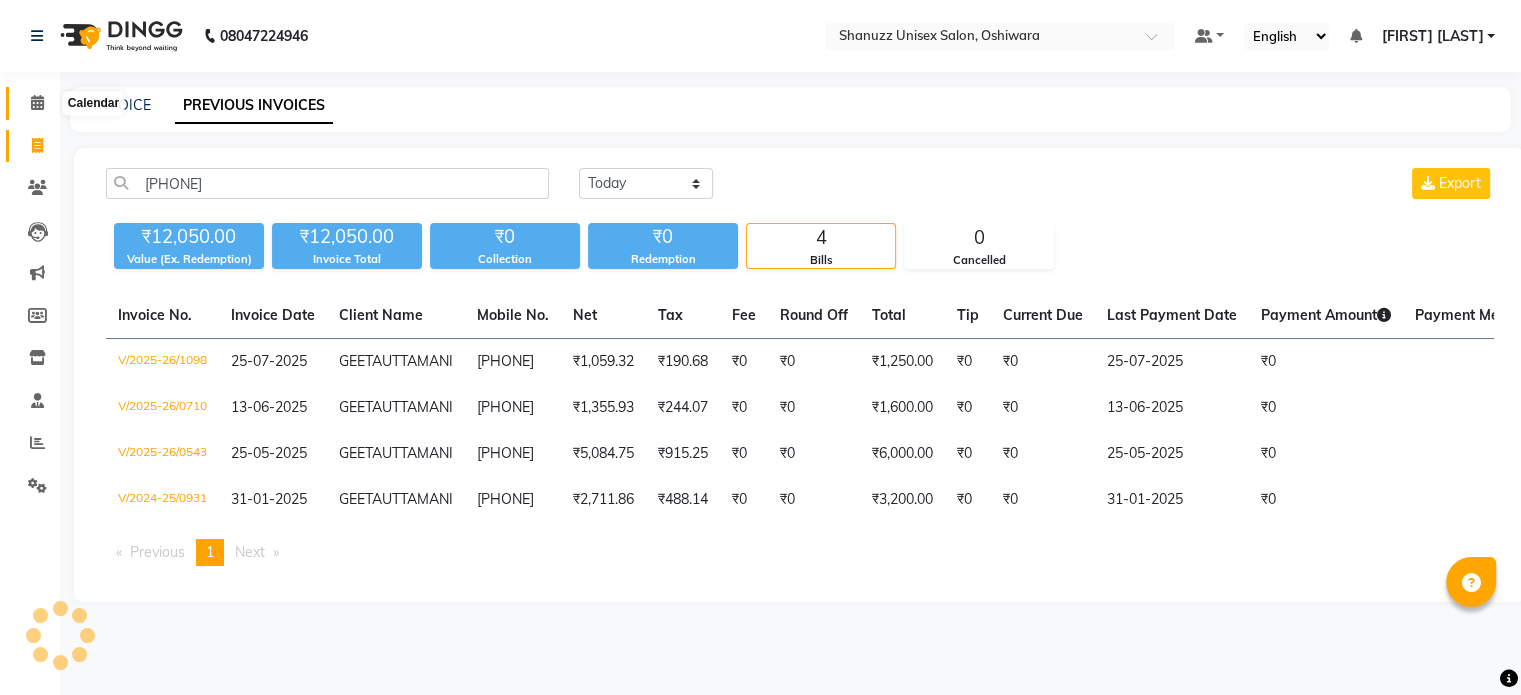click 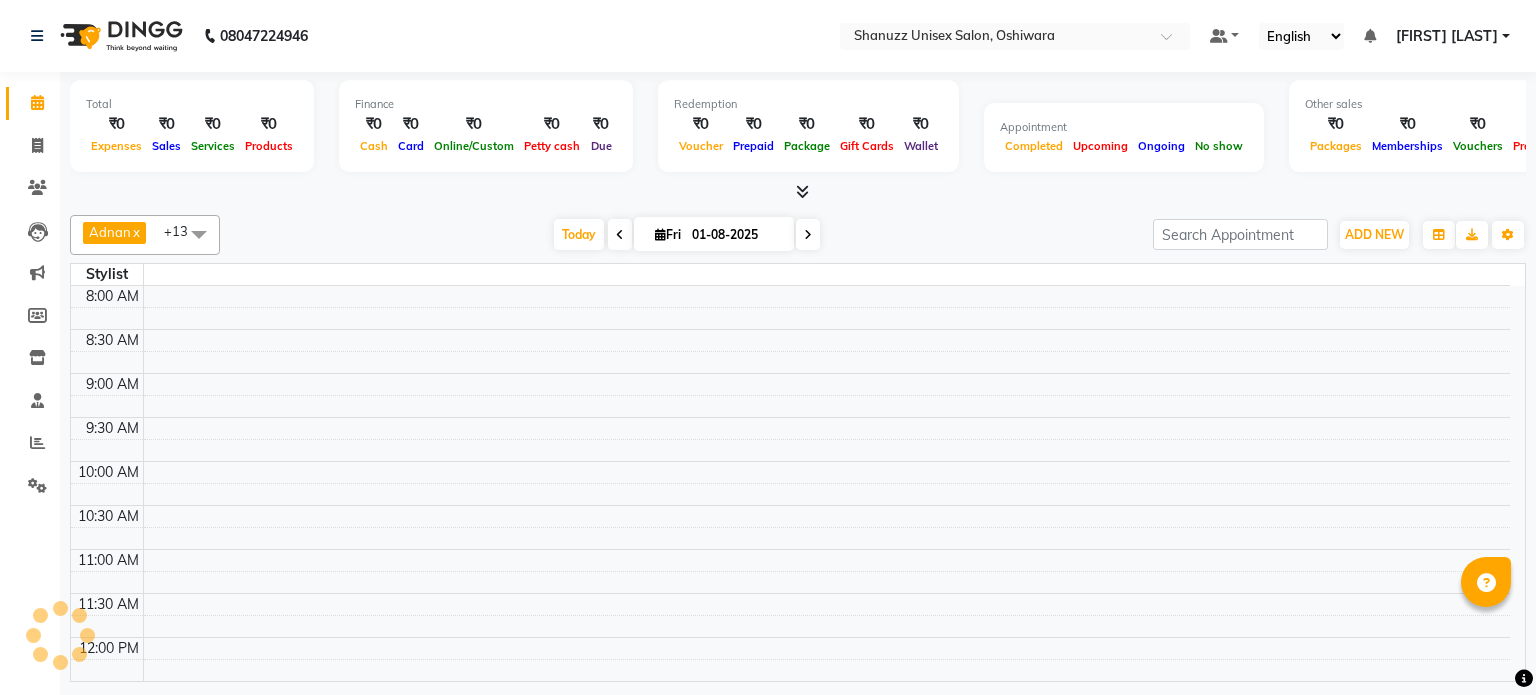 click on "Fri" at bounding box center (668, 234) 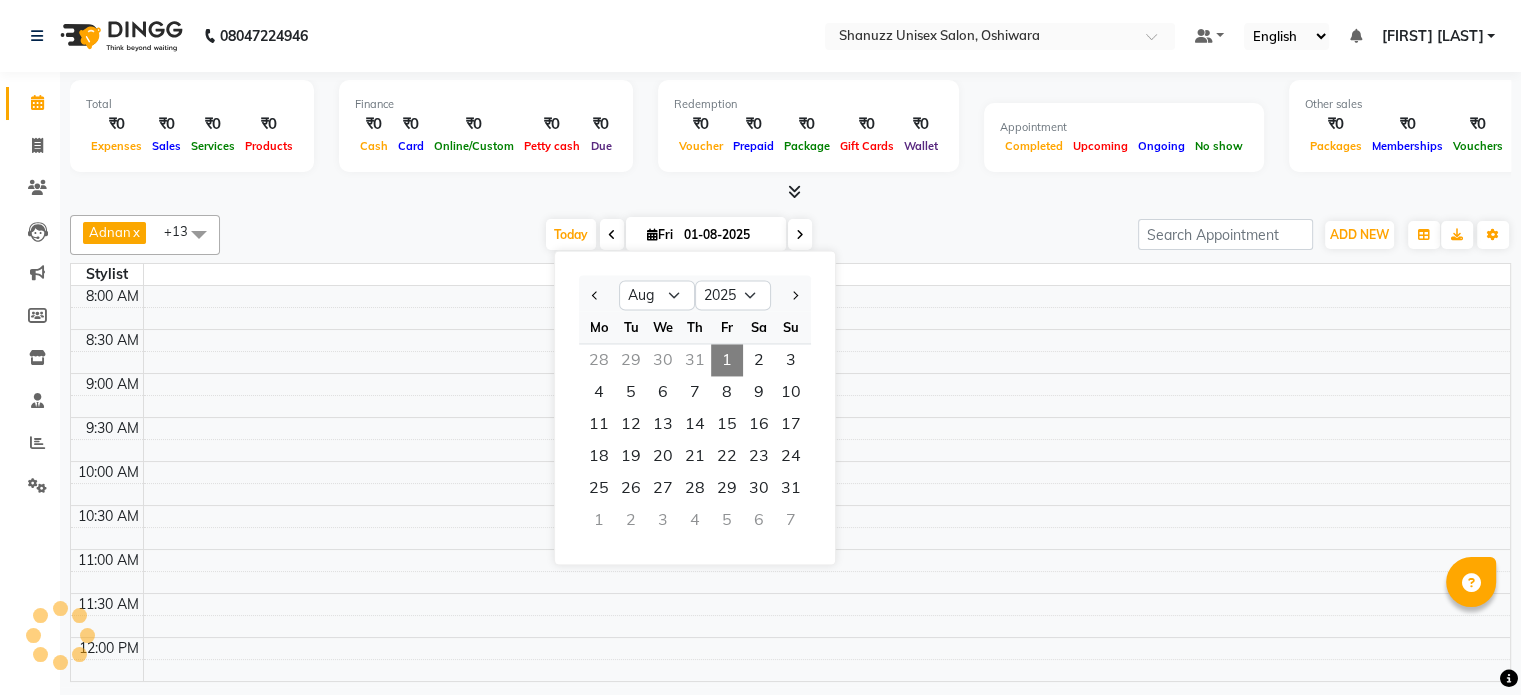 scroll, scrollTop: 524, scrollLeft: 0, axis: vertical 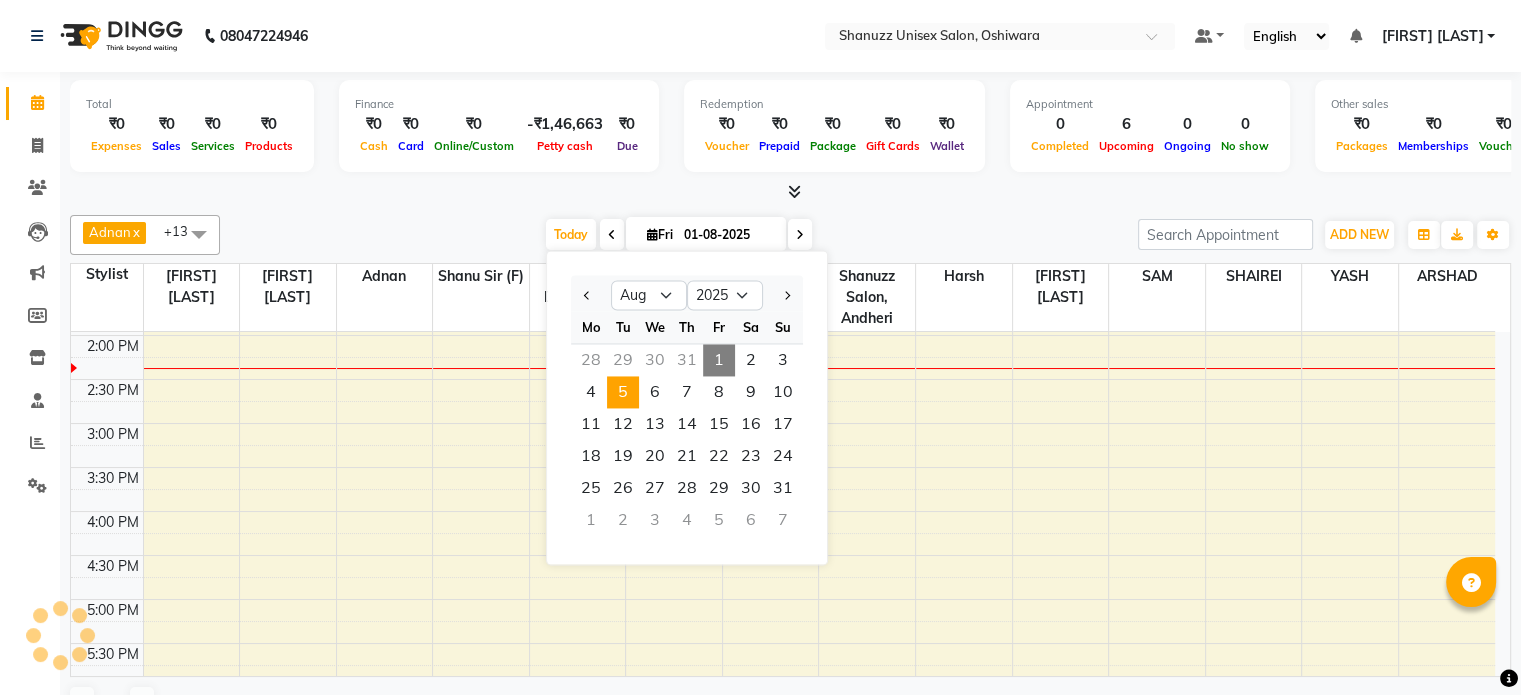 click on "5" at bounding box center [623, 392] 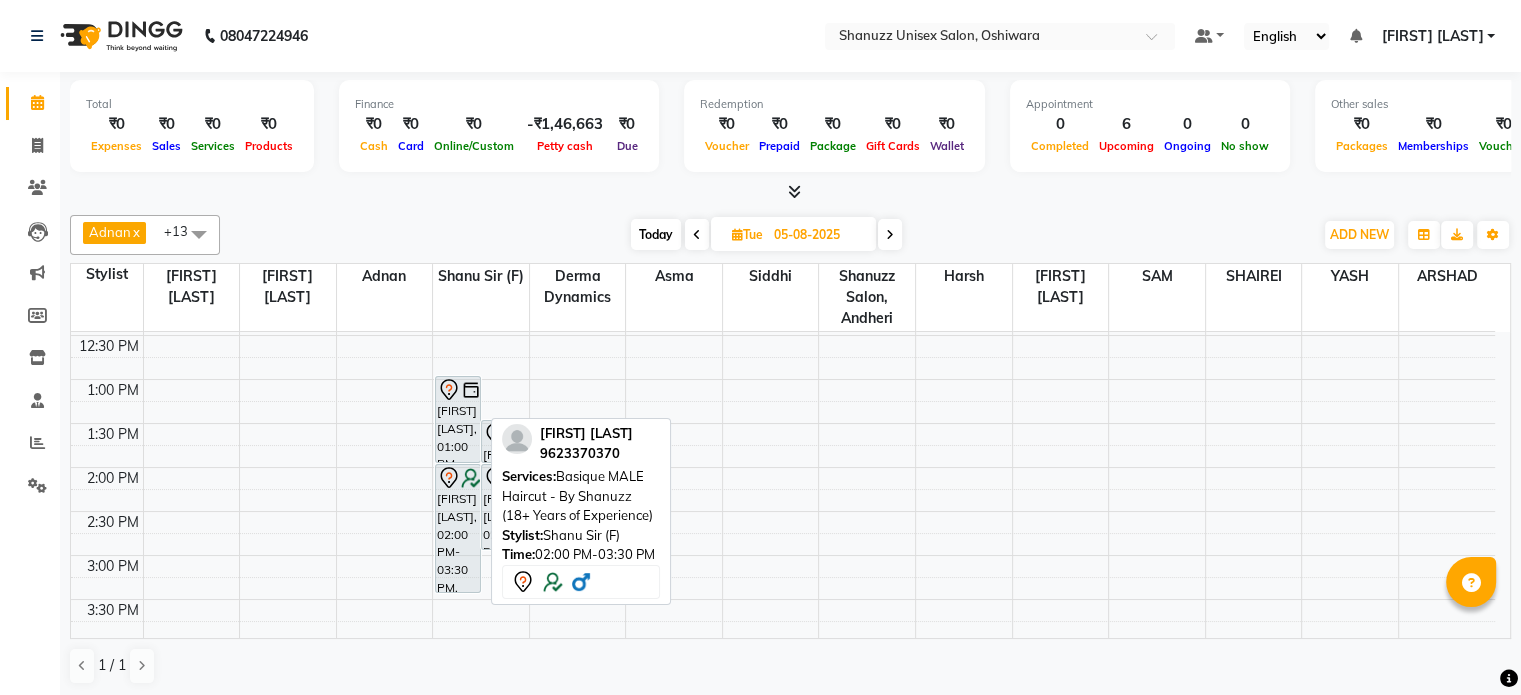 scroll, scrollTop: 336, scrollLeft: 0, axis: vertical 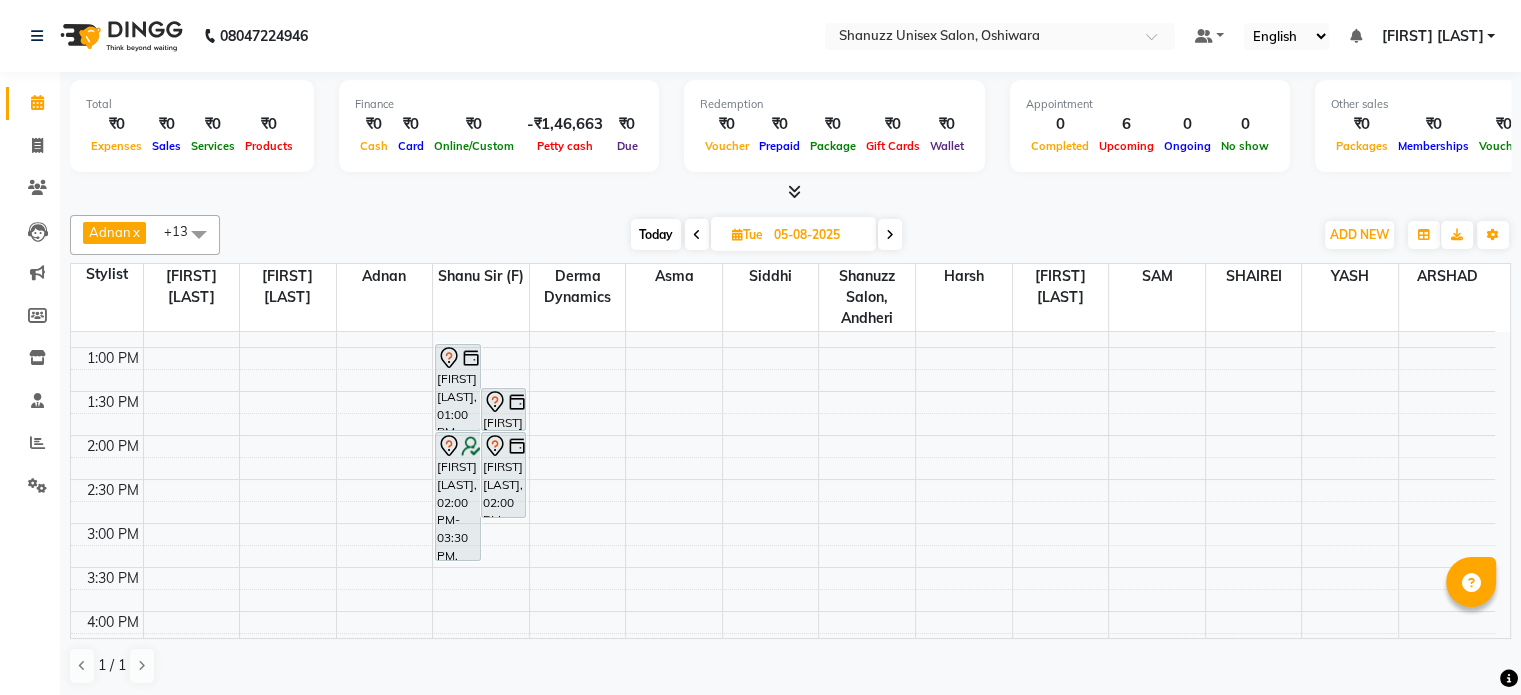 click on "9:00 AM 9:30 AM 10:00 AM 10:30 AM 11:00 AM 11:30 AM 12:00 PM 12:30 PM 1:00 PM 1:30 PM 2:00 PM 2:30 PM 3:00 PM 3:30 PM 4:00 PM 4:30 PM 5:00 PM 5:30 PM 6:00 PM 6:30 PM 7:00 PM 7:30 PM 8:00 PM 8:30 PM             ANIL RAVINDRA, 01:00 PM-02:00 PM, GLOBAL COLOR + HIGHLIGHTS  - Hair below waist             ARSHAD NEYAZ, 01:30 PM-02:00 PM, Basique MALE Haircut - By Shanuzz (18+ Years of Experience)             HITENDRA SHAH, 02:00 PM-03:30 PM, Basique MALE Haircut - By Shanuzz (18+ Years of Experience)             ANIL RAVINDRA, 02:00 PM-03:00 PM, GLOBAL COLOR + HIGHLIGHTS  - Hair below waist" at bounding box center [783, 523] 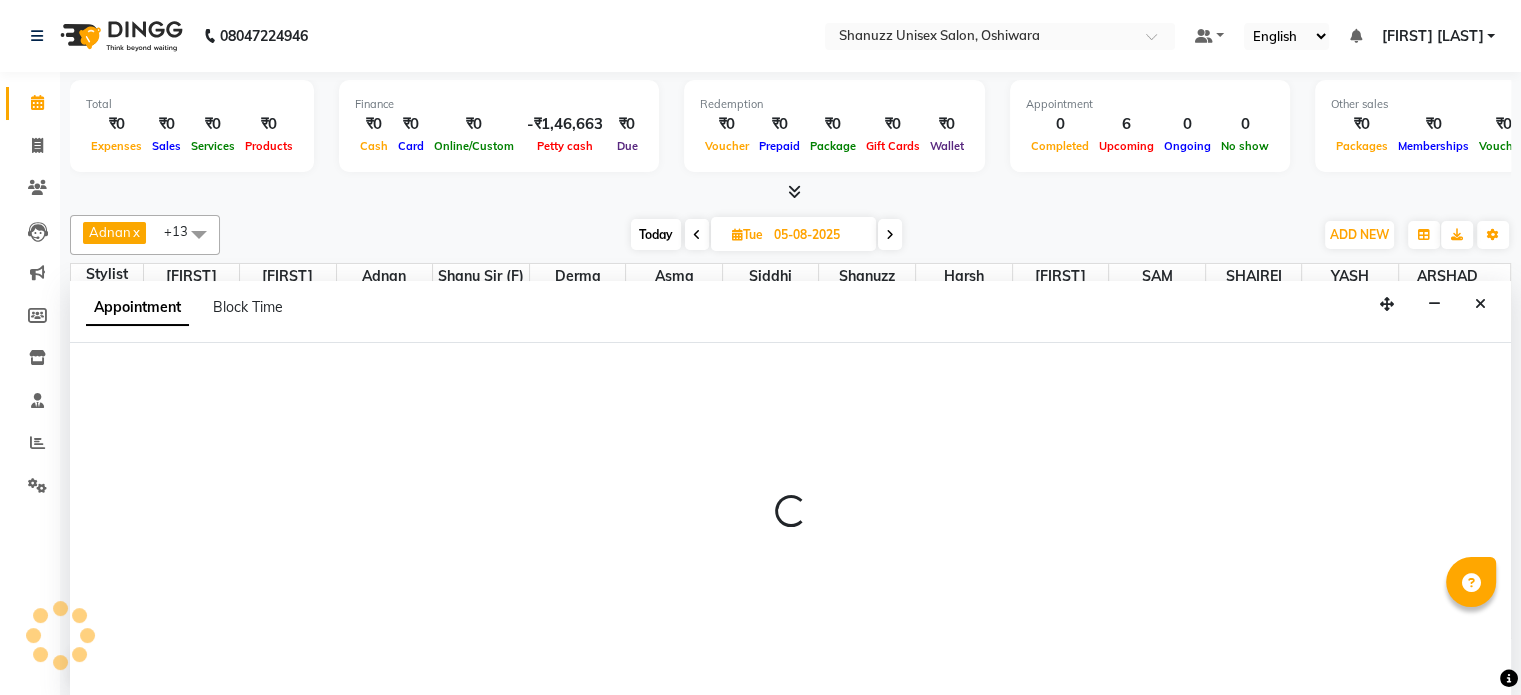 scroll, scrollTop: 0, scrollLeft: 0, axis: both 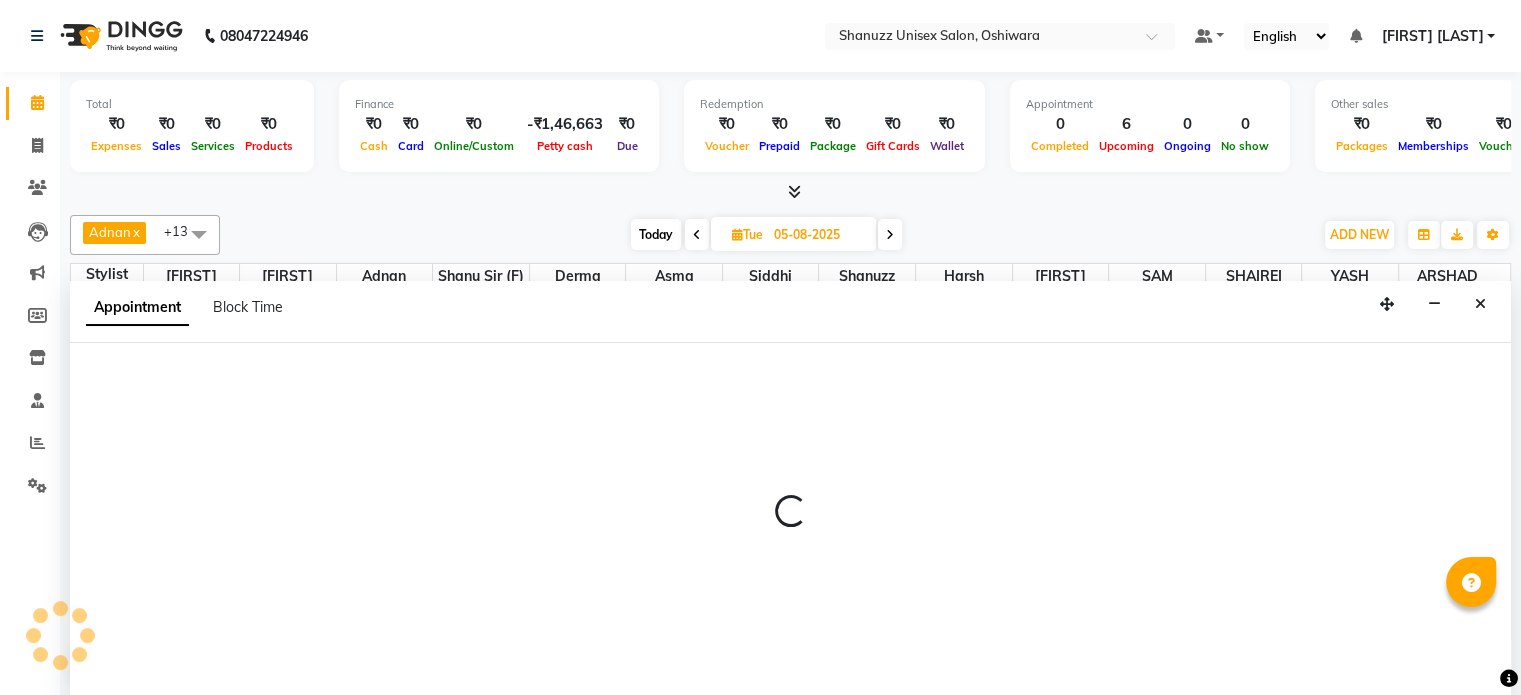 select on "59304" 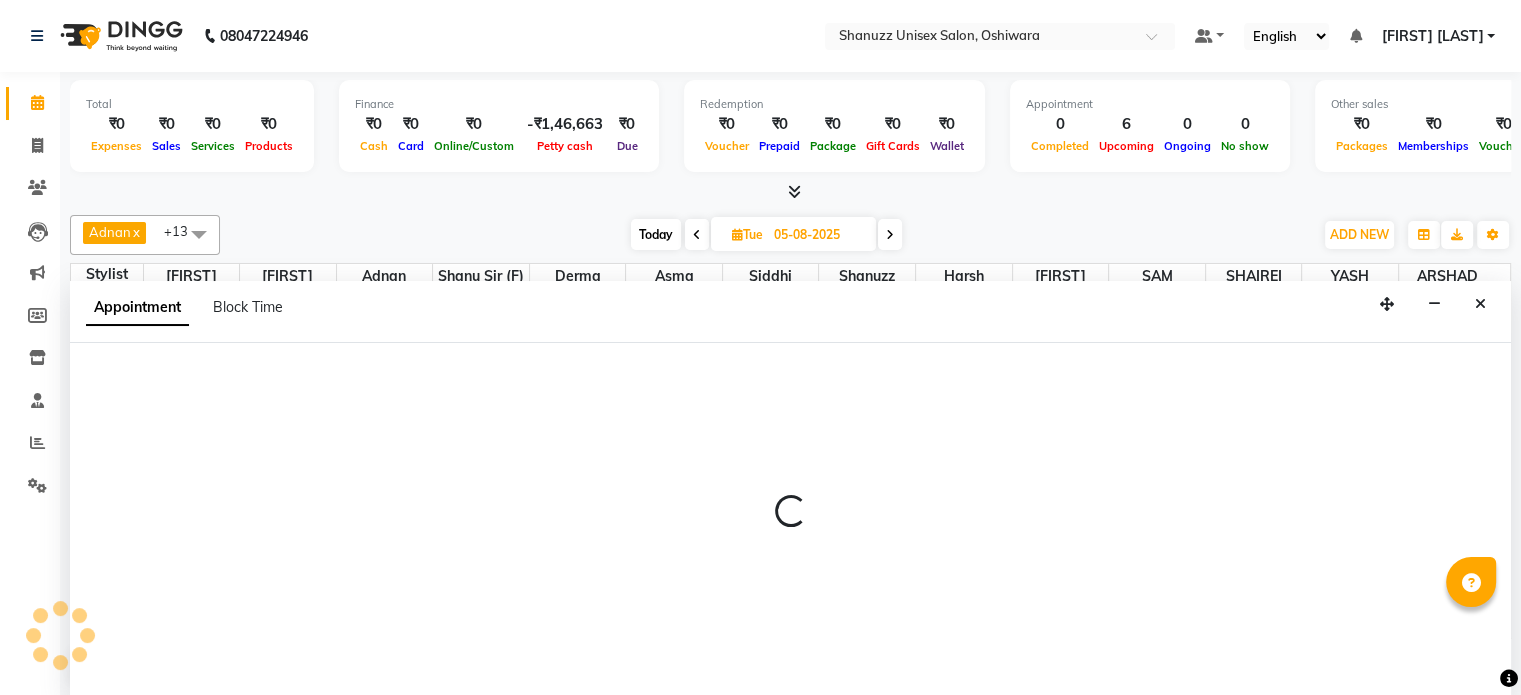 select on "tentative" 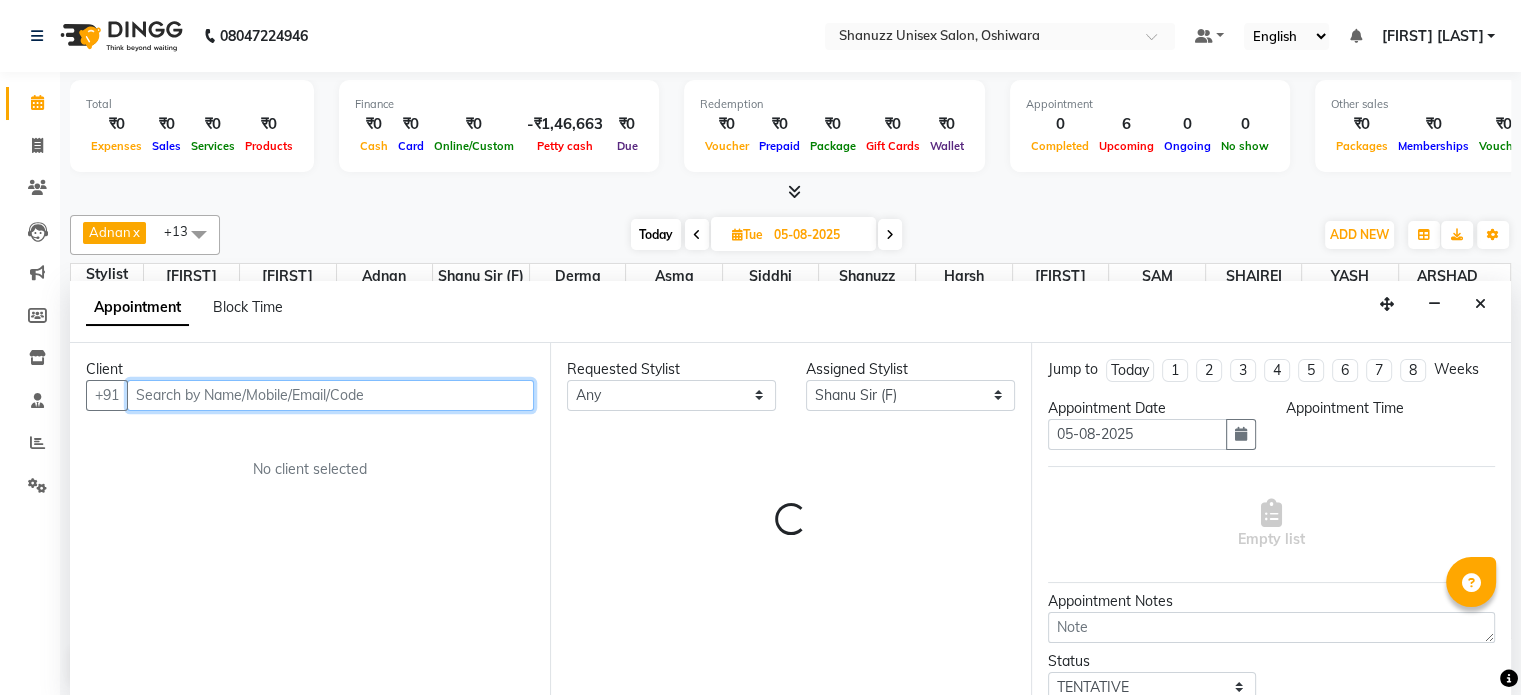 select on "780" 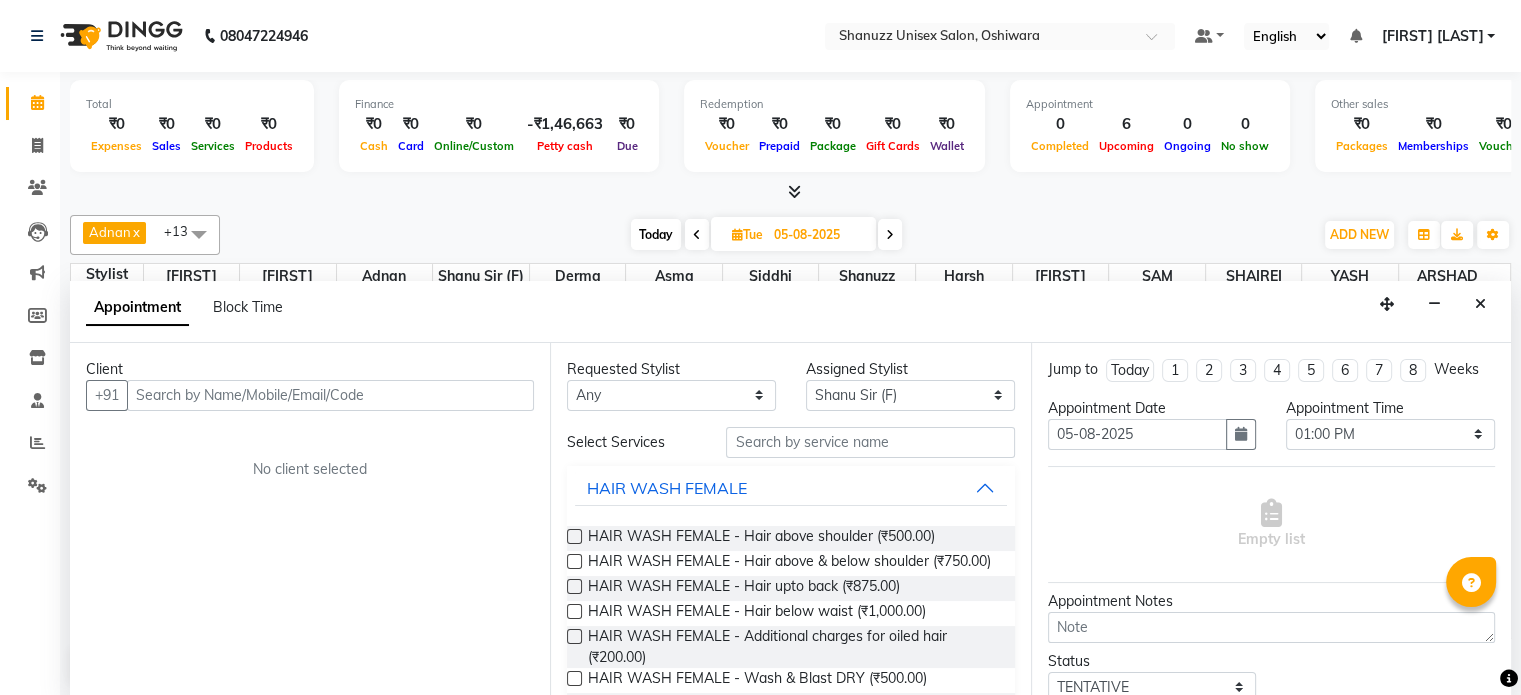 click at bounding box center [790, 192] 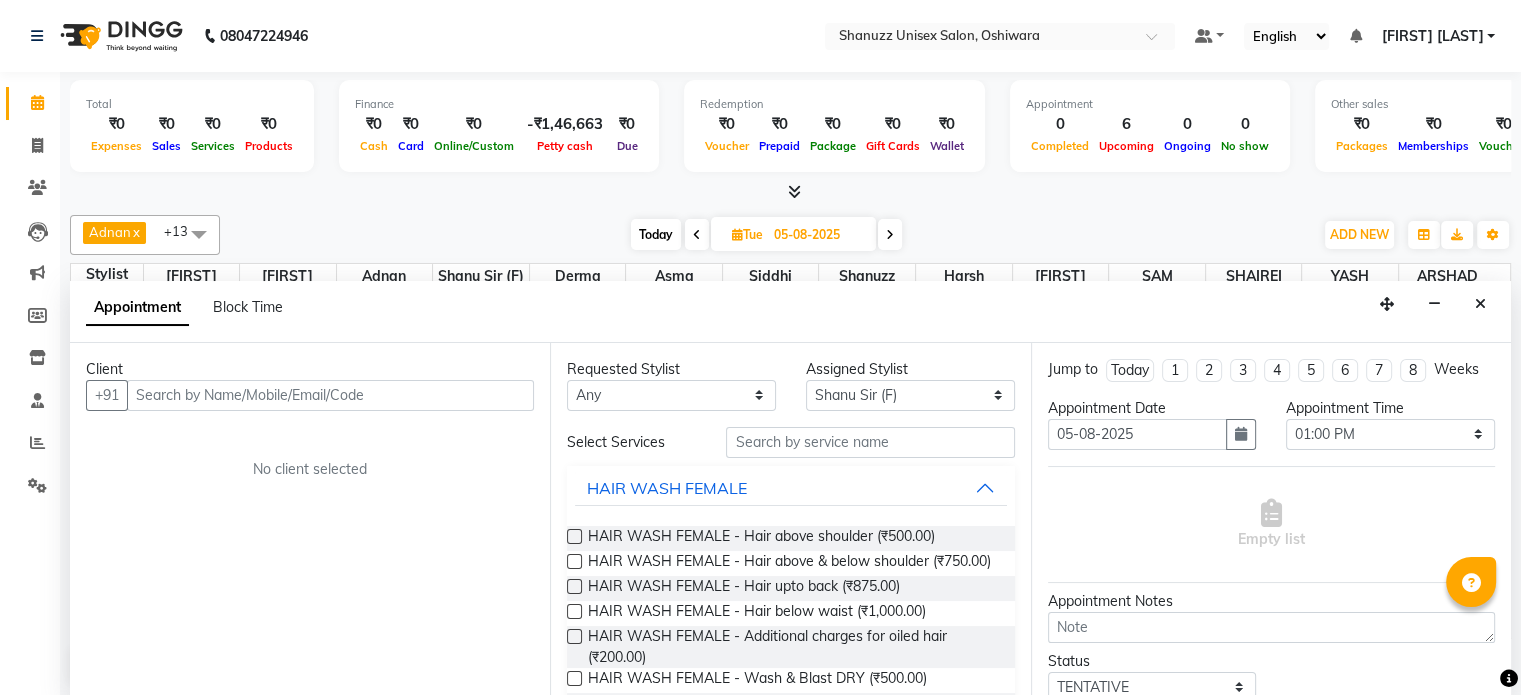 click at bounding box center [790, 192] 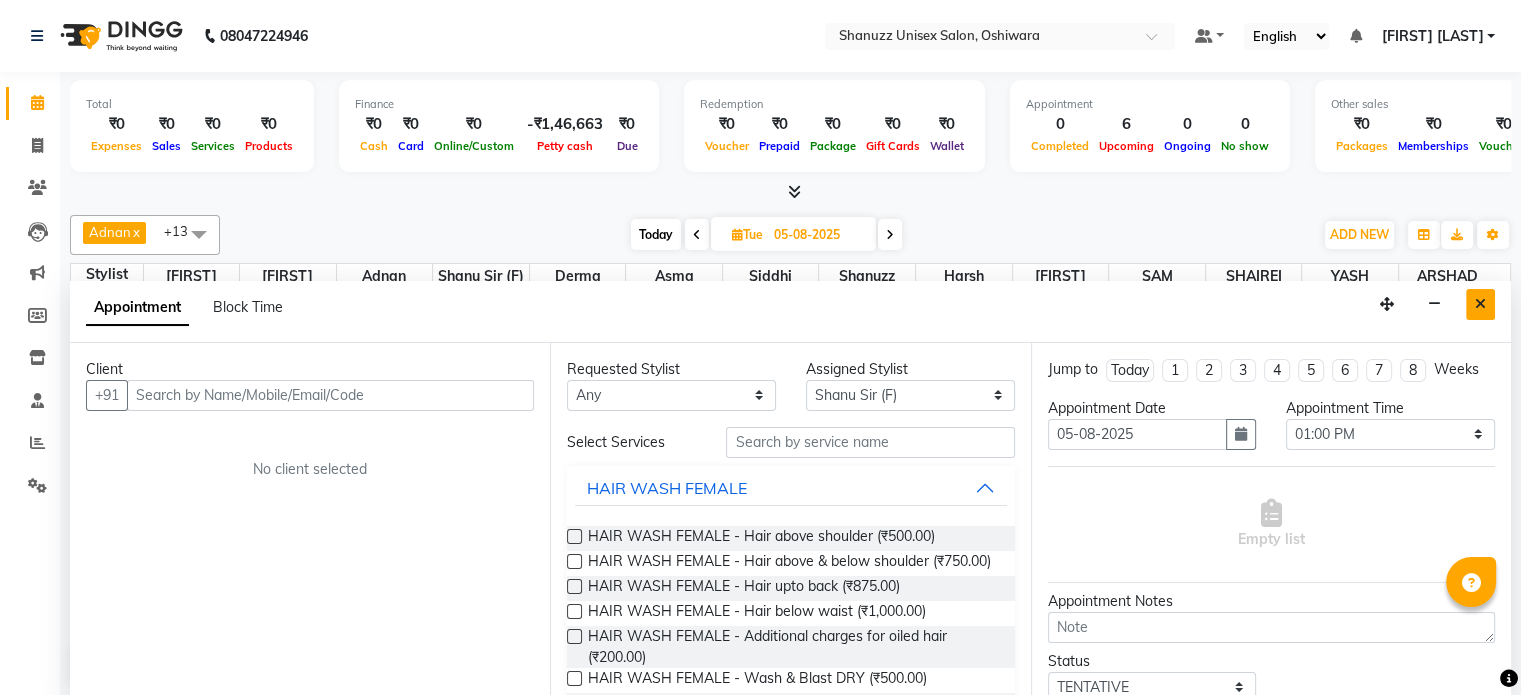 click at bounding box center [1480, 304] 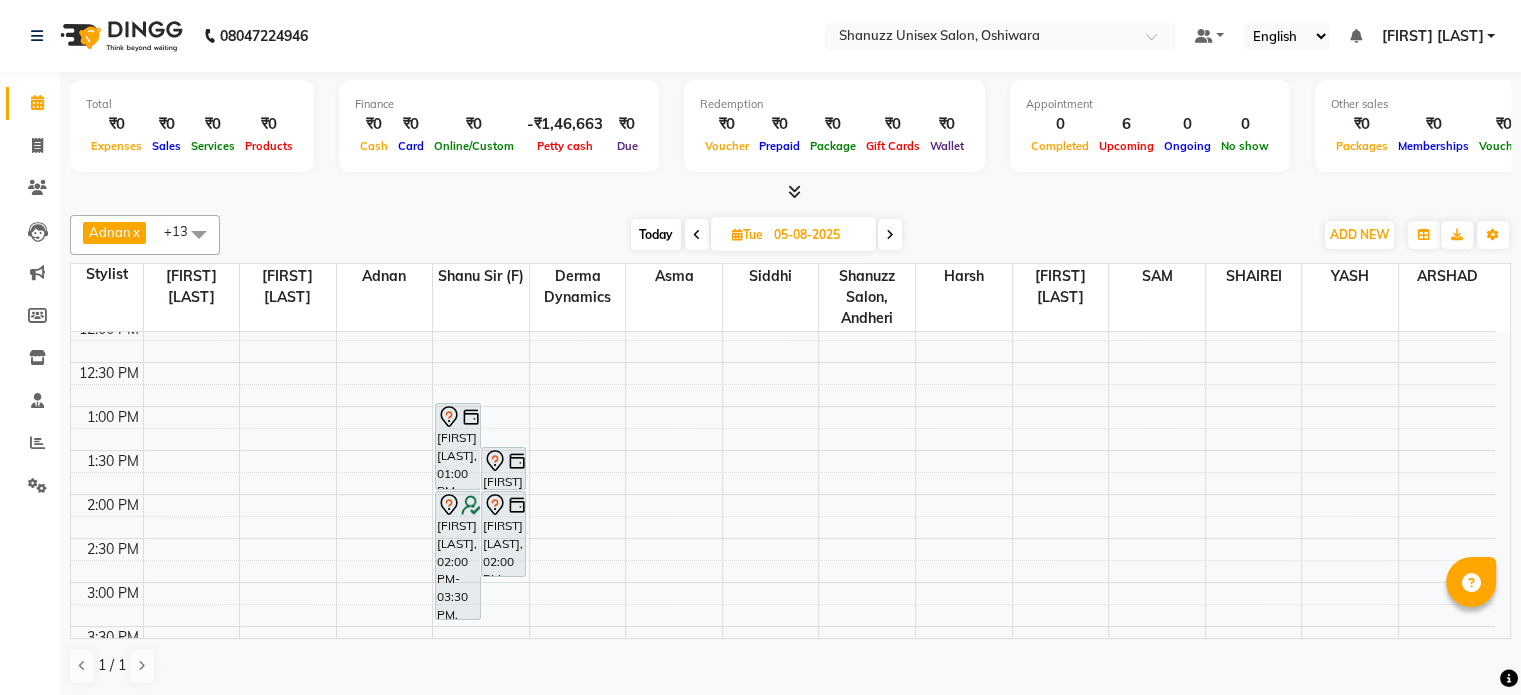 scroll, scrollTop: 276, scrollLeft: 0, axis: vertical 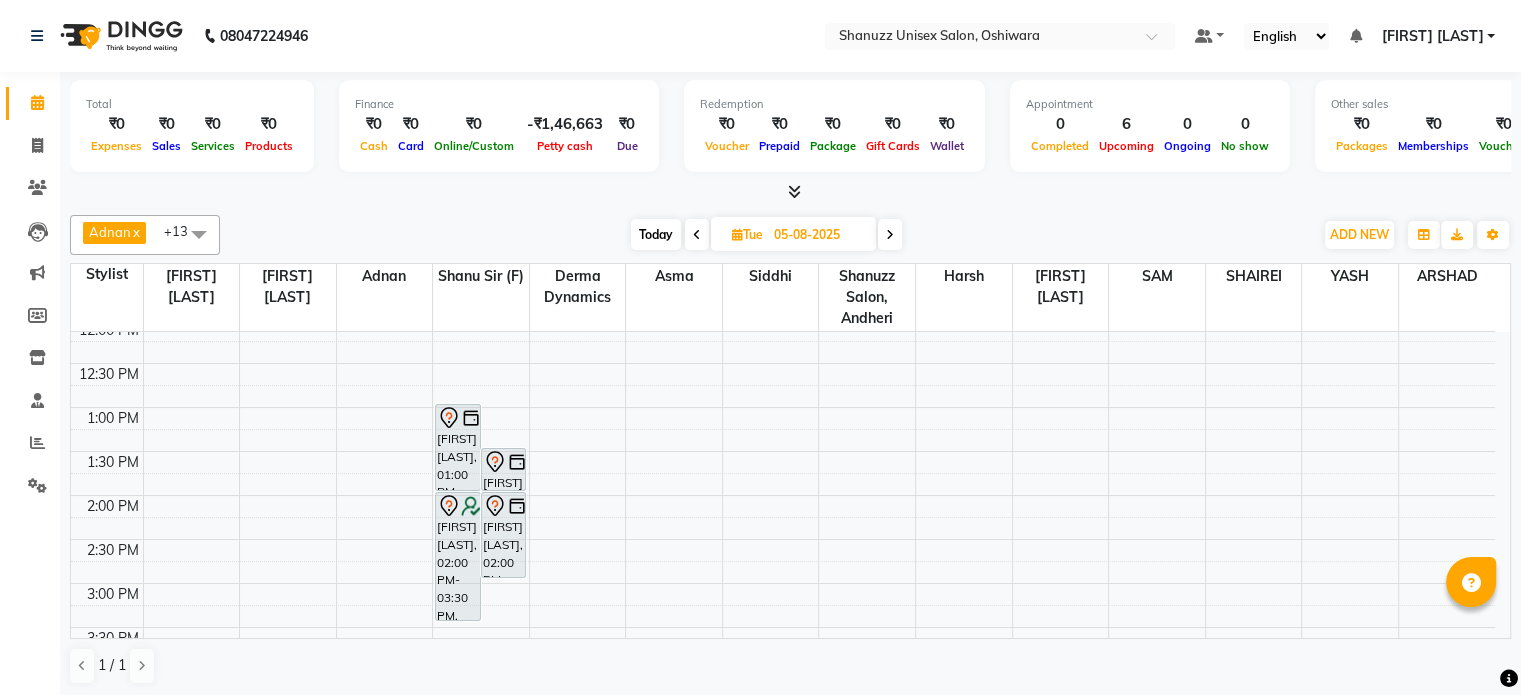 drag, startPoint x: 966, startPoint y: 233, endPoint x: 1061, endPoint y: 210, distance: 97.74457 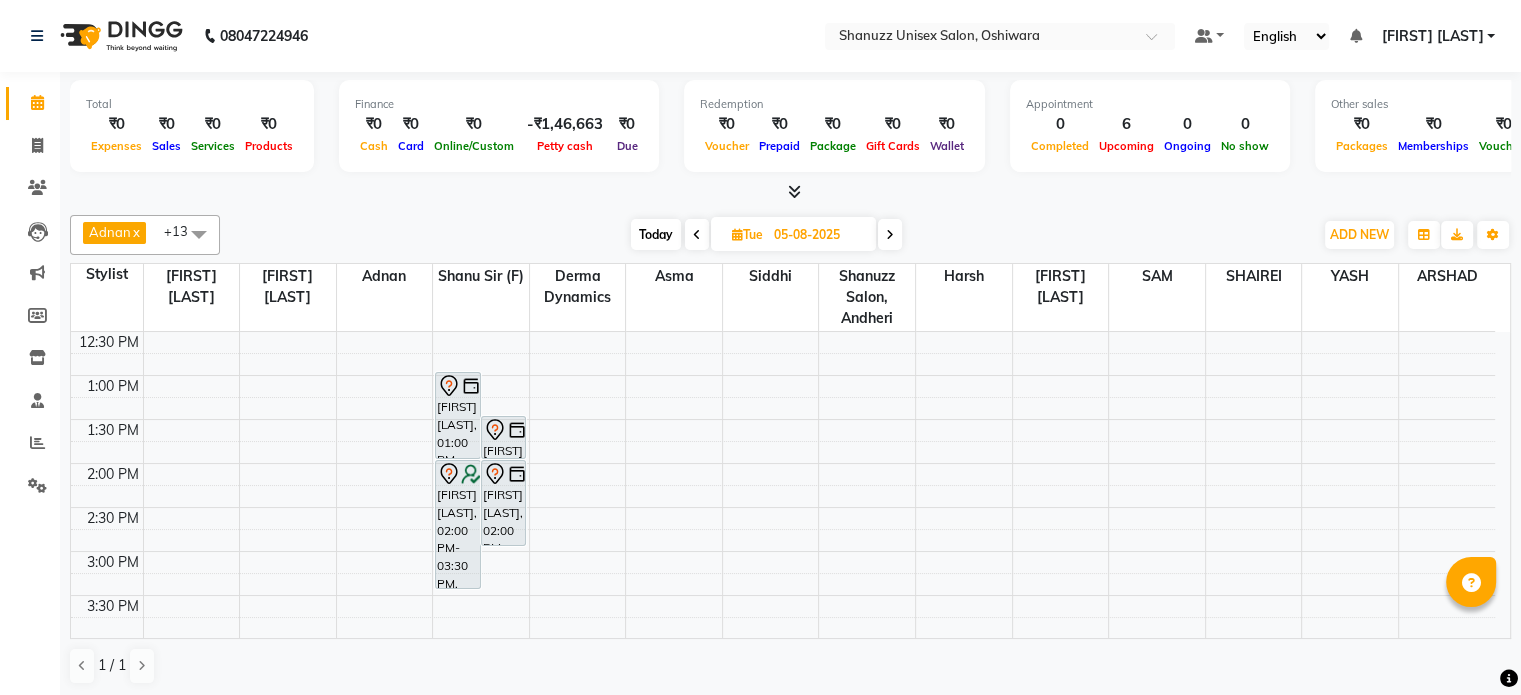scroll, scrollTop: 303, scrollLeft: 0, axis: vertical 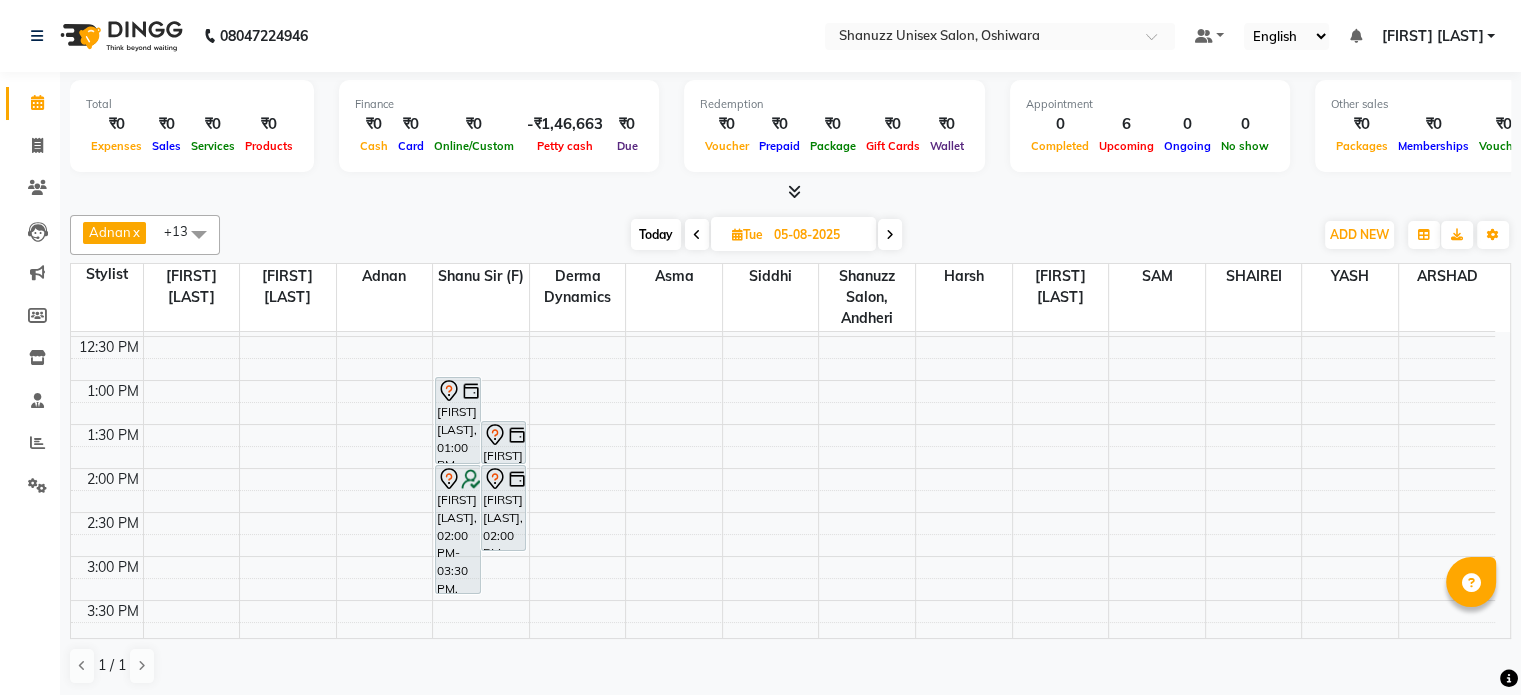 click on "Today" at bounding box center (656, 234) 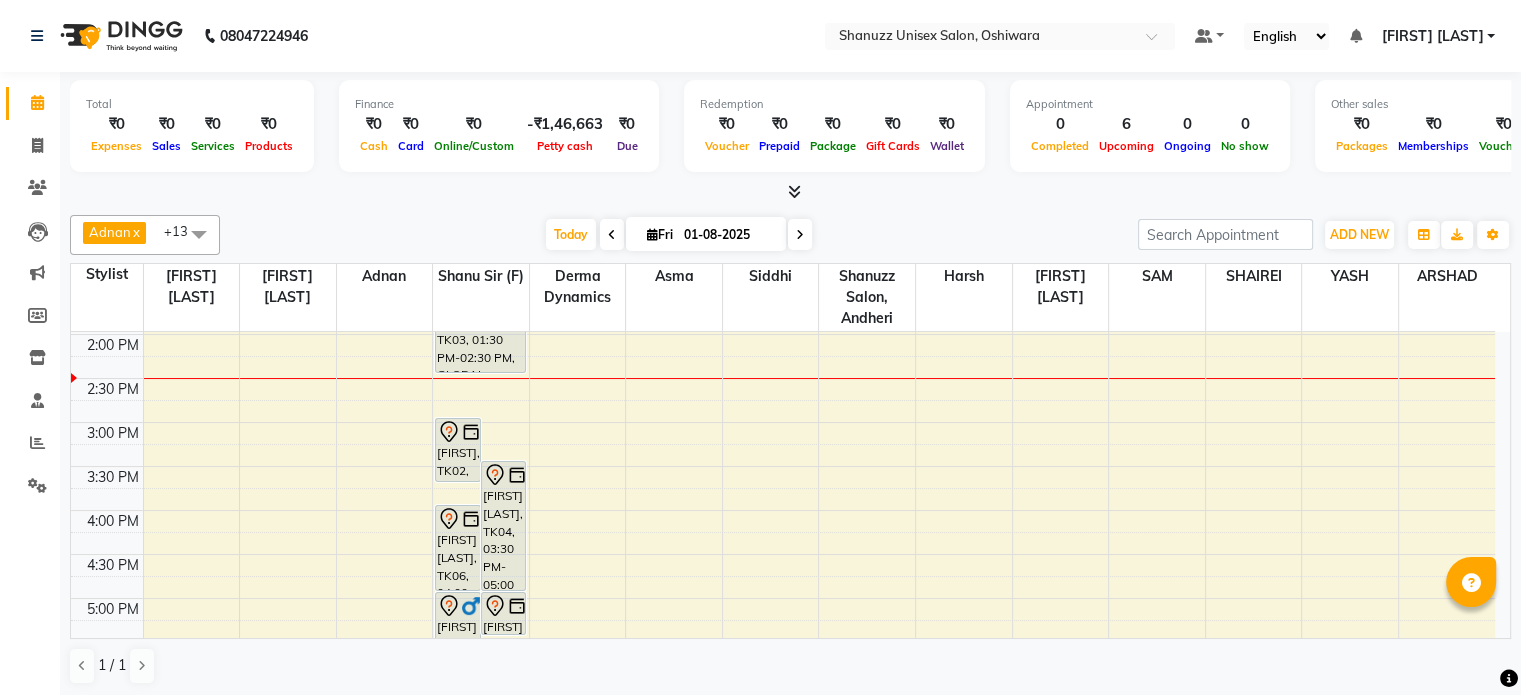 scroll, scrollTop: 740, scrollLeft: 0, axis: vertical 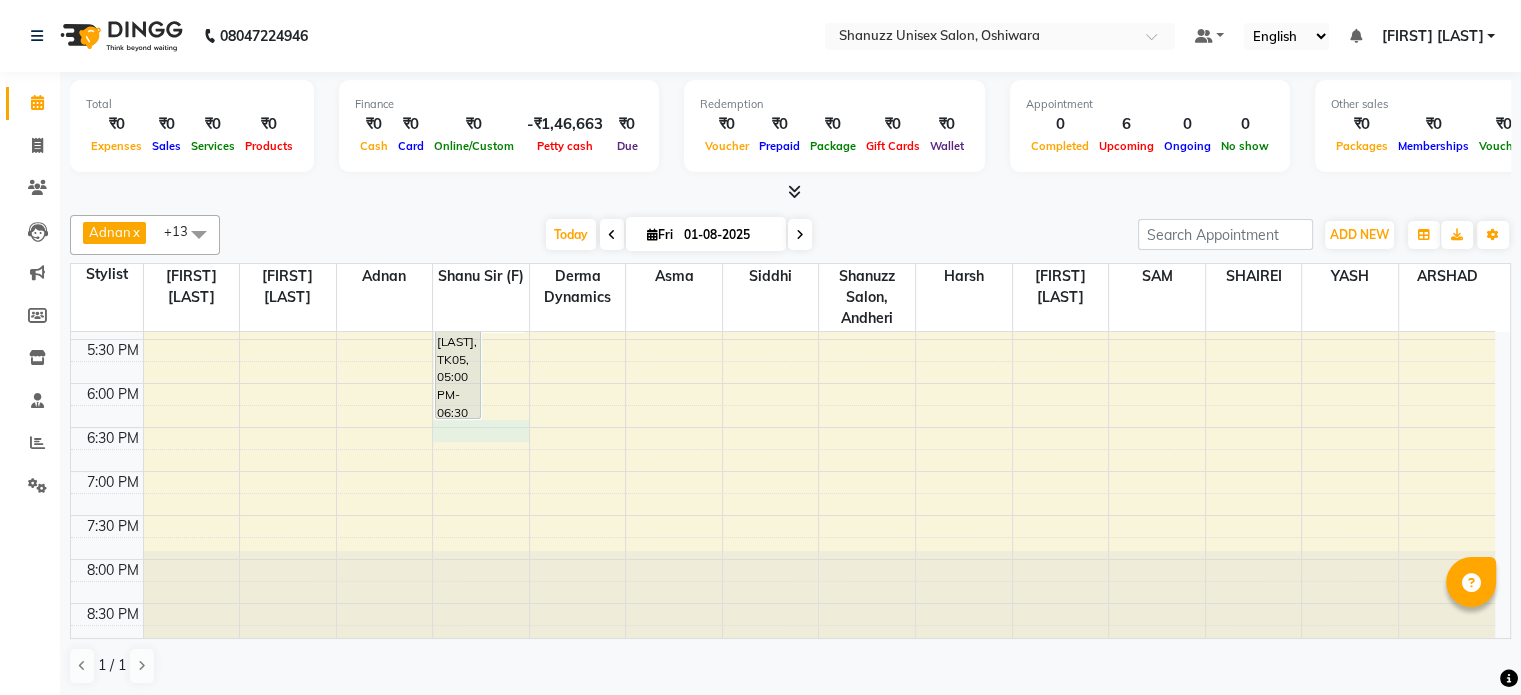 click on "9:00 AM 9:30 AM 10:00 AM 10:30 AM 11:00 AM 11:30 AM 12:00 PM 12:30 PM 1:00 PM 1:30 PM 2:00 PM 2:30 PM 3:00 PM 3:30 PM 4:00 PM 4:30 PM 5:00 PM 5:30 PM 6:00 PM 6:30 PM 7:00 PM 7:30 PM 8:00 PM 8:30 PM             RAVI, TK02, 03:00 PM-03:45 PM, Basique MALE Haircut - By Shanuzz (18+ Years of Experience)             VISHWA SONI, TK04, 03:30 PM-05:00 PM, Basique MALE Haircut - By Shanuzz (18+ Years of Experience)             MUBEEN  HANIF BUKSH, TK06, 04:00 PM-05:00 PM, Basique FEMALE Haircut - By Shanuzz (18+ Years of Experience)             DR.SARVESH BADJATE, TK05, 05:00 PM-06:30 PM, Basique MALE Haircut - By Shanuzz (18+ Years of Experience)             MUBEEN  HANIF BUKSH, TK06, 05:00 PM-05:30 PM, GLOBAL COLOR + HIGHLIGHTS  - Hair below waist             SHRUITY ACHAREKAR, TK03, 01:30 PM-02:30 PM, GLOBAL COLOR + HIGHLIGHTS  - Hair upto back" at bounding box center [783, 119] 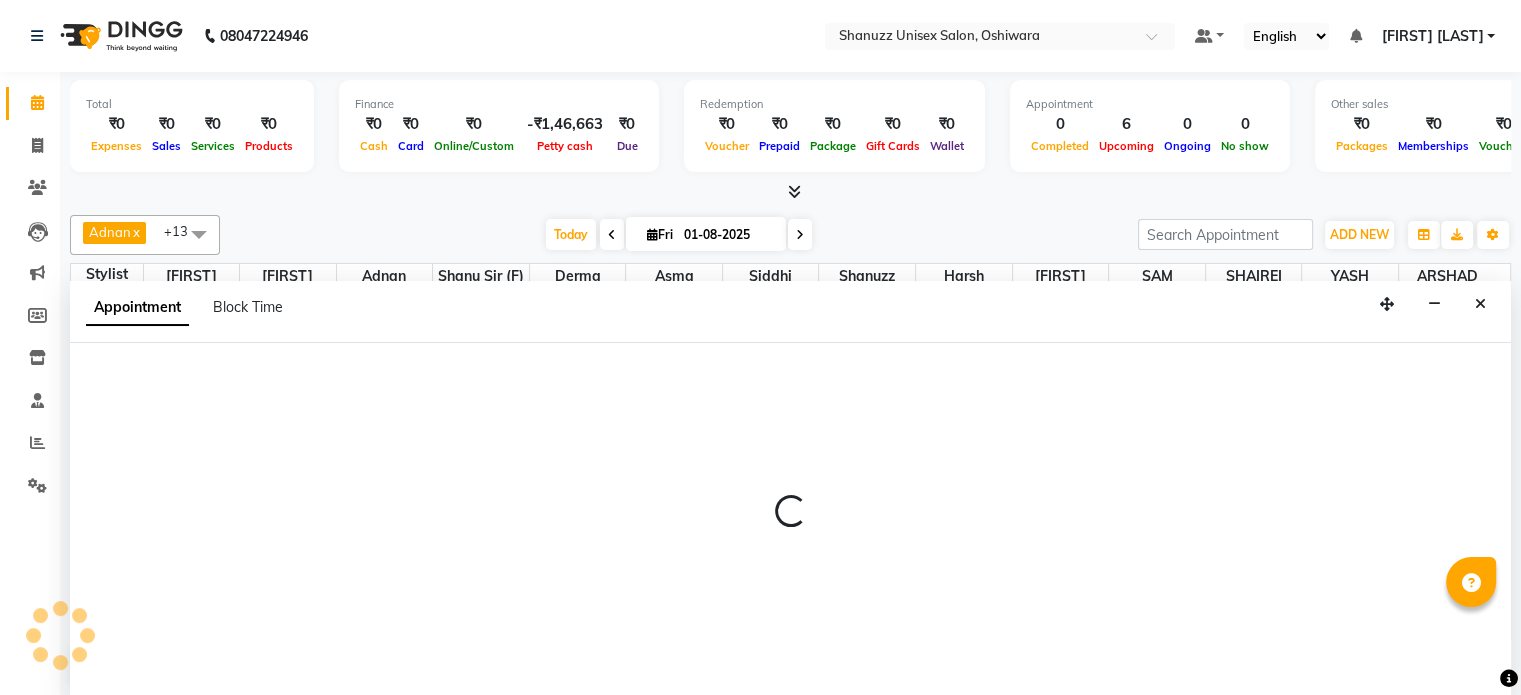 select on "59304" 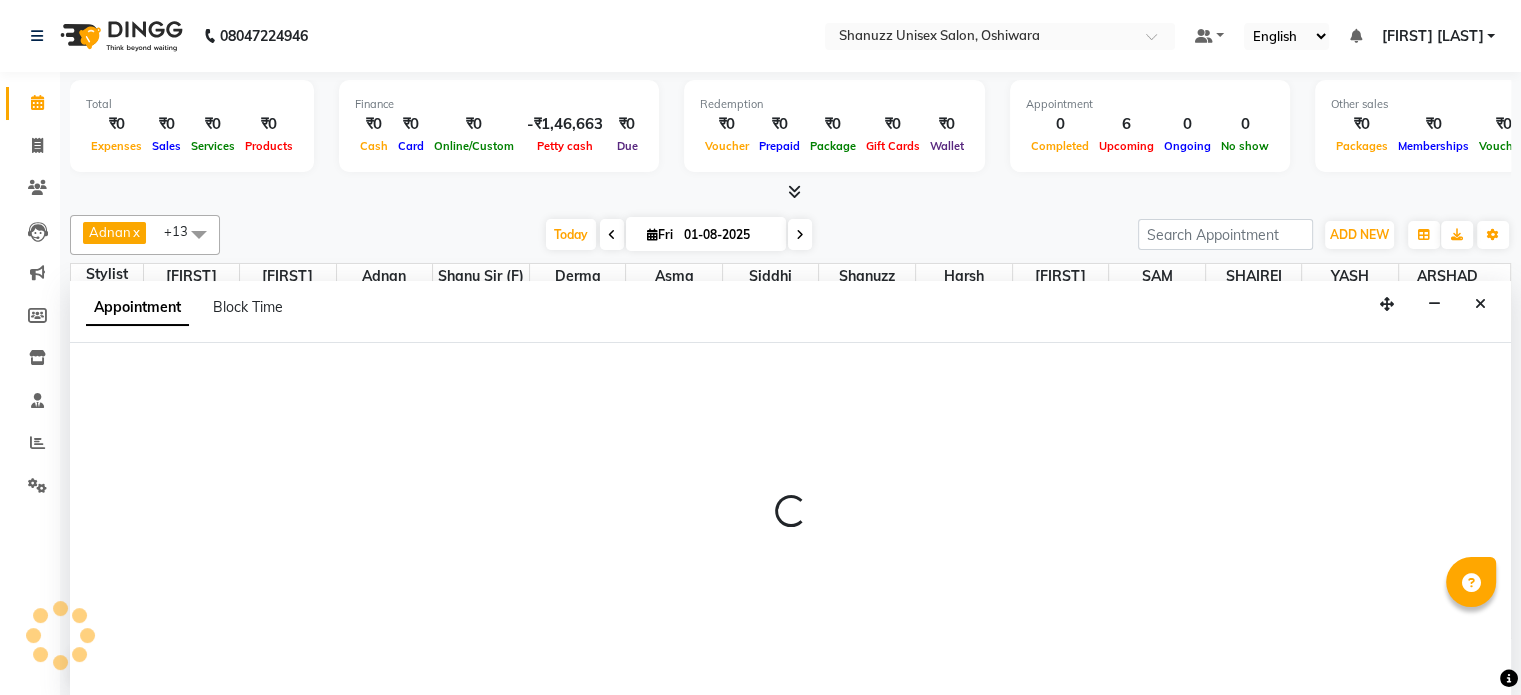 select on "tentative" 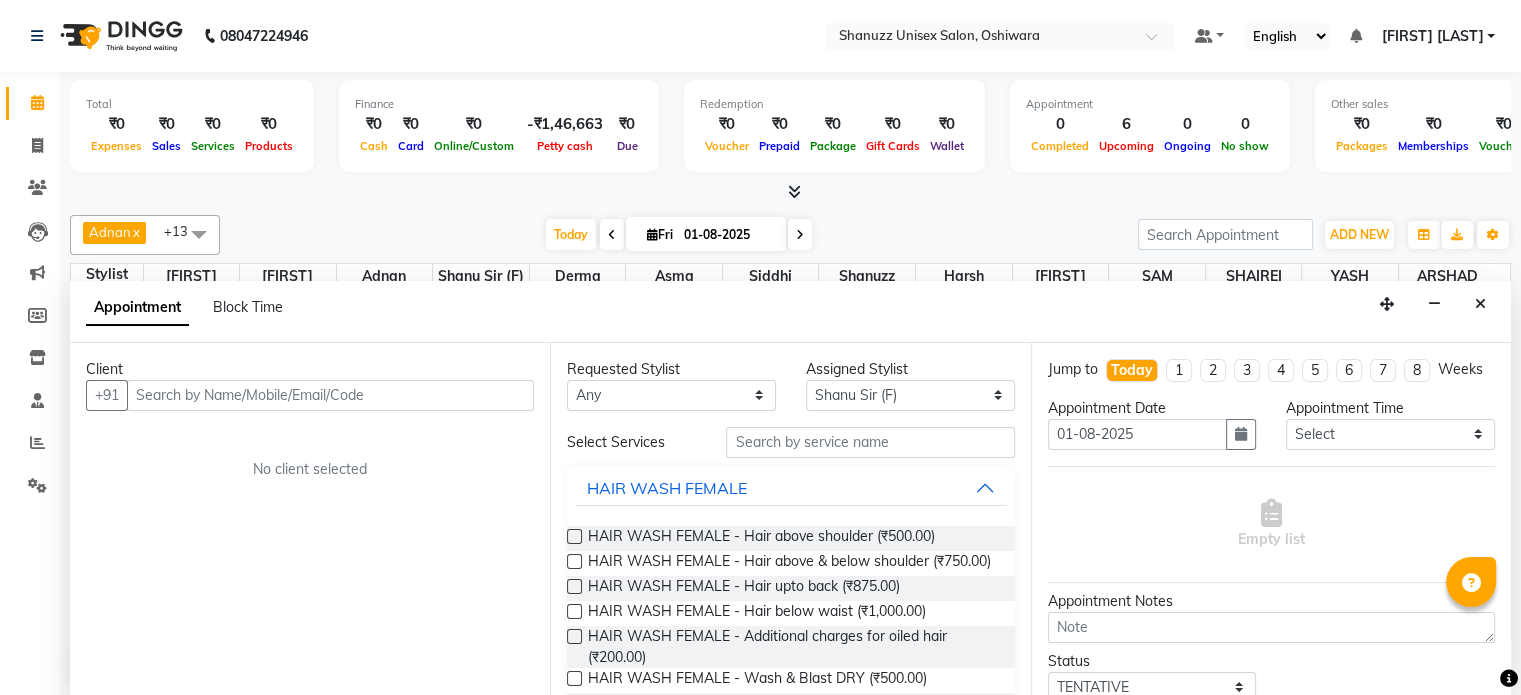 click at bounding box center (330, 395) 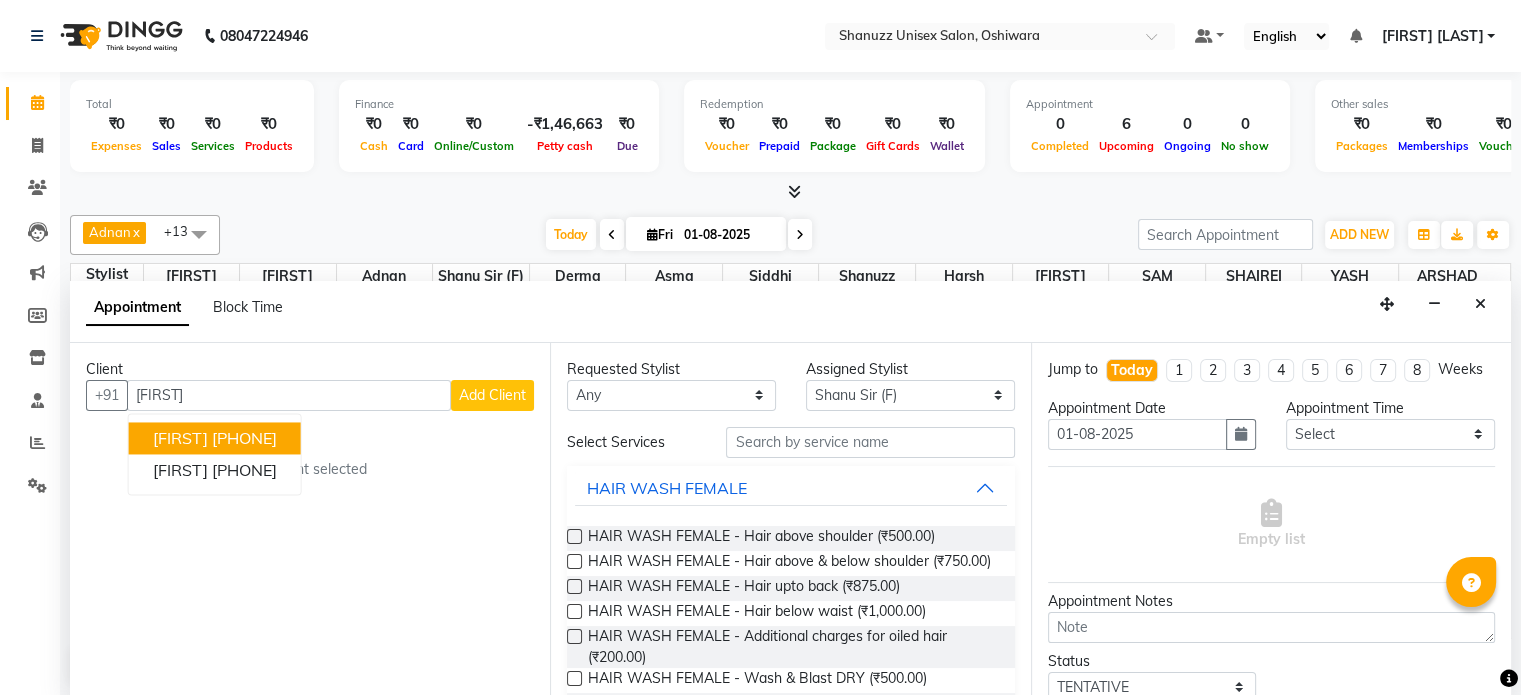 click on "[LAST]" at bounding box center [180, 438] 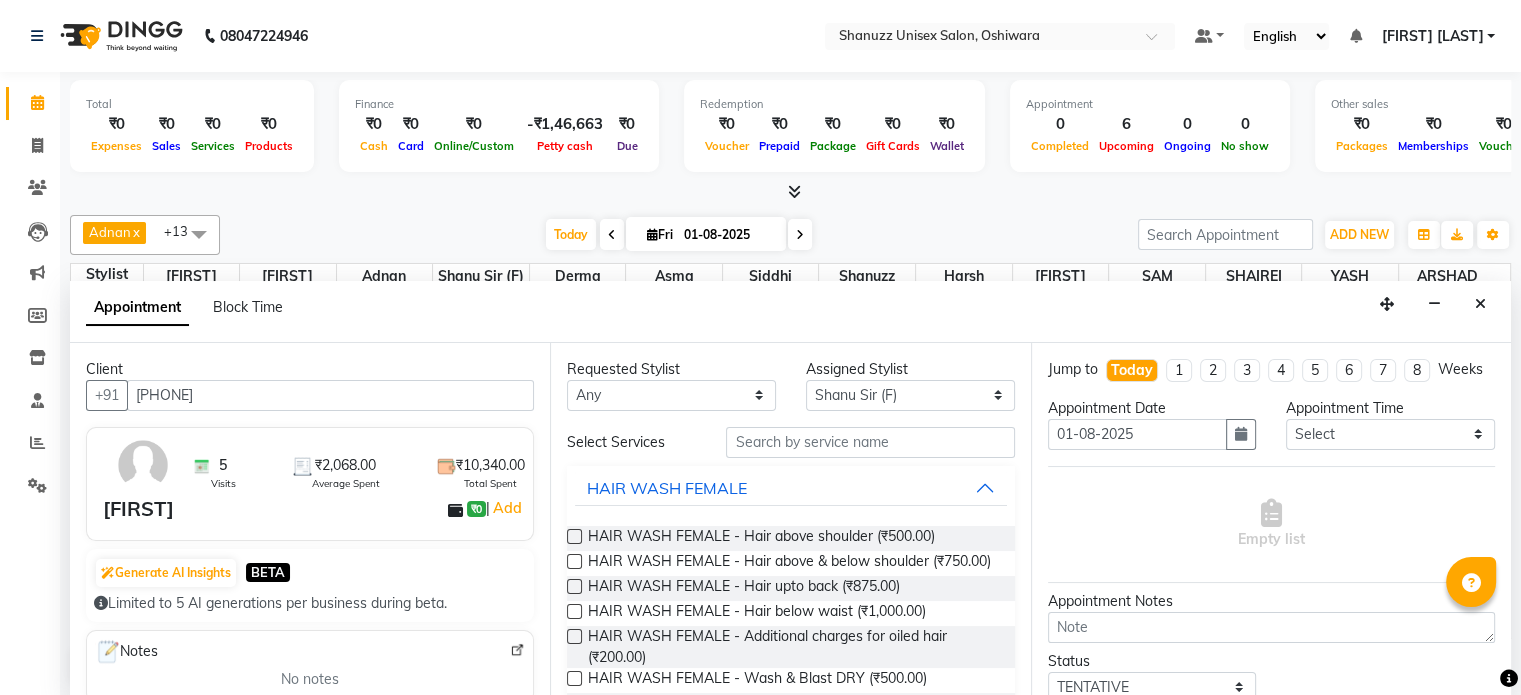 type on "[PHONE]" 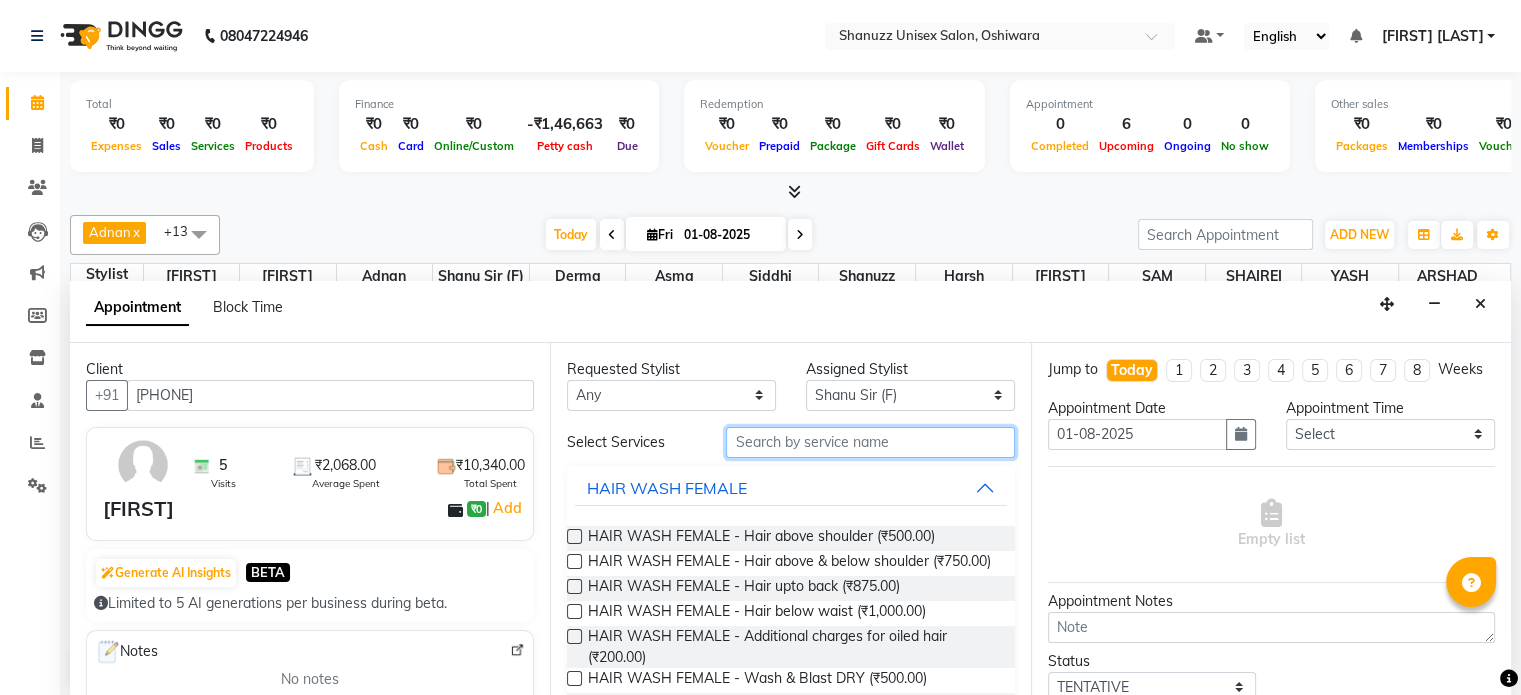 click at bounding box center (870, 442) 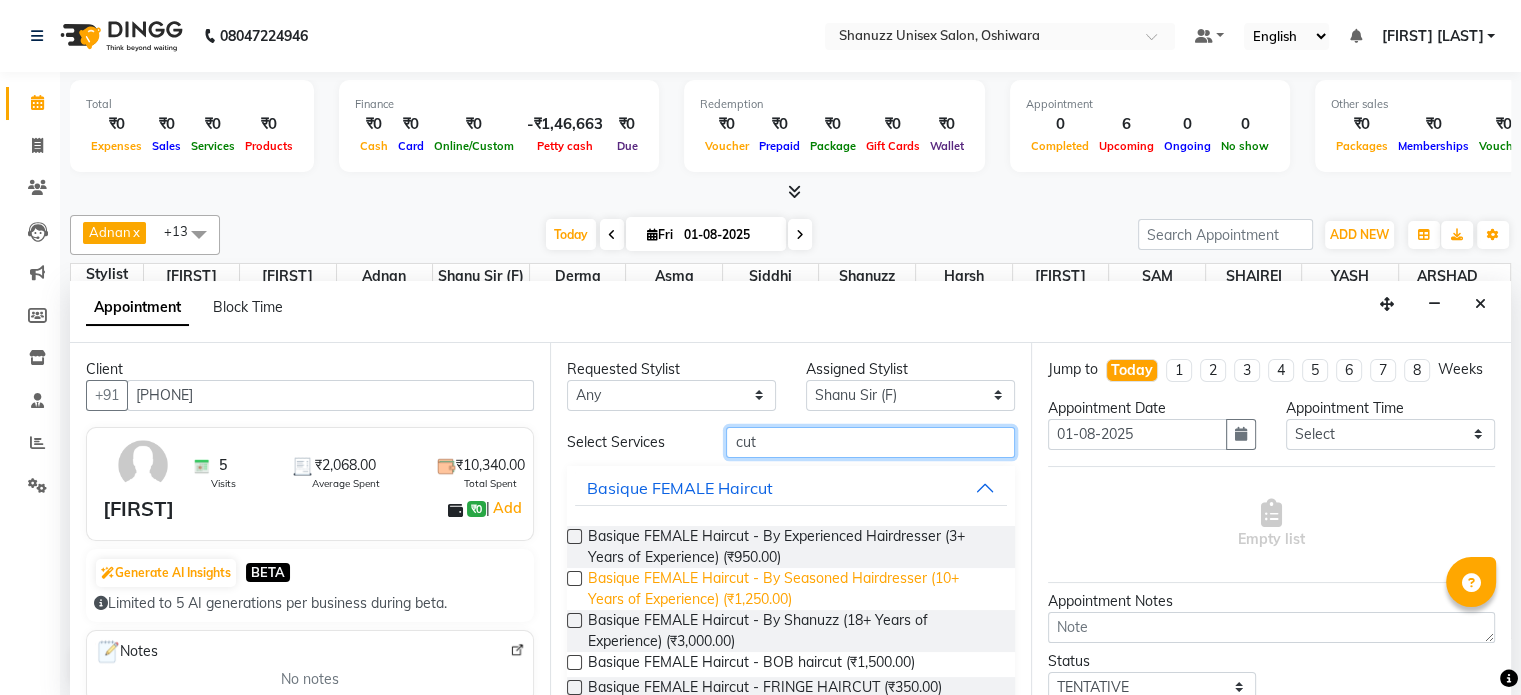 scroll, scrollTop: 148, scrollLeft: 0, axis: vertical 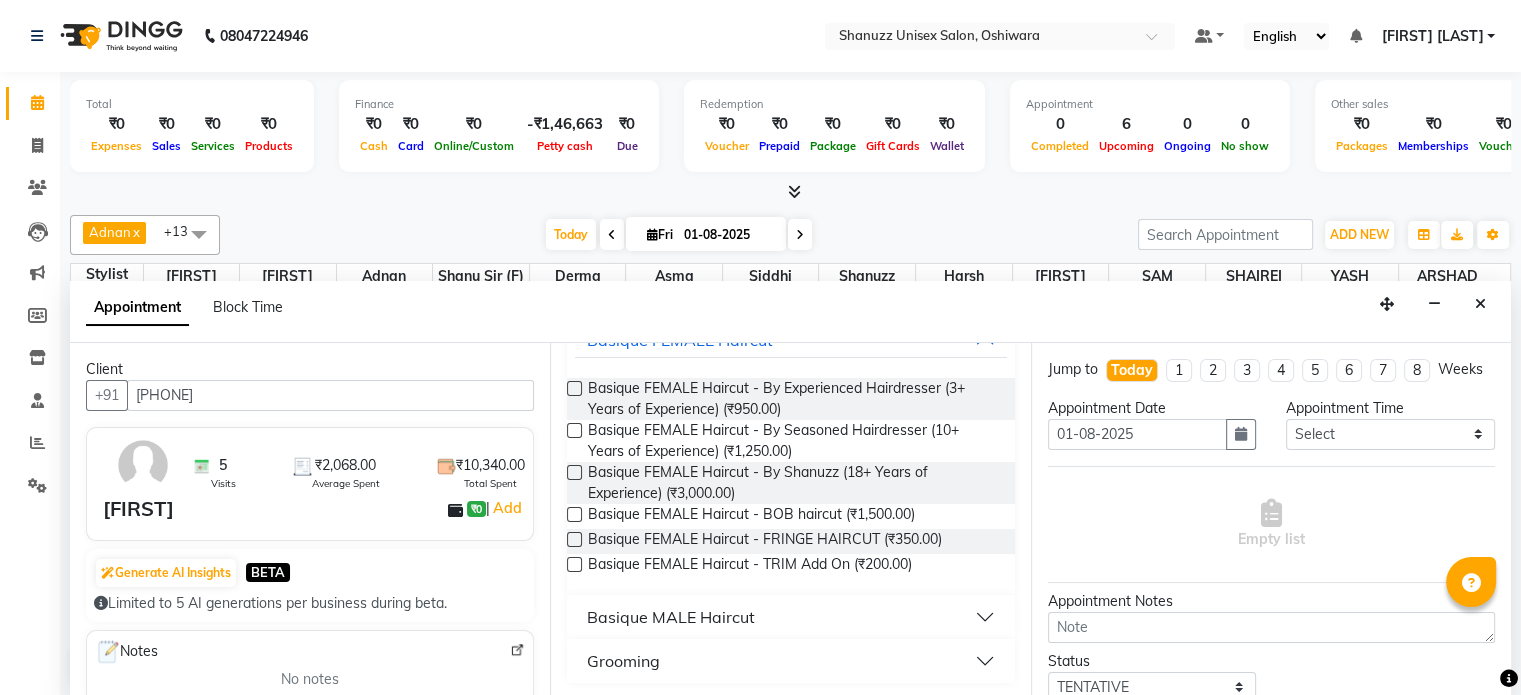 type on "cut" 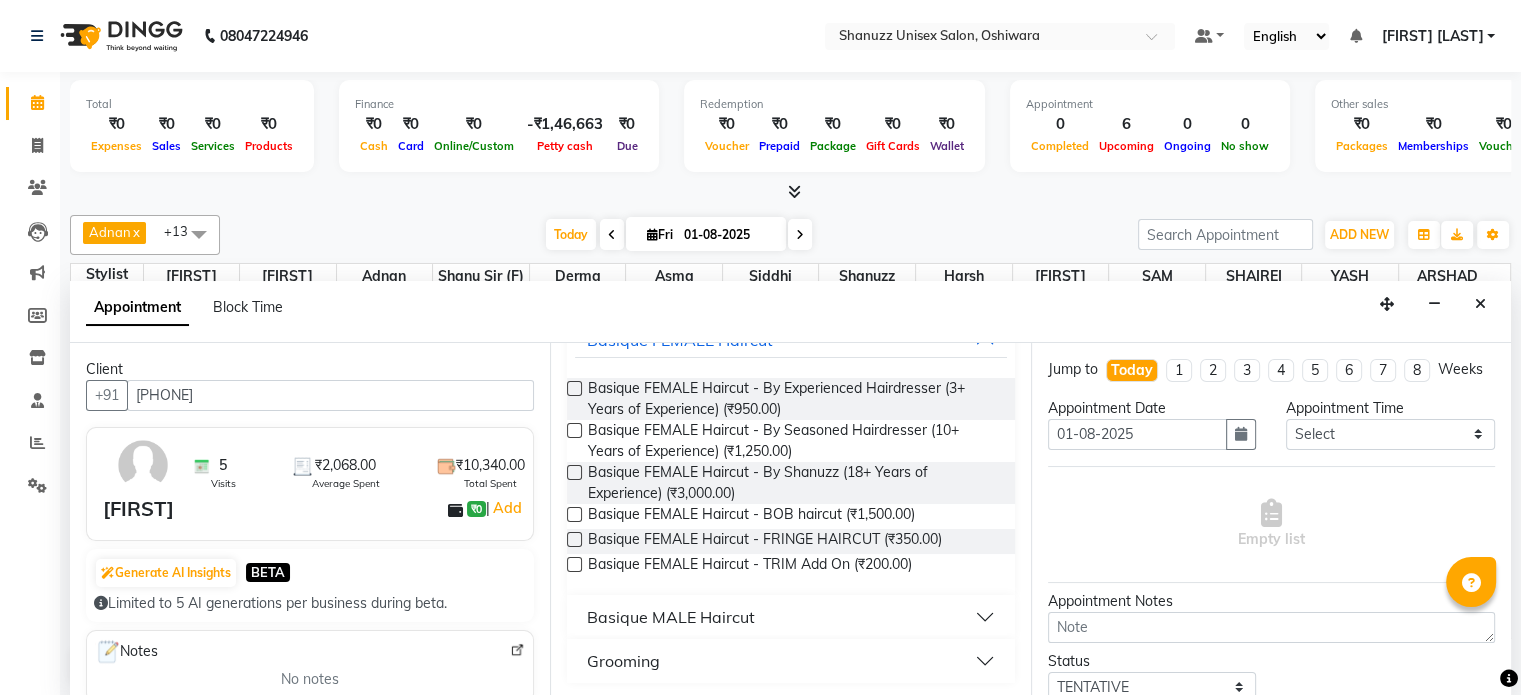 click on "Basique MALE Haircut" at bounding box center [671, 617] 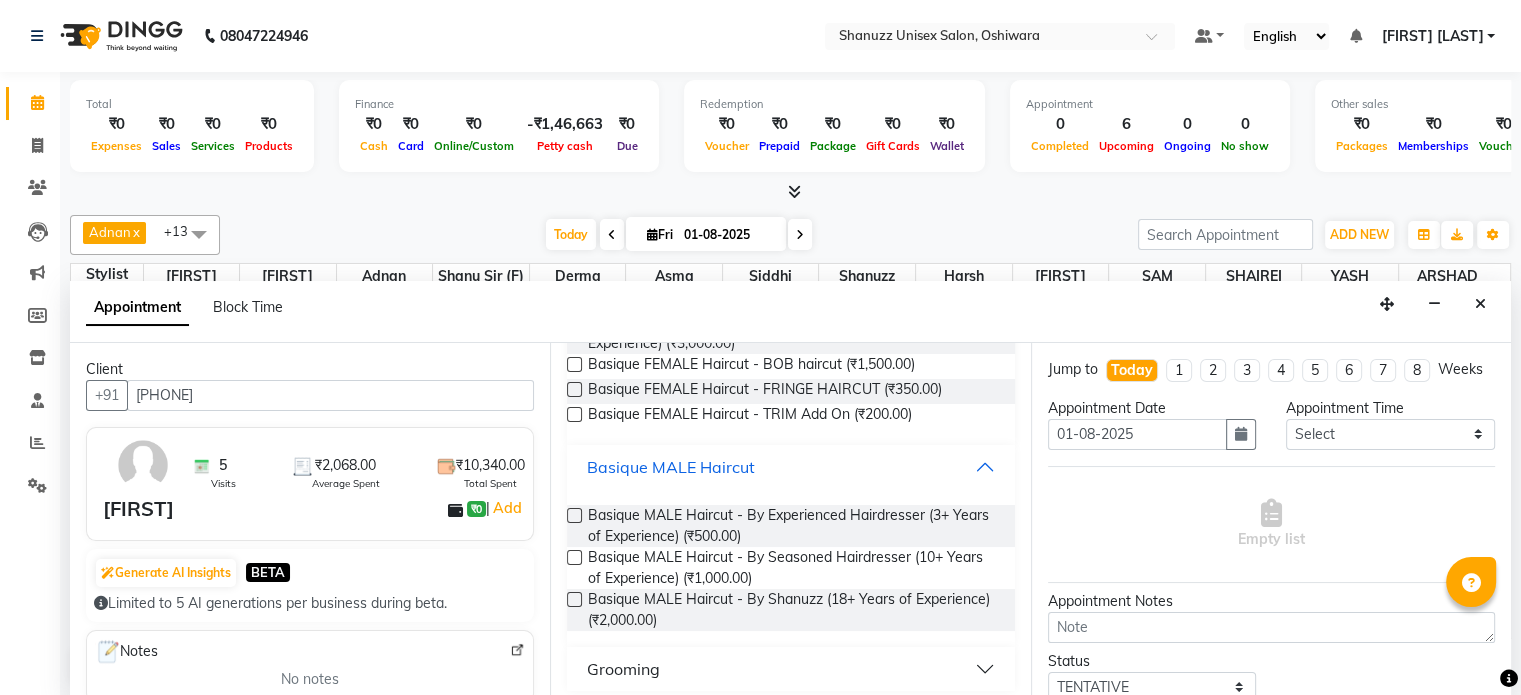 scroll, scrollTop: 306, scrollLeft: 0, axis: vertical 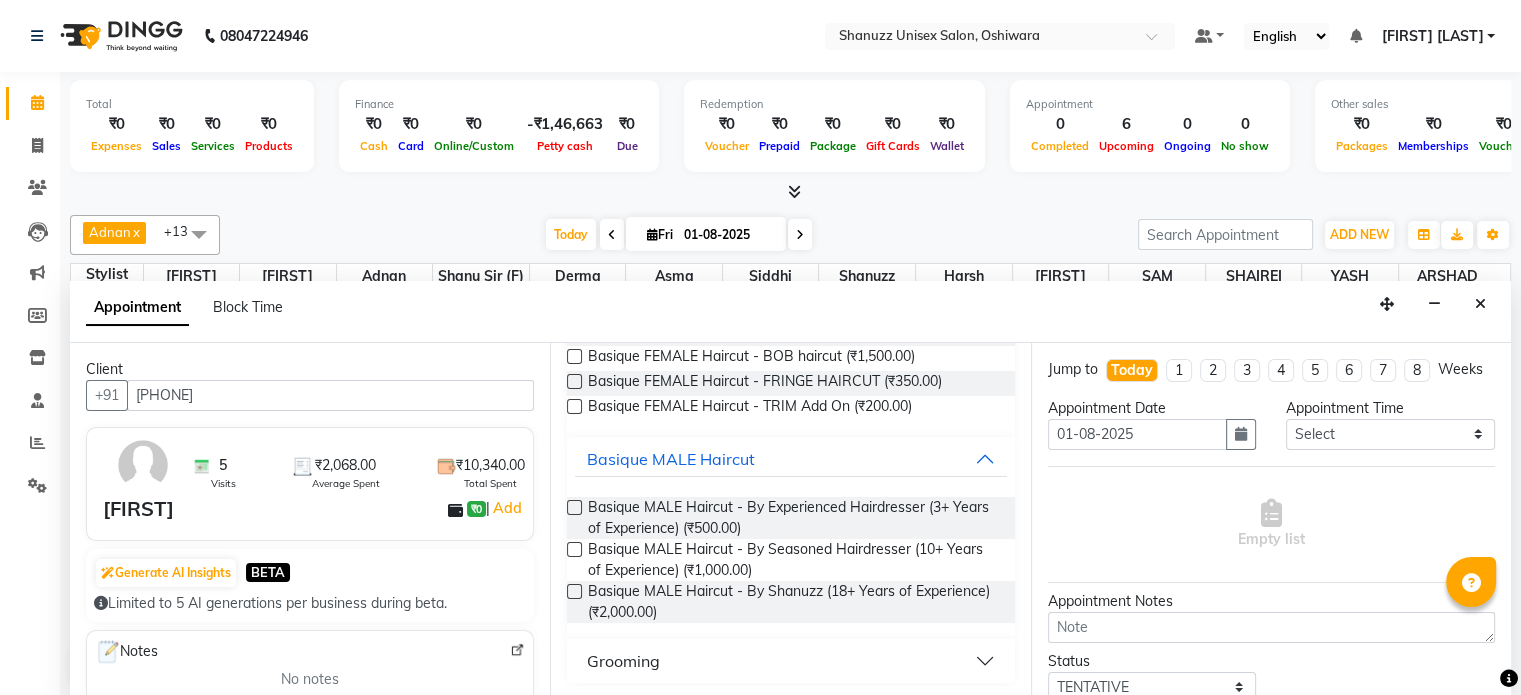 click at bounding box center [574, 591] 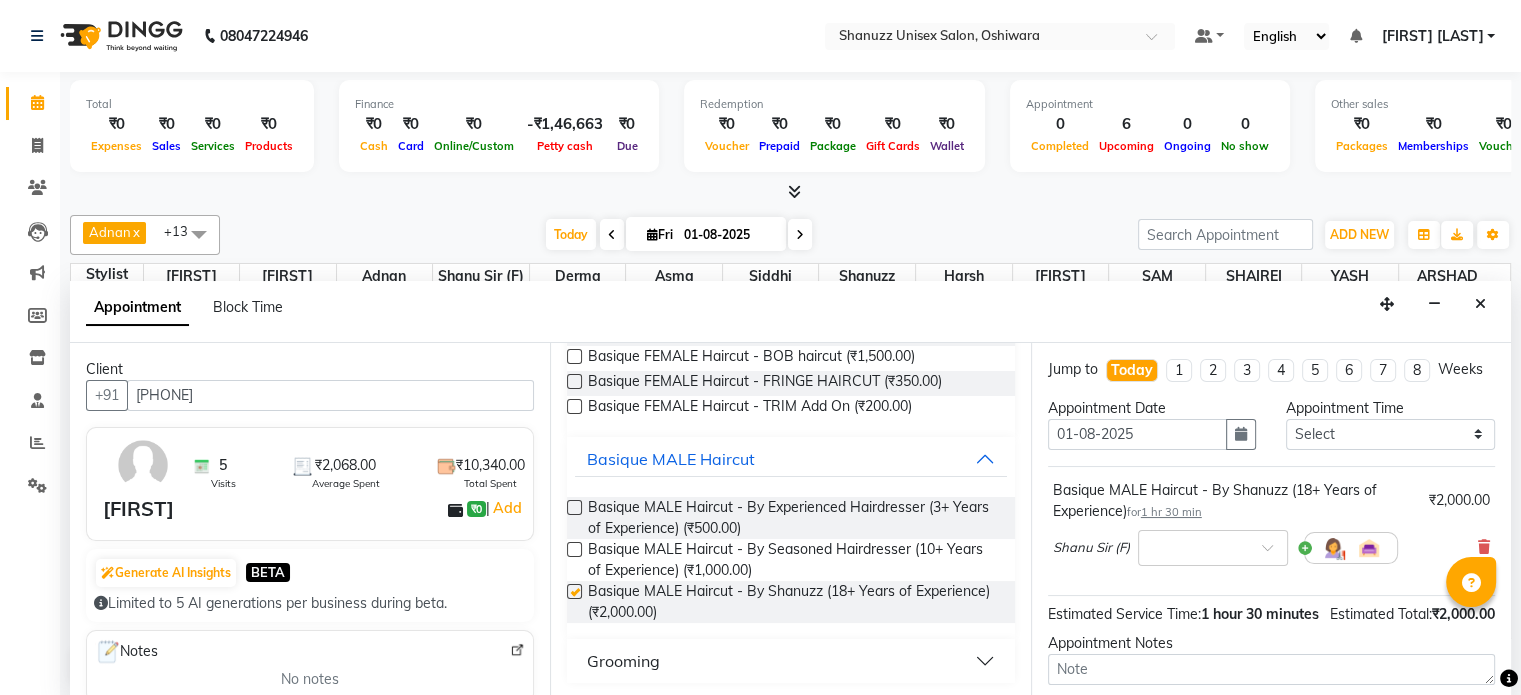 checkbox on "false" 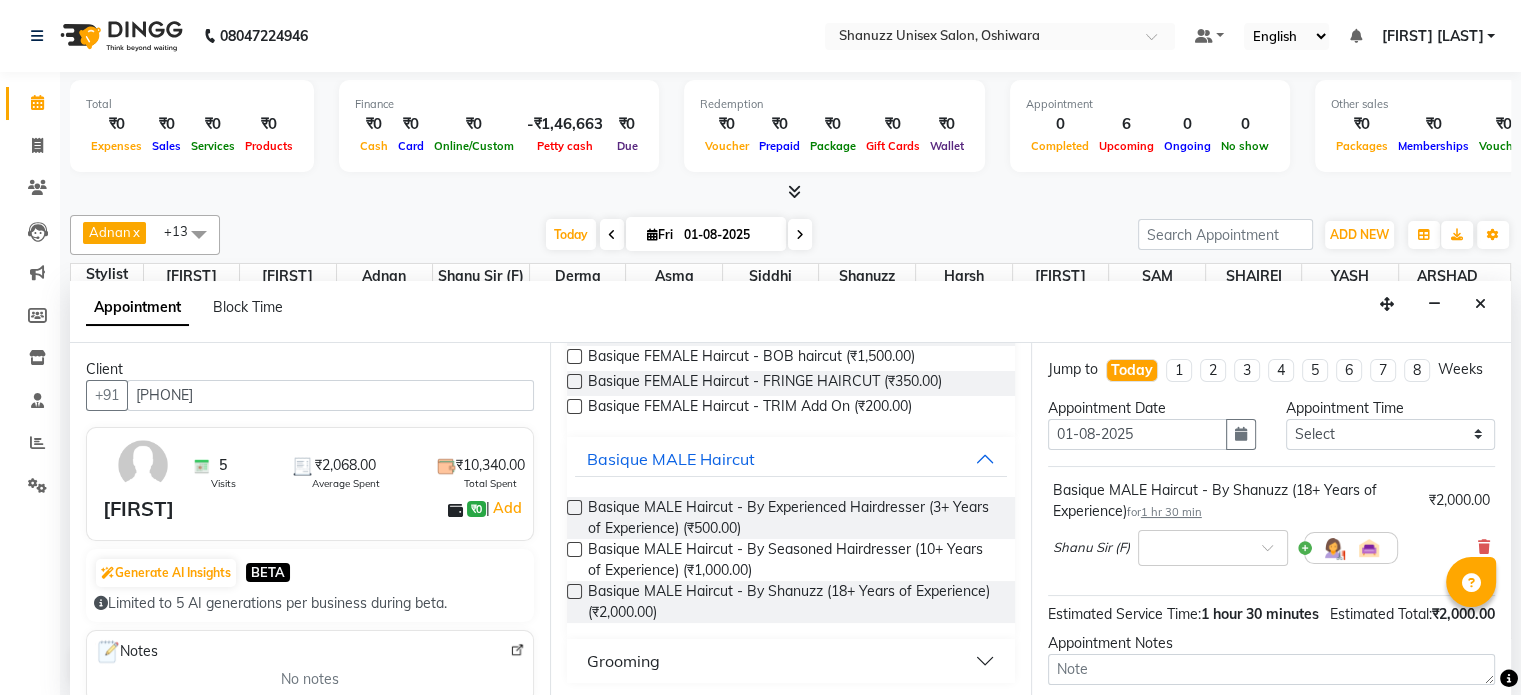 scroll, scrollTop: 212, scrollLeft: 0, axis: vertical 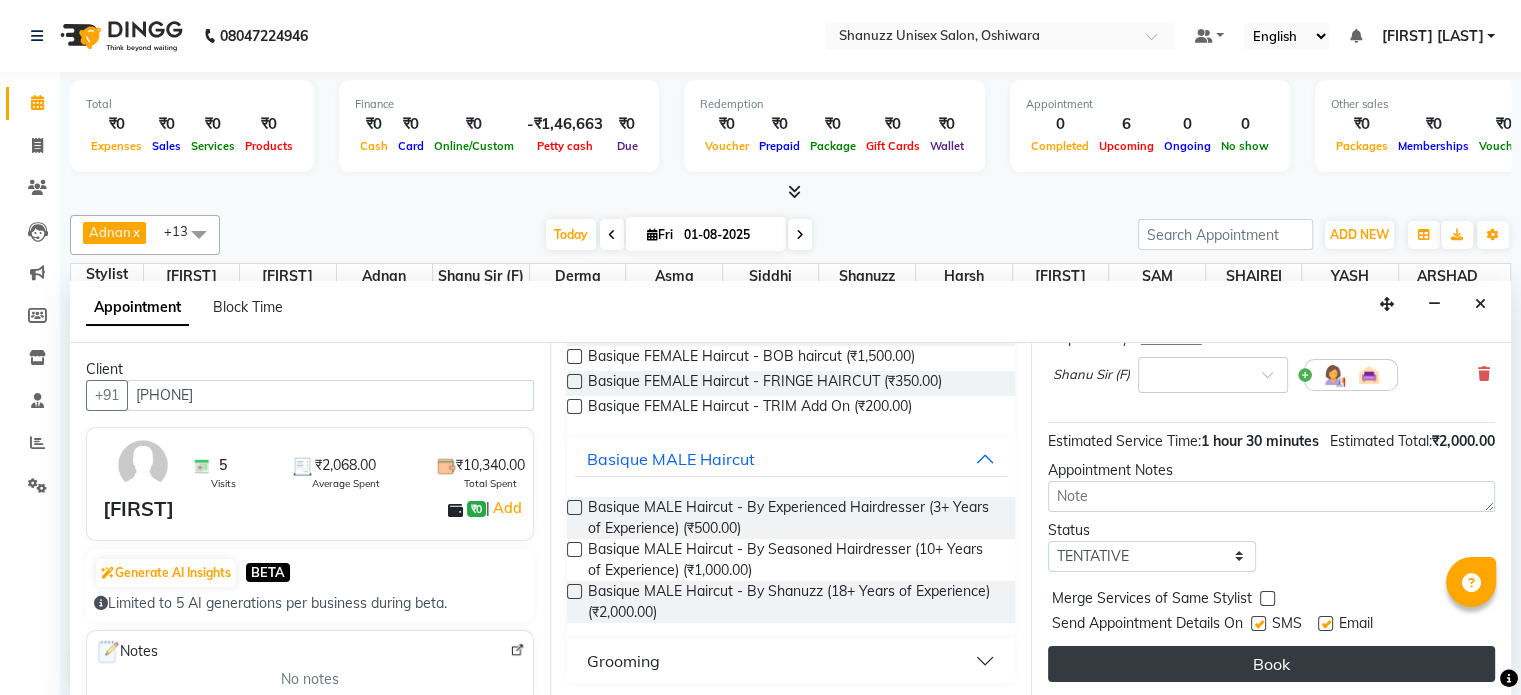 click on "Book" at bounding box center (1271, 664) 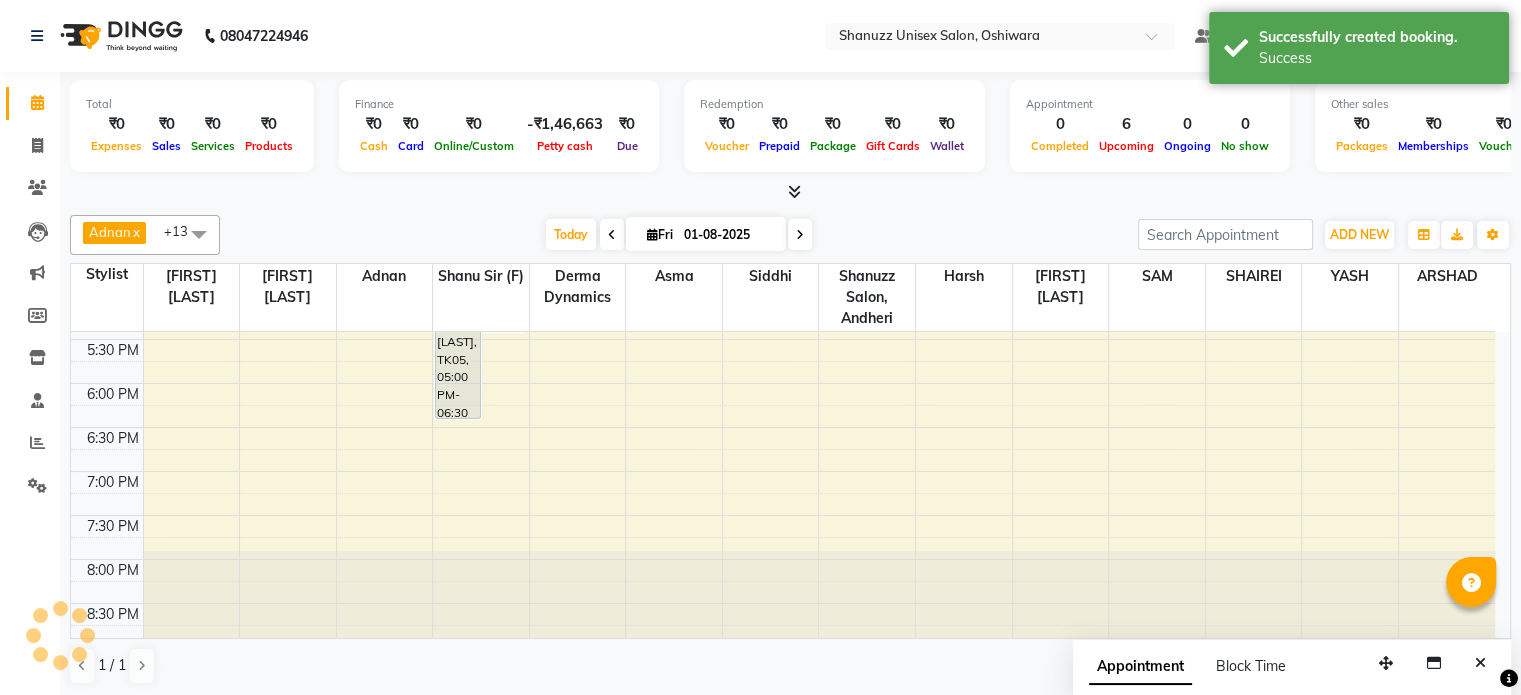 scroll, scrollTop: 0, scrollLeft: 0, axis: both 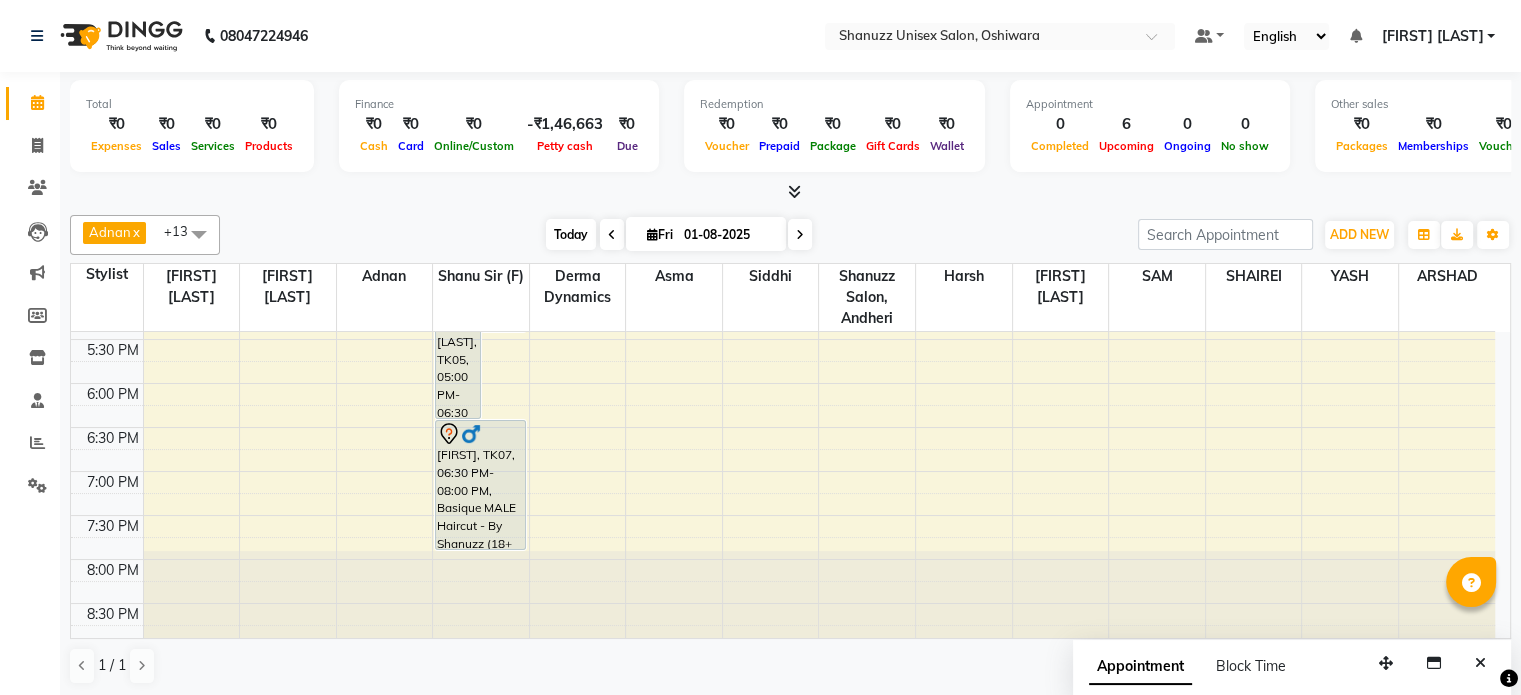 click on "Today" at bounding box center [571, 234] 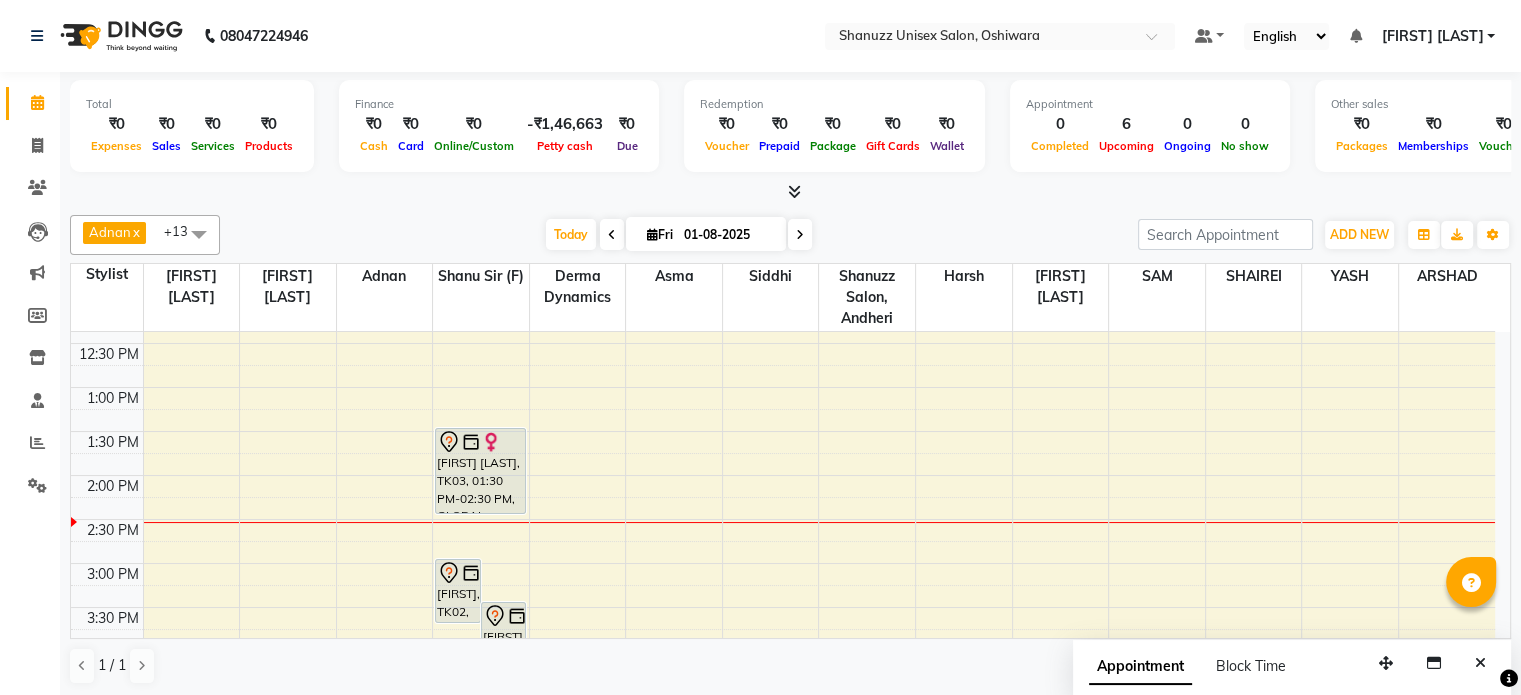 scroll, scrollTop: 296, scrollLeft: 0, axis: vertical 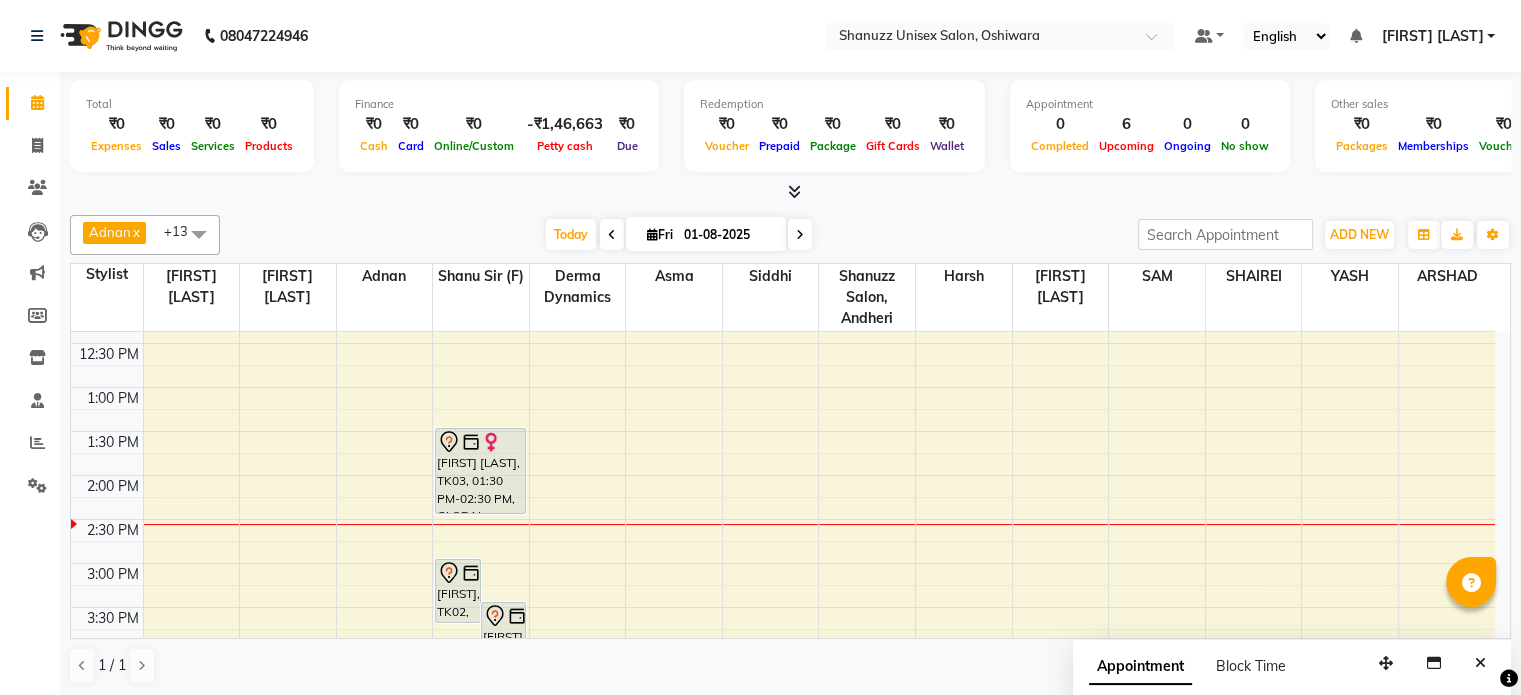 click on "01-08-2025" at bounding box center [728, 235] 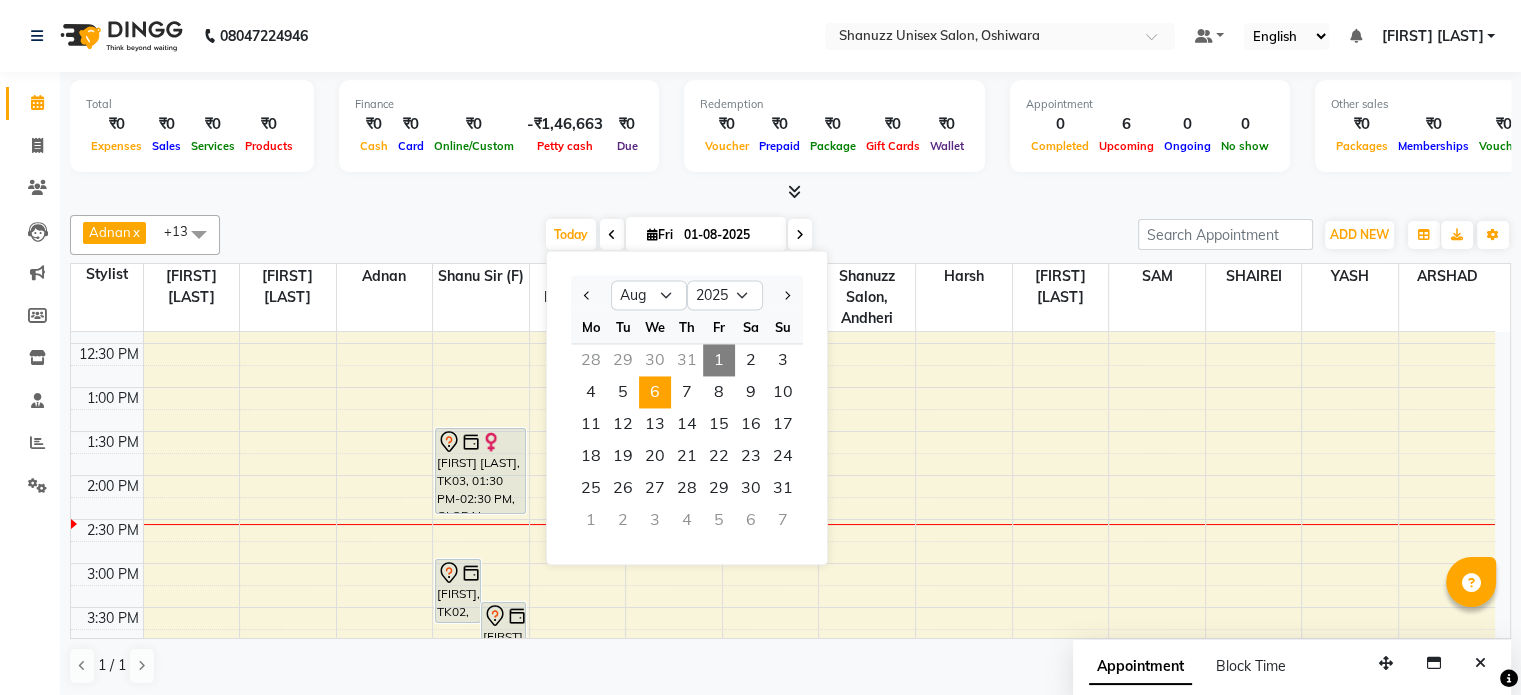 click on "6" at bounding box center (655, 392) 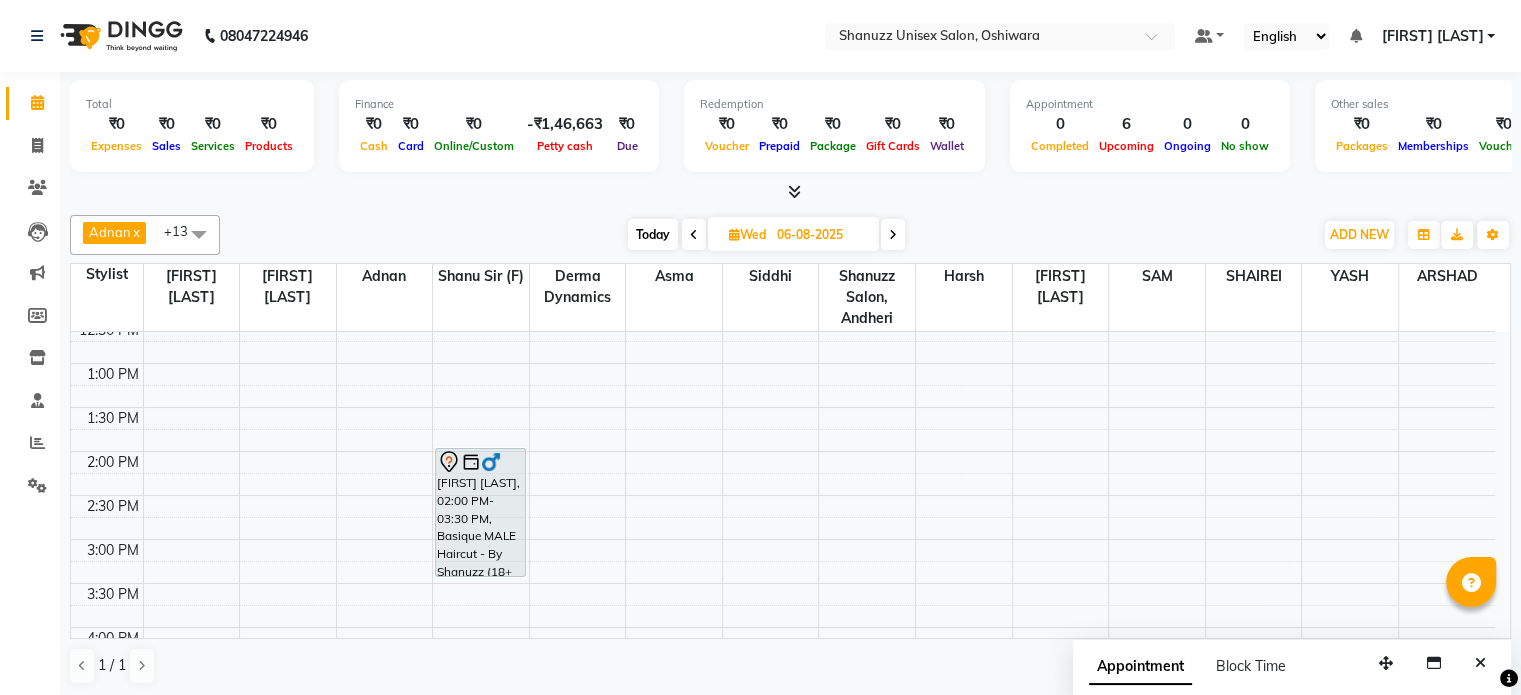 scroll, scrollTop: 317, scrollLeft: 0, axis: vertical 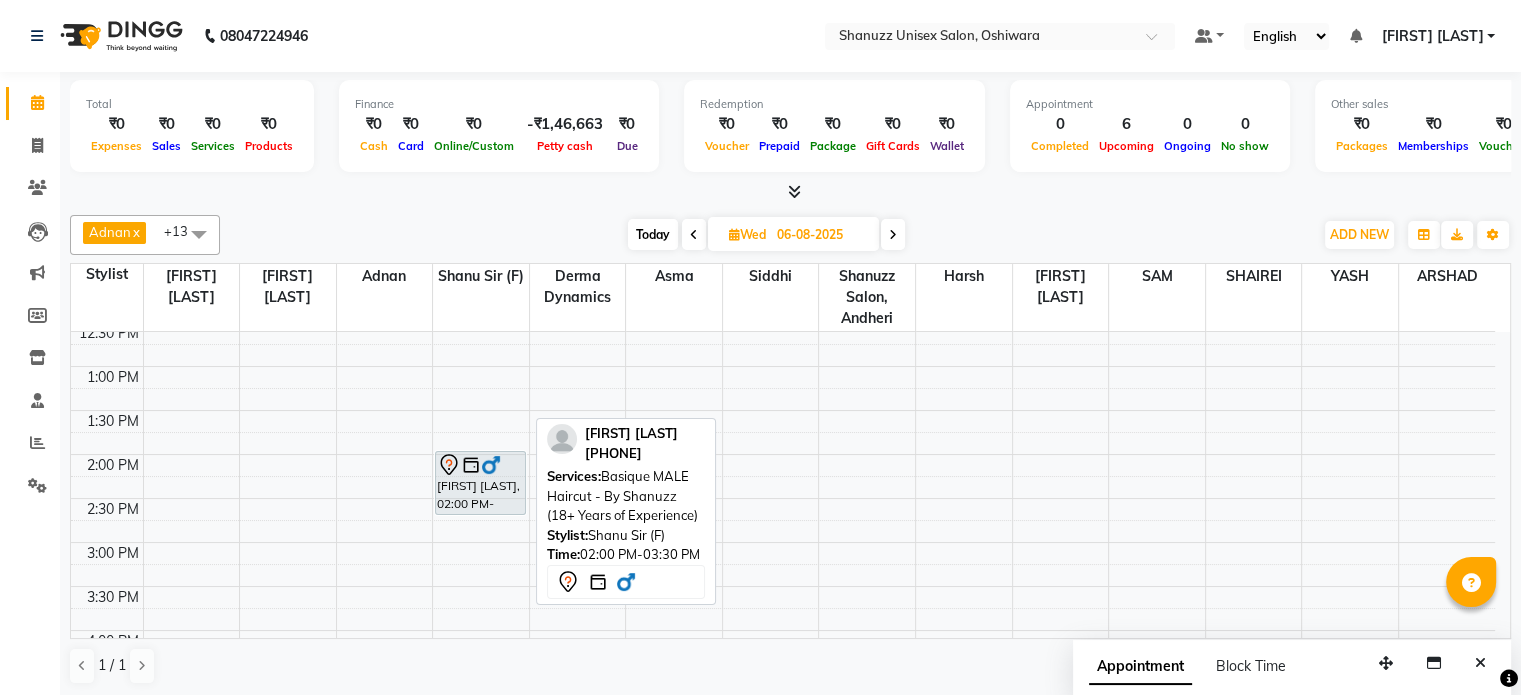 drag, startPoint x: 476, startPoint y: 577, endPoint x: 472, endPoint y: 497, distance: 80.09994 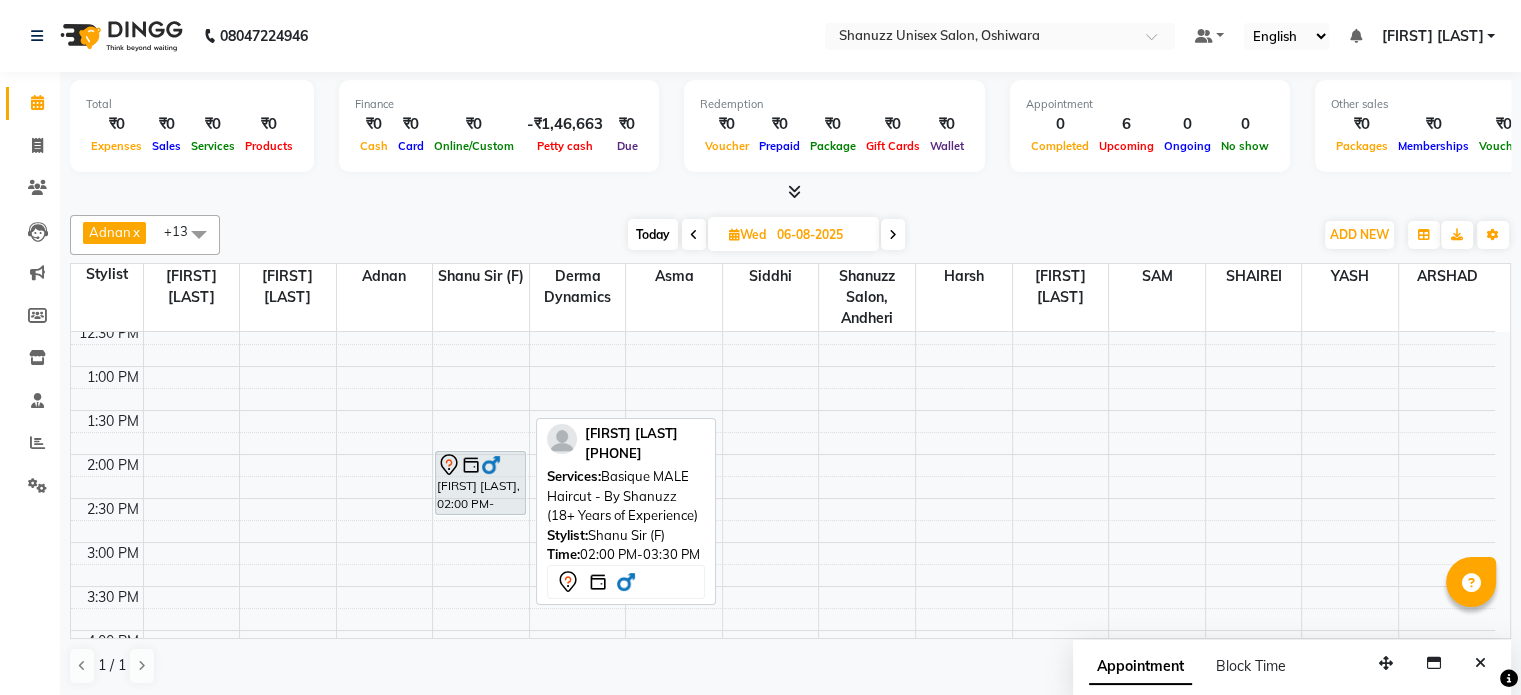 click on "mukesh kumawat, 02:00 PM-03:30 PM, Basique MALE Haircut - By Shanuzz (18+ Years of Experience)             mukesh kumawat, 02:00 PM-03:30 PM, Basique MALE Haircut - By Shanuzz (18+ Years of Experience)" at bounding box center [481, 542] 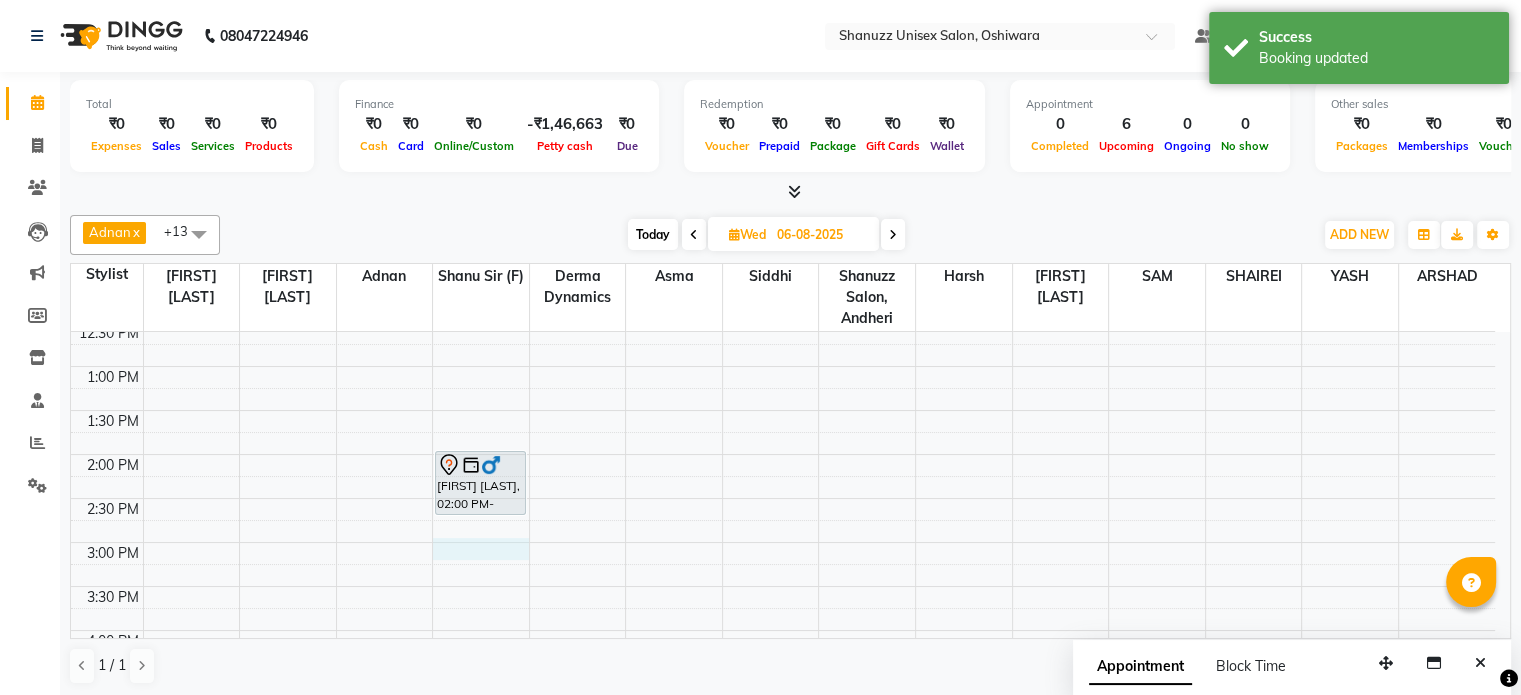click on "9:00 AM 9:30 AM 10:00 AM 10:30 AM 11:00 AM 11:30 AM 12:00 PM 12:30 PM 1:00 PM 1:30 PM 2:00 PM 2:30 PM 3:00 PM 3:30 PM 4:00 PM 4:30 PM 5:00 PM 5:30 PM 6:00 PM 6:30 PM 7:00 PM 7:30 PM 8:00 PM 8:30 PM             mukesh kumawat, 02:00 PM-02:45 PM, Basique MALE Haircut - By Shanuzz (18+ Years of Experience)" at bounding box center (783, 542) 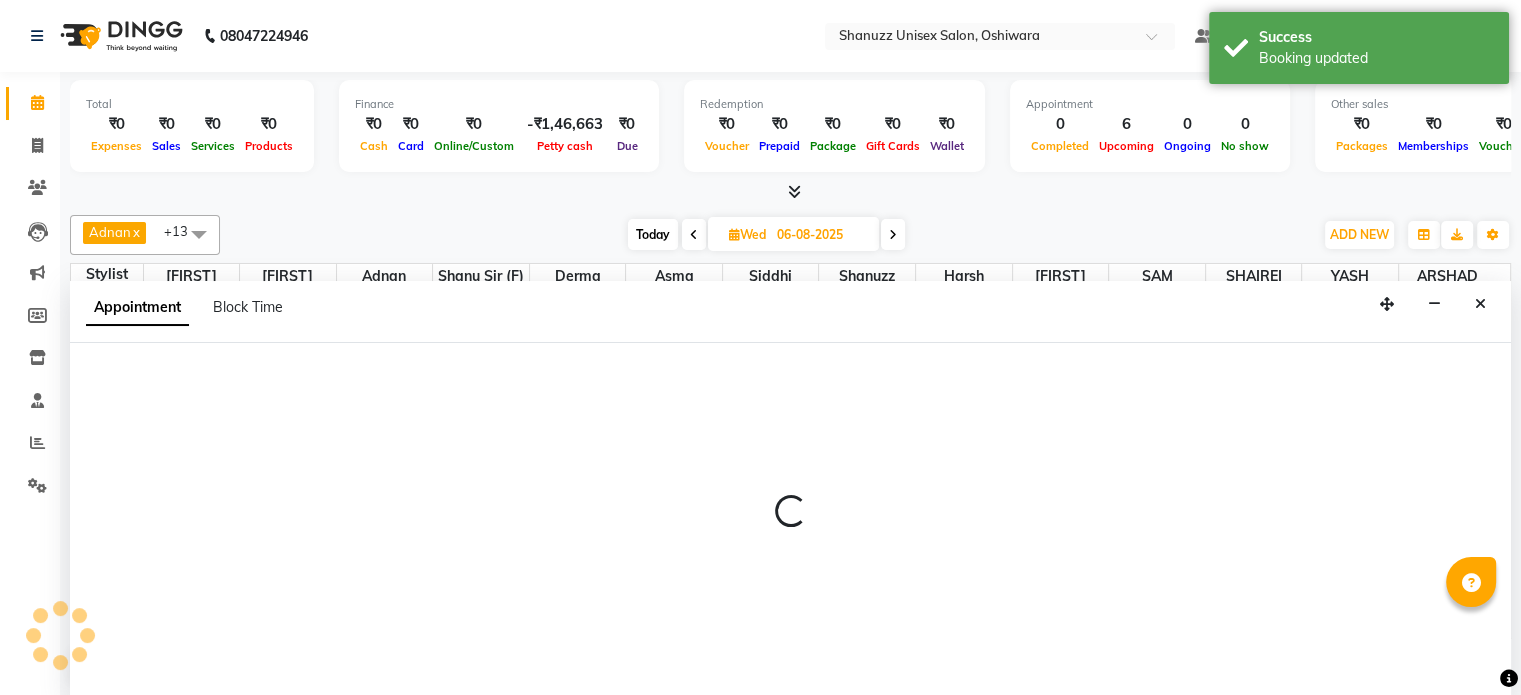 scroll, scrollTop: 0, scrollLeft: 0, axis: both 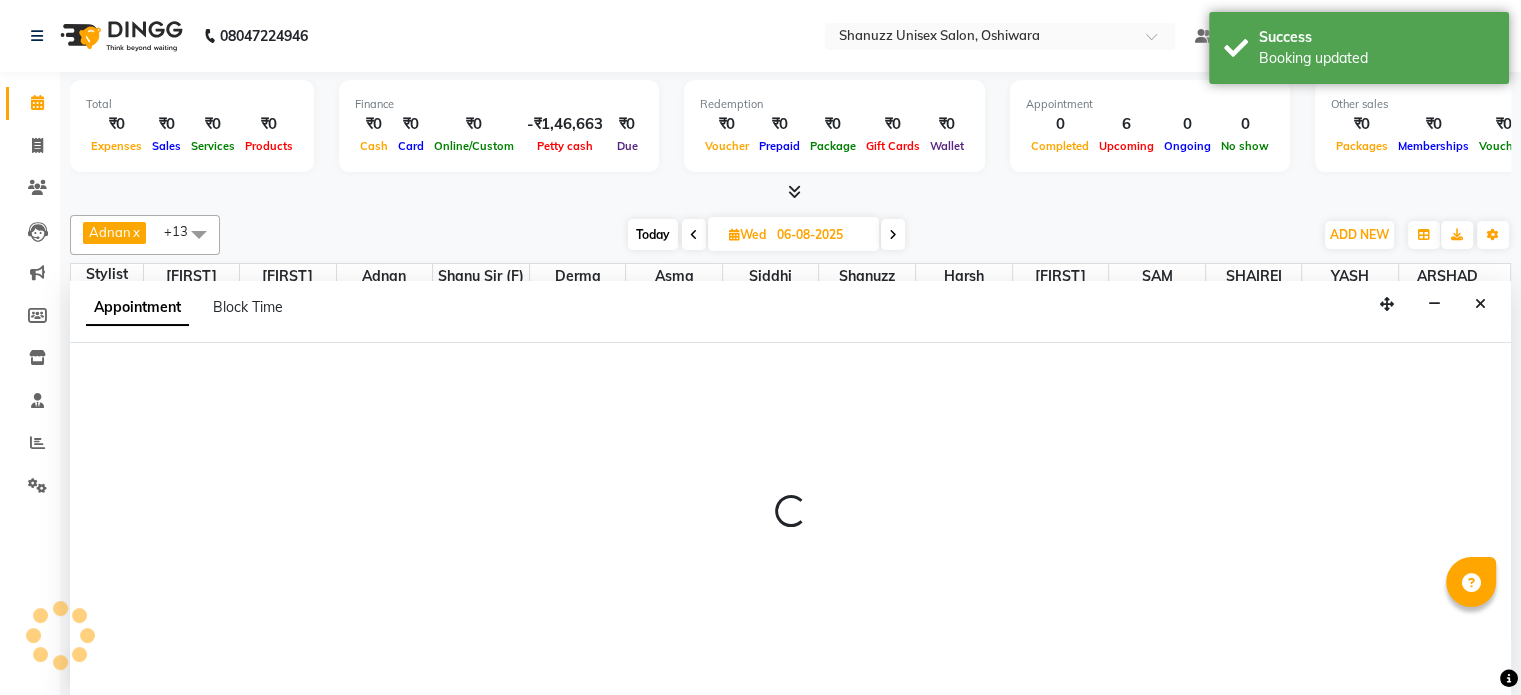 select on "59304" 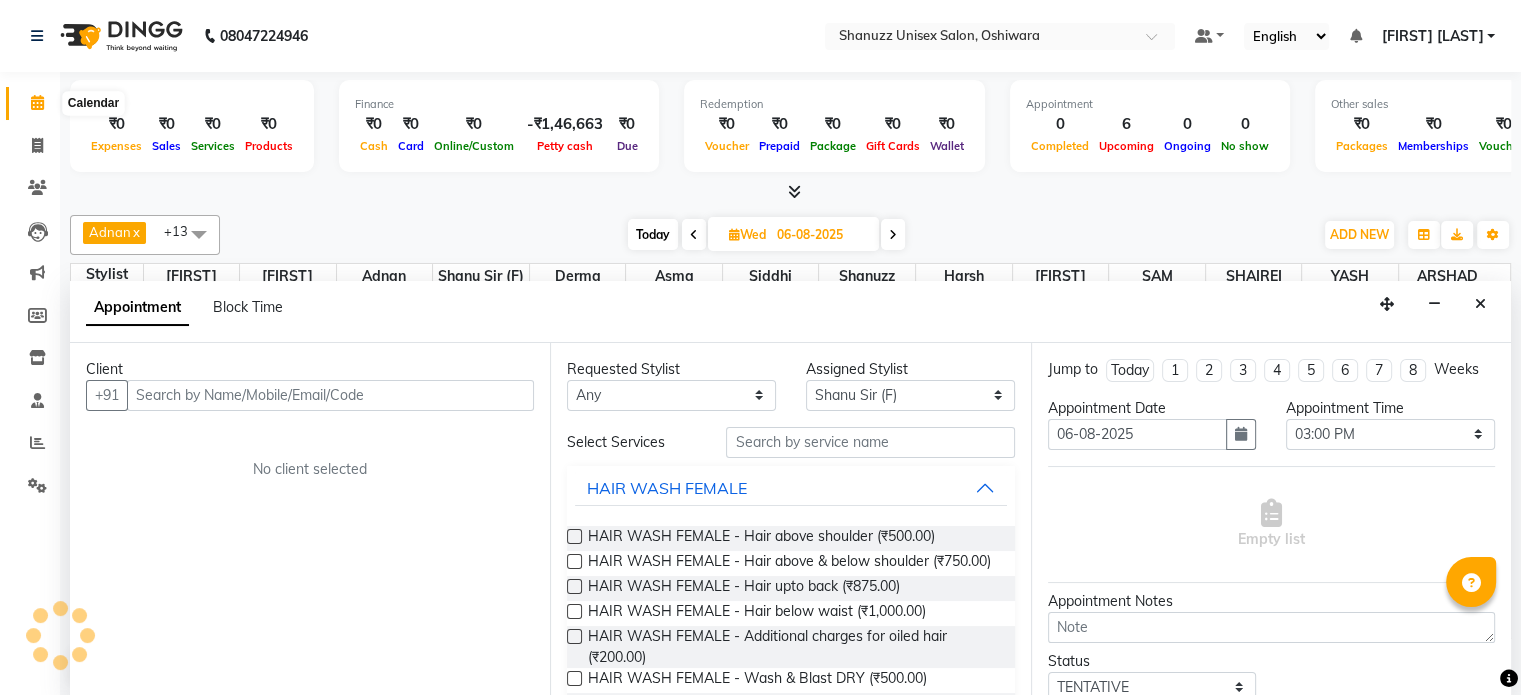 click 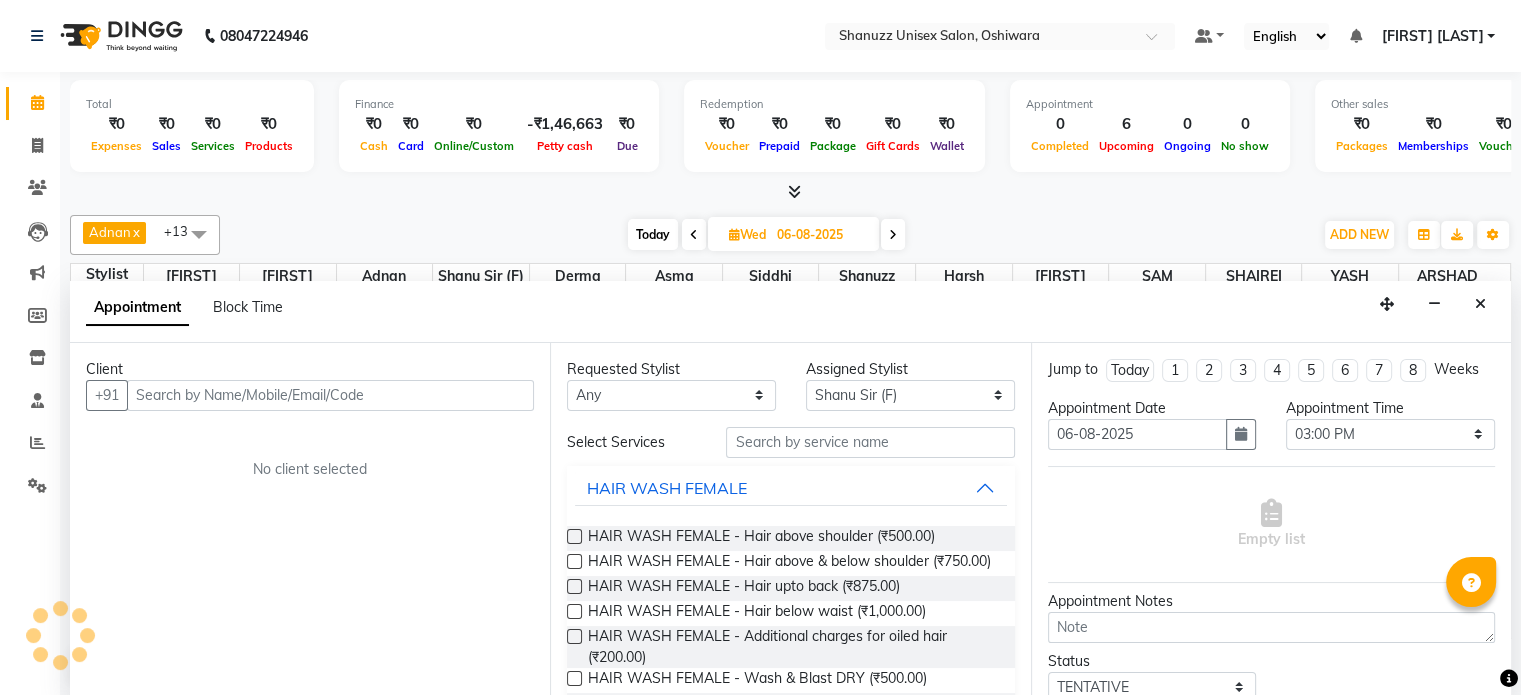 click on "Today  Wed 06-08-2025" at bounding box center (766, 235) 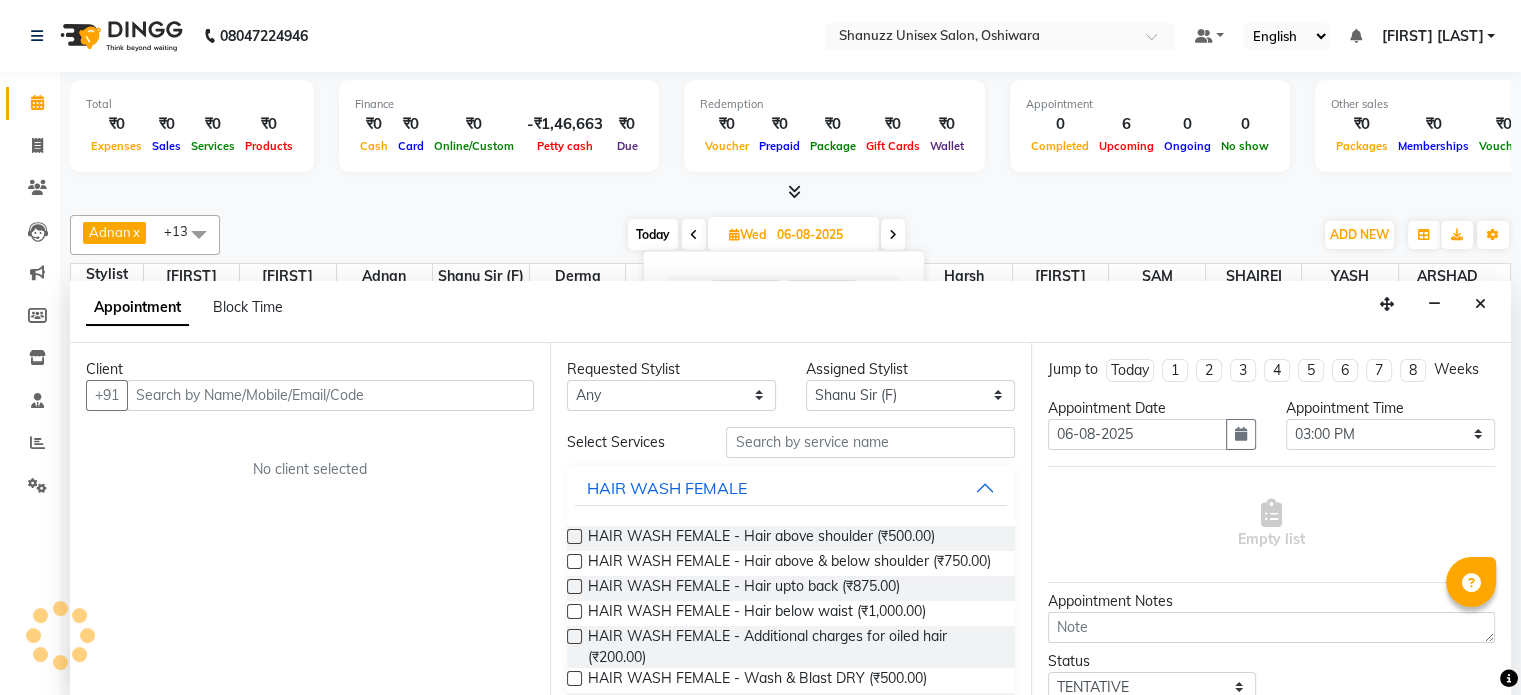 click on "06-08-2025" at bounding box center [821, 235] 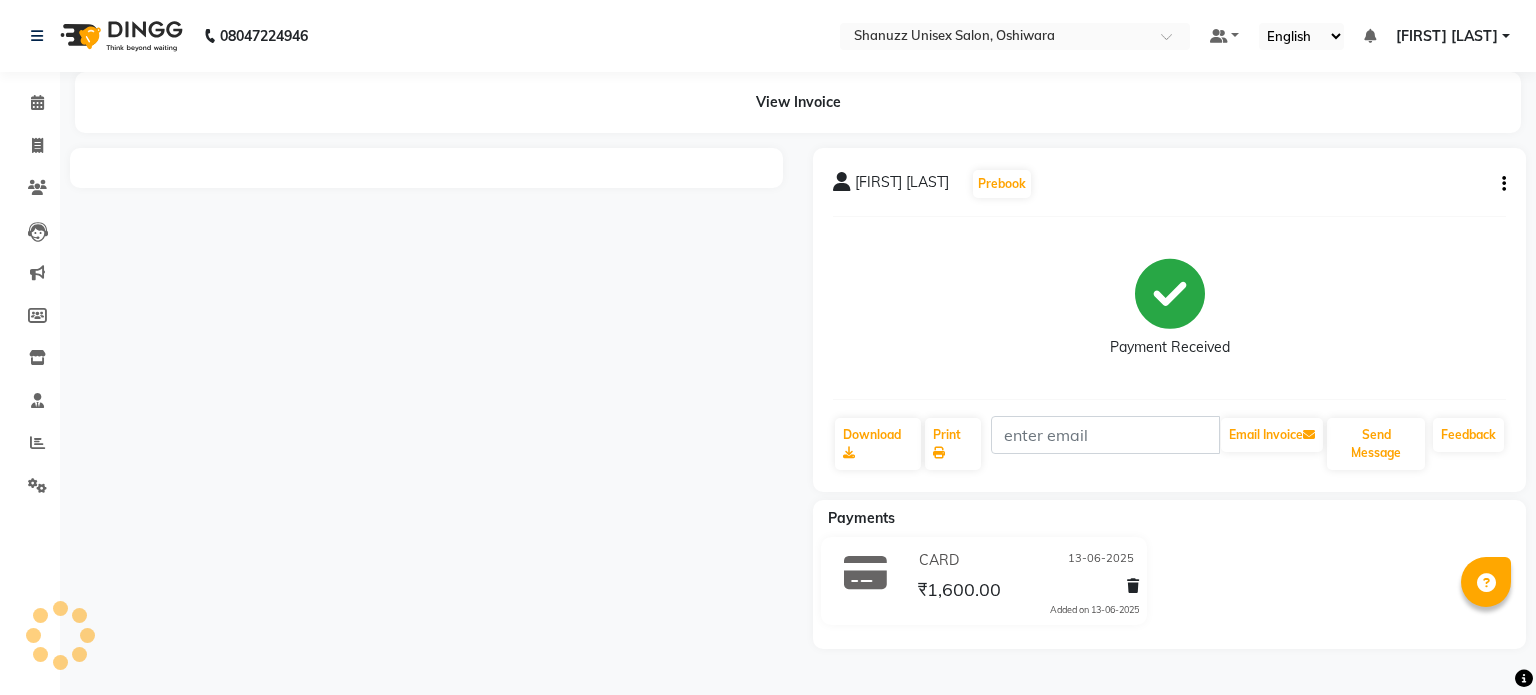 scroll, scrollTop: 0, scrollLeft: 0, axis: both 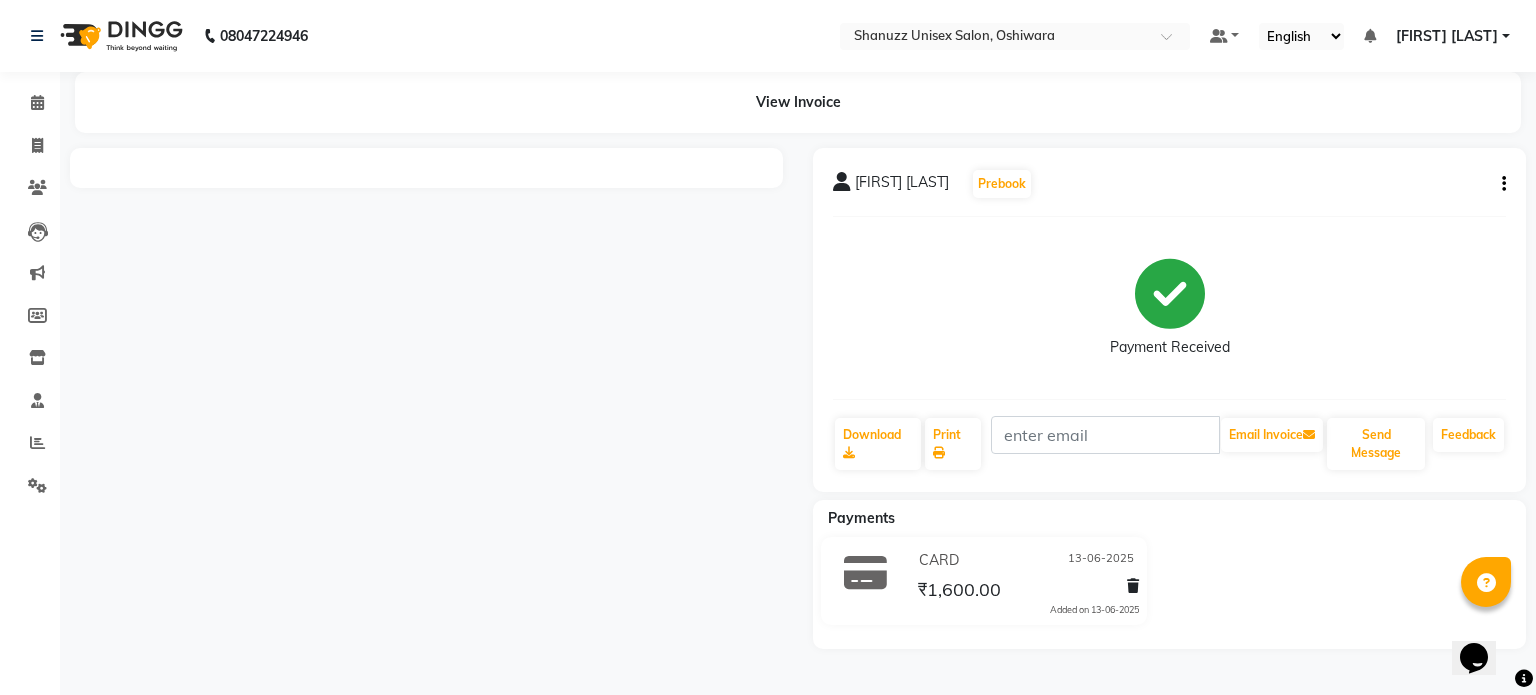 click 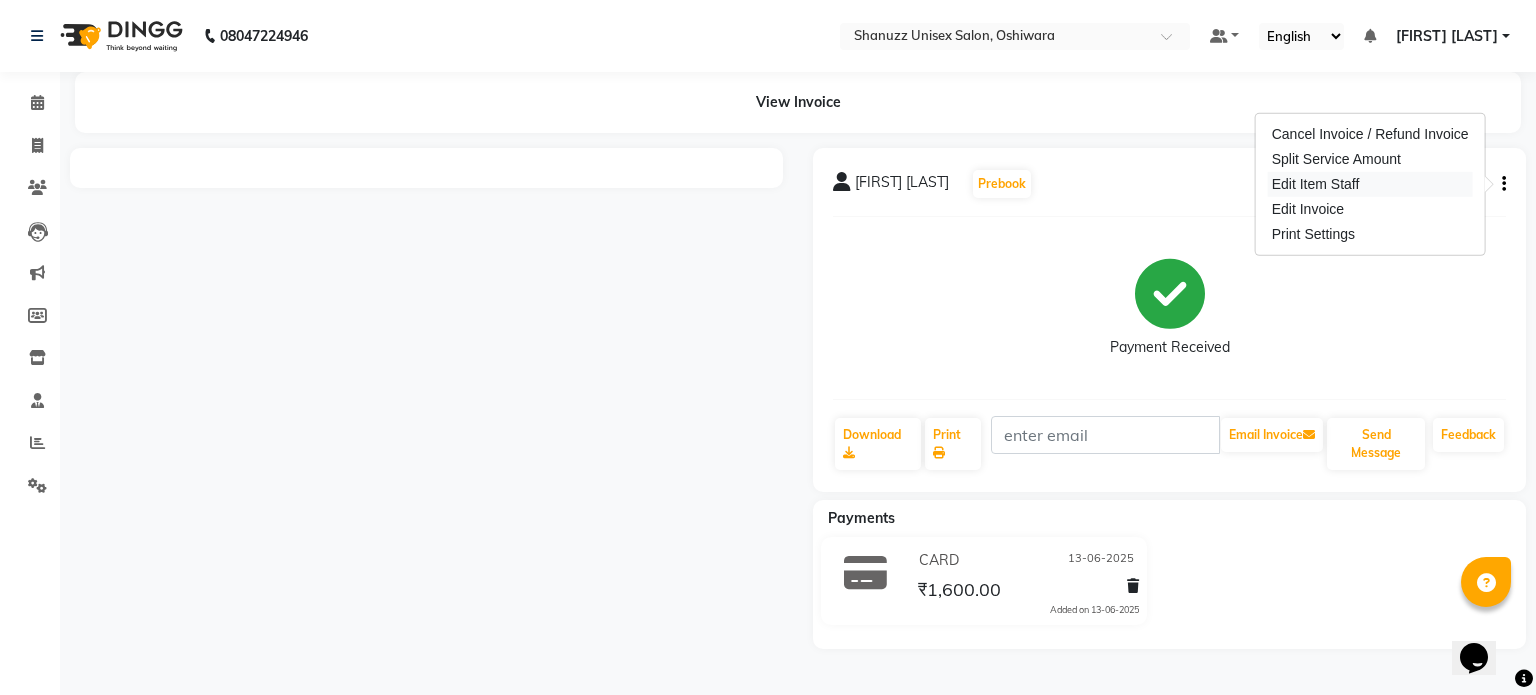 click on "Edit Item Staff" at bounding box center [1370, 184] 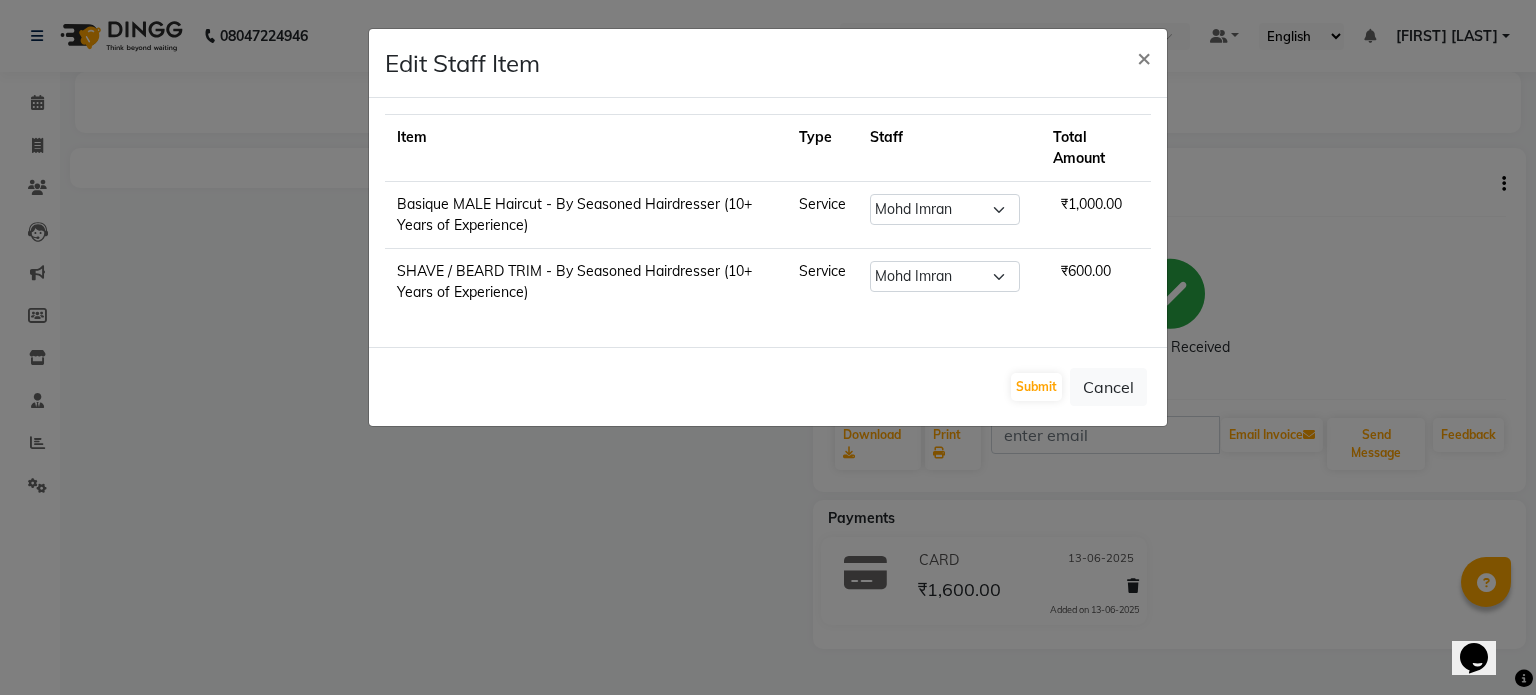 click on "Edit Staff Item  × Item Type Staff Total Amount Basique MALE Haircut - By Seasoned Hairdresser (10+ Years of Experience) Service Select  Adnan    ARSHAD   Asma    Derma Dynamics   Devesh   Francis (MO)   Gufran Mansuri   Harsh   Mohd Faizan   Mohd Imran    Omkar   Osama Patel   Rohan    ROSHAN   Salvana Motha   SAM   Shahbaz (D)   Shahne Alam   SHAIREI   Shanu Sir (F)   Shanuzz (Oshiwara)   Shanuzz Salon, Andheri   Siddhi    SUBHASH    Tanishka Panchal   VARSHADA JUVALE   YASH    ₹1,000.00 SHAVE / BEARD TRIM - By Seasoned Hairdresser (10+ Years of Experience) Service Select  Adnan    ARSHAD   Asma    Derma Dynamics   Devesh   Francis (MO)   Gufran Mansuri   Harsh   Mohd Faizan   Mohd Imran    Omkar   Osama Patel   Rohan    ROSHAN   Salvana Motha   SAM   Shahbaz (D)   Shahne Alam   SHAIREI   Shanu Sir (F)   Shanuzz (Oshiwara)   Shanuzz Salon, Andheri   Siddhi    SUBHASH    Tanishka Panchal   VARSHADA JUVALE   YASH    ₹600.00  Submit   Cancel" 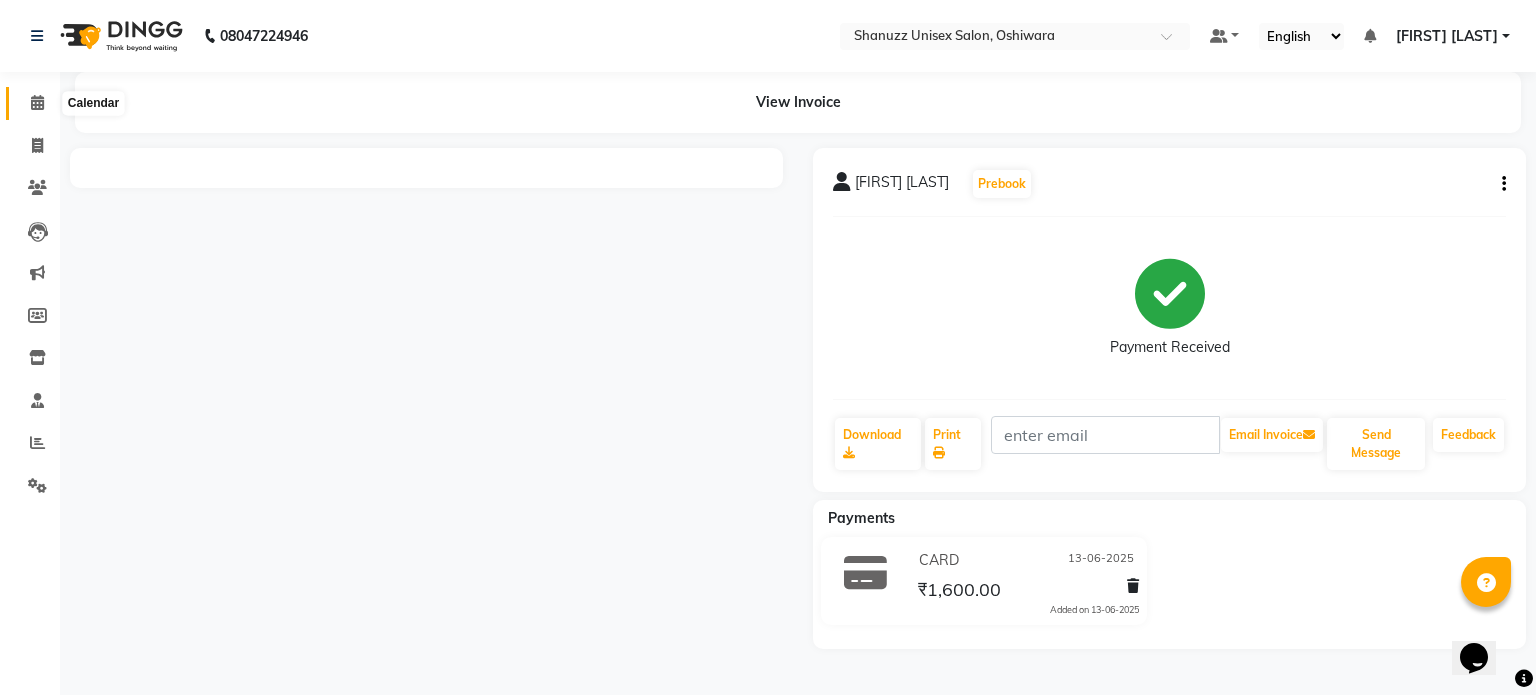 click 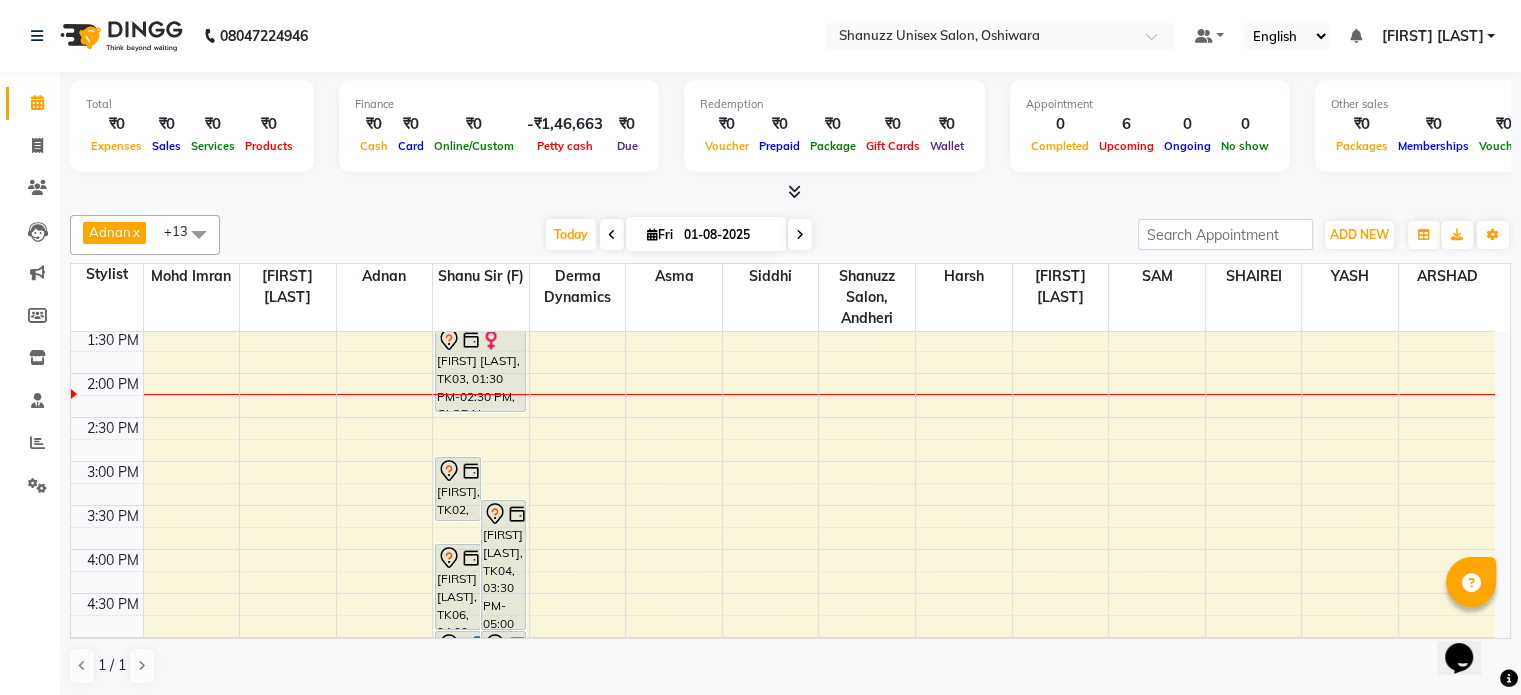 scroll, scrollTop: 400, scrollLeft: 0, axis: vertical 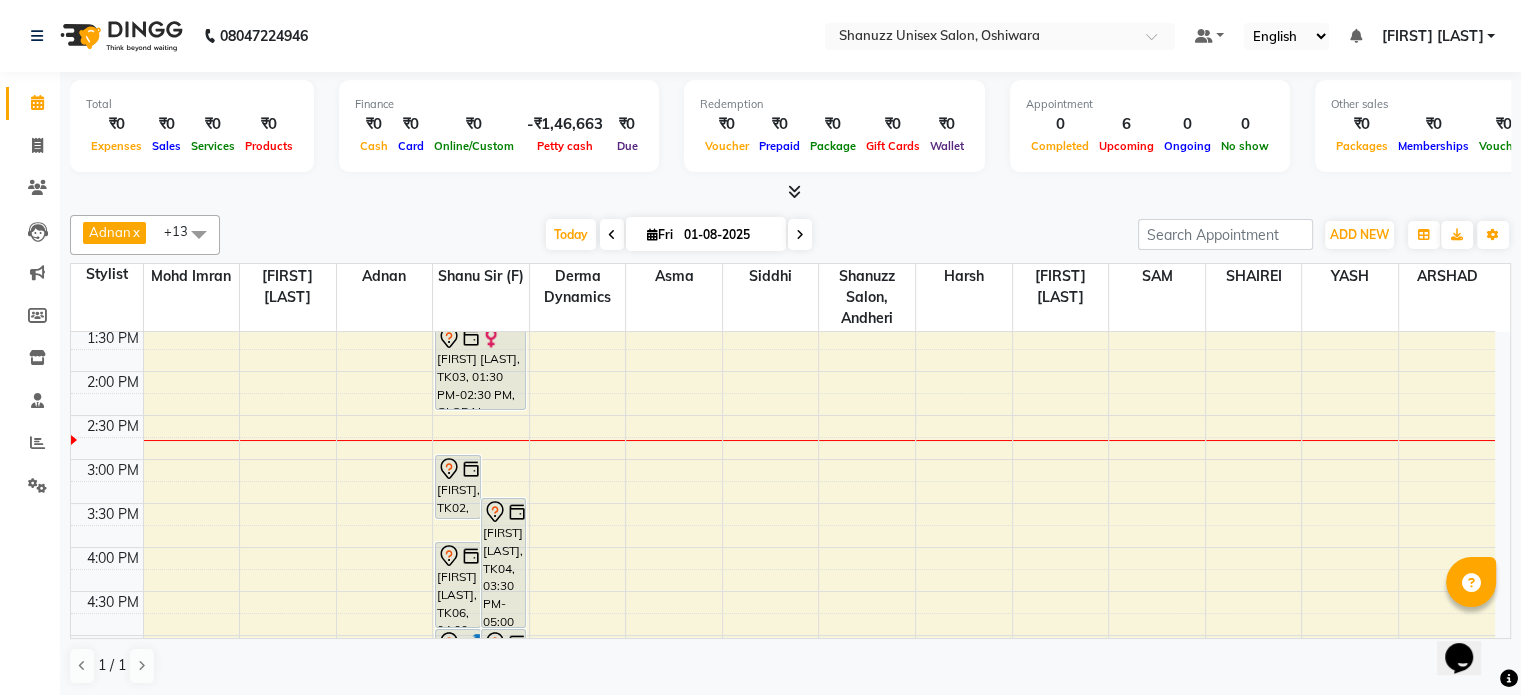 click on "01-08-2025" at bounding box center (728, 235) 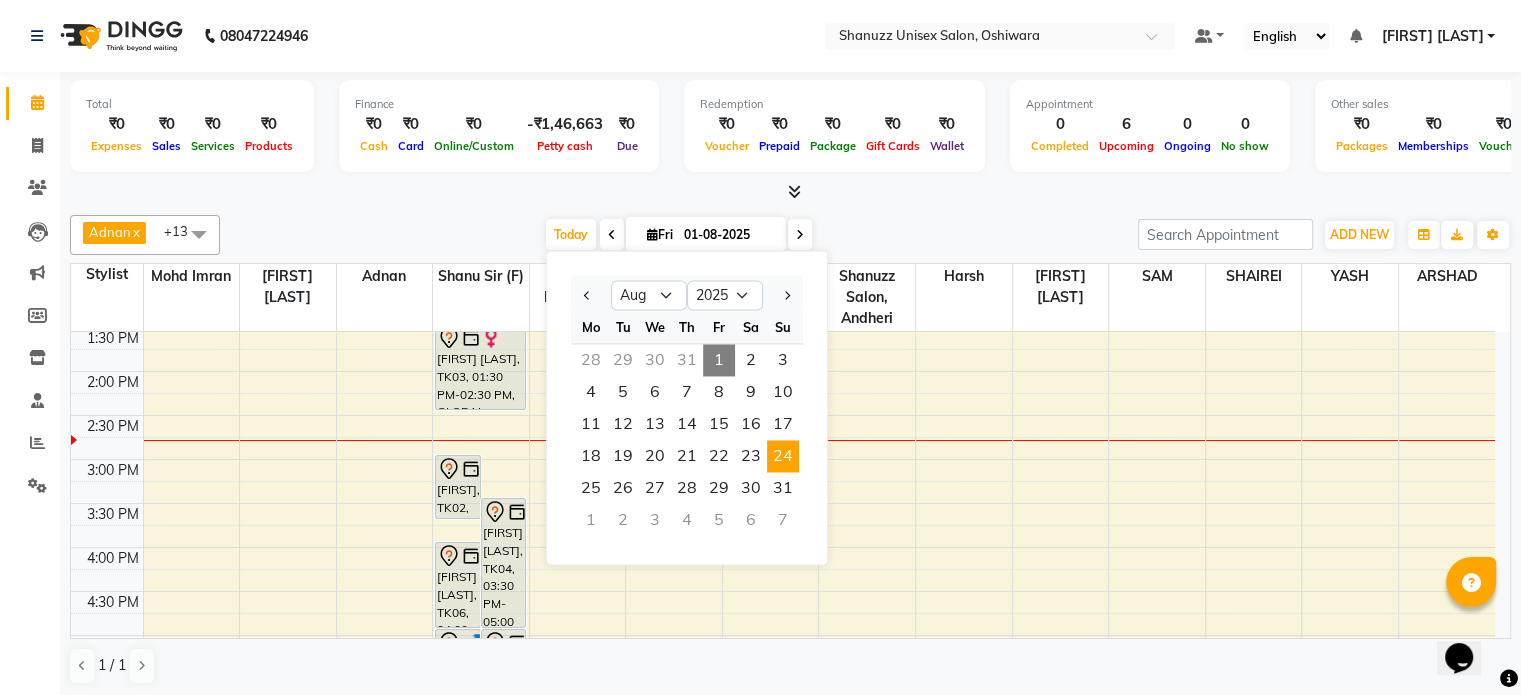 click on "24" at bounding box center [783, 456] 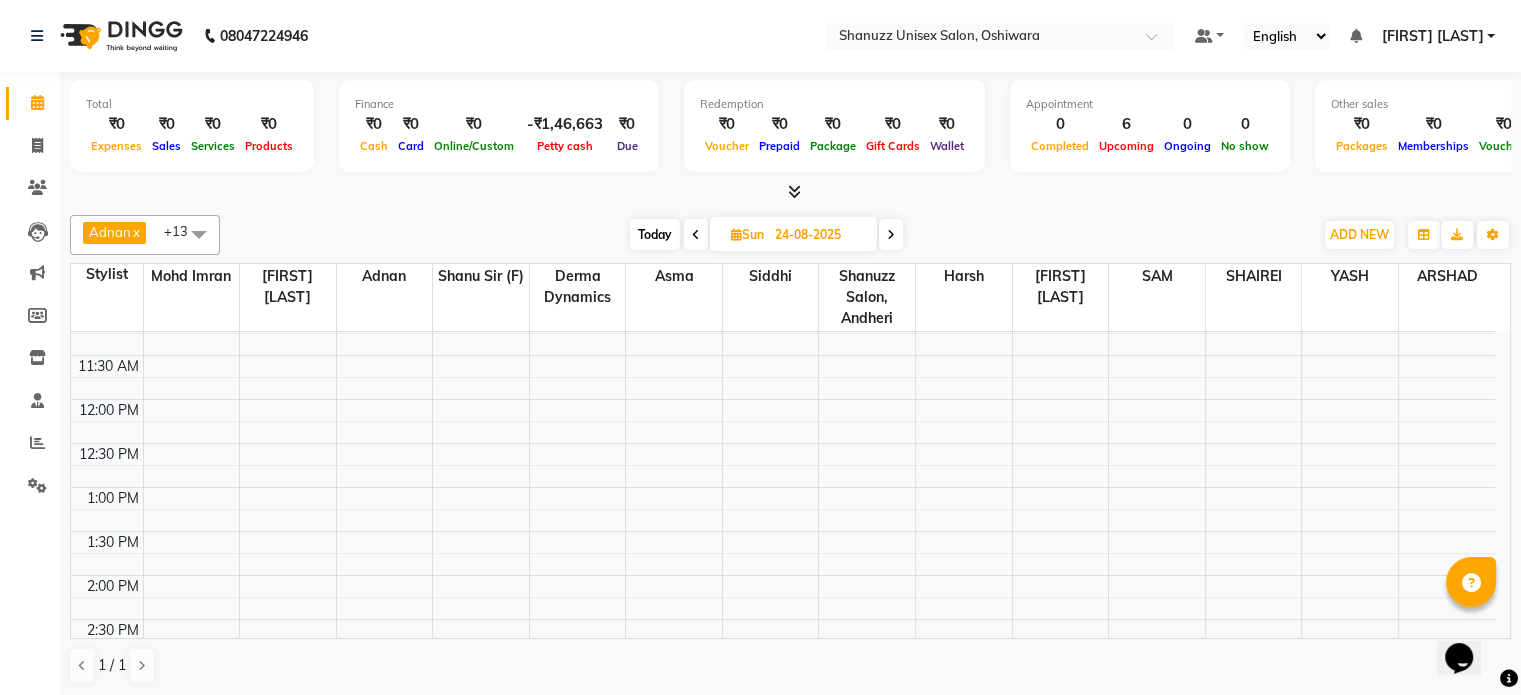 scroll, scrollTop: 195, scrollLeft: 0, axis: vertical 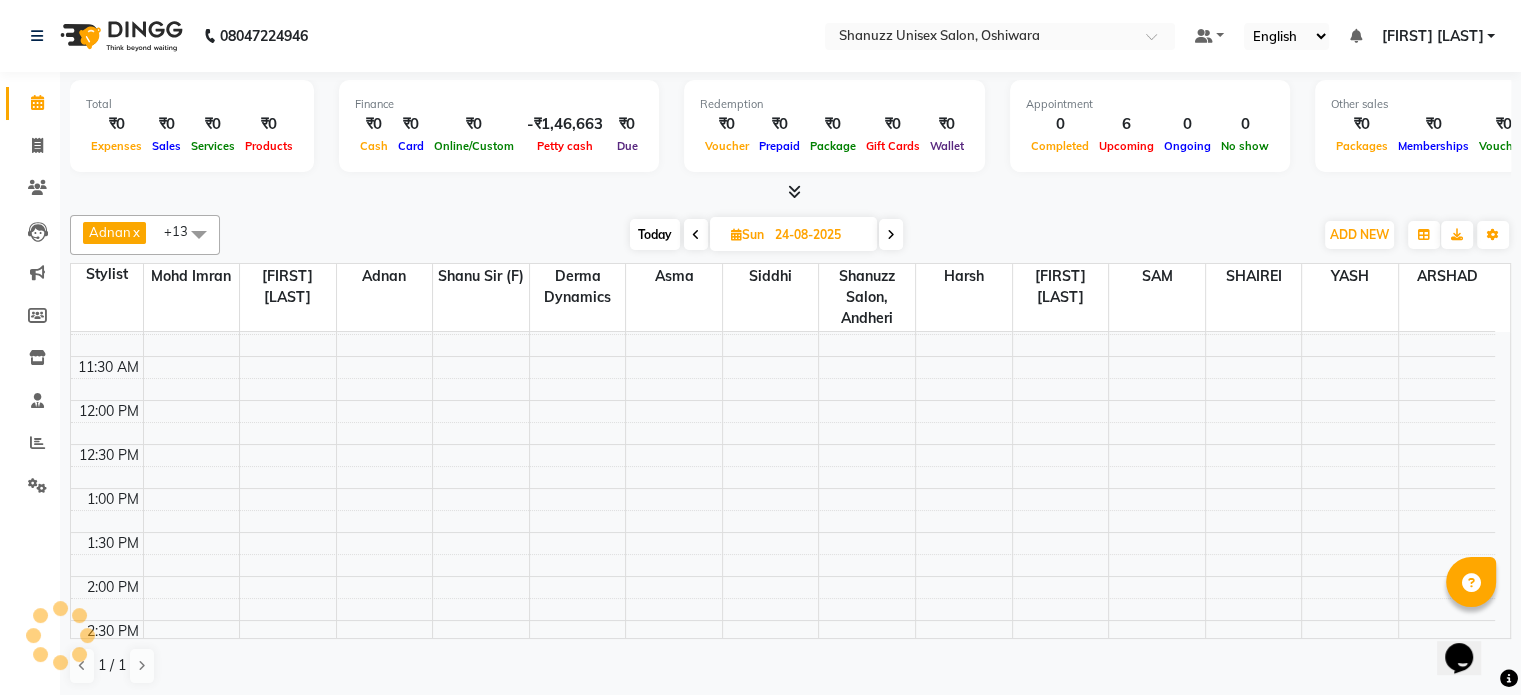 click on "24-08-2025" at bounding box center (819, 235) 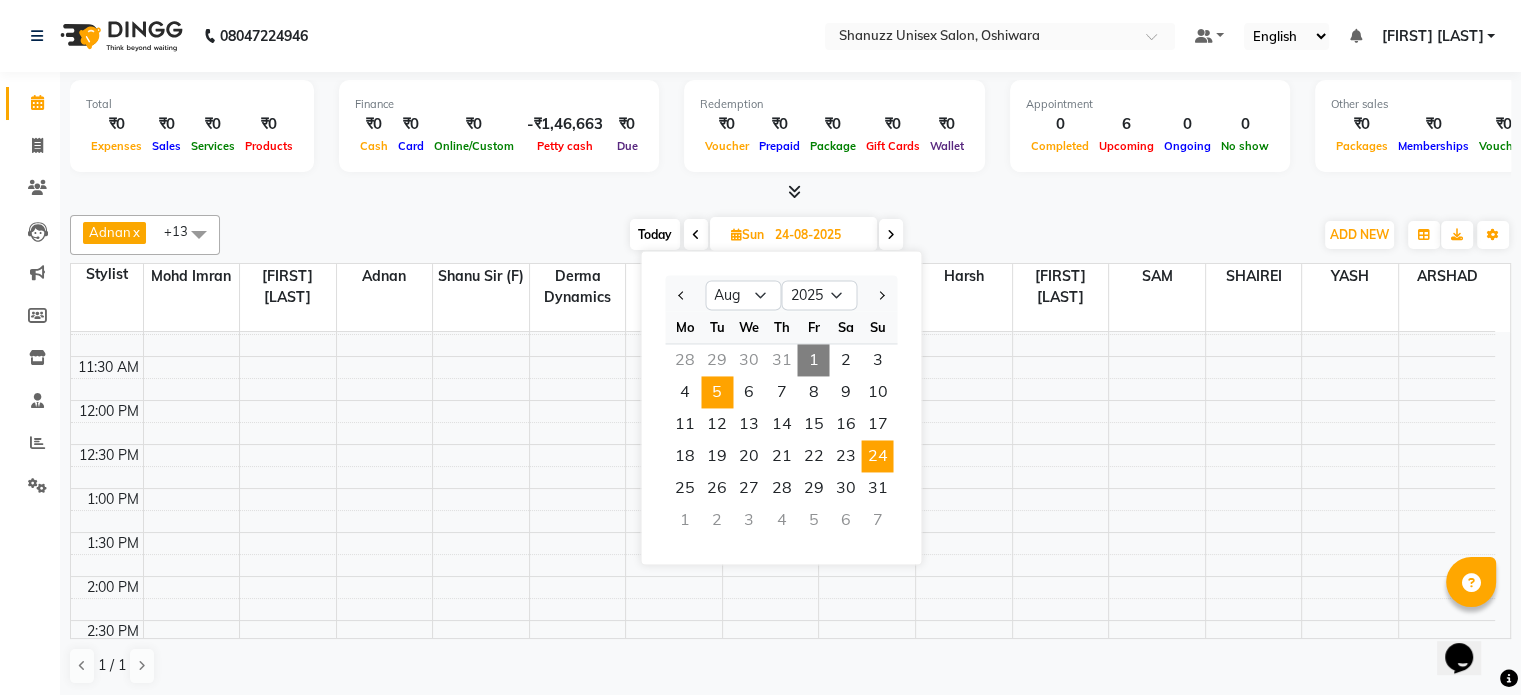 click on "5" at bounding box center [717, 392] 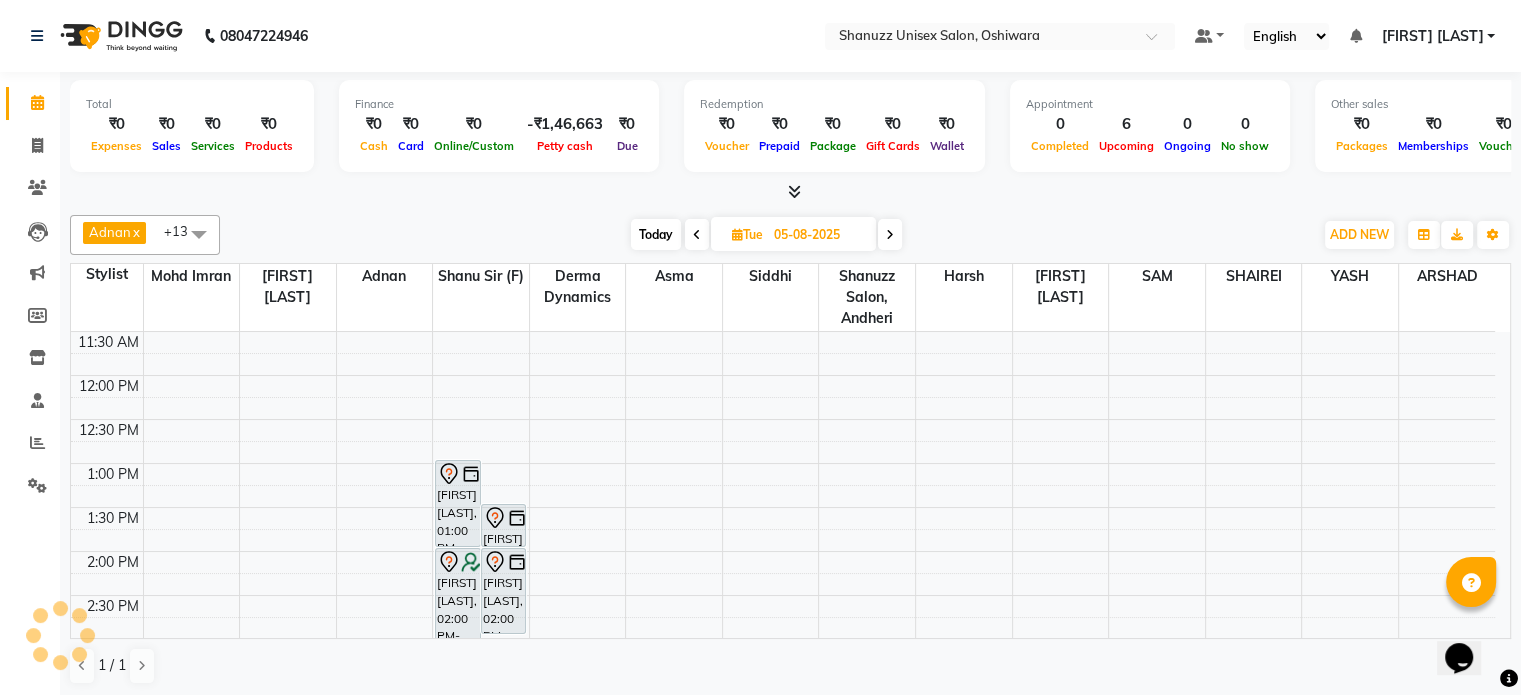 scroll, scrollTop: 209, scrollLeft: 0, axis: vertical 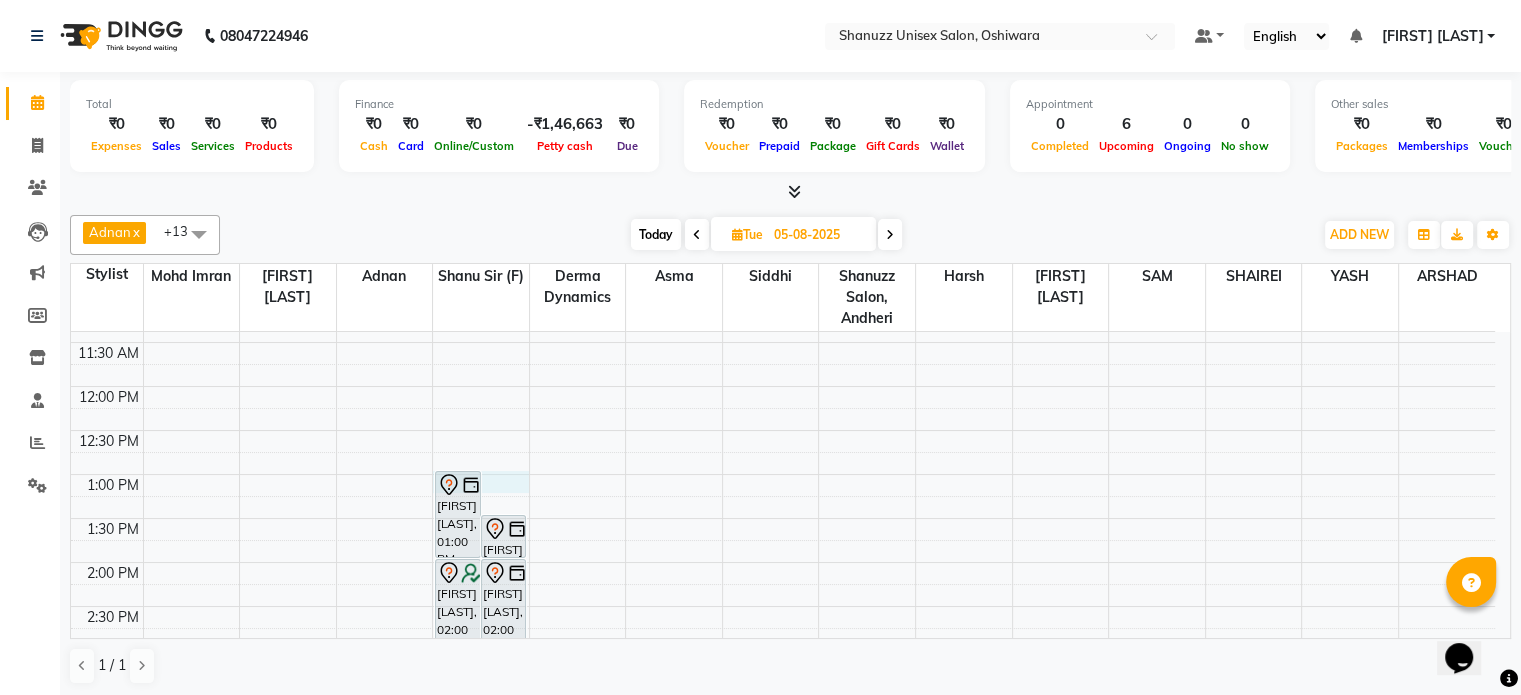 click on "9:00 AM 9:30 AM 10:00 AM 10:30 AM 11:00 AM 11:30 AM 12:00 PM 12:30 PM 1:00 PM 1:30 PM 2:00 PM 2:30 PM 3:00 PM 3:30 PM 4:00 PM 4:30 PM 5:00 PM 5:30 PM 6:00 PM 6:30 PM 7:00 PM 7:30 PM 8:00 PM 8:30 PM             ANIL RAVINDRA, 01:00 PM-02:00 PM, GLOBAL COLOR + HIGHLIGHTS  - Hair below waist             ARSHAD NEYAZ, 01:30 PM-02:00 PM, Basique MALE Haircut - By Shanuzz (18+ Years of Experience)             HITENDRA SHAH, 02:00 PM-03:30 PM, Basique MALE Haircut - By Shanuzz (18+ Years of Experience)             ANIL RAVINDRA, 02:00 PM-03:00 PM, GLOBAL COLOR + HIGHLIGHTS  - Hair below waist" at bounding box center [783, 650] 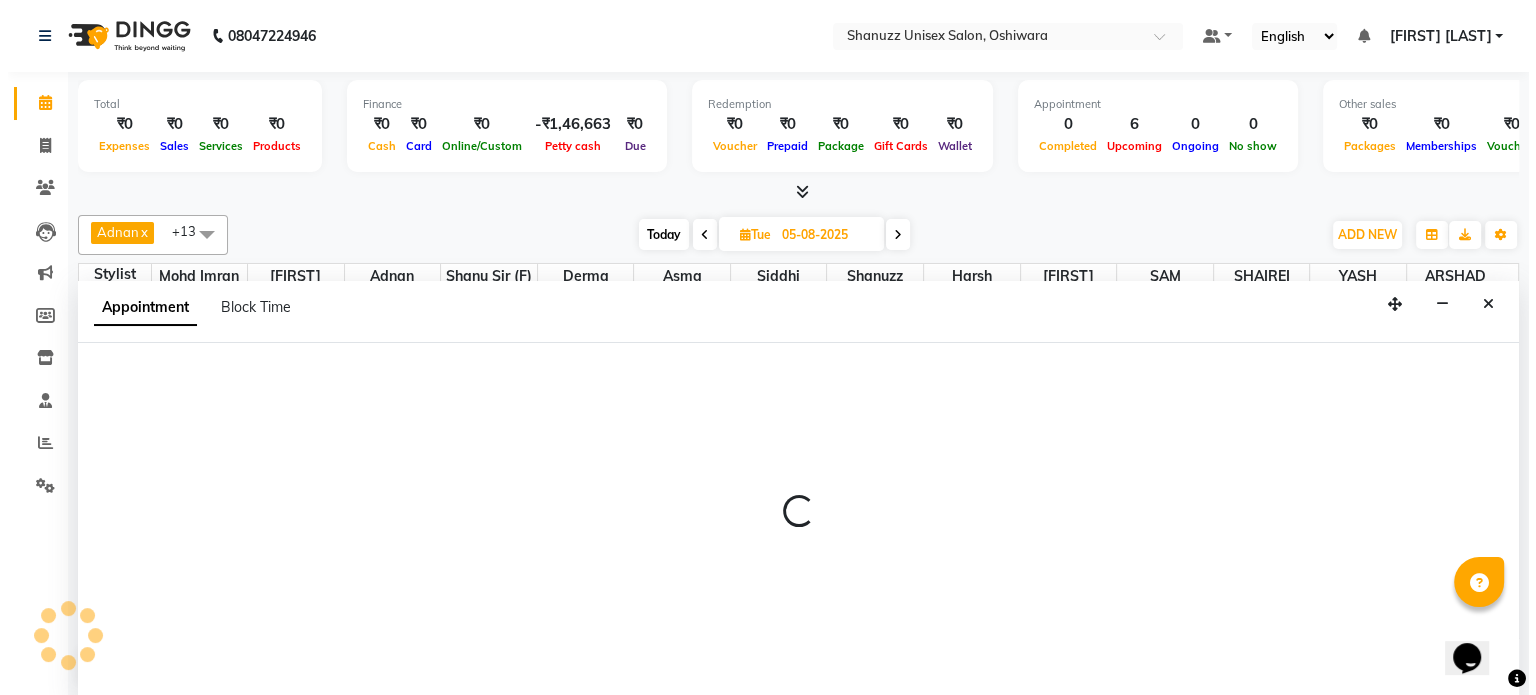 scroll, scrollTop: 0, scrollLeft: 0, axis: both 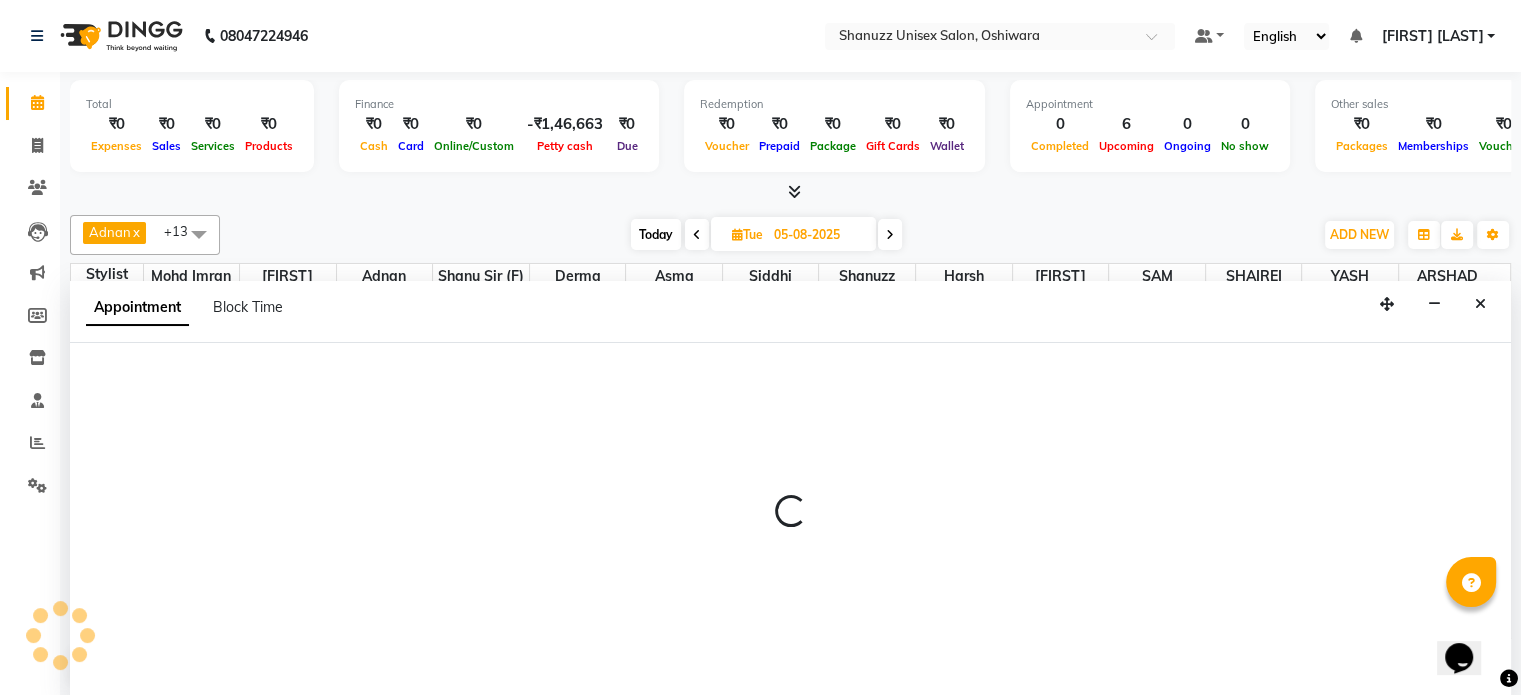 select on "59304" 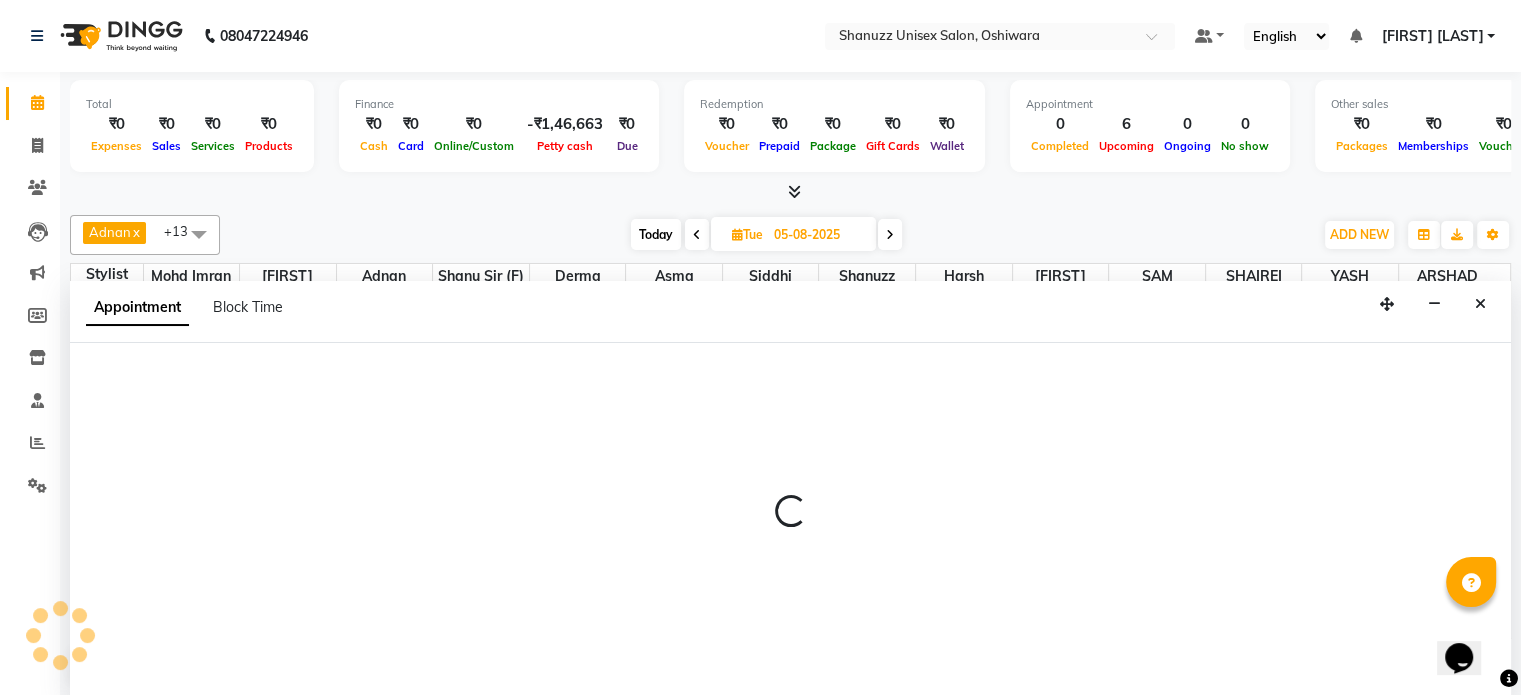 select on "780" 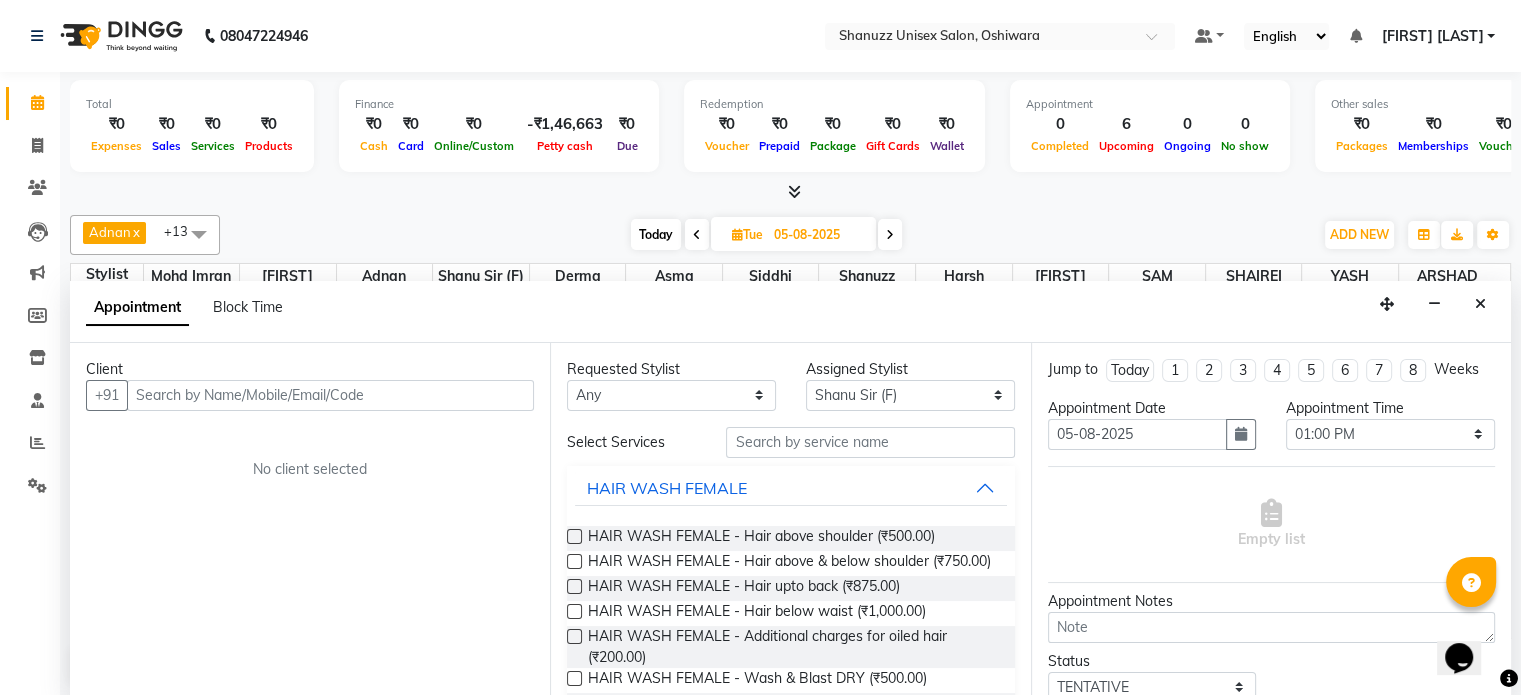 click at bounding box center (330, 395) 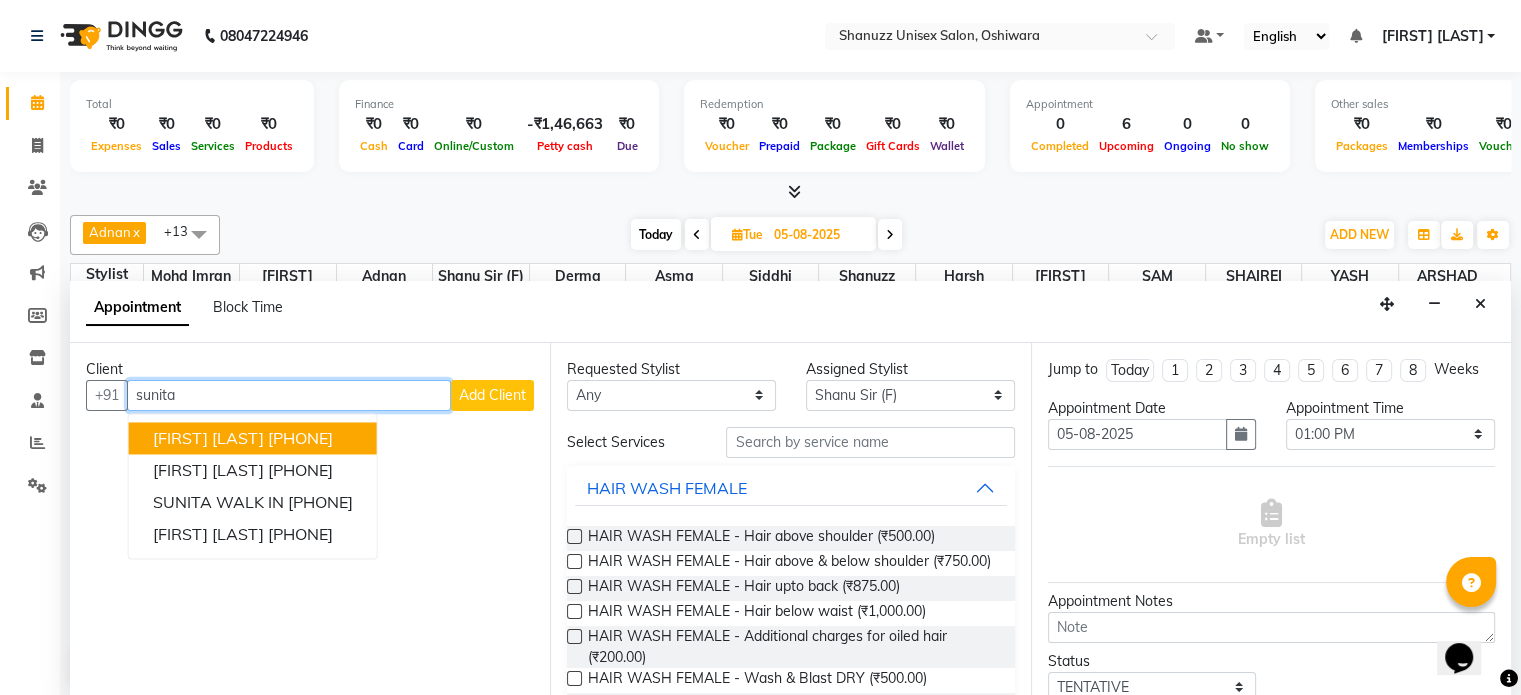 click on "sunita" at bounding box center [289, 395] 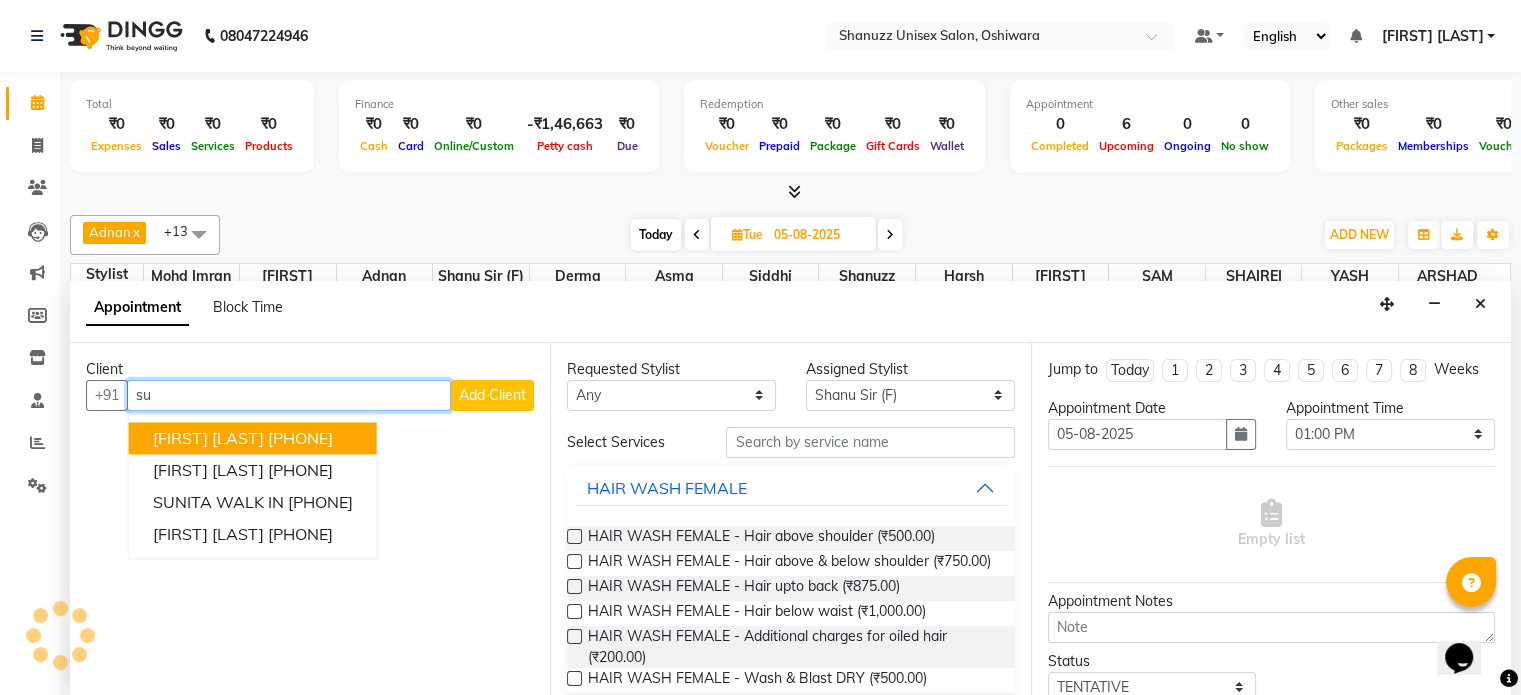 type on "s" 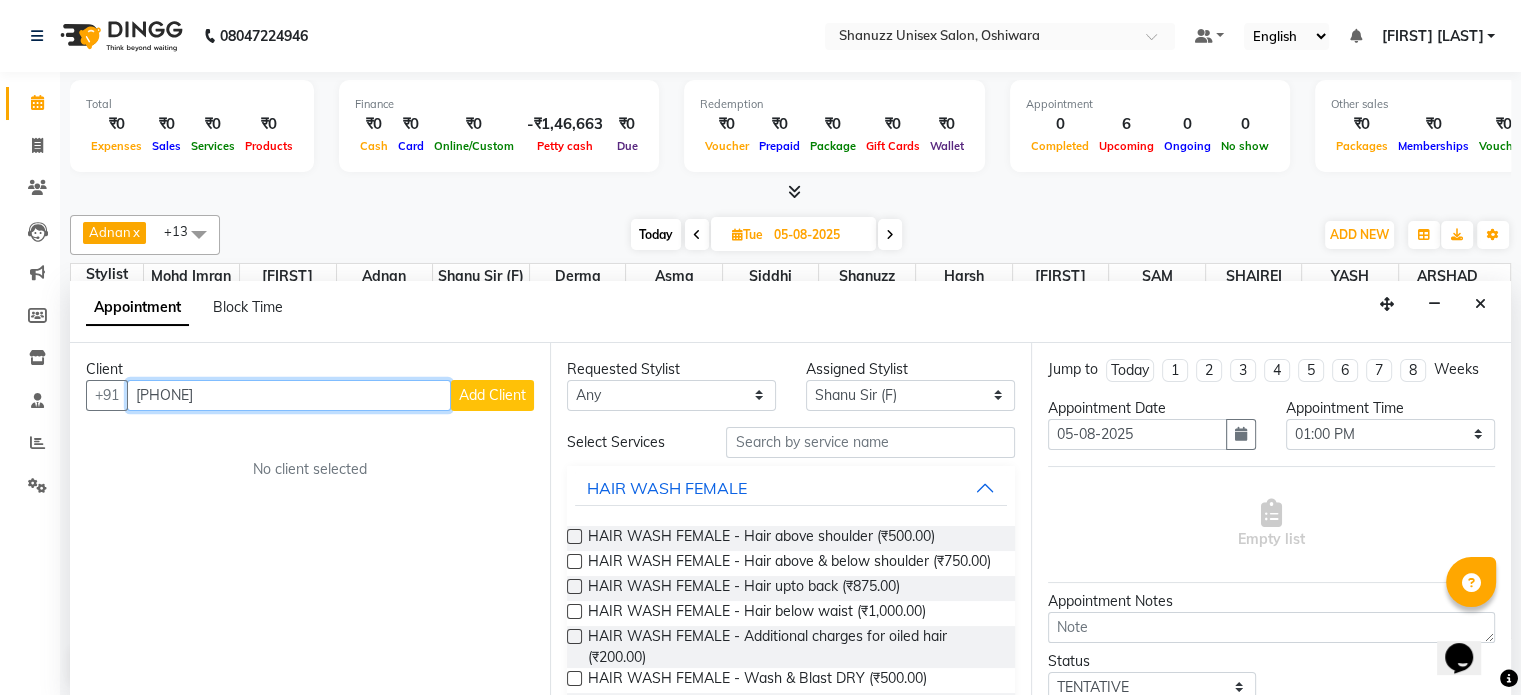 type on "[PHONE]" 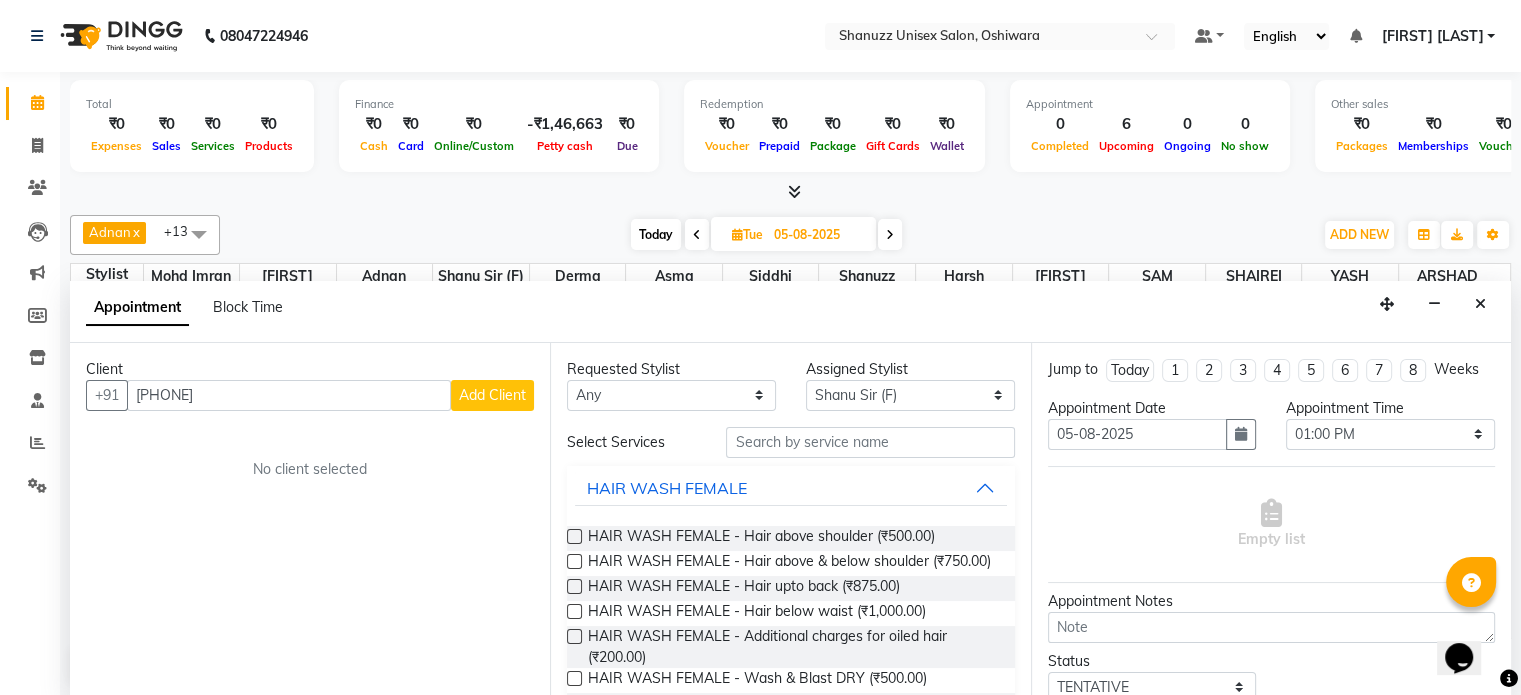 click on "Add Client" at bounding box center [492, 395] 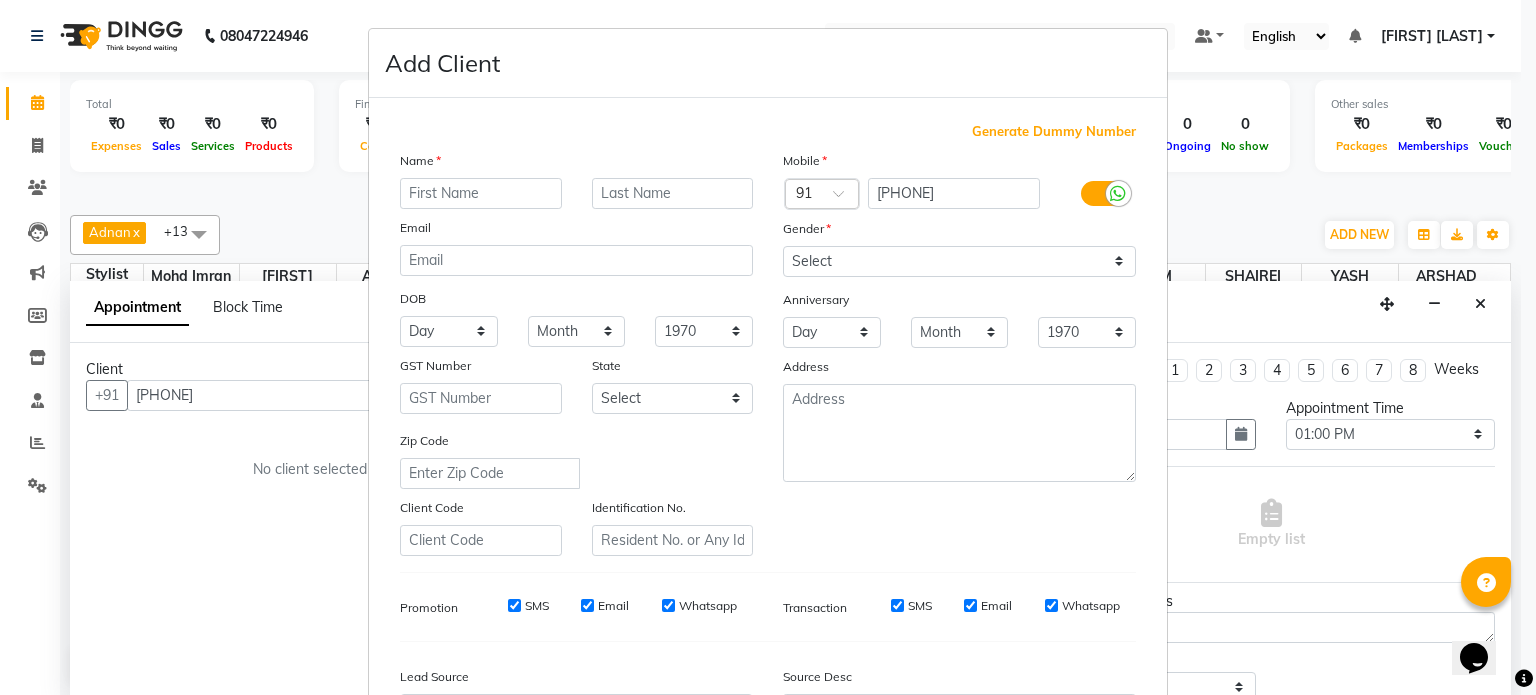 click at bounding box center (481, 193) 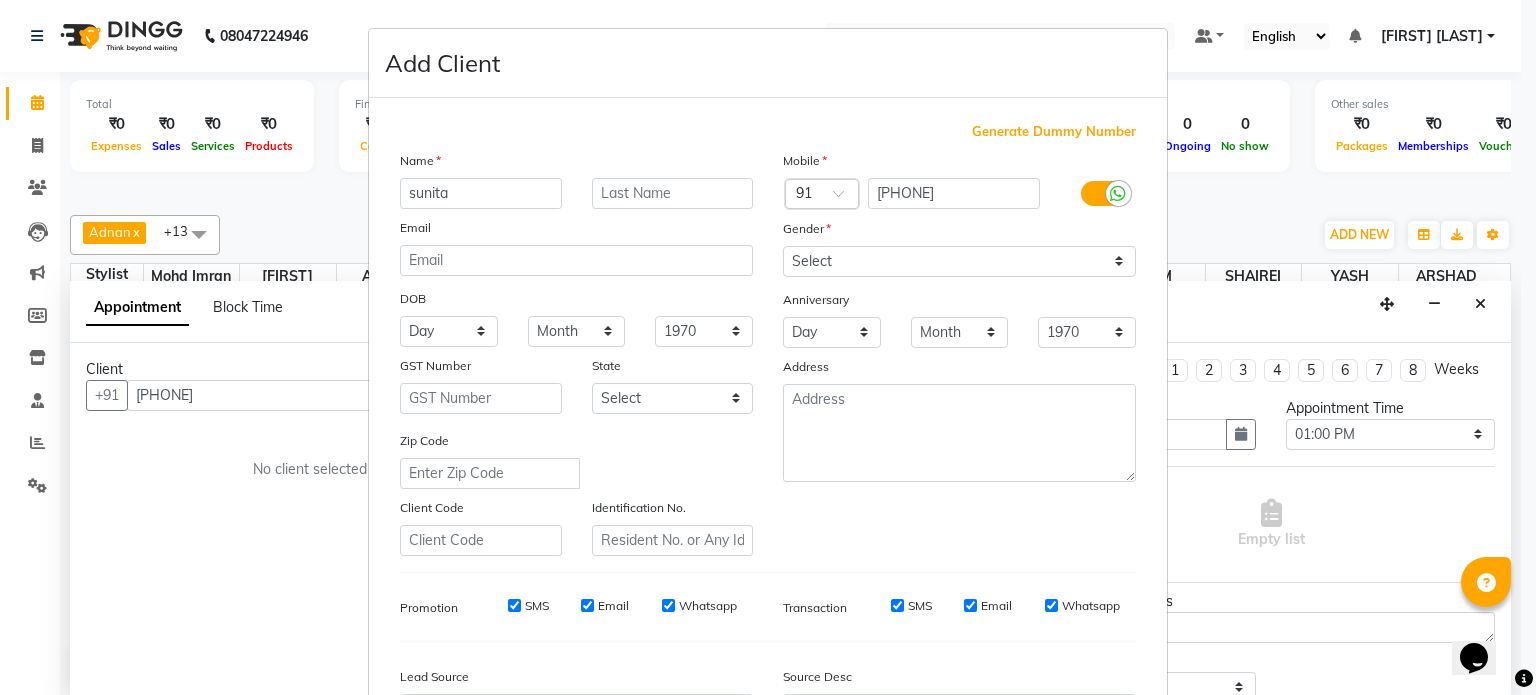 type on "sunita" 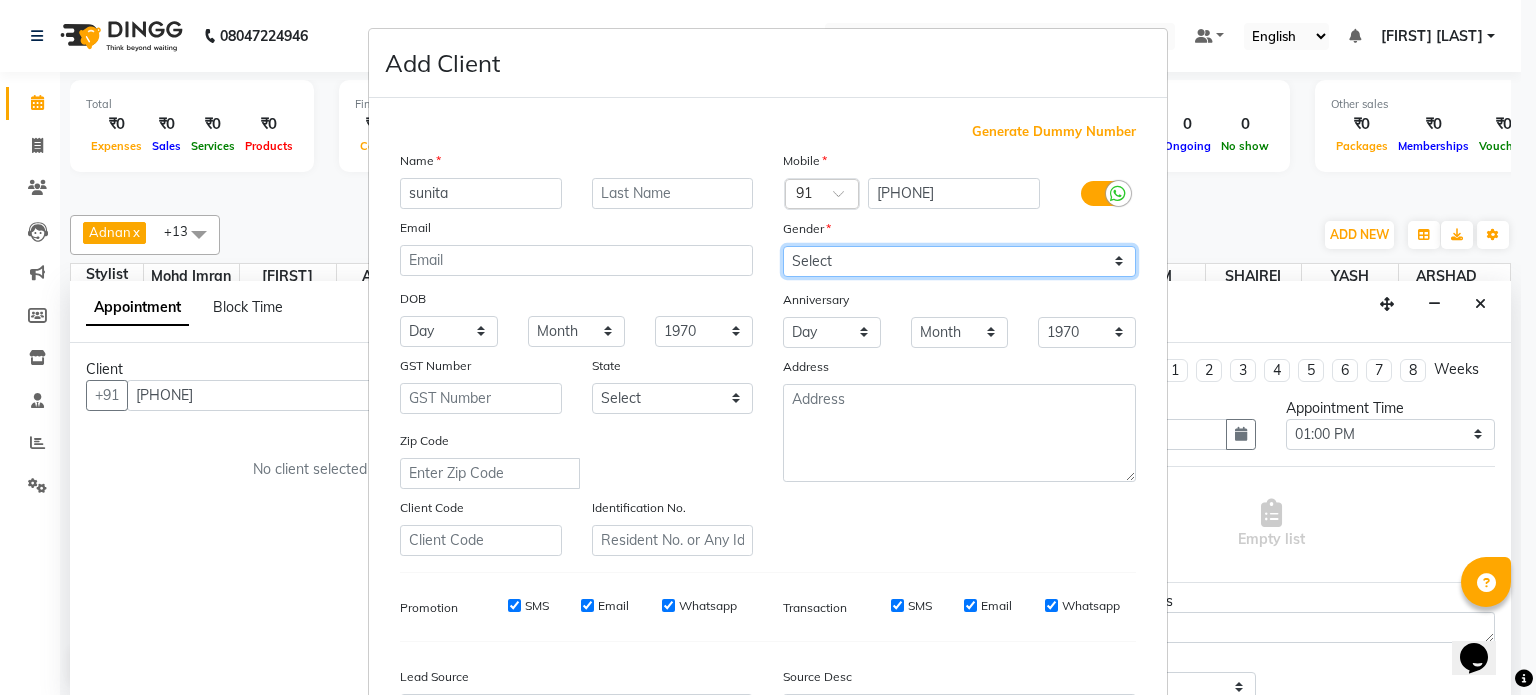 click on "Select Male Female Other Prefer Not To Say" at bounding box center (959, 261) 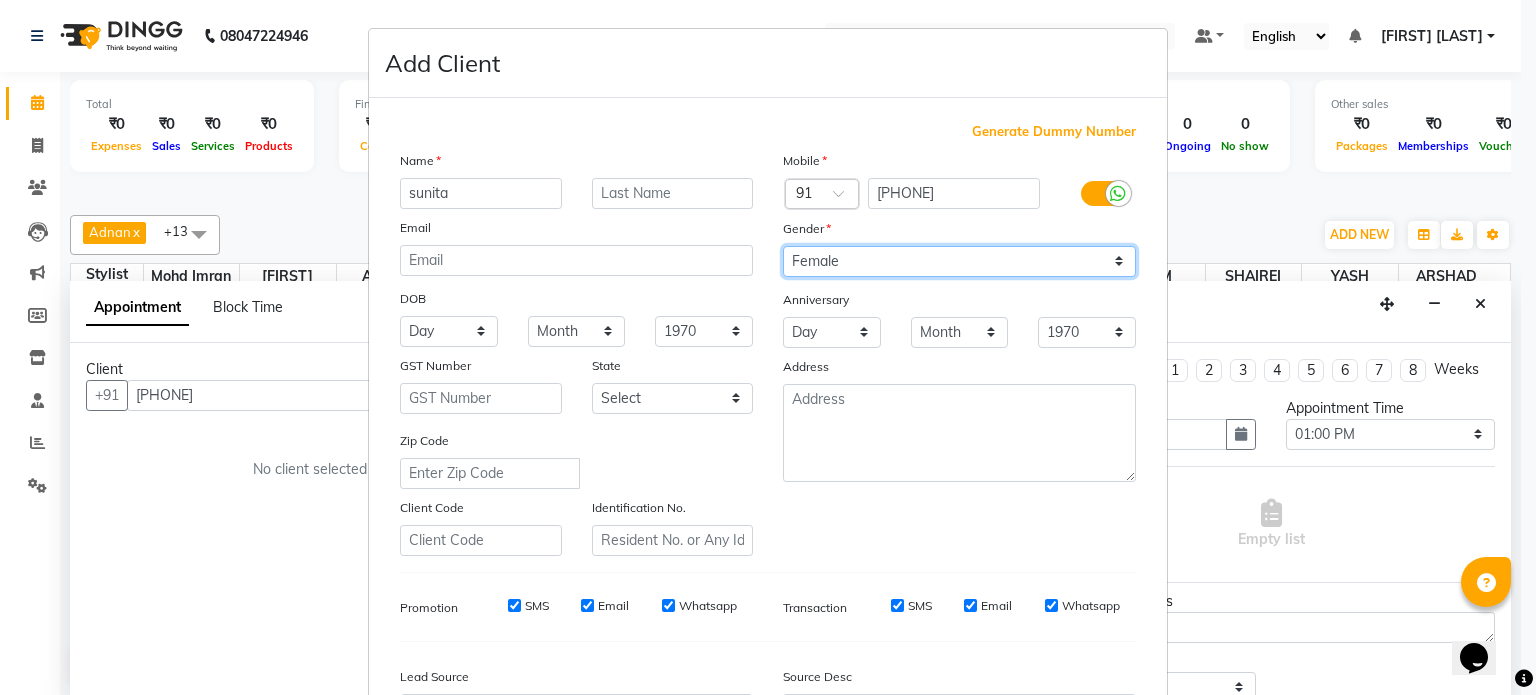click on "Select Male Female Other Prefer Not To Say" at bounding box center (959, 261) 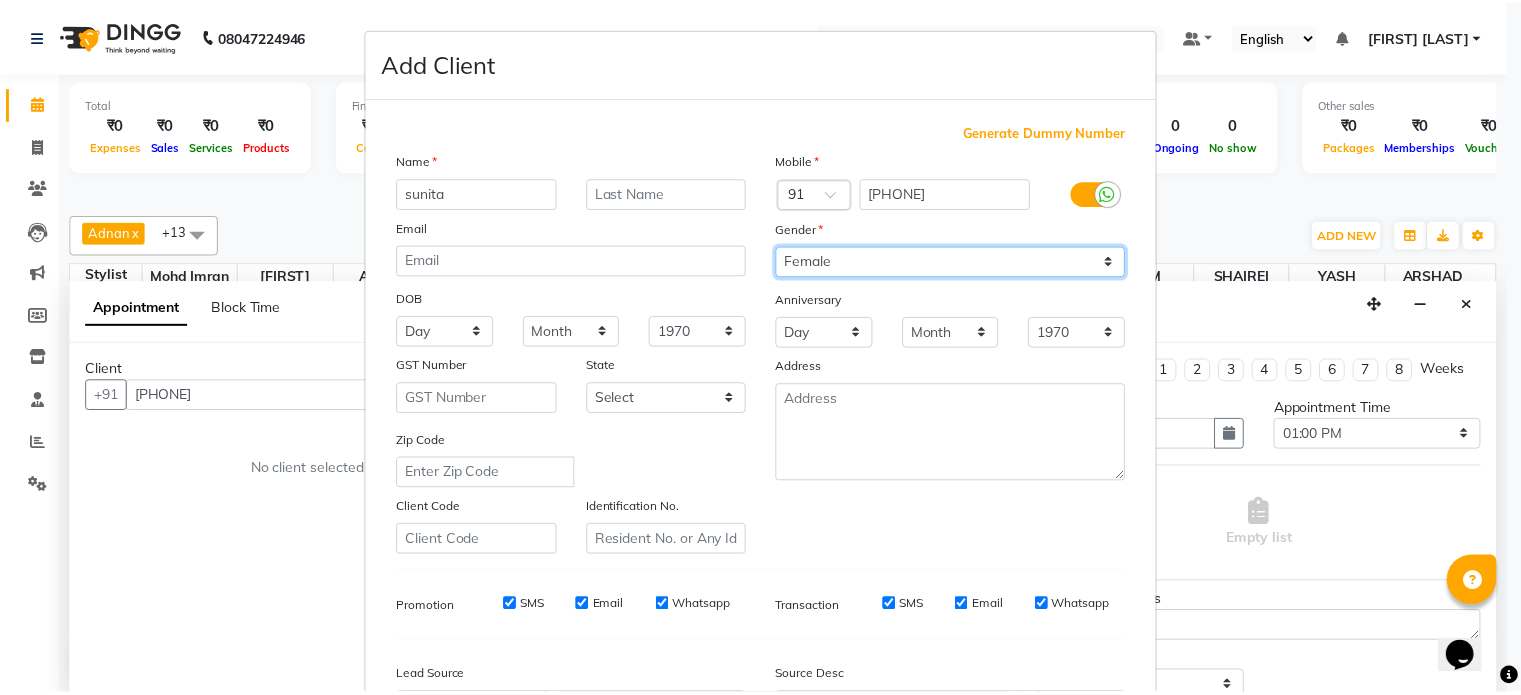 scroll, scrollTop: 237, scrollLeft: 0, axis: vertical 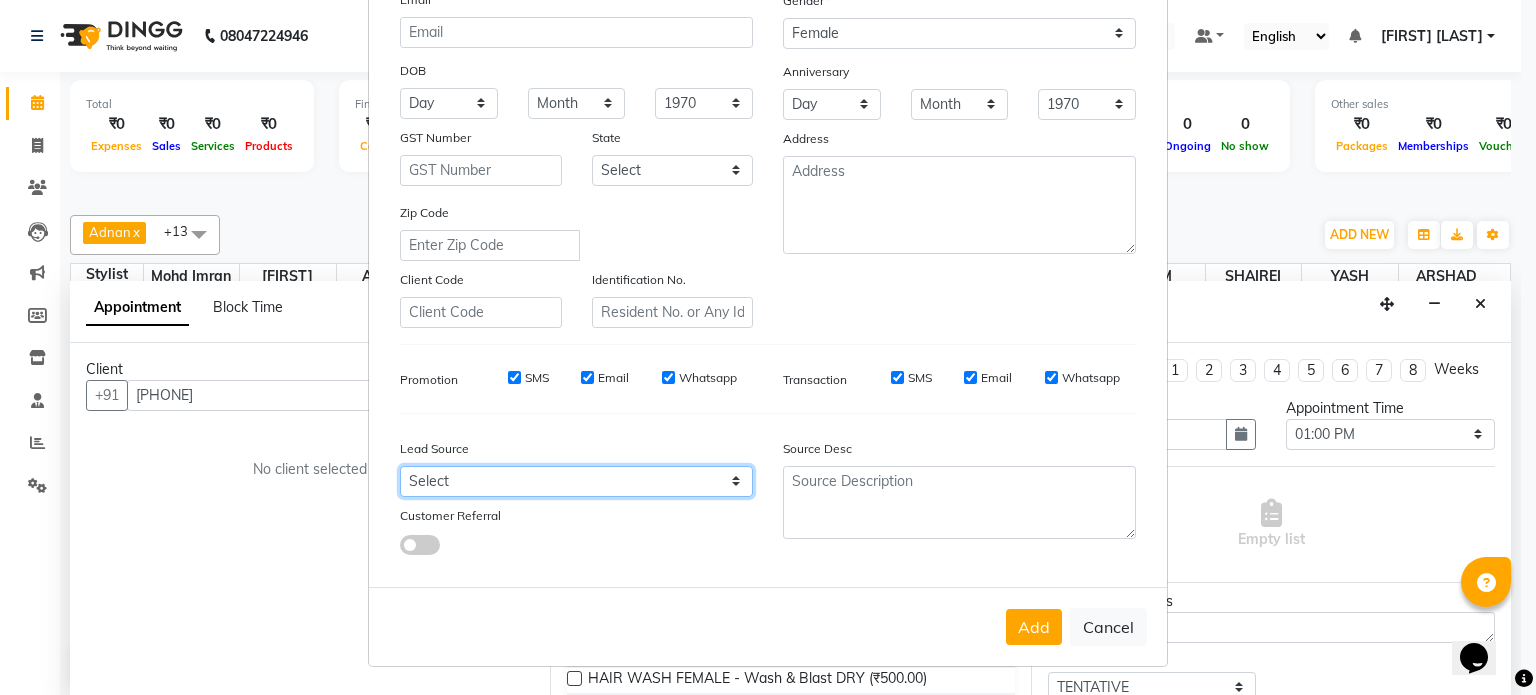 click on "Select Walk-in Referral Internet Friend Word of Mouth Advertisement Facebook JustDial Google Other" at bounding box center [576, 481] 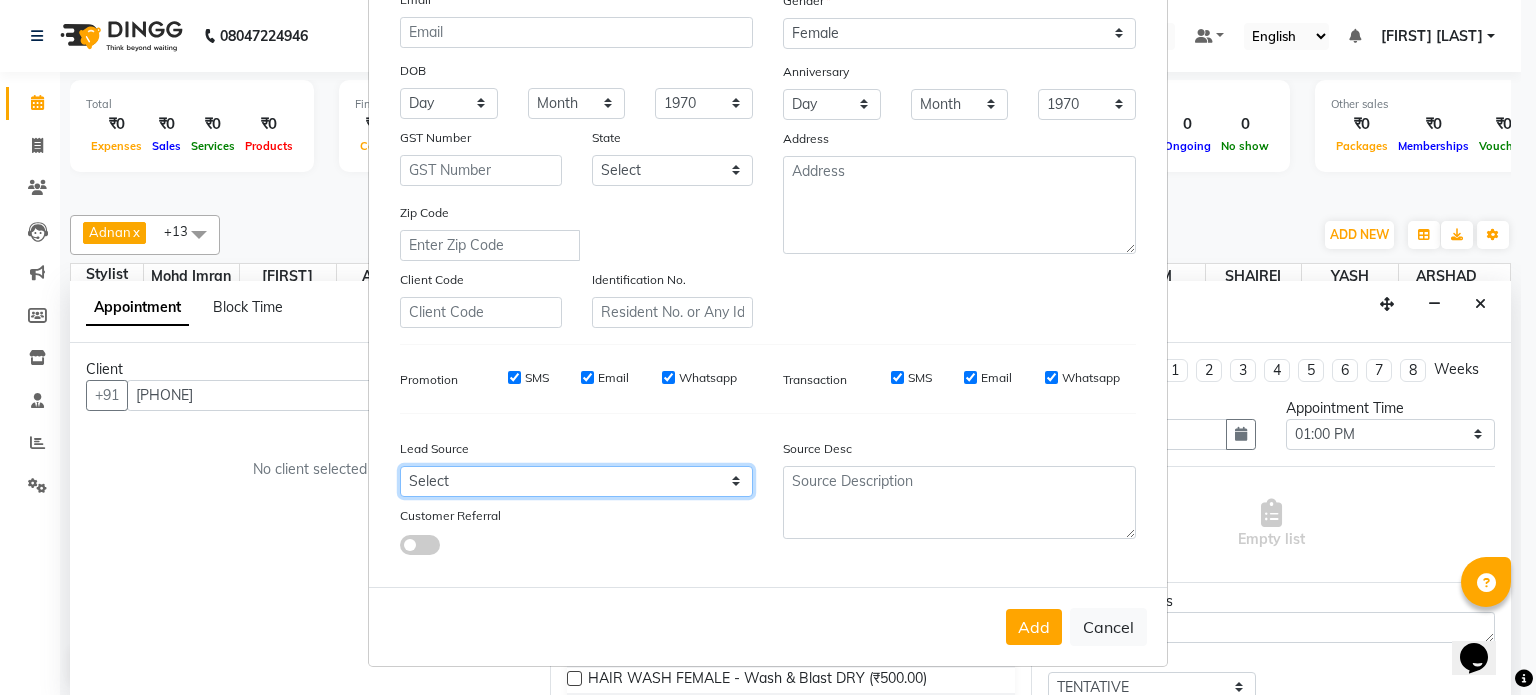 select on "49174" 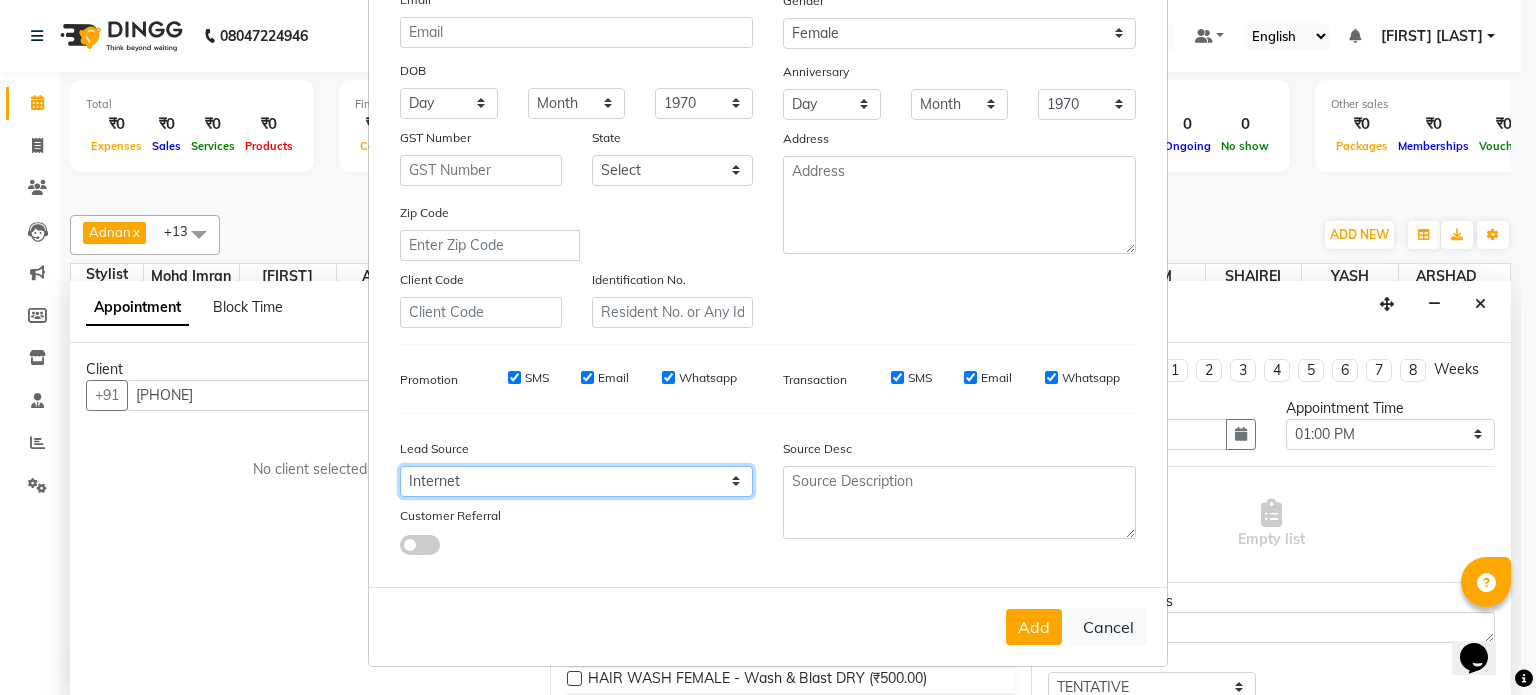 click on "Select Walk-in Referral Internet Friend Word of Mouth Advertisement Facebook JustDial Google Other" at bounding box center (576, 481) 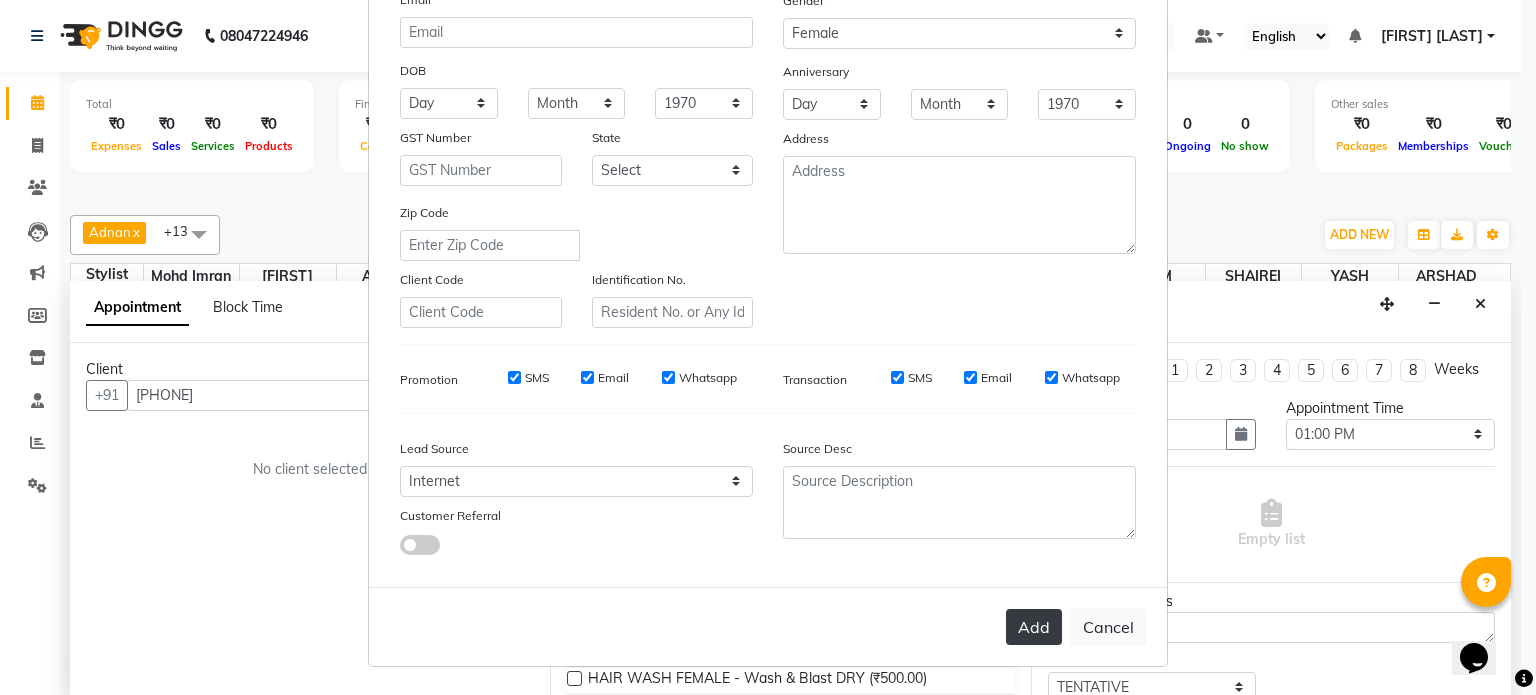 click on "Add" at bounding box center (1034, 627) 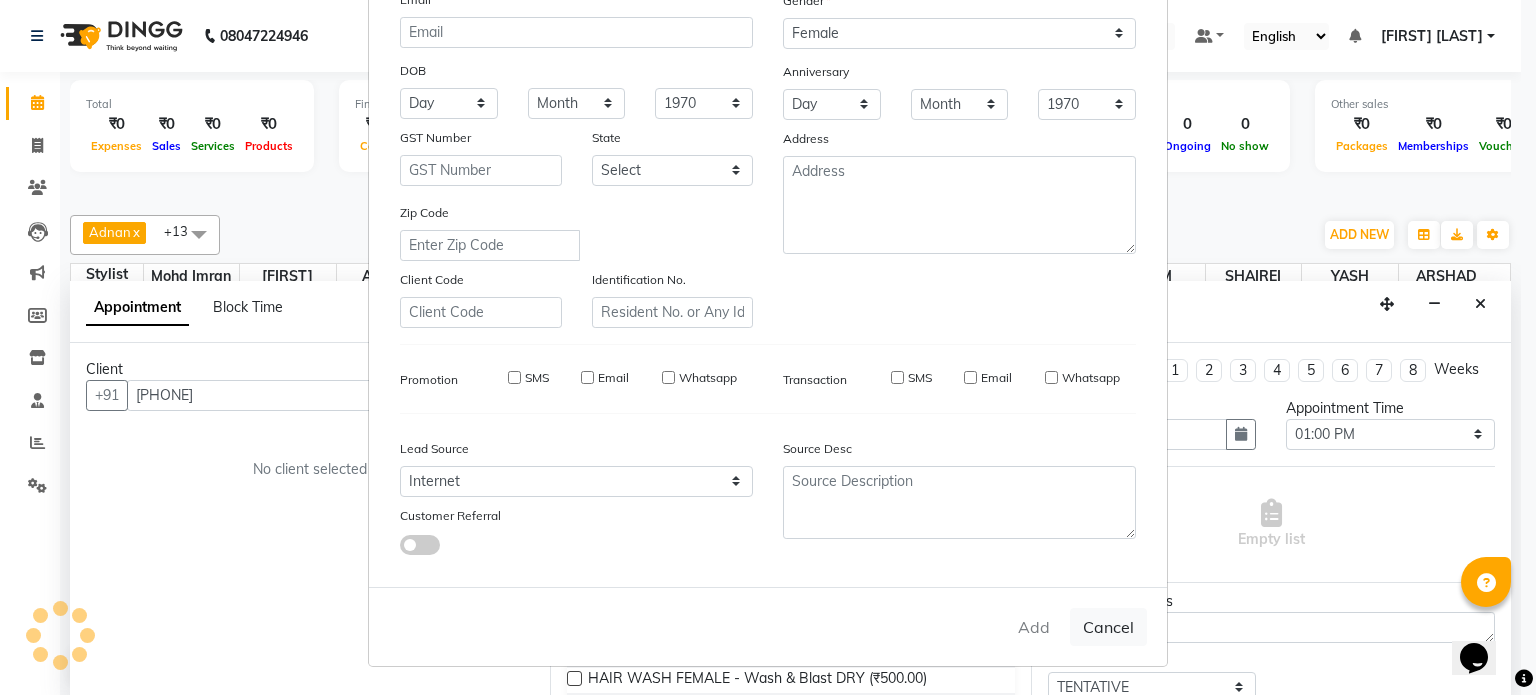 type 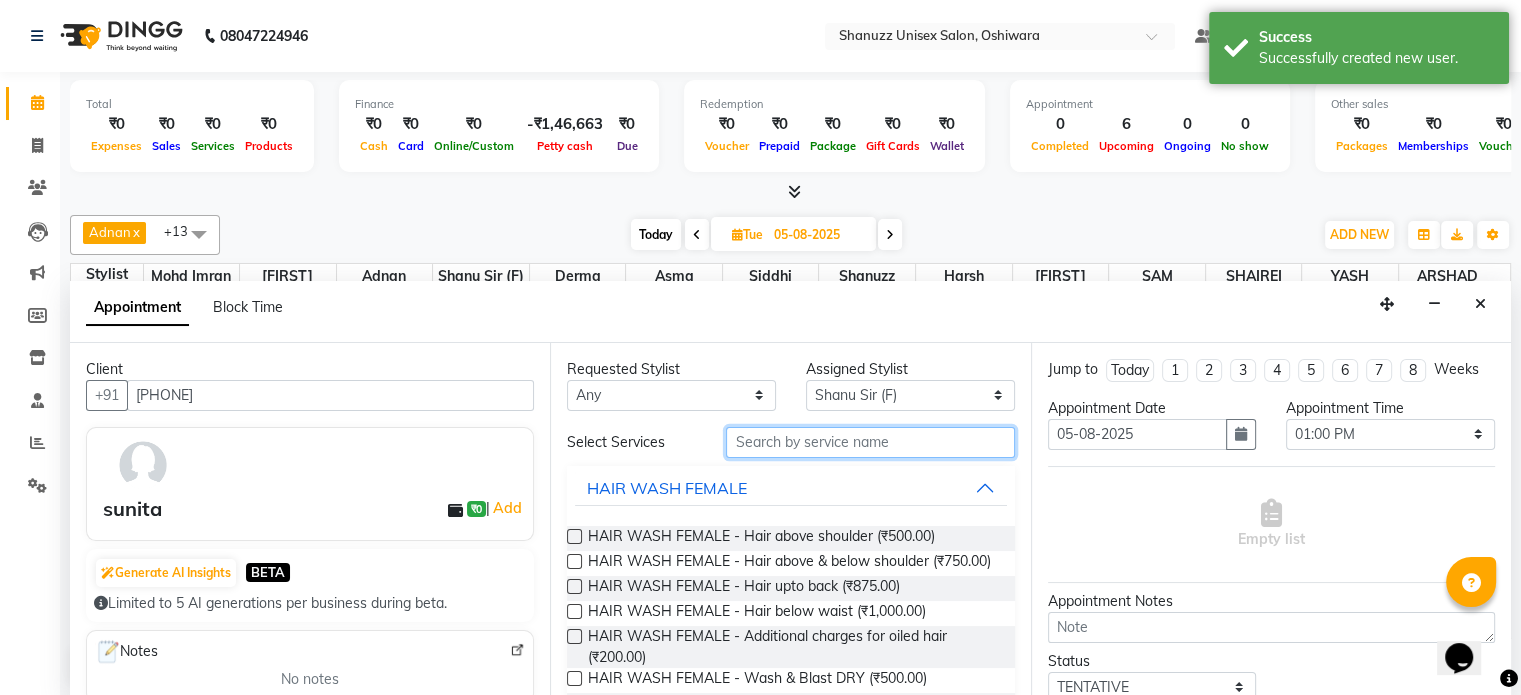 click at bounding box center (870, 442) 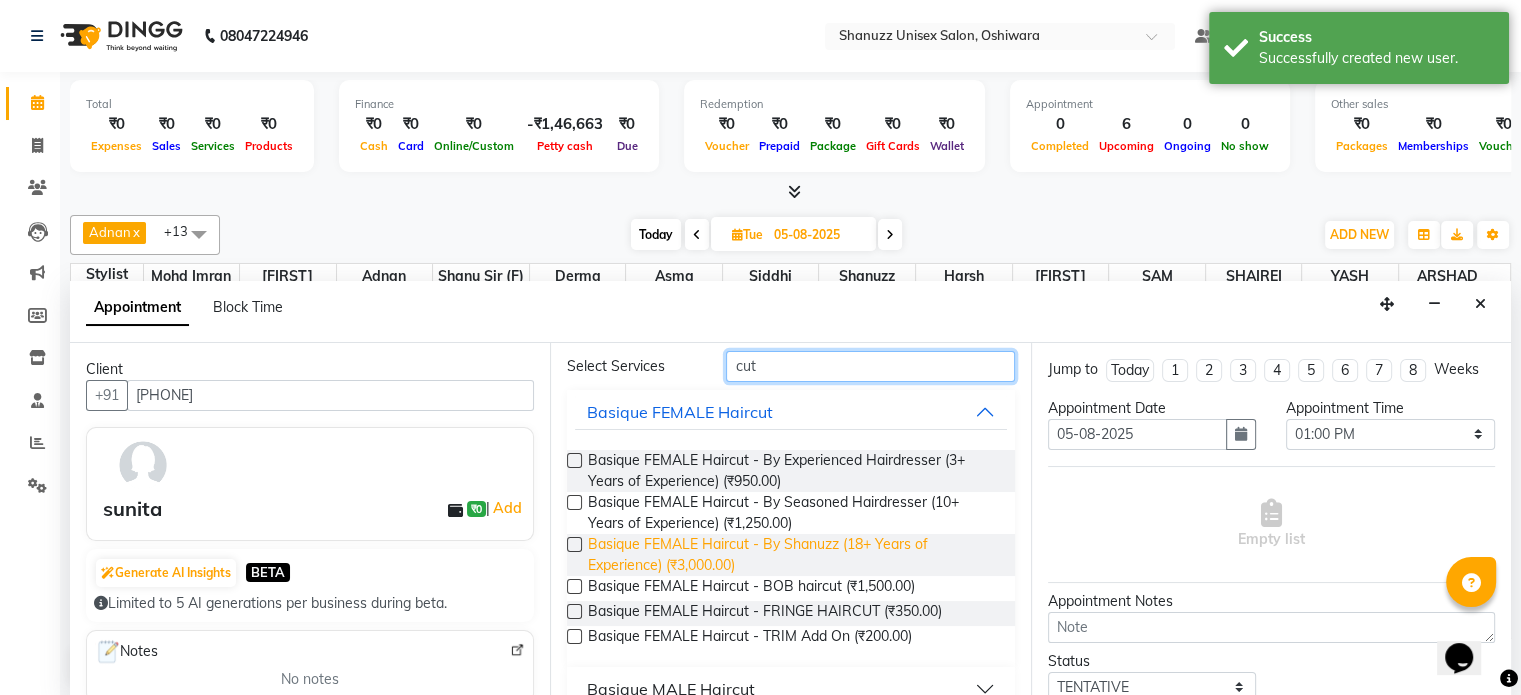 scroll, scrollTop: 78, scrollLeft: 0, axis: vertical 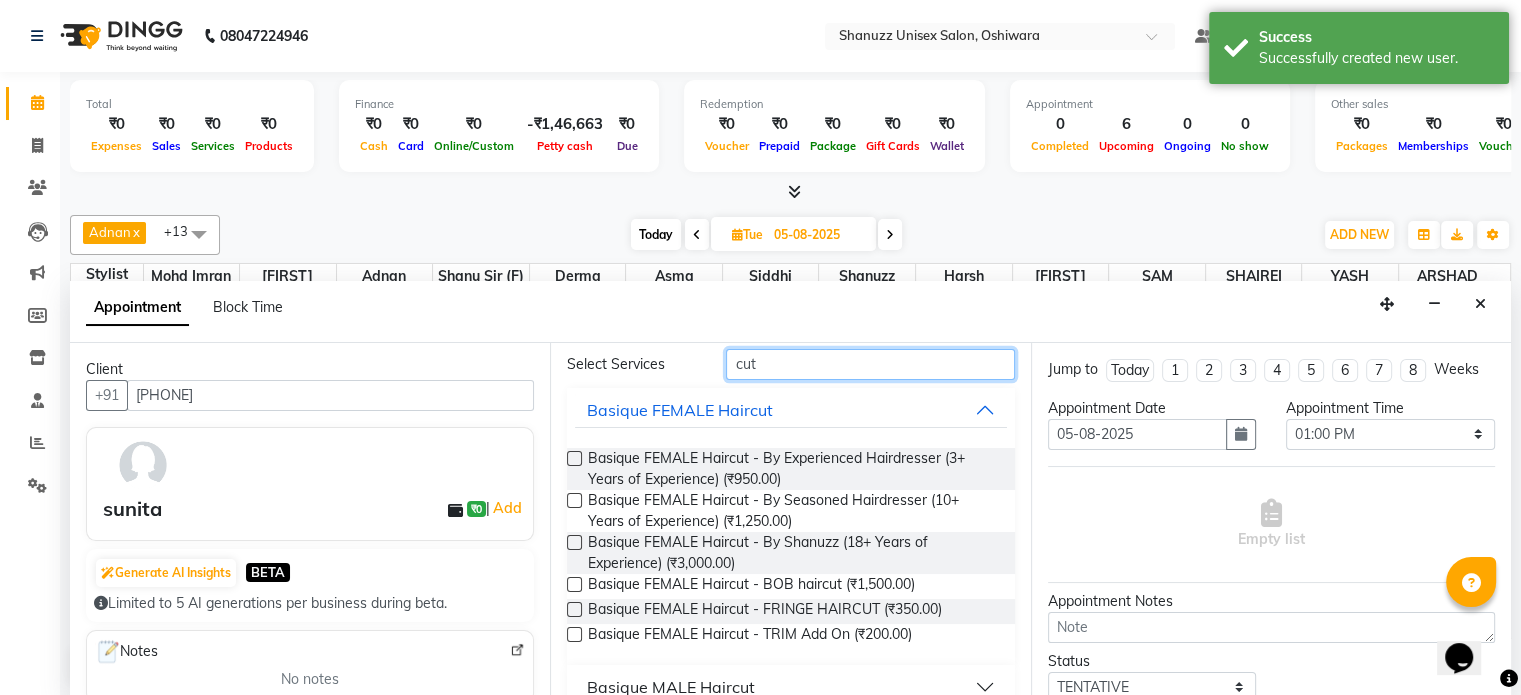 type on "cut" 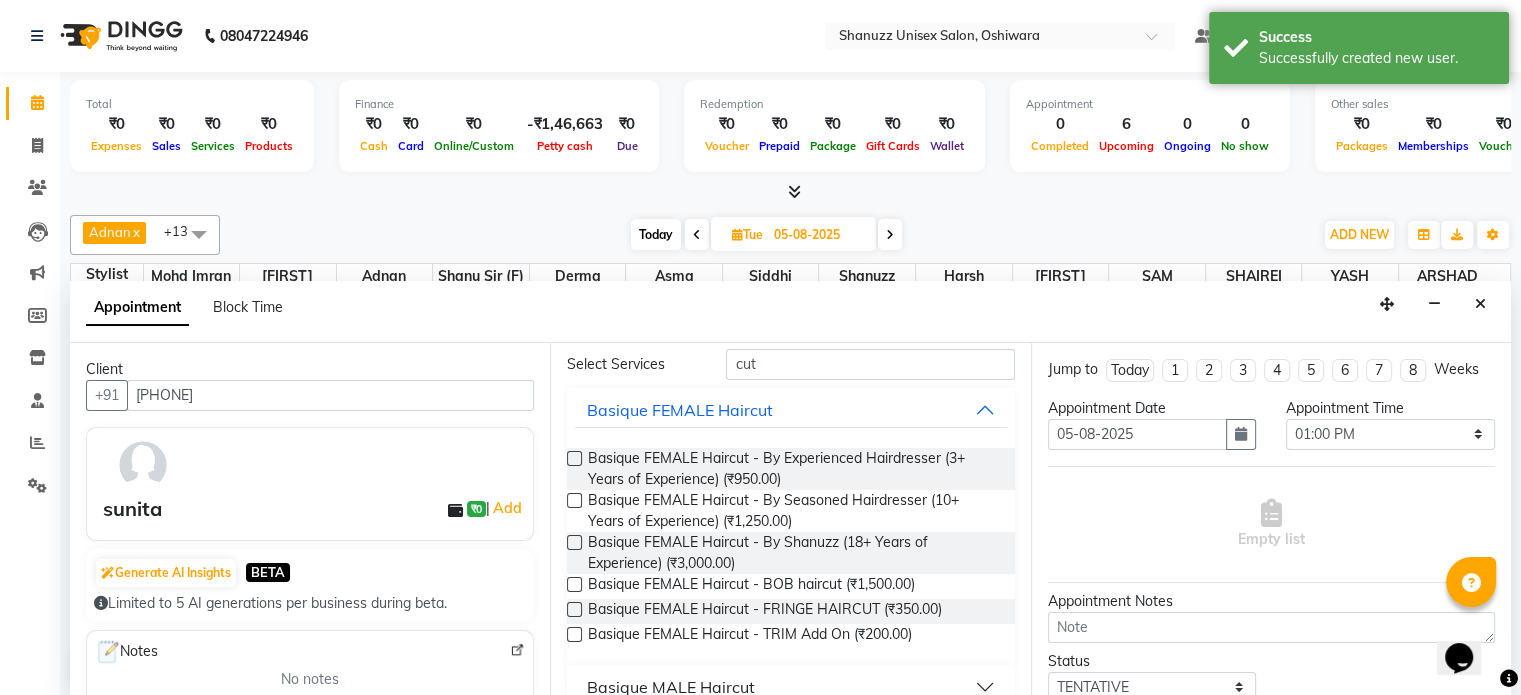 click at bounding box center [574, 542] 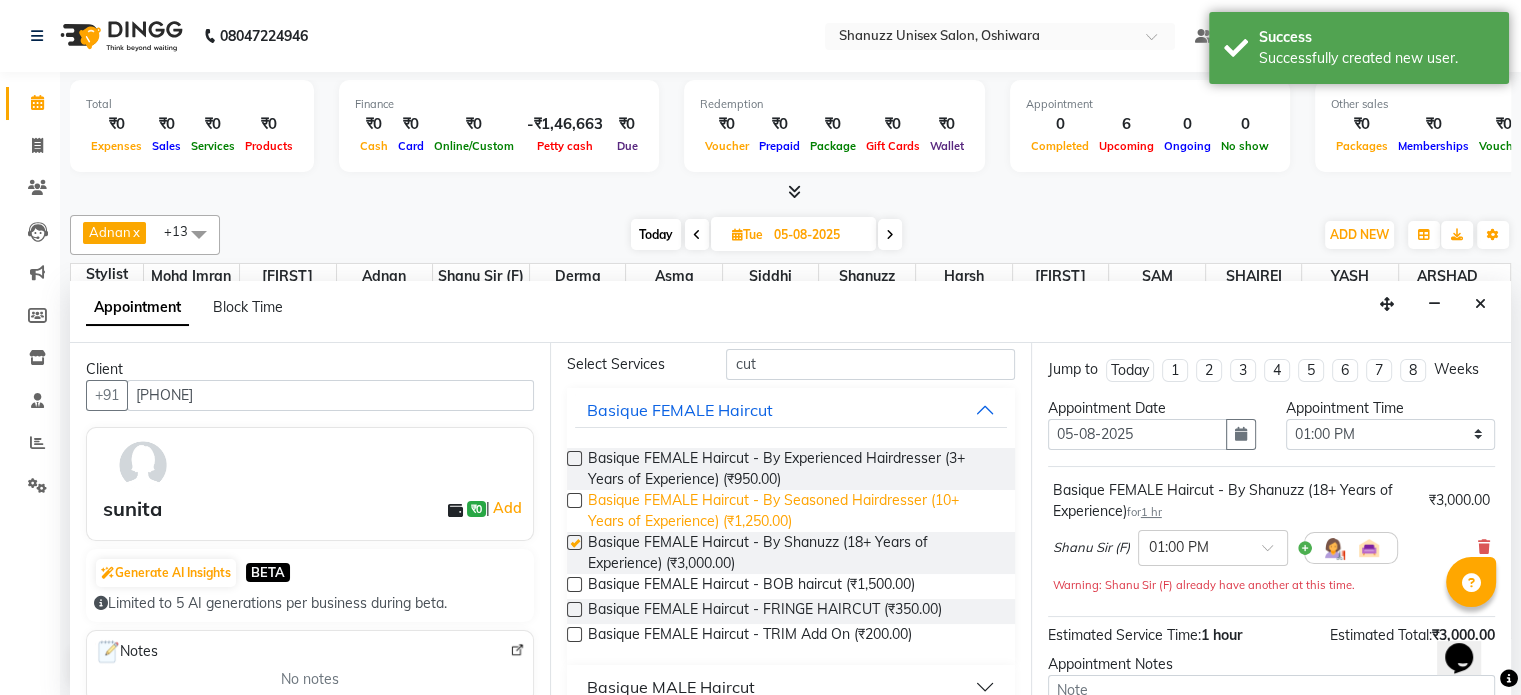 checkbox on "false" 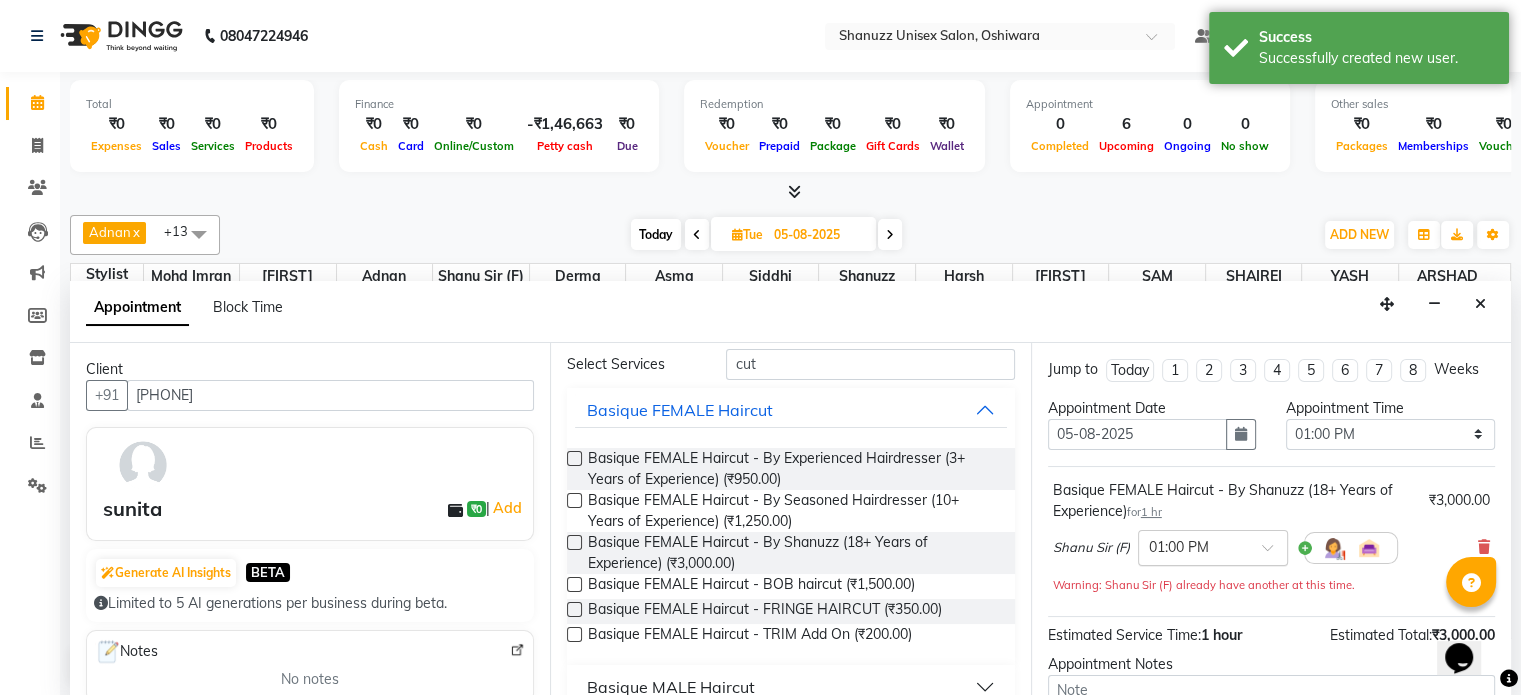 scroll, scrollTop: 192, scrollLeft: 0, axis: vertical 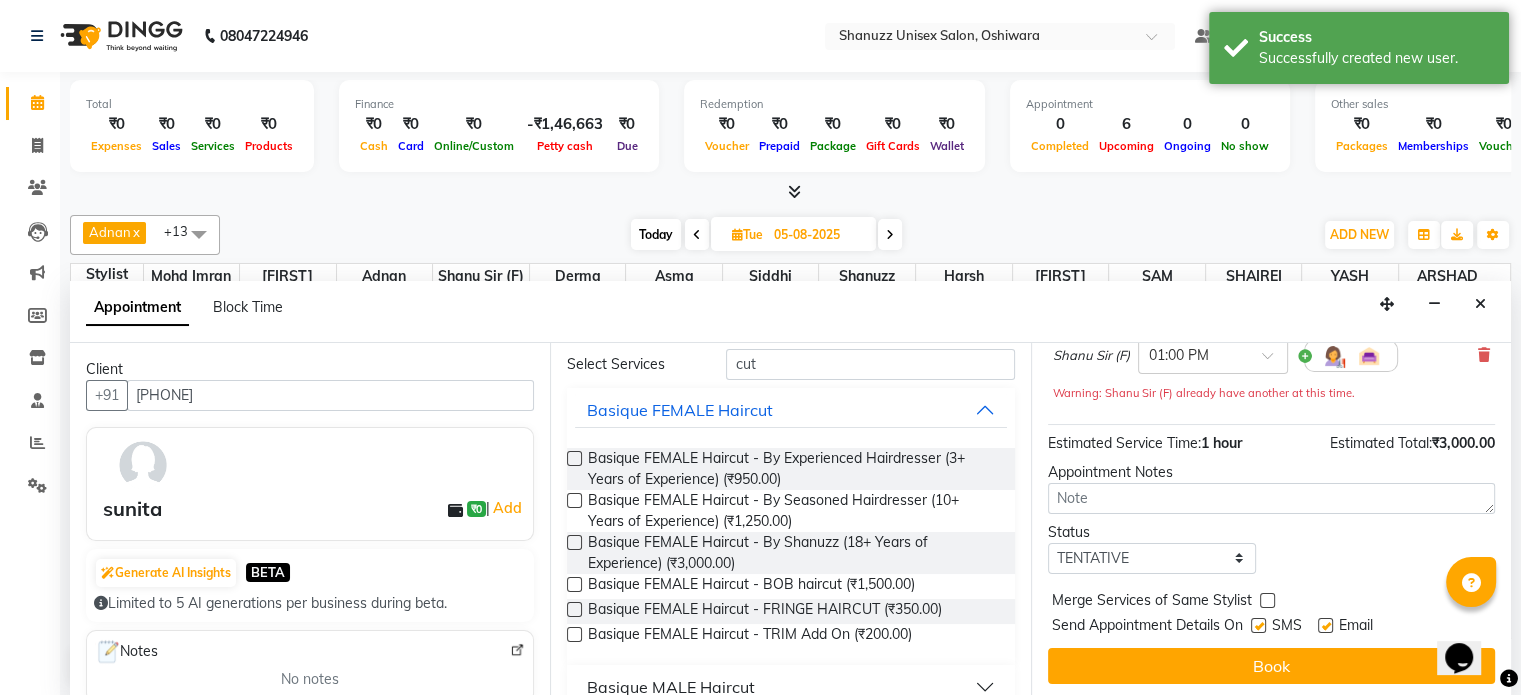 click on "SMS" at bounding box center [1284, 627] 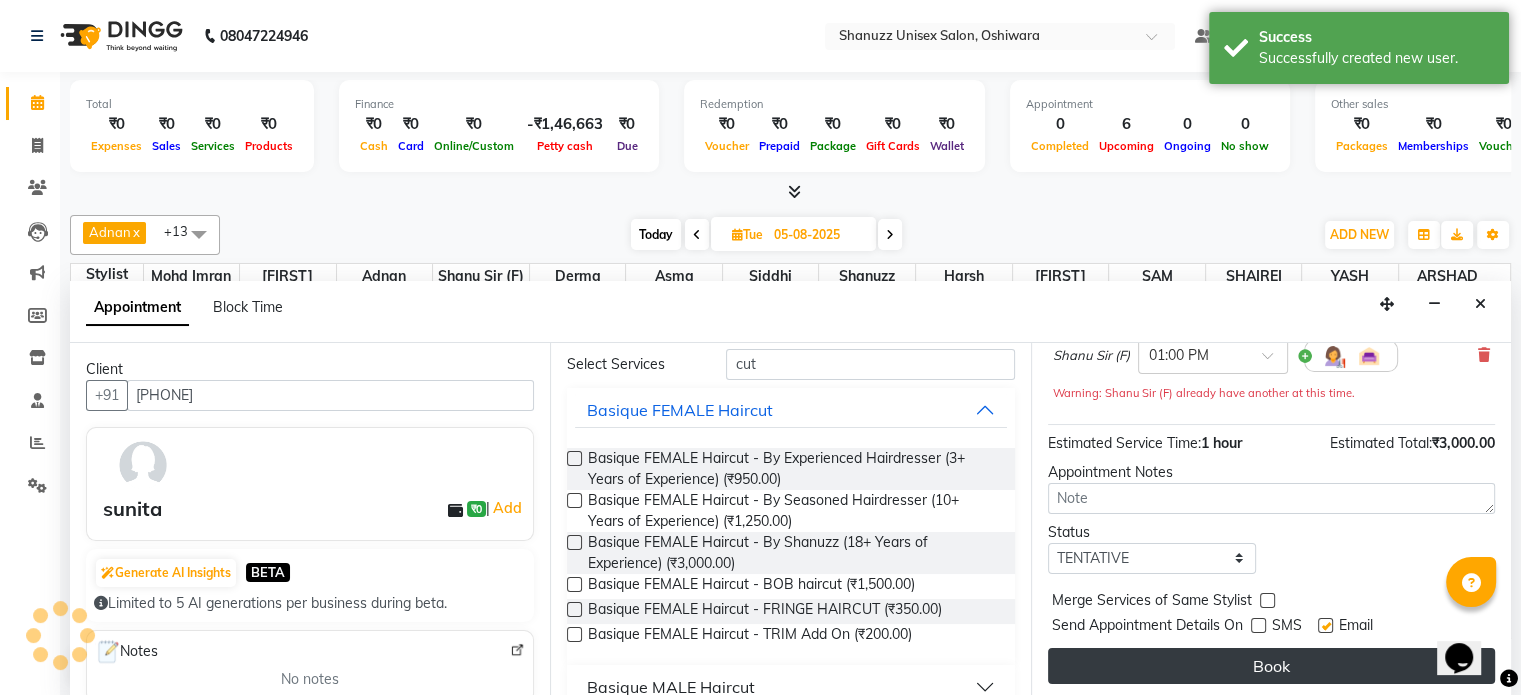 click on "Book" at bounding box center [1271, 666] 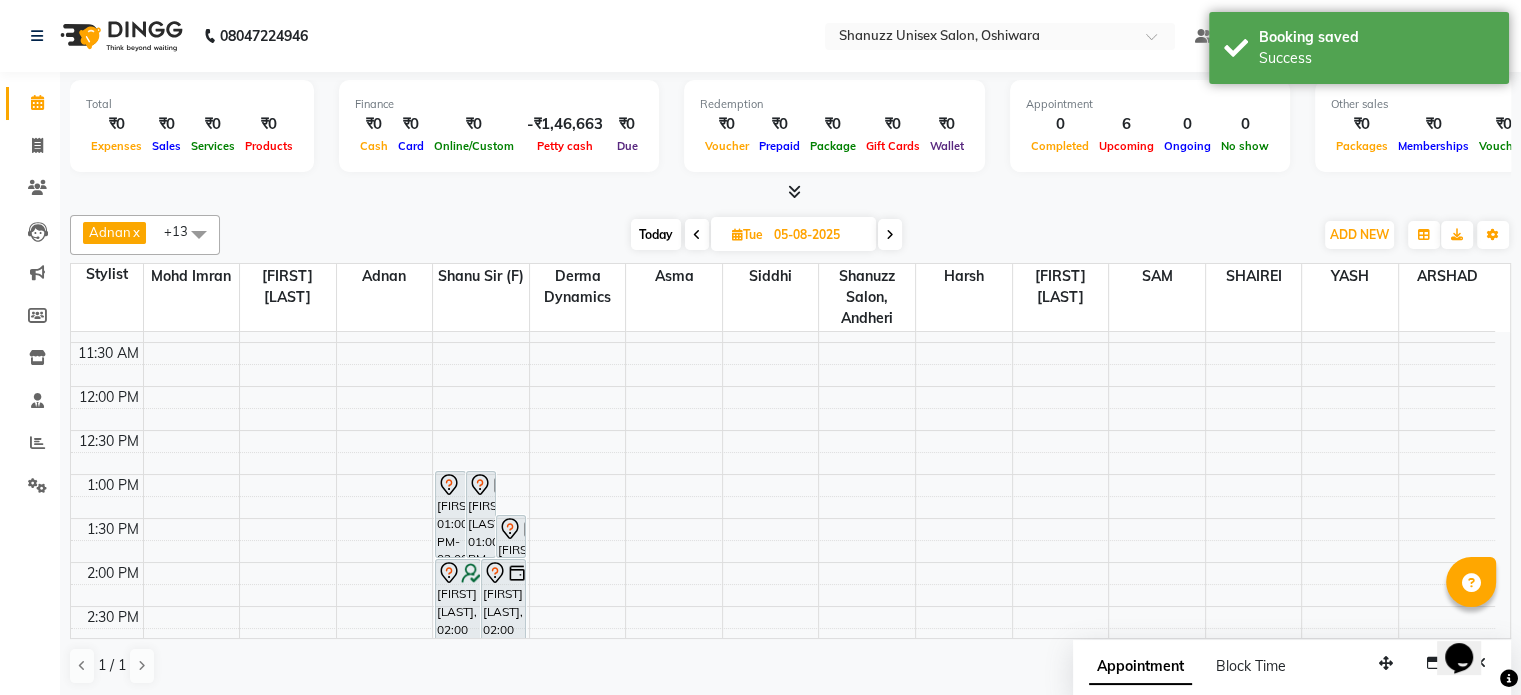 scroll, scrollTop: 0, scrollLeft: 0, axis: both 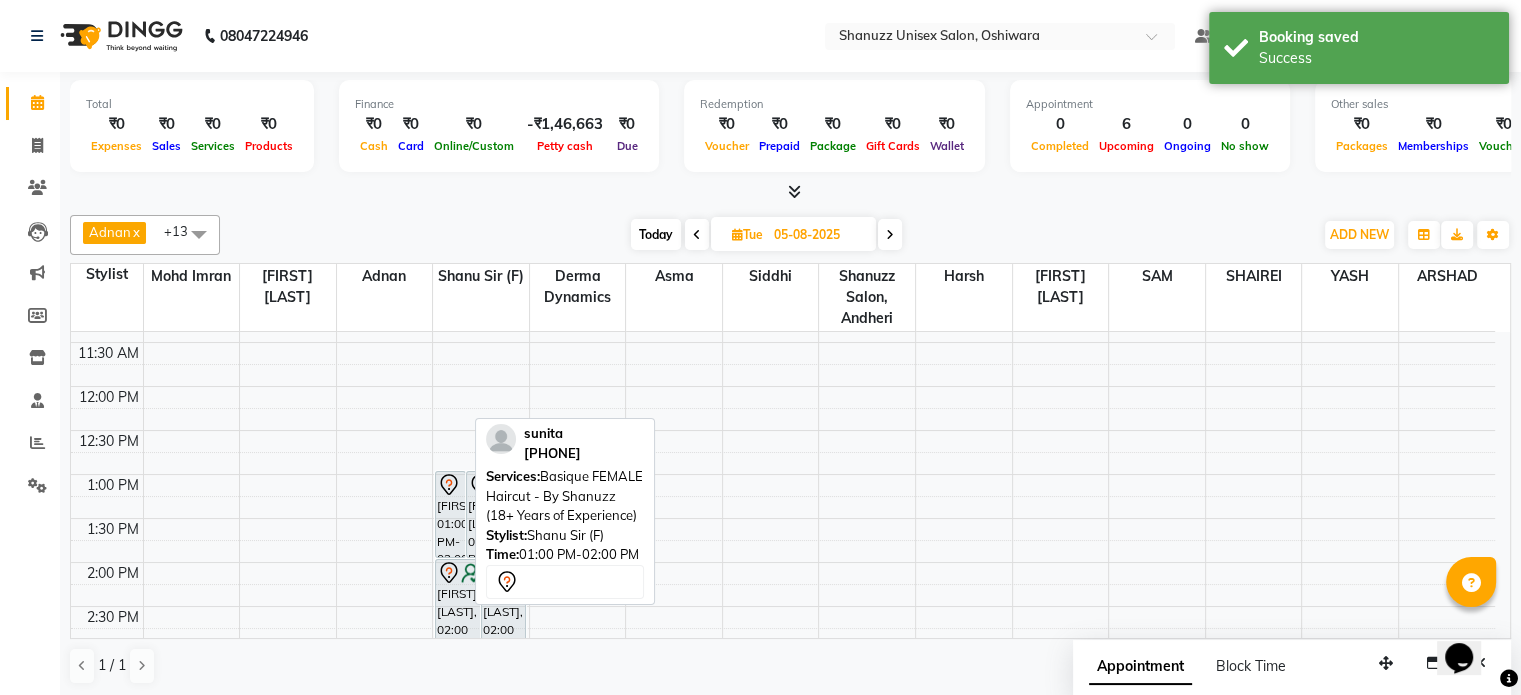 click on "sunitanull, 01:00 PM-02:00 PM, Basique FEMALE Haircut - By Shanuzz (18+ Years of Experience)" at bounding box center [450, 514] 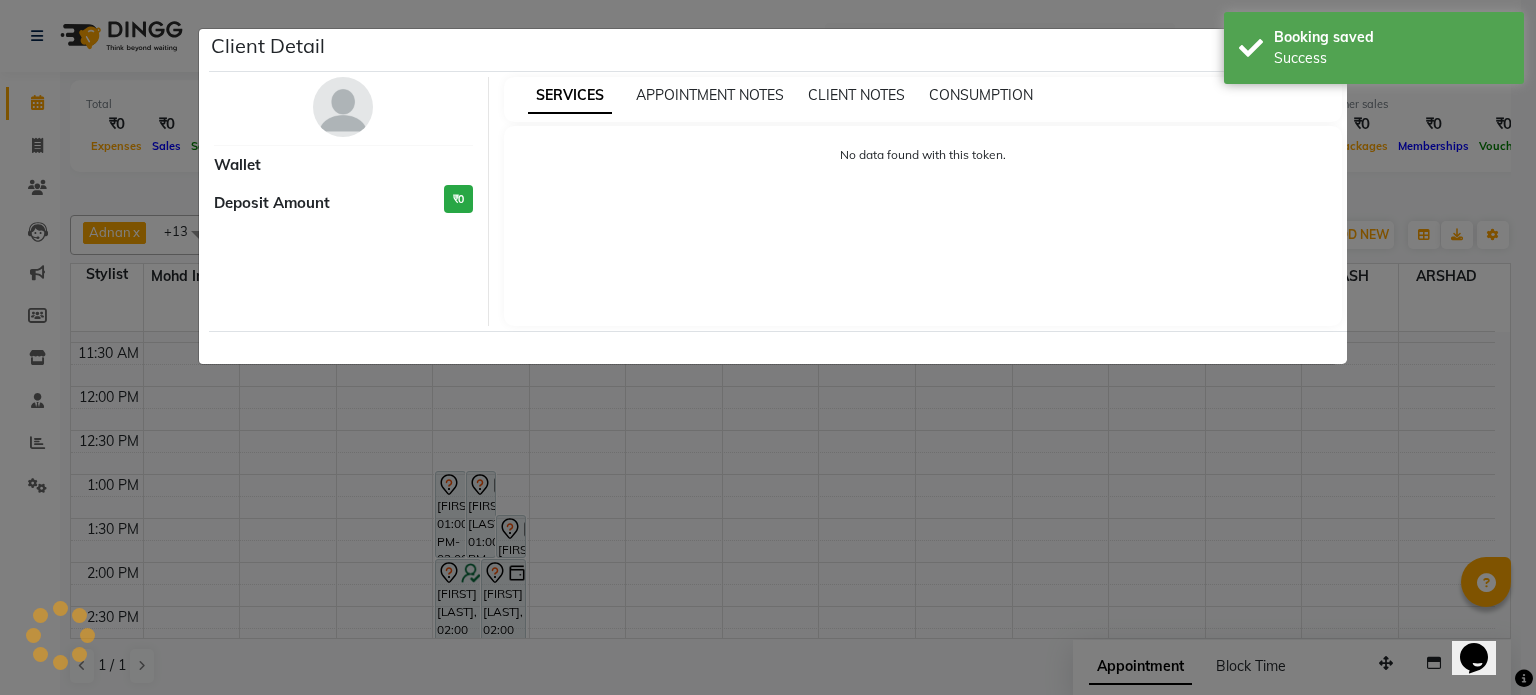 select on "7" 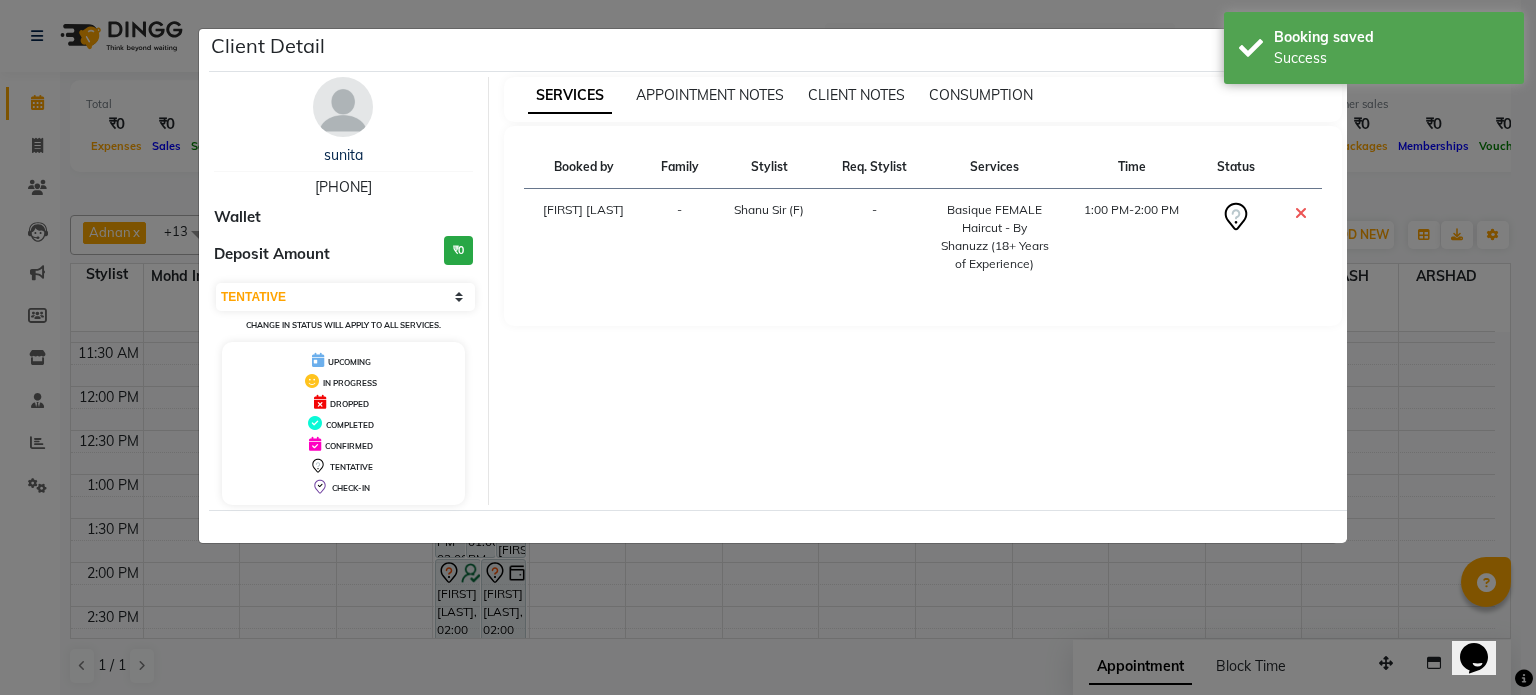 click on "Client Detail  sunita    9892790237 Wallet Deposit Amount  ₹0  Select CONFIRMED TENTATIVE Change in status will apply to all services. UPCOMING IN PROGRESS DROPPED COMPLETED CONFIRMED TENTATIVE CHECK-IN SERVICES APPOINTMENT NOTES CLIENT NOTES CONSUMPTION Booked by Family Stylist Req. Stylist Services Time Status  Tanishka Panchal  - Shanu Sir (F) -  Basique FEMALE Haircut - By Shanuzz (18+ Years of Experience)   1:00 PM-2:00 PM" 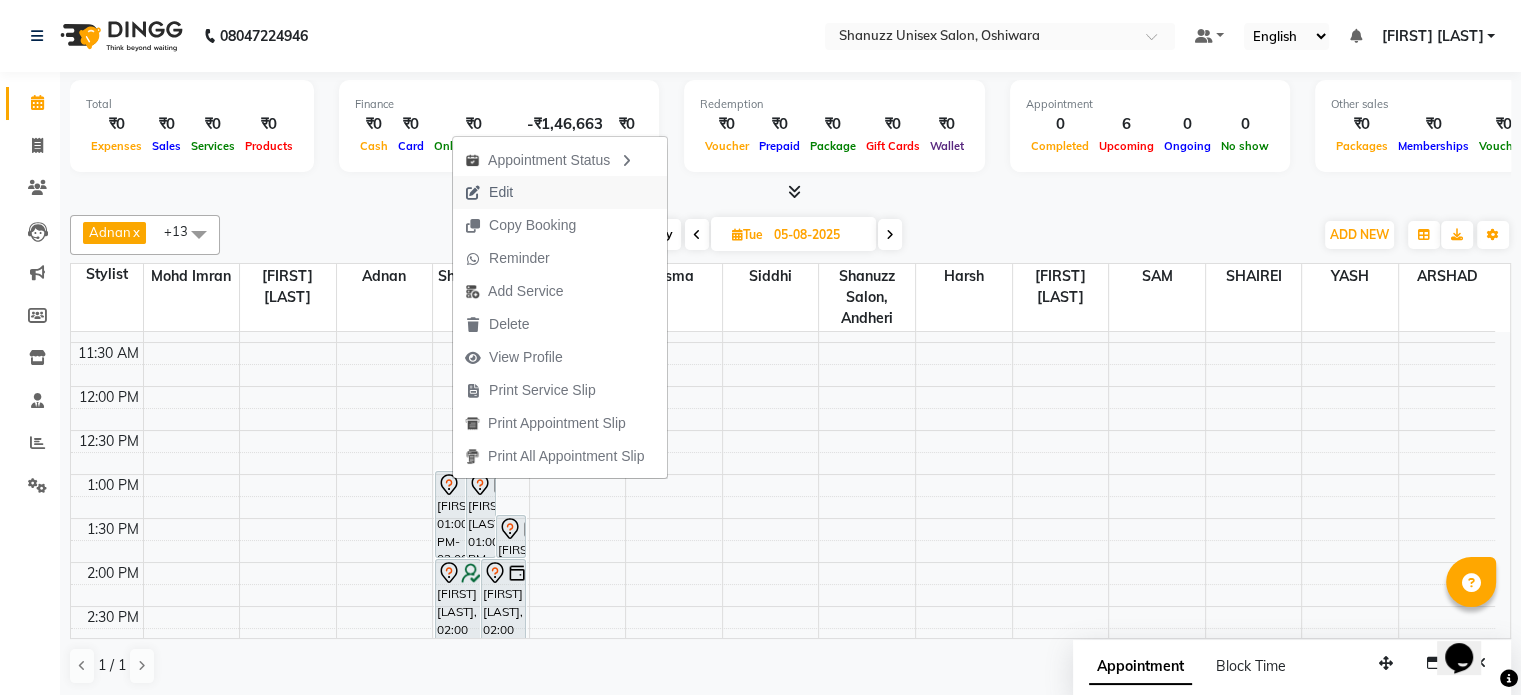 click on "Edit" at bounding box center [489, 192] 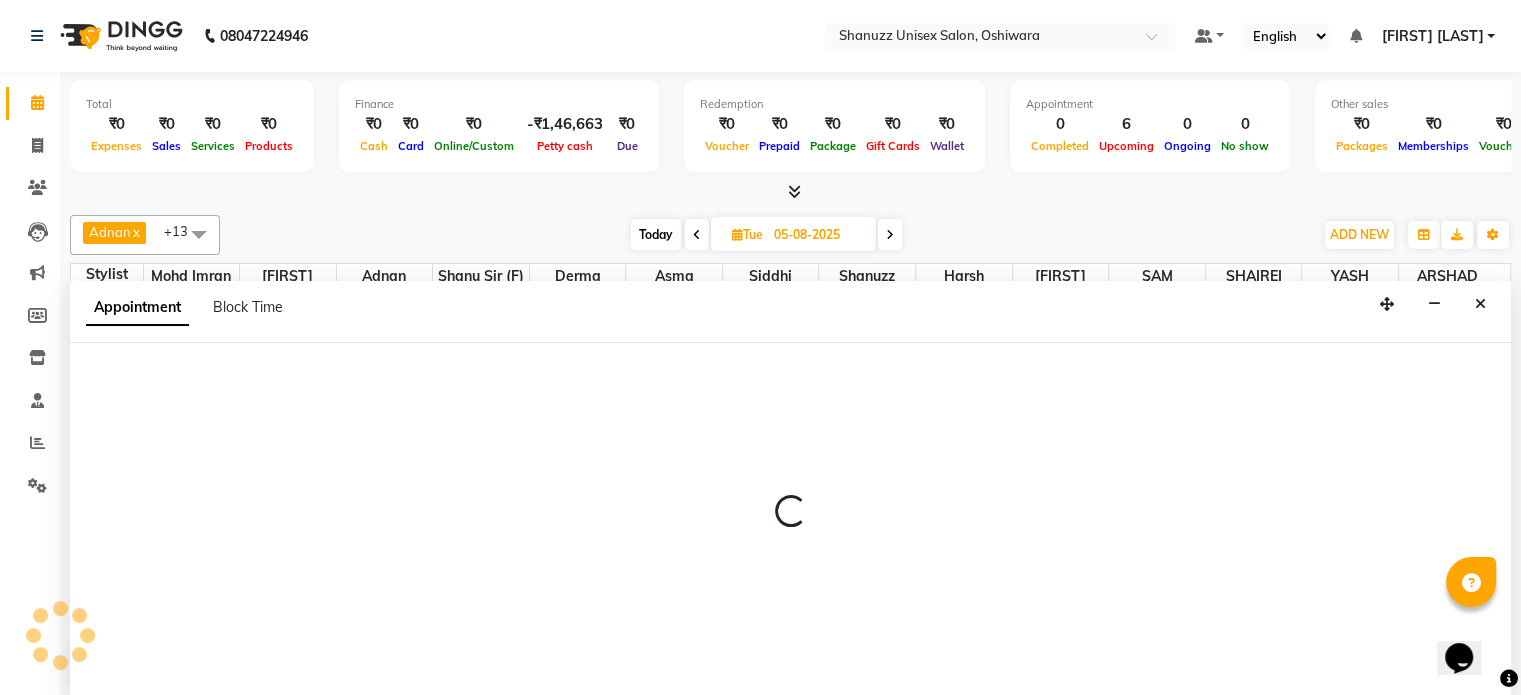 scroll, scrollTop: 0, scrollLeft: 0, axis: both 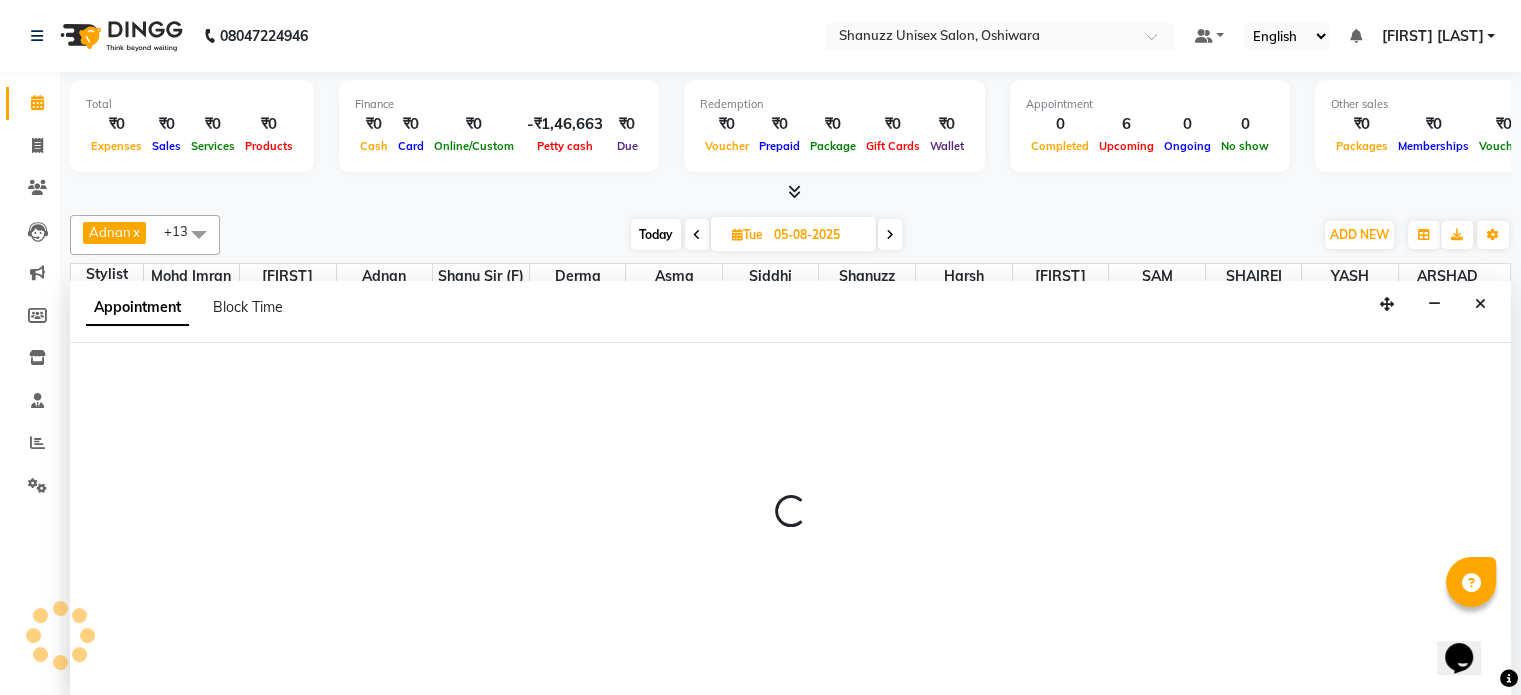 select on "tentative" 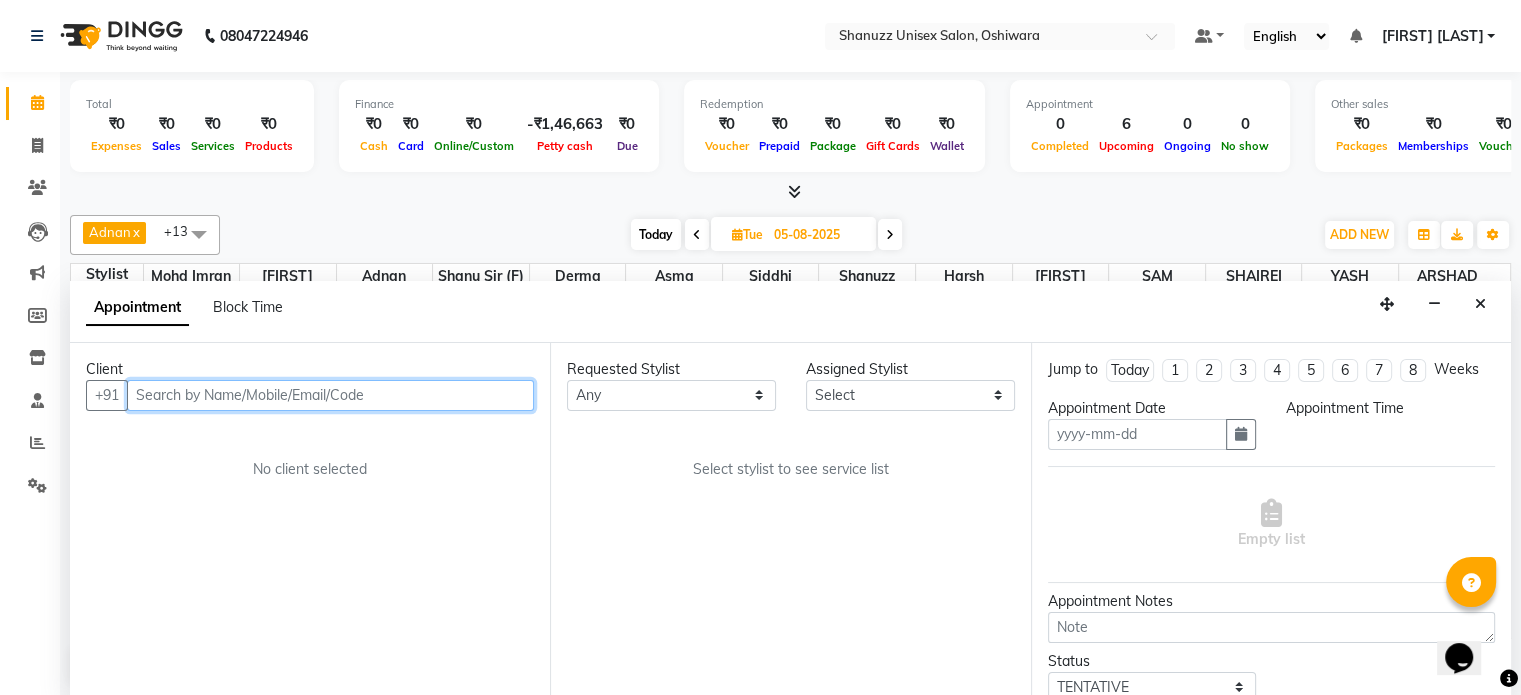 type on "05-08-2025" 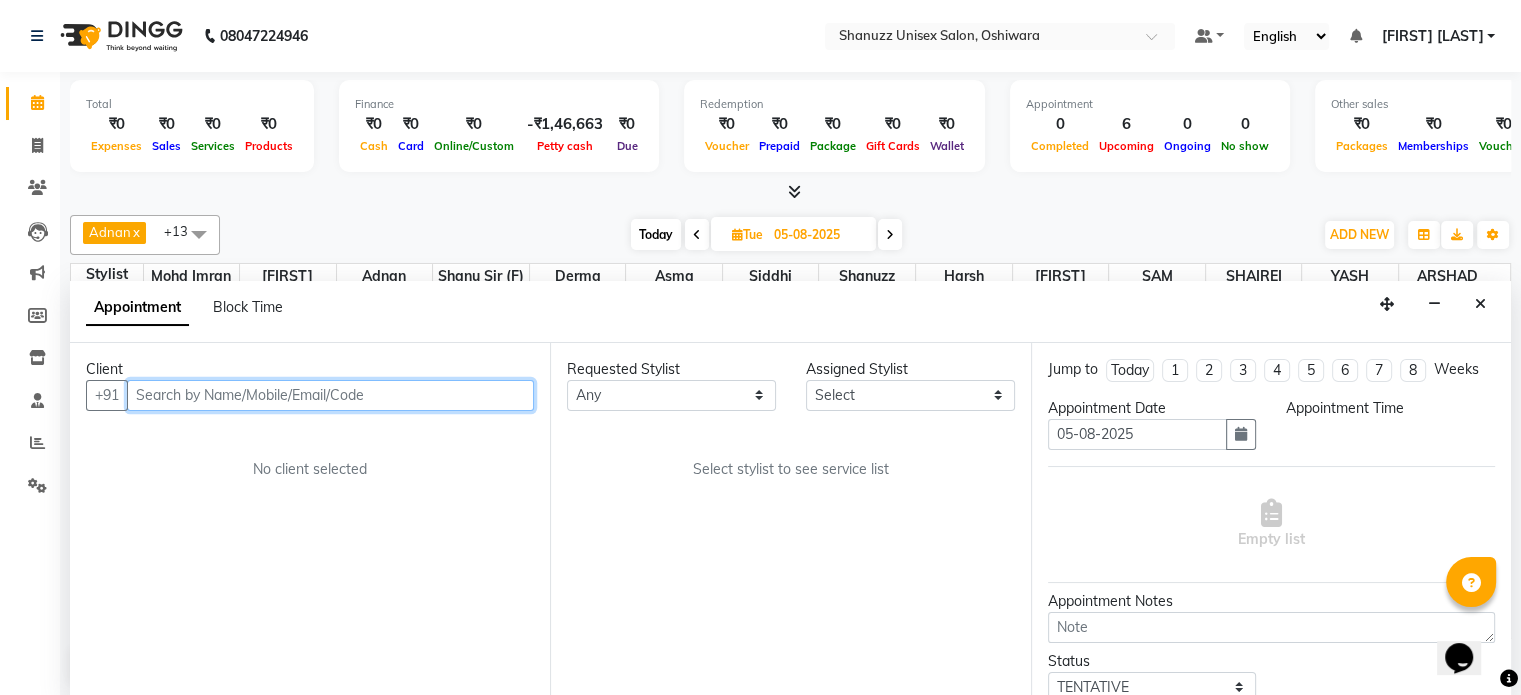 scroll, scrollTop: 0, scrollLeft: 0, axis: both 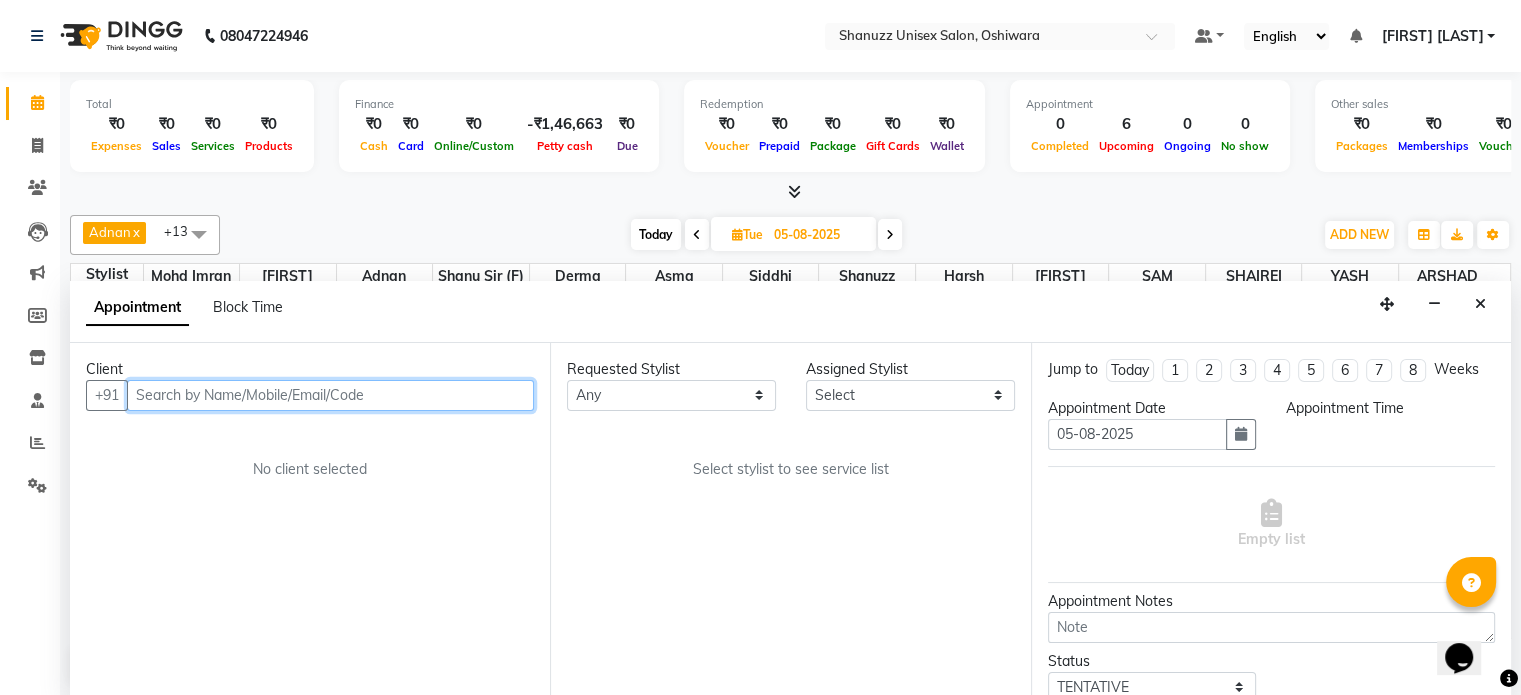select on "59304" 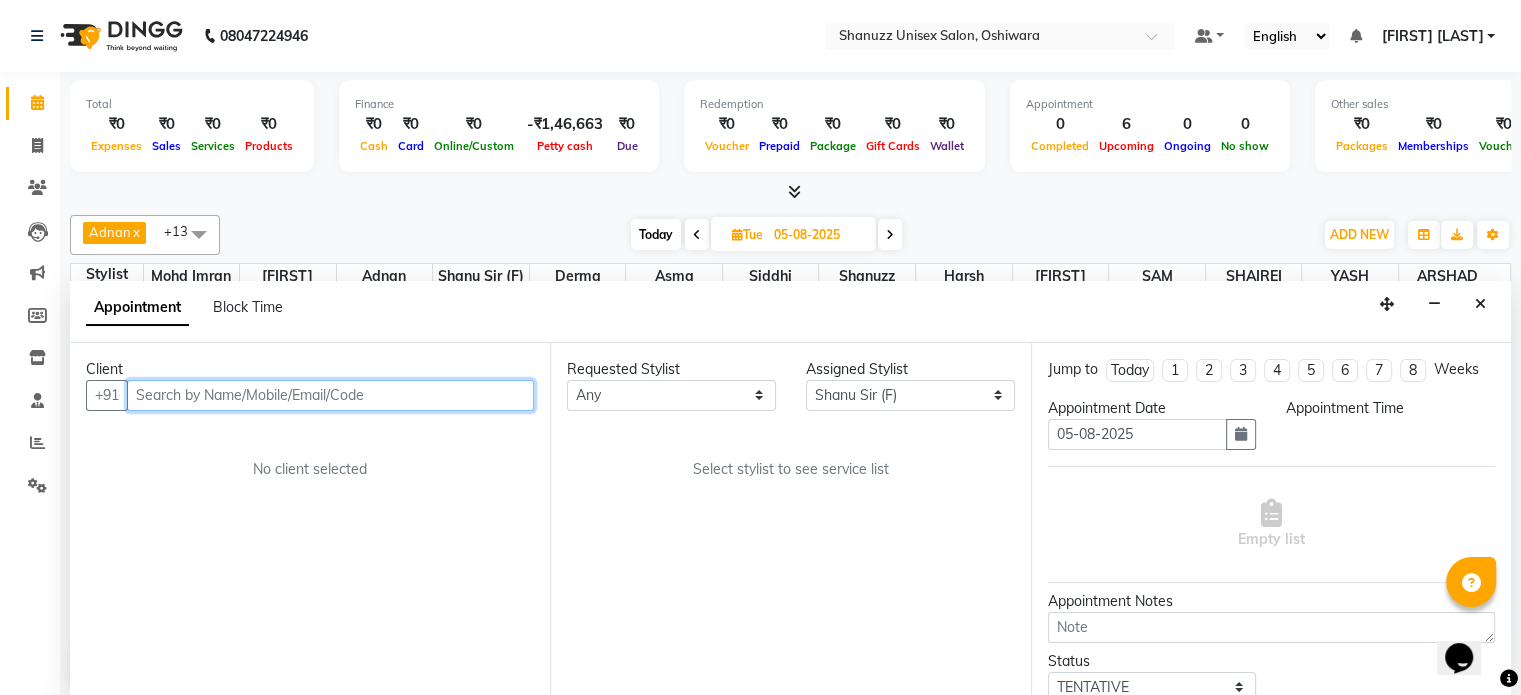 select on "780" 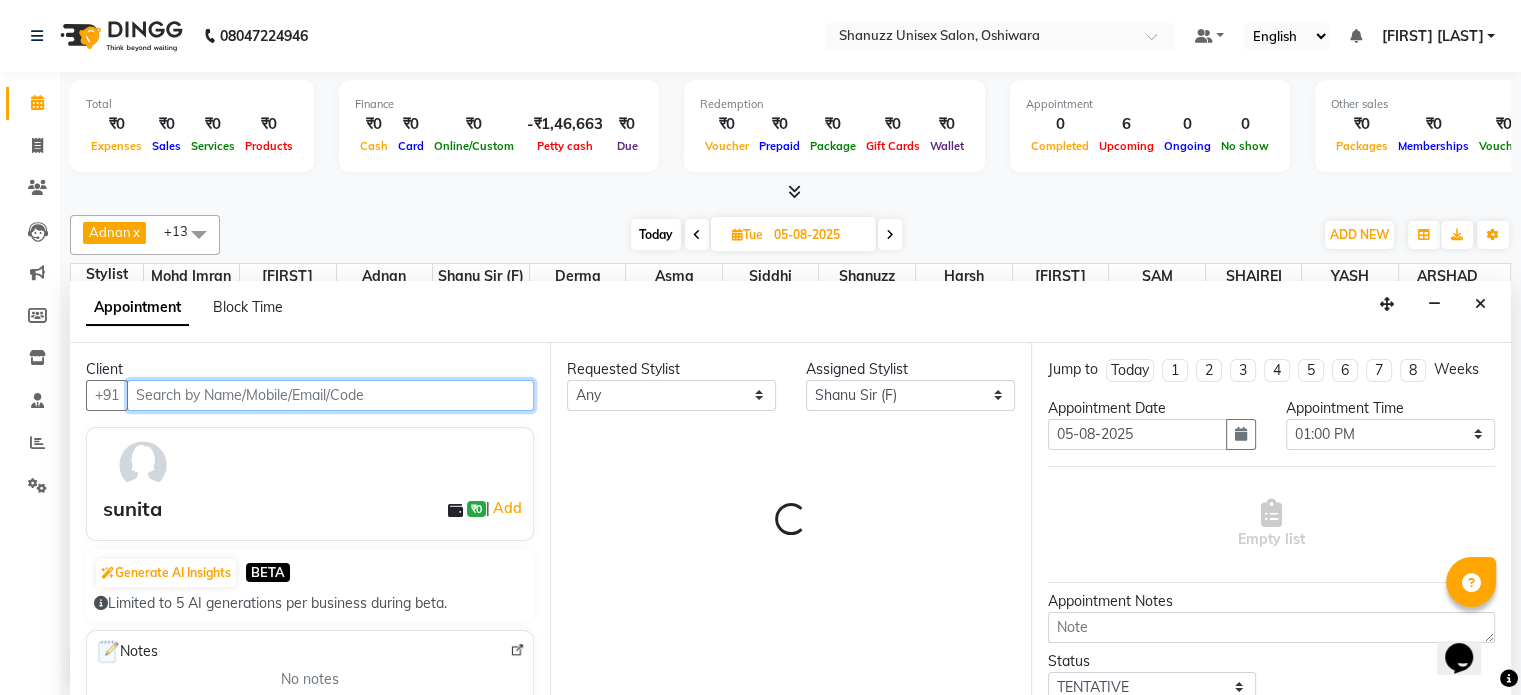 select on "3563" 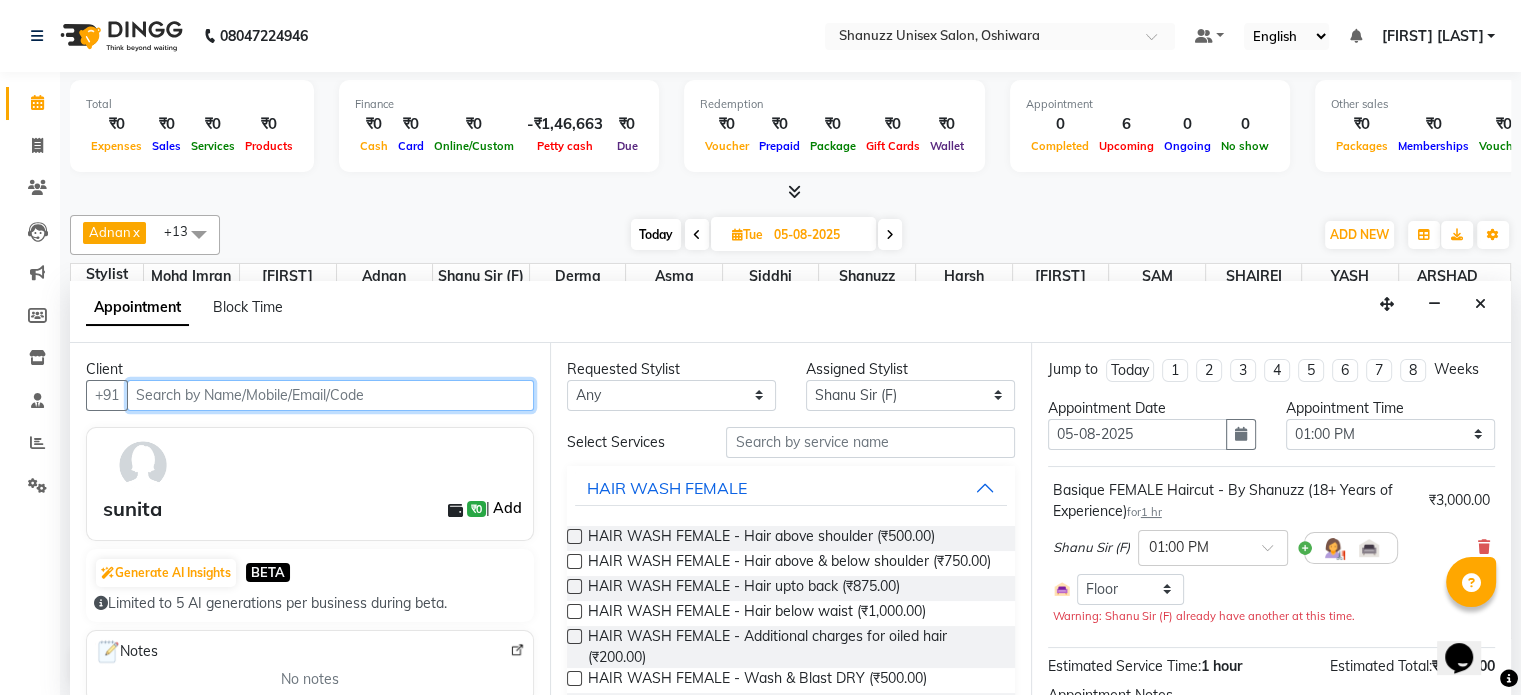 scroll, scrollTop: 524, scrollLeft: 0, axis: vertical 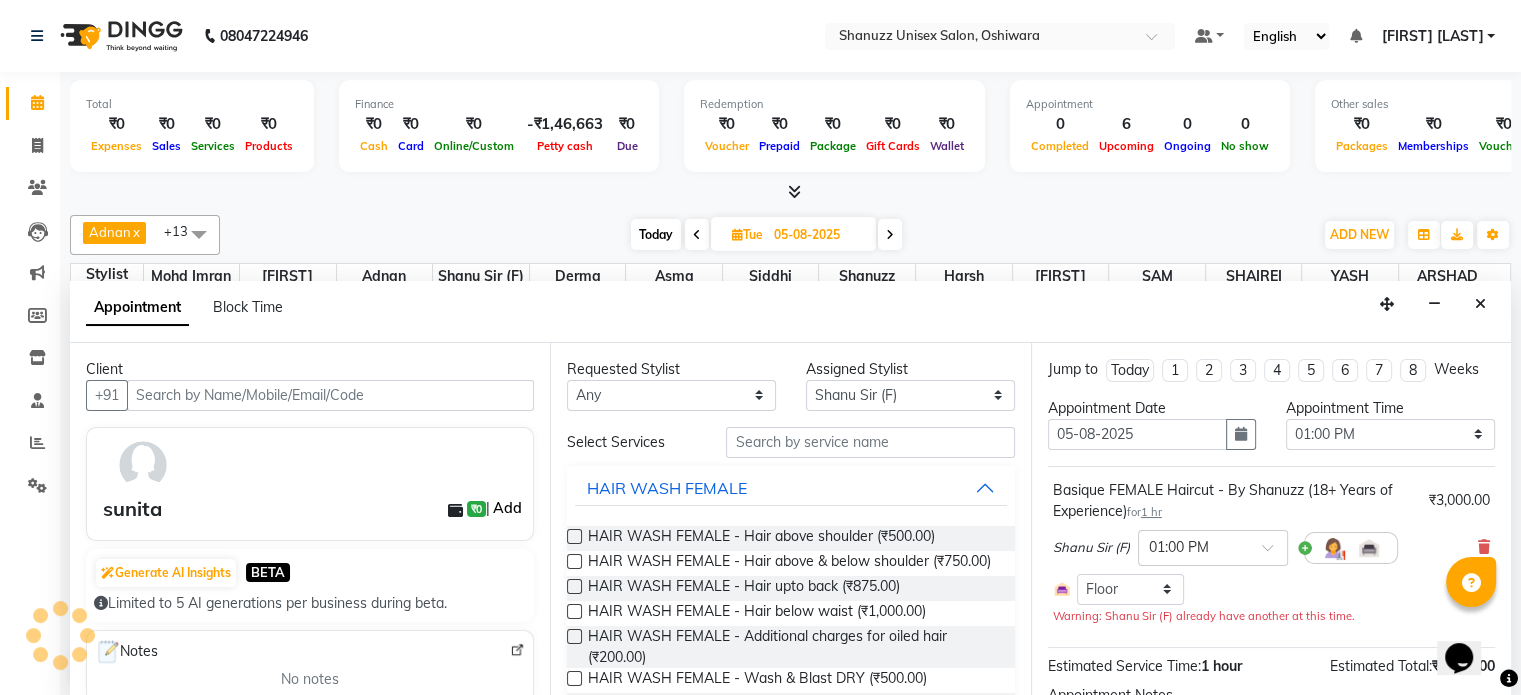 click on "Add" at bounding box center (507, 508) 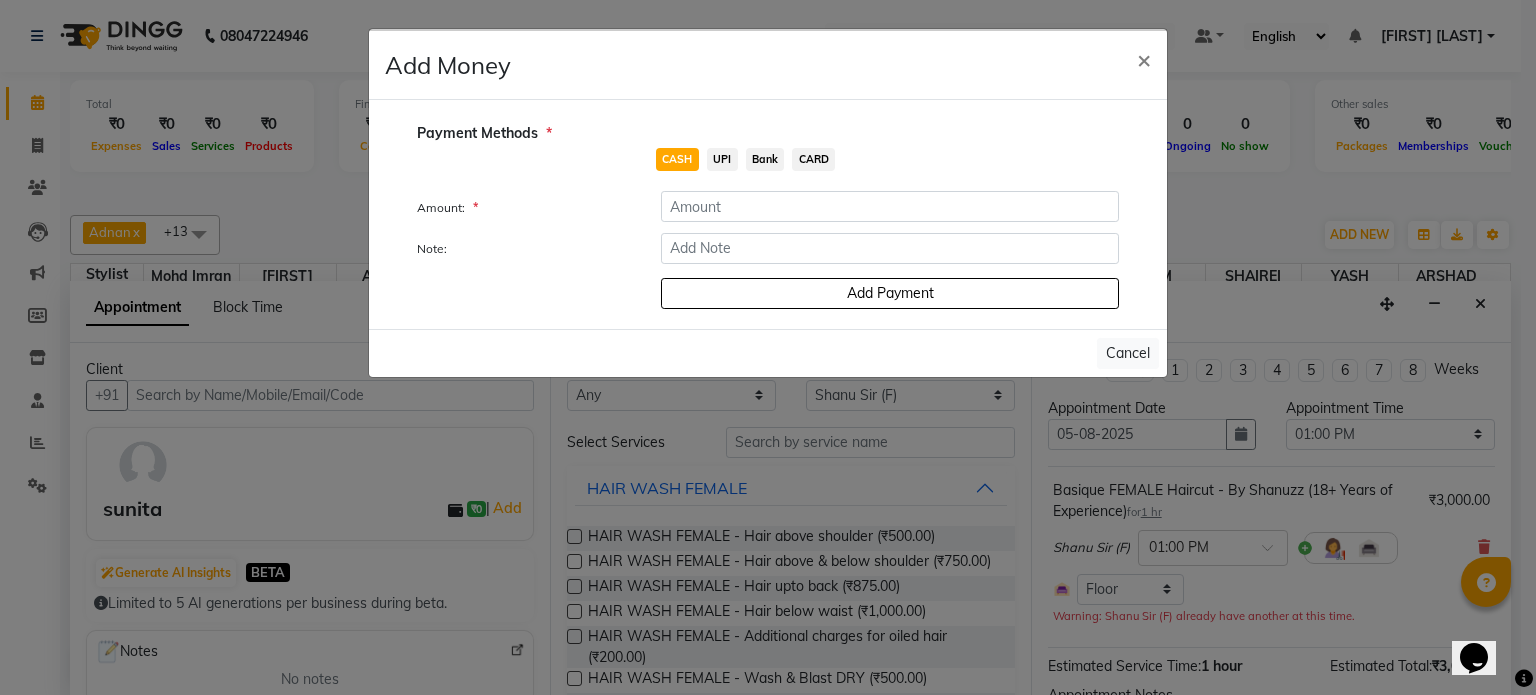 click on "UPI" 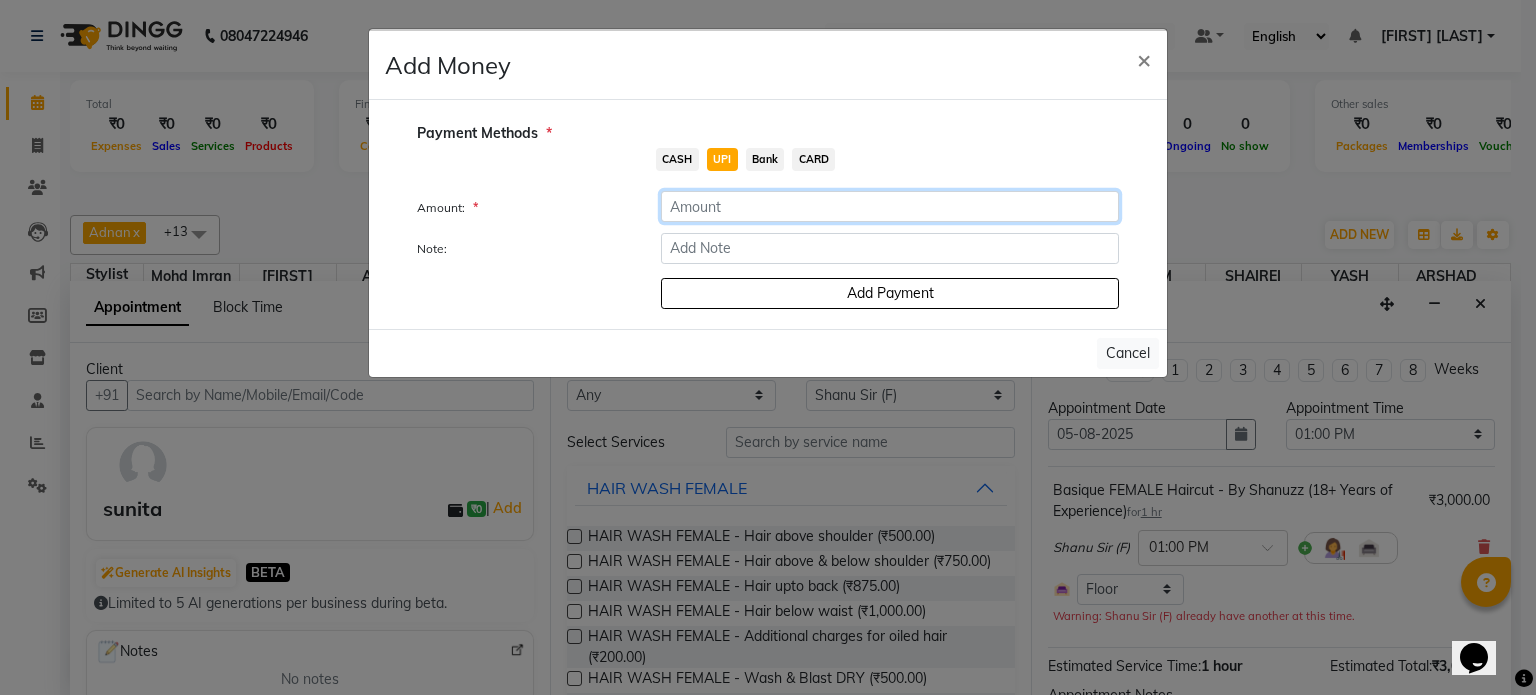 click 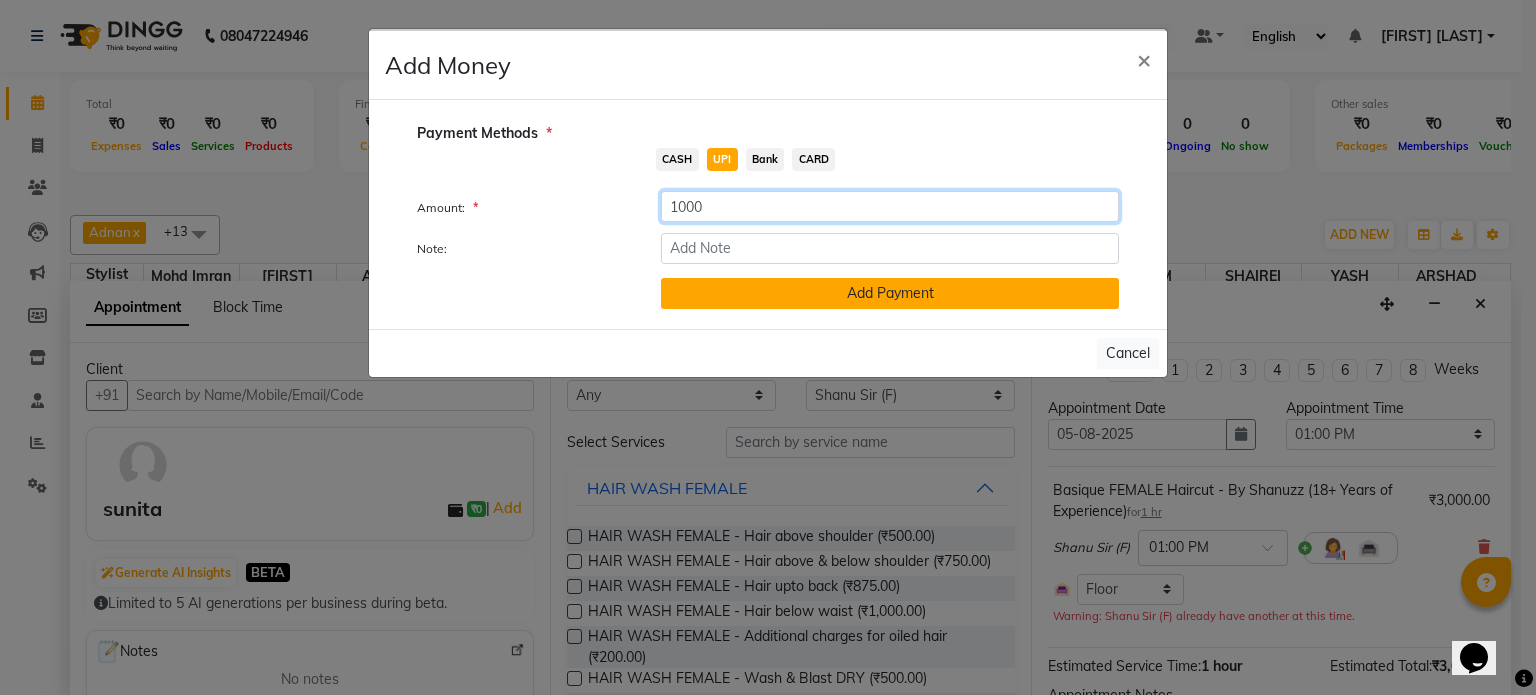 type on "1000" 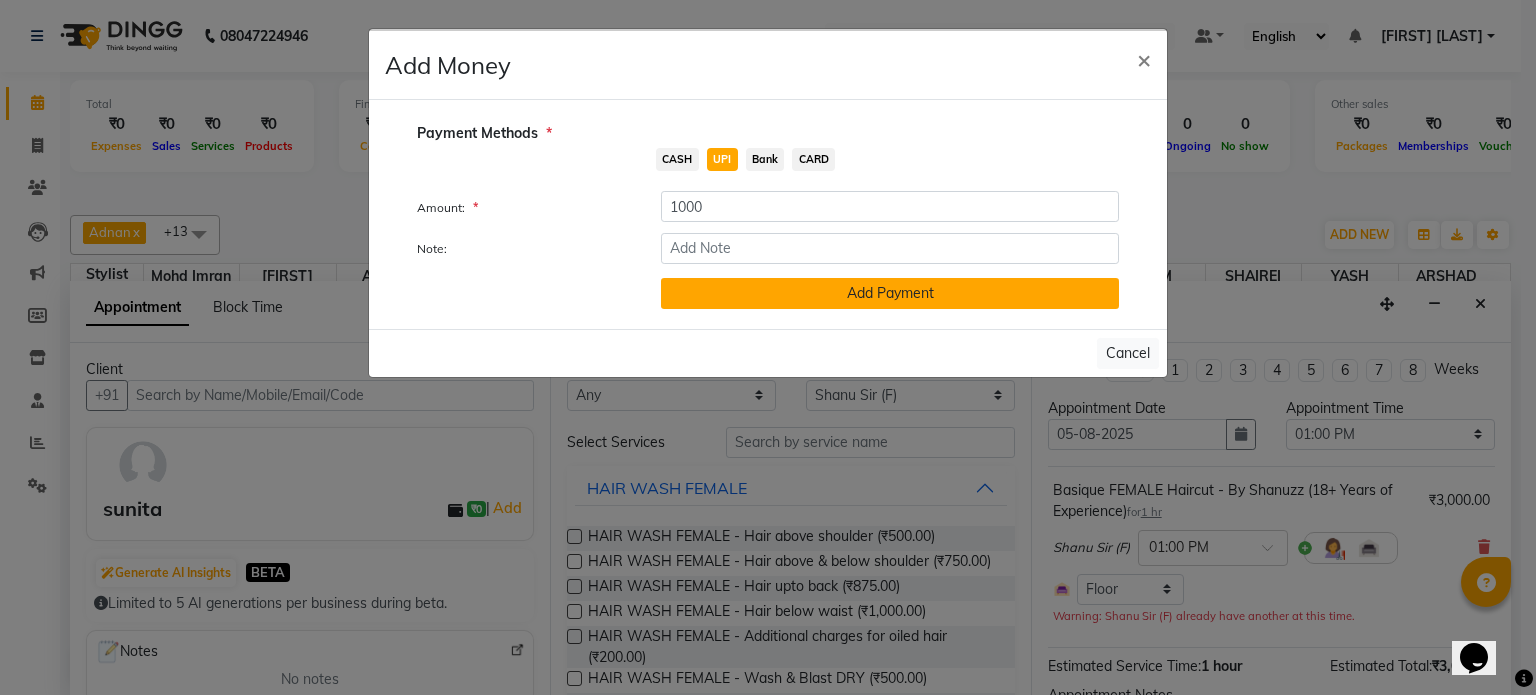 click on "Add Payment" 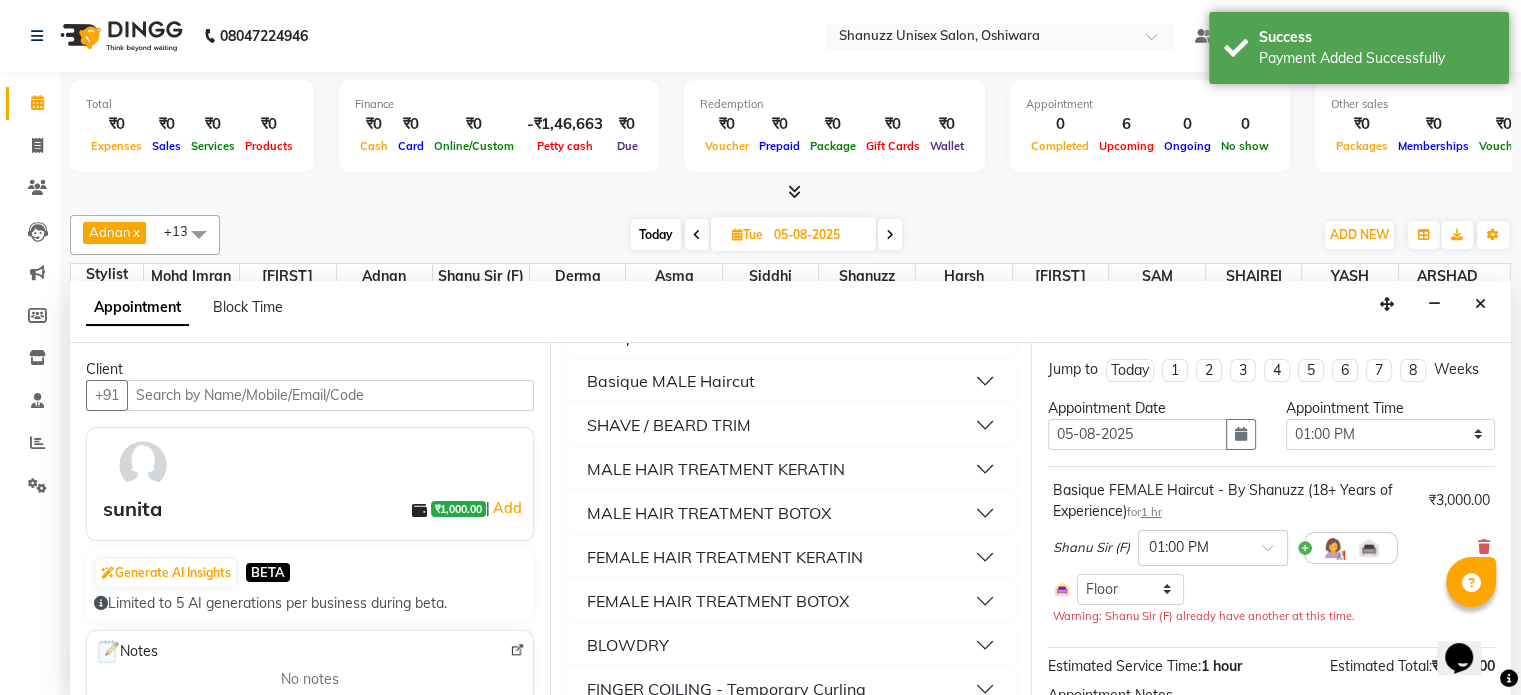 scroll, scrollTop: 564, scrollLeft: 0, axis: vertical 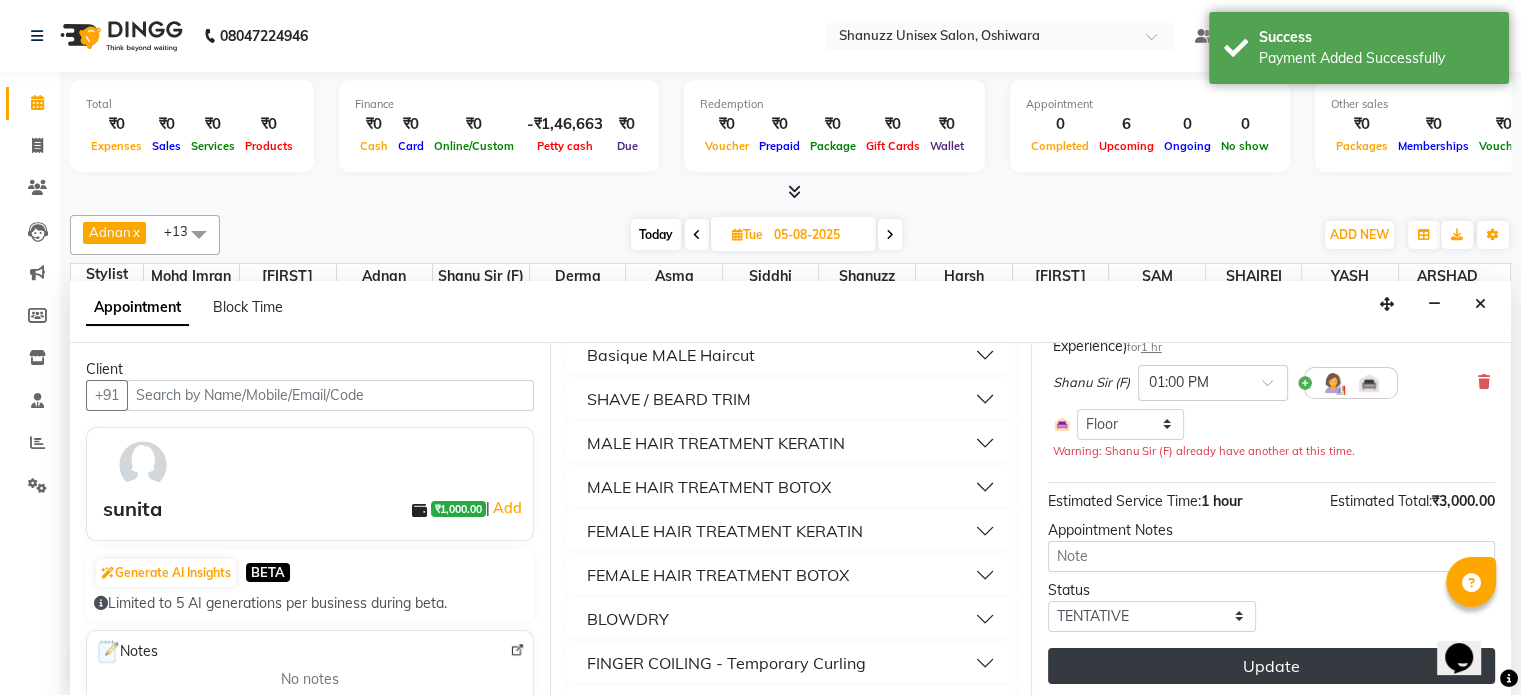 click on "Update" at bounding box center (1271, 666) 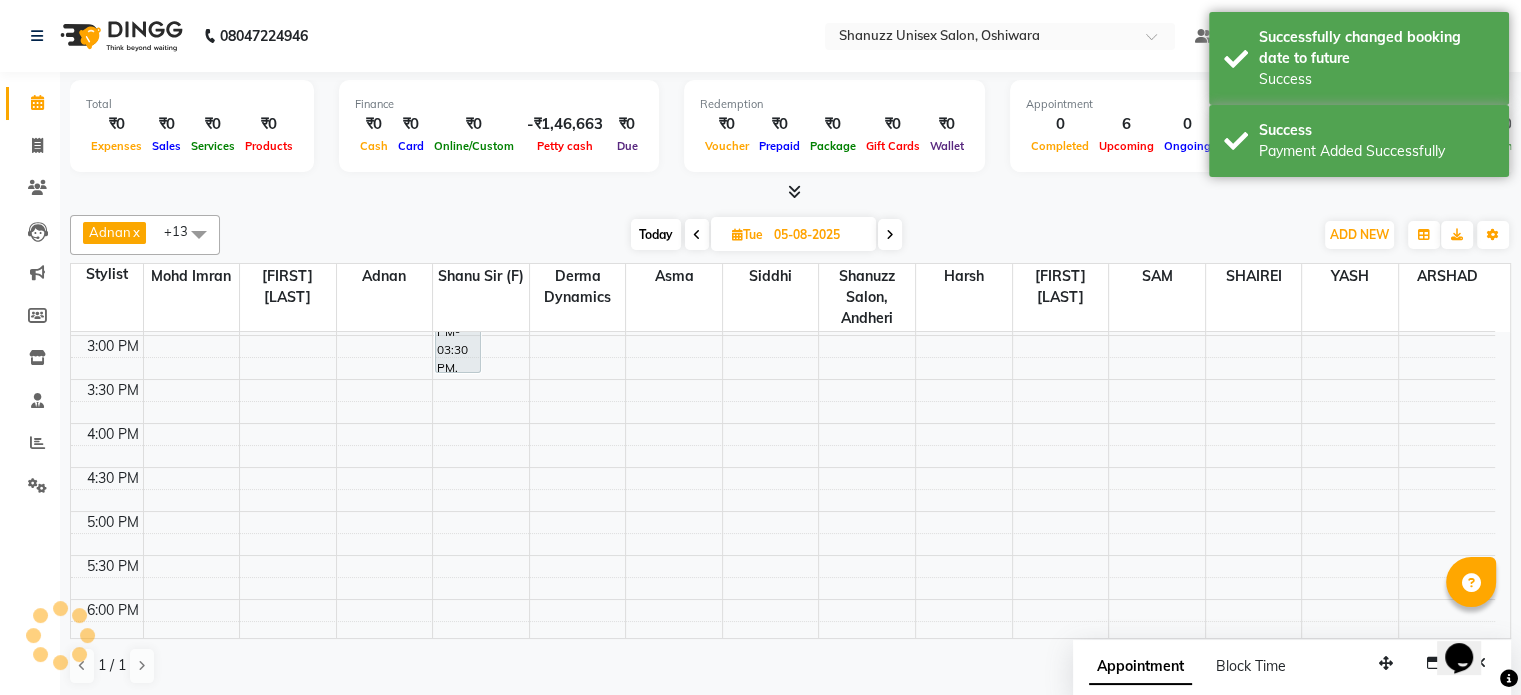 scroll, scrollTop: 0, scrollLeft: 0, axis: both 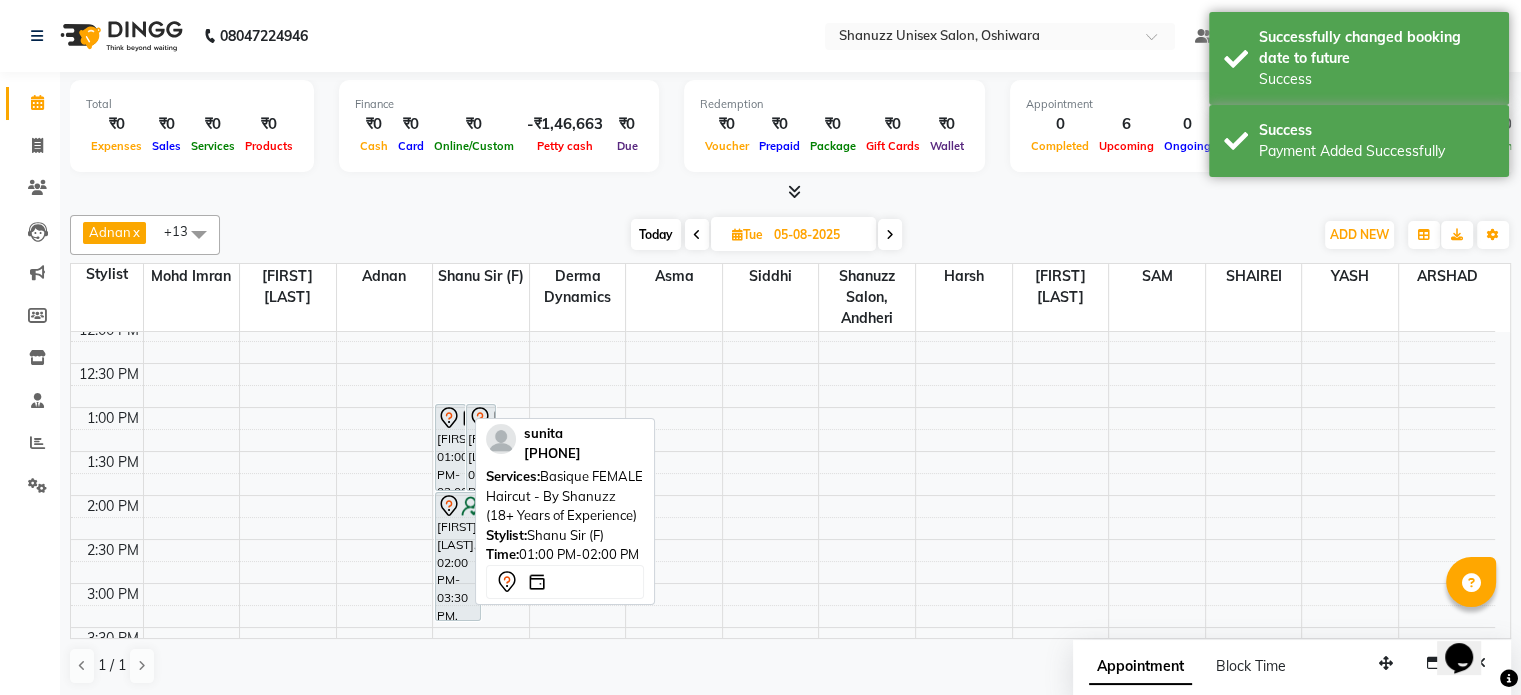click on "sunitanull, 01:00 PM-02:00 PM, Basique FEMALE Haircut - By Shanuzz (18+ Years of Experience)" at bounding box center (450, 447) 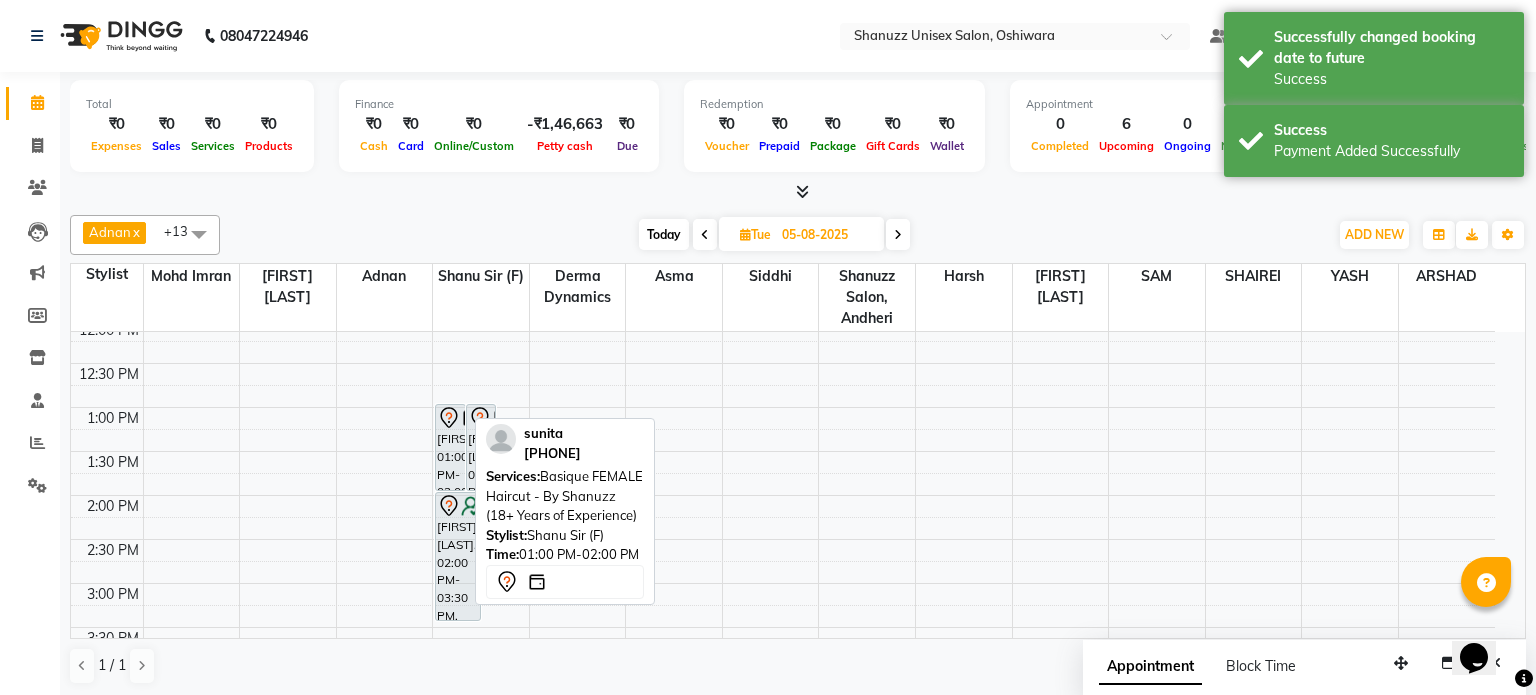 select on "7" 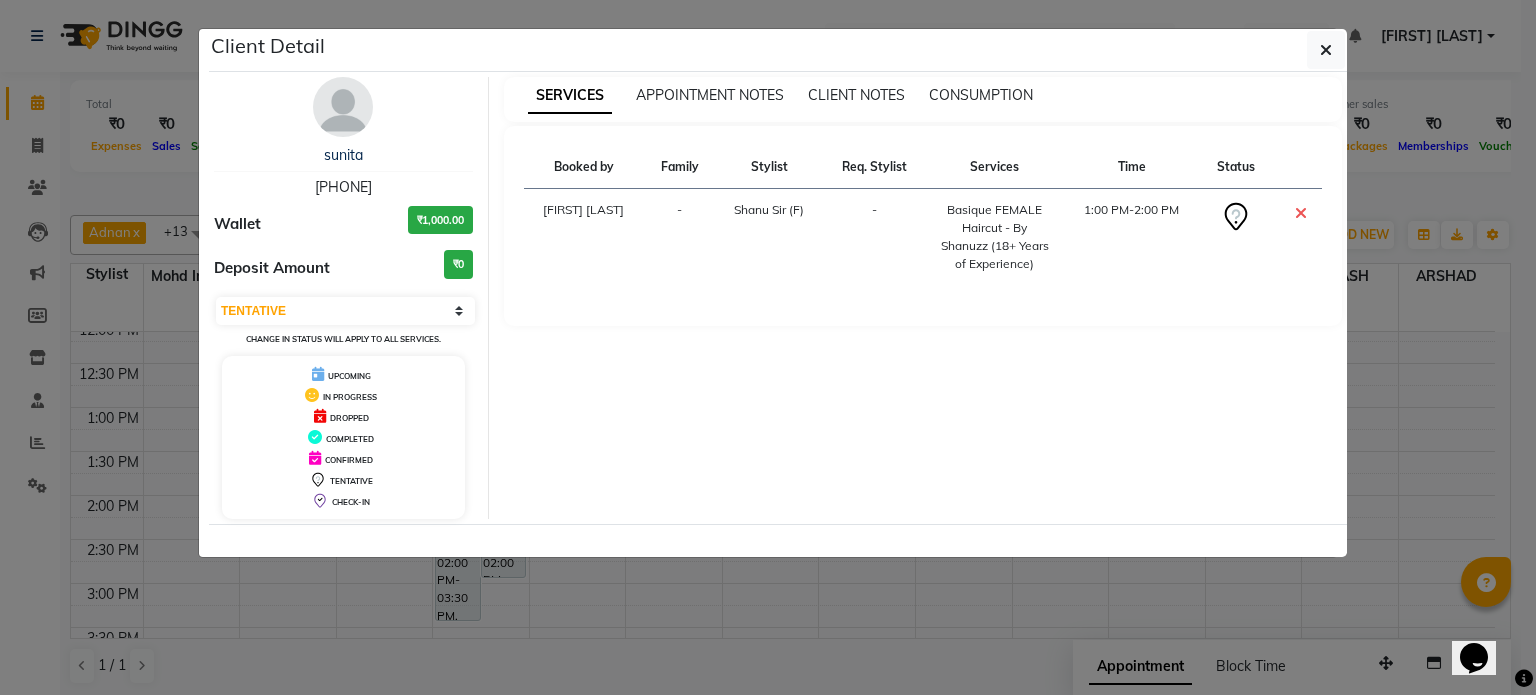 click on "Client Detail  sunita    9892790237 Wallet ₹1,000.00 Deposit Amount  ₹0  Select CONFIRMED TENTATIVE Change in status will apply to all services. UPCOMING IN PROGRESS DROPPED COMPLETED CONFIRMED TENTATIVE CHECK-IN SERVICES APPOINTMENT NOTES CLIENT NOTES CONSUMPTION Booked by Family Stylist Req. Stylist Services Time Status  Tanishka Panchal  - Shanu Sir (F) -  Basique FEMALE Haircut - By Shanuzz (18+ Years of Experience)   1:00 PM-2:00 PM" 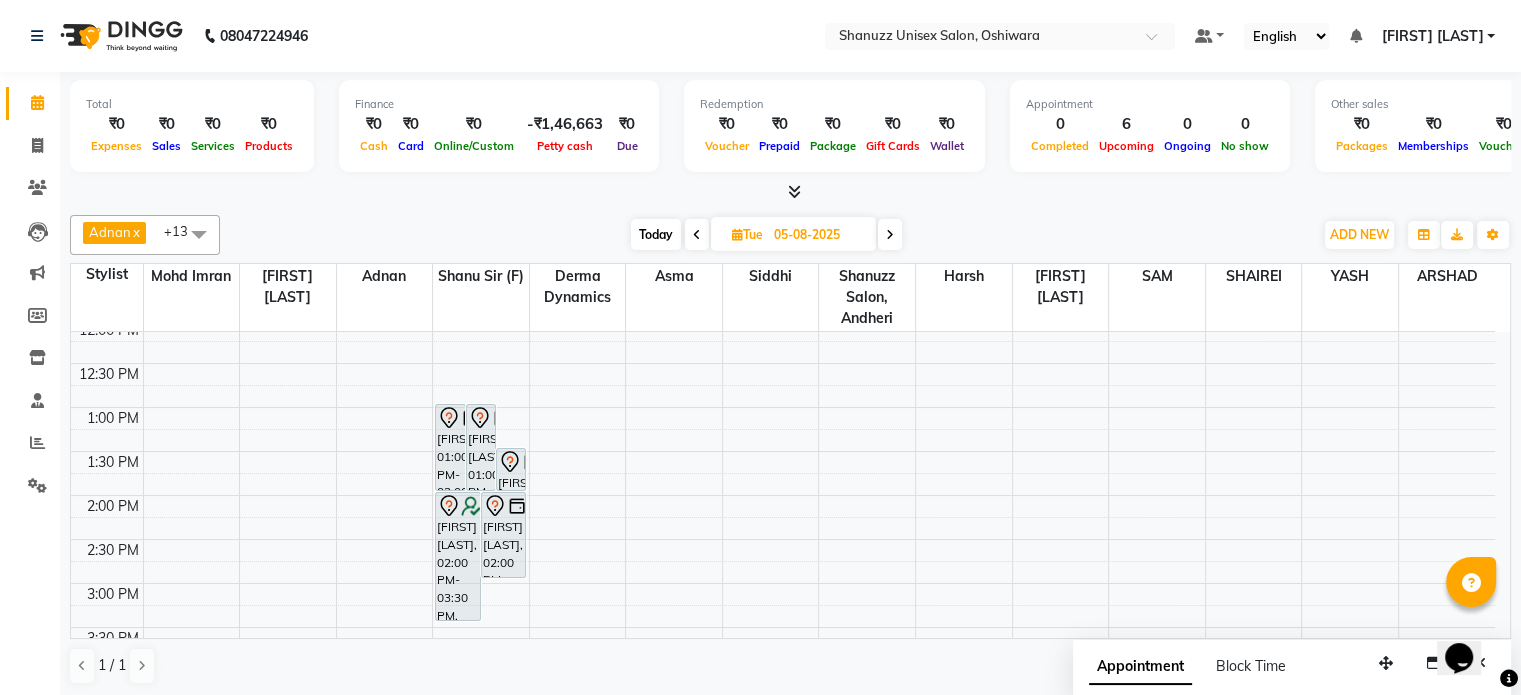 click on "Today" at bounding box center [656, 234] 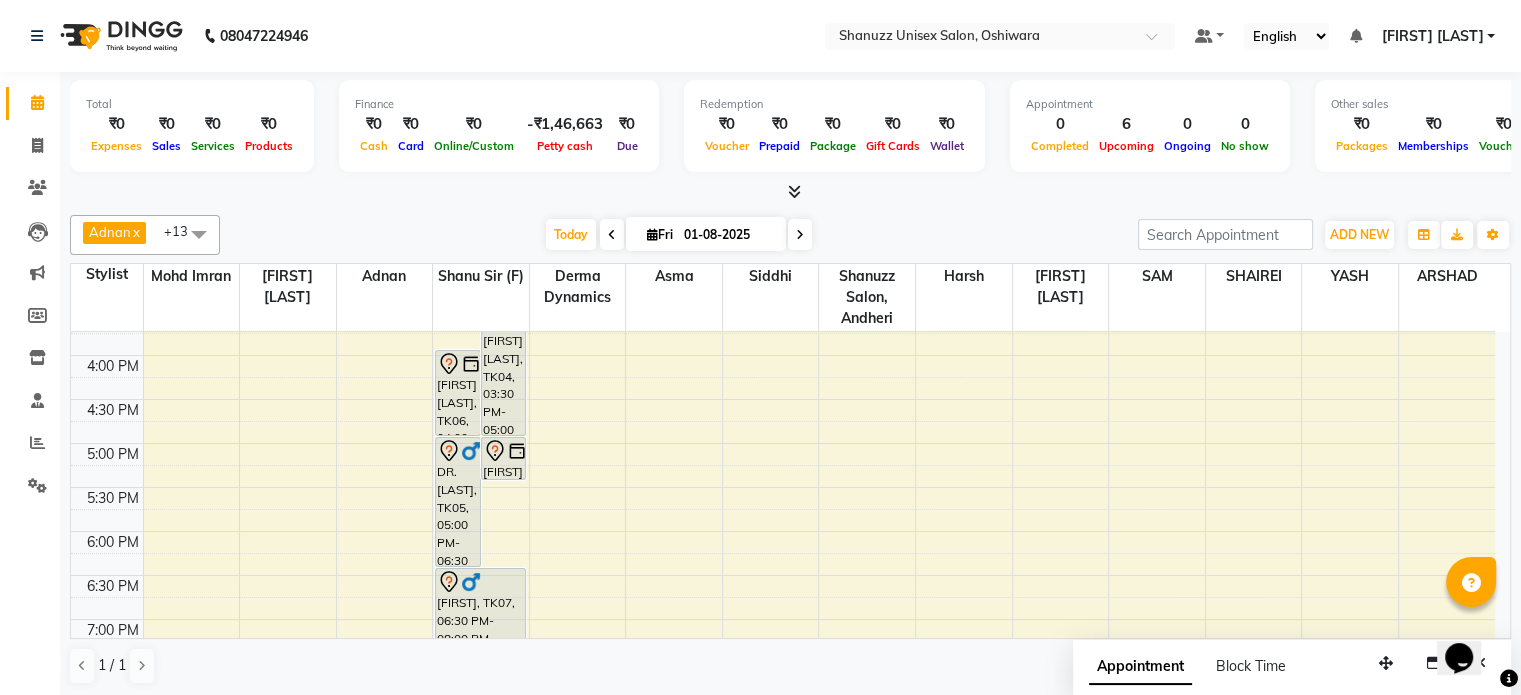 scroll, scrollTop: 592, scrollLeft: 0, axis: vertical 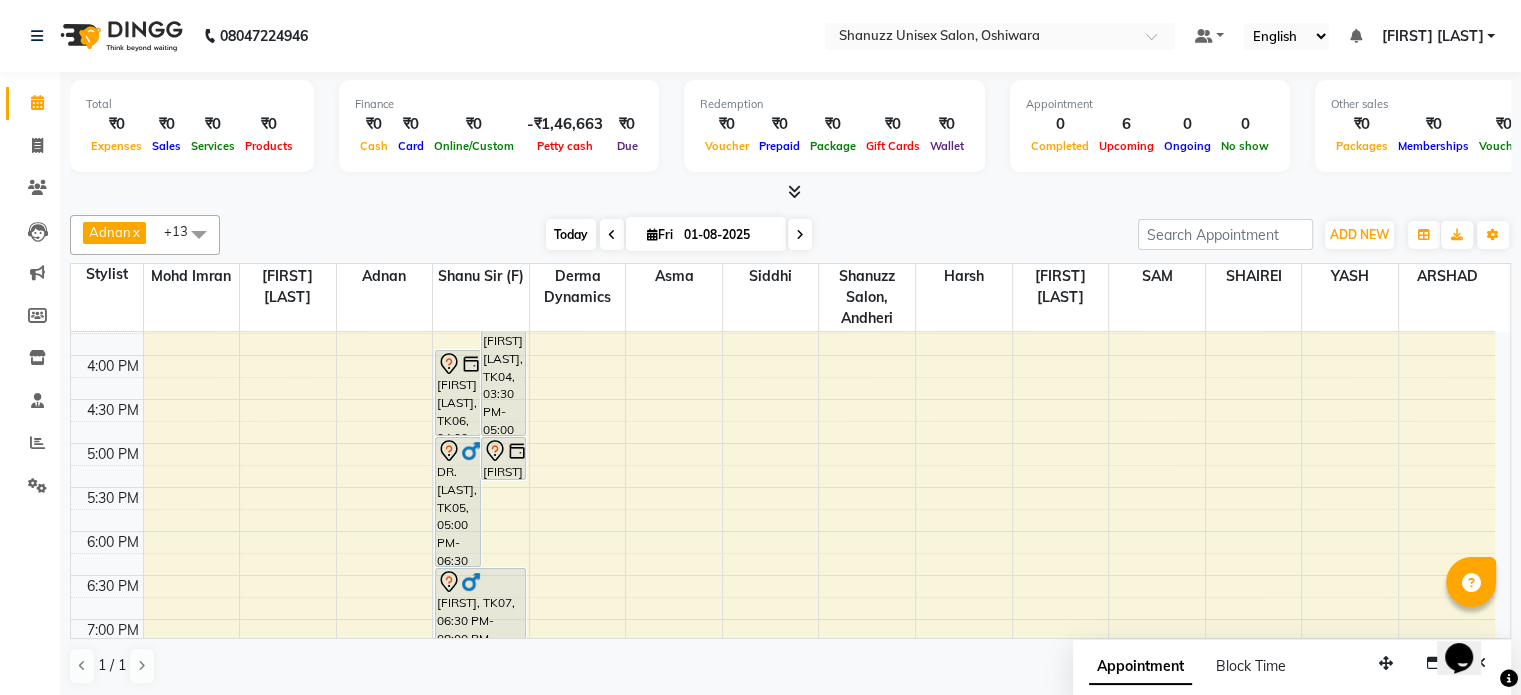 click on "Today" at bounding box center [571, 234] 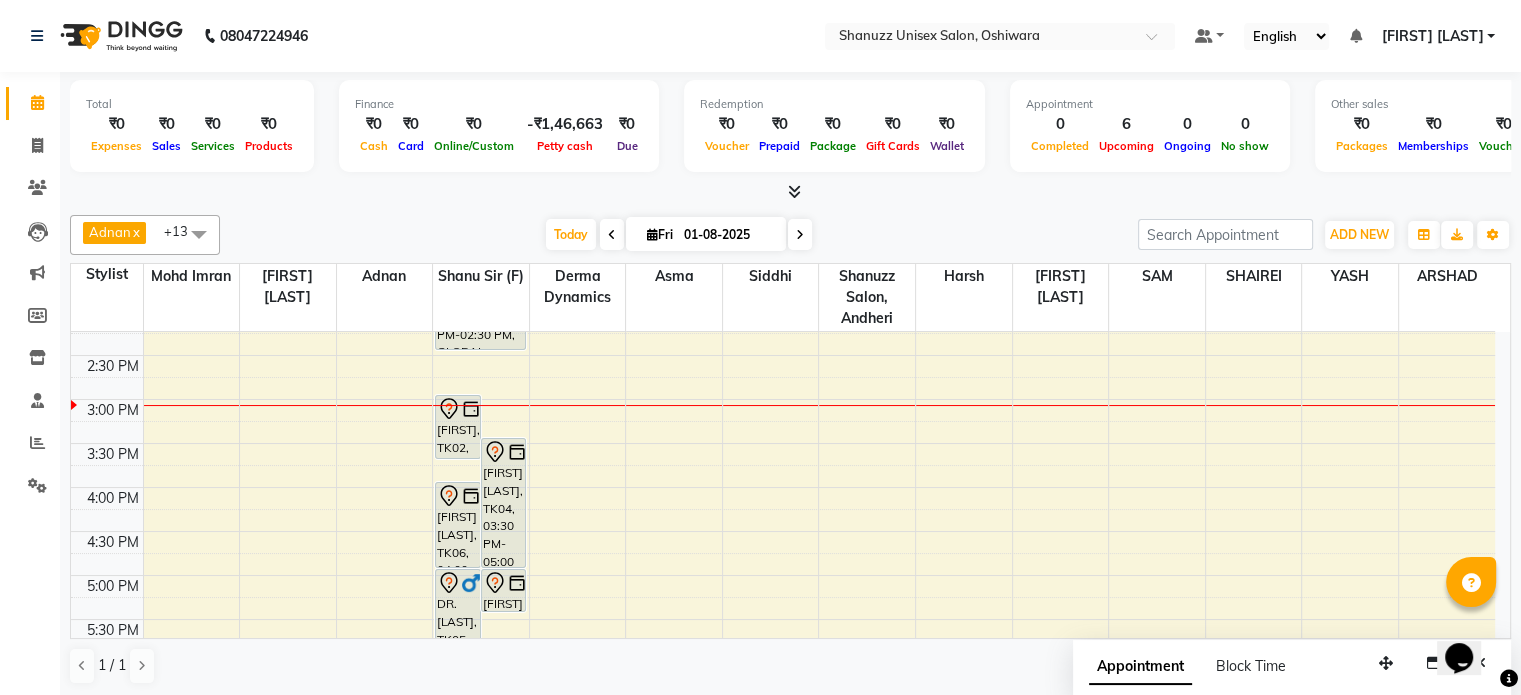 scroll, scrollTop: 432, scrollLeft: 0, axis: vertical 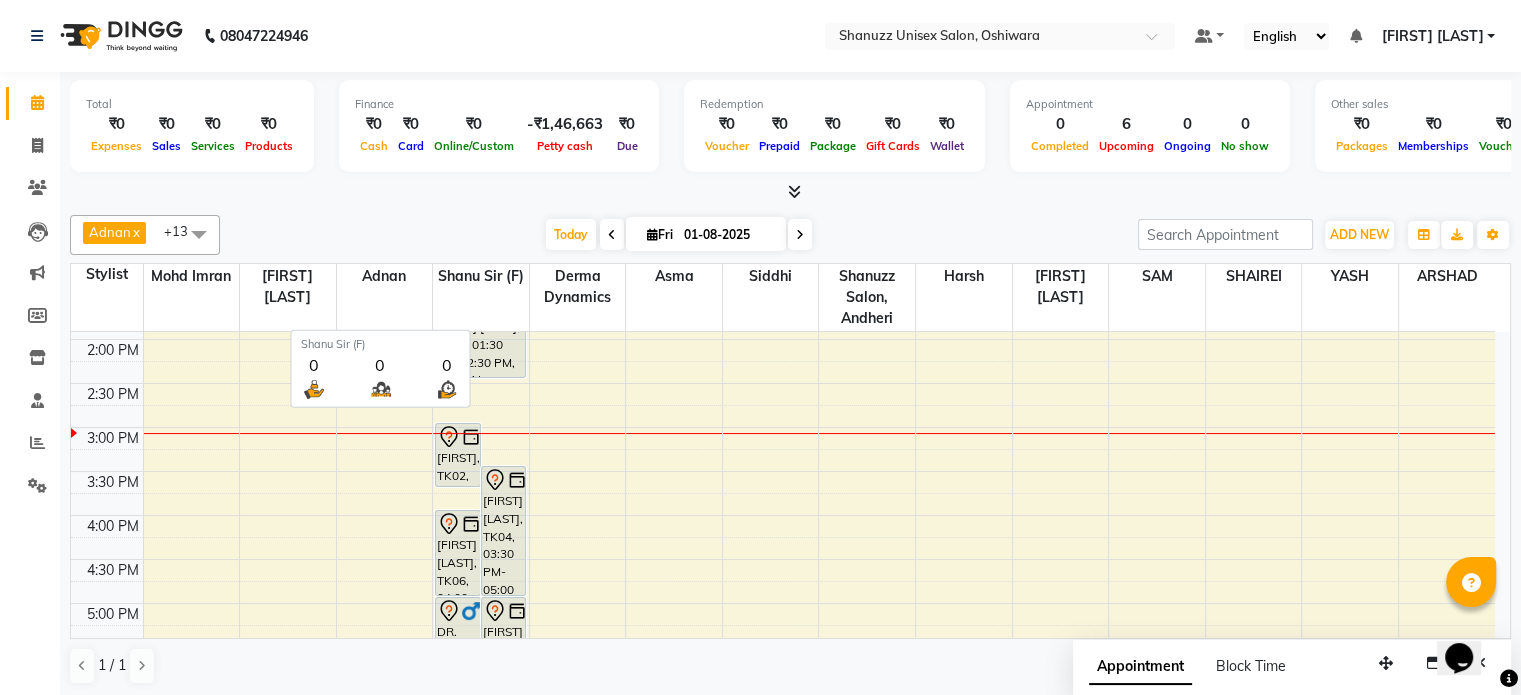 click on "Shanu Sir (F)" at bounding box center [481, 298] 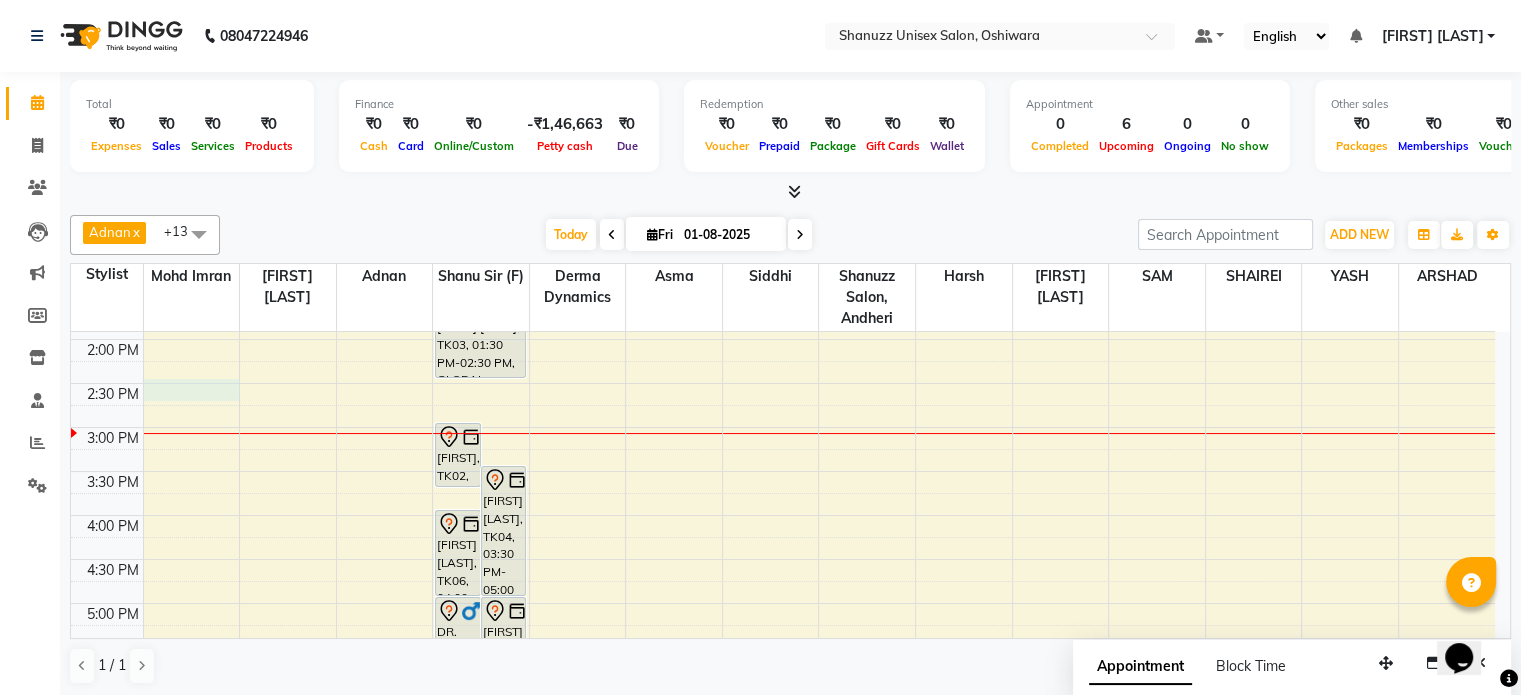 click on "9:00 AM 9:30 AM 10:00 AM 10:30 AM 11:00 AM 11:30 AM 12:00 PM 12:30 PM 1:00 PM 1:30 PM 2:00 PM 2:30 PM 3:00 PM 3:30 PM 4:00 PM 4:30 PM 5:00 PM 5:30 PM 6:00 PM 6:30 PM 7:00 PM 7:30 PM 8:00 PM 8:30 PM             RAVI, TK02, 03:00 PM-03:45 PM, Basique MALE Haircut - By Shanuzz (18+ Years of Experience)             VISHWA SONI, TK04, 03:30 PM-05:00 PM, Basique MALE Haircut - By Shanuzz (18+ Years of Experience)             MUBEEN  HANIF BUKSH, TK06, 04:00 PM-05:00 PM, Basique FEMALE Haircut - By Shanuzz (18+ Years of Experience)             DR.SARVESH BADJATE, TK05, 05:00 PM-06:30 PM, Basique MALE Haircut - By Shanuzz (18+ Years of Experience)             MUBEEN  HANIF BUKSH, TK06, 05:00 PM-05:30 PM, GLOBAL COLOR + HIGHLIGHTS  - Hair below waist             SHRUITY ACHAREKAR, TK03, 01:30 PM-02:30 PM, GLOBAL COLOR + HIGHLIGHTS  - Hair upto back             mudit, TK07, 06:30 PM-08:00 PM, Basique MALE Haircut - By Shanuzz (18+ Years of Experience)" at bounding box center [783, 427] 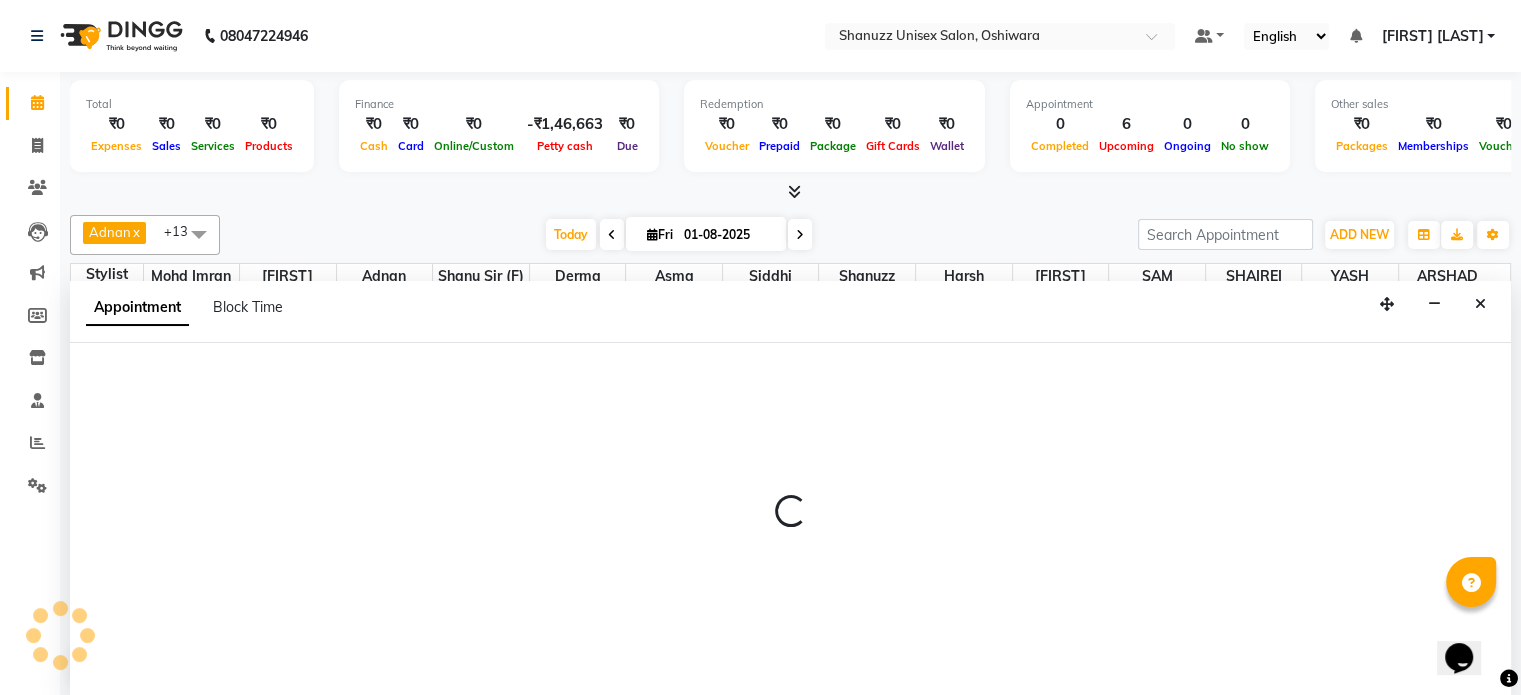 scroll, scrollTop: 0, scrollLeft: 0, axis: both 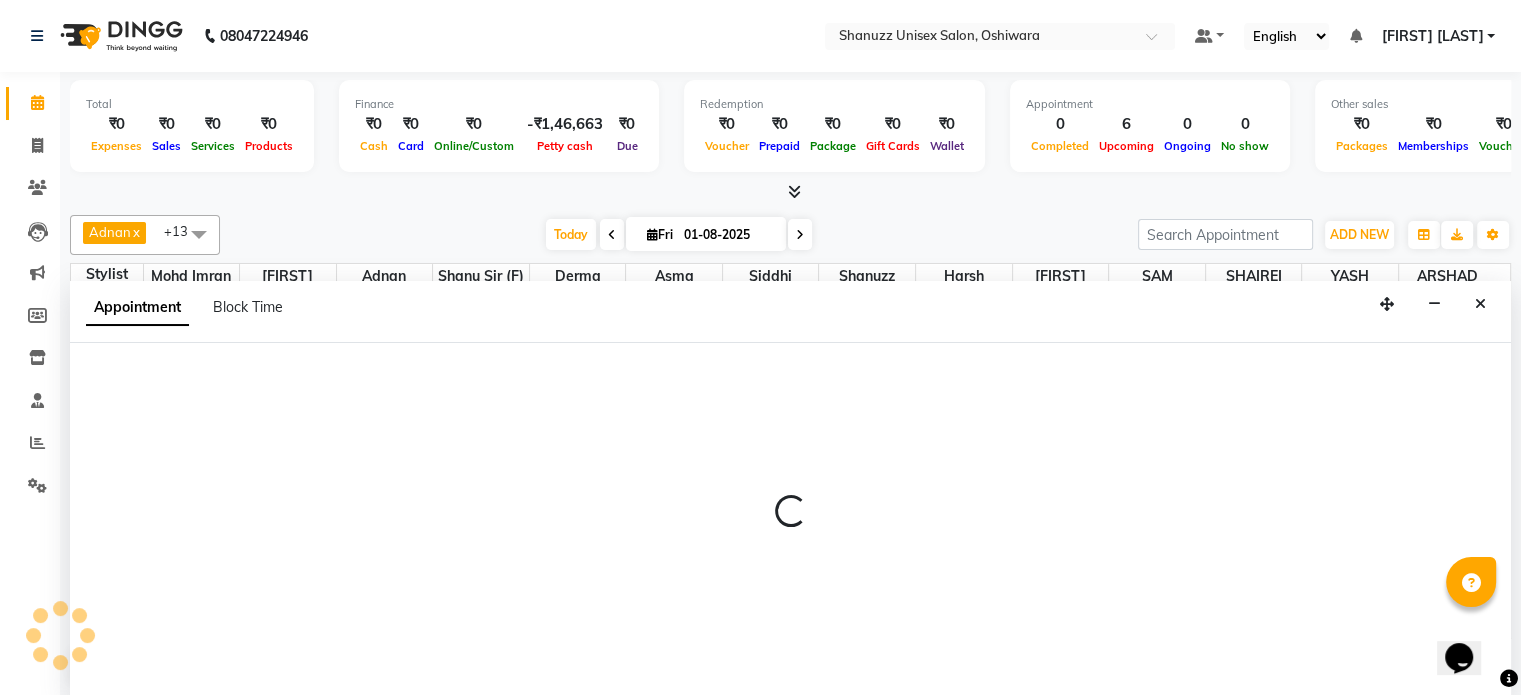 select on "59231" 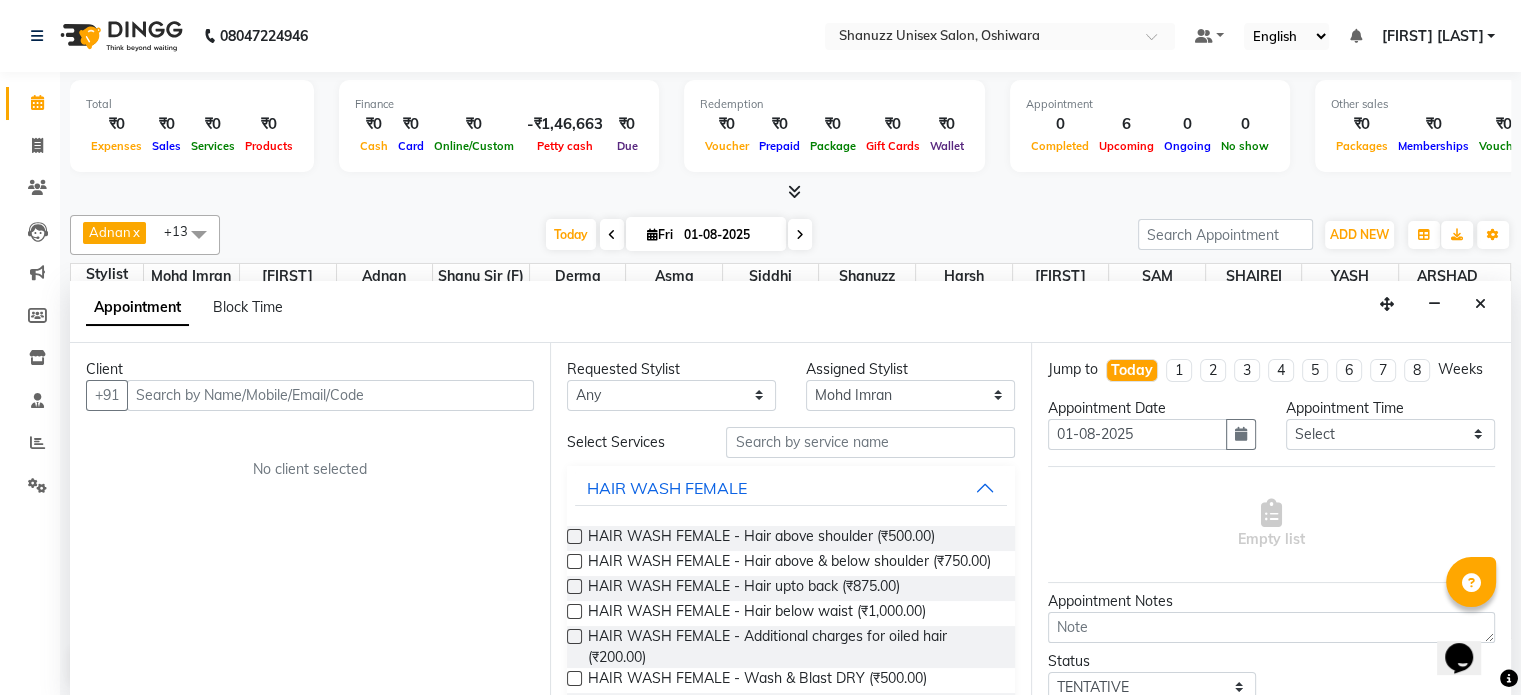 click at bounding box center [330, 395] 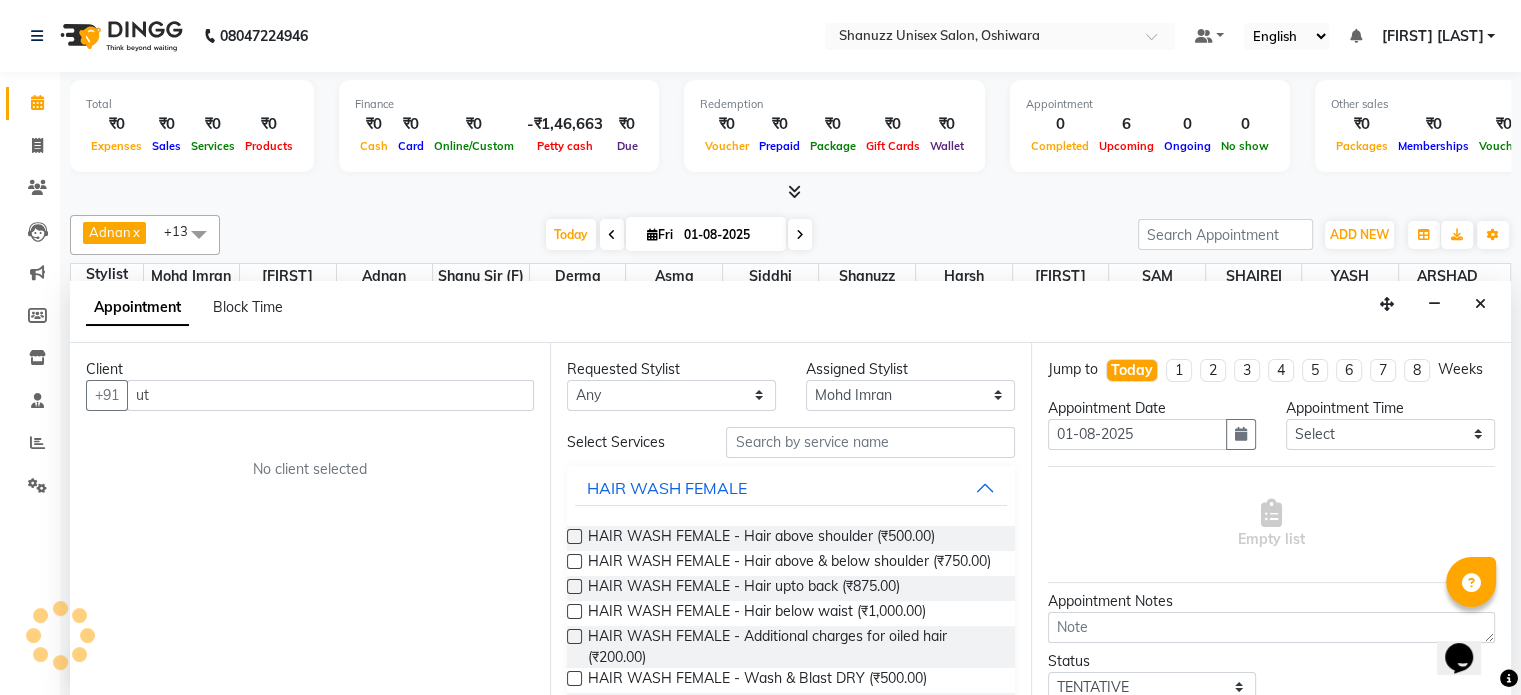 type on "u" 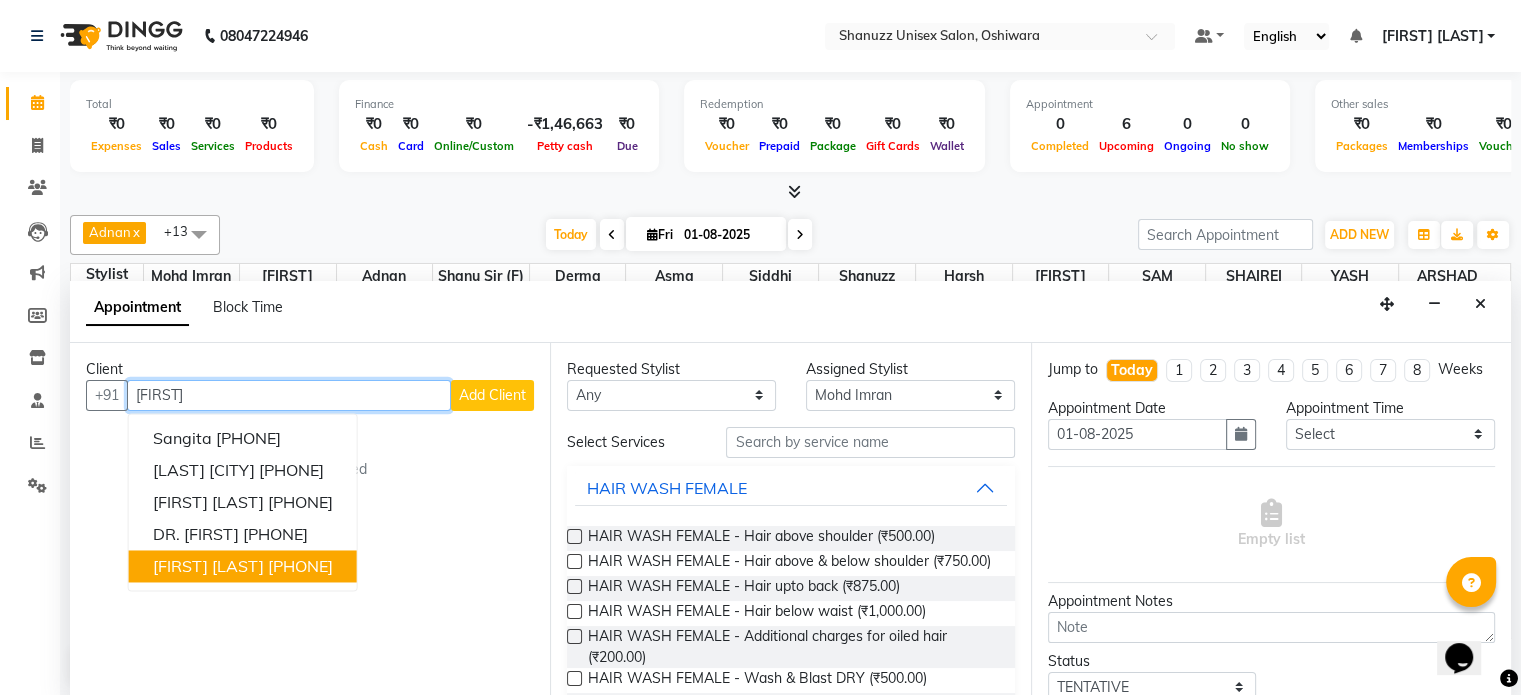 click on "gita" at bounding box center (289, 395) 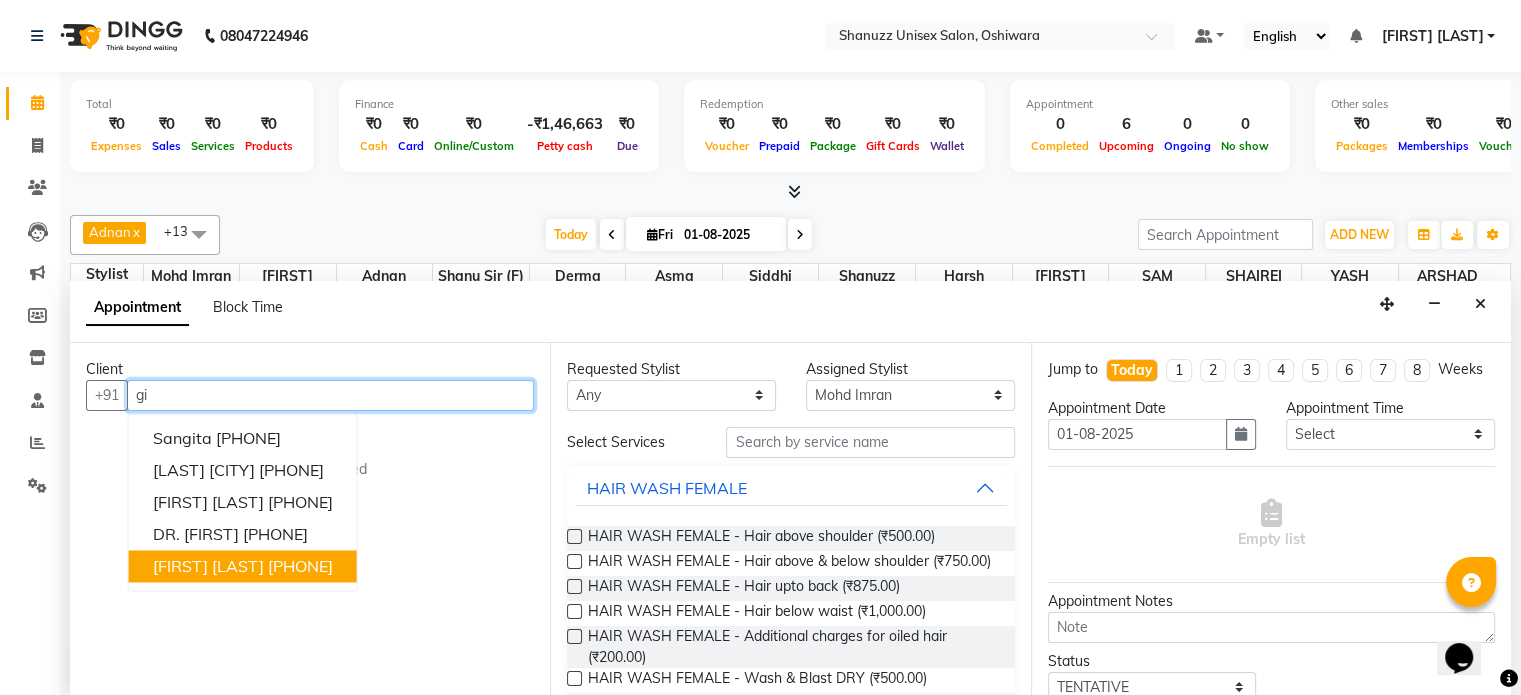 type on "g" 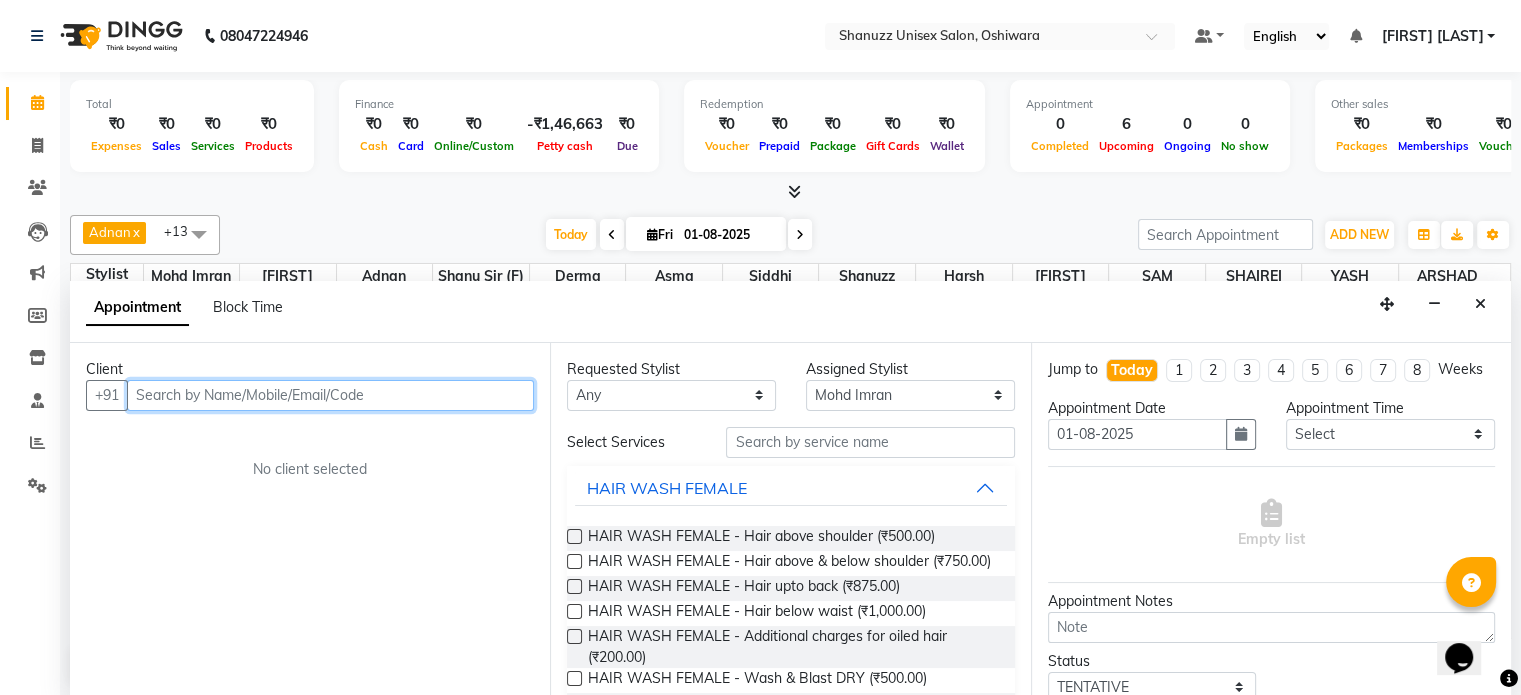 paste on "[PHONE]" 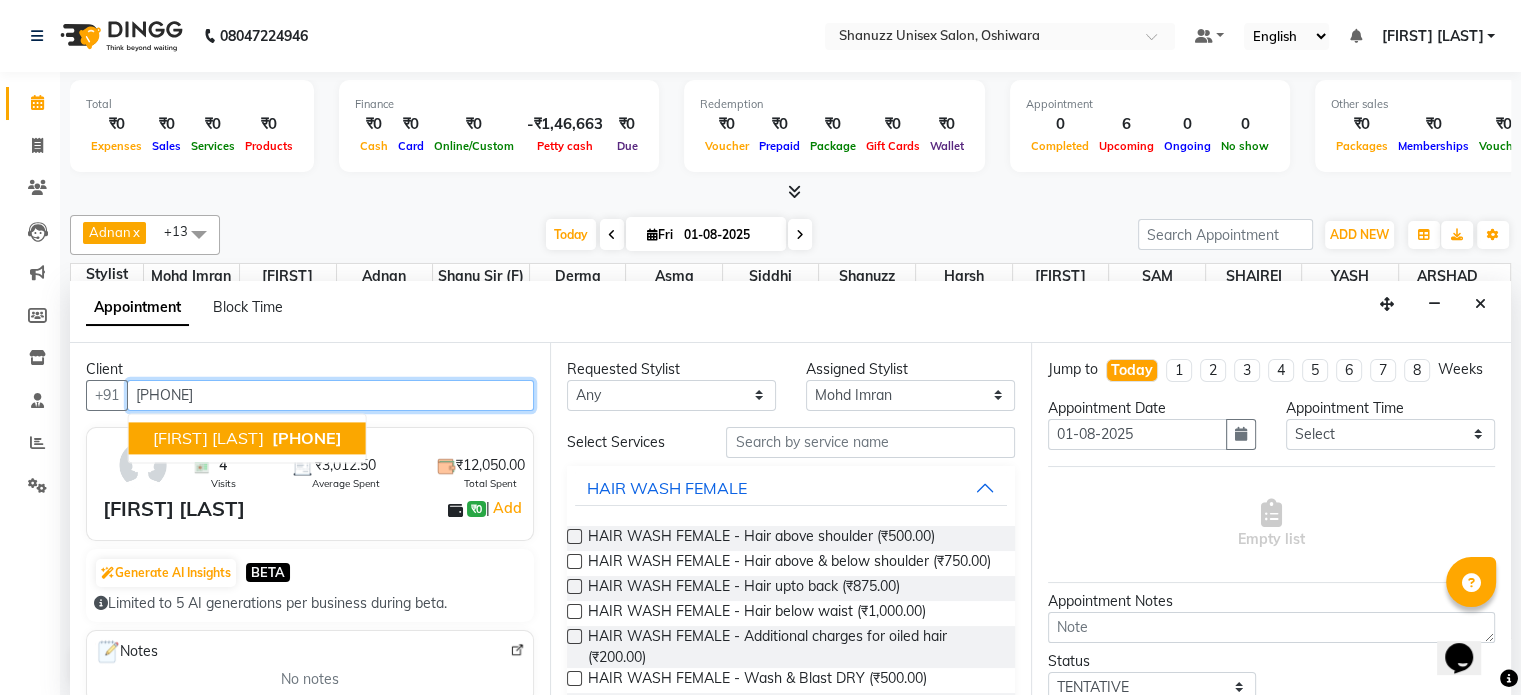type on "[PHONE]" 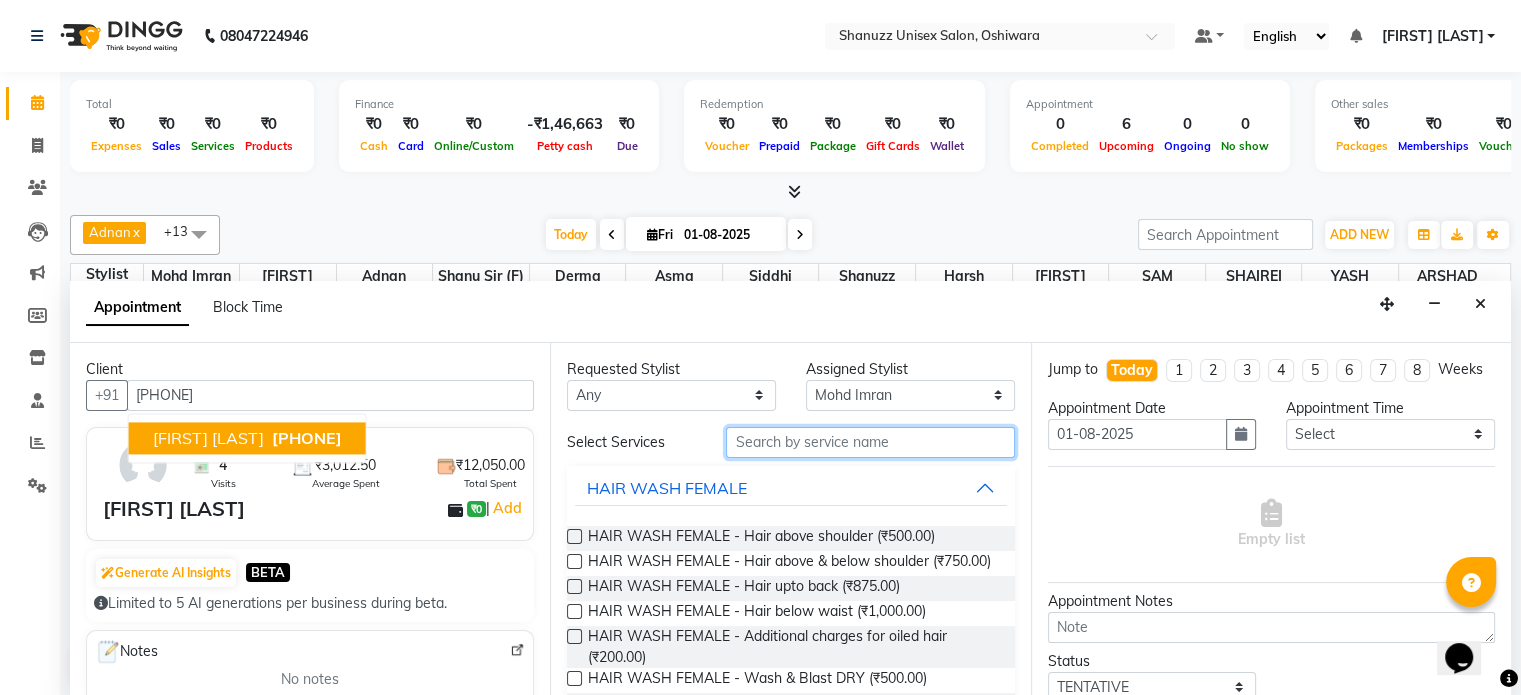 click at bounding box center (870, 442) 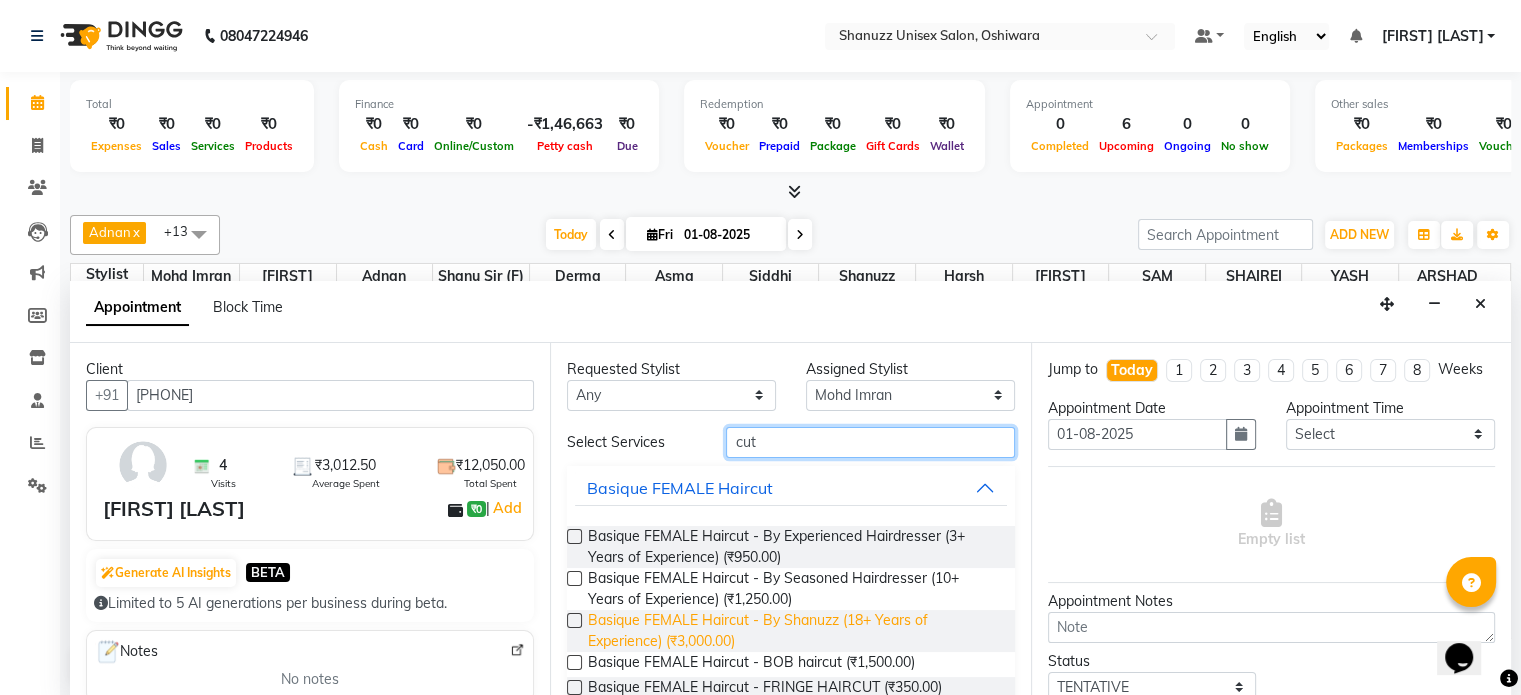 scroll, scrollTop: 148, scrollLeft: 0, axis: vertical 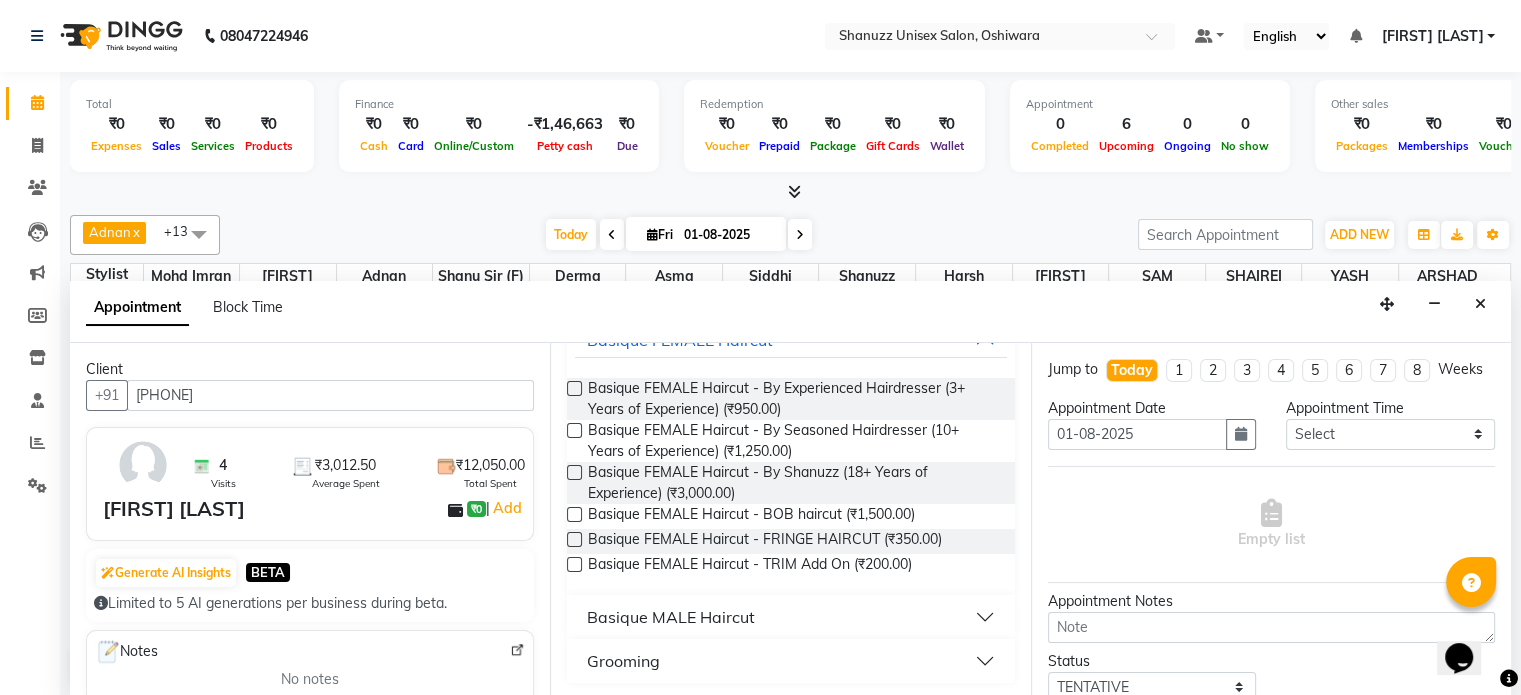 type on "cut" 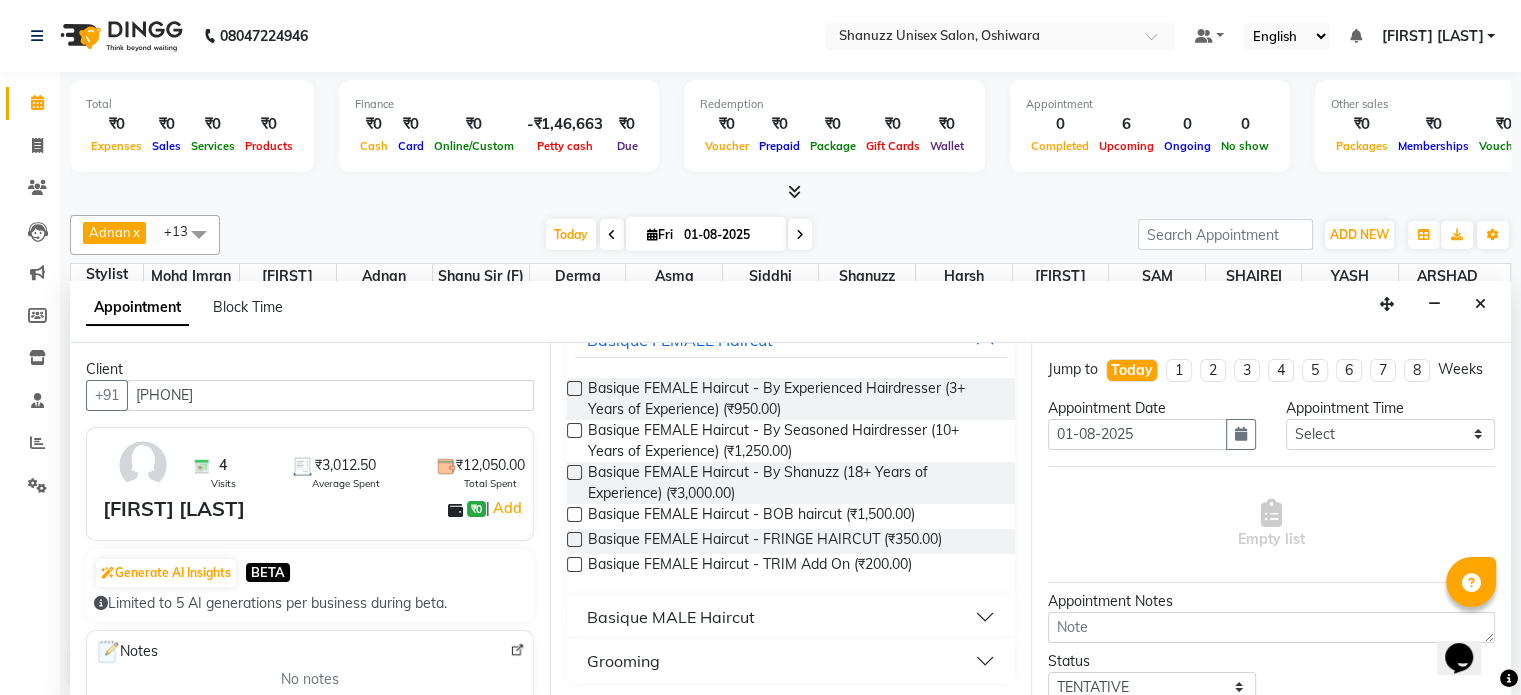 click on "Basique MALE Haircut" at bounding box center [671, 617] 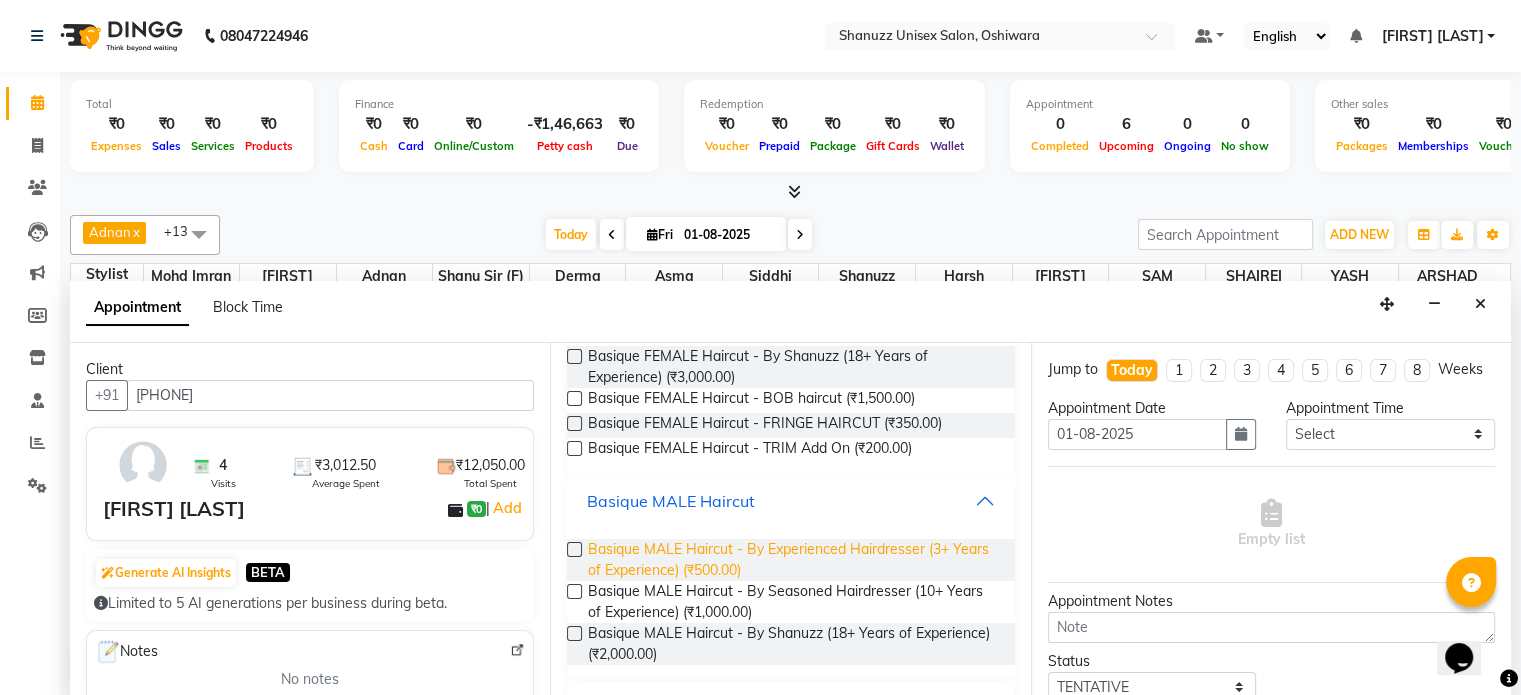 scroll, scrollTop: 264, scrollLeft: 0, axis: vertical 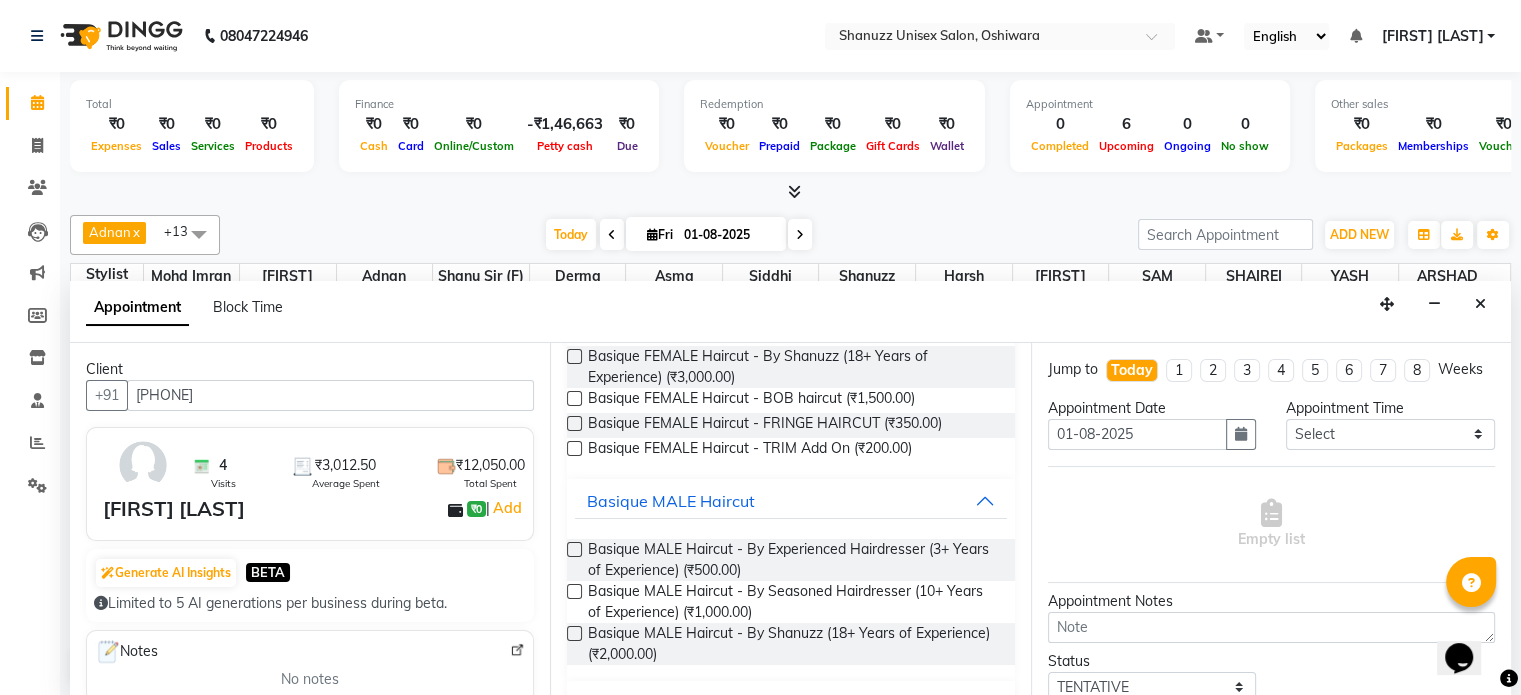 click at bounding box center [574, 591] 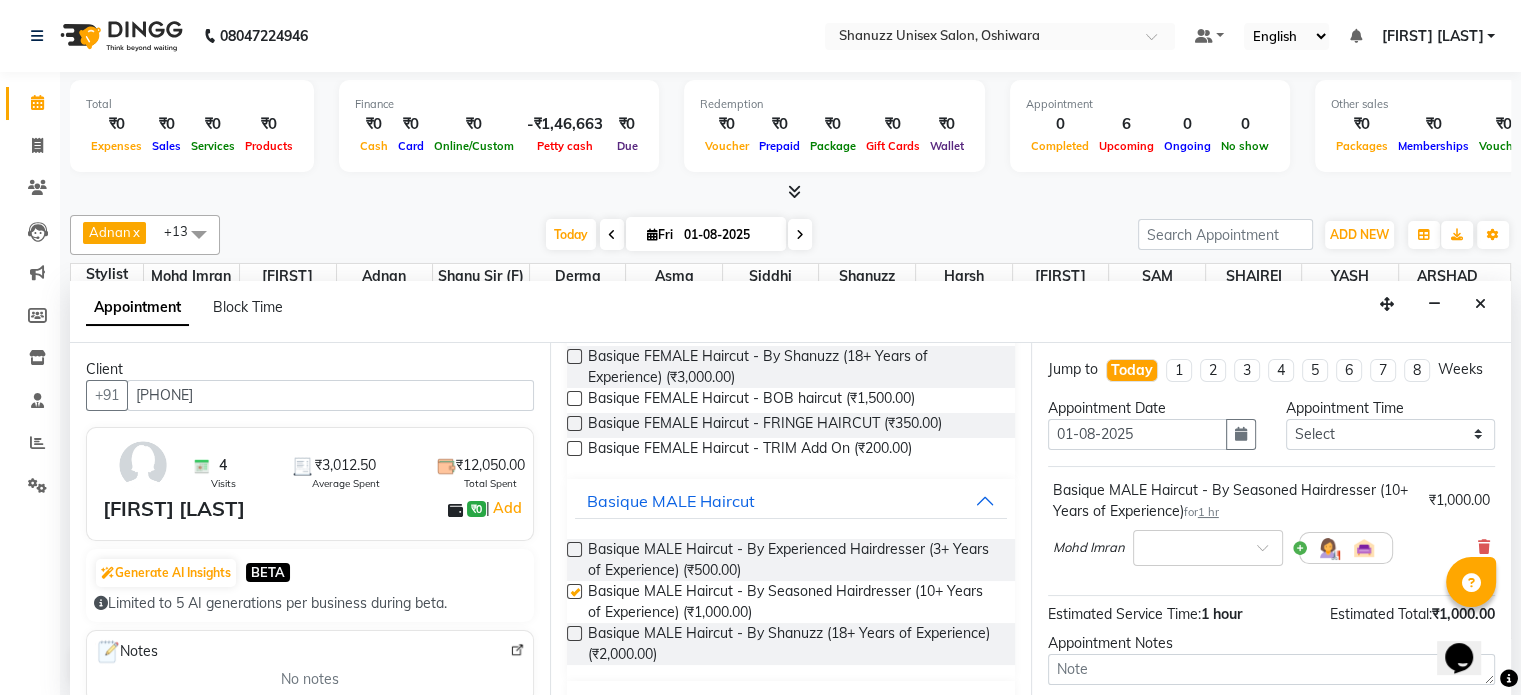checkbox on "false" 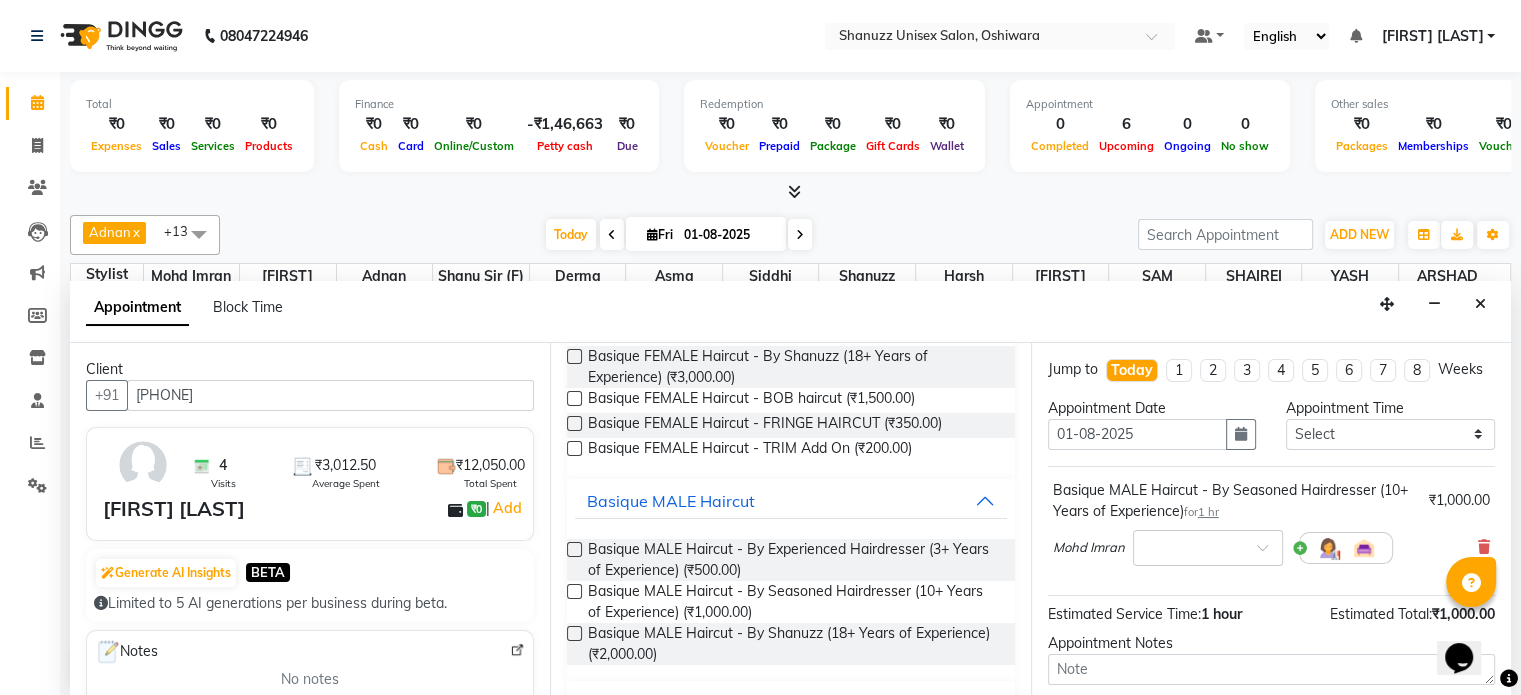 scroll, scrollTop: 0, scrollLeft: 0, axis: both 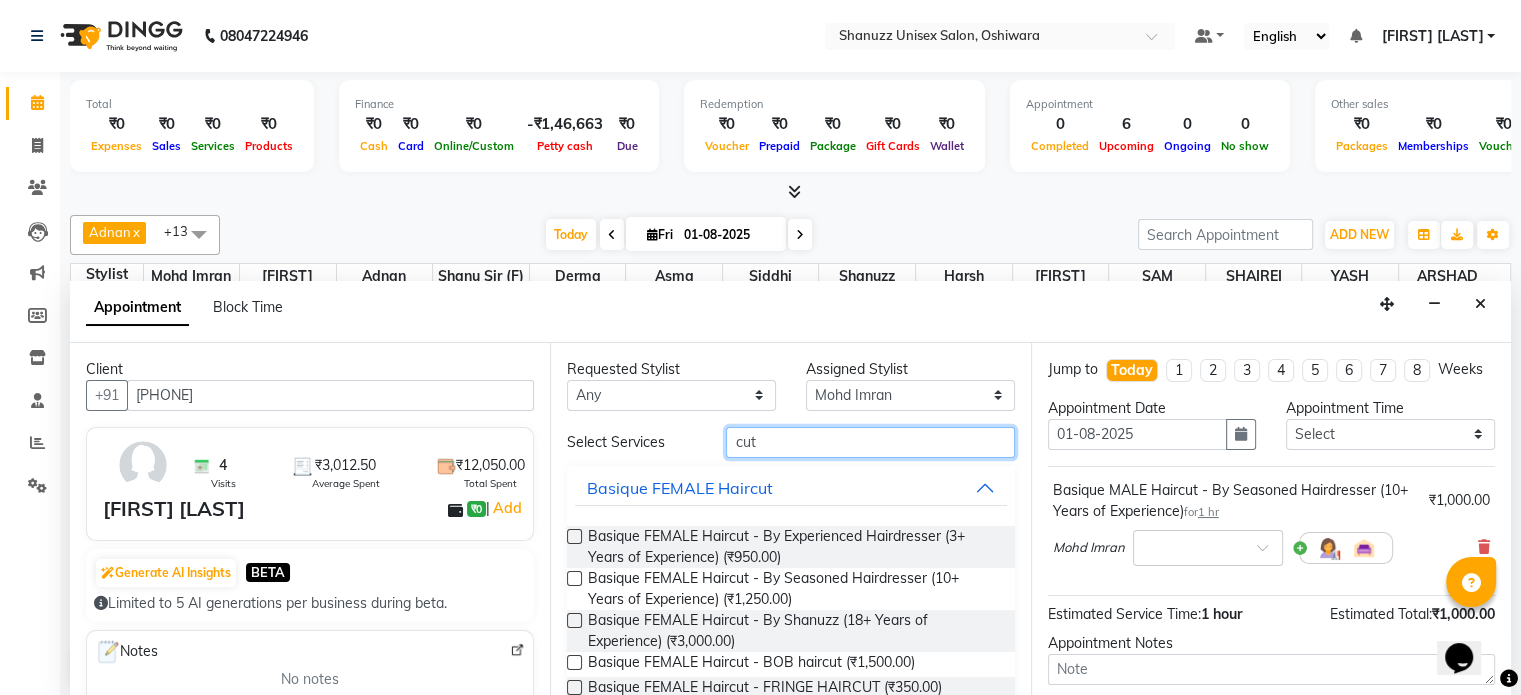 click on "cut" at bounding box center [870, 442] 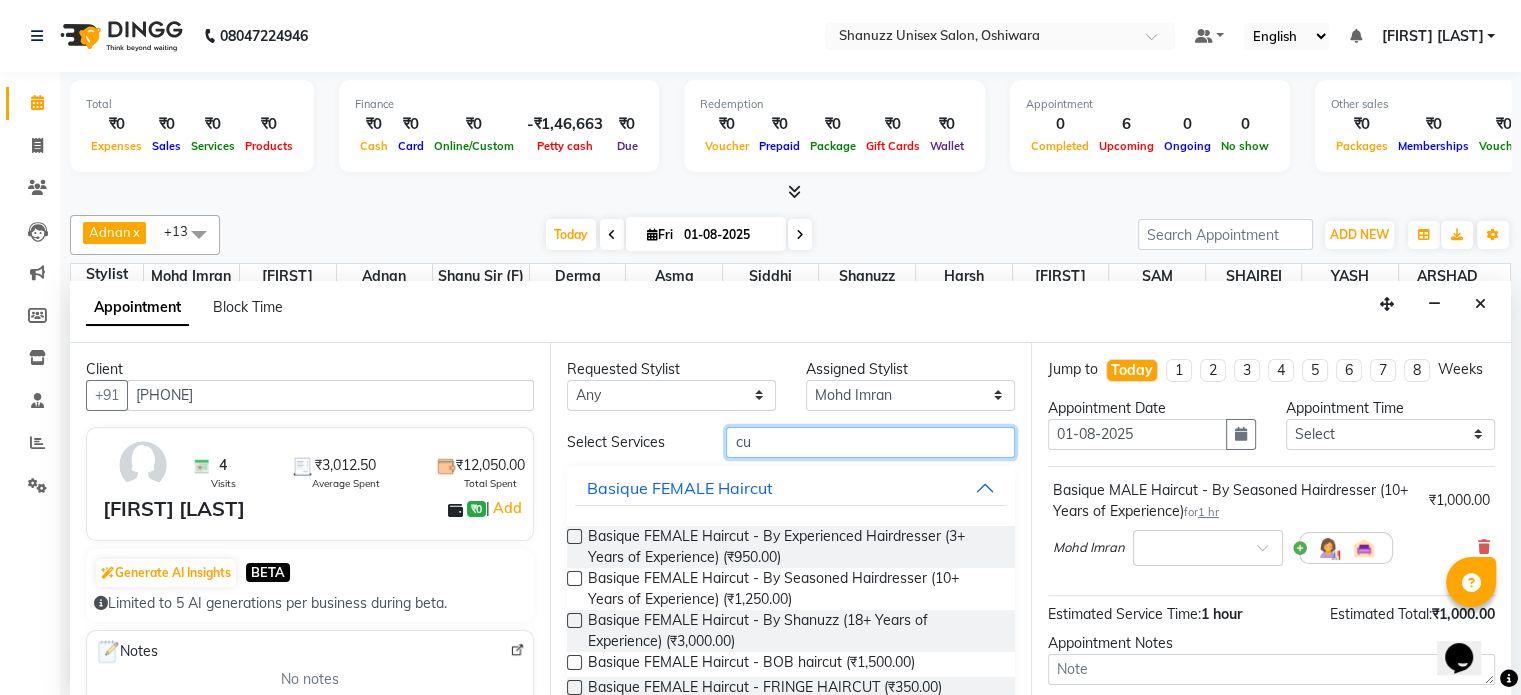 type on "c" 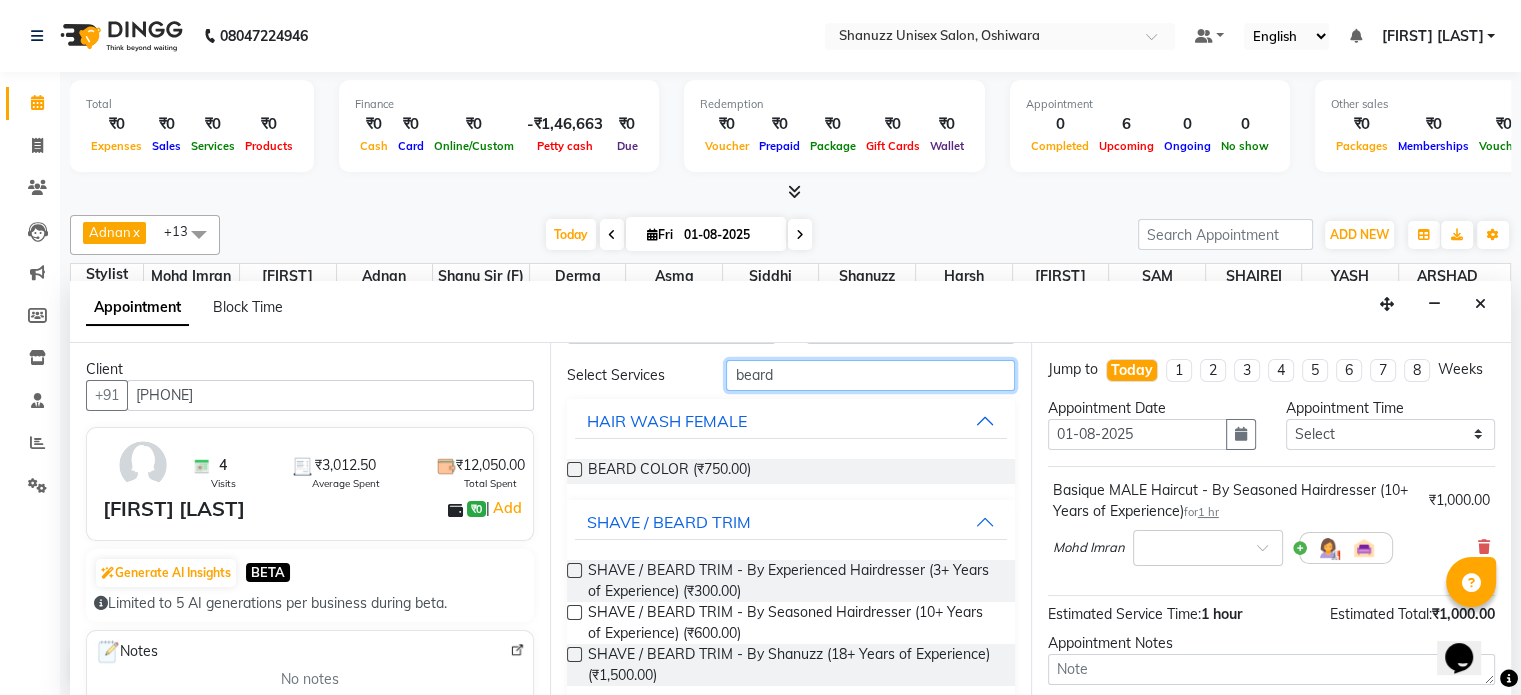 scroll, scrollTop: 68, scrollLeft: 0, axis: vertical 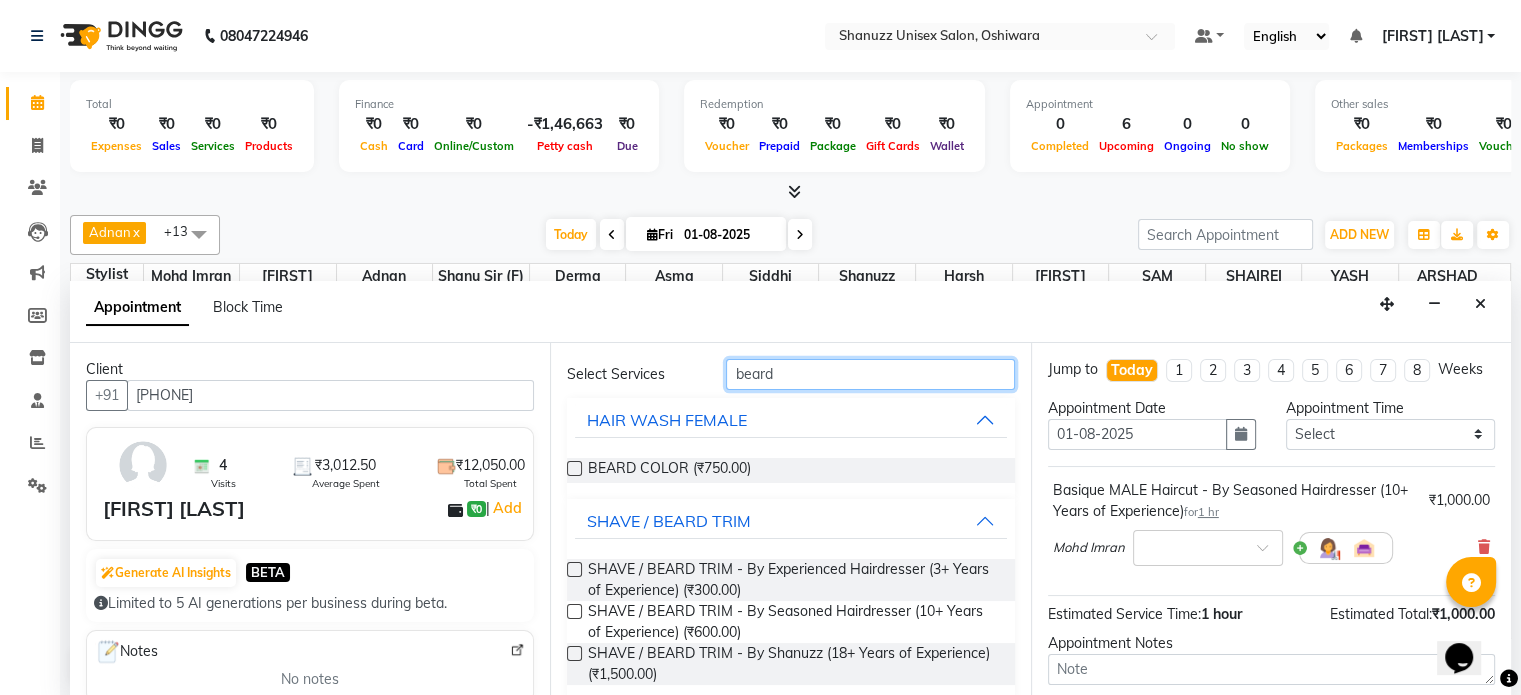 type on "beard" 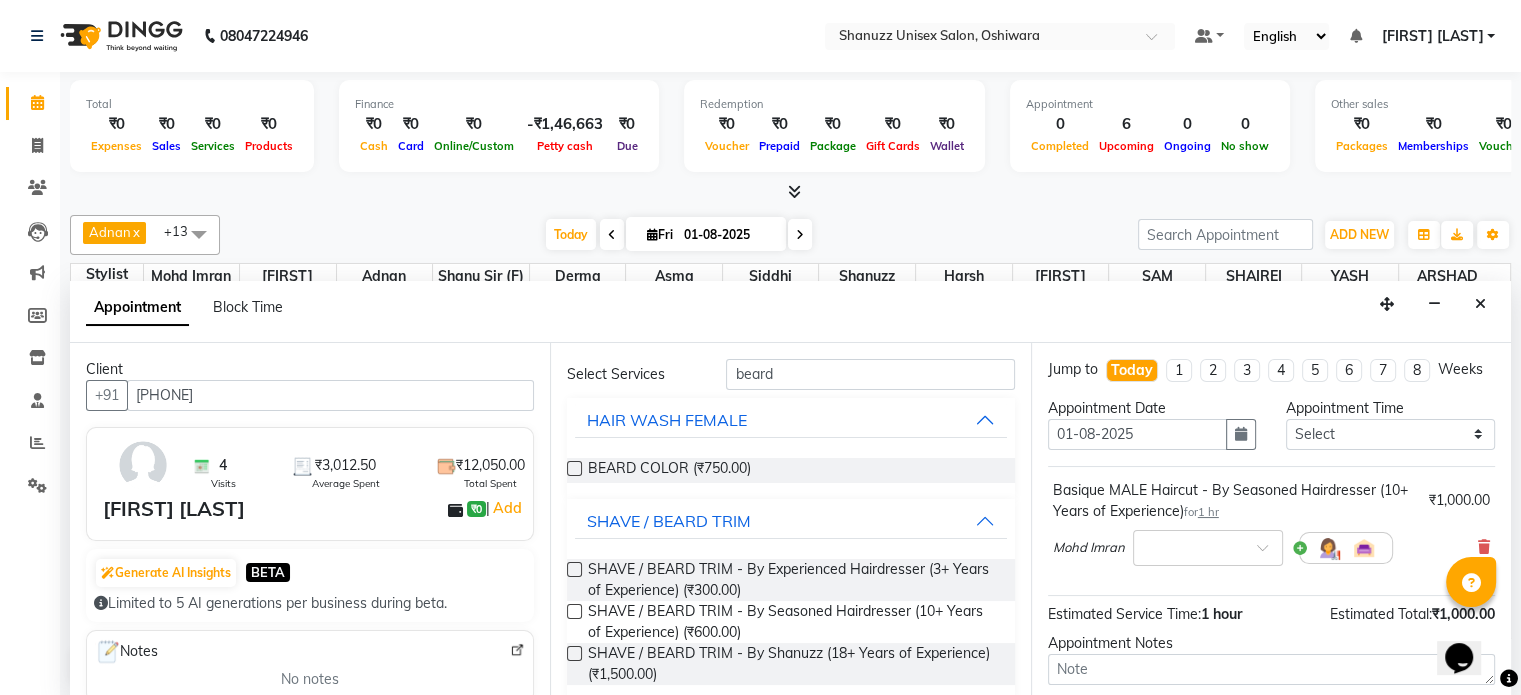 click on "SHAVE / BEARD TRIM - By Seasoned Hairdresser (10+ Years of Experience) (₹600.00)" at bounding box center (790, 622) 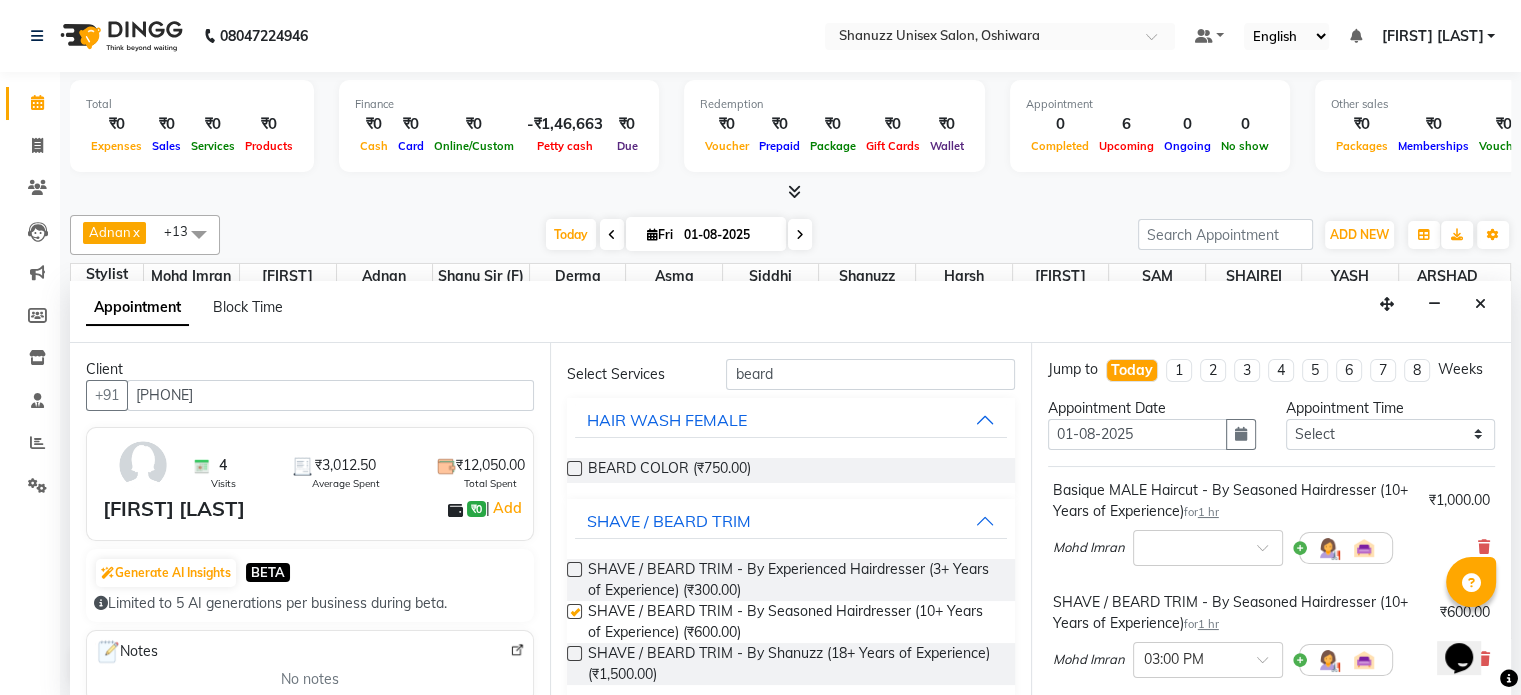 checkbox on "false" 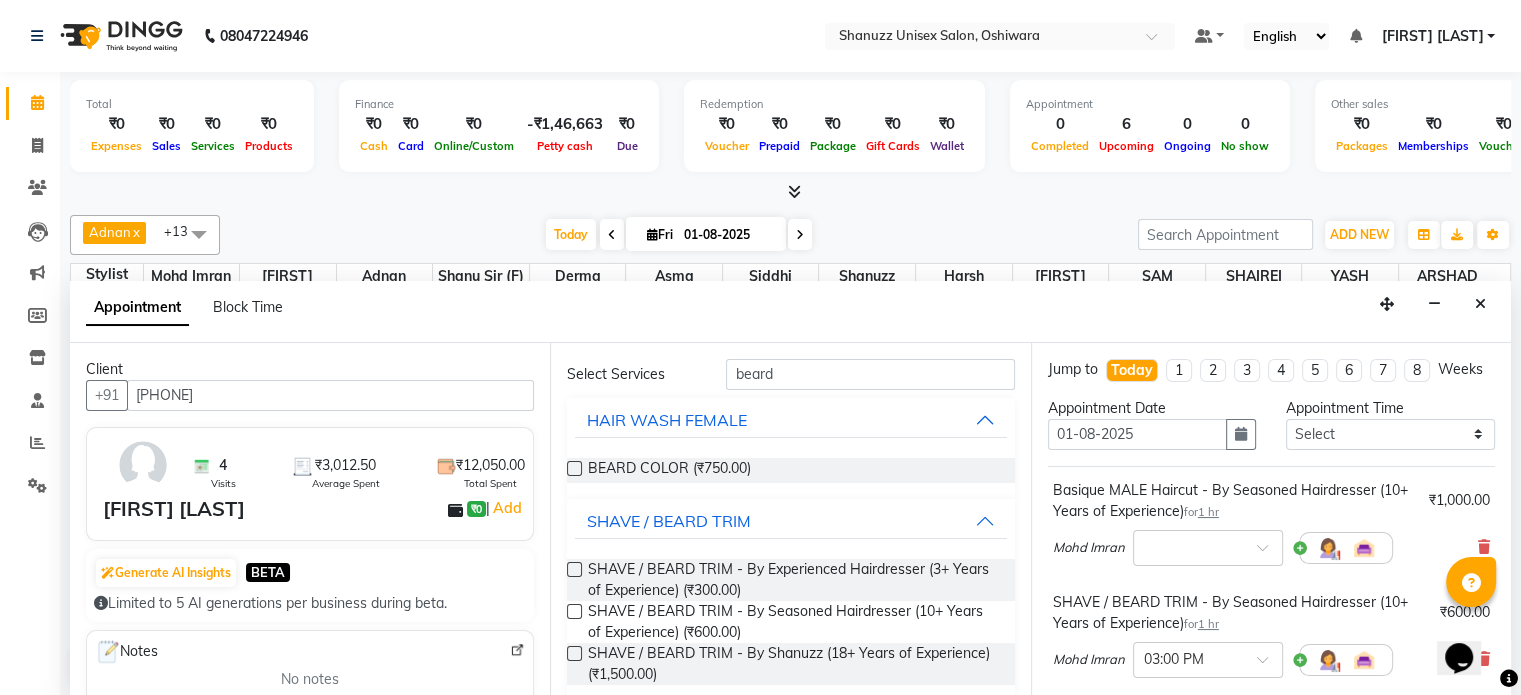 scroll, scrollTop: 303, scrollLeft: 0, axis: vertical 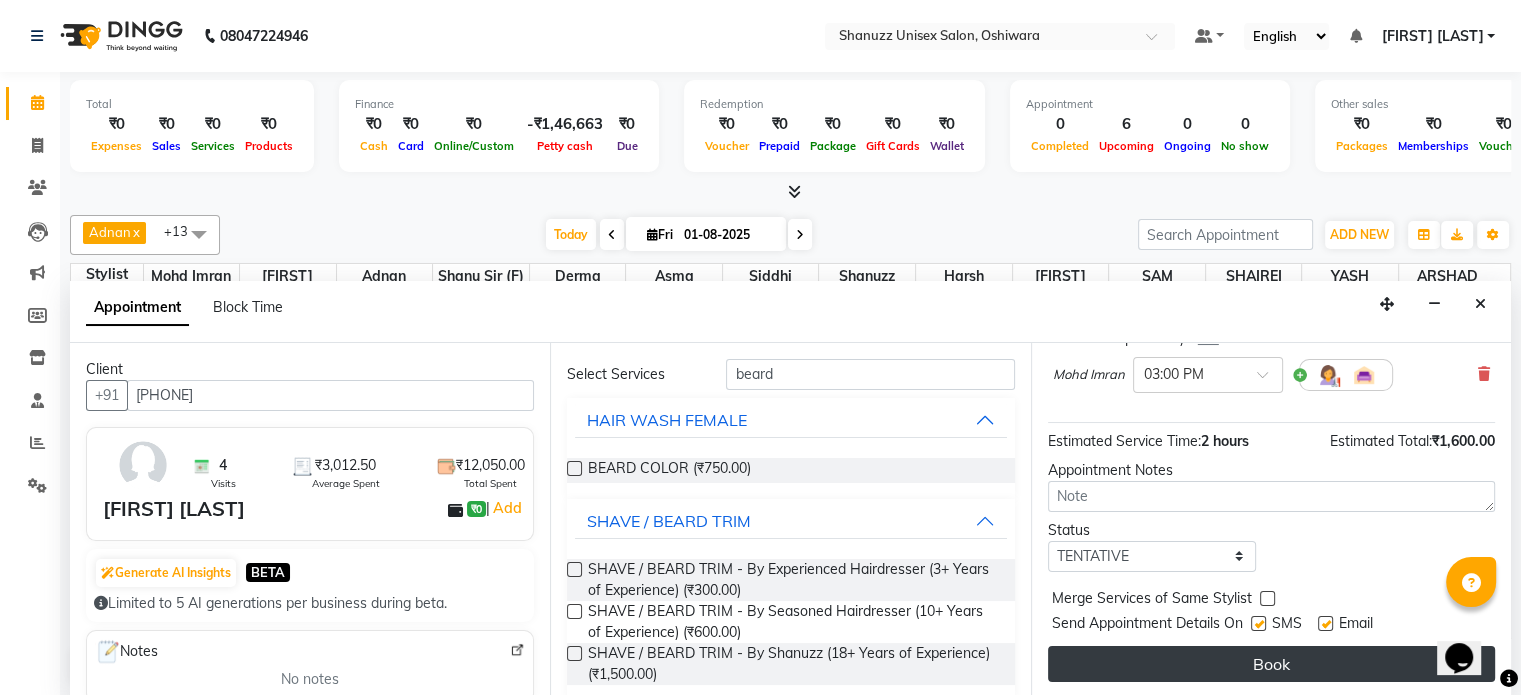 click on "Book" at bounding box center [1271, 664] 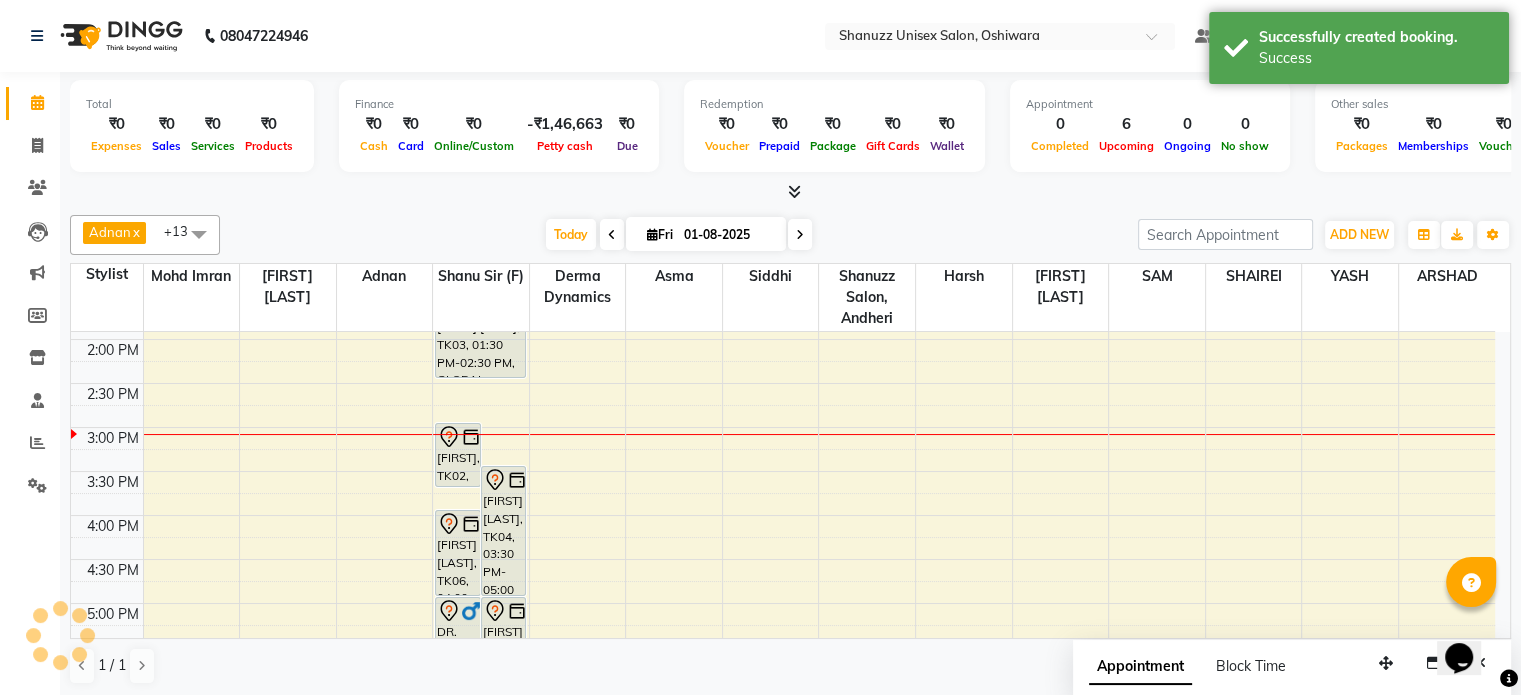 scroll, scrollTop: 0, scrollLeft: 0, axis: both 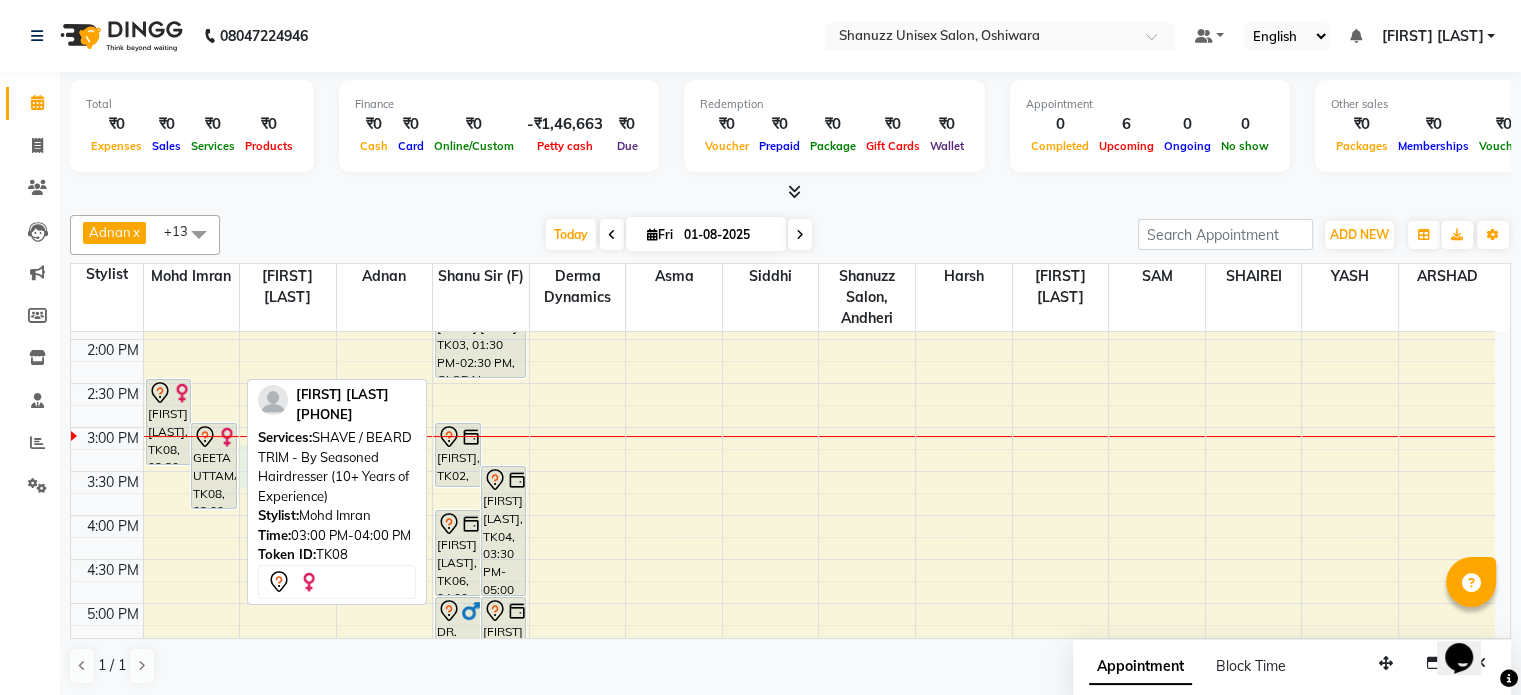 drag, startPoint x: 251, startPoint y: 479, endPoint x: 196, endPoint y: 450, distance: 62.177166 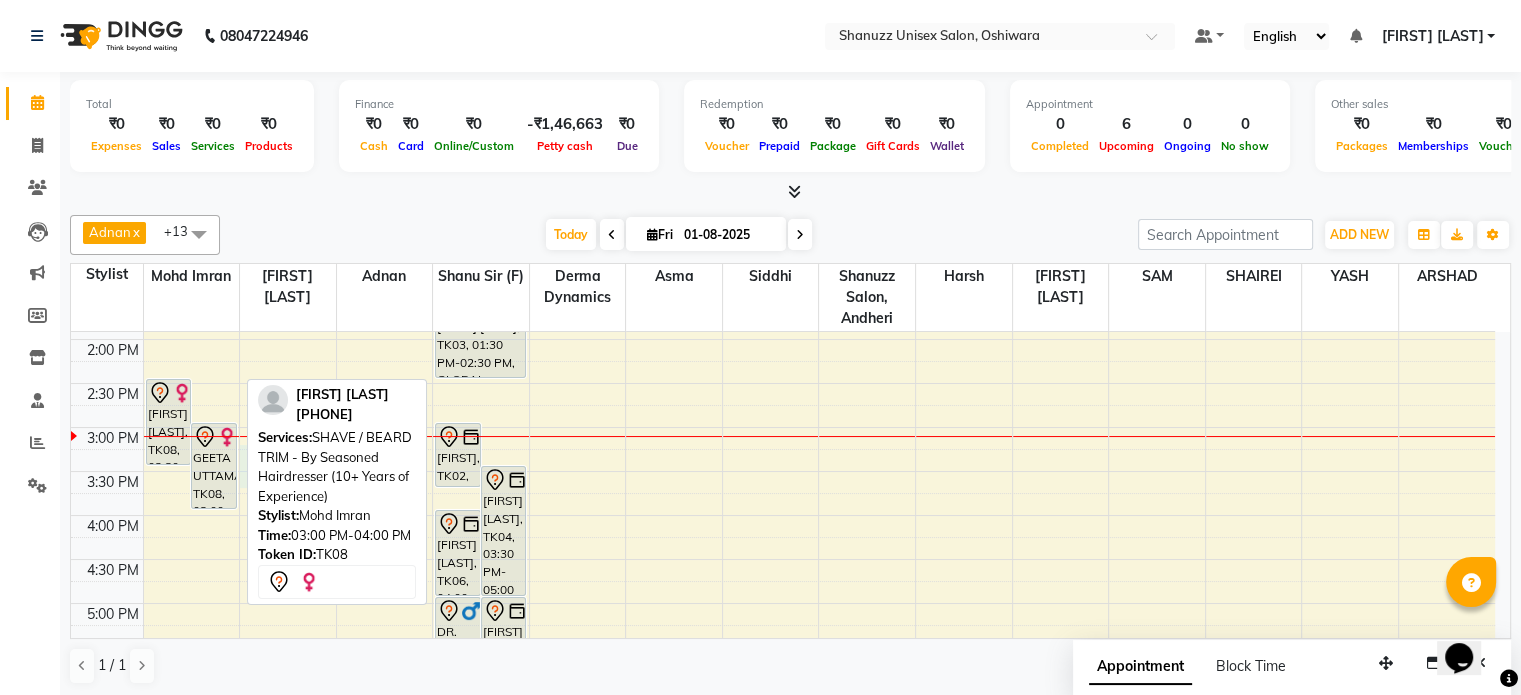 click on "9:00 AM 9:30 AM 10:00 AM 10:30 AM 11:00 AM 11:30 AM 12:00 PM 12:30 PM 1:00 PM 1:30 PM 2:00 PM 2:30 PM 3:00 PM 3:30 PM 4:00 PM 4:30 PM 5:00 PM 5:30 PM 6:00 PM 6:30 PM 7:00 PM 7:30 PM 8:00 PM 8:30 PM             GEETA UTTAMANI, TK08, 02:30 PM-03:30 PM, Basique MALE Haircut - By Seasoned Hairdresser (10+ Years of Experience)             GEETA UTTAMANI, TK08, 03:00 PM-04:00 PM, SHAVE / BEARD TRIM - By Seasoned Hairdresser (10+ Years of Experience)             RAVI, TK02, 03:00 PM-03:45 PM, Basique MALE Haircut - By Shanuzz (18+ Years of Experience)             VISHWA SONI, TK04, 03:30 PM-05:00 PM, Basique MALE Haircut - By Shanuzz (18+ Years of Experience)             MUBEEN  HANIF BUKSH, TK06, 04:00 PM-05:00 PM, Basique FEMALE Haircut - By Shanuzz (18+ Years of Experience)             DR.SARVESH BADJATE, TK05, 05:00 PM-06:30 PM, Basique MALE Haircut - By Shanuzz (18+ Years of Experience)             MUBEEN  HANIF BUKSH, TK06, 05:00 PM-05:30 PM, GLOBAL COLOR + HIGHLIGHTS  - Hair below waist" at bounding box center (783, 427) 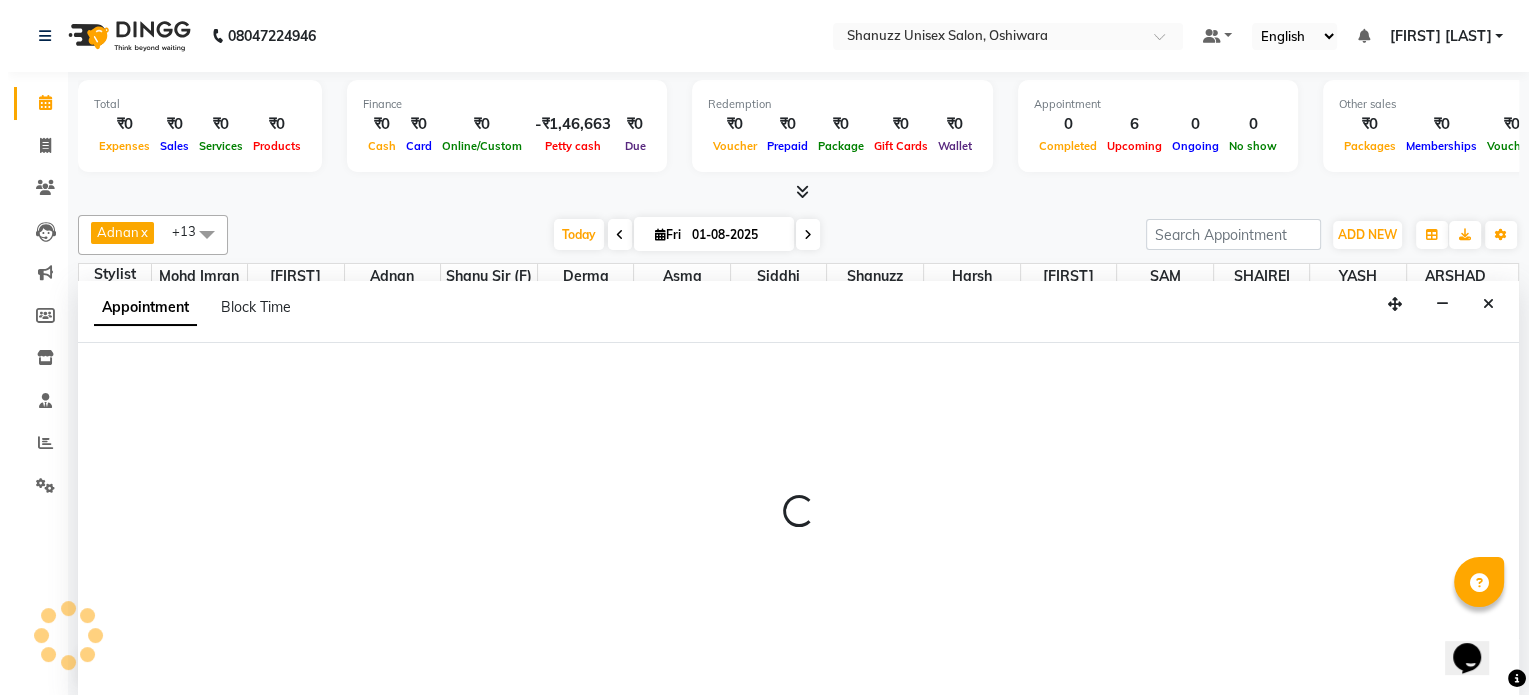 scroll, scrollTop: 0, scrollLeft: 0, axis: both 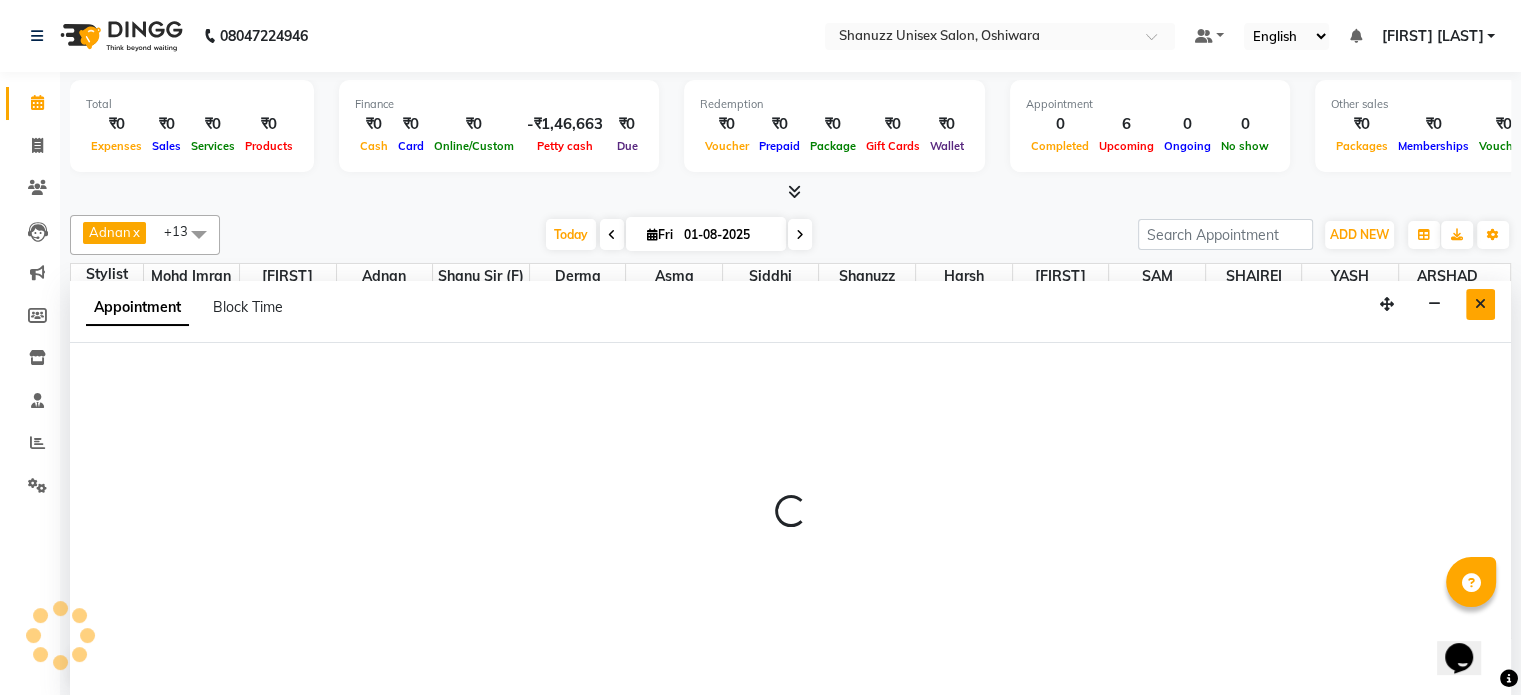 click at bounding box center (1480, 304) 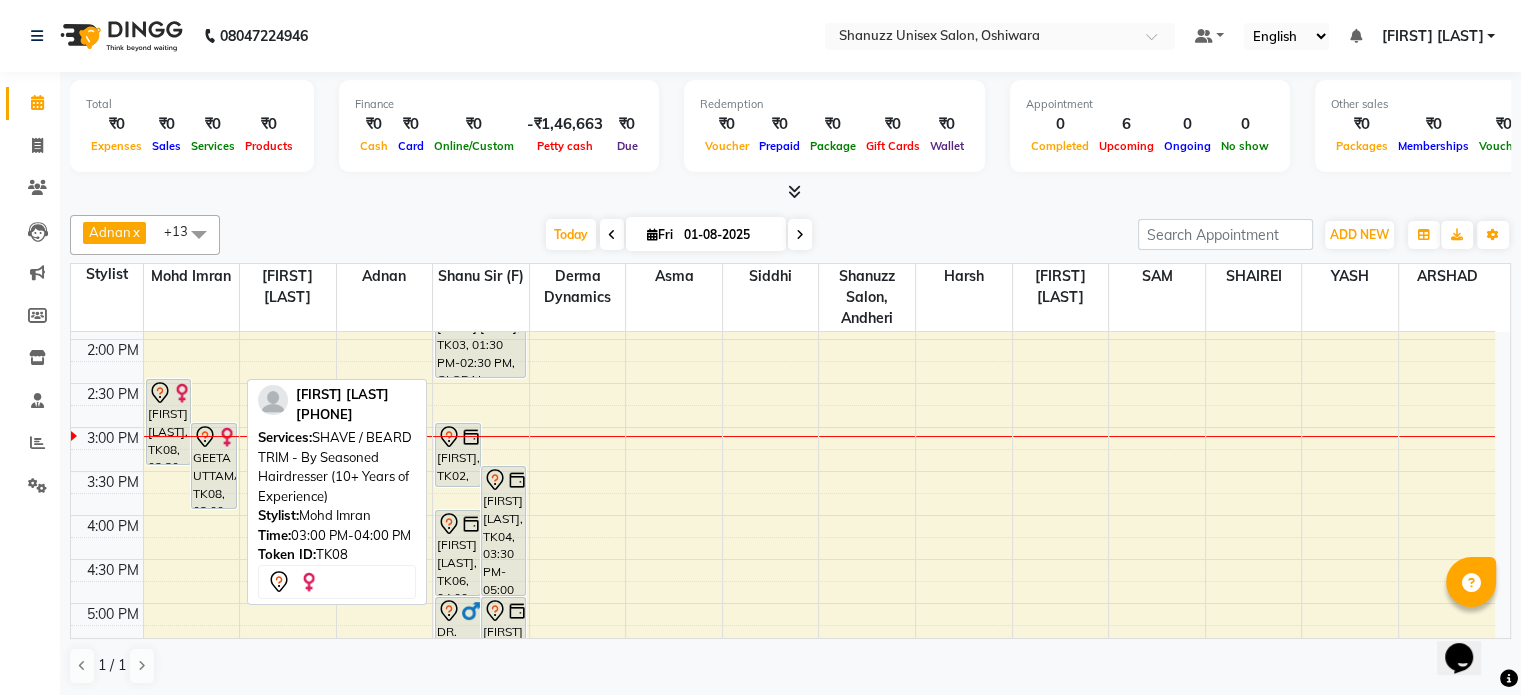 click on "GEETA UTTAMANI, TK08, 03:00 PM-04:00 PM, SHAVE / BEARD TRIM - By Seasoned Hairdresser (10+ Years of Experience)" at bounding box center (214, 466) 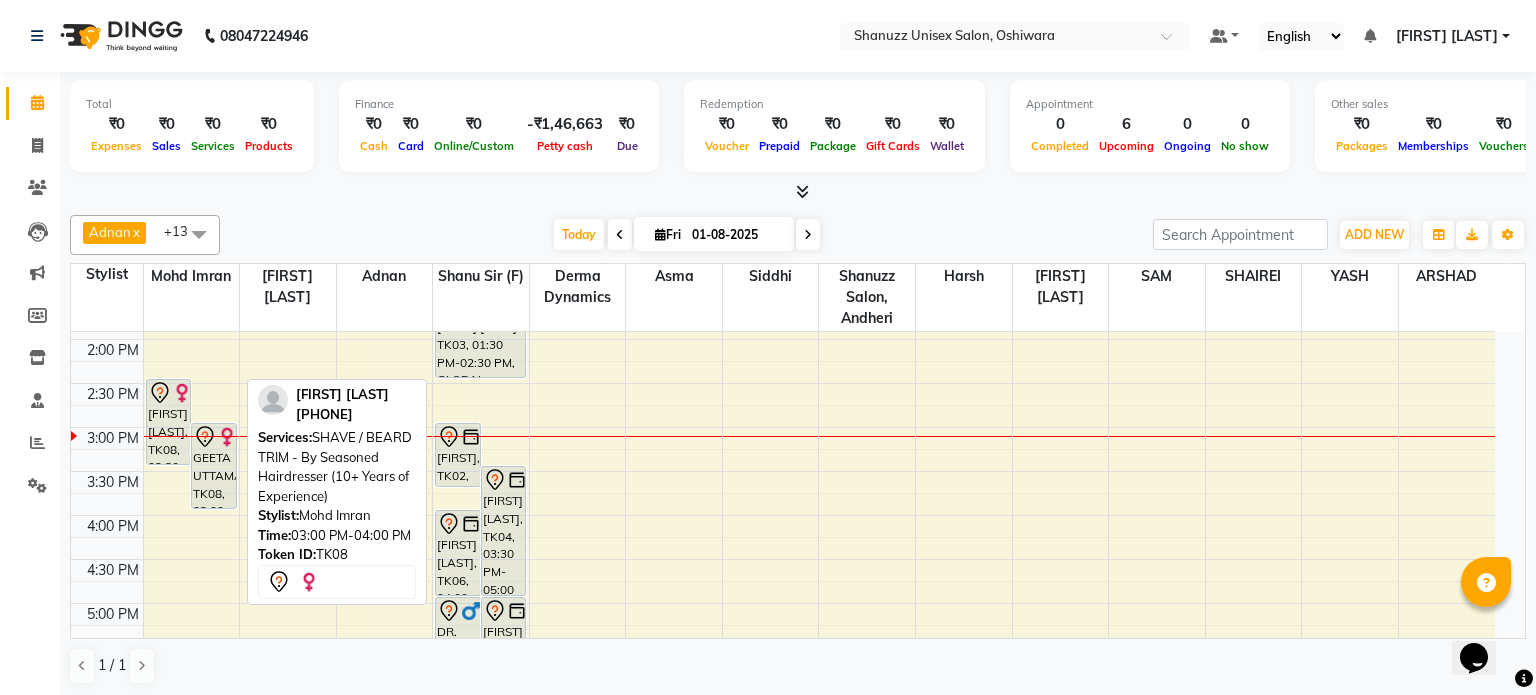 select on "7" 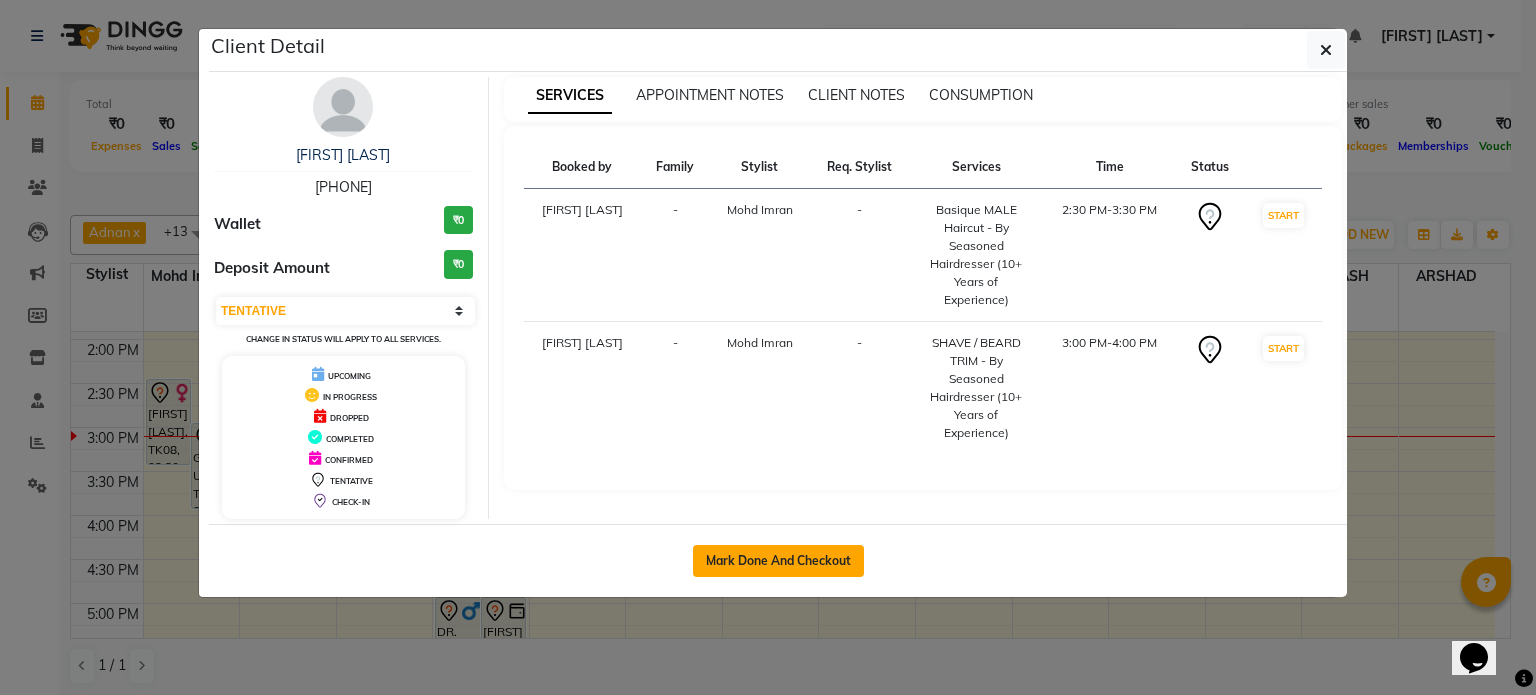 click on "Mark Done And Checkout" 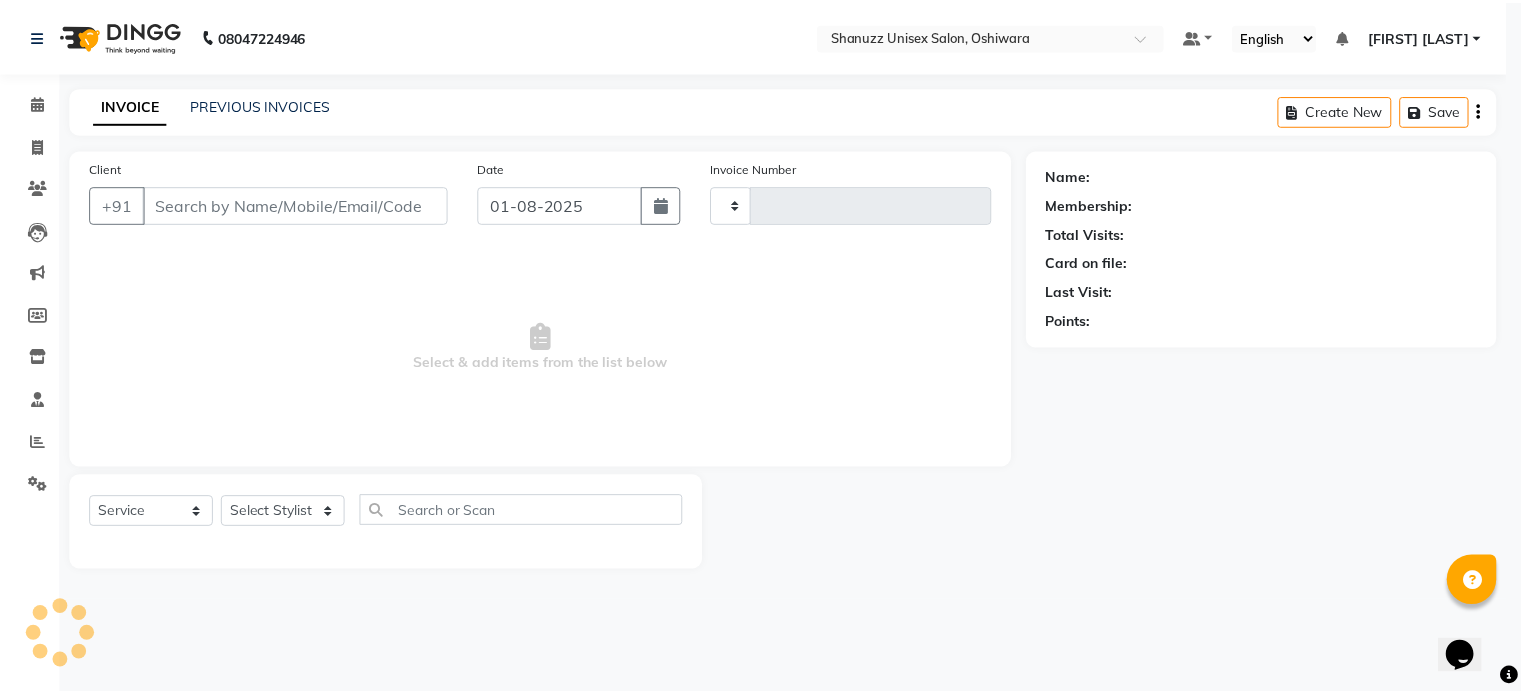 scroll, scrollTop: 0, scrollLeft: 0, axis: both 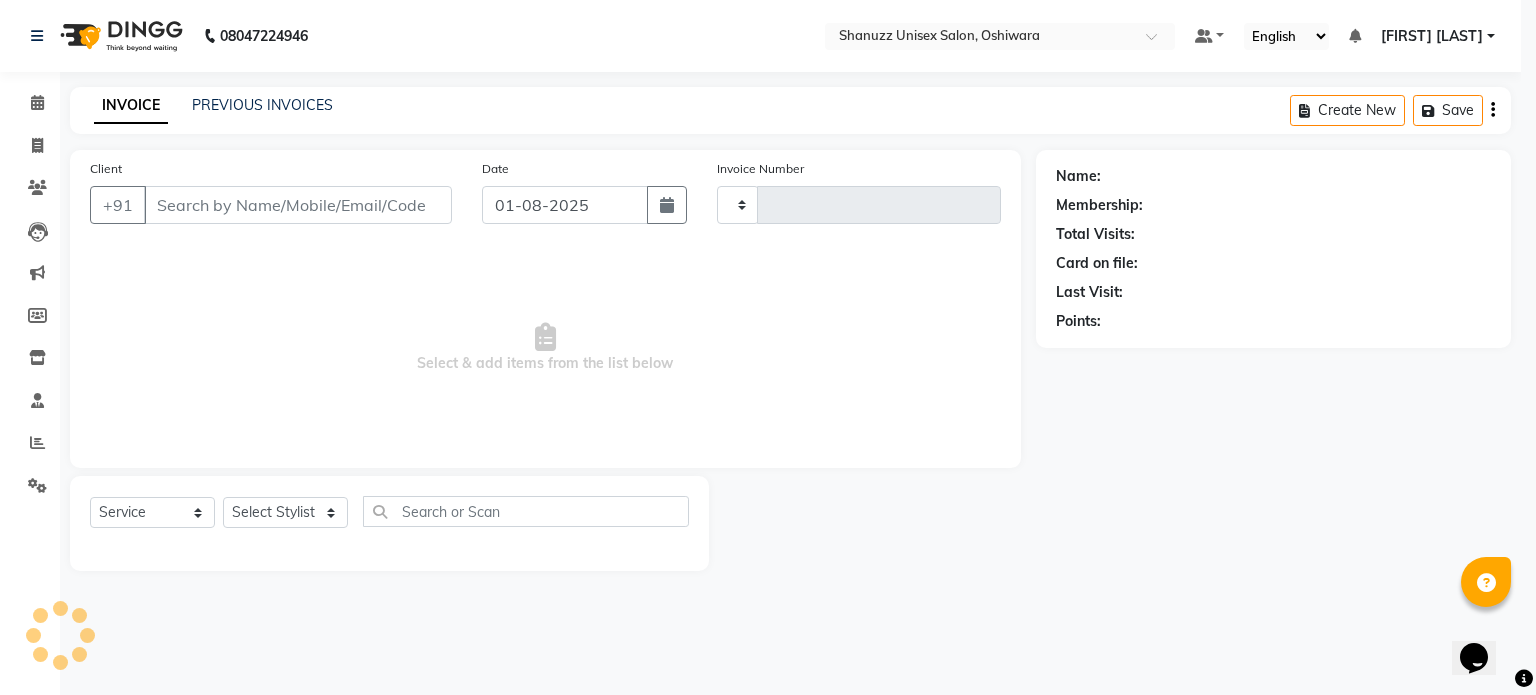 type on "1163" 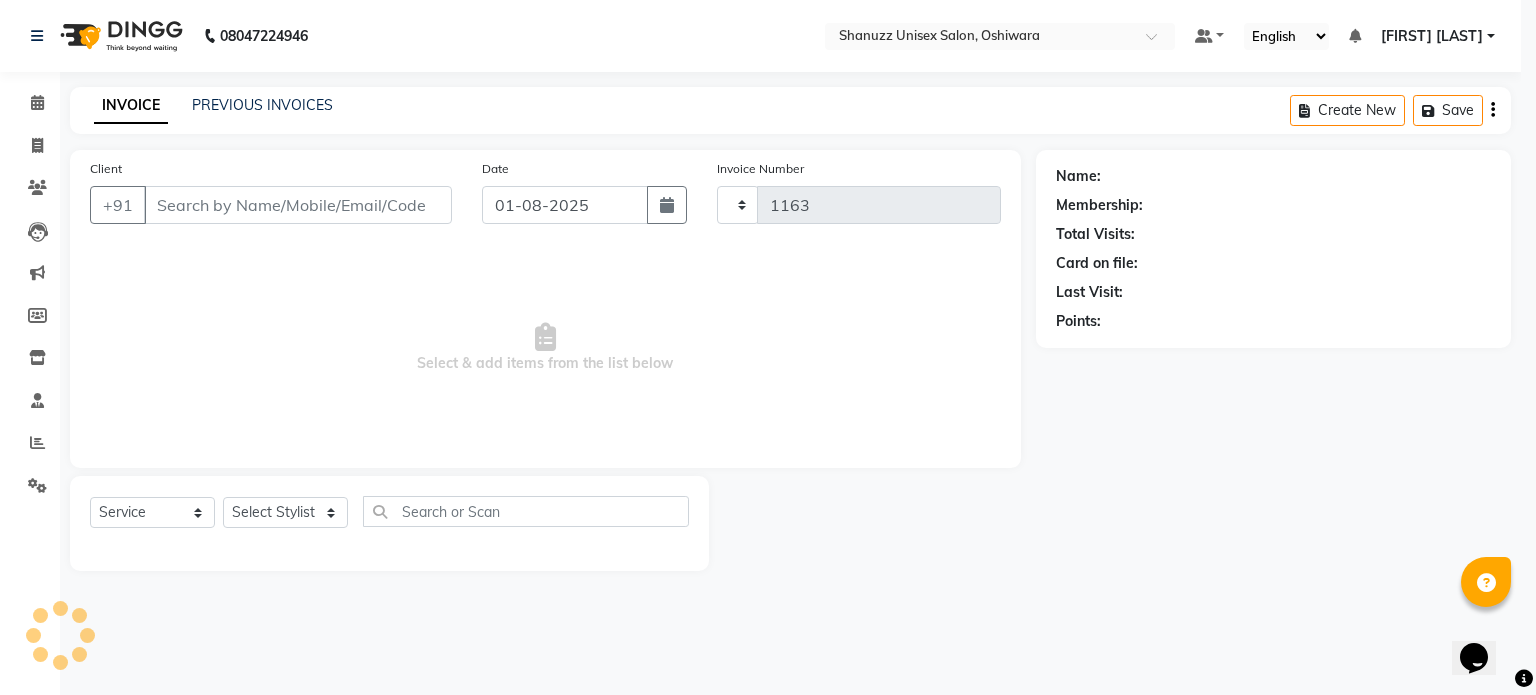select on "7102" 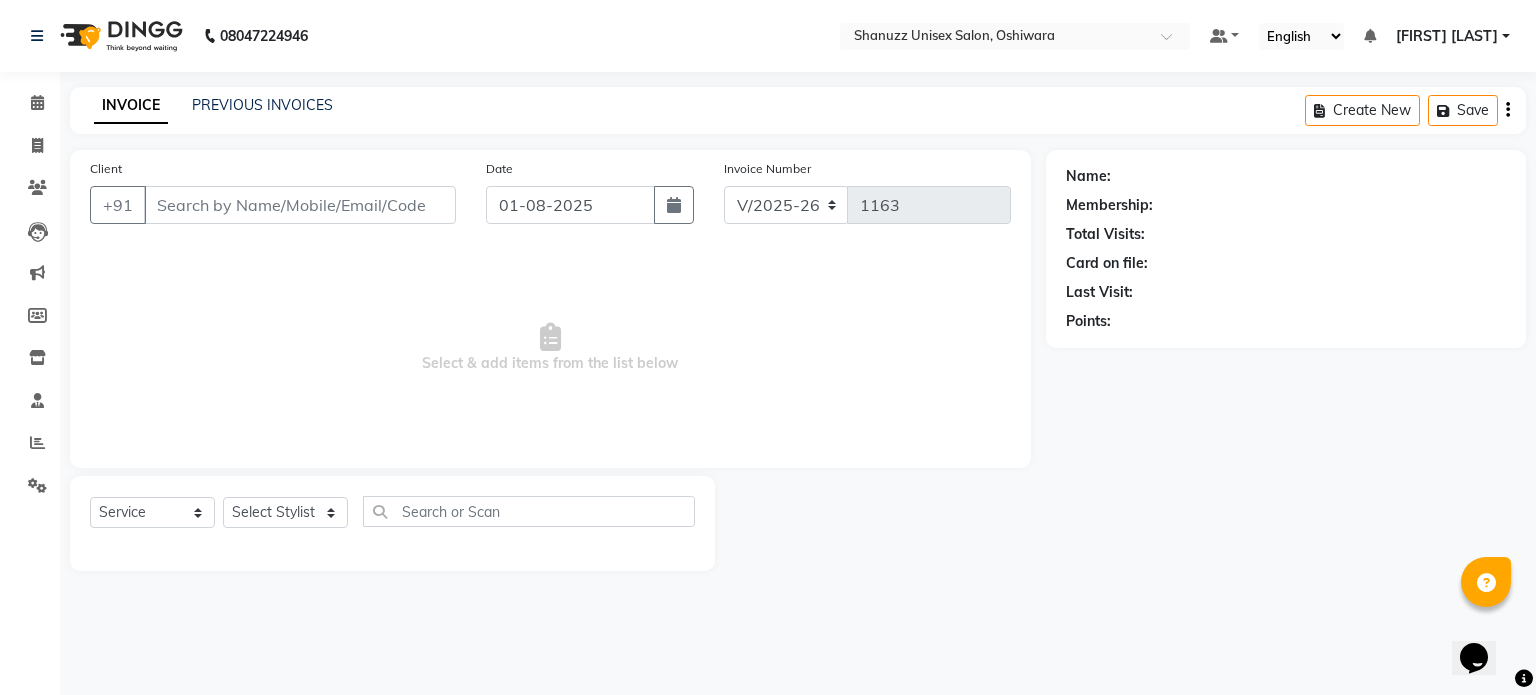 type on "9039084880" 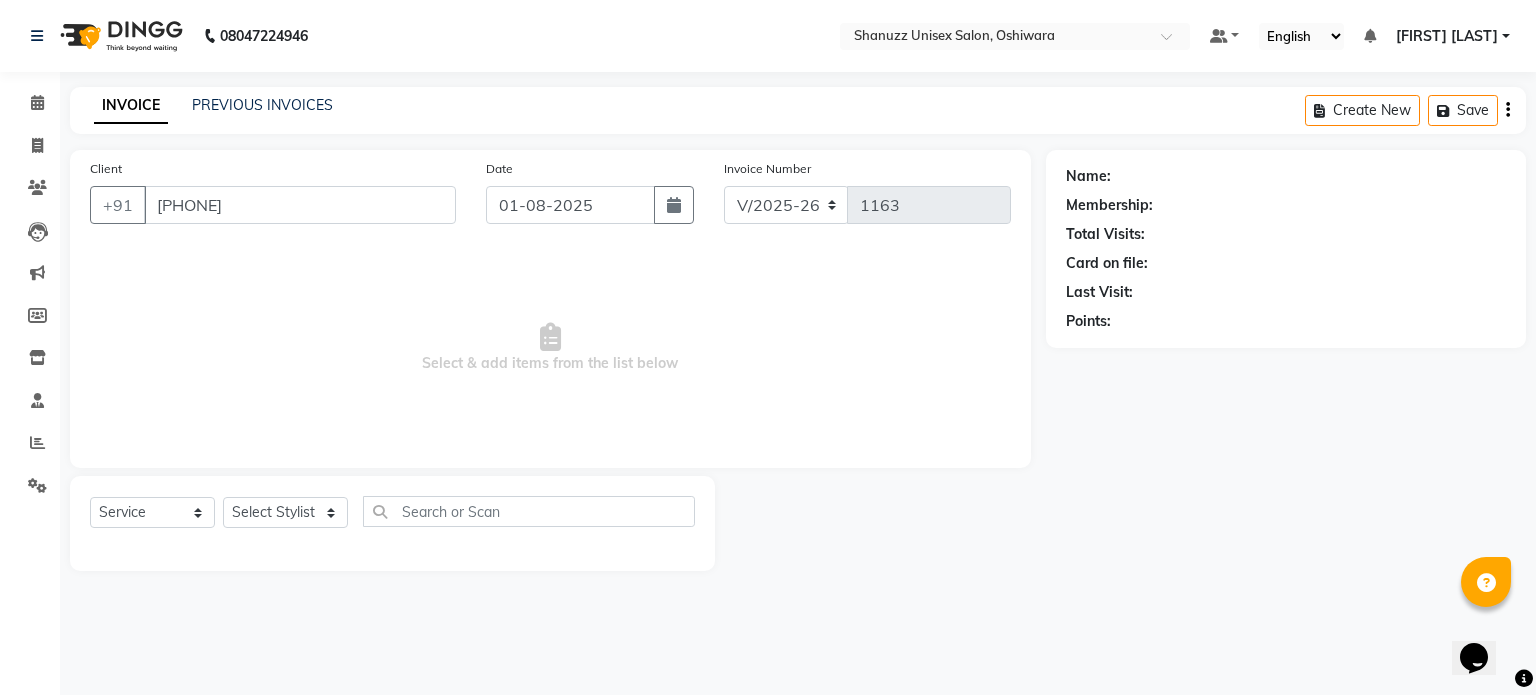 select on "59231" 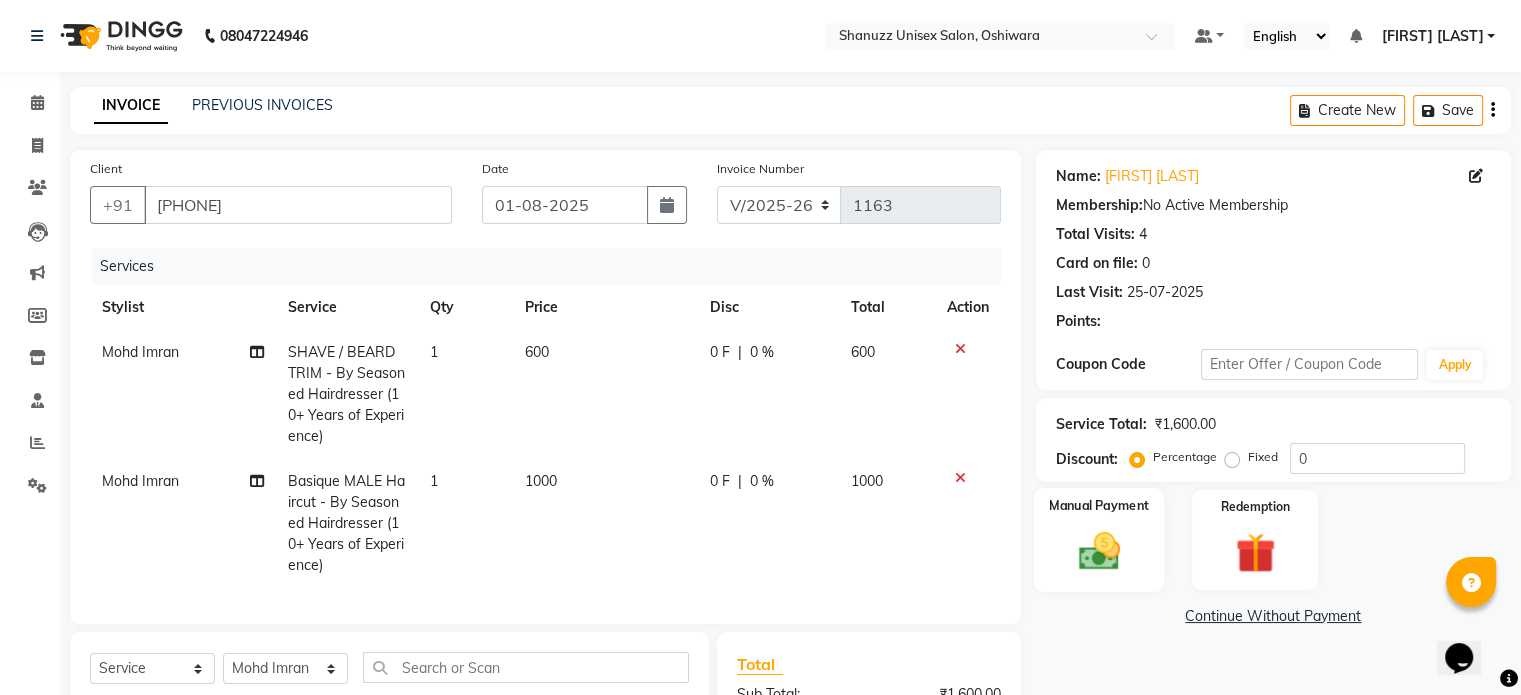 scroll, scrollTop: 266, scrollLeft: 0, axis: vertical 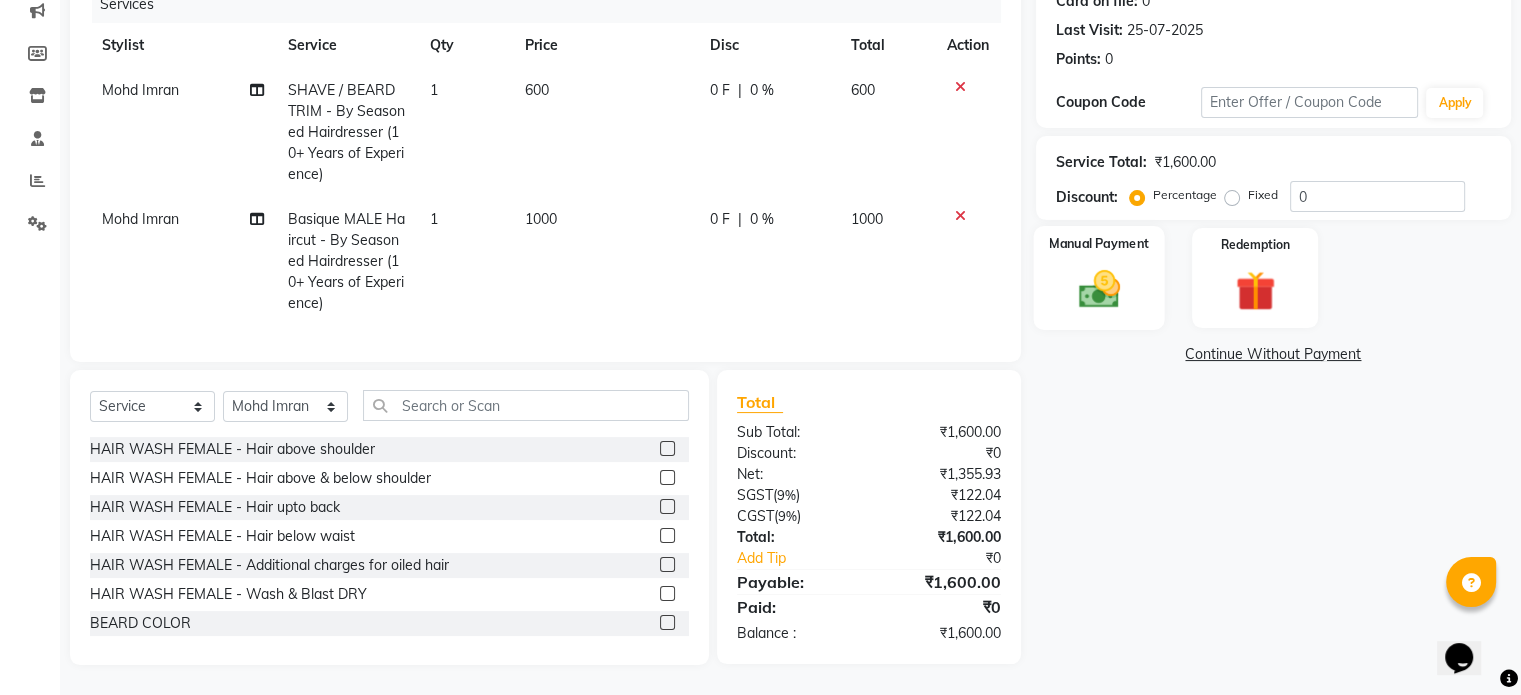 click 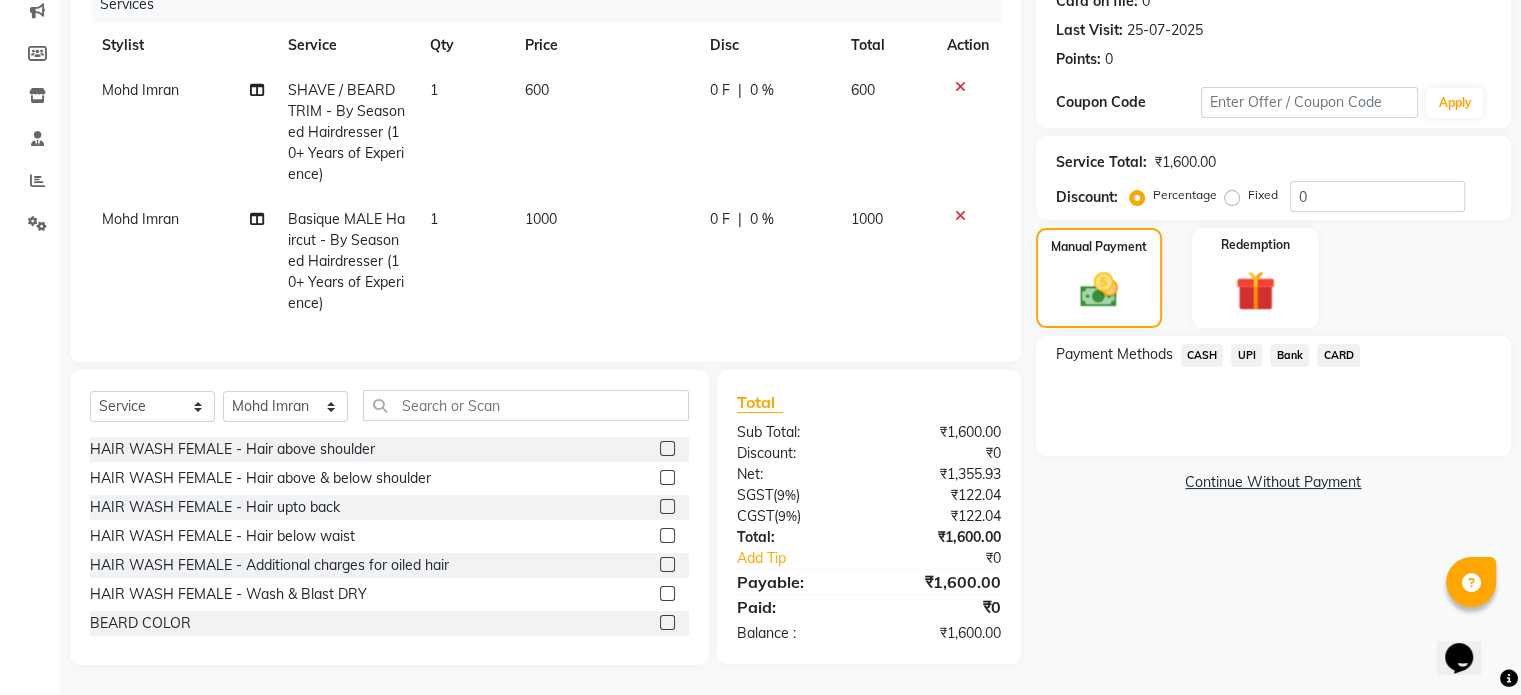 click on "UPI" 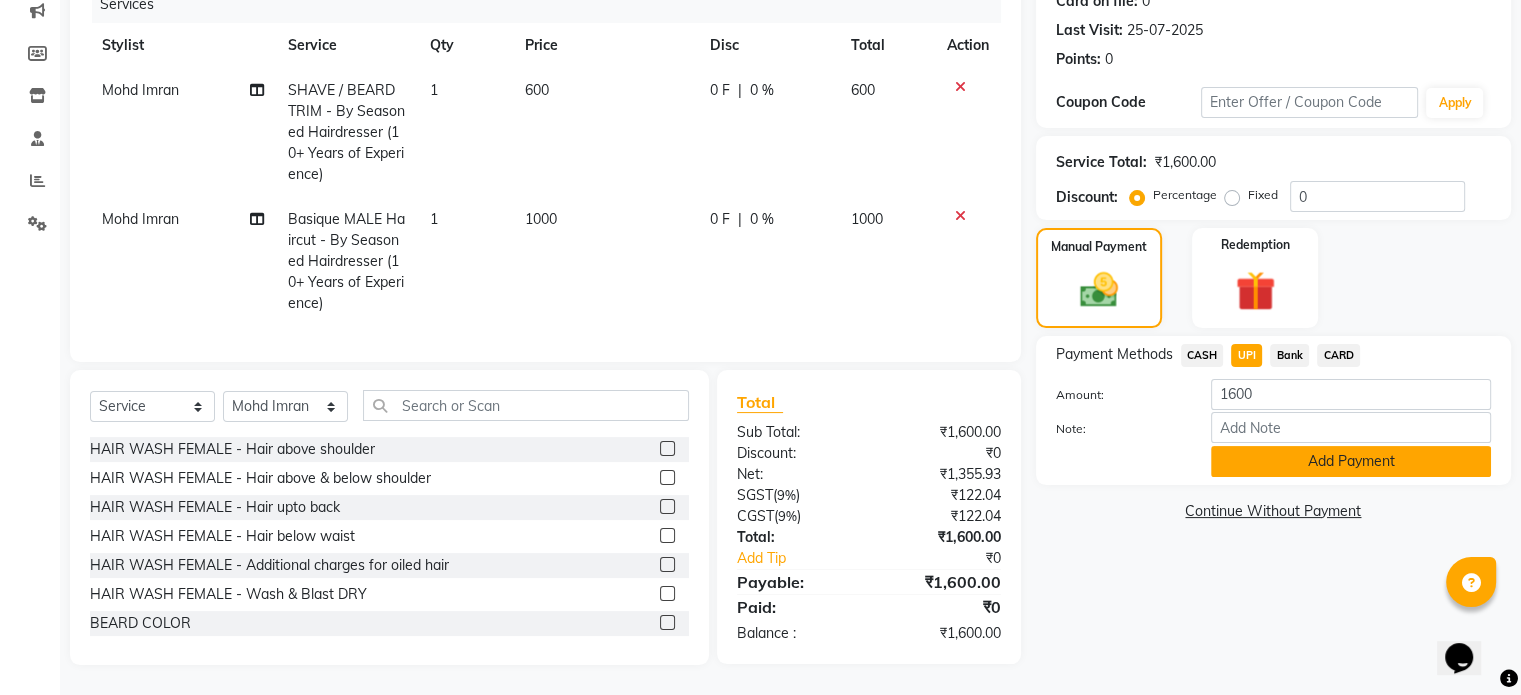 click on "Add Payment" 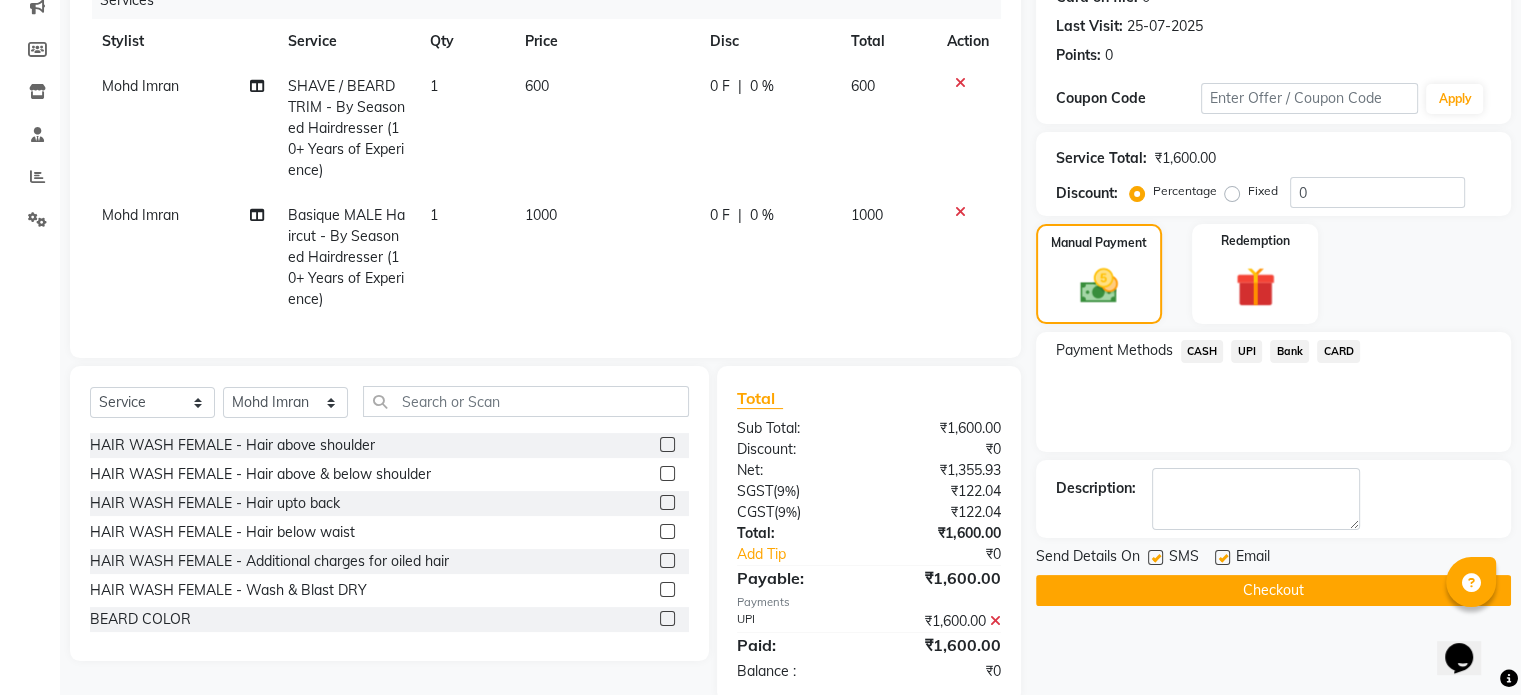 scroll, scrollTop: 318, scrollLeft: 0, axis: vertical 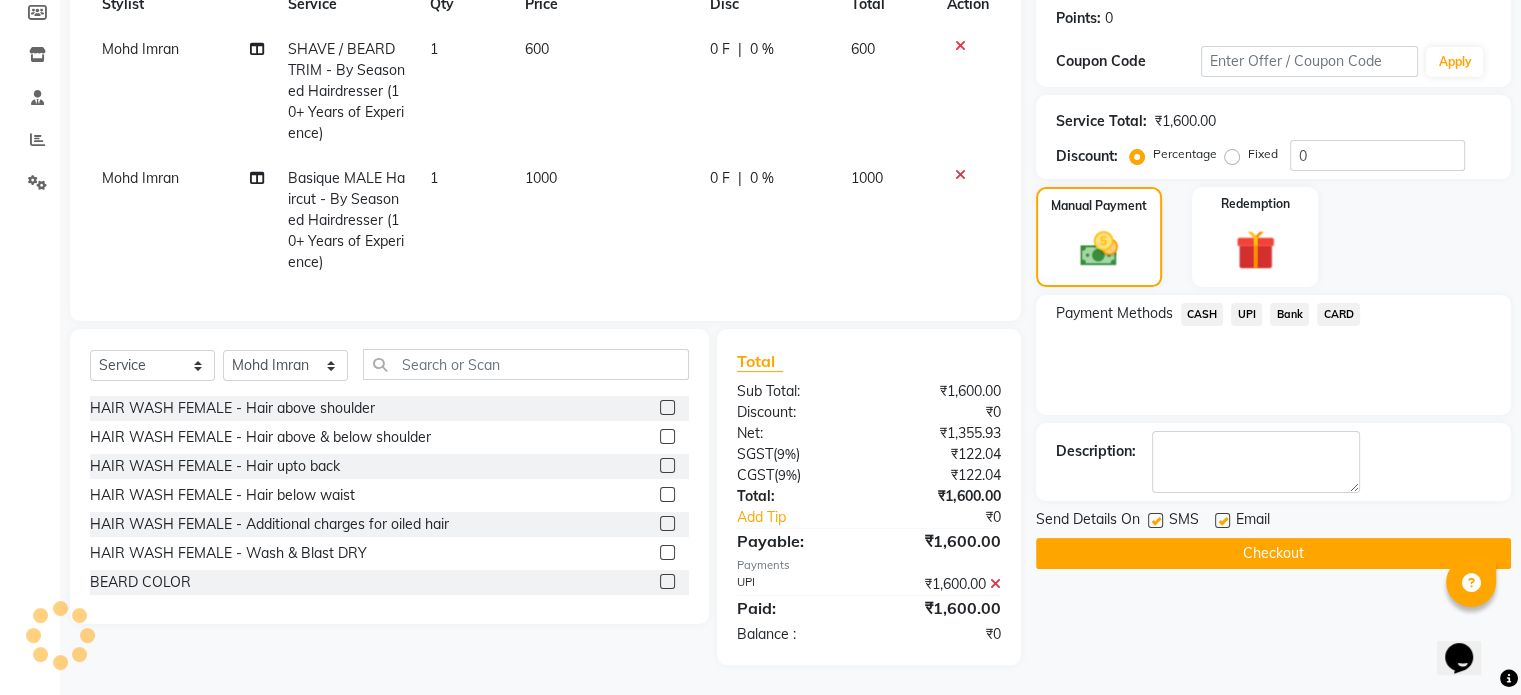 click 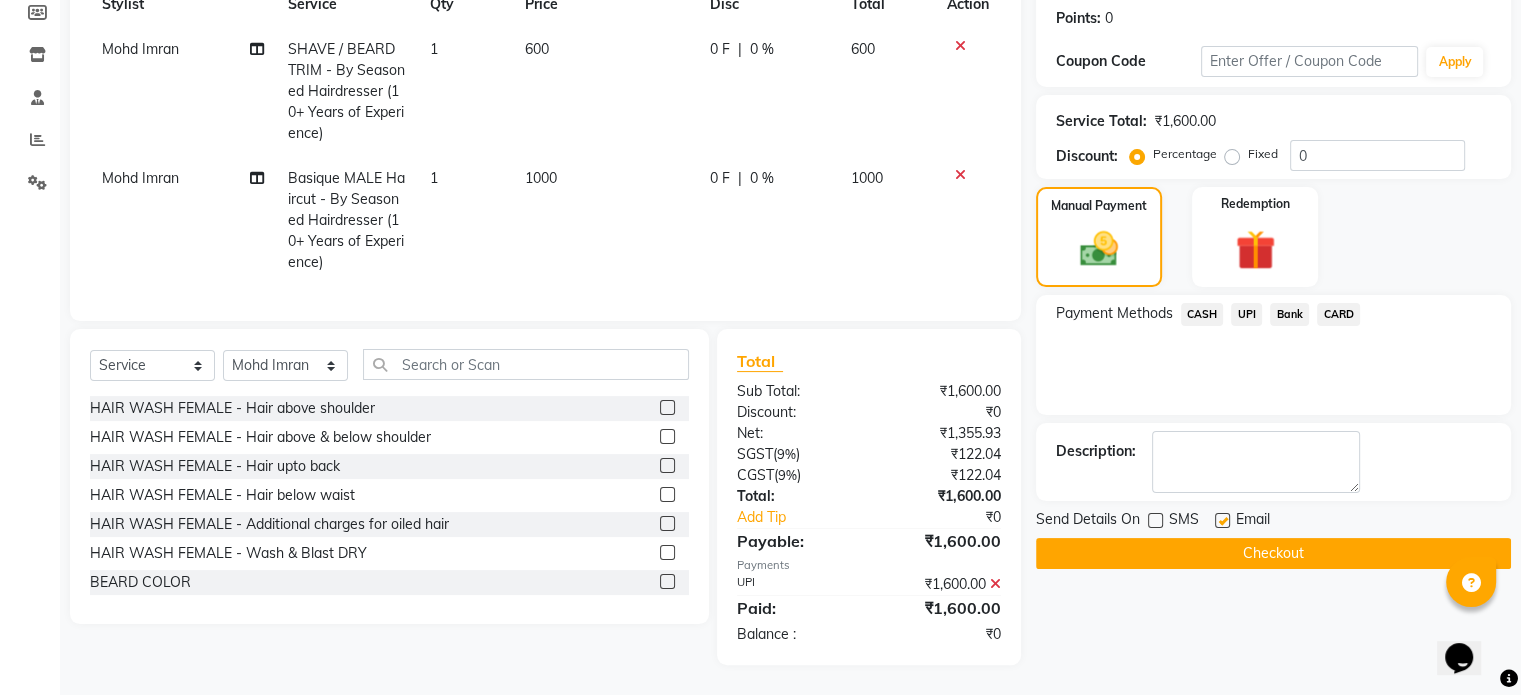click on "Checkout" 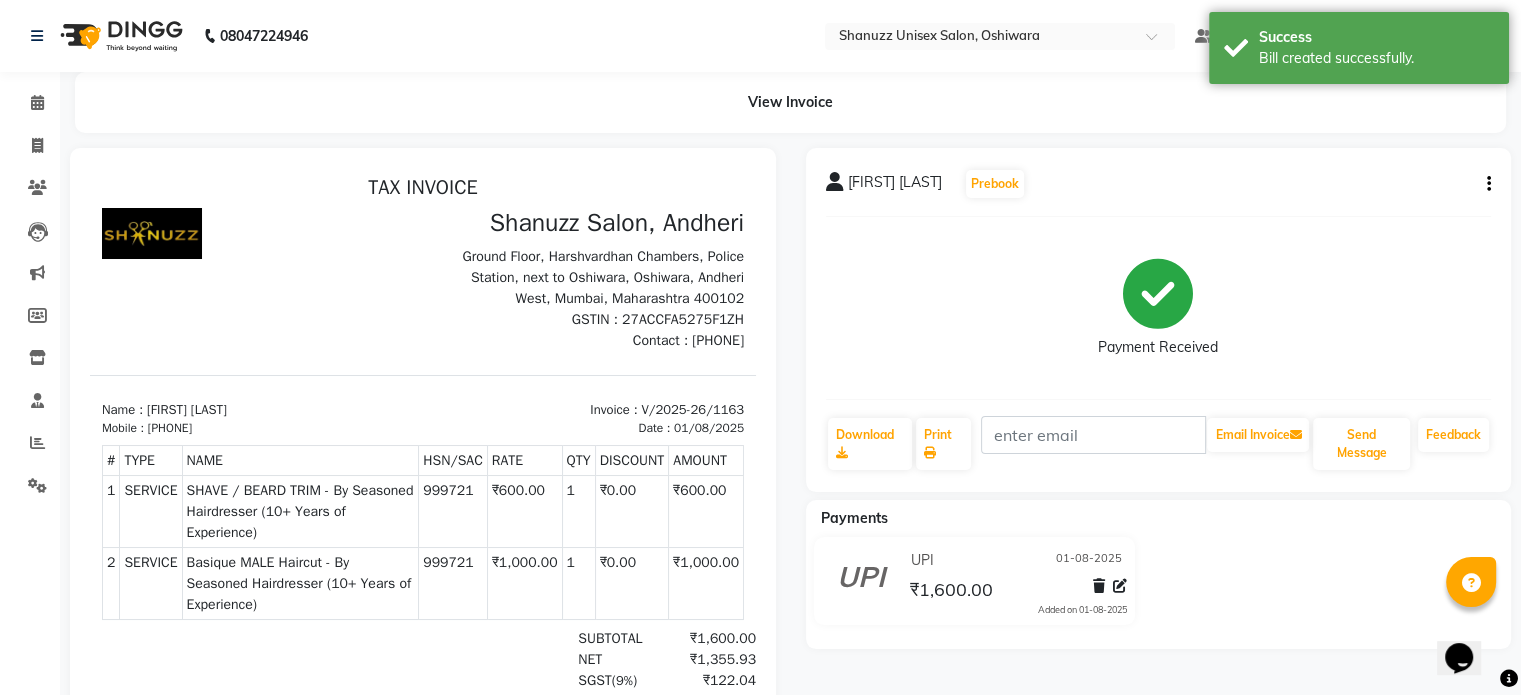 scroll, scrollTop: 0, scrollLeft: 0, axis: both 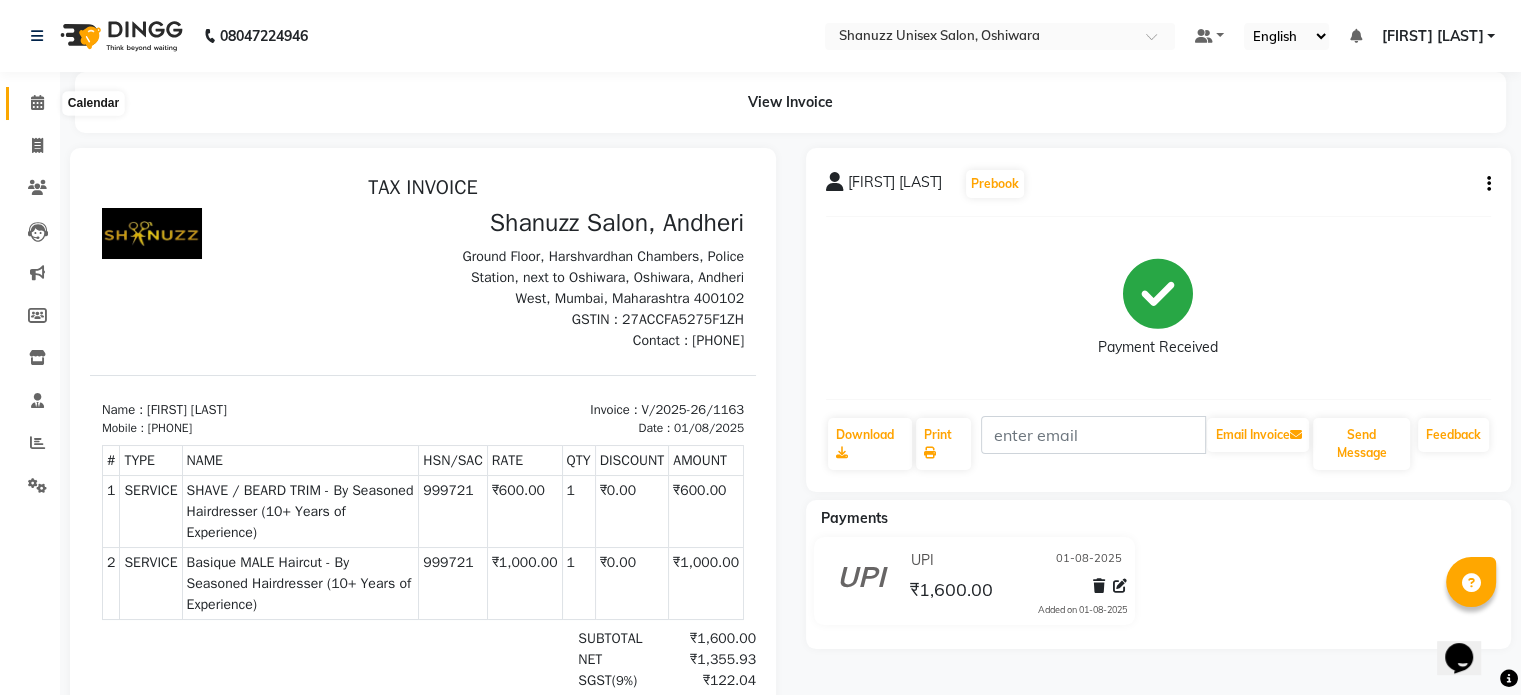 click 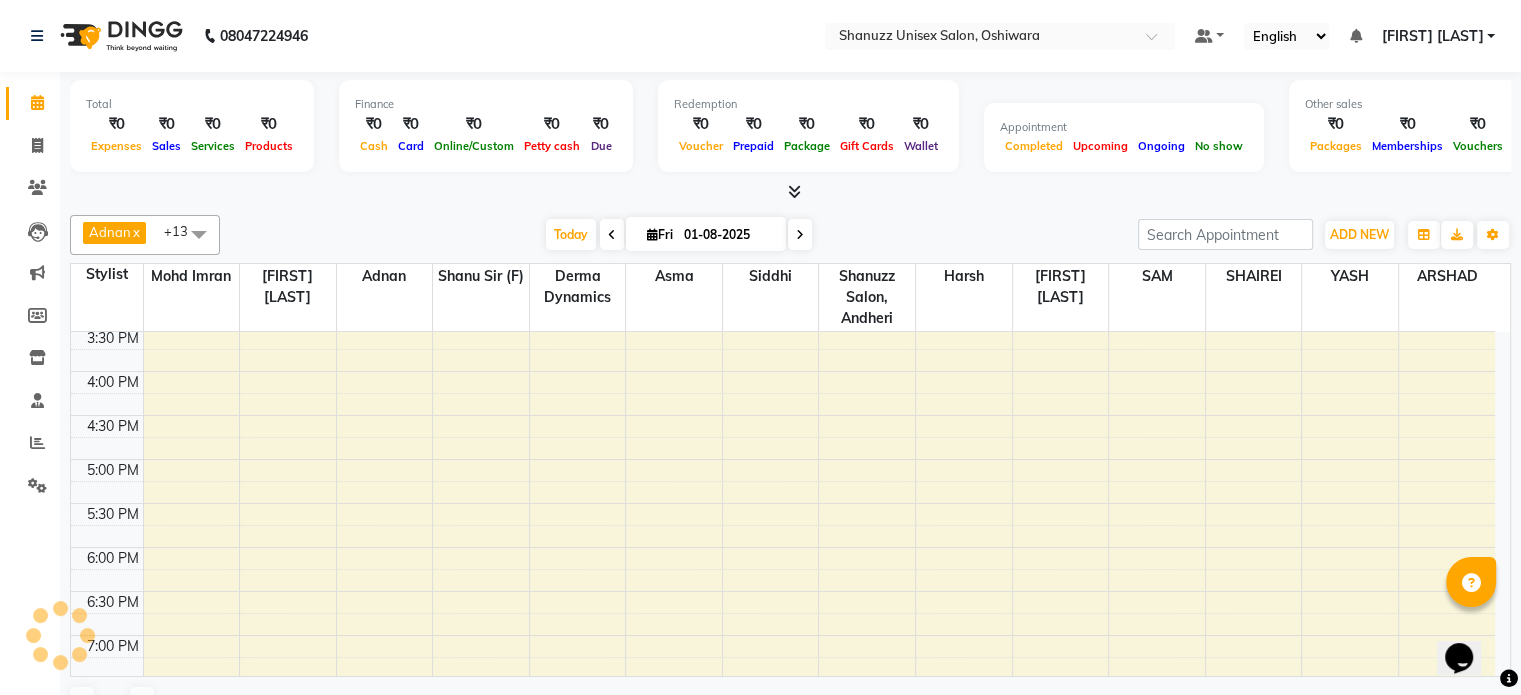 scroll, scrollTop: 701, scrollLeft: 0, axis: vertical 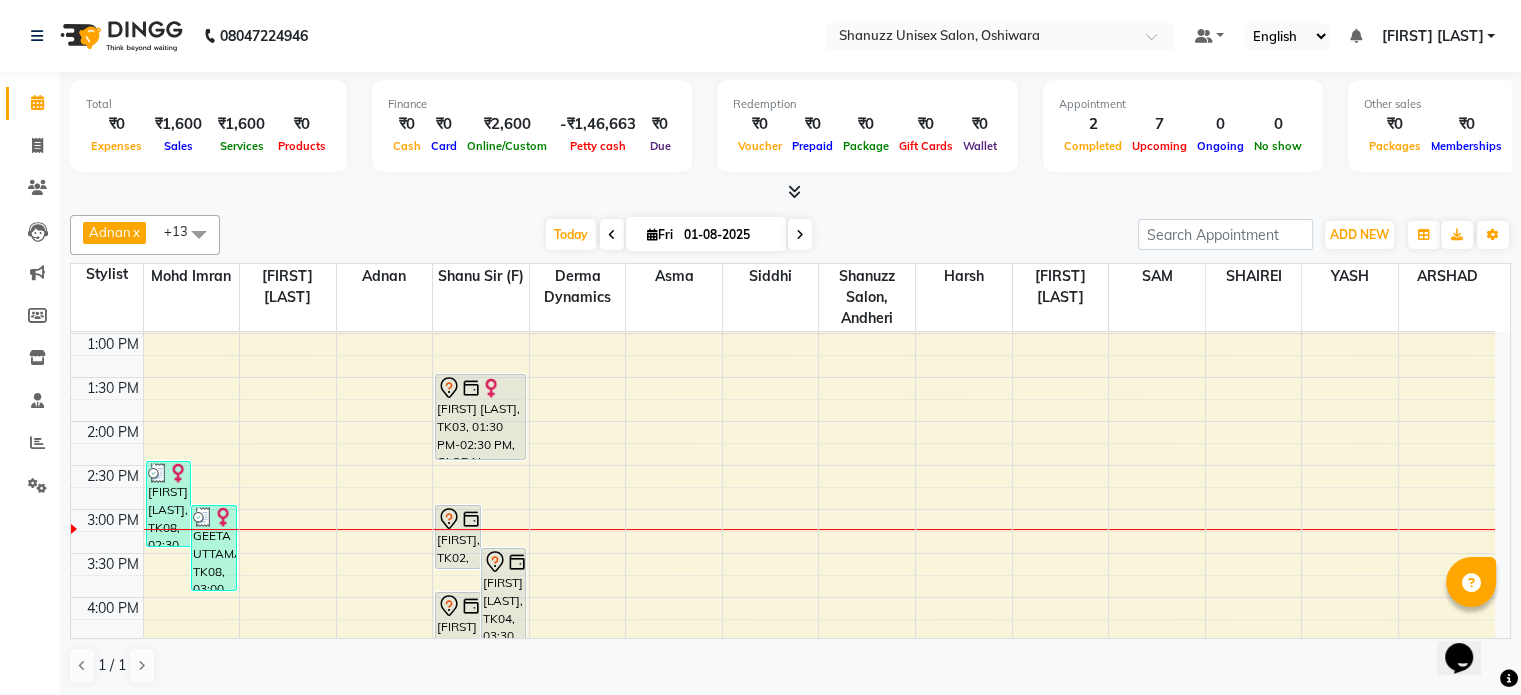 click on "01-08-2025" at bounding box center [728, 235] 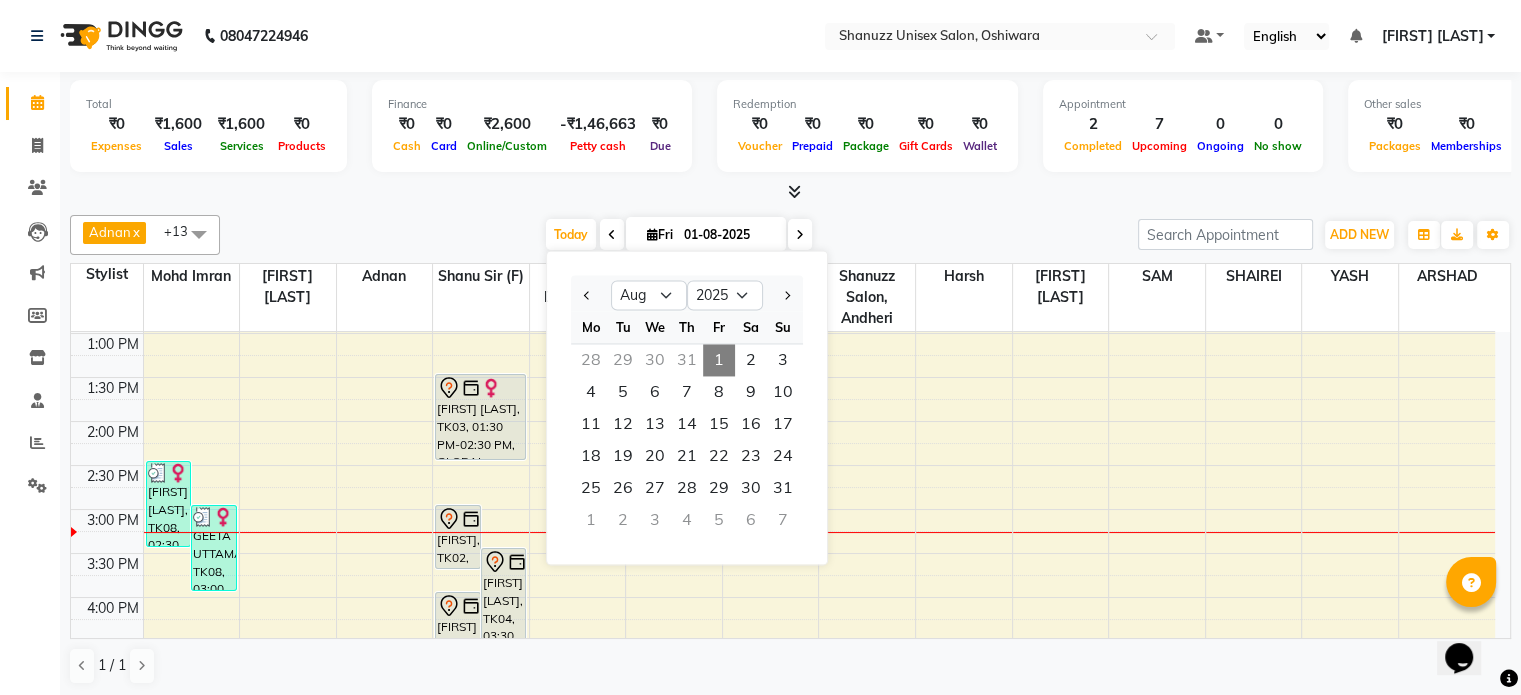 click at bounding box center (790, 192) 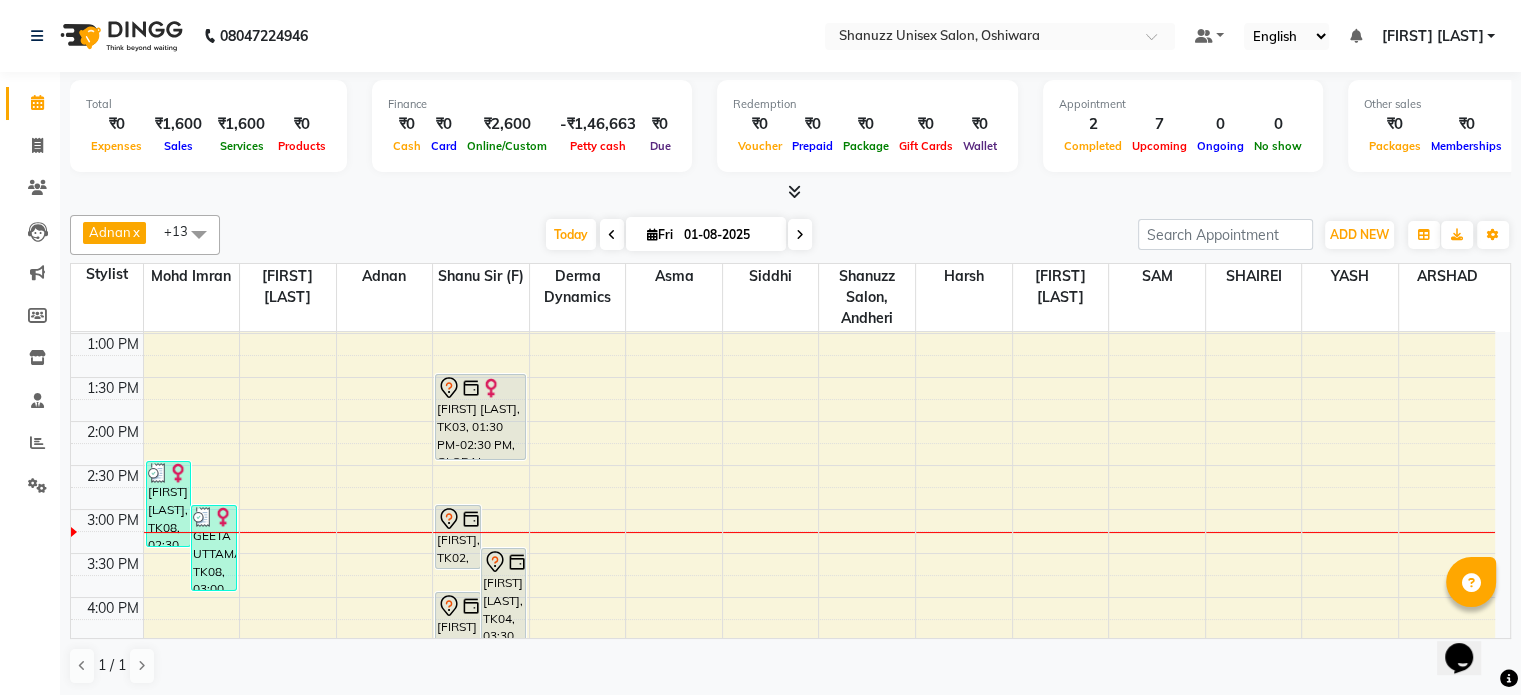 click on "Fri 01-08-2025" at bounding box center (706, 234) 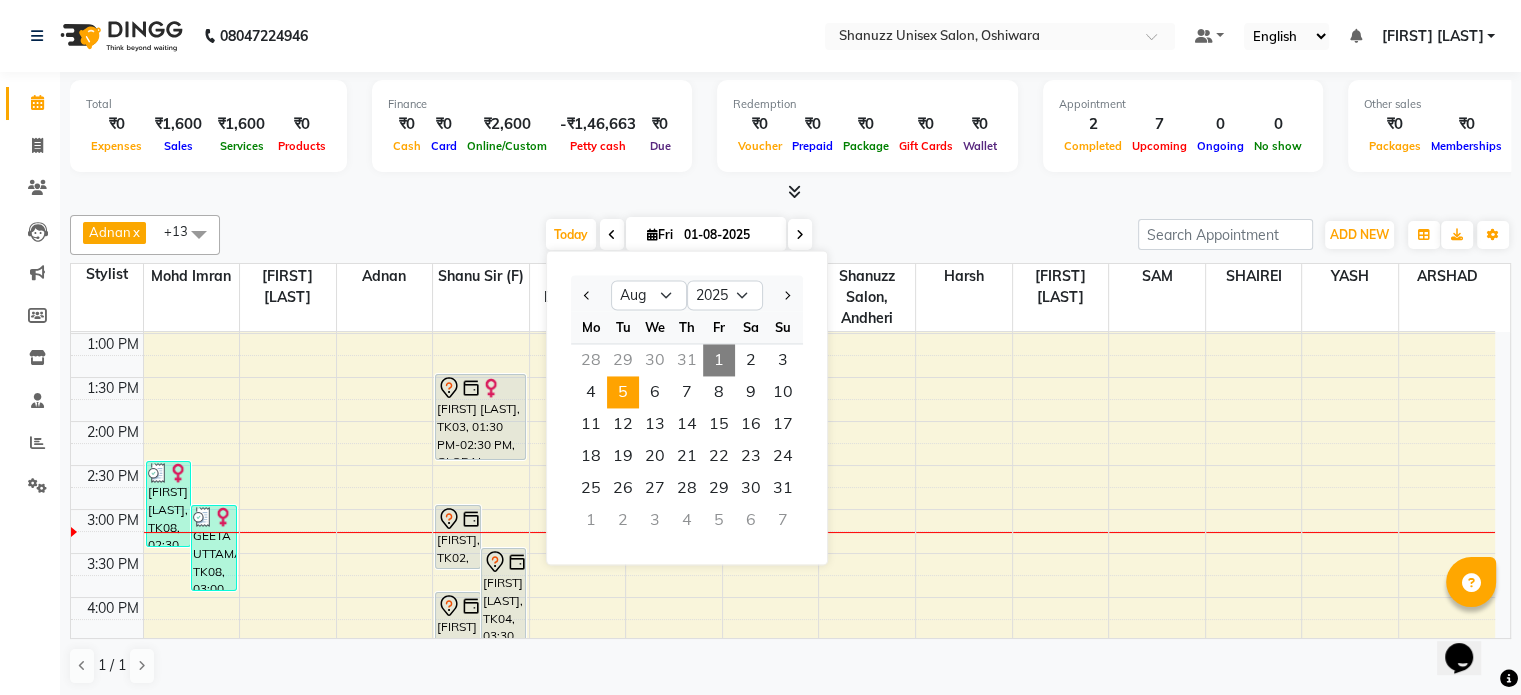 click on "5" at bounding box center (623, 392) 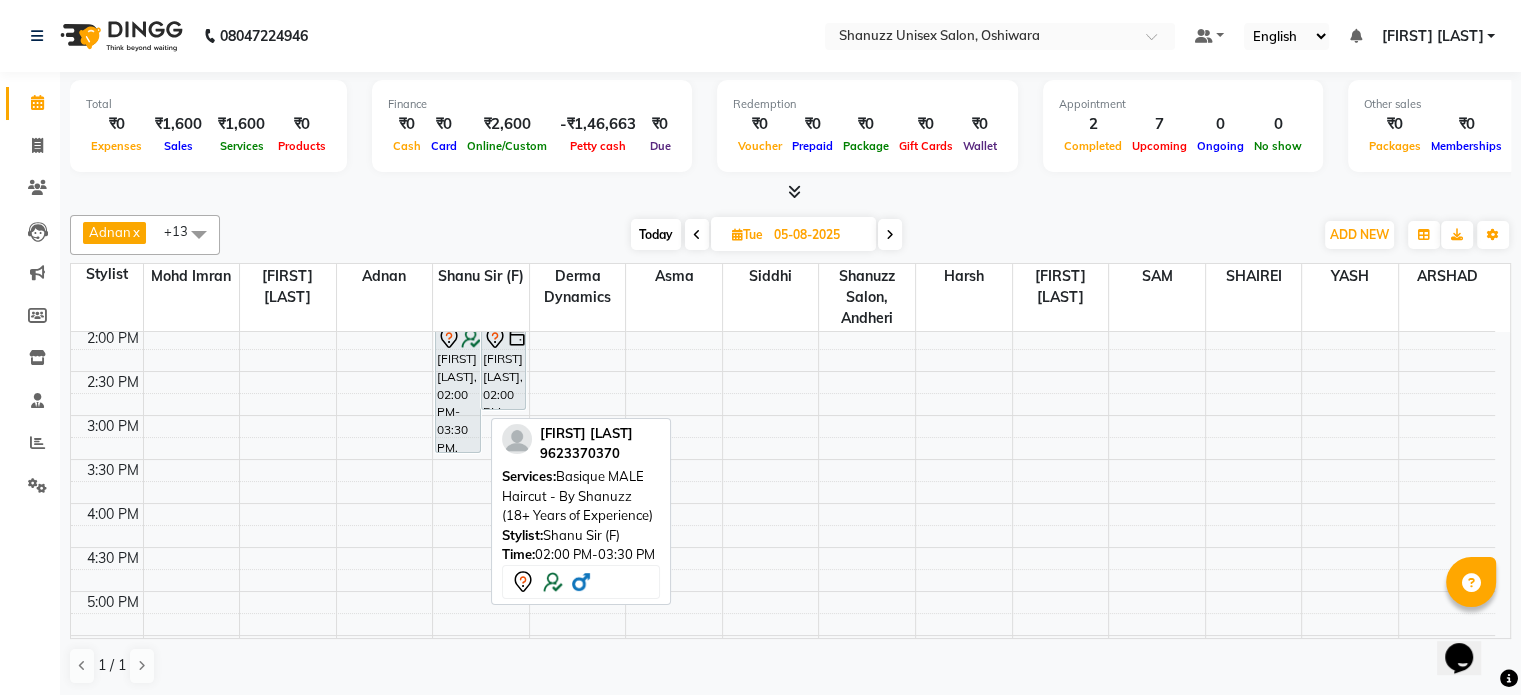 scroll, scrollTop: 446, scrollLeft: 0, axis: vertical 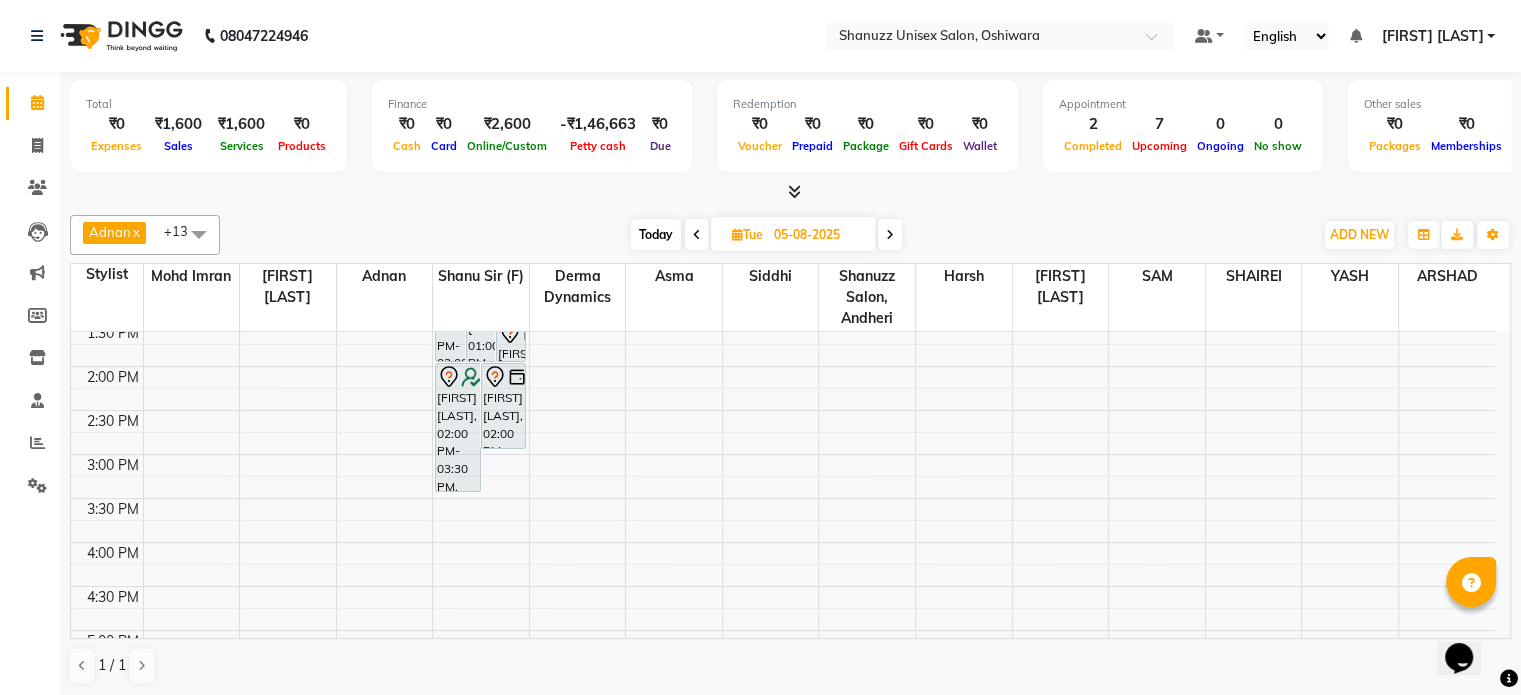click on "Today" at bounding box center [656, 234] 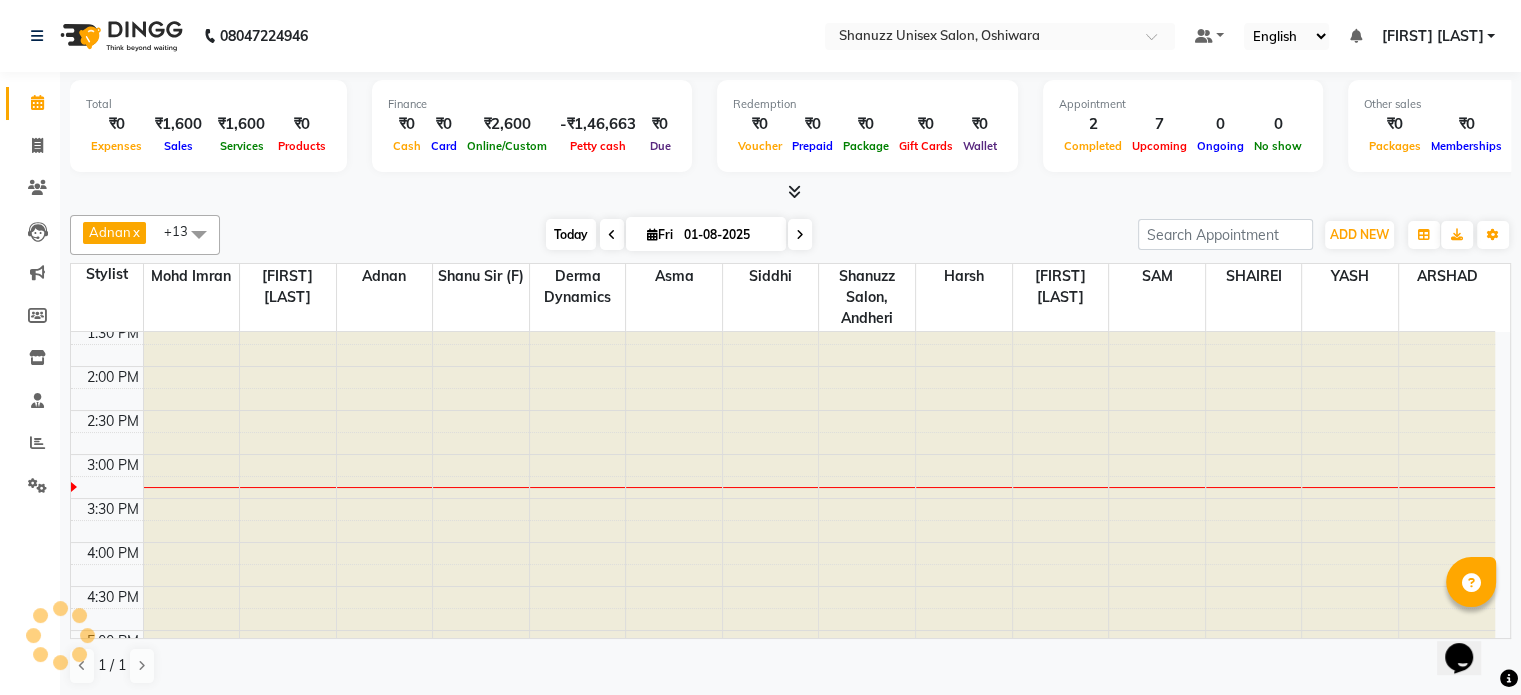 scroll, scrollTop: 524, scrollLeft: 0, axis: vertical 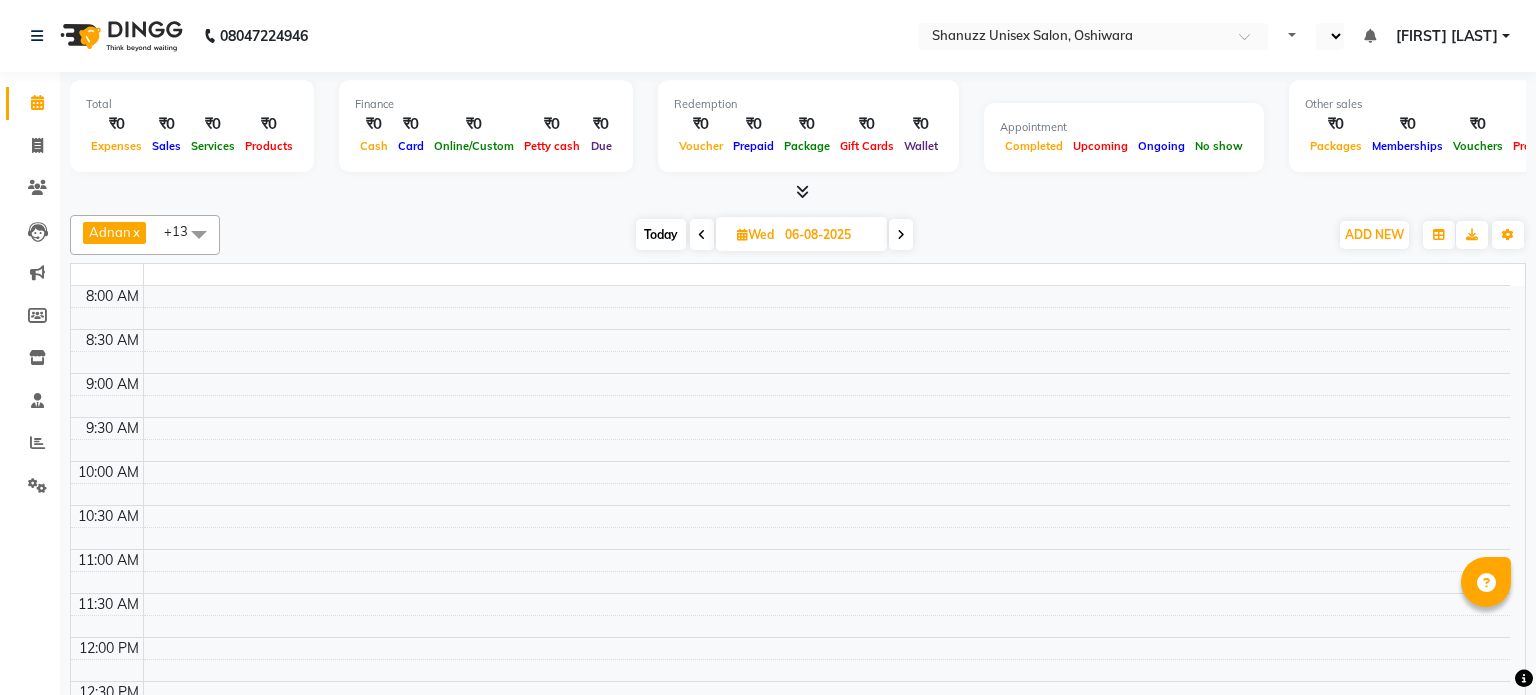 select on "en" 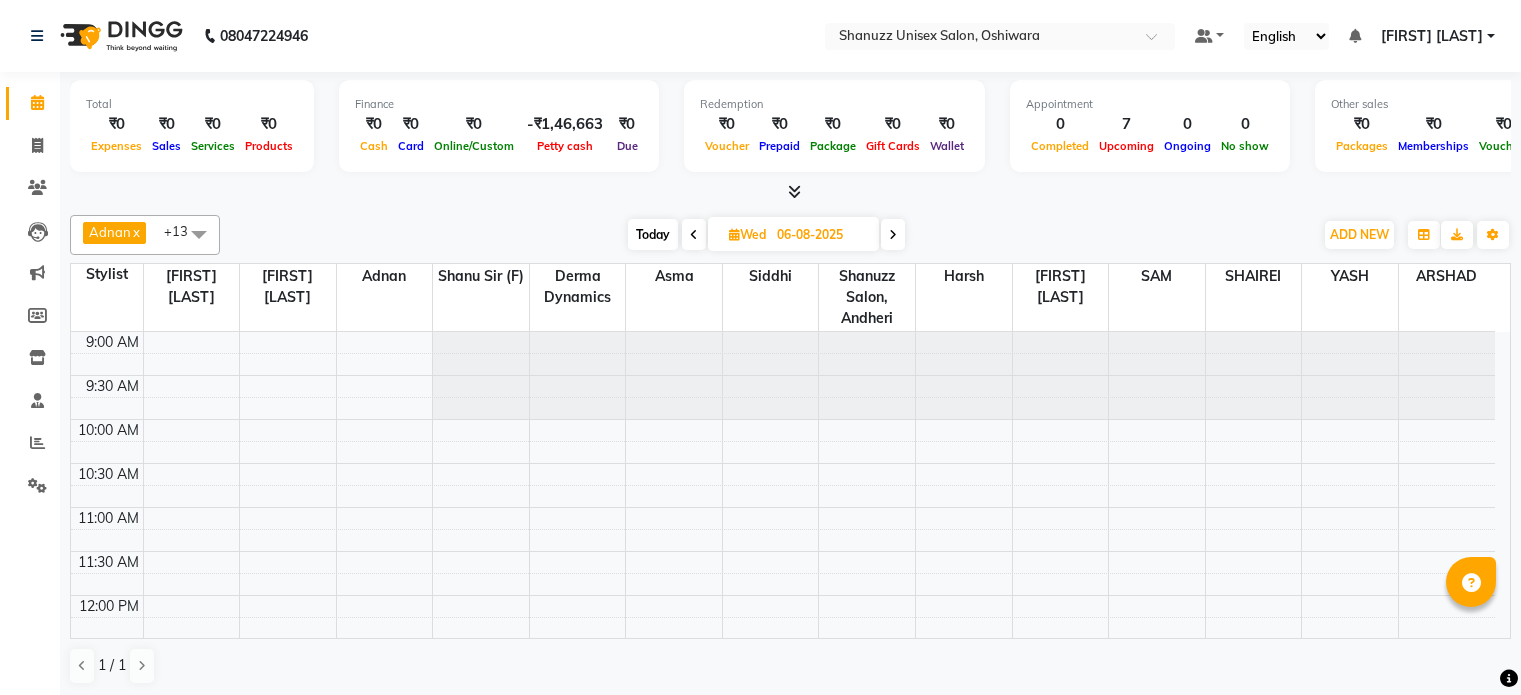 scroll, scrollTop: 0, scrollLeft: 0, axis: both 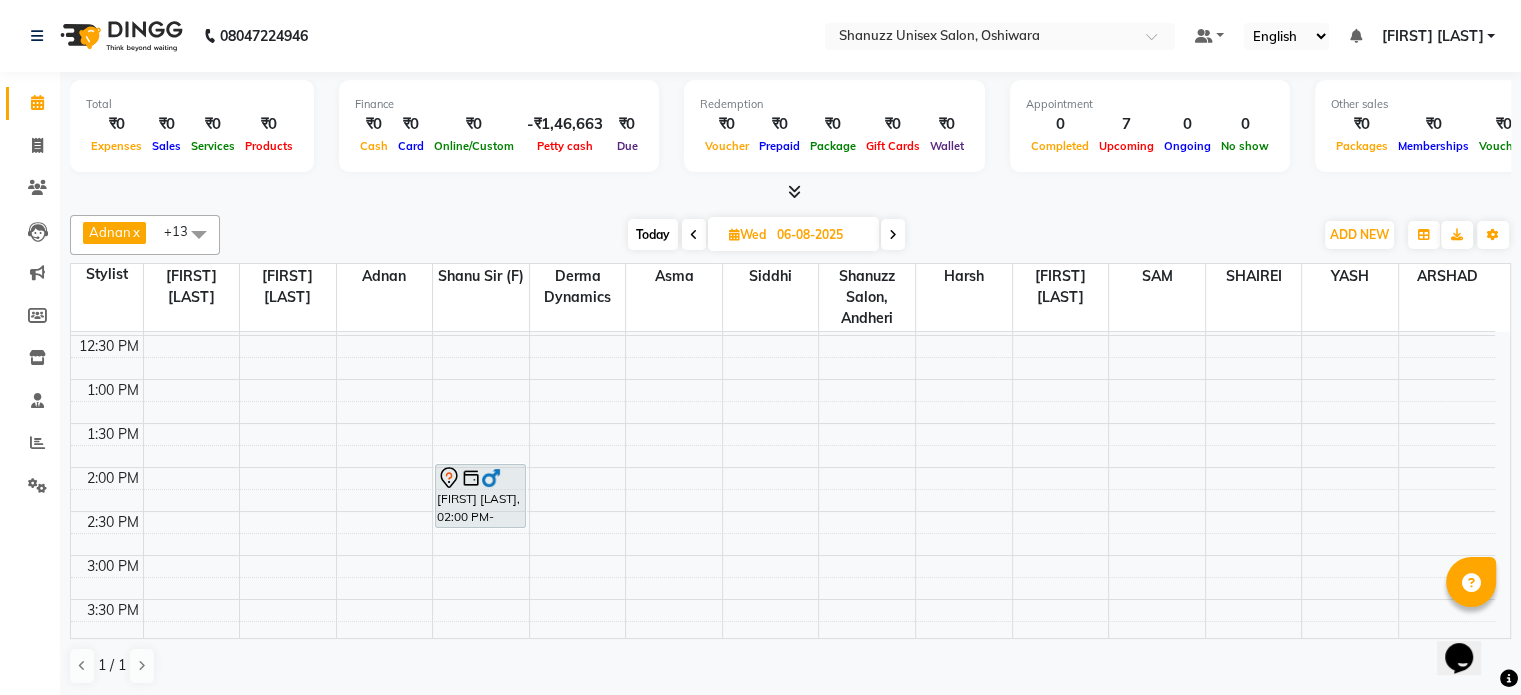 click on "Today" at bounding box center (653, 234) 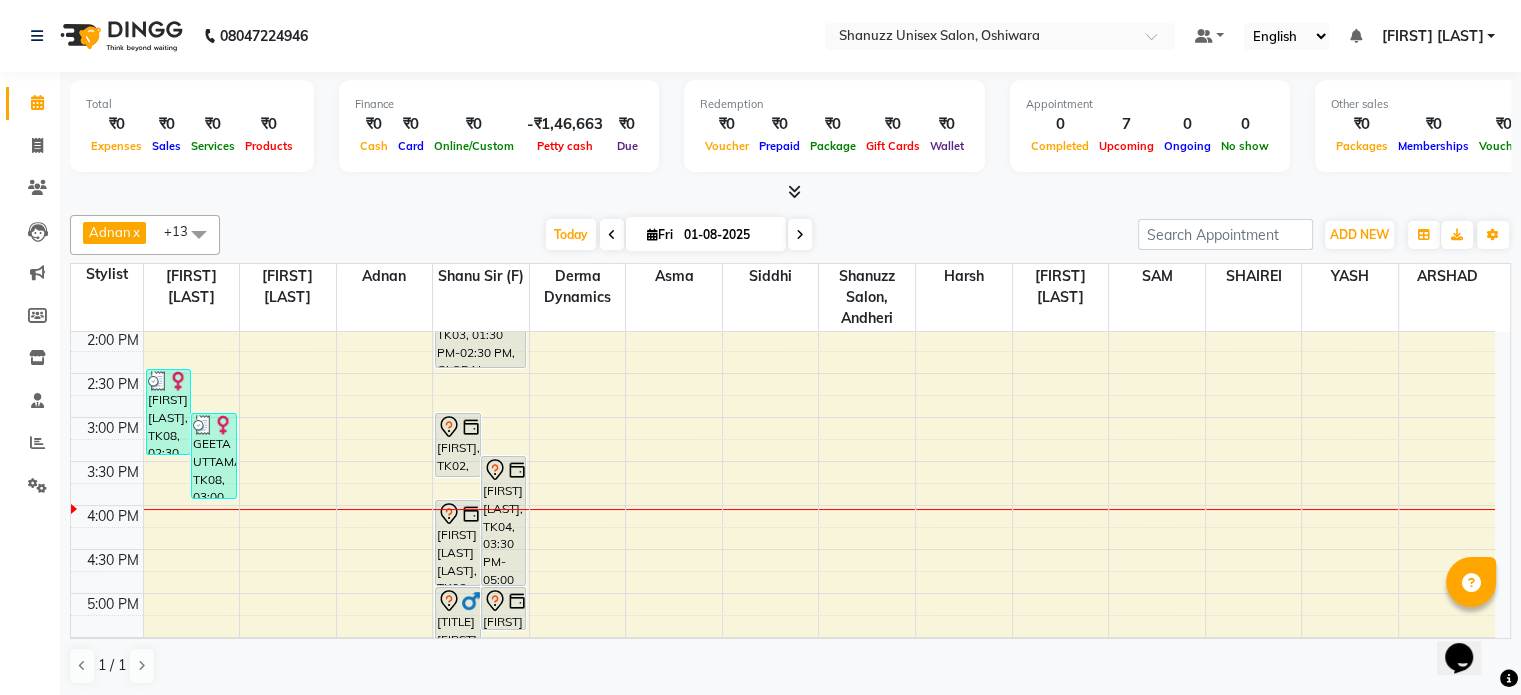 scroll, scrollTop: 439, scrollLeft: 0, axis: vertical 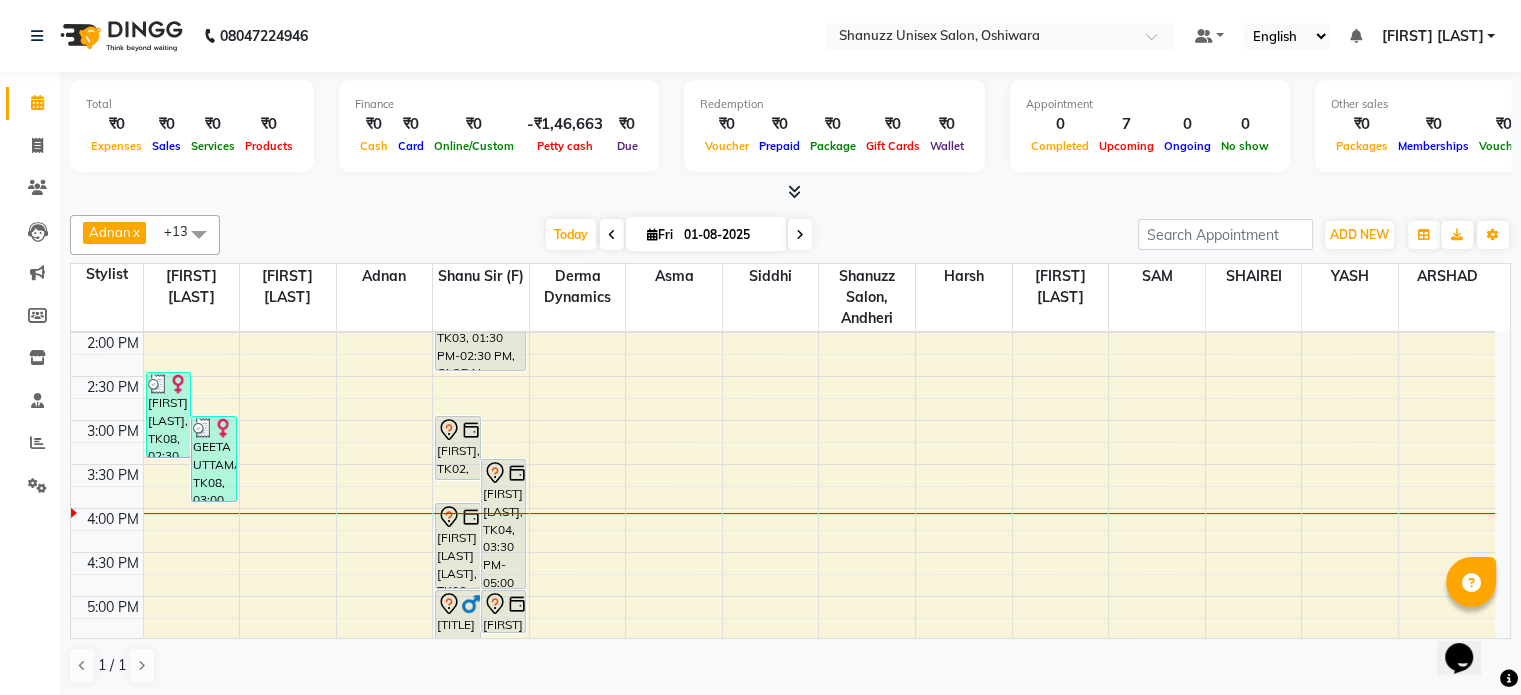 click on "Fri" at bounding box center (660, 234) 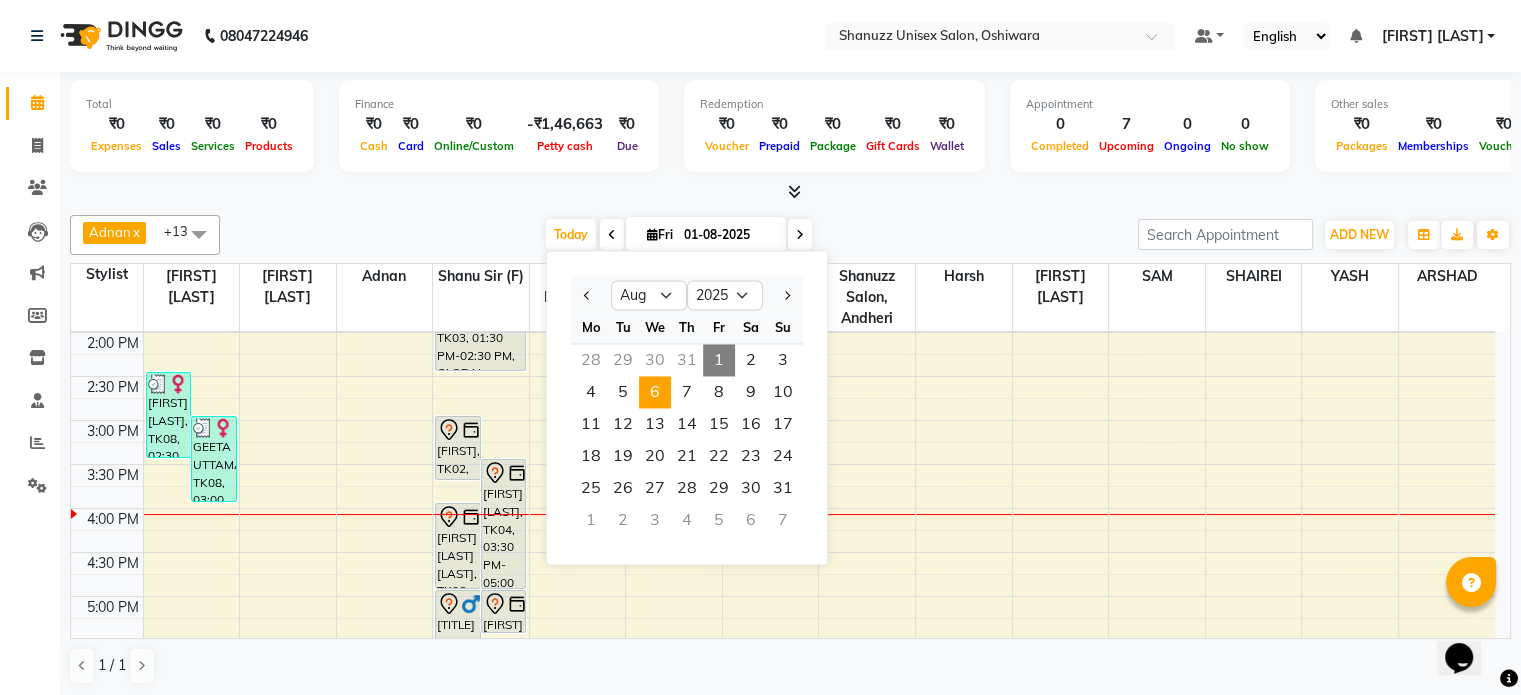 click on "6" at bounding box center (655, 392) 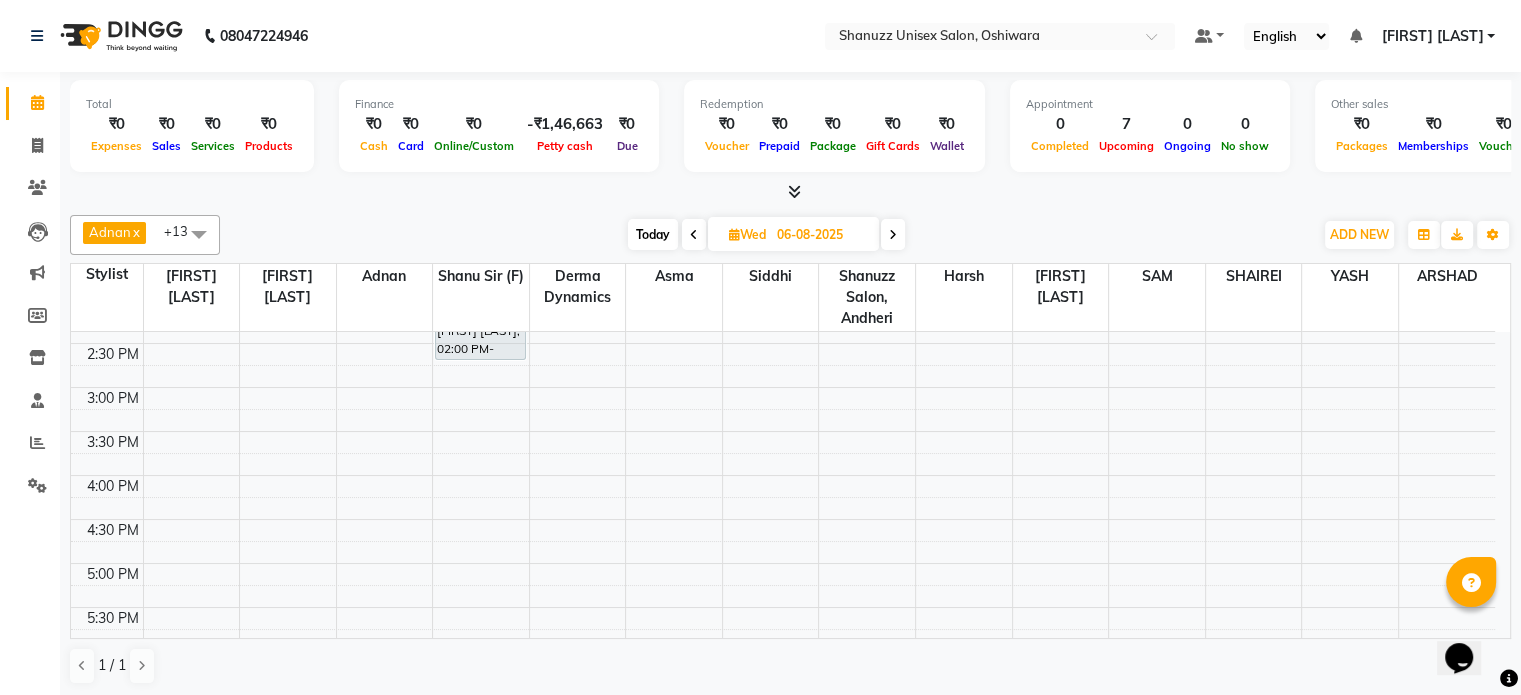 scroll, scrollTop: 474, scrollLeft: 0, axis: vertical 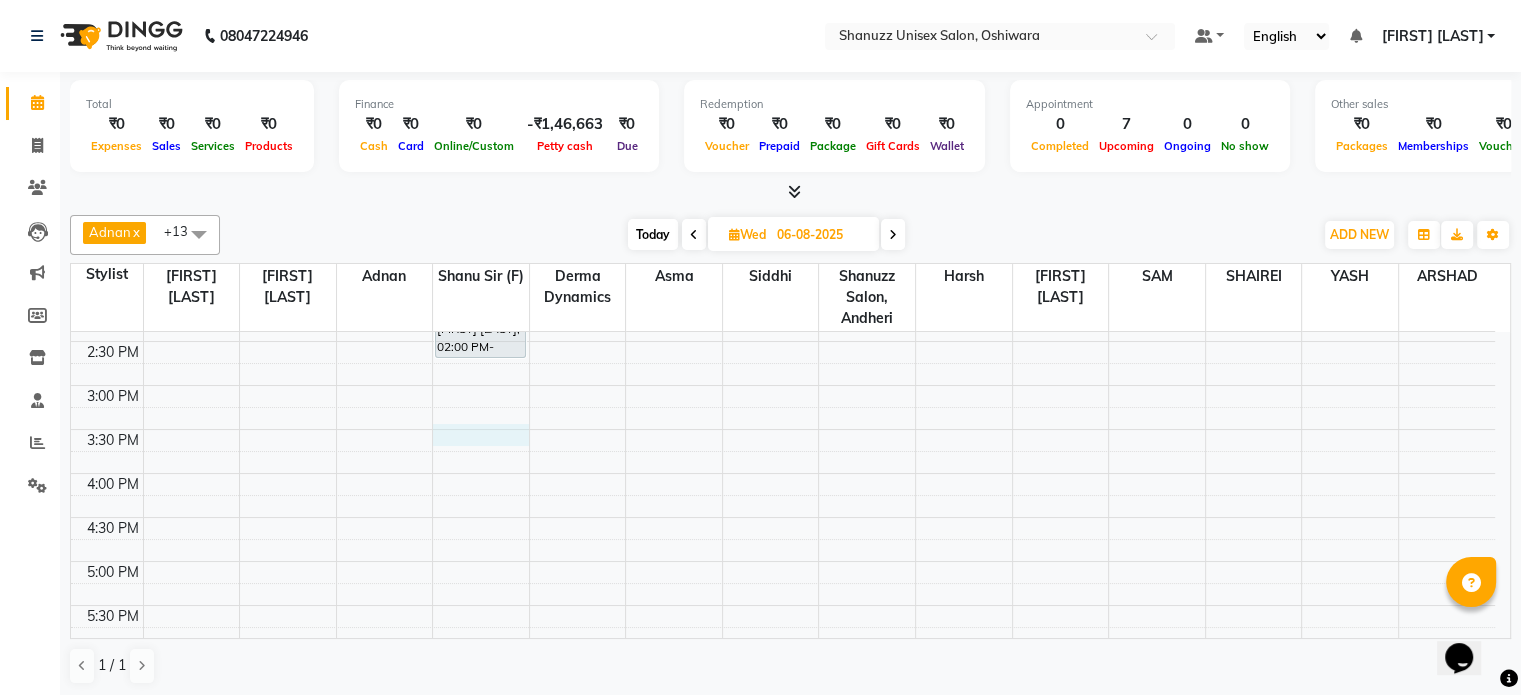 click on "9:00 AM 9:30 AM 10:00 AM 10:30 AM 11:00 AM 11:30 AM 12:00 PM 12:30 PM 1:00 PM 1:30 PM 2:00 PM 2:30 PM 3:00 PM 3:30 PM 4:00 PM 4:30 PM 5:00 PM 5:30 PM 6:00 PM 6:30 PM 7:00 PM 7:30 PM 8:00 PM 8:30 PM             [FIRST] [LAST], 02:00 PM-02:45 PM, Basique MALE Haircut - By Shanuzz (18+ Years of Experience)" at bounding box center [783, 385] 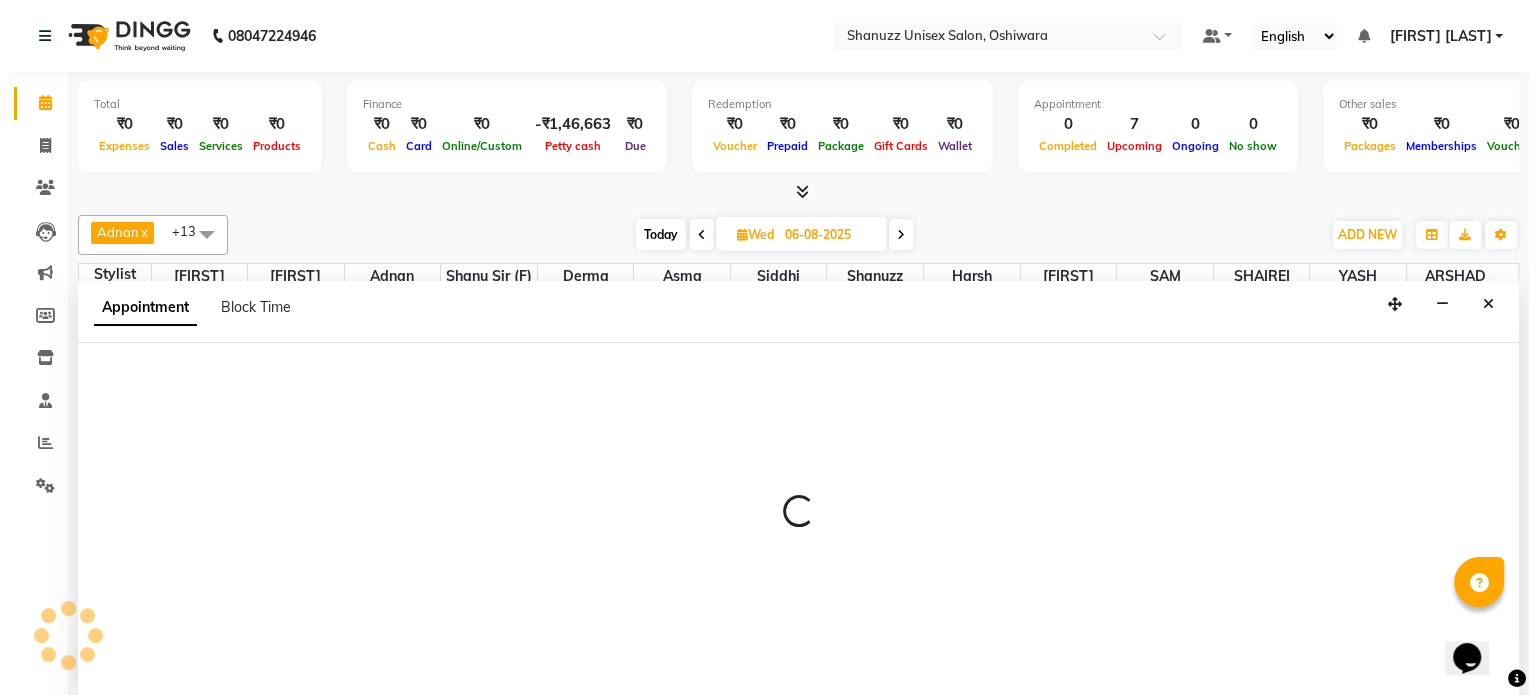 scroll, scrollTop: 0, scrollLeft: 0, axis: both 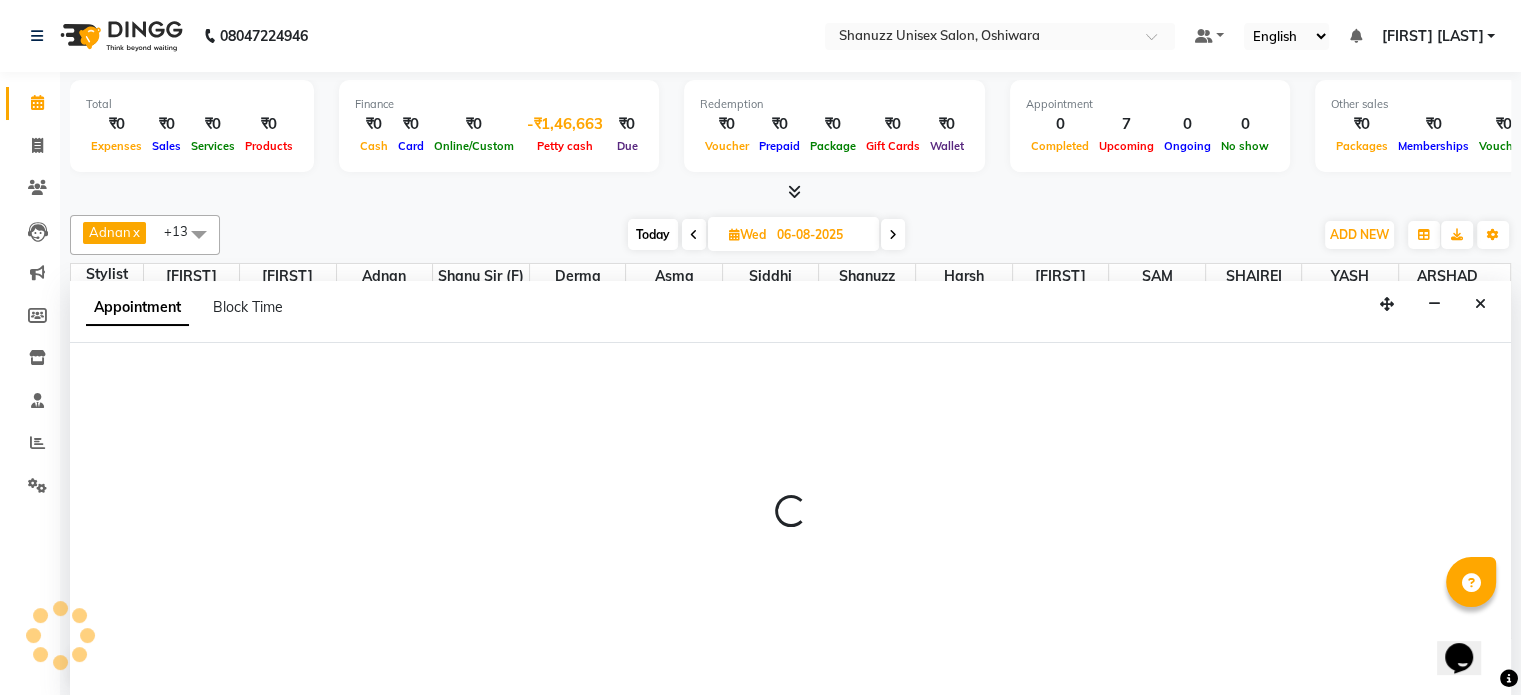 select on "59304" 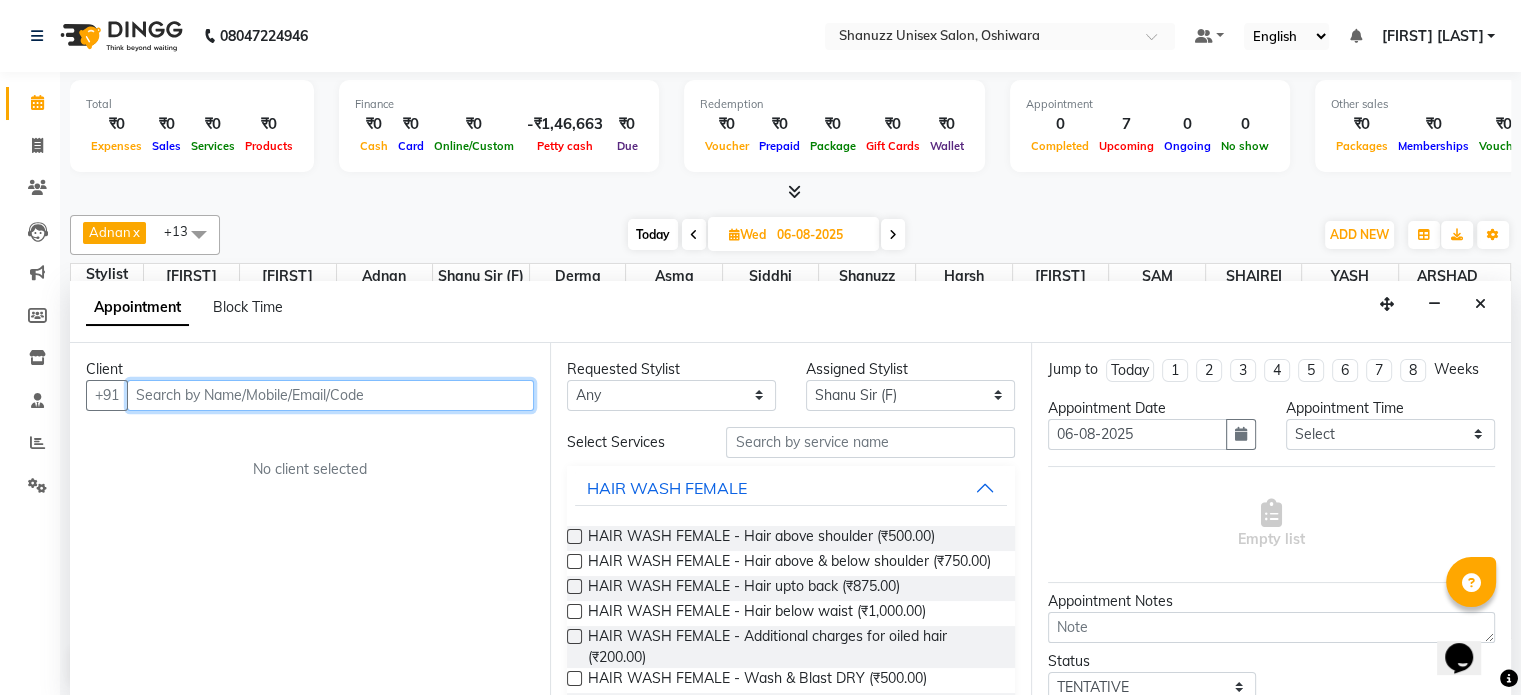 click at bounding box center [330, 395] 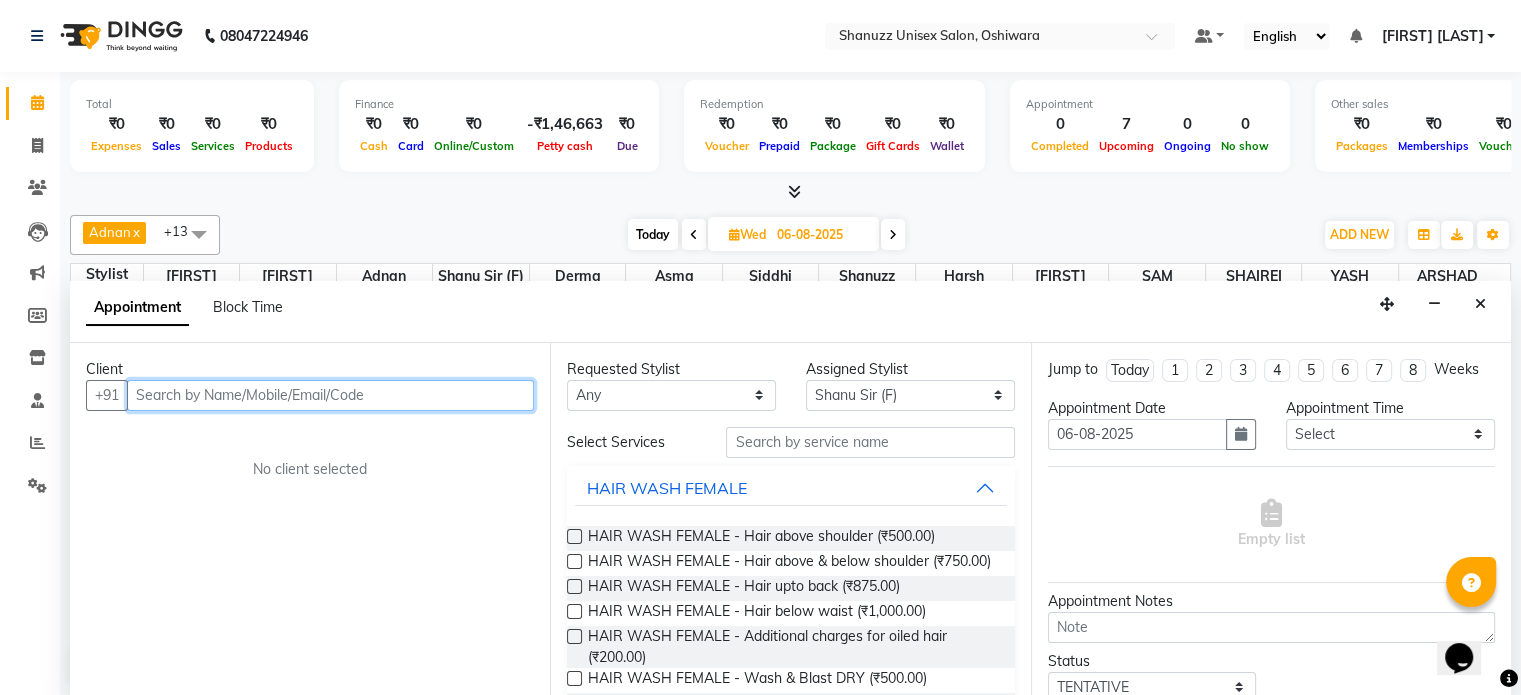 click at bounding box center [330, 395] 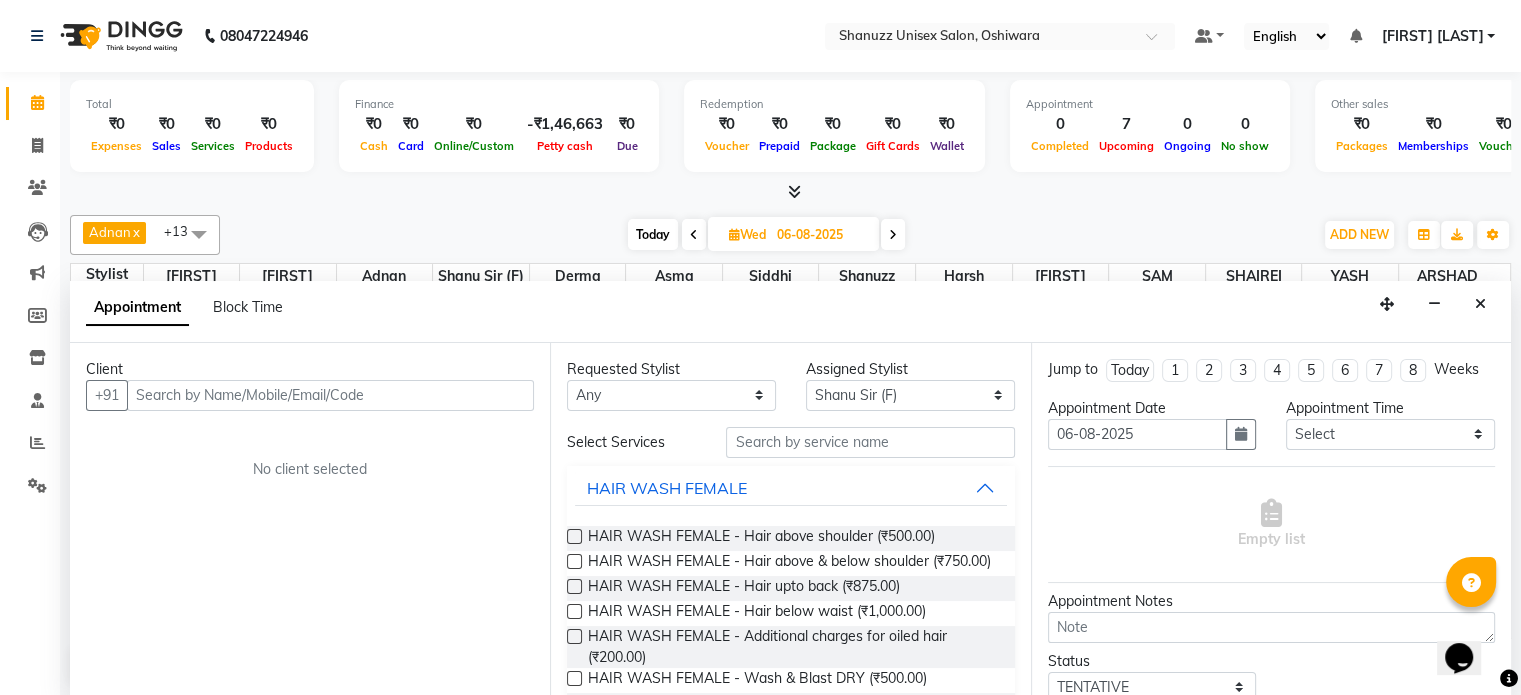click on "Client +91  No client selected" at bounding box center (310, 520) 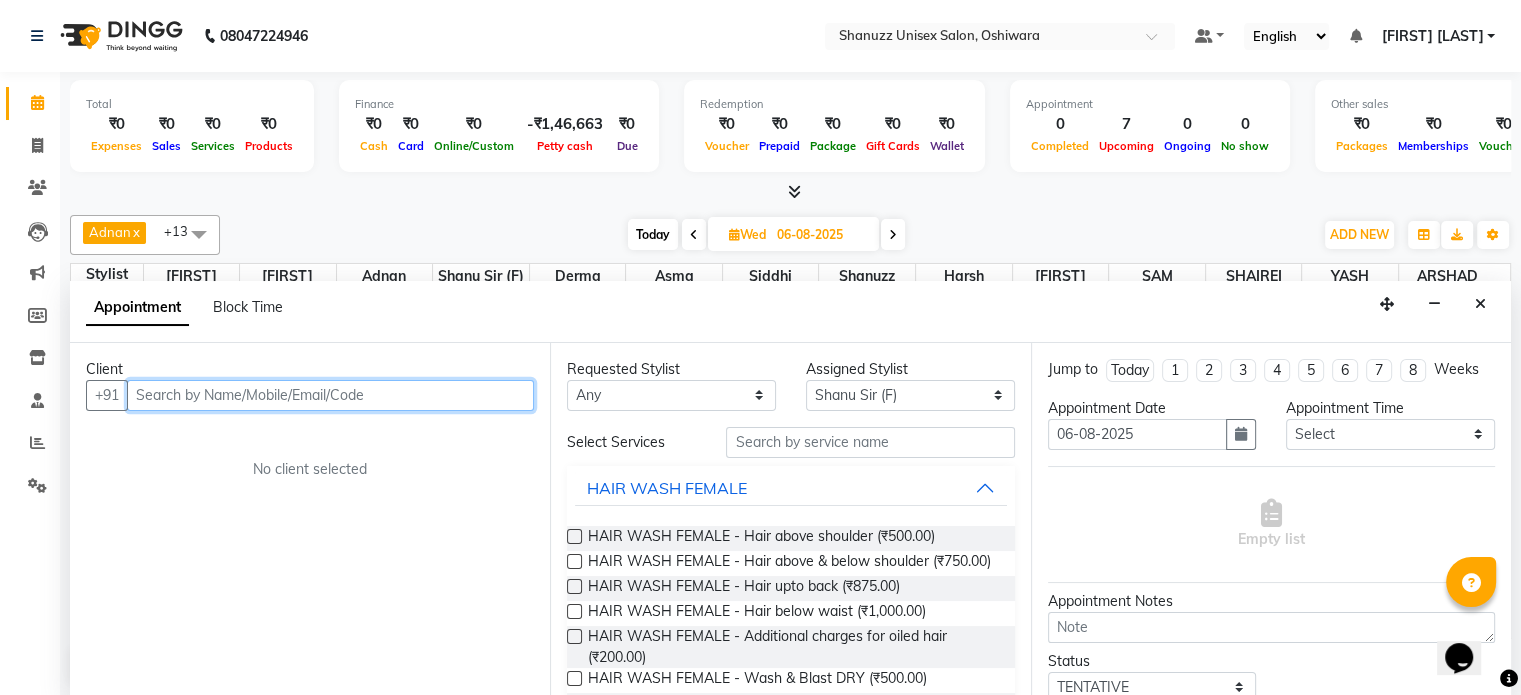 click at bounding box center (330, 395) 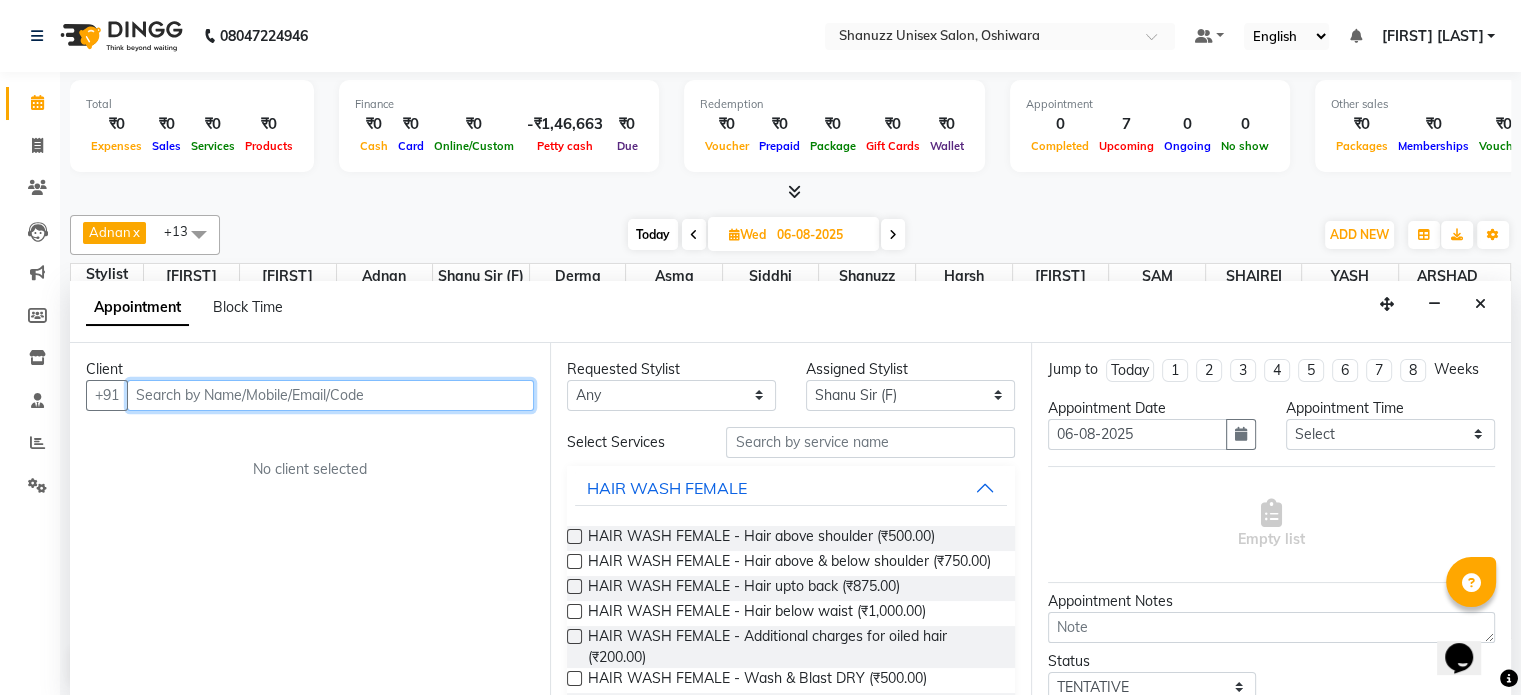 click at bounding box center [330, 395] 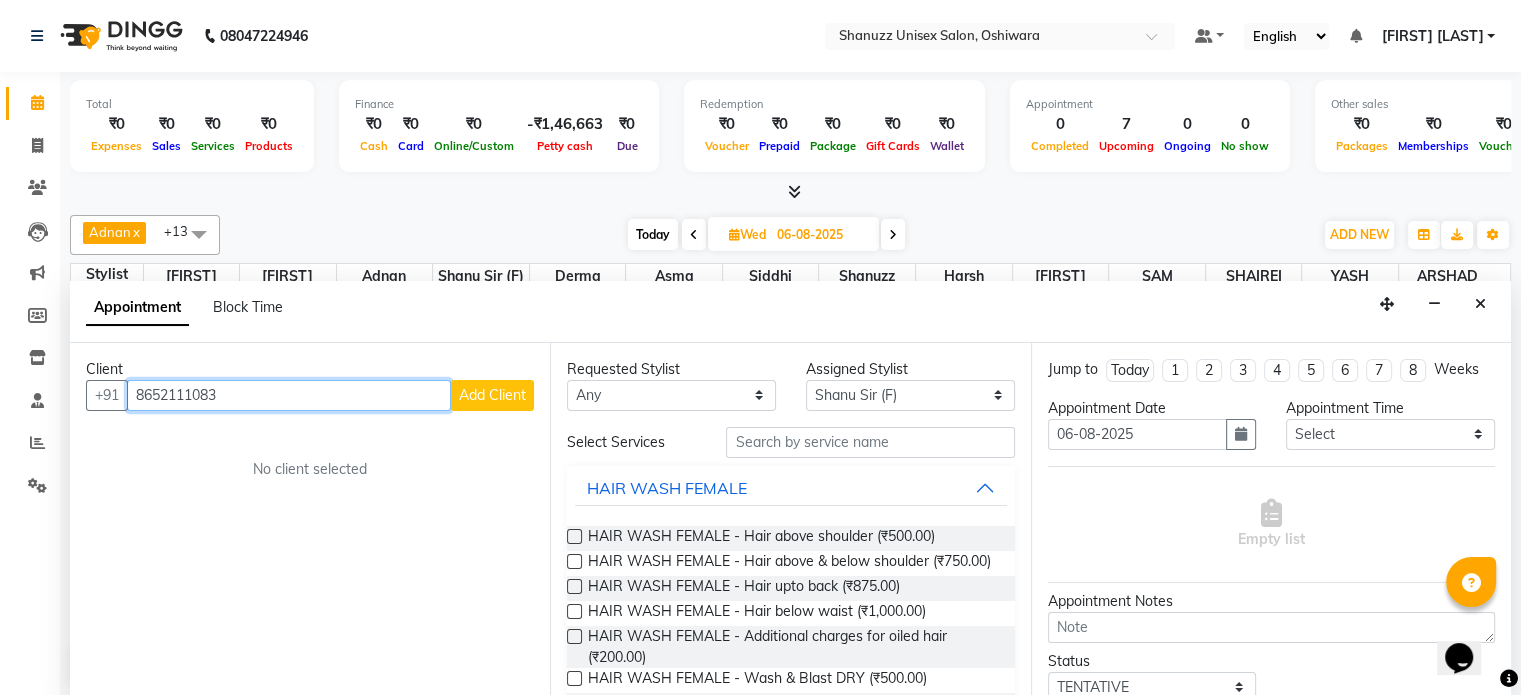 type on "8652111083" 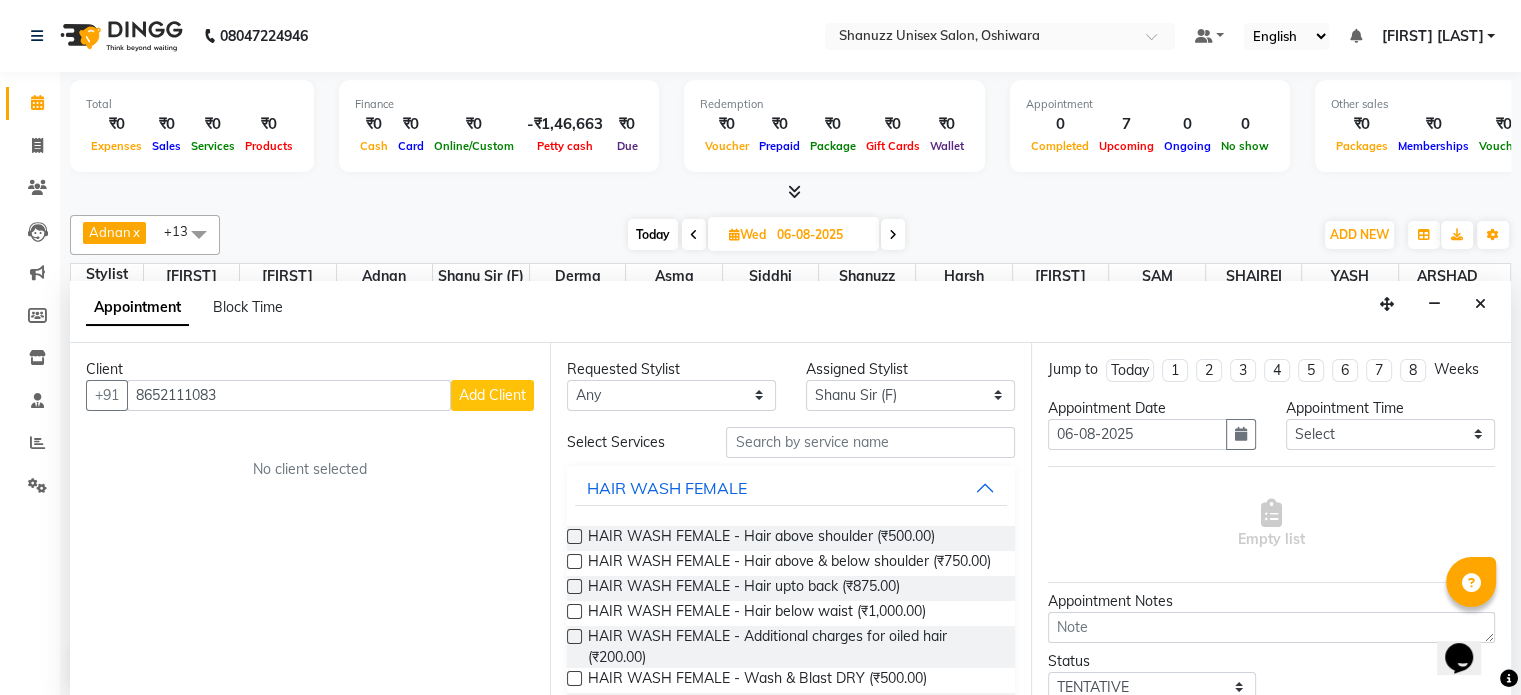 click on "Add Client" at bounding box center (492, 395) 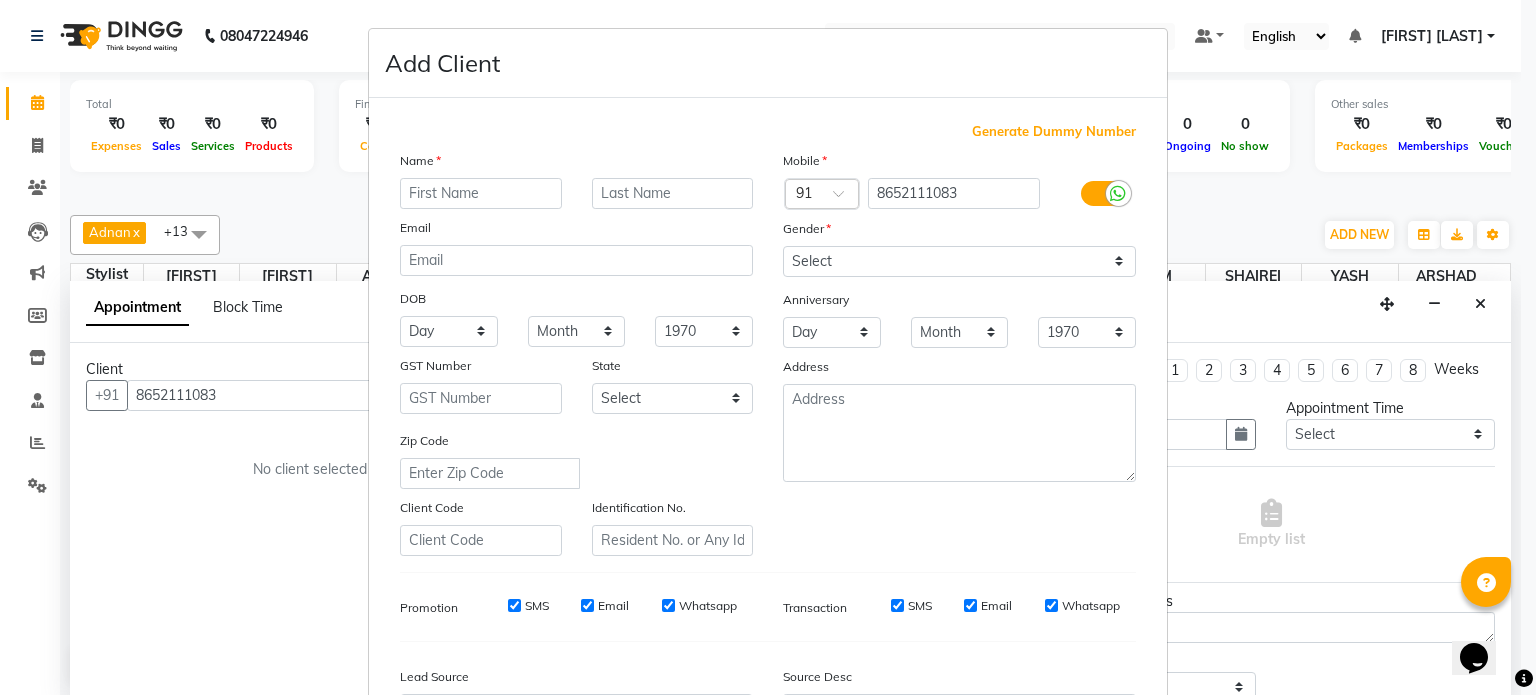 click at bounding box center (481, 193) 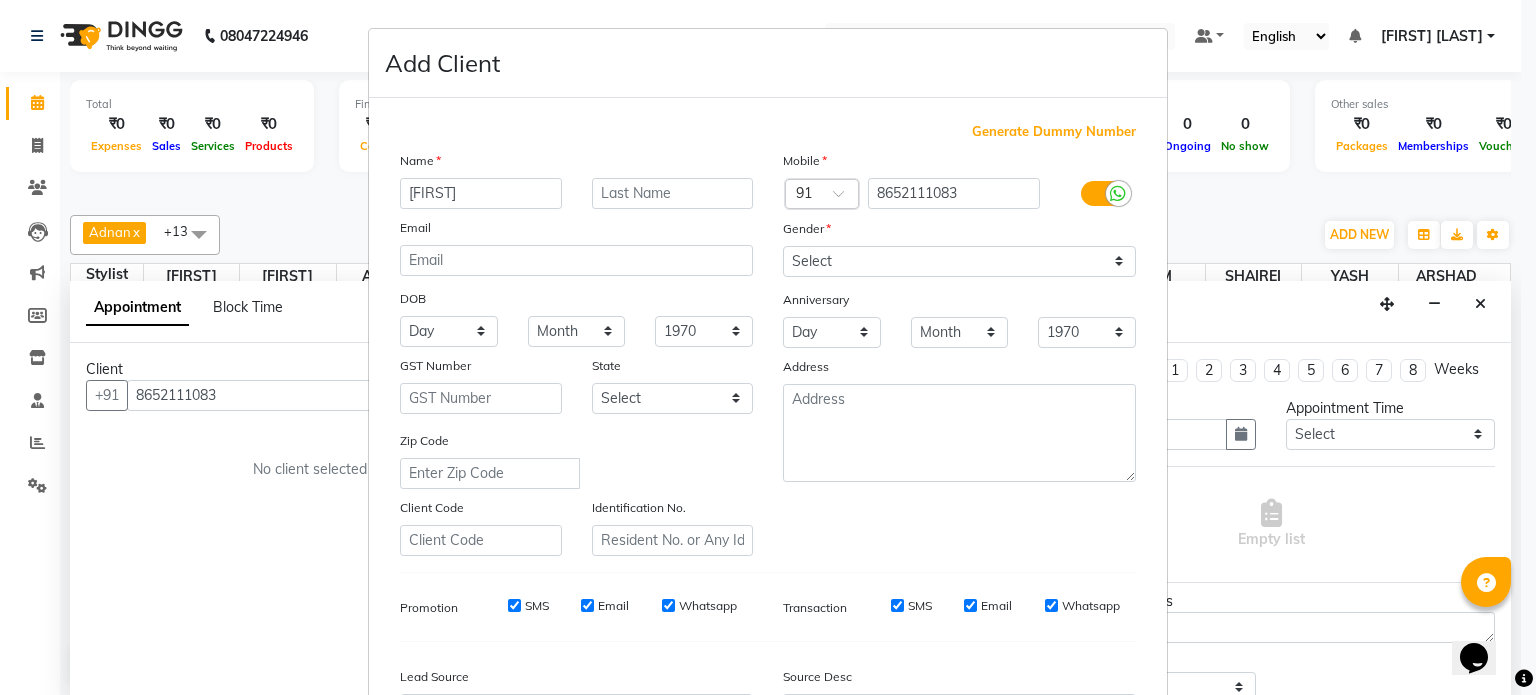 type on "[LAST]" 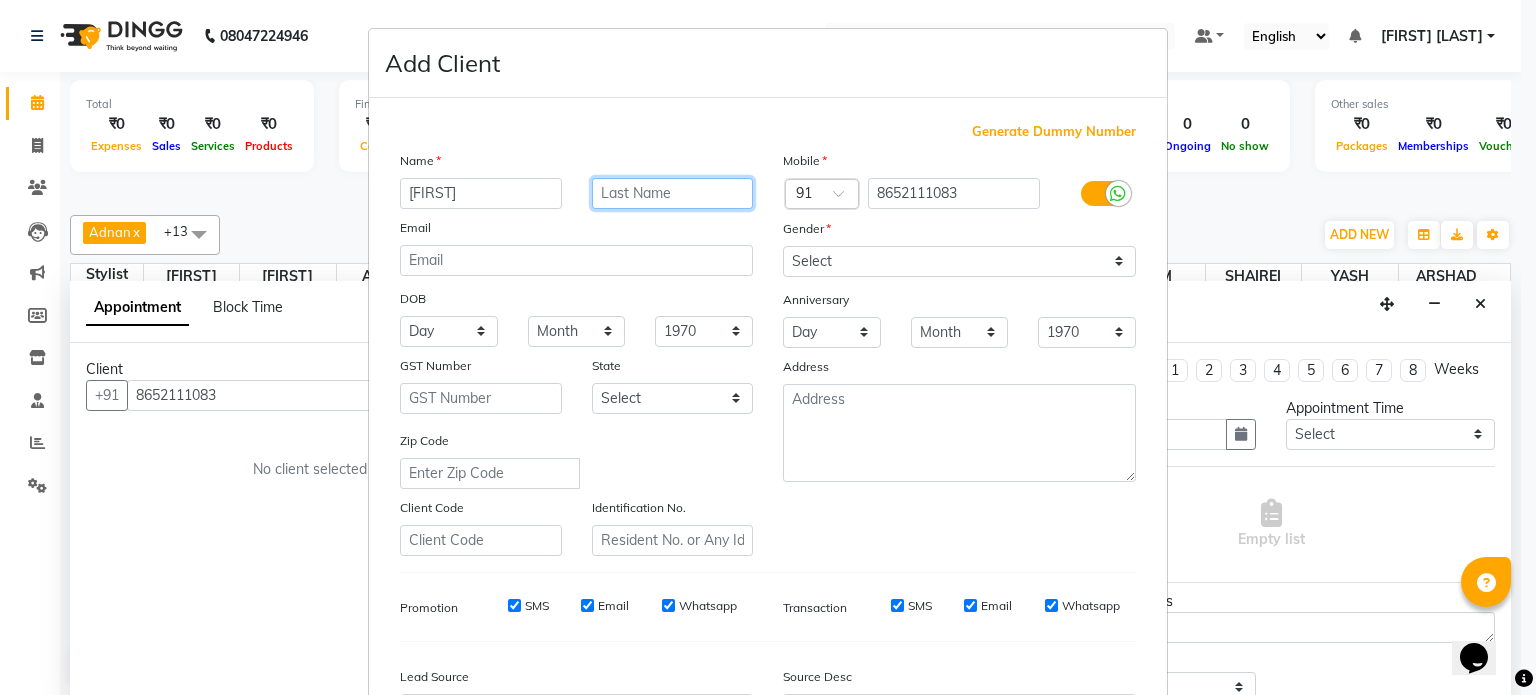click at bounding box center [673, 193] 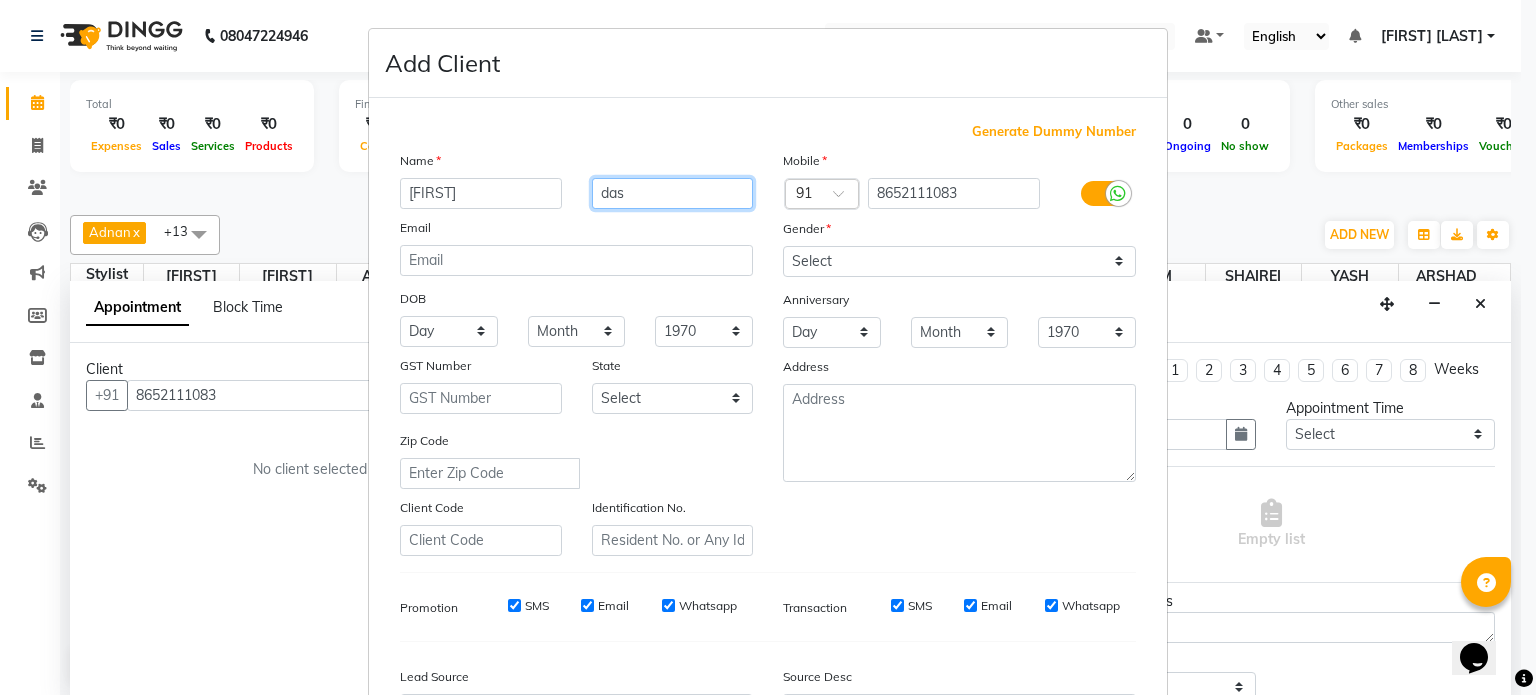 type on "das" 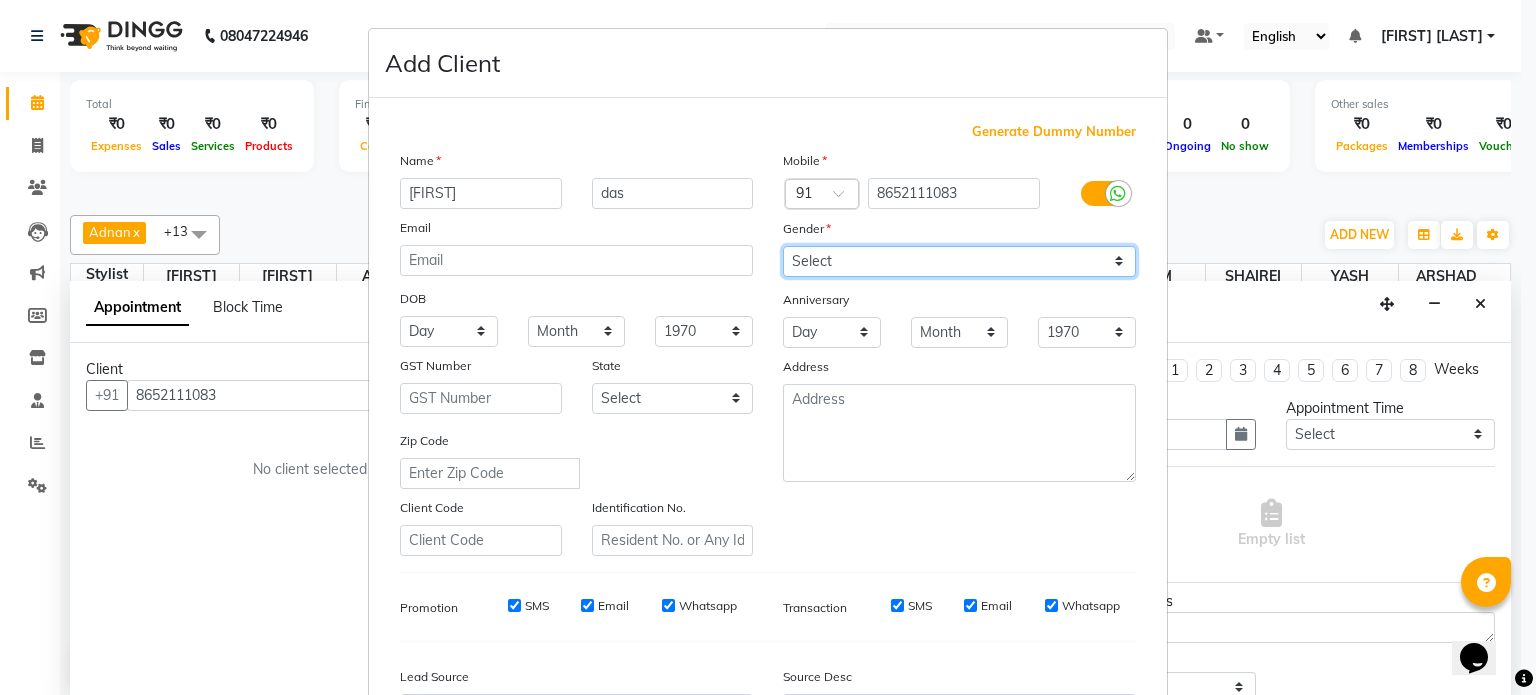 click on "Select Male Female Other Prefer Not To Say" at bounding box center [959, 261] 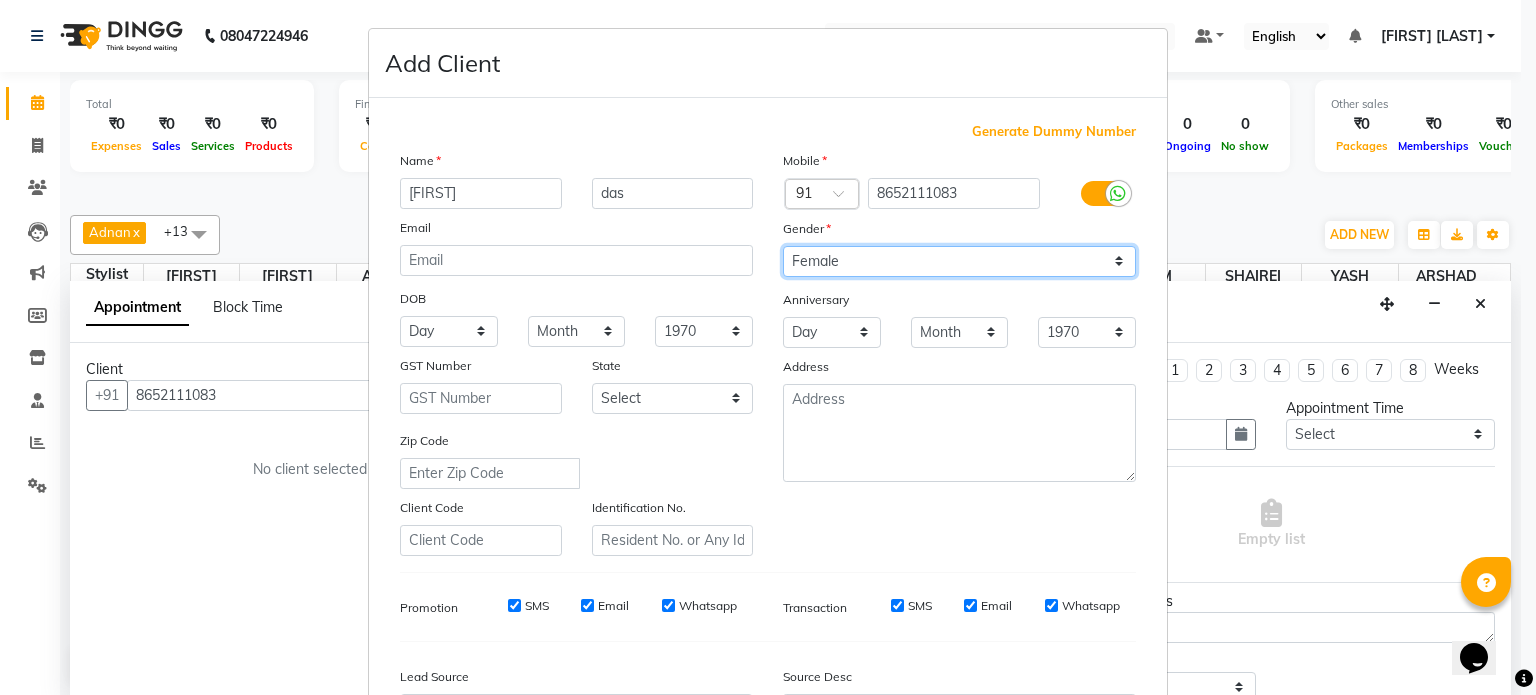 click on "Select Male Female Other Prefer Not To Say" at bounding box center [959, 261] 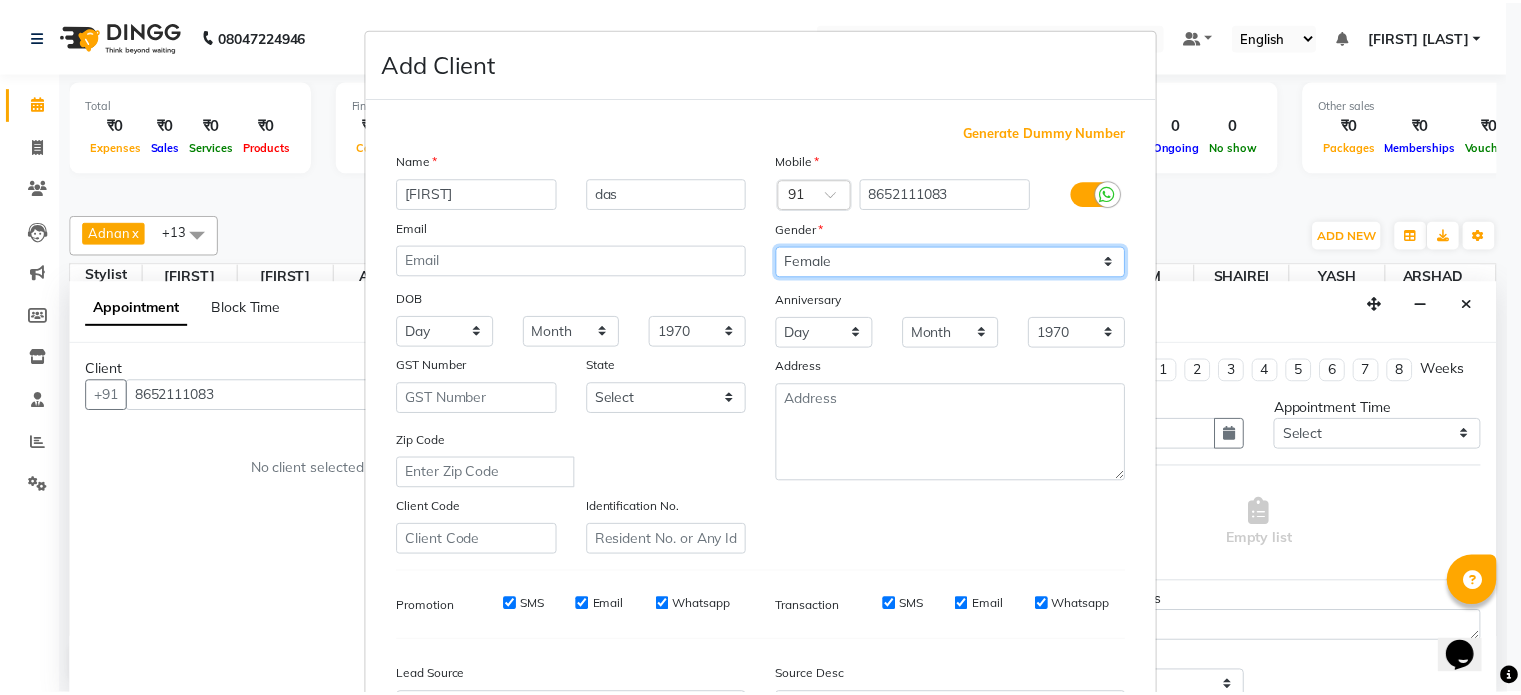 scroll, scrollTop: 237, scrollLeft: 0, axis: vertical 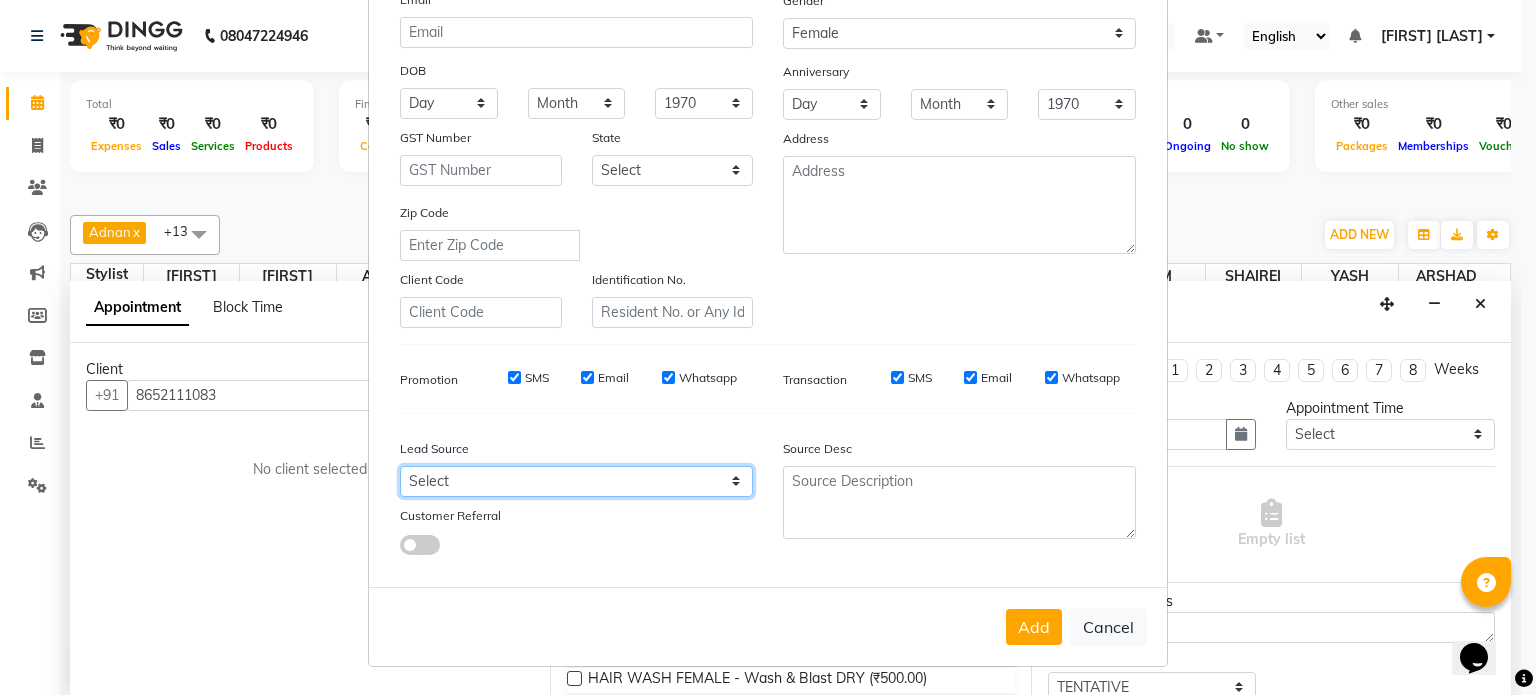 click on "Select Walk-in Referral Internet Friend Word of Mouth Advertisement Facebook JustDial Google Other" at bounding box center (576, 481) 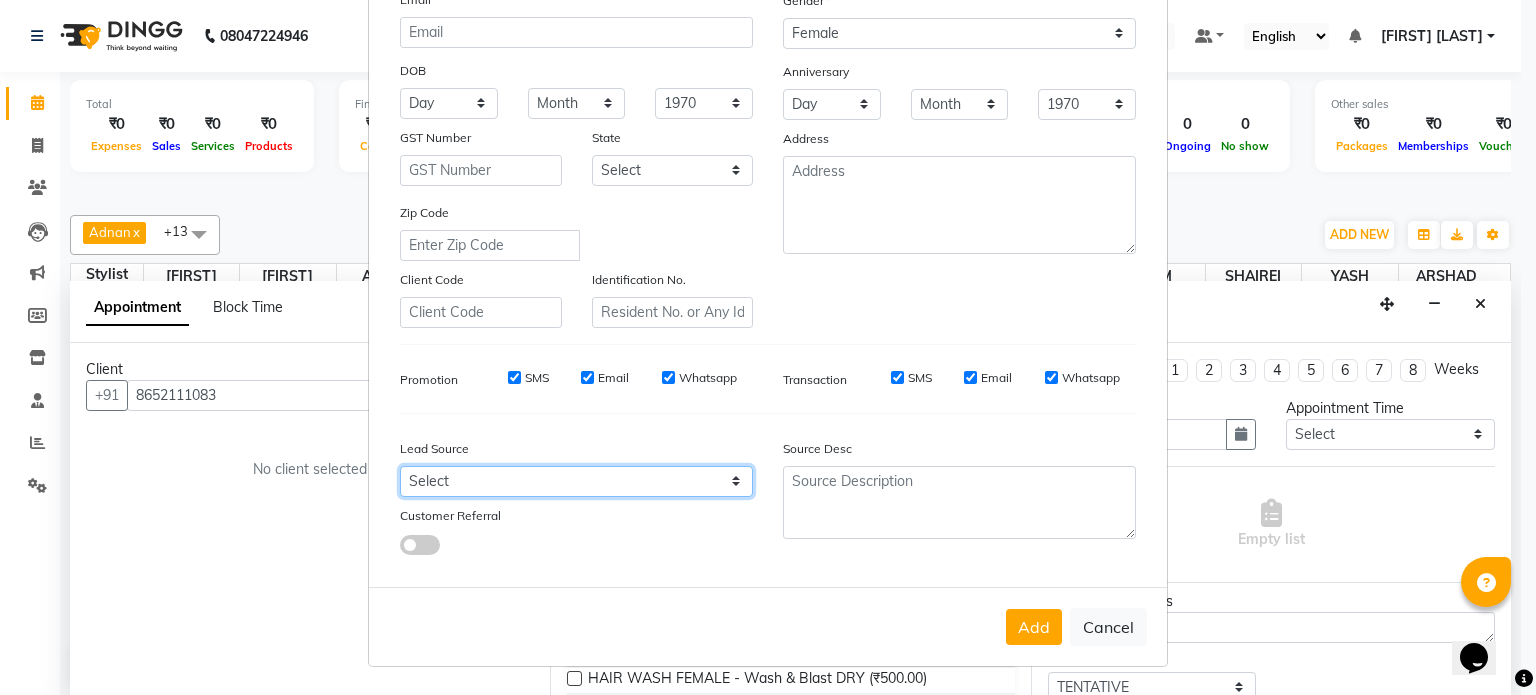 select on "49174" 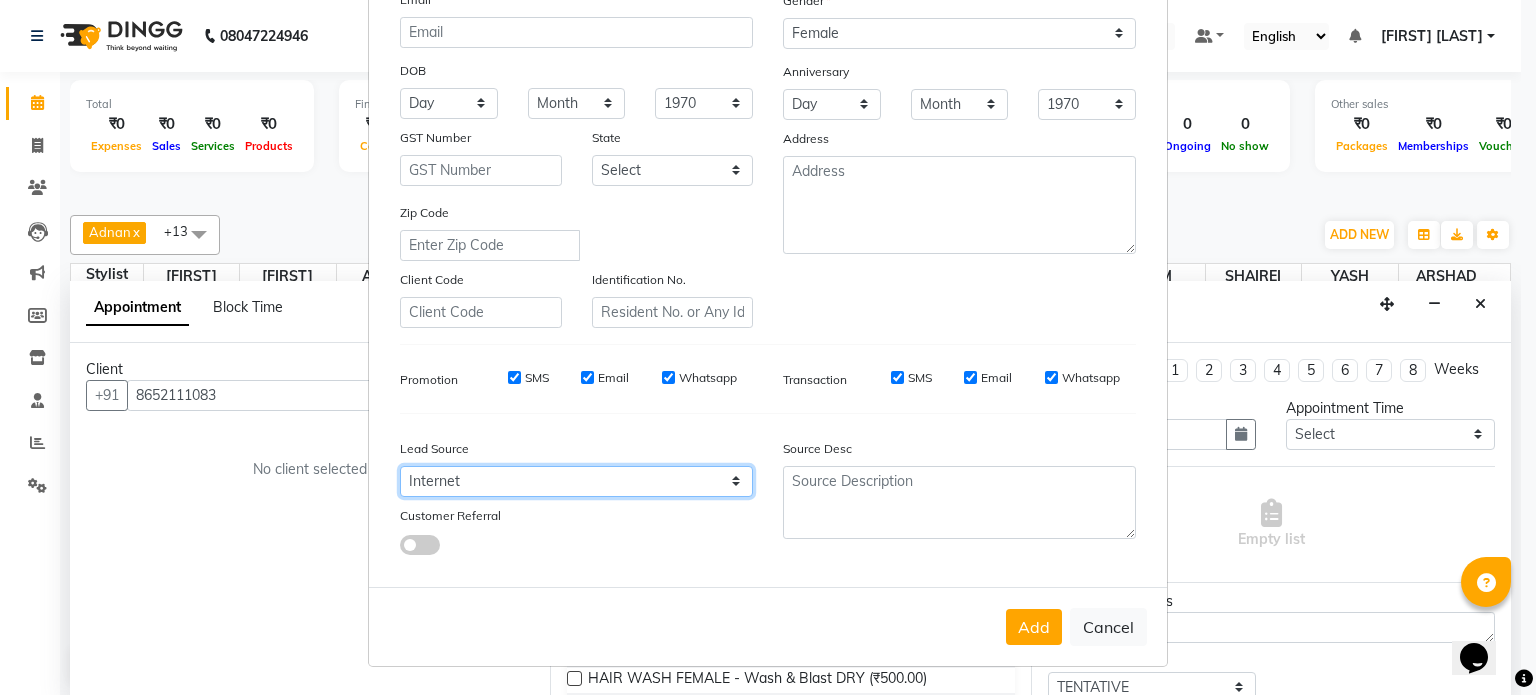 click on "Select Walk-in Referral Internet Friend Word of Mouth Advertisement Facebook JustDial Google Other" at bounding box center [576, 481] 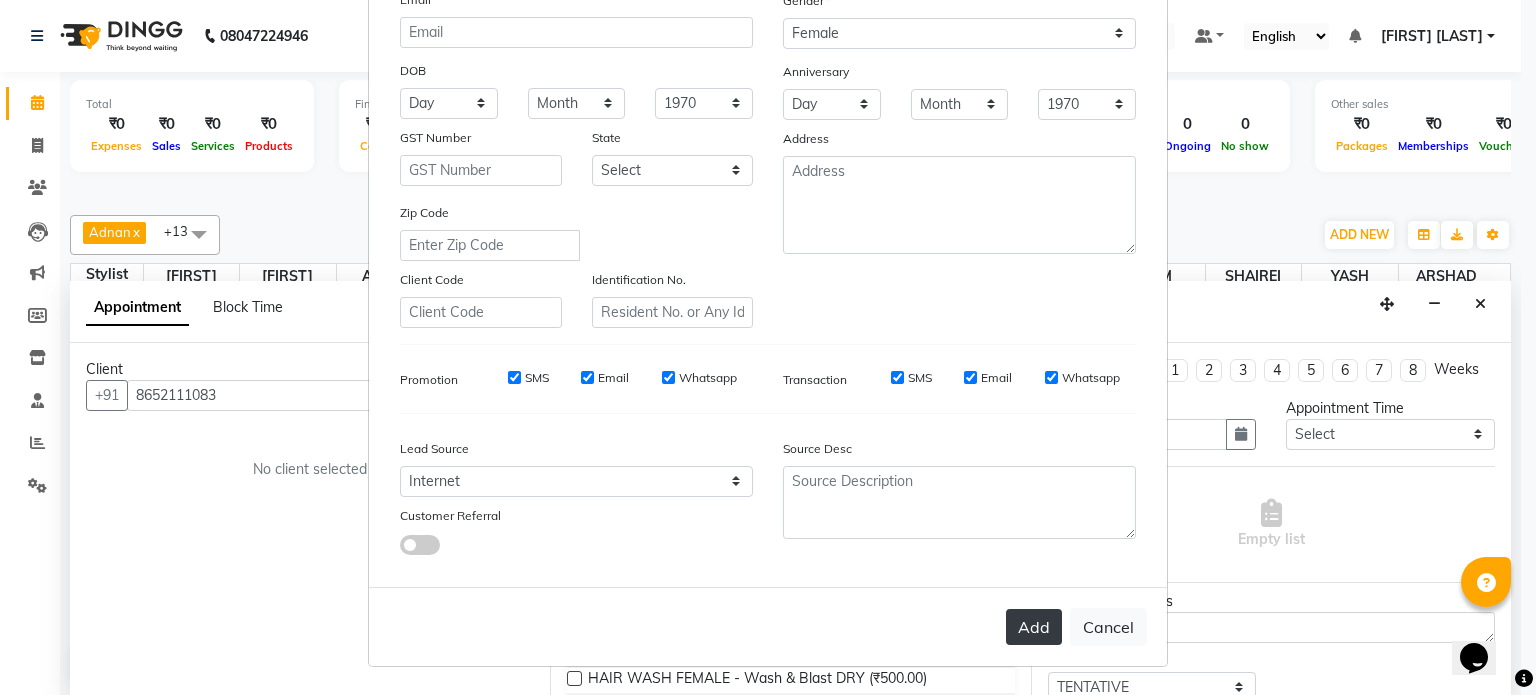click on "Add" at bounding box center [1034, 627] 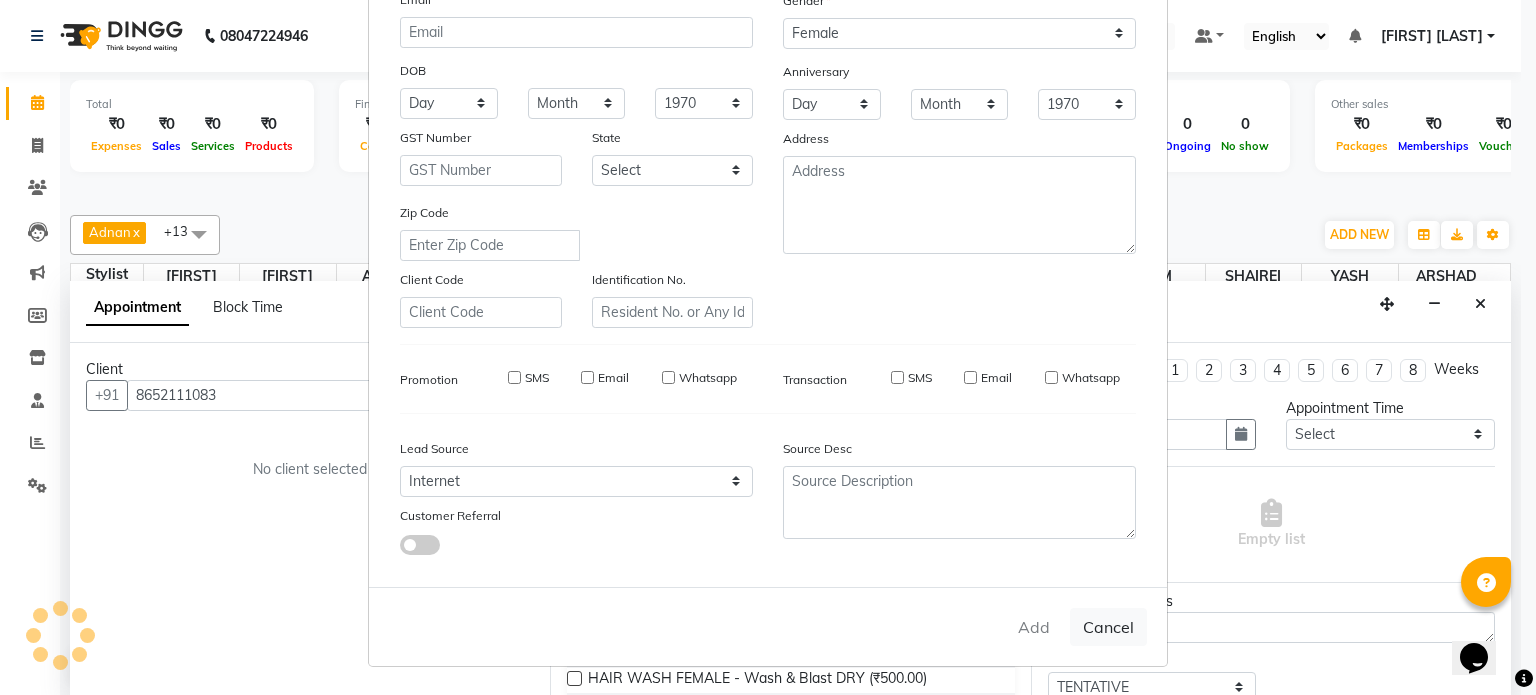 type 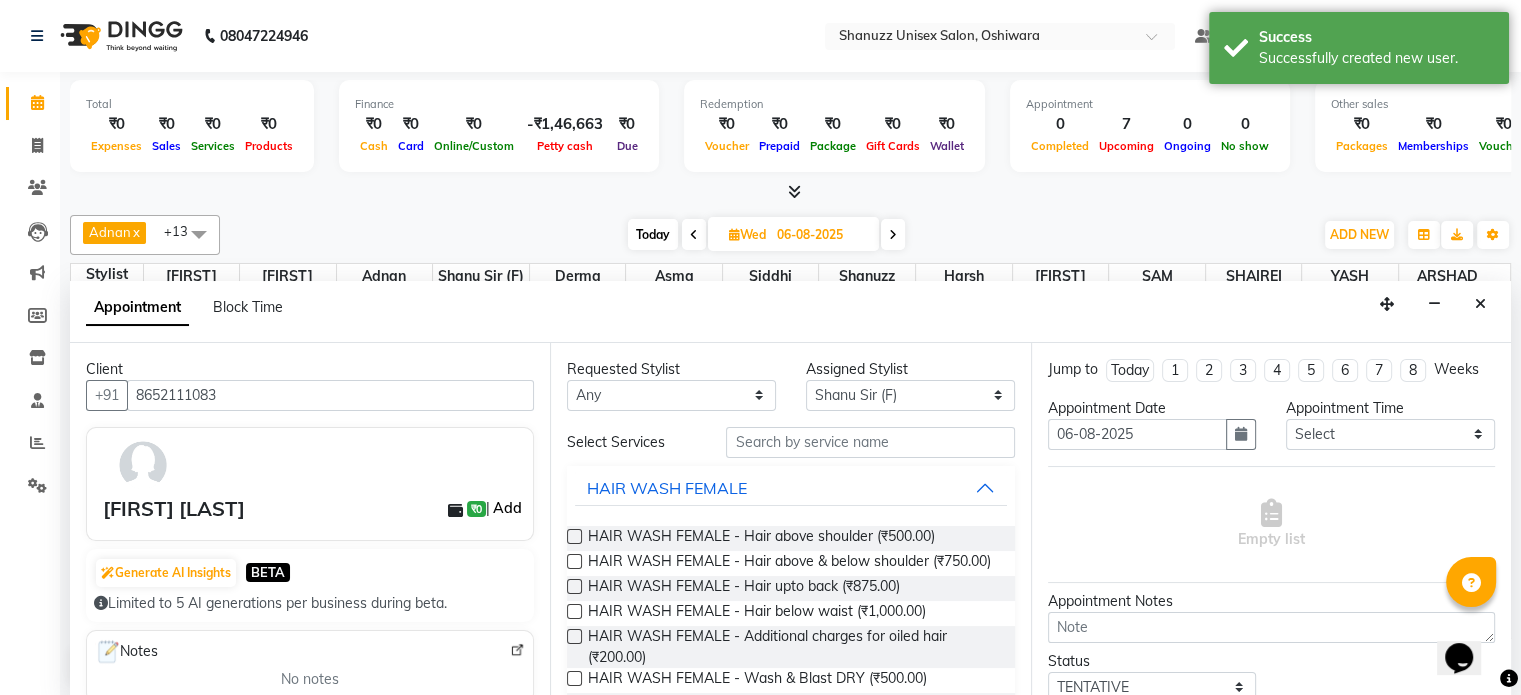 click on "Add" at bounding box center [507, 508] 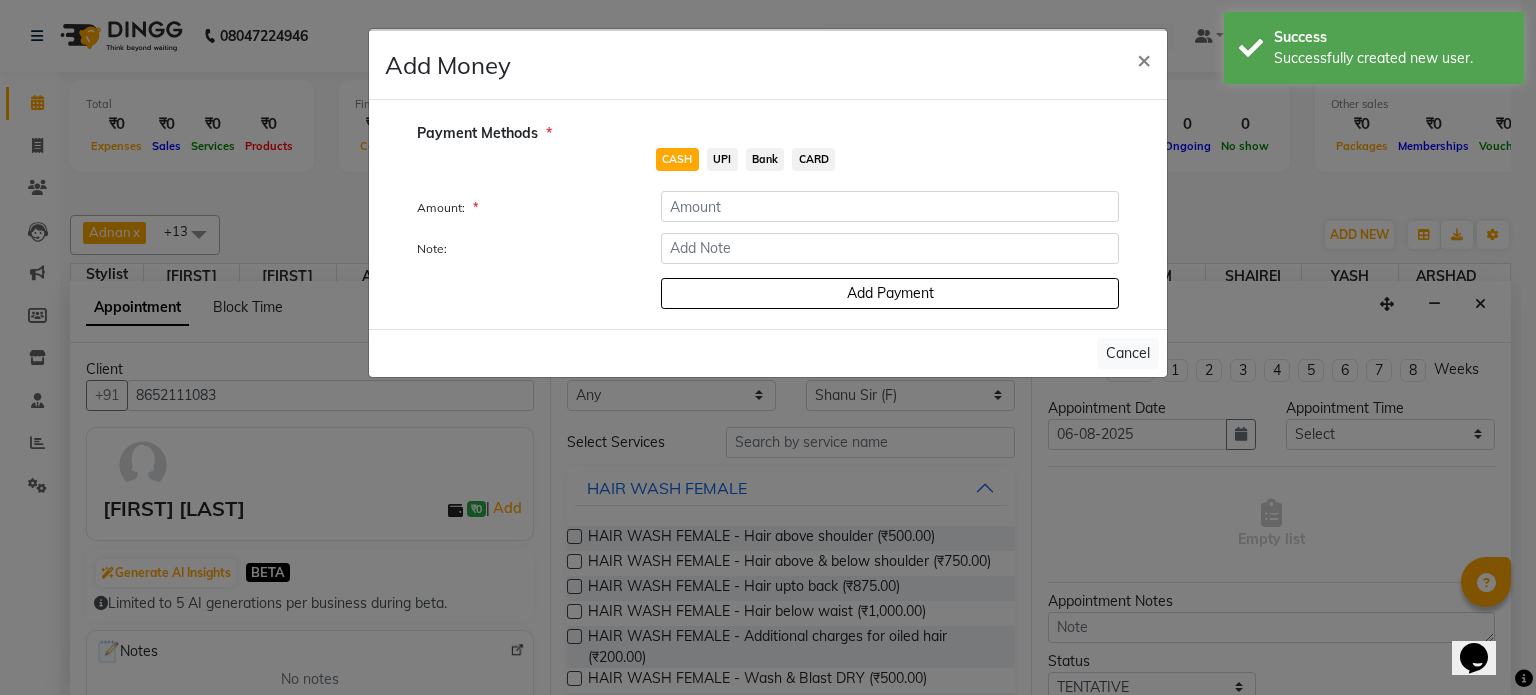 click on "UPI" 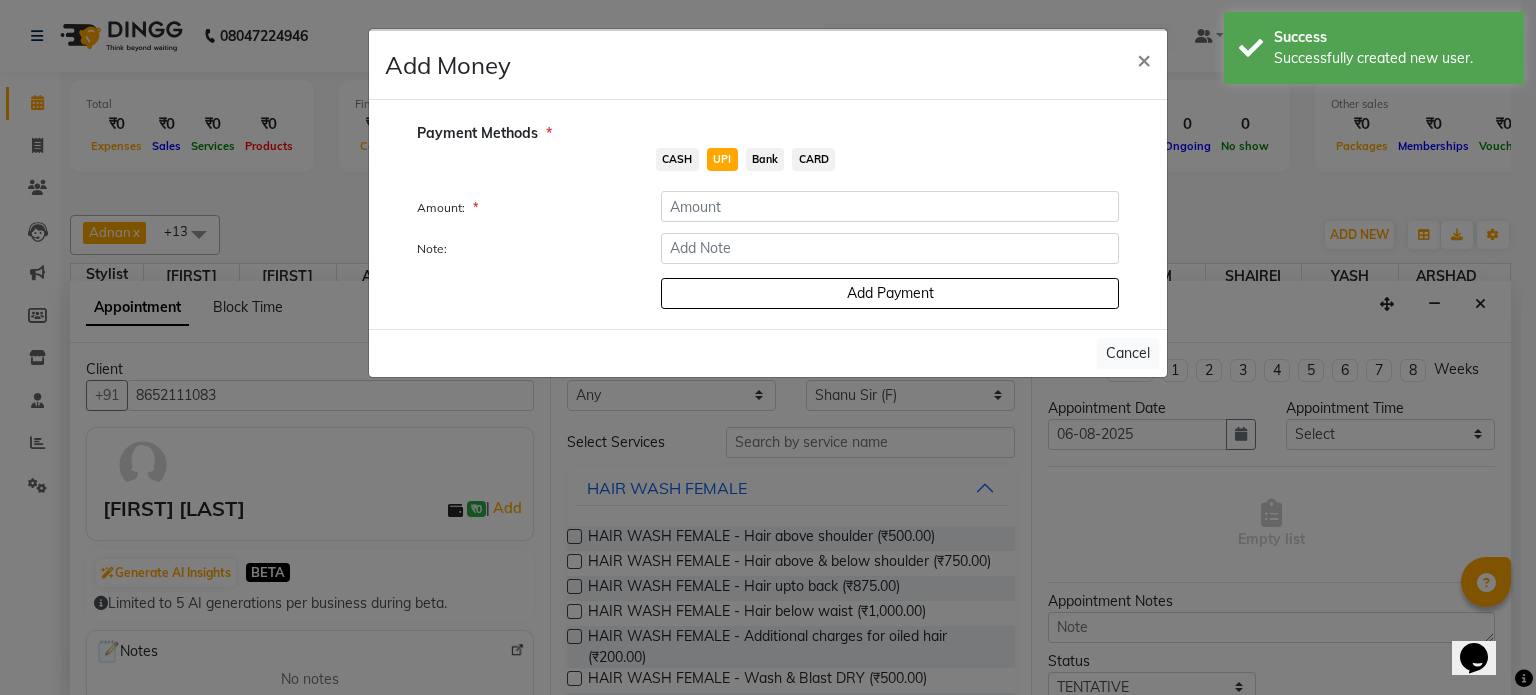 click on "Payment Methods  *  CASH   UPI   Bank   CARD  Amount: * Note: Add Payment" 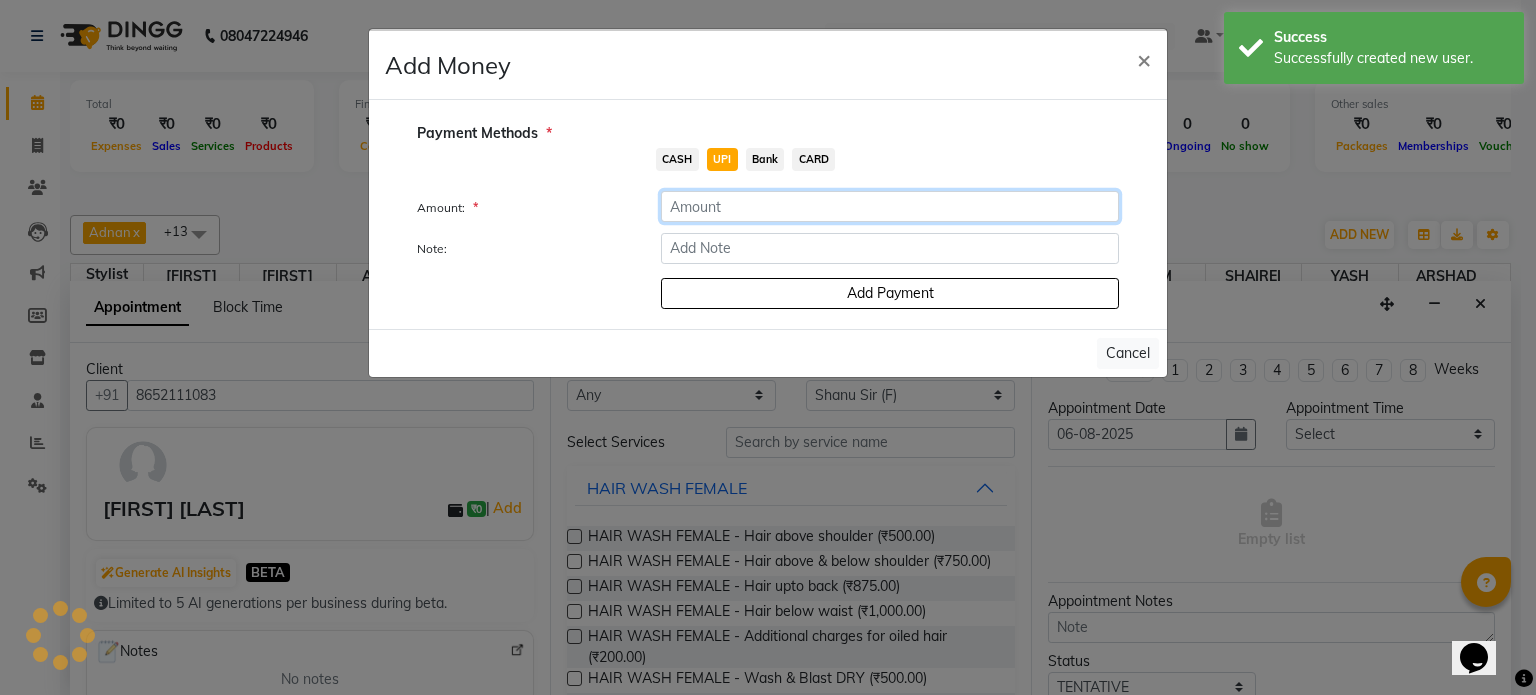 click 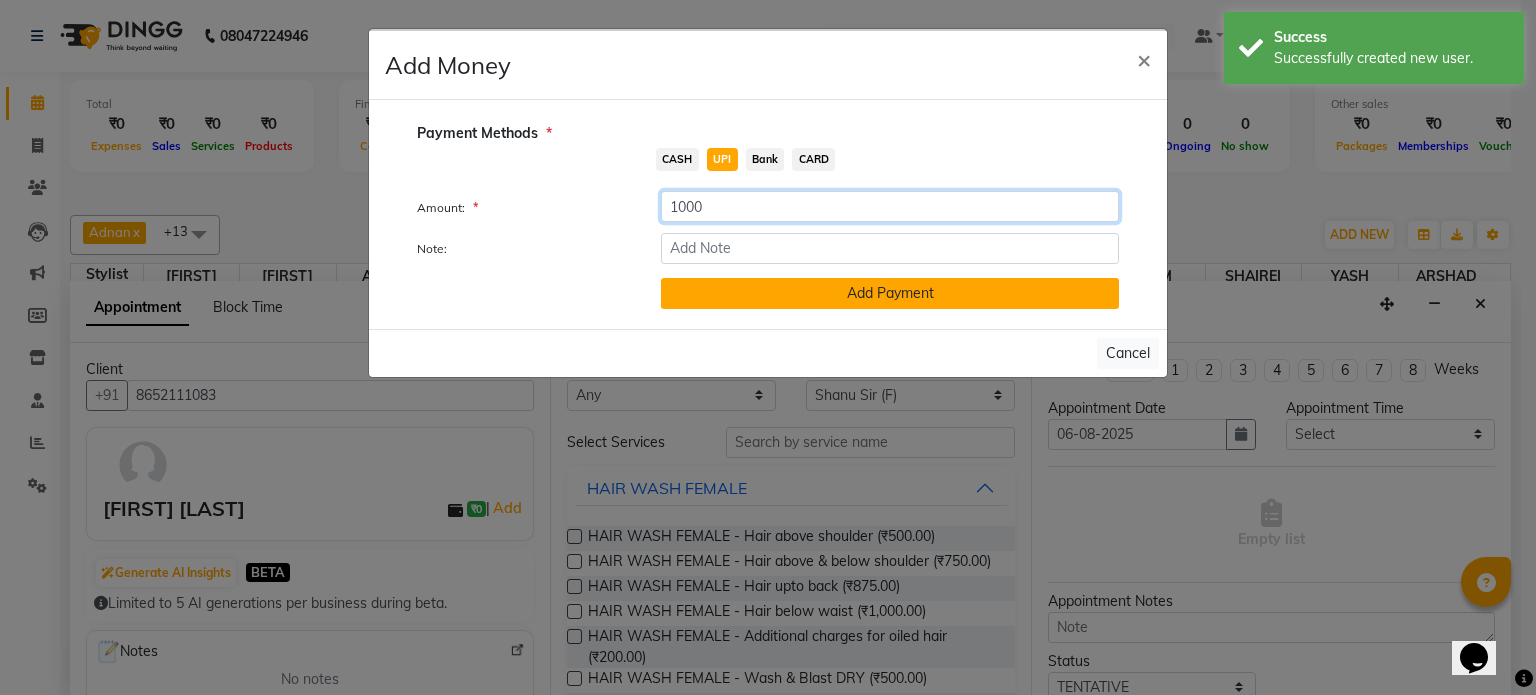 type on "1000" 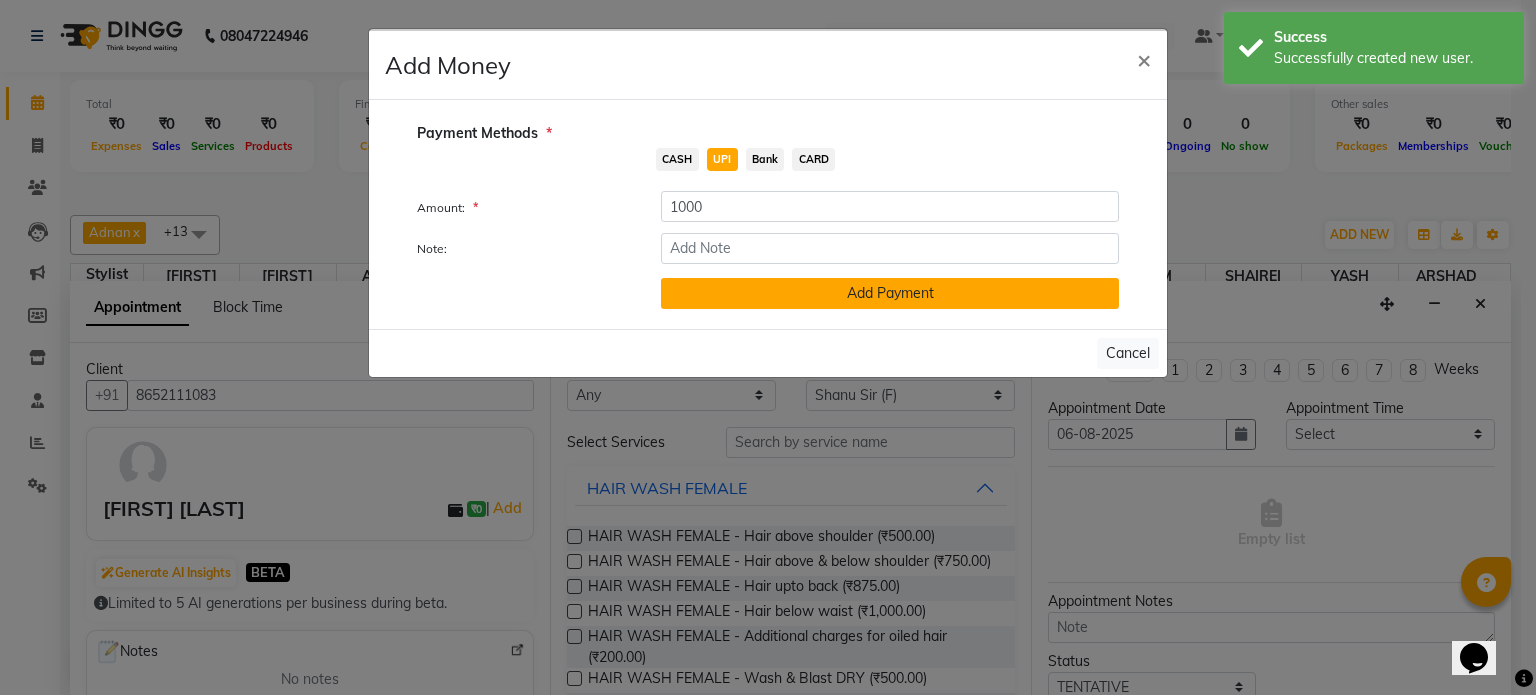 click on "Add Payment" 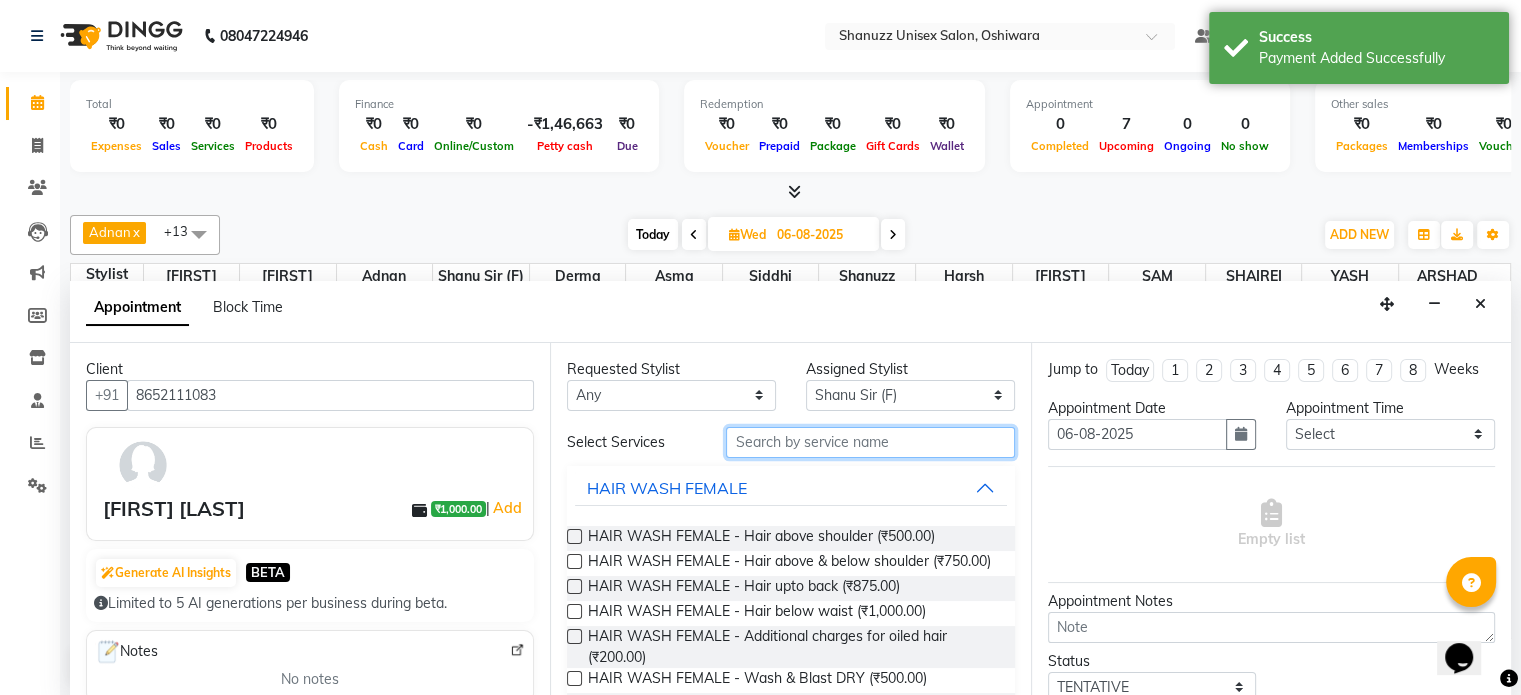 click at bounding box center [870, 442] 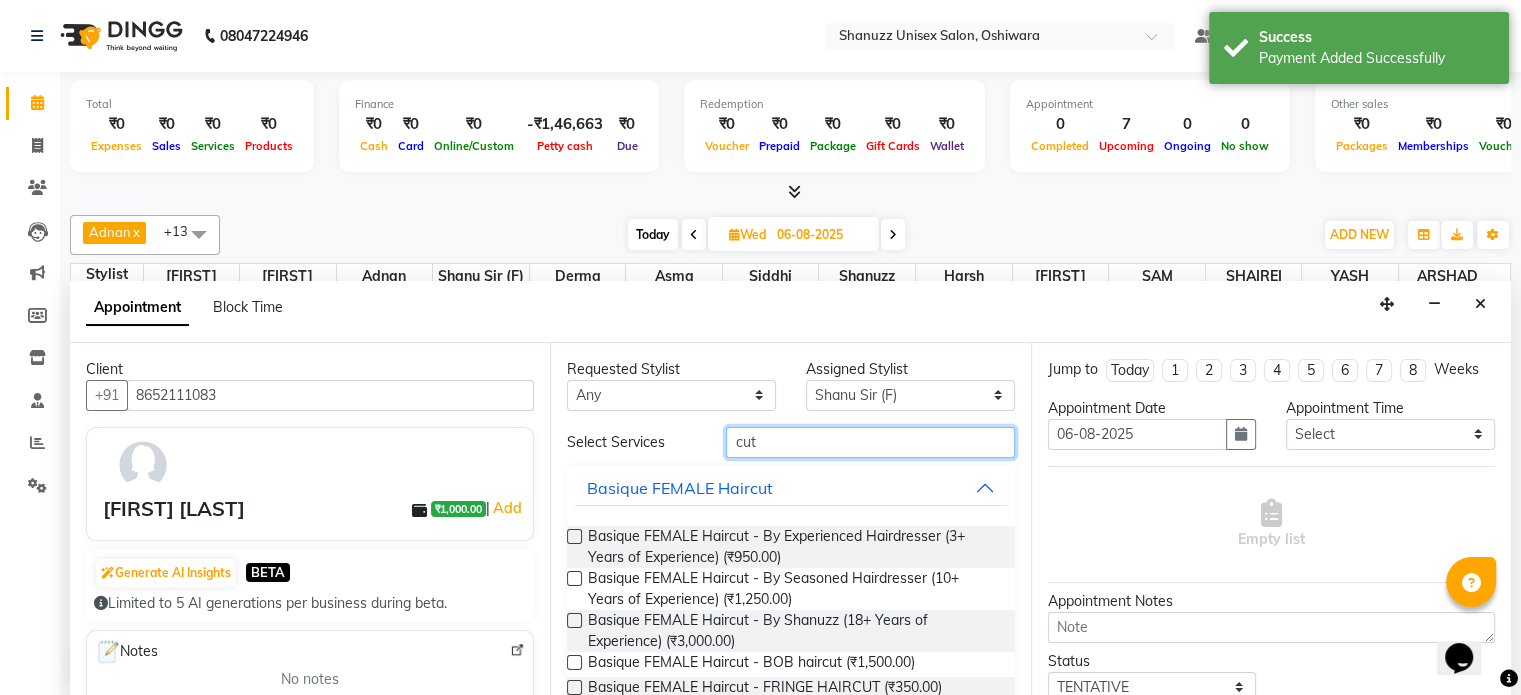 type on "cut" 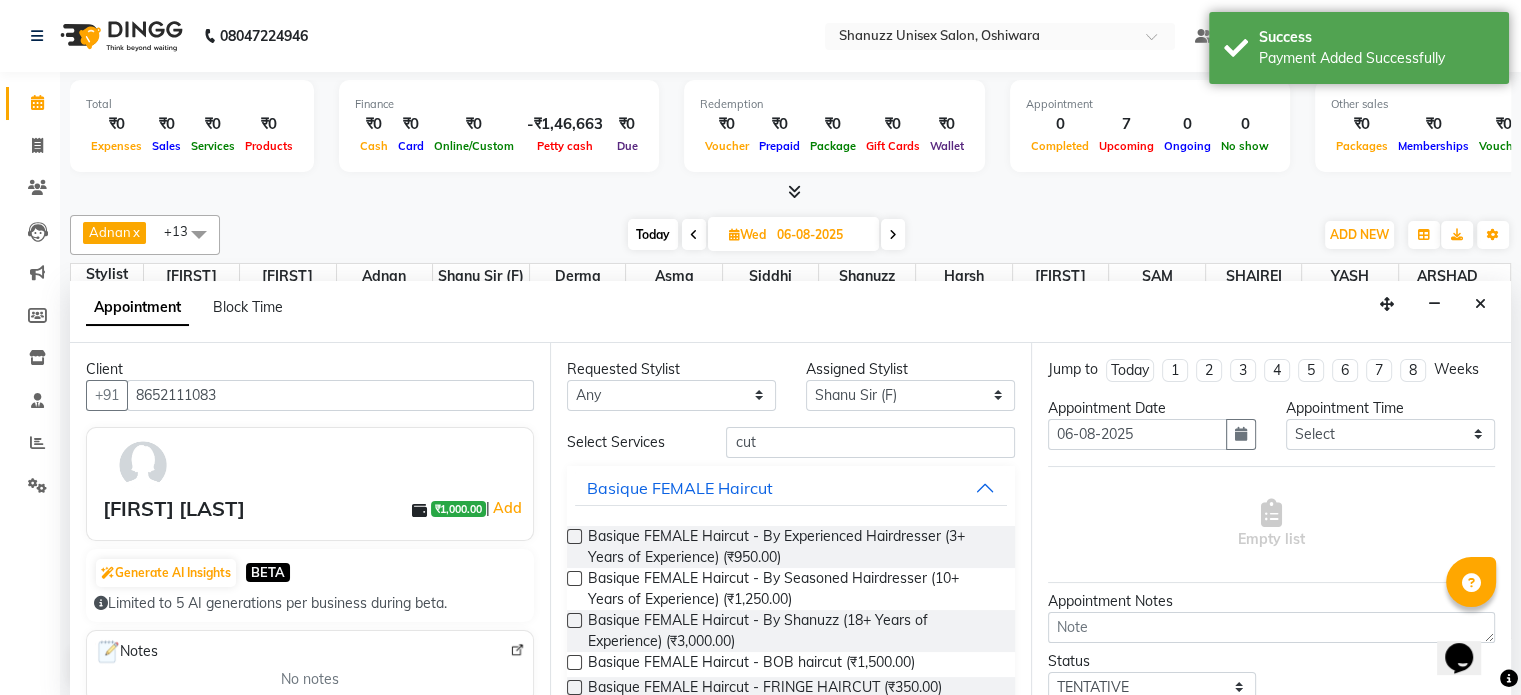 click at bounding box center [574, 620] 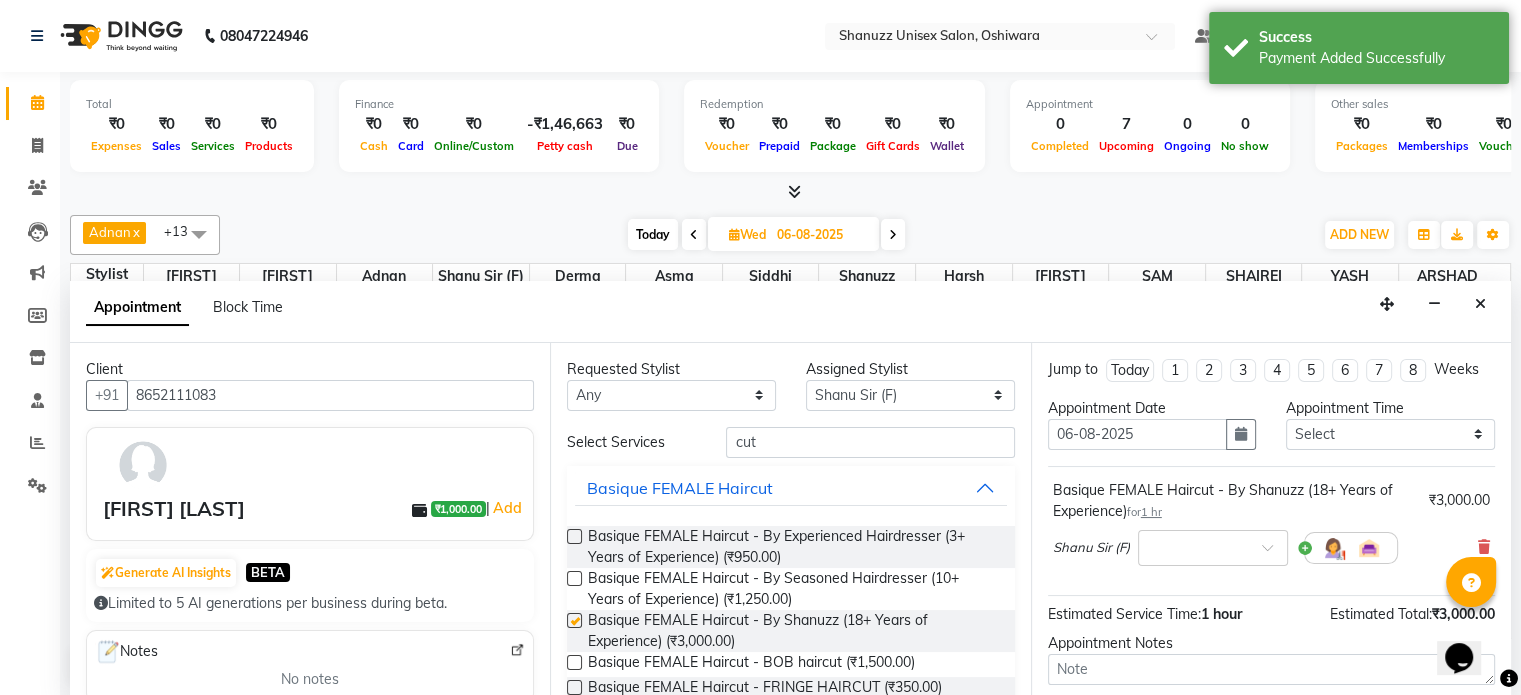 checkbox on "false" 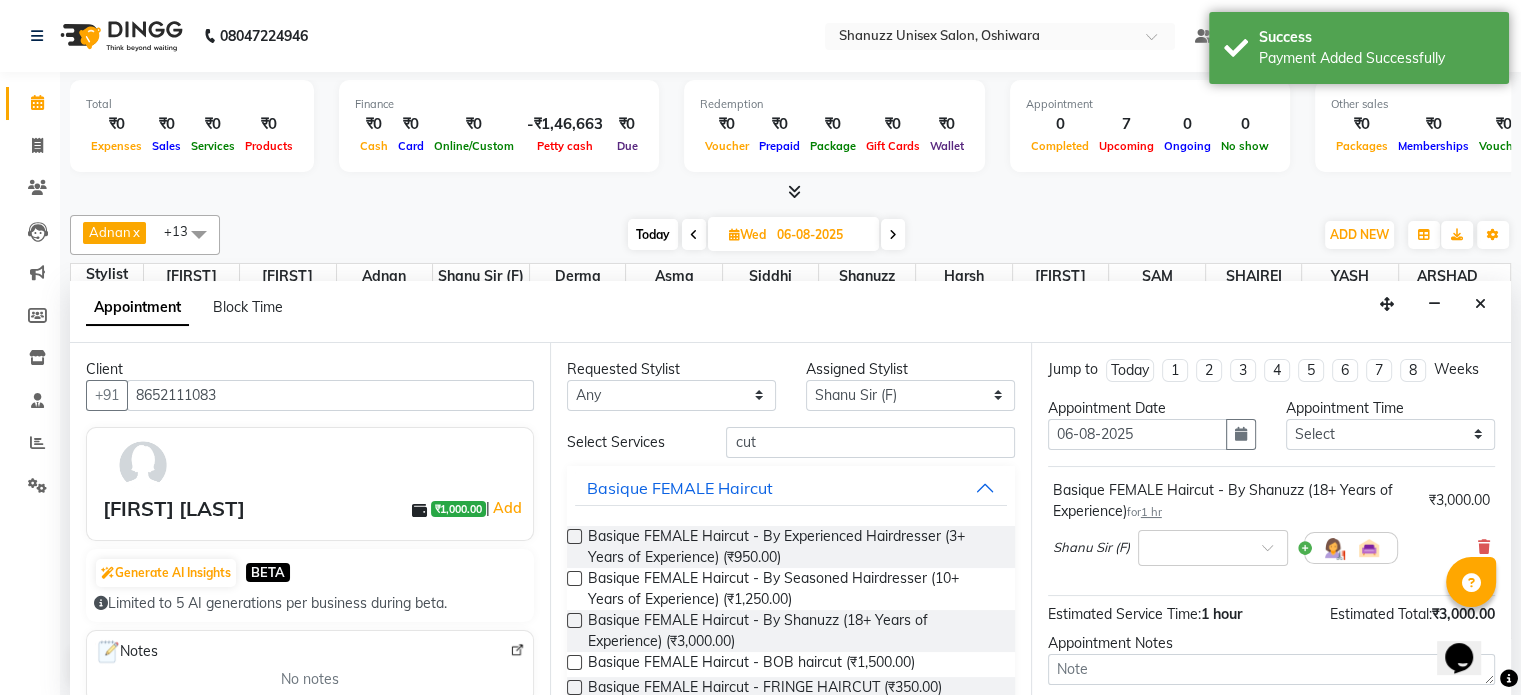 scroll, scrollTop: 172, scrollLeft: 0, axis: vertical 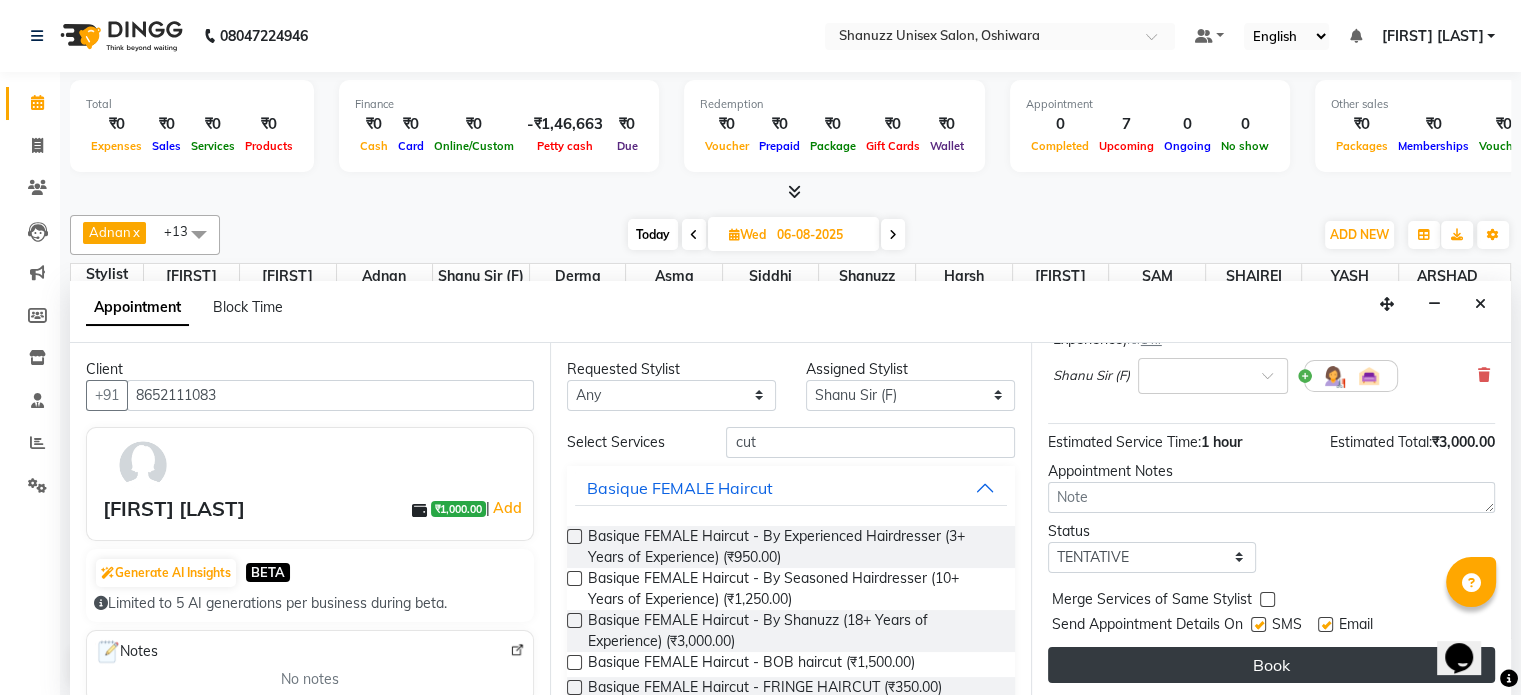 click on "Book" at bounding box center [1271, 665] 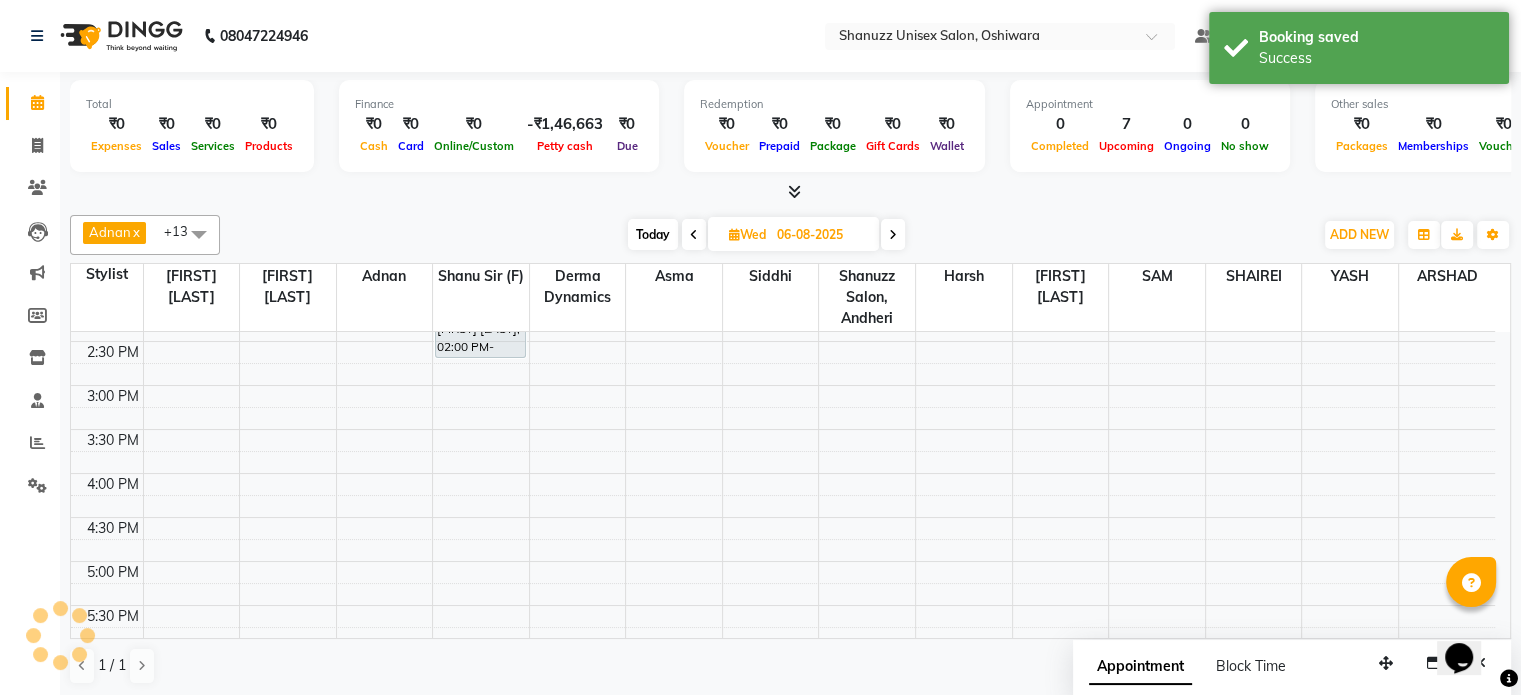 scroll, scrollTop: 0, scrollLeft: 0, axis: both 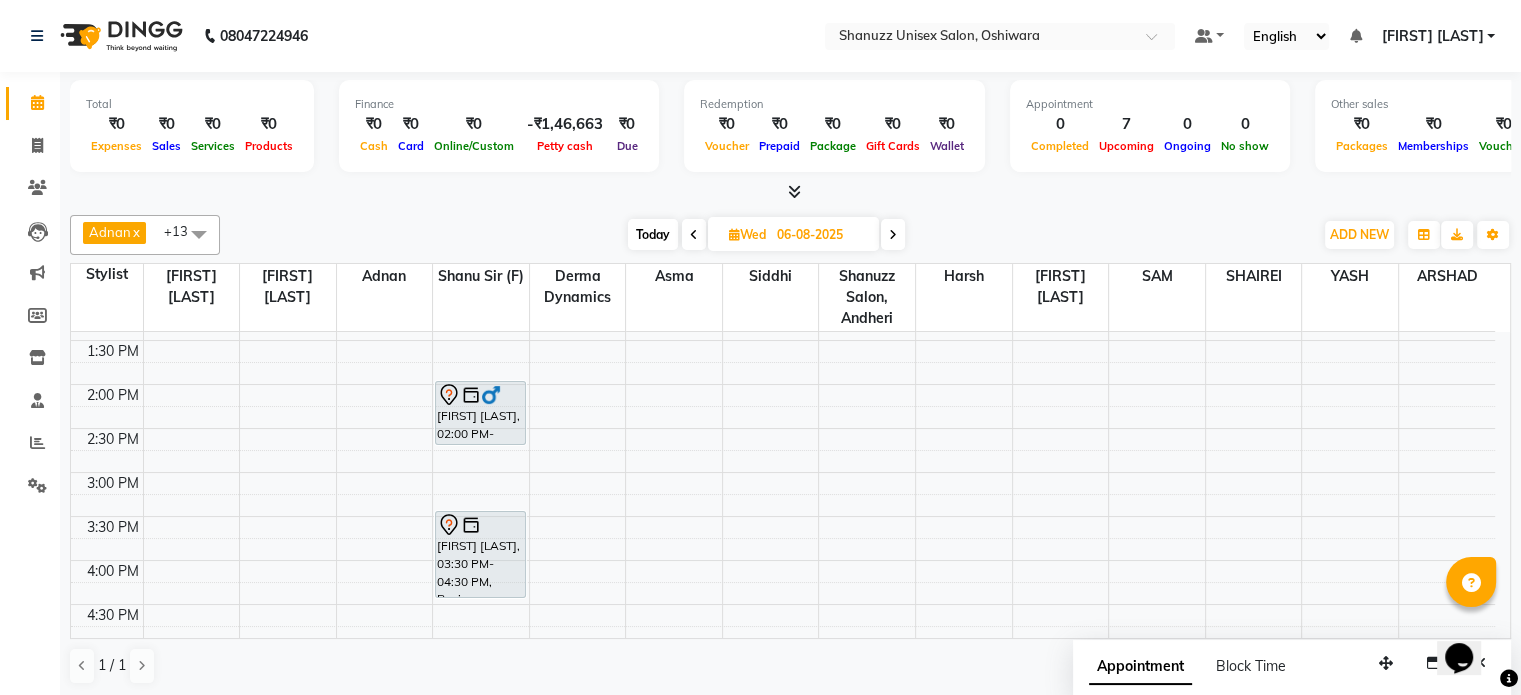 click on "Today" at bounding box center (653, 234) 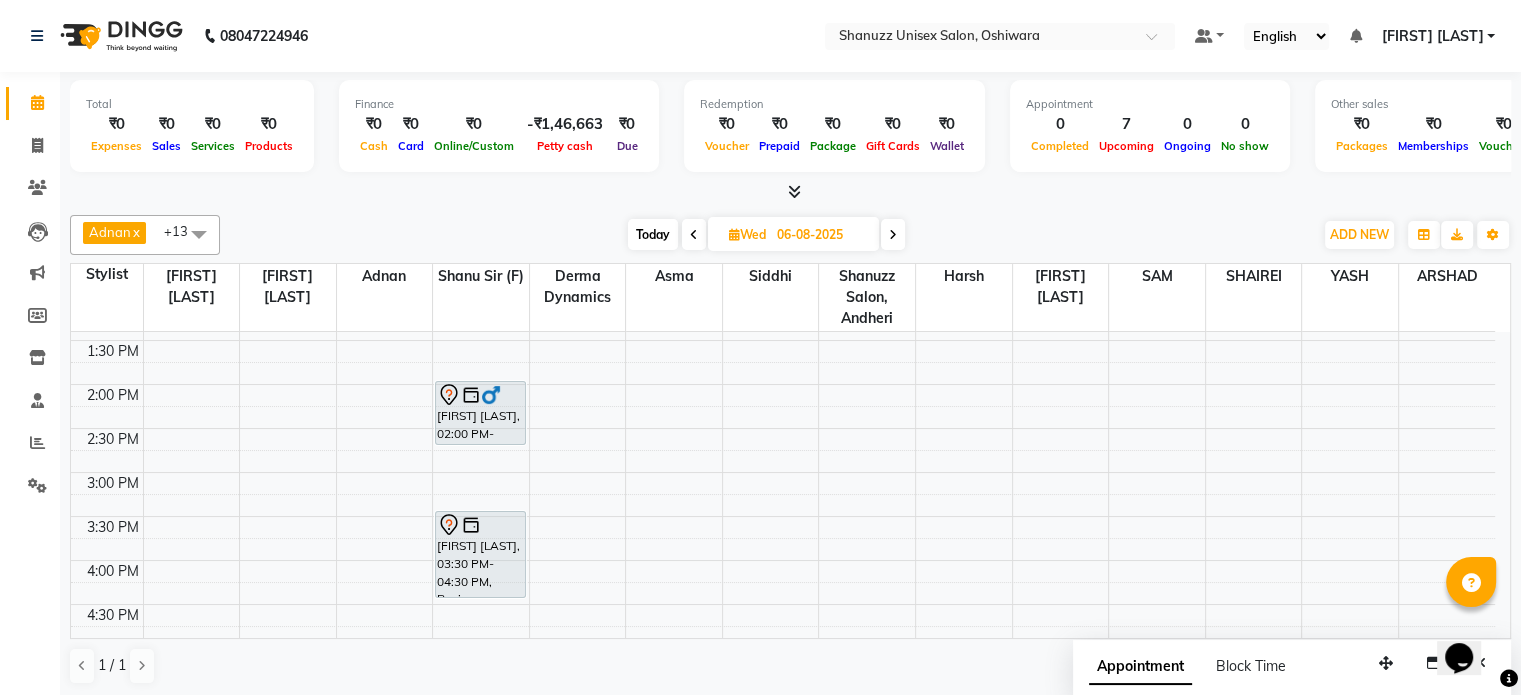 type on "01-08-2025" 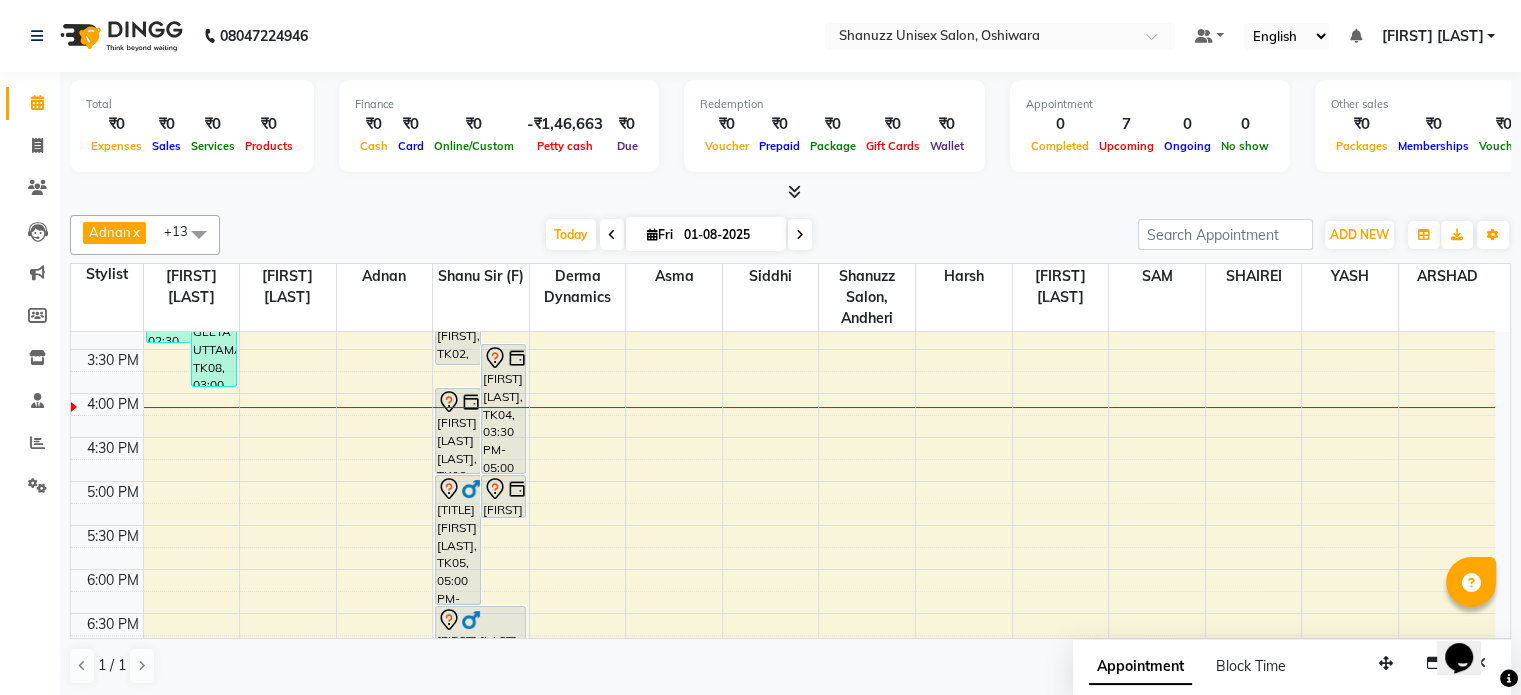 scroll, scrollTop: 555, scrollLeft: 0, axis: vertical 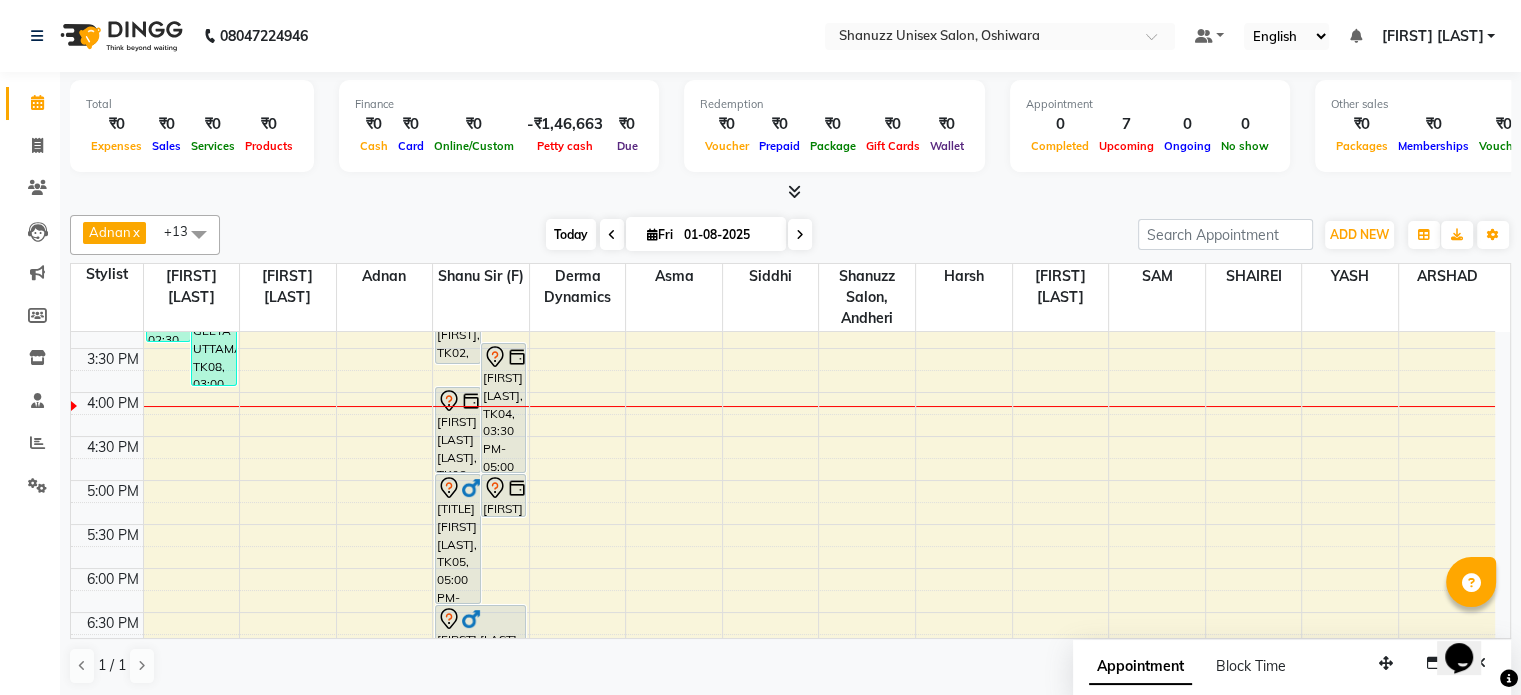 click on "Today" at bounding box center (571, 234) 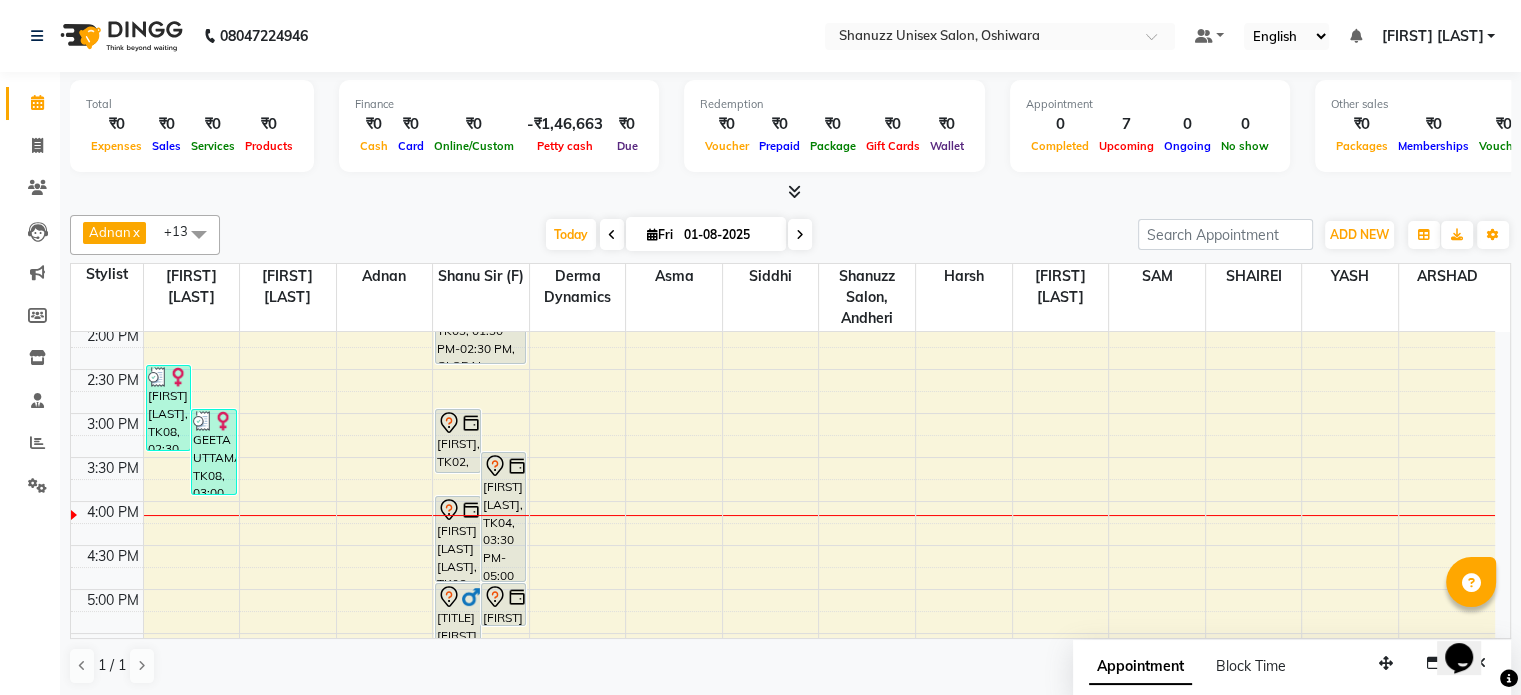 scroll, scrollTop: 452, scrollLeft: 0, axis: vertical 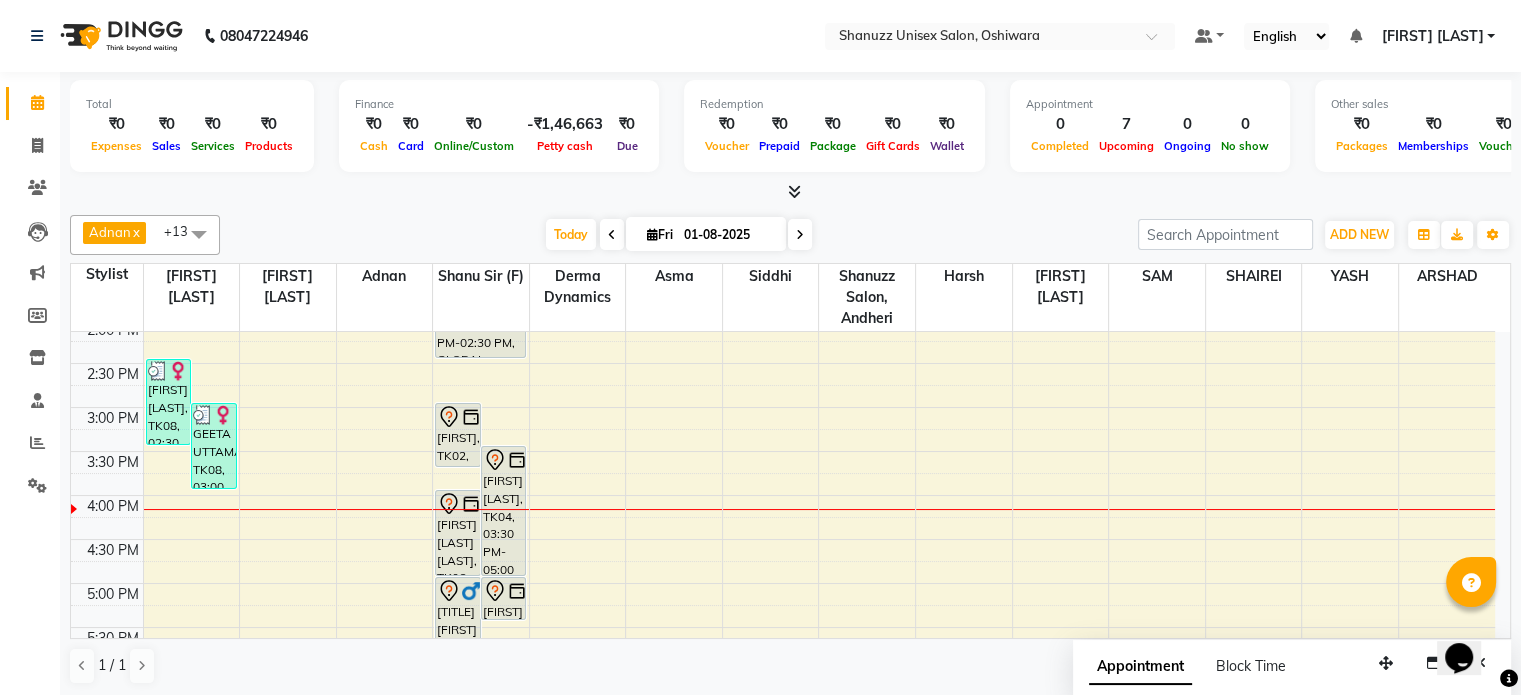 click on "9:00 AM 9:30 AM 10:00 AM 10:30 AM 11:00 AM 11:30 AM 12:00 PM 12:30 PM 1:00 PM 1:30 PM 2:00 PM 2:30 PM 3:00 PM 3:30 PM 4:00 PM 4:30 PM 5:00 PM 5:30 PM 6:00 PM 6:30 PM 7:00 PM 7:30 PM 8:00 PM 8:30 PM     GEETA UTTAMANI, TK08, 02:30 PM-03:30 PM, Basique MALE Haircut - By Seasoned Hairdresser (10+ Years of Experience)     GEETA UTTAMANI, TK08, 03:00 PM-04:00 PM, SHAVE / BEARD TRIM - By Seasoned Hairdresser (10+ Years of Experience)             RAVI, TK02, 03:00 PM-03:45 PM, Basique MALE Haircut - By Shanuzz (18+ Years of Experience)             VISHWA SONI, TK04, 03:30 PM-05:00 PM, Basique MALE Haircut - By Shanuzz (18+ Years of Experience)             MUBEEN  HANIF BUKSH, TK06, 04:00 PM-05:00 PM, Basique FEMALE Haircut - By Shanuzz (18+ Years of Experience)             DR.SARVESH BADJATE, TK05, 05:00 PM-06:30 PM, Basique MALE Haircut - By Shanuzz (18+ Years of Experience)             MUBEEN  HANIF BUKSH, TK06, 05:00 PM-05:30 PM, GLOBAL COLOR + HIGHLIGHTS  - Hair below waist" at bounding box center (783, 407) 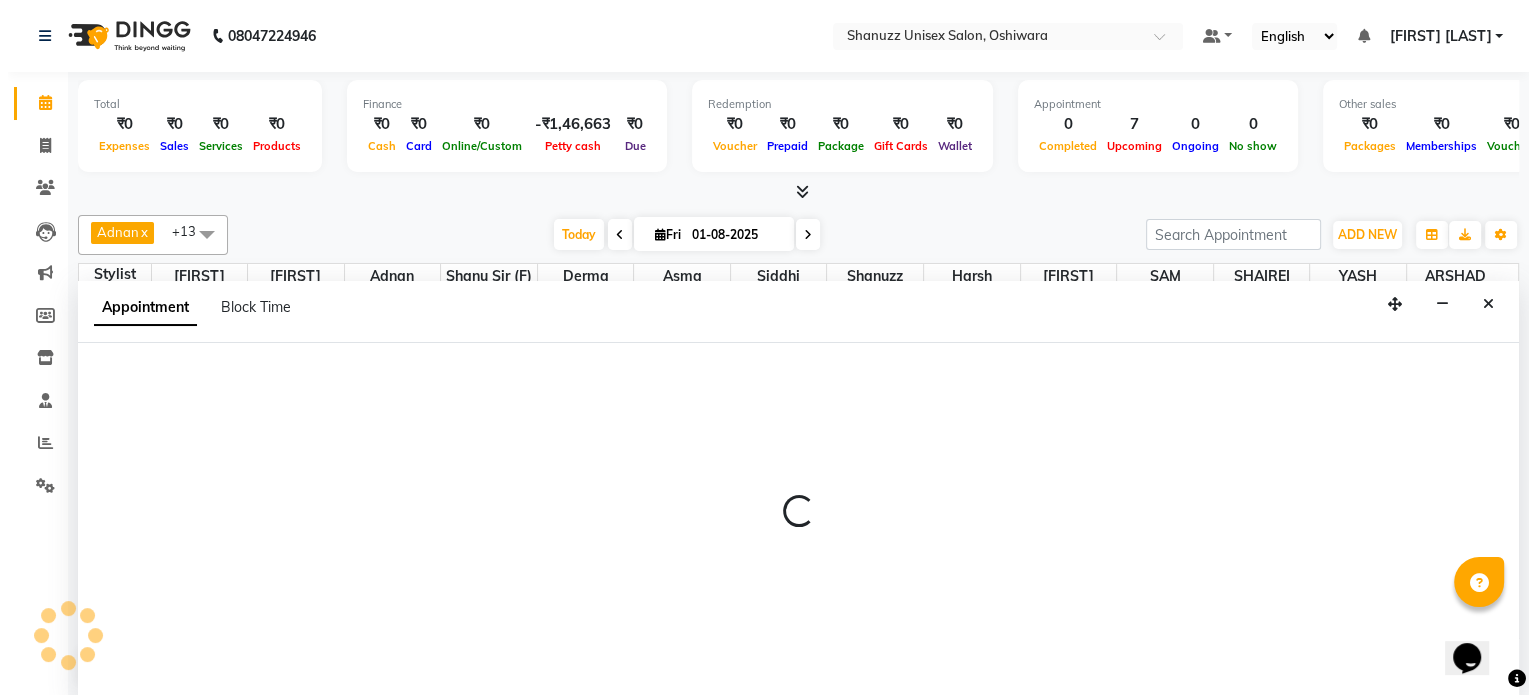 scroll, scrollTop: 0, scrollLeft: 0, axis: both 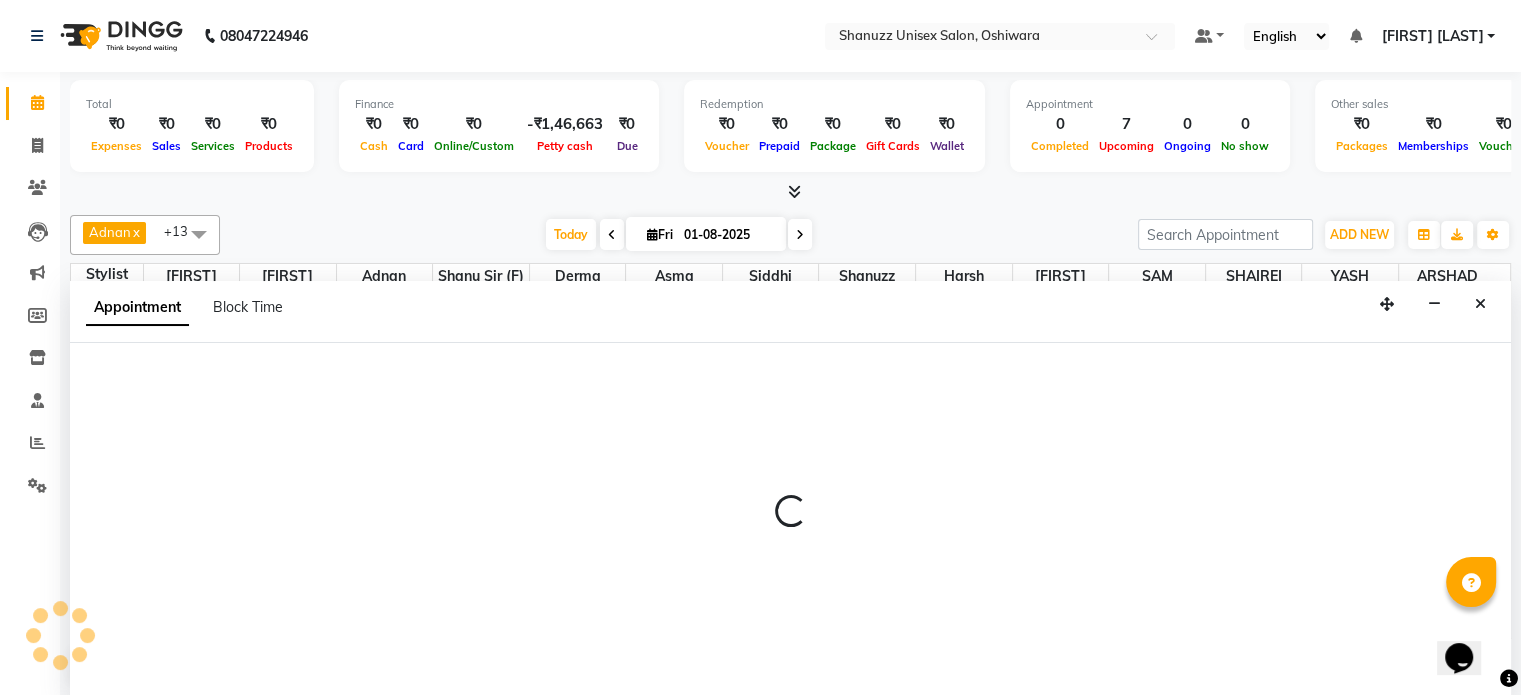 select on "84401" 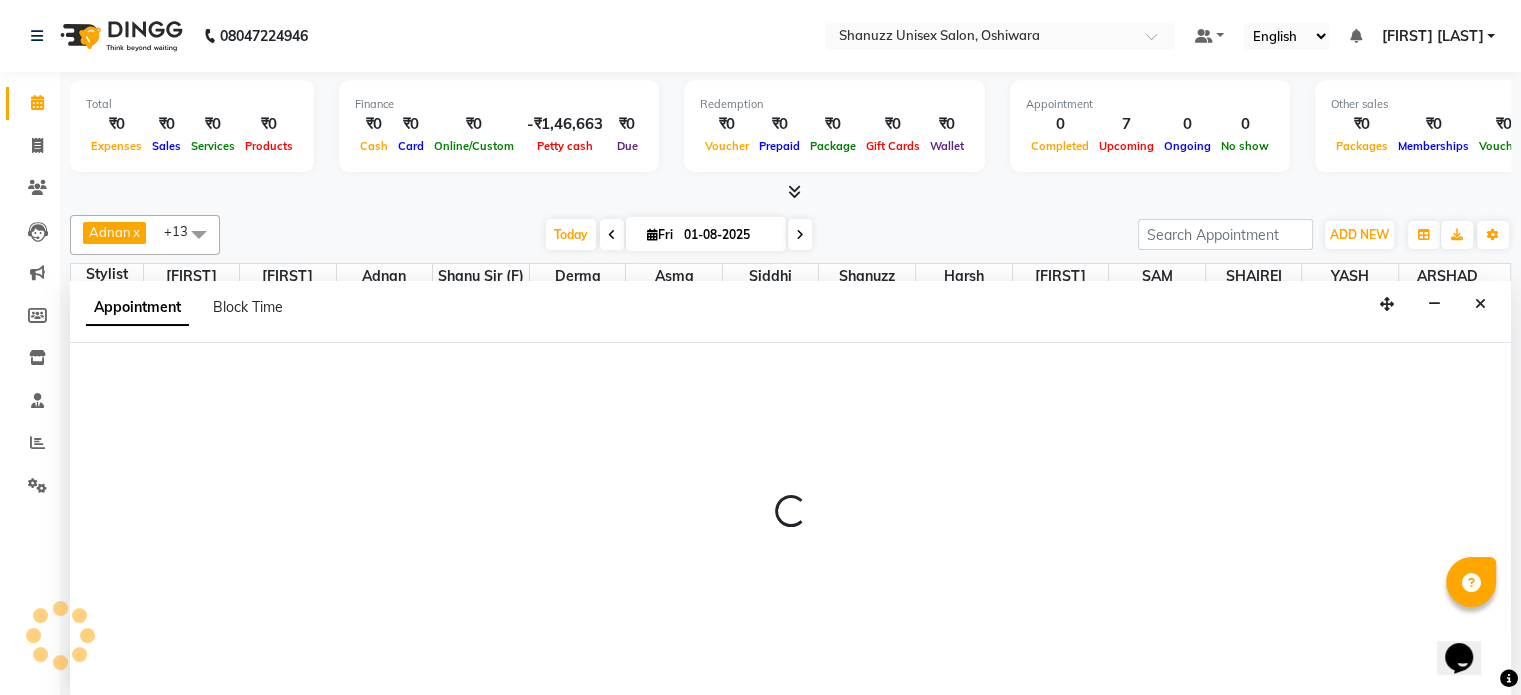 select on "tentative" 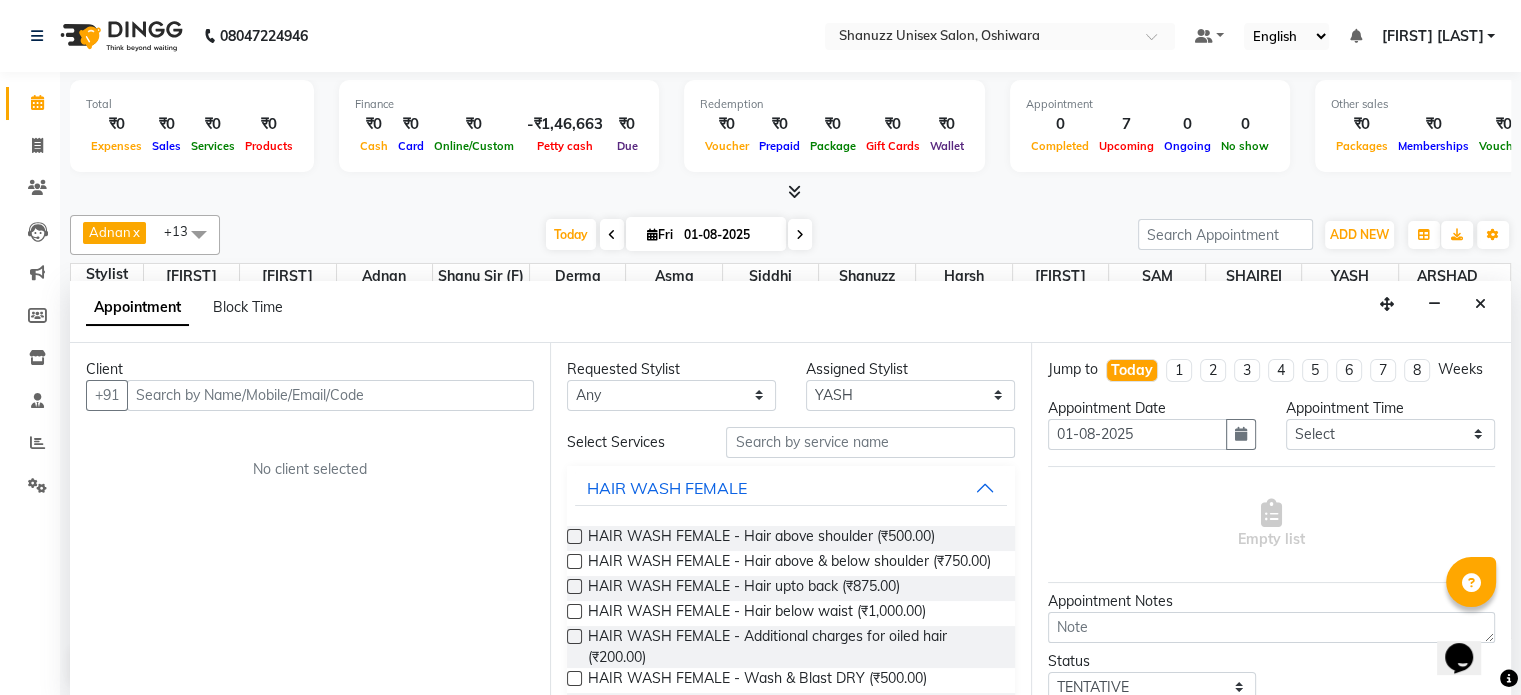 click at bounding box center [330, 395] 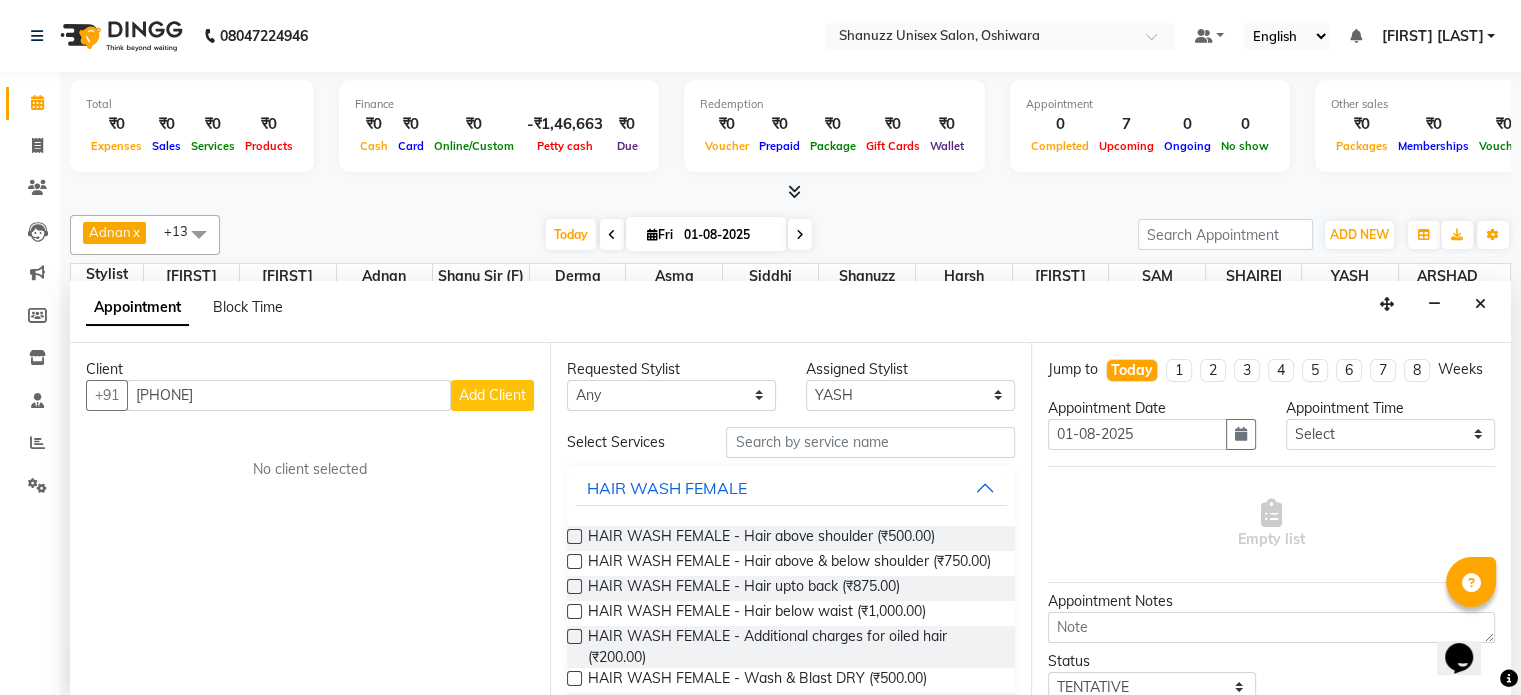 type on "[PHONE]" 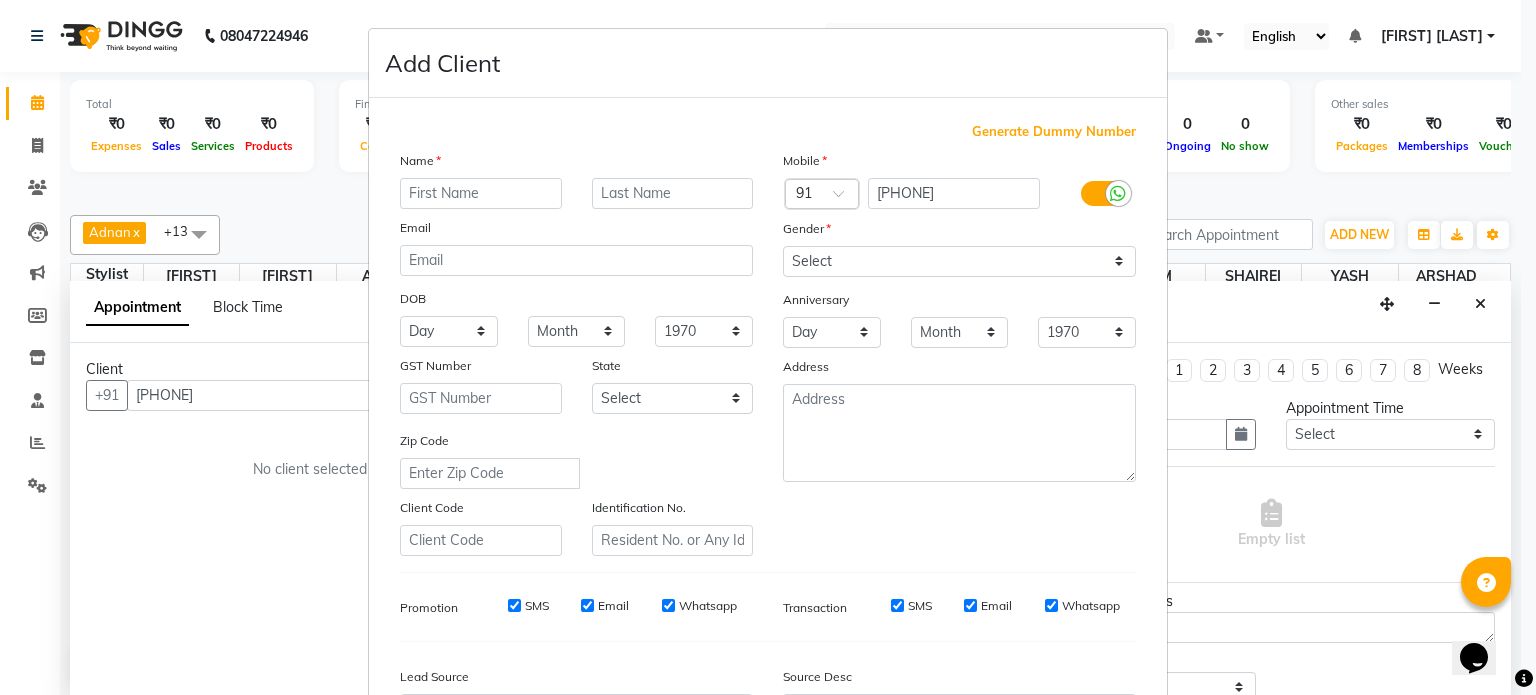 click at bounding box center (481, 193) 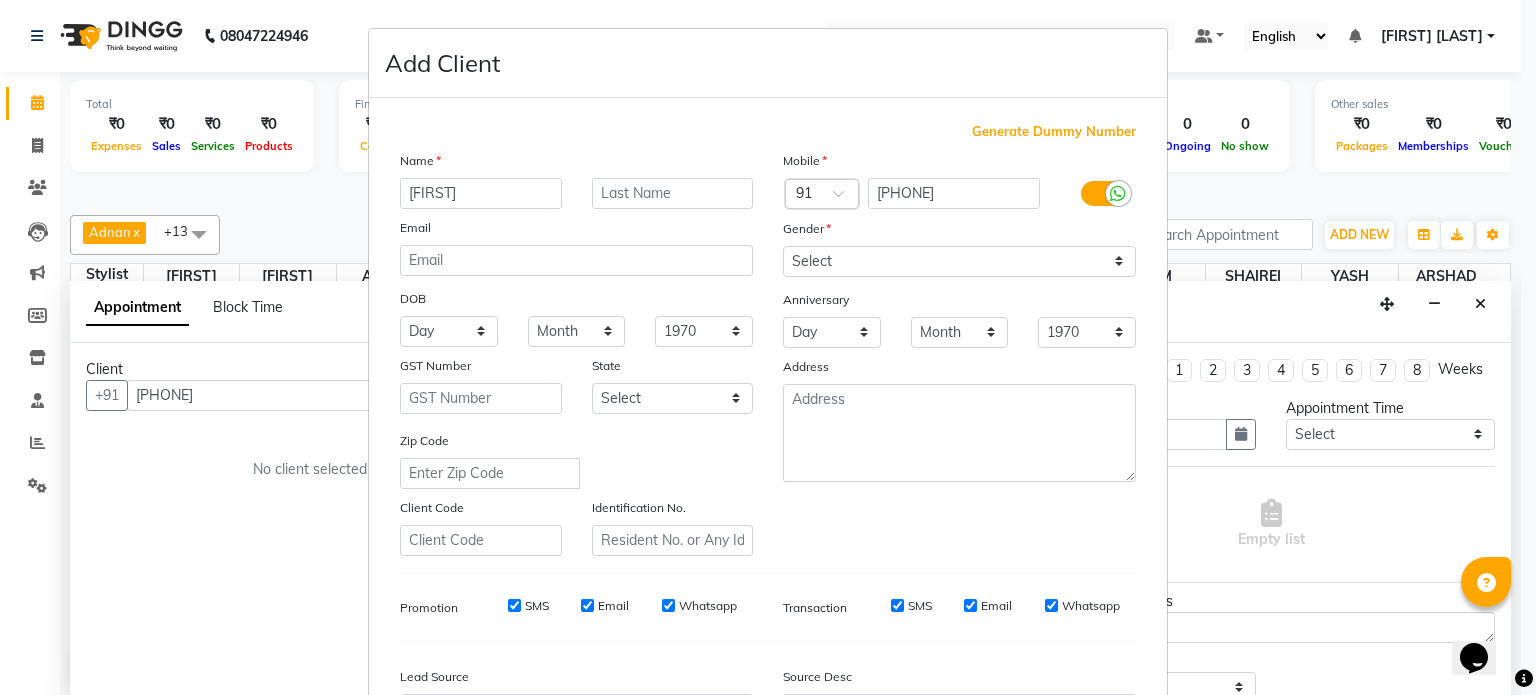 type on "[LAST]" 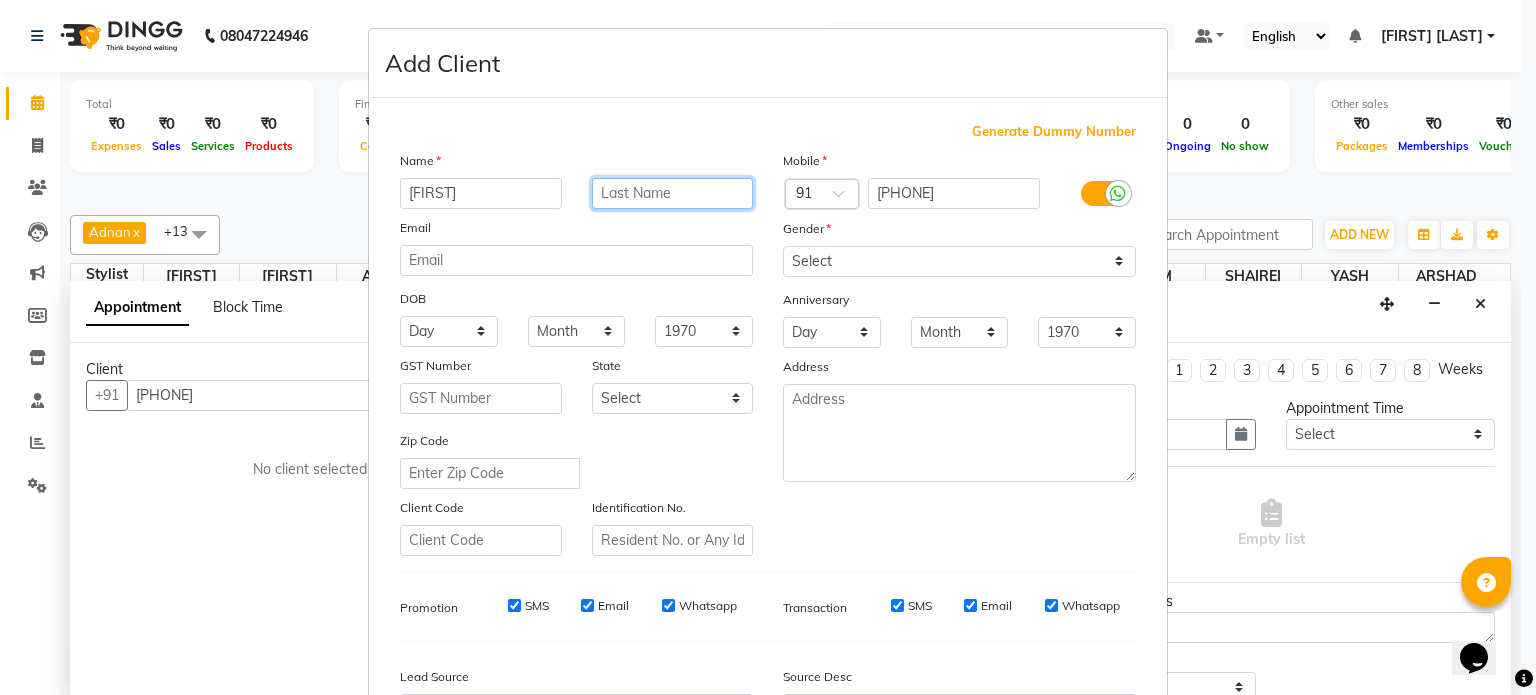 click at bounding box center (673, 193) 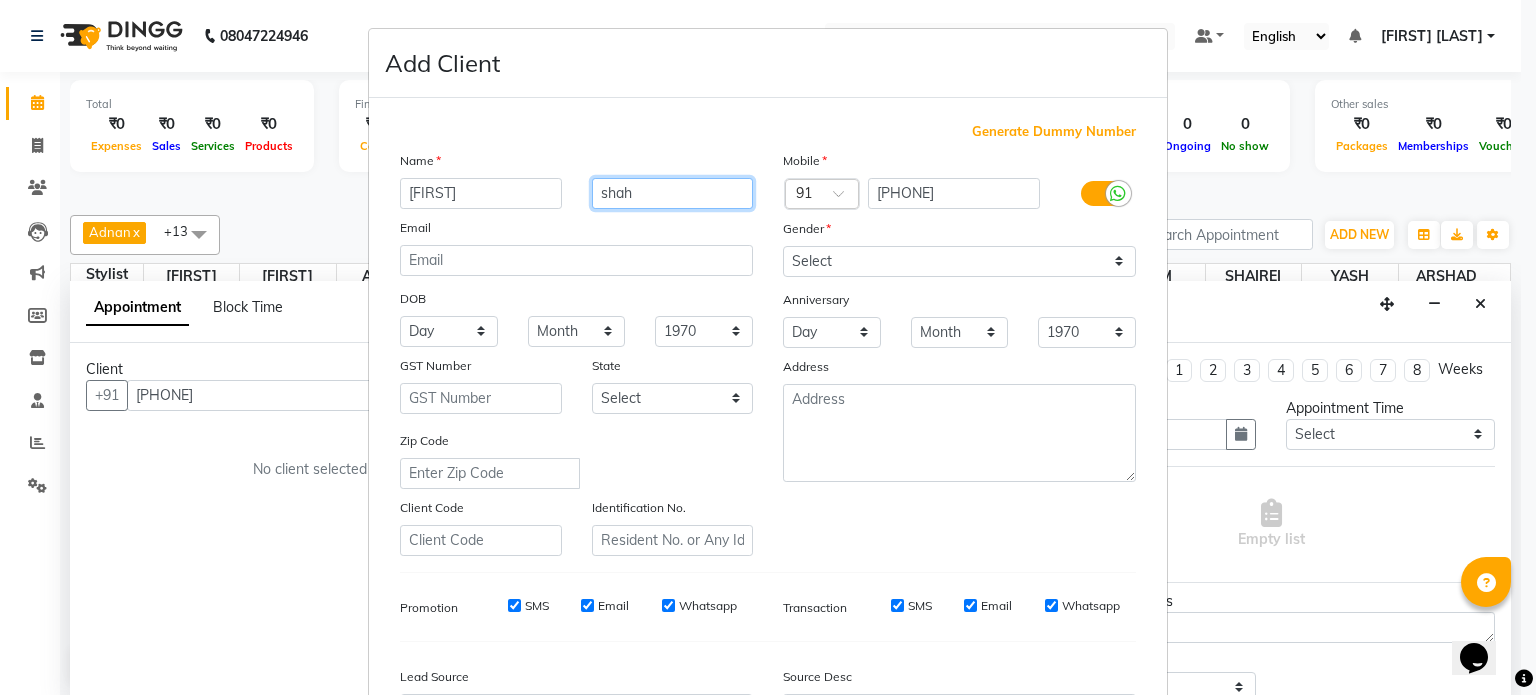 type on "shah" 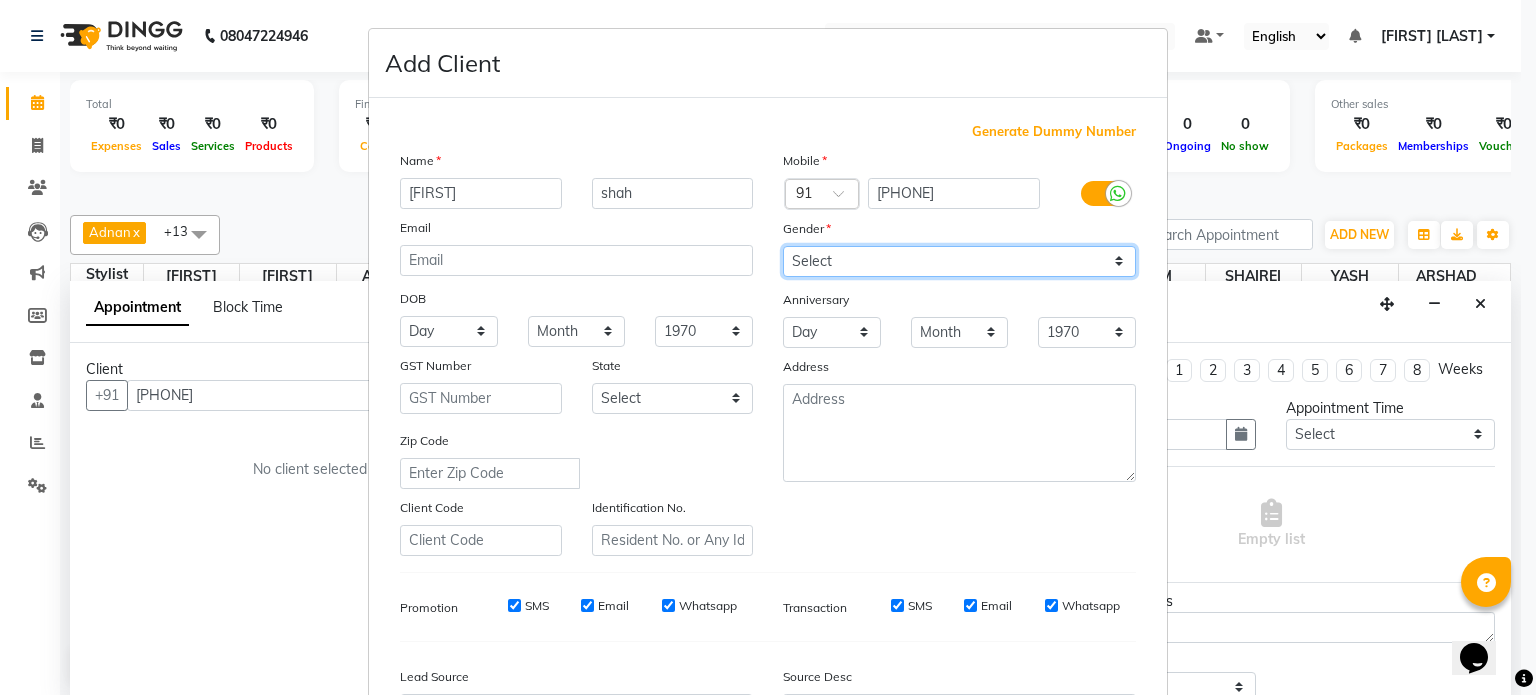 click on "Select Male Female Other Prefer Not To Say" at bounding box center [959, 261] 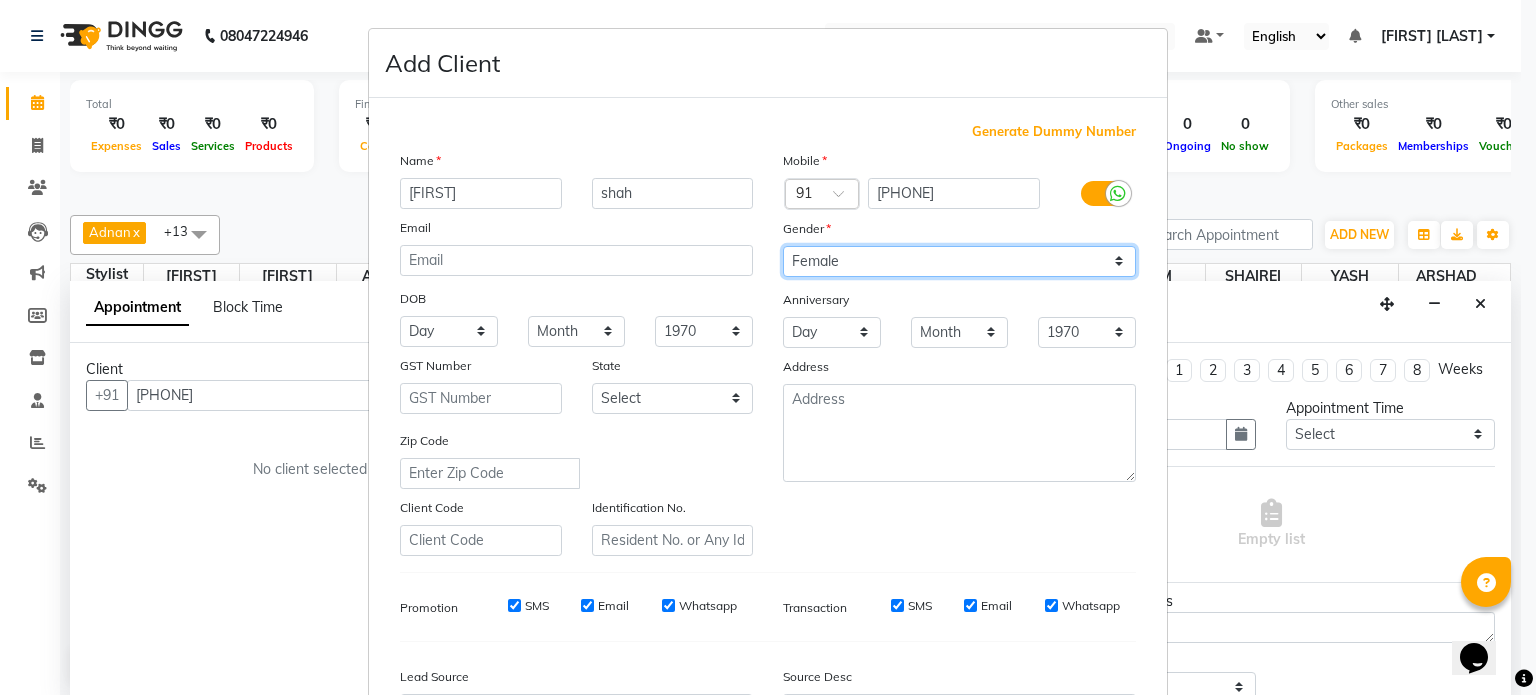 click on "Select Male Female Other Prefer Not To Say" at bounding box center [959, 261] 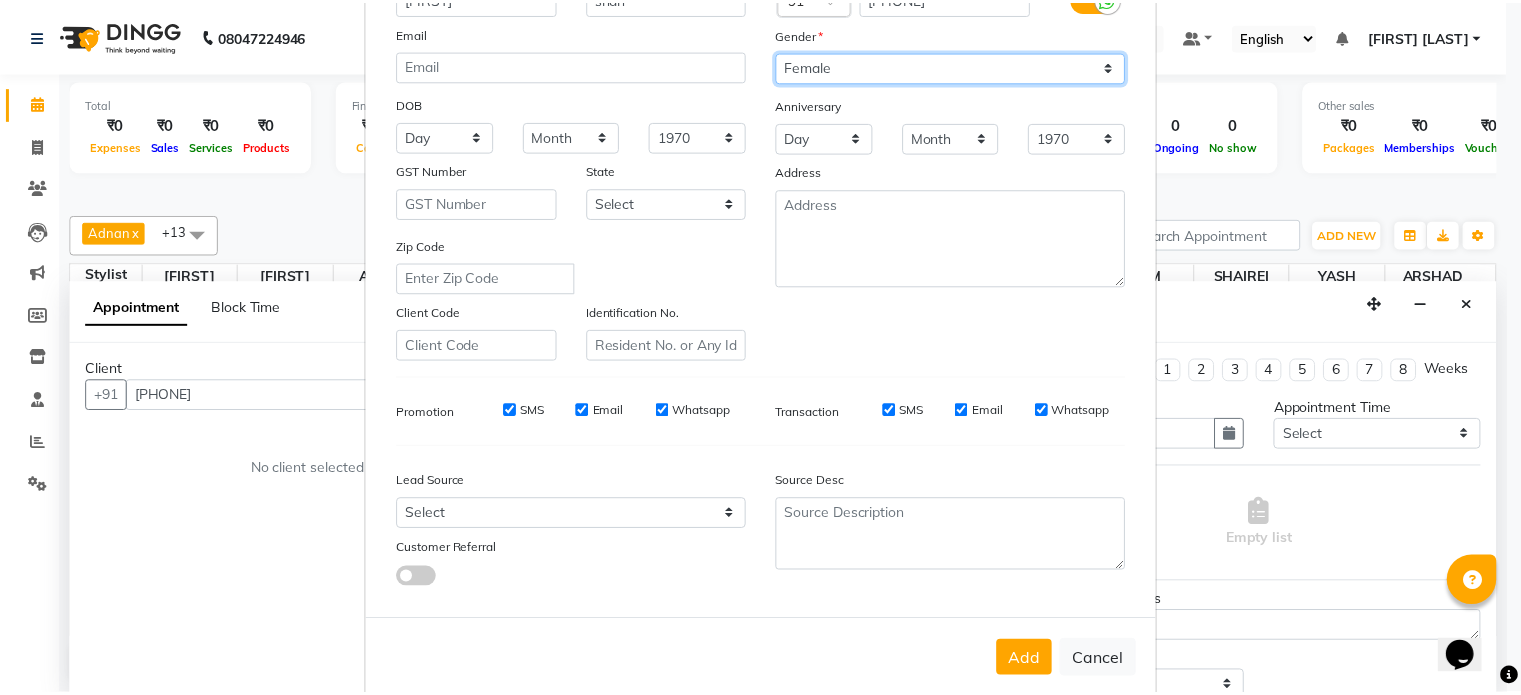 scroll, scrollTop: 214, scrollLeft: 0, axis: vertical 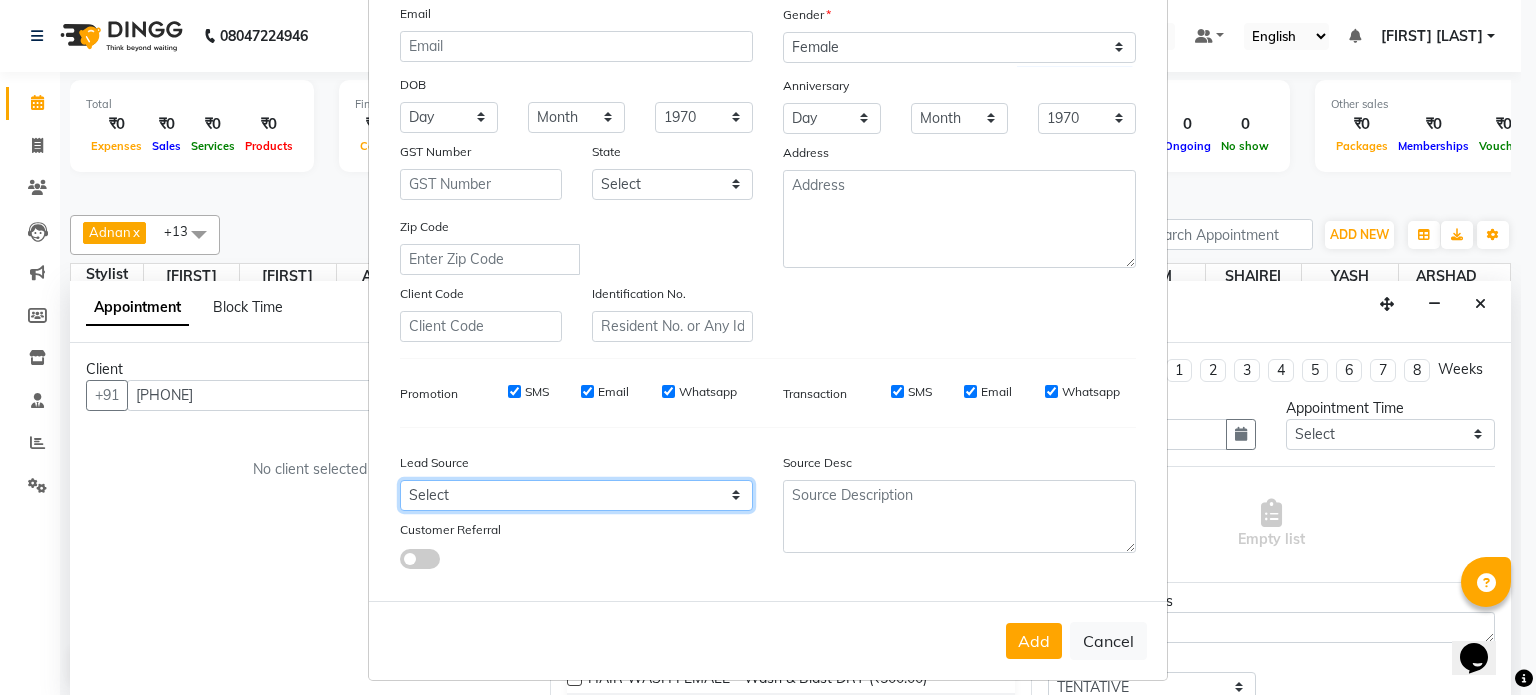 click on "Select Walk-in Referral Internet Friend Word of Mouth Advertisement Facebook JustDial Google Other" at bounding box center (576, 495) 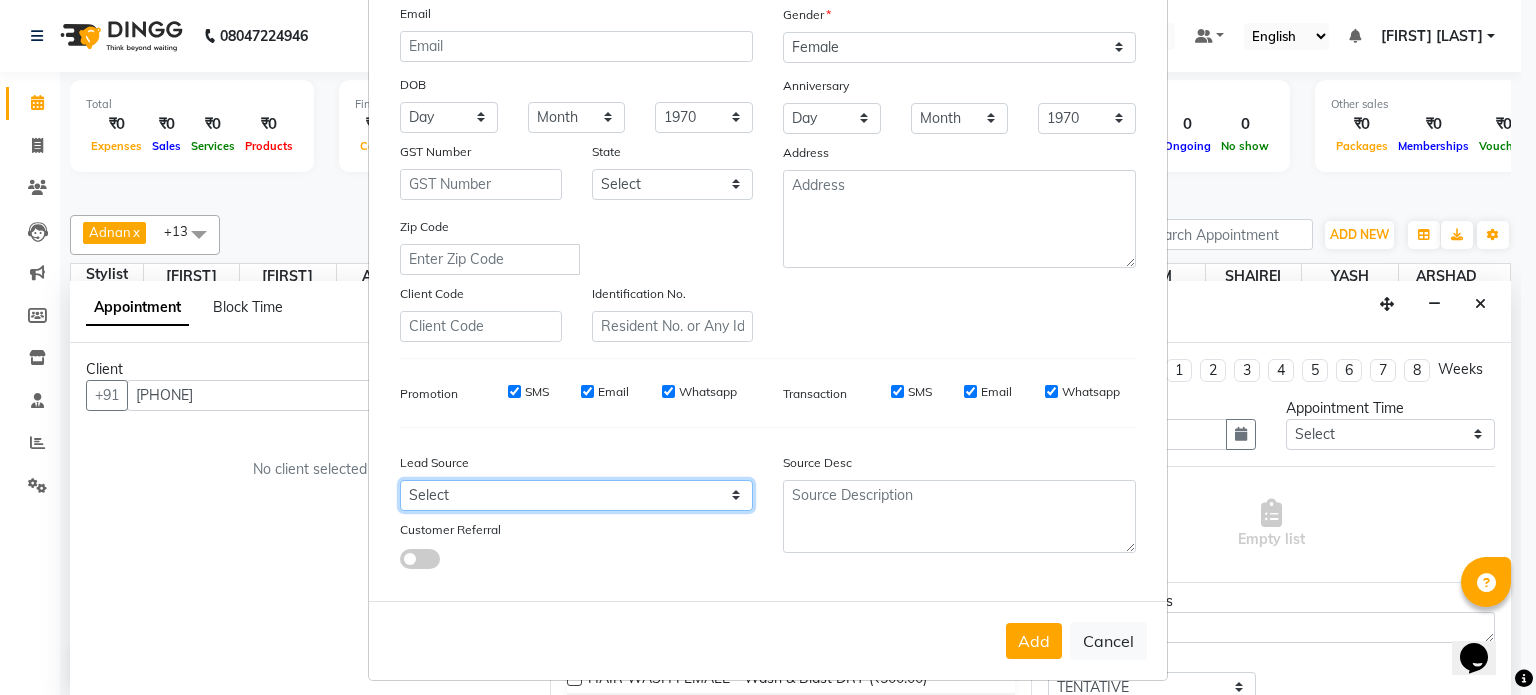 select on "49174" 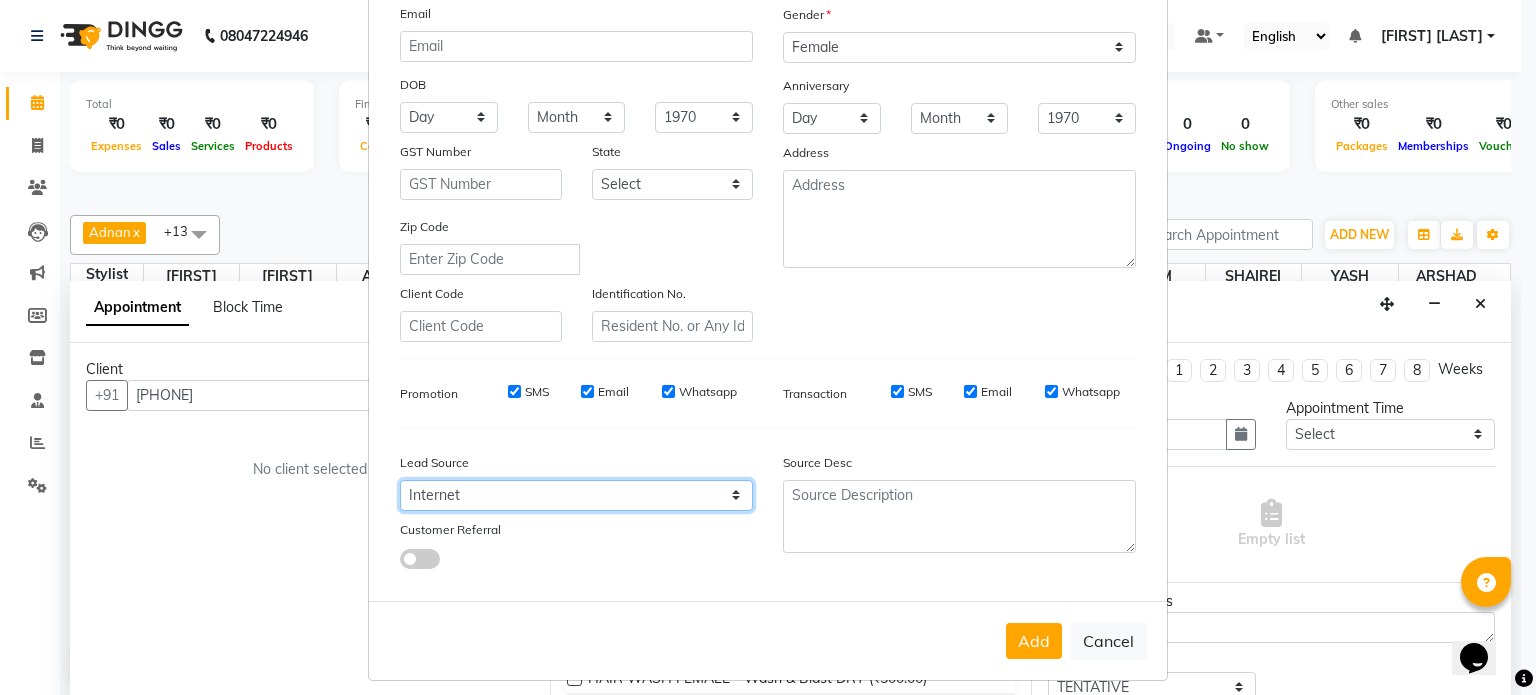 click on "Select Walk-in Referral Internet Friend Word of Mouth Advertisement Facebook JustDial Google Other" at bounding box center (576, 495) 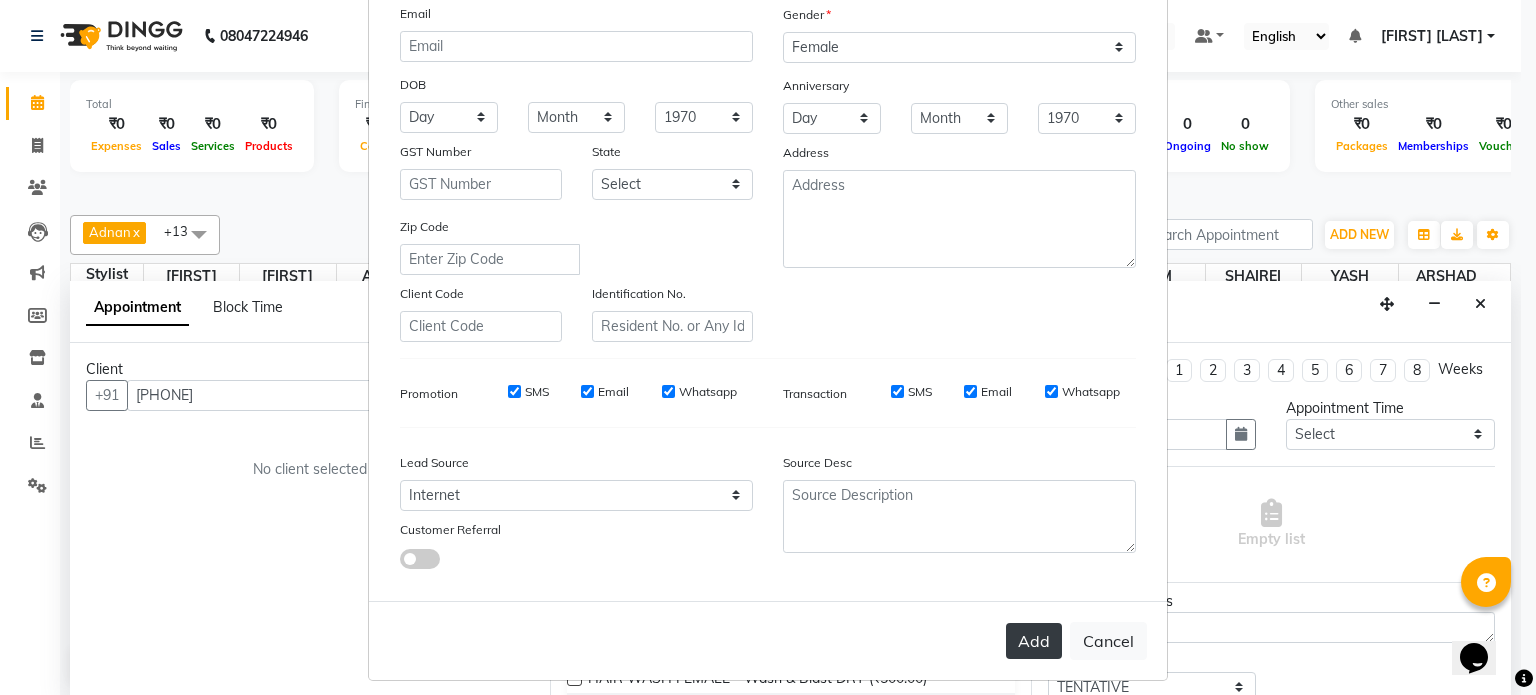 click on "Add" at bounding box center [1034, 641] 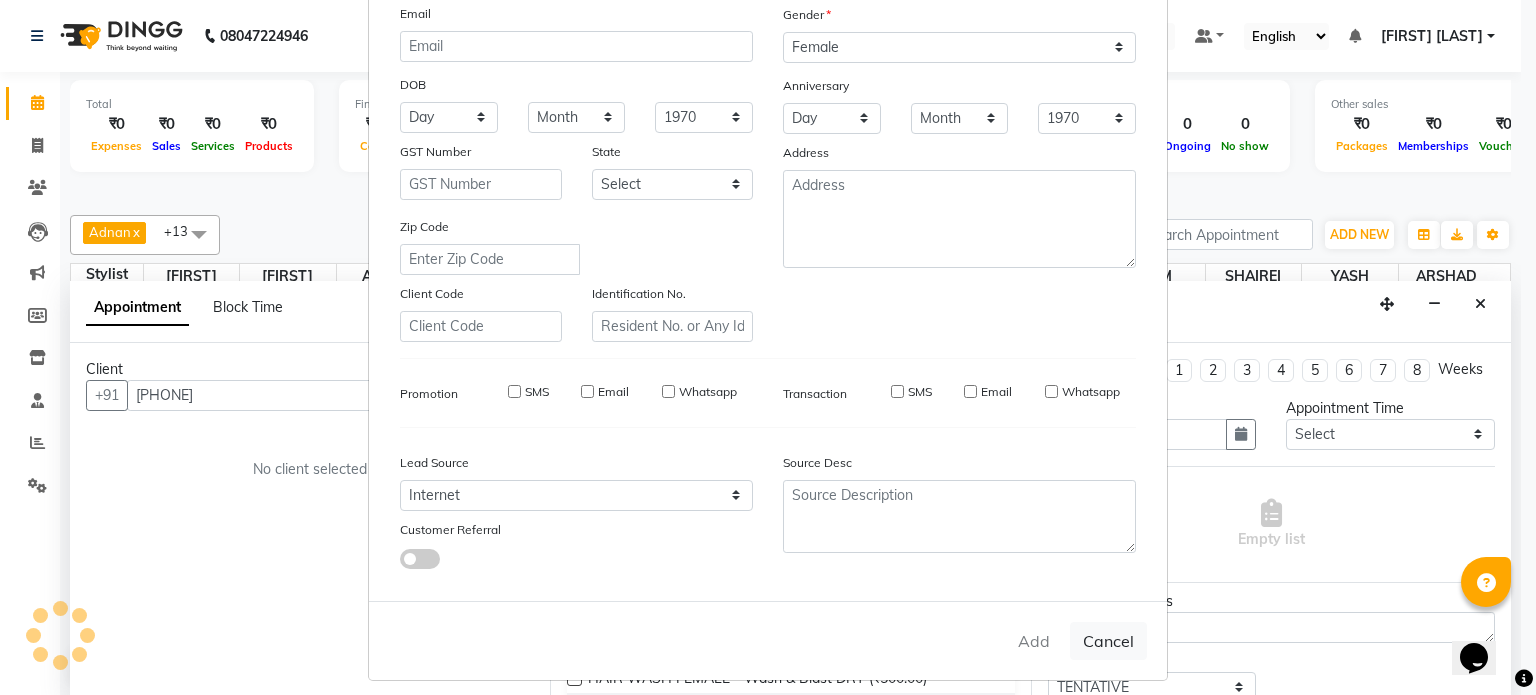 type 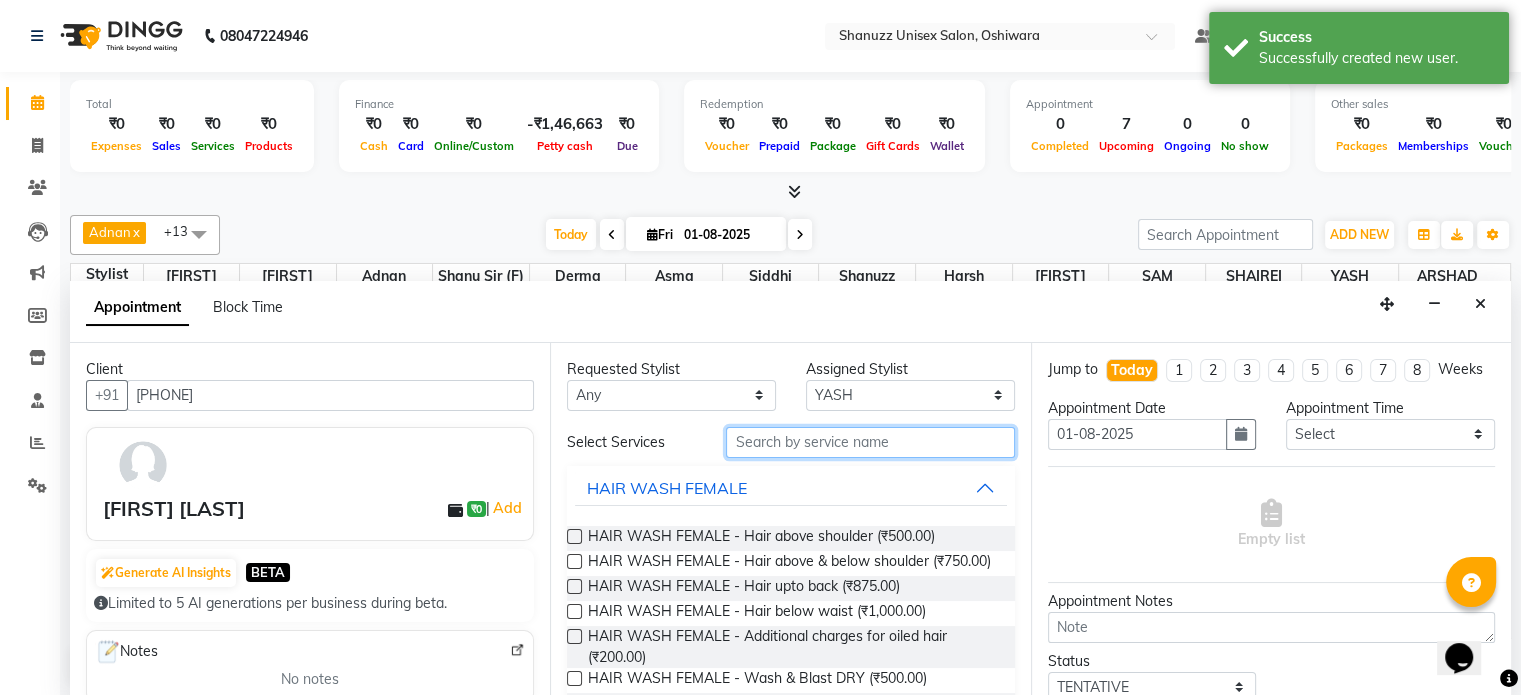 click at bounding box center [870, 442] 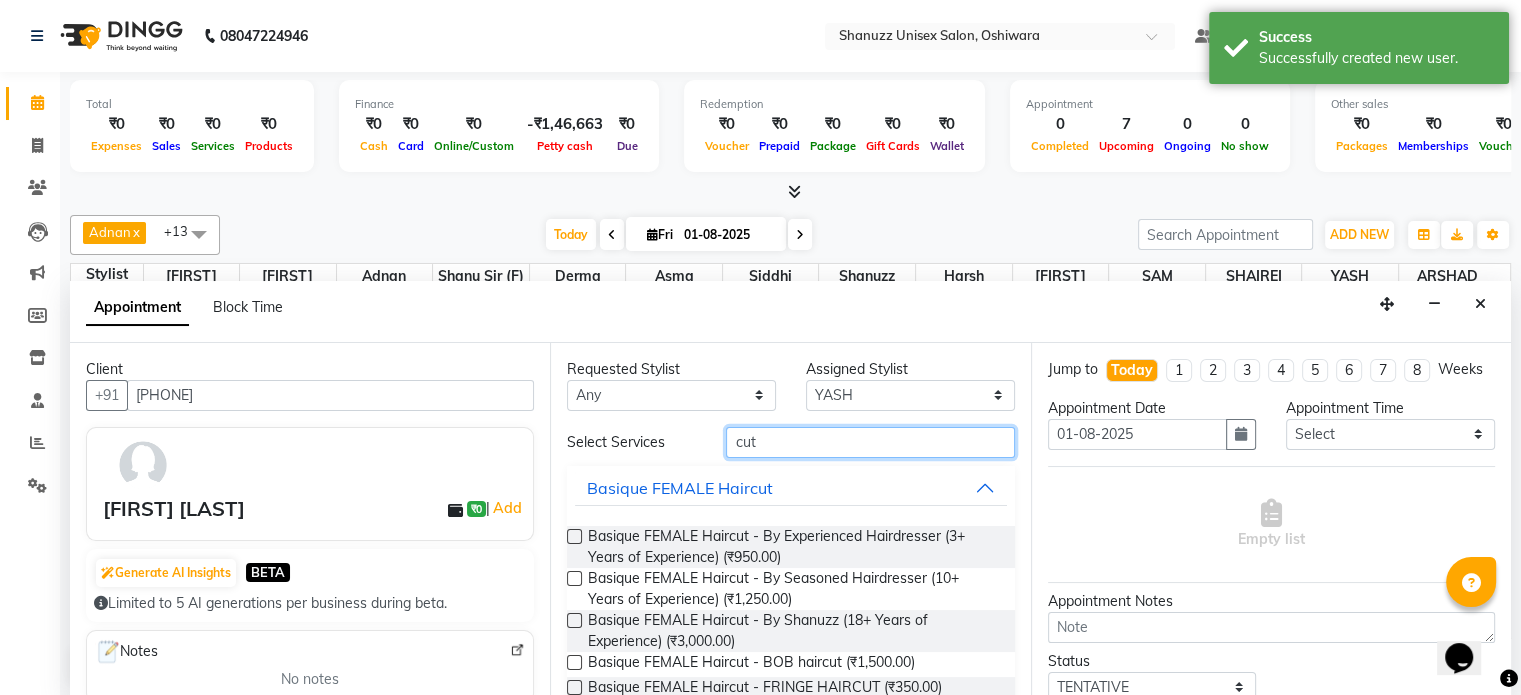 type on "cut" 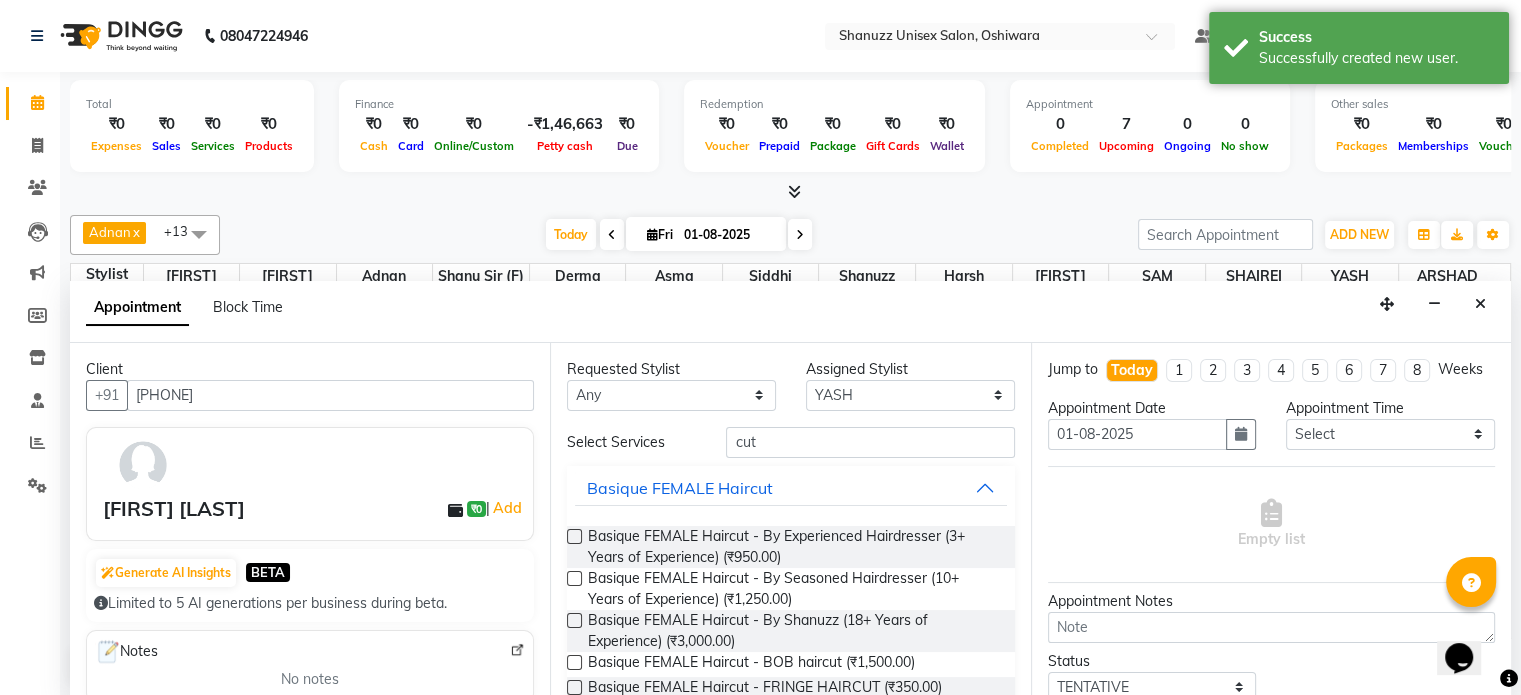 click at bounding box center [574, 536] 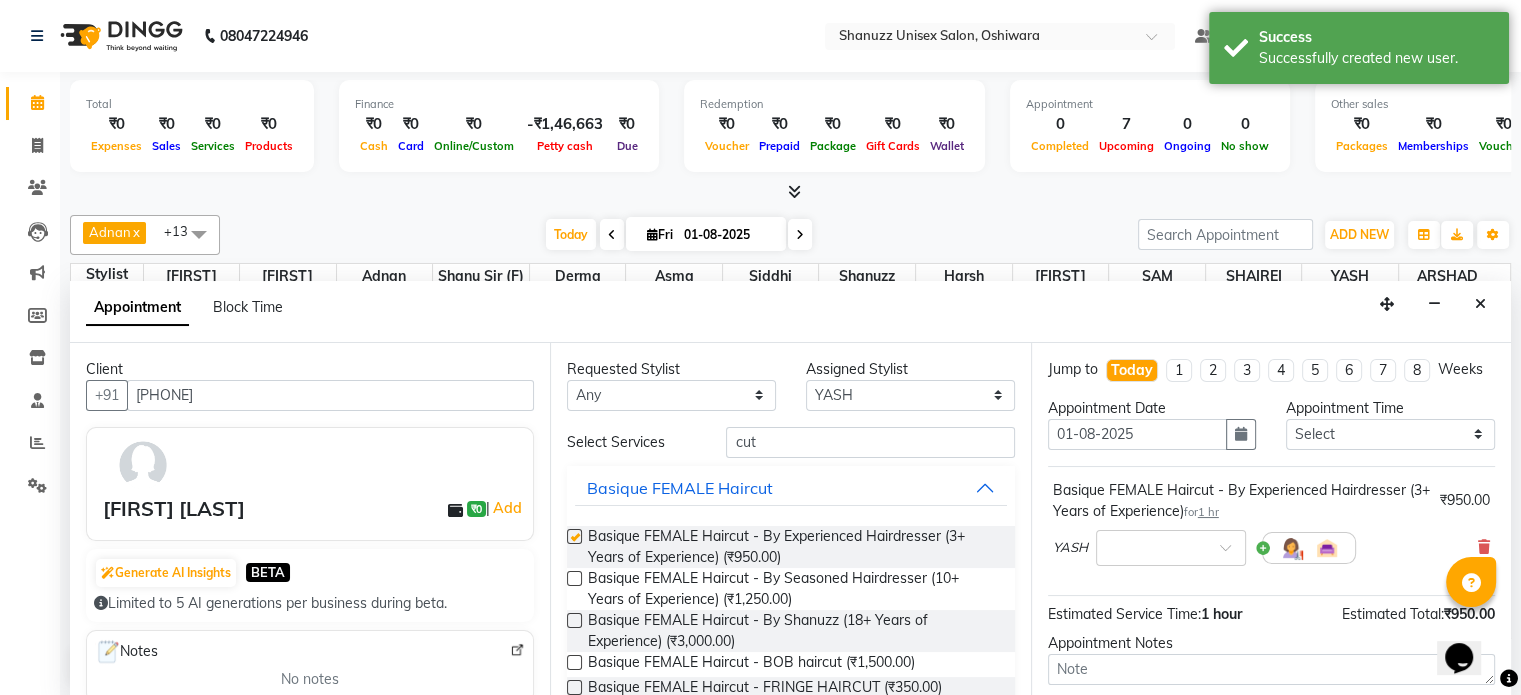 checkbox on "false" 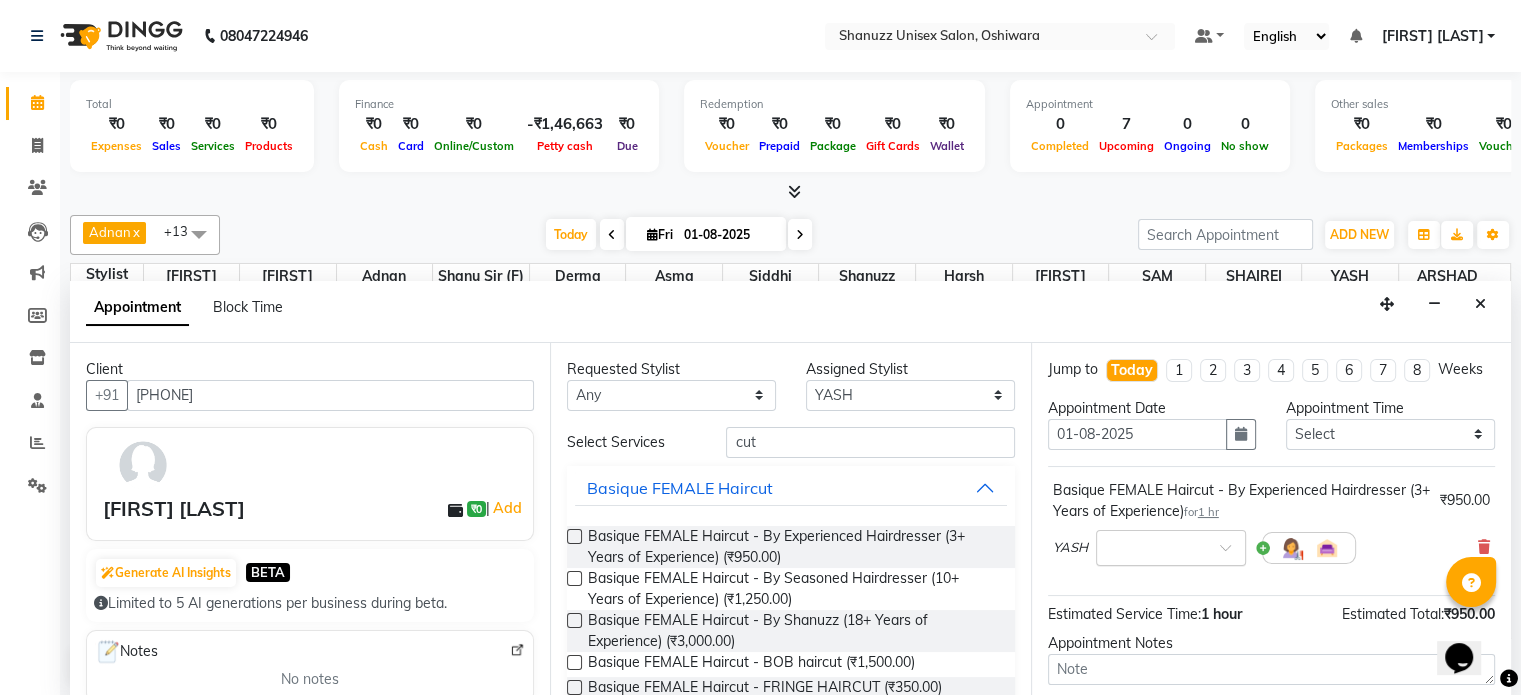 scroll, scrollTop: 191, scrollLeft: 0, axis: vertical 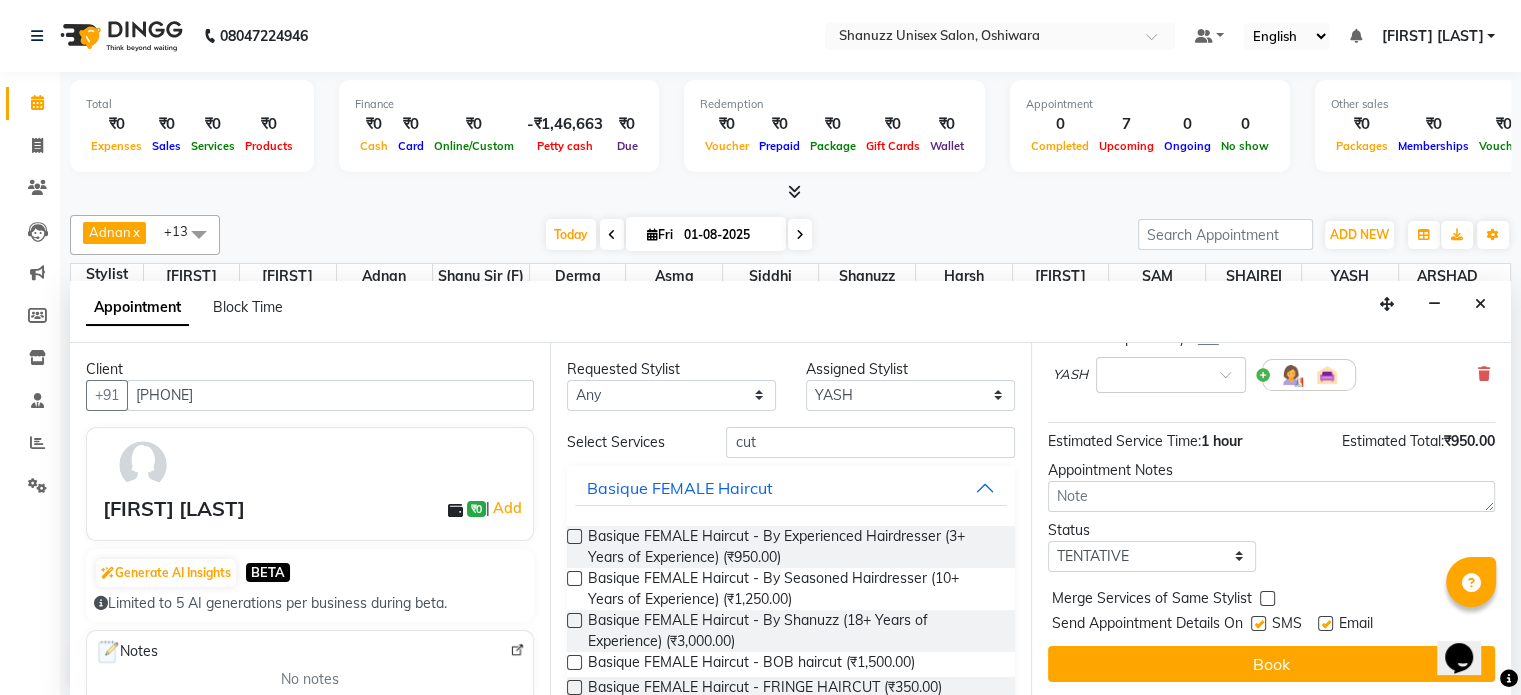 click at bounding box center [1258, 623] 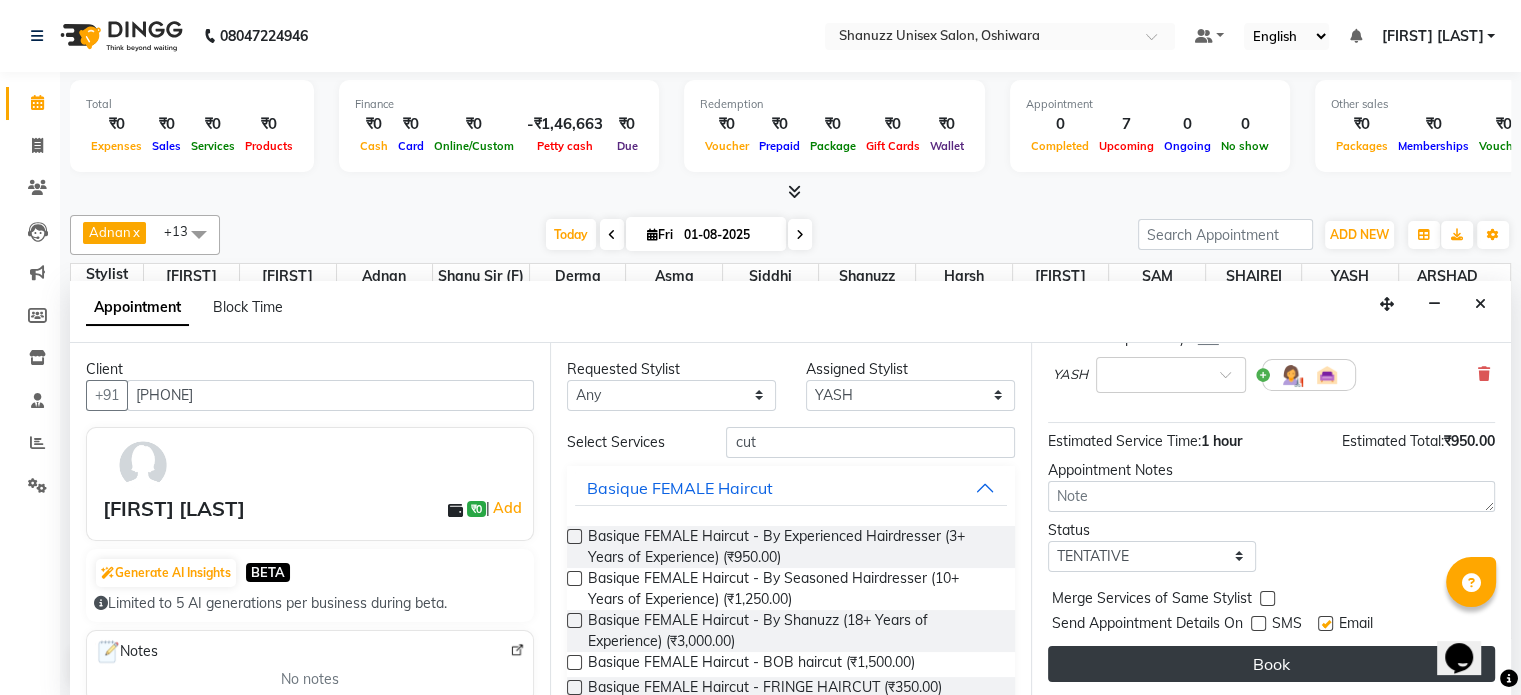 click on "Book" at bounding box center (1271, 664) 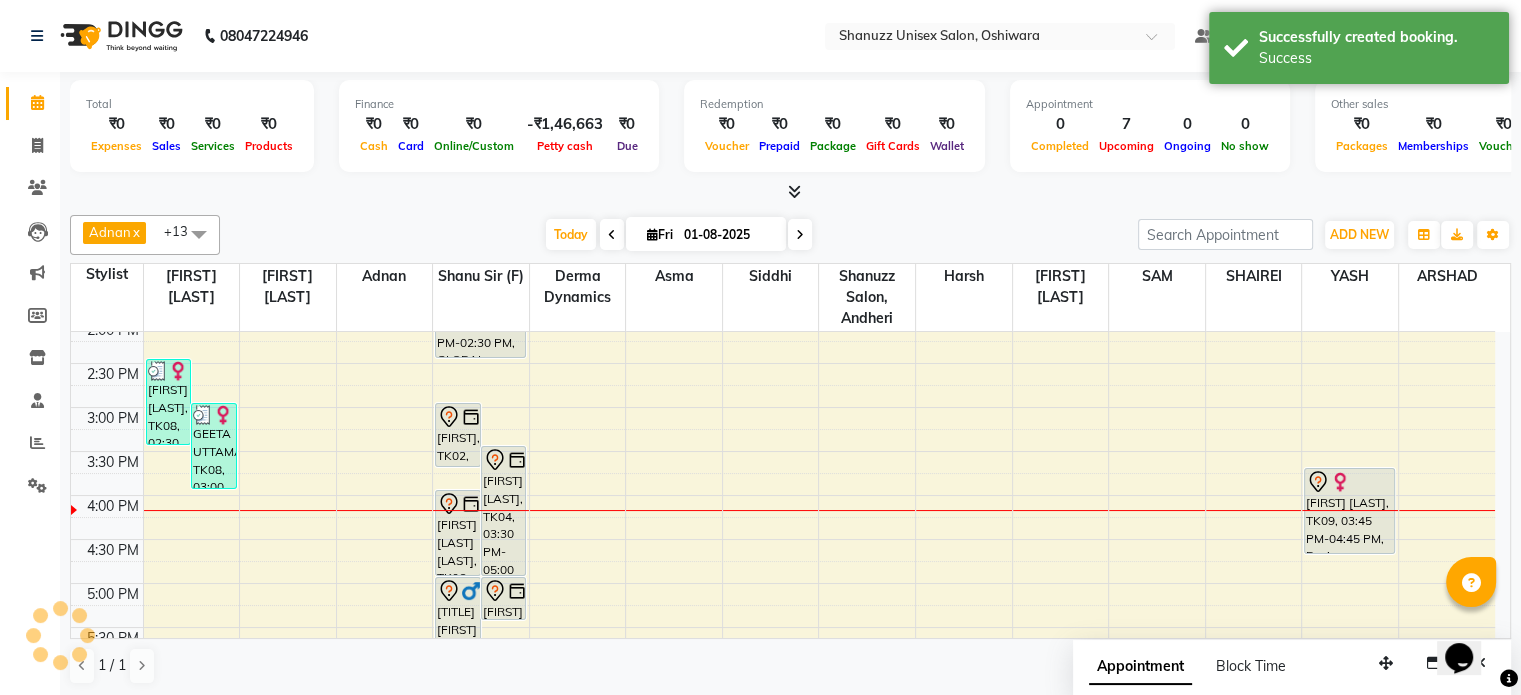 scroll, scrollTop: 0, scrollLeft: 0, axis: both 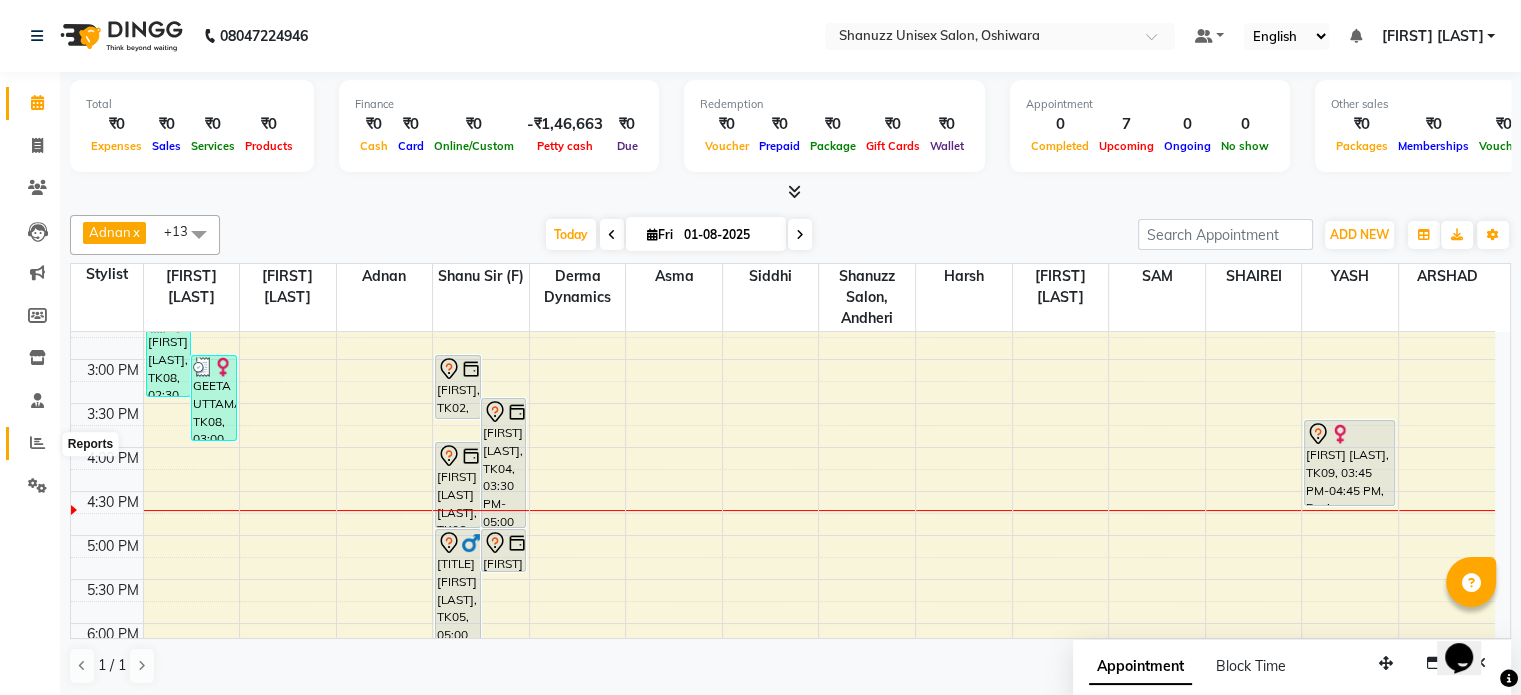 click 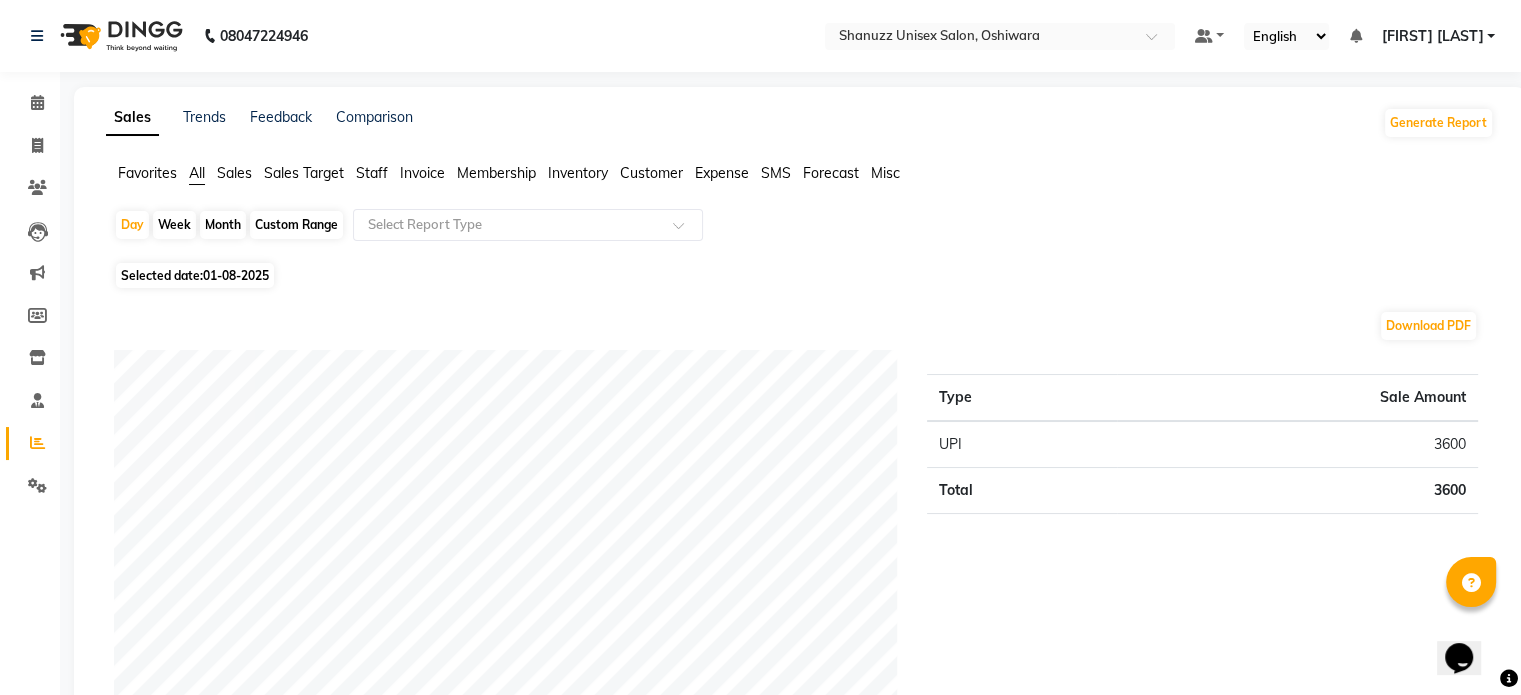 click on "Expense" 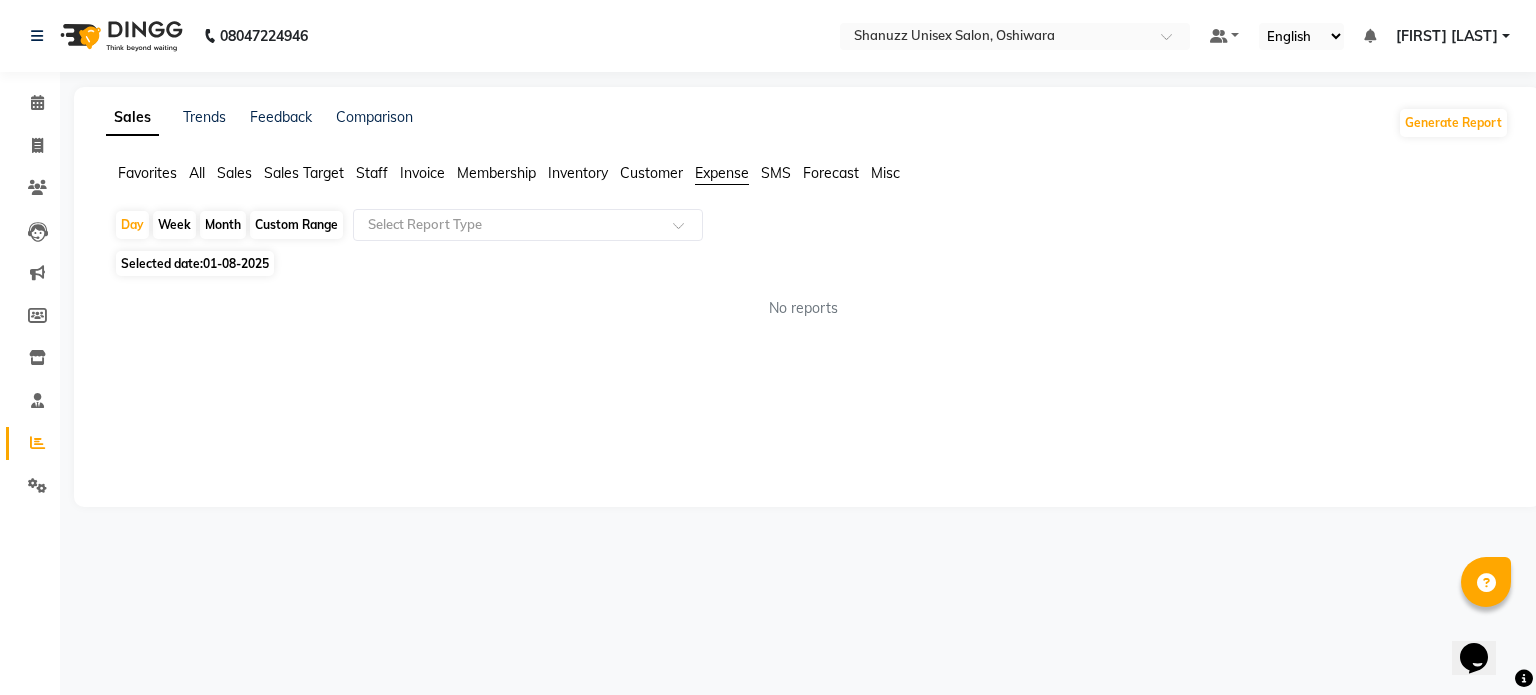 click on "Month" 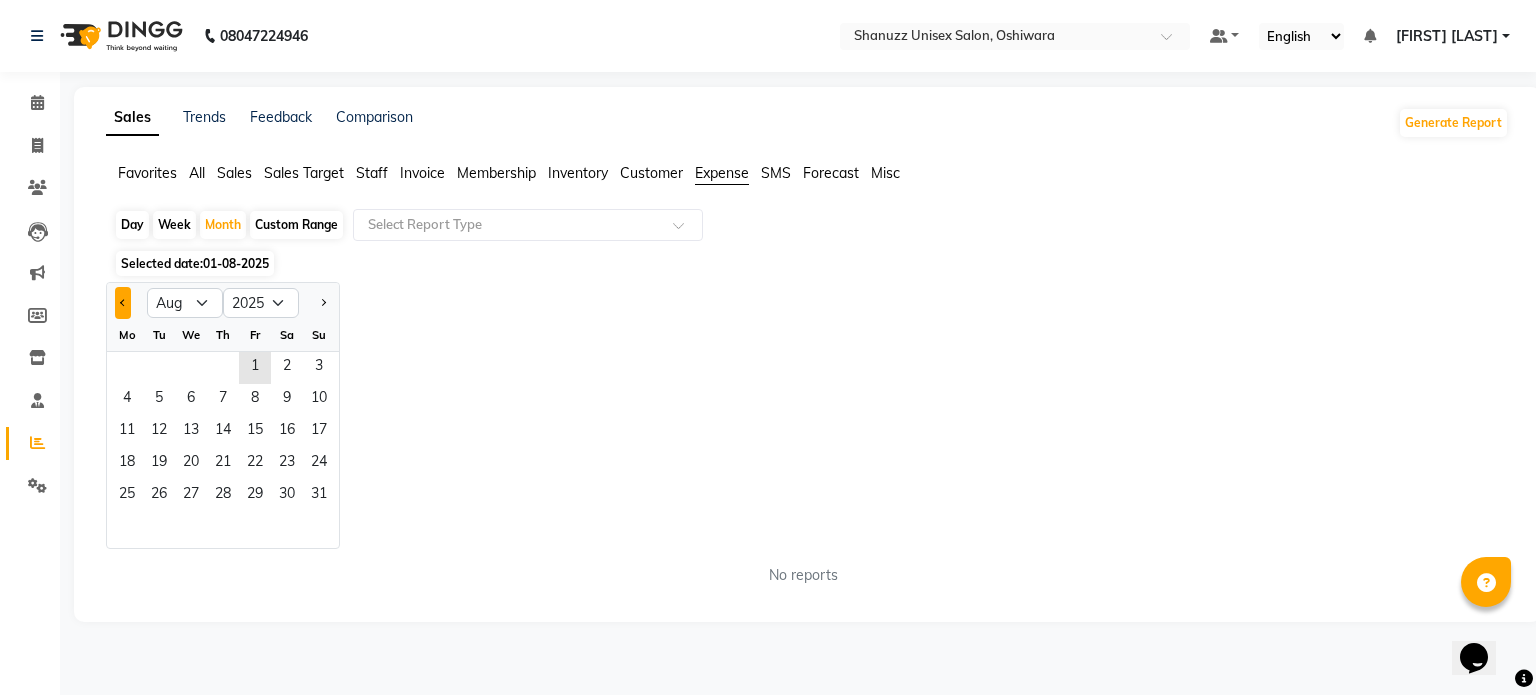 click 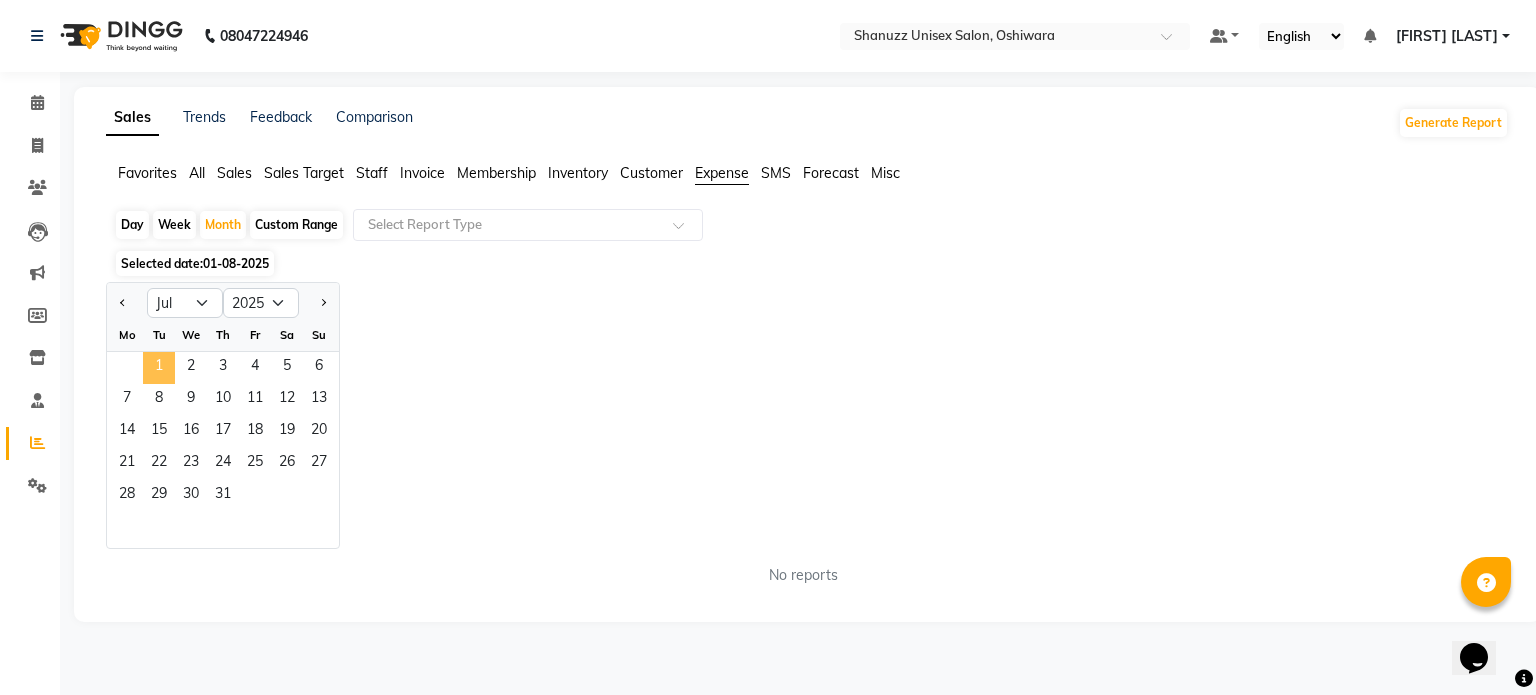 click on "1" 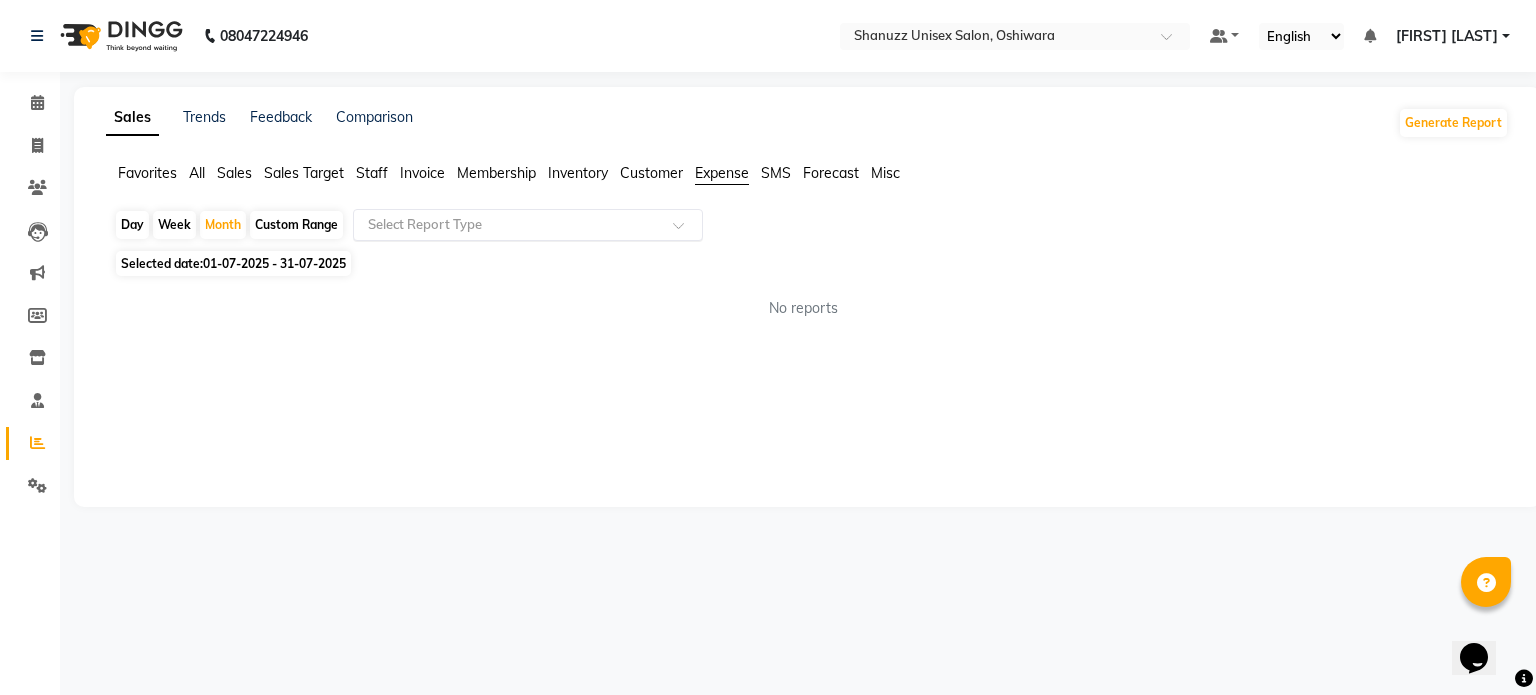 click on "Select Report Type" 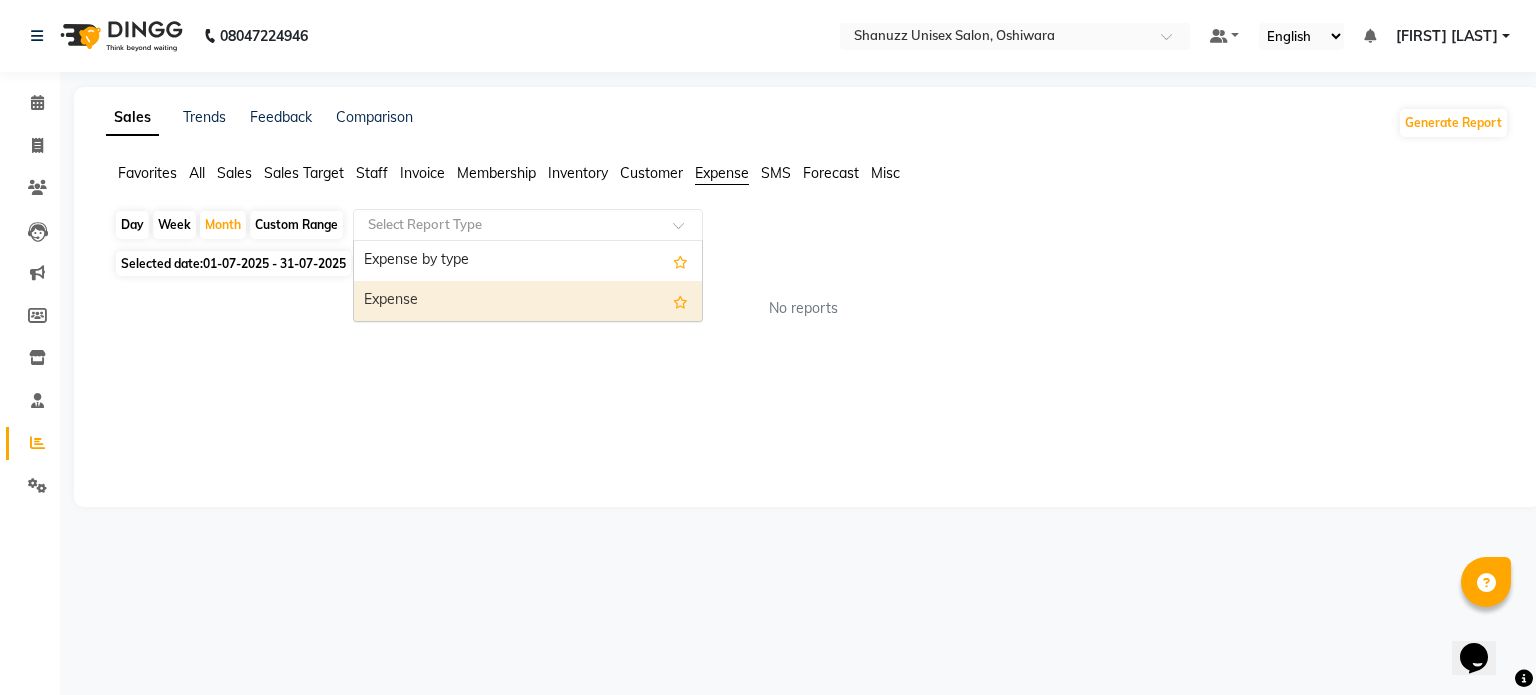 click on "Expense" at bounding box center [528, 301] 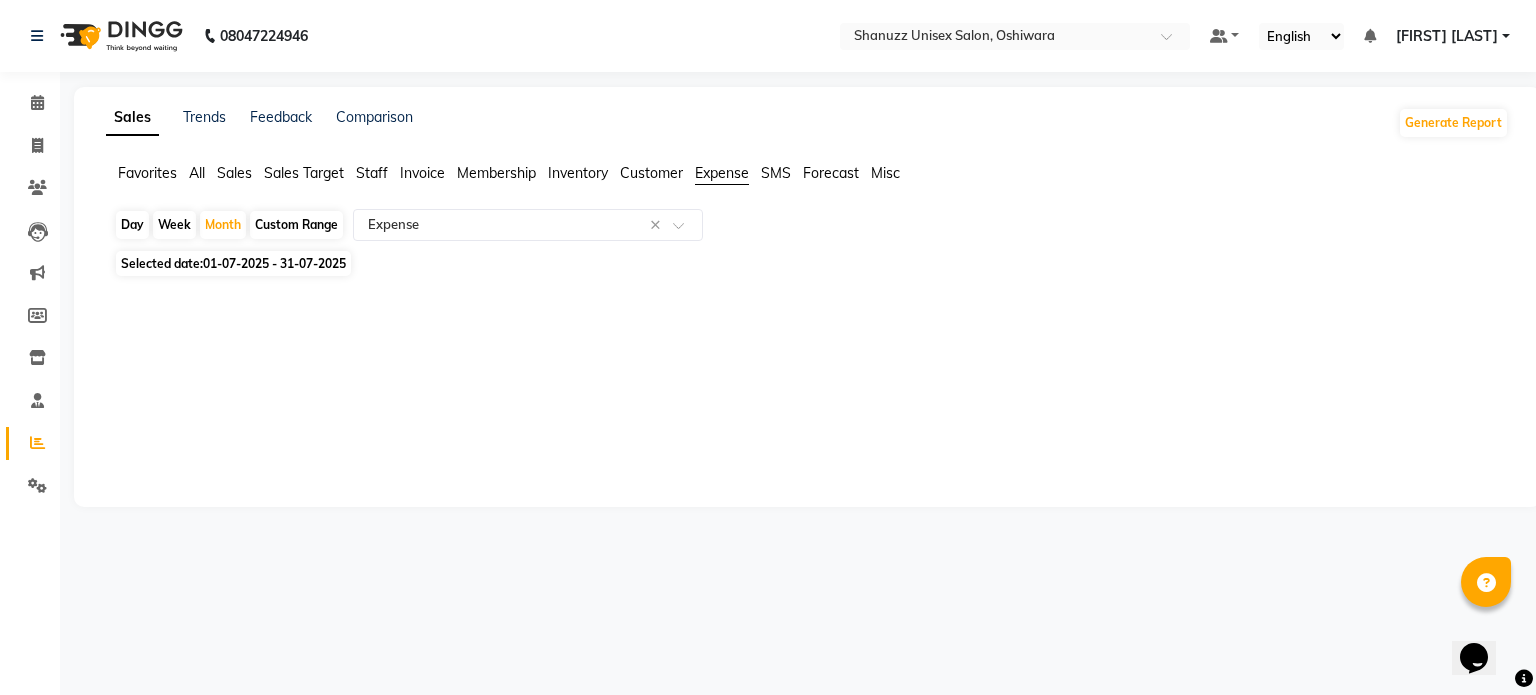 click on "08047224946 Select Location × Shanuzz Unisex Salon, Oshiwara Default Panel My Panel English ENGLISH Español العربية मराठी हिंदी ગુજરાતી தமிழ் 中文 Notifications nothing to show Tanishka Panchal Manage Profile Change Password Sign out  Version:3.15.11  ☀ Shanuzz Unisex Salon, Oshiwara  Calendar  Invoice  Clients  Leads   Marketing  Members  Inventory  Staff  Reports  Settings Completed InProgress Upcoming Dropped Tentative Check-In Confirm Bookings Generate Report Segments Page Builder Sales Trends Feedback Comparison Generate Report Favorites All Sales Sales Target Staff Invoice Membership Inventory Customer Expense SMS Forecast Misc  Day   Week   Month   Custom Range  Select Report Type × Expense × Selected date:  01-07-2025 - 31-07-2025  ★ Mark as Favorite  Choose how you'd like to save "" report to favorites  Save to Personal Favorites:   Only you can see this report in your favorites tab. Share with Organization:    Save to Favorites" at bounding box center (768, 347) 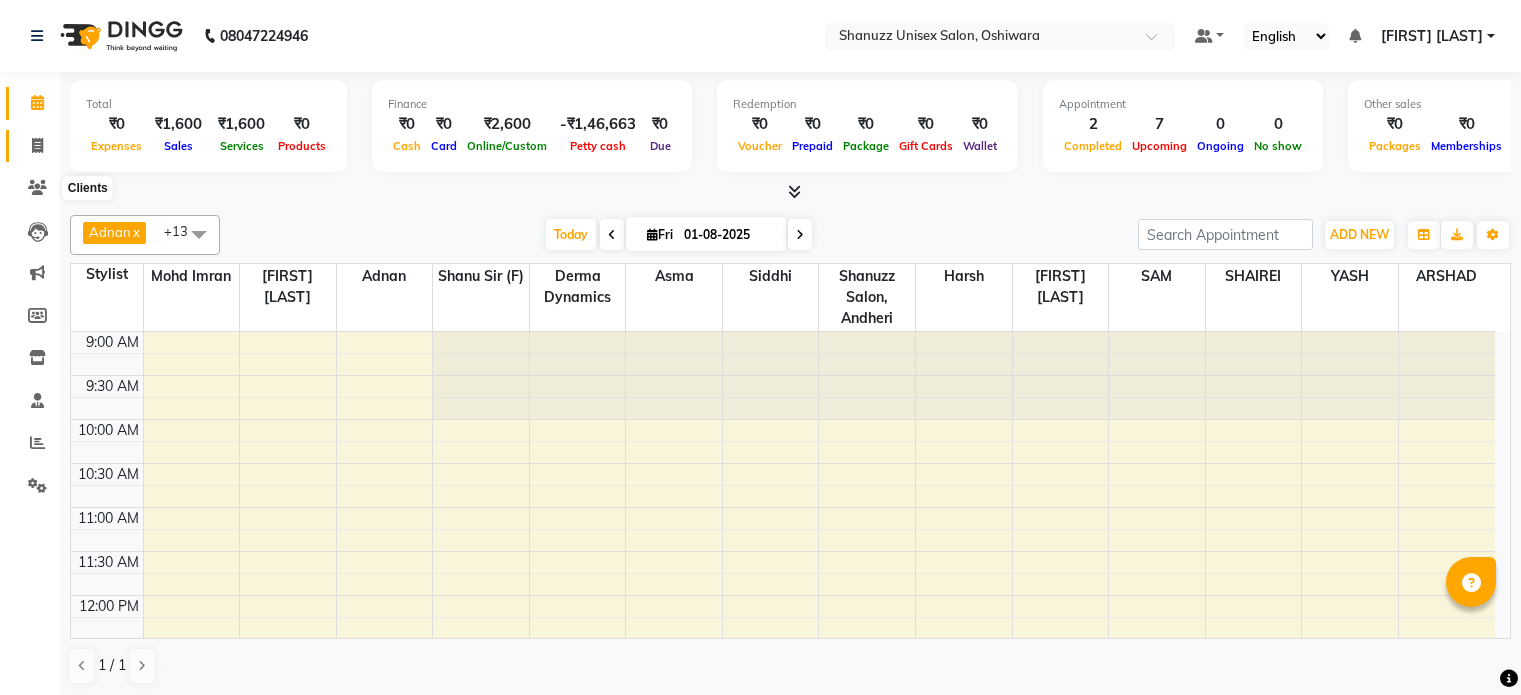 scroll, scrollTop: 0, scrollLeft: 0, axis: both 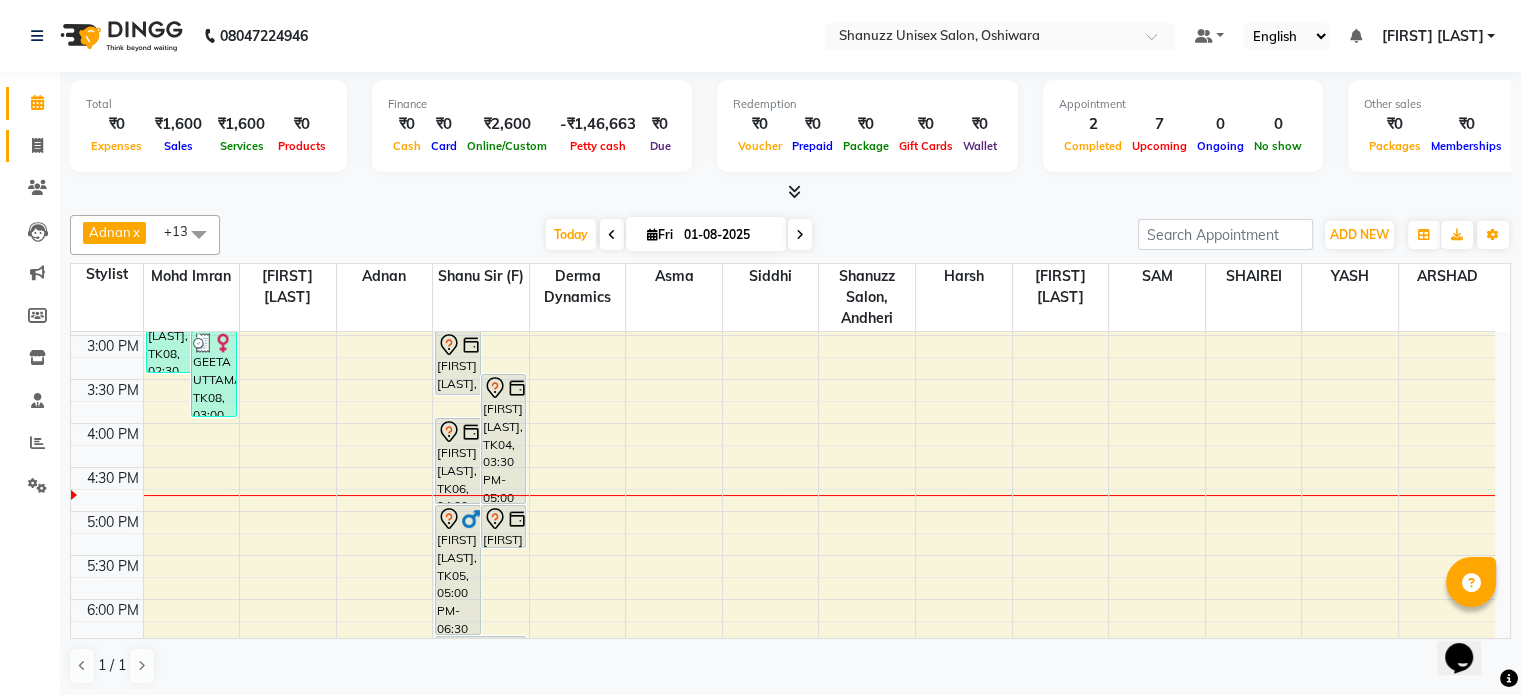 click 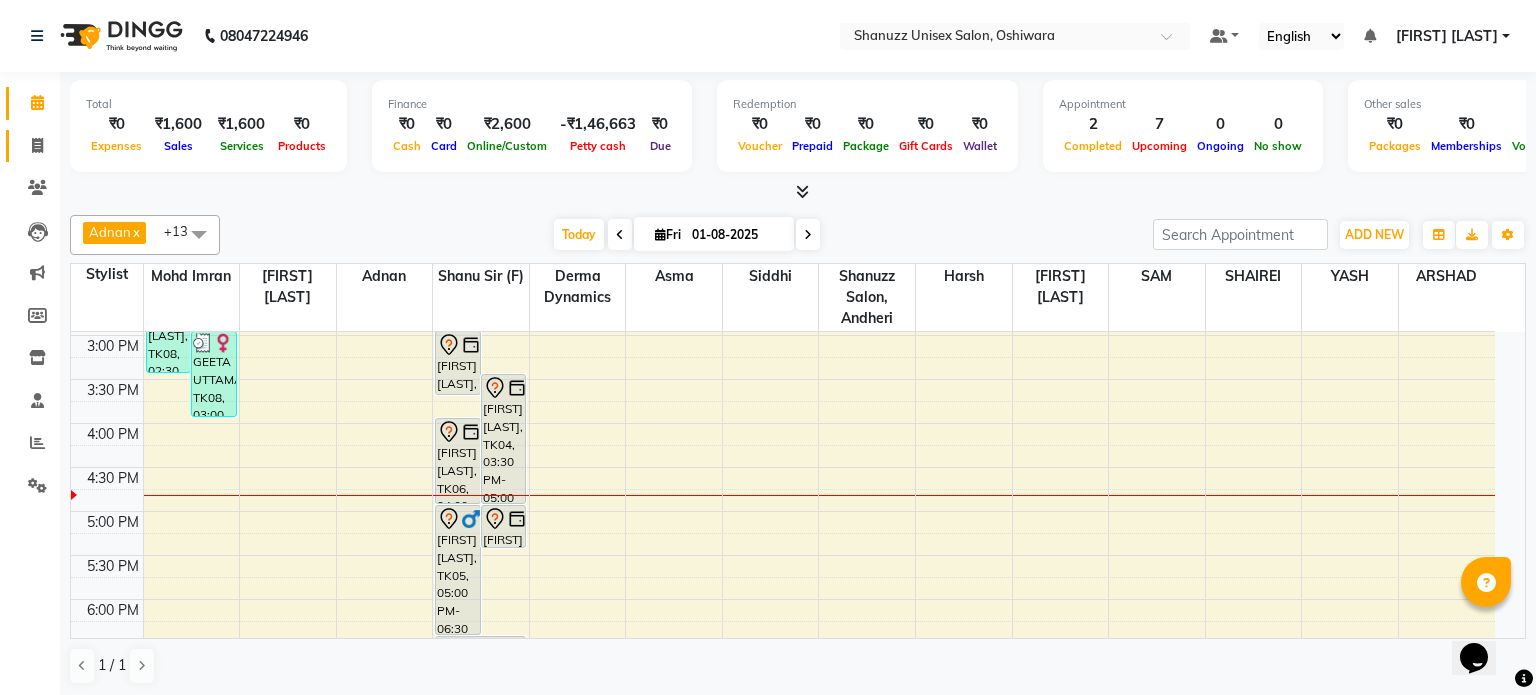 select on "service" 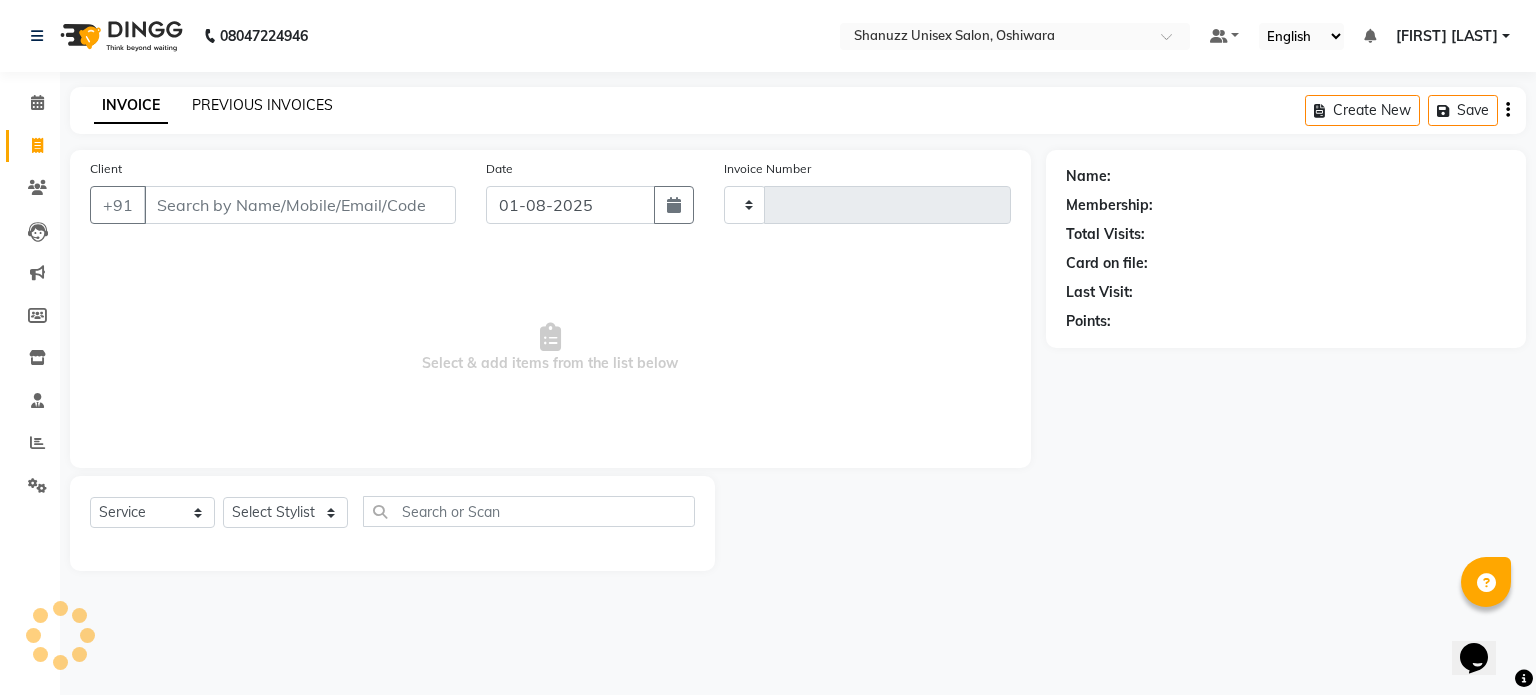 type on "1164" 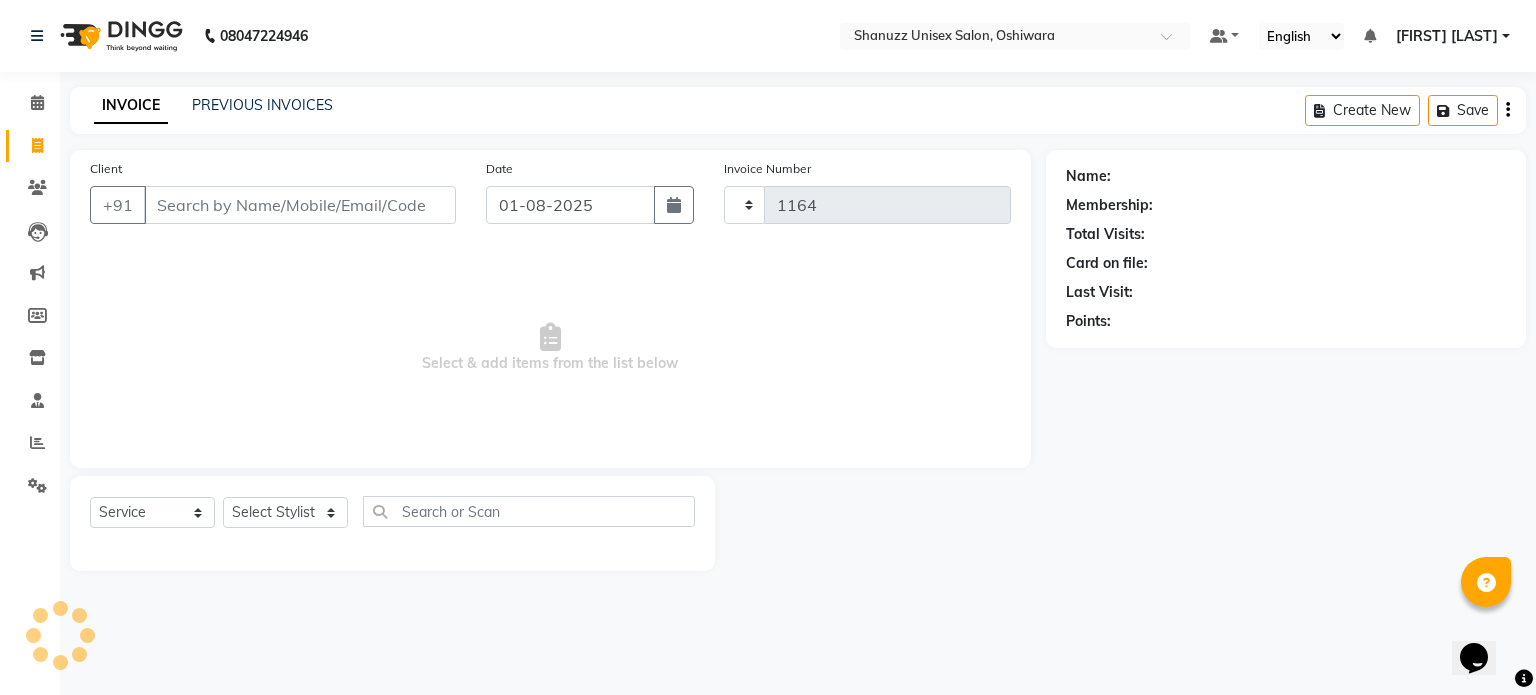 select on "7102" 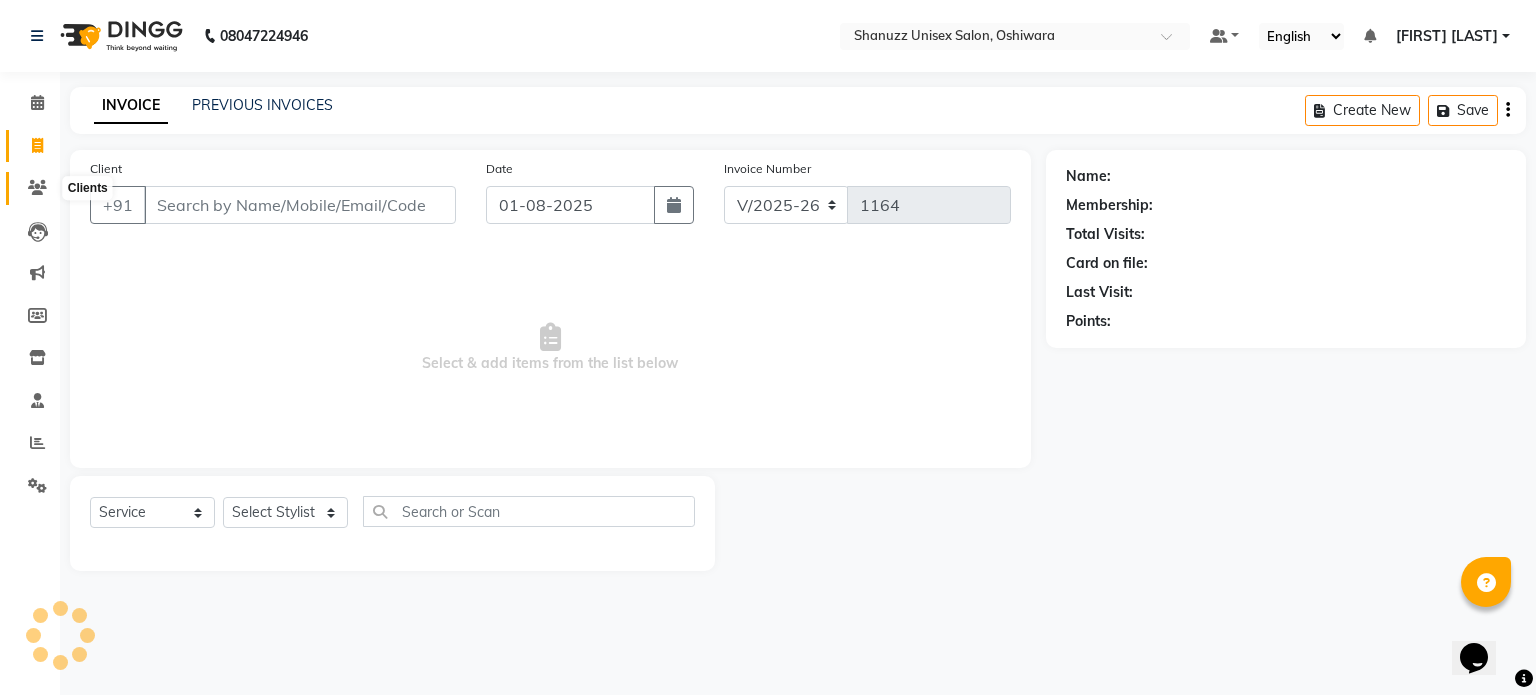 click 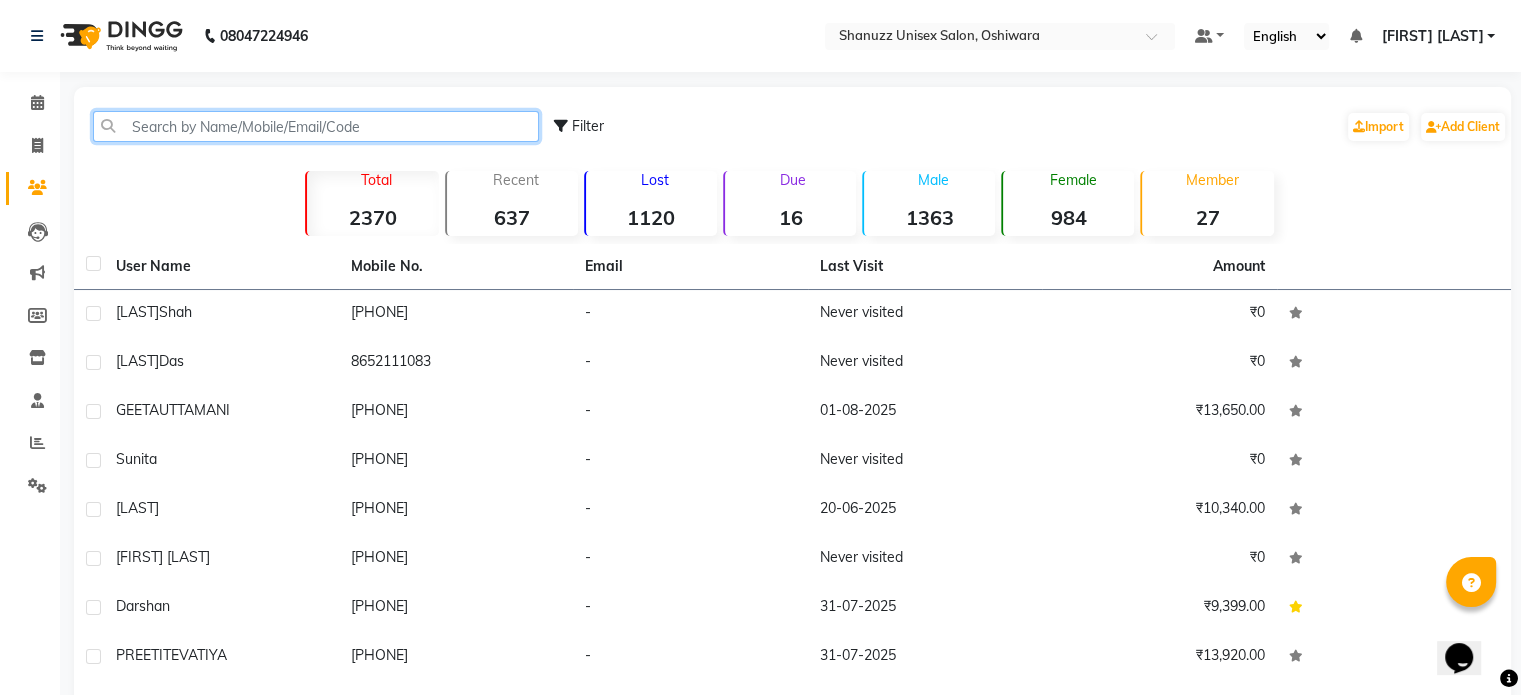 click 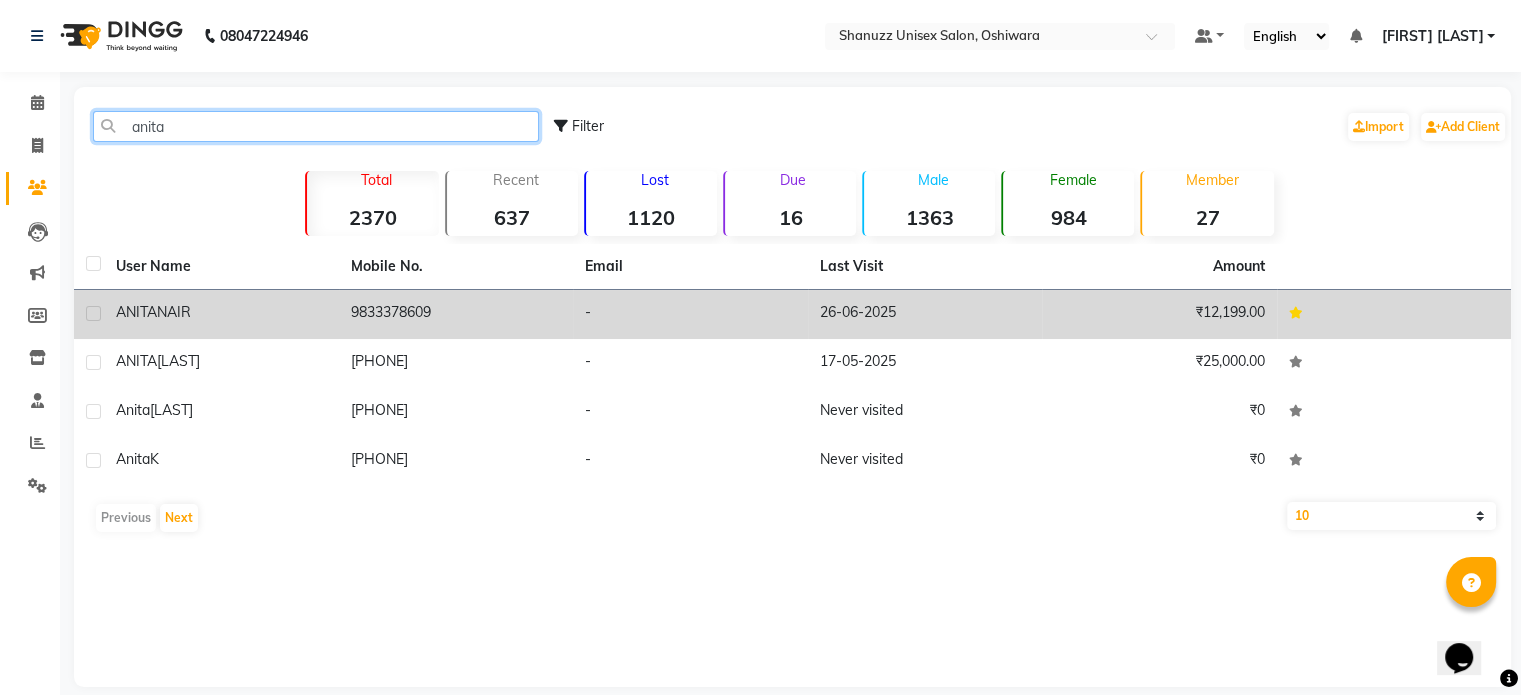 type on "anita" 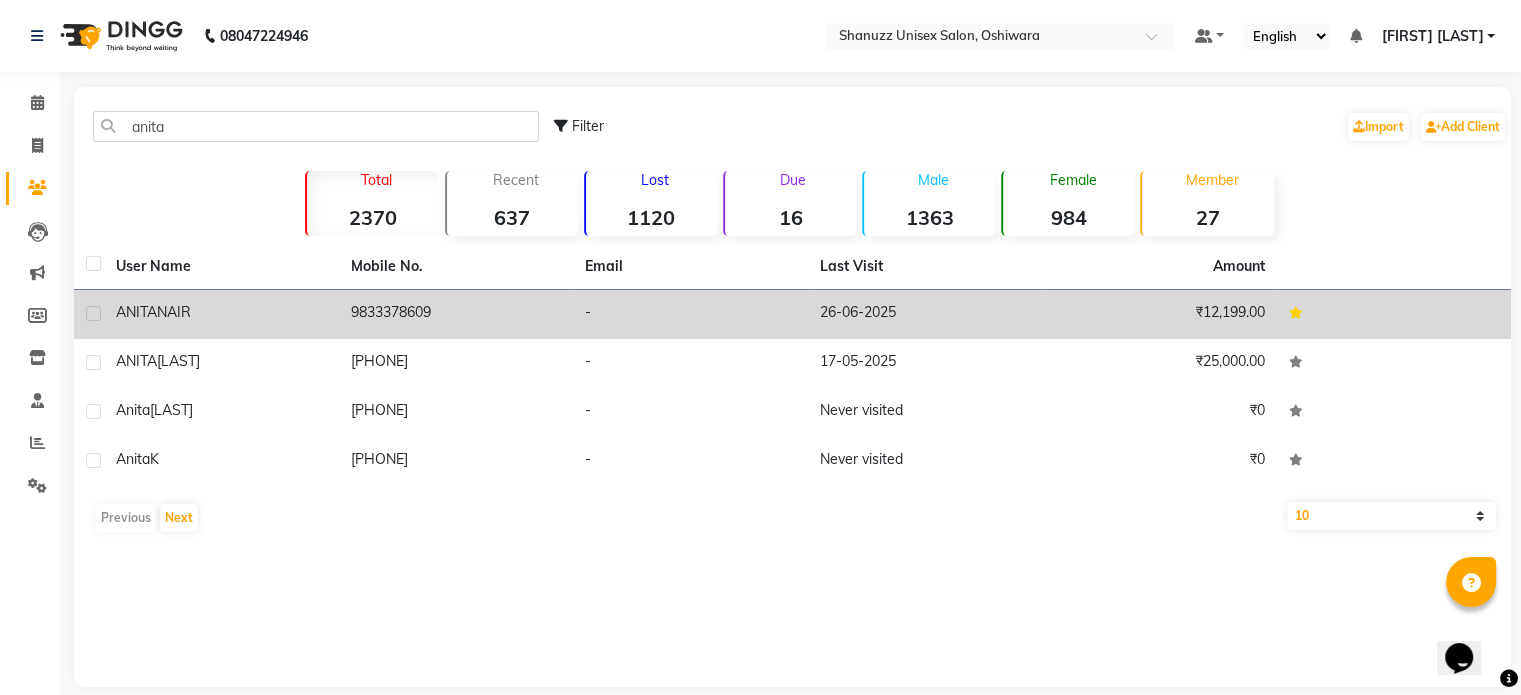 click on "9833378609" 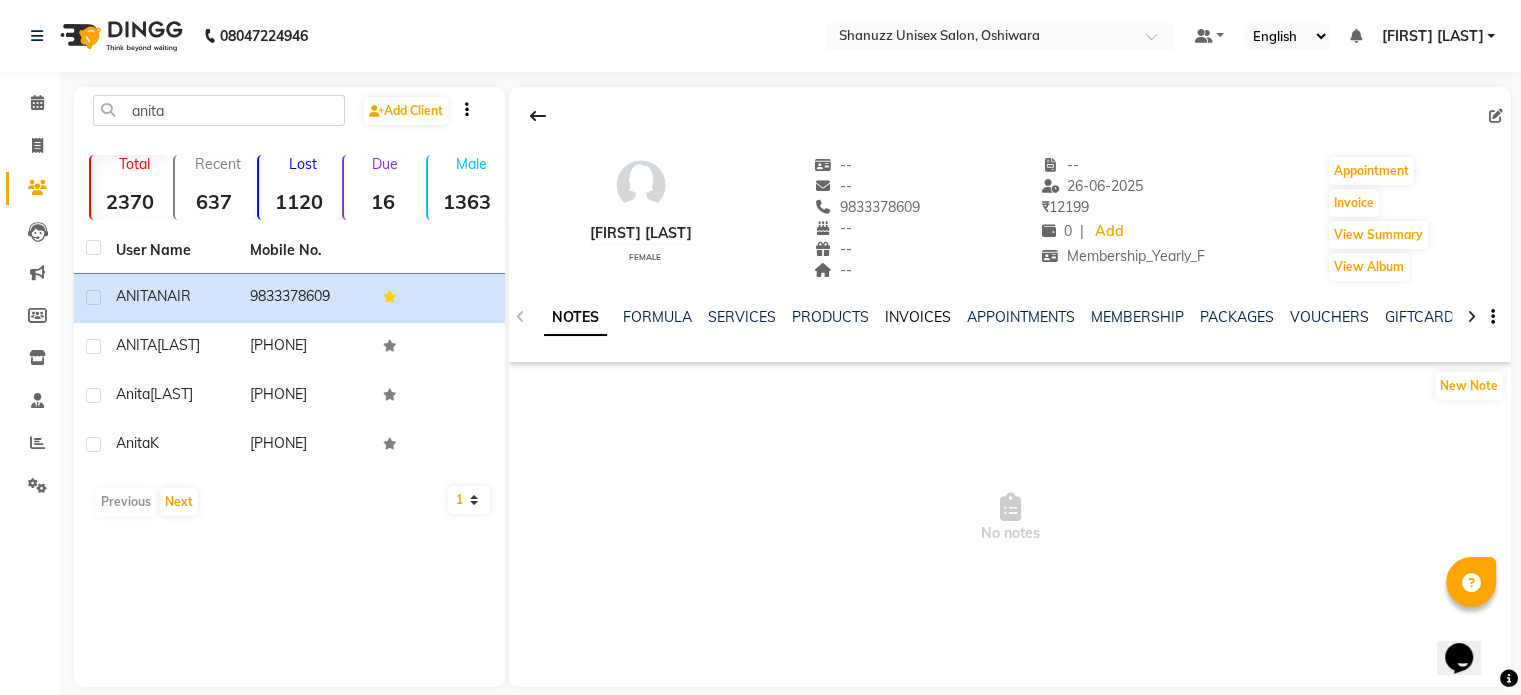 click on "INVOICES" 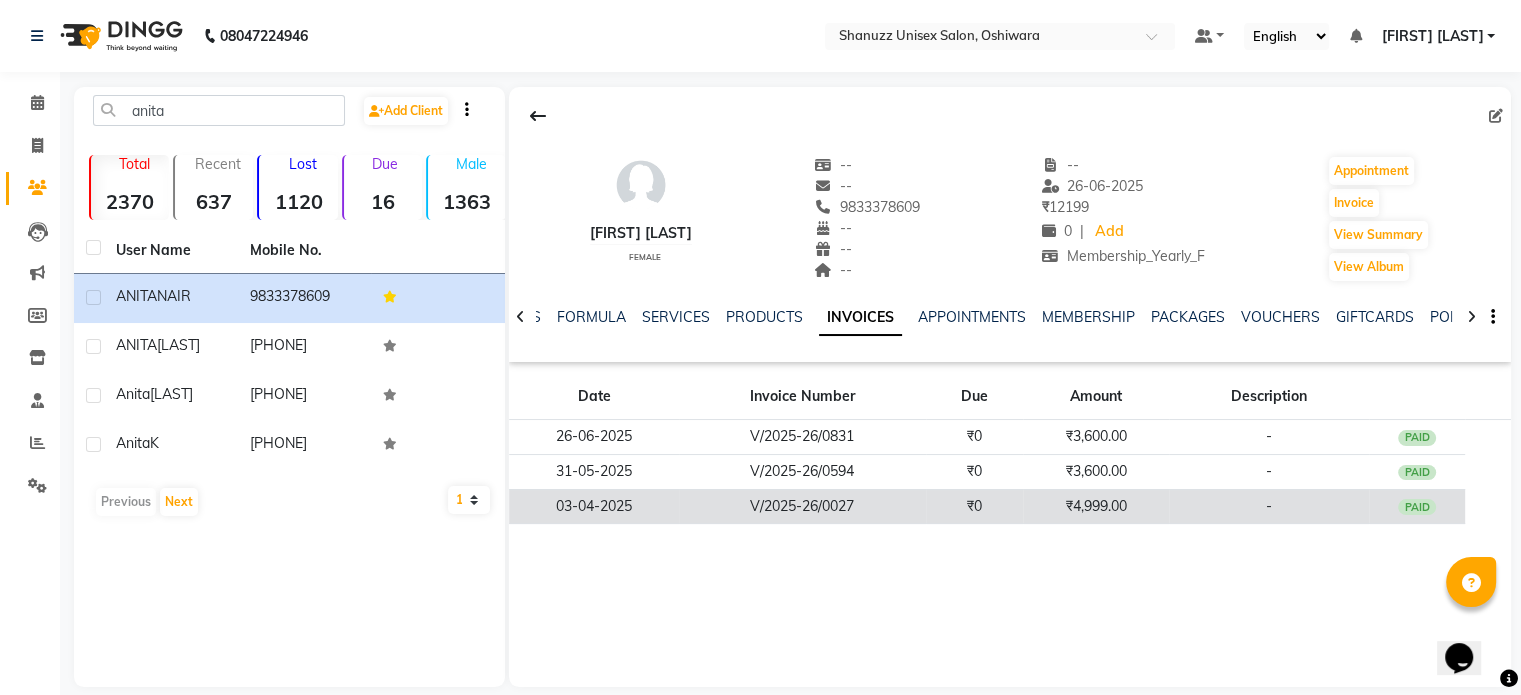 click on "₹4,999.00" 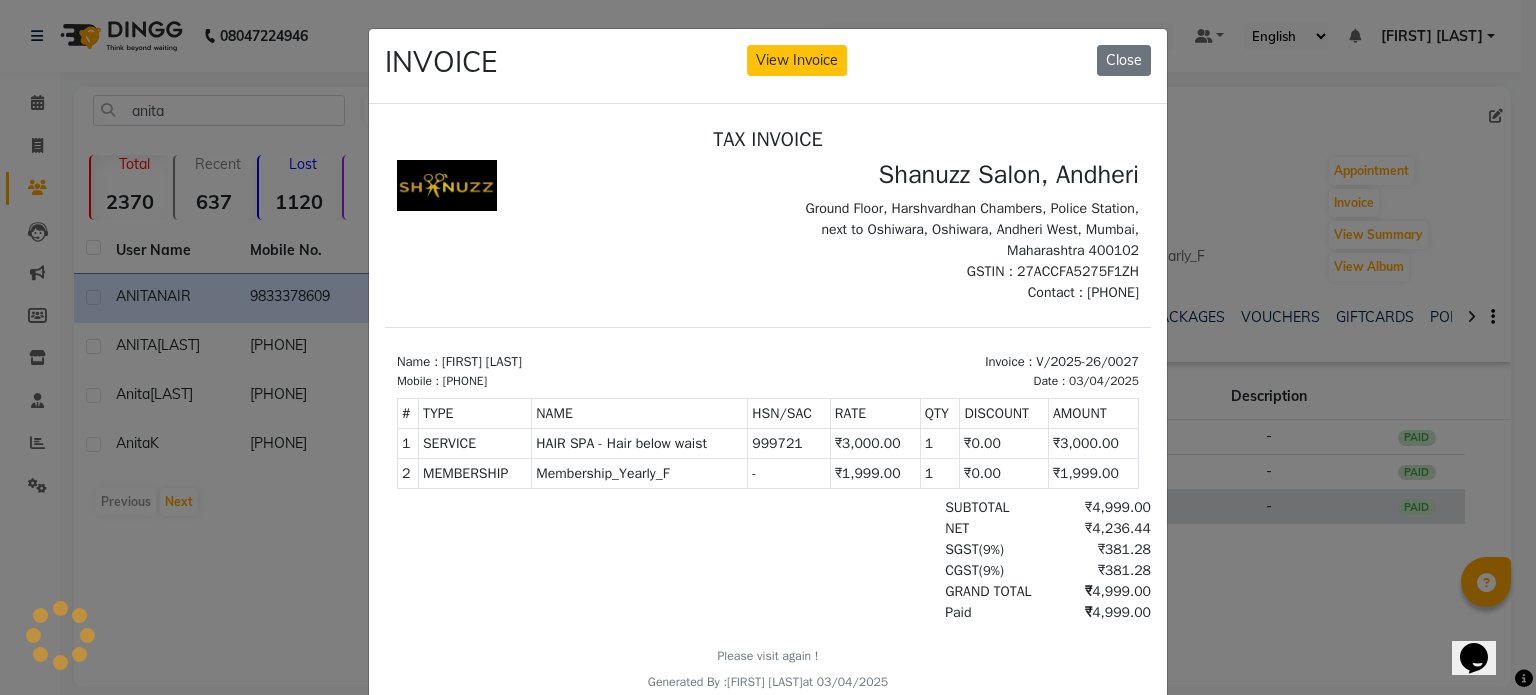scroll, scrollTop: 0, scrollLeft: 0, axis: both 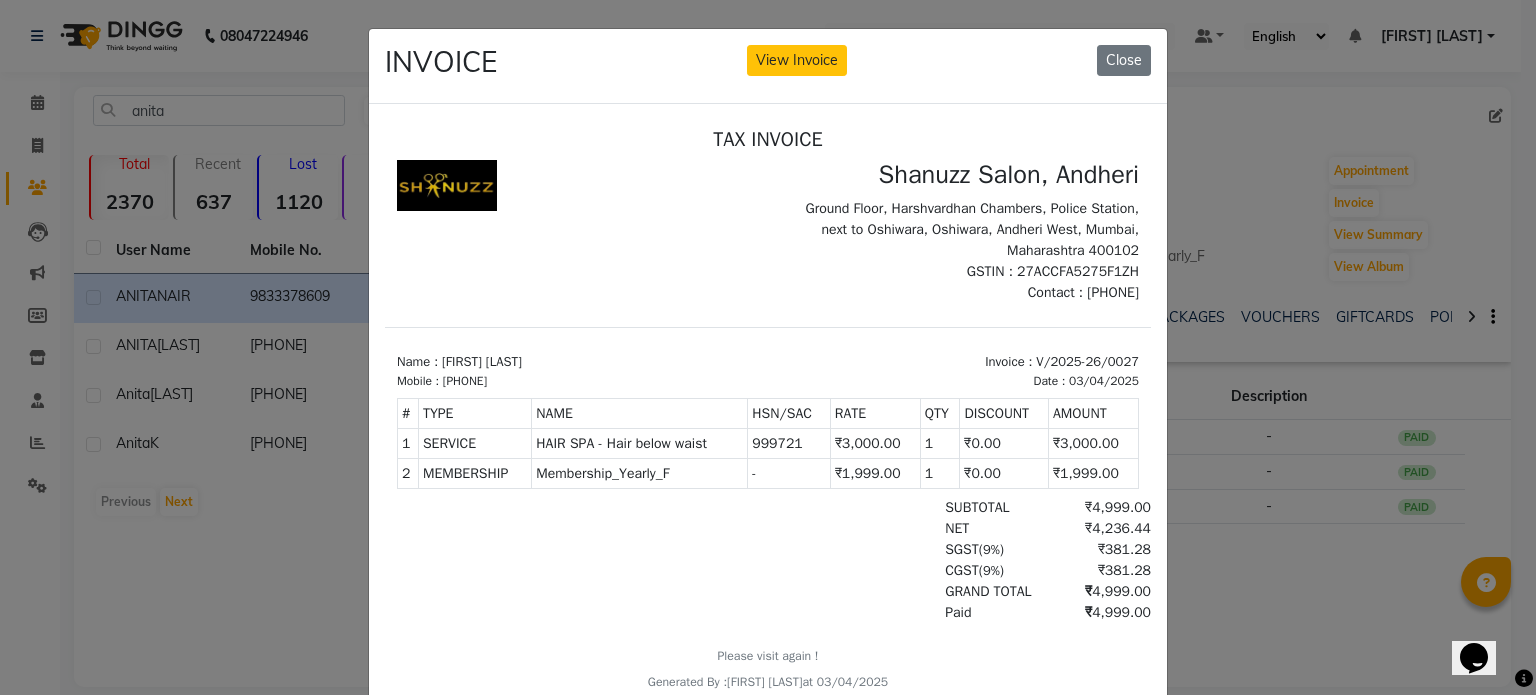 click on "INVOICE View Invoice Close" 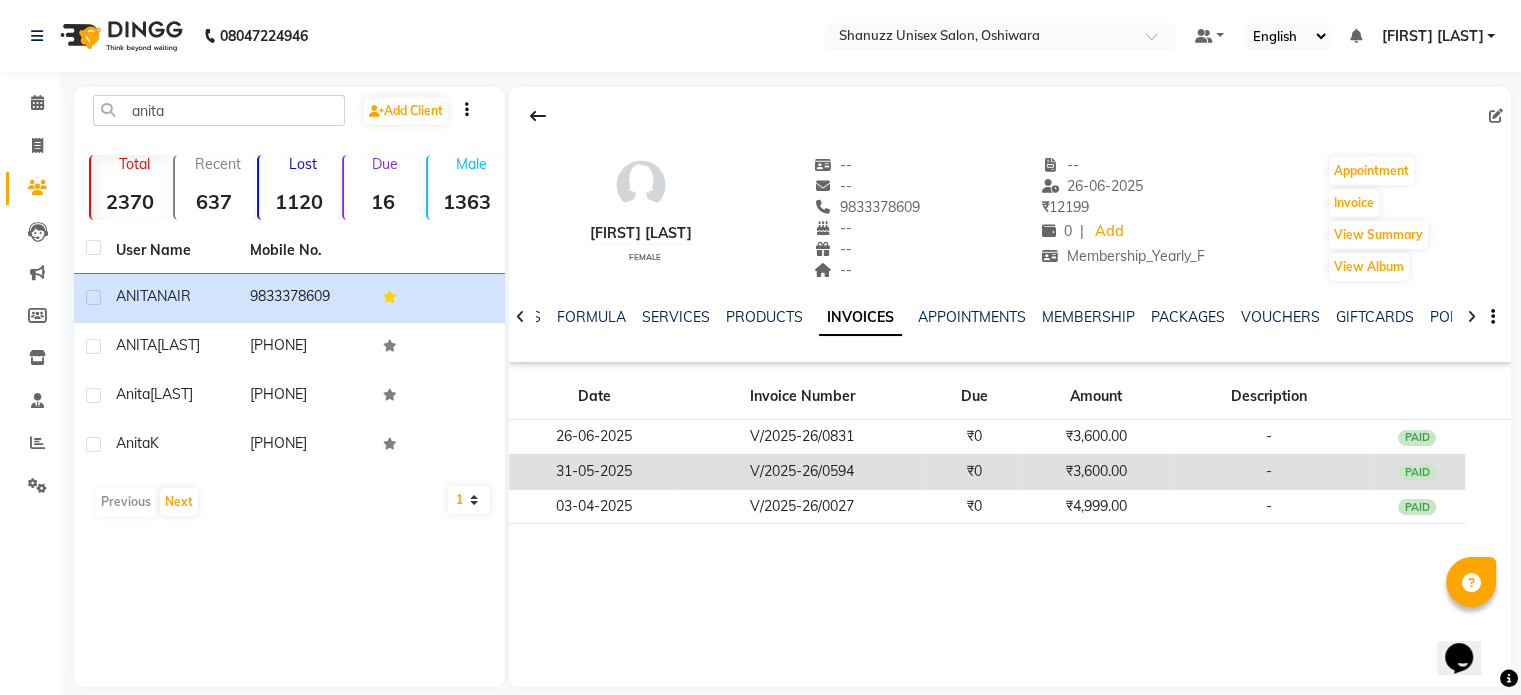 click on "₹0" 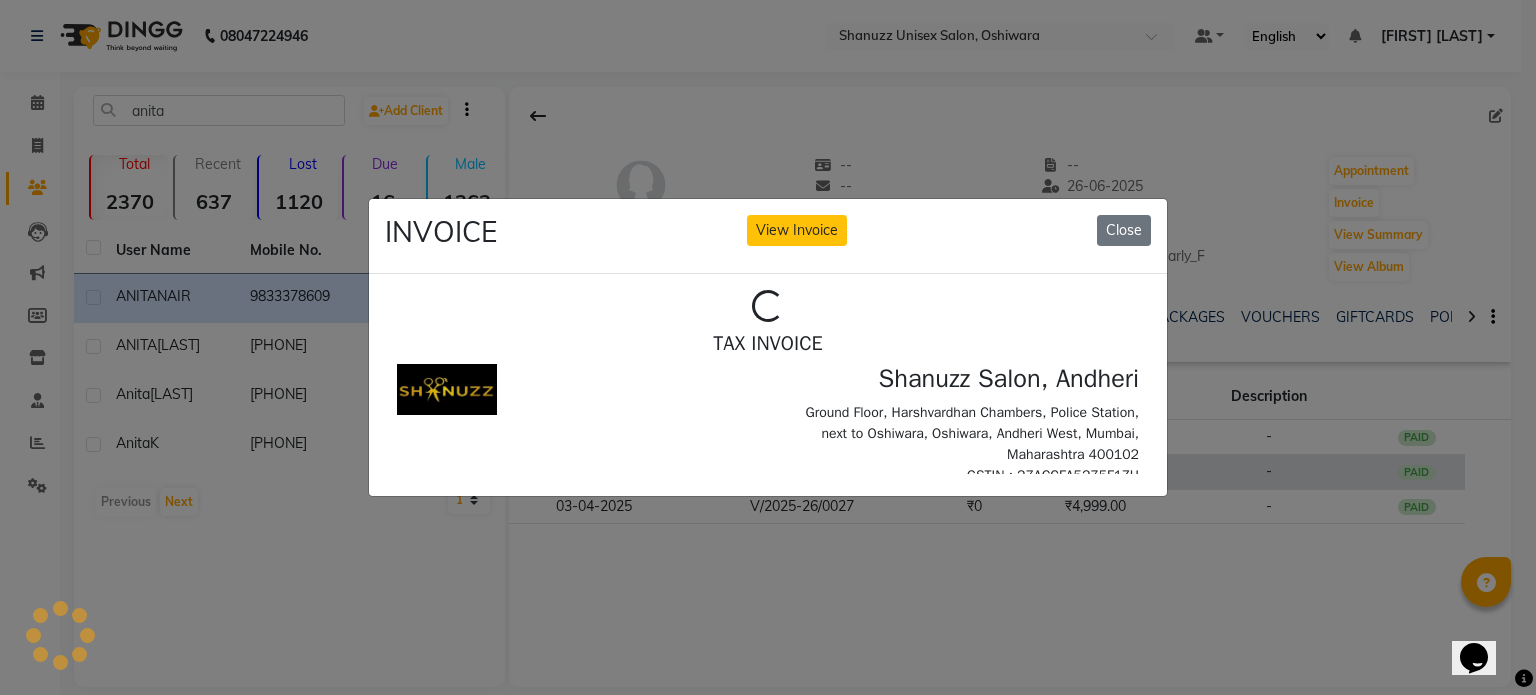 scroll, scrollTop: 0, scrollLeft: 0, axis: both 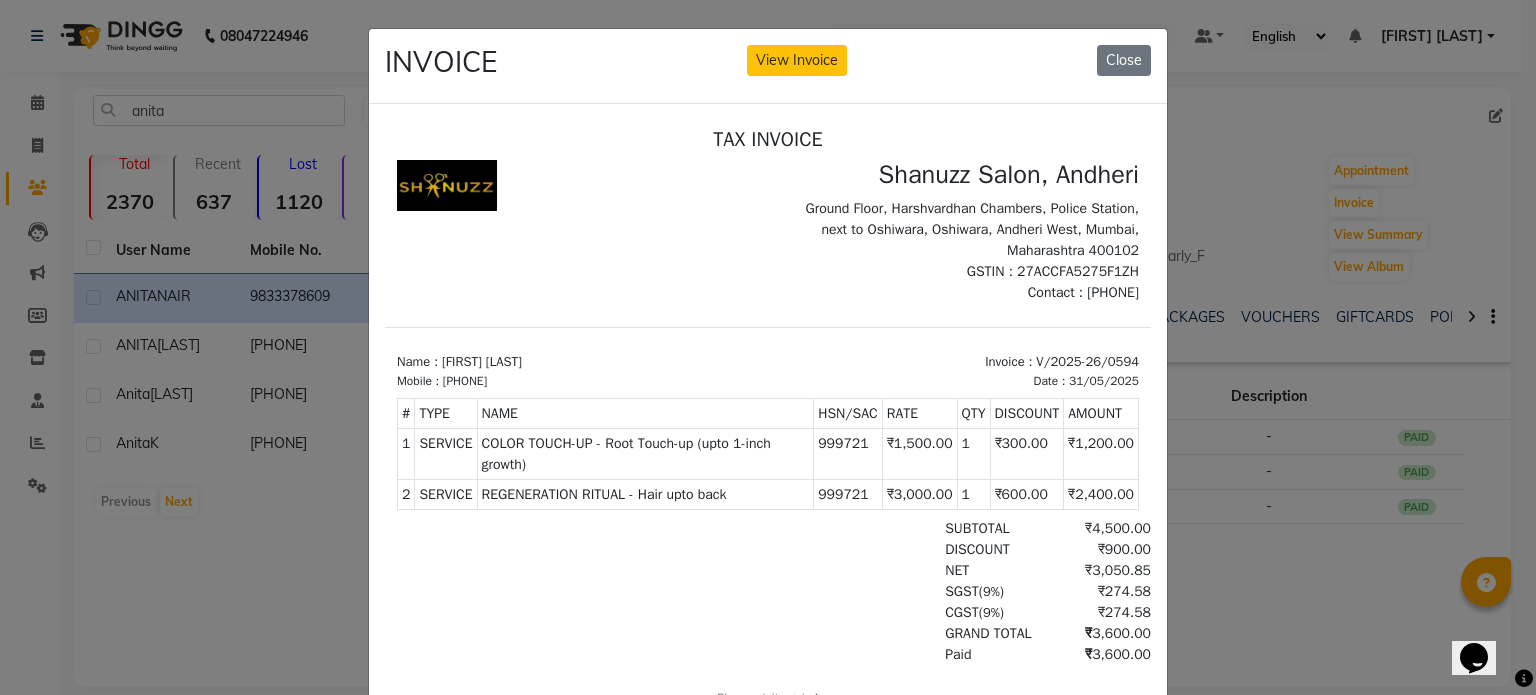 click on "INVOICE View Invoice Close" 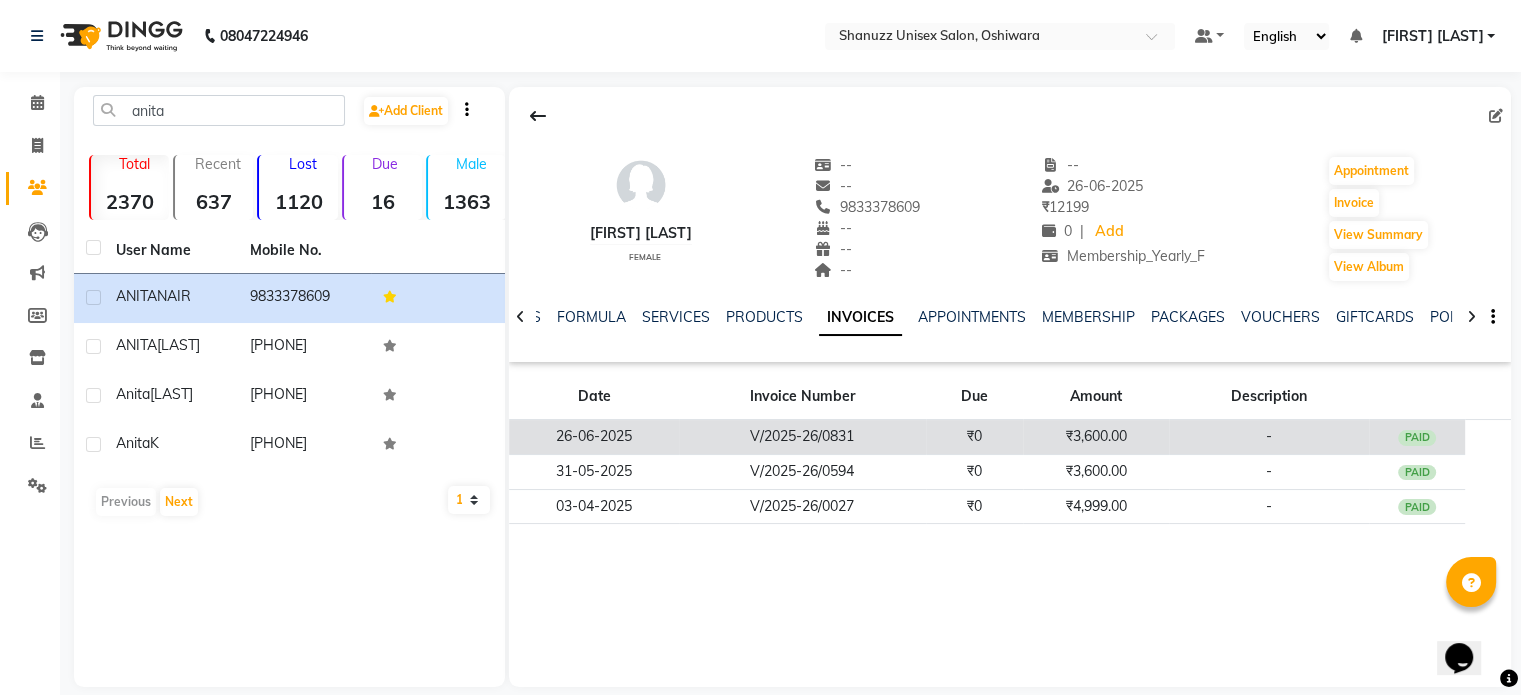 click on "₹0" 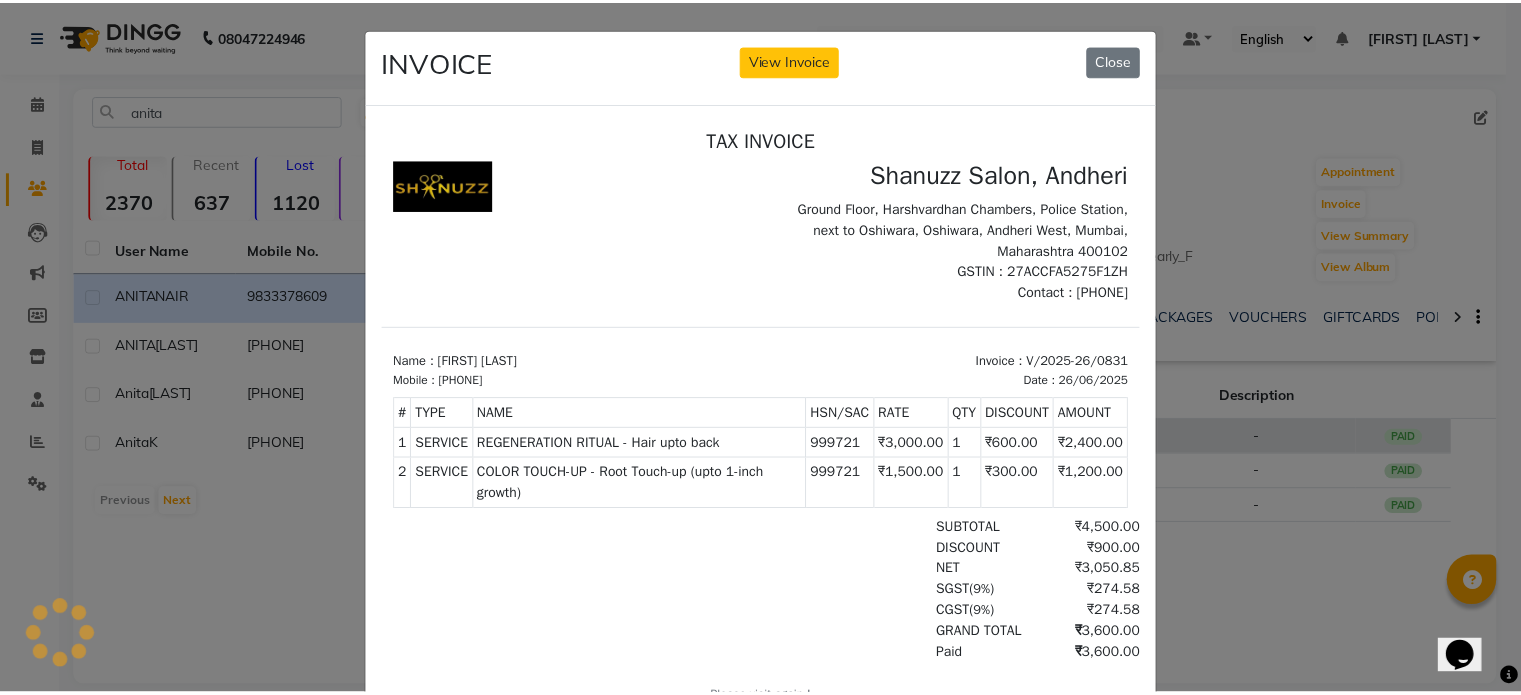 scroll, scrollTop: 0, scrollLeft: 0, axis: both 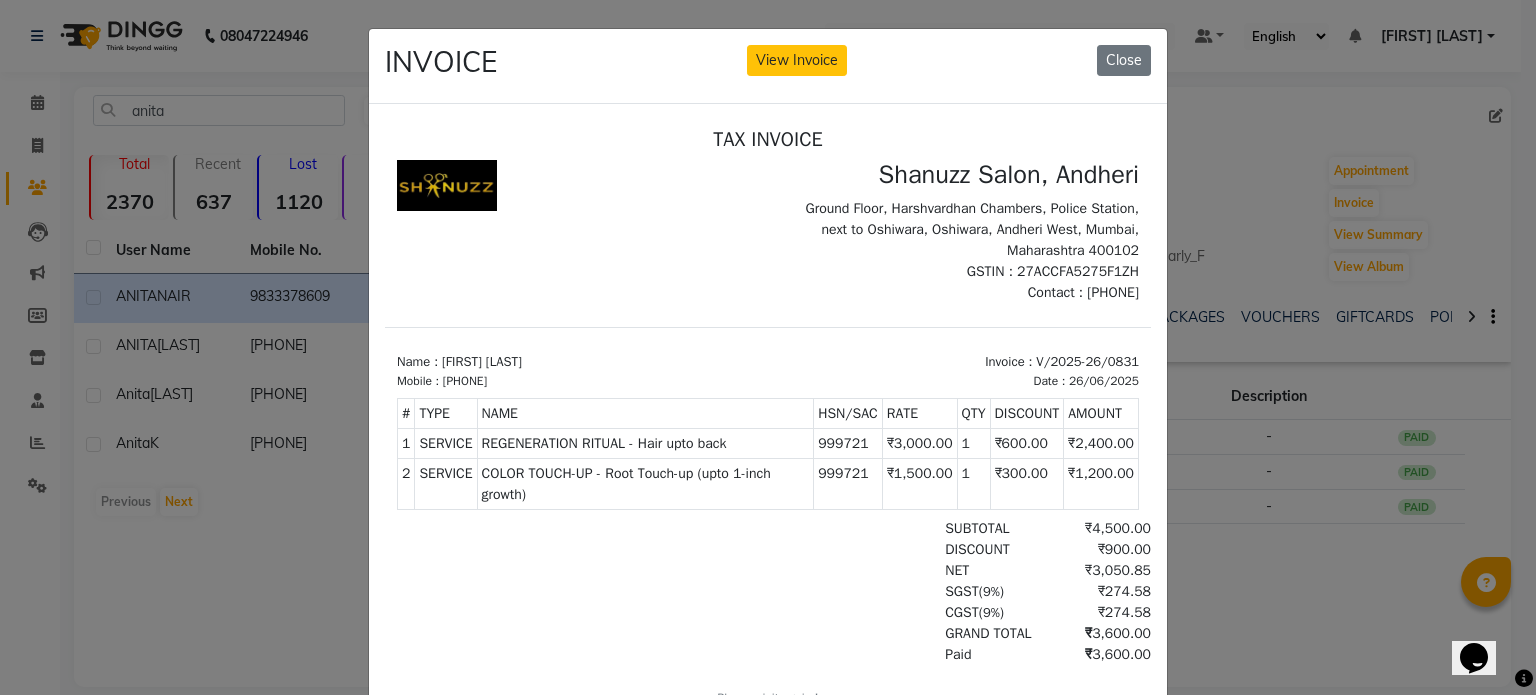 click on "INVOICE View Invoice Close" 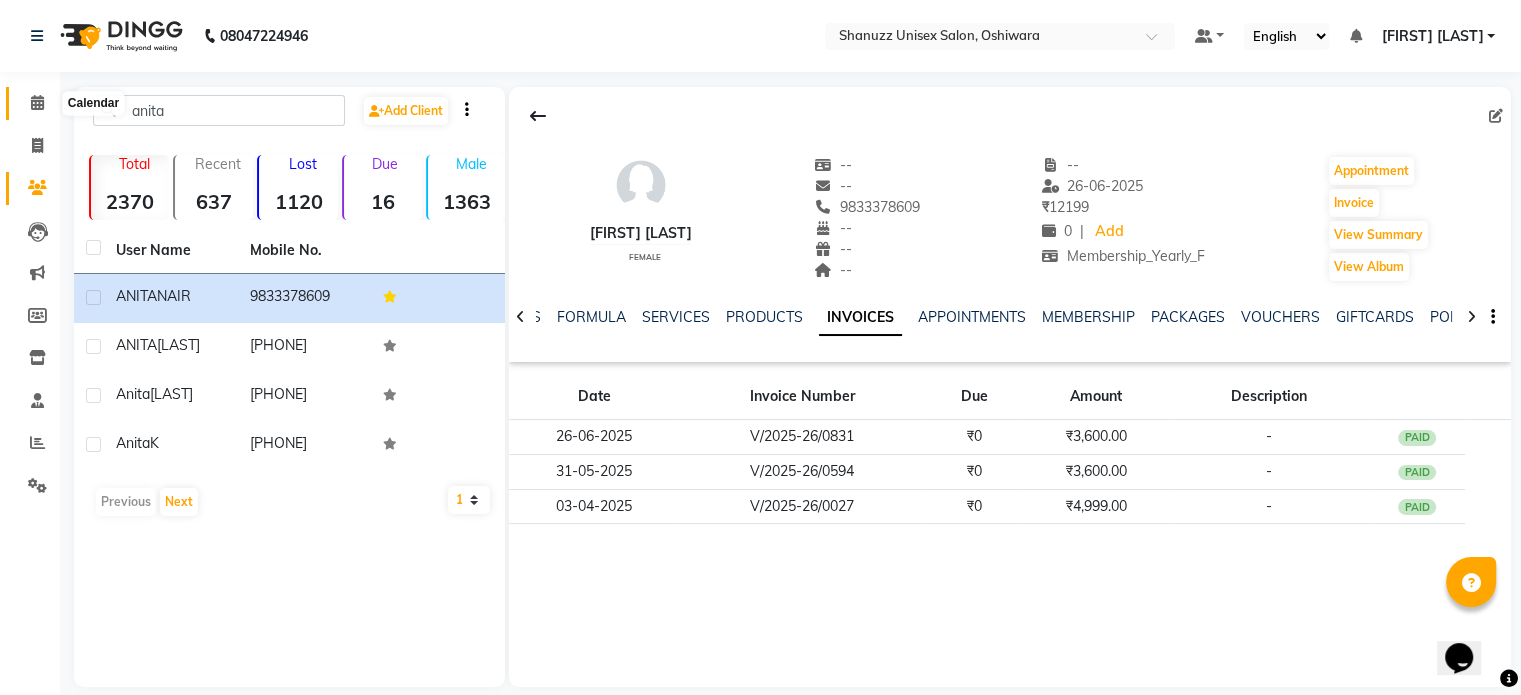 click 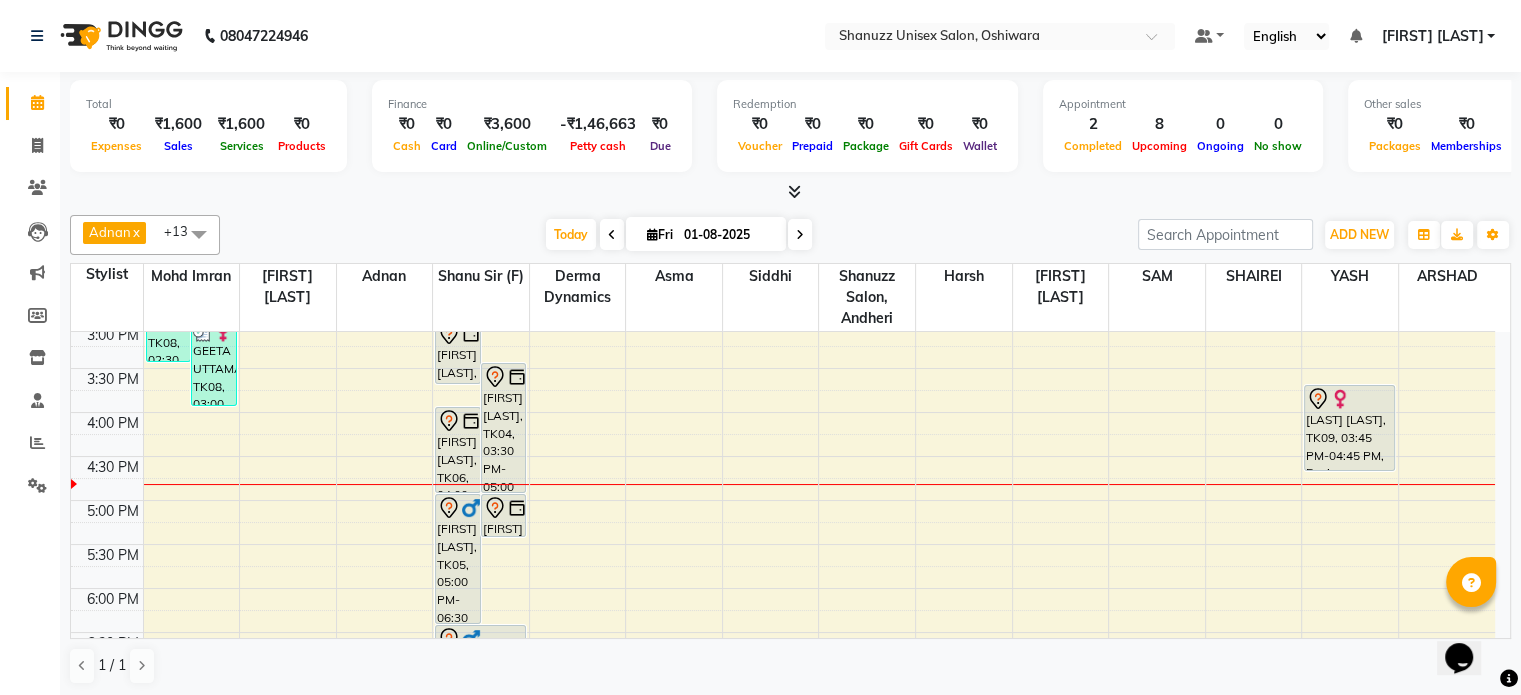 scroll, scrollTop: 548, scrollLeft: 0, axis: vertical 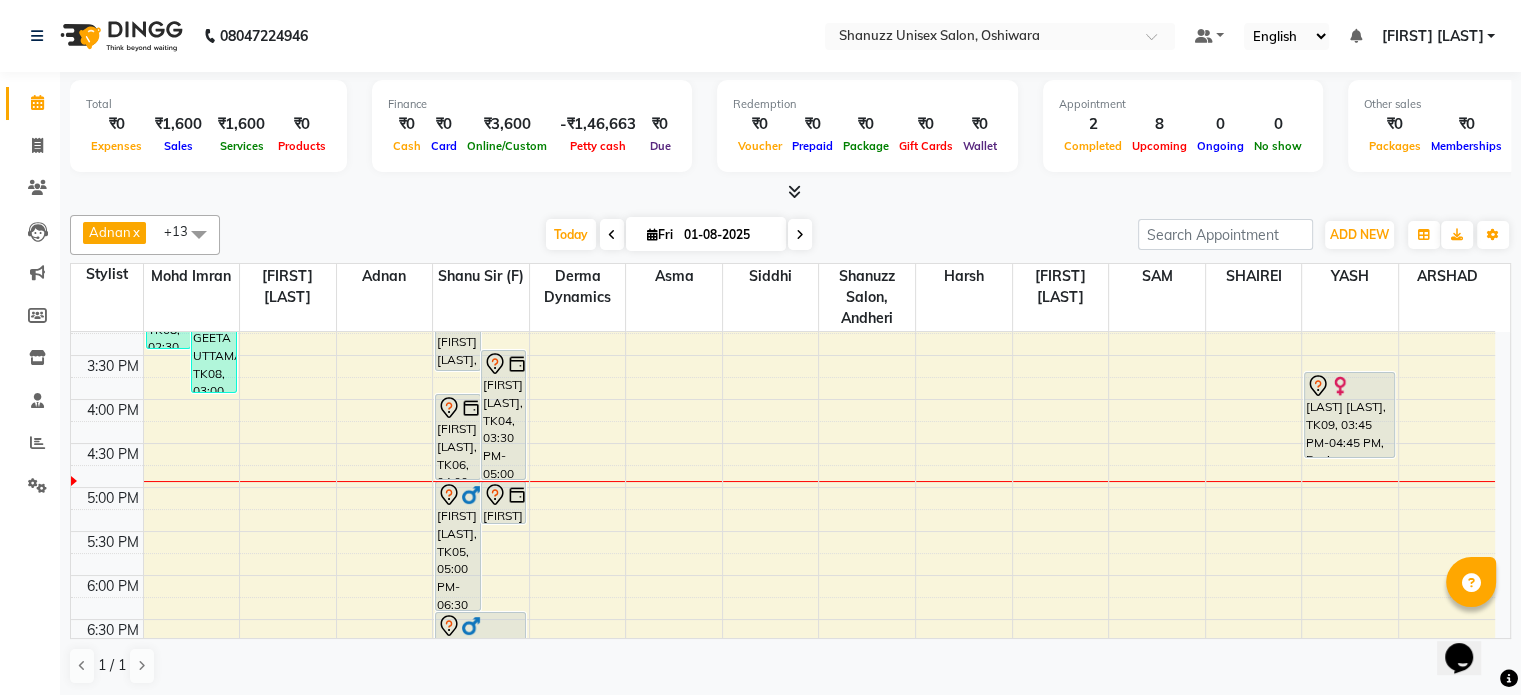 click at bounding box center [800, 235] 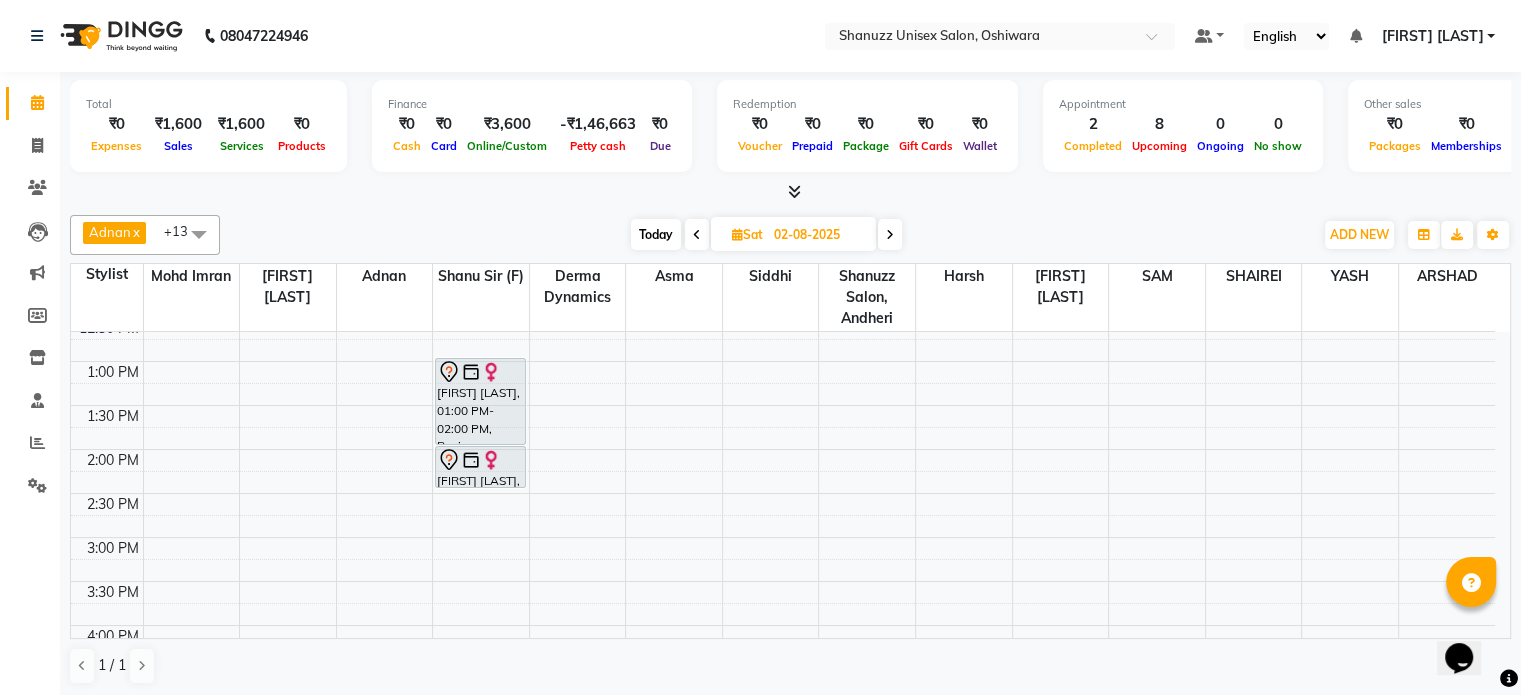 scroll, scrollTop: 321, scrollLeft: 0, axis: vertical 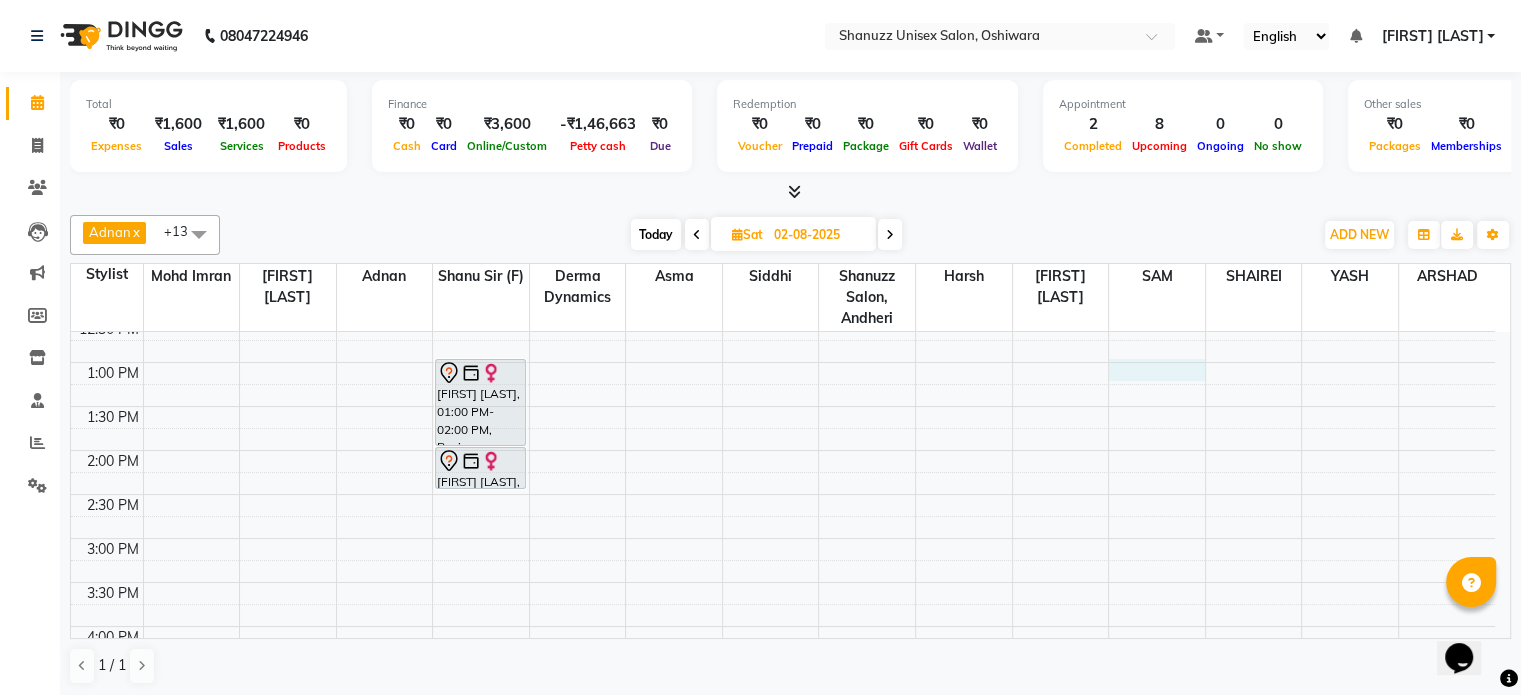 click on "9:00 AM 9:30 AM 10:00 AM 10:30 AM 11:00 AM 11:30 AM 12:00 PM 12:30 PM 1:00 PM 1:30 PM 2:00 PM 2:30 PM 3:00 PM 3:30 PM 4:00 PM 4:30 PM 5:00 PM 5:30 PM 6:00 PM 6:30 PM 7:00 PM 7:30 PM 8:00 PM 8:30 PM             [FIRST] [LAST], 01:00 PM-02:00 PM, Basique FEMALE Haircut - By Shanuzz (18+ Years of Experience)             [FIRST] [LAST], 02:00 PM-02:30 PM, GLOBAL COLOR + HIGHLIGHTS  - Hair upto back             [LAST][NULL], 05:00 PM-07:00 PM, FEMALE HAIR TREATMENT KERATIN - Hair below shoulder" at bounding box center [783, 538] 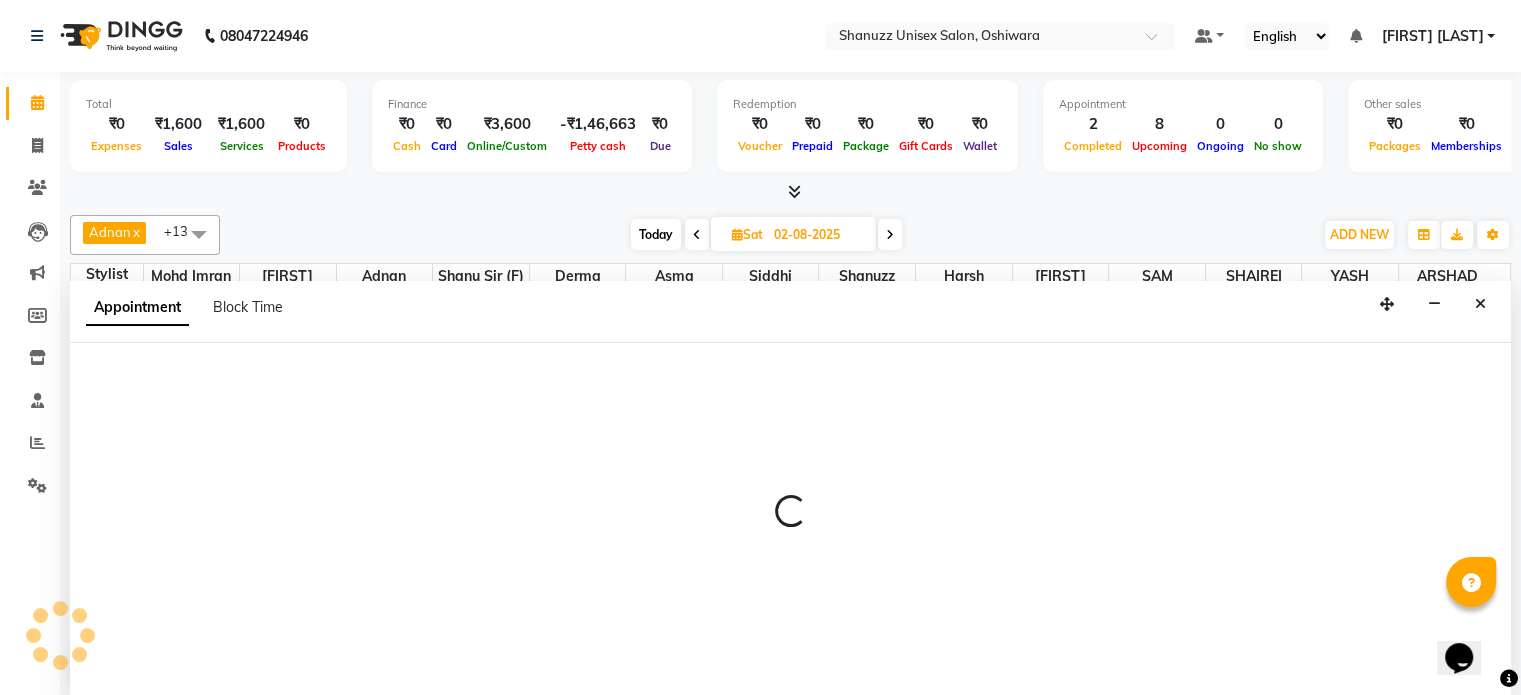 scroll, scrollTop: 0, scrollLeft: 0, axis: both 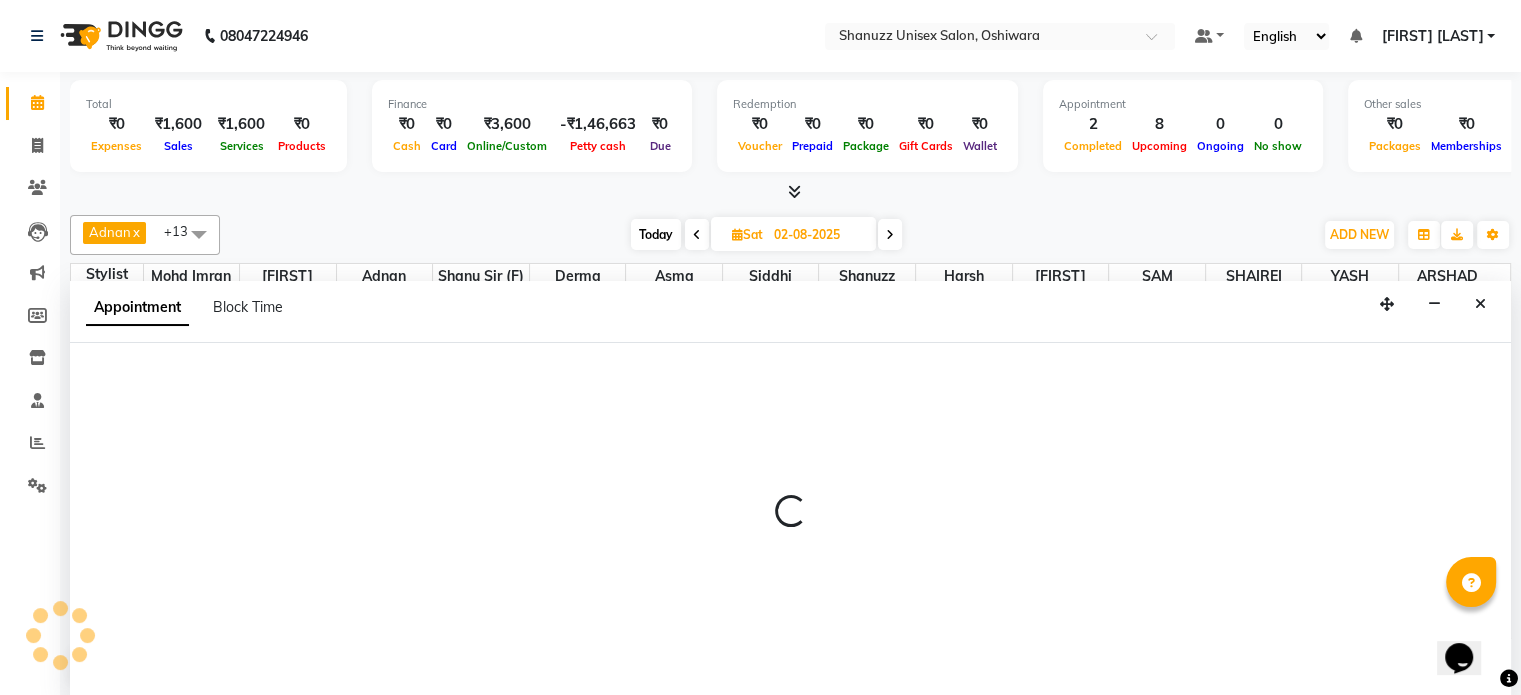 select on "78152" 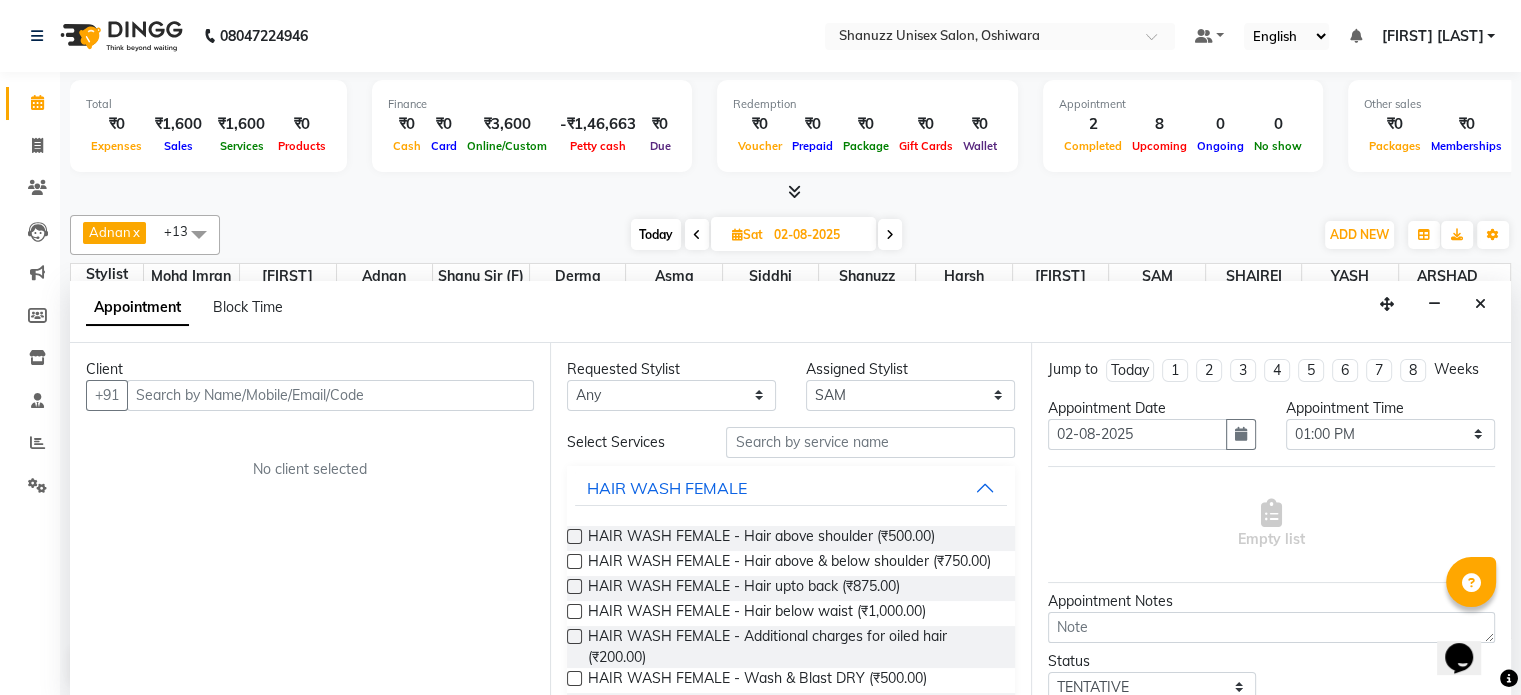click at bounding box center [330, 395] 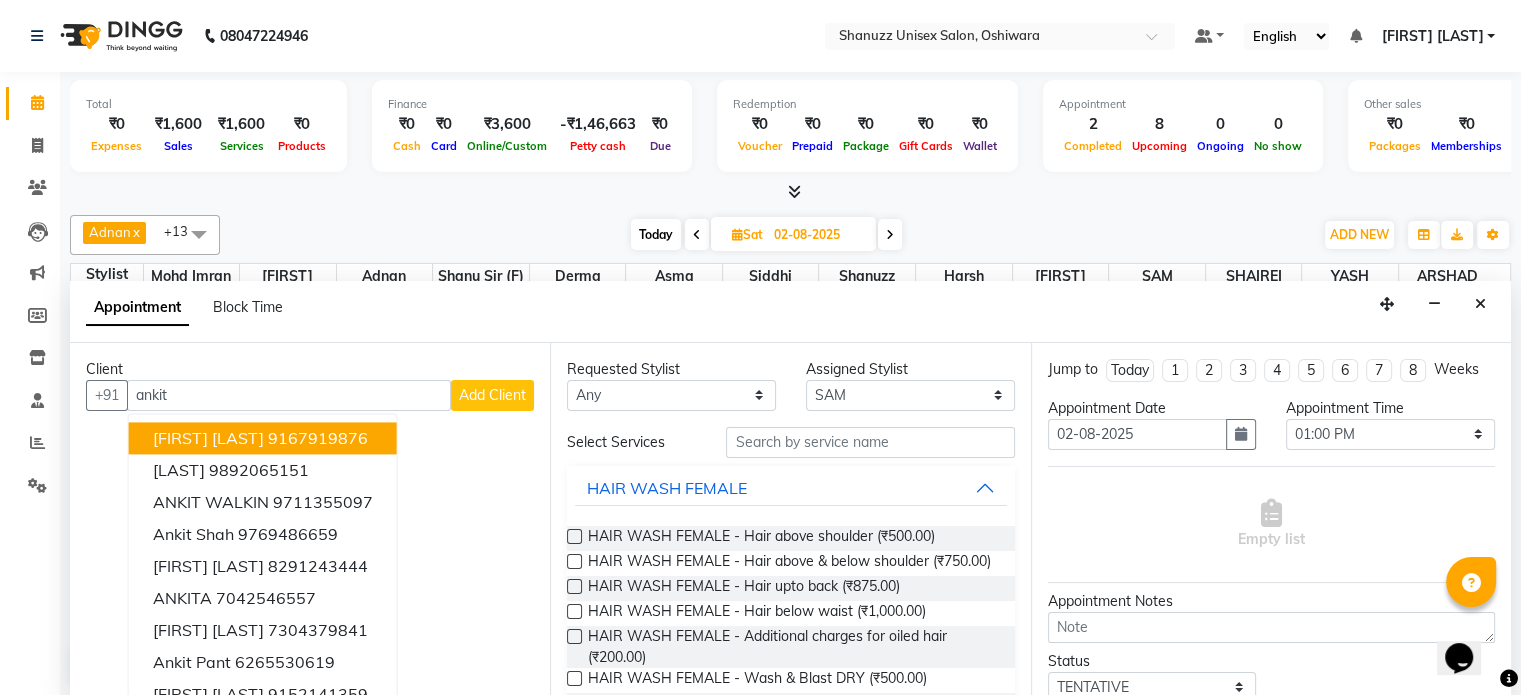 click on "[FIRST] [LAST]" at bounding box center [208, 438] 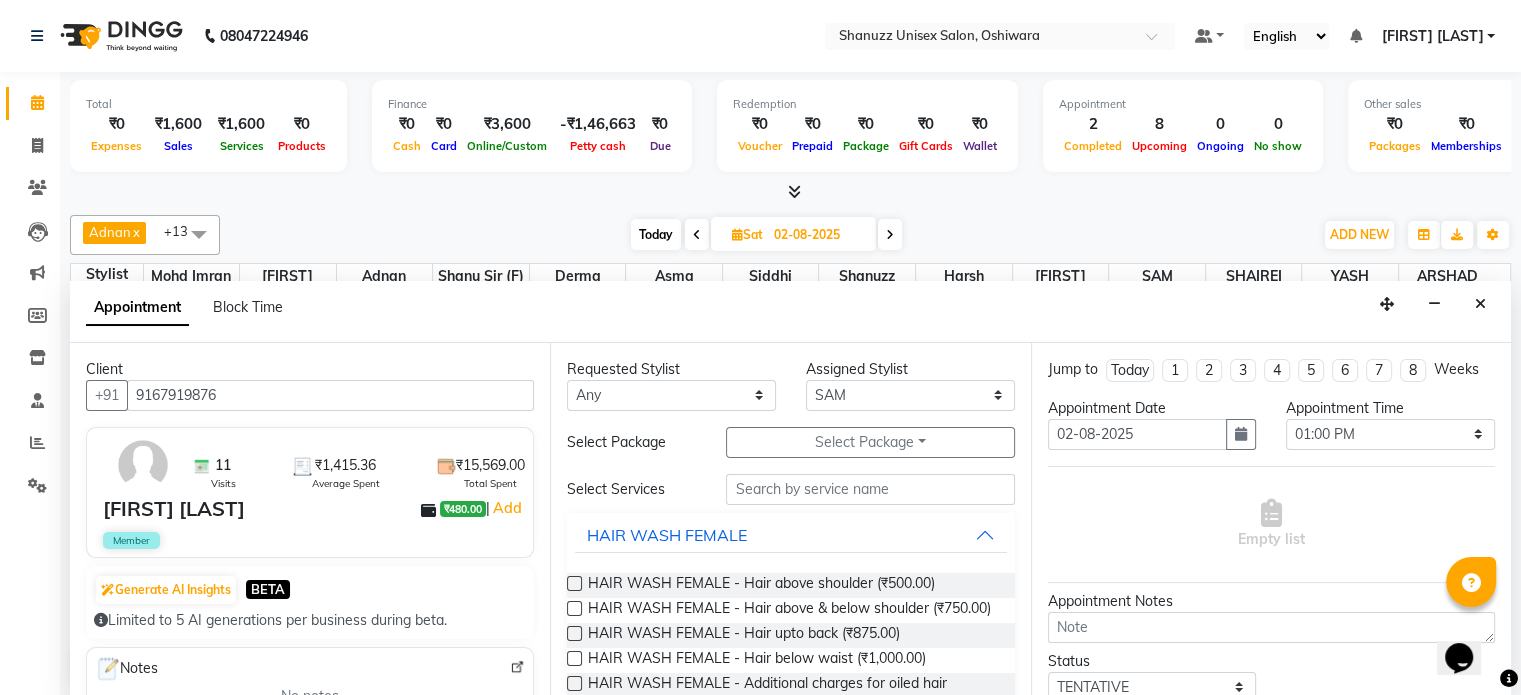 type on "9167919876" 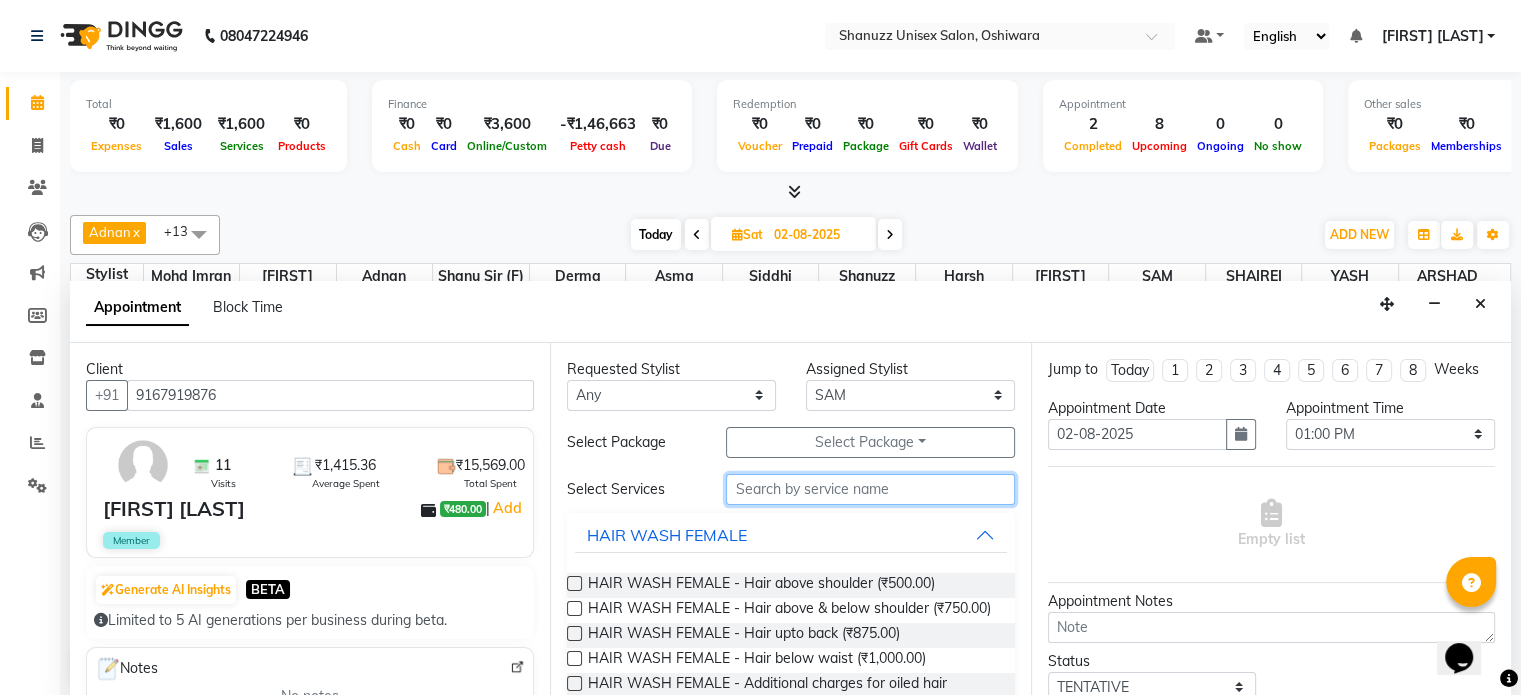 click at bounding box center [870, 489] 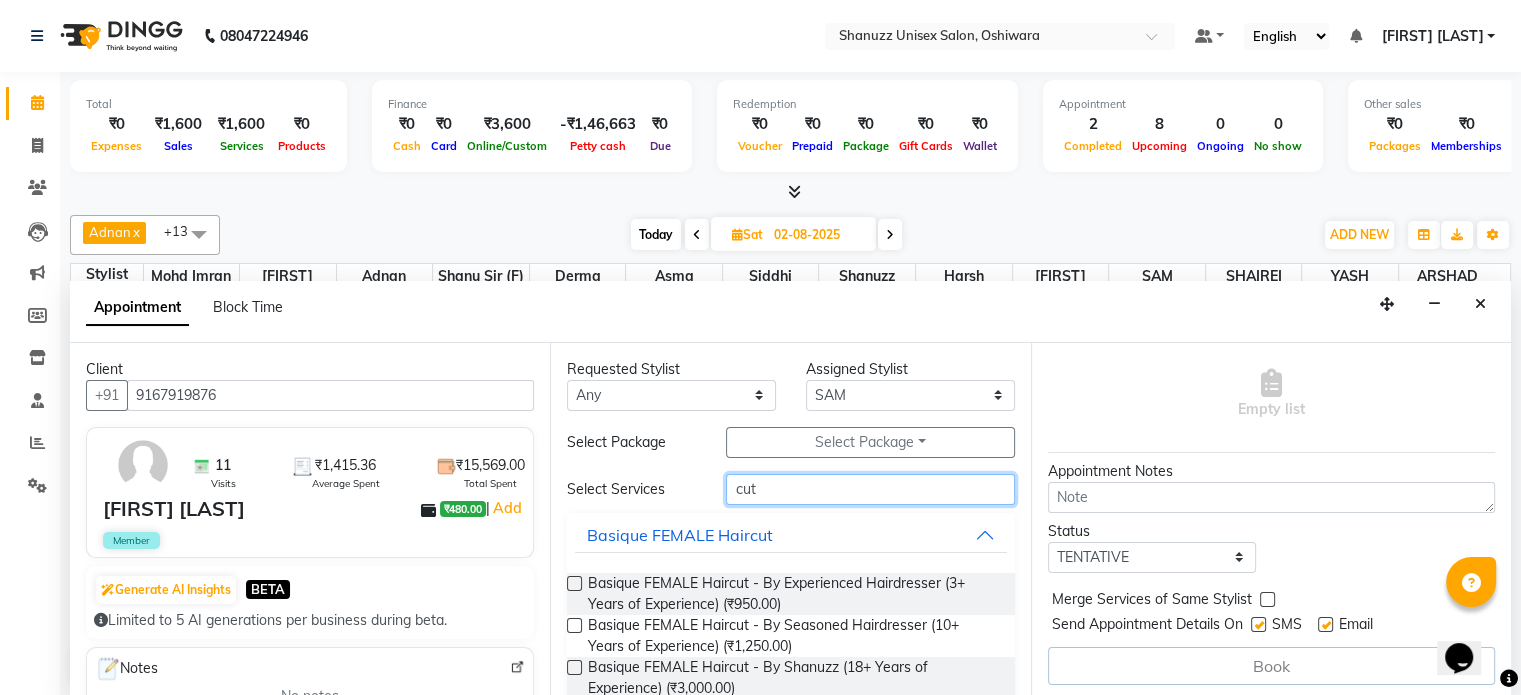 scroll, scrollTop: 30, scrollLeft: 0, axis: vertical 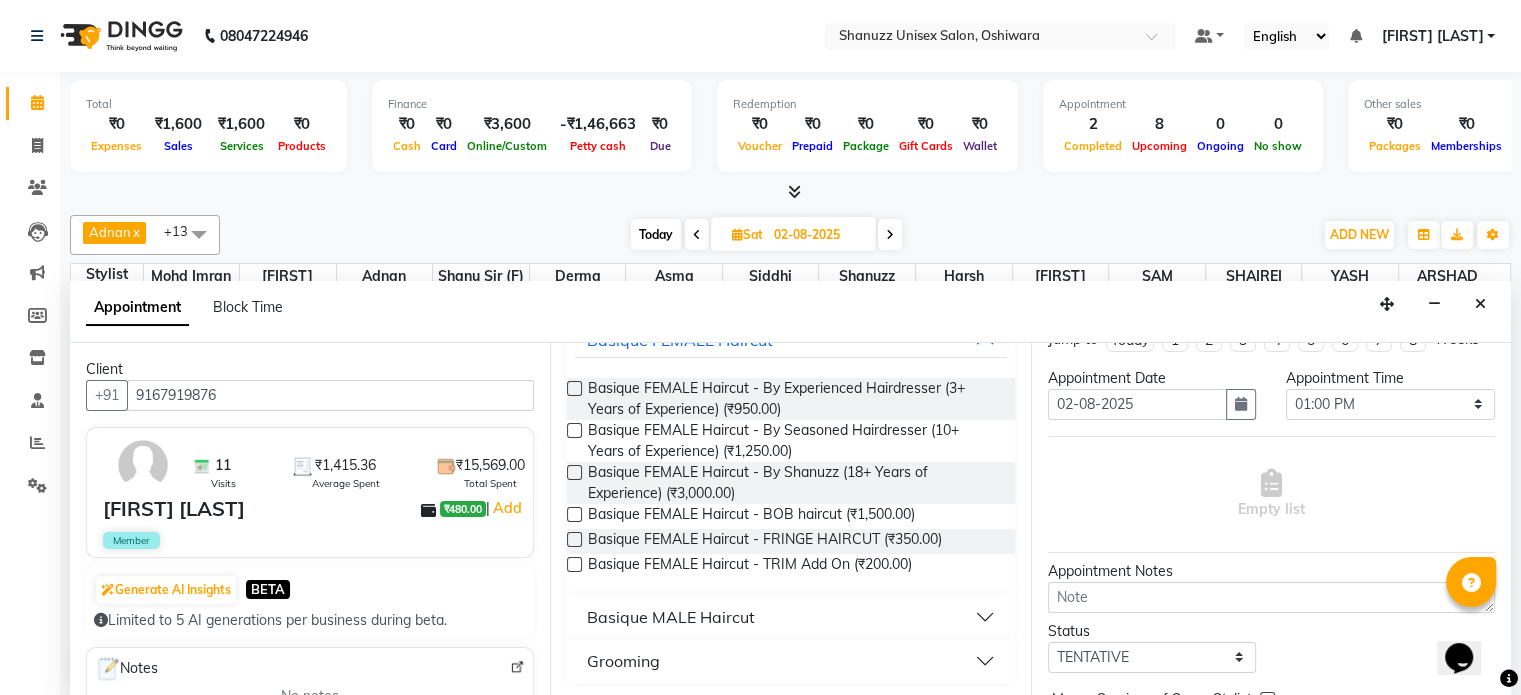 type on "cut" 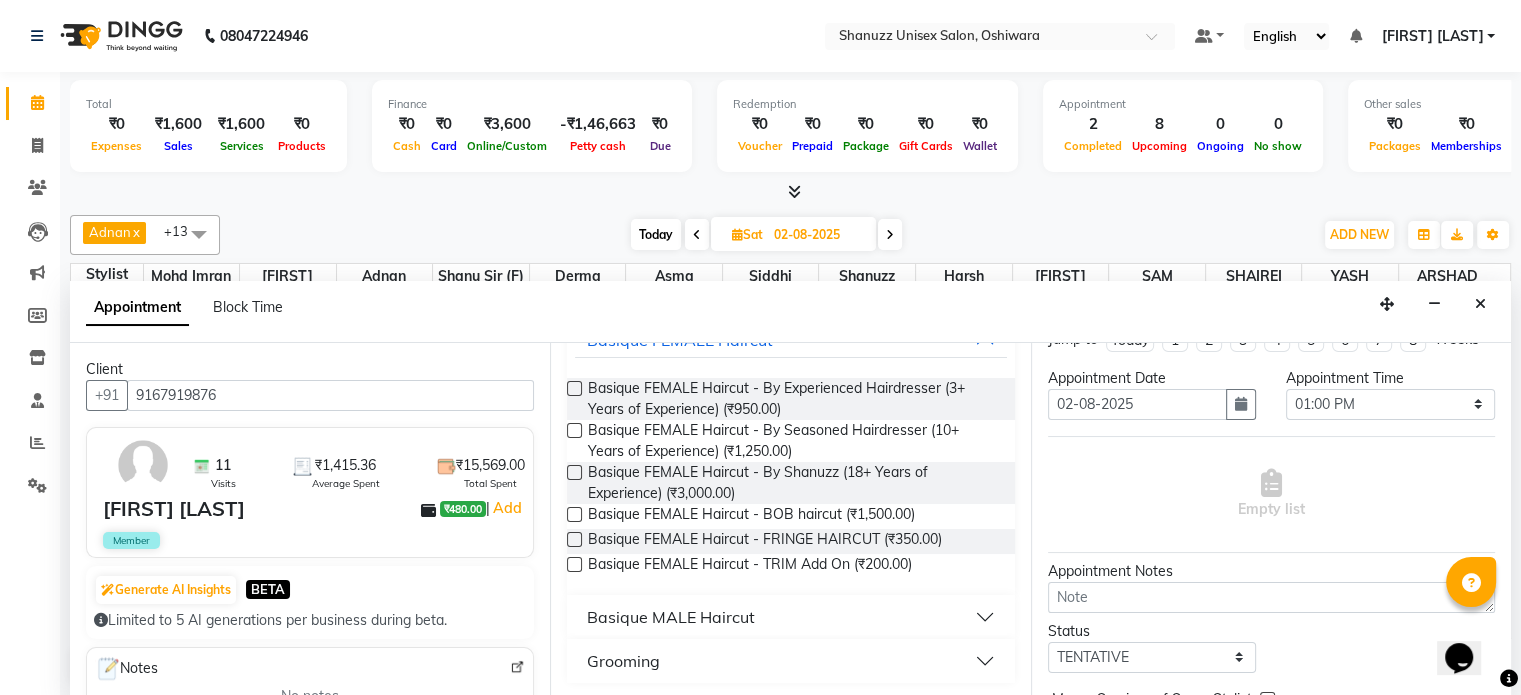 click on "Basique MALE Haircut" at bounding box center [671, 617] 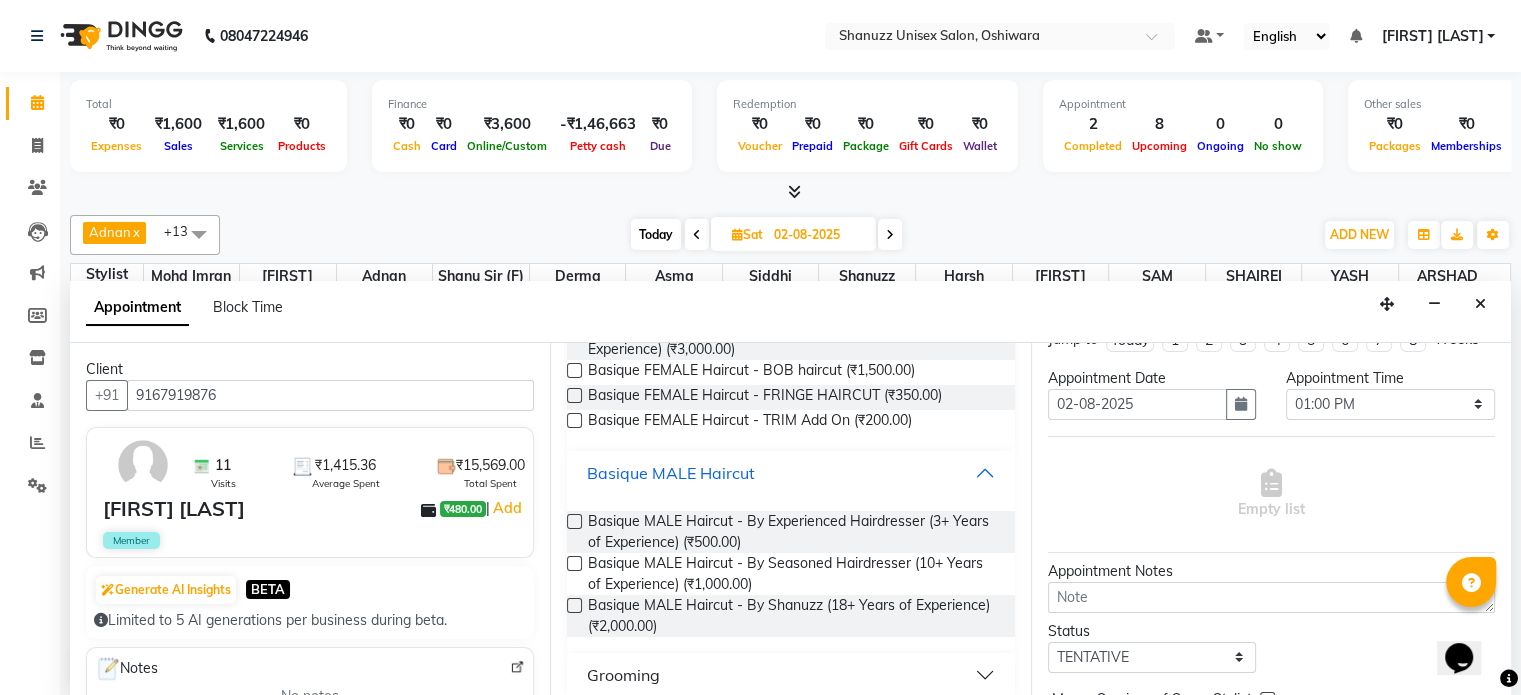 scroll, scrollTop: 340, scrollLeft: 0, axis: vertical 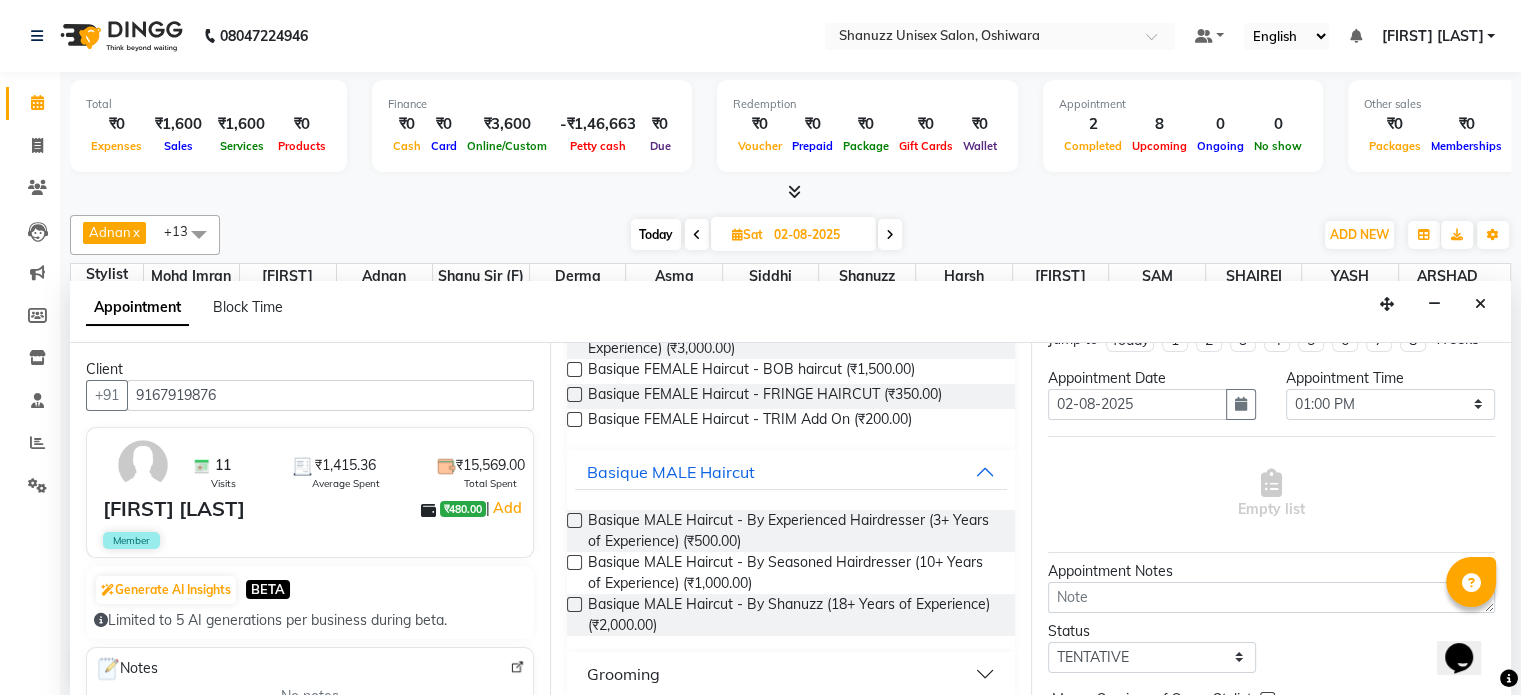 click at bounding box center [574, 562] 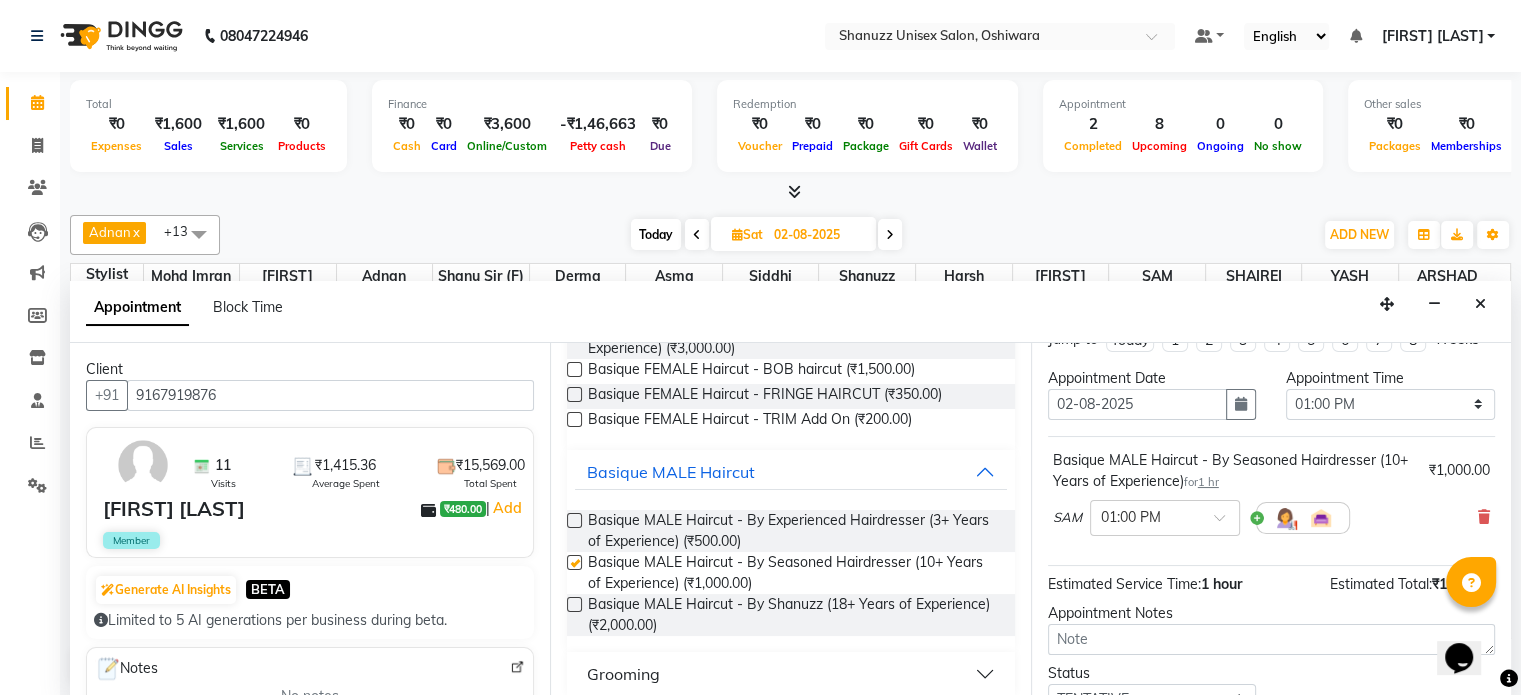 checkbox on "false" 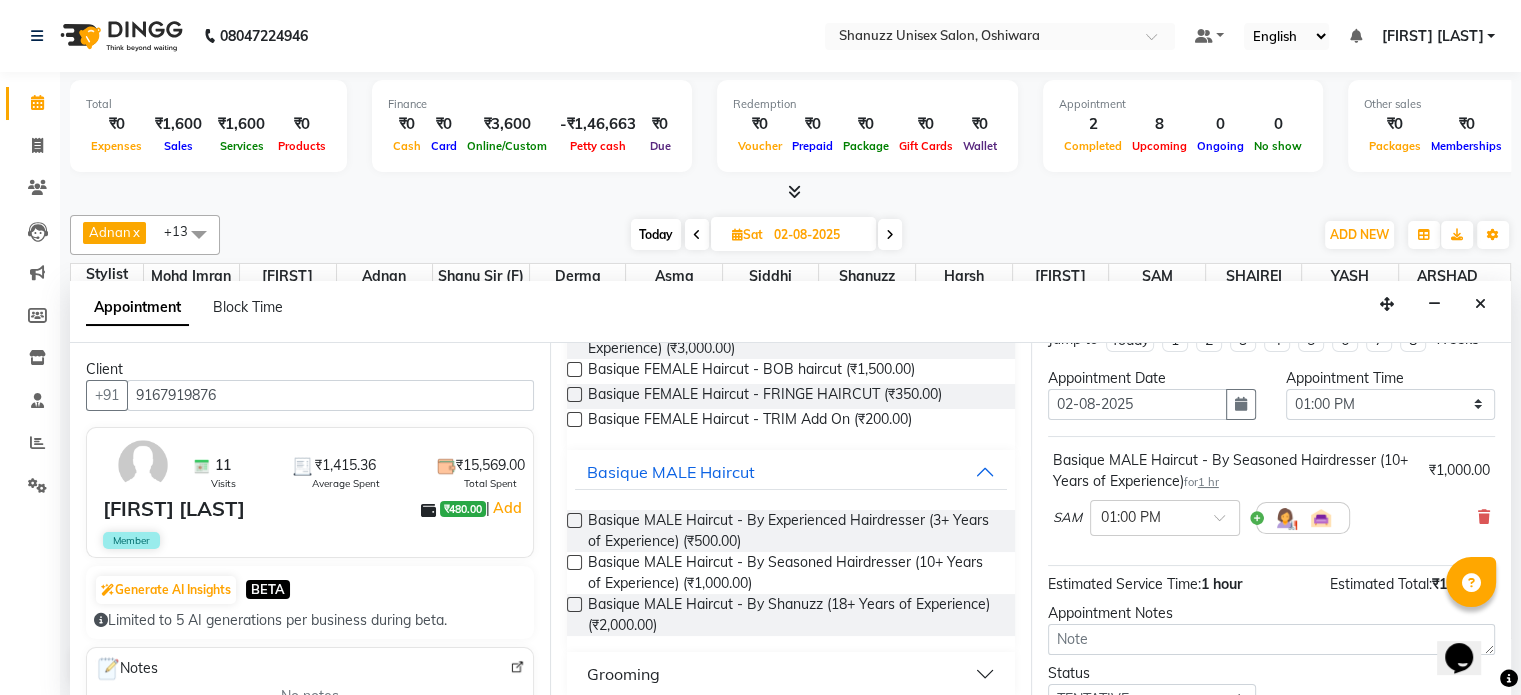 scroll, scrollTop: 172, scrollLeft: 0, axis: vertical 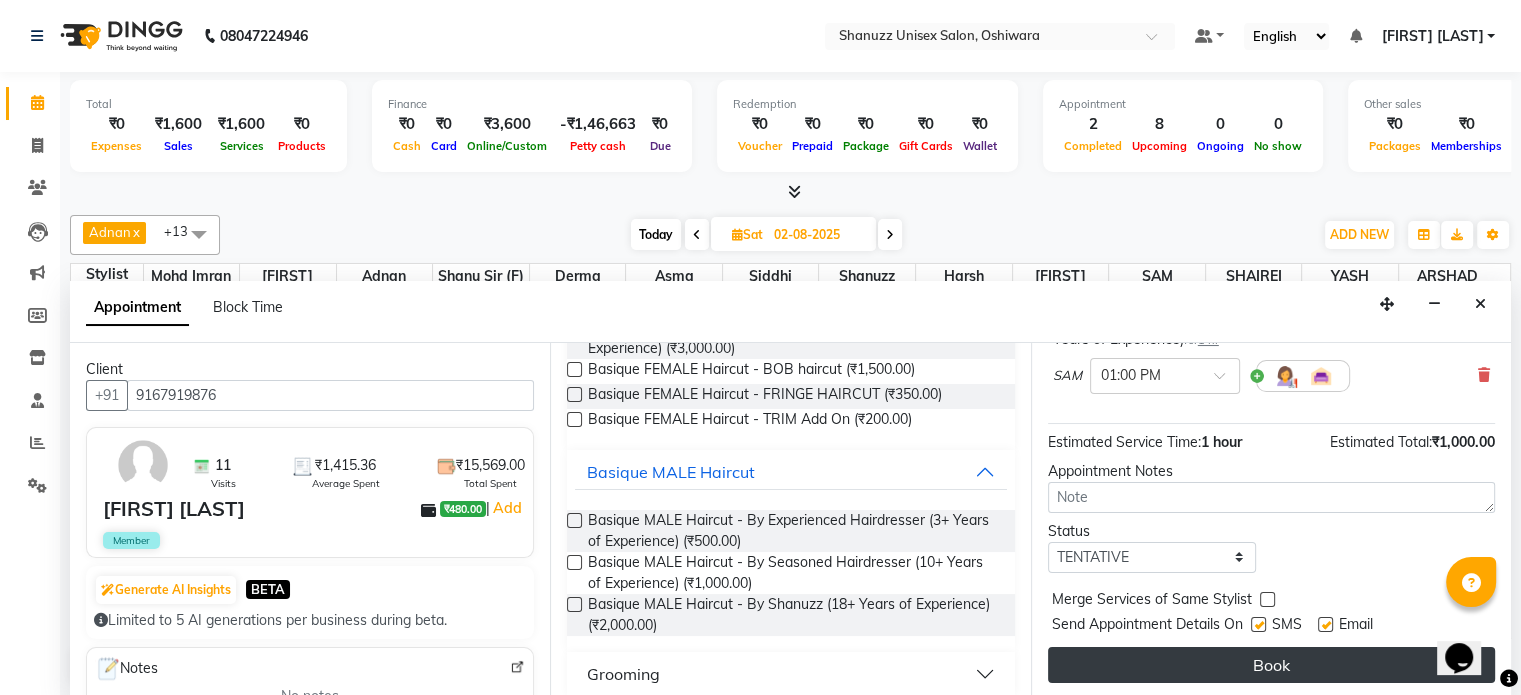 click on "Book" at bounding box center (1271, 665) 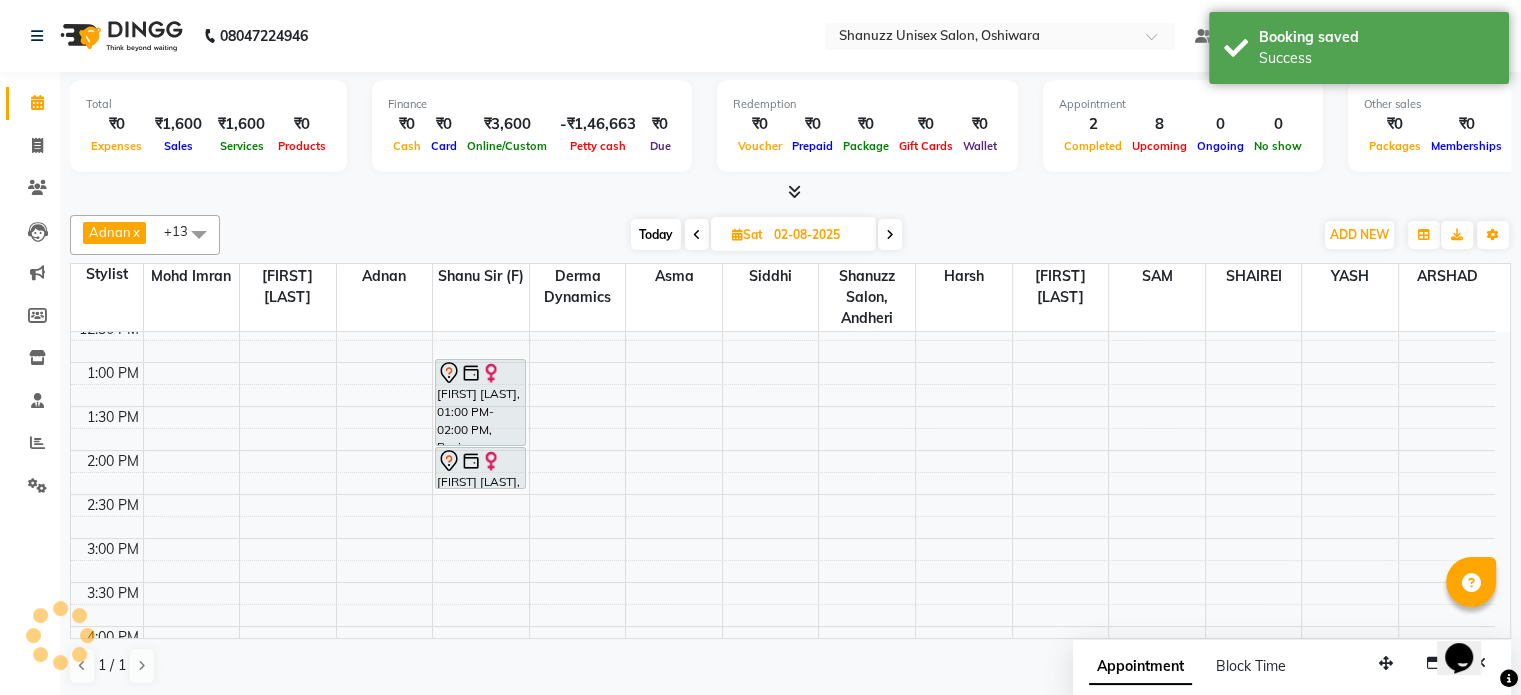 scroll, scrollTop: 0, scrollLeft: 0, axis: both 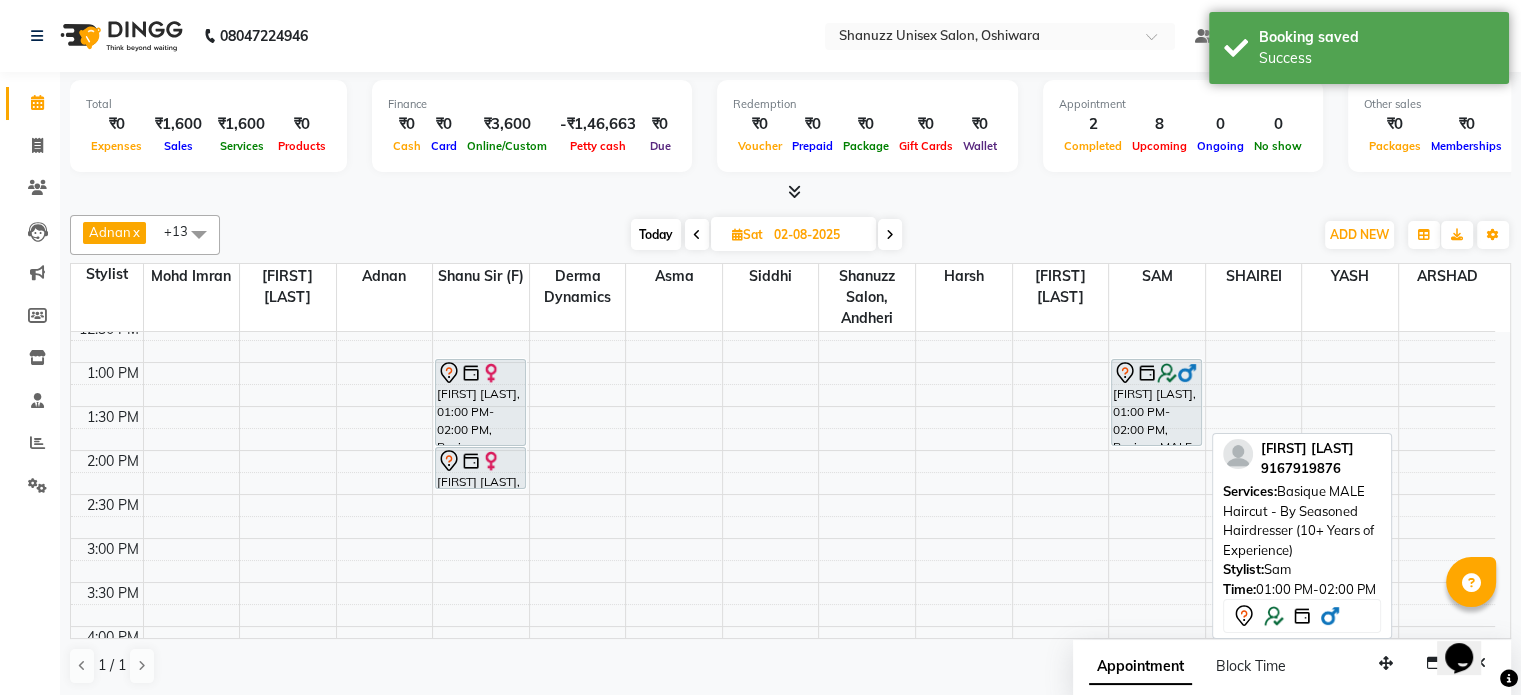 click on "[FIRST] [LAST], 01:00 PM-02:00 PM, Basique MALE Haircut - By Seasoned Hairdresser (10+ Years of Experience)" at bounding box center [1156, 402] 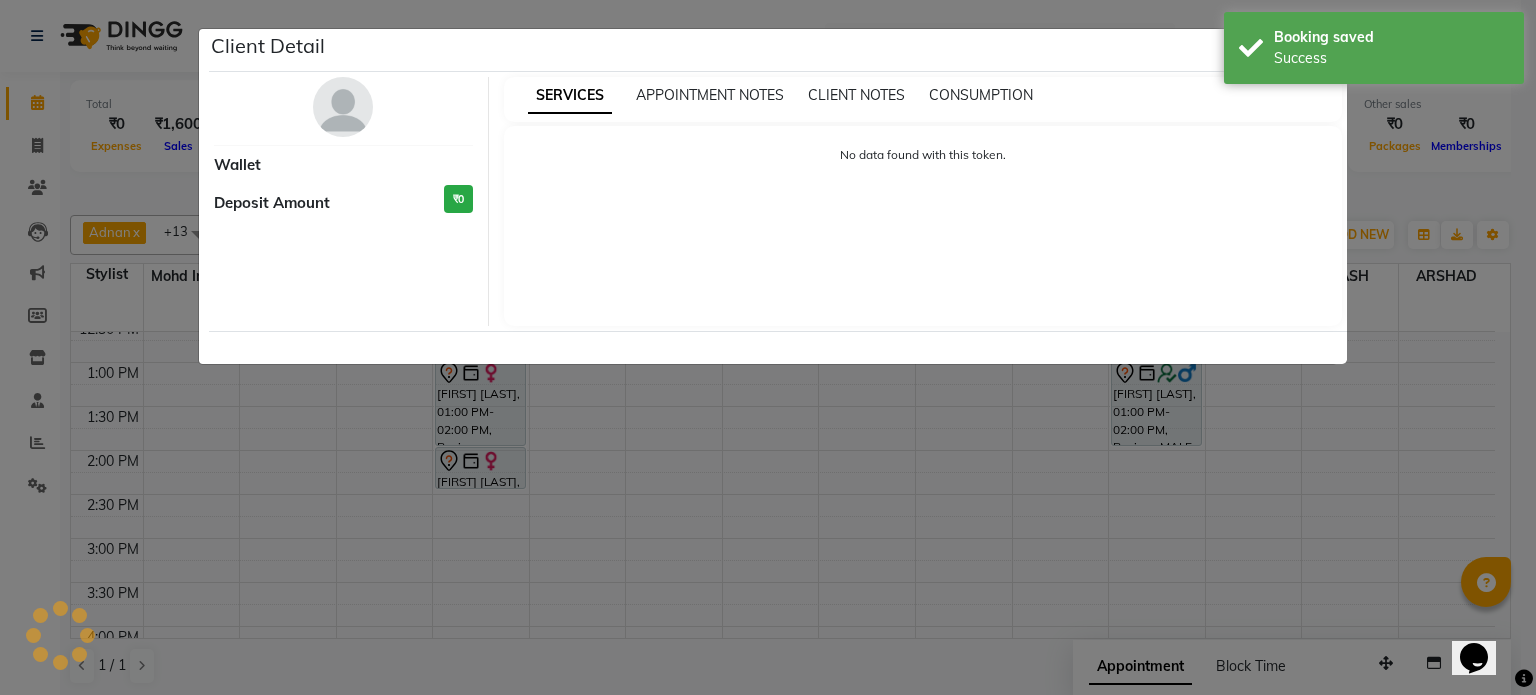 select on "7" 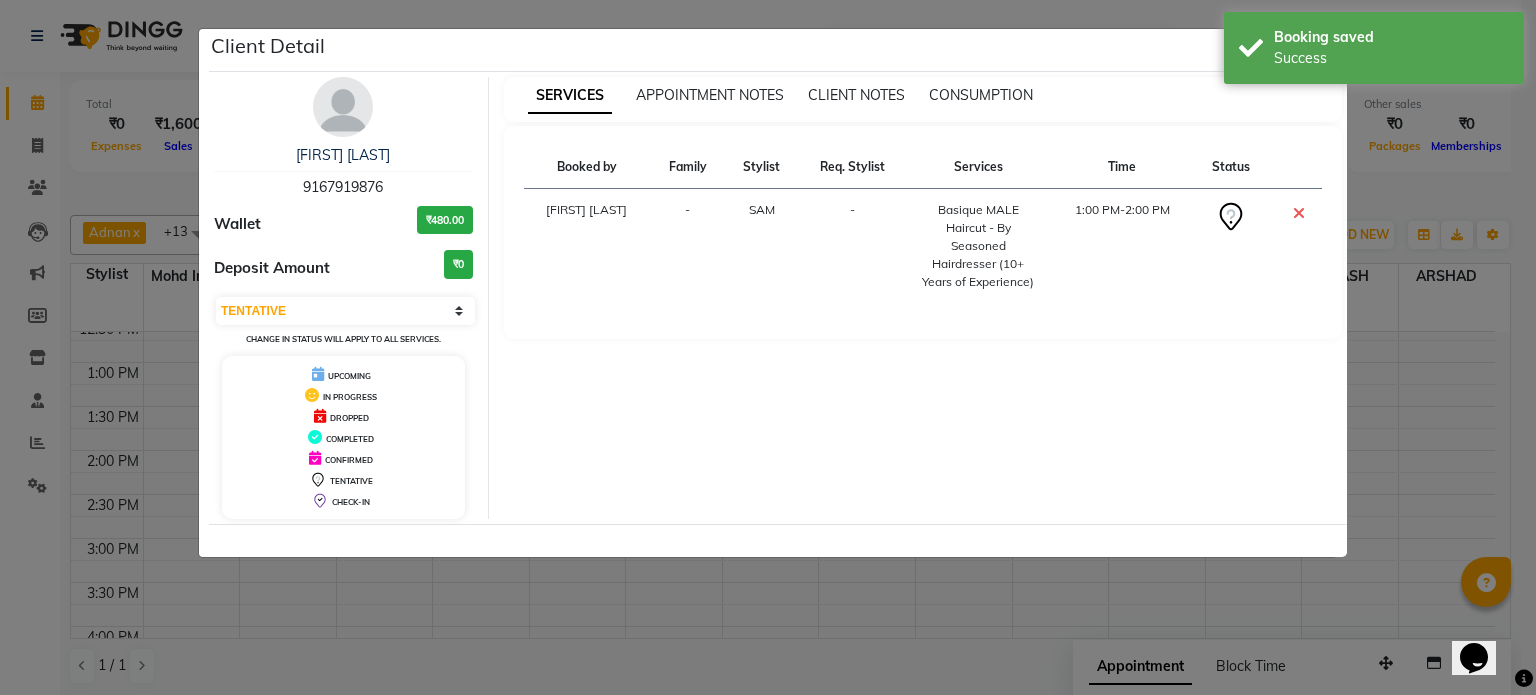click on "Client Detail  [FIRST] [LAST]   [PHONE] Wallet ₹480.00 Deposit Amount  ₹0  Select CONFIRMED TENTATIVE Change in status will apply to all services. UPCOMING IN PROGRESS DROPPED COMPLETED CONFIRMED TENTATIVE CHECK-IN SERVICES APPOINTMENT NOTES CLIENT NOTES CONSUMPTION Booked by Family Stylist Req. Stylist Services Time Status  [FIRST] [LAST]  - SAM -  Basique MALE Haircut - By Seasoned Hairdresser (10+ Years of Experience)   1:00 PM-2:00 PM" 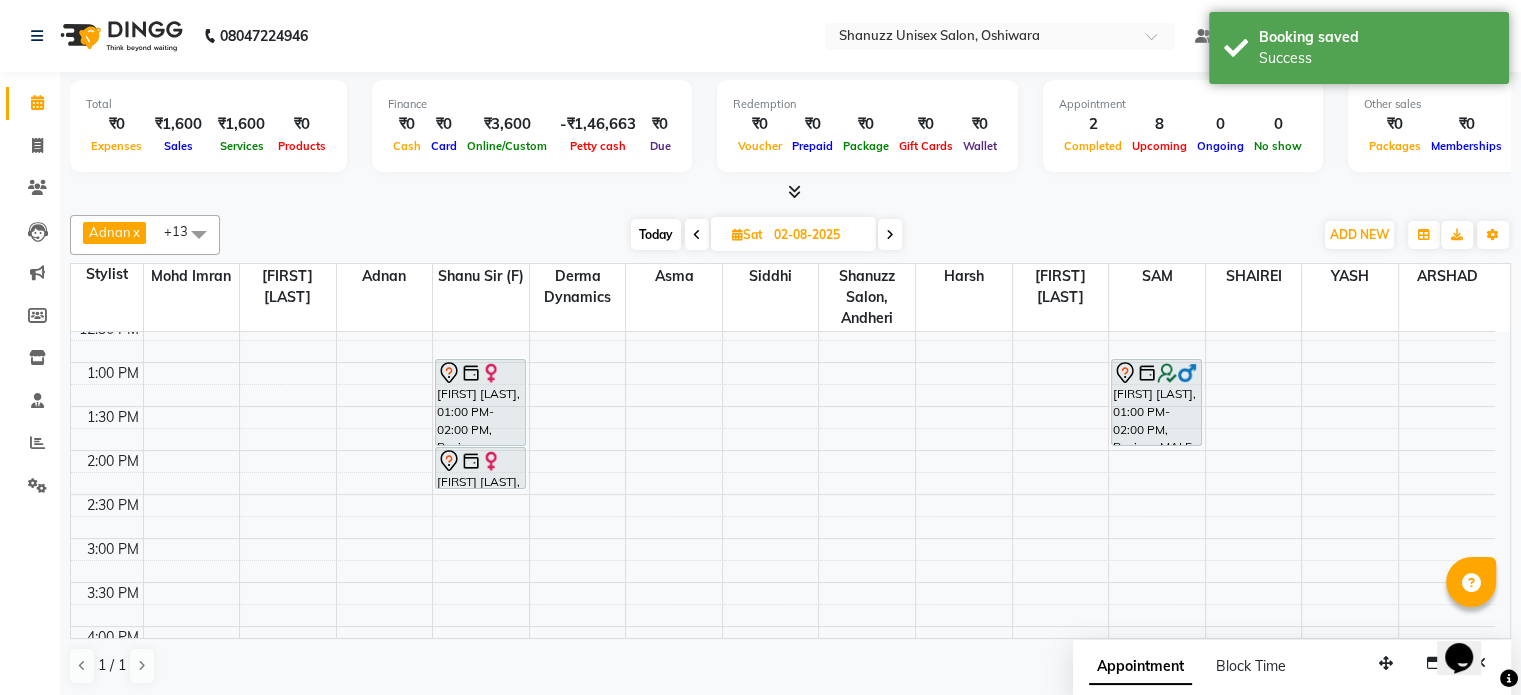 click on "Today" at bounding box center (656, 234) 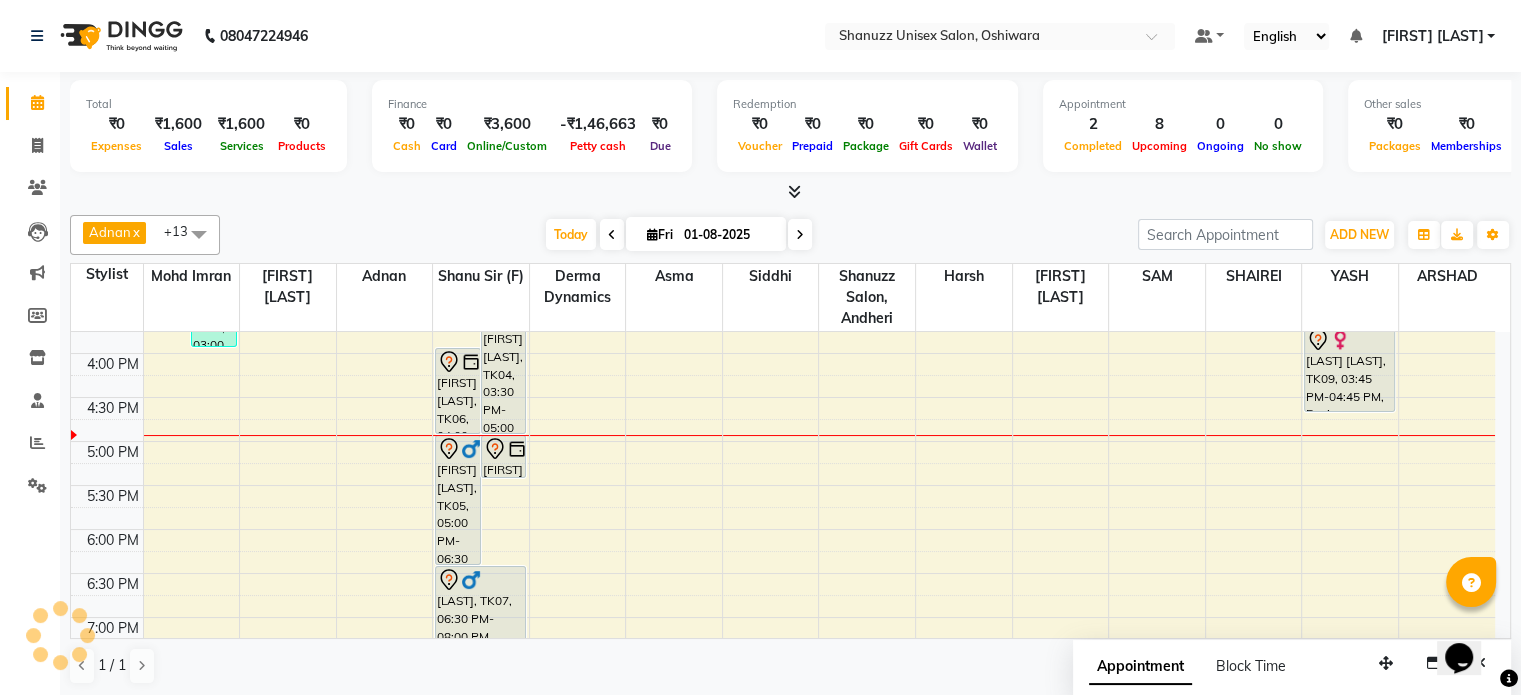 scroll, scrollTop: 694, scrollLeft: 0, axis: vertical 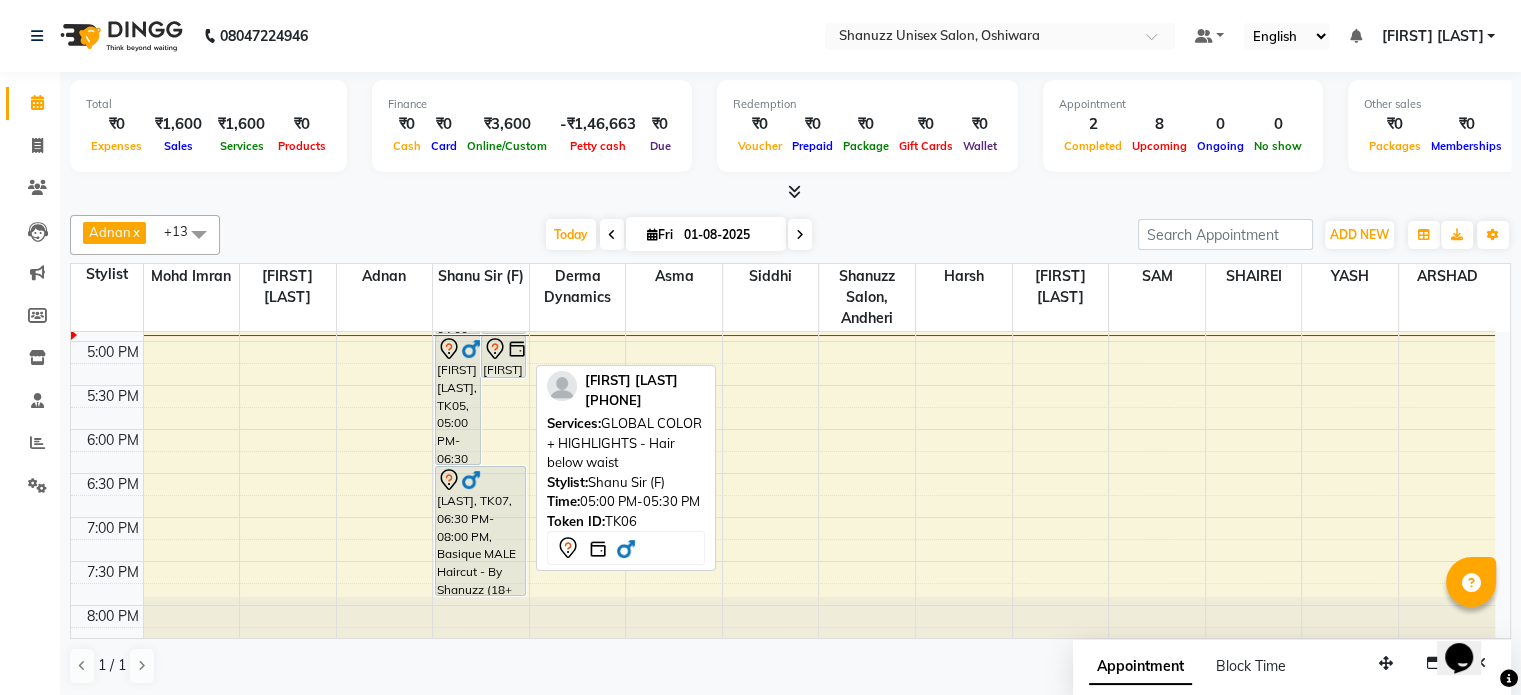 click 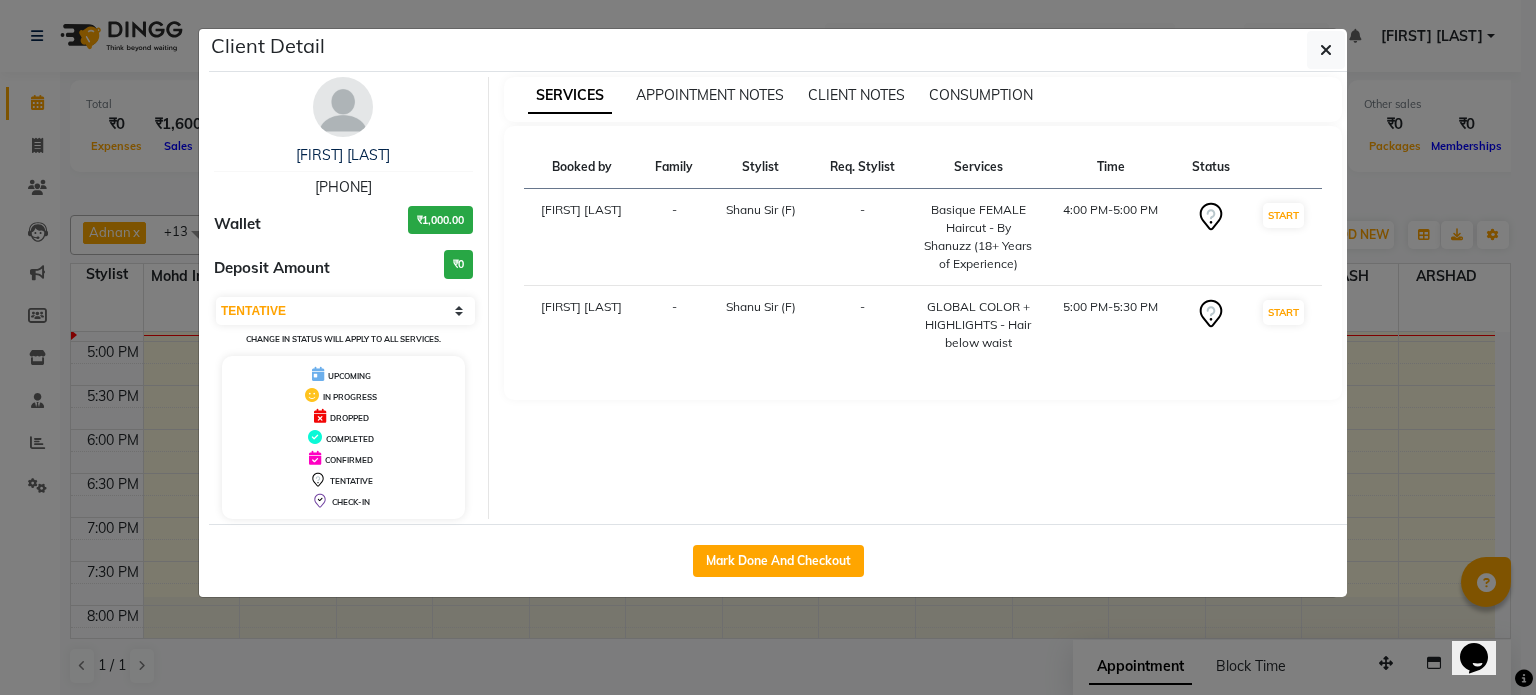 click on "Client Detail  [FIRST] [LAST]   [PHONE] Wallet ₹1,000.00 Deposit Amount  ₹0  Select IN SERVICE CONFIRMED TENTATIVE CHECK IN MARK DONE DROPPED UPCOMING Change in status will apply to all services. UPCOMING IN PROGRESS DROPPED COMPLETED CONFIRMED TENTATIVE CHECK-IN SERVICES APPOINTMENT NOTES CLIENT NOTES CONSUMPTION Booked by Family Stylist Req. Stylist Services Time Status  [FIRST] [LAST]  - Shanu Sir (F) -  Basique FEMALE Haircut - By Shanuzz (18+ Years of Experience)   4:00 PM-5:00 PM   START   [FIRST] [LAST]  - Shanu Sir (F) -  GLOBAL COLOR + HIGHLIGHTS  - Hair below waist   5:00 PM-5:30 PM   START   Mark Done And Checkout" 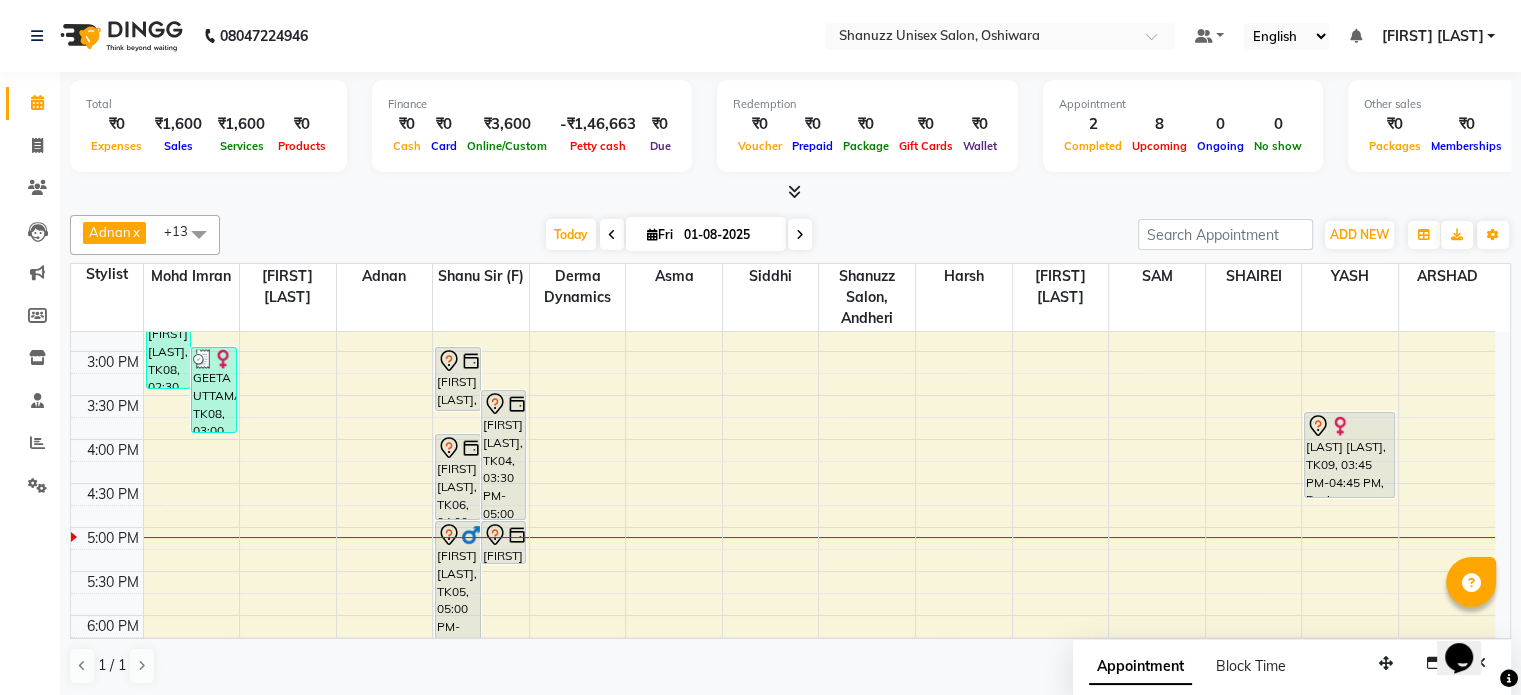 scroll, scrollTop: 508, scrollLeft: 0, axis: vertical 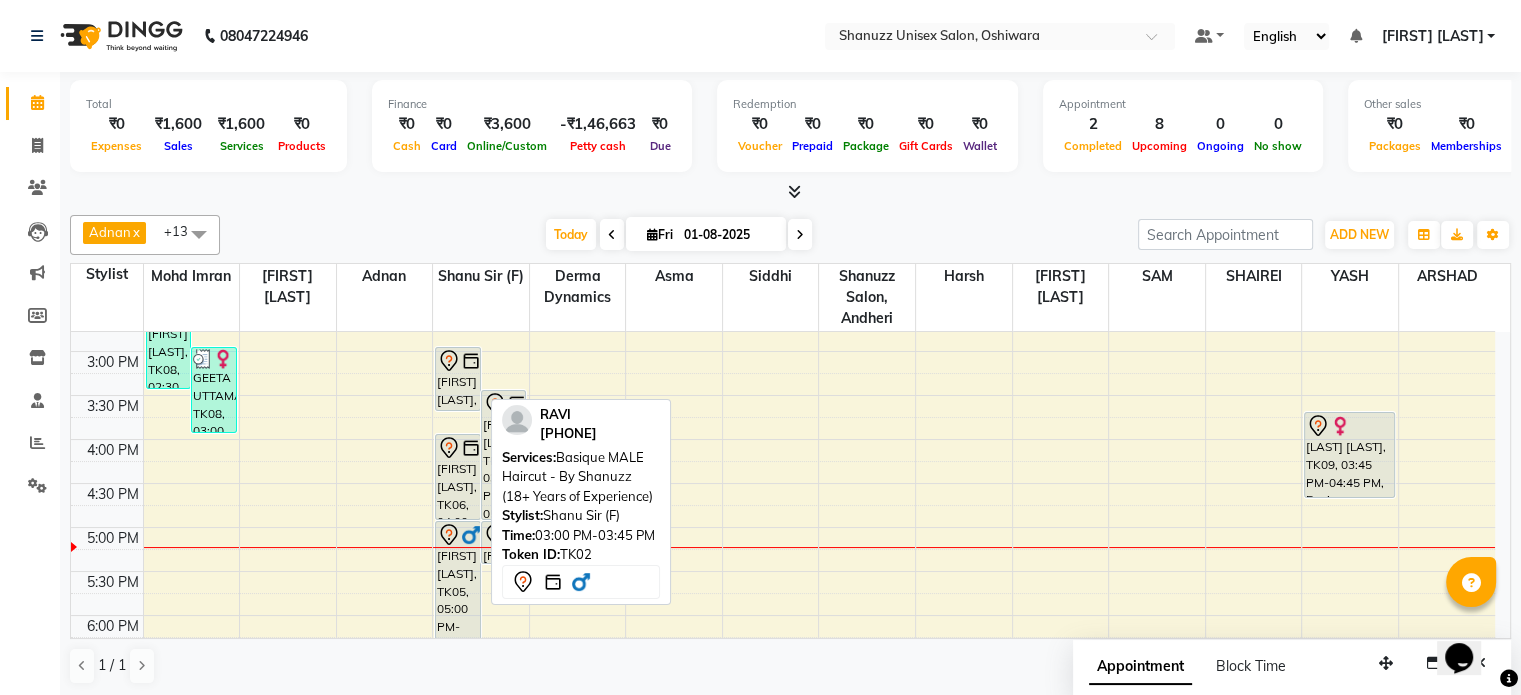 click on "[FIRST] [LAST], TK02, 03:00 PM-03:45 PM, Basique MALE Haircut - By Shanuzz (18+ Years of Experience)" at bounding box center (458, 379) 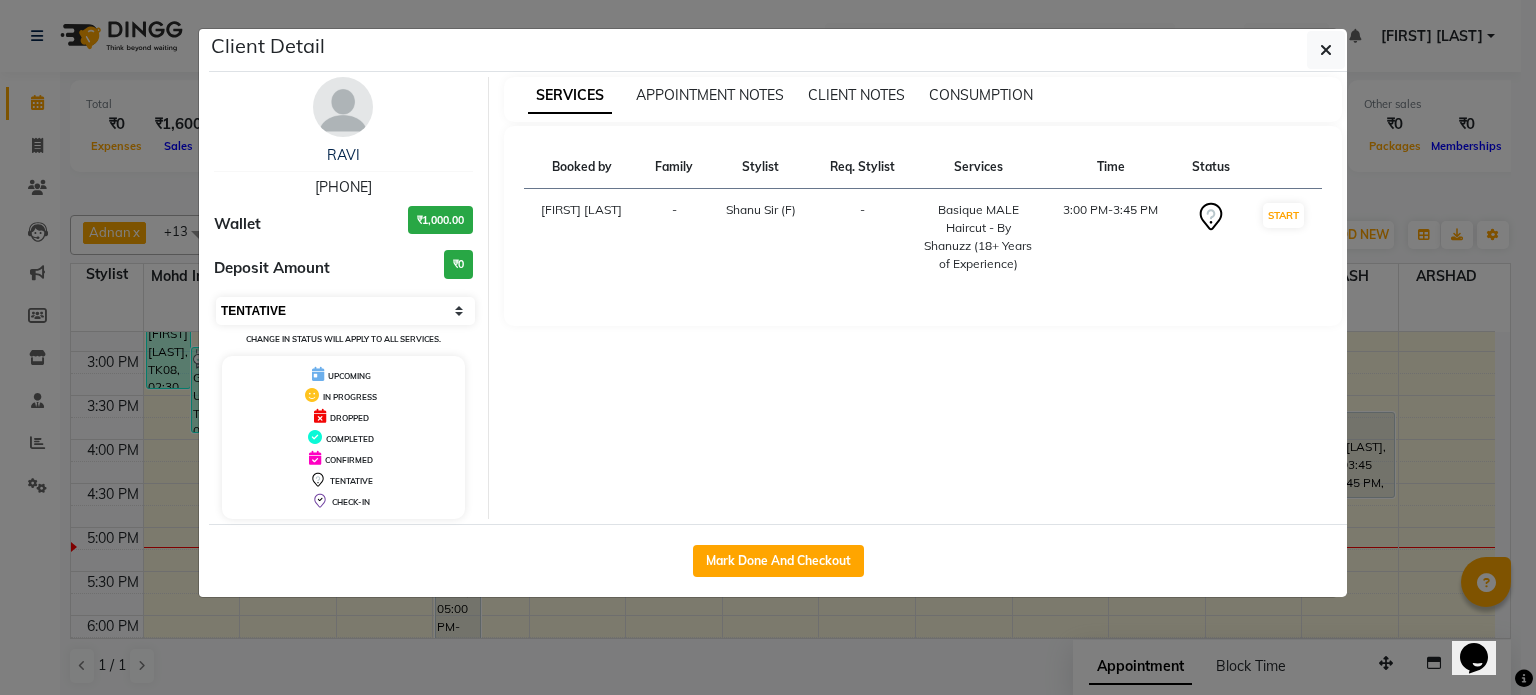 click on "Select IN SERVICE CONFIRMED TENTATIVE CHECK IN MARK DONE DROPPED UPCOMING" at bounding box center [345, 311] 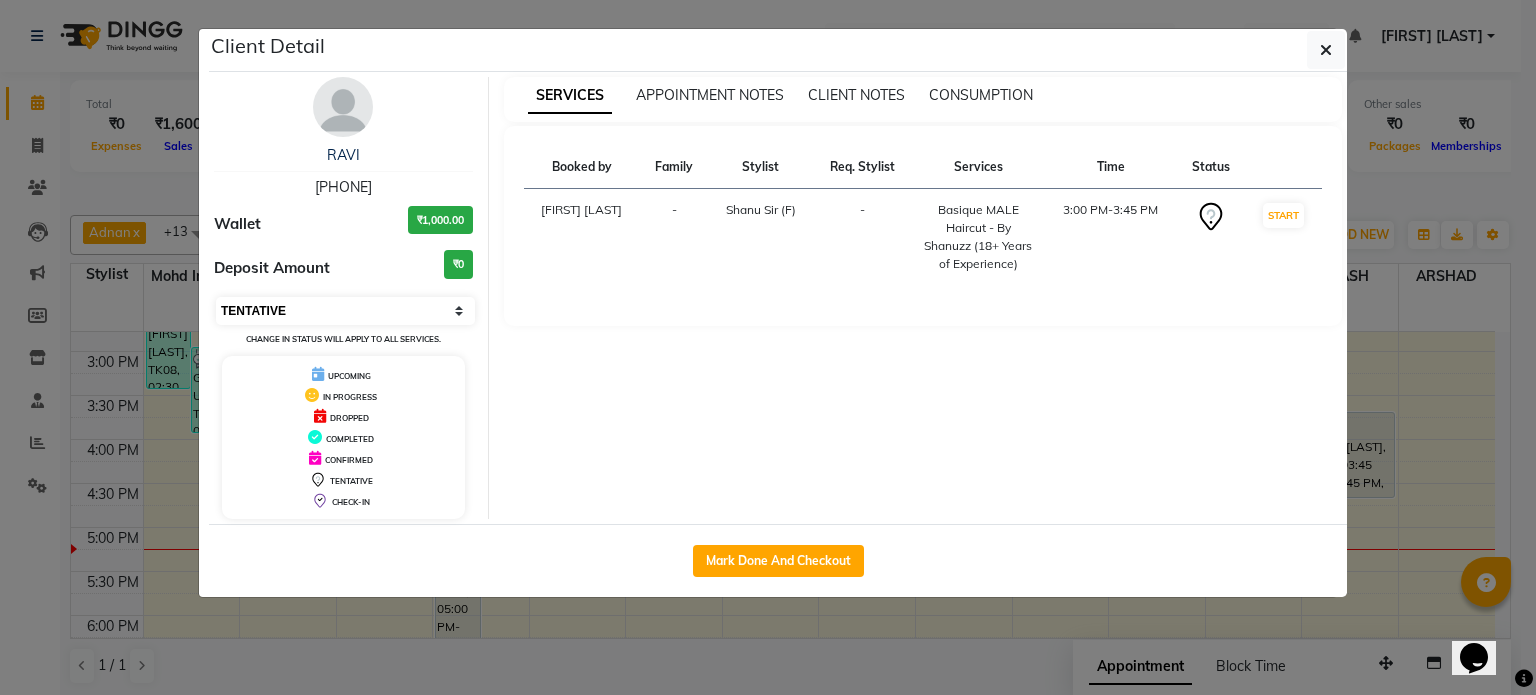 select on "8" 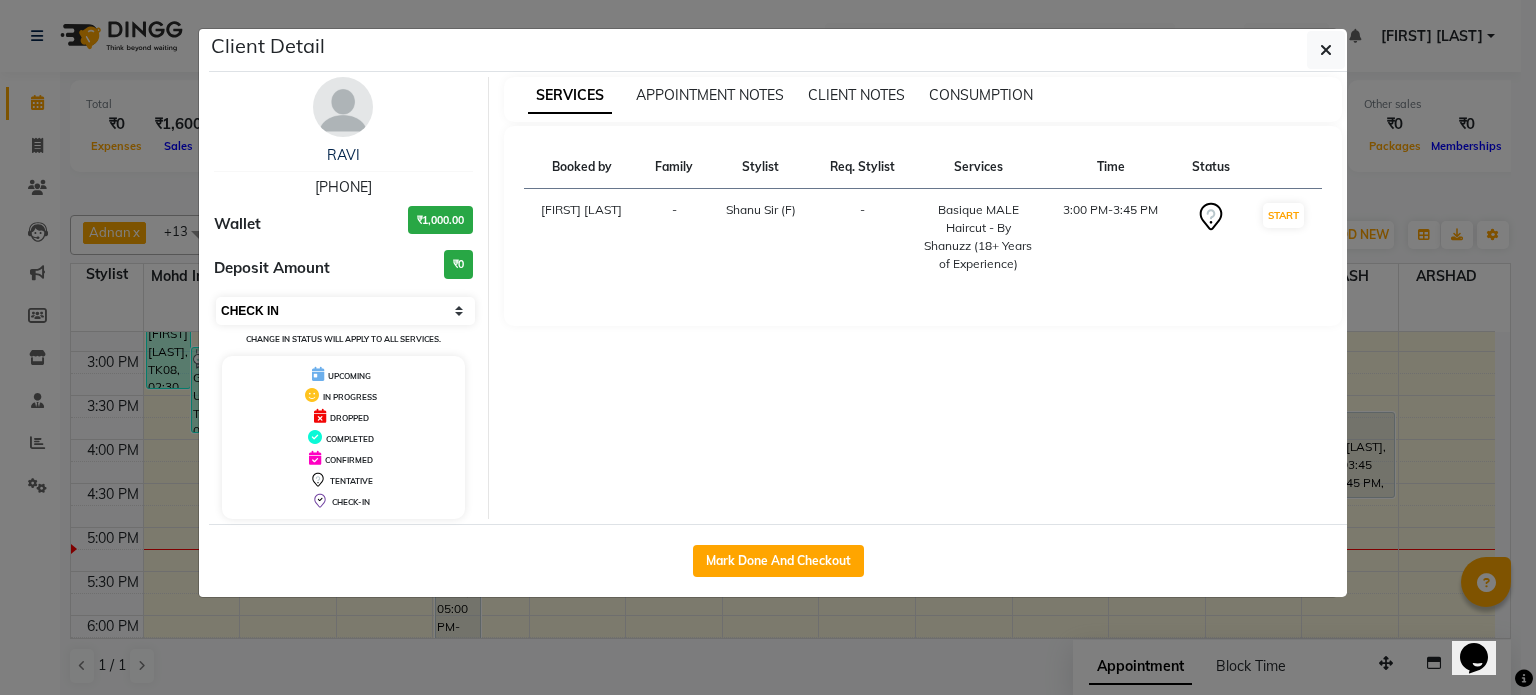 click on "Select IN SERVICE CONFIRMED TENTATIVE CHECK IN MARK DONE DROPPED UPCOMING" at bounding box center [345, 311] 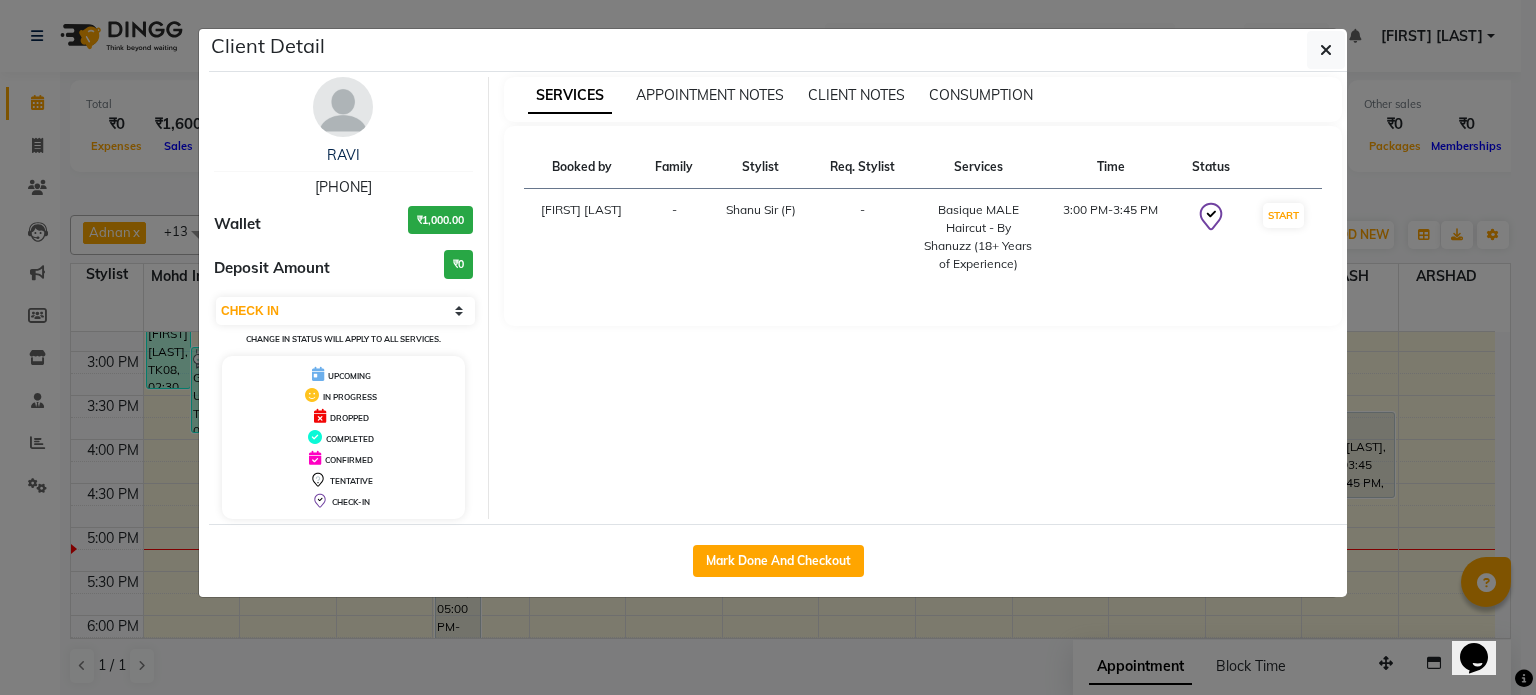 click on "Client Detail  [FIRST]    [PHONE] Wallet ₹1,000.00 Deposit Amount  ₹0  Select IN SERVICE CONFIRMED TENTATIVE CHECK IN MARK DONE DROPPED UPCOMING Change in status will apply to all services. UPCOMING IN PROGRESS DROPPED COMPLETED CONFIRMED TENTATIVE CHECK-IN SERVICES APPOINTMENT NOTES CLIENT NOTES CONSUMPTION Booked by Family Stylist Req. Stylist Services Time Status  Salvana Motha  - Shanu Sir (F) -  Basique MALE Haircut - By Shanuzz (18+ Years of Experience)   3:00 PM-3:45 PM   START   Mark Done And Checkout" 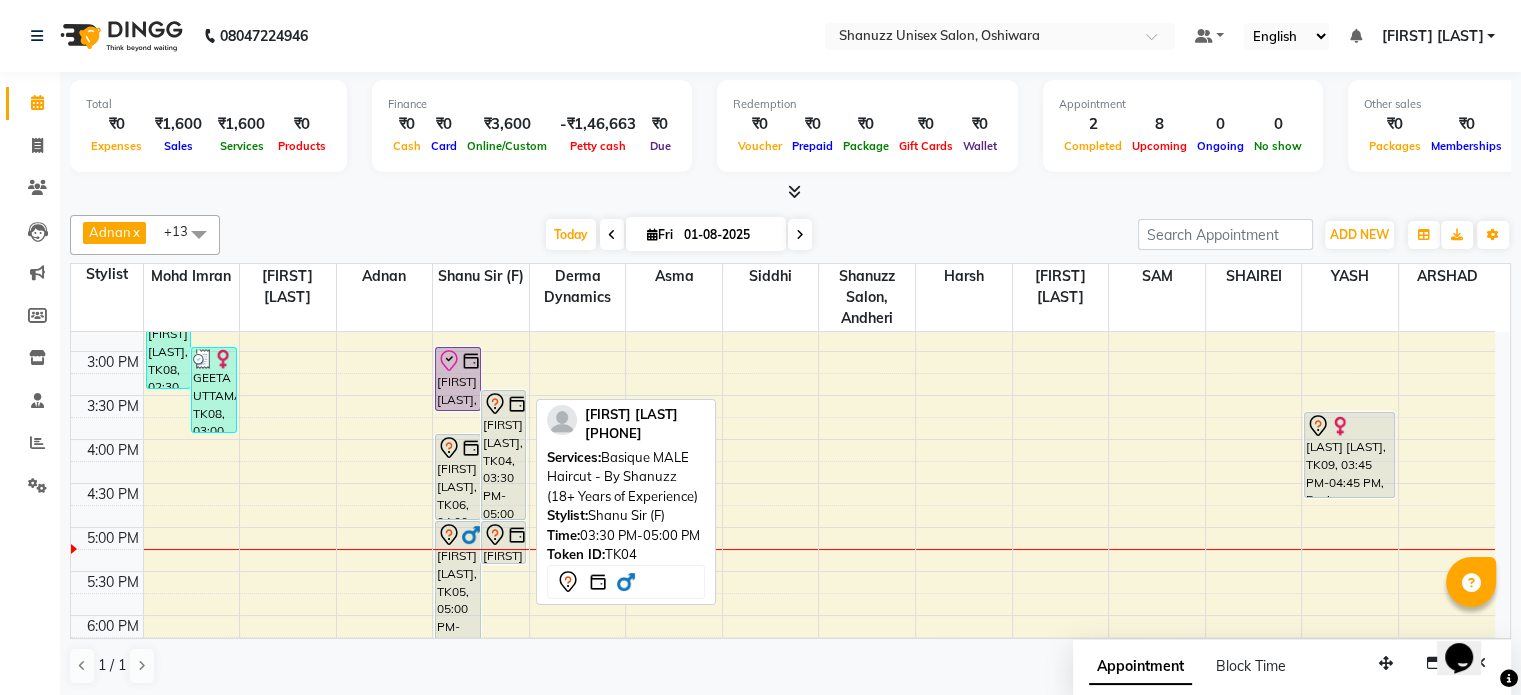 click on "[FIRST] [LAST], TK04, 03:30 PM-05:00 PM, Basique MALE Haircut - By Shanuzz (18+ Years of Experience)" at bounding box center (504, 455) 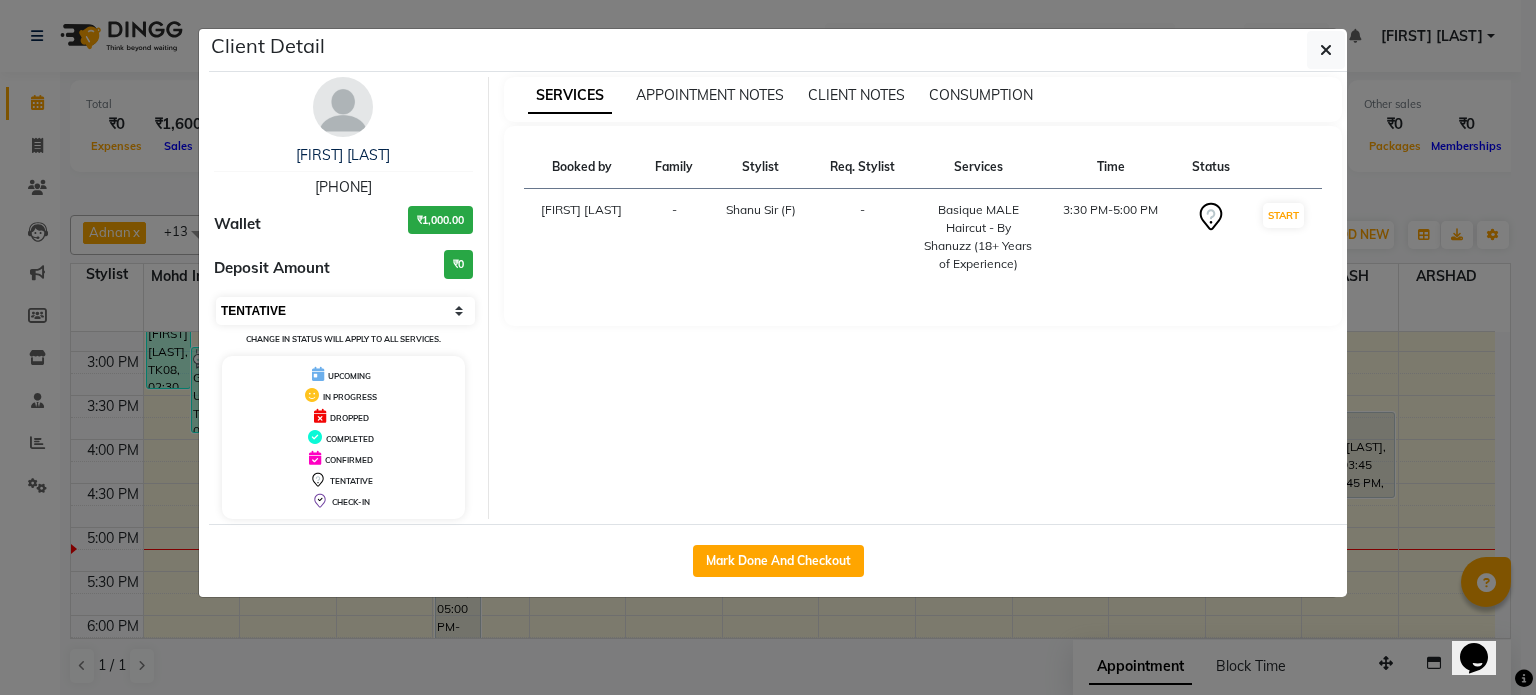click on "Select IN SERVICE CONFIRMED TENTATIVE CHECK IN MARK DONE DROPPED UPCOMING" at bounding box center [345, 311] 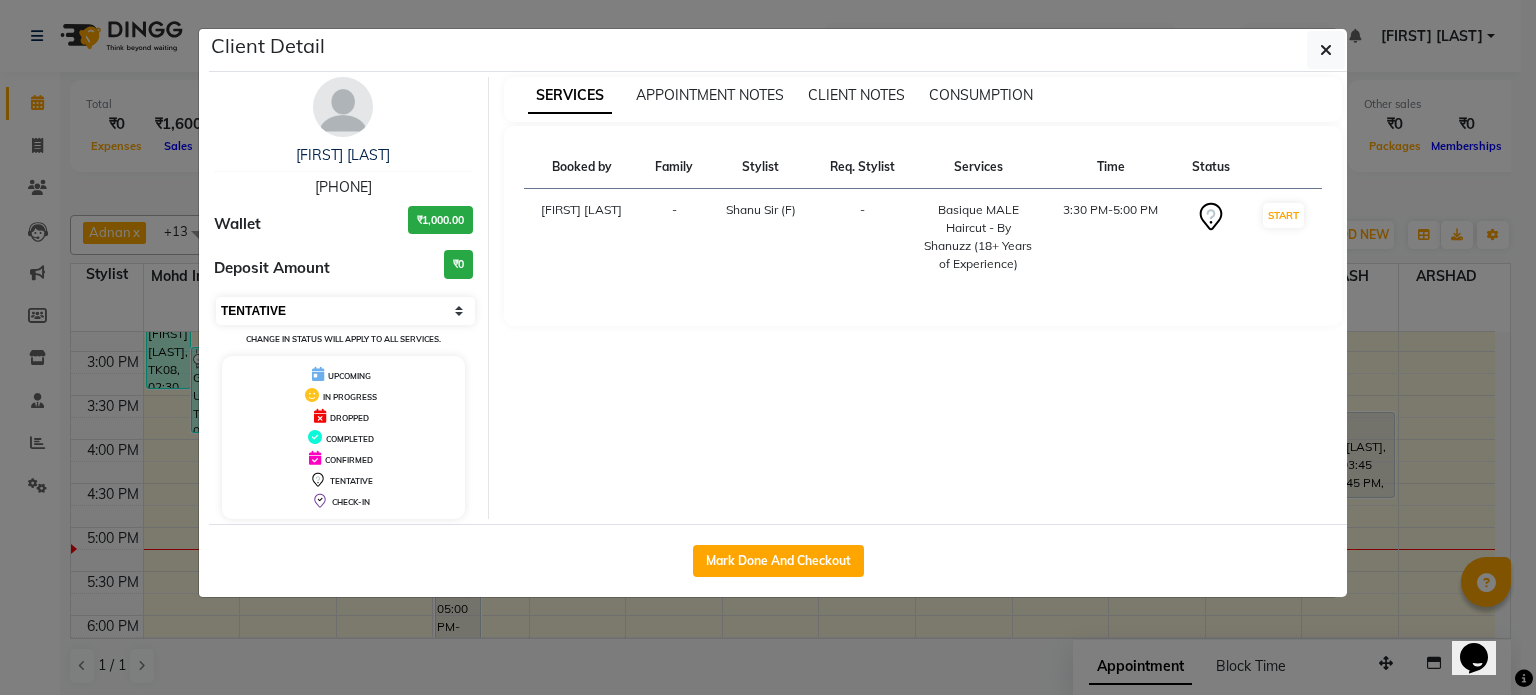 select on "8" 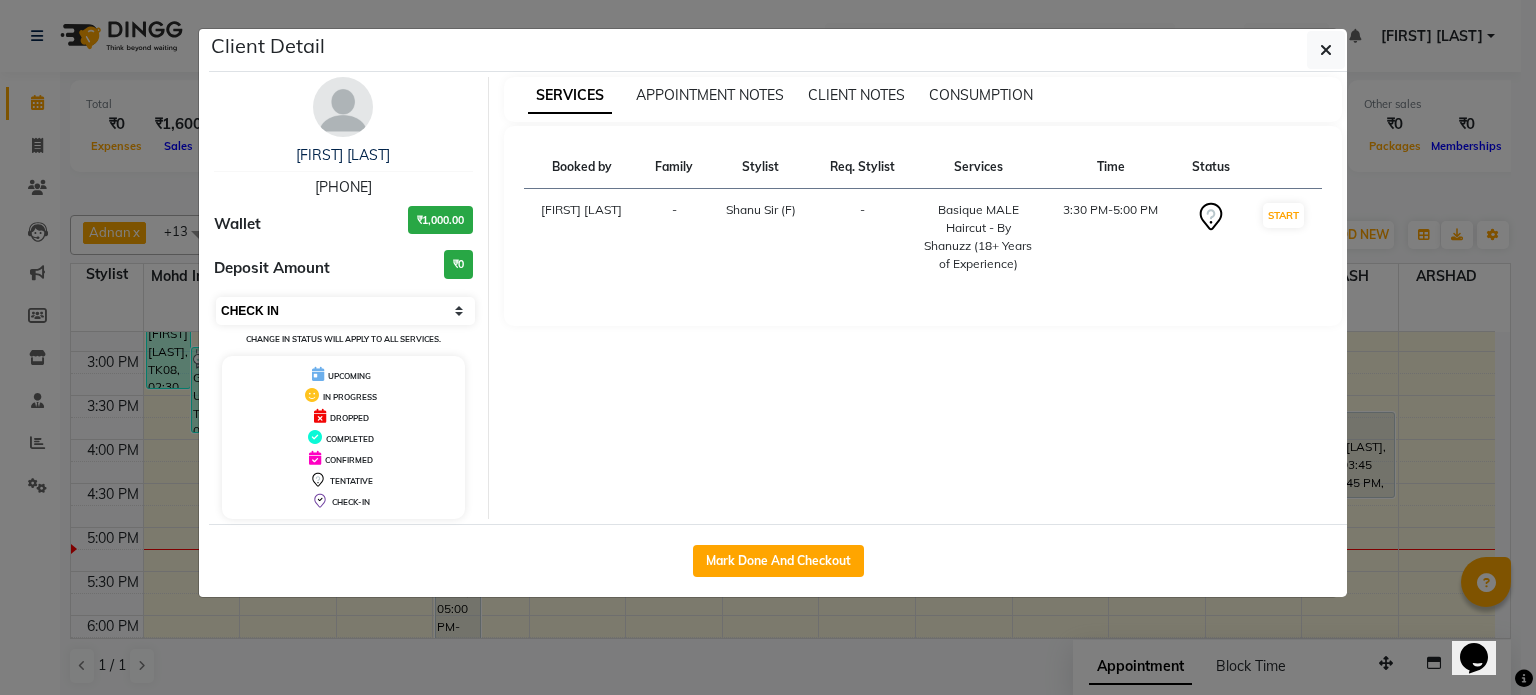 click on "Select IN SERVICE CONFIRMED TENTATIVE CHECK IN MARK DONE DROPPED UPCOMING" at bounding box center (345, 311) 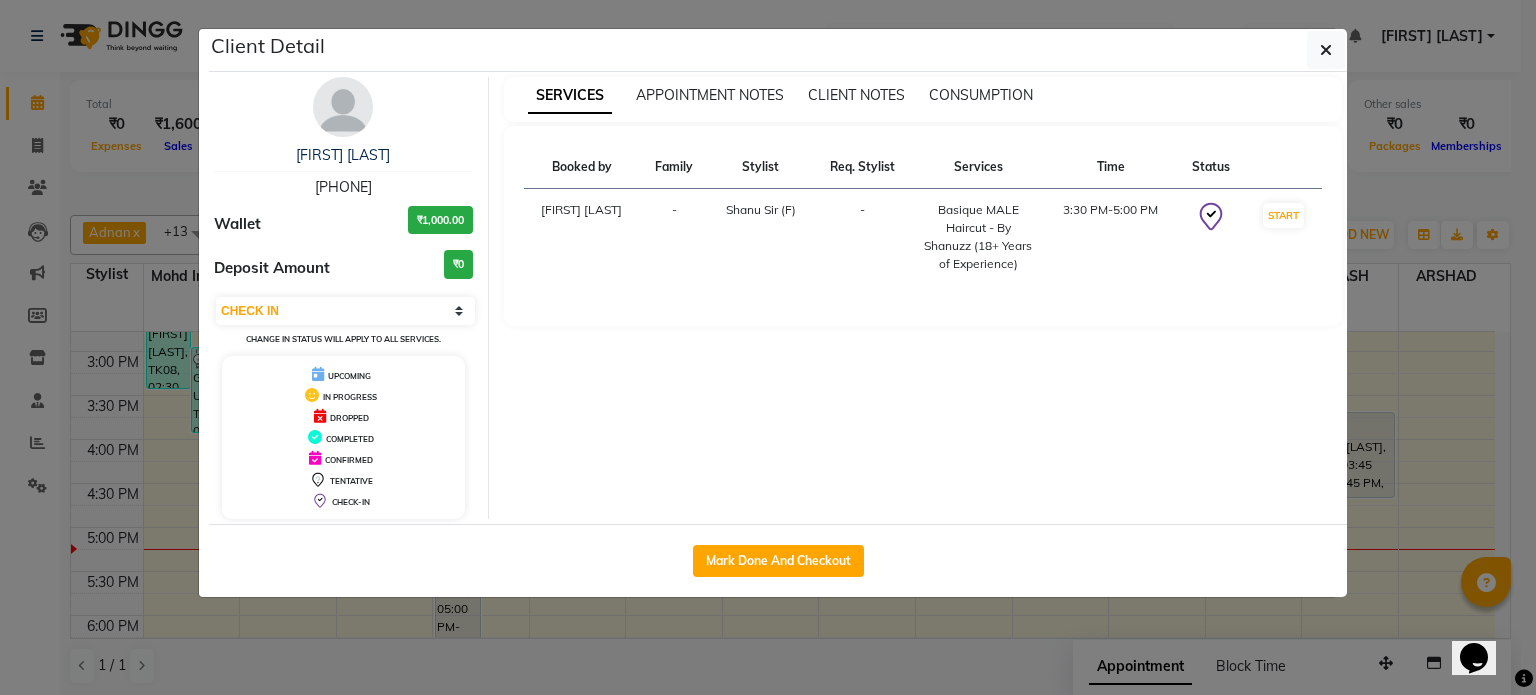 click on "Client Detail  [FIRST] [LAST]   [PHONE] Wallet ₹1,000.00 Deposit Amount  ₹0  Select IN SERVICE CONFIRMED TENTATIVE CHECK IN MARK DONE DROPPED UPCOMING Change in status will apply to all services. UPCOMING IN PROGRESS DROPPED COMPLETED CONFIRMED TENTATIVE CHECK-IN SERVICES APPOINTMENT NOTES CLIENT NOTES CONSUMPTION Booked by Family Stylist Req. Stylist Services Time Status  Salvana Motha  - Shanu Sir (F) -  Basique MALE Haircut - By Shanuzz (18+ Years of Experience)   3:30 PM-5:00 PM   START   Mark Done And Checkout" 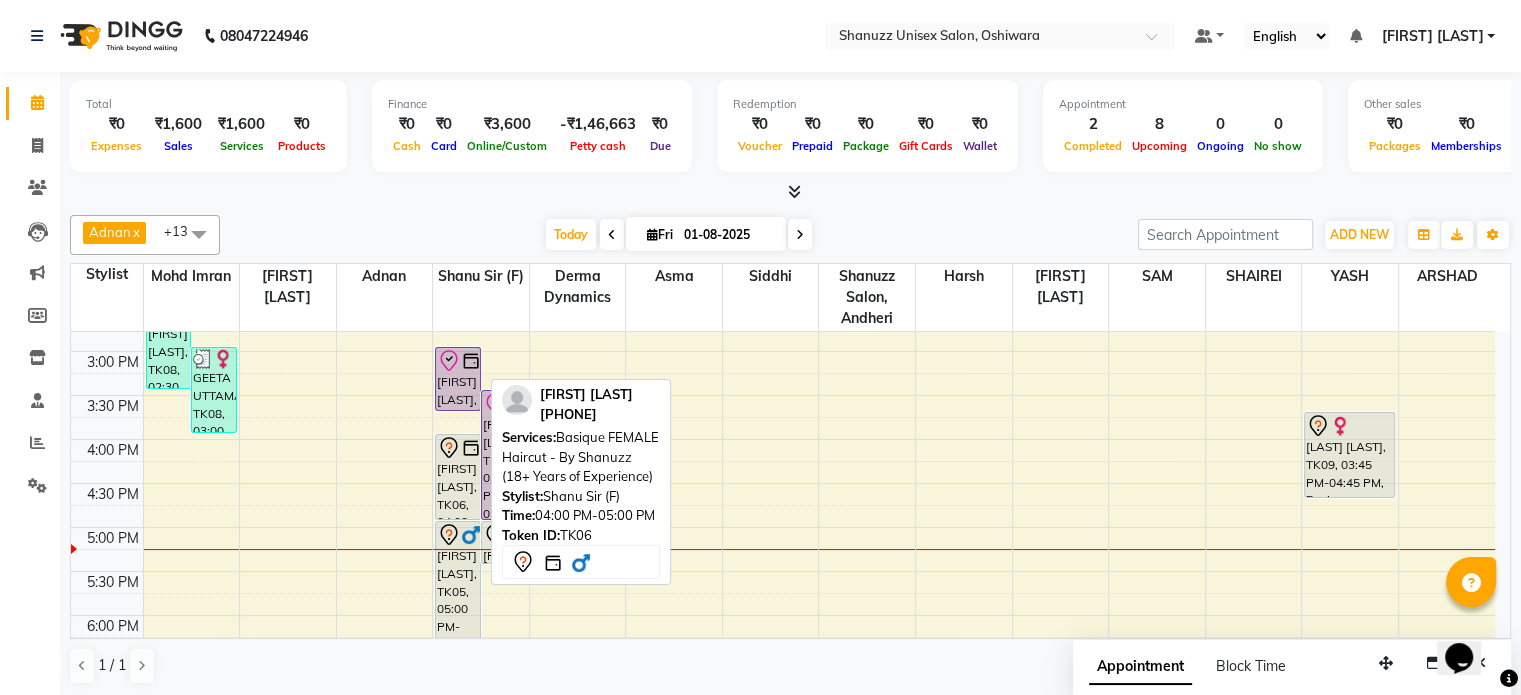 click on "[FIRST] [LAST], TK06, 04:00 PM-05:00 PM, Basique FEMALE Haircut - By Shanuzz (18+ Years of Experience)" at bounding box center [458, 477] 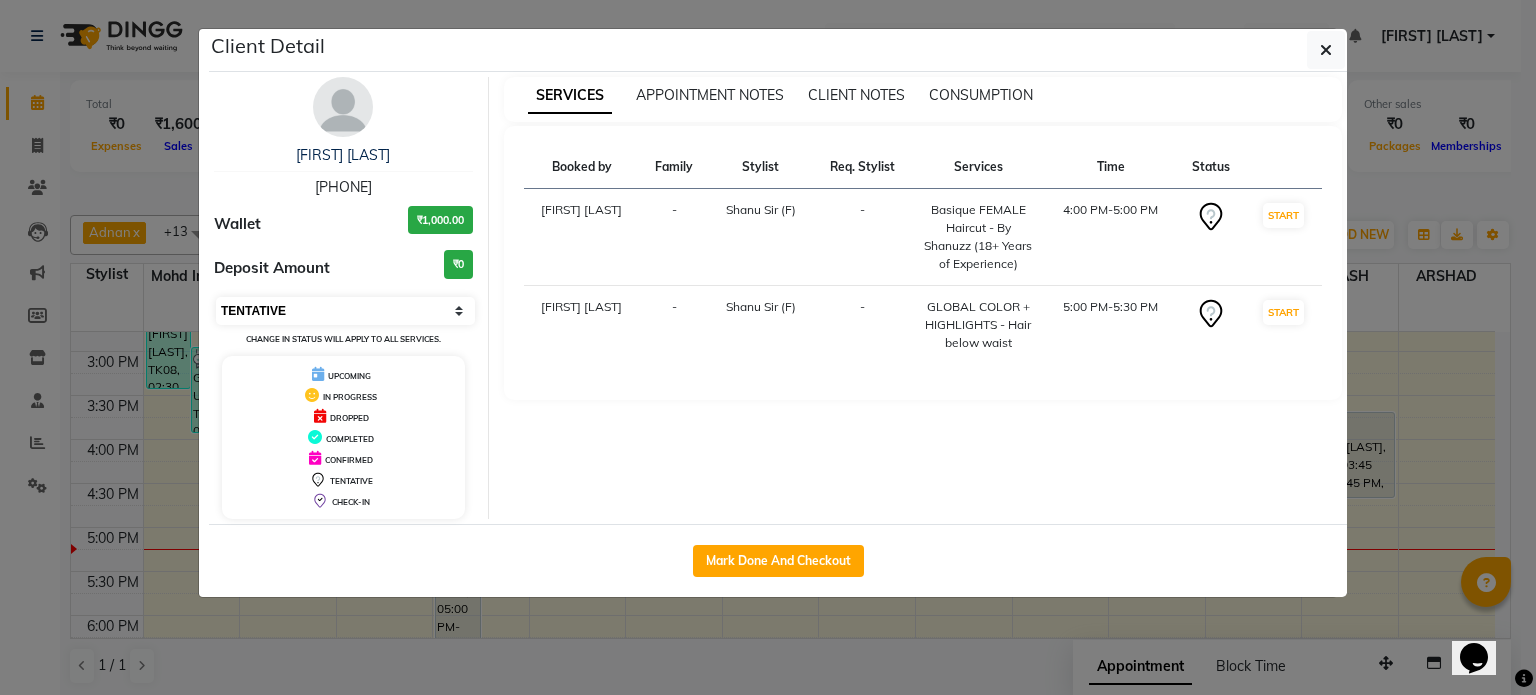 click on "Select IN SERVICE CONFIRMED TENTATIVE CHECK IN MARK DONE DROPPED UPCOMING" at bounding box center [345, 311] 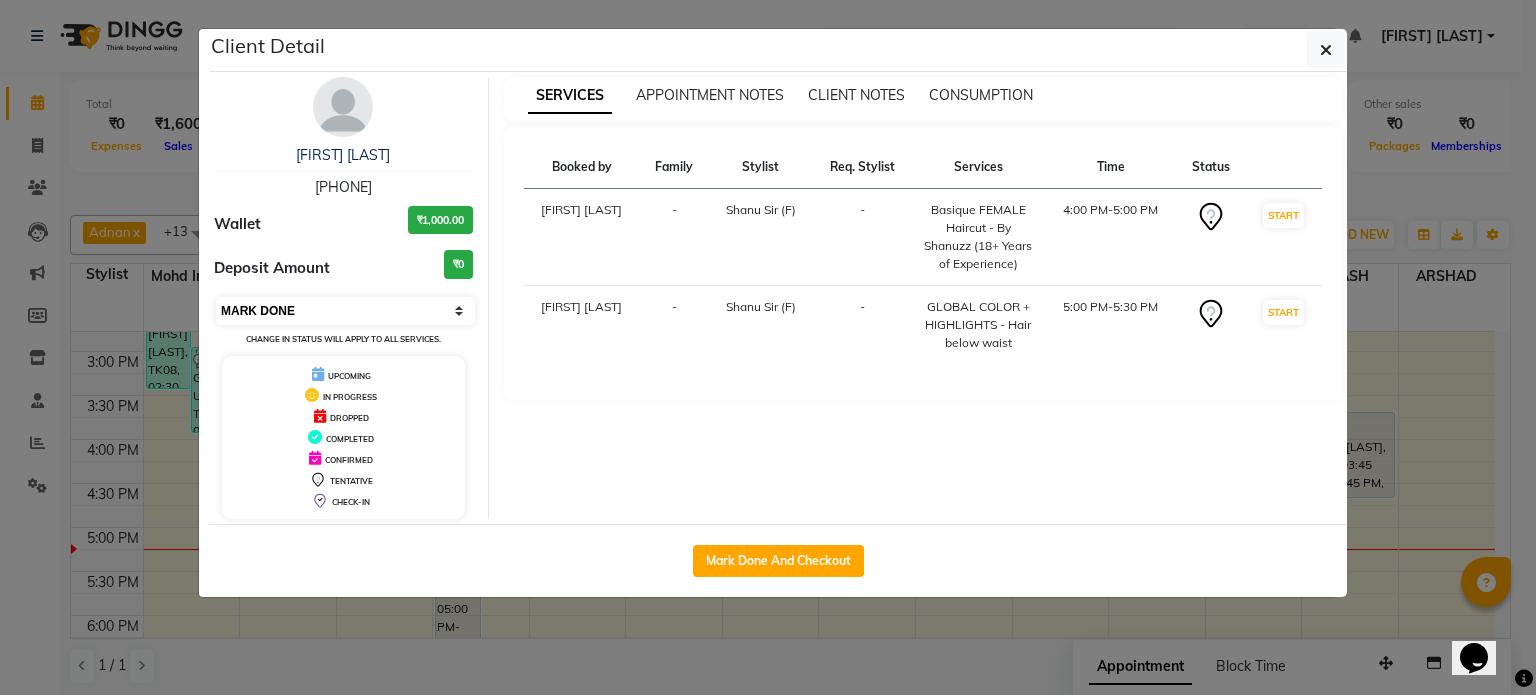 click on "Select IN SERVICE CONFIRMED TENTATIVE CHECK IN MARK DONE DROPPED UPCOMING" at bounding box center (345, 311) 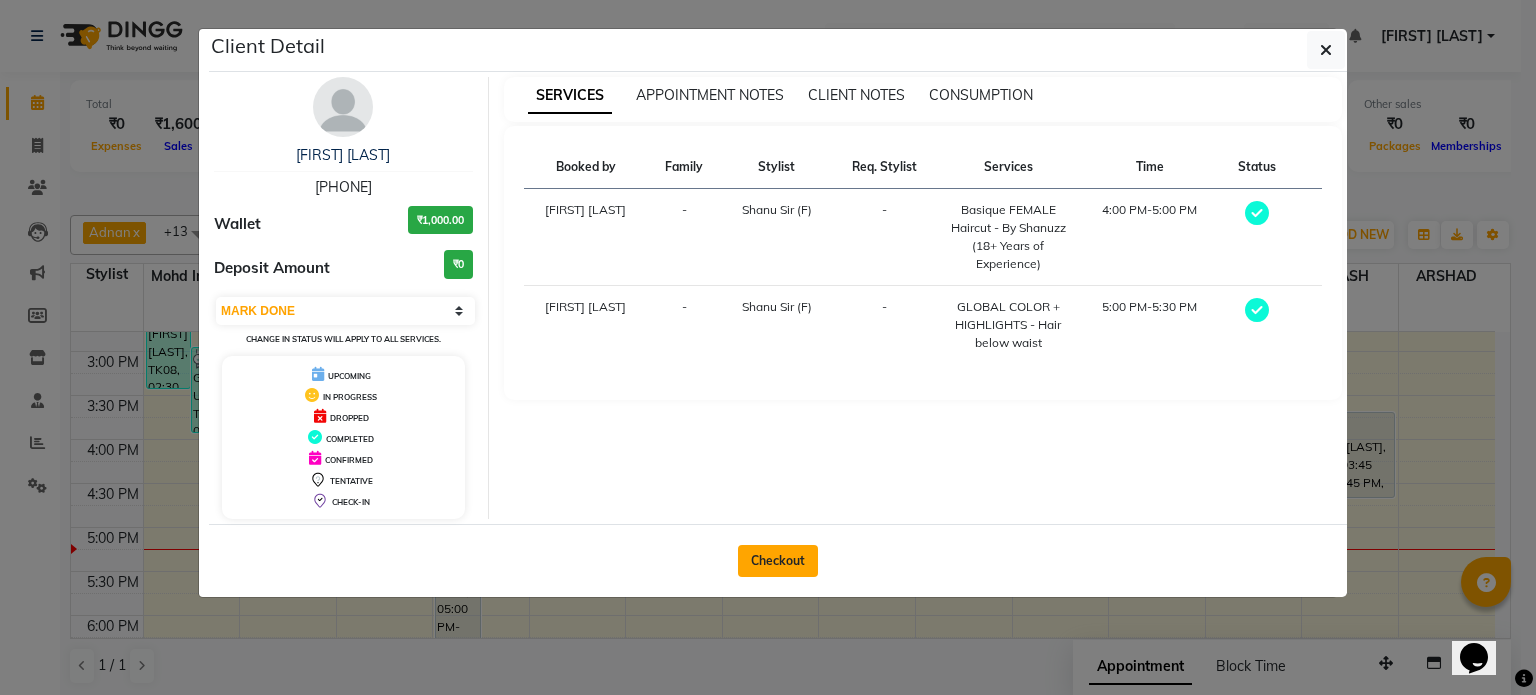 click on "Checkout" 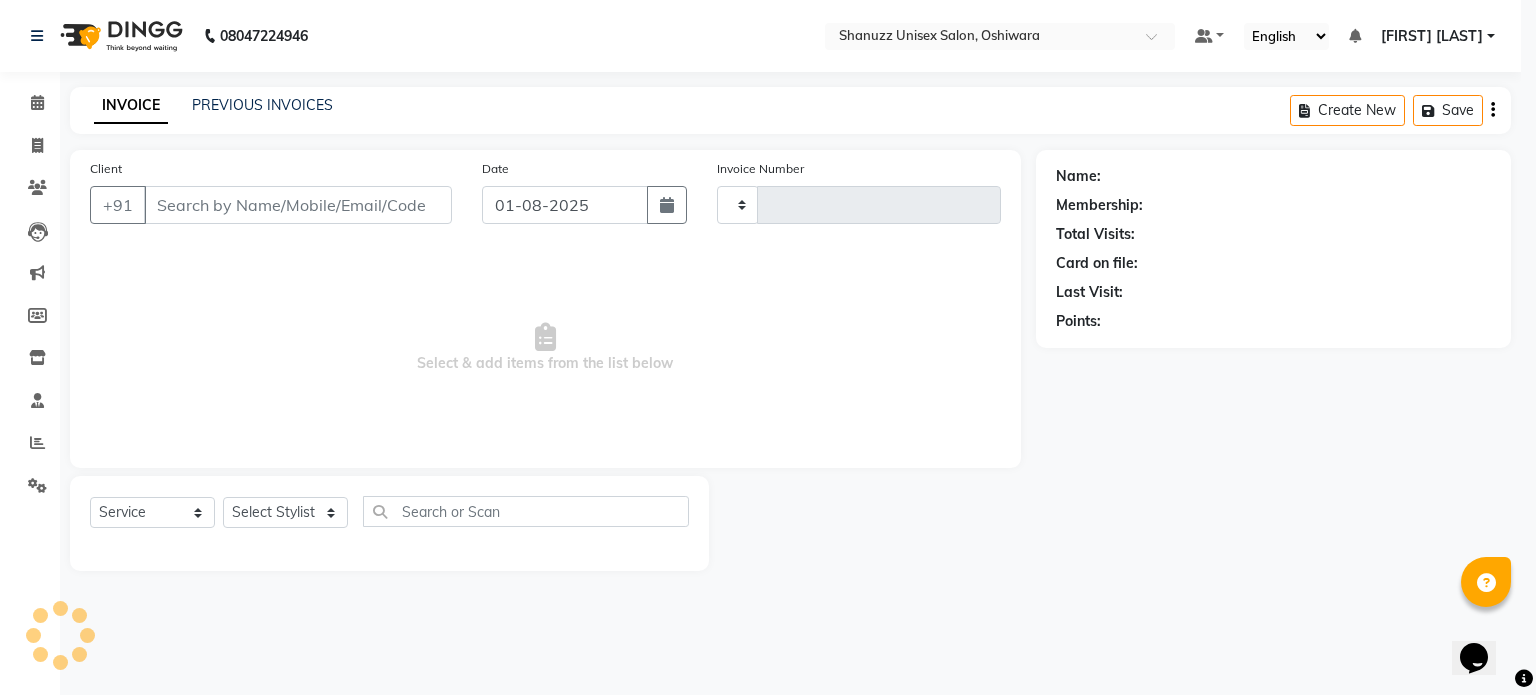type on "1164" 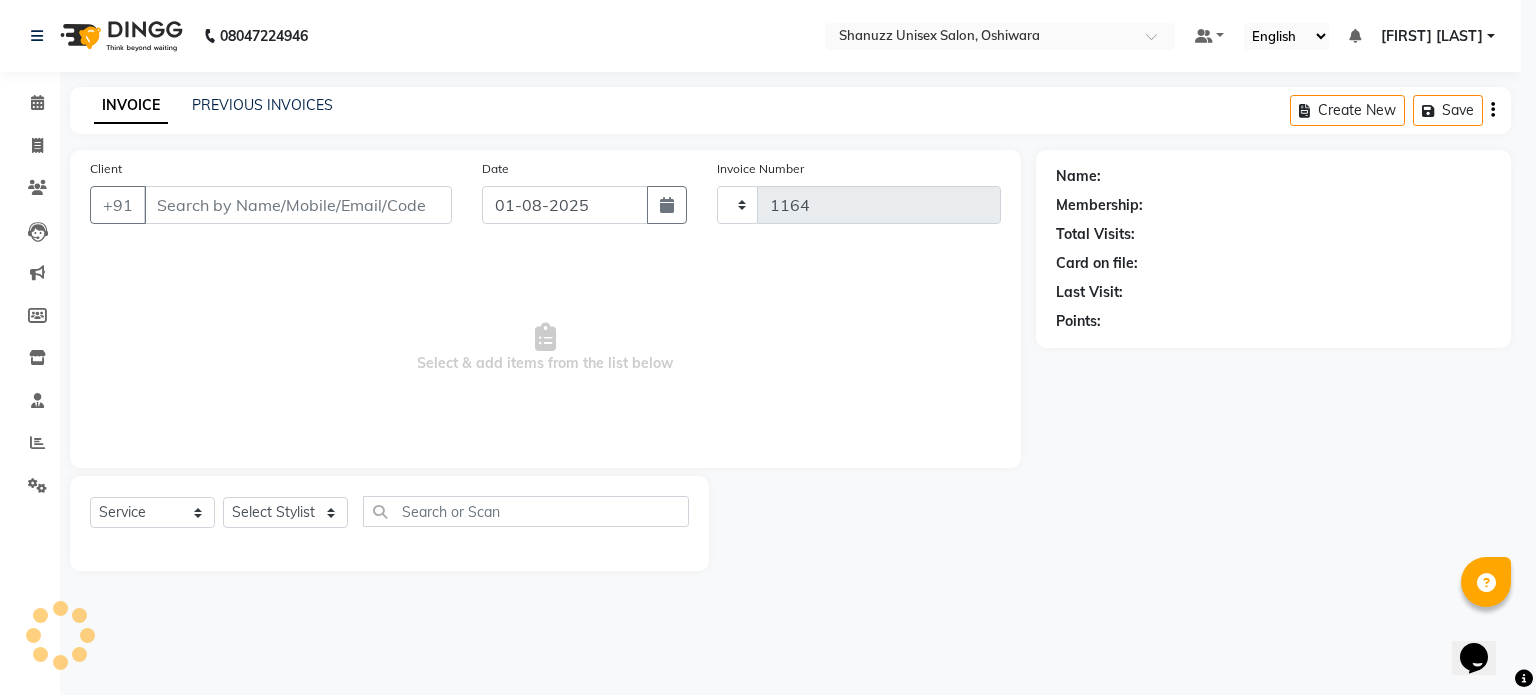 select on "7102" 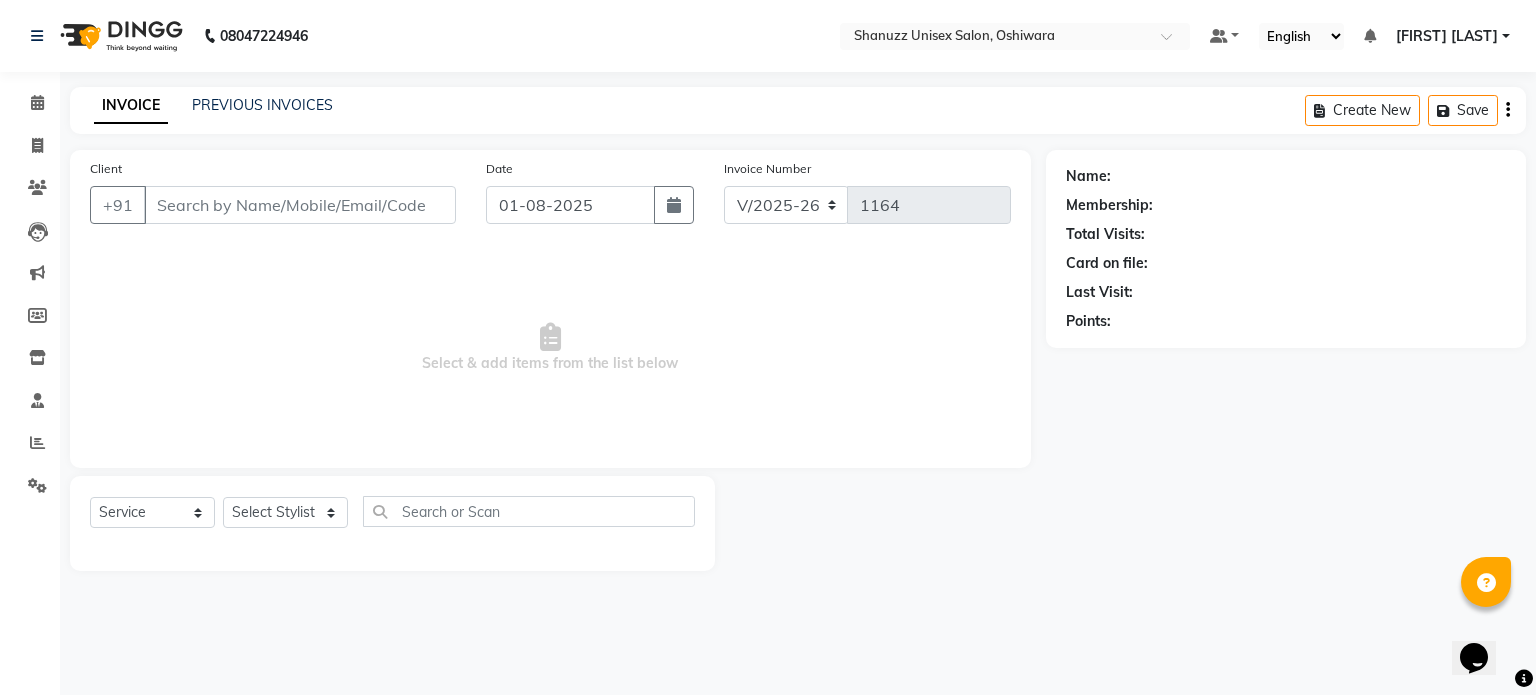 type on "[PHONE]" 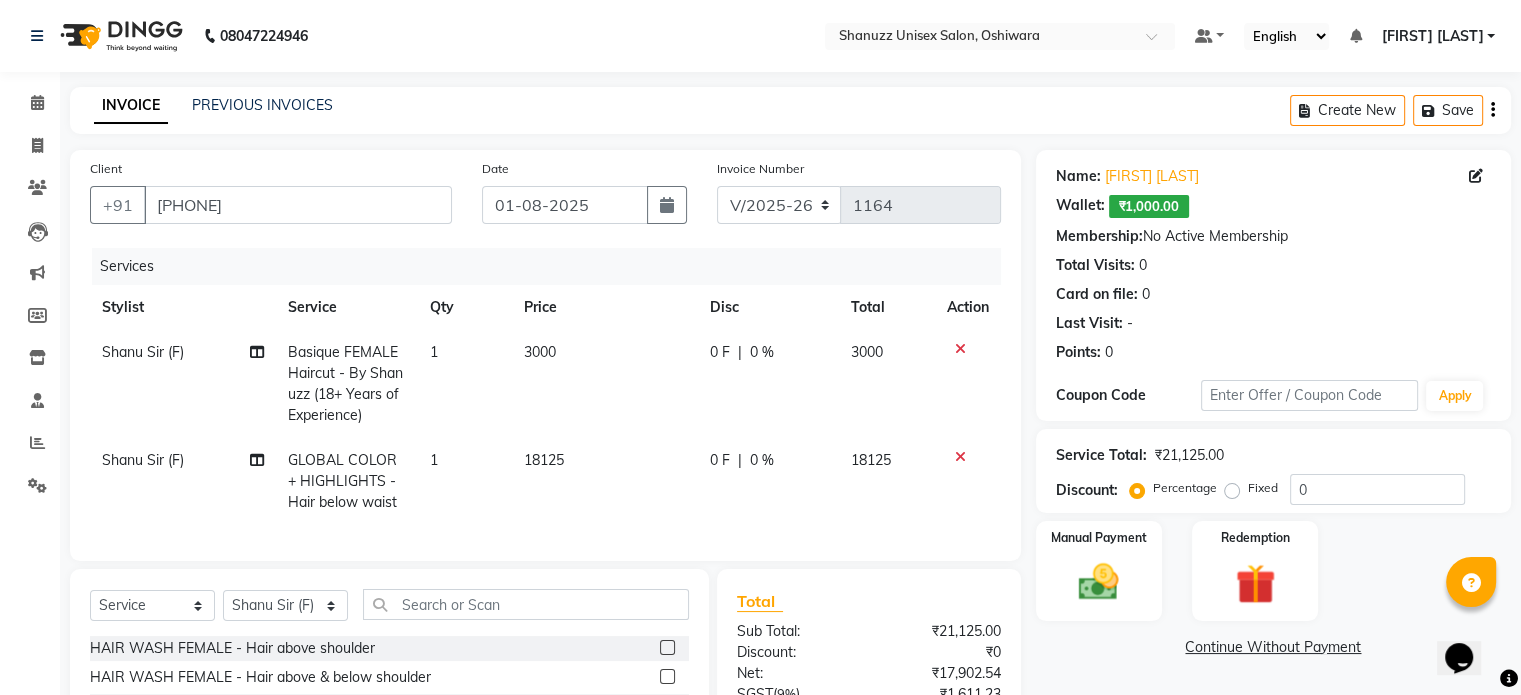 click on "18125" 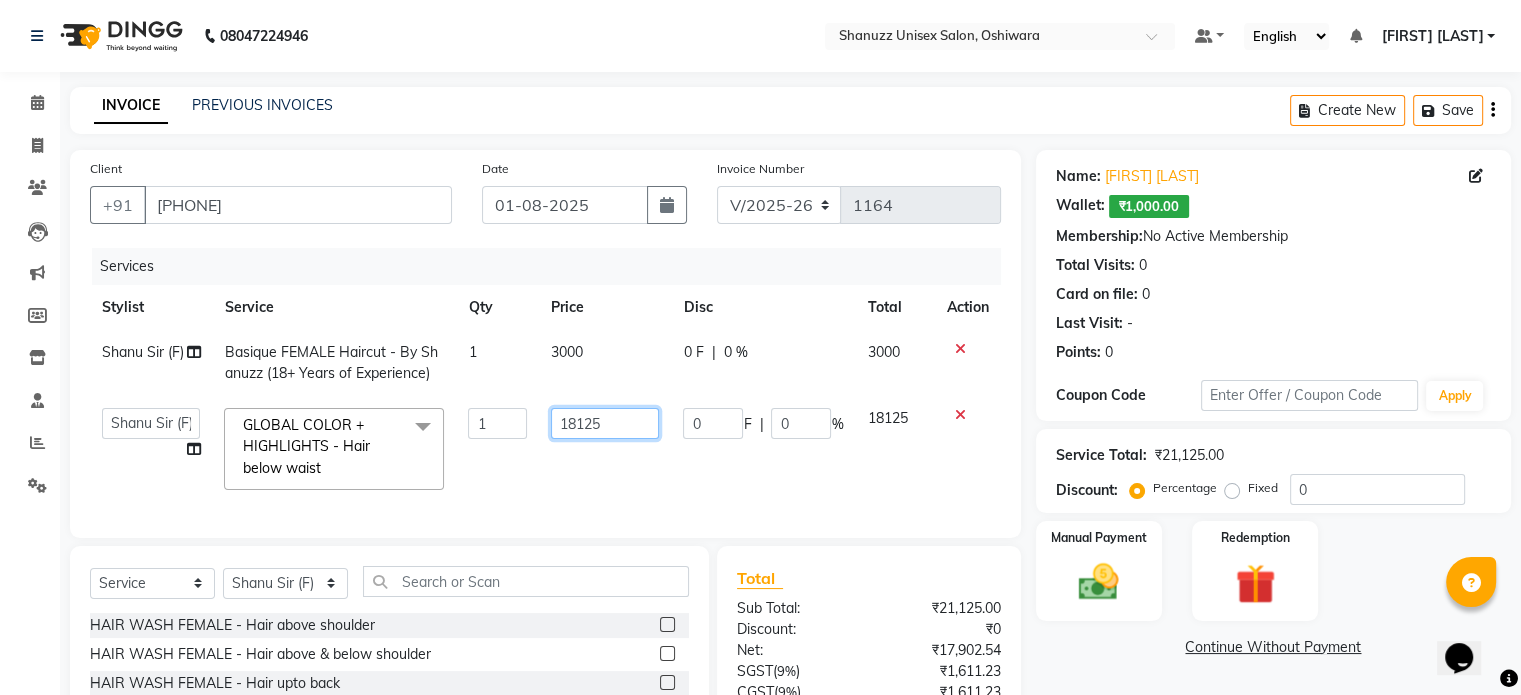 click on "18125" 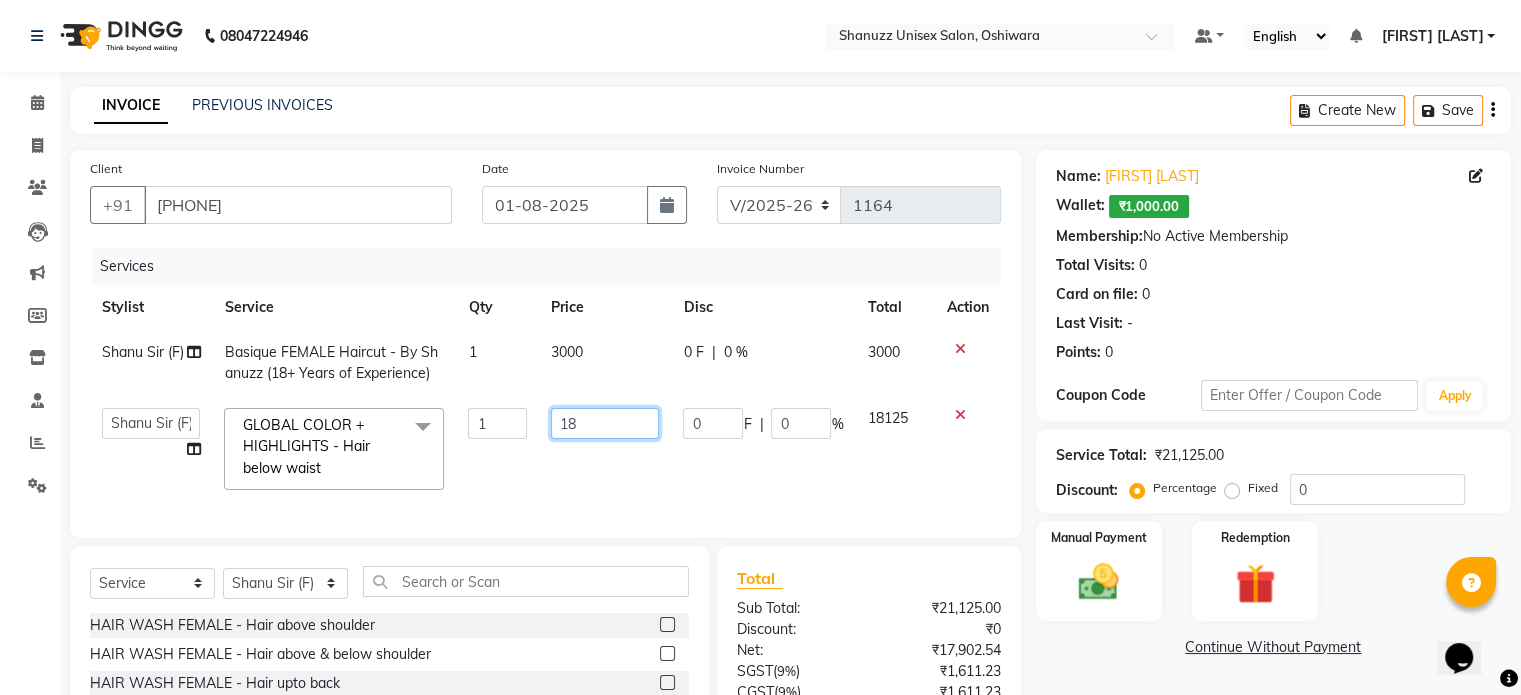 type on "1" 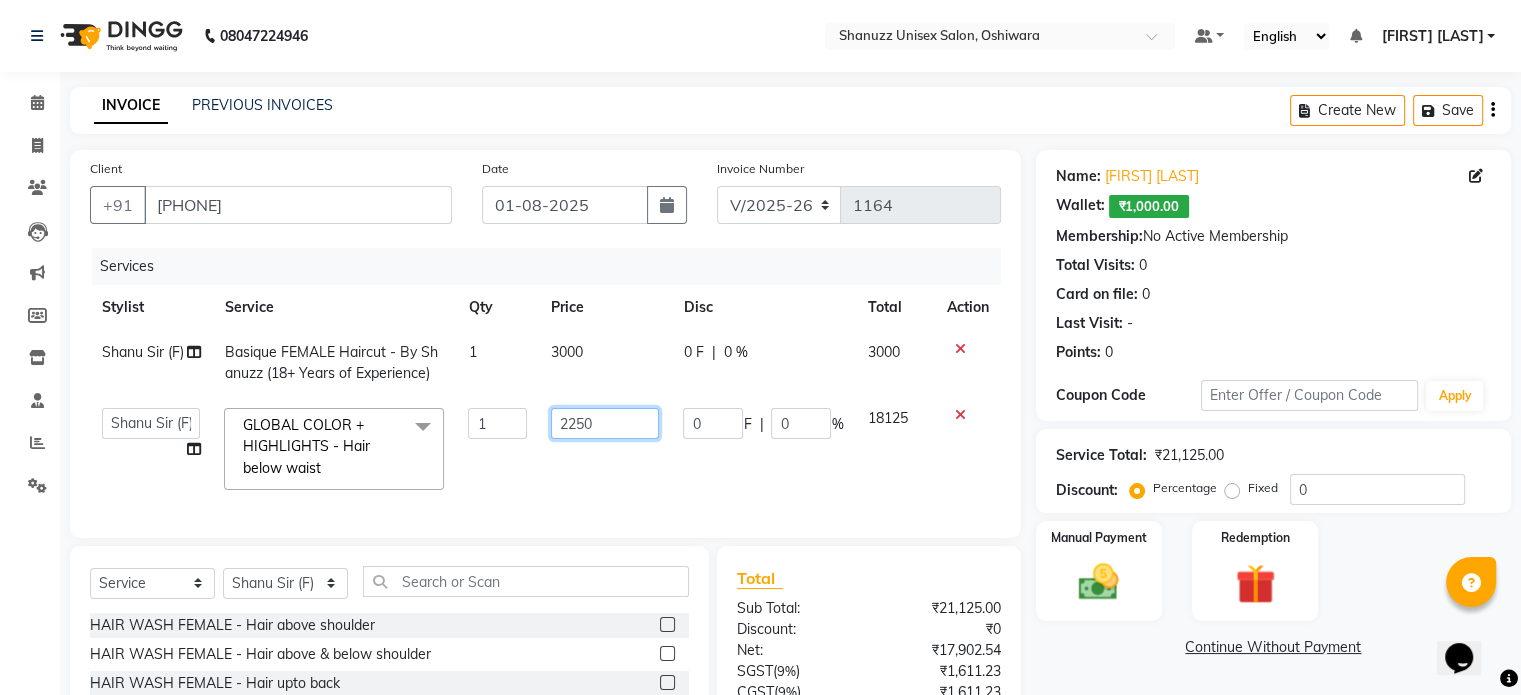 type on "22500" 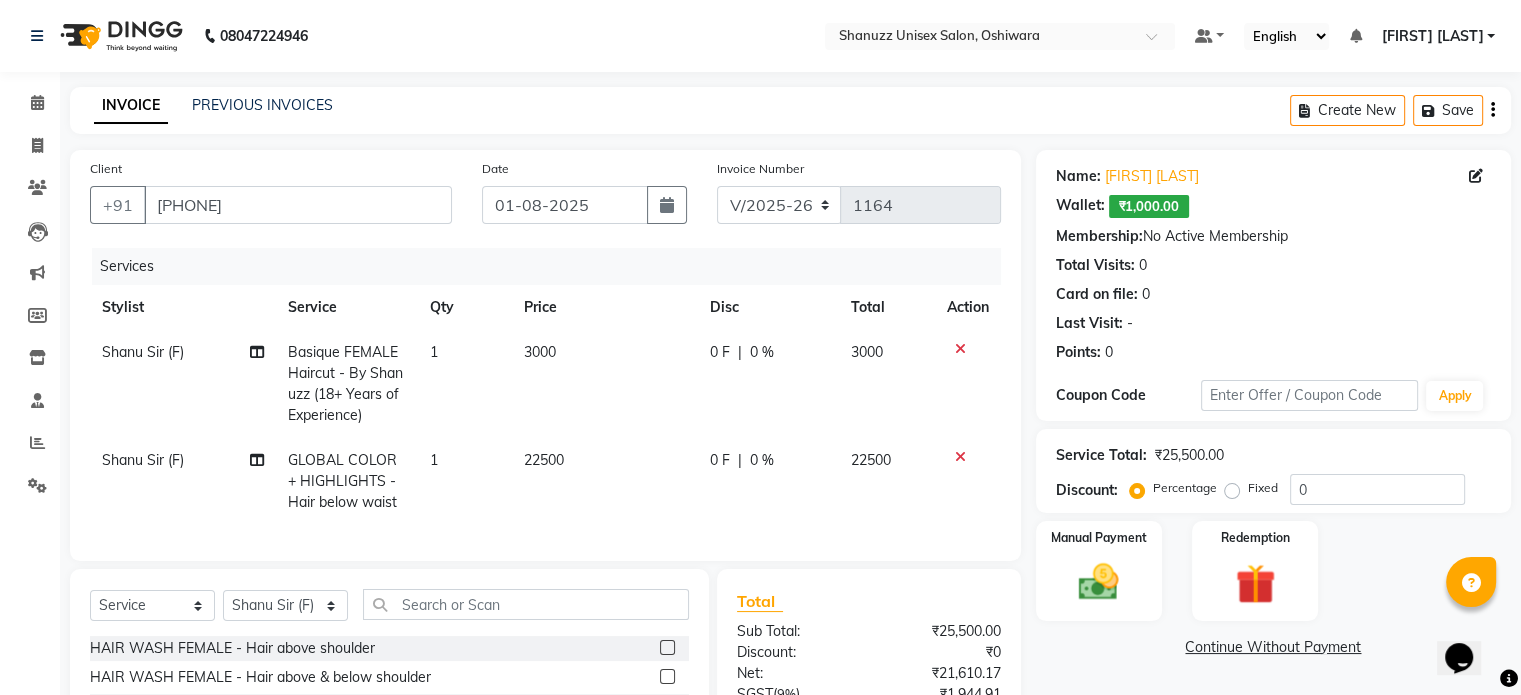 click on "22500" 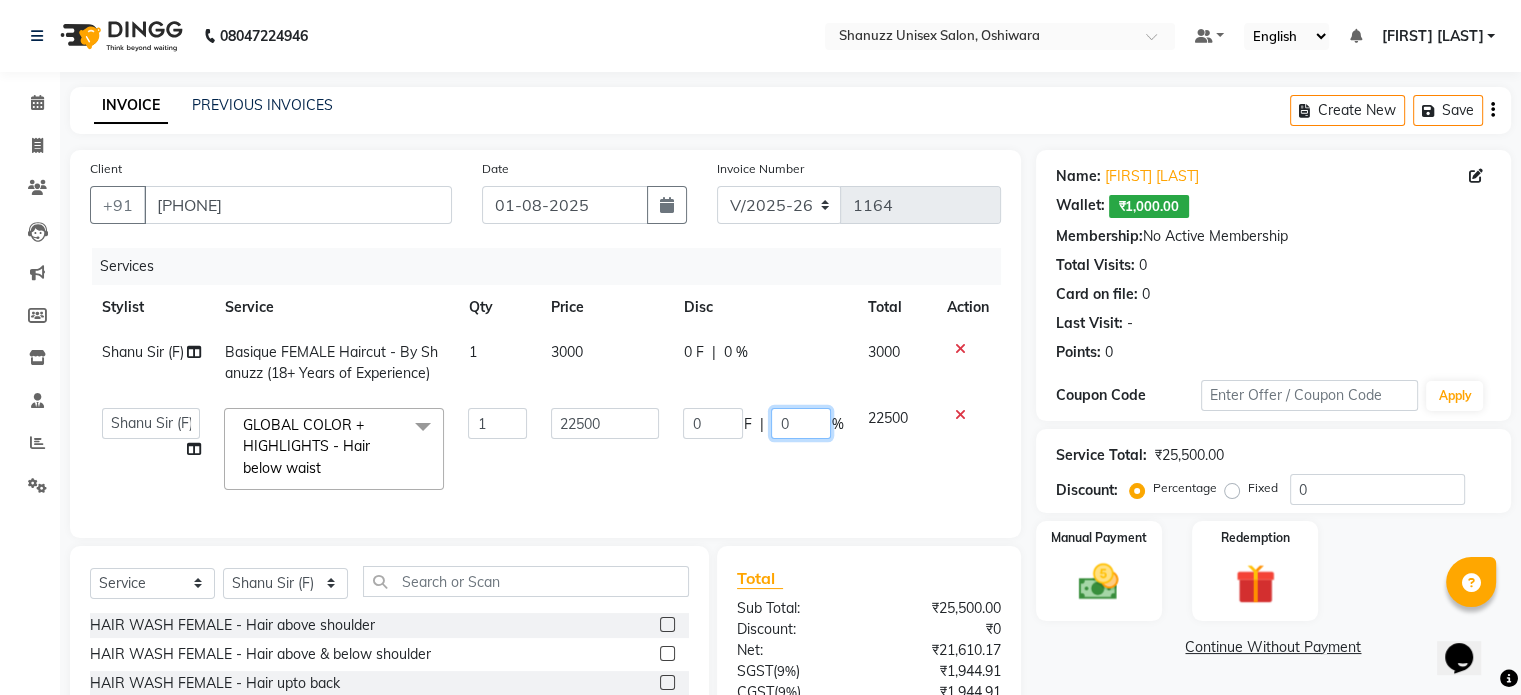 click on "0" 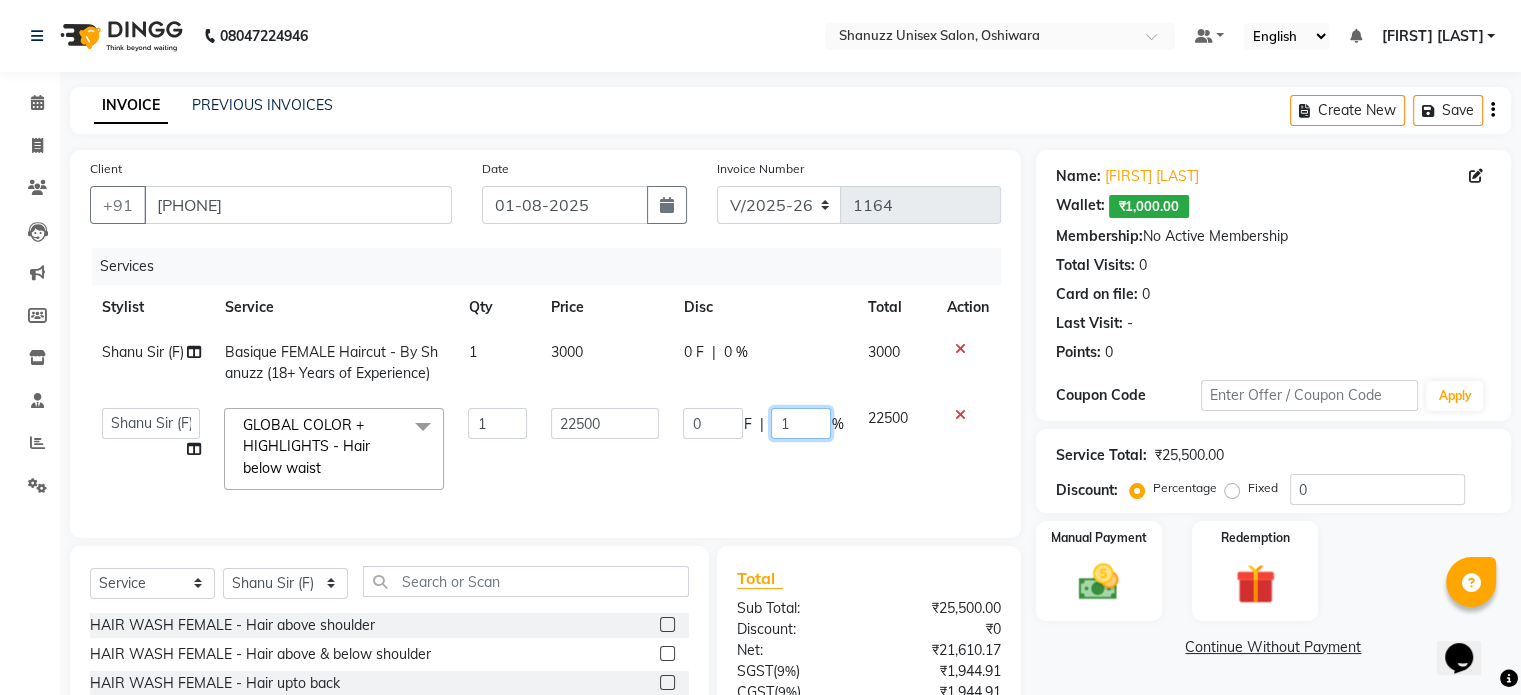 type on "10" 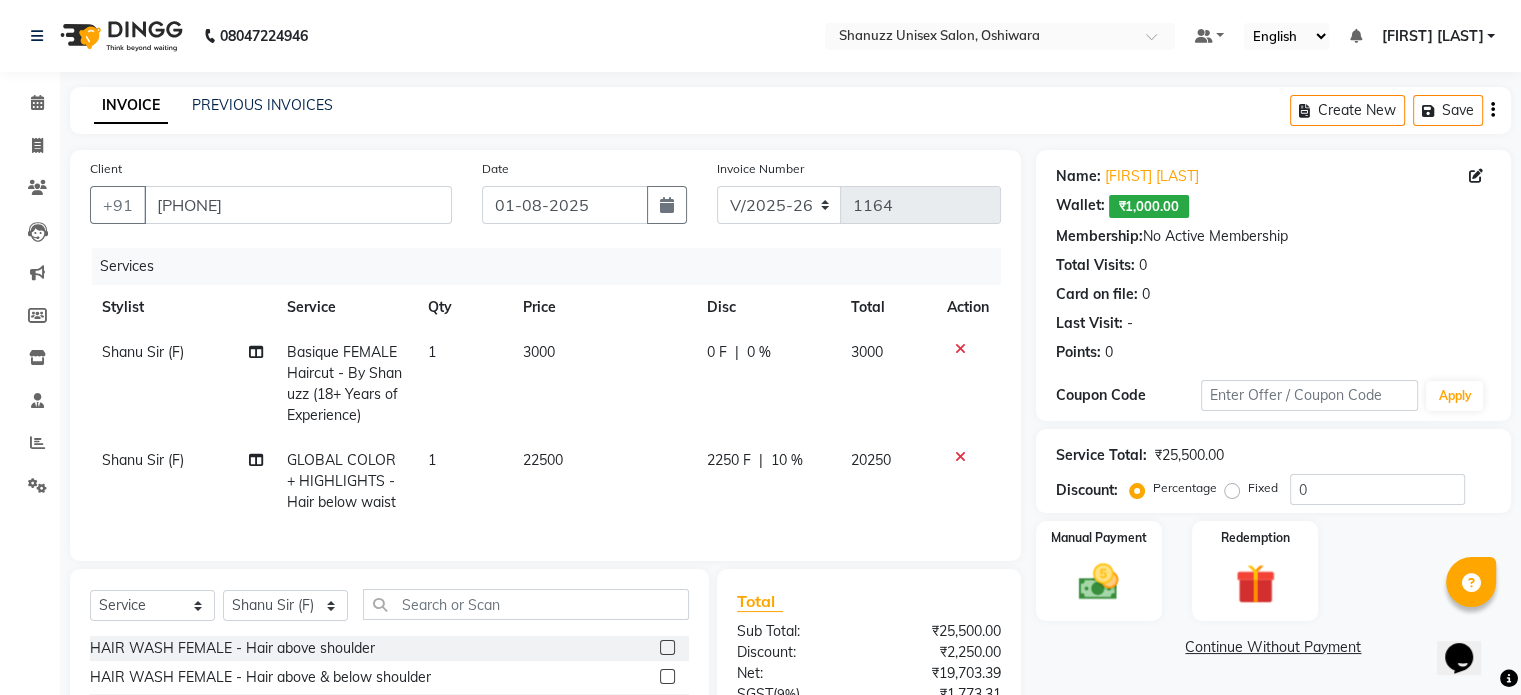 click on "2250 F | 10 %" 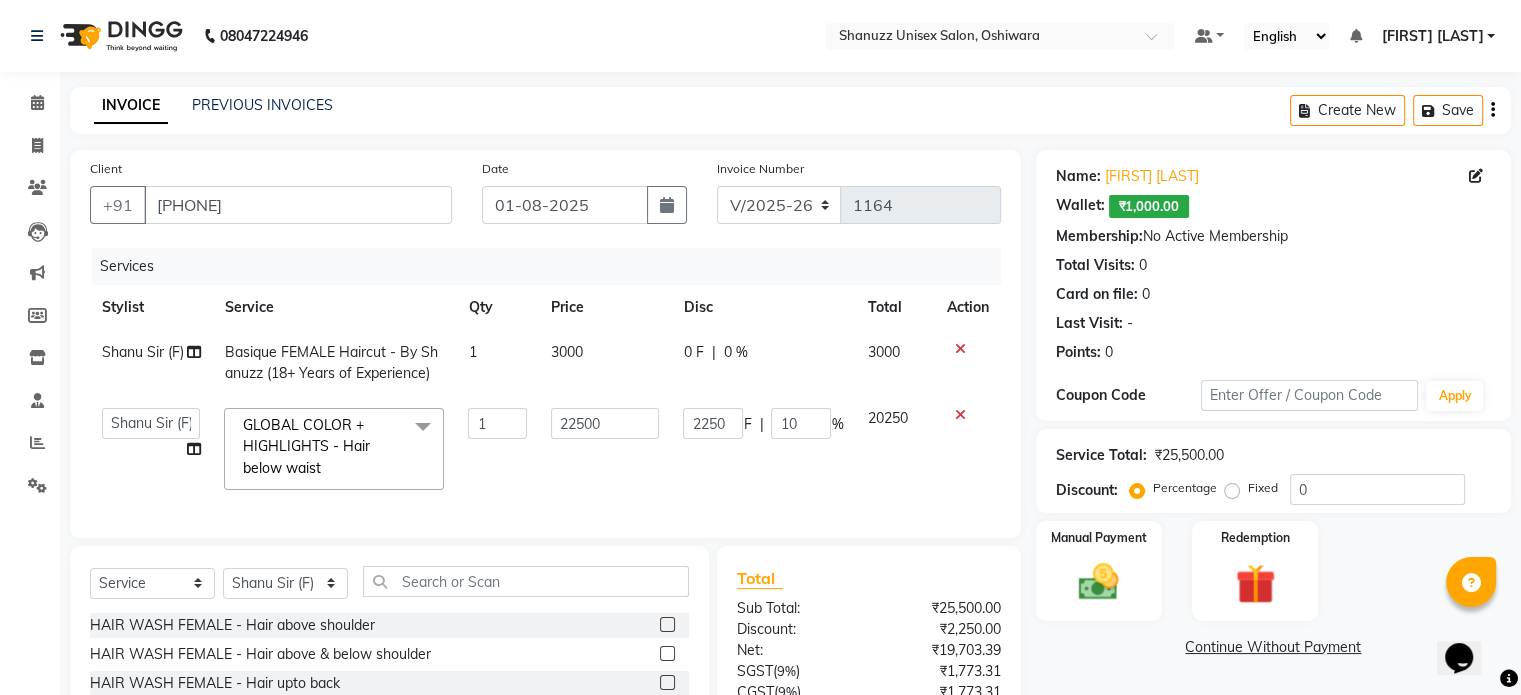 scroll, scrollTop: 168, scrollLeft: 0, axis: vertical 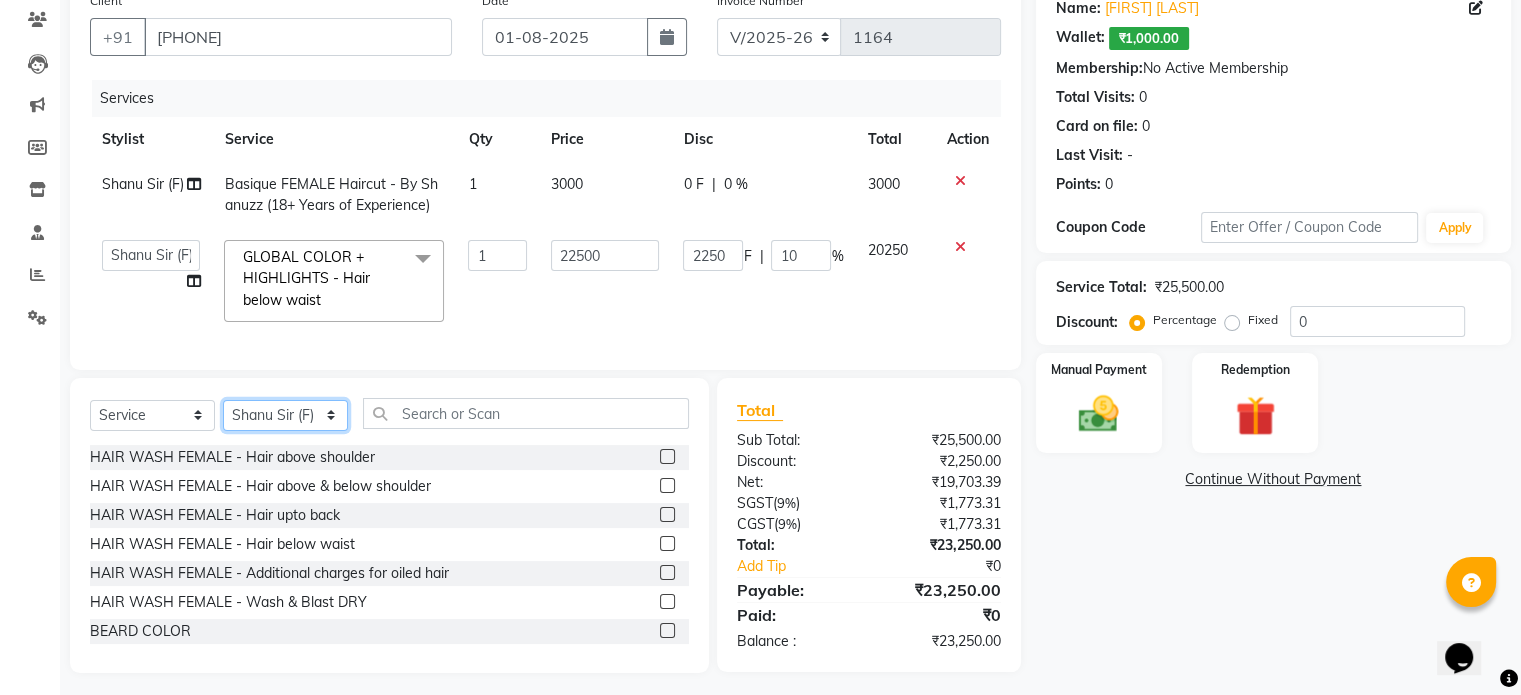 click on "Select Stylist Adnan  ARSHAD Asma  Derma Dynamics Devesh Francis (MO) Gufran Mansuri Harsh Mohd Faizan Mohd Imran  Omkar Osama Patel Rohan  ROSHAN Salvana Motha SAM Shahbaz (D) Shahne Alam SHAIREI Shanu Sir (F) Shanuzz (Oshiwara) Shanuzz Salon, Andheri Siddhi  SUBHASH  [FIRST] [LAST] [FIRST] [LAST] YASH" 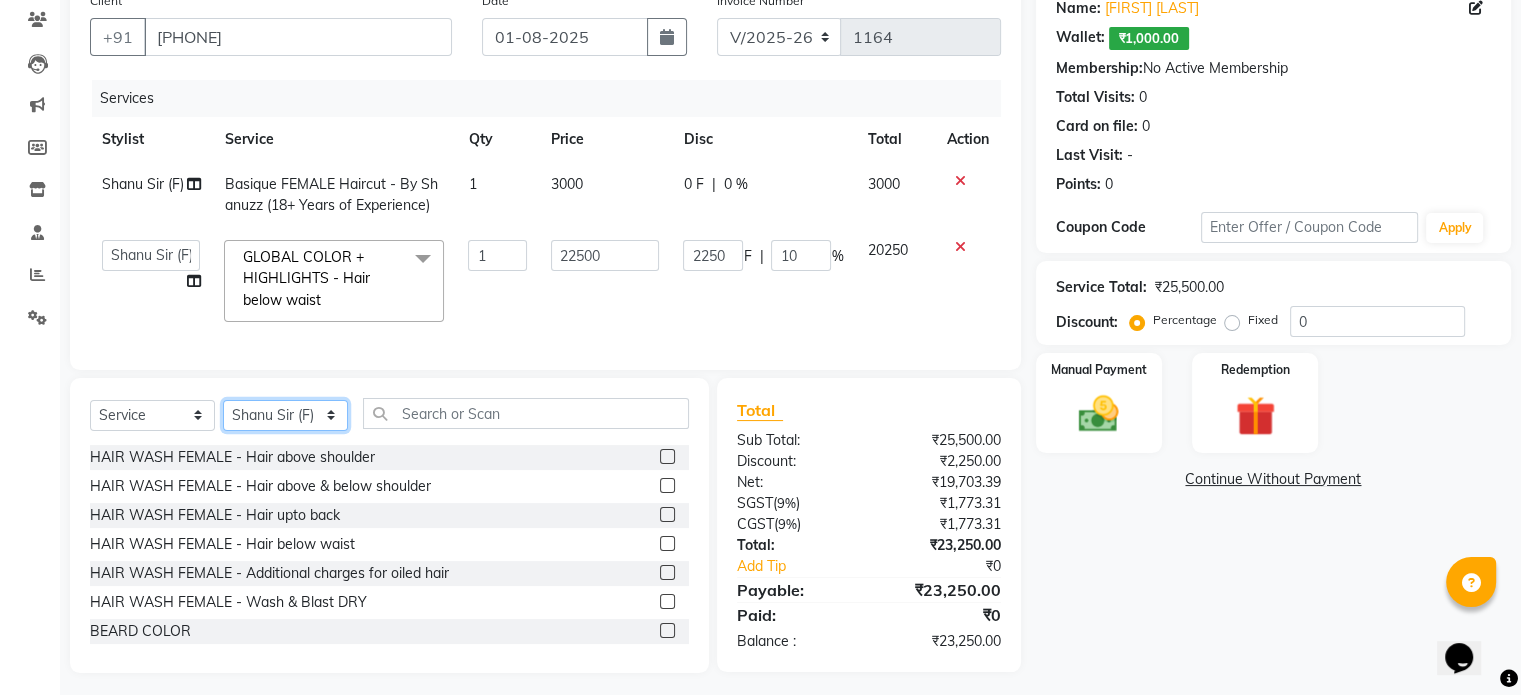 select on "70702" 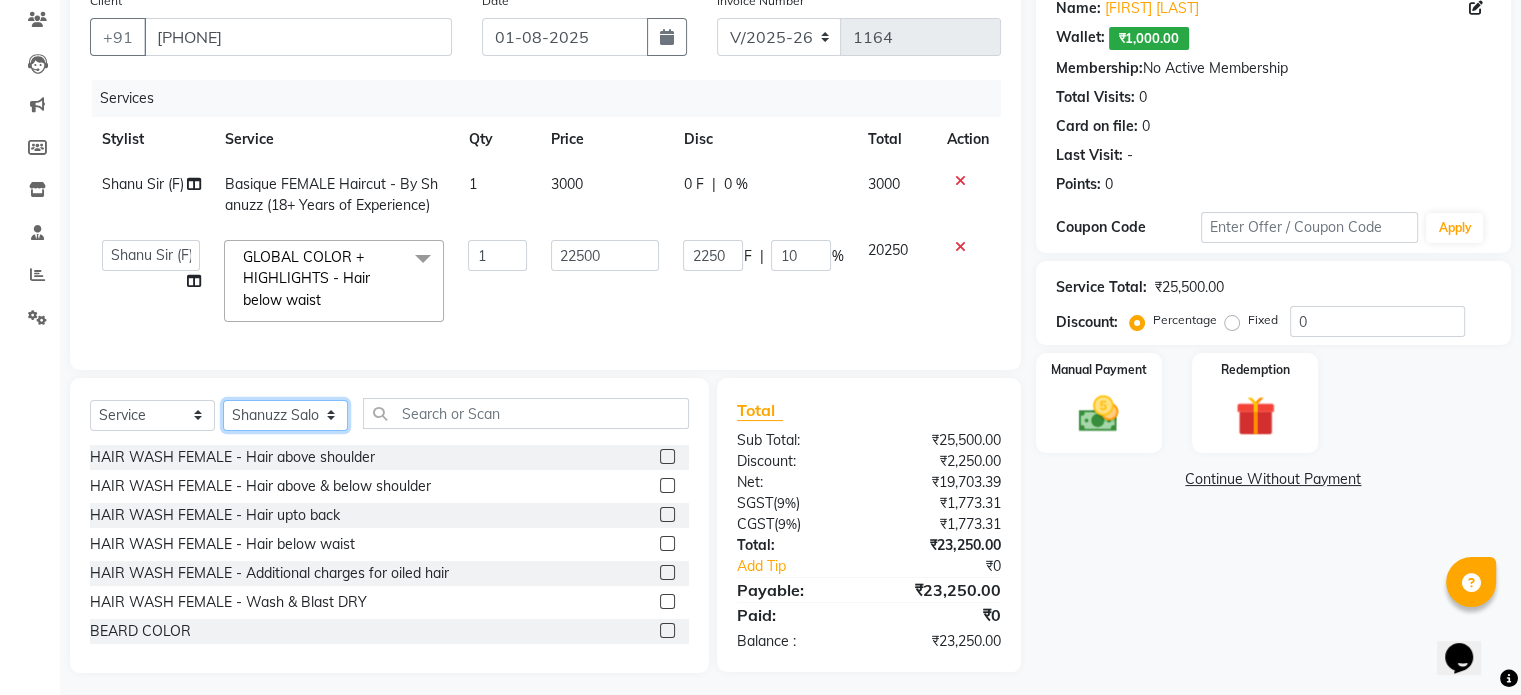 click on "Select Stylist Adnan  ARSHAD Asma  Derma Dynamics Devesh Francis (MO) Gufran Mansuri Harsh Mohd Faizan Mohd Imran  Omkar Osama Patel Rohan  ROSHAN Salvana Motha SAM Shahbaz (D) Shahne Alam SHAIREI Shanu Sir (F) Shanuzz (Oshiwara) Shanuzz Salon, Andheri Siddhi  SUBHASH  [FIRST] [LAST] [FIRST] [LAST] YASH" 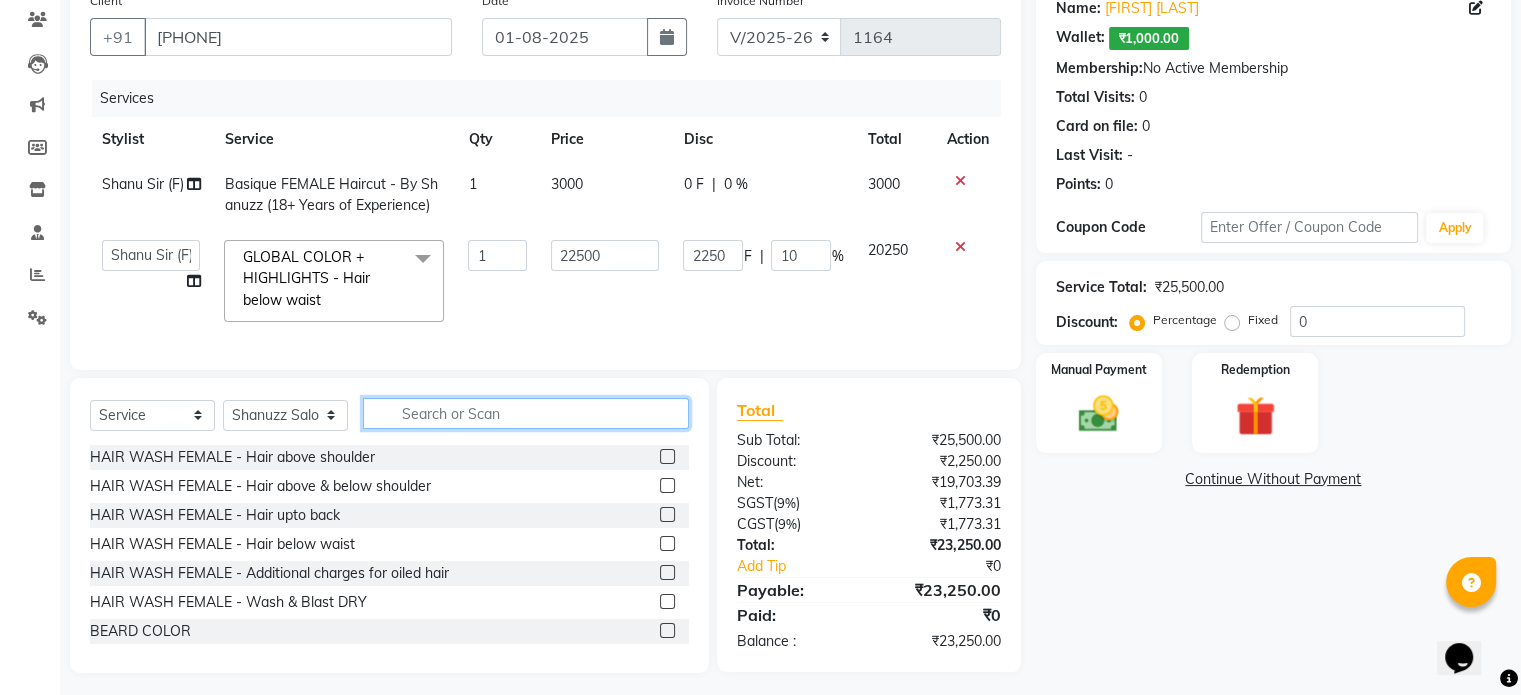 click 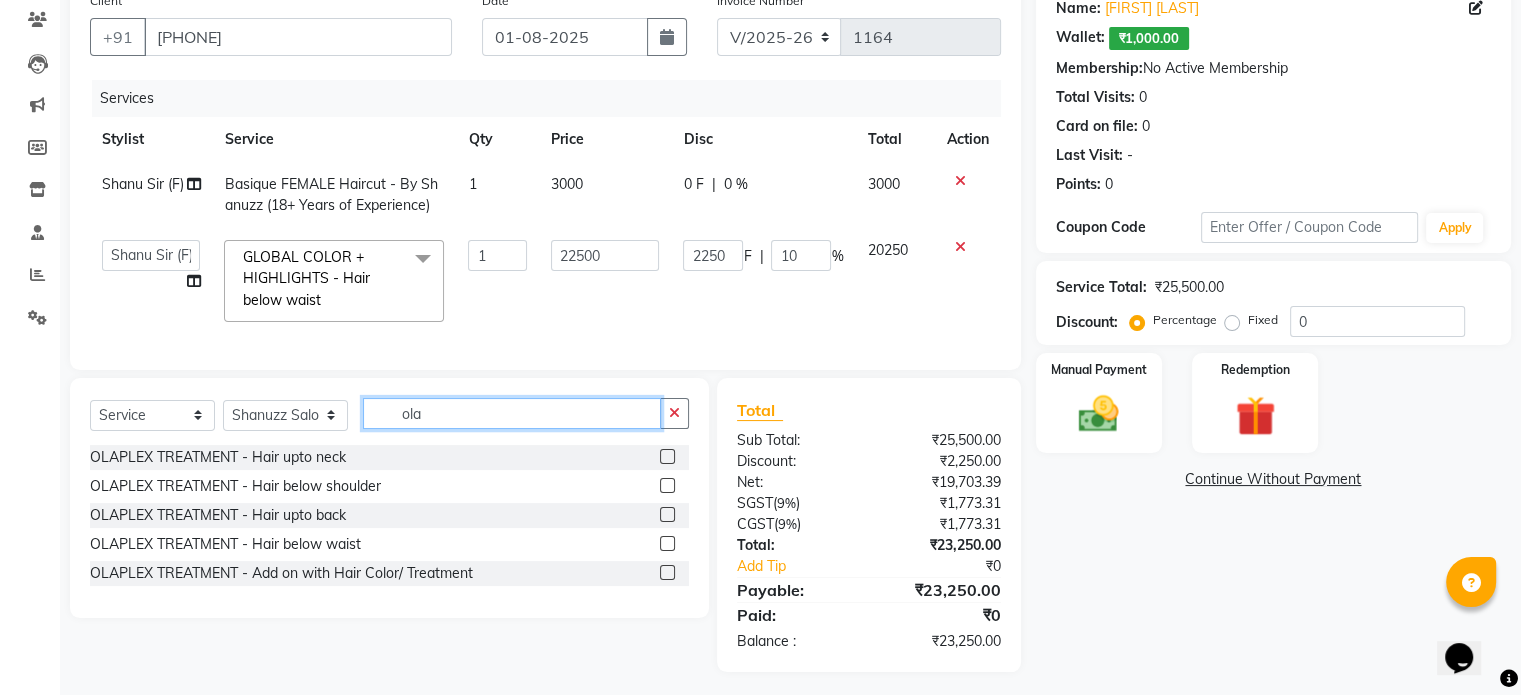 type on "ola" 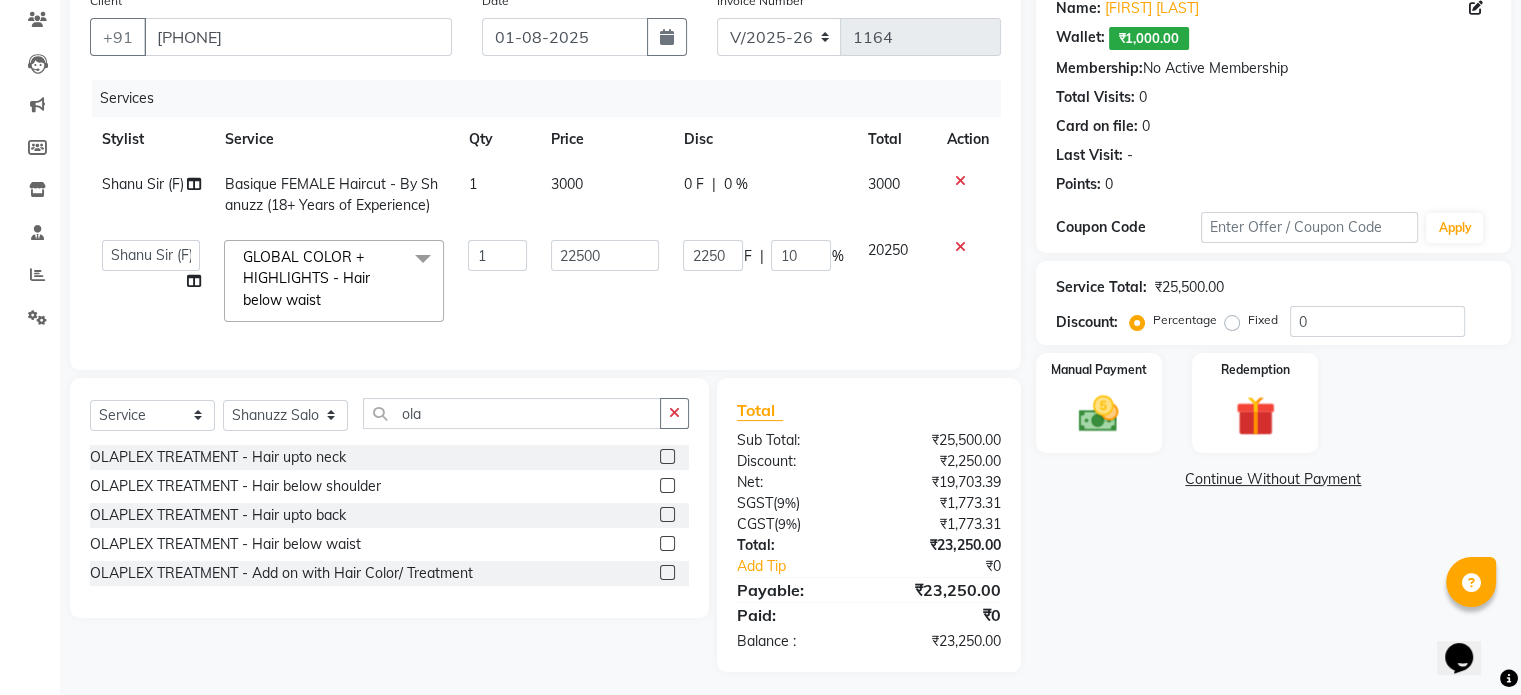 click 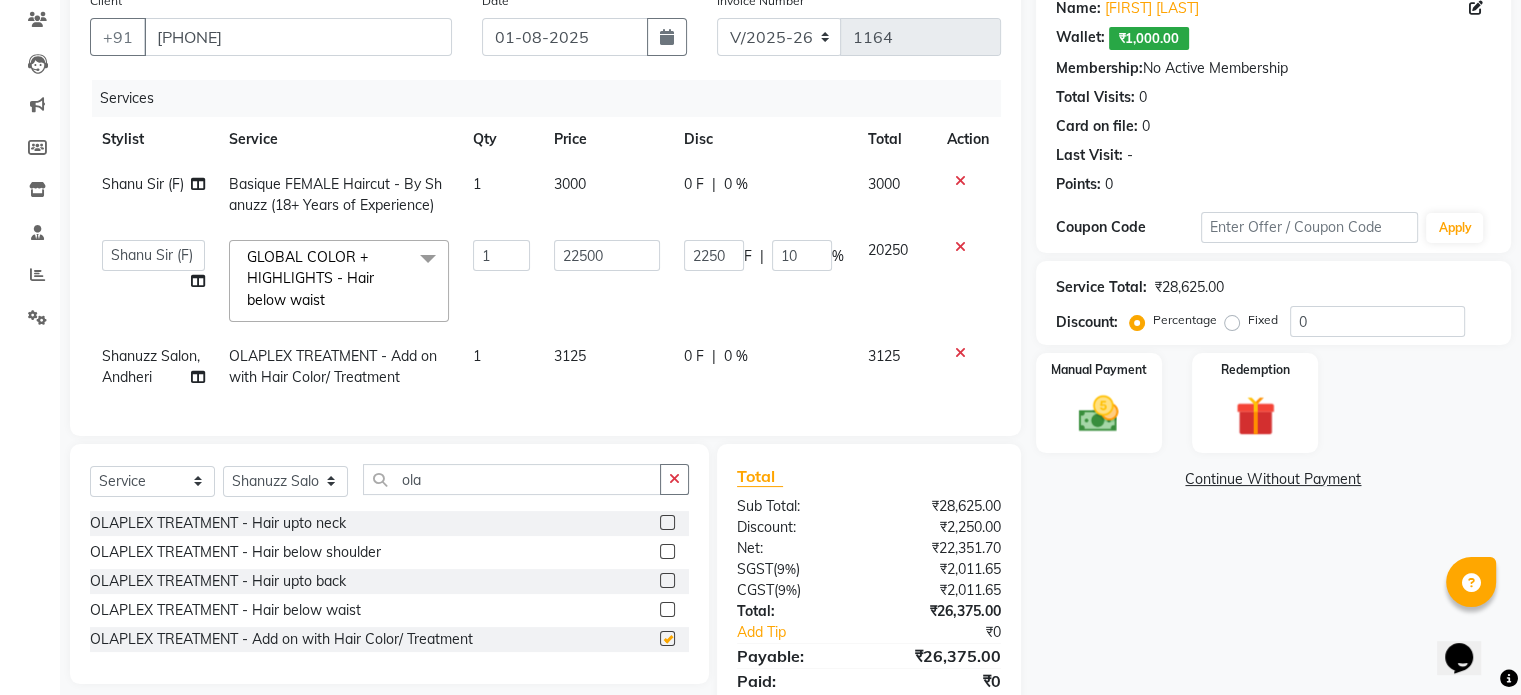 checkbox on "false" 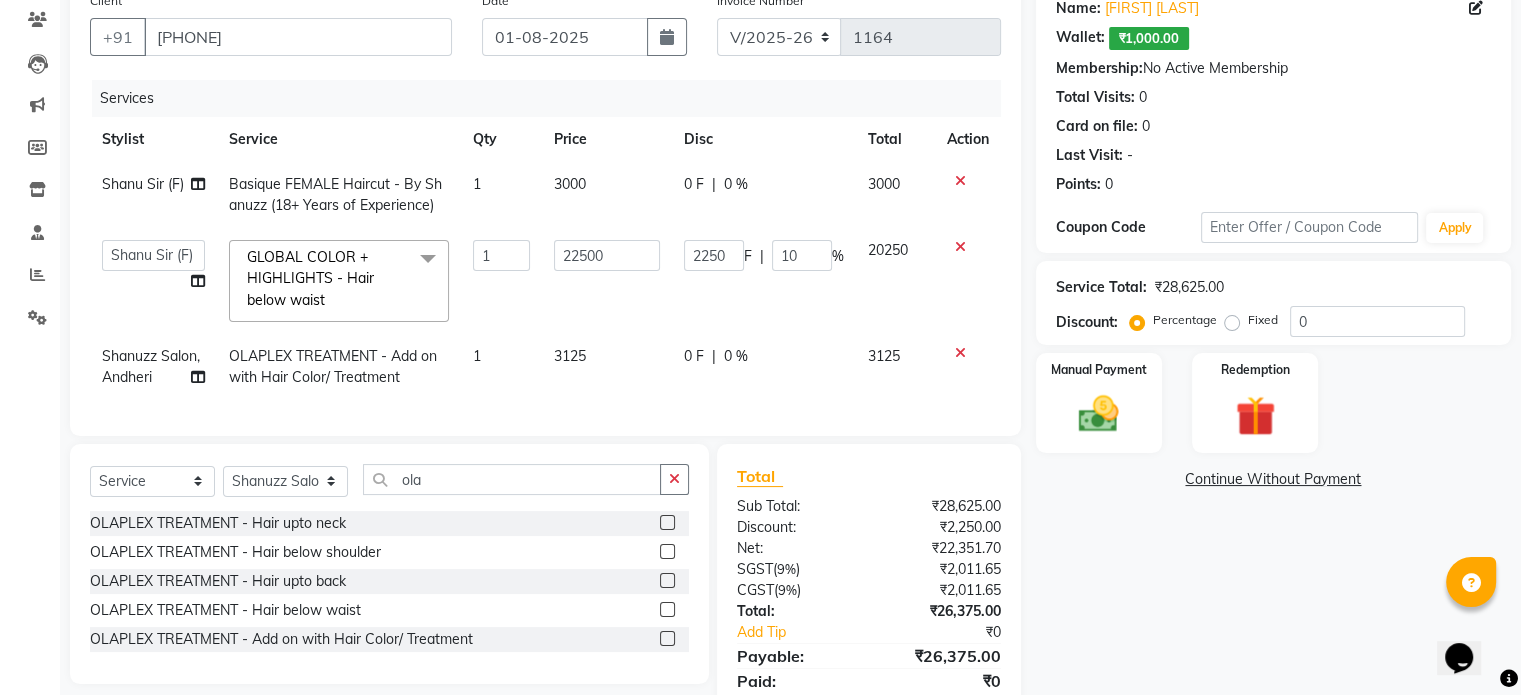click on "3125" 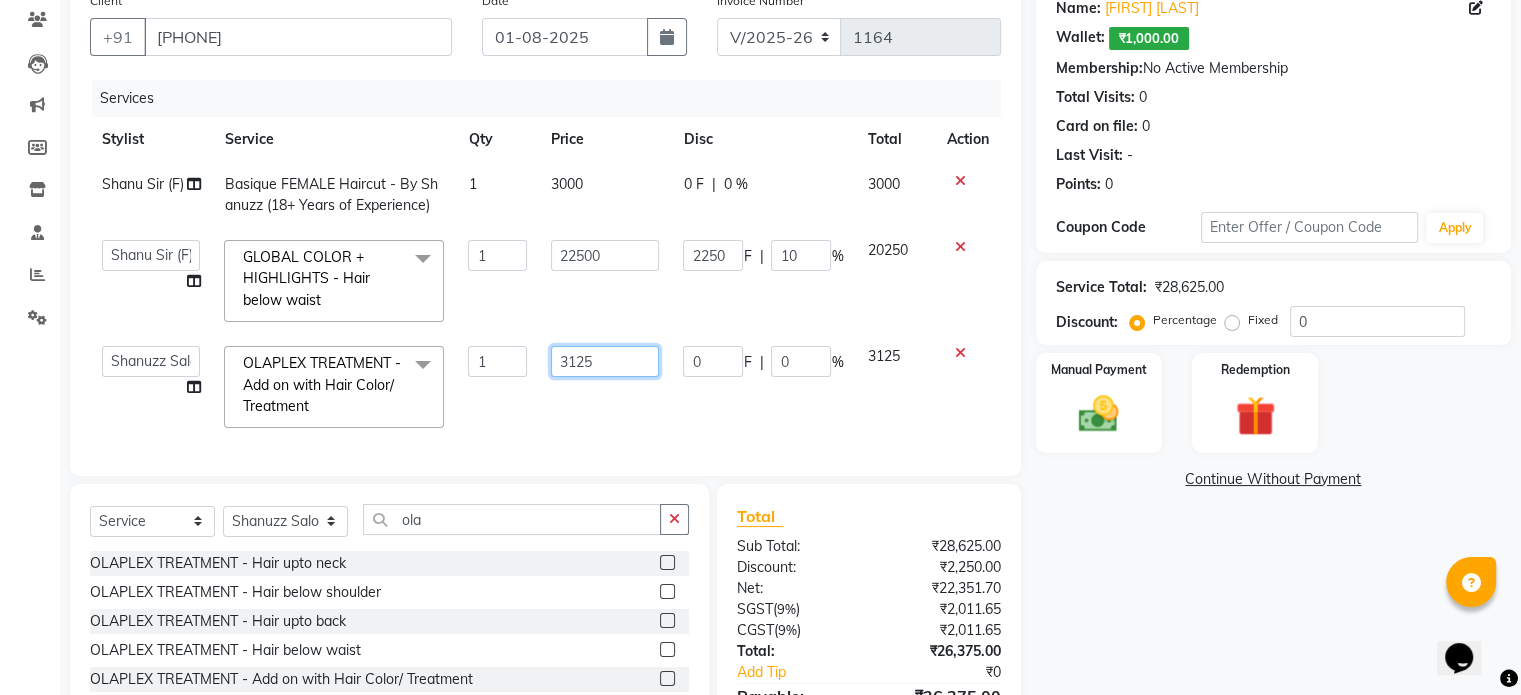 click on "3125" 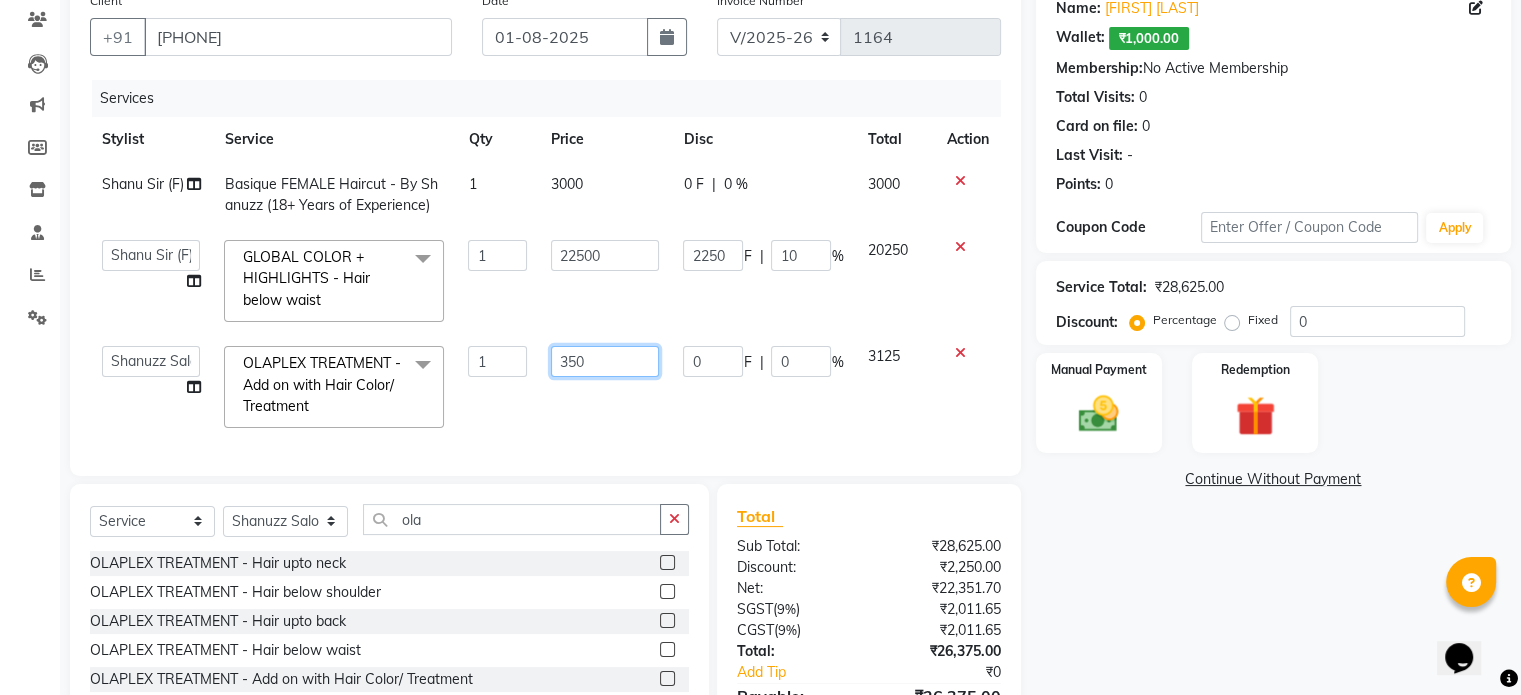 type on "3500" 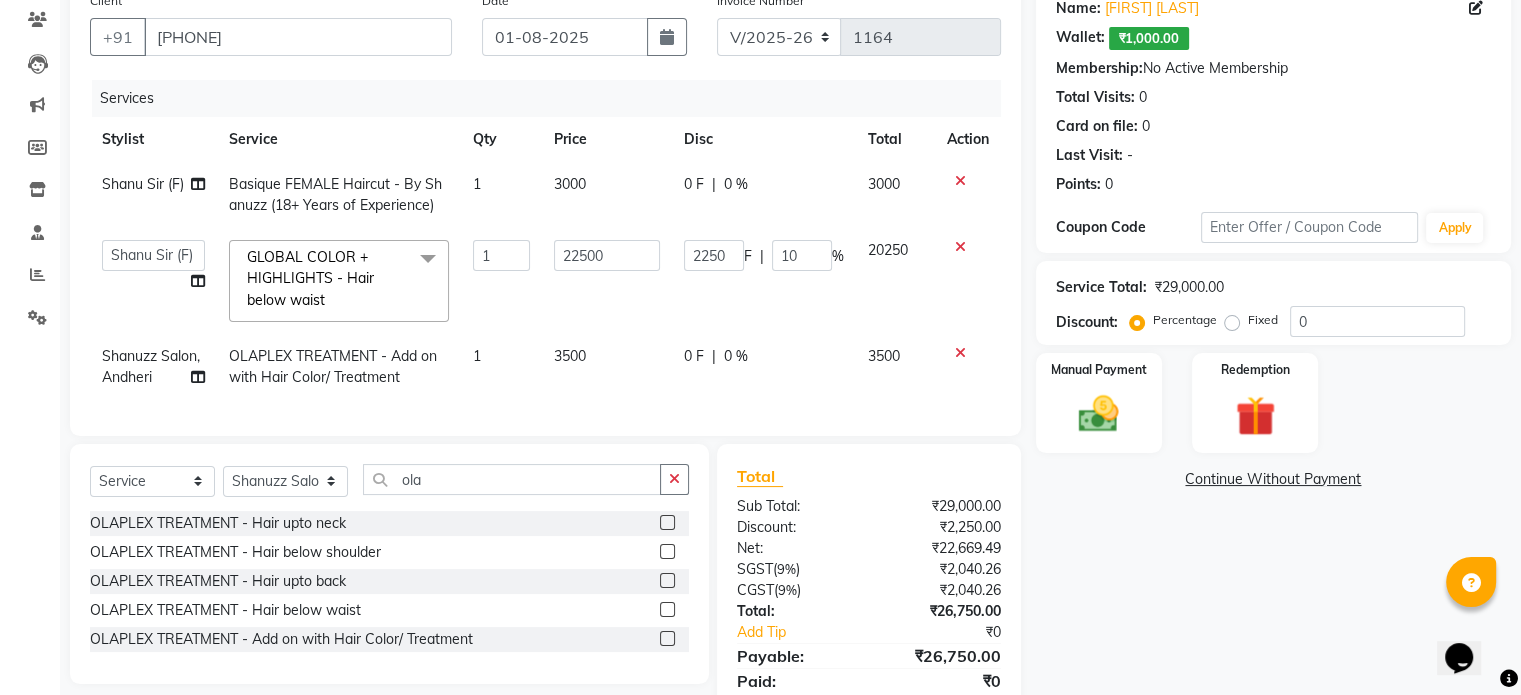 click on "Services Stylist Service Qty Price Disc Total Action Shanu Sir (F) Basique FEMALE Haircut - By Shanuzz (18+ Years of Experience) 1 3000 0 F | 0 % 3000  Adnan    ARSHAD   Asma    Derma Dynamics   Devesh   Francis (MO)   Gufran Mansuri   Harsh   Mohd Faizan   Mohd Imran    Omkar   Osama Patel   Rohan    ROSHAN   Salvana Motha   SAM   Shahbaz (D)   Shahne Alam   SHAIREI   Shanu Sir (F)   Shanuzz (Oshiwara)   Shanuzz Salon, Andheri   Siddhi    SUBHASH    Tanishka Panchal   VARSHADA JUVALE   YASH    GLOBAL COLOR + HIGHLIGHTS  - Hair below waist  x HAIR WASH FEMALE - Hair above shoulder HAIR WASH FEMALE - Hair above & below shoulder HAIR WASH FEMALE - Hair upto back HAIR WASH FEMALE - Hair below waist HAIR WASH FEMALE - Additional charges for oiled hair HAIR WASH FEMALE - Wash & Blast DRY BEARD COLOR SIDE LOCKS THREADING PERMING  CONSULTATION HAIR WASH MALE - Wash / Style HAIR WASH MALE - Style HAIR WASH MALE - Additional charges for oiled hair Basique FEMALE Haircut - By Shanuzz (18+ Years of Experience) 1 22500" 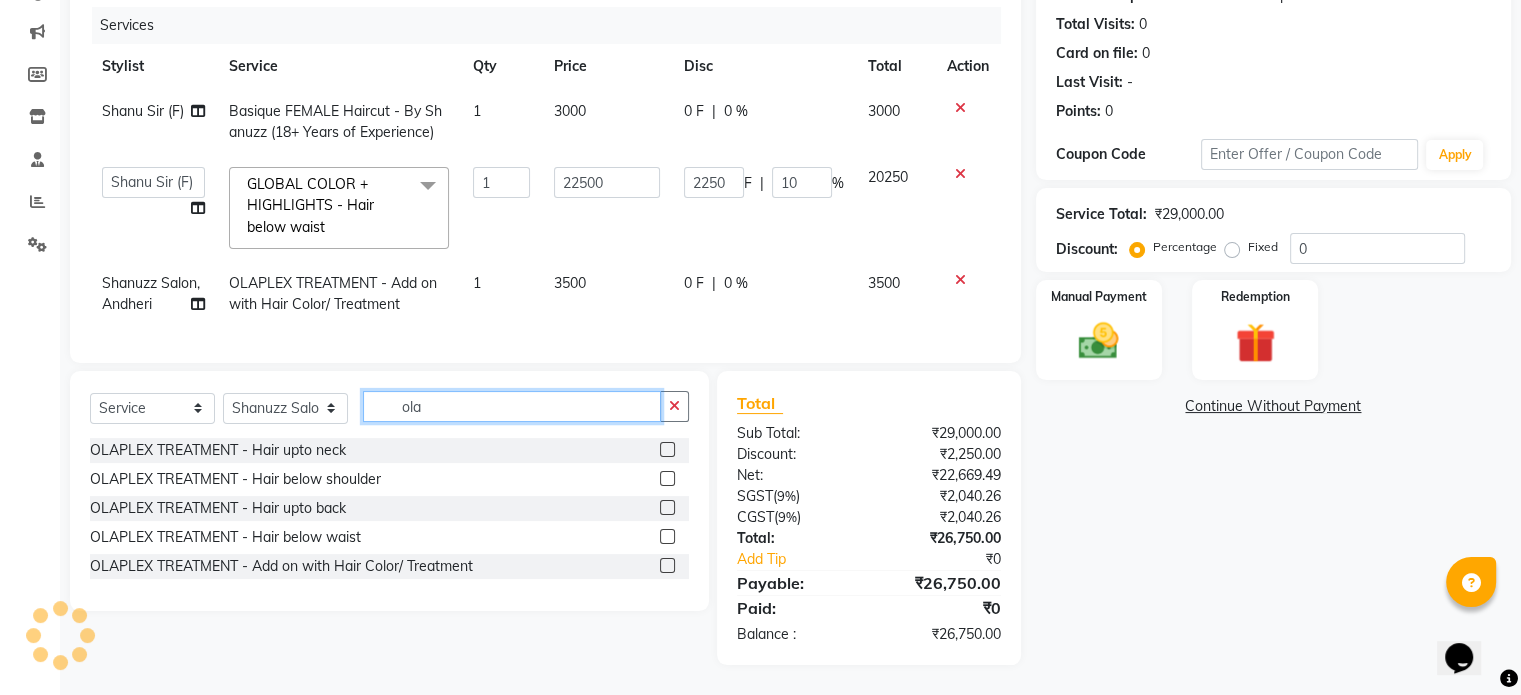 click on "ola" 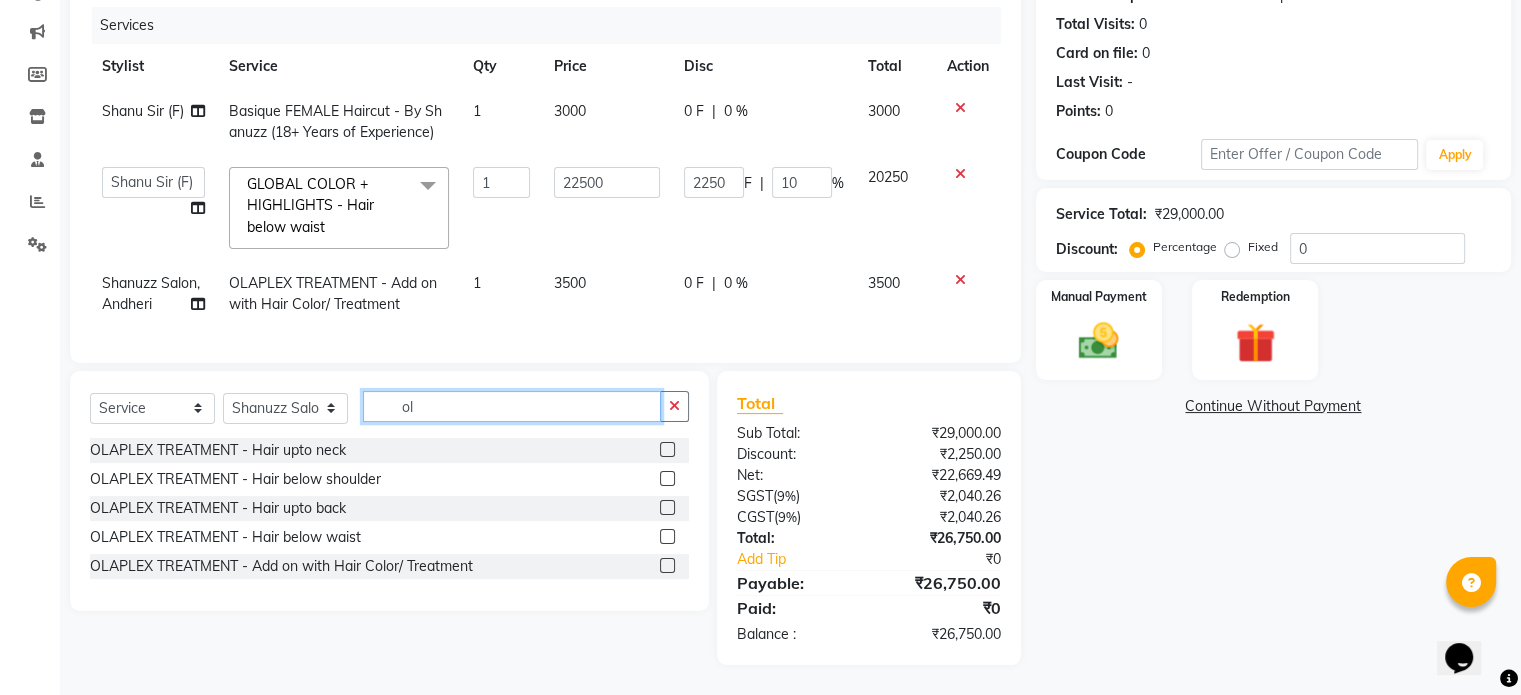 type on "o" 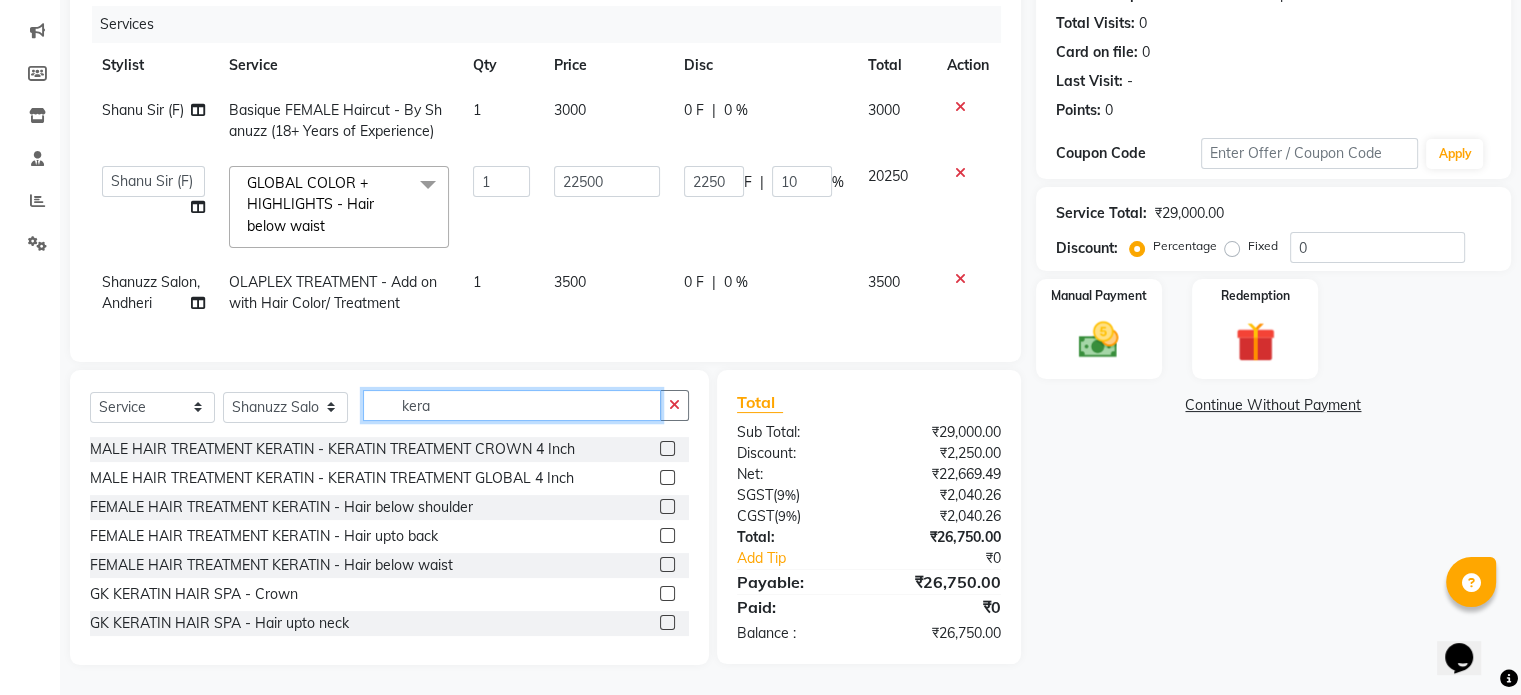 type on "kera" 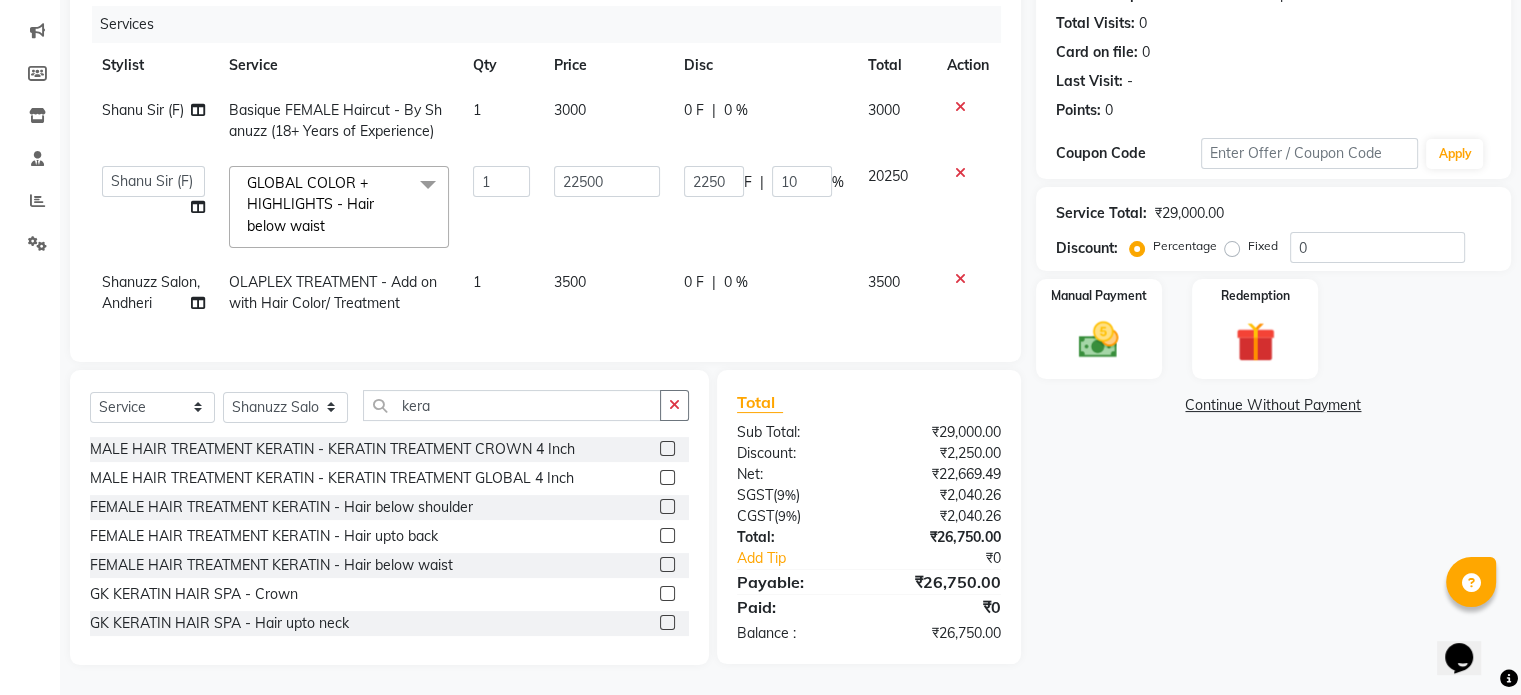 click 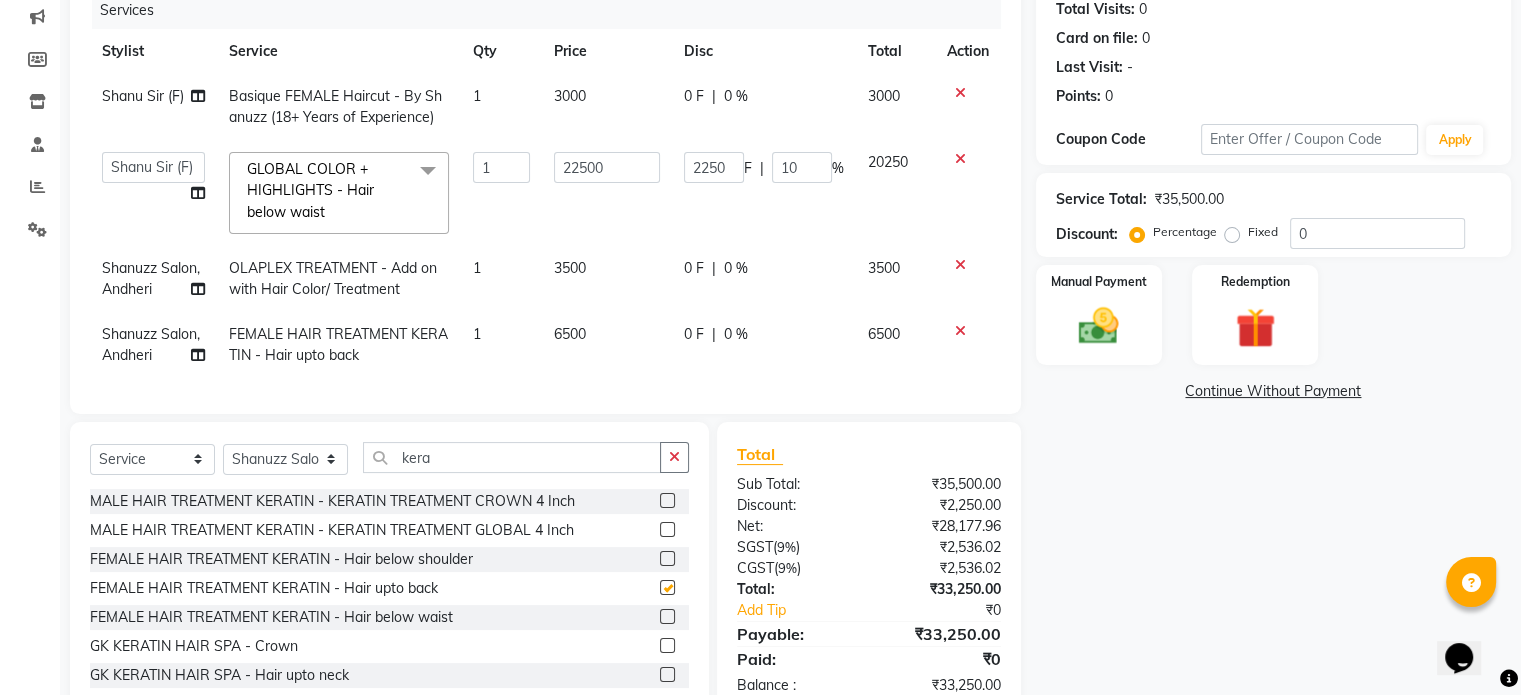 checkbox on "false" 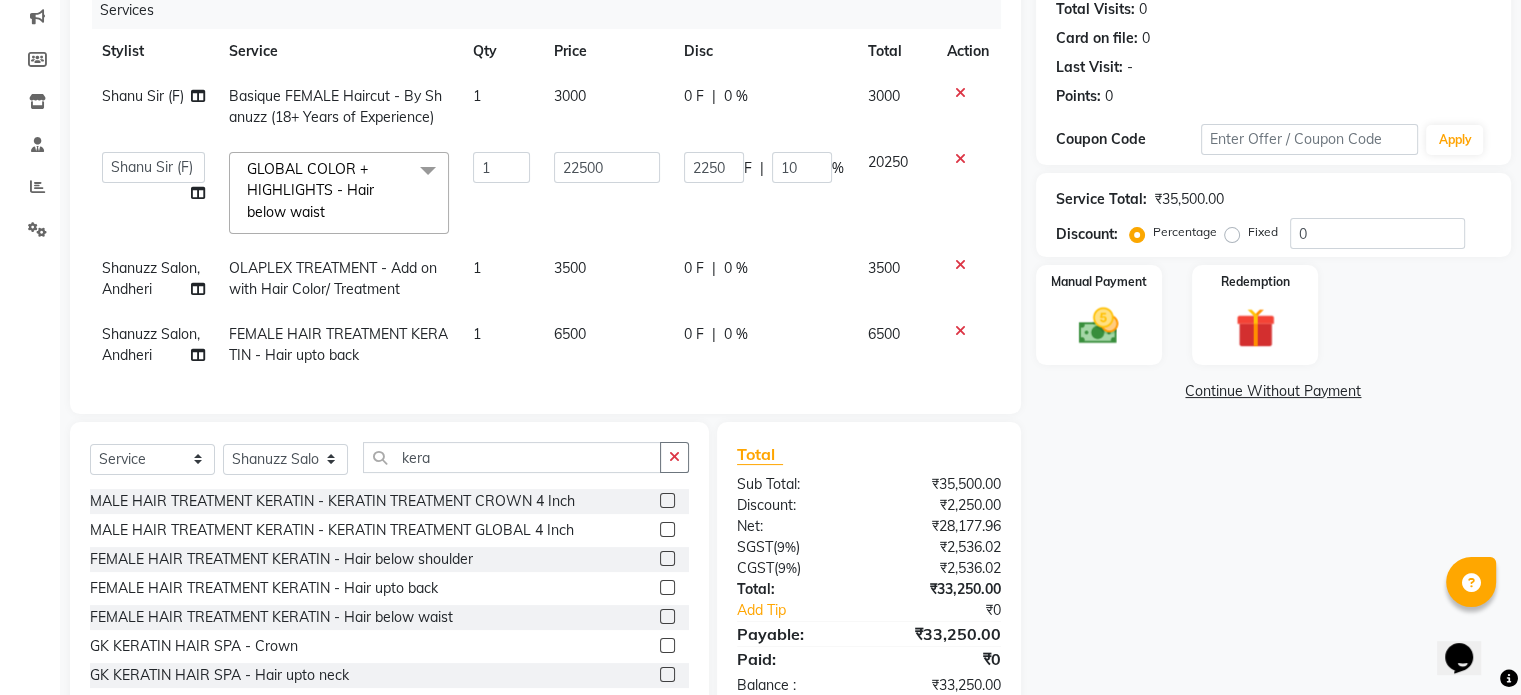click on "6500" 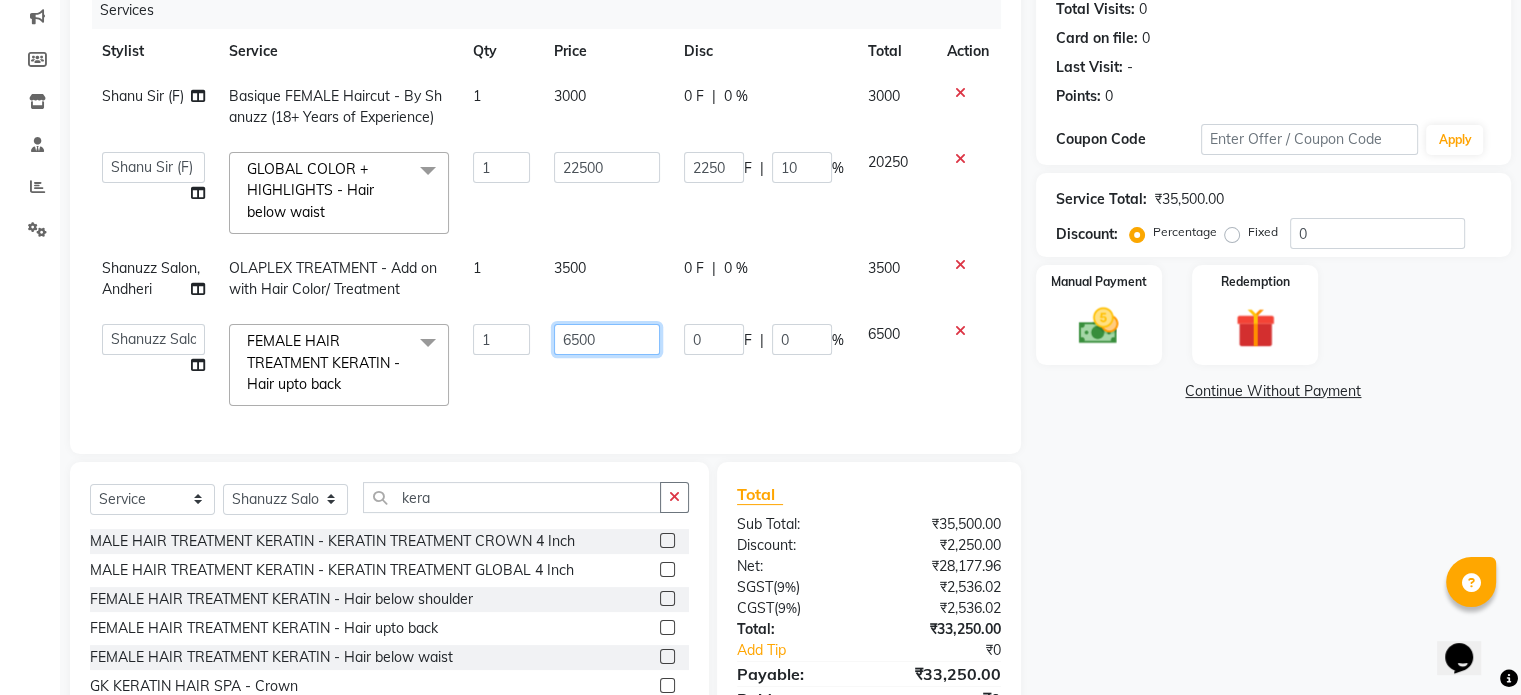 click on "6500" 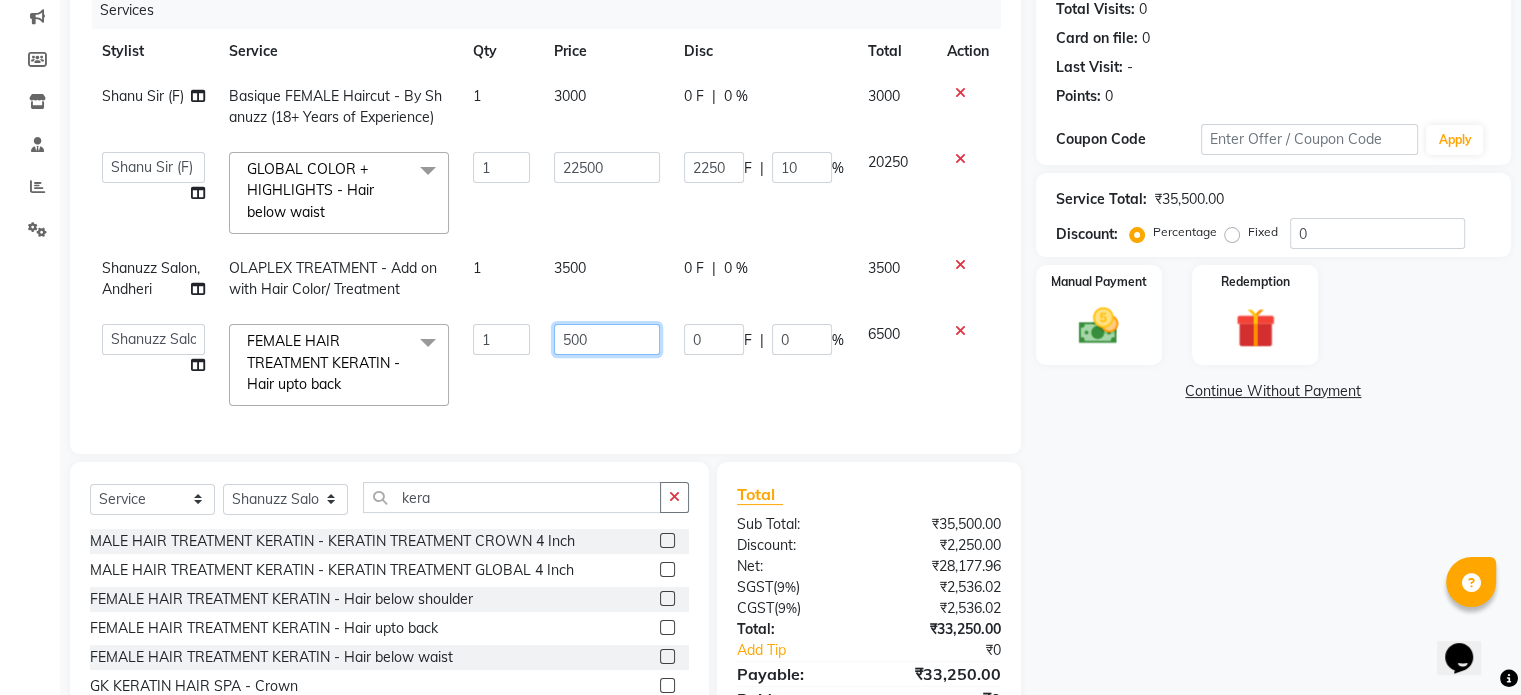 type on "8500" 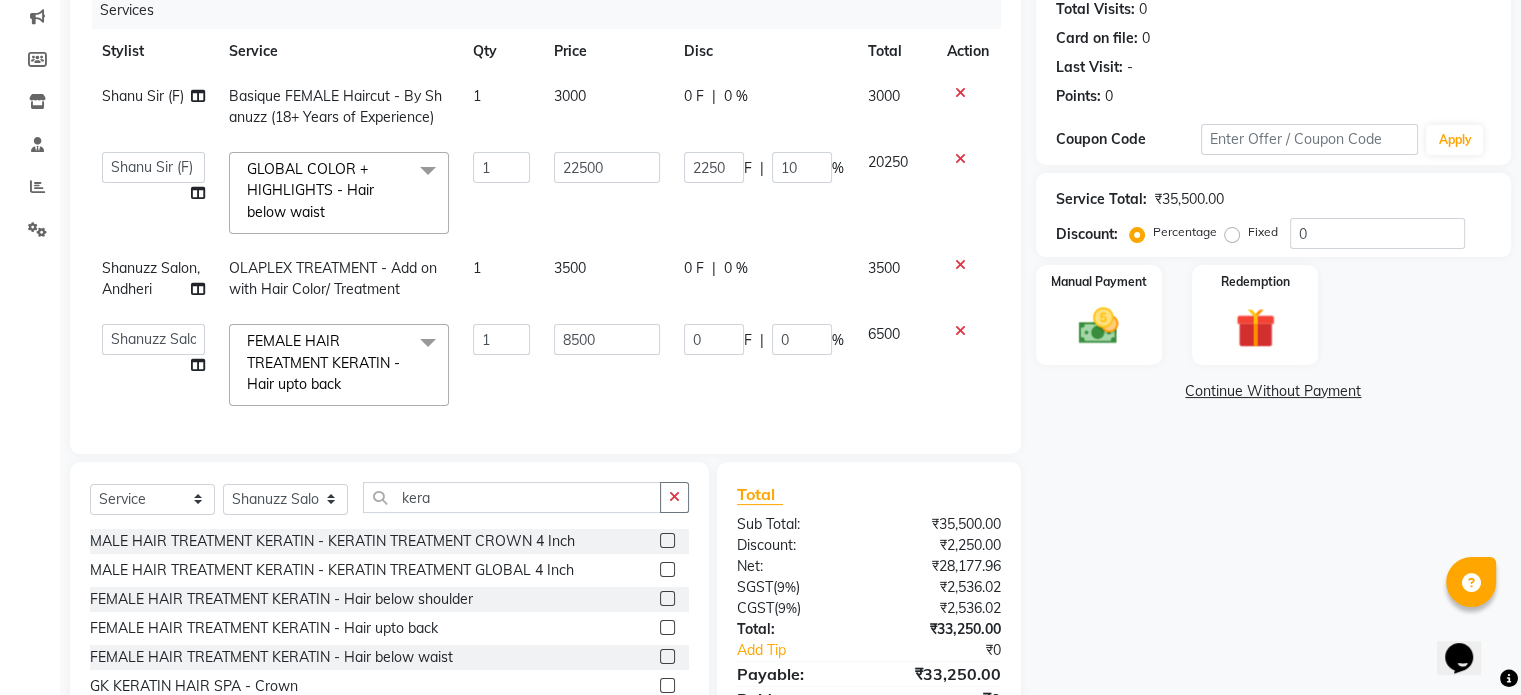 click on "Services Stylist Service Qty Price Disc Total Action Shanu Sir (F) Basique FEMALE Haircut - By Shanuzz (18+ Years of Experience) 1 3000 0 F | 0 % 3000  Adnan    ARSHAD   Asma    Derma Dynamics   Devesh   Francis (MO)   Gufran Mansuri   Harsh   Mohd Faizan   Mohd Imran    Omkar   Osama Patel   Rohan    ROSHAN   Salvana Motha   SAM   Shahbaz (D)   Shahne Alam   SHAIREI   Shanu Sir (F)   Shanuzz (Oshiwara)   Shanuzz Salon, Andheri   Siddhi    SUBHASH    Tanishka Panchal   VARSHADA JUVALE   YASH    GLOBAL COLOR + HIGHLIGHTS  - Hair below waist  x HAIR WASH FEMALE - Hair above shoulder HAIR WASH FEMALE - Hair above & below shoulder HAIR WASH FEMALE - Hair upto back HAIR WASH FEMALE - Hair below waist HAIR WASH FEMALE - Additional charges for oiled hair HAIR WASH FEMALE - Wash & Blast DRY BEARD COLOR SIDE LOCKS THREADING PERMING  CONSULTATION HAIR WASH MALE - Wash / Style HAIR WASH MALE - Style HAIR WASH MALE - Additional charges for oiled hair Basique FEMALE Haircut - By Shanuzz (18+ Years of Experience) 1 22500" 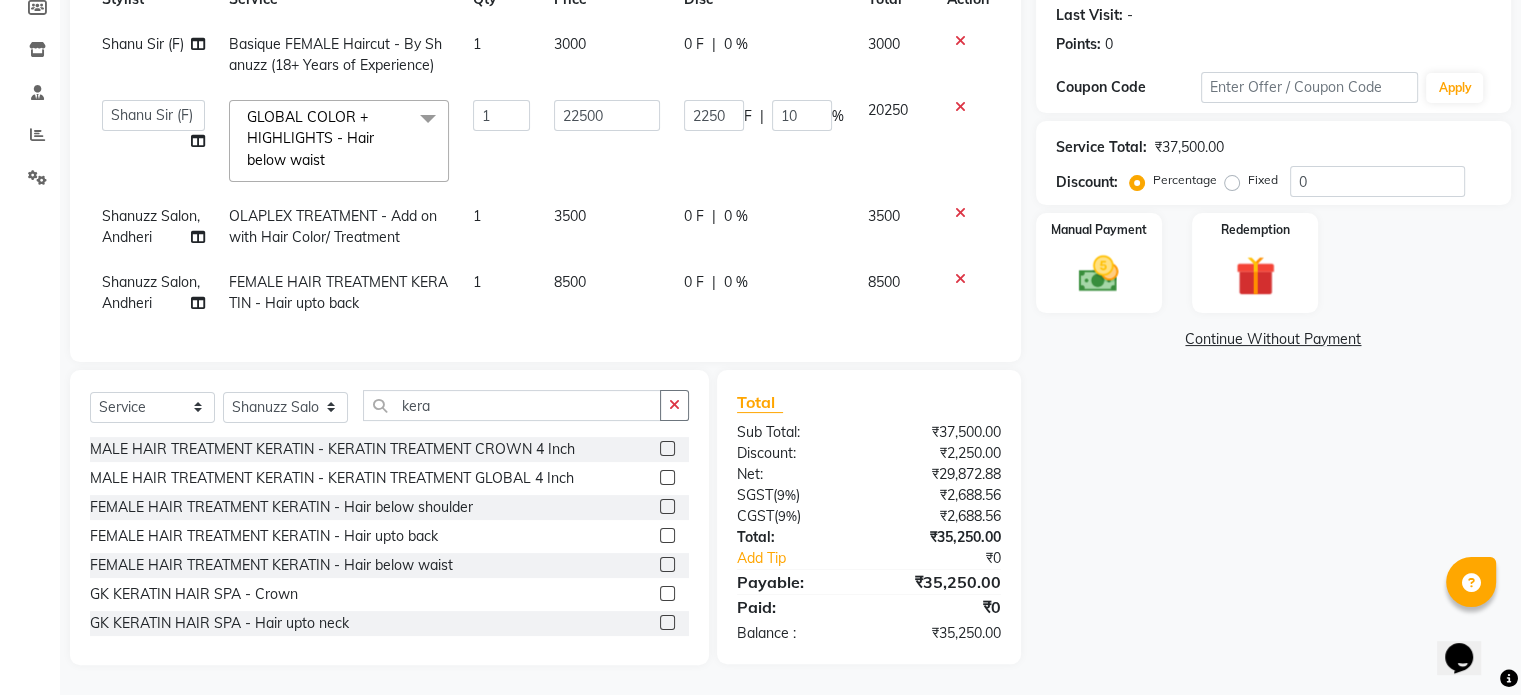 scroll, scrollTop: 0, scrollLeft: 0, axis: both 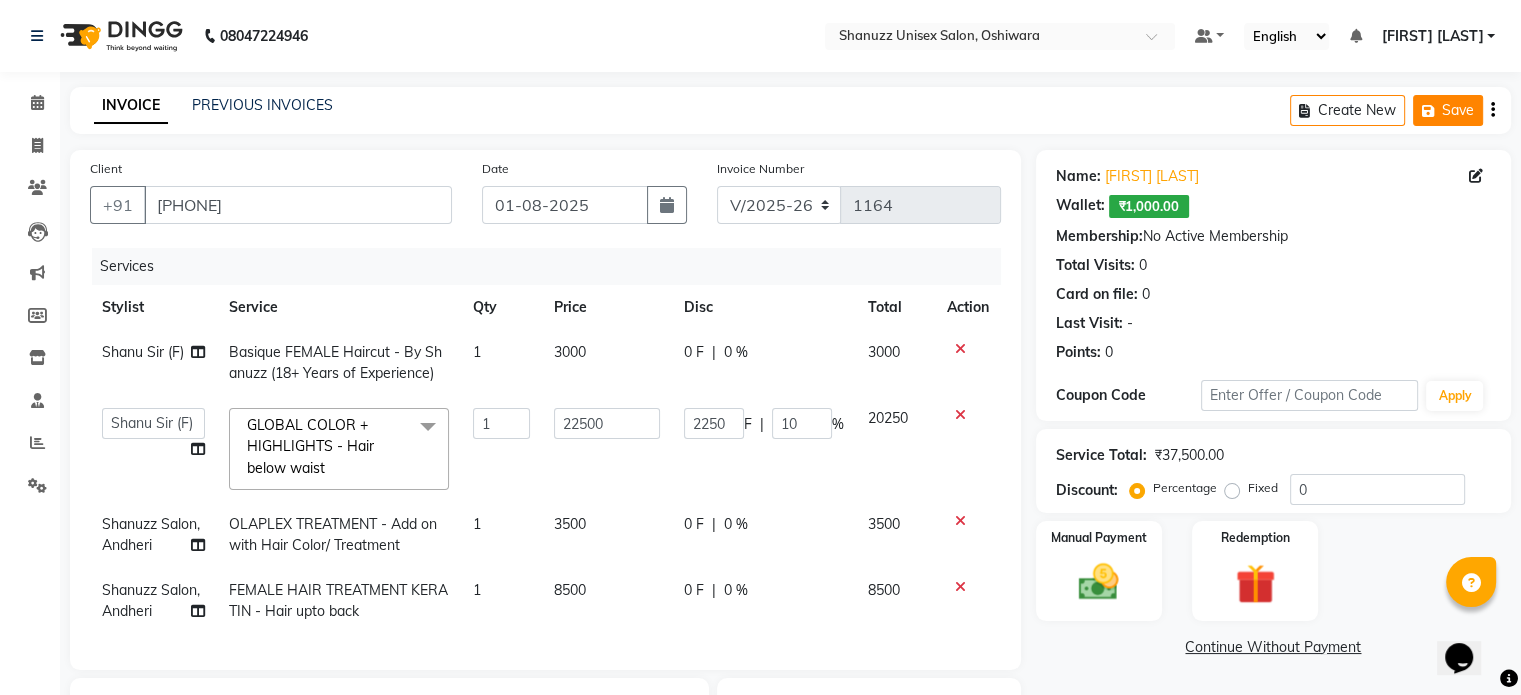 click 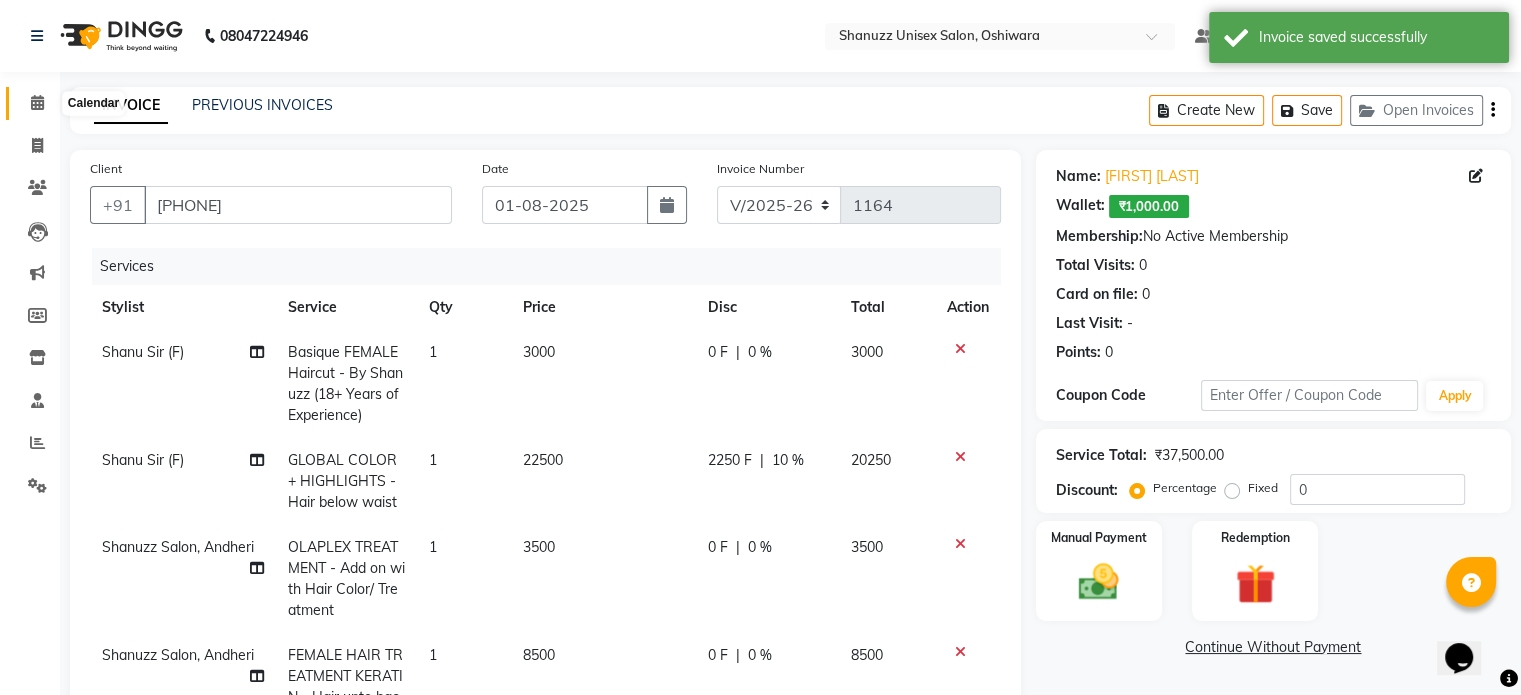 click 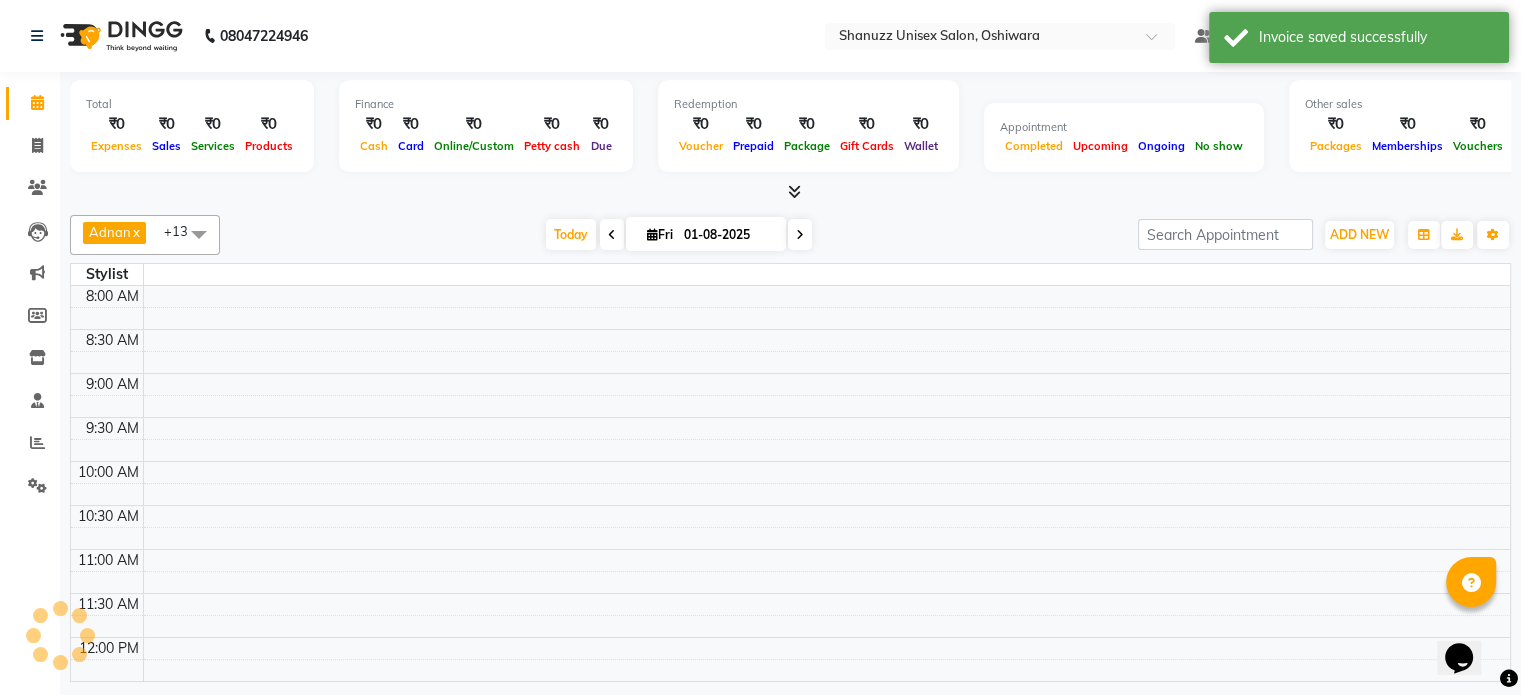 scroll, scrollTop: 0, scrollLeft: 0, axis: both 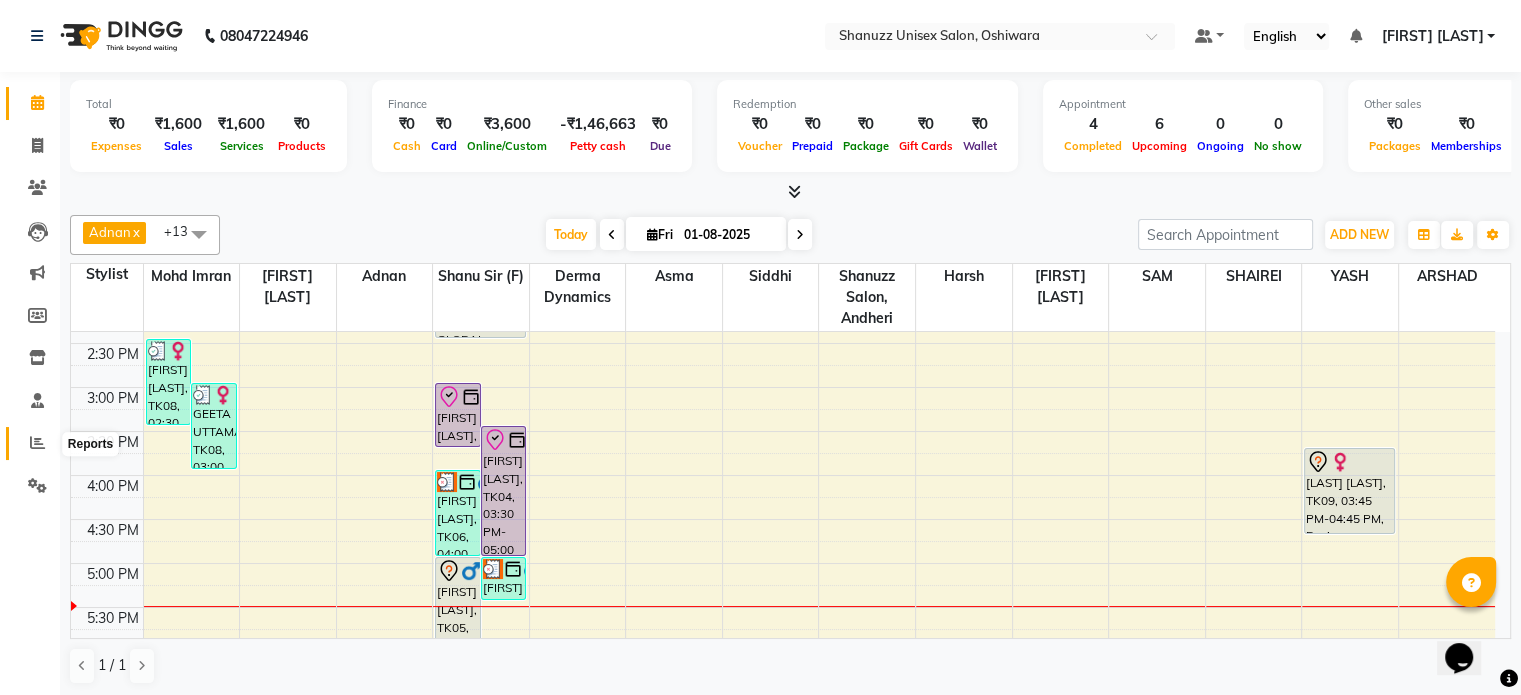 click 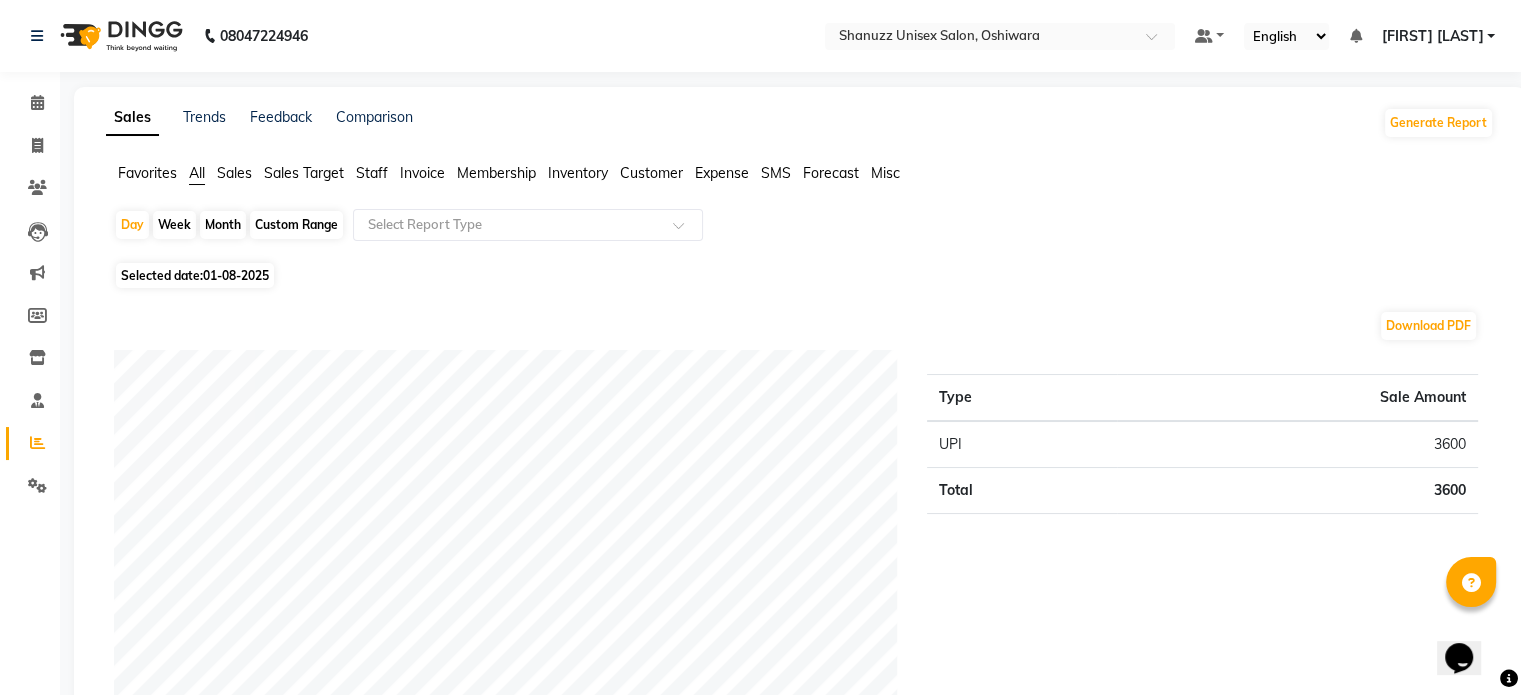 click on "Month" 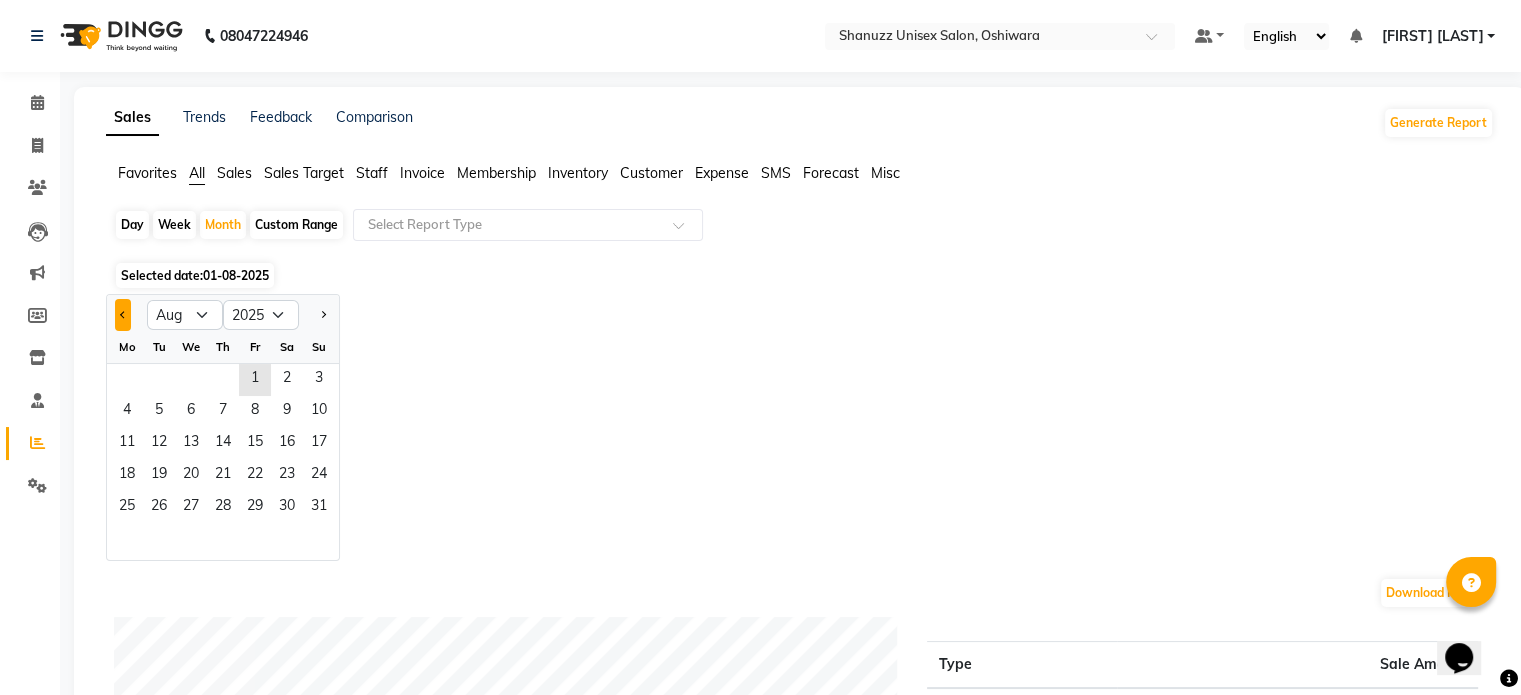 click 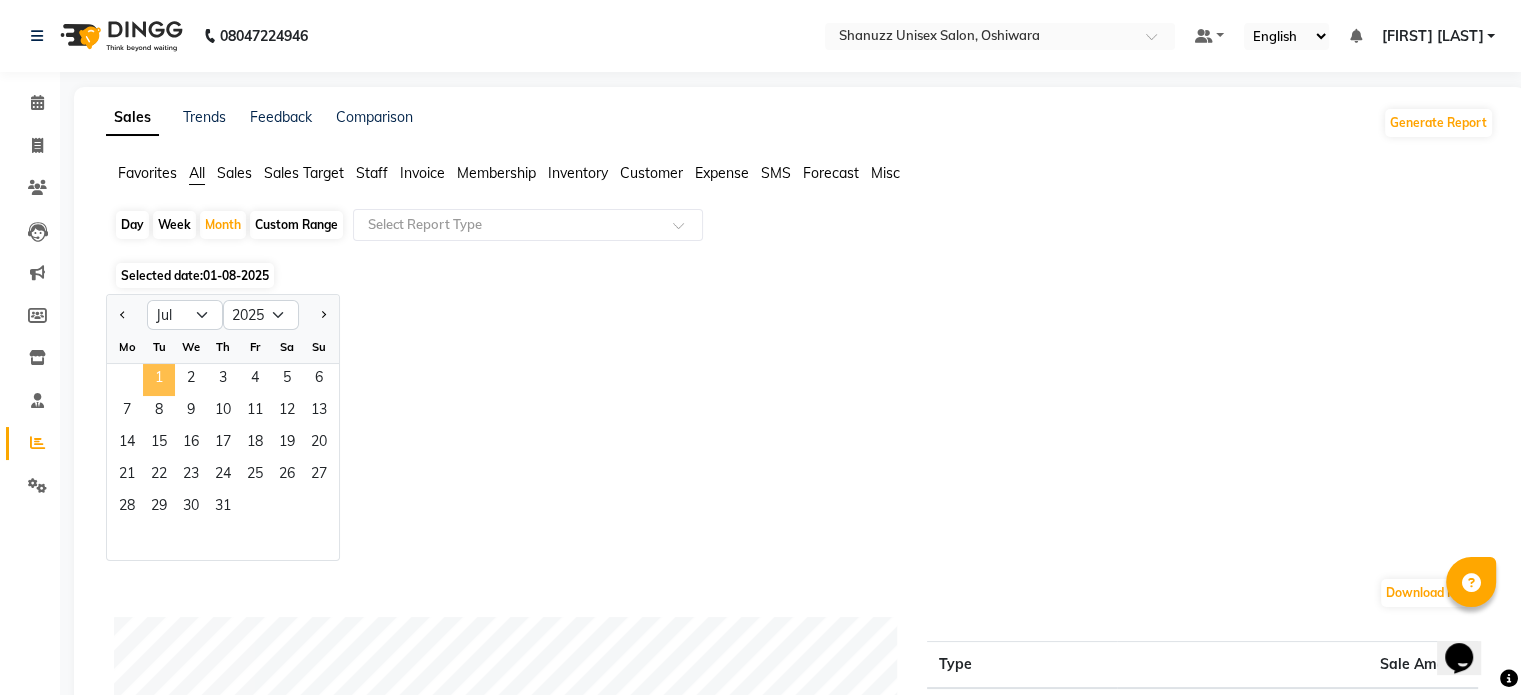 click on "1" 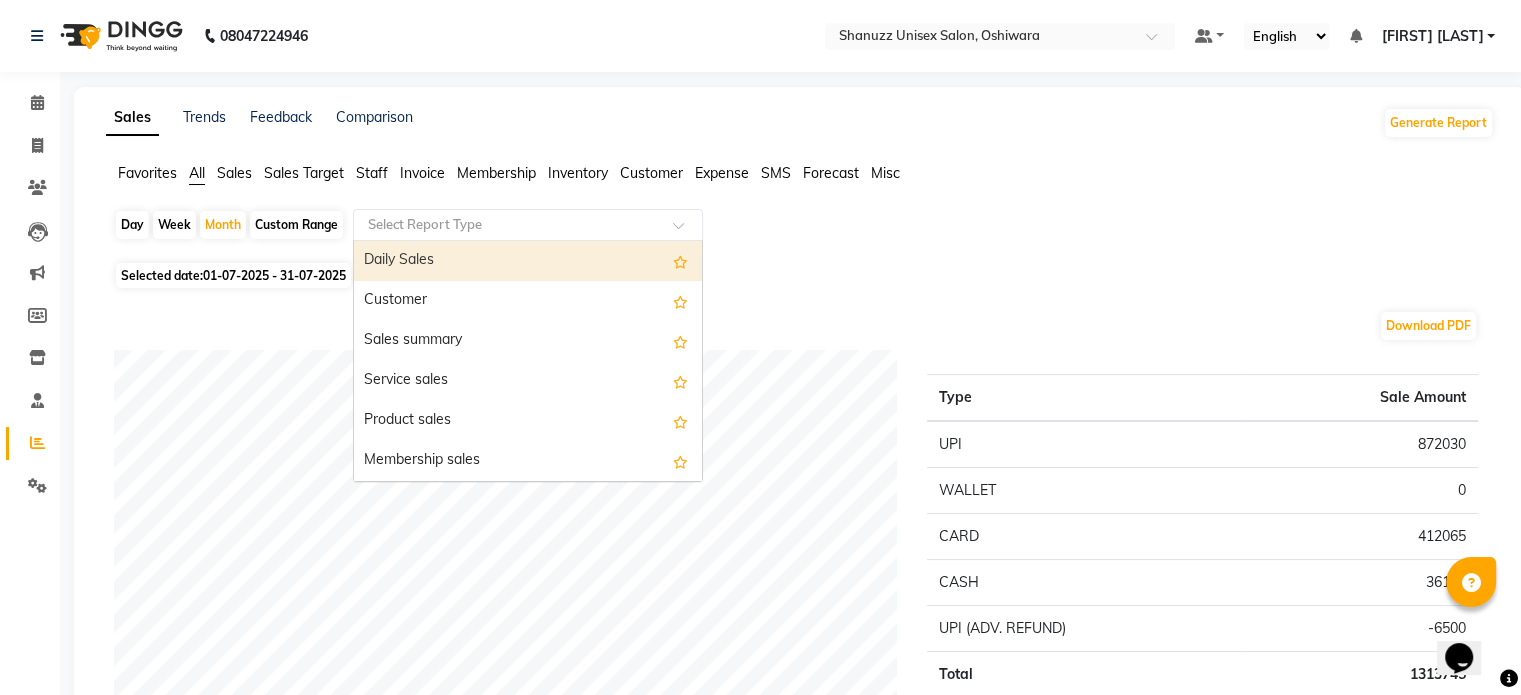 click 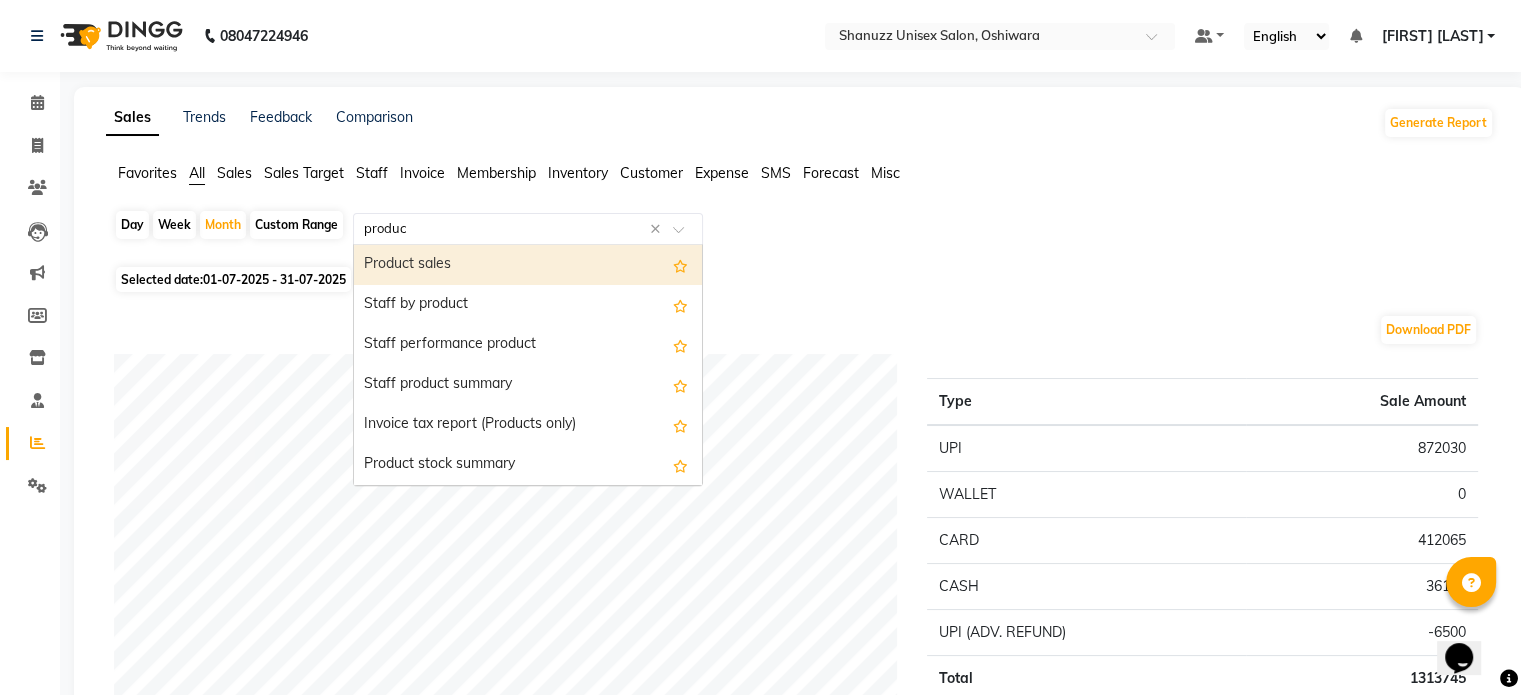 type on "product" 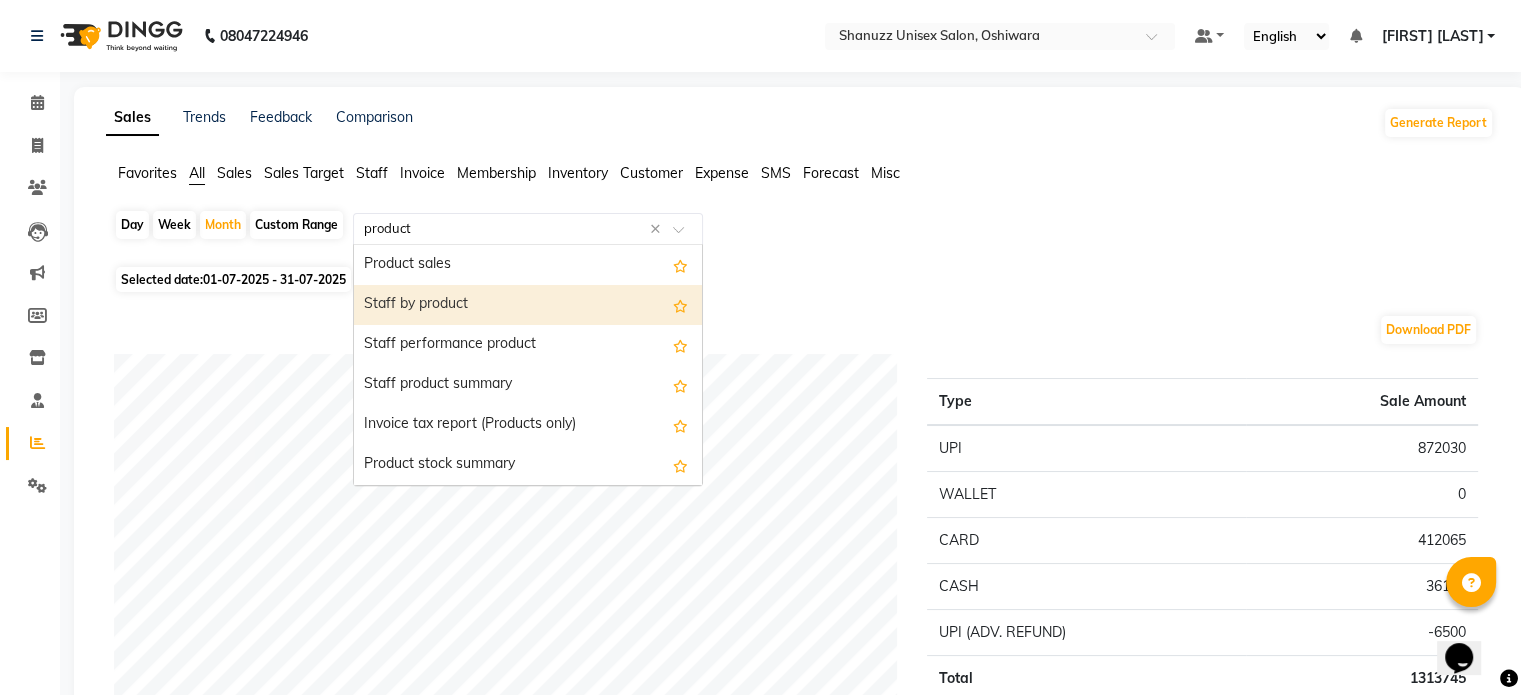click on "Staff by product" at bounding box center [528, 305] 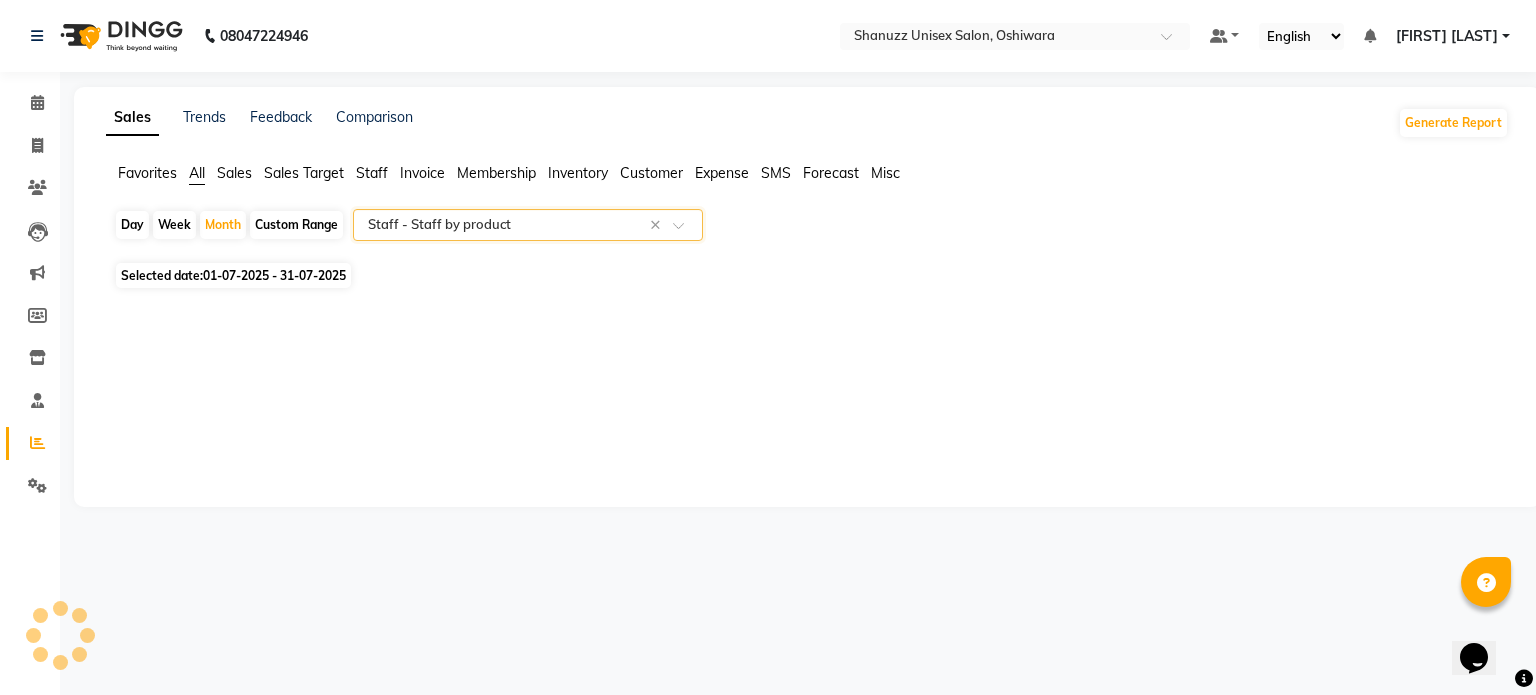 select on "filtered_report" 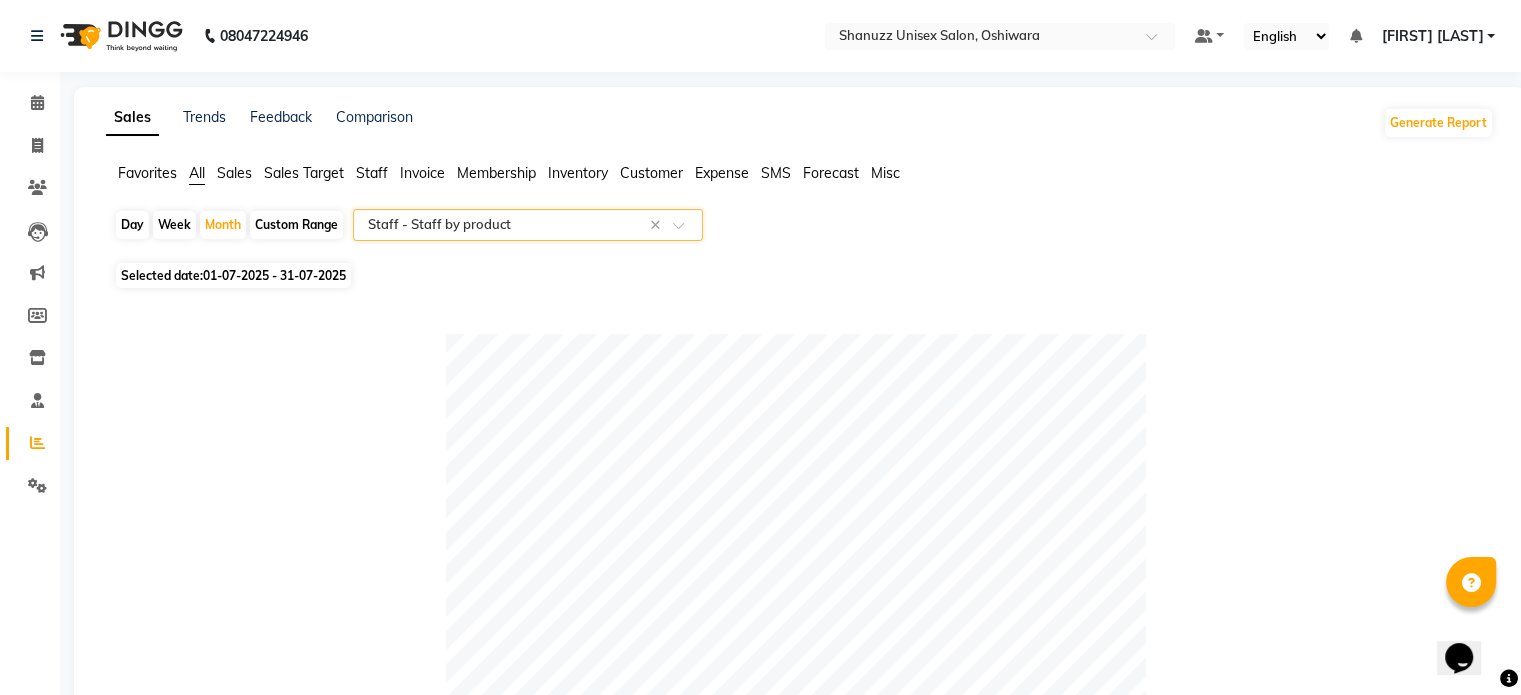 scroll, scrollTop: 1028, scrollLeft: 0, axis: vertical 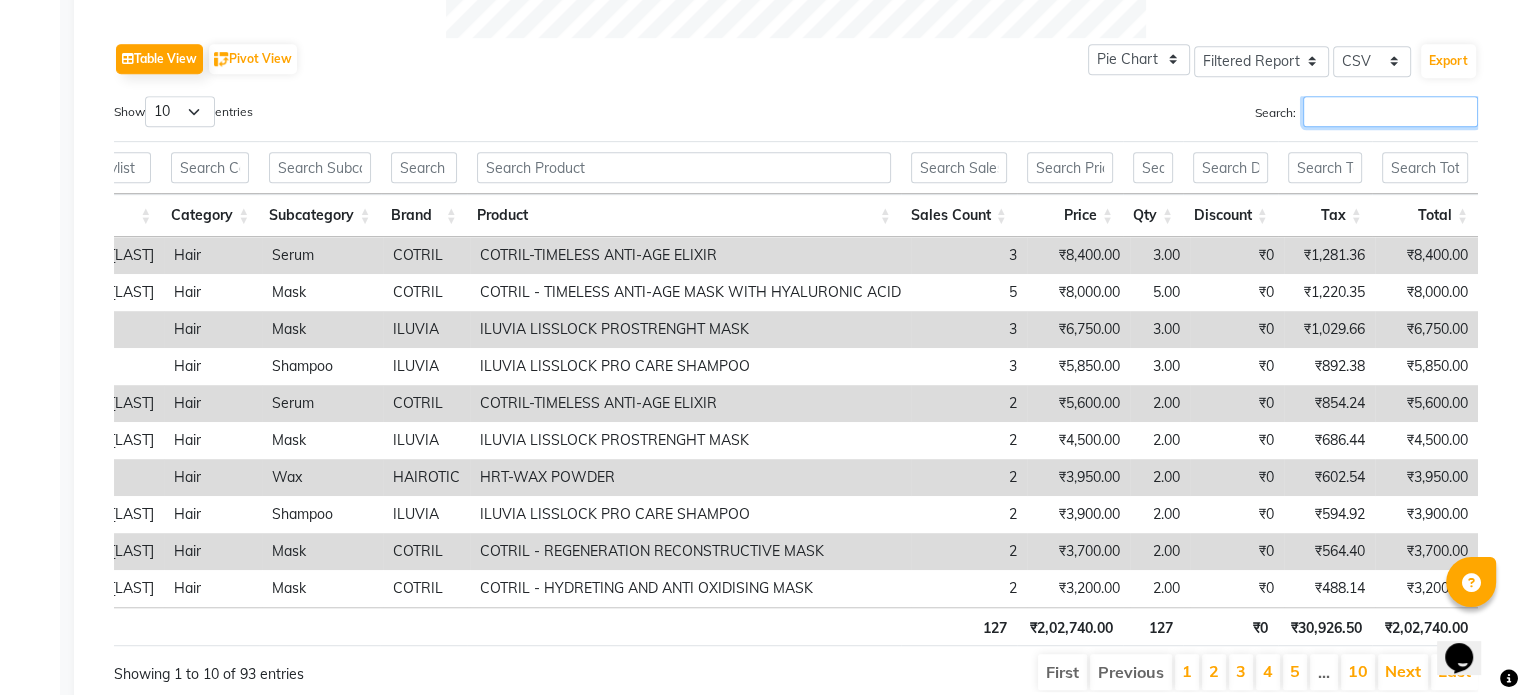 click on "Search:" at bounding box center [1390, 111] 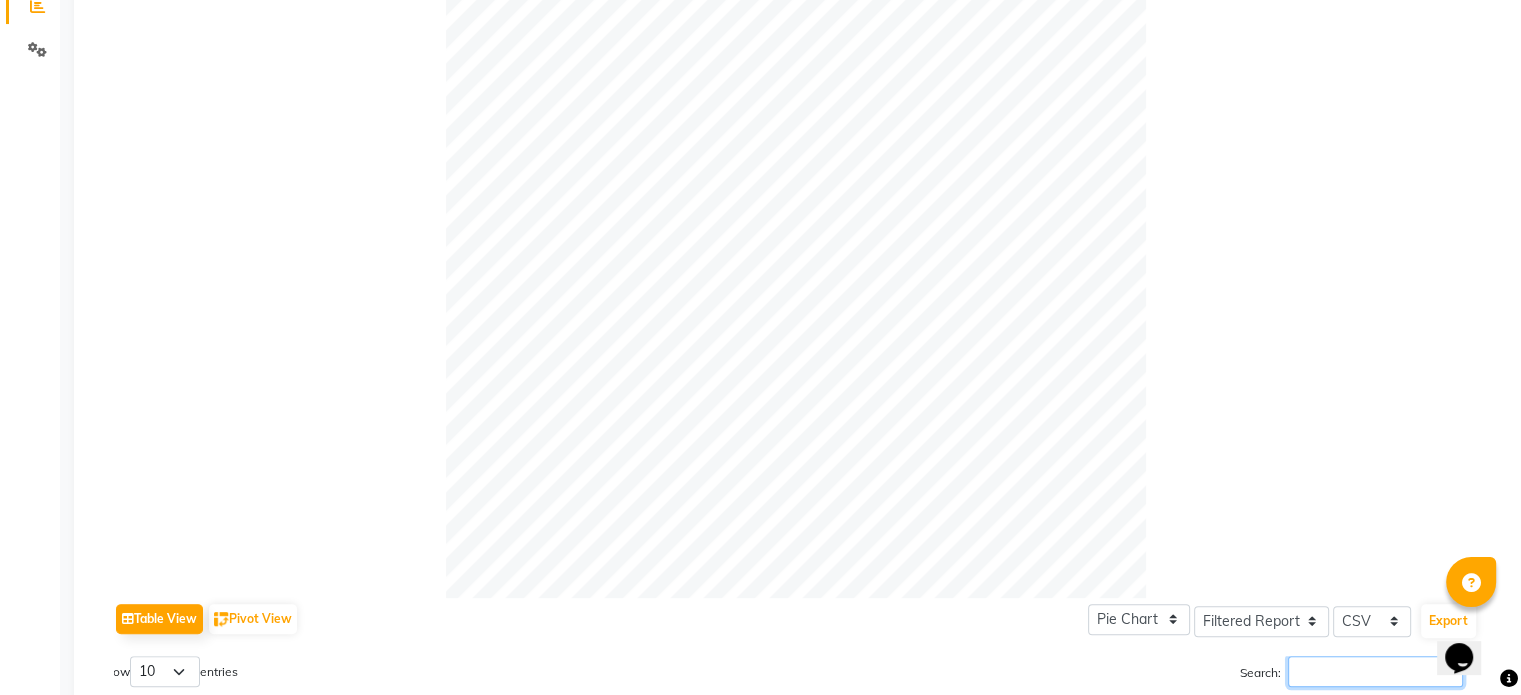 scroll, scrollTop: 0, scrollLeft: 0, axis: both 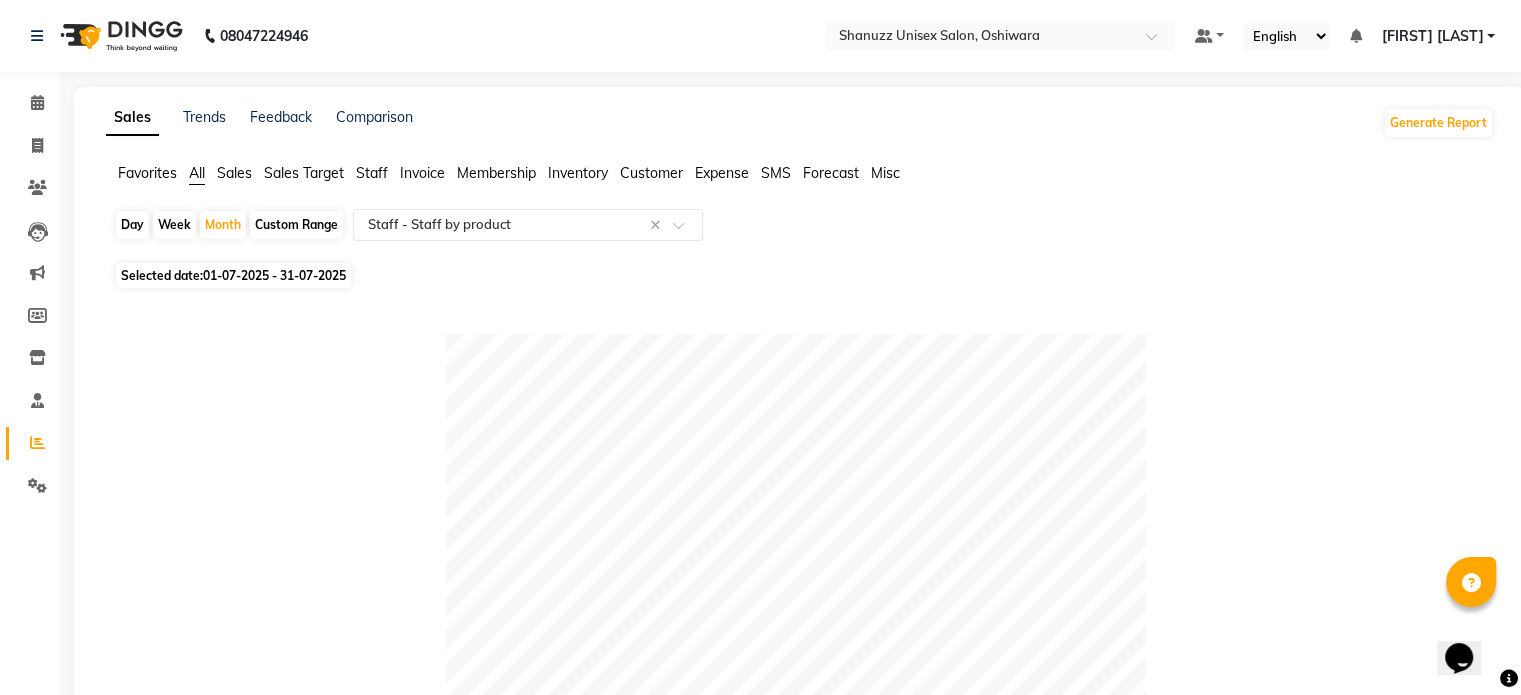 click on "01-07-2025 - 31-07-2025" 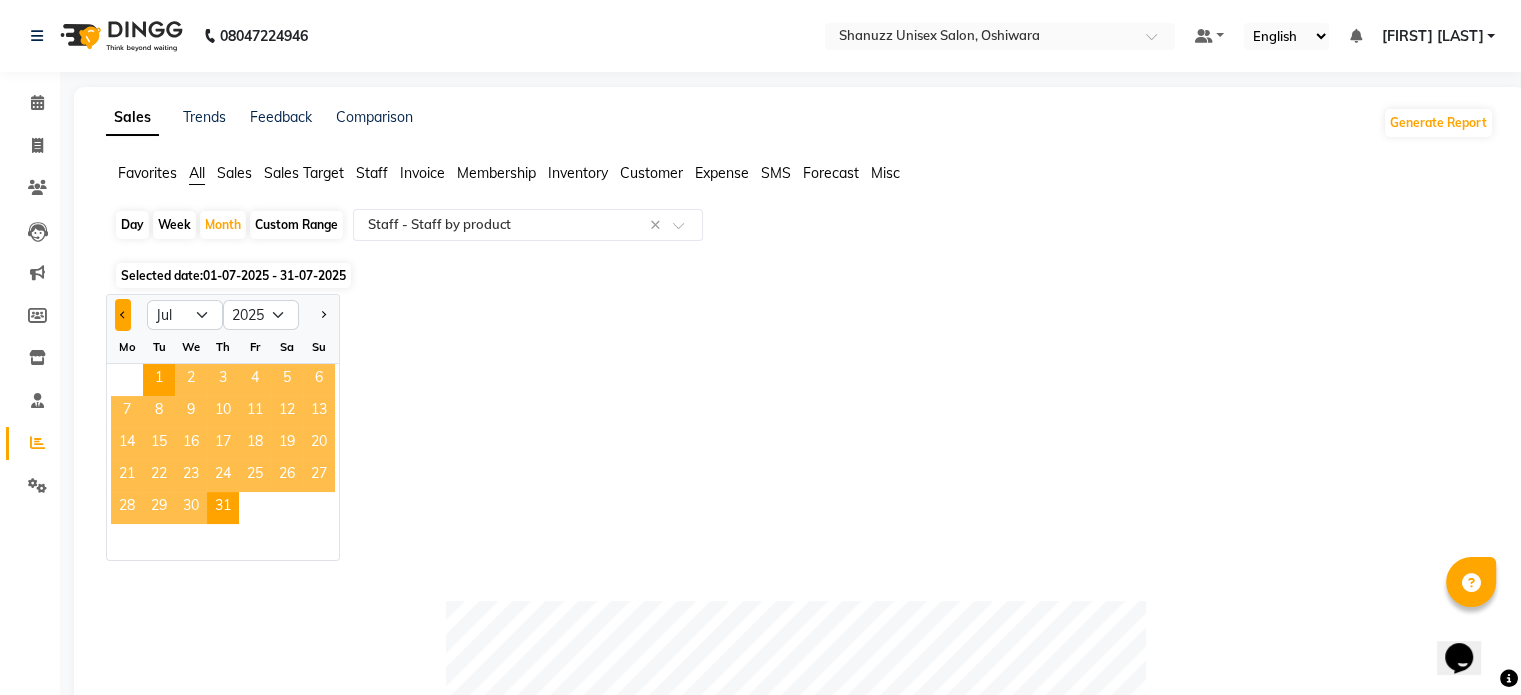 click 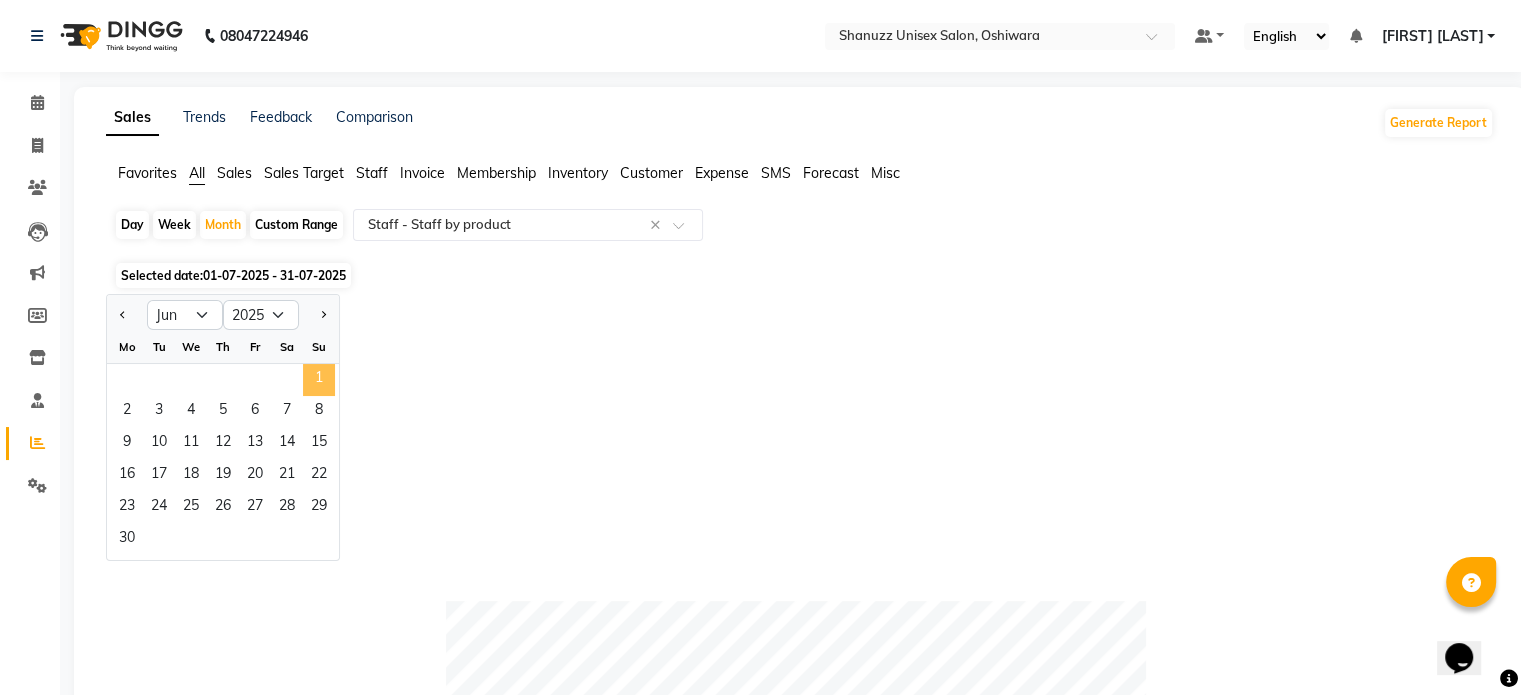 click on "1" 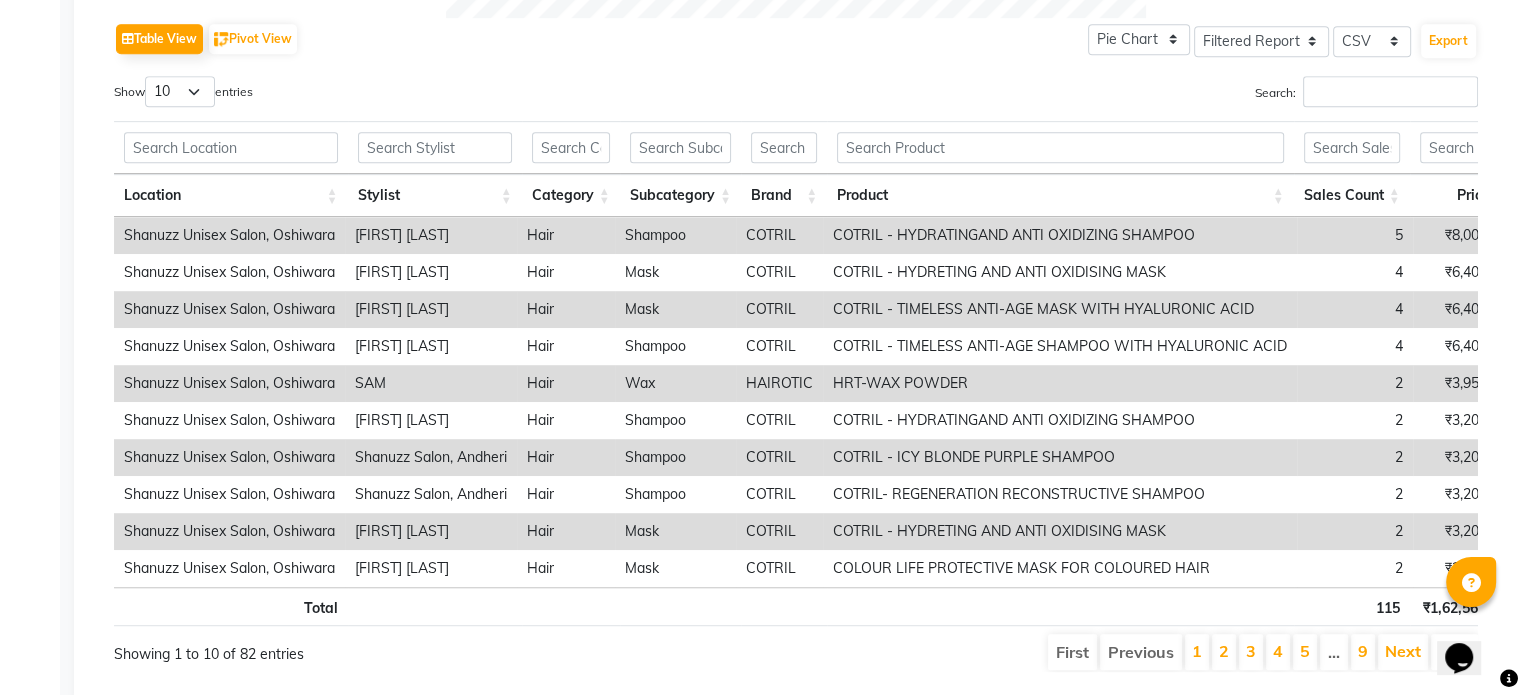 scroll, scrollTop: 1087, scrollLeft: 0, axis: vertical 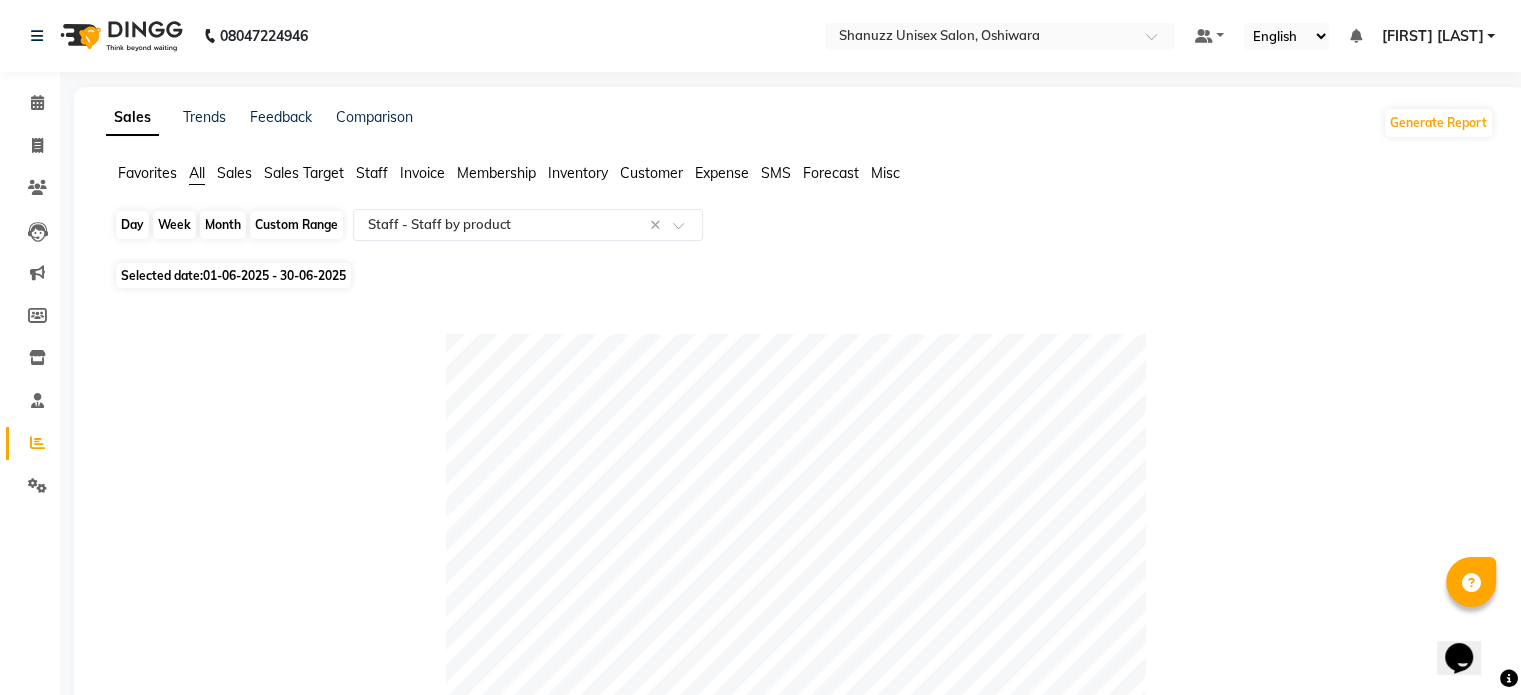 click on "Month" 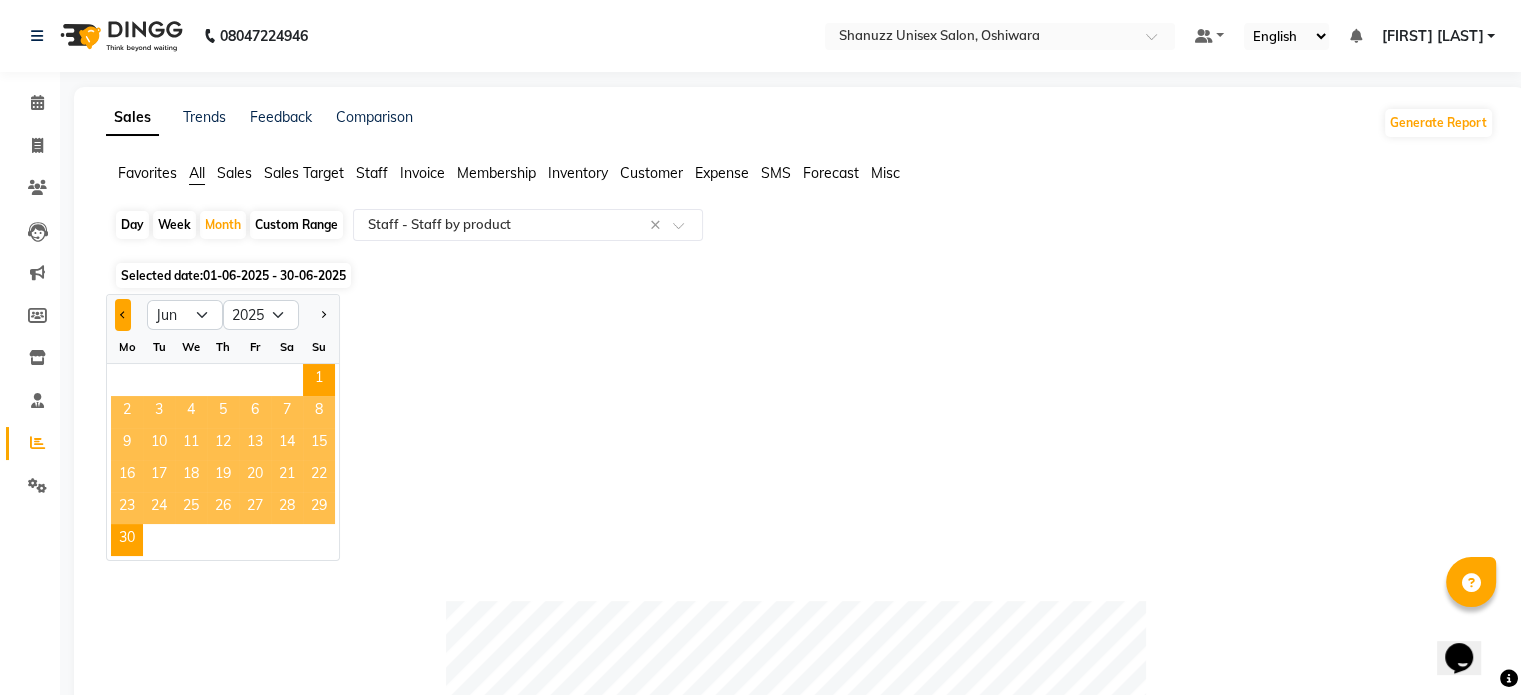 click 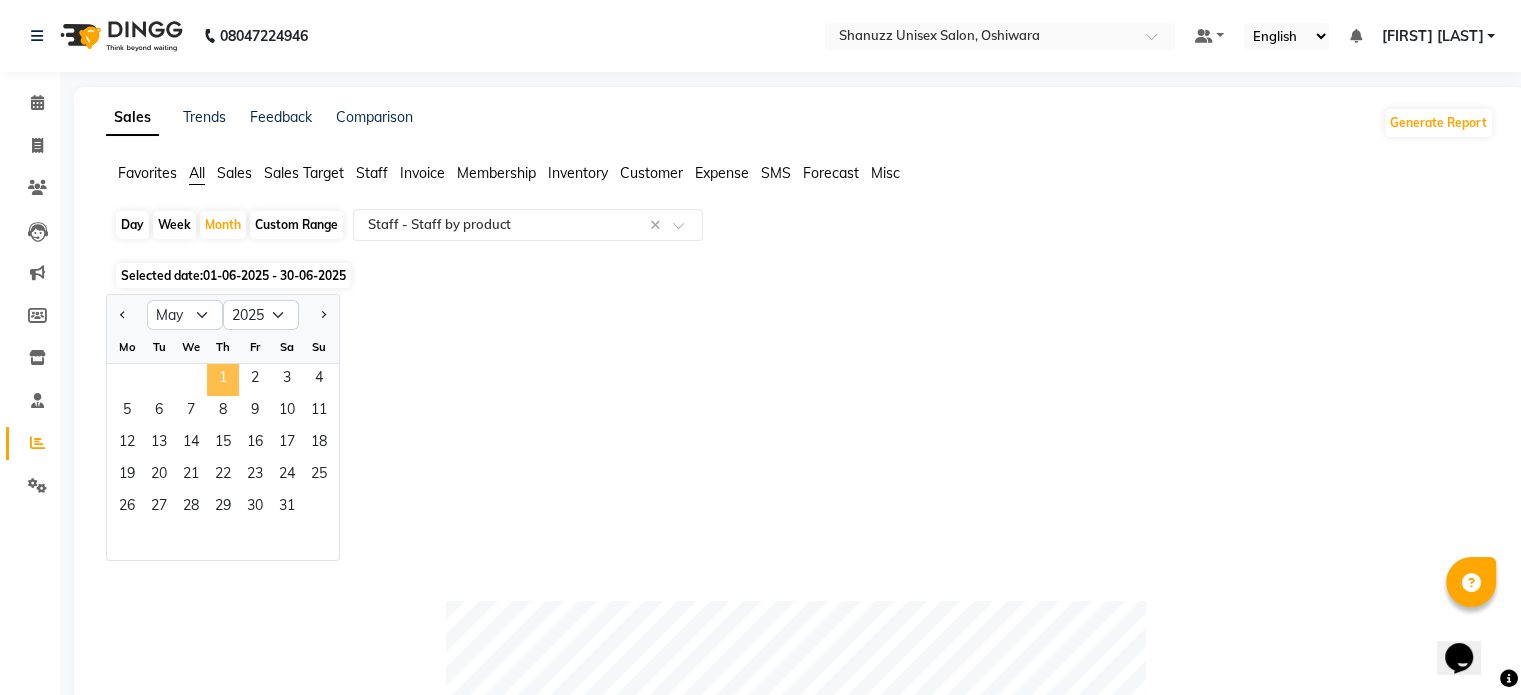 click on "1" 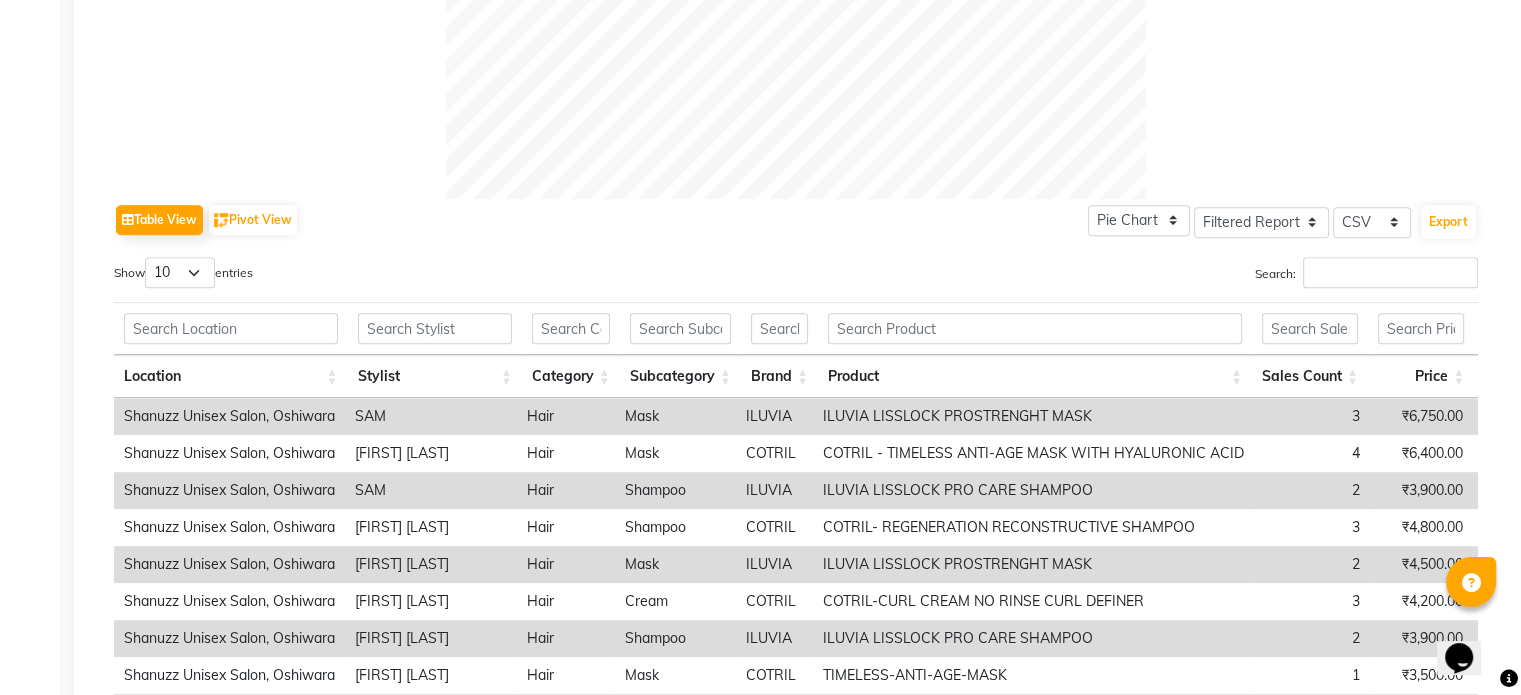 scroll, scrollTop: 1087, scrollLeft: 0, axis: vertical 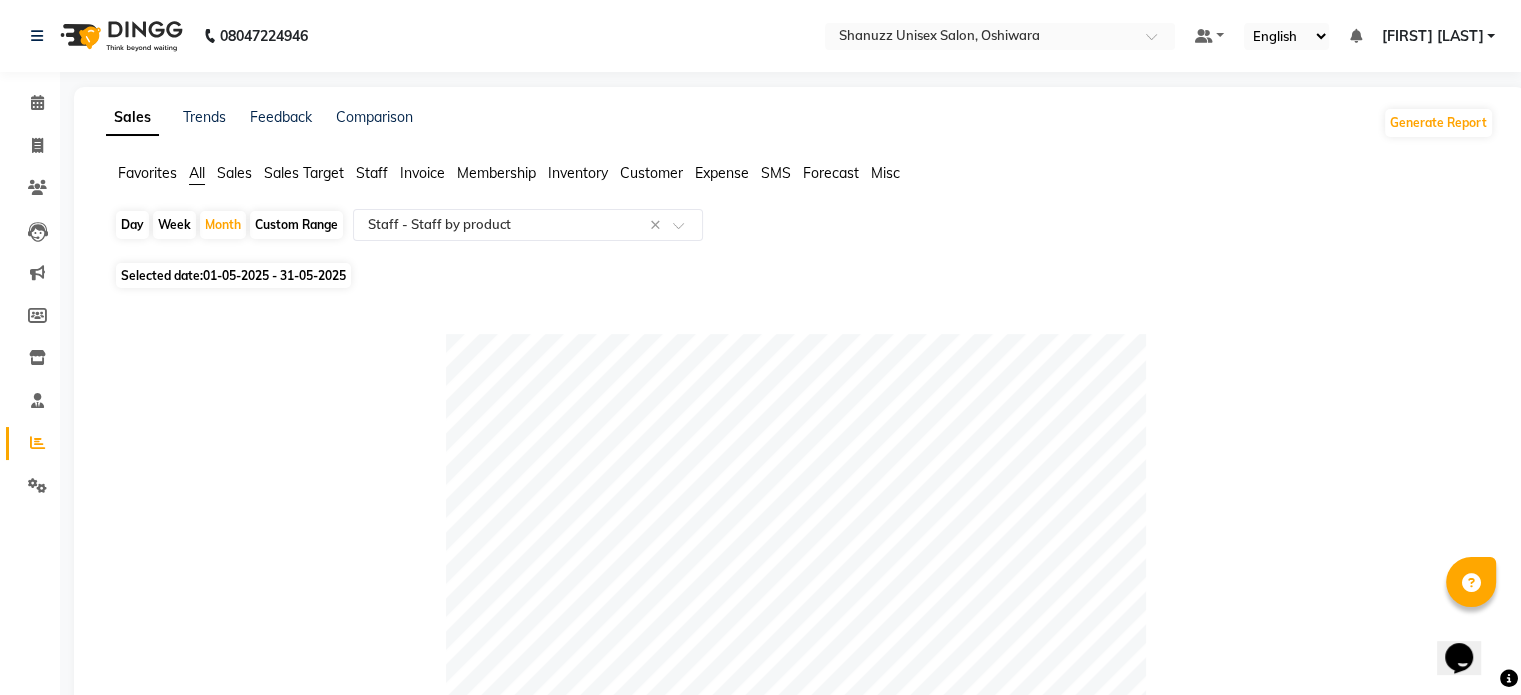 click on "01-05-2025 - 31-05-2025" 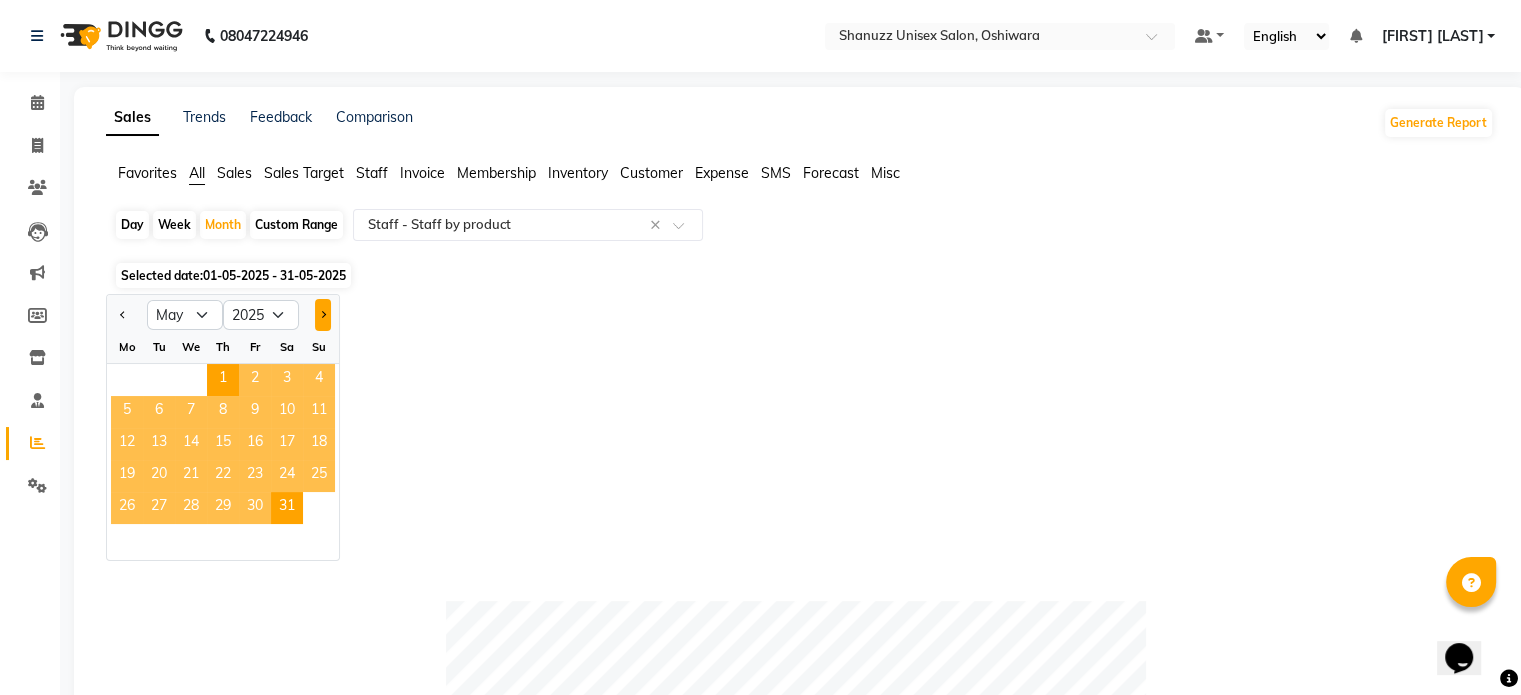 click 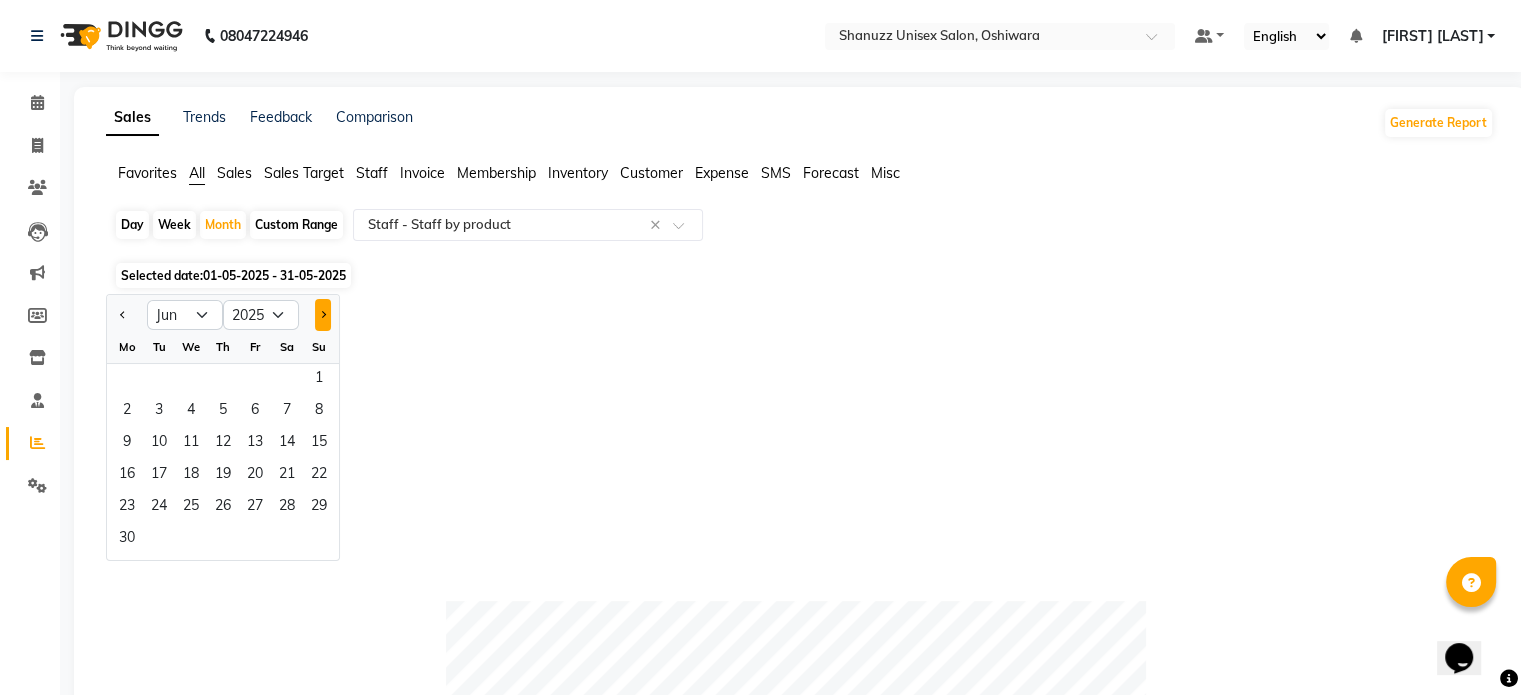 click 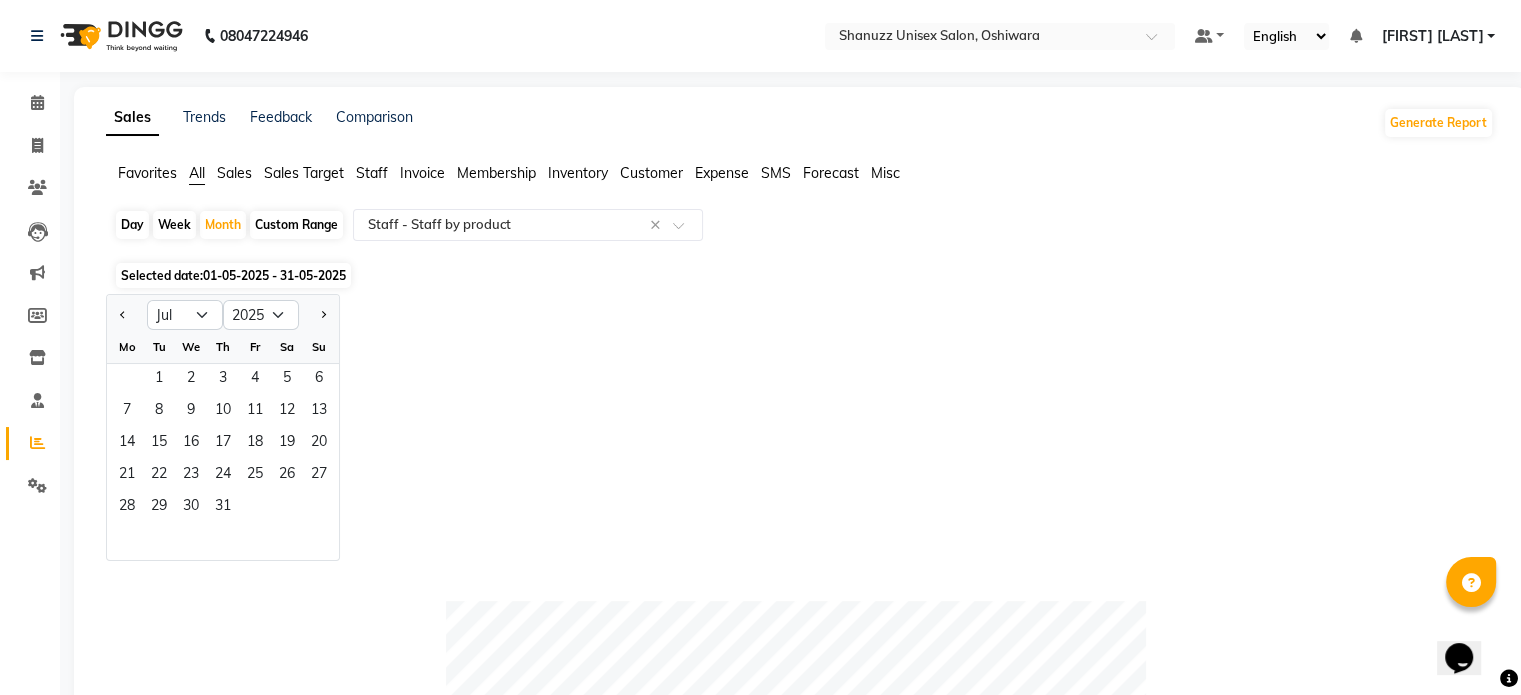 click on "Jan Feb Mar Apr May Jun Jul Aug Sep Oct Nov Dec 2015 2016 2017 2018 2019 2020 2021 2022 2023 2024 2025 2026 2027 2028 2029 2030 2031 2032 2033 2034 2035 Mo Tu We Th Fr Sa Su  1   2   3   4   5   6   7   8   9   10   11   12   13   14   15   16   17   18   19   20   21   22   23   24   25   26   27   28   29   30   31" 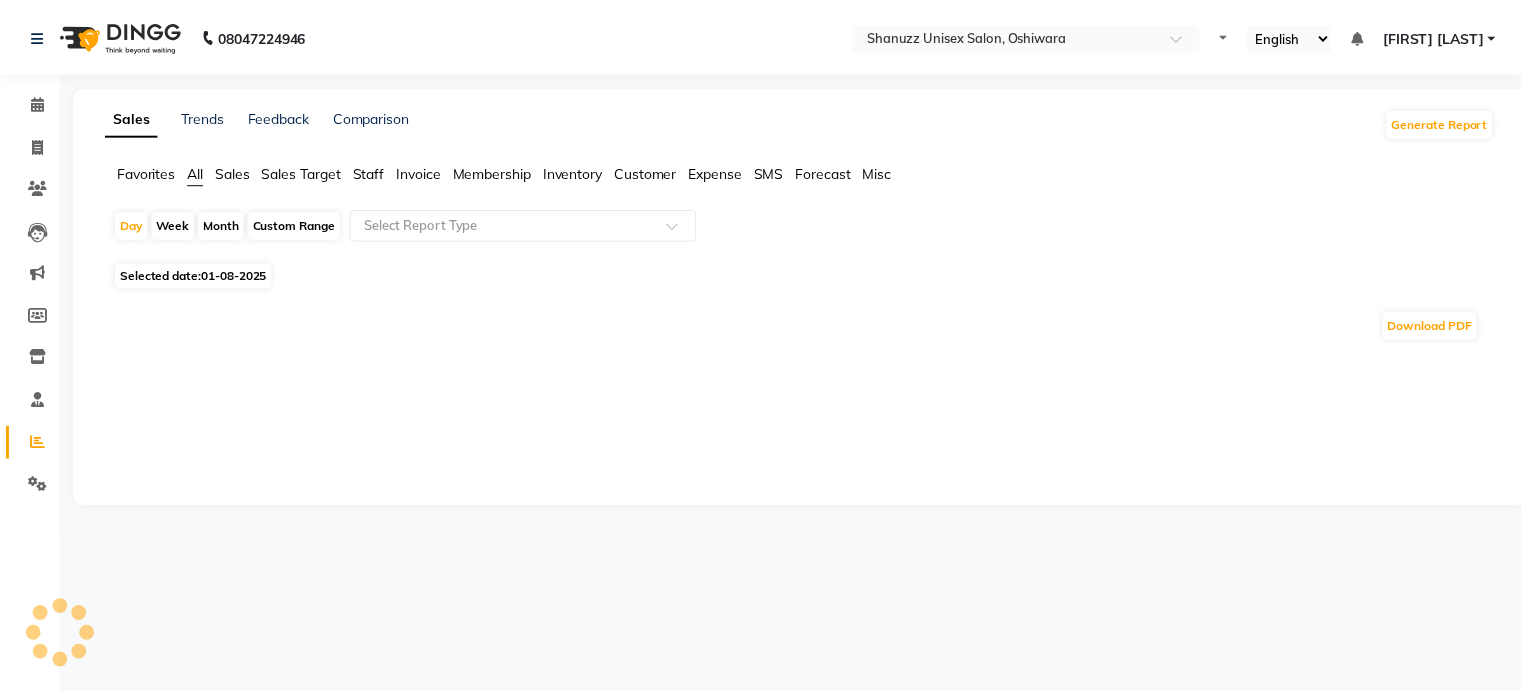 scroll, scrollTop: 0, scrollLeft: 0, axis: both 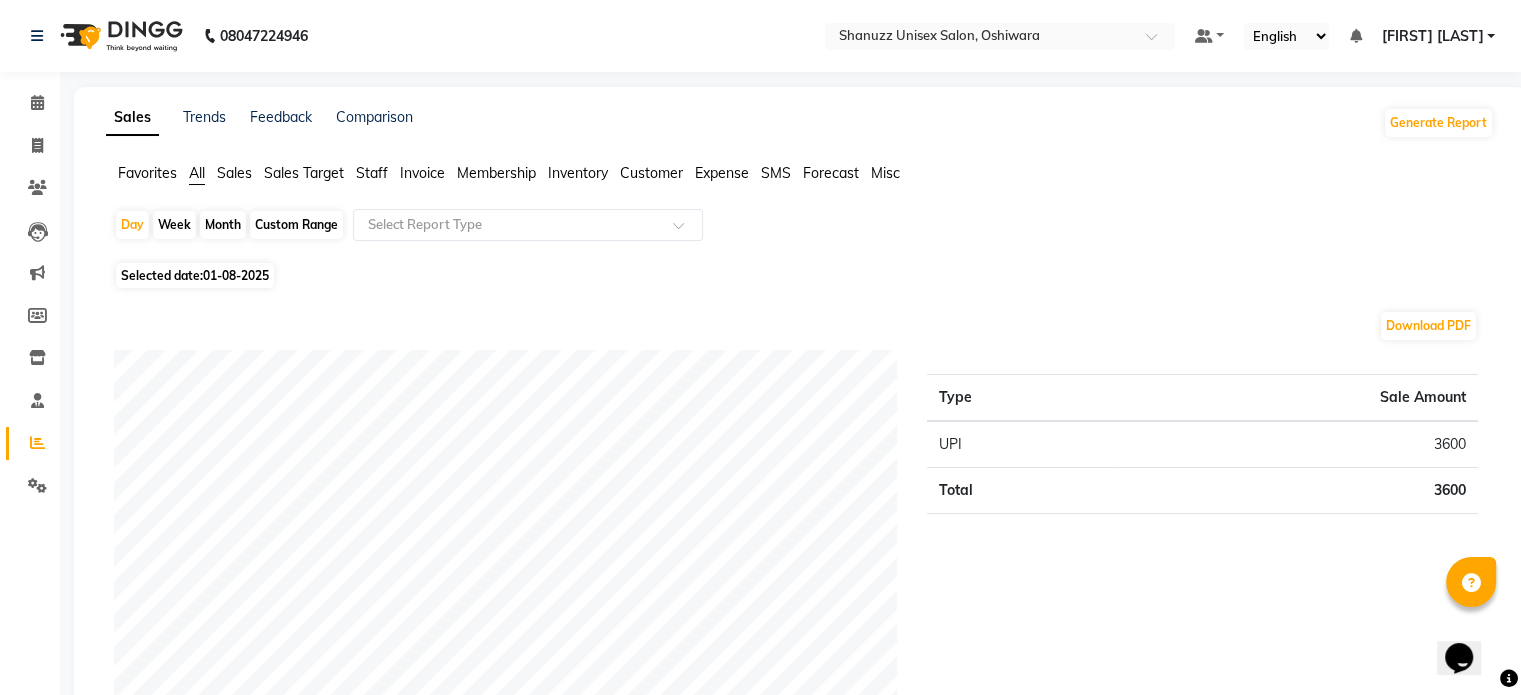 click on "Month" 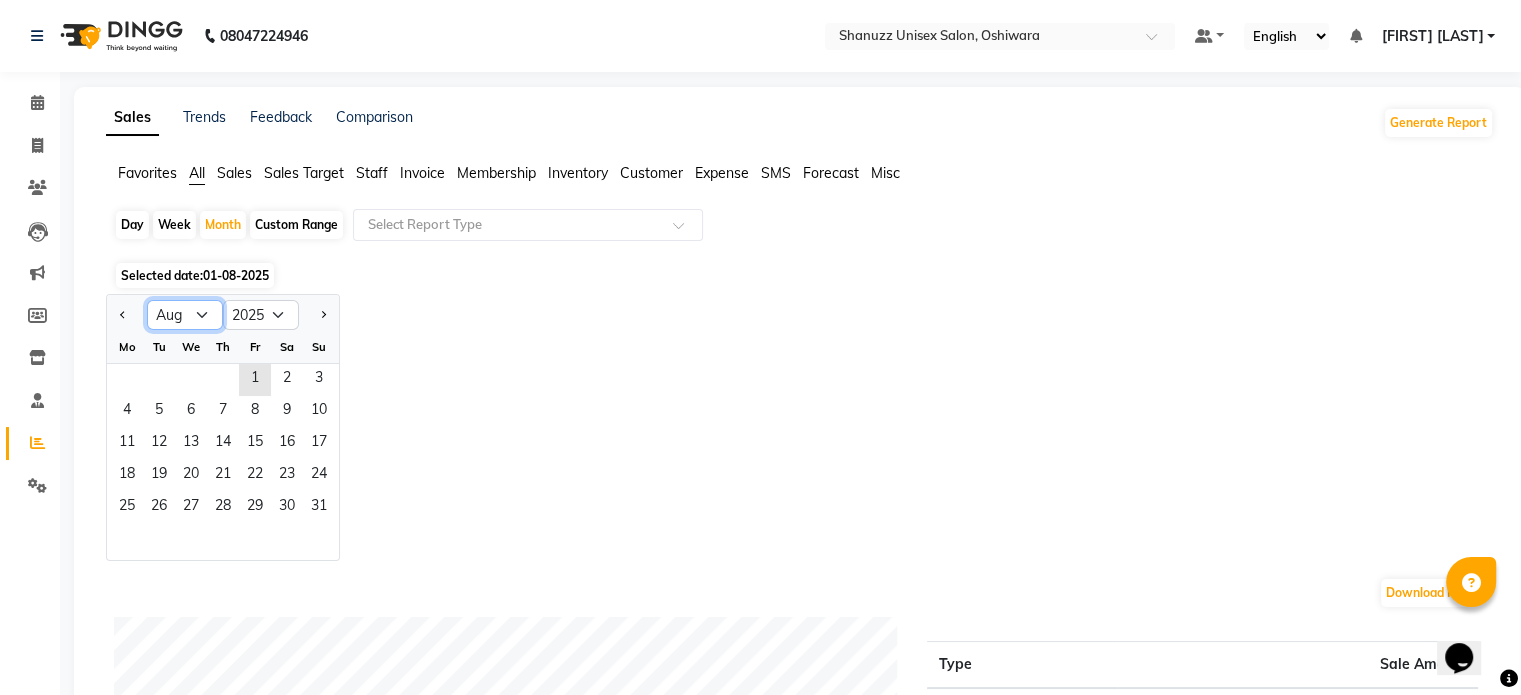 click on "Jan Feb Mar Apr May Jun Jul Aug Sep Oct Nov Dec" 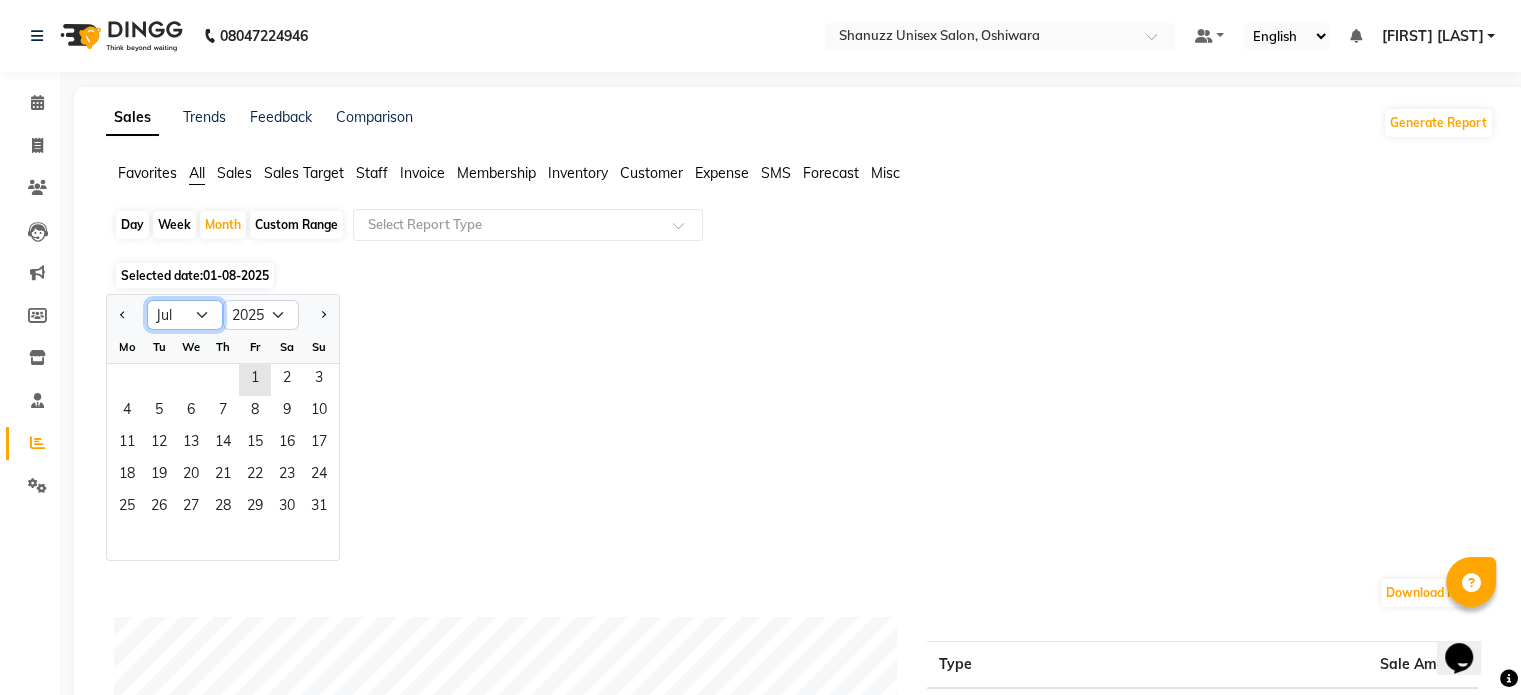 click on "Jan Feb Mar Apr May Jun Jul Aug Sep Oct Nov Dec" 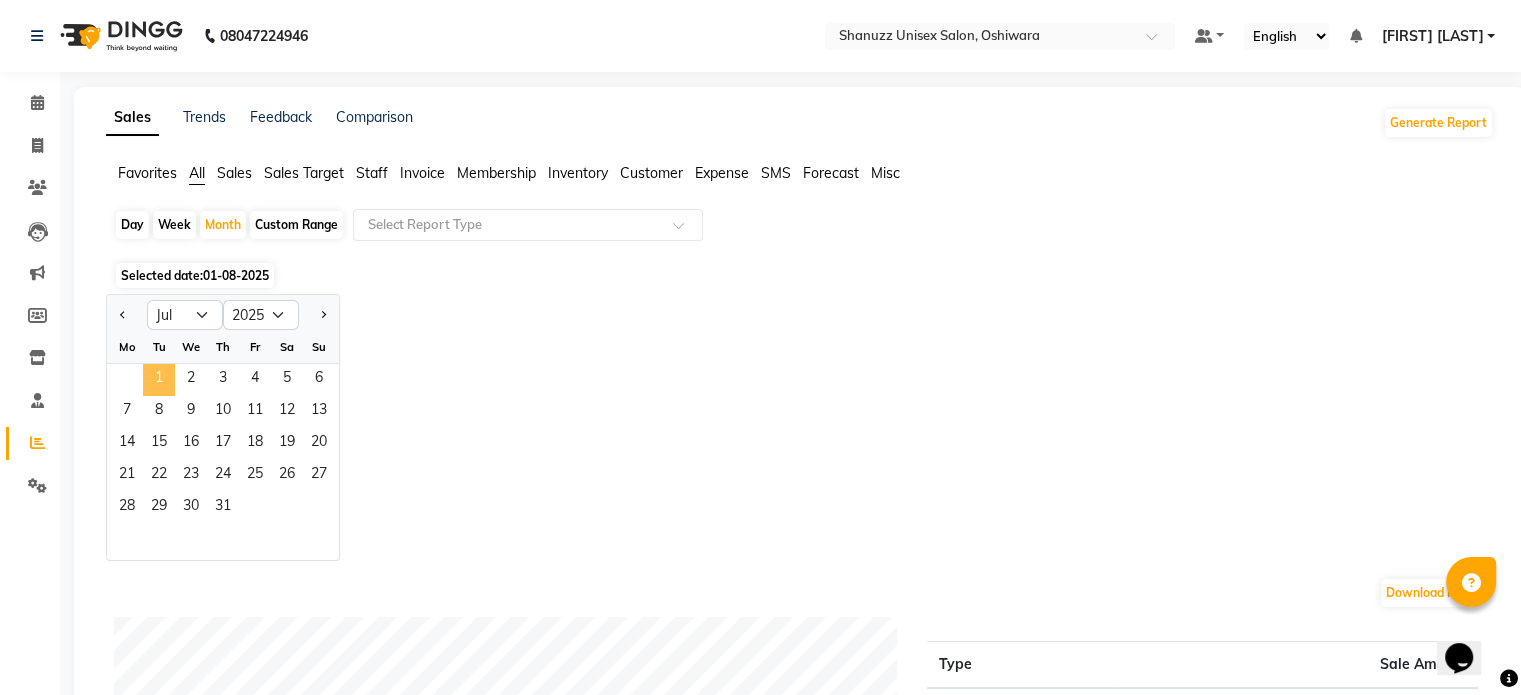 click on "1" 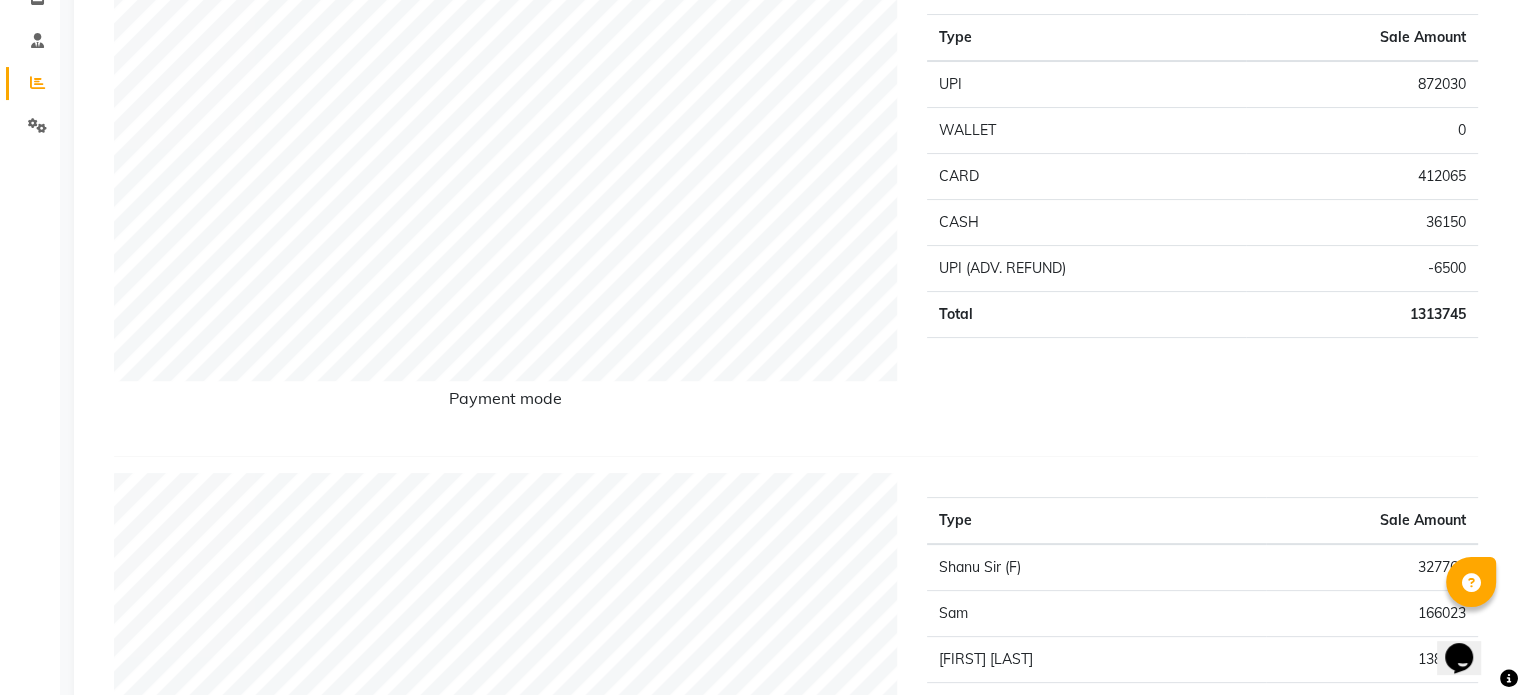scroll, scrollTop: 0, scrollLeft: 0, axis: both 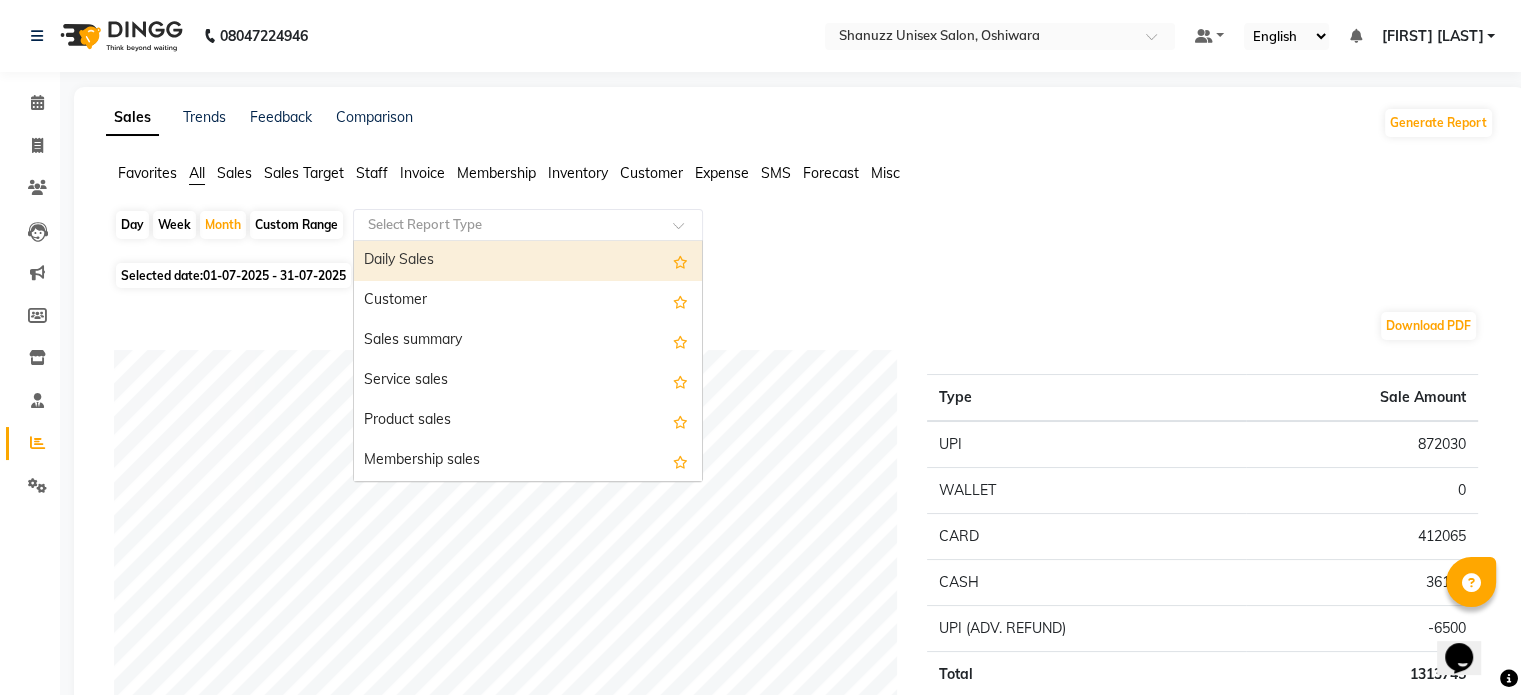 click on "Select Report Type" 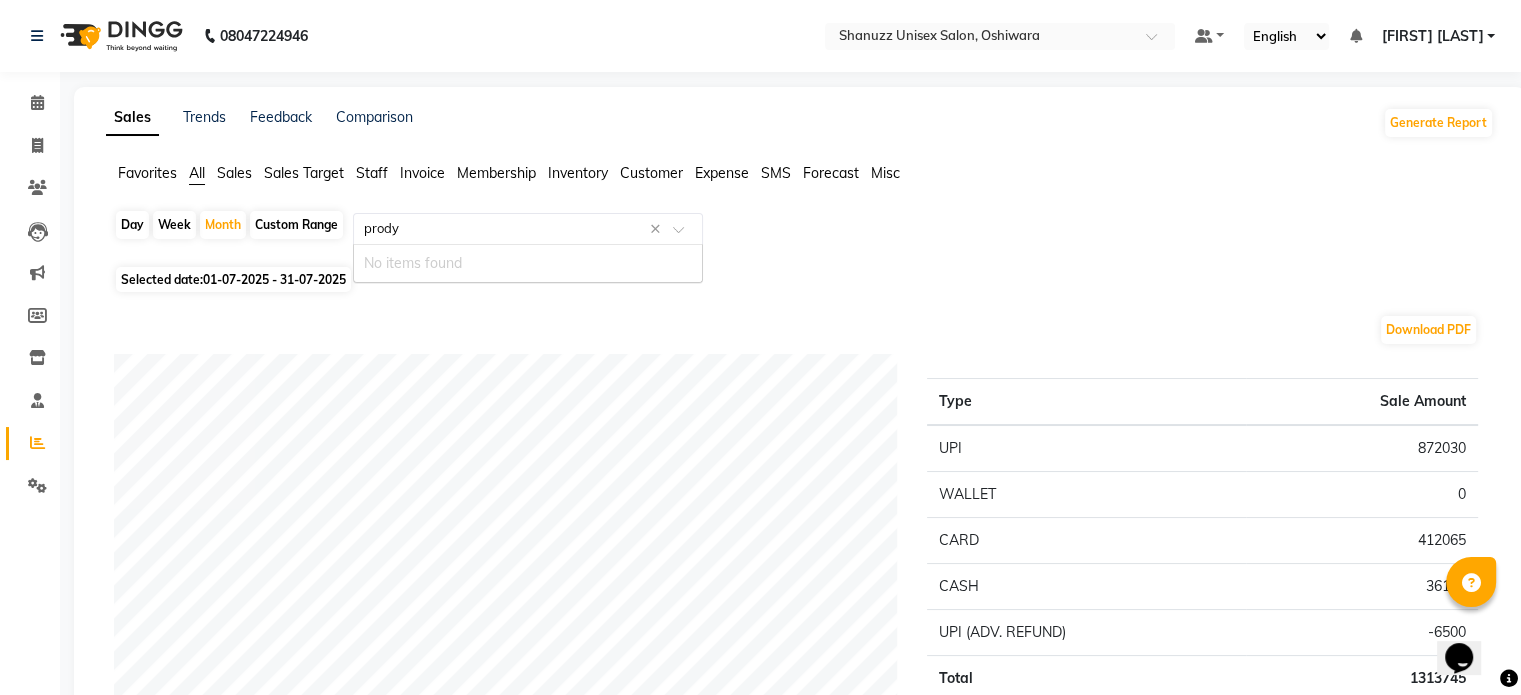 type on "prod" 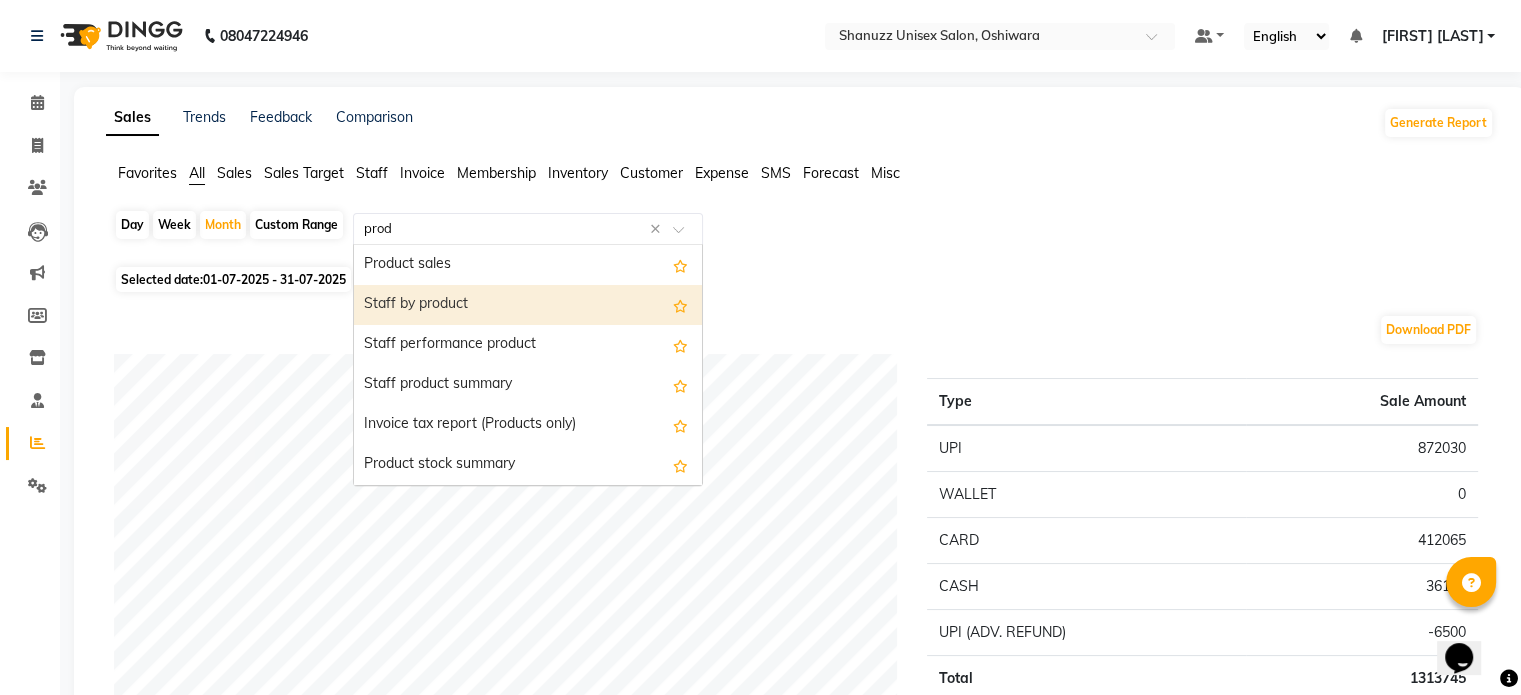 click on "Staff by product" at bounding box center (528, 305) 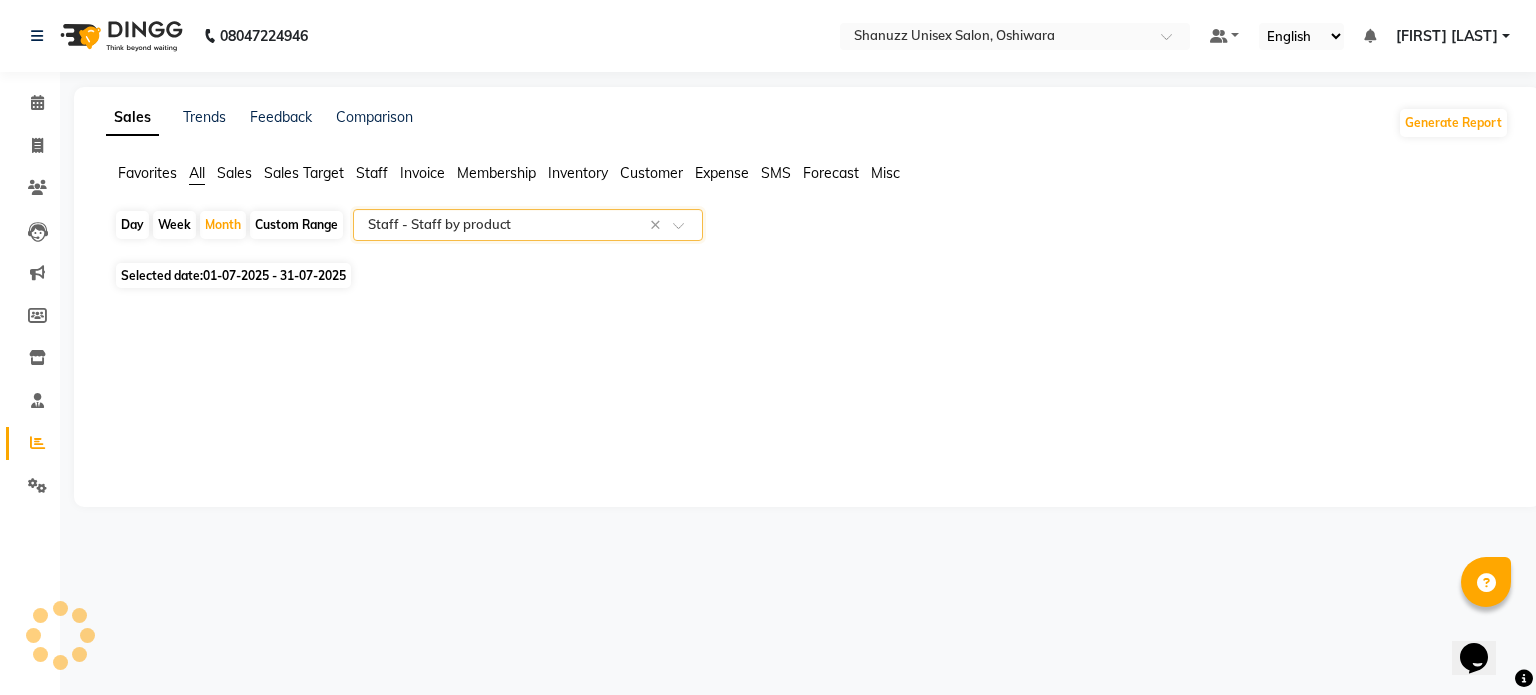 select on "filtered_report" 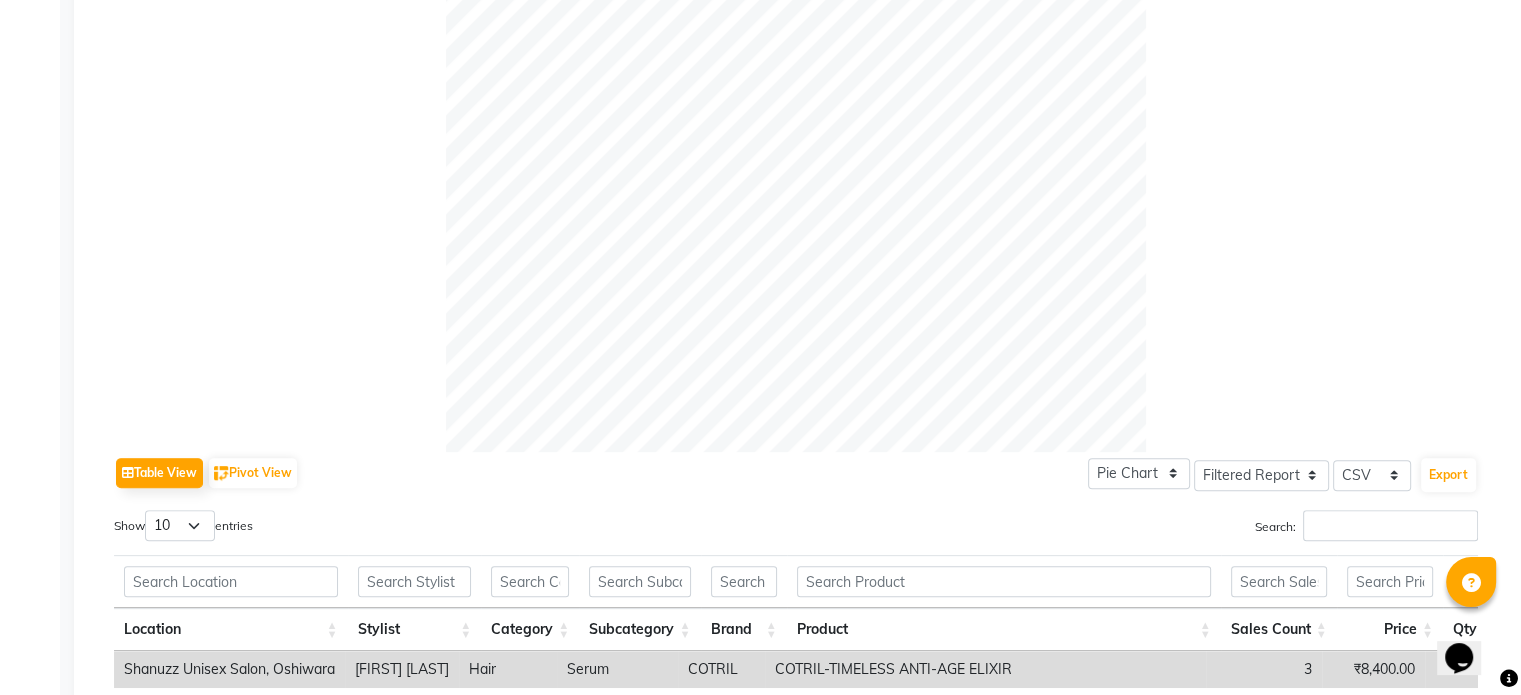 scroll, scrollTop: 584, scrollLeft: 0, axis: vertical 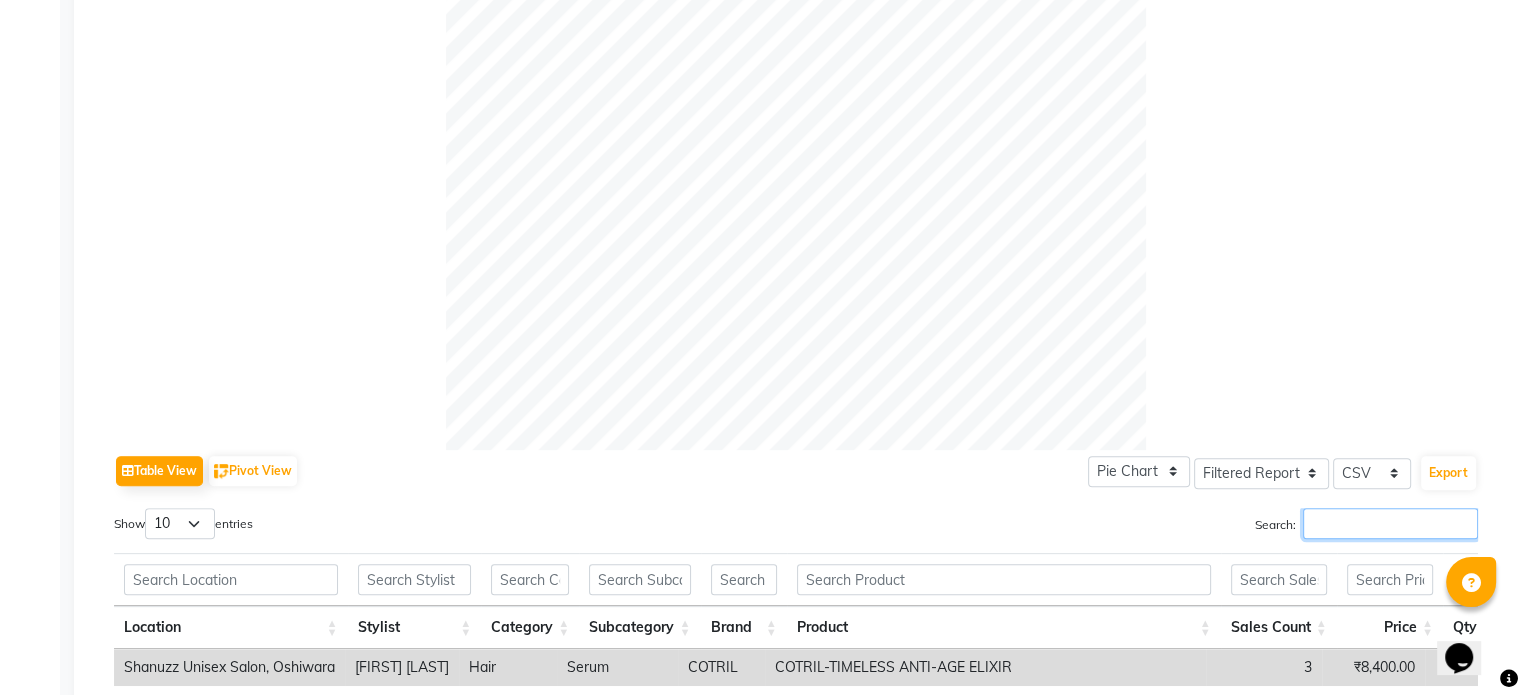 click on "Search:" at bounding box center (1390, 523) 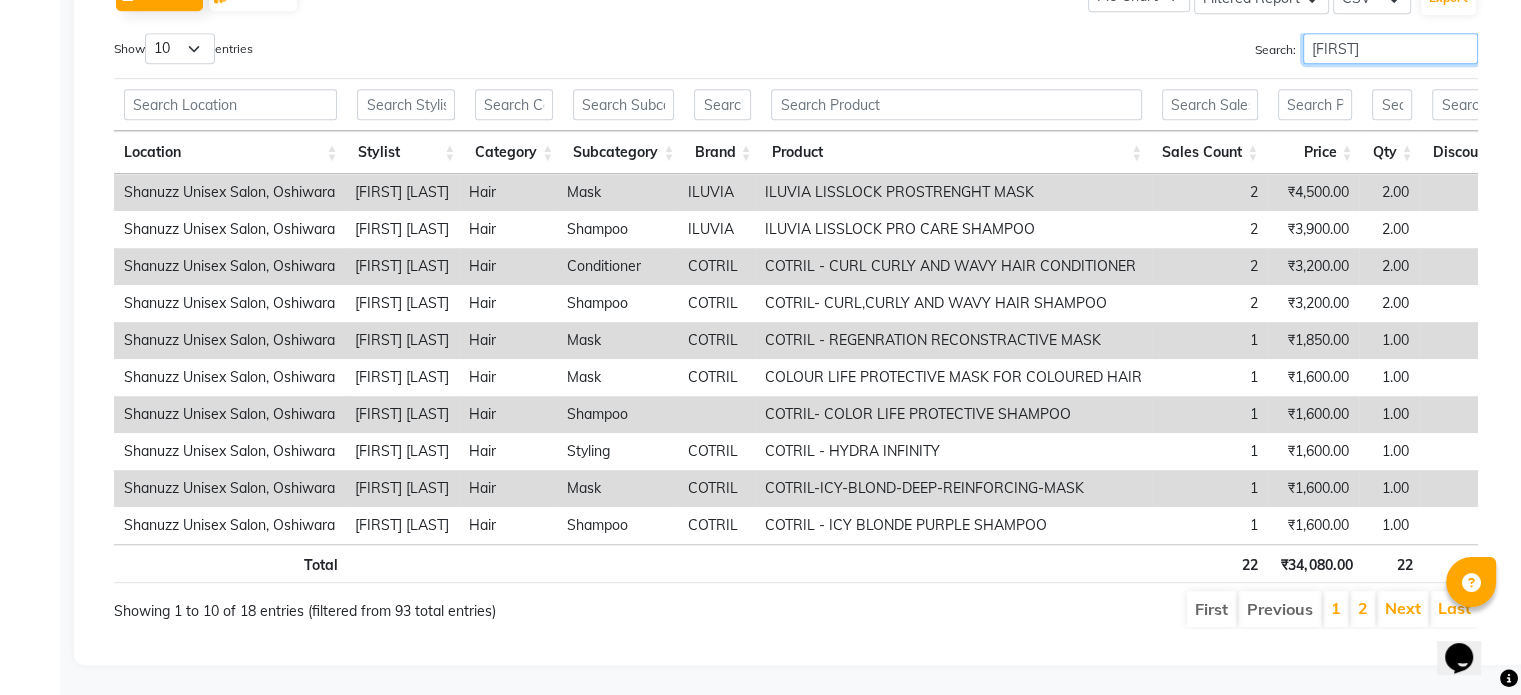 scroll, scrollTop: 1086, scrollLeft: 0, axis: vertical 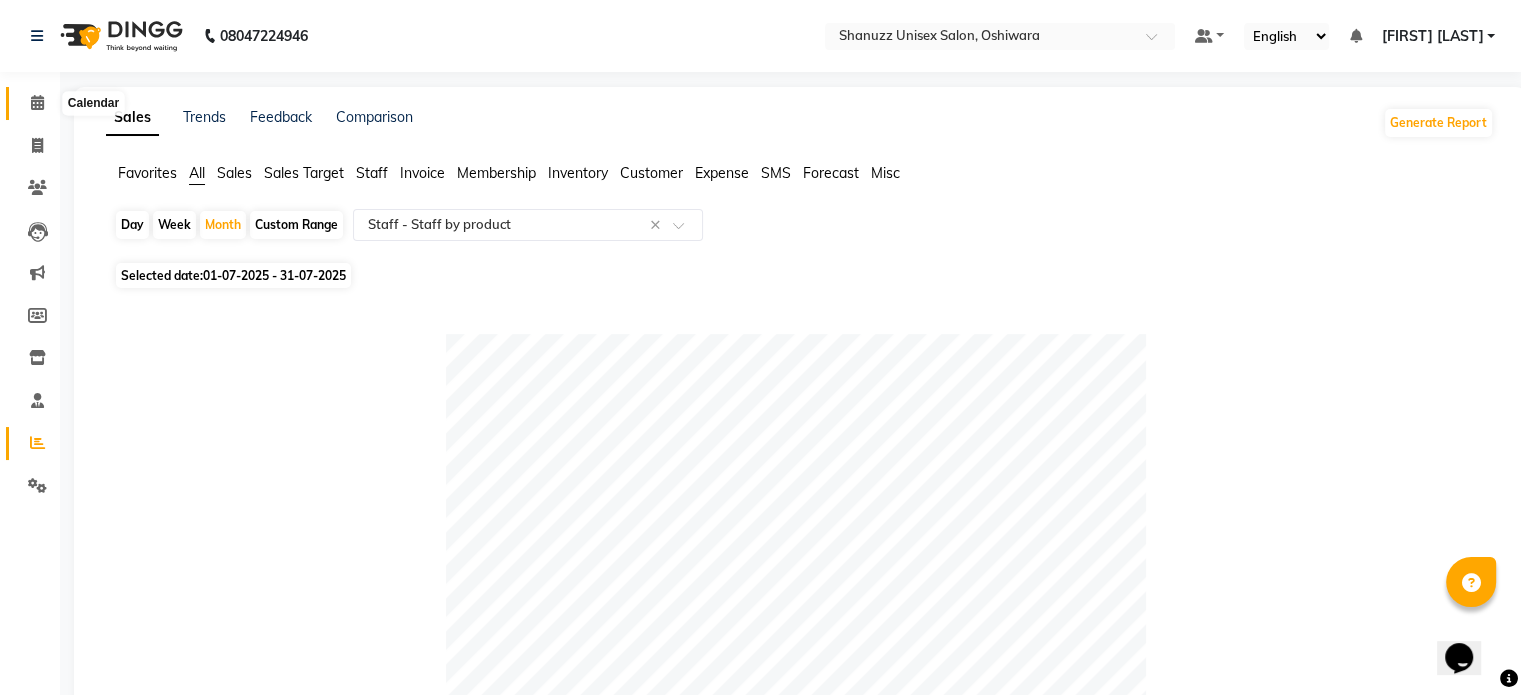 type on "salvana" 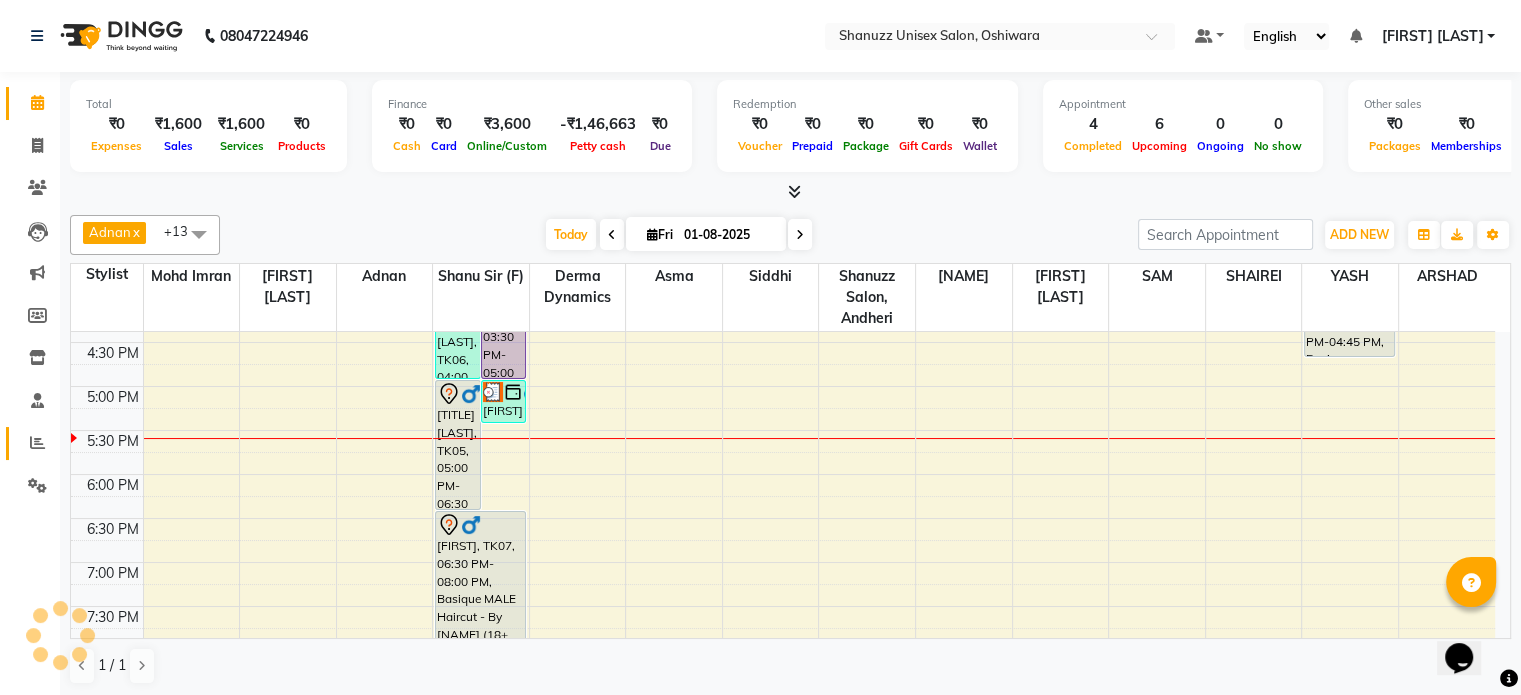 scroll, scrollTop: 0, scrollLeft: 0, axis: both 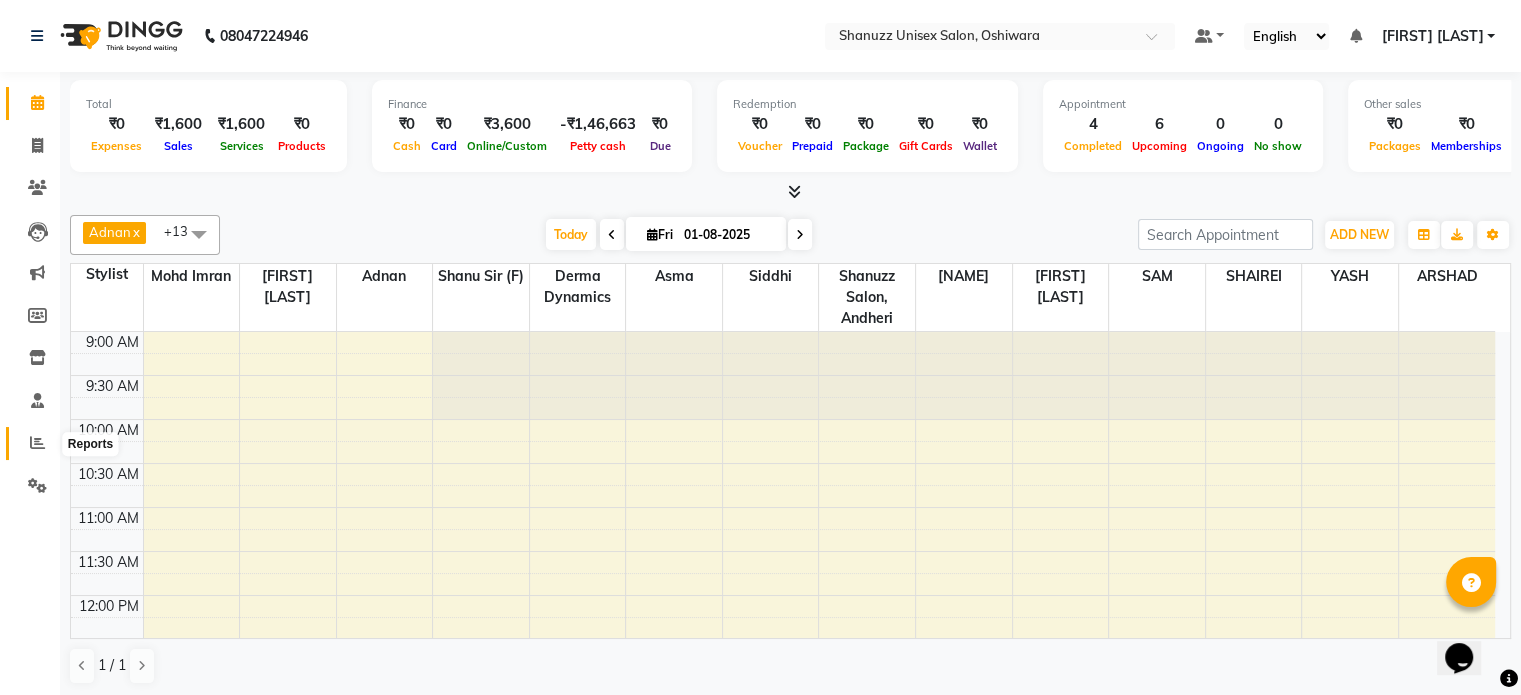 click 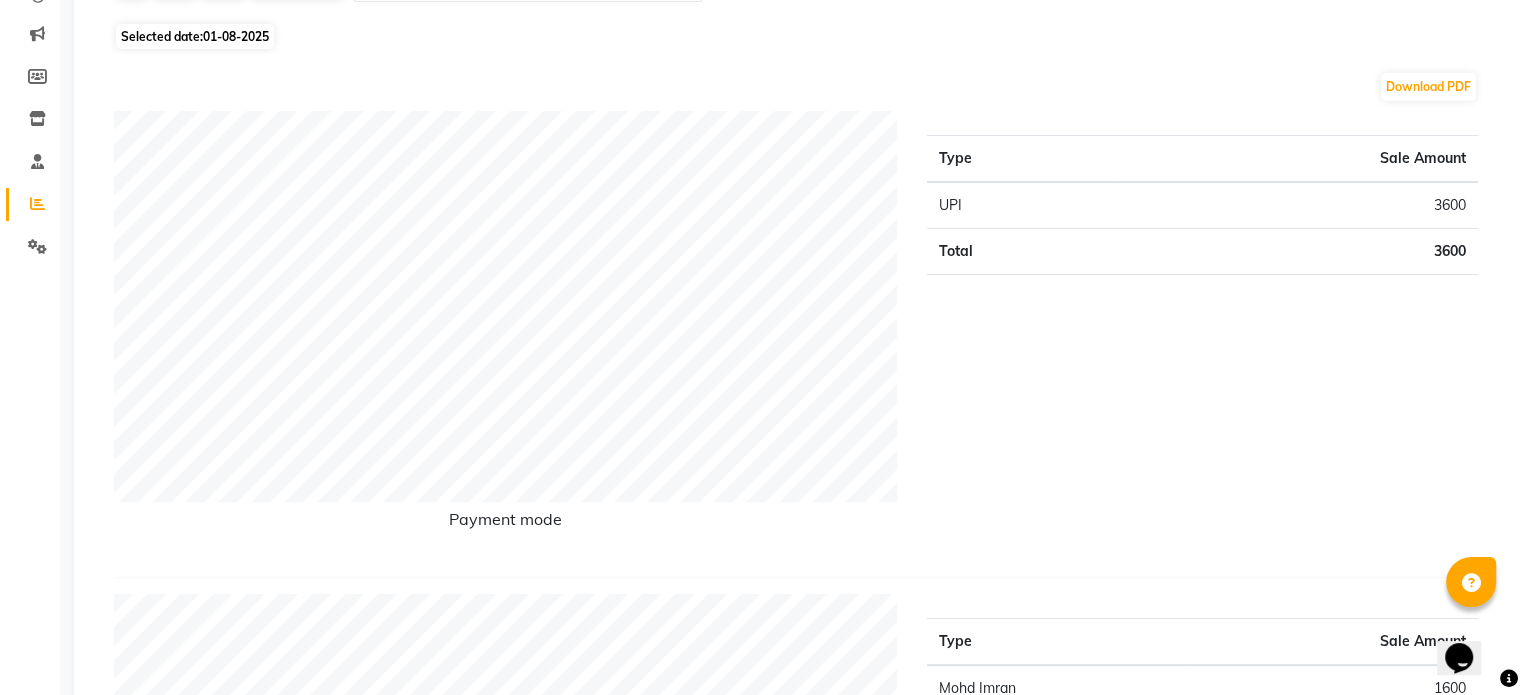 scroll, scrollTop: 0, scrollLeft: 0, axis: both 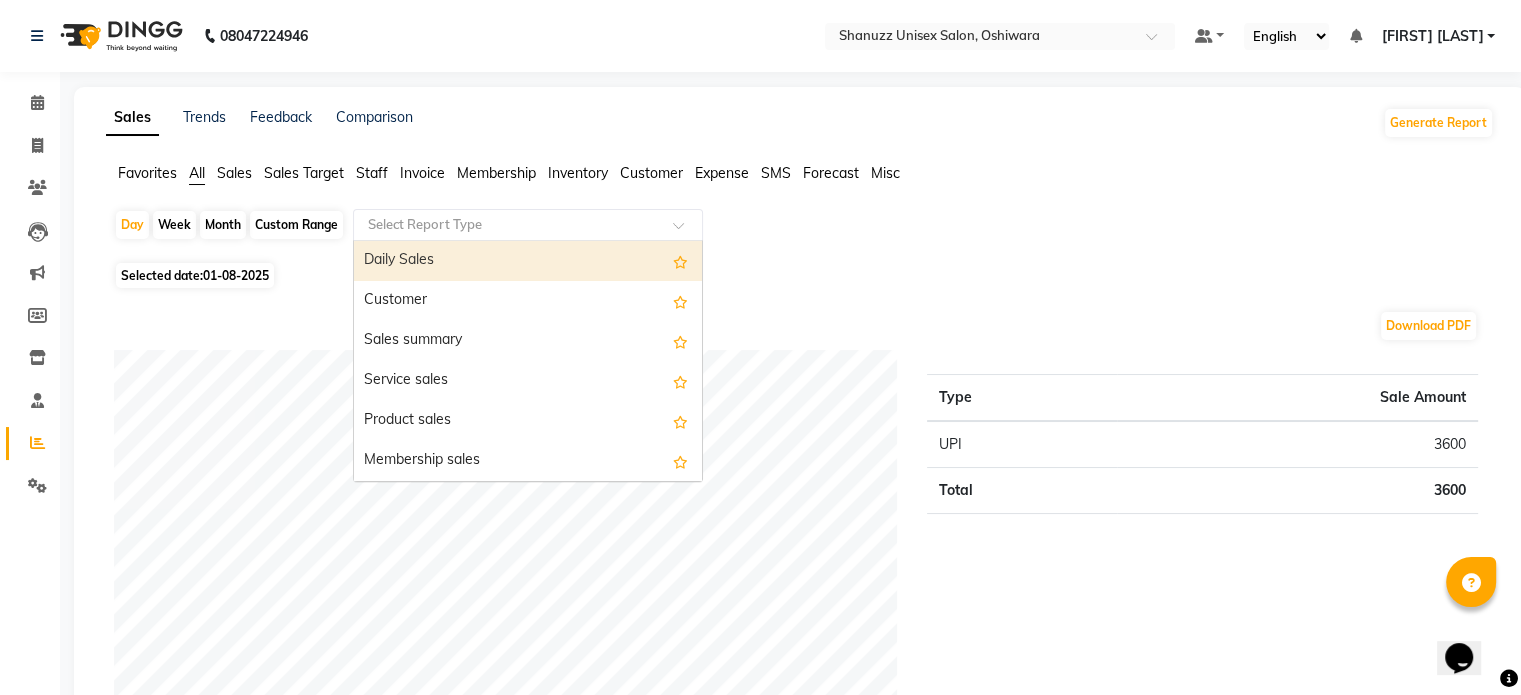 click on "Select Report Type" 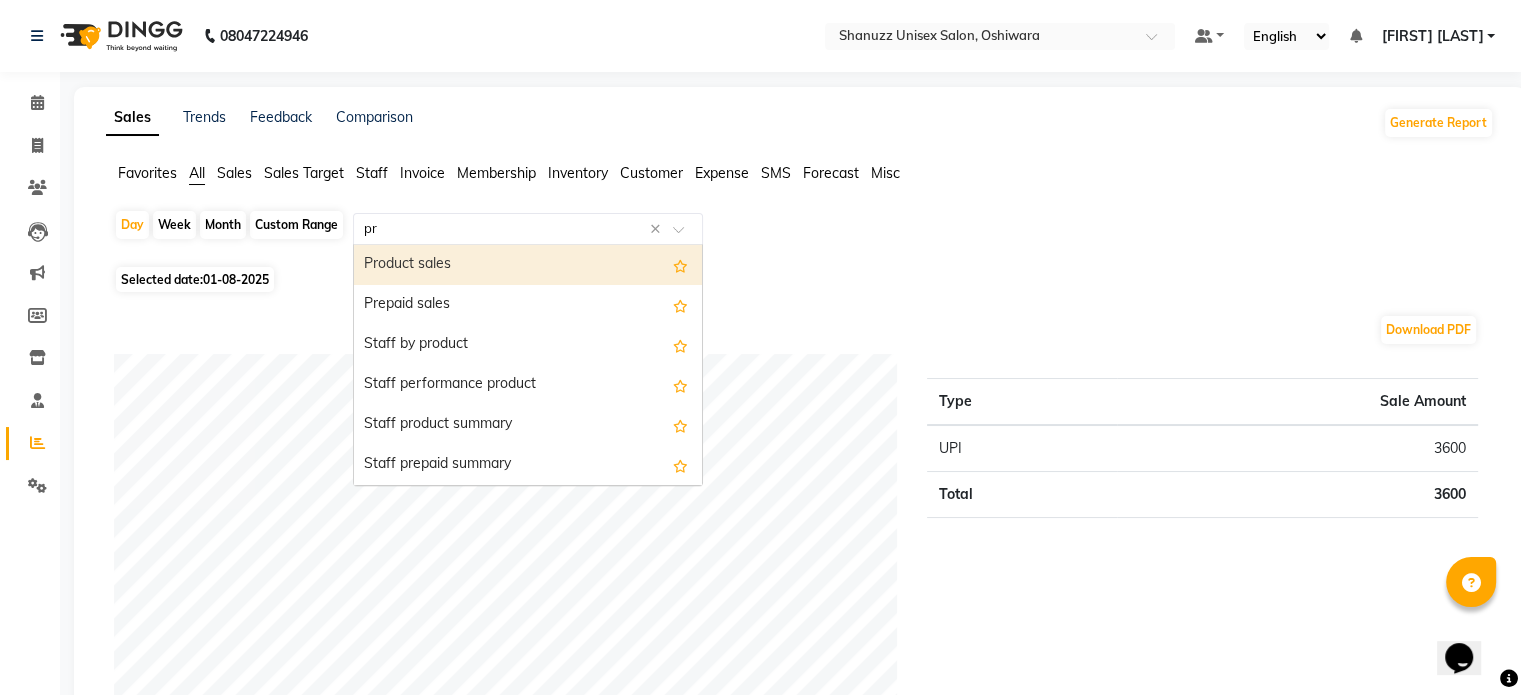 type on "pro" 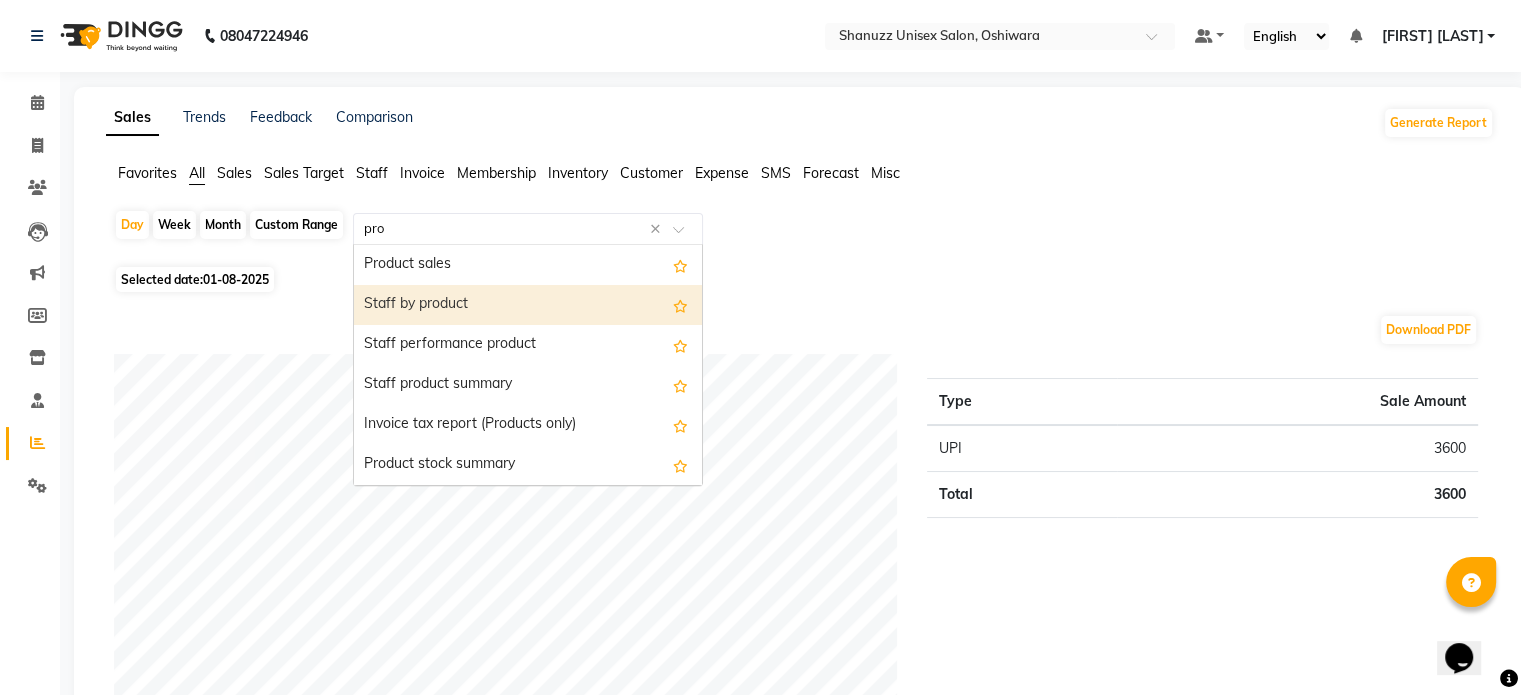 click on "Staff by product" at bounding box center [528, 305] 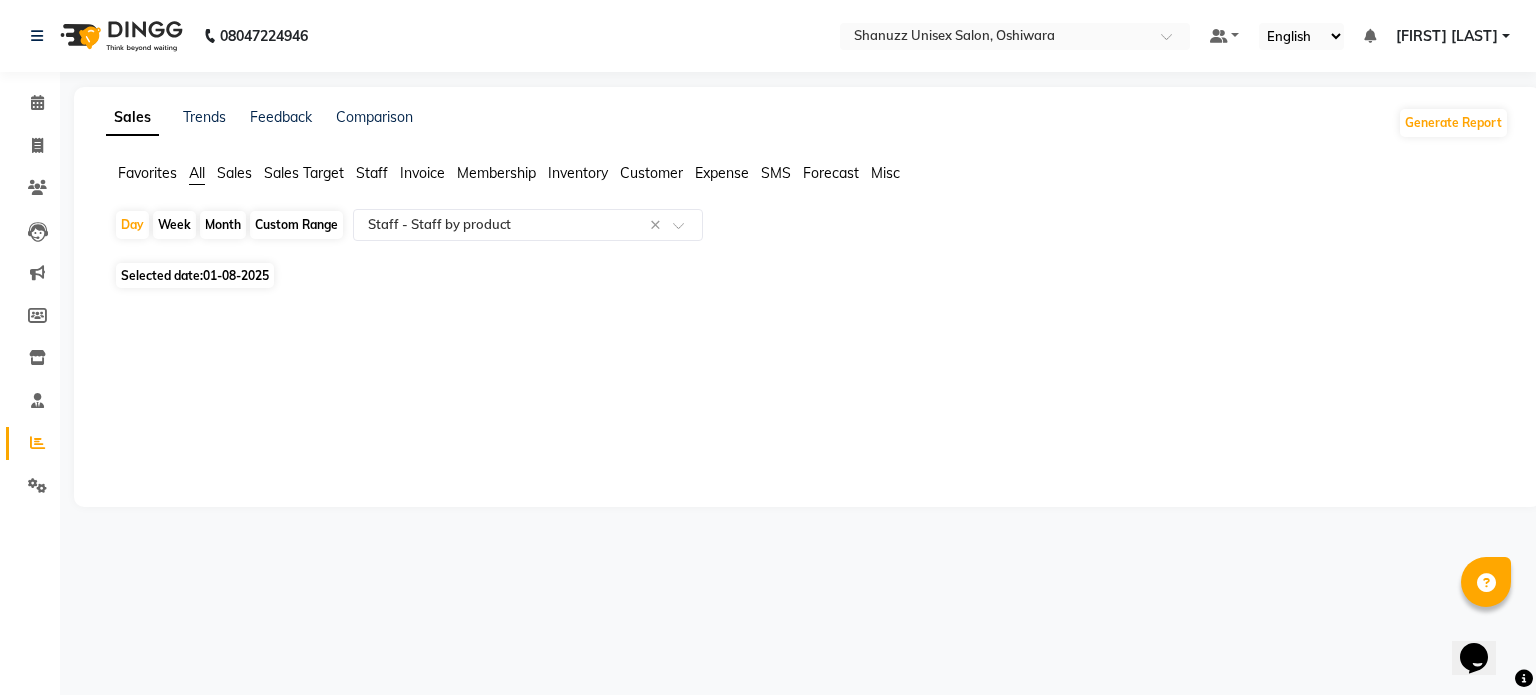 click on "Month" 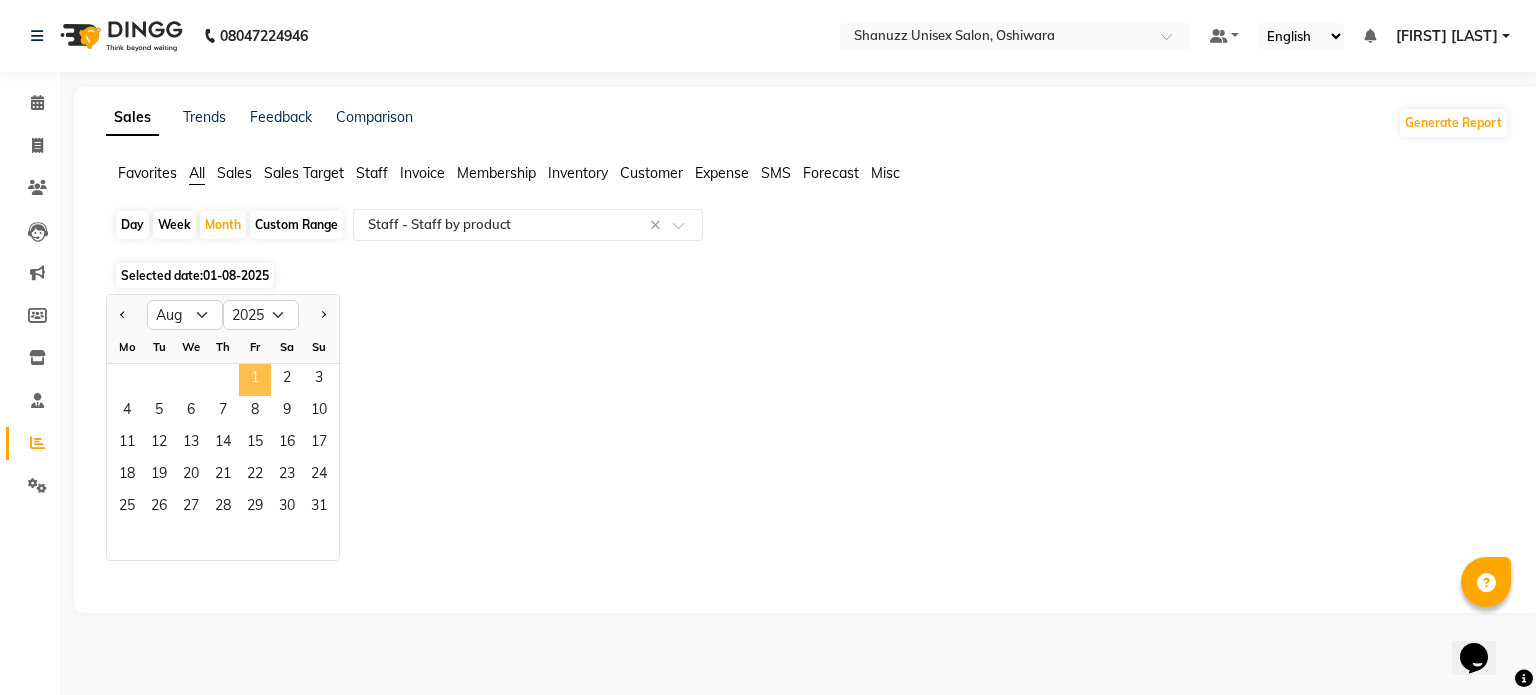 click on "1" 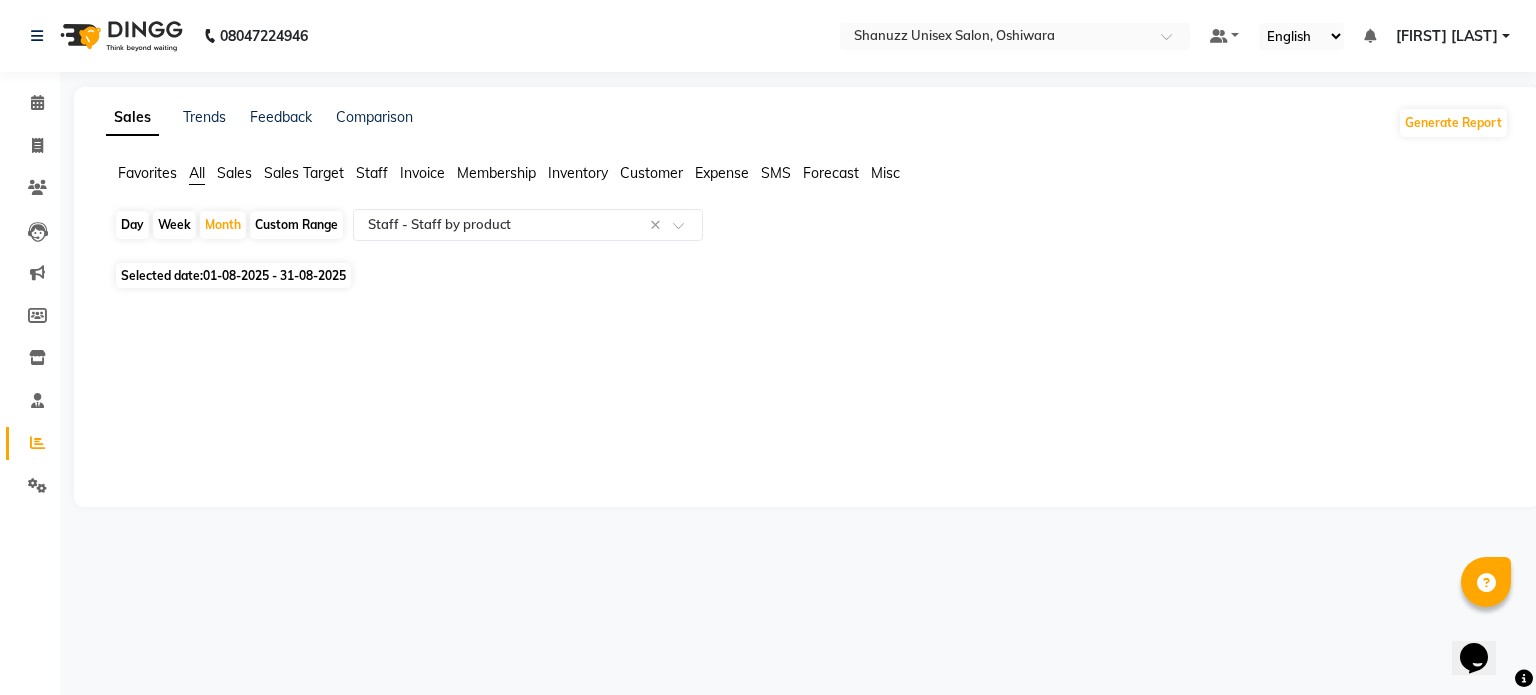 click on "Sales Trends Feedback Comparison Generate Report Favorites All Sales Sales Target Staff Invoice Membership Inventory Customer Expense SMS Forecast Misc  Day   Week   Month   Custom Range  Select Report Type × Staff -  Staff by product × Selected date:  01-08-2025 - 31-08-2025  ★ Mark as Favorite  Choose how you'd like to save "" report to favorites  Save to Personal Favorites:   Only you can see this report in your favorites tab. Share with Organization:   Everyone in your organization can see this report in their favorites tab.  Save to Favorites" 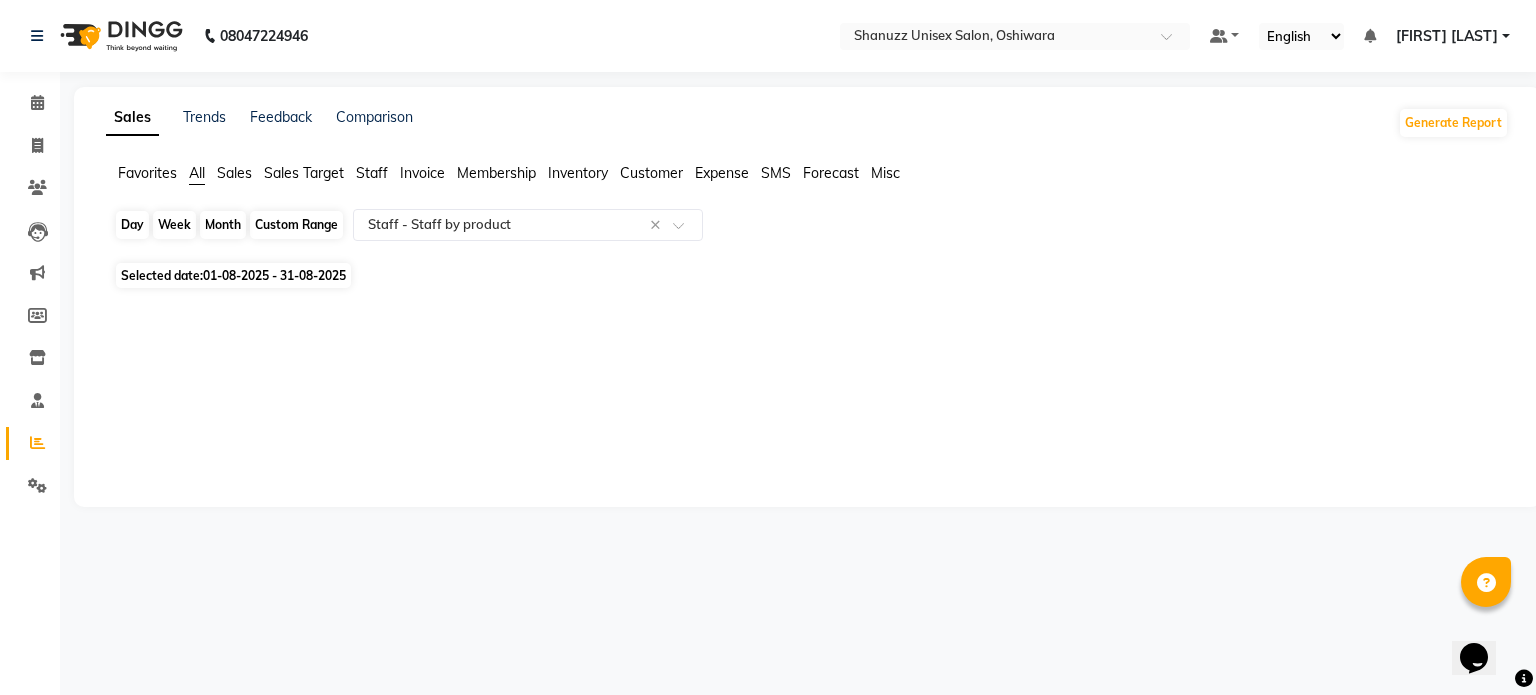 click on "Month" 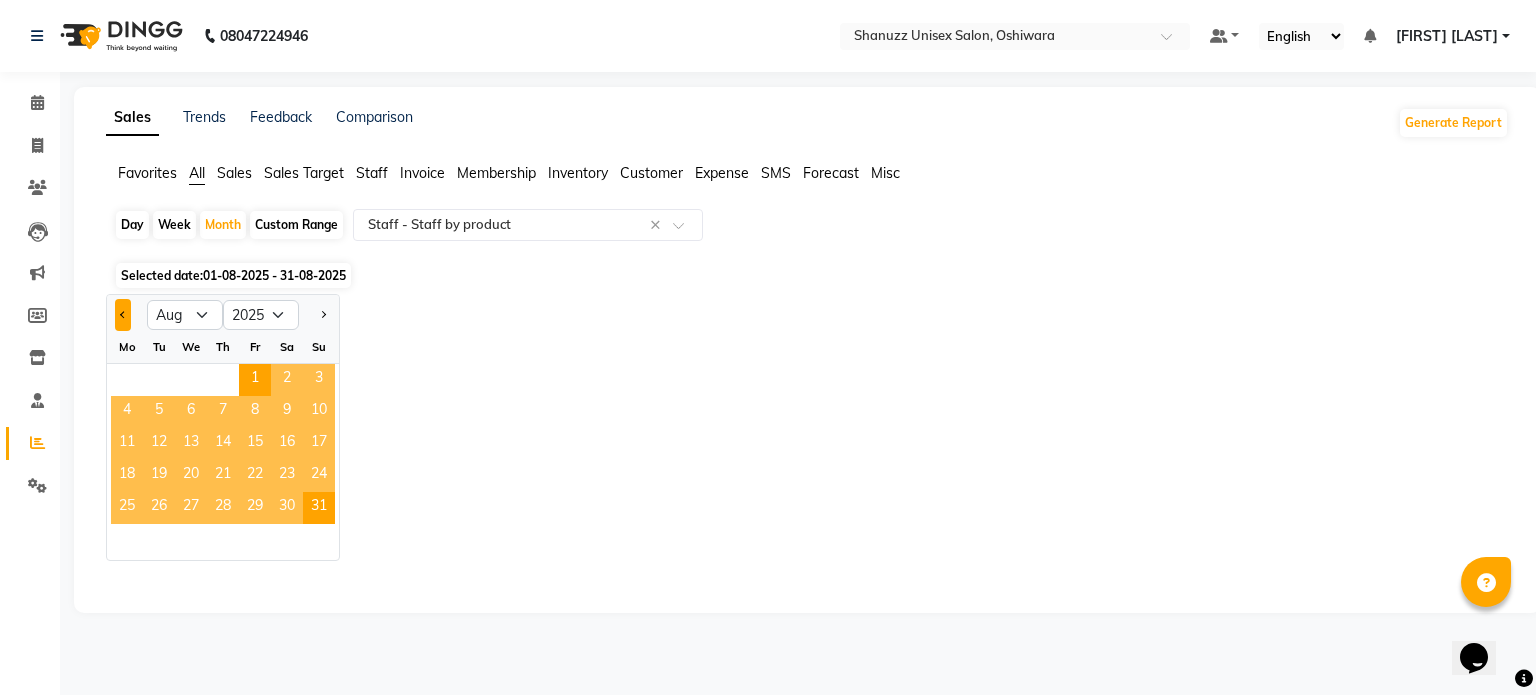click 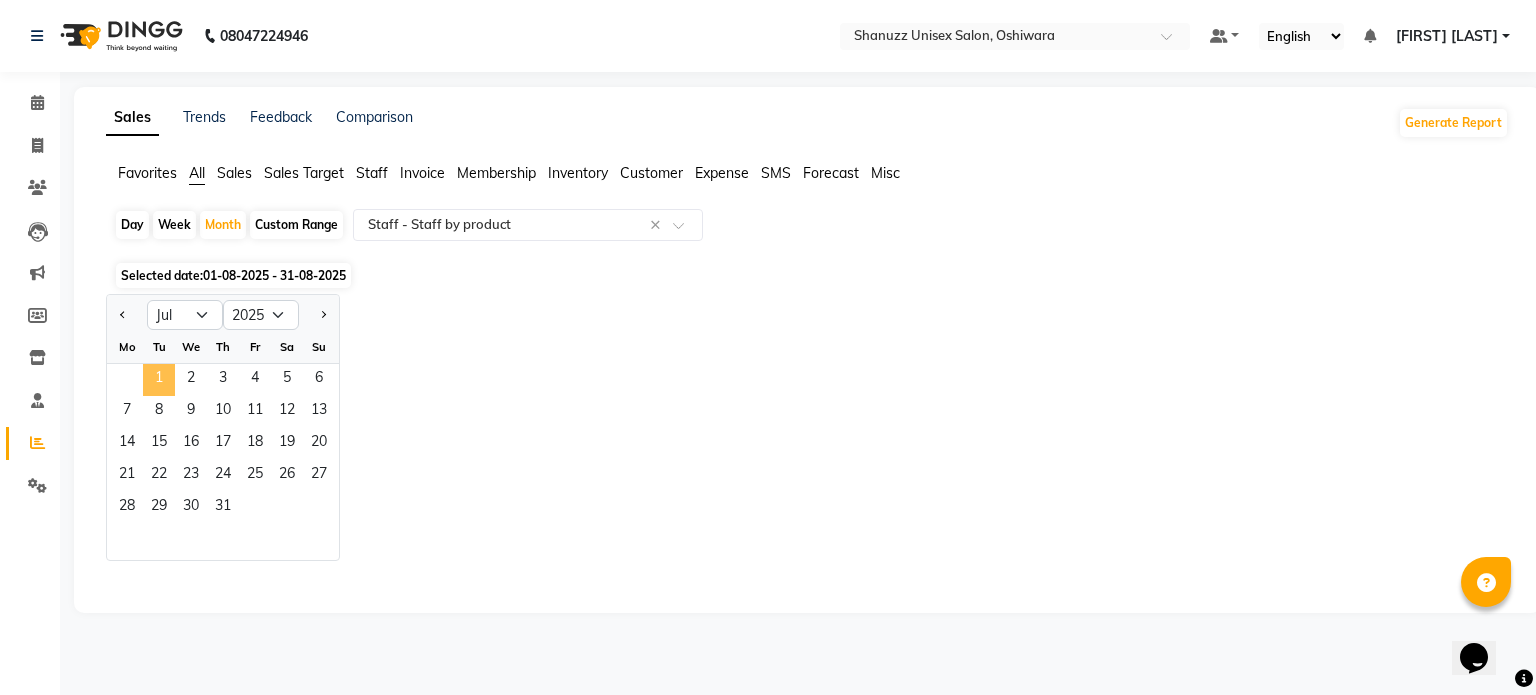 click on "1" 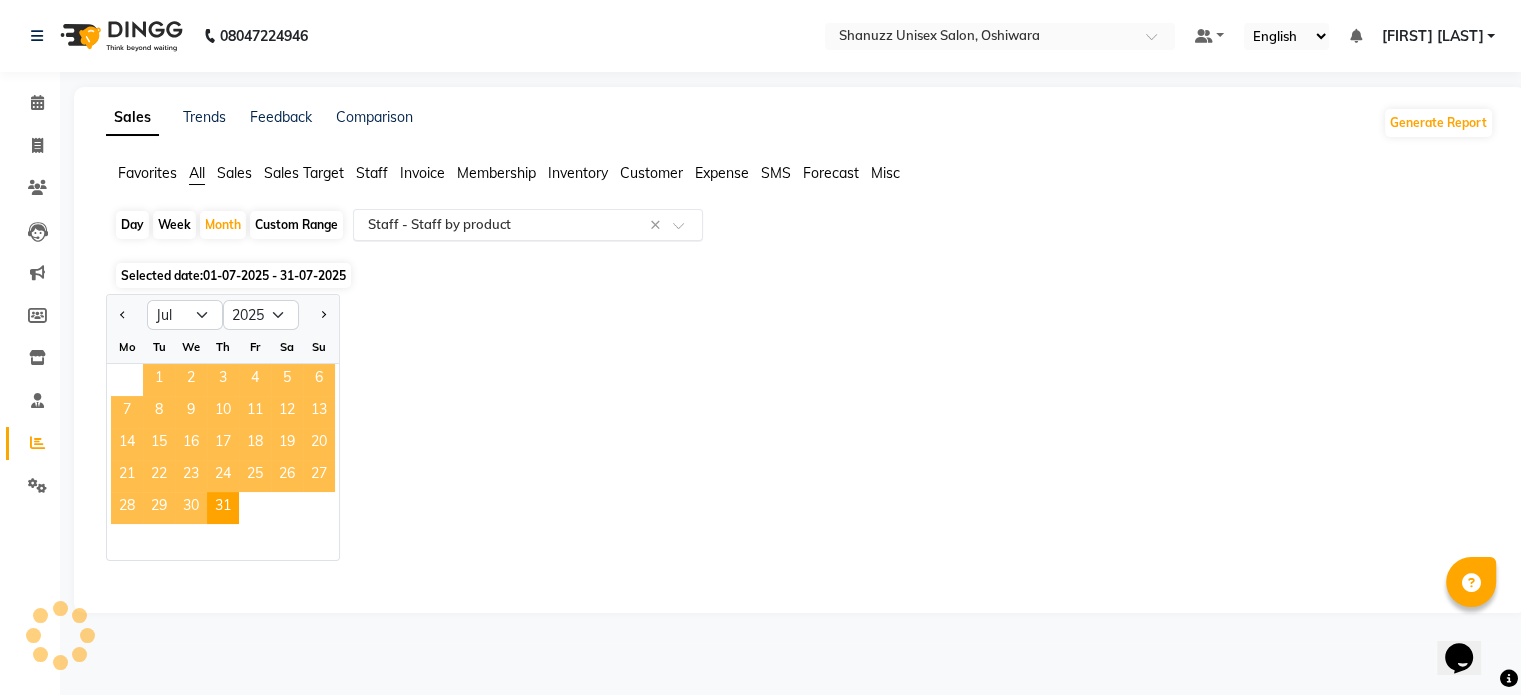 select on "filtered_report" 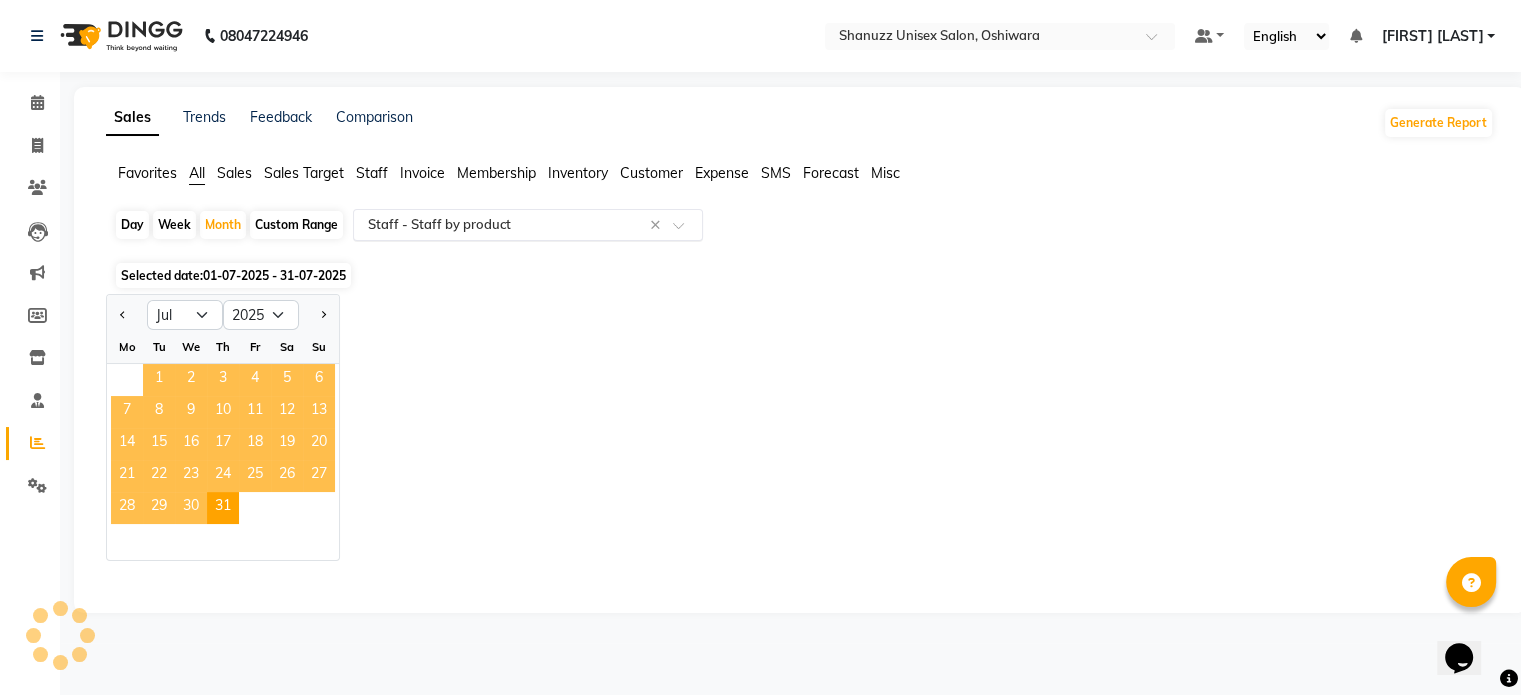 select on "csv" 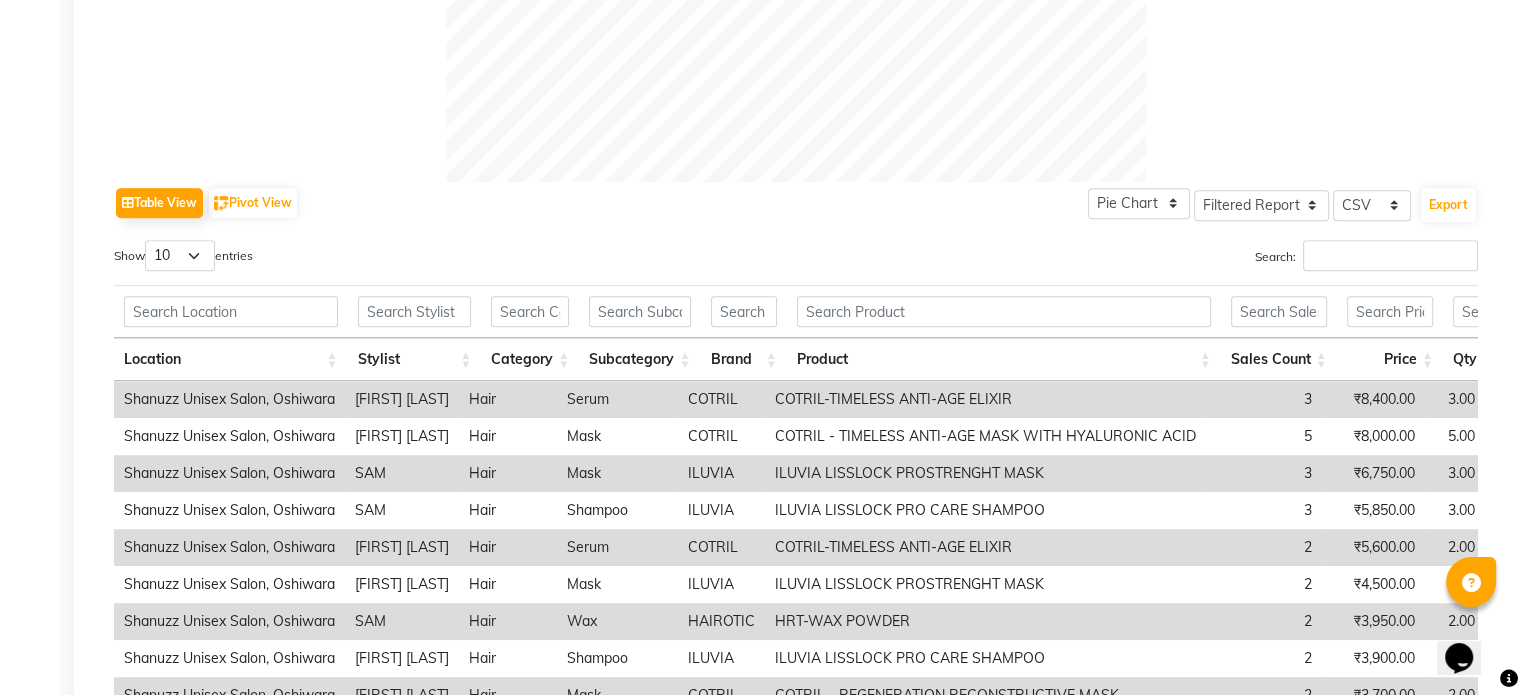 scroll, scrollTop: 854, scrollLeft: 0, axis: vertical 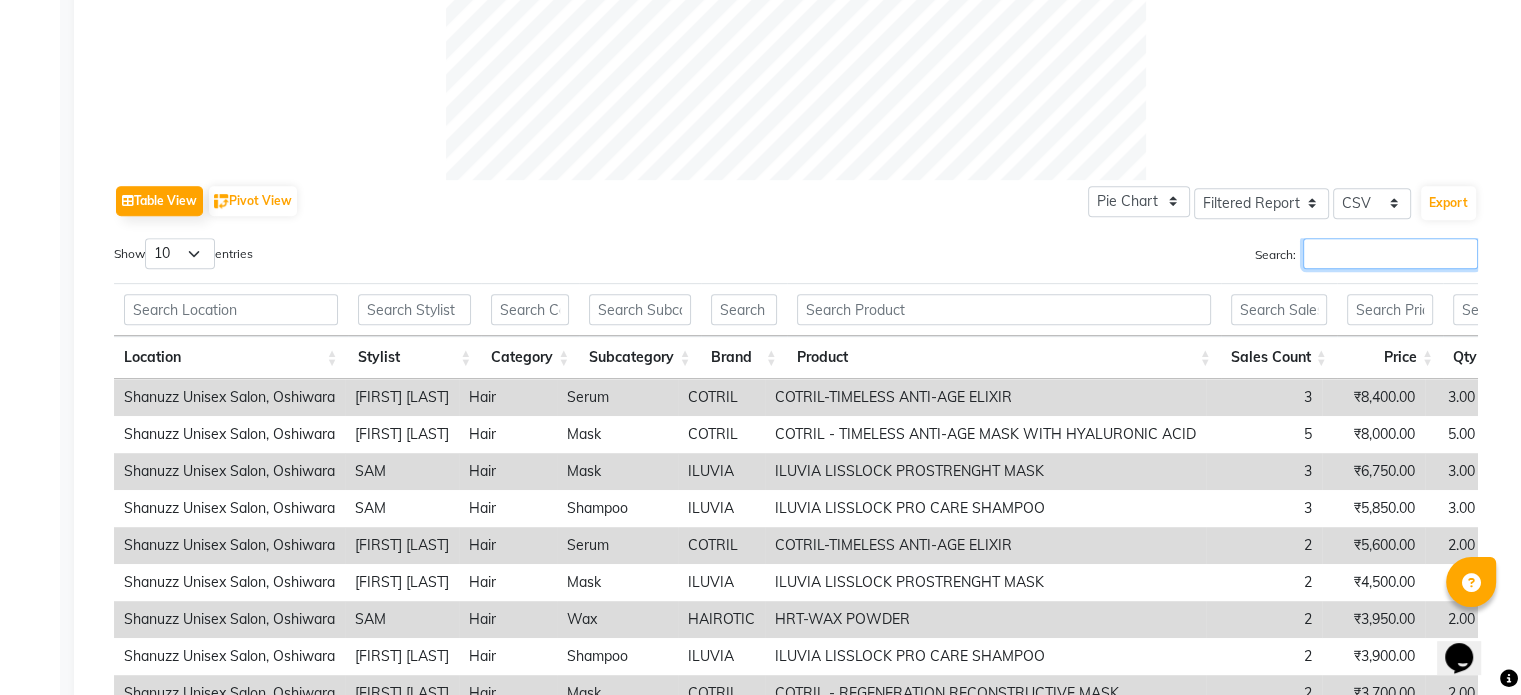 click on "Search:" at bounding box center [1390, 253] 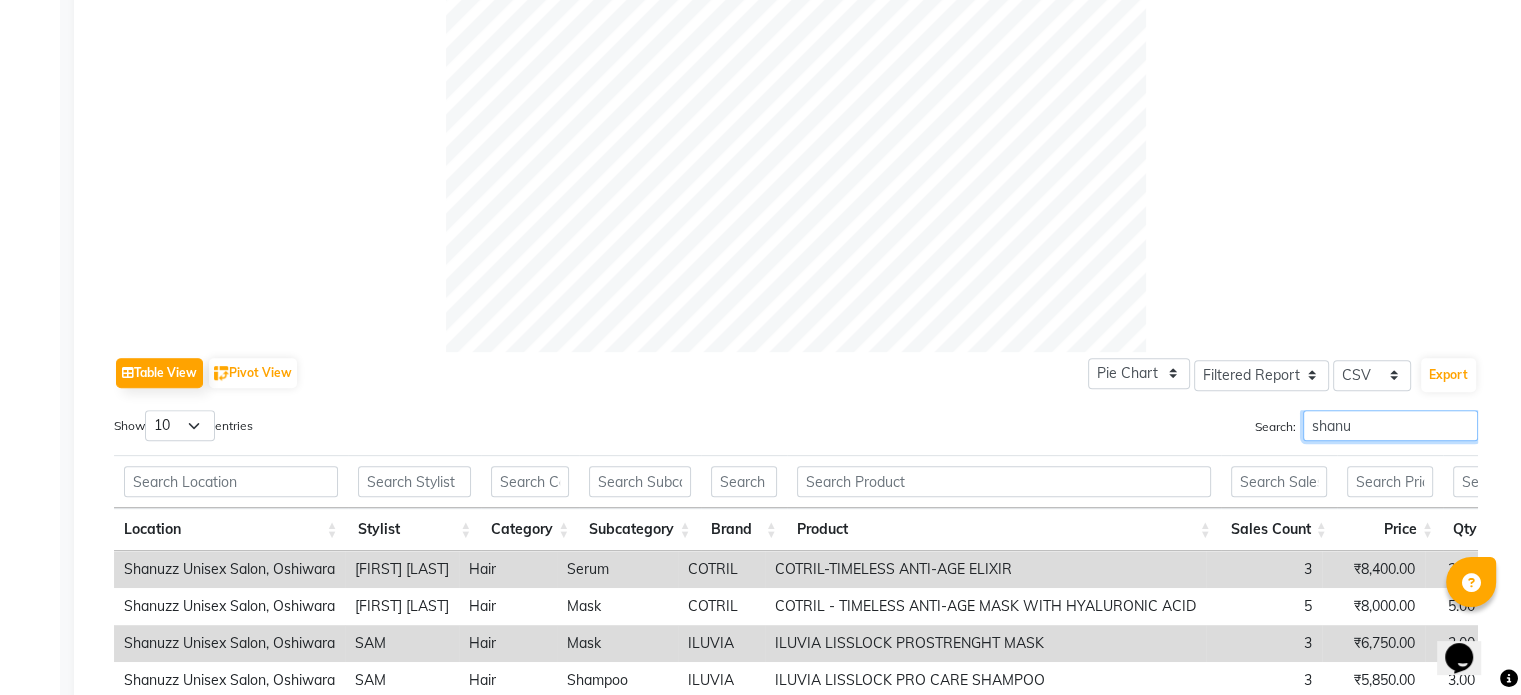 scroll, scrollTop: 695, scrollLeft: 0, axis: vertical 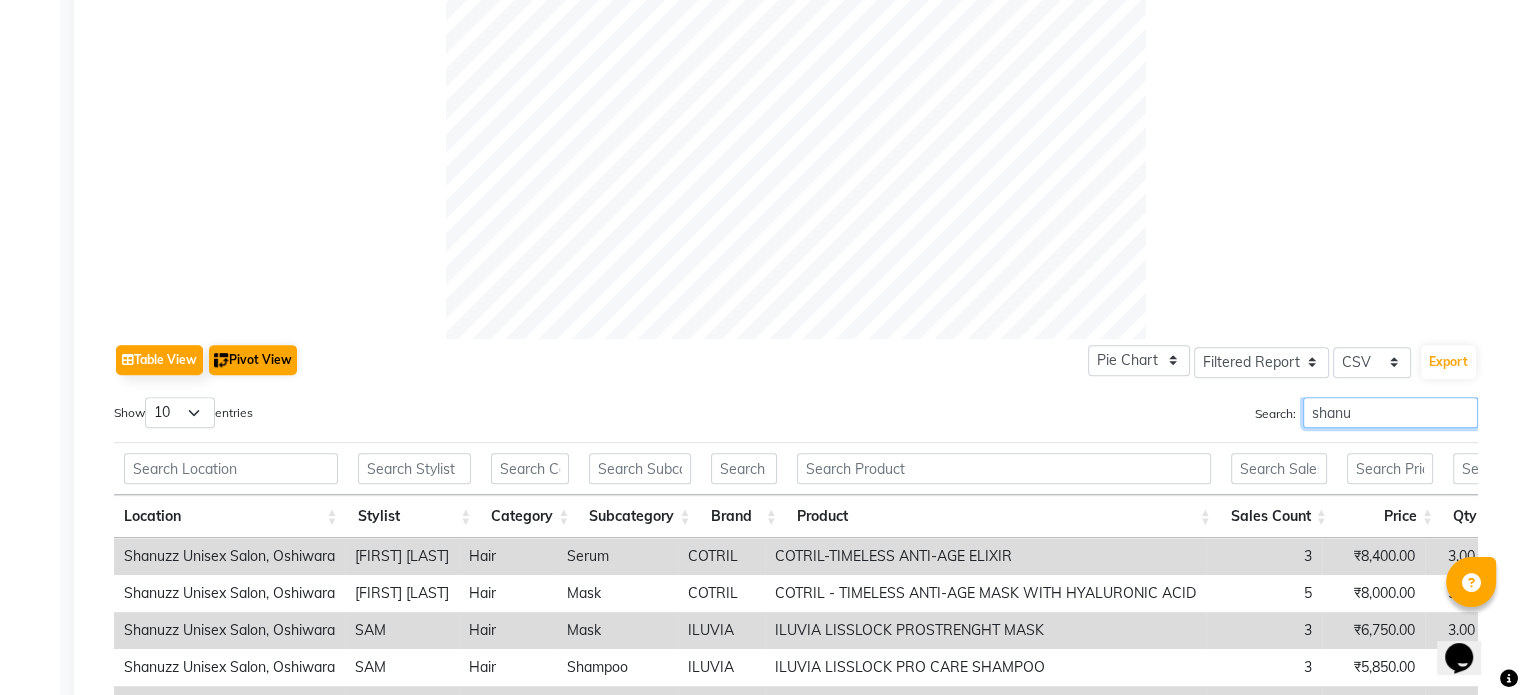 type on "shanu" 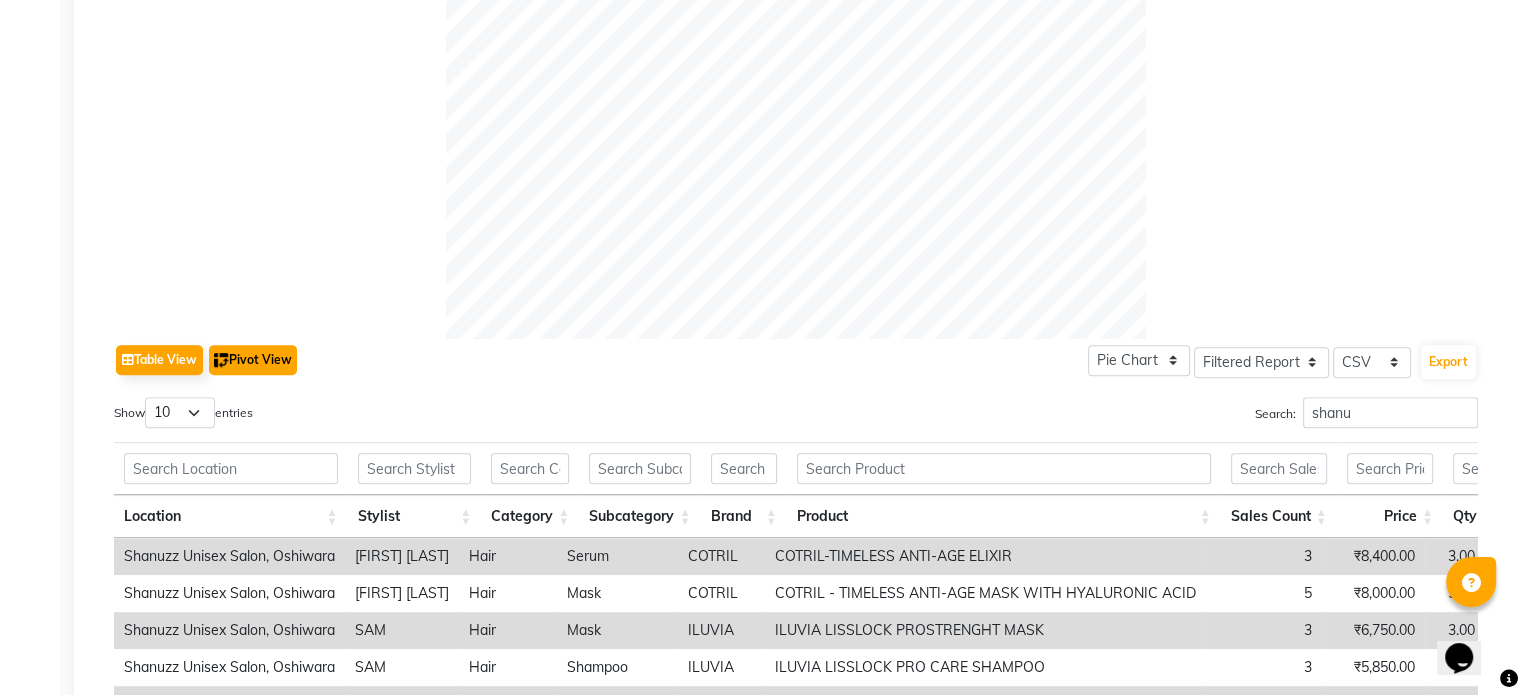 click on "Pivot View" 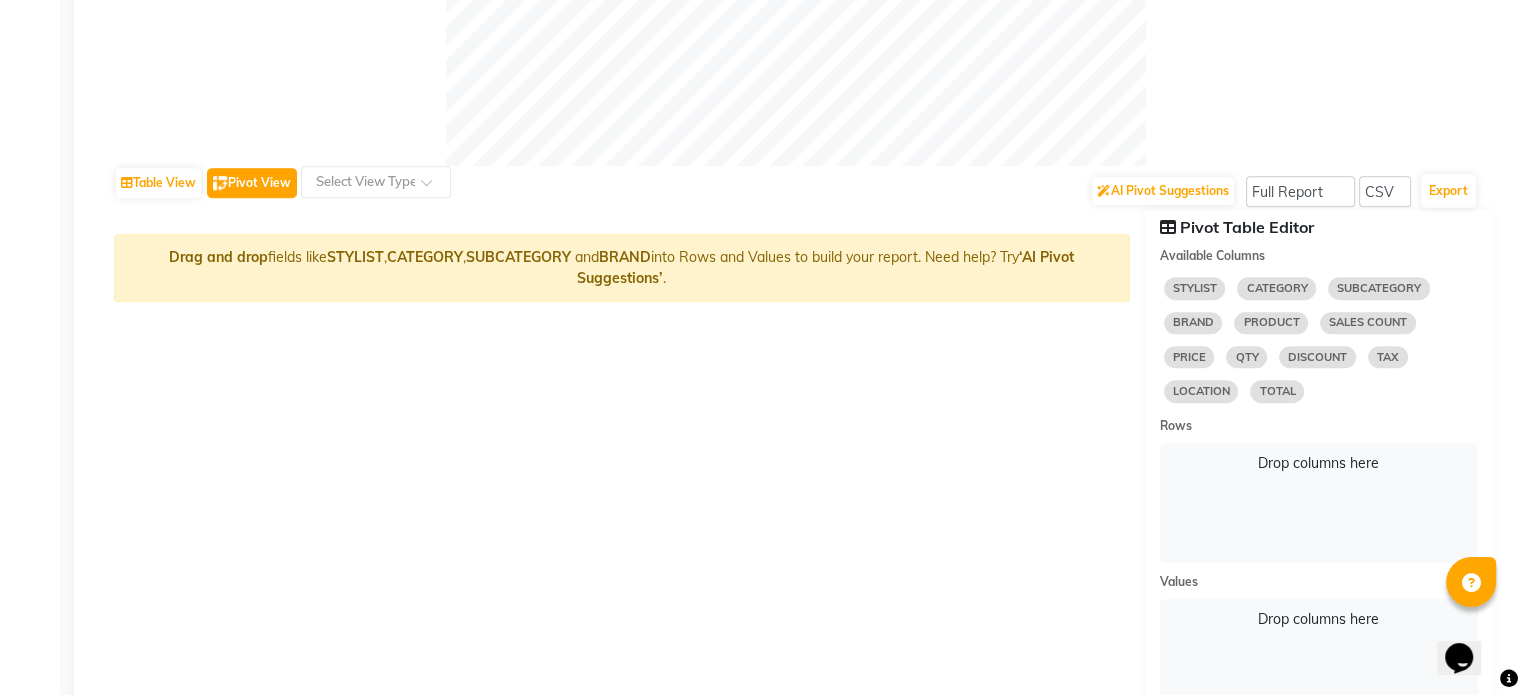 scroll, scrollTop: 910, scrollLeft: 0, axis: vertical 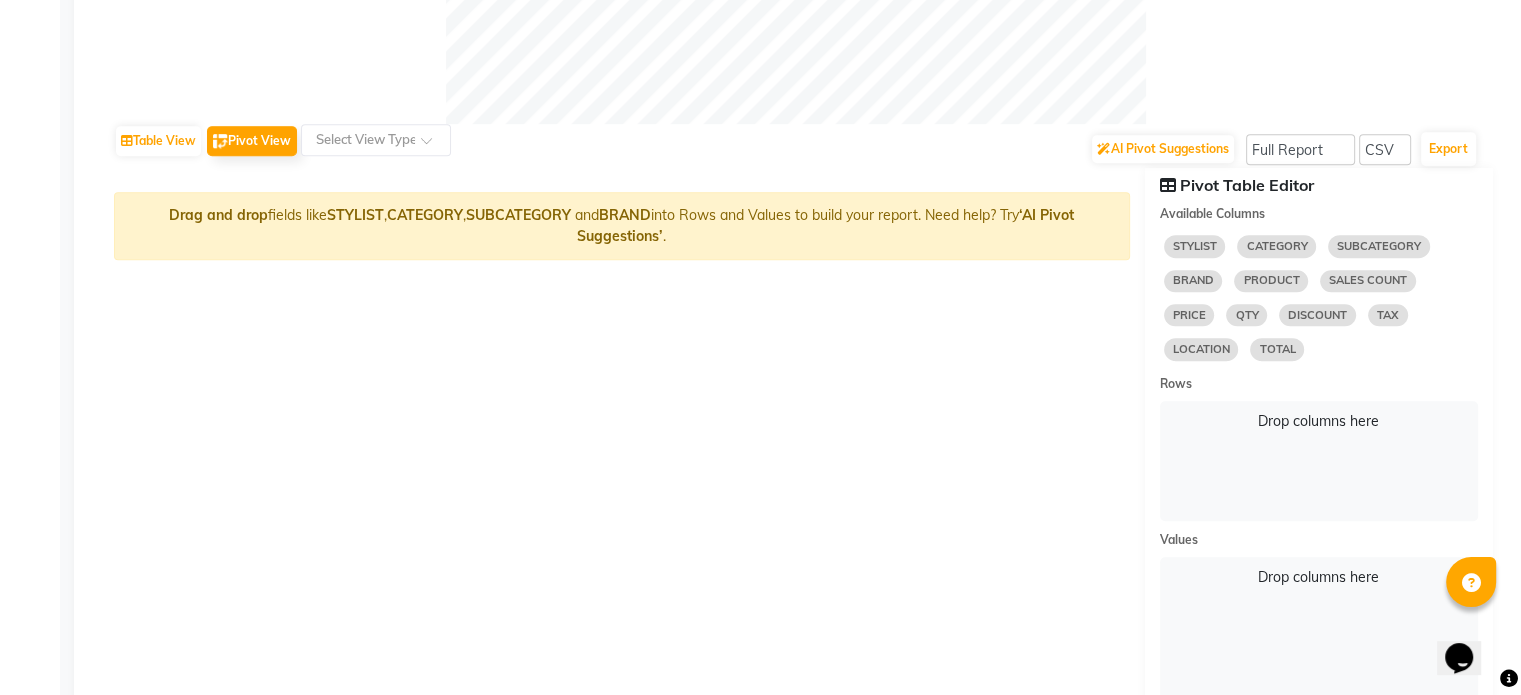 click on "STYLIST   CATEGORY   SUBCATEGORY   BRAND   PRODUCT   SALES COUNT   PRICE   QTY   DISCOUNT   TAX   LOCATION   TOTAL" 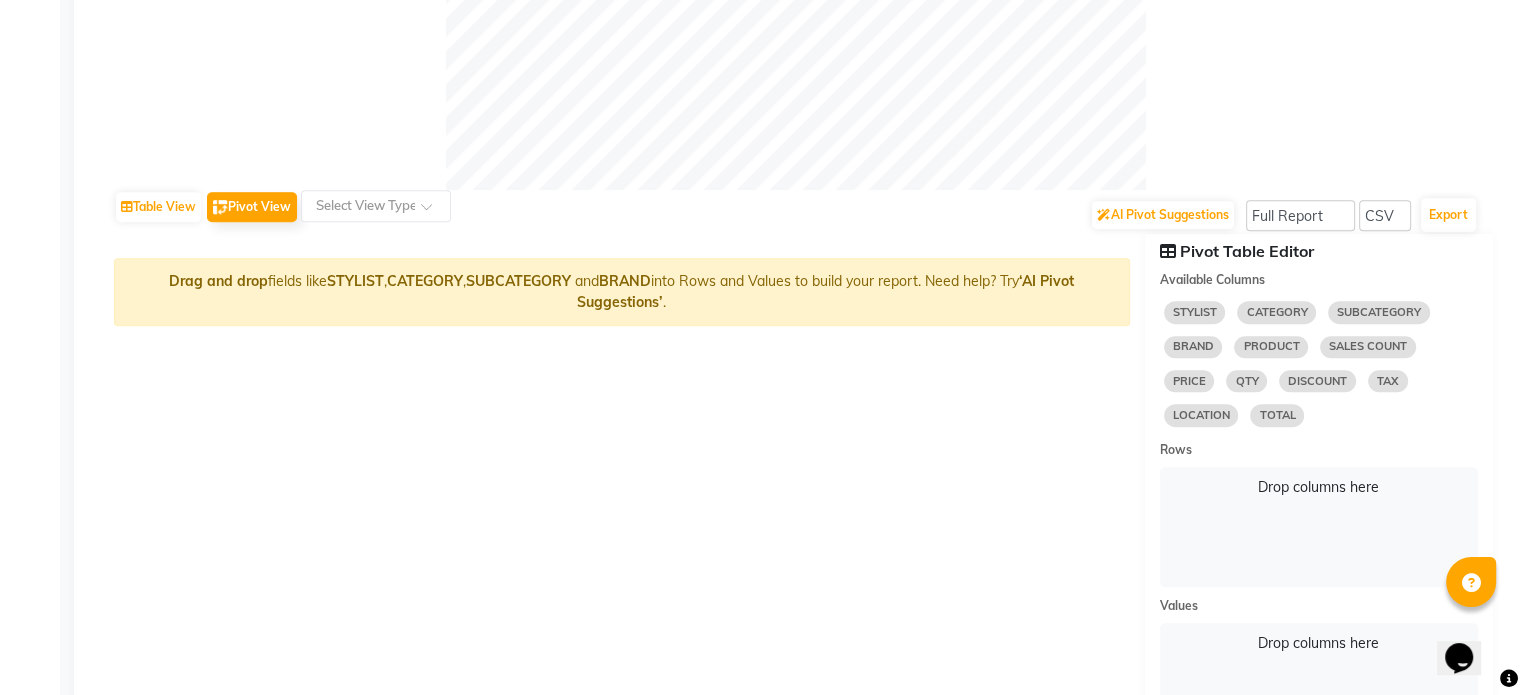 scroll, scrollTop: 838, scrollLeft: 0, axis: vertical 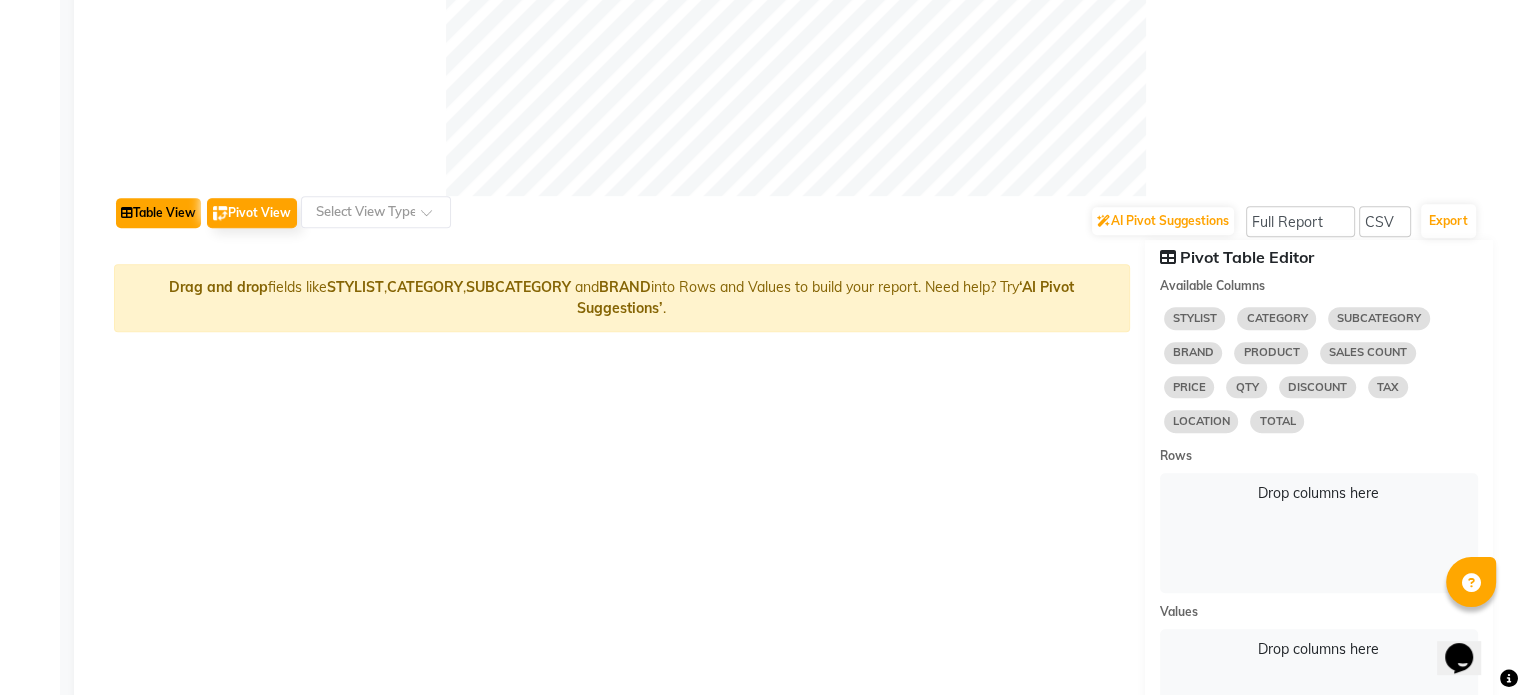 click on "Table View" 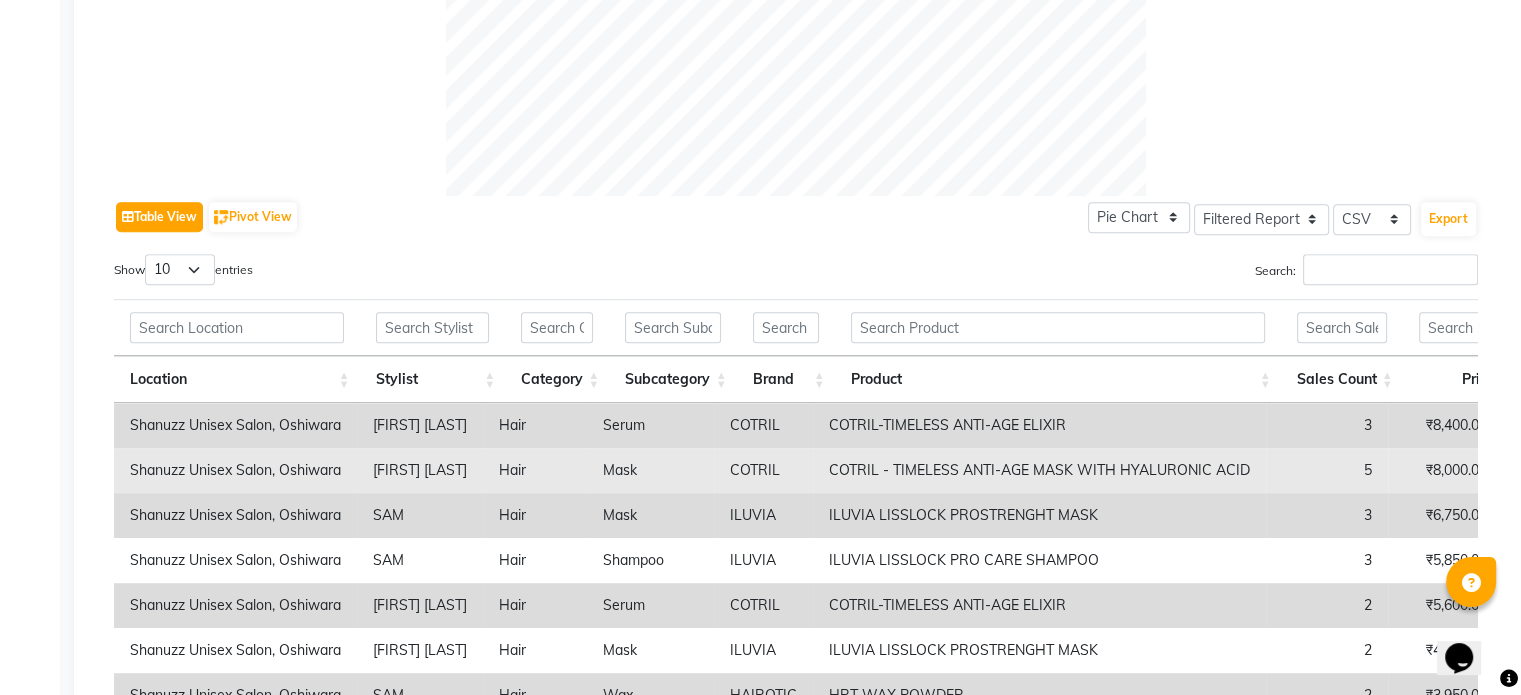 scroll, scrollTop: 65, scrollLeft: 0, axis: vertical 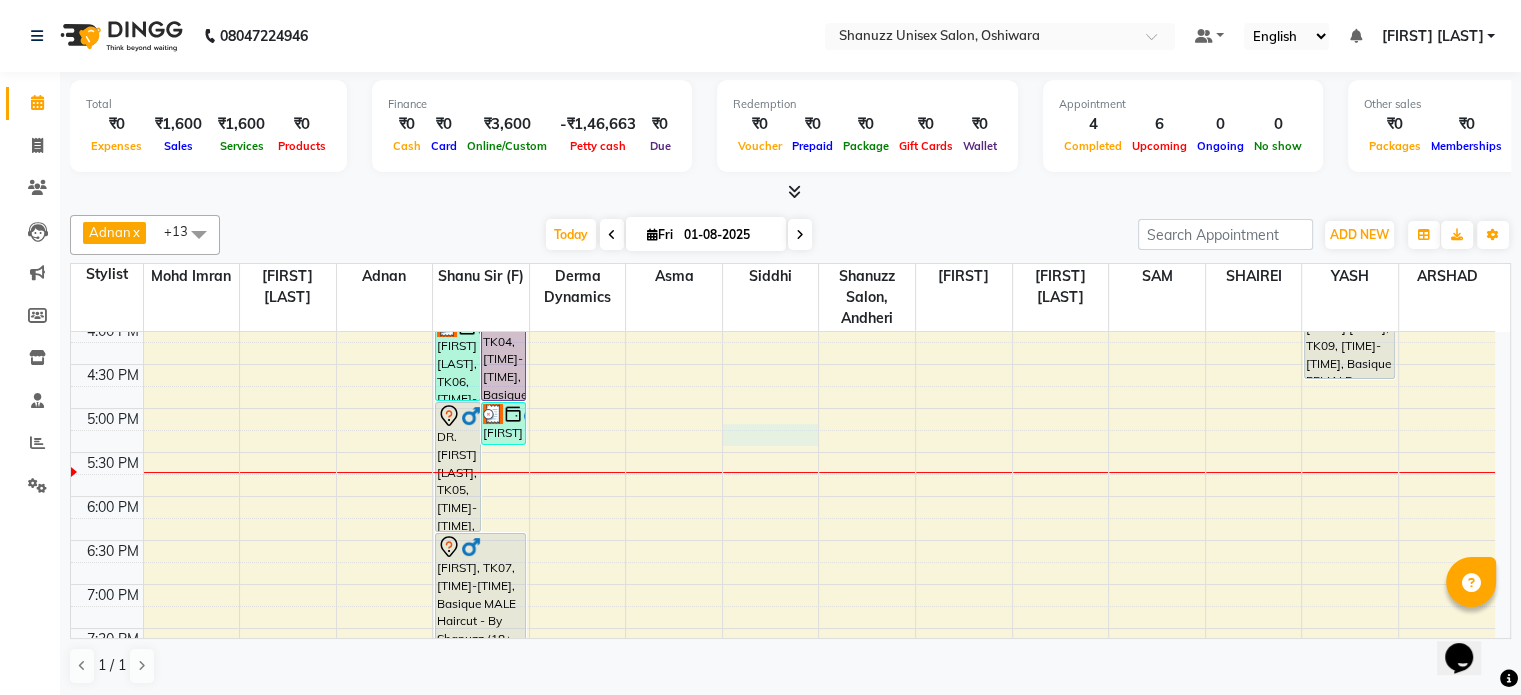 click on "9:00 AM 9:30 AM 10:00 AM 10:30 AM 11:00 AM 11:30 AM 12:00 PM 12:30 PM 1:00 PM 1:30 PM 2:00 PM 2:30 PM 3:00 PM 3:30 PM 4:00 PM 4:30 PM 5:00 PM 5:30 PM 6:00 PM 6:30 PM 7:00 PM 7:30 PM 8:00 PM 8:30 PM     GEETA UTTAMANI, TK08, 02:30 PM-03:30 PM, Basique MALE Haircut - By Seasoned Hairdresser (10+ Years of Experience)     GEETA UTTAMANI, TK08, 03:00 PM-04:00 PM, SHAVE / BEARD TRIM - By Seasoned Hairdresser (10+ Years of Experience)
RAVI, TK02, 03:00 PM-03:45 PM, Basique MALE Haircut - By Shanuzz (18+ Years of Experience)
VISHWA SONI, TK04, 03:30 PM-05:00 PM, Basique MALE Haircut - By Shanuzz (18+ Years of Experience)     MUBEEN  HANIF BUKSH, TK06, 04:00 PM-05:00 PM, Basique FEMALE Haircut - By Shanuzz (18+ Years of Experience)             DR.SARVESH BADJATE, TK05, 05:00 PM-06:30 PM, Basique MALE Haircut - By Shanuzz (18+ Years of Experience)     MUBEEN  HANIF BUKSH, TK06, 05:00 PM-05:30 PM, GLOBAL COLOR + HIGHLIGHTS  - Hair below waist" at bounding box center [783, 232] 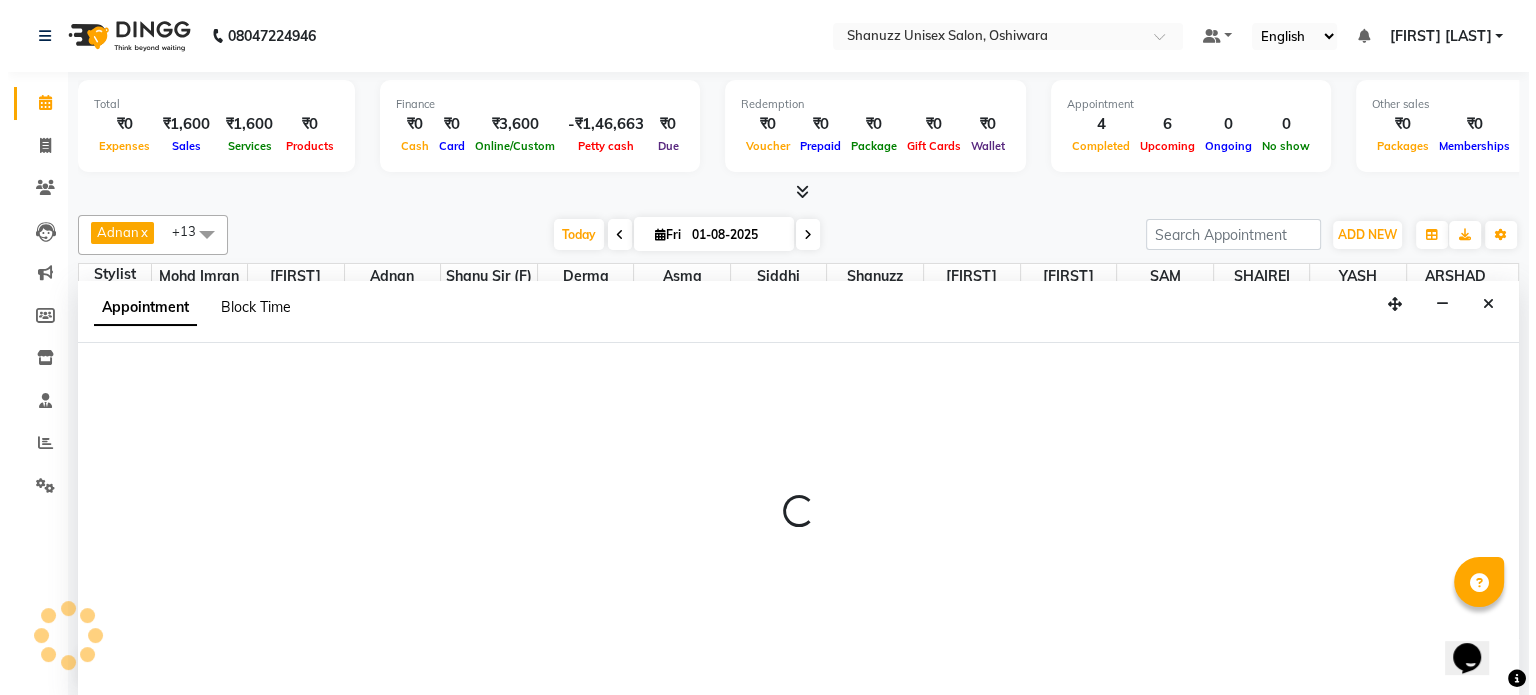scroll, scrollTop: 0, scrollLeft: 0, axis: both 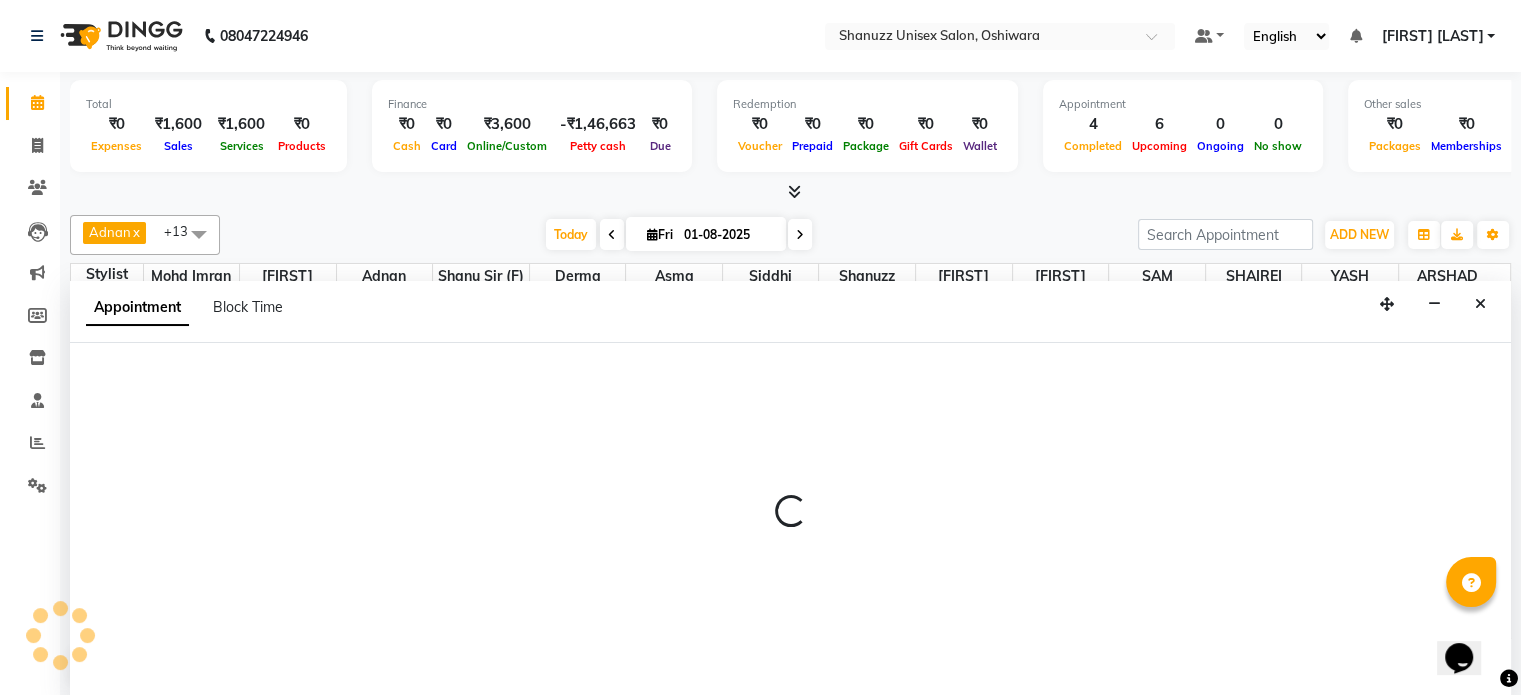 select on "61243" 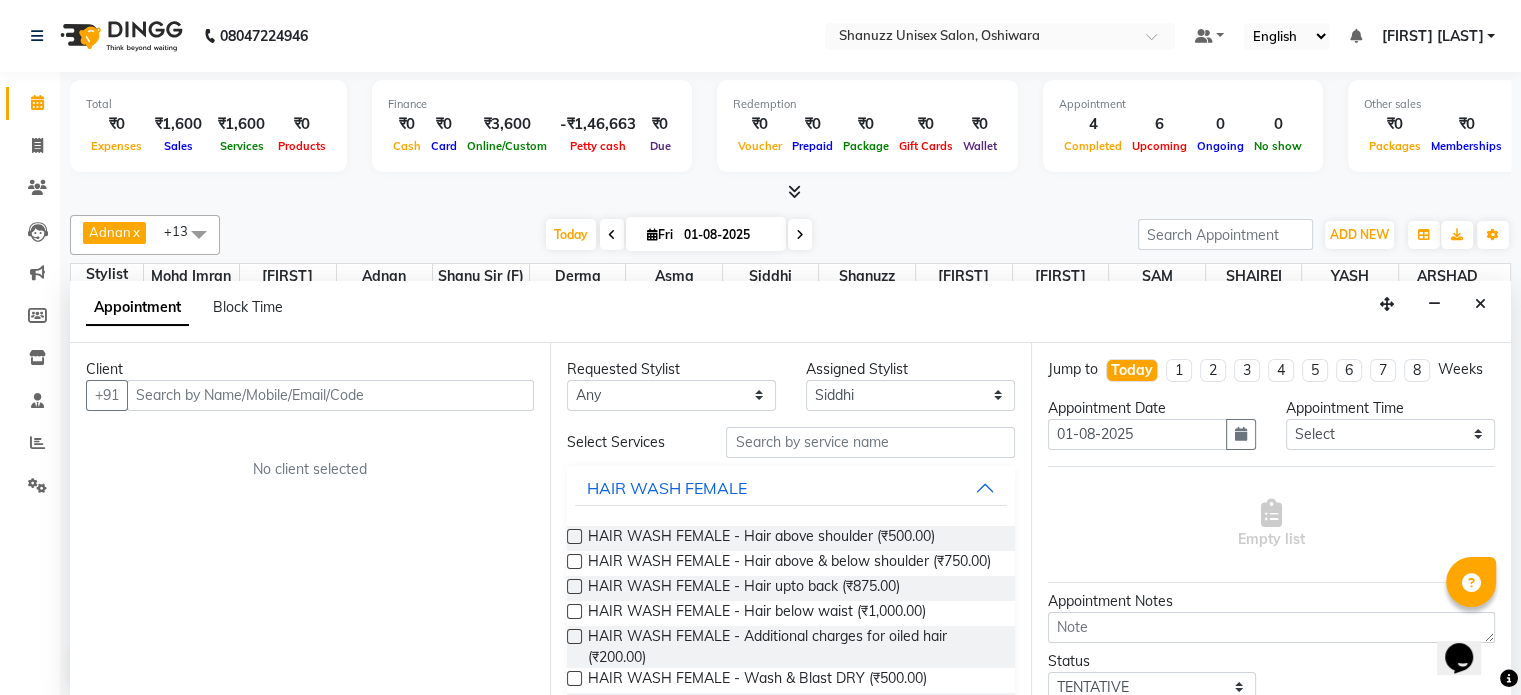 click at bounding box center (330, 395) 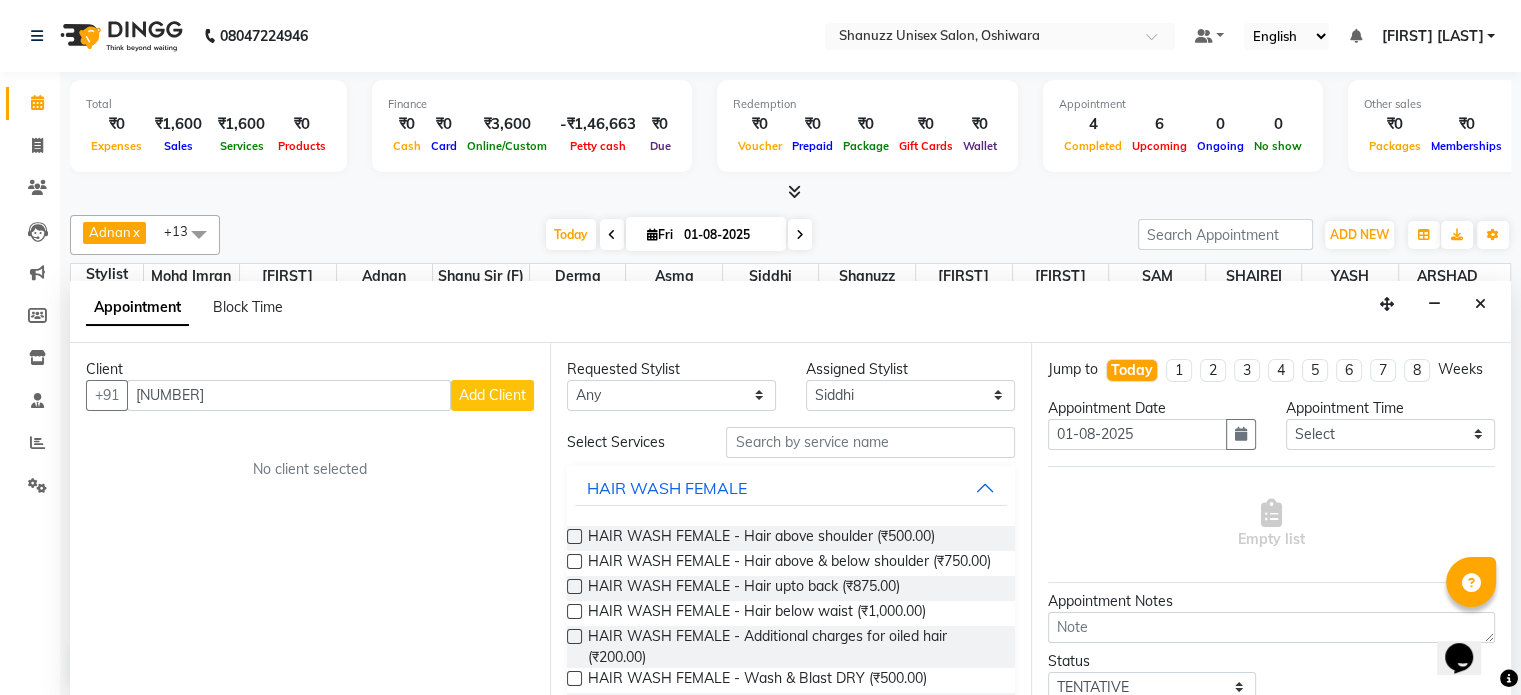 type on "9137346414" 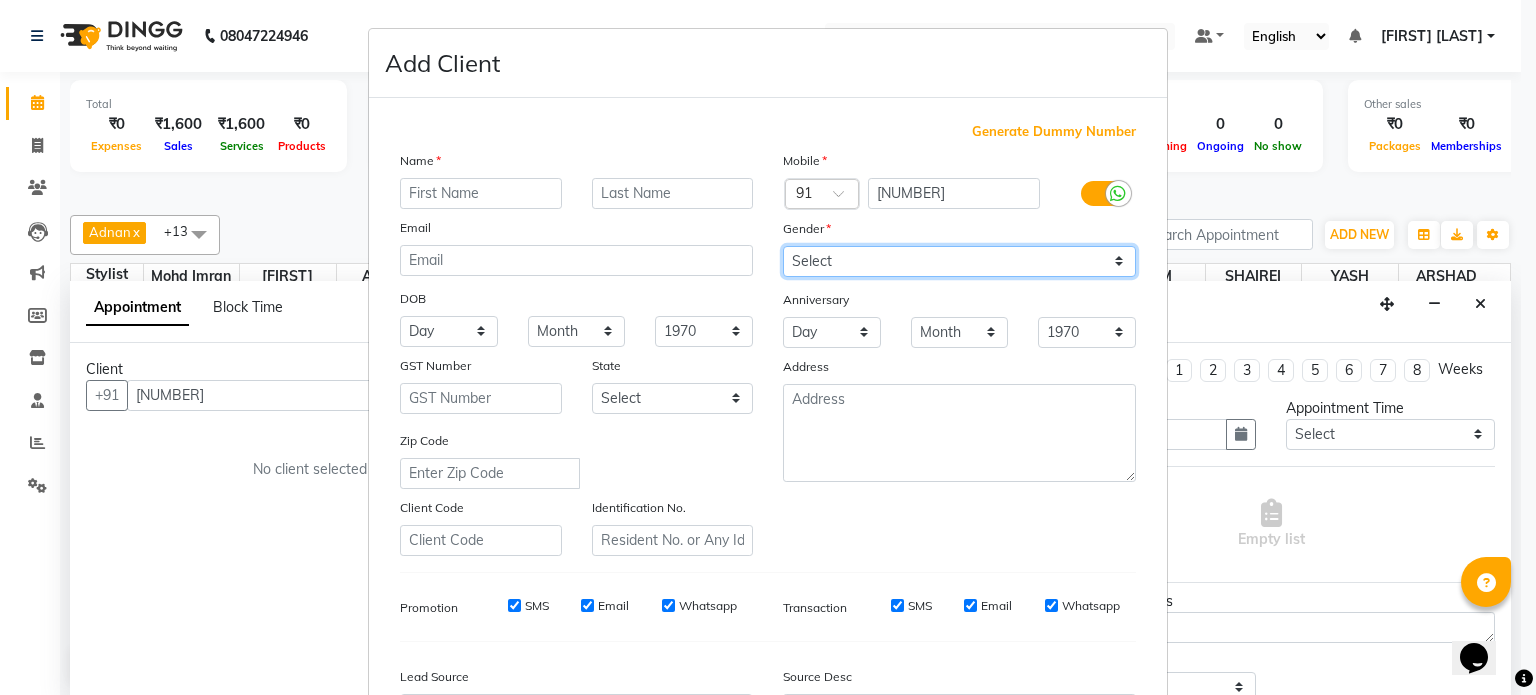 click on "Select Male Female Other Prefer Not To Say" at bounding box center [959, 261] 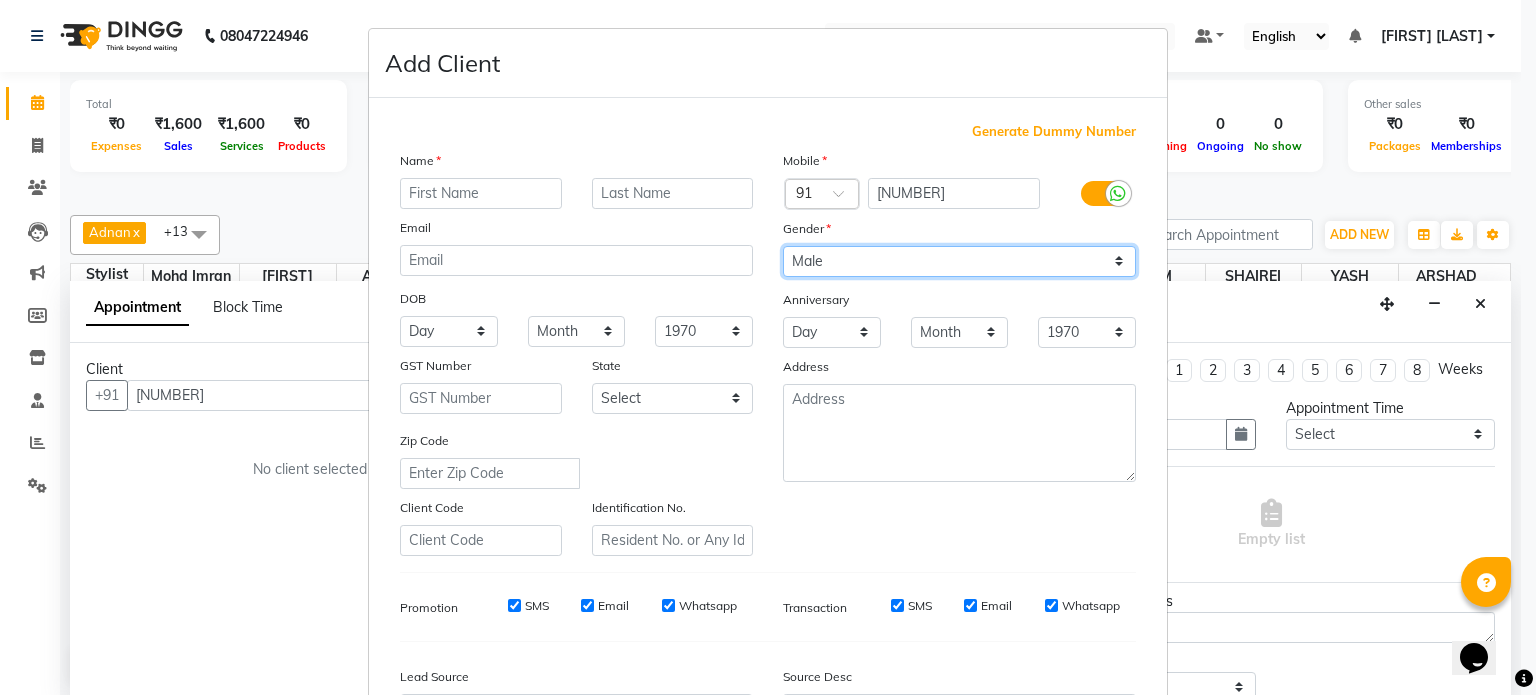 click on "Select Male Female Other Prefer Not To Say" at bounding box center [959, 261] 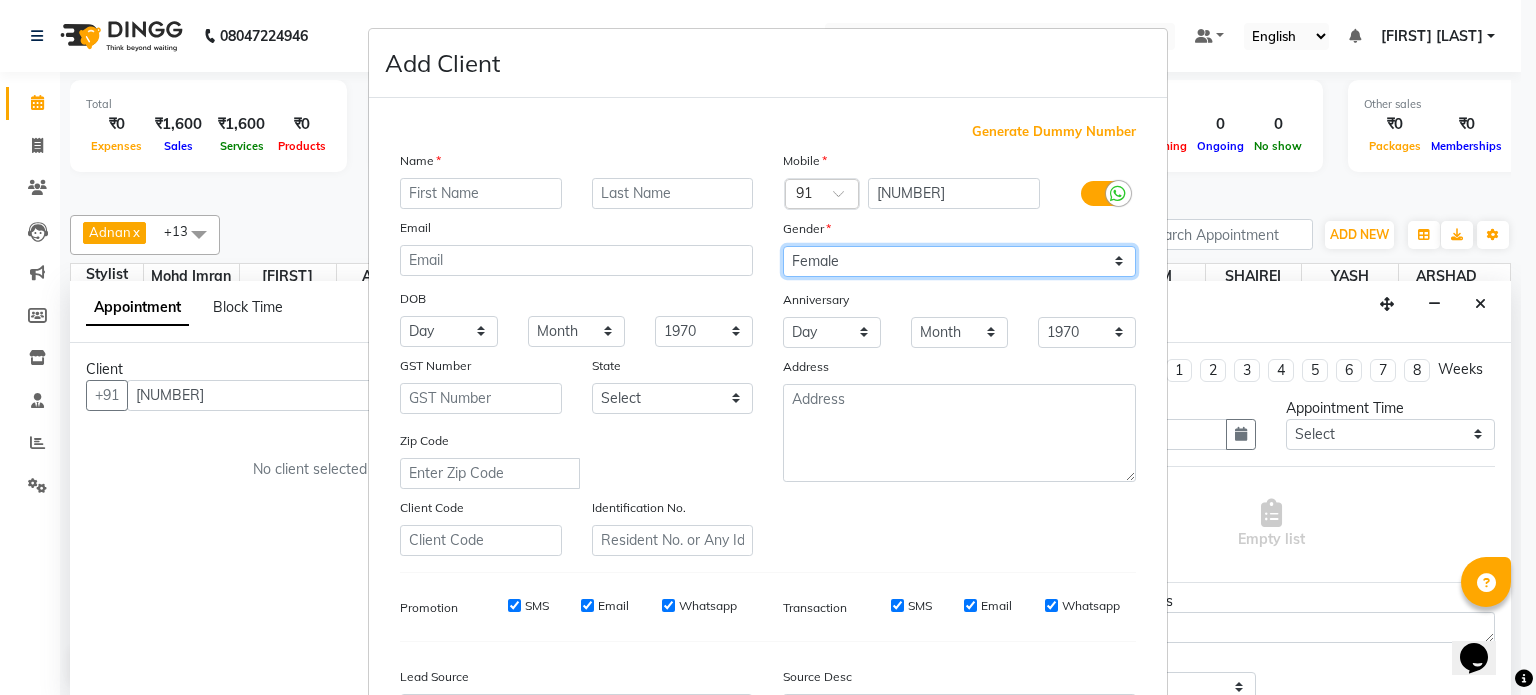 click on "Select Male Female Other Prefer Not To Say" at bounding box center [959, 261] 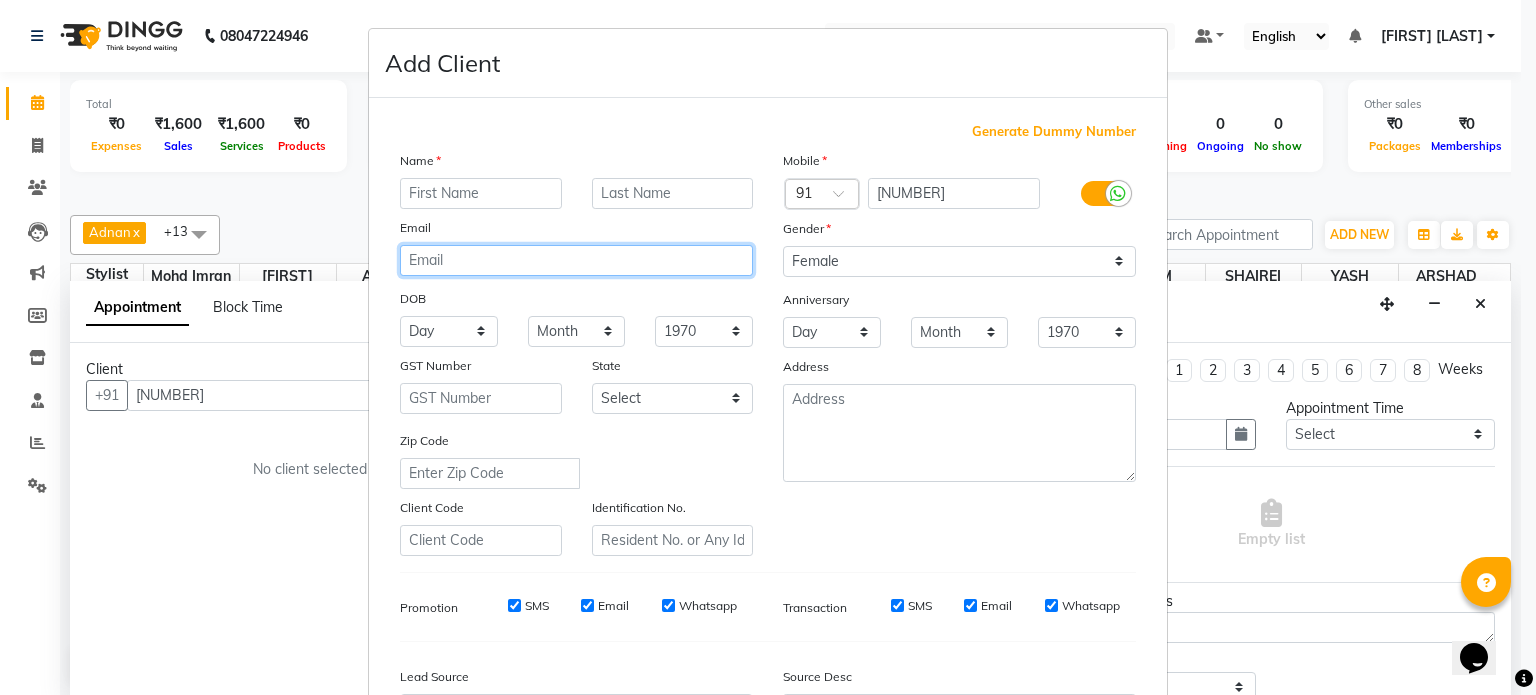 click at bounding box center (576, 260) 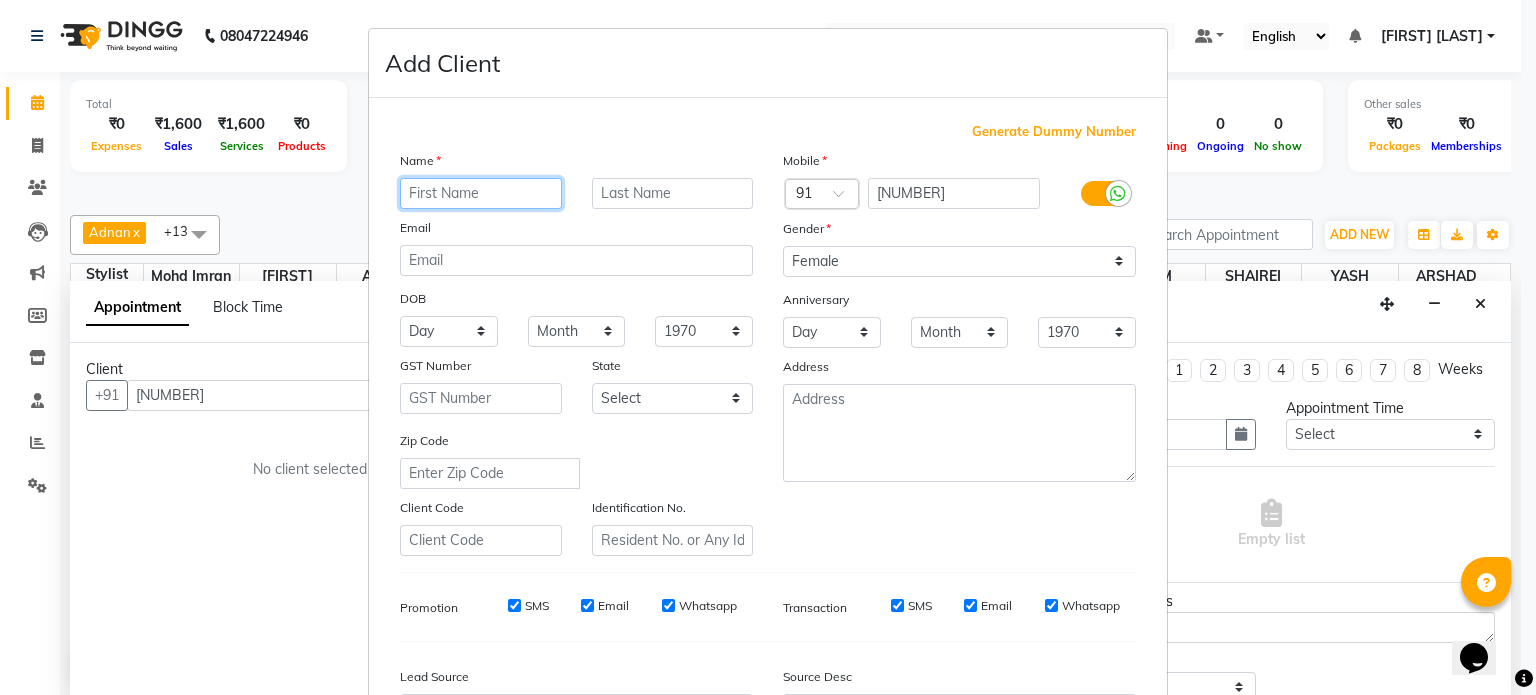 click at bounding box center (481, 193) 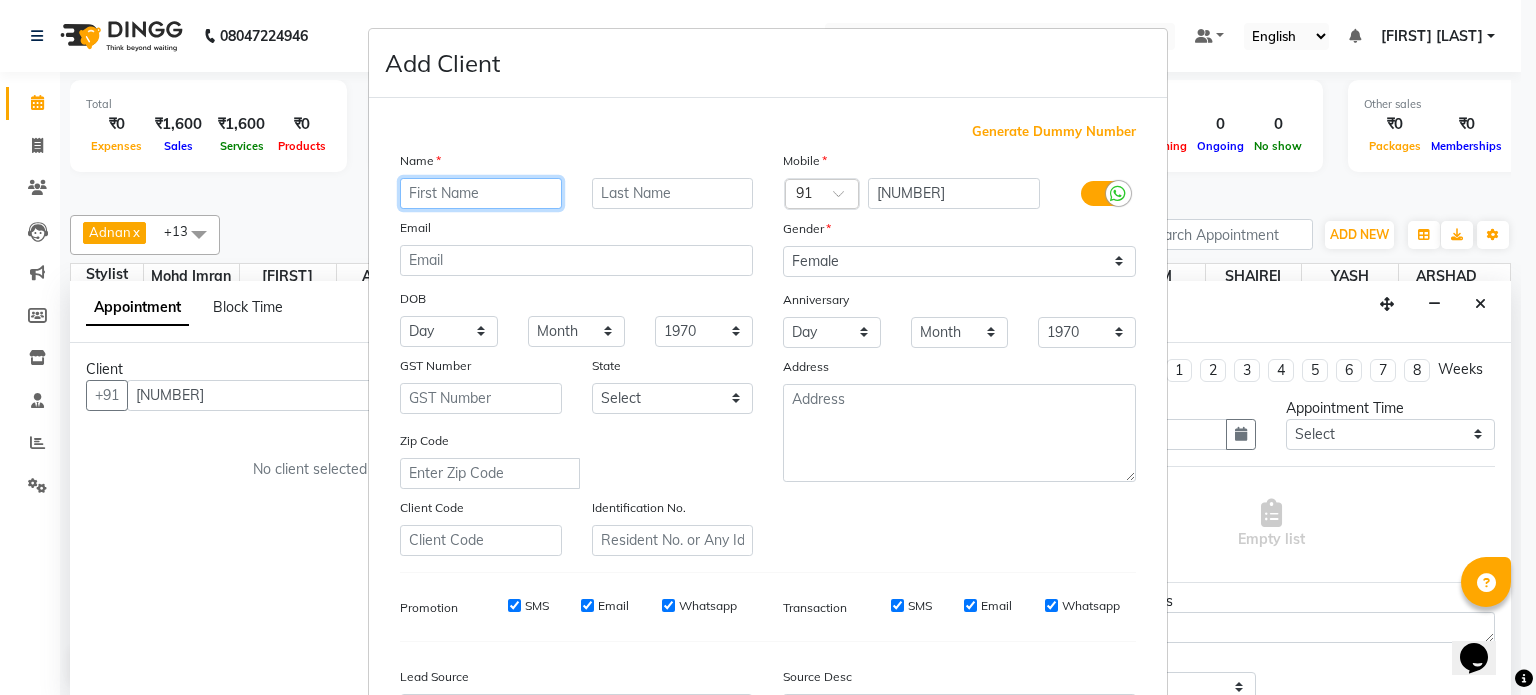 click at bounding box center (481, 193) 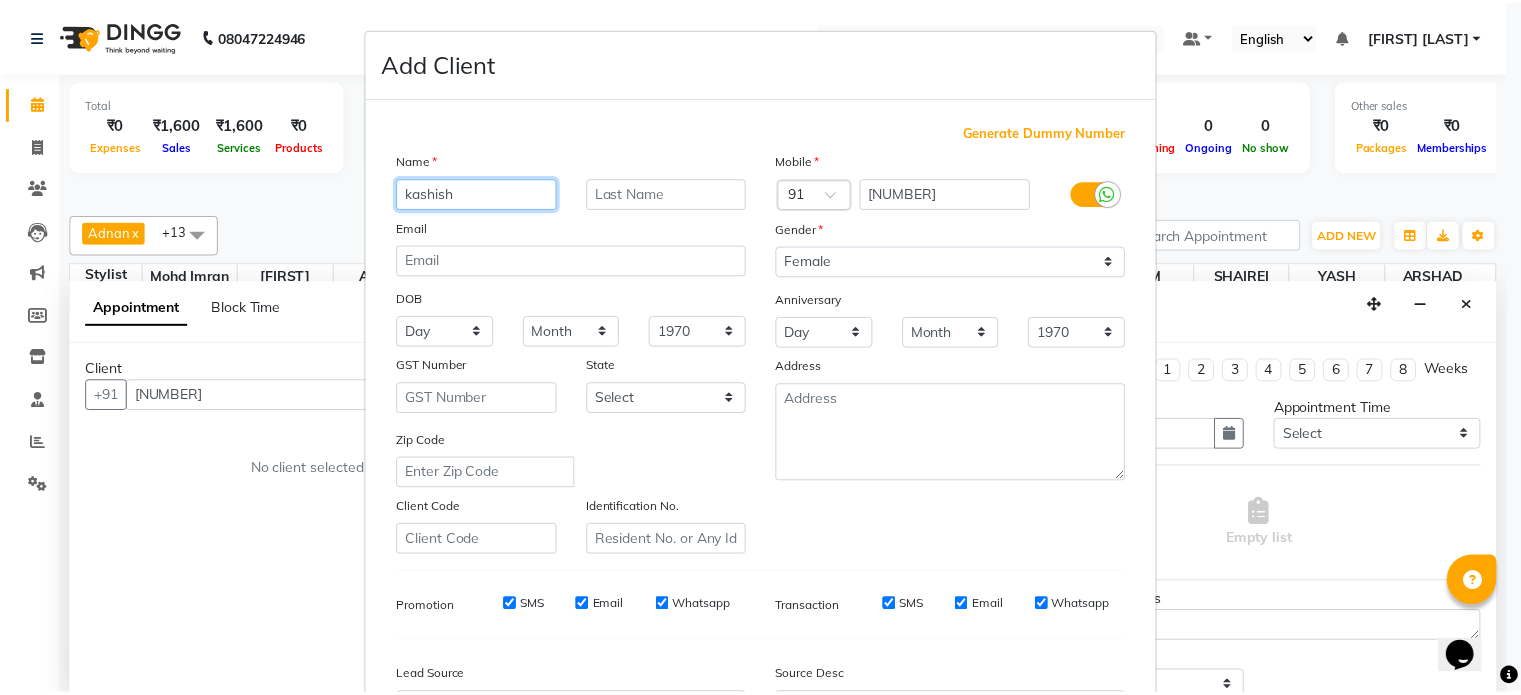 scroll, scrollTop: 237, scrollLeft: 0, axis: vertical 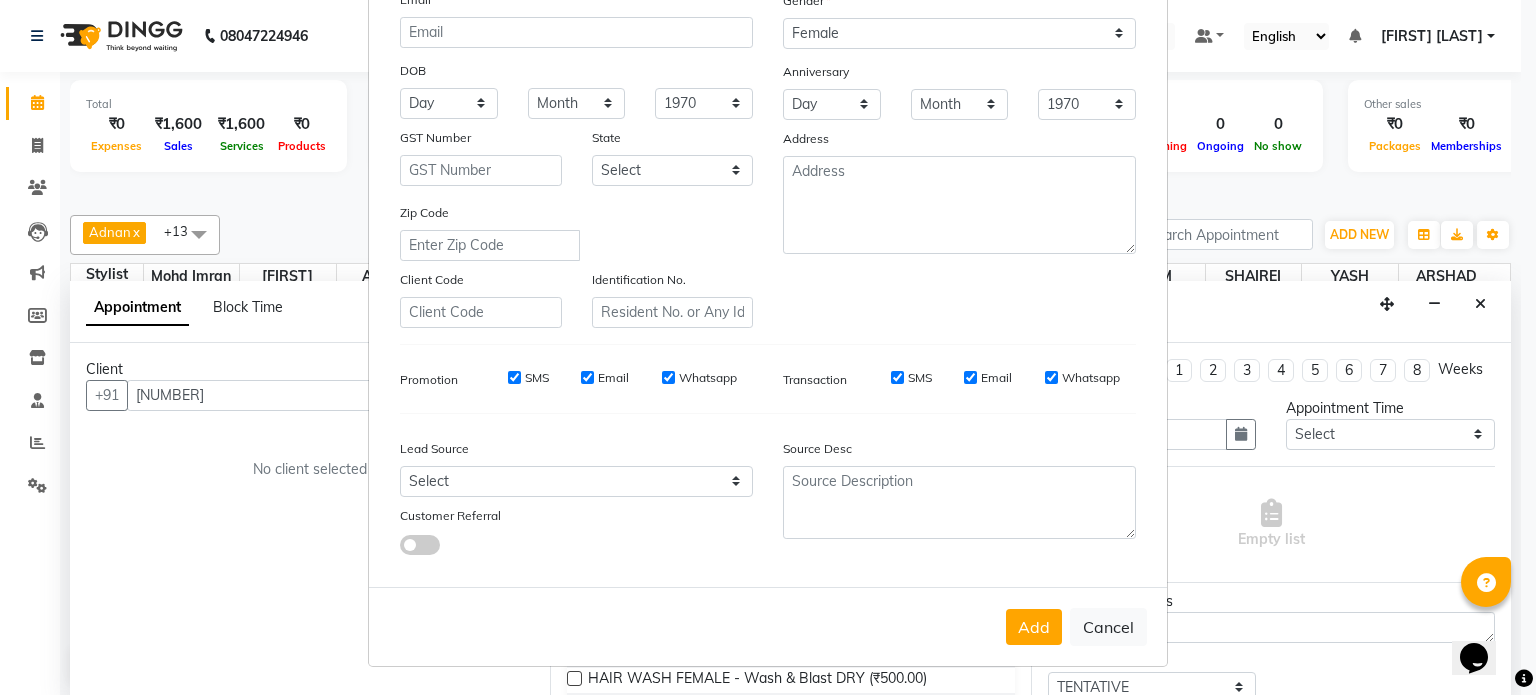 type on "kashish" 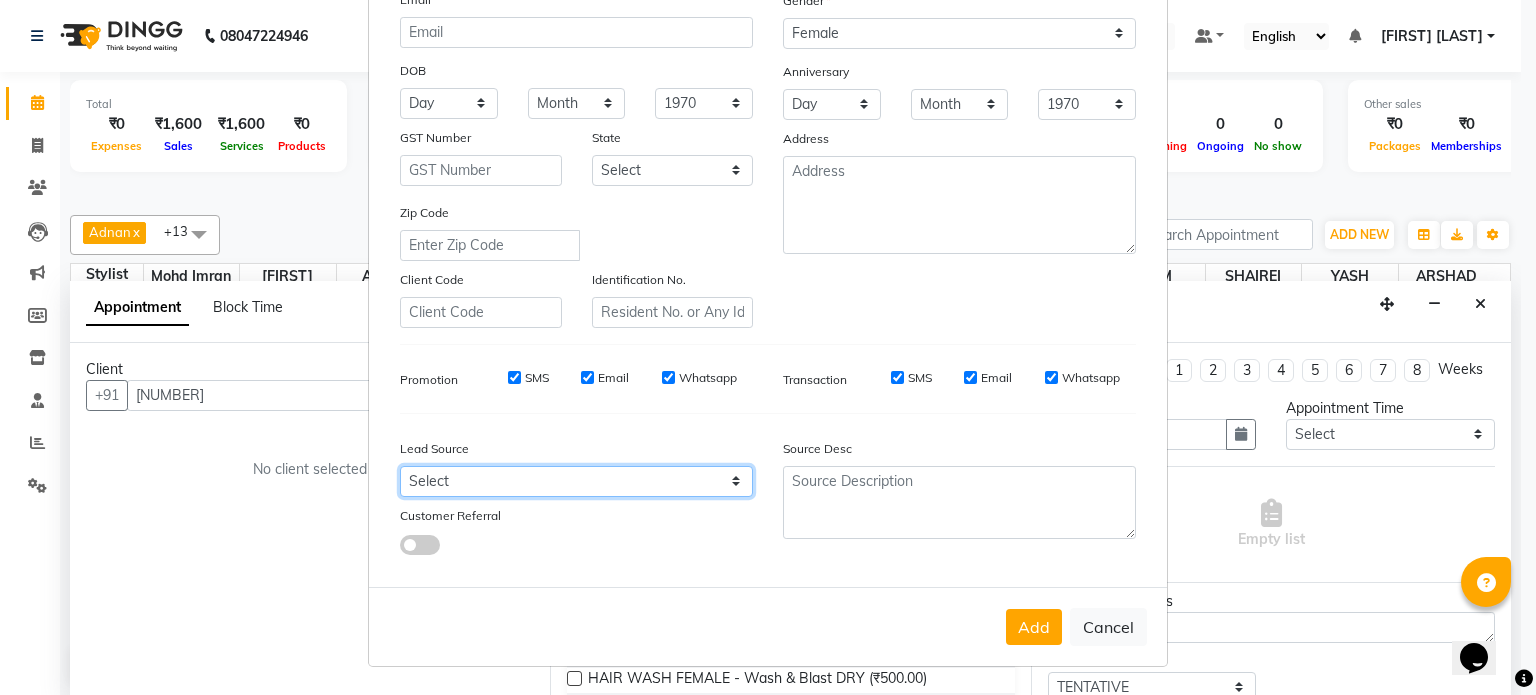 click on "Select Walk-in Referral Internet Friend Word of Mouth Advertisement Facebook JustDial Google Other" at bounding box center (576, 481) 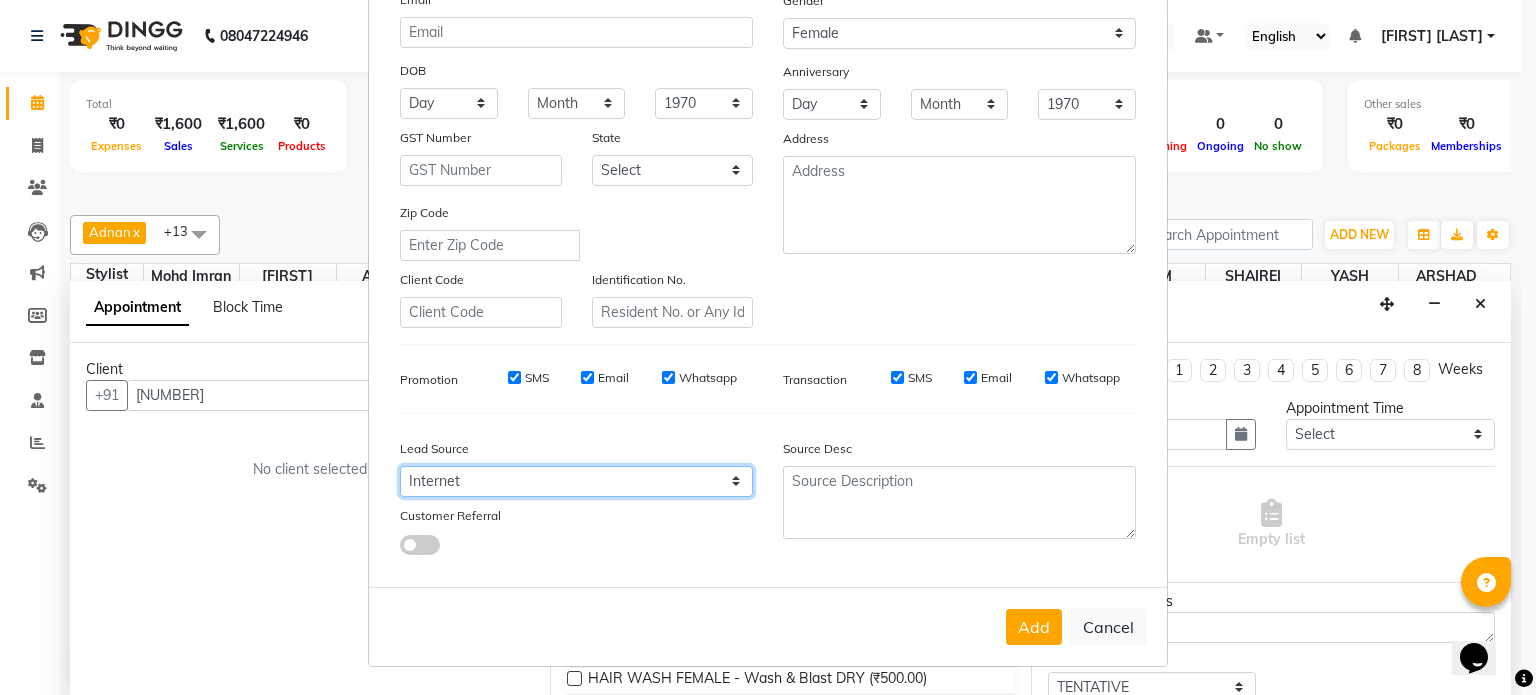 click on "Select Walk-in Referral Internet Friend Word of Mouth Advertisement Facebook JustDial Google Other" at bounding box center [576, 481] 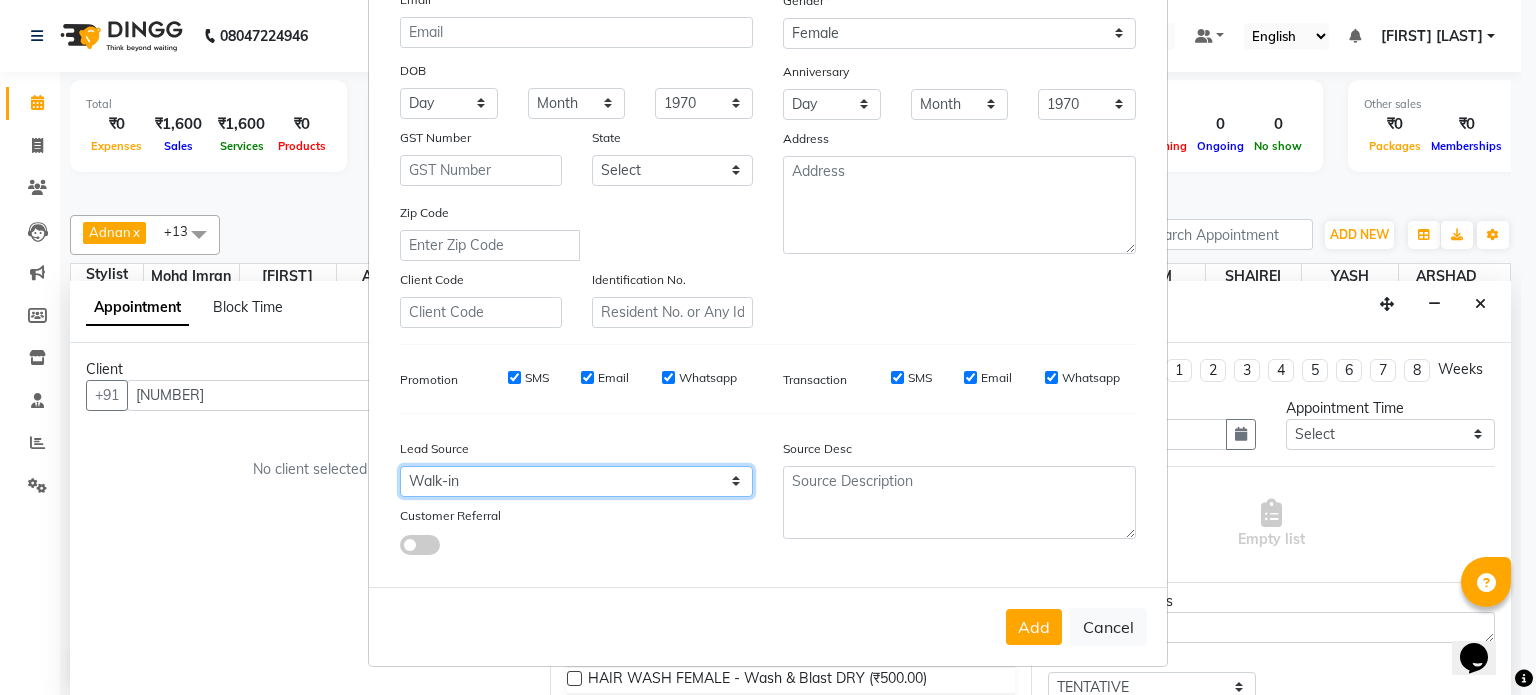 click on "Select Walk-in Referral Internet Friend Word of Mouth Advertisement Facebook JustDial Google Other" at bounding box center (576, 481) 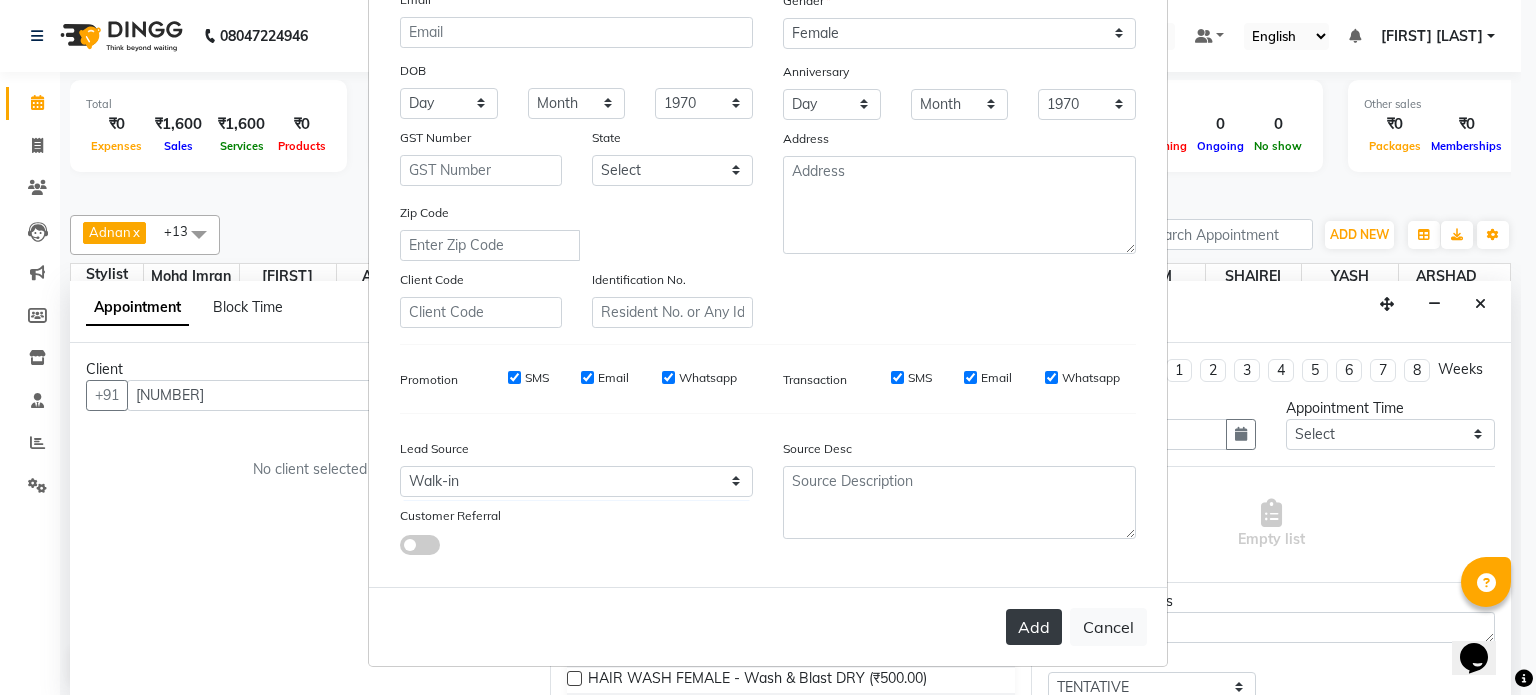 click on "Add" at bounding box center [1034, 627] 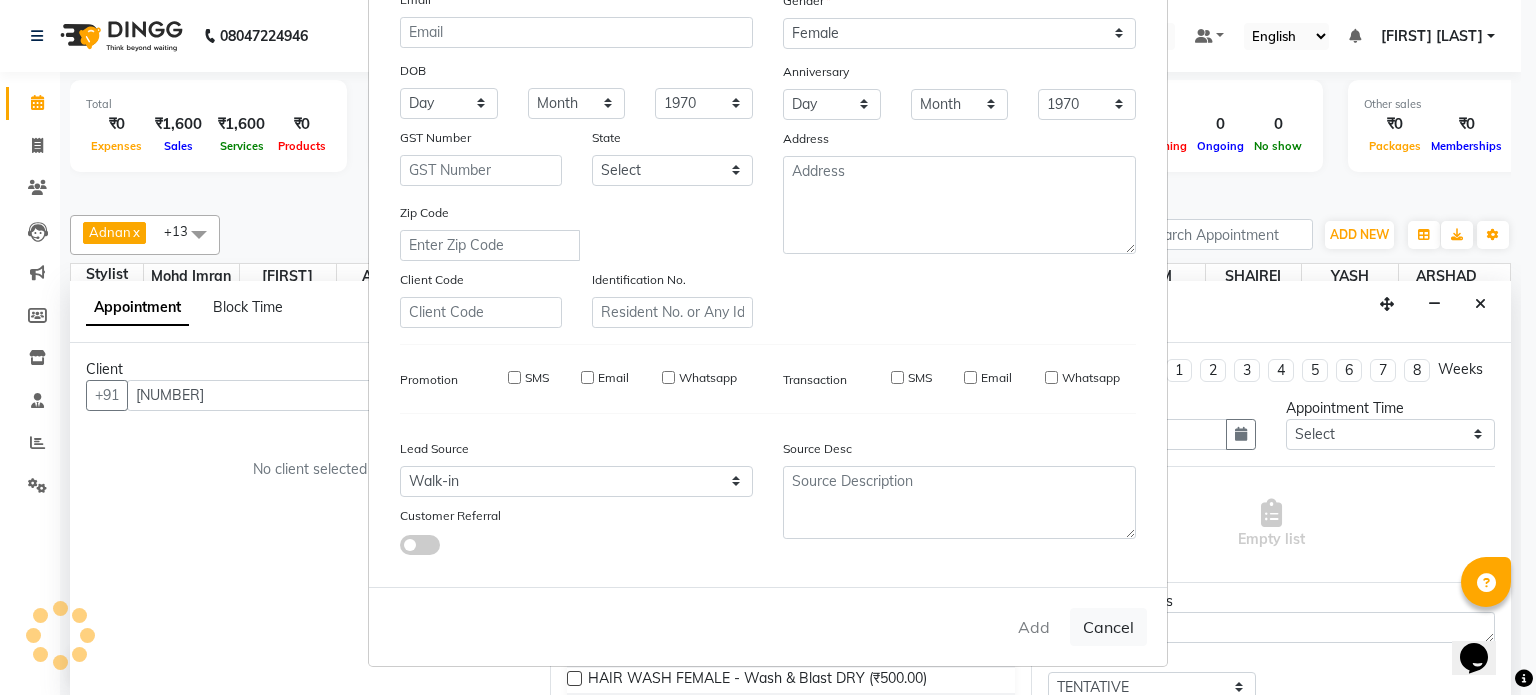 type 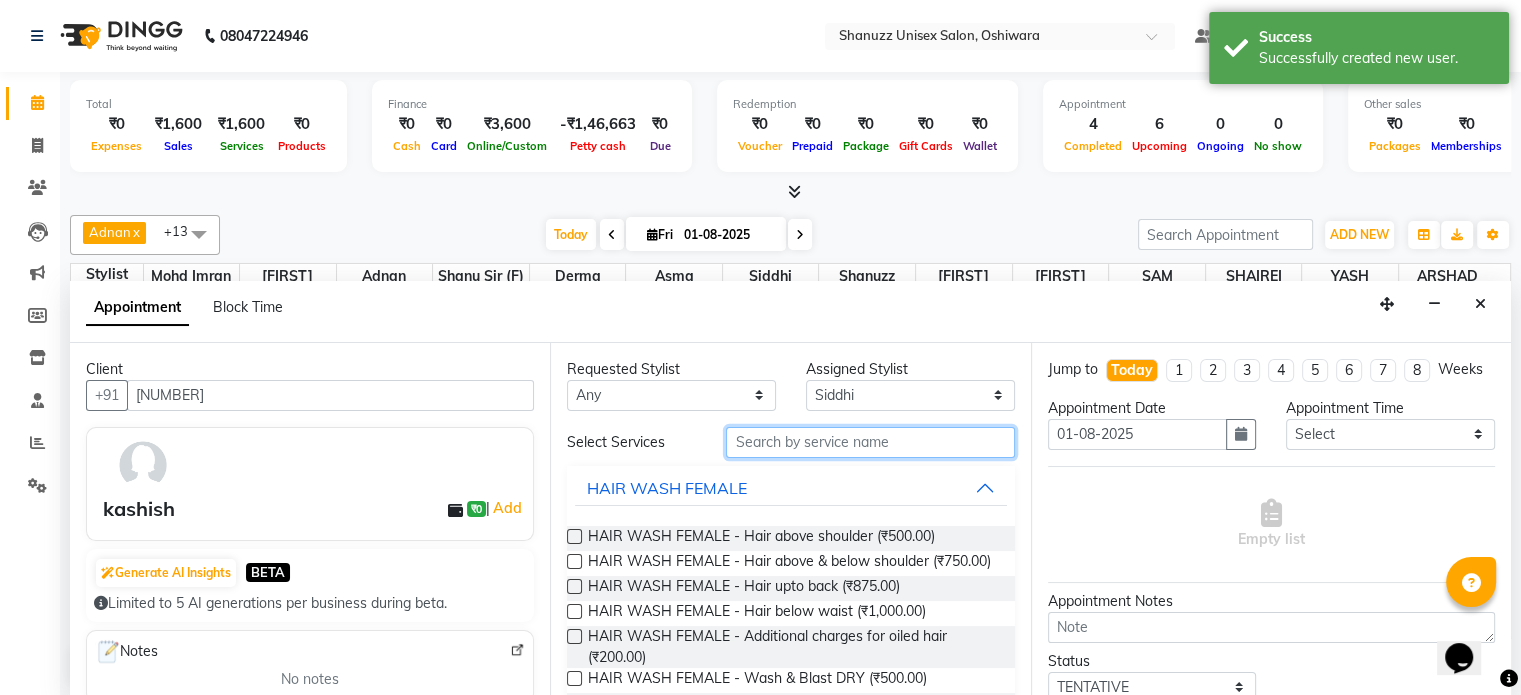 click at bounding box center [870, 442] 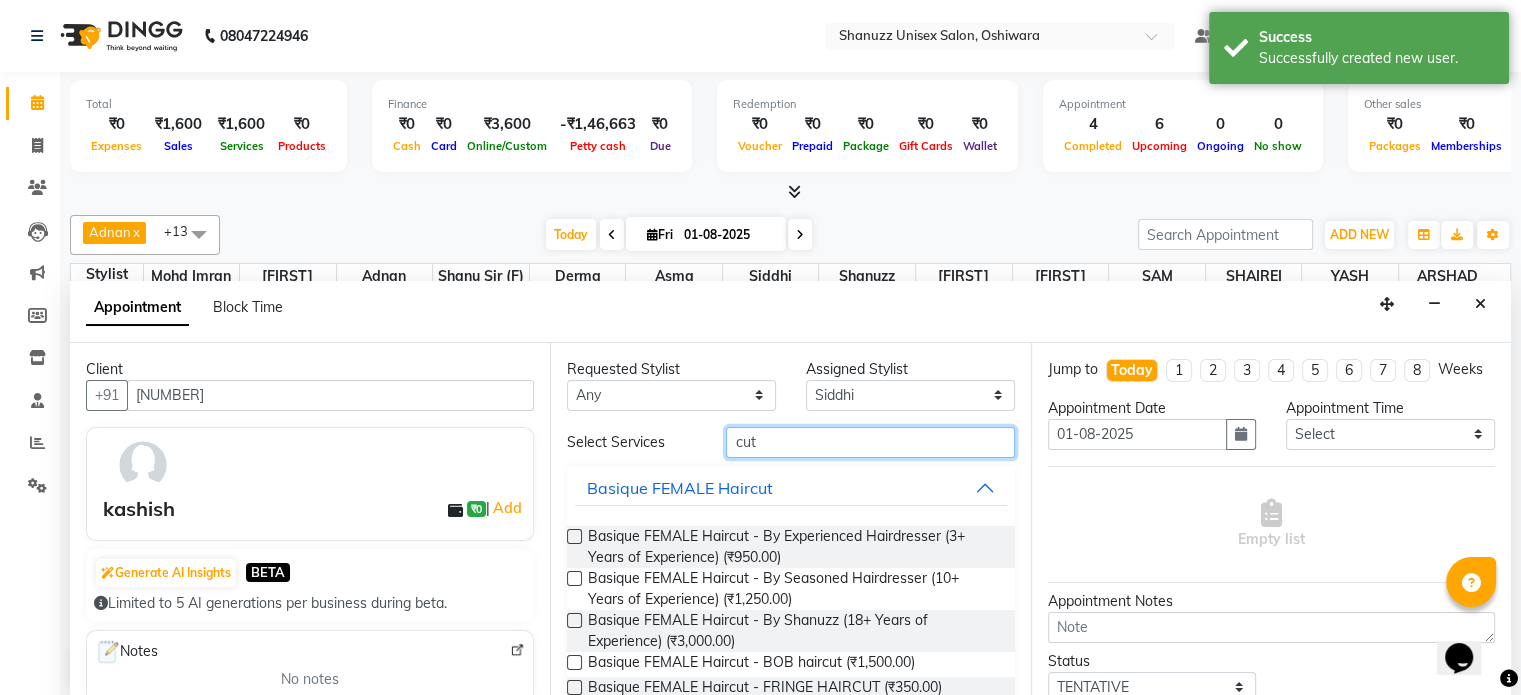 type on "cut" 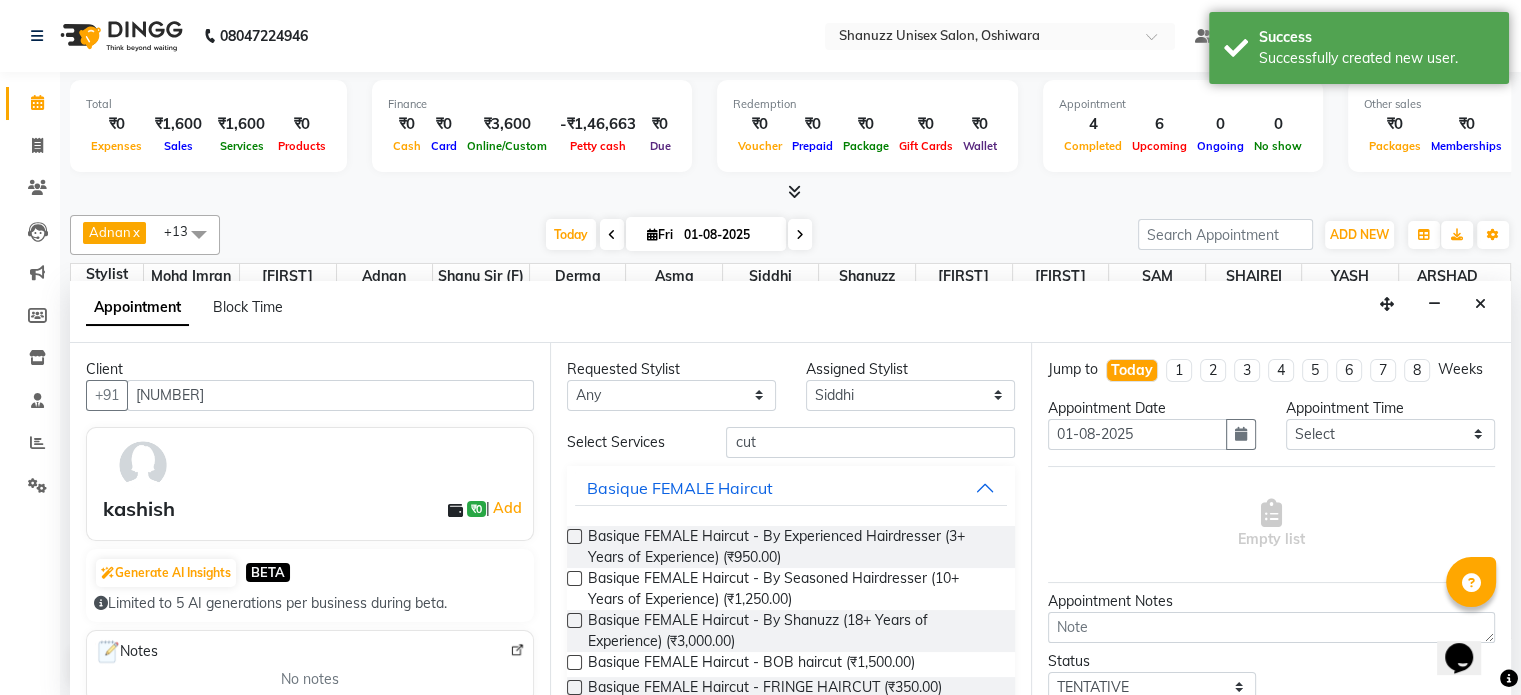 click at bounding box center [574, 536] 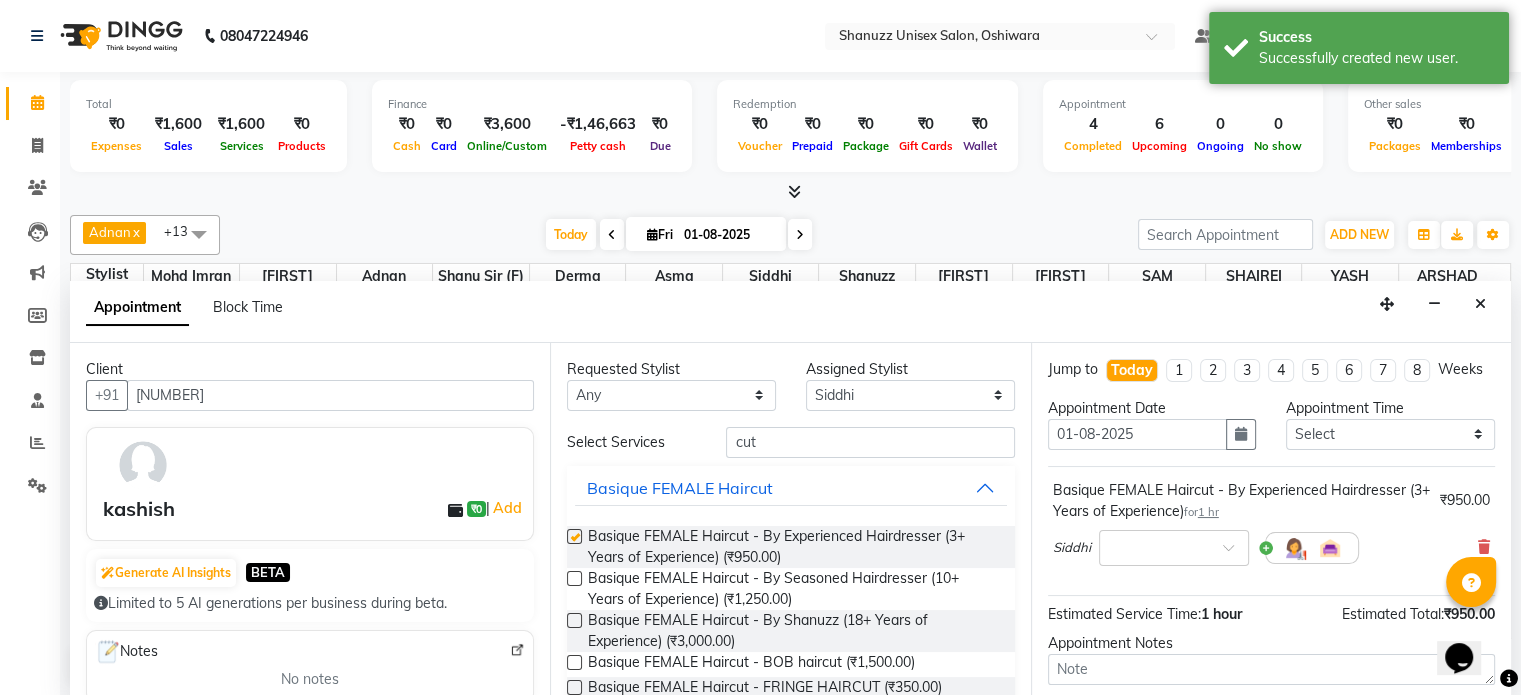 checkbox on "false" 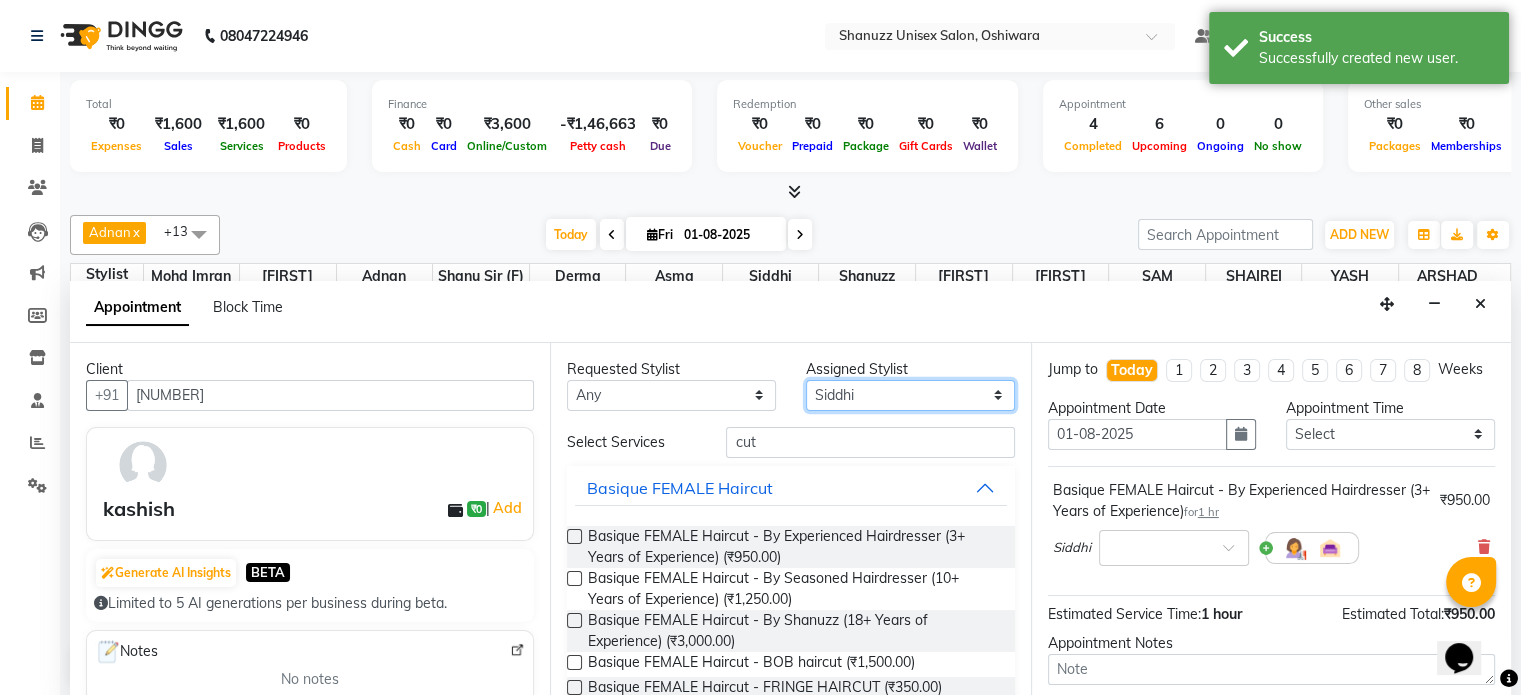 click on "Select Adnan  ARSHAD Asma  Derma Dynamics Gufran Mansuri Harsh Mohd Faizan Mohd Imran  Osama Patel Rohan  ROSHAN SAM Shahne Alam SHAIREI Shanu Sir (F) Shanuzz Salon, Andheri Siddhi  VARSHADA JUVALE YASH" at bounding box center [910, 395] 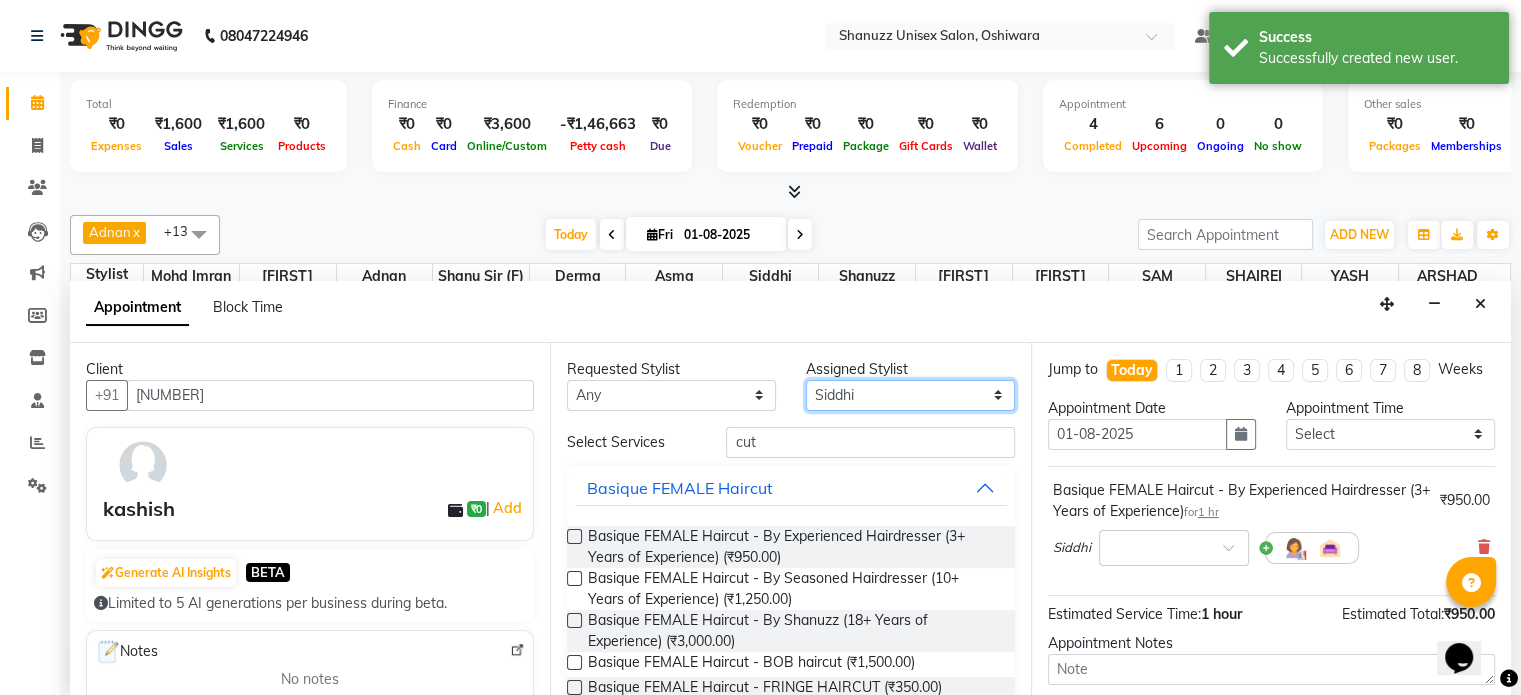 select on "70702" 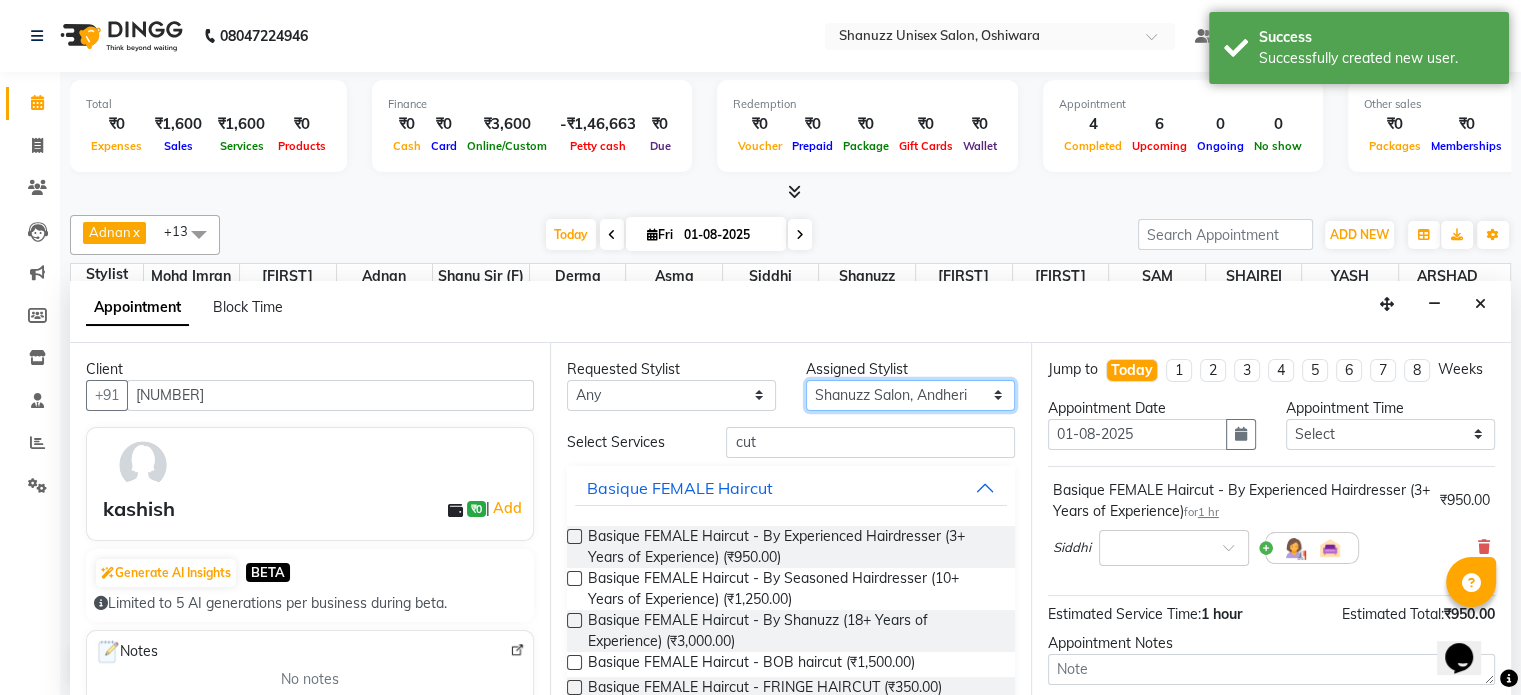 click on "Select Adnan  ARSHAD Asma  Derma Dynamics Gufran Mansuri Harsh Mohd Faizan Mohd Imran  Osama Patel Rohan  ROSHAN SAM Shahne Alam SHAIREI Shanu Sir (F) Shanuzz Salon, Andheri Siddhi  VARSHADA JUVALE YASH" at bounding box center (910, 395) 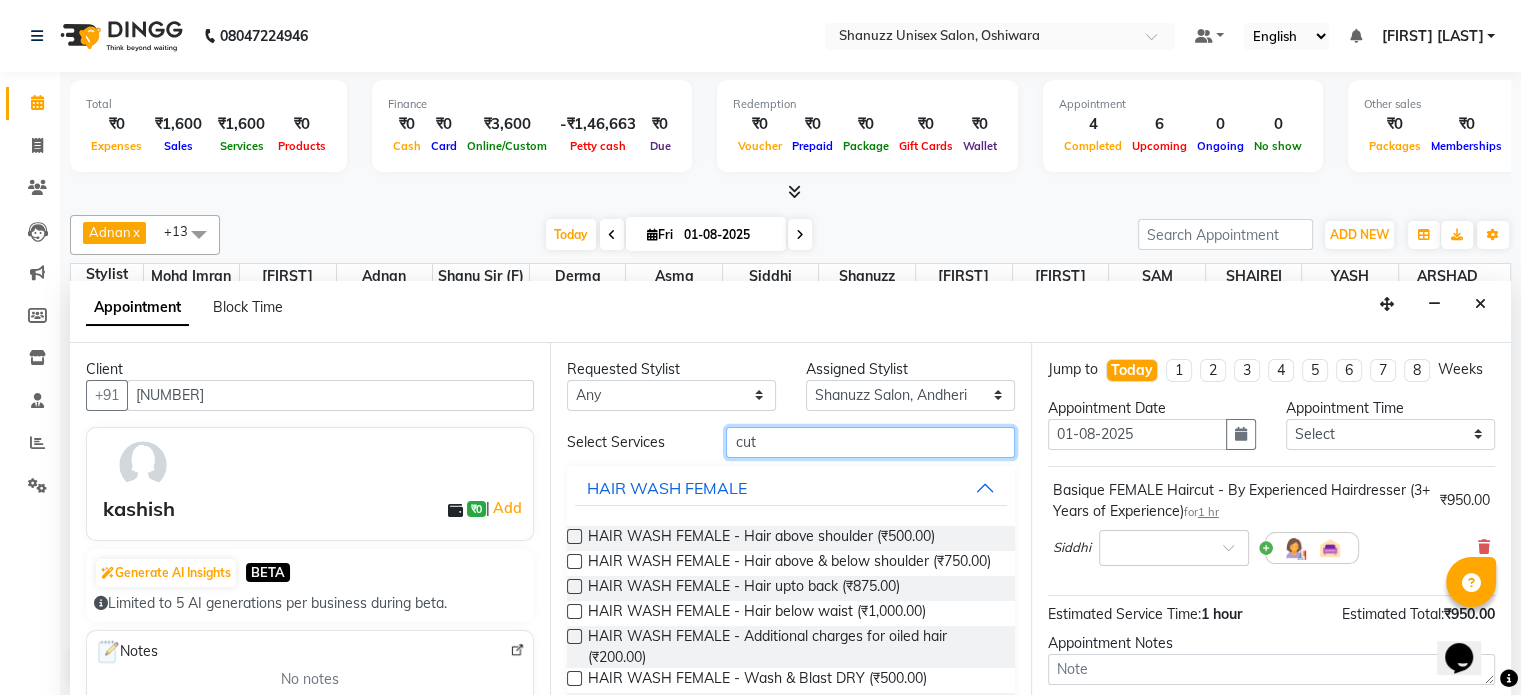 click on "cut" at bounding box center [870, 442] 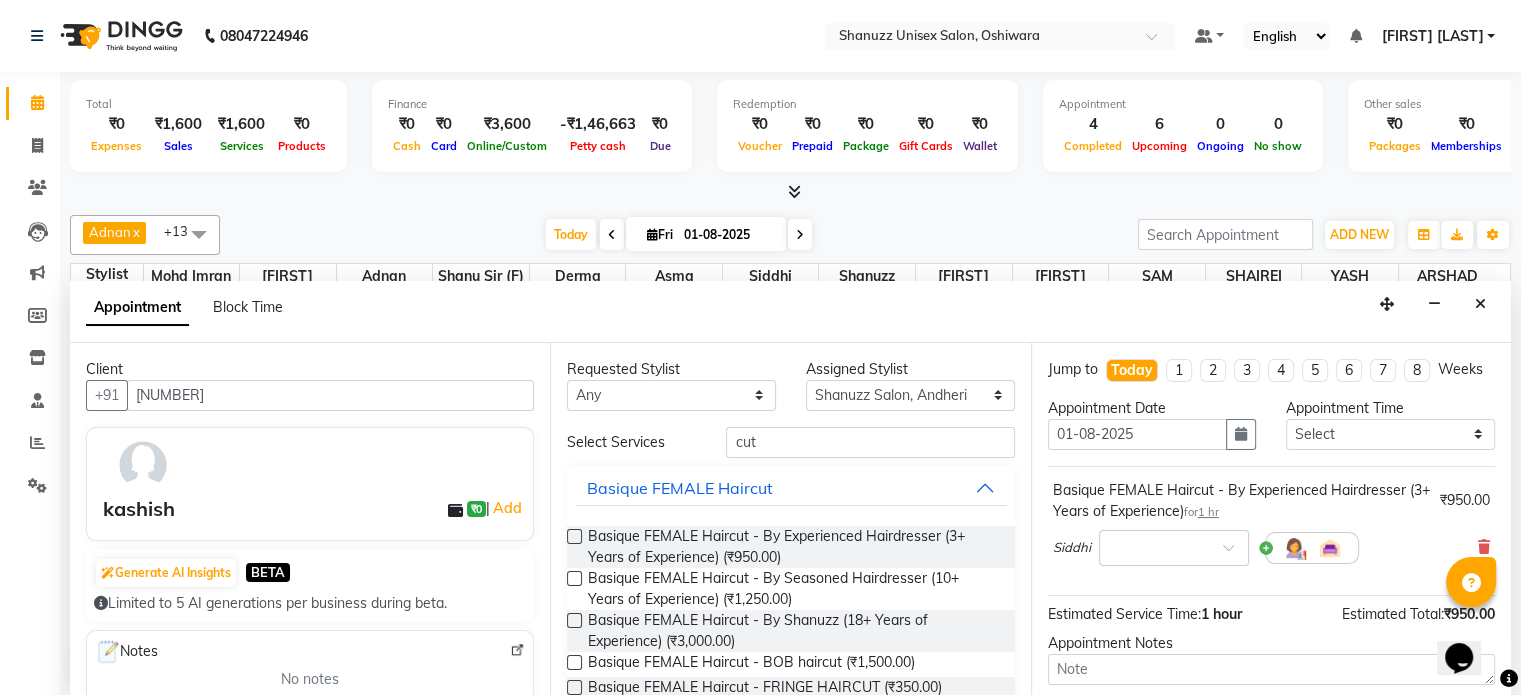 click at bounding box center [574, 536] 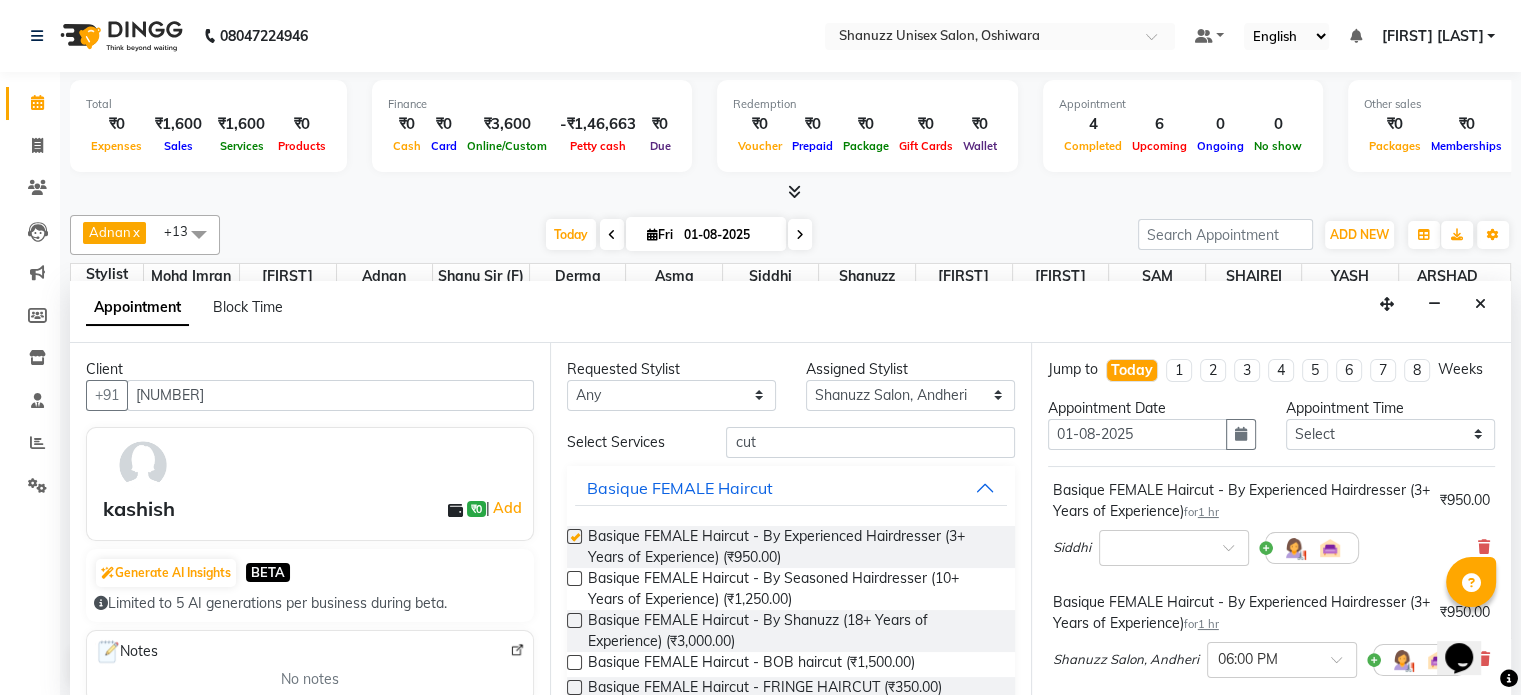 checkbox on "false" 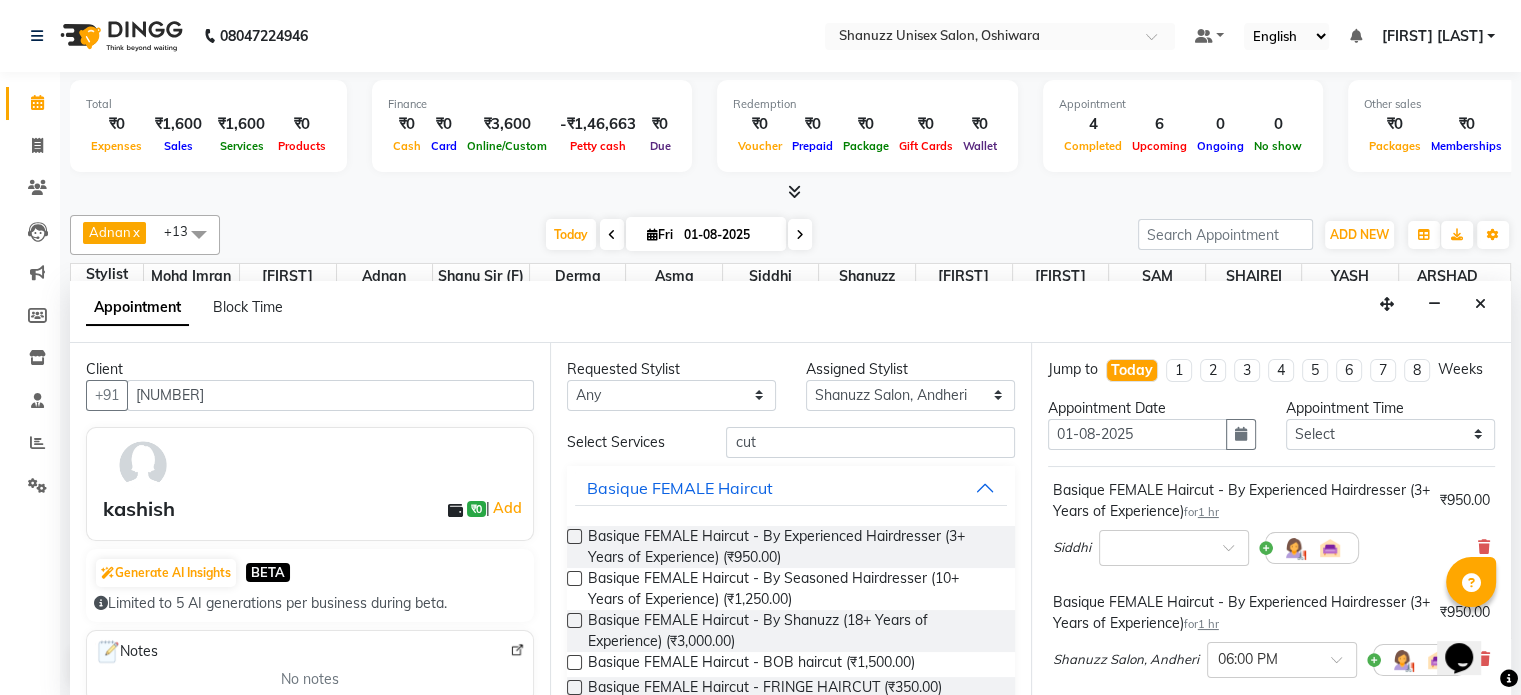 scroll, scrollTop: 306, scrollLeft: 0, axis: vertical 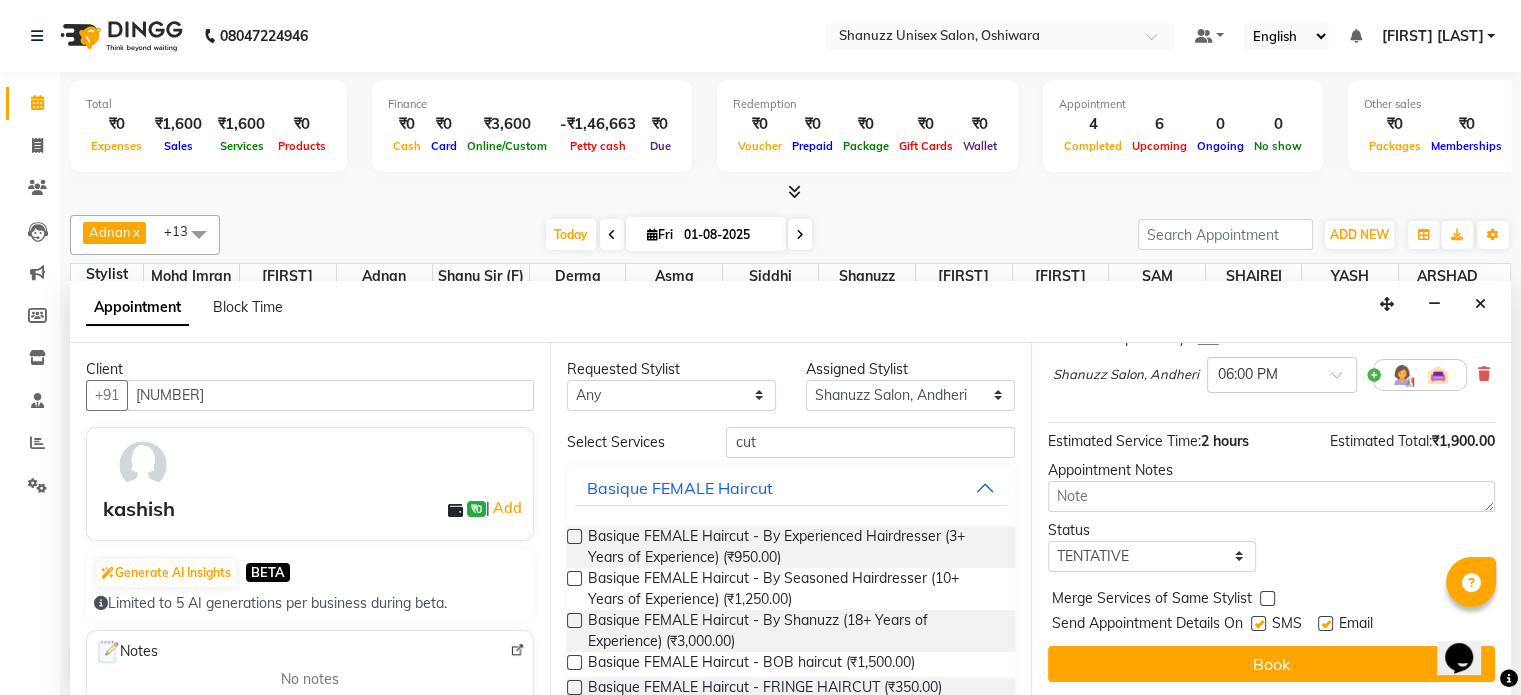 click at bounding box center [1258, 623] 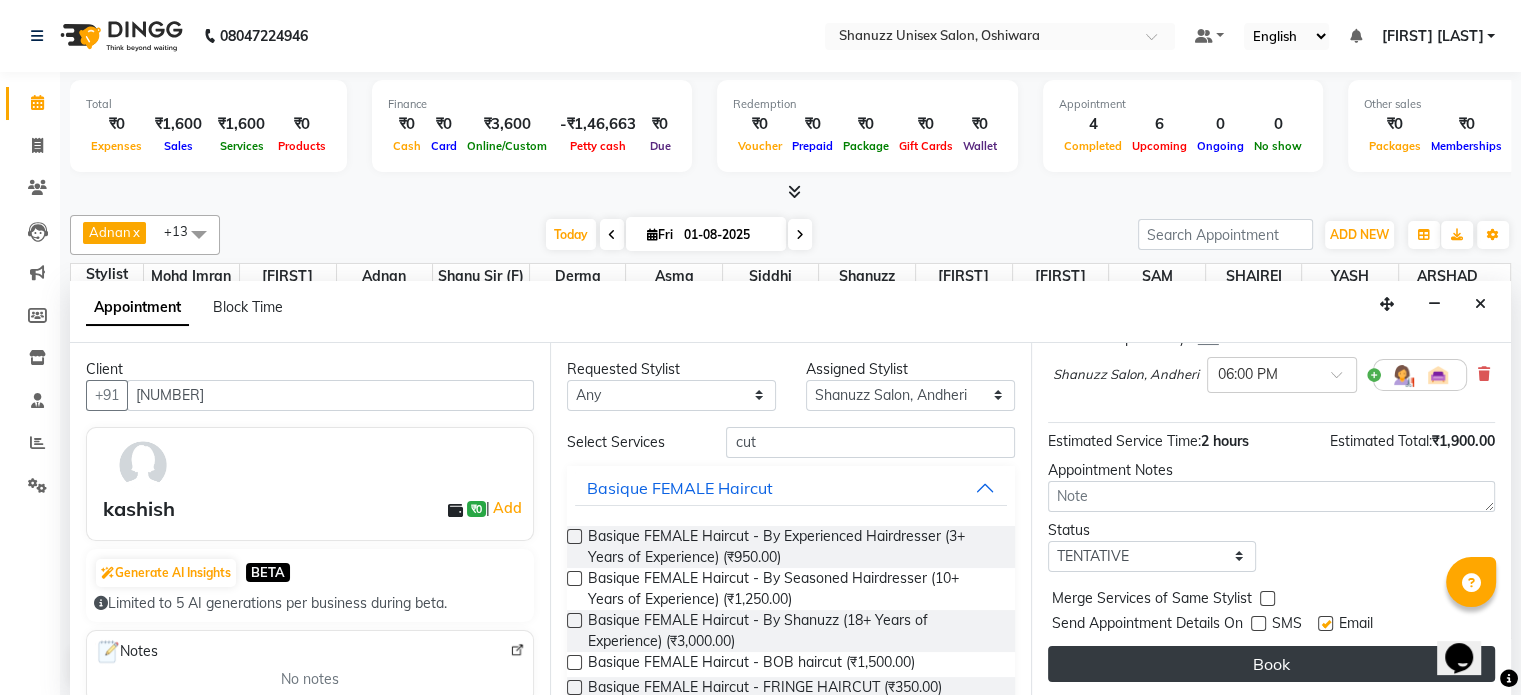 click on "Book" at bounding box center (1271, 664) 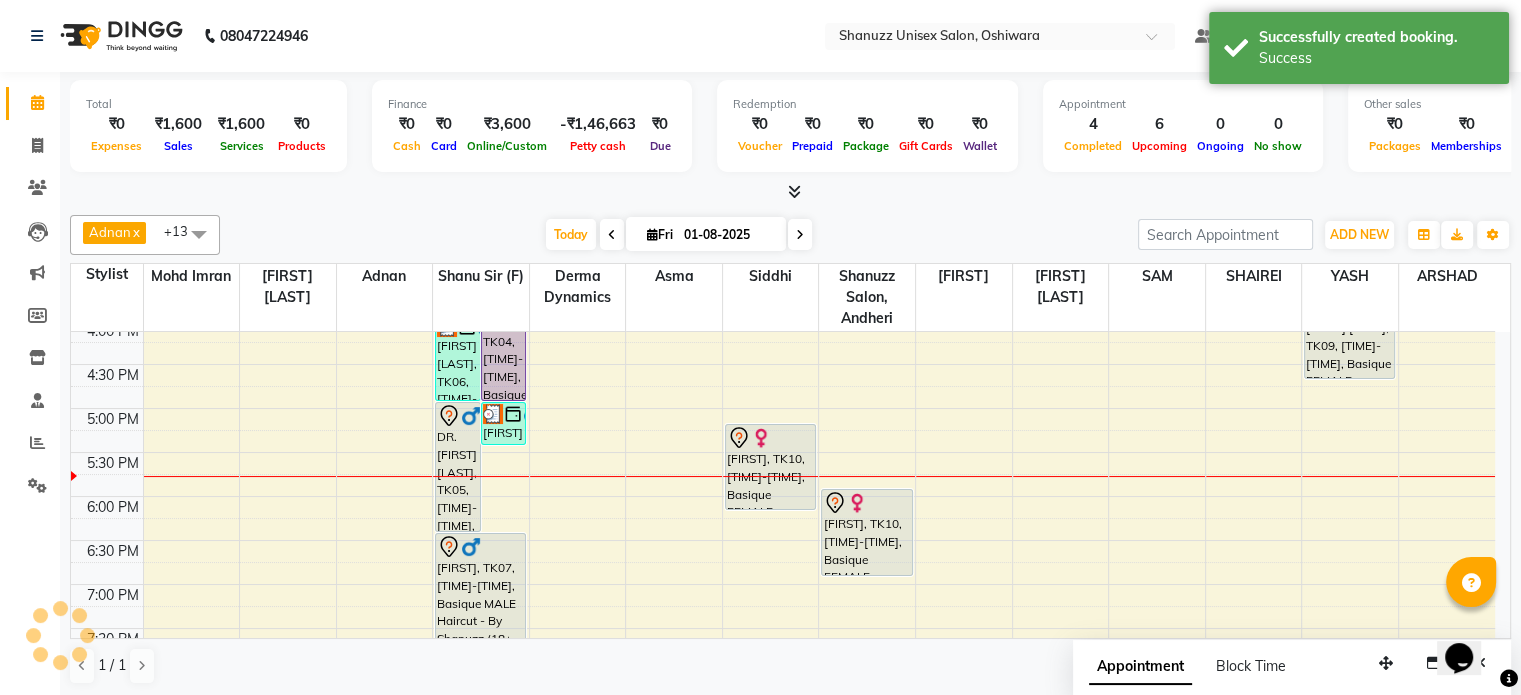 scroll, scrollTop: 0, scrollLeft: 0, axis: both 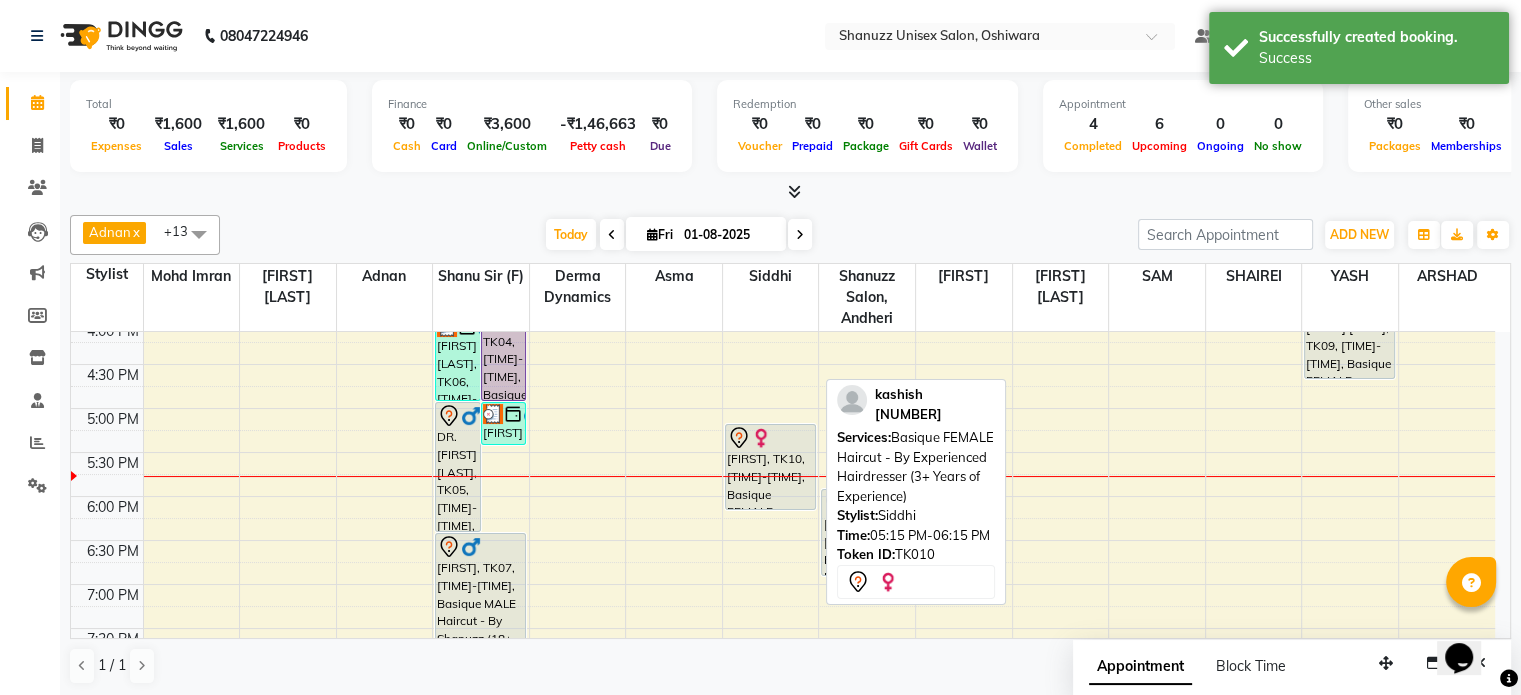 click at bounding box center [770, 438] 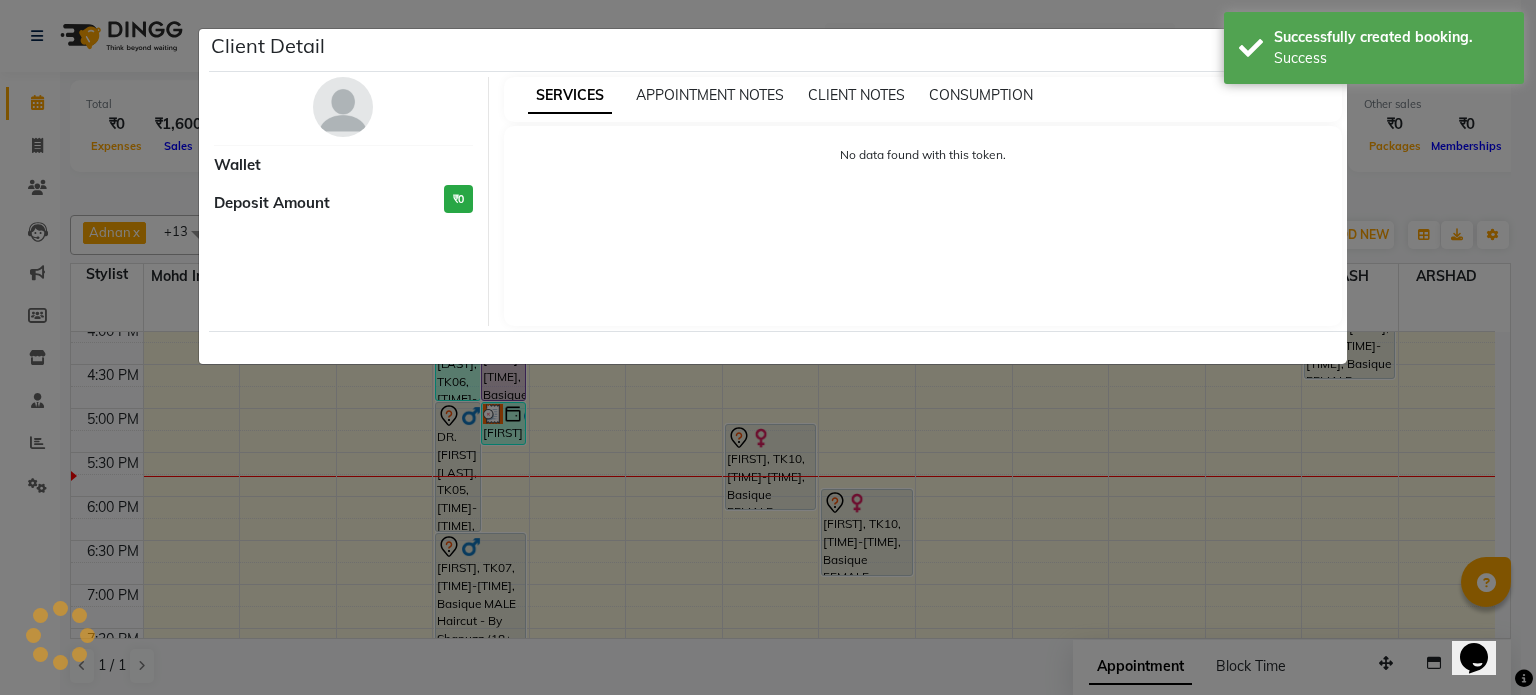 select on "7" 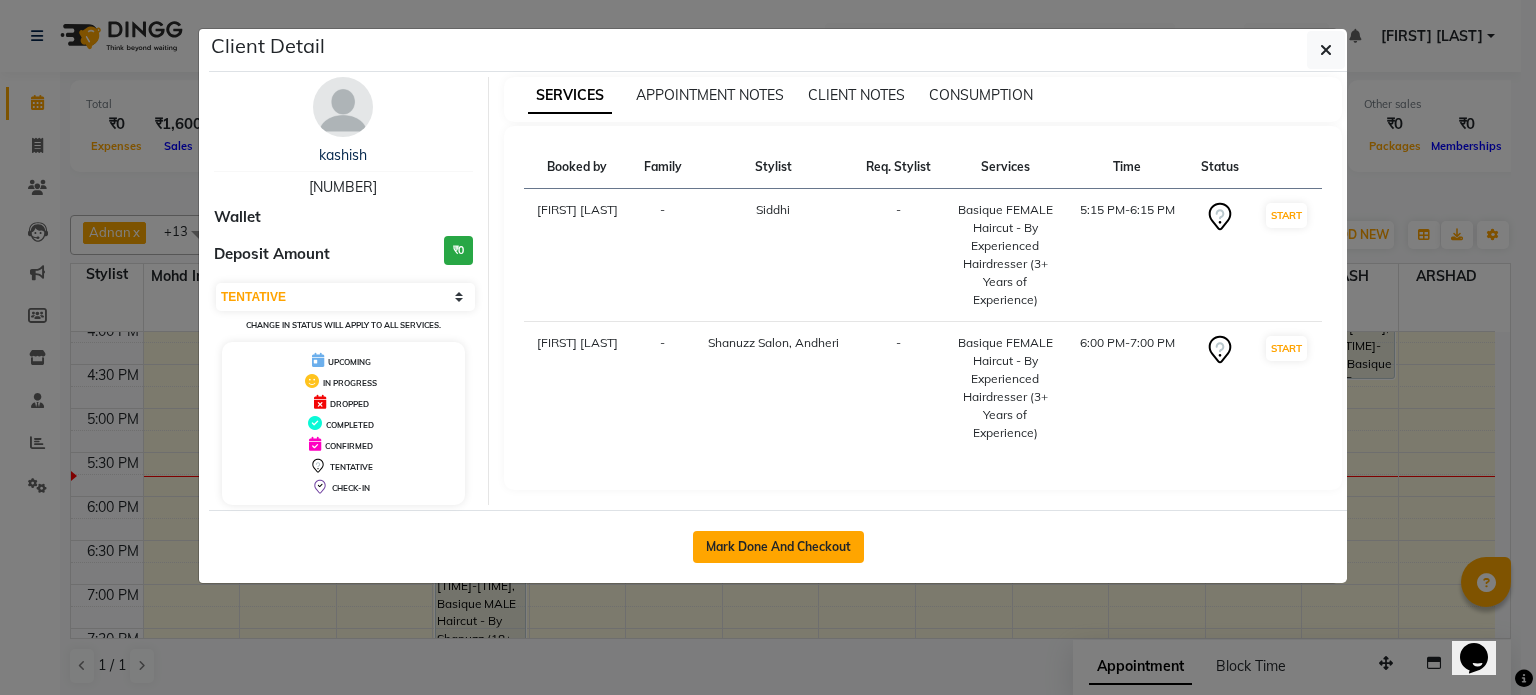 click on "Mark Done And Checkout" 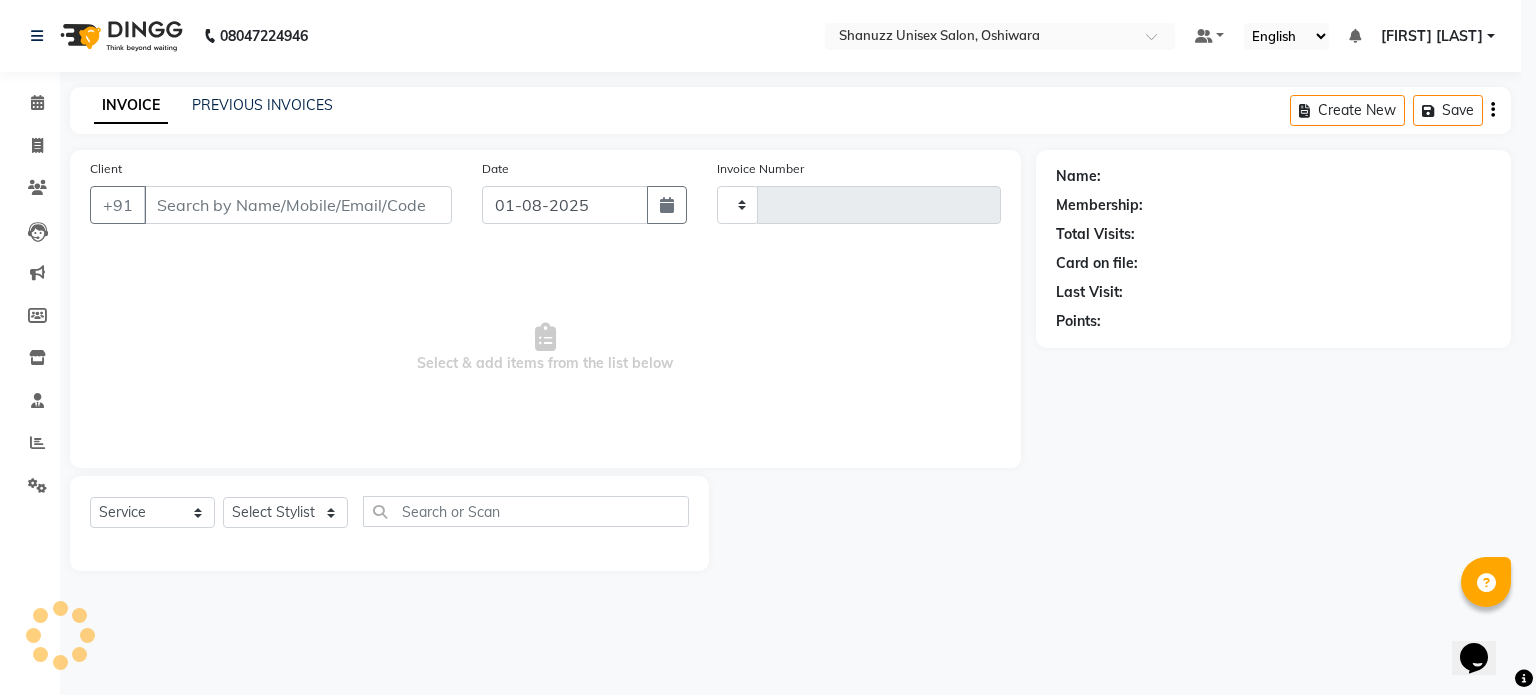 type on "1164" 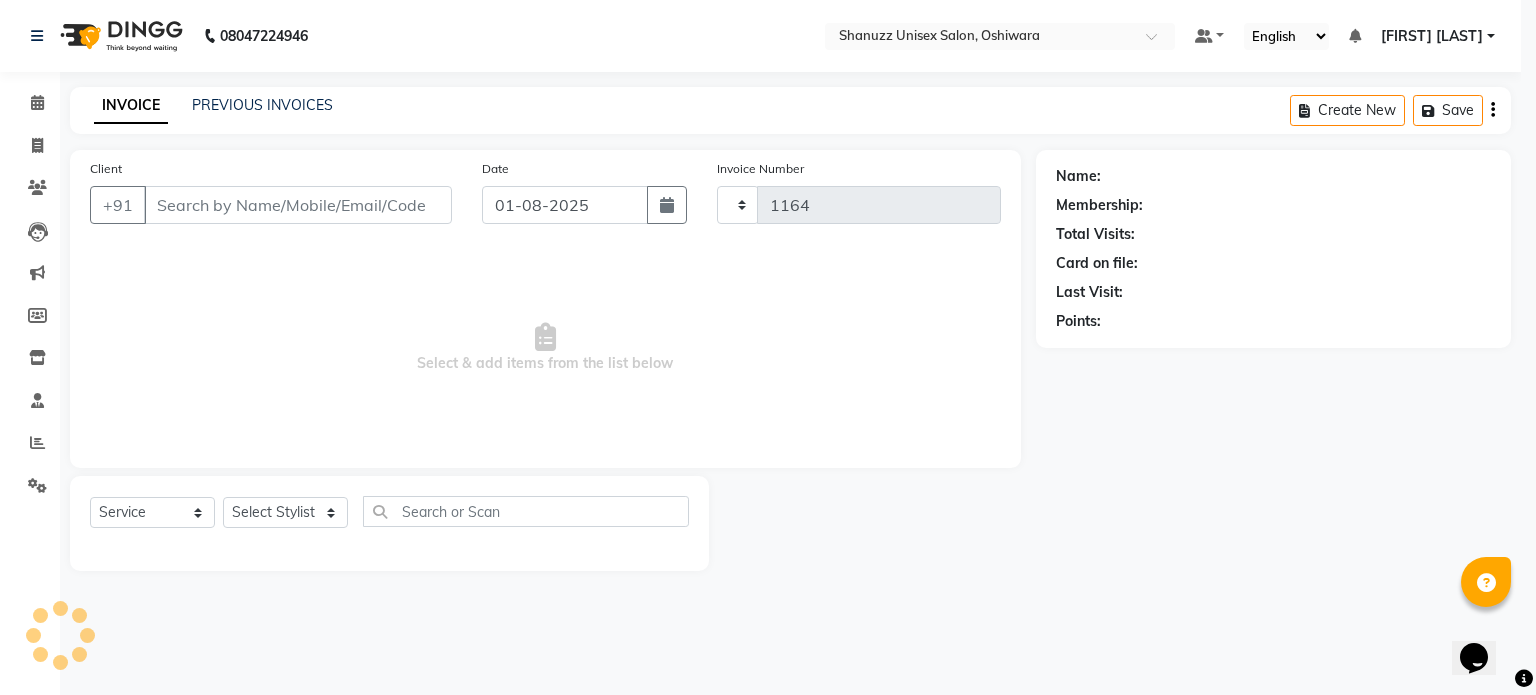 select on "7102" 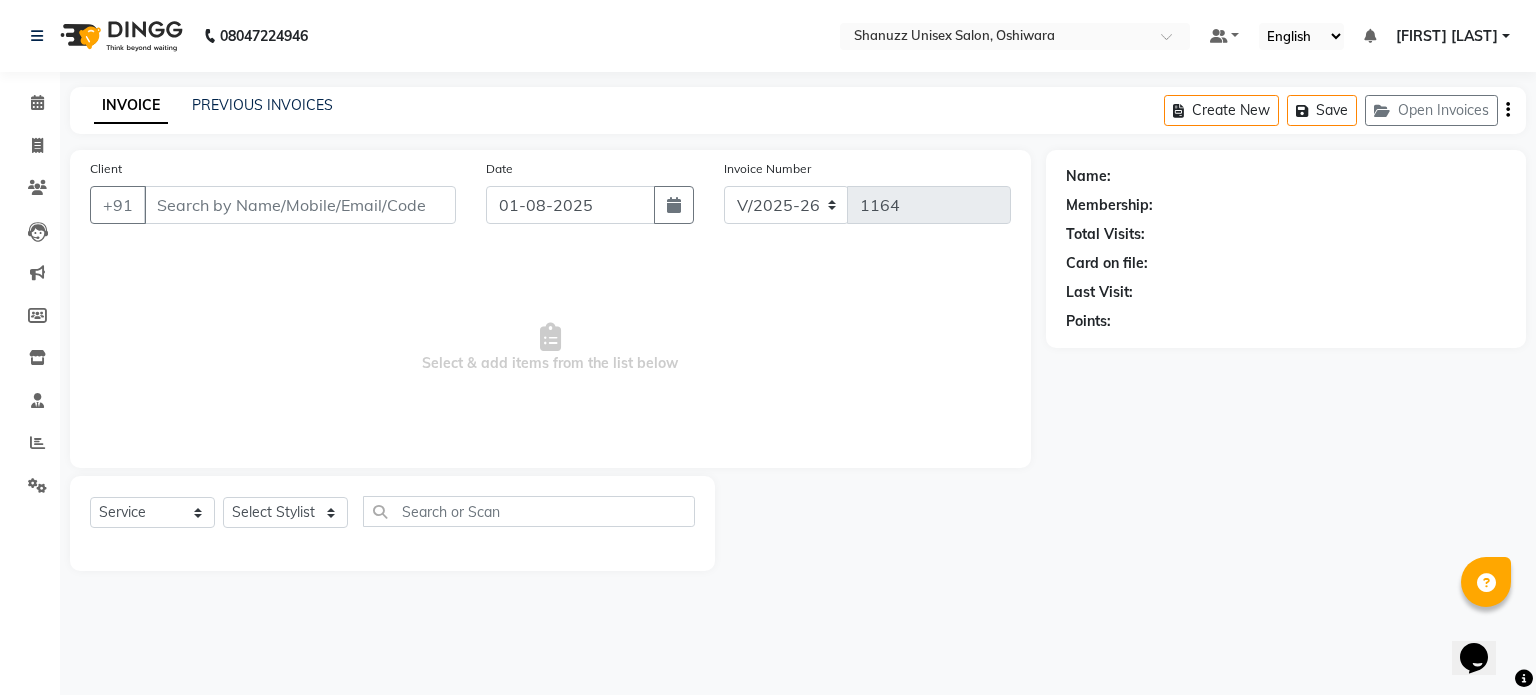 type on "9137346414" 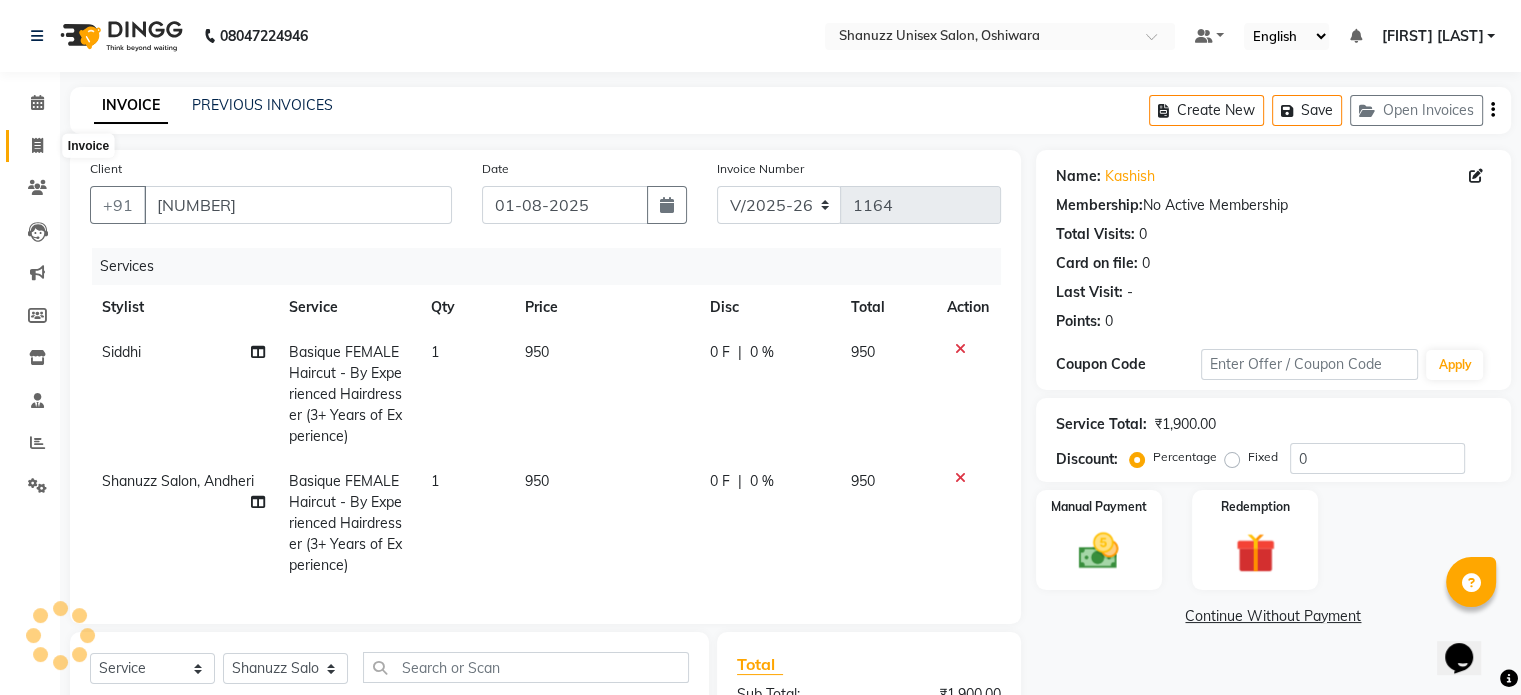 click 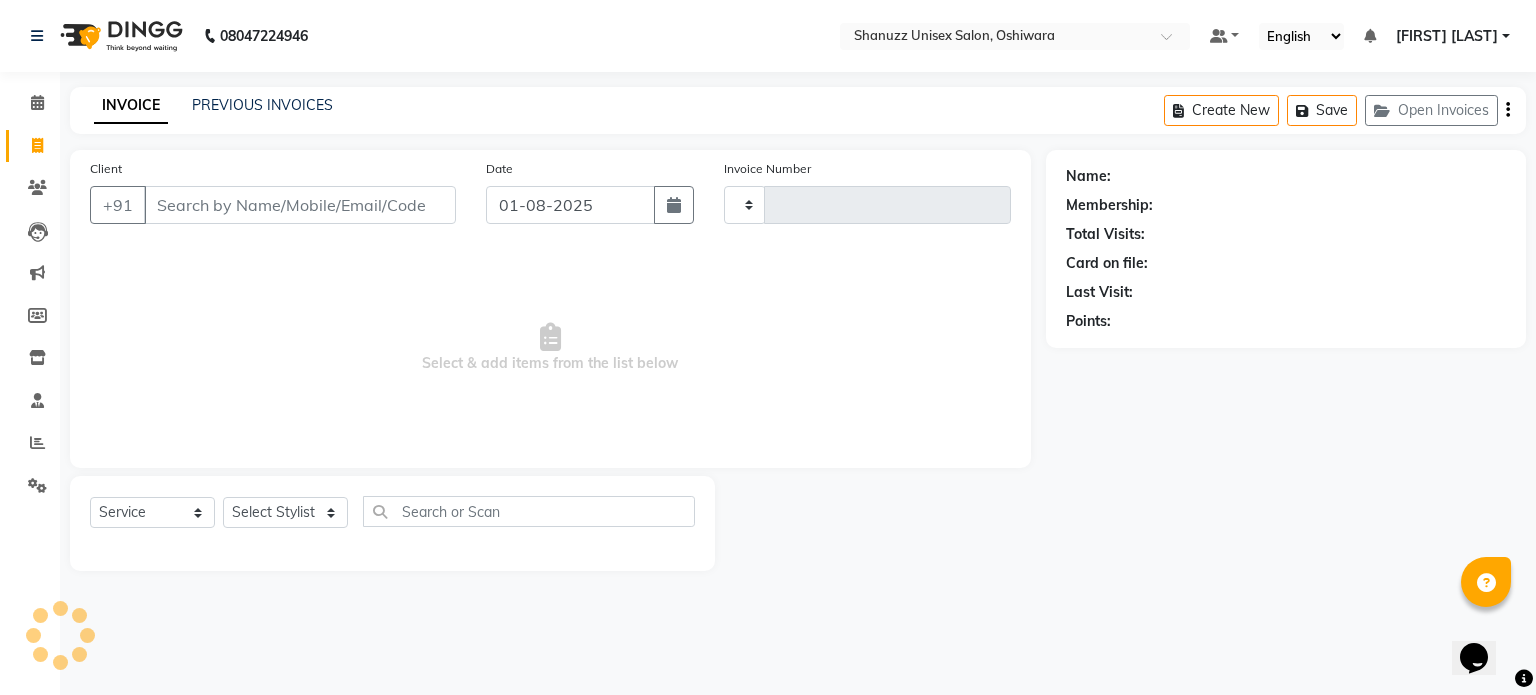 click on "INVOICE PREVIOUS INVOICES Create New   Save   Open Invoices" 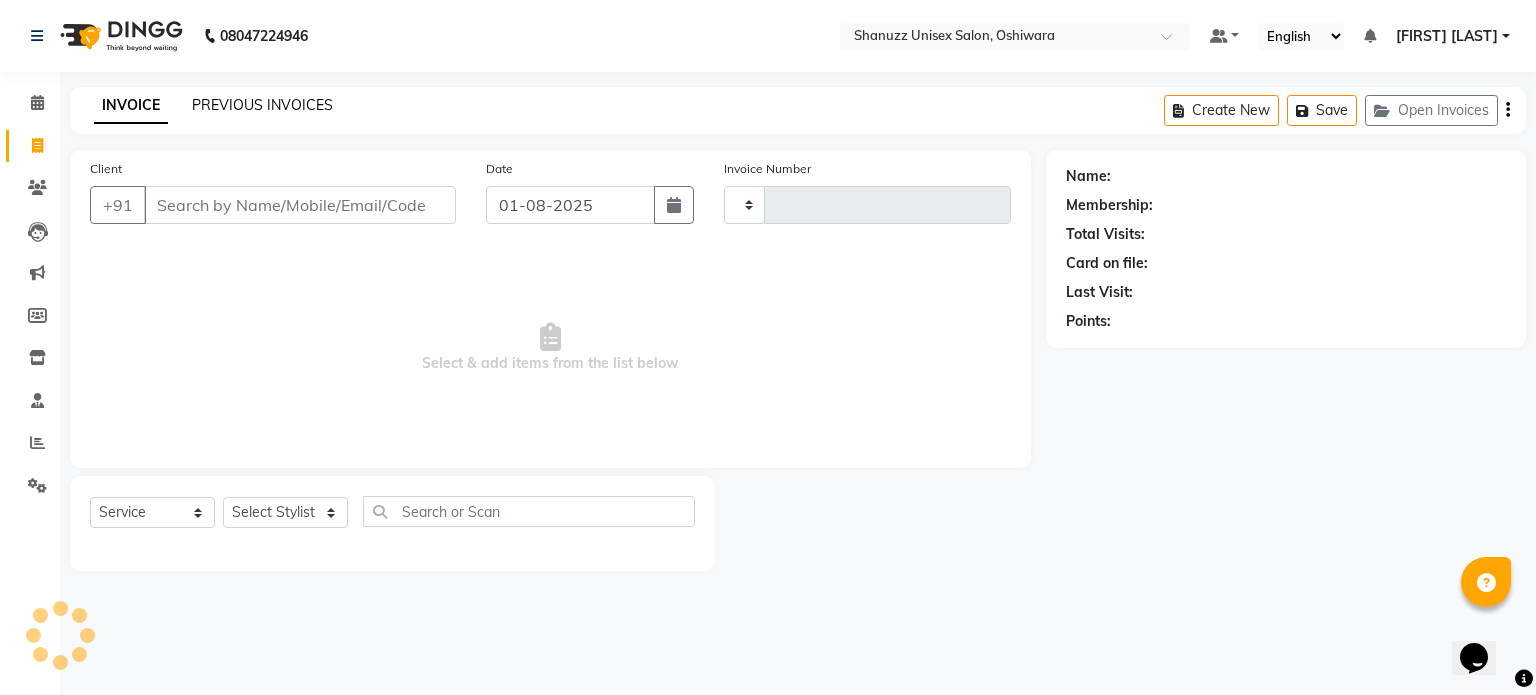 type on "1164" 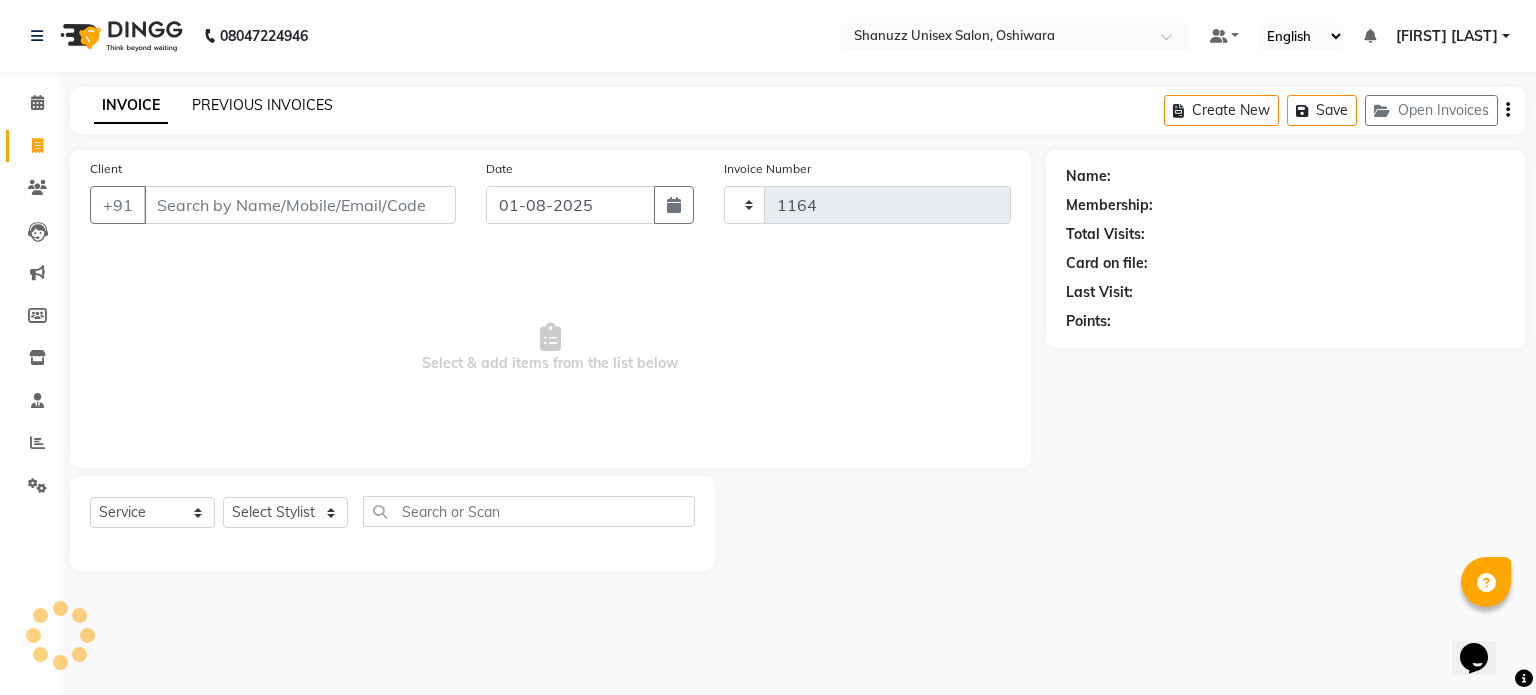 select on "7102" 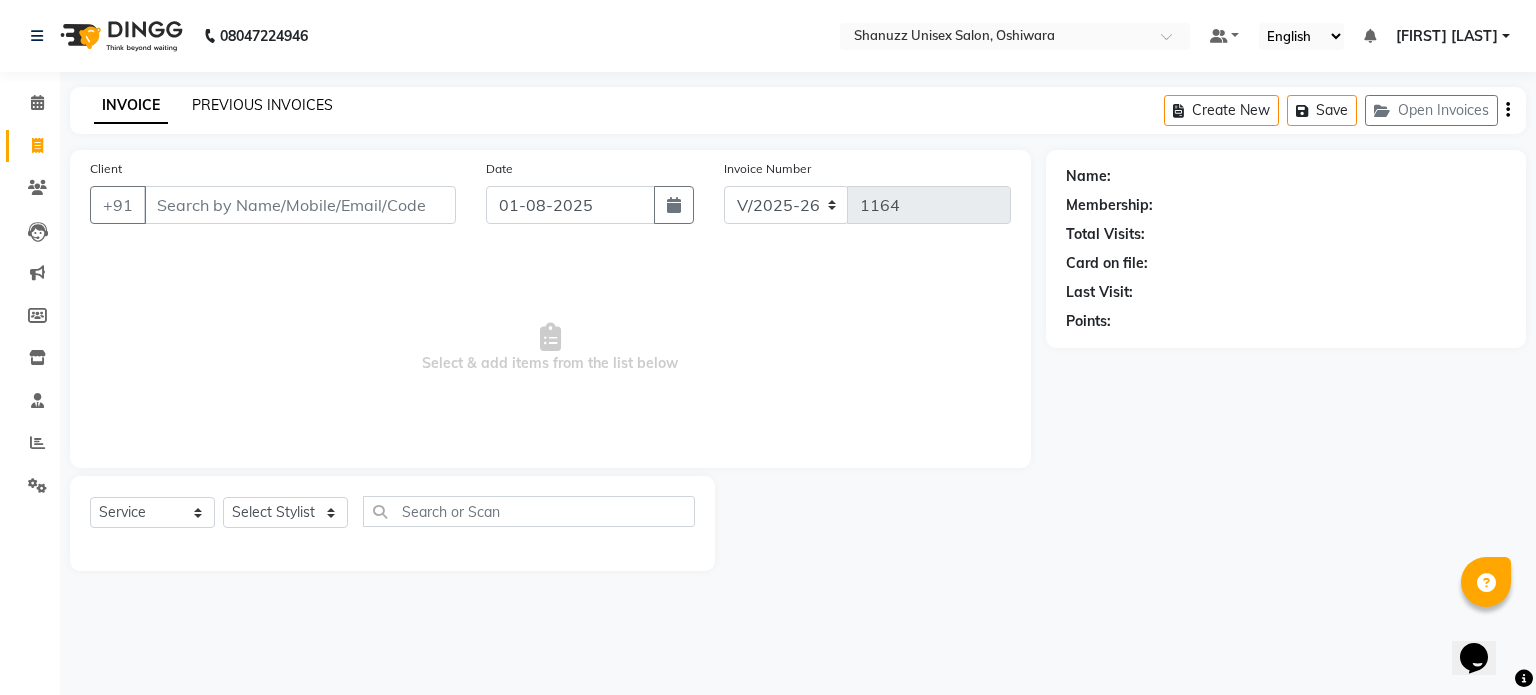 click on "PREVIOUS INVOICES" 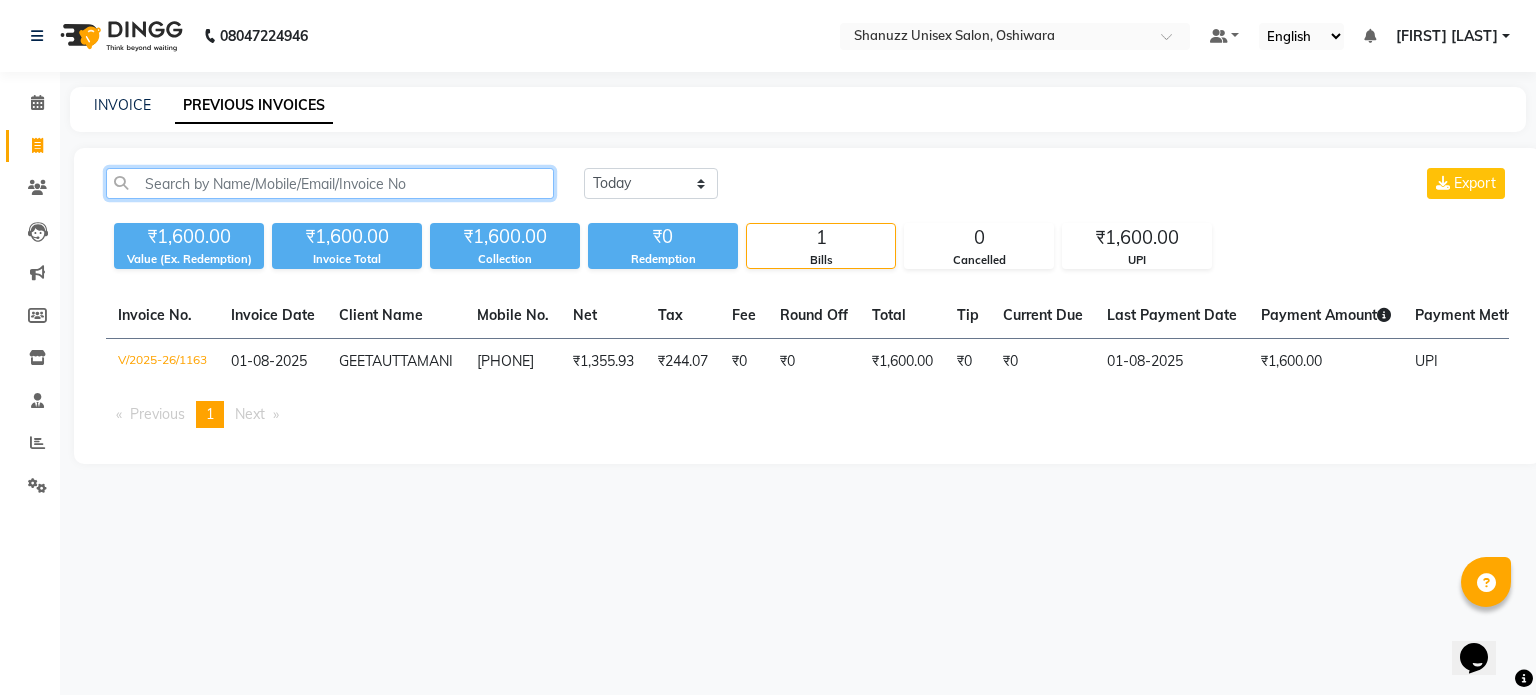 click 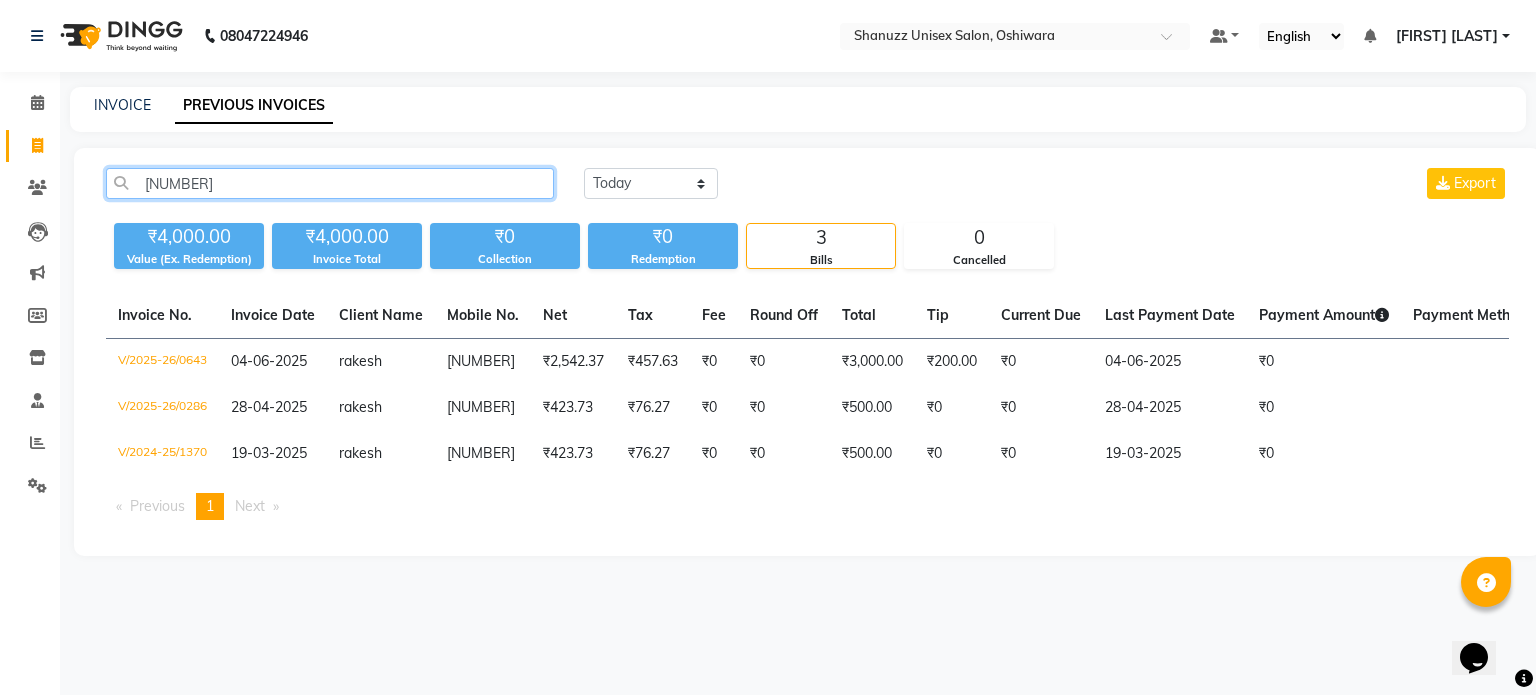 type on "8660234" 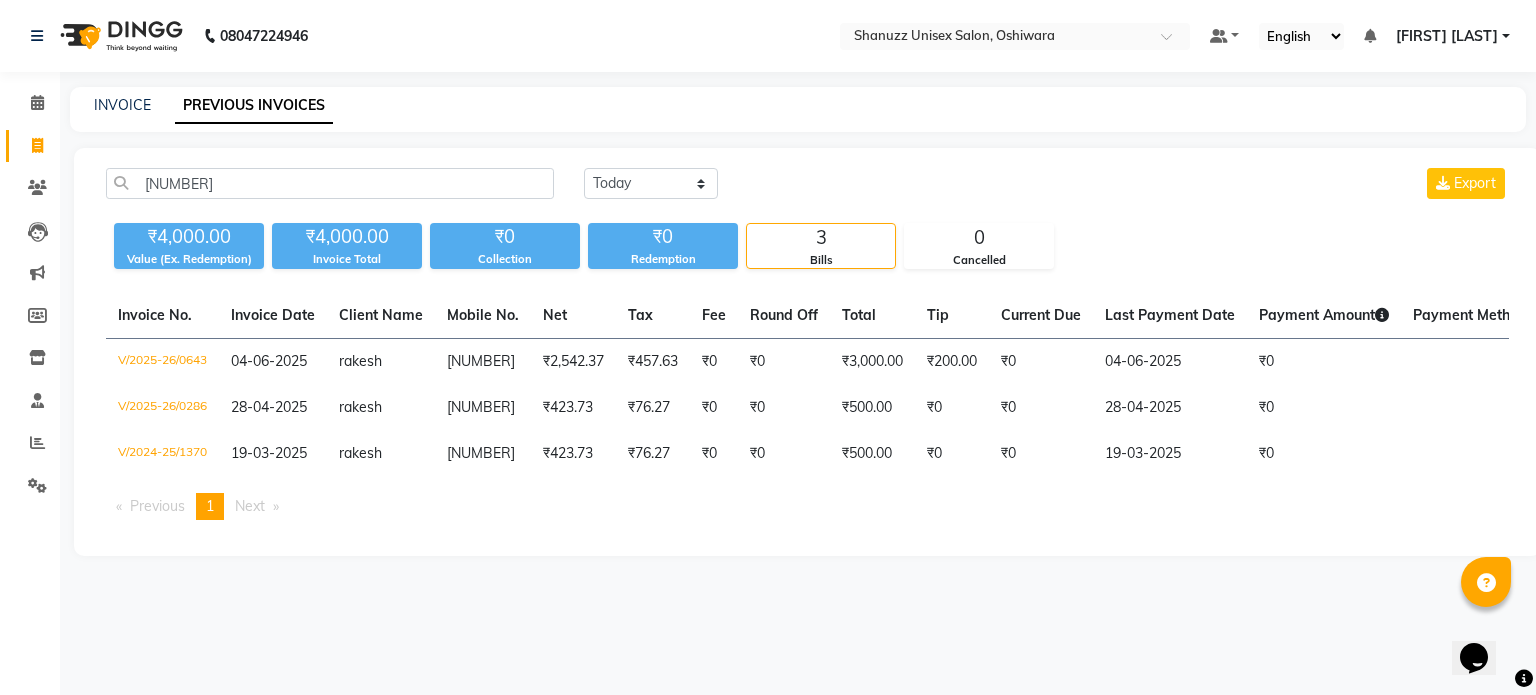 click on "8660234703" 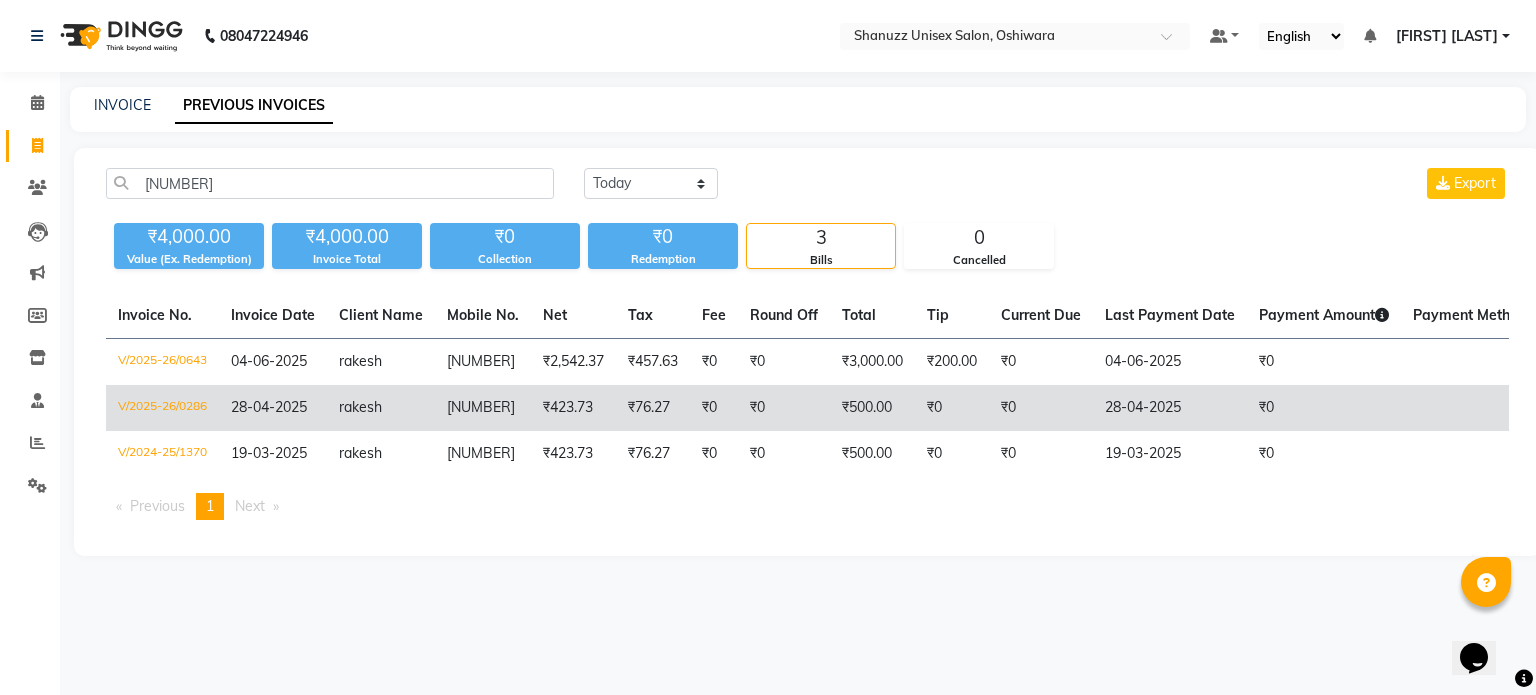 click on "₹423.73" 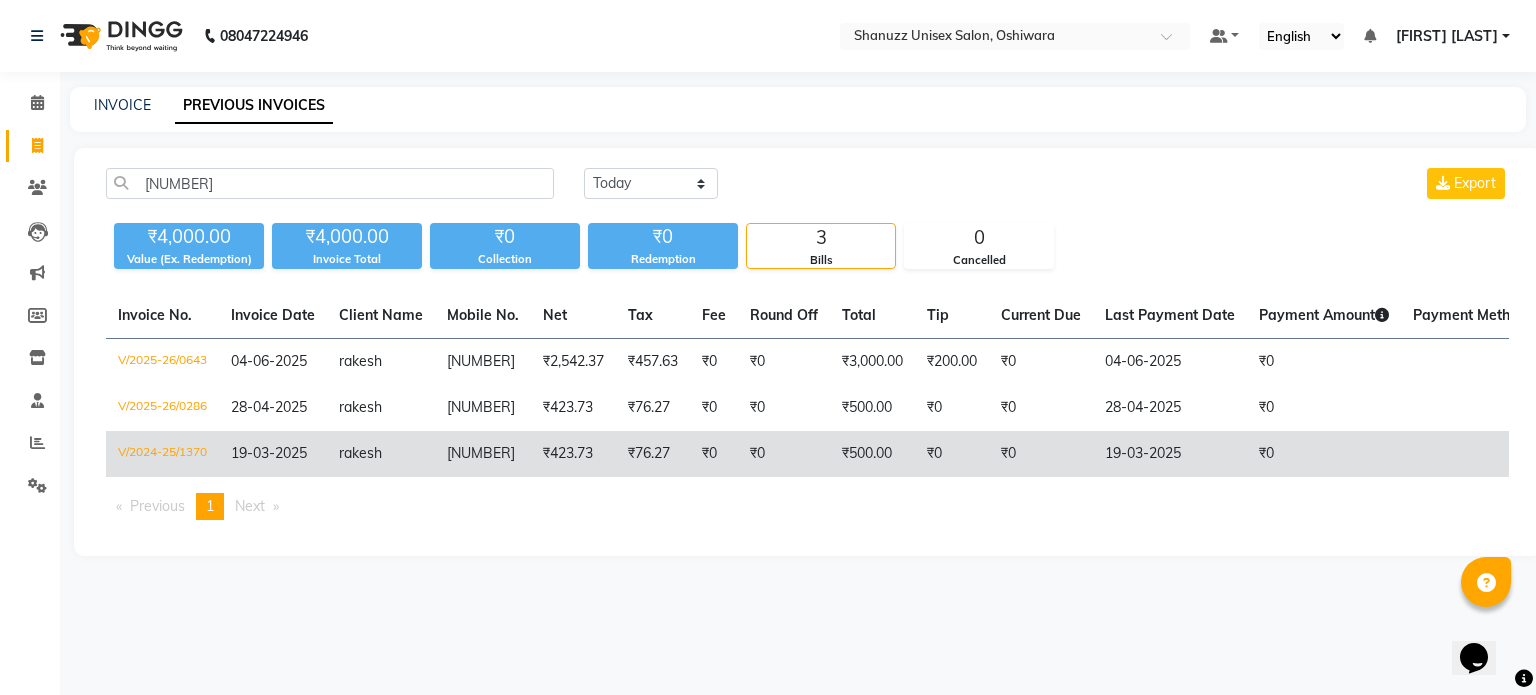click on "8660234703" 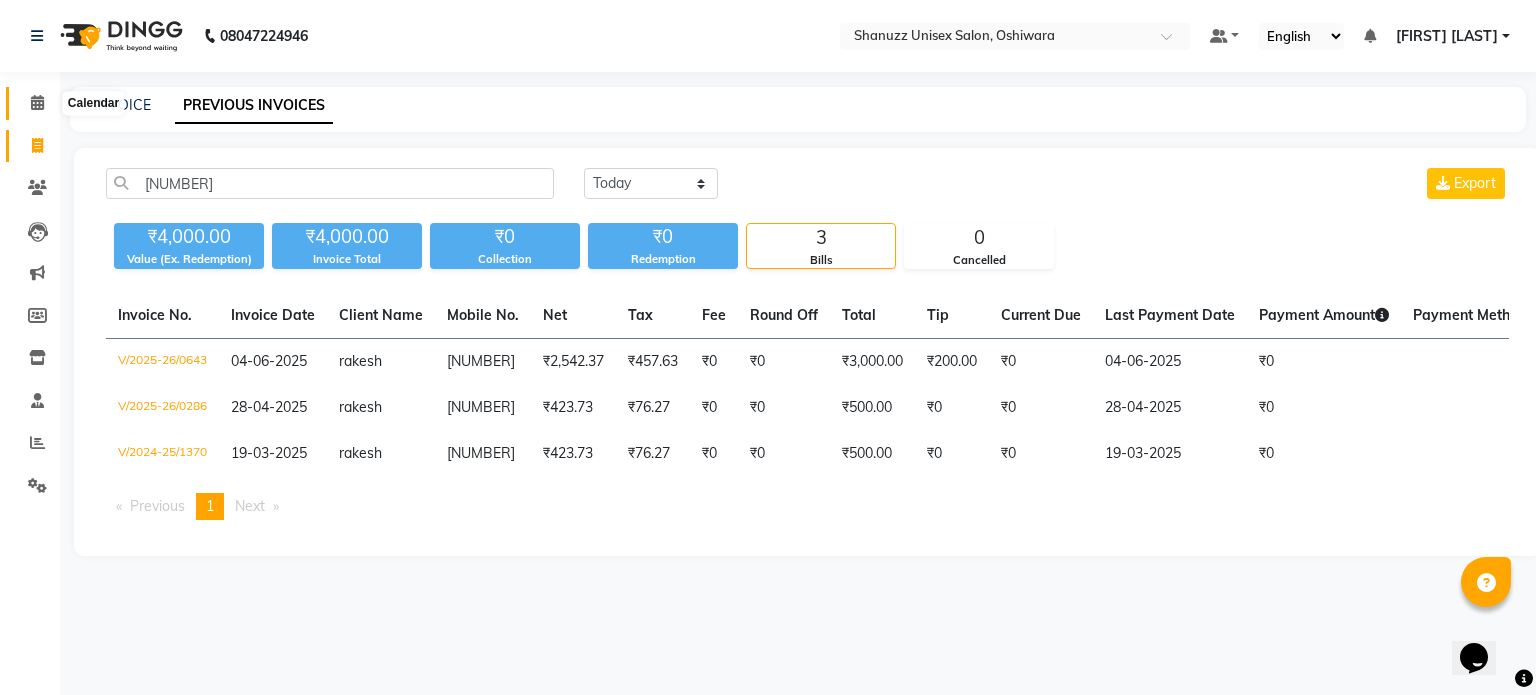 click 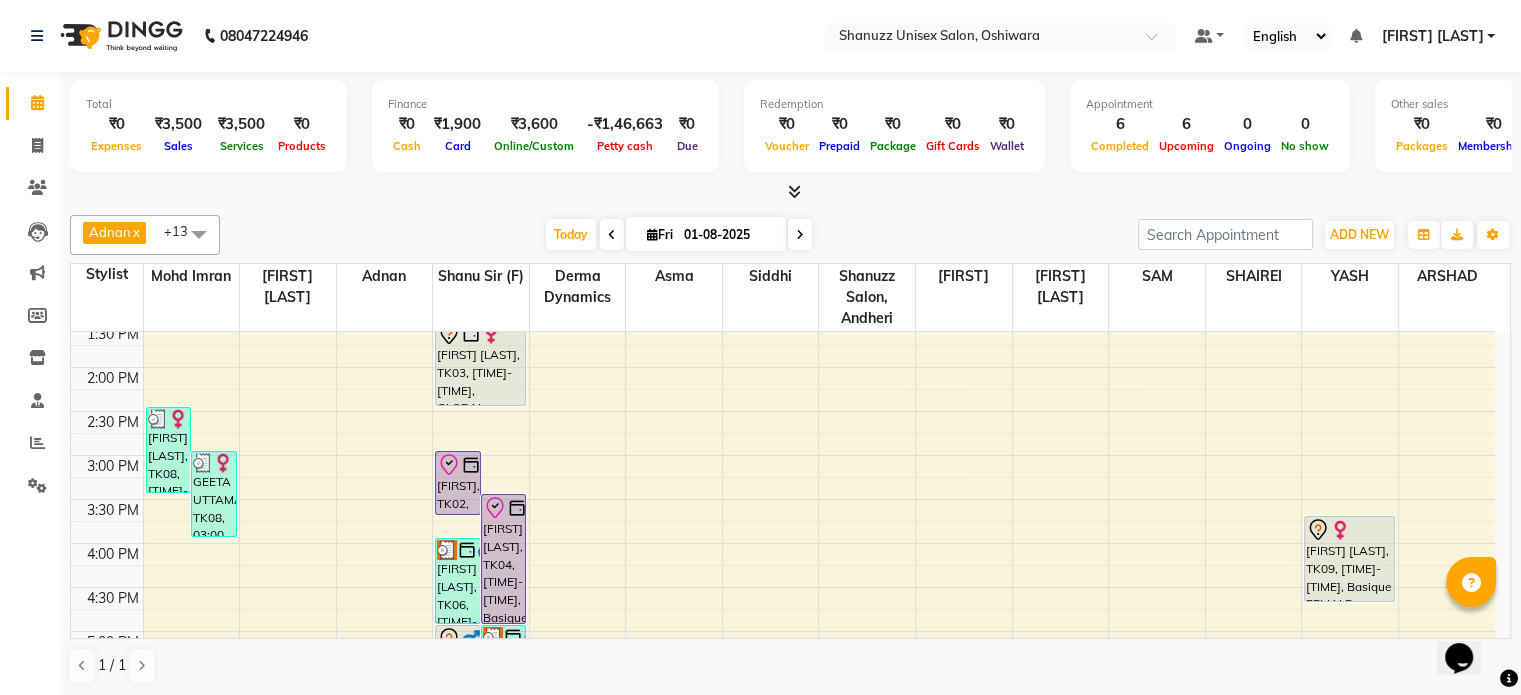 scroll, scrollTop: 658, scrollLeft: 0, axis: vertical 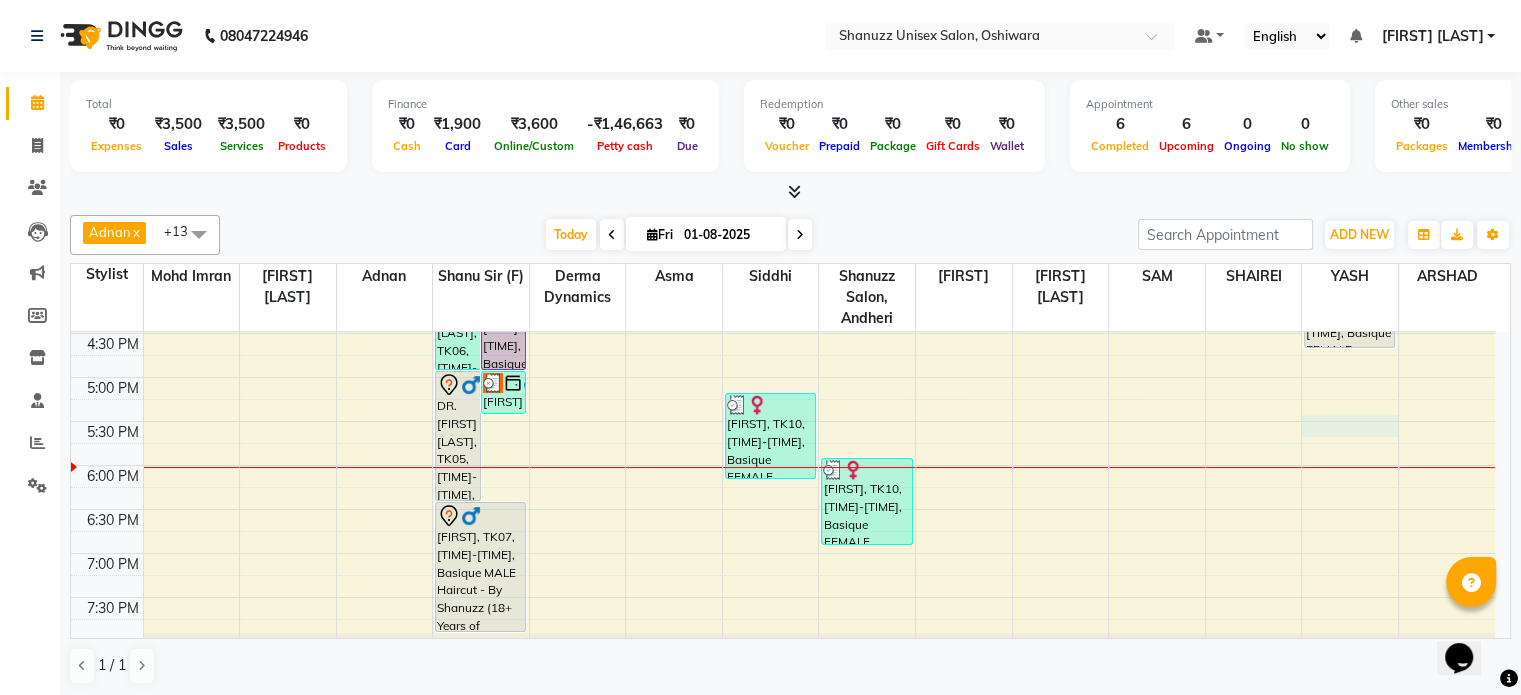 click on "9:00 AM 9:30 AM 10:00 AM 10:30 AM 11:00 AM 11:30 AM 12:00 PM 12:30 PM 1:00 PM 1:30 PM 2:00 PM 2:30 PM 3:00 PM 3:30 PM 4:00 PM 4:30 PM 5:00 PM 5:30 PM 6:00 PM 6:30 PM 7:00 PM 7:30 PM 8:00 PM 8:30 PM     GEETA UTTAMANI, TK08, 02:30 PM-03:30 PM, Basique MALE Haircut - By Seasoned Hairdresser (10+ Years of Experience)     GEETA UTTAMANI, TK08, 03:00 PM-04:00 PM, SHAVE / BEARD TRIM - By Seasoned Hairdresser (10+ Years of Experience)
RAVI, TK02, 03:00 PM-03:45 PM, Basique MALE Haircut - By Shanuzz (18+ Years of Experience)
VISHWA SONI, TK04, 03:30 PM-05:00 PM, Basique MALE Haircut - By Shanuzz (18+ Years of Experience)     MUBEEN  HANIF BUKSH, TK06, 04:00 PM-05:00 PM, Basique FEMALE Haircut - By Shanuzz (18+ Years of Experience)             DR.SARVESH BADJATE, TK05, 05:00 PM-06:30 PM, Basique MALE Haircut - By Shanuzz (18+ Years of Experience)     MUBEEN  HANIF BUKSH, TK06, 05:00 PM-05:30 PM, GLOBAL COLOR + HIGHLIGHTS  - Hair below waist" at bounding box center (783, 201) 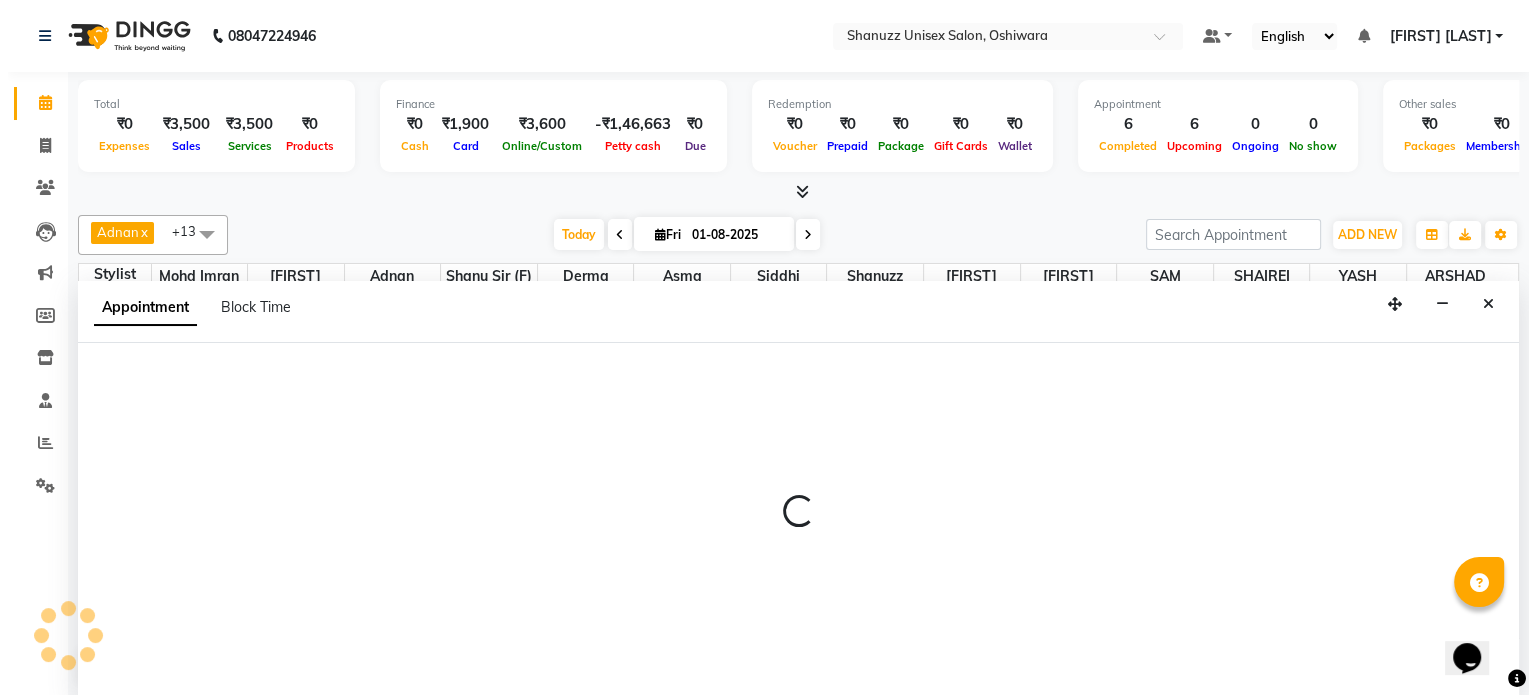 scroll, scrollTop: 0, scrollLeft: 0, axis: both 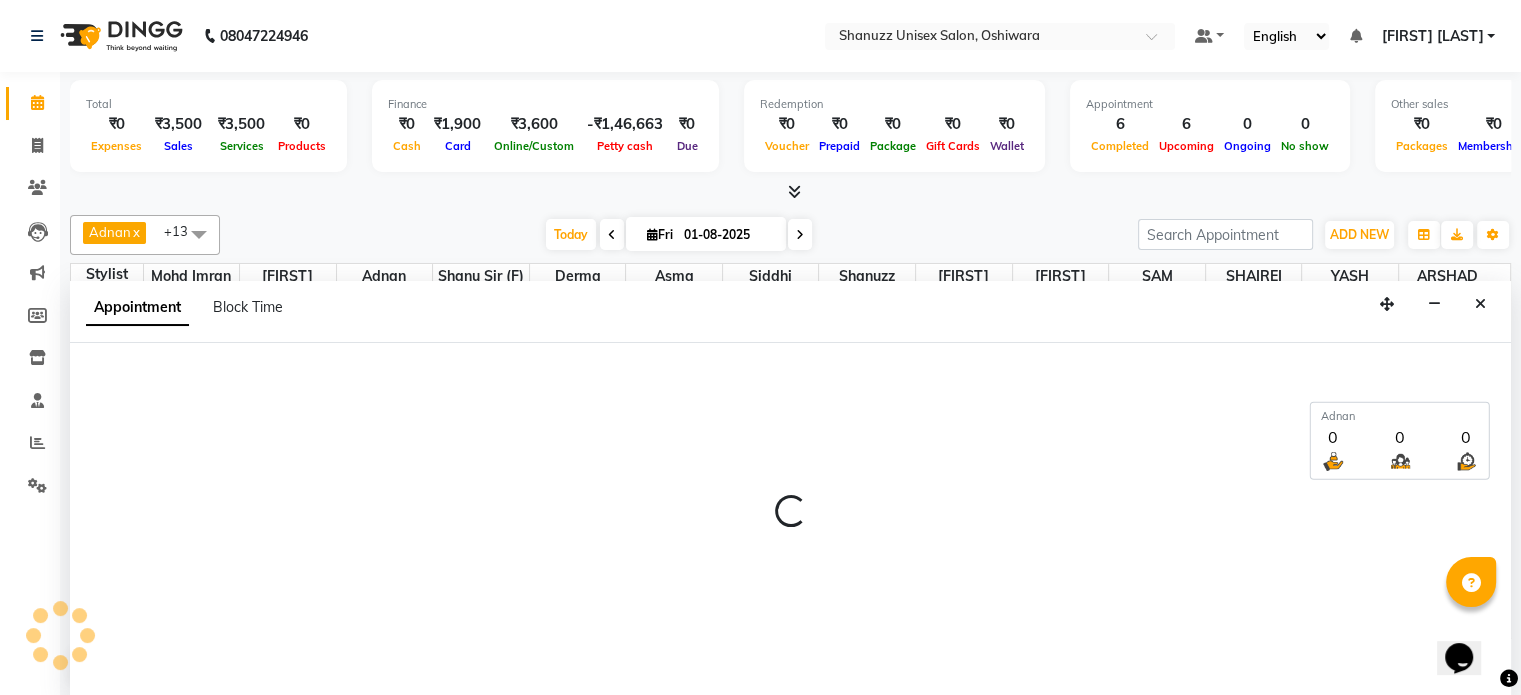 select on "84401" 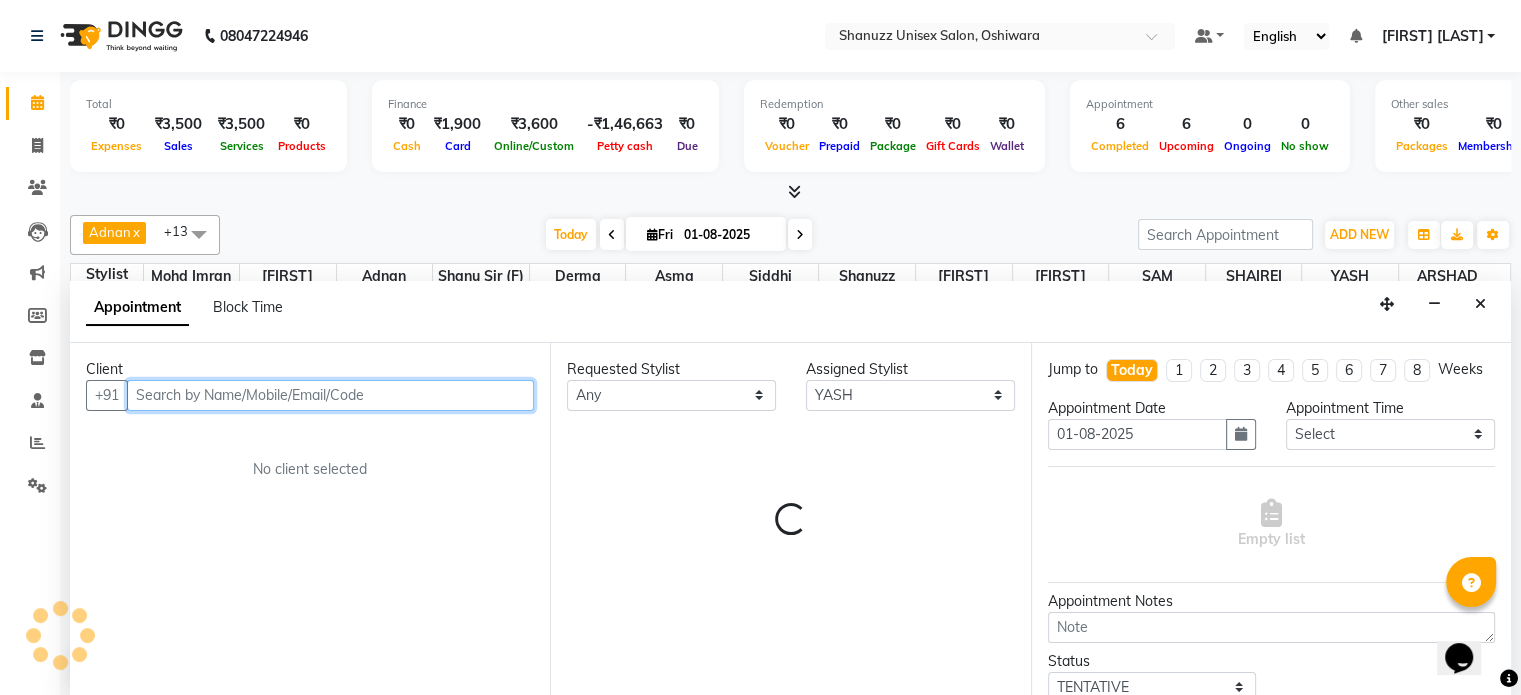 click at bounding box center (330, 395) 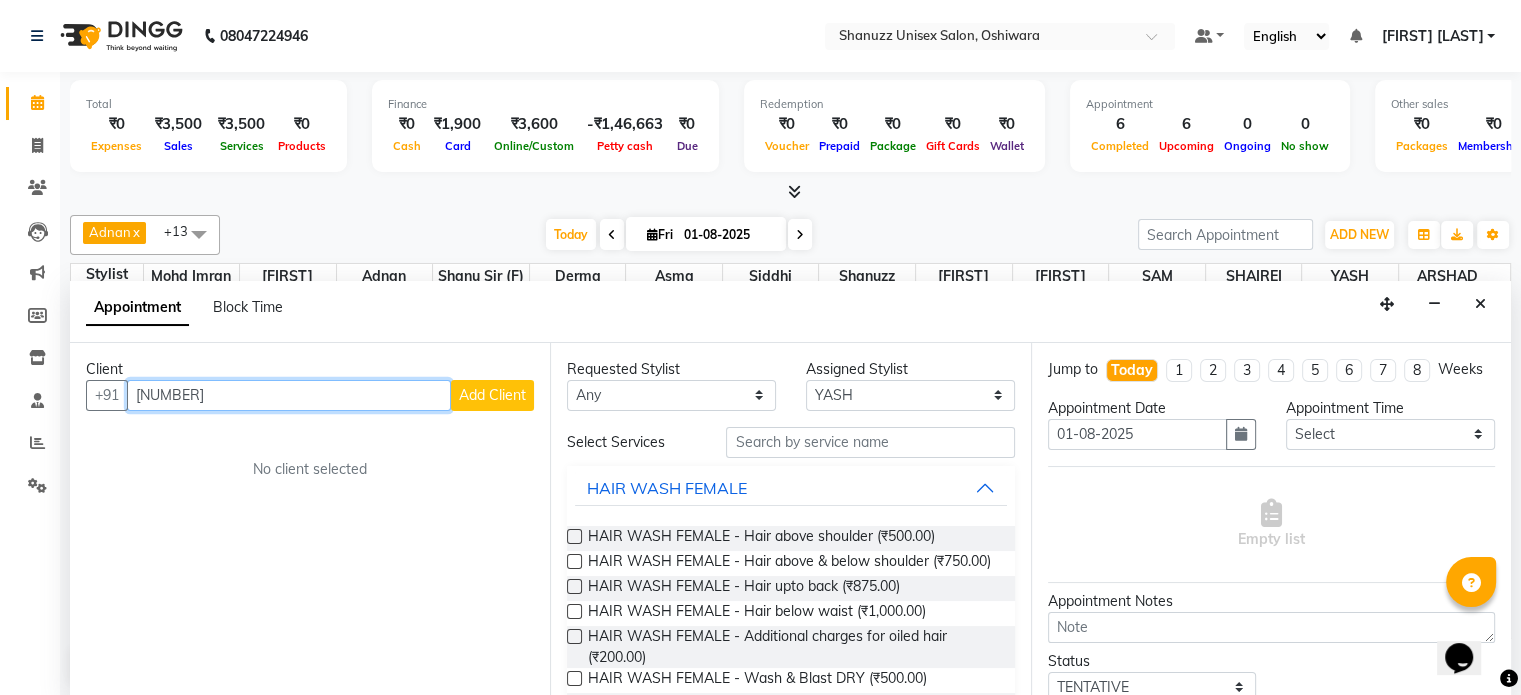 type on "7385693478" 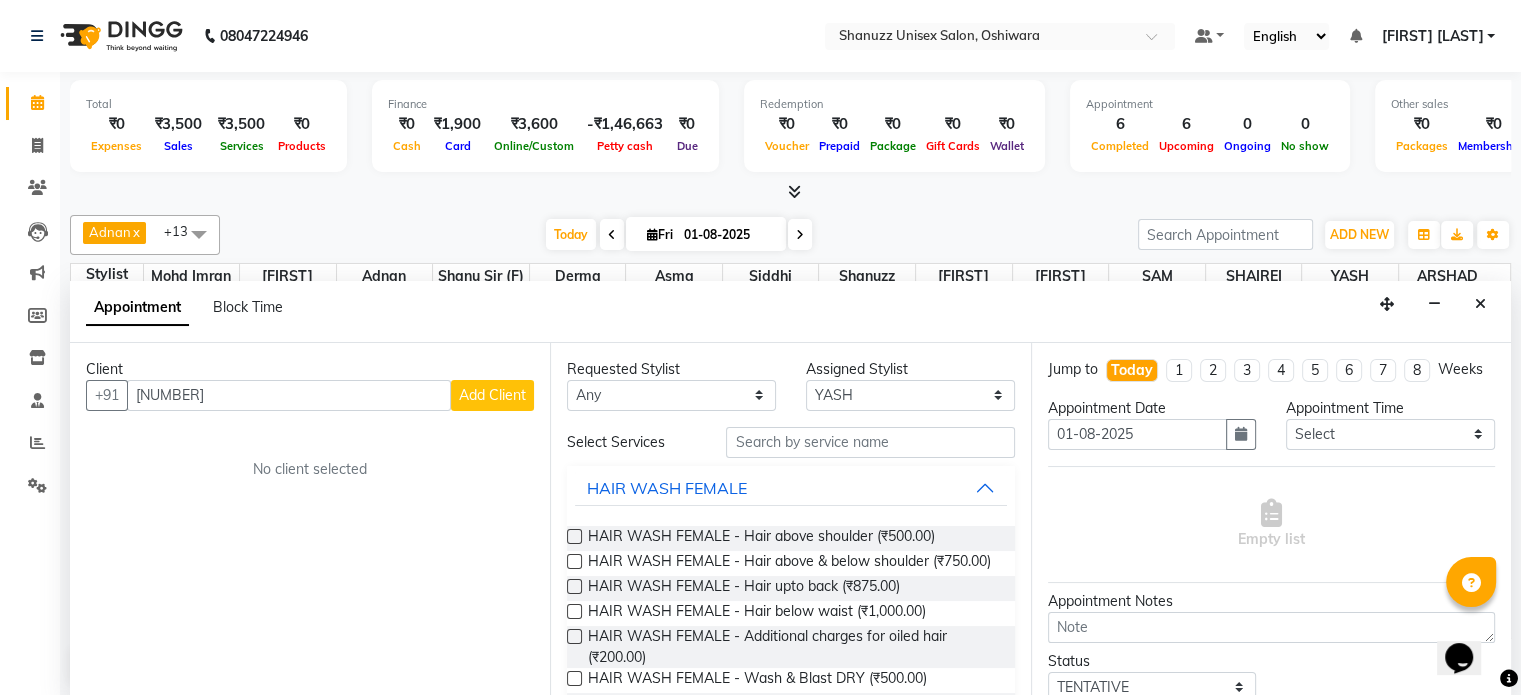 click on "Add Client" at bounding box center (492, 395) 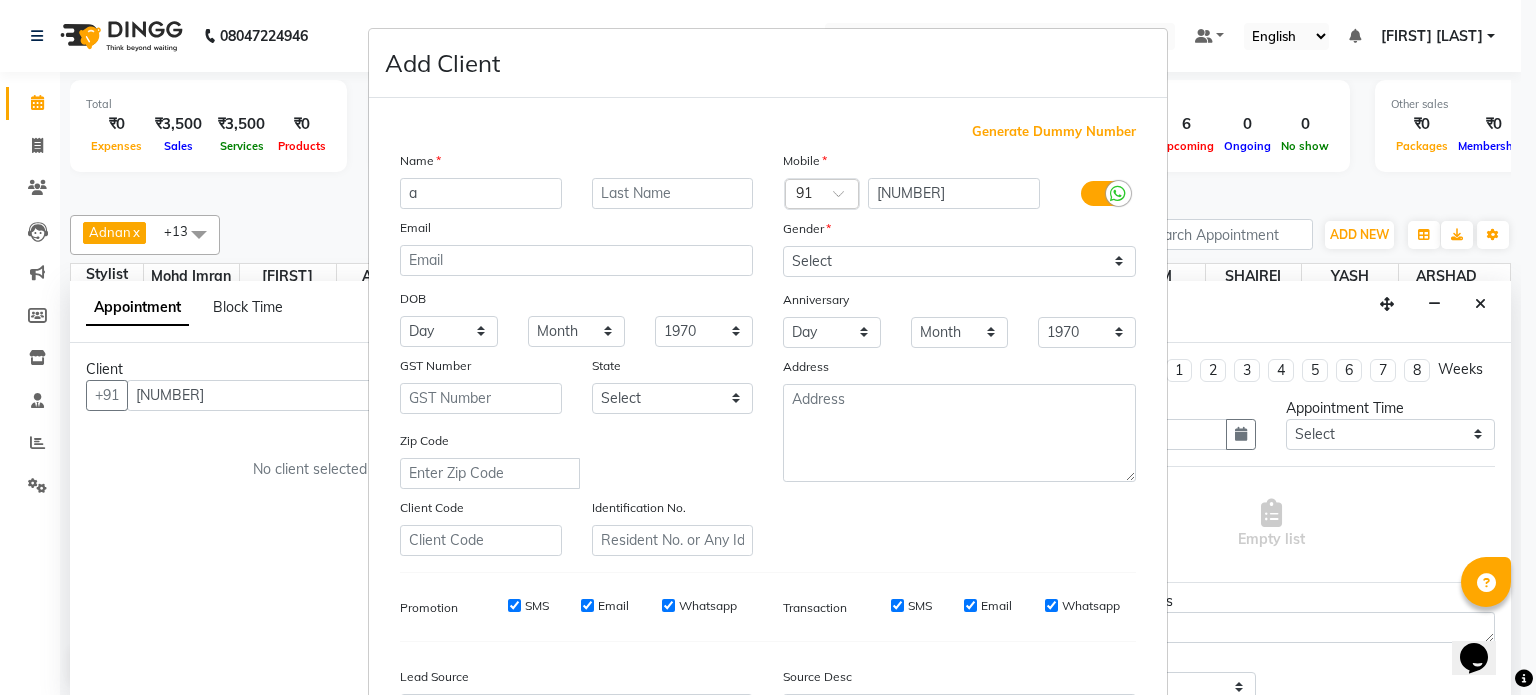click on "a" at bounding box center [481, 193] 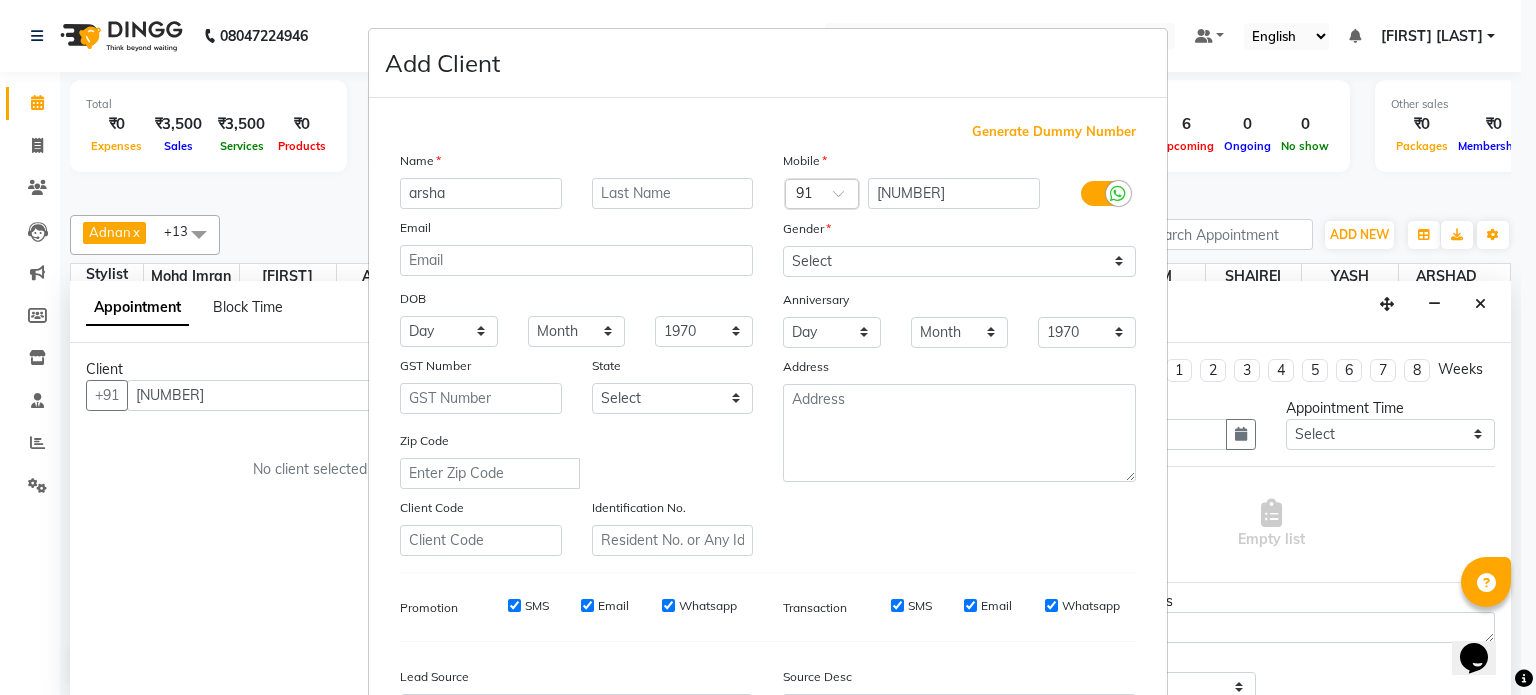 click on "arsha" at bounding box center [481, 193] 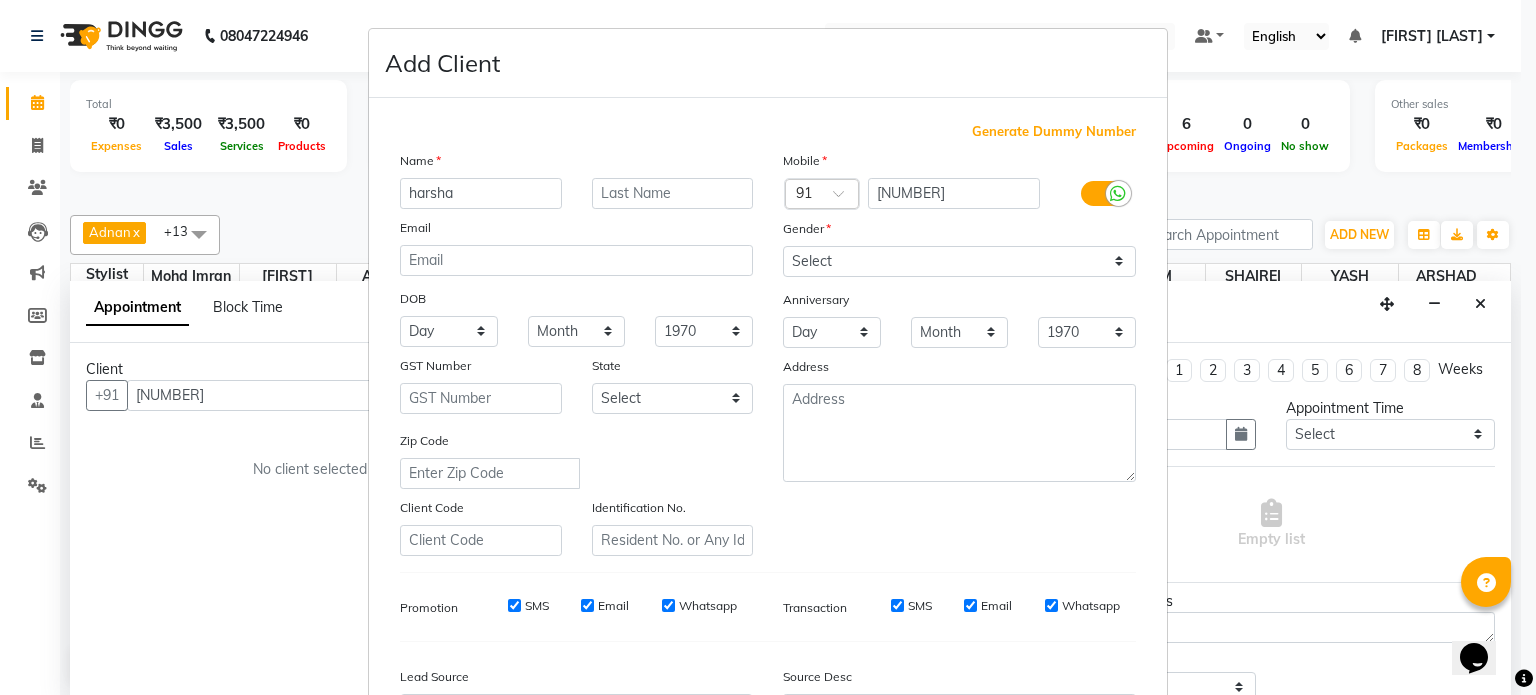 type on "harsha" 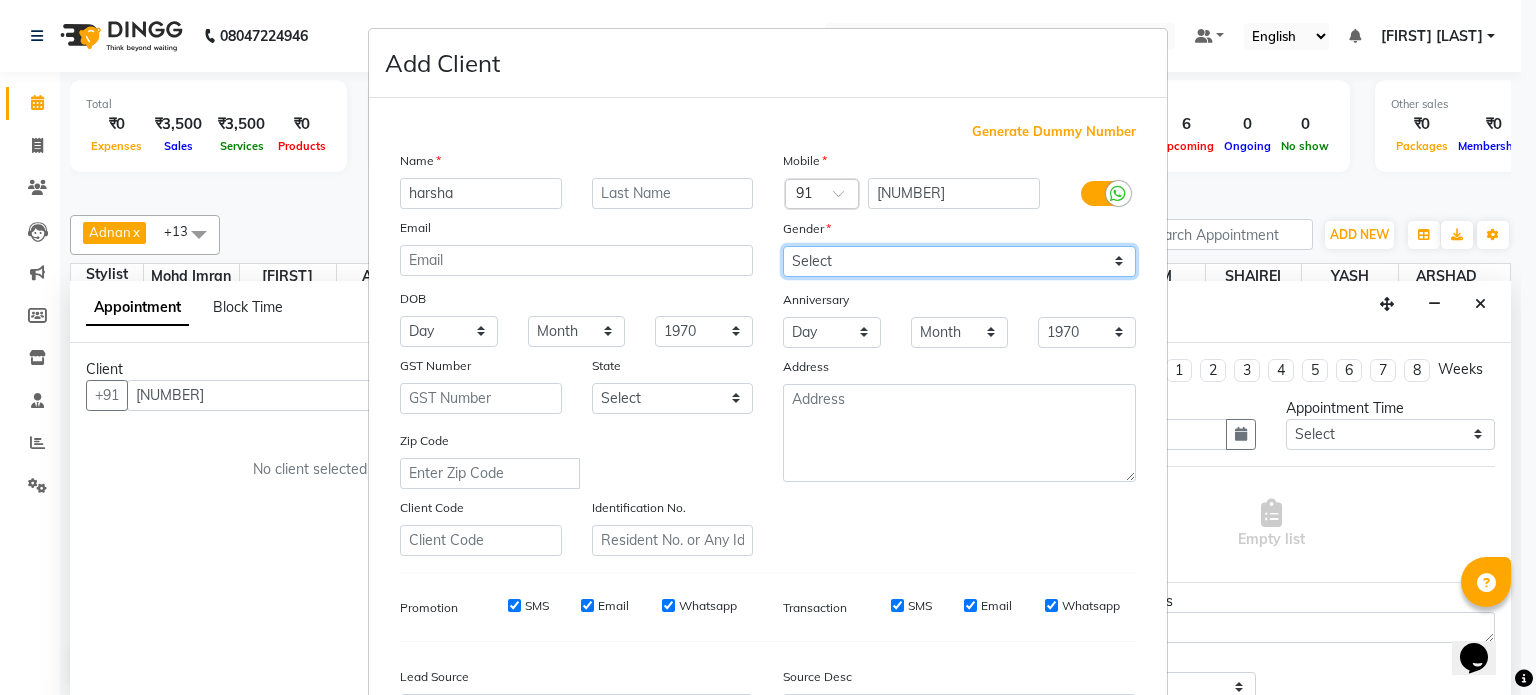 click on "Select Male Female Other Prefer Not To Say" at bounding box center (959, 261) 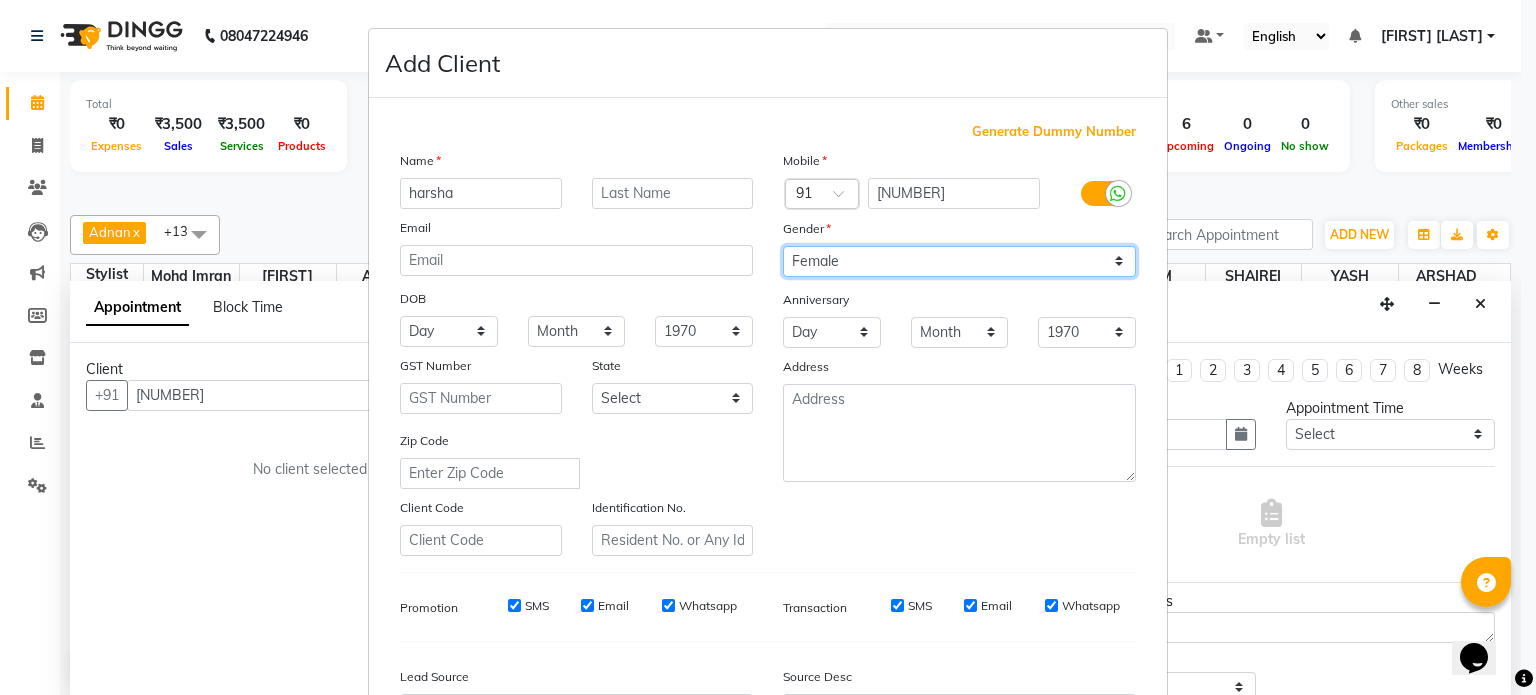 click on "Select Male Female Other Prefer Not To Say" at bounding box center (959, 261) 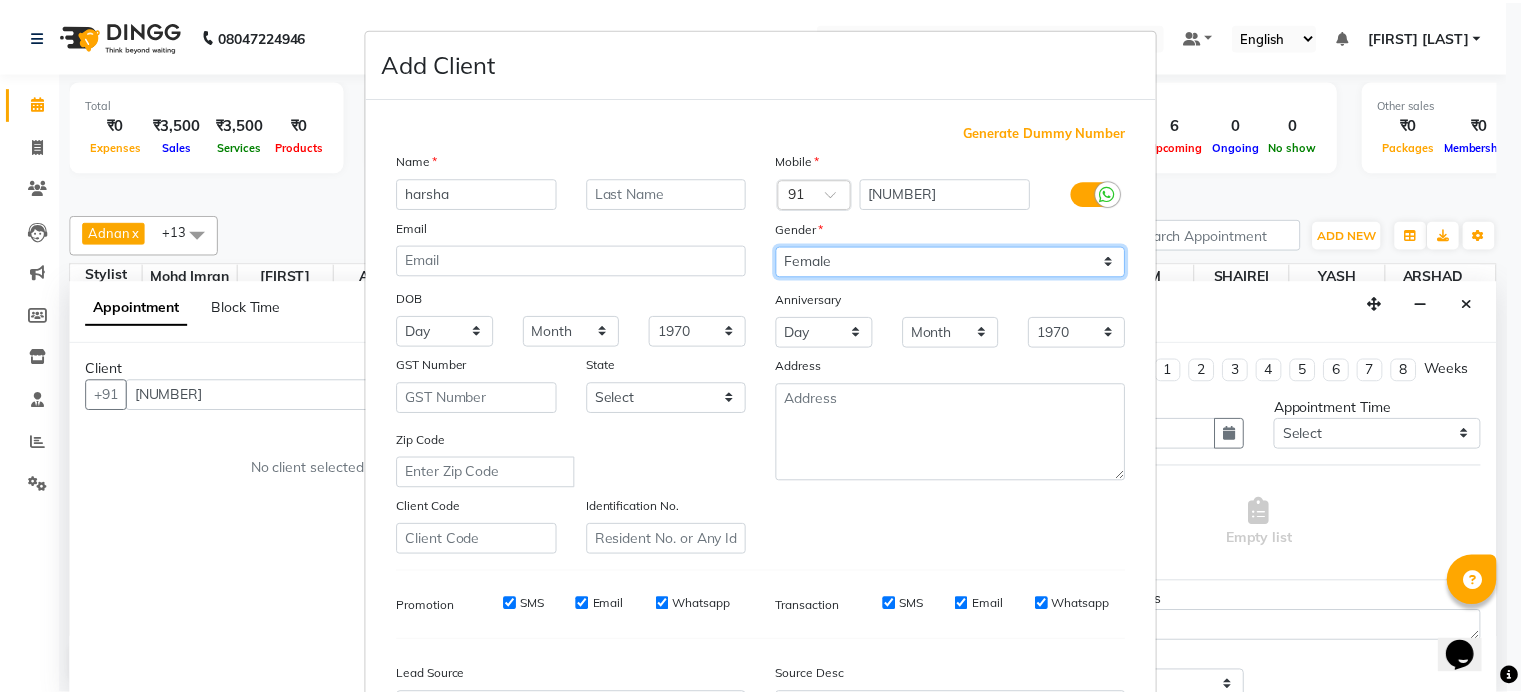 scroll, scrollTop: 237, scrollLeft: 0, axis: vertical 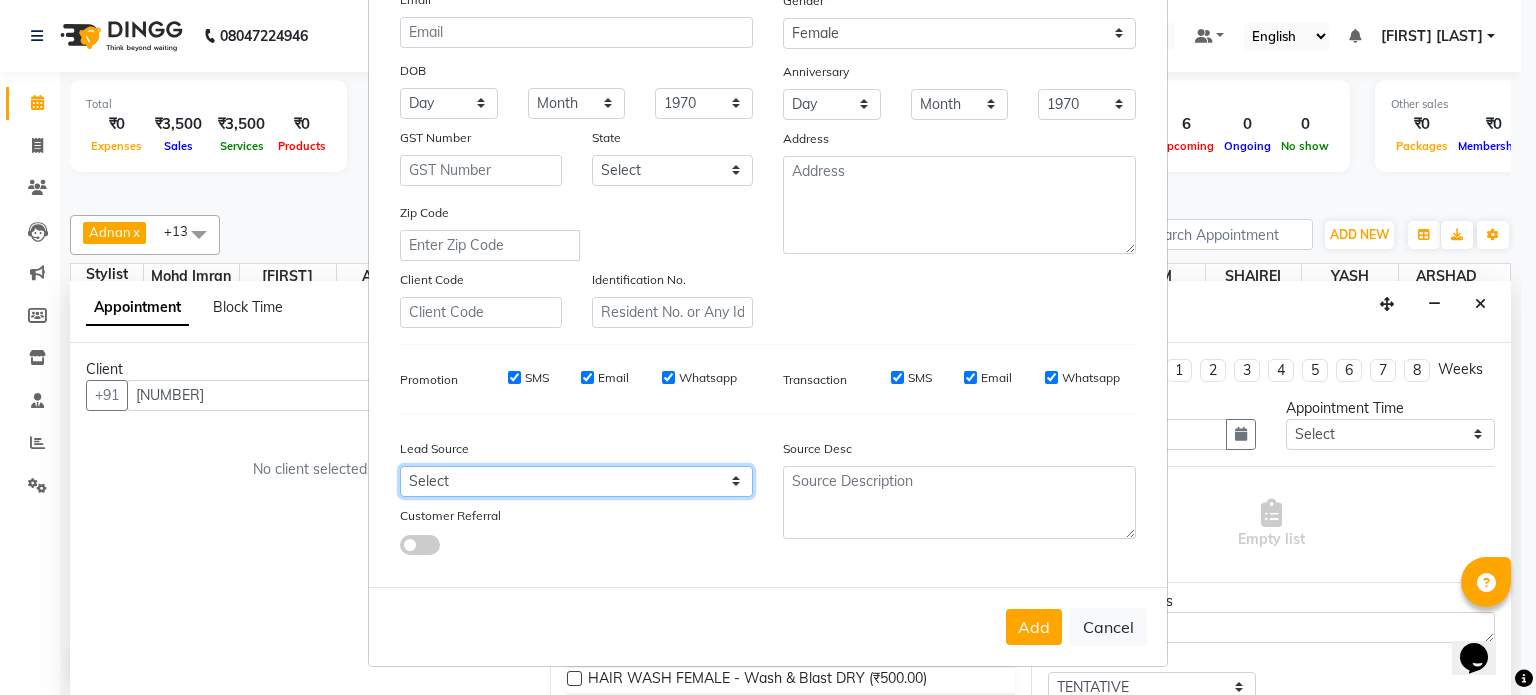 click on "Select Walk-in Referral Internet Friend Word of Mouth Advertisement Facebook JustDial Google Other" at bounding box center (576, 481) 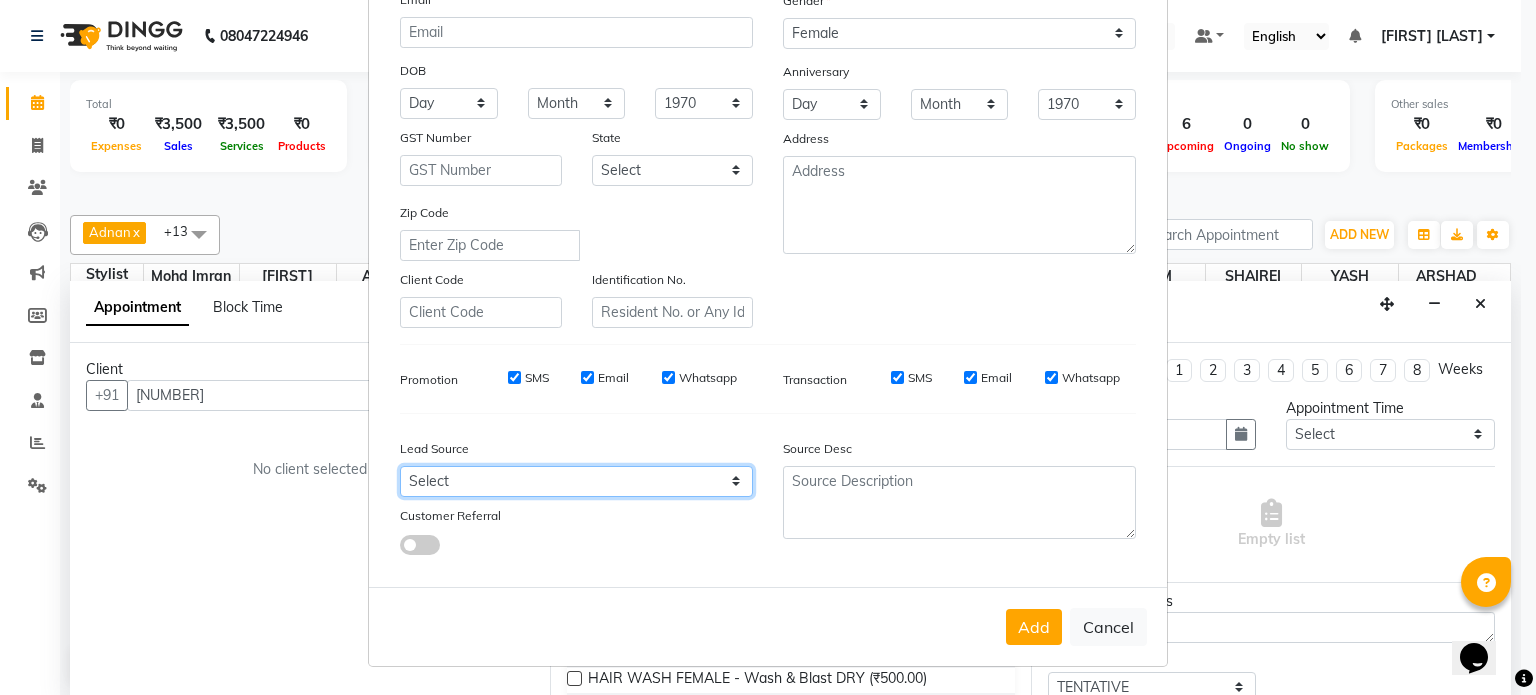 select on "49172" 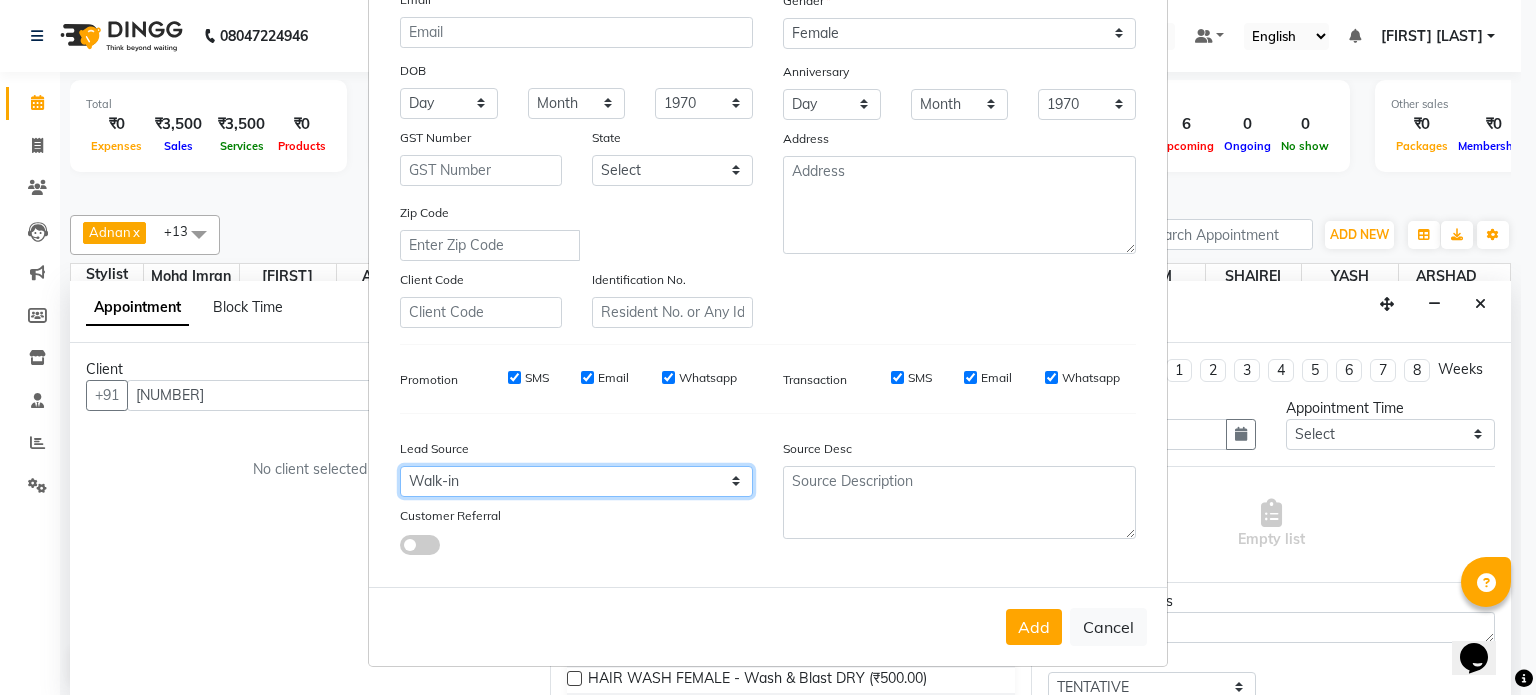 click on "Select Walk-in Referral Internet Friend Word of Mouth Advertisement Facebook JustDial Google Other" at bounding box center (576, 481) 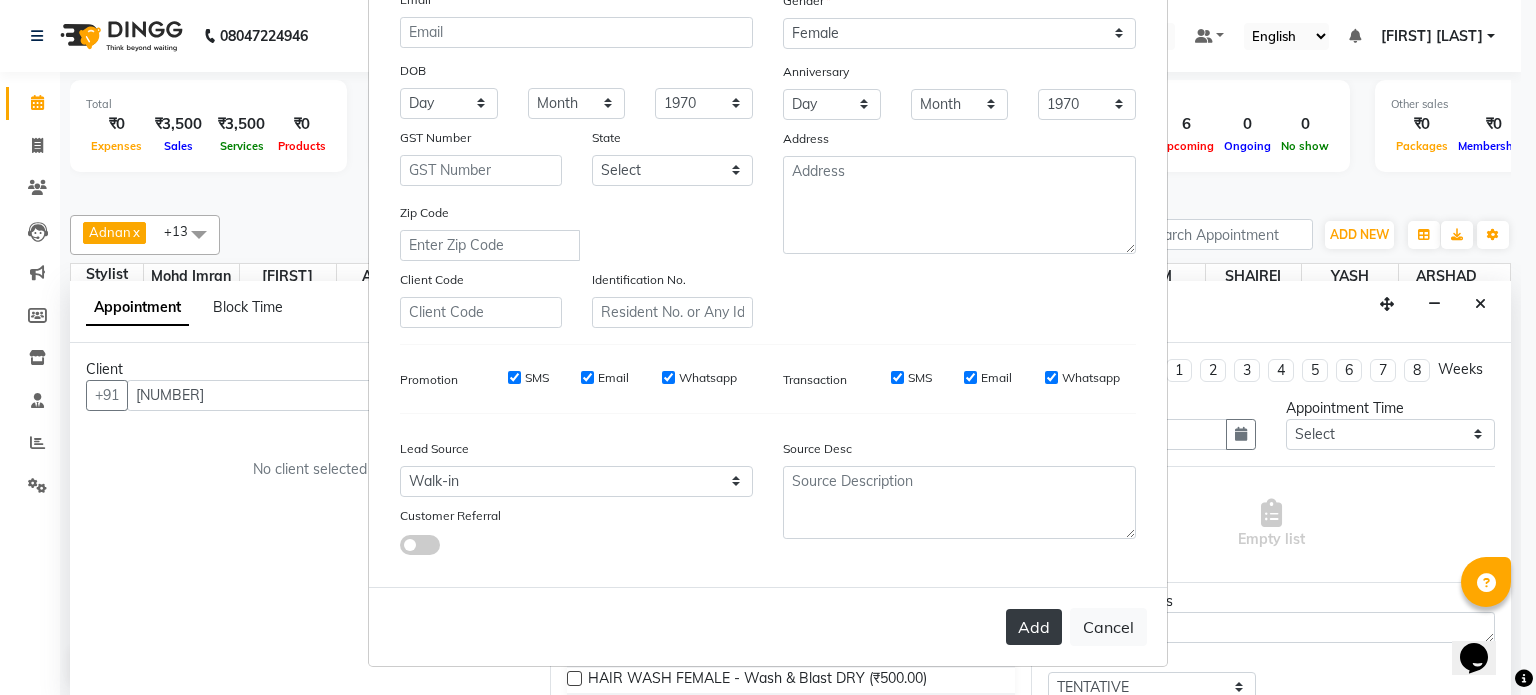 click on "Add" at bounding box center [1034, 627] 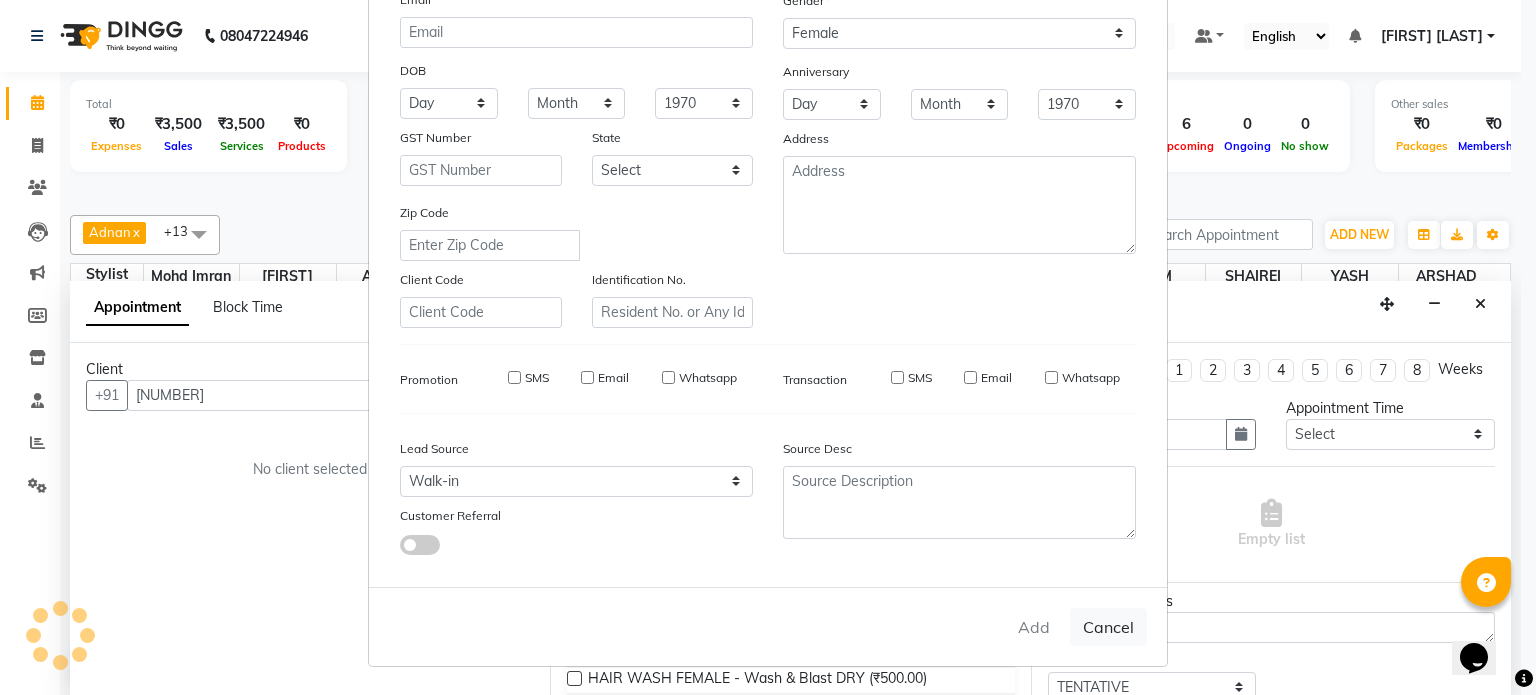 type 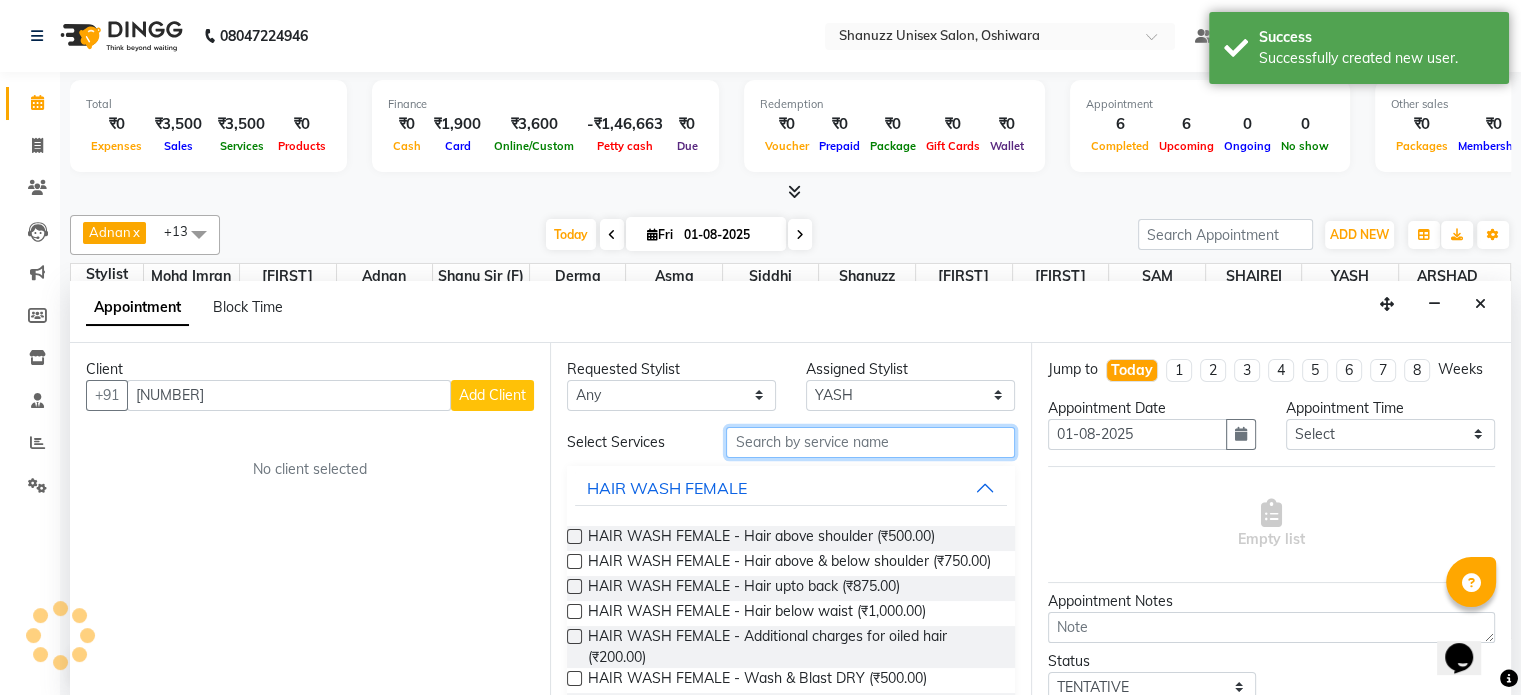 click at bounding box center (870, 442) 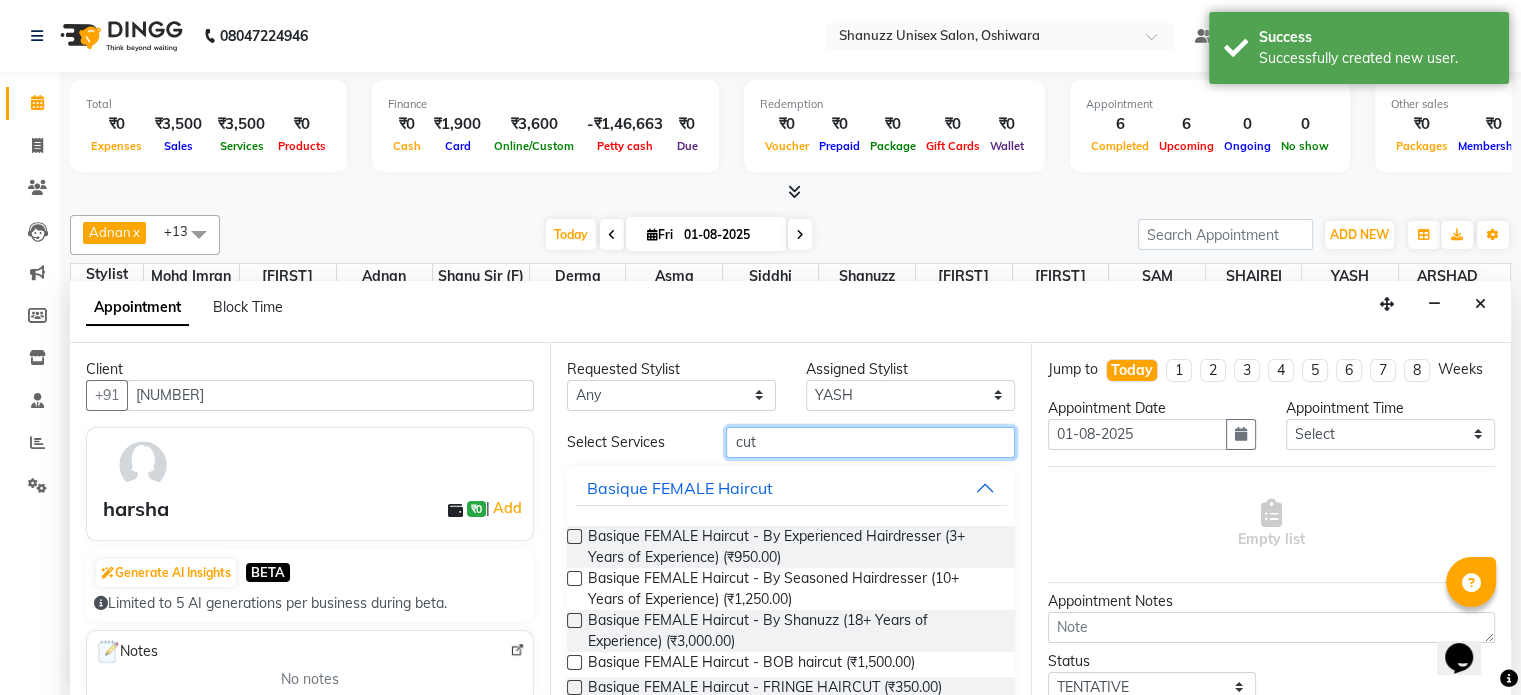 type on "cut" 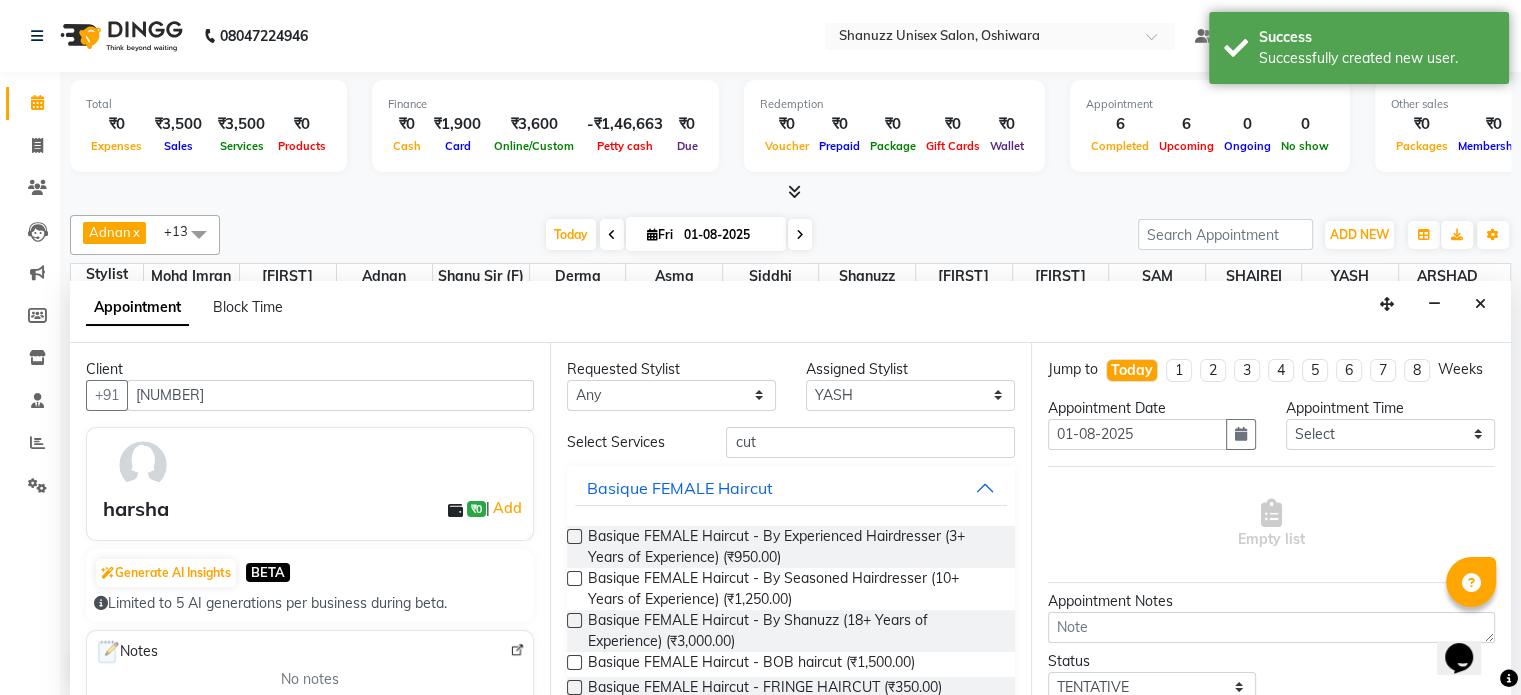 click at bounding box center (574, 536) 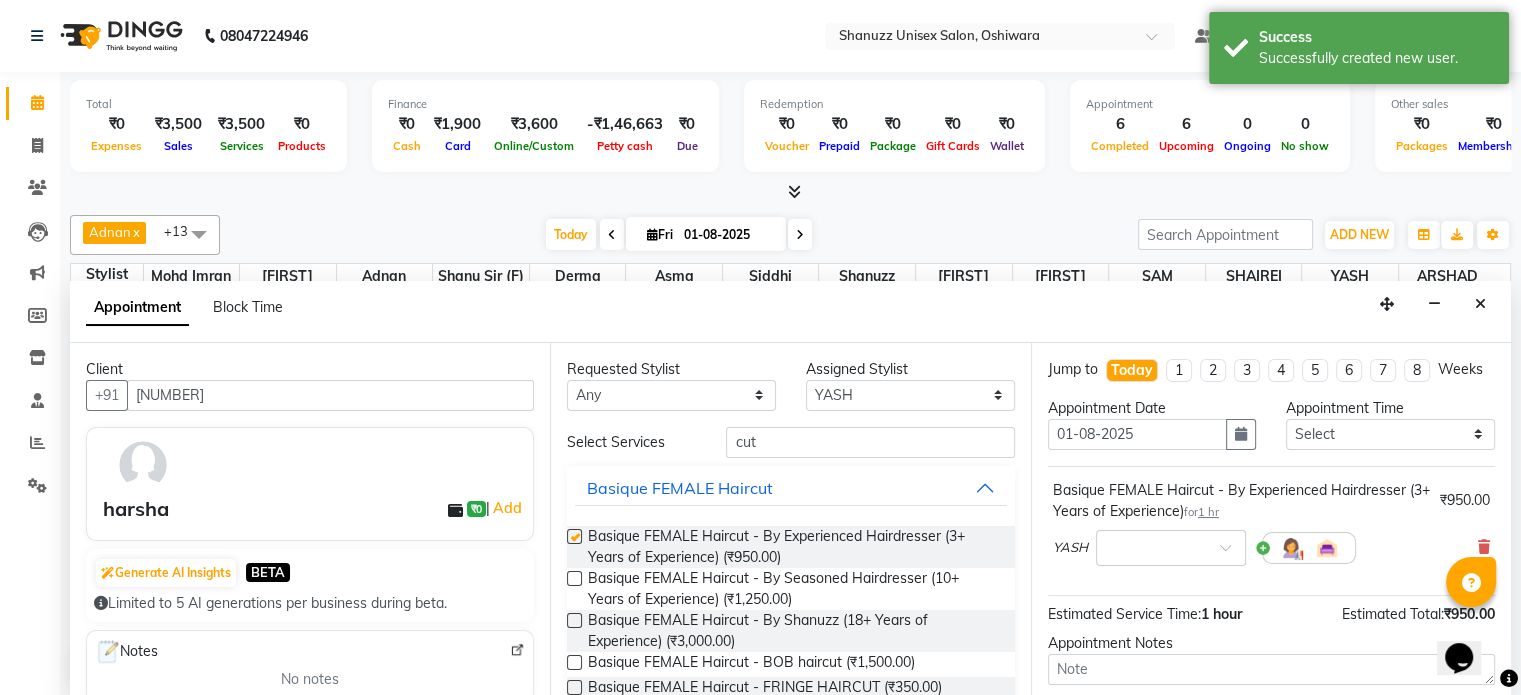checkbox on "false" 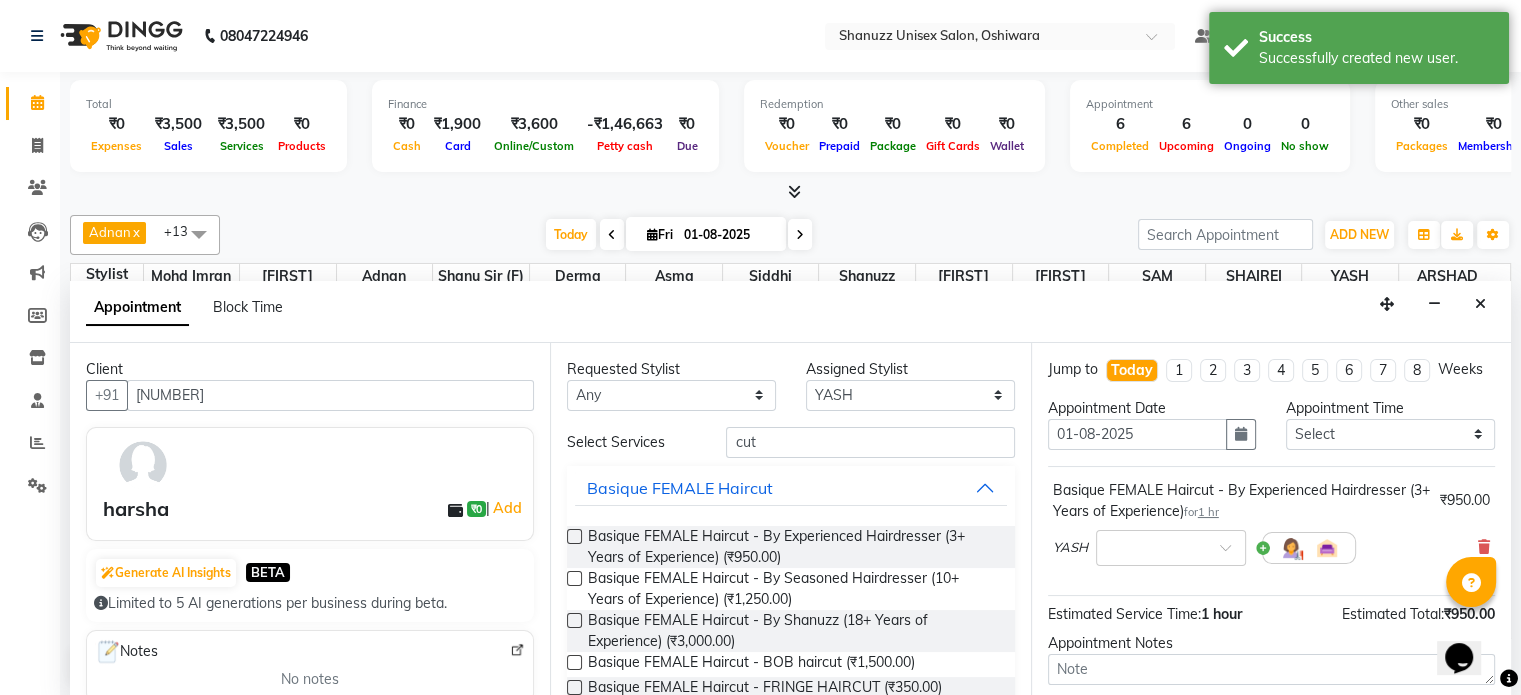 scroll, scrollTop: 191, scrollLeft: 0, axis: vertical 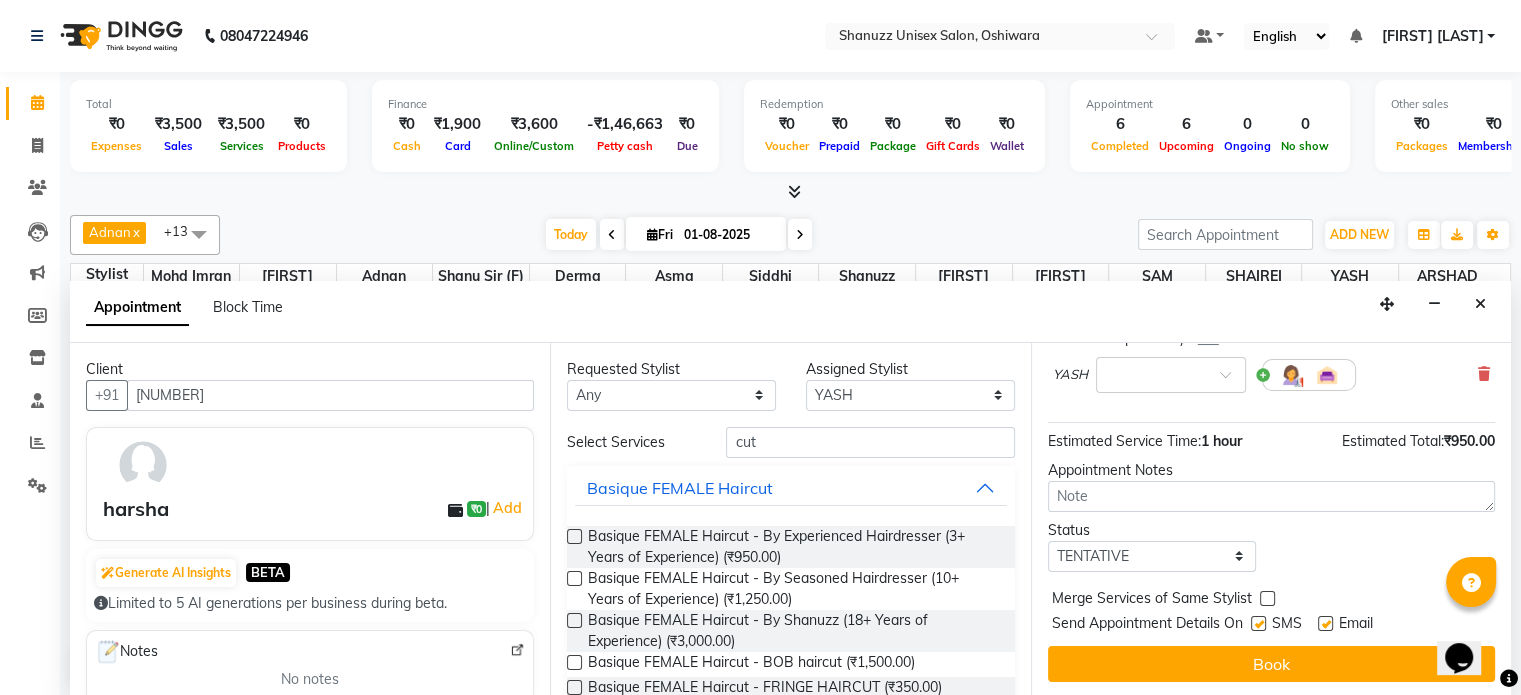 click at bounding box center (1258, 623) 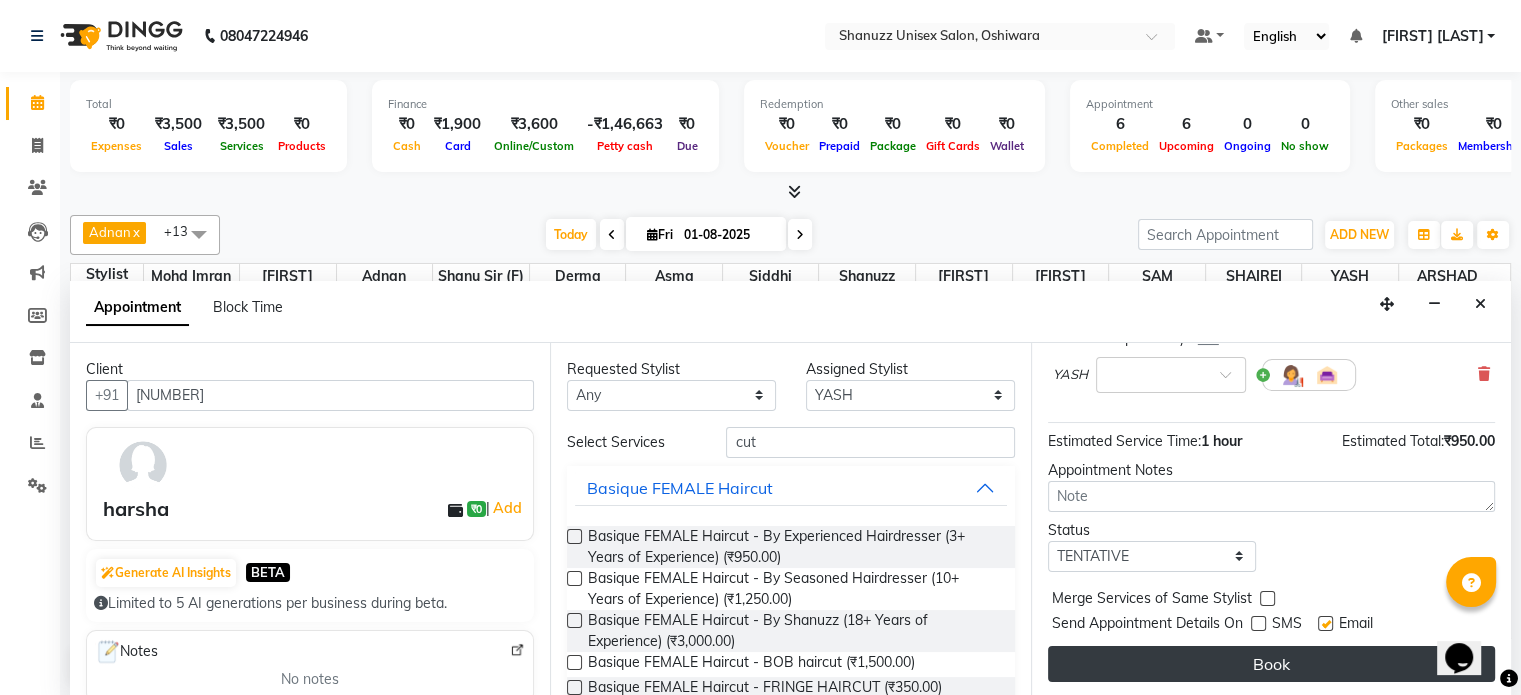 click on "Book" at bounding box center [1271, 664] 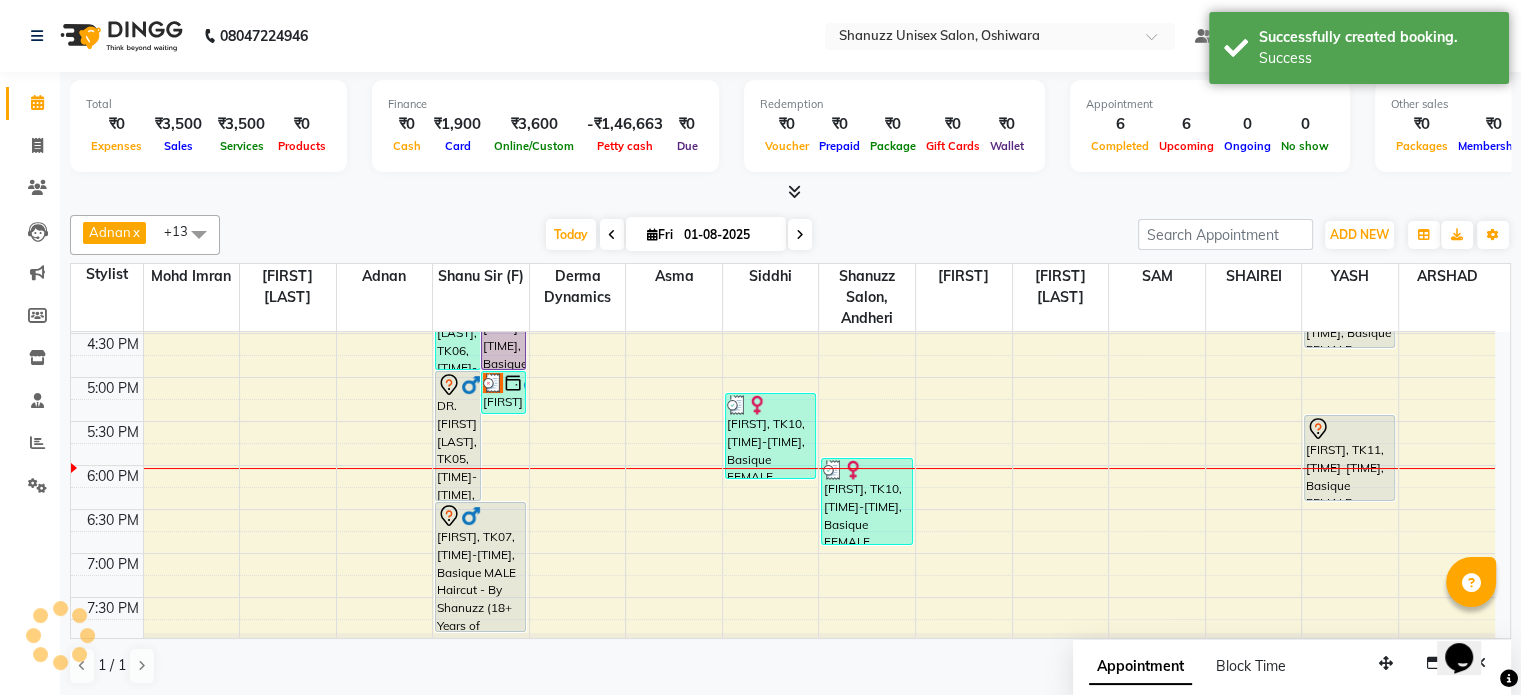 scroll, scrollTop: 0, scrollLeft: 0, axis: both 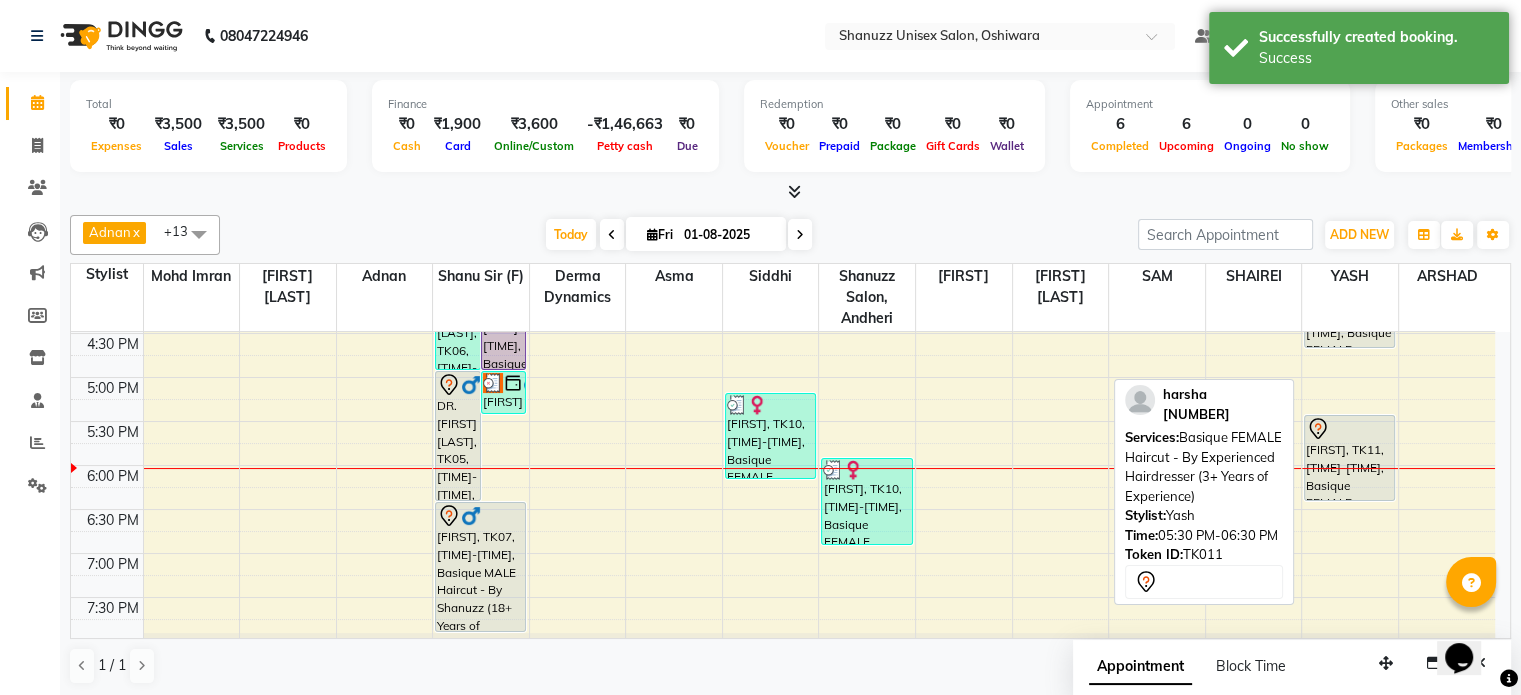 click at bounding box center [1349, 429] 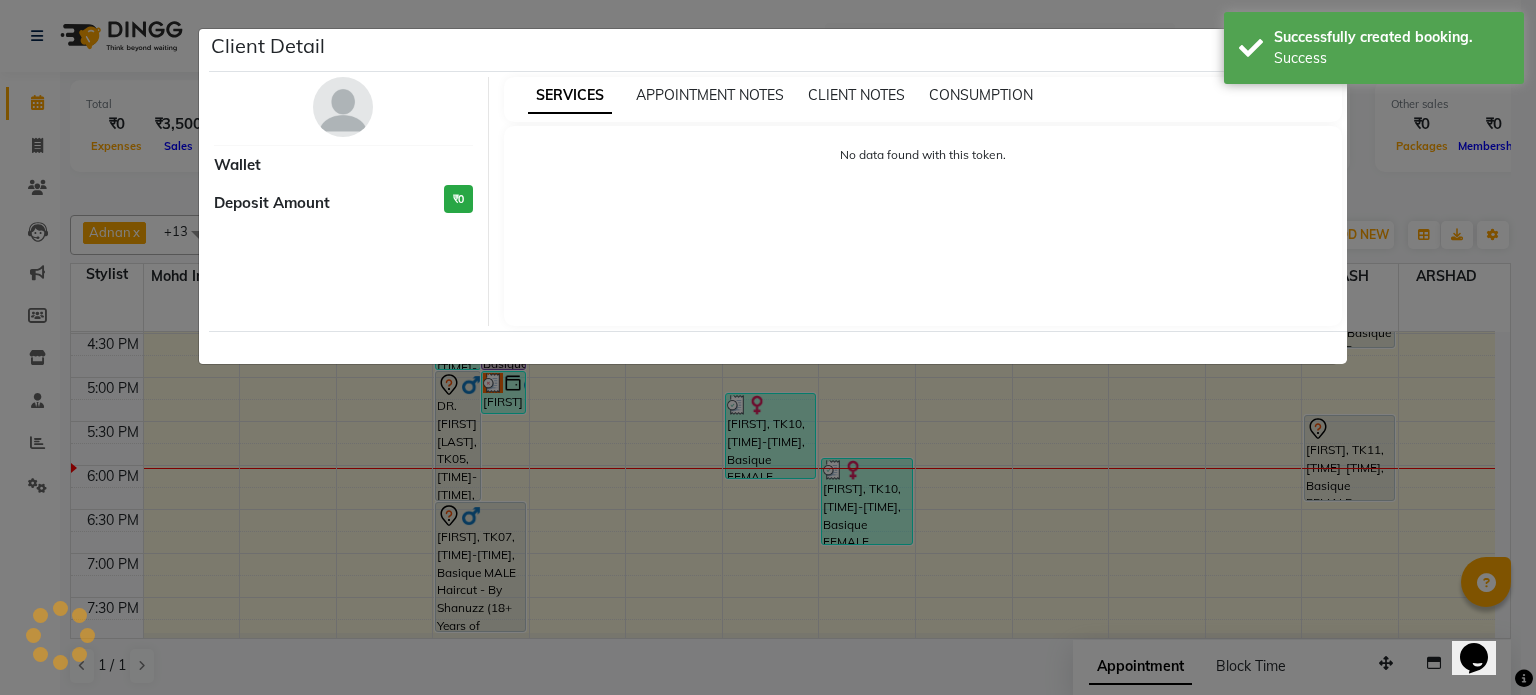 select on "7" 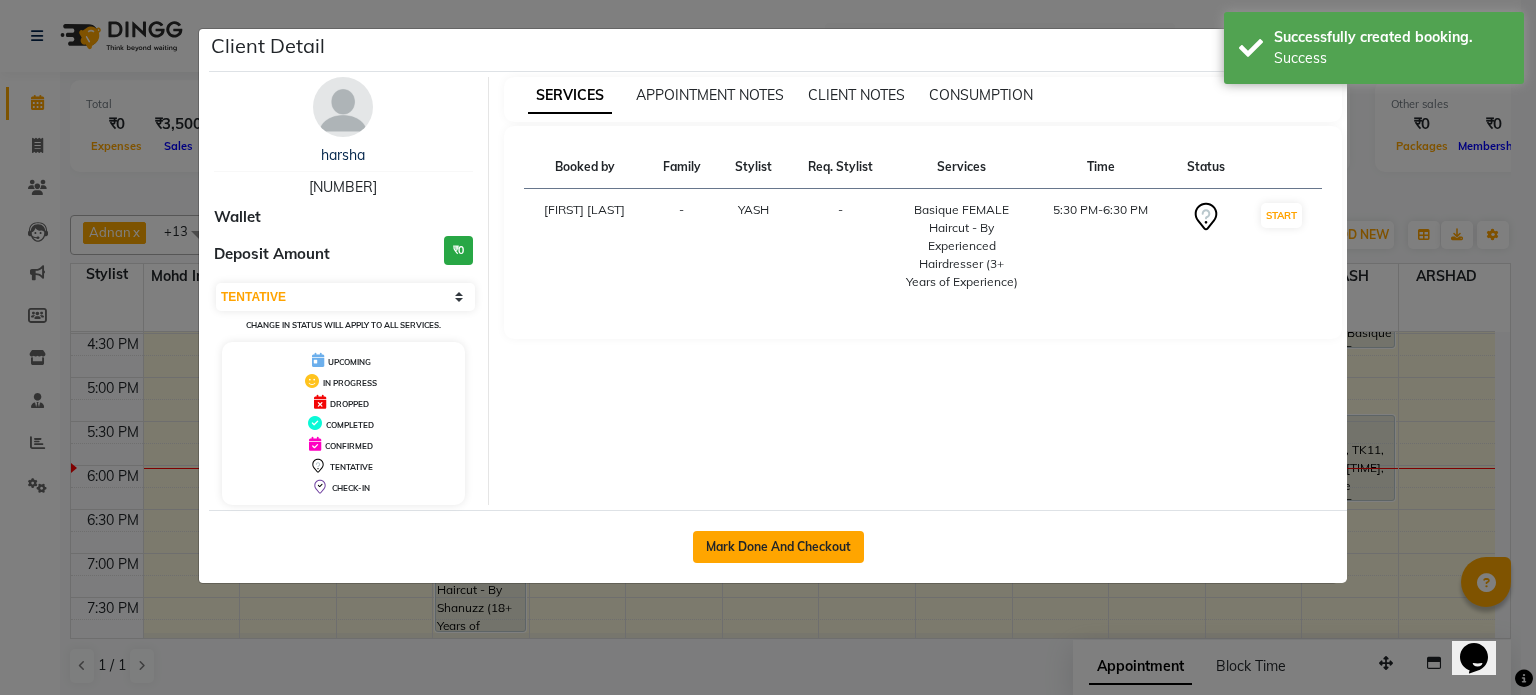 click on "Mark Done And Checkout" 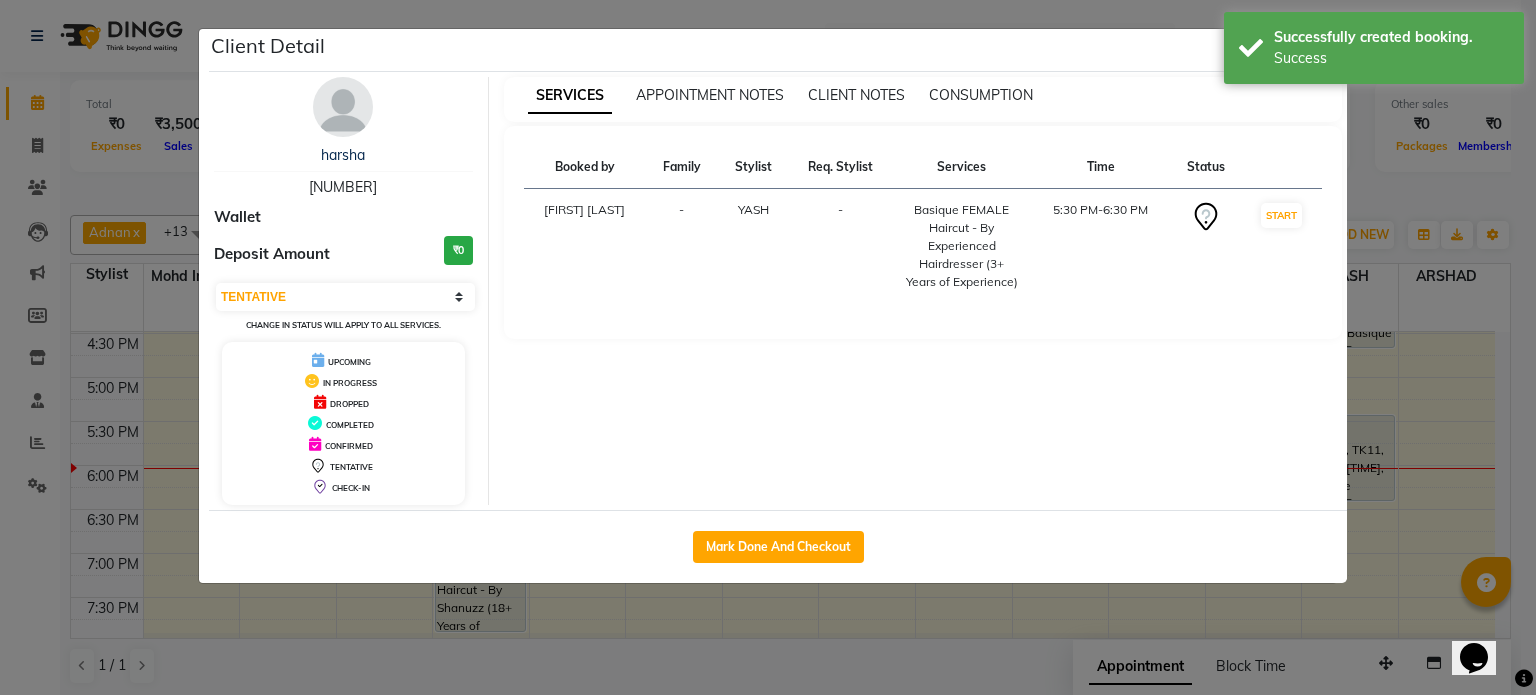 select on "service" 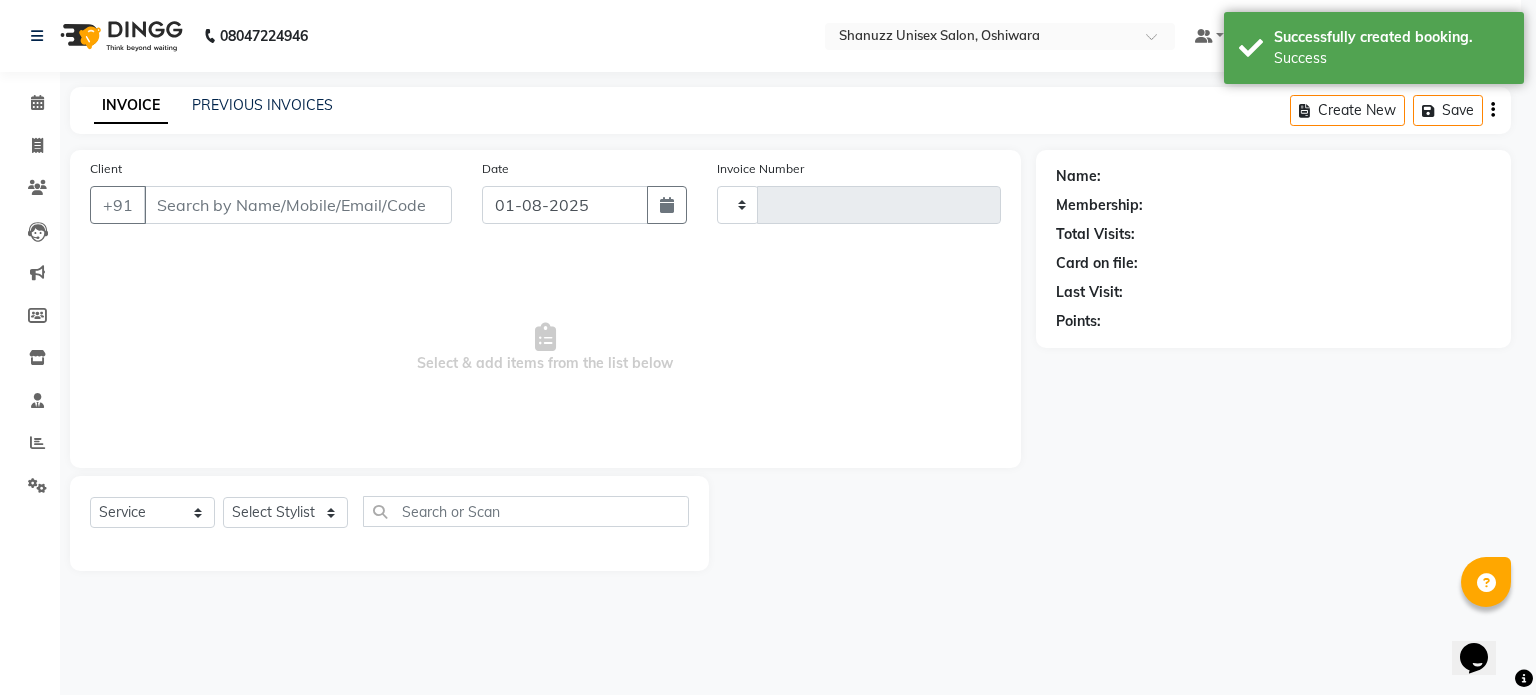type on "1165" 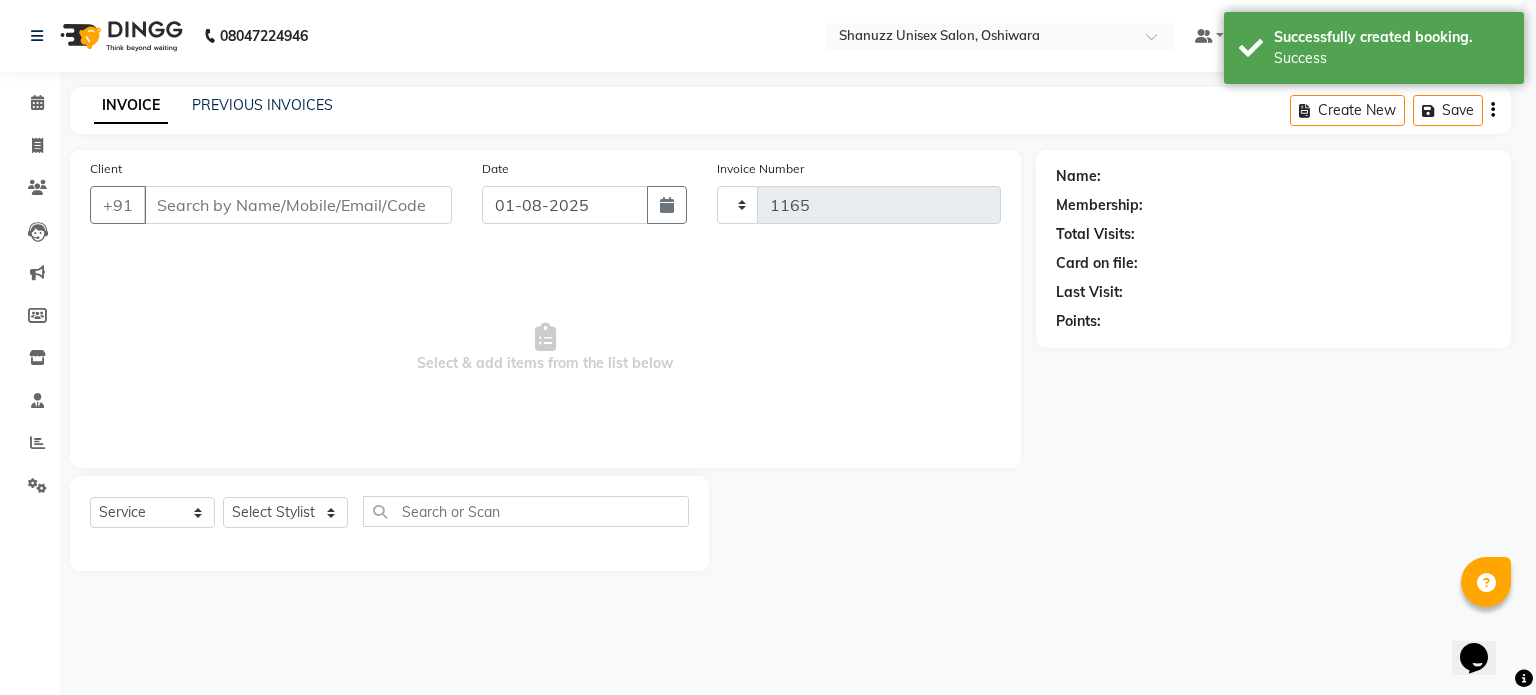 select on "7102" 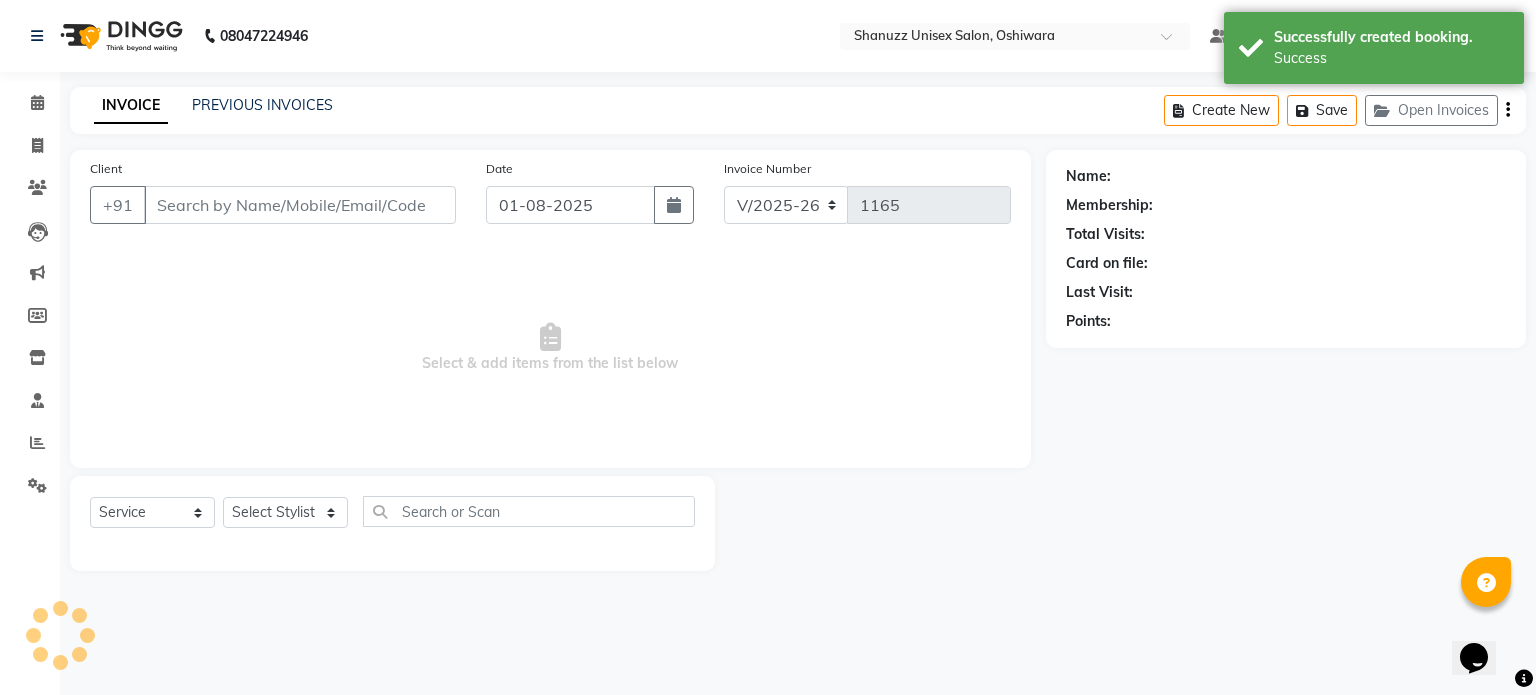 type on "7385693478" 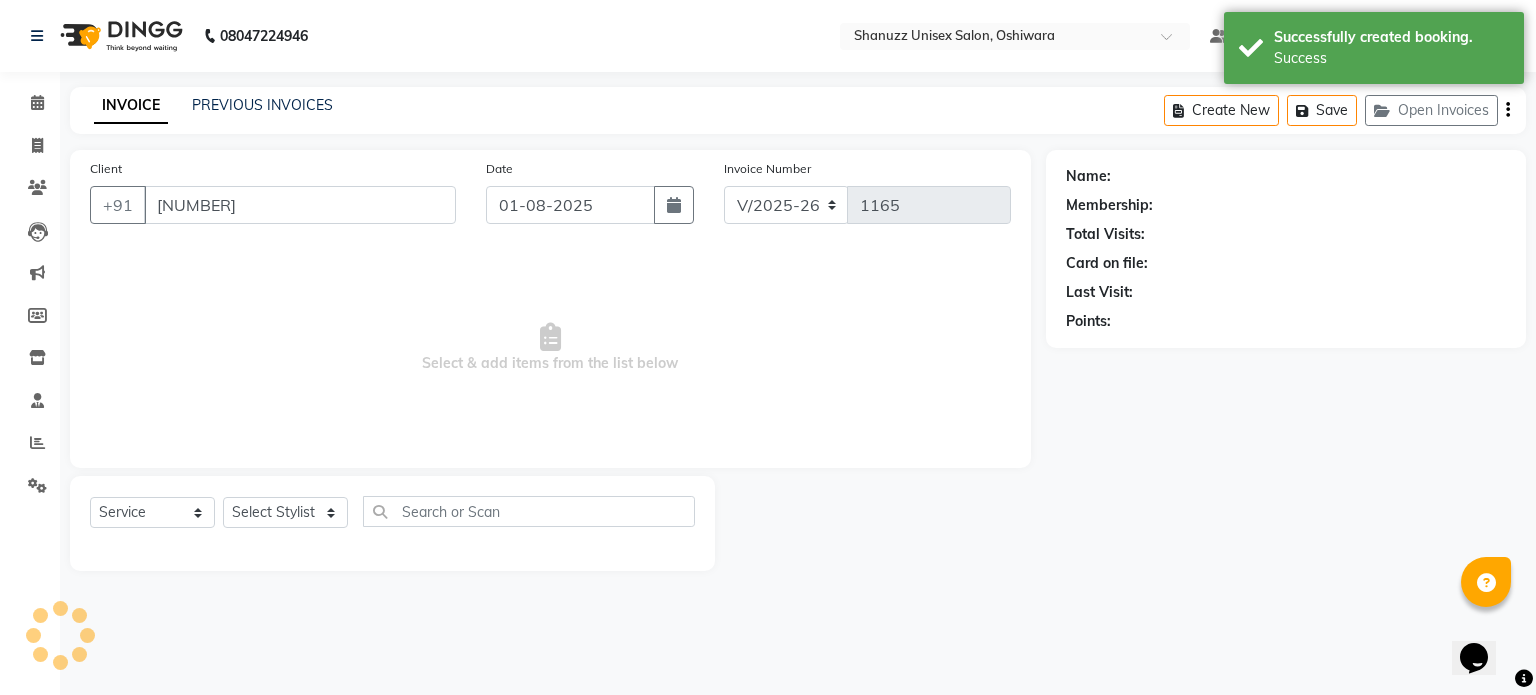 select on "84401" 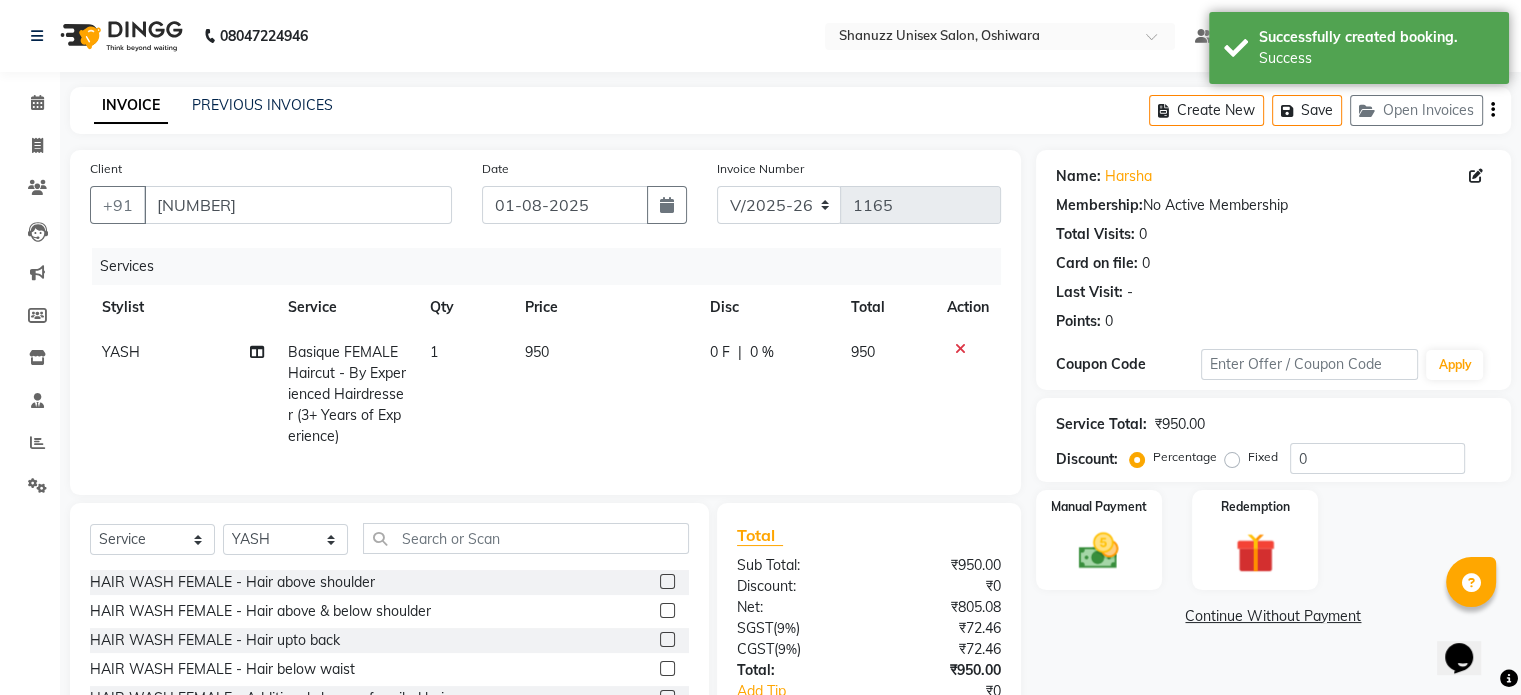 scroll, scrollTop: 148, scrollLeft: 0, axis: vertical 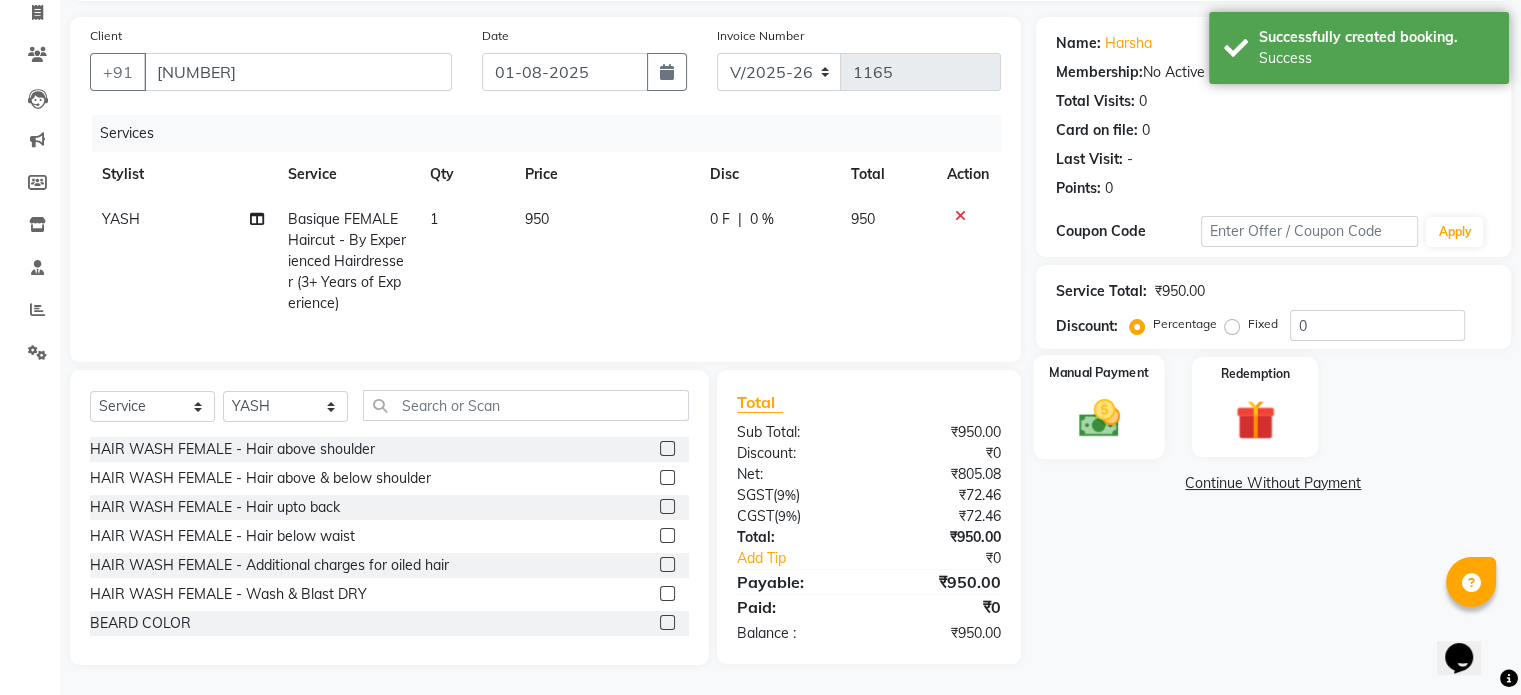 click 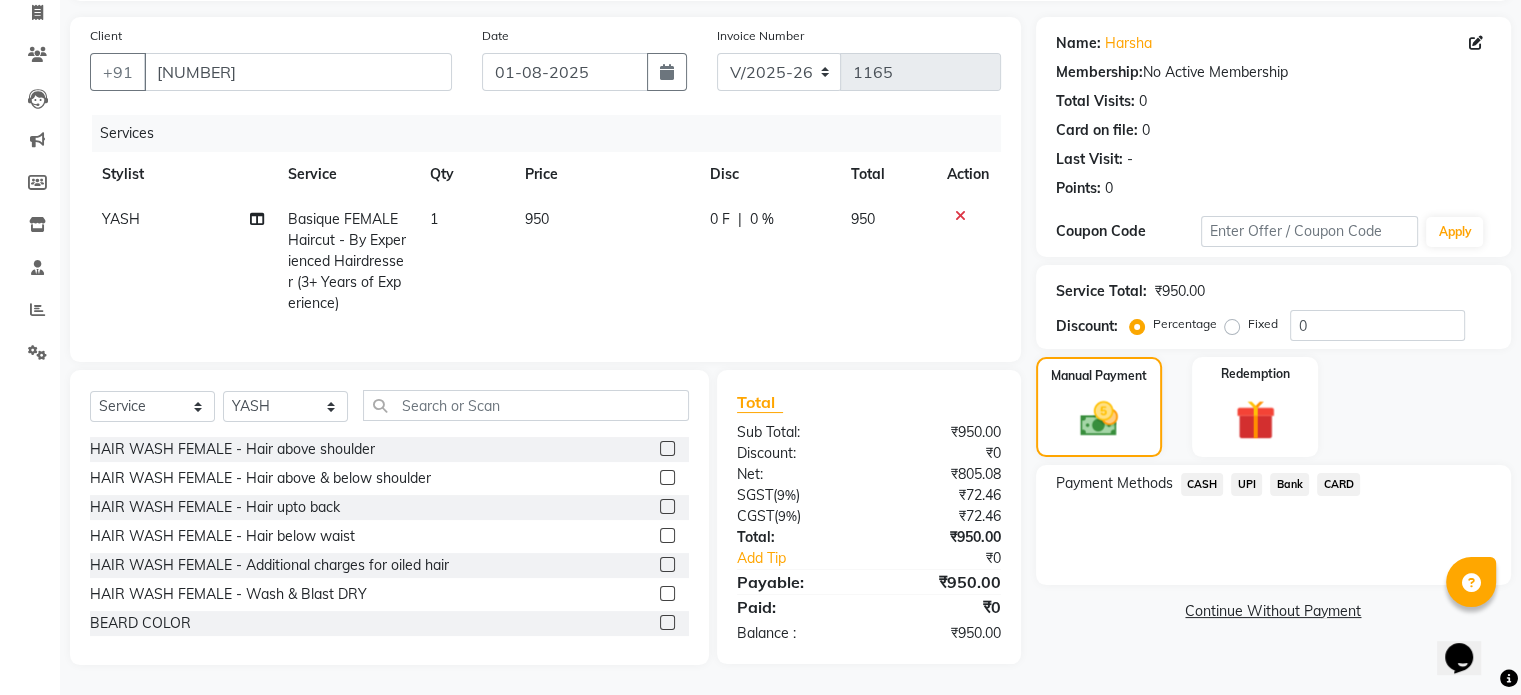 click on "UPI" 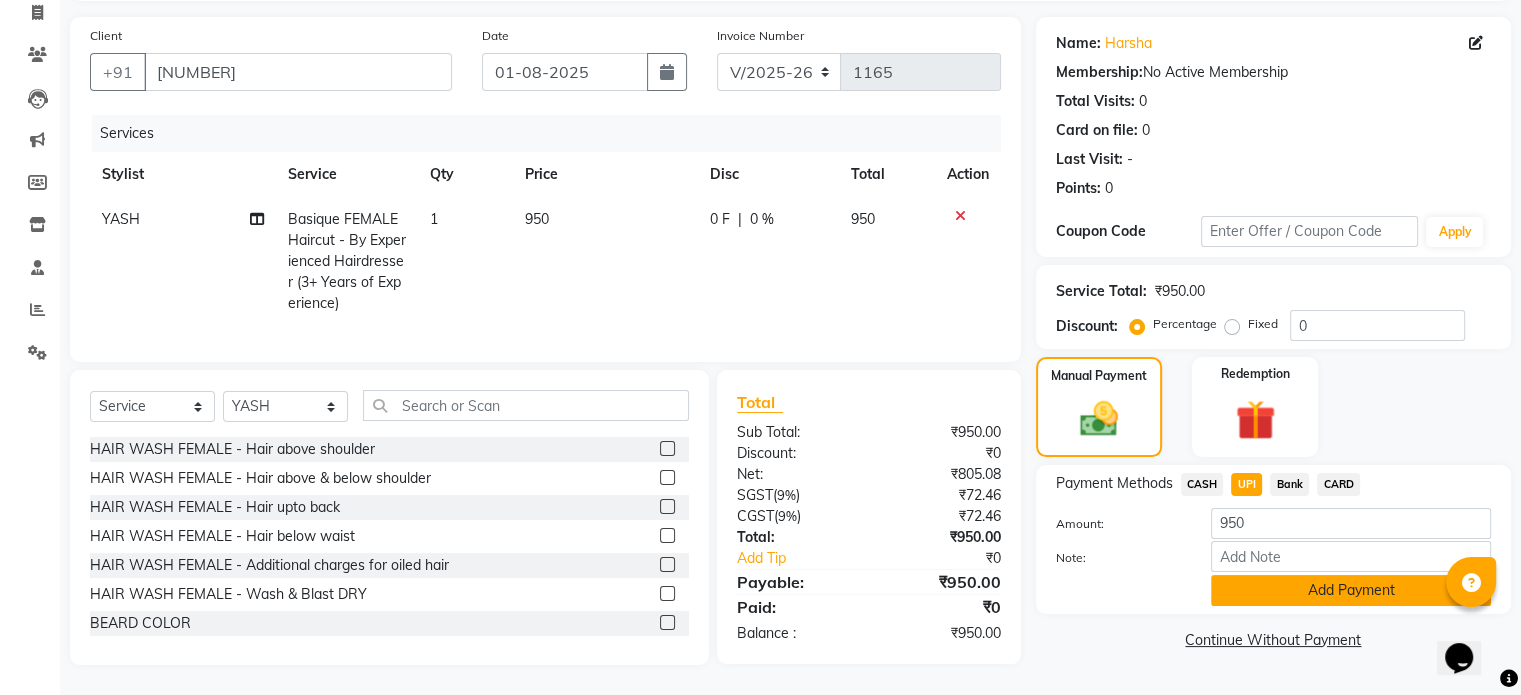 click on "Add Payment" 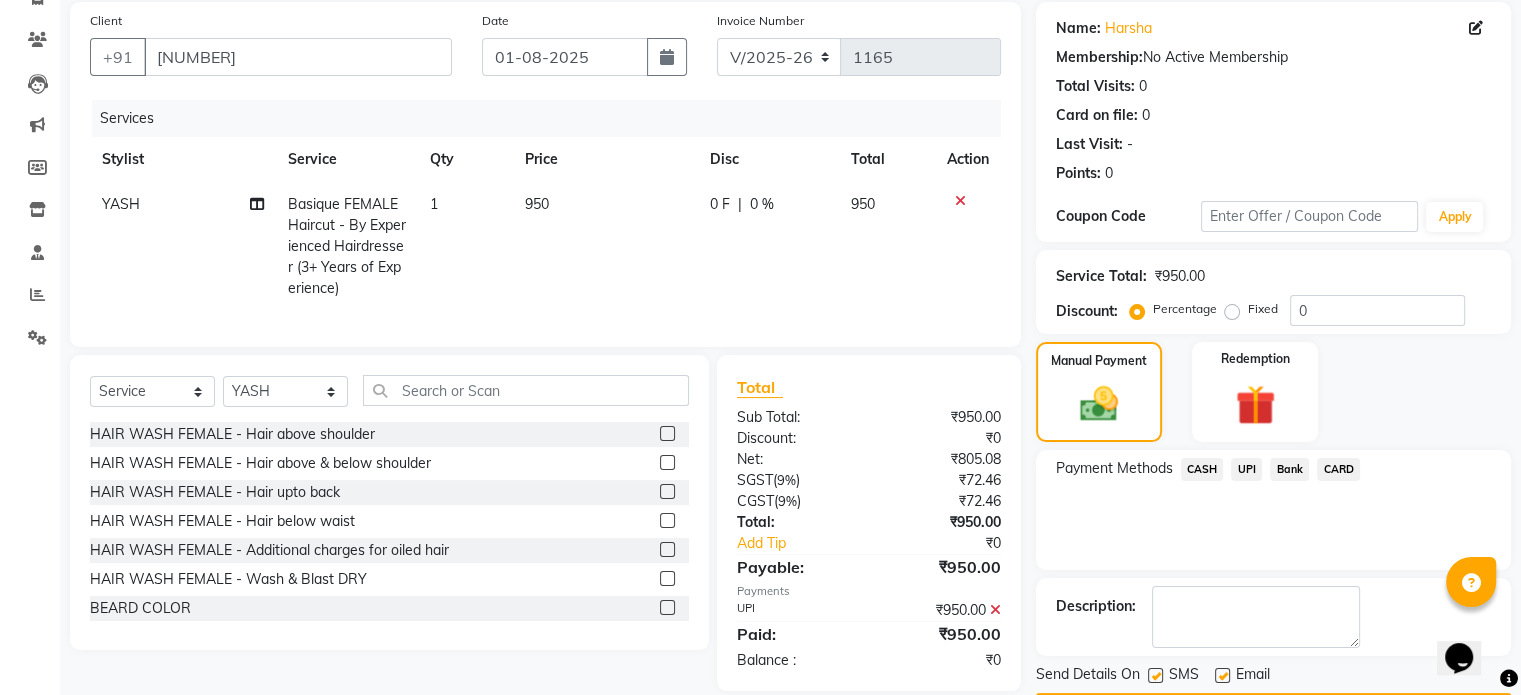 scroll, scrollTop: 205, scrollLeft: 0, axis: vertical 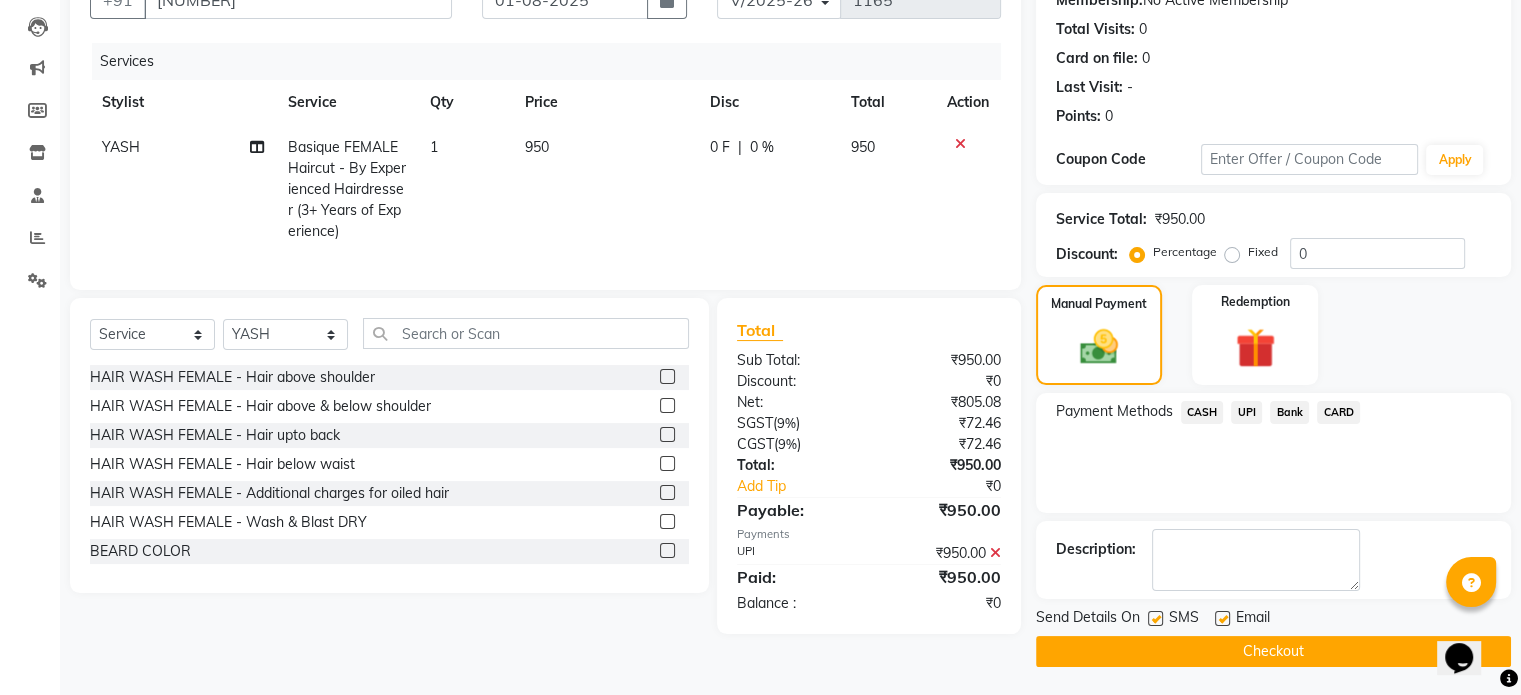 click on "Checkout" 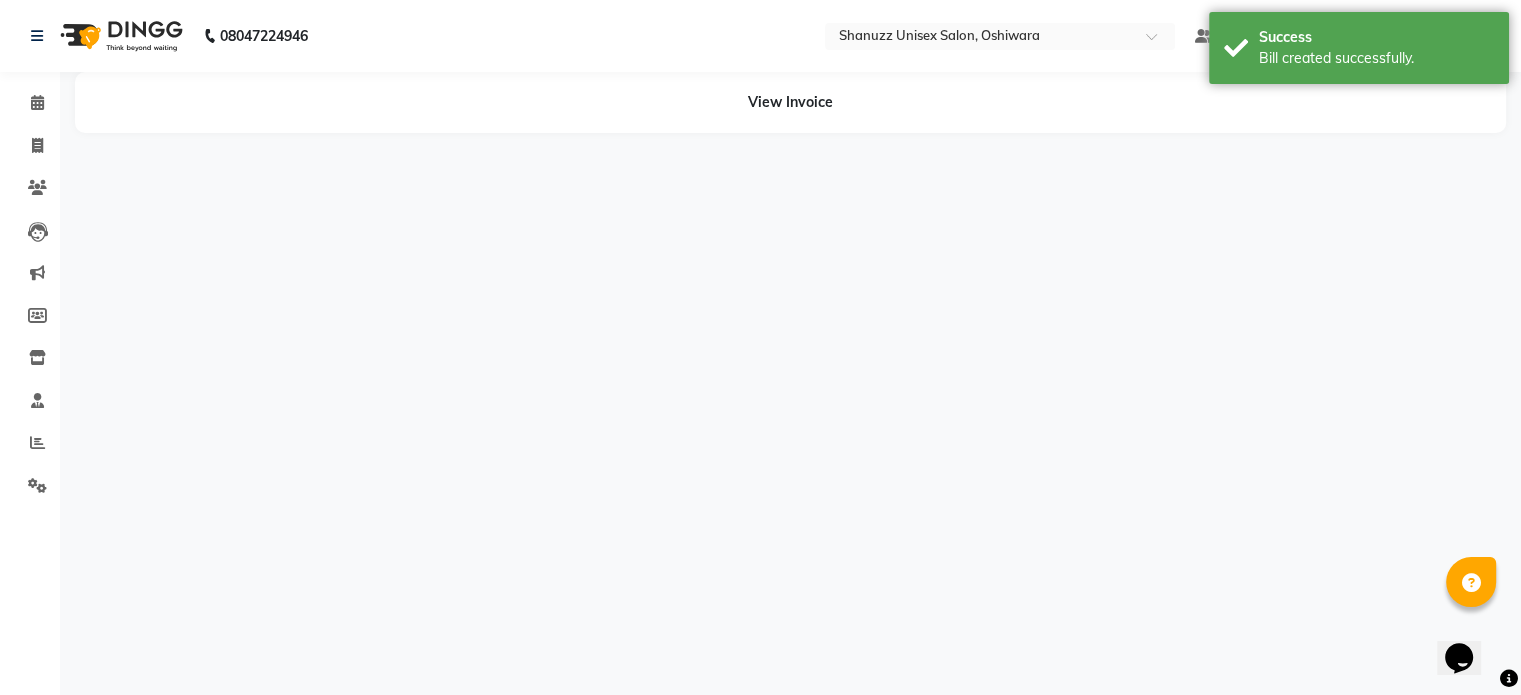 scroll, scrollTop: 0, scrollLeft: 0, axis: both 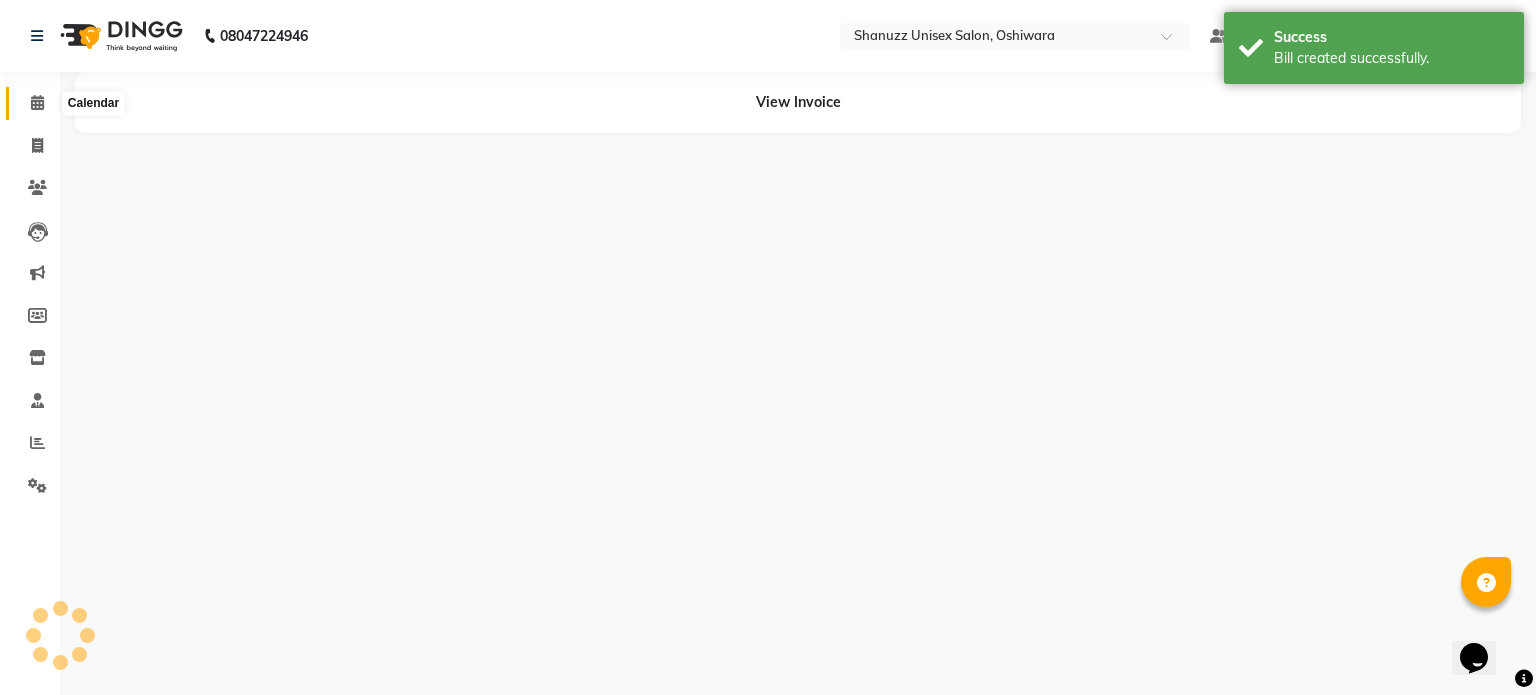 click 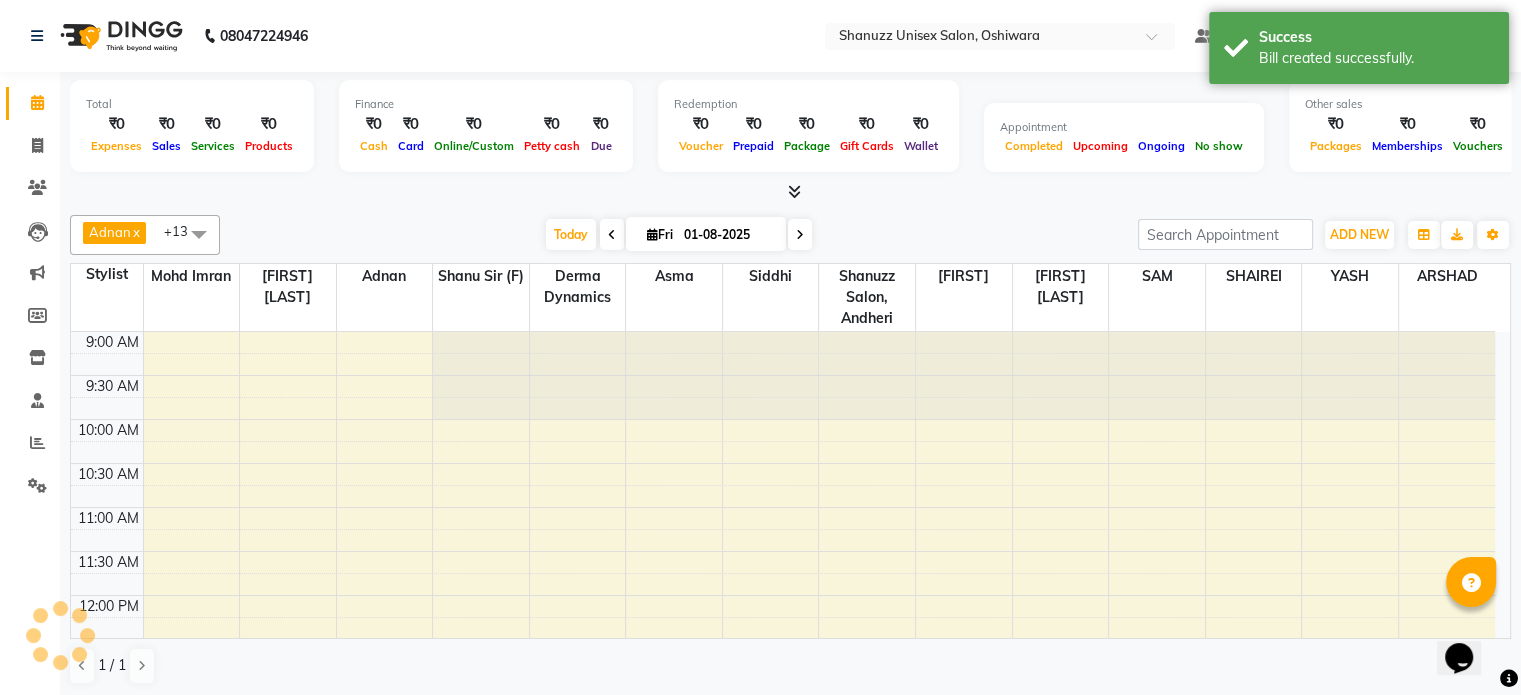 scroll, scrollTop: 0, scrollLeft: 0, axis: both 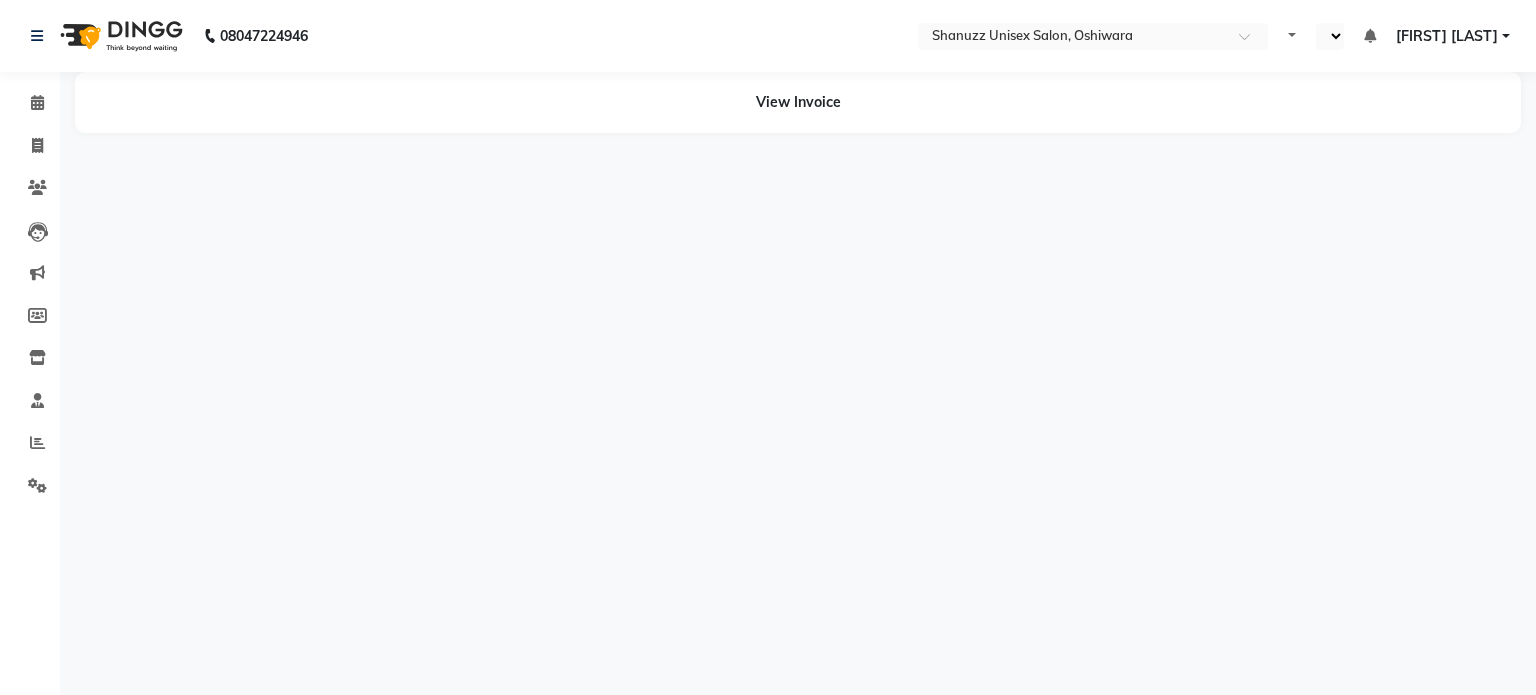 select on "en" 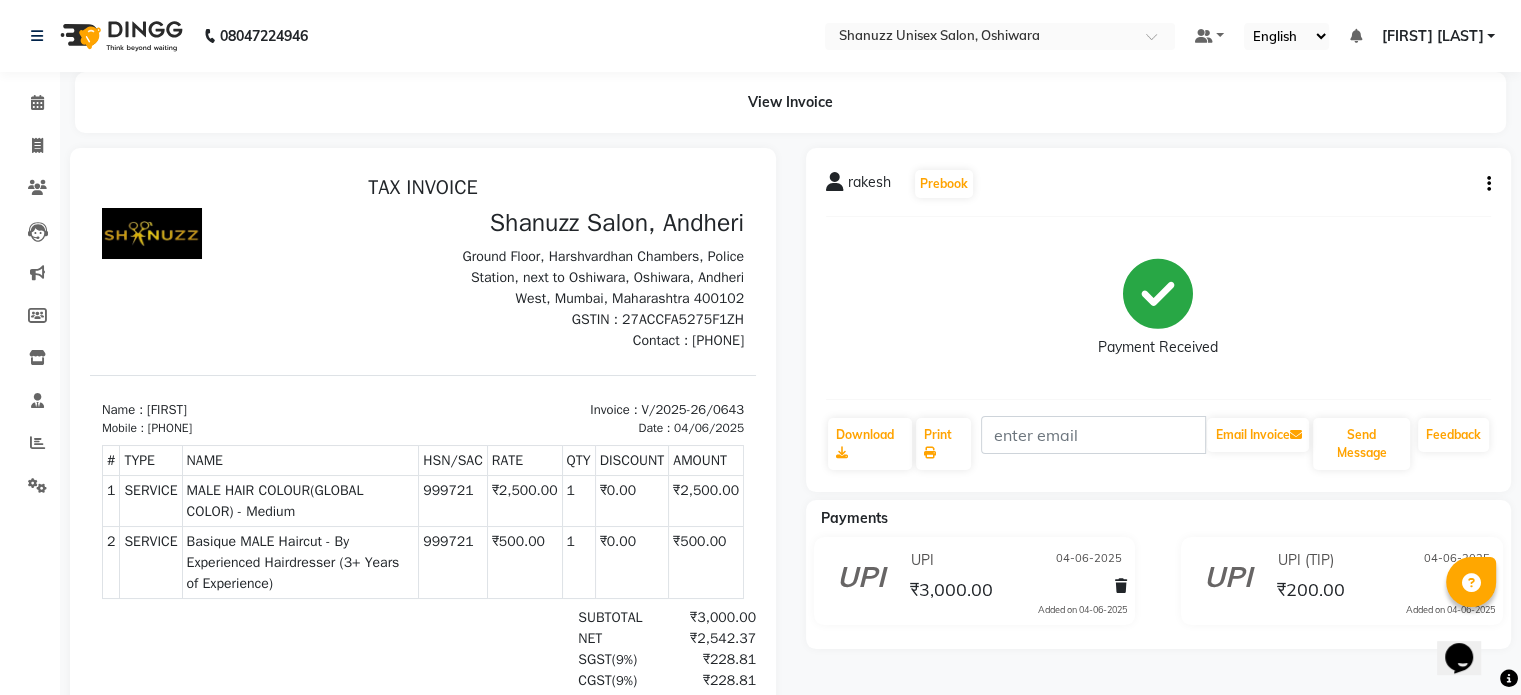 scroll, scrollTop: 0, scrollLeft: 0, axis: both 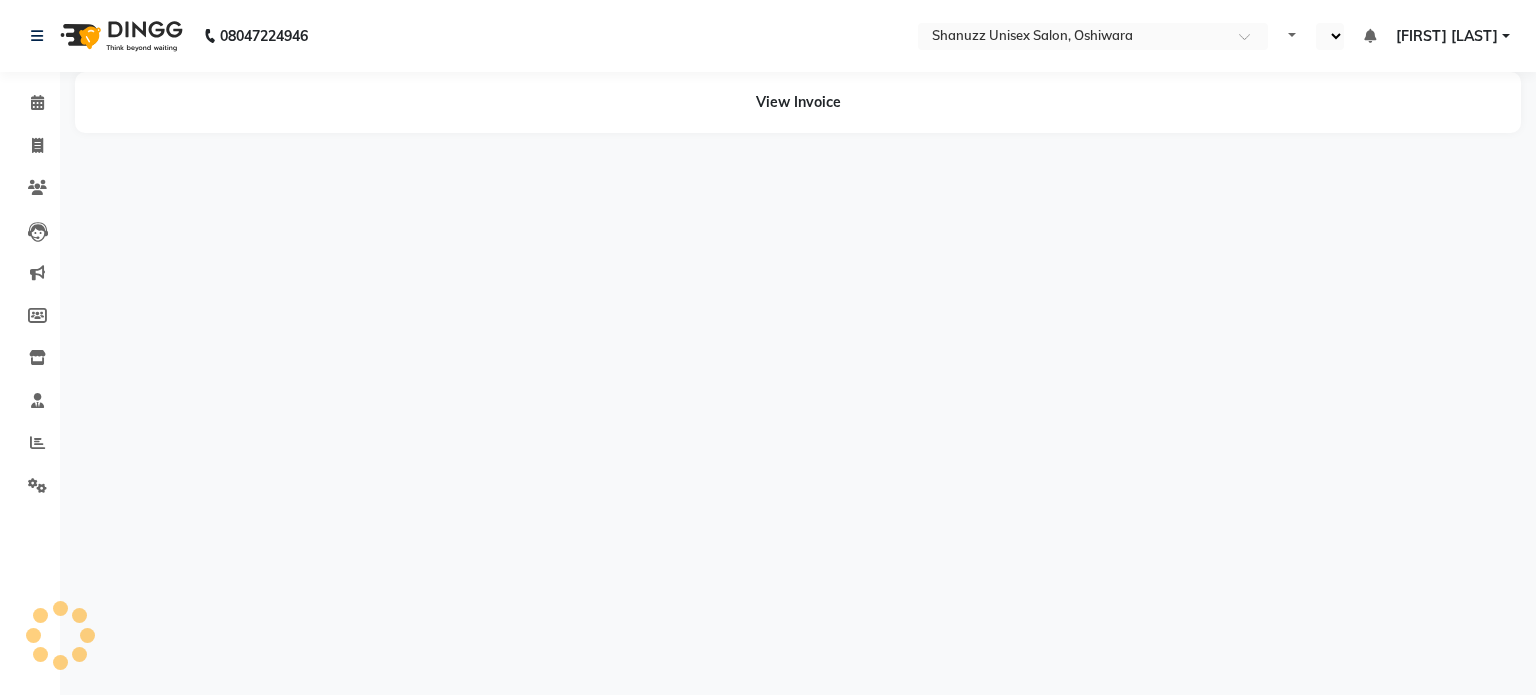 select on "en" 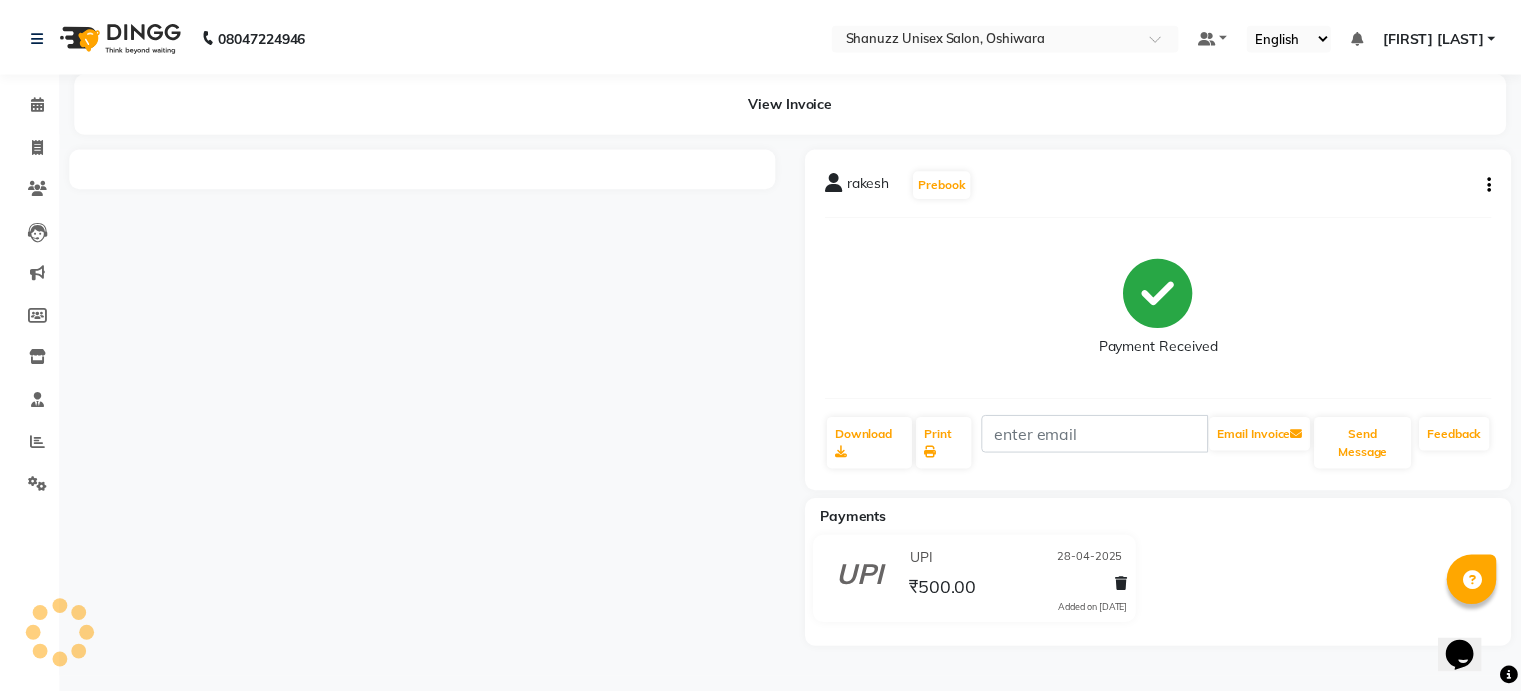 scroll, scrollTop: 0, scrollLeft: 0, axis: both 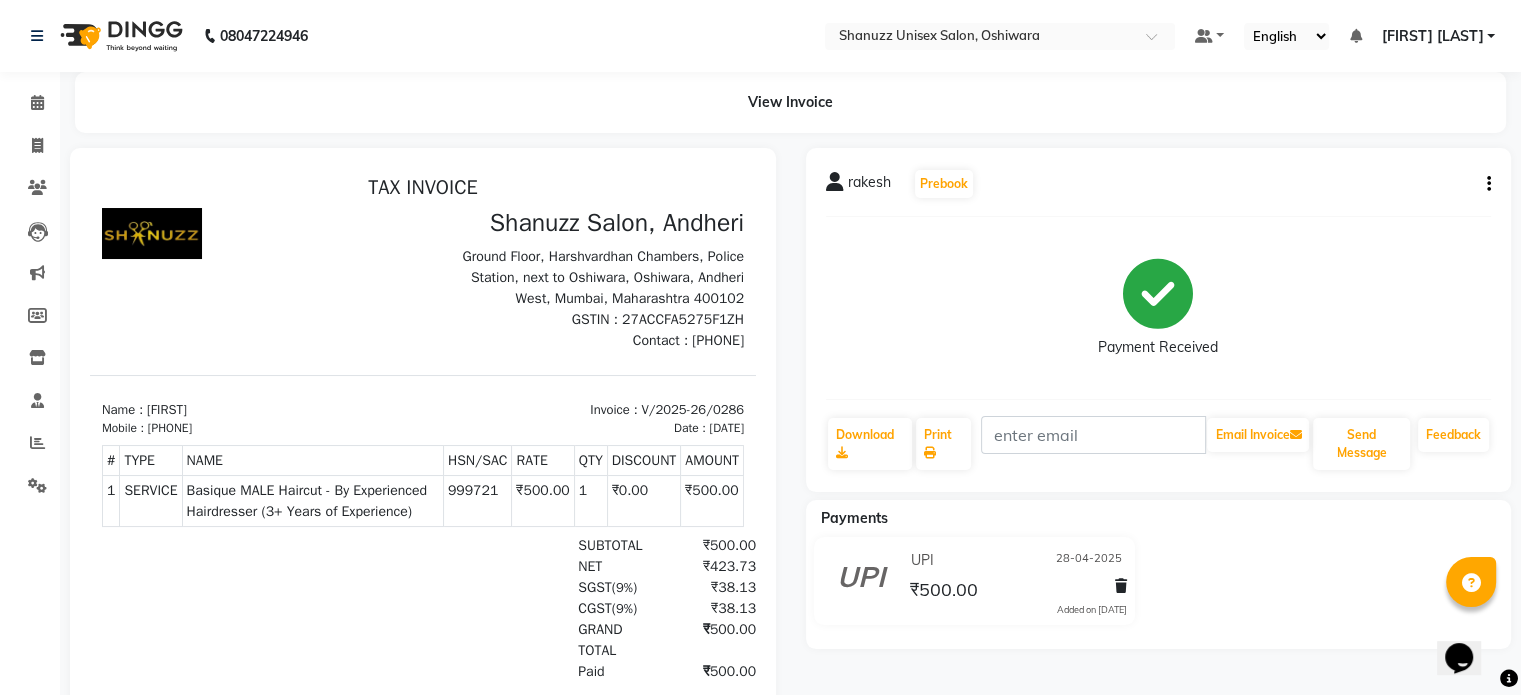 click 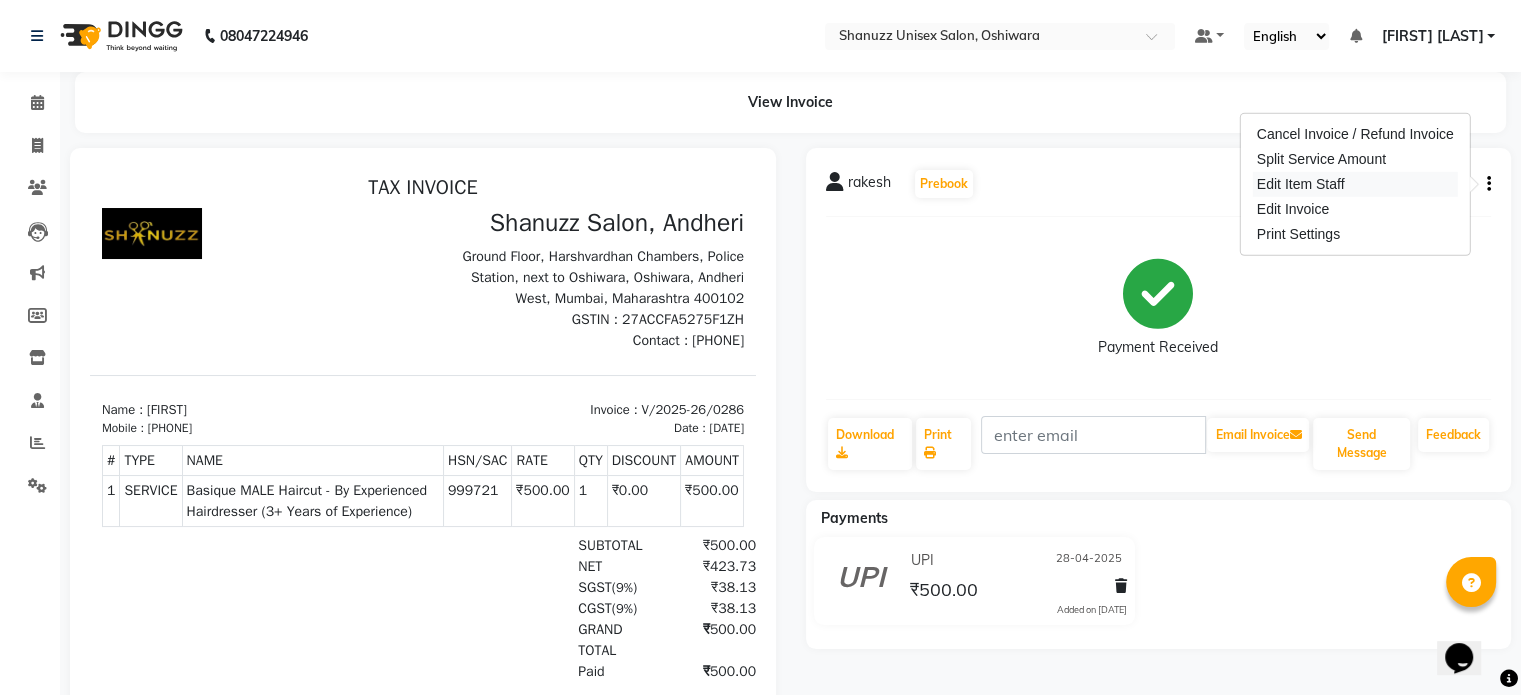 click on "Edit Item Staff" at bounding box center (1355, 184) 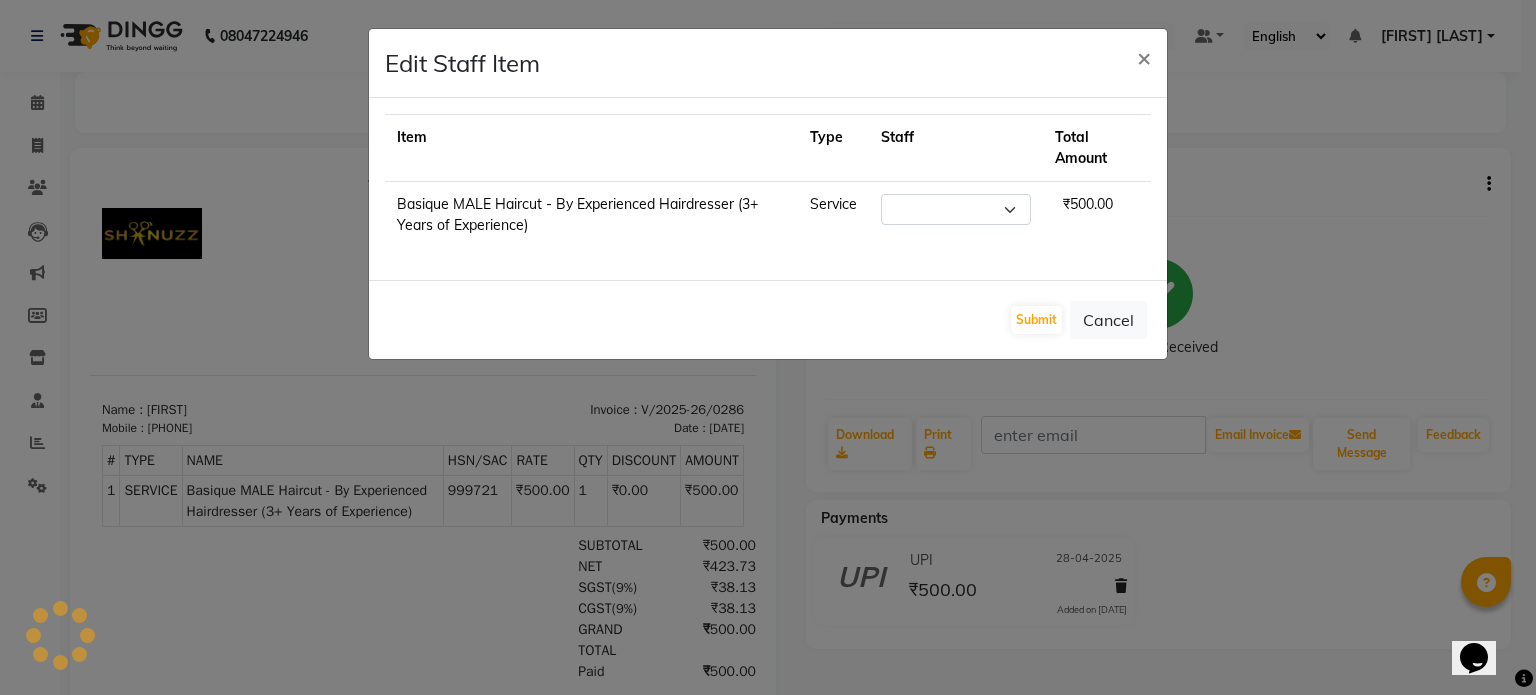 select on "70702" 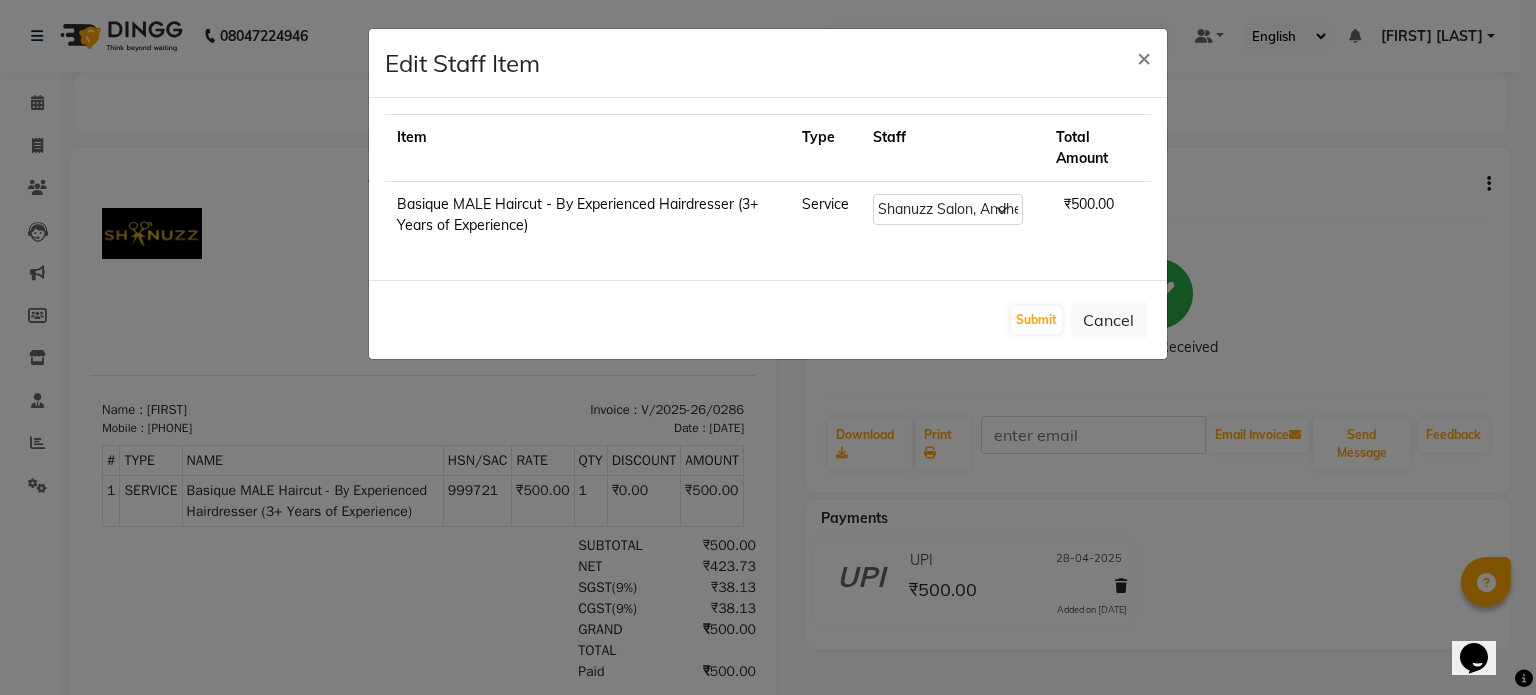 click on "Edit Staff Item  × Item Type Staff Total Amount Basique MALE Haircut - By Experienced Hairdresser (3+ Years of Experience) Service Select  Adnan    ARSHAD   Asma    Derma Dynamics   Devesh   Francis (MO)   Gufran Mansuri   Harsh   Mohd Faizan   Mohd Imran    Omkar   Osama Patel   Rohan    ROSHAN   Salvana Motha   SAM   Shahbaz (D)   Shahne Alam   SHAIREI   Shanu Sir (F)   Shanuzz (Oshiwara)   Shanuzz Salon, Andheri   Siddhi    SUBHASH    Tanishka Panchal   VARSHADA JUVALE   YASH    ₹500.00  Submit   Cancel" 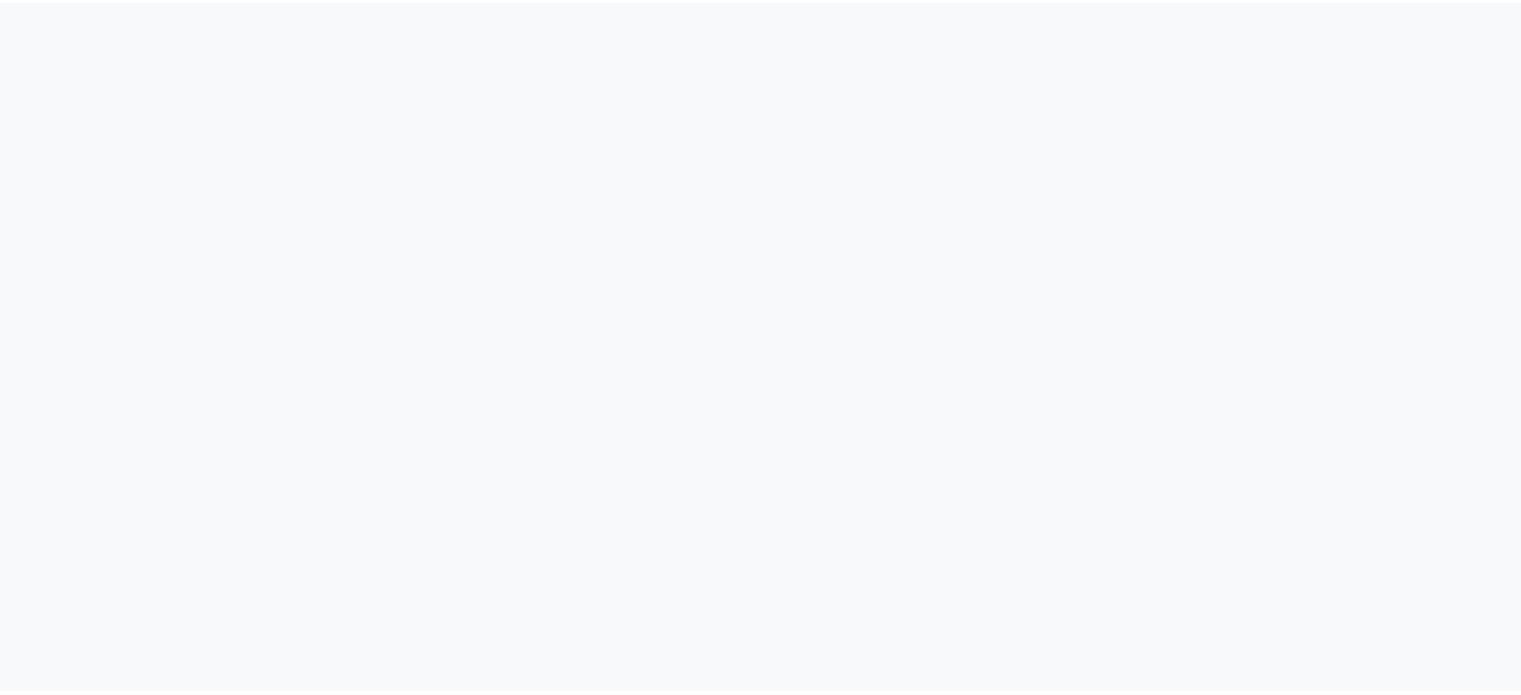 scroll, scrollTop: 0, scrollLeft: 0, axis: both 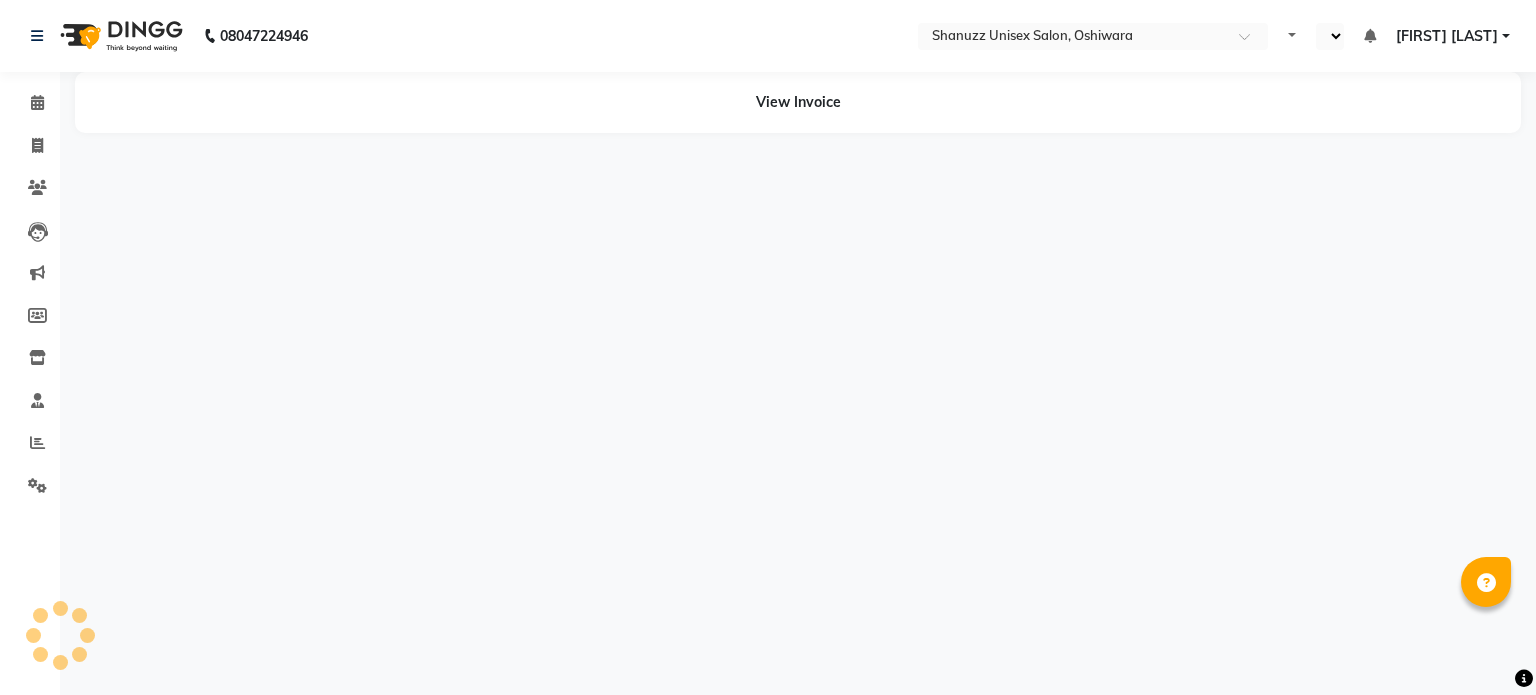 select on "en" 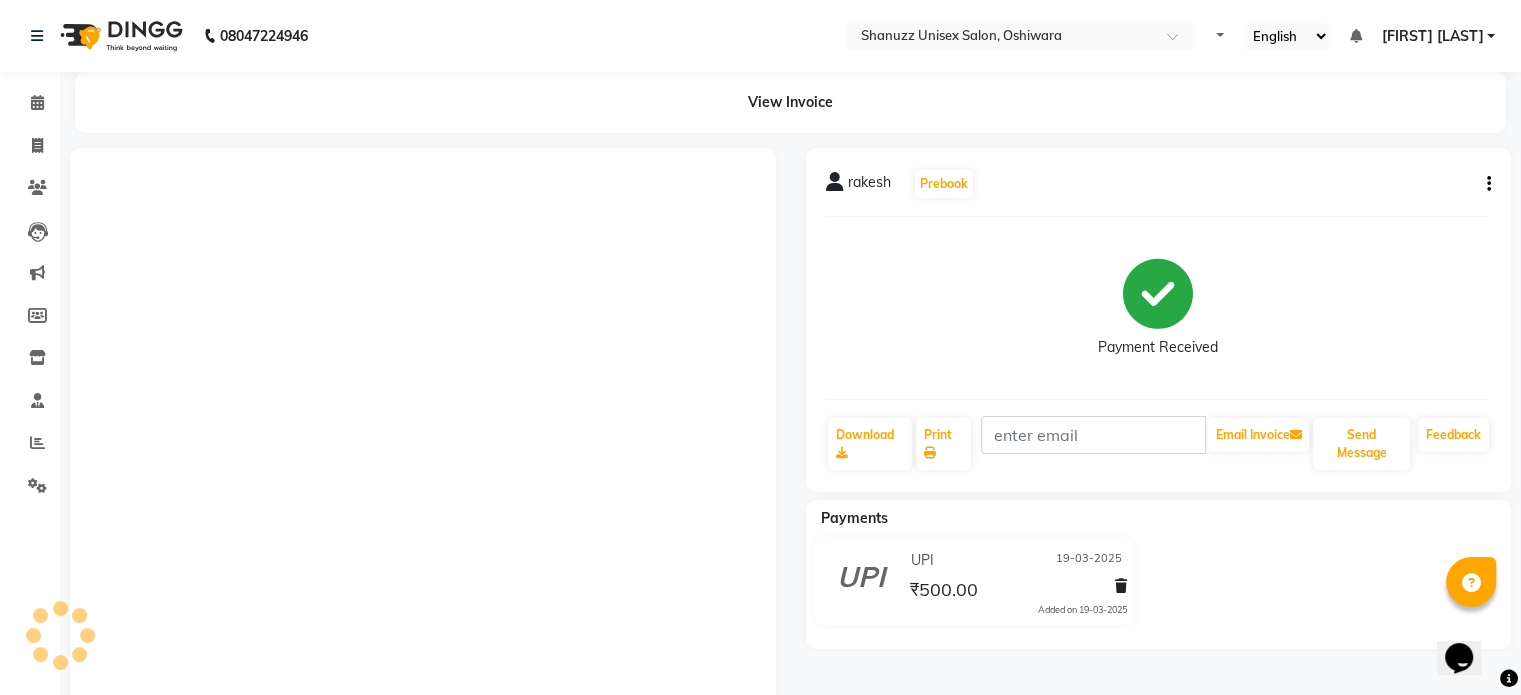 scroll, scrollTop: 0, scrollLeft: 0, axis: both 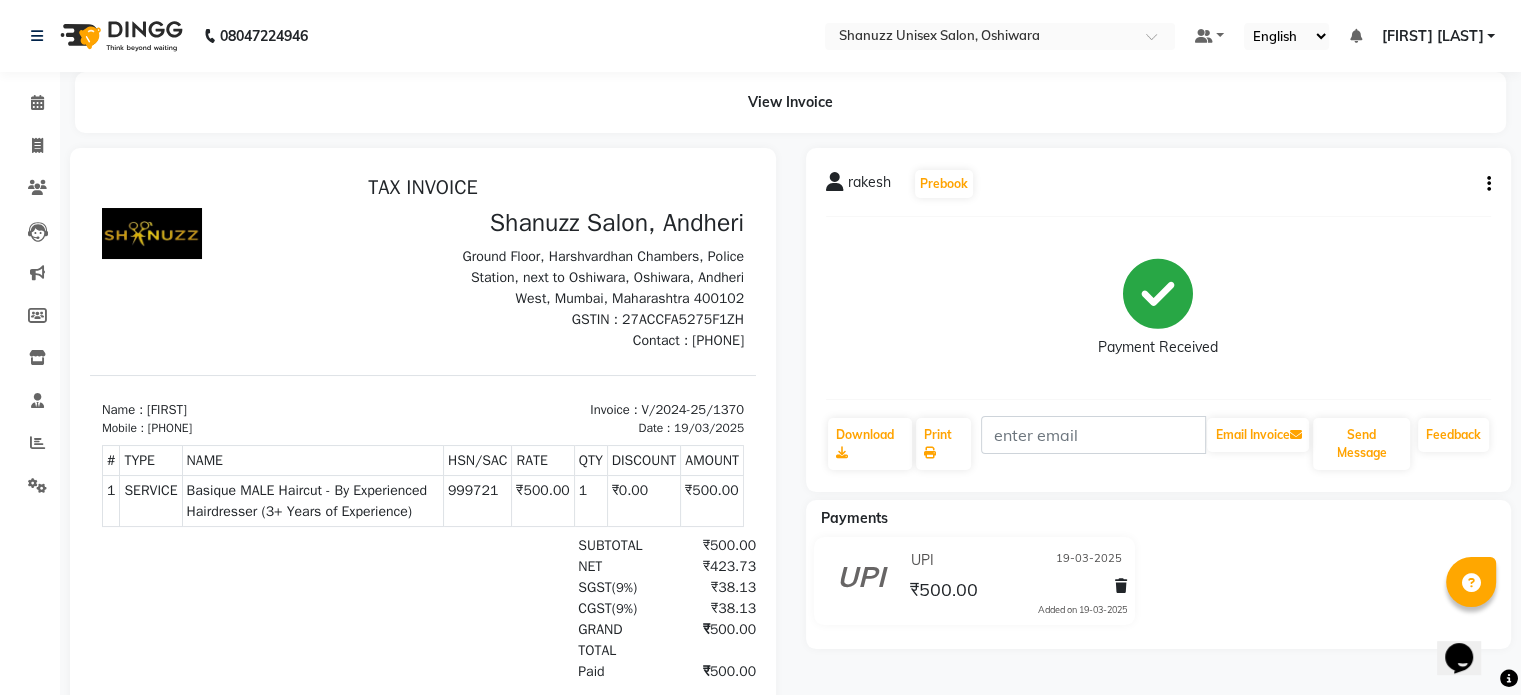 click 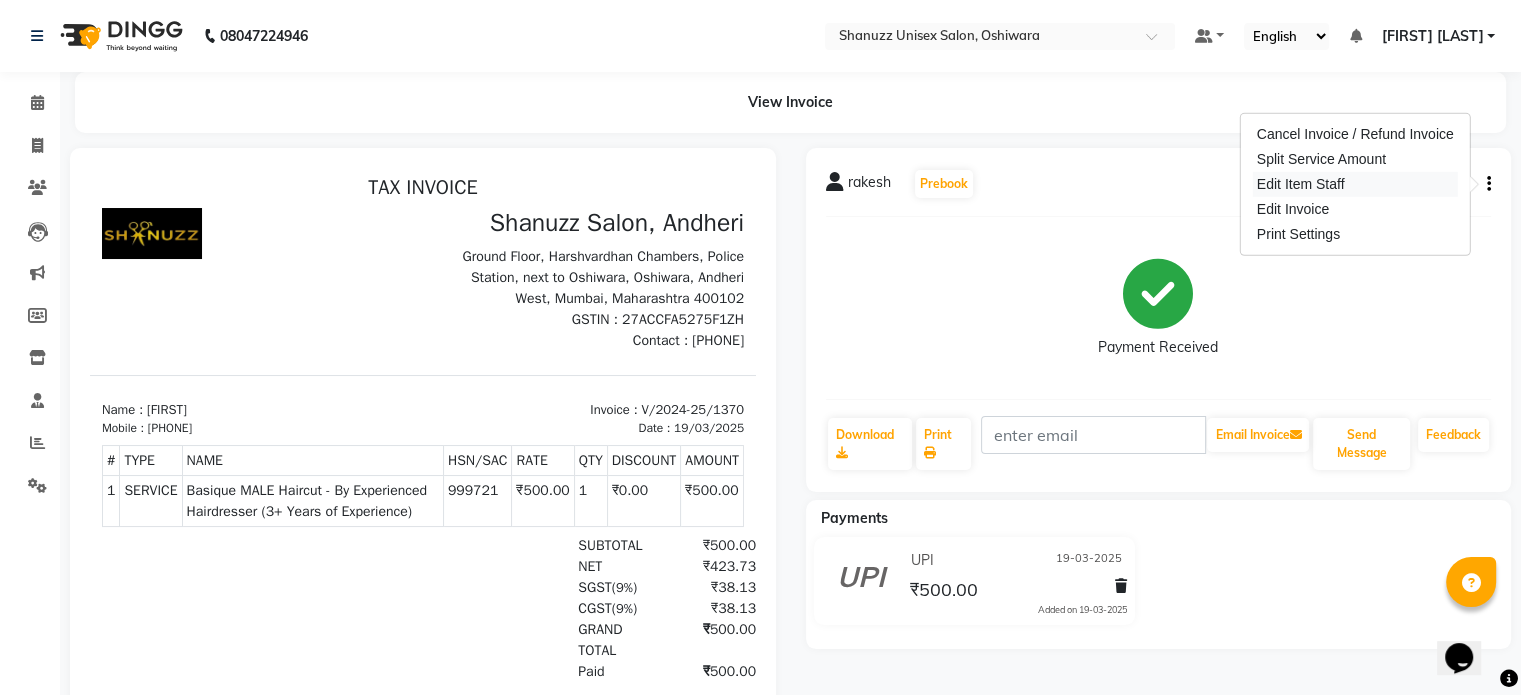 click on "Edit Item Staff" at bounding box center (1355, 184) 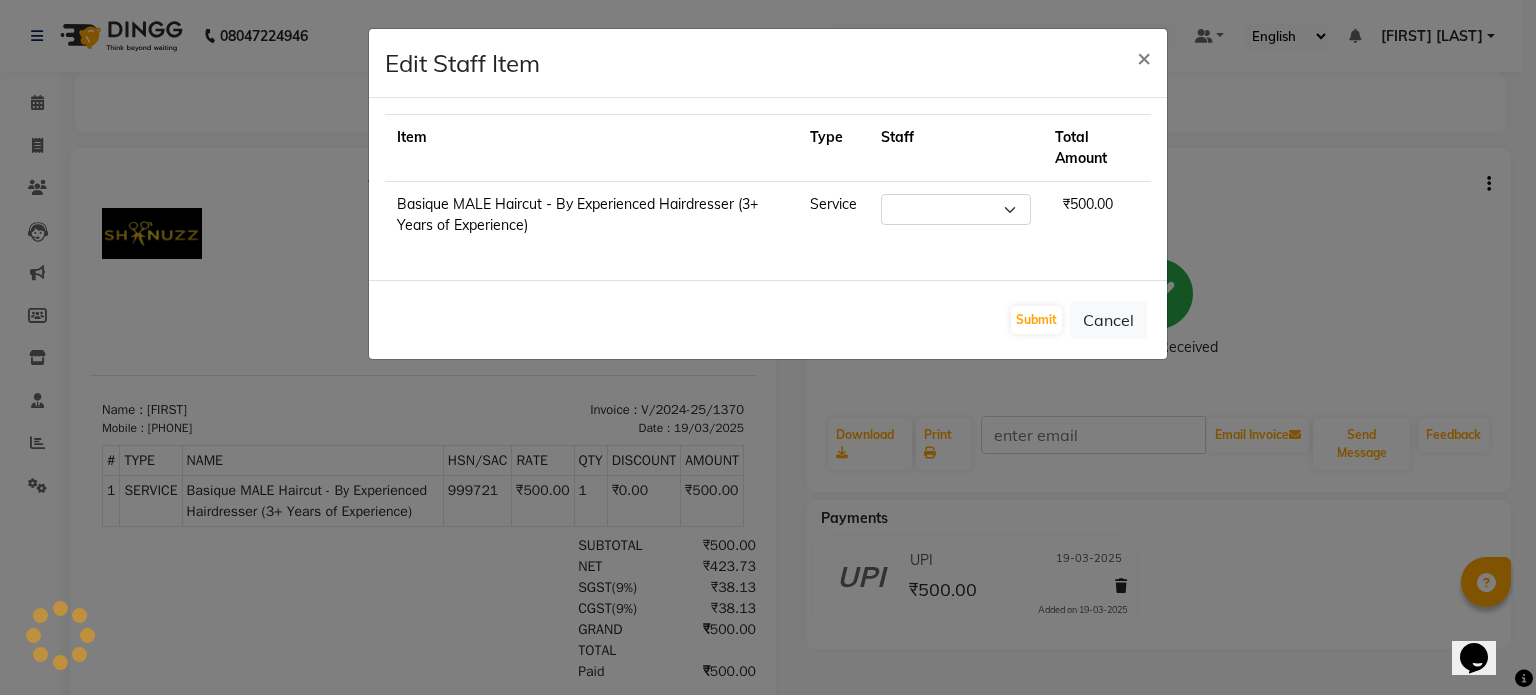 select on "59231" 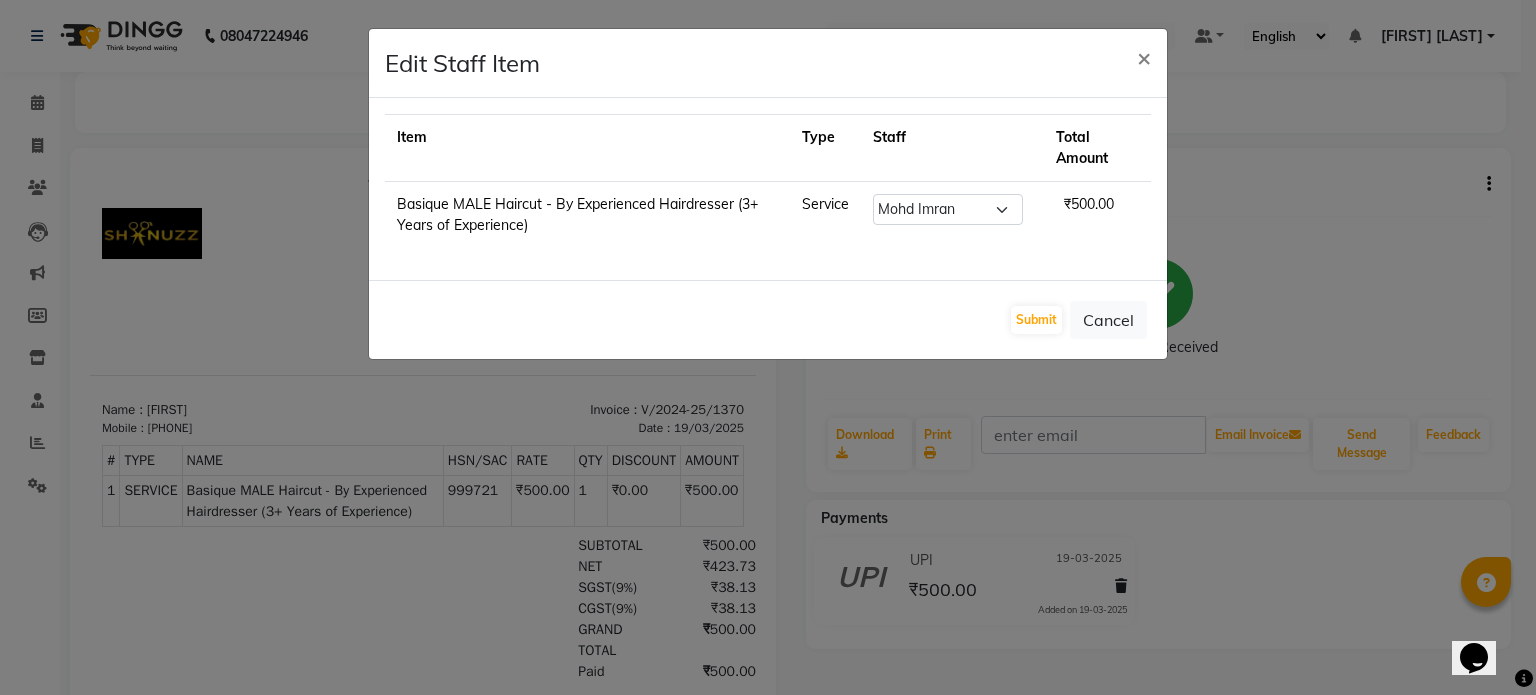 click on "Edit Staff Item  × Item Type Staff Total Amount Basique MALE Haircut - By Experienced Hairdresser (3+ Years of Experience) Service Select  Adnan    ARSHAD   Asma    Derma Dynamics   Devesh   Francis (MO)   Gufran Mansuri   Harsh   Mohd Faizan   Mohd Imran    Omkar   Osama Patel   Rohan    ROSHAN   Salvana Motha   SAM   Shahbaz (D)   Shahne Alam   SHAIREI   Shanu Sir (F)   Shanuzz (Oshiwara)   Shanuzz Salon, Andheri   Siddhi    SUBHASH    Tanishka Panchal   VARSHADA JUVALE   YASH    ₹500.00  Submit   Cancel" 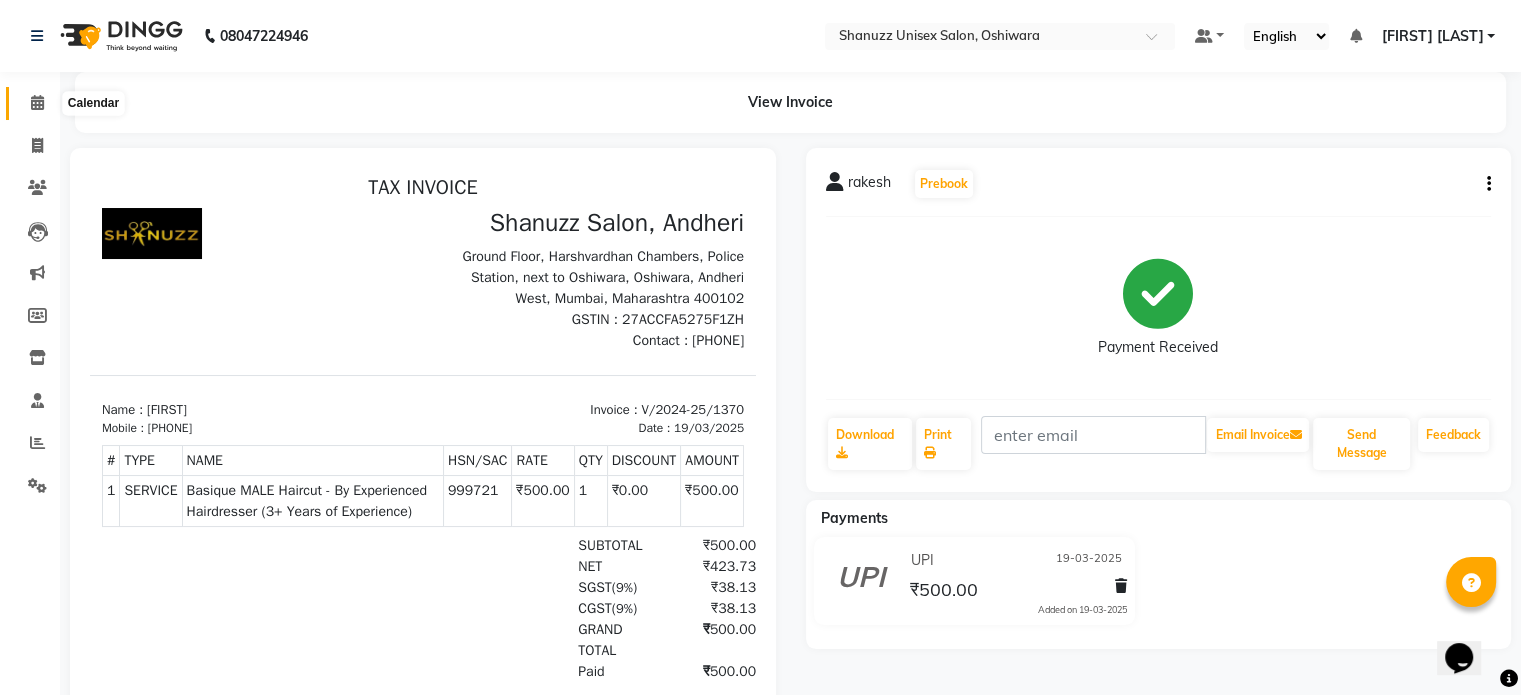 click 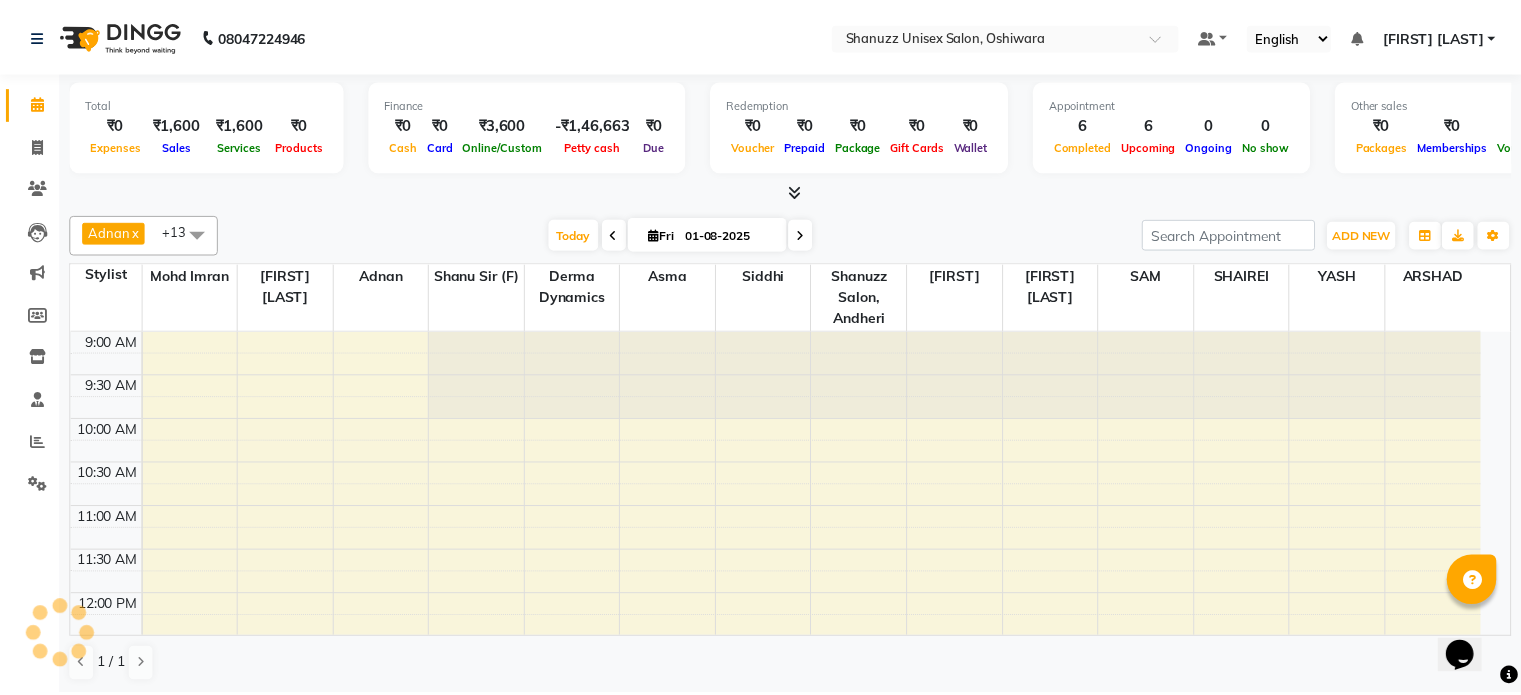 scroll, scrollTop: 699, scrollLeft: 0, axis: vertical 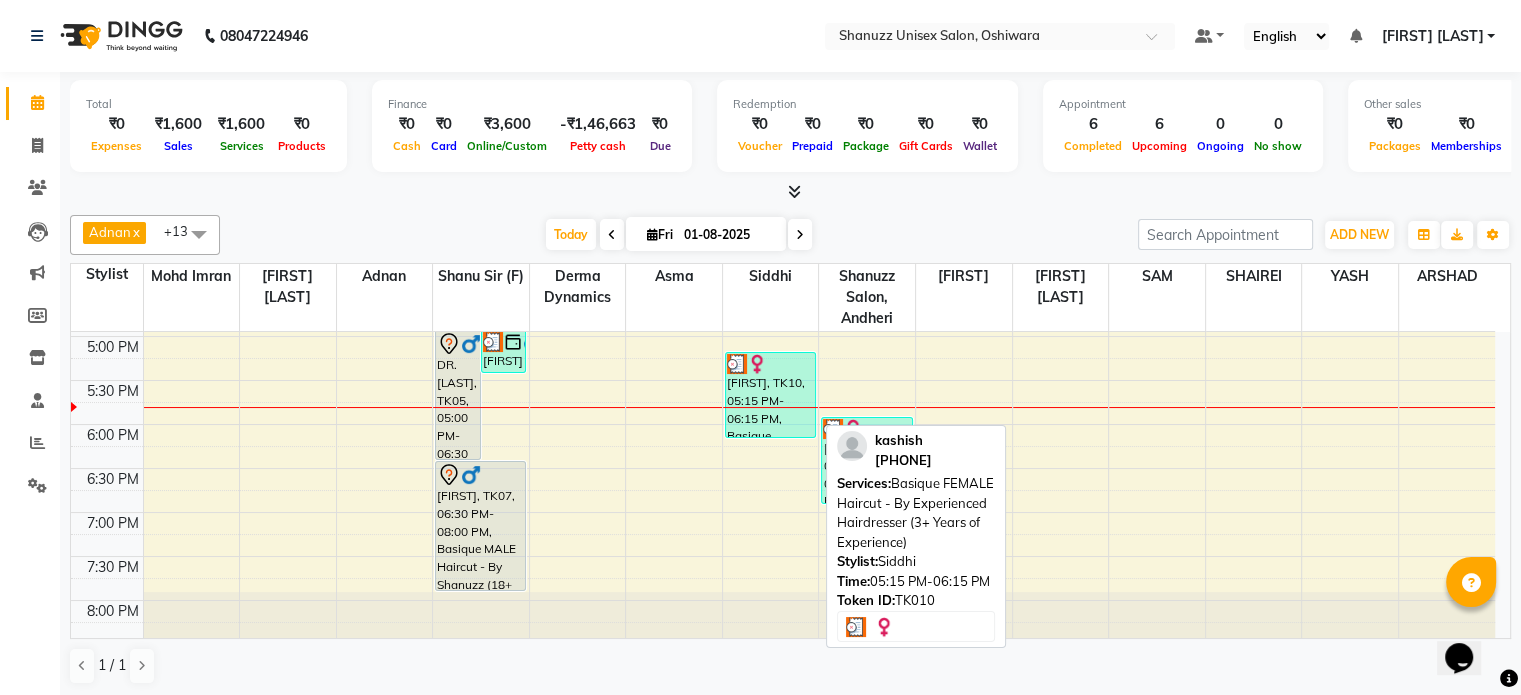 click at bounding box center [770, 364] 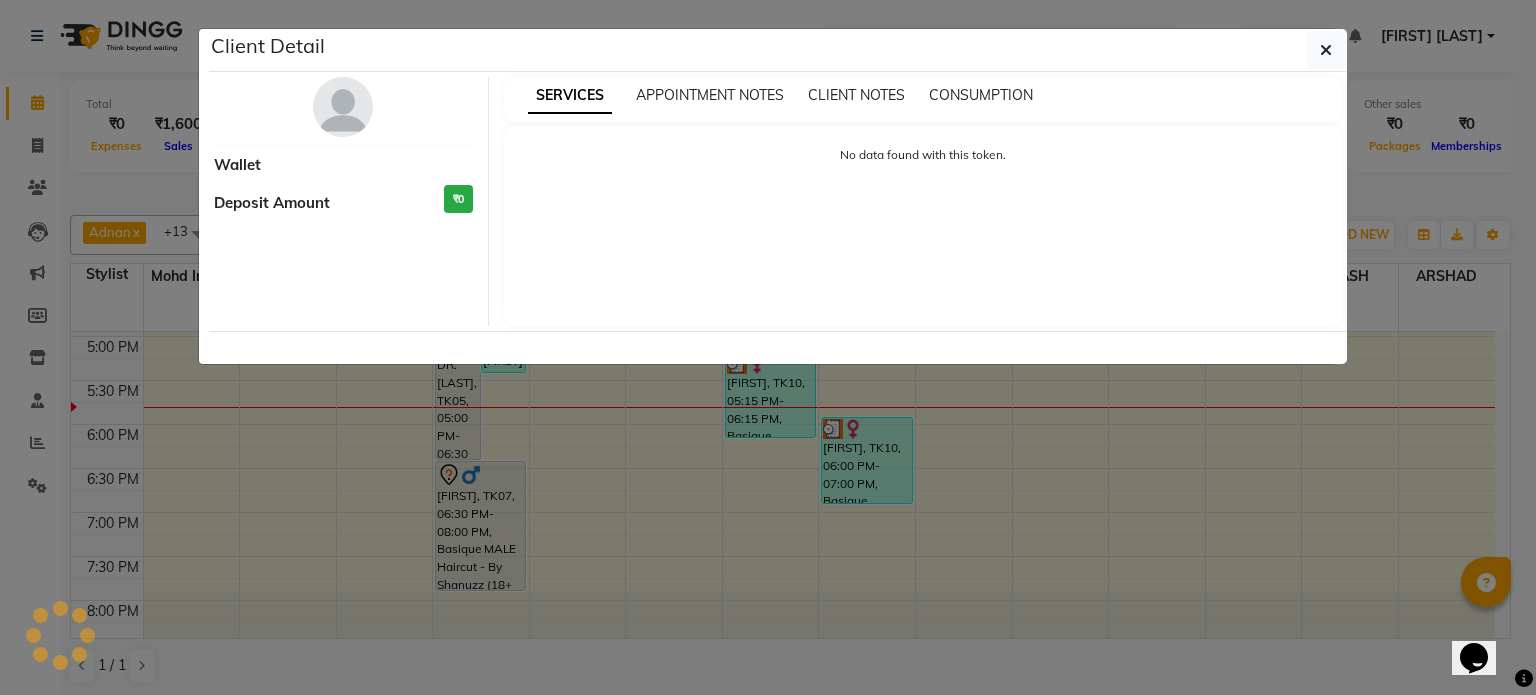 select on "3" 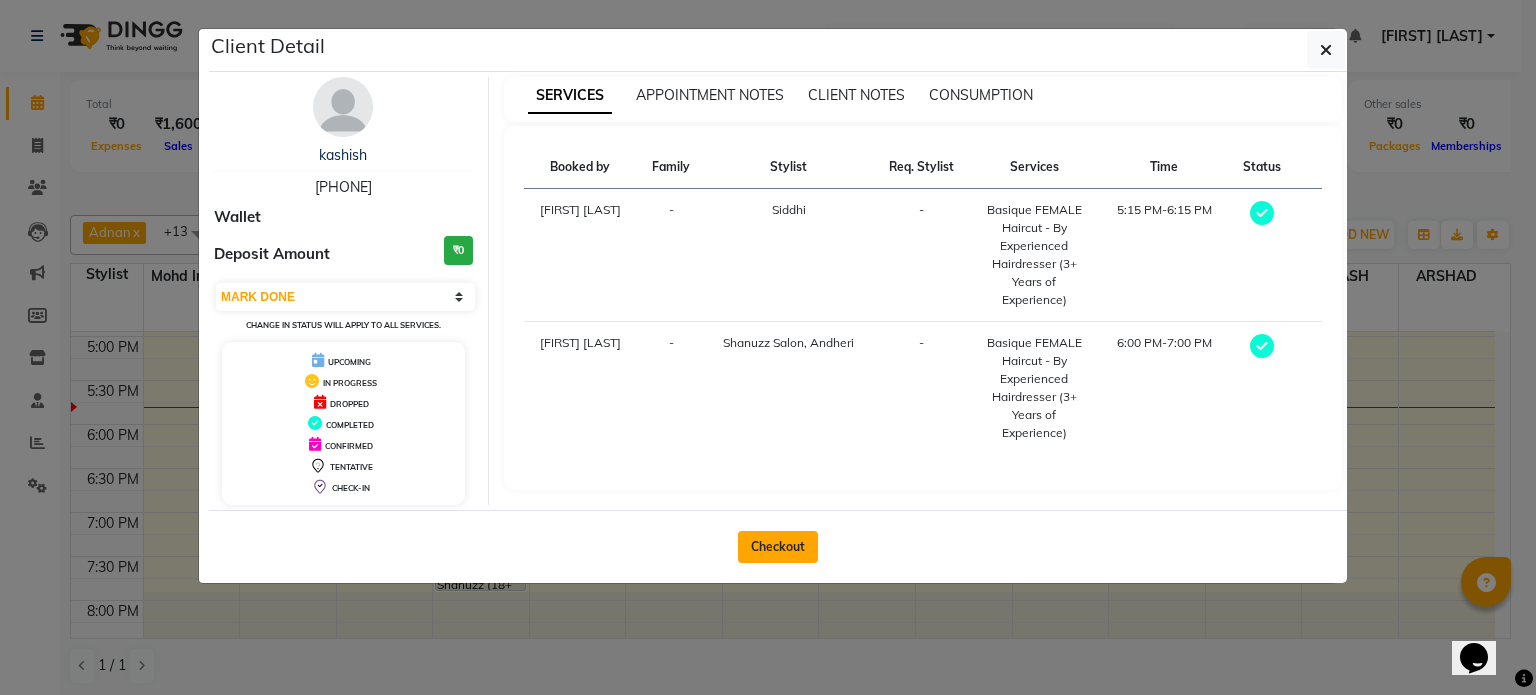click on "Checkout" 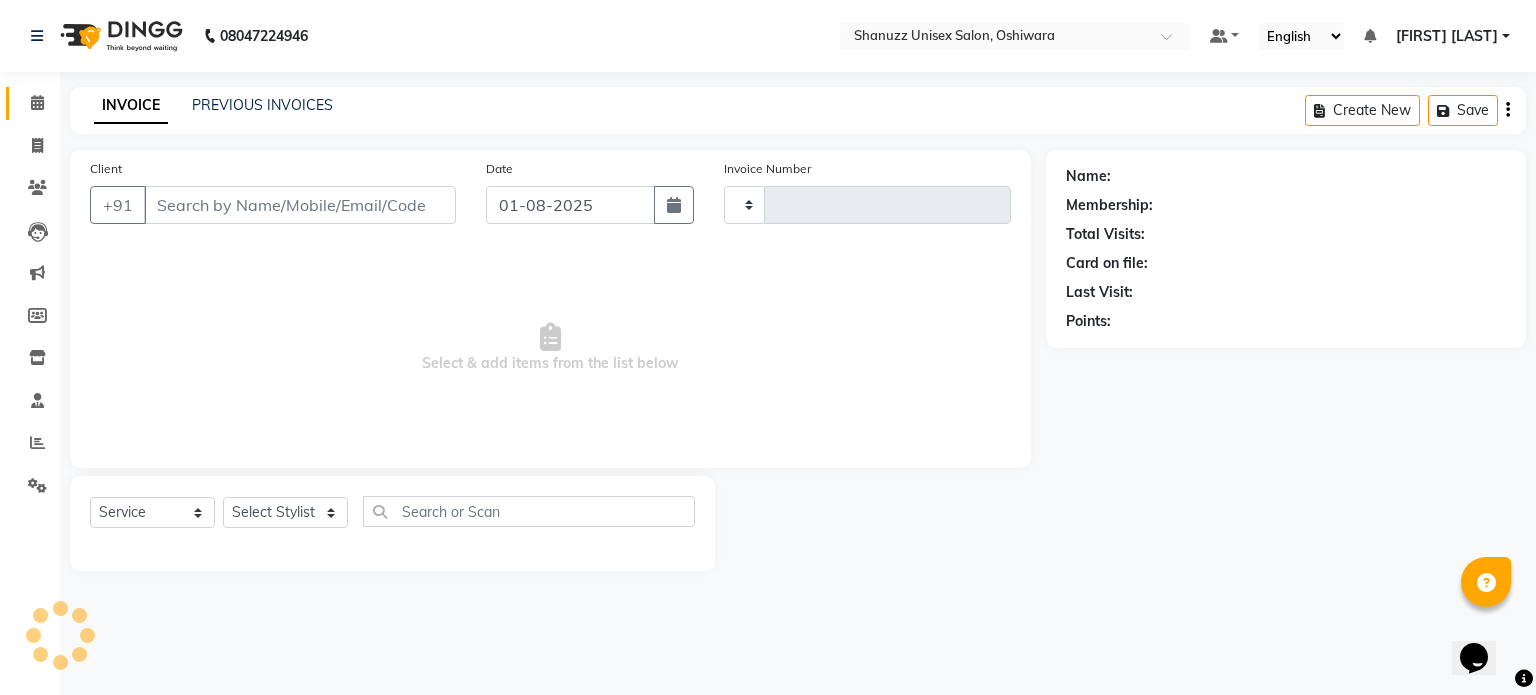 type on "1164" 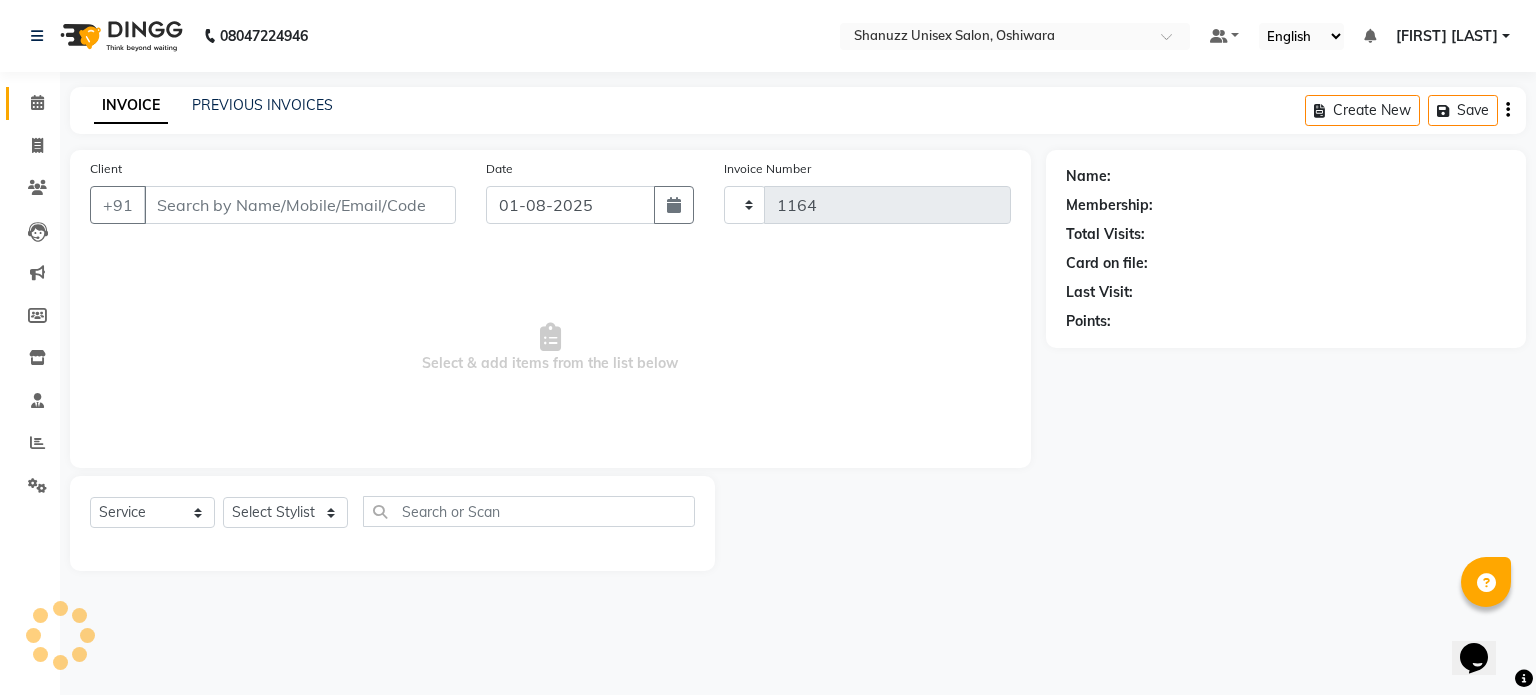 select on "7102" 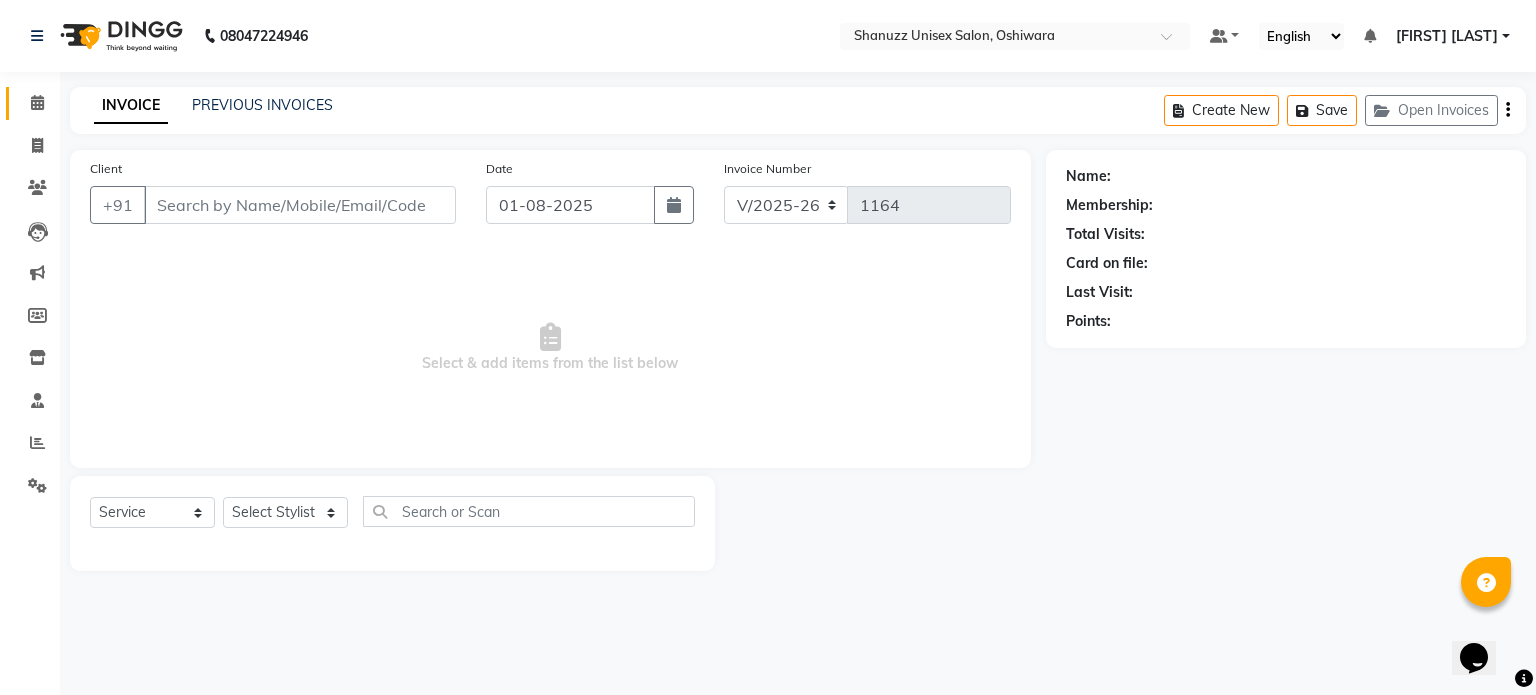 type on "[PHONE]" 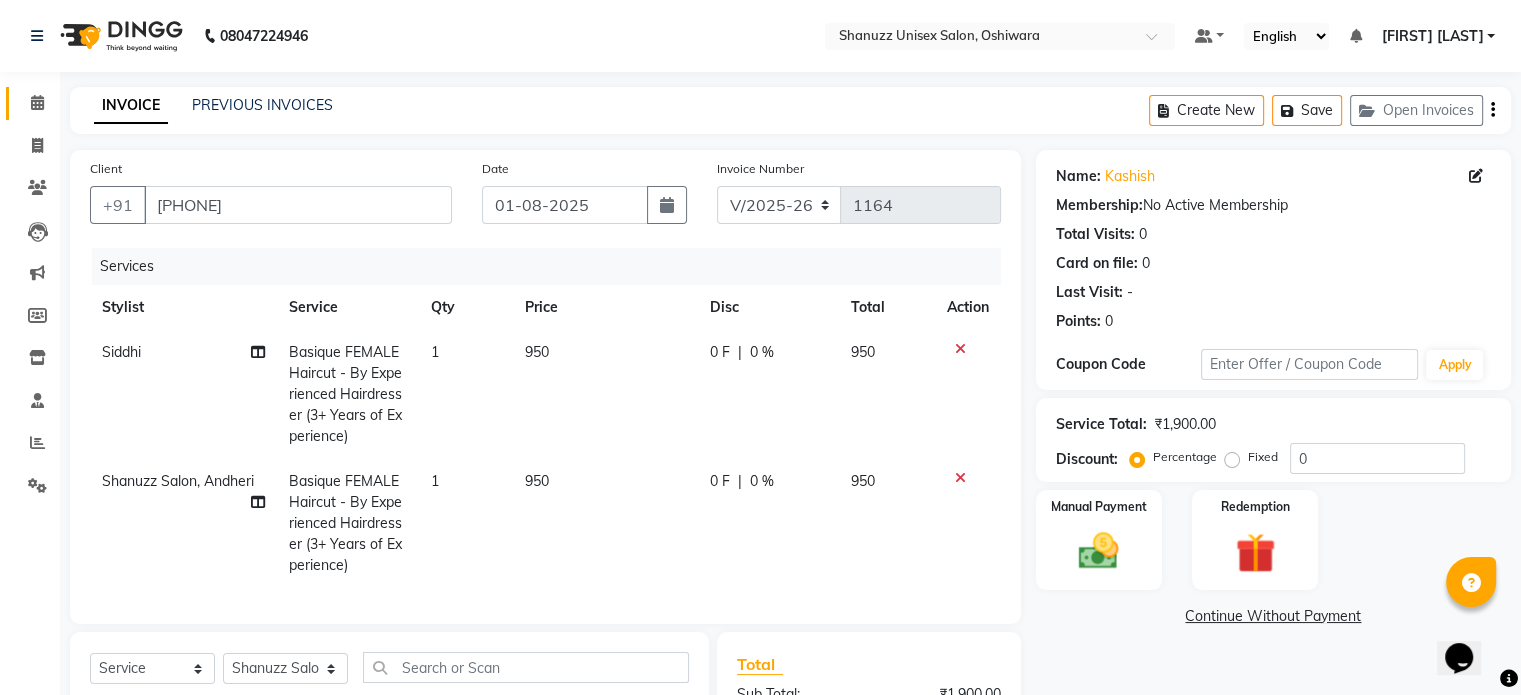 scroll, scrollTop: 277, scrollLeft: 0, axis: vertical 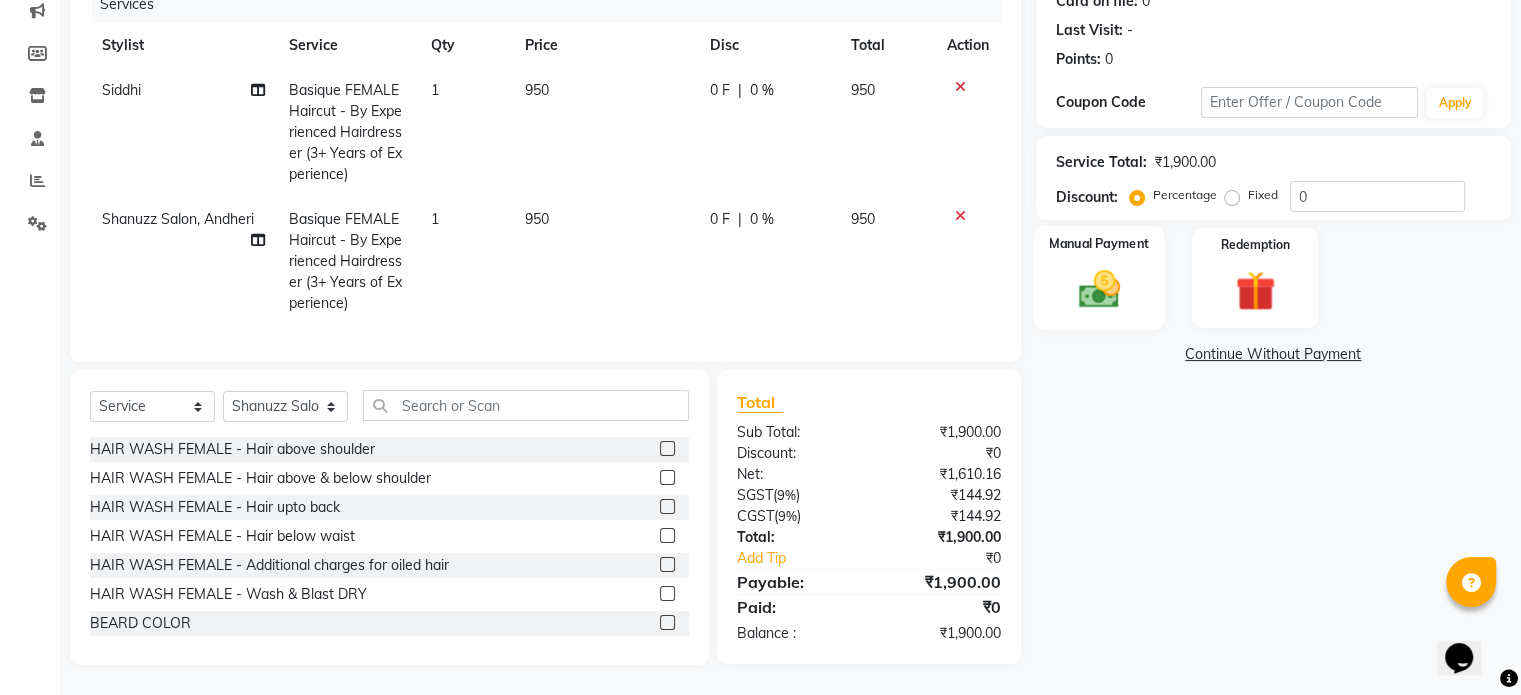 click 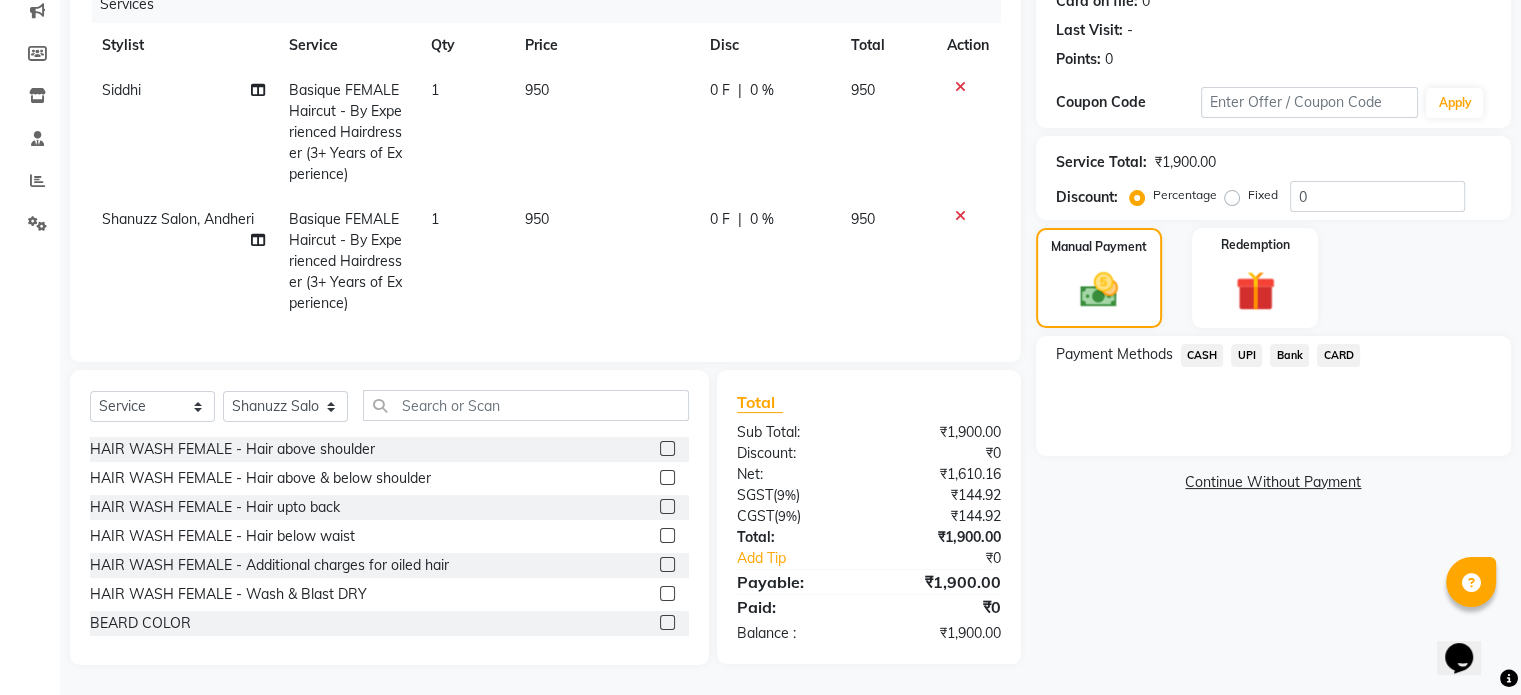 click on "CARD" 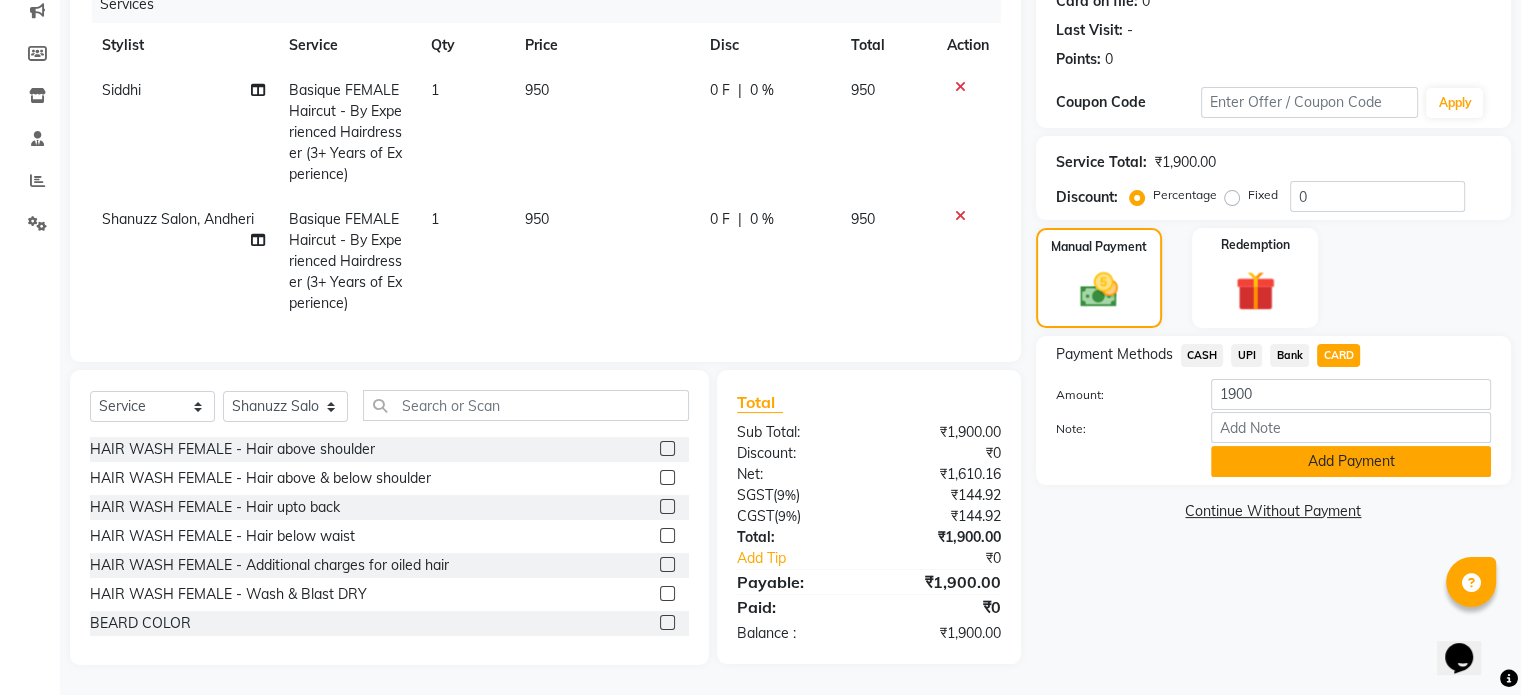 click on "Add Payment" 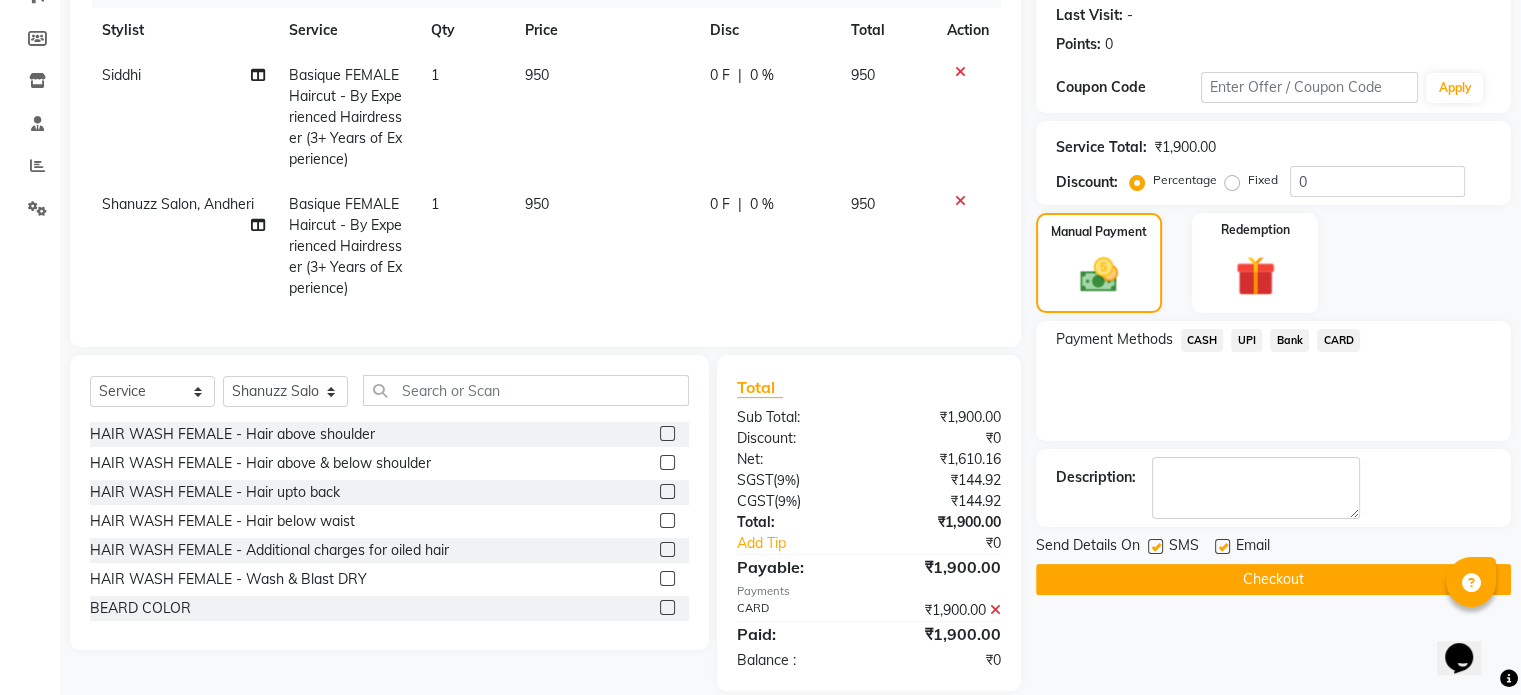 scroll, scrollTop: 318, scrollLeft: 0, axis: vertical 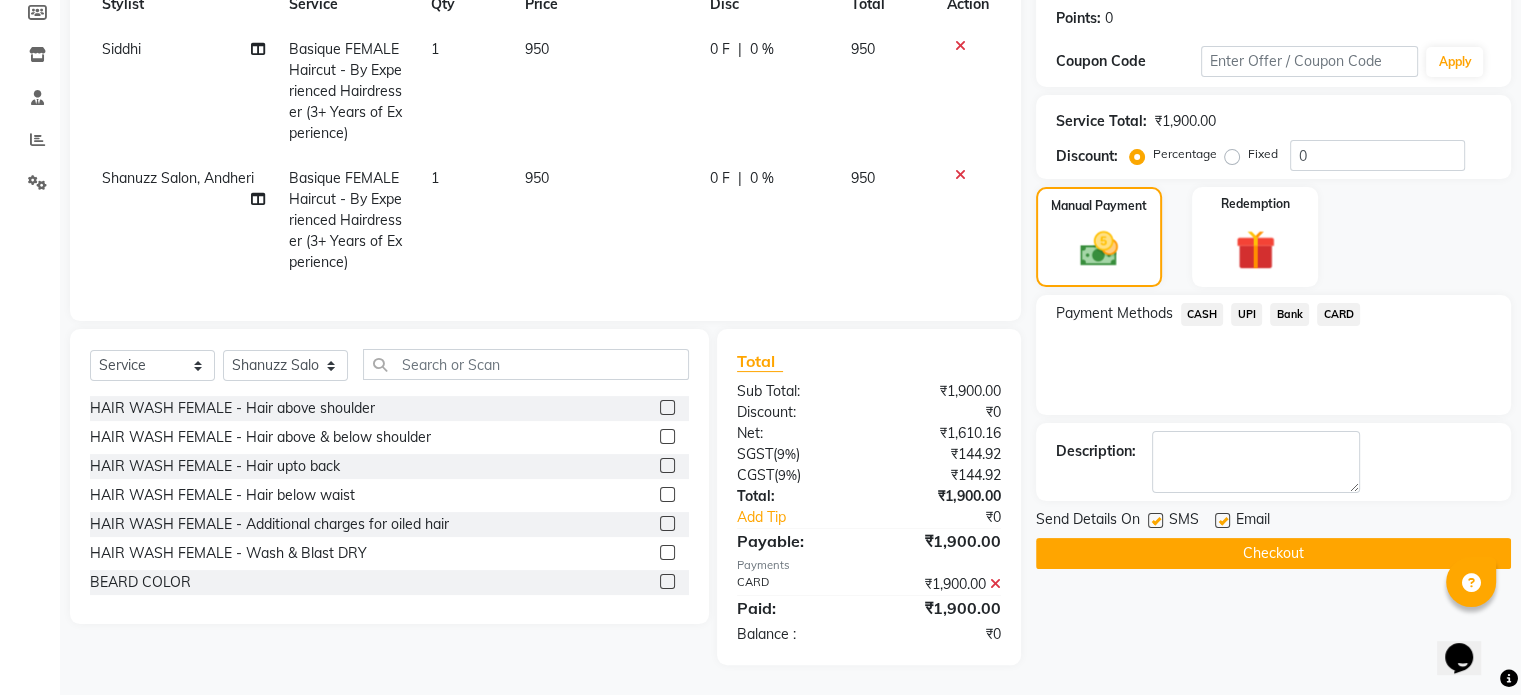 click 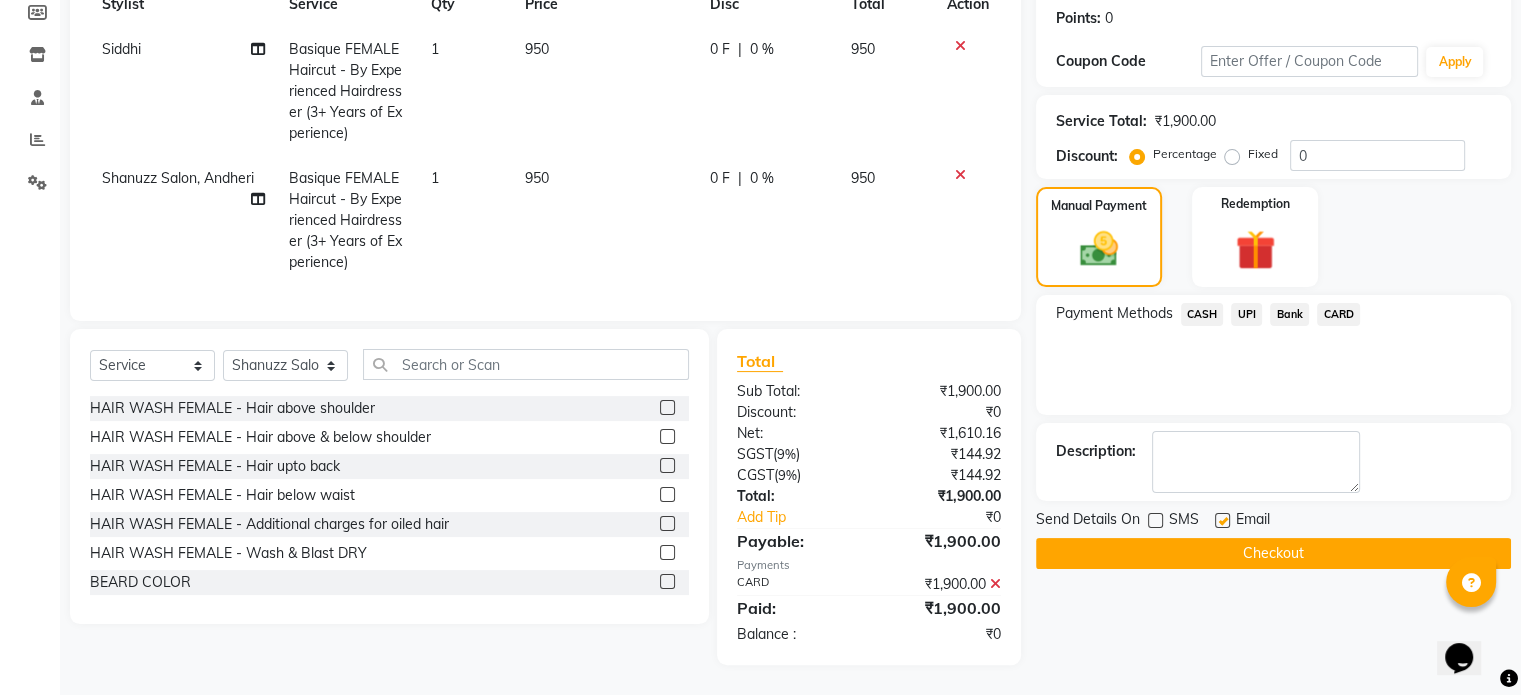 click on "Checkout" 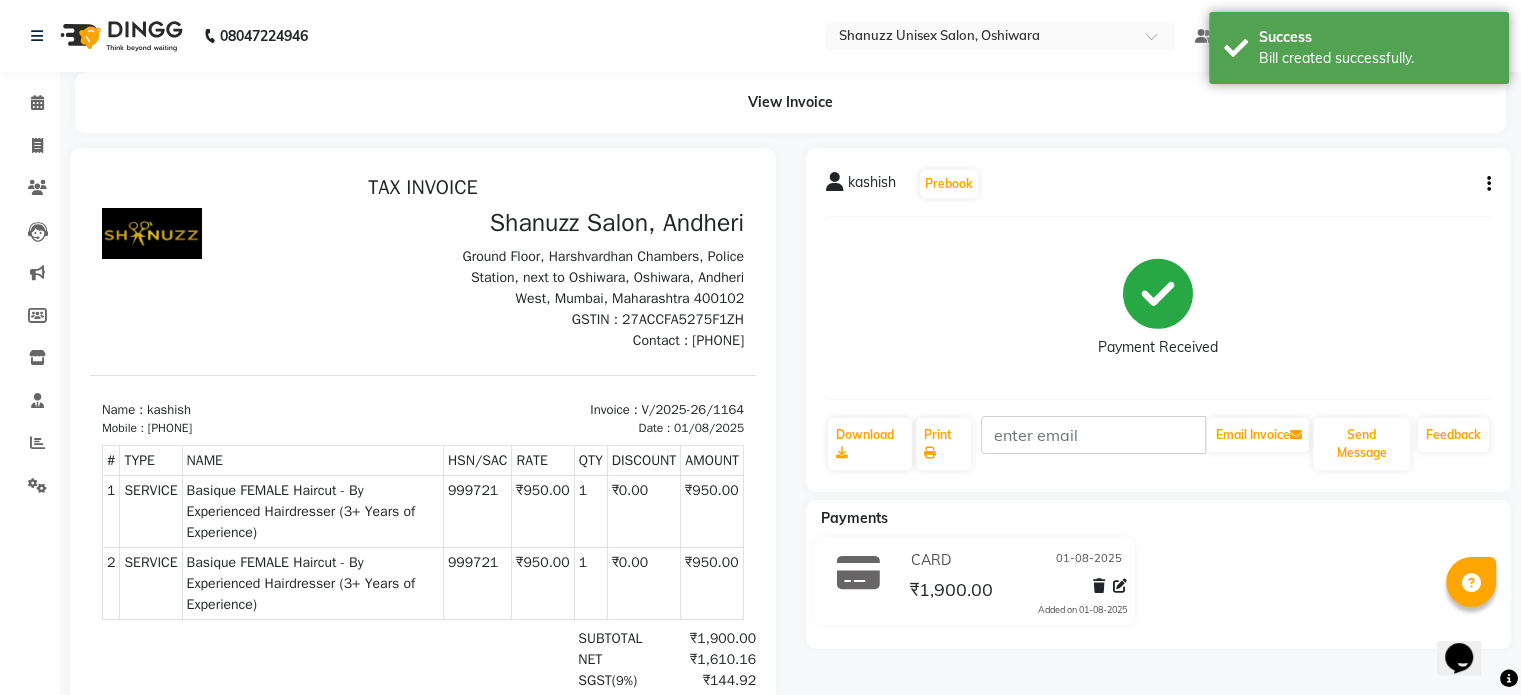 scroll, scrollTop: 0, scrollLeft: 0, axis: both 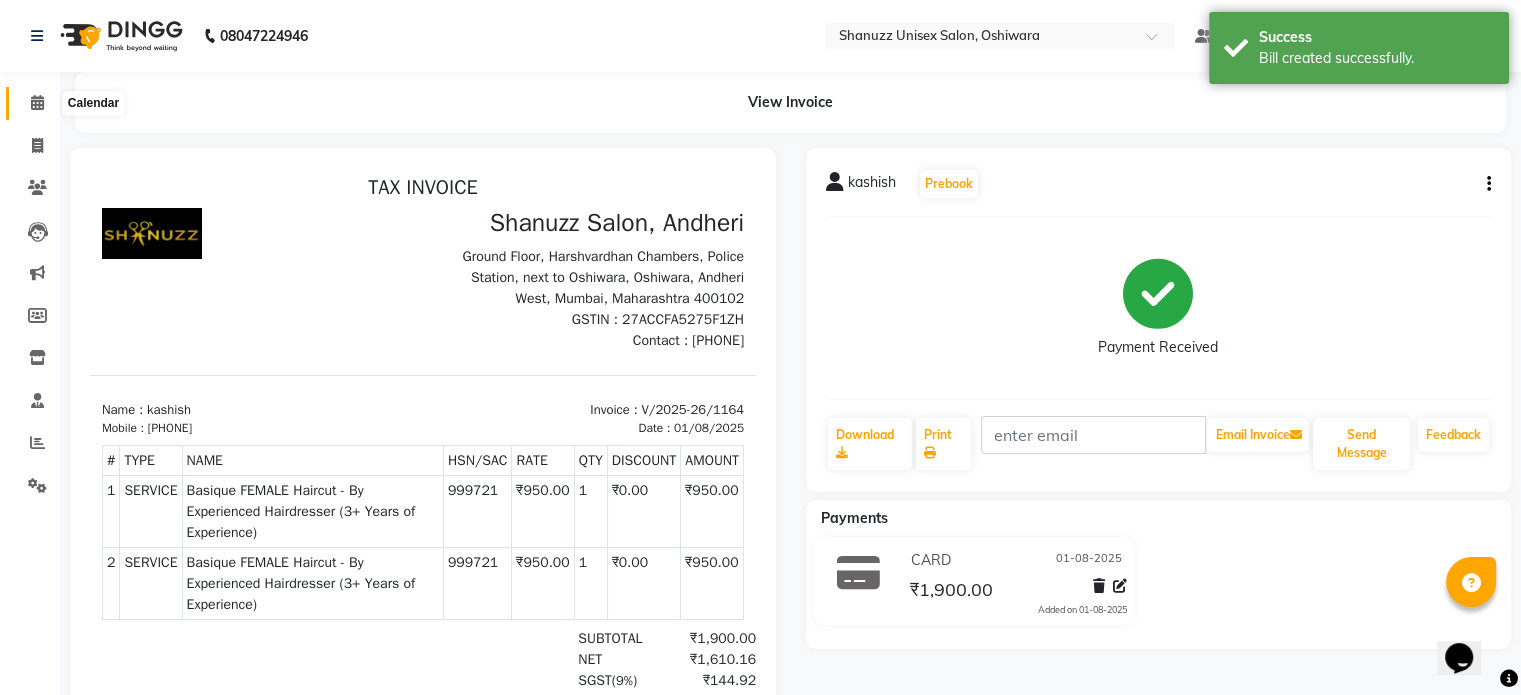 click 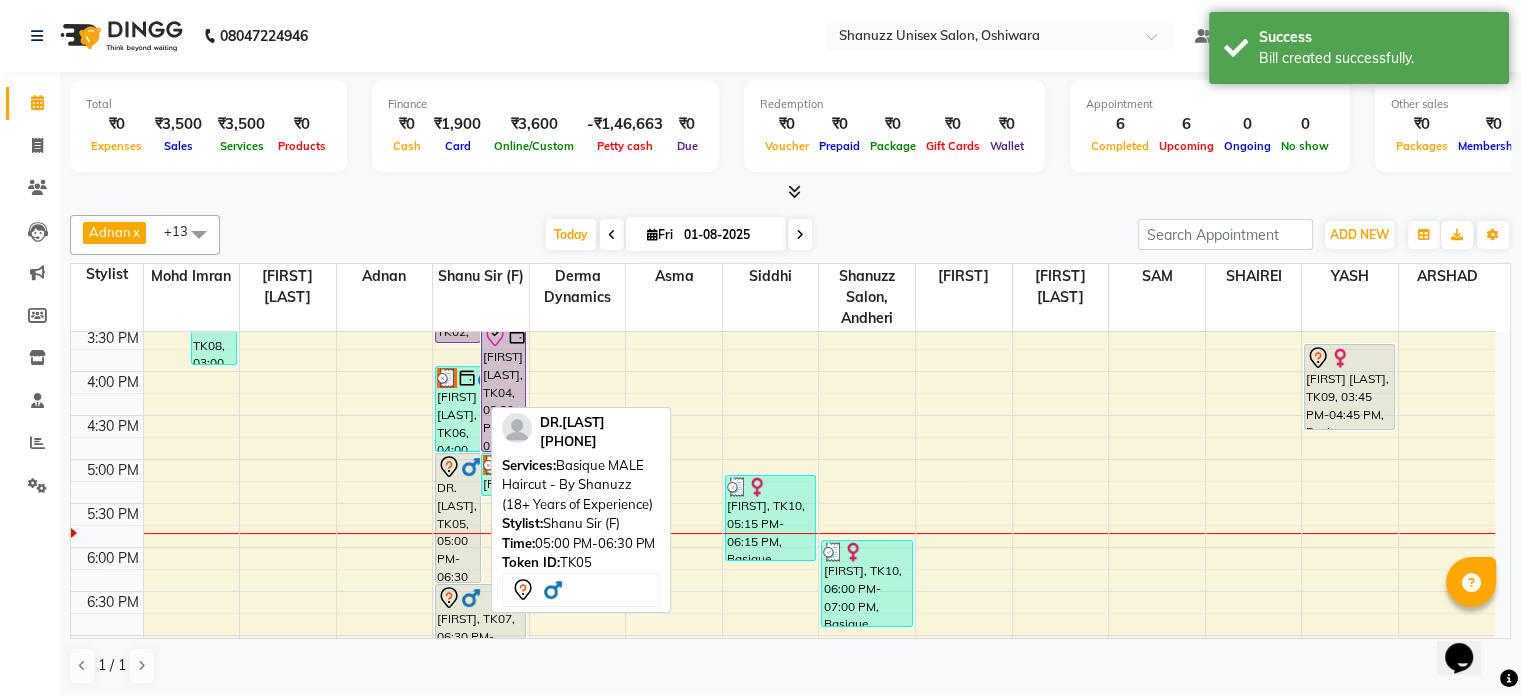 scroll, scrollTop: 568, scrollLeft: 0, axis: vertical 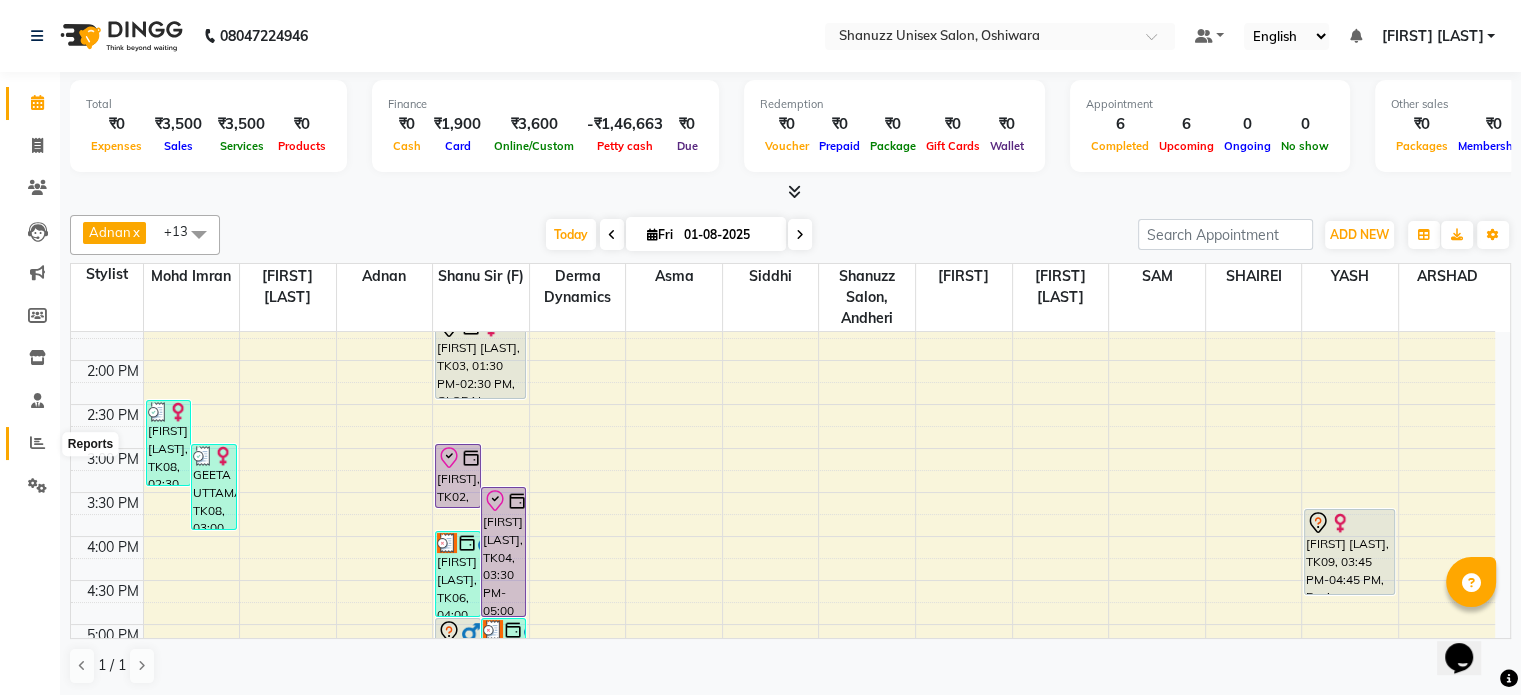 click 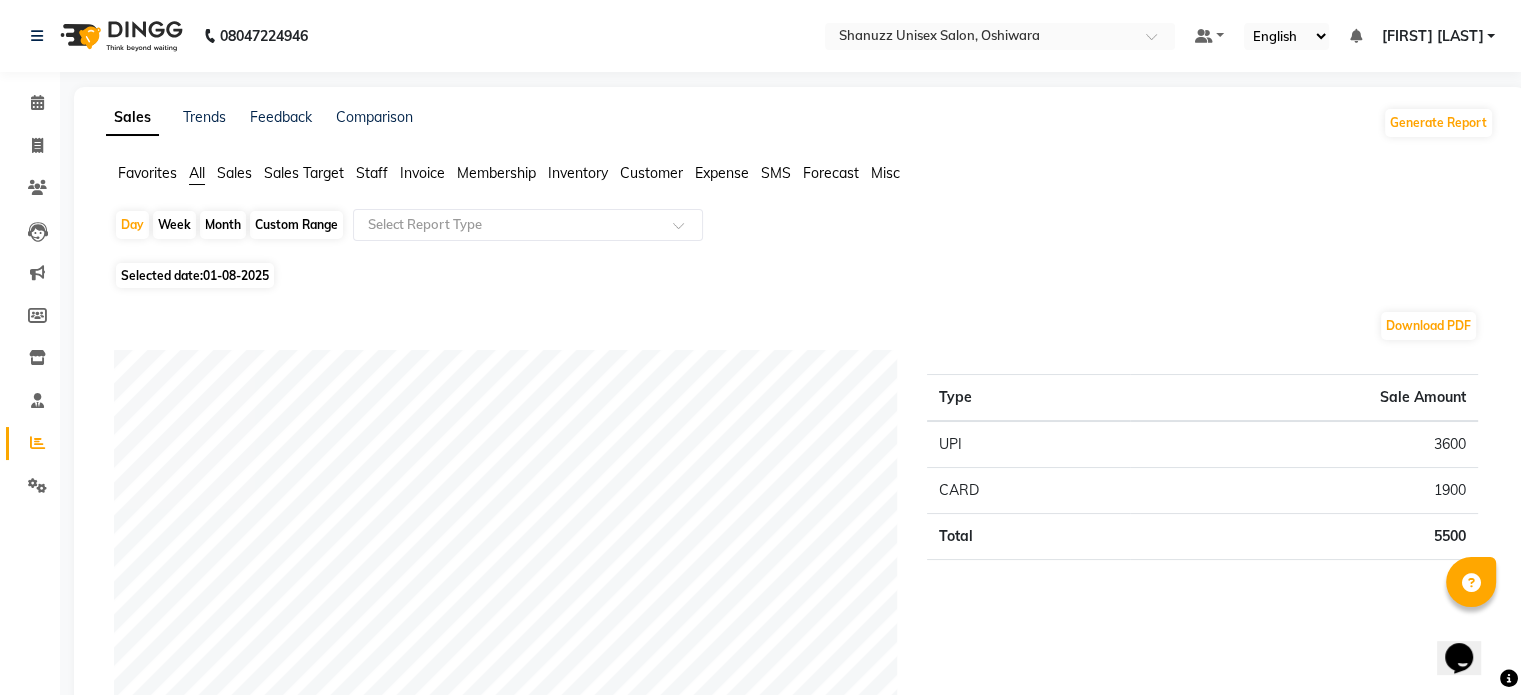 click on "Month" 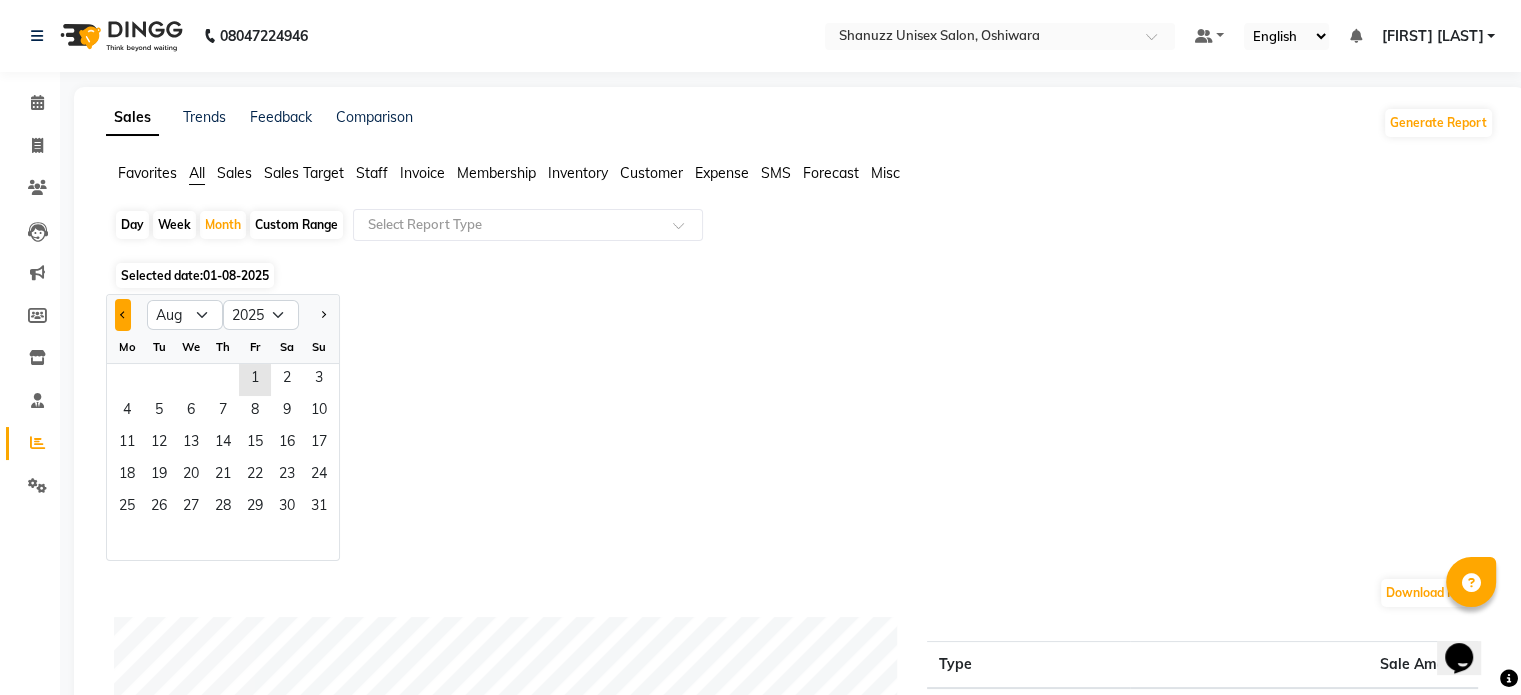 click 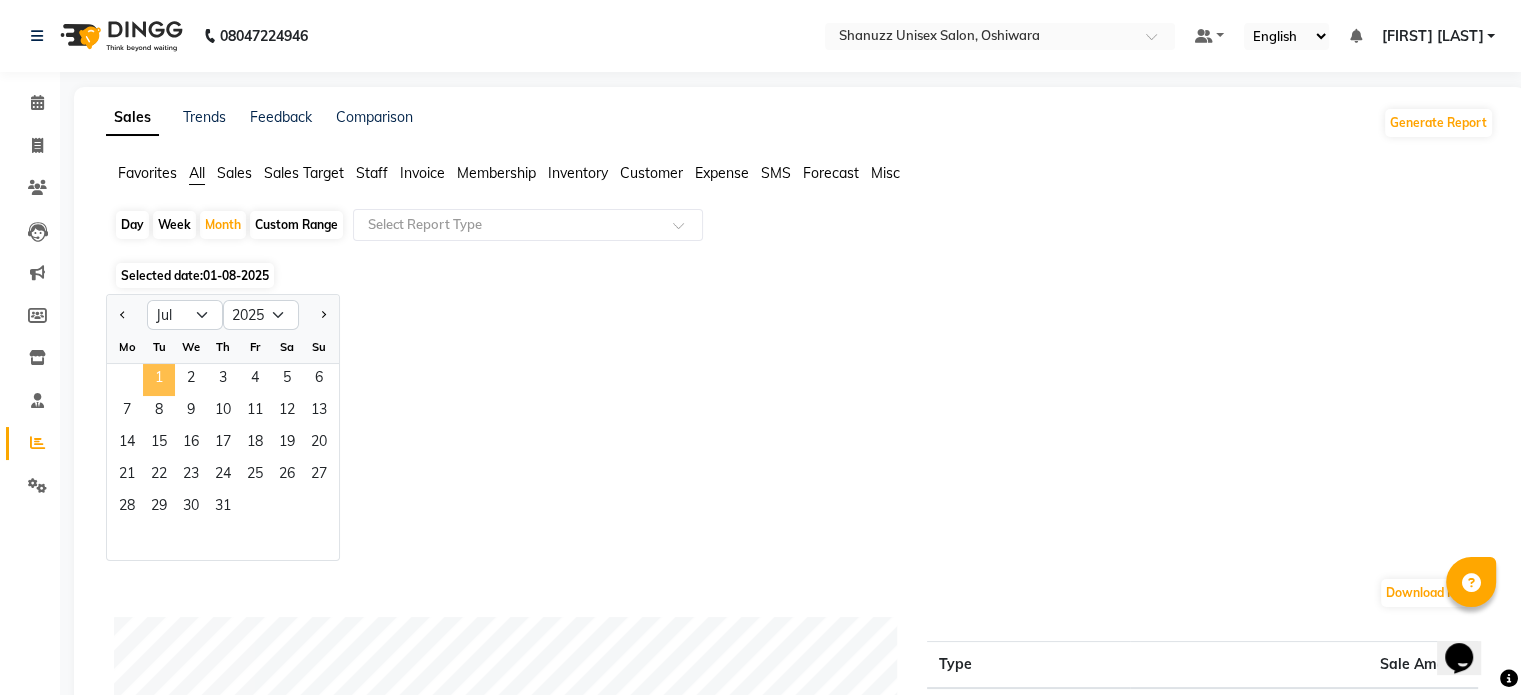 click on "1" 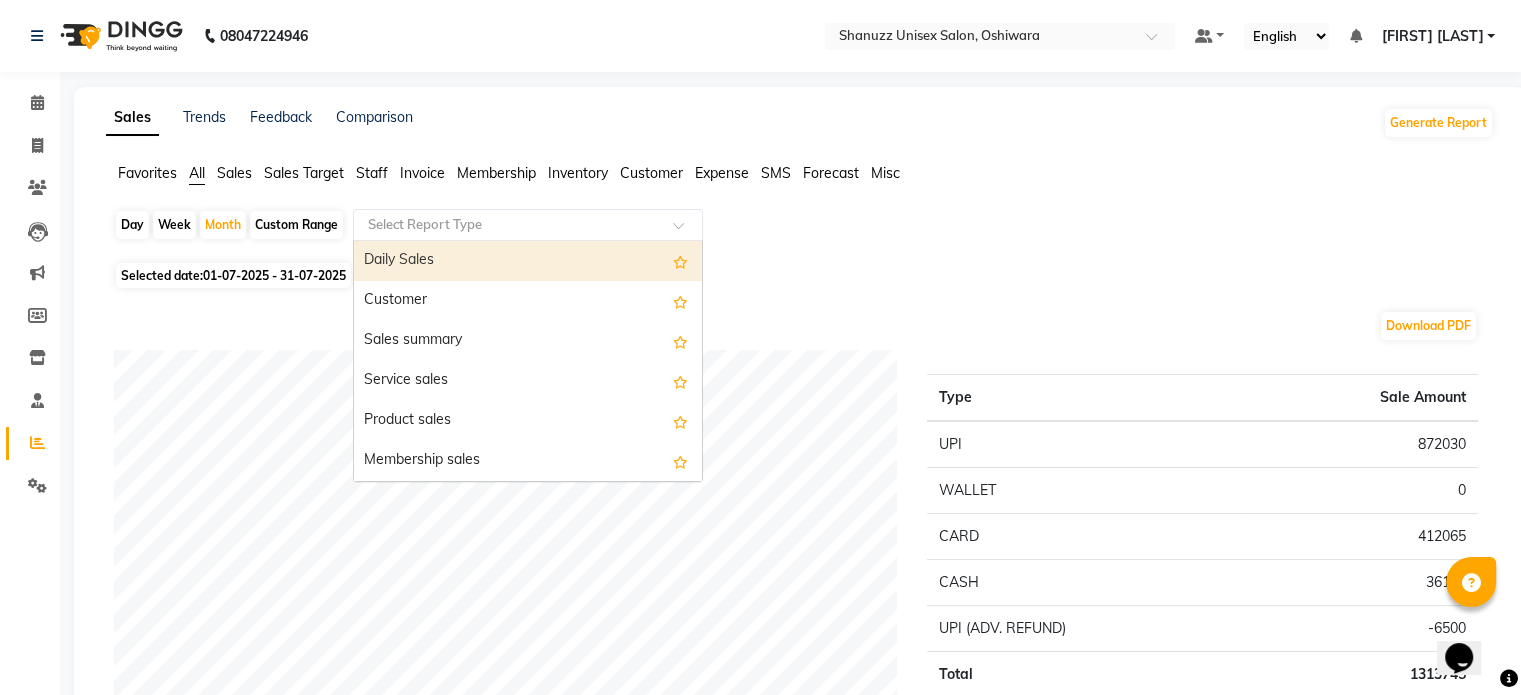 click 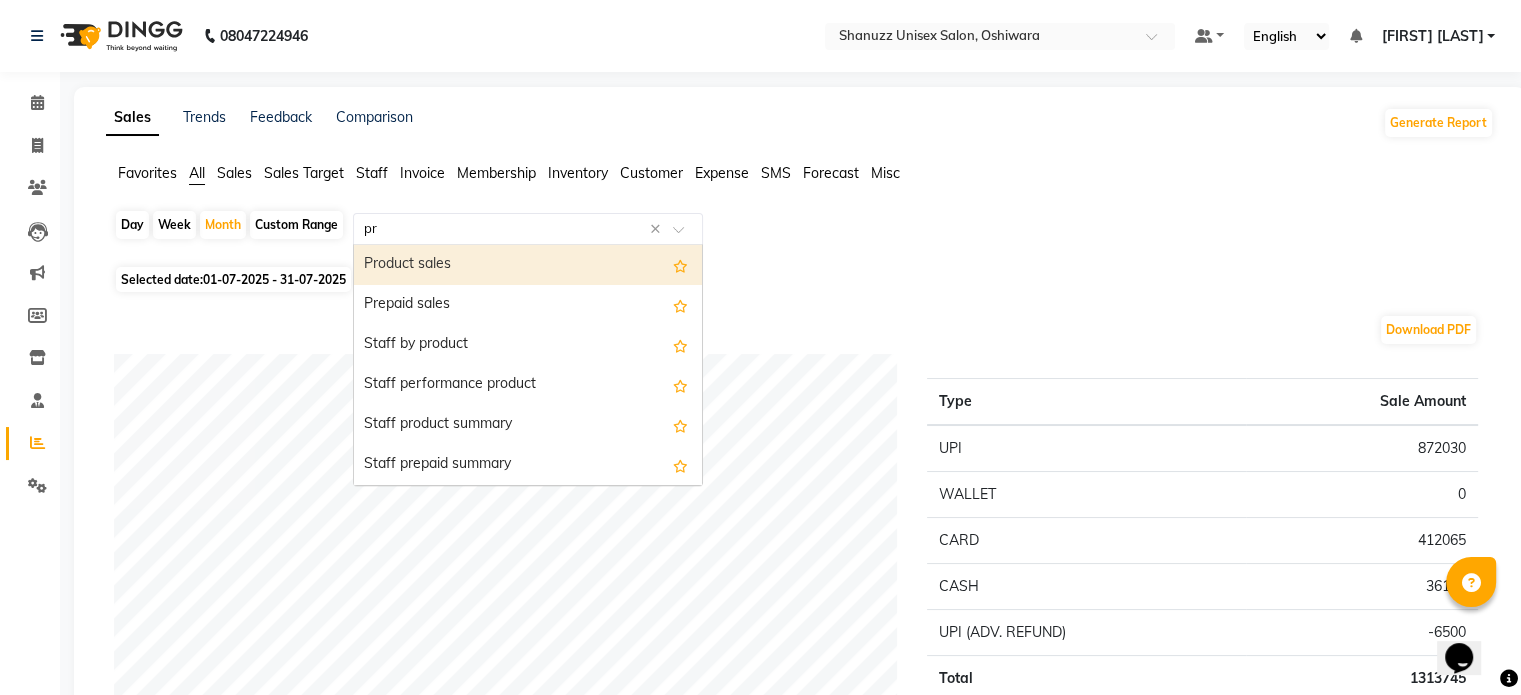 type on "pro" 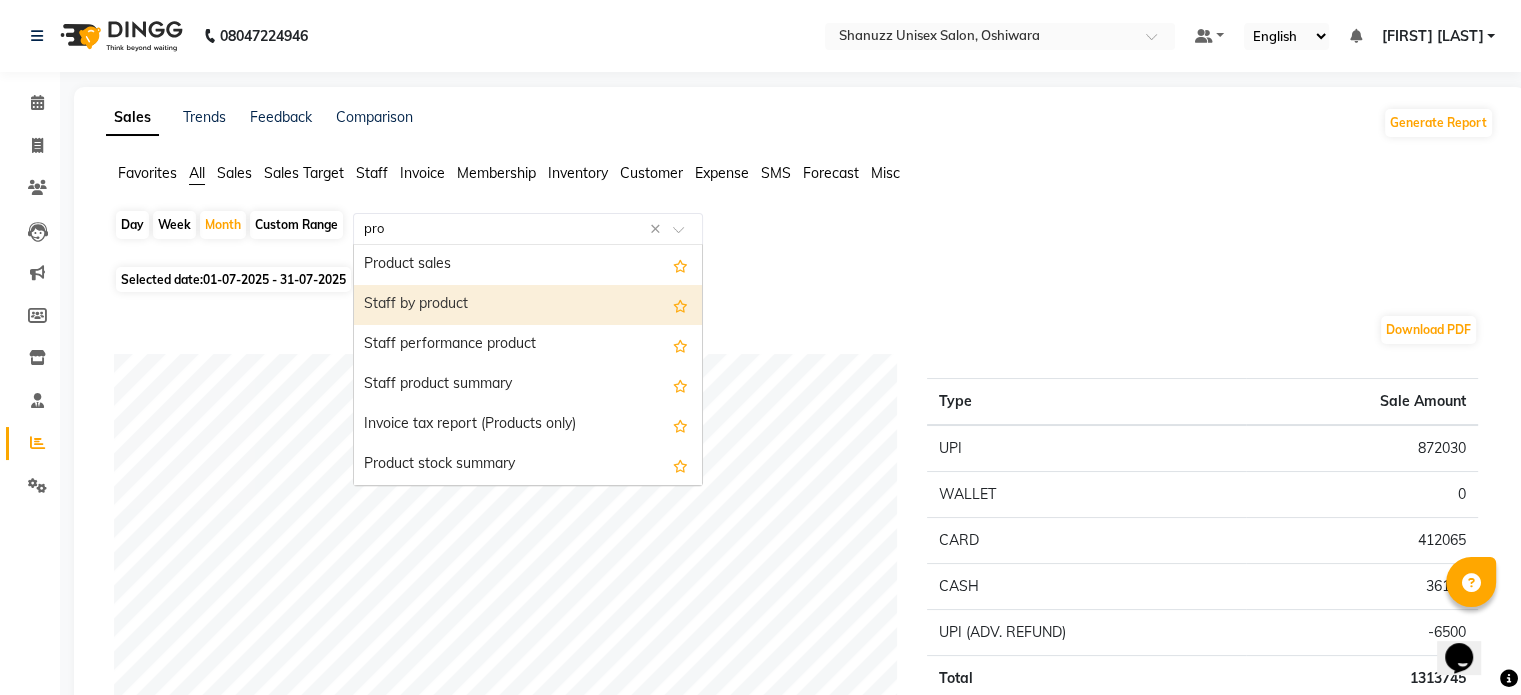 click on "Staff by product" at bounding box center [528, 305] 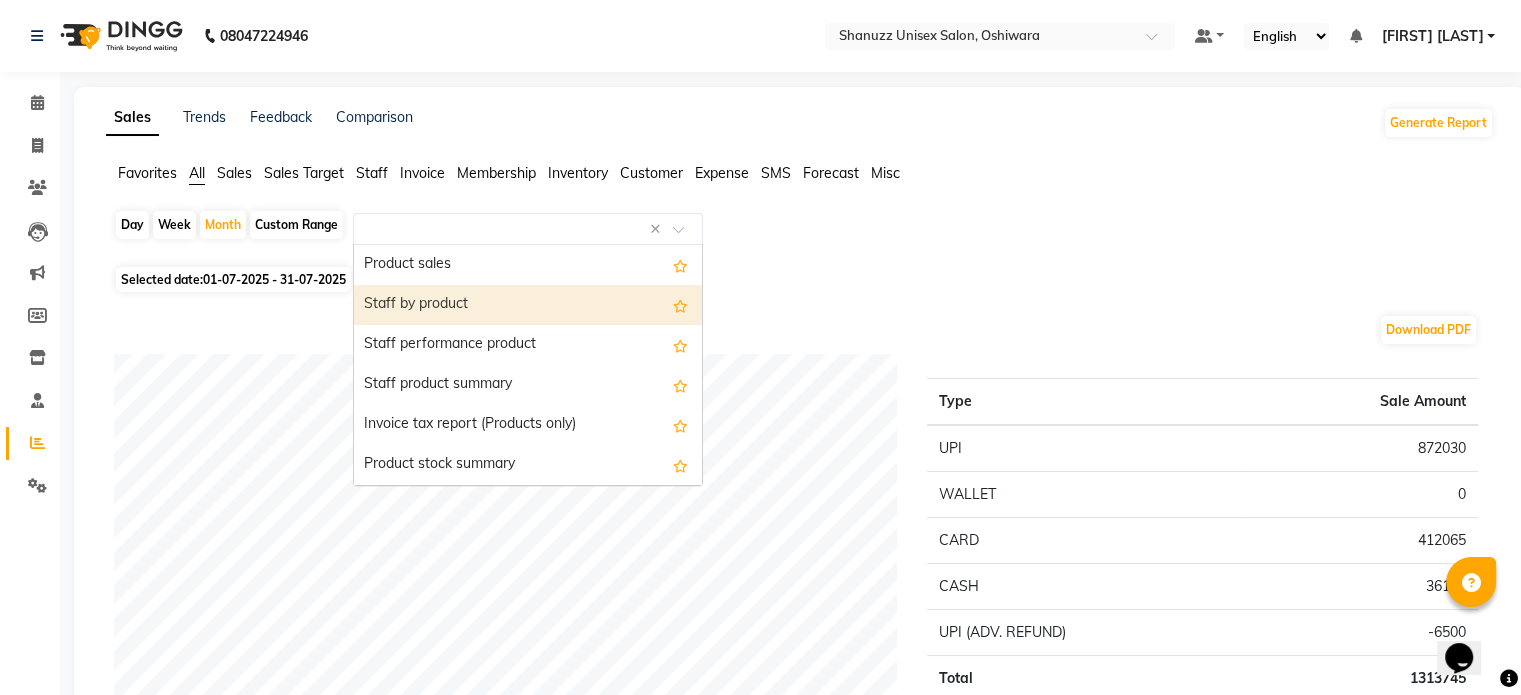 select on "filtered_report" 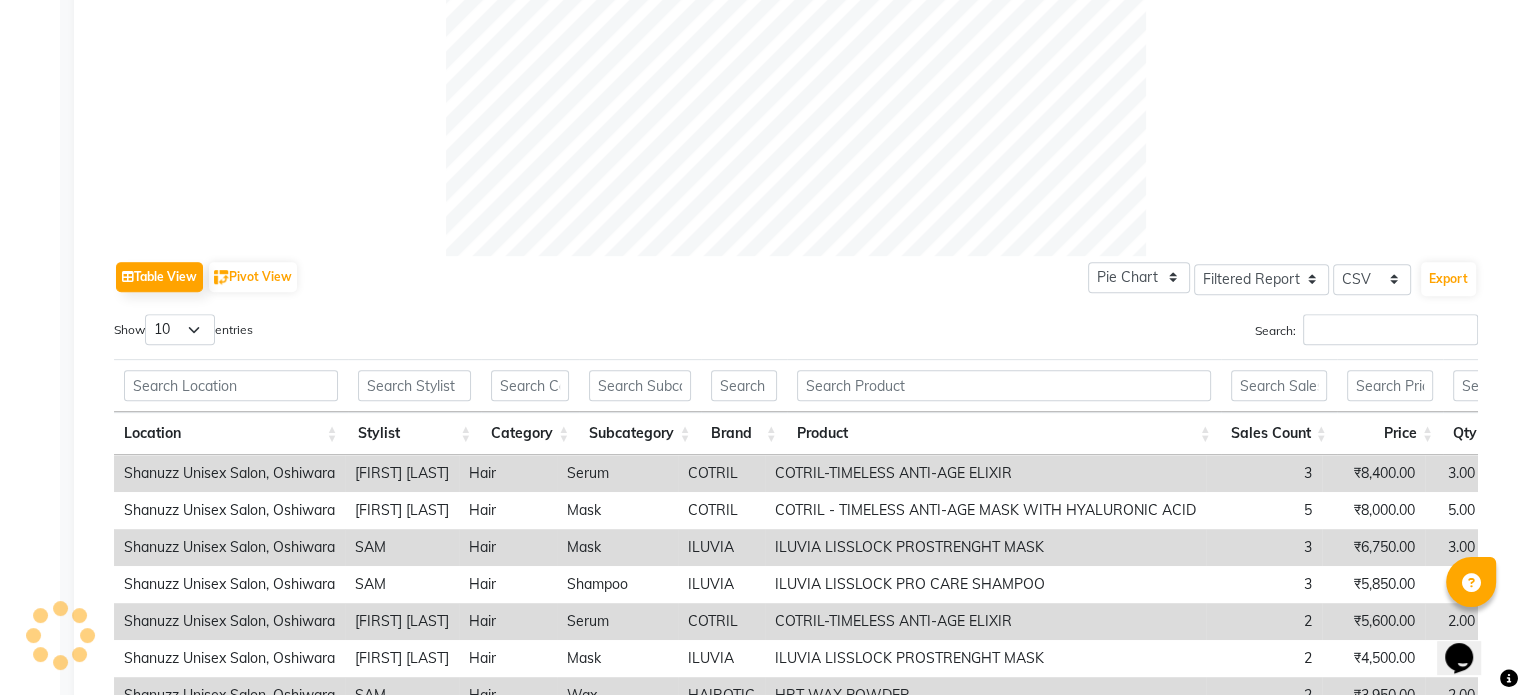 scroll, scrollTop: 780, scrollLeft: 0, axis: vertical 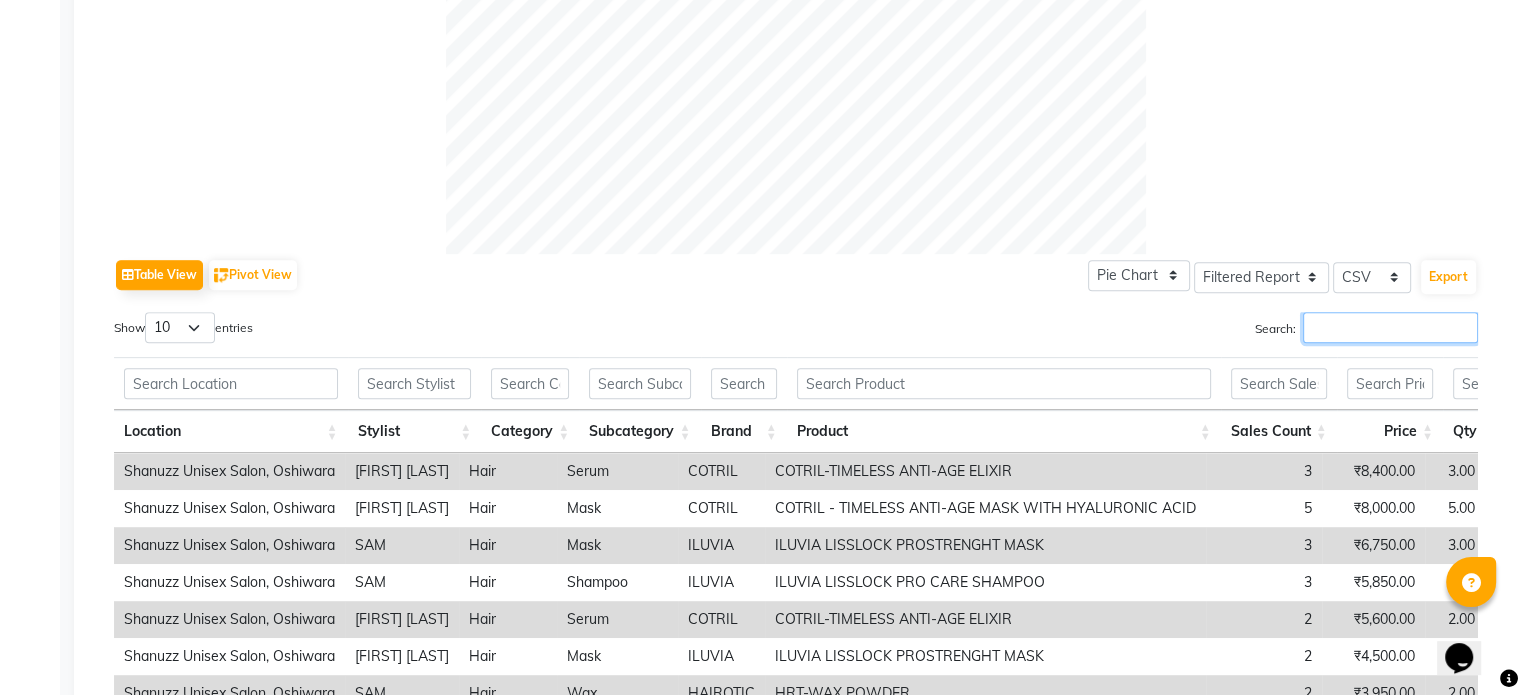 click on "Search:" at bounding box center [1390, 327] 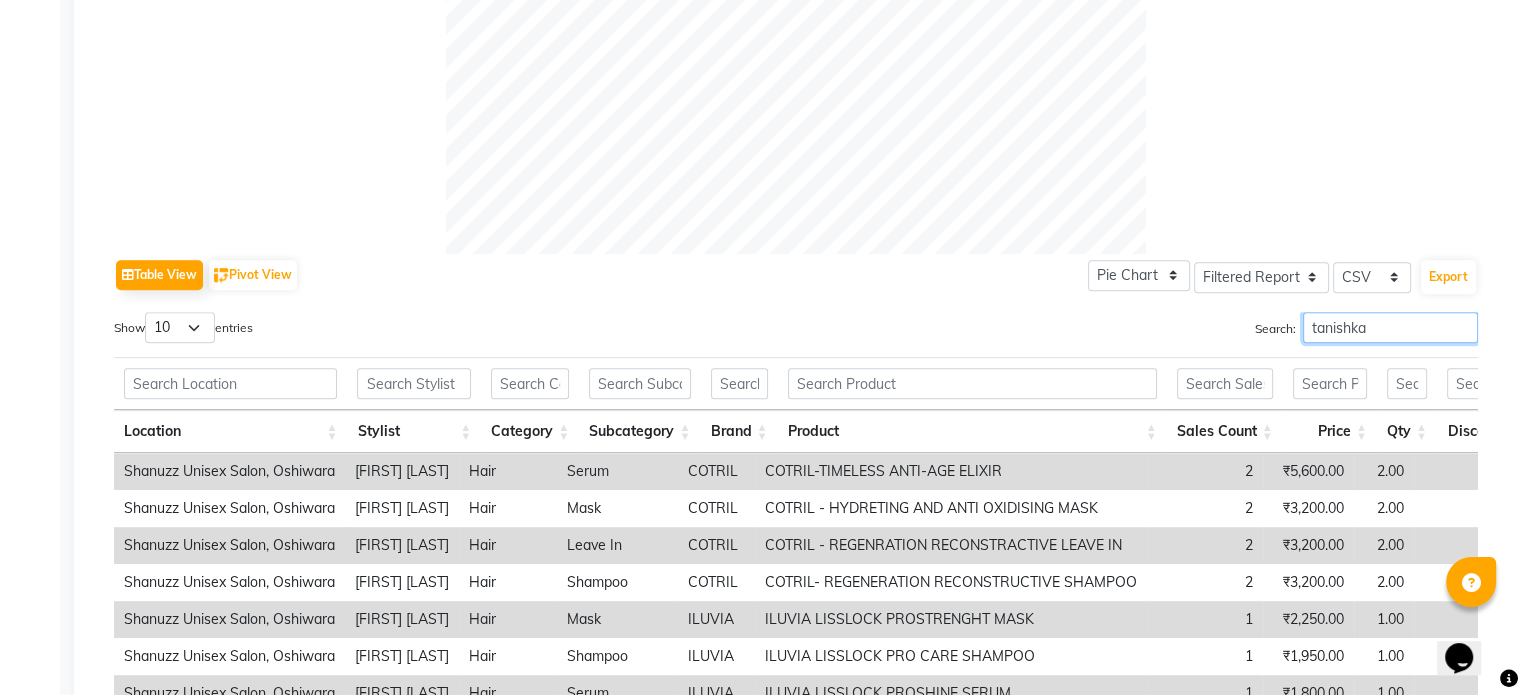 scroll, scrollTop: 1087, scrollLeft: 0, axis: vertical 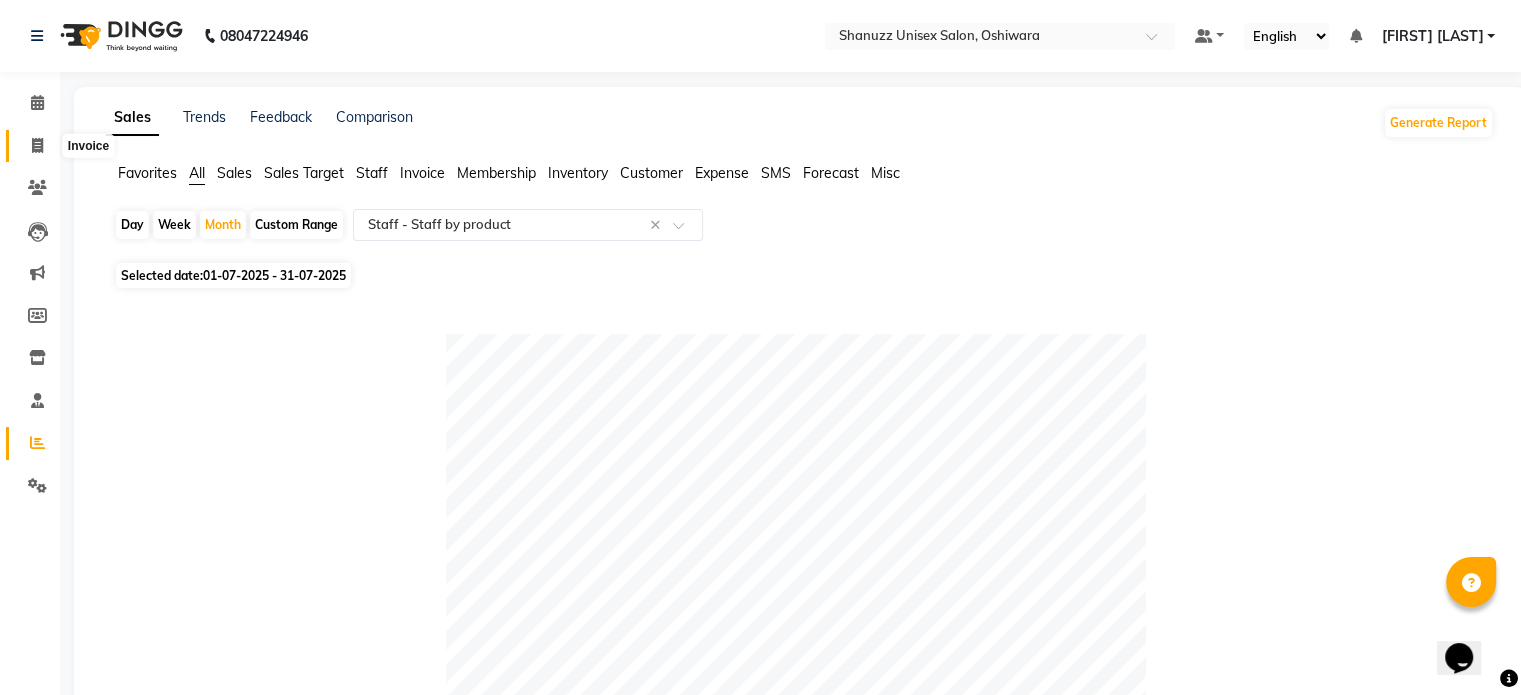 type on "tanishka" 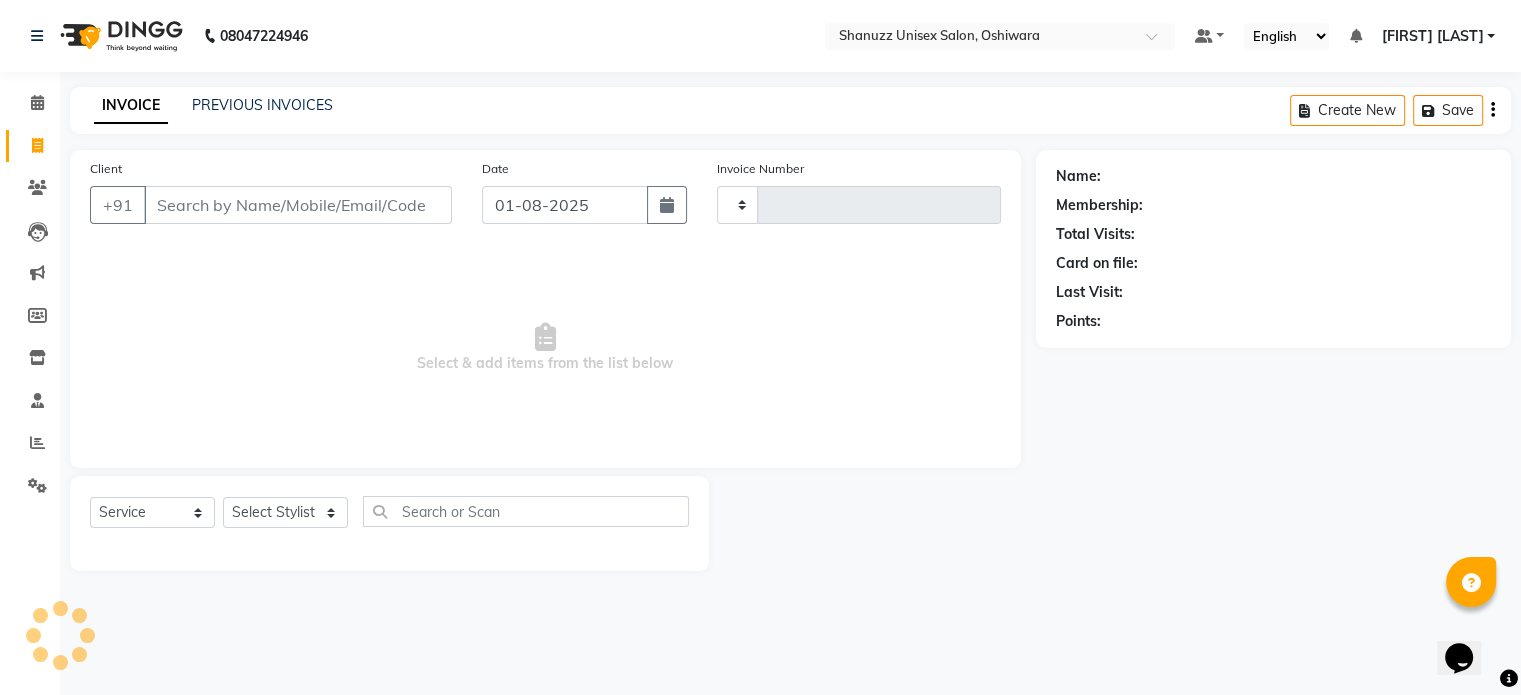 type on "1165" 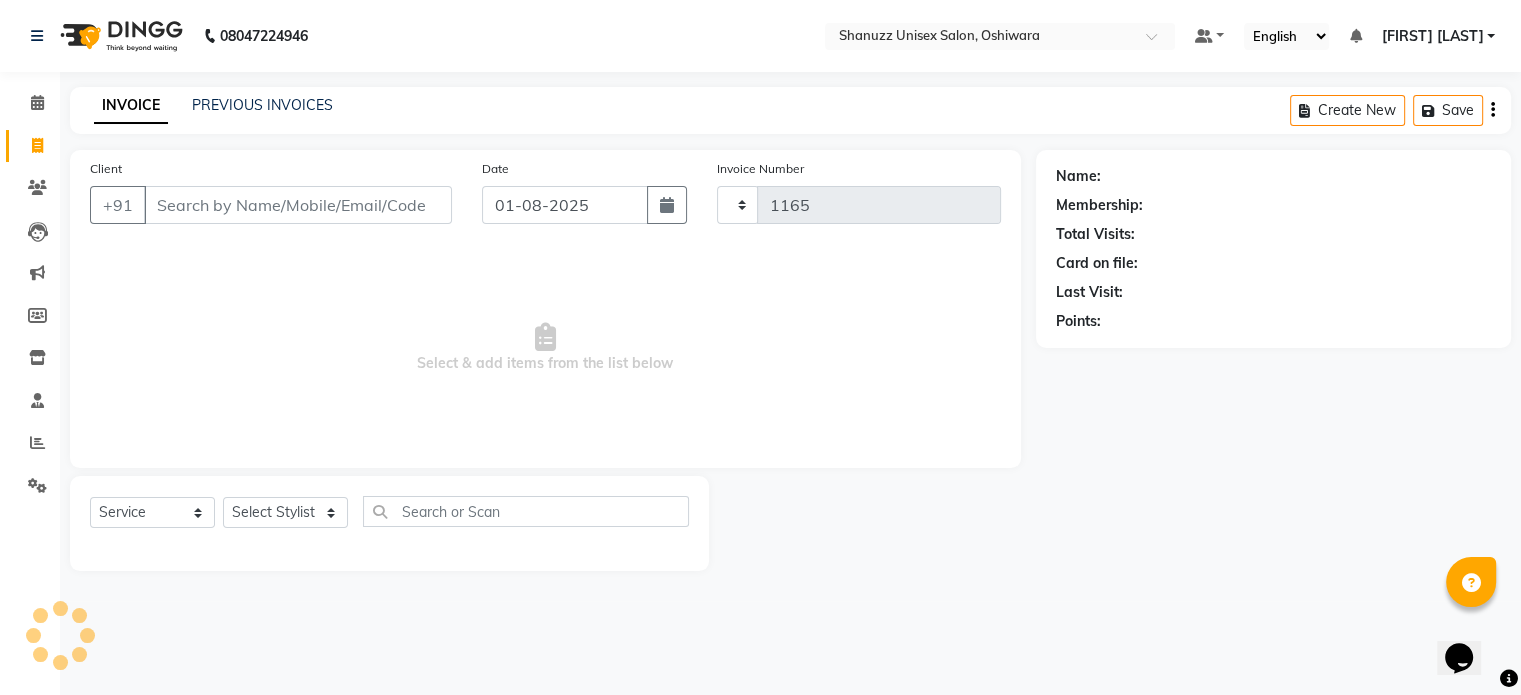 scroll, scrollTop: 0, scrollLeft: 0, axis: both 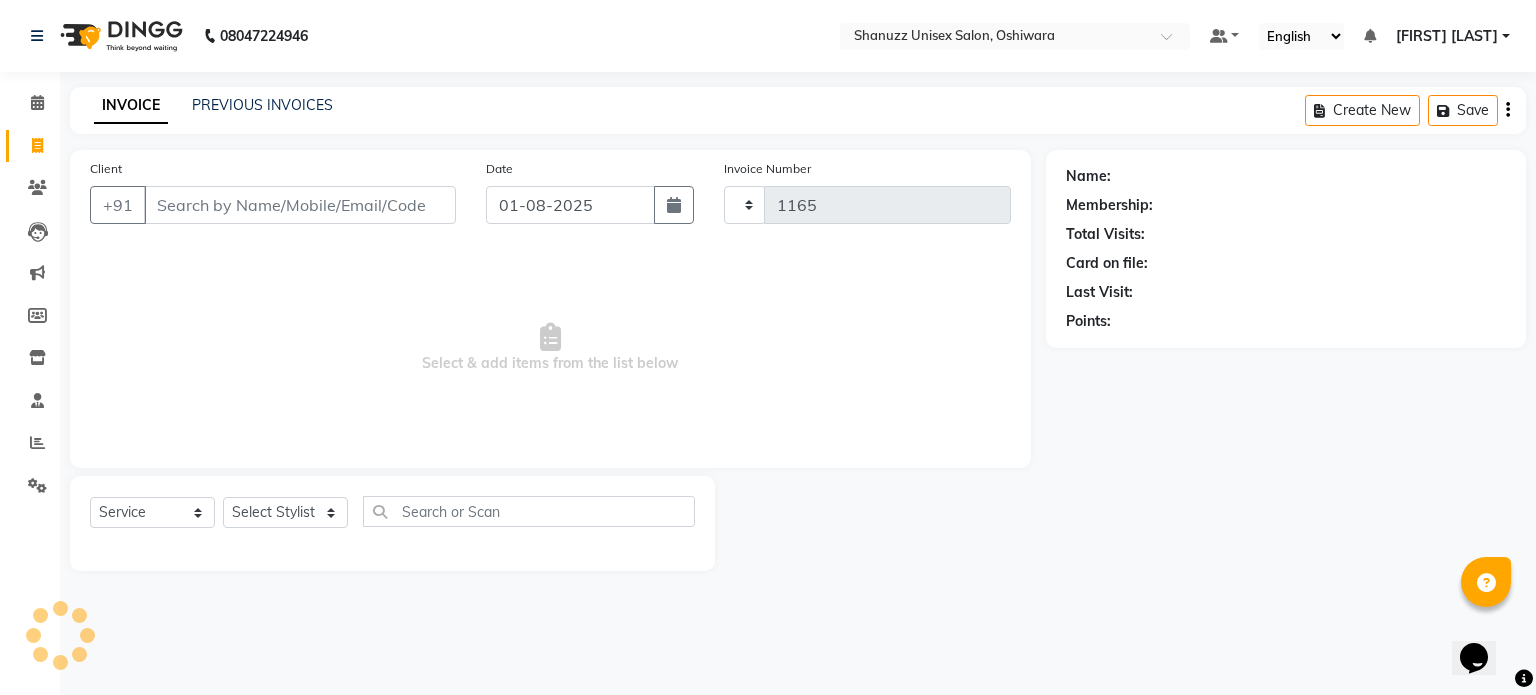 select on "7102" 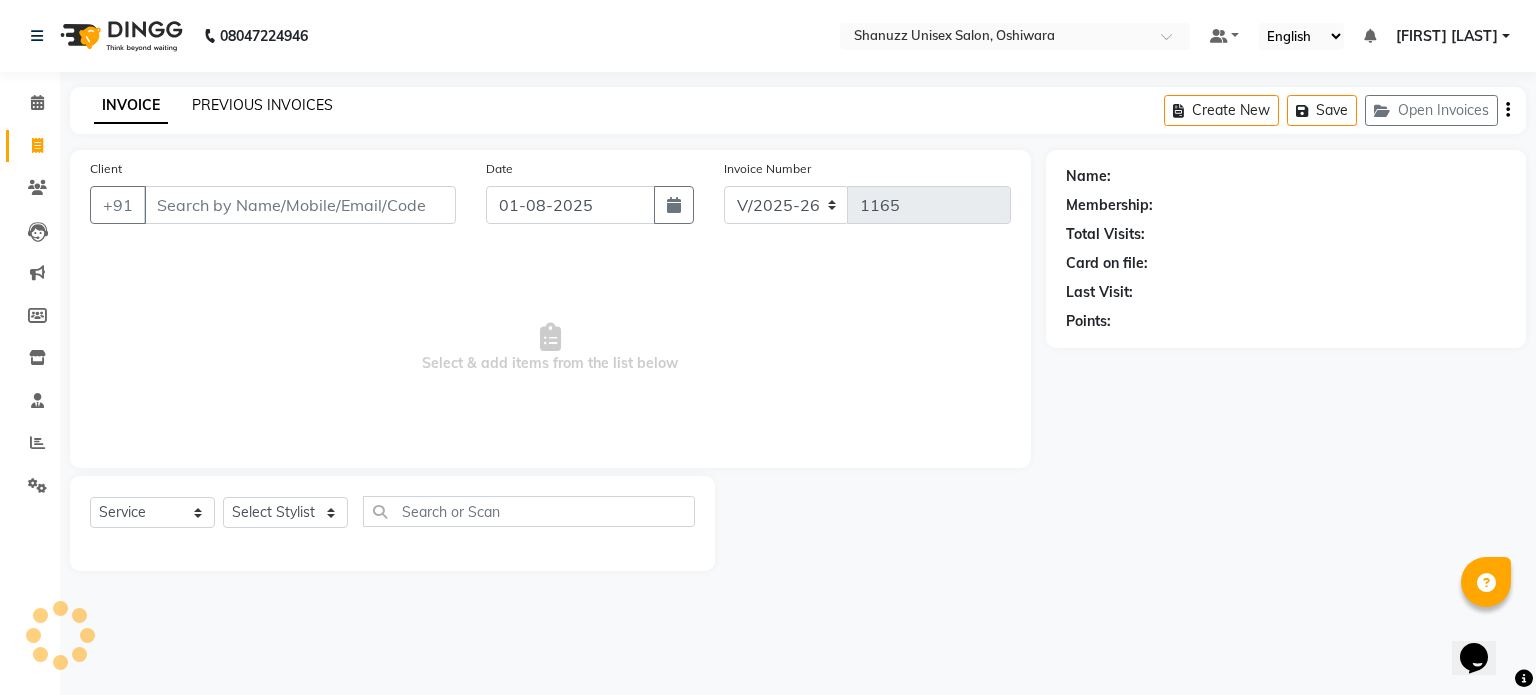 click on "PREVIOUS INVOICES" 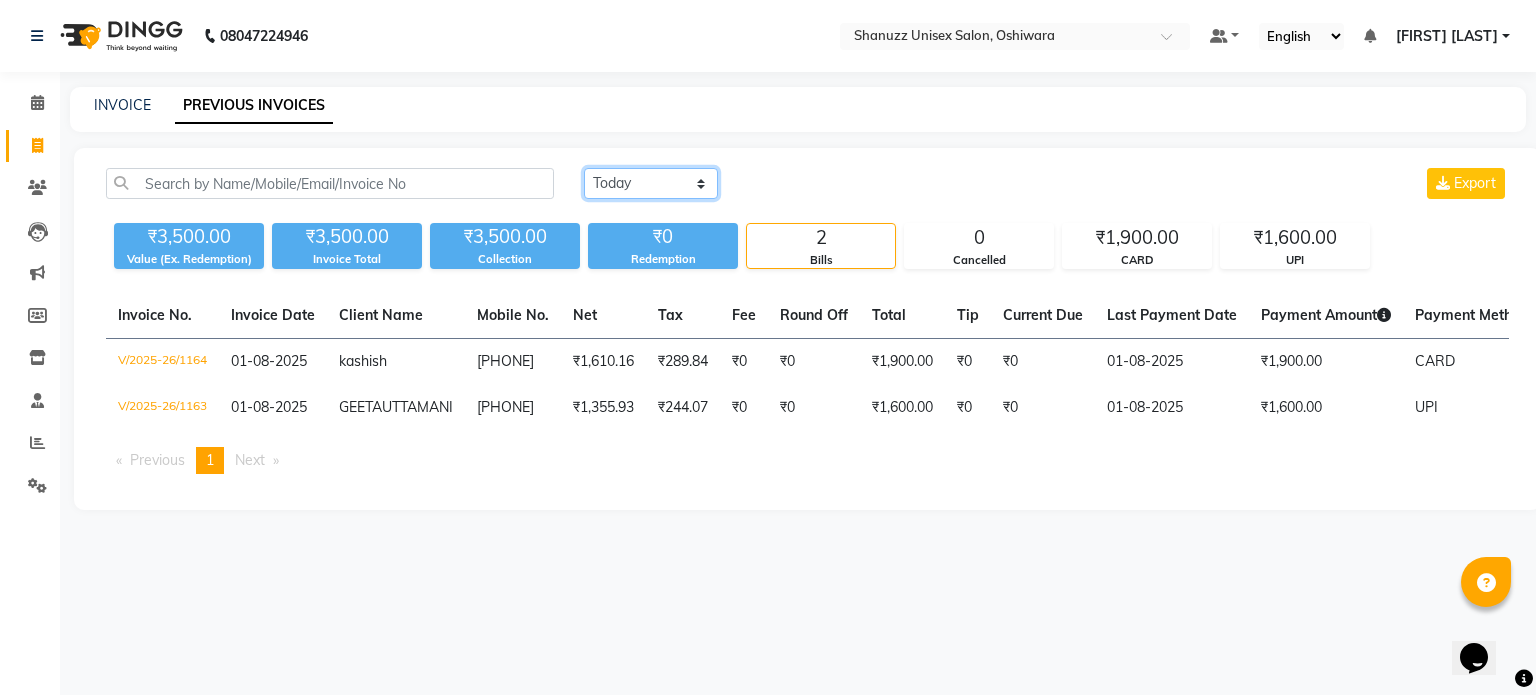 click on "Today Yesterday Custom Range" 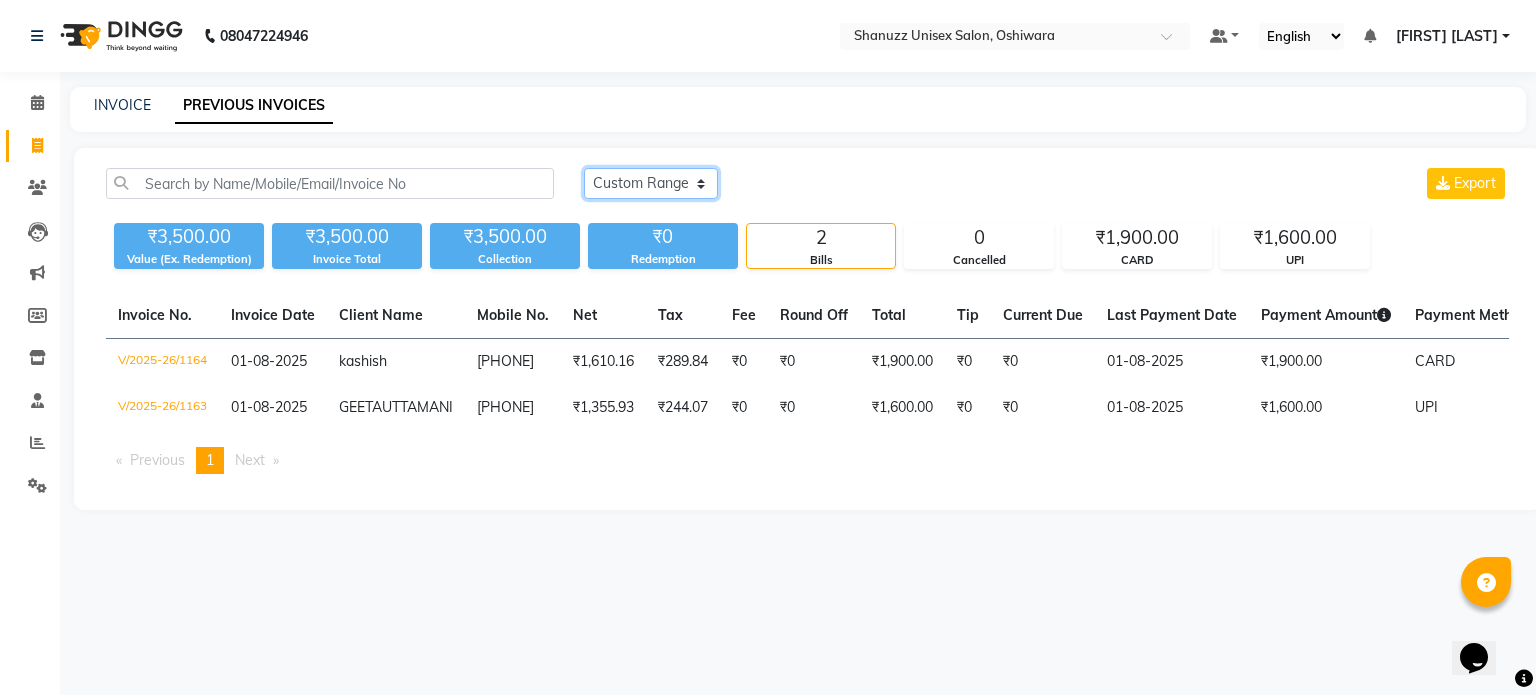 click on "Today Yesterday Custom Range" 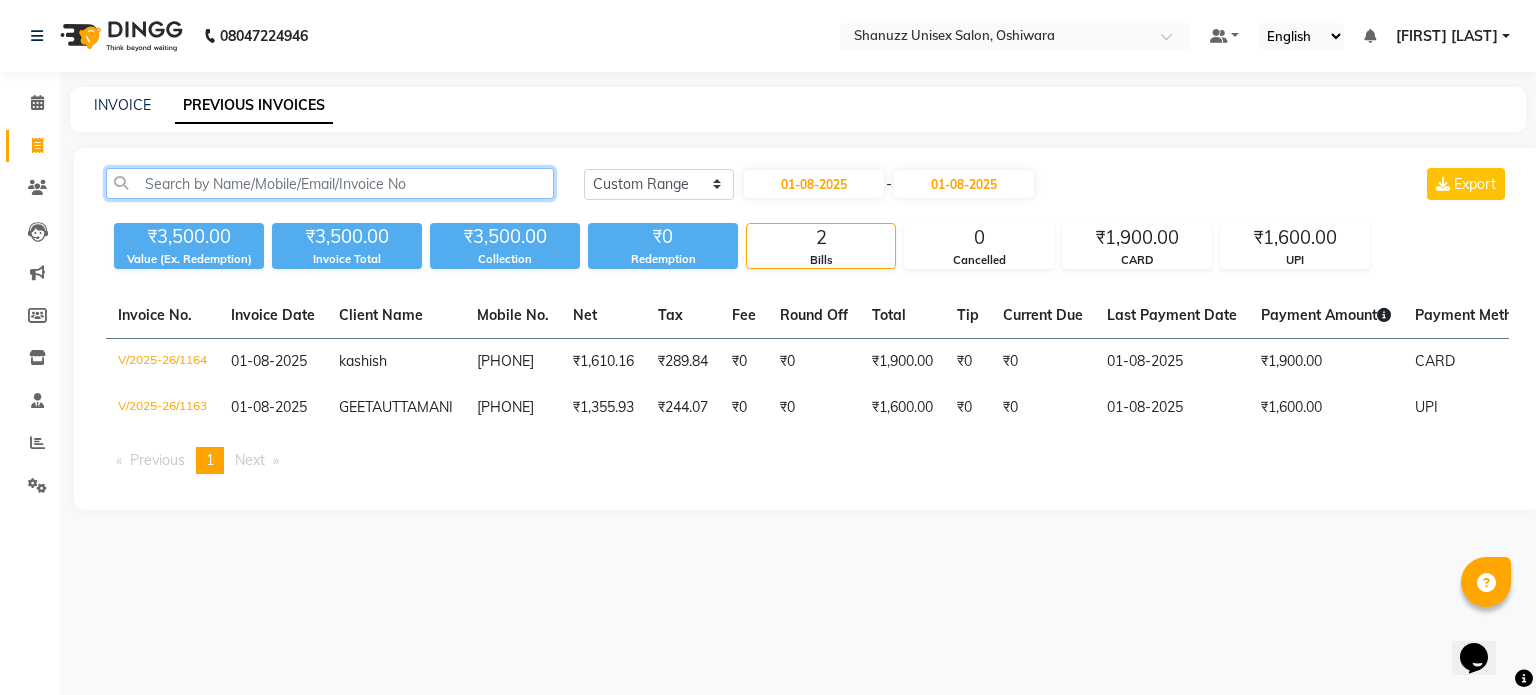 click 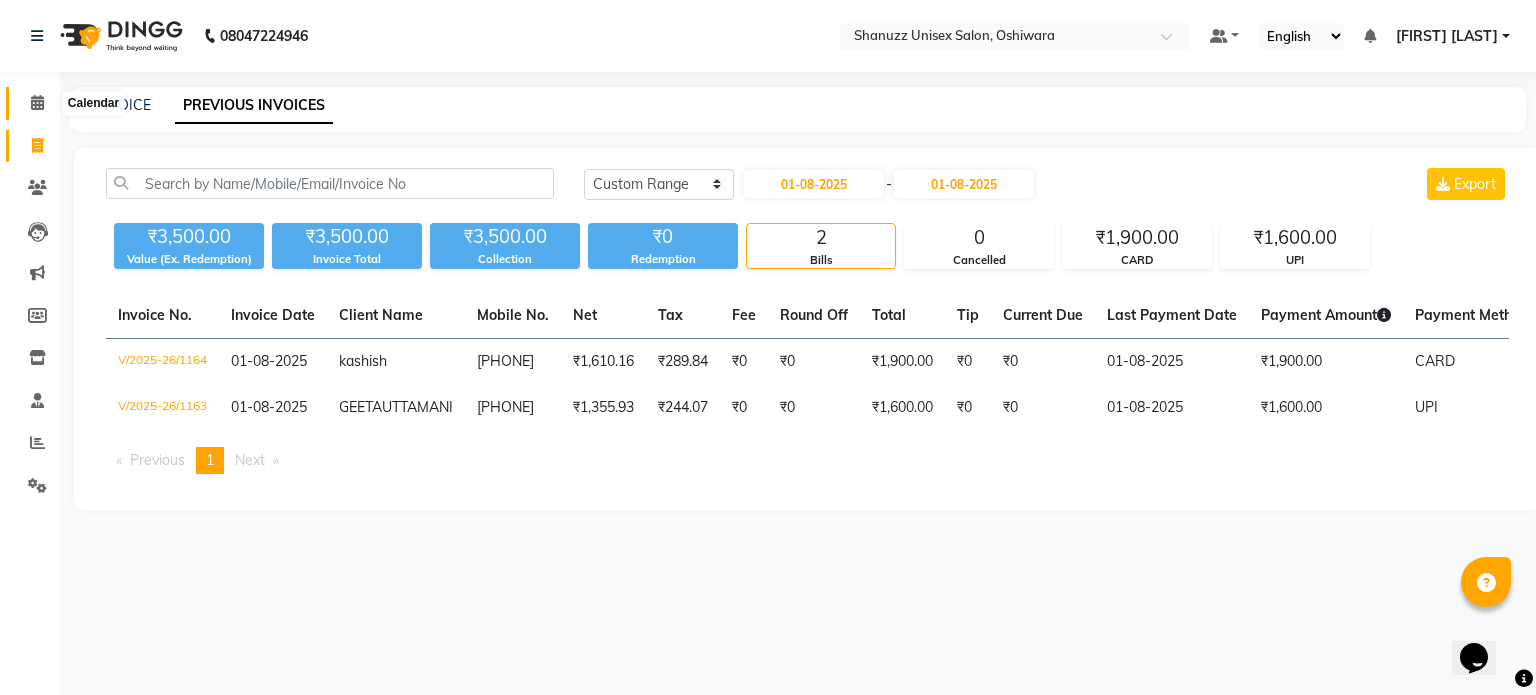 click 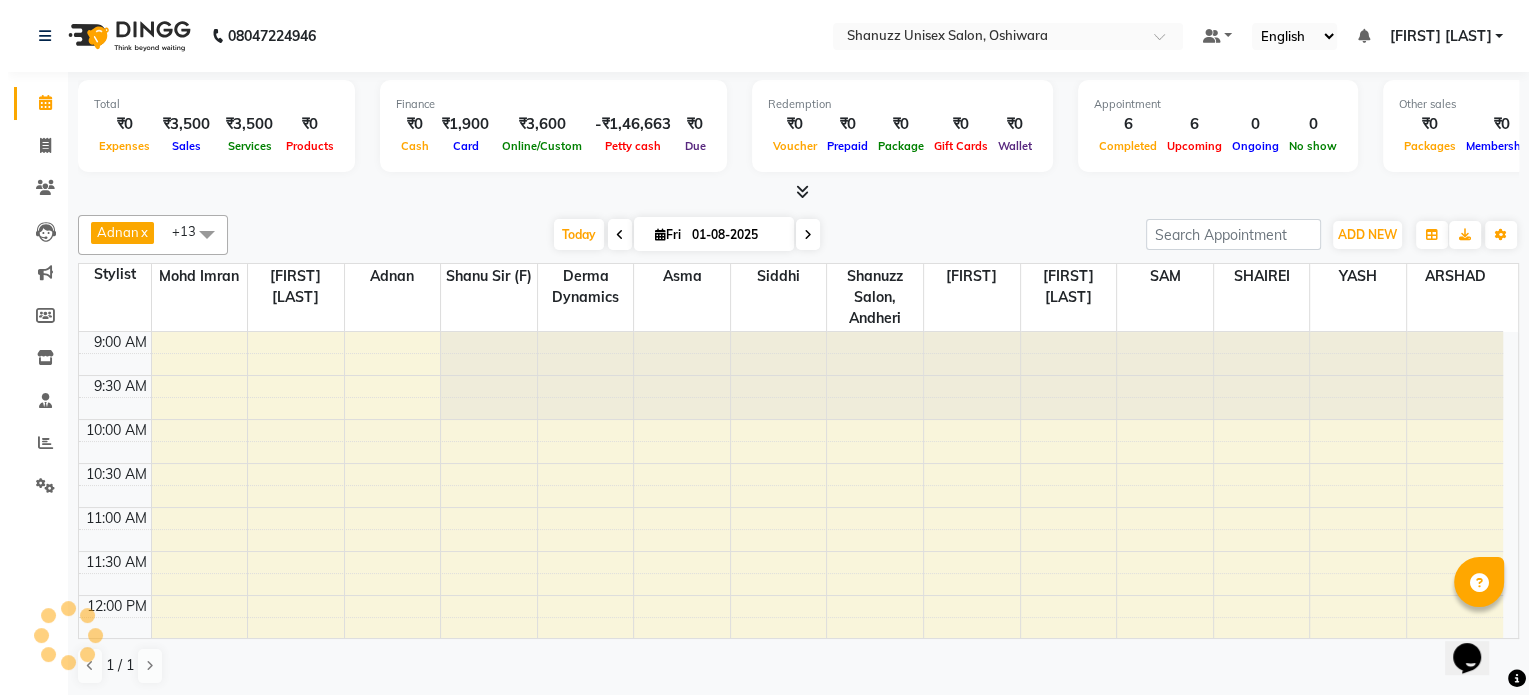scroll, scrollTop: 0, scrollLeft: 0, axis: both 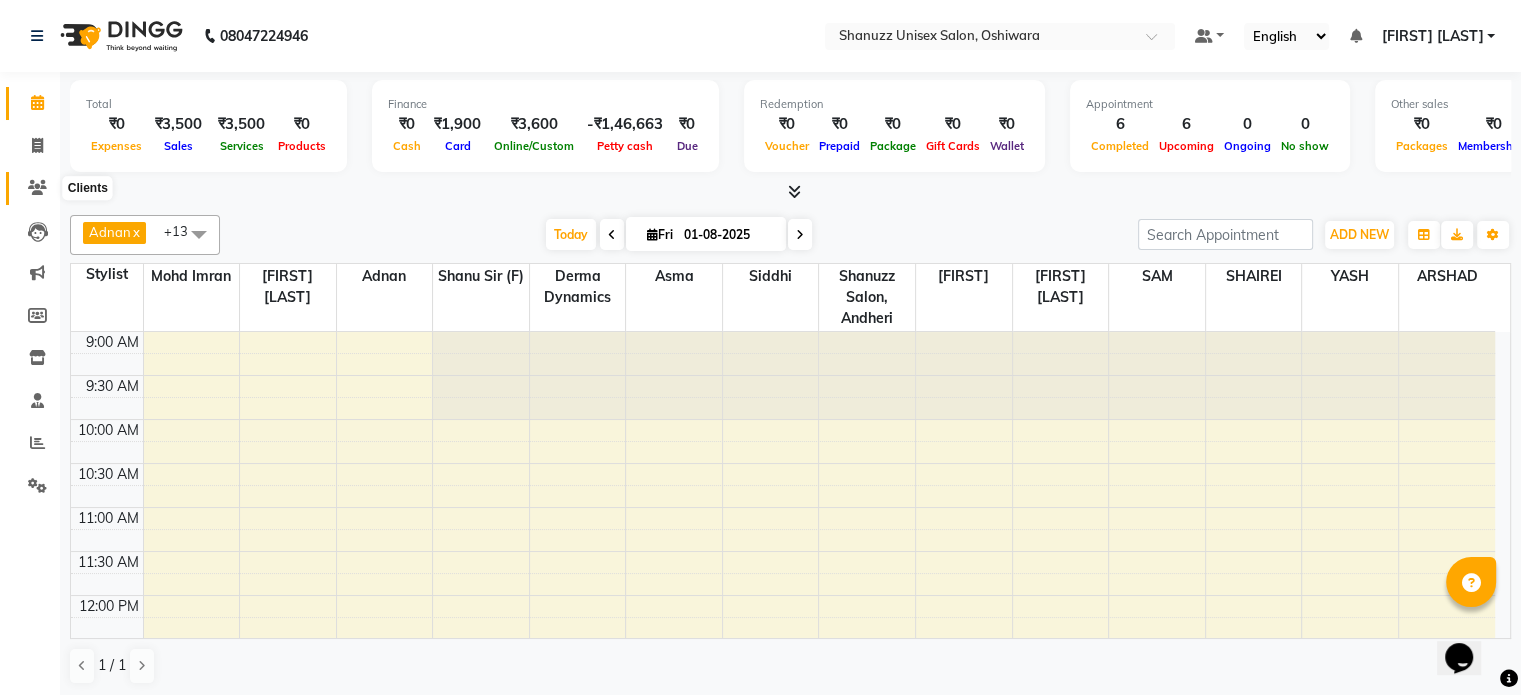 click 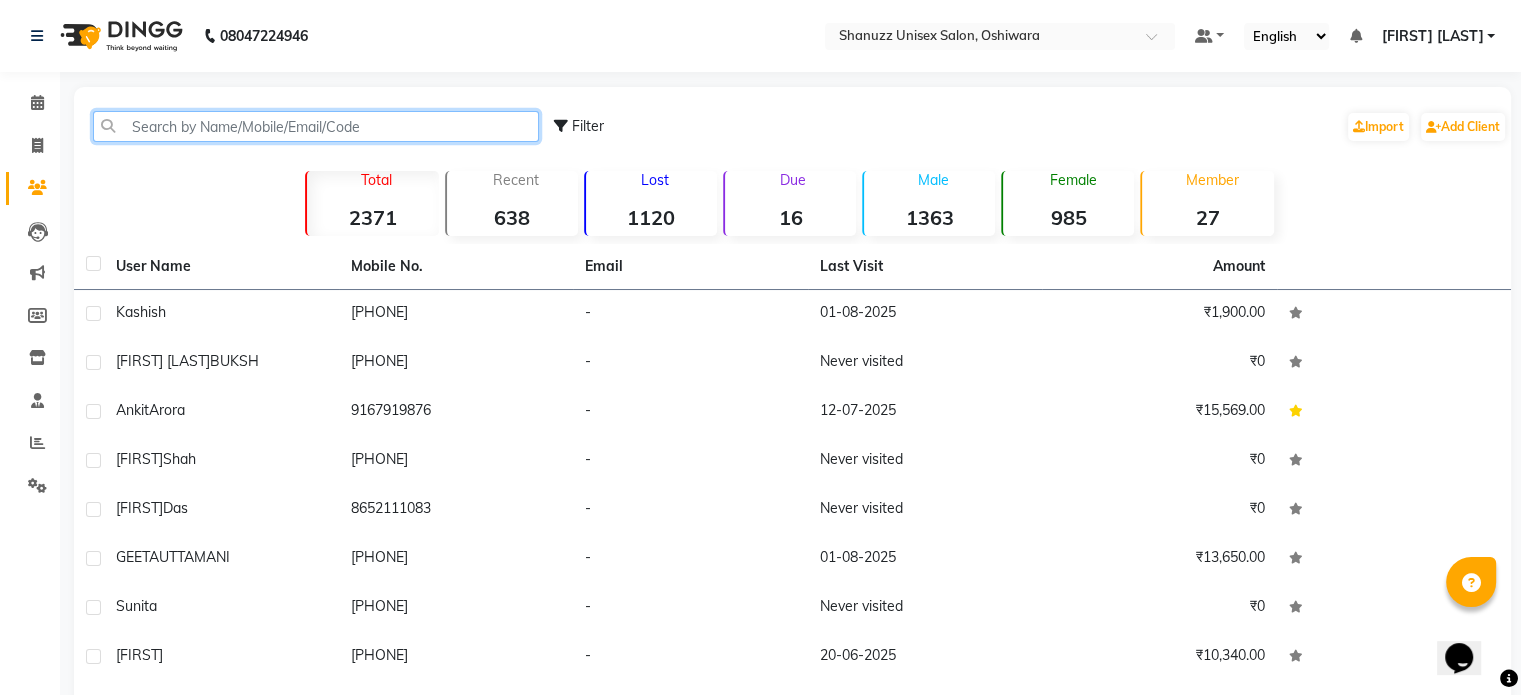 click 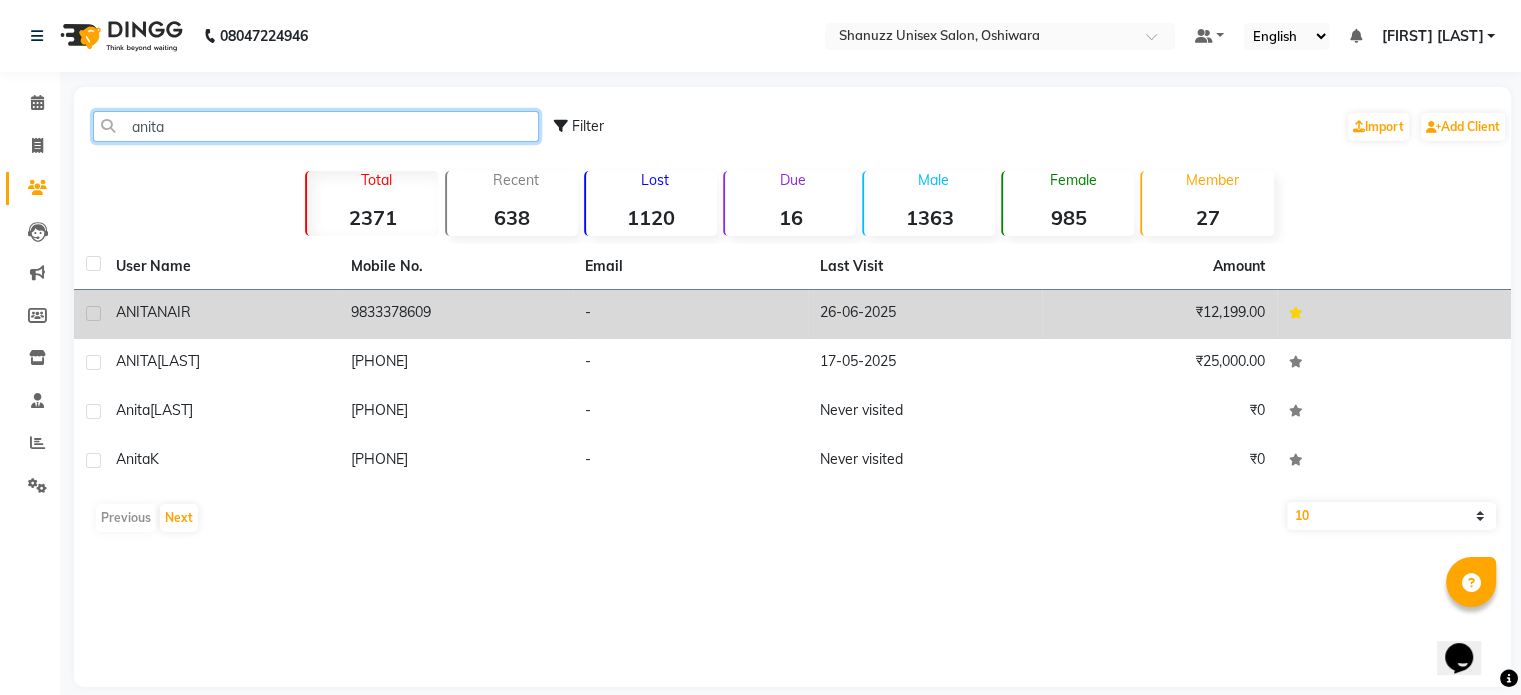 type on "anita" 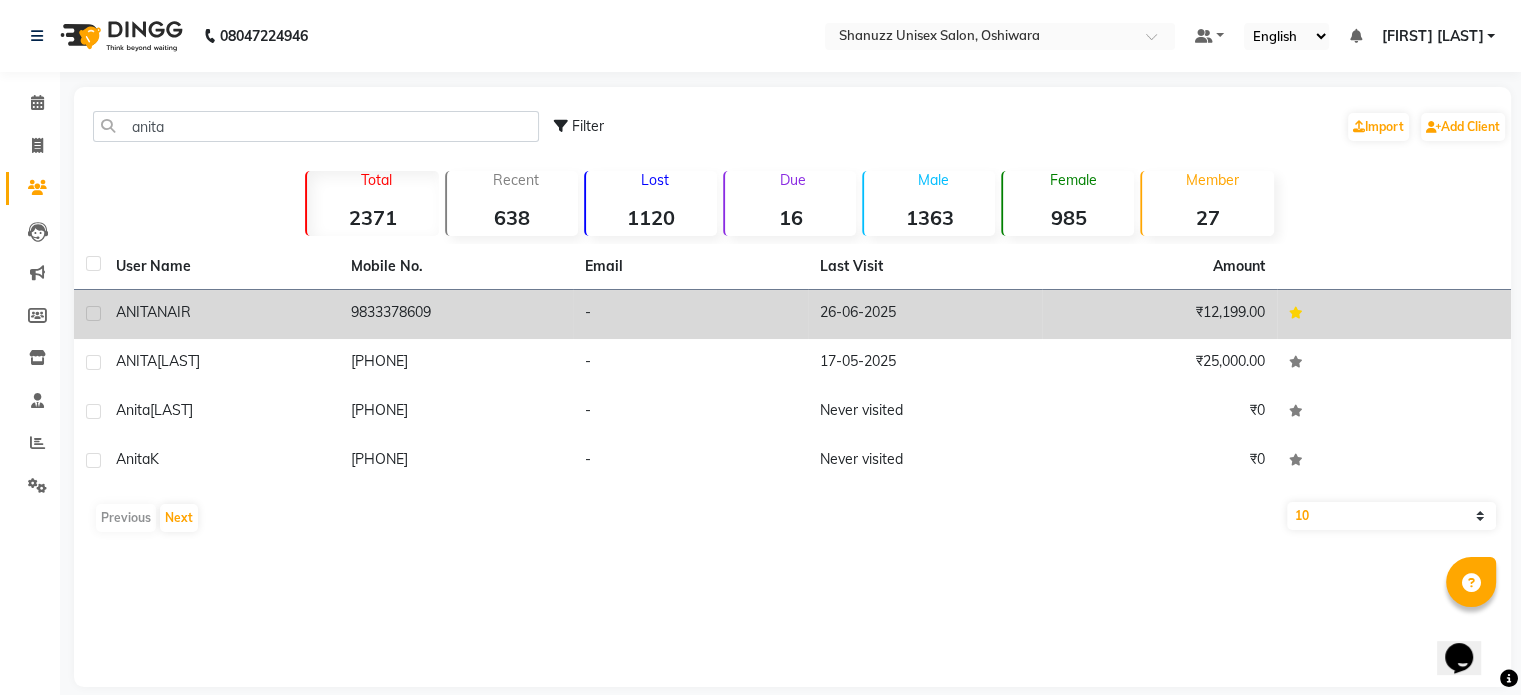 click on "9833378609" 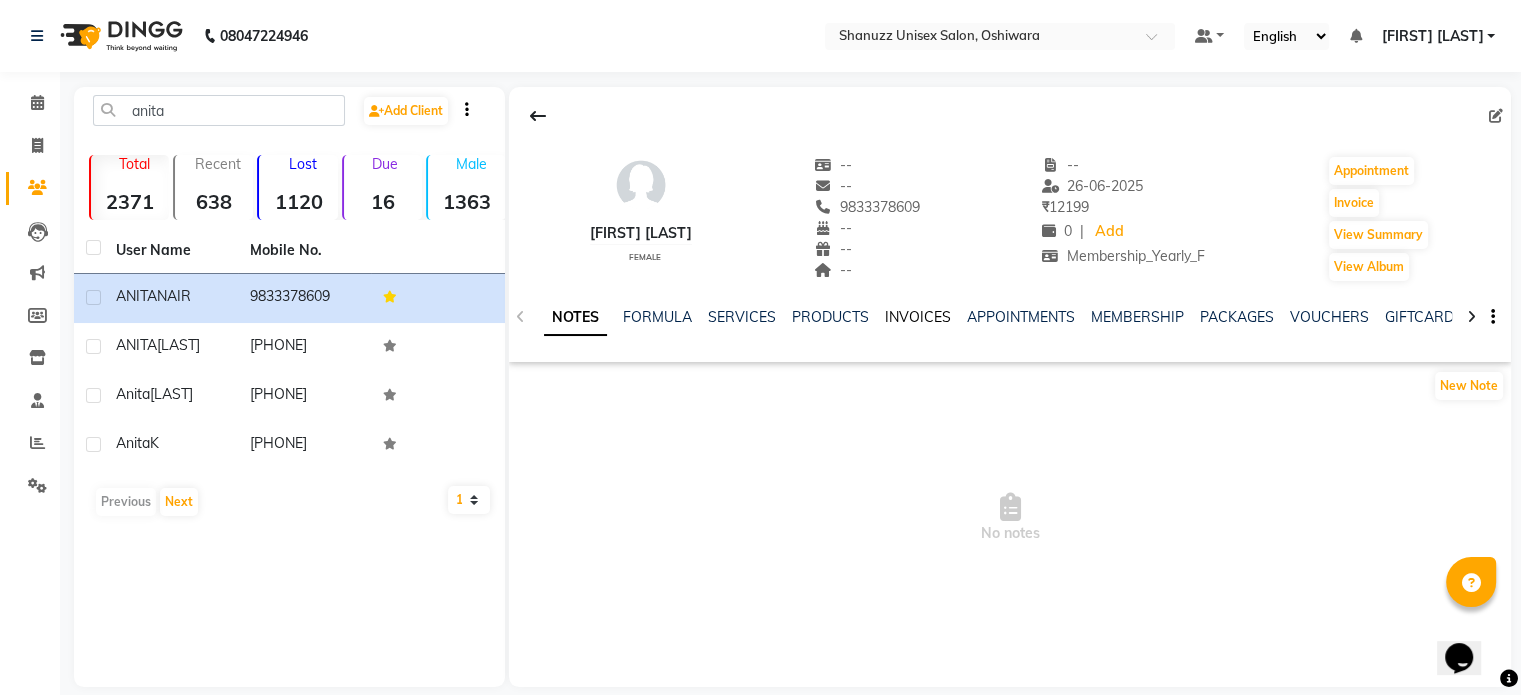 click on "INVOICES" 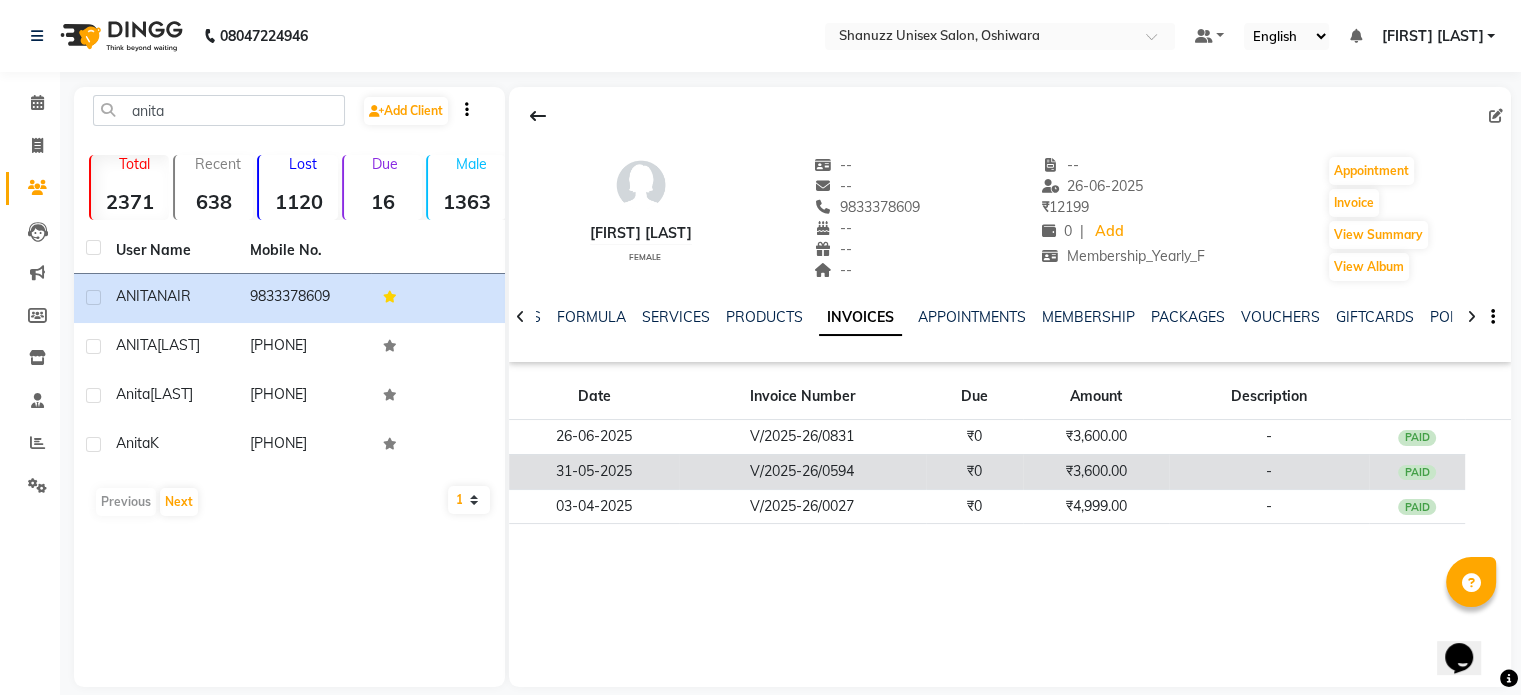 click on "₹3,600.00" 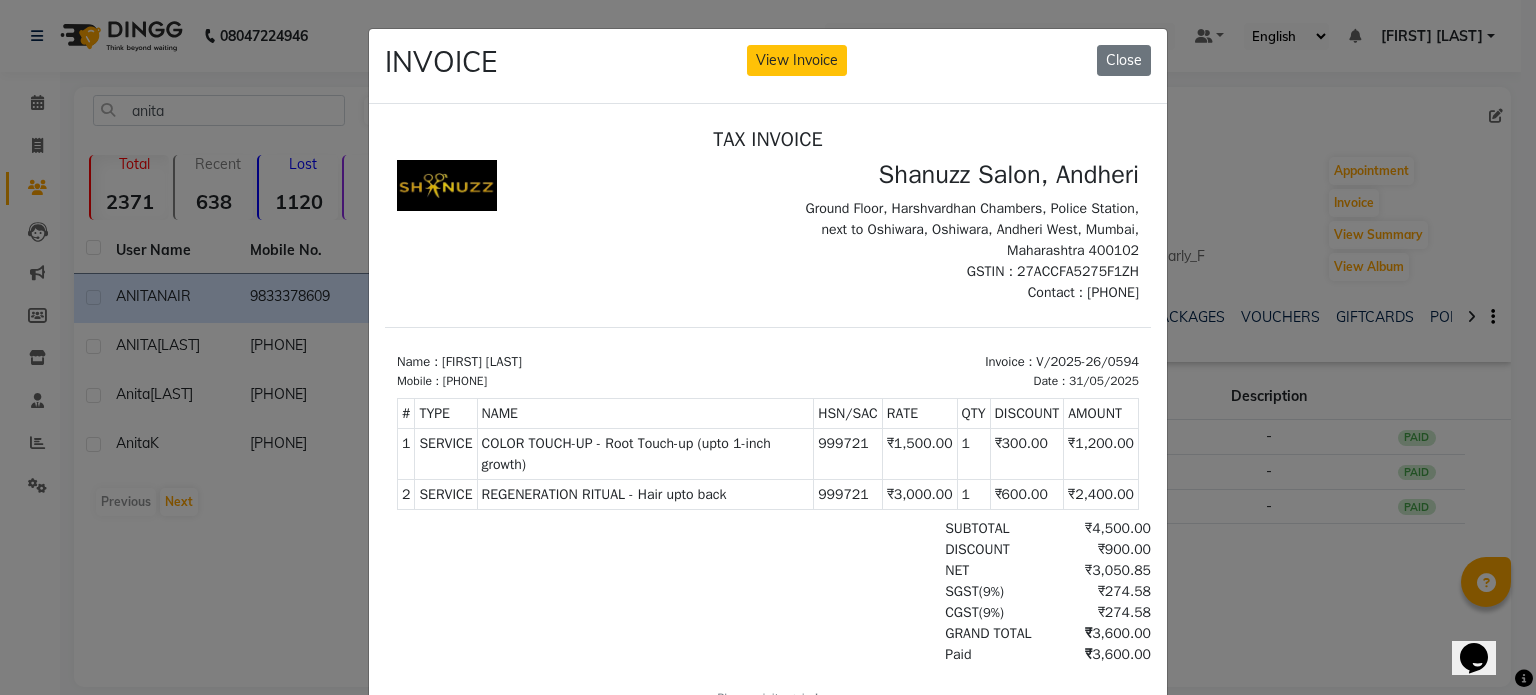 scroll, scrollTop: 15, scrollLeft: 0, axis: vertical 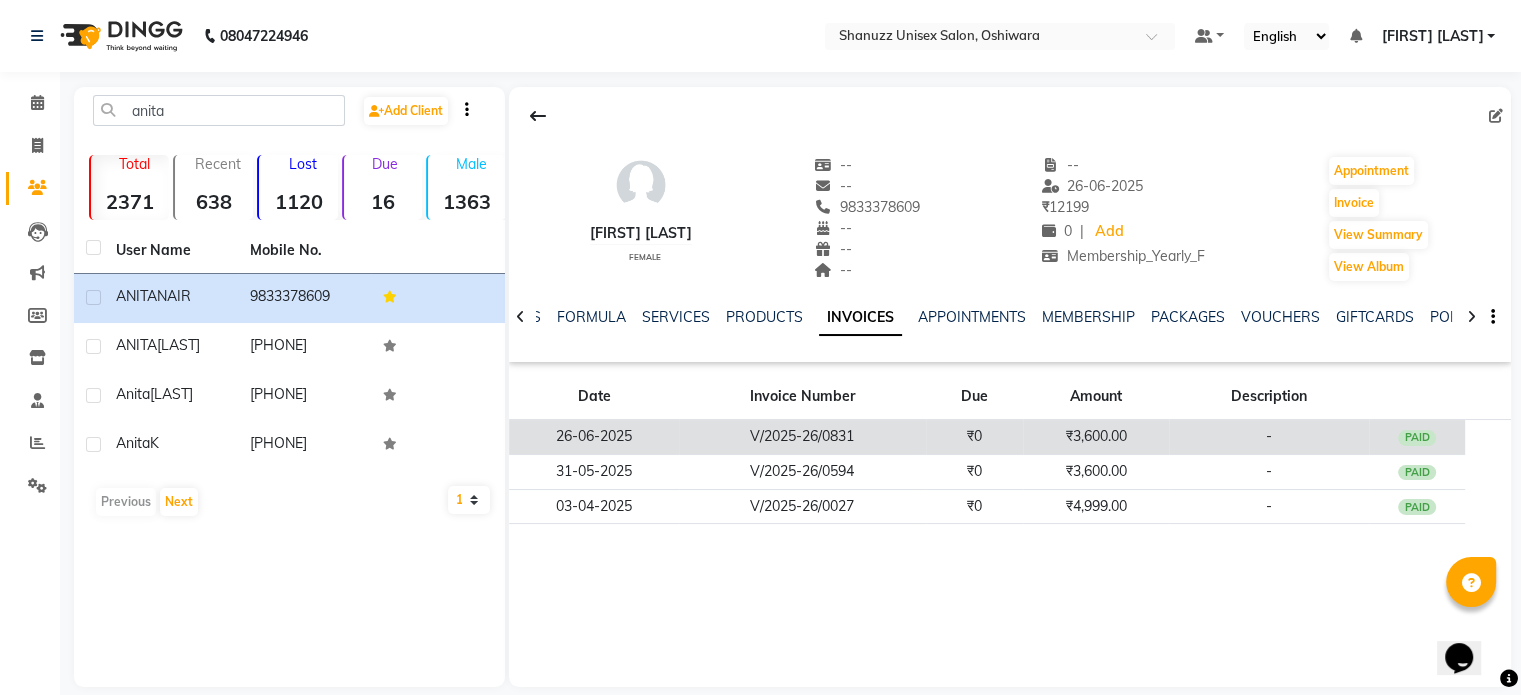 click on "₹0" 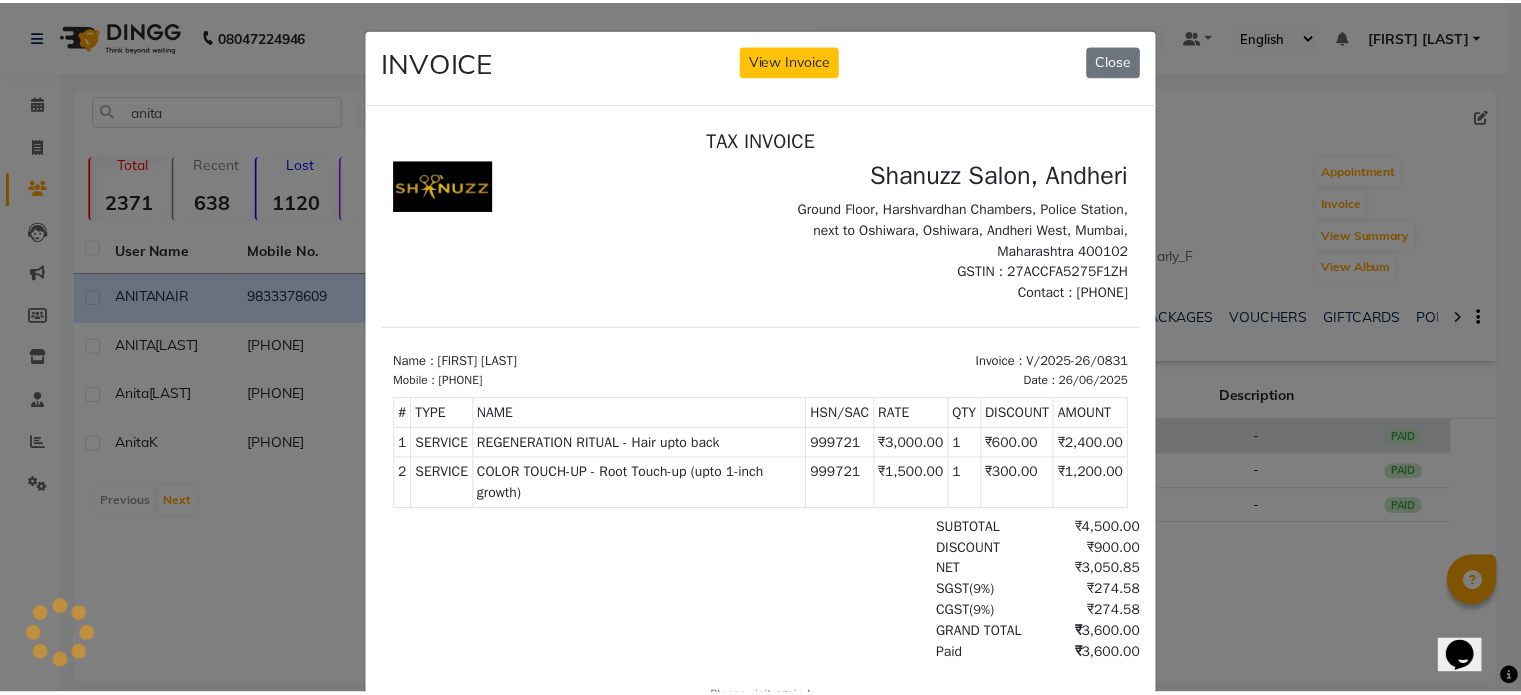 scroll, scrollTop: 0, scrollLeft: 0, axis: both 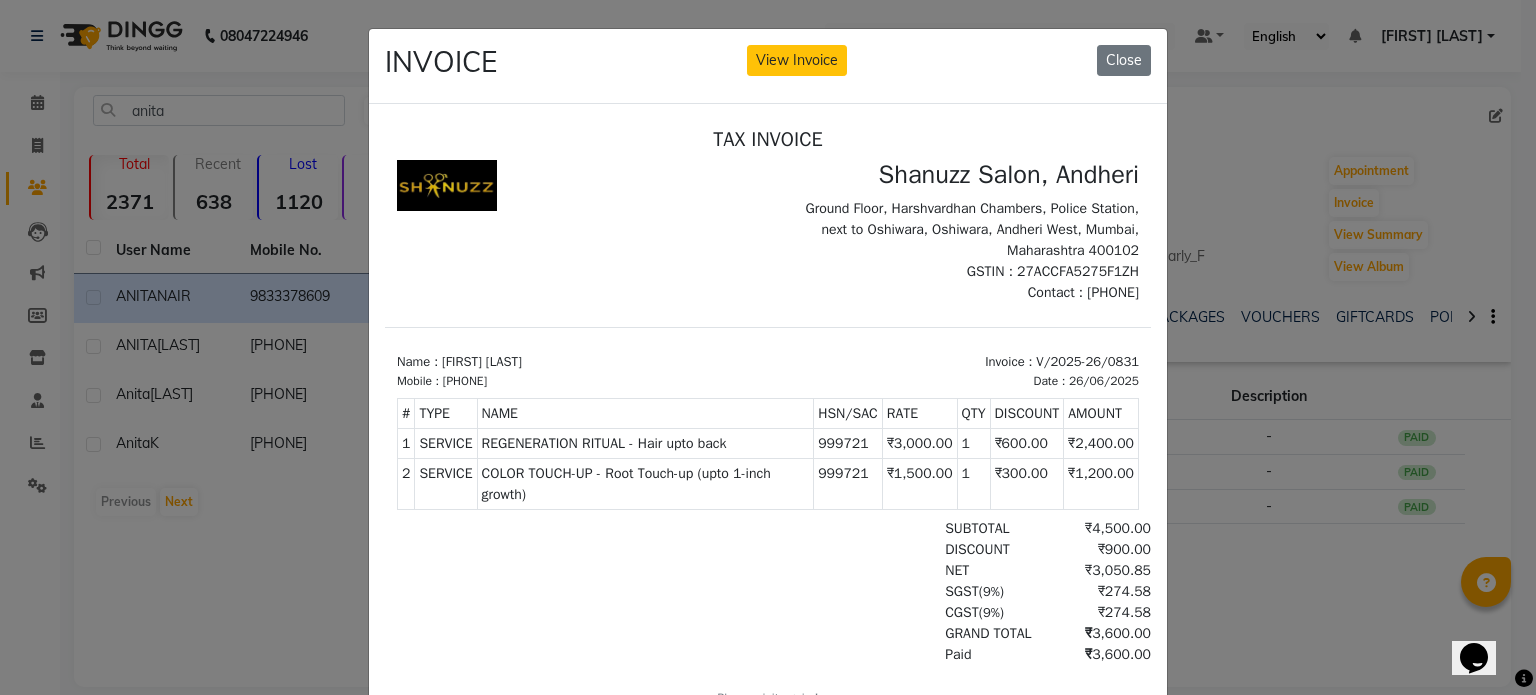 click on "INVOICE View Invoice Close" 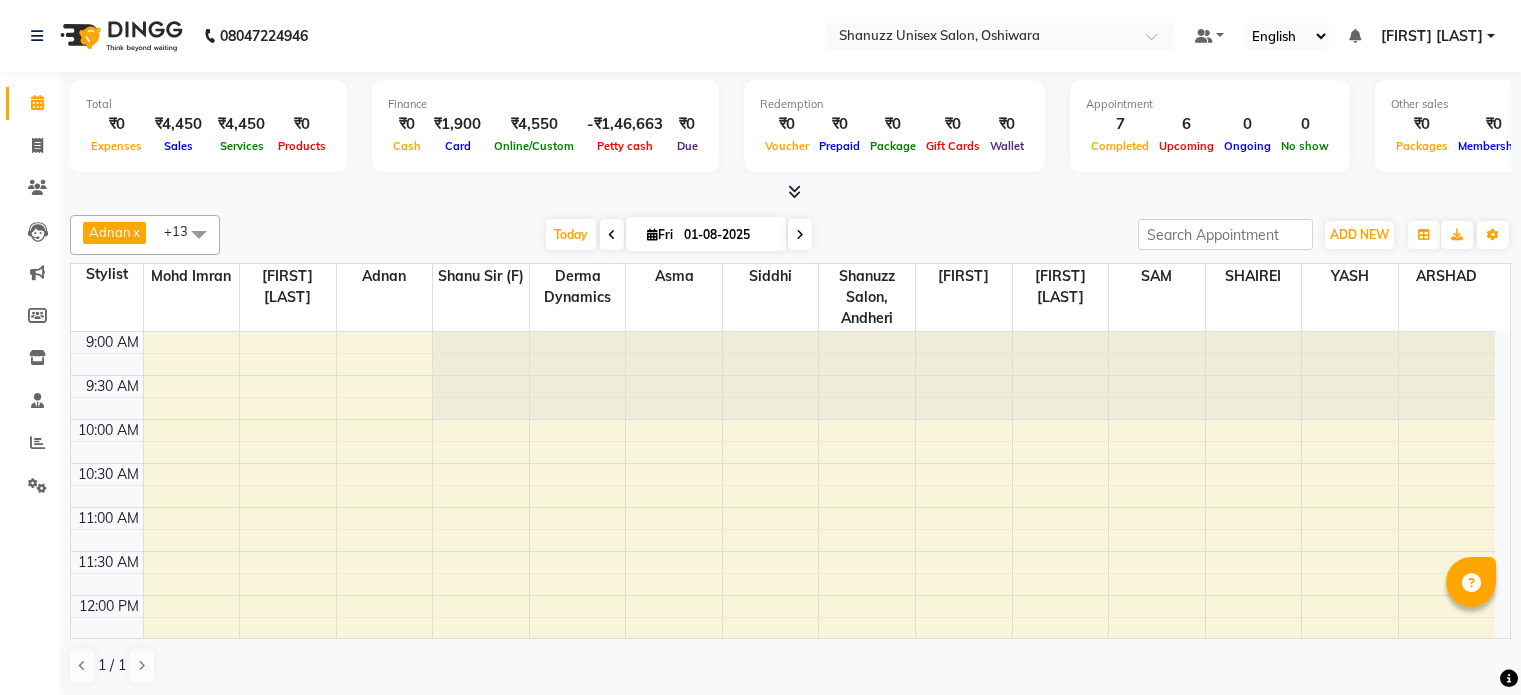 scroll, scrollTop: 0, scrollLeft: 0, axis: both 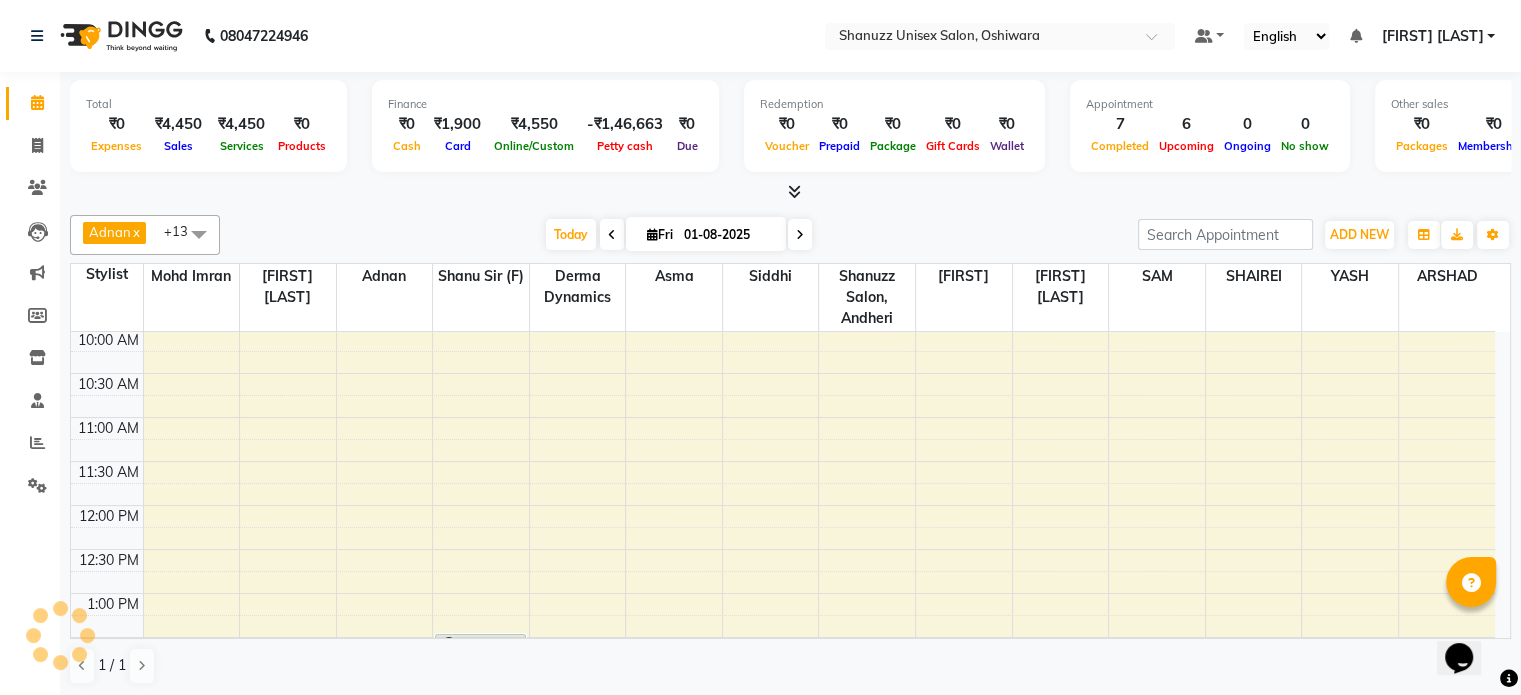 click on "Total  ₹0  Expenses ₹4,450  Sales ₹4,450  Services ₹0  Products Finance  ₹0  Cash ₹1,900  Card ₹4,550  Online/Custom -₹1,46,663 Petty cash ₹0 Due  Redemption  ₹0 Voucher ₹0 Prepaid ₹0 Package ₹0  Gift Cards ₹0  Wallet  Appointment  7 Completed 6 Upcoming 0 Ongoing 0 No show  Other sales  ₹0  Packages ₹0  Memberships ₹0  Vouchers ₹0  Prepaids ₹0  Gift Cards" at bounding box center (790, 129) 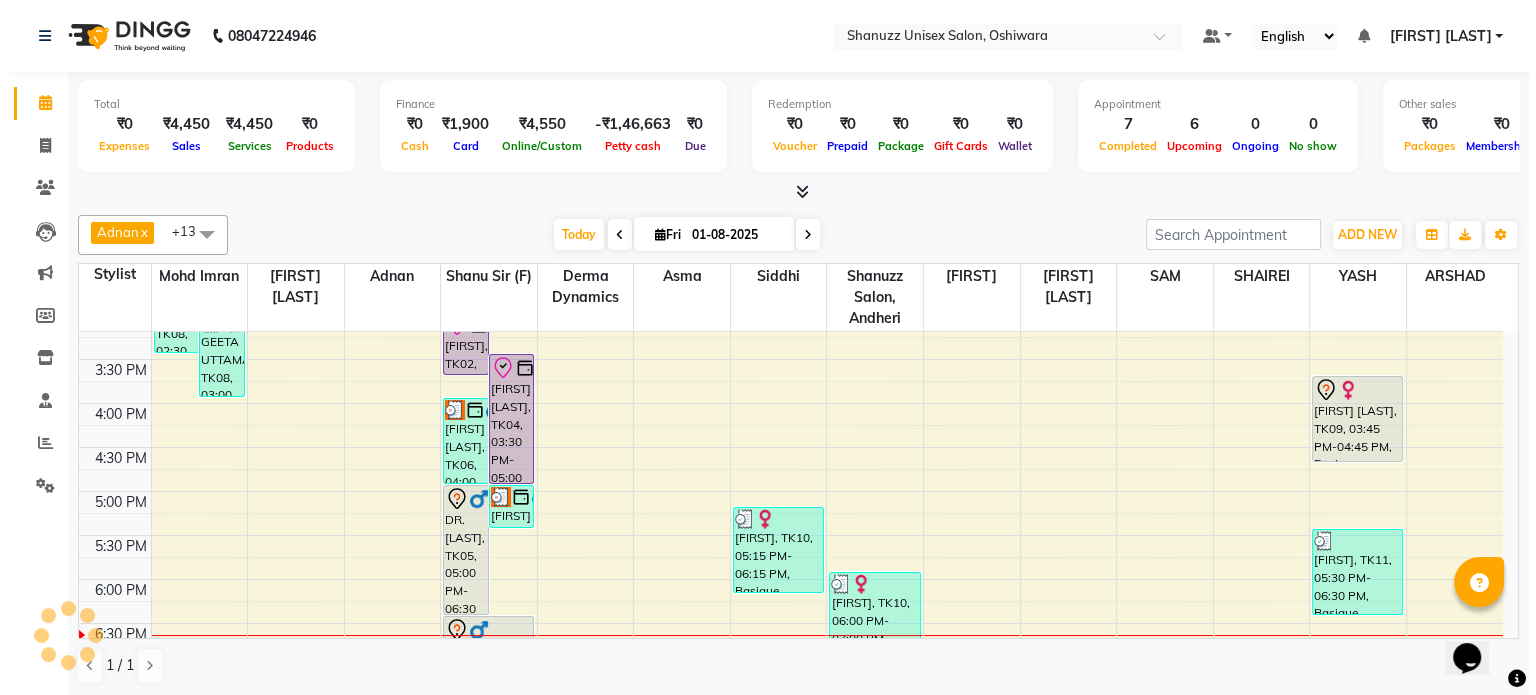 scroll, scrollTop: 544, scrollLeft: 0, axis: vertical 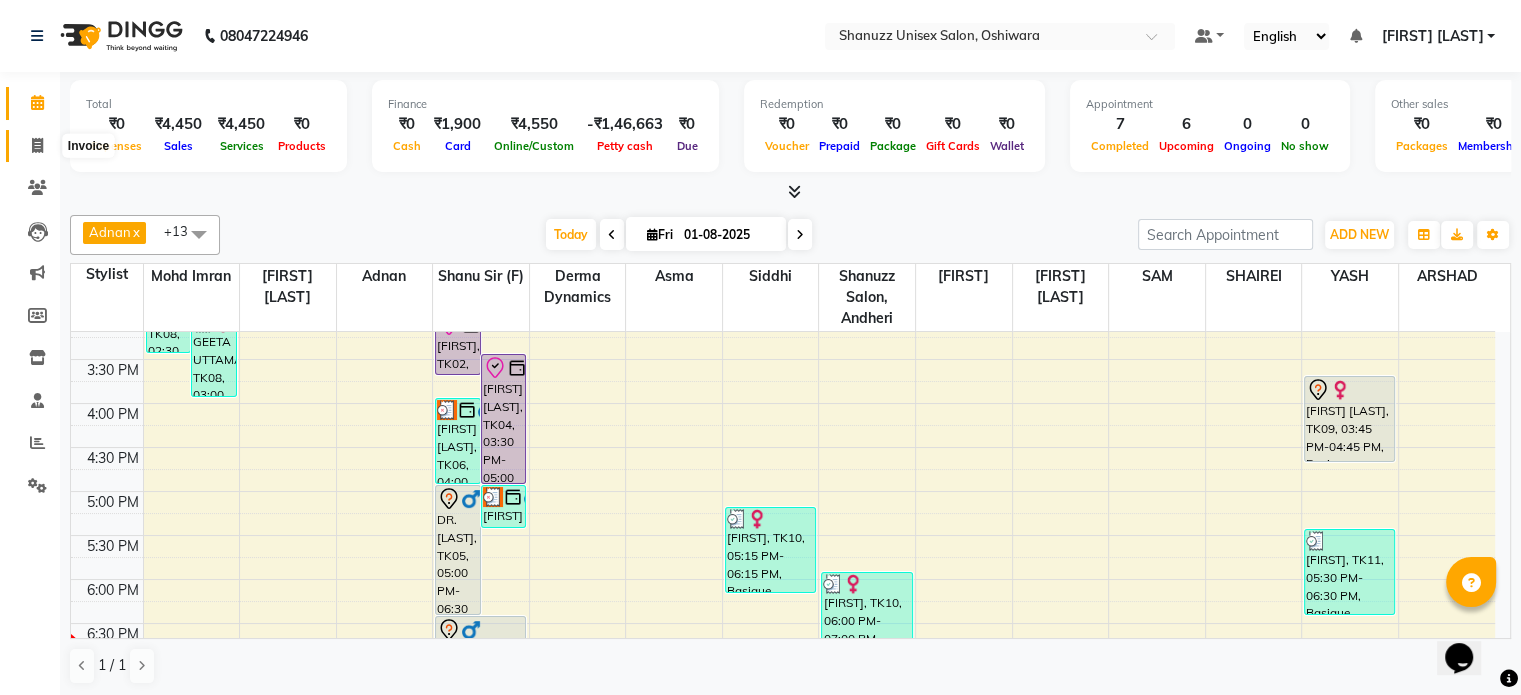 click 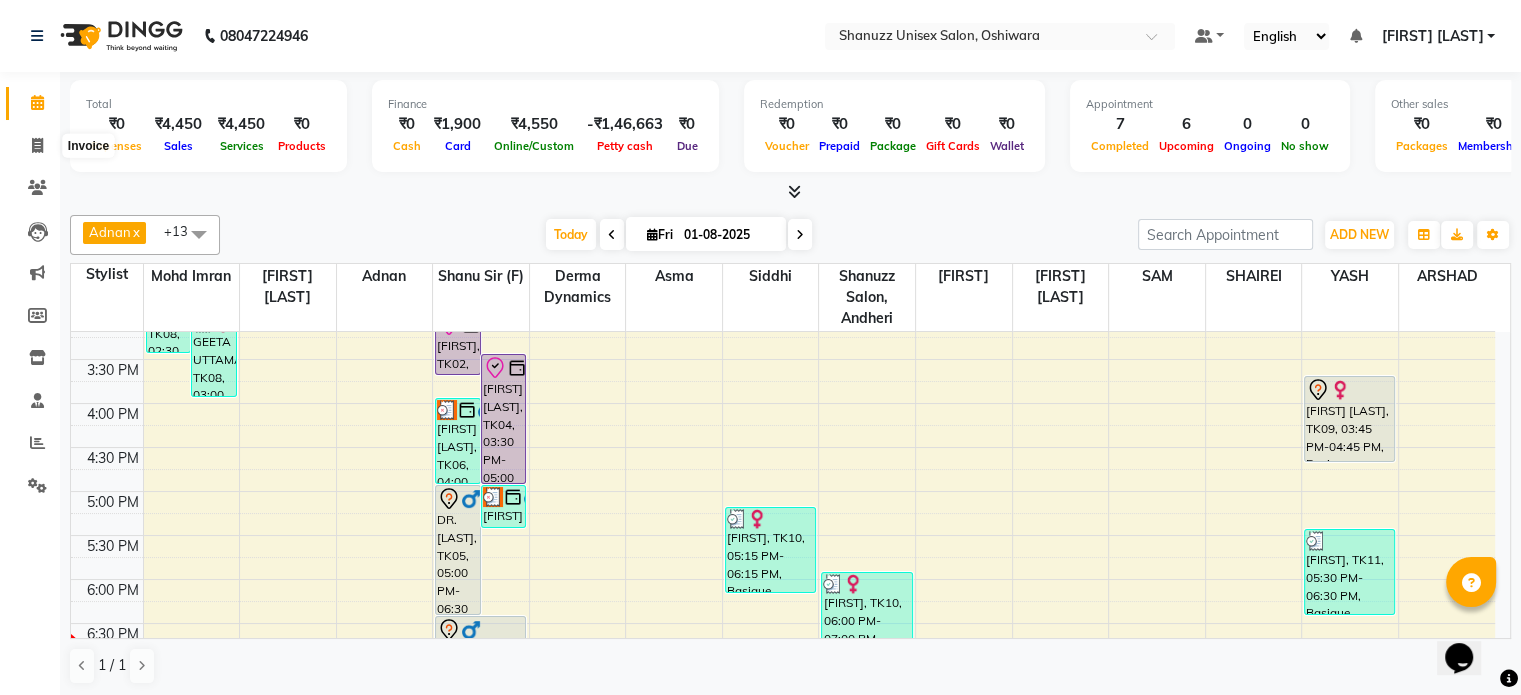 select on "service" 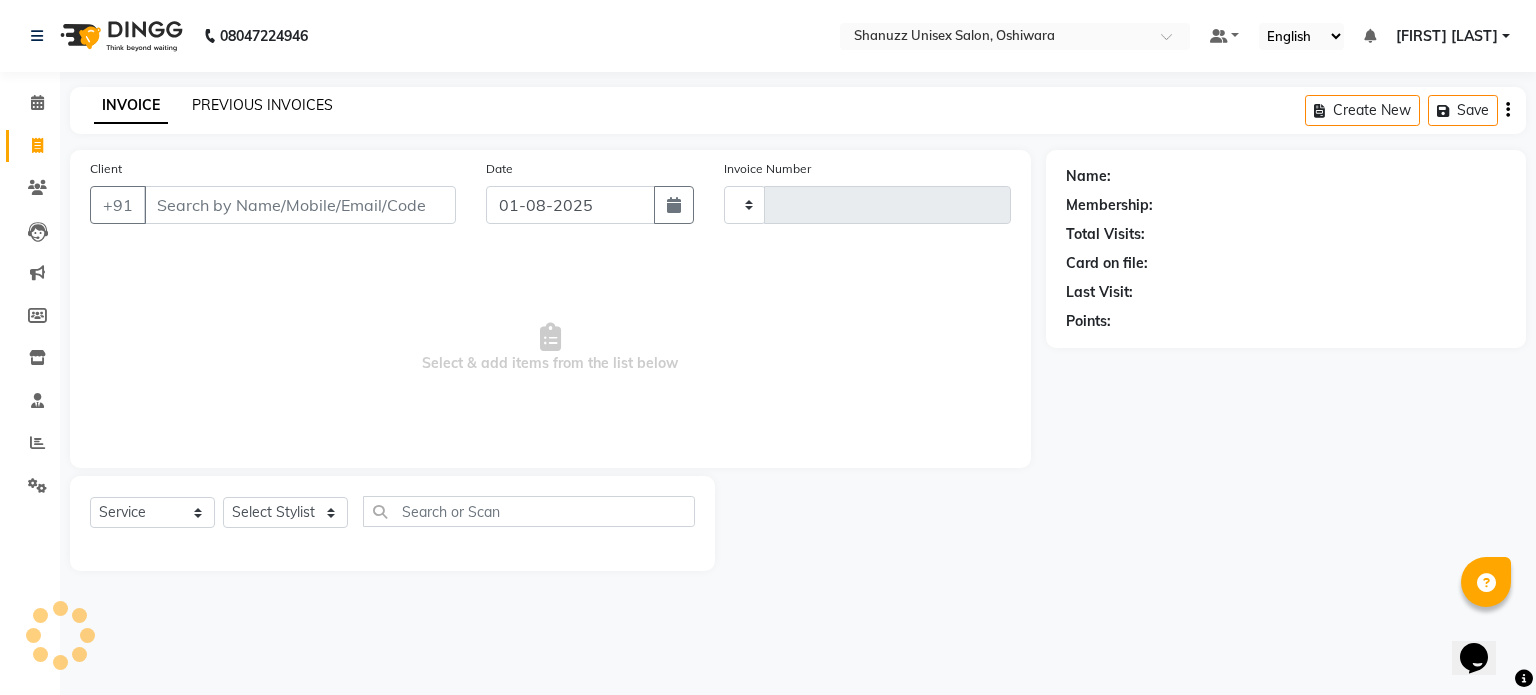 click on "PREVIOUS INVOICES" 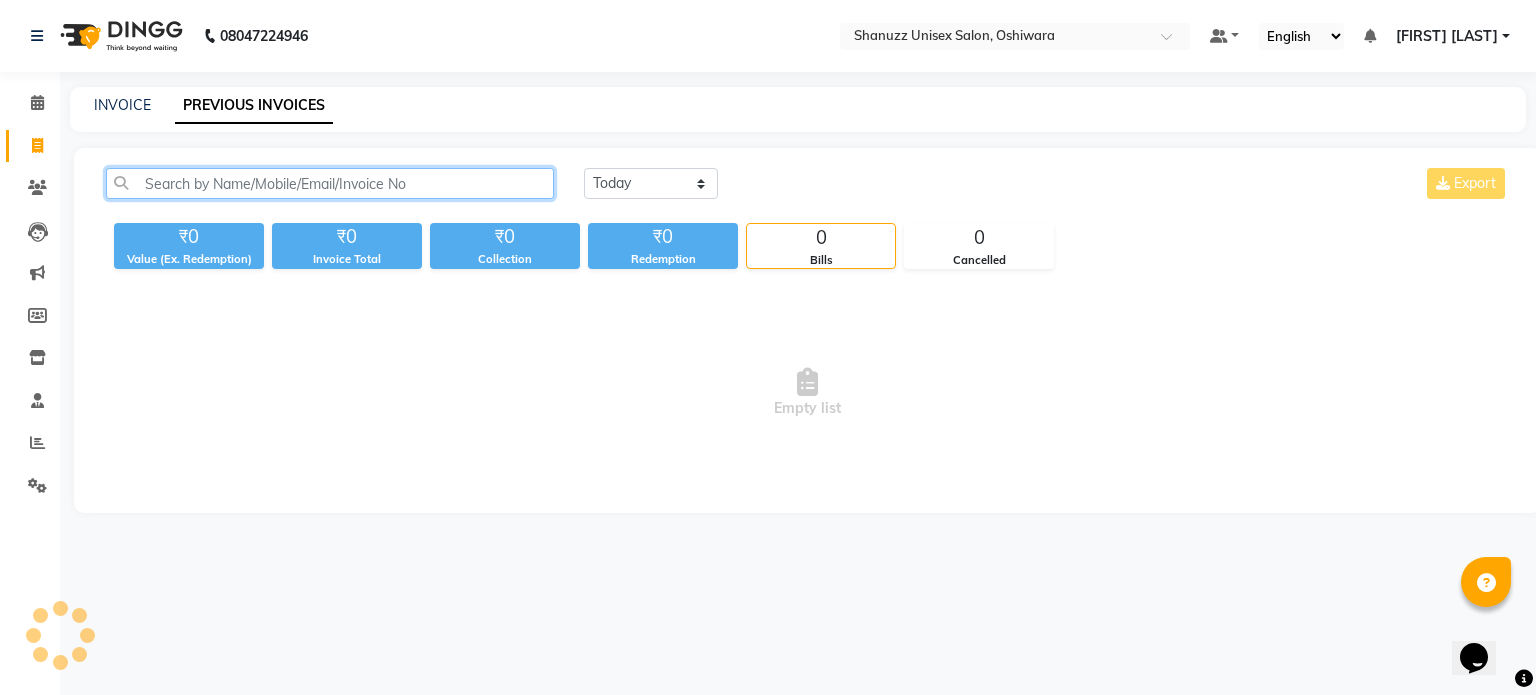 click 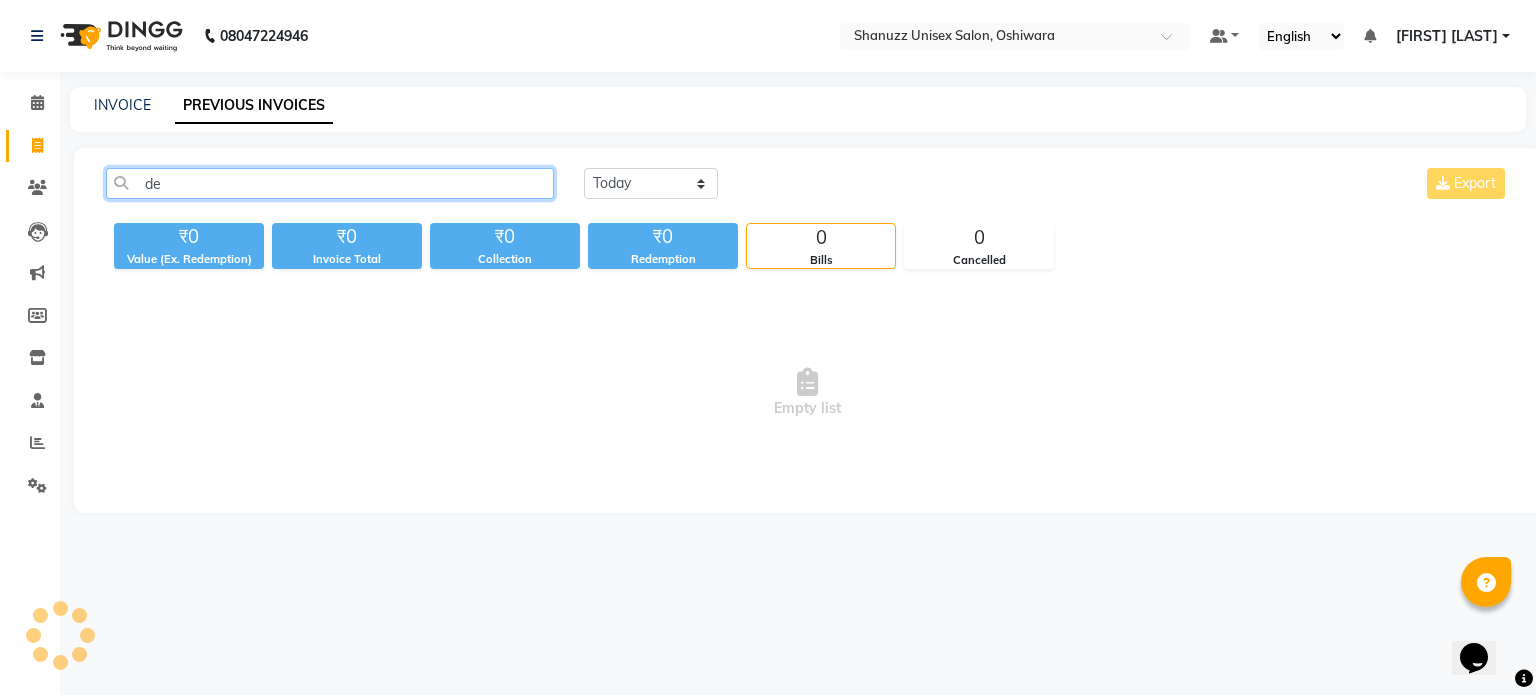 type on "d" 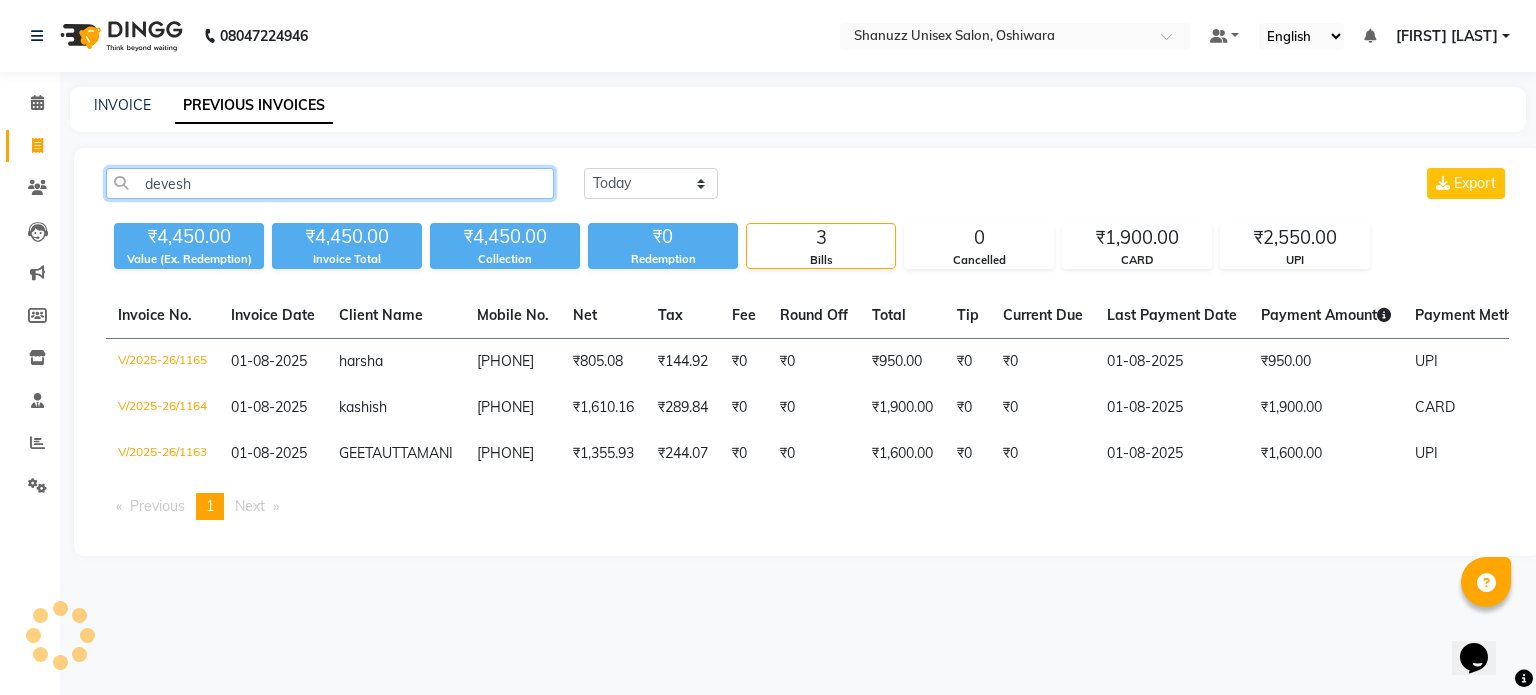 click on "devesh" 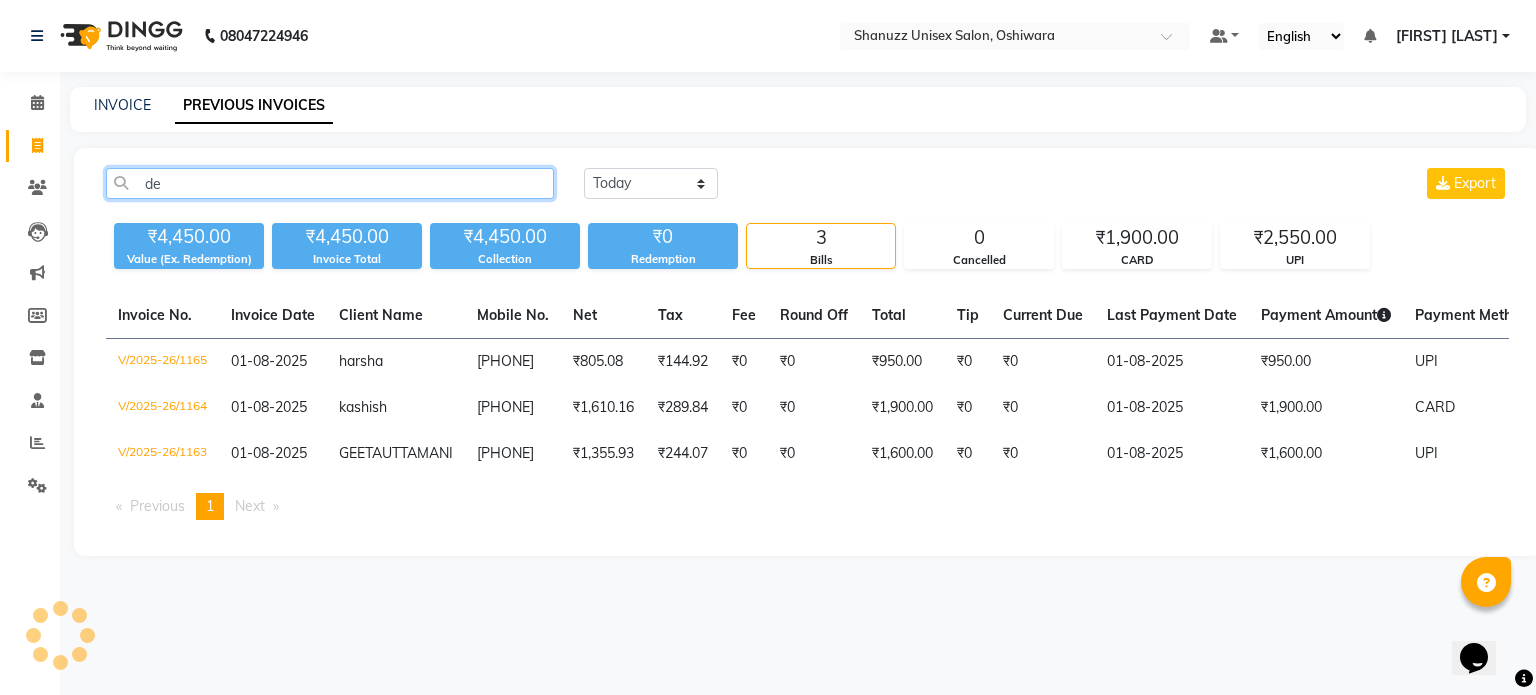 type on "d" 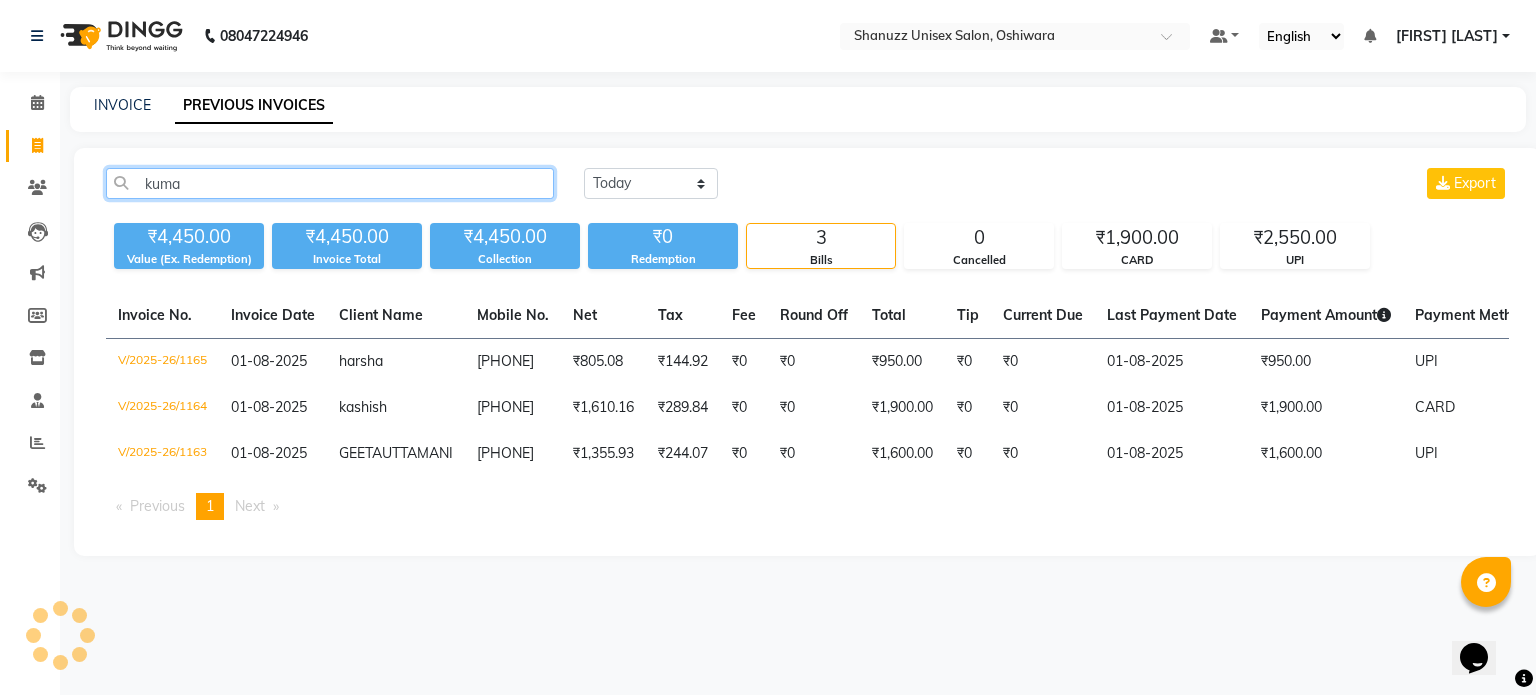 type on "kumar" 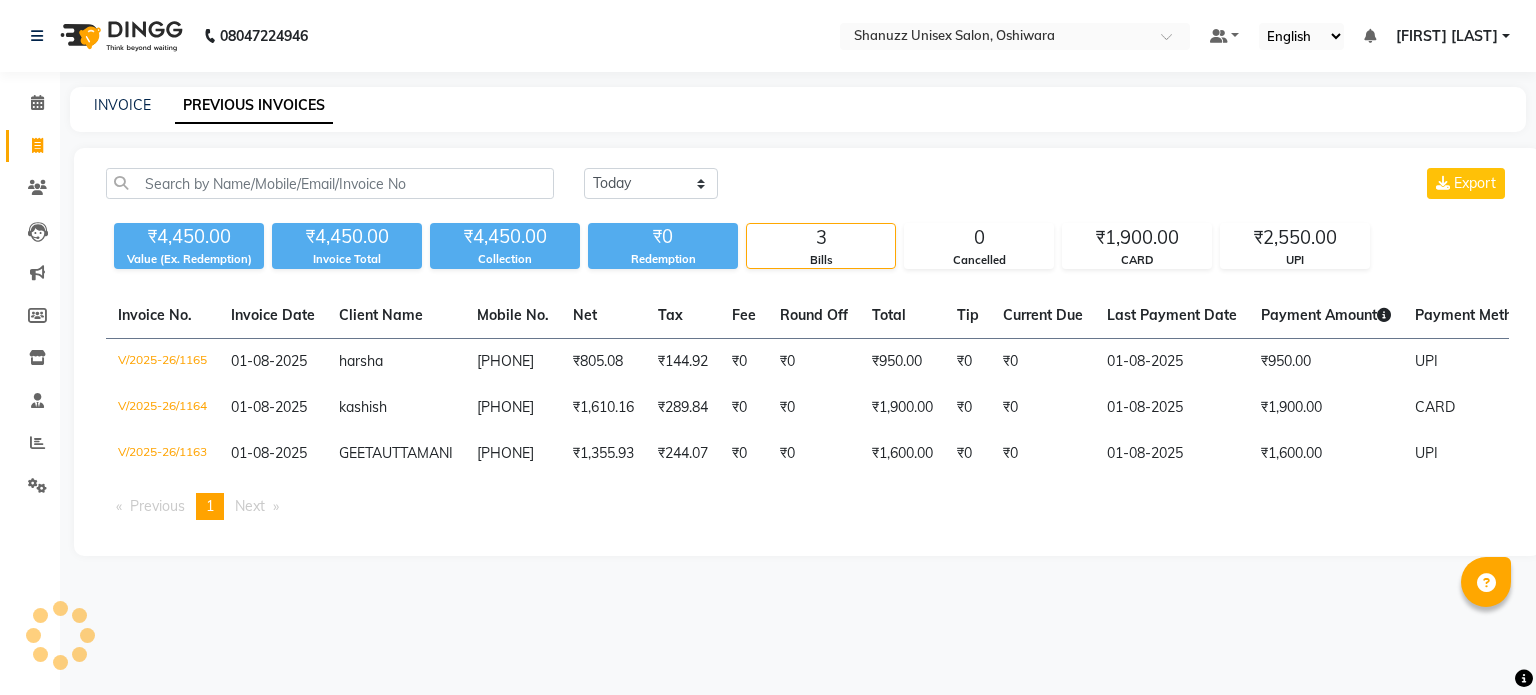 scroll, scrollTop: 0, scrollLeft: 0, axis: both 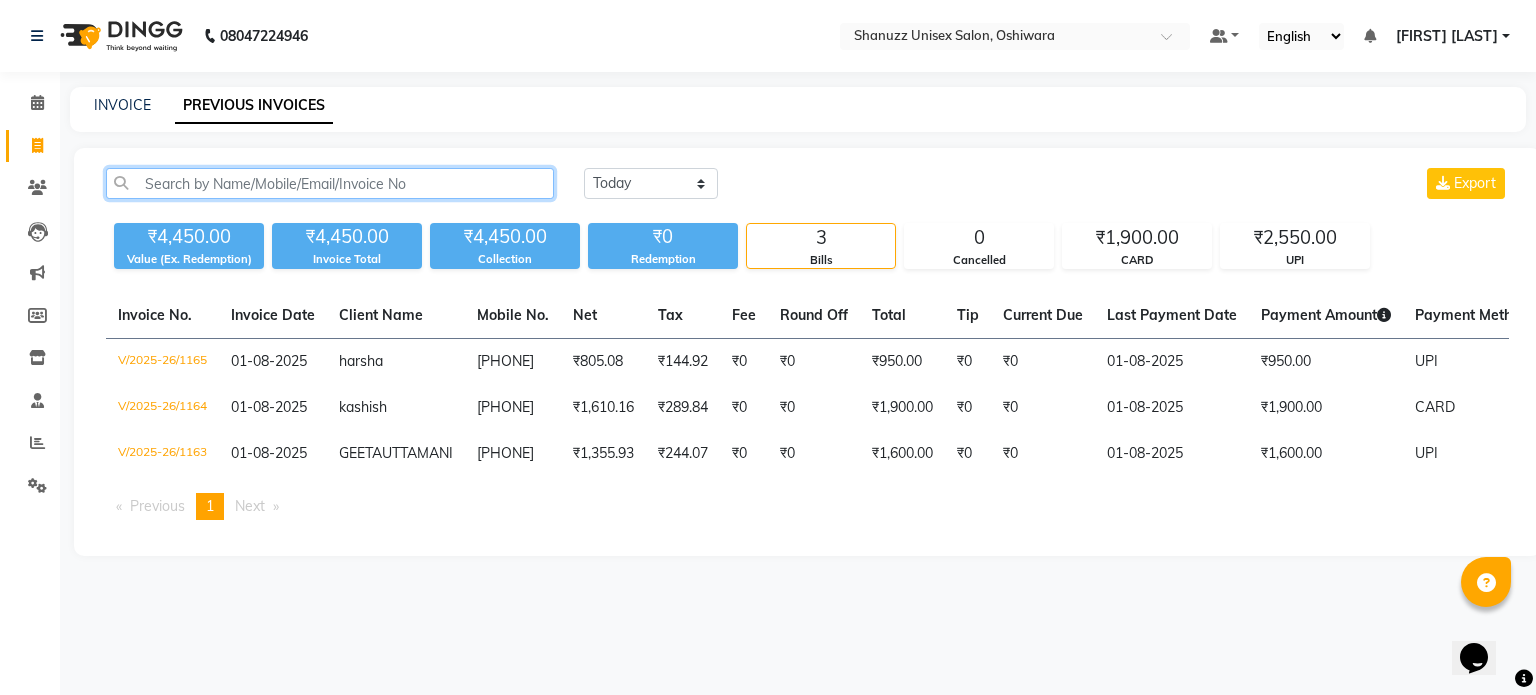 click 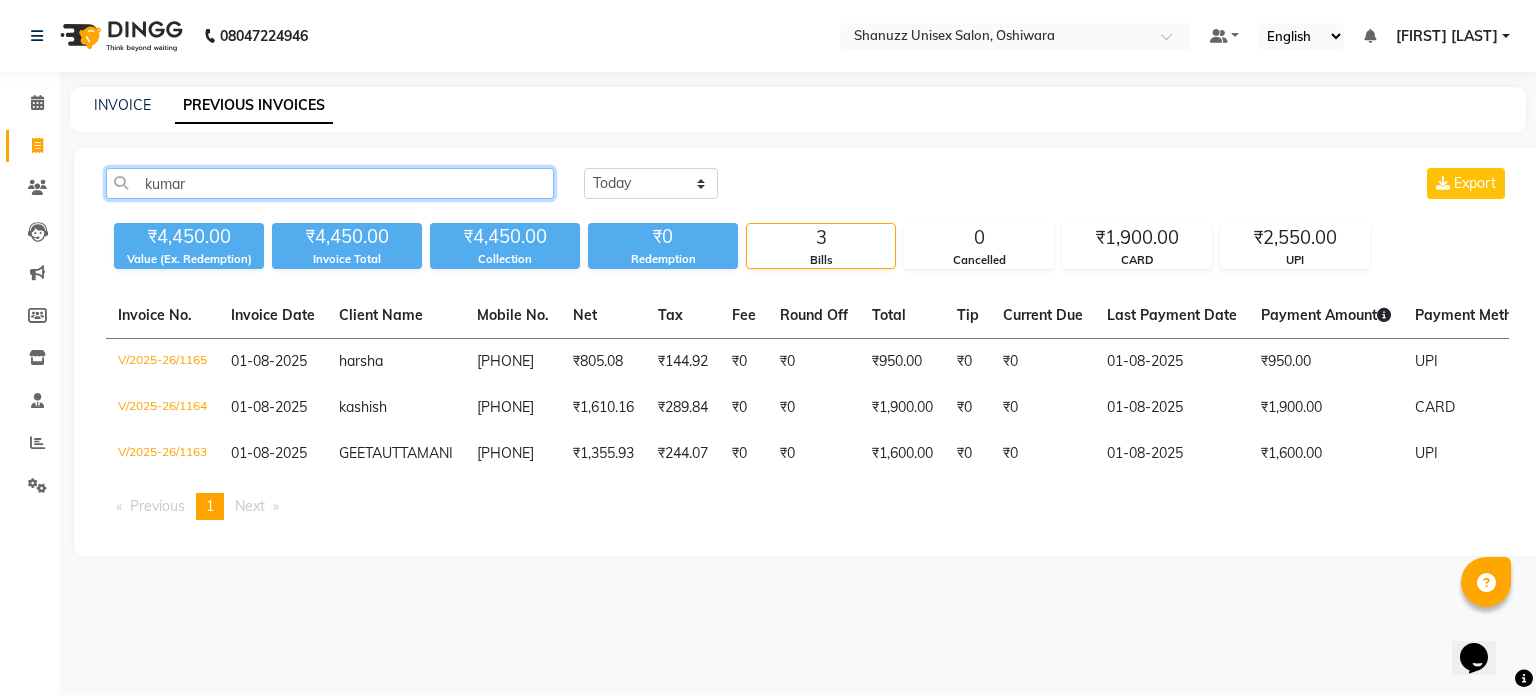 type on "kumar" 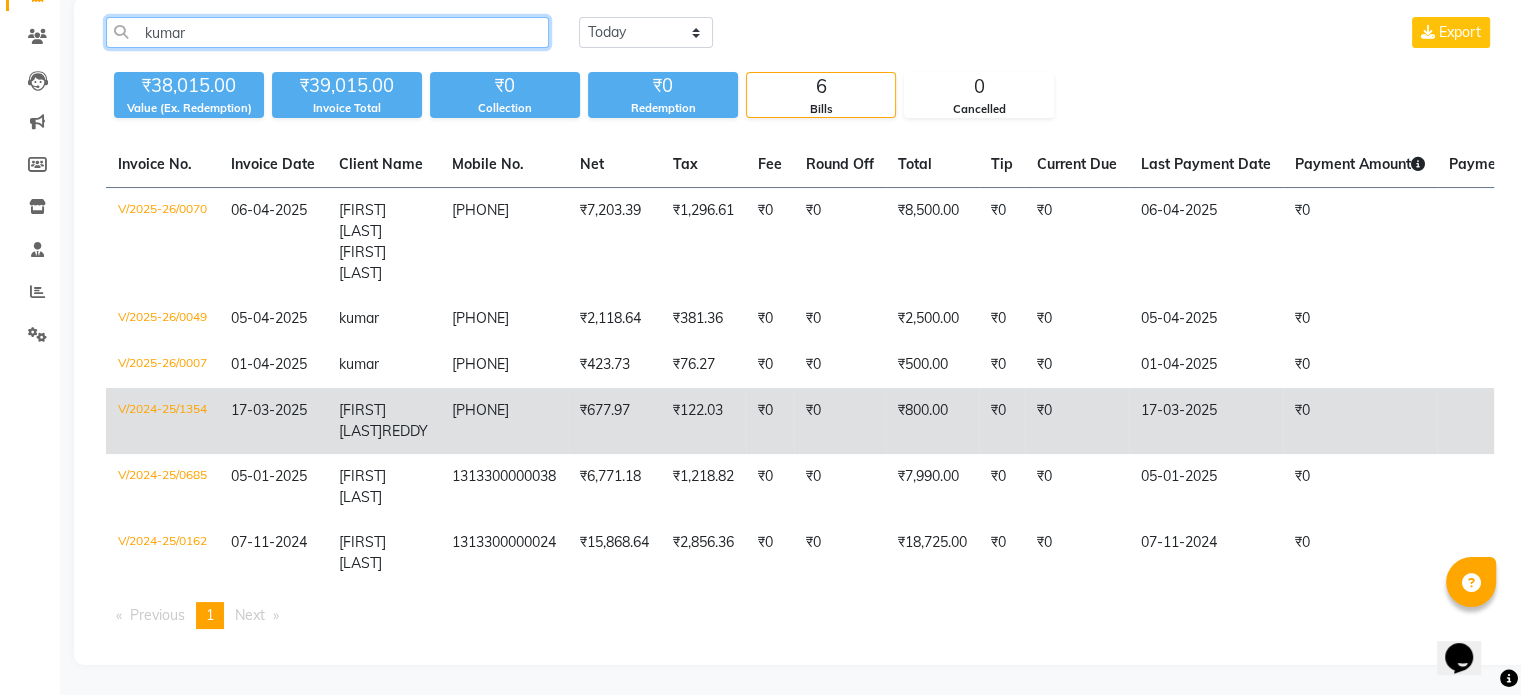 scroll, scrollTop: 0, scrollLeft: 0, axis: both 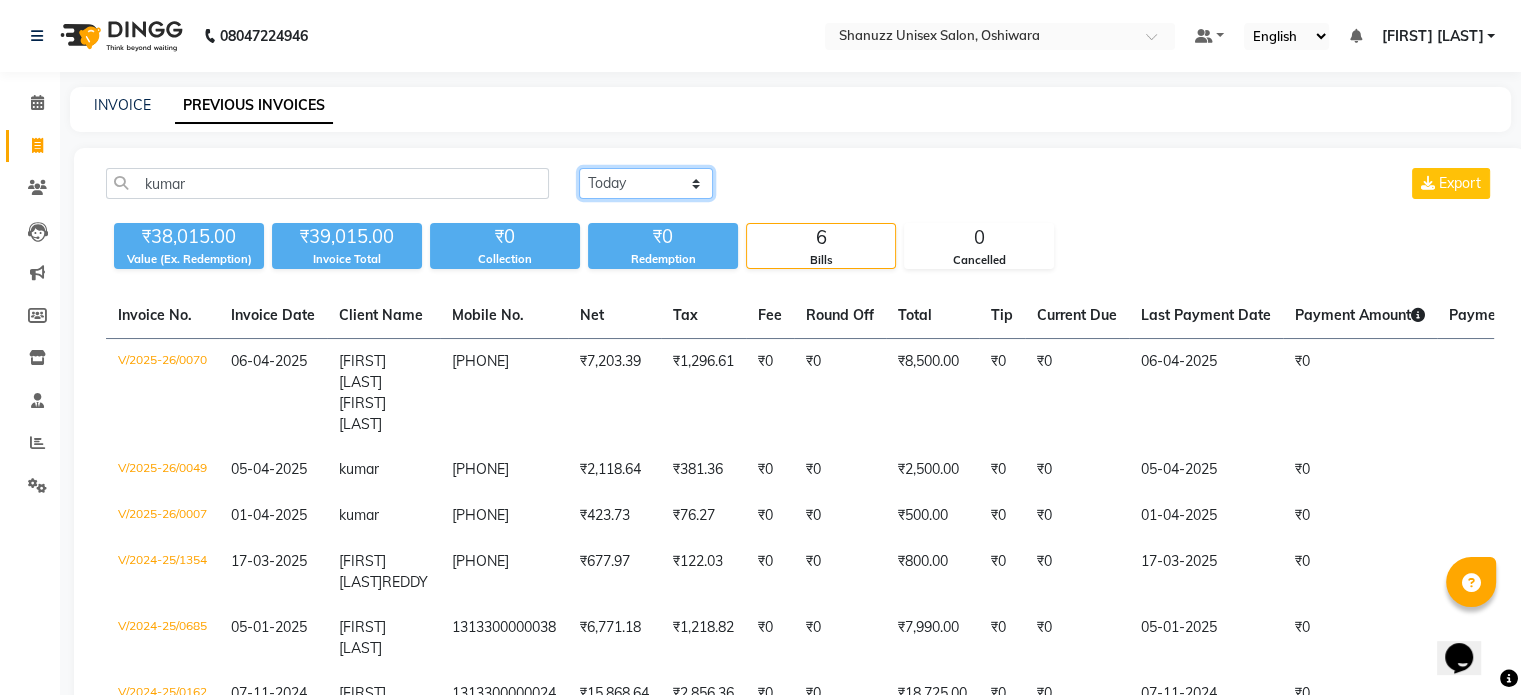 click on "Today Yesterday Custom Range" 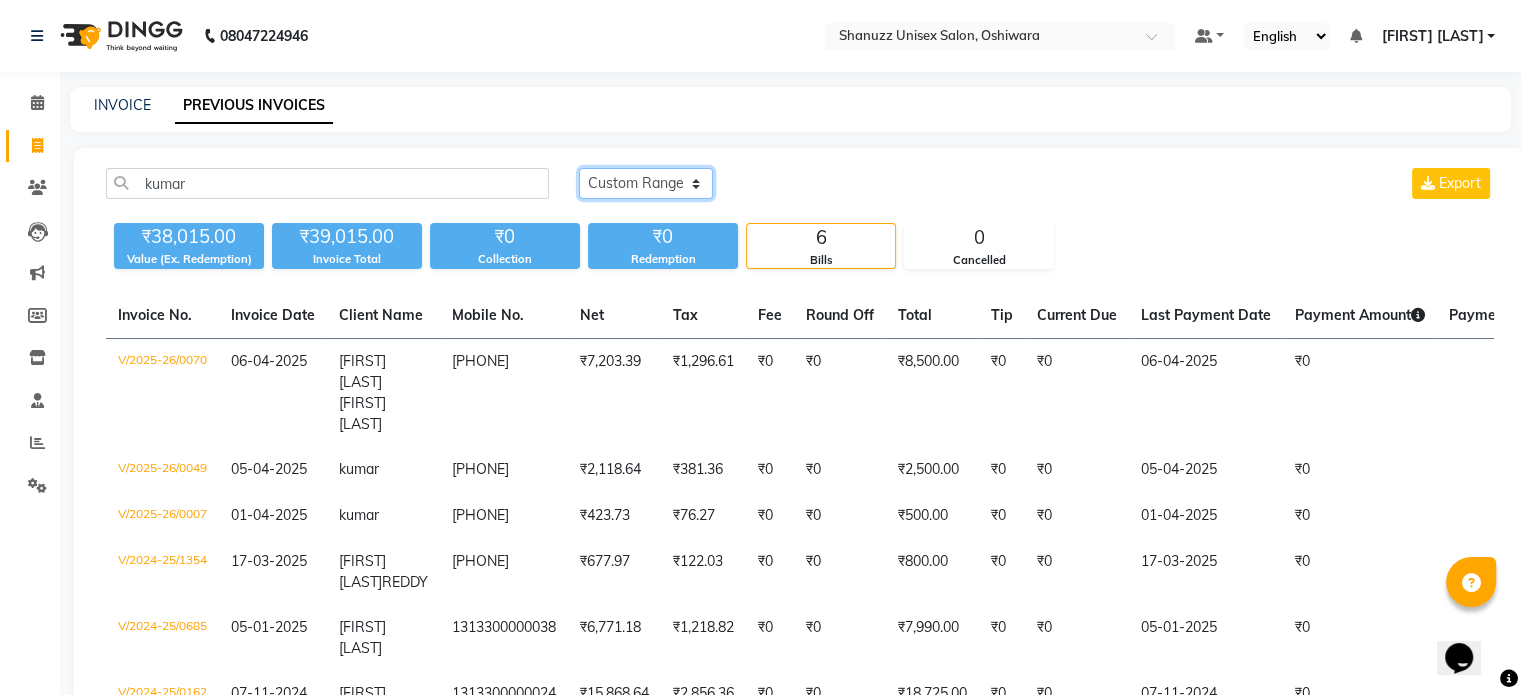 click on "Today Yesterday Custom Range" 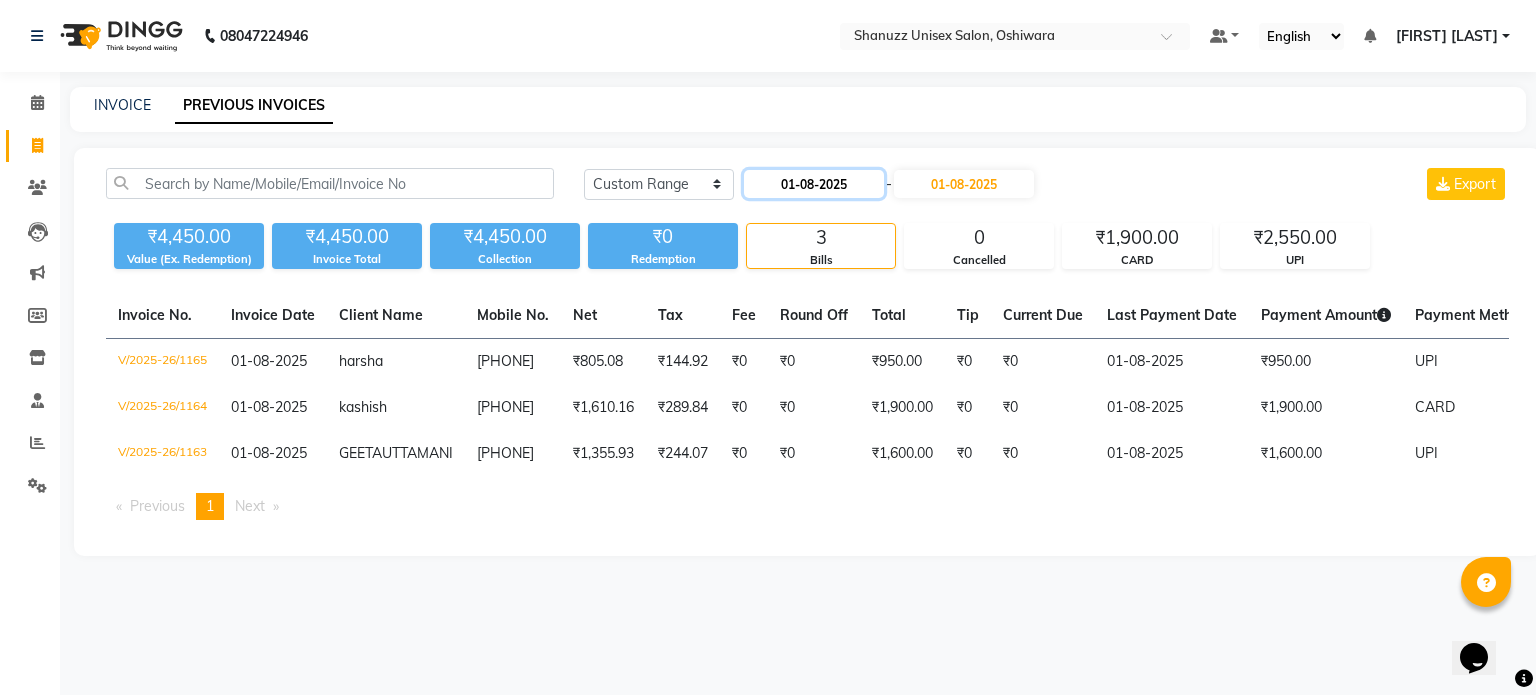 click on "01-08-2025" 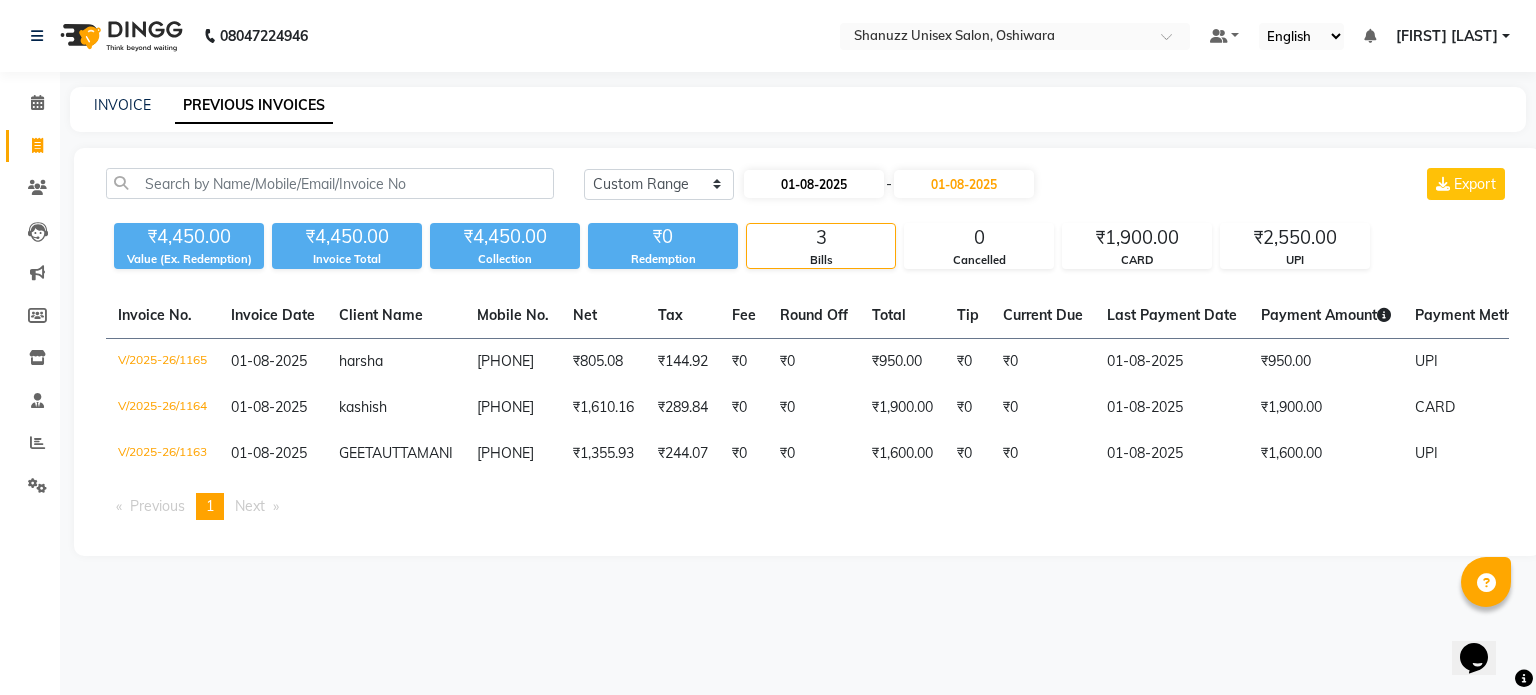 select on "8" 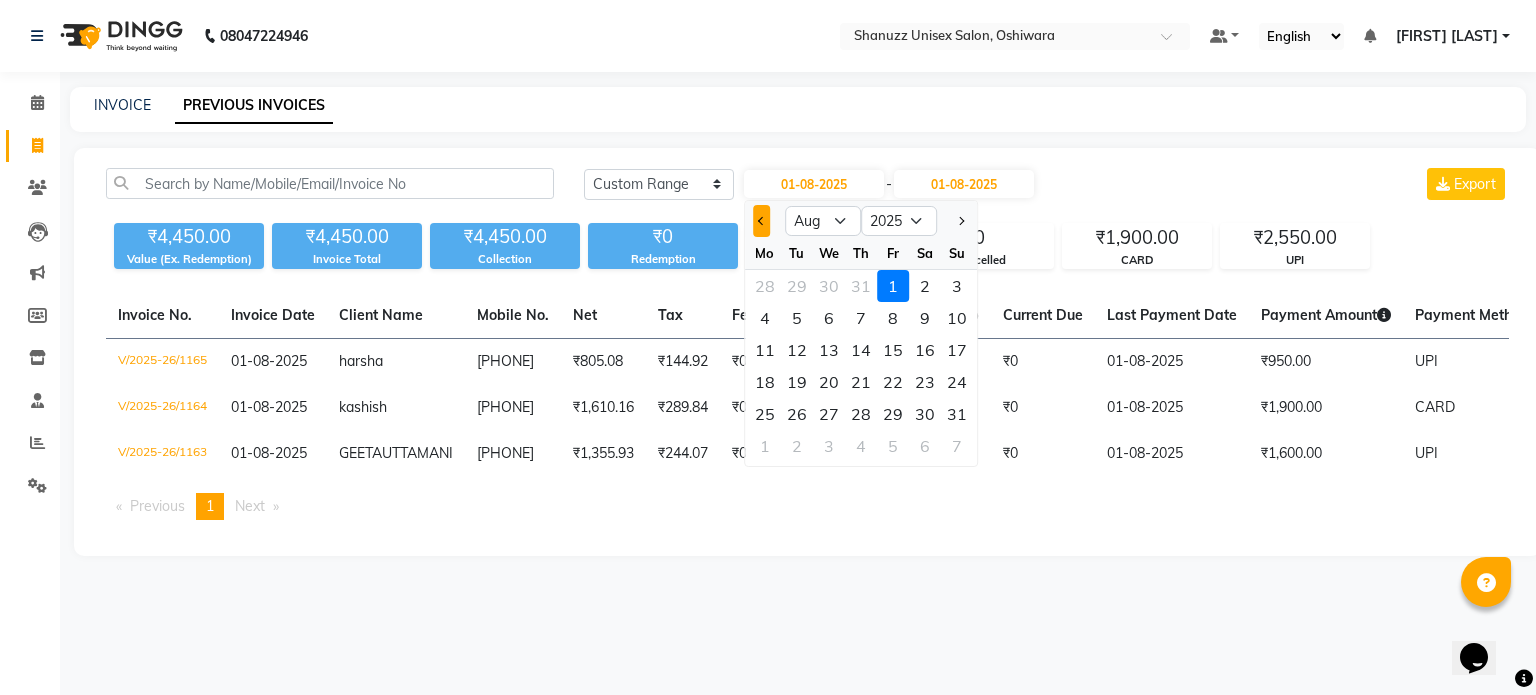 click 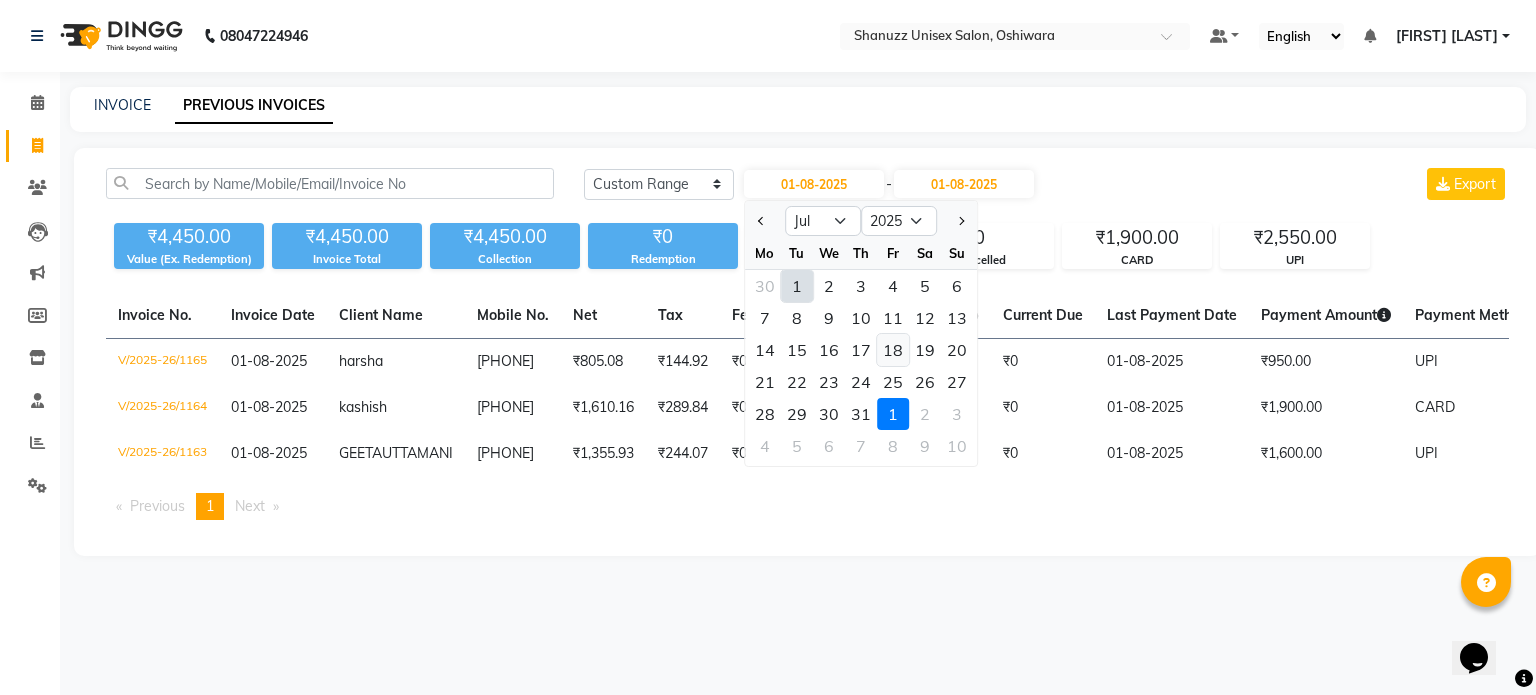 click on "18" 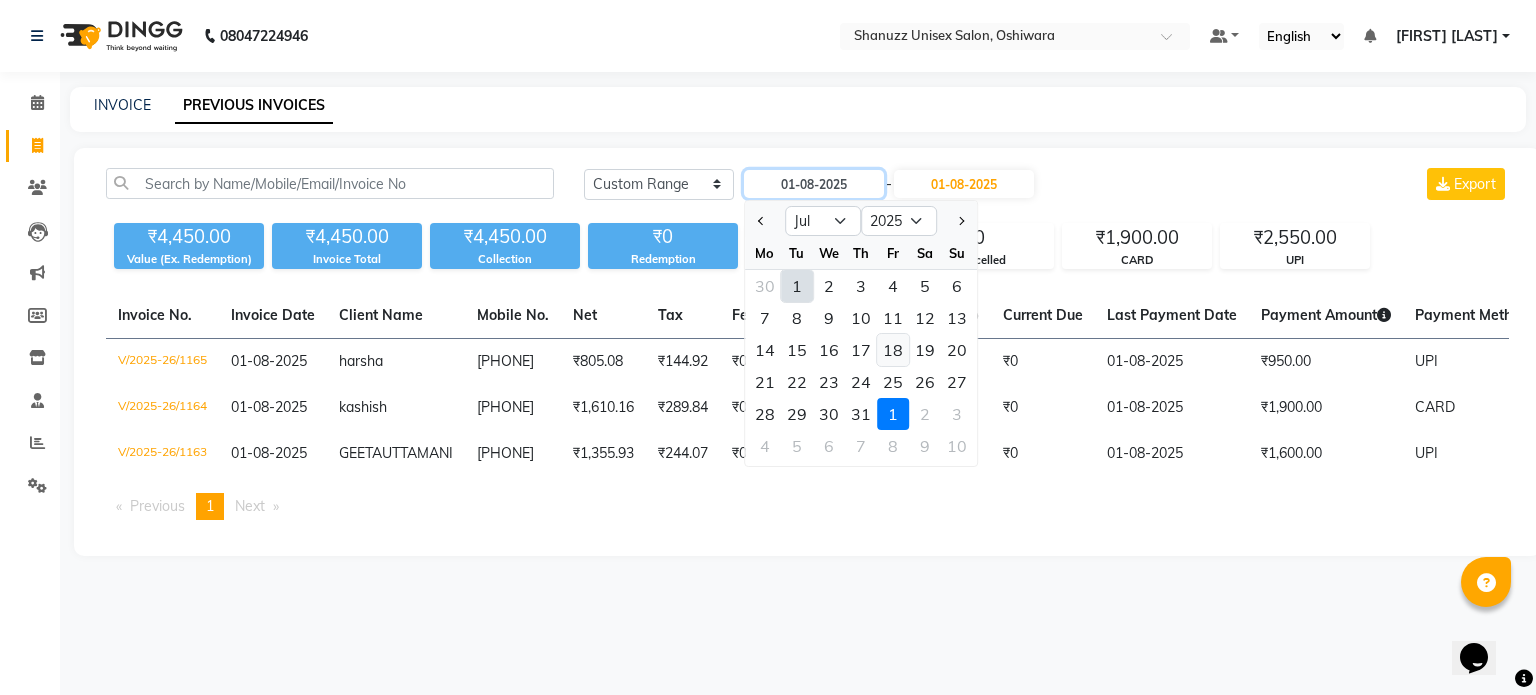 type on "18-07-2025" 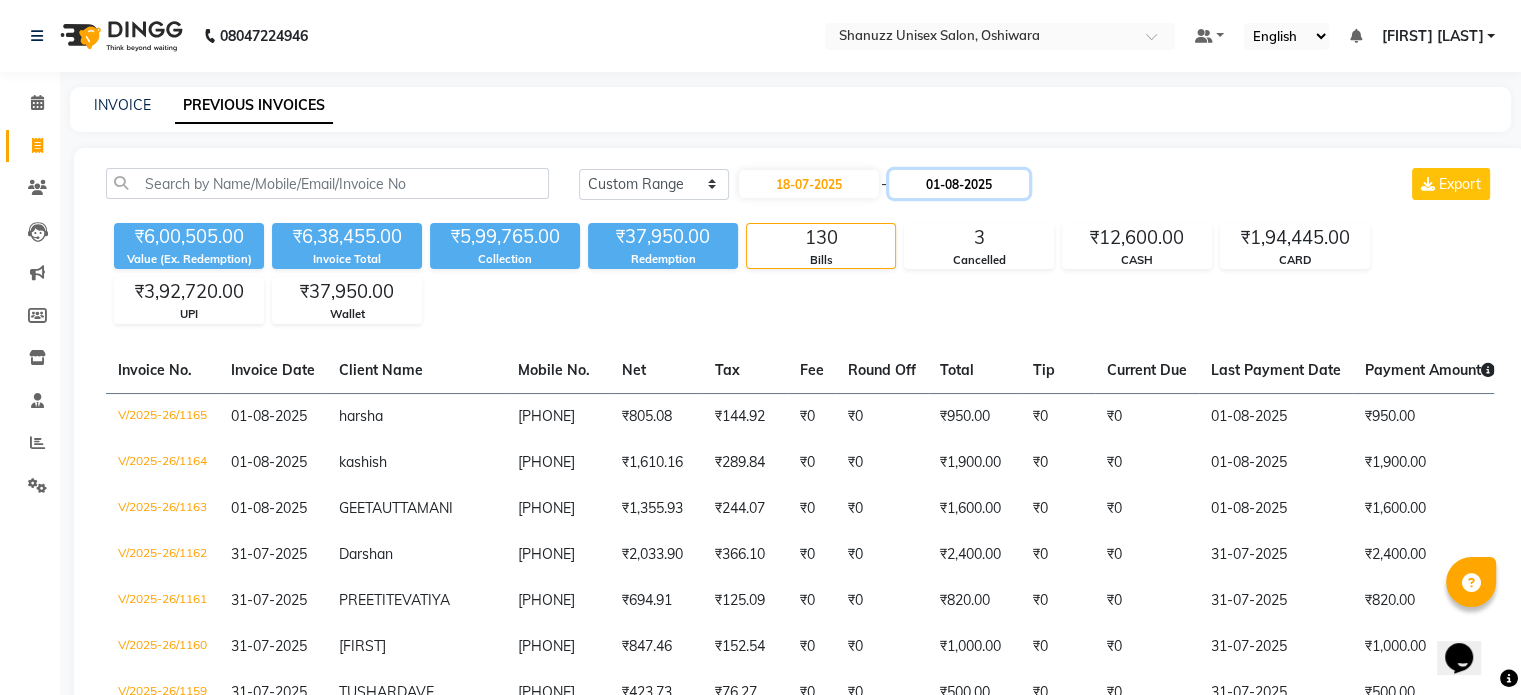 click on "01-08-2025" 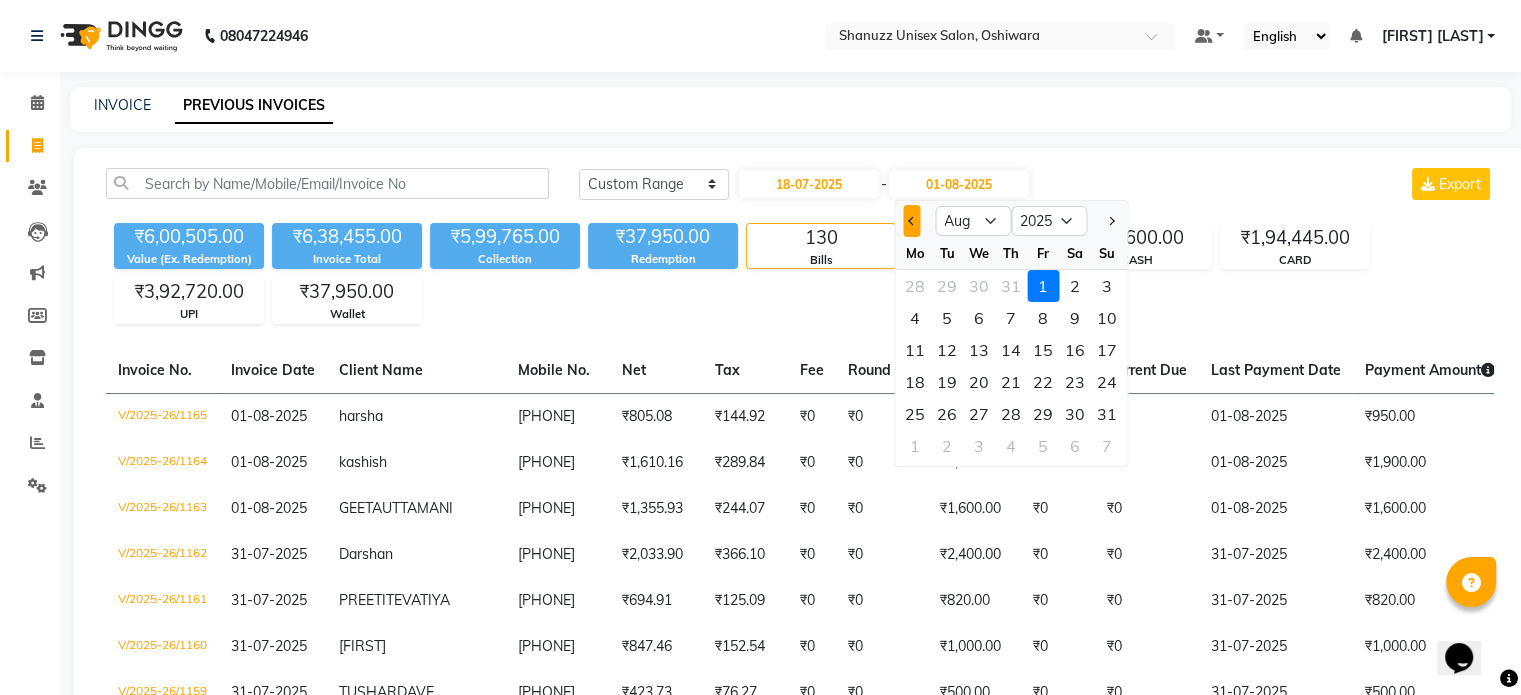 click 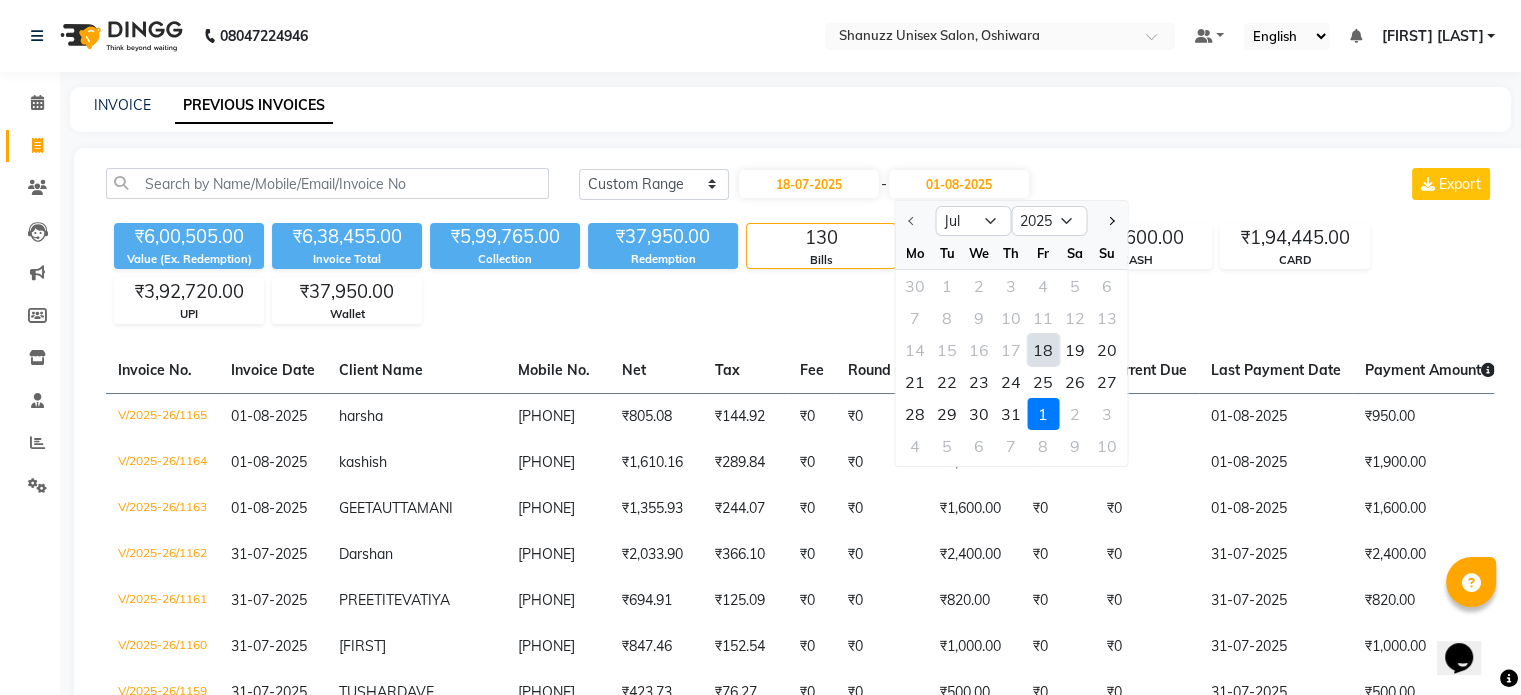 click on "18" 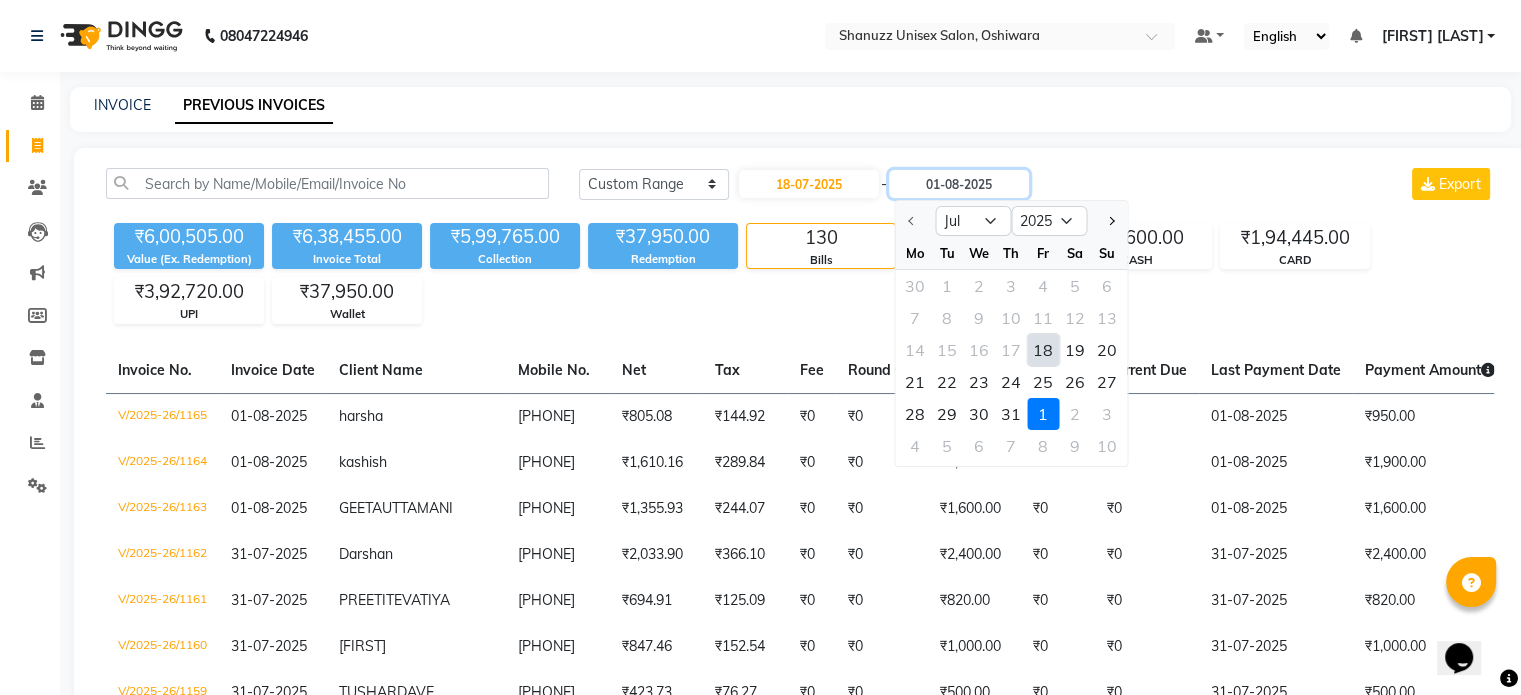 type on "18-07-2025" 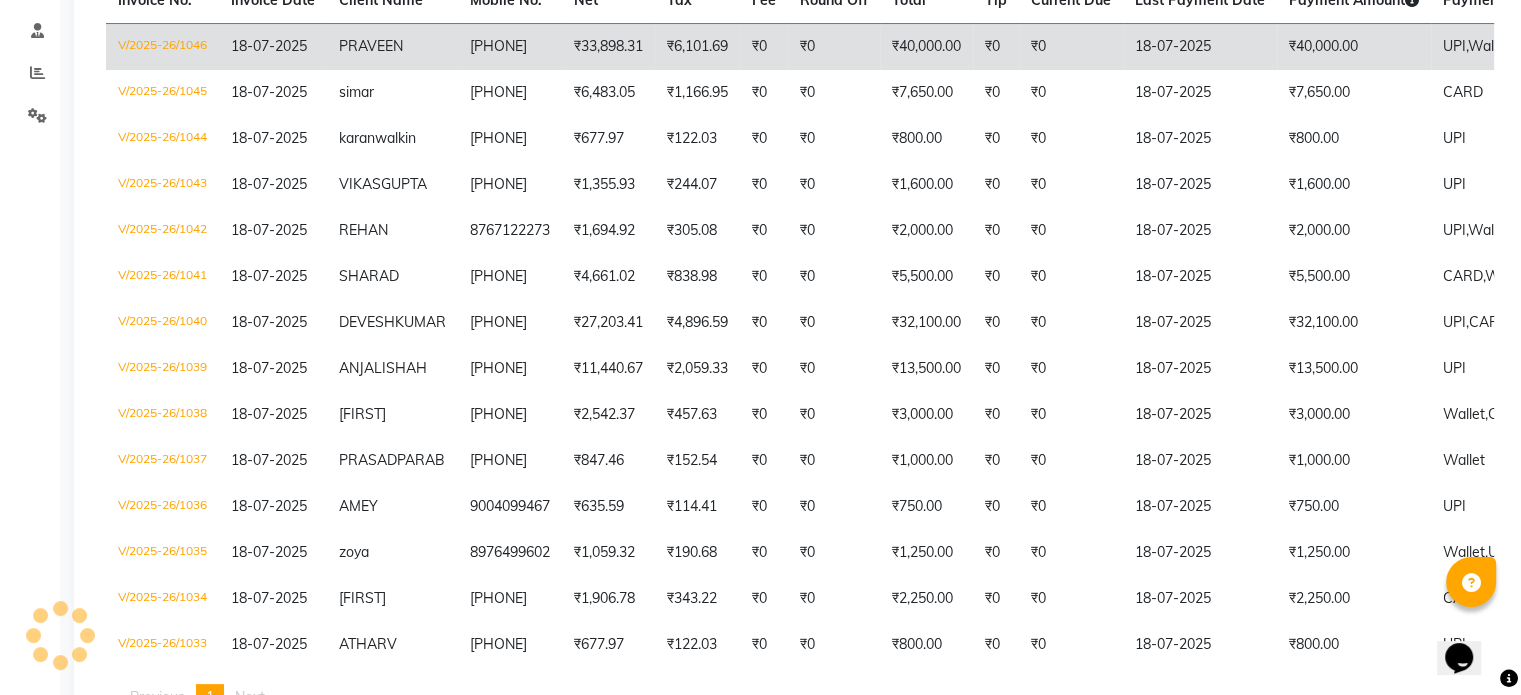 scroll, scrollTop: 383, scrollLeft: 0, axis: vertical 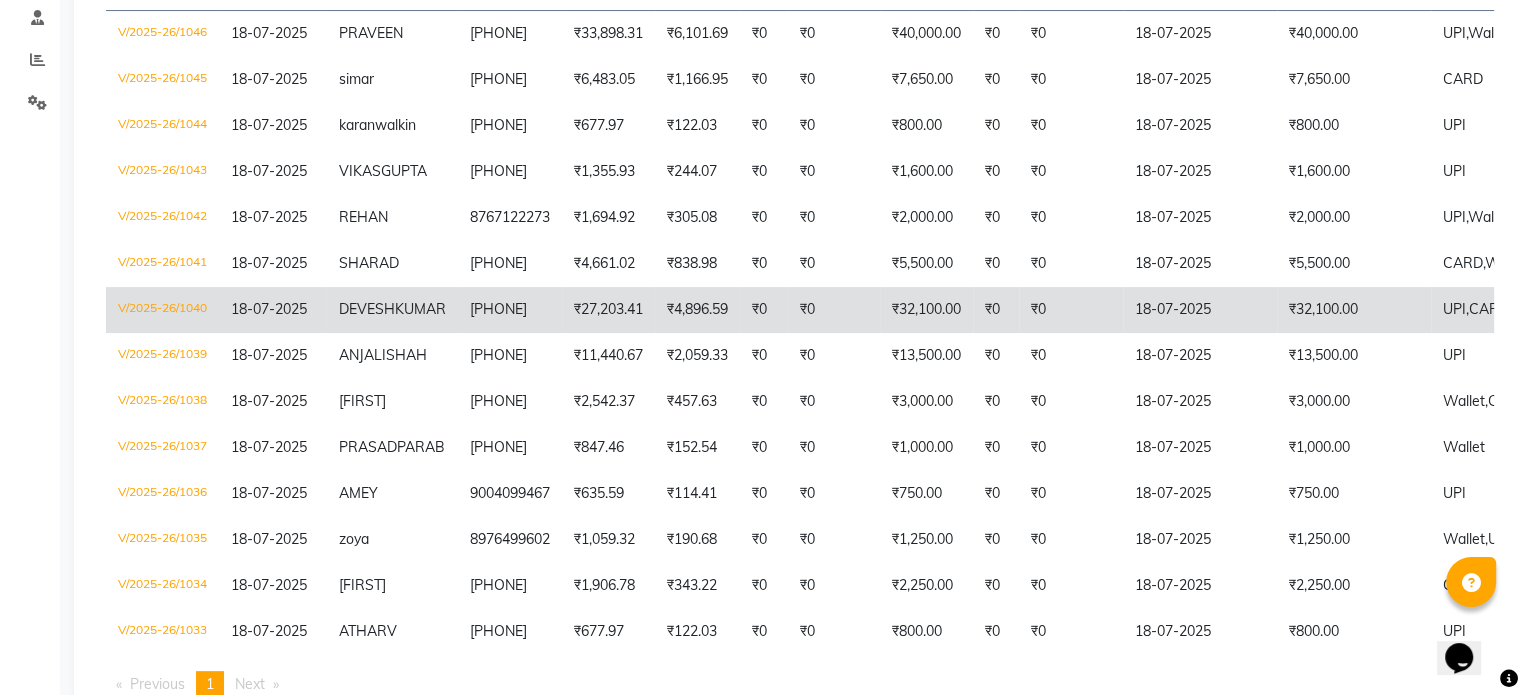 click on "DEVESH  KUMAR" 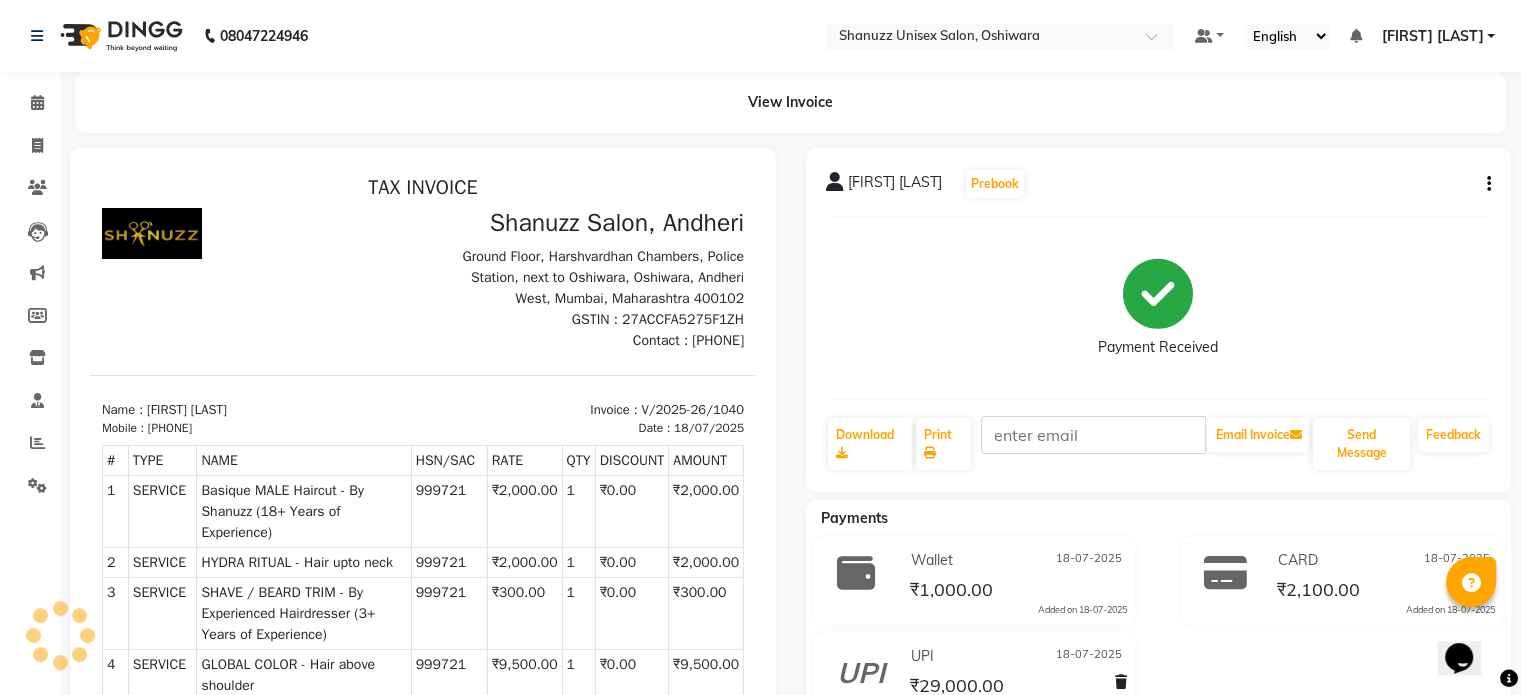 scroll, scrollTop: 0, scrollLeft: 0, axis: both 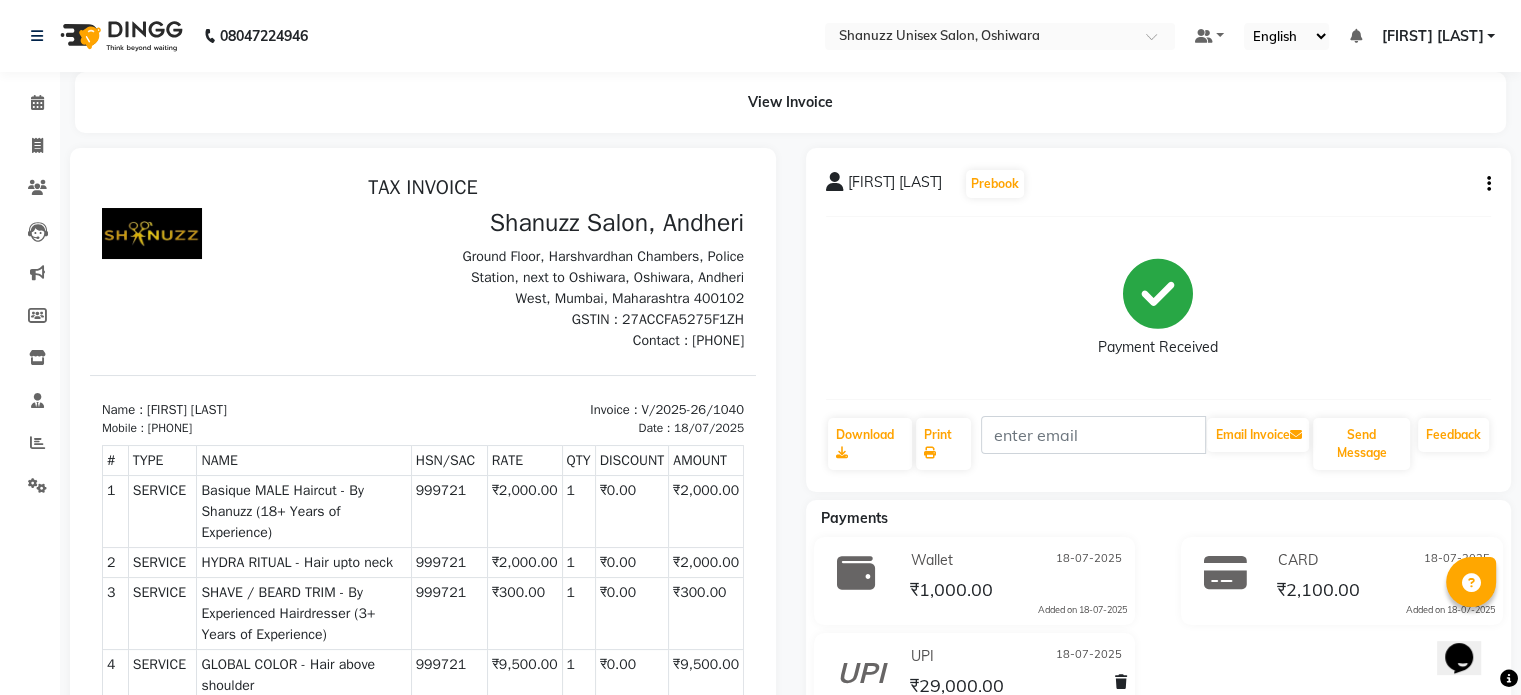click 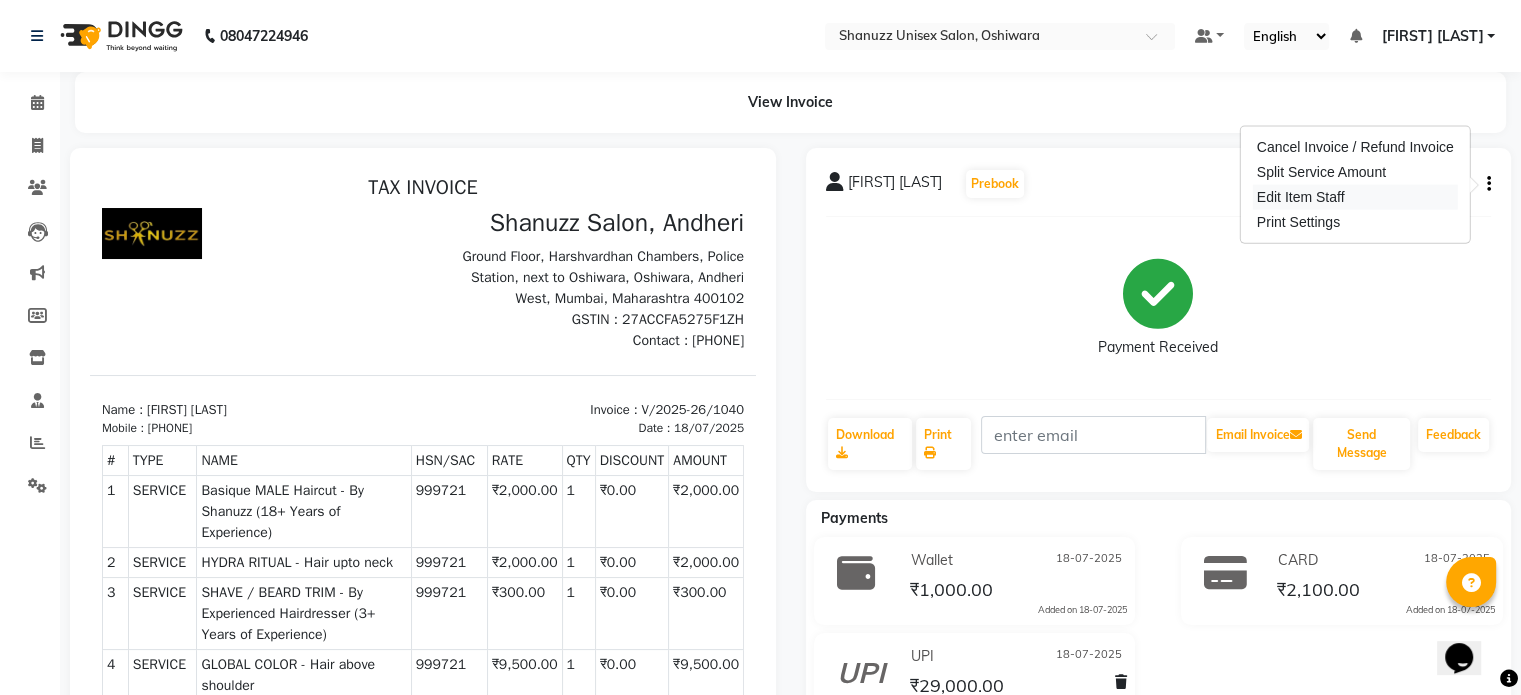 click on "Edit Item Staff" at bounding box center (1355, 197) 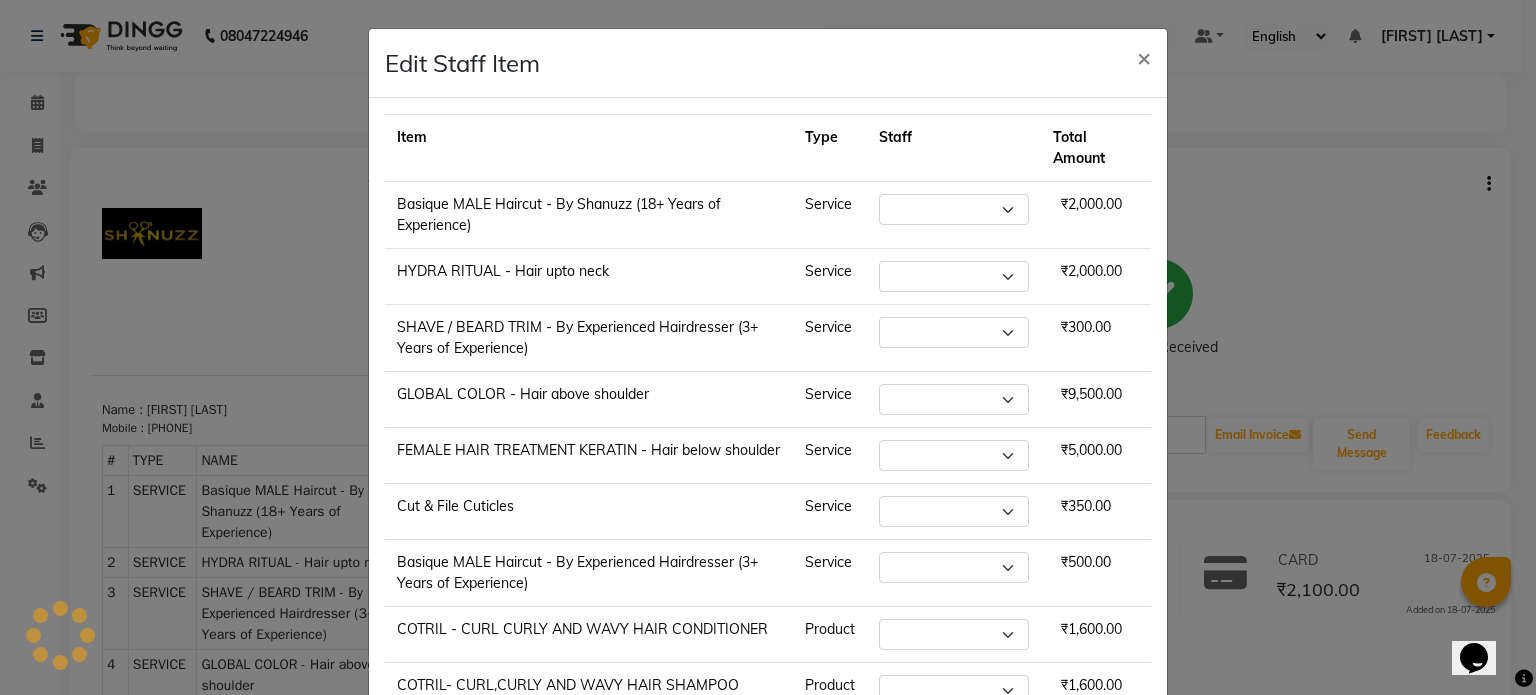 select on "59304" 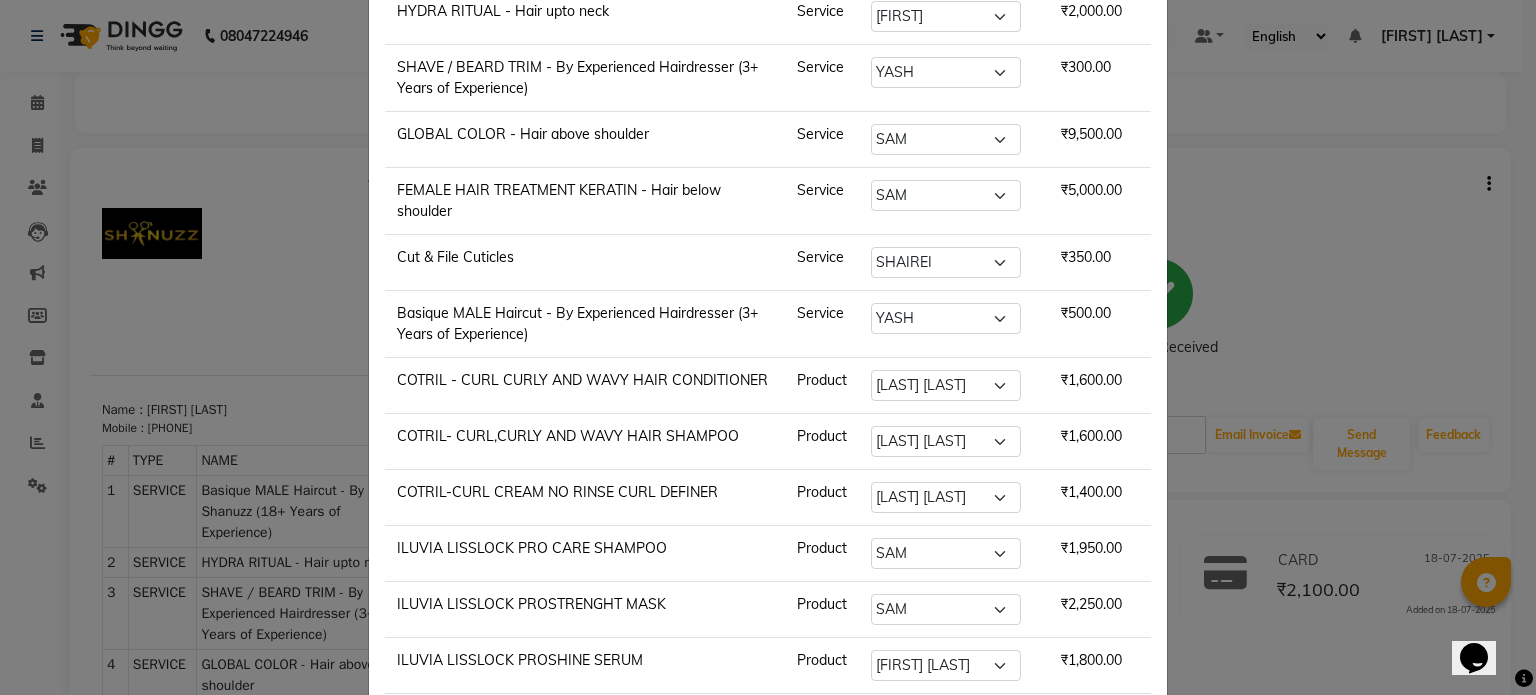 scroll, scrollTop: 445, scrollLeft: 0, axis: vertical 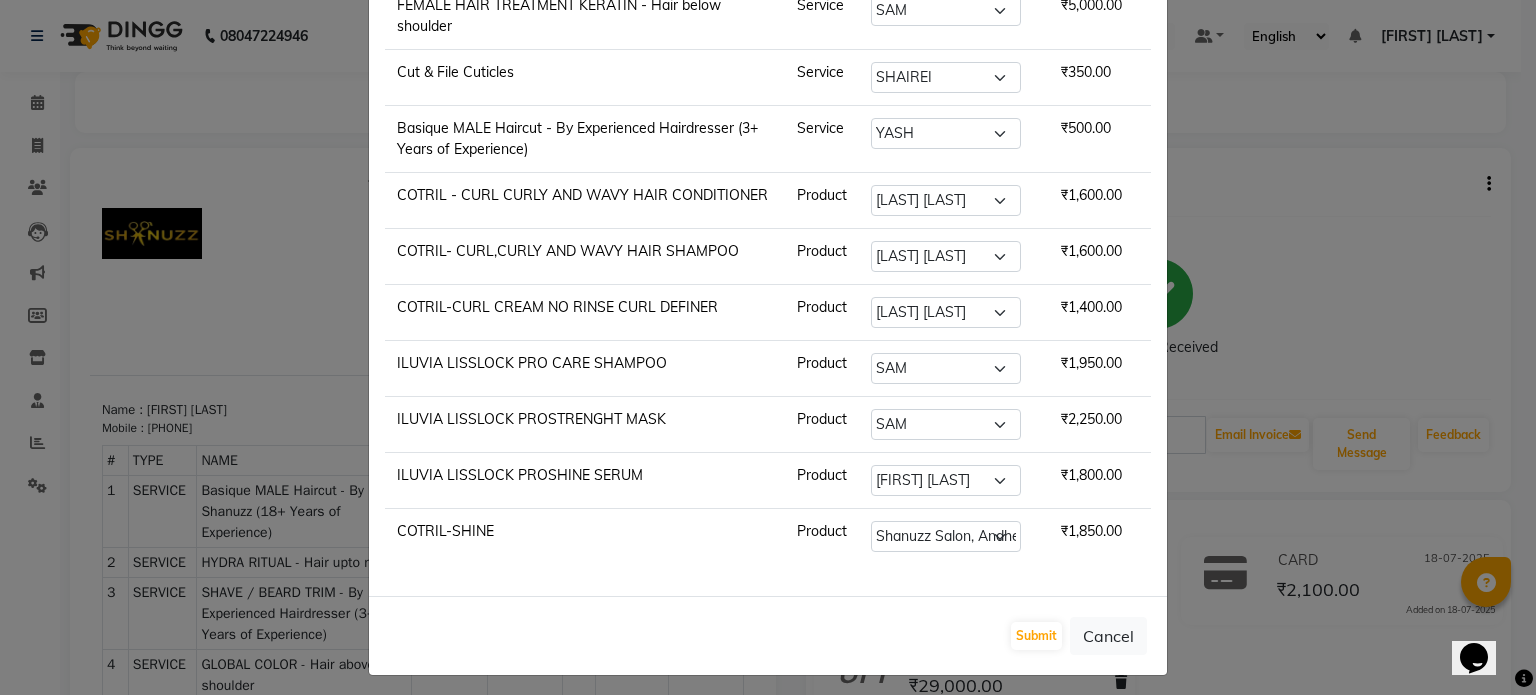 click on "Edit Staff Item  × Item Type Staff Total Amount Basique MALE Haircut - By Shanuzz (18+ Years of Experience) Service Select  Adnan    ARSHAD   Asma    Derma Dynamics   Devesh   Francis (MO)   Gufran Mansuri   Harsh   Mohd Faizan   Mohd Imran    Omkar   Osama Patel   Rohan    ROSHAN   Salvana Motha   SAM   Shahbaz (D)   Shahne Alam   SHAIREI   Shanu Sir (F)   Shanuzz (Oshiwara)   Shanuzz Salon, Andheri   Siddhi    SUBHASH    Tanishka Panchal   VARSHADA JUVALE   YASH    ₹2,000.00 HYDRA RITUAL - Hair upto neck Service Select  Adnan    ARSHAD   Asma    Derma Dynamics   Devesh   Francis (MO)   Gufran Mansuri   Harsh   Mohd Faizan   Mohd Imran    Omkar   Osama Patel   Rohan    ROSHAN   Salvana Motha   SAM   Shahbaz (D)   Shahne Alam   SHAIREI   Shanu Sir (F)   Shanuzz (Oshiwara)   Shanuzz Salon, Andheri   Siddhi    SUBHASH    Tanishka Panchal   VARSHADA JUVALE   YASH    ₹2,000.00 SHAVE / BEARD TRIM - By Experienced Hairdresser (3+ Years of Experience) Service Select  Adnan    ARSHAD   Asma    Derma Dynamics" 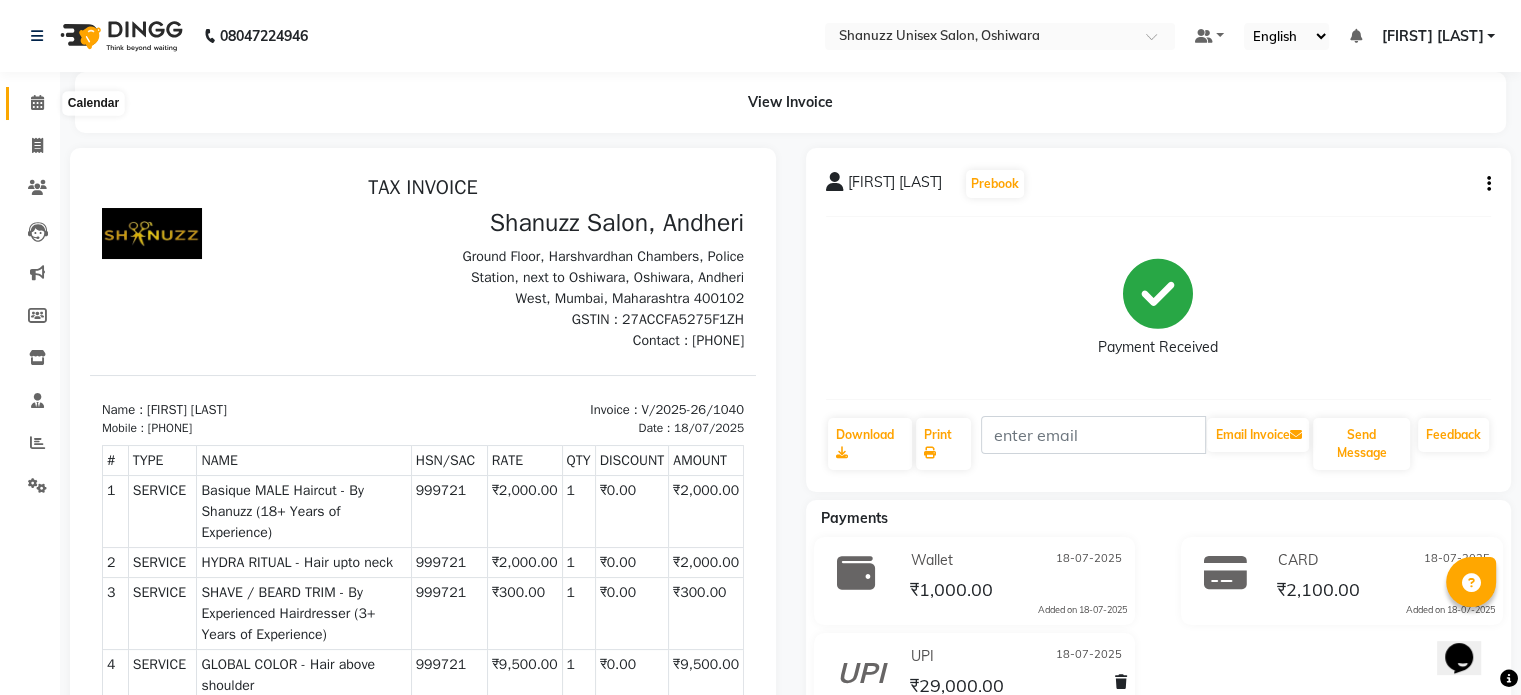 click 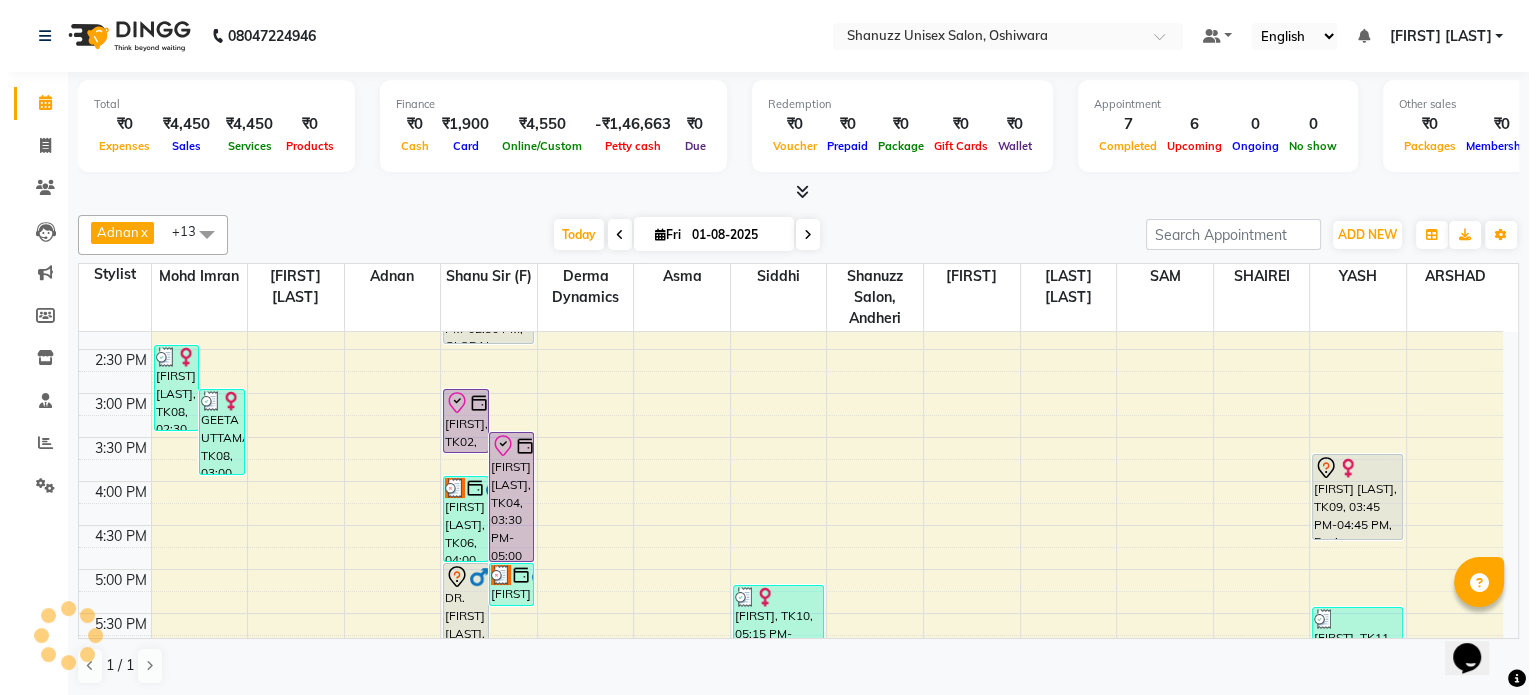 scroll, scrollTop: 465, scrollLeft: 0, axis: vertical 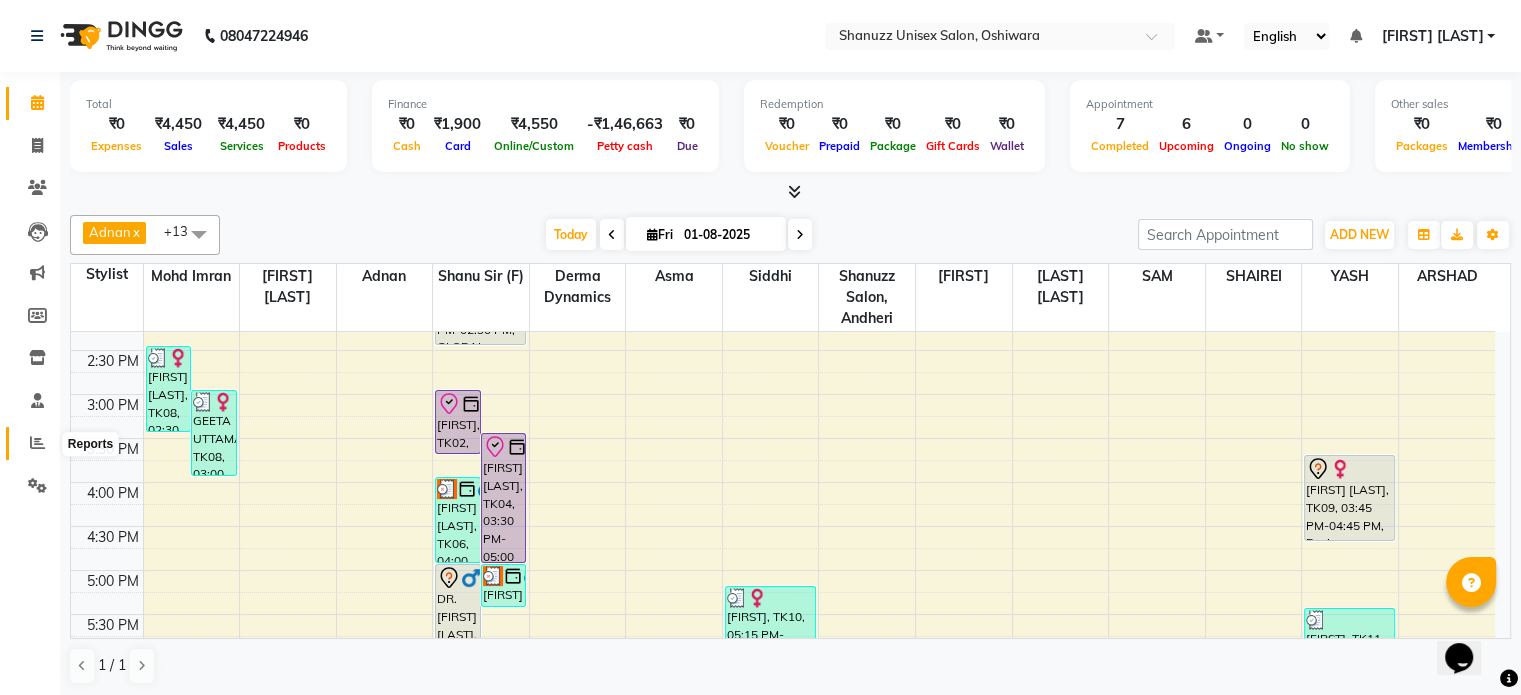 click 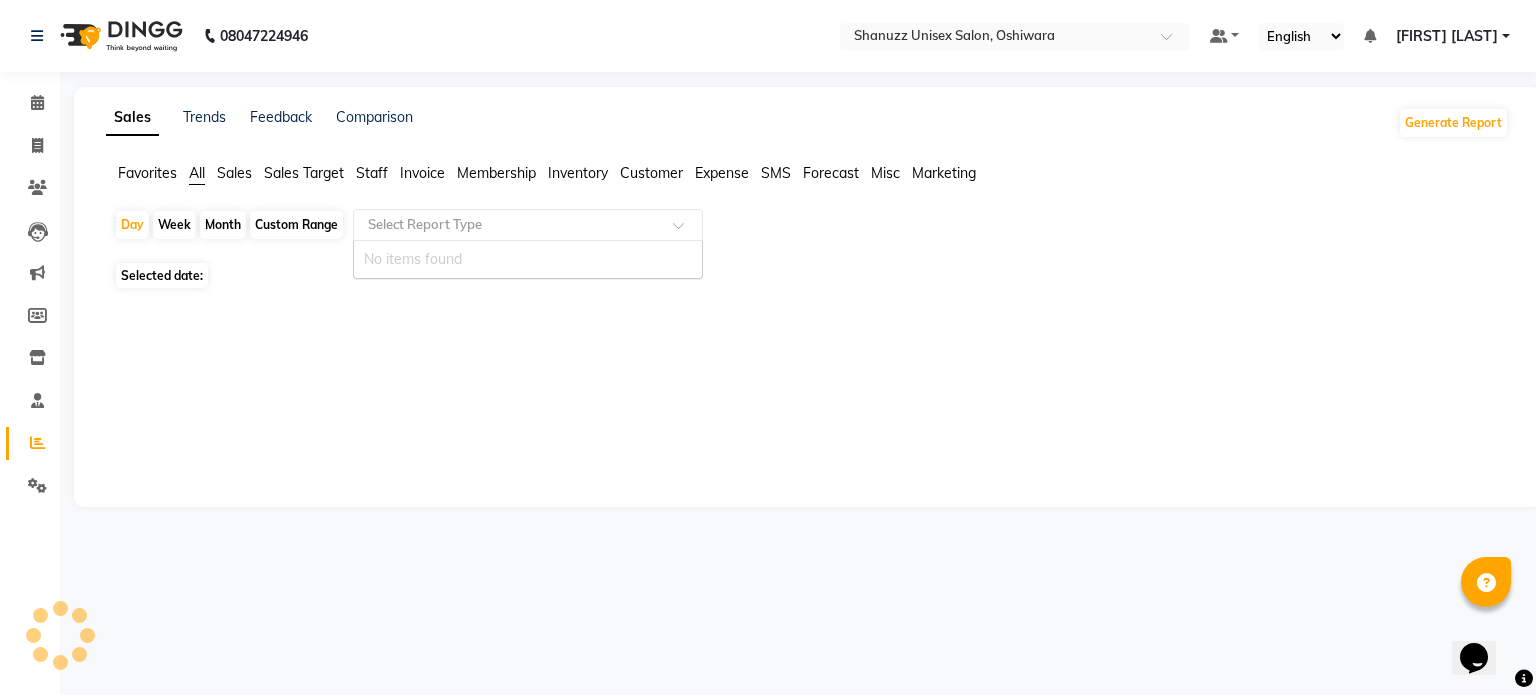 click 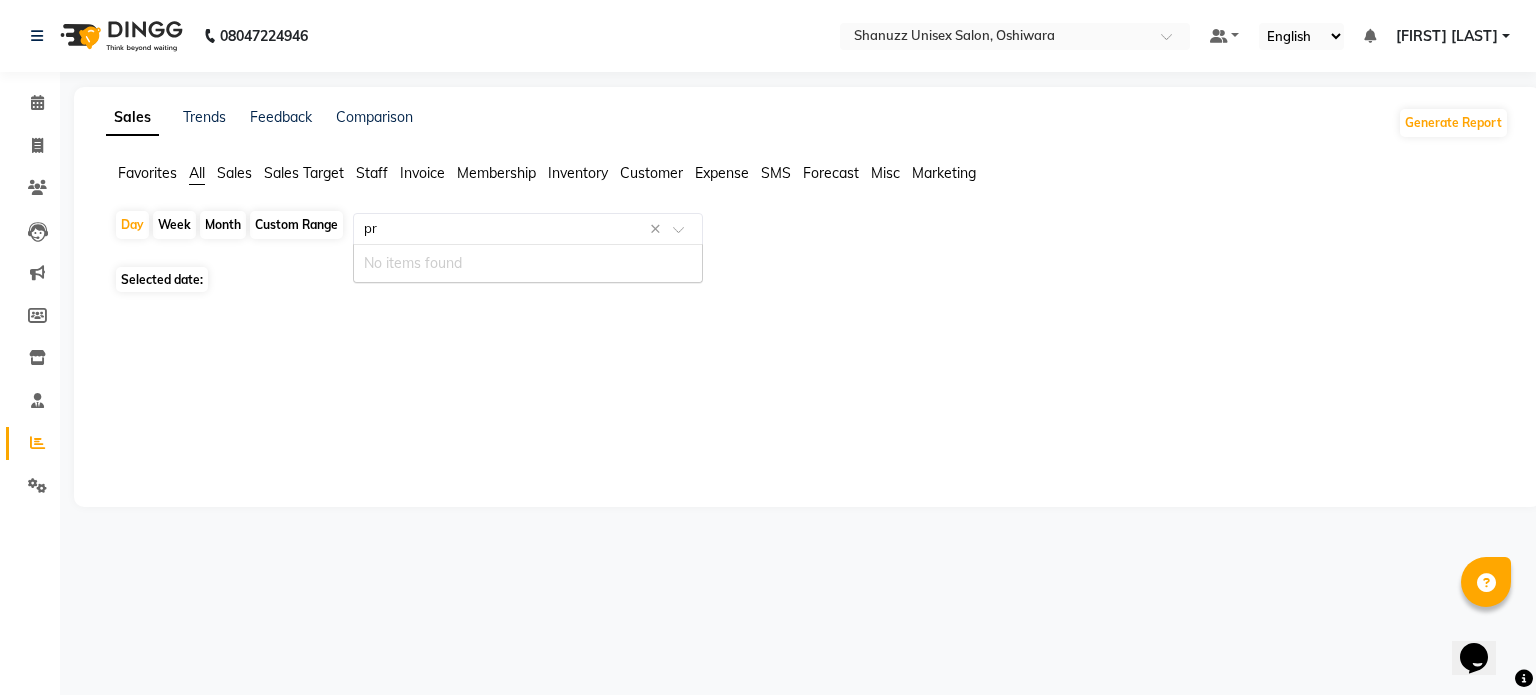 type on "pro" 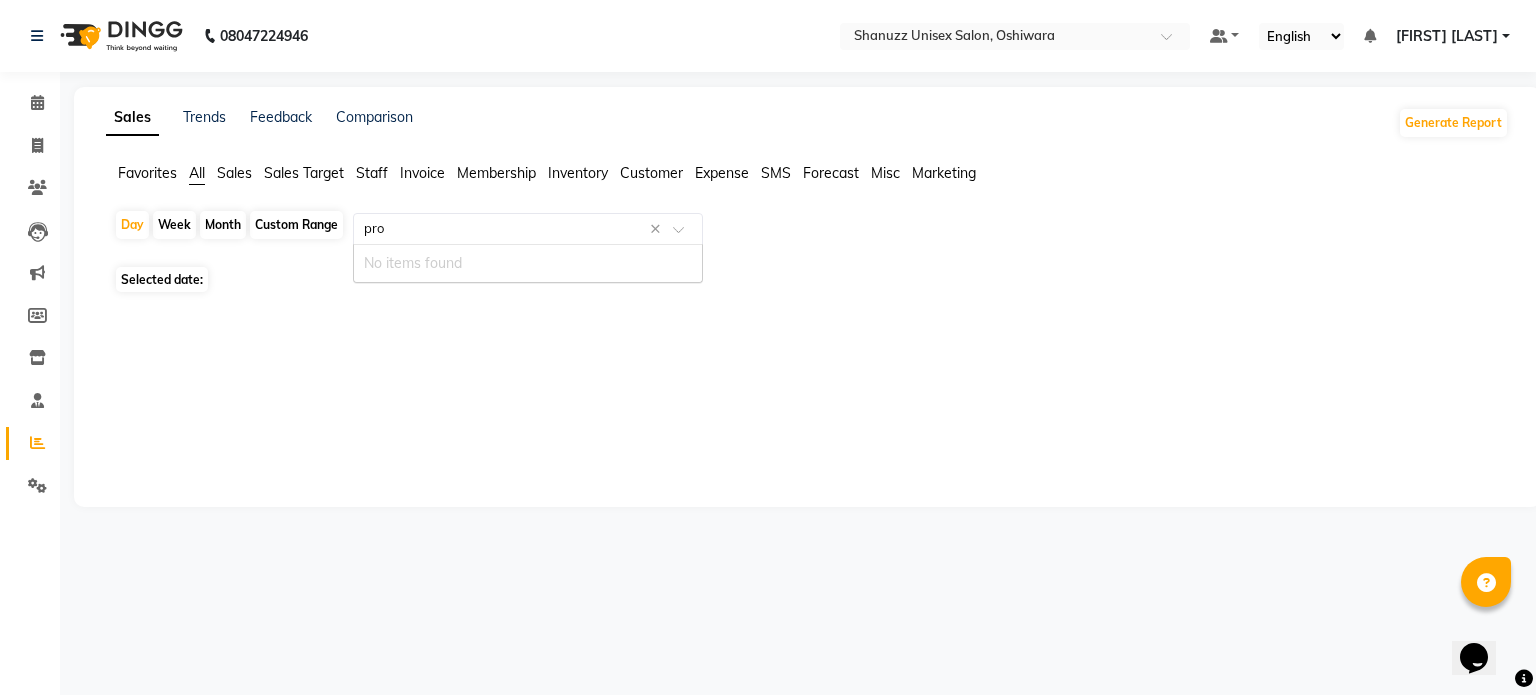 type 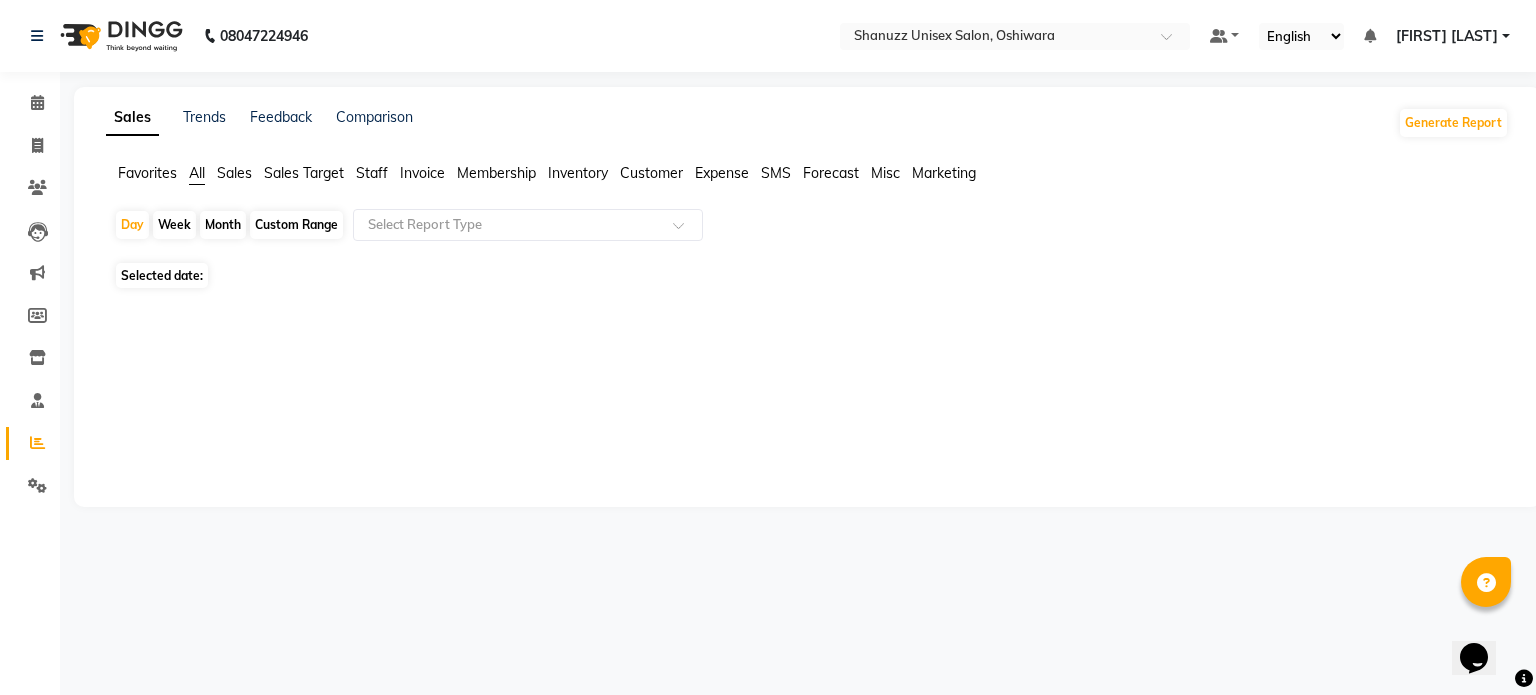 click on "Month" 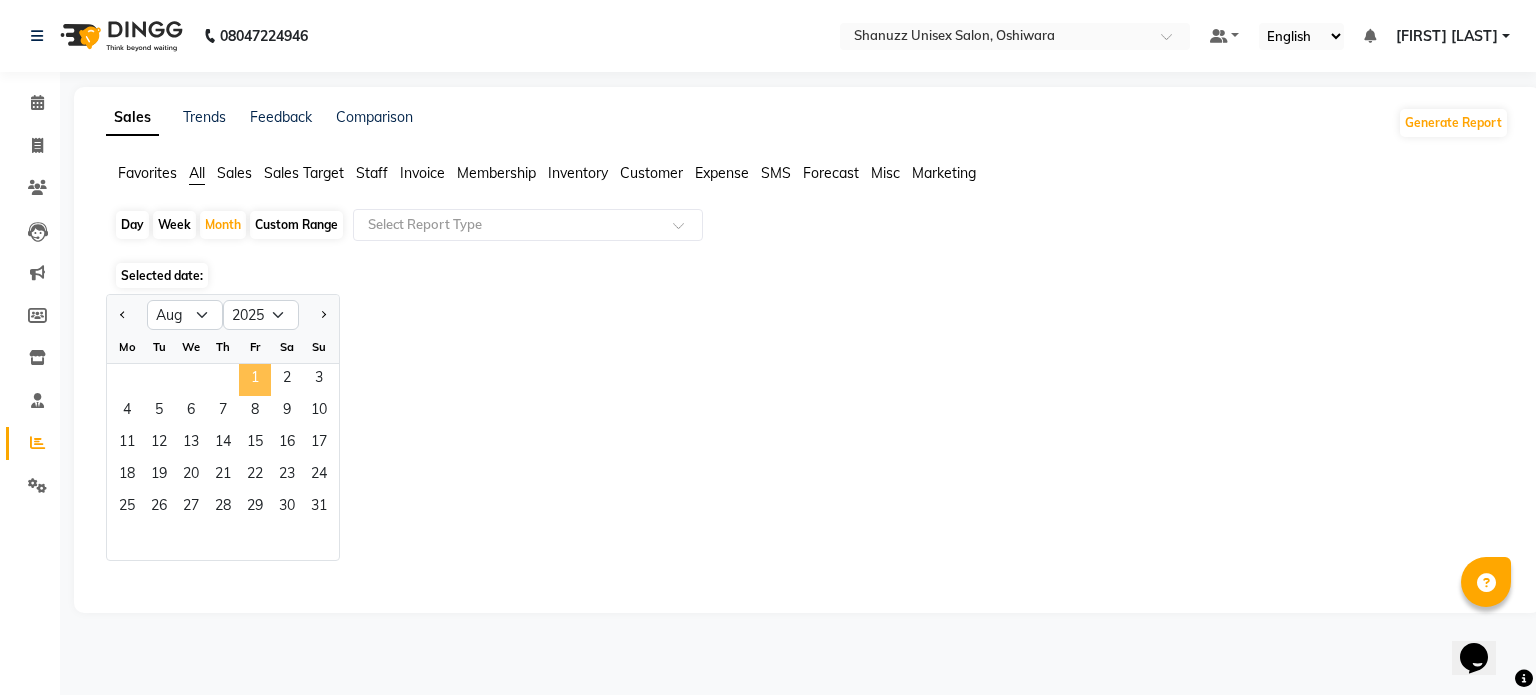click on "1" 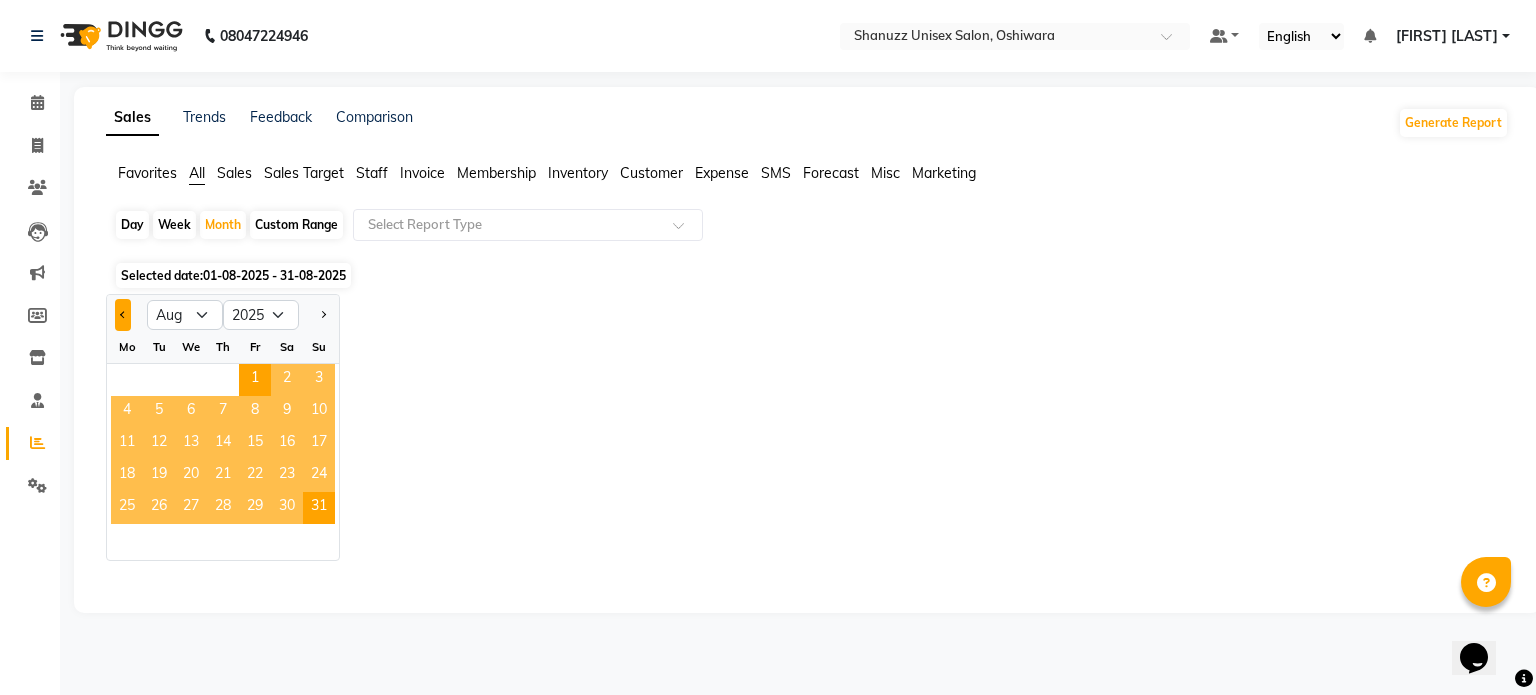 click 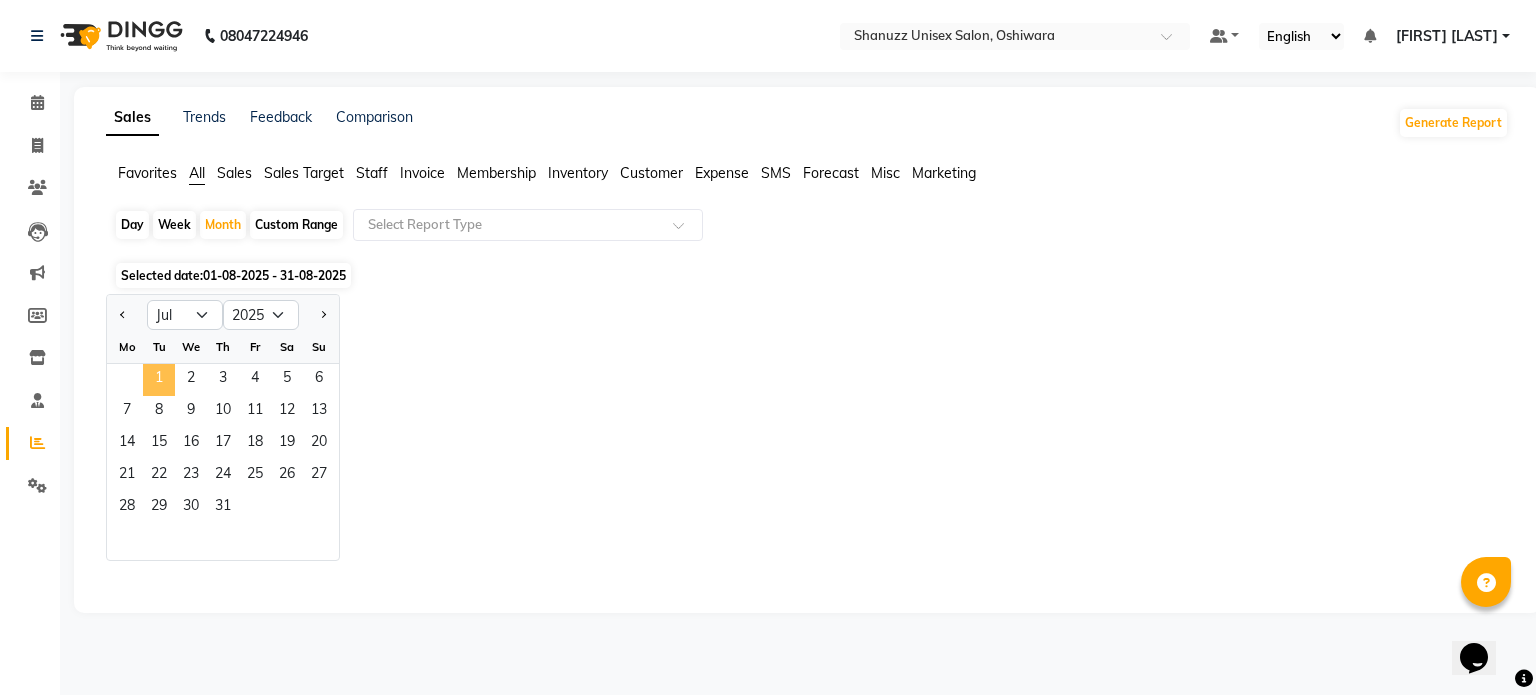 click on "1" 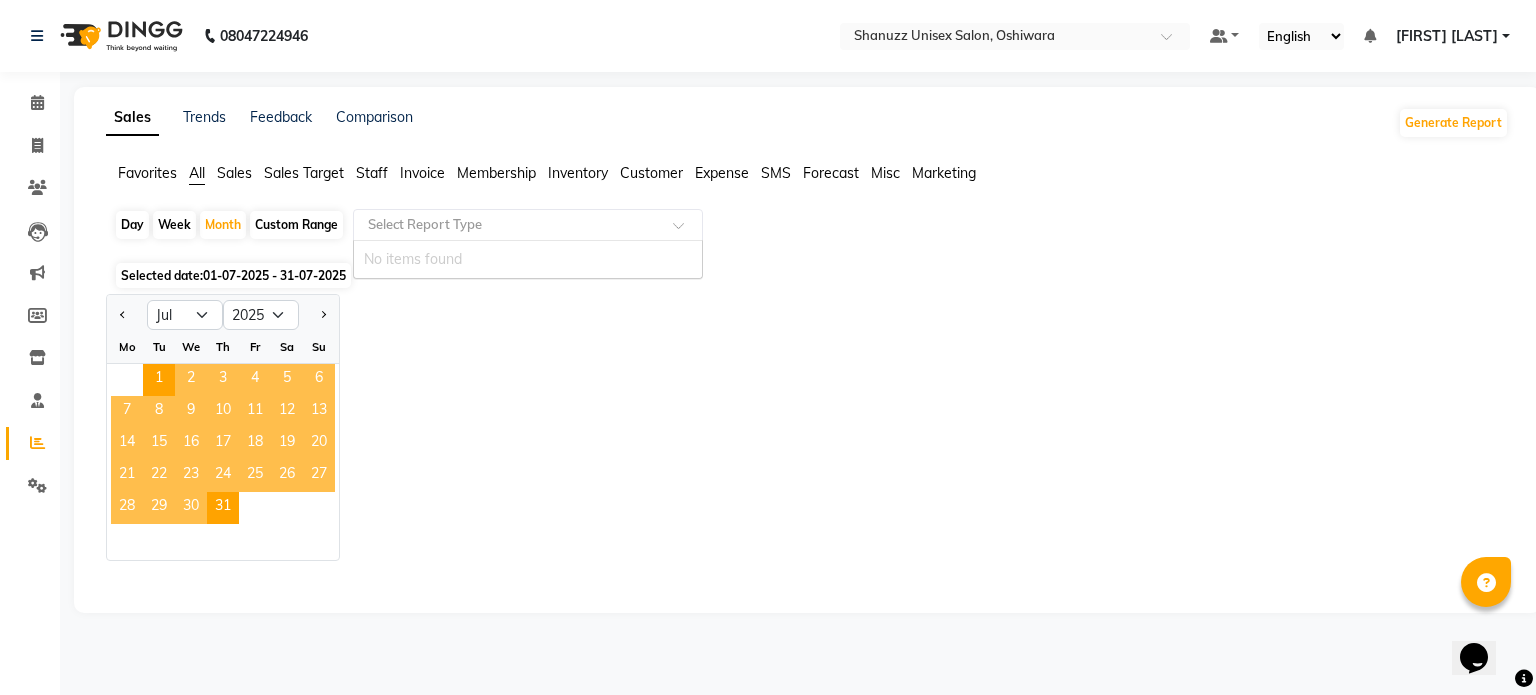 click 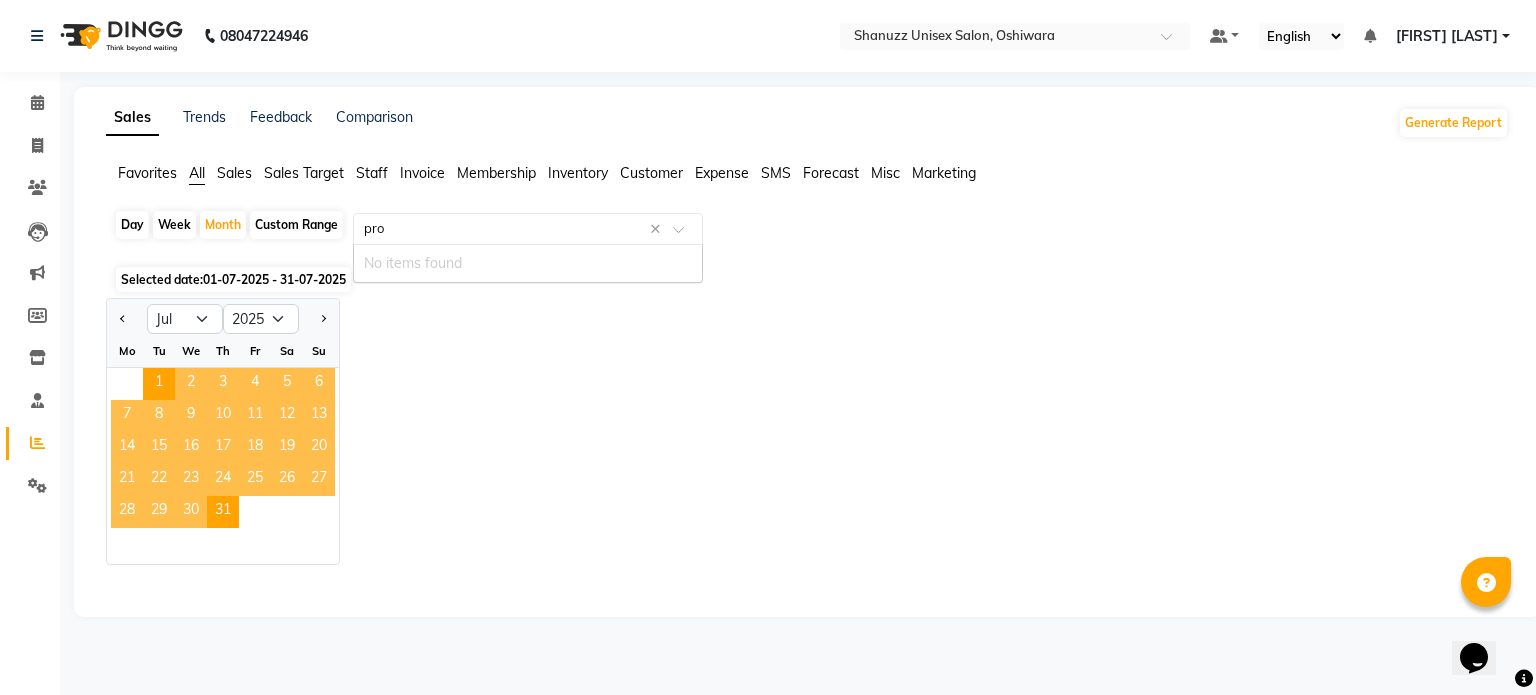 click on "Select Report Type pro ×" 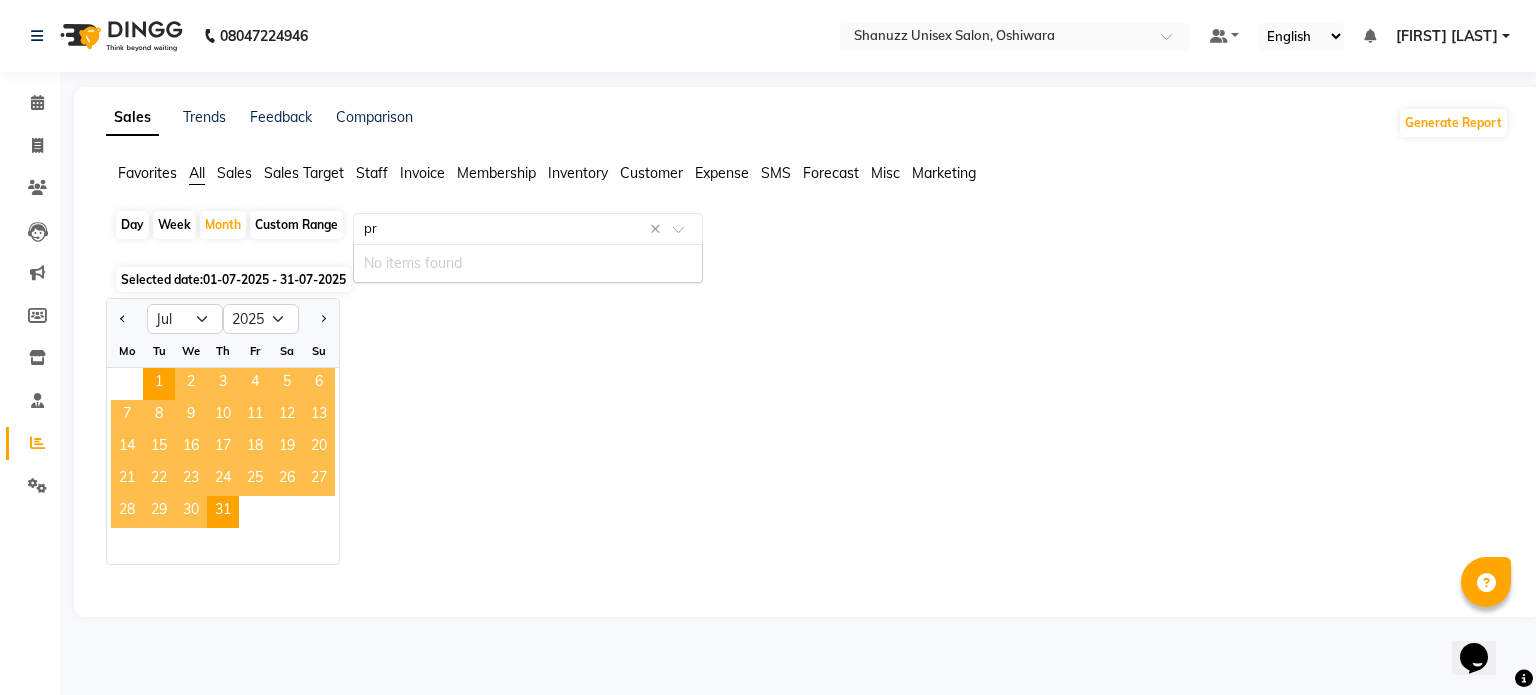 type on "p" 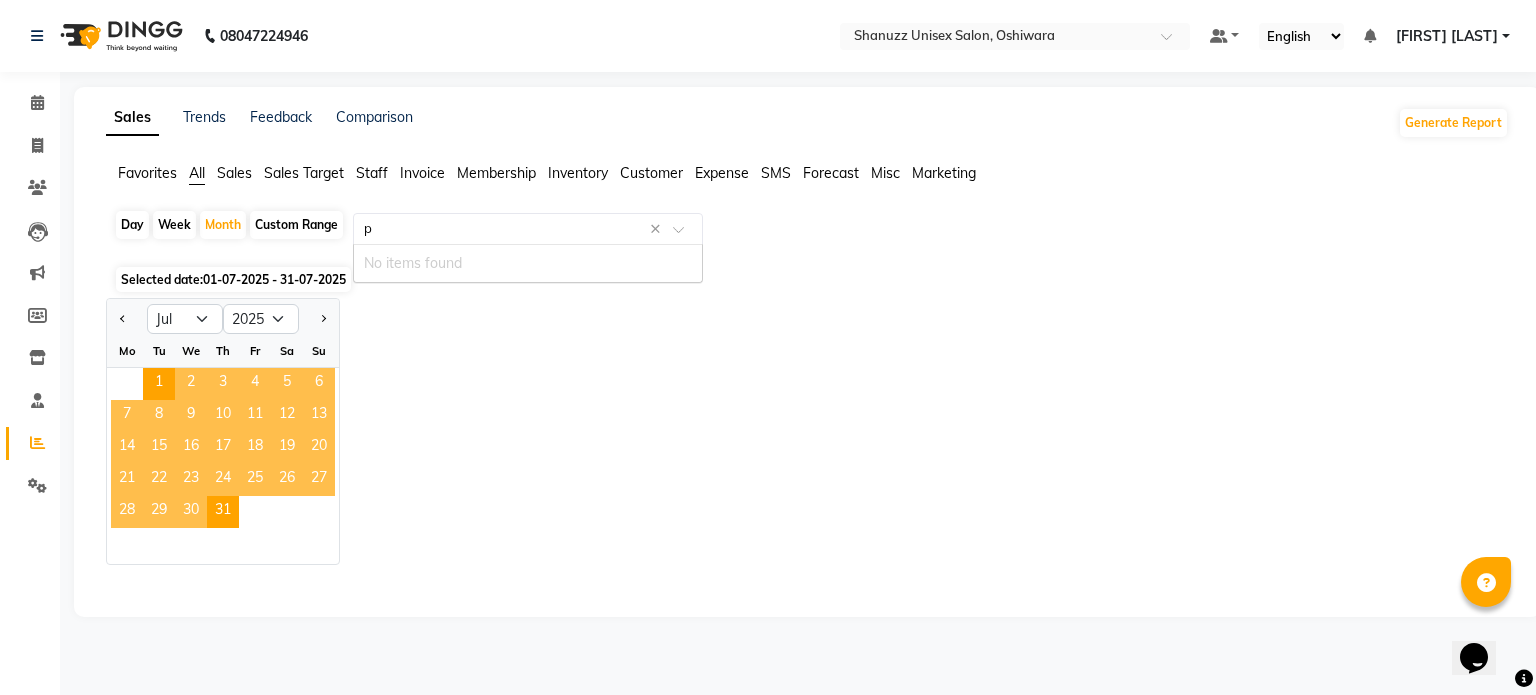 type 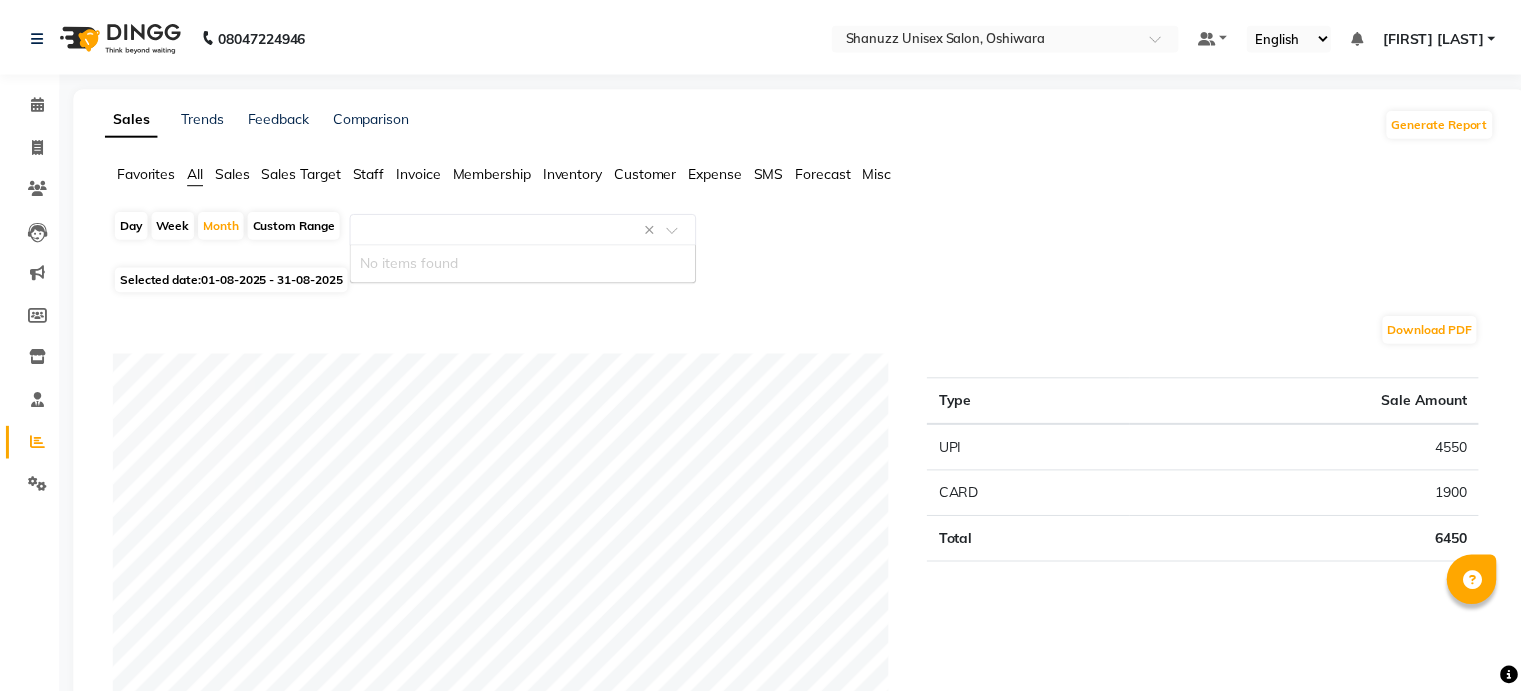 scroll, scrollTop: 0, scrollLeft: 0, axis: both 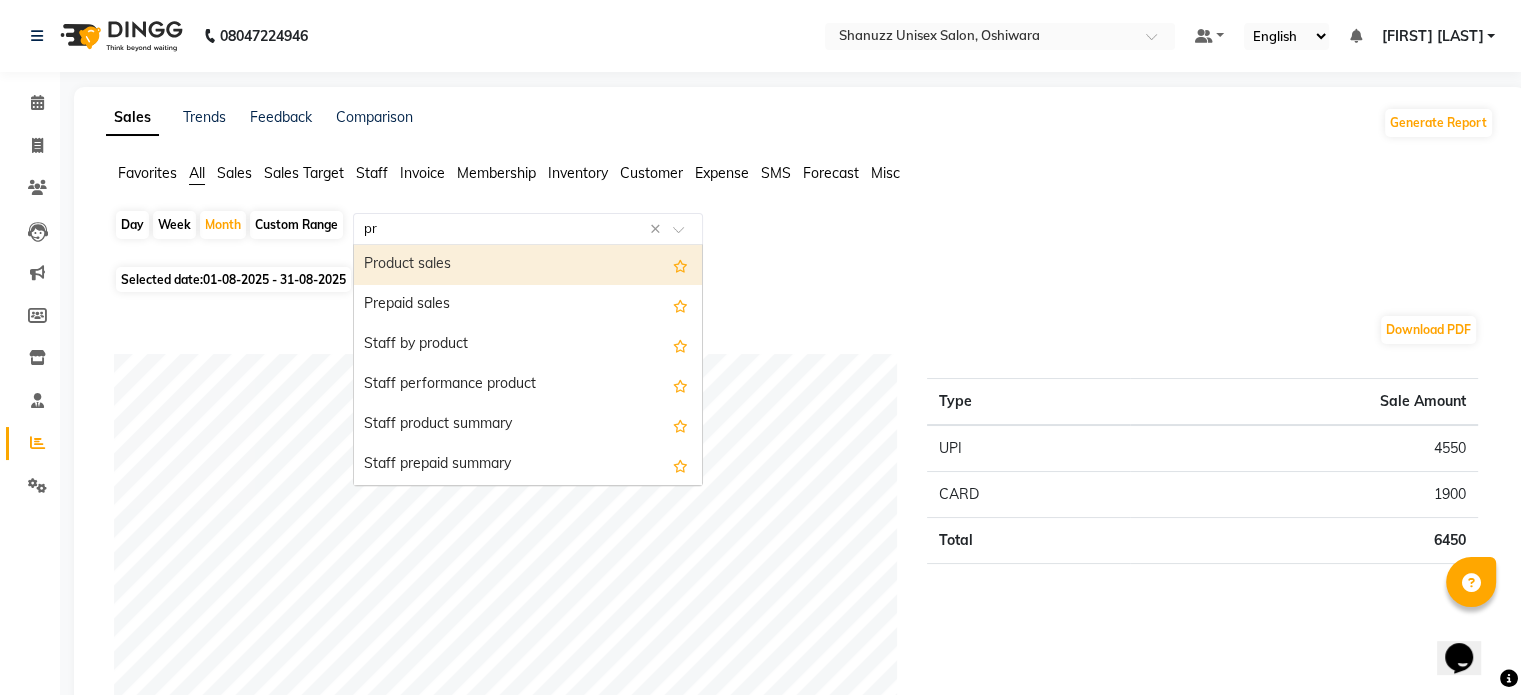 type on "pro" 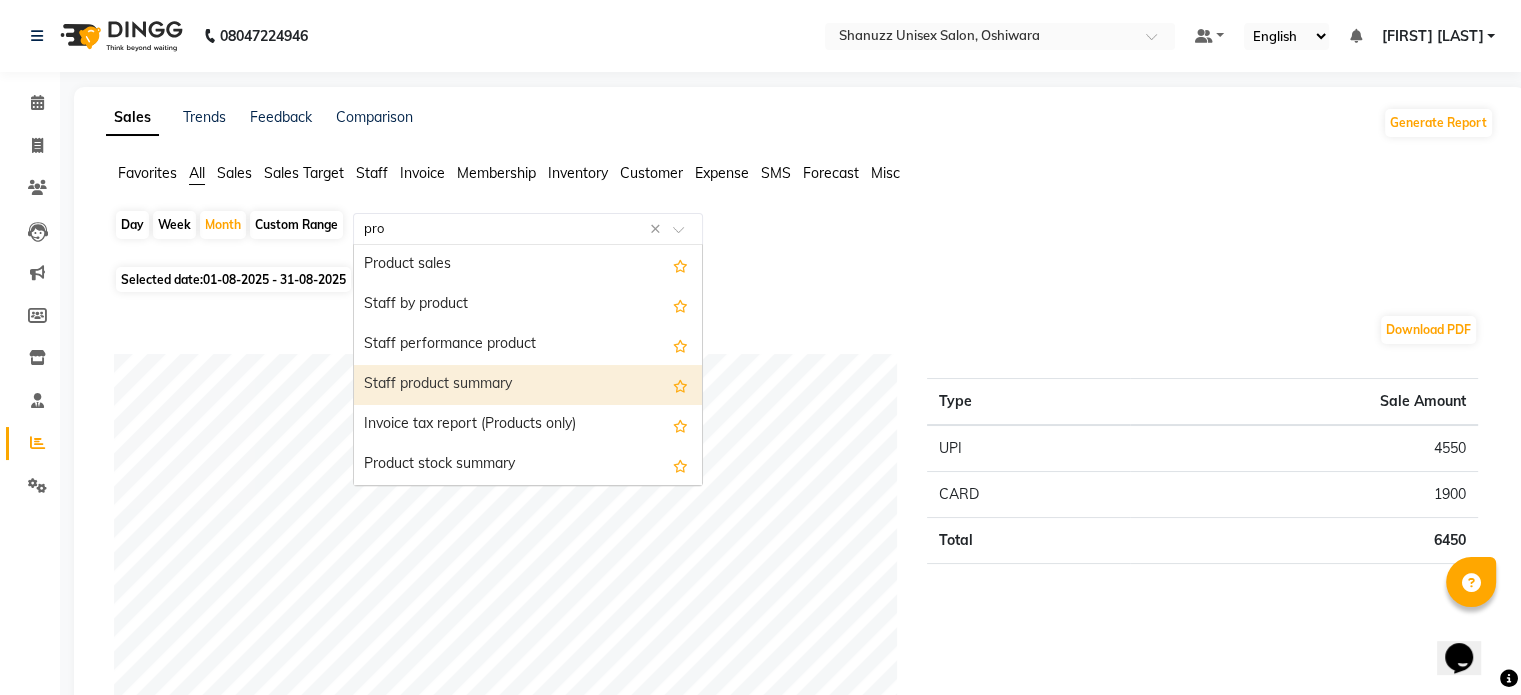 click on "Staff product summary" at bounding box center [528, 385] 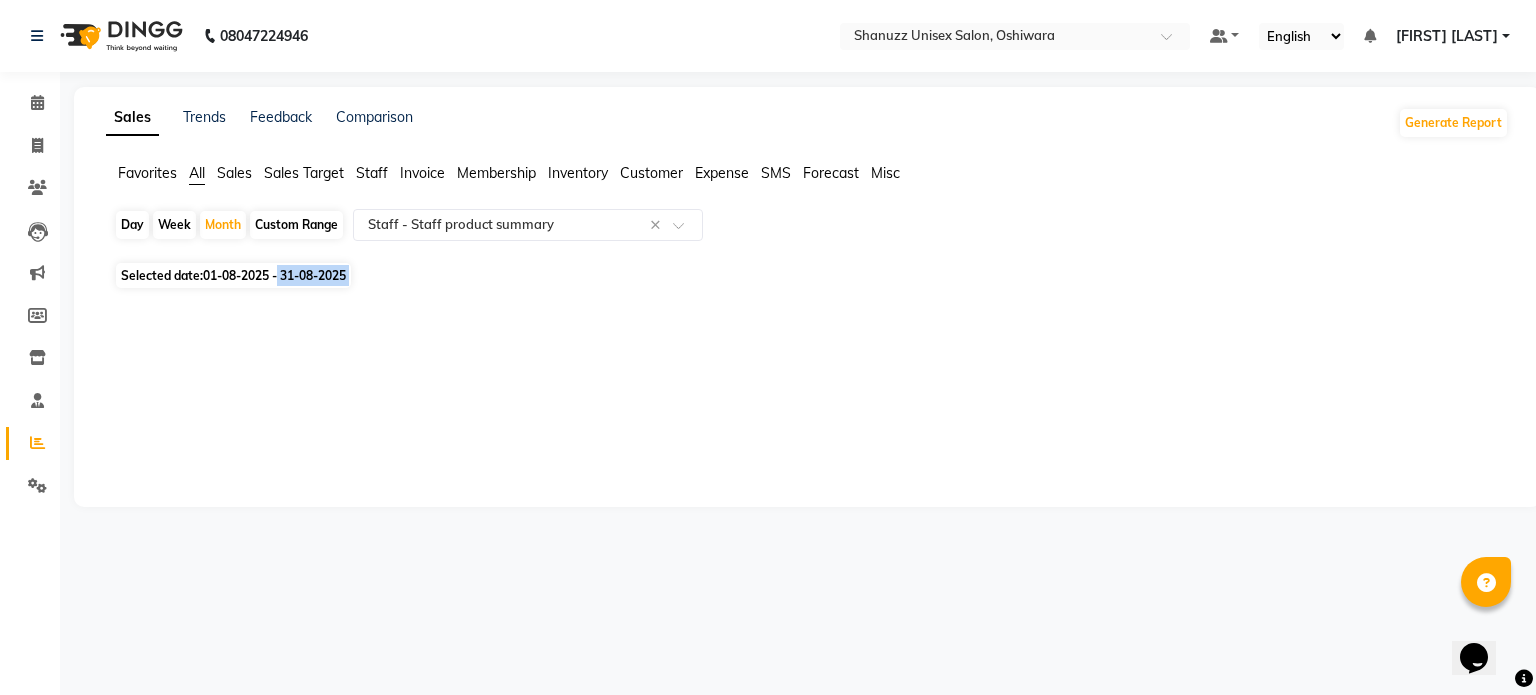 drag, startPoint x: 286, startPoint y: 299, endPoint x: 282, endPoint y: 281, distance: 18.439089 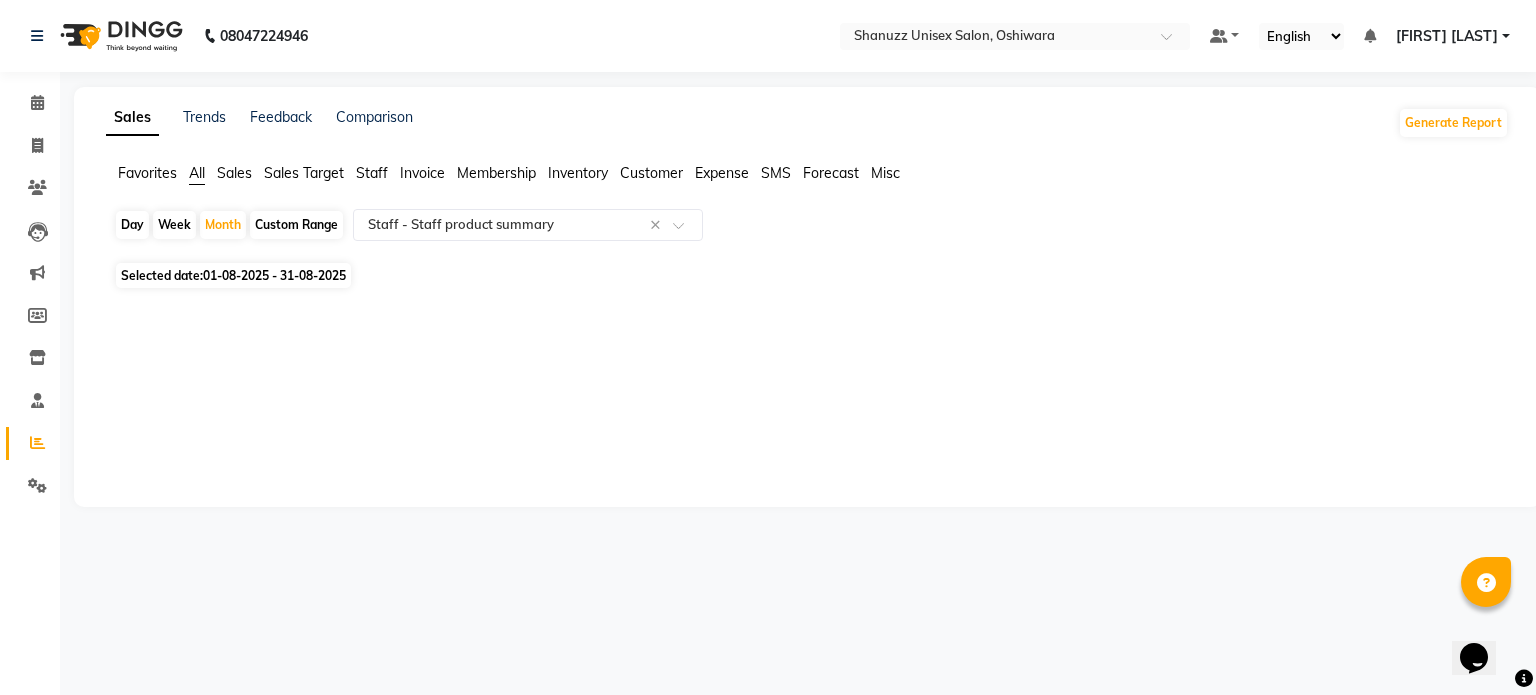 select on "8" 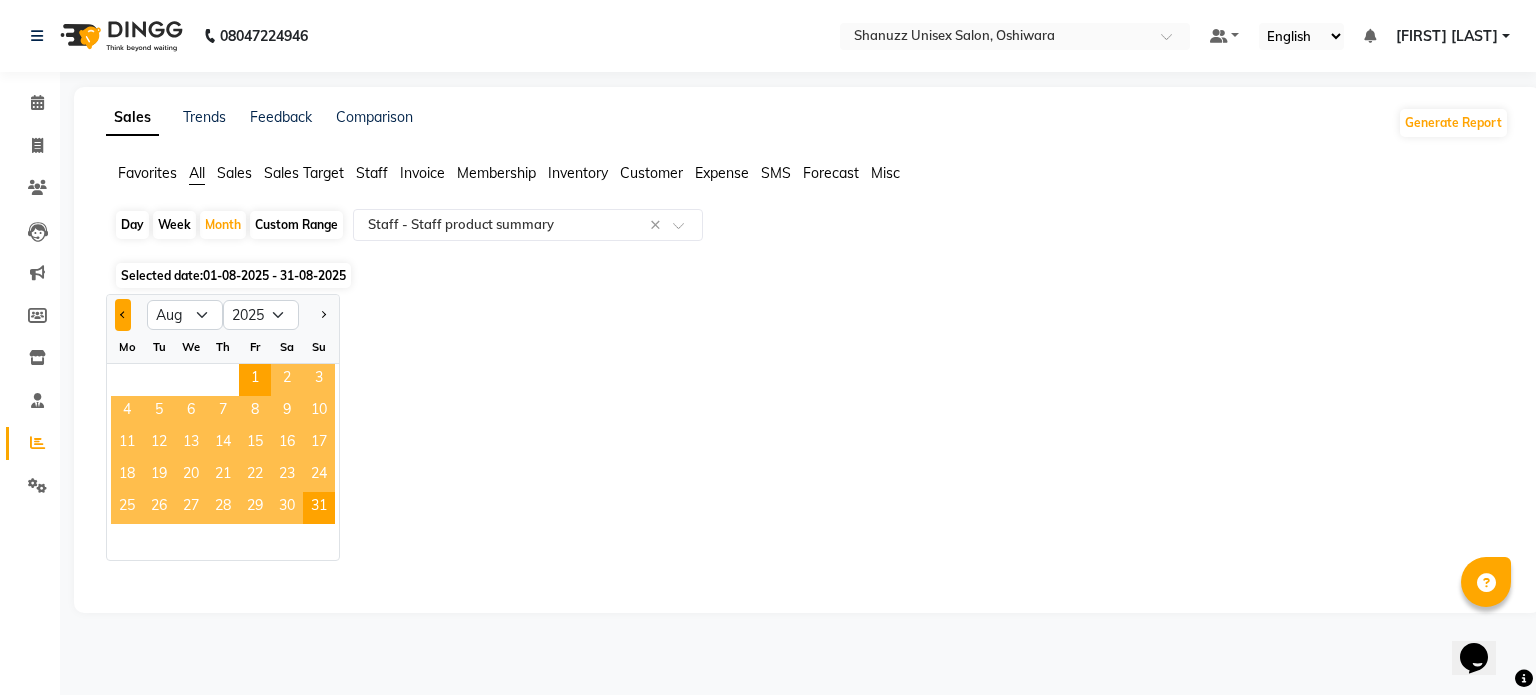 click 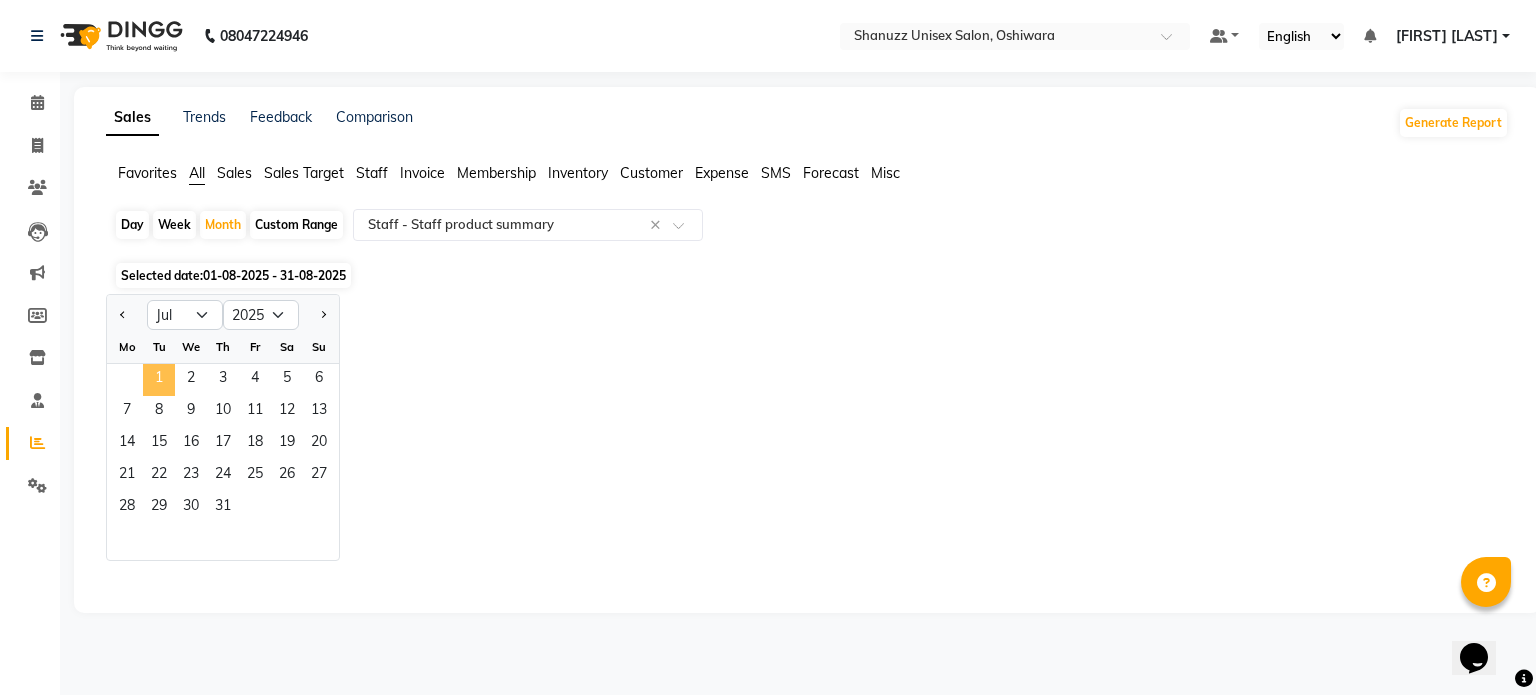 click on "1" 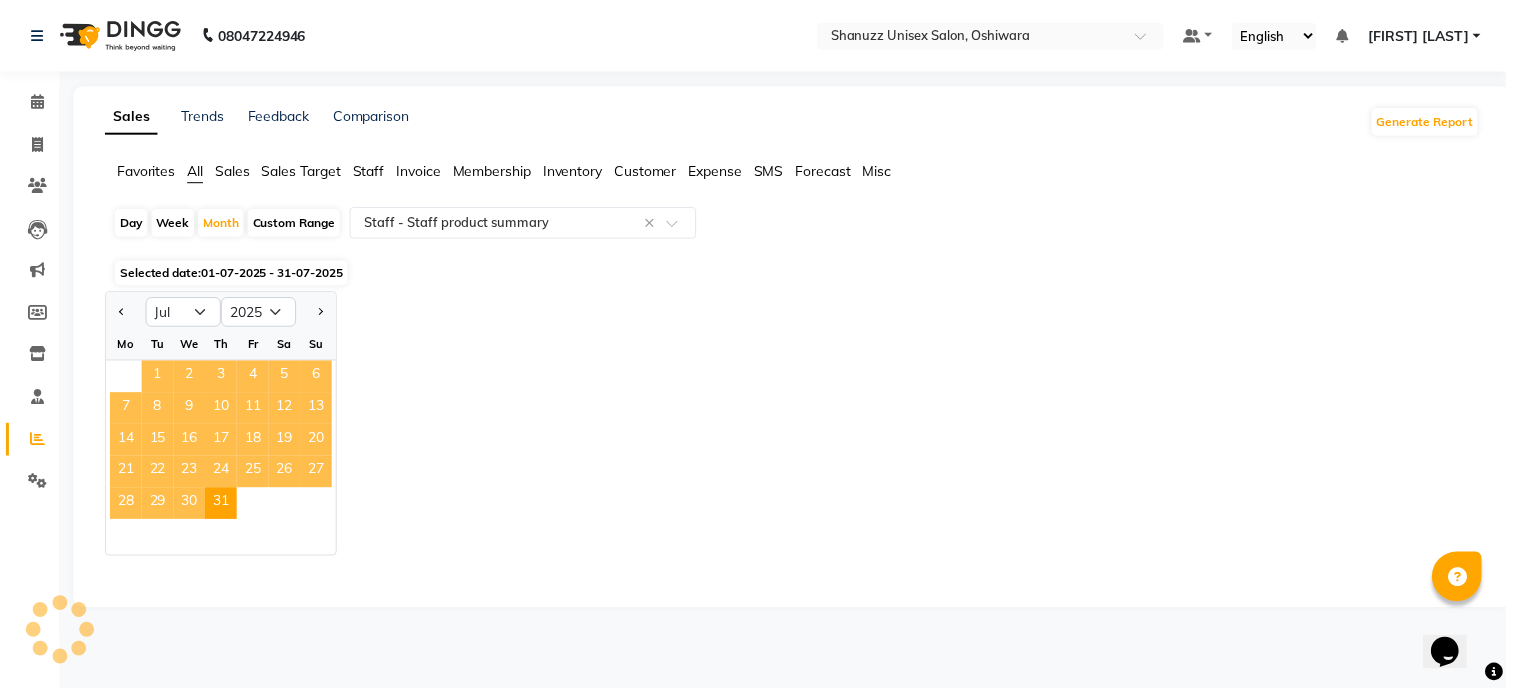 select on "filtered_report" 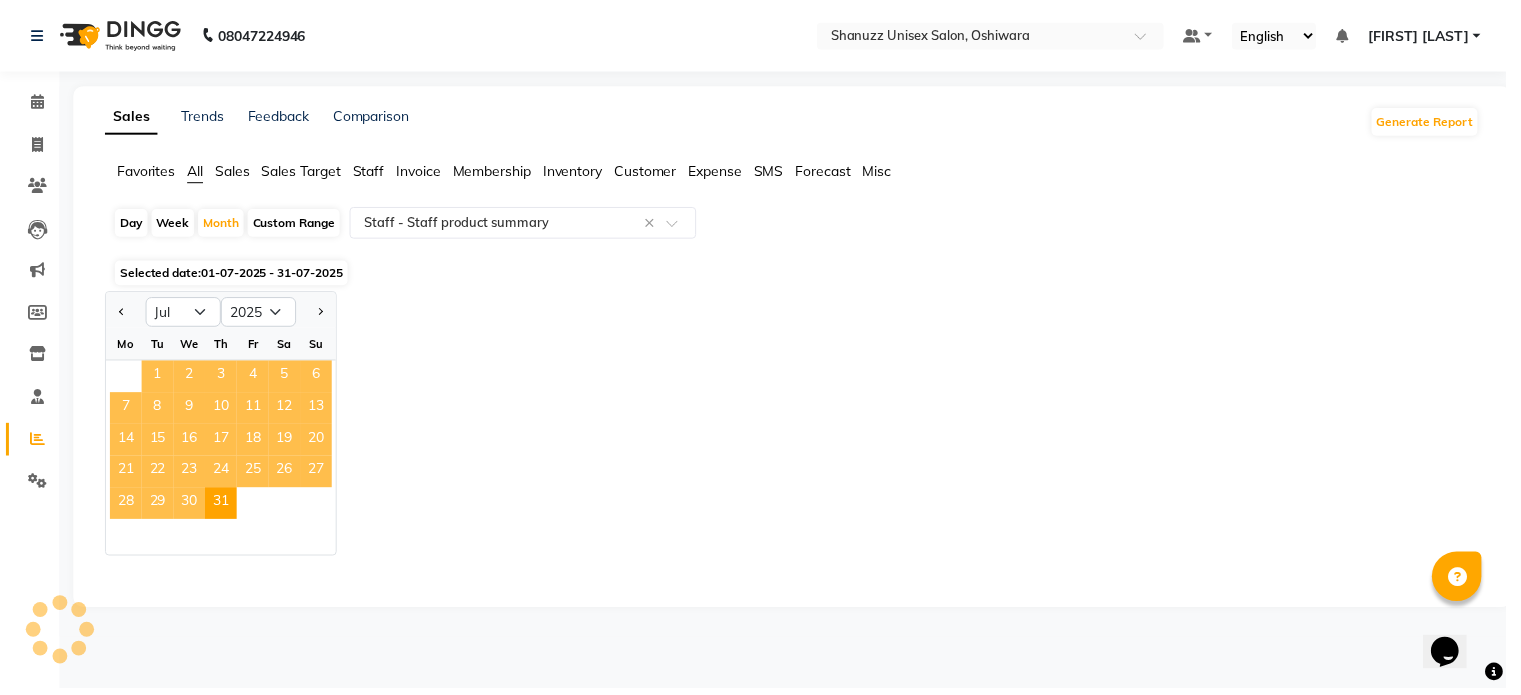 select on "csv" 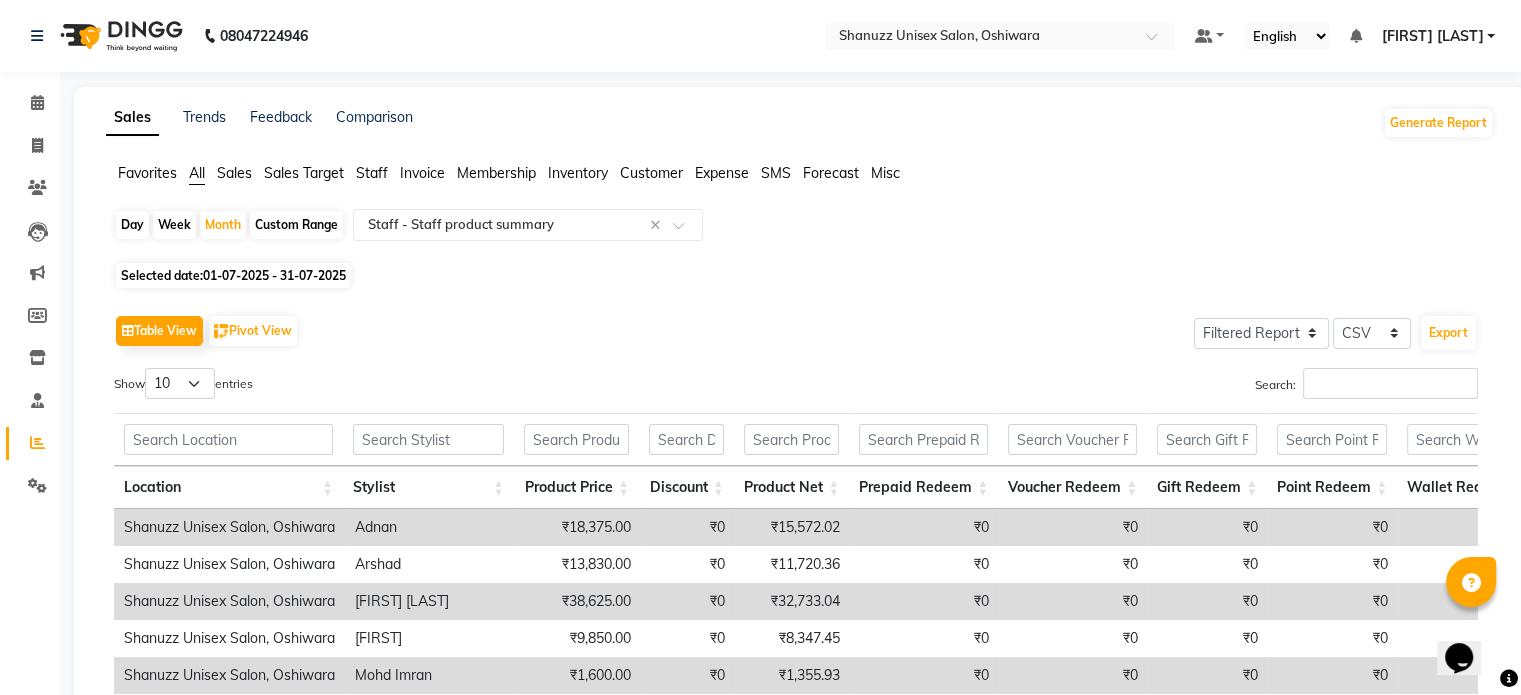 scroll, scrollTop: 363, scrollLeft: 0, axis: vertical 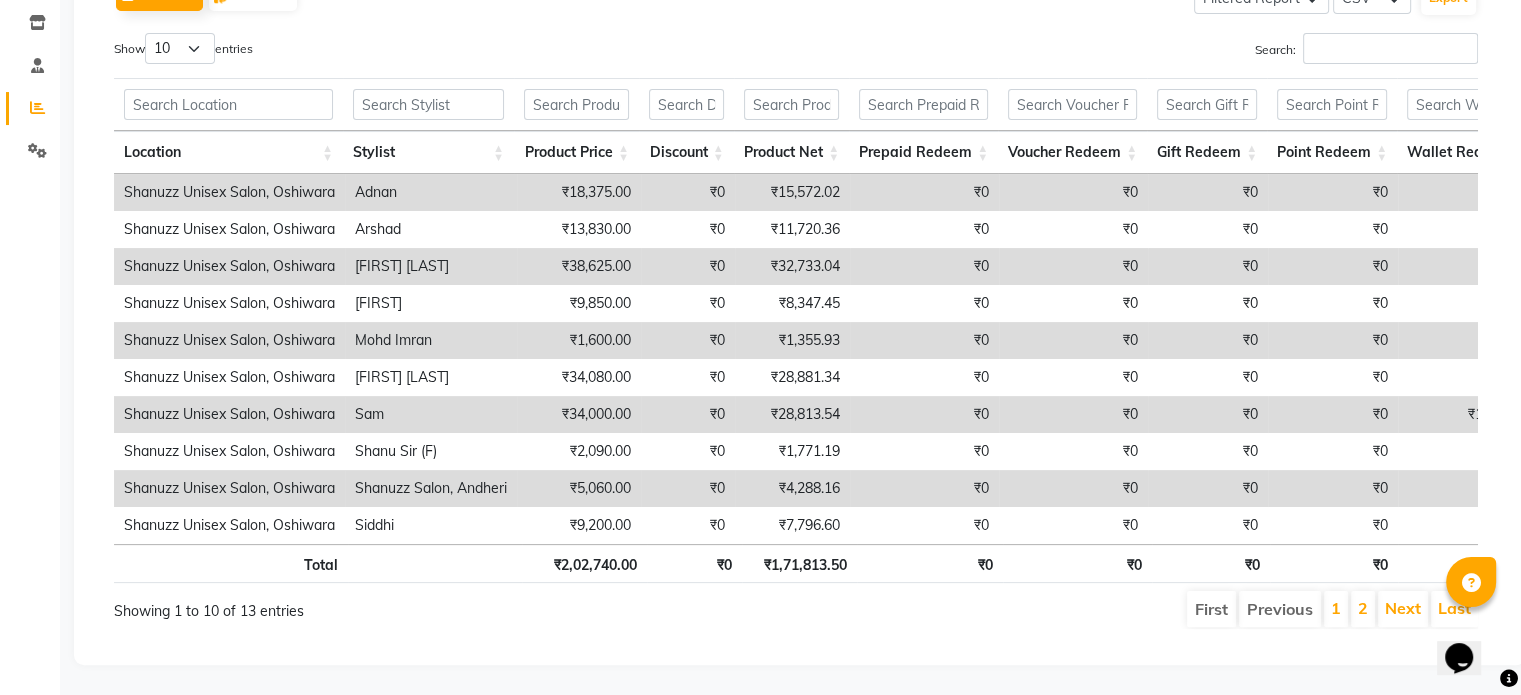 click on "2" at bounding box center (1363, 609) 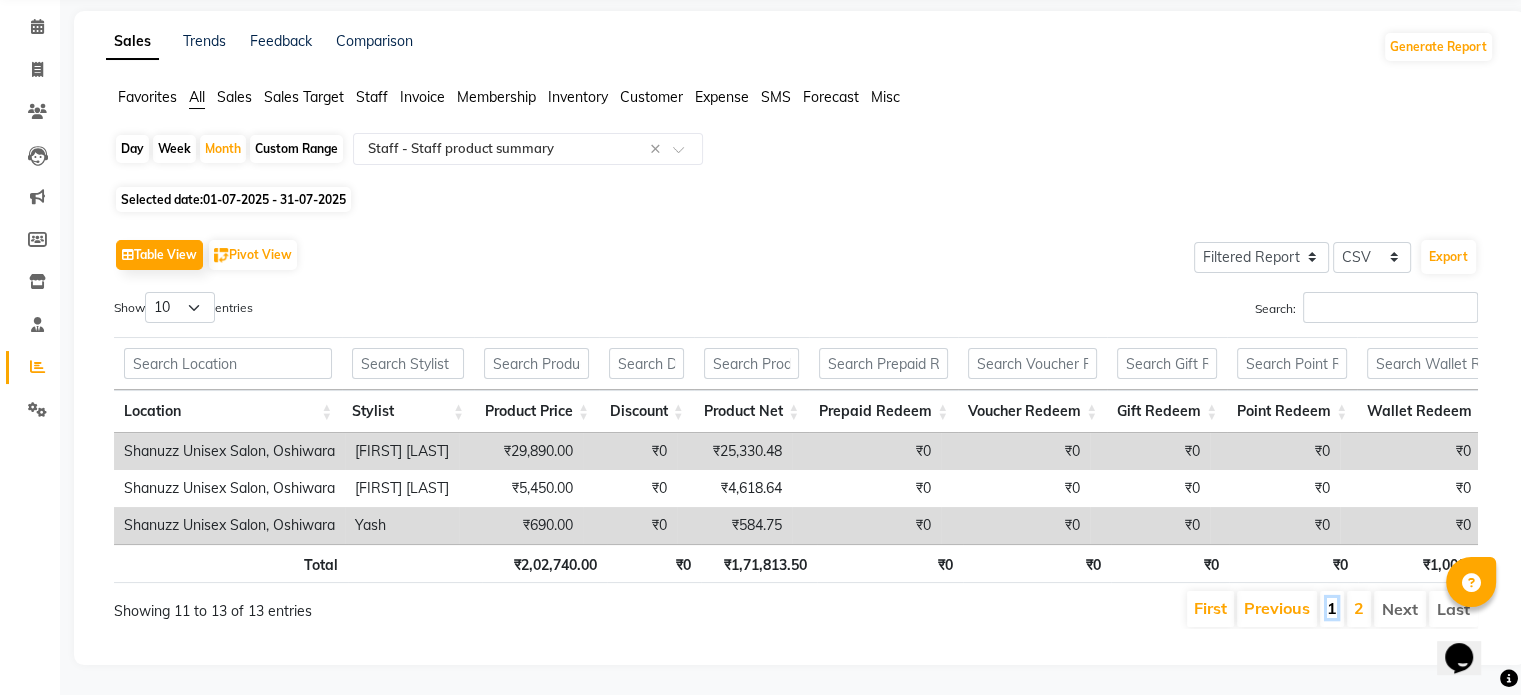 click on "1" at bounding box center [1332, 608] 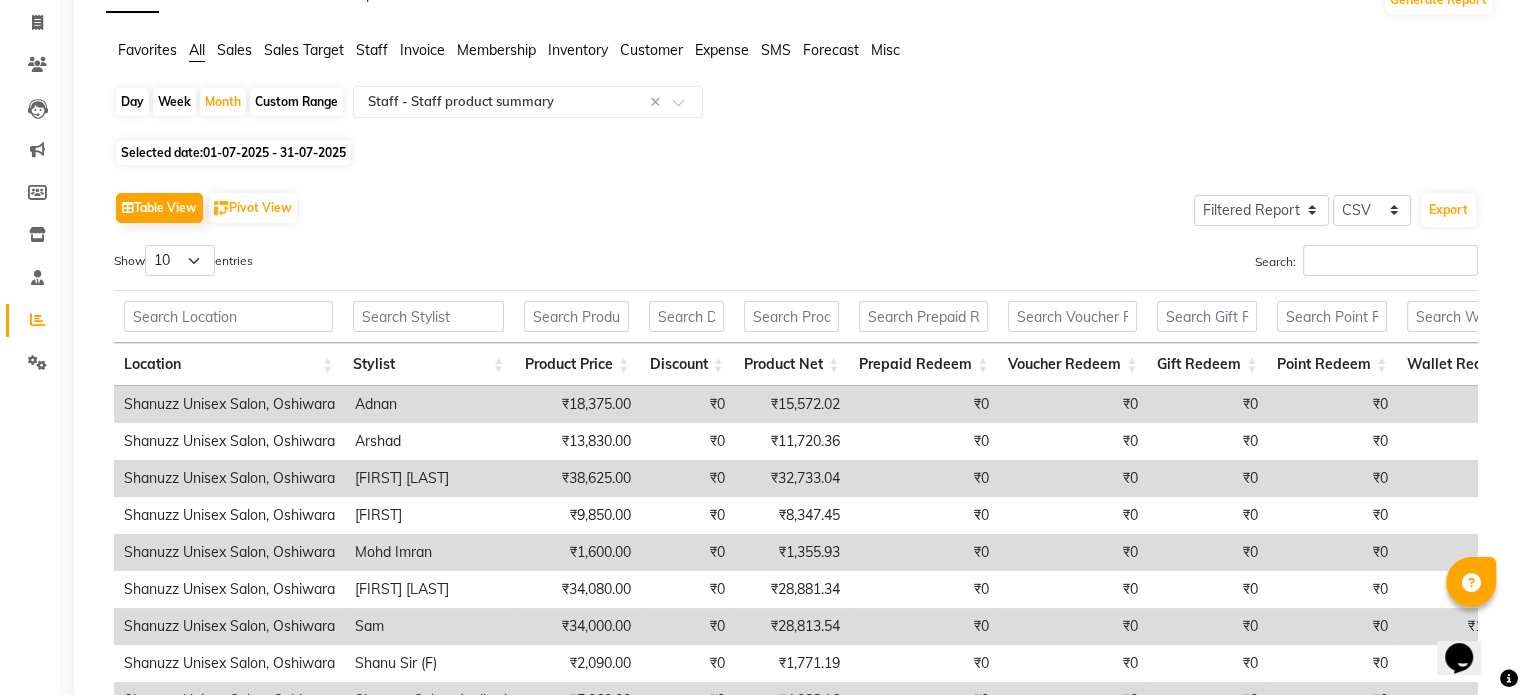 scroll, scrollTop: 266, scrollLeft: 0, axis: vertical 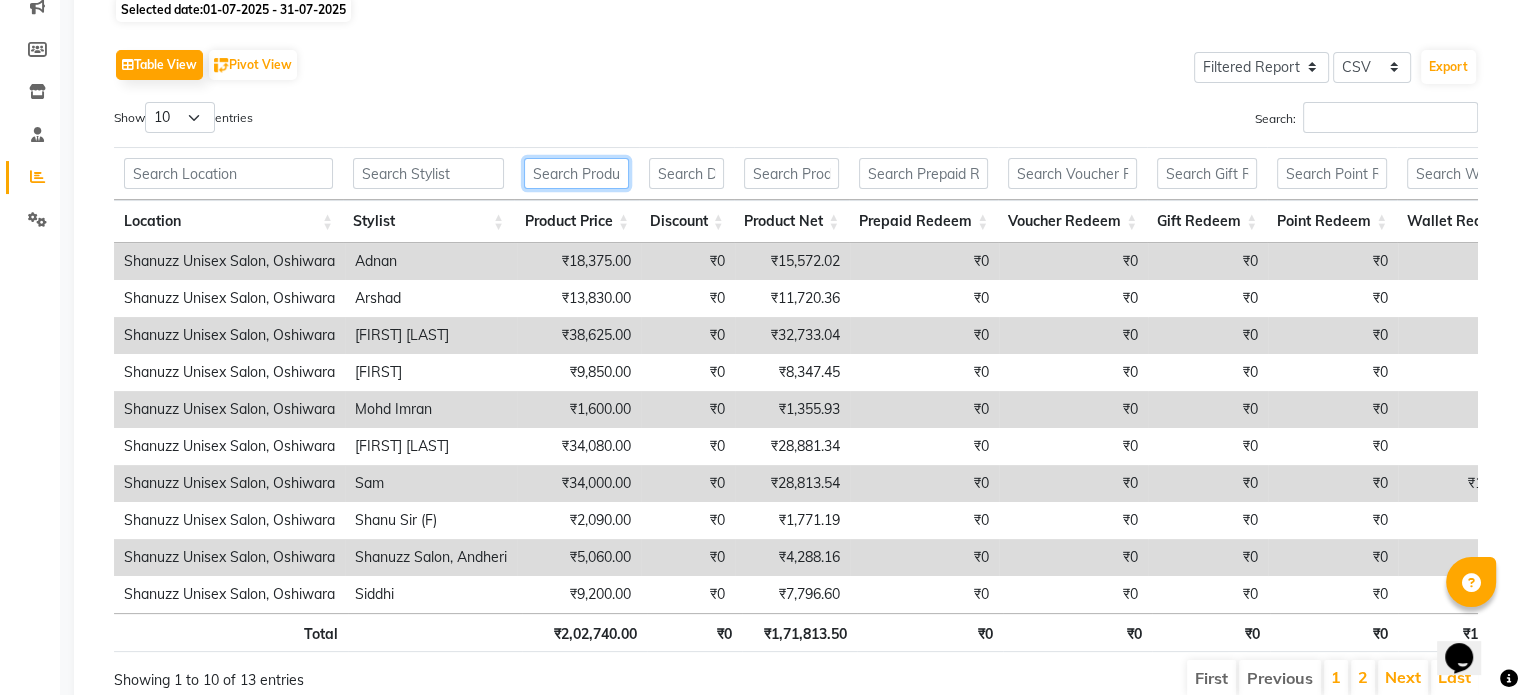 click at bounding box center (576, 173) 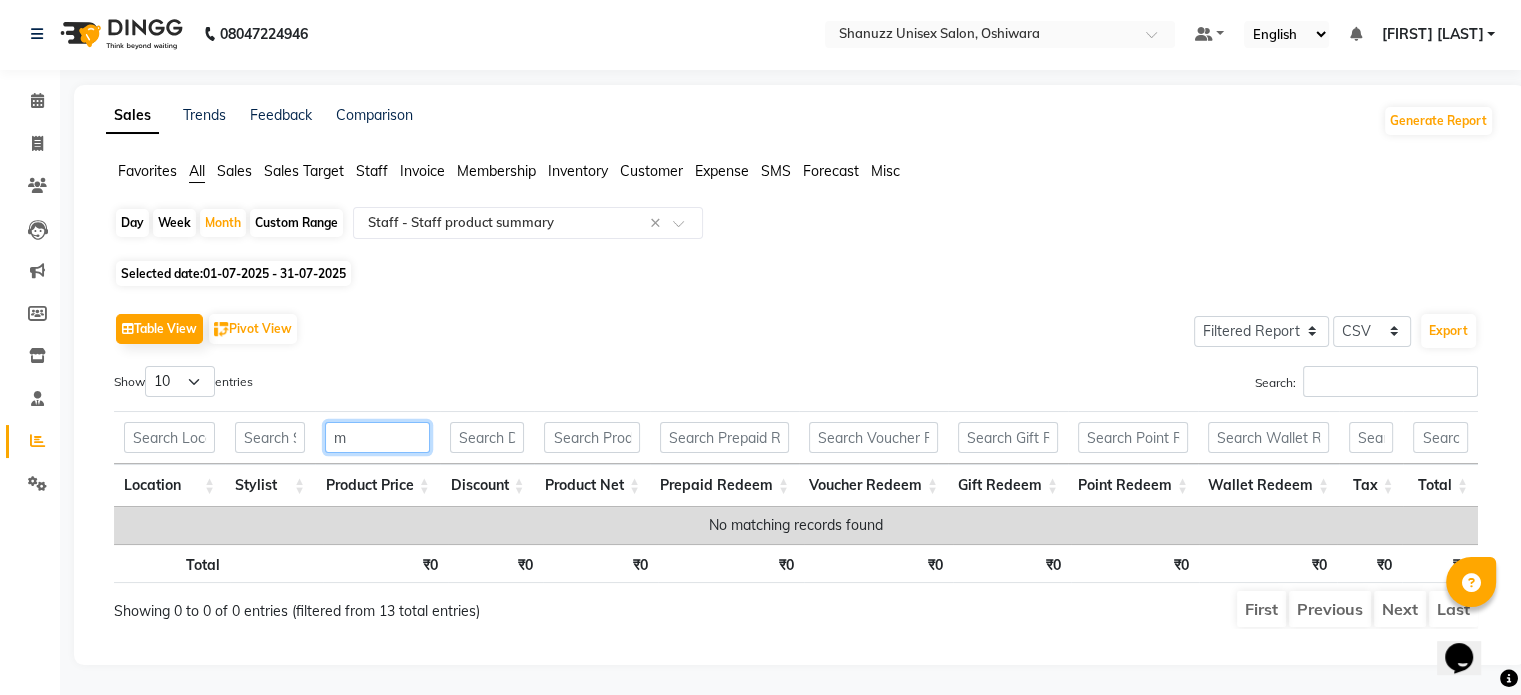 scroll, scrollTop: 15, scrollLeft: 0, axis: vertical 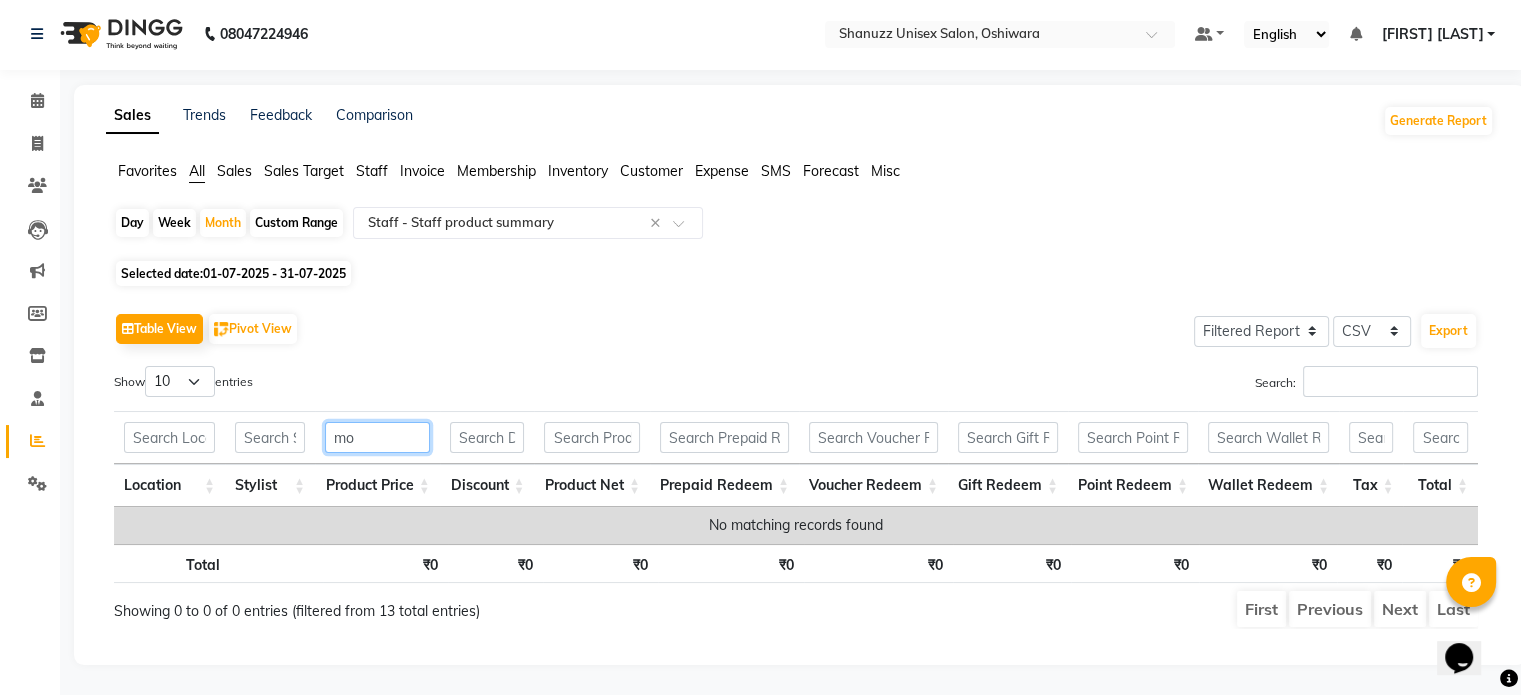 click on "mo" at bounding box center (377, 437) 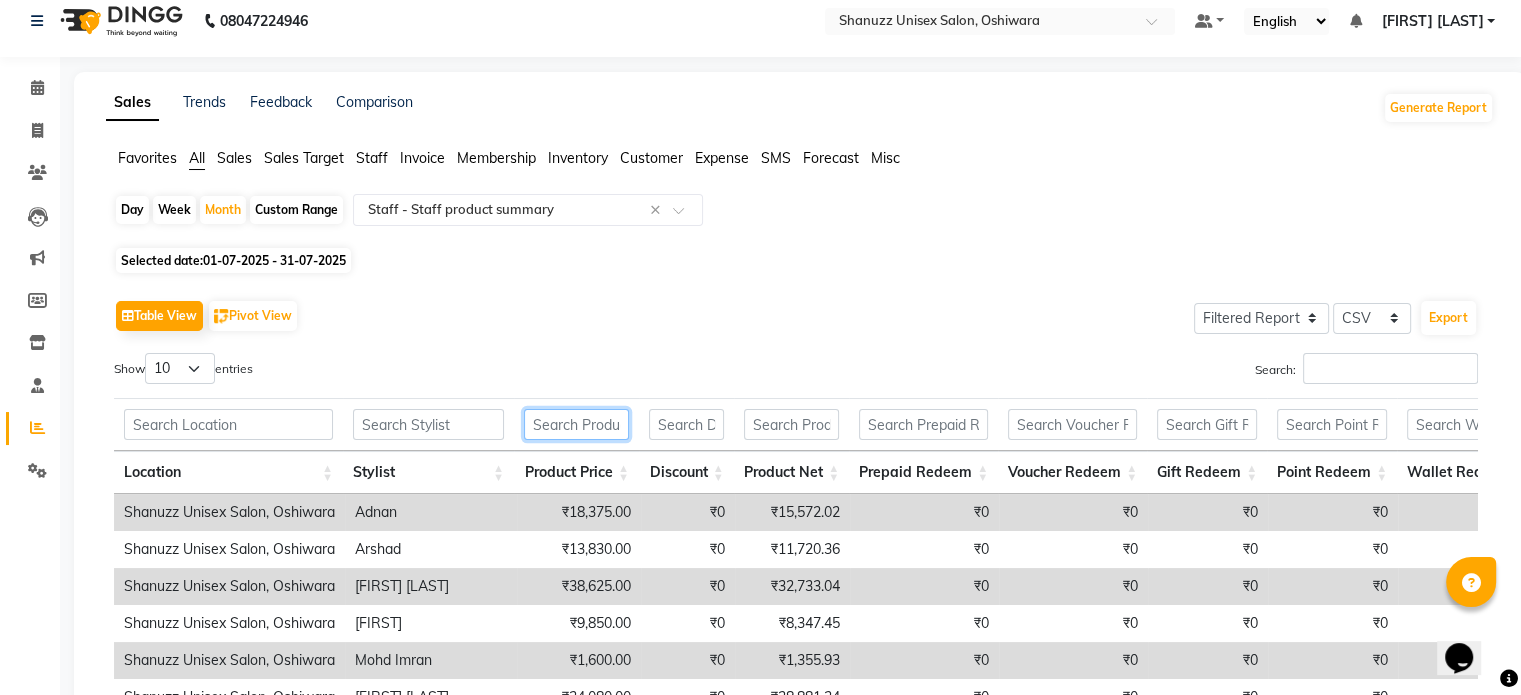 scroll, scrollTop: 266, scrollLeft: 0, axis: vertical 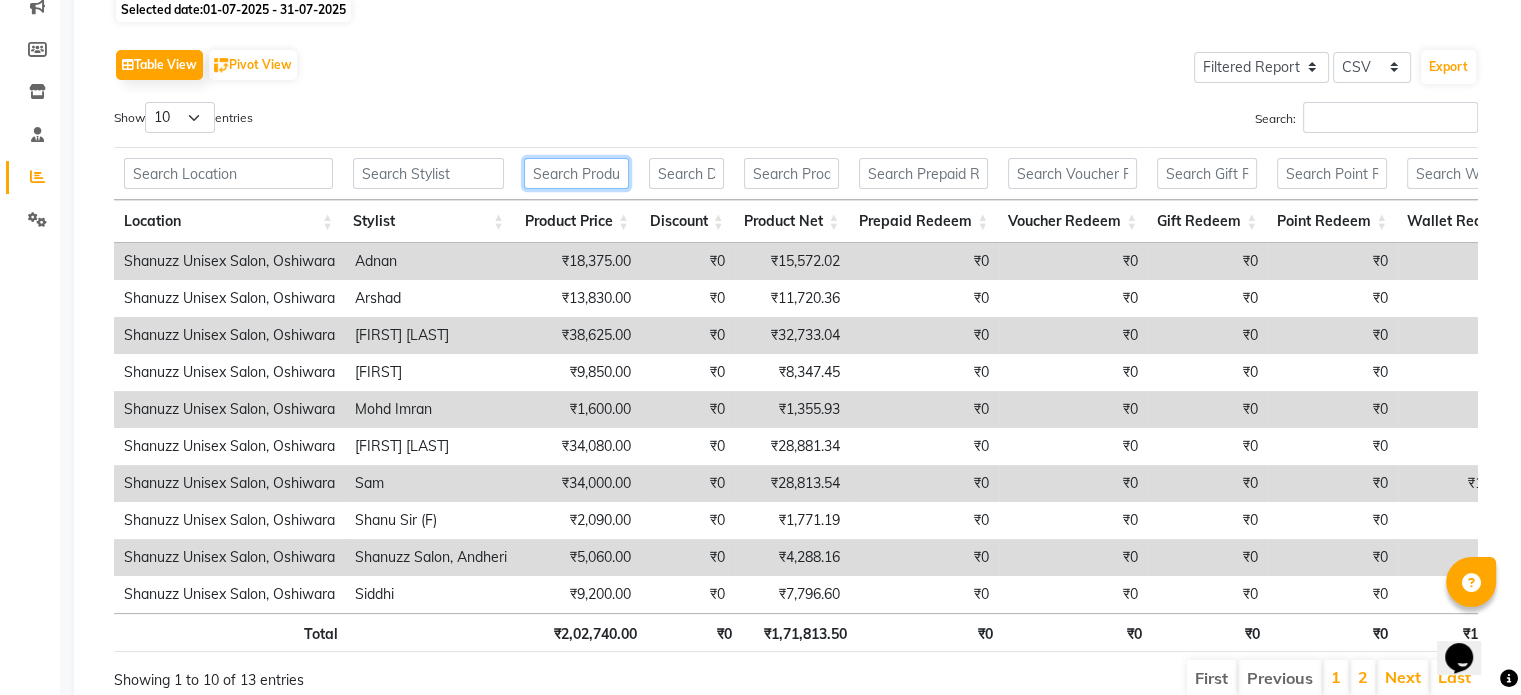click at bounding box center [576, 173] 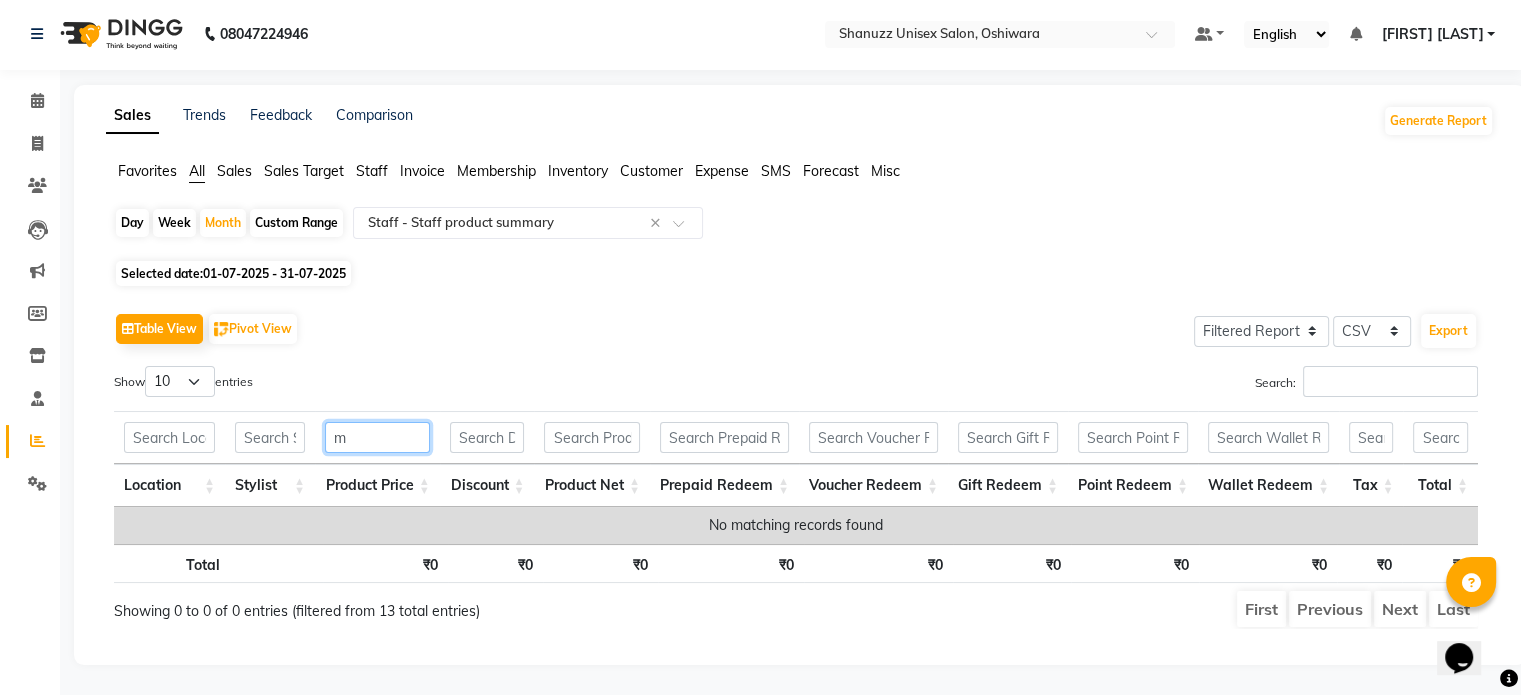 scroll, scrollTop: 15, scrollLeft: 0, axis: vertical 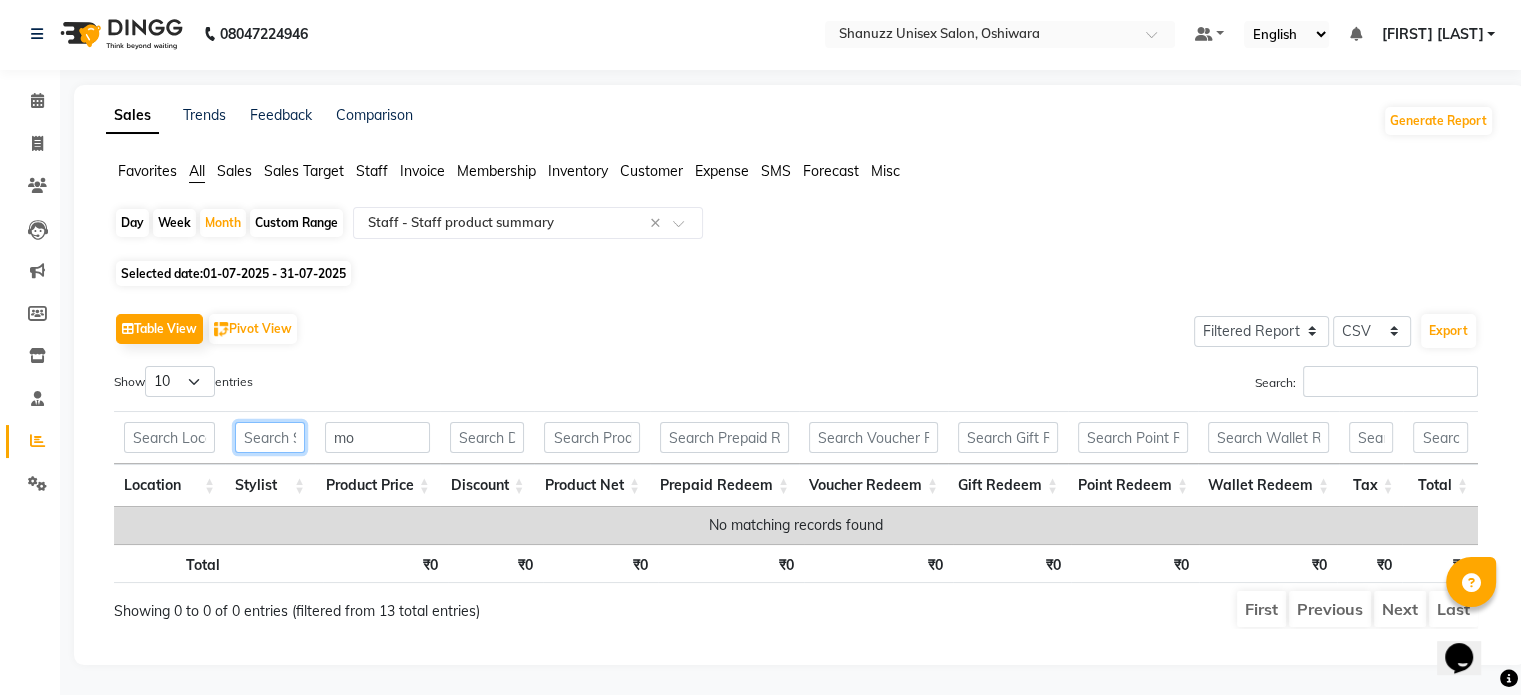 click at bounding box center [270, 437] 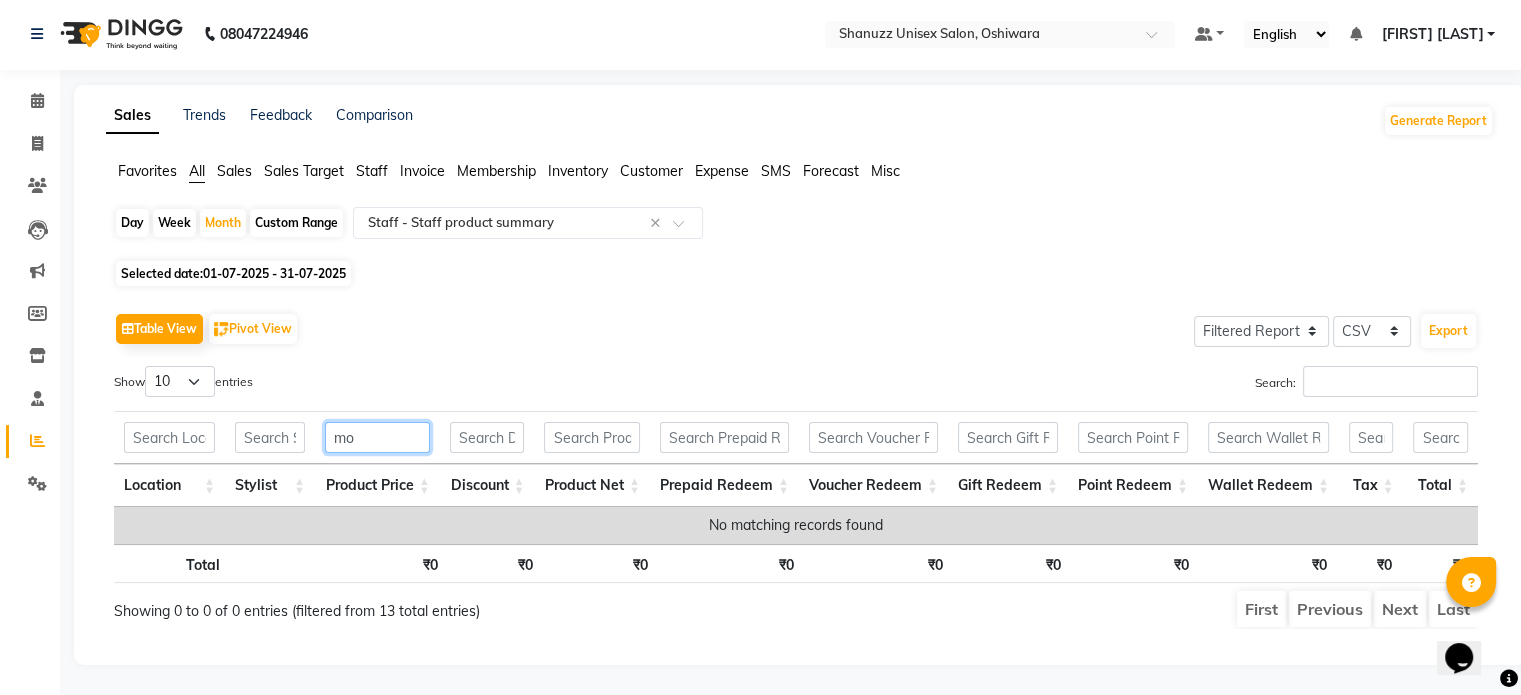 click on "mo" at bounding box center (377, 437) 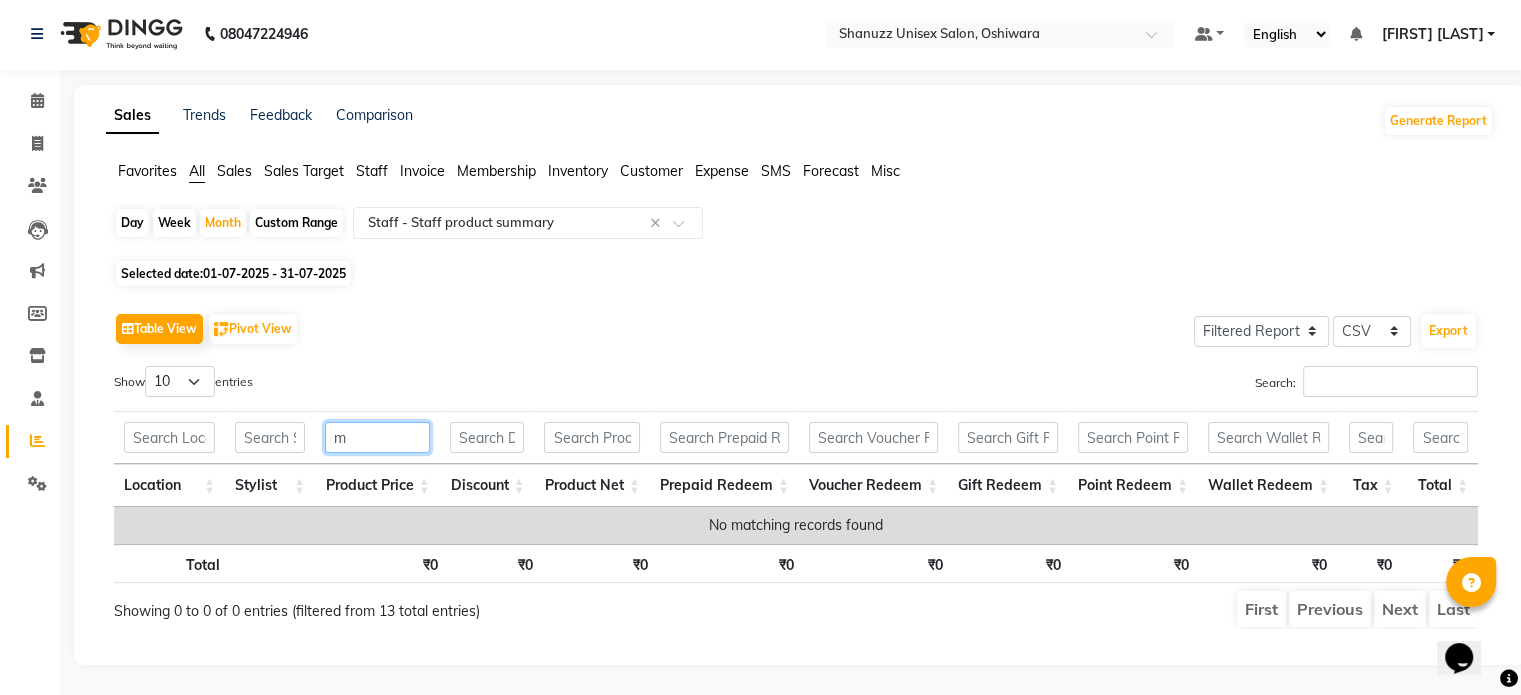 type 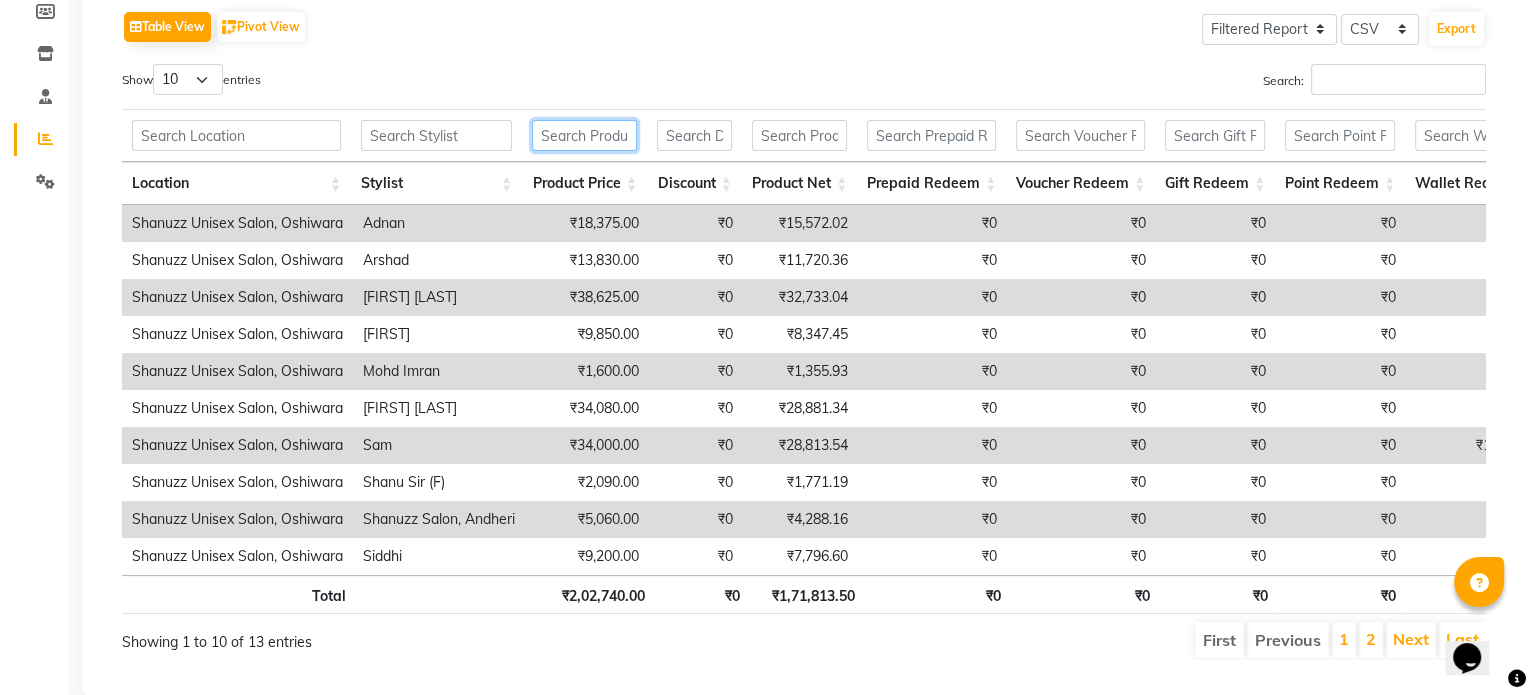 scroll, scrollTop: 0, scrollLeft: 0, axis: both 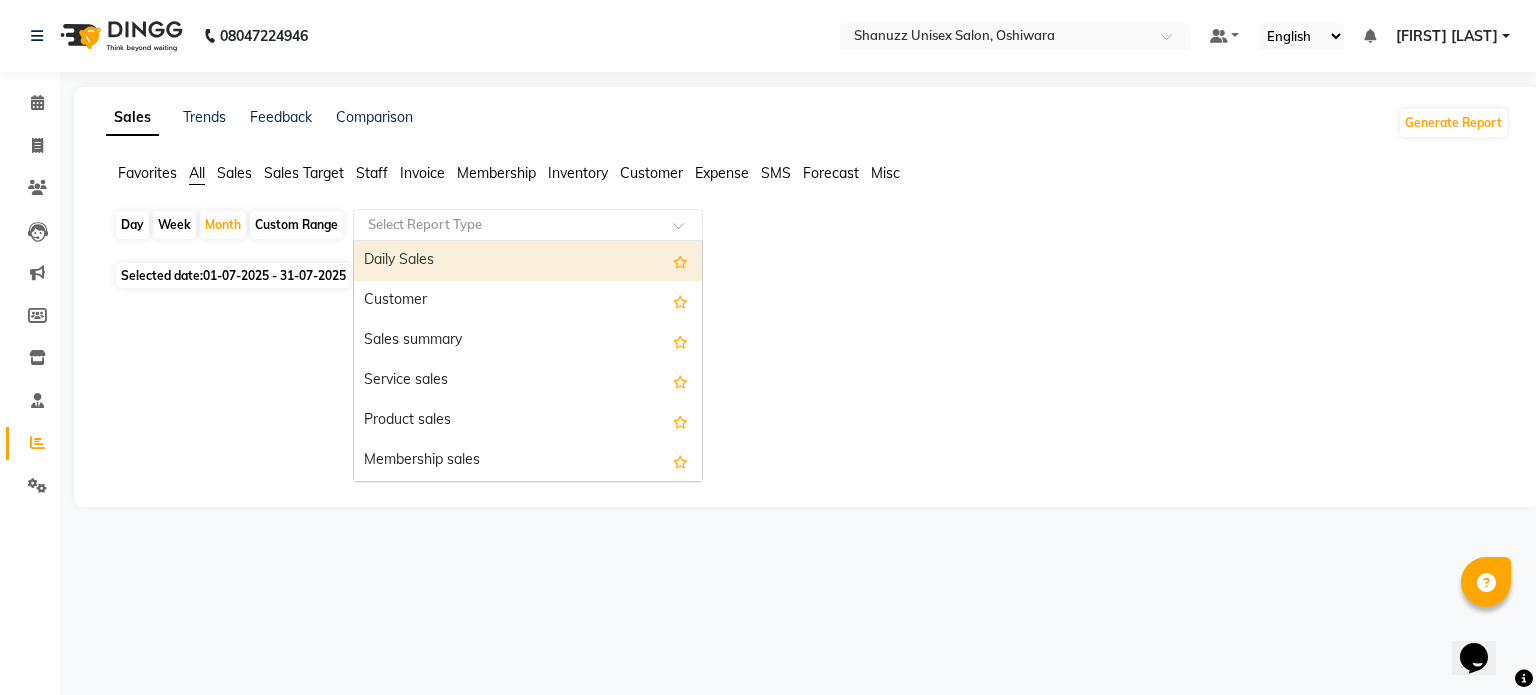 click 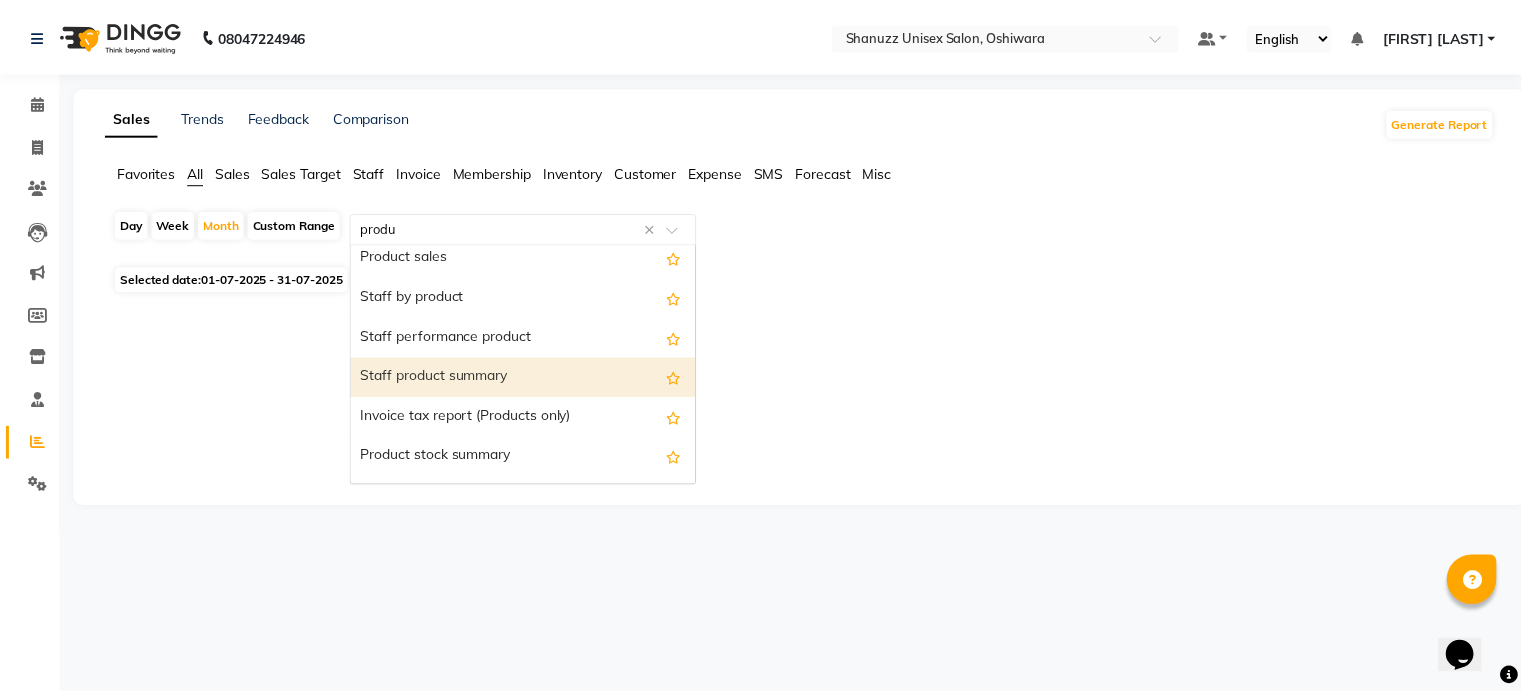 scroll, scrollTop: 0, scrollLeft: 0, axis: both 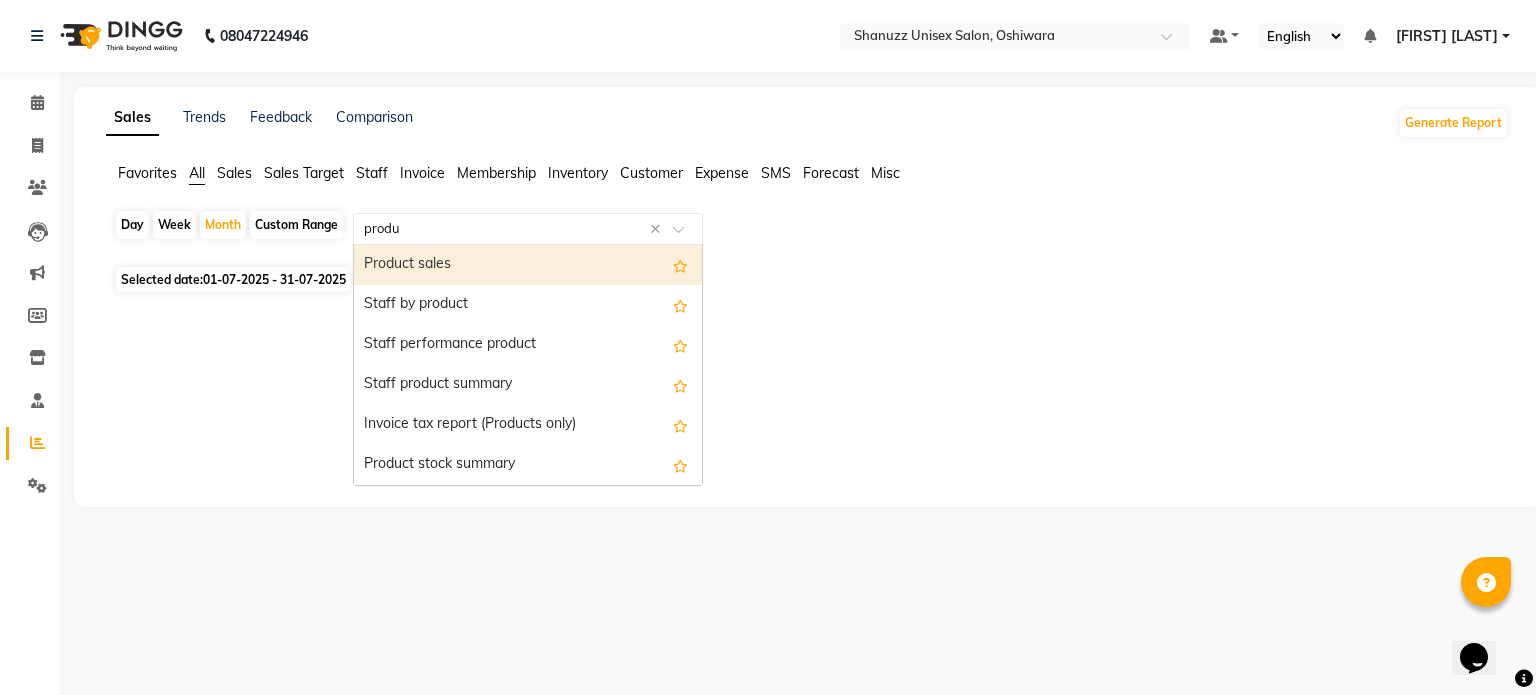click on "produ" 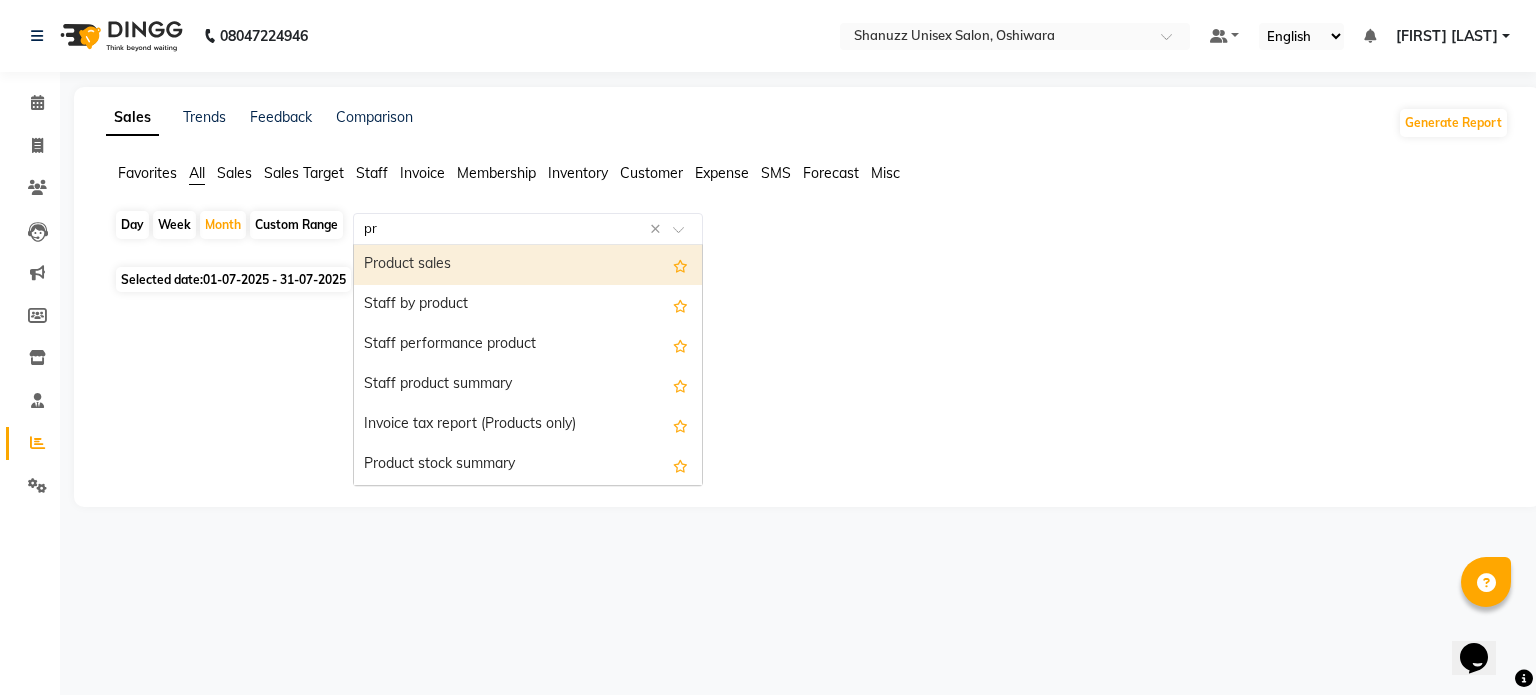 type on "p" 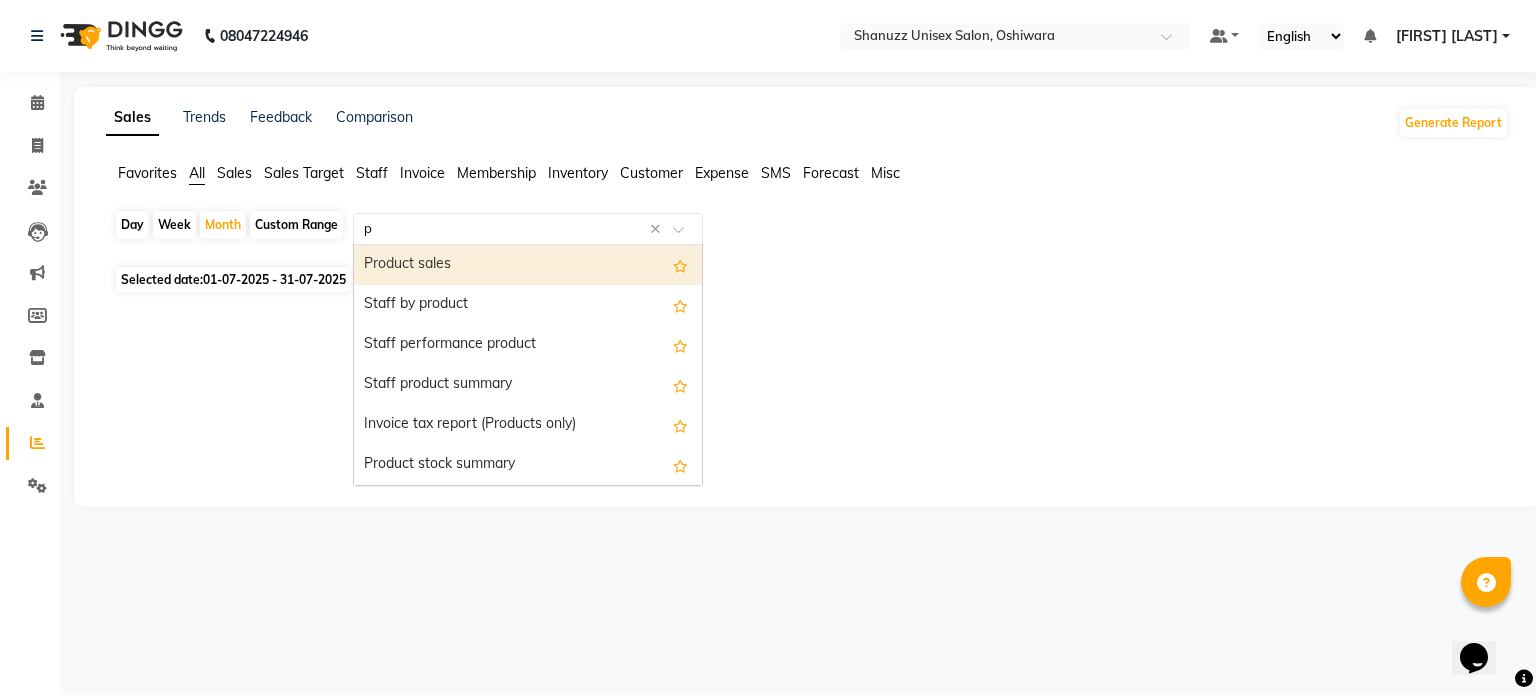 type 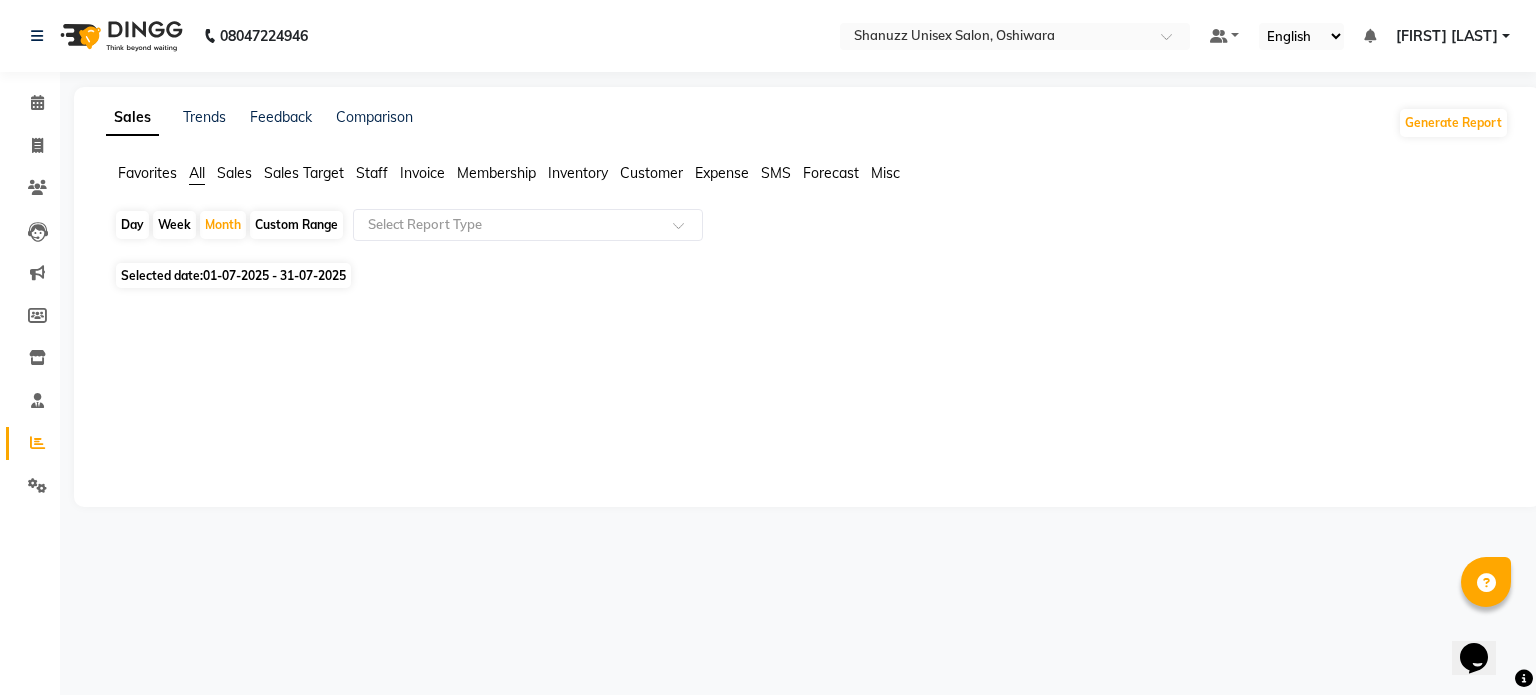 click on "01-07-2025 - 31-07-2025" 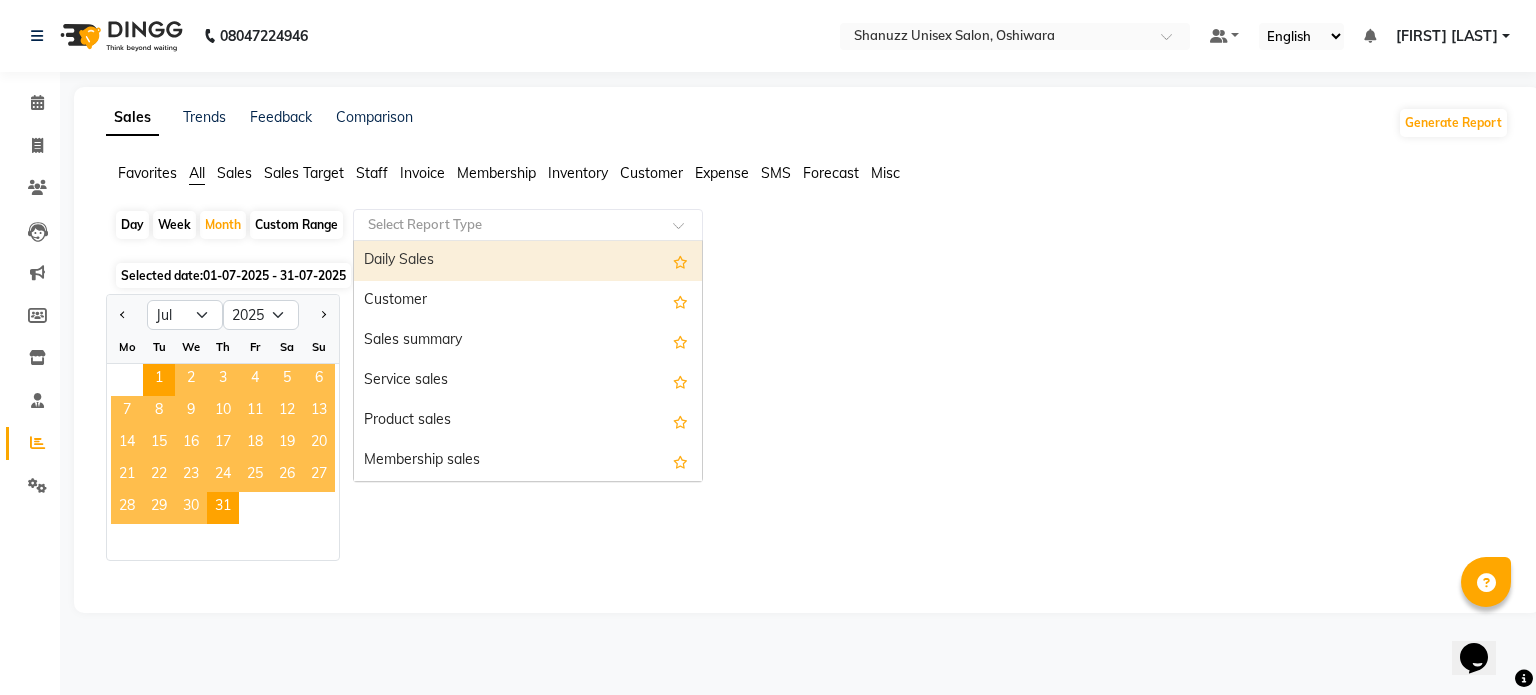click 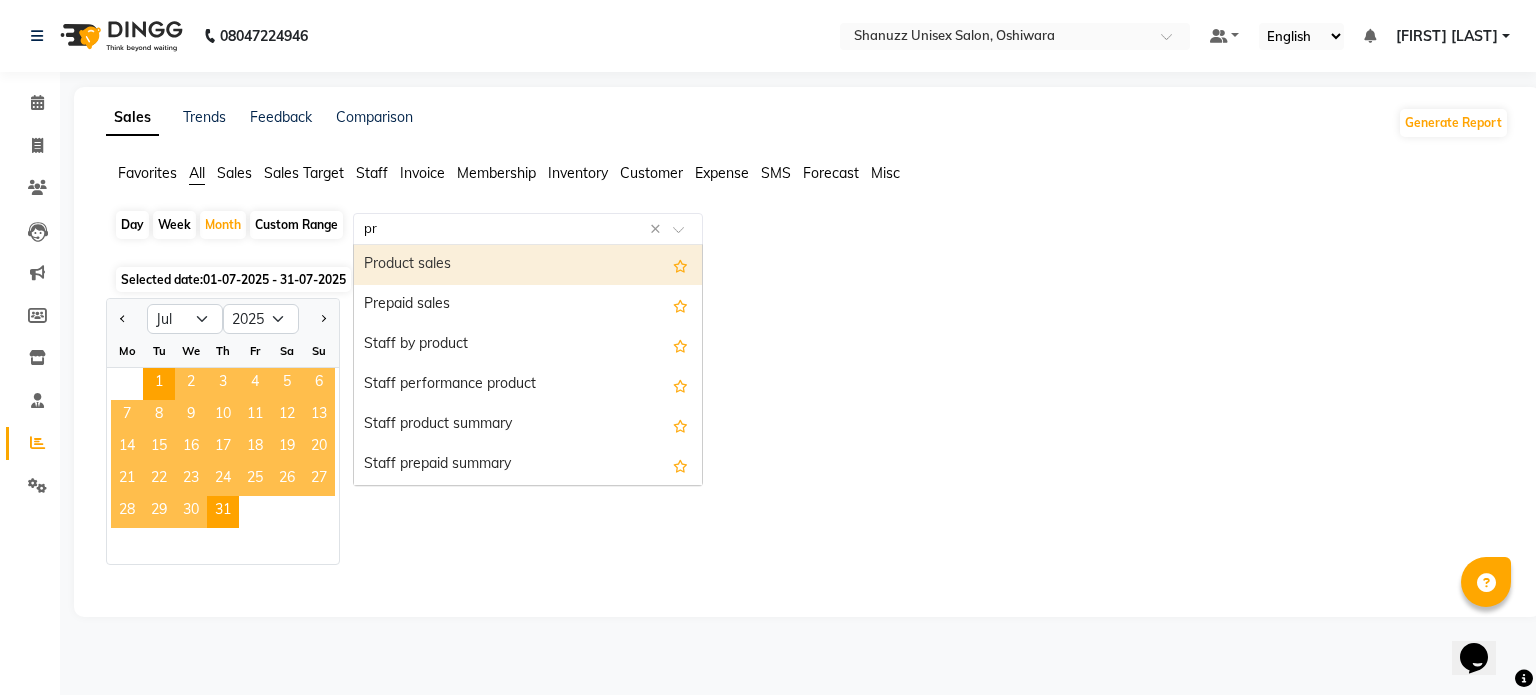 type on "pro" 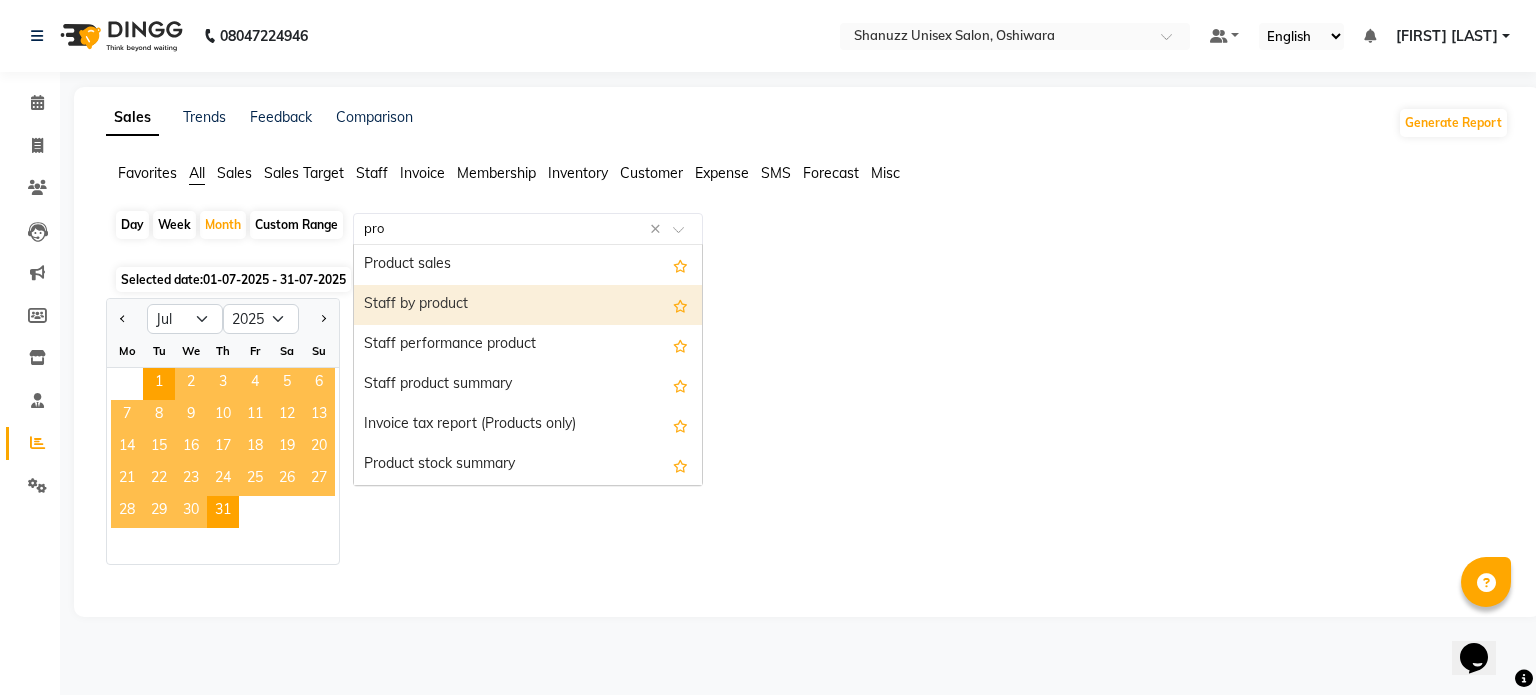 click on "Staff by product" at bounding box center [528, 305] 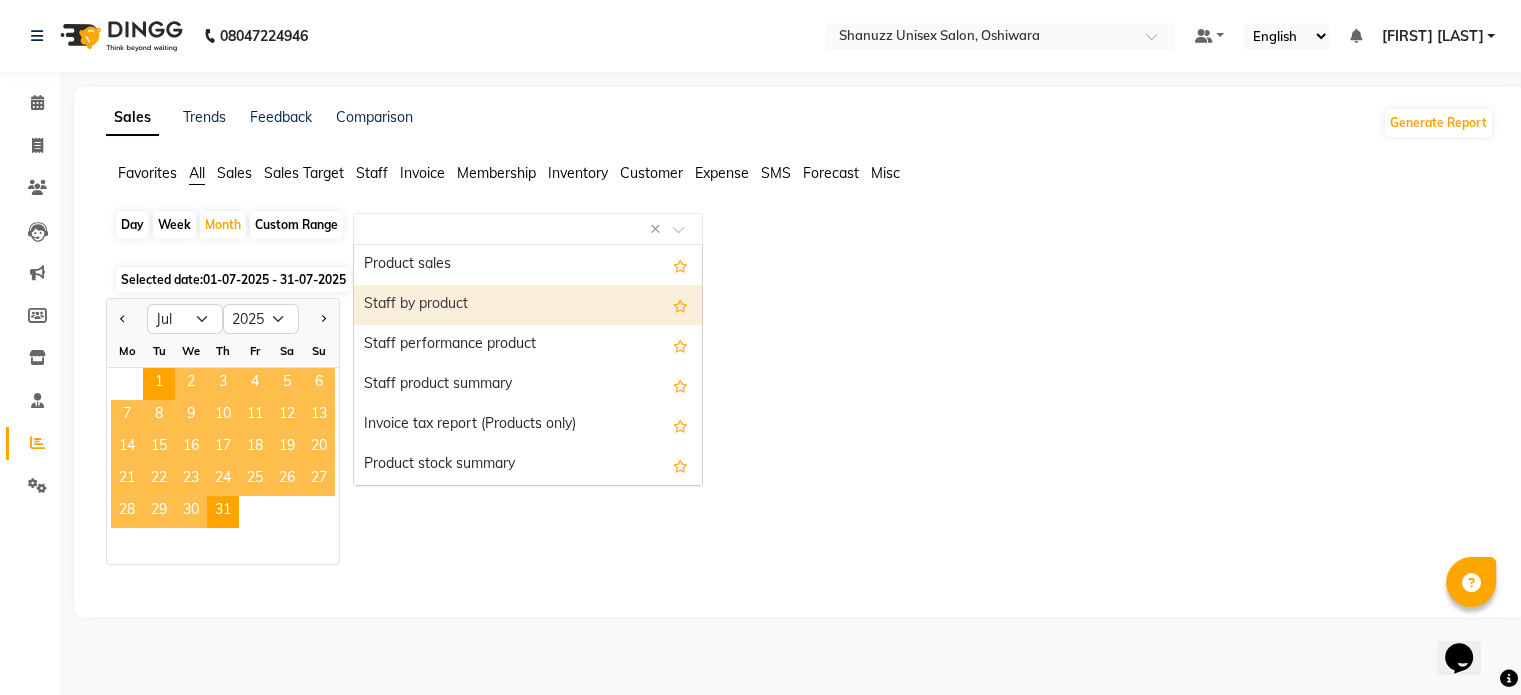 select on "filtered_report" 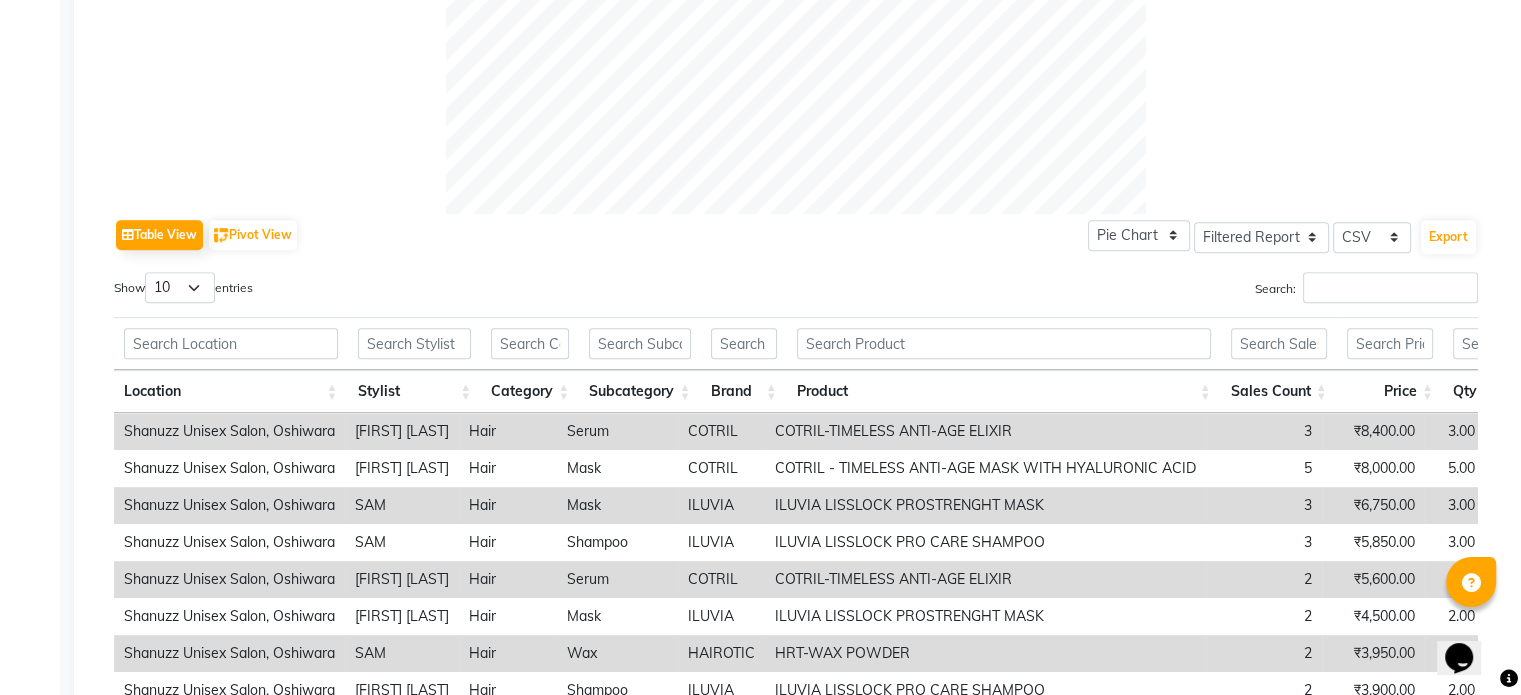 scroll, scrollTop: 820, scrollLeft: 0, axis: vertical 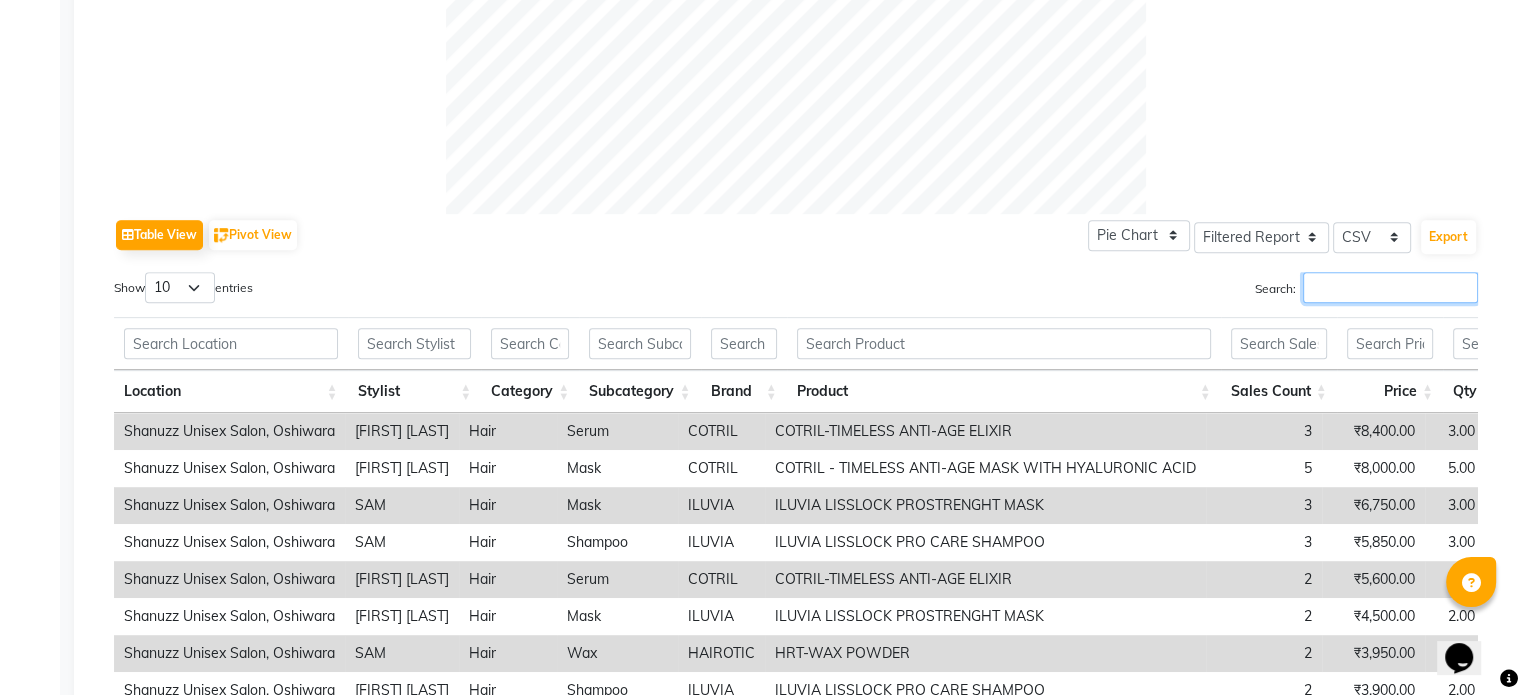 click on "Search:" at bounding box center (1390, 287) 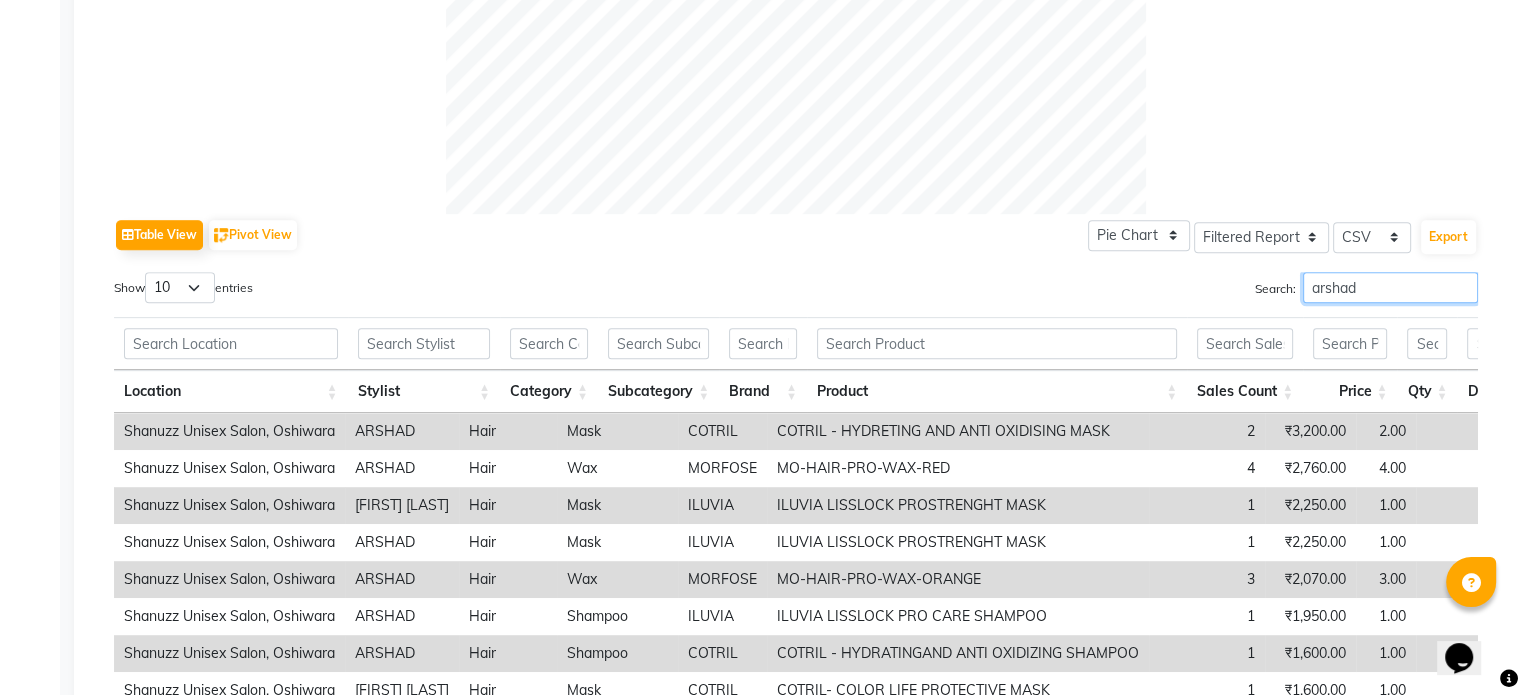 scroll, scrollTop: 1050, scrollLeft: 0, axis: vertical 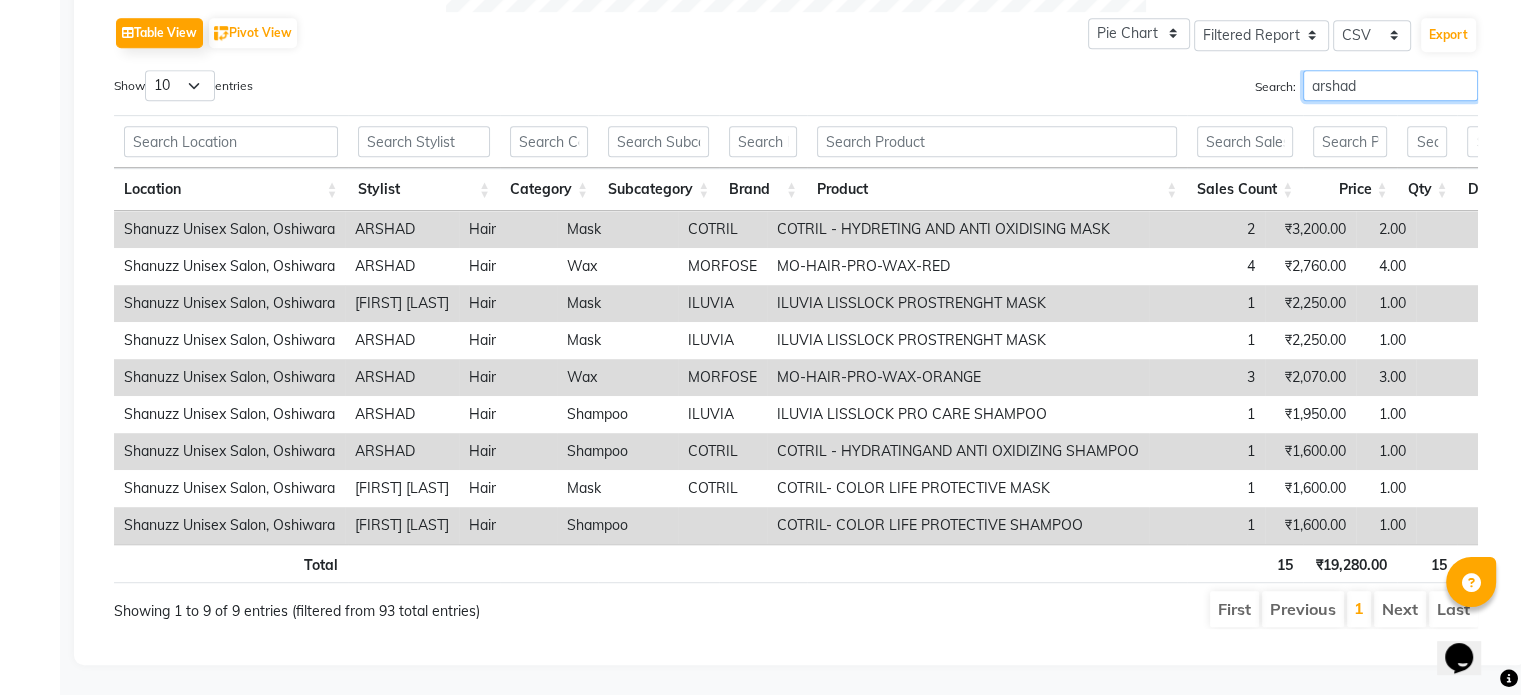 click on "arshad" at bounding box center (1390, 85) 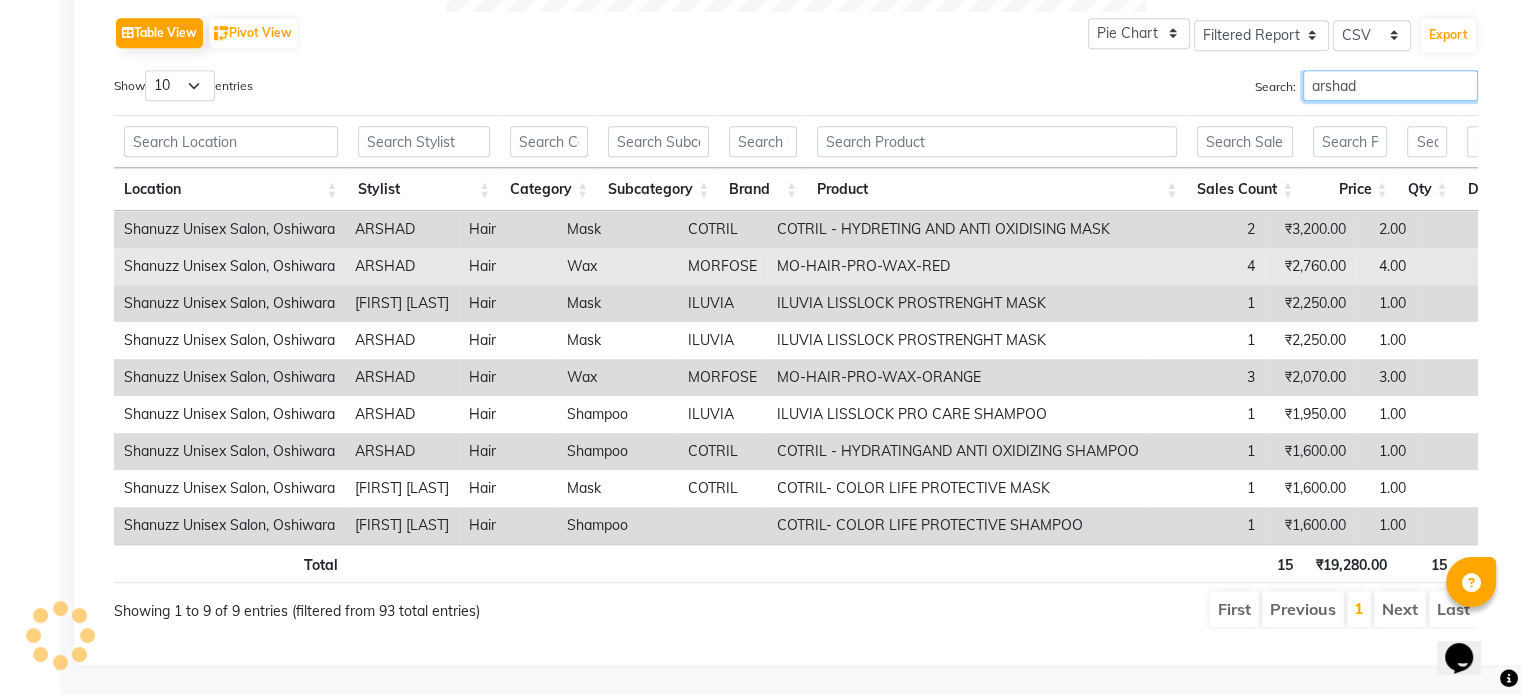 scroll, scrollTop: 0, scrollLeft: 254, axis: horizontal 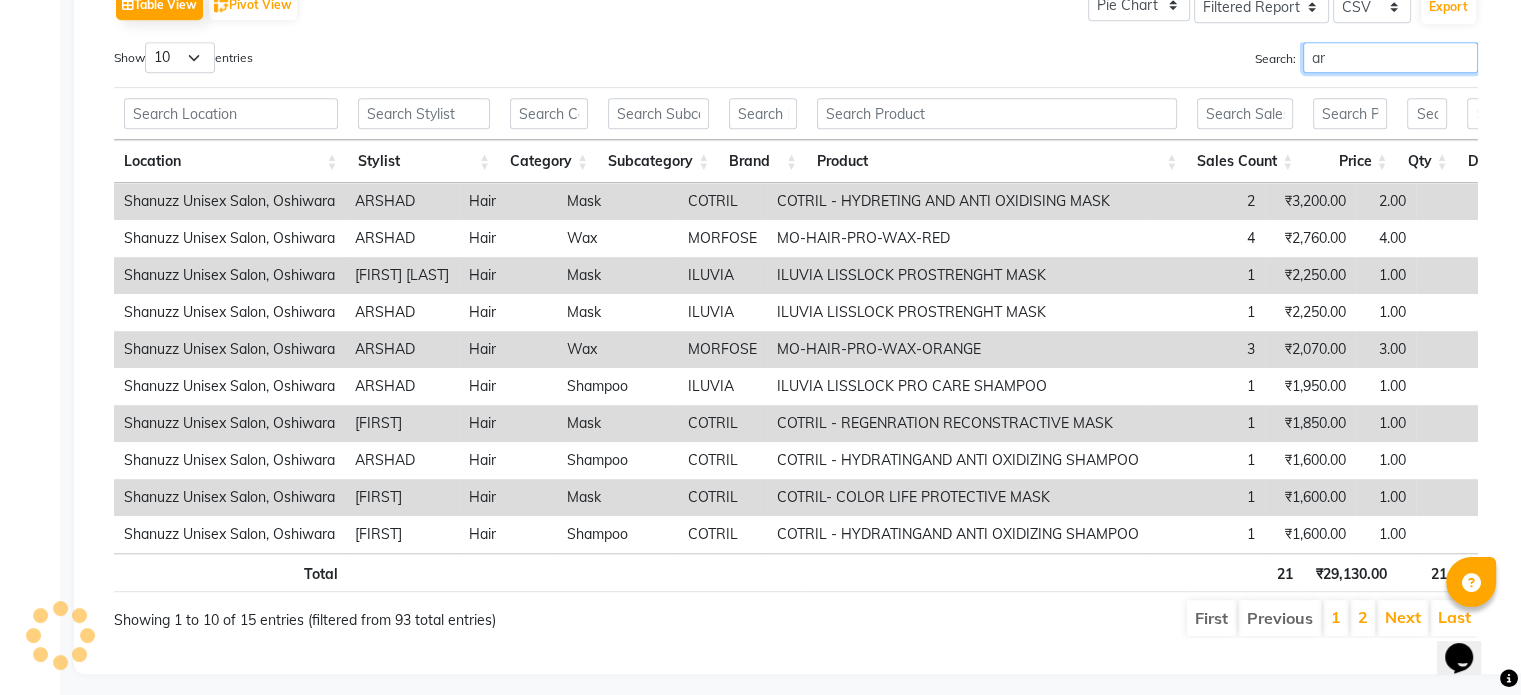 type on "a" 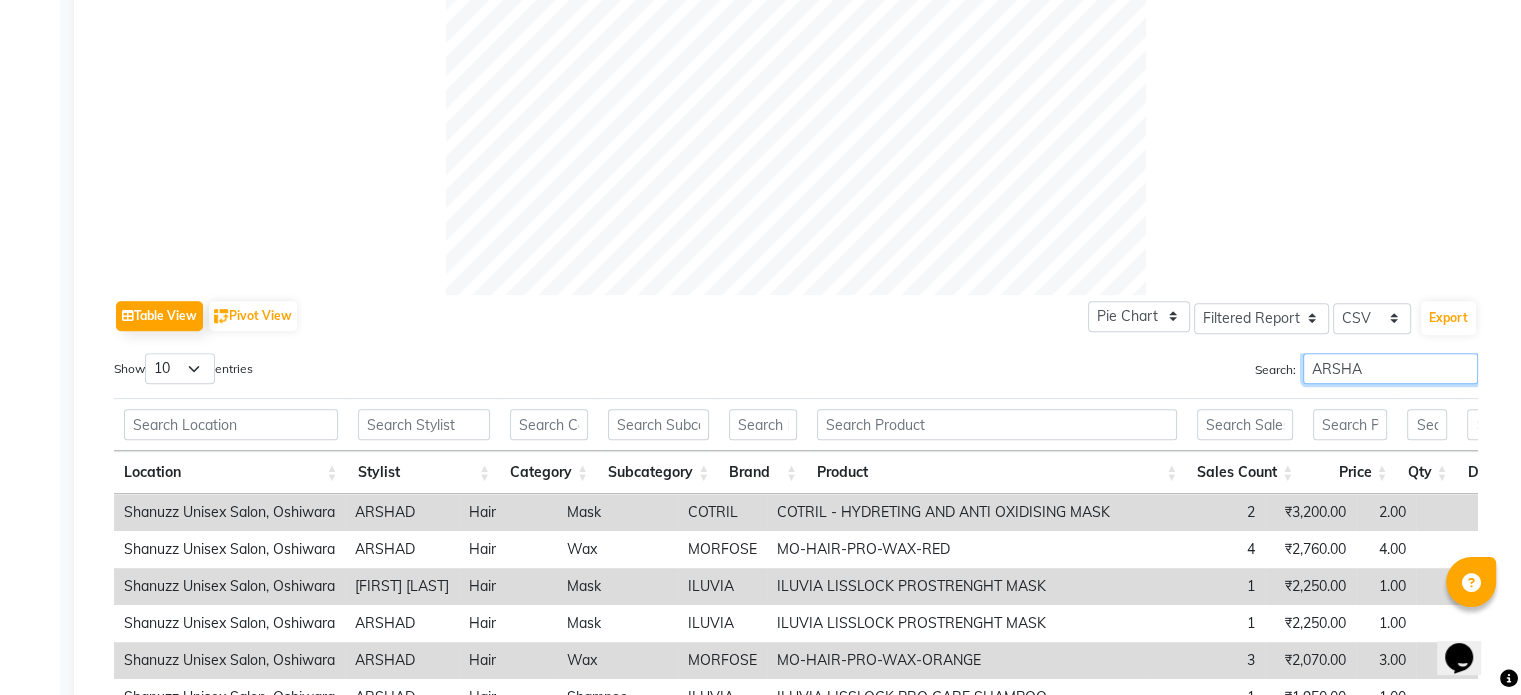 scroll, scrollTop: 1050, scrollLeft: 0, axis: vertical 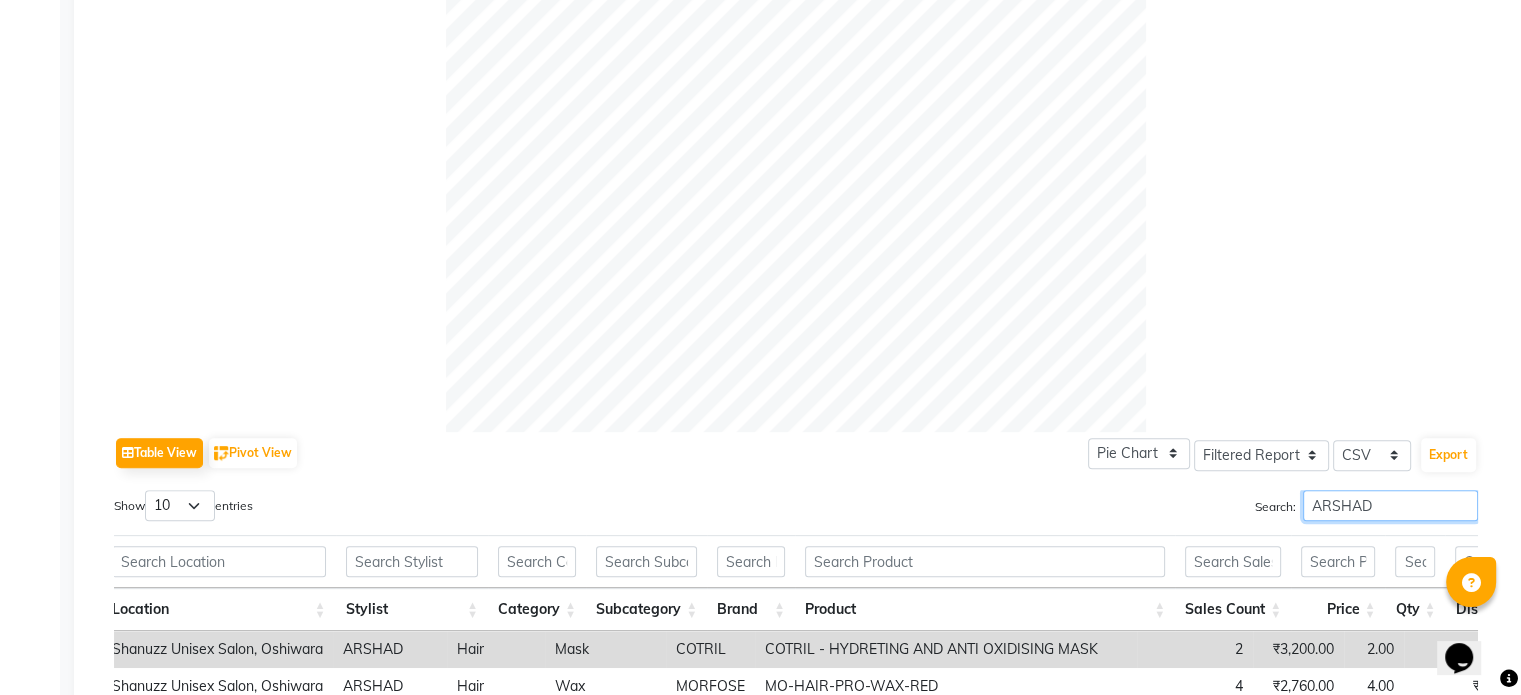 type on "ARSHAD" 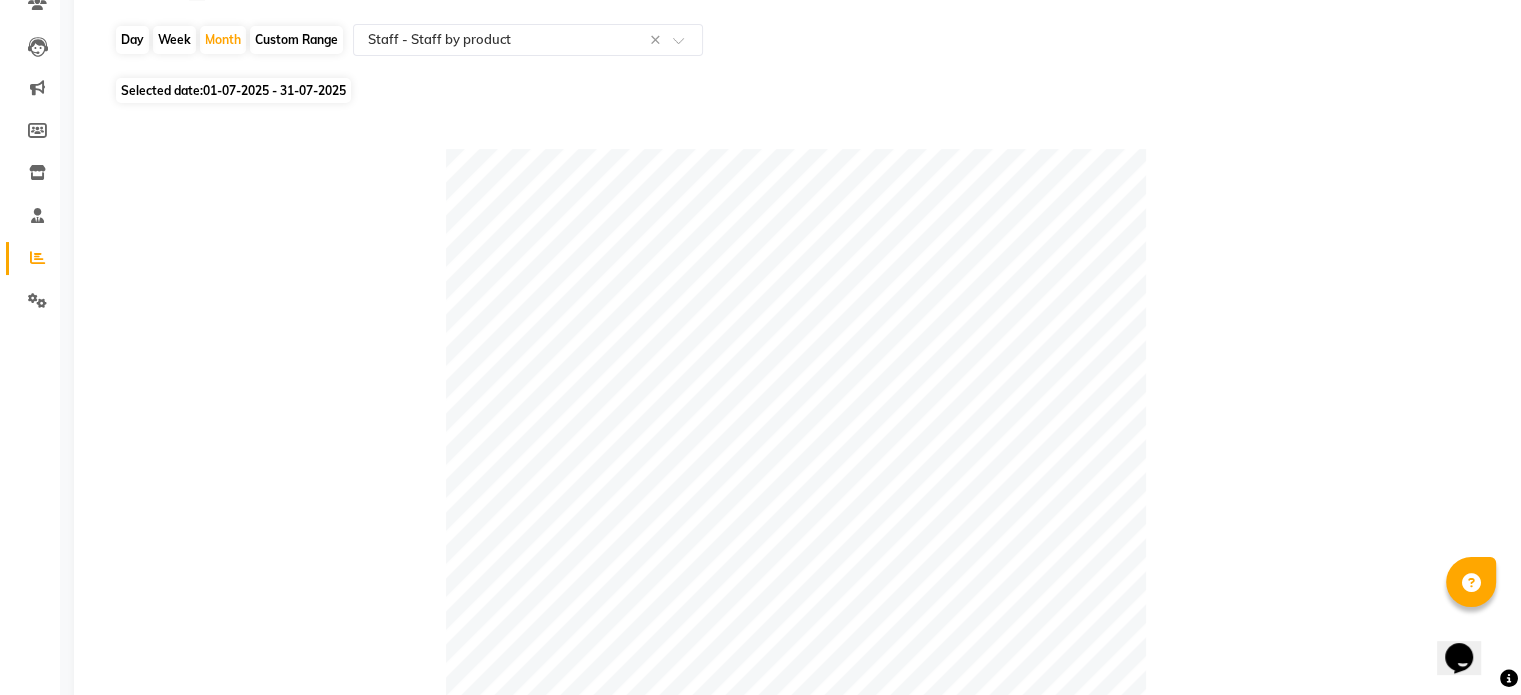 scroll, scrollTop: 0, scrollLeft: 0, axis: both 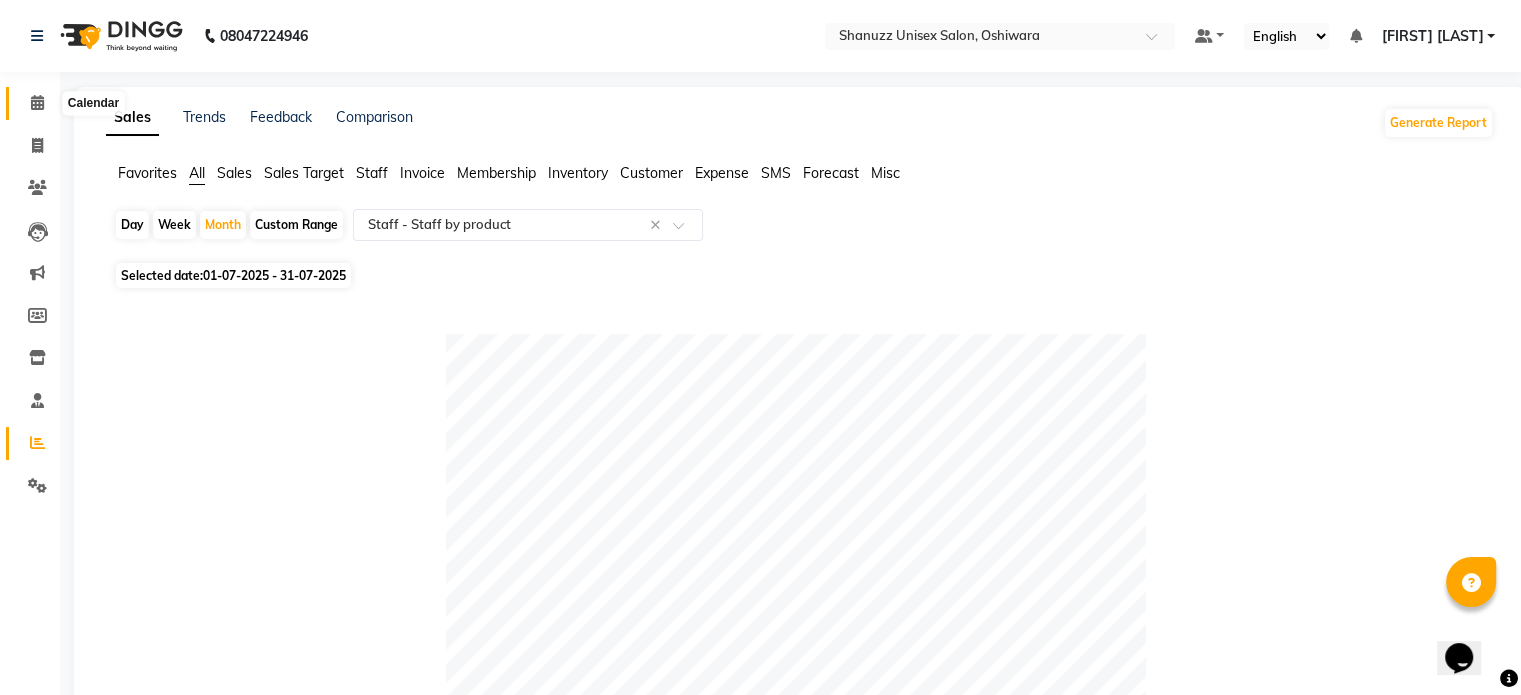click 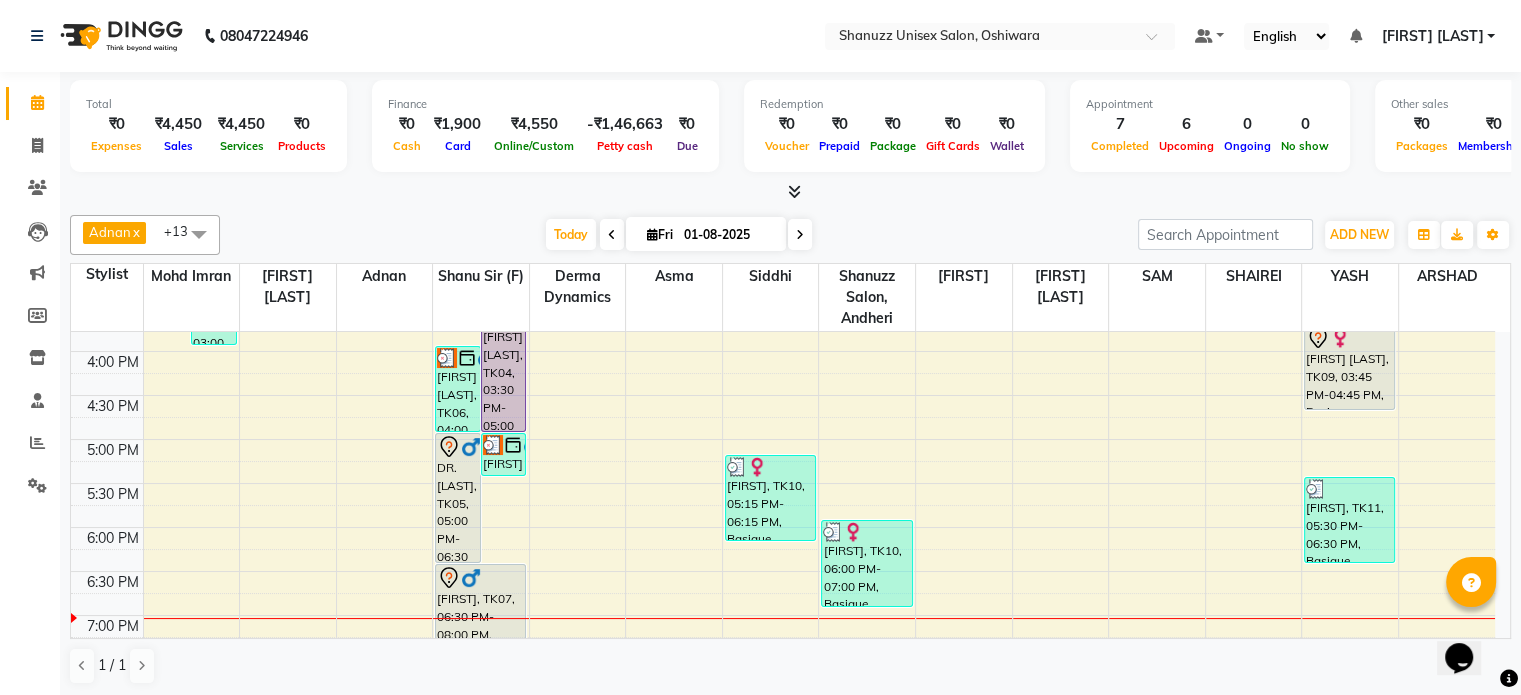 scroll, scrollTop: 602, scrollLeft: 0, axis: vertical 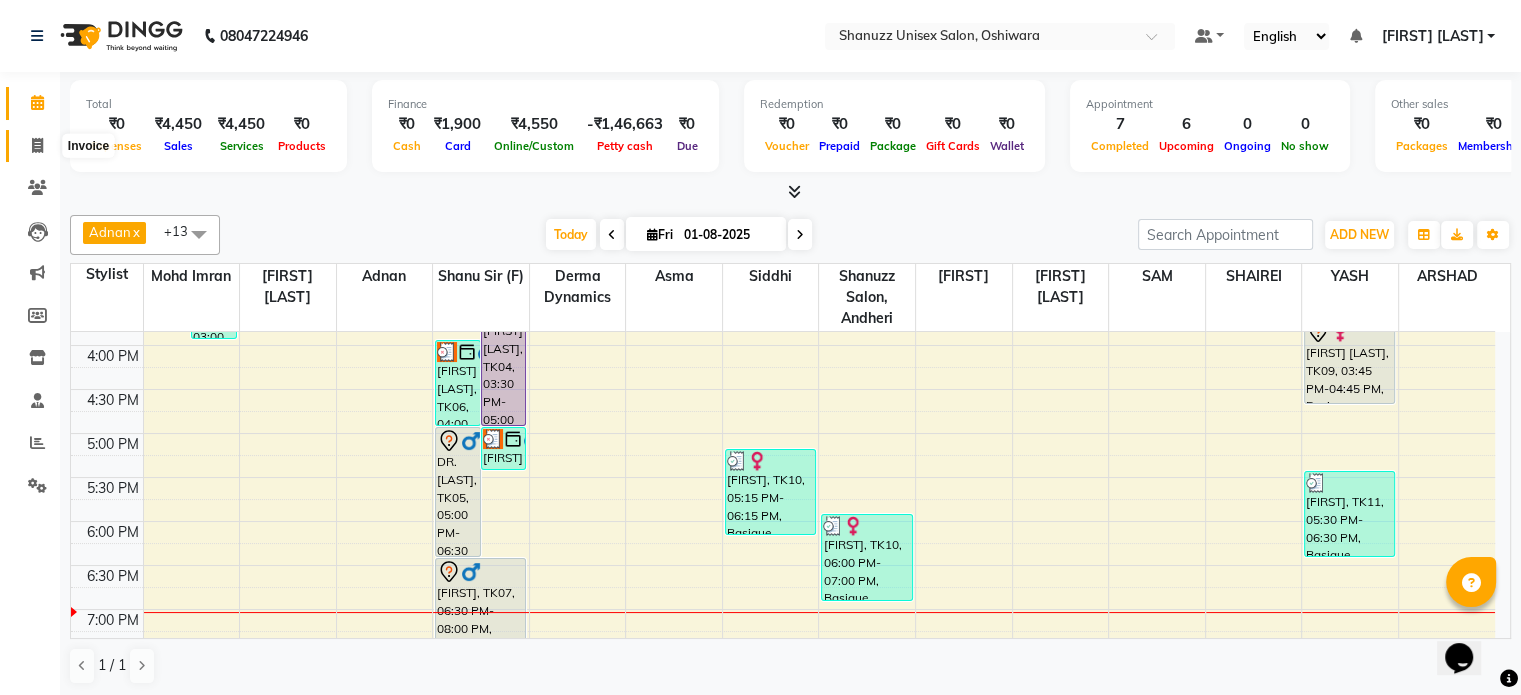 click 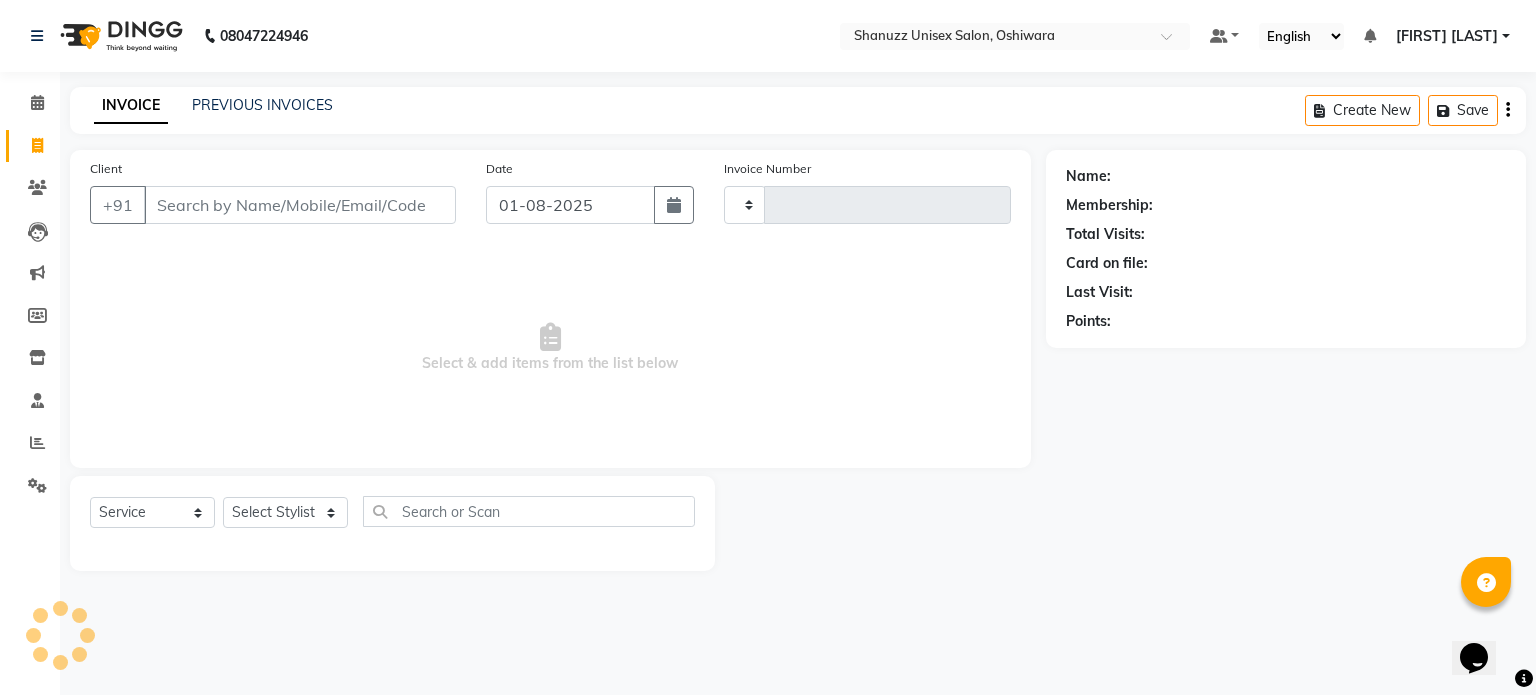type on "1166" 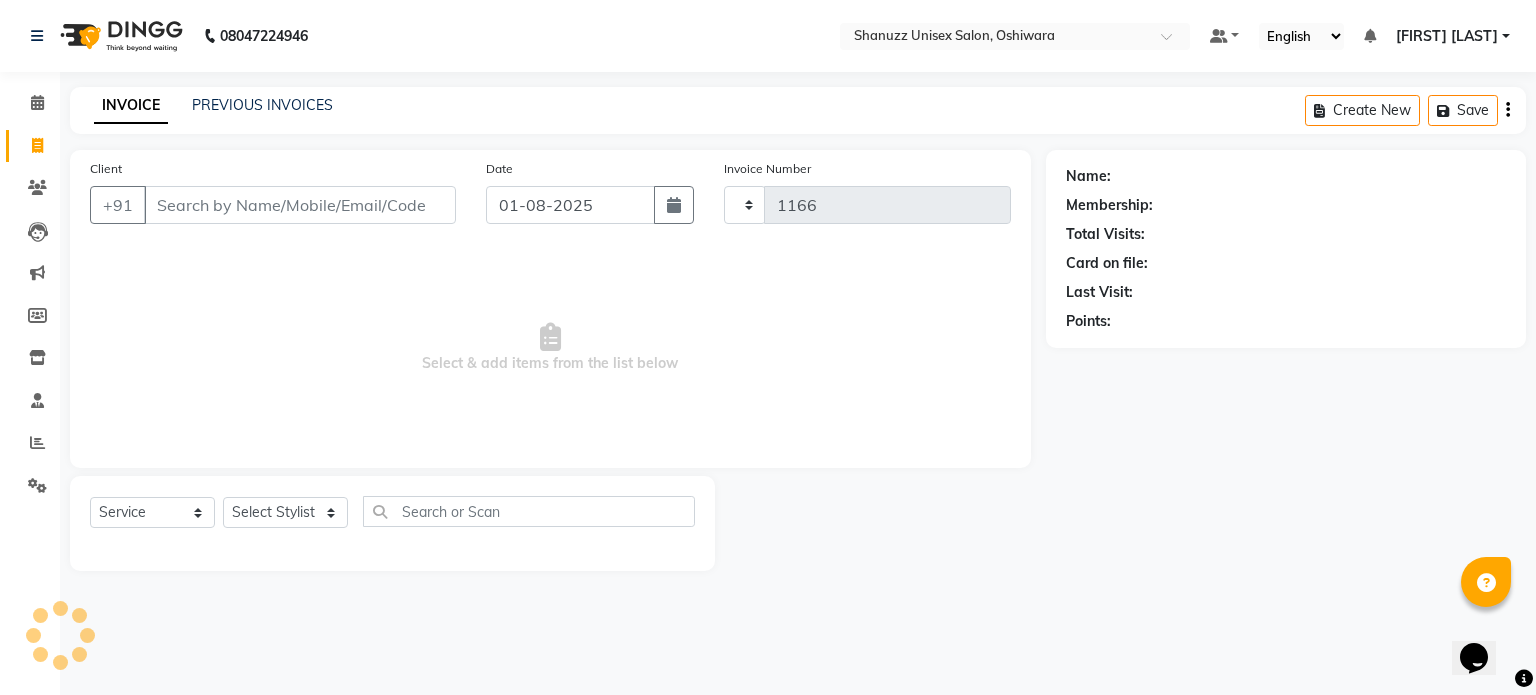 select on "7102" 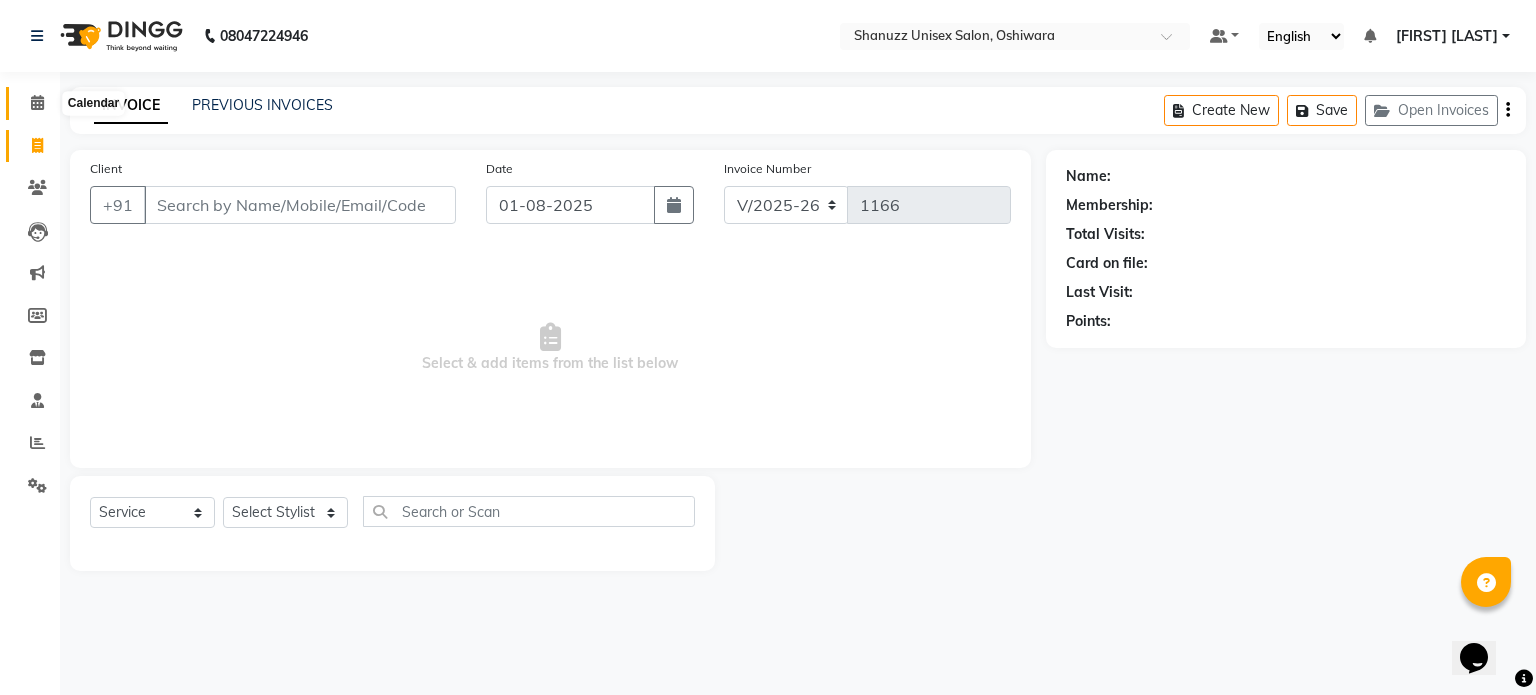 click 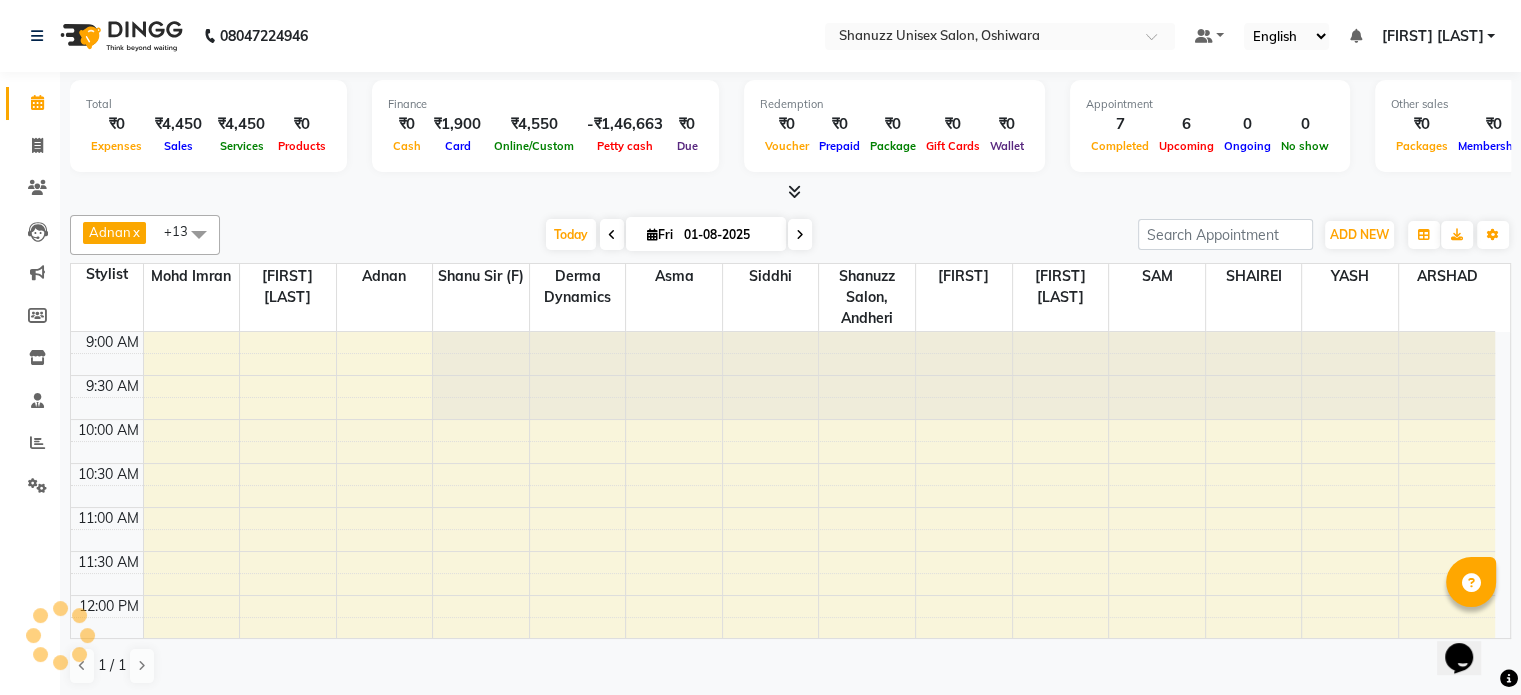 scroll, scrollTop: 0, scrollLeft: 0, axis: both 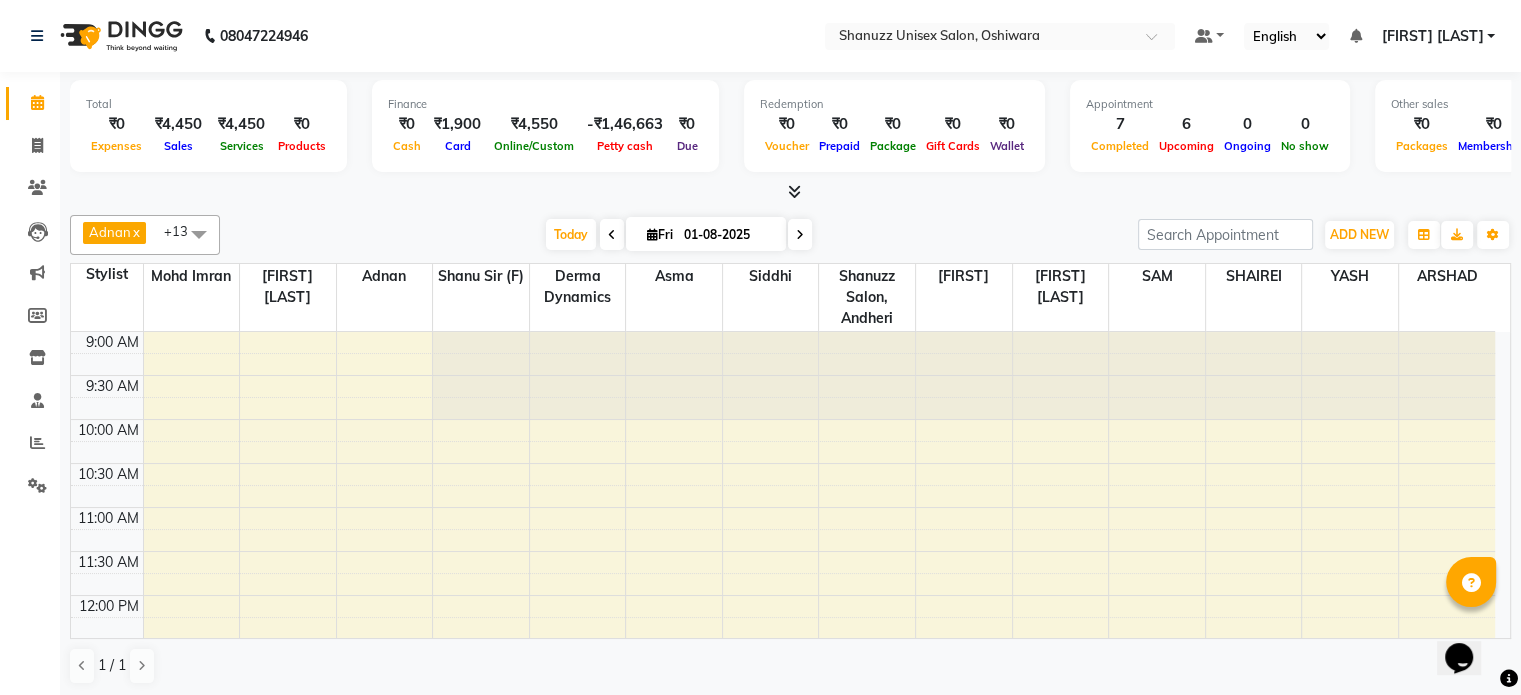 click on "01-08-2025" at bounding box center [728, 235] 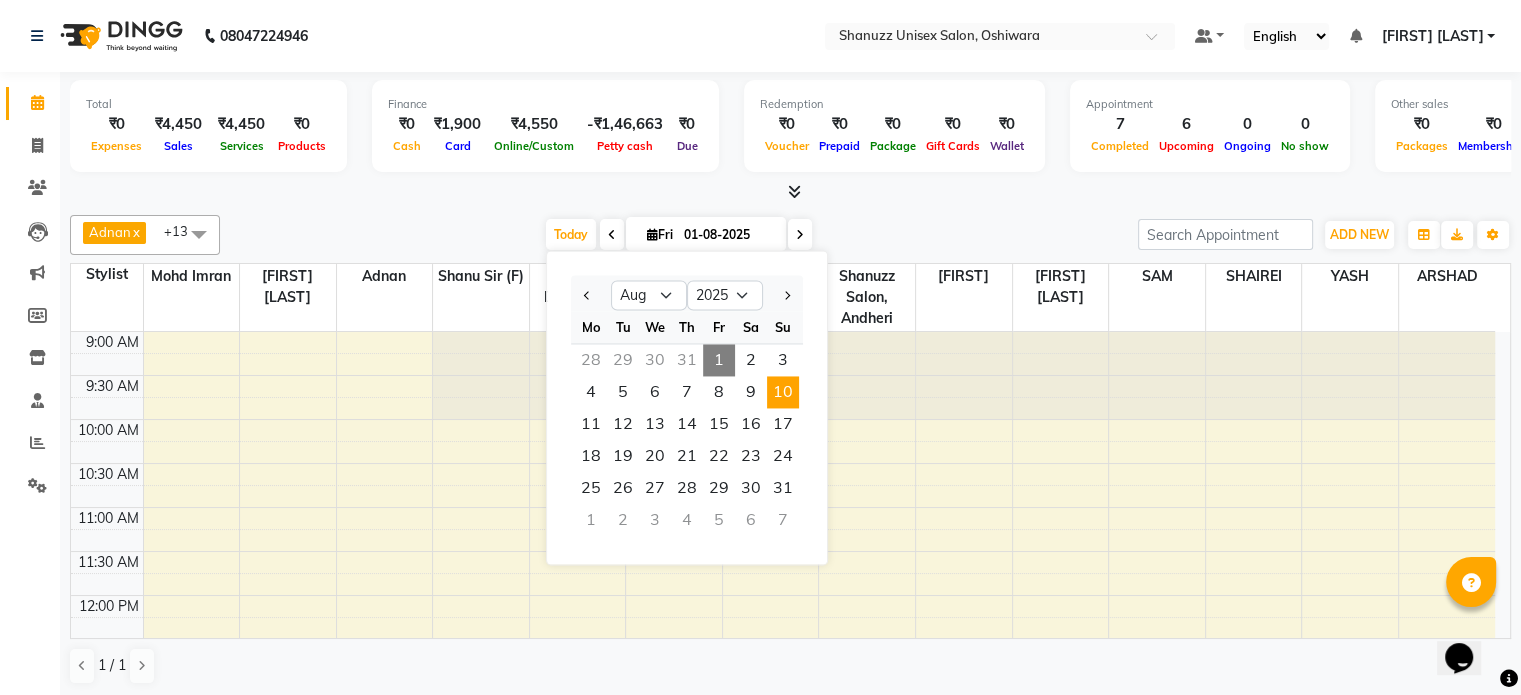 click on "10" at bounding box center (783, 392) 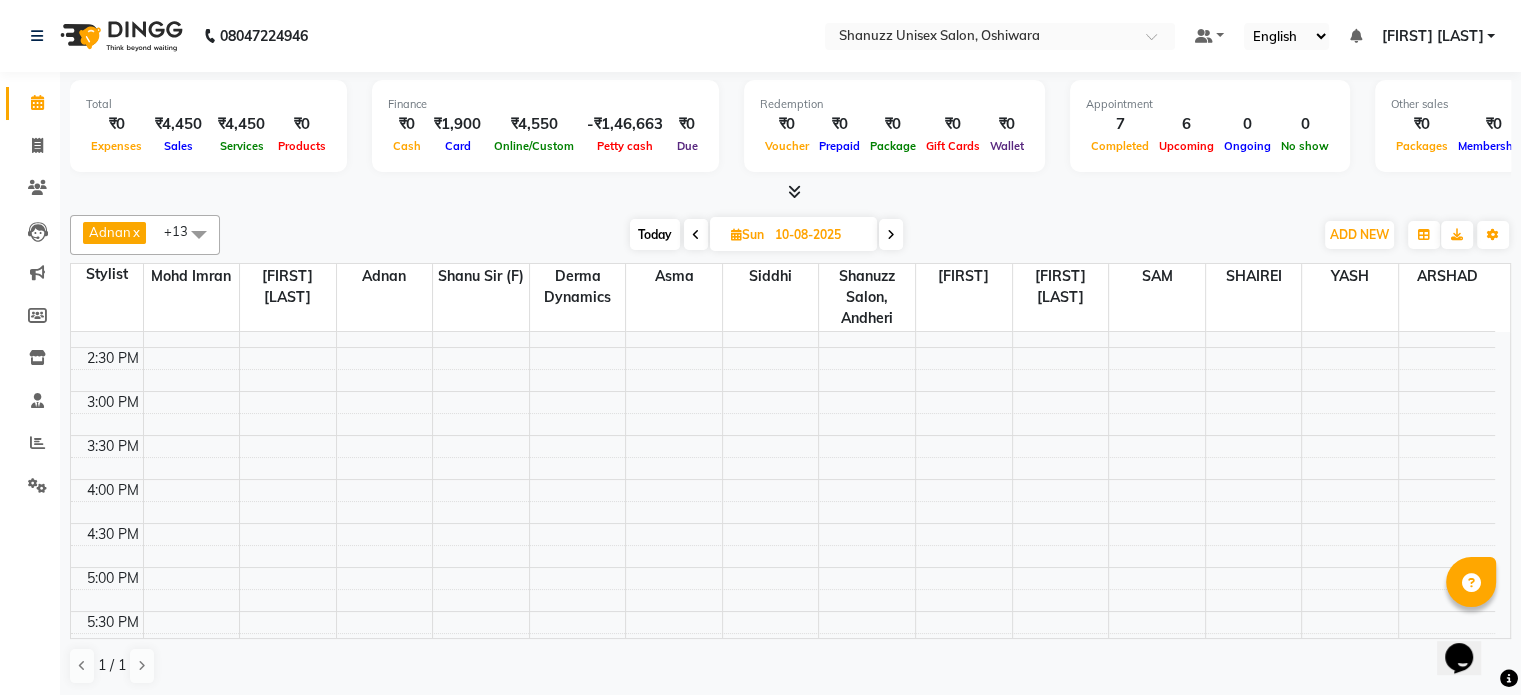 scroll, scrollTop: 436, scrollLeft: 0, axis: vertical 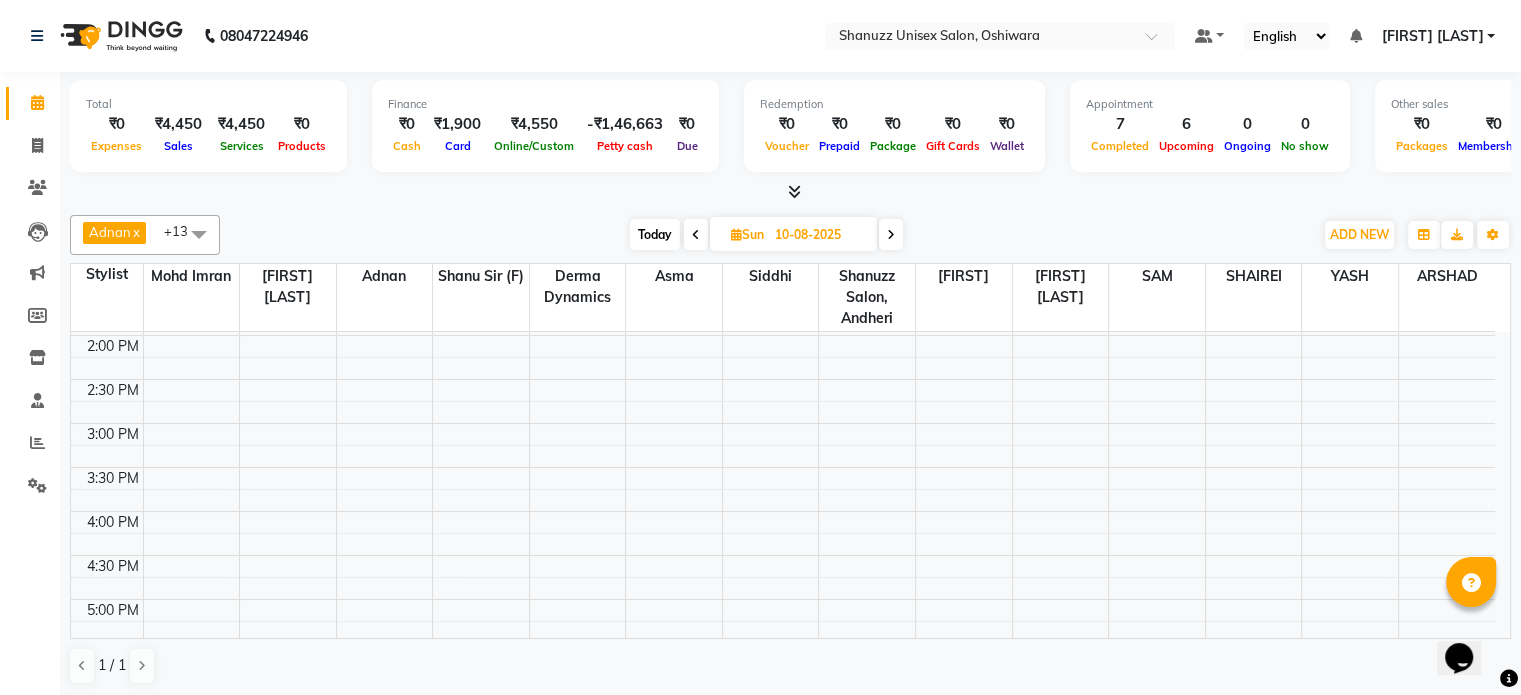 click on "9:00 AM 9:30 AM 10:00 AM 10:30 AM 11:00 AM 11:30 AM 12:00 PM 12:30 PM 1:00 PM 1:30 PM 2:00 PM 2:30 PM 3:00 PM 3:30 PM 4:00 PM 4:30 PM 5:00 PM 5:30 PM 6:00 PM 6:30 PM 7:00 PM 7:30 PM 8:00 PM 8:30 PM" at bounding box center [783, 423] 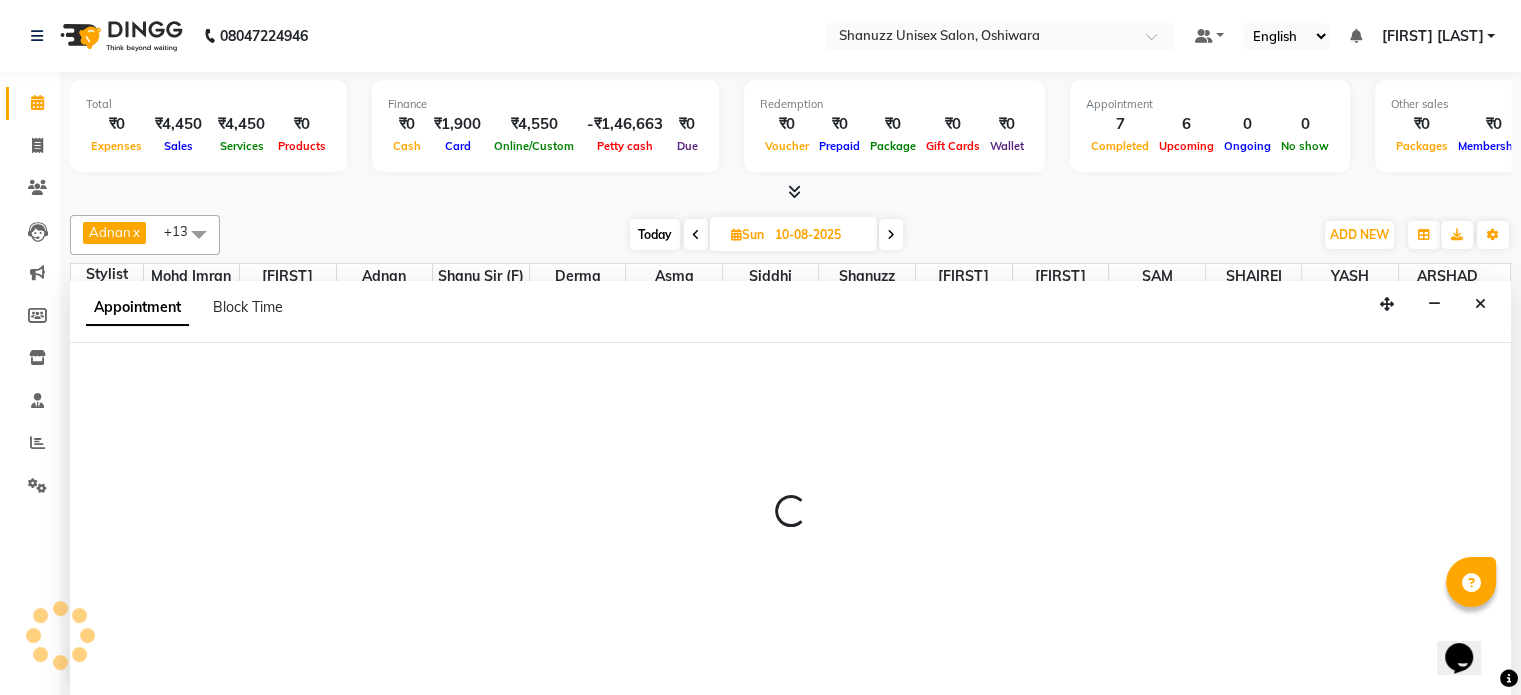 scroll, scrollTop: 0, scrollLeft: 0, axis: both 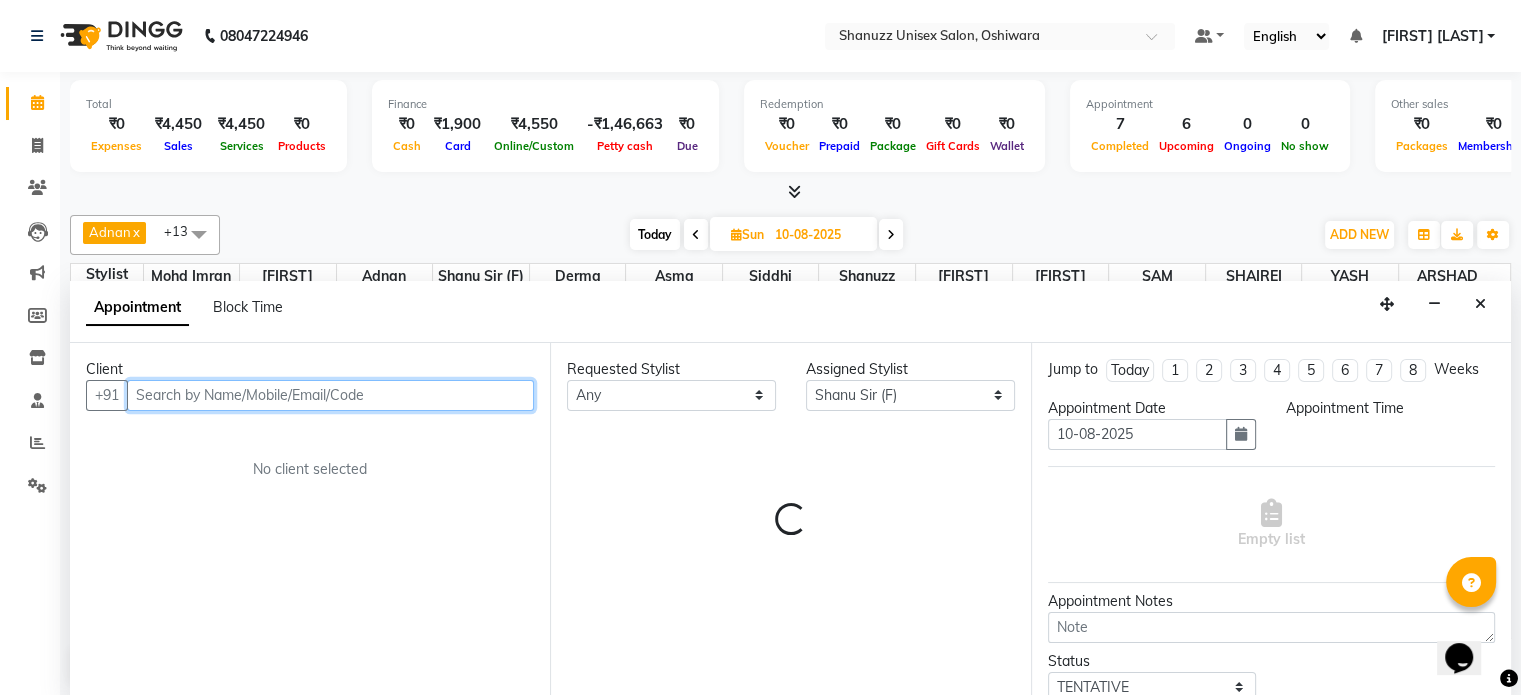 select on "960" 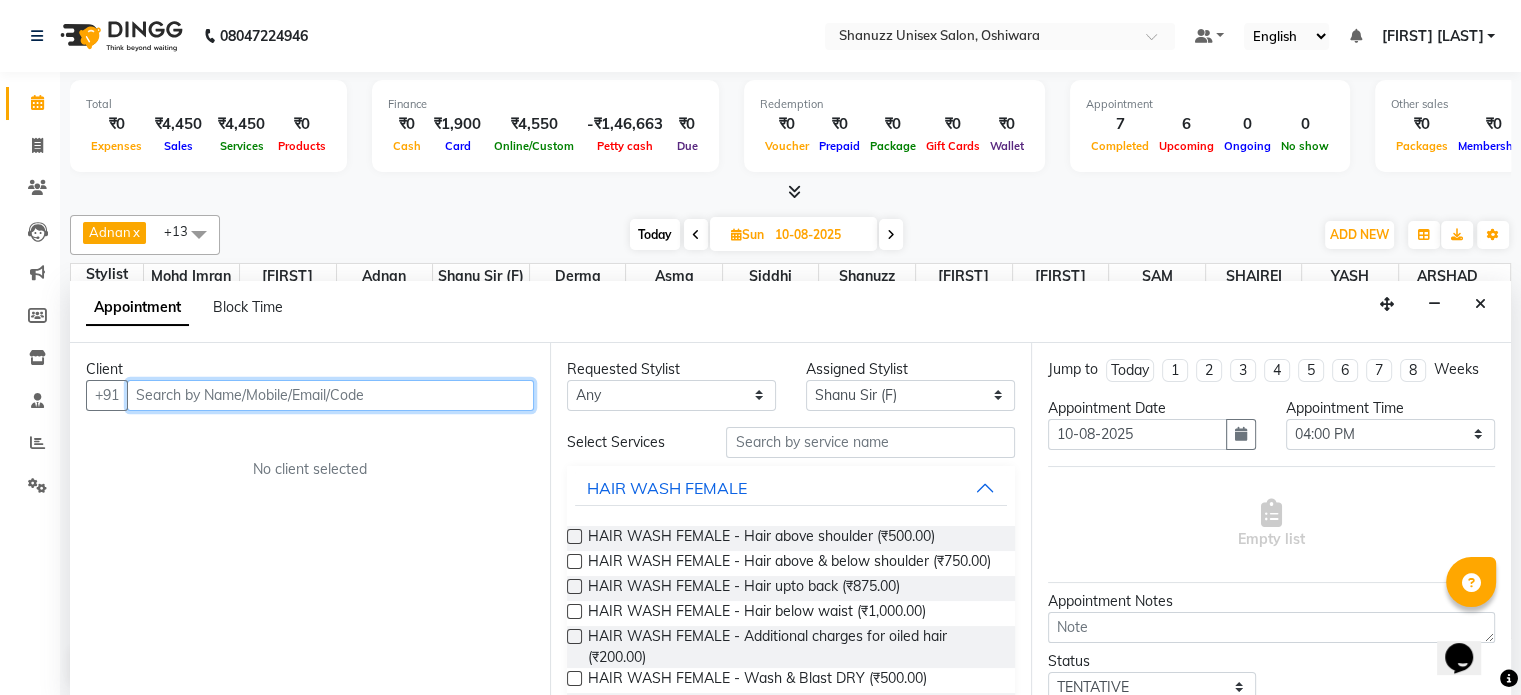 click at bounding box center [330, 395] 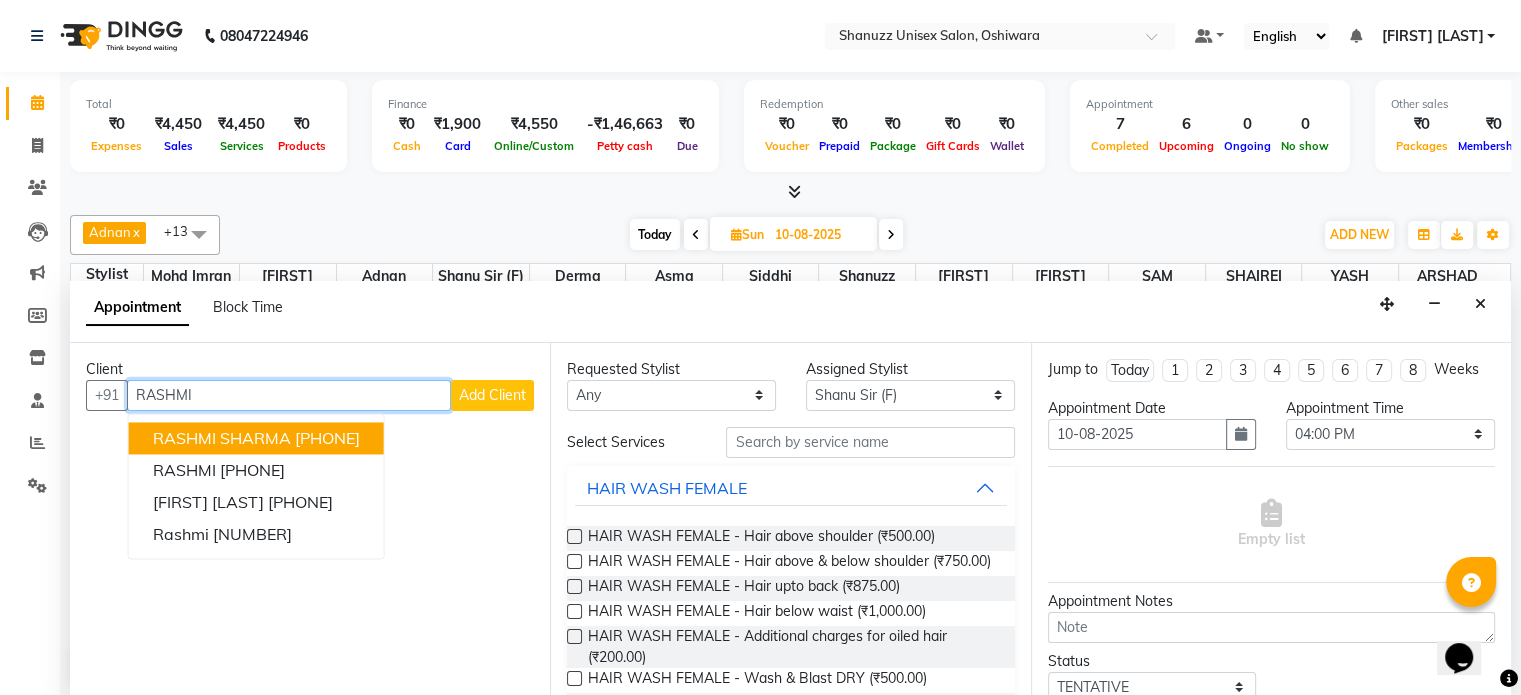 click on "RASHMI SHARMA" at bounding box center [222, 438] 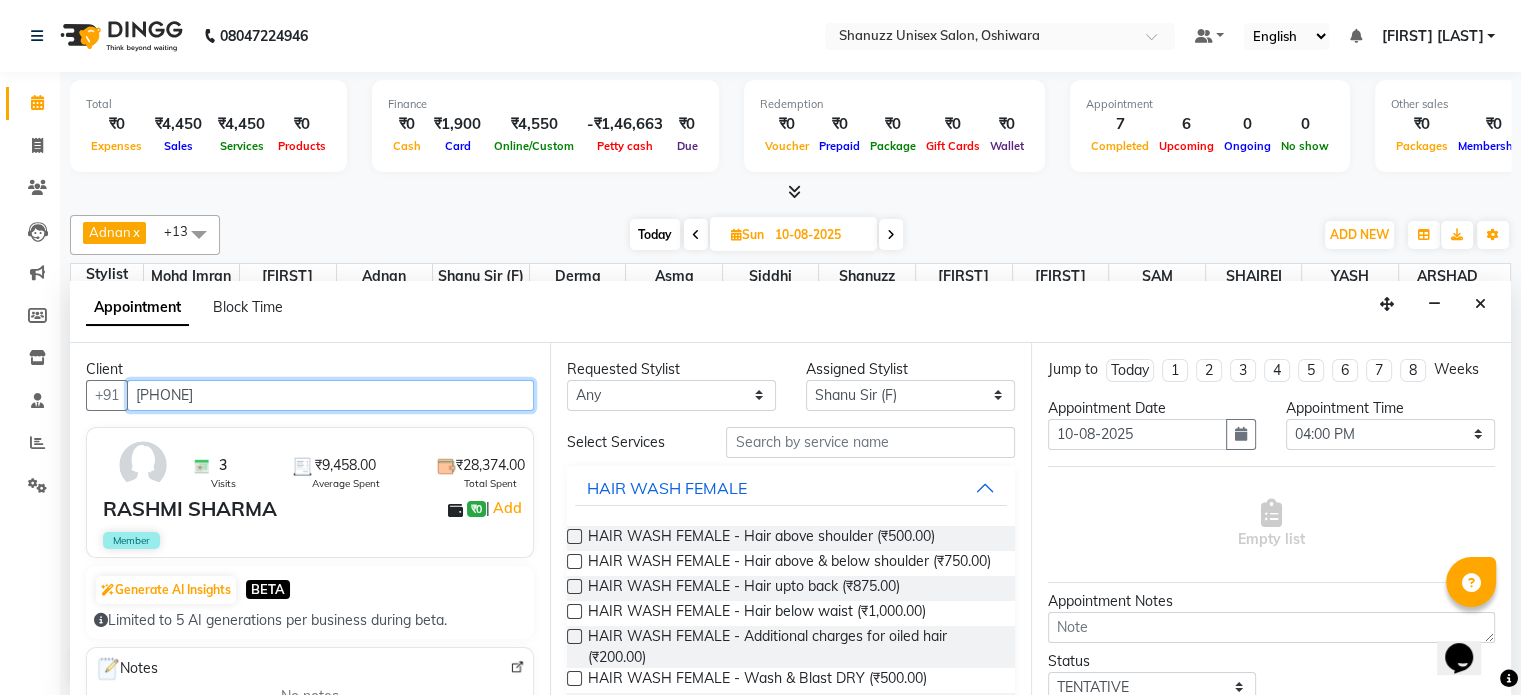 type on "8693098888" 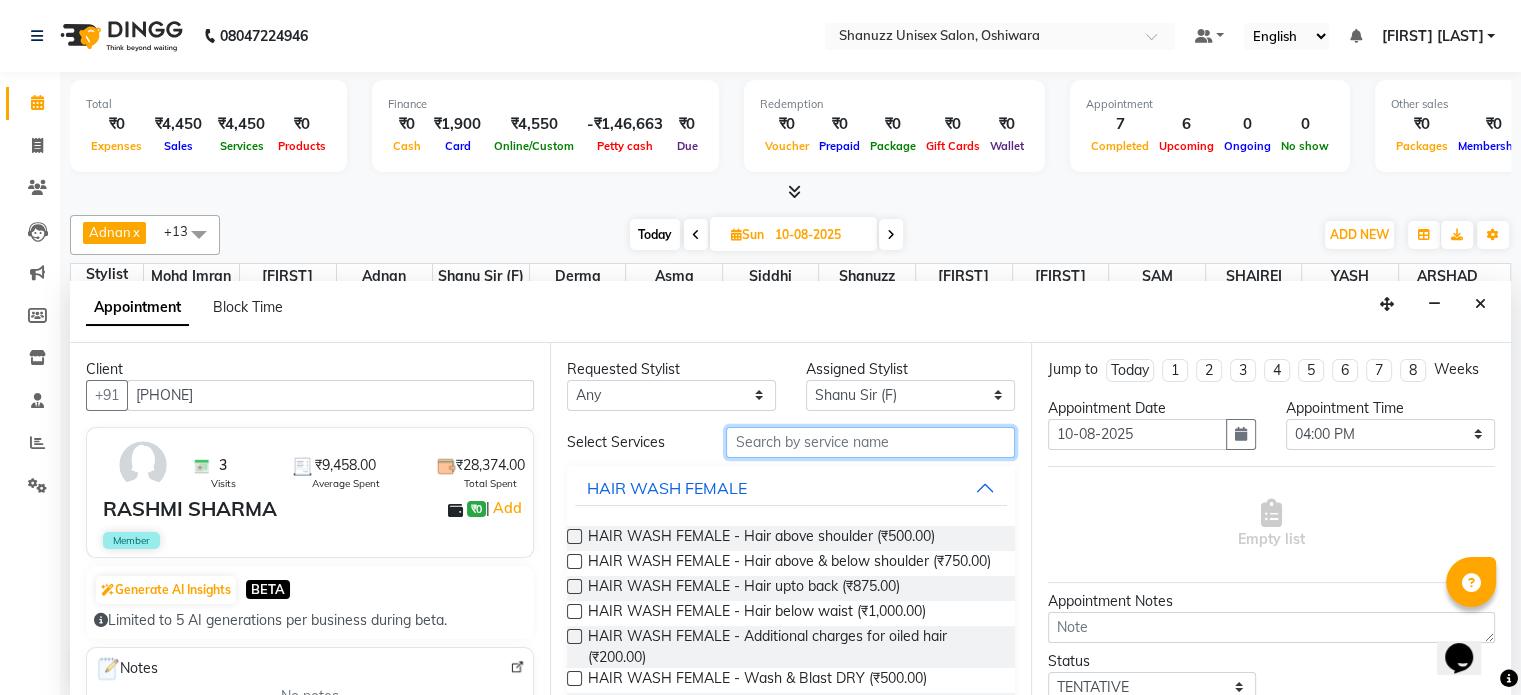 click at bounding box center [870, 442] 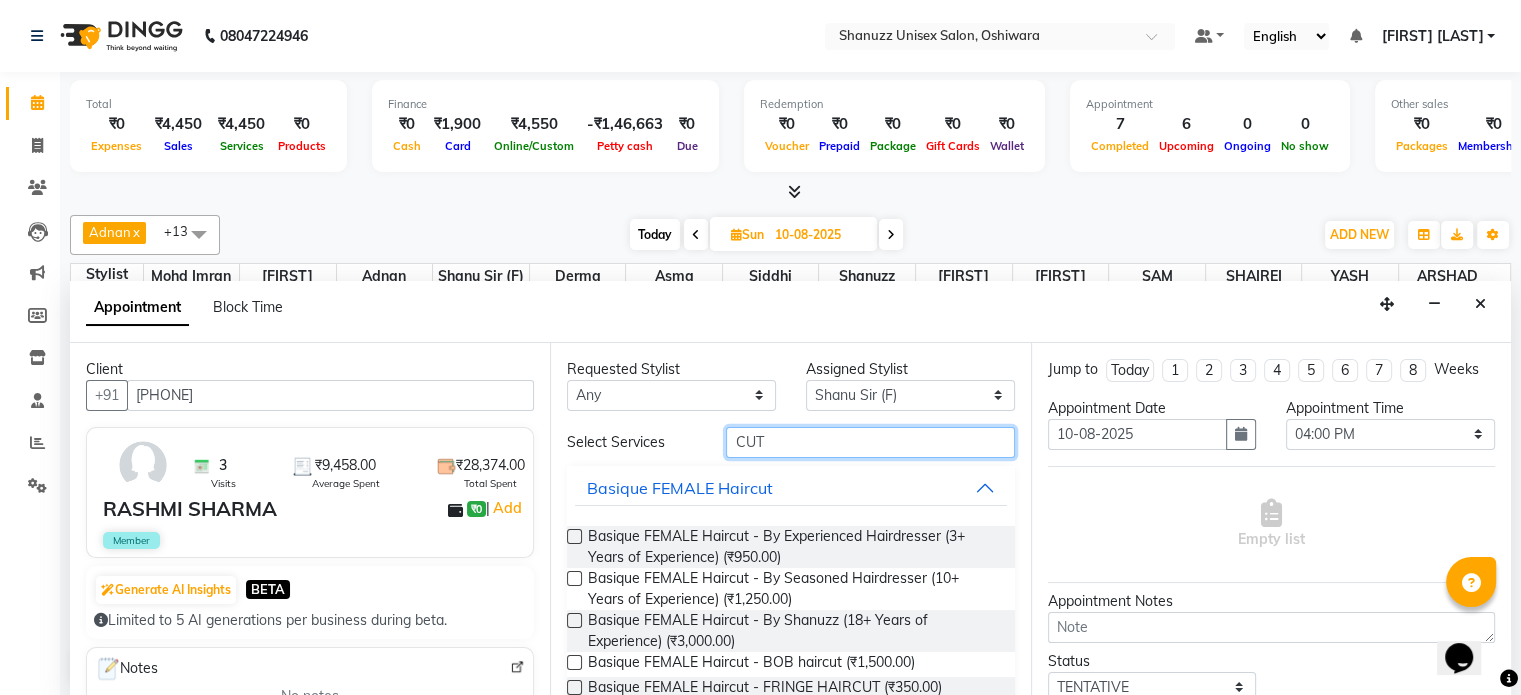 type on "CUT" 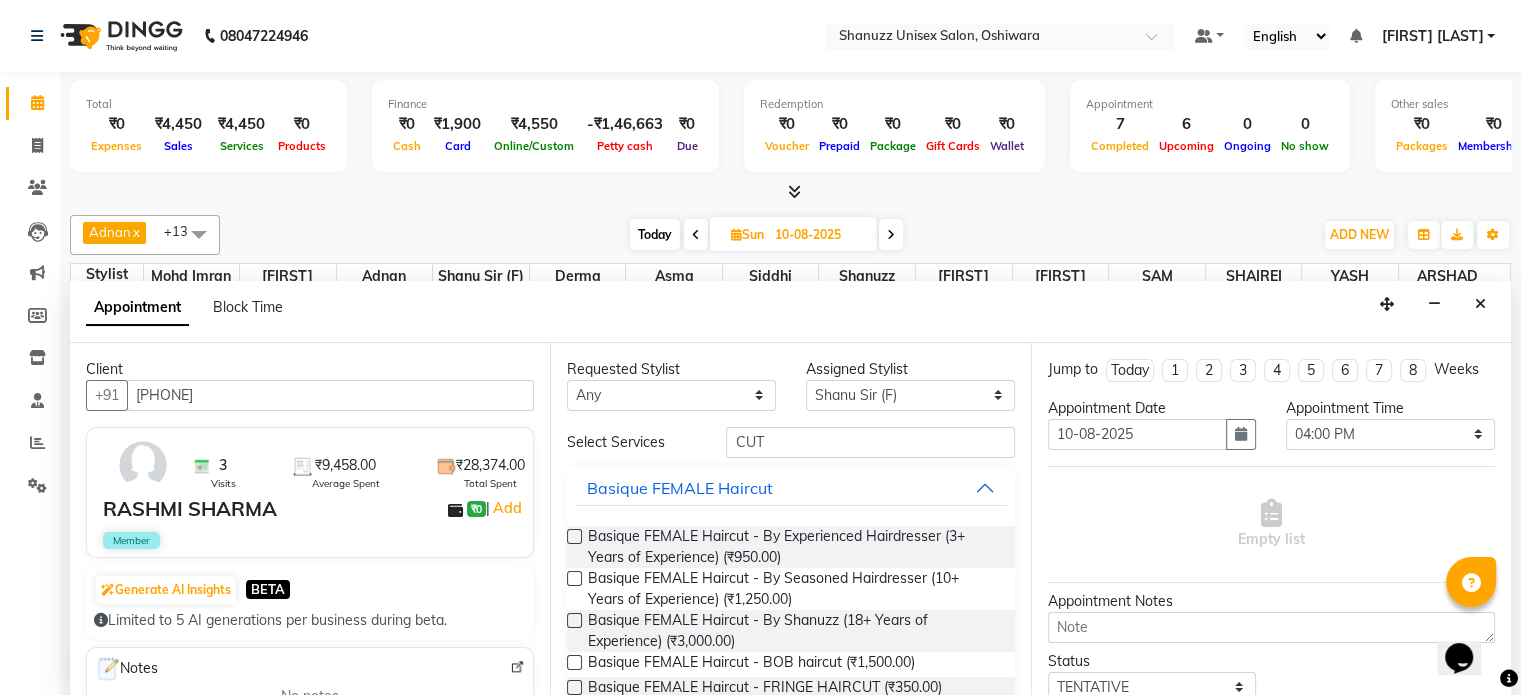 click at bounding box center (574, 620) 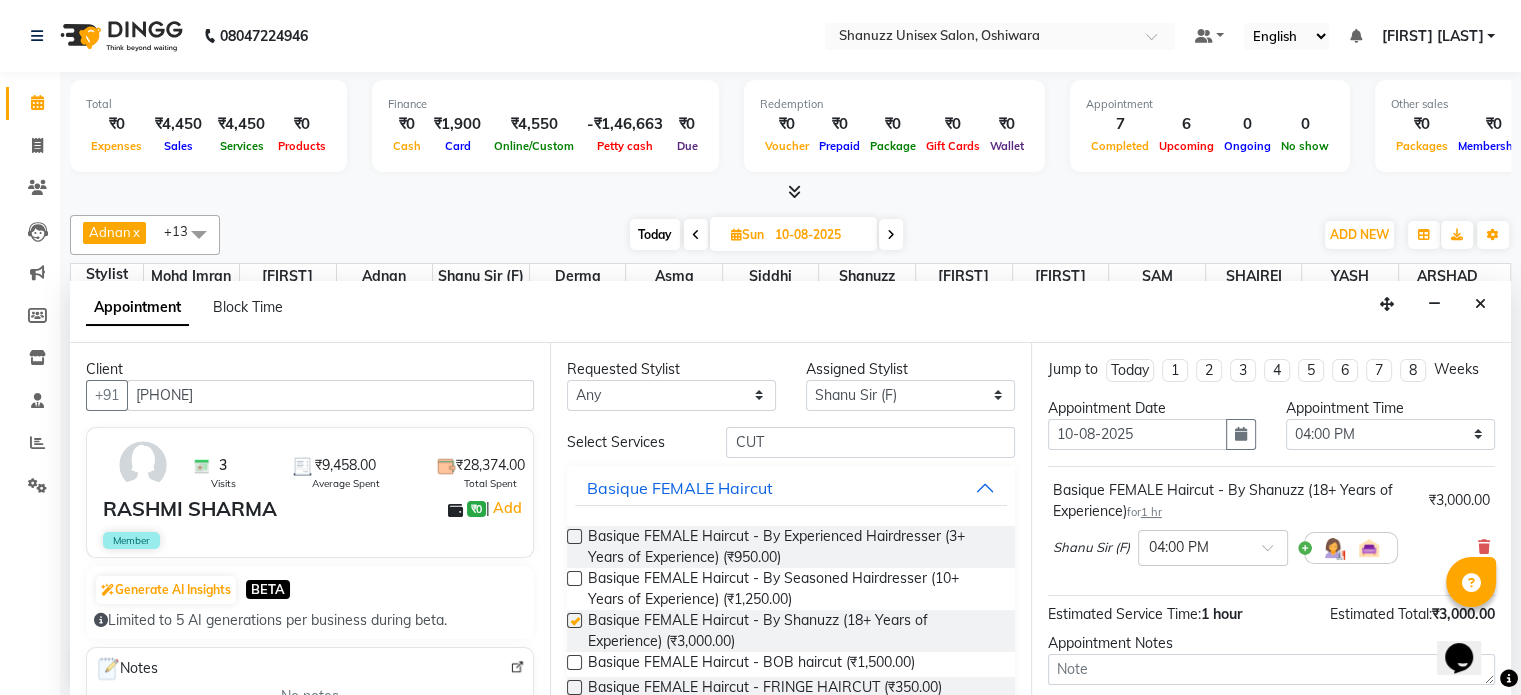 checkbox on "false" 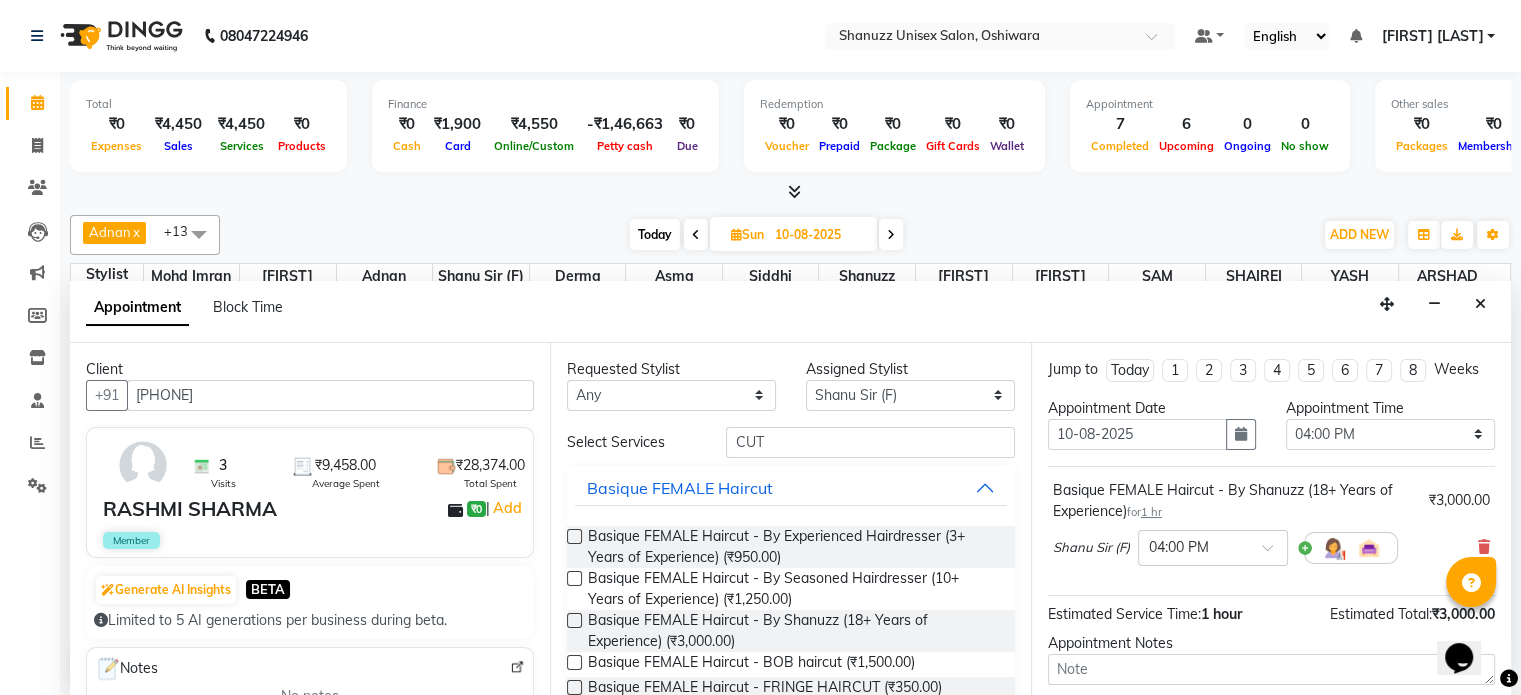 scroll, scrollTop: 172, scrollLeft: 0, axis: vertical 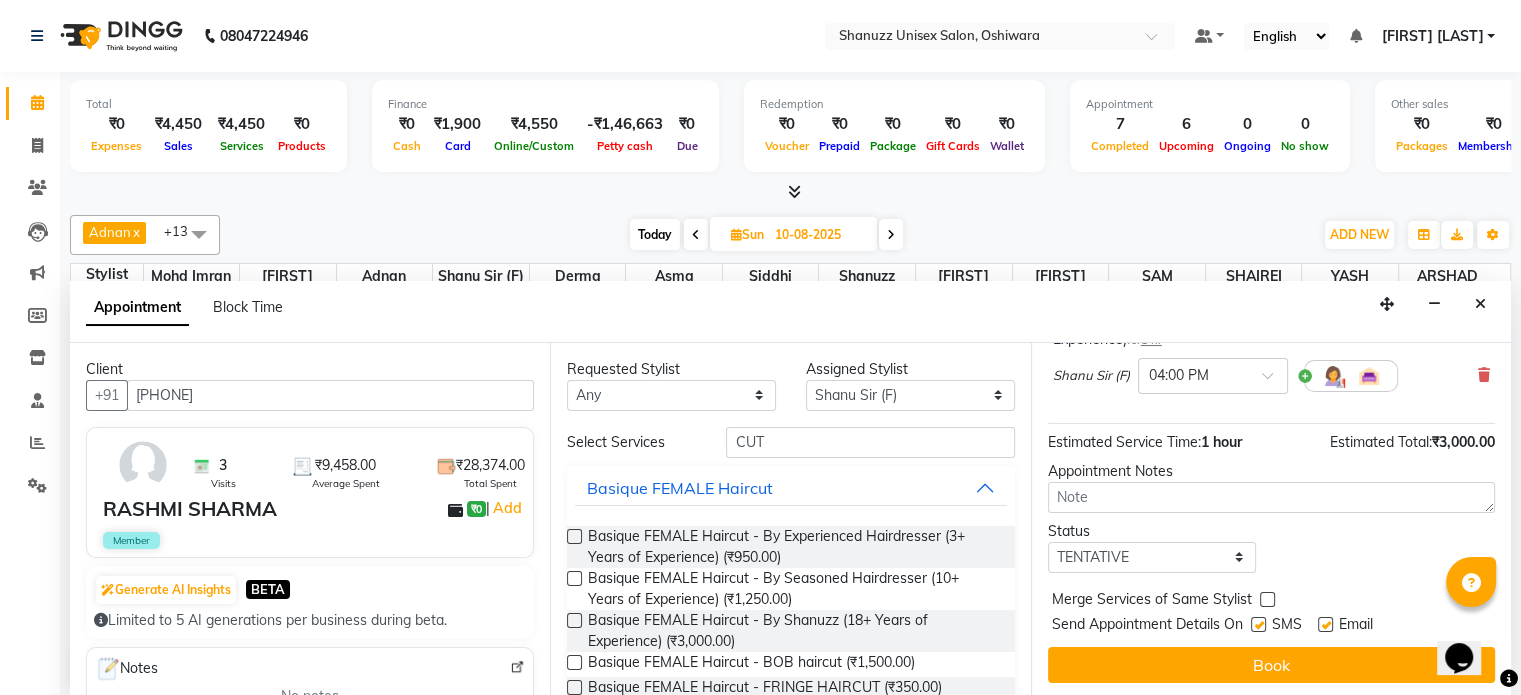 click at bounding box center [1258, 624] 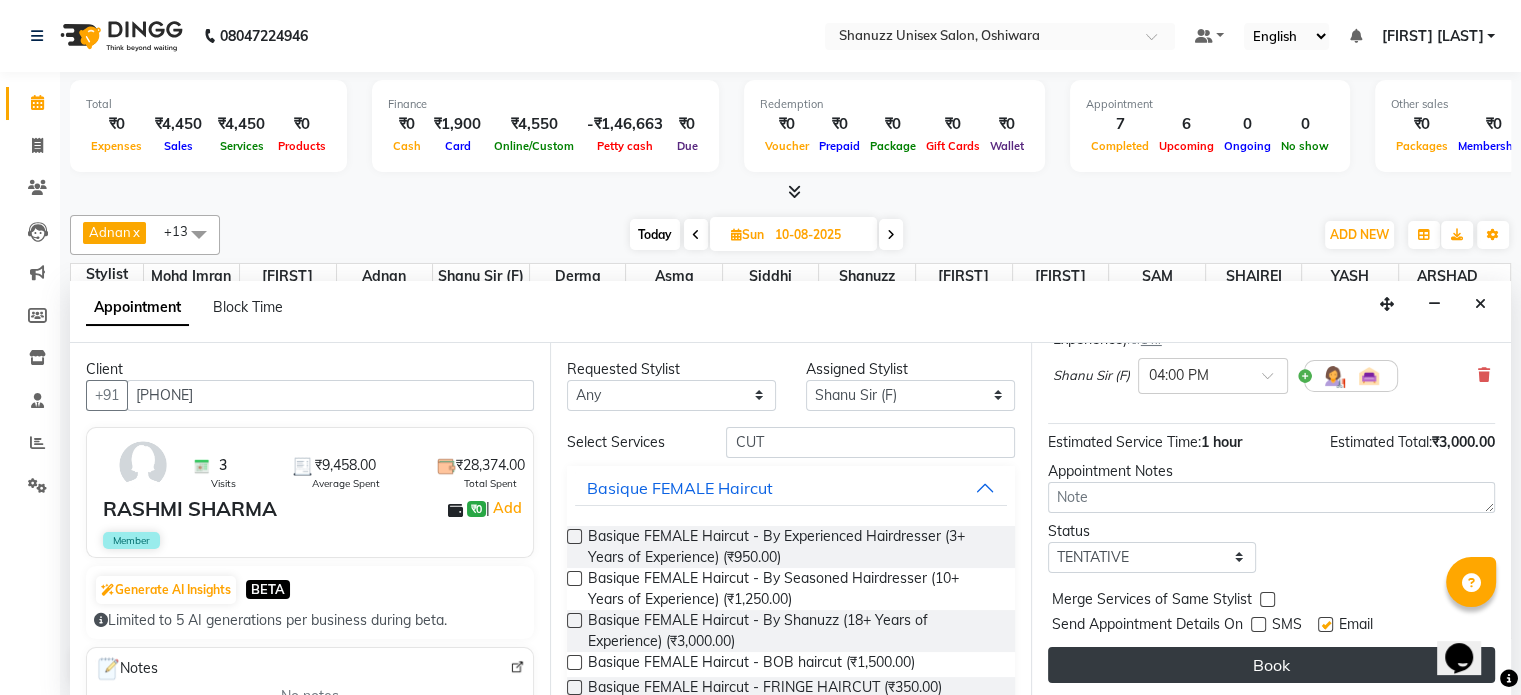 click on "Book" at bounding box center (1271, 665) 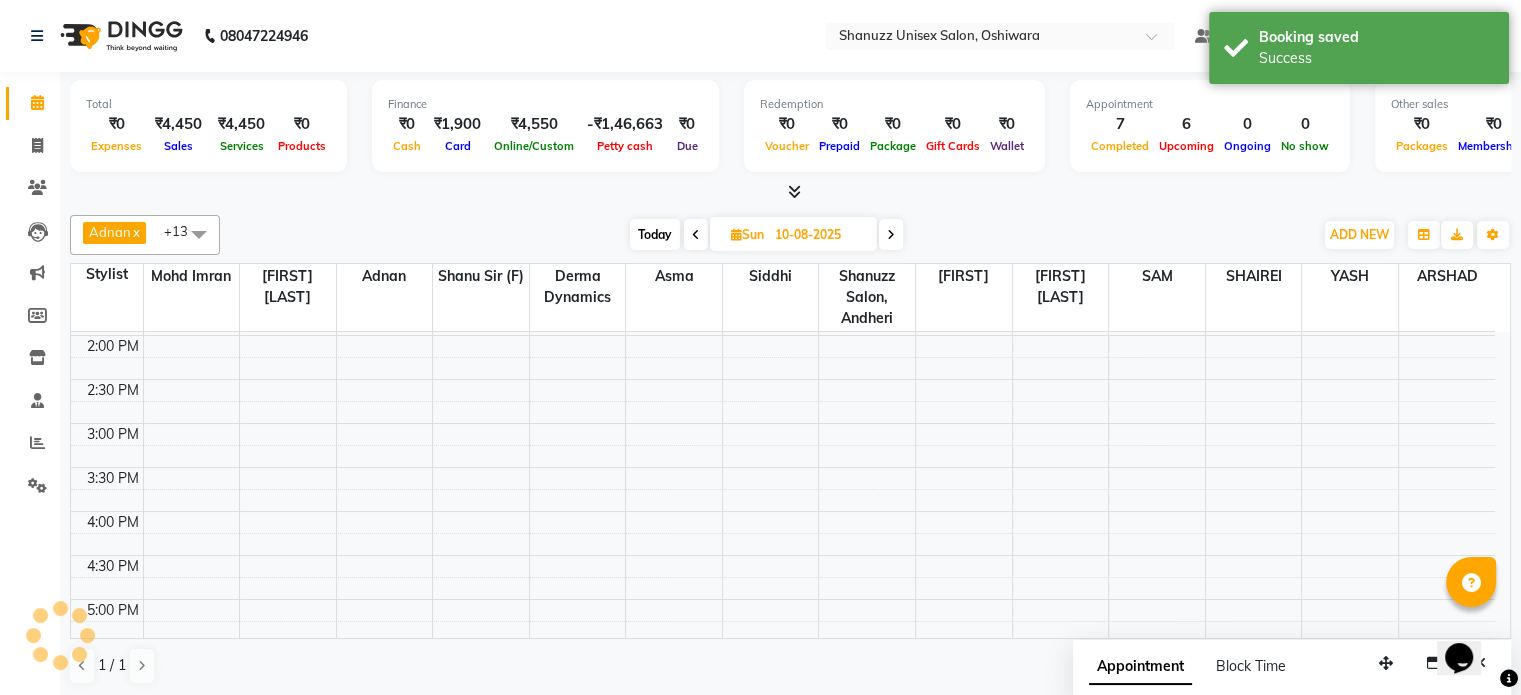 scroll, scrollTop: 0, scrollLeft: 0, axis: both 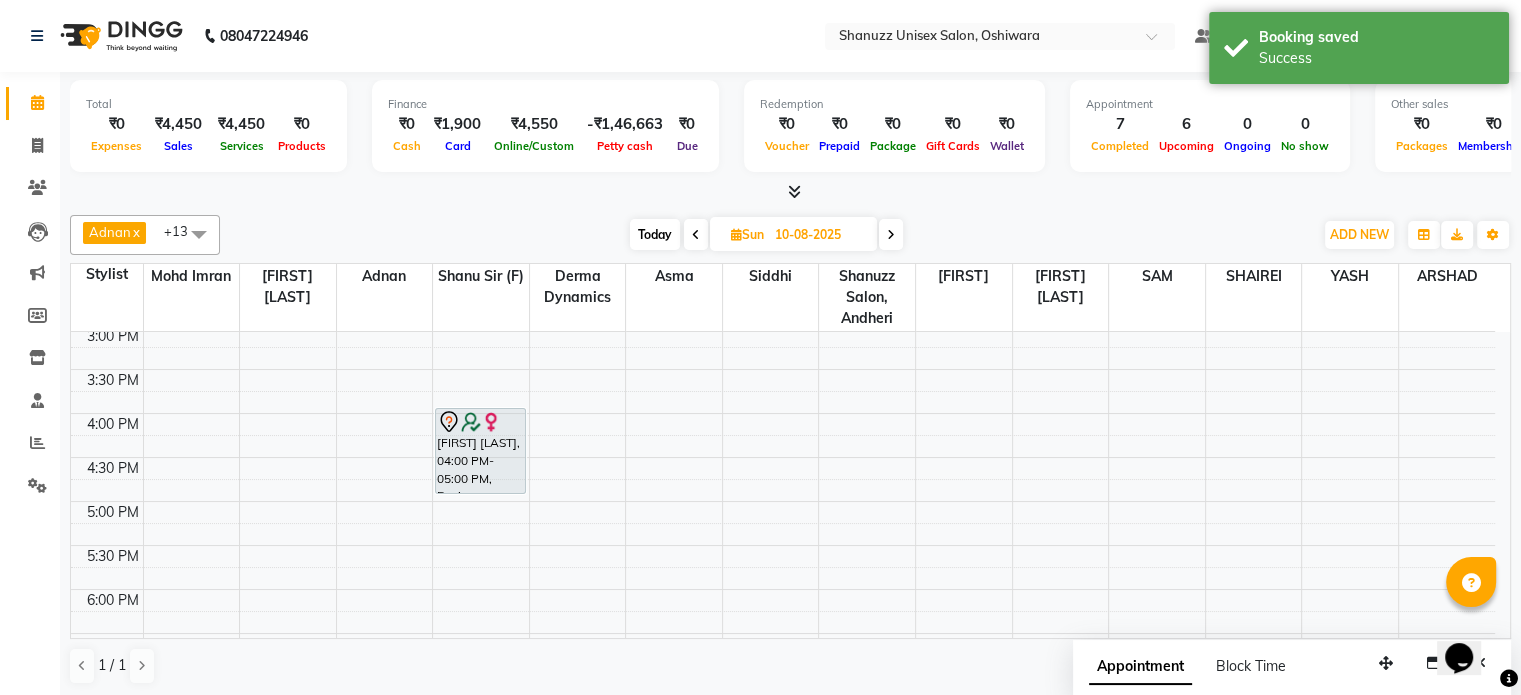 click on "Today" at bounding box center [655, 234] 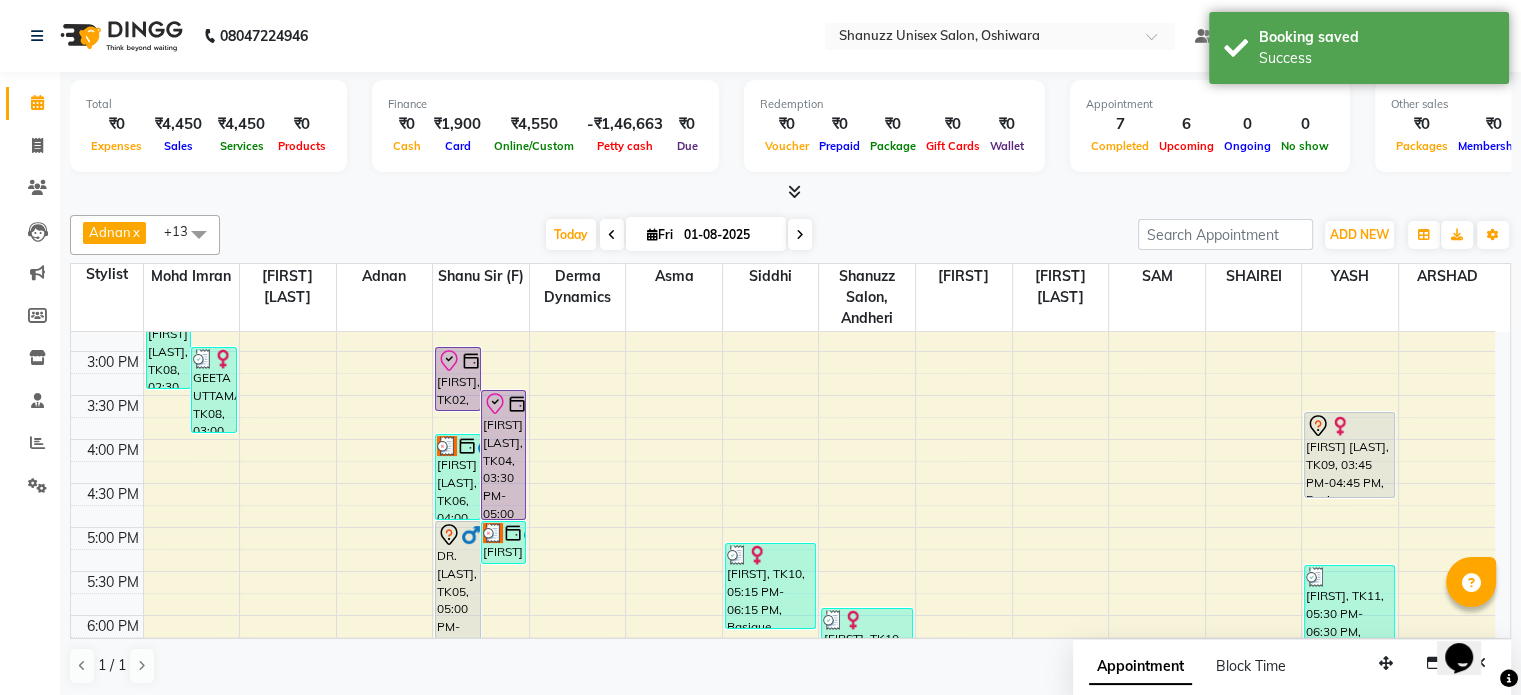 scroll, scrollTop: 490, scrollLeft: 0, axis: vertical 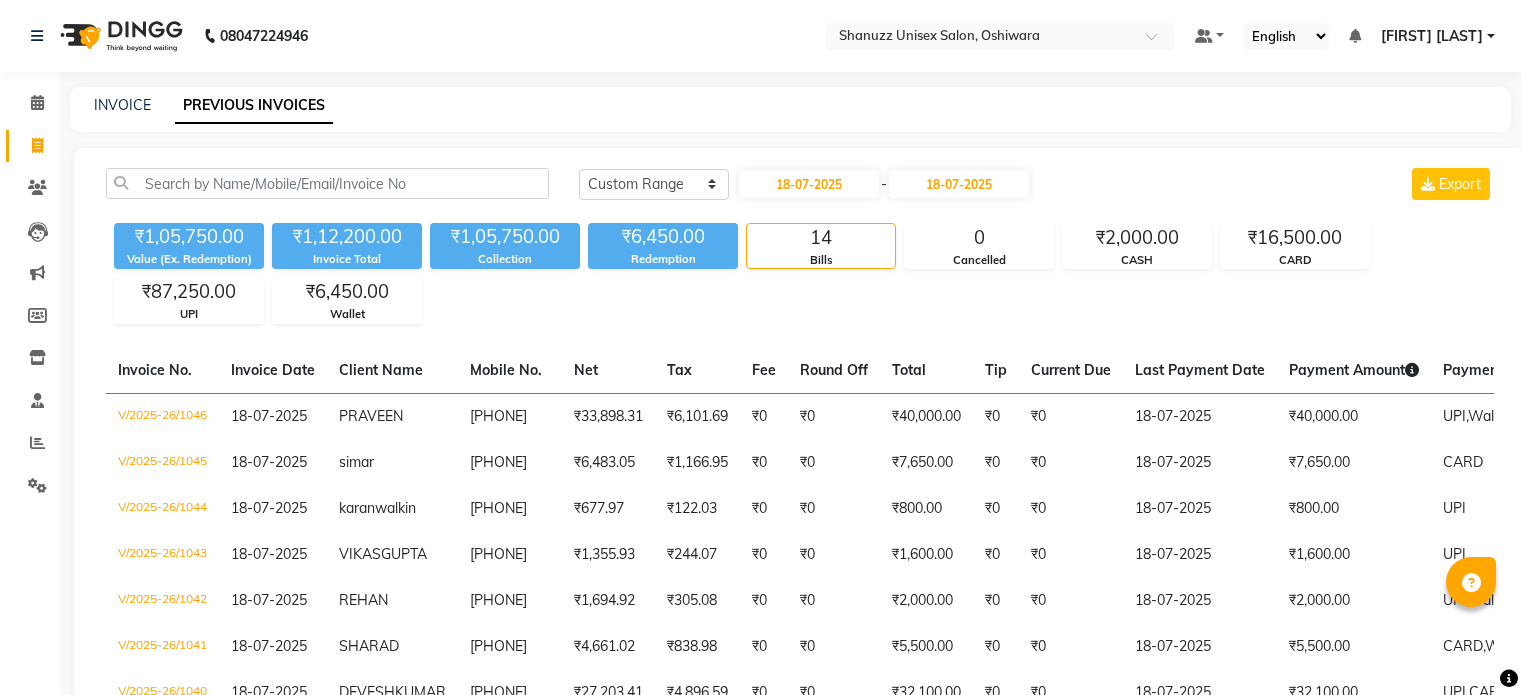 select on "range" 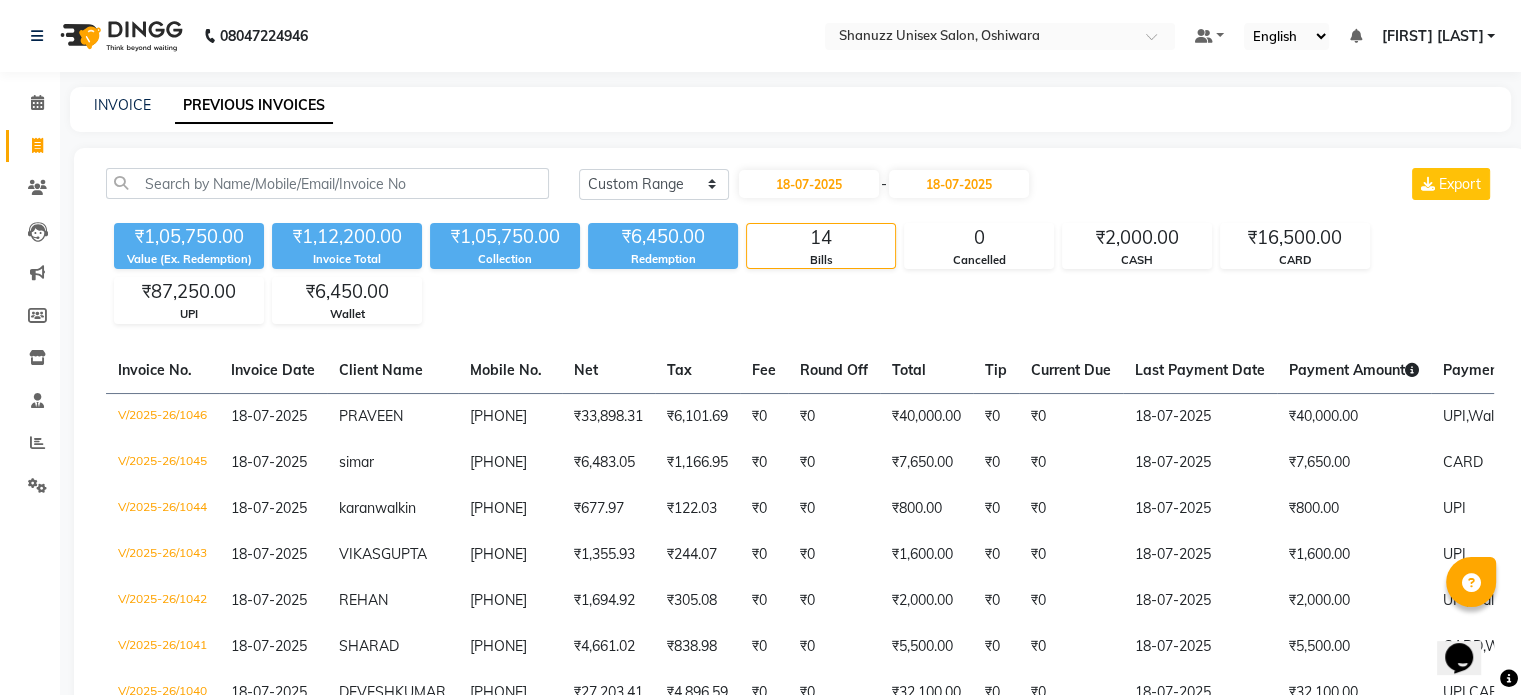 scroll, scrollTop: 0, scrollLeft: 0, axis: both 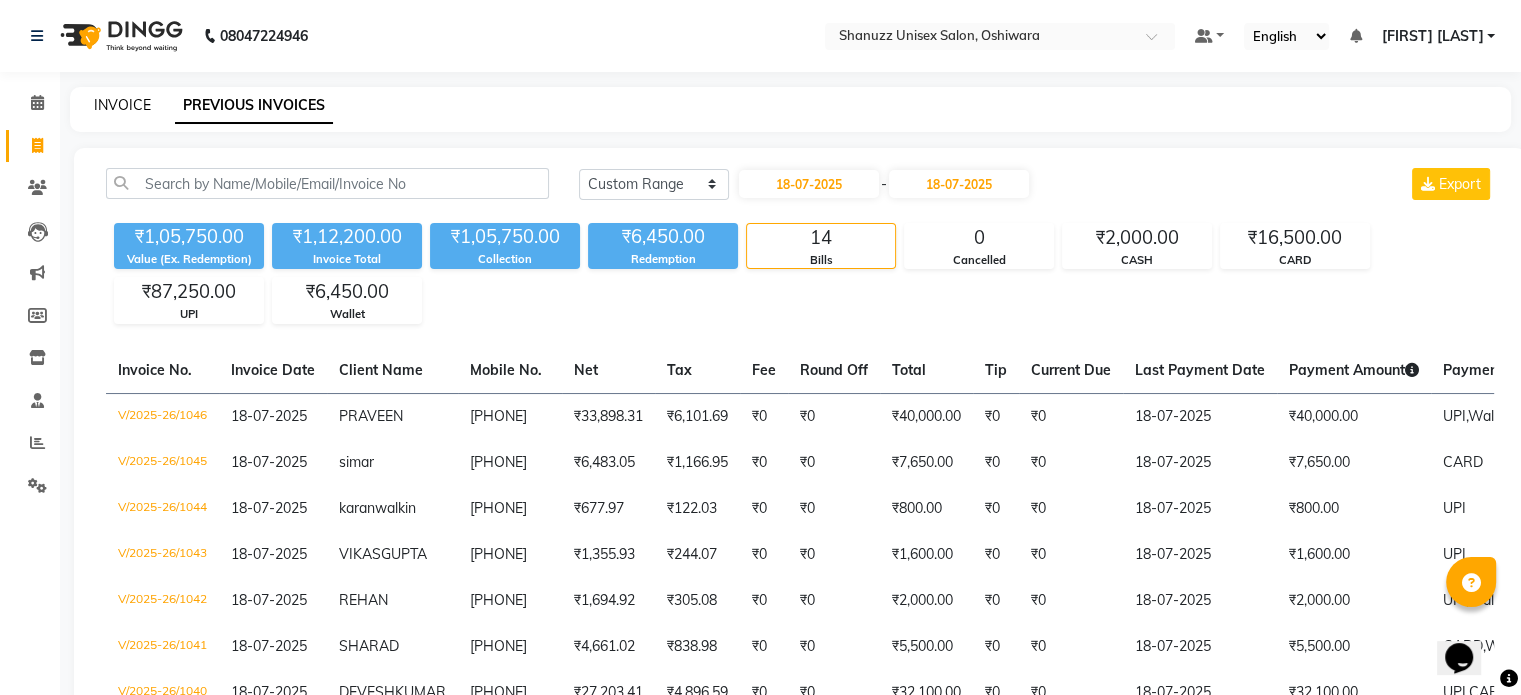 click on "INVOICE" 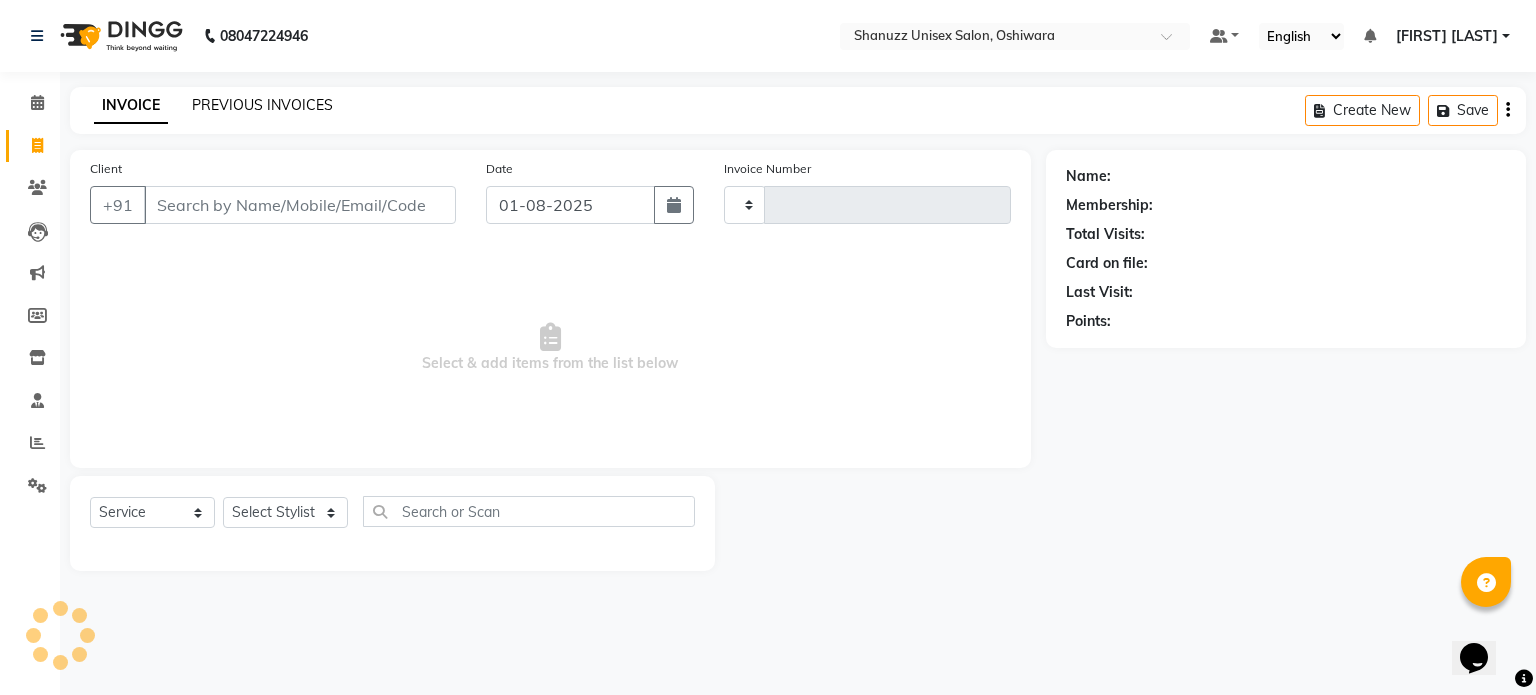 type on "1166" 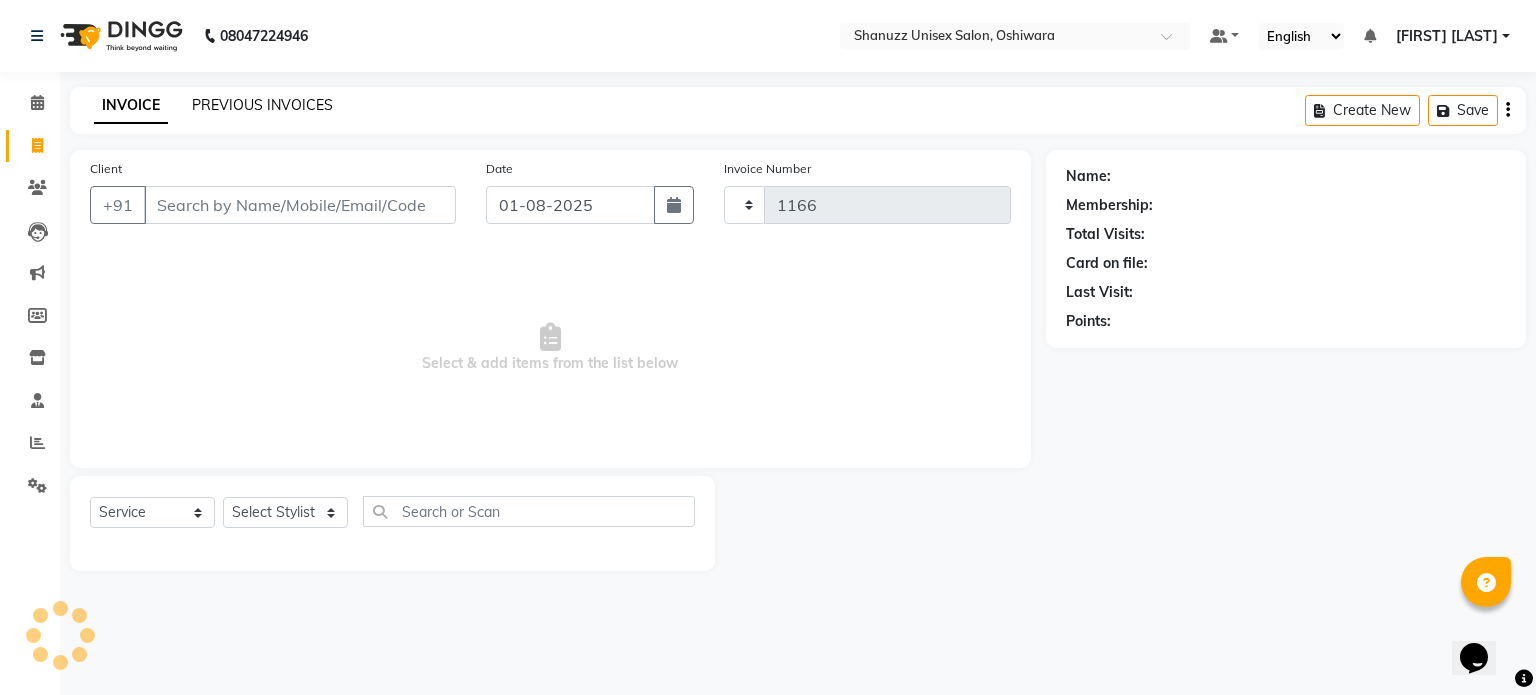 select on "7102" 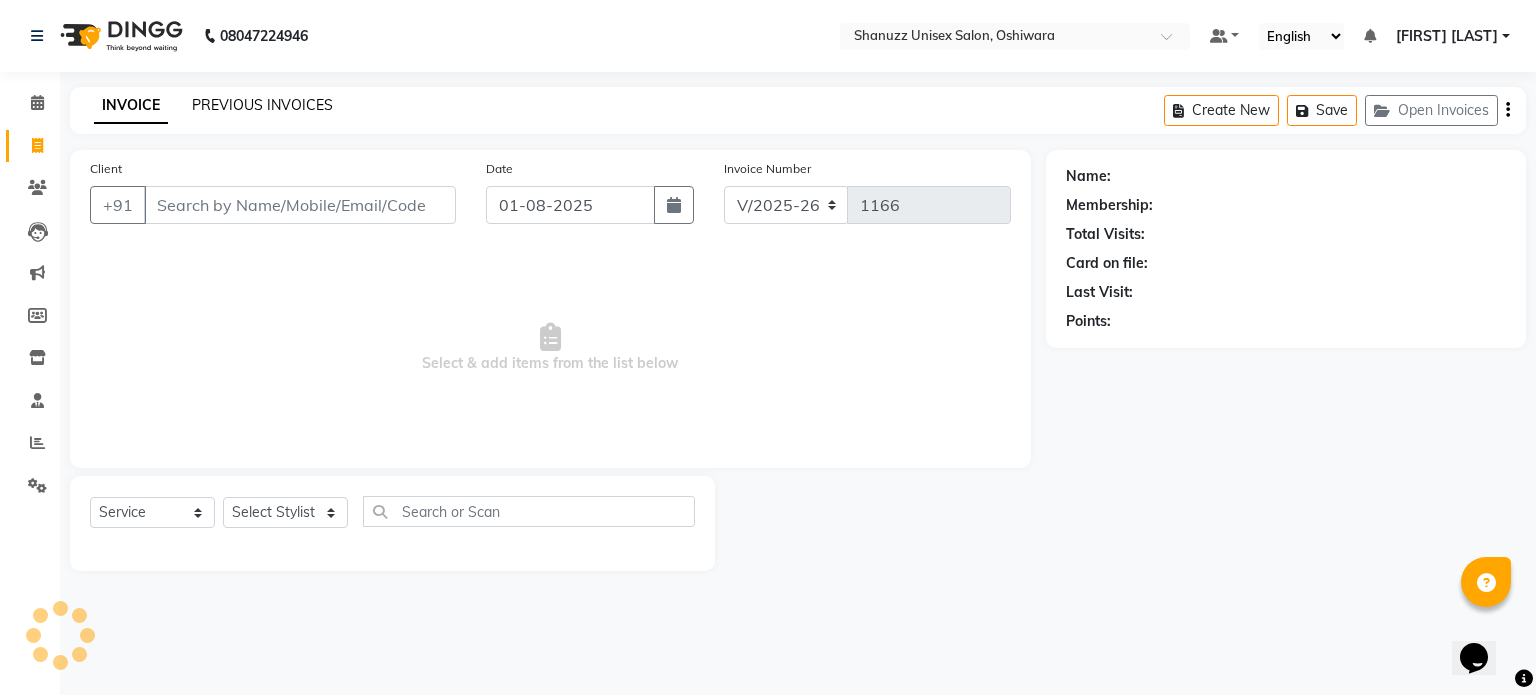 click on "PREVIOUS INVOICES" 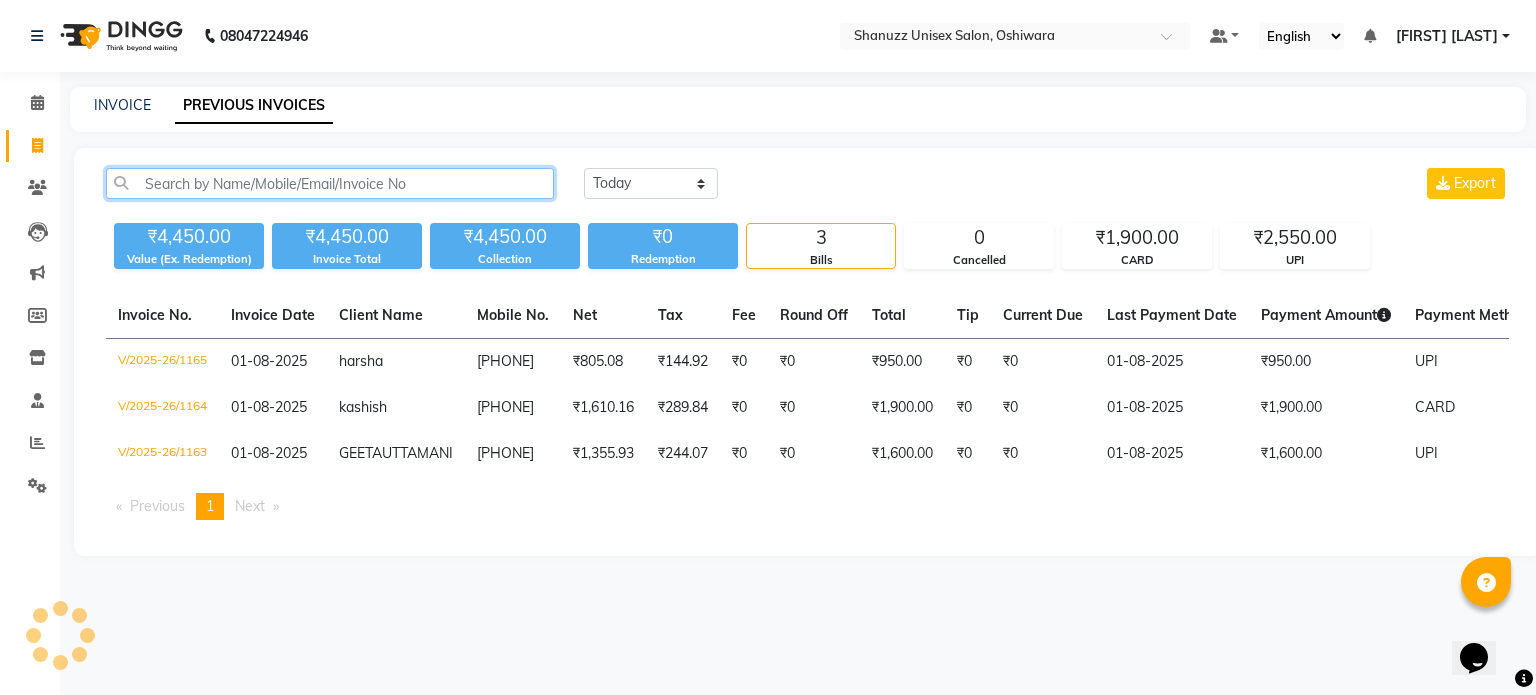 click 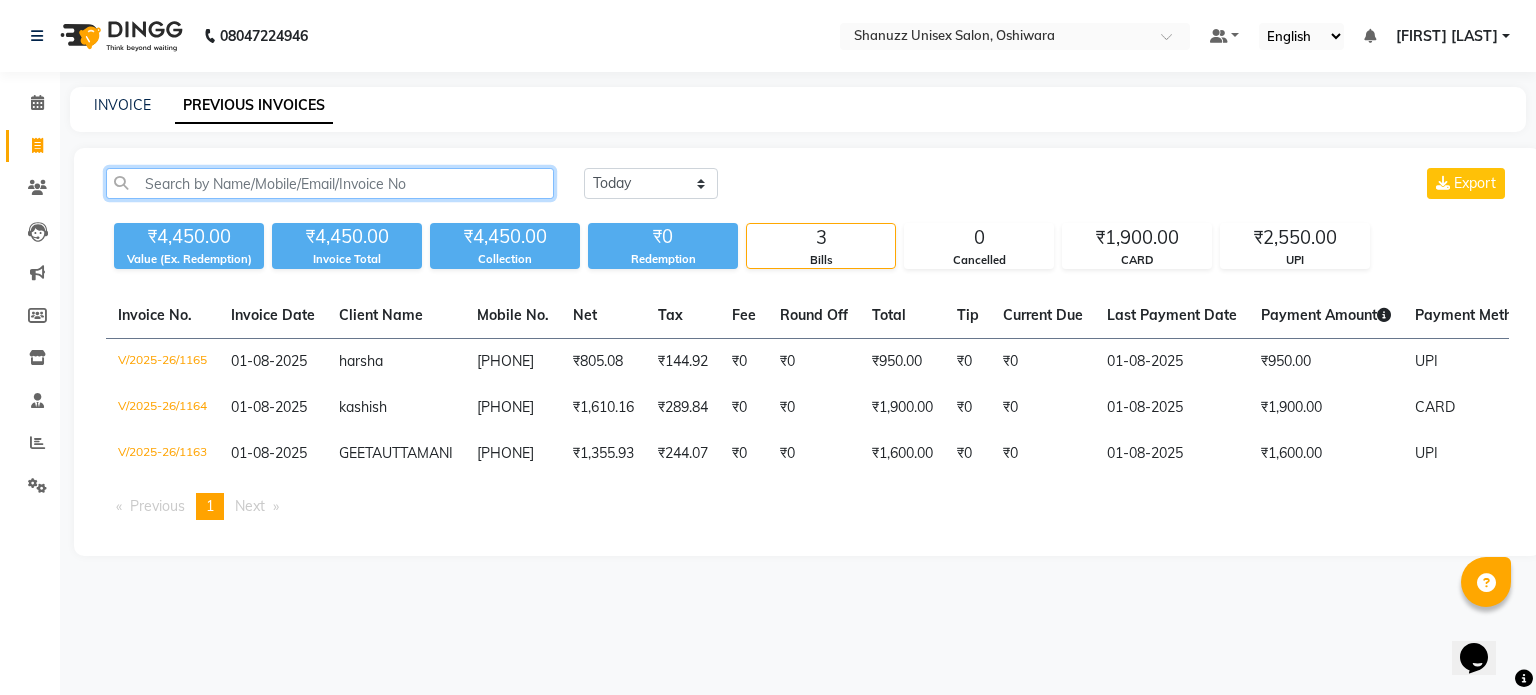 click 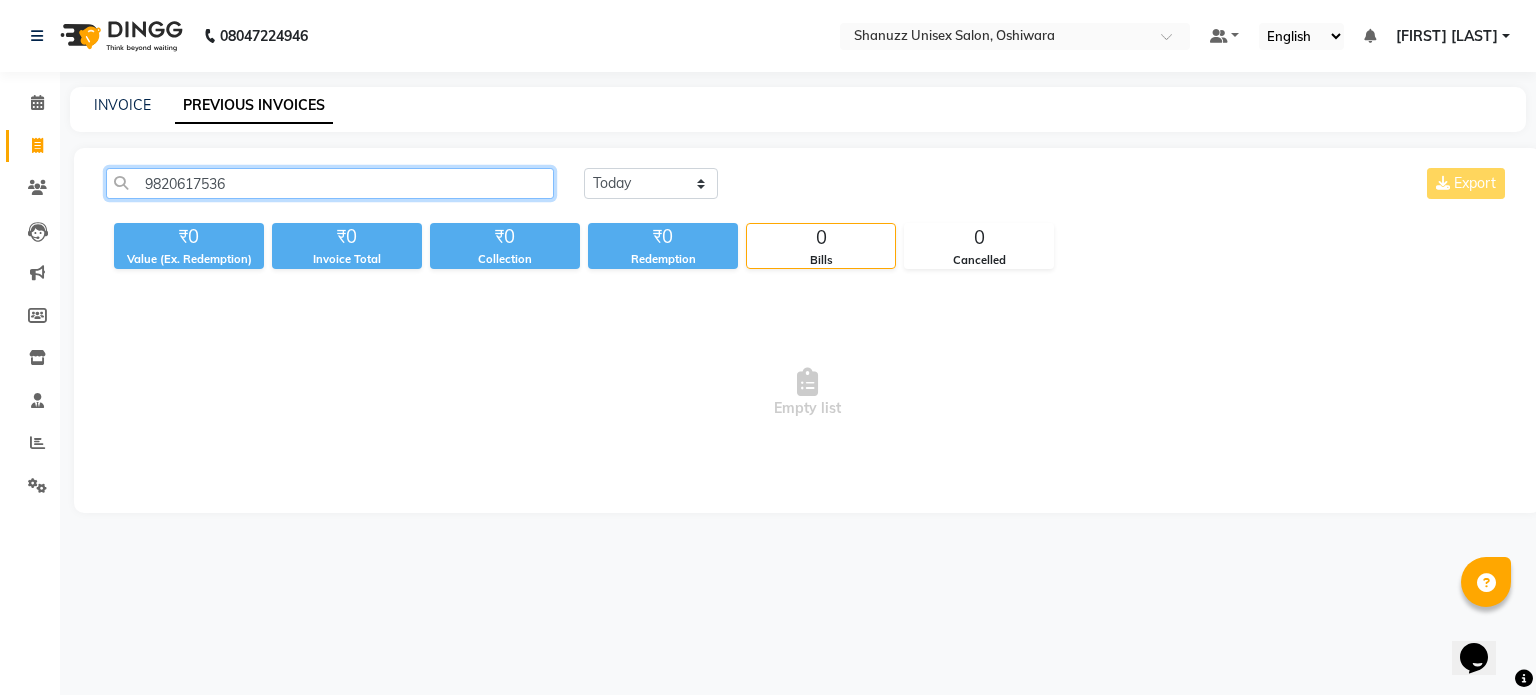 click on "9820617536" 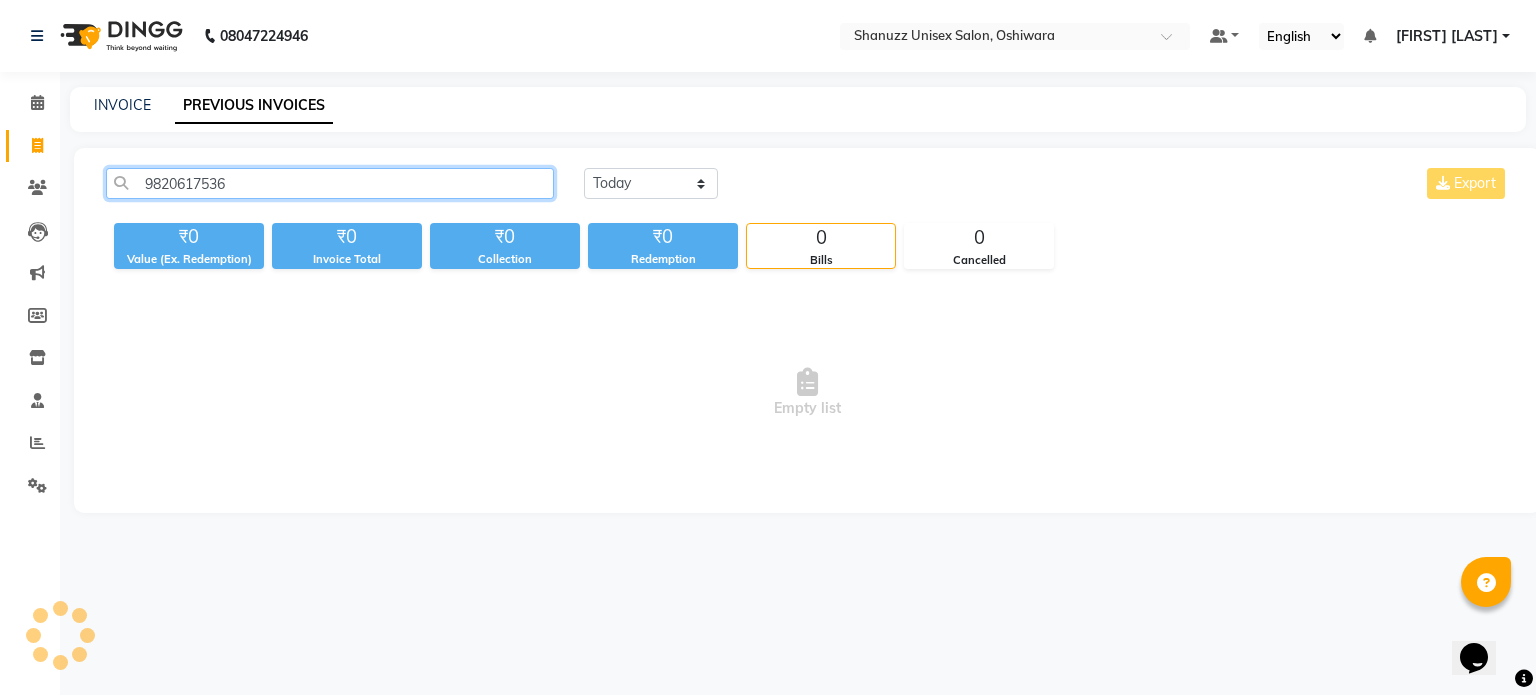 type on "9820617536" 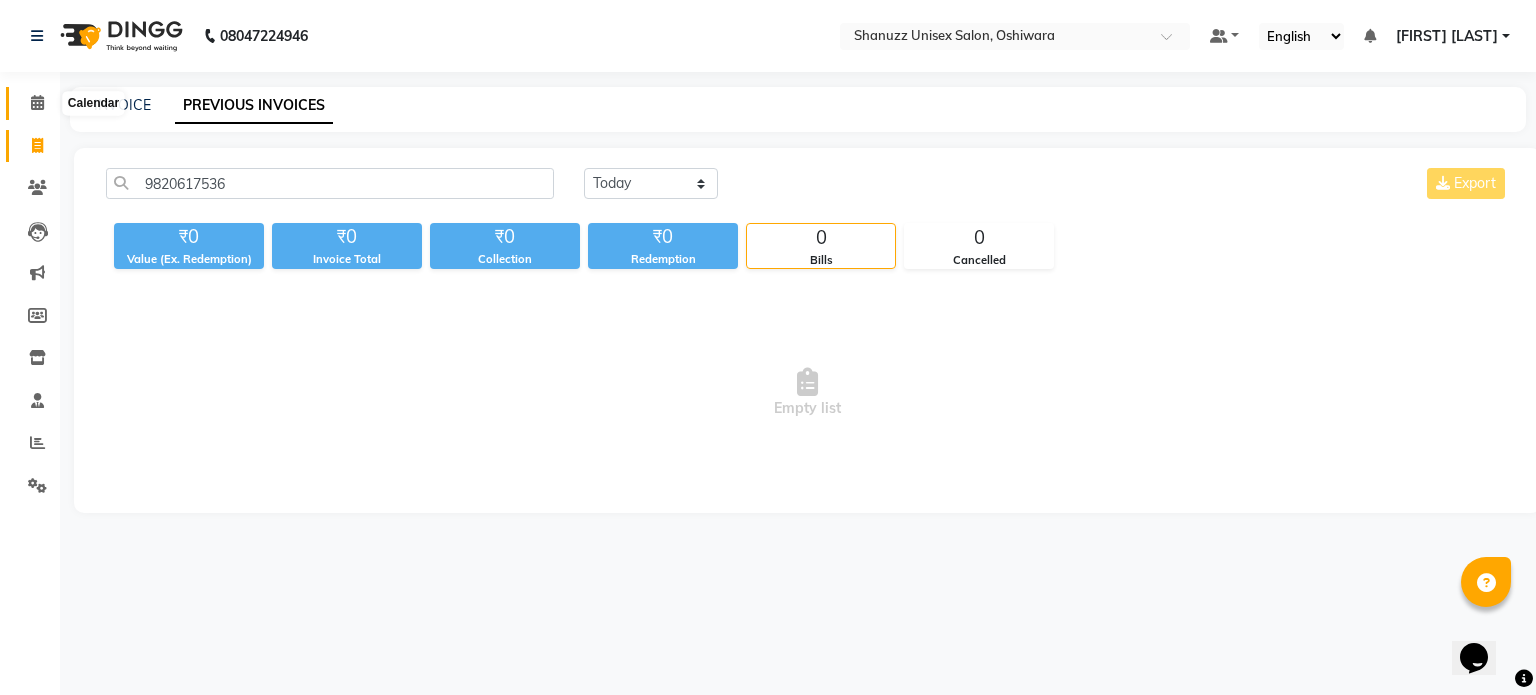 click 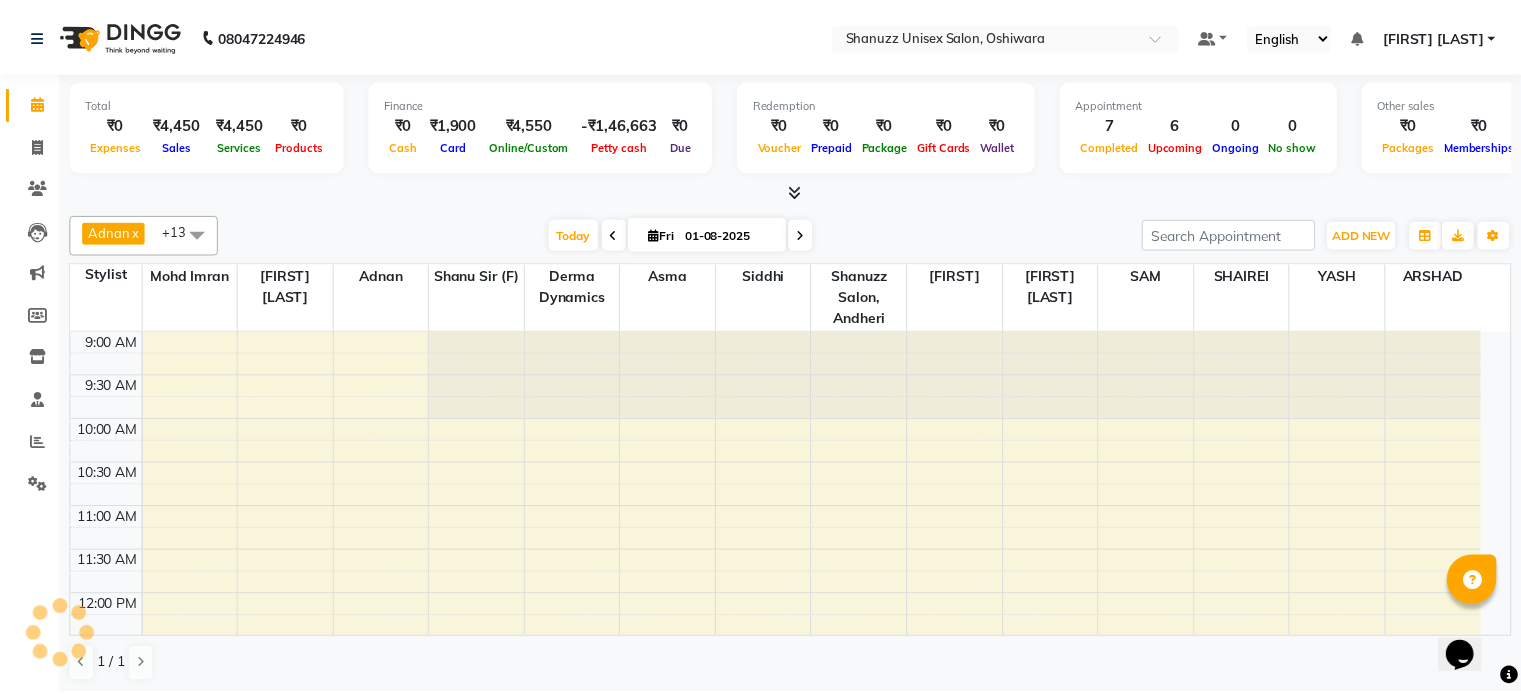 scroll, scrollTop: 0, scrollLeft: 0, axis: both 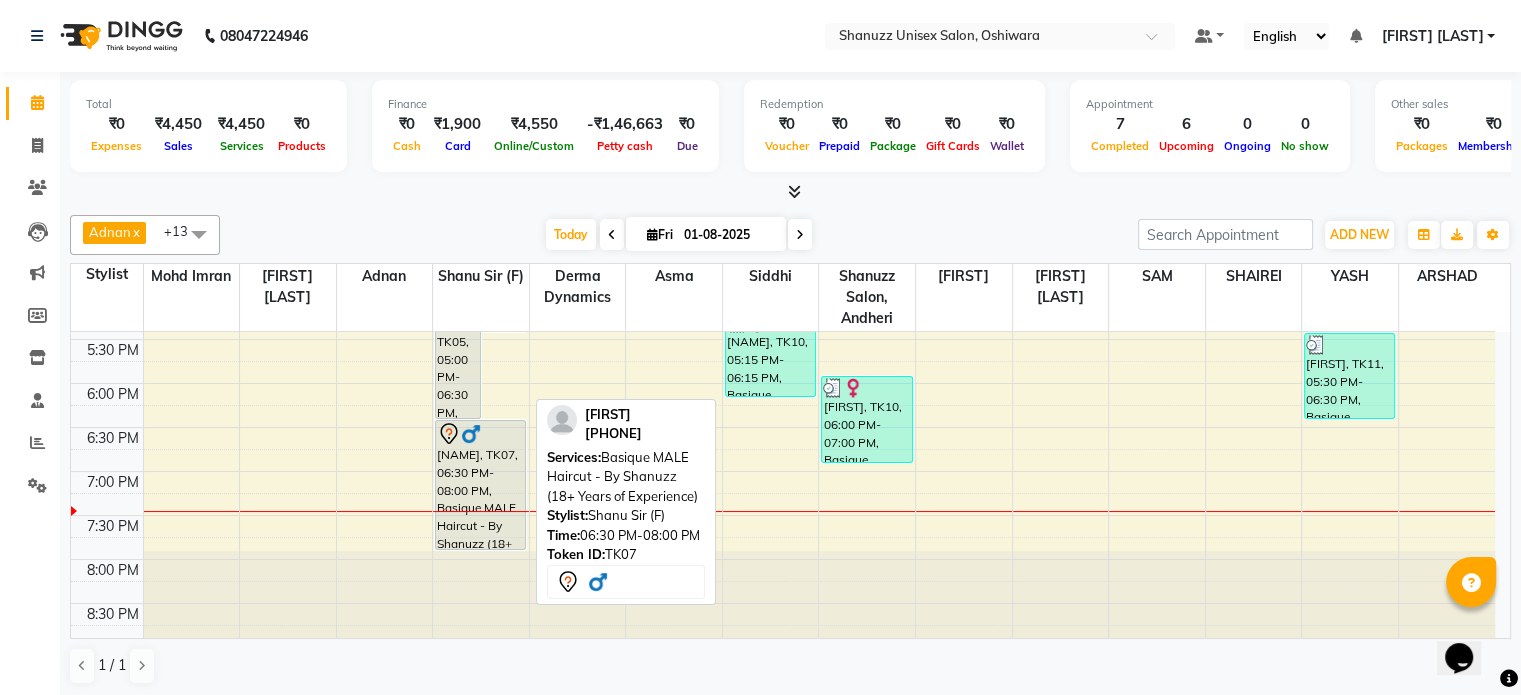 click on "mudit, TK07, 06:30 PM-08:00 PM, Basique MALE Haircut - By Shanuzz (18+ Years of Experience)" at bounding box center (480, 485) 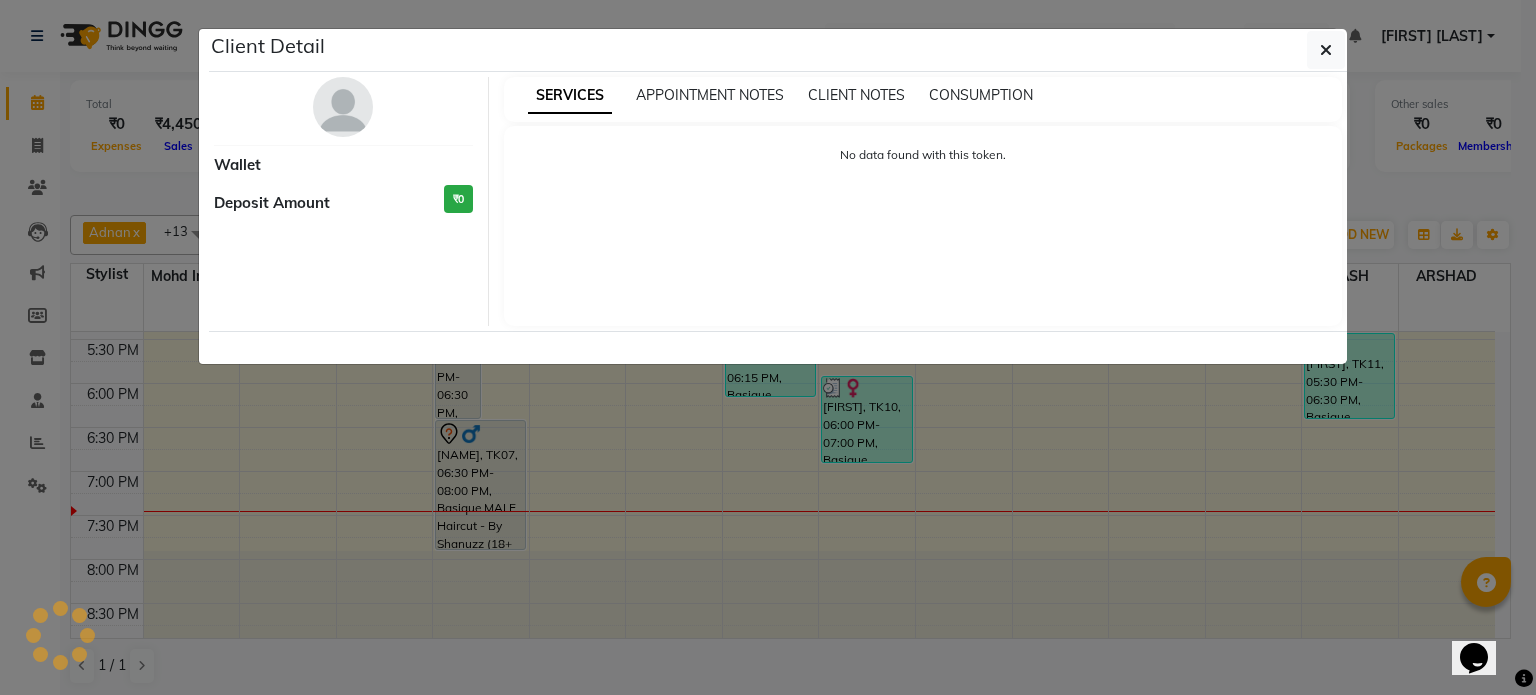 select on "7" 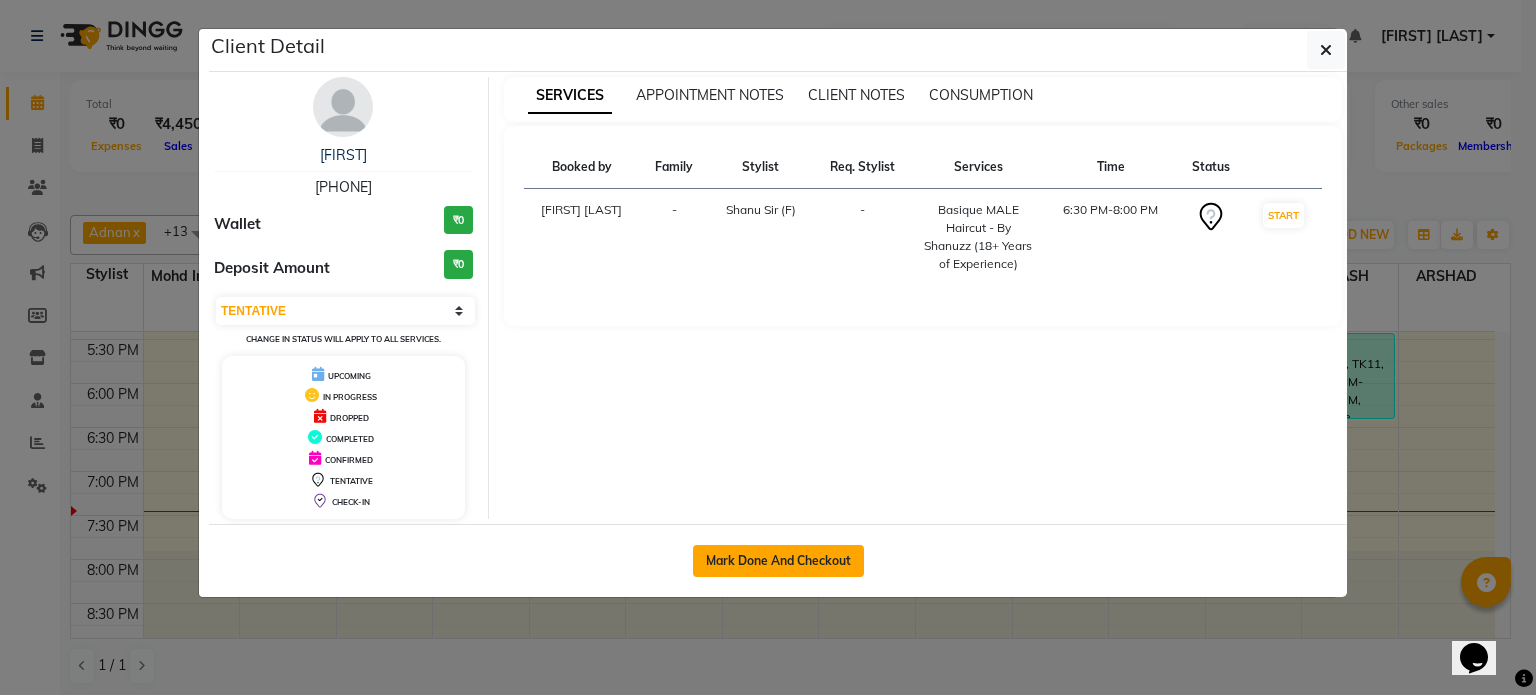 click on "Mark Done And Checkout" 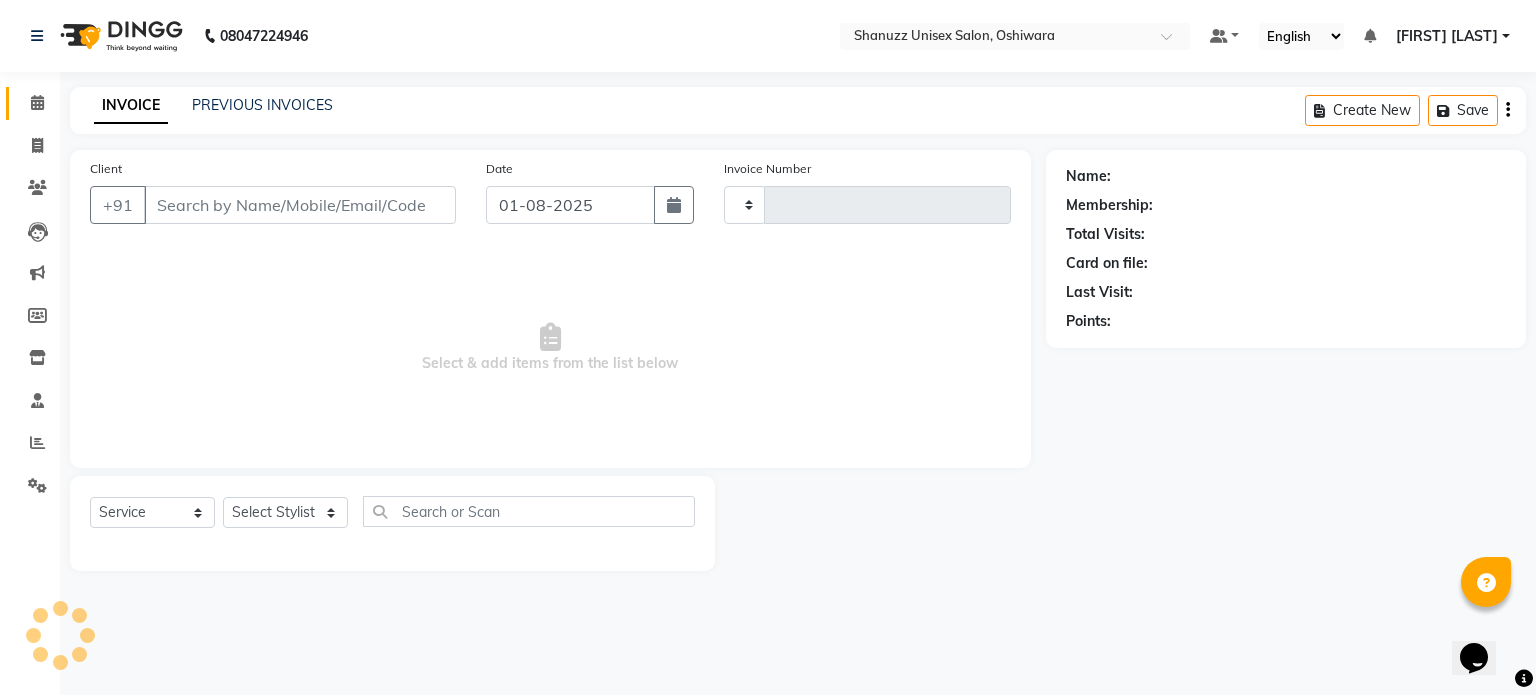 type on "1166" 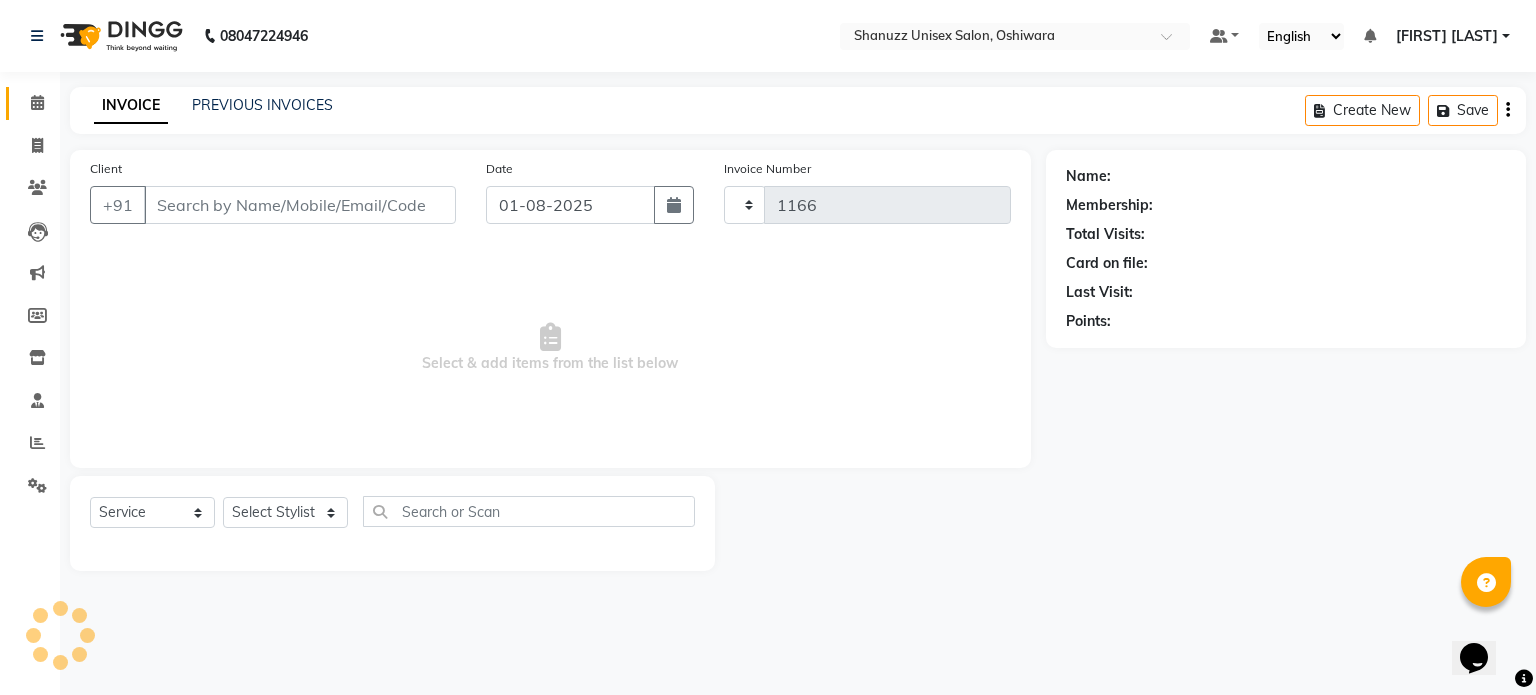 select on "7102" 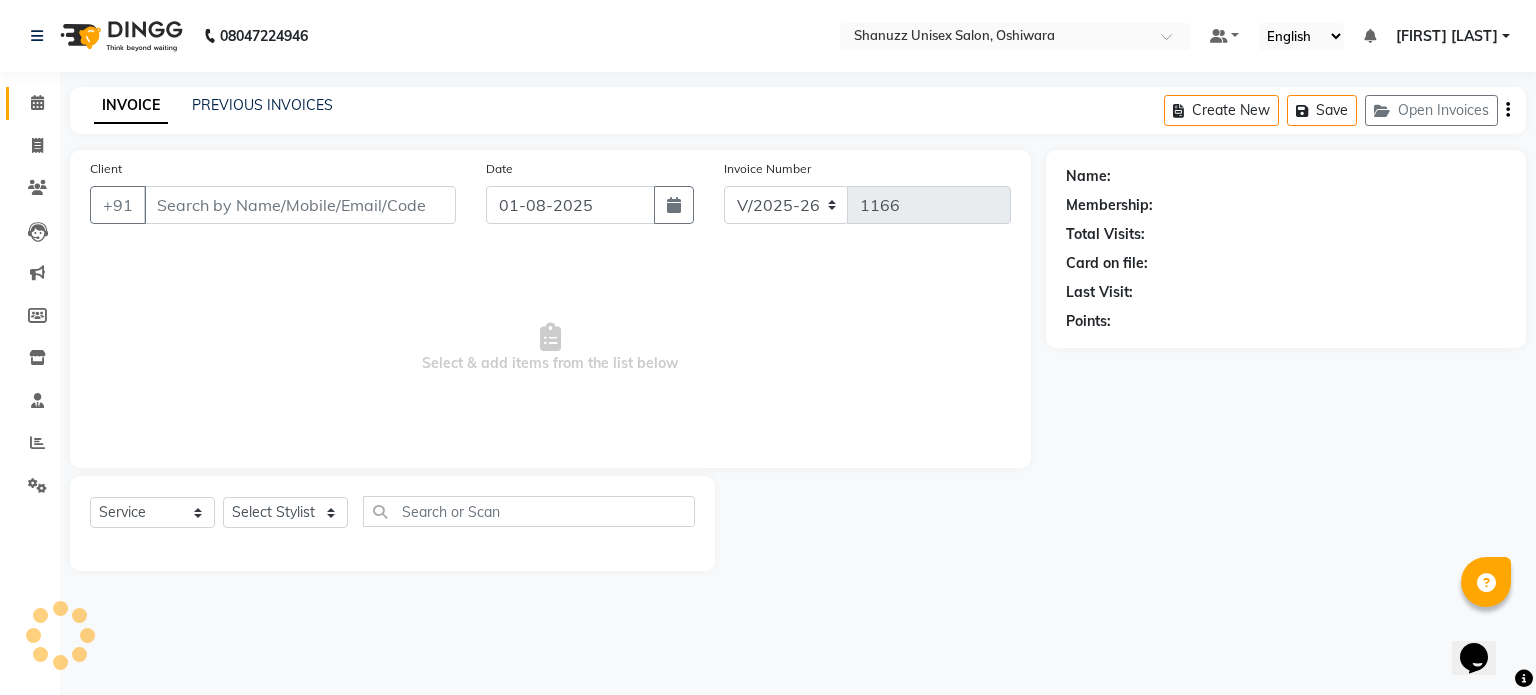 type on "6388598773" 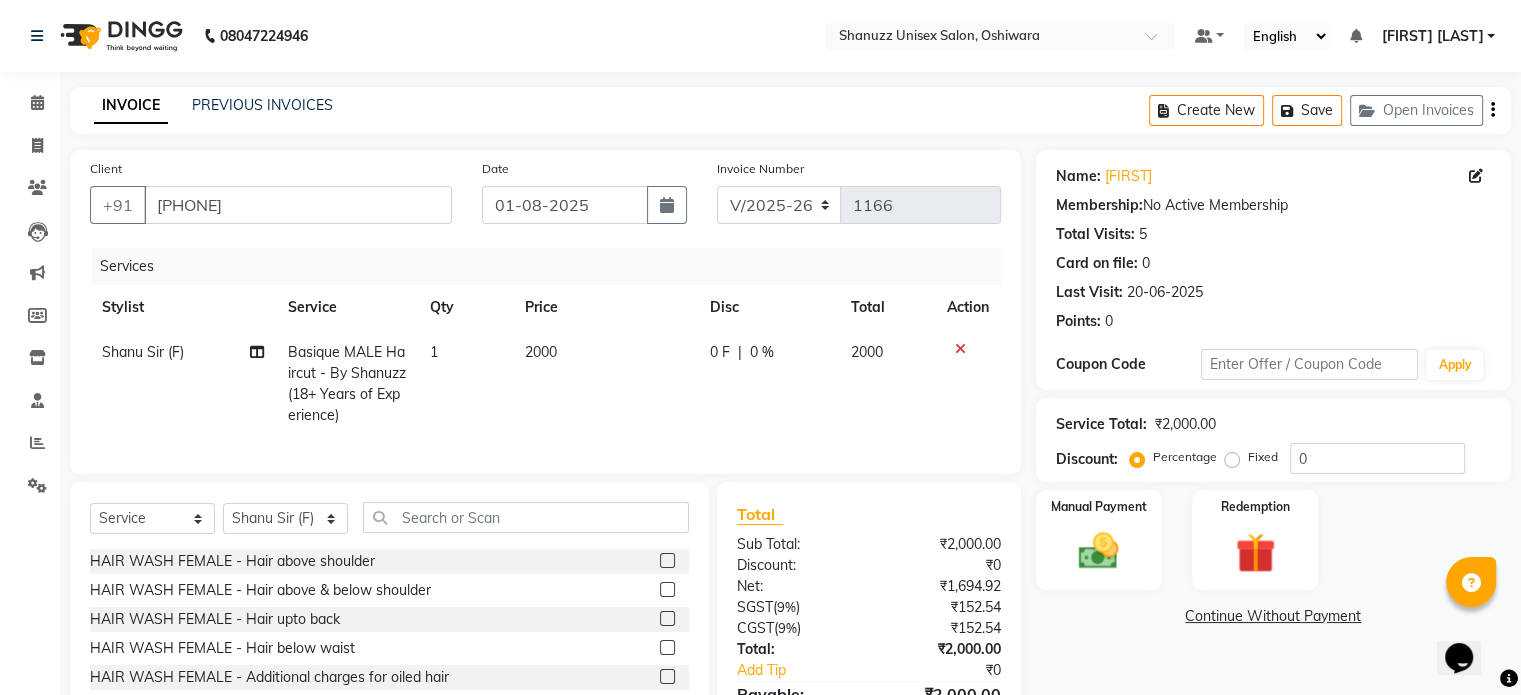 click on "Select  Service  Product  Membership  Package Voucher Prepaid Gift Card  Select Stylist Adnan  ARSHAD Asma  Derma Dynamics Devesh Francis (MO) Gufran Mansuri Harsh Mohd Faizan Mohd Imran  Omkar Osama Patel Rohan  ROSHAN Salvana Motha SAM Shahbaz (D) Shahne Alam SHAIREI Shanu Sir (F) Shanuzz (Oshiwara) Shanuzz Salon, Andheri Siddhi  SUBHASH  Tanishka Panchal VARSHADA JUVALE YASH" 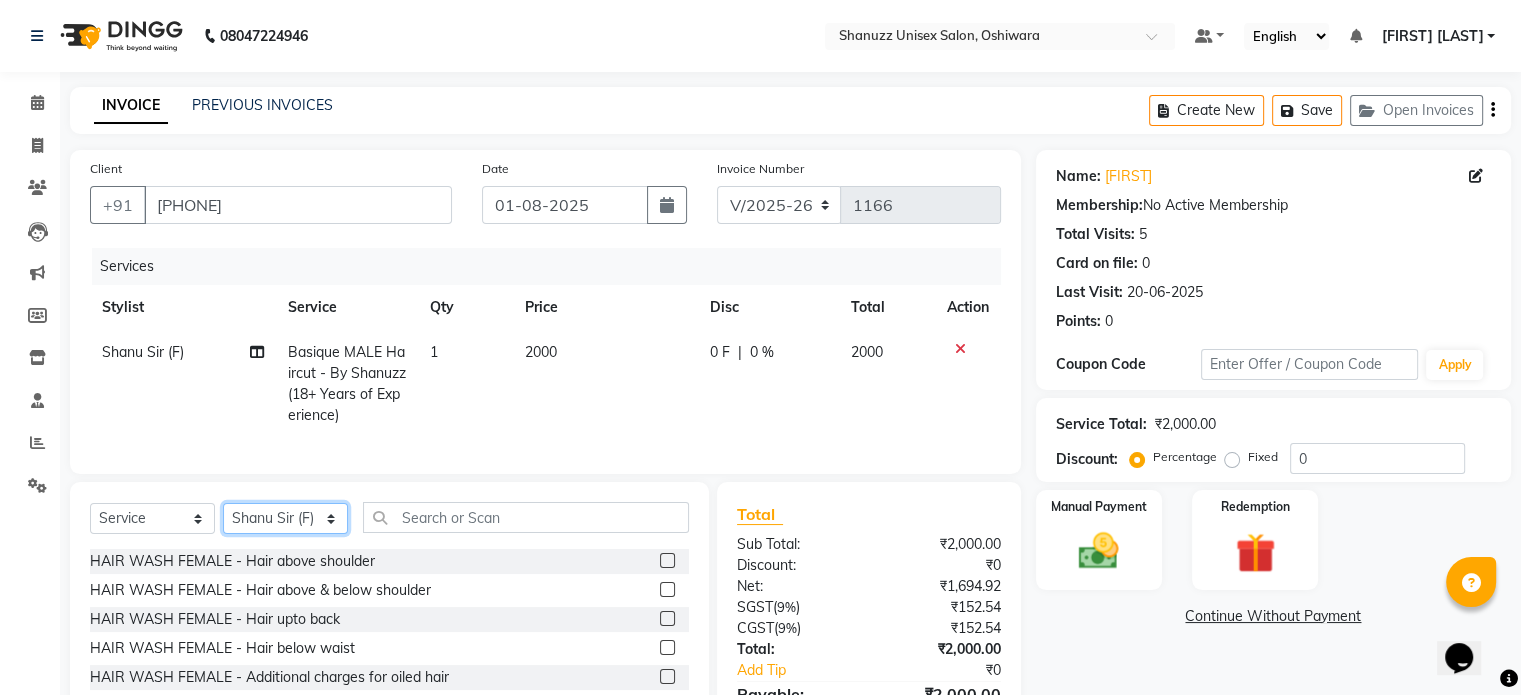 click on "Select Stylist Adnan  ARSHAD Asma  Derma Dynamics Devesh Francis (MO) Gufran Mansuri Harsh Mohd Faizan Mohd Imran  Omkar Osama Patel Rohan  ROSHAN Salvana Motha SAM Shahbaz (D) Shahne Alam SHAIREI Shanu Sir (F) Shanuzz (Oshiwara) Shanuzz Salon, Andheri Siddhi  SUBHASH  Tanishka Panchal VARSHADA JUVALE YASH" 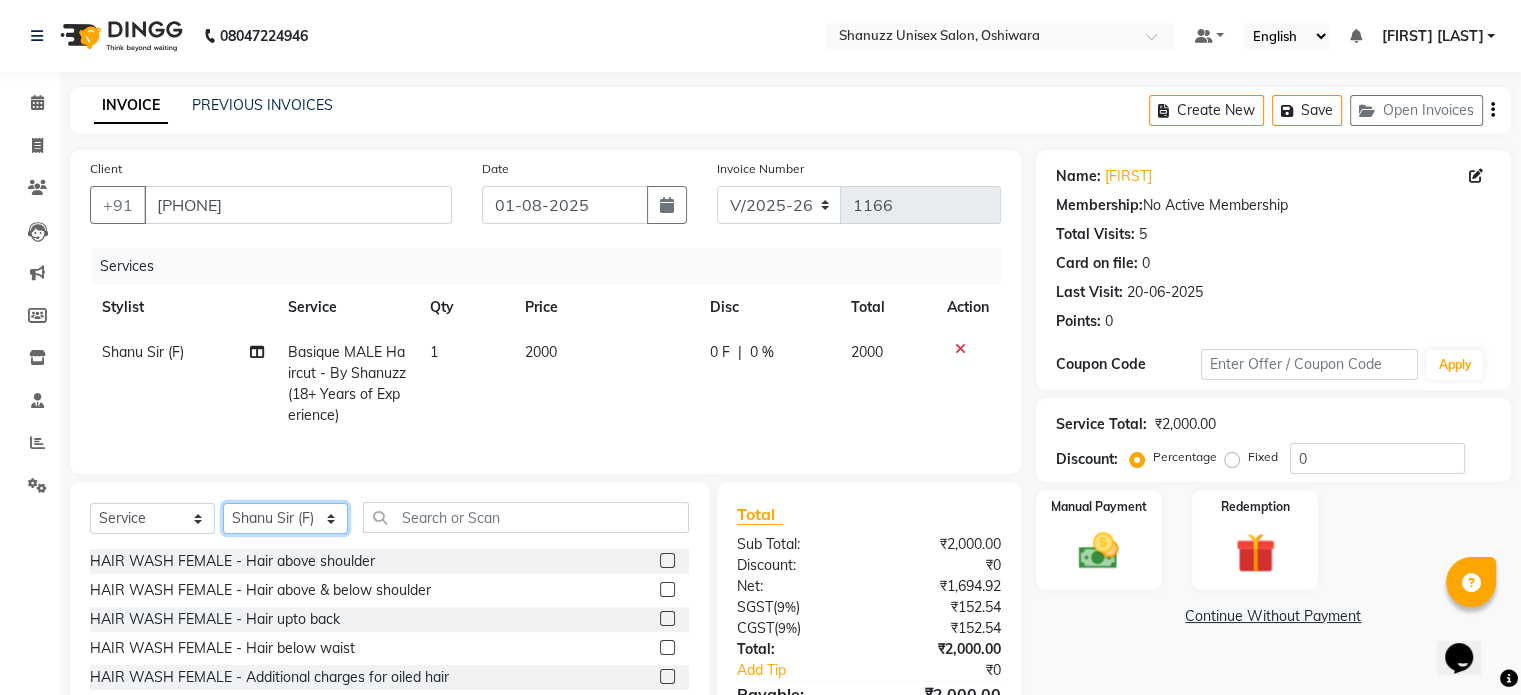 select on "84401" 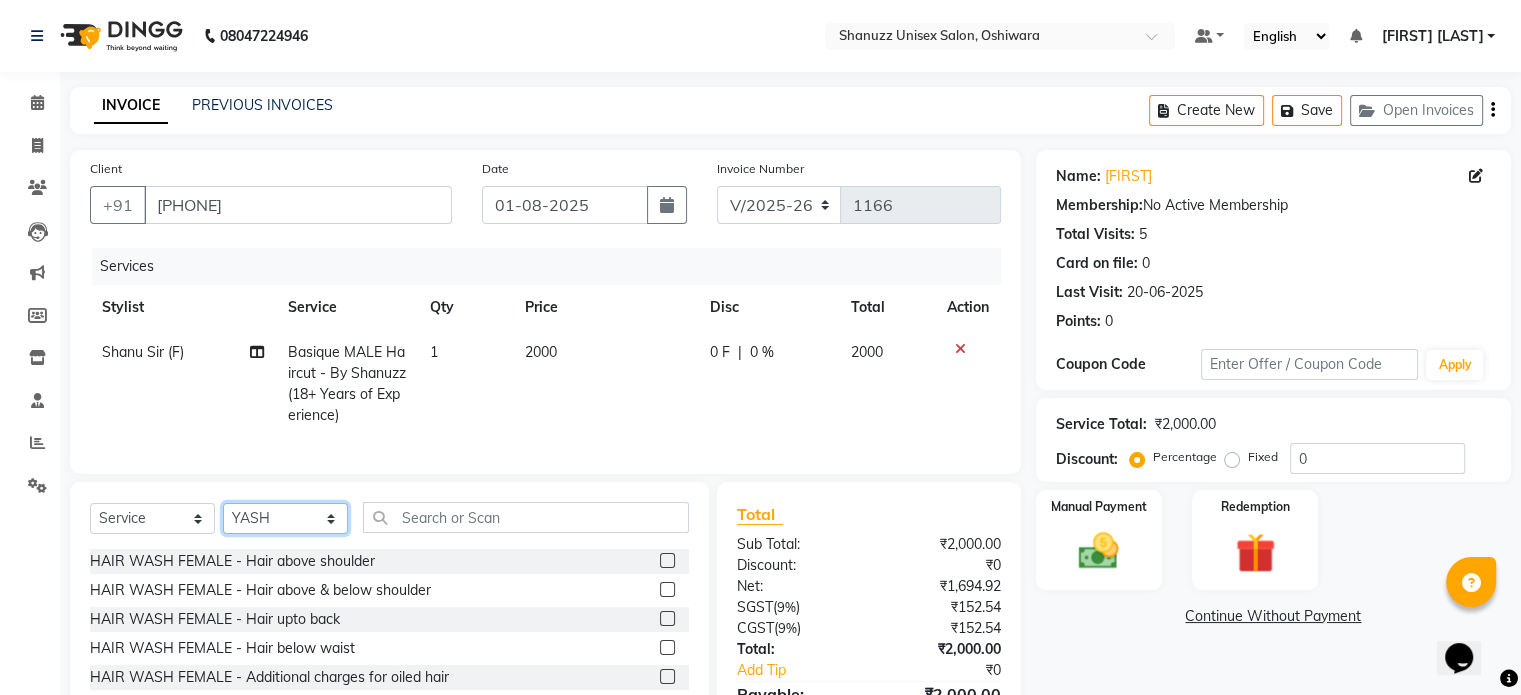 click on "Select Stylist Adnan  ARSHAD Asma  Derma Dynamics Devesh Francis (MO) Gufran Mansuri Harsh Mohd Faizan Mohd Imran  Omkar Osama Patel Rohan  ROSHAN Salvana Motha SAM Shahbaz (D) Shahne Alam SHAIREI Shanu Sir (F) Shanuzz (Oshiwara) Shanuzz Salon, Andheri Siddhi  SUBHASH  Tanishka Panchal VARSHADA JUVALE YASH" 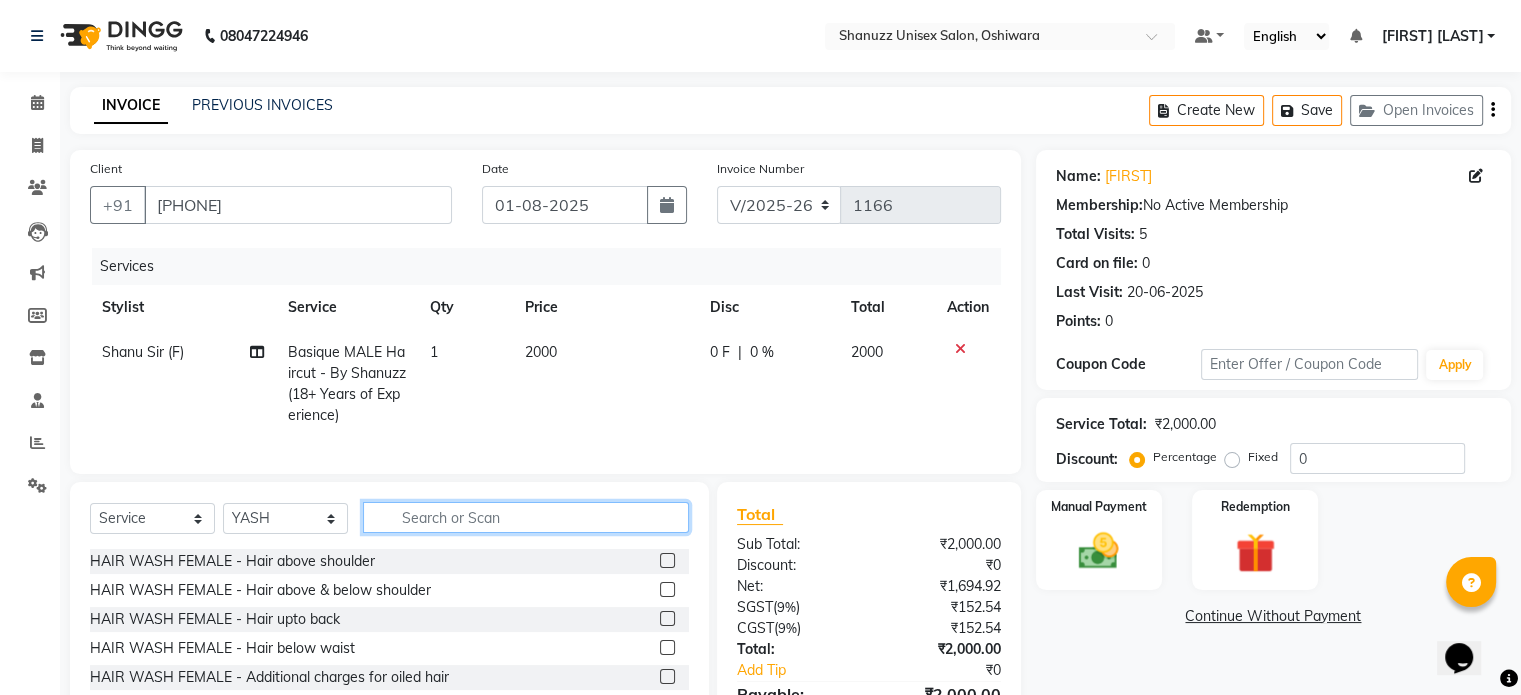 click 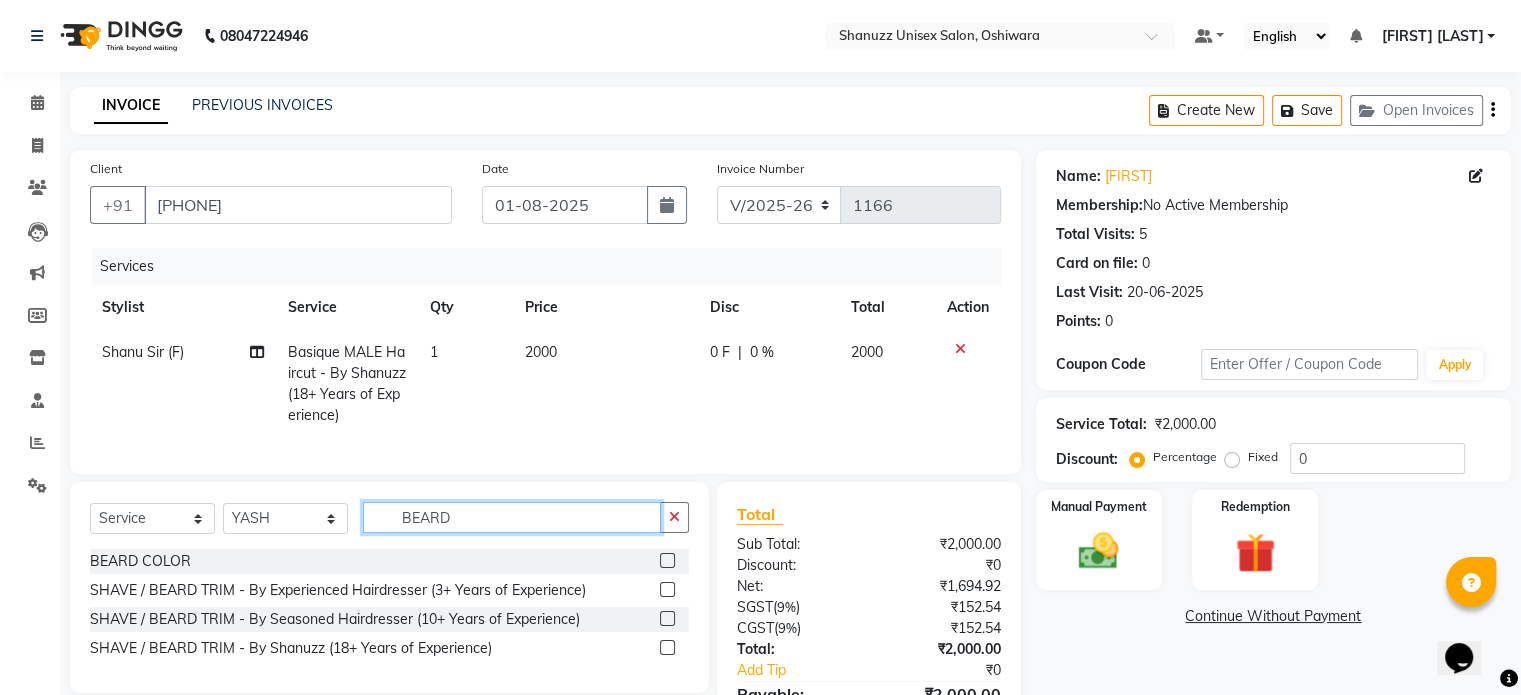 type on "BEARD" 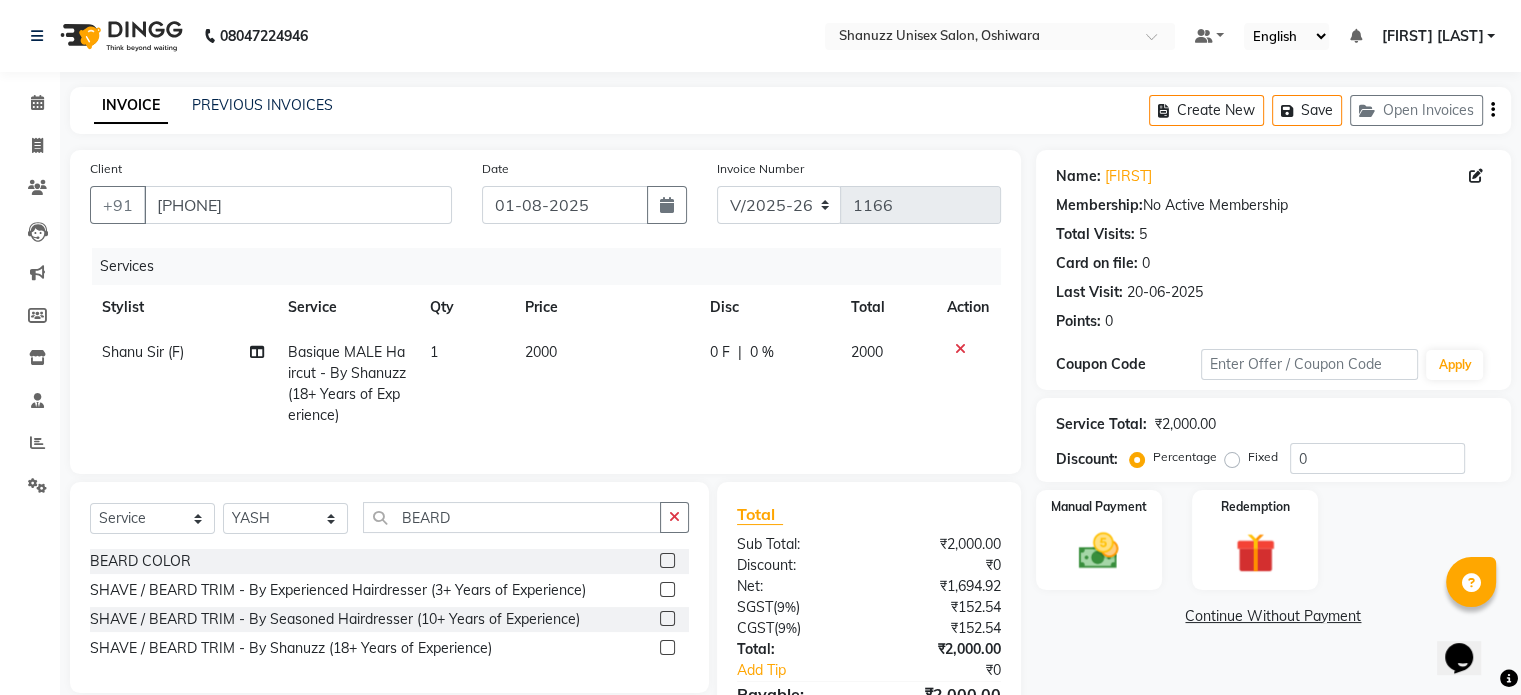 click 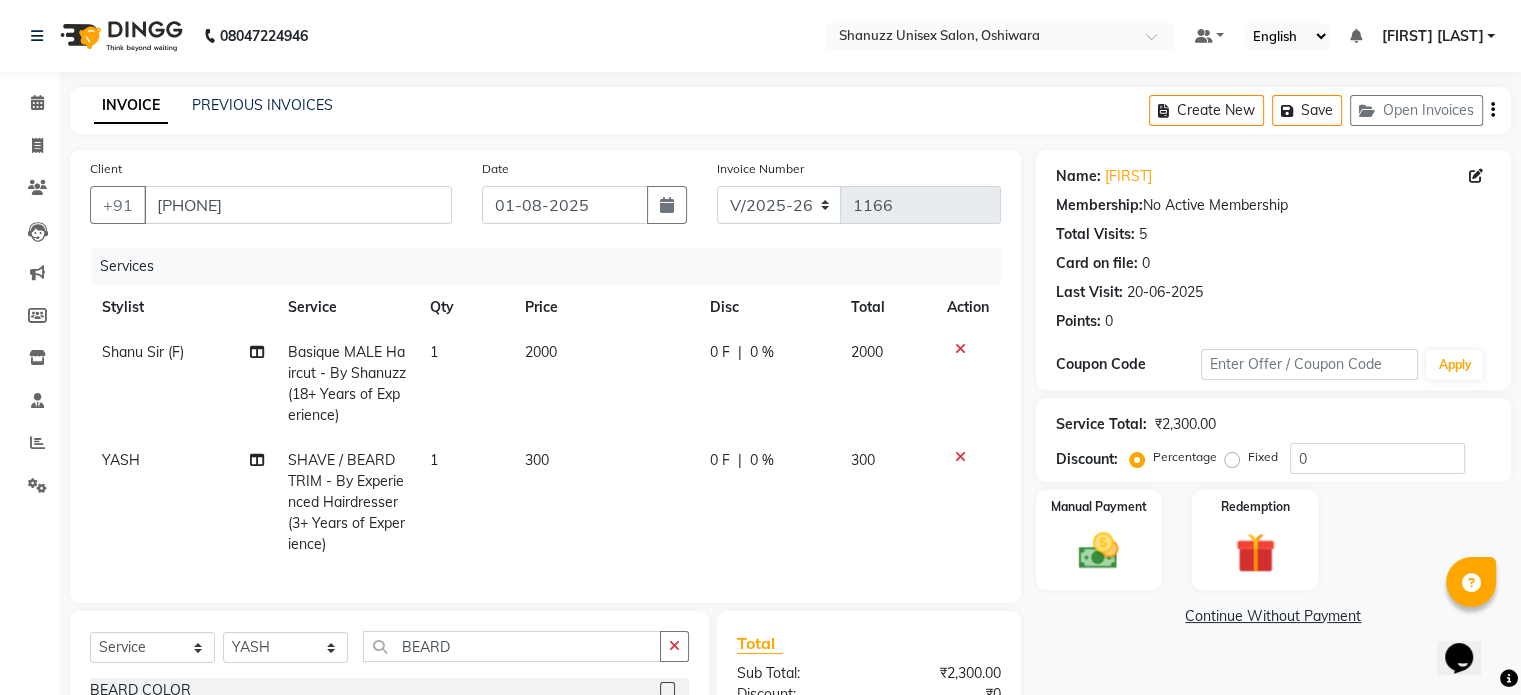checkbox on "false" 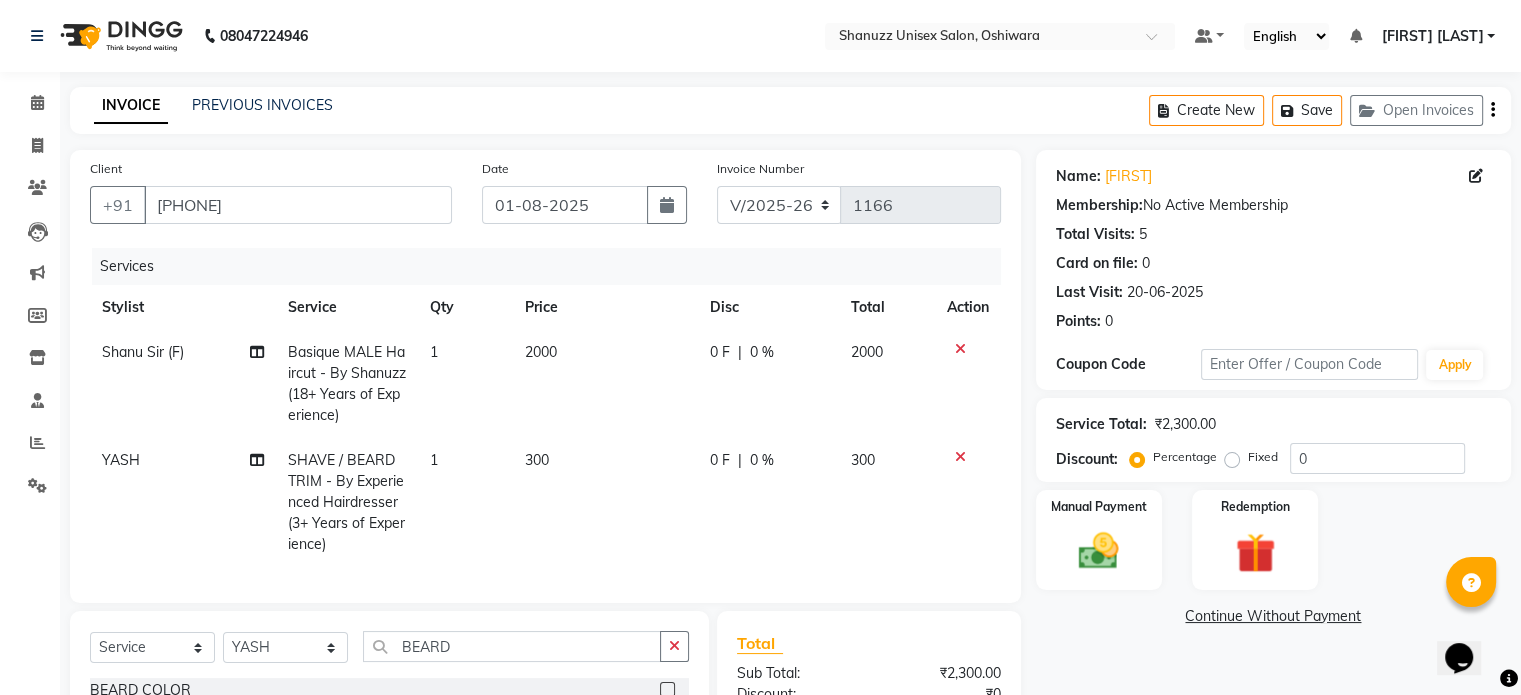 scroll, scrollTop: 256, scrollLeft: 0, axis: vertical 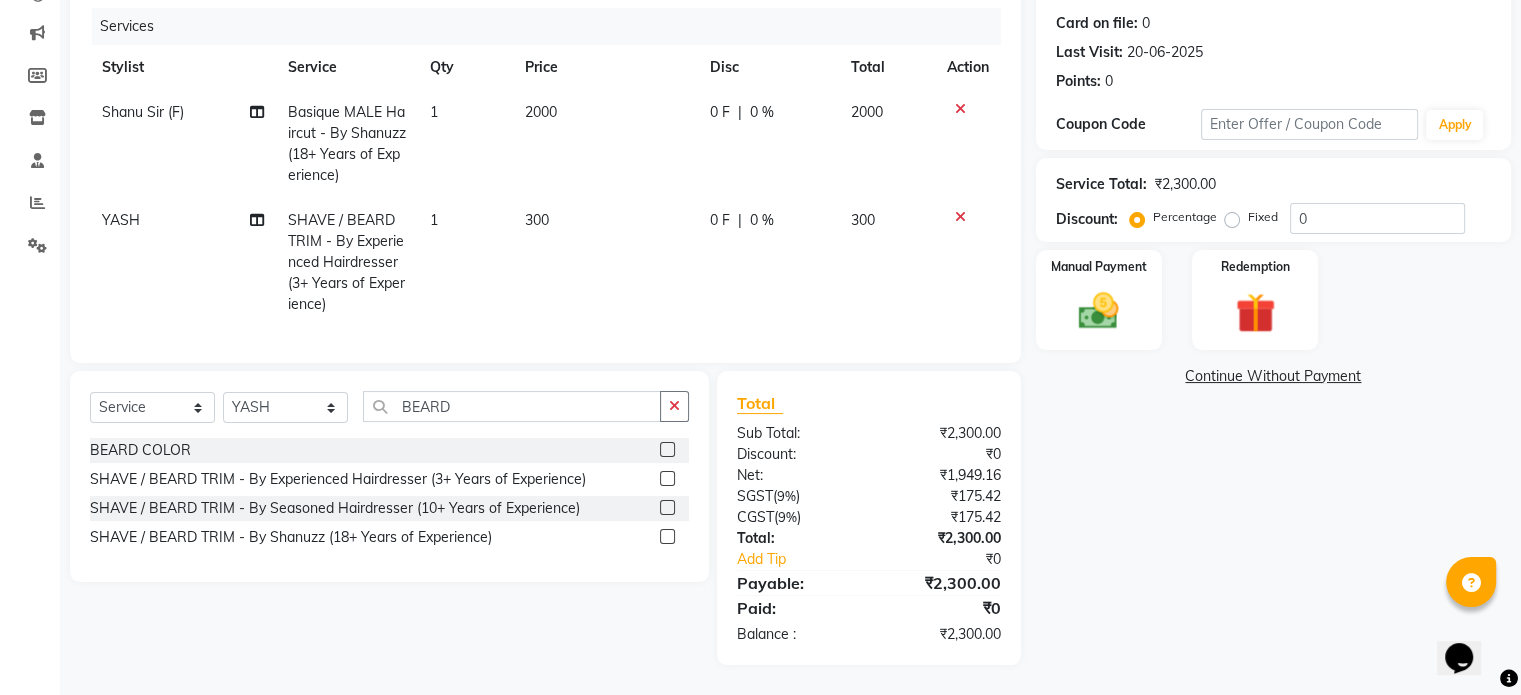 click on "Manual Payment Redemption" 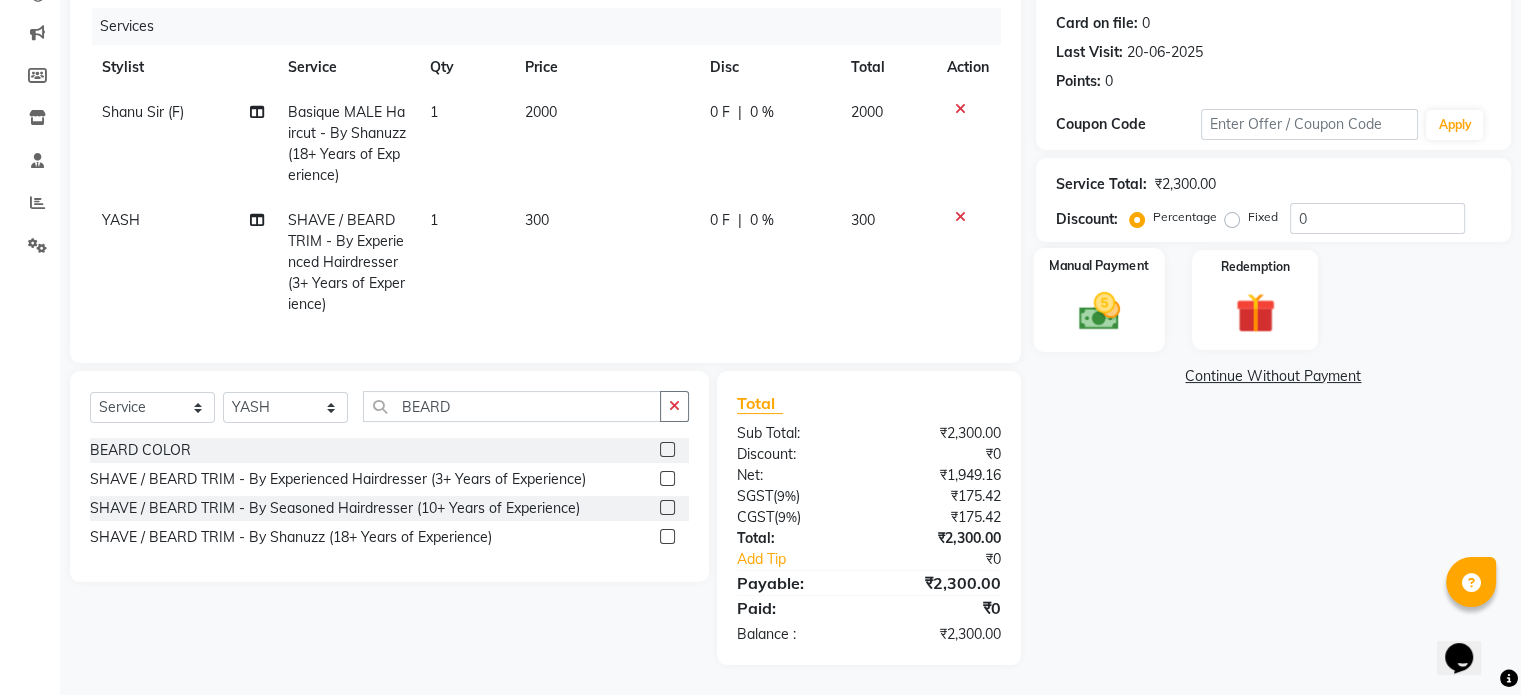 click on "Manual Payment" 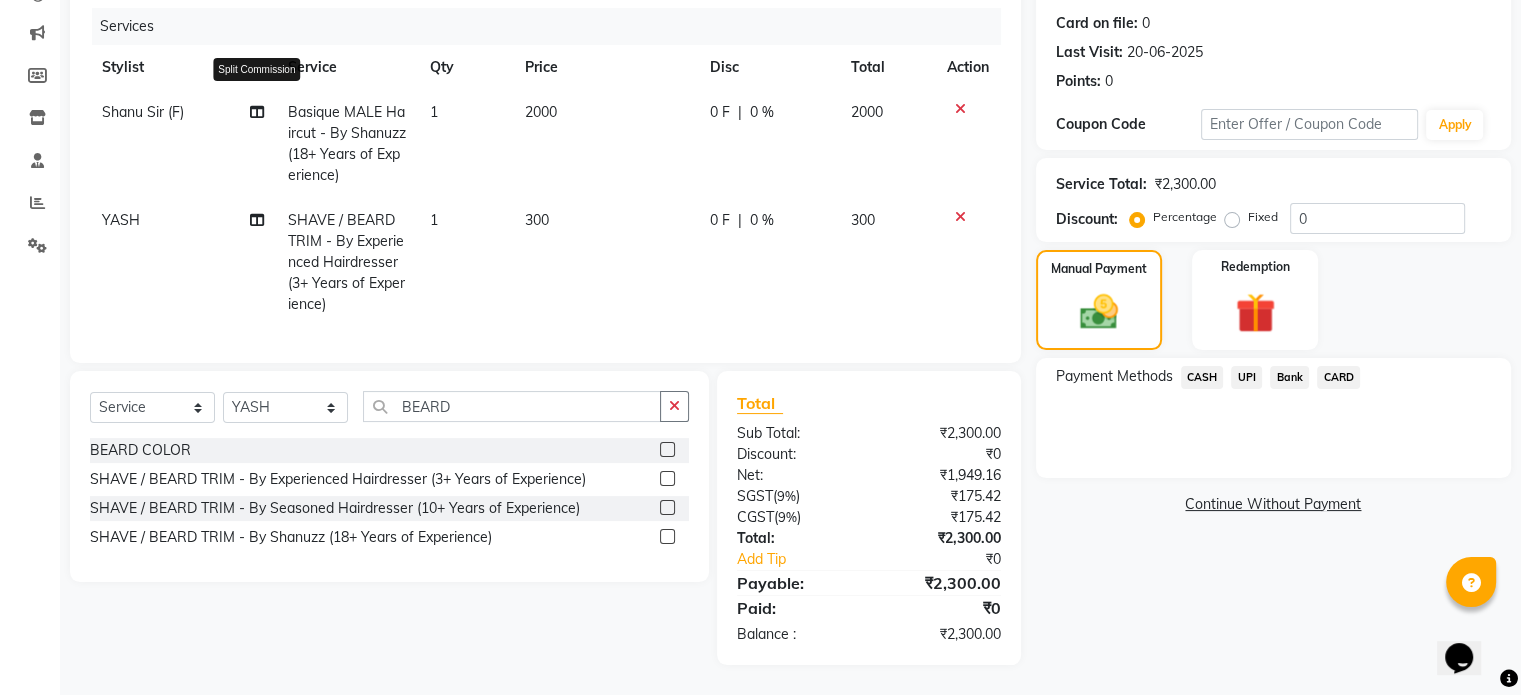 click 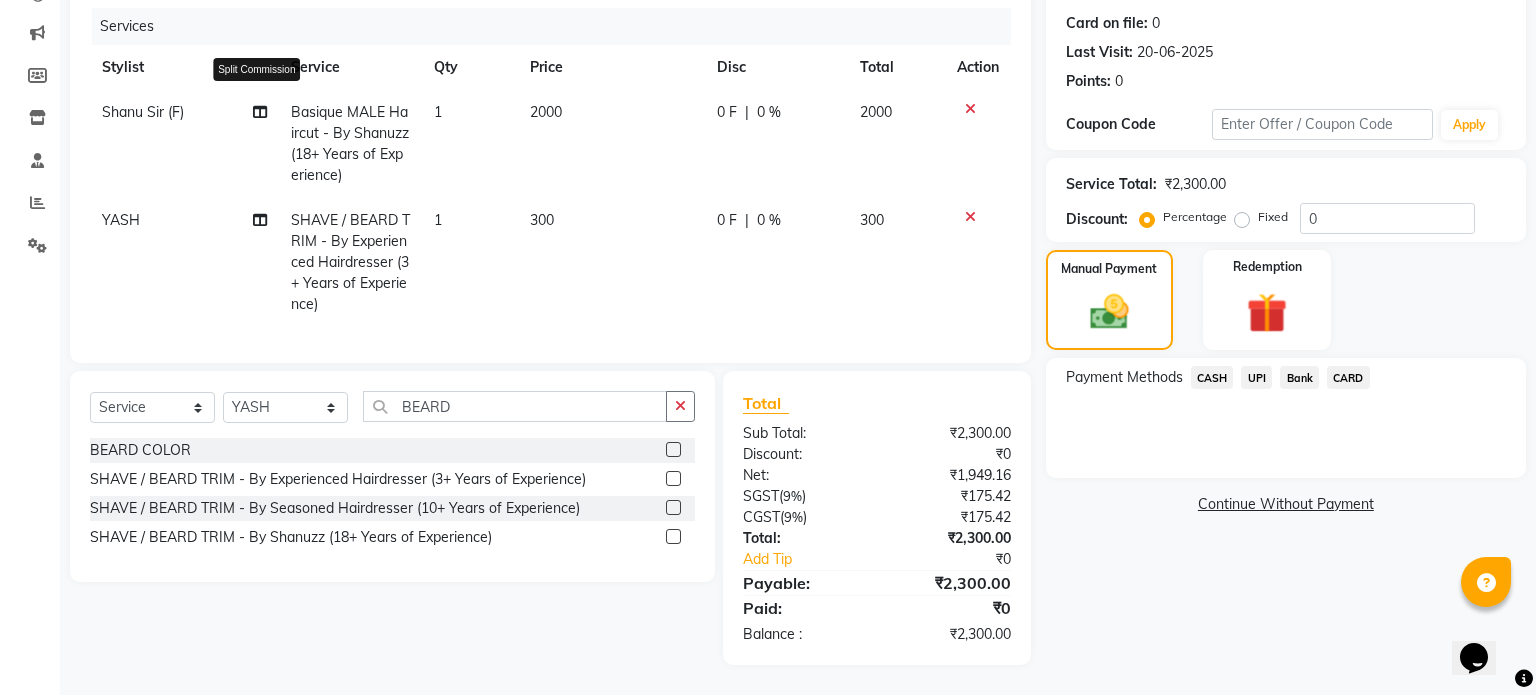 select on "59304" 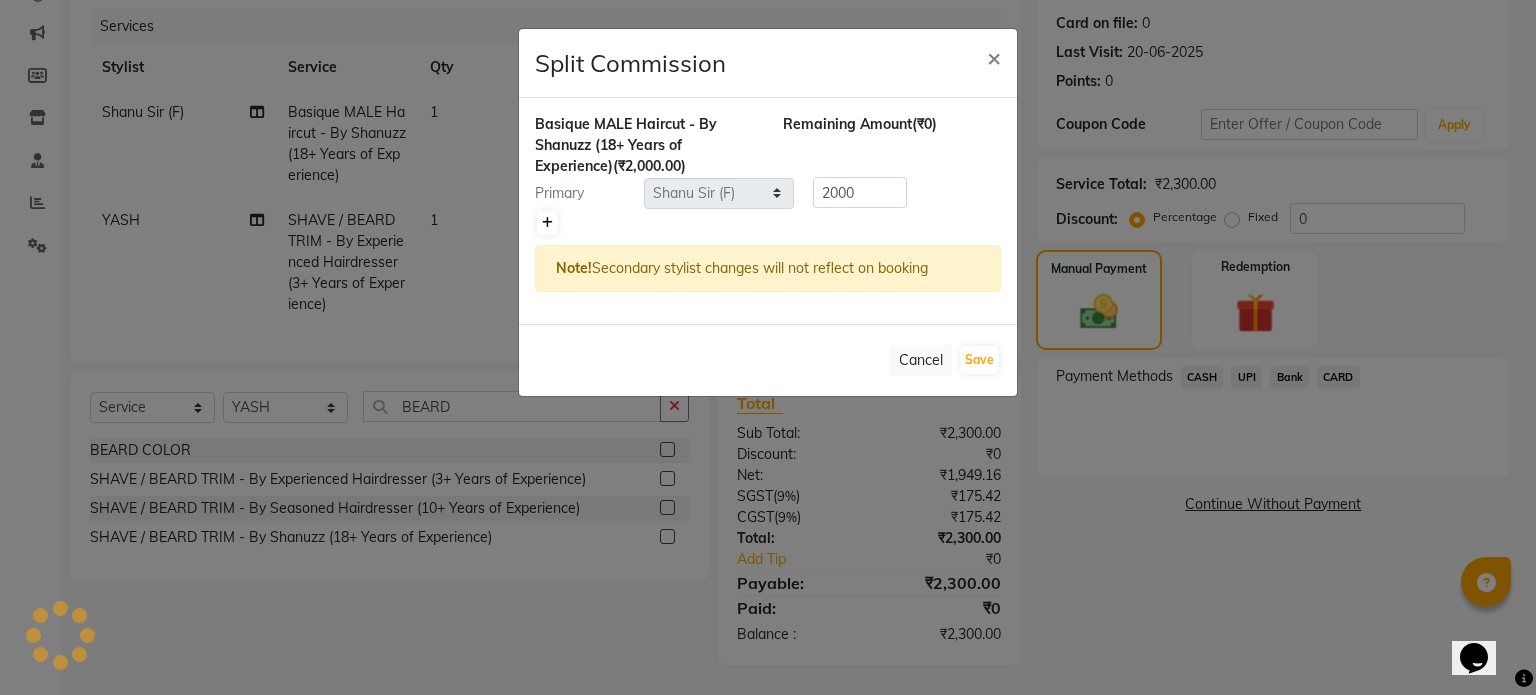 click 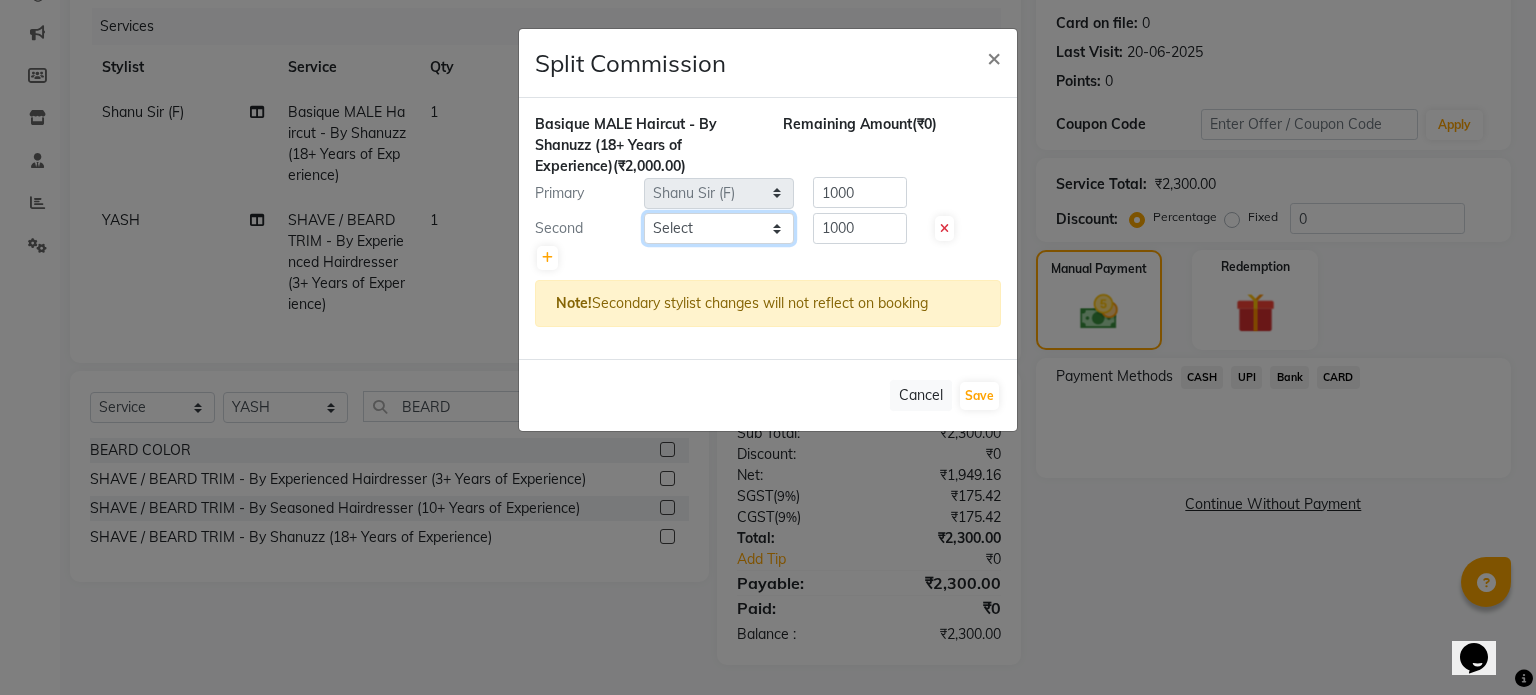 click on "Select  Adnan    ARSHAD   Asma    Derma Dynamics   Devesh   Francis (MO)   Gufran Mansuri   Harsh   Mohd Faizan   Mohd Imran    Omkar   Osama Patel   Rohan    ROSHAN   Salvana Motha   SAM   Shahbaz (D)   Shahne Alam   SHAIREI   Shanu Sir (F)   Shanuzz (Oshiwara)   Shanuzz Salon, Andheri   Siddhi    SUBHASH    Tanishka Panchal   VARSHADA JUVALE   YASH" 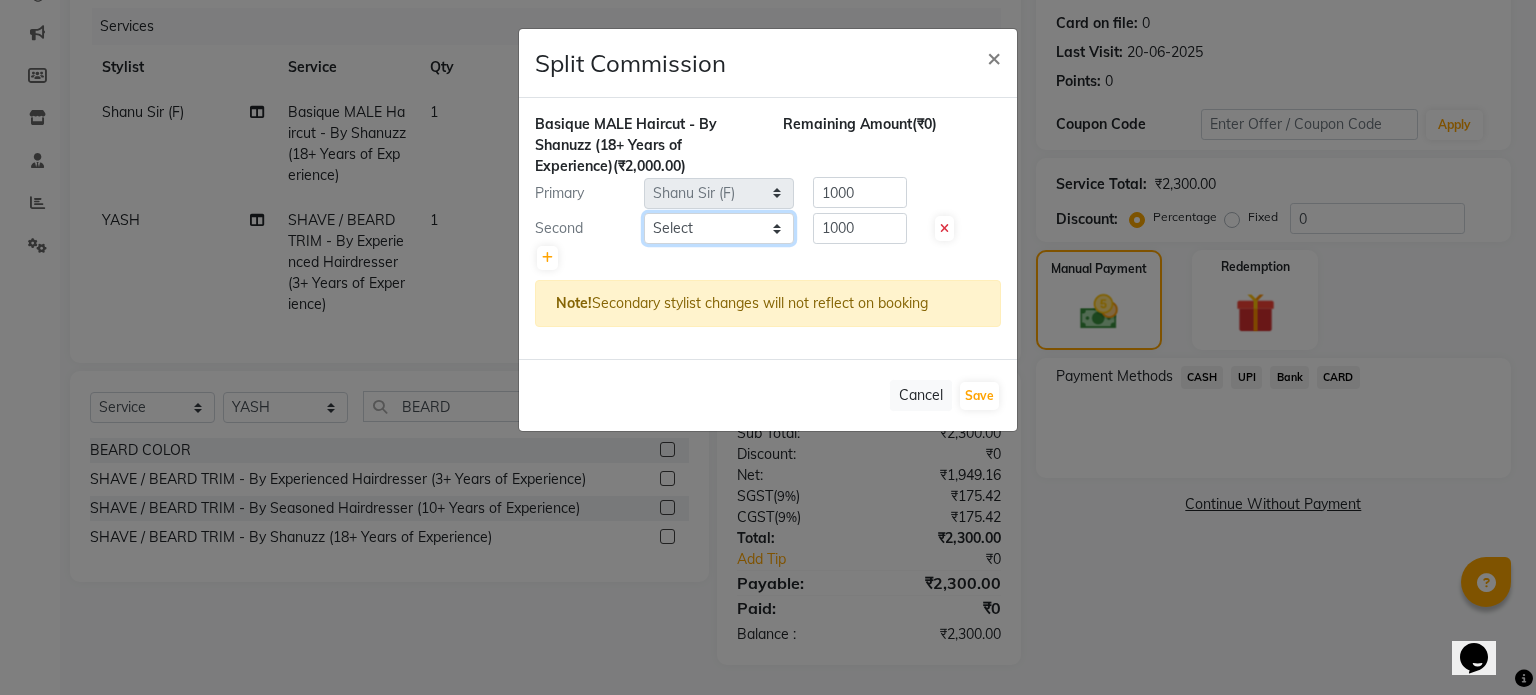 select on "84401" 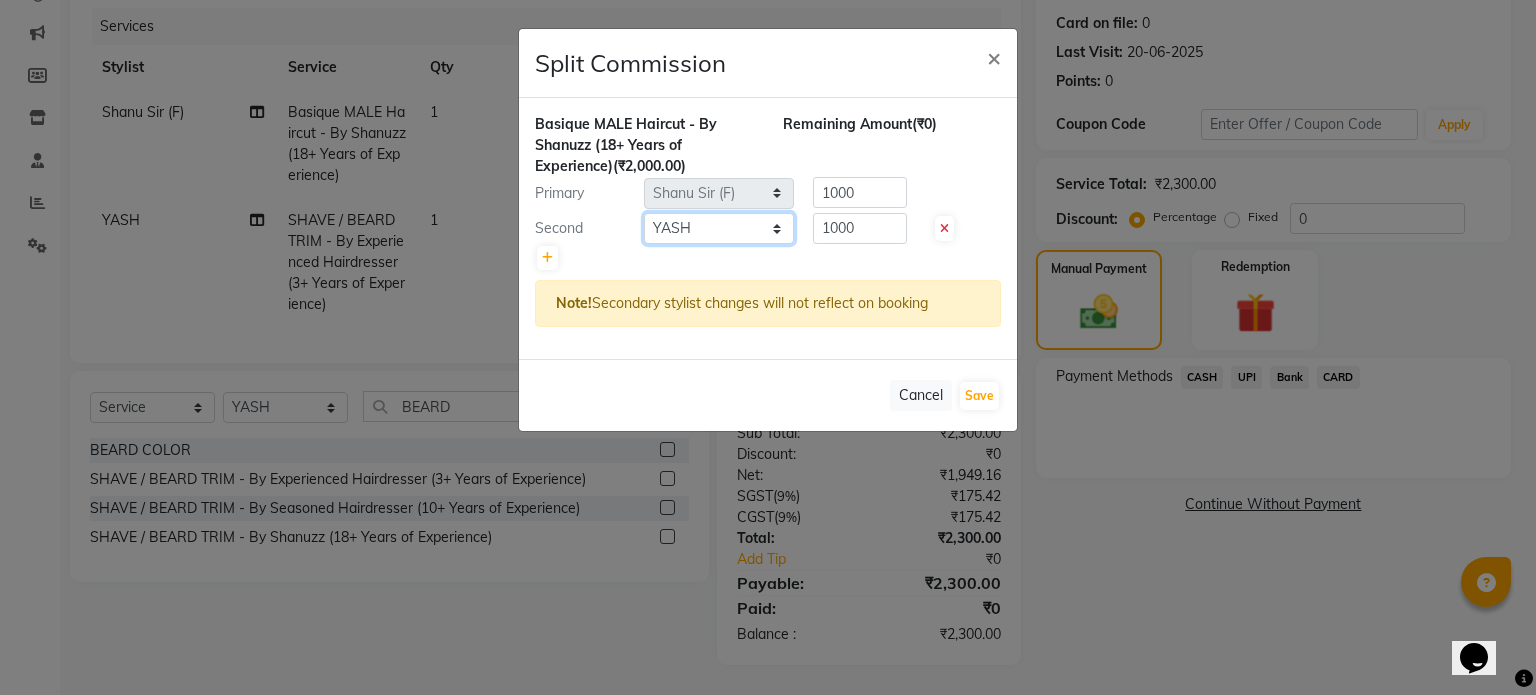 click on "Select  Adnan    ARSHAD   Asma    Derma Dynamics   Devesh   Francis (MO)   Gufran Mansuri   Harsh   Mohd Faizan   Mohd Imran    Omkar   Osama Patel   Rohan    ROSHAN   Salvana Motha   SAM   Shahbaz (D)   Shahne Alam   SHAIREI   Shanu Sir (F)   Shanuzz (Oshiwara)   Shanuzz Salon, Andheri   Siddhi    SUBHASH    Tanishka Panchal   VARSHADA JUVALE   YASH" 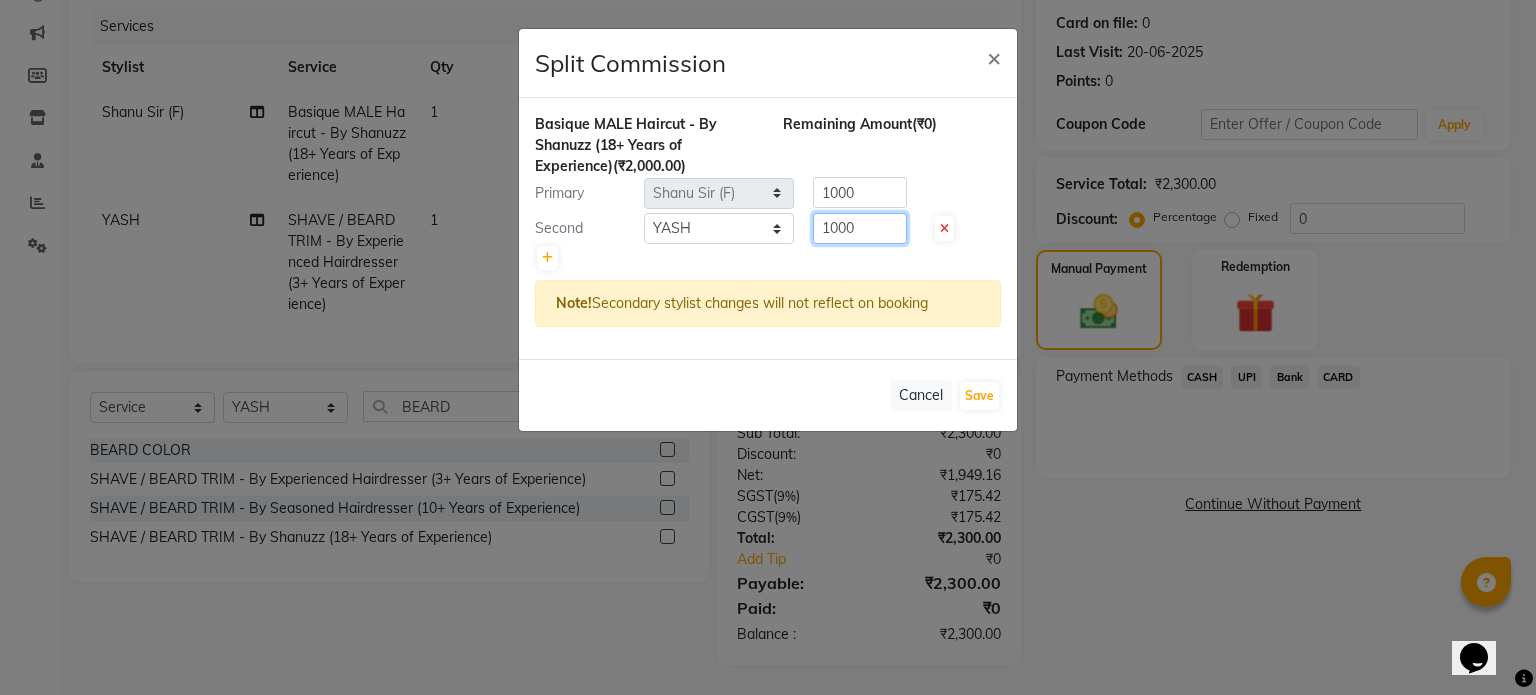 click on "1000" 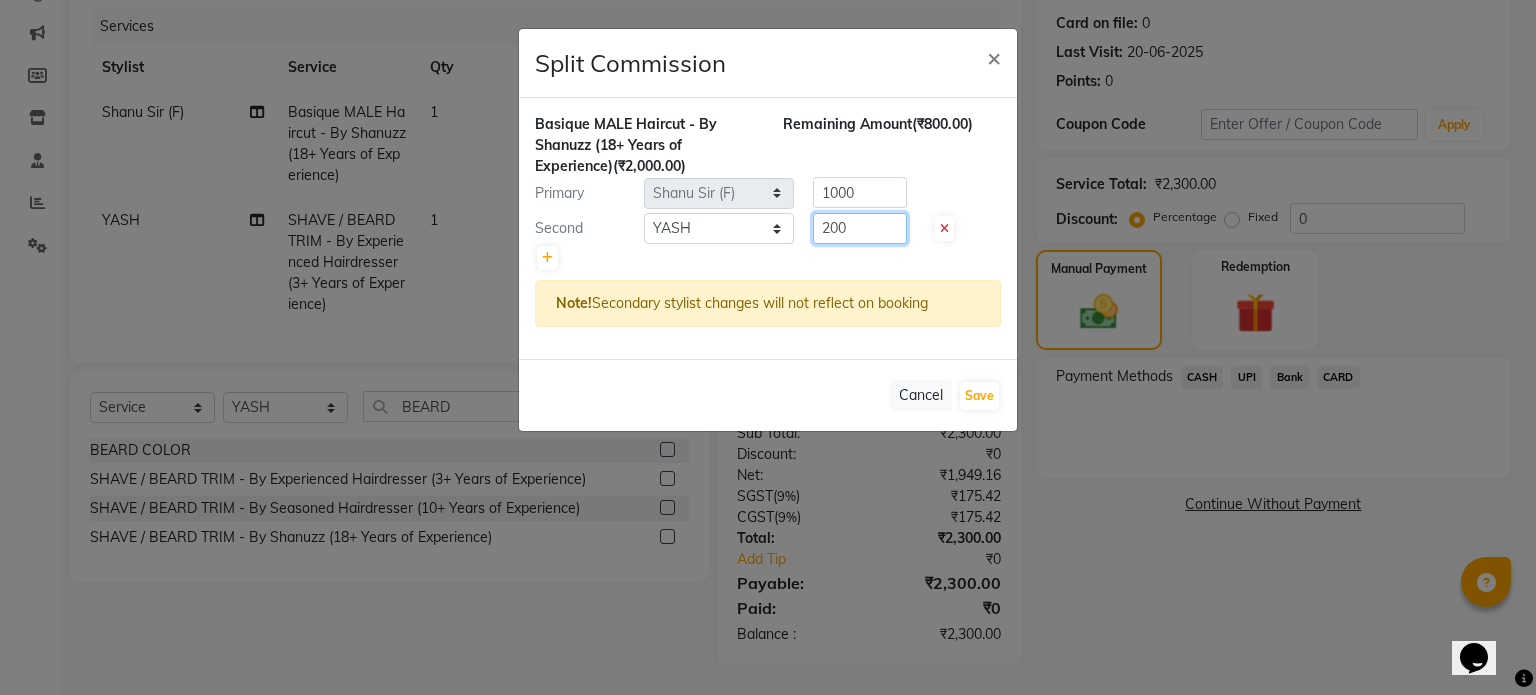 type on "200" 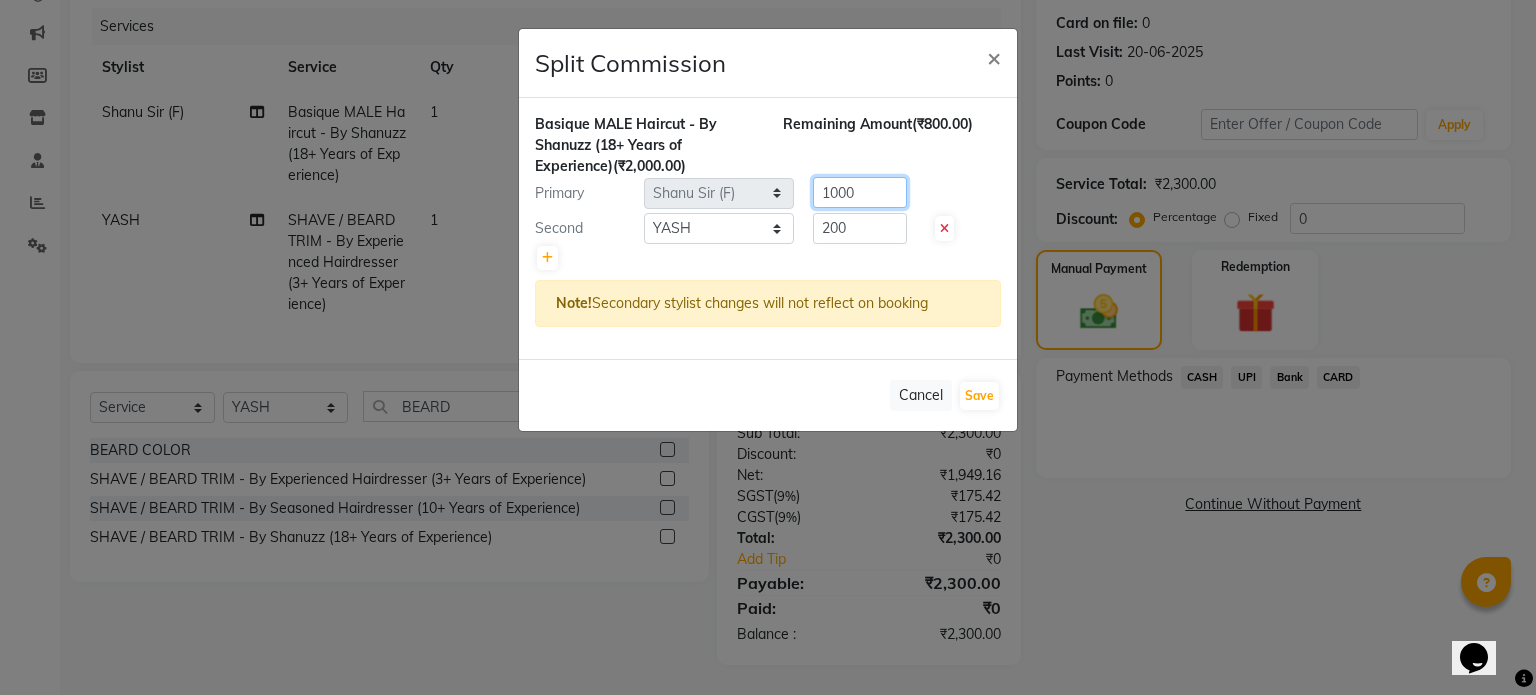 click on "1000" 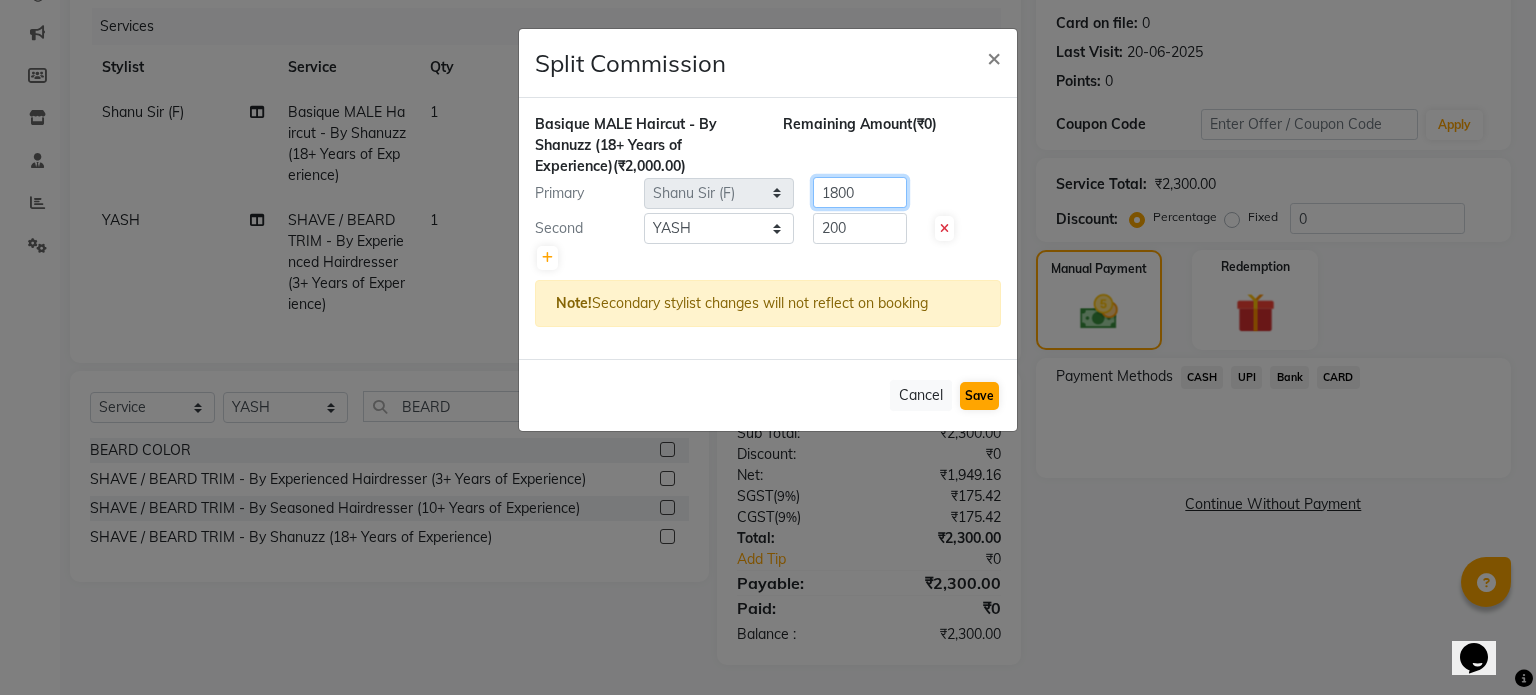 type on "1800" 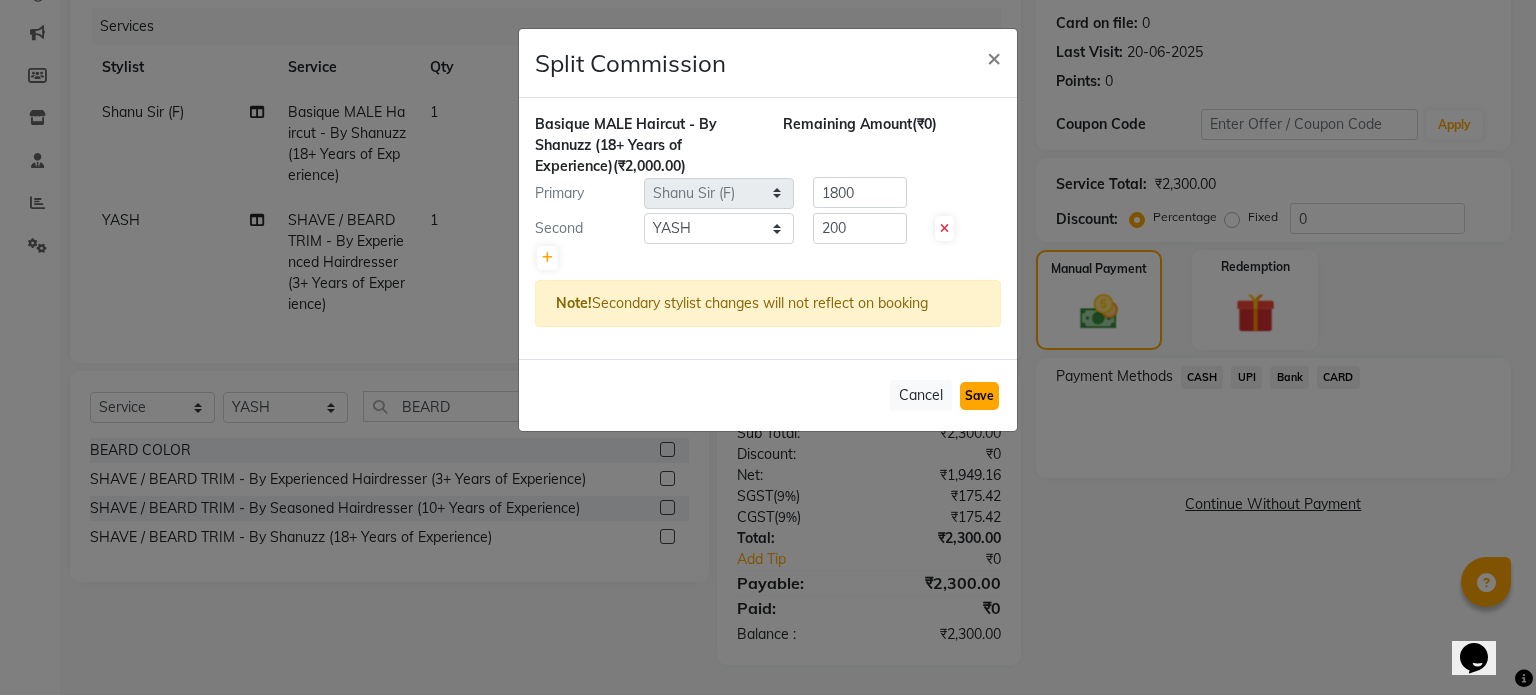 click on "Save" 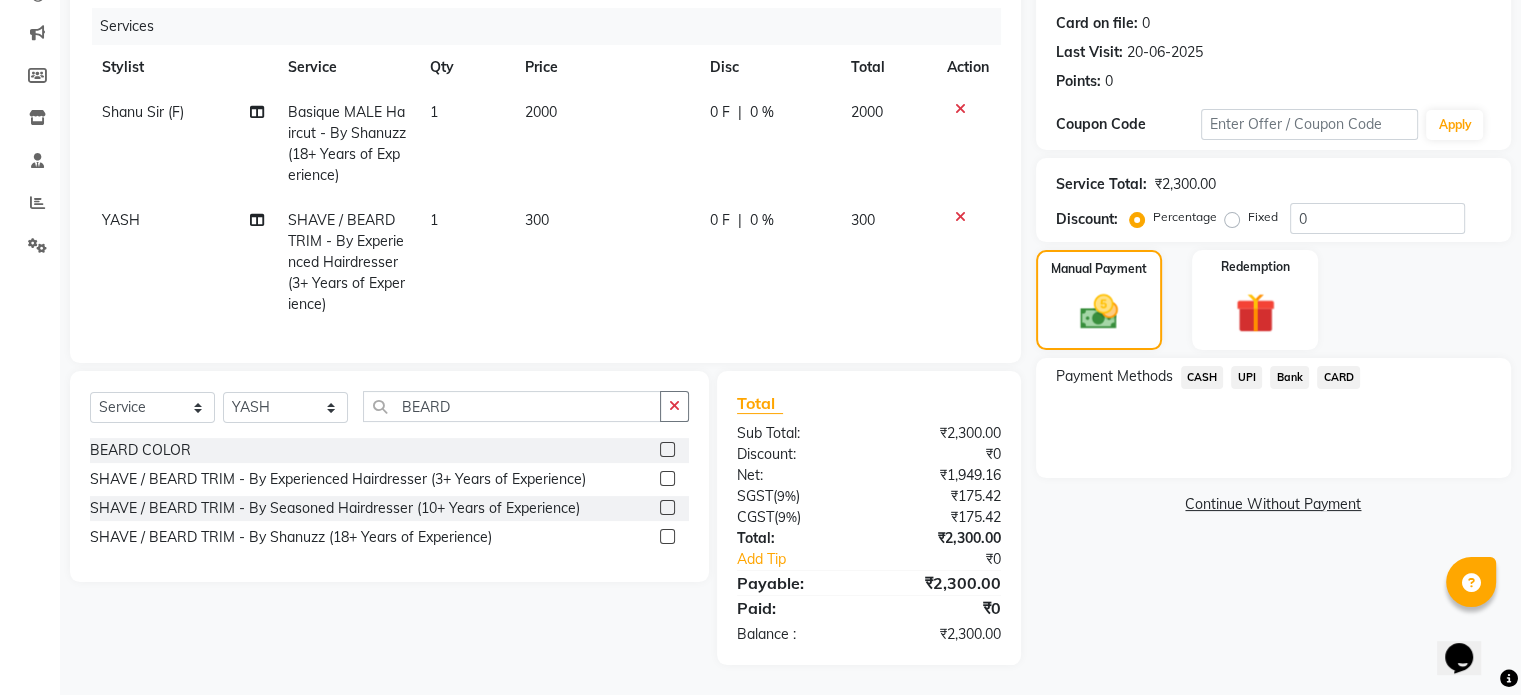 click on "UPI" 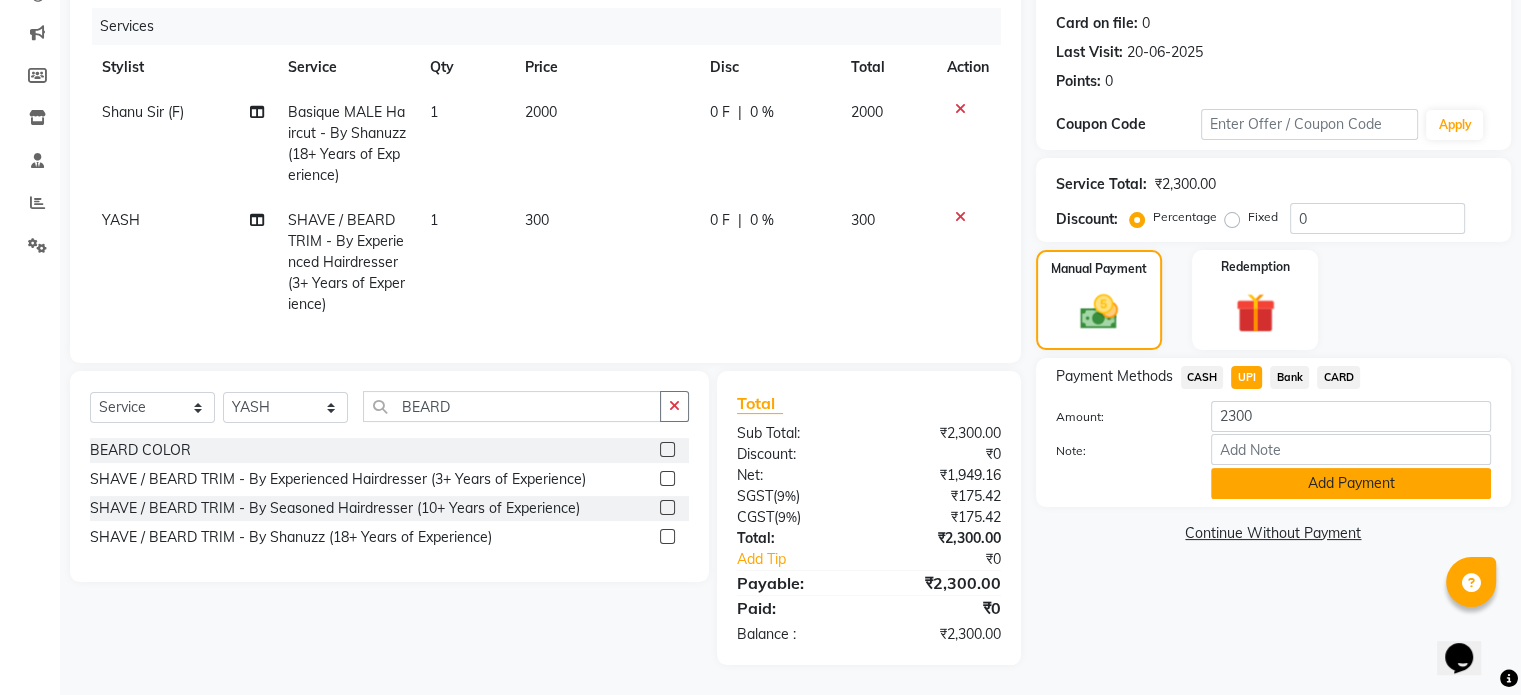 click on "Add Payment" 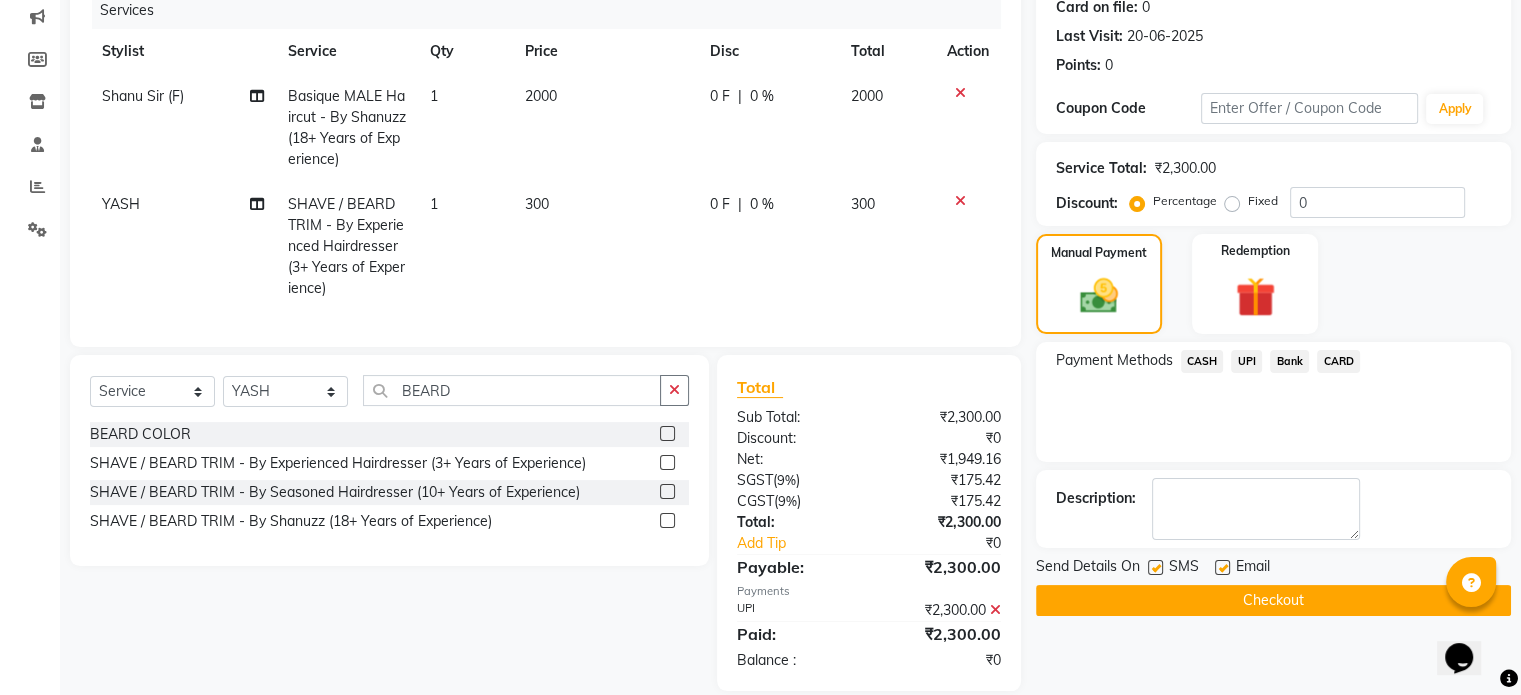 scroll, scrollTop: 297, scrollLeft: 0, axis: vertical 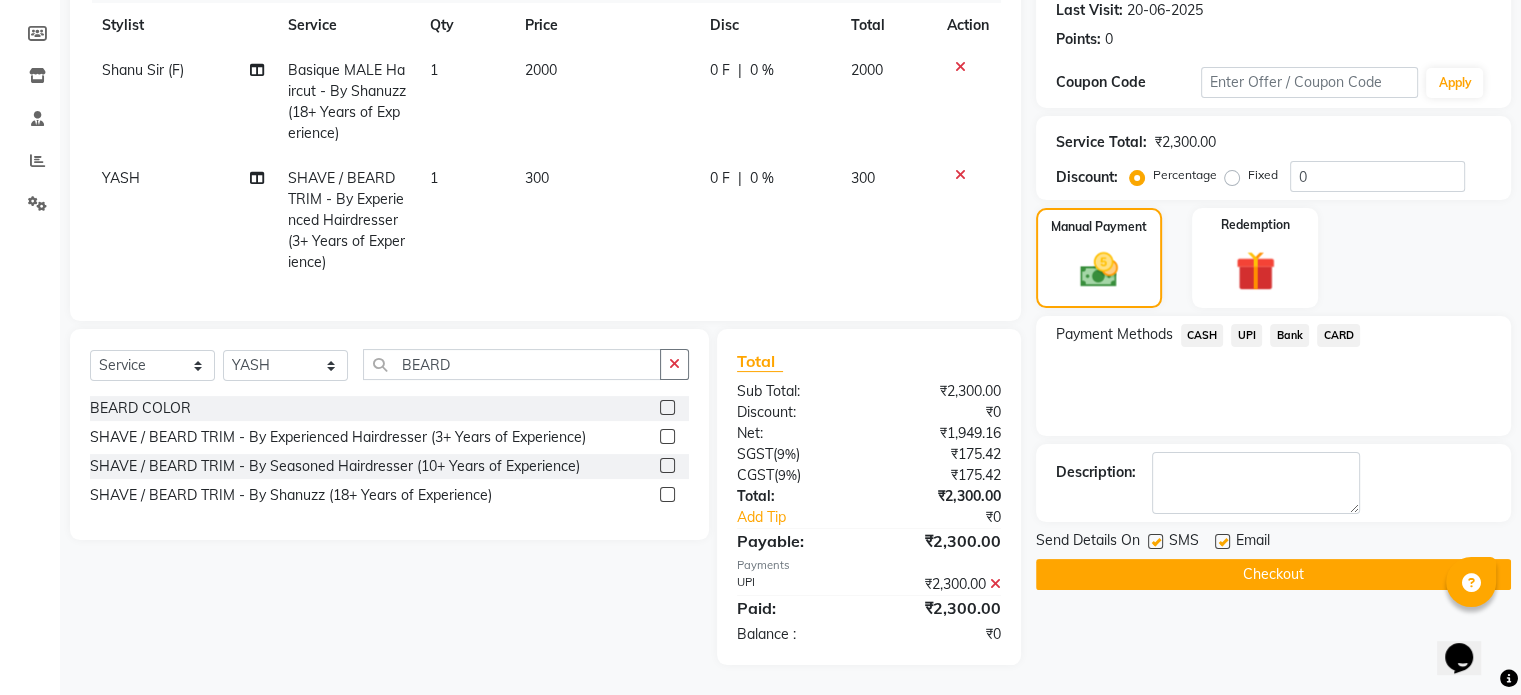 click 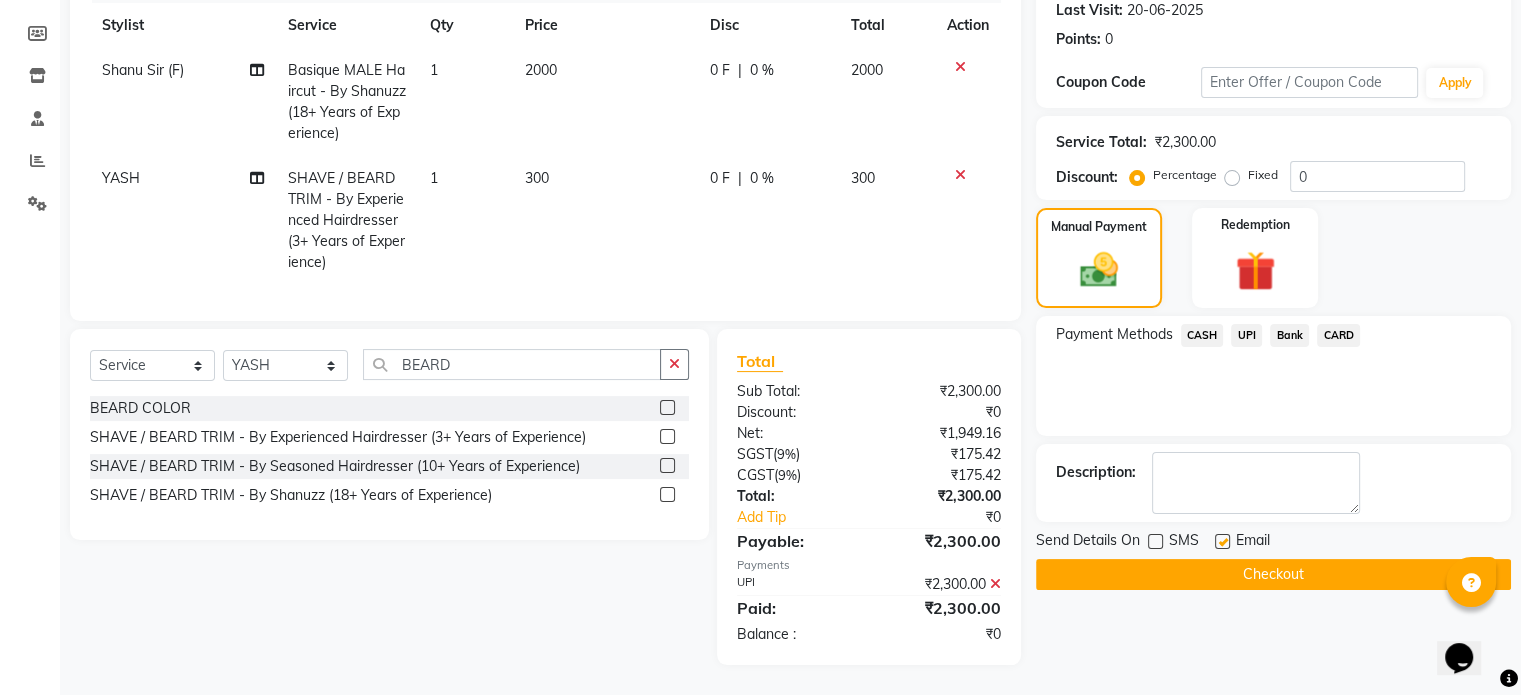 click on "Checkout" 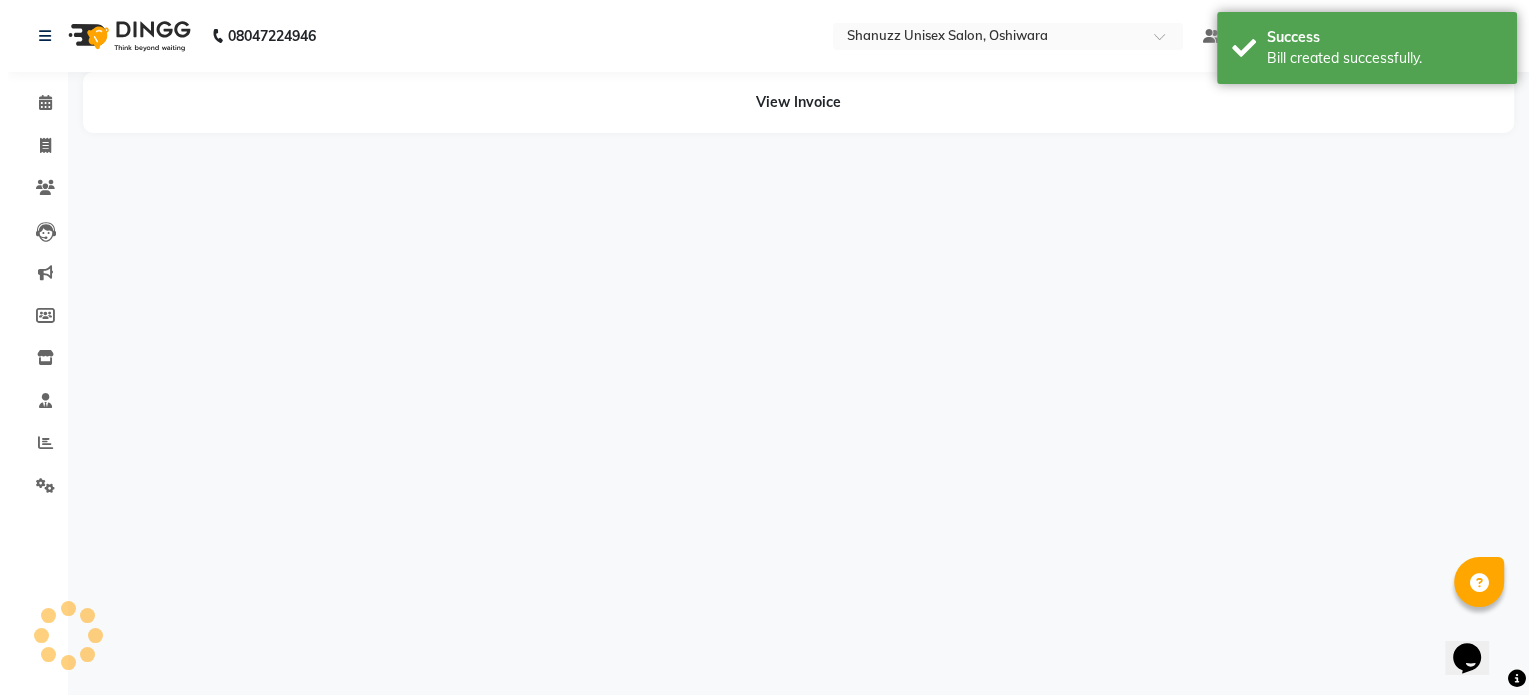scroll, scrollTop: 0, scrollLeft: 0, axis: both 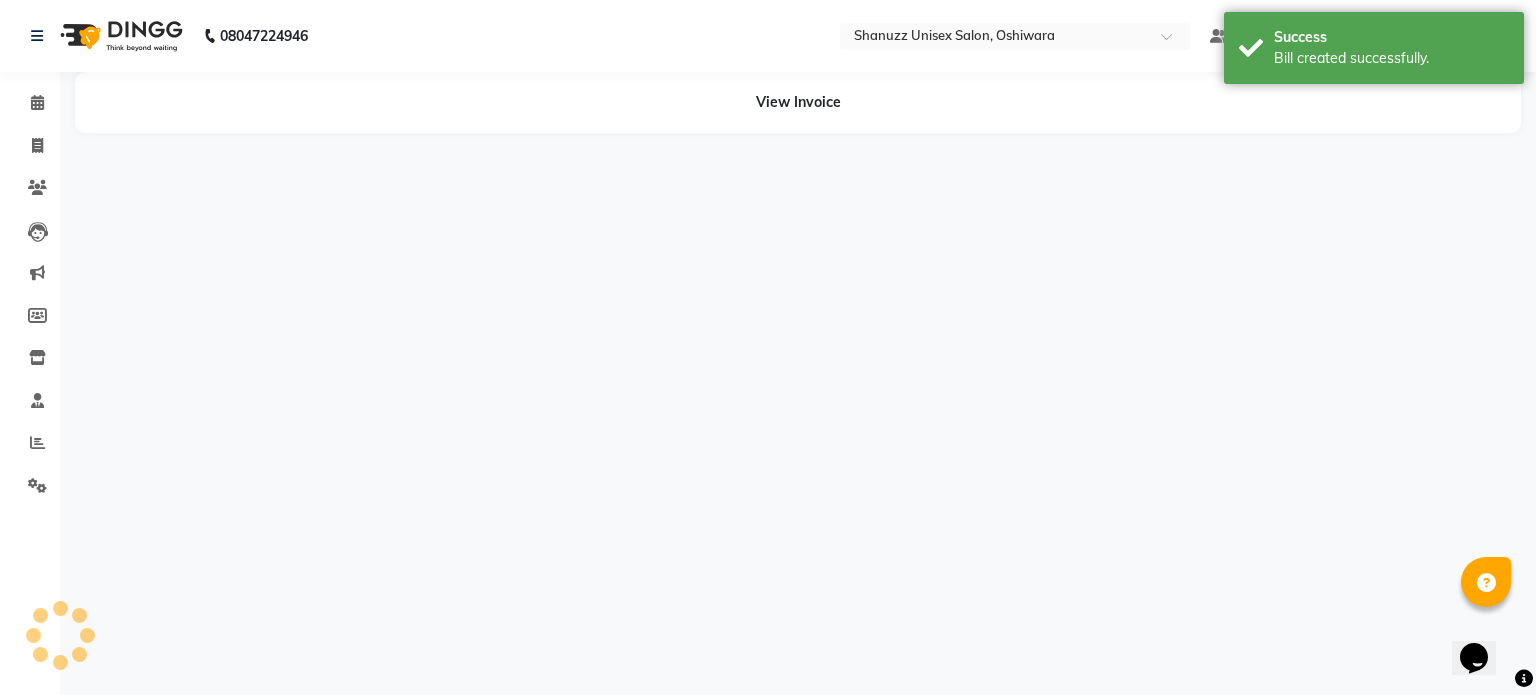 select on "59304" 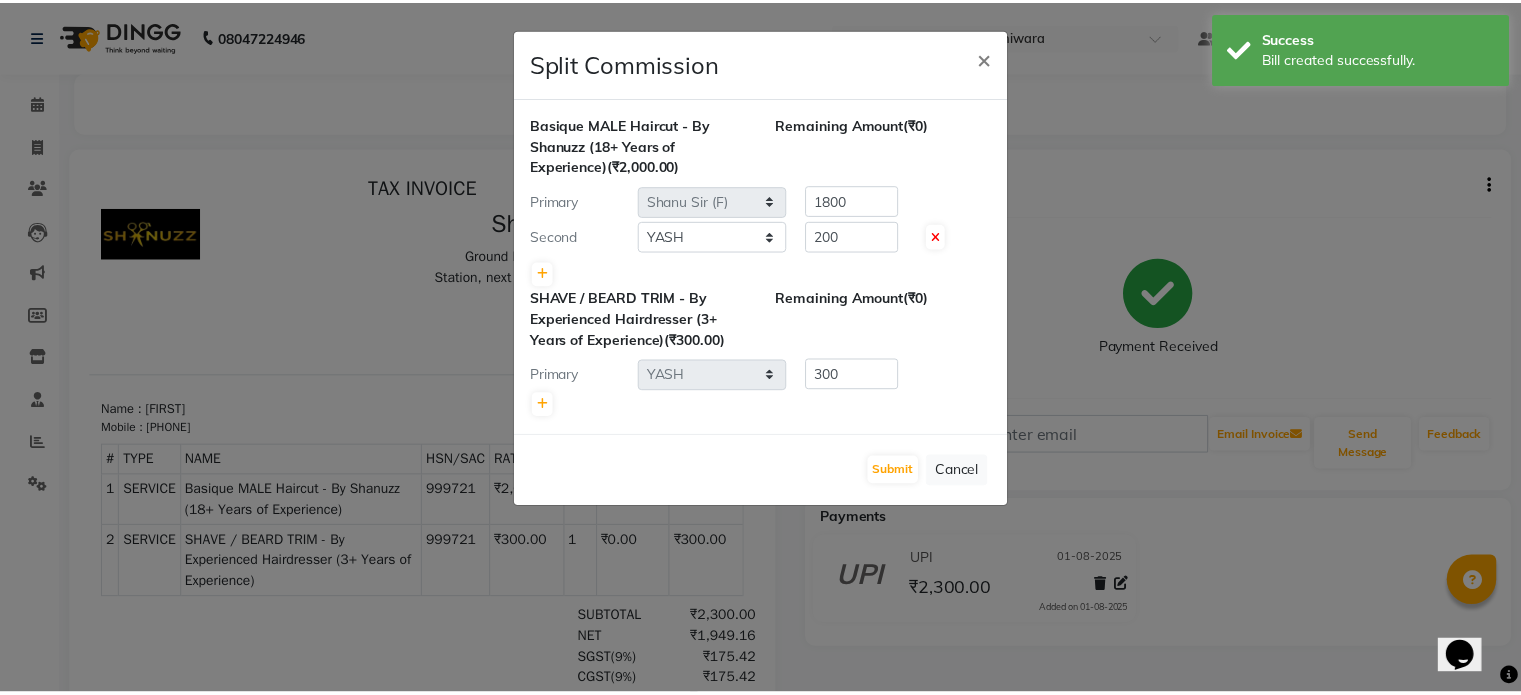 scroll, scrollTop: 0, scrollLeft: 0, axis: both 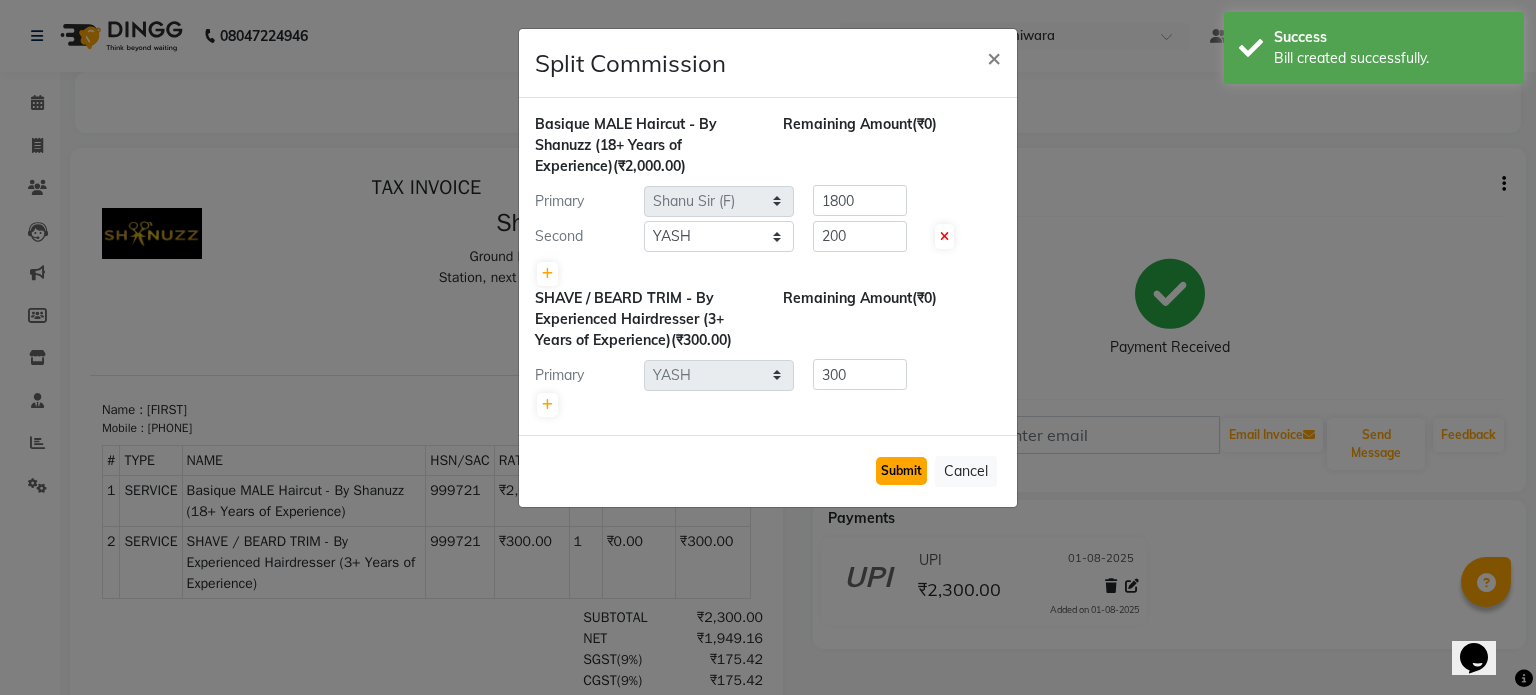 click on "Submit" 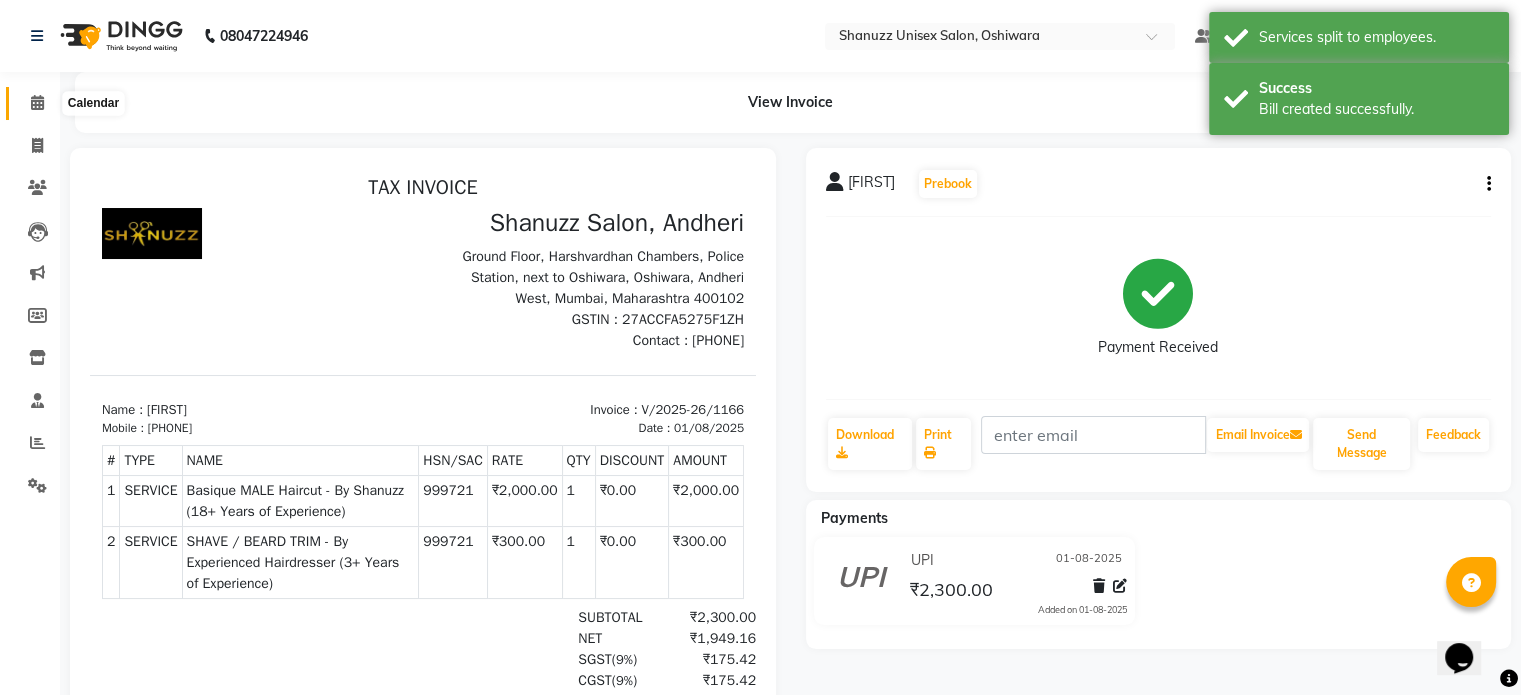 click 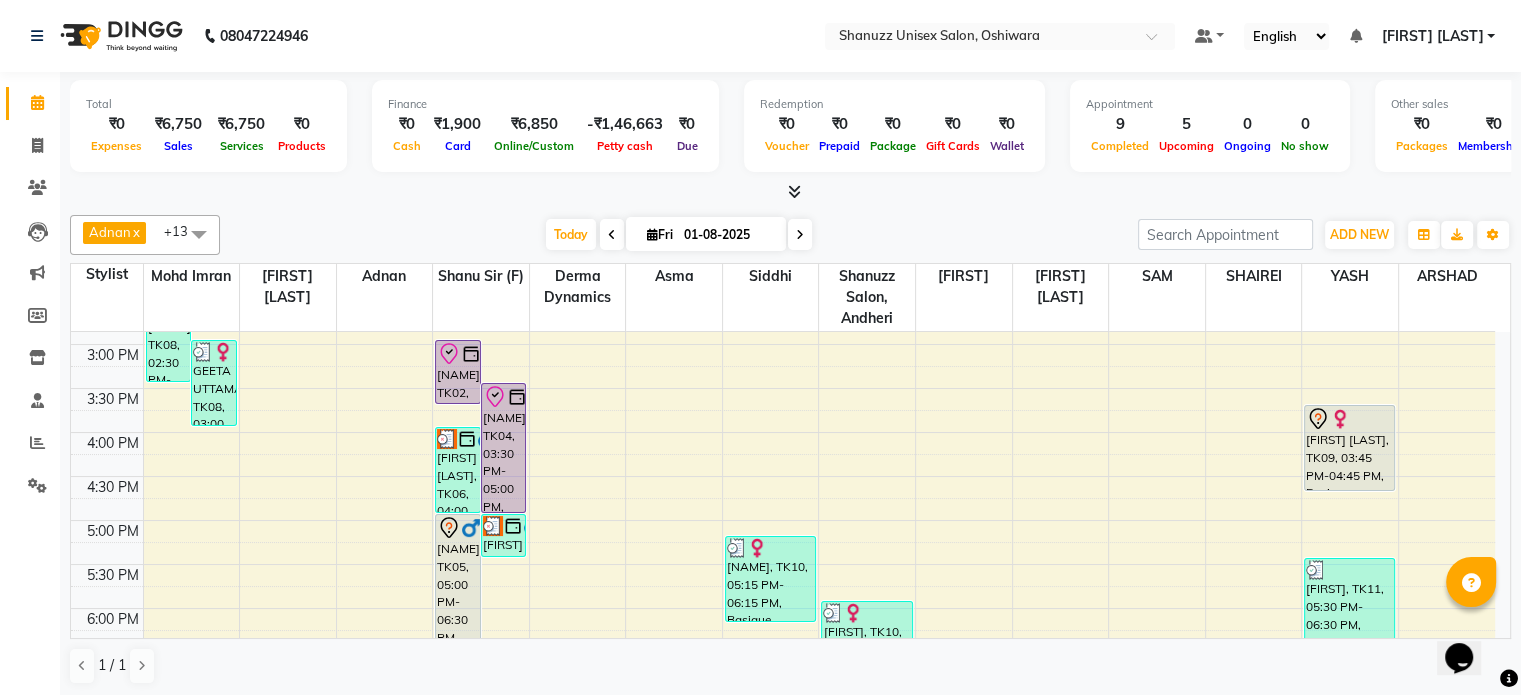 scroll, scrollTop: 511, scrollLeft: 0, axis: vertical 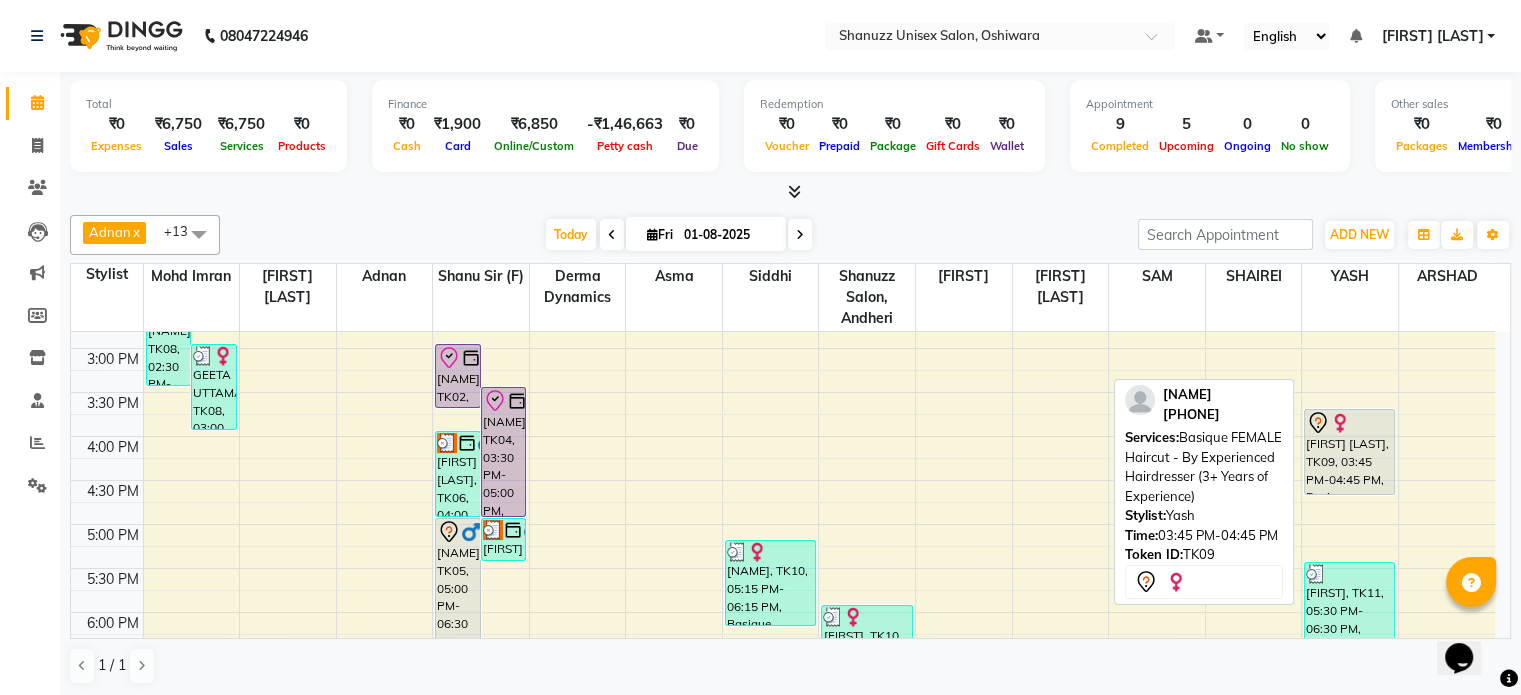 click 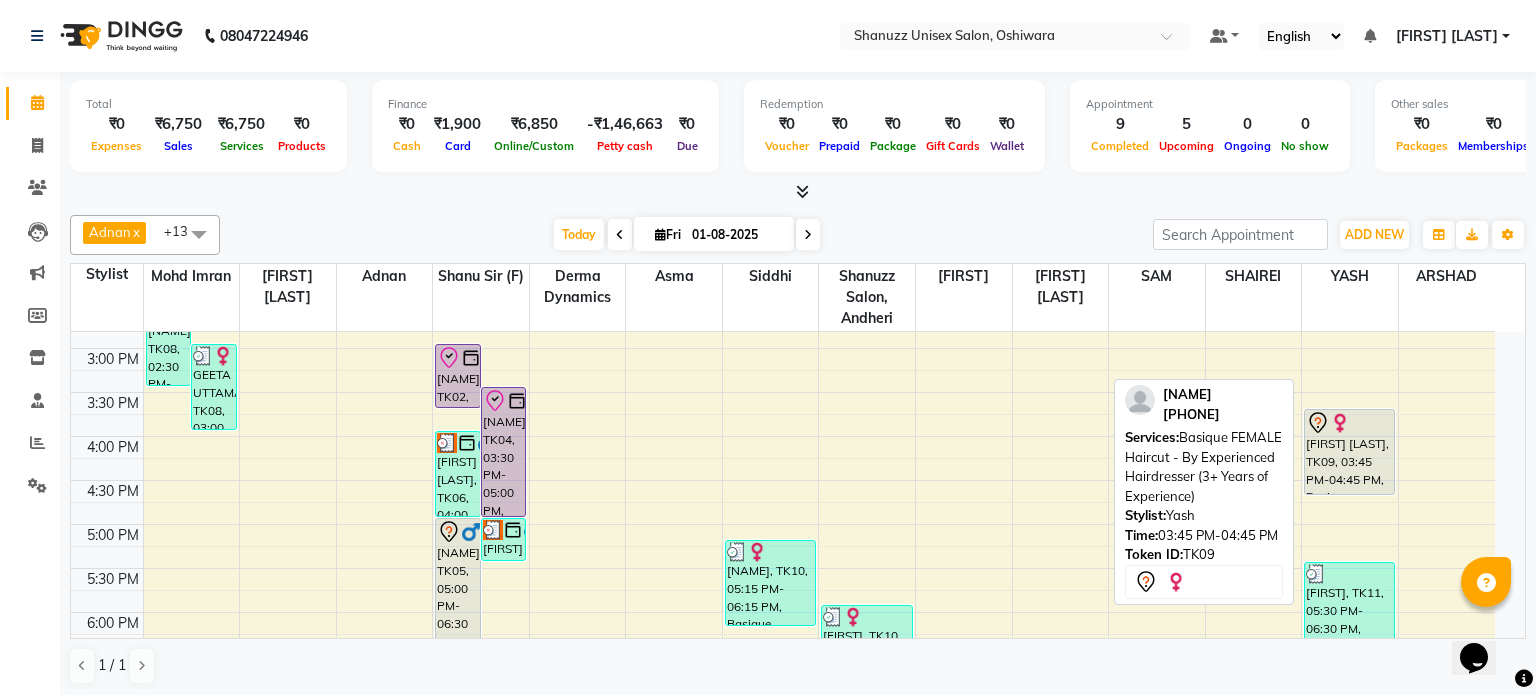 select on "7" 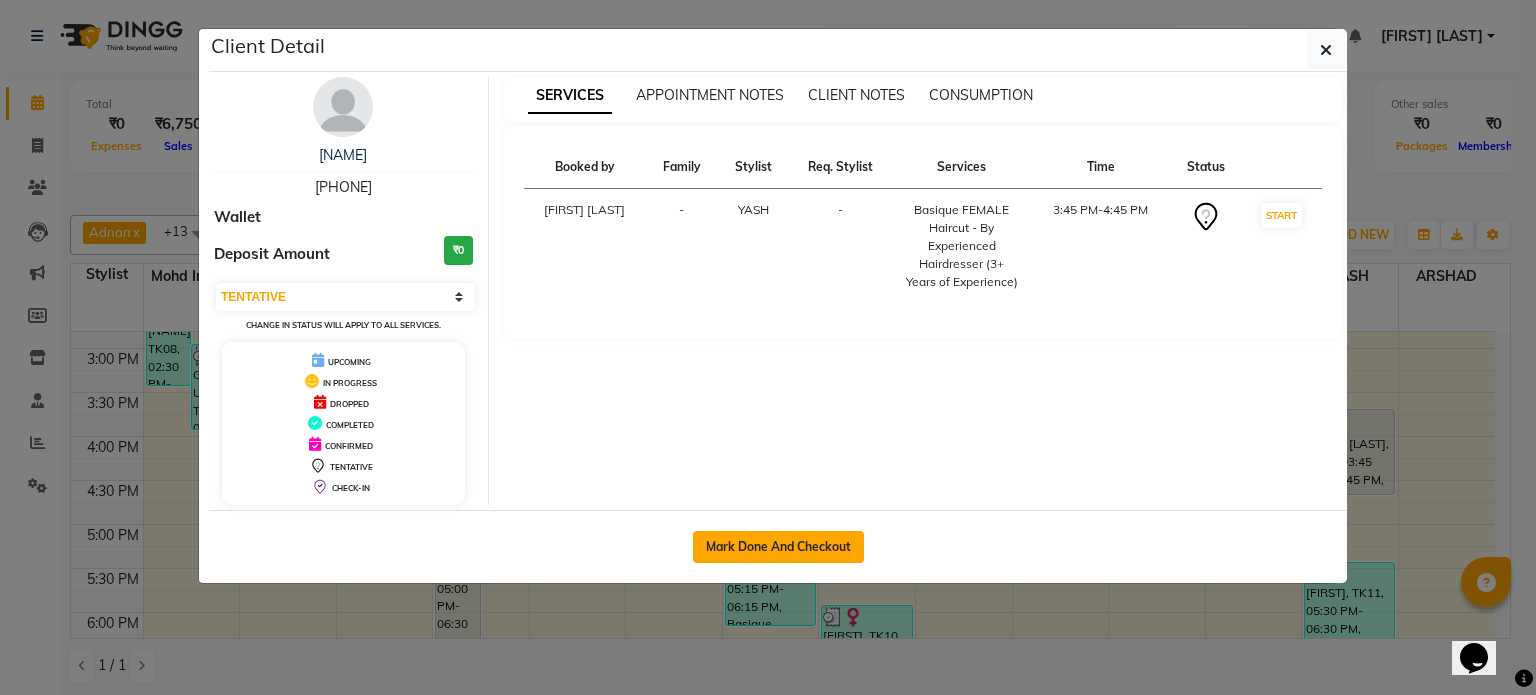 click on "Mark Done And Checkout" 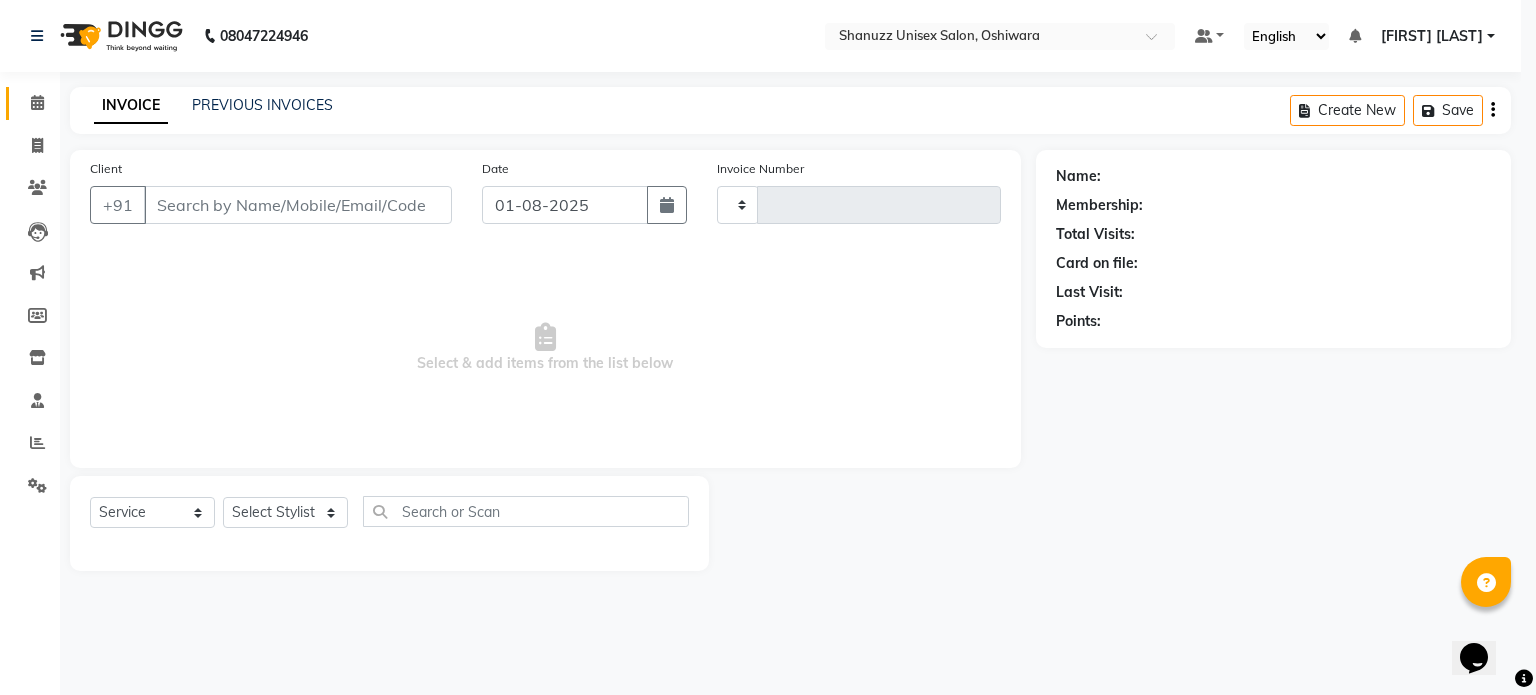 type on "1167" 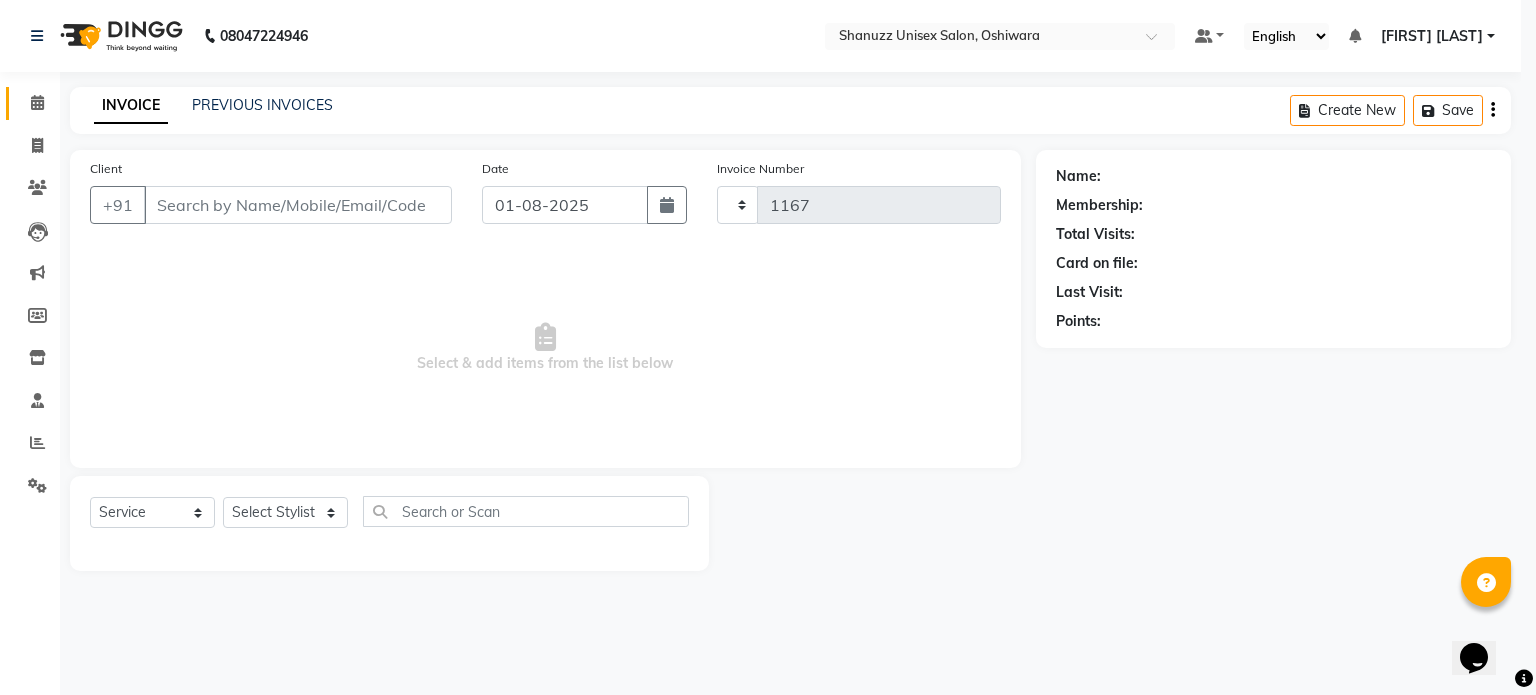 select on "7102" 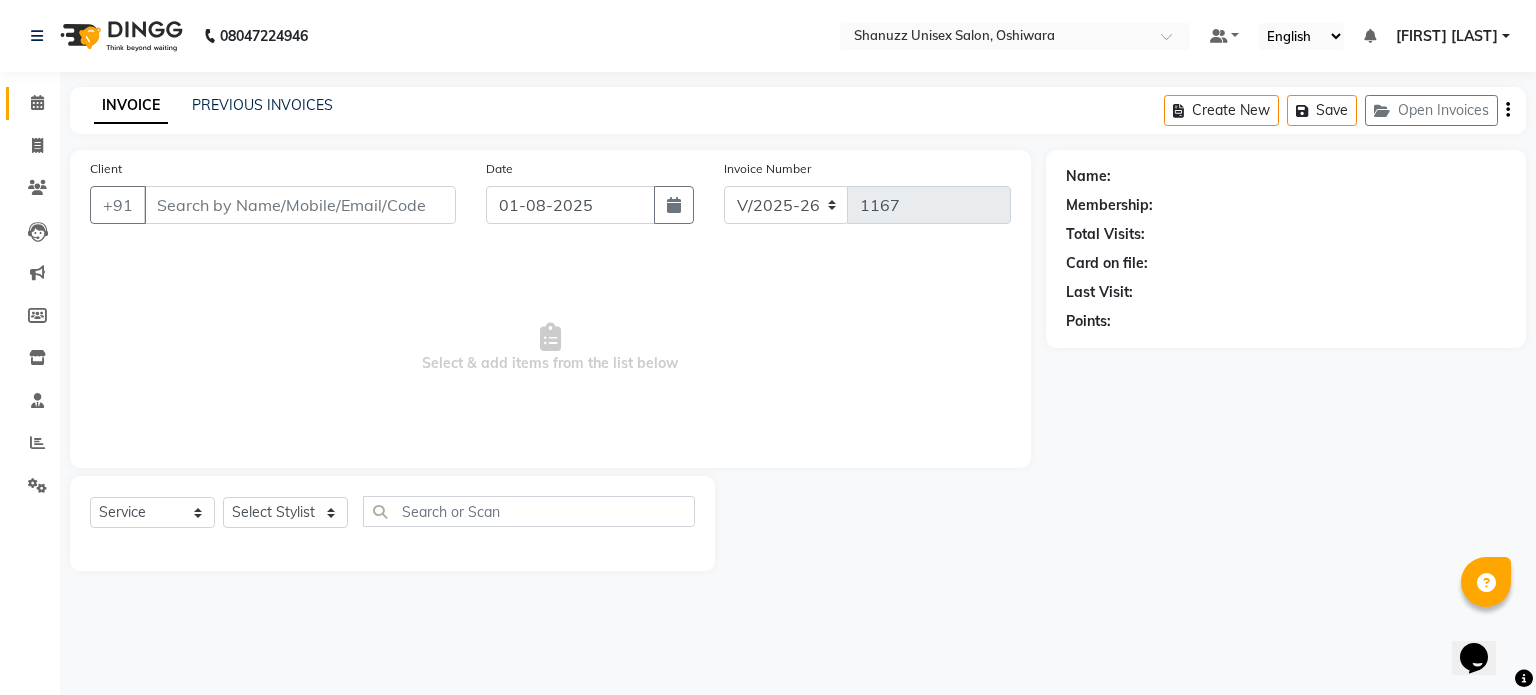 type on "9833914463" 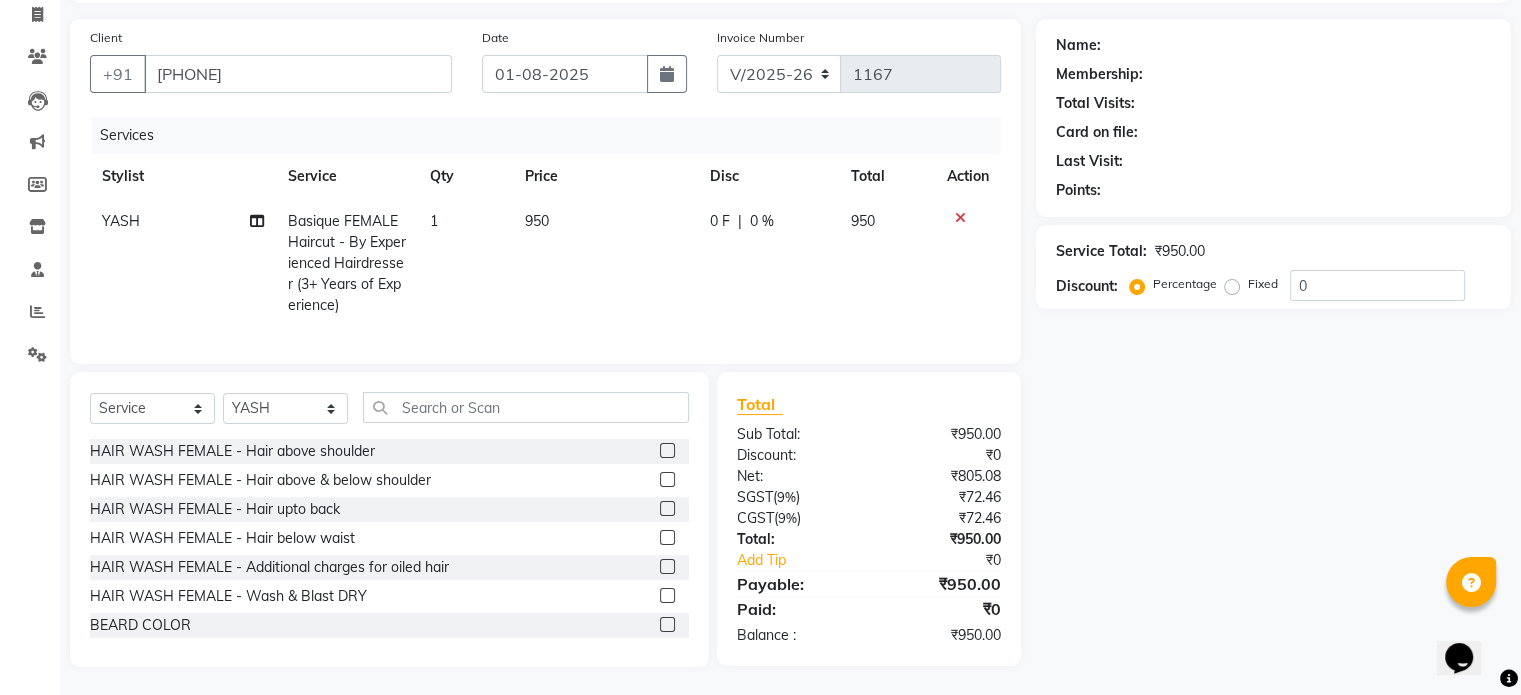 scroll, scrollTop: 148, scrollLeft: 0, axis: vertical 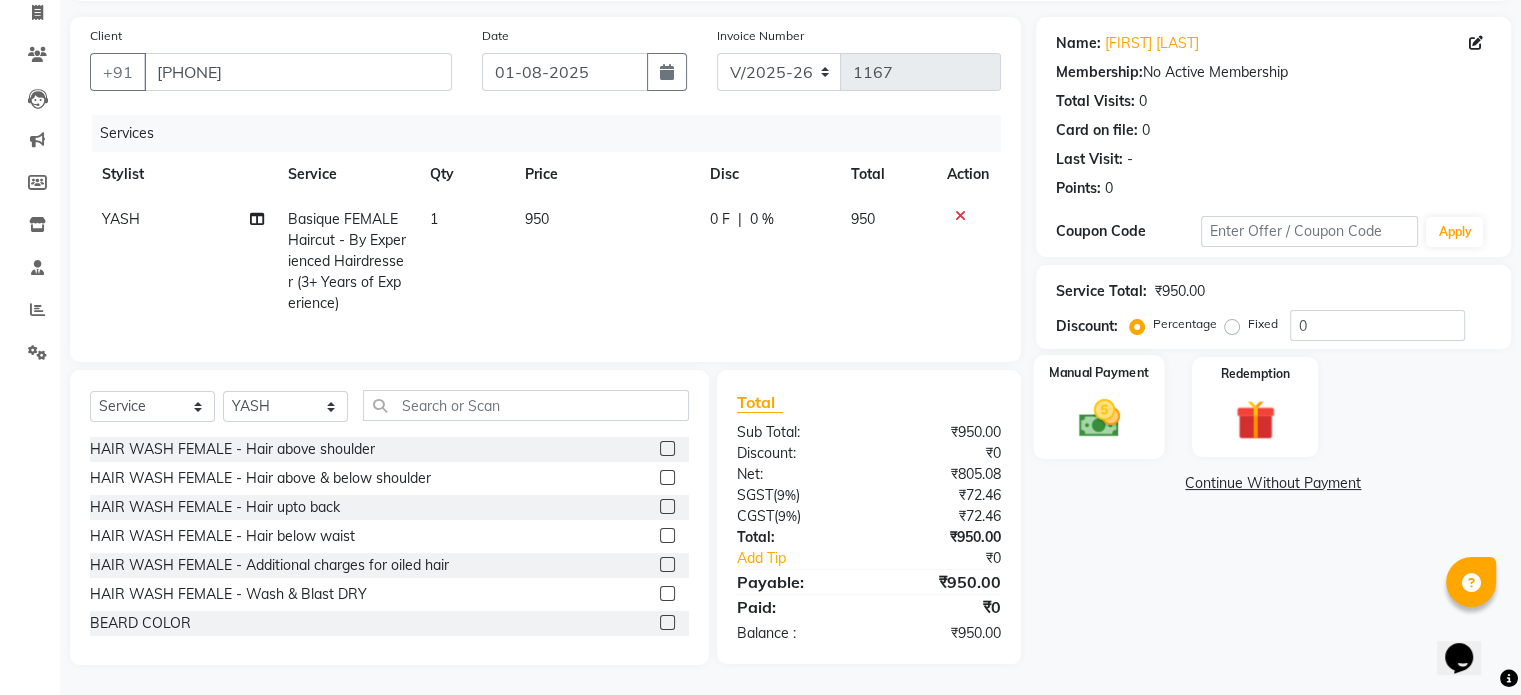 click 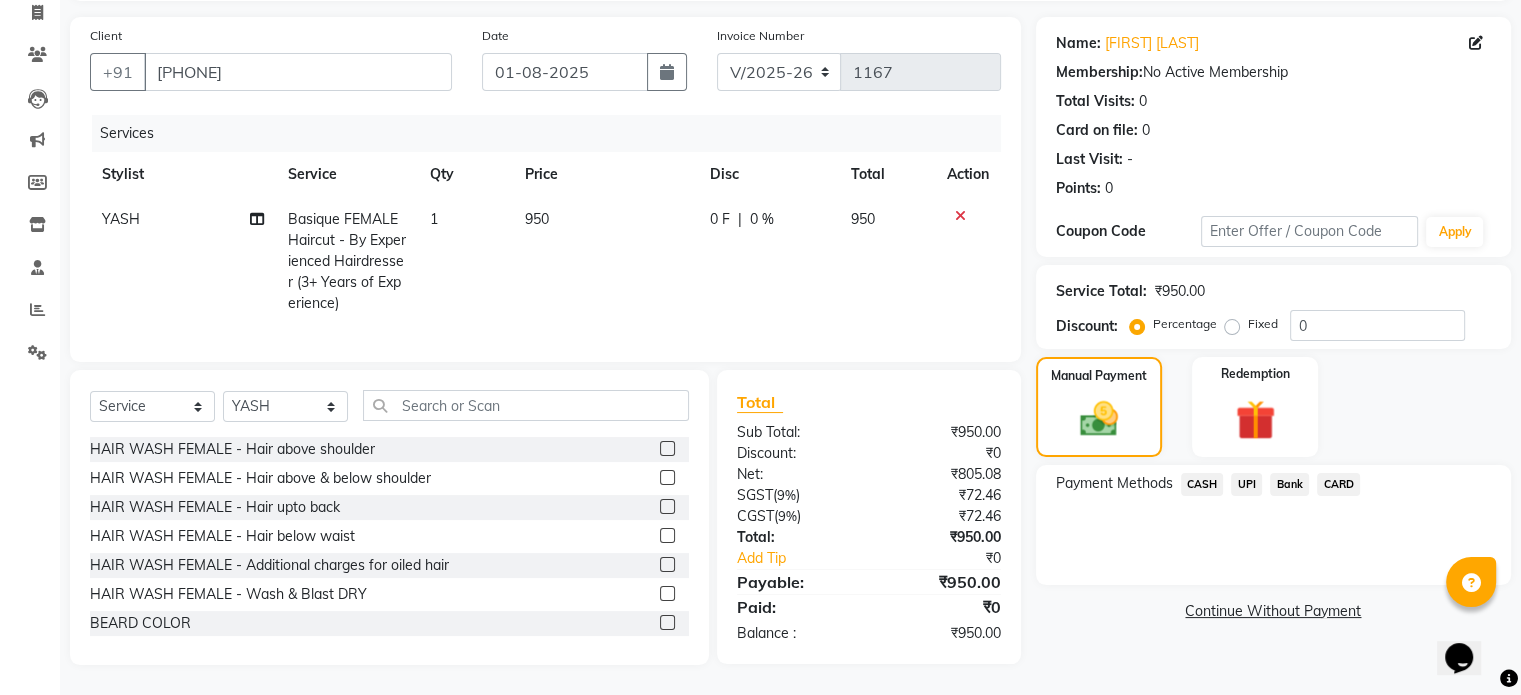click on "UPI" 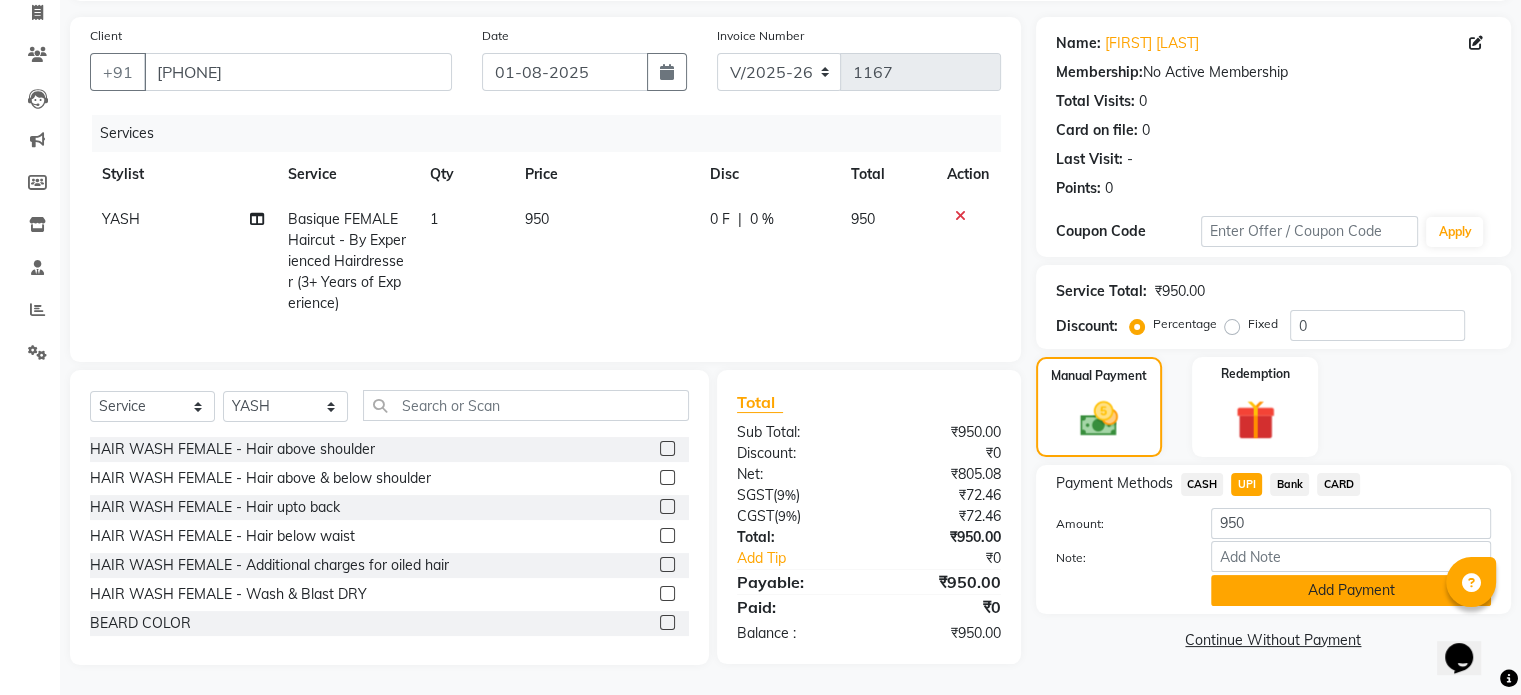 click on "Add Payment" 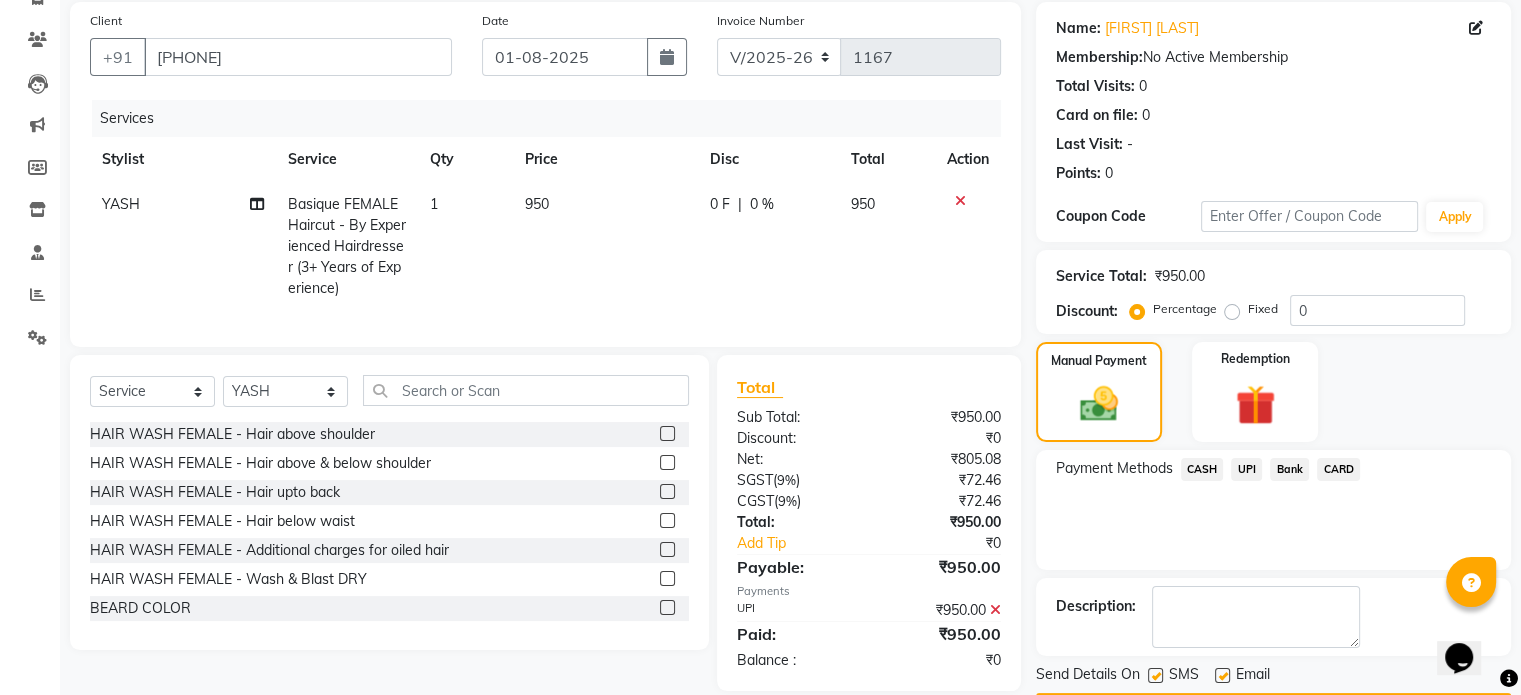 scroll, scrollTop: 205, scrollLeft: 0, axis: vertical 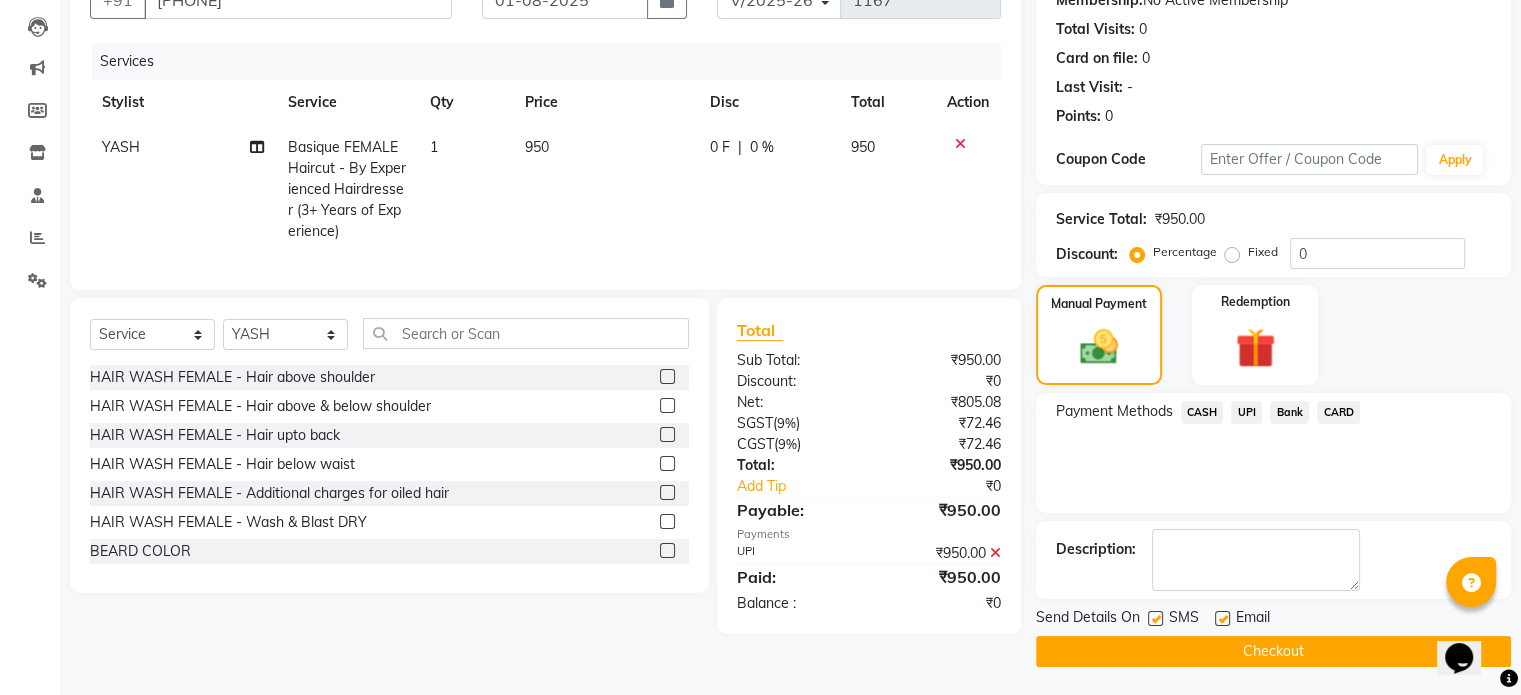 click 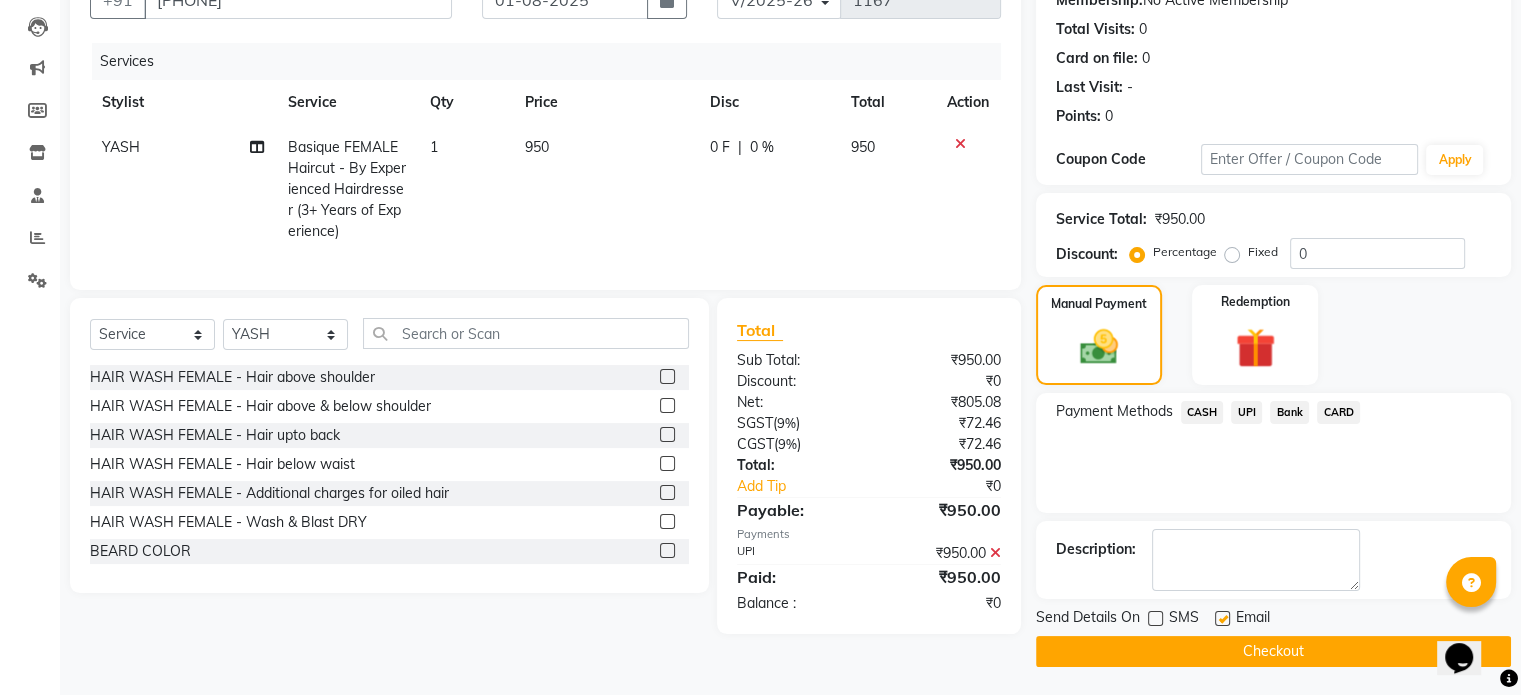 click 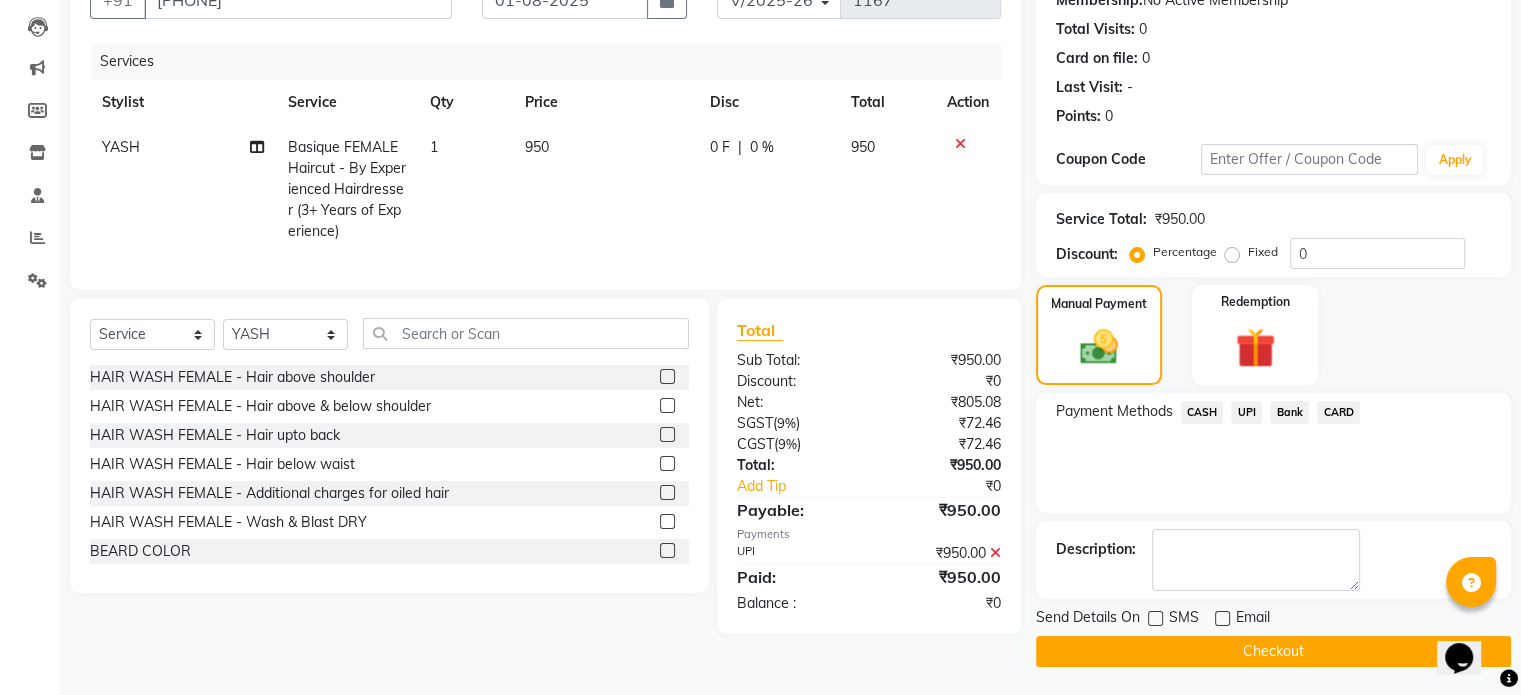 click on "Checkout" 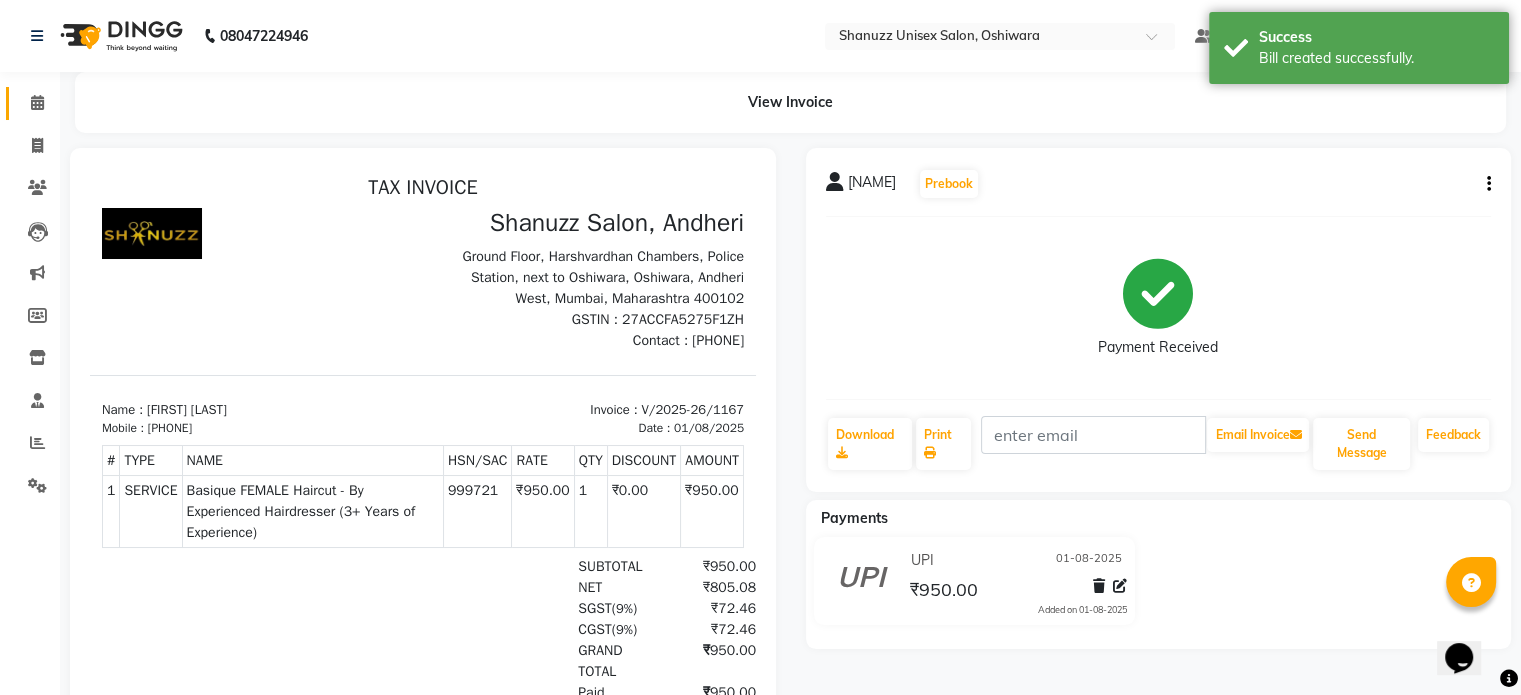 scroll, scrollTop: 0, scrollLeft: 0, axis: both 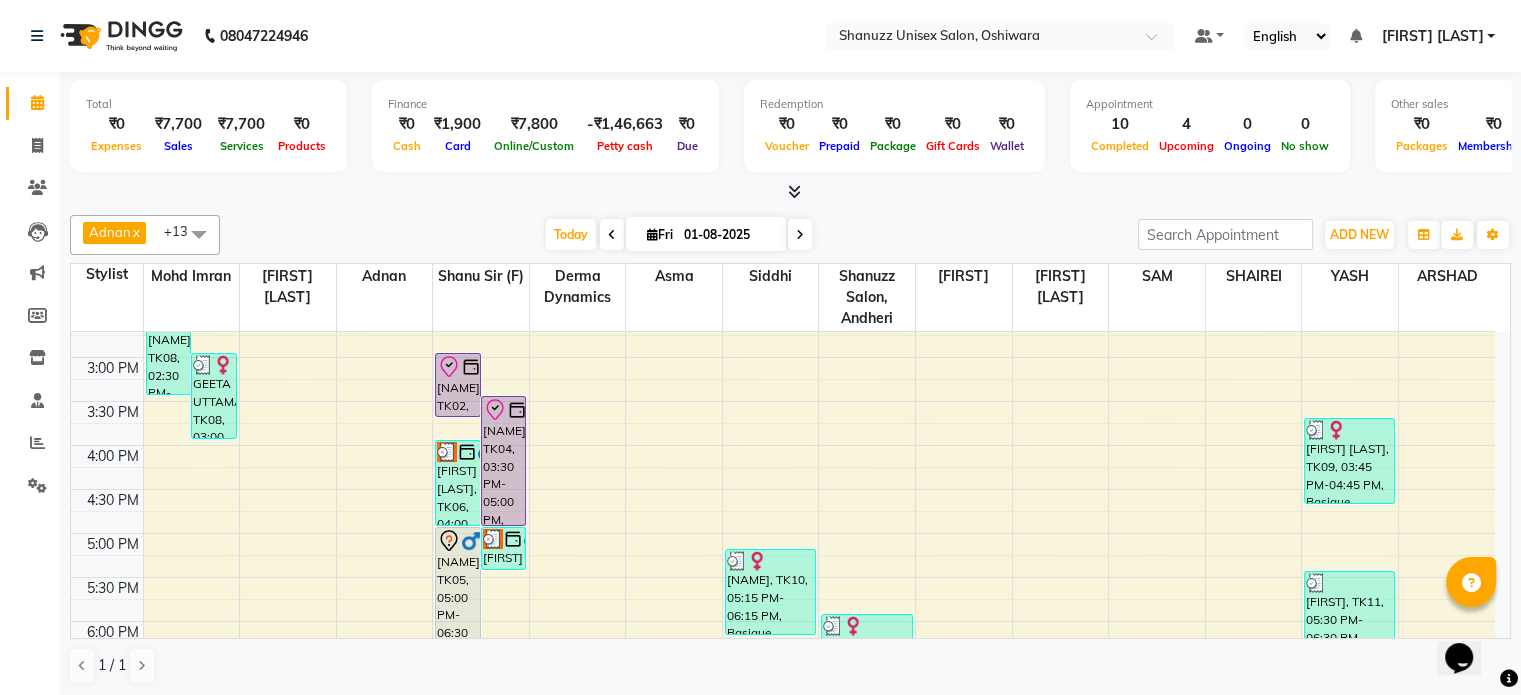 click on "Total  ₹0  Expenses ₹7,700  Sales ₹7,700  Services ₹0  Products Finance  ₹0  Cash ₹1,900  Card ₹7,800  Online/Custom -₹1,46,663 Petty cash ₹0 Due  Redemption  ₹0 Voucher ₹0 Prepaid ₹0 Package ₹0  Gift Cards ₹0  Wallet  Appointment  10 Completed 4 Upcoming 0 Ongoing 0 No show  Other sales  ₹0  Packages ₹0  Memberships ₹0  Vouchers ₹0  Prepaids ₹0  Gift Cards" at bounding box center [790, 129] 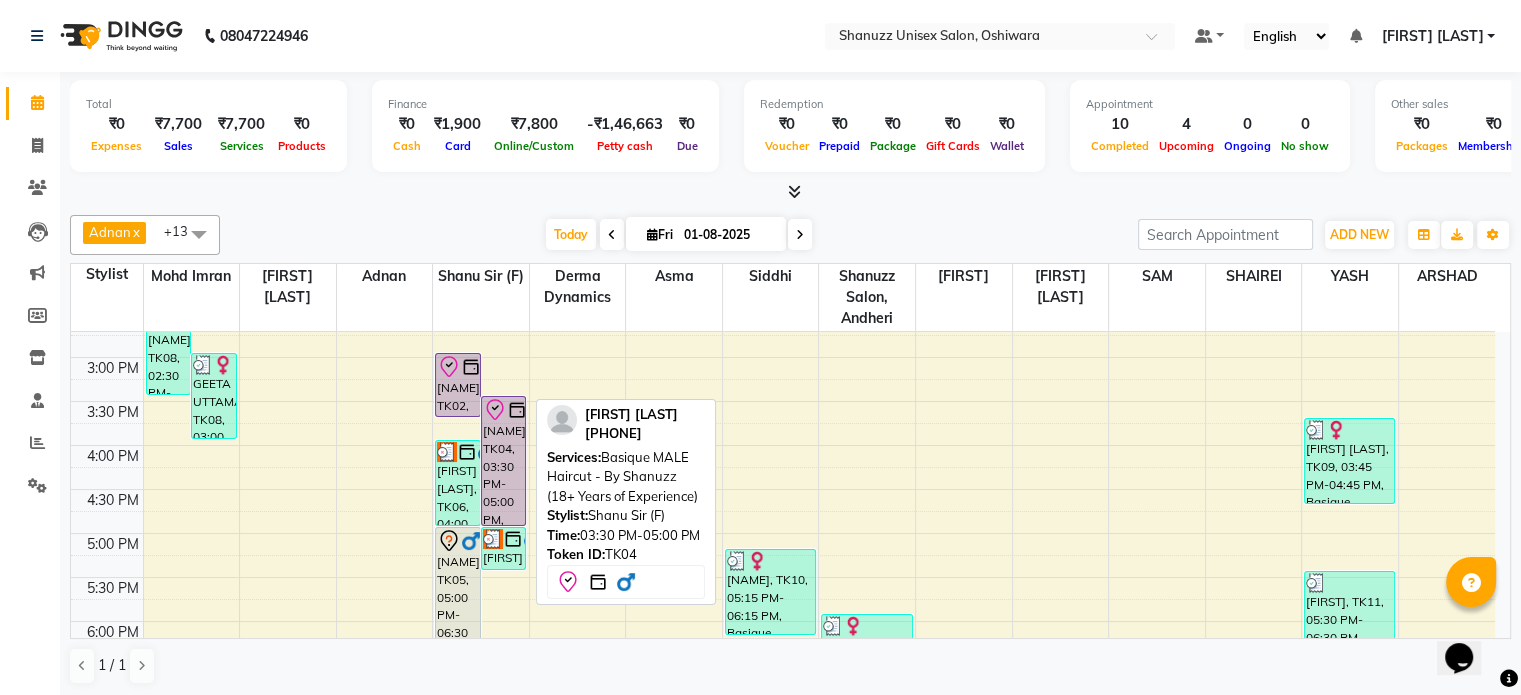 click on "VISHWA SONI, TK04, 03:30 PM-05:00 PM, Basique MALE Haircut - By Shanuzz (18+ Years of Experience)" at bounding box center (504, 461) 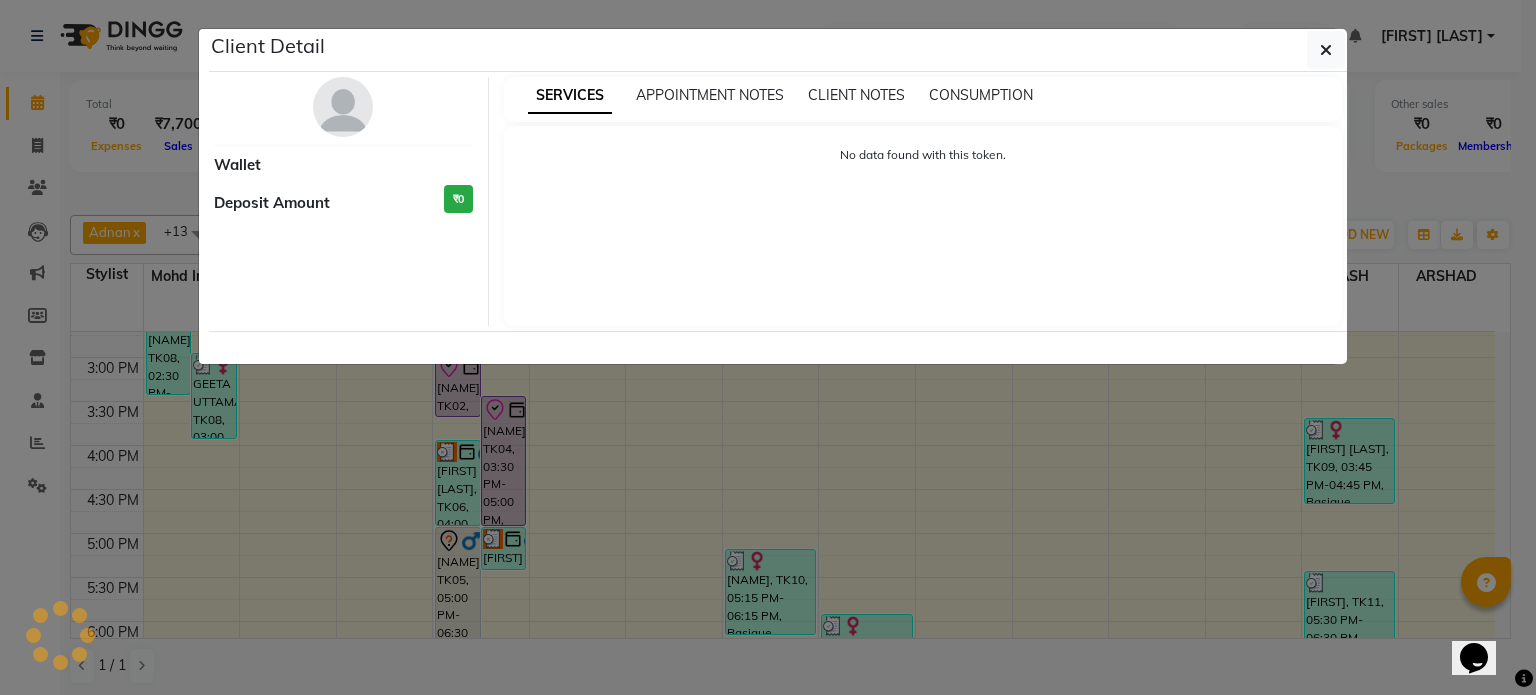select on "8" 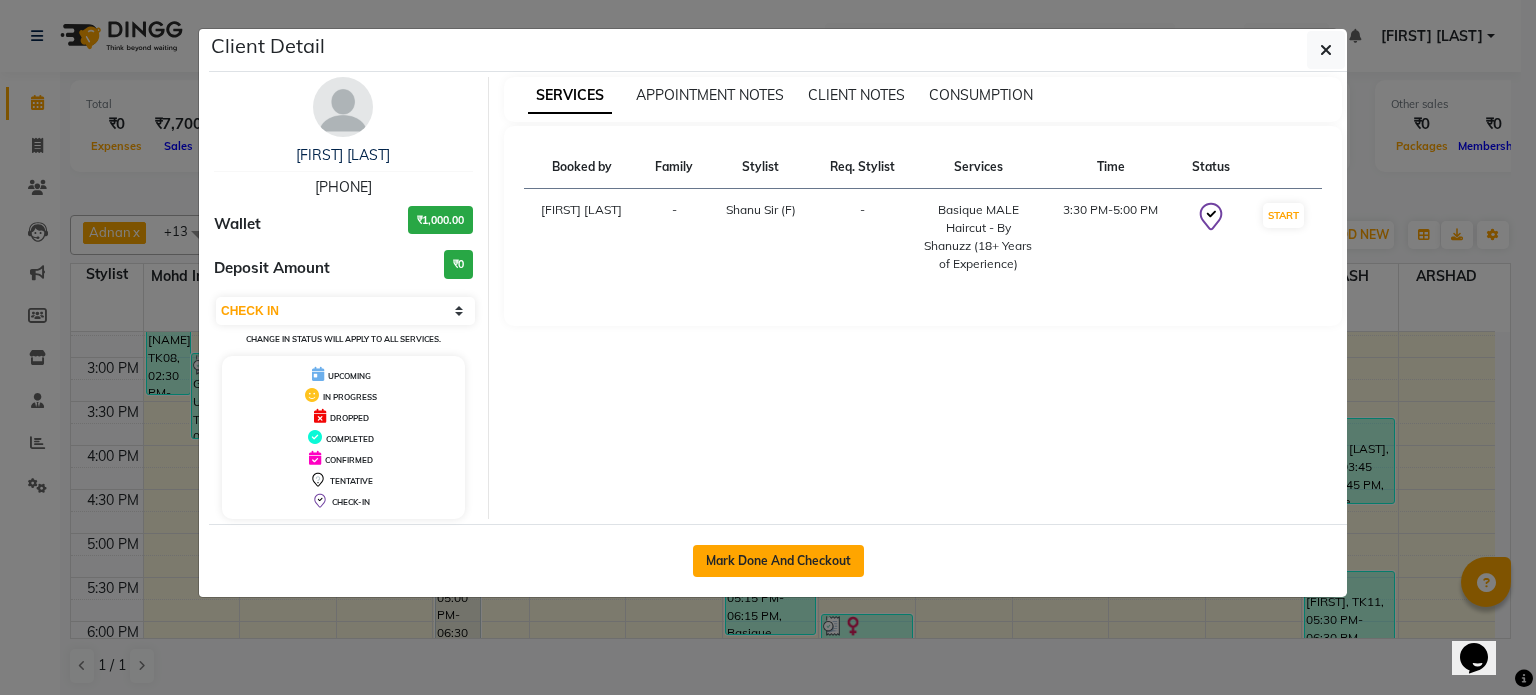 click on "Mark Done And Checkout" 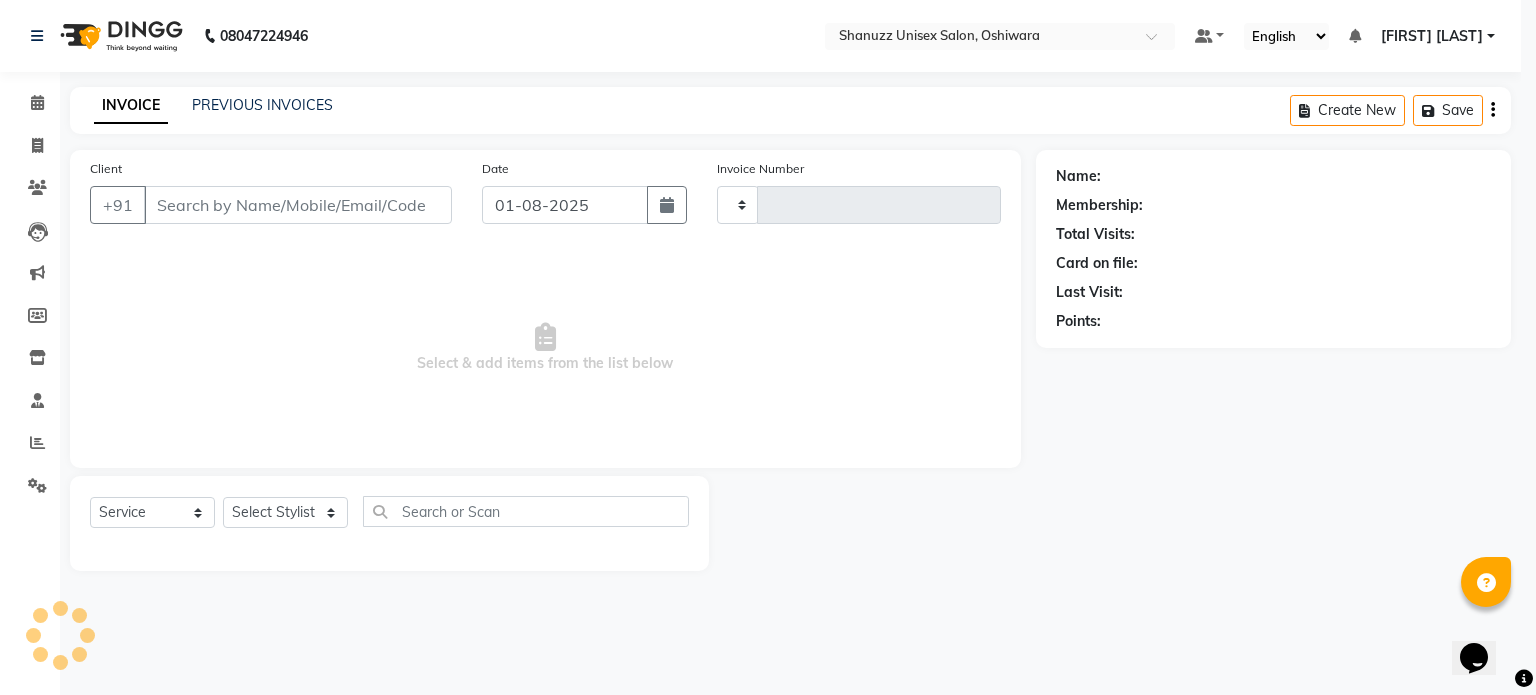 type on "1168" 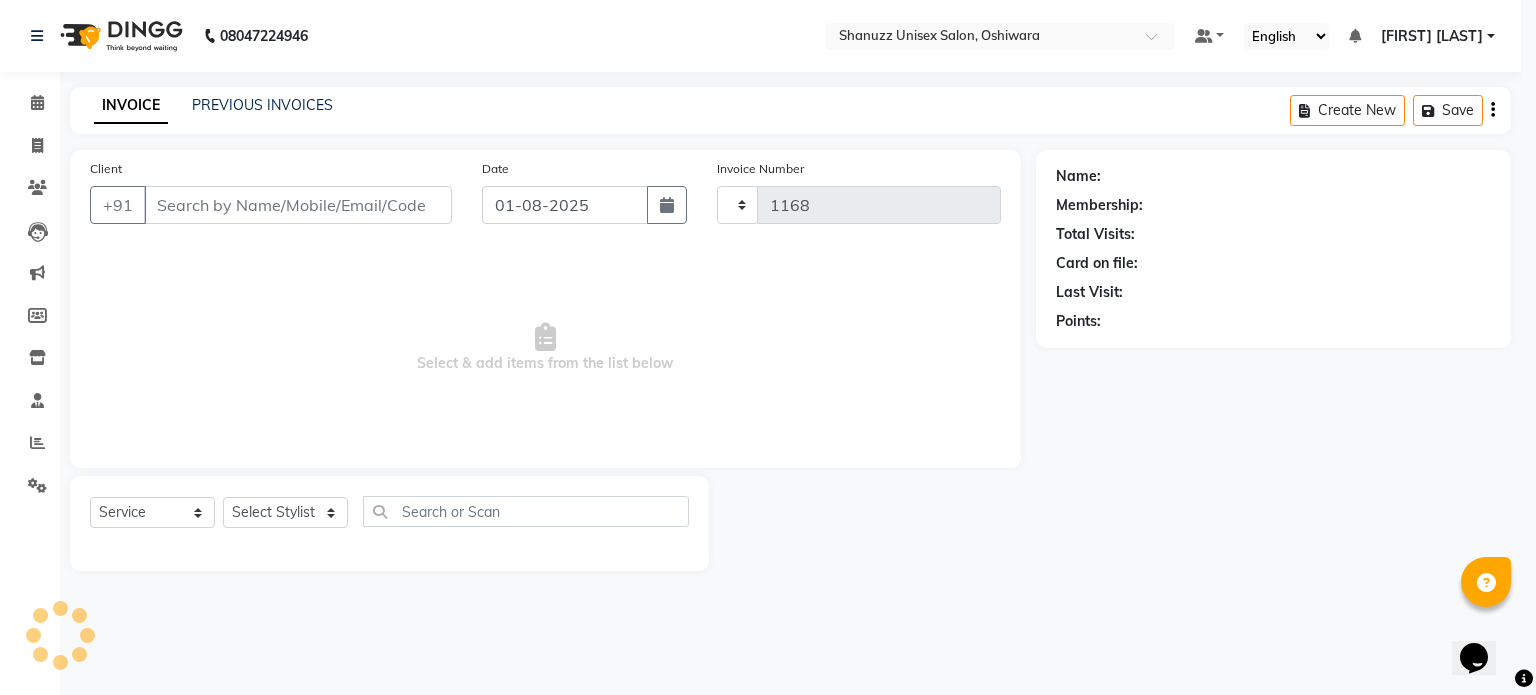 select on "7102" 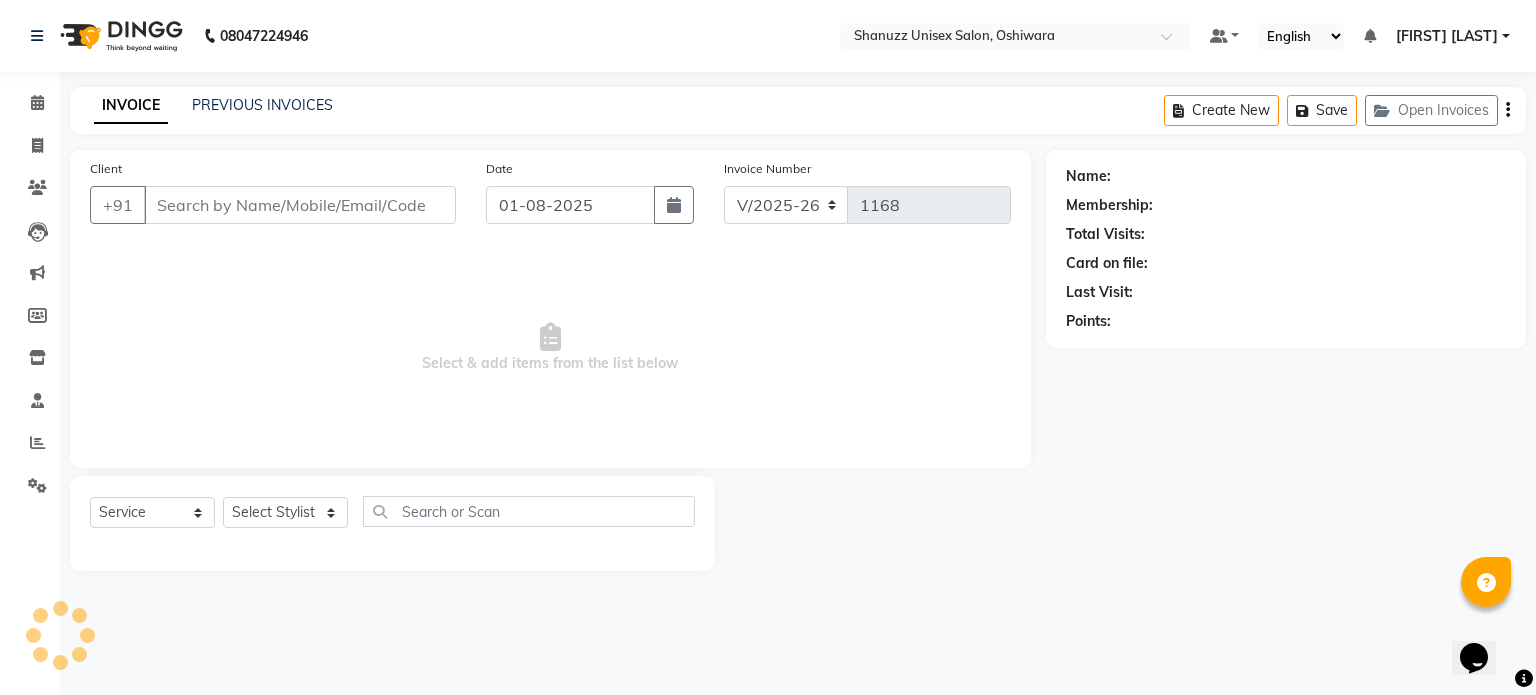 type on "7021848190" 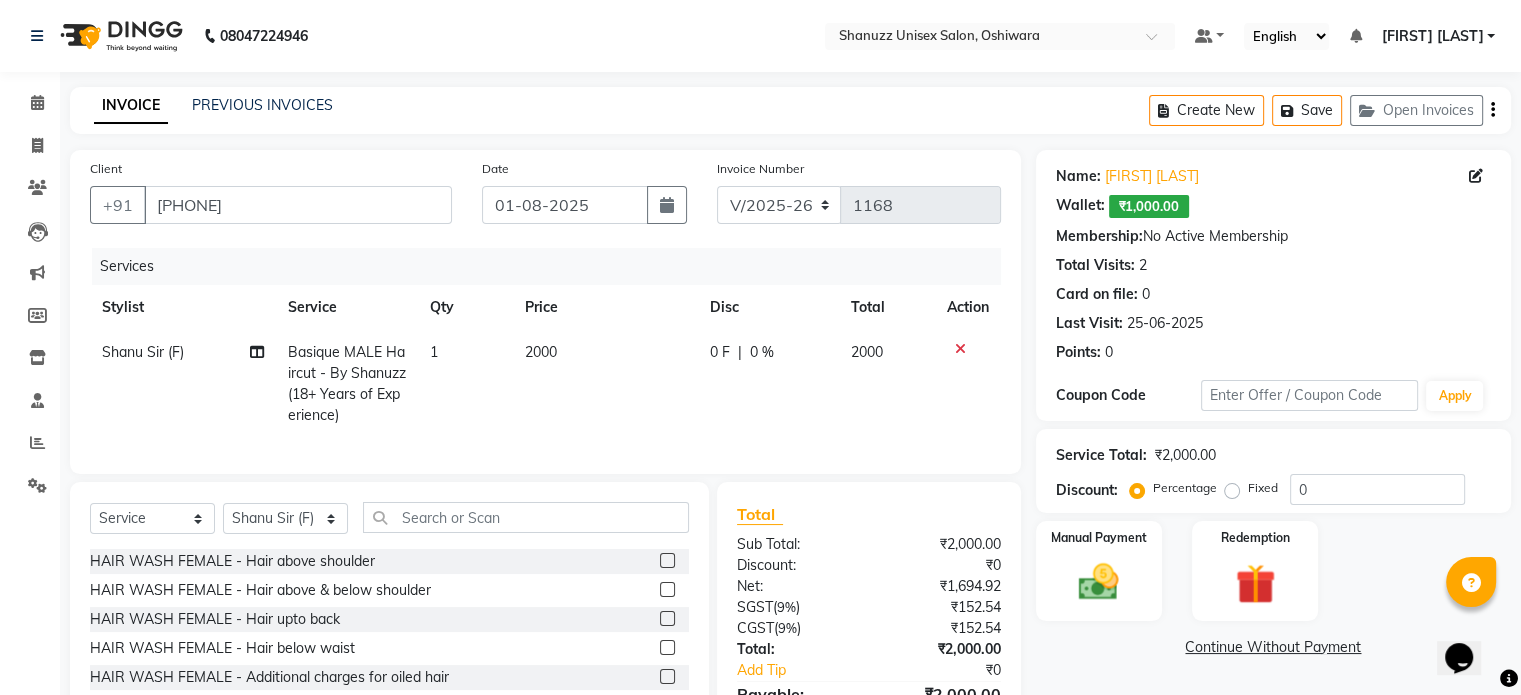 scroll, scrollTop: 128, scrollLeft: 0, axis: vertical 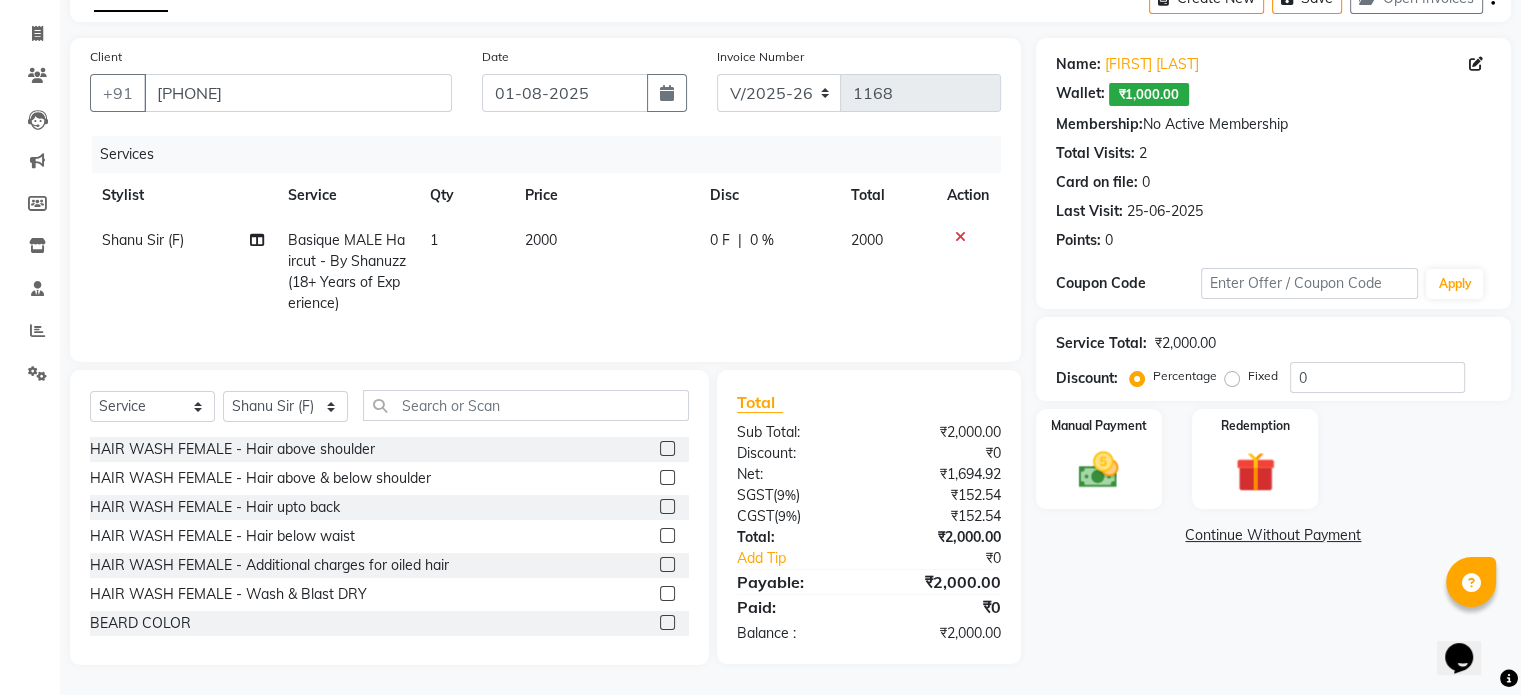 click on "Services" 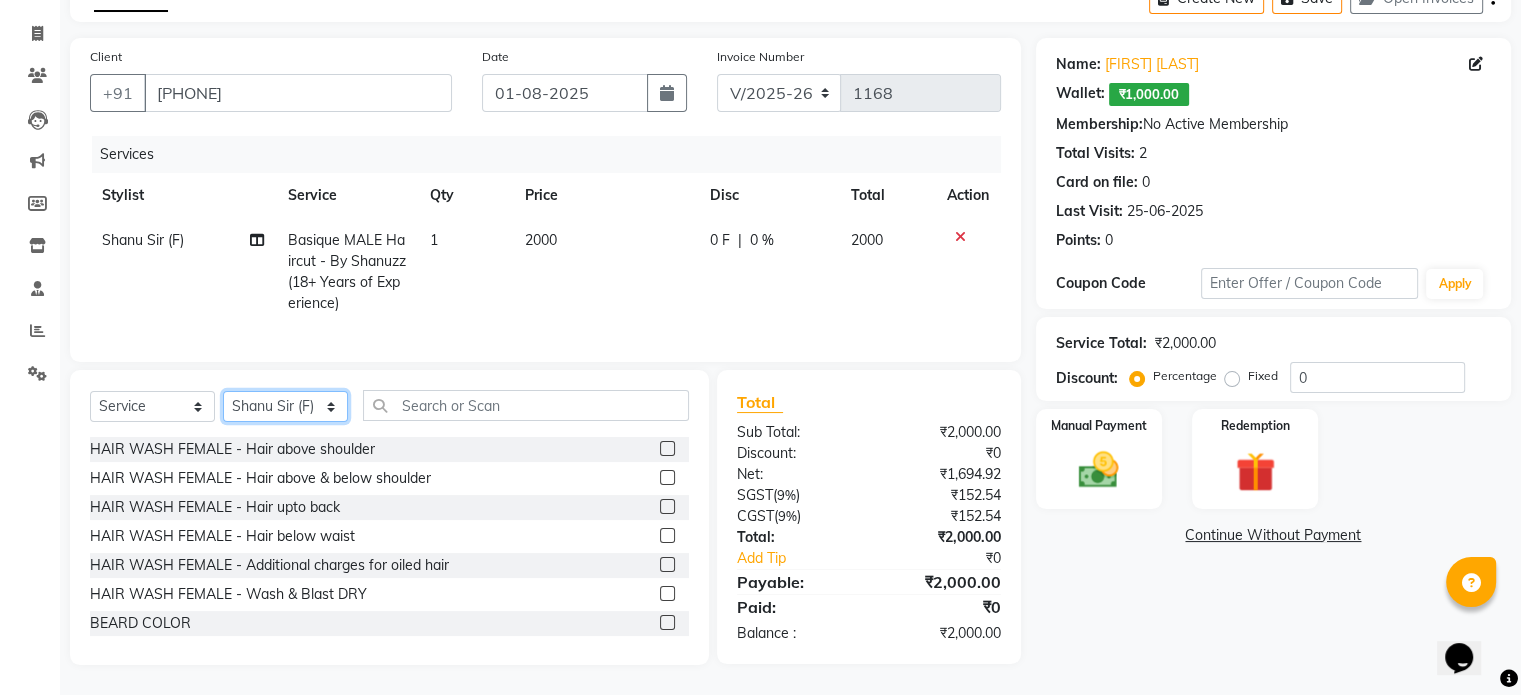 click on "Select Stylist Adnan  ARSHAD Asma  Derma Dynamics Devesh Francis (MO) Gufran Mansuri Harsh Mohd Faizan Mohd Imran  Omkar Osama Patel Rohan  ROSHAN Salvana Motha SAM Shahbaz (D) Shahne Alam SHAIREI Shanu Sir (F) Shanuzz (Oshiwara) Shanuzz Salon, Andheri Siddhi  SUBHASH  Tanishka Panchal VARSHADA JUVALE YASH" 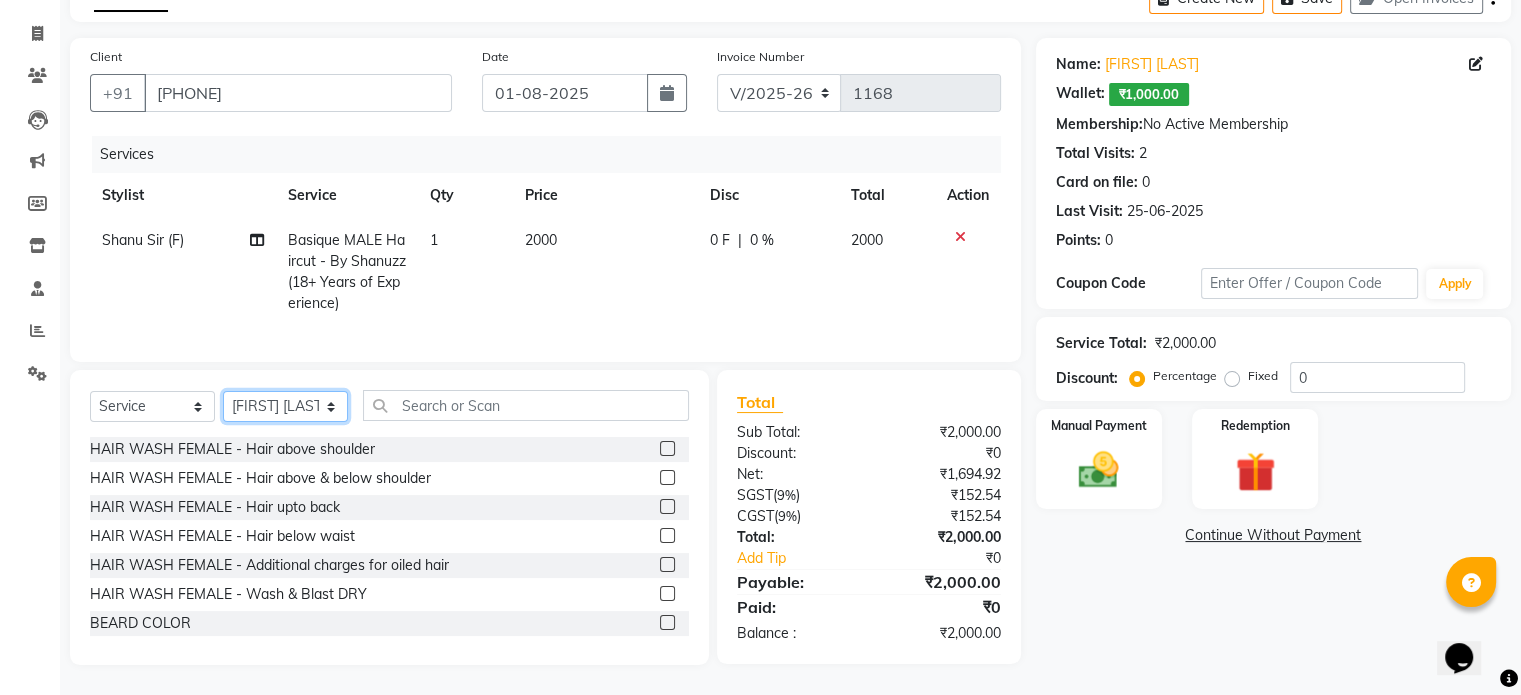 click on "Select Stylist Adnan  ARSHAD Asma  Derma Dynamics Devesh Francis (MO) Gufran Mansuri Harsh Mohd Faizan Mohd Imran  Omkar Osama Patel Rohan  ROSHAN Salvana Motha SAM Shahbaz (D) Shahne Alam SHAIREI Shanu Sir (F) Shanuzz (Oshiwara) Shanuzz Salon, Andheri Siddhi  SUBHASH  Tanishka Panchal VARSHADA JUVALE YASH" 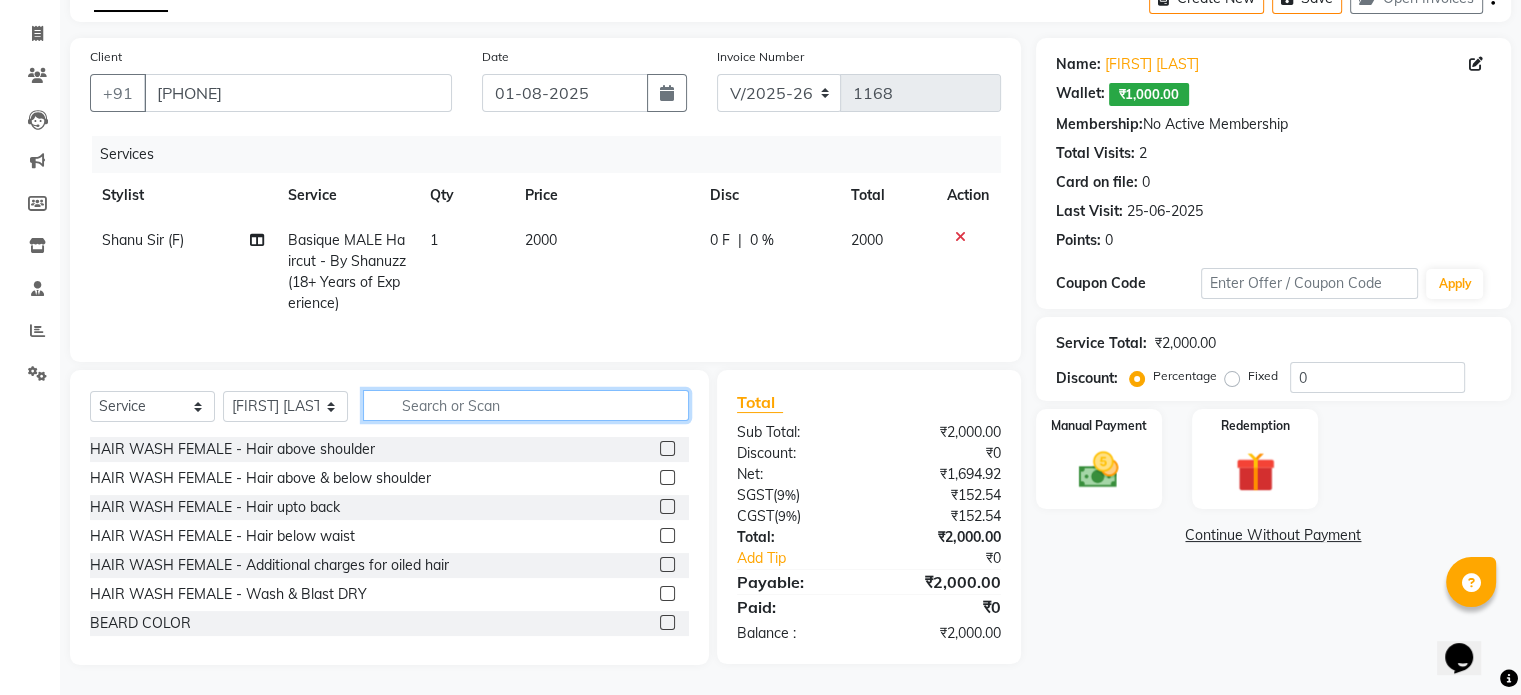 click 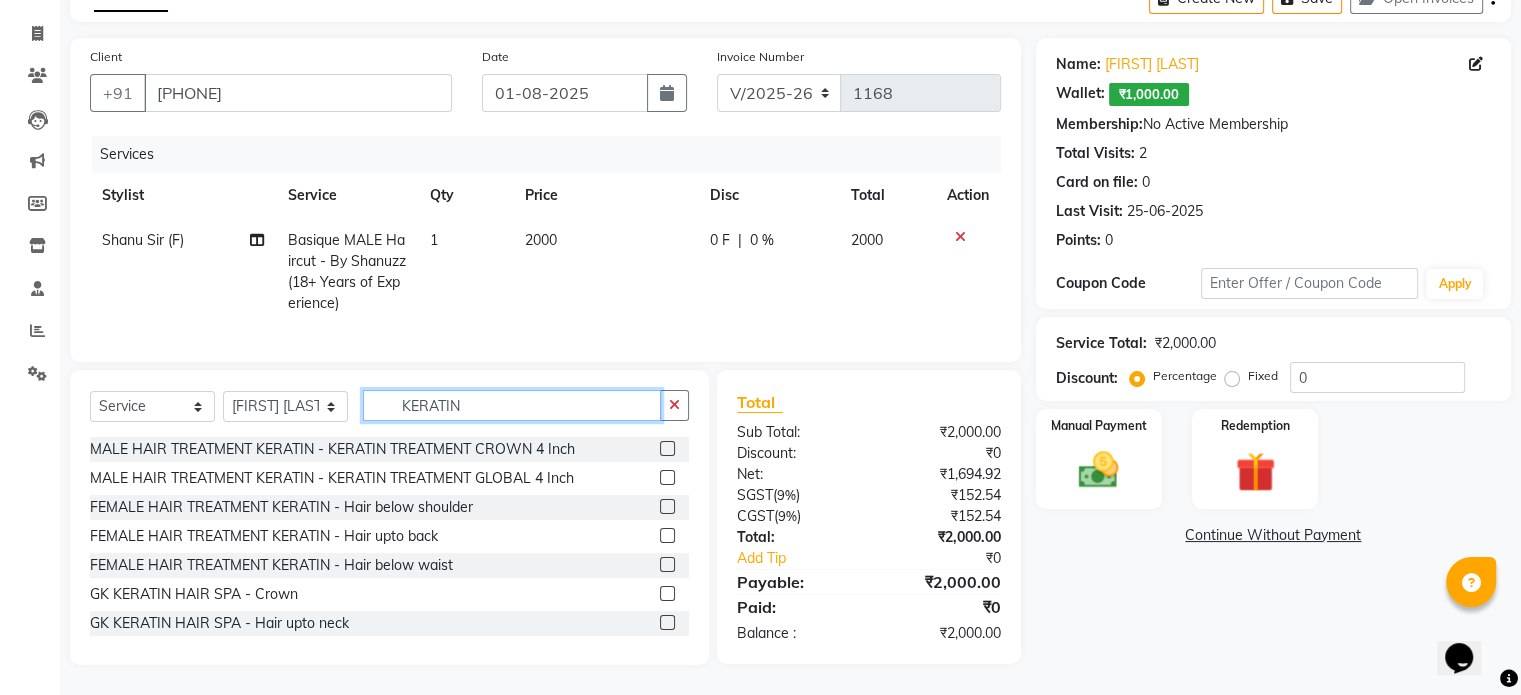 type on "KERATIN" 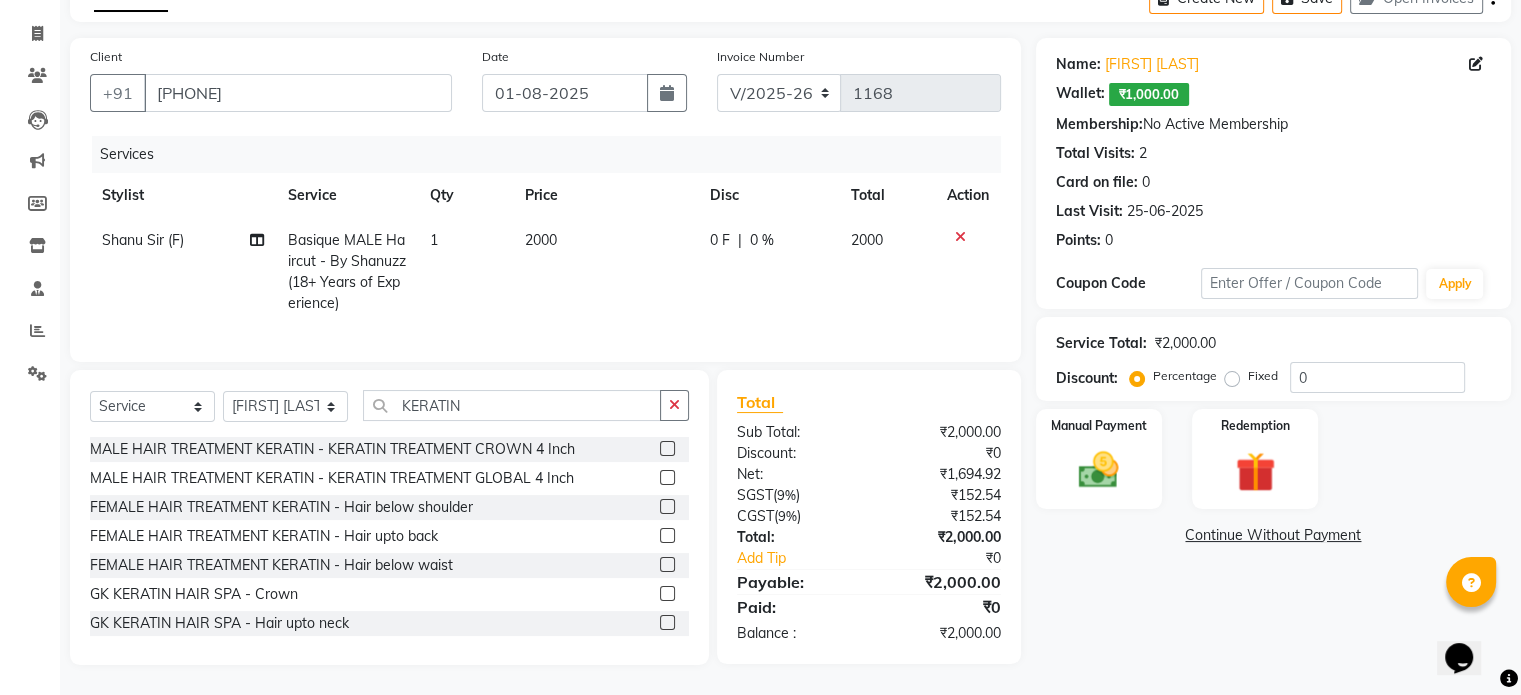 click 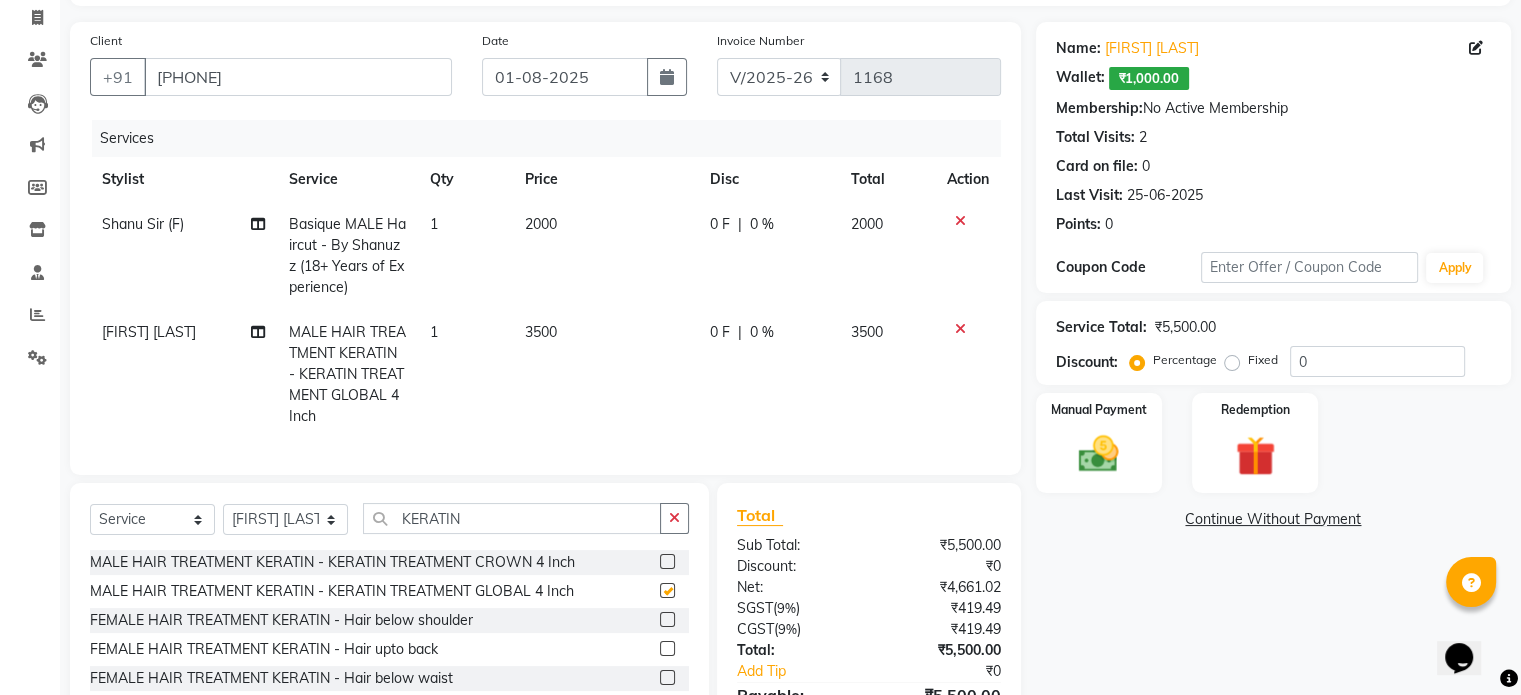 checkbox on "false" 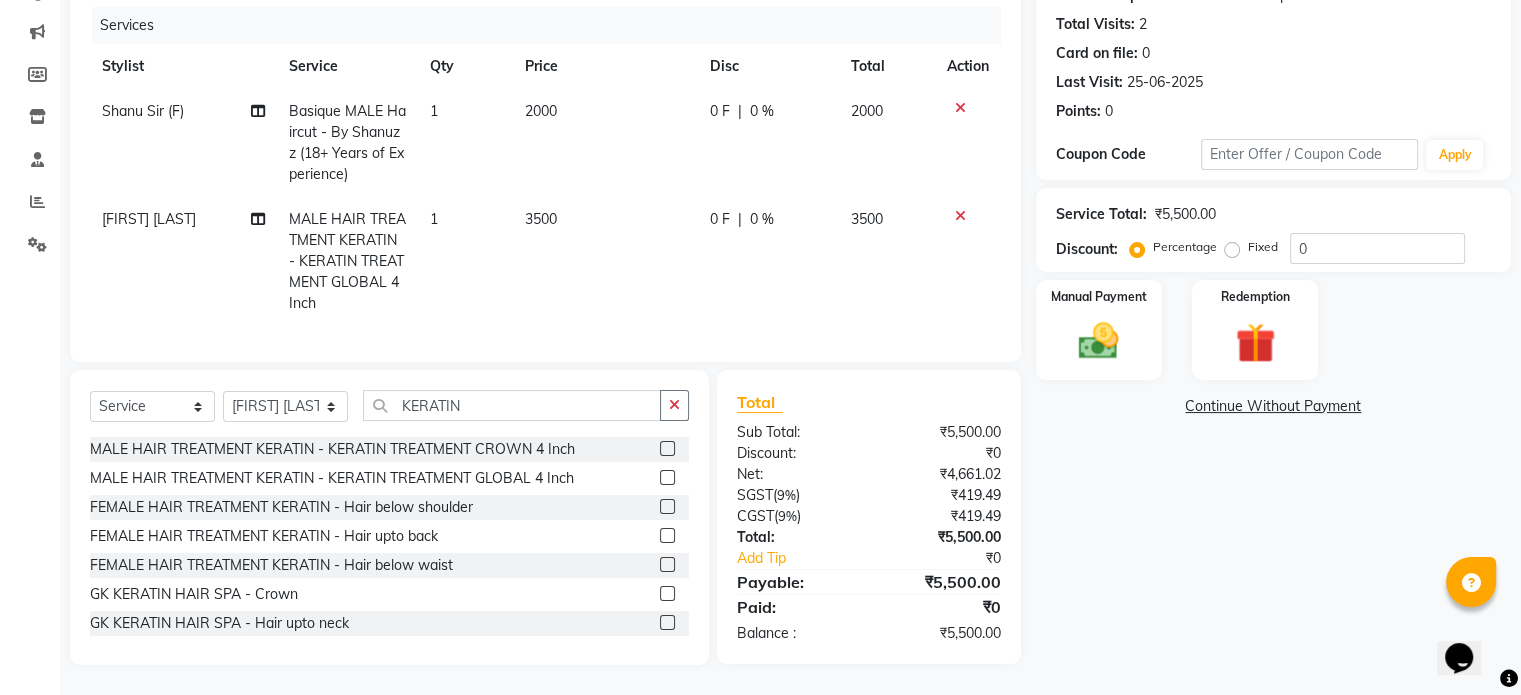 scroll, scrollTop: 256, scrollLeft: 0, axis: vertical 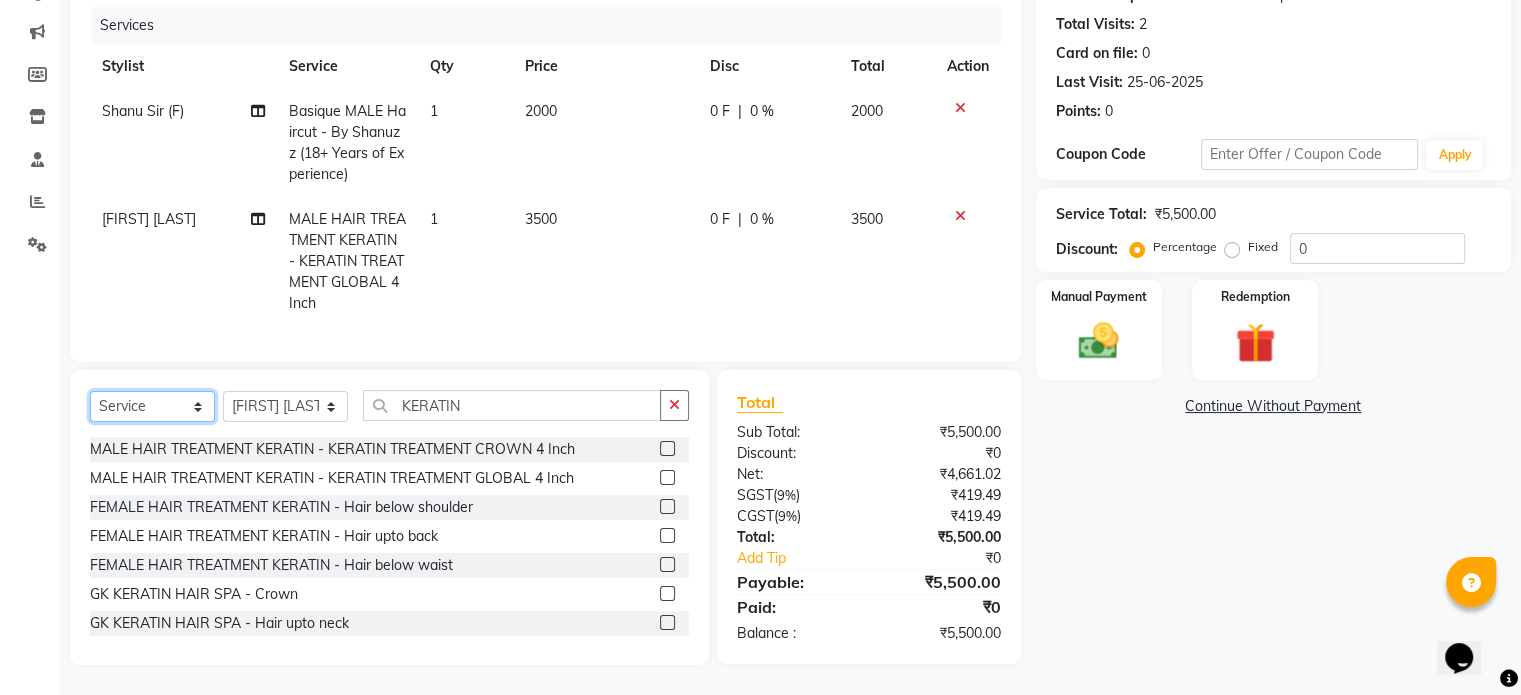 click on "Select  Service  Product  Membership  Package Voucher Prepaid Gift Card" 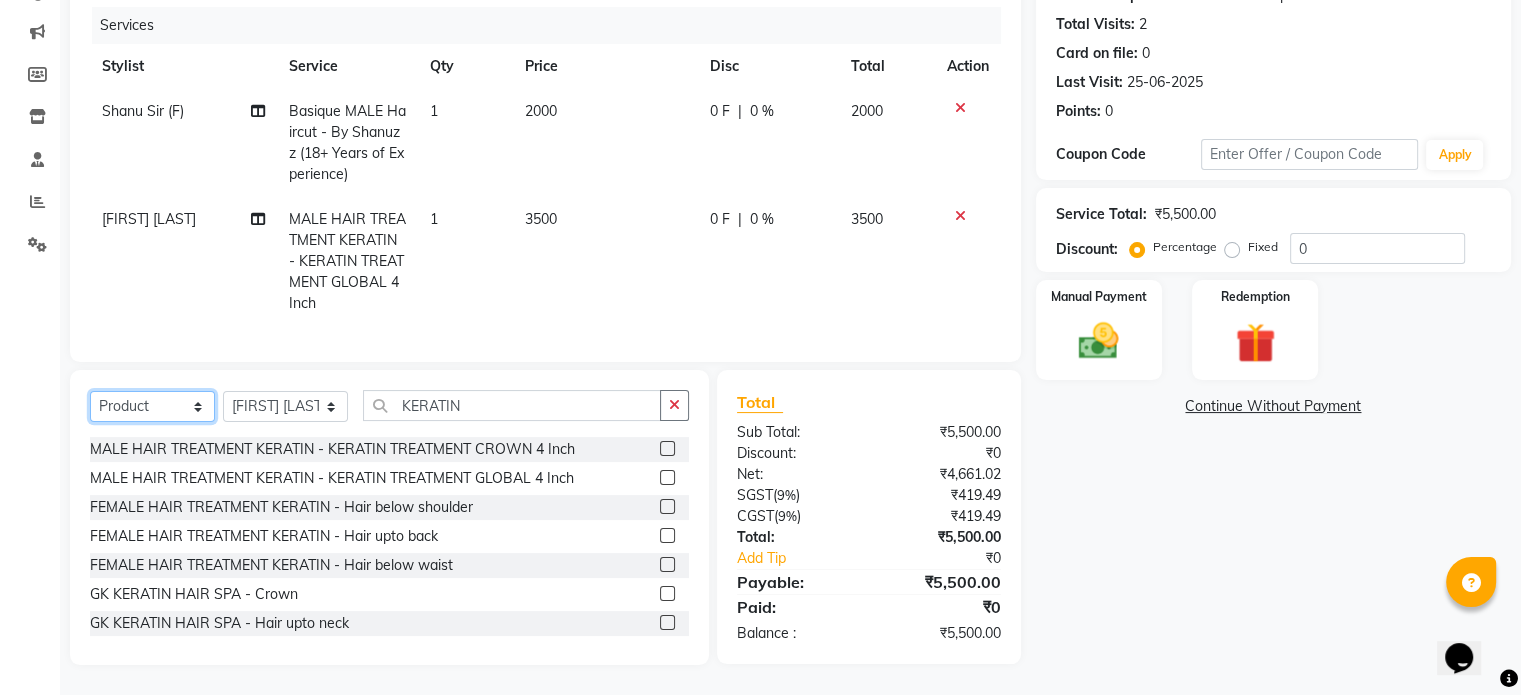 click on "Select  Service  Product  Membership  Package Voucher Prepaid Gift Card" 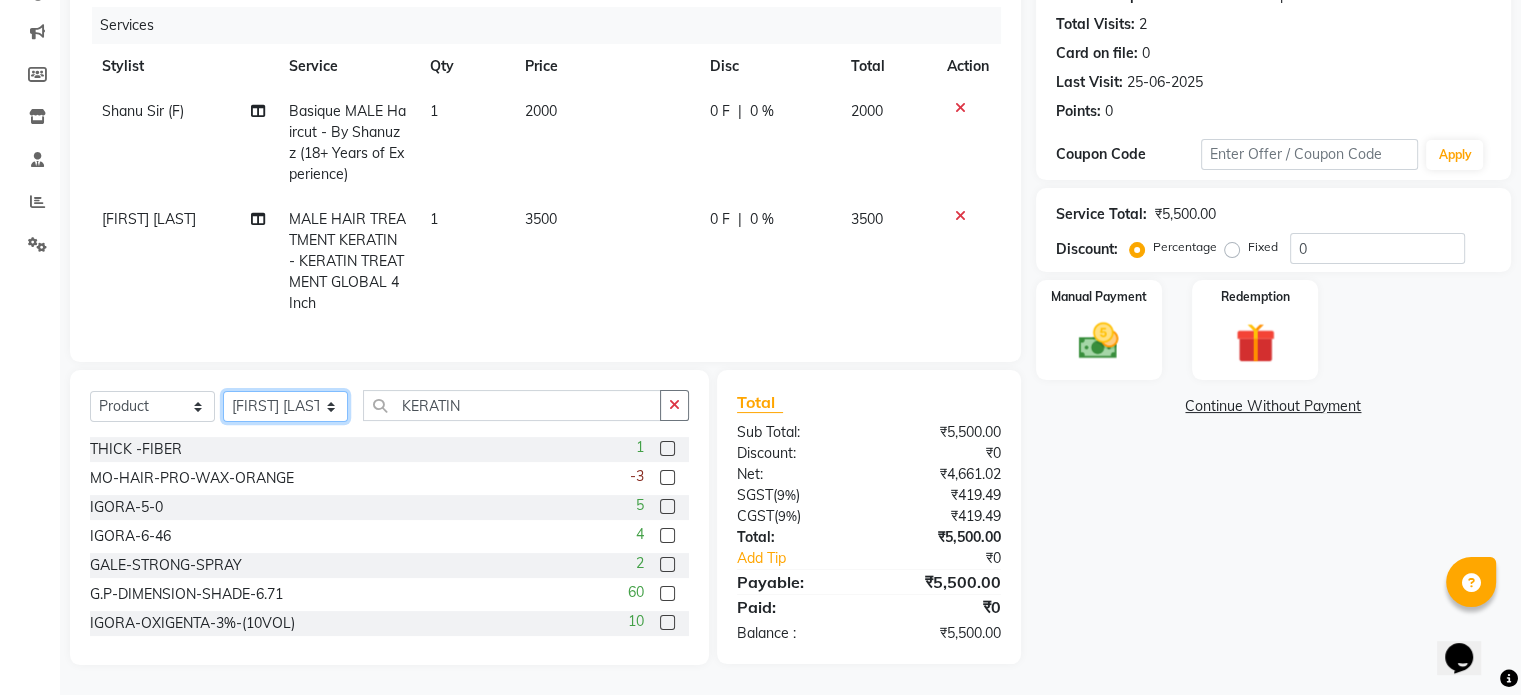 click on "Select Stylist Adnan  ARSHAD Asma  Derma Dynamics Devesh Francis (MO) Gufran Mansuri Harsh Mohd Faizan Mohd Imran  Omkar Osama Patel Rohan  ROSHAN Salvana Motha SAM Shahbaz (D) Shahne Alam SHAIREI Shanu Sir (F) Shanuzz (Oshiwara) Shanuzz Salon, Andheri Siddhi  SUBHASH  Tanishka Panchal VARSHADA JUVALE YASH" 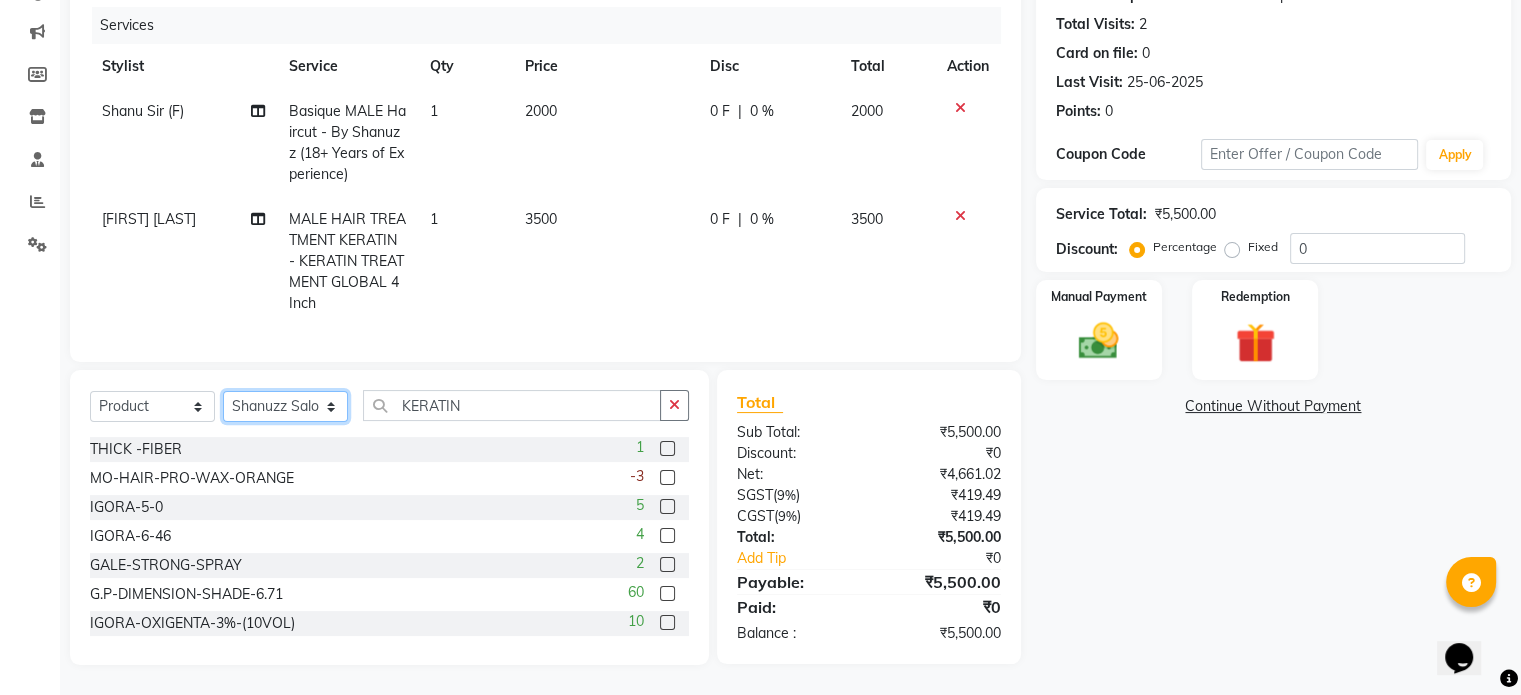 click on "Select Stylist Adnan  ARSHAD Asma  Derma Dynamics Devesh Francis (MO) Gufran Mansuri Harsh Mohd Faizan Mohd Imran  Omkar Osama Patel Rohan  ROSHAN Salvana Motha SAM Shahbaz (D) Shahne Alam SHAIREI Shanu Sir (F) Shanuzz (Oshiwara) Shanuzz Salon, Andheri Siddhi  SUBHASH  Tanishka Panchal VARSHADA JUVALE YASH" 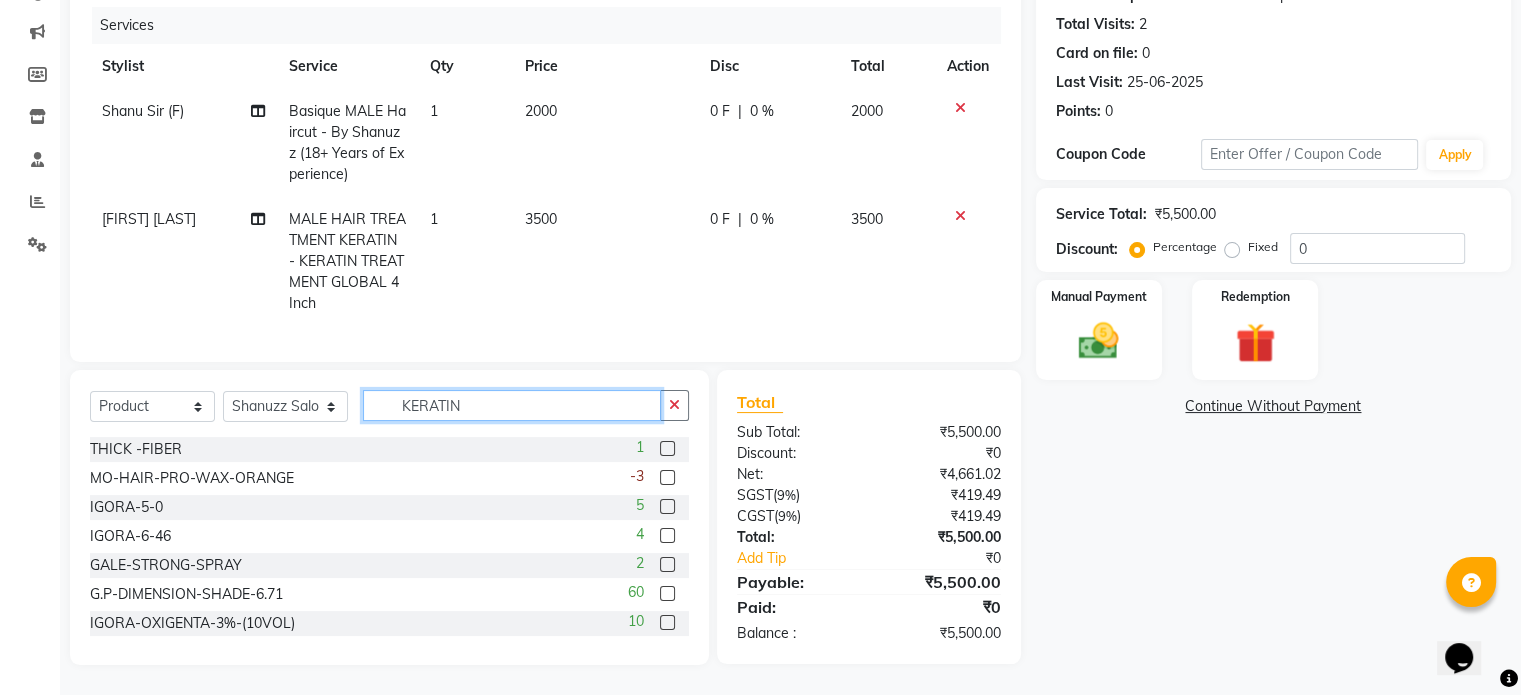 click on "KERATIN" 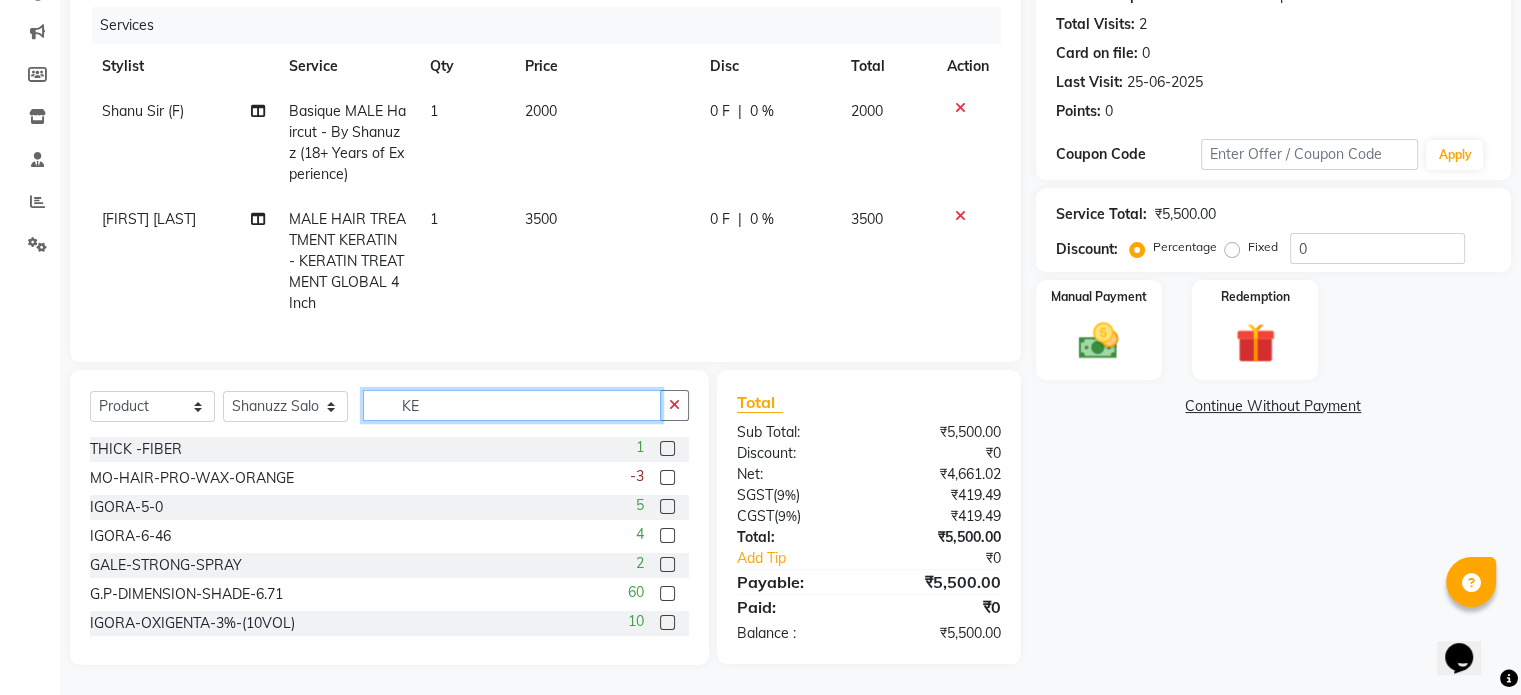 type on "K" 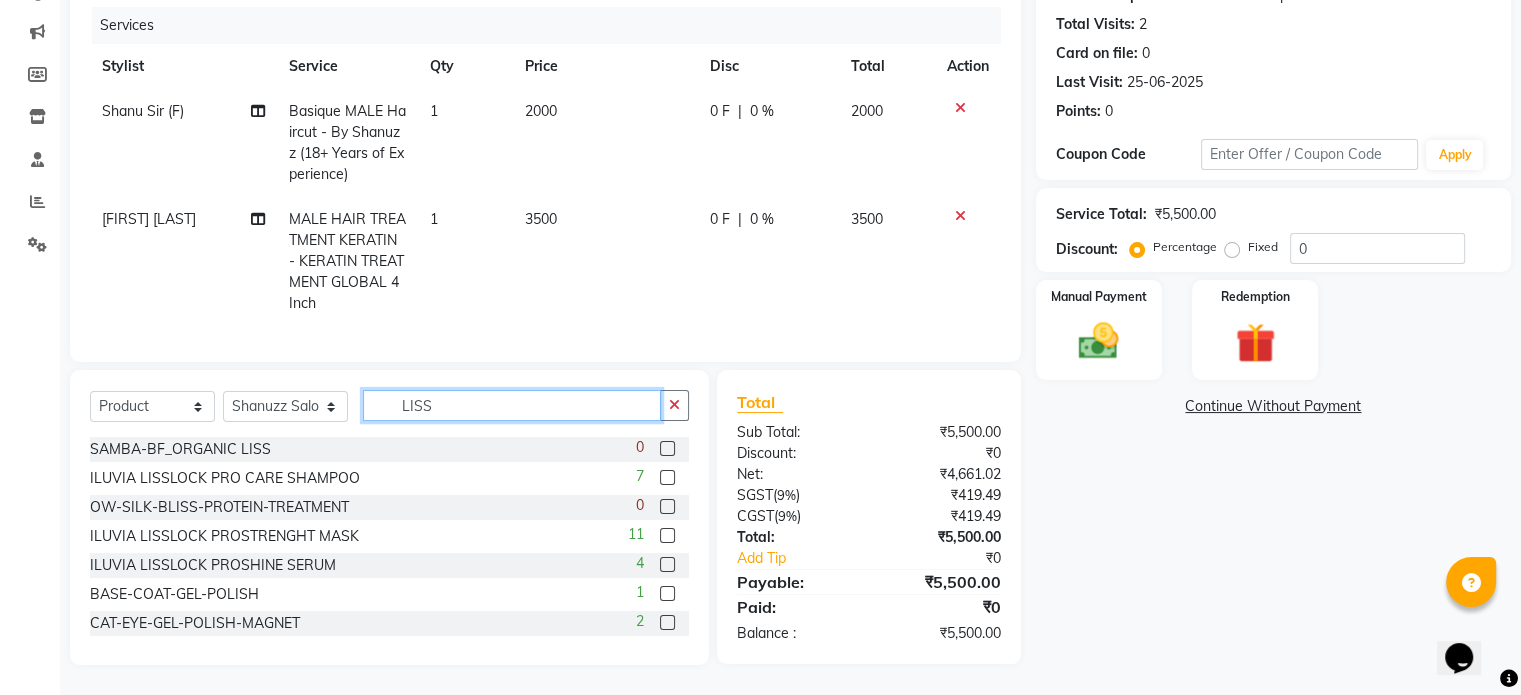 scroll, scrollTop: 256, scrollLeft: 0, axis: vertical 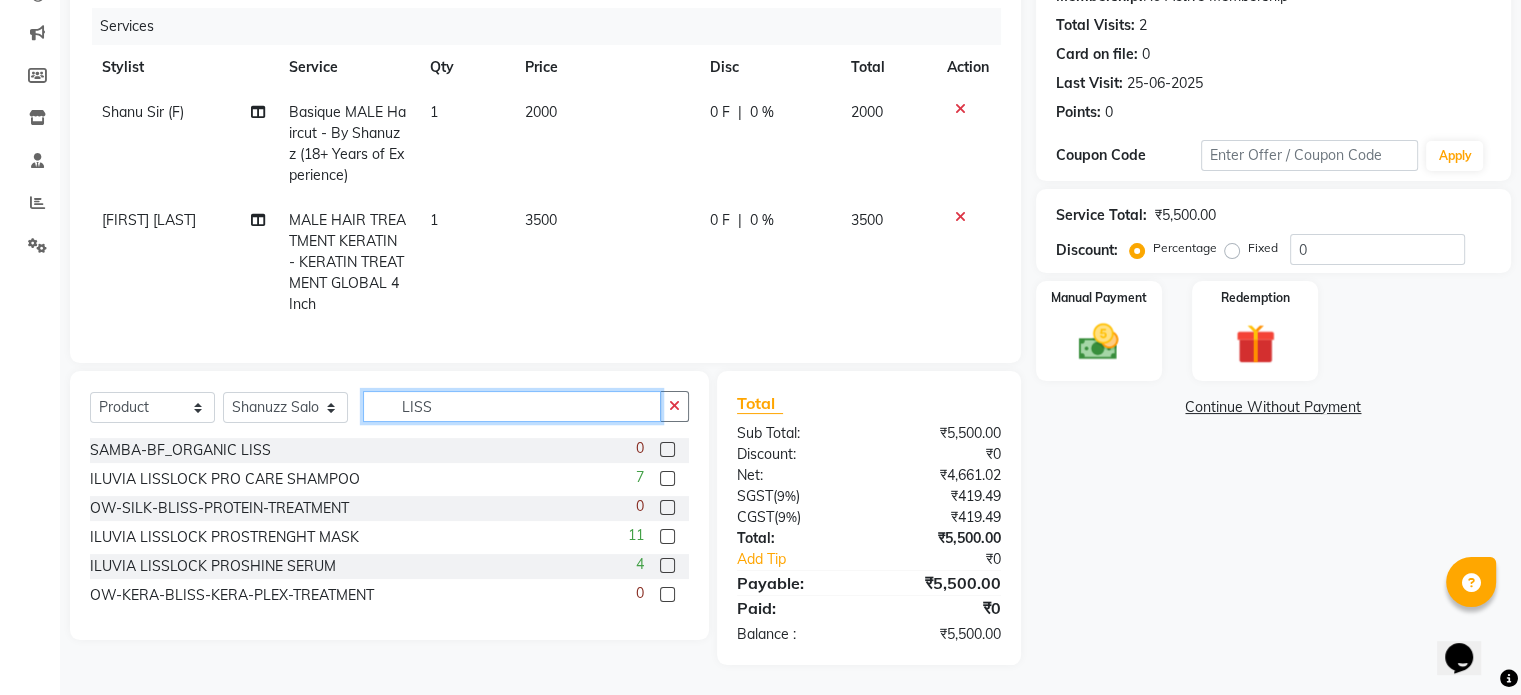 type on "LISS" 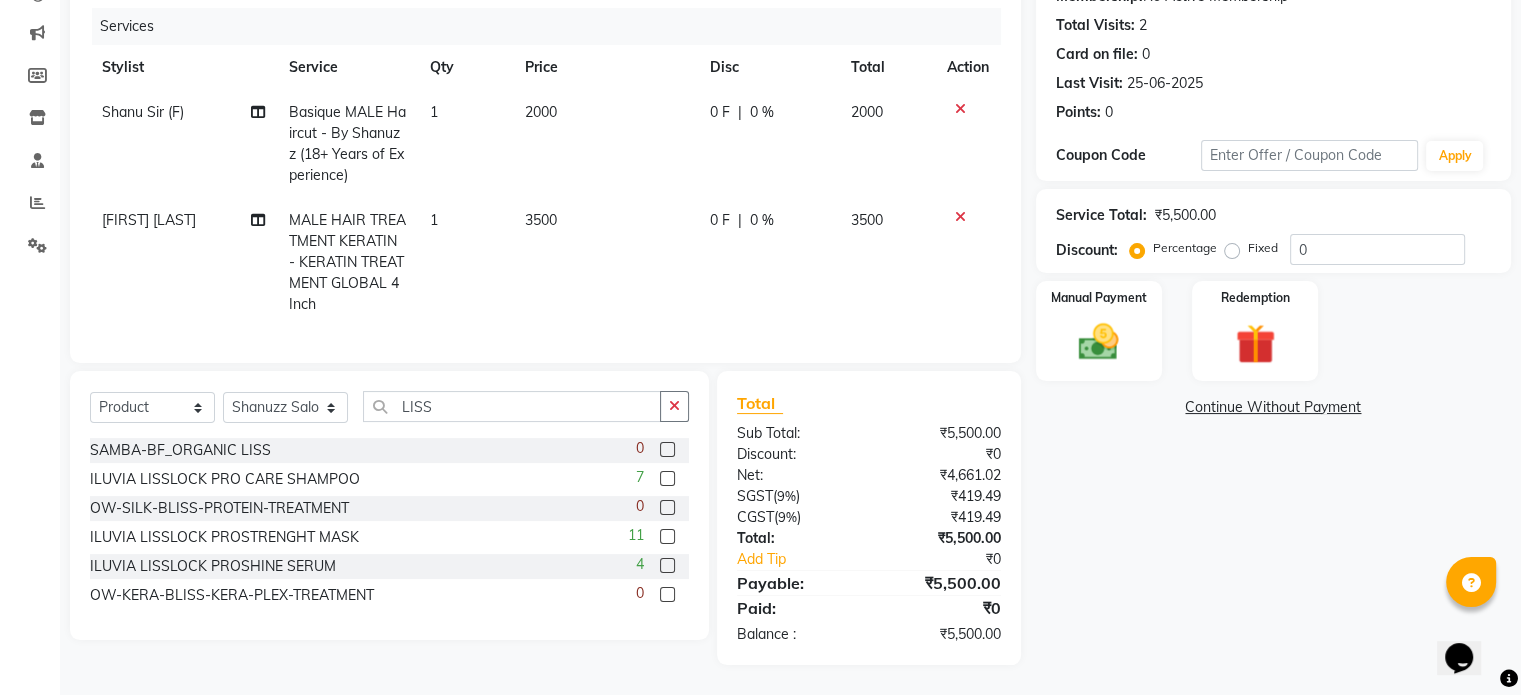 click 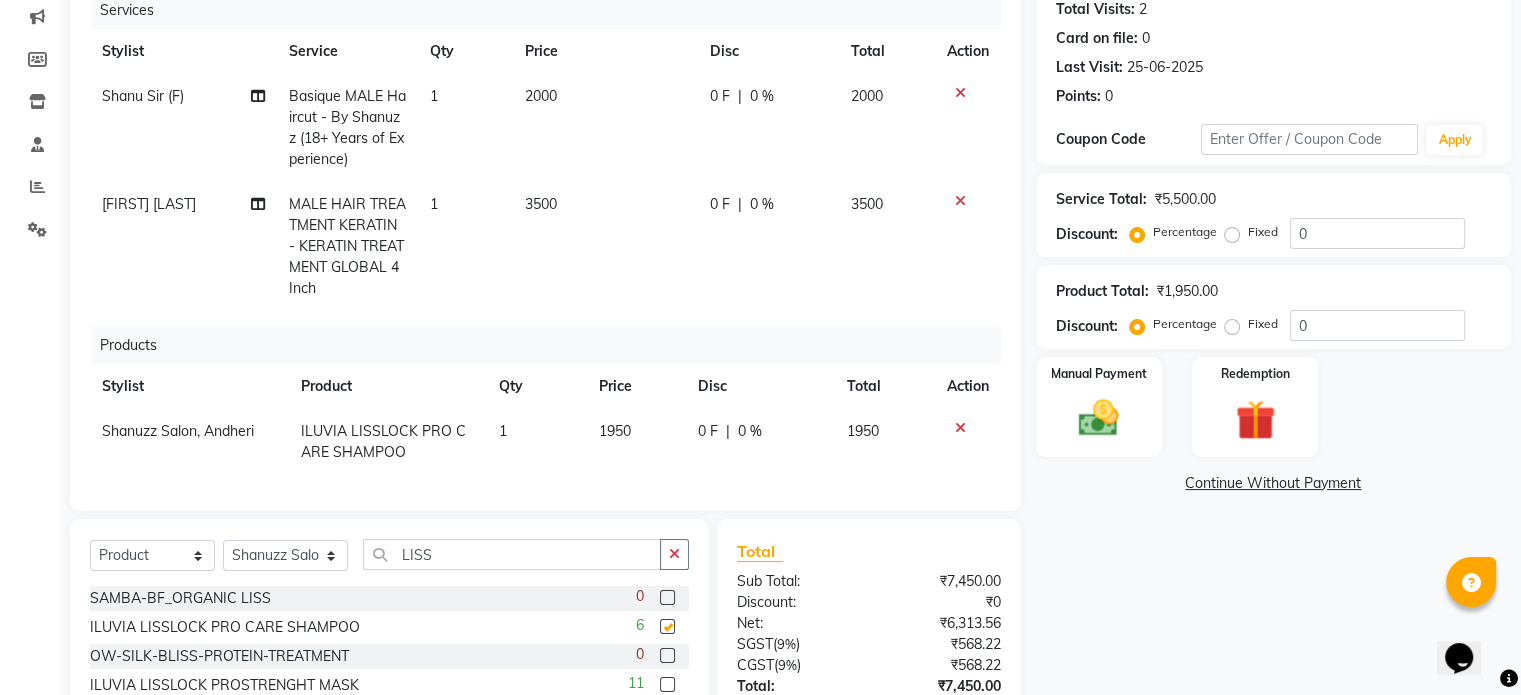 checkbox on "false" 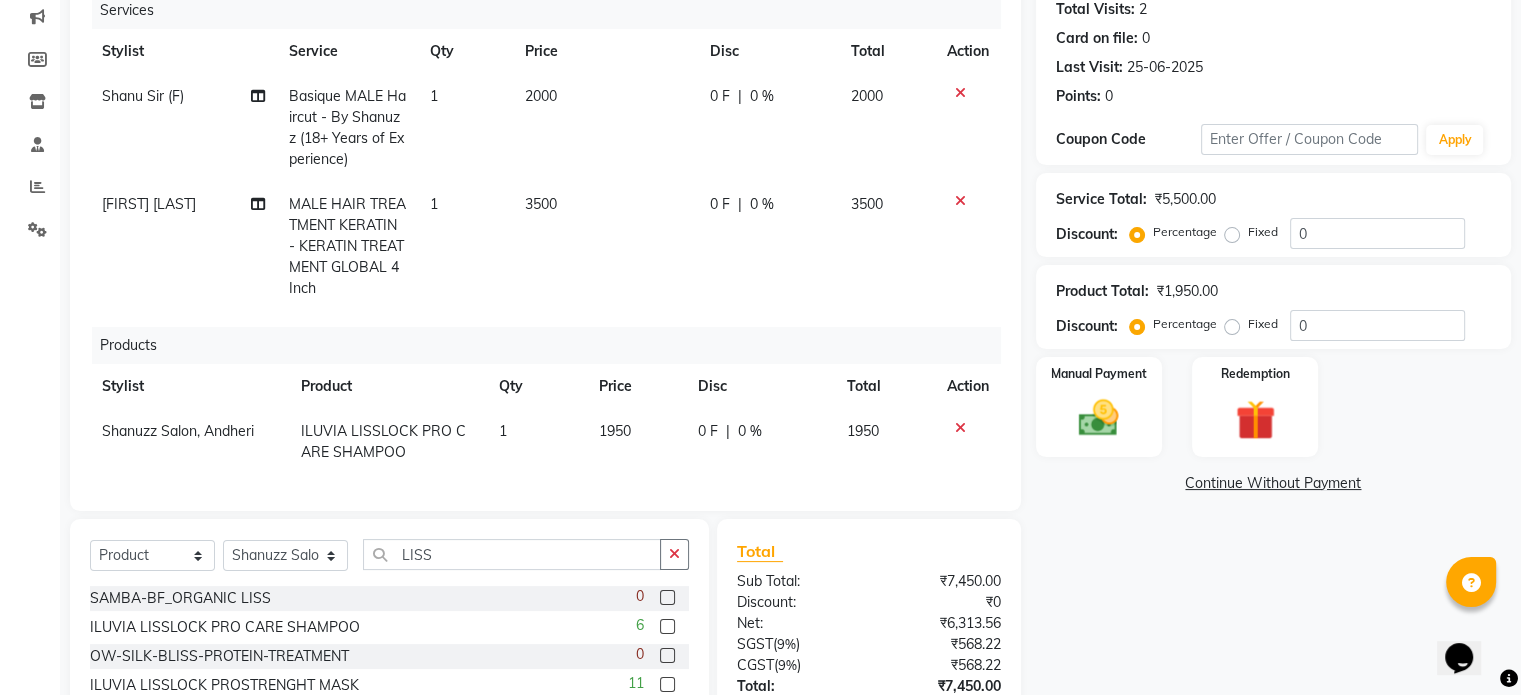 scroll, scrollTop: 14, scrollLeft: 0, axis: vertical 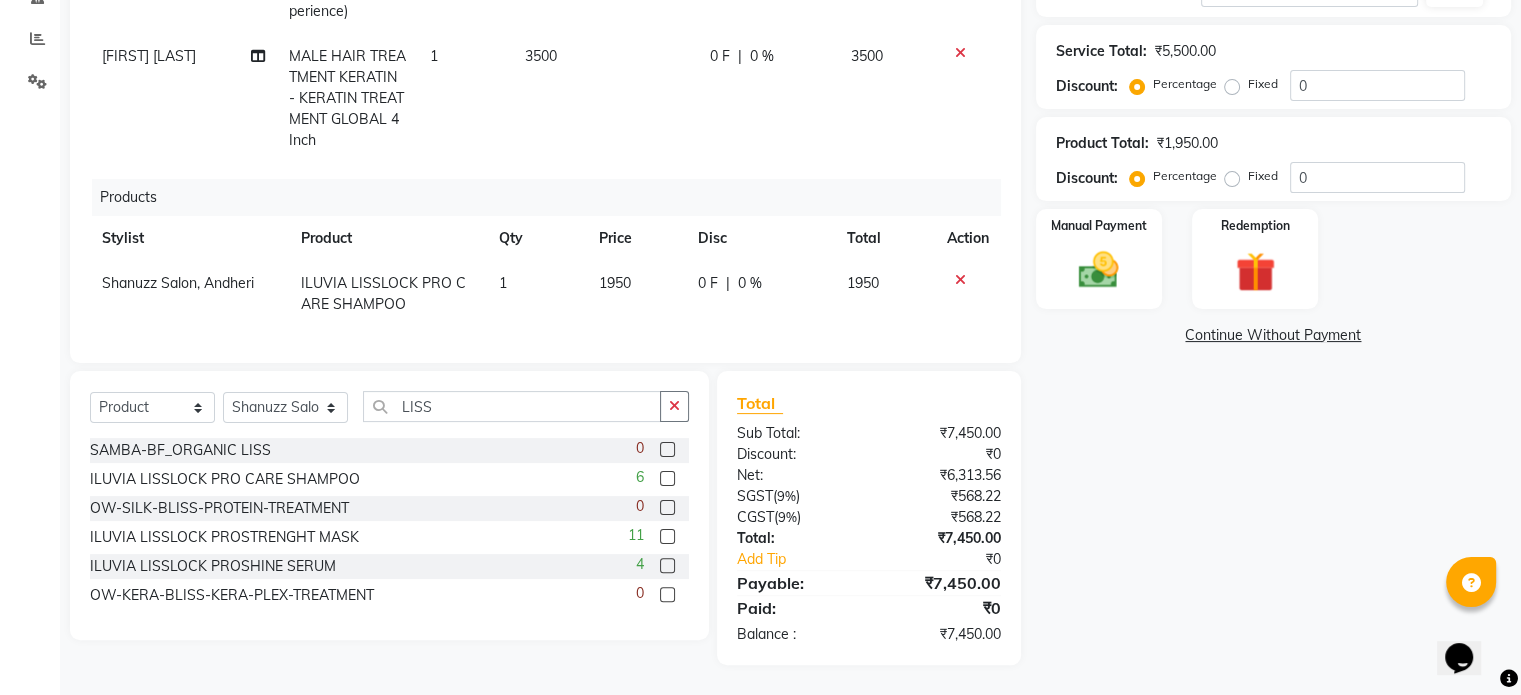 click 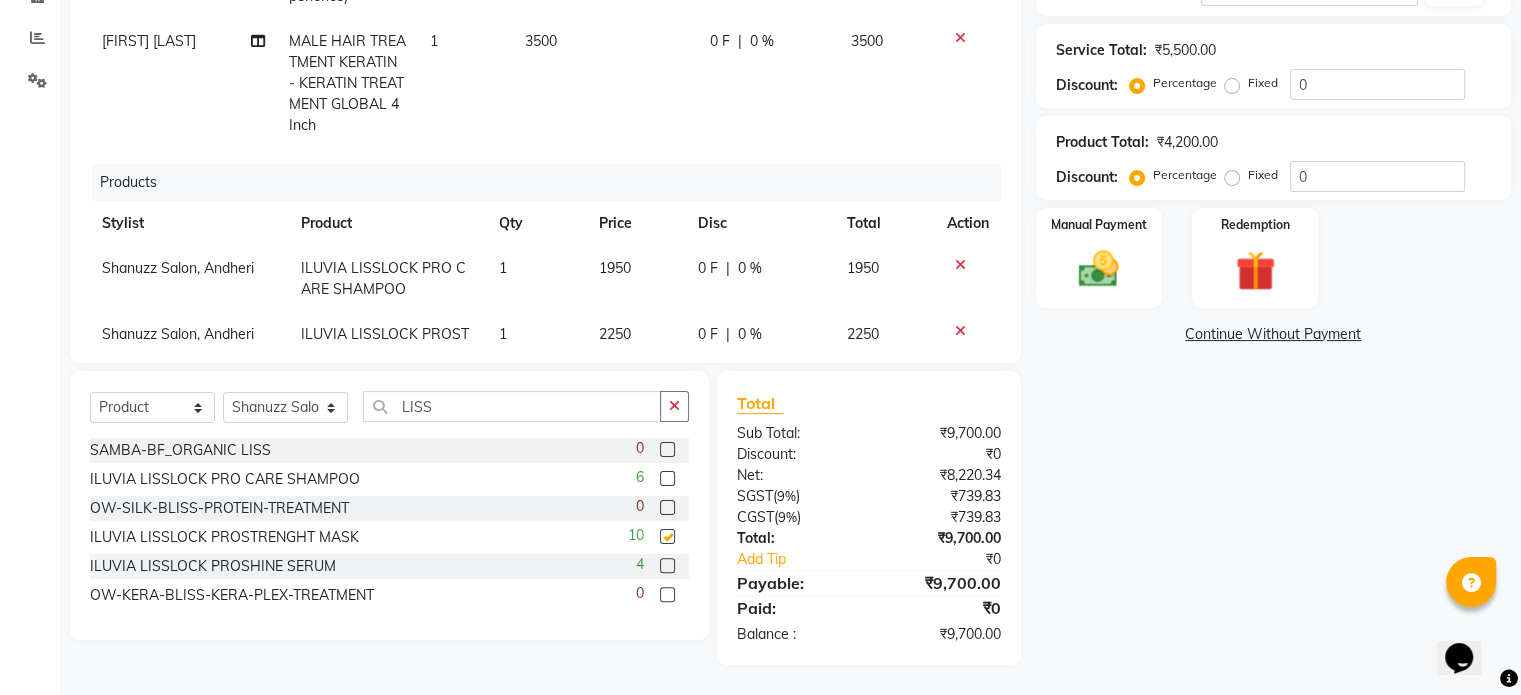 checkbox on "false" 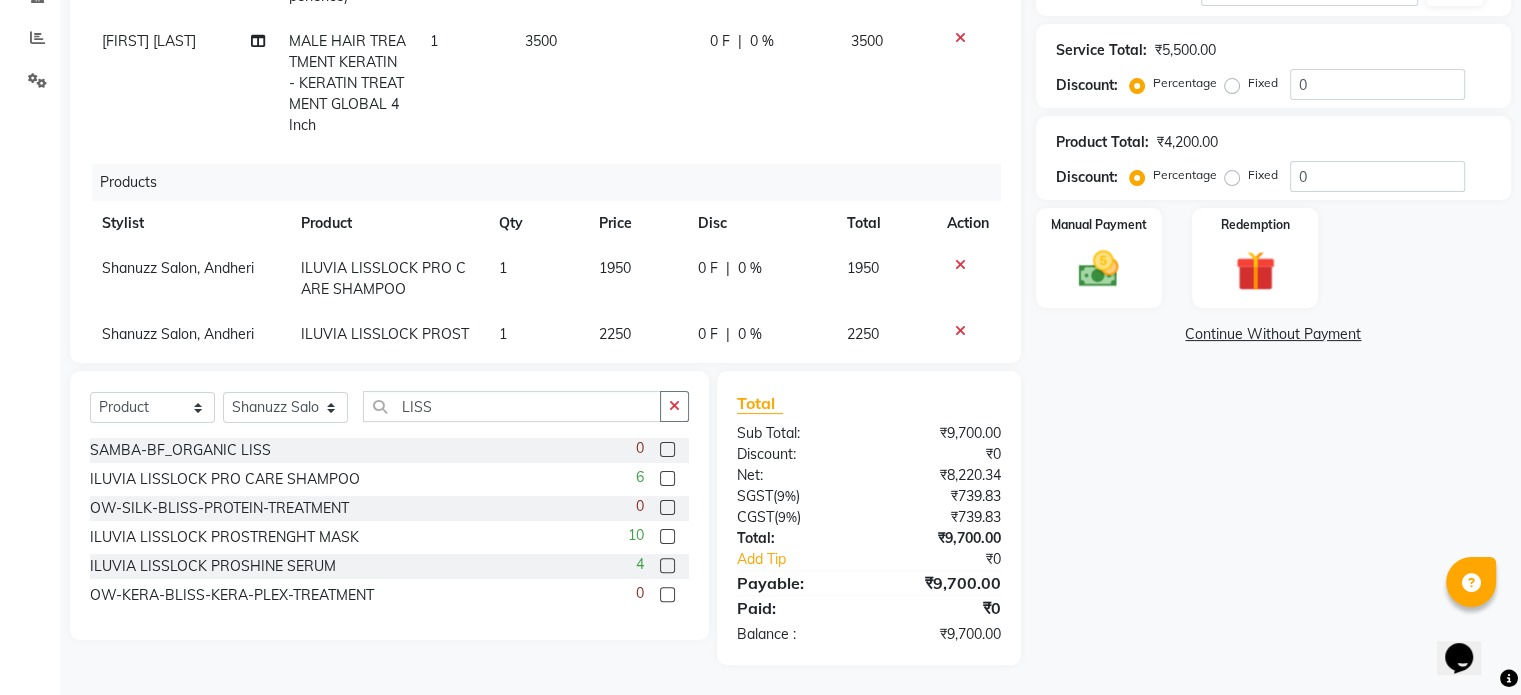 scroll, scrollTop: 80, scrollLeft: 0, axis: vertical 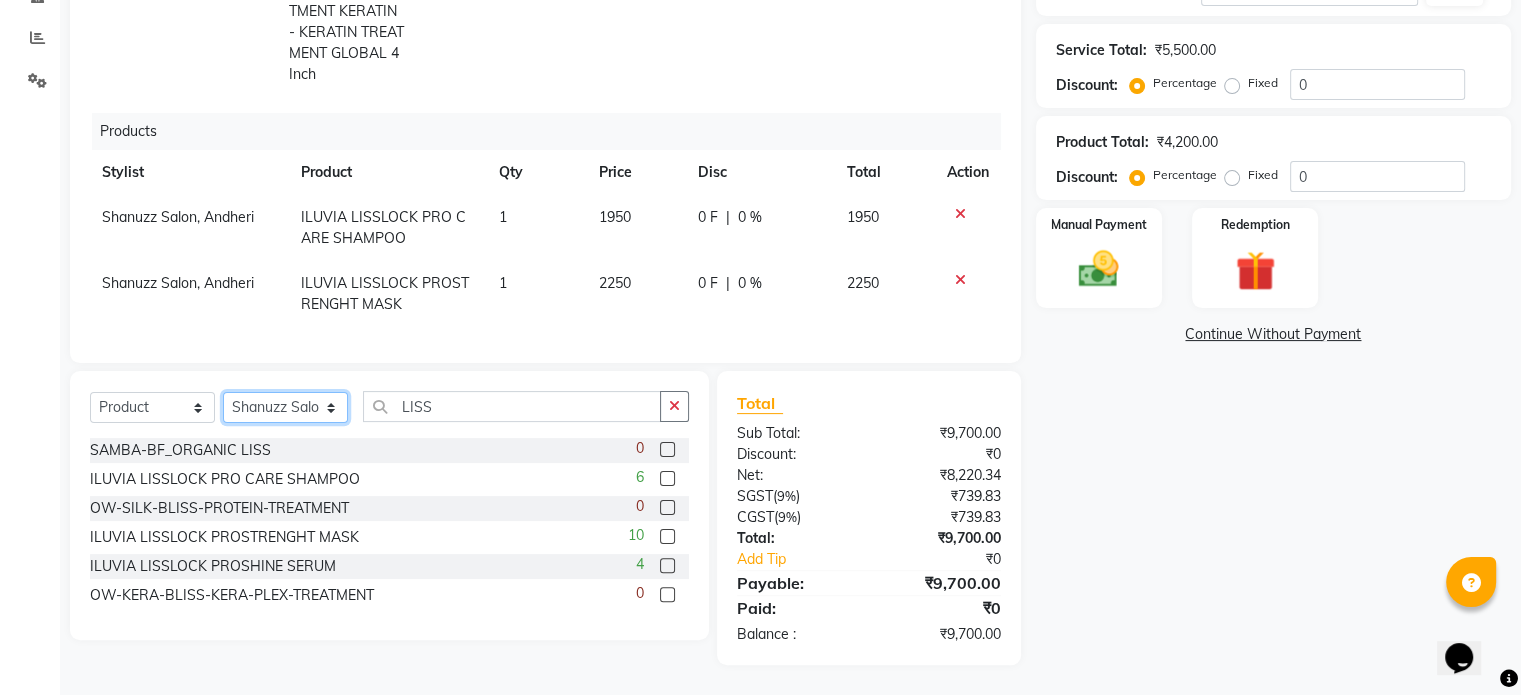 click on "Select Stylist Adnan  ARSHAD Asma  Derma Dynamics Devesh Francis (MO) Gufran Mansuri Harsh Mohd Faizan Mohd Imran  Omkar Osama Patel Rohan  ROSHAN Salvana Motha SAM Shahbaz (D) Shahne Alam SHAIREI Shanu Sir (F) Shanuzz (Oshiwara) Shanuzz Salon, Andheri Siddhi  SUBHASH  Tanishka Panchal VARSHADA JUVALE YASH" 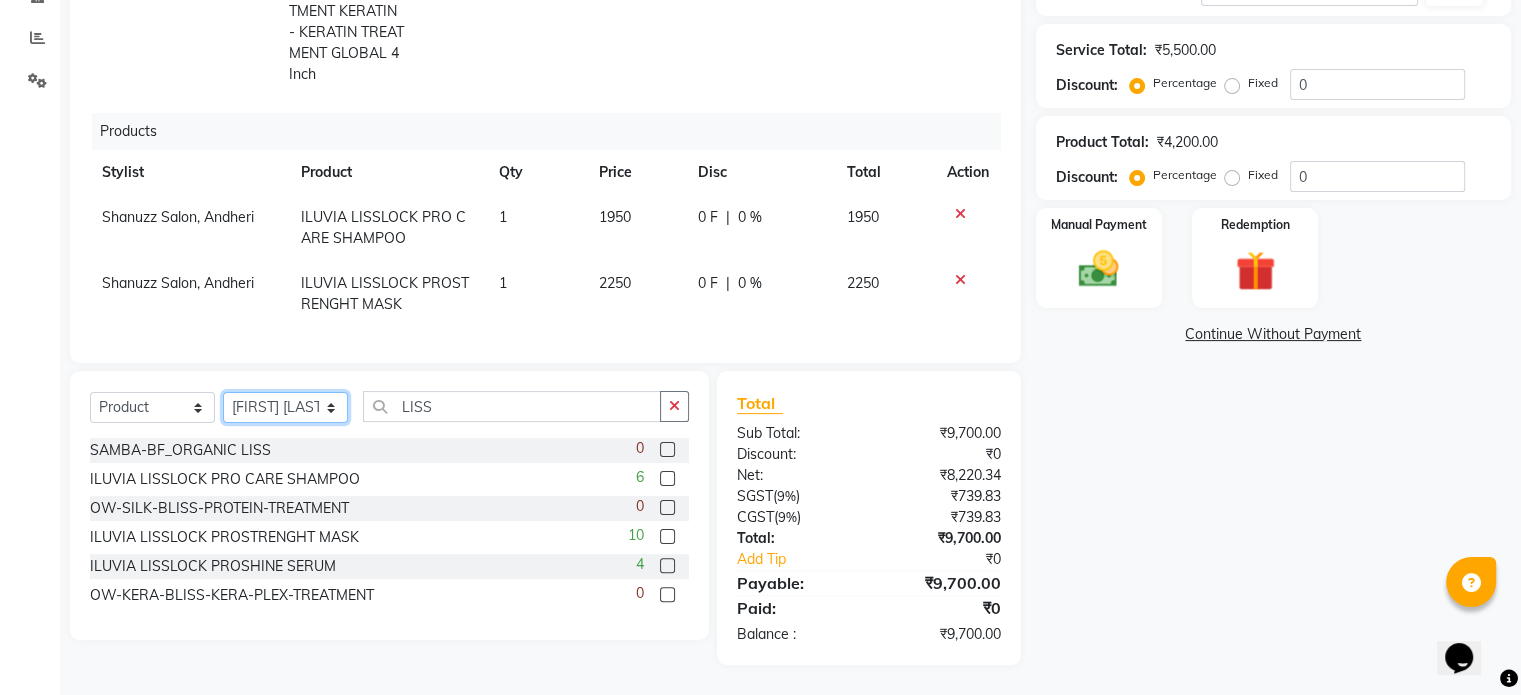 click on "Select Stylist Adnan  ARSHAD Asma  Derma Dynamics Devesh Francis (MO) Gufran Mansuri Harsh Mohd Faizan Mohd Imran  Omkar Osama Patel Rohan  ROSHAN Salvana Motha SAM Shahbaz (D) Shahne Alam SHAIREI Shanu Sir (F) Shanuzz (Oshiwara) Shanuzz Salon, Andheri Siddhi  SUBHASH  Tanishka Panchal VARSHADA JUVALE YASH" 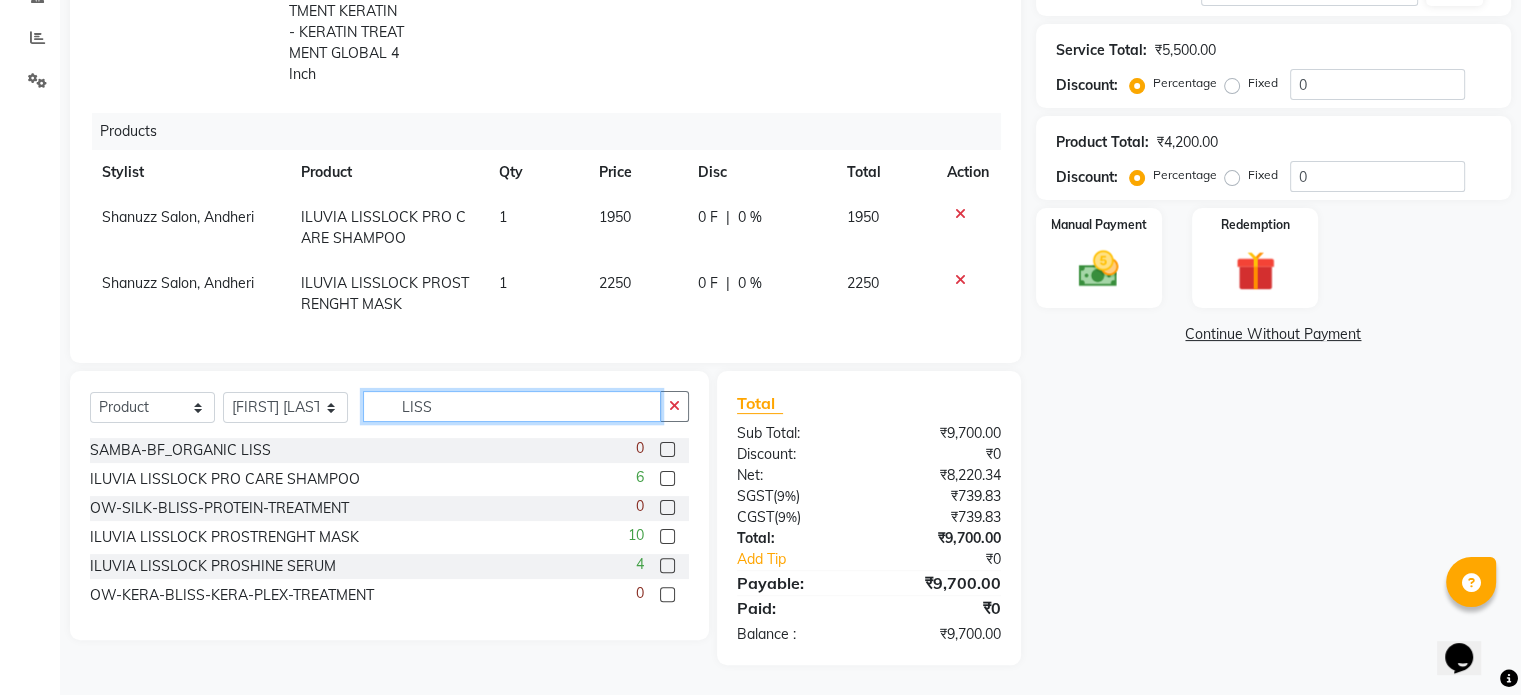 click on "LISS" 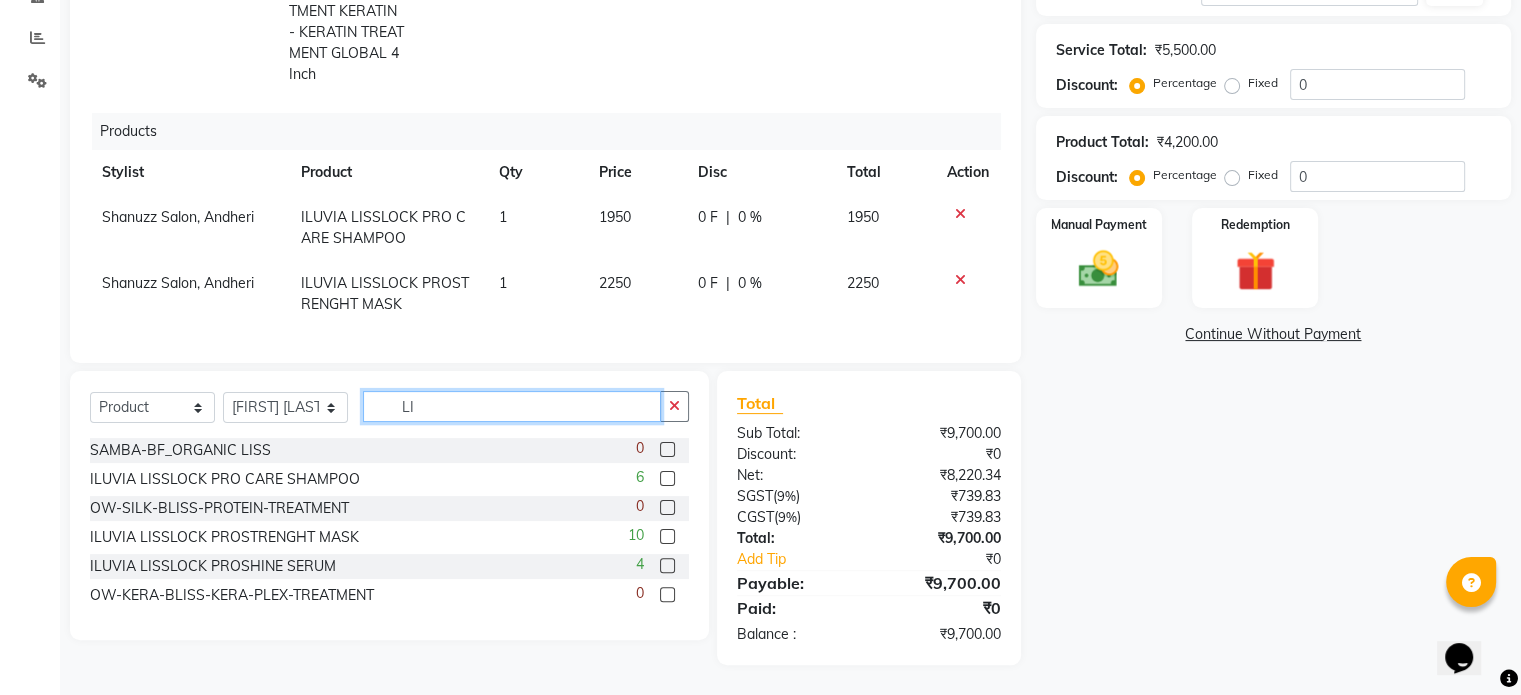 type on "L" 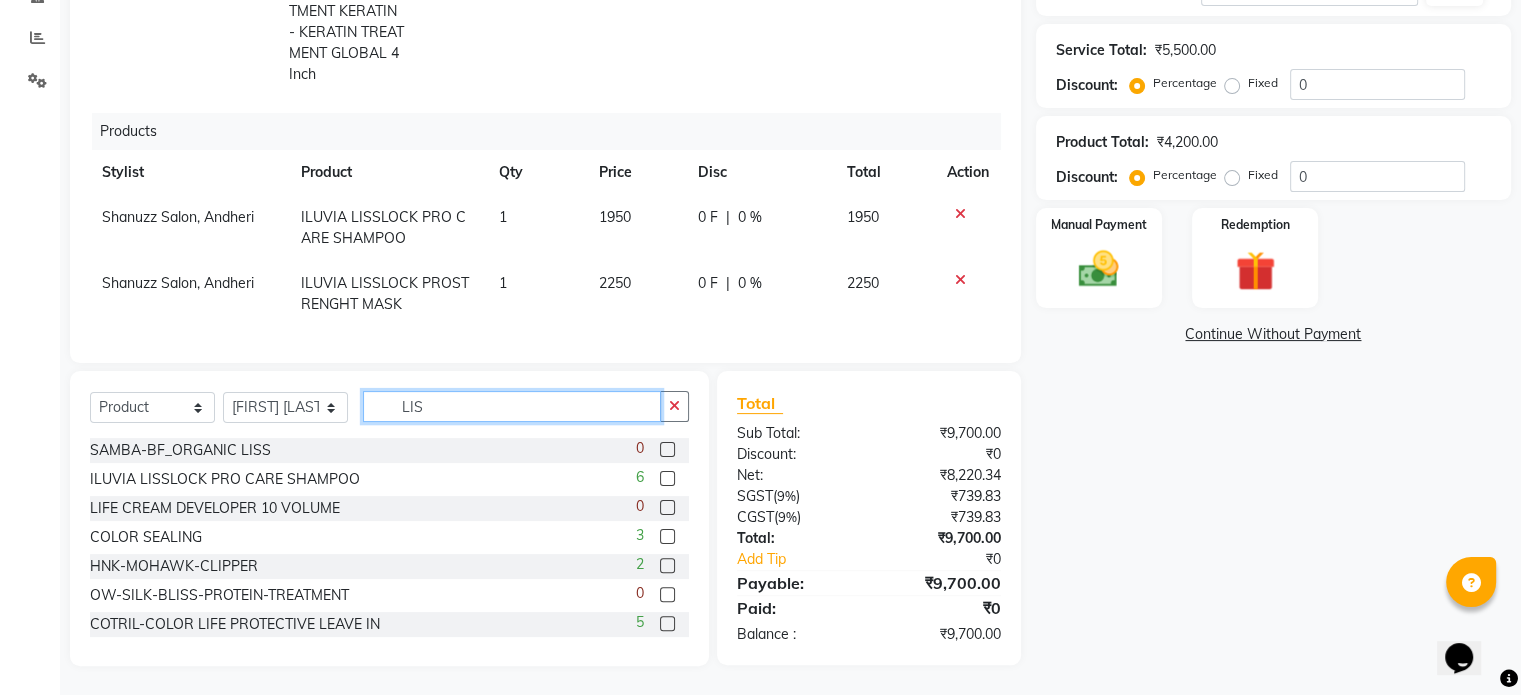 type on "LISS" 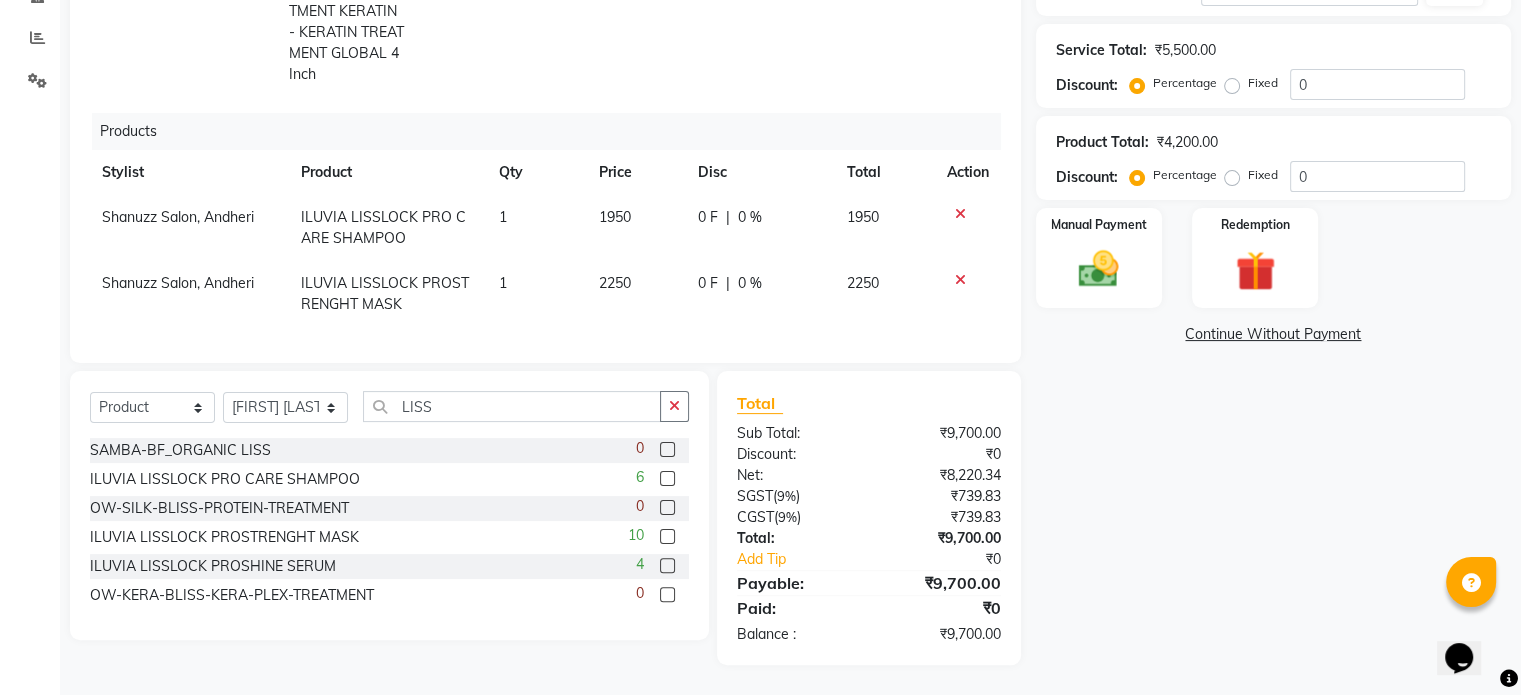 click 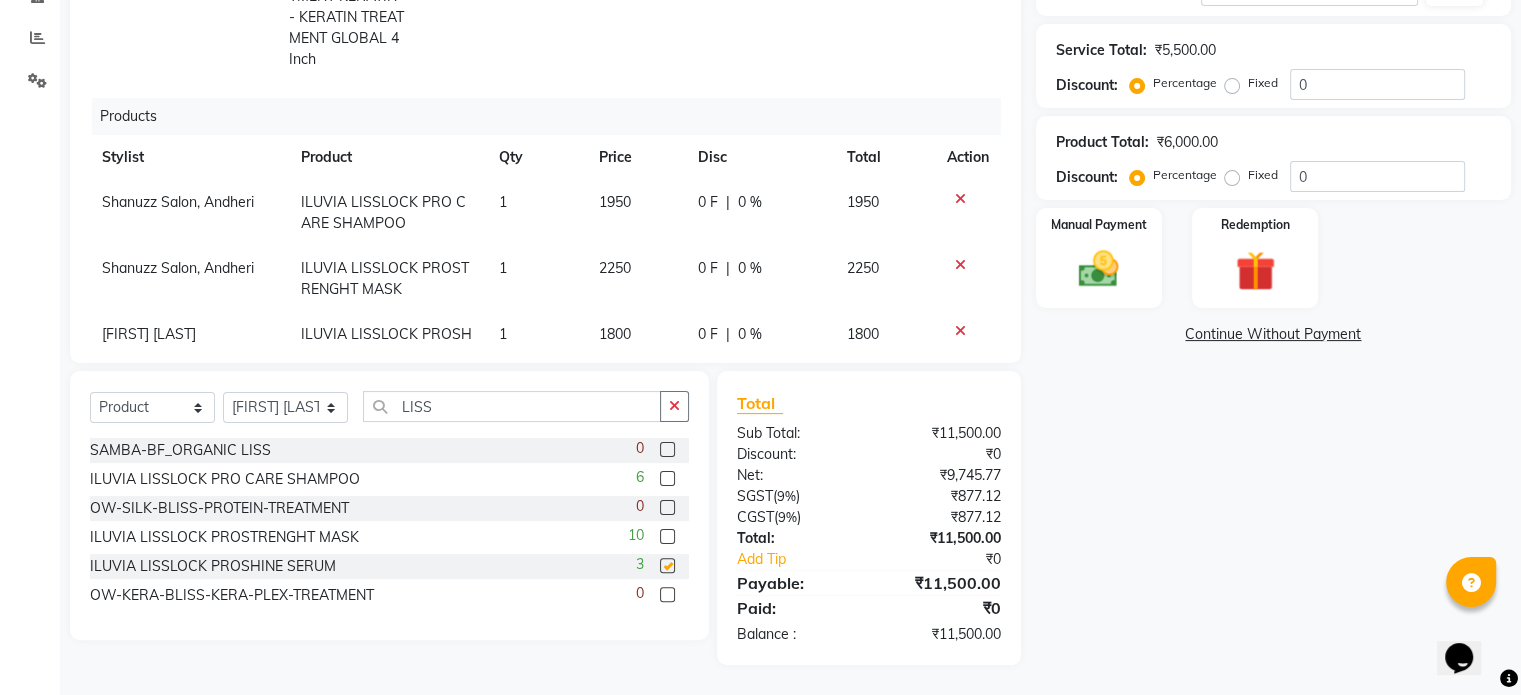 checkbox on "false" 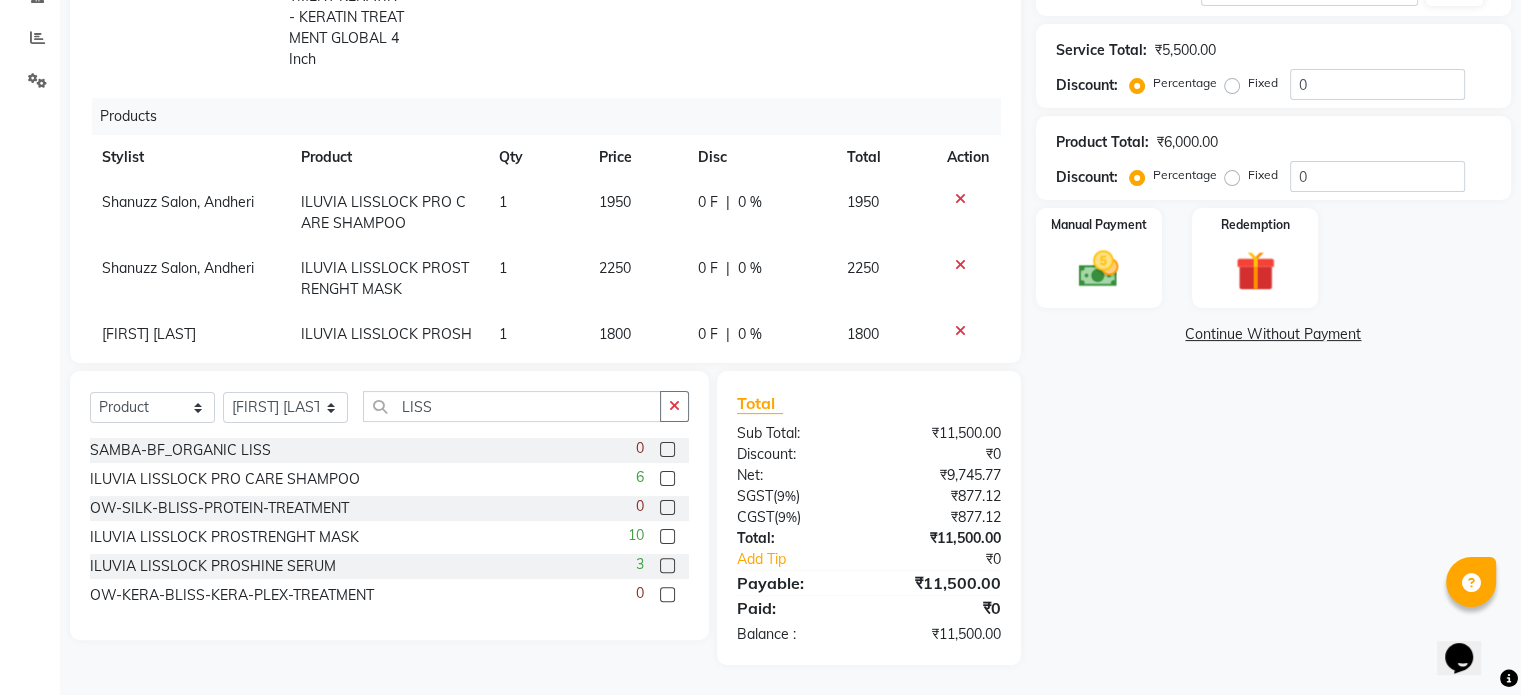 scroll, scrollTop: 146, scrollLeft: 0, axis: vertical 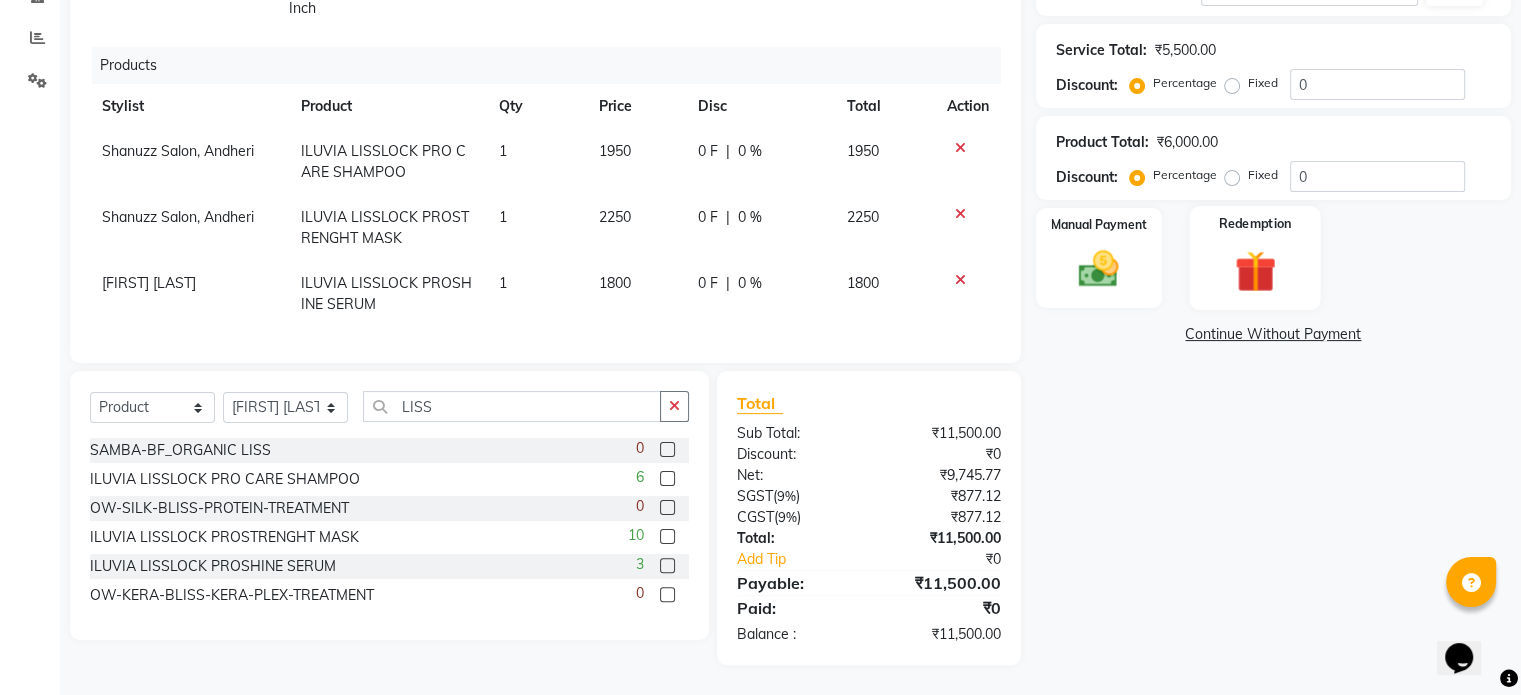 click on "Redemption" 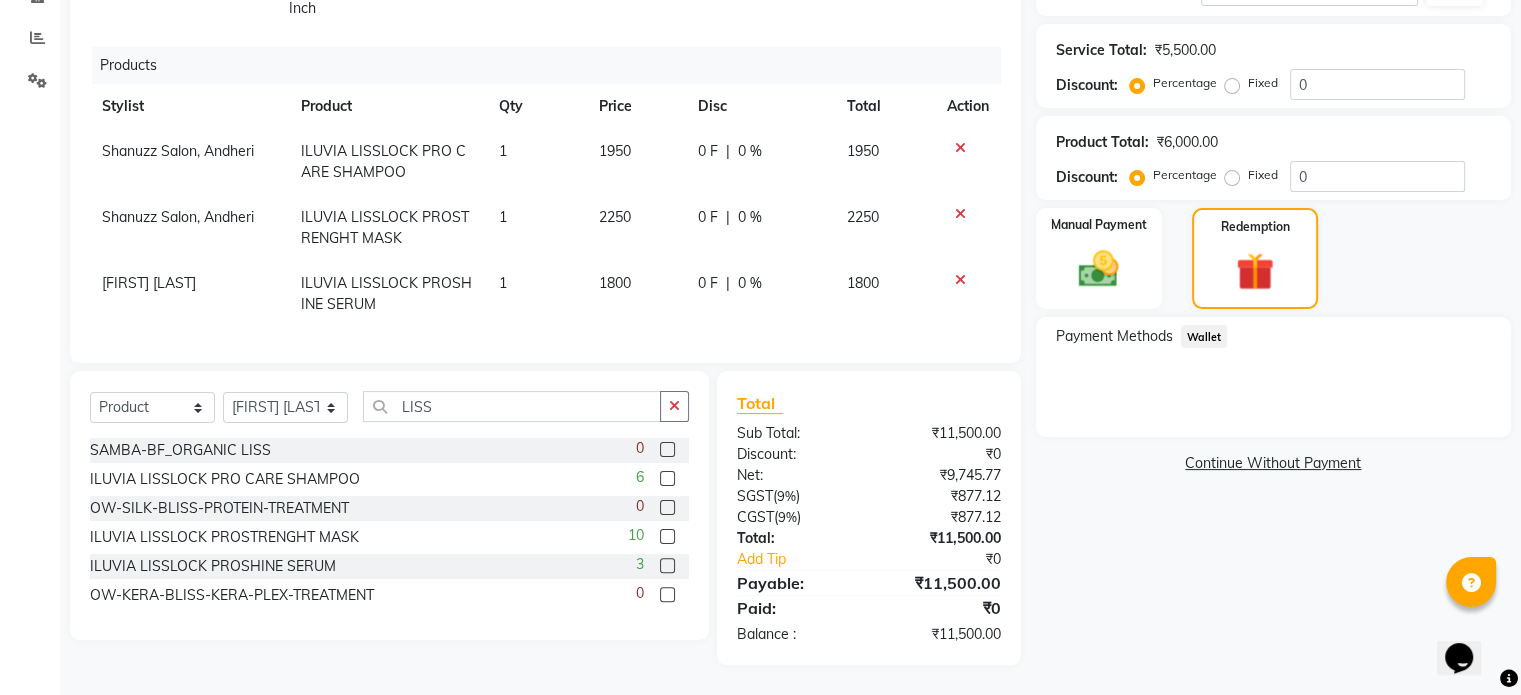 click on "Wallet" 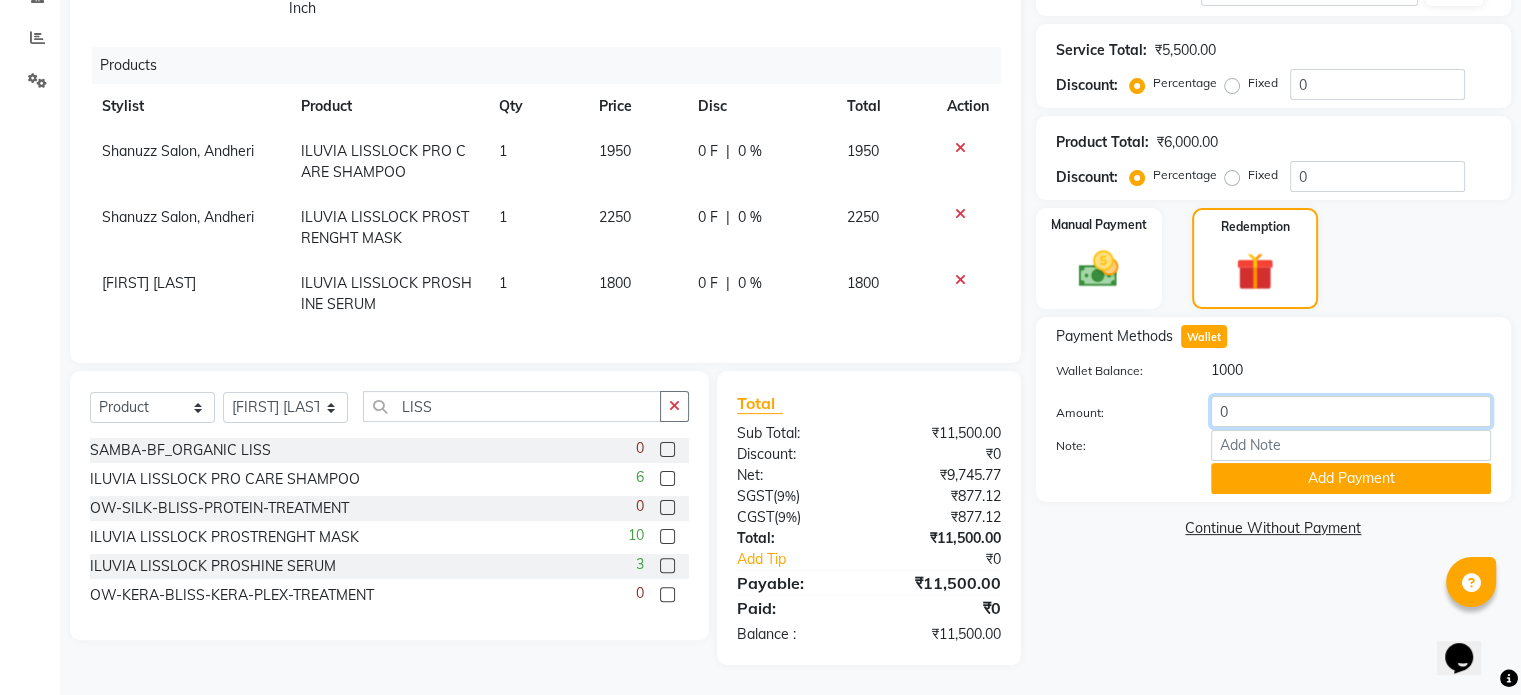 click on "0" 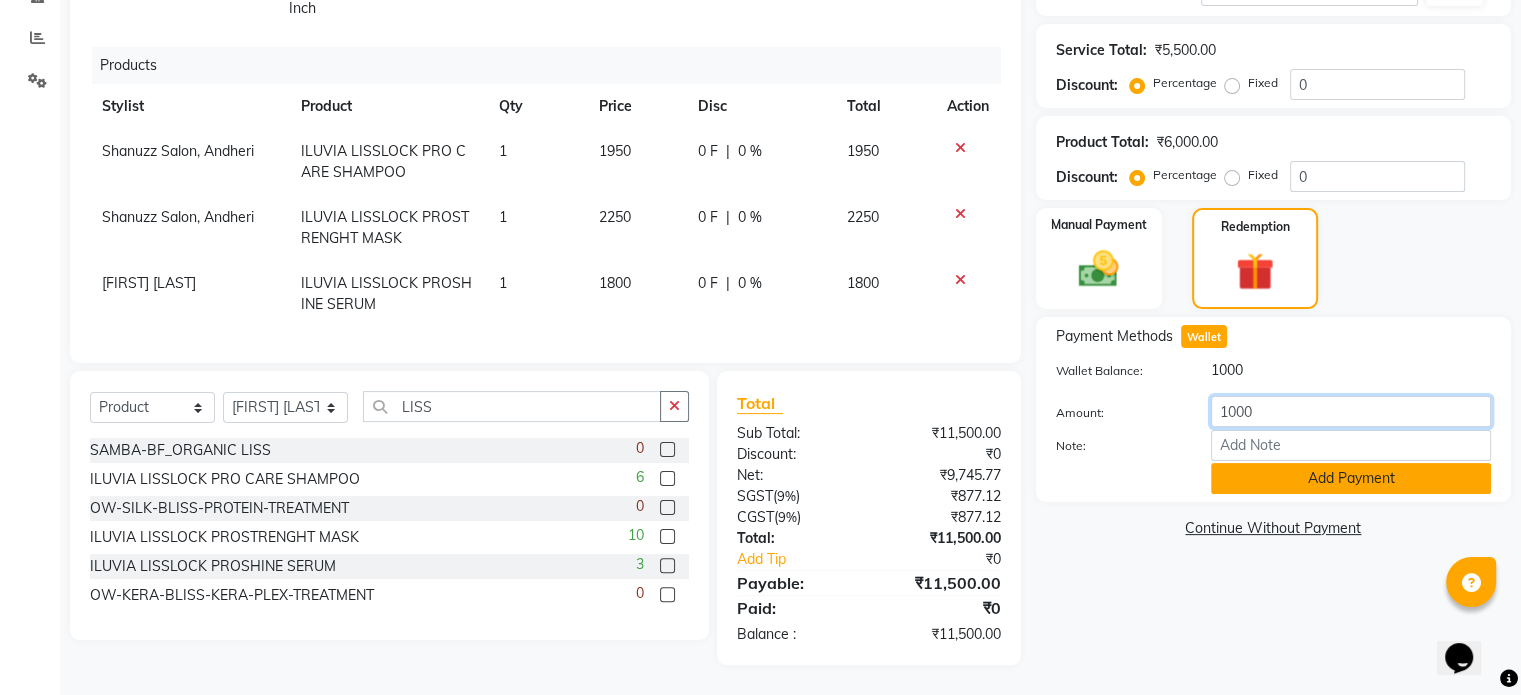 type on "1000" 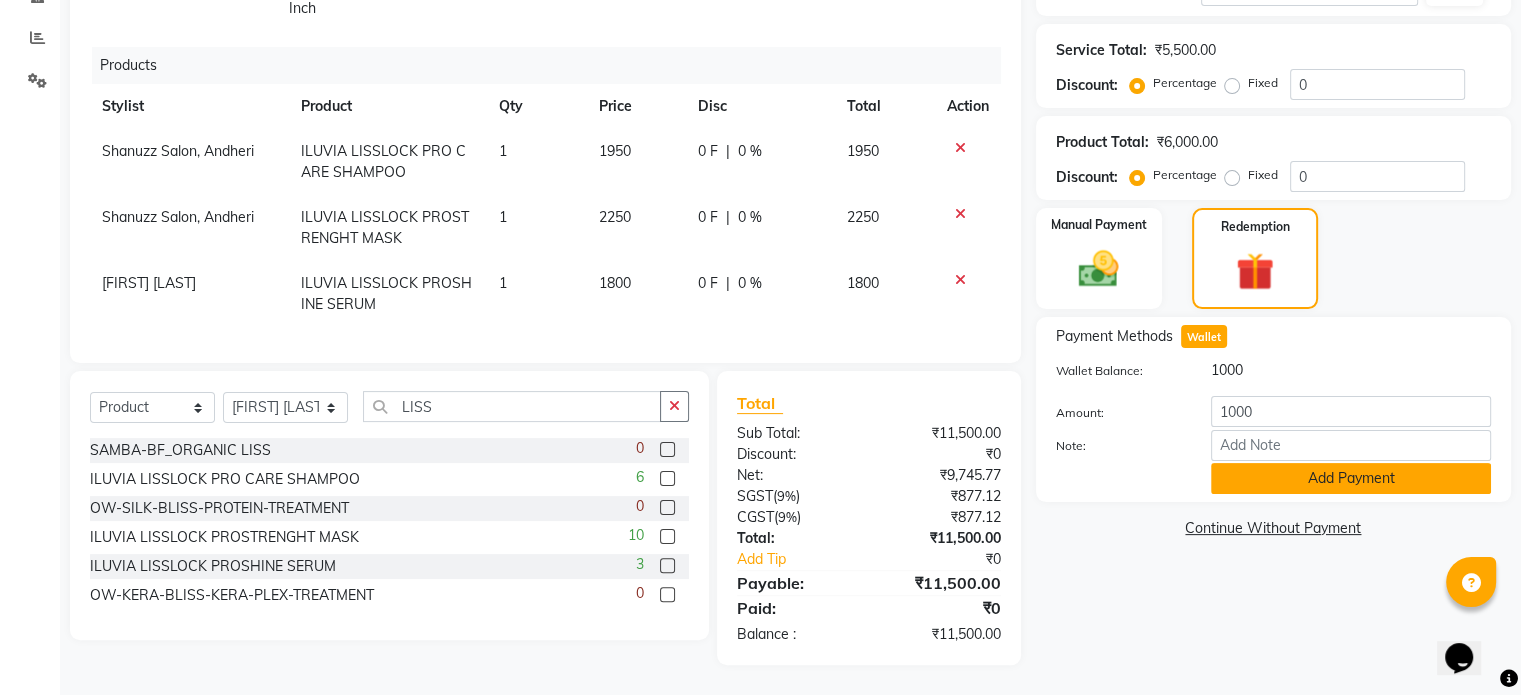 click on "Add Payment" 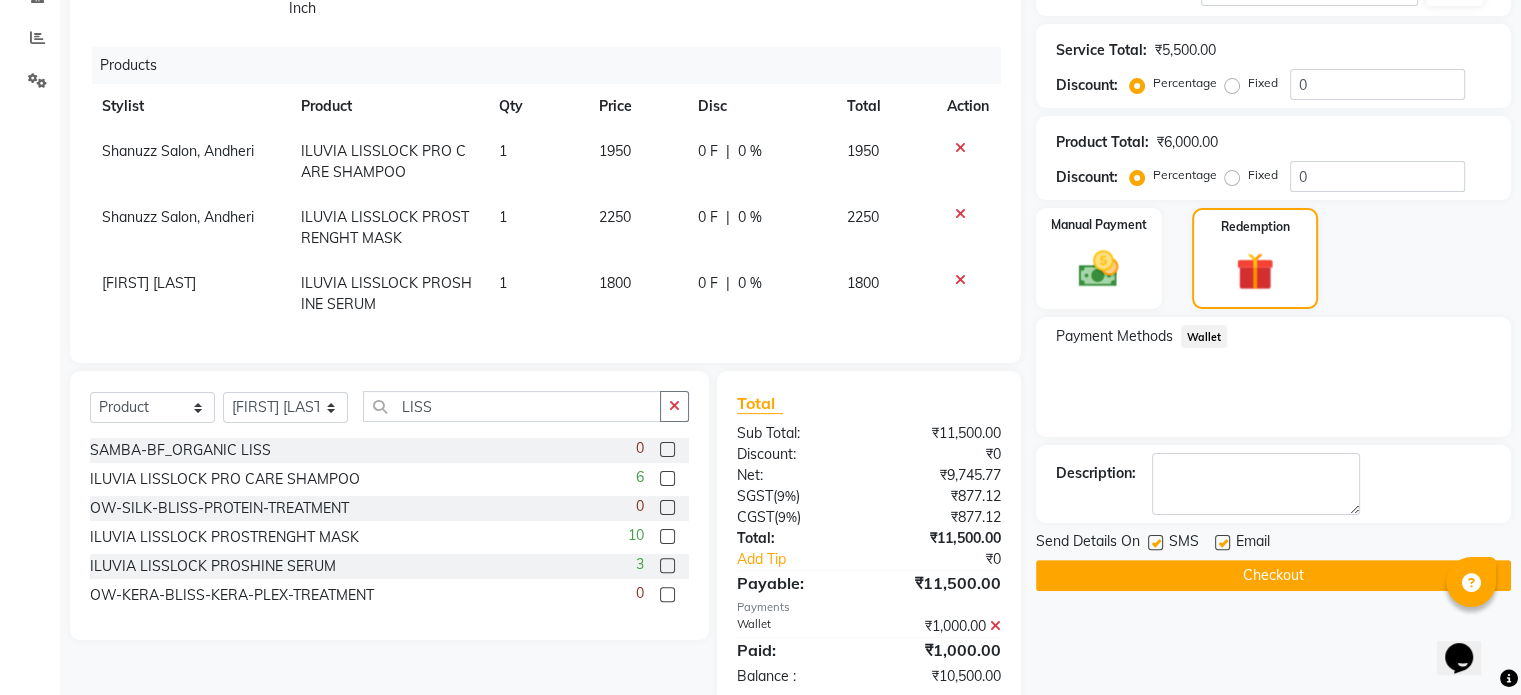 scroll, scrollTop: 447, scrollLeft: 0, axis: vertical 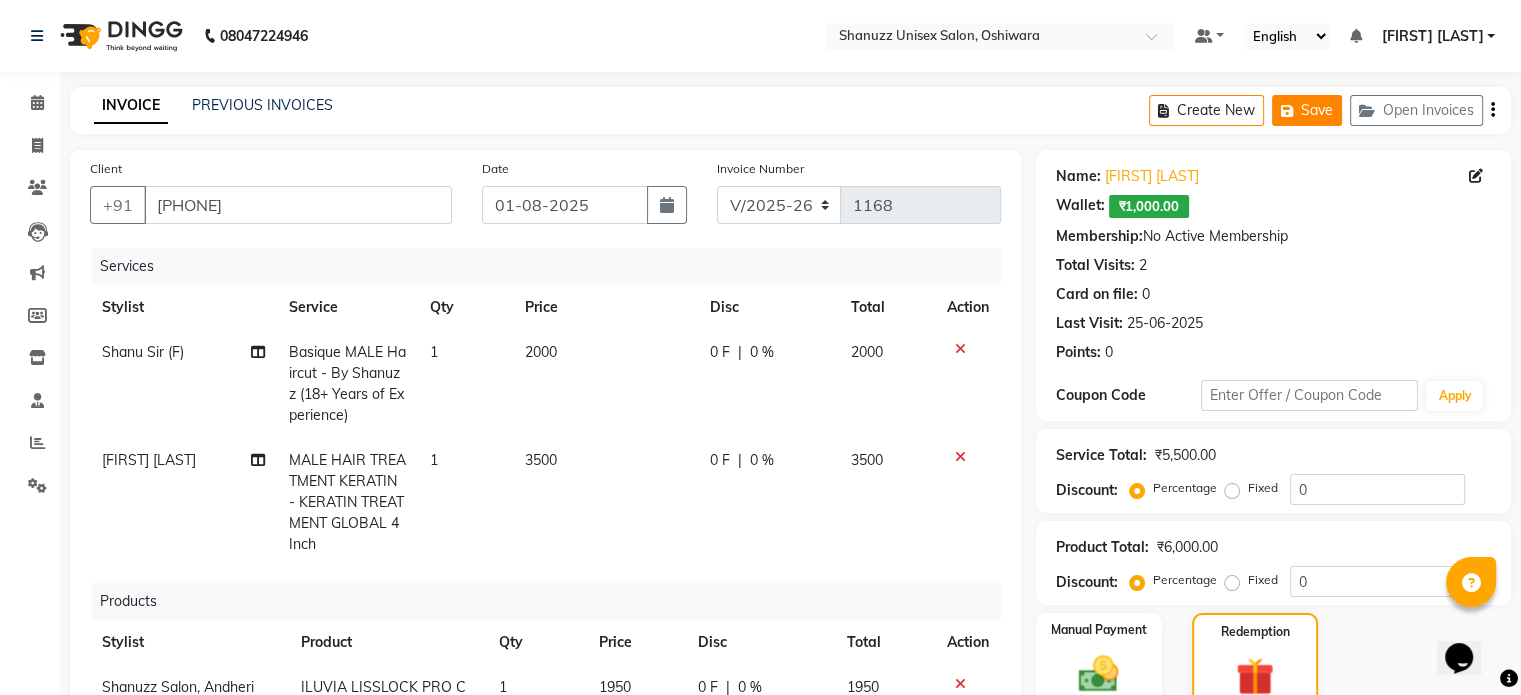 click 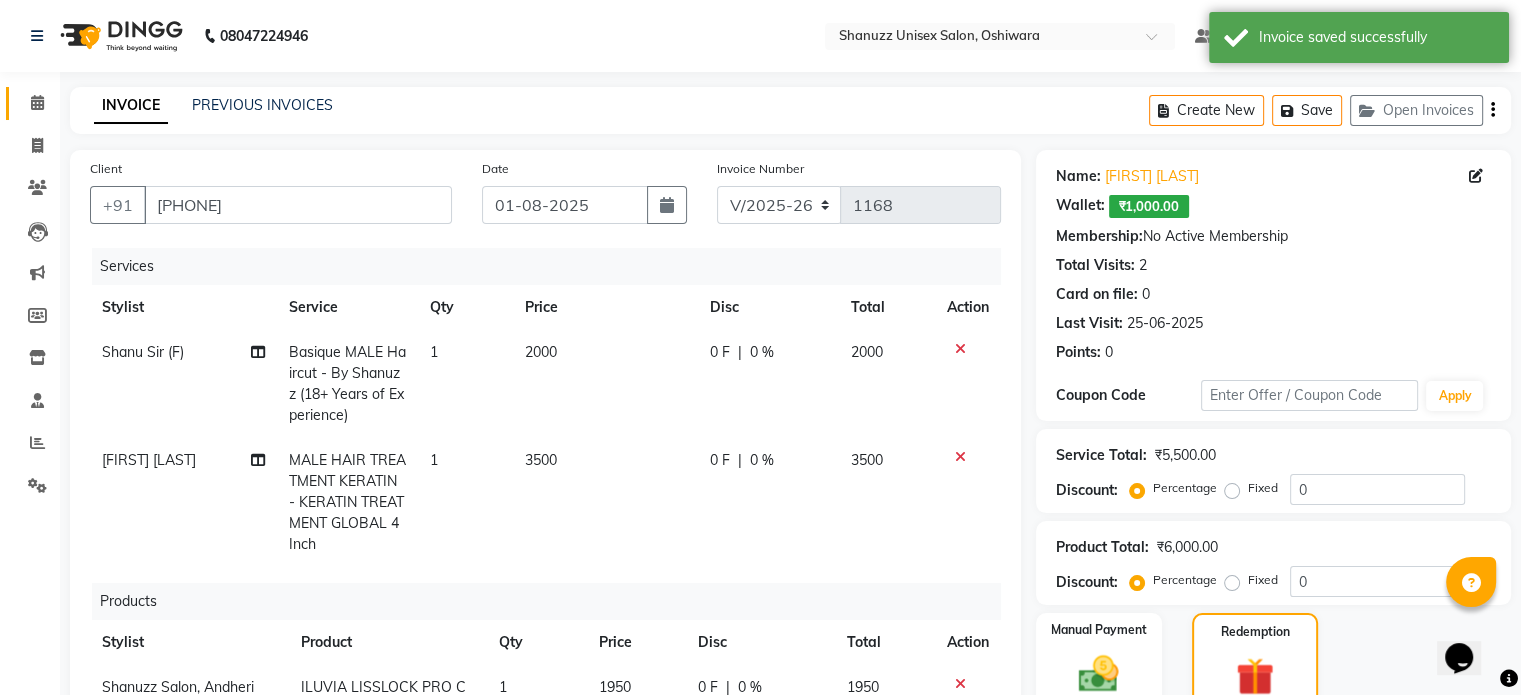 click on "Calendar" 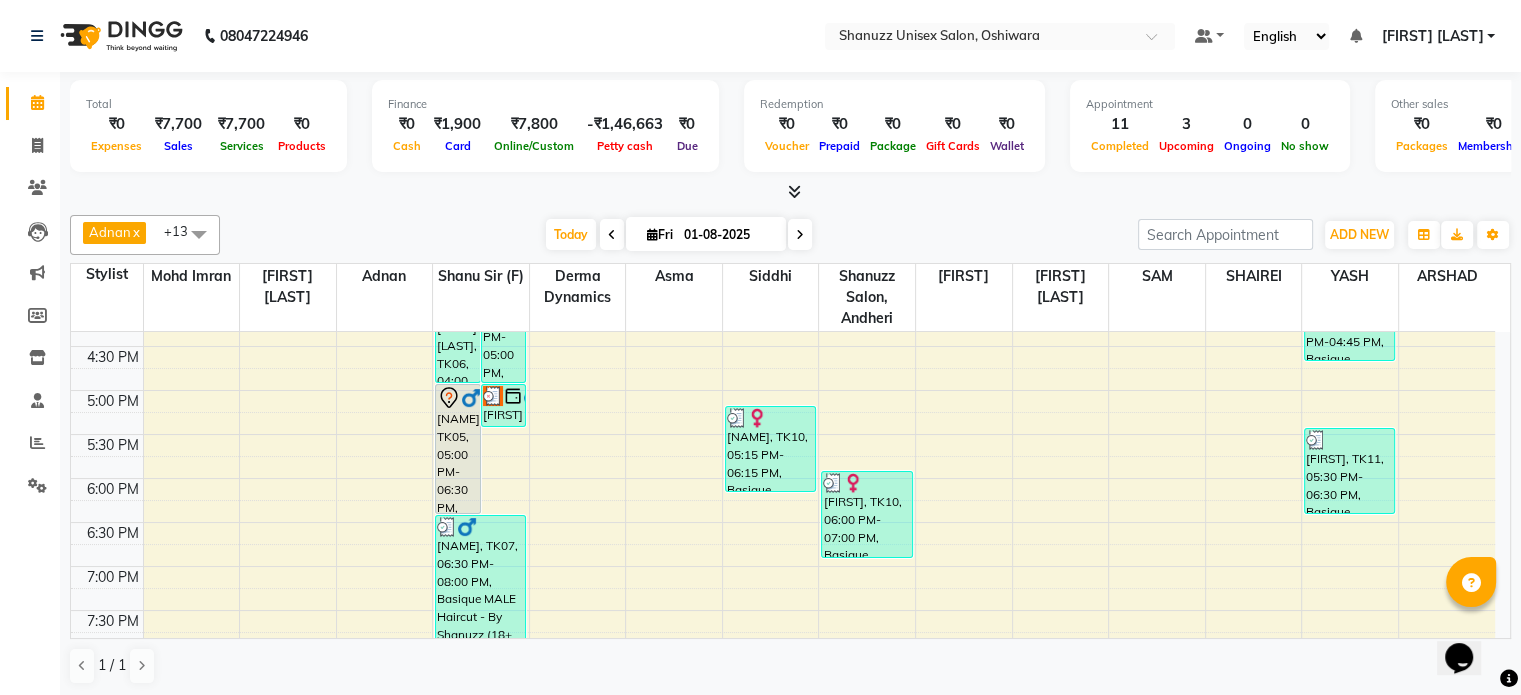 scroll, scrollTop: 740, scrollLeft: 0, axis: vertical 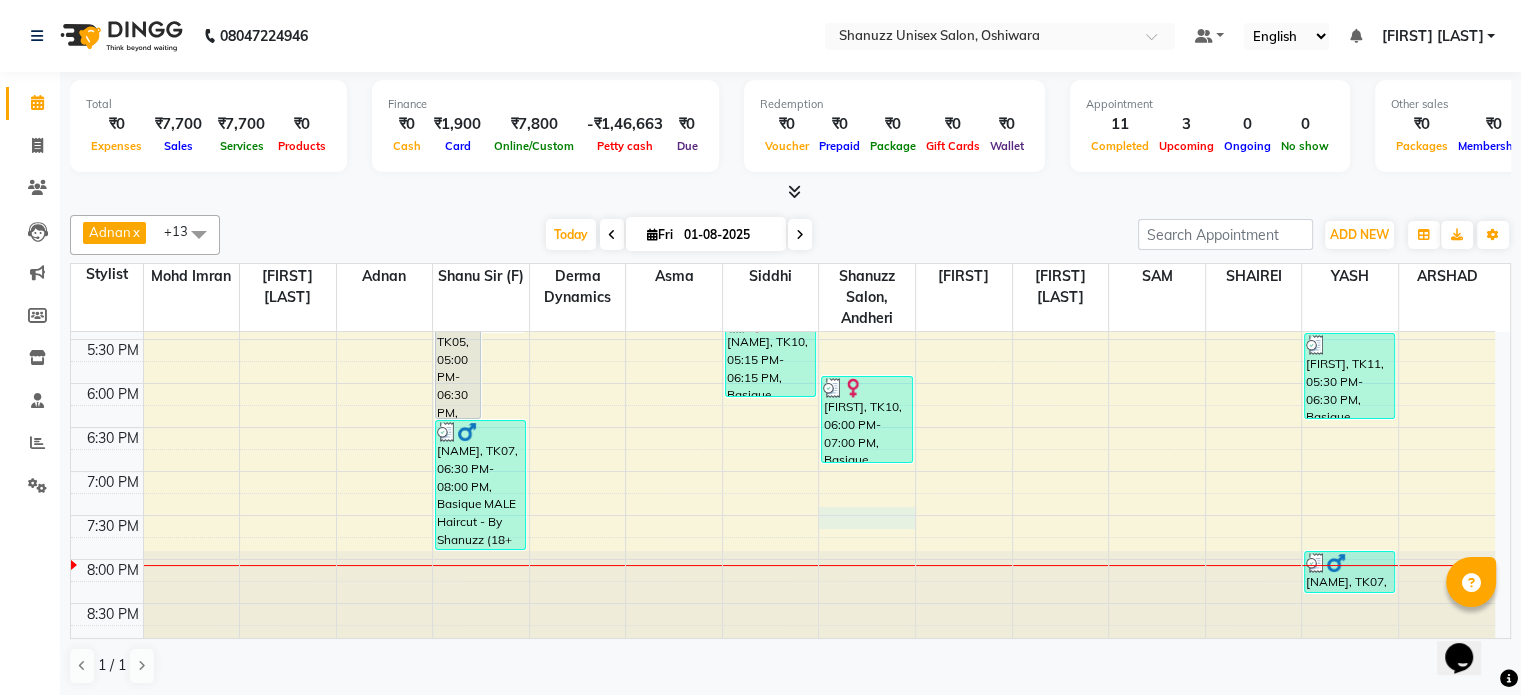 click on "9:00 AM 9:30 AM 10:00 AM 10:30 AM 11:00 AM 11:30 AM 12:00 PM 12:30 PM 1:00 PM 1:30 PM 2:00 PM 2:30 PM 3:00 PM 3:30 PM 4:00 PM 4:30 PM 5:00 PM 5:30 PM 6:00 PM 6:30 PM 7:00 PM 7:30 PM 8:00 PM 8:30 PM     GEETA UTTAMANI, TK08, 02:30 PM-03:30 PM, Basique MALE Haircut - By Seasoned Hairdresser (10+ Years of Experience)     GEETA UTTAMANI, TK08, 03:00 PM-04:00 PM, SHAVE / BEARD TRIM - By Seasoned Hairdresser (10+ Years of Experience)
RAVI, TK02, 03:00 PM-03:45 PM, Basique MALE Haircut - By Shanuzz (18+ Years of Experience)     VISHWA SONI, TK04, 03:30 PM-05:00 PM, Basique MALE Haircut - By Shanuzz (18+ Years of Experience)     MUBEEN  HANIF BUKSH, TK06, 04:00 PM-05:00 PM, Basique FEMALE Haircut - By Shanuzz (18+ Years of Experience)             DR.SARVESH BADJATE, TK05, 05:00 PM-06:30 PM, Basique MALE Haircut - By Shanuzz (18+ Years of Experience)     MUBEEN  HANIF BUKSH, TK06, 05:00 PM-05:30 PM, GLOBAL COLOR + HIGHLIGHTS  - Hair below waist" at bounding box center (783, 119) 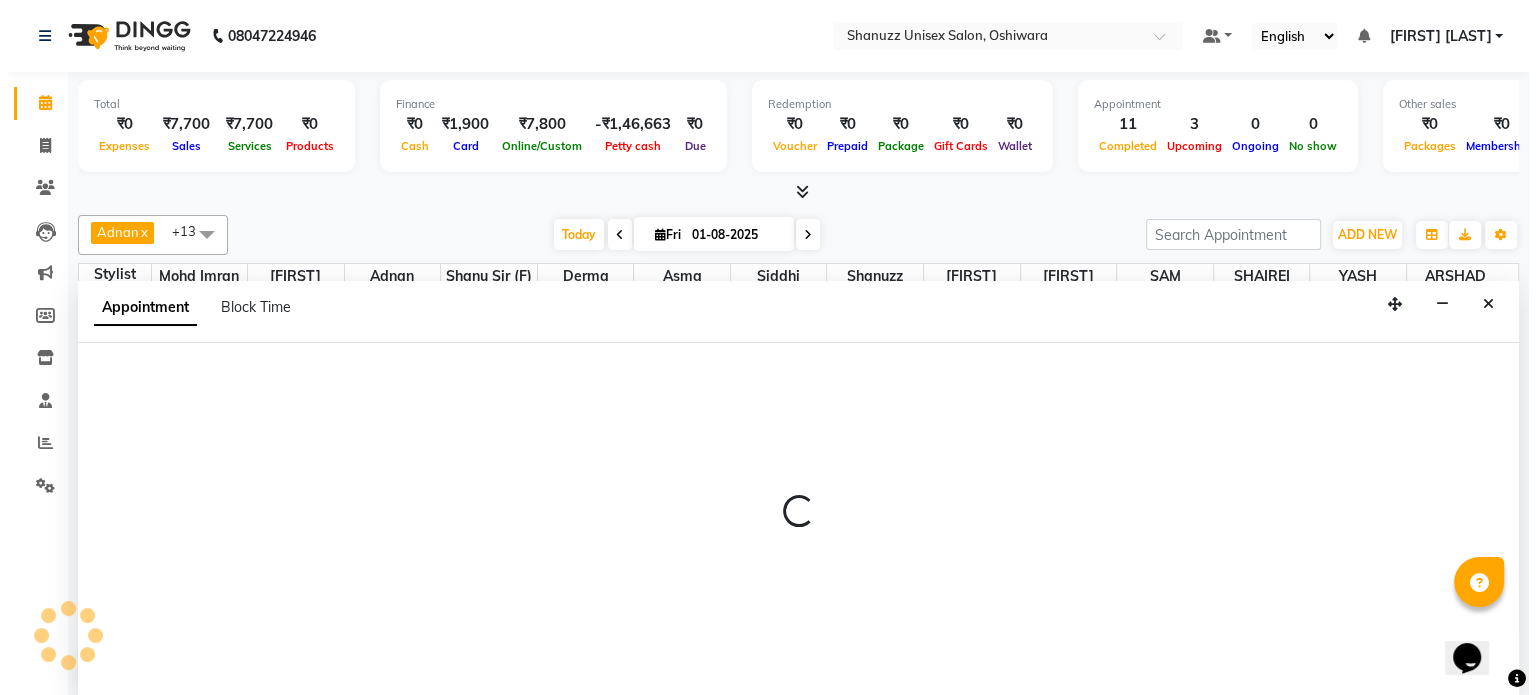 scroll, scrollTop: 0, scrollLeft: 0, axis: both 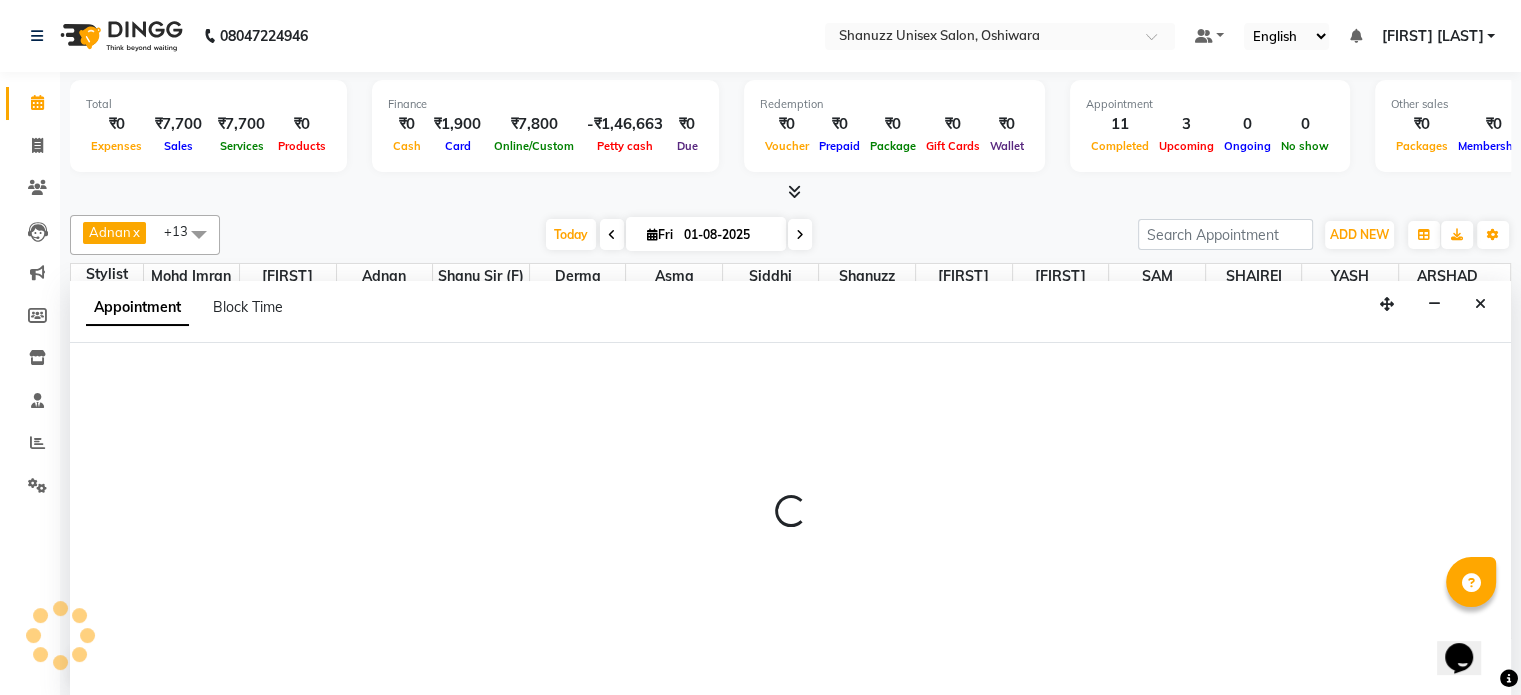 select on "70702" 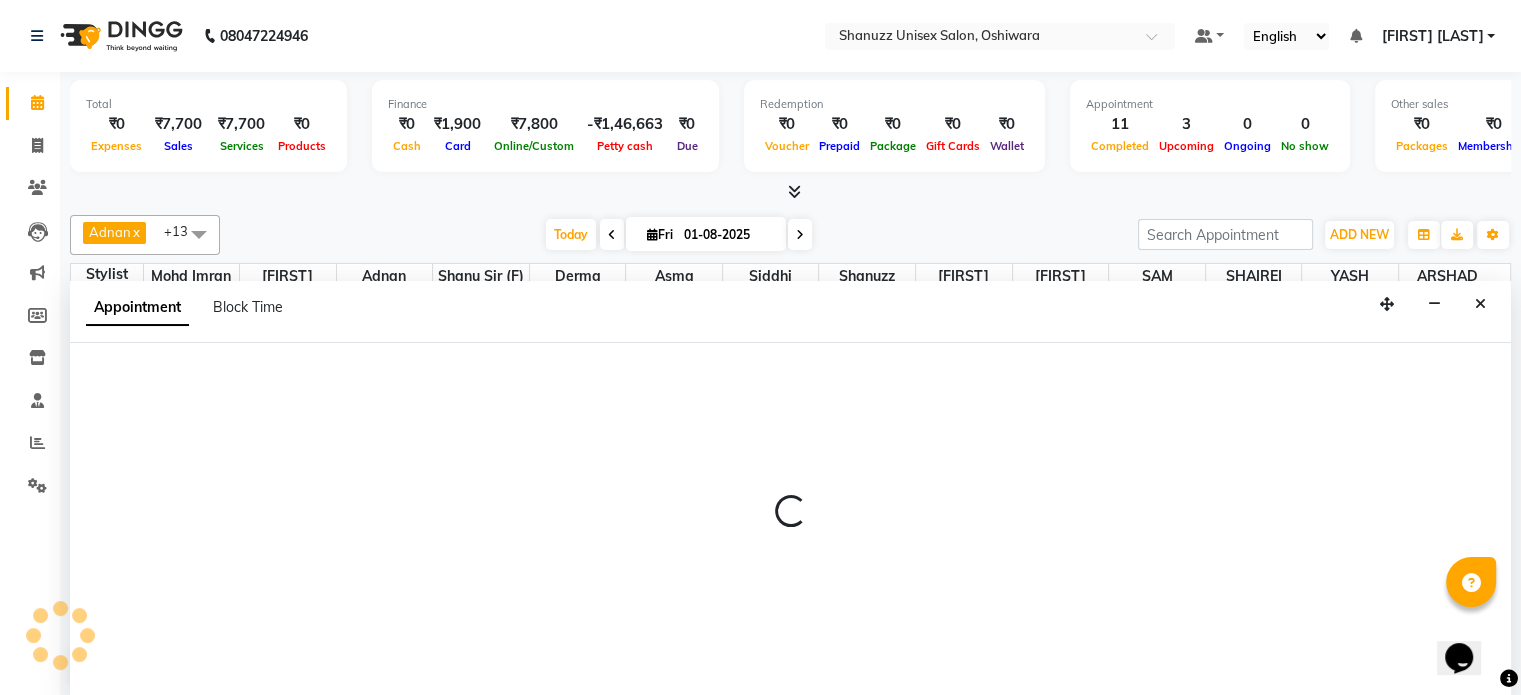 select on "tentative" 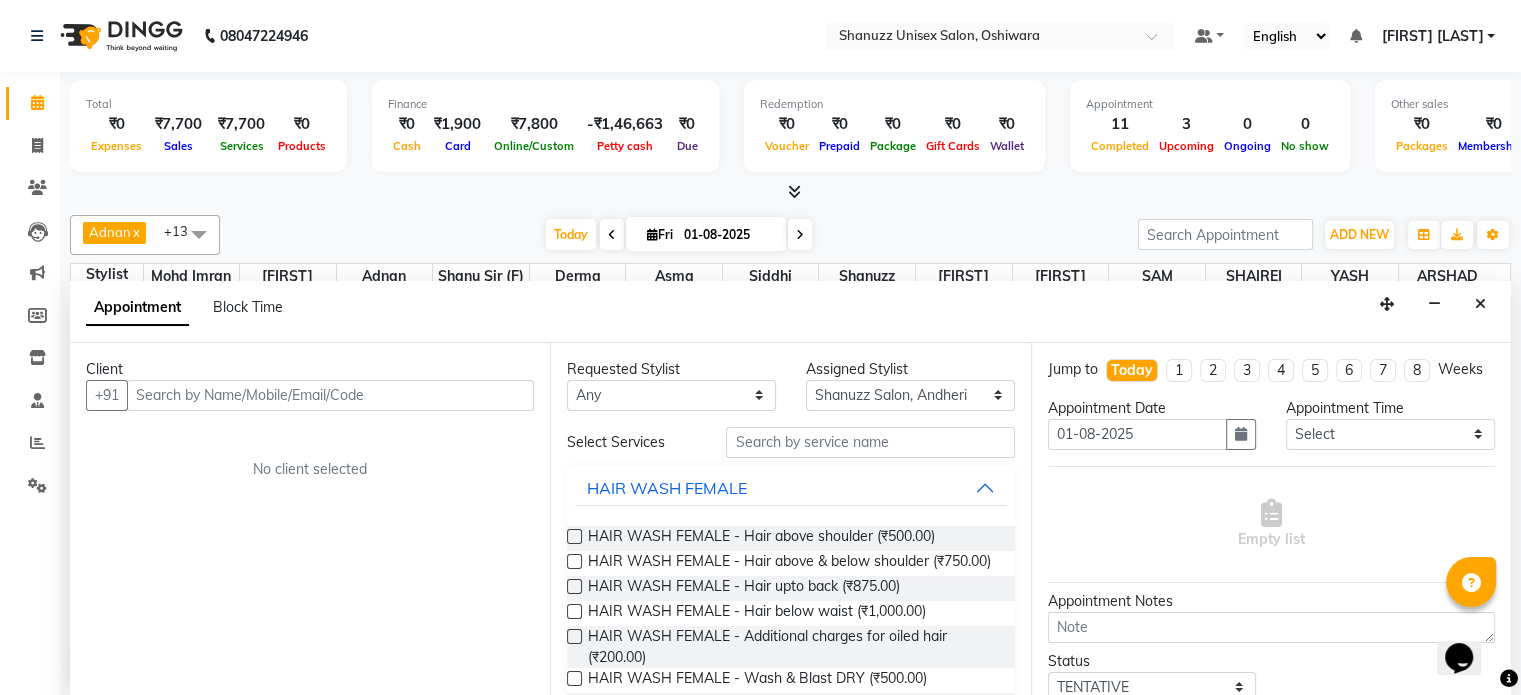 click at bounding box center (330, 395) 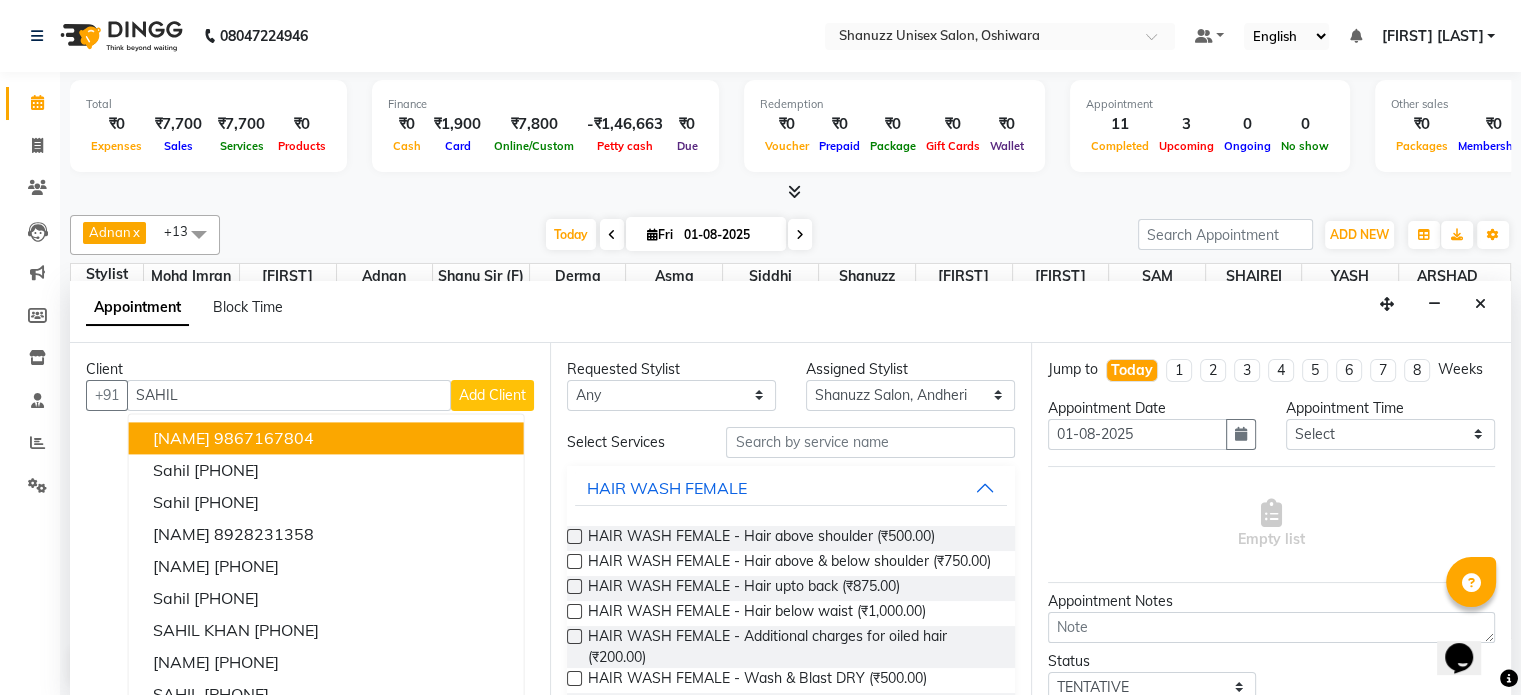 type on "SAHIL" 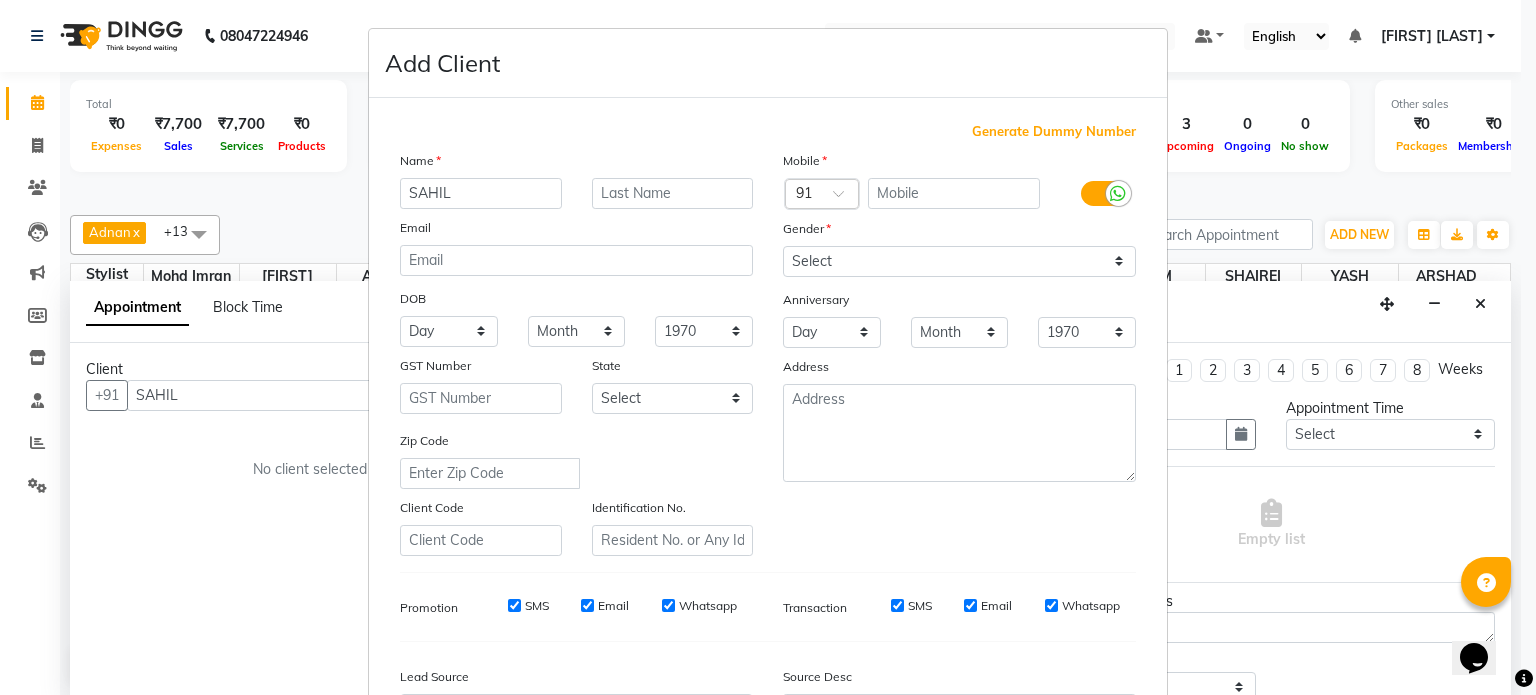 click on "Generate Dummy Number" at bounding box center (1054, 132) 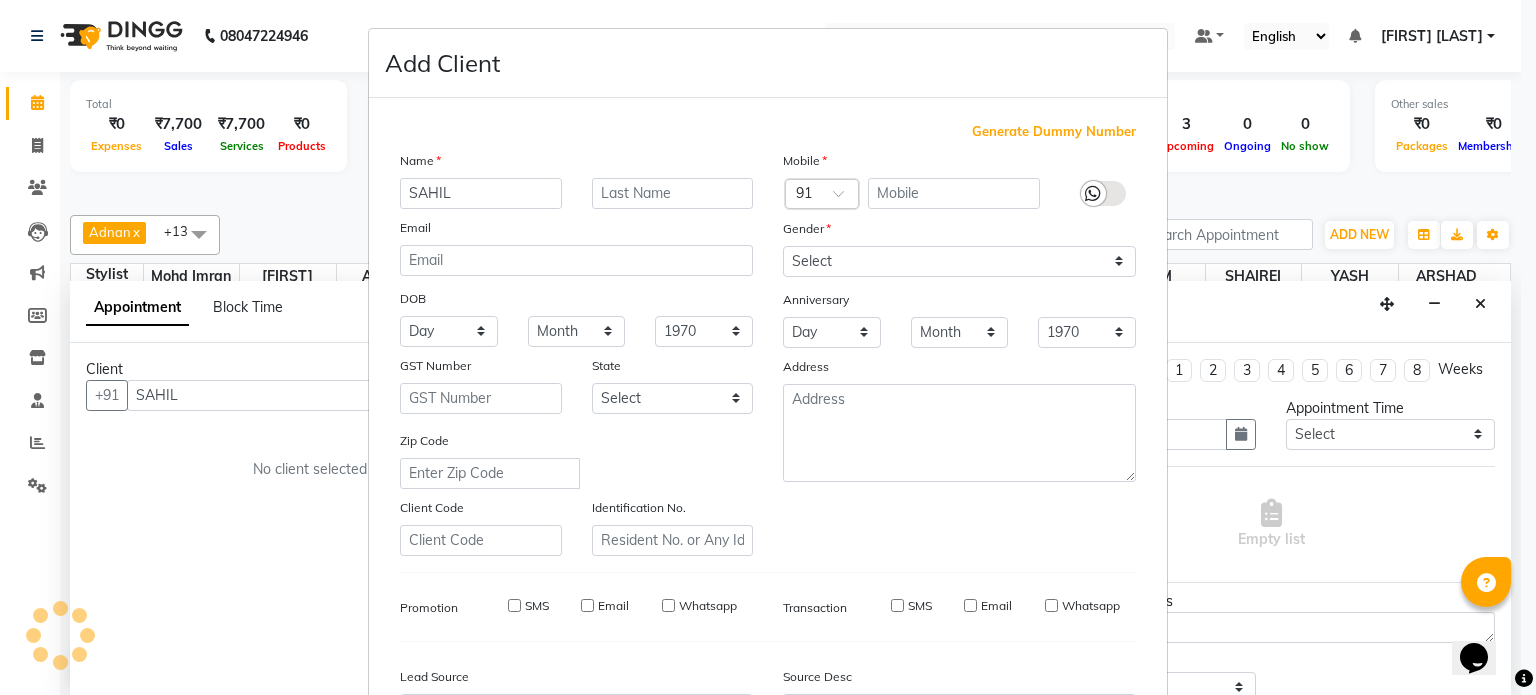 type on "1313300000066" 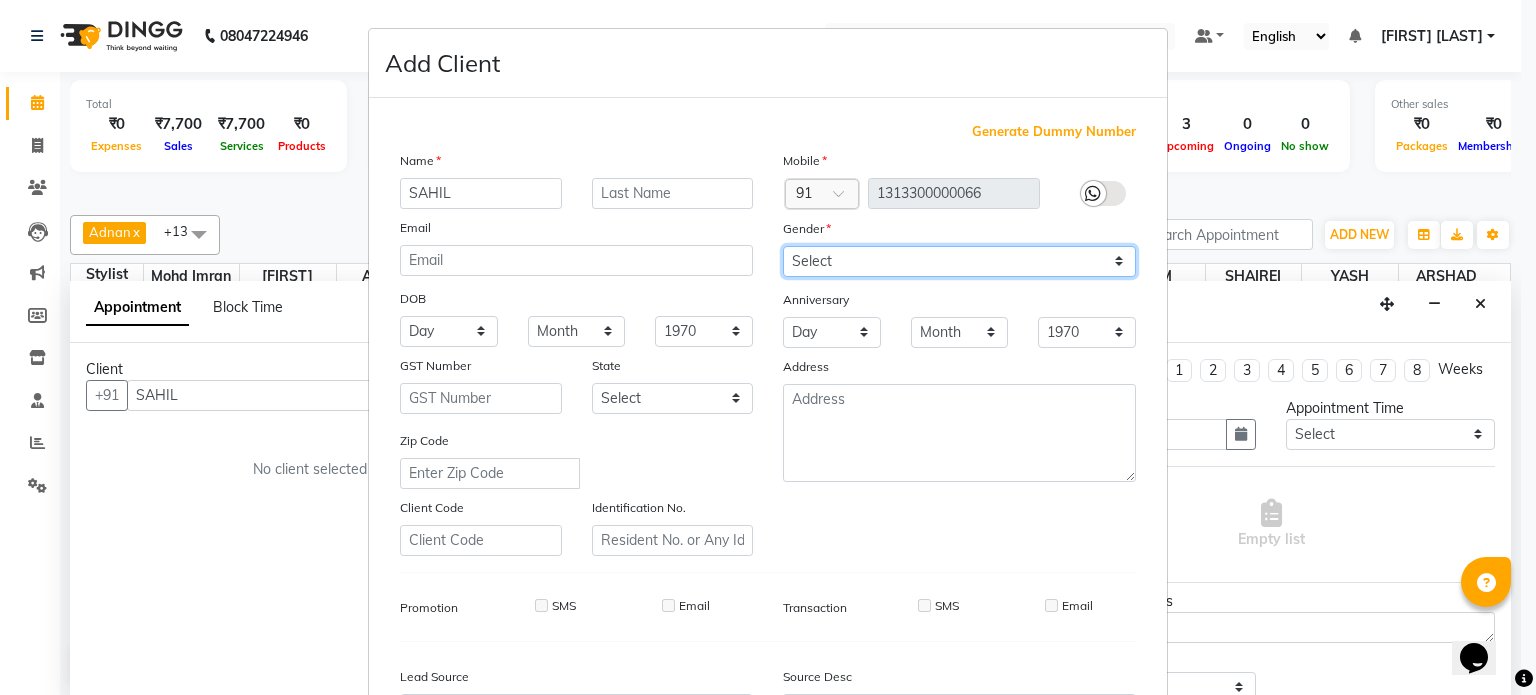 click on "Select Male Female Other Prefer Not To Say" at bounding box center (959, 261) 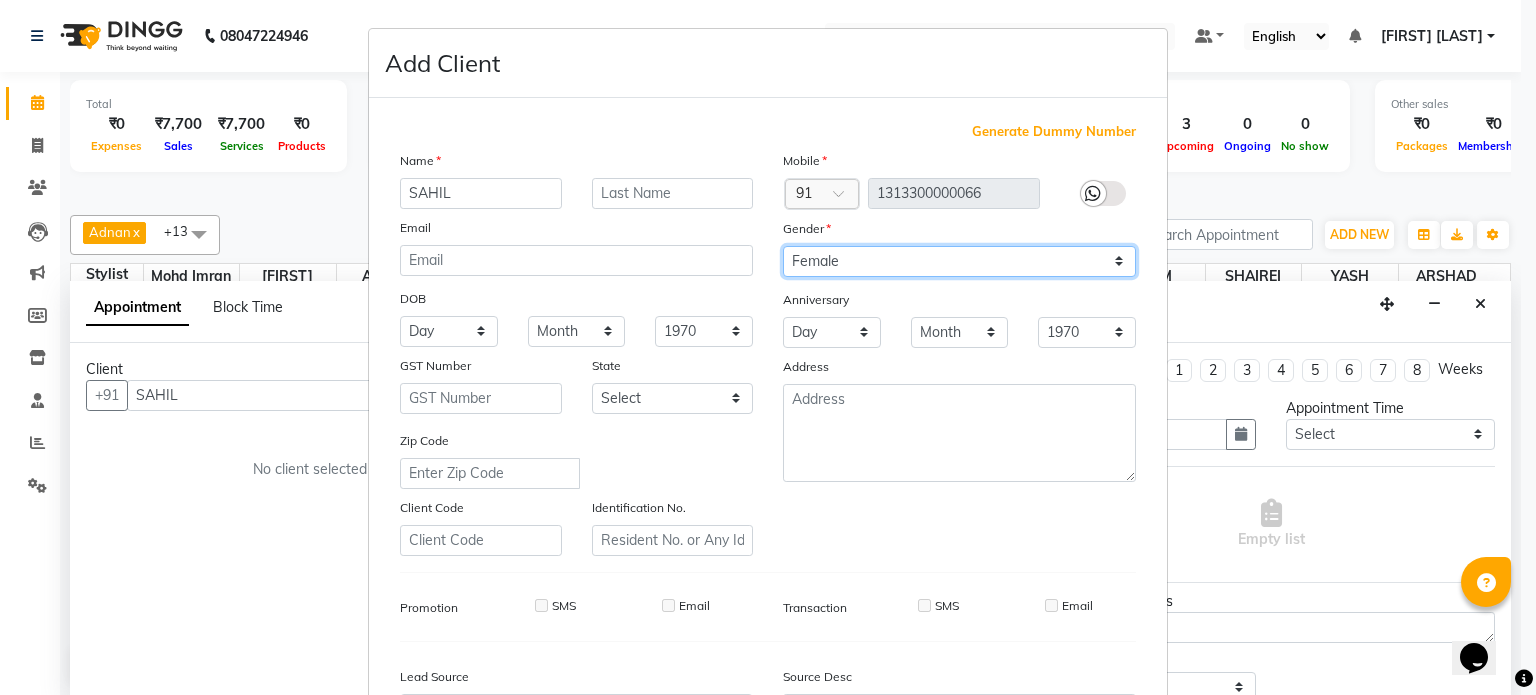 click on "Select Male Female Other Prefer Not To Say" at bounding box center [959, 261] 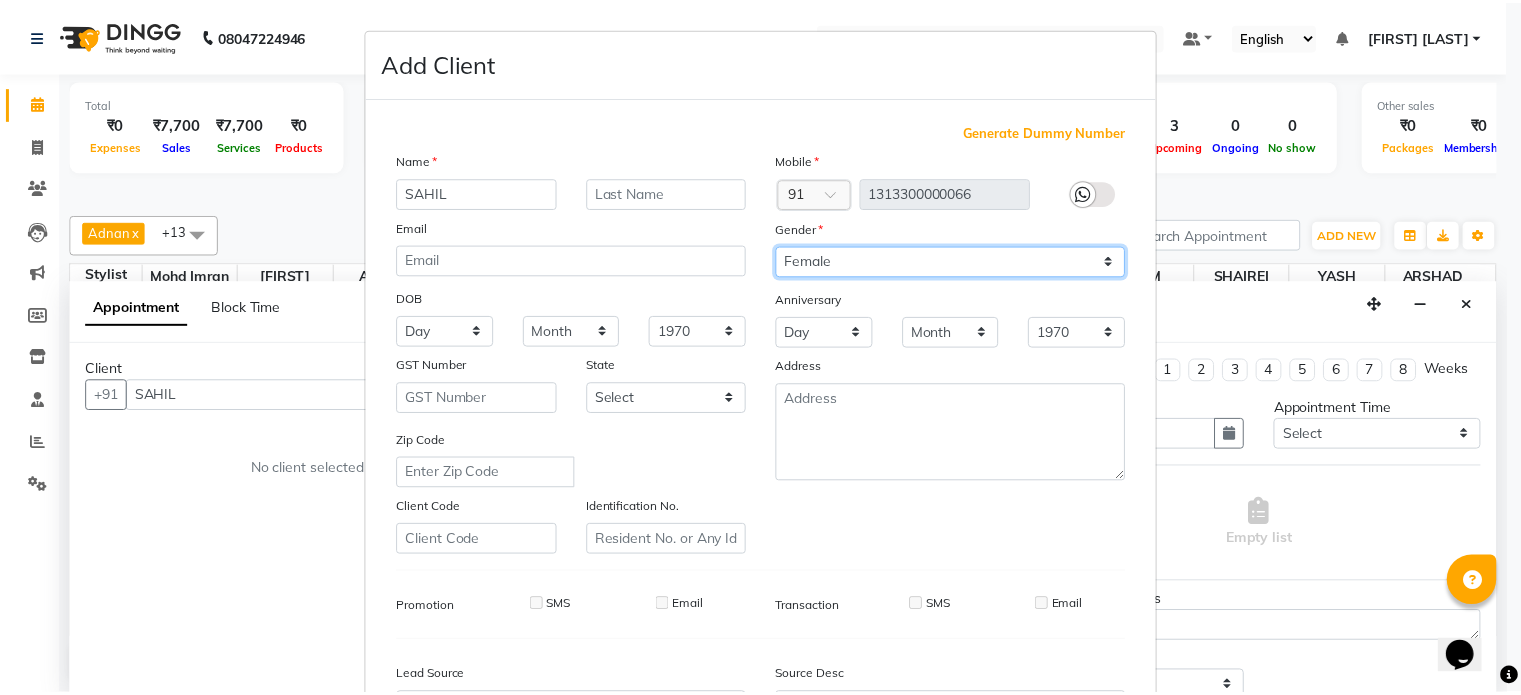 scroll, scrollTop: 237, scrollLeft: 0, axis: vertical 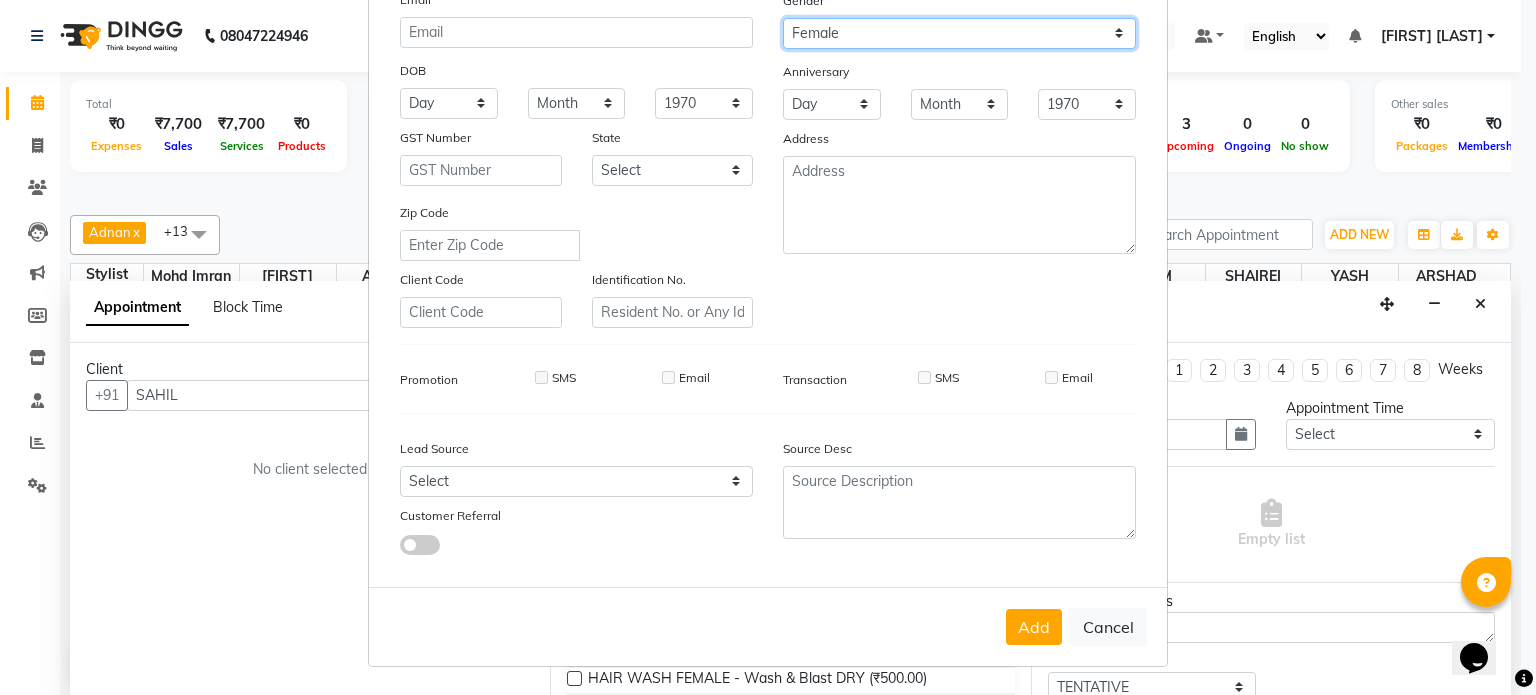 click on "Select Male Female Other Prefer Not To Say" at bounding box center (959, 33) 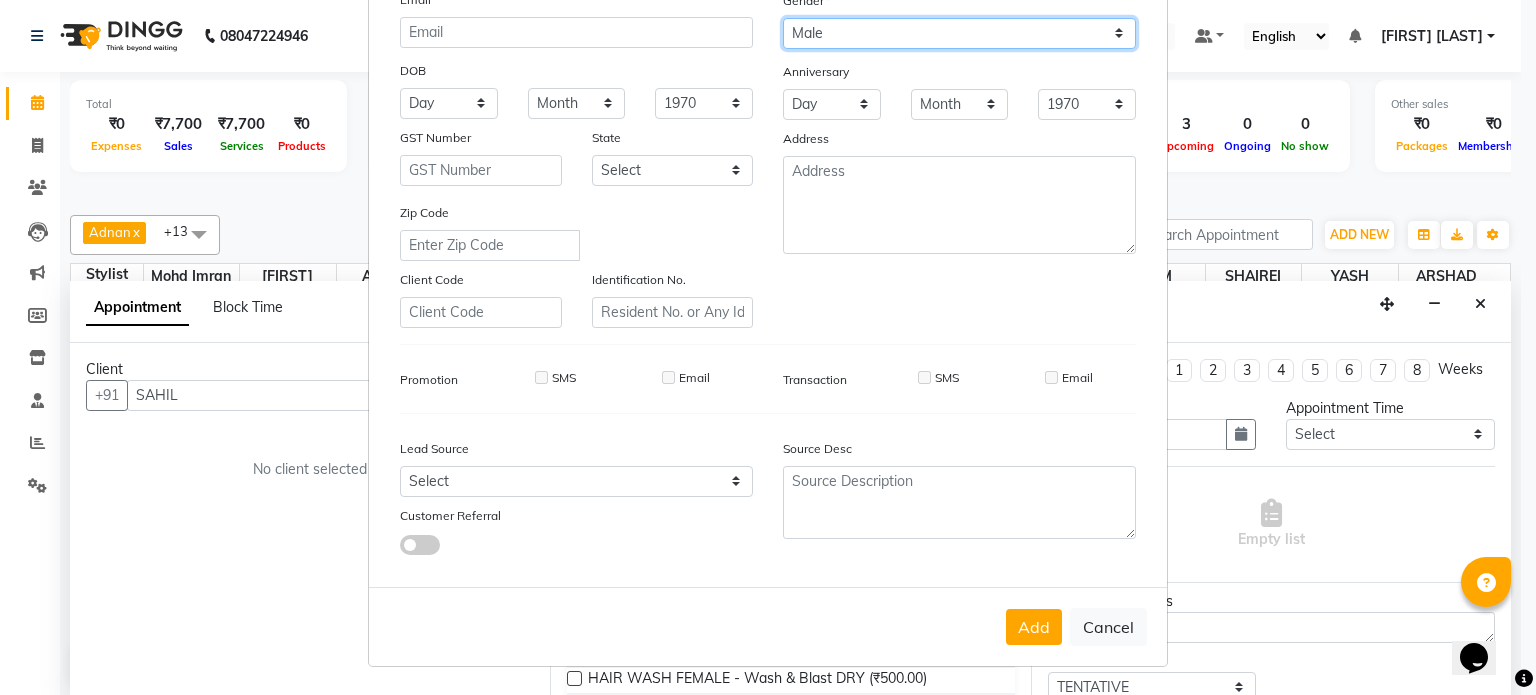 click on "Select Male Female Other Prefer Not To Say" at bounding box center [959, 33] 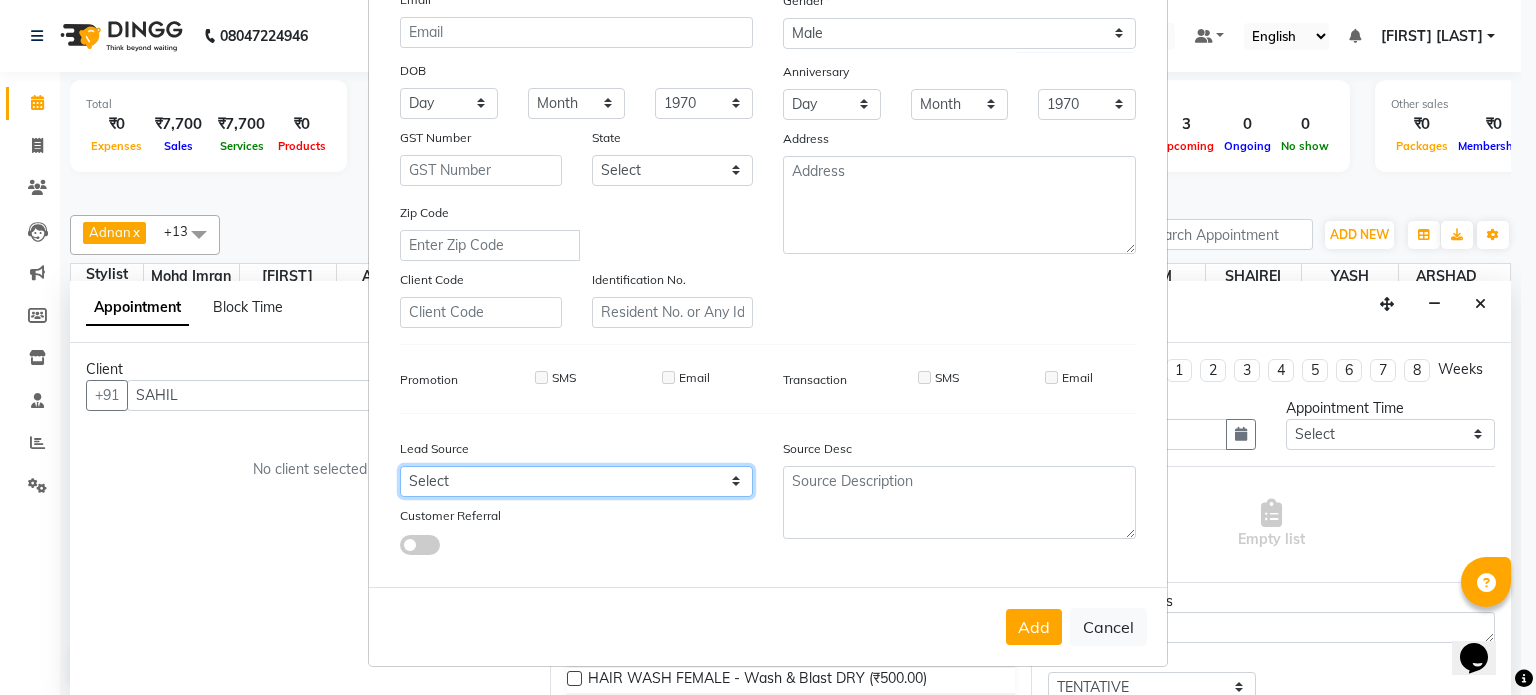 click on "Select Walk-in Referral Internet Friend Word of Mouth Advertisement Facebook JustDial Google Other" at bounding box center [576, 481] 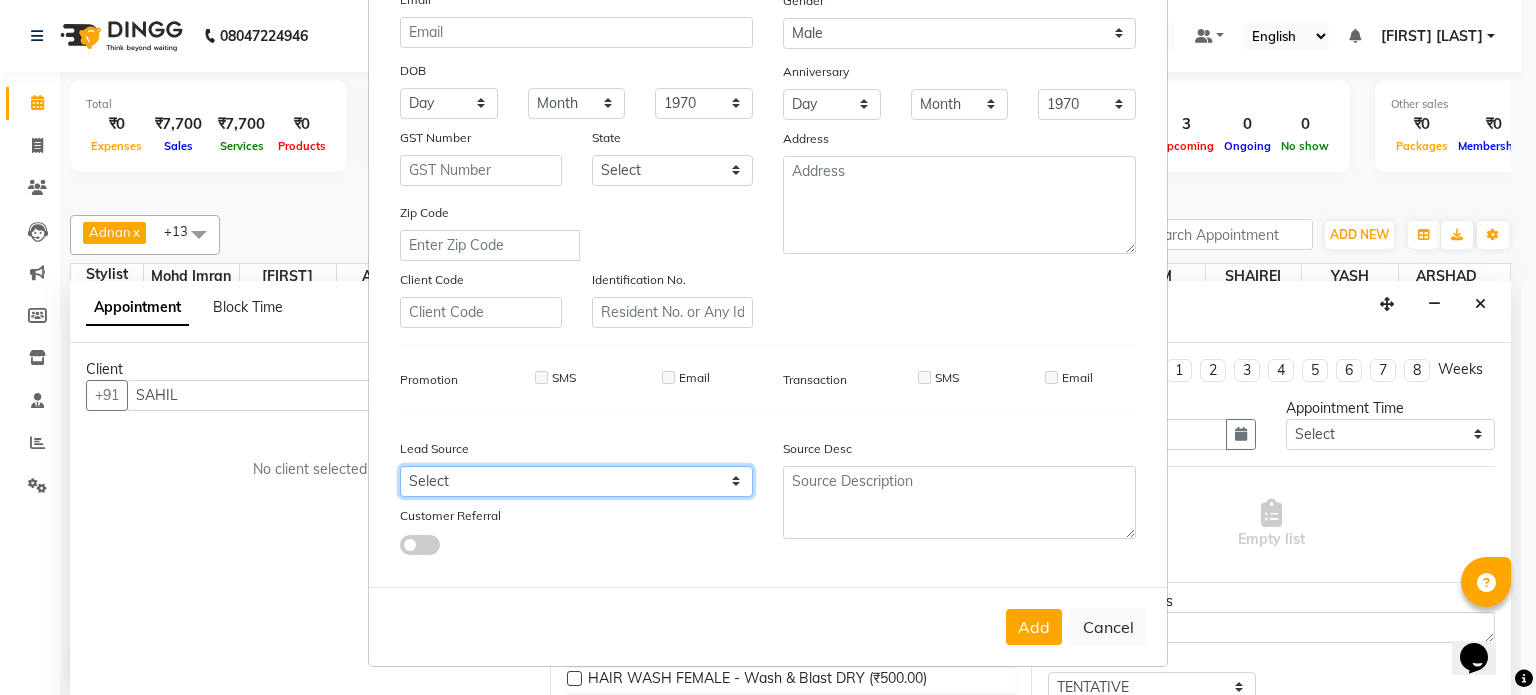 select on "49172" 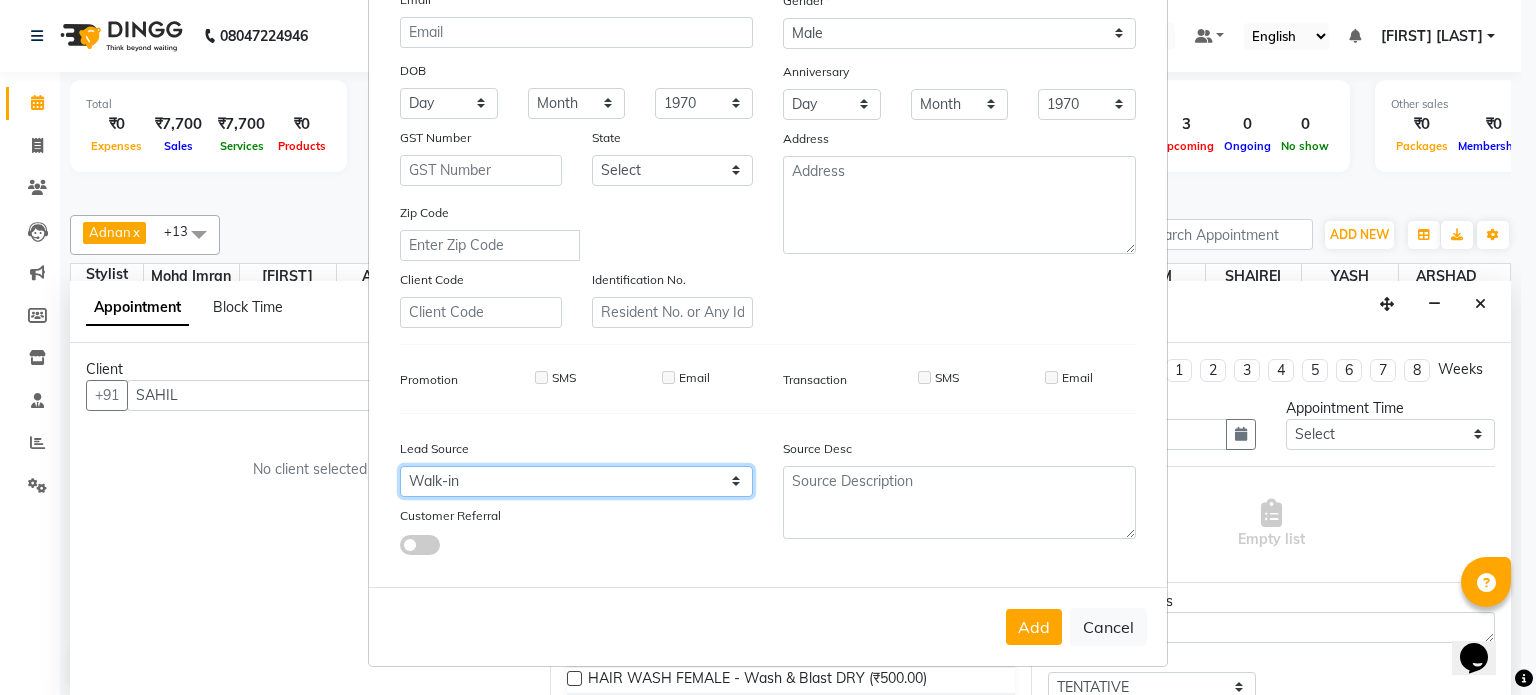 click on "Select Walk-in Referral Internet Friend Word of Mouth Advertisement Facebook JustDial Google Other" at bounding box center [576, 481] 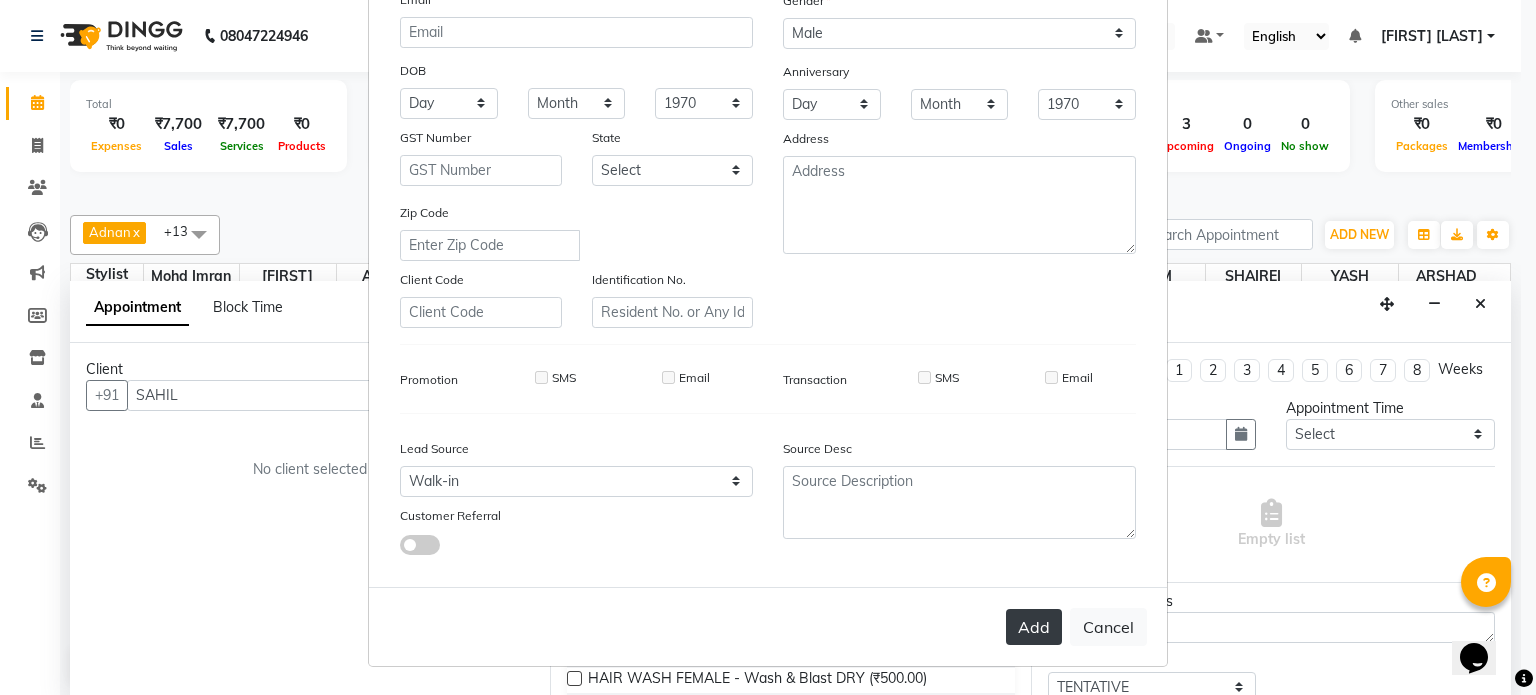 click on "Add" at bounding box center (1034, 627) 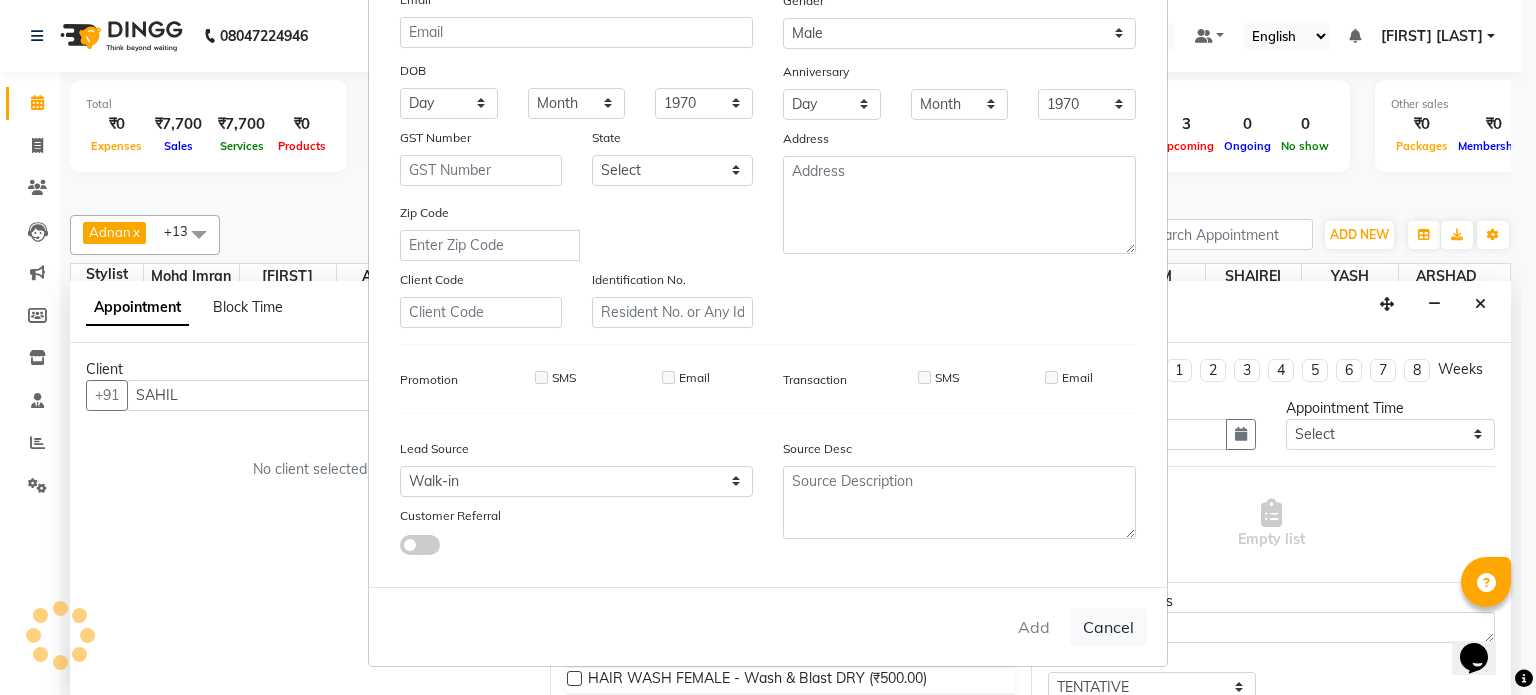 type on "1313300000066" 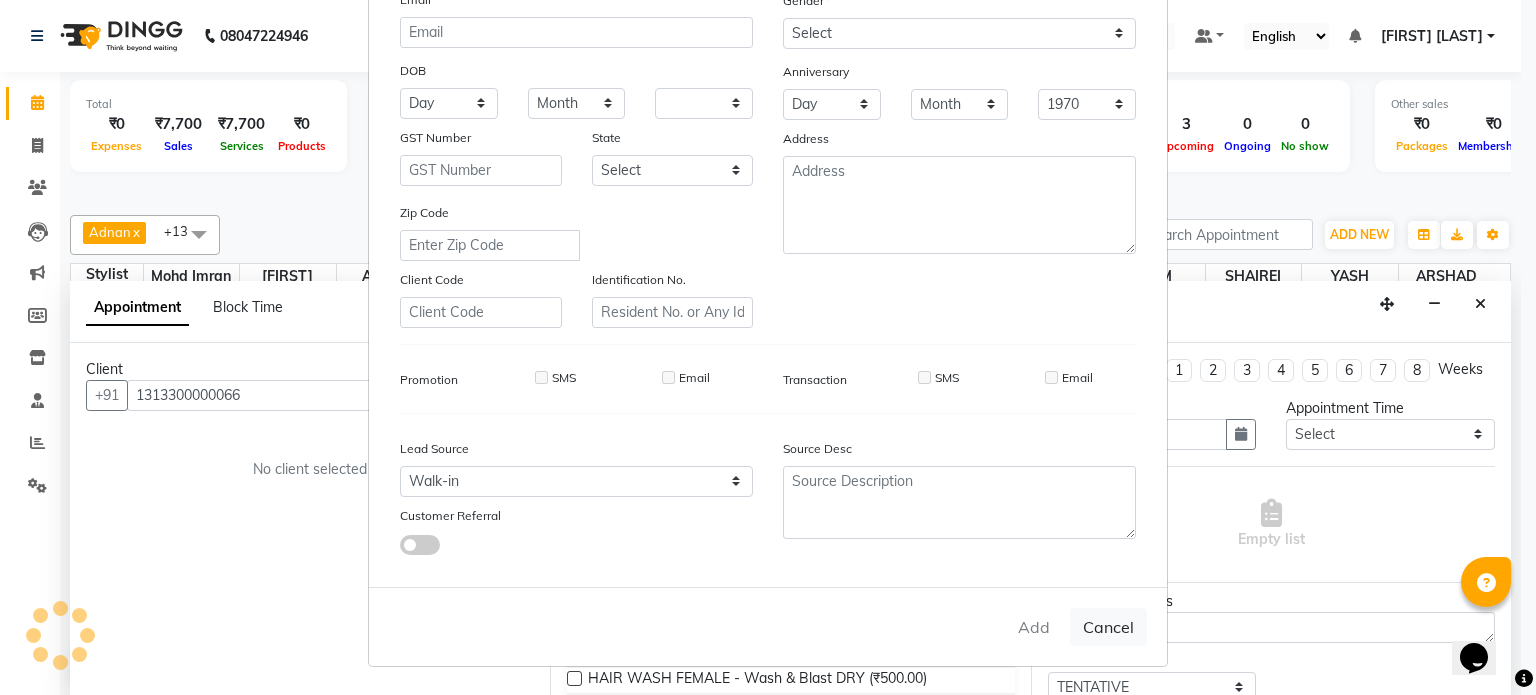 select 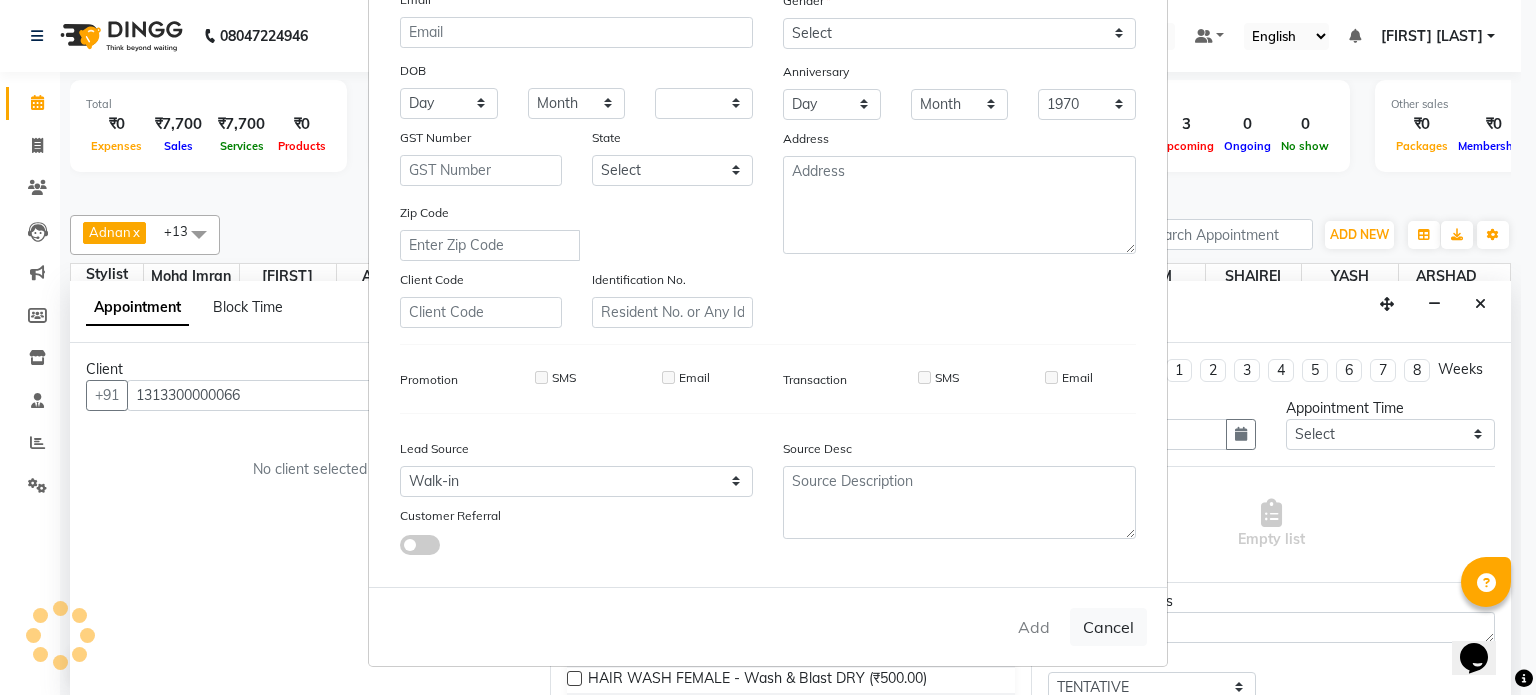 select 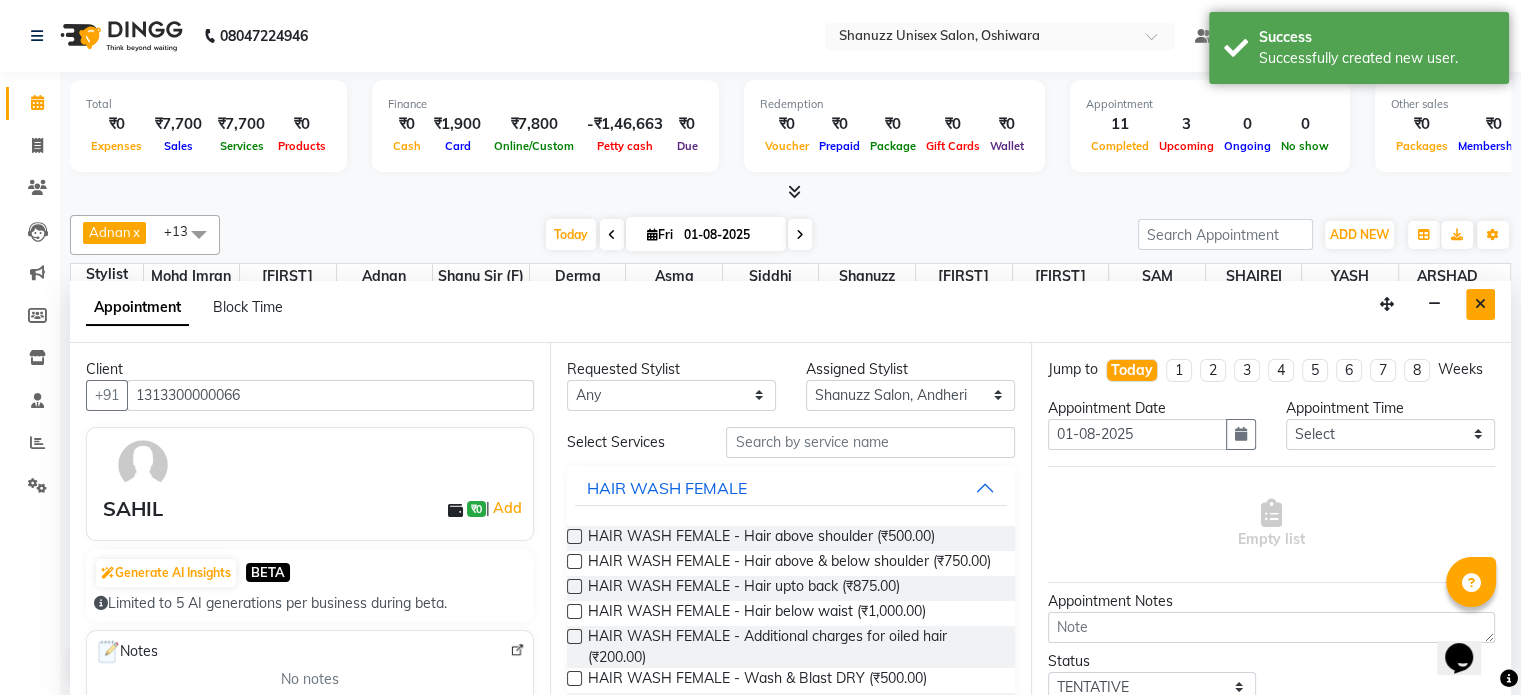 click at bounding box center [1480, 304] 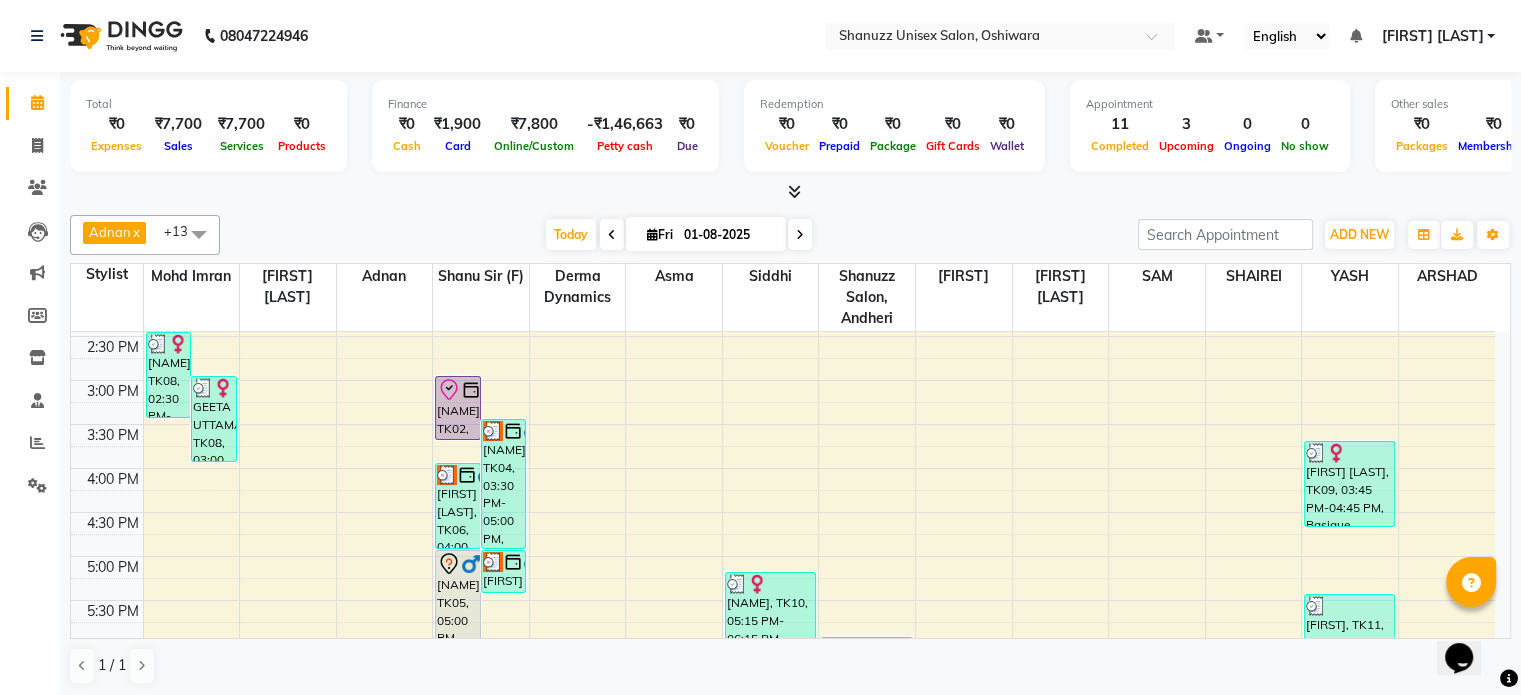 scroll, scrollTop: 478, scrollLeft: 0, axis: vertical 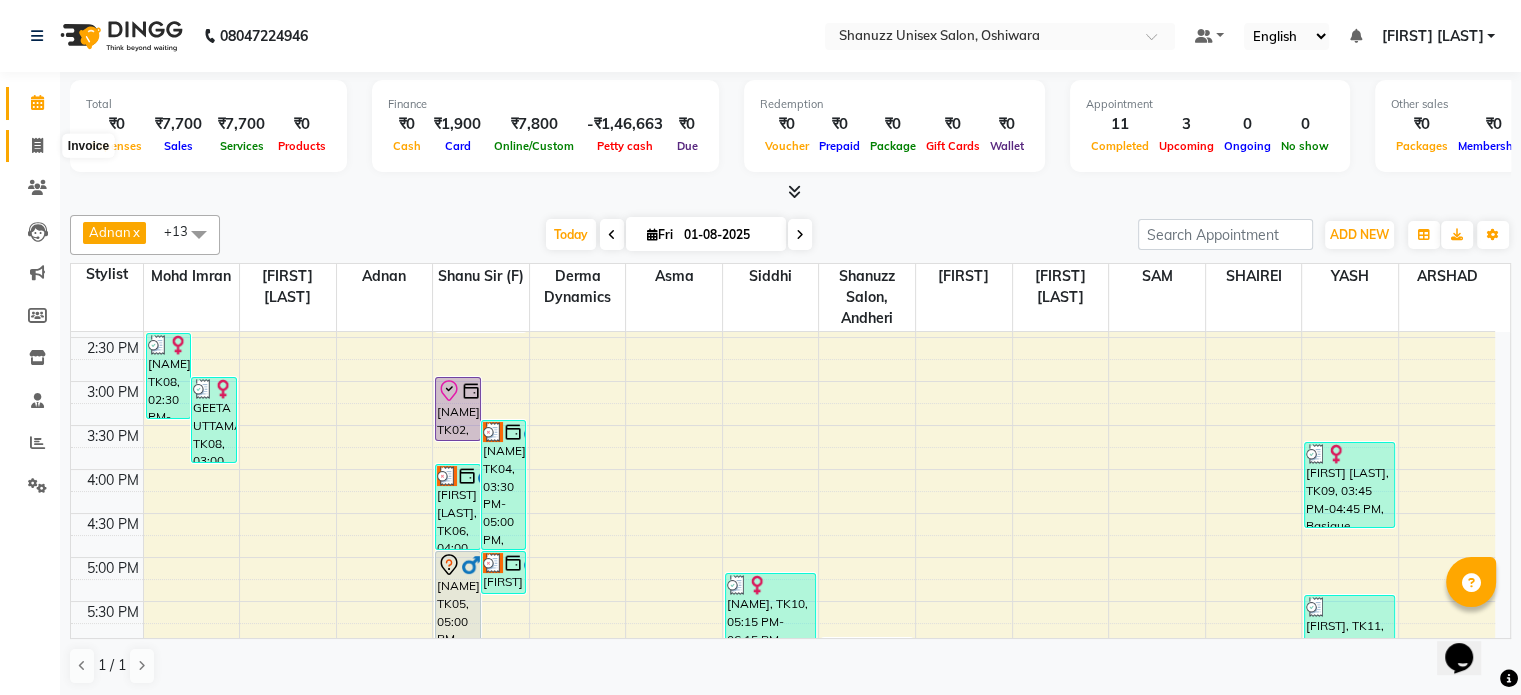 click 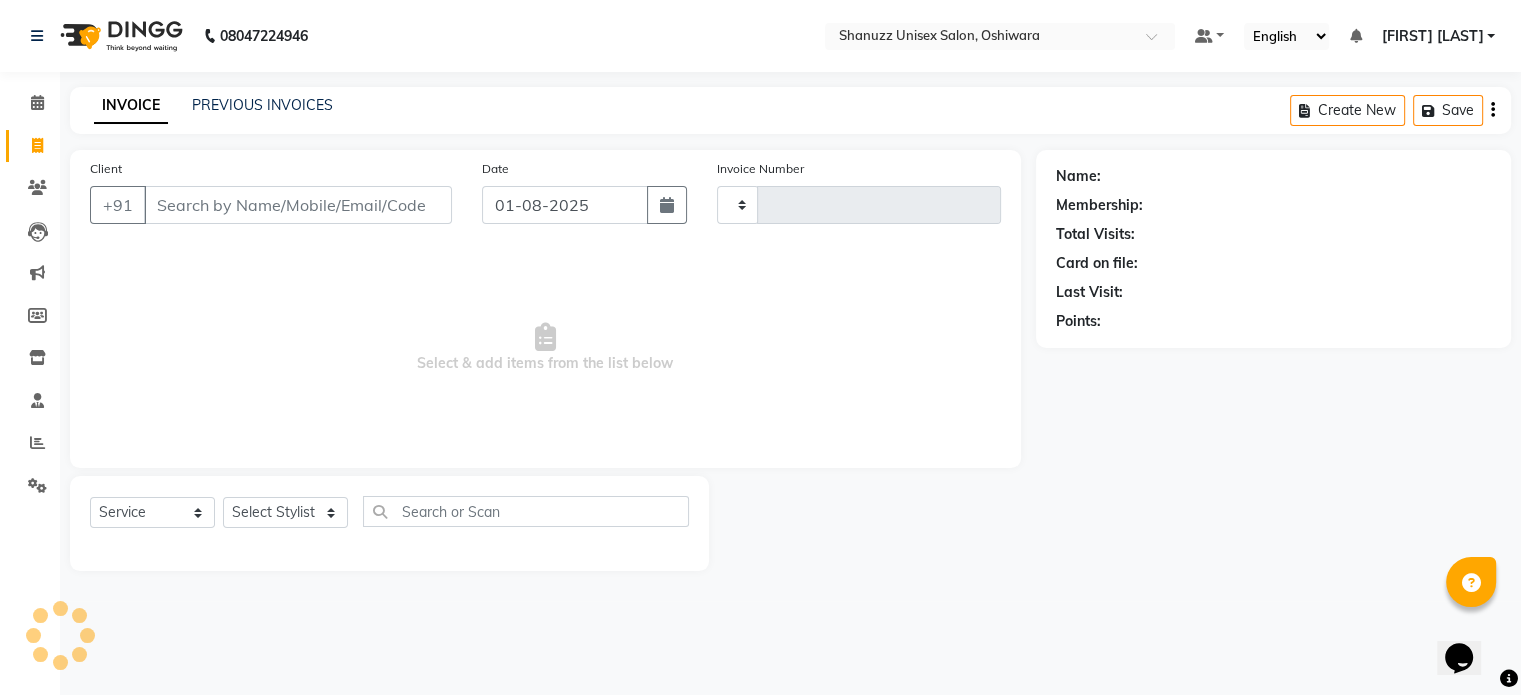 type on "1168" 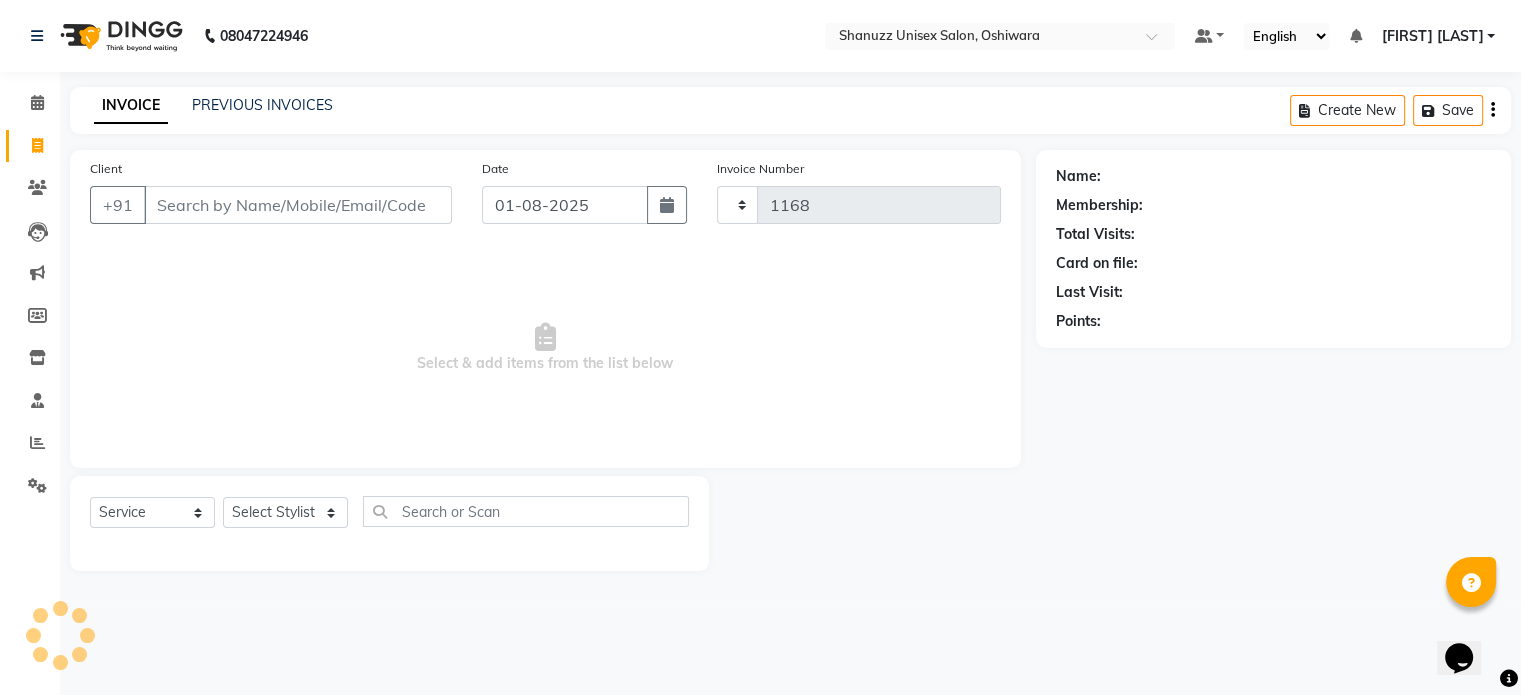 scroll, scrollTop: 0, scrollLeft: 0, axis: both 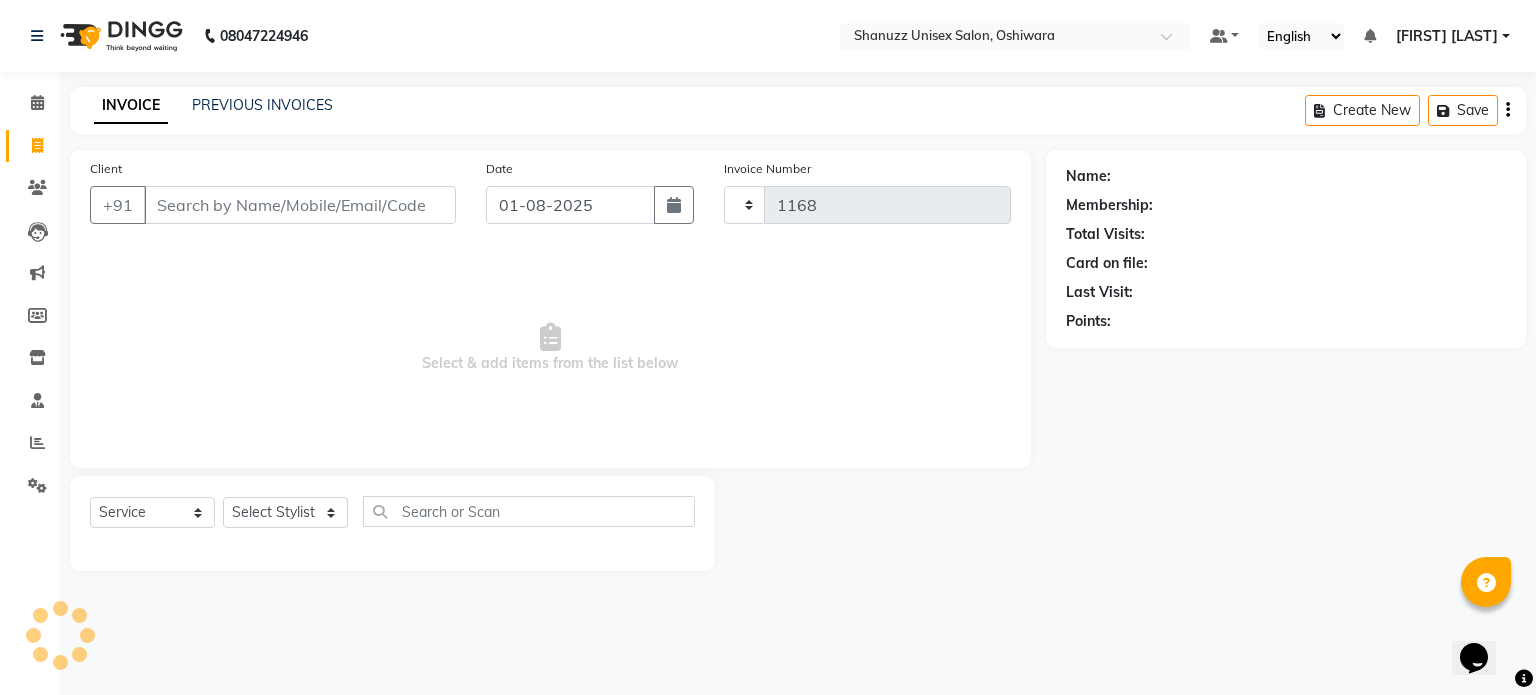 select on "7102" 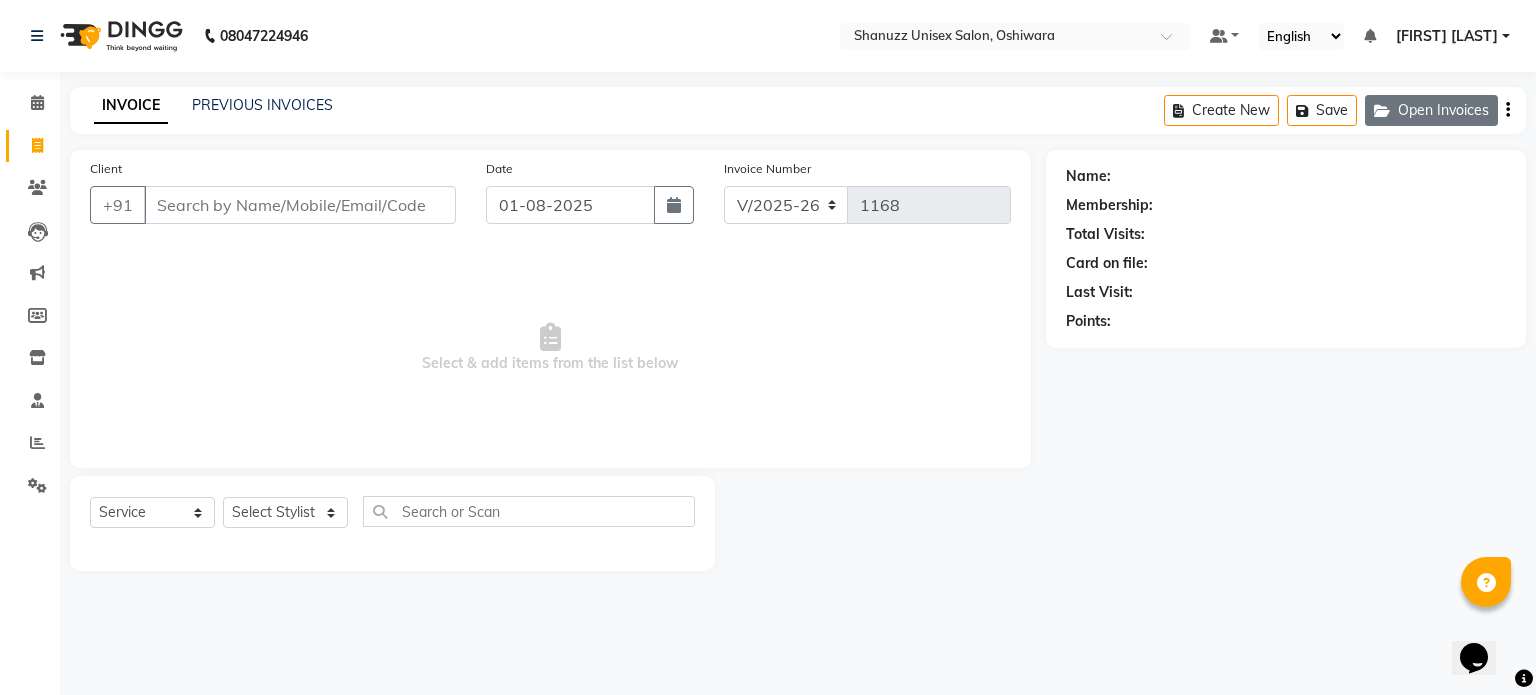 click on "Open Invoices" 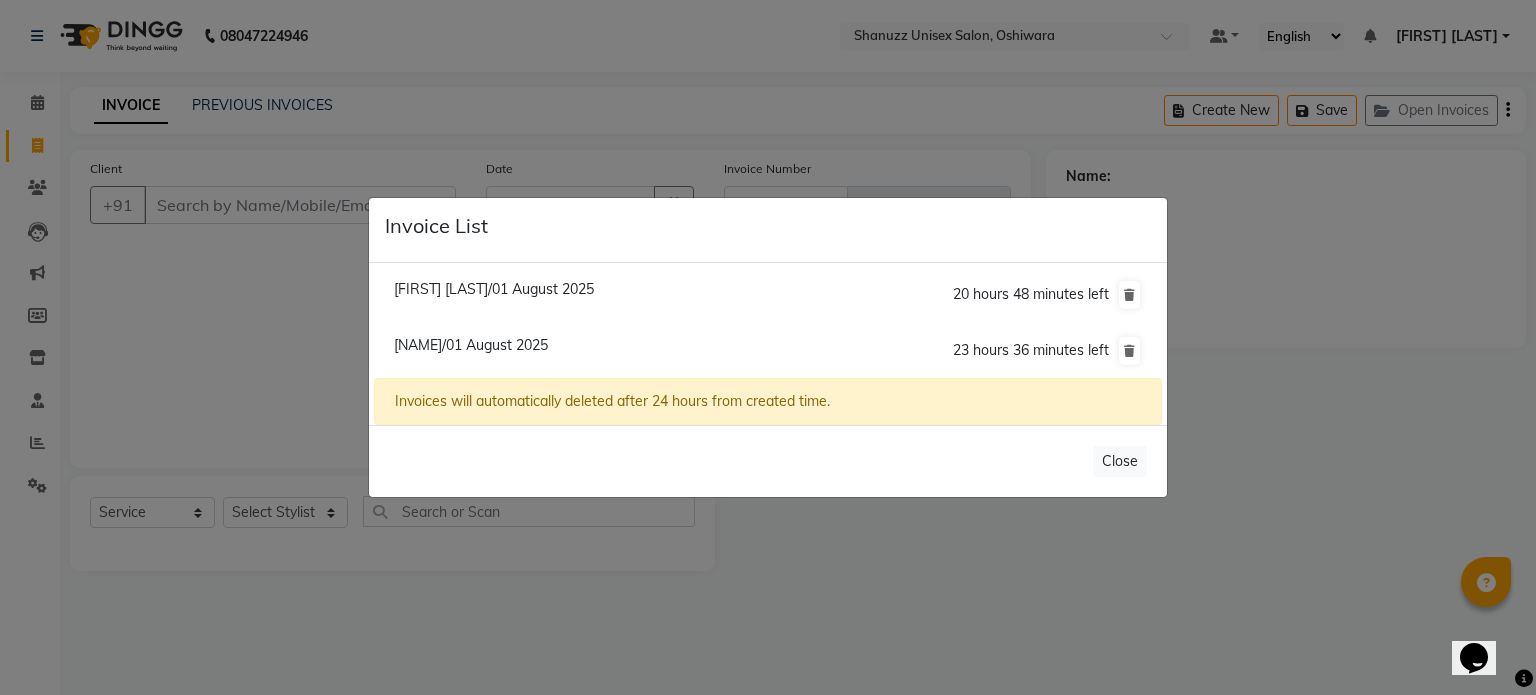 click on "Vishwa Soni/01 August 2025" 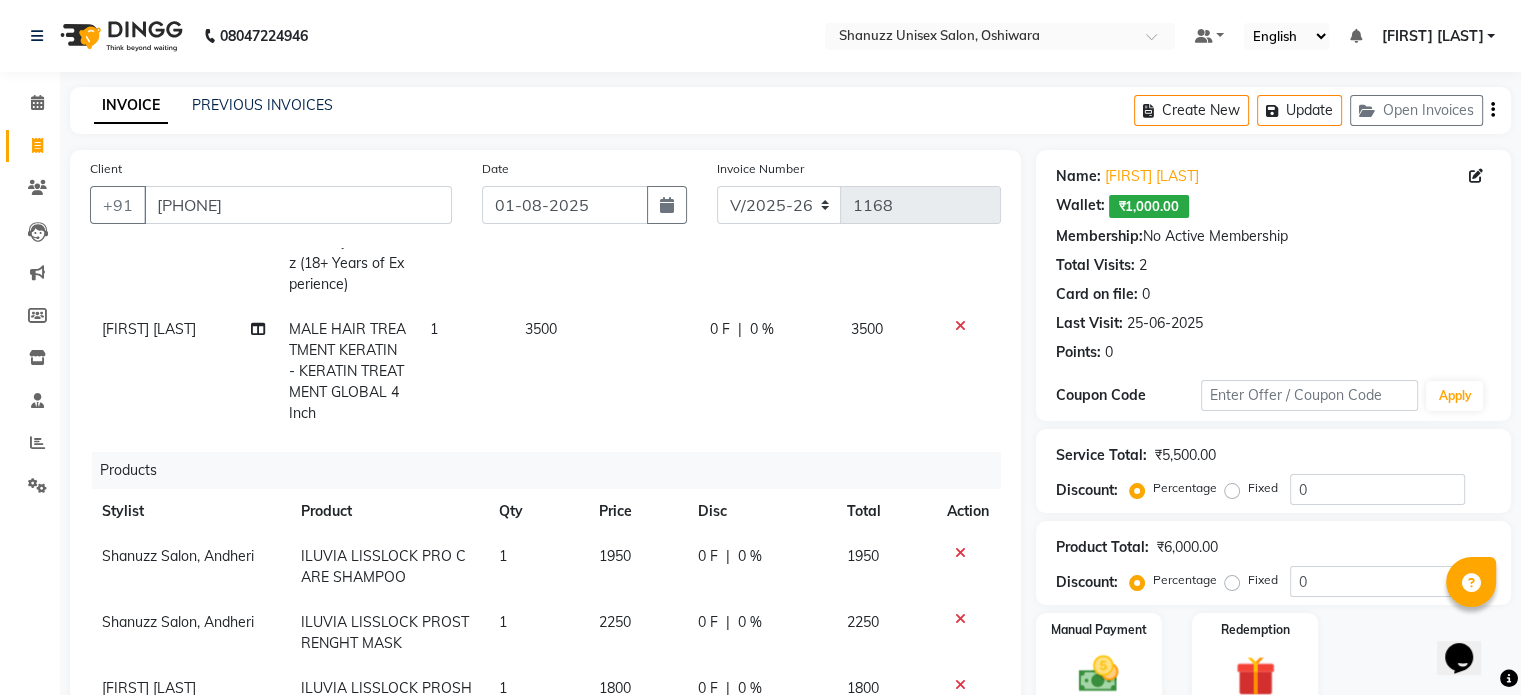 scroll, scrollTop: 146, scrollLeft: 0, axis: vertical 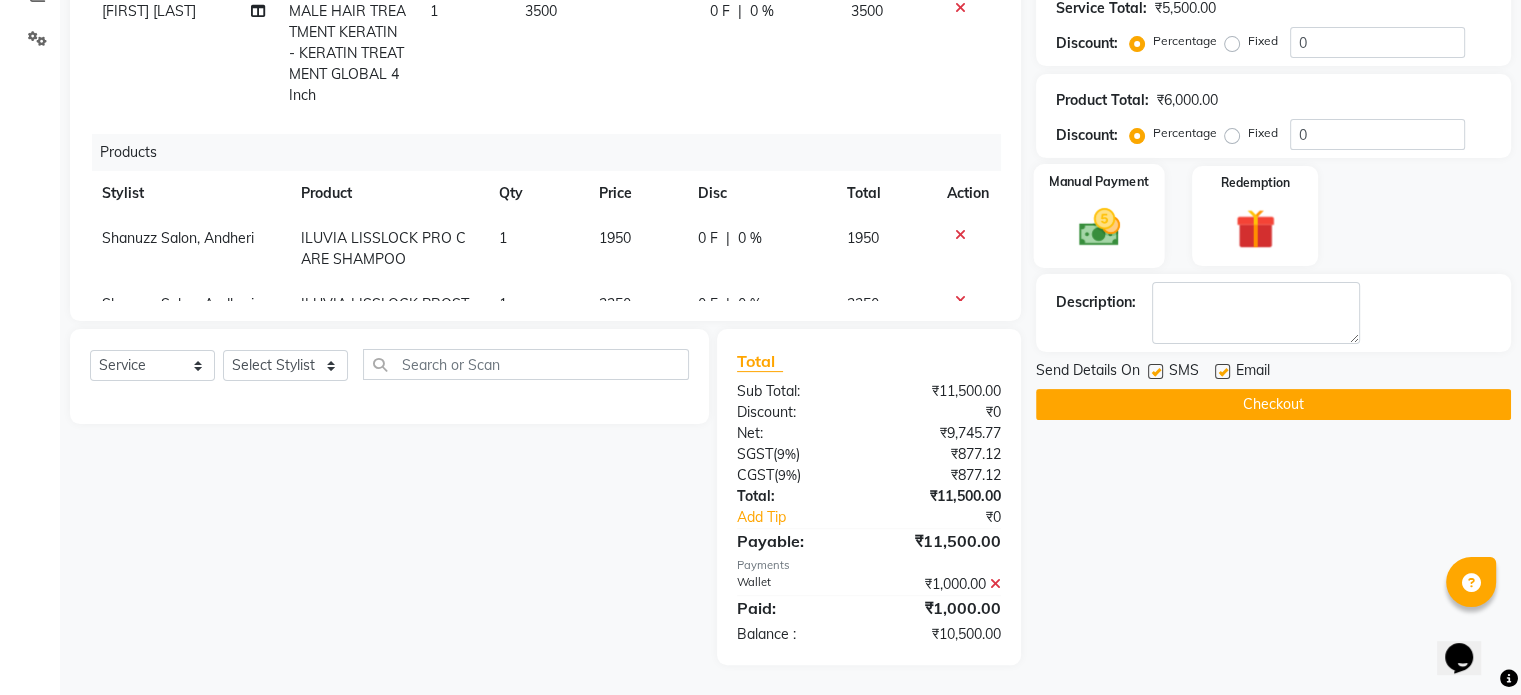 click 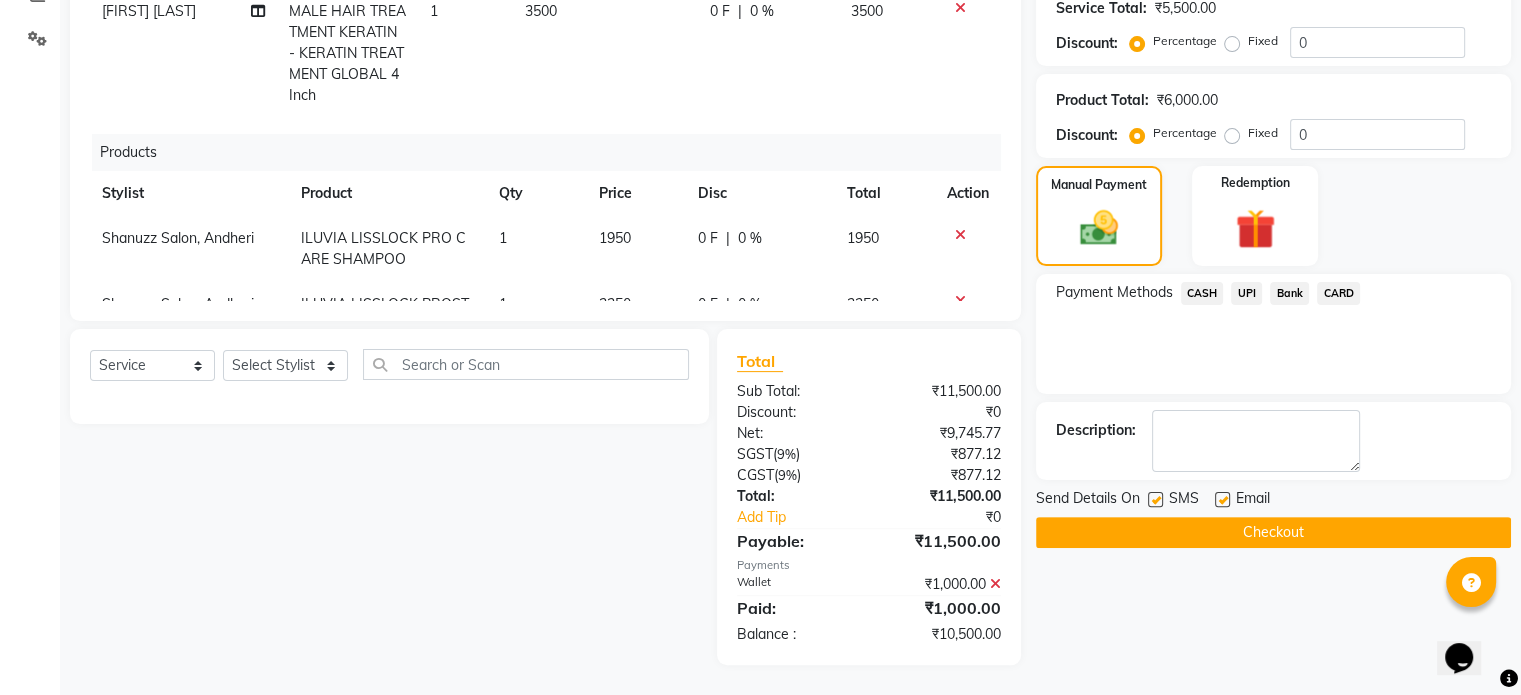 click on "UPI" 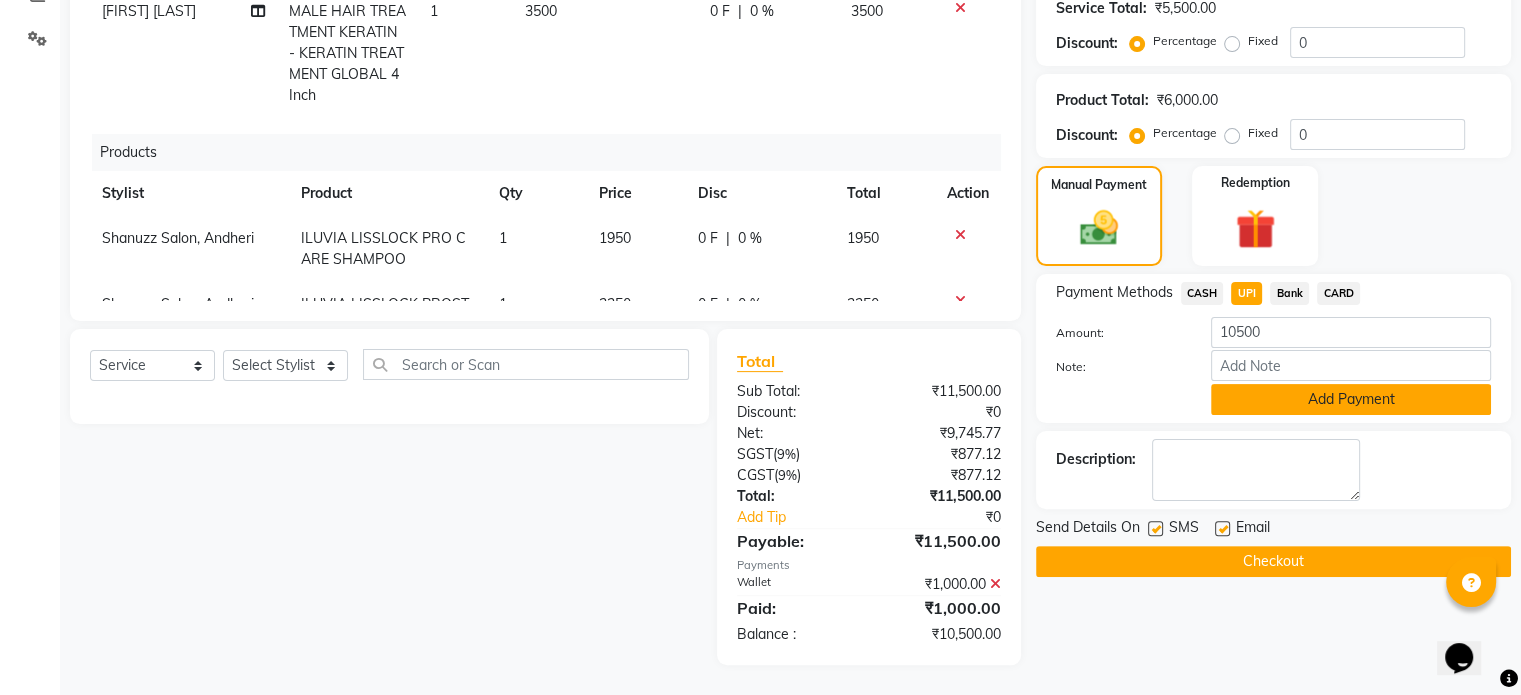 click on "Add Payment" 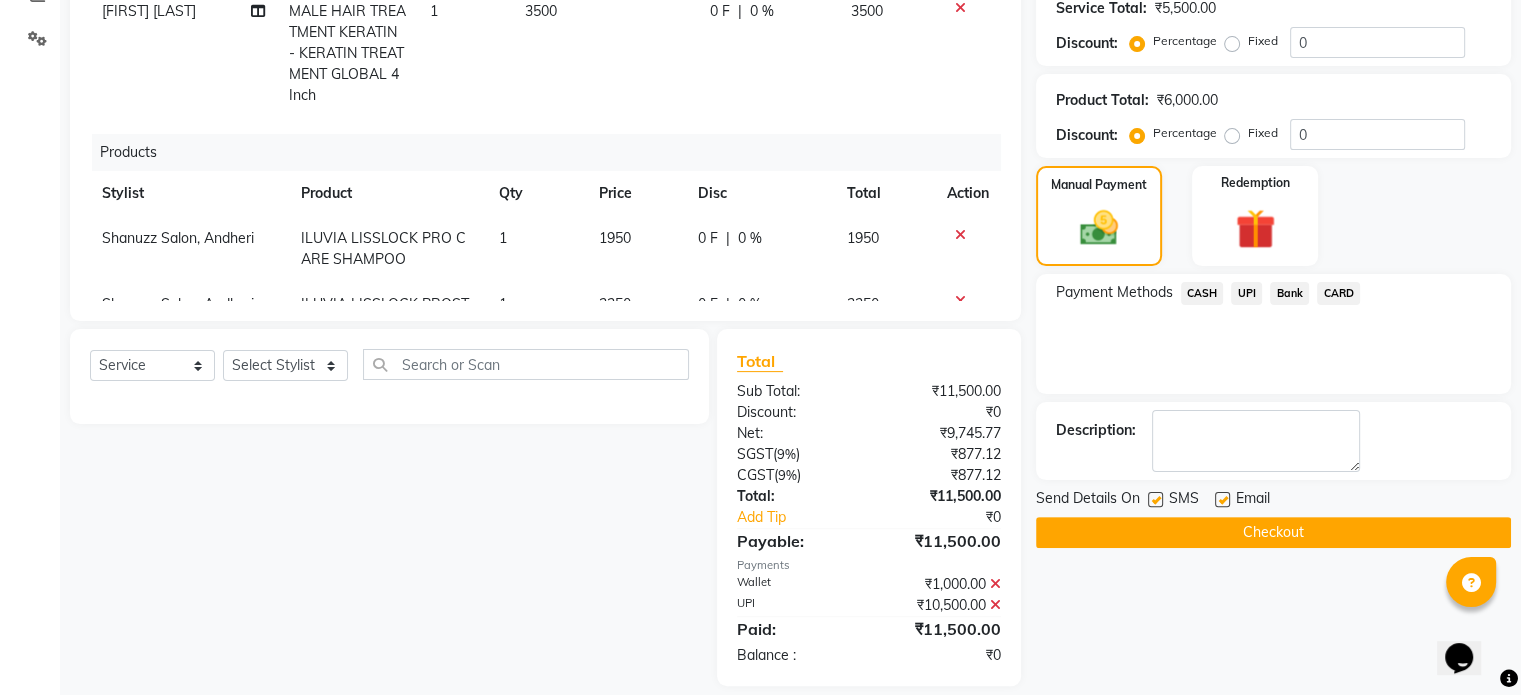 scroll, scrollTop: 468, scrollLeft: 0, axis: vertical 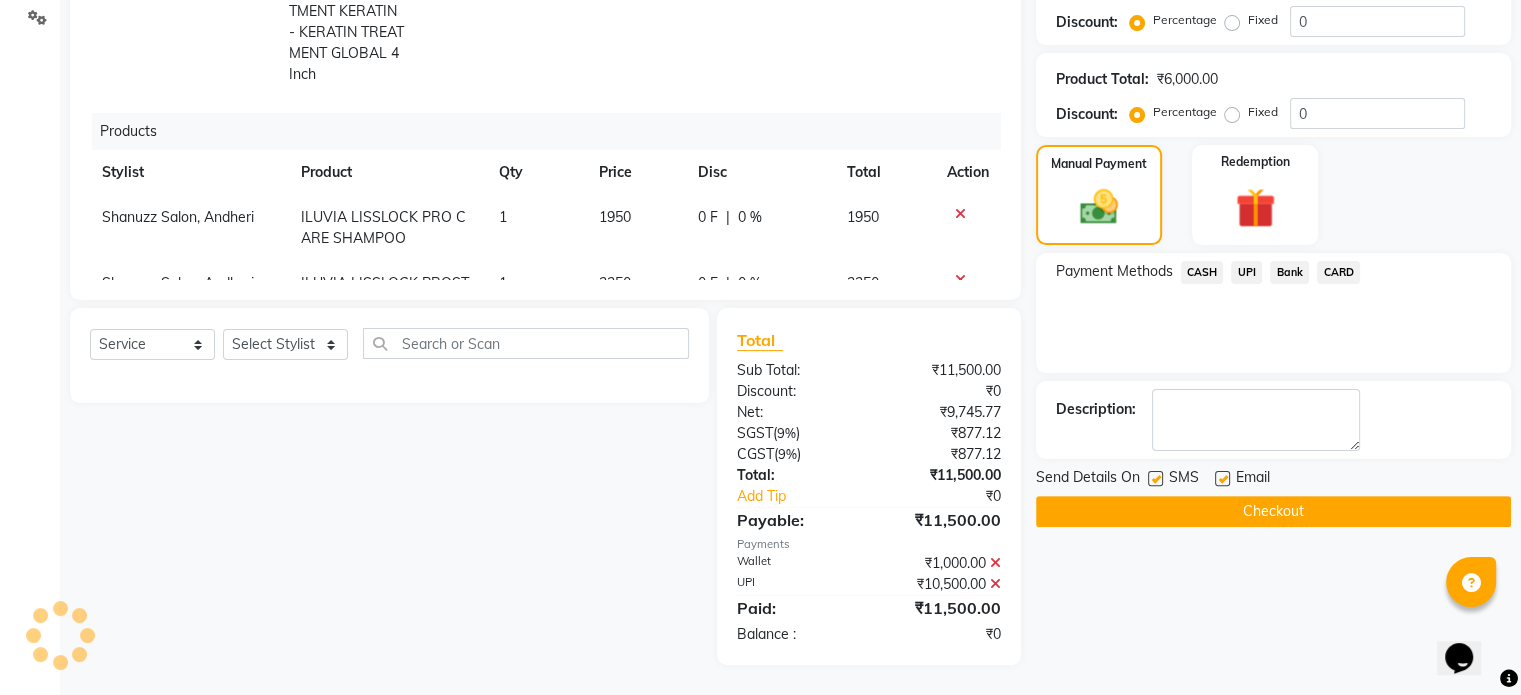 click 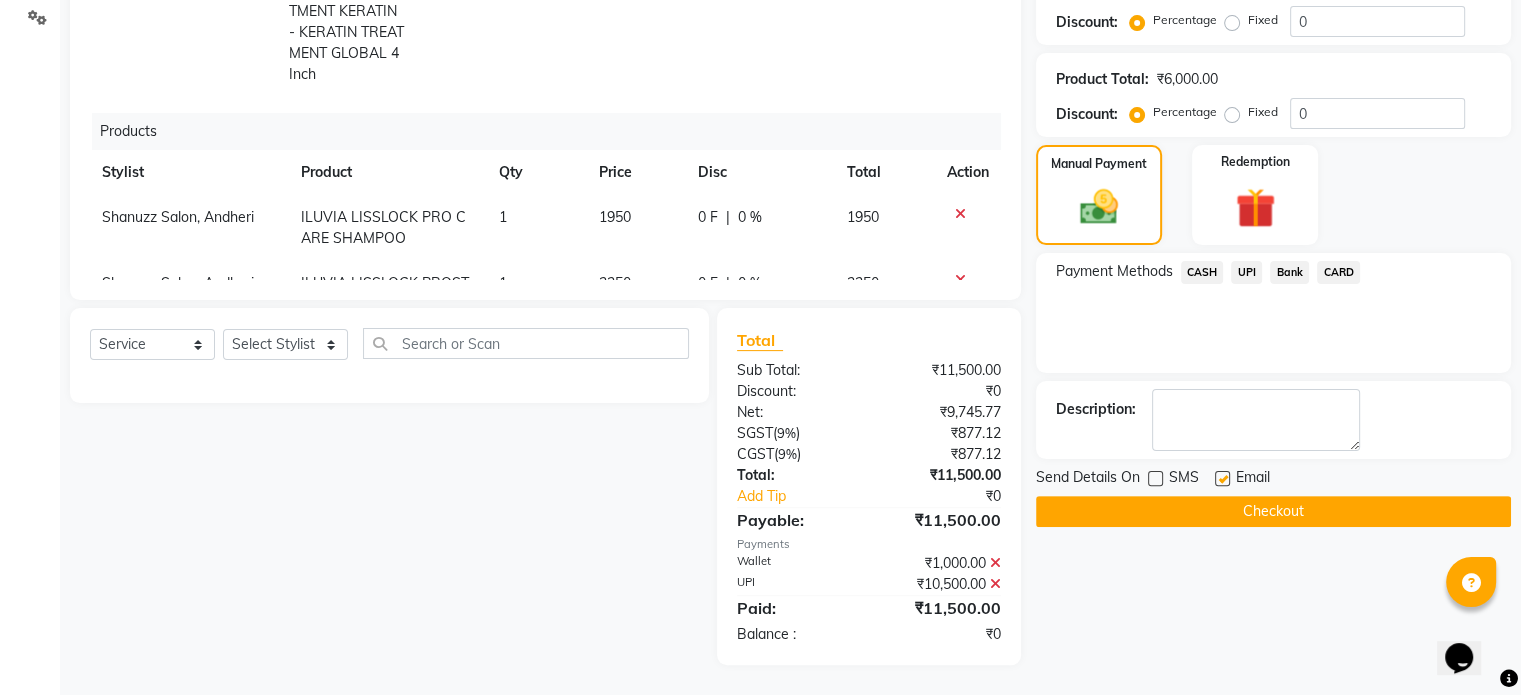 click 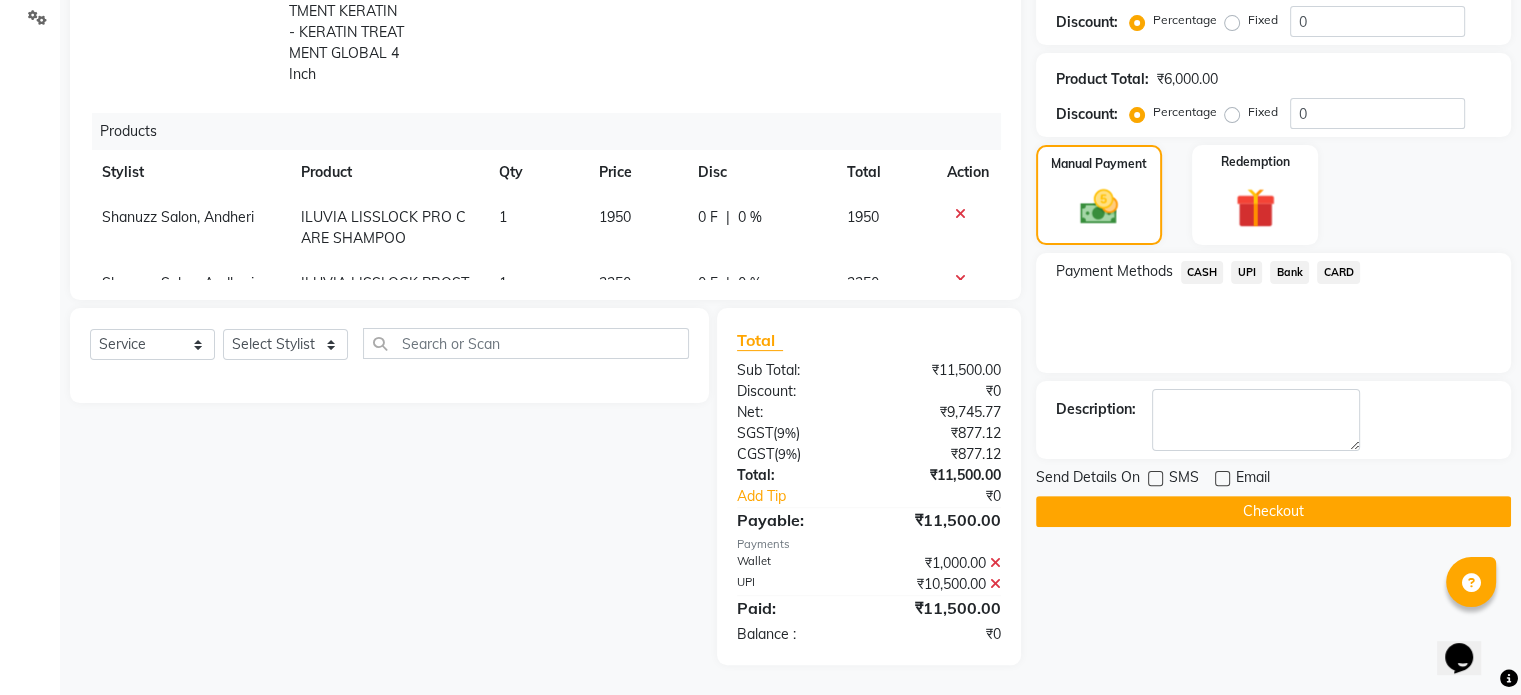 click on "Checkout" 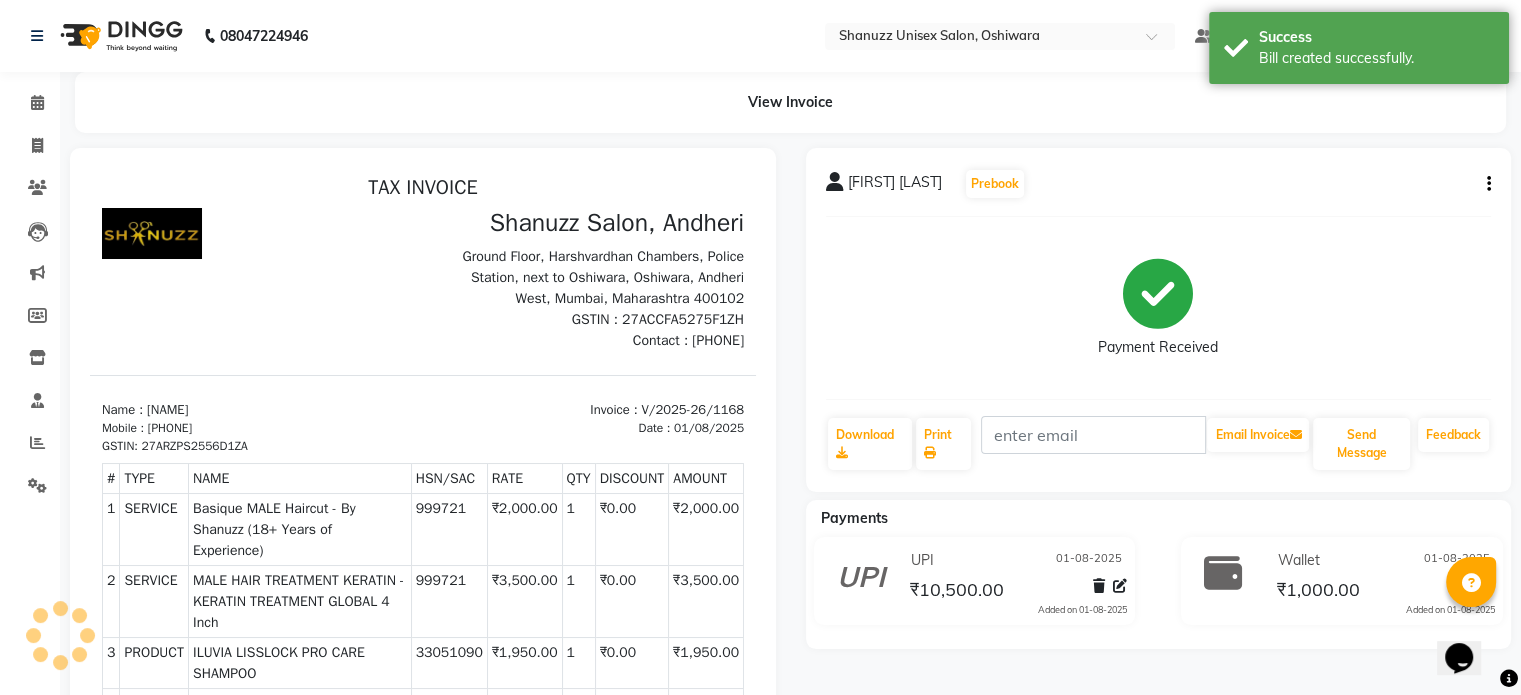 scroll, scrollTop: 0, scrollLeft: 0, axis: both 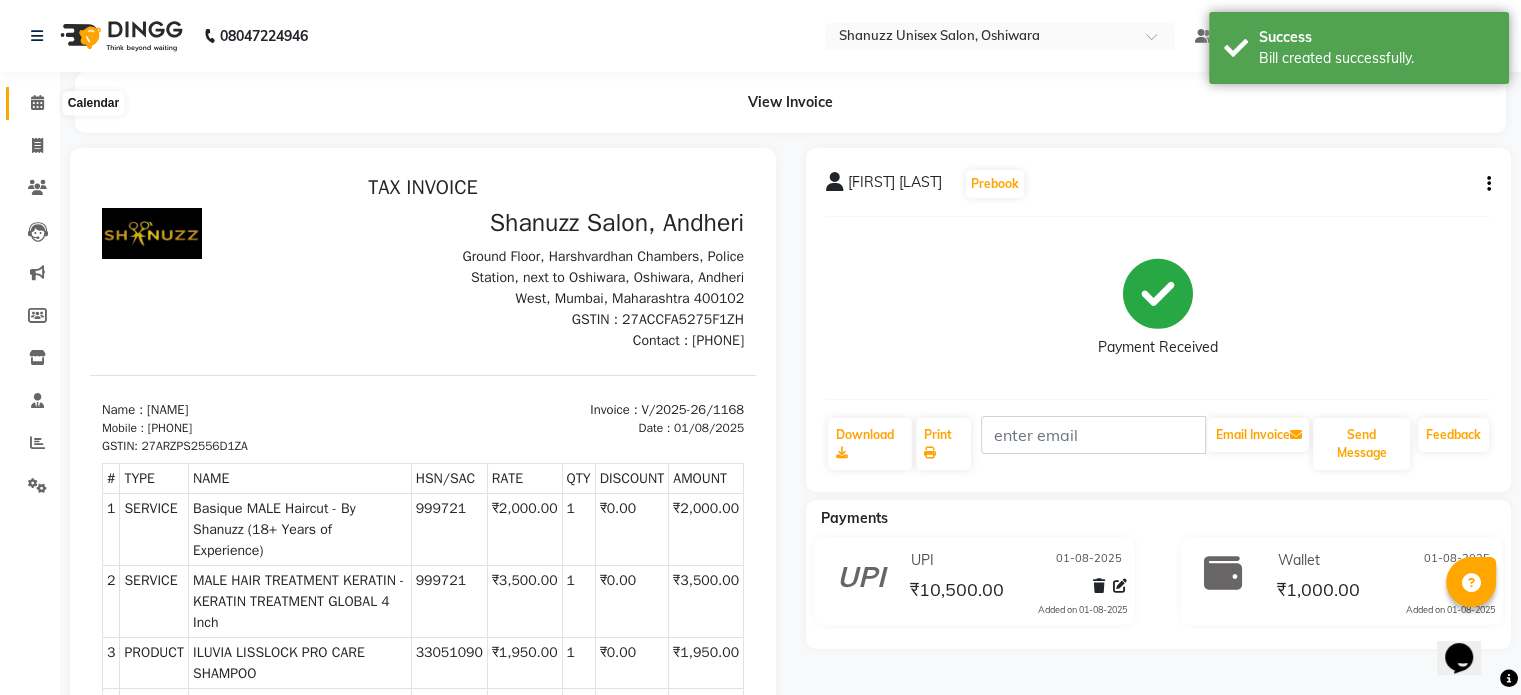 click 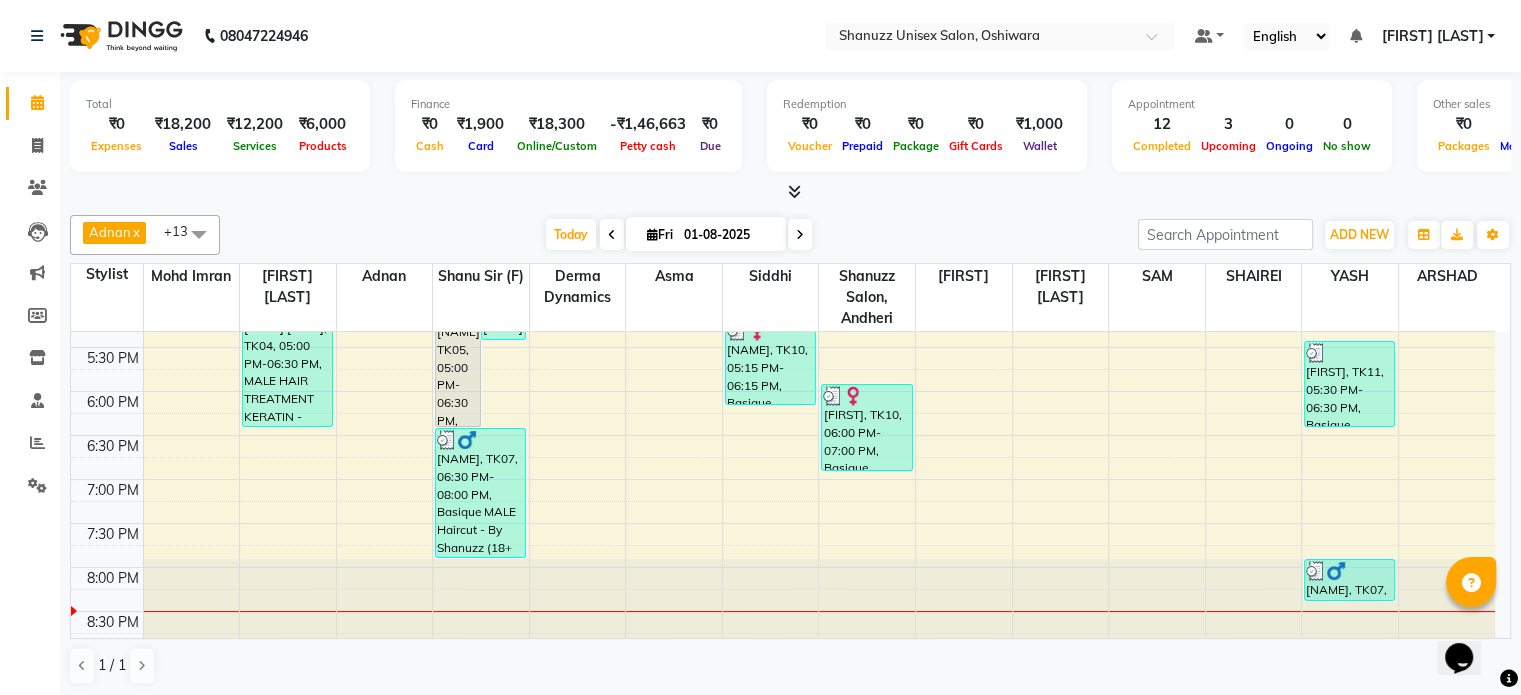 scroll, scrollTop: 740, scrollLeft: 0, axis: vertical 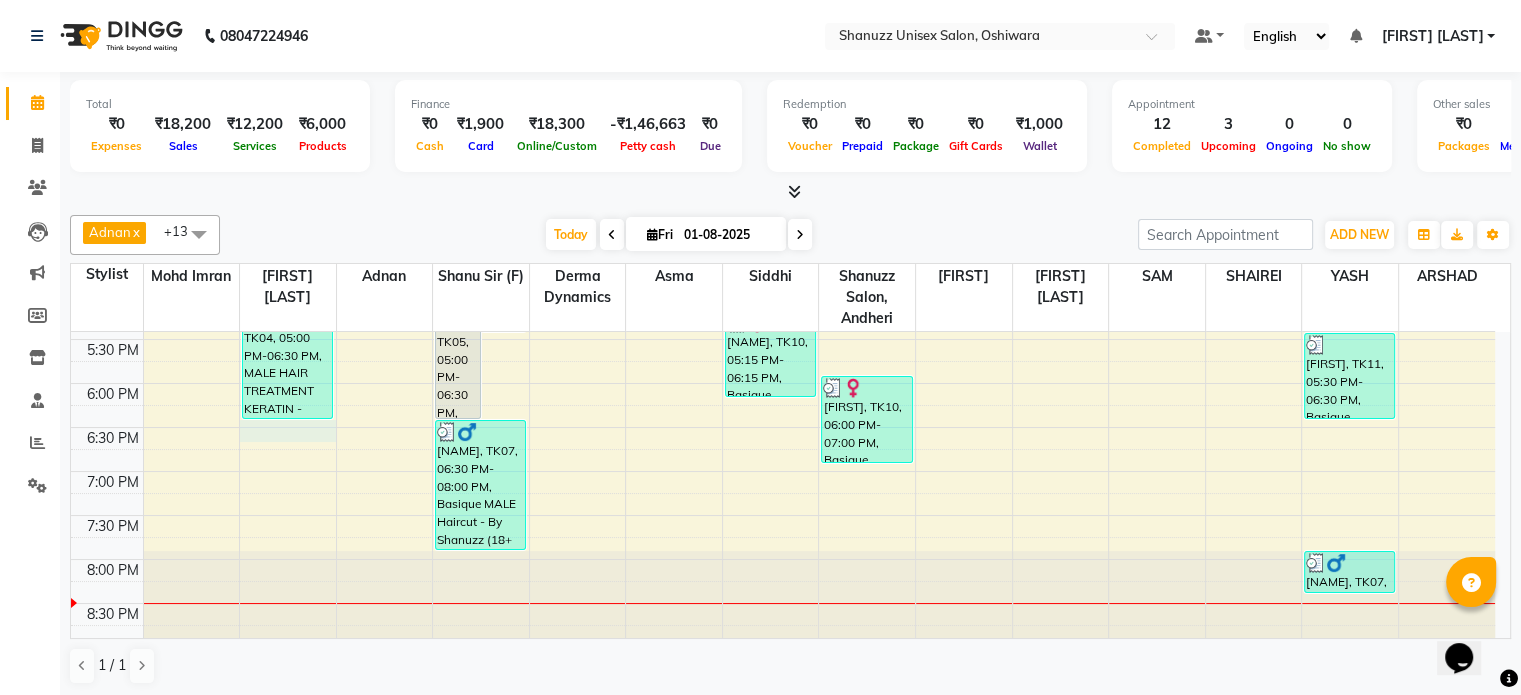 click on "9:00 AM 9:30 AM 10:00 AM 10:30 AM 11:00 AM 11:30 AM 12:00 PM 12:30 PM 1:00 PM 1:30 PM 2:00 PM 2:30 PM 3:00 PM 3:30 PM 4:00 PM 4:30 PM 5:00 PM 5:30 PM 6:00 PM 6:30 PM 7:00 PM 7:30 PM 8:00 PM 8:30 PM     GEETA UTTAMANI, TK08, 02:30 PM-03:30 PM, Basique MALE Haircut - By Seasoned Hairdresser (10+ Years of Experience)     GEETA UTTAMANI, TK08, 03:00 PM-04:00 PM, SHAVE / BEARD TRIM - By Seasoned Hairdresser (10+ Years of Experience)     VISHWA SONI, TK04, 05:00 PM-06:30 PM, MALE HAIR TREATMENT KERATIN - KERATIN TREATMENT GLOBAL 4 Inch
RAVI, TK02, 03:00 PM-03:45 PM, Basique MALE Haircut - By Shanuzz (18+ Years of Experience)     VISHWA SONI, TK04, 03:30 PM-05:00 PM, Basique MALE Haircut - By Shanuzz (18+ Years of Experience)     MUBEEN  HANIF BUKSH, TK06, 04:00 PM-05:00 PM, Basique FEMALE Haircut - By Shanuzz (18+ Years of Experience)             DR.SARVESH BADJATE, TK05, 05:00 PM-06:30 PM, Basique MALE Haircut - By Shanuzz (18+ Years of Experience)" at bounding box center (783, 119) 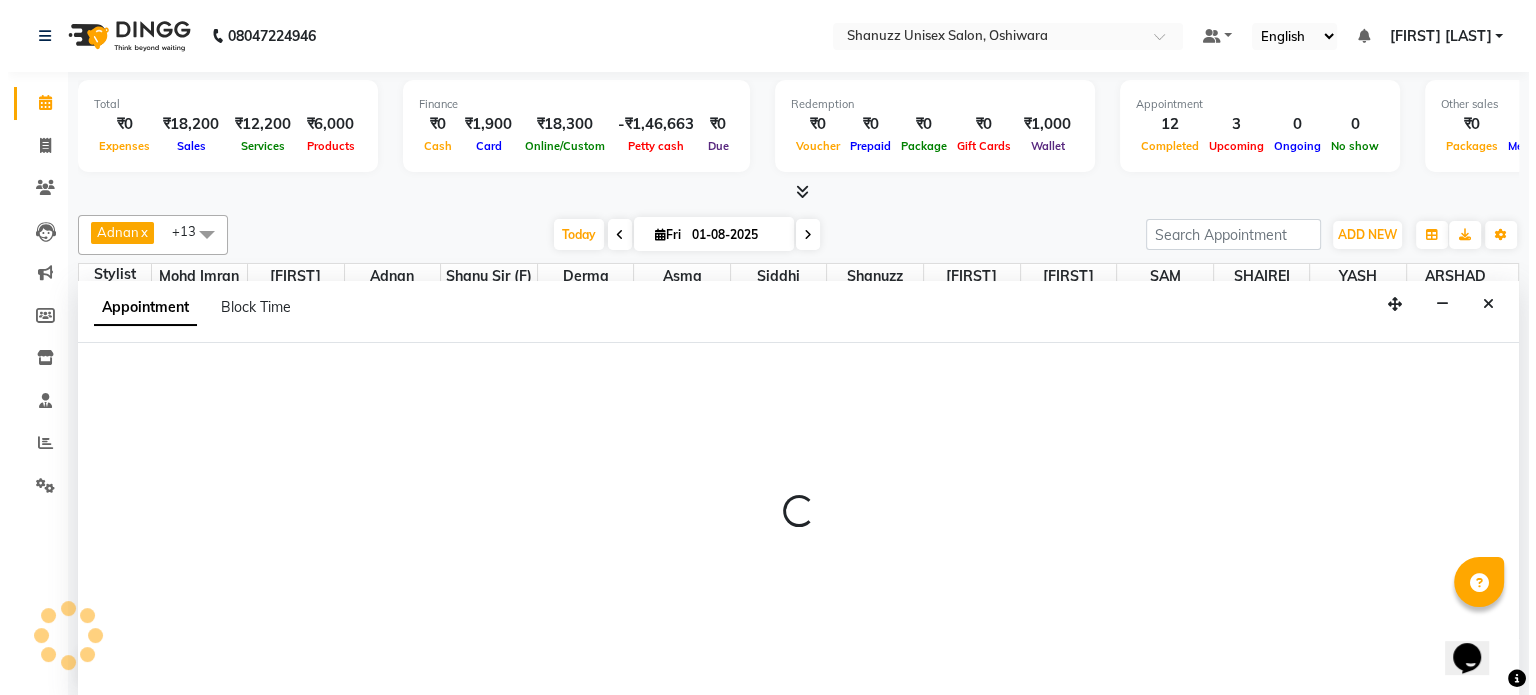scroll, scrollTop: 0, scrollLeft: 0, axis: both 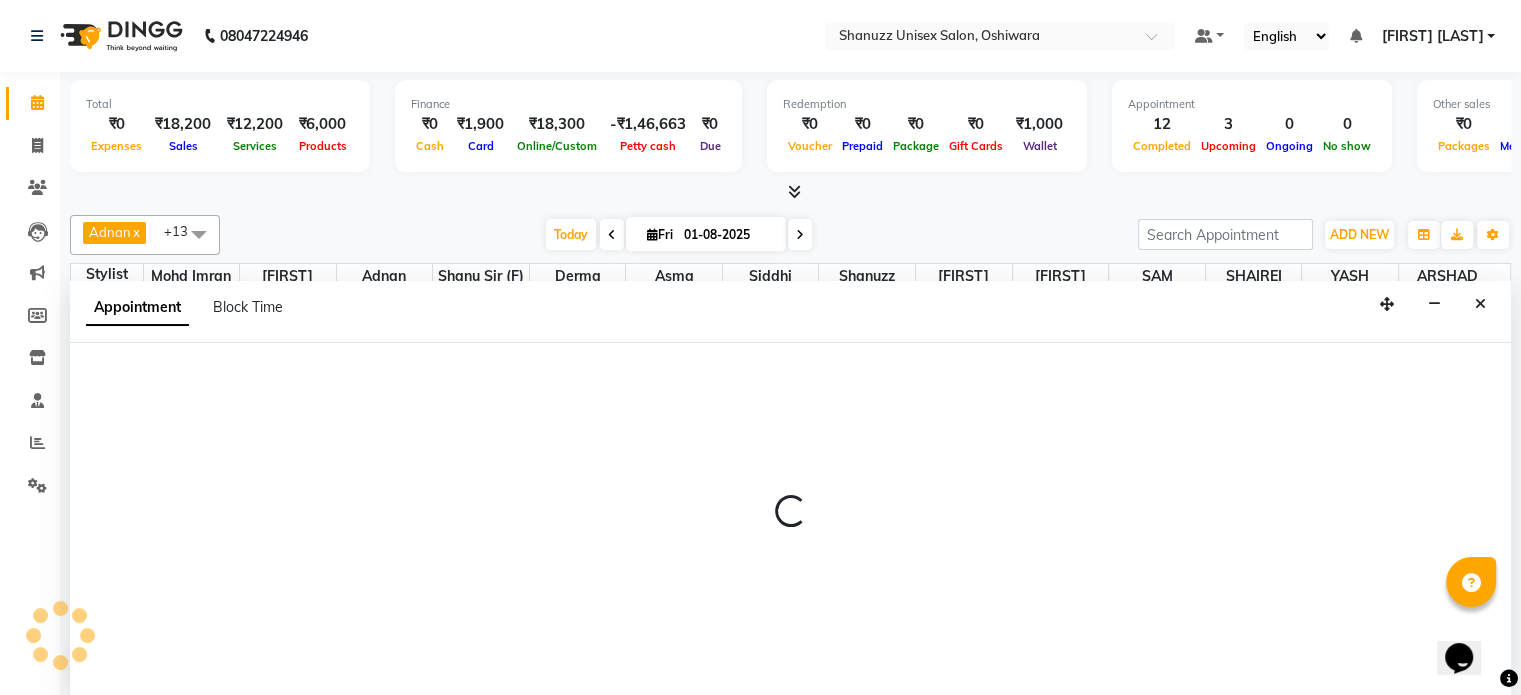 select on "59235" 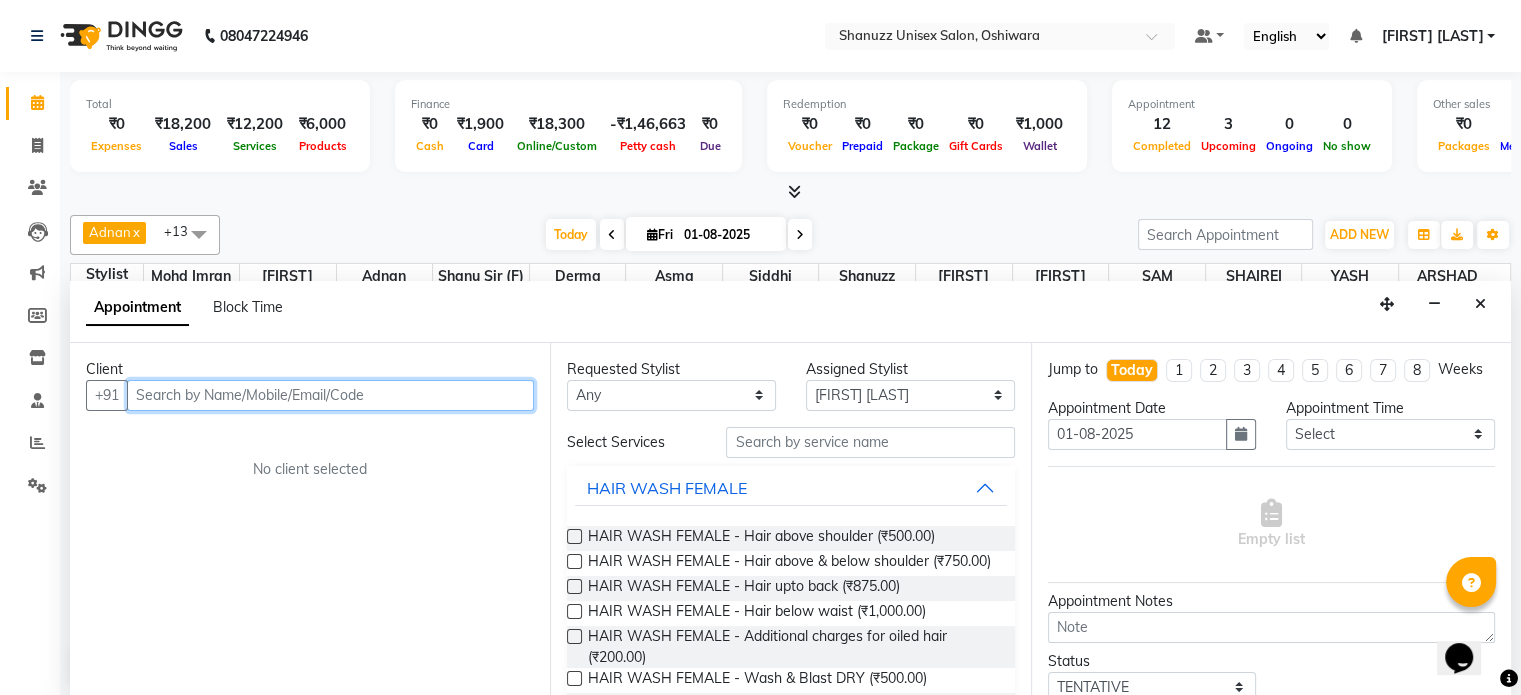 click at bounding box center (330, 395) 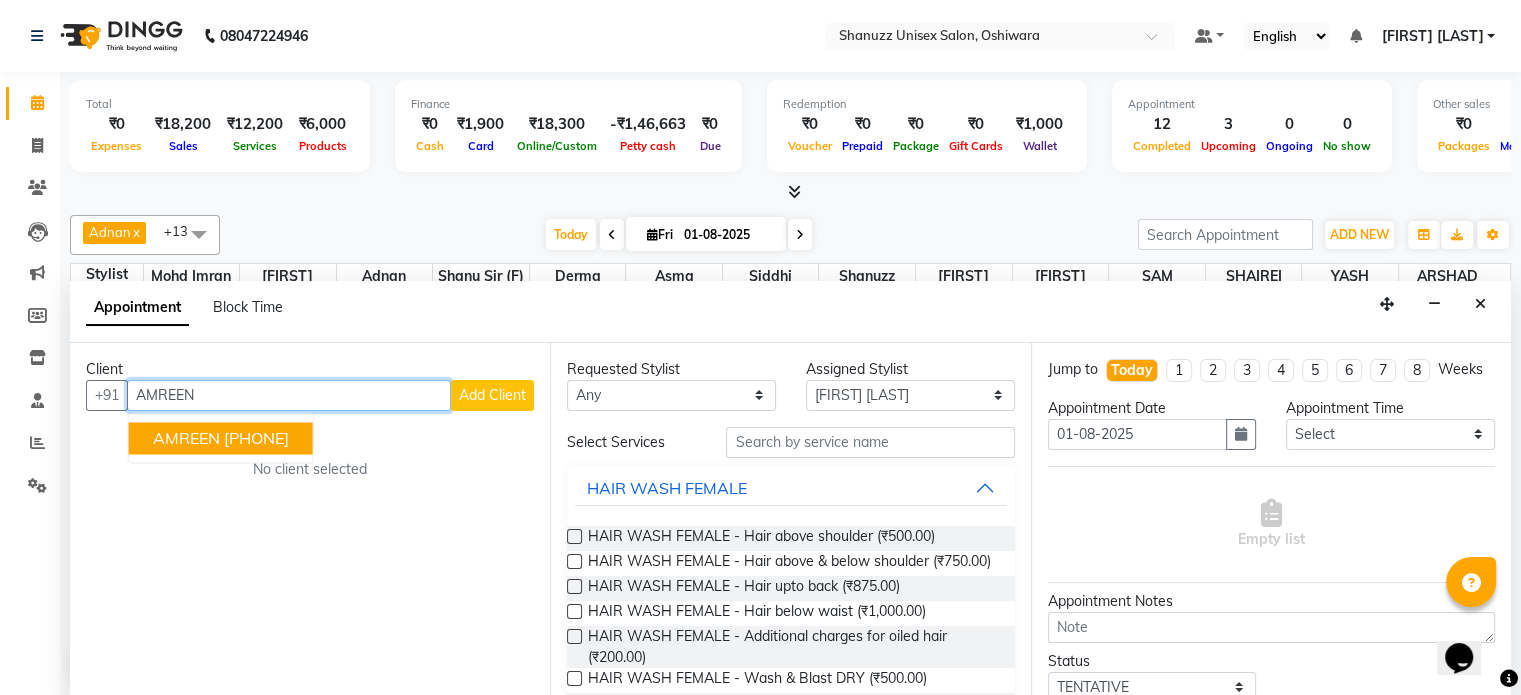 click on "AMREEN" at bounding box center (289, 395) 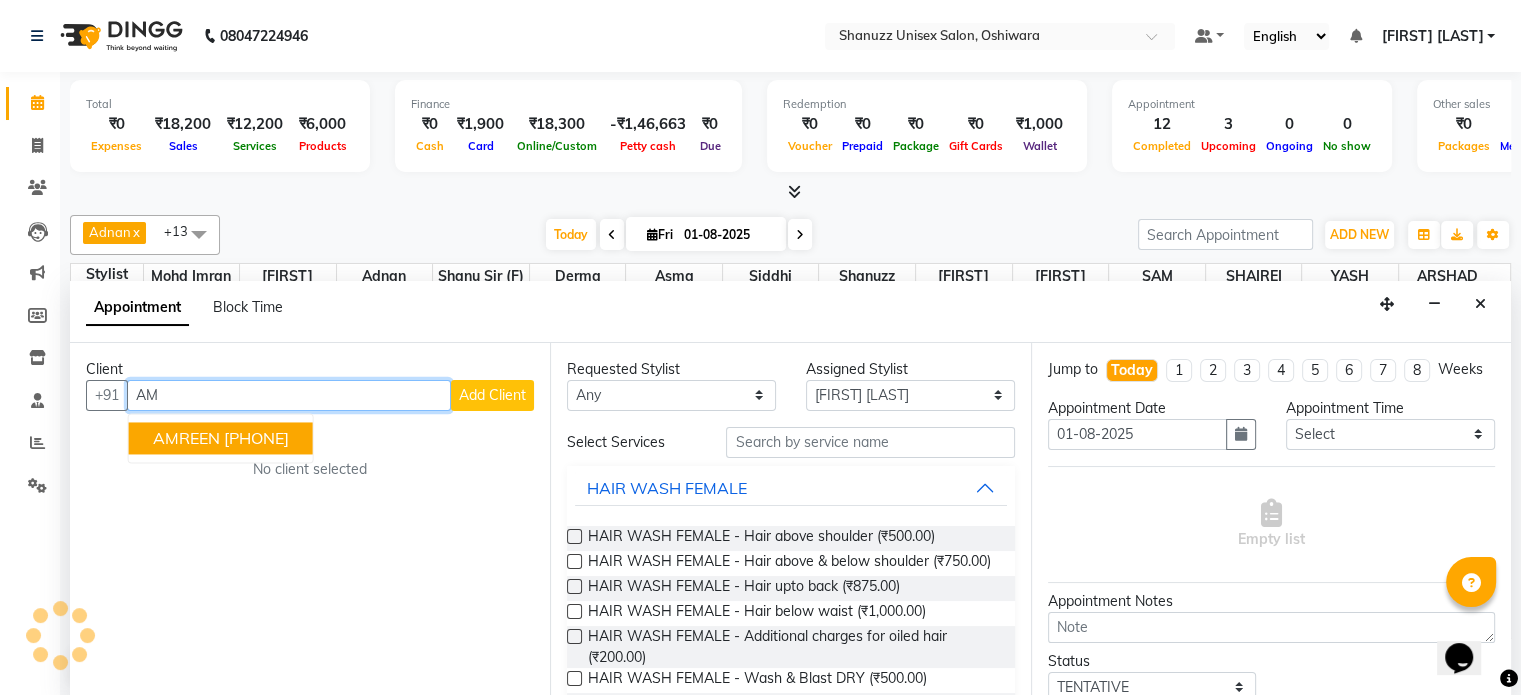type on "A" 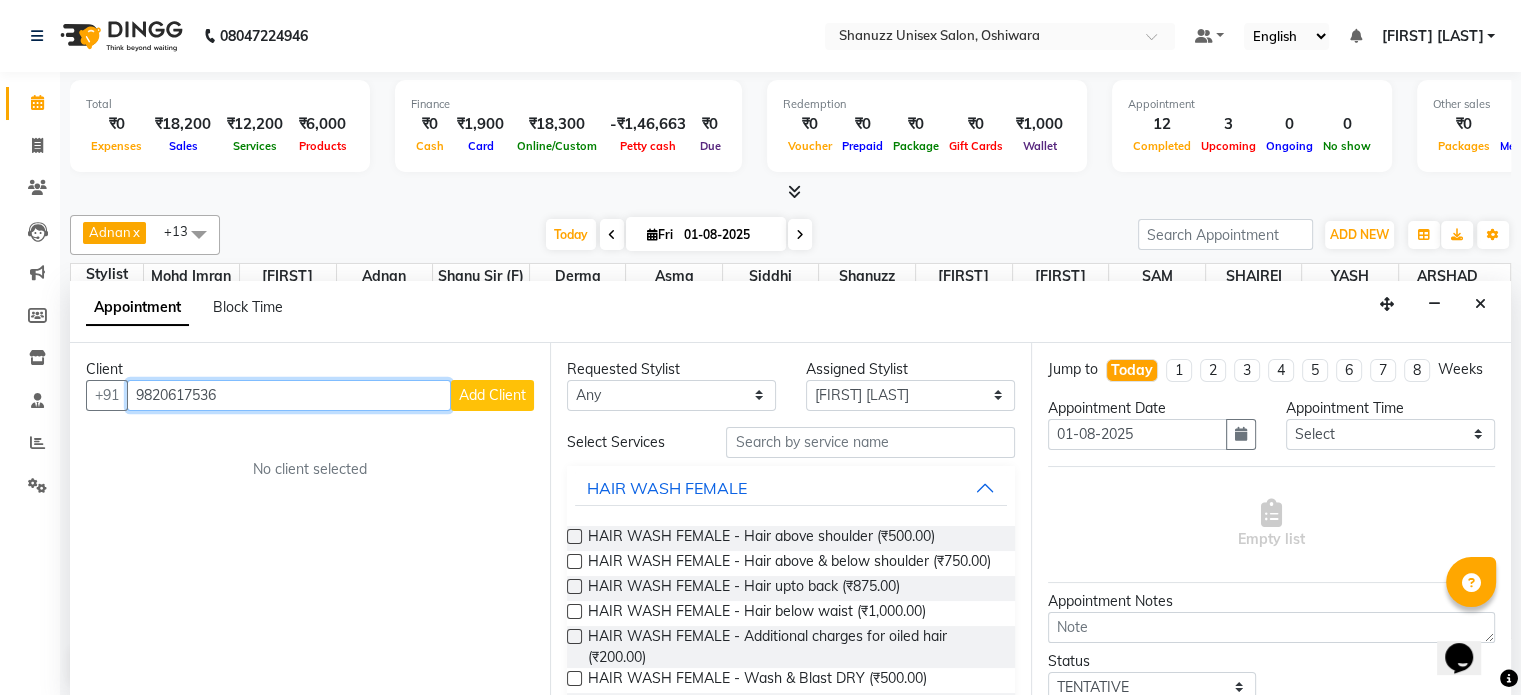 type on "9820617536" 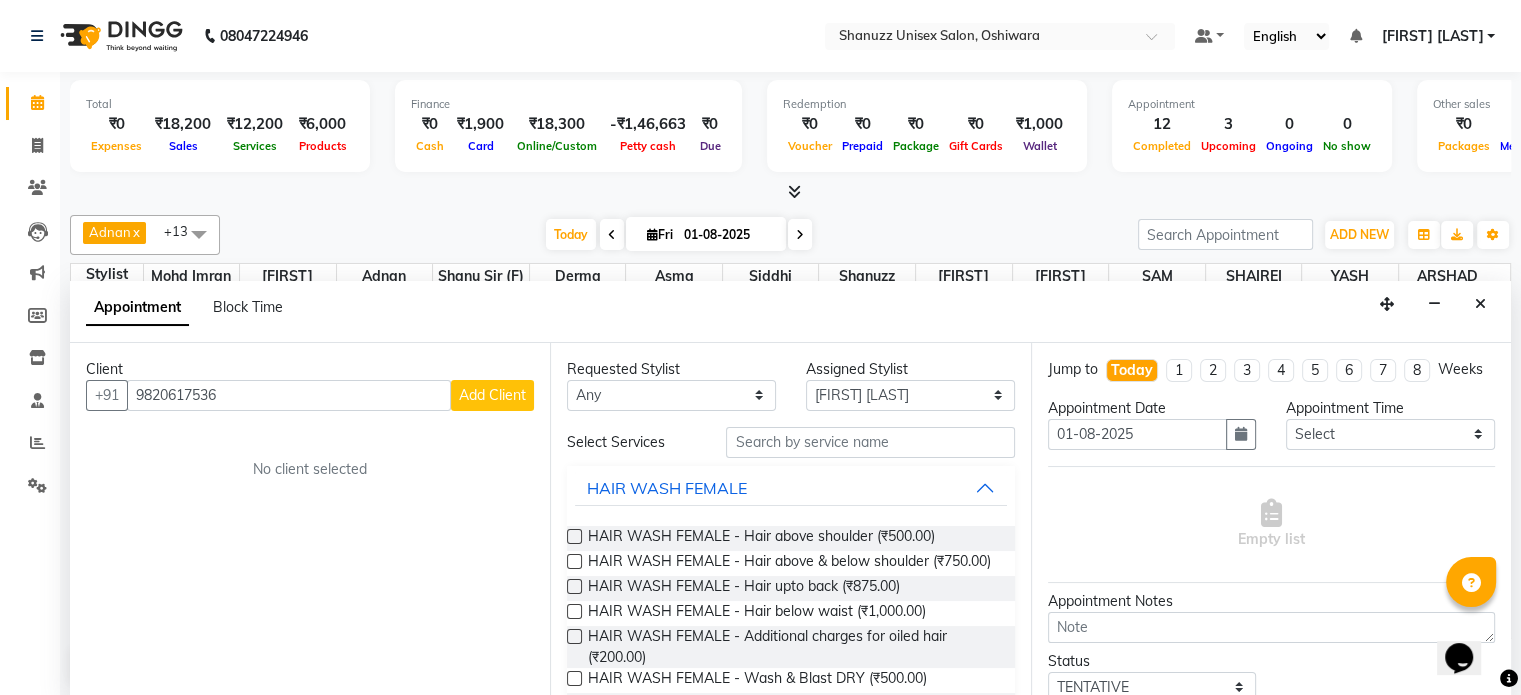 click on "Add Client" at bounding box center [492, 395] 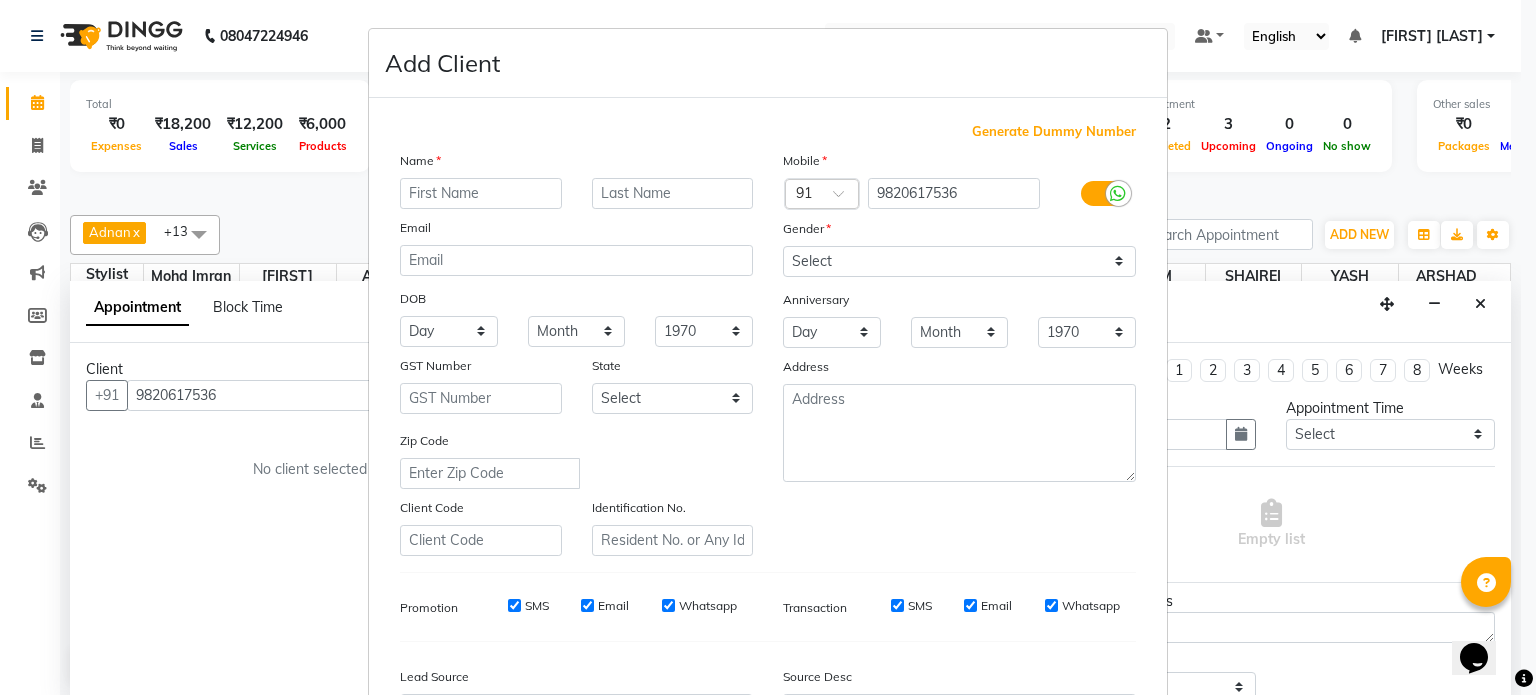 click at bounding box center [481, 193] 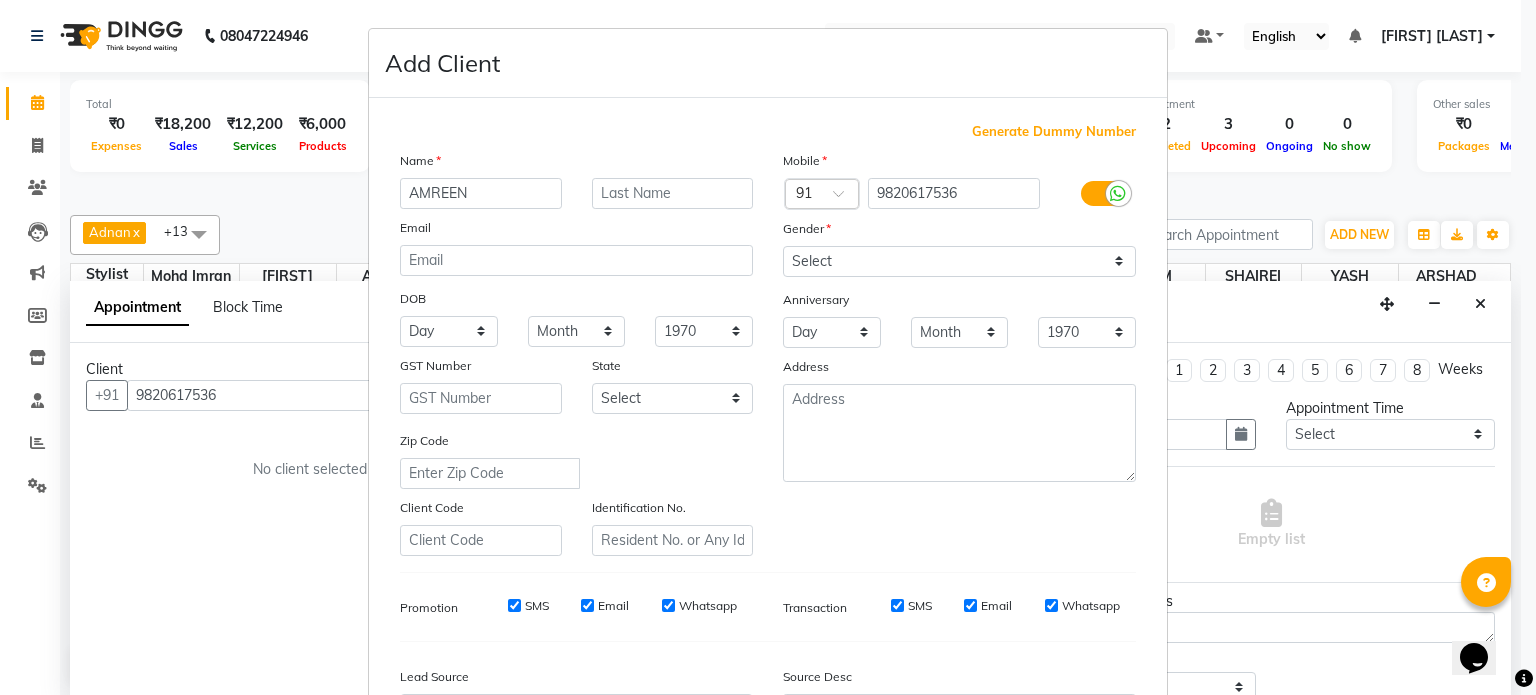 type on "AMREEN" 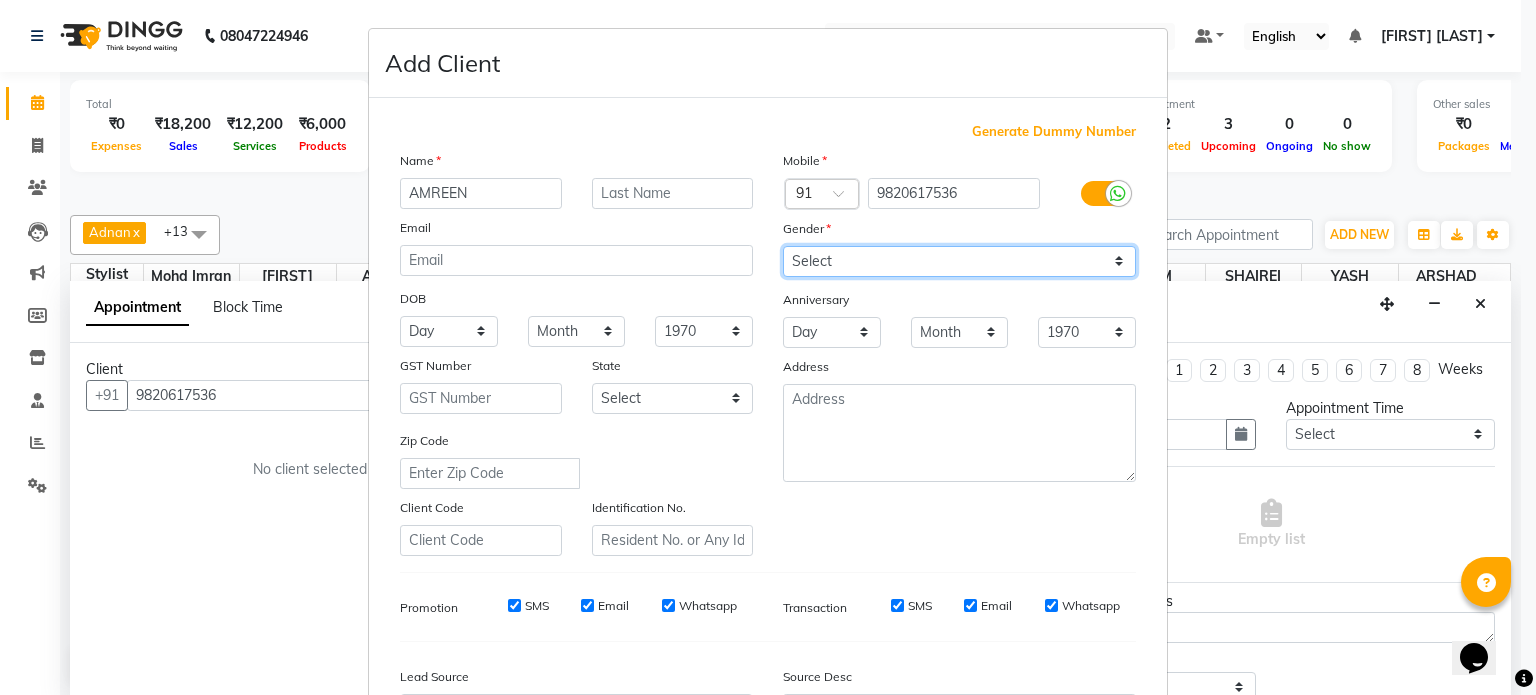 click on "Select Male Female Other Prefer Not To Say" at bounding box center (959, 261) 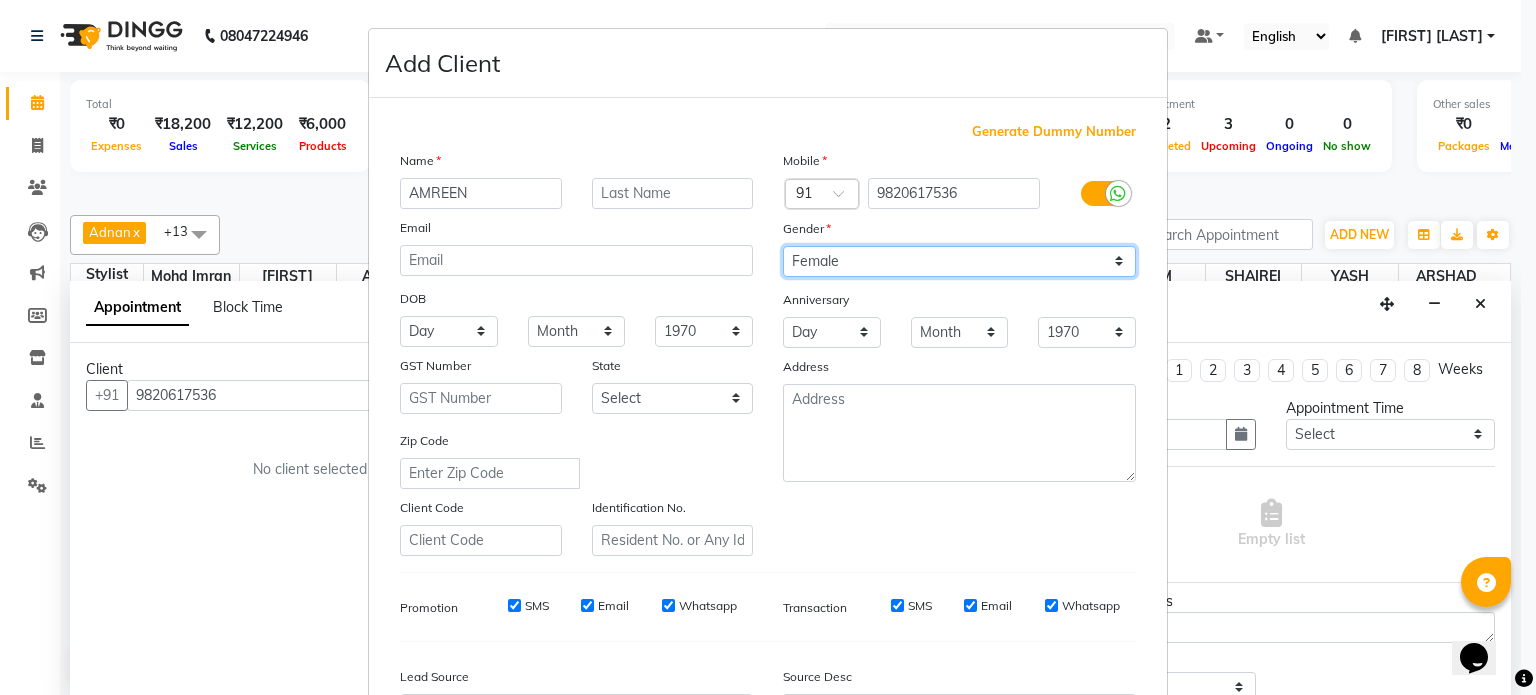 click on "Select Male Female Other Prefer Not To Say" at bounding box center (959, 261) 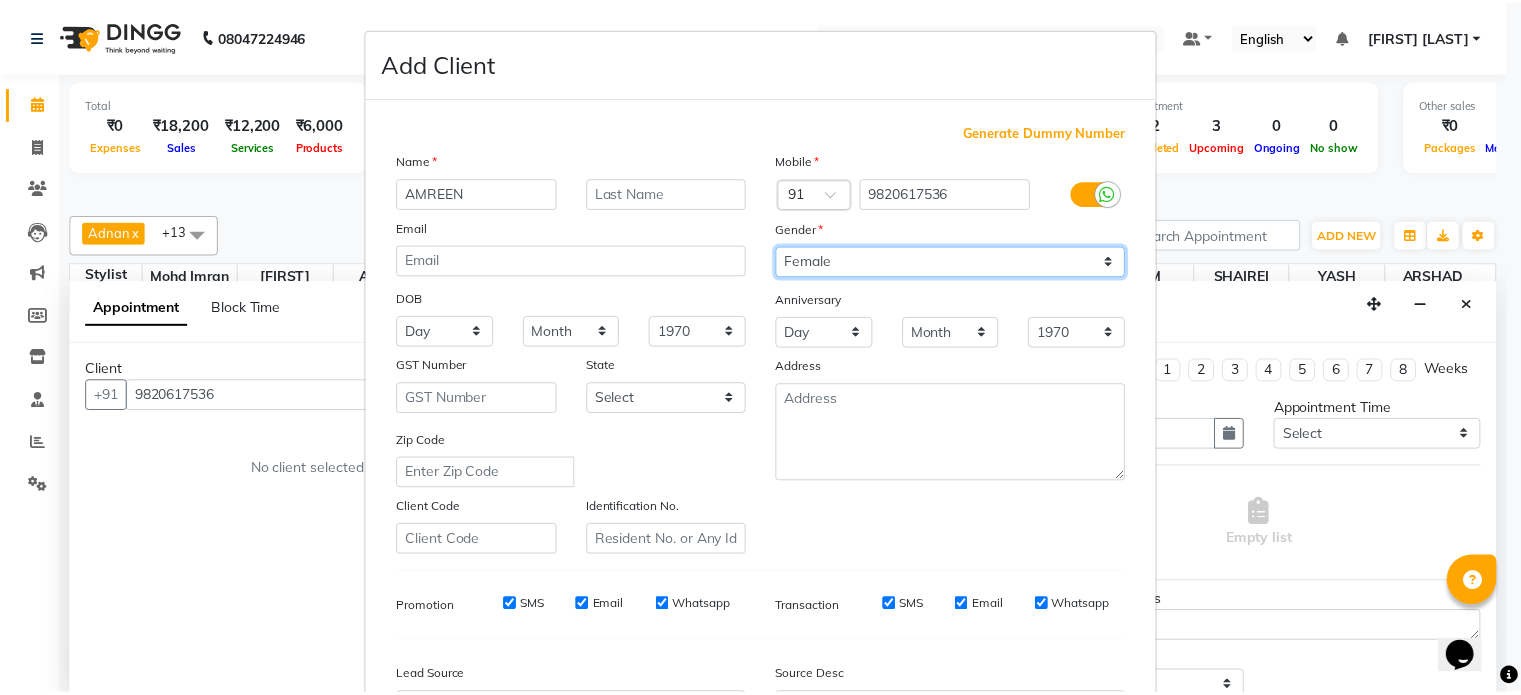 scroll, scrollTop: 231, scrollLeft: 0, axis: vertical 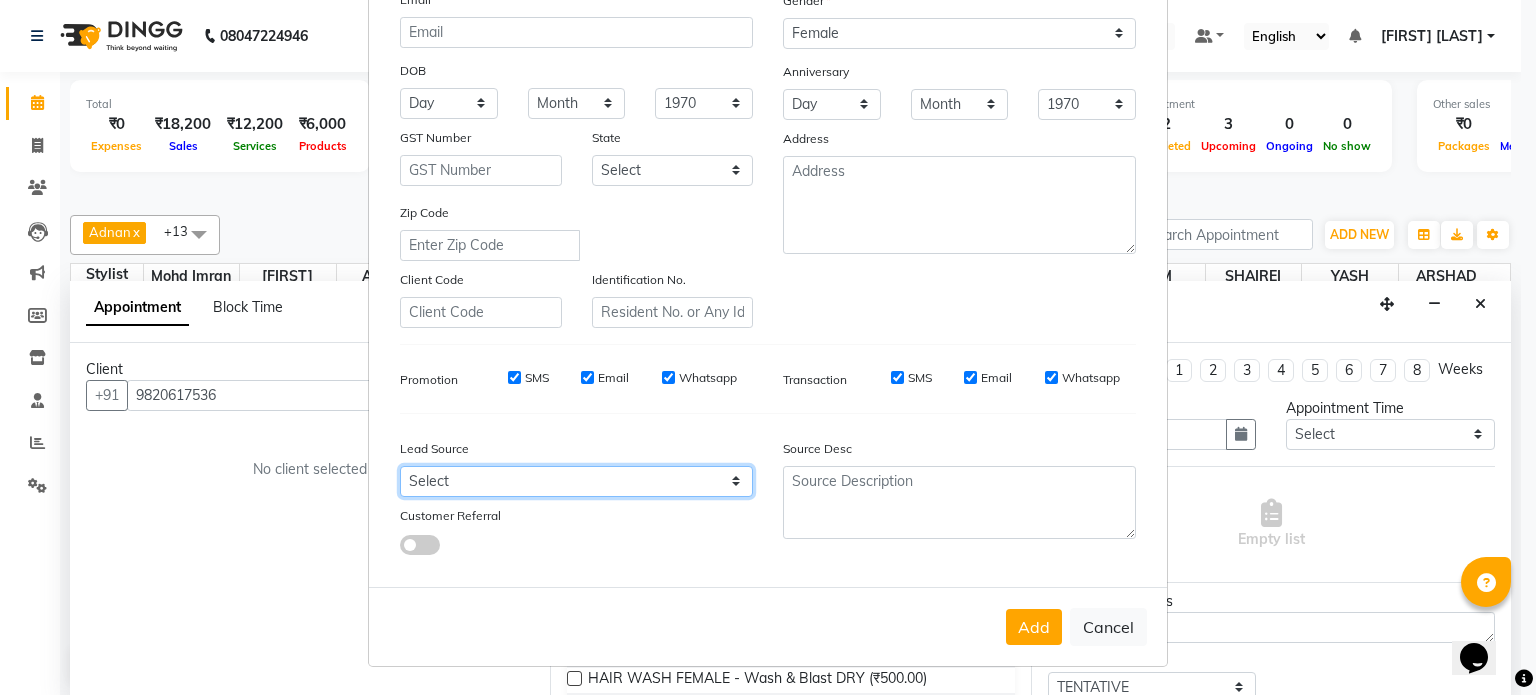 click on "Select Walk-in Referral Internet Friend Word of Mouth Advertisement Facebook JustDial Google Other" at bounding box center [576, 481] 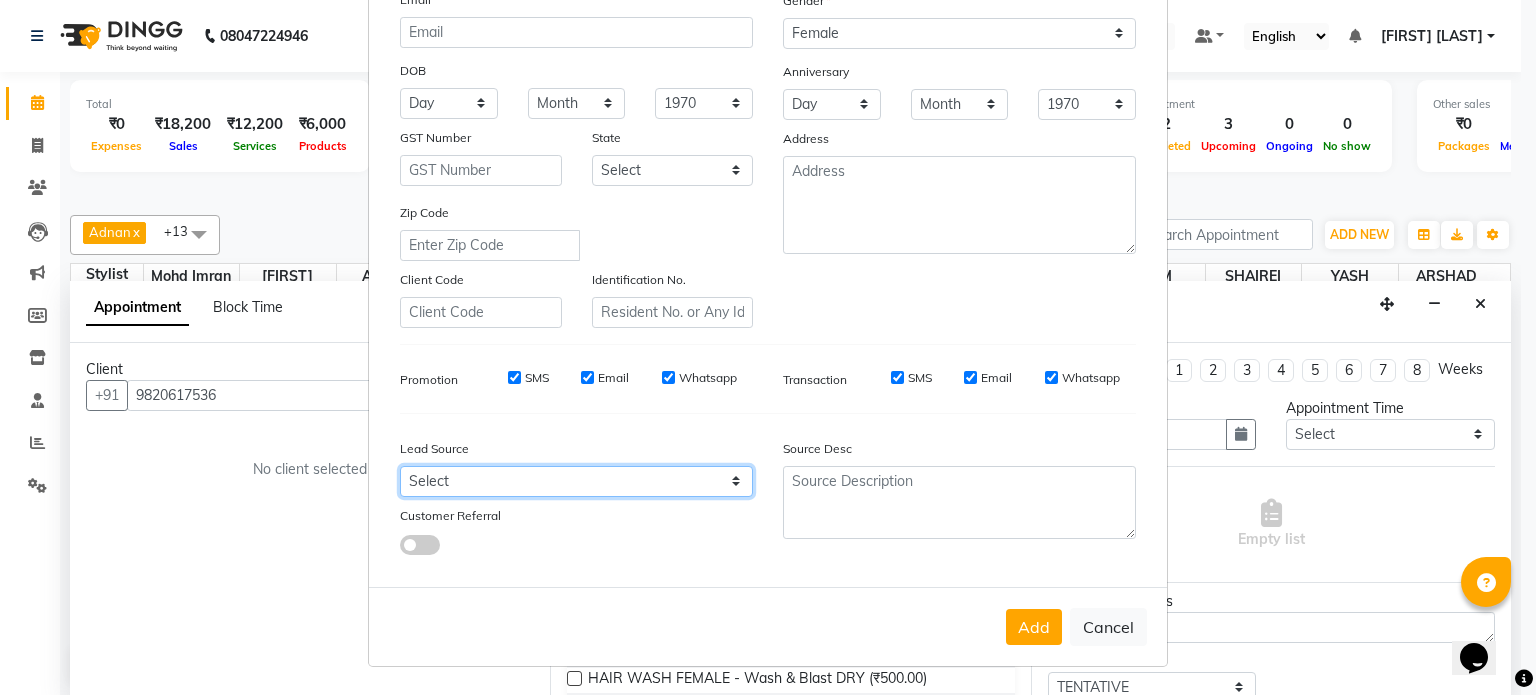 select on "49174" 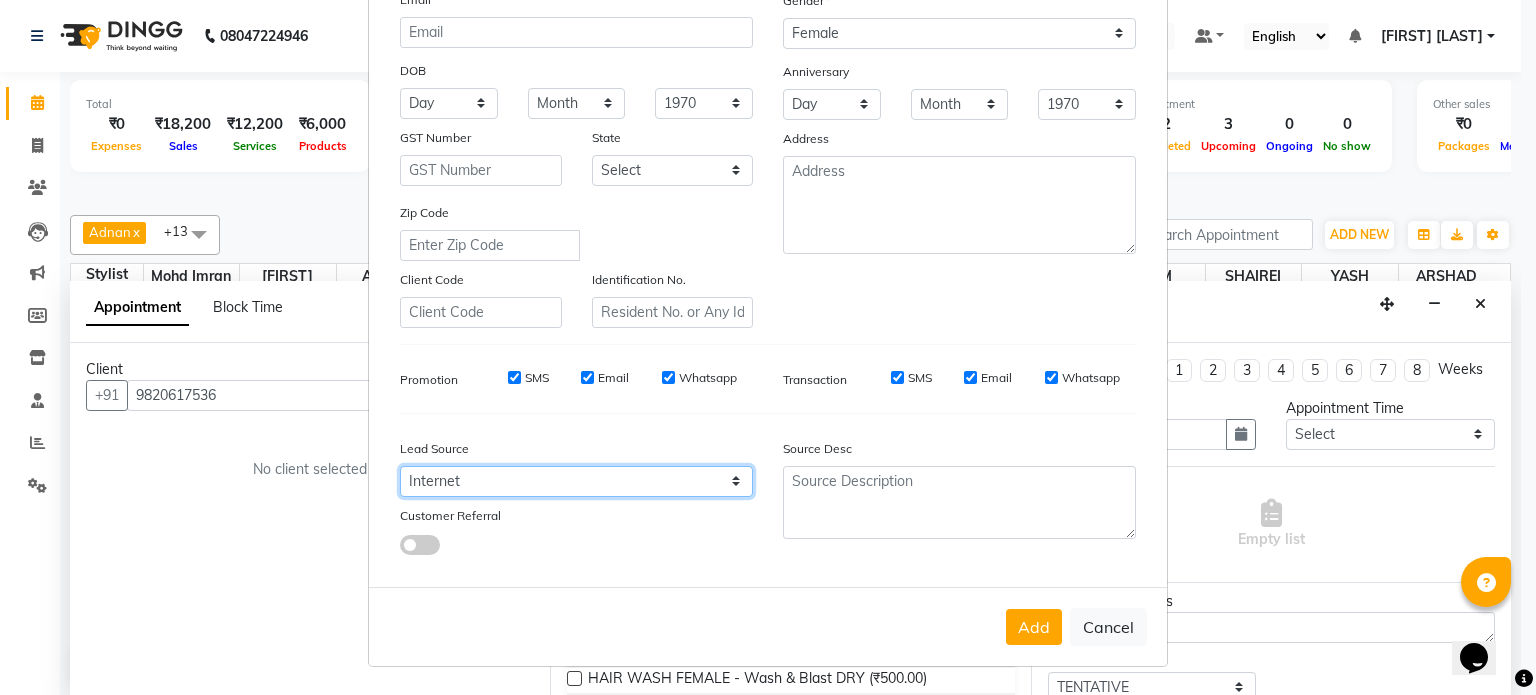 click on "Select Walk-in Referral Internet Friend Word of Mouth Advertisement Facebook JustDial Google Other" at bounding box center [576, 481] 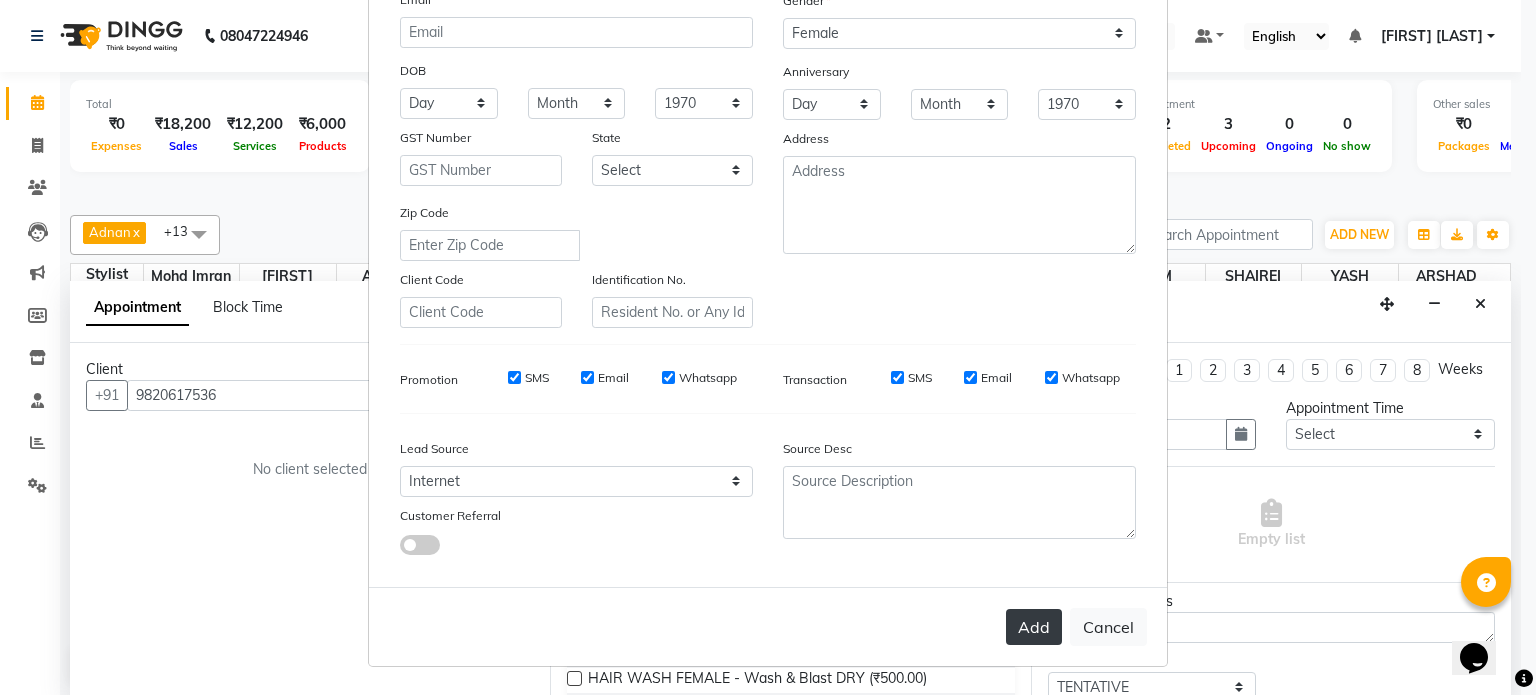 click on "Add" at bounding box center (1034, 627) 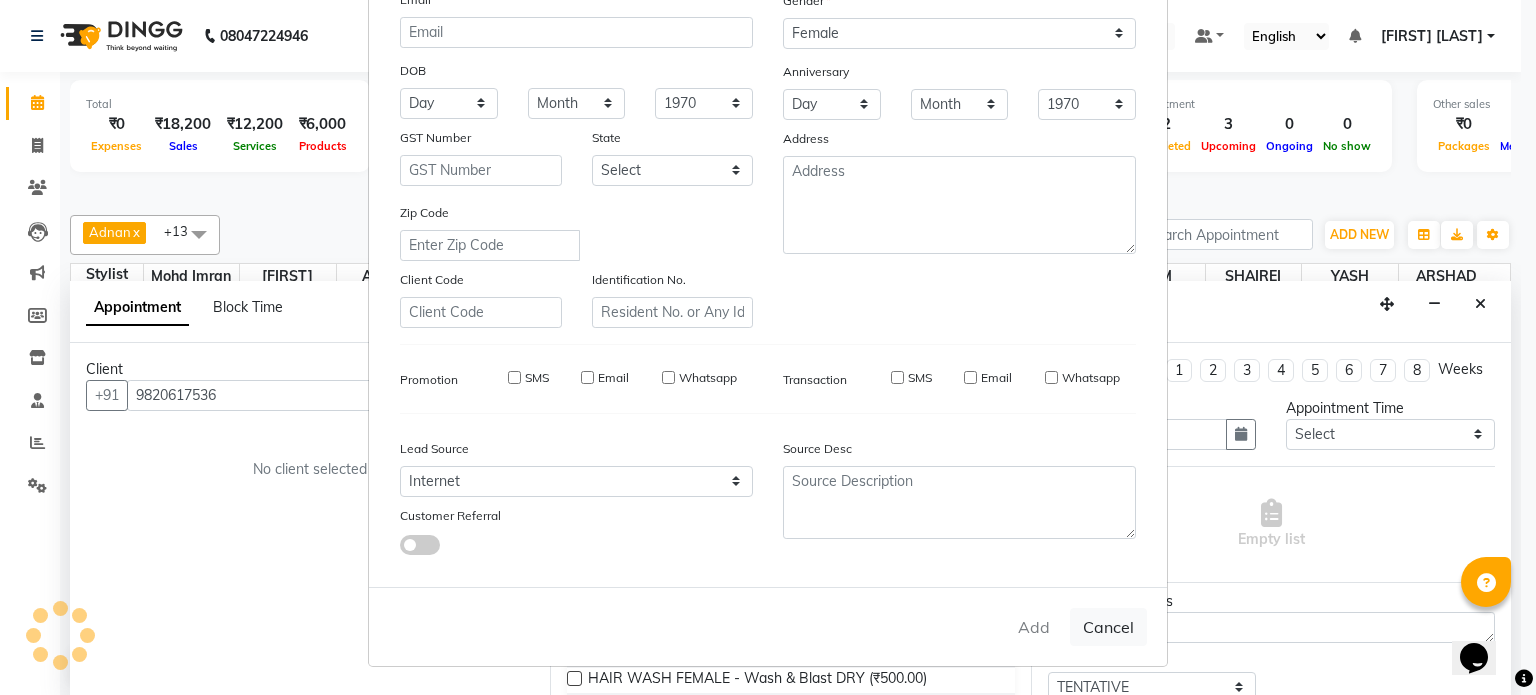 type 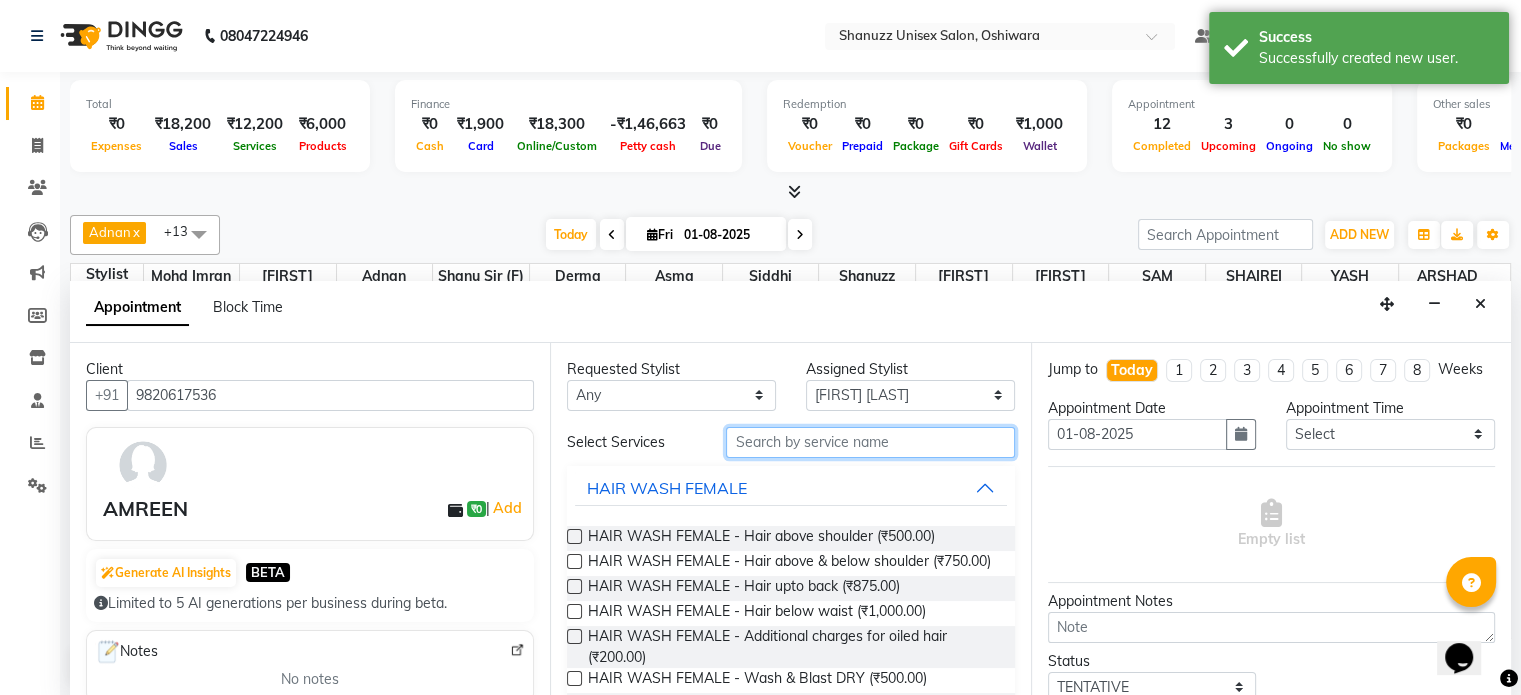 click at bounding box center [870, 442] 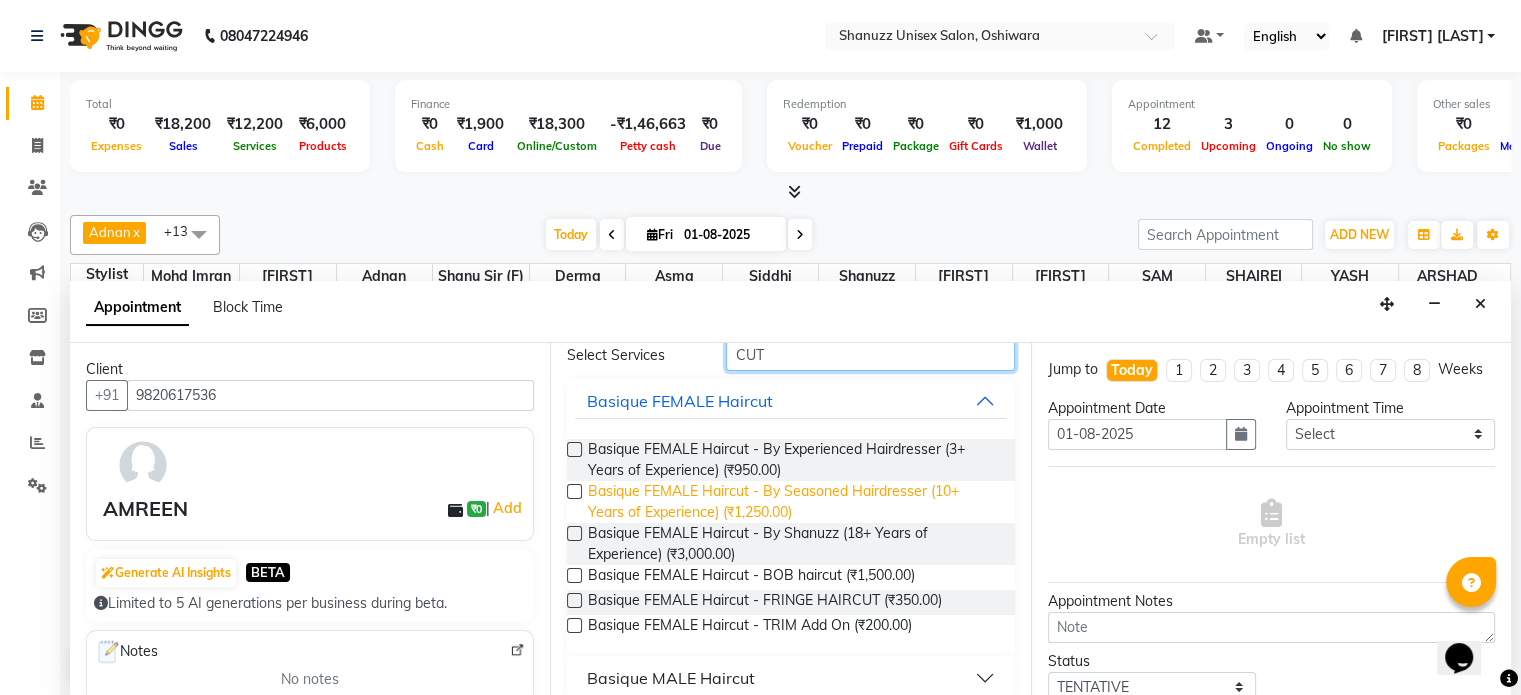scroll, scrollTop: 88, scrollLeft: 0, axis: vertical 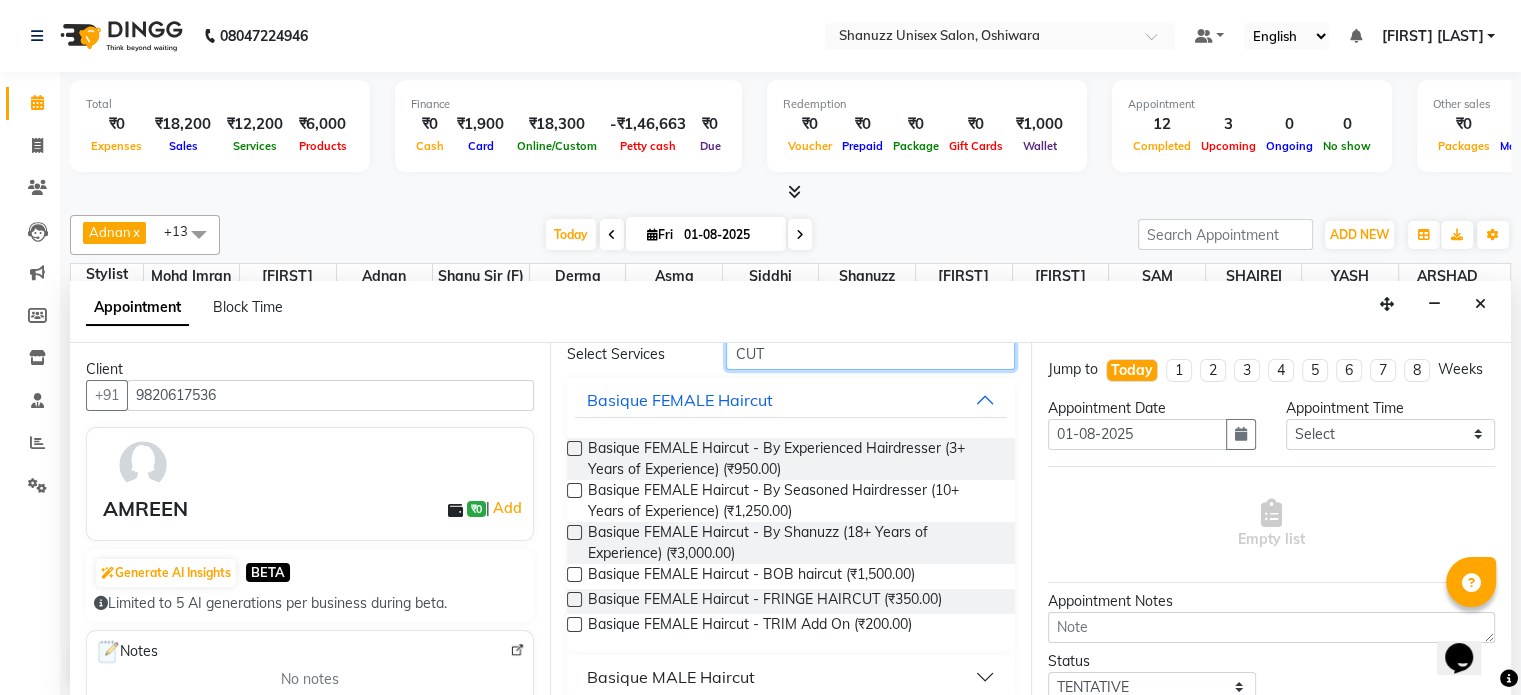 type on "CUT" 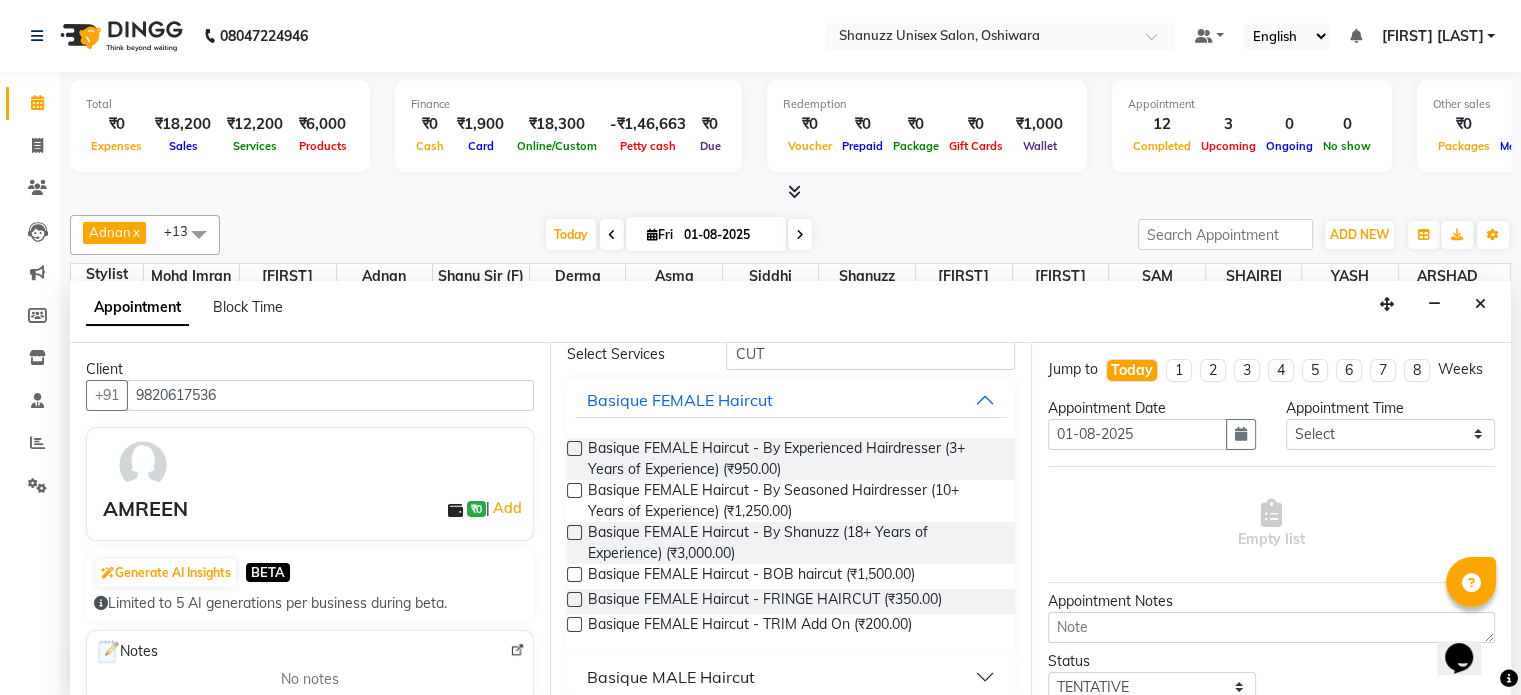 click at bounding box center (574, 490) 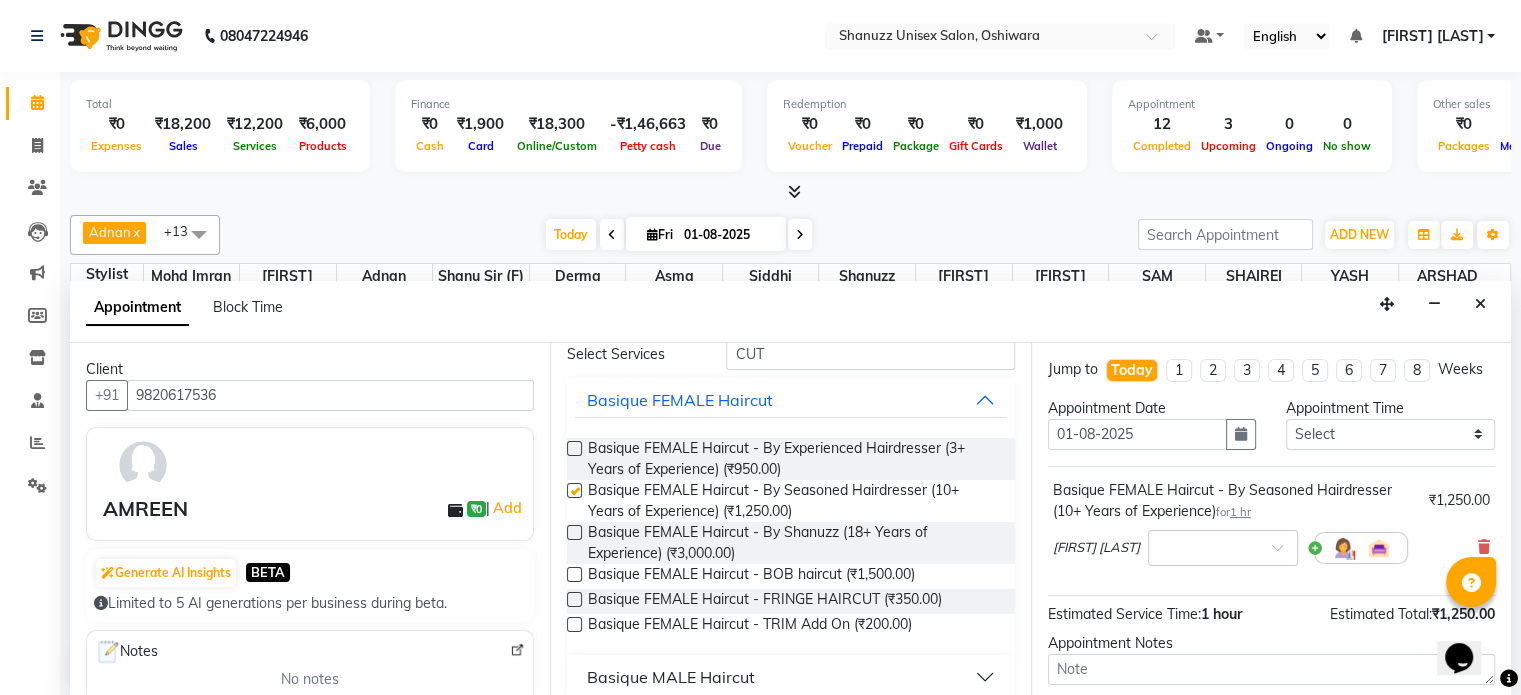 checkbox on "false" 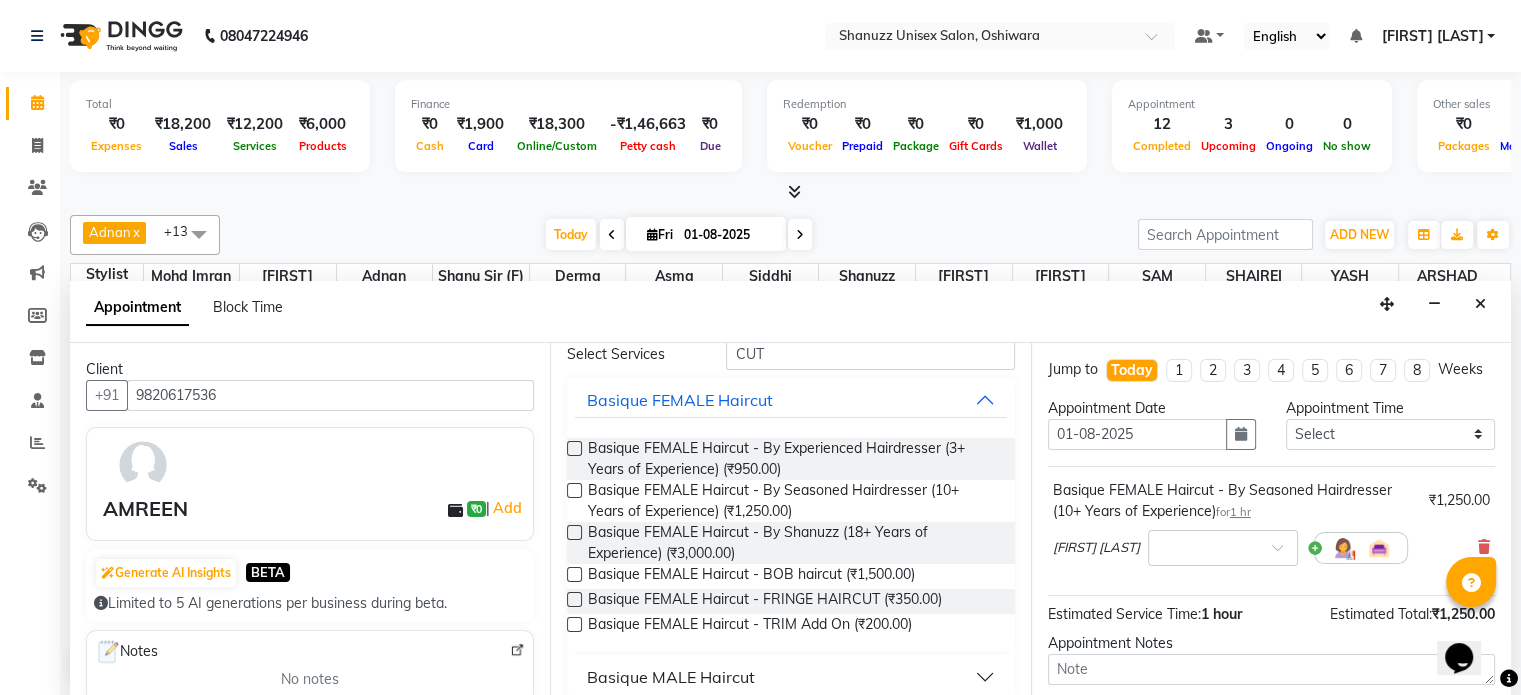 scroll, scrollTop: 191, scrollLeft: 0, axis: vertical 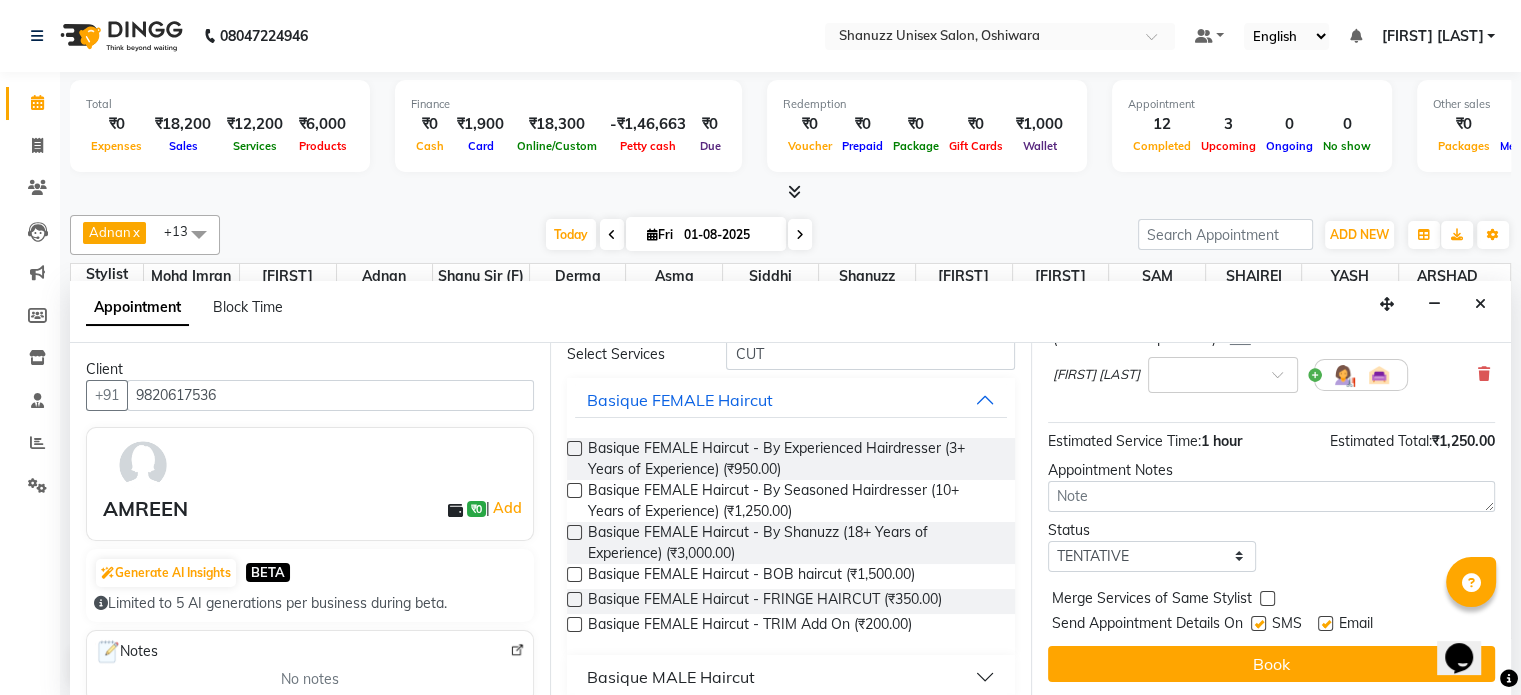 click at bounding box center [1258, 623] 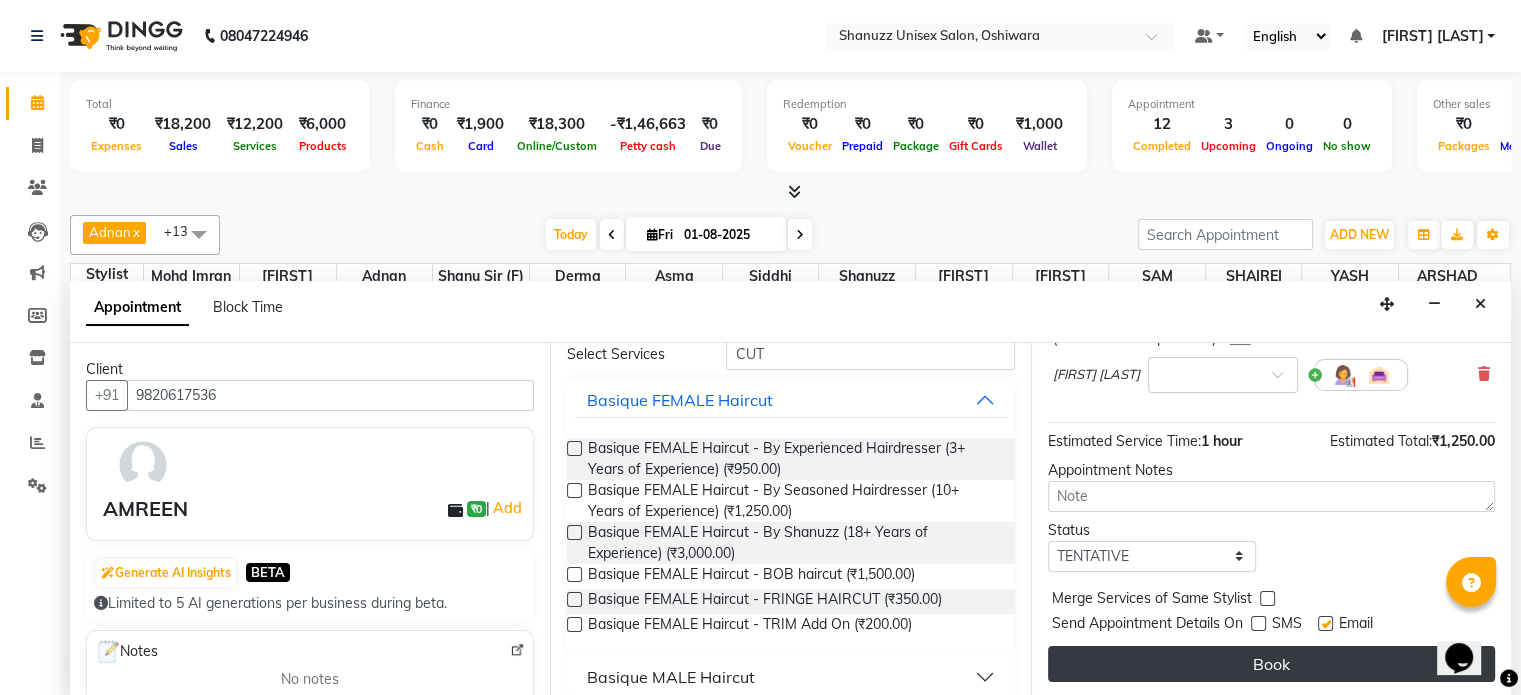 click on "Book" at bounding box center [1271, 664] 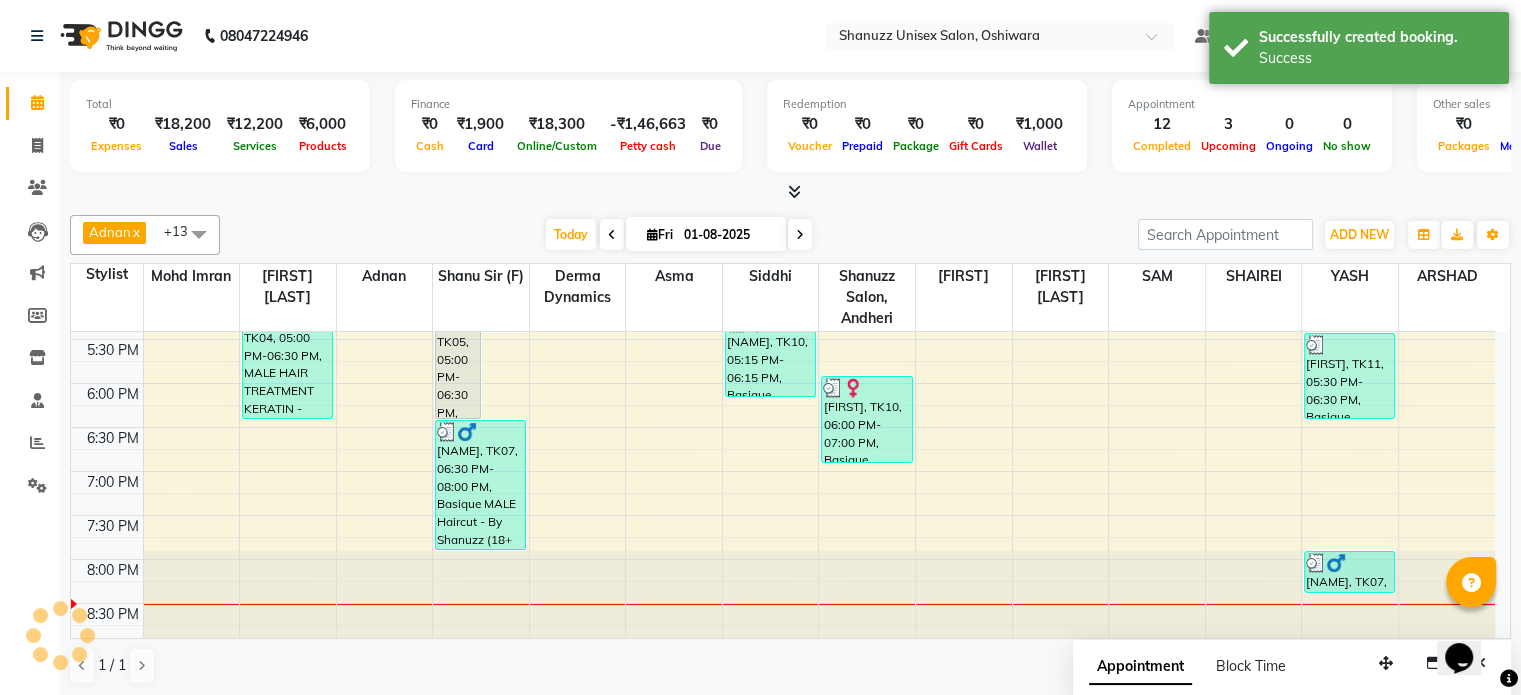 scroll, scrollTop: 0, scrollLeft: 0, axis: both 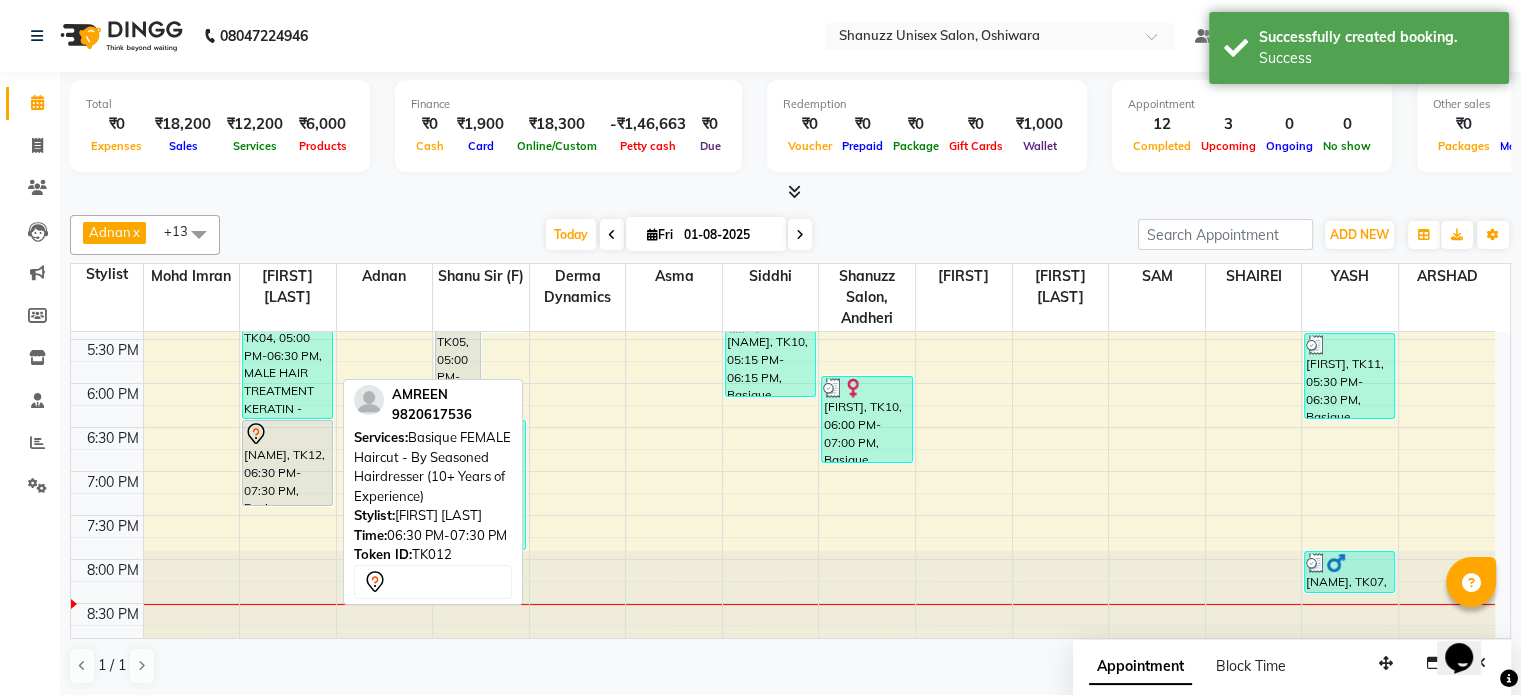 click at bounding box center [287, 434] 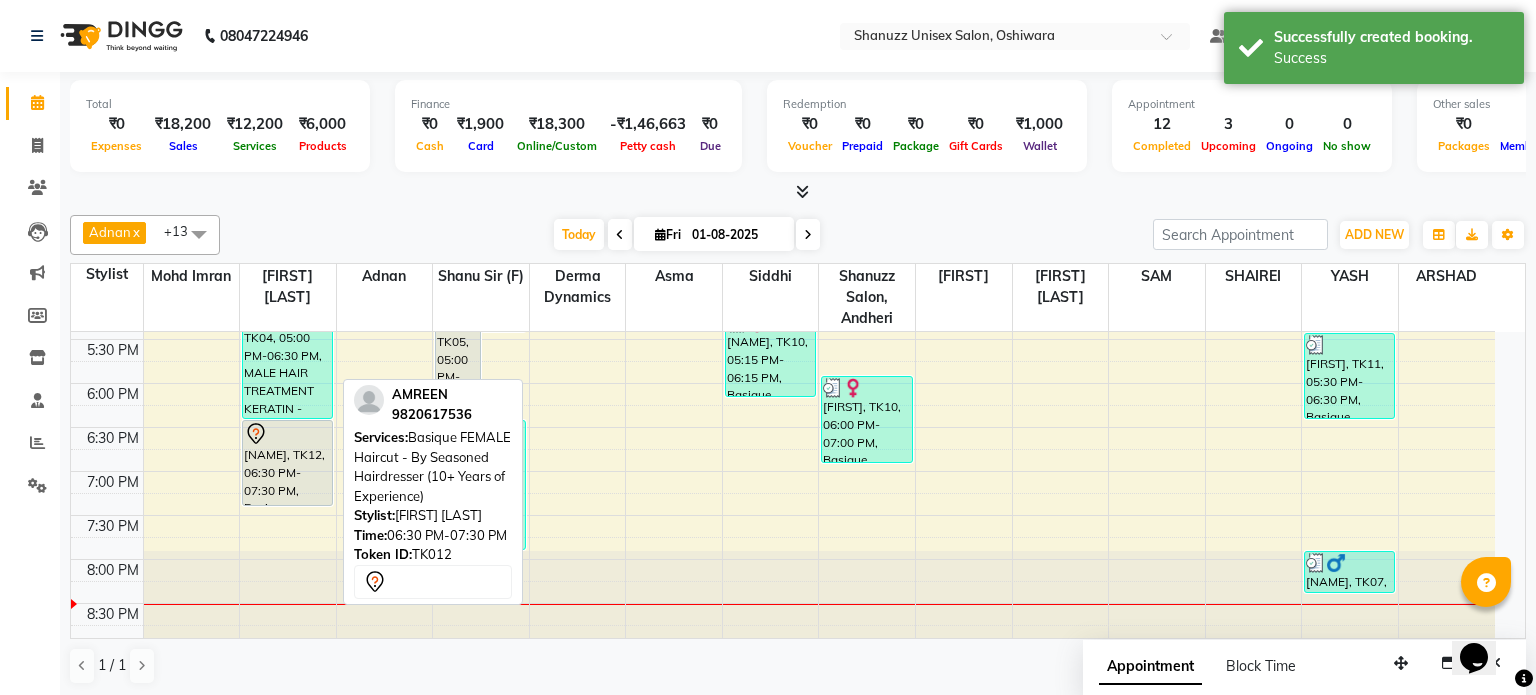 select on "7" 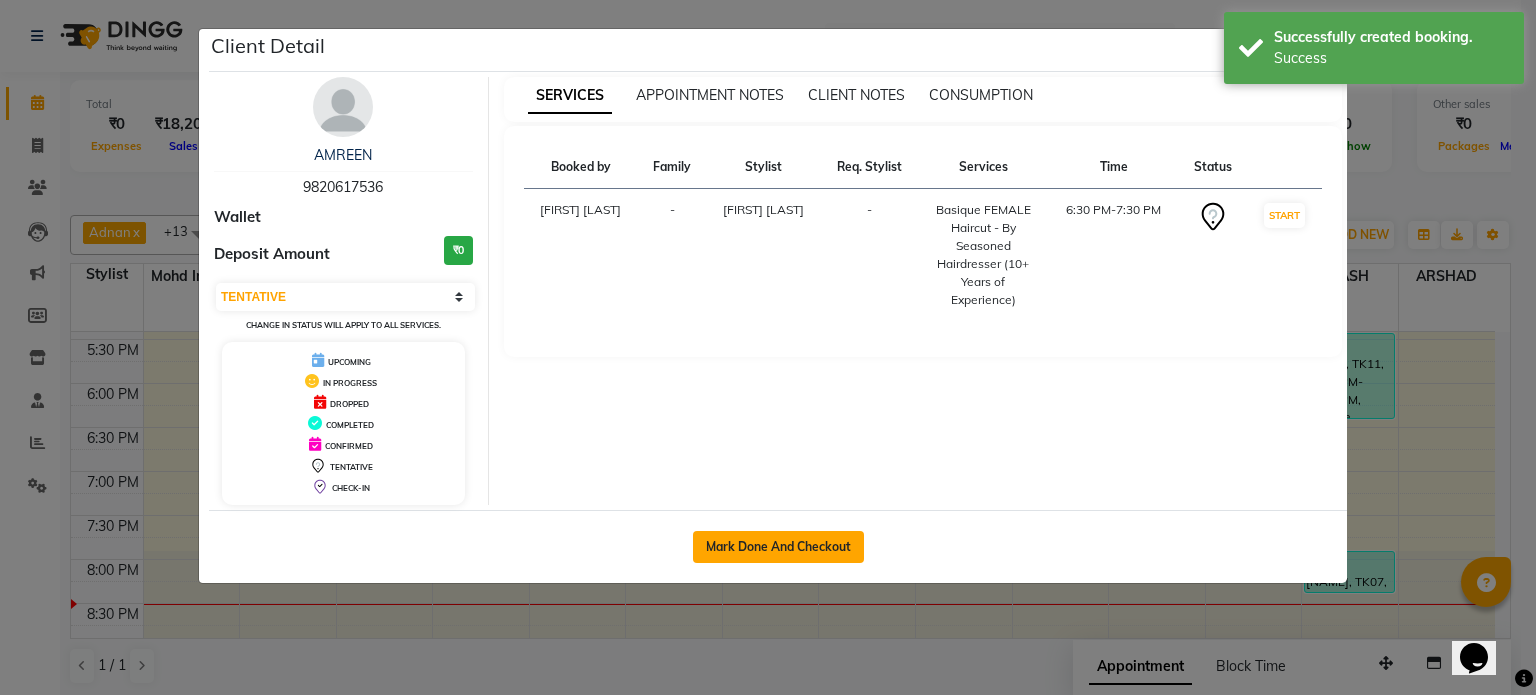 click on "Mark Done And Checkout" 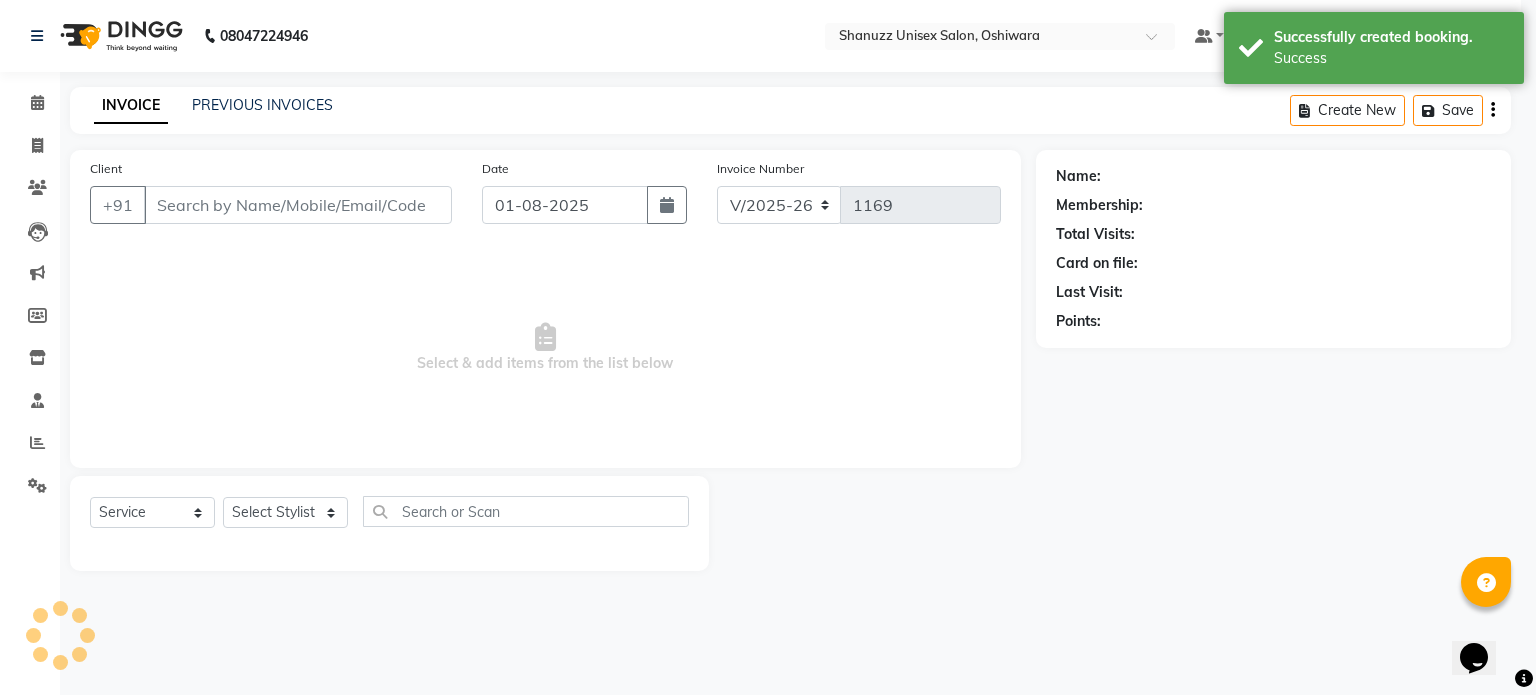 select on "3" 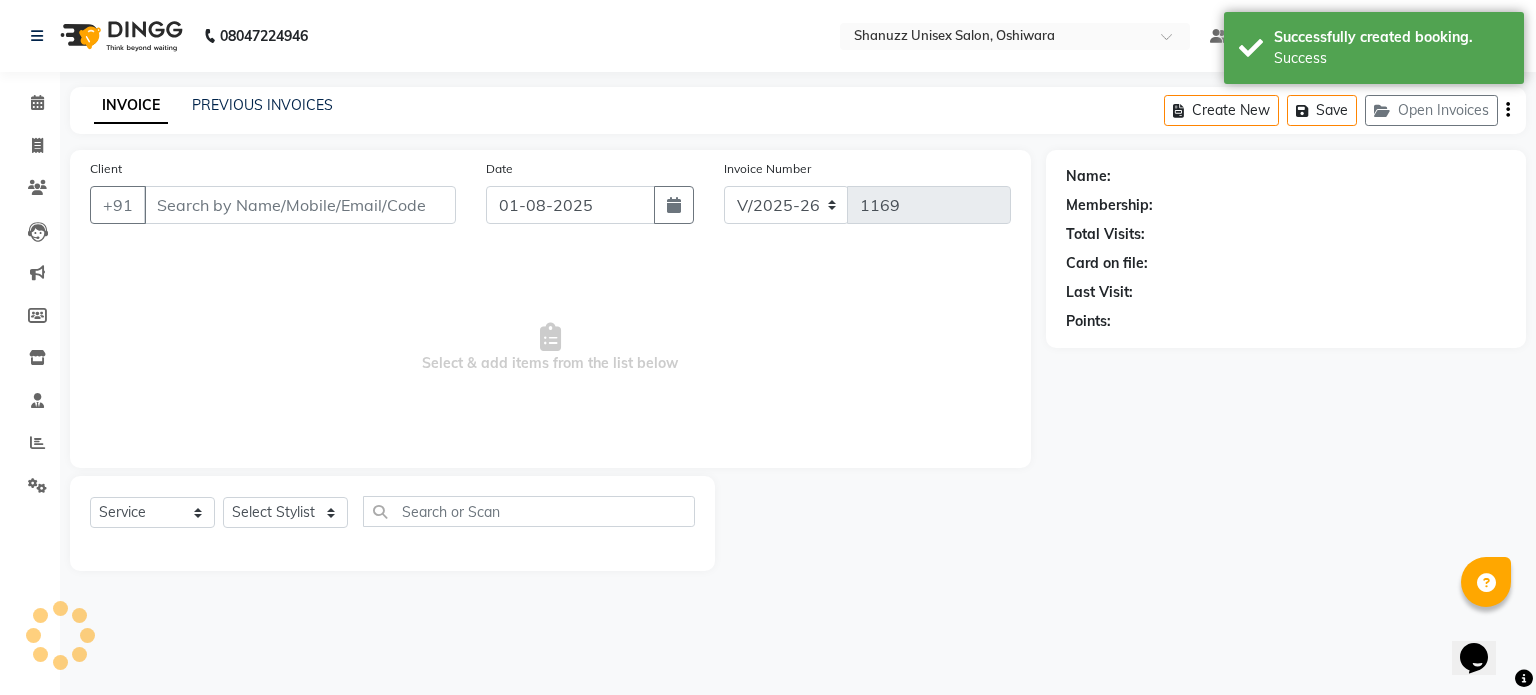 type on "9820617536" 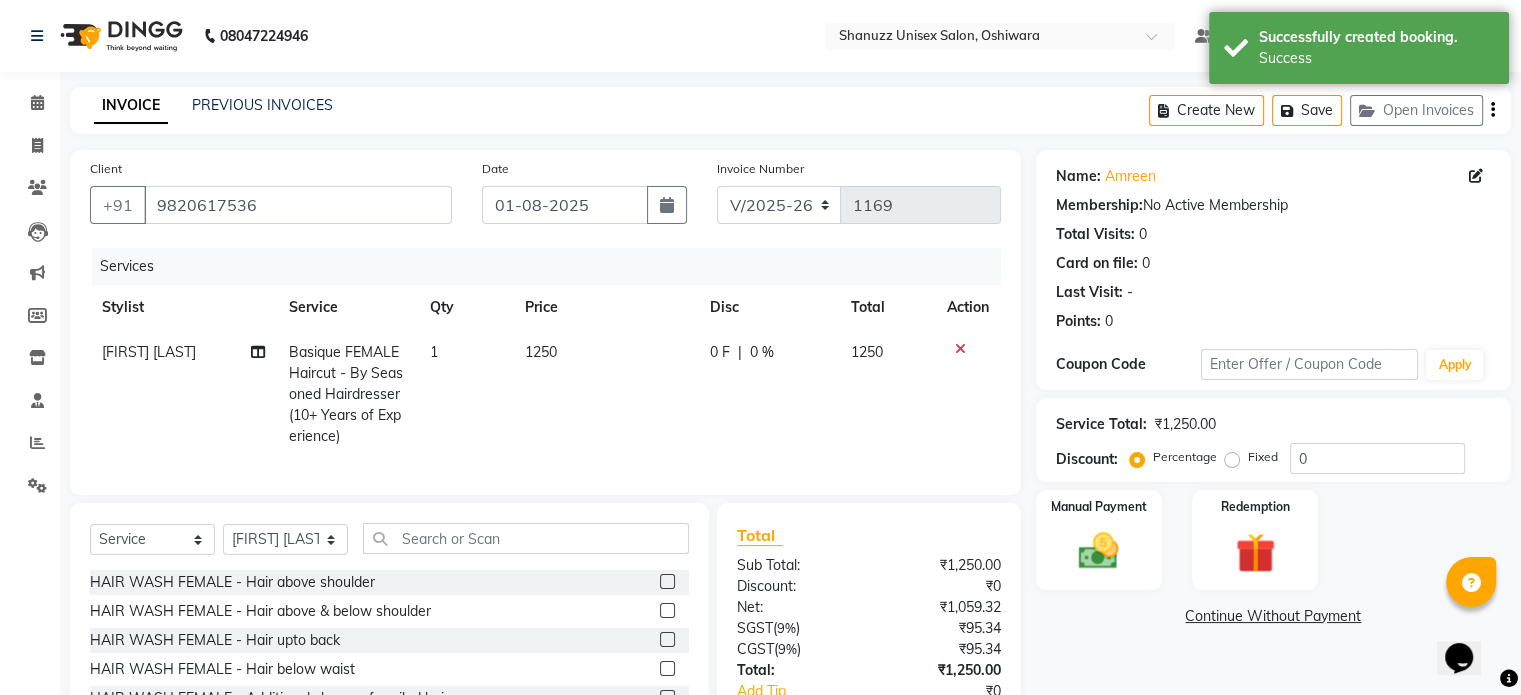 scroll, scrollTop: 148, scrollLeft: 0, axis: vertical 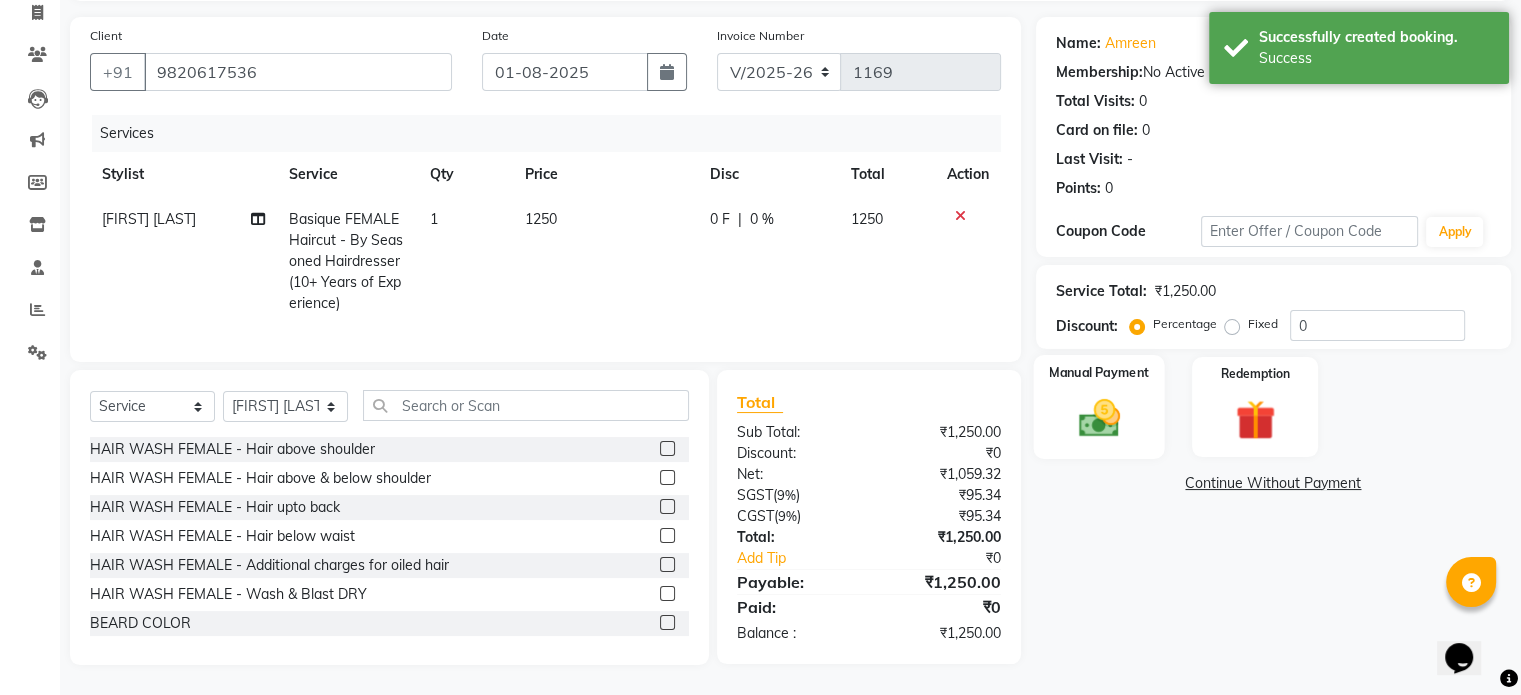 click 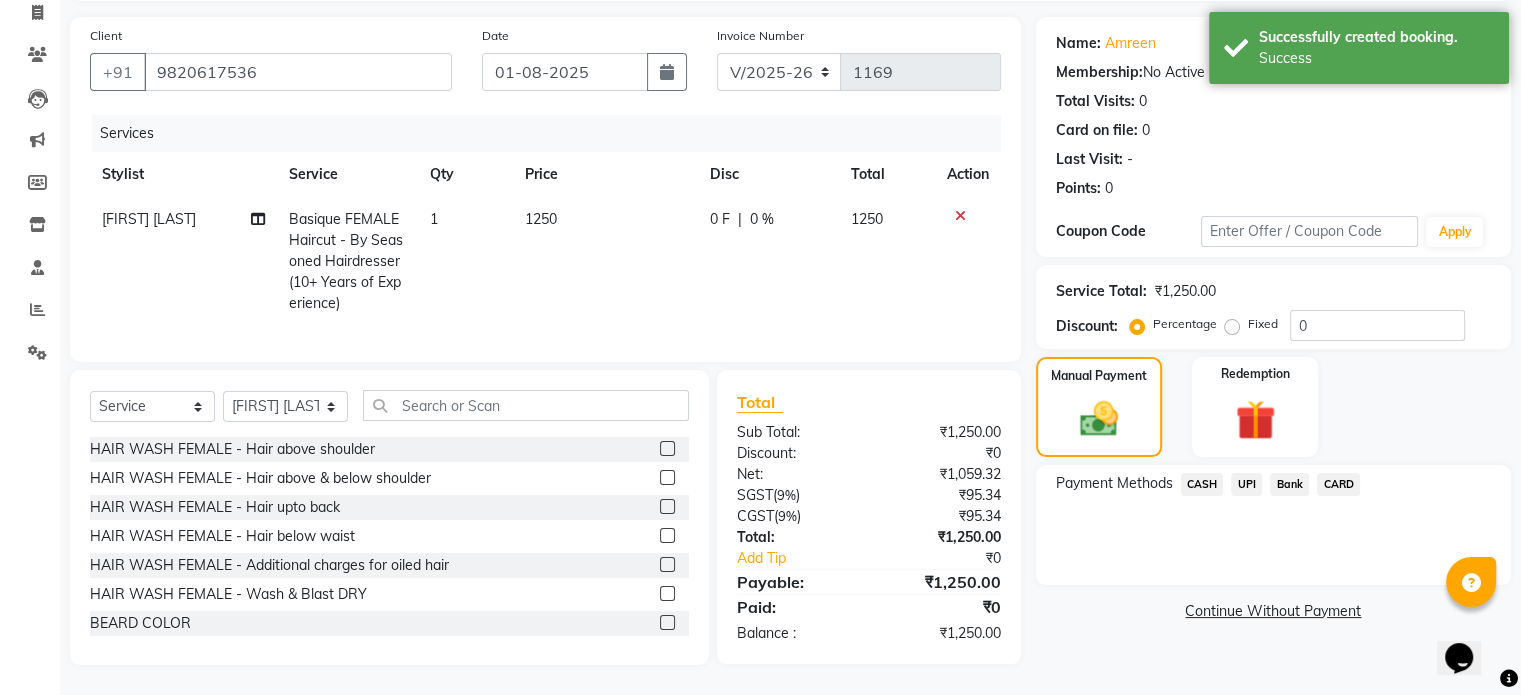 click on "UPI" 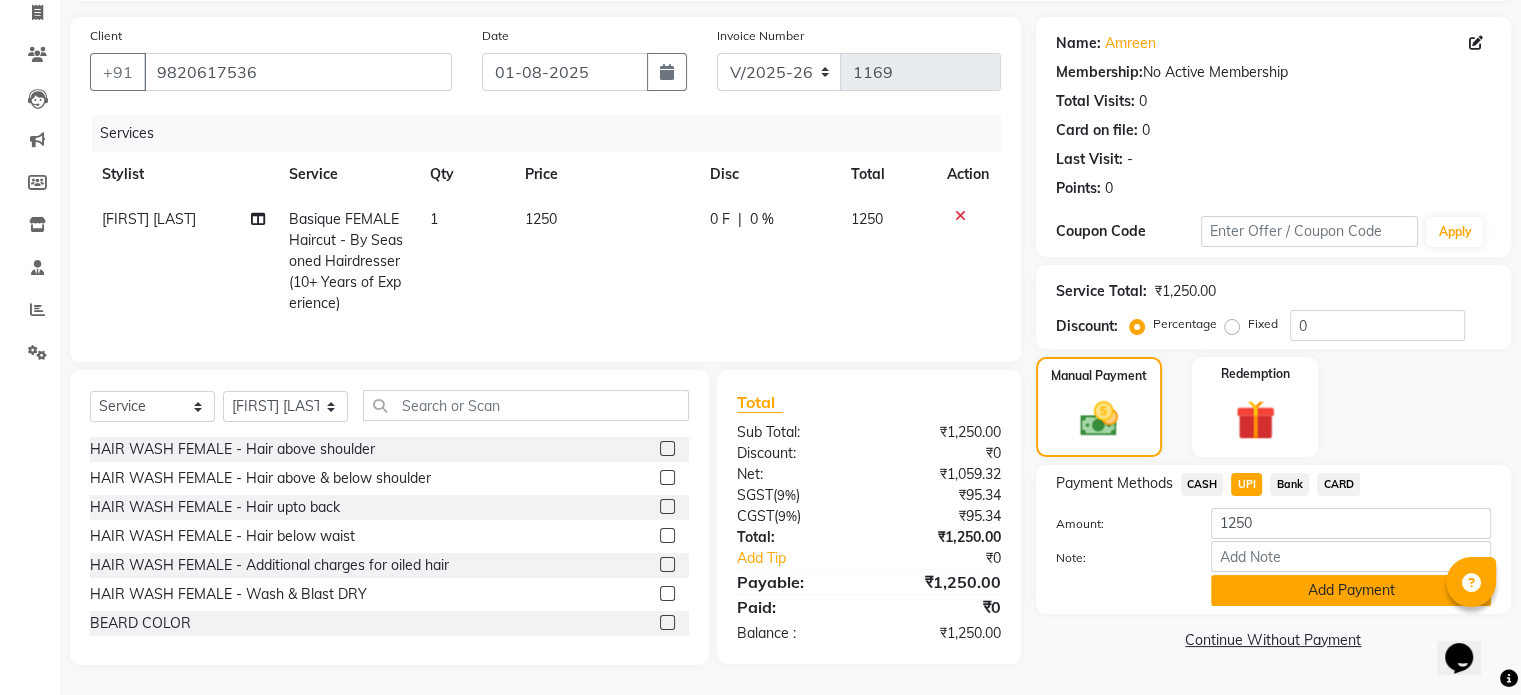 click on "Add Payment" 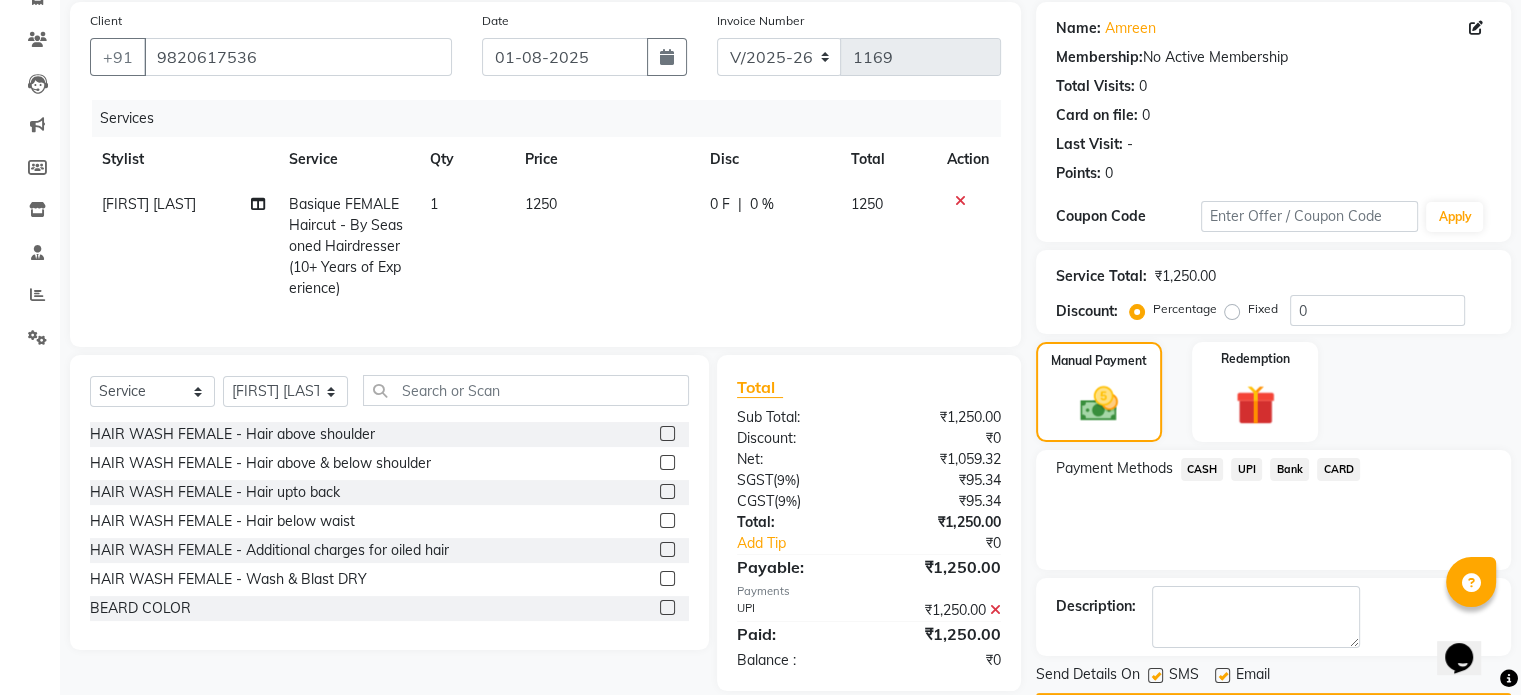 scroll, scrollTop: 205, scrollLeft: 0, axis: vertical 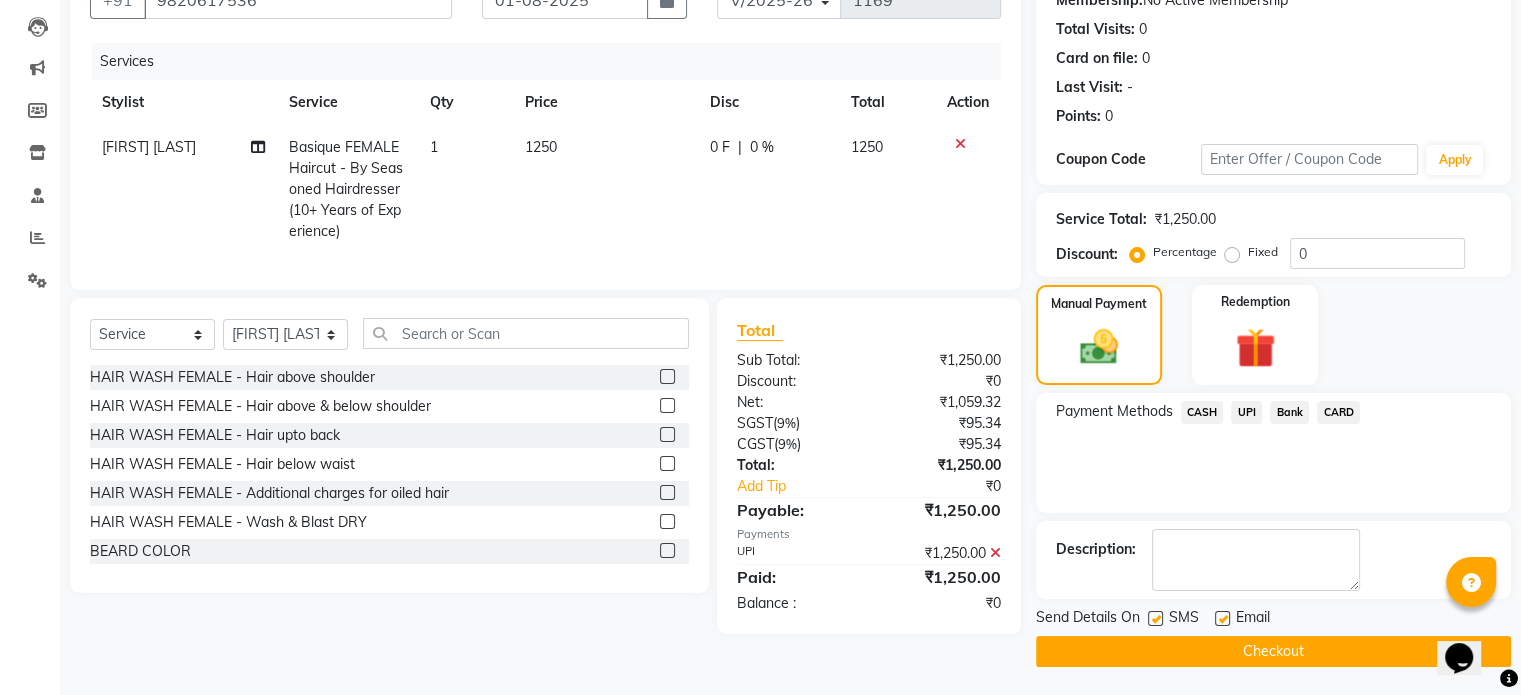 click 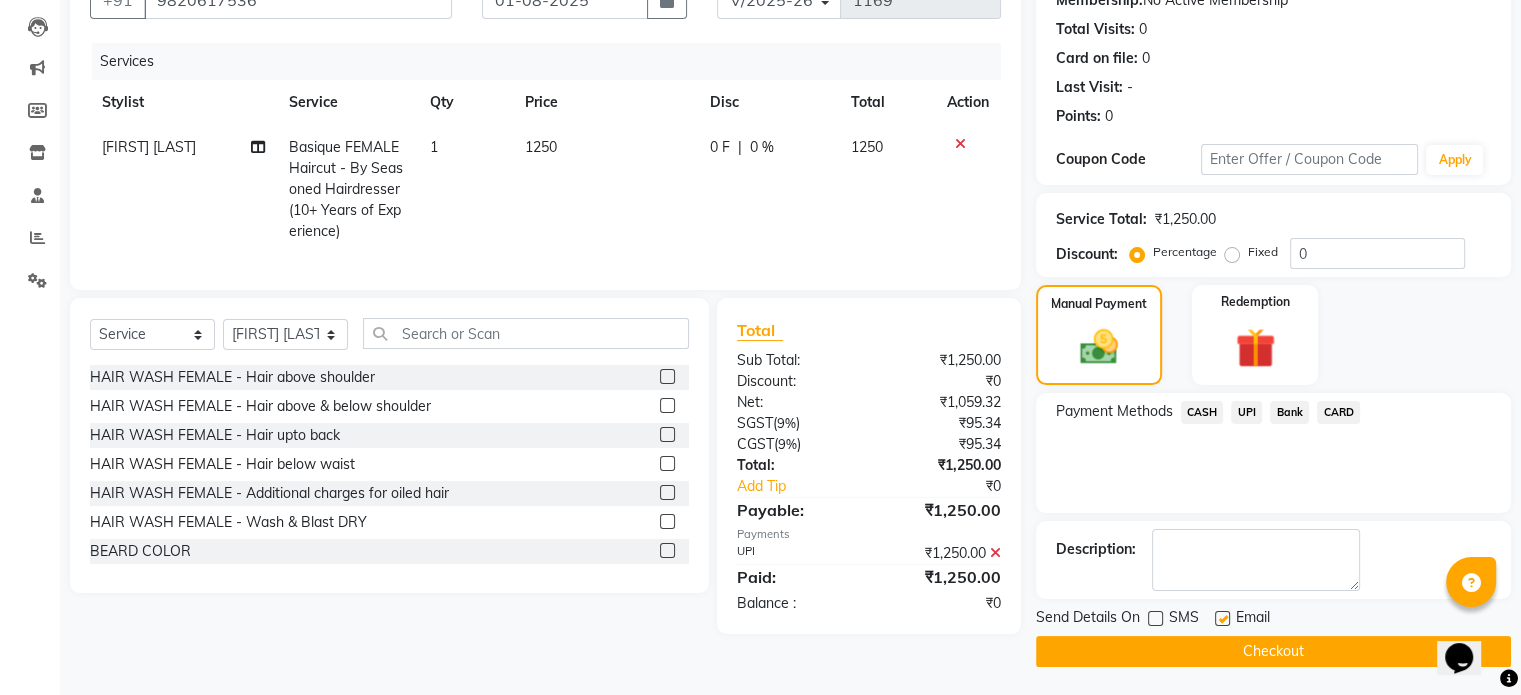 click on "Checkout" 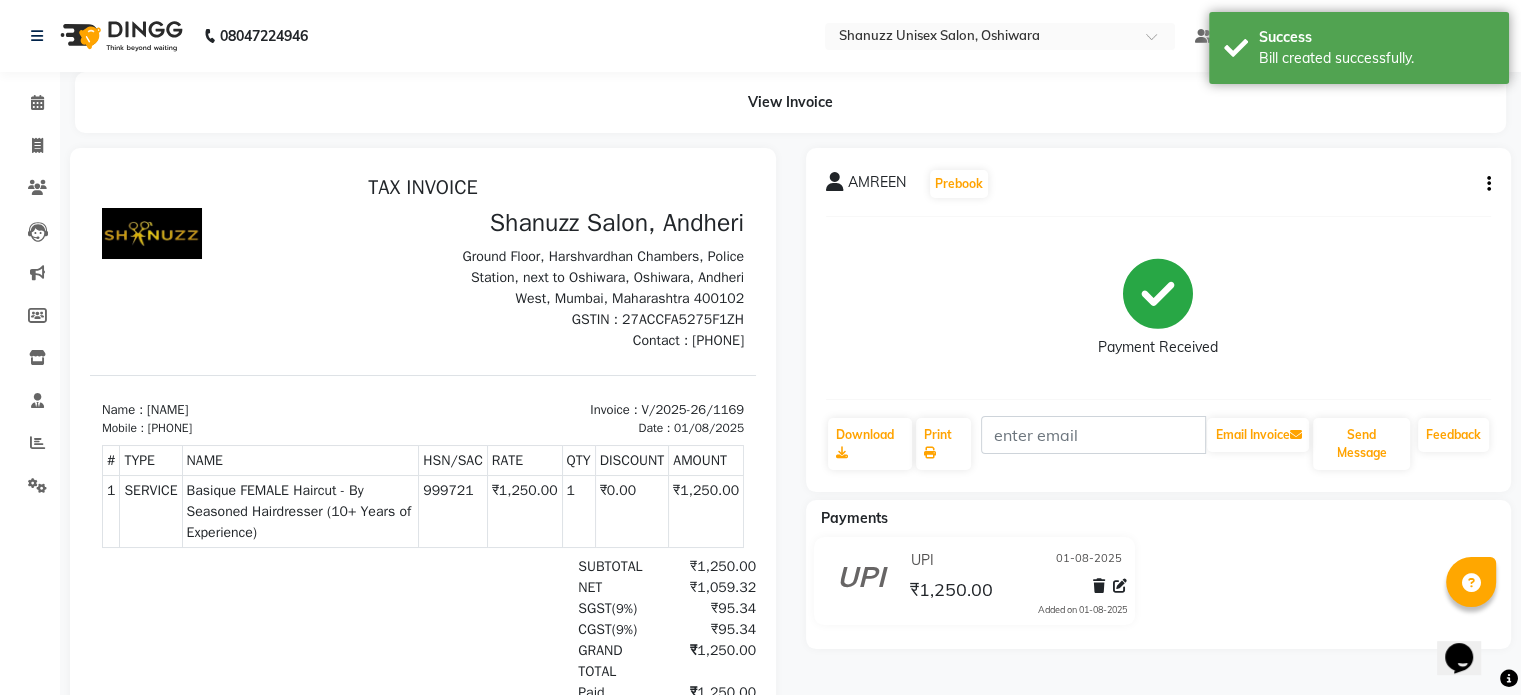 scroll, scrollTop: 0, scrollLeft: 0, axis: both 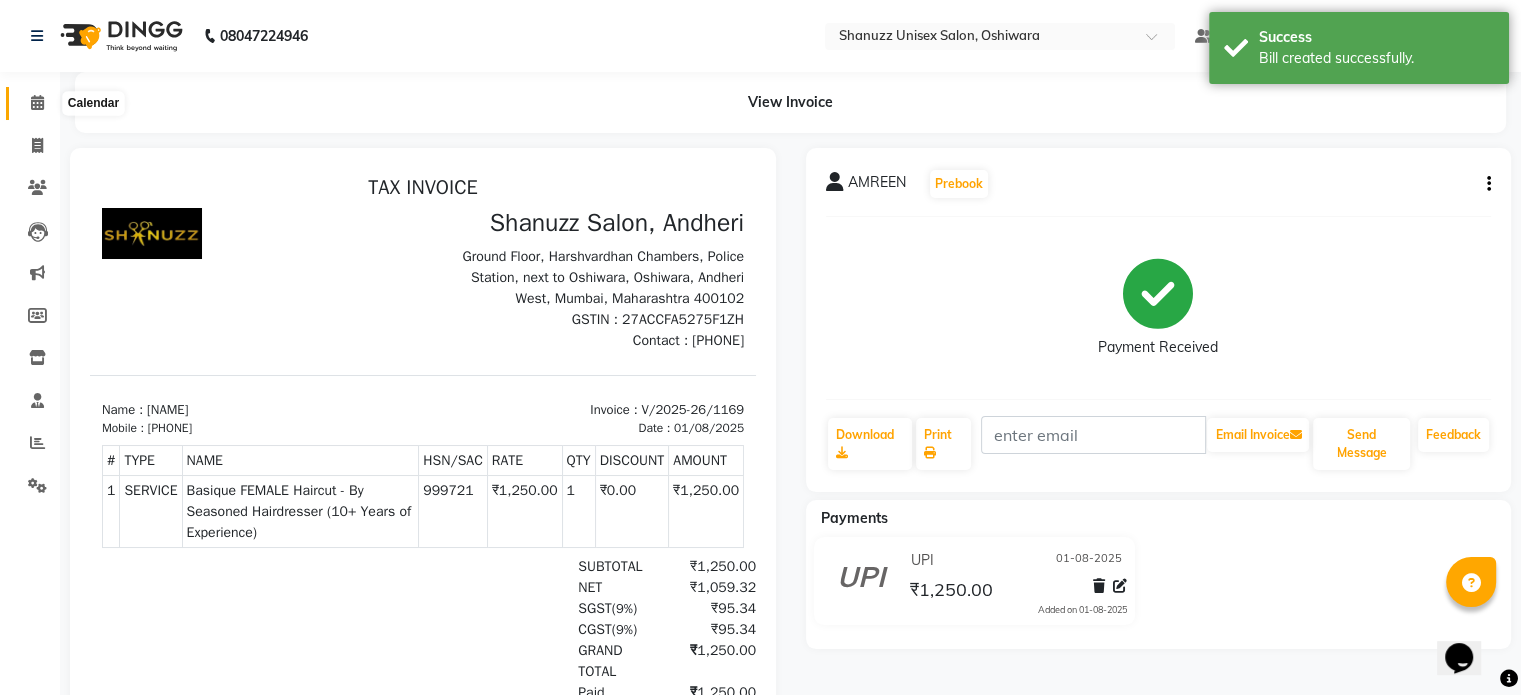 click 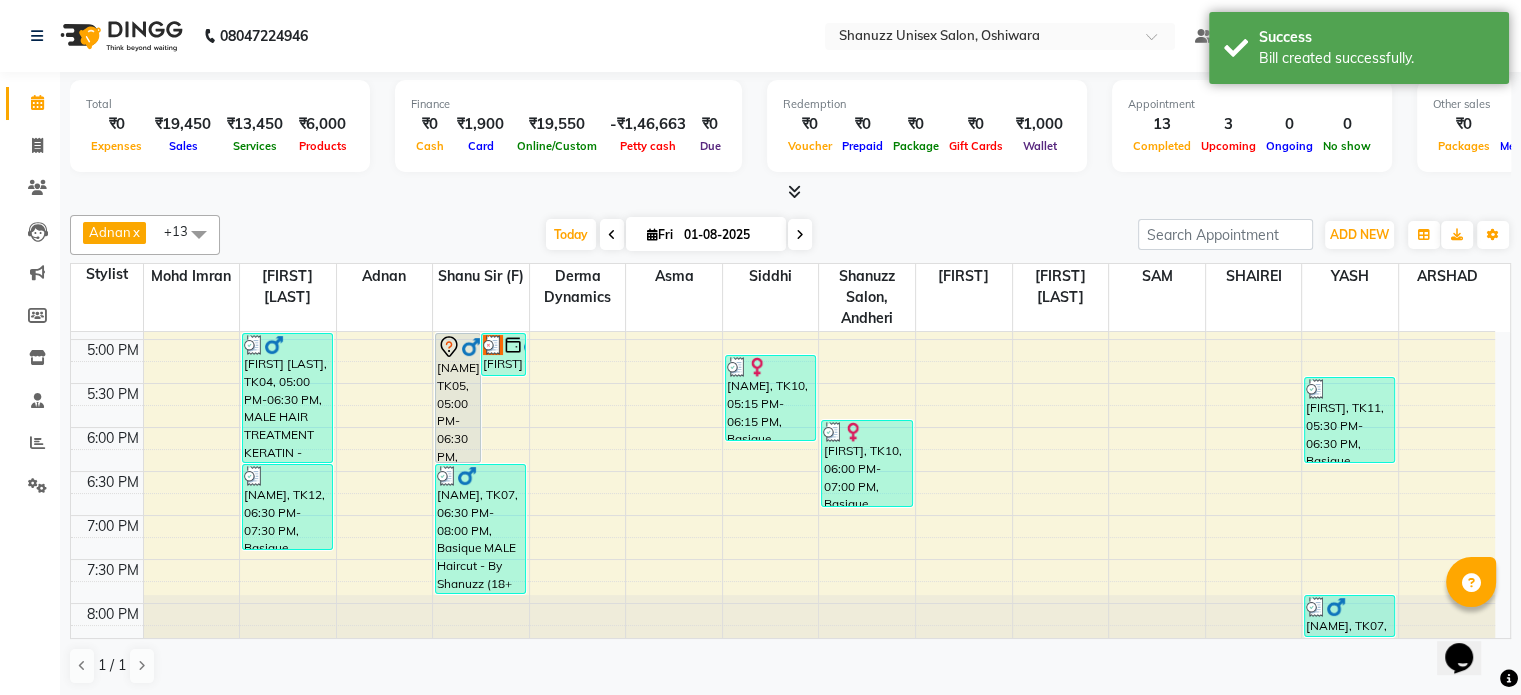 scroll, scrollTop: 740, scrollLeft: 0, axis: vertical 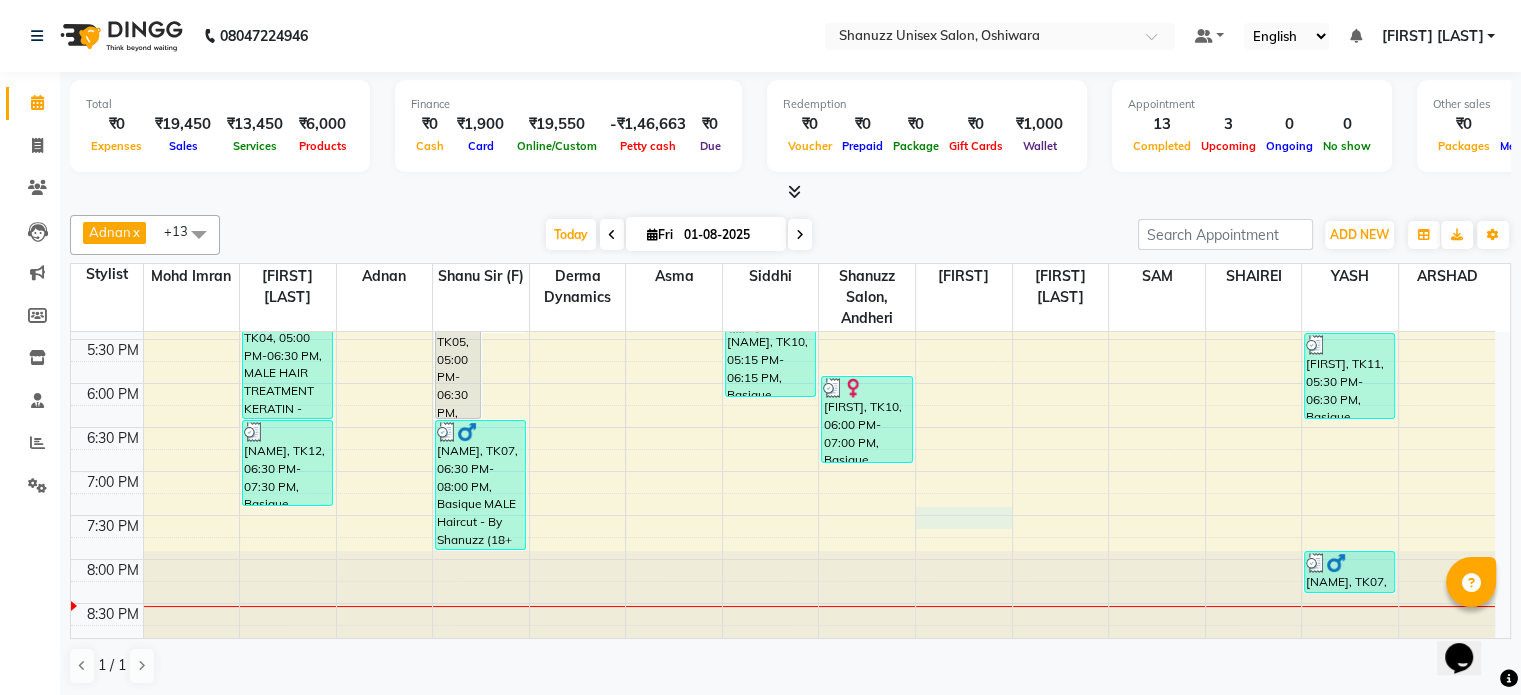 click on "9:00 AM 9:30 AM 10:00 AM 10:30 AM 11:00 AM 11:30 AM 12:00 PM 12:30 PM 1:00 PM 1:30 PM 2:00 PM 2:30 PM 3:00 PM 3:30 PM 4:00 PM 4:30 PM 5:00 PM 5:30 PM 6:00 PM 6:30 PM 7:00 PM 7:30 PM 8:00 PM 8:30 PM     GEETA UTTAMANI, TK08, 02:30 PM-03:30 PM, Basique MALE Haircut - By Seasoned Hairdresser (10+ Years of Experience)     GEETA UTTAMANI, TK08, 03:00 PM-04:00 PM, SHAVE / BEARD TRIM - By Seasoned Hairdresser (10+ Years of Experience)     VISHWA SONI, TK04, 05:00 PM-06:30 PM, MALE HAIR TREATMENT KERATIN - KERATIN TREATMENT GLOBAL 4 Inch     AMREEN, TK12, 06:30 PM-07:30 PM, Basique FEMALE Haircut - By Seasoned Hairdresser (10+ Years of Experience)
RAVI, TK02, 03:00 PM-03:45 PM, Basique MALE Haircut - By Shanuzz (18+ Years of Experience)     VISHWA SONI, TK04, 03:30 PM-05:00 PM, Basique MALE Haircut - By Shanuzz (18+ Years of Experience)     MUBEEN  HANIF BUKSH, TK06, 04:00 PM-05:00 PM, Basique FEMALE Haircut - By Shanuzz (18+ Years of Experience)" at bounding box center (783, 119) 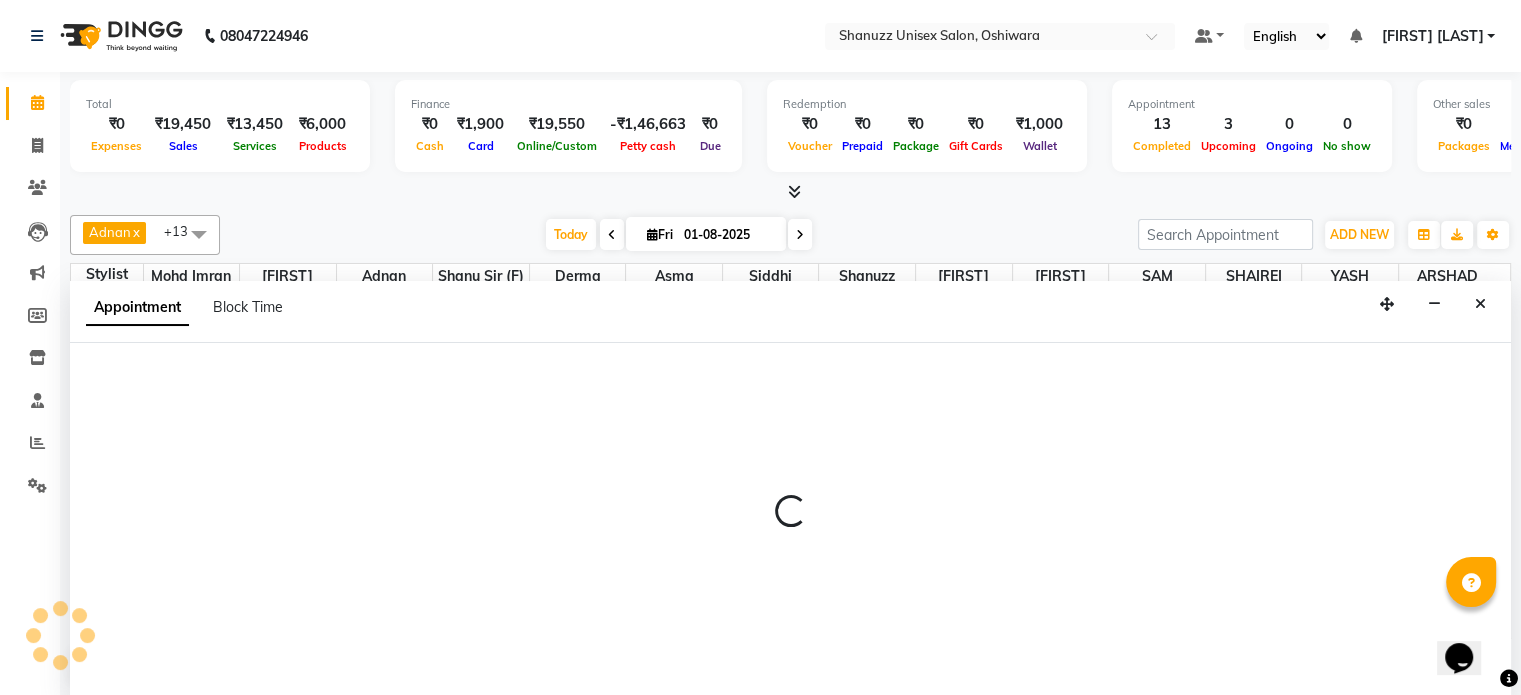 select on "71126" 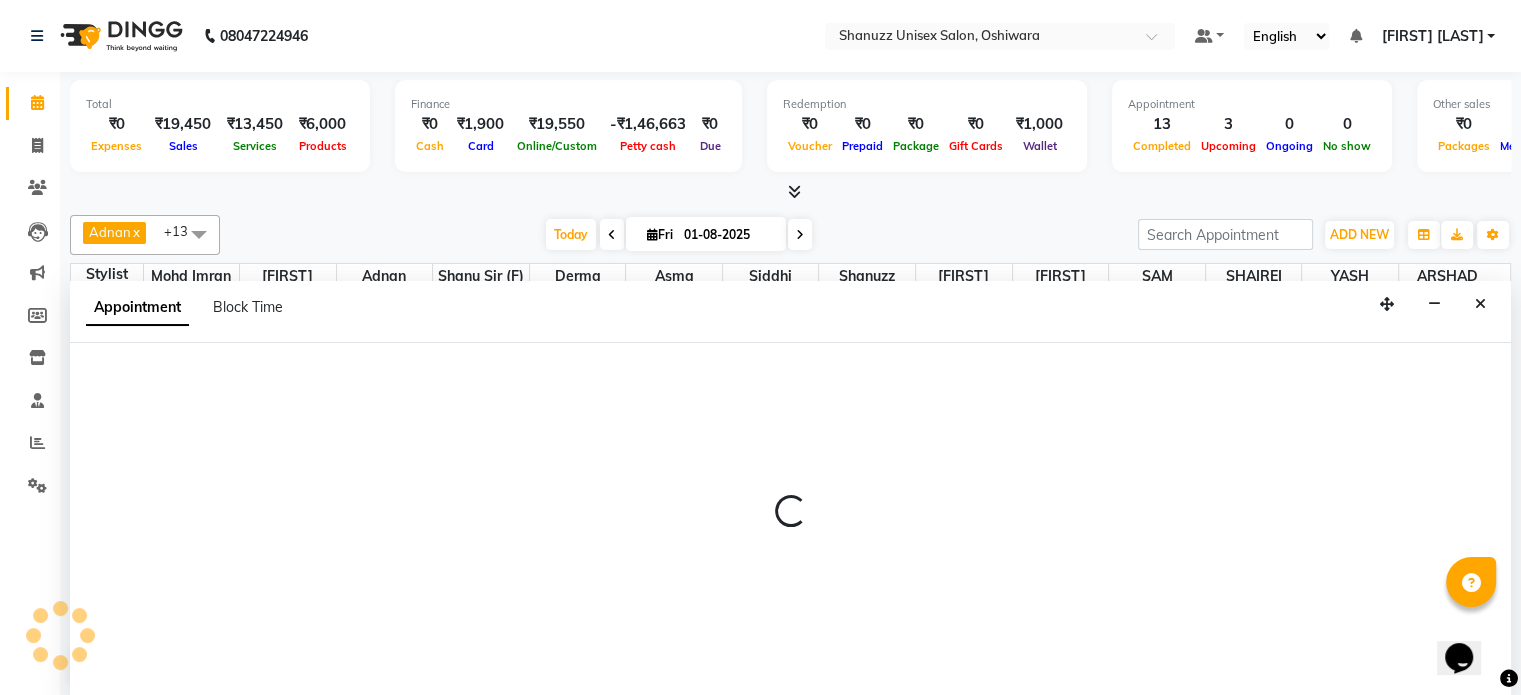 select on "tentative" 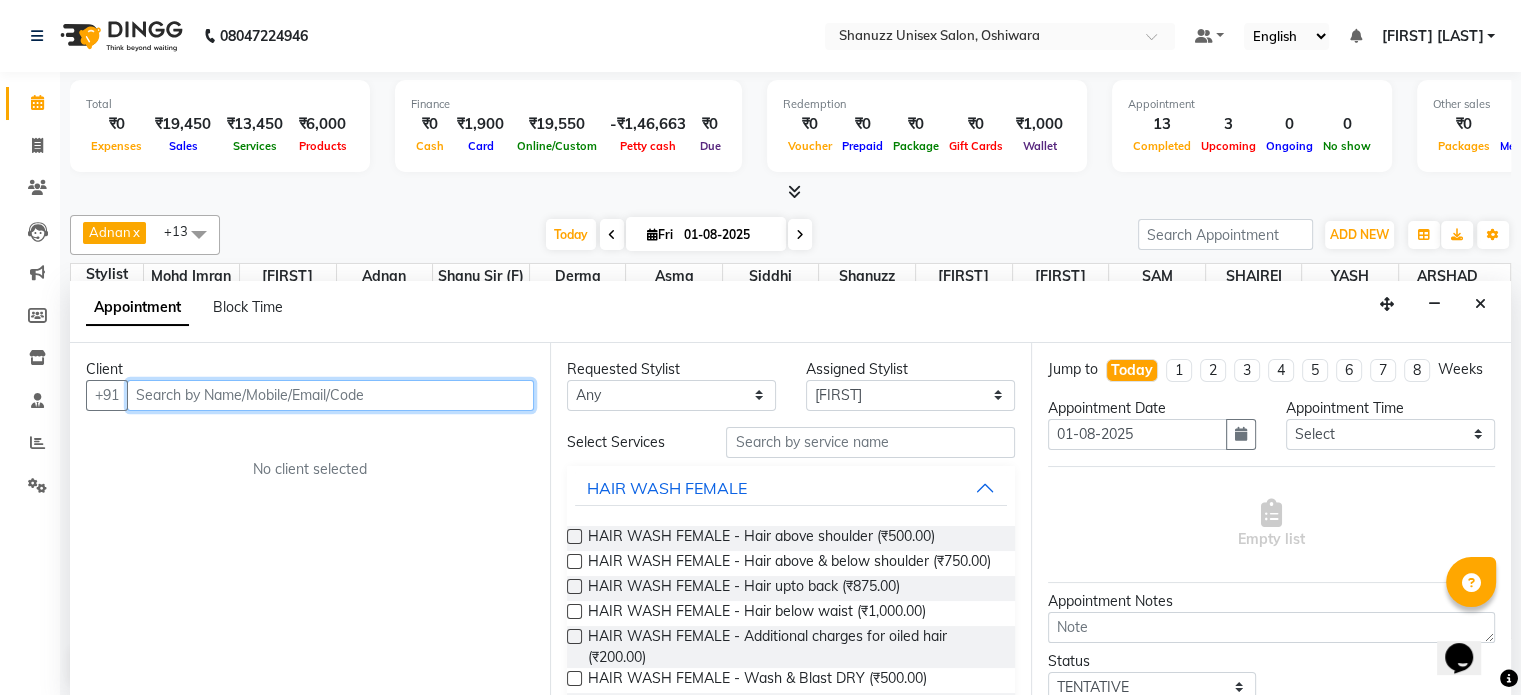 click at bounding box center [330, 395] 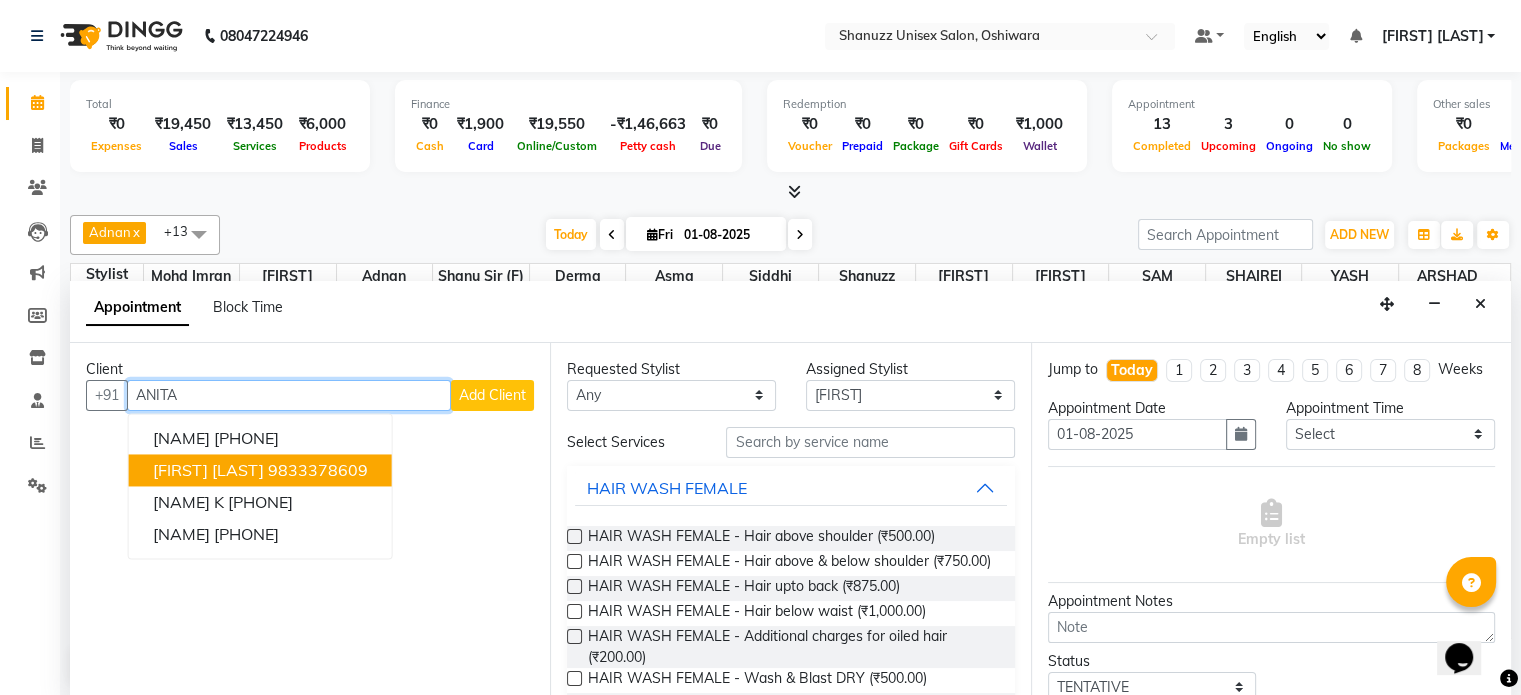 click on "ANITA NAIR" at bounding box center [208, 470] 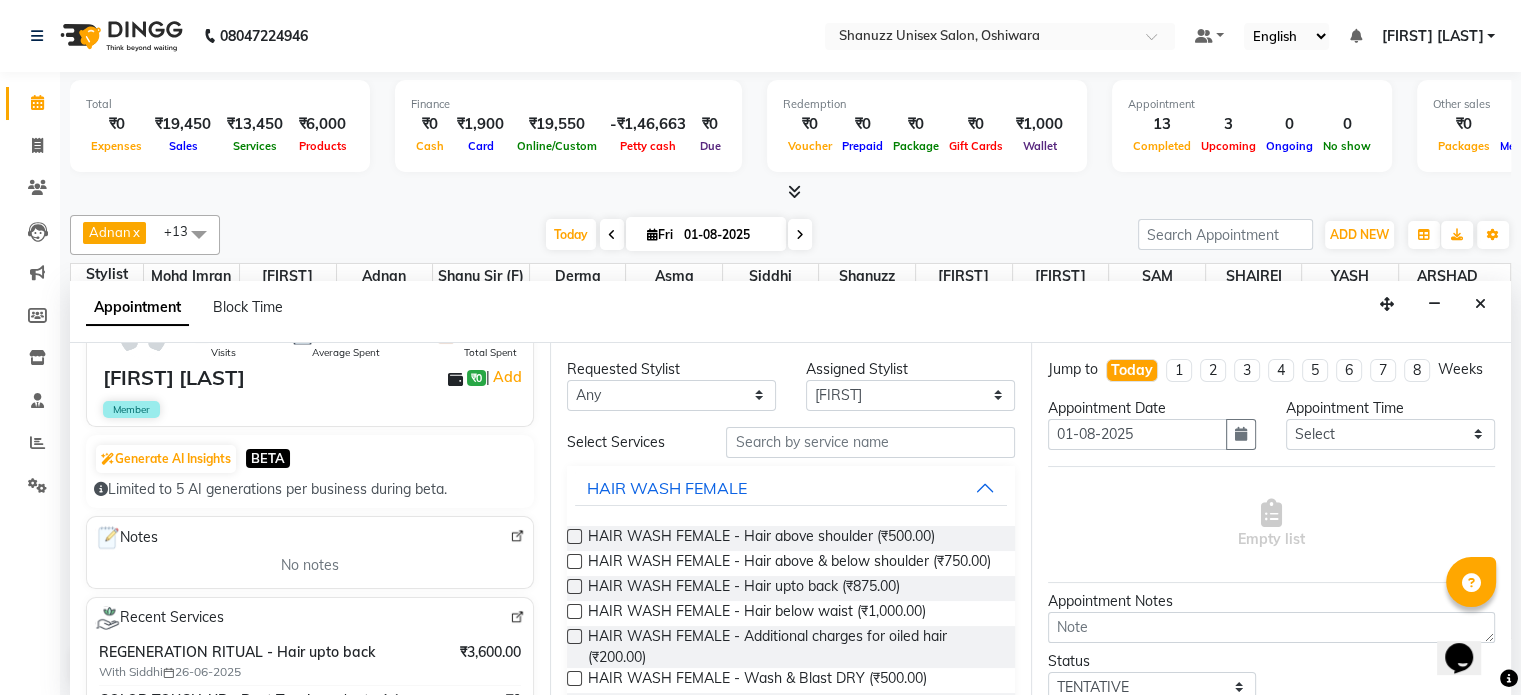 scroll, scrollTop: 0, scrollLeft: 0, axis: both 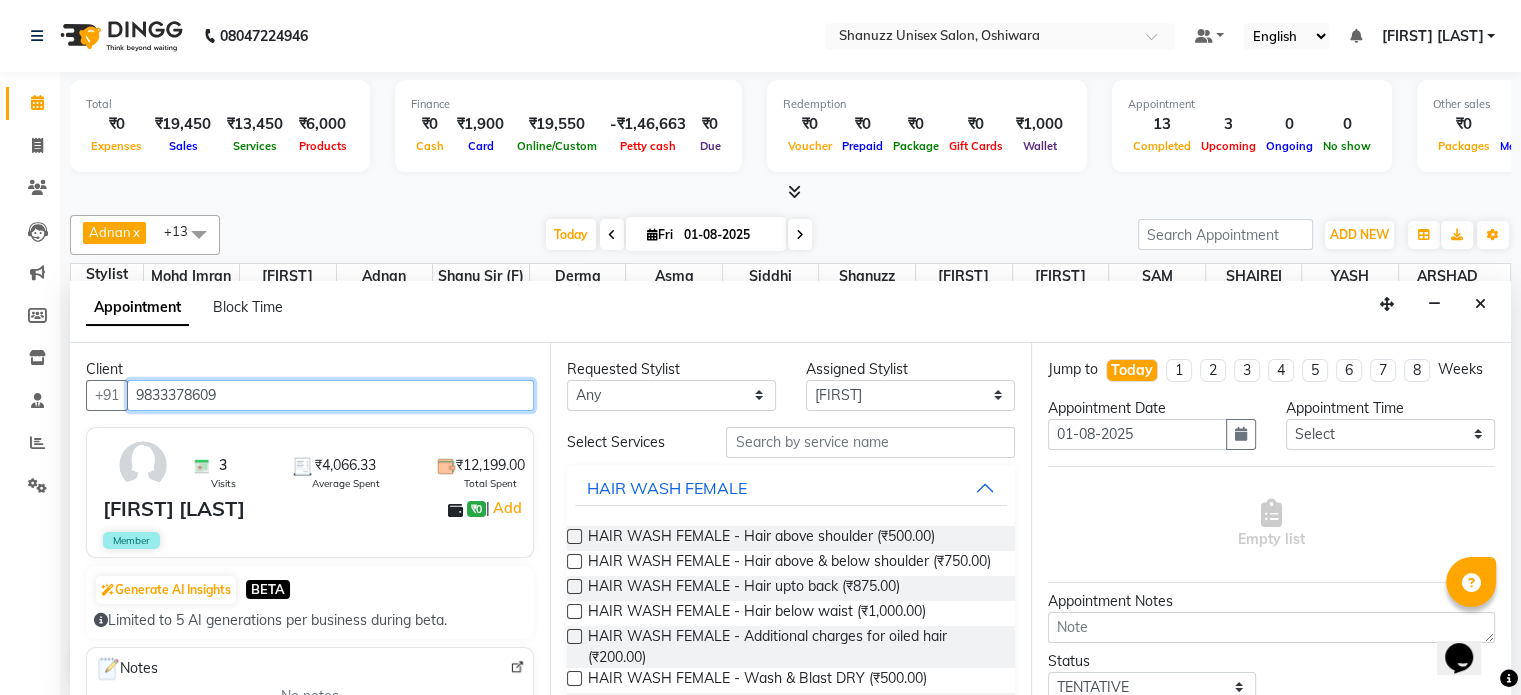 type on "9833378609" 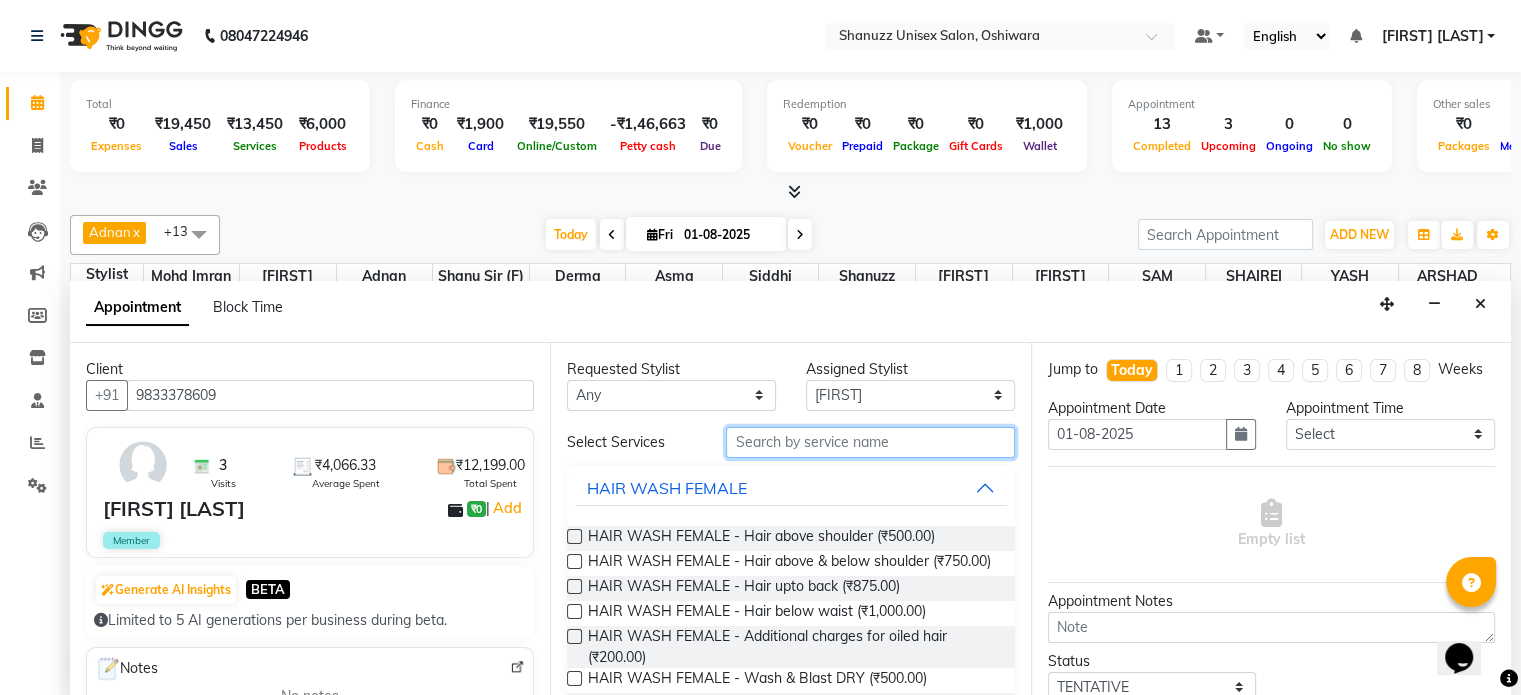 click at bounding box center (870, 442) 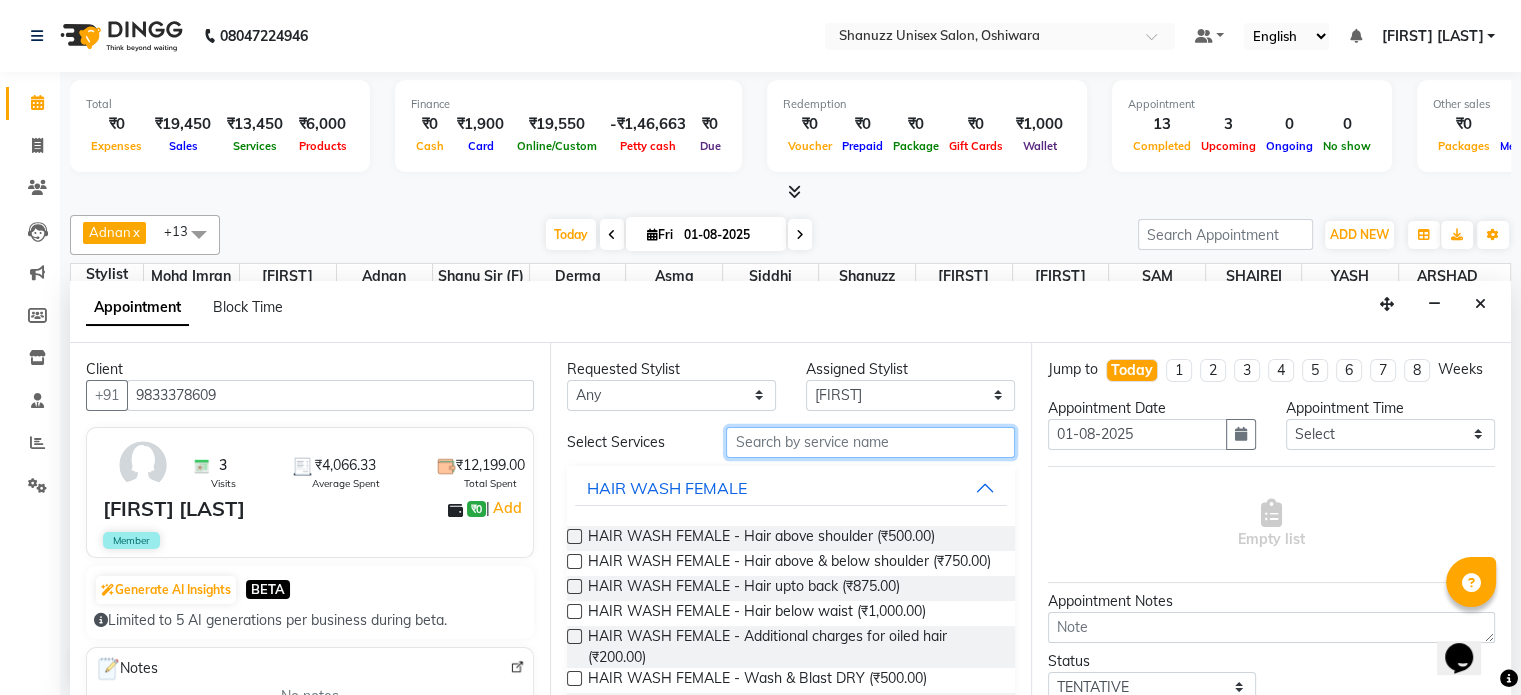 click at bounding box center (870, 442) 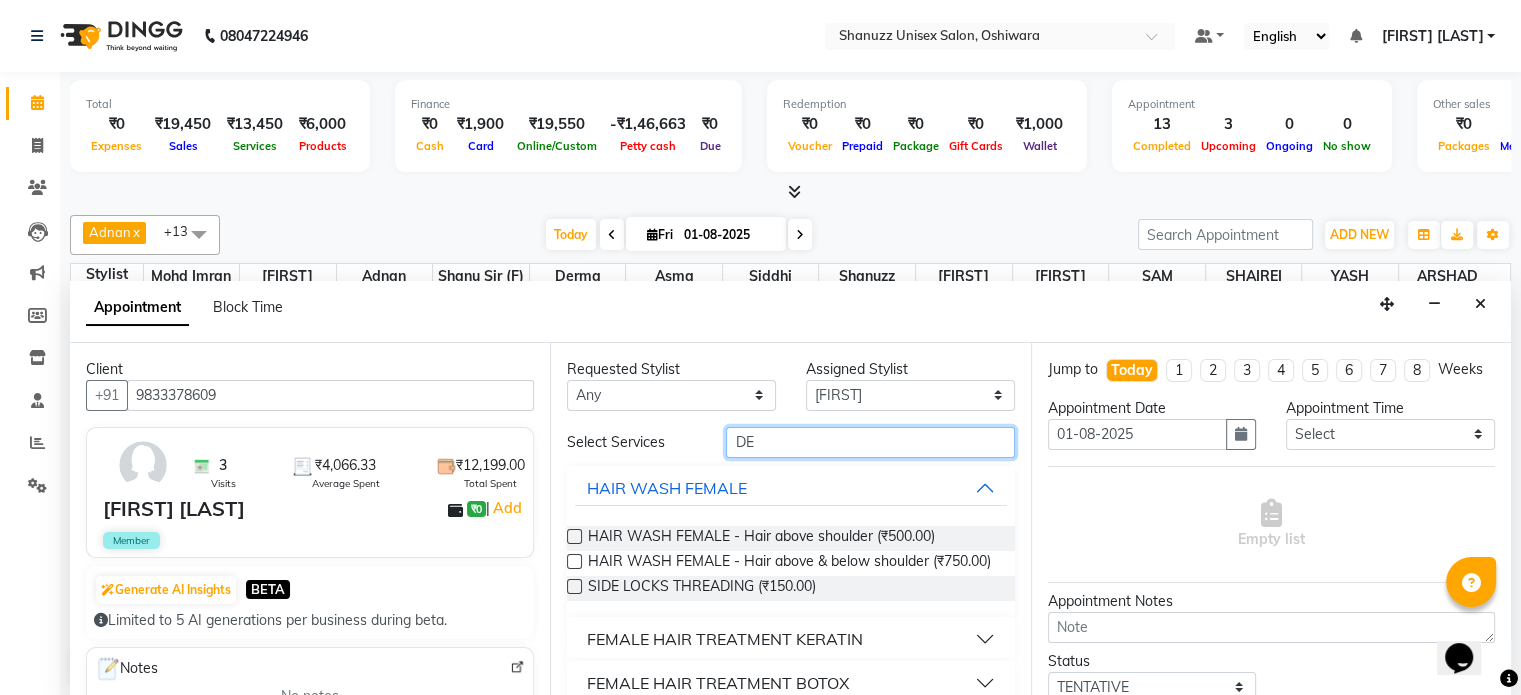 type on "D" 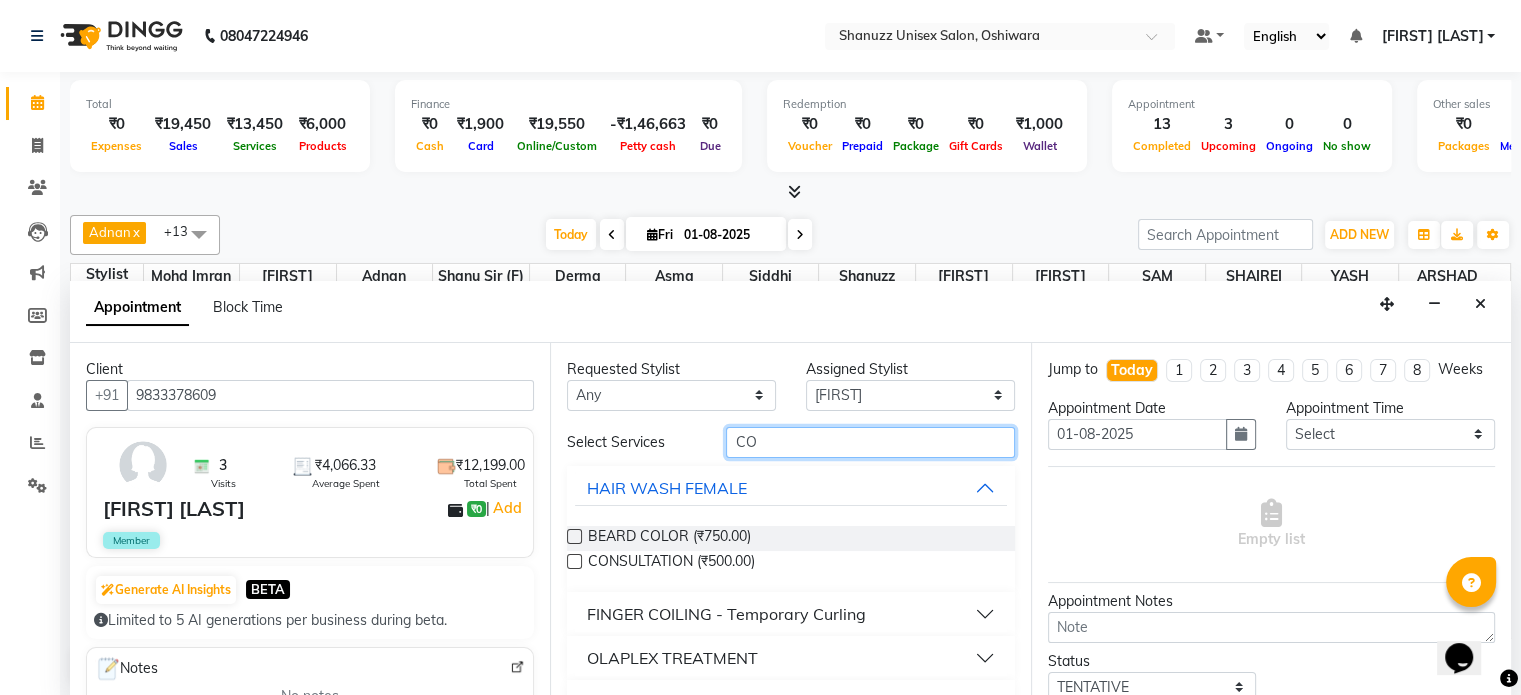 type on "C" 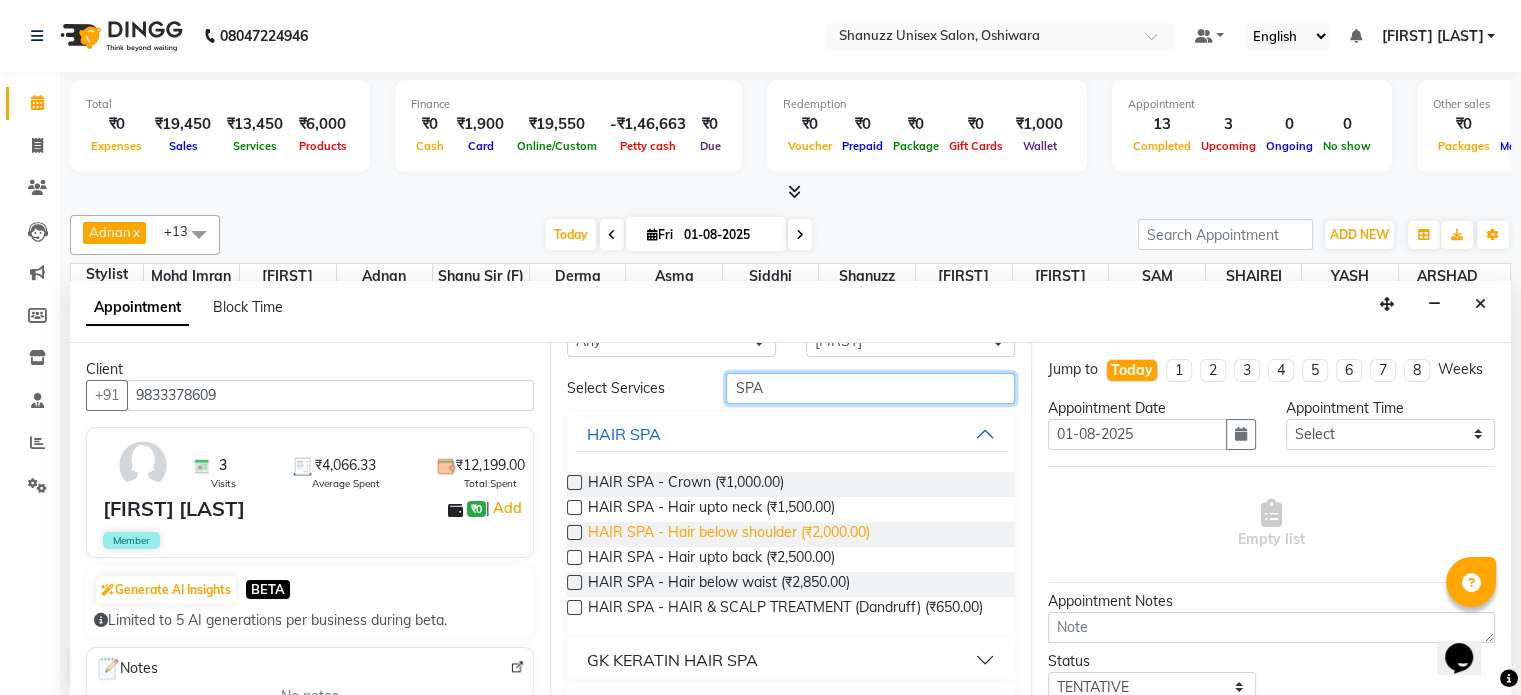 scroll, scrollTop: 55, scrollLeft: 0, axis: vertical 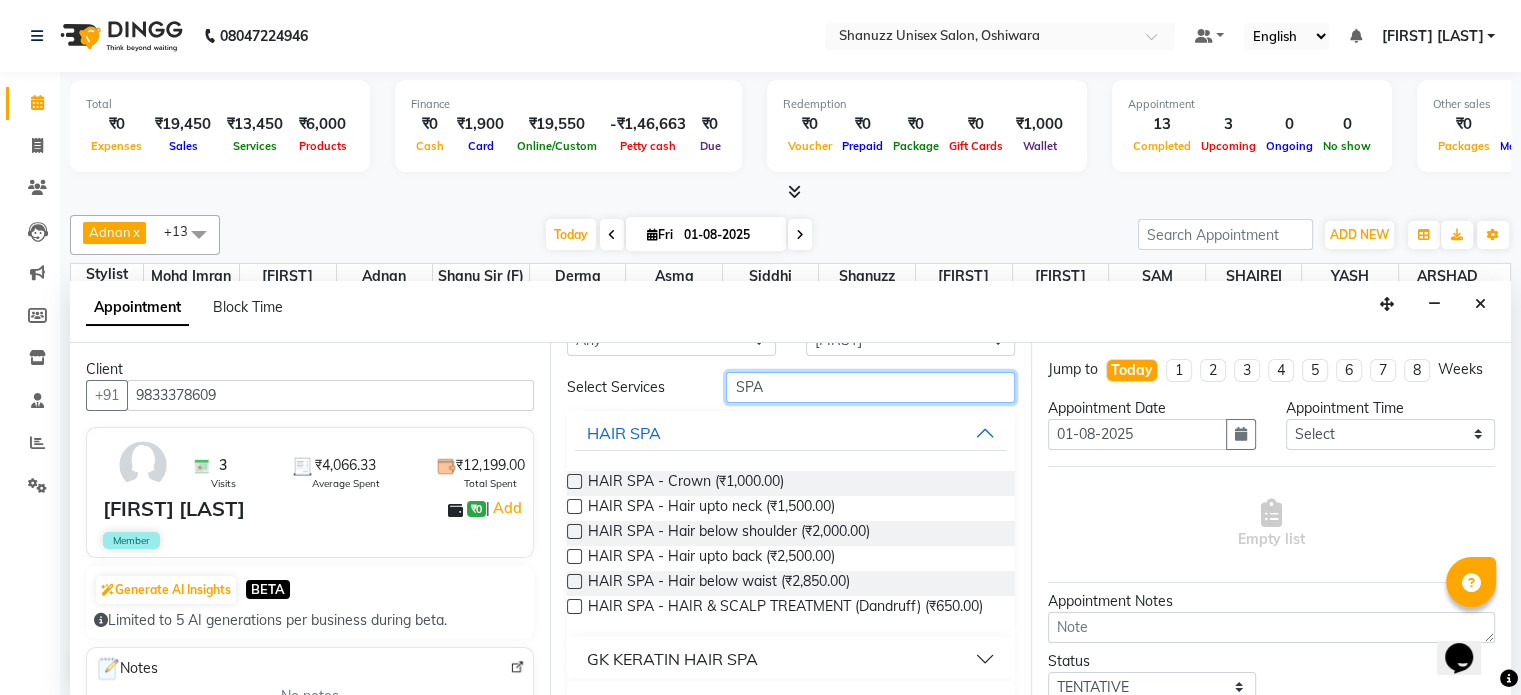 type on "SPA" 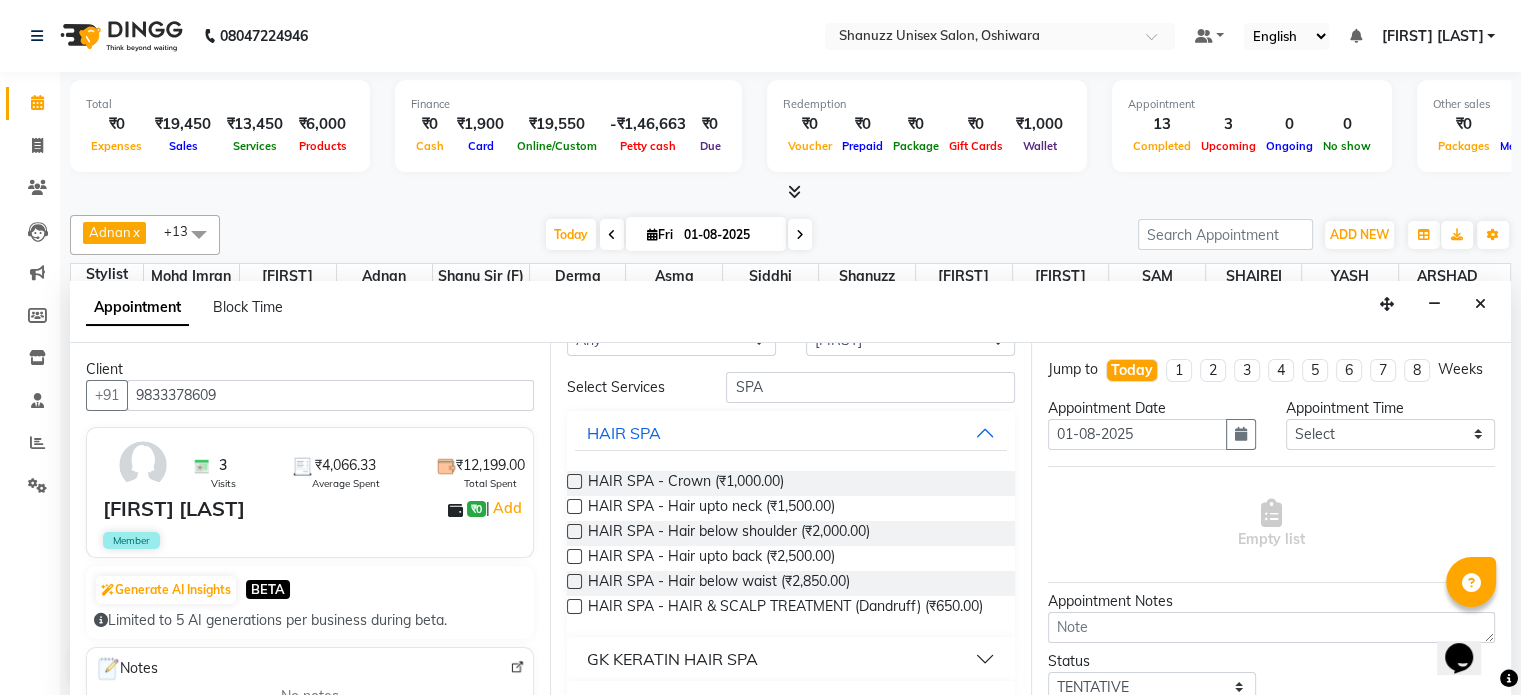 click at bounding box center [574, 531] 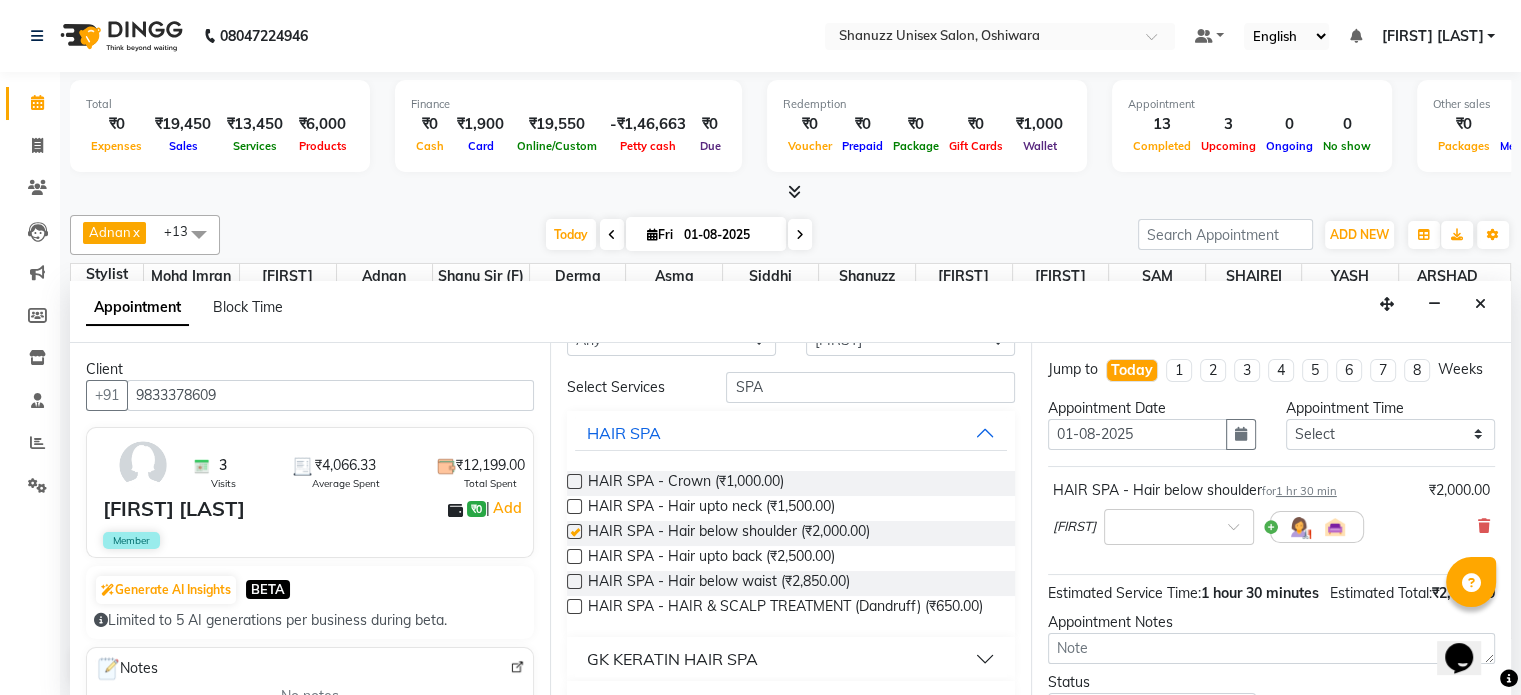 checkbox on "false" 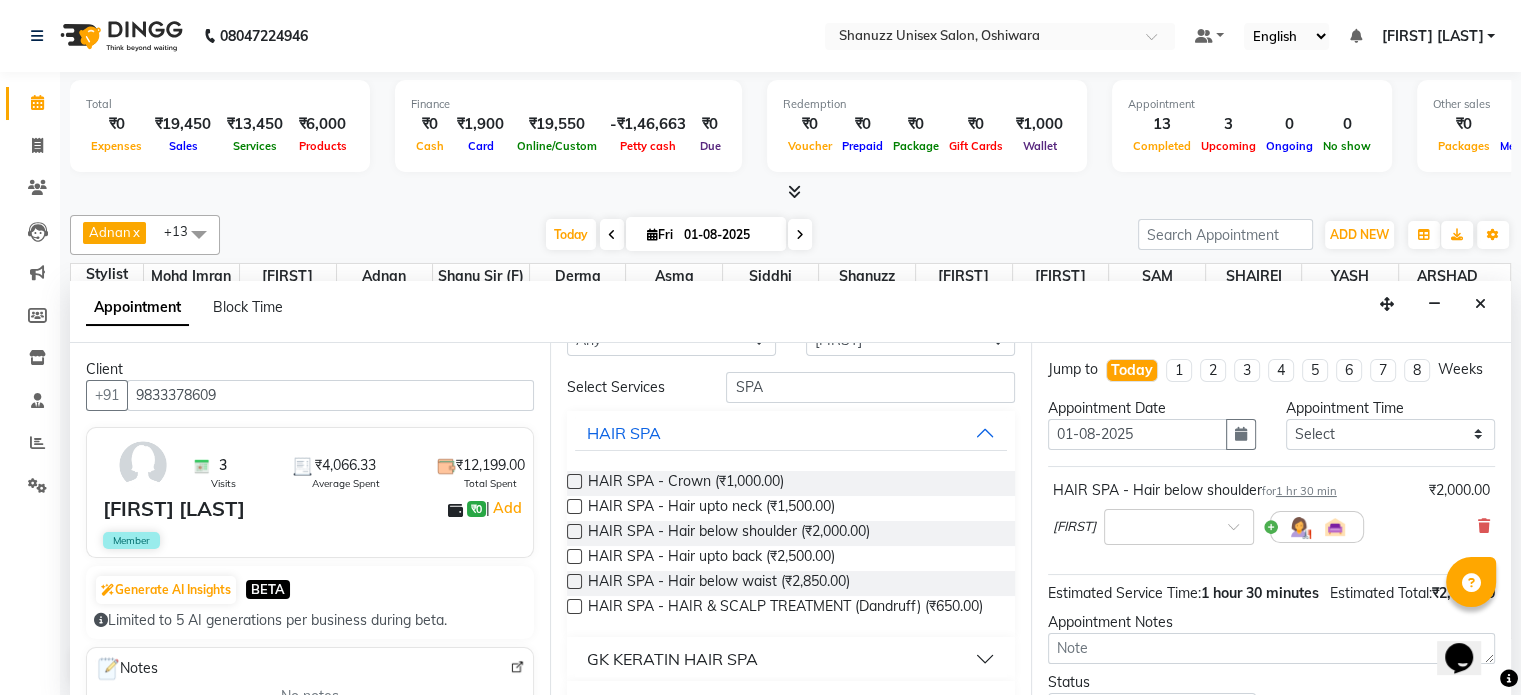 scroll, scrollTop: 191, scrollLeft: 0, axis: vertical 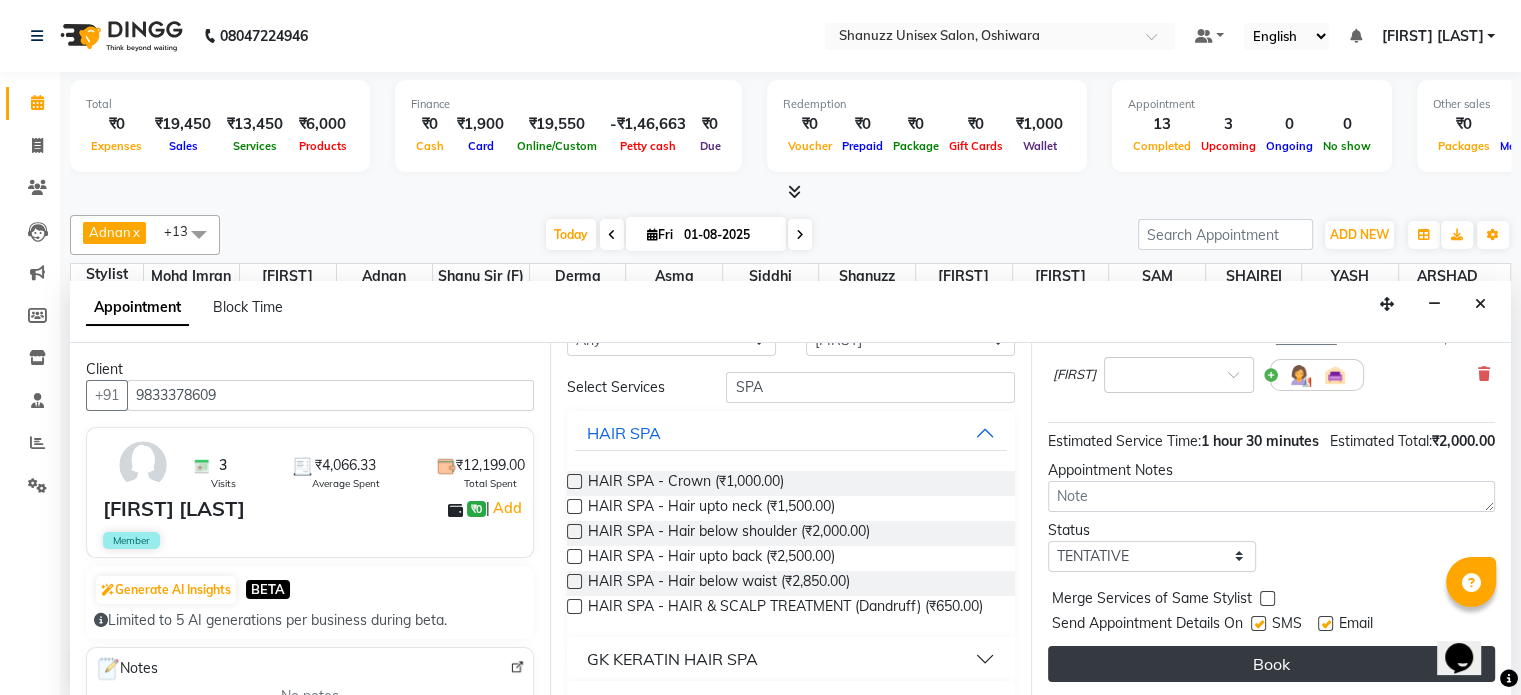 click on "Book" at bounding box center [1271, 664] 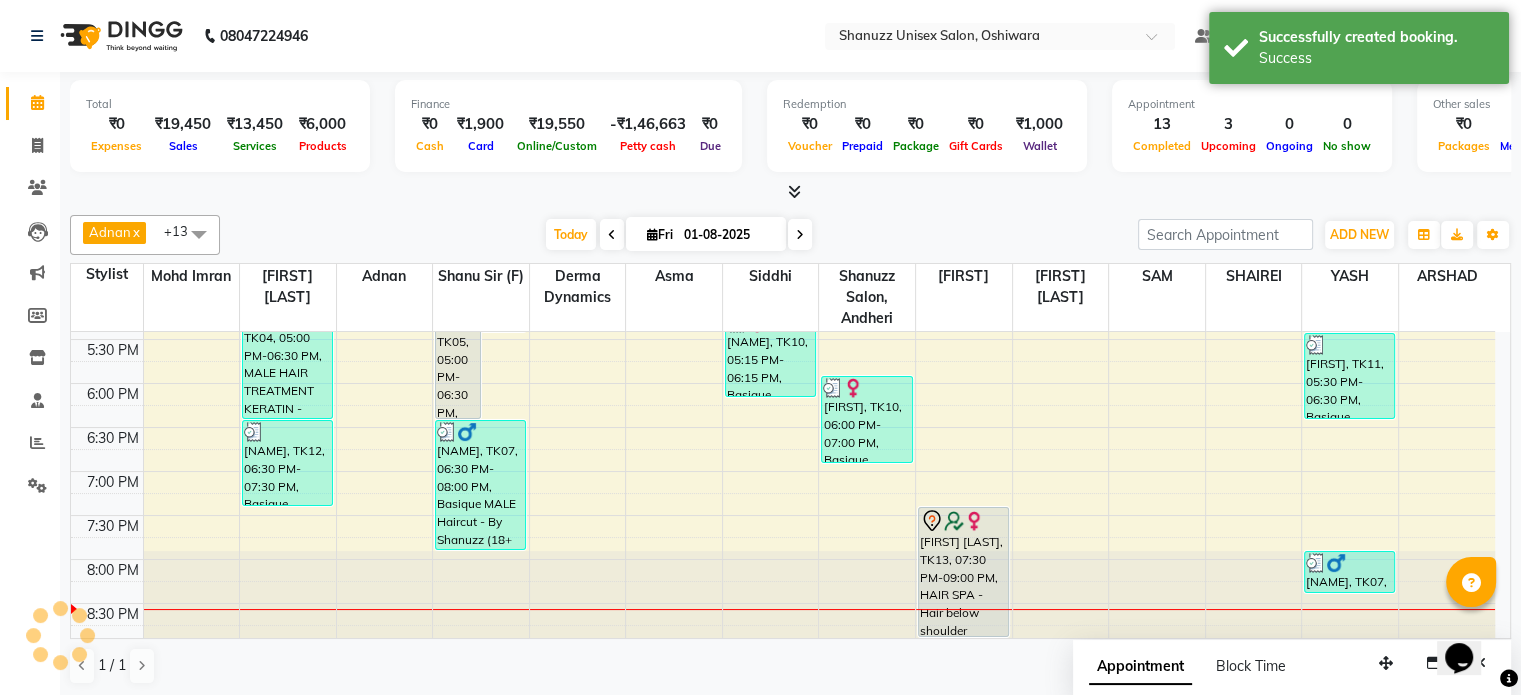 scroll, scrollTop: 0, scrollLeft: 0, axis: both 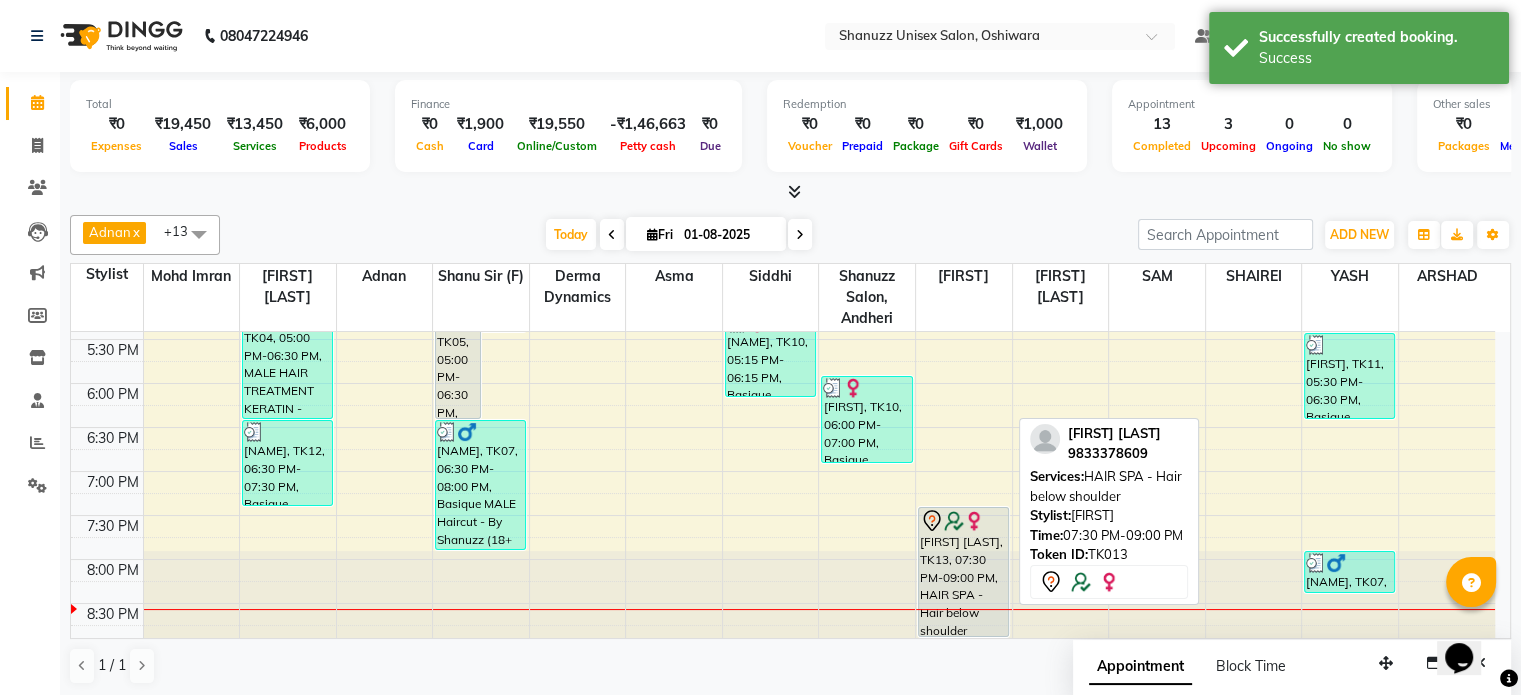 click on "ANITA NAIR, TK13, 07:30 PM-09:00 PM, HAIR SPA  - Hair below shoulder" at bounding box center [963, 572] 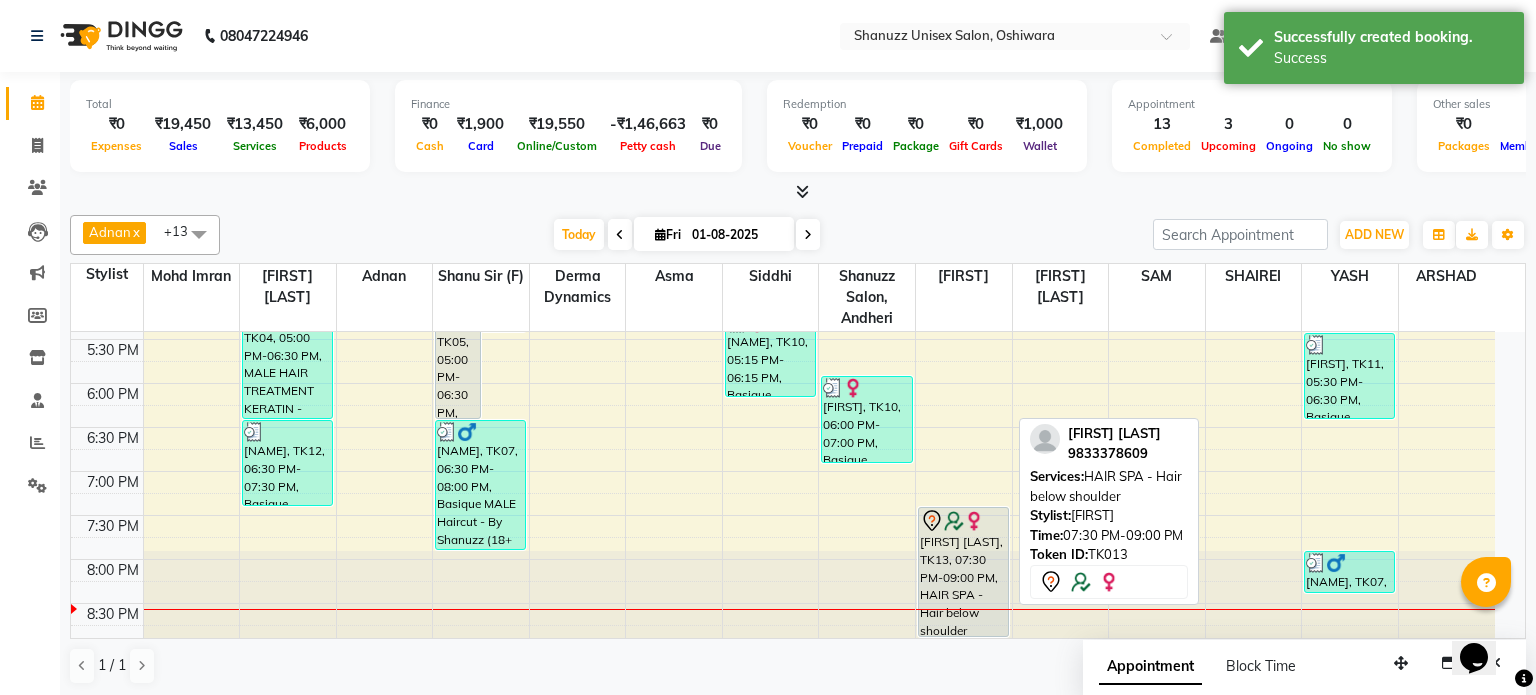 select on "7" 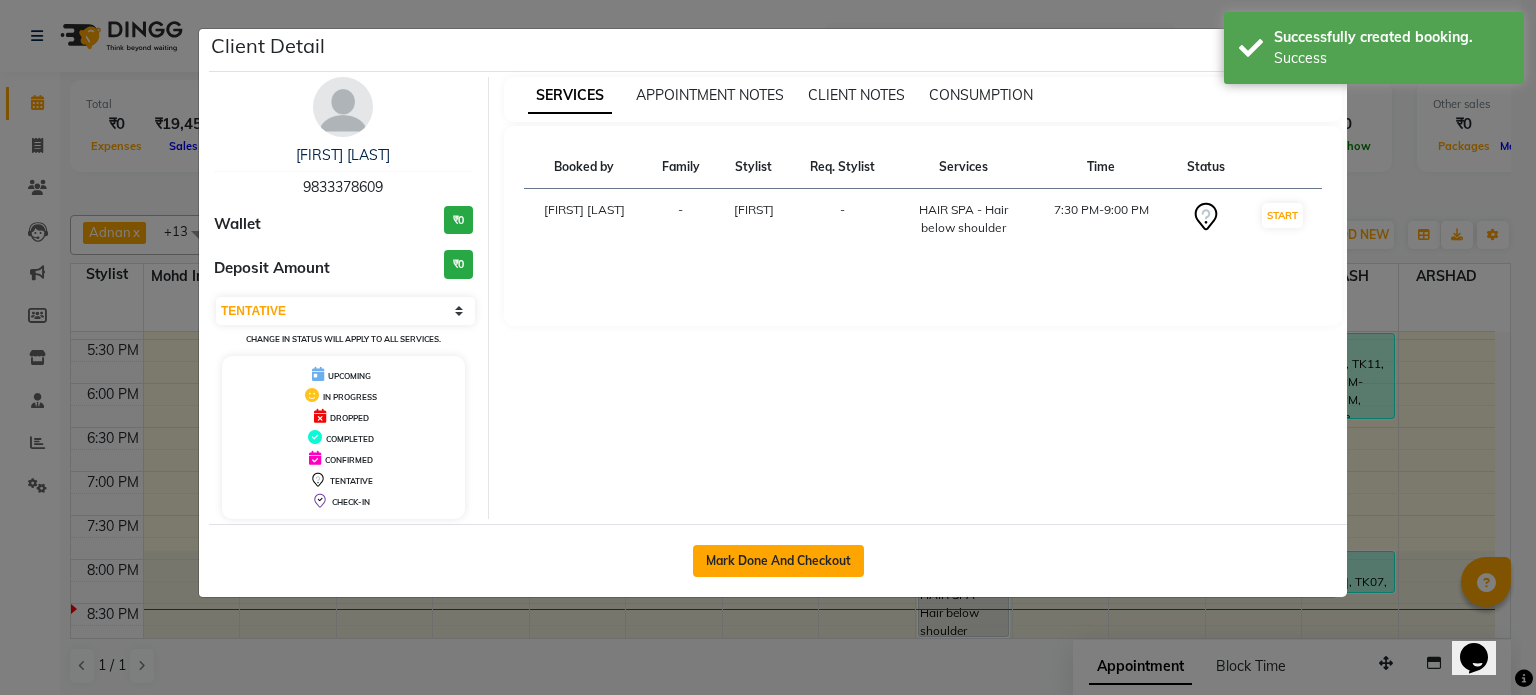 click on "Mark Done And Checkout" 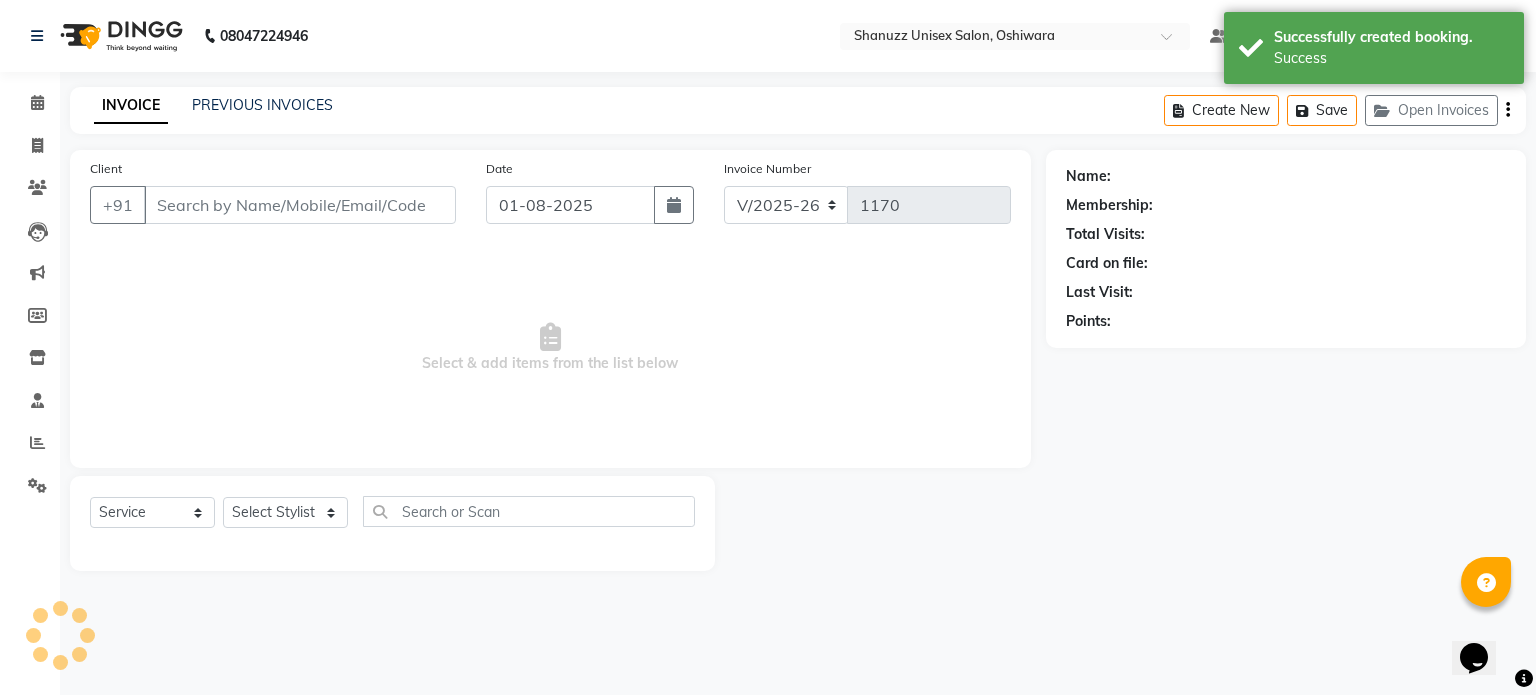 type on "9833378609" 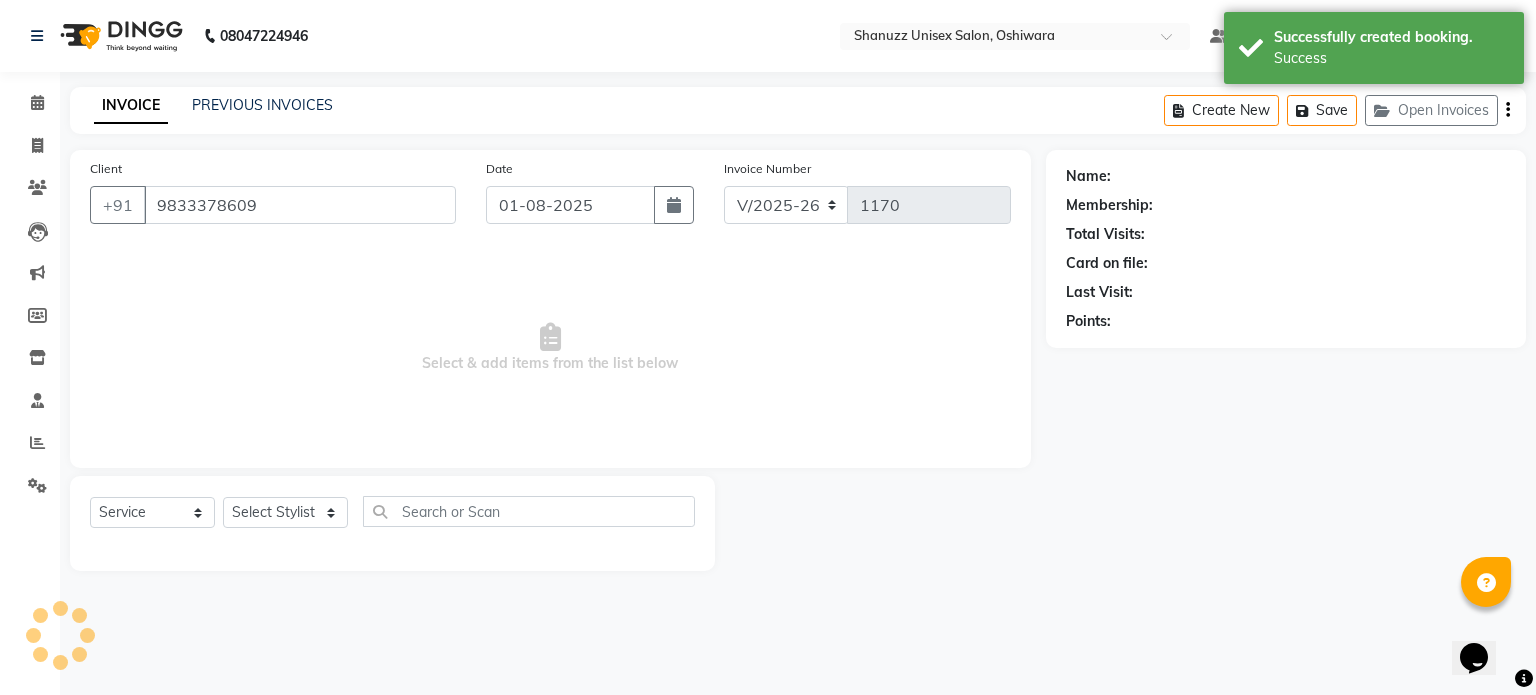 select on "71126" 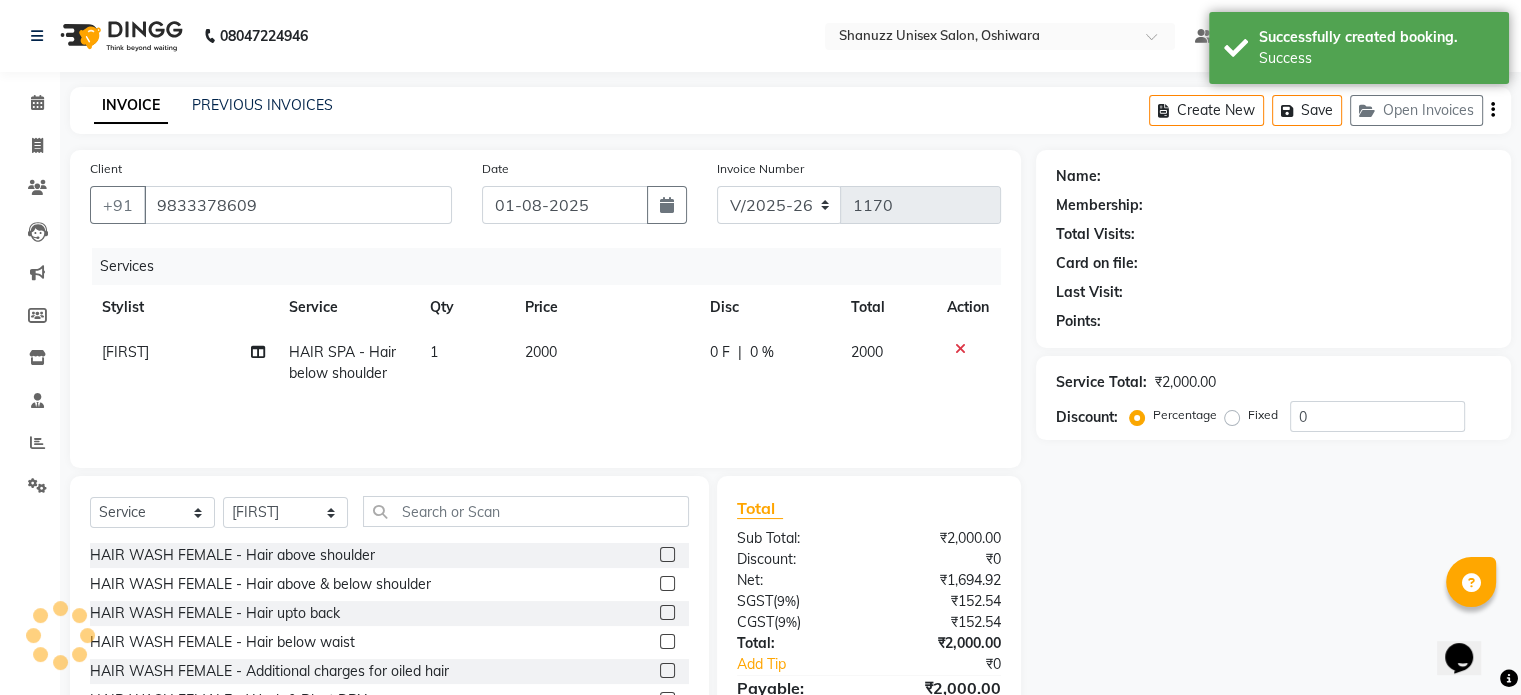 type on "20" 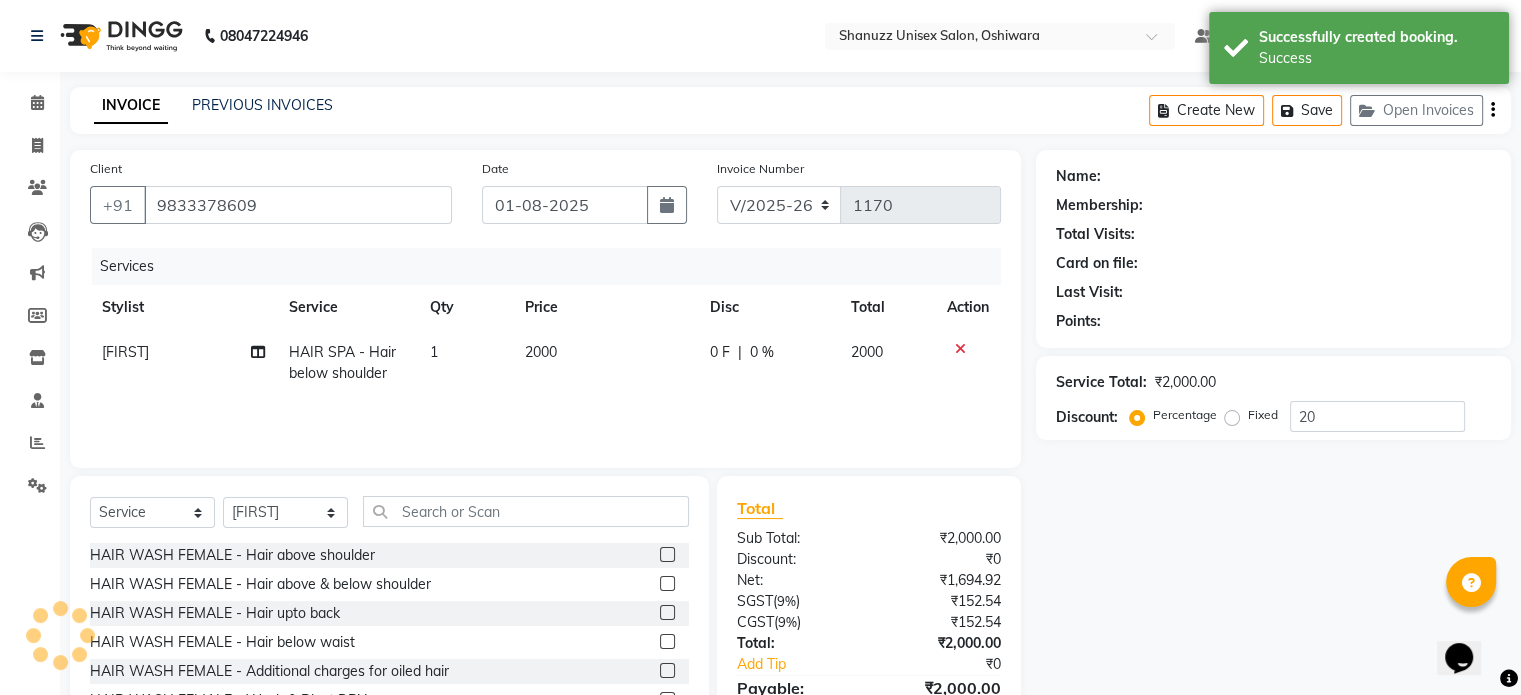 select on "1: Object" 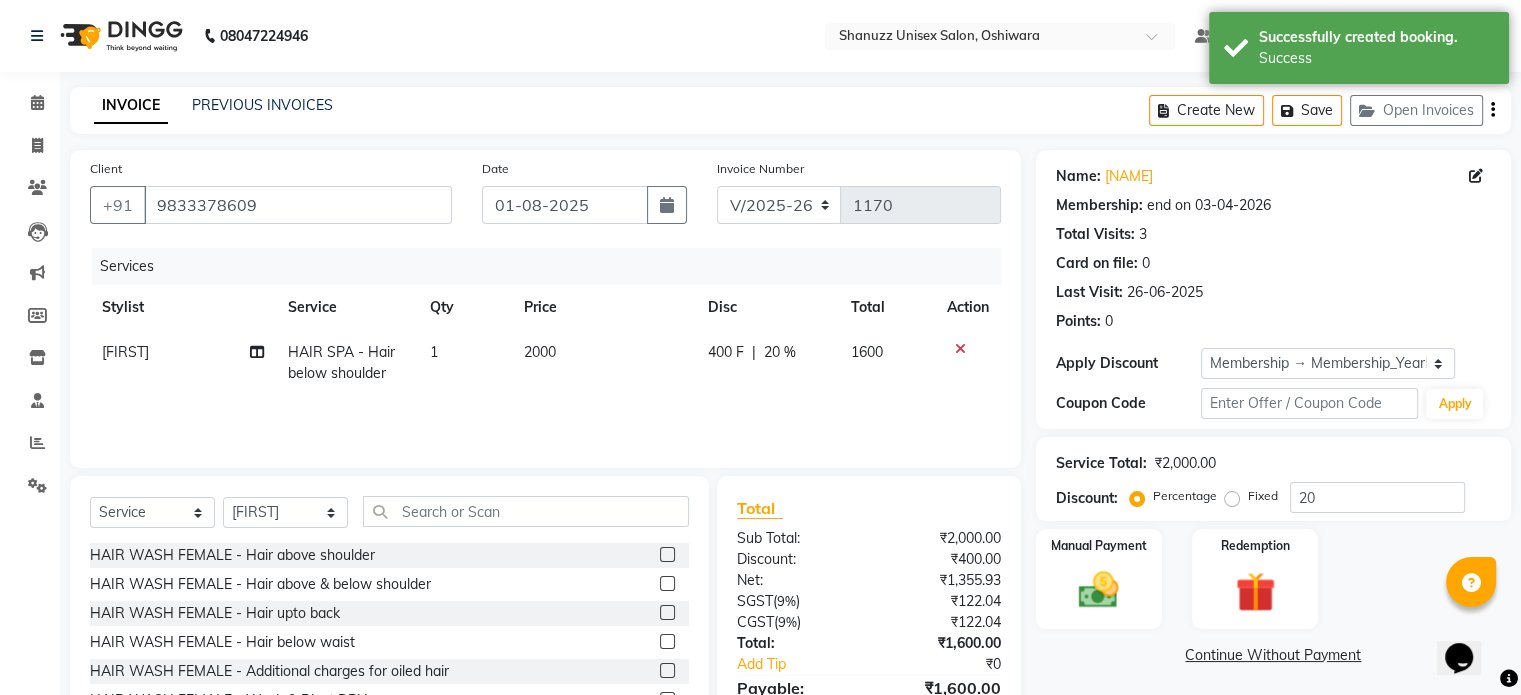 click on "2000" 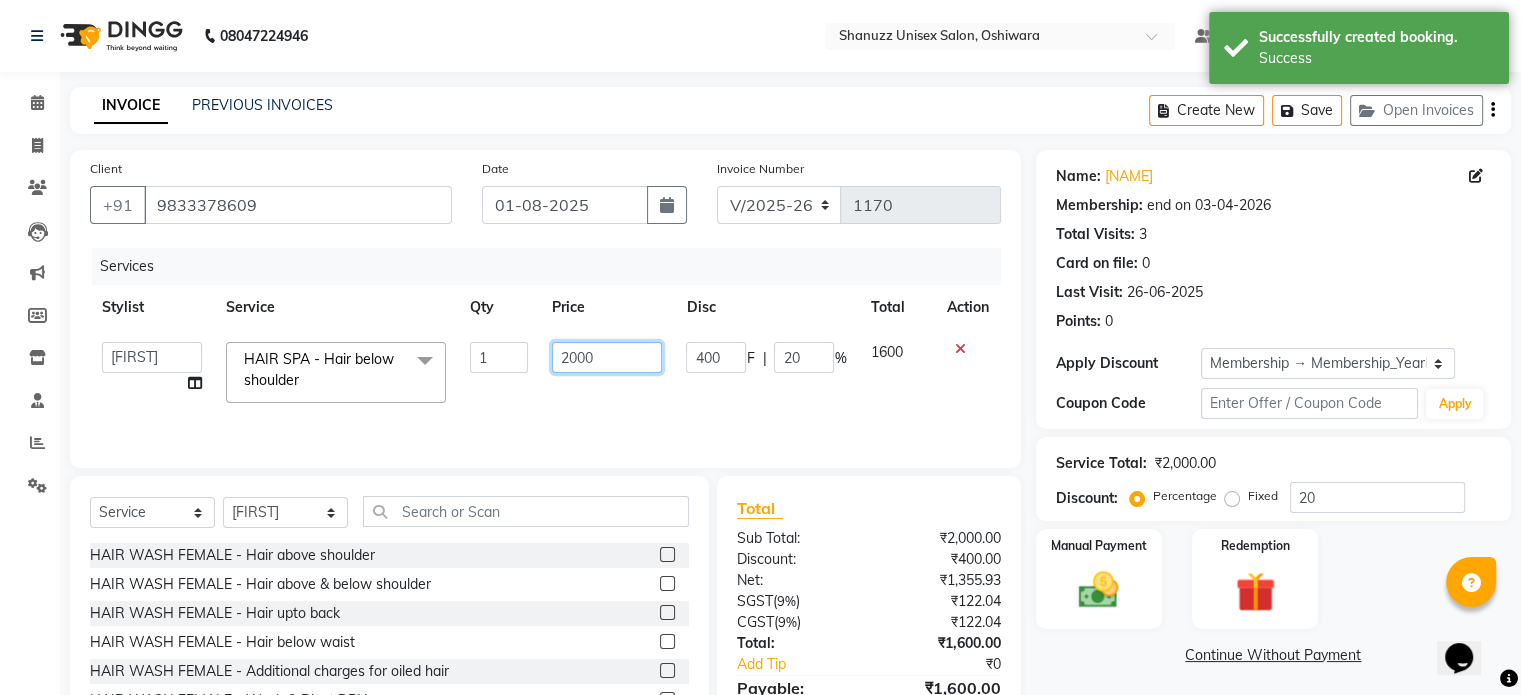 click on "2000" 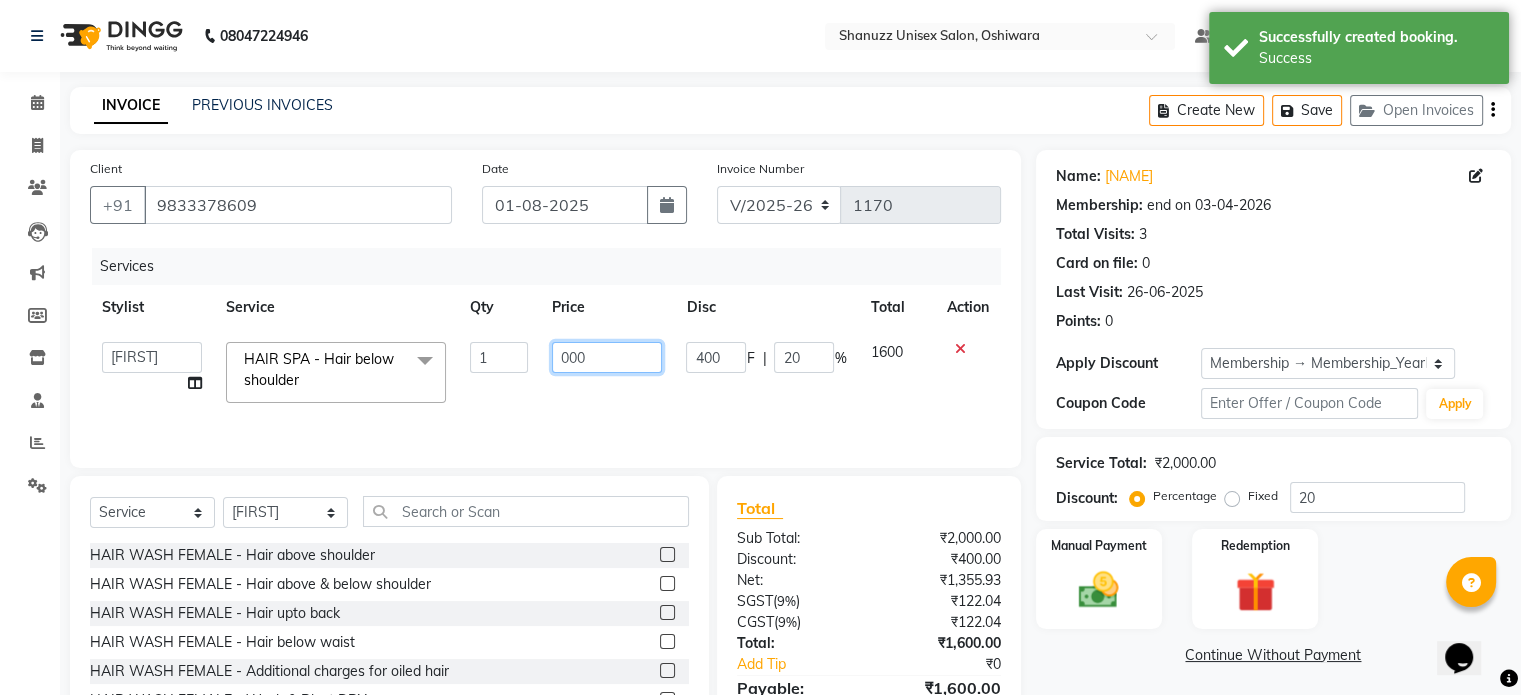type on "3000" 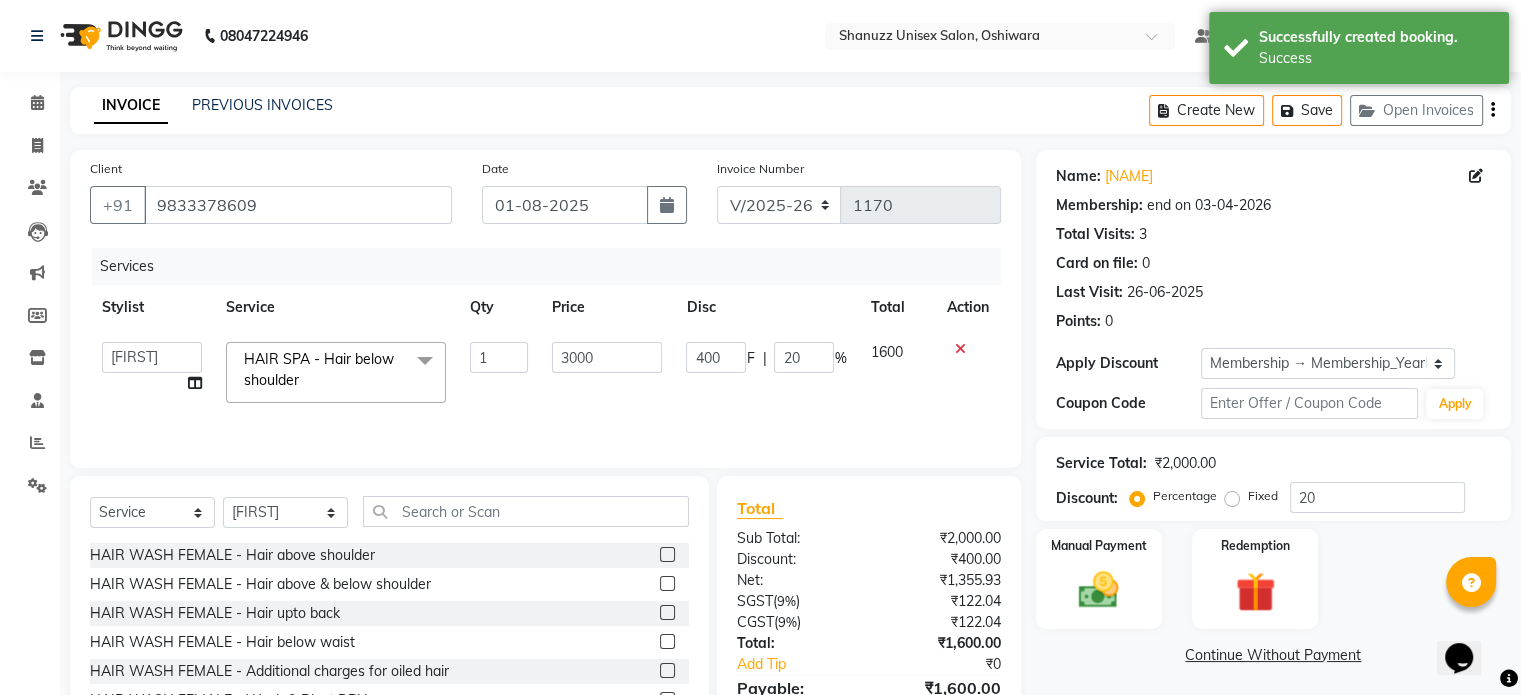 click on "Services Stylist Service Qty Price Disc Total Action  Adnan    ARSHAD   Asma    Derma Dynamics   Devesh   Francis (MO)   Gufran Mansuri   Harsh   Mohd Faizan   Mohd Imran    Omkar   Osama Patel   Rohan    ROSHAN   Salvana Motha   SAM   Shahbaz (D)   Shahne Alam   SHAIREI   Shanu Sir (F)   Shanuzz (Oshiwara)   Shanuzz Salon, Andheri   Siddhi    SUBHASH    Tanishka Panchal   VARSHADA JUVALE   YASH    HAIR SPA  - Hair below shoulder  x HAIR WASH FEMALE - Hair above shoulder HAIR WASH FEMALE - Hair above & below shoulder HAIR WASH FEMALE - Hair upto back HAIR WASH FEMALE - Hair below waist HAIR WASH FEMALE - Additional charges for oiled hair HAIR WASH FEMALE - Wash & Blast DRY BEARD COLOR SIDE LOCKS THREADING PERMING  CONSULTATION HAIR WASH MALE - Wash / Style HAIR WASH MALE - Style HAIR WASH MALE - Additional charges for oiled hair Basique FEMALE Haircut - By Experienced Hairdresser (3+ Years of Experience) Basique FEMALE Haircut - By Seasoned Hairdresser (10+ Years of Experience) BLOWDRY - Hair upto back 1 400" 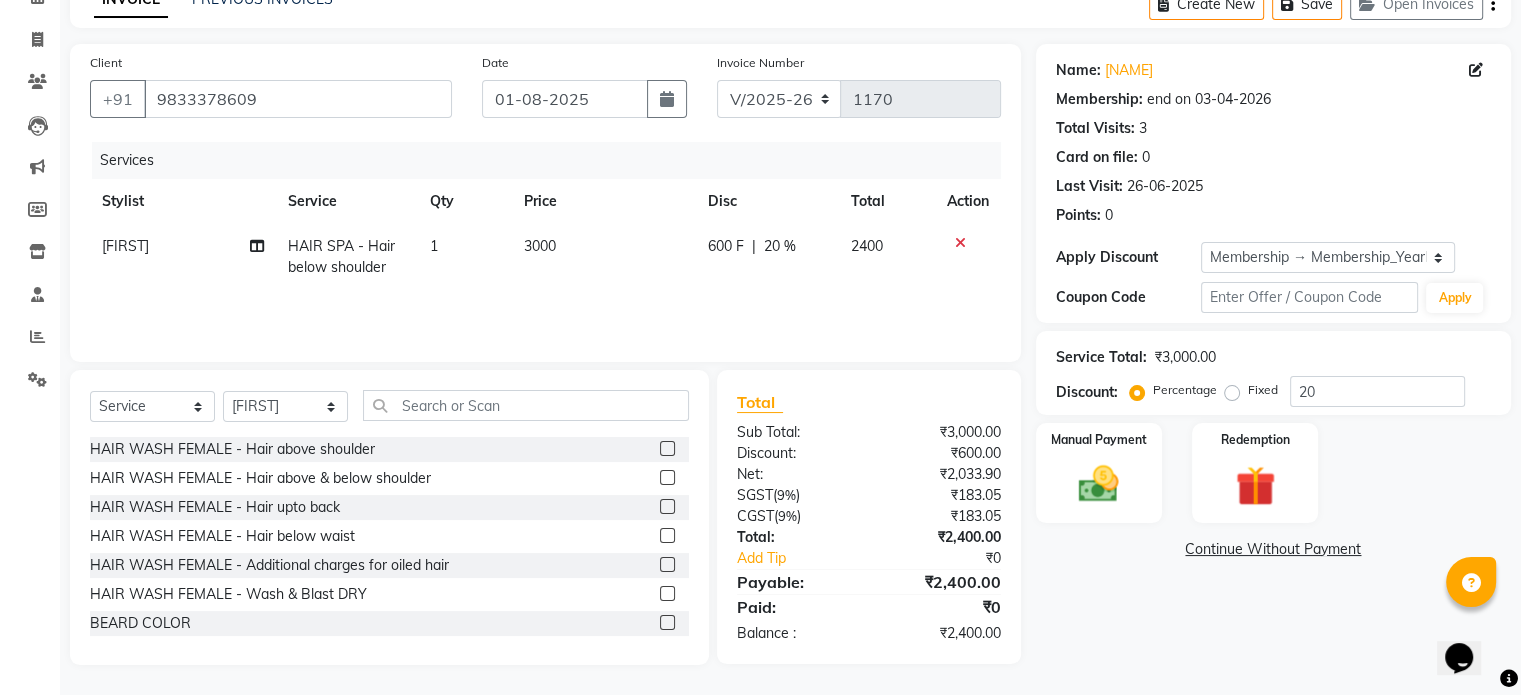 scroll, scrollTop: 0, scrollLeft: 0, axis: both 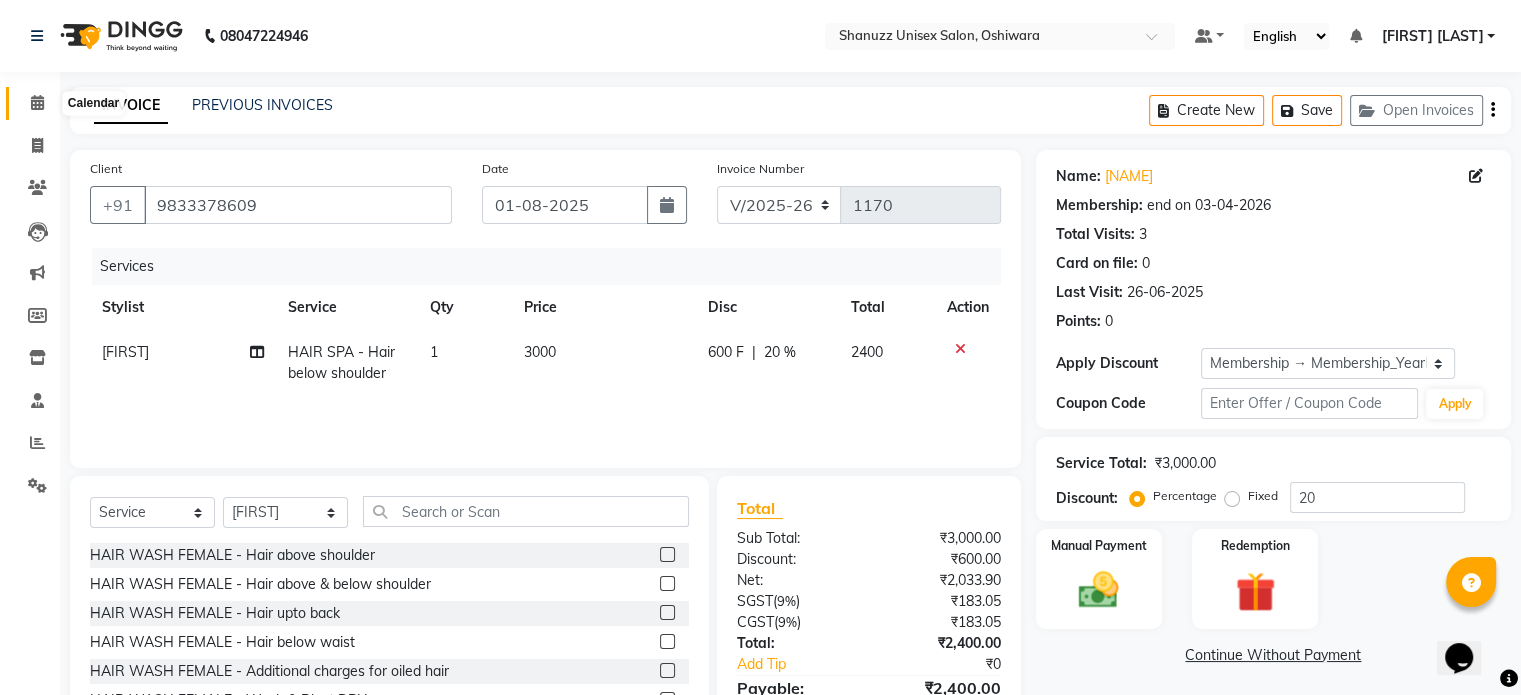click 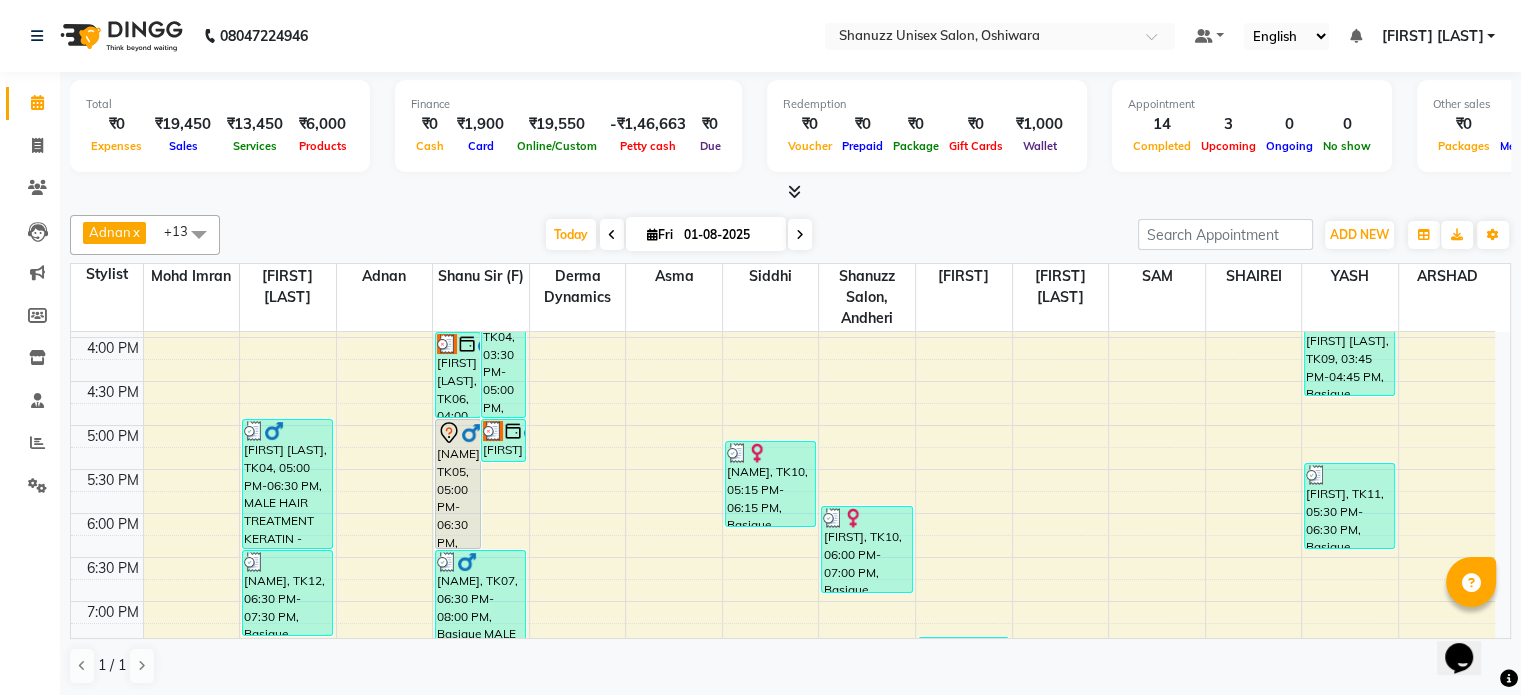scroll, scrollTop: 740, scrollLeft: 0, axis: vertical 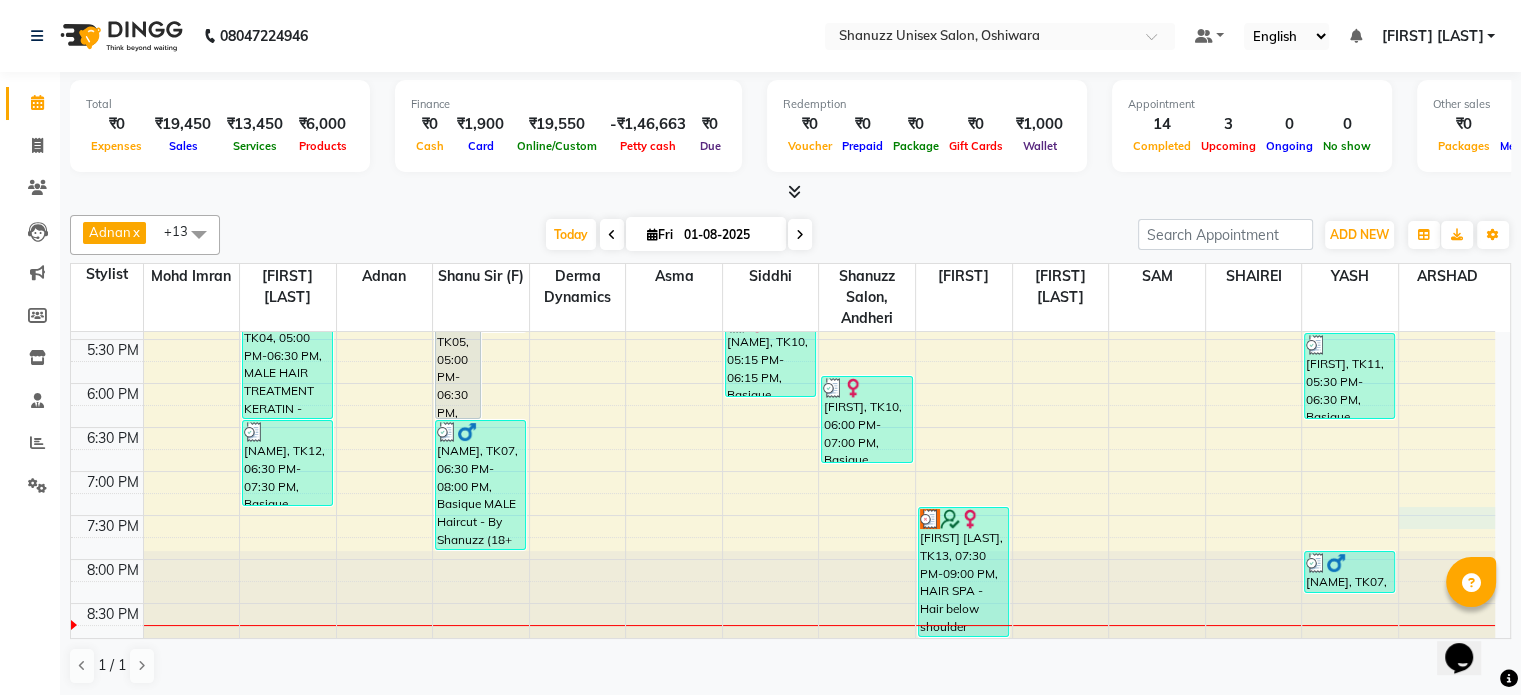 click on "9:00 AM 9:30 AM 10:00 AM 10:30 AM 11:00 AM 11:30 AM 12:00 PM 12:30 PM 1:00 PM 1:30 PM 2:00 PM 2:30 PM 3:00 PM 3:30 PM 4:00 PM 4:30 PM 5:00 PM 5:30 PM 6:00 PM 6:30 PM 7:00 PM 7:30 PM 8:00 PM 8:30 PM     GEETA UTTAMANI, TK08, 02:30 PM-03:30 PM, Basique MALE Haircut - By Seasoned Hairdresser (10+ Years of Experience)     GEETA UTTAMANI, TK08, 03:00 PM-04:00 PM, SHAVE / BEARD TRIM - By Seasoned Hairdresser (10+ Years of Experience)     VISHWA SONI, TK04, 05:00 PM-06:30 PM, MALE HAIR TREATMENT KERATIN - KERATIN TREATMENT GLOBAL 4 Inch     AMREEN, TK12, 06:30 PM-07:30 PM, Basique FEMALE Haircut - By Seasoned Hairdresser (10+ Years of Experience)
RAVI, TK02, 03:00 PM-03:45 PM, Basique MALE Haircut - By Shanuzz (18+ Years of Experience)     VISHWA SONI, TK04, 03:30 PM-05:00 PM, Basique MALE Haircut - By Shanuzz (18+ Years of Experience)     MUBEEN  HANIF BUKSH, TK06, 04:00 PM-05:00 PM, Basique FEMALE Haircut - By Shanuzz (18+ Years of Experience)" at bounding box center (783, 119) 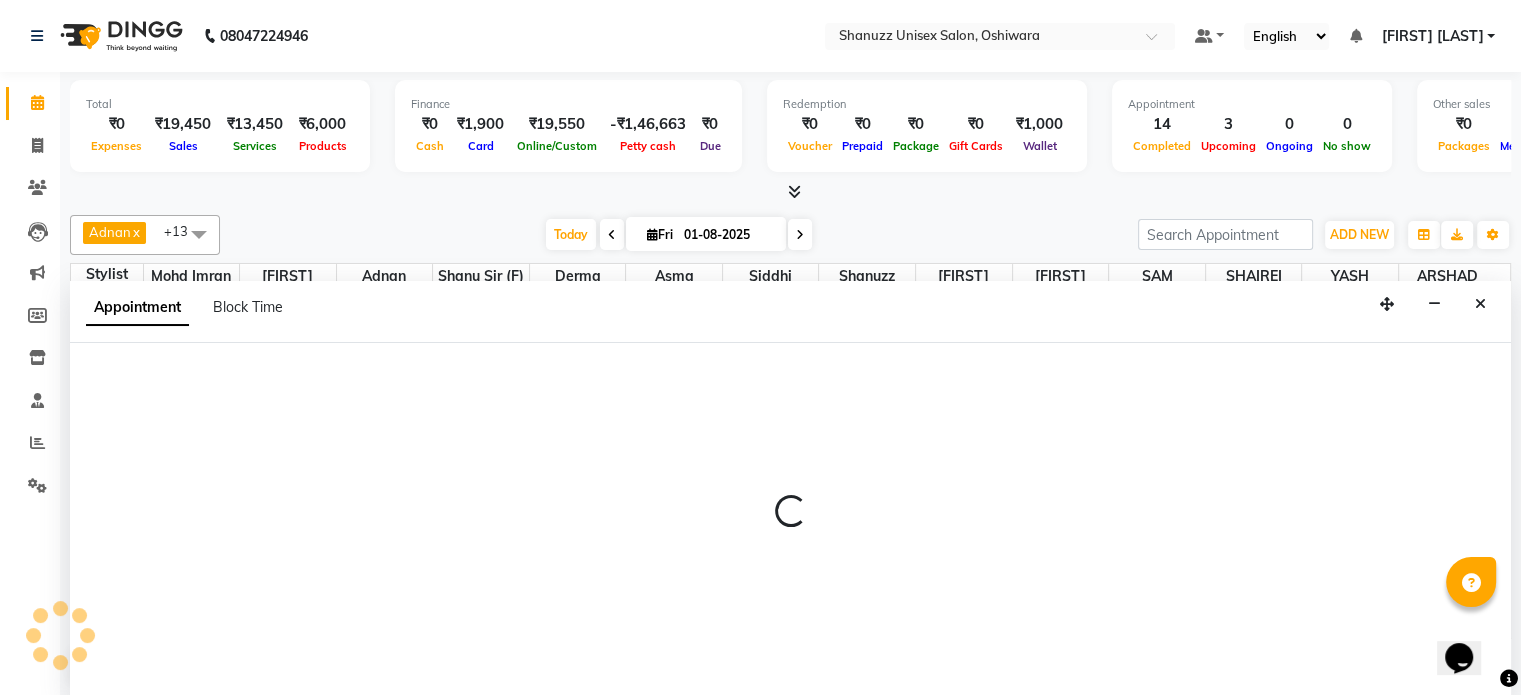 select on "85364" 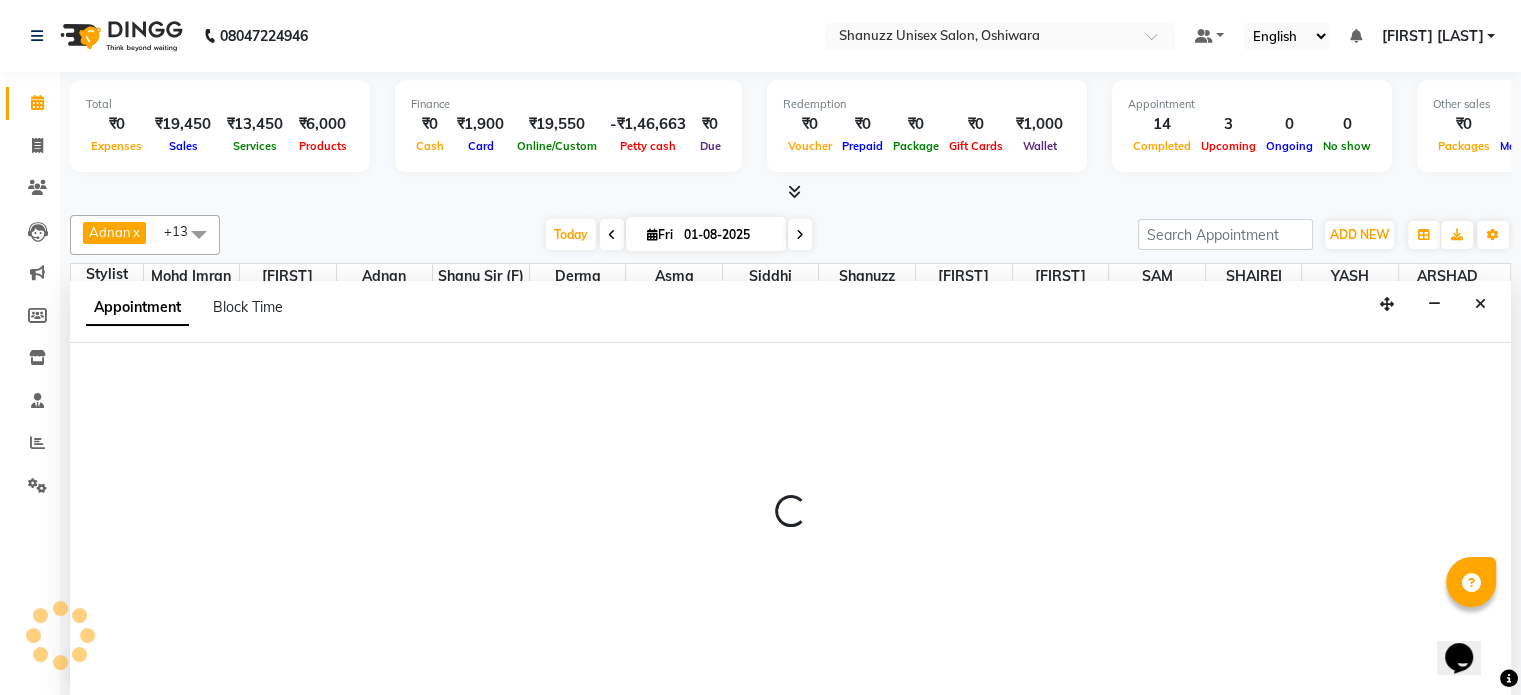 select on "tentative" 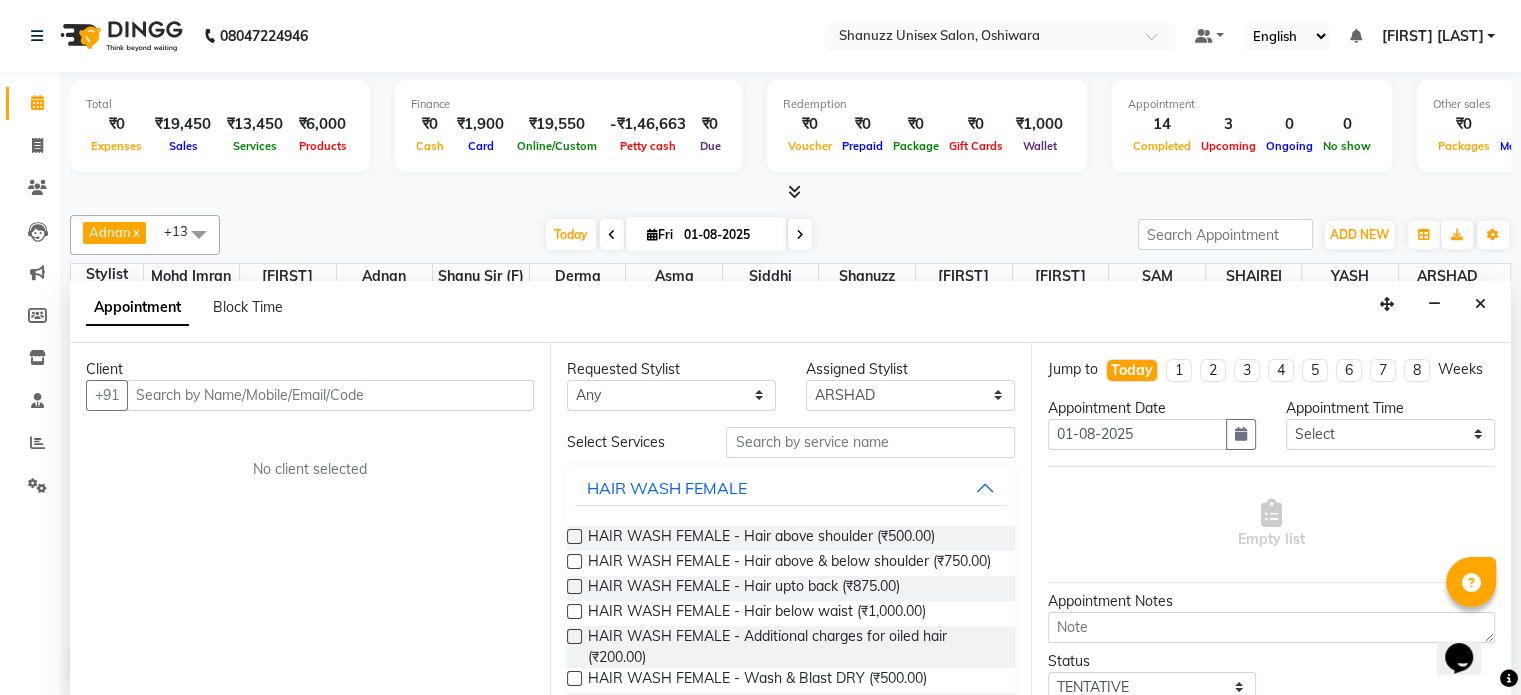 click at bounding box center (330, 395) 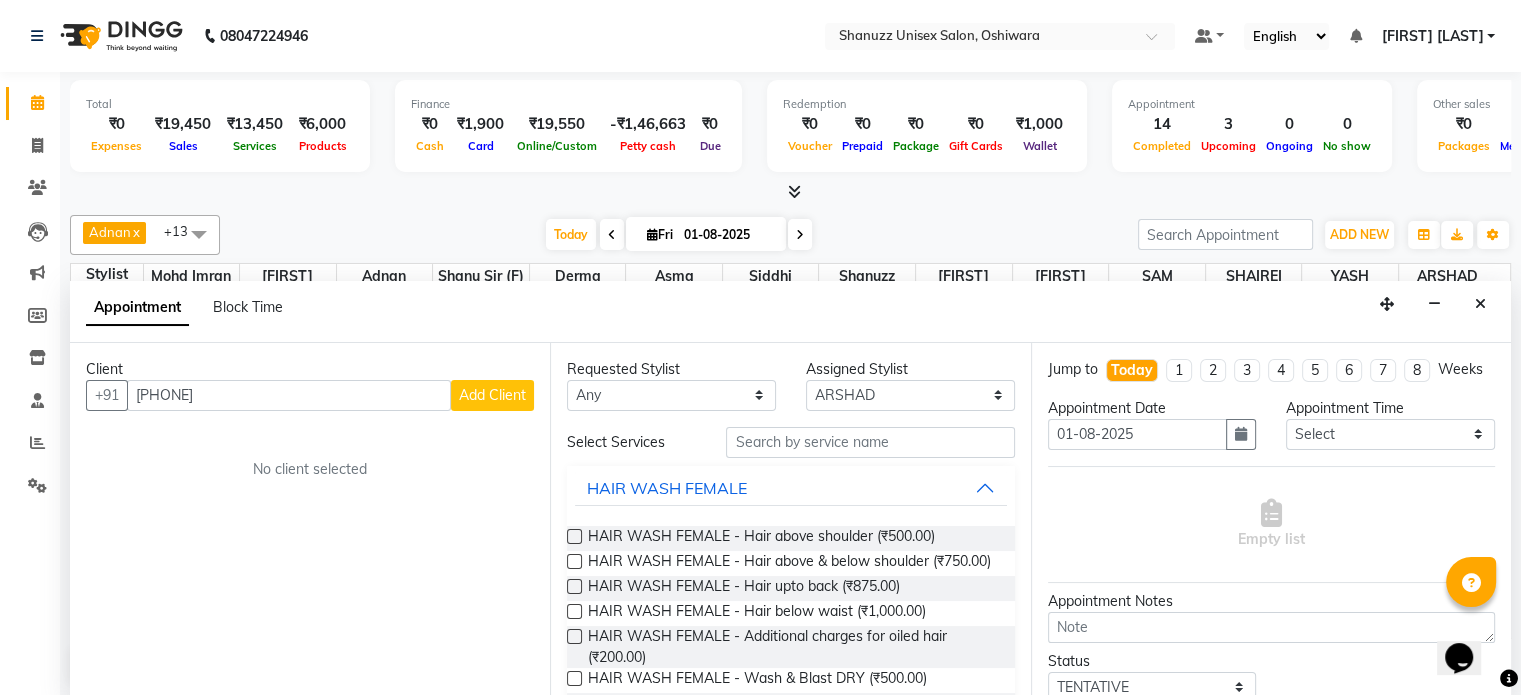type on "9854454646" 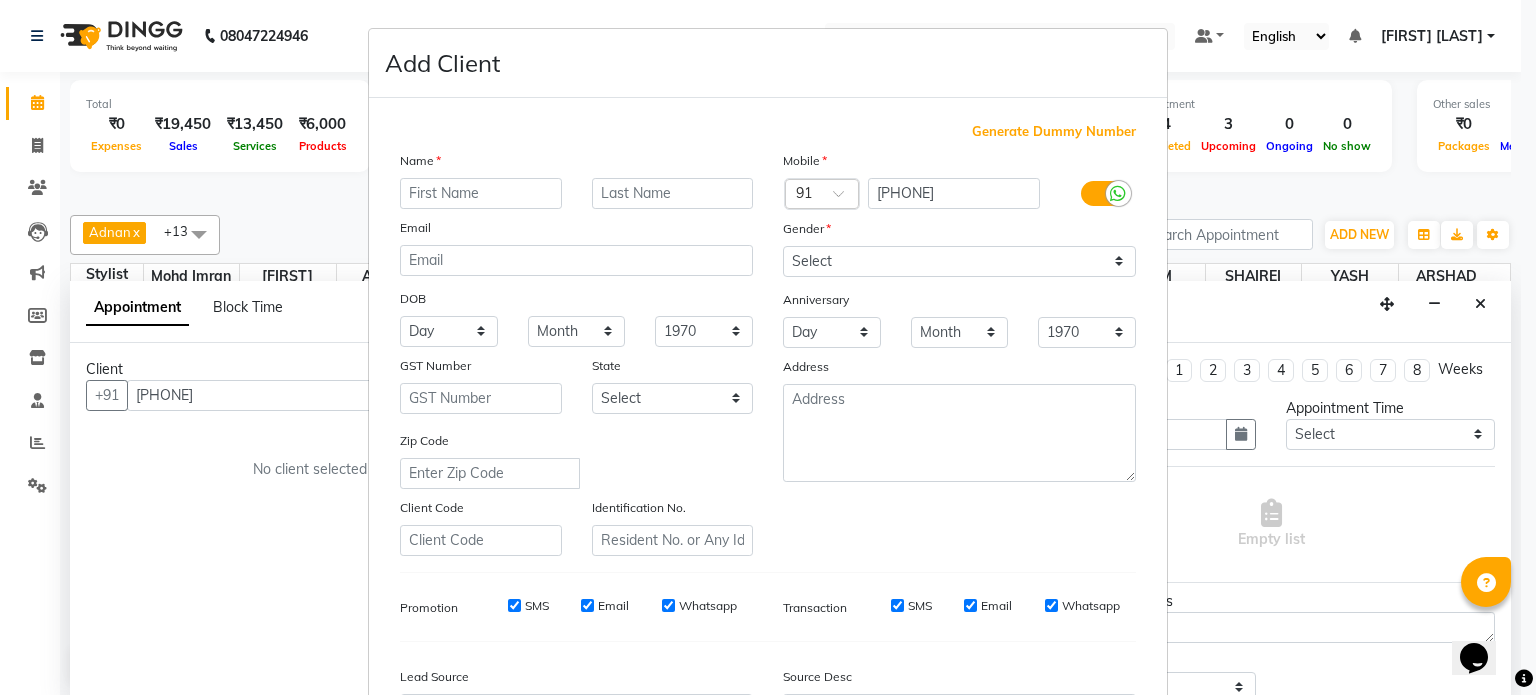 click at bounding box center [481, 193] 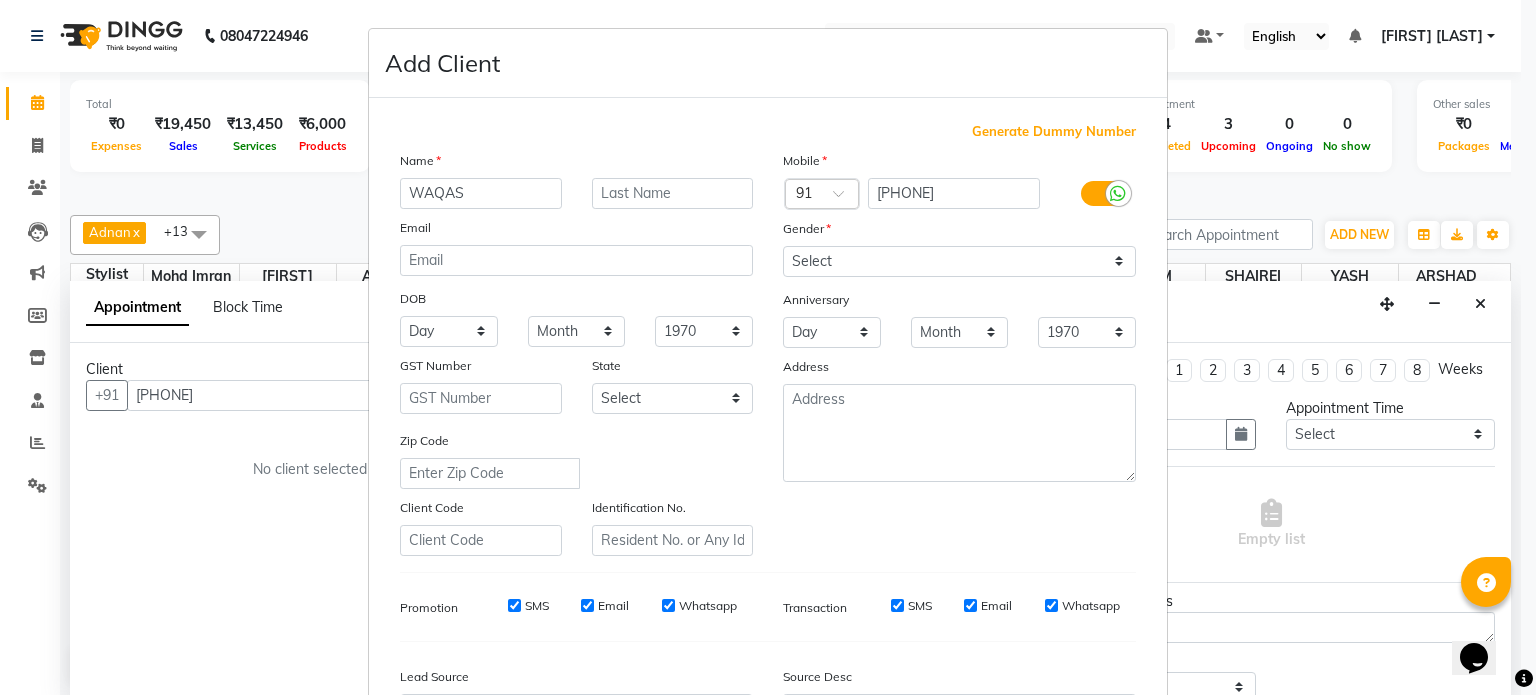 type on "WAQAS" 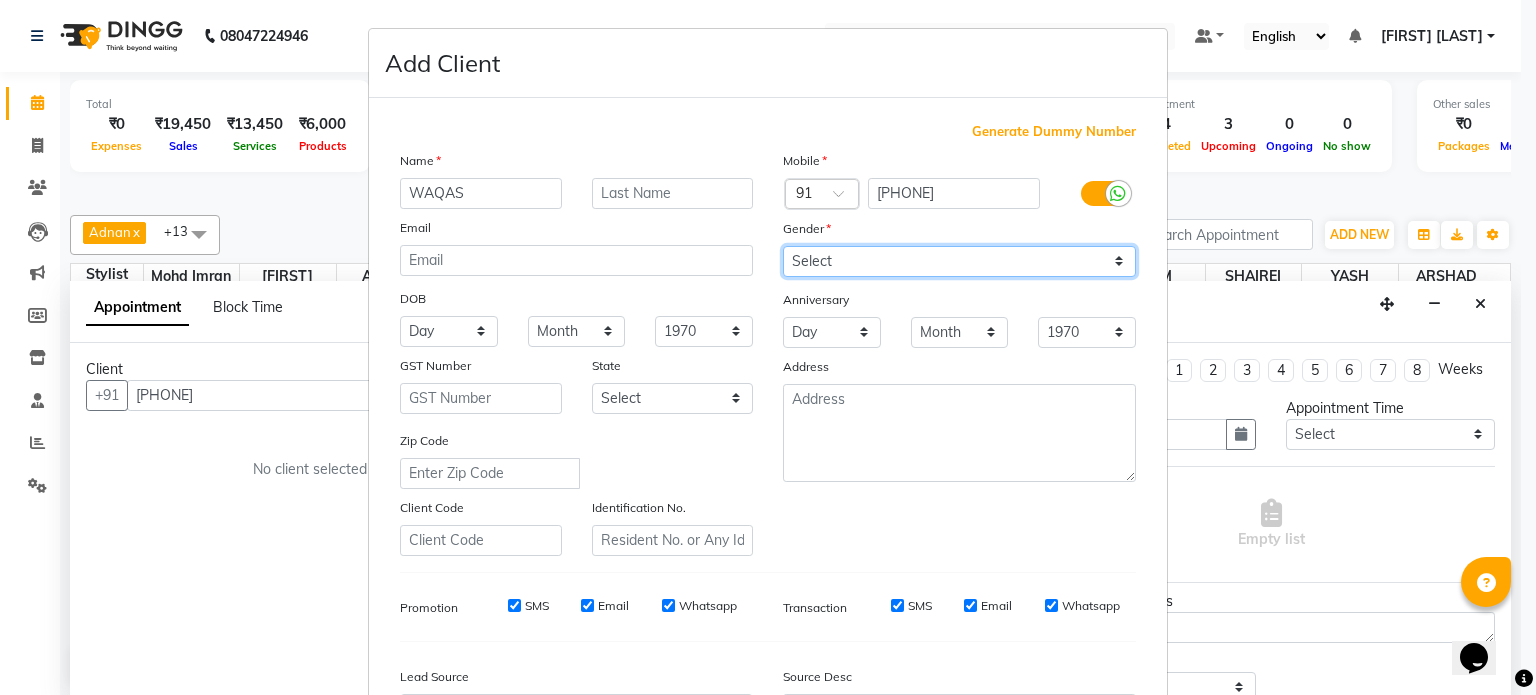 click on "Select Male Female Other Prefer Not To Say" at bounding box center [959, 261] 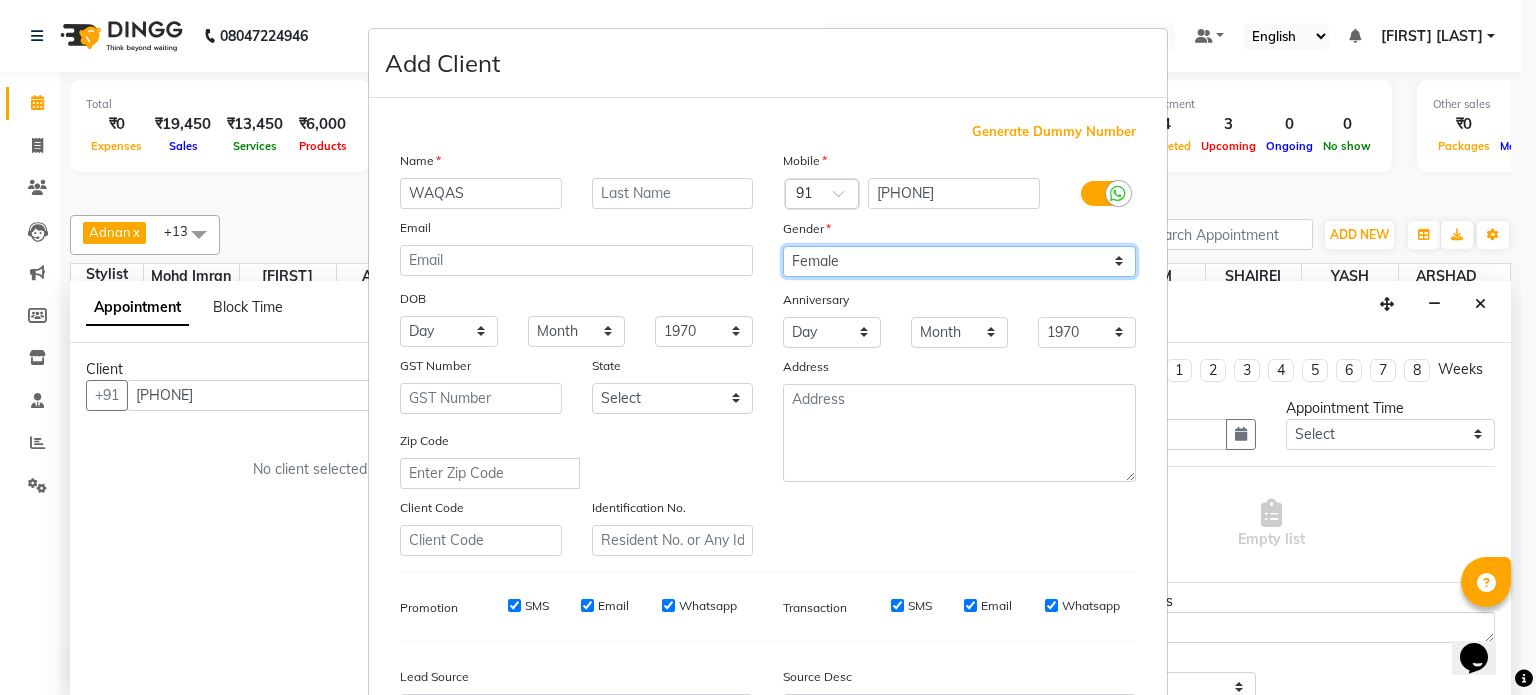 click on "Select Male Female Other Prefer Not To Say" at bounding box center (959, 261) 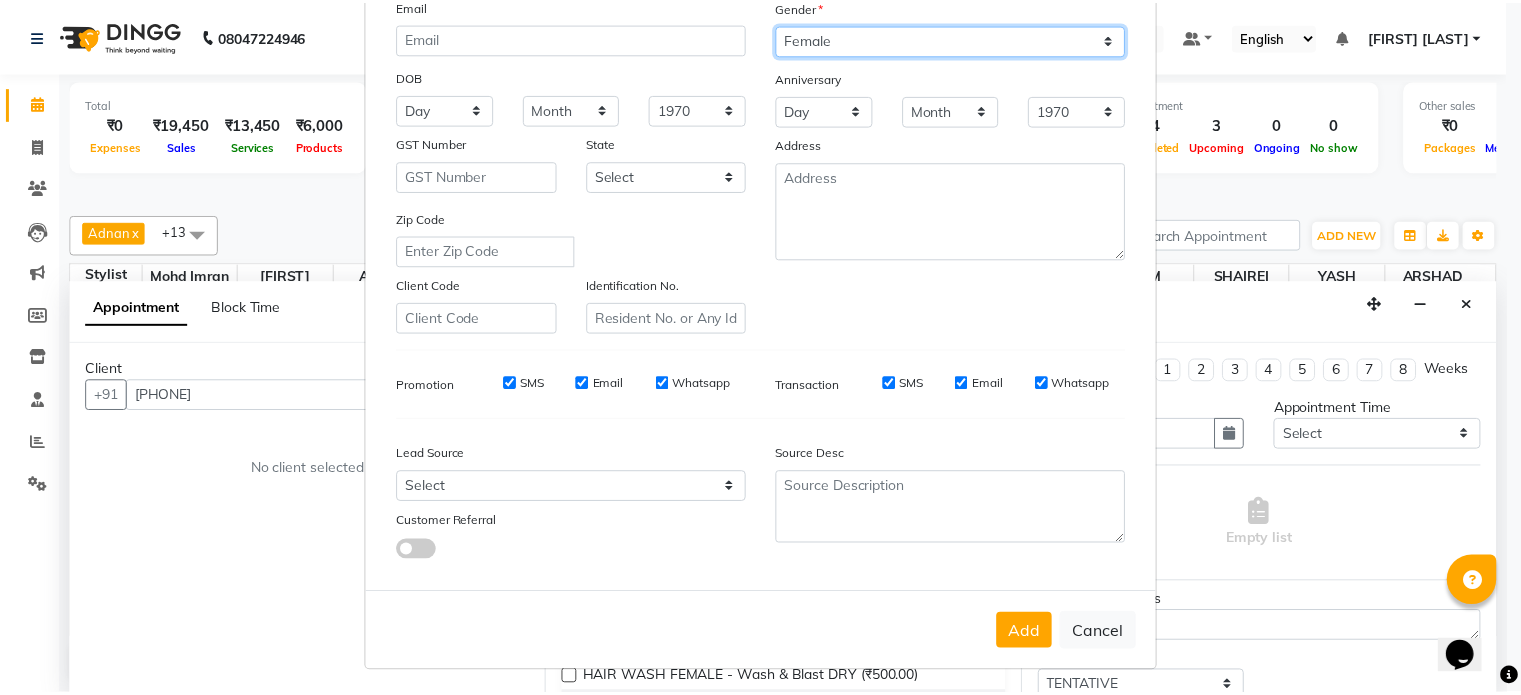 scroll, scrollTop: 237, scrollLeft: 0, axis: vertical 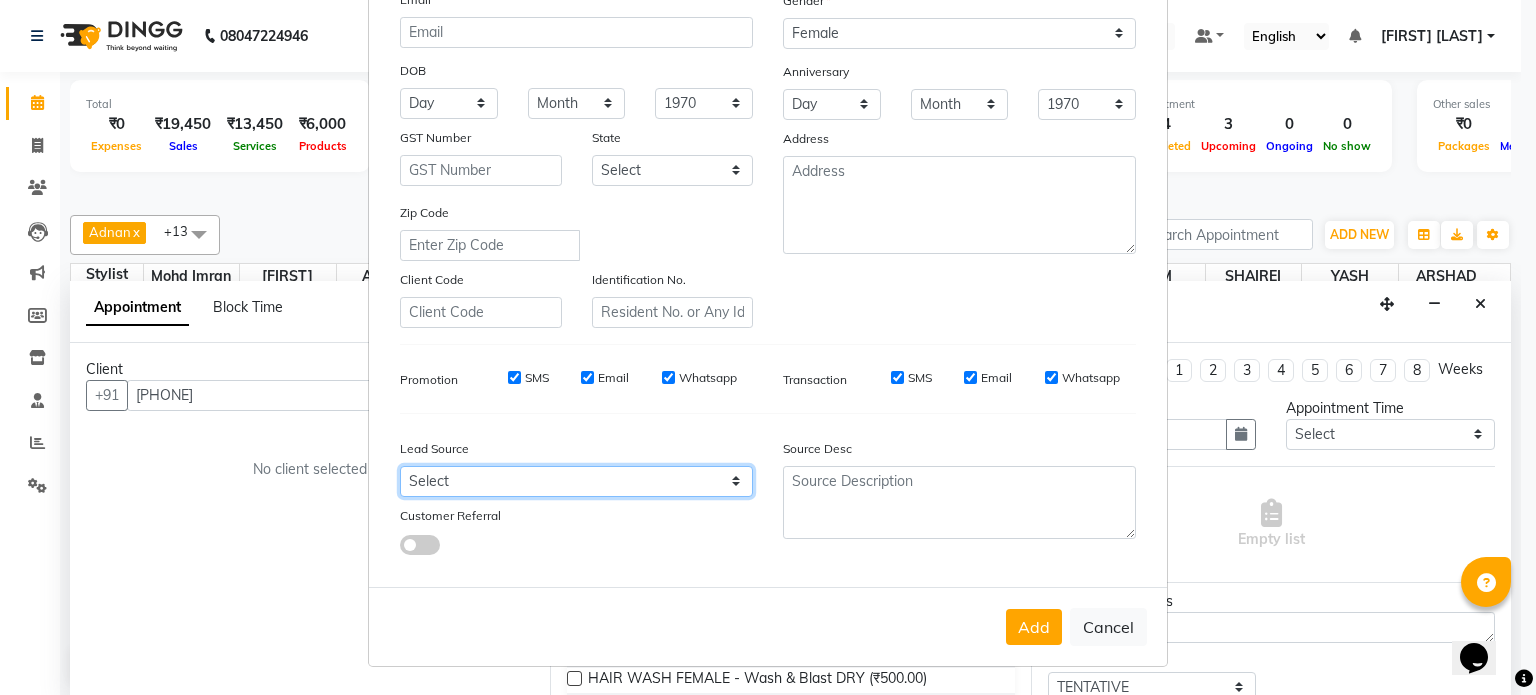 click on "Select Walk-in Referral Internet Friend Word of Mouth Advertisement Facebook JustDial Google Other" at bounding box center [576, 481] 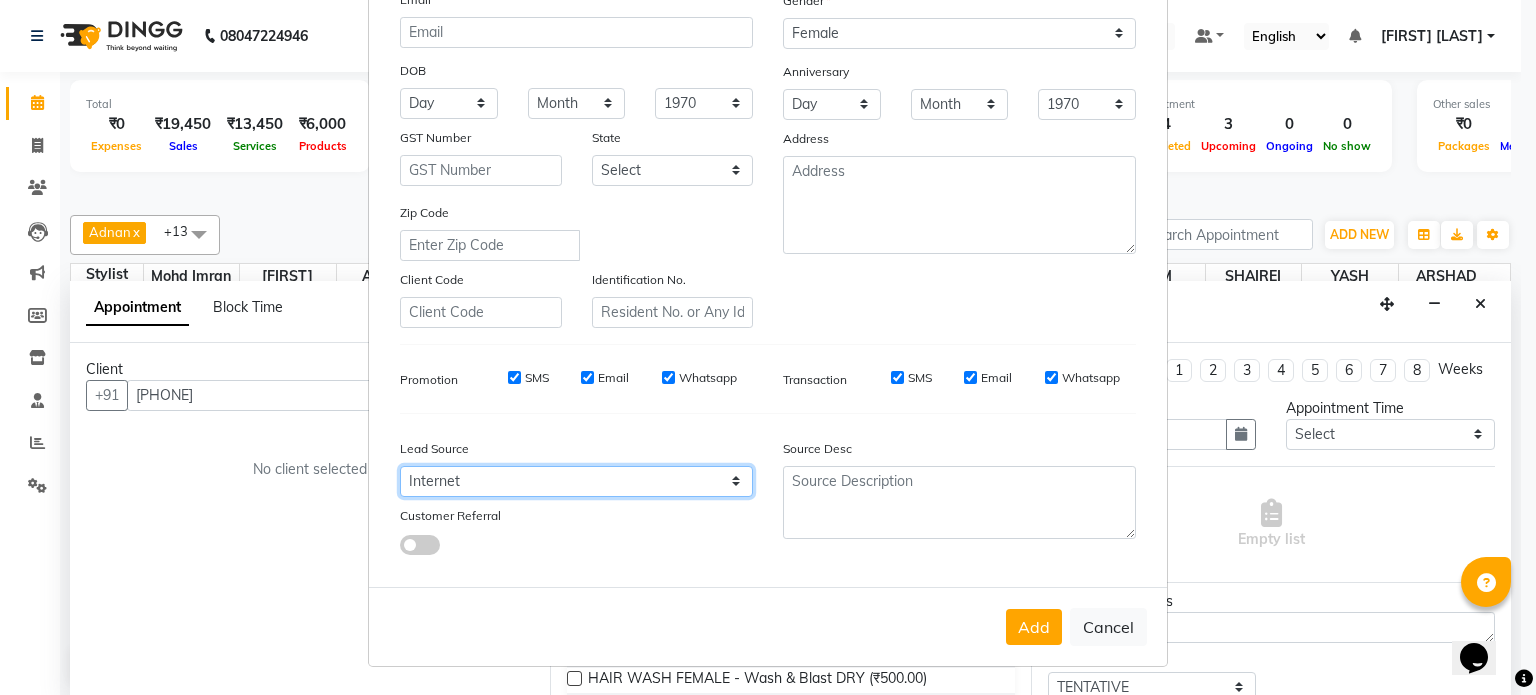 click on "Select Walk-in Referral Internet Friend Word of Mouth Advertisement Facebook JustDial Google Other" at bounding box center [576, 481] 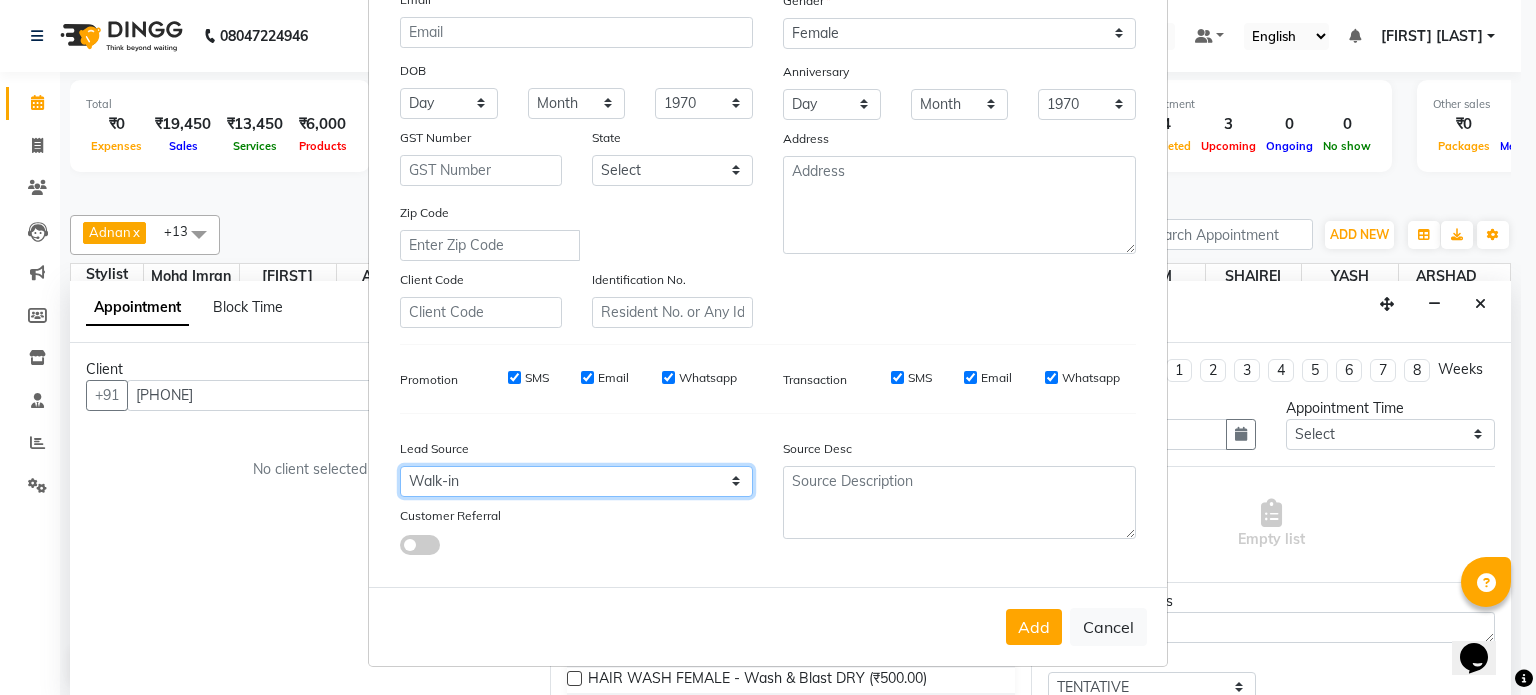 click on "Select Walk-in Referral Internet Friend Word of Mouth Advertisement Facebook JustDial Google Other" at bounding box center (576, 481) 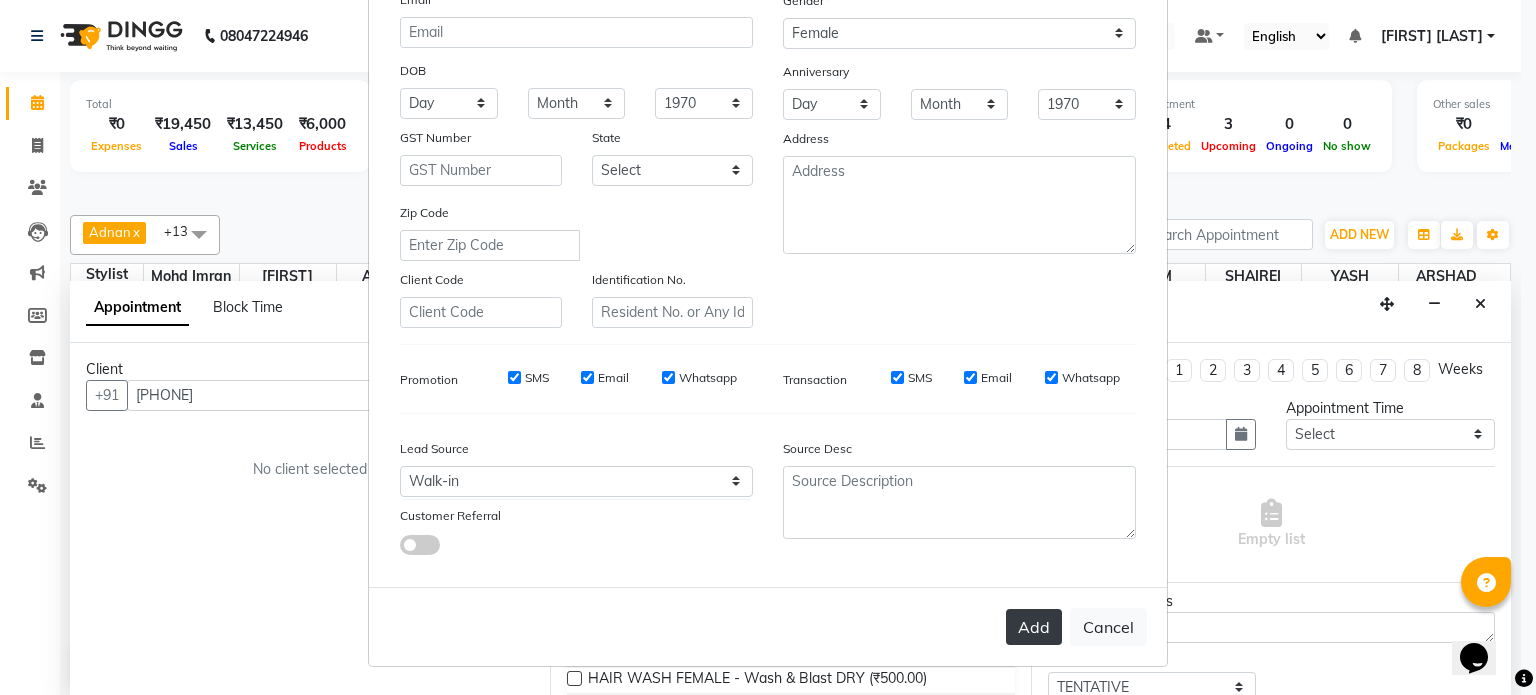 click on "Add" at bounding box center (1034, 627) 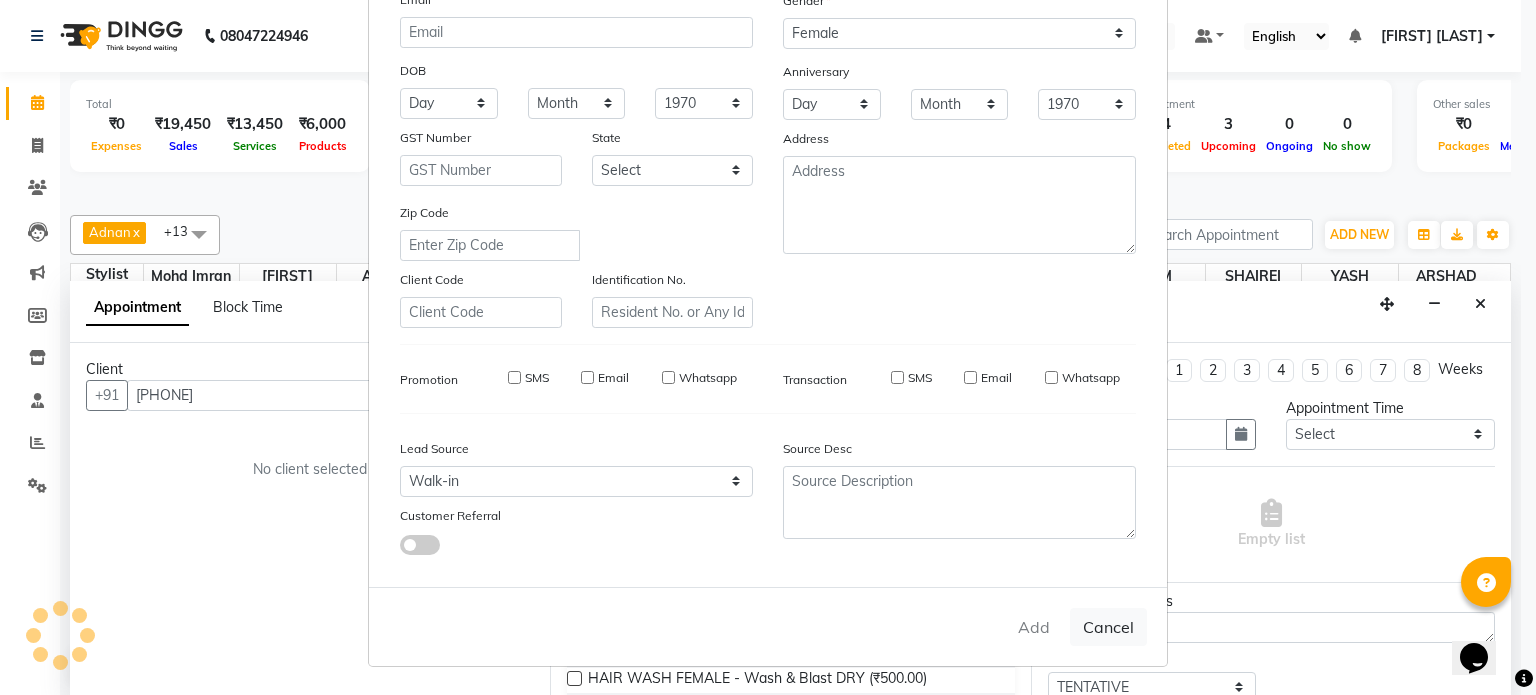 type 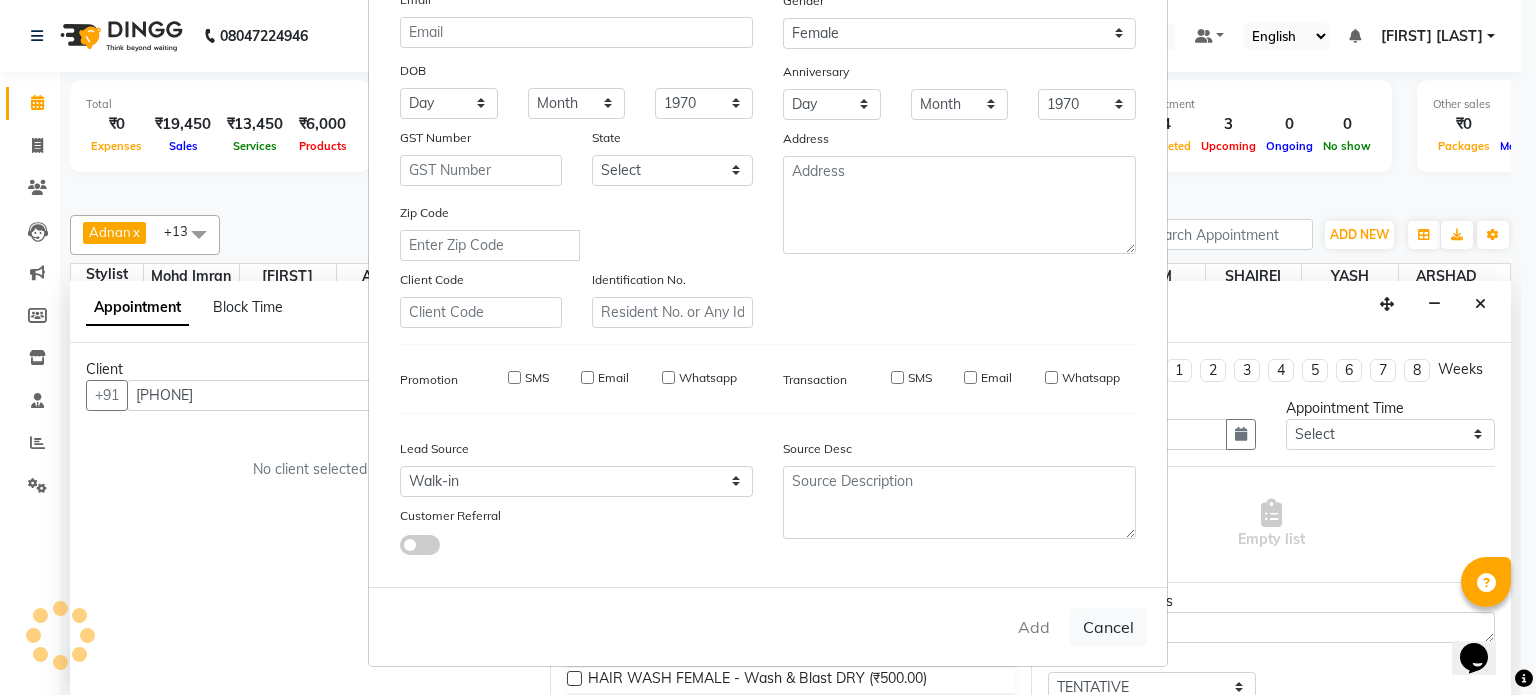 select 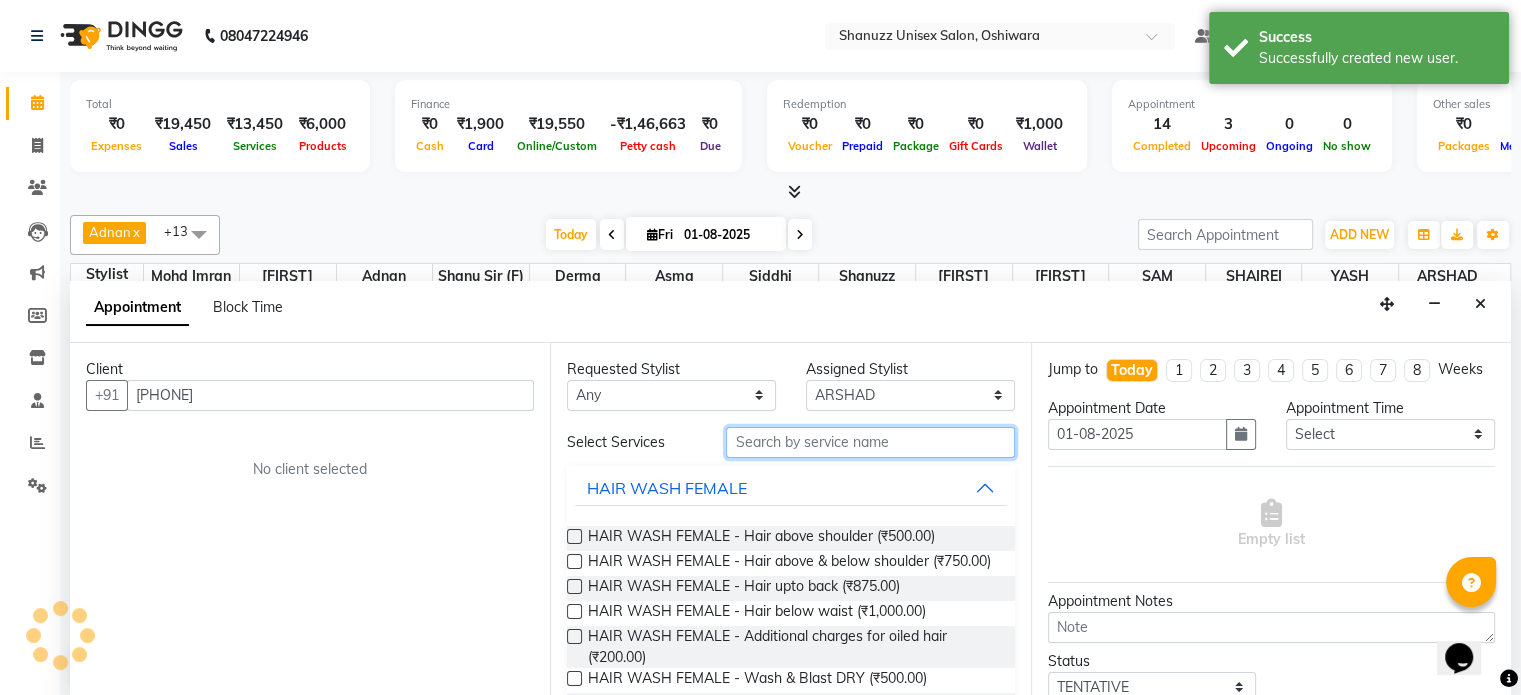 click at bounding box center [870, 442] 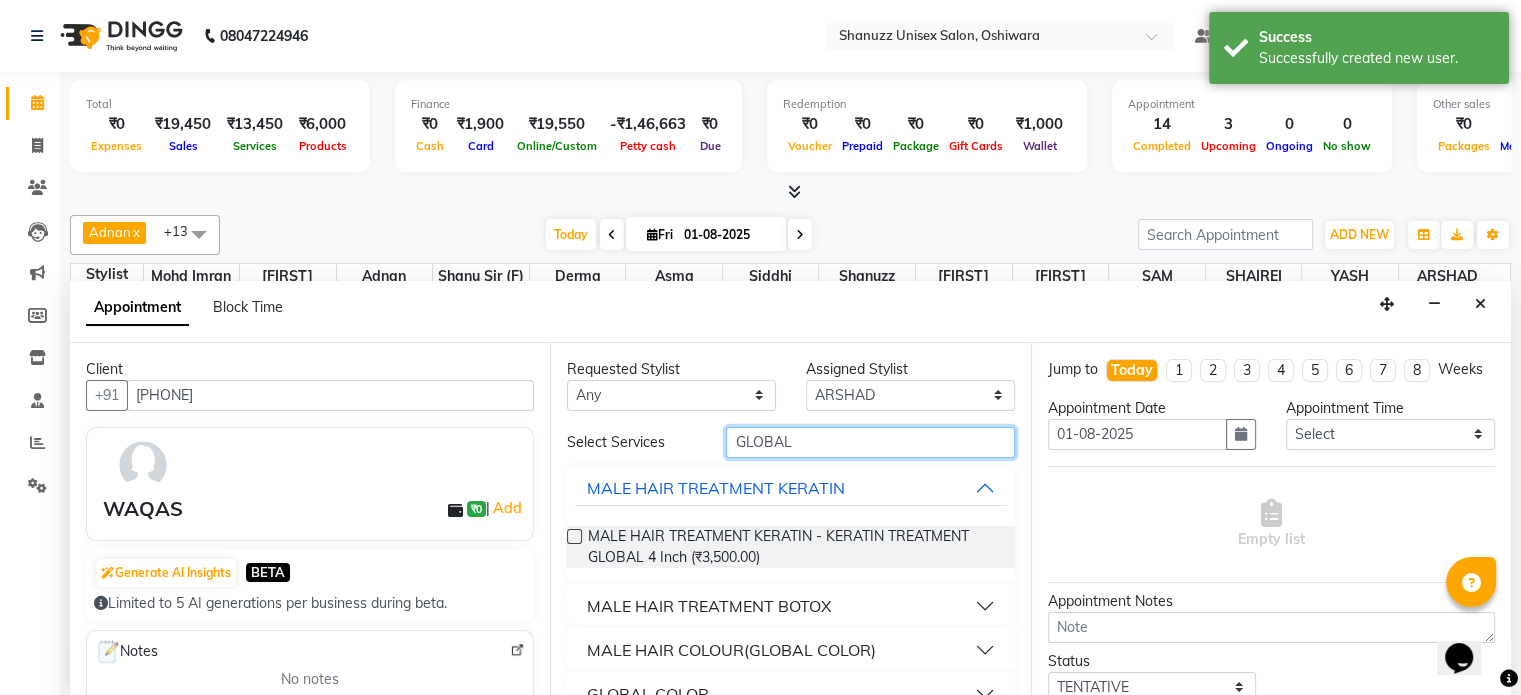 type on "GLOBAL" 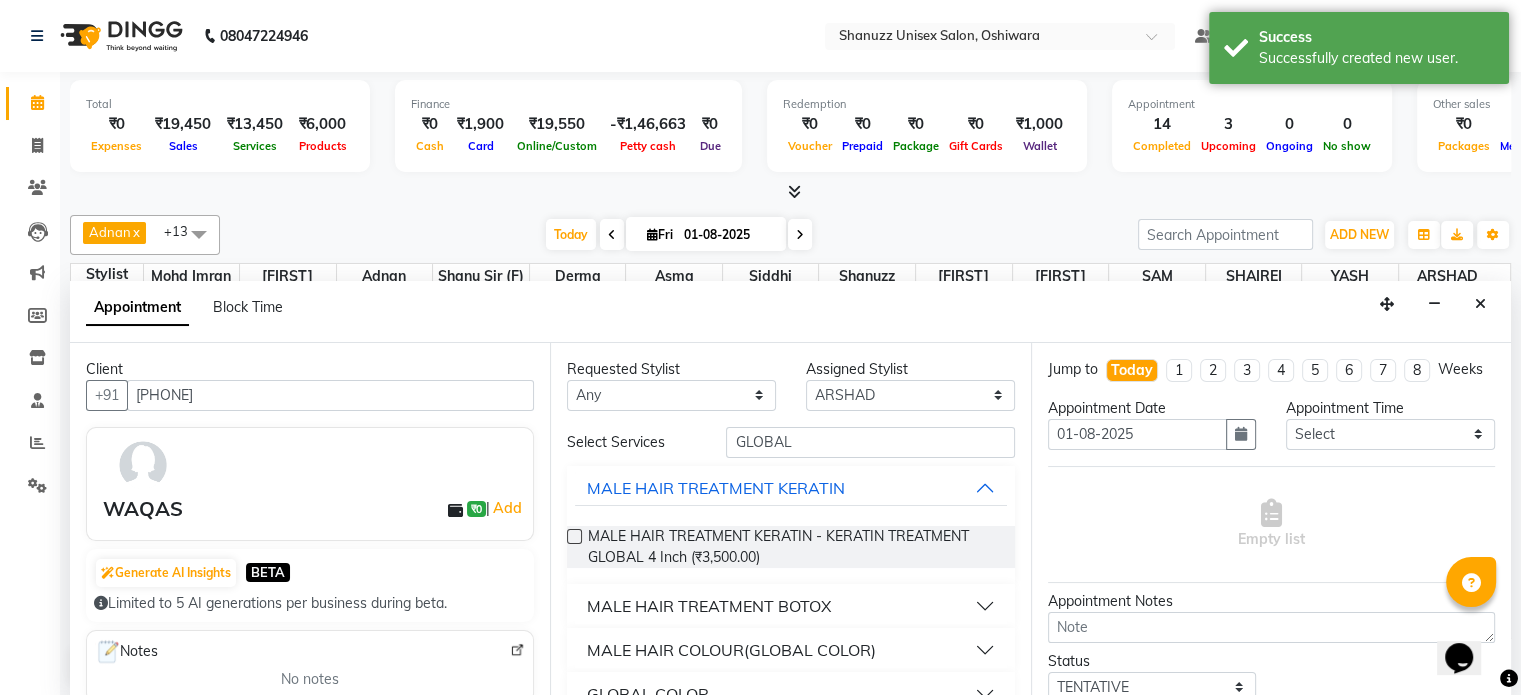 click on "MALE HAIR TREATMENT BOTOX" at bounding box center [709, 606] 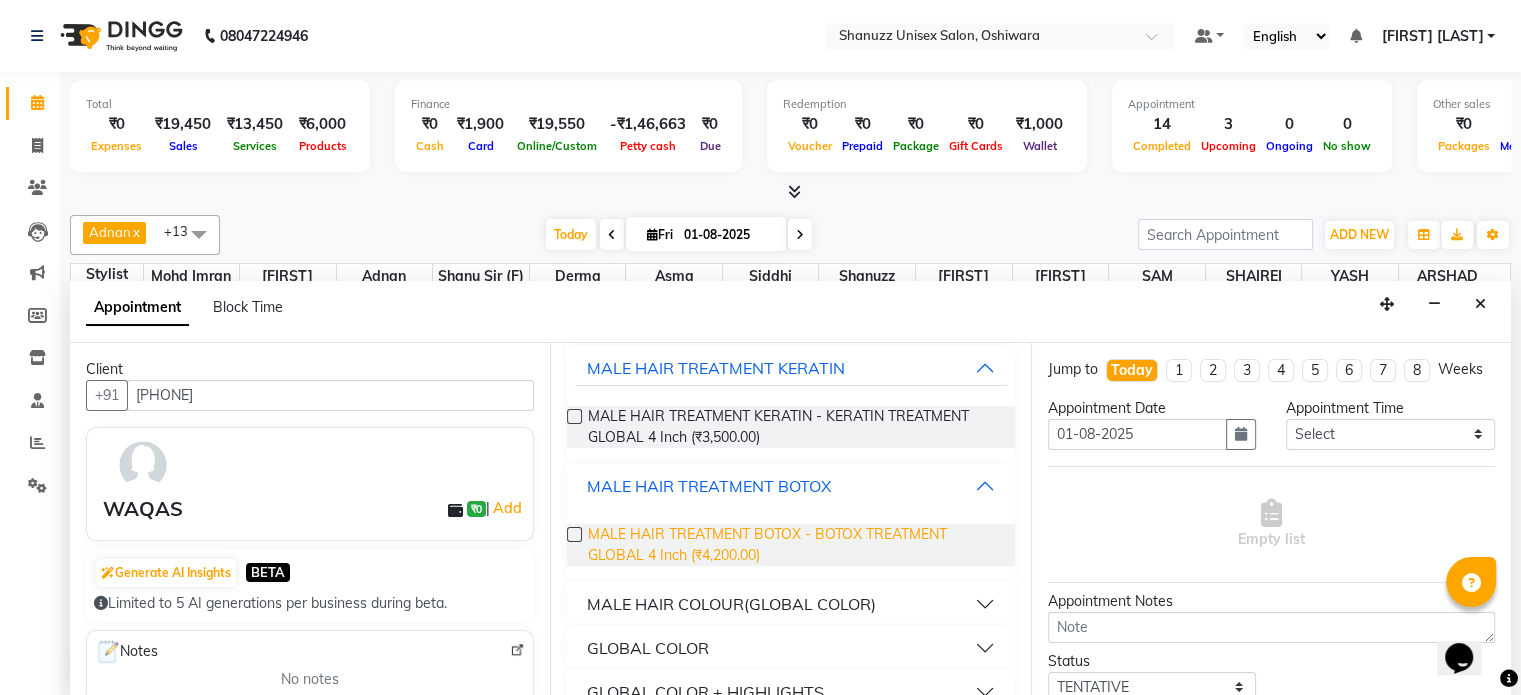 scroll, scrollTop: 152, scrollLeft: 0, axis: vertical 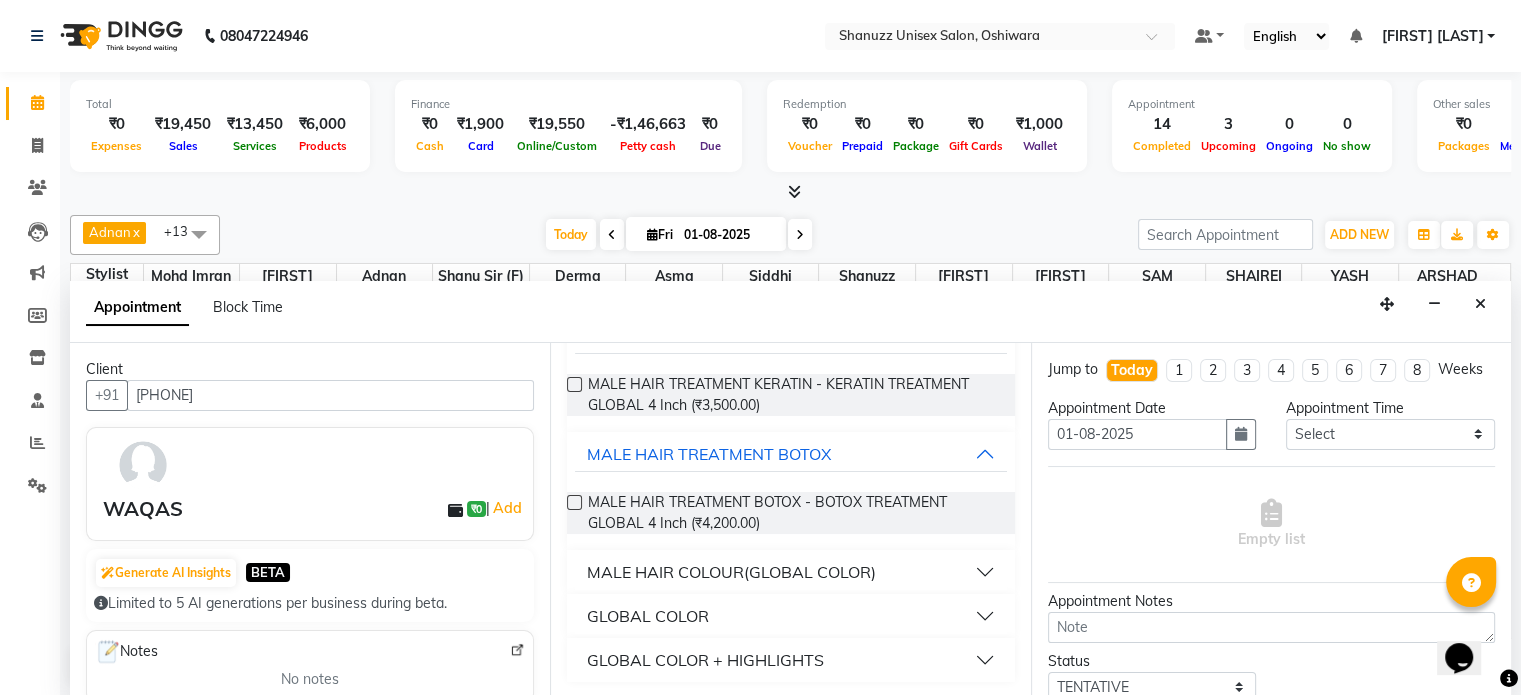 click on "MALE HAIR COLOUR(GLOBAL COLOR)" at bounding box center [731, 572] 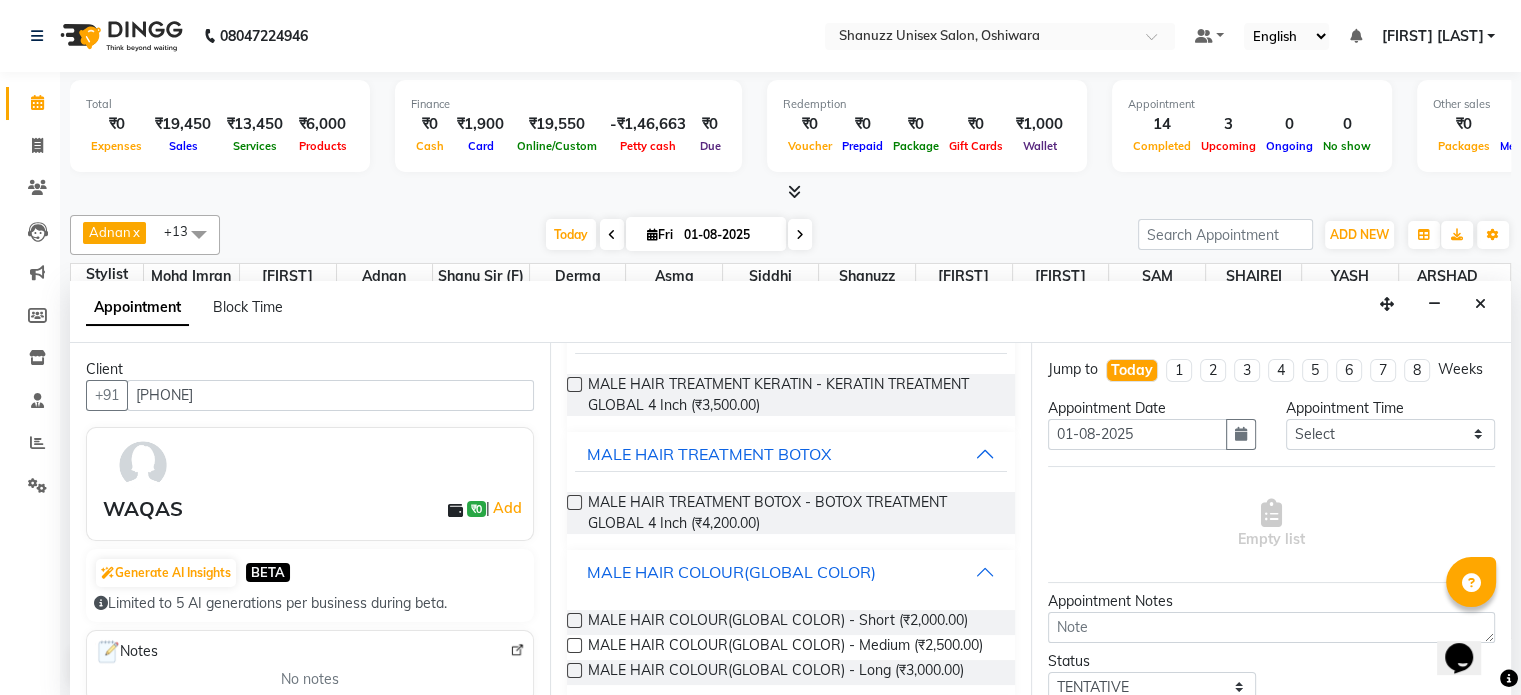 scroll, scrollTop: 248, scrollLeft: 0, axis: vertical 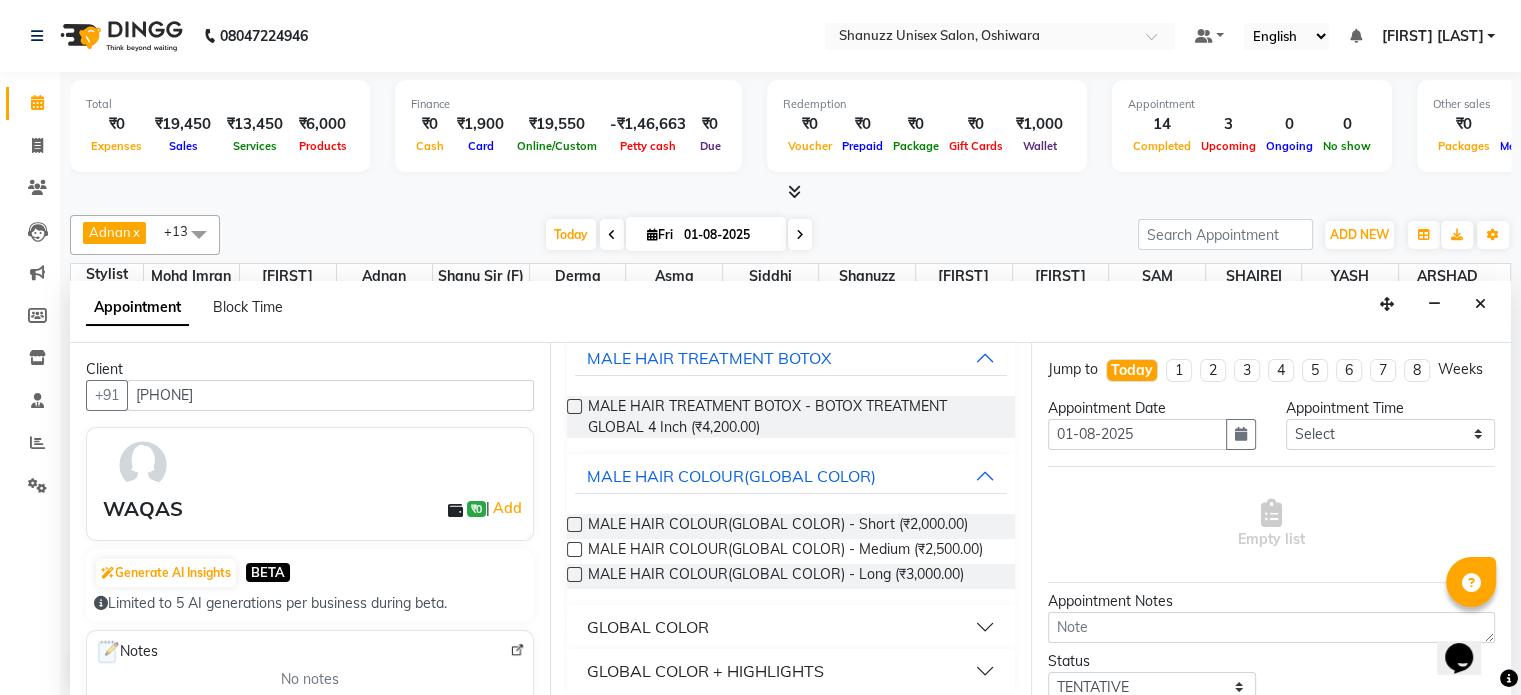click at bounding box center [574, 524] 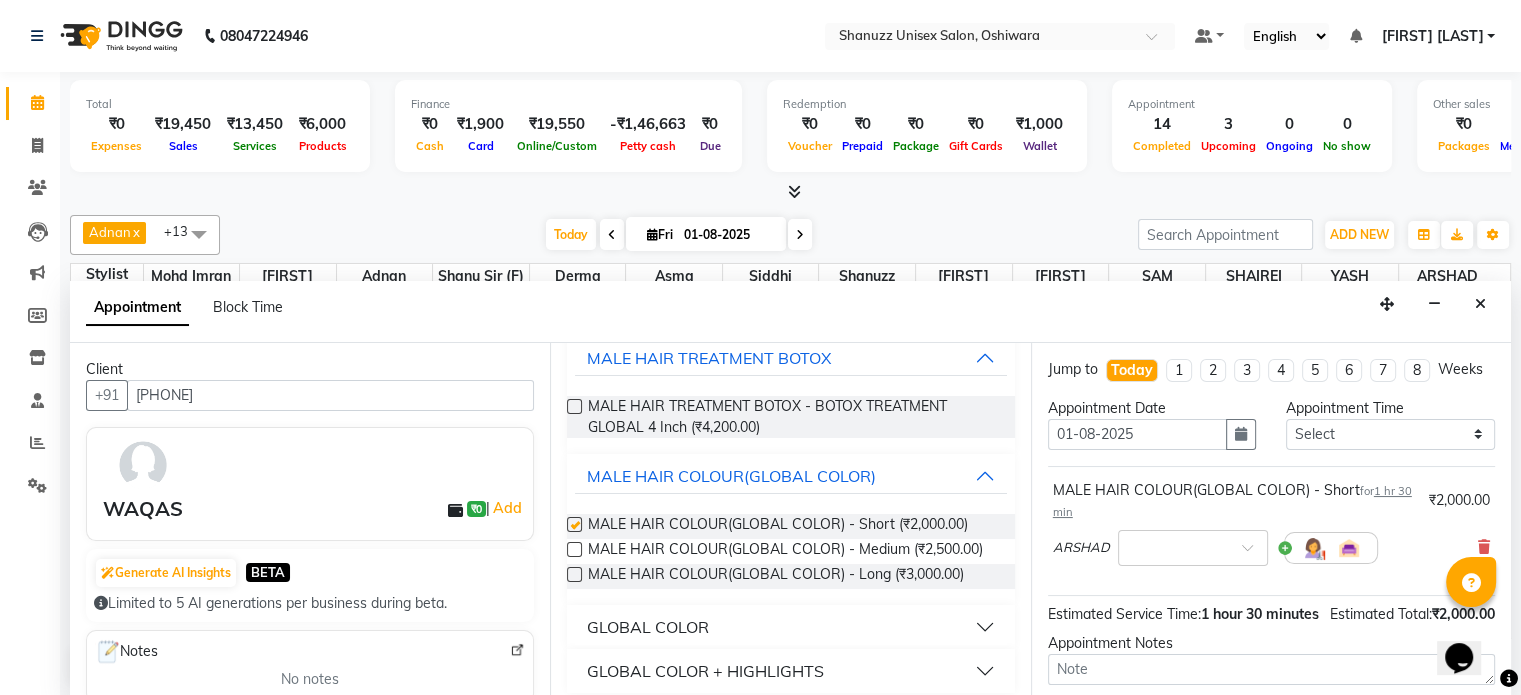 checkbox on "false" 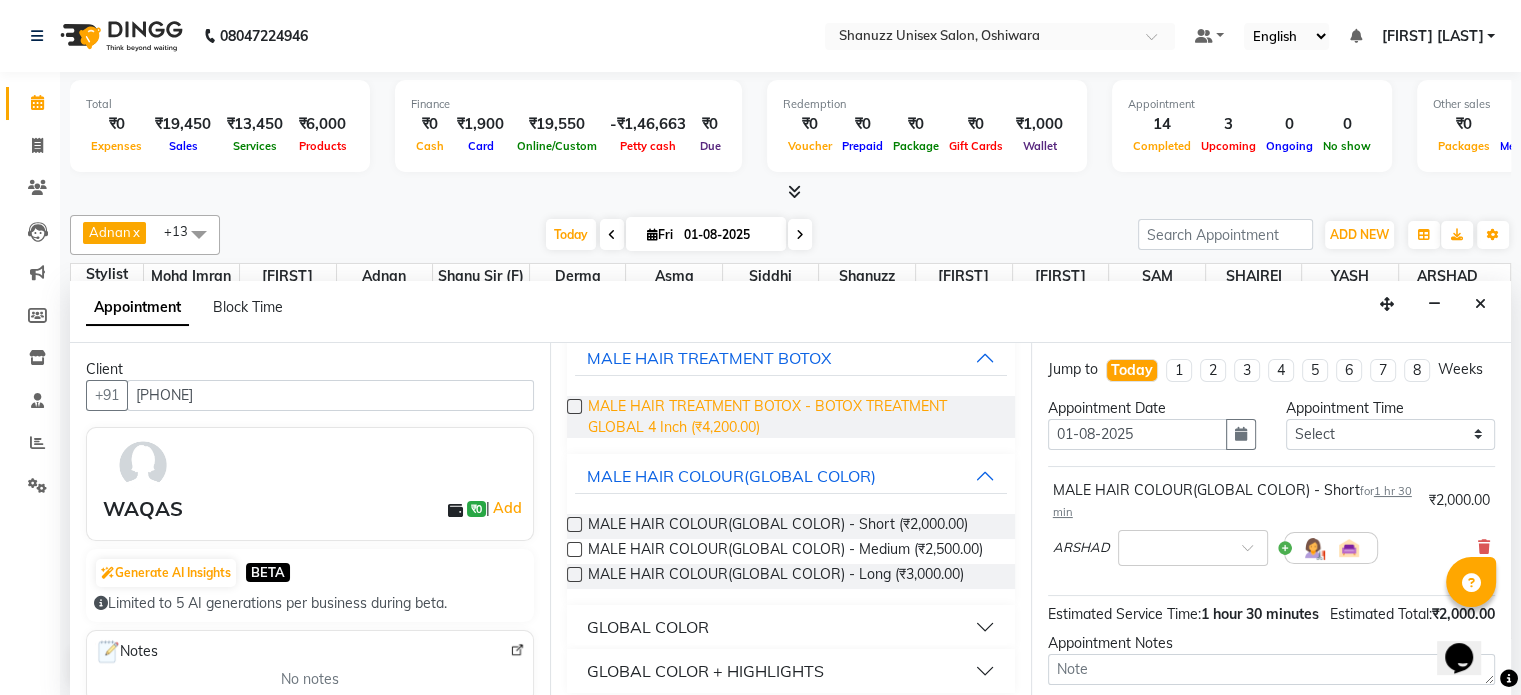 scroll, scrollTop: 0, scrollLeft: 0, axis: both 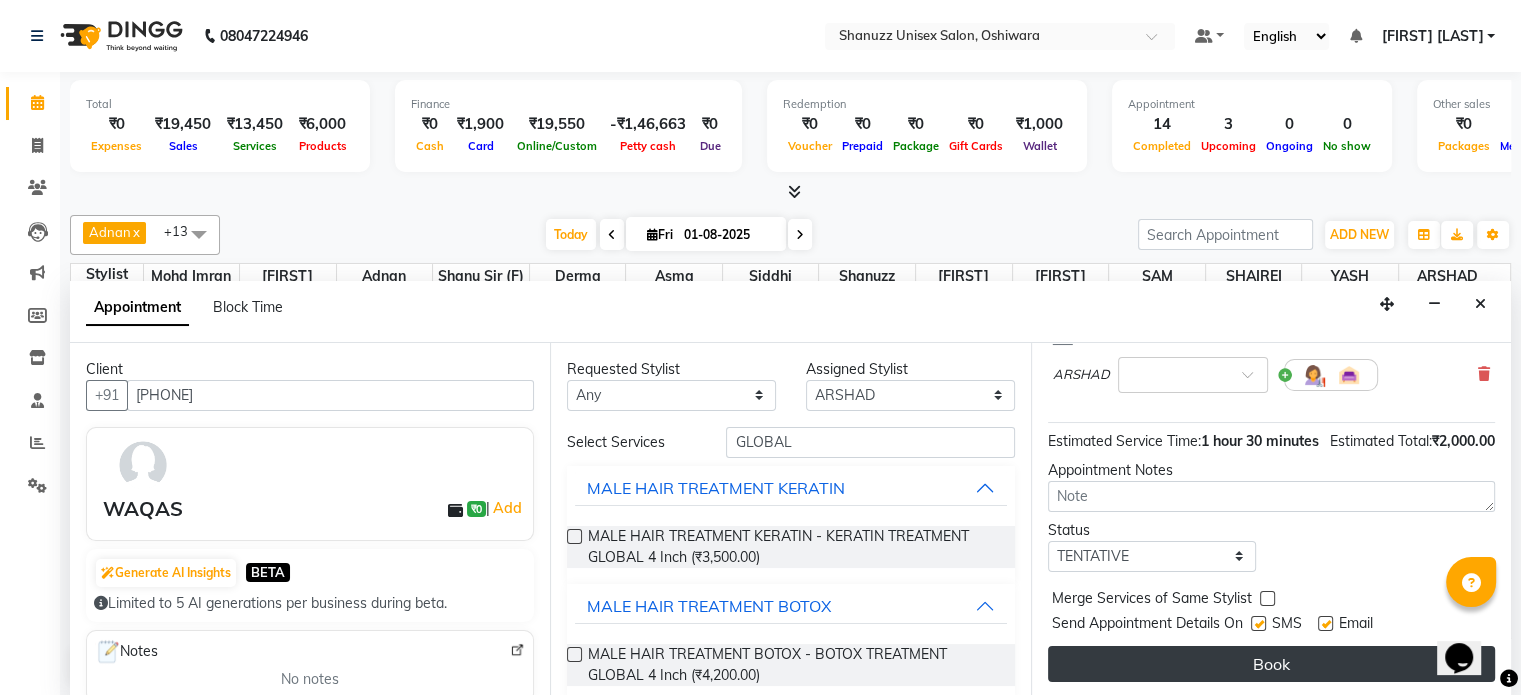 click on "Book" at bounding box center (1271, 664) 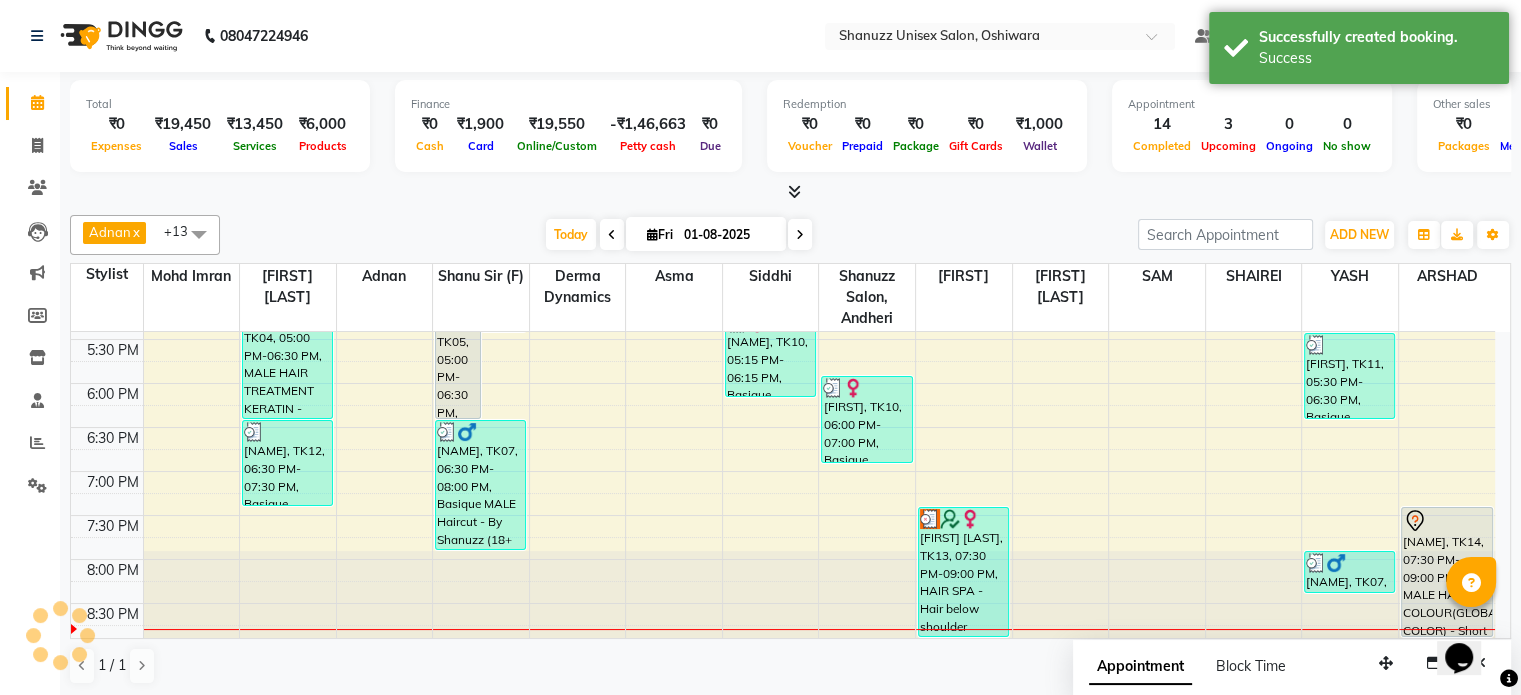 scroll, scrollTop: 0, scrollLeft: 0, axis: both 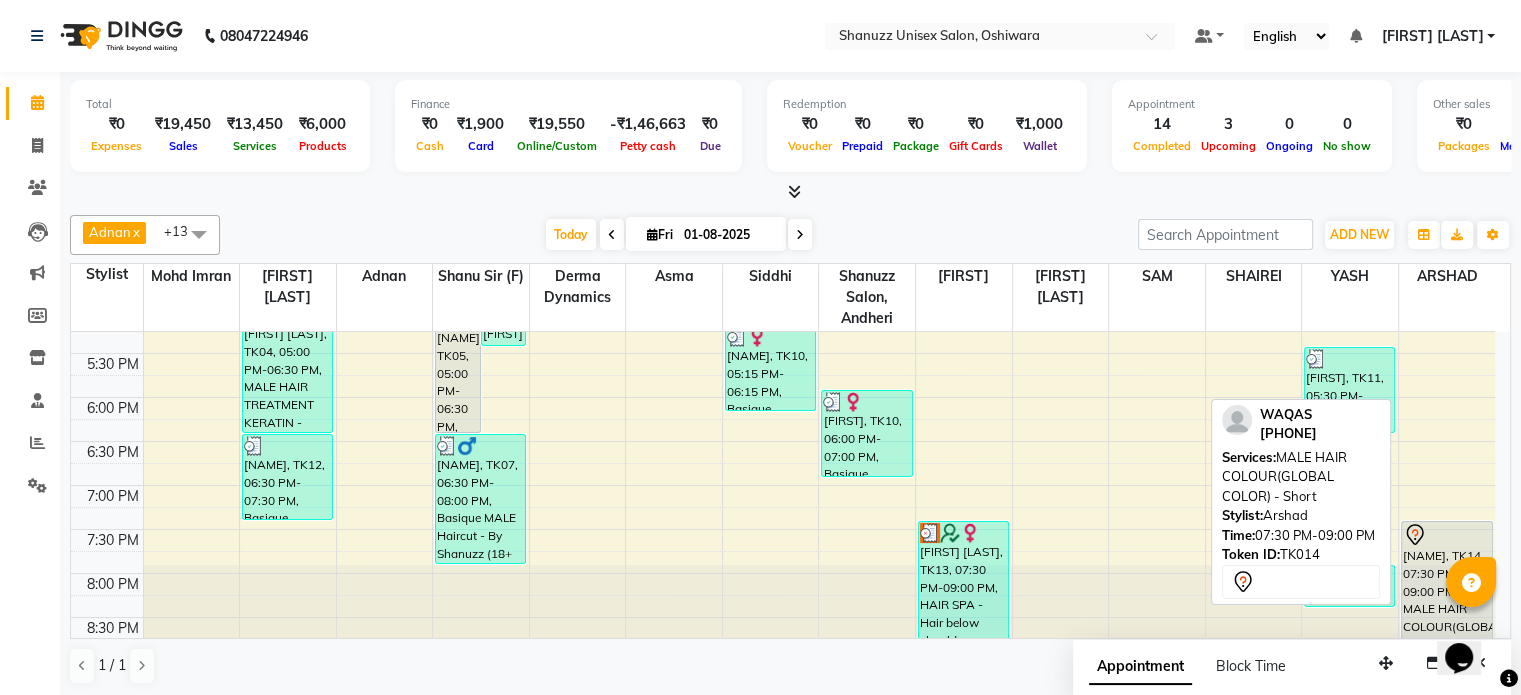 click on "WAQAS, TK14, 07:30 PM-09:00 PM, MALE HAIR COLOUR(GLOBAL COLOR) - Short" at bounding box center [1447, 586] 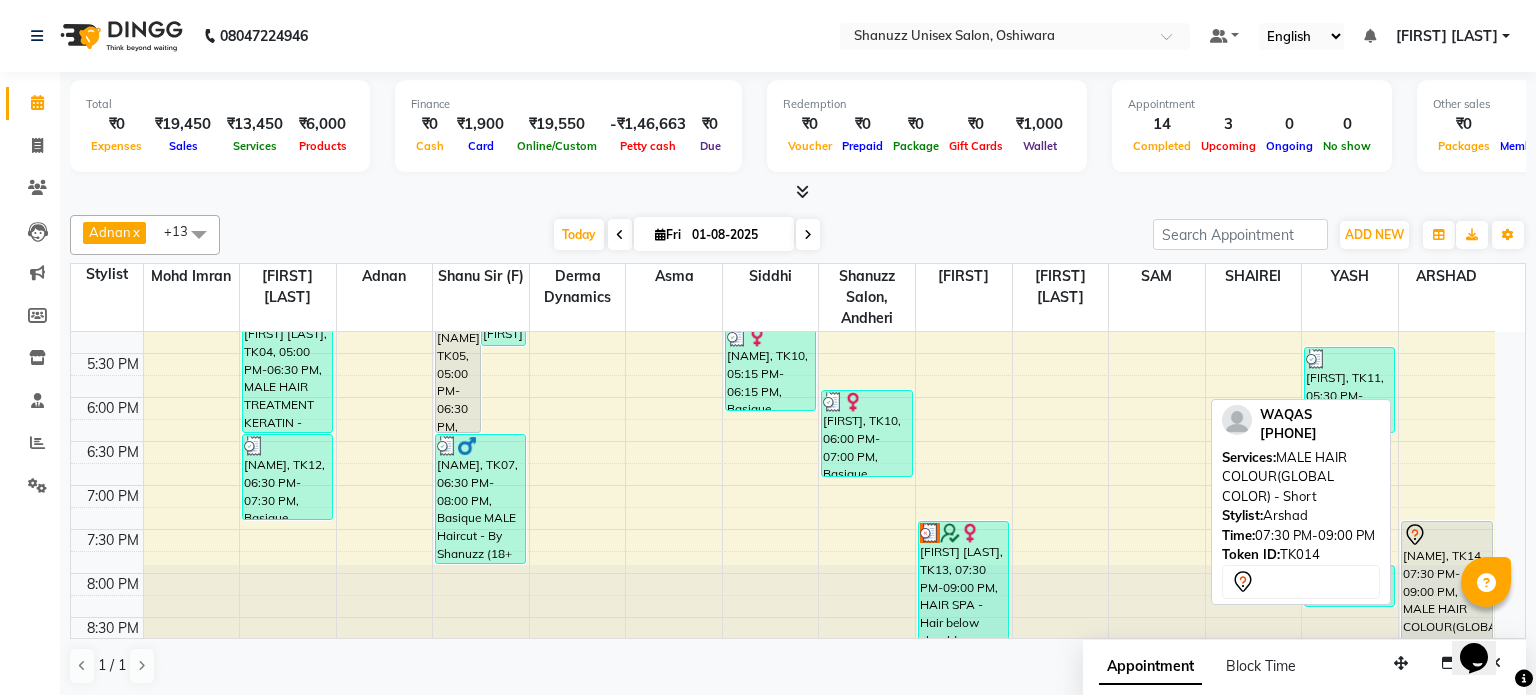 select on "7" 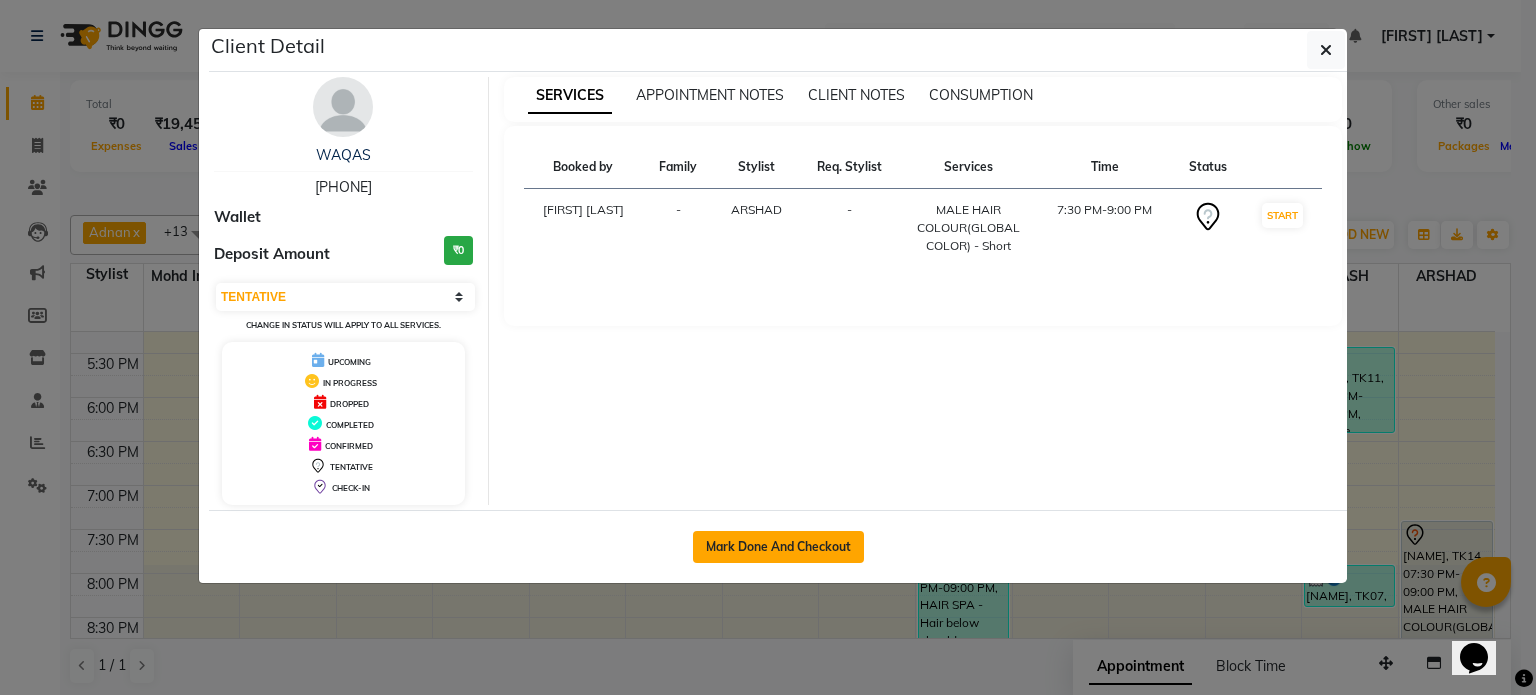 click on "Mark Done And Checkout" 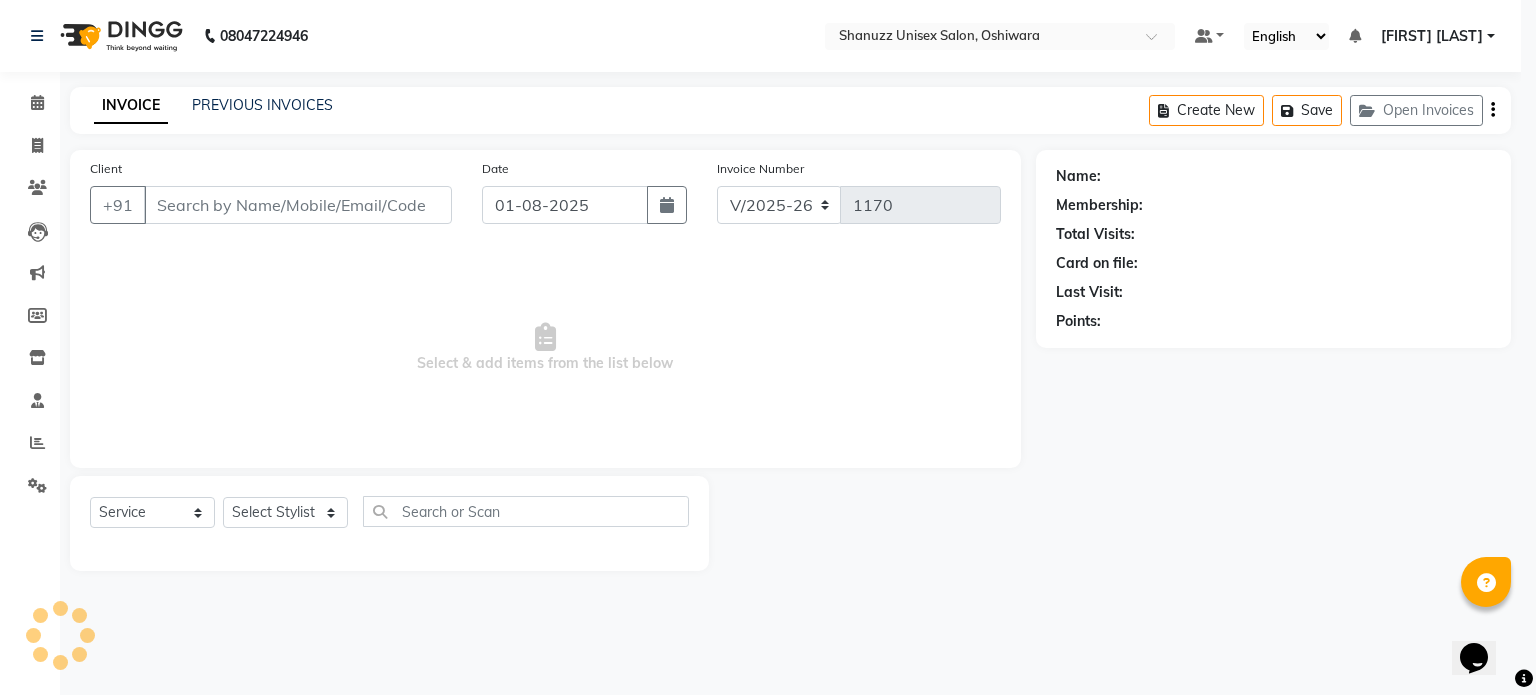 select on "3" 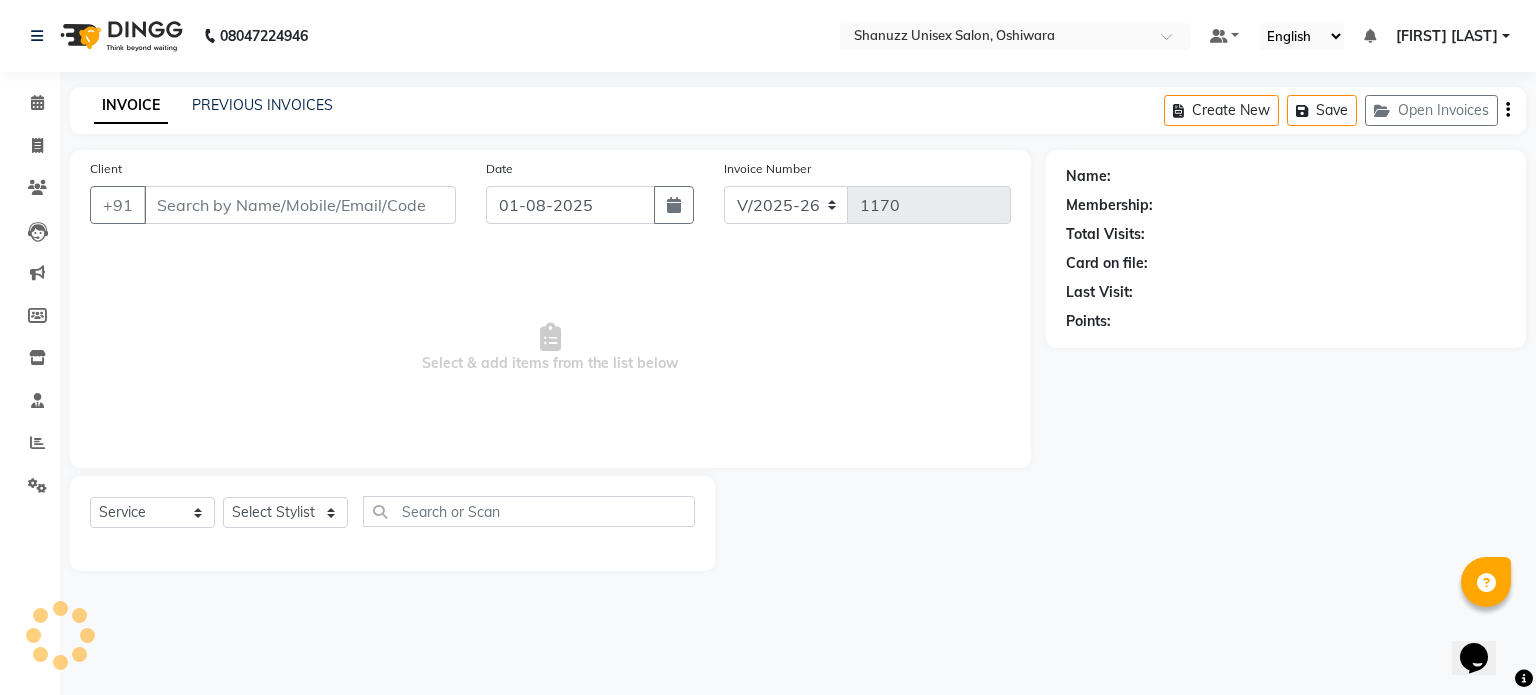 type on "9854454646" 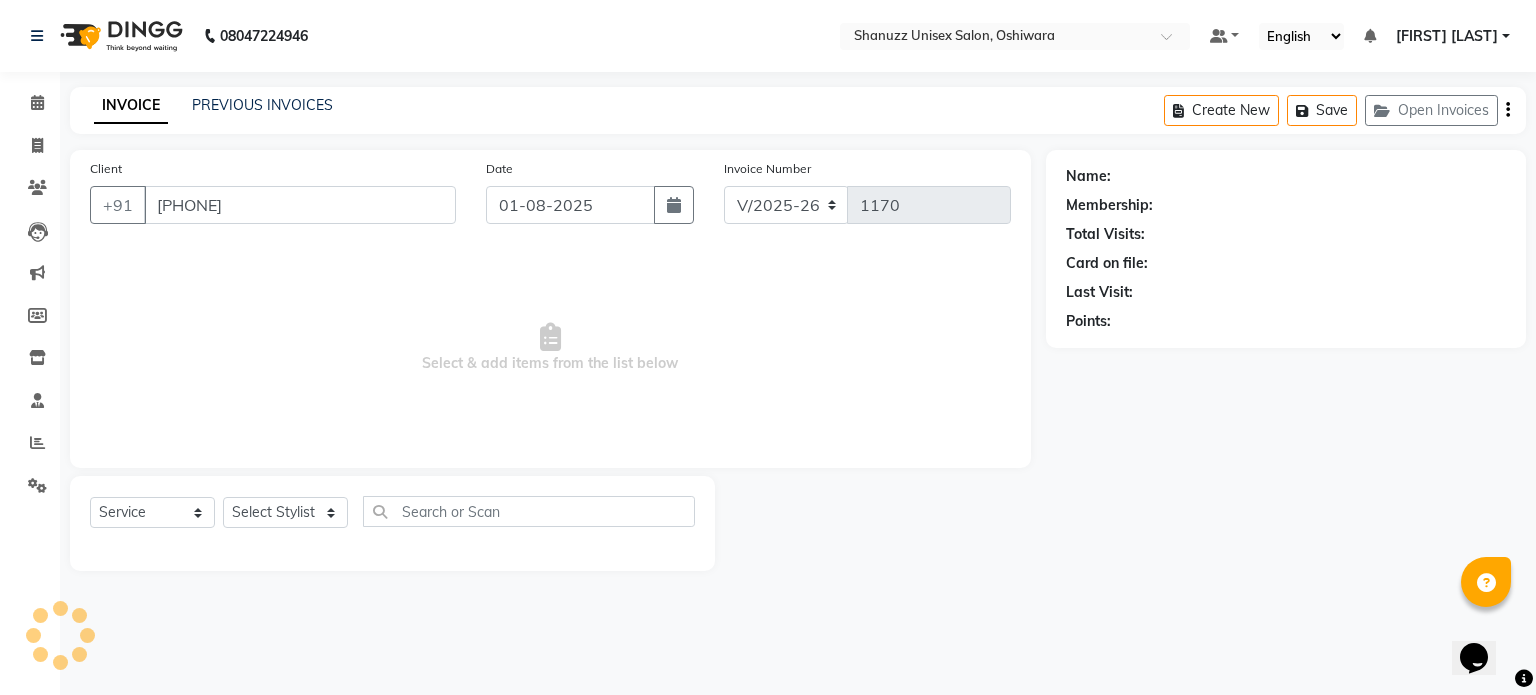 select on "85364" 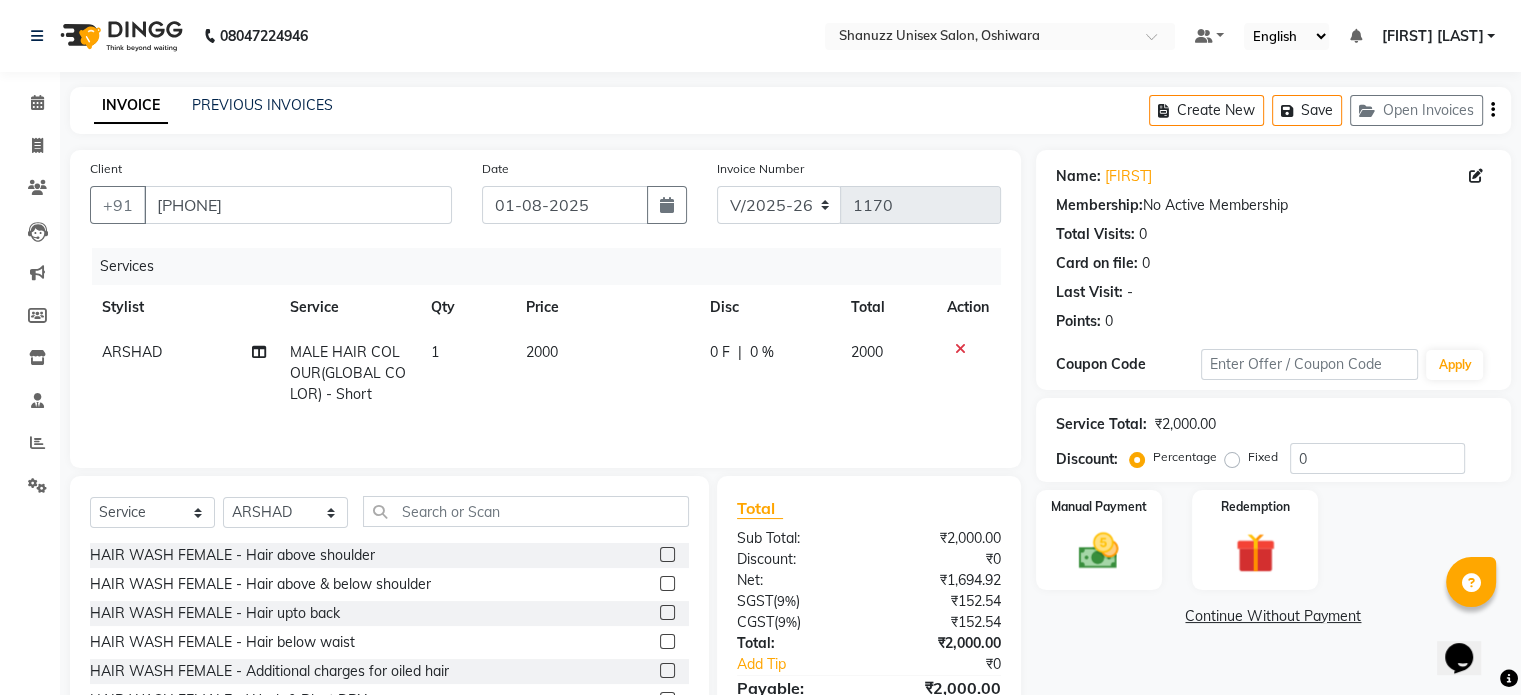 scroll, scrollTop: 107, scrollLeft: 0, axis: vertical 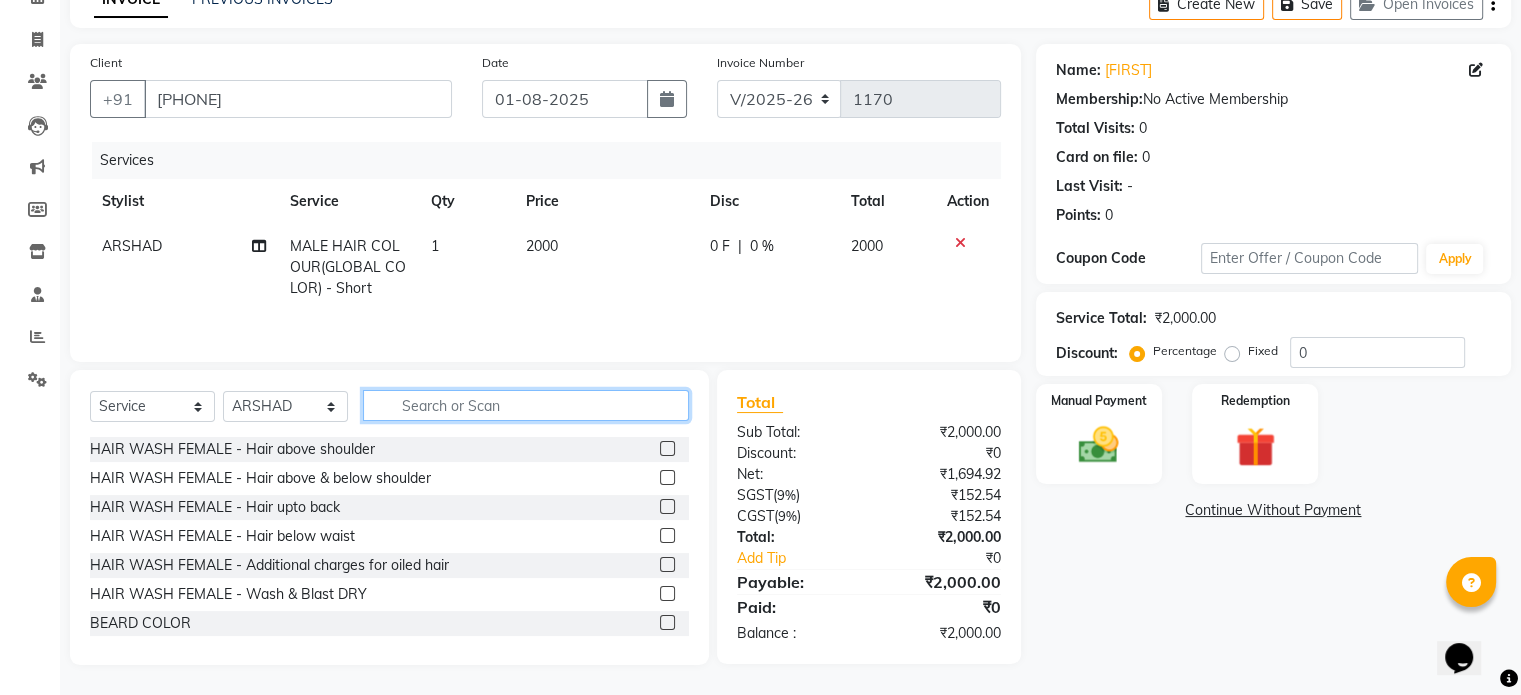 click 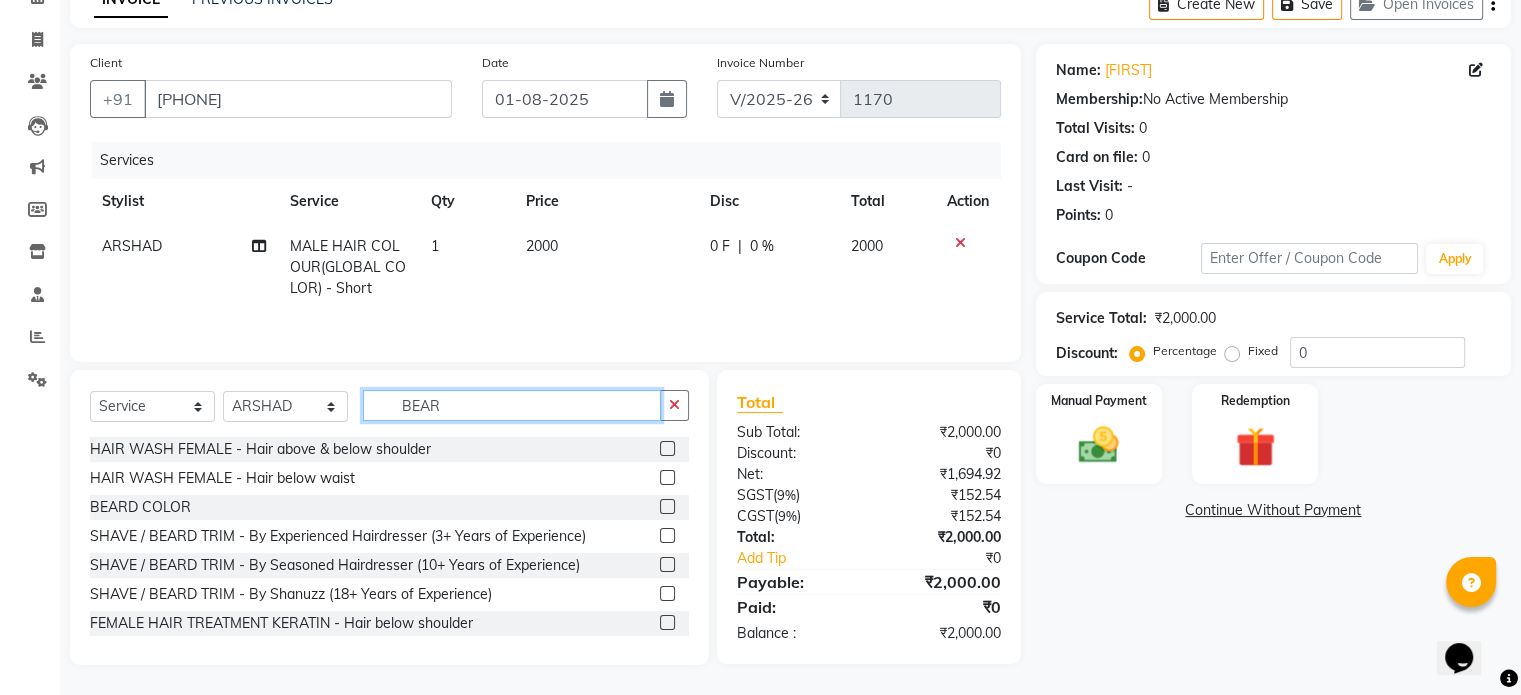 scroll, scrollTop: 105, scrollLeft: 0, axis: vertical 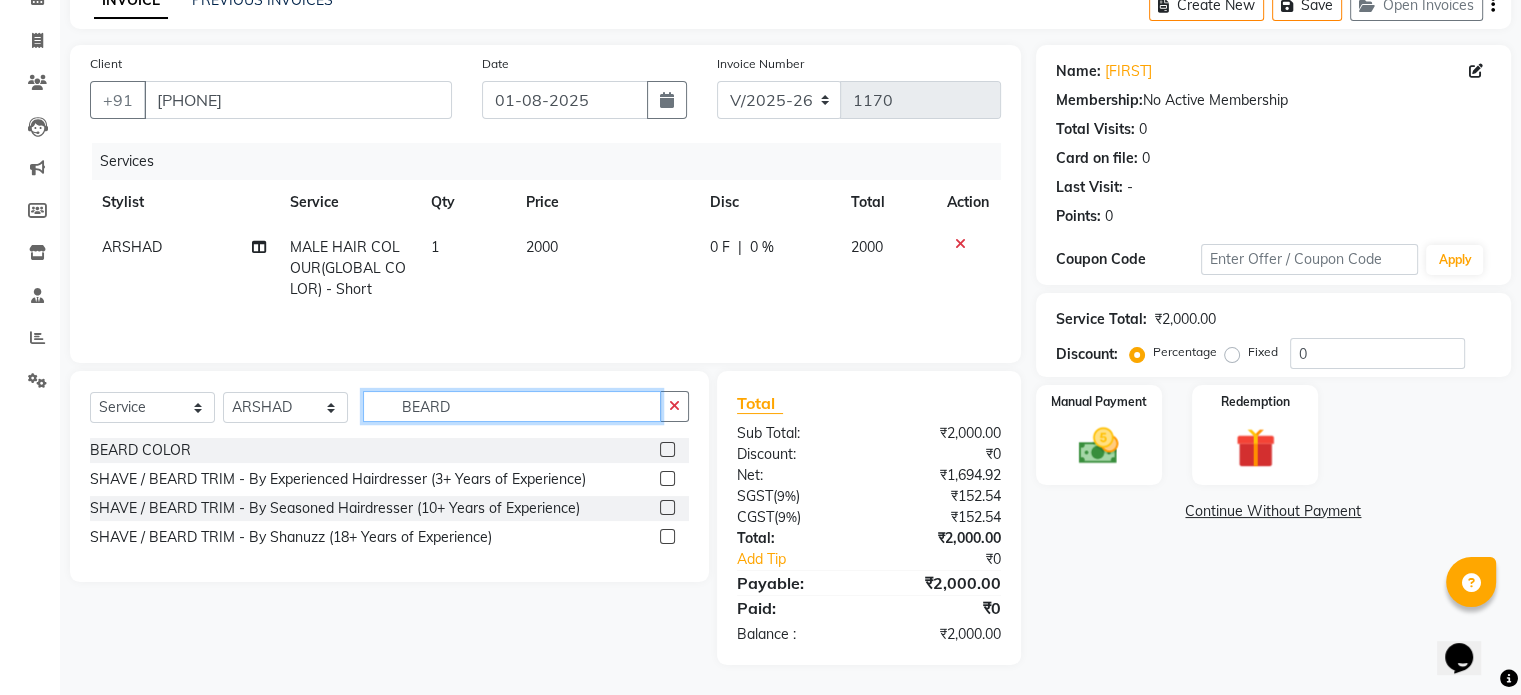 type on "BEARD" 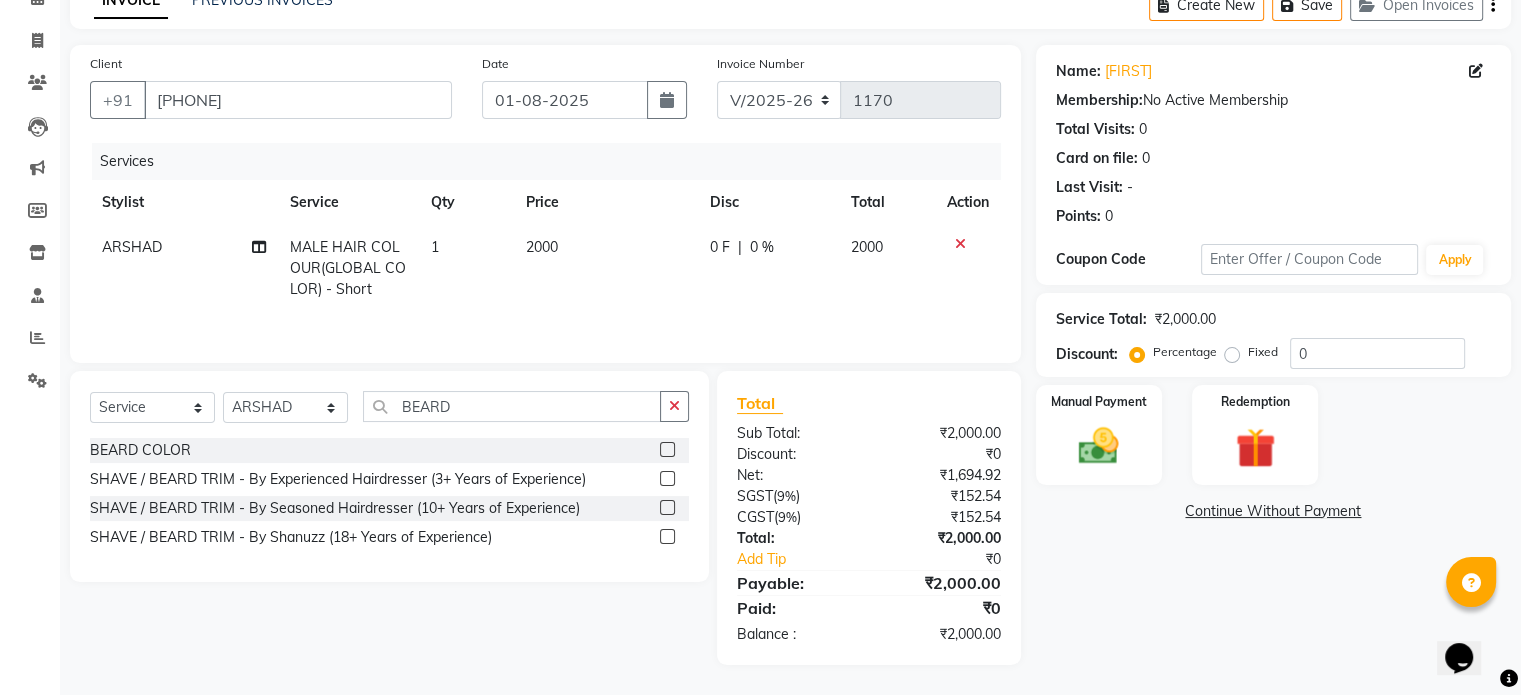 click 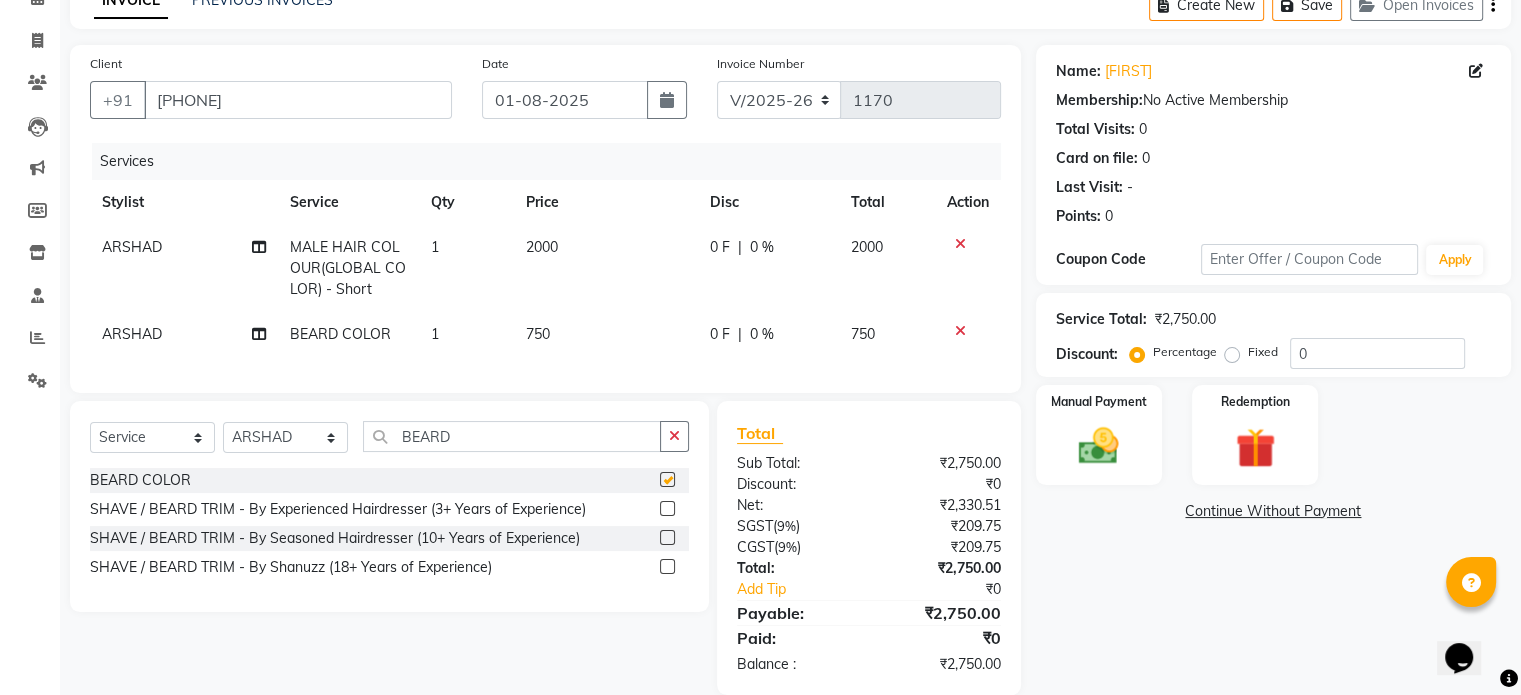 checkbox on "false" 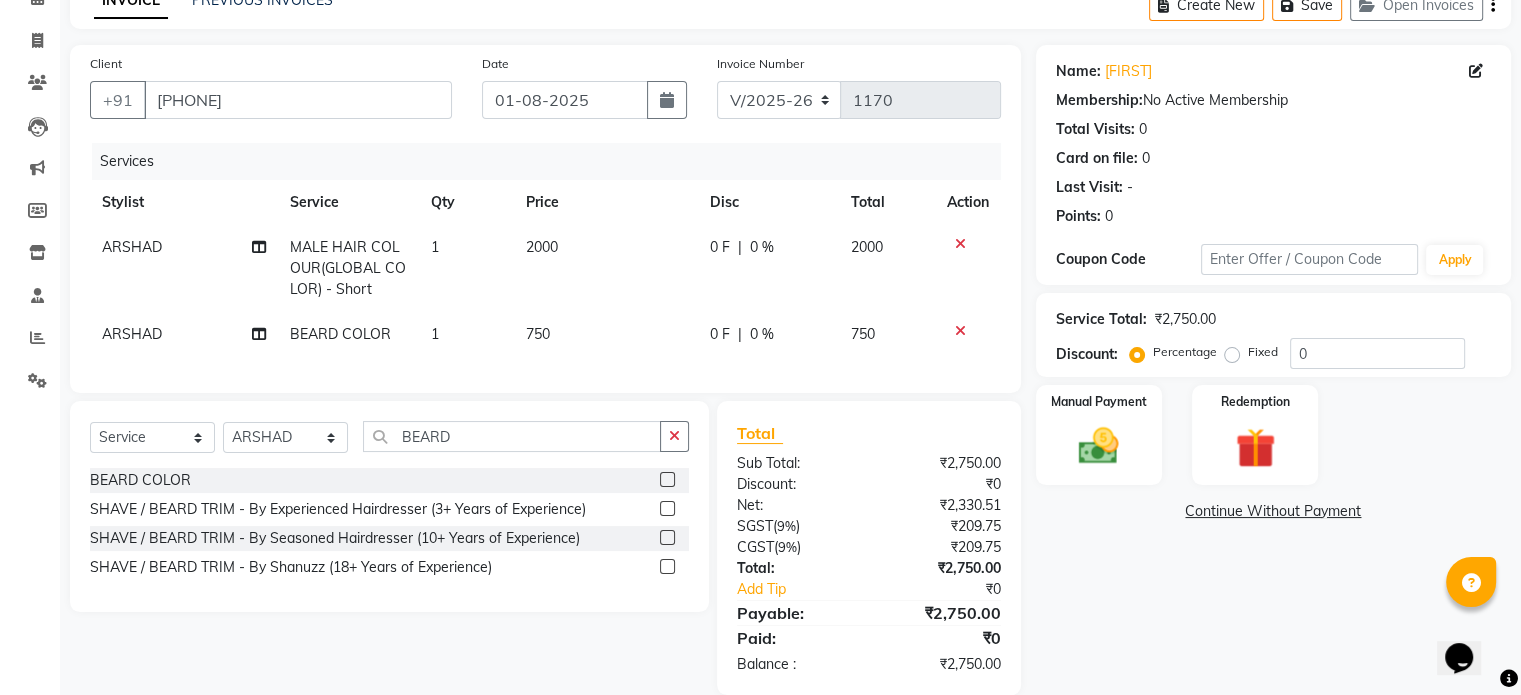 click on "750" 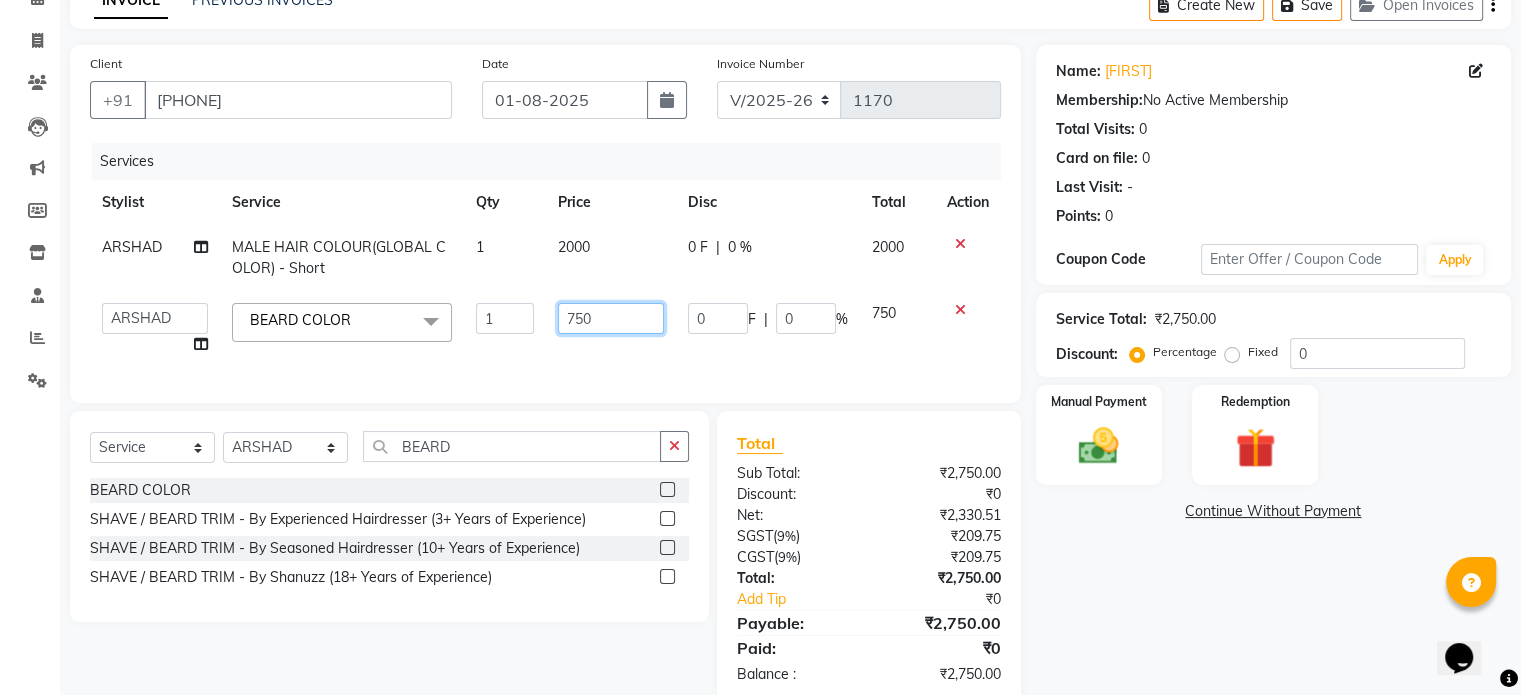 click on "750" 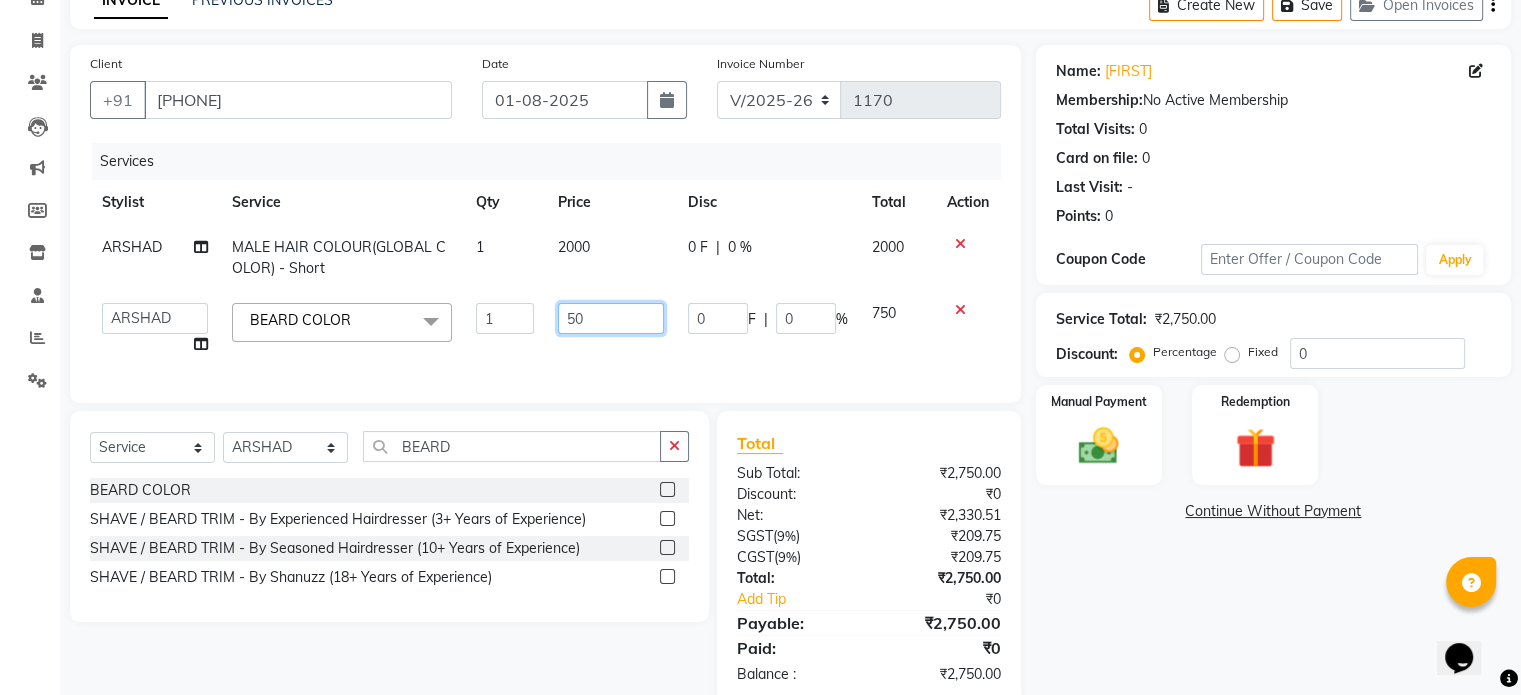 type on "500" 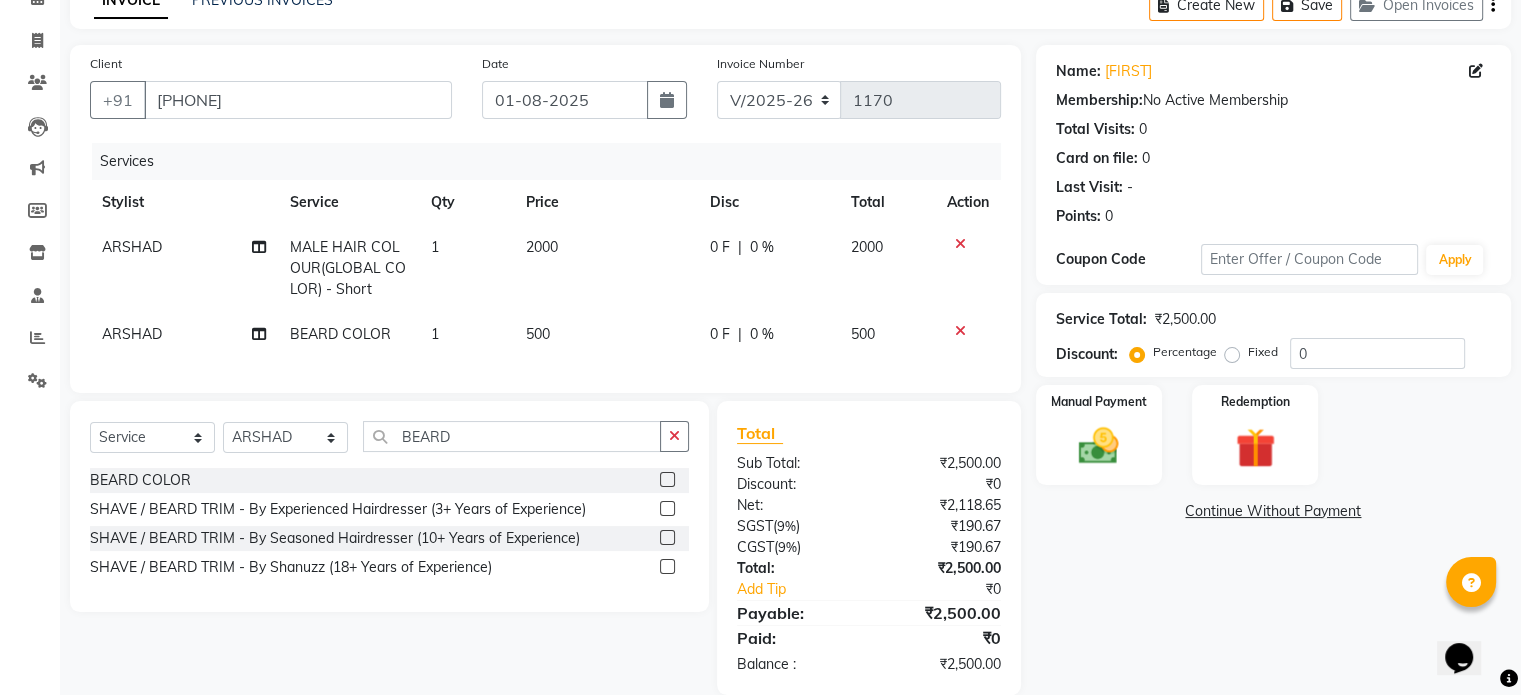 click on "Services Stylist Service Qty Price Disc Total Action ARSHAD MALE HAIR COLOUR(GLOBAL COLOR) - Short 1 2000 0 F | 0 % 2000 ARSHAD BEARD COLOR 1 500 0 F | 0 % 500" 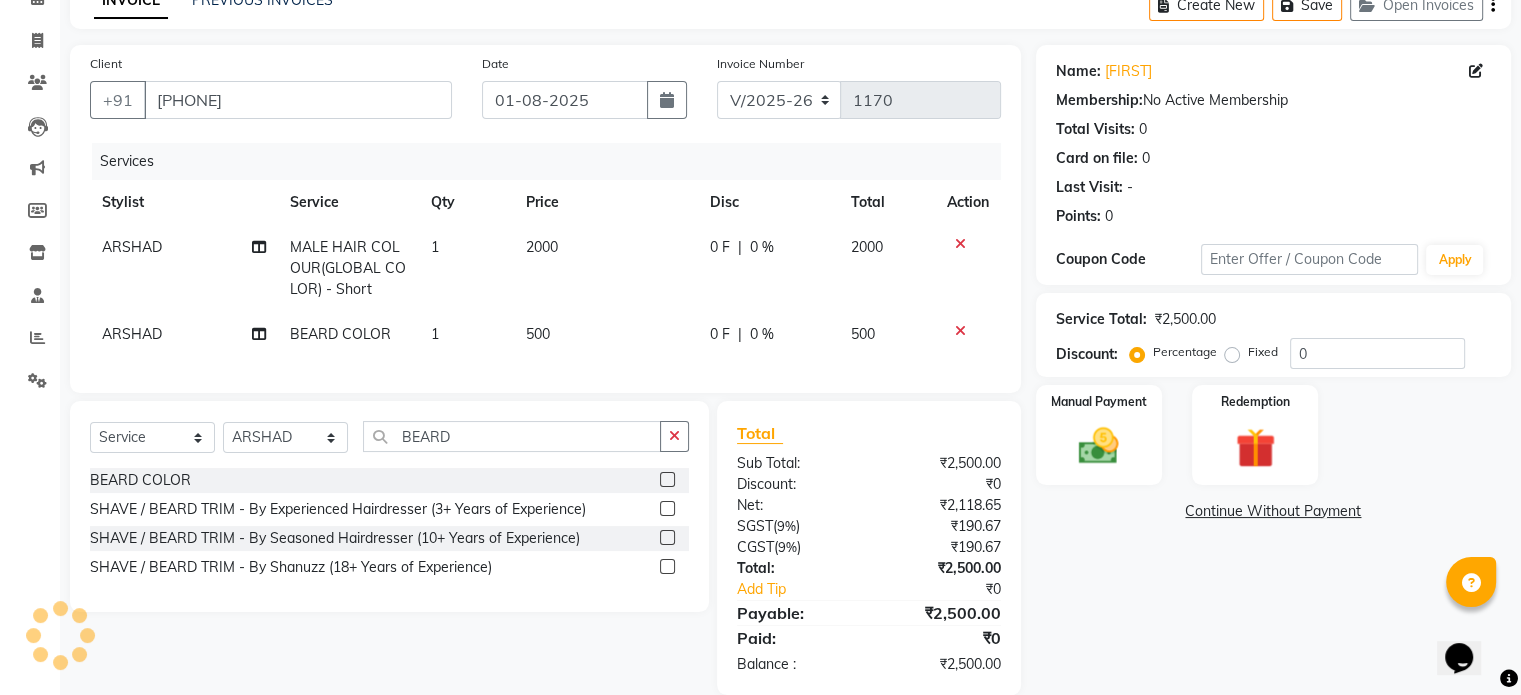 scroll, scrollTop: 150, scrollLeft: 0, axis: vertical 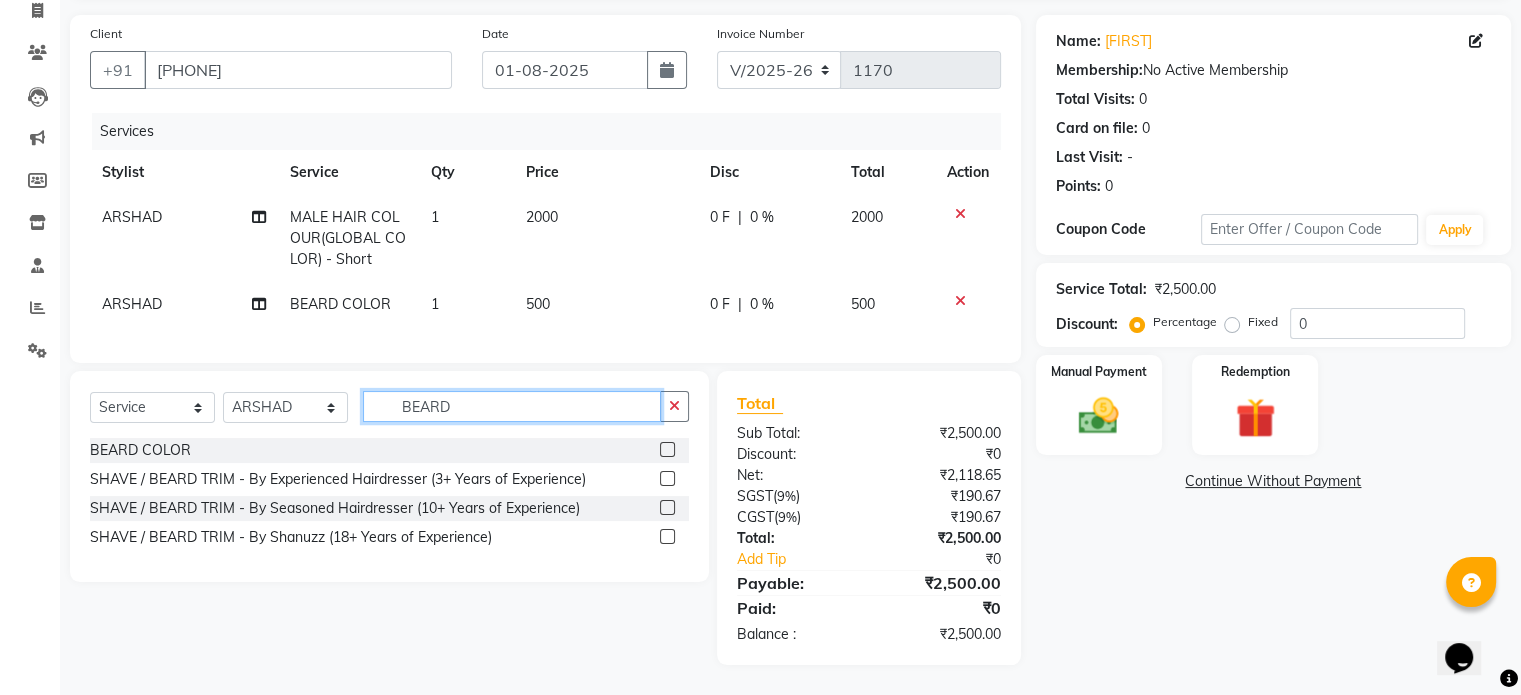 click on "BEARD" 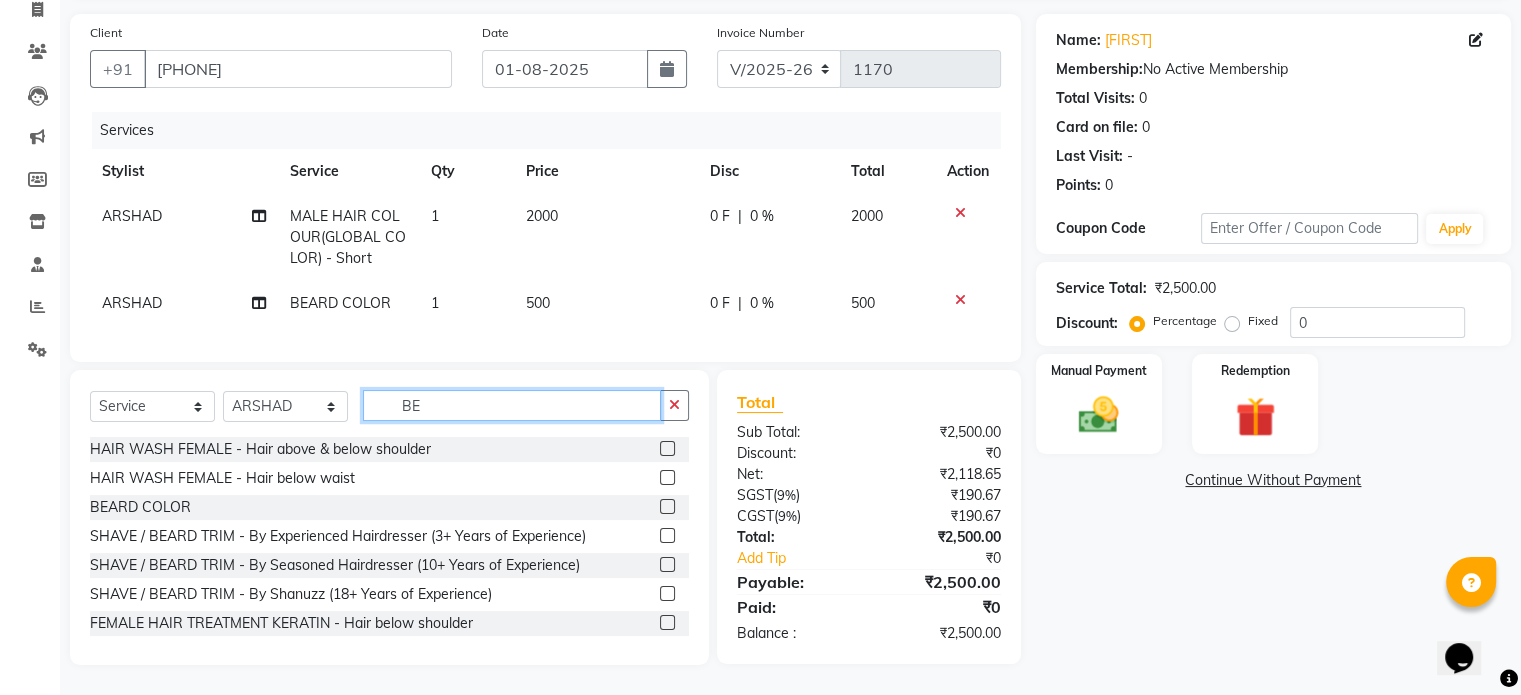 type on "B" 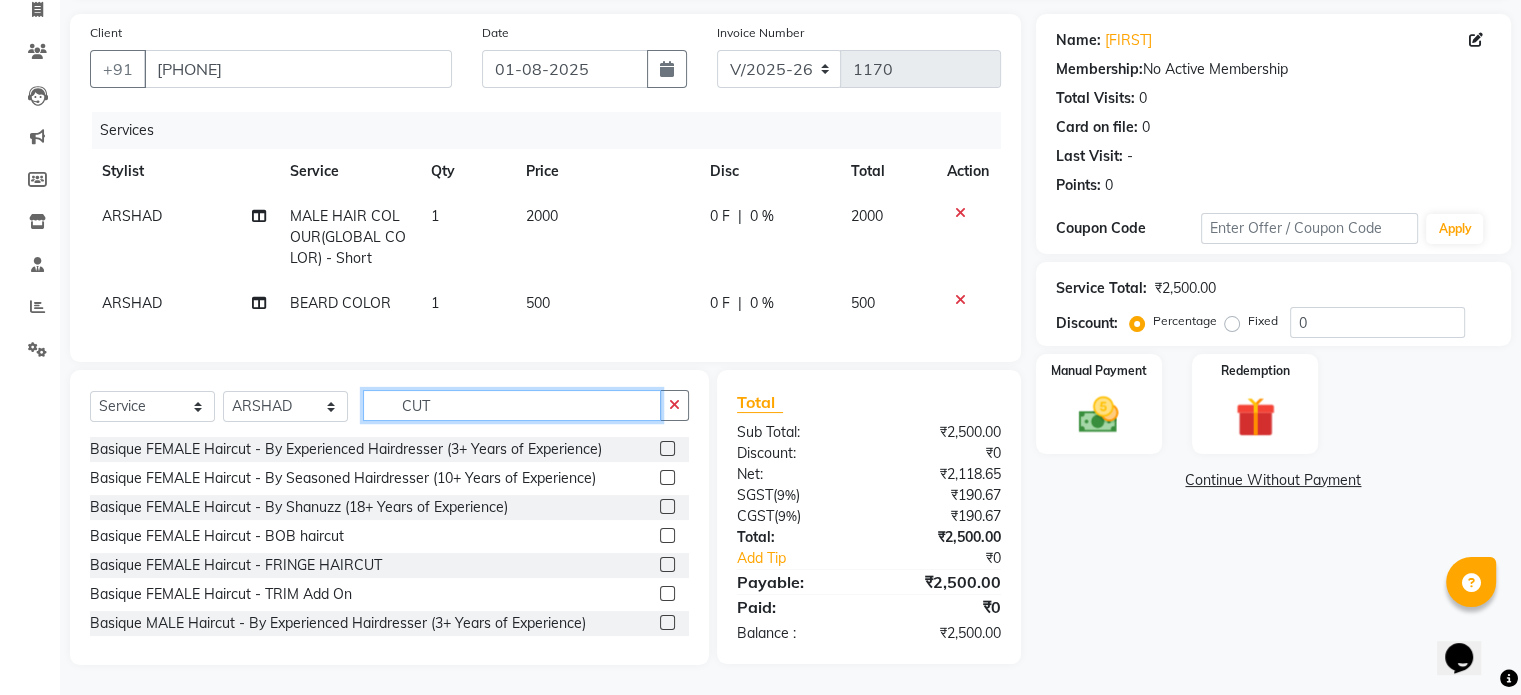 scroll, scrollTop: 95, scrollLeft: 0, axis: vertical 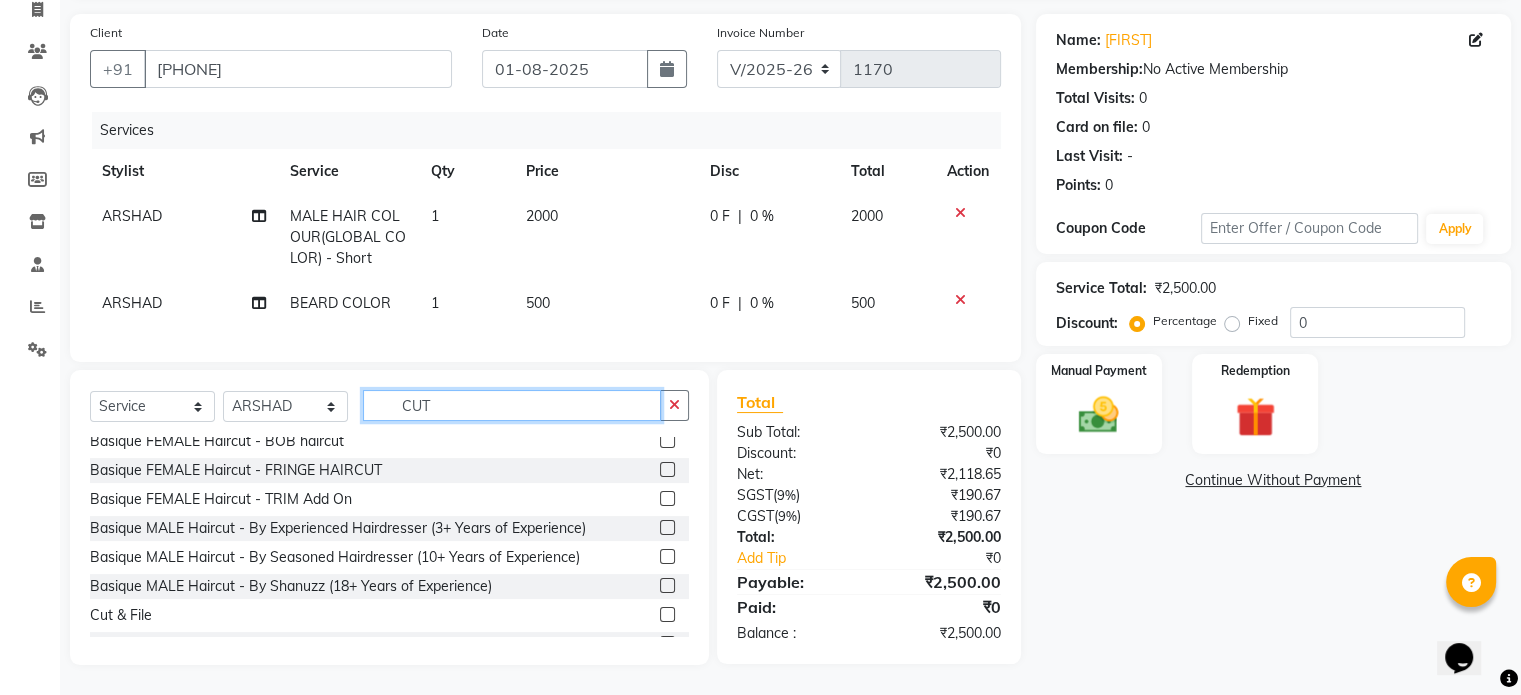 type on "CUT" 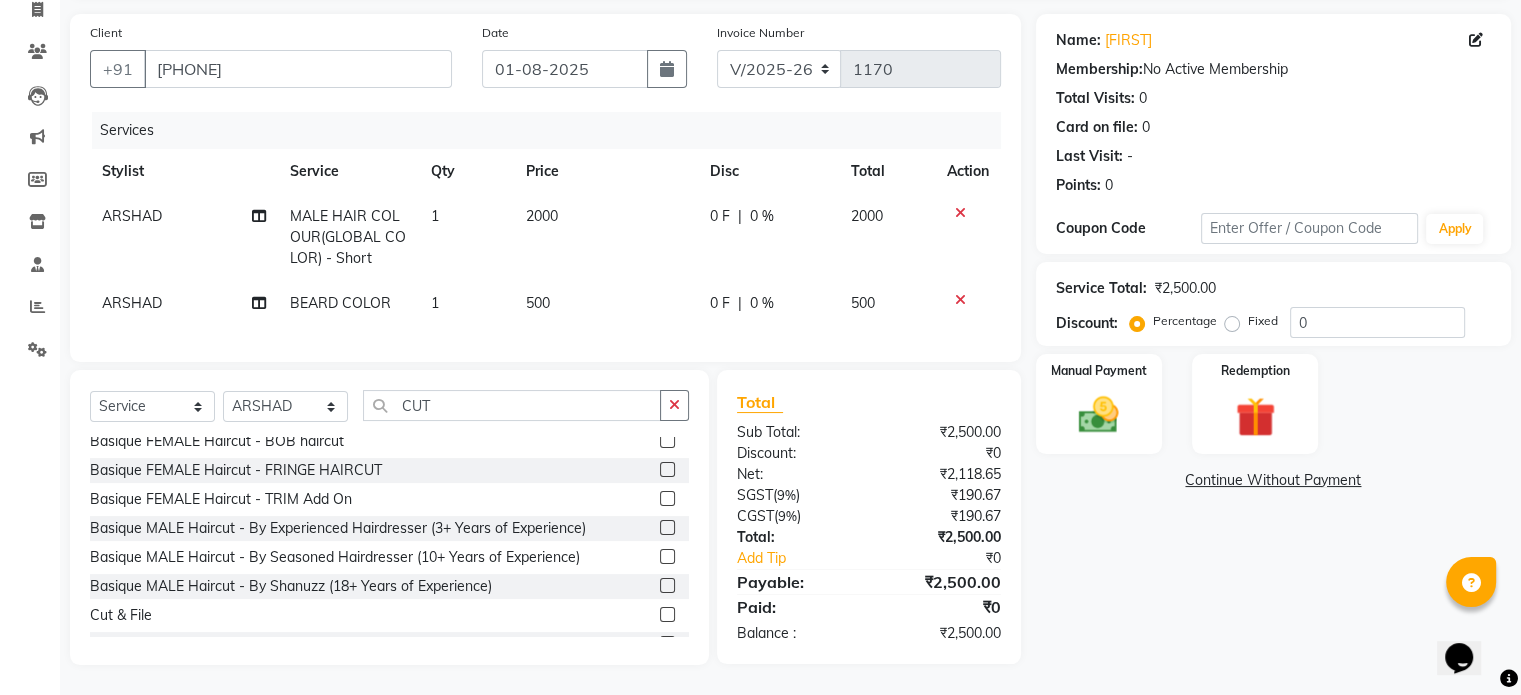 click 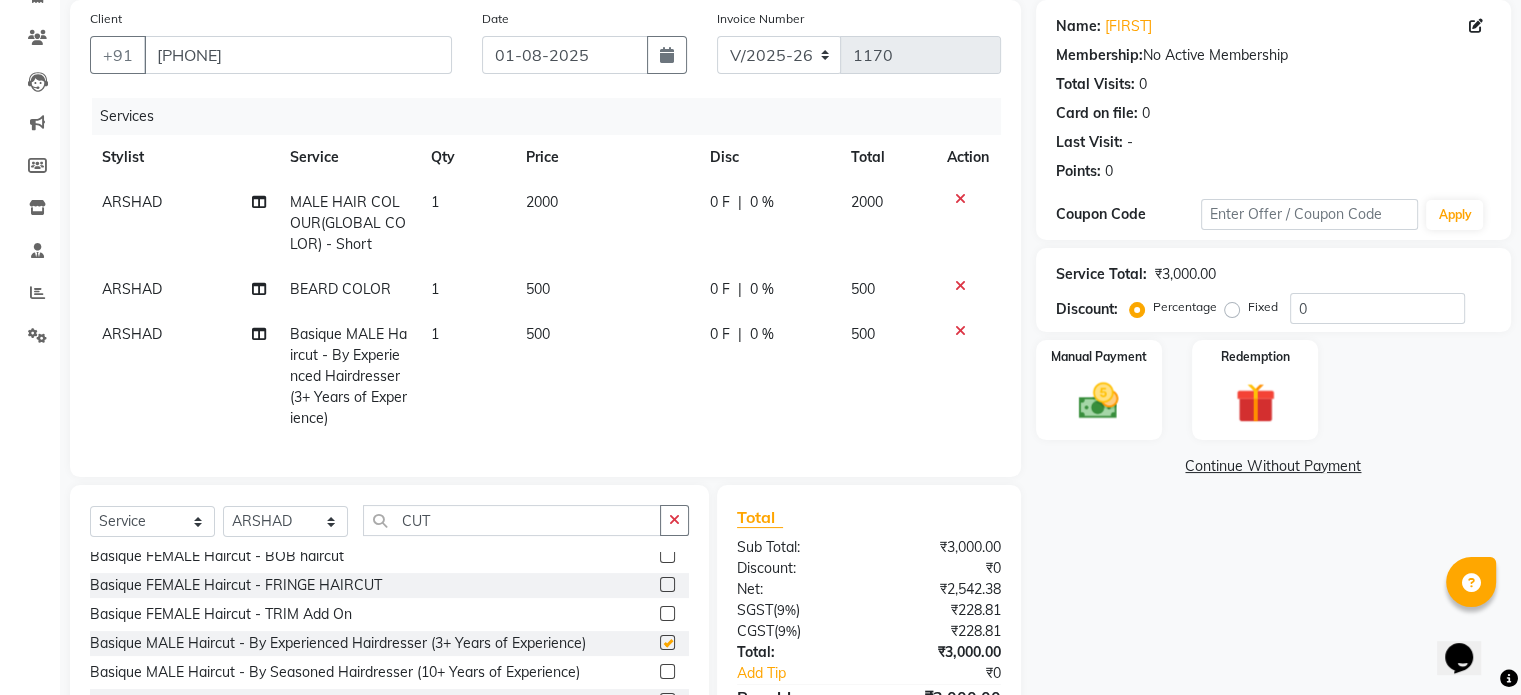 checkbox on "false" 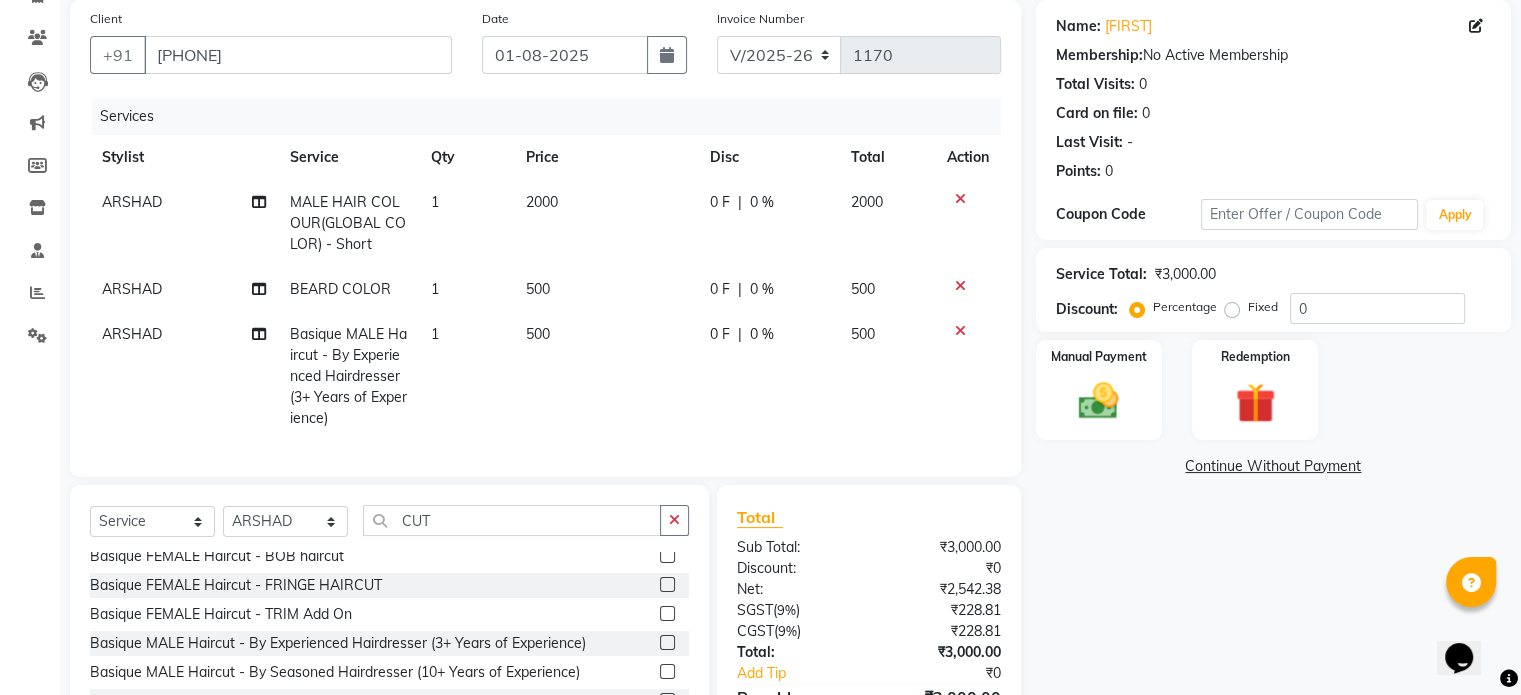 scroll, scrollTop: 280, scrollLeft: 0, axis: vertical 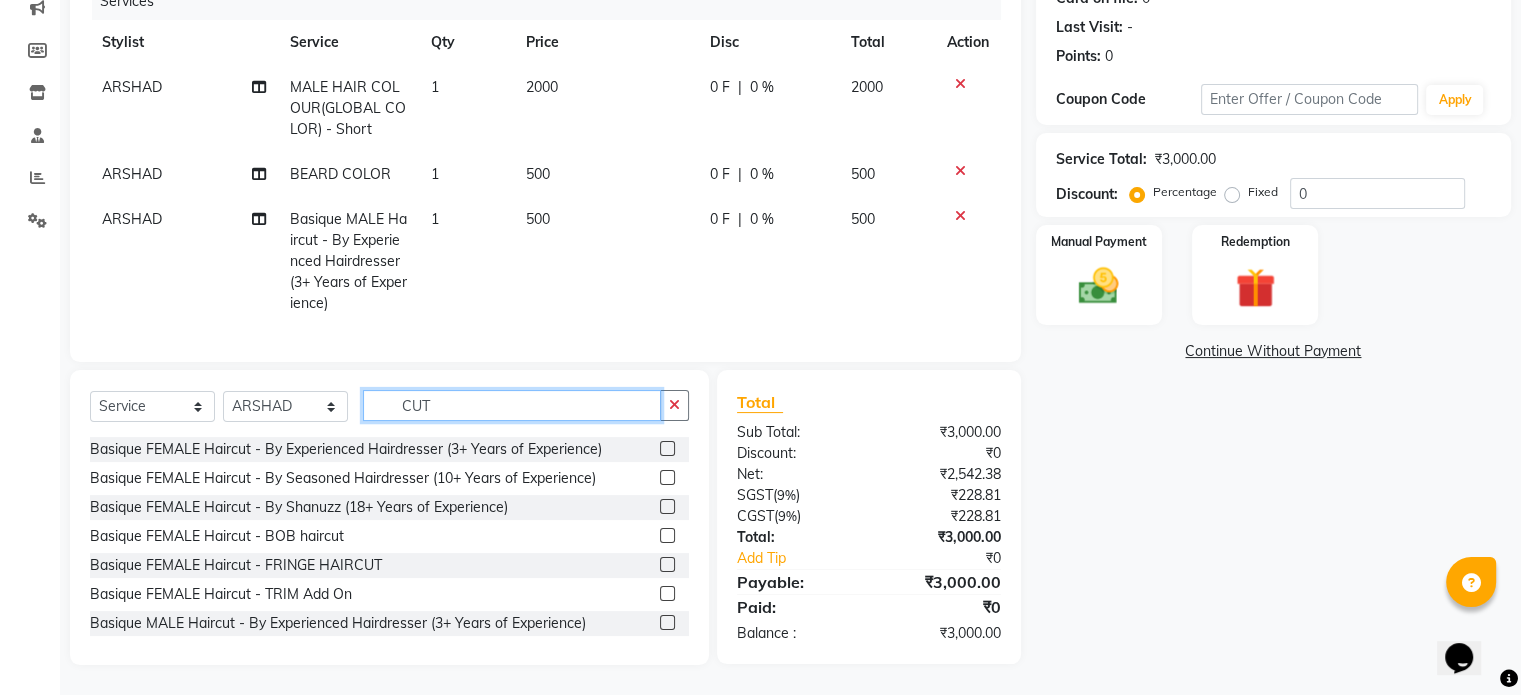 click on "CUT" 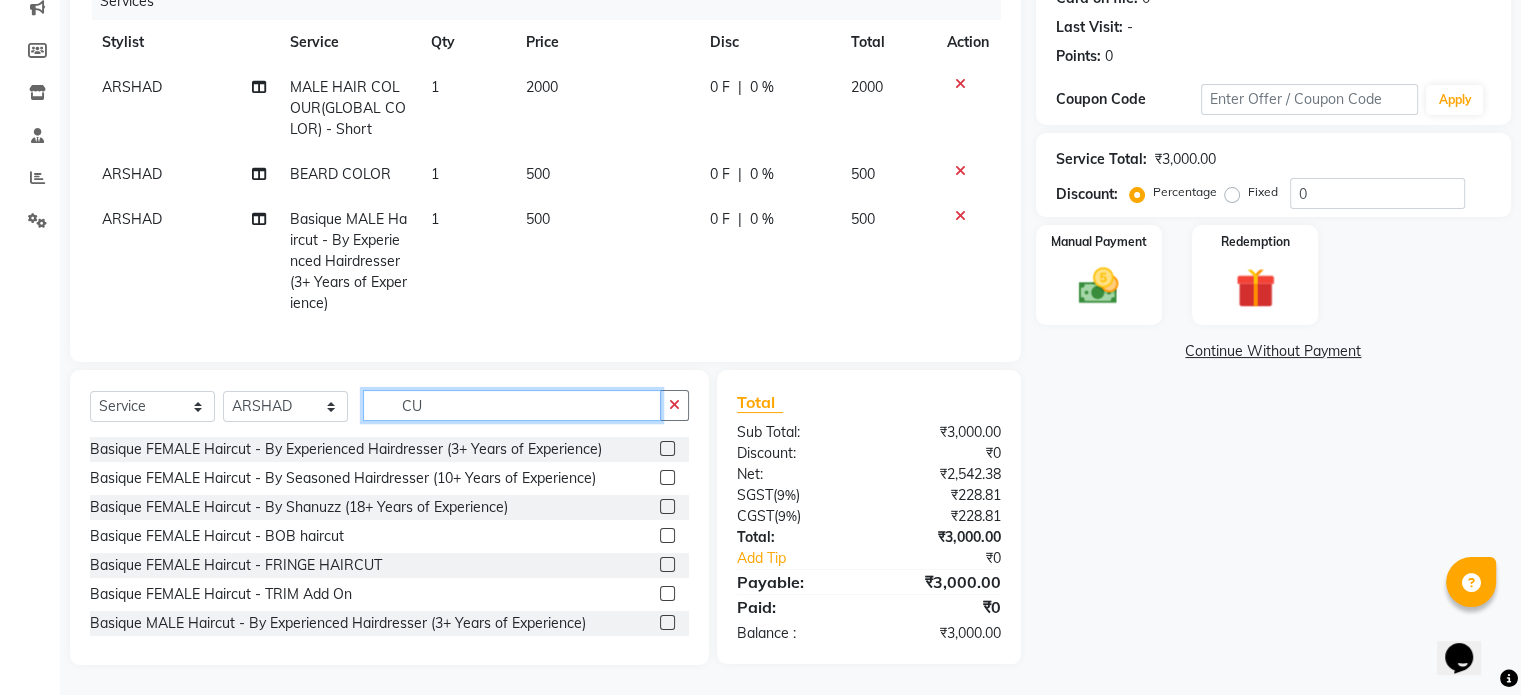type on "C" 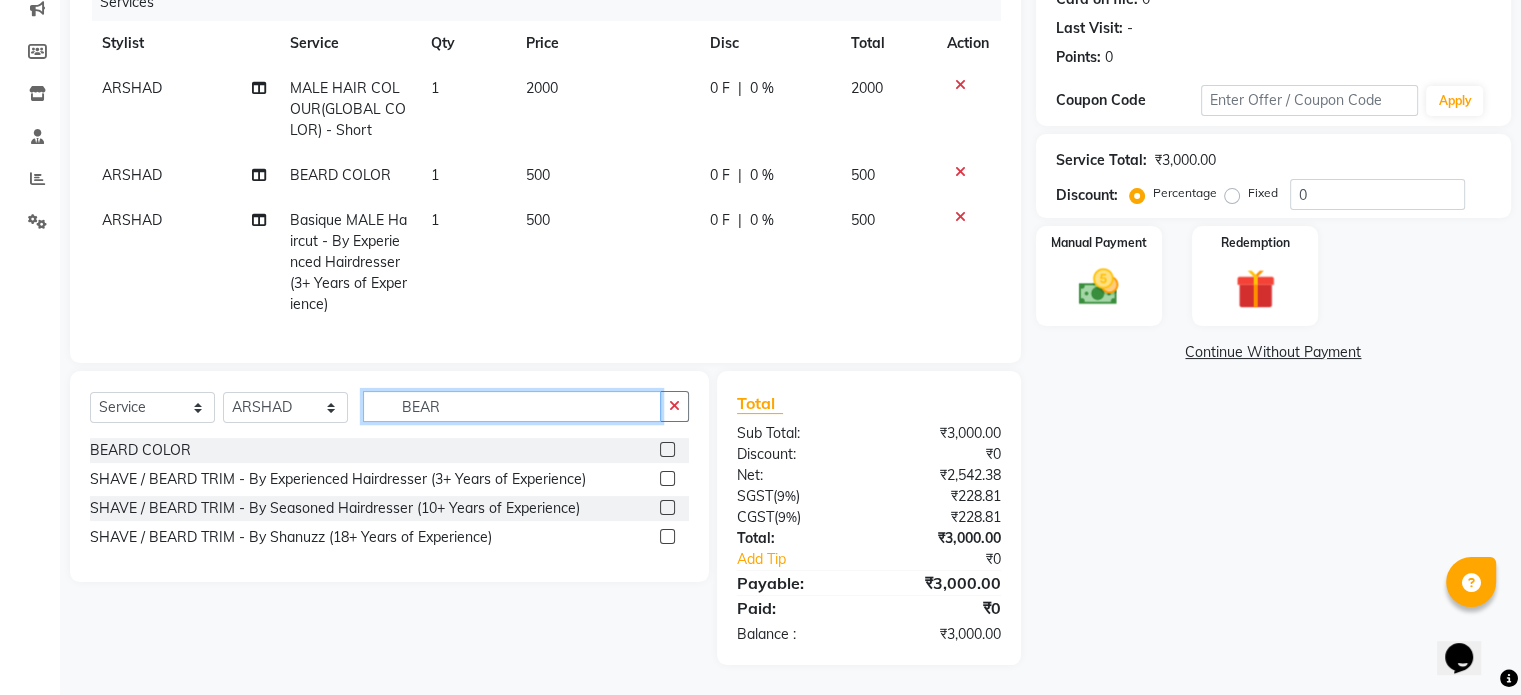 scroll, scrollTop: 280, scrollLeft: 0, axis: vertical 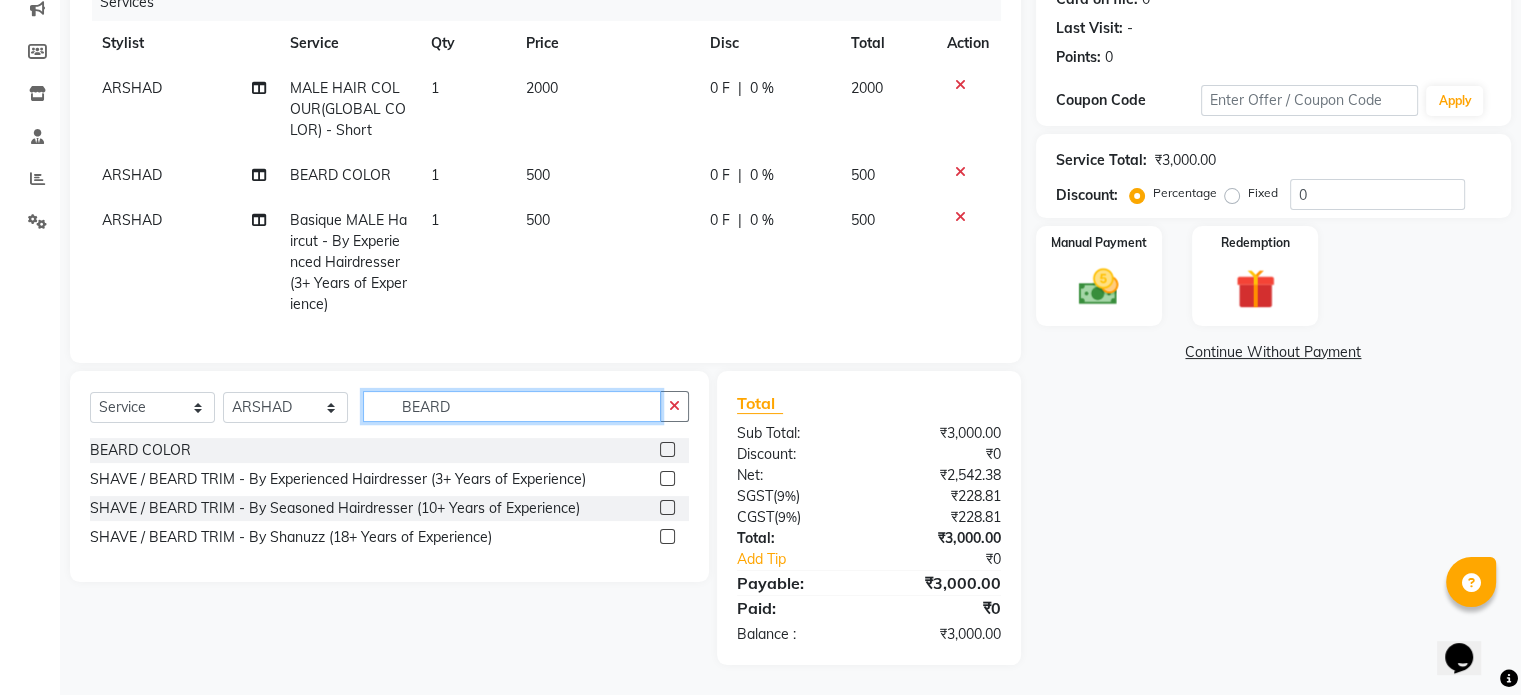 type on "BEARD" 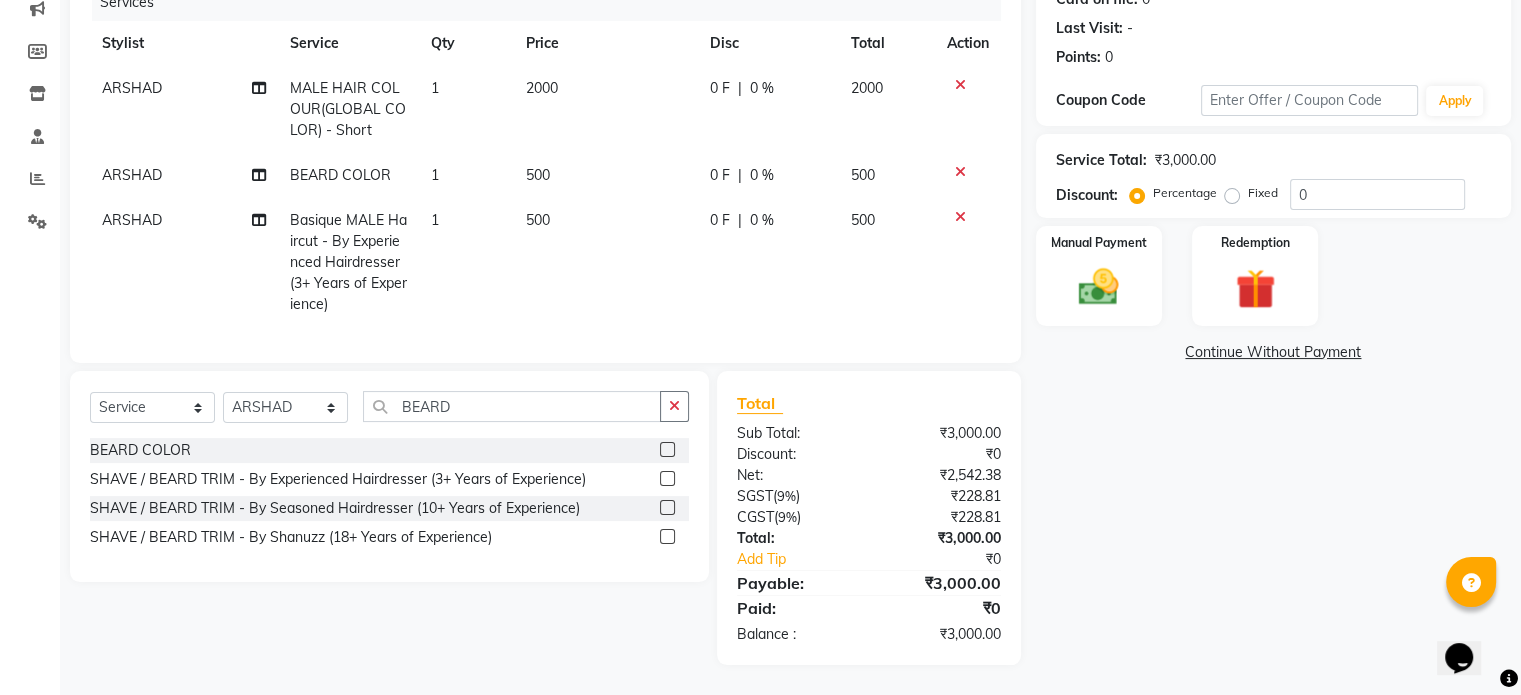 click 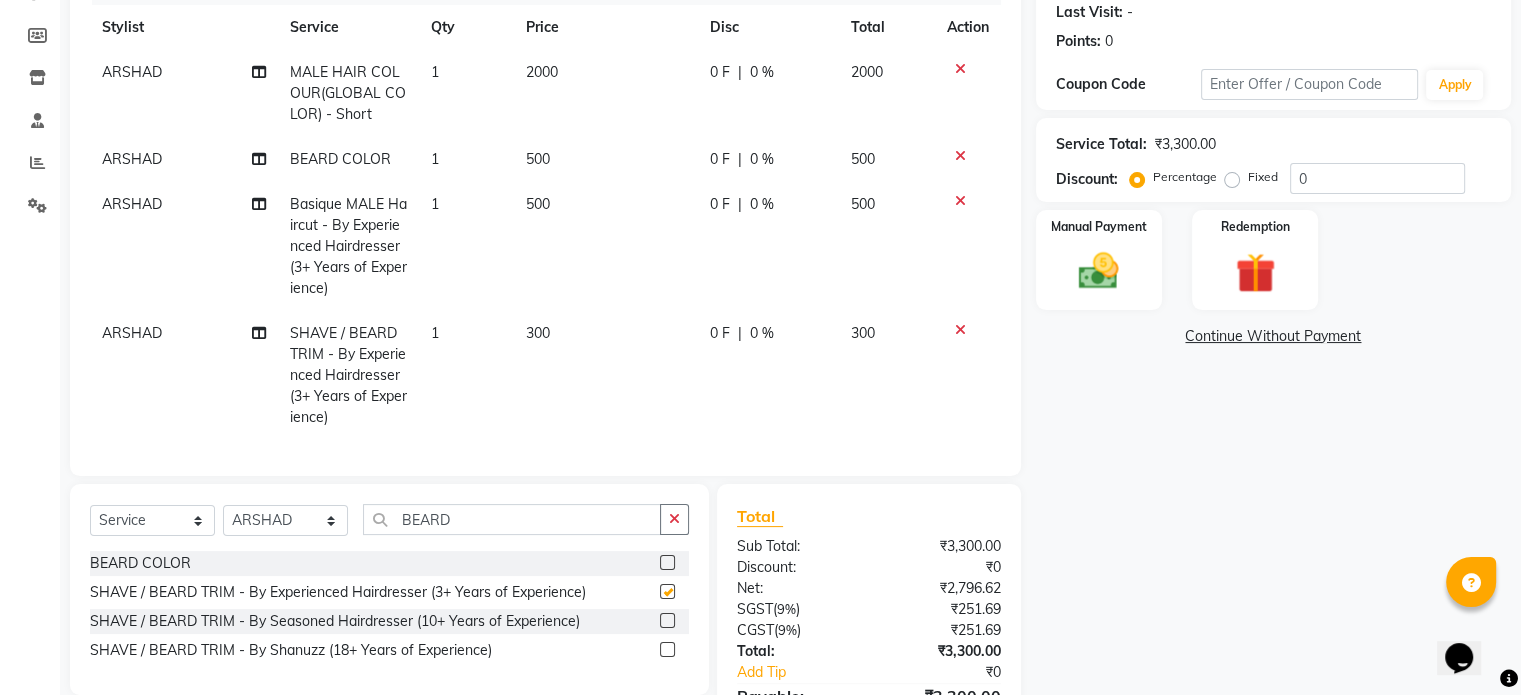 checkbox on "false" 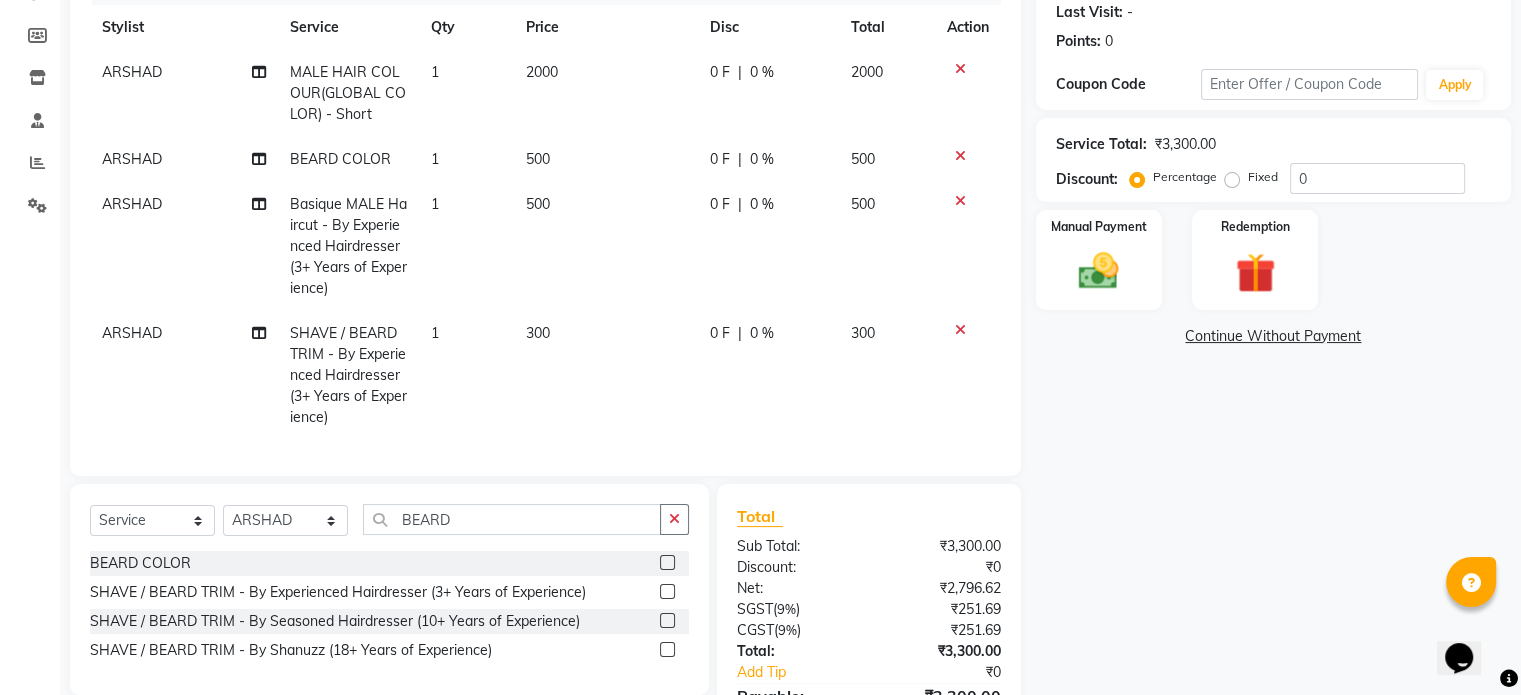 scroll, scrollTop: 3, scrollLeft: 0, axis: vertical 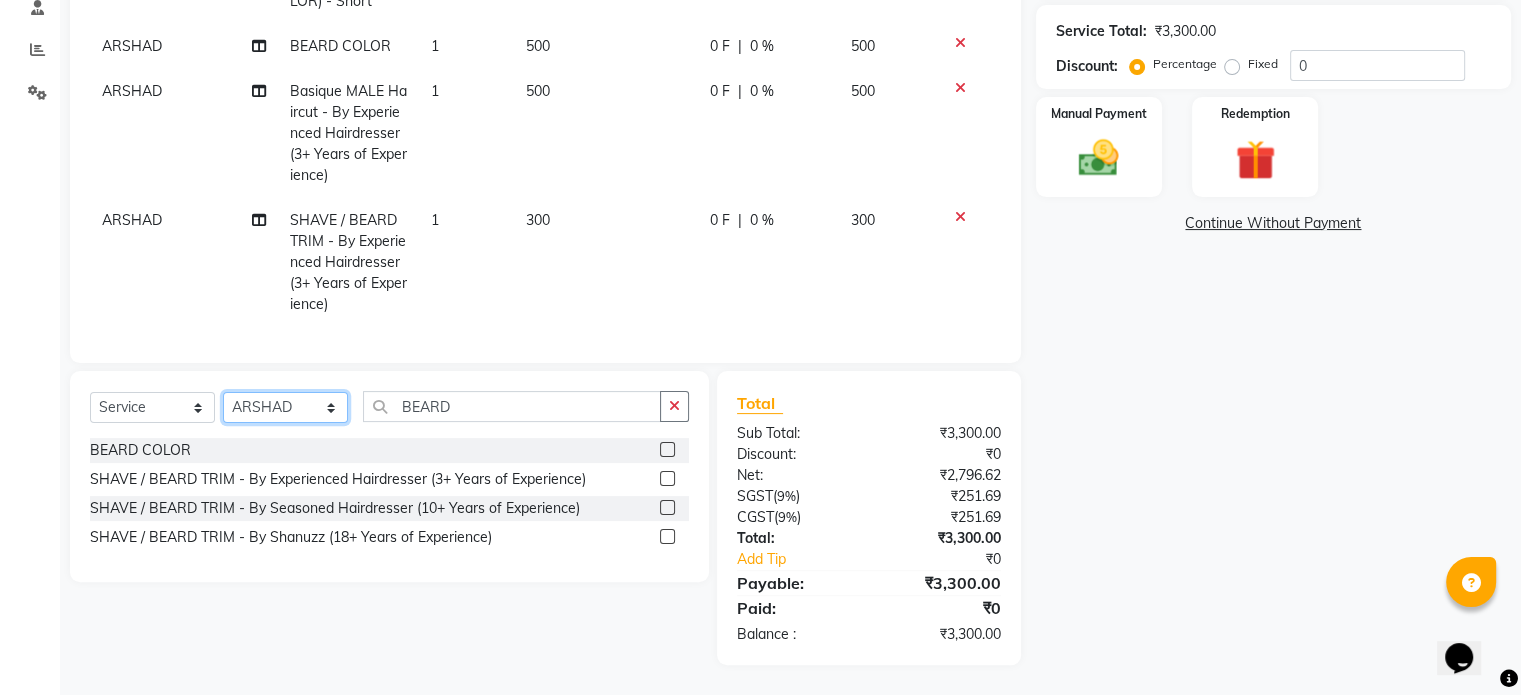 click on "Select Stylist Adnan  ARSHAD Asma  Derma Dynamics Devesh Francis (MO) Gufran Mansuri Harsh Mohd Faizan Mohd Imran  Omkar Osama Patel Rohan  ROSHAN Salvana Motha SAM Shahbaz (D) Shahne Alam SHAIREI Shanu Sir (F) Shanuzz (Oshiwara) Shanuzz Salon, Andheri Siddhi  SUBHASH  Tanishka Panchal VARSHADA JUVALE YASH" 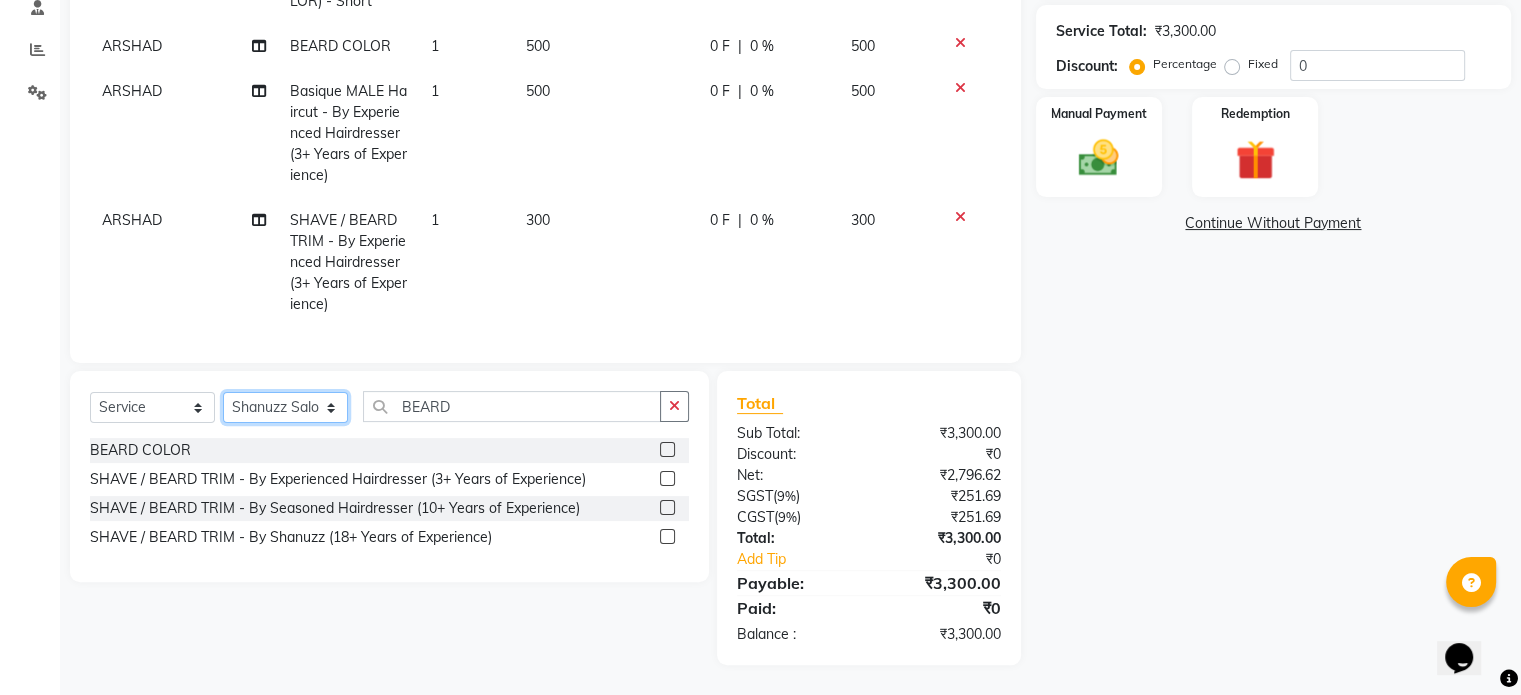 click on "Select Stylist Adnan  ARSHAD Asma  Derma Dynamics Devesh Francis (MO) Gufran Mansuri Harsh Mohd Faizan Mohd Imran  Omkar Osama Patel Rohan  ROSHAN Salvana Motha SAM Shahbaz (D) Shahne Alam SHAIREI Shanu Sir (F) Shanuzz (Oshiwara) Shanuzz Salon, Andheri Siddhi  SUBHASH  Tanishka Panchal VARSHADA JUVALE YASH" 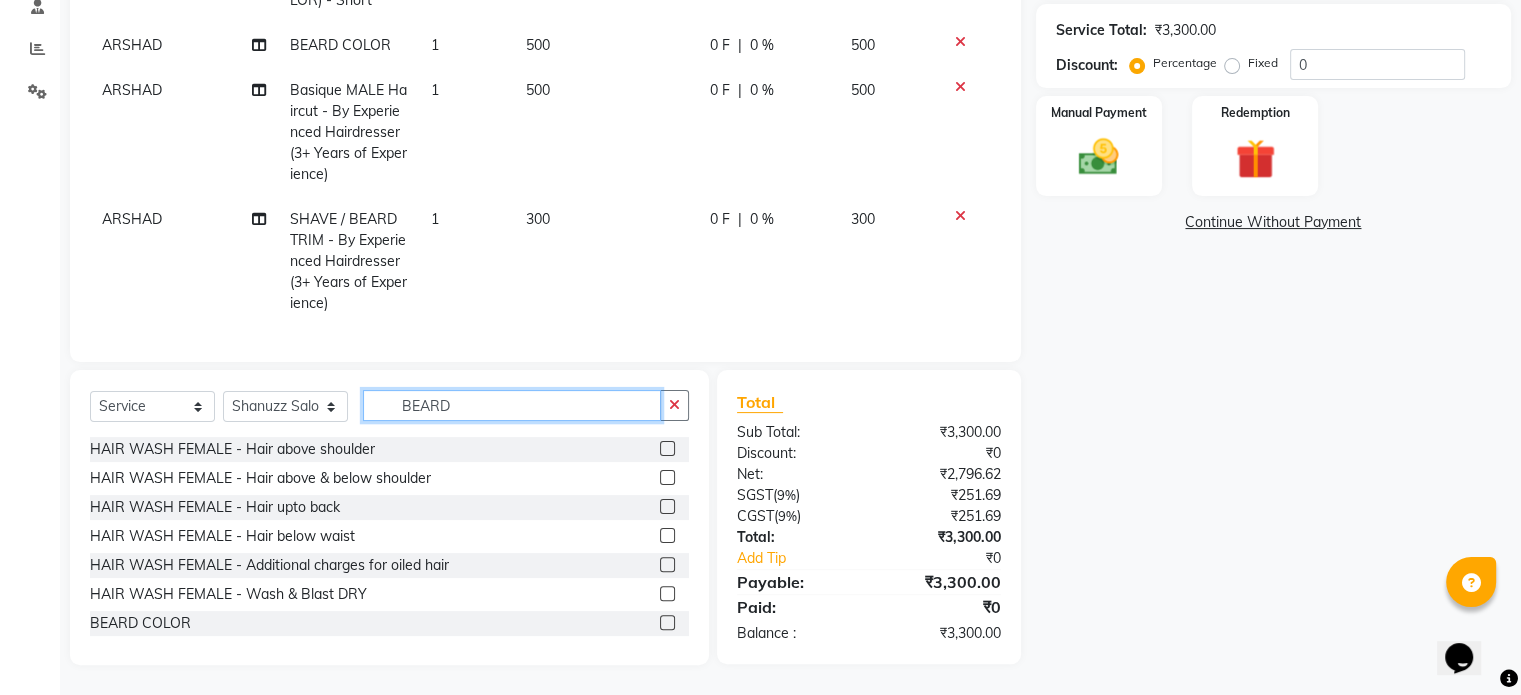 click on "BEARD" 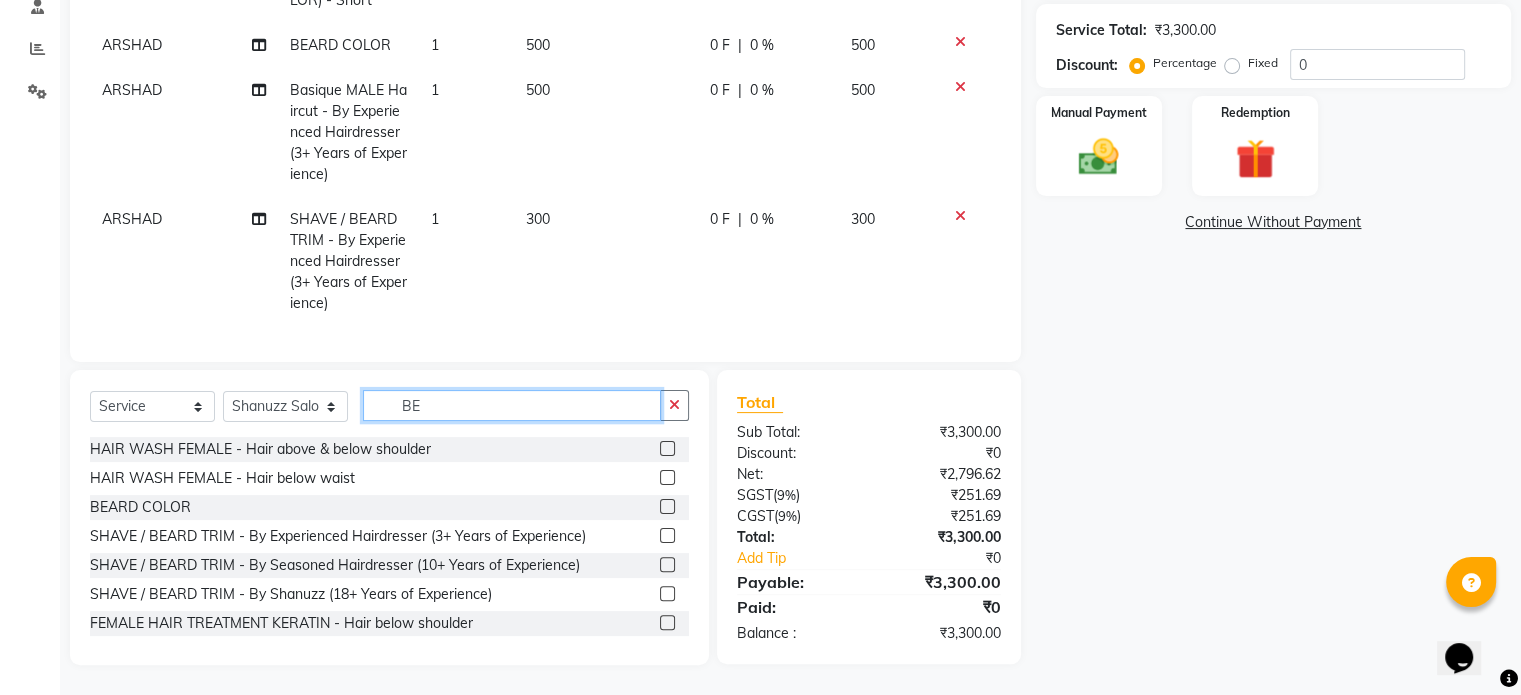 type on "B" 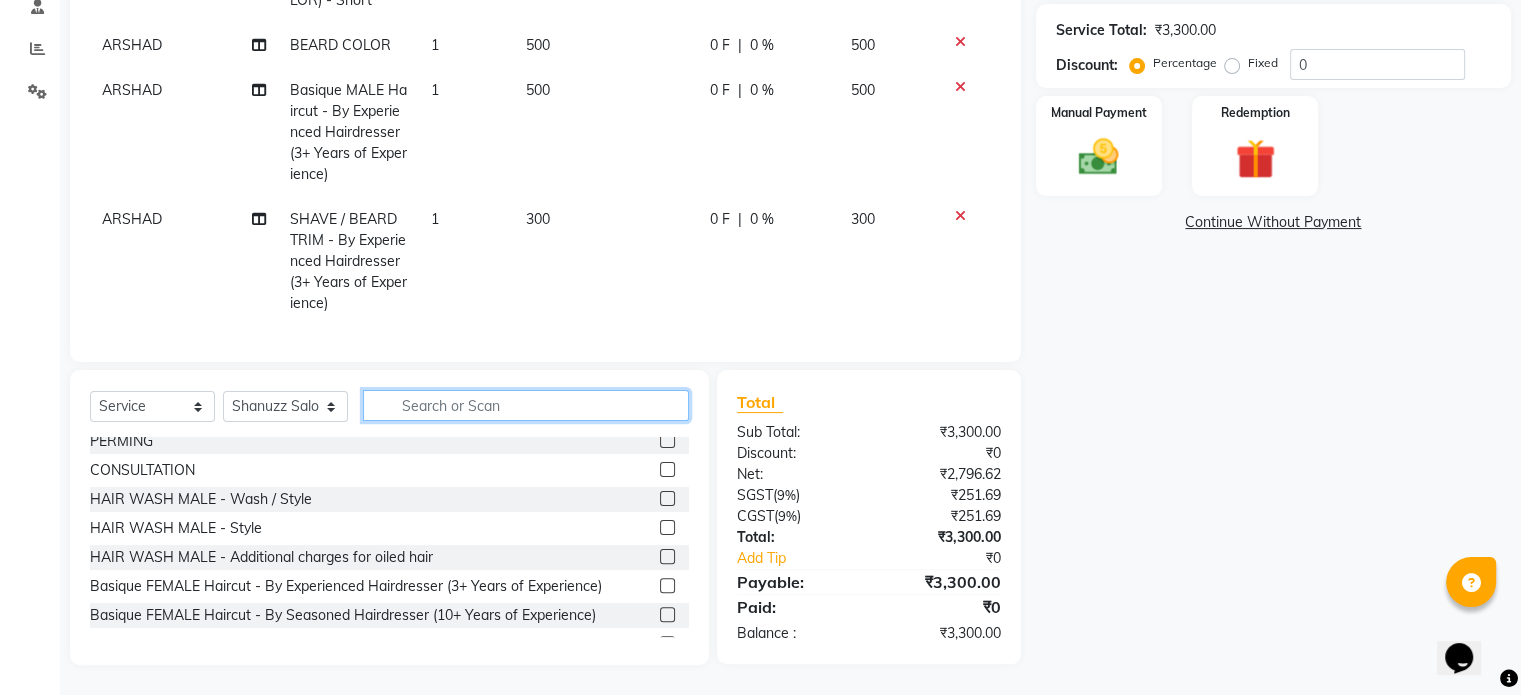 scroll, scrollTop: 0, scrollLeft: 0, axis: both 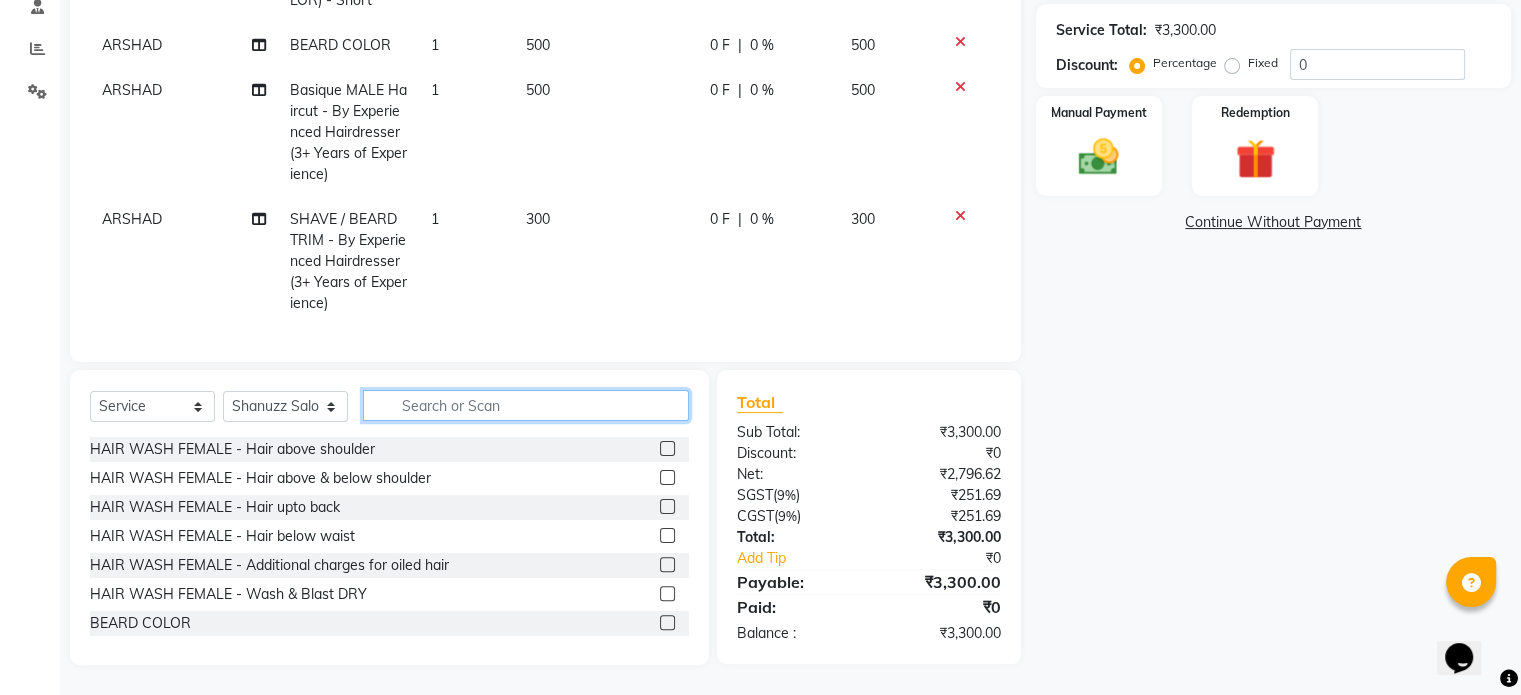 click 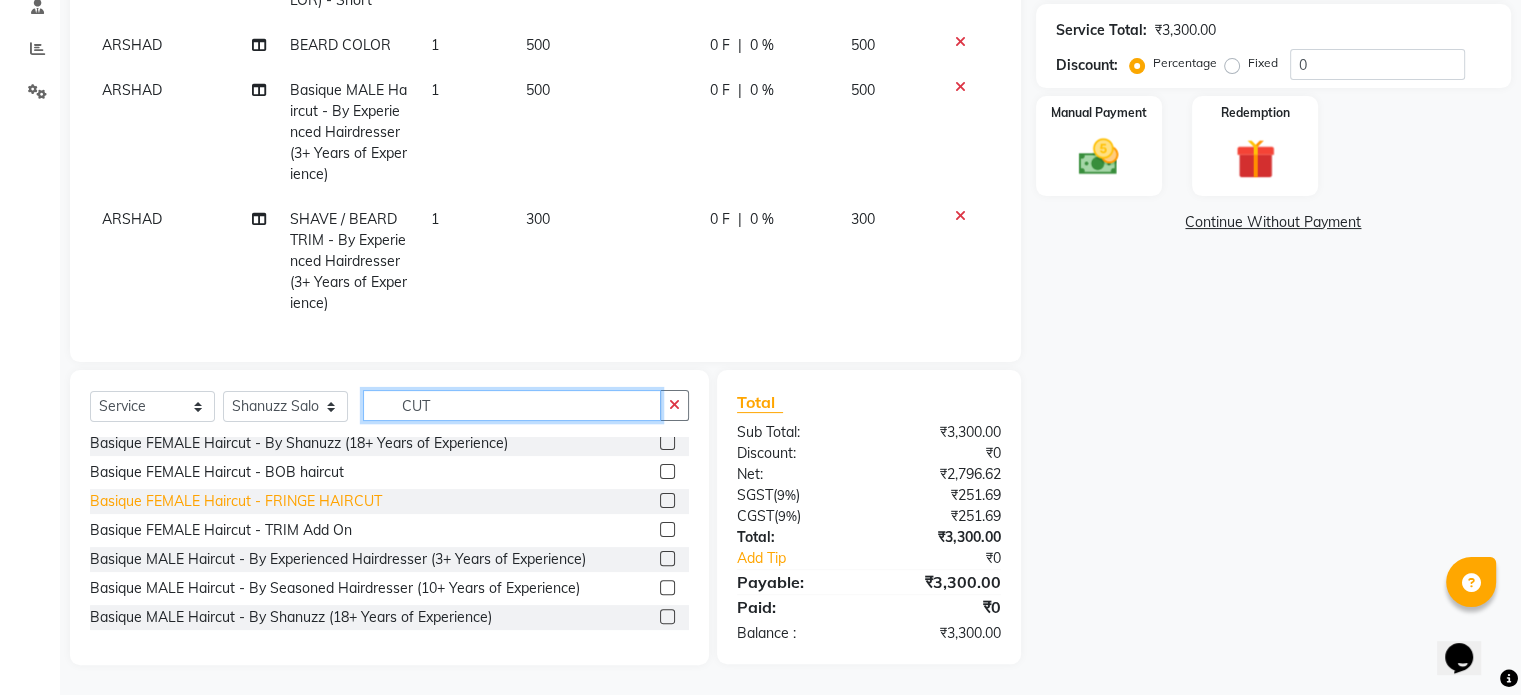 scroll, scrollTop: 68, scrollLeft: 0, axis: vertical 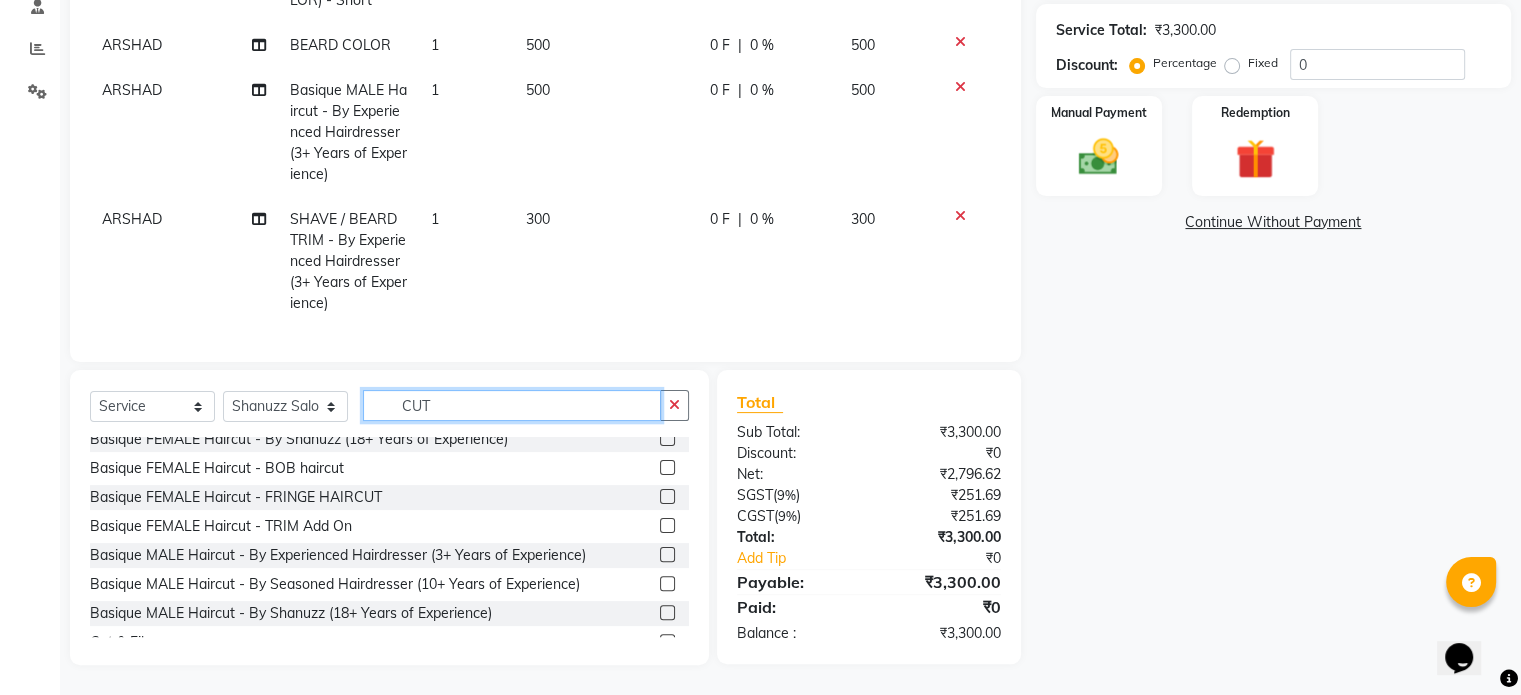 type on "CUT" 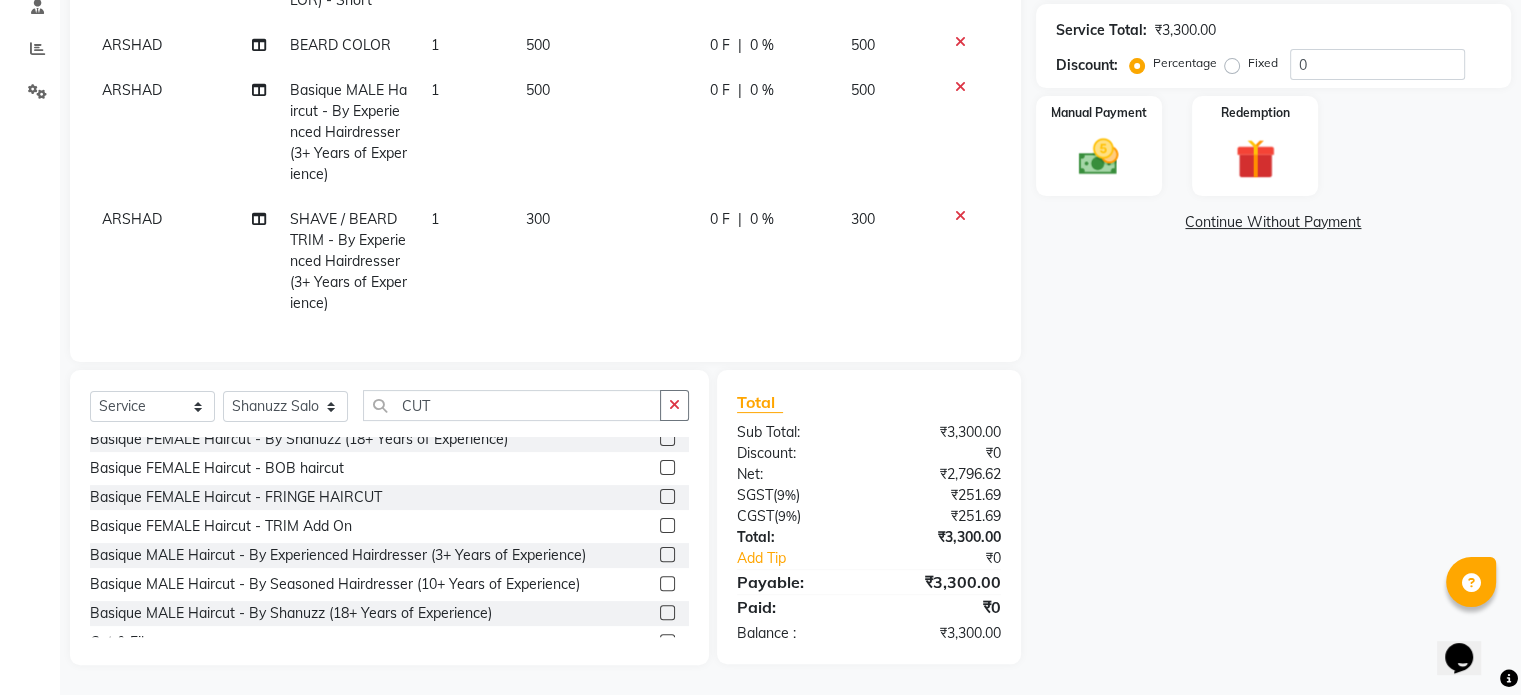 click 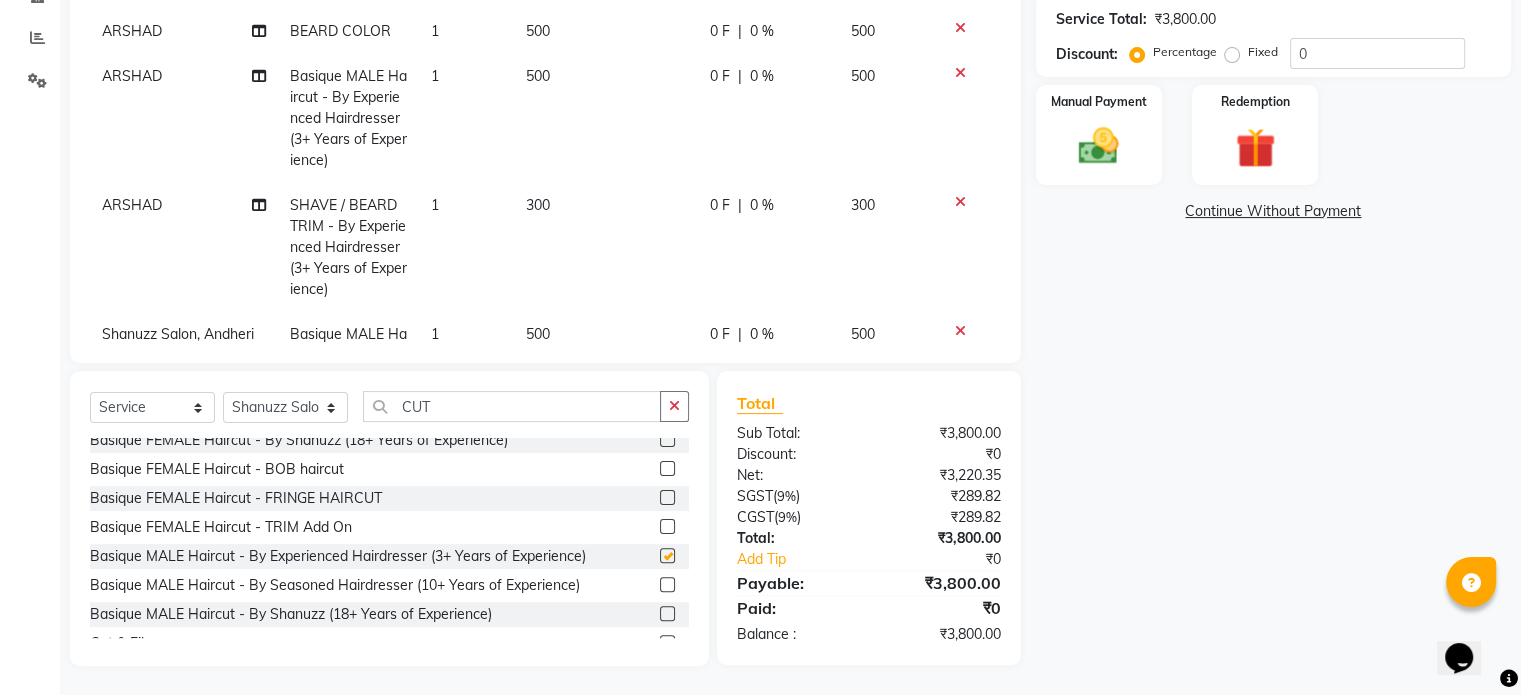 checkbox on "false" 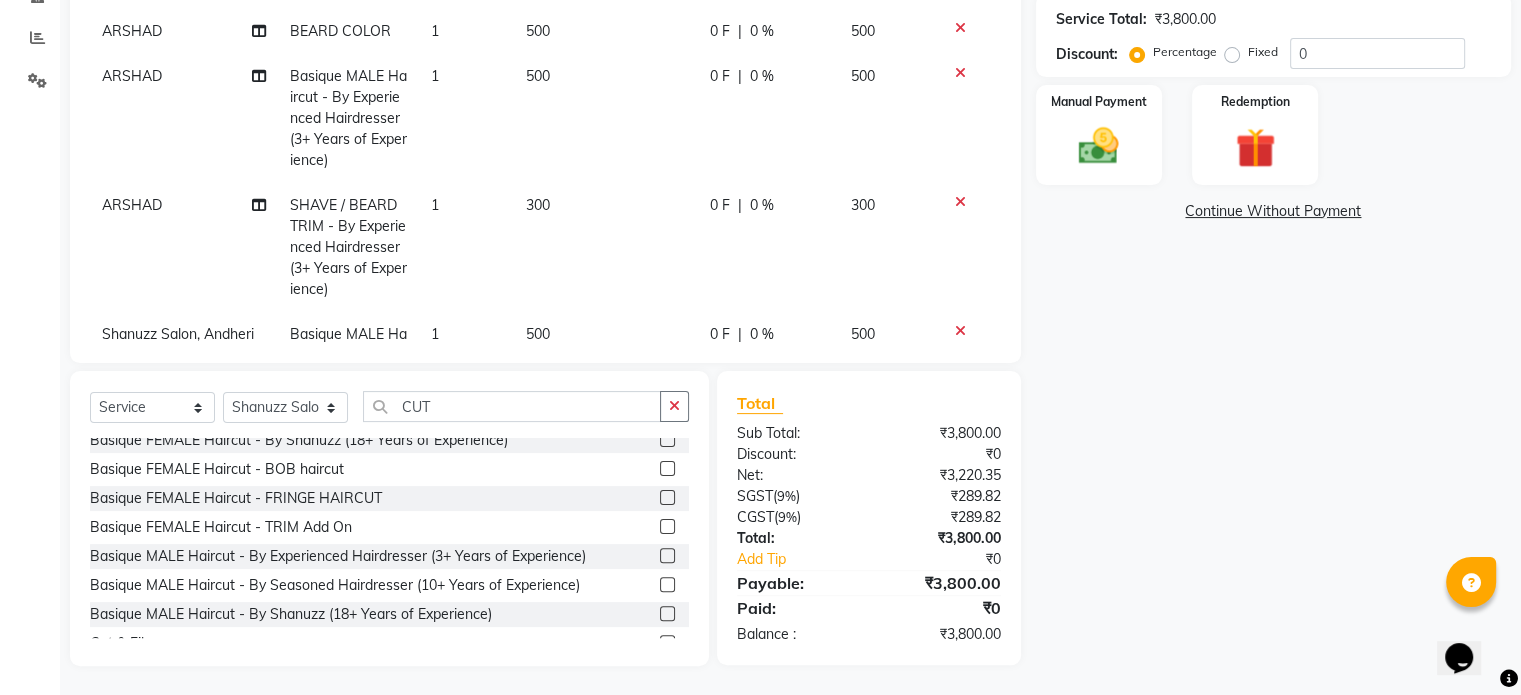 scroll, scrollTop: 132, scrollLeft: 0, axis: vertical 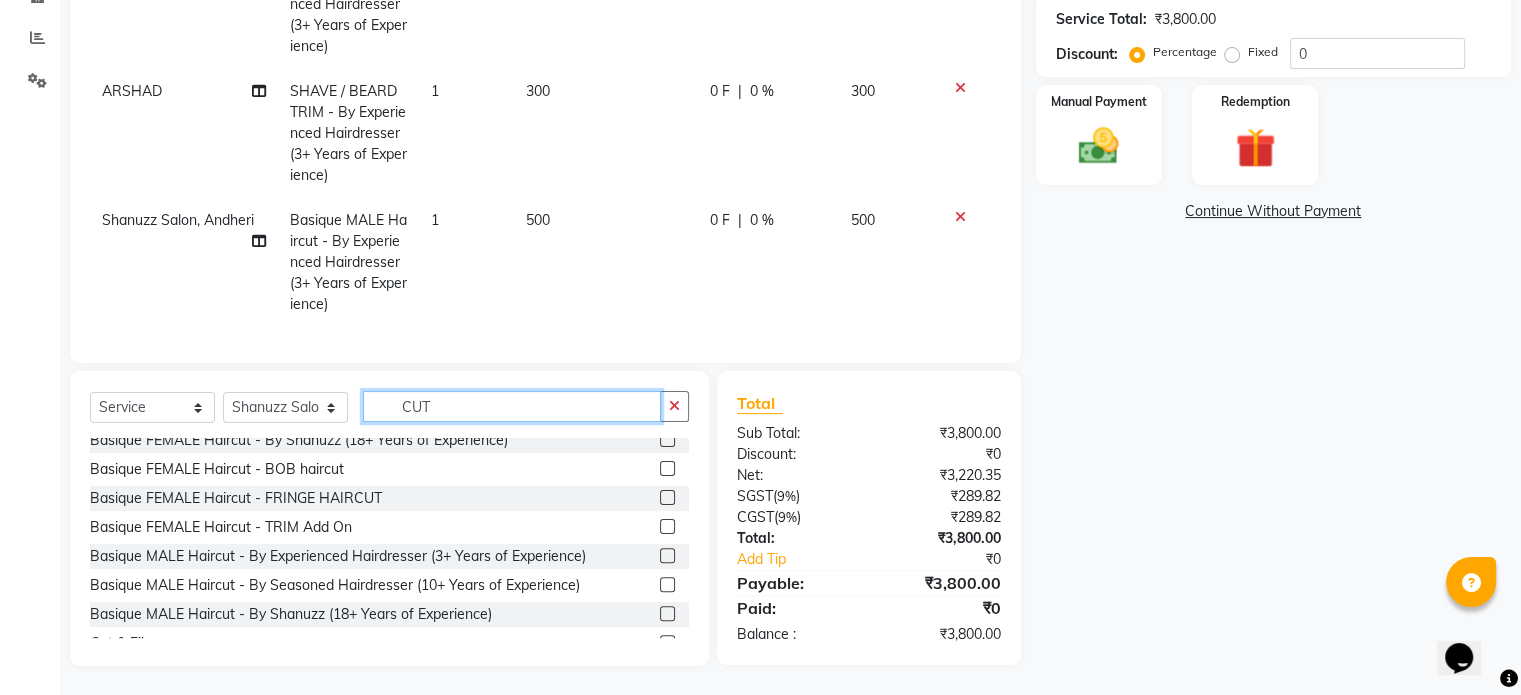click on "CUT" 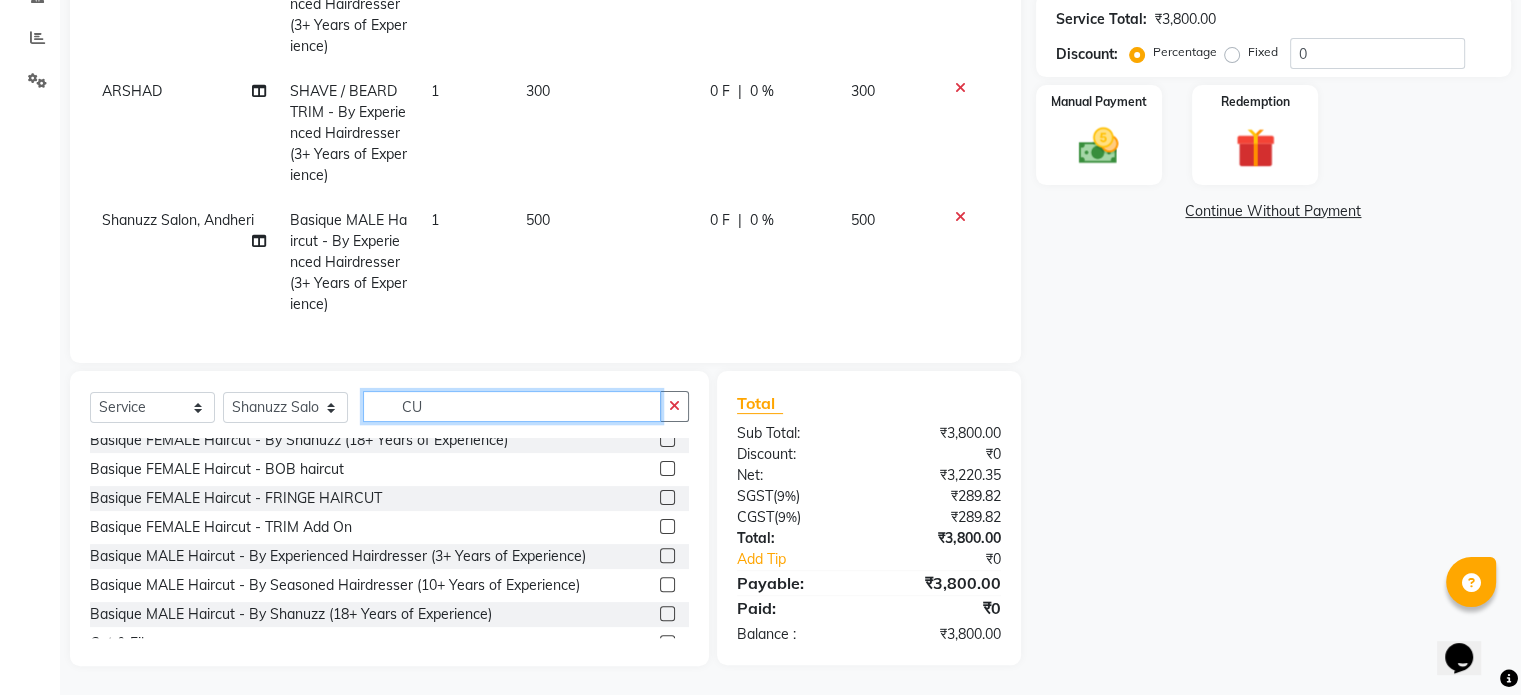 type on "C" 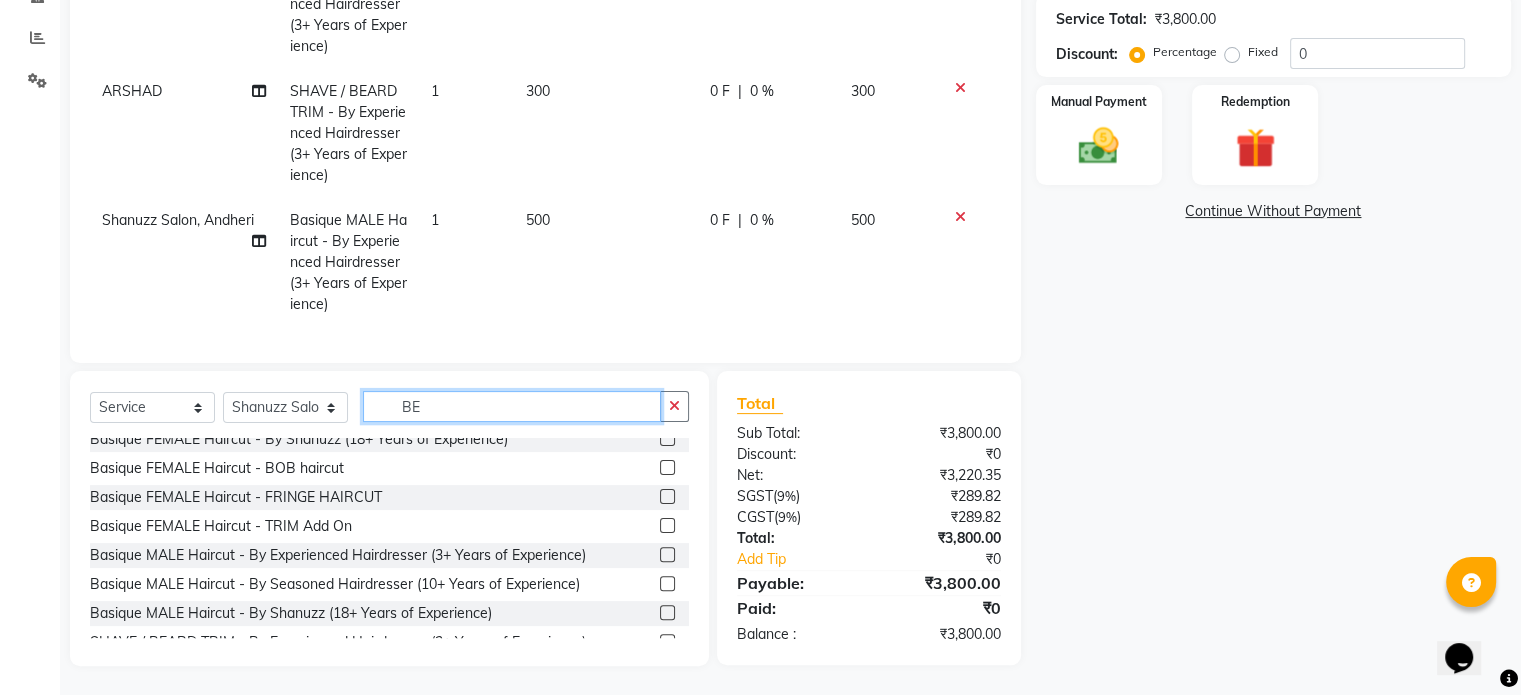 scroll, scrollTop: 0, scrollLeft: 0, axis: both 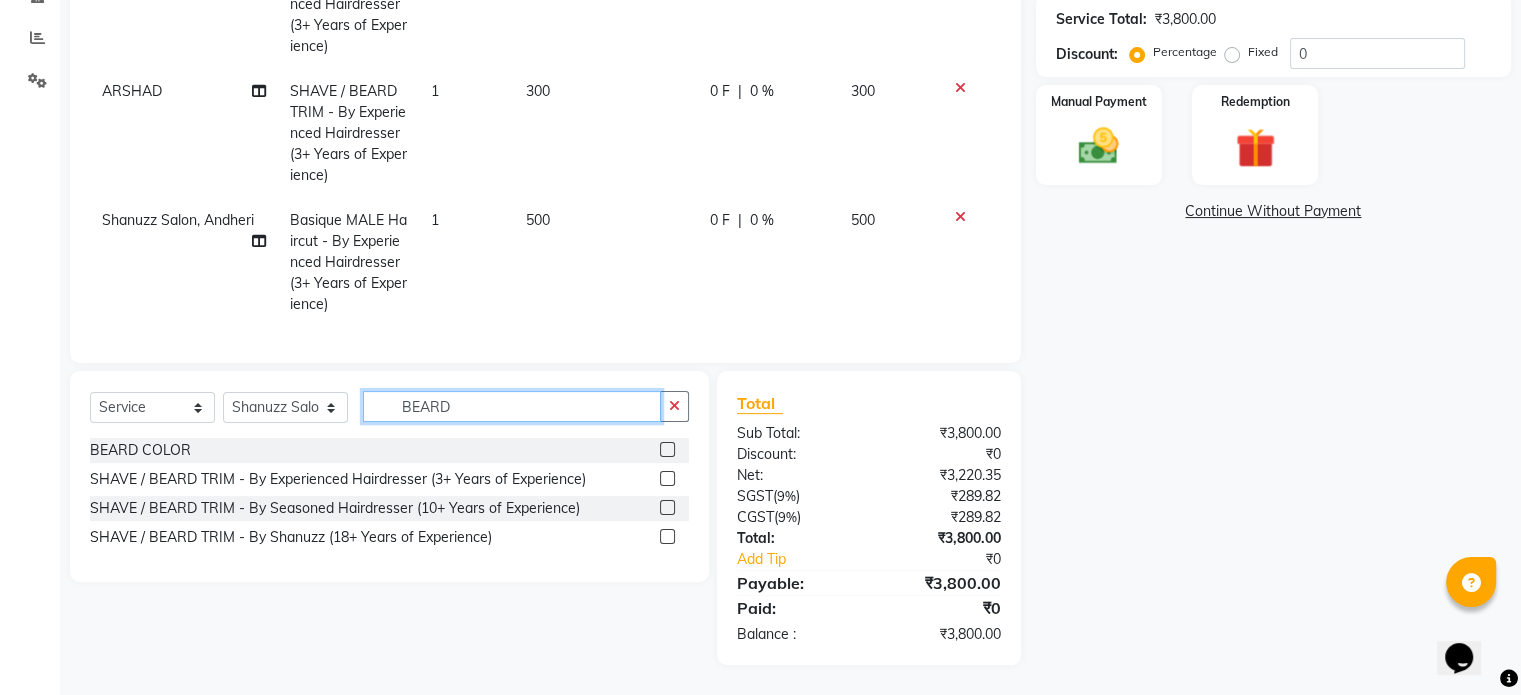type on "BEARD" 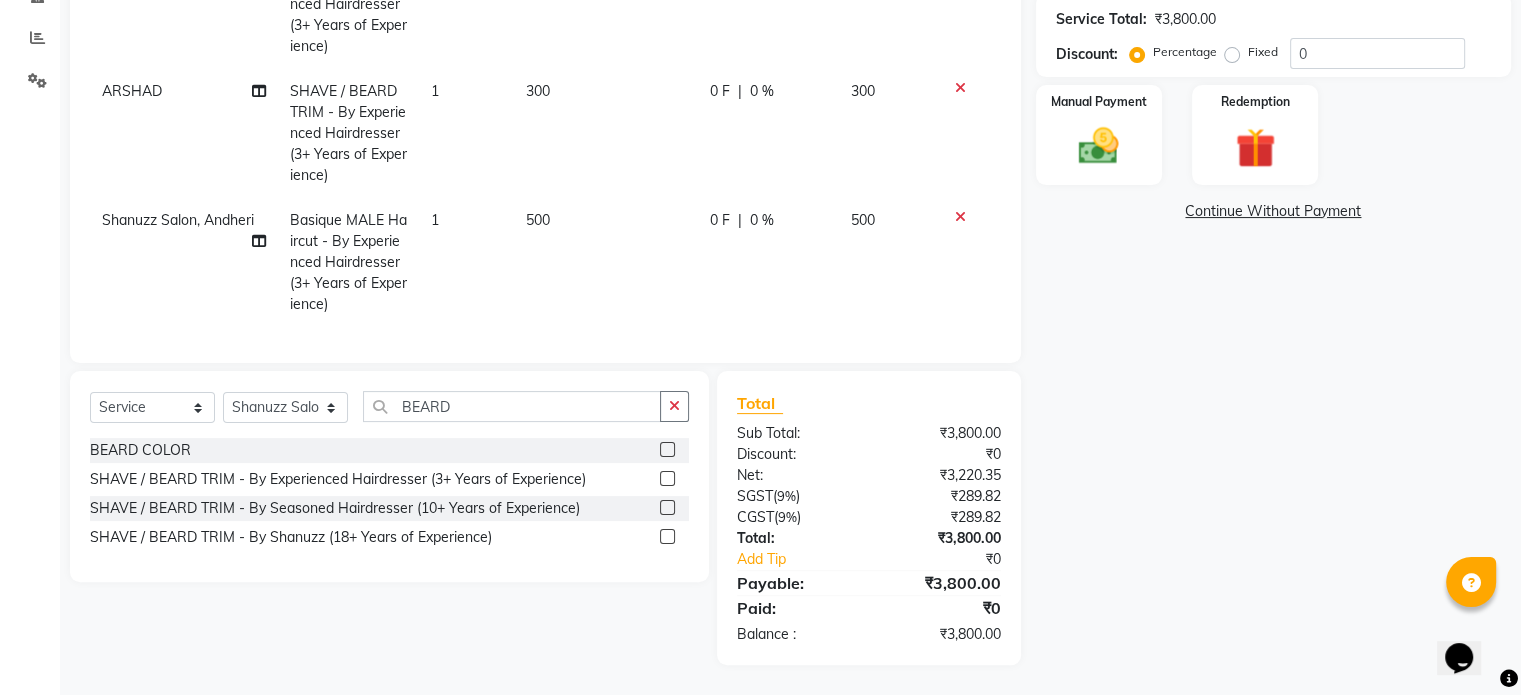 click 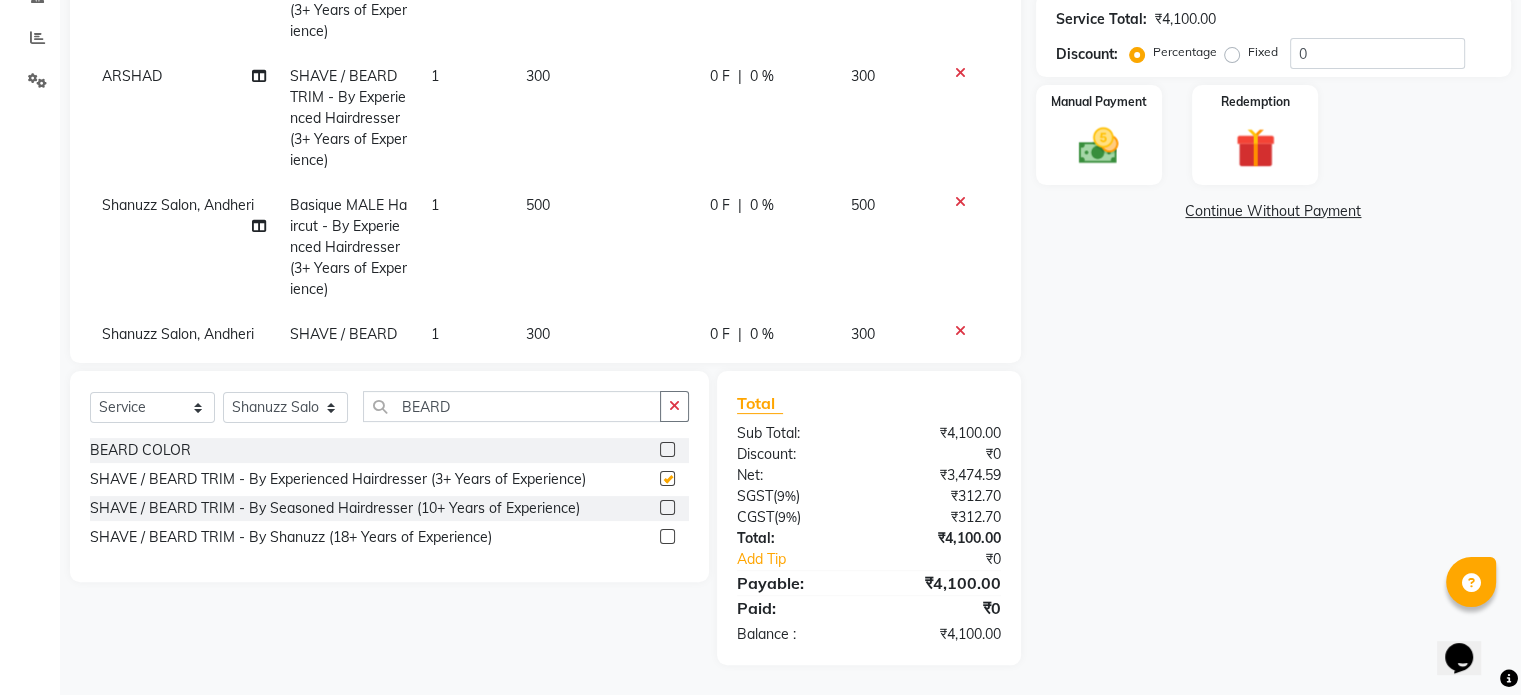 checkbox on "false" 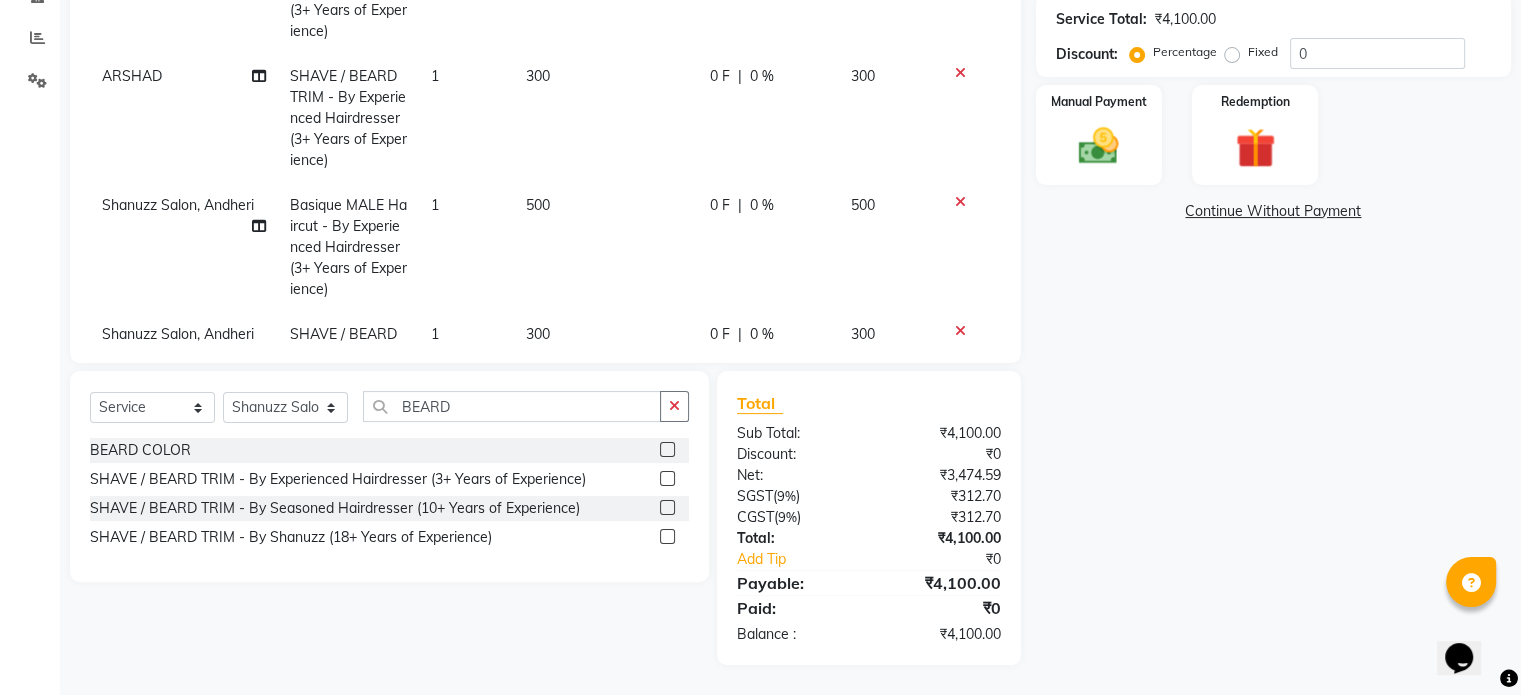 scroll, scrollTop: 261, scrollLeft: 0, axis: vertical 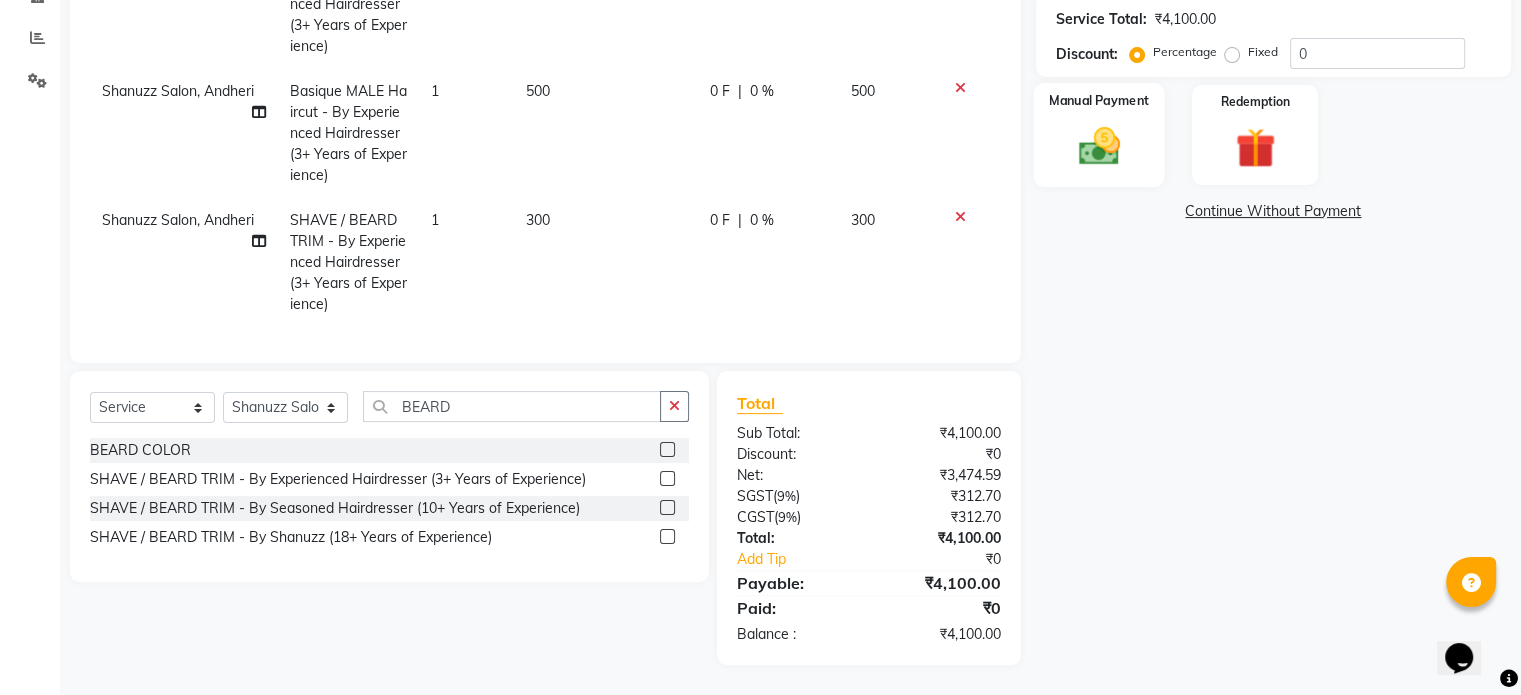 click 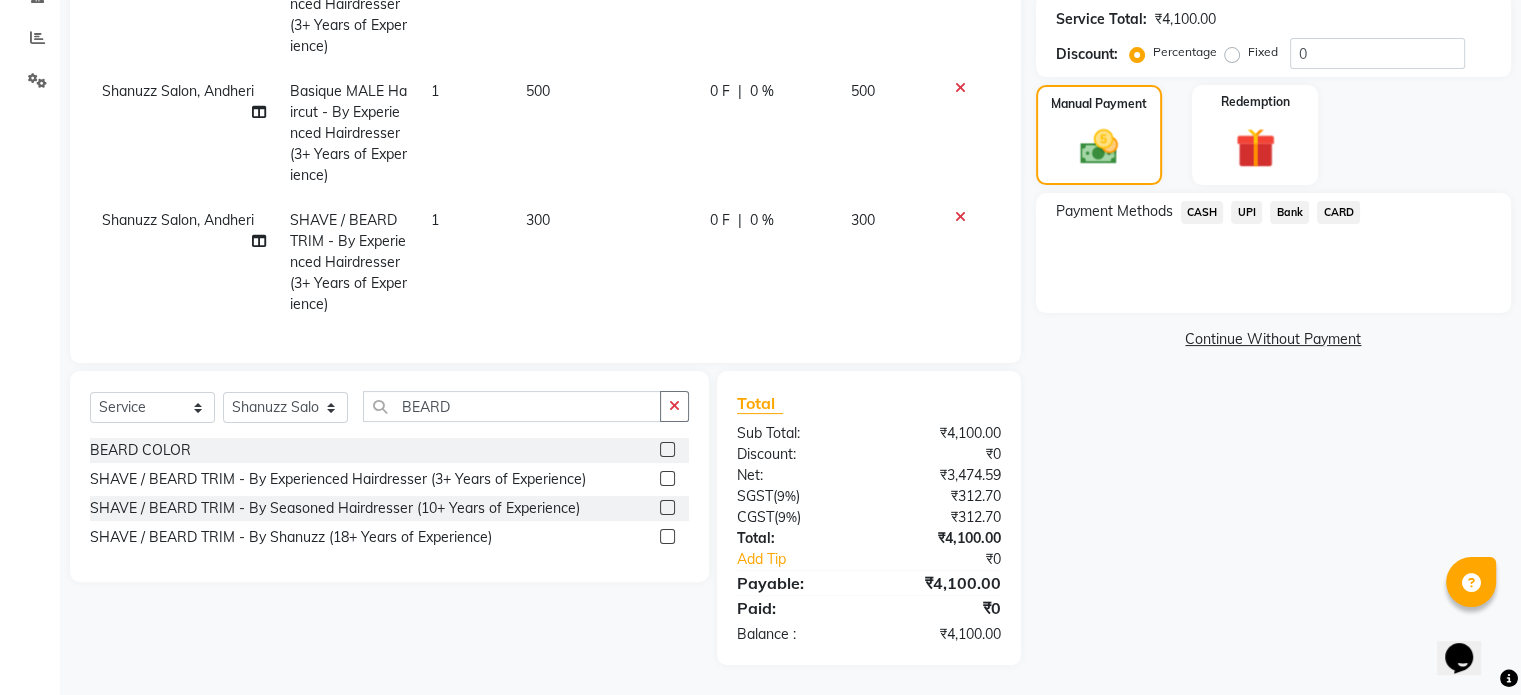 click on "UPI" 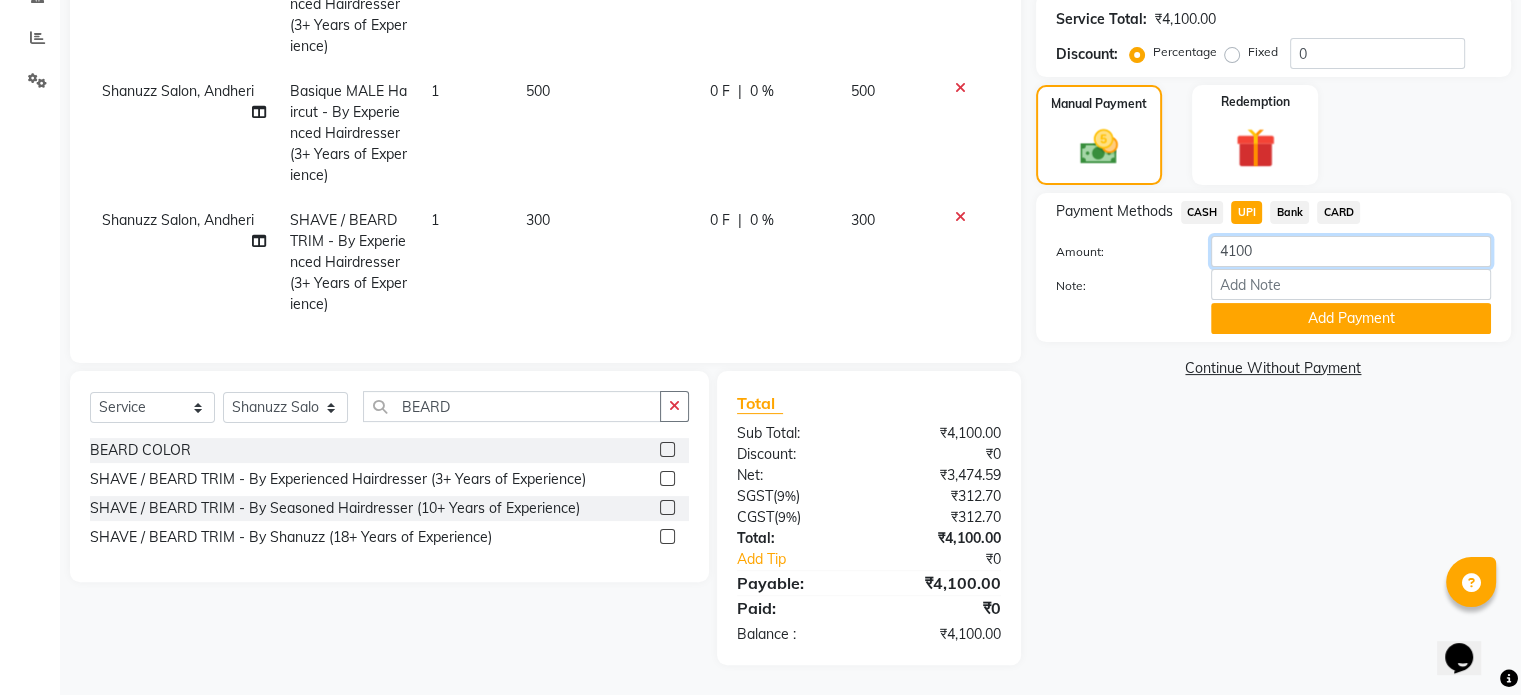 click on "4100" 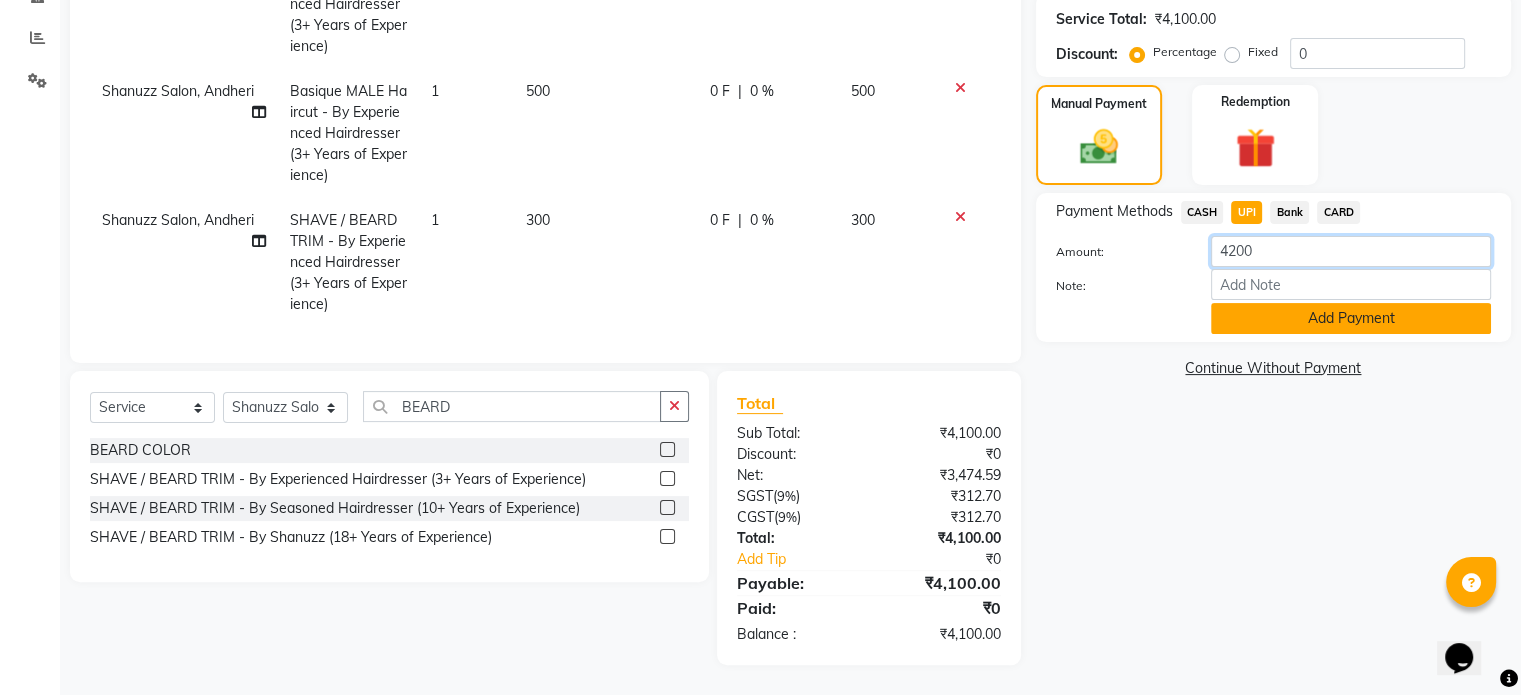 type on "4200" 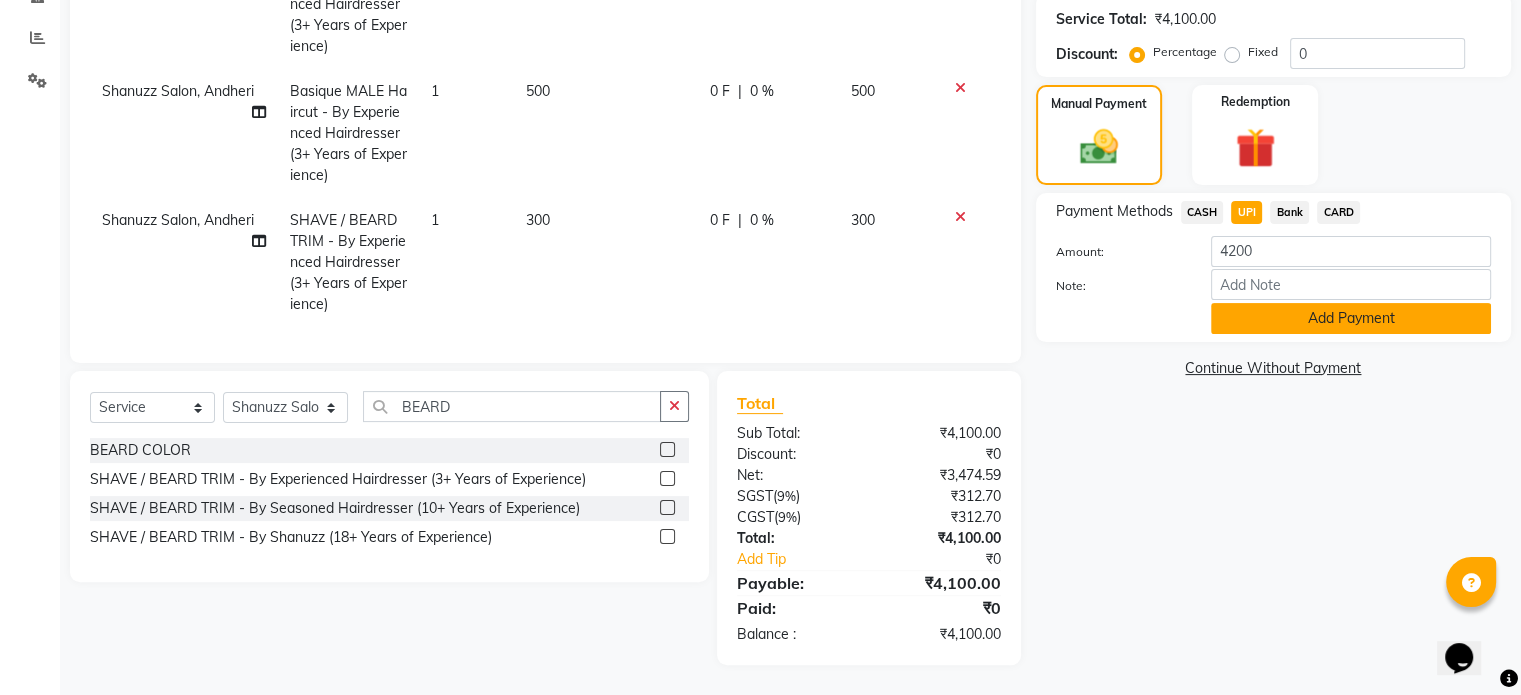 click on "Add Payment" 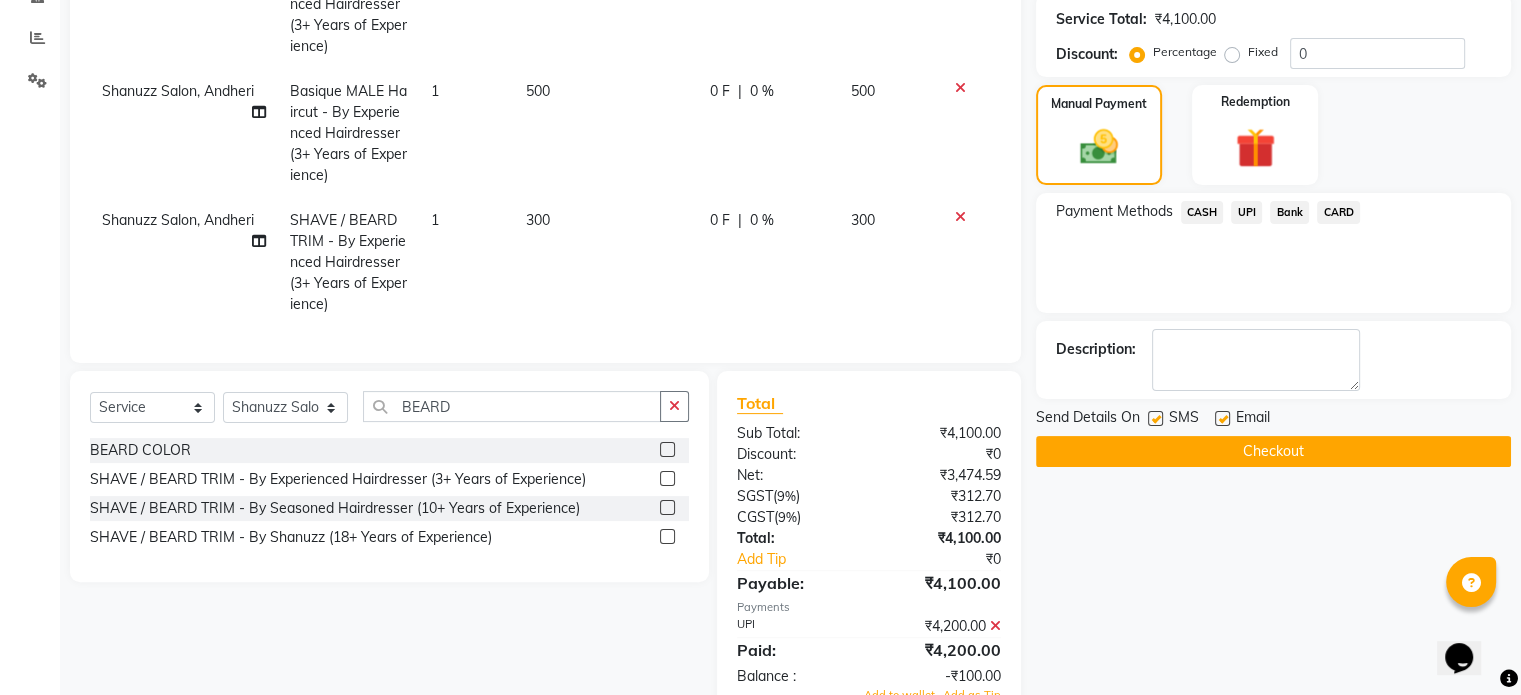 scroll, scrollTop: 464, scrollLeft: 0, axis: vertical 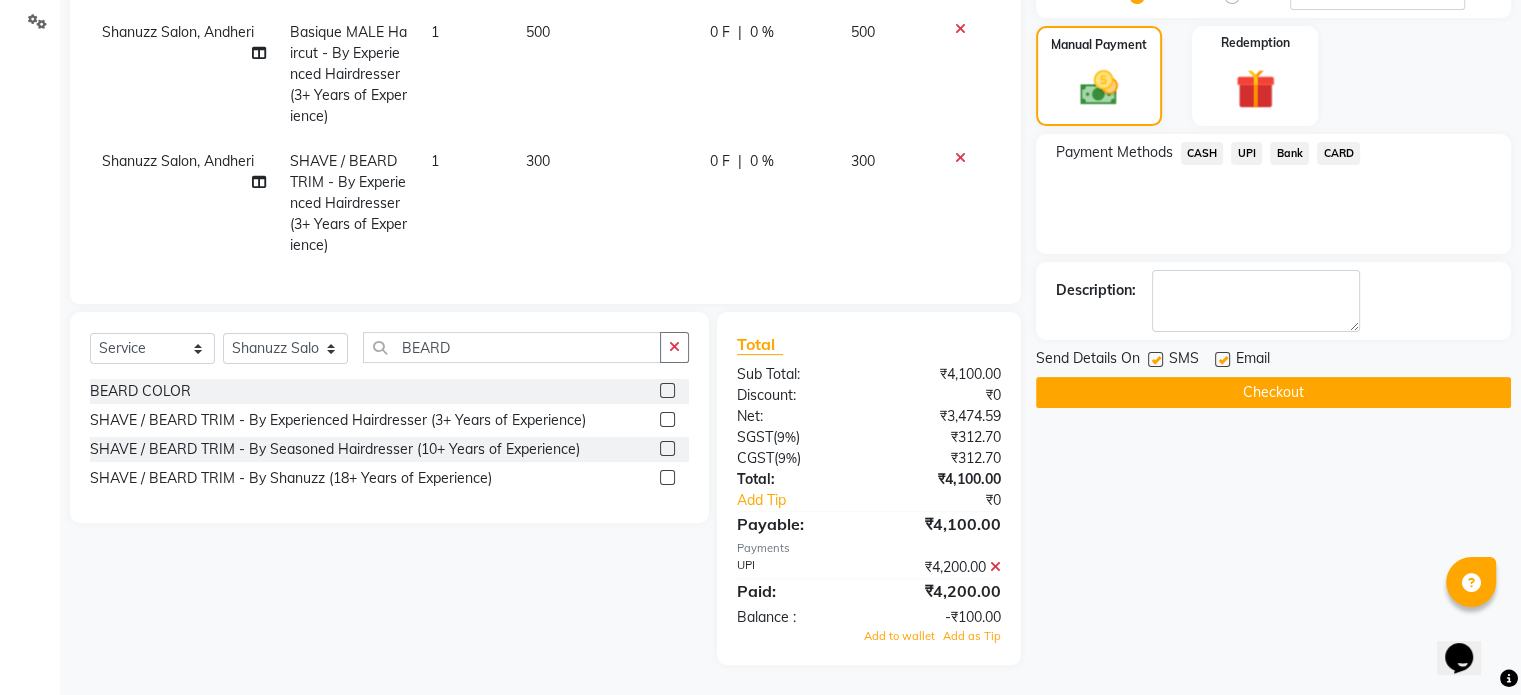 click 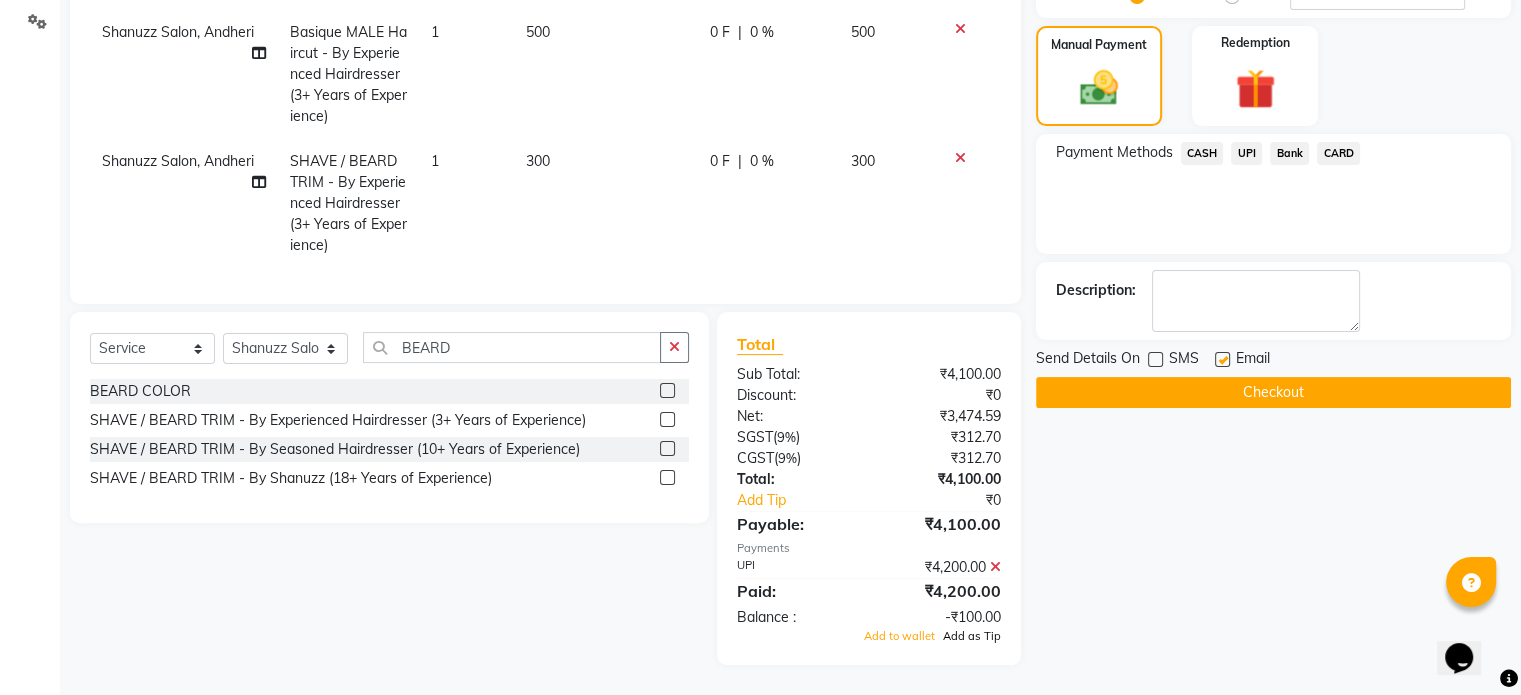 click on "Add as Tip" 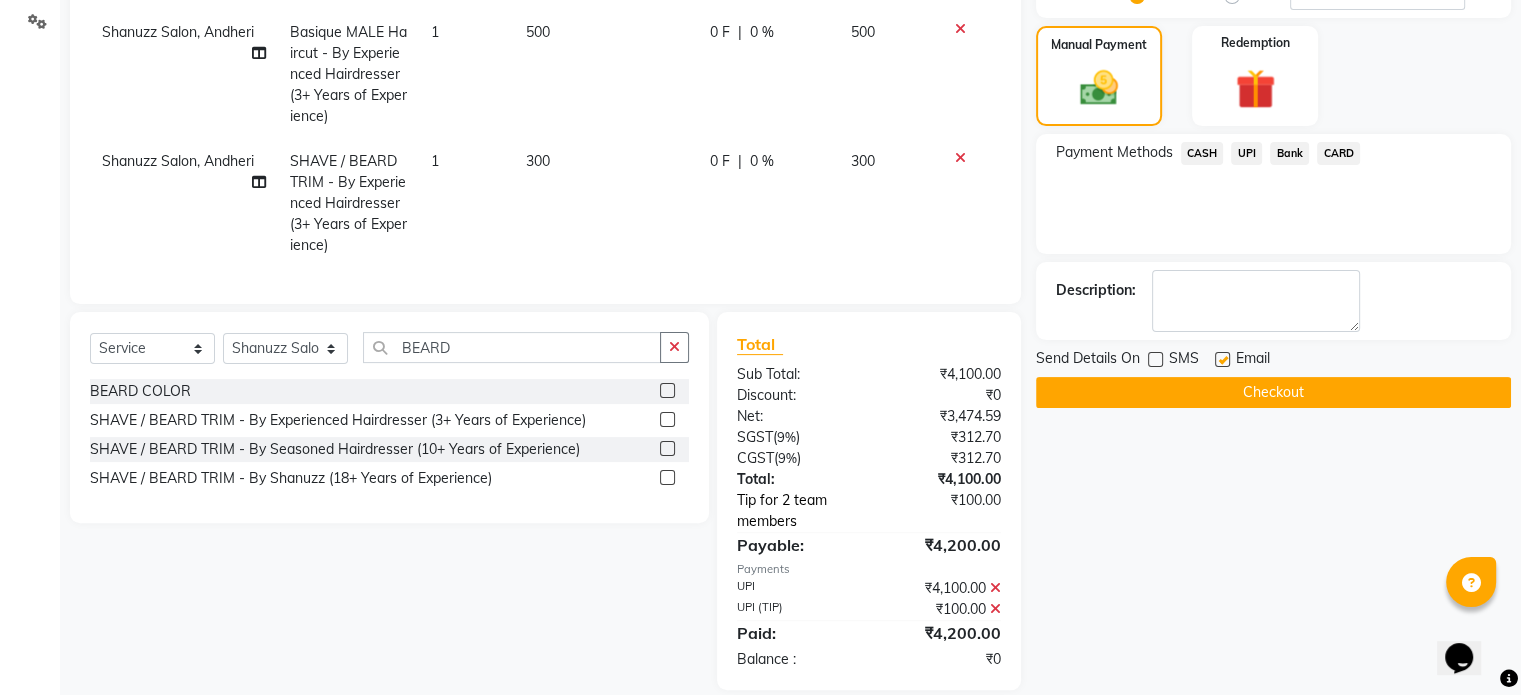 click on "Tip for 2 team members" 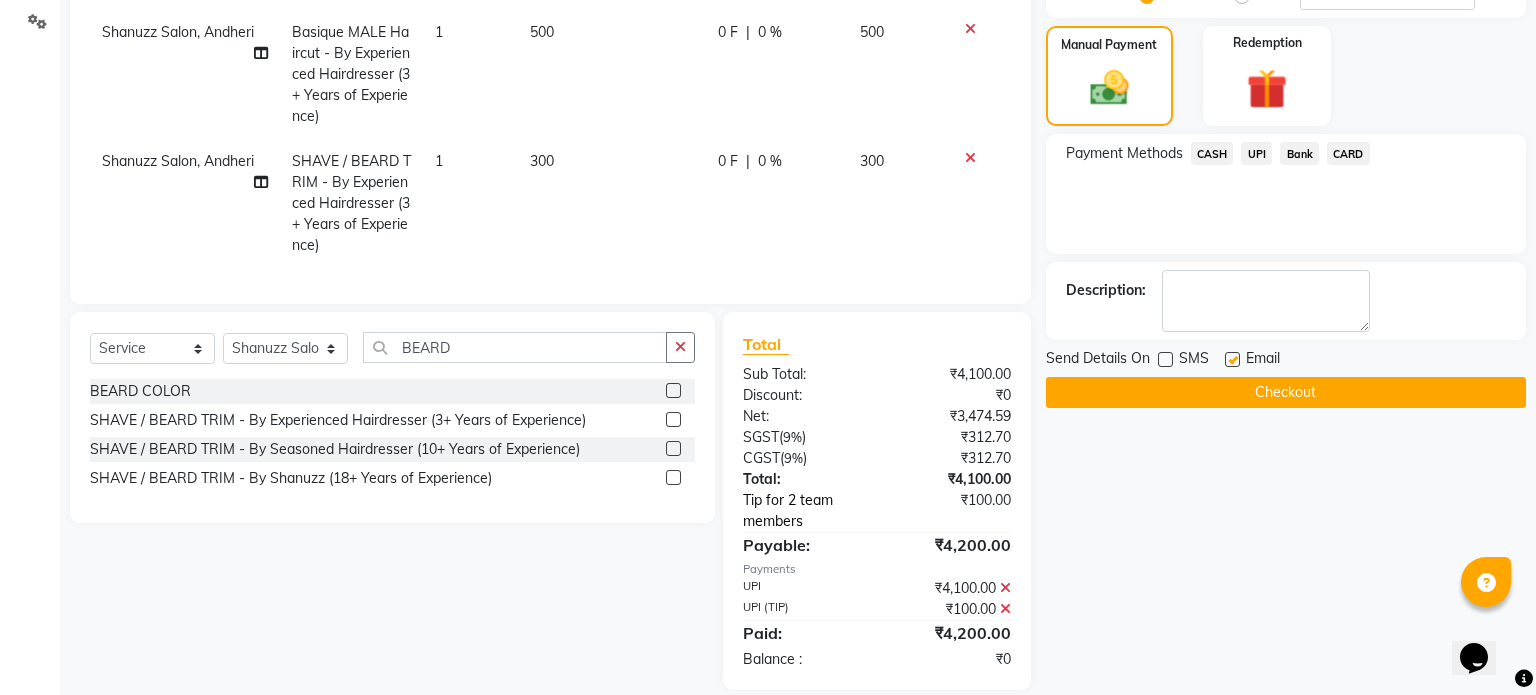 select on "85364" 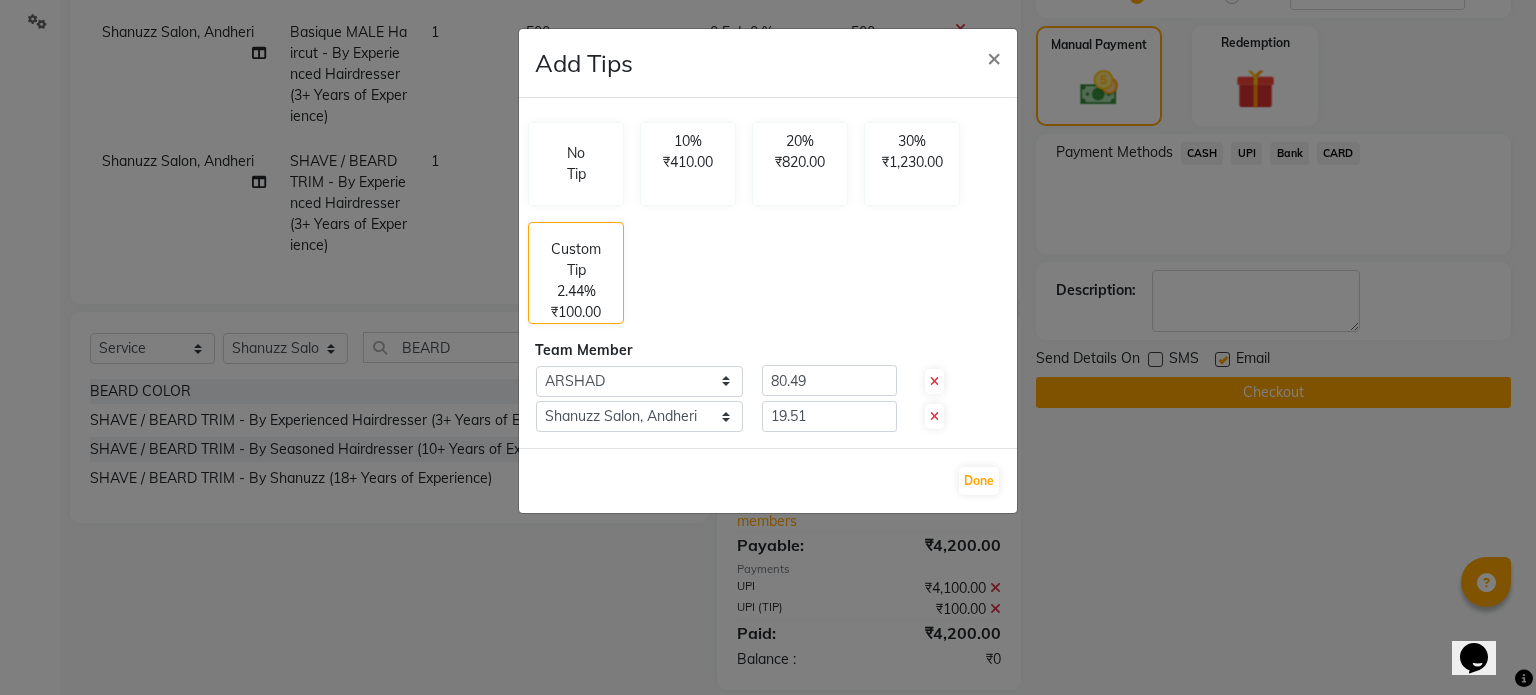 type 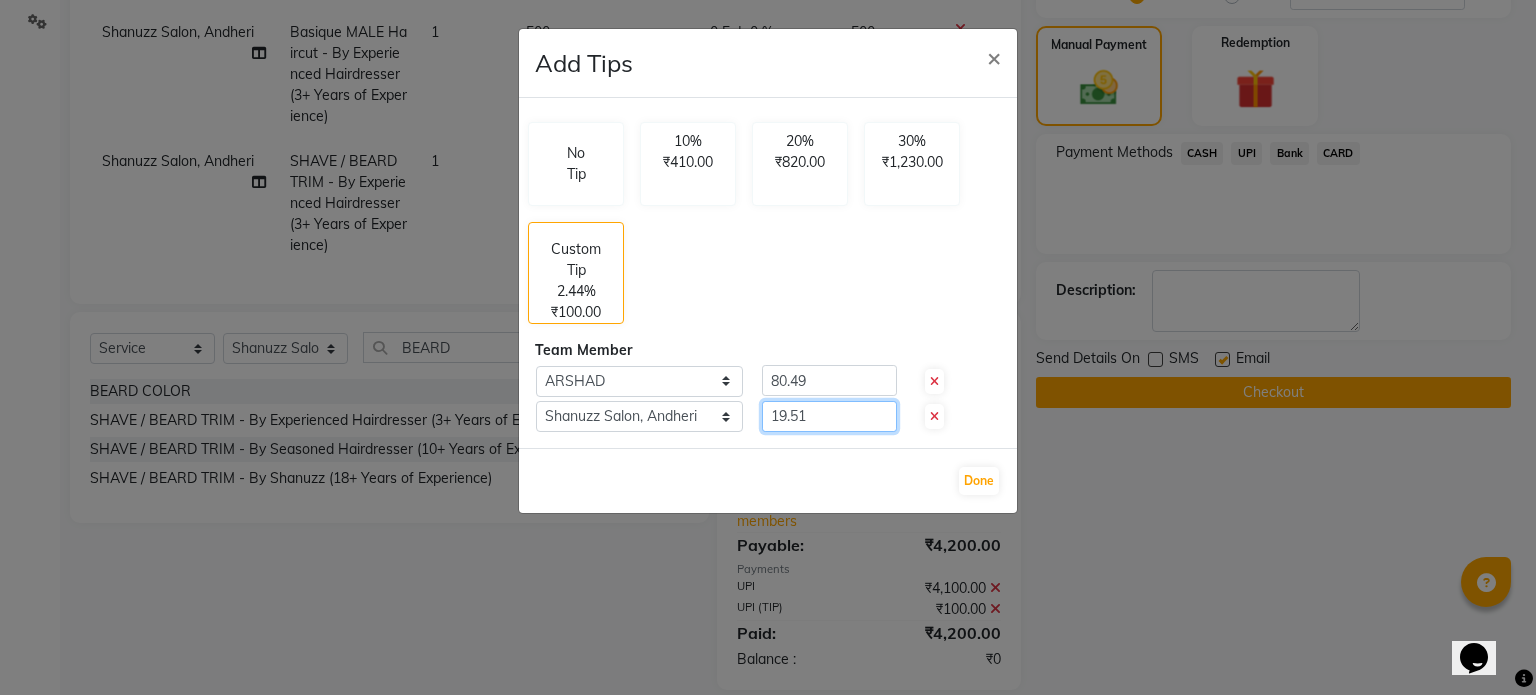 click on "19.51" 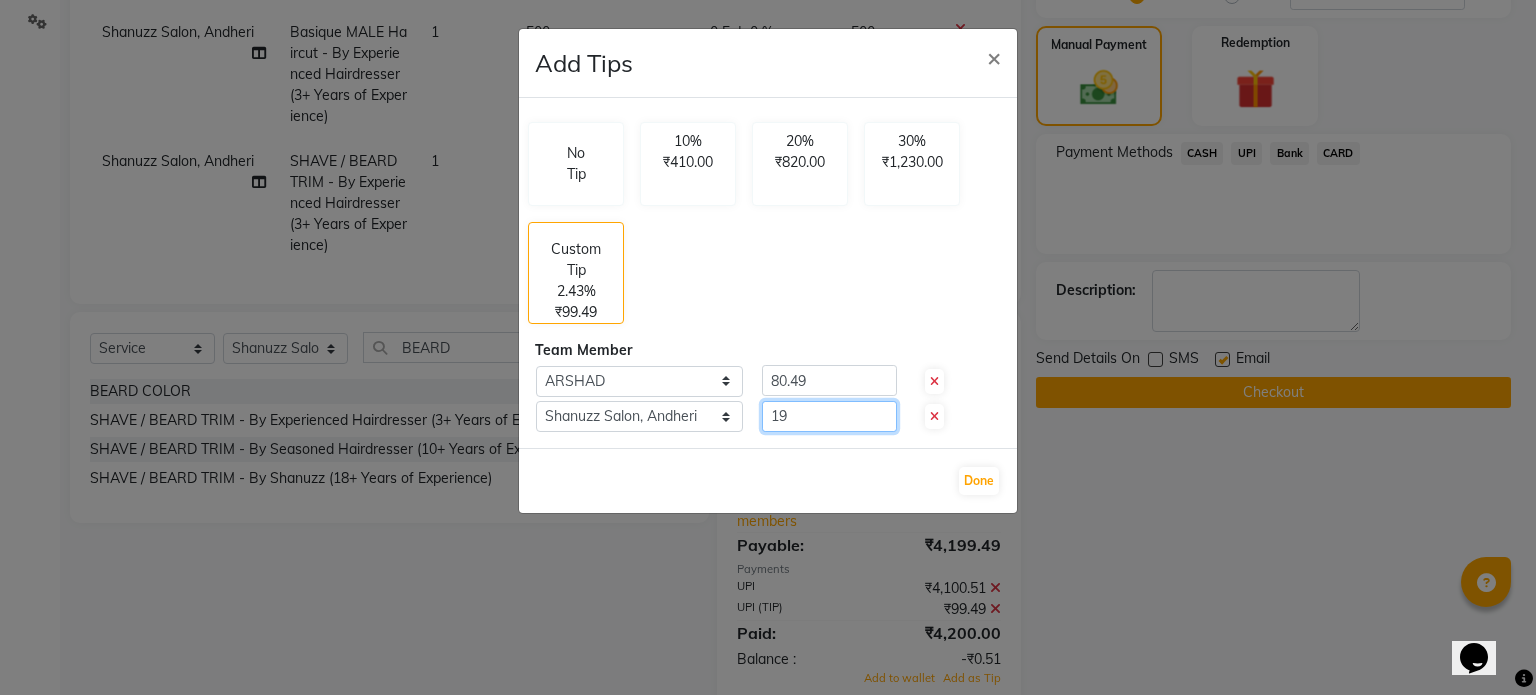 type on "1" 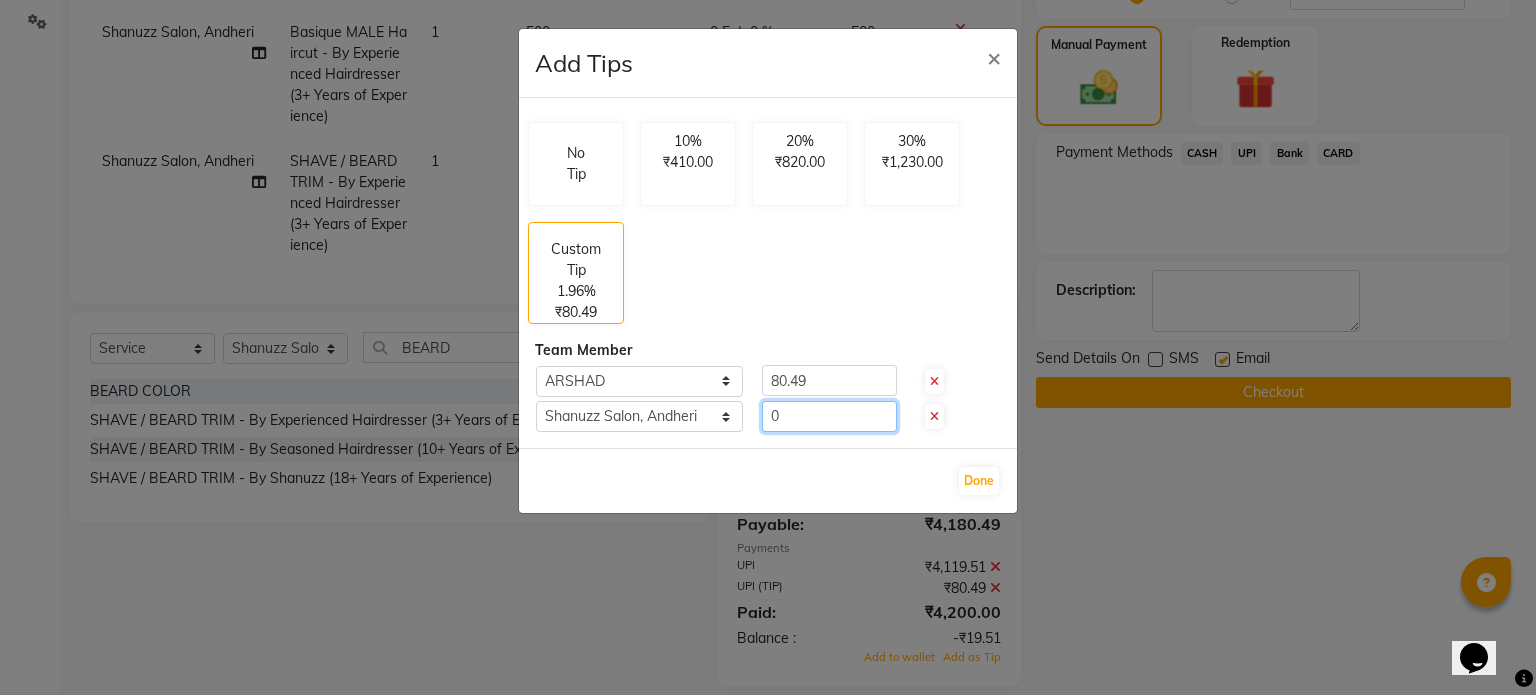 type on "0" 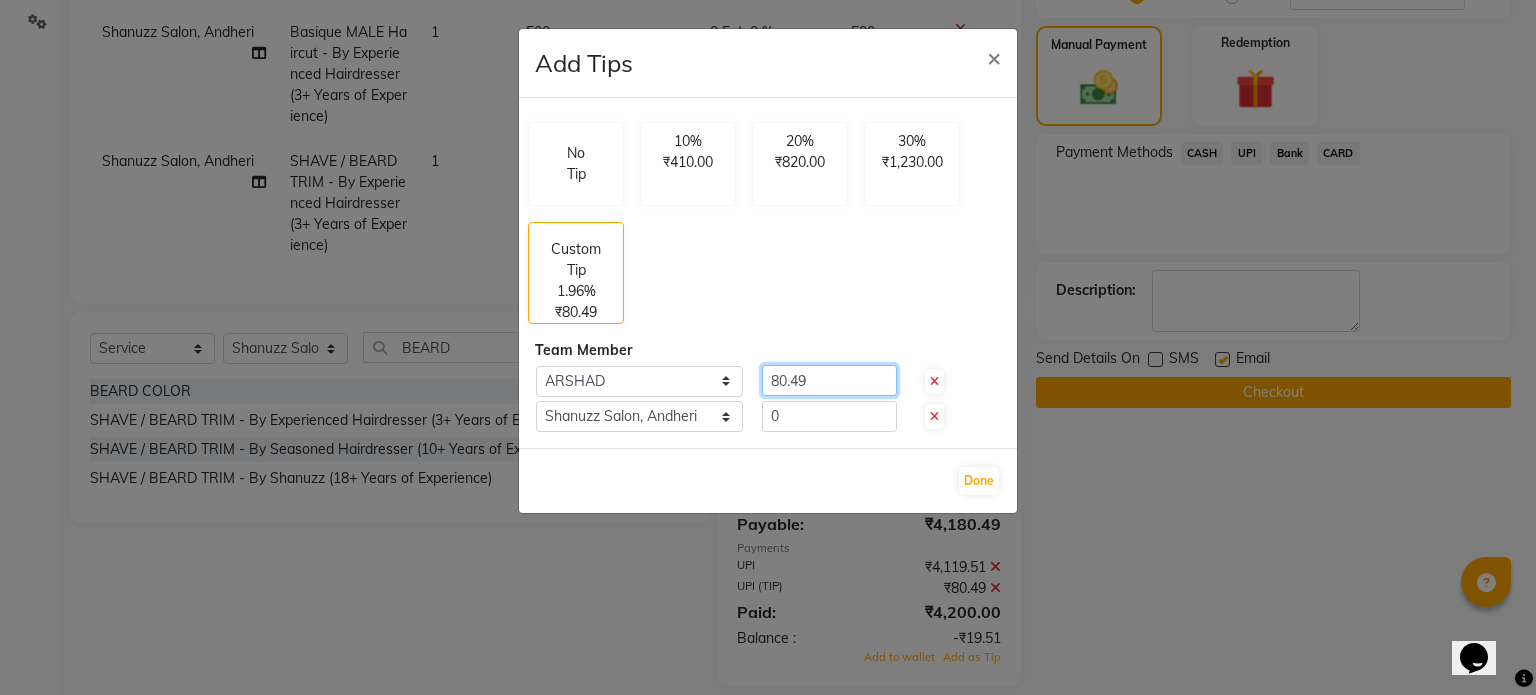 click on "80.49" 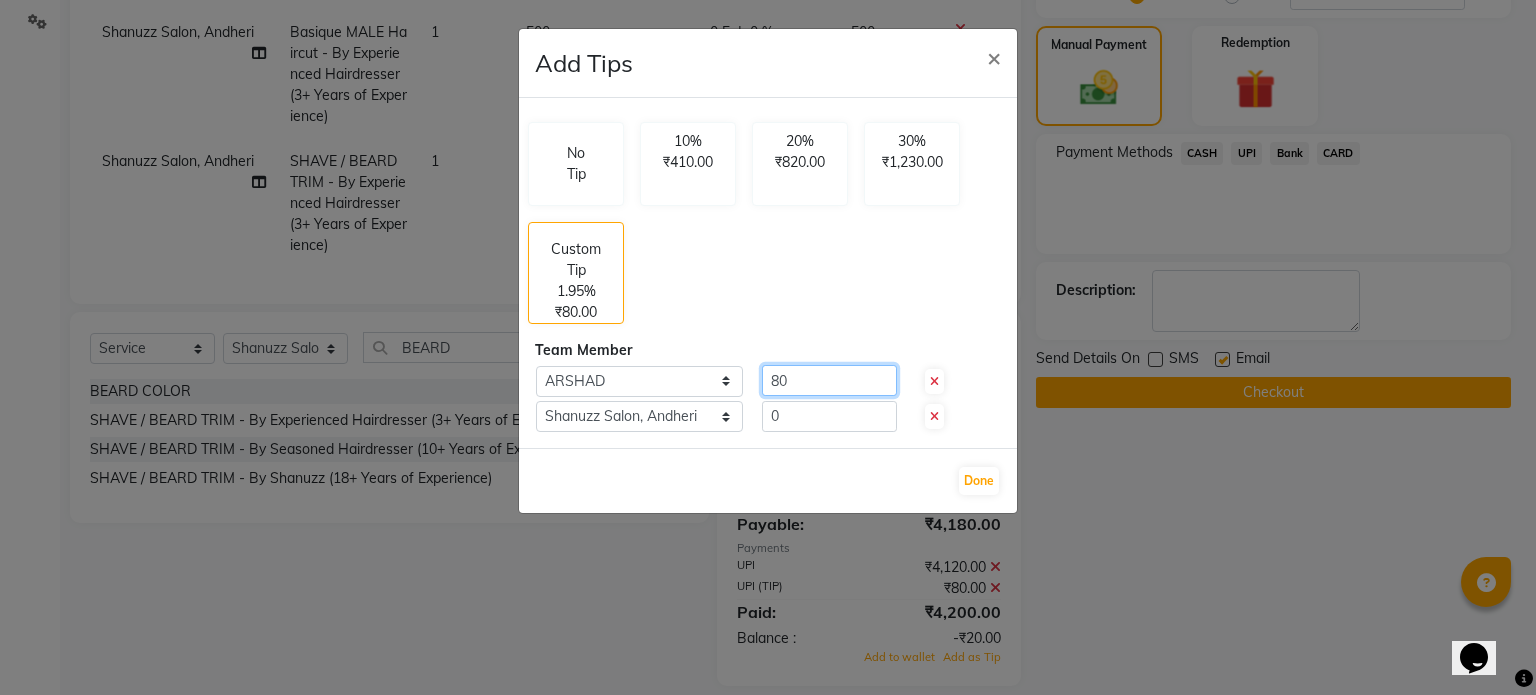 type on "8" 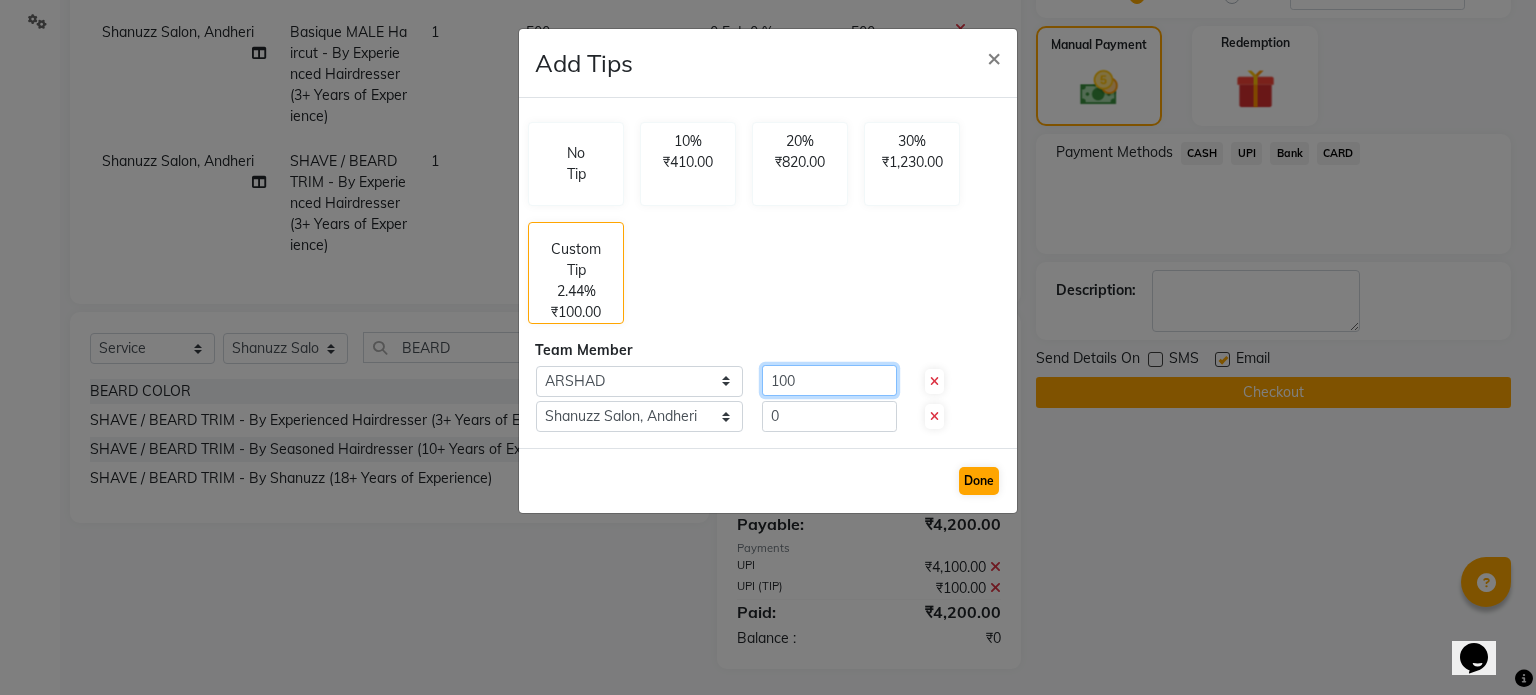 type on "100" 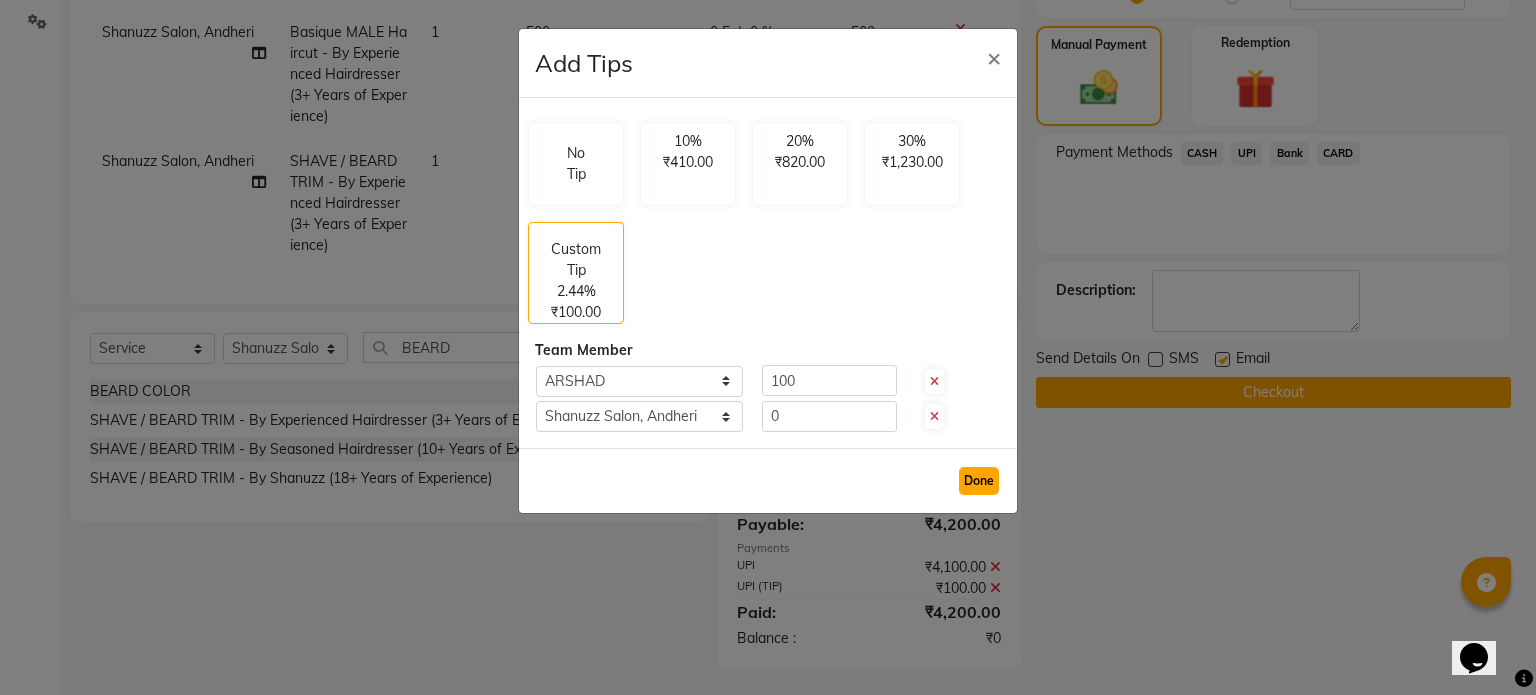 click on "Done" 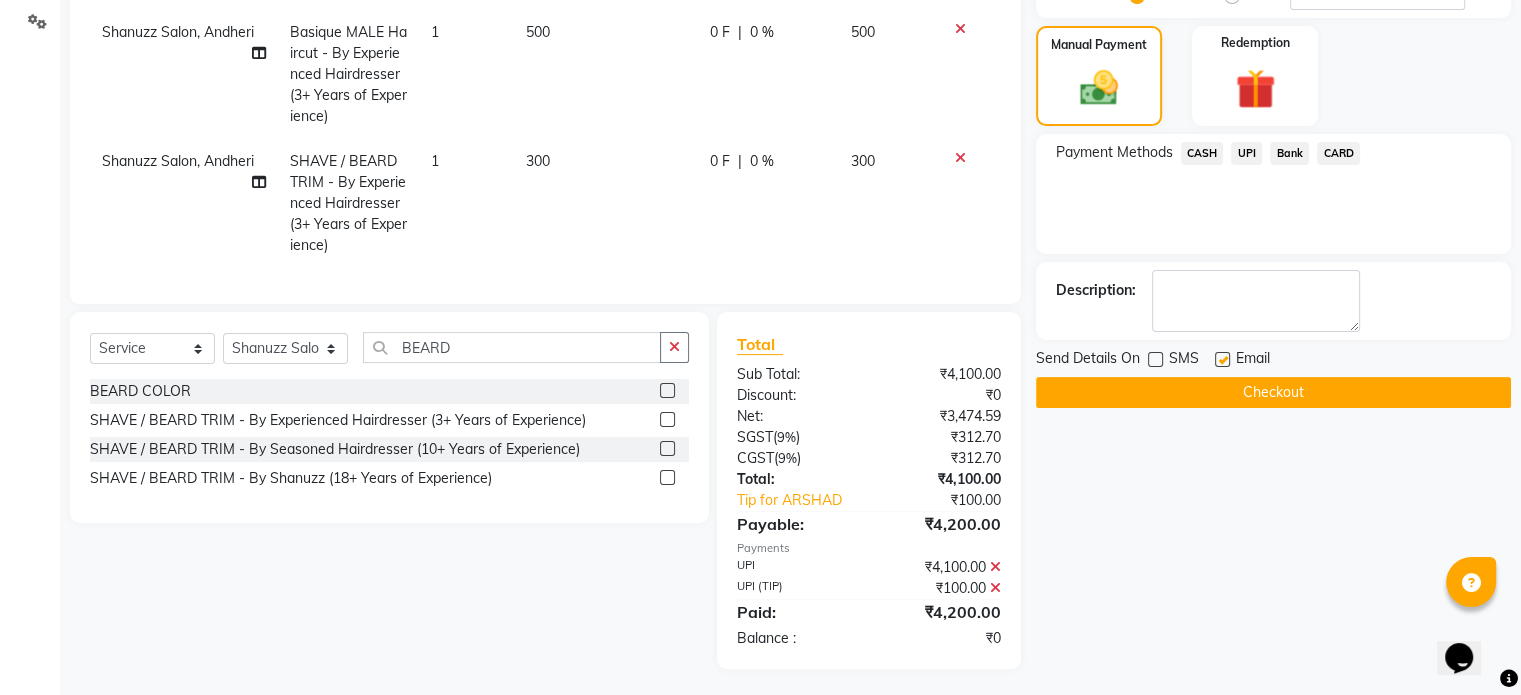 scroll, scrollTop: 212, scrollLeft: 0, axis: vertical 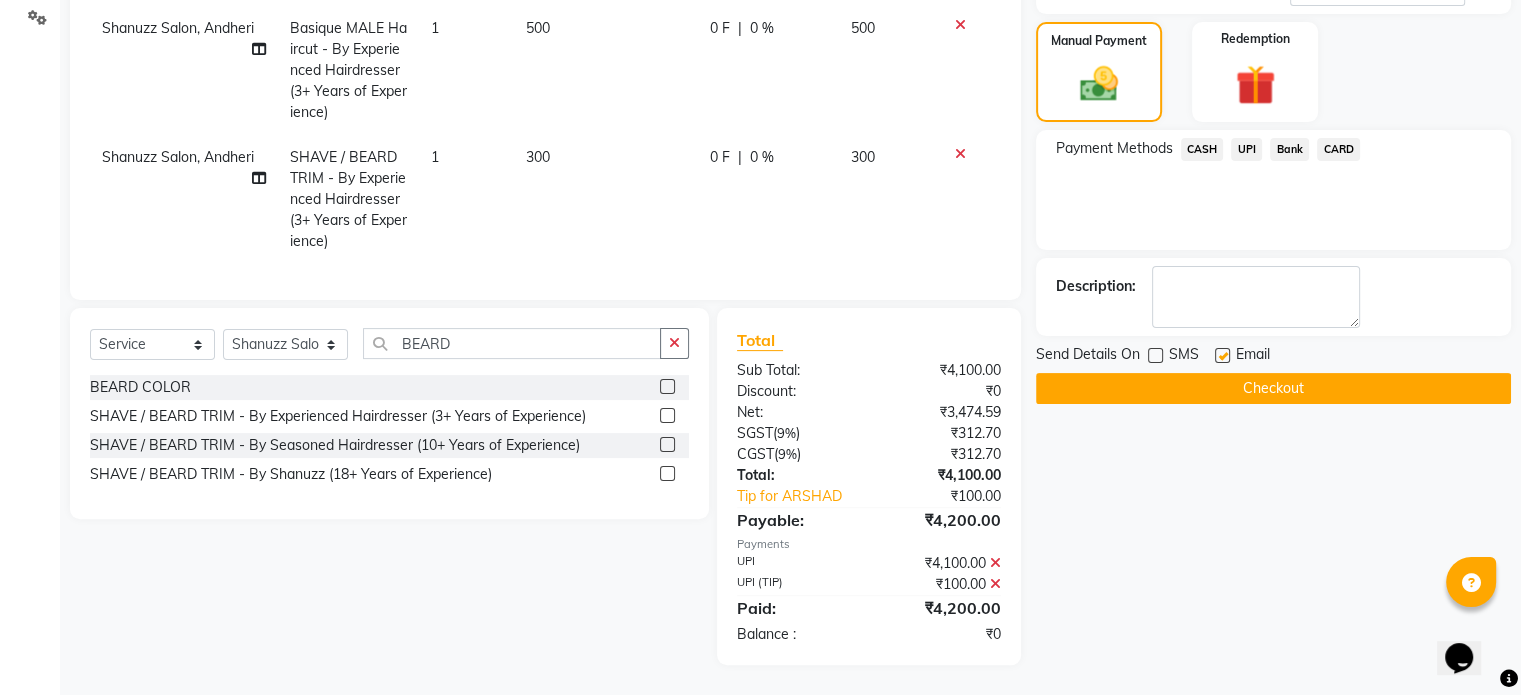 click on "Checkout" 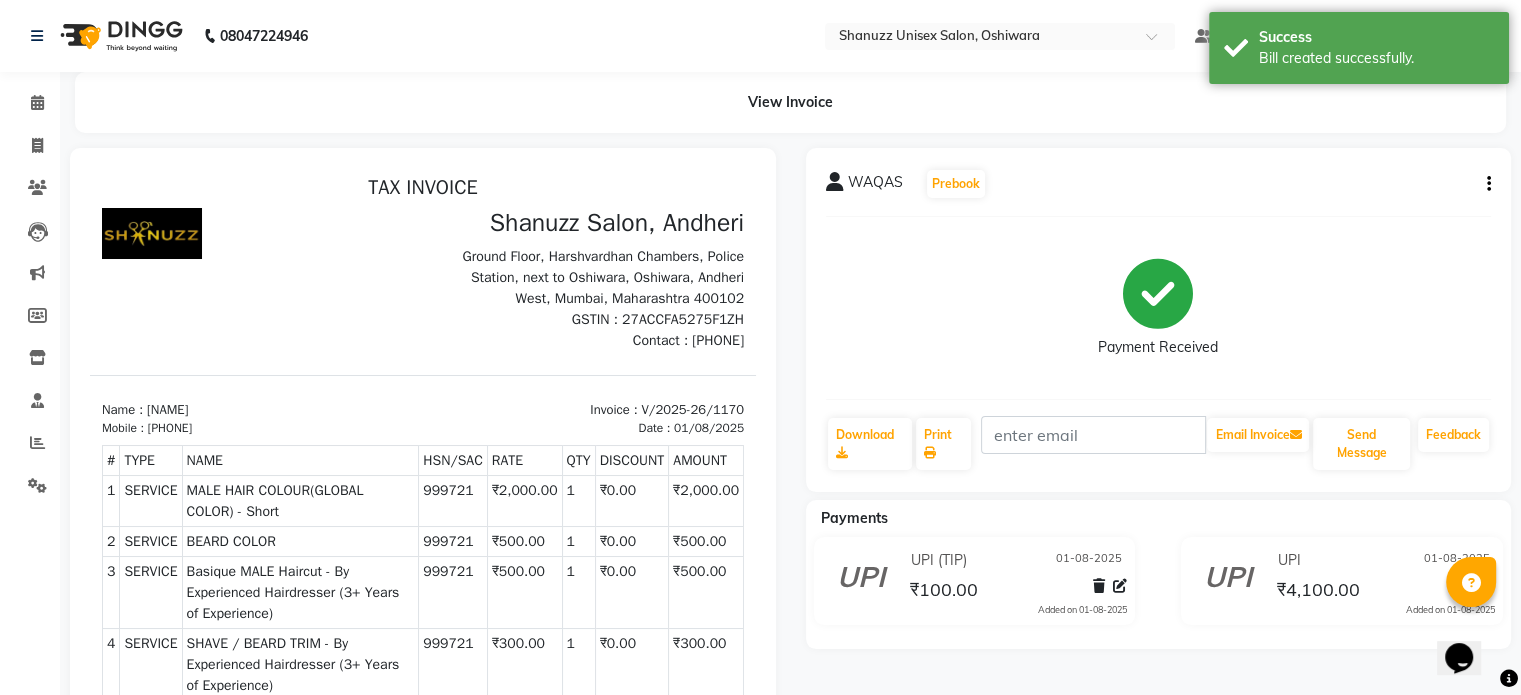scroll, scrollTop: 0, scrollLeft: 0, axis: both 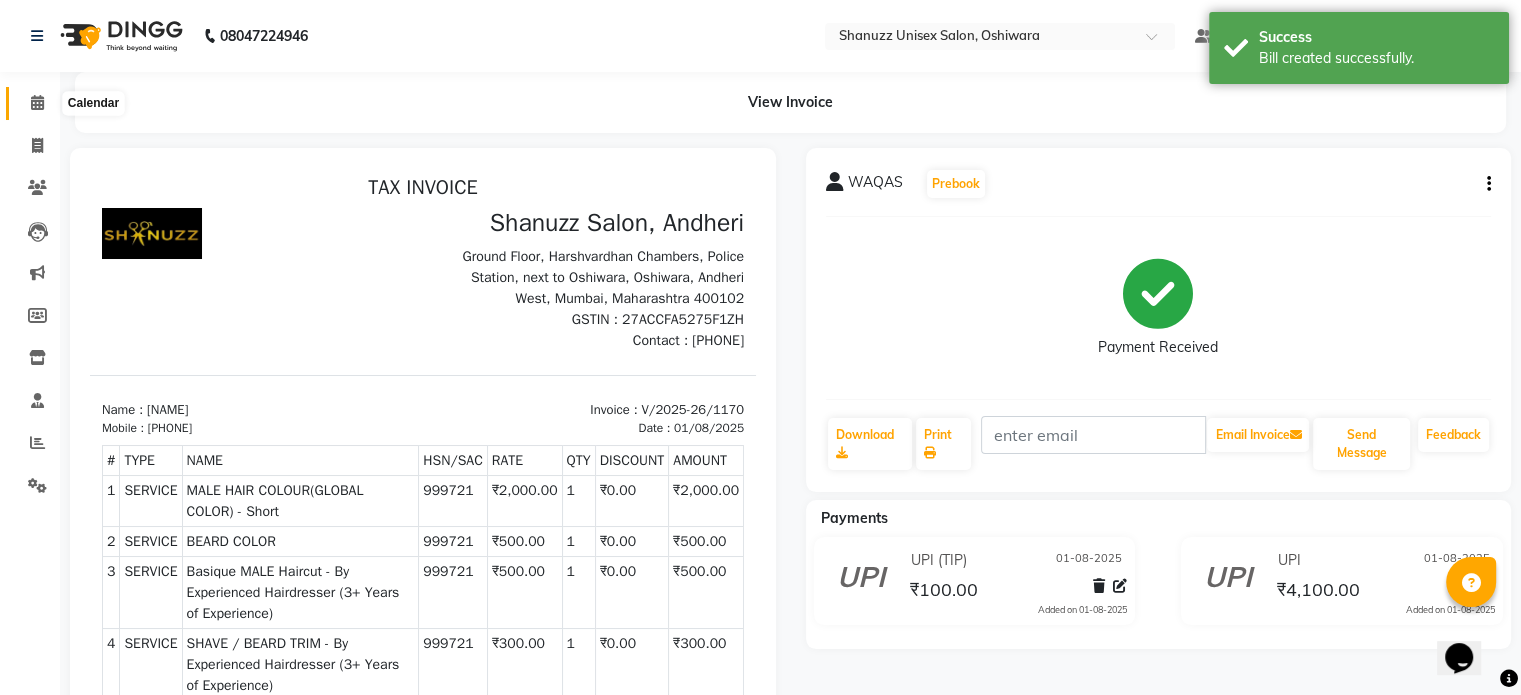 click 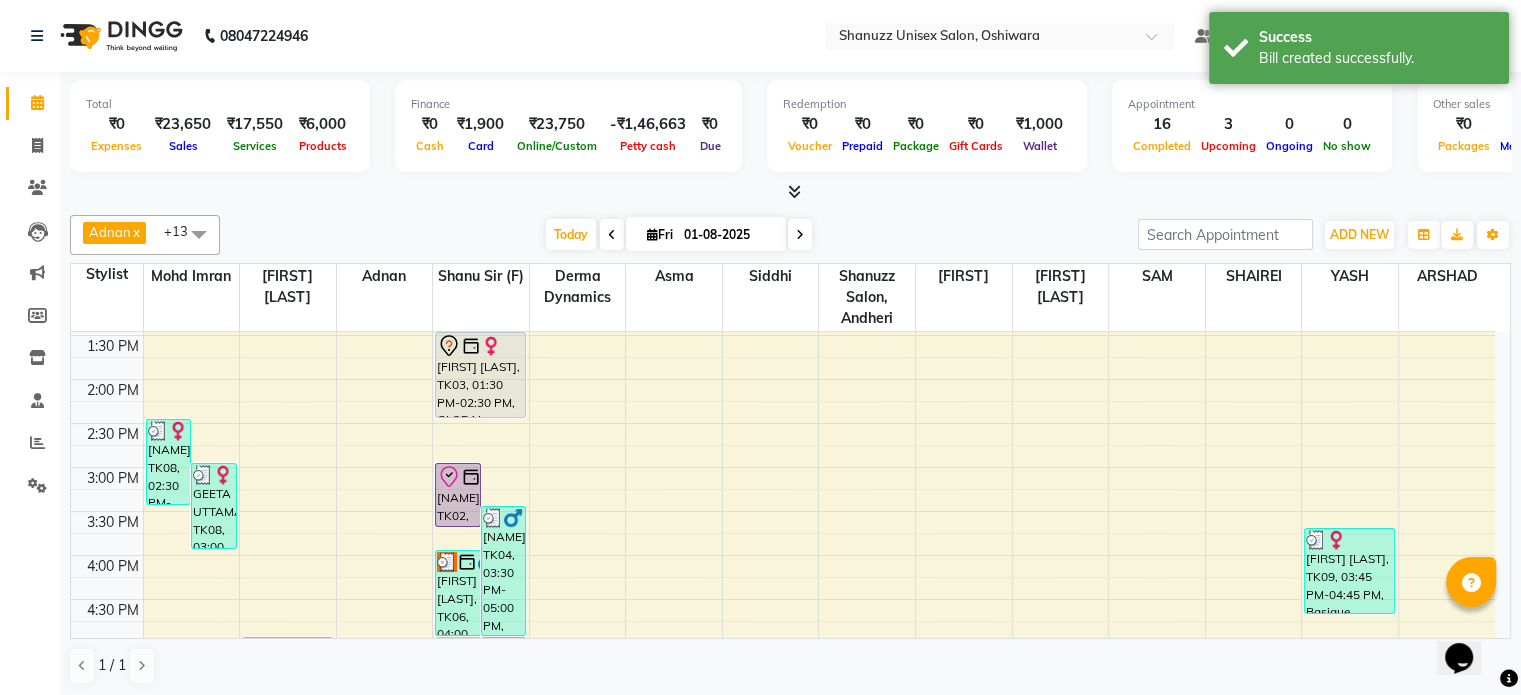 scroll, scrollTop: 388, scrollLeft: 0, axis: vertical 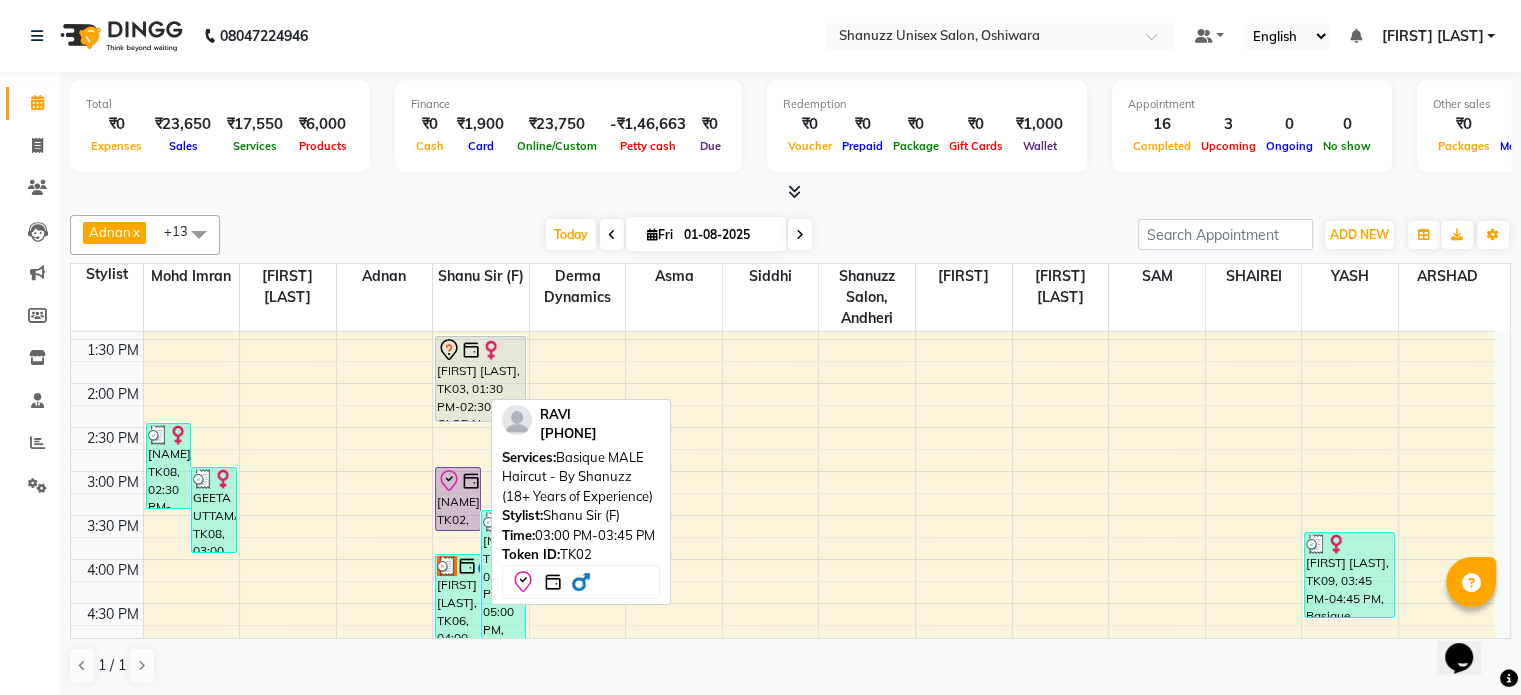 click 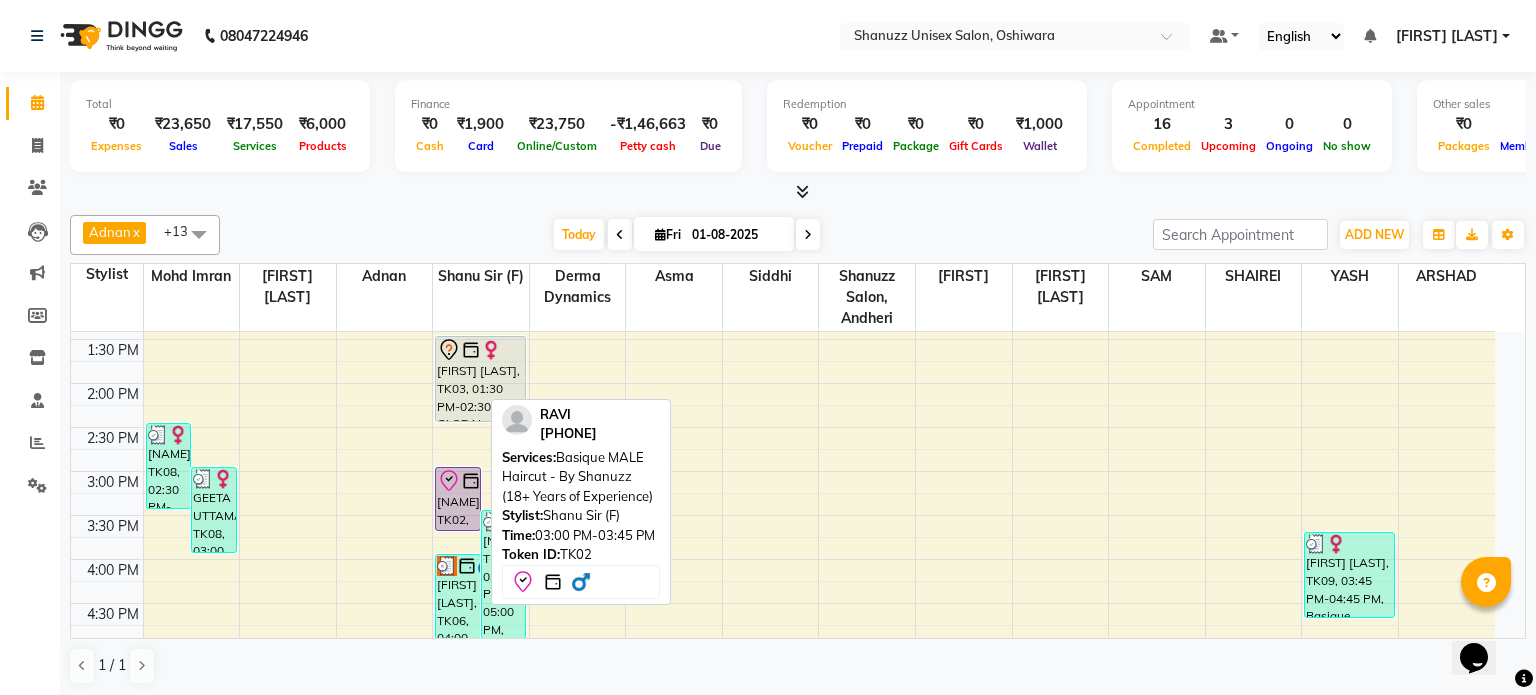select on "8" 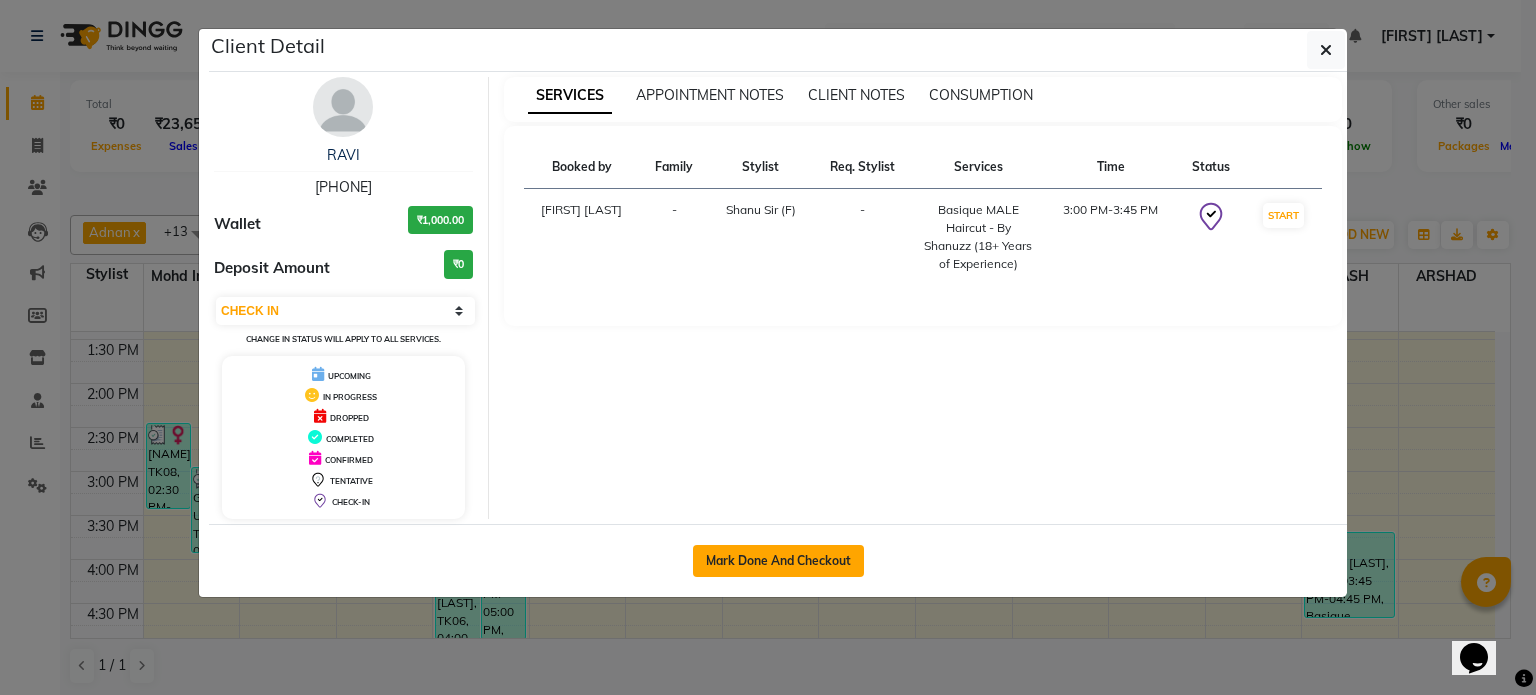click on "Mark Done And Checkout" 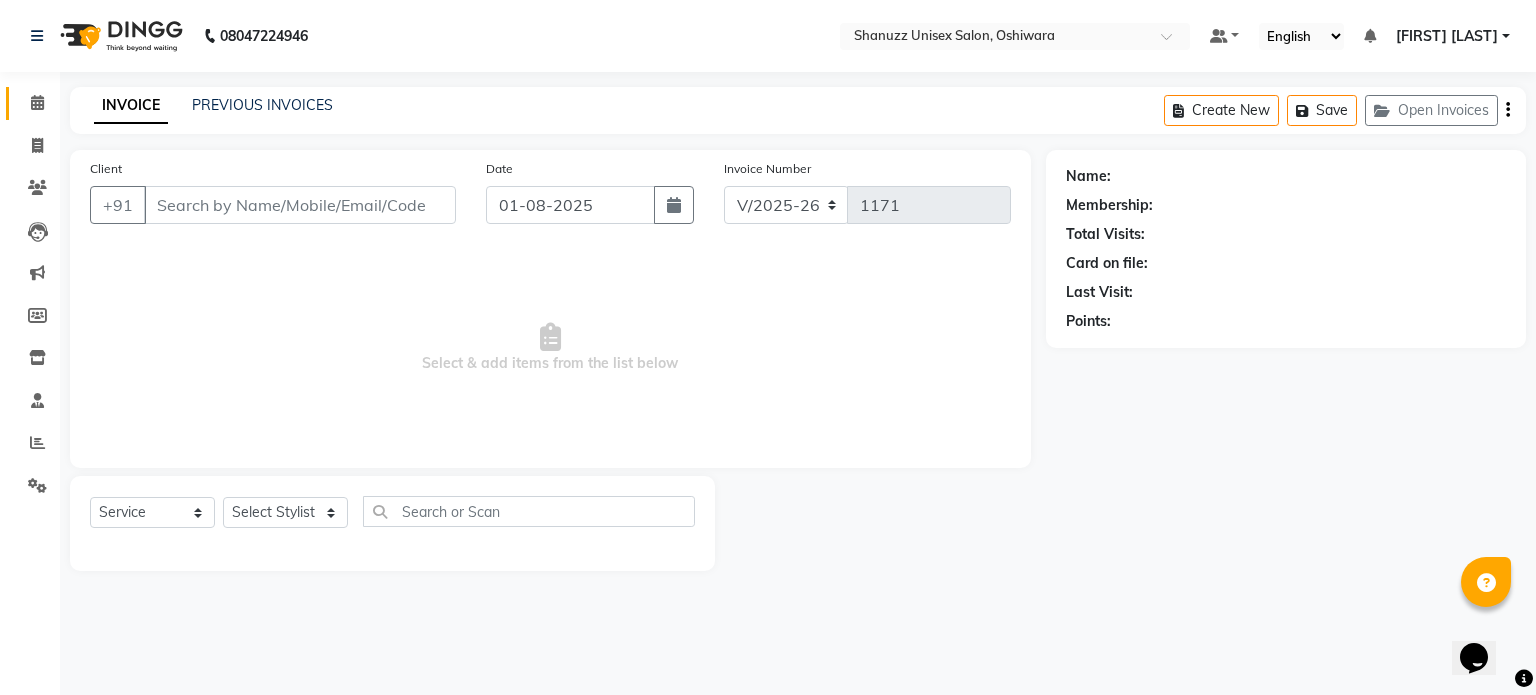 type on "9892058008" 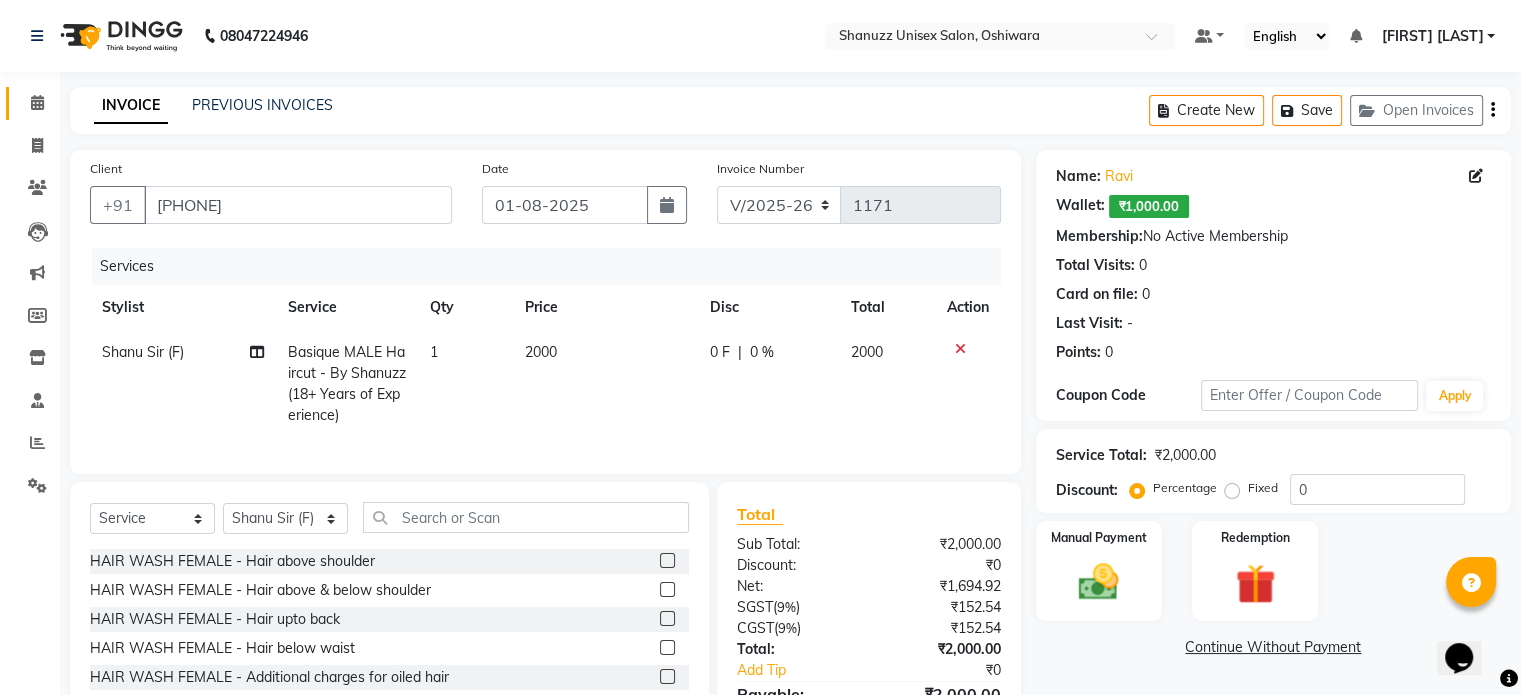 scroll, scrollTop: 128, scrollLeft: 0, axis: vertical 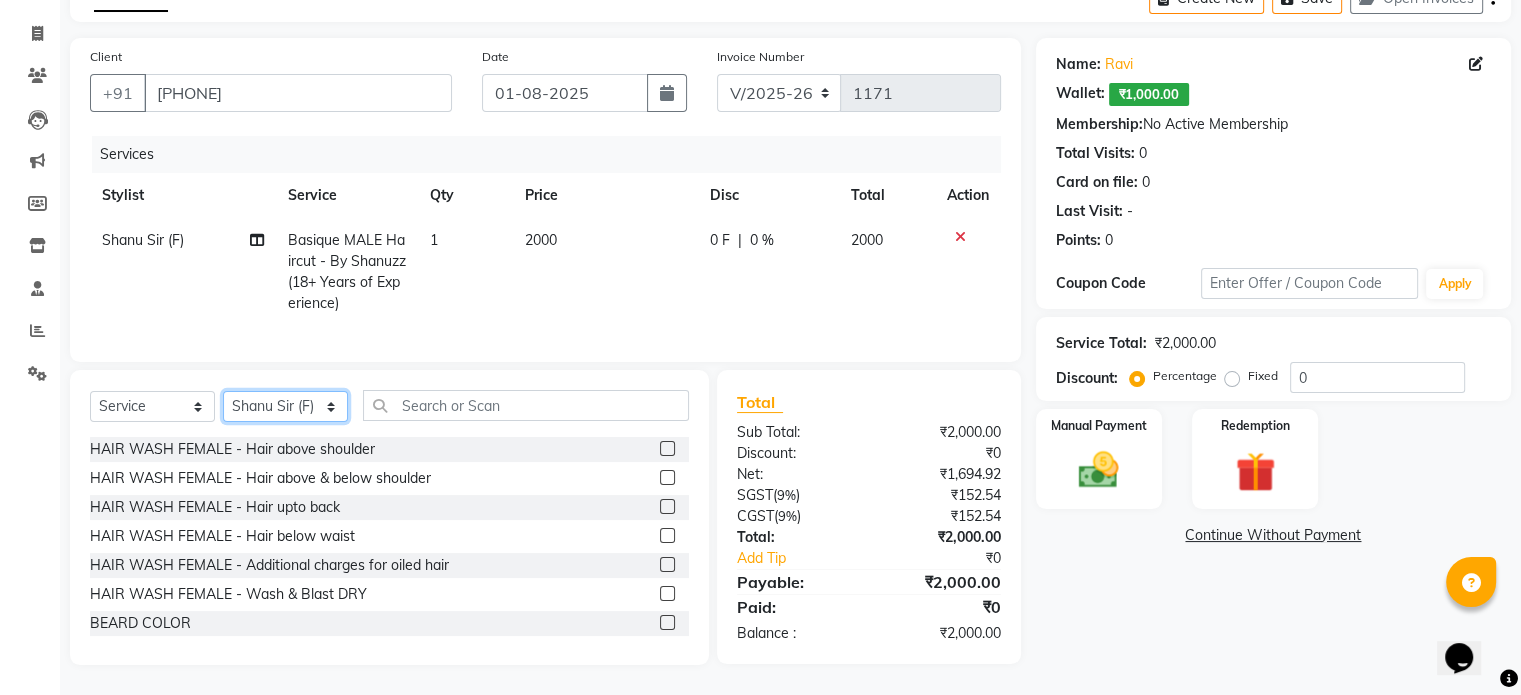 click on "Select Stylist Adnan  ARSHAD Asma  Derma Dynamics Devesh Francis (MO) Gufran Mansuri Harsh Mohd Faizan Mohd Imran  Omkar Osama Patel Rohan  ROSHAN Salvana Motha SAM Shahbaz (D) Shahne Alam SHAIREI Shanu Sir (F) Shanuzz (Oshiwara) Shanuzz Salon, Andheri Siddhi  SUBHASH  Tanishka Panchal VARSHADA JUVALE YASH" 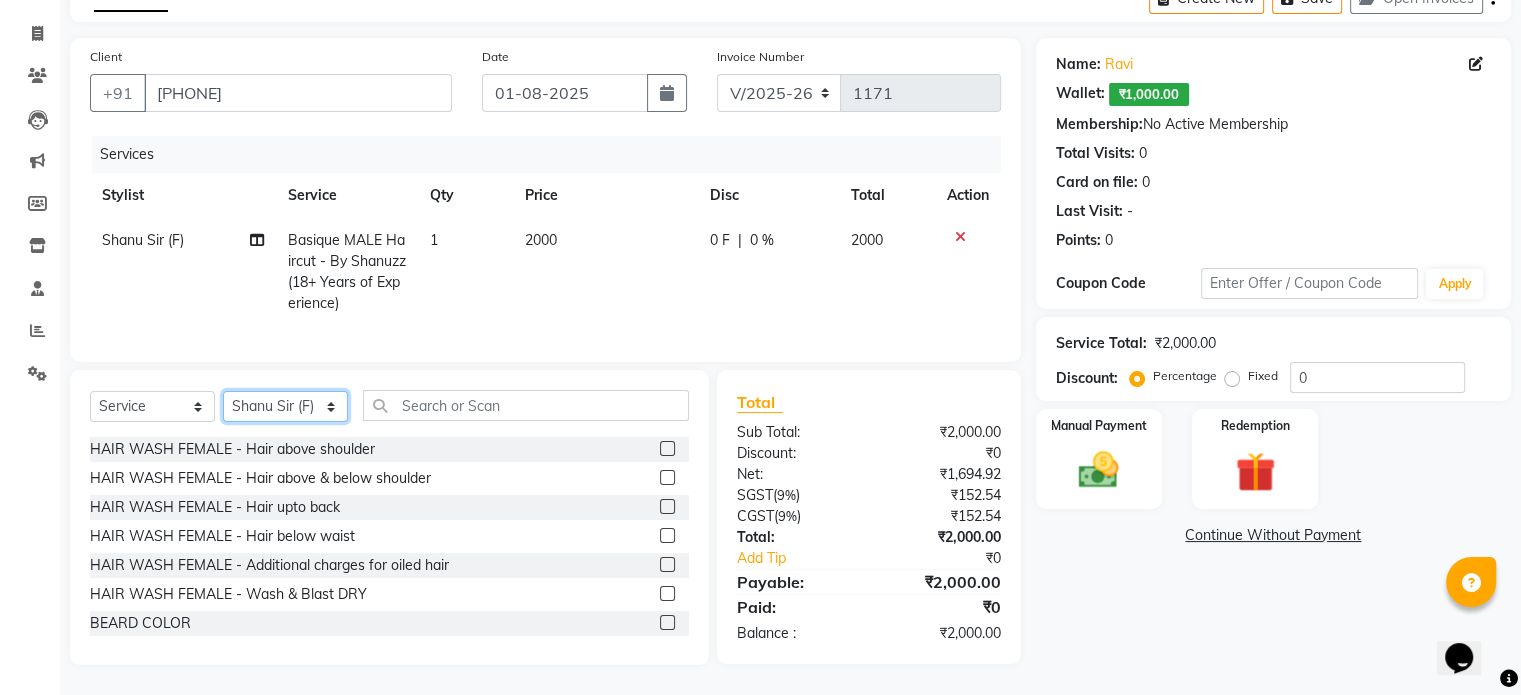 select on "85364" 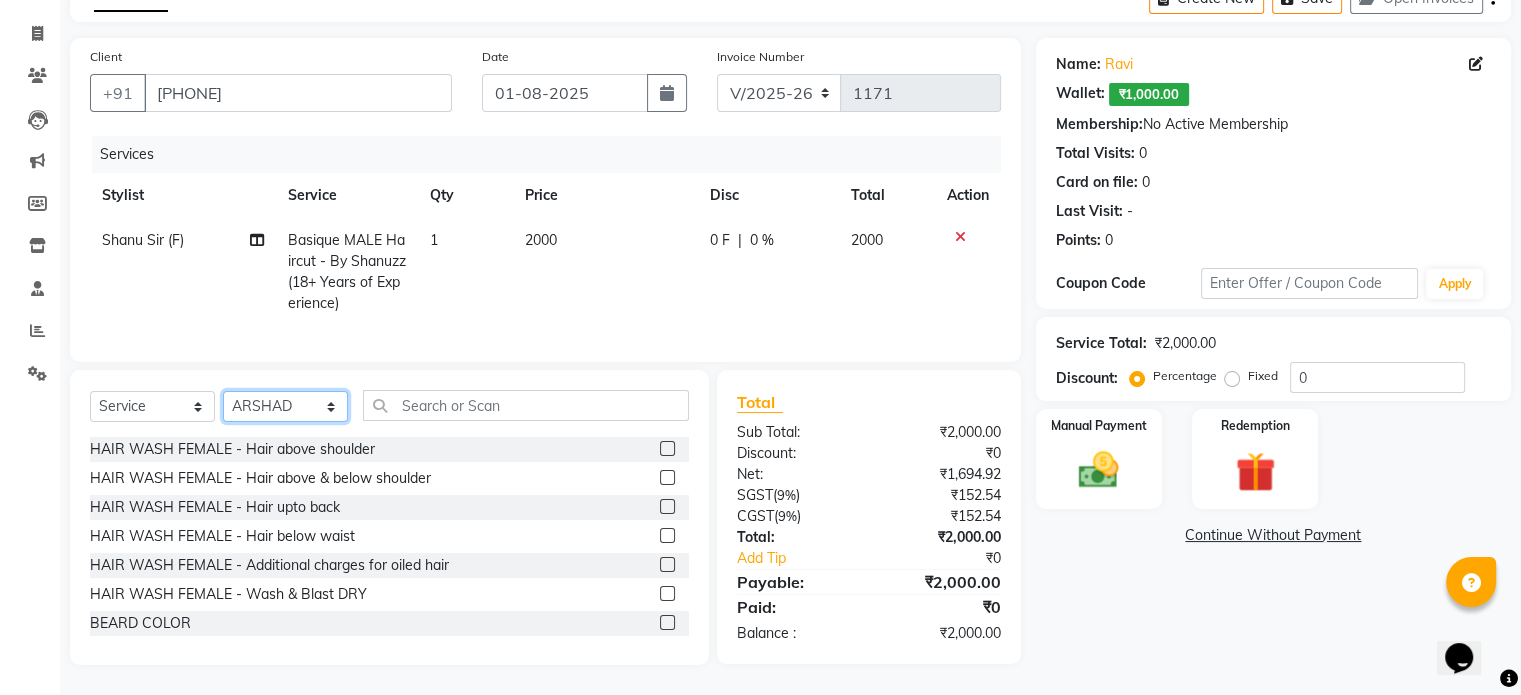 click on "Select Stylist Adnan  ARSHAD Asma  Derma Dynamics Devesh Francis (MO) Gufran Mansuri Harsh Mohd Faizan Mohd Imran  Omkar Osama Patel Rohan  ROSHAN Salvana Motha SAM Shahbaz (D) Shahne Alam SHAIREI Shanu Sir (F) Shanuzz (Oshiwara) Shanuzz Salon, Andheri Siddhi  SUBHASH  Tanishka Panchal VARSHADA JUVALE YASH" 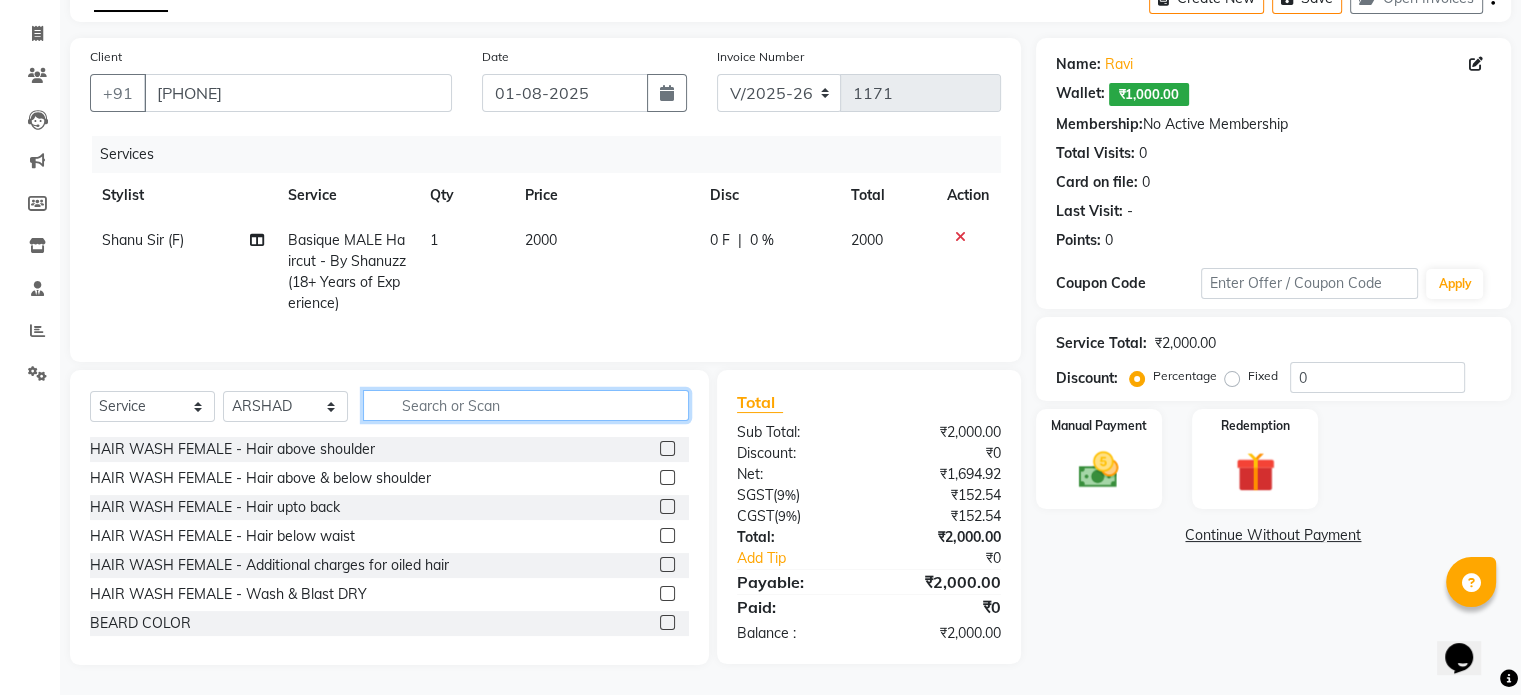 click 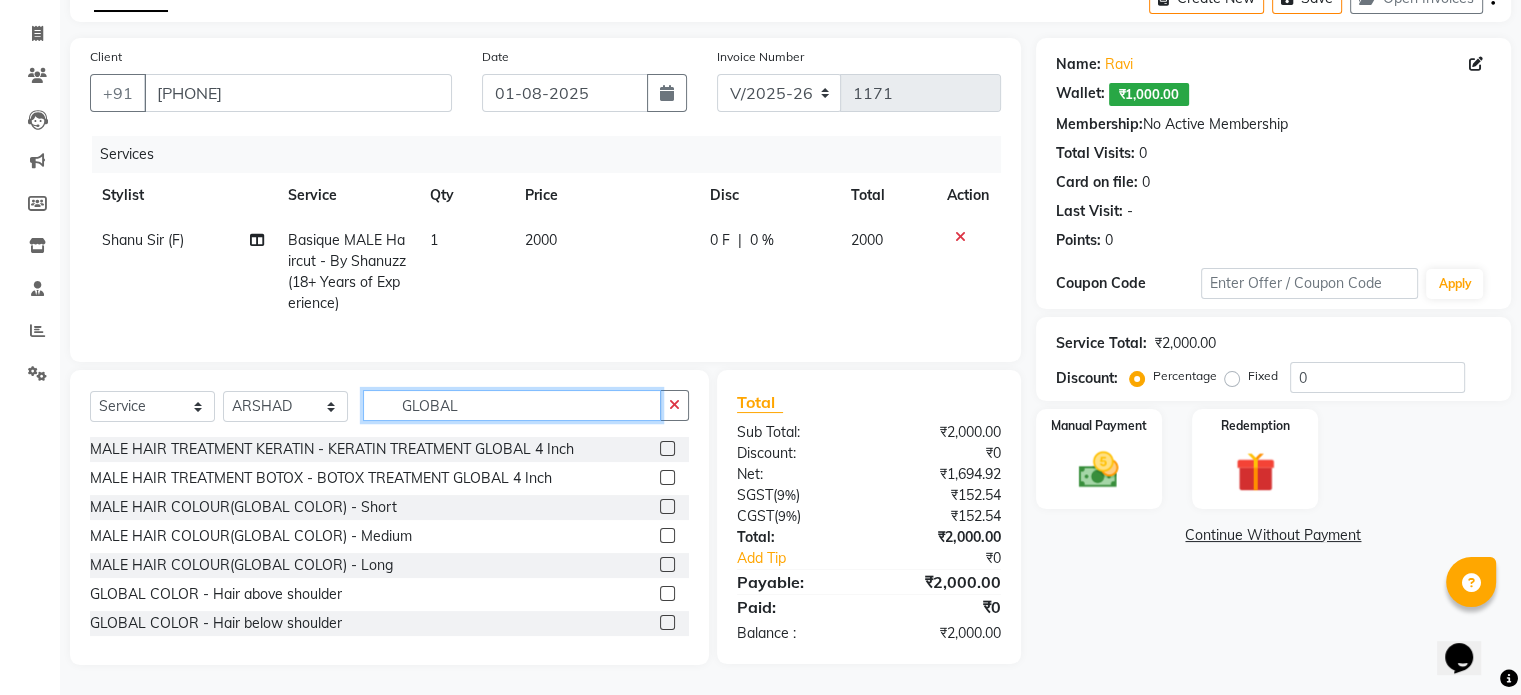 type on "GLOBAL" 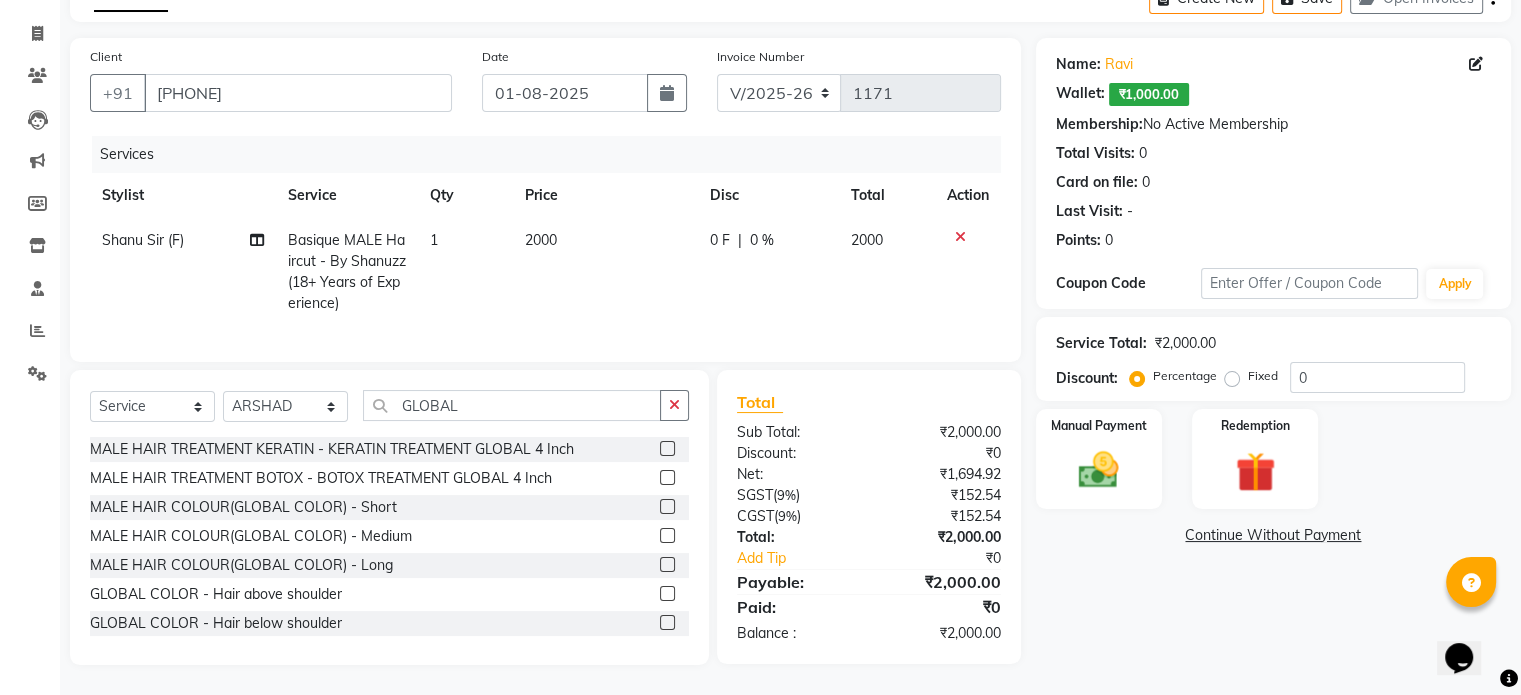 click 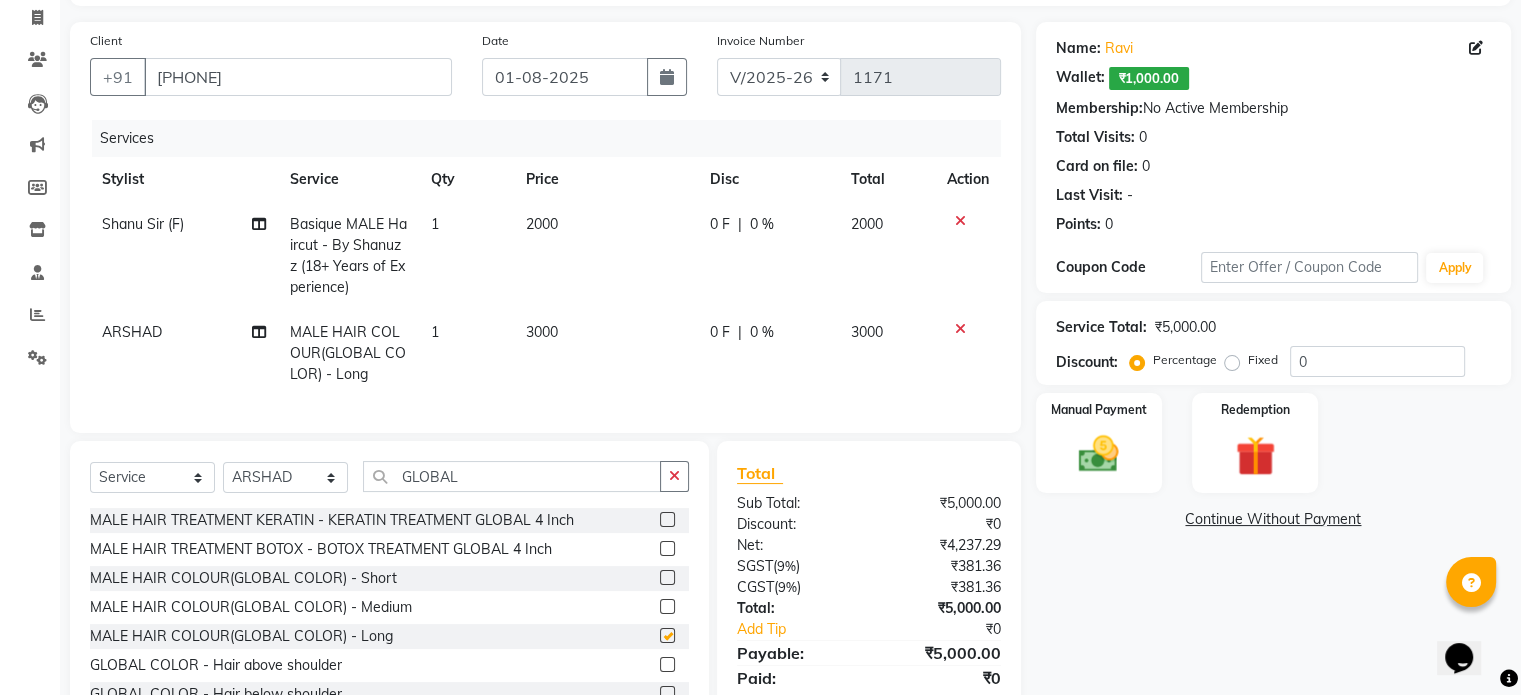 checkbox on "false" 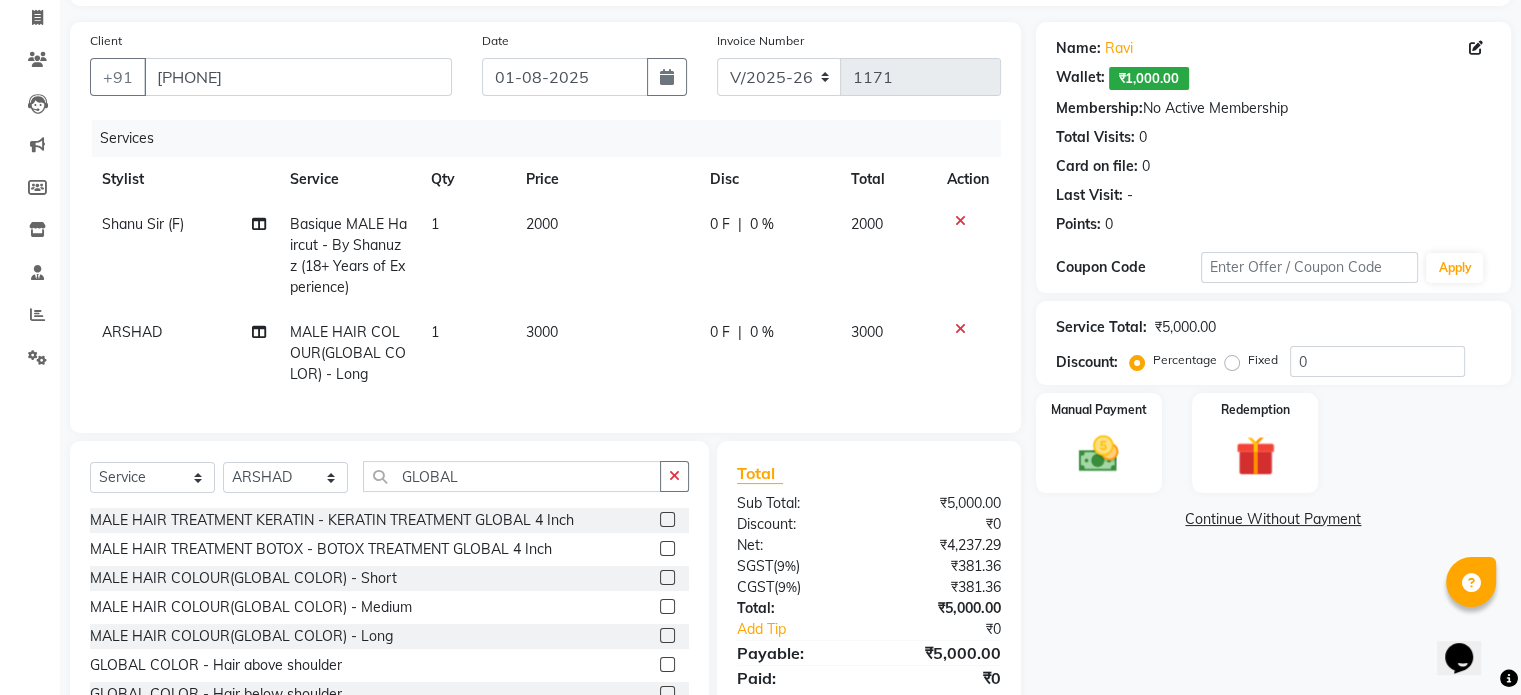 click on "3000" 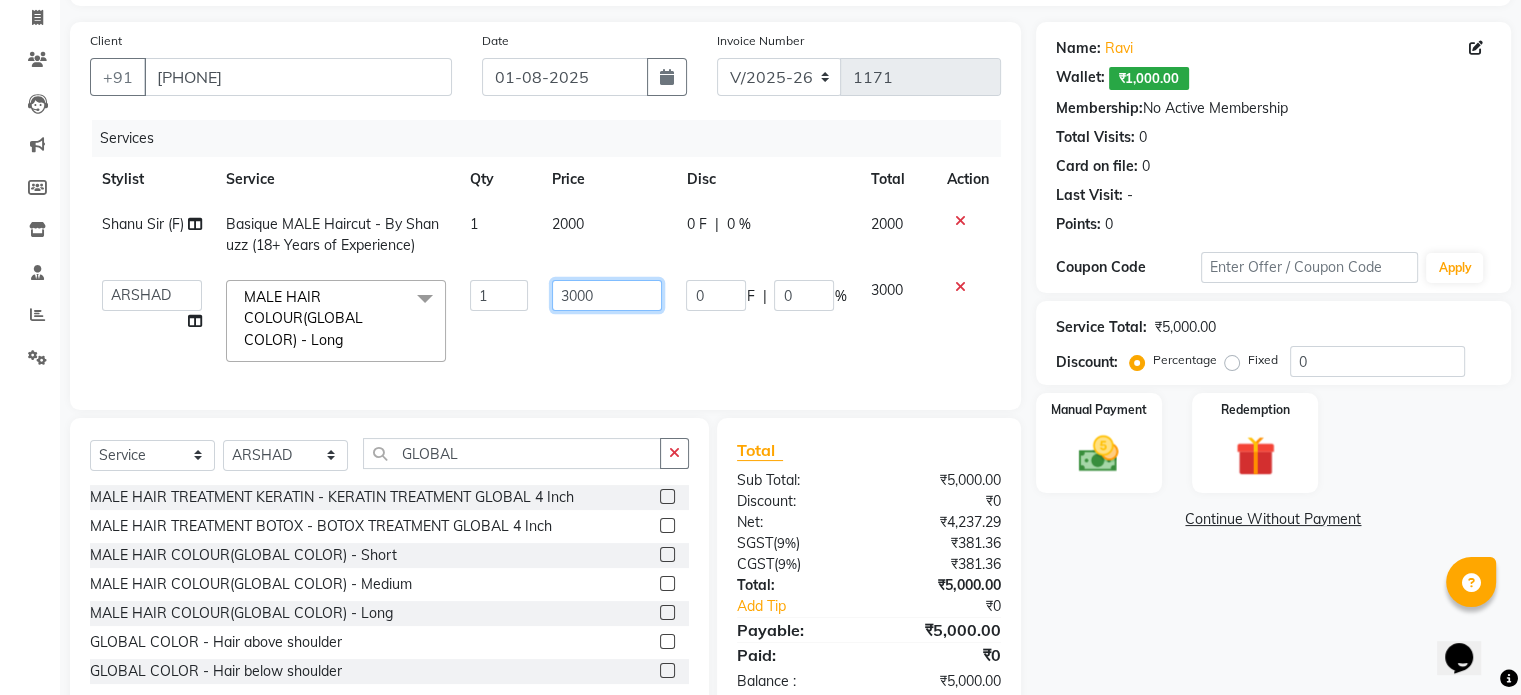 click on "3000" 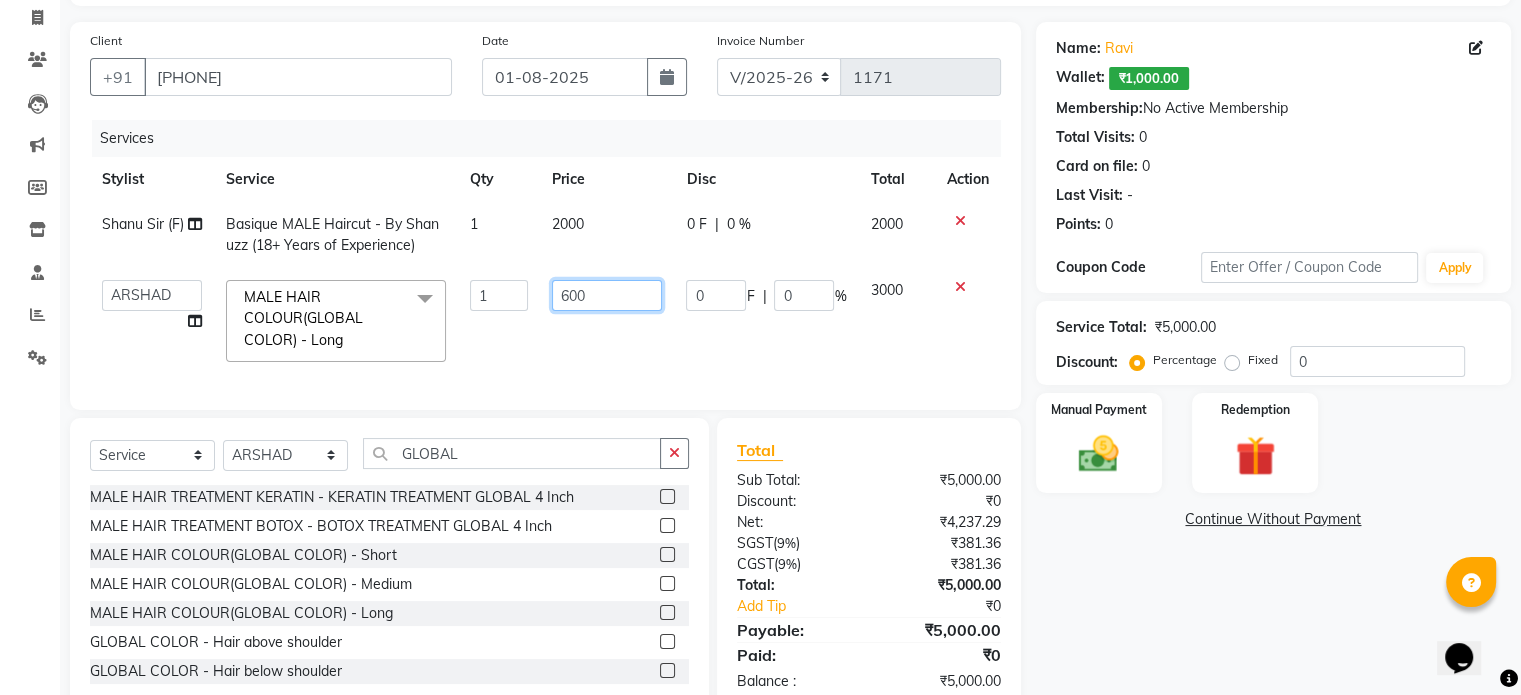 type on "6500" 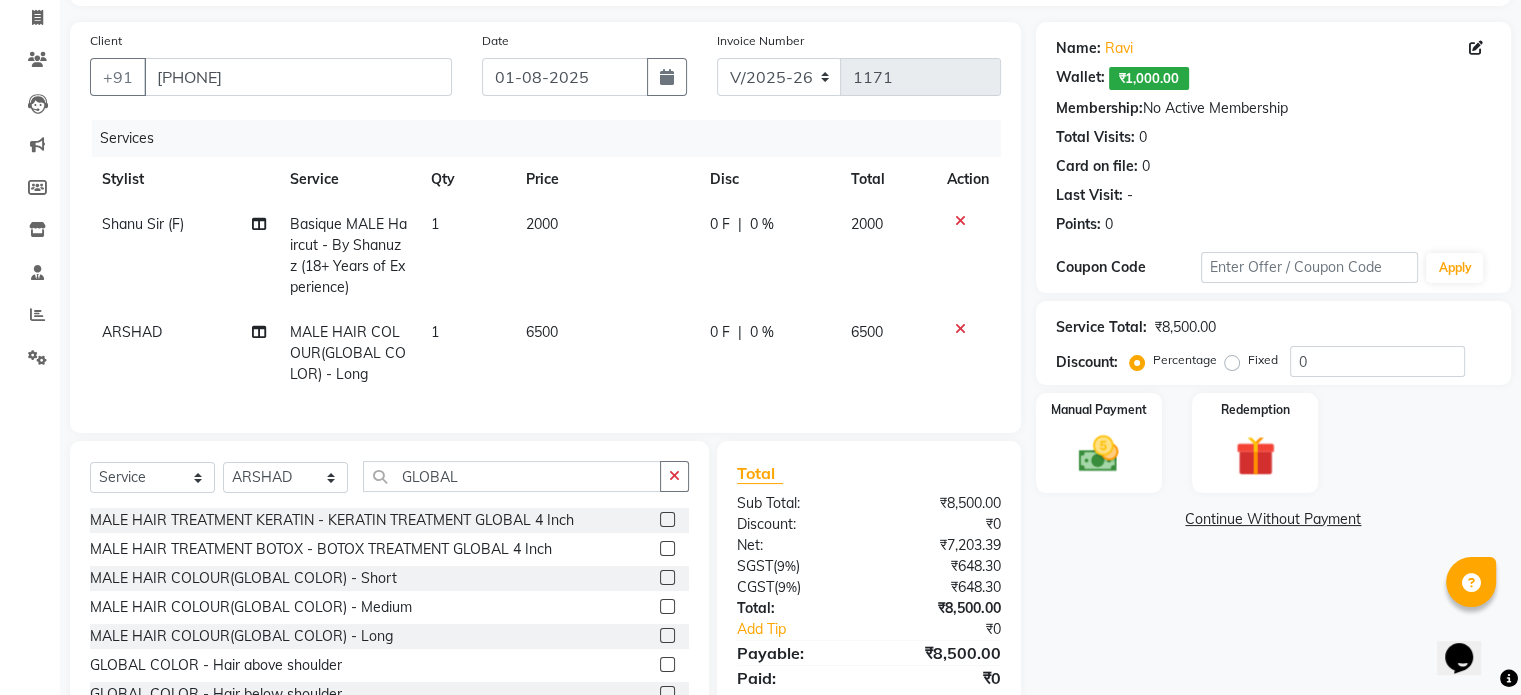 click on "0 %" 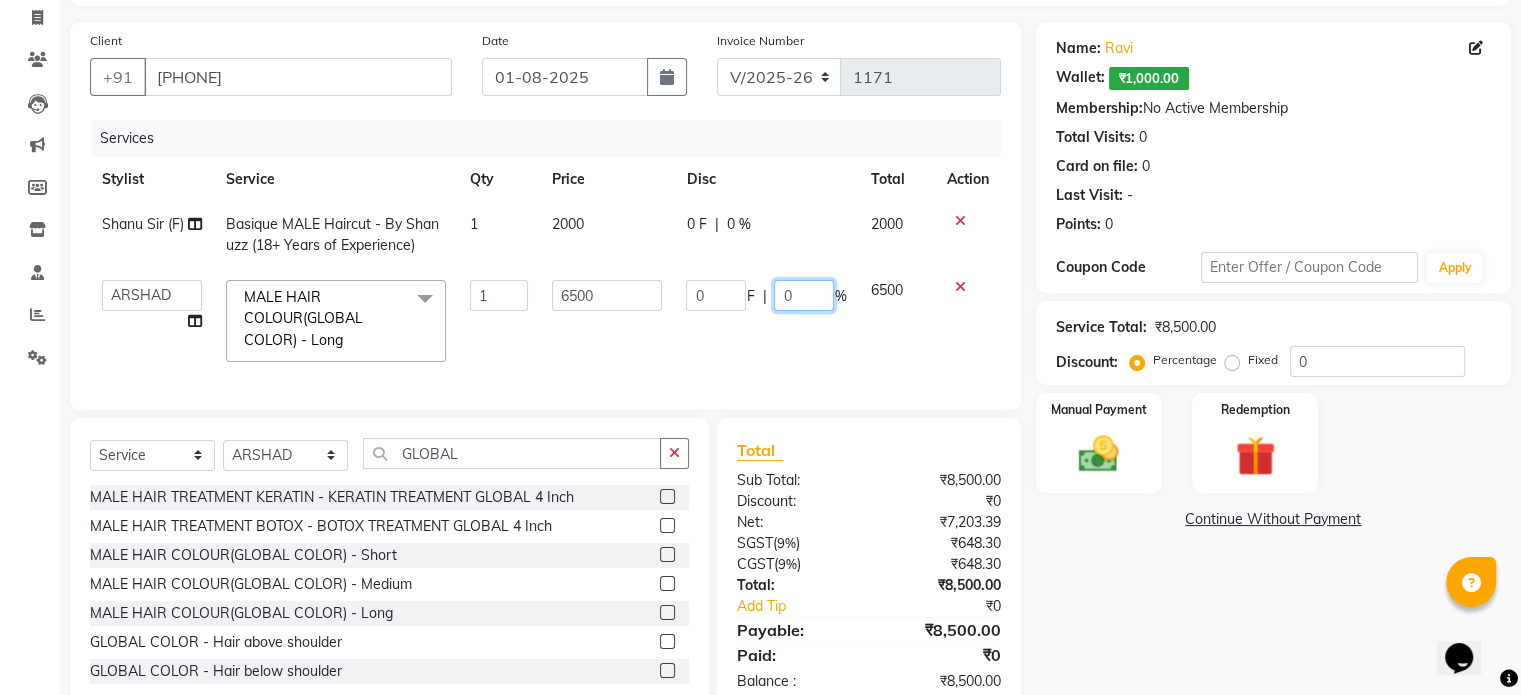click on "0" 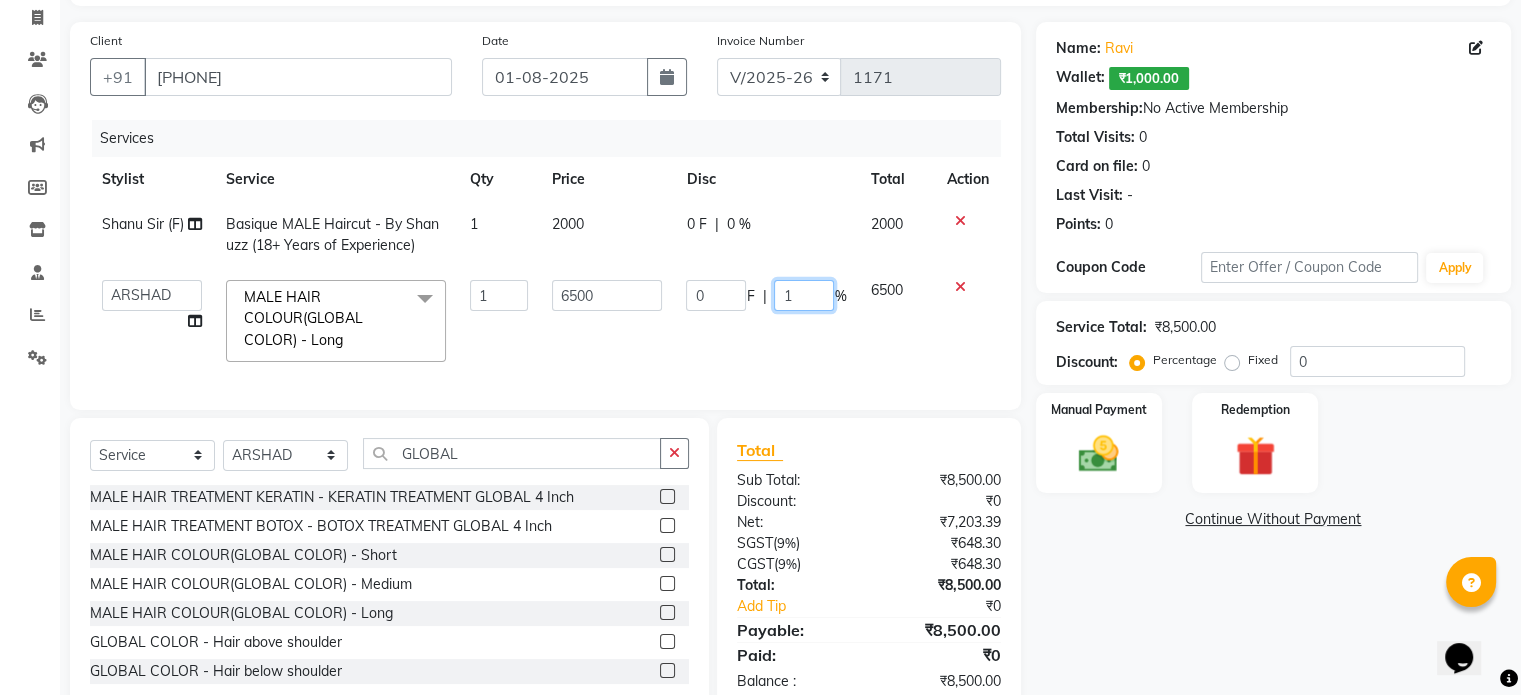 type on "10" 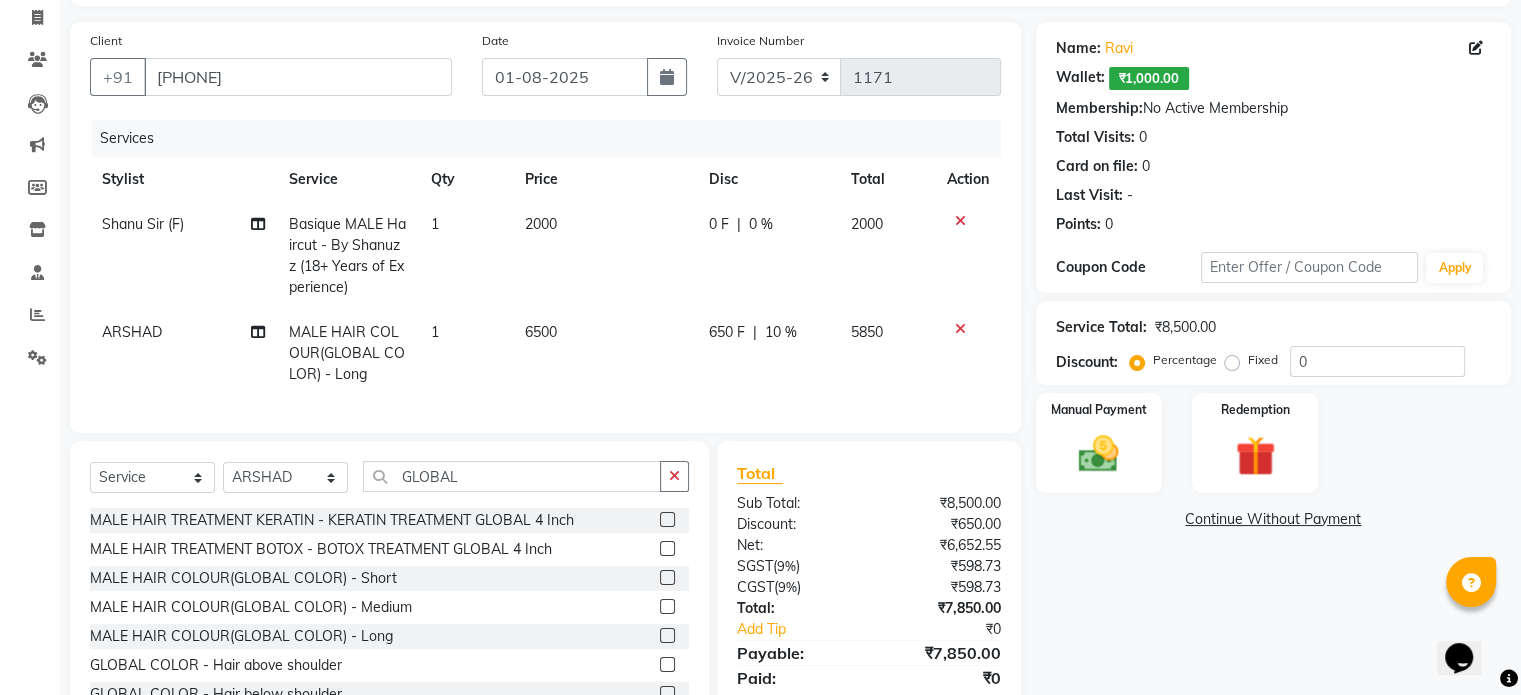 click on "650 F | 10 %" 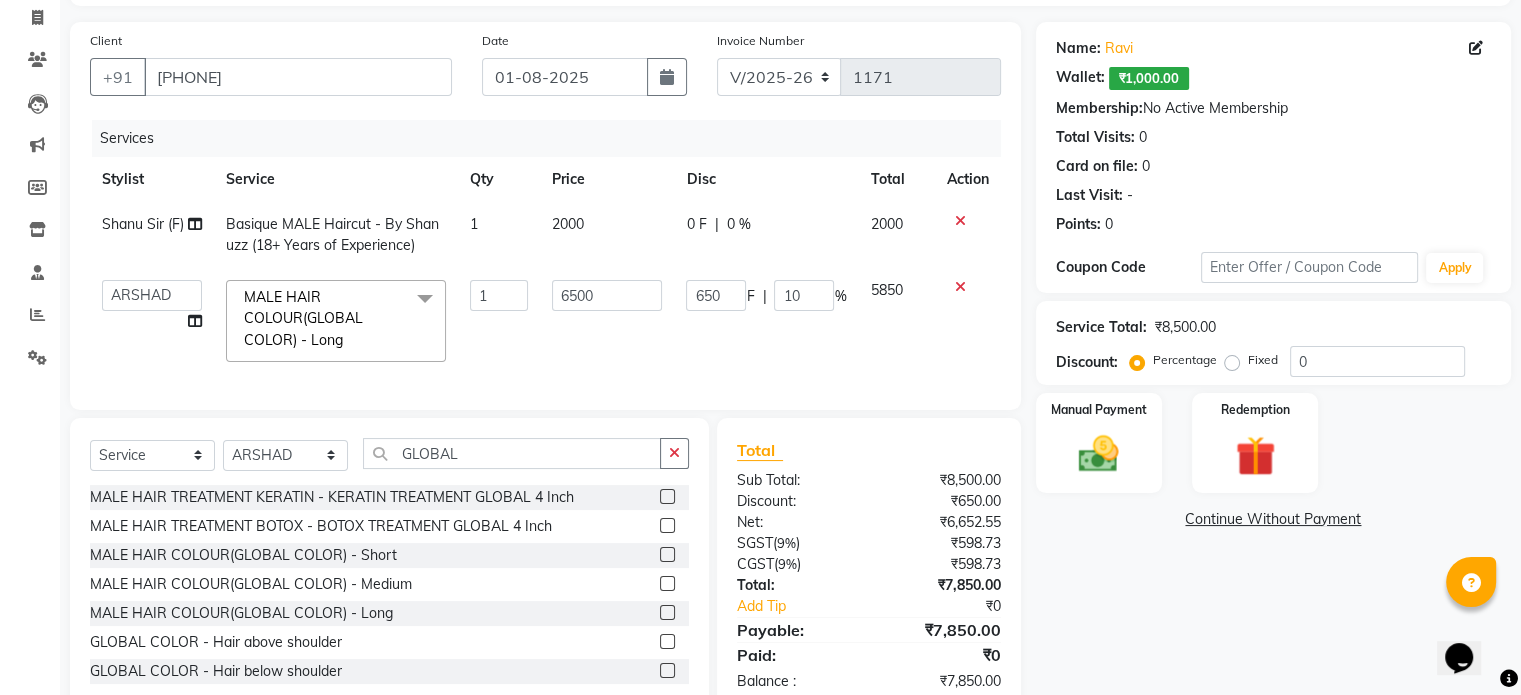 scroll, scrollTop: 192, scrollLeft: 0, axis: vertical 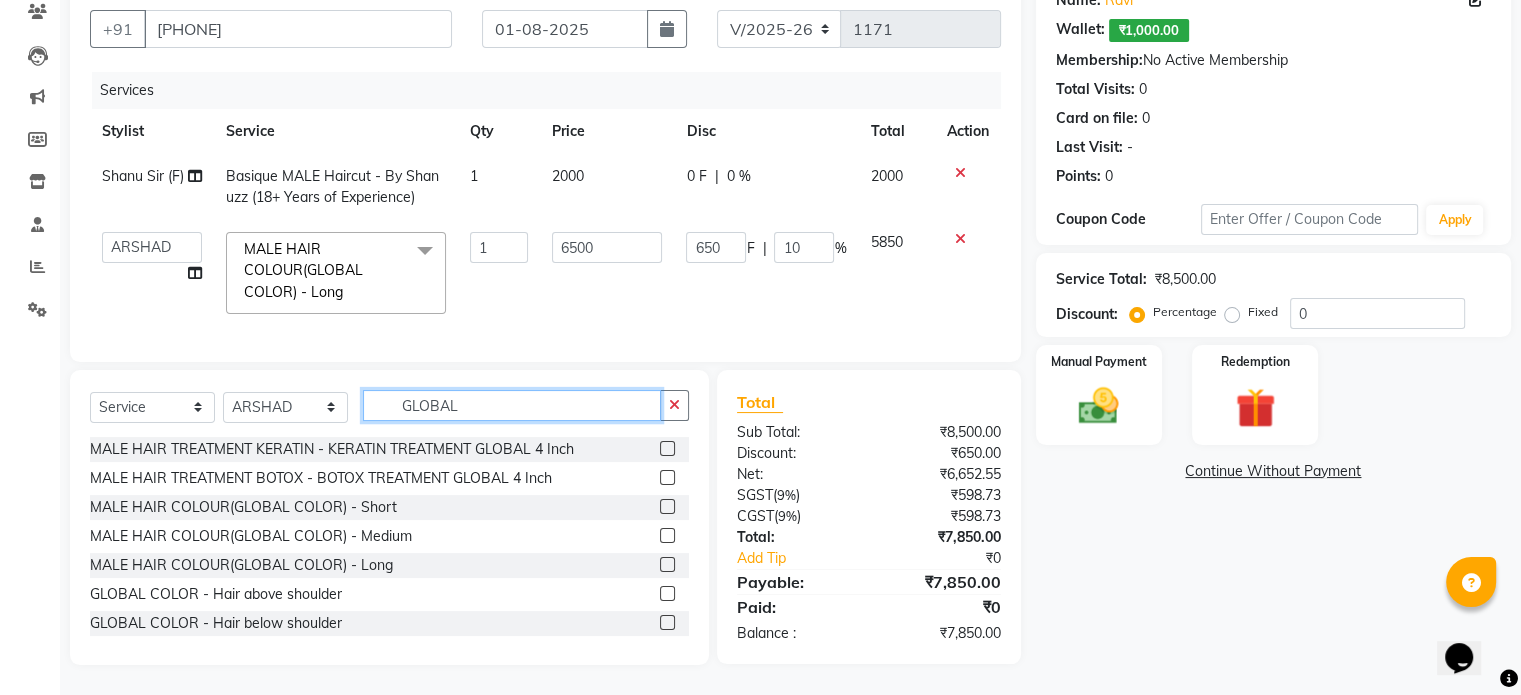 click on "GLOBAL" 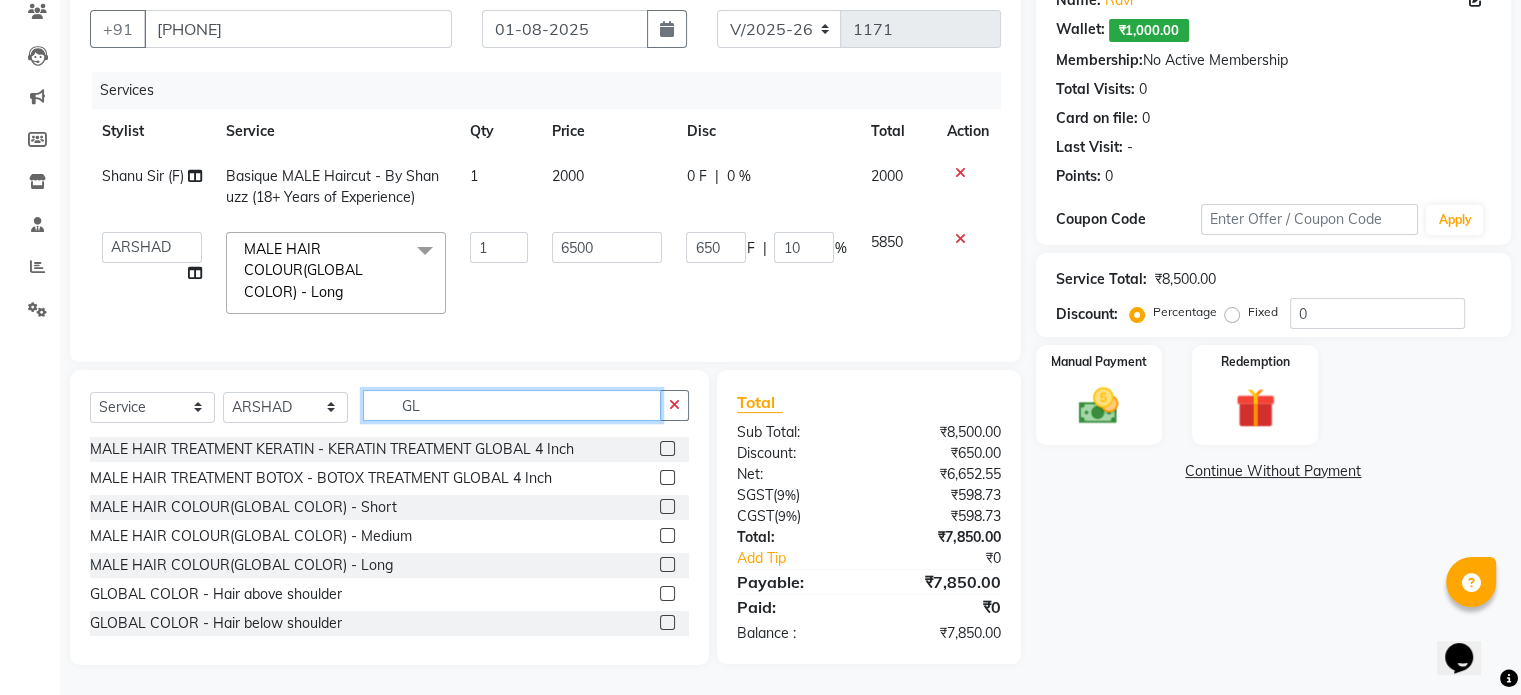 type on "G" 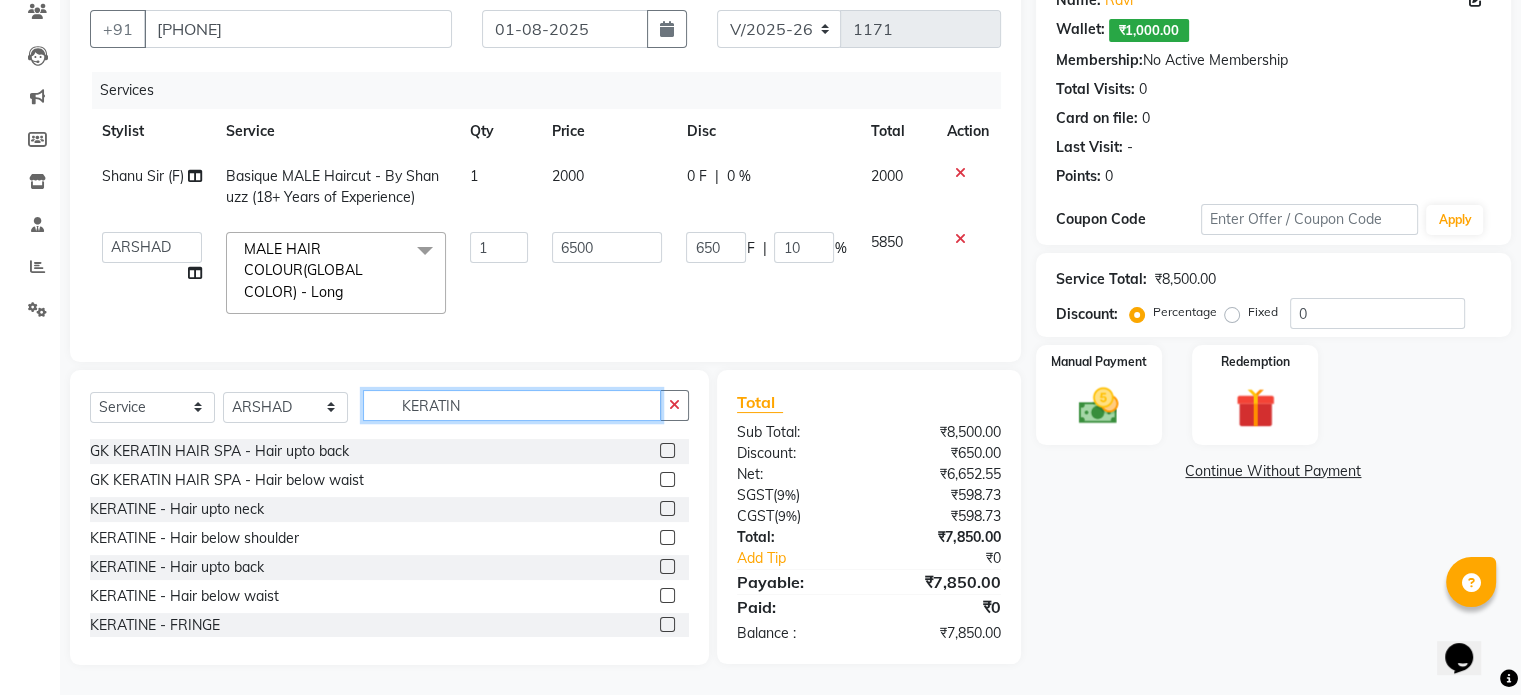 scroll, scrollTop: 0, scrollLeft: 0, axis: both 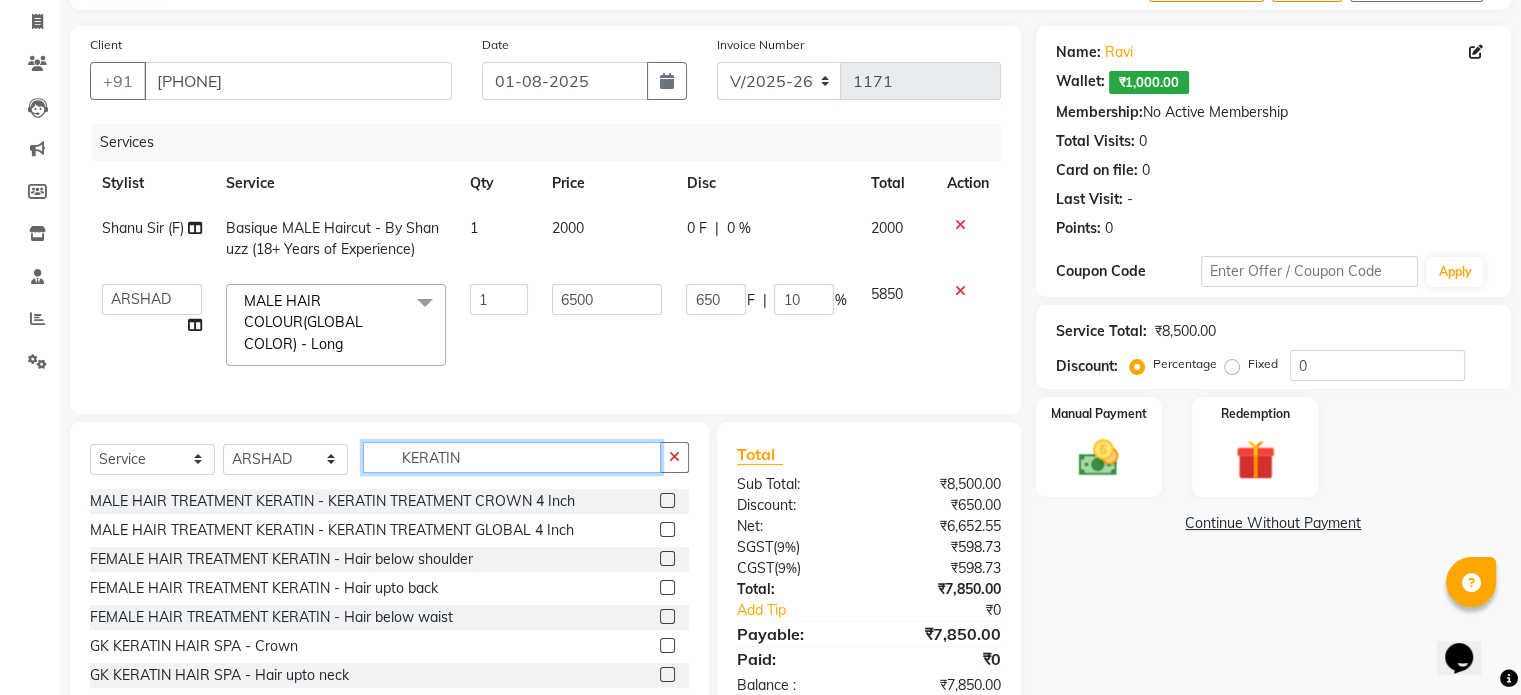 type on "KERATIN" 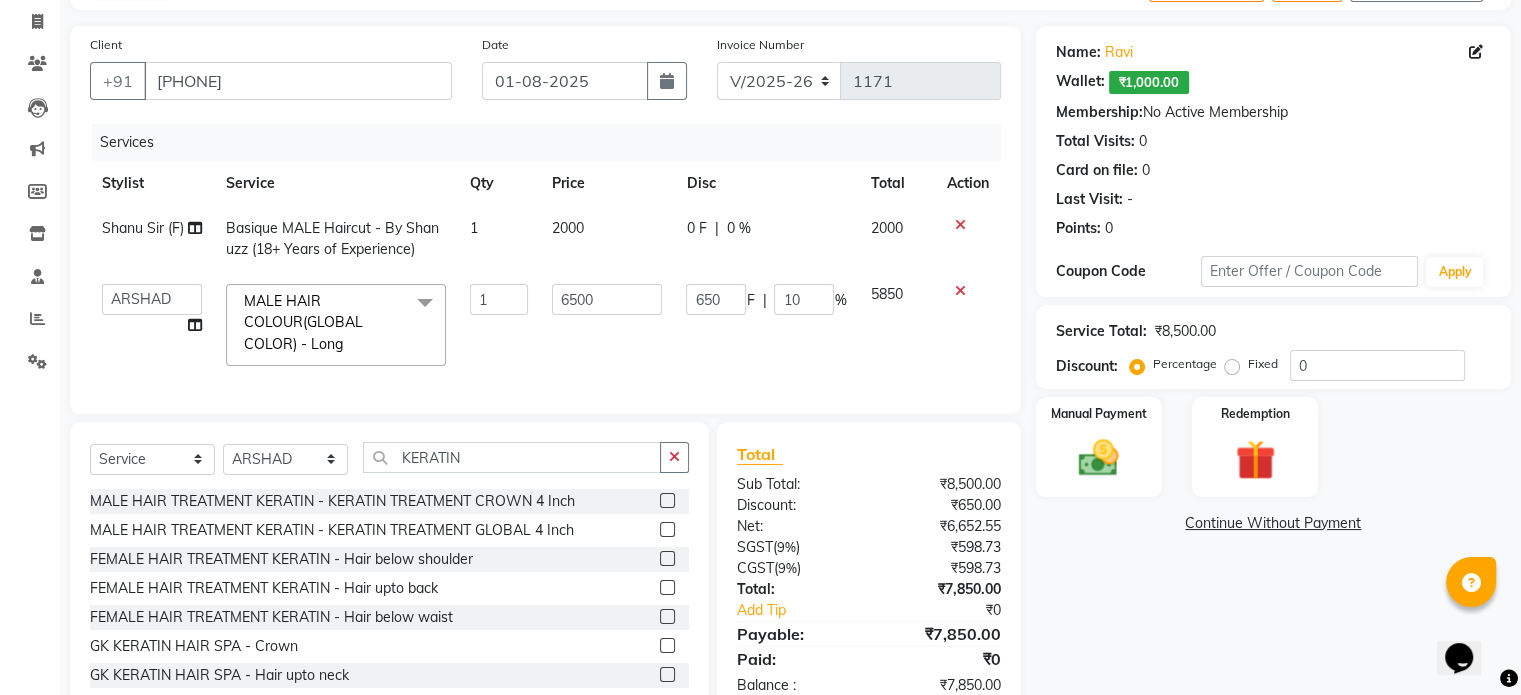 click 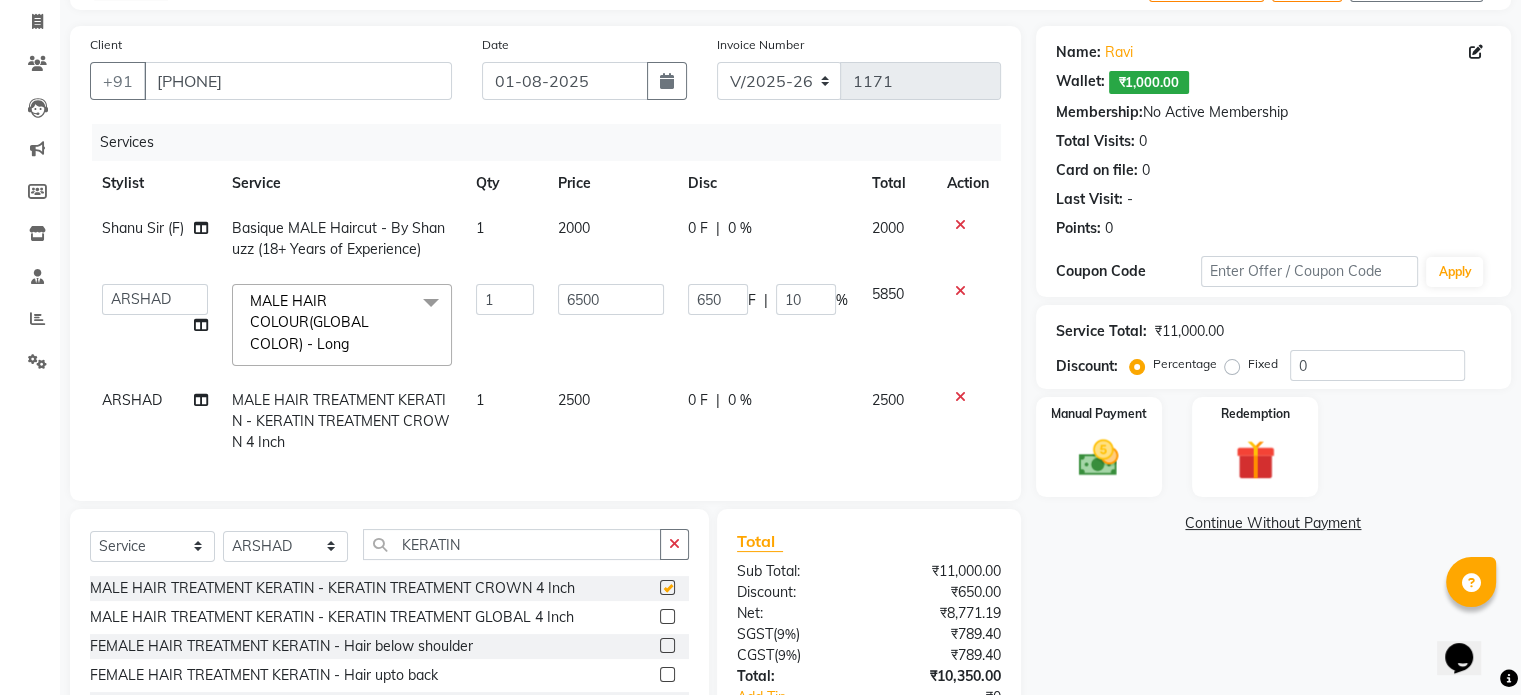 checkbox on "false" 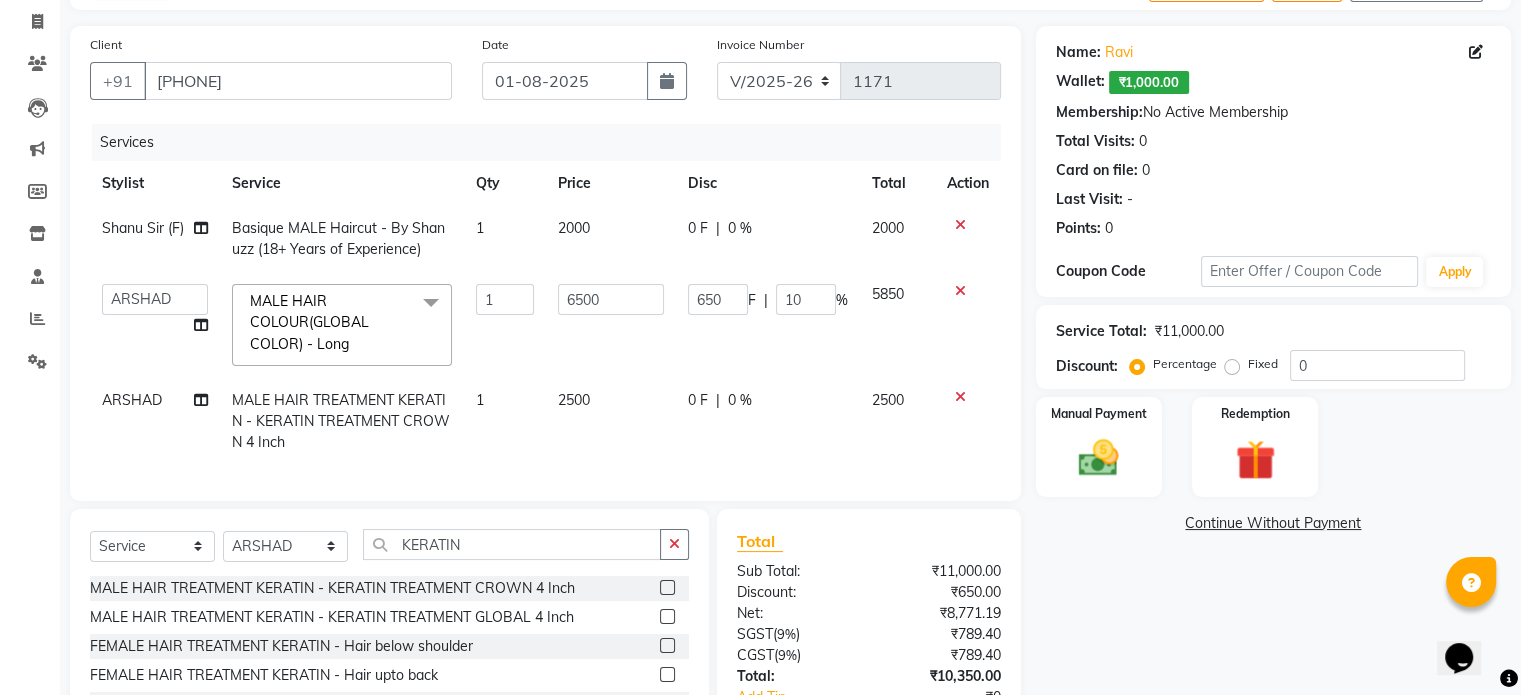 scroll, scrollTop: 278, scrollLeft: 0, axis: vertical 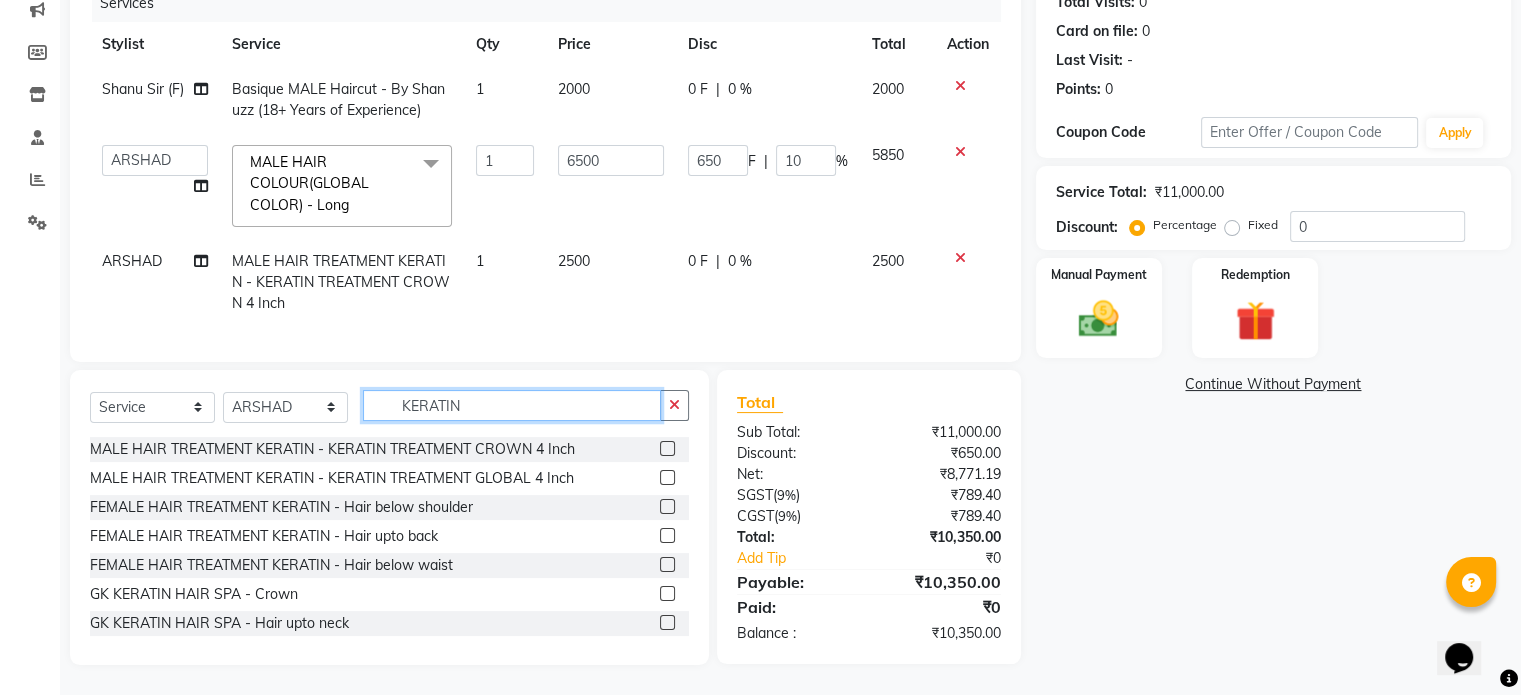 click on "KERATIN" 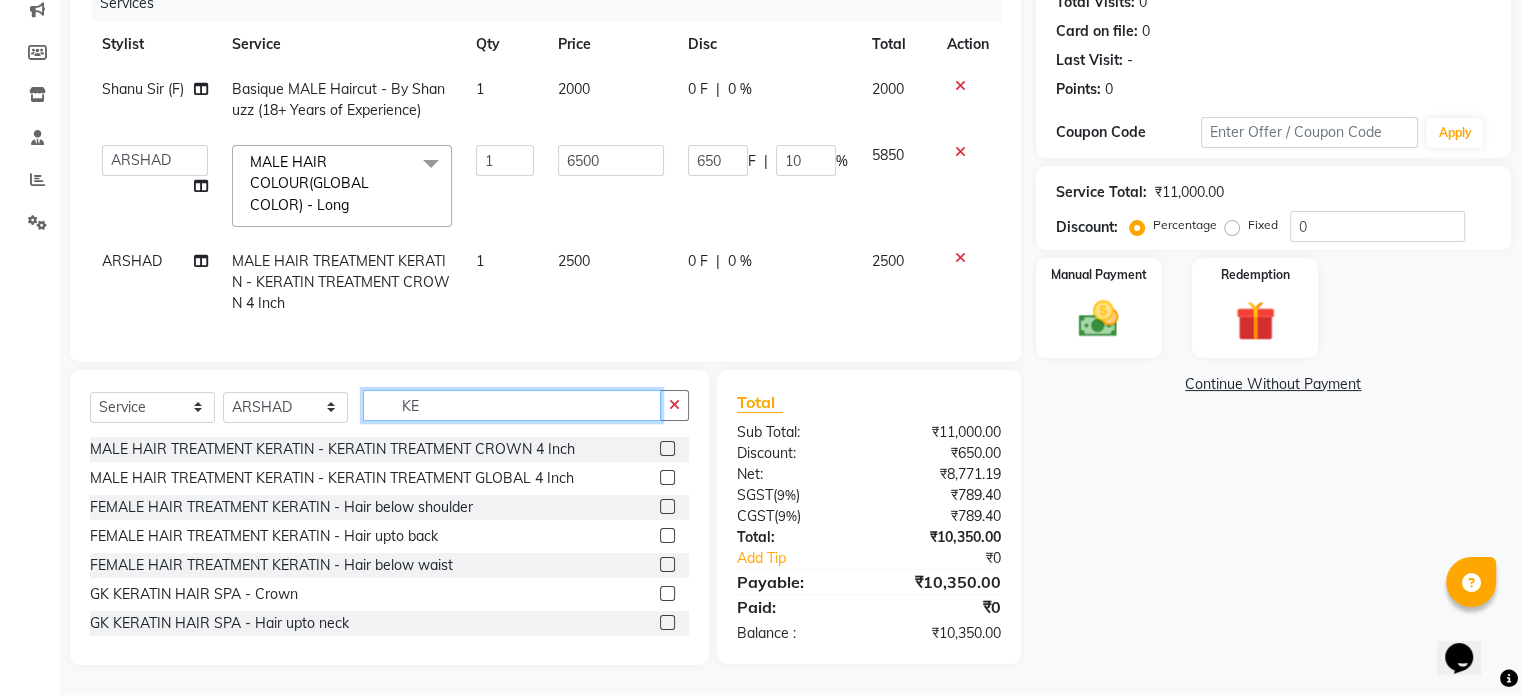 type on "K" 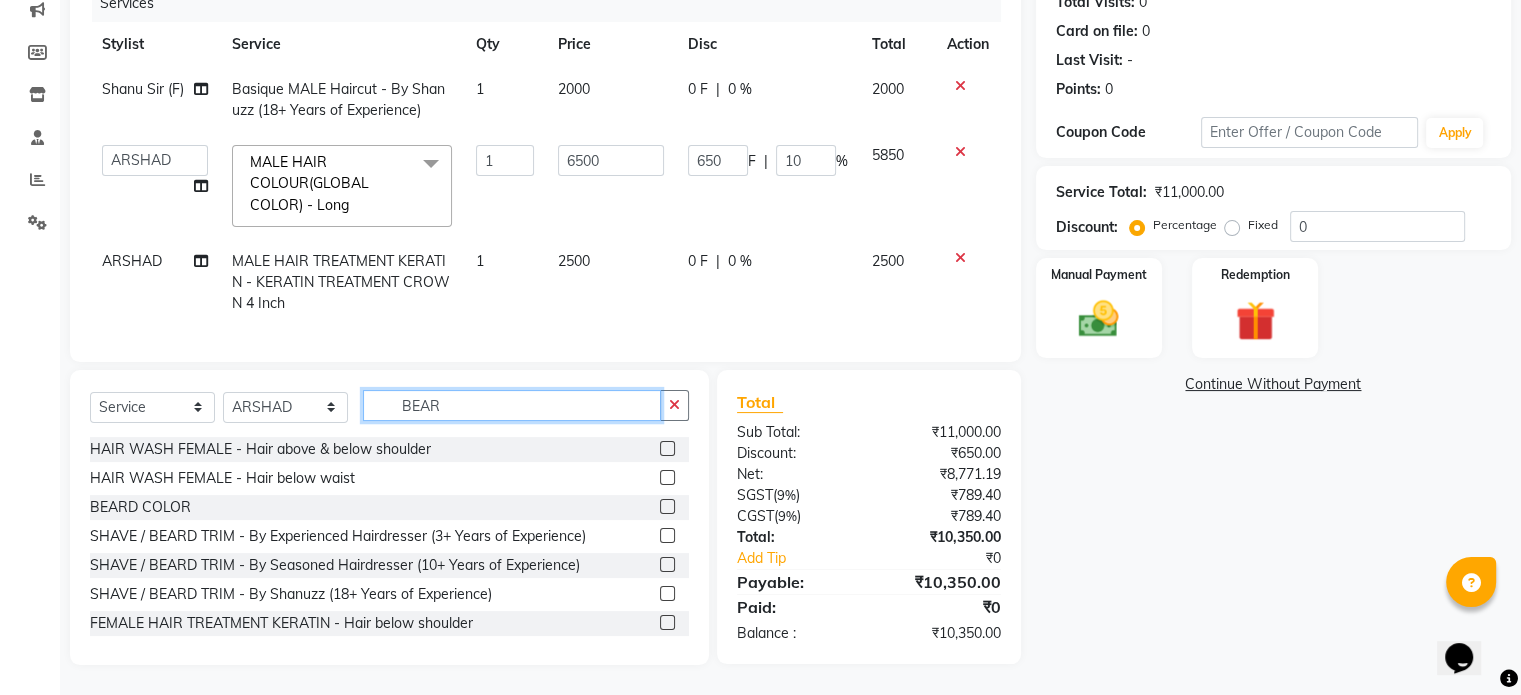 scroll, scrollTop: 277, scrollLeft: 0, axis: vertical 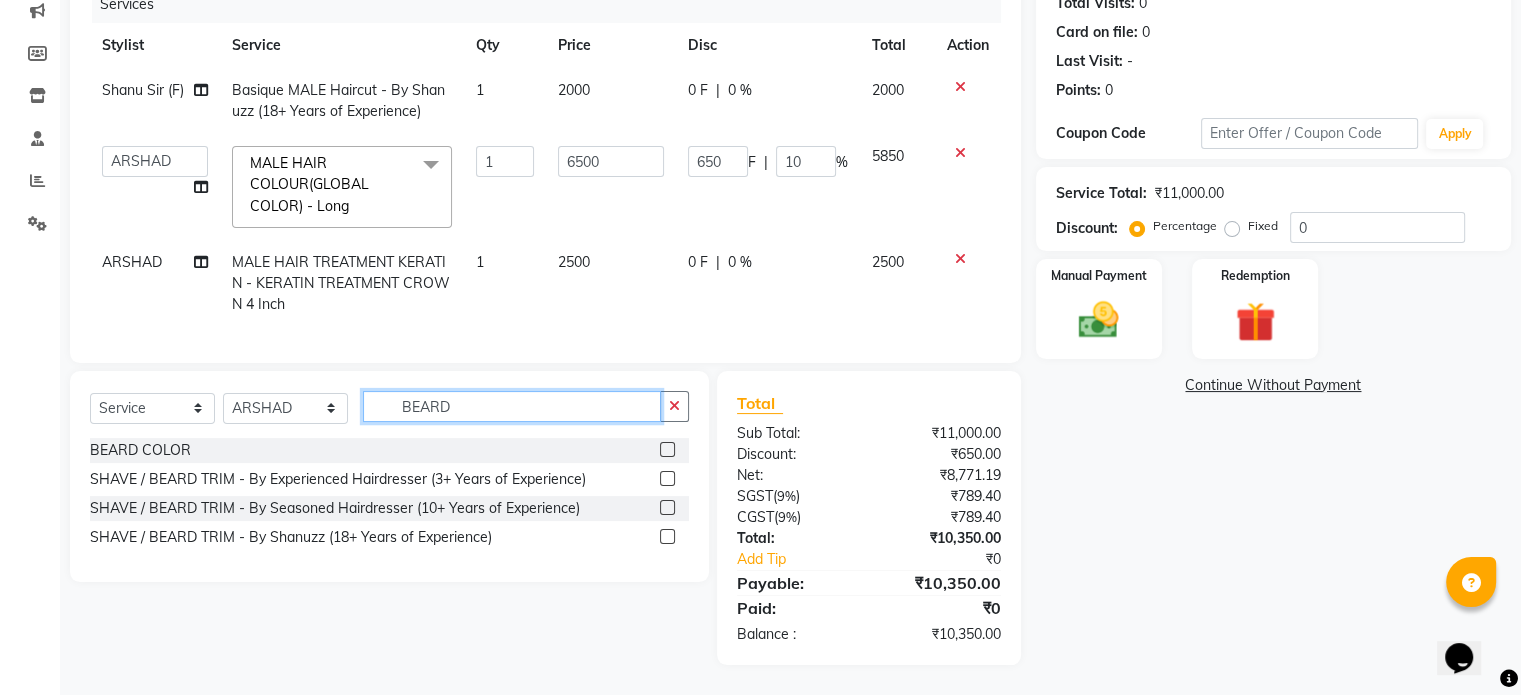 type on "BEARD" 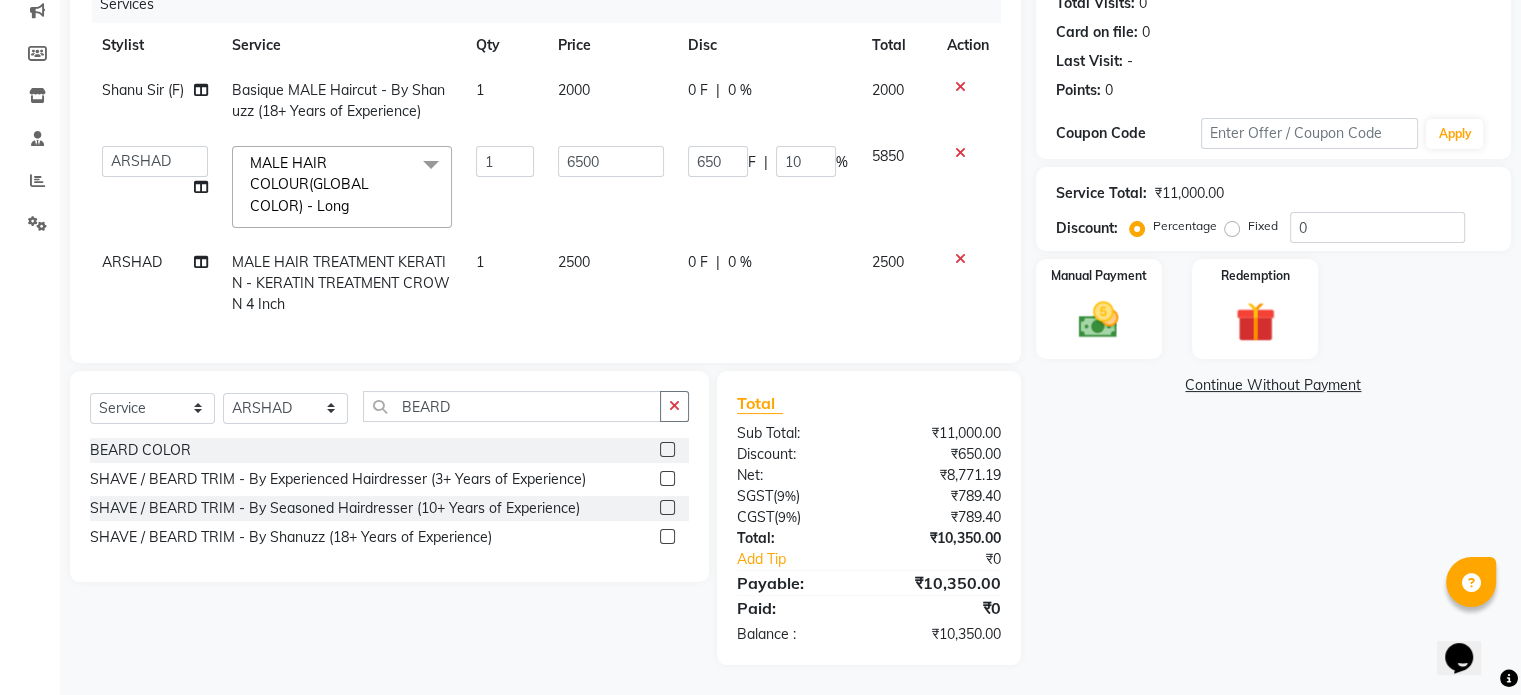 click 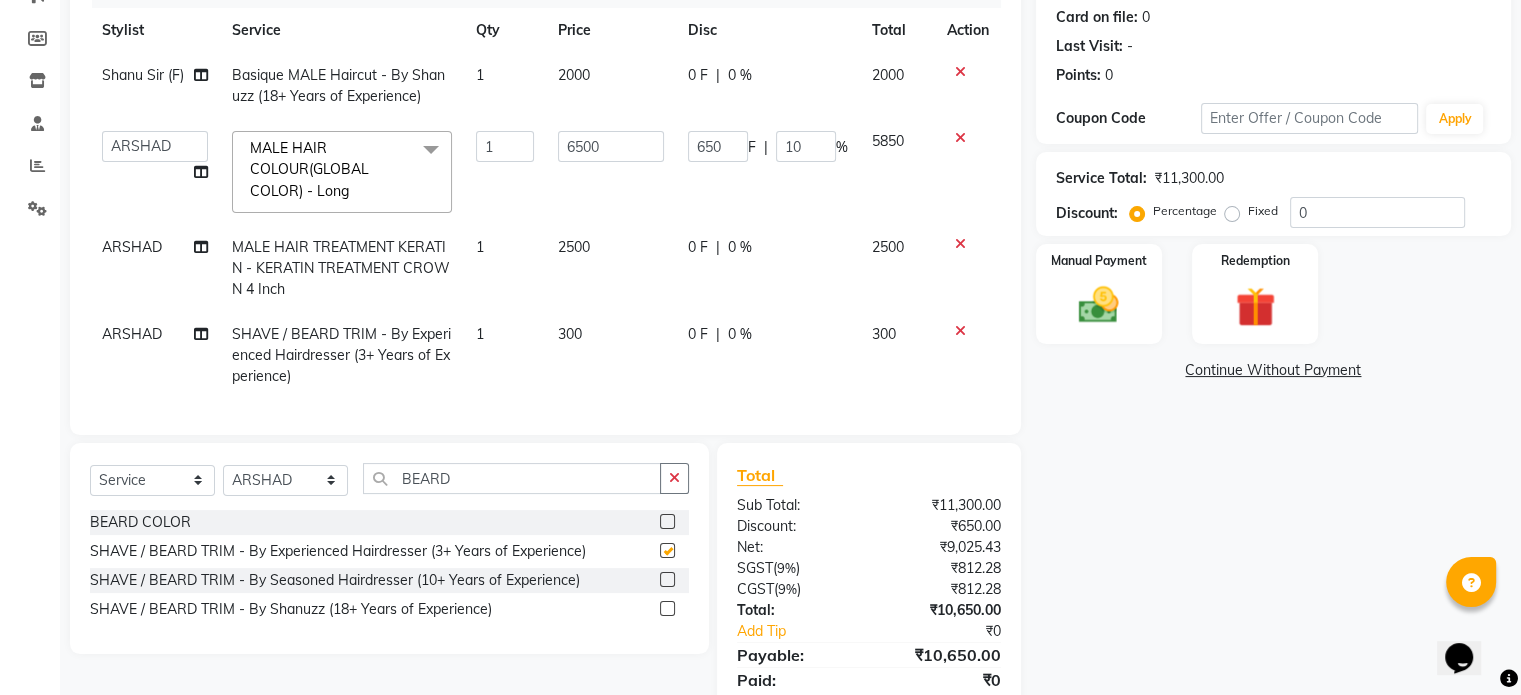 checkbox on "false" 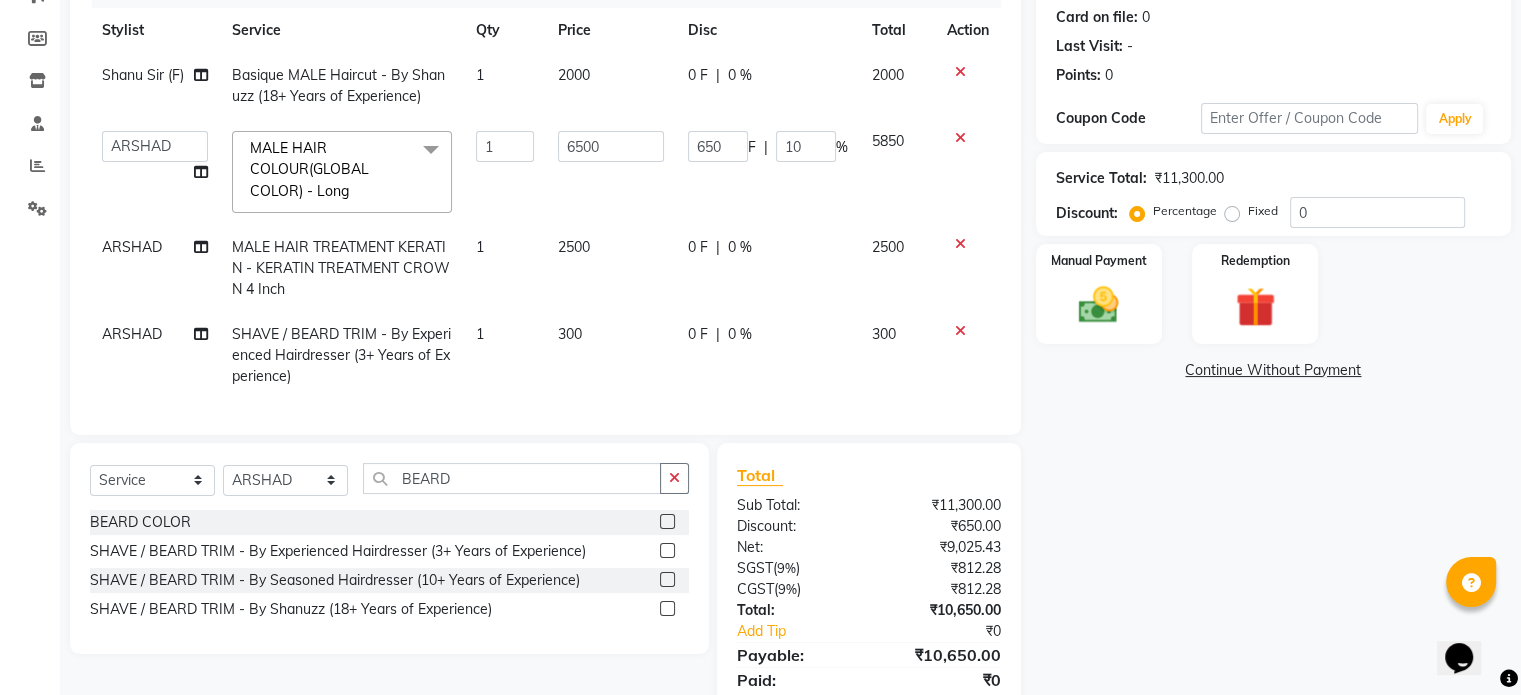 scroll, scrollTop: 364, scrollLeft: 0, axis: vertical 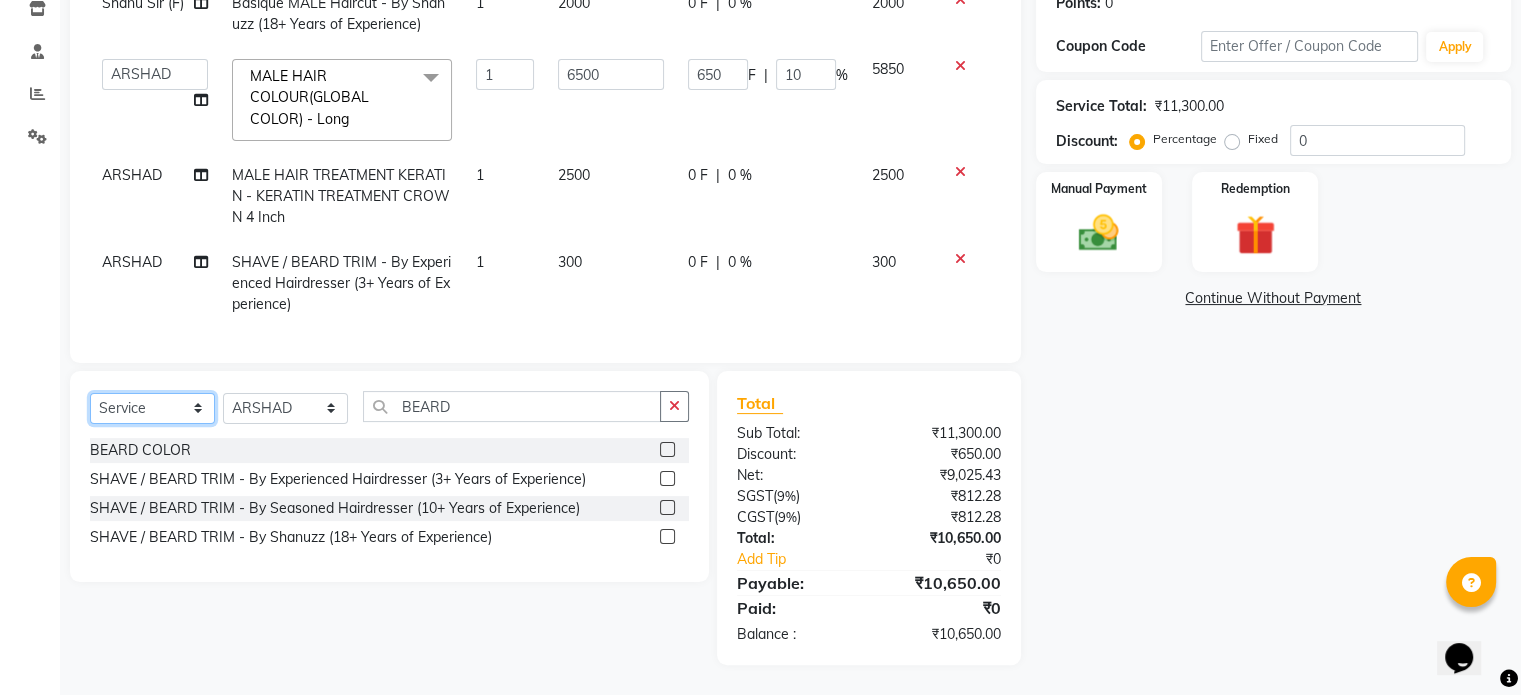 click on "Select  Service  Product  Membership  Package Voucher Prepaid Gift Card" 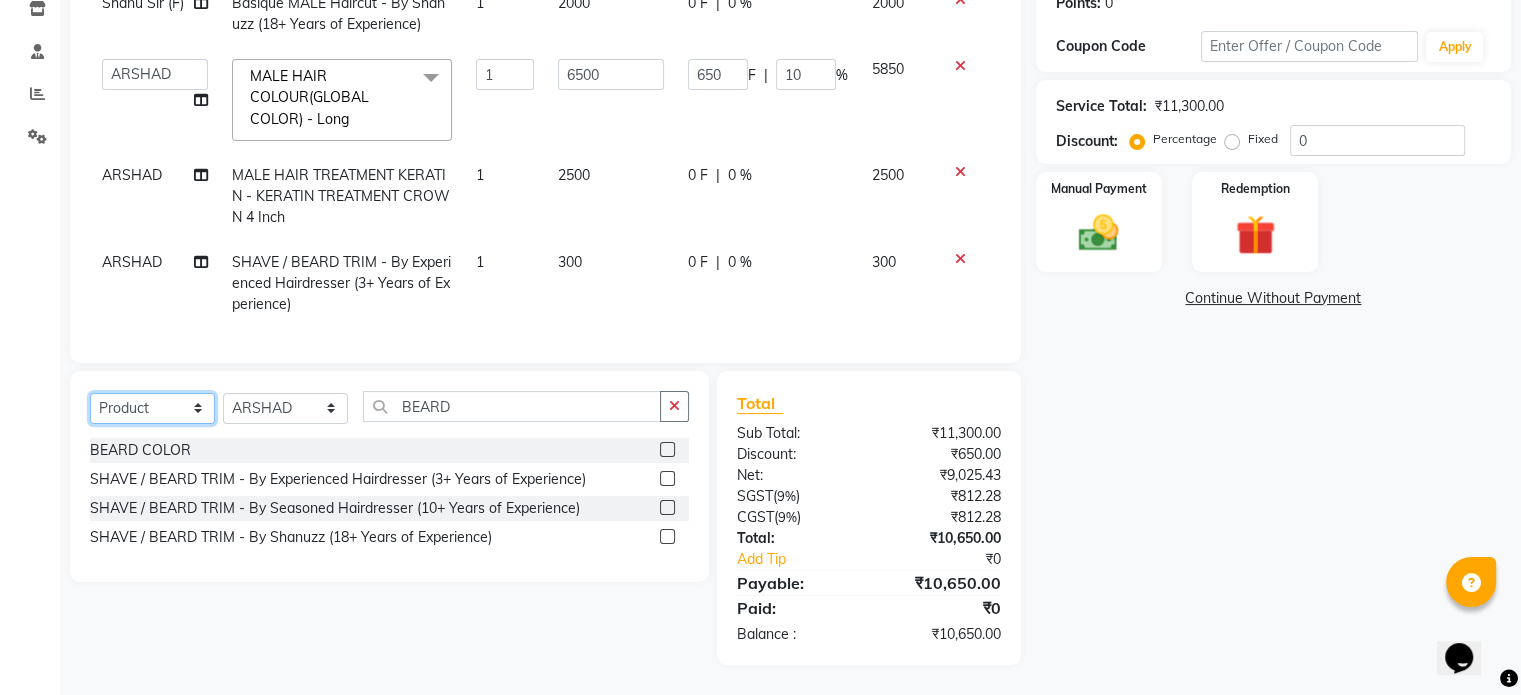 click on "Select  Service  Product  Membership  Package Voucher Prepaid Gift Card" 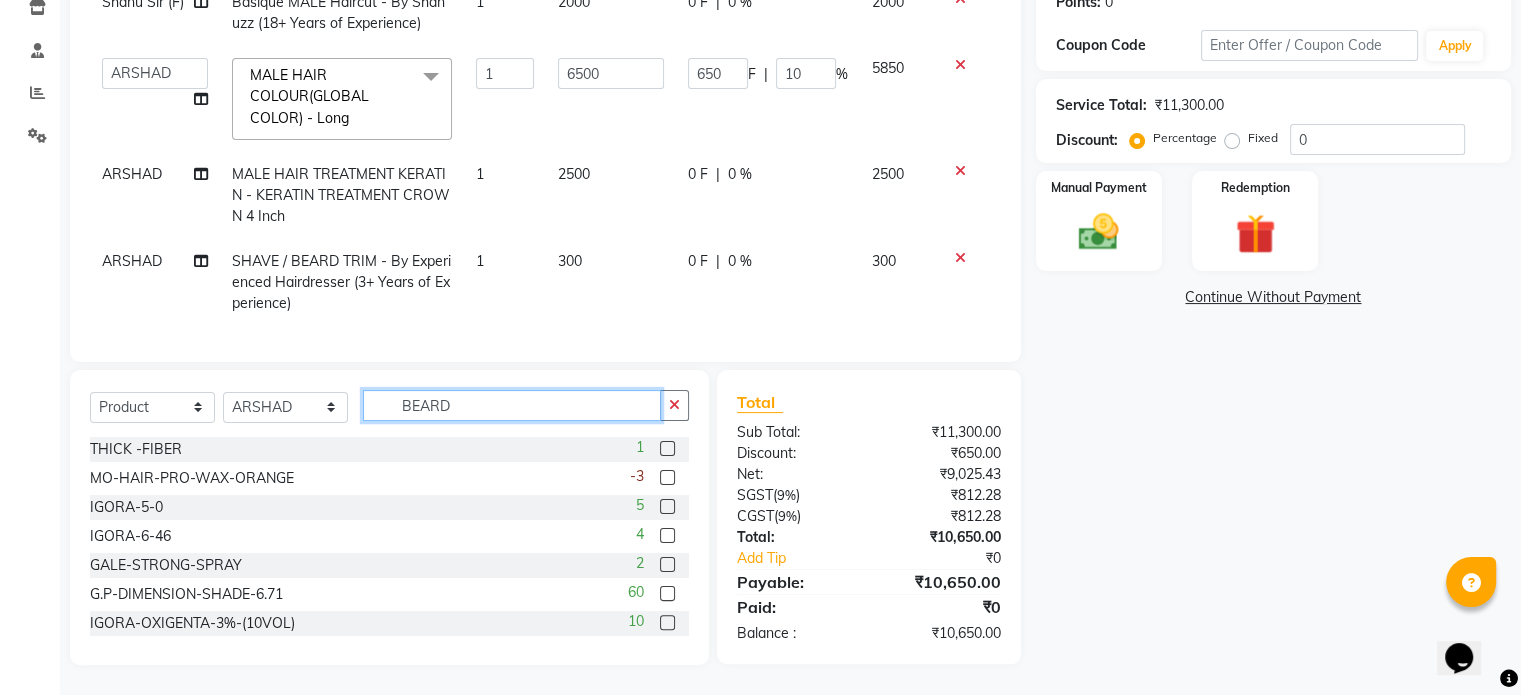 click on "BEARD" 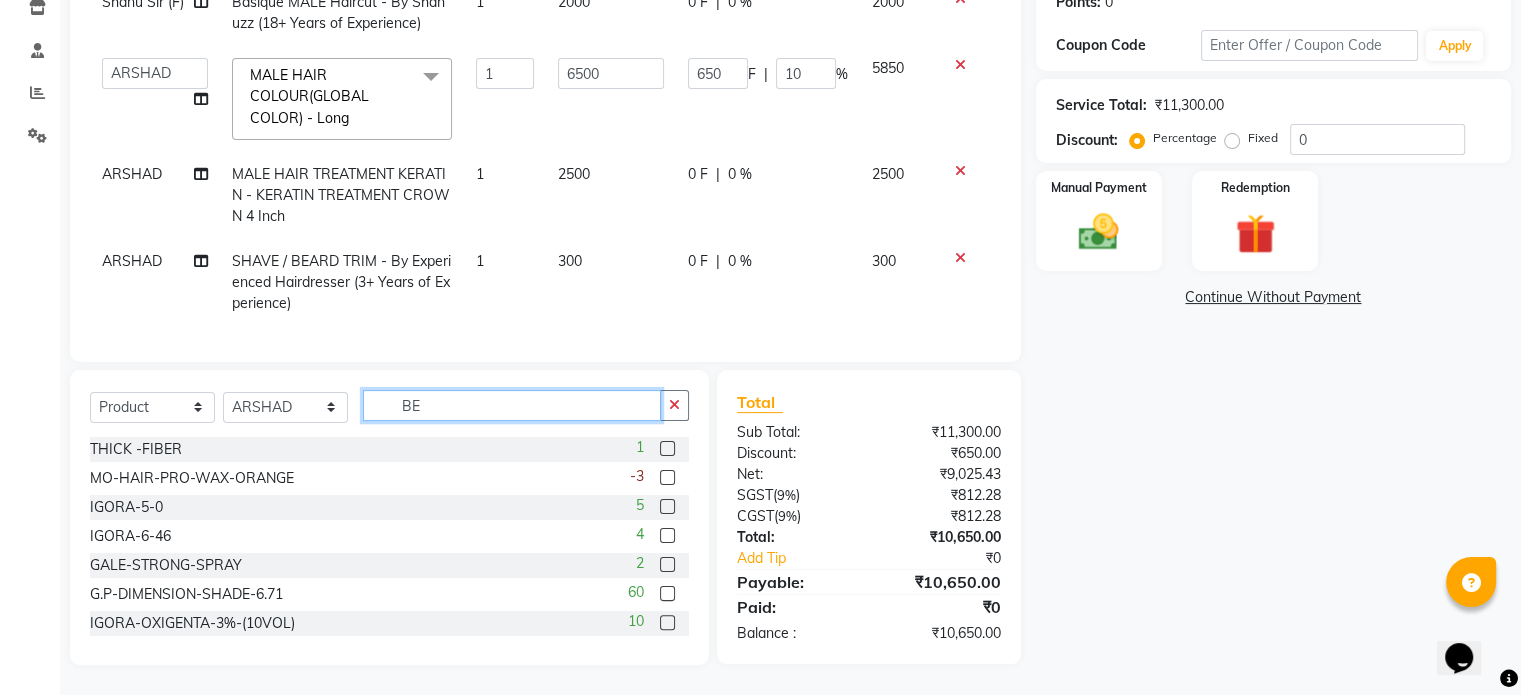 type on "B" 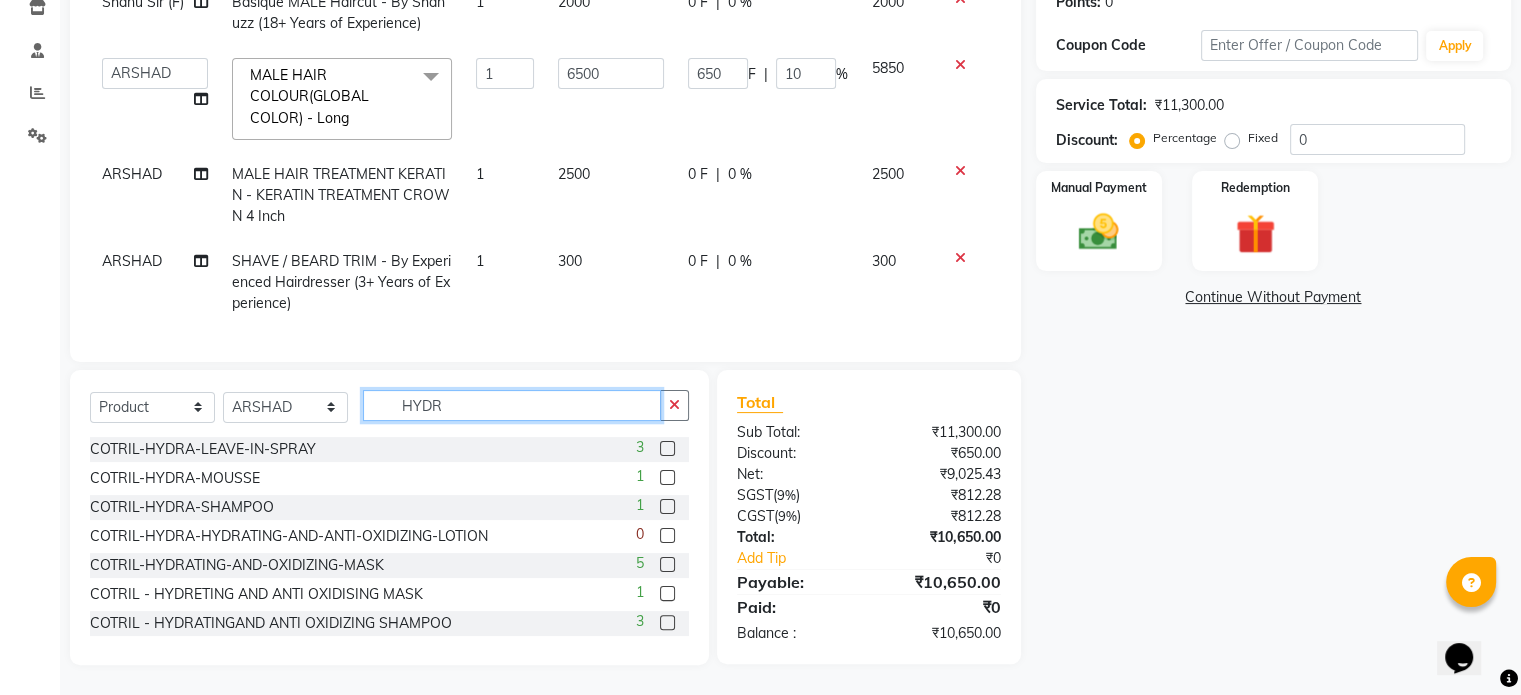 scroll, scrollTop: 32, scrollLeft: 0, axis: vertical 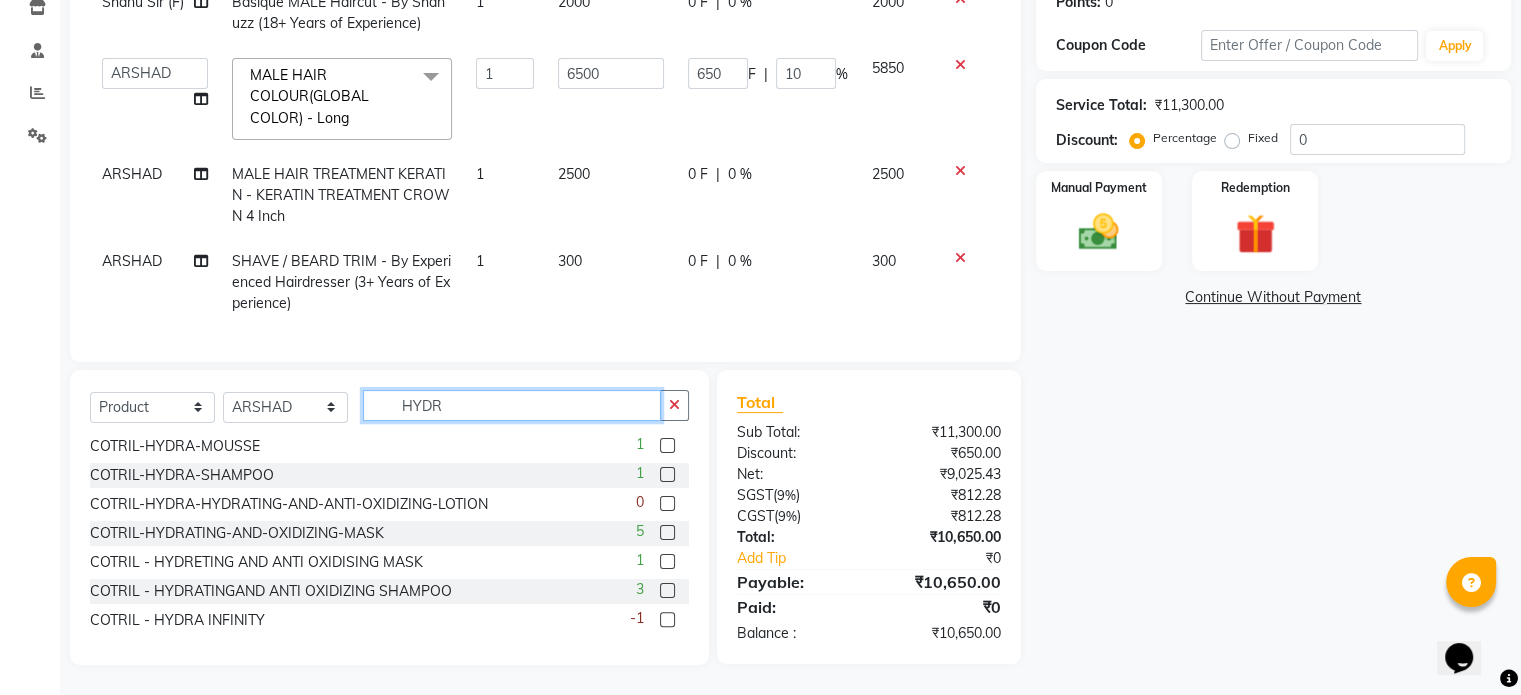 type 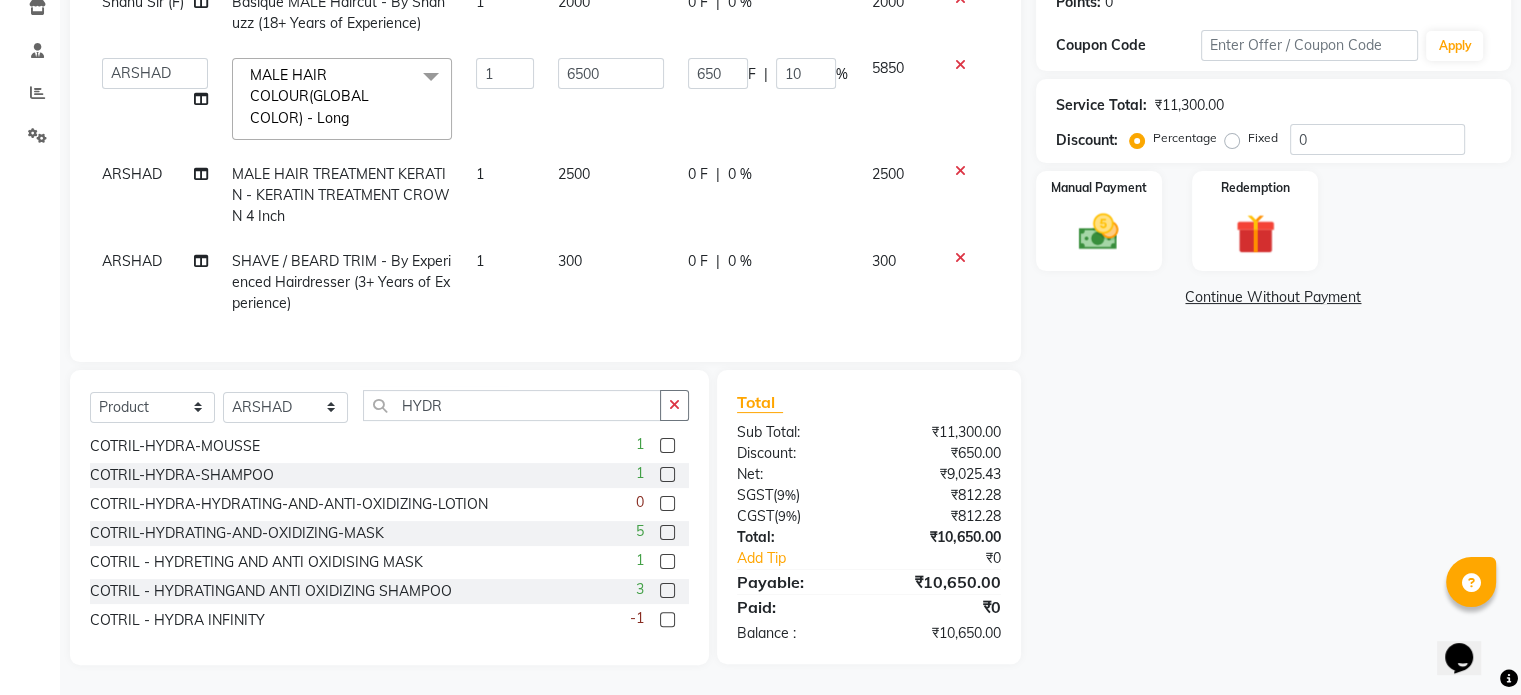 click 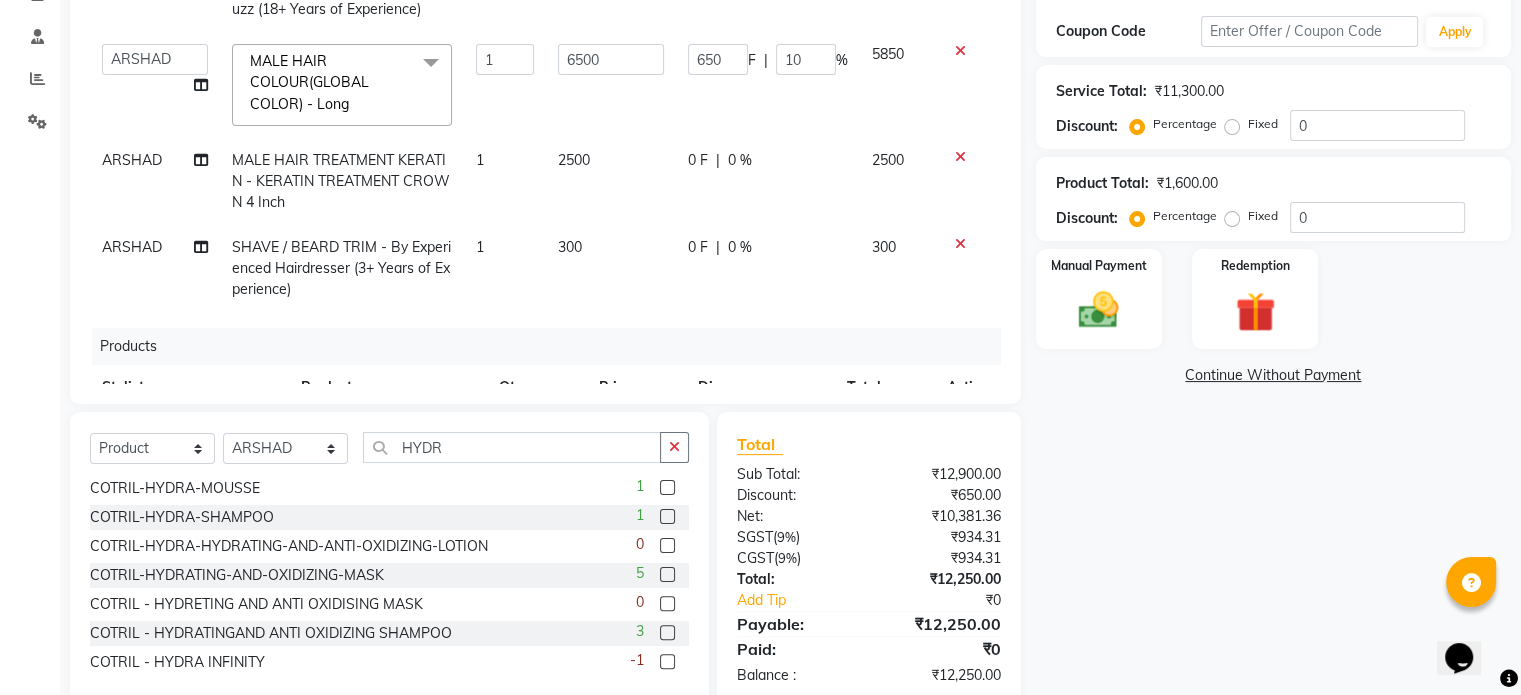 scroll, scrollTop: 123, scrollLeft: 0, axis: vertical 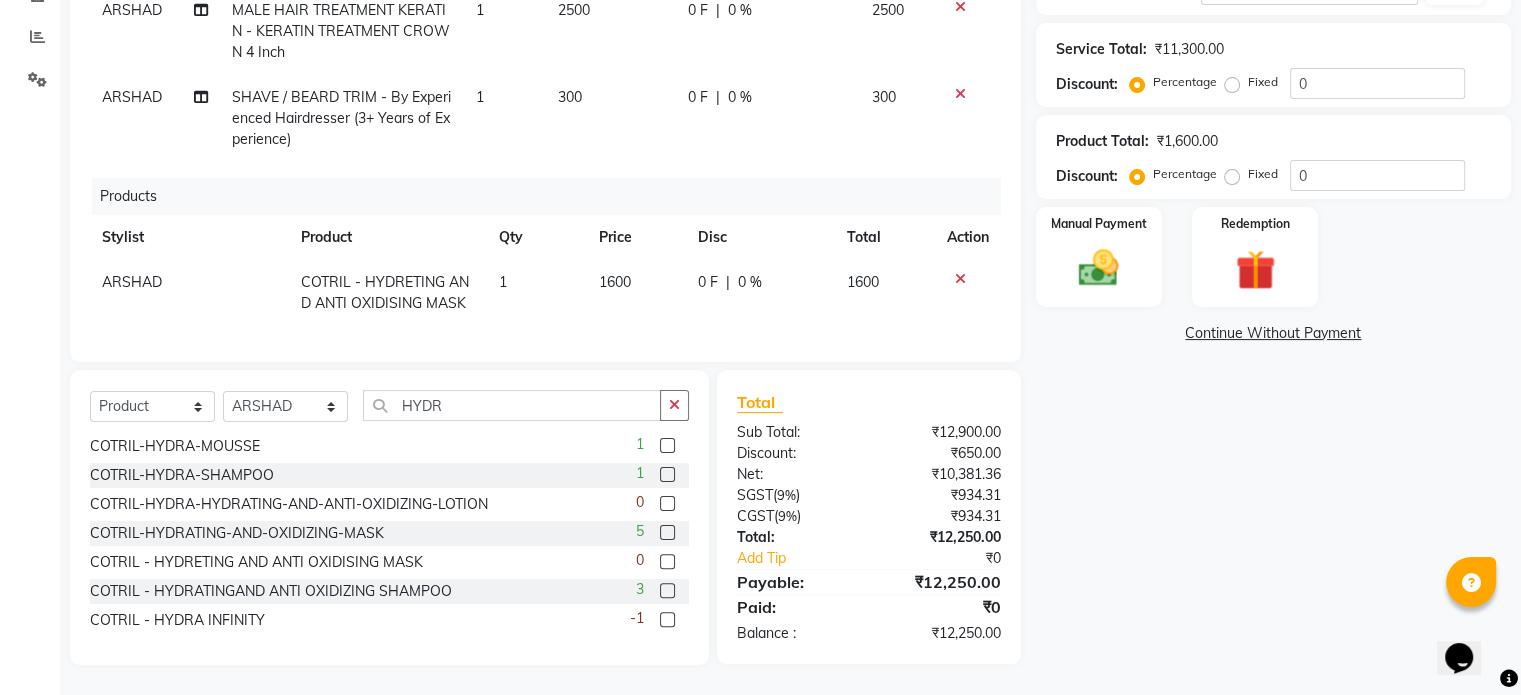 click 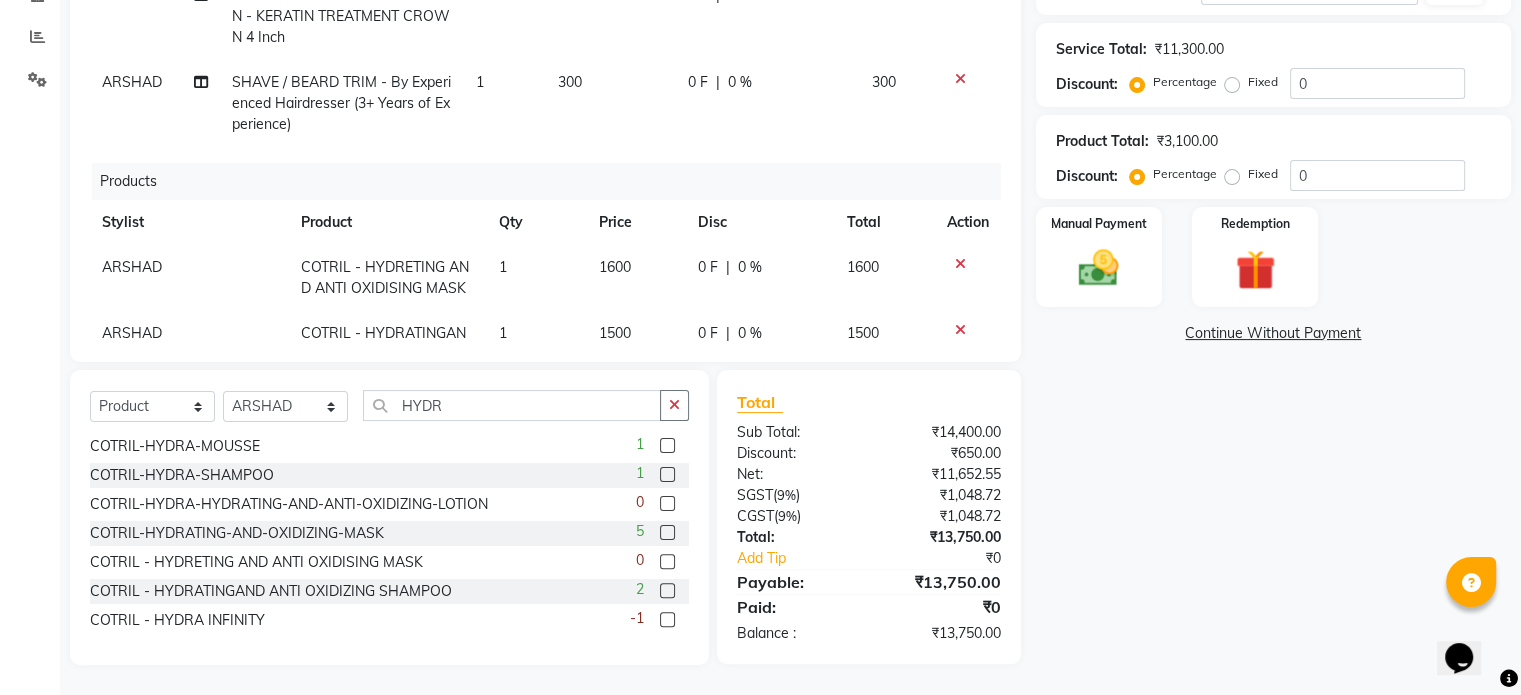scroll, scrollTop: 210, scrollLeft: 0, axis: vertical 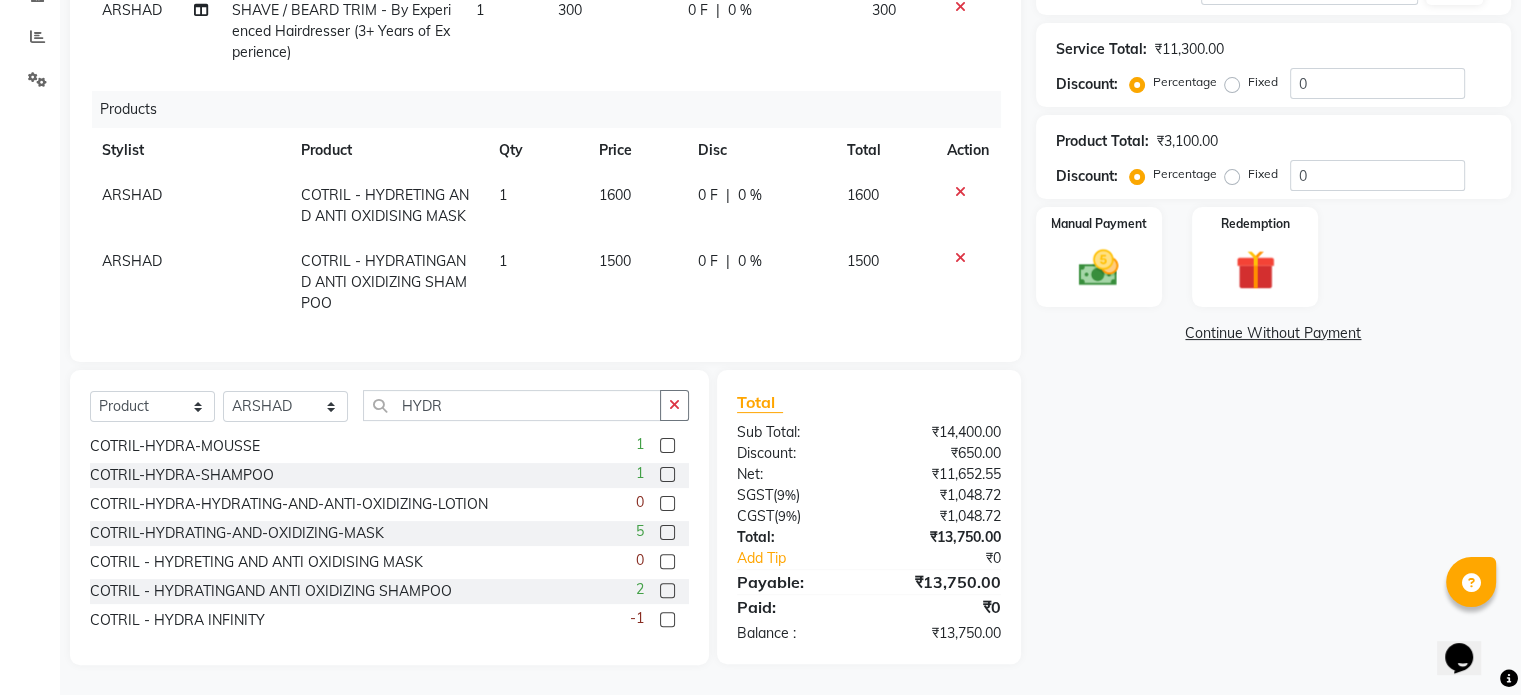 click on "1500" 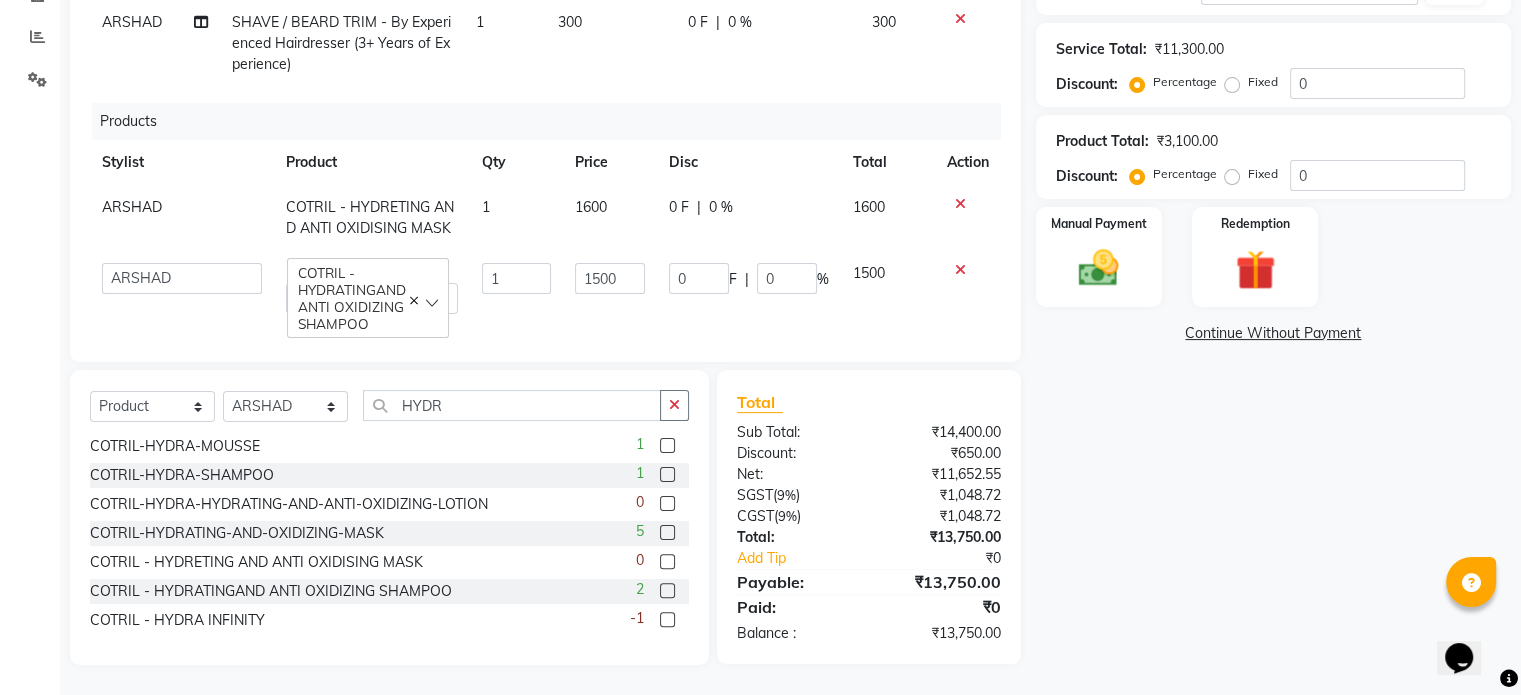 scroll, scrollTop: 199, scrollLeft: 0, axis: vertical 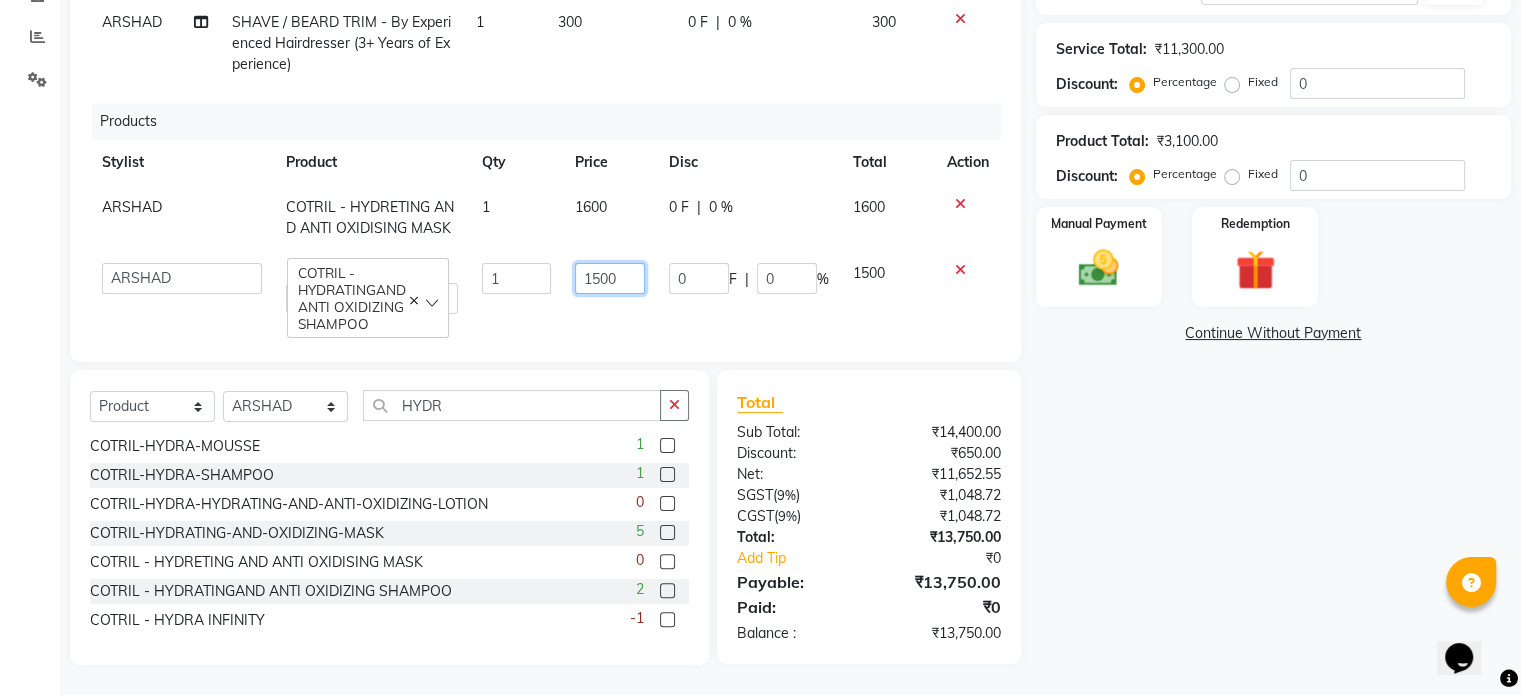 click on "1500" 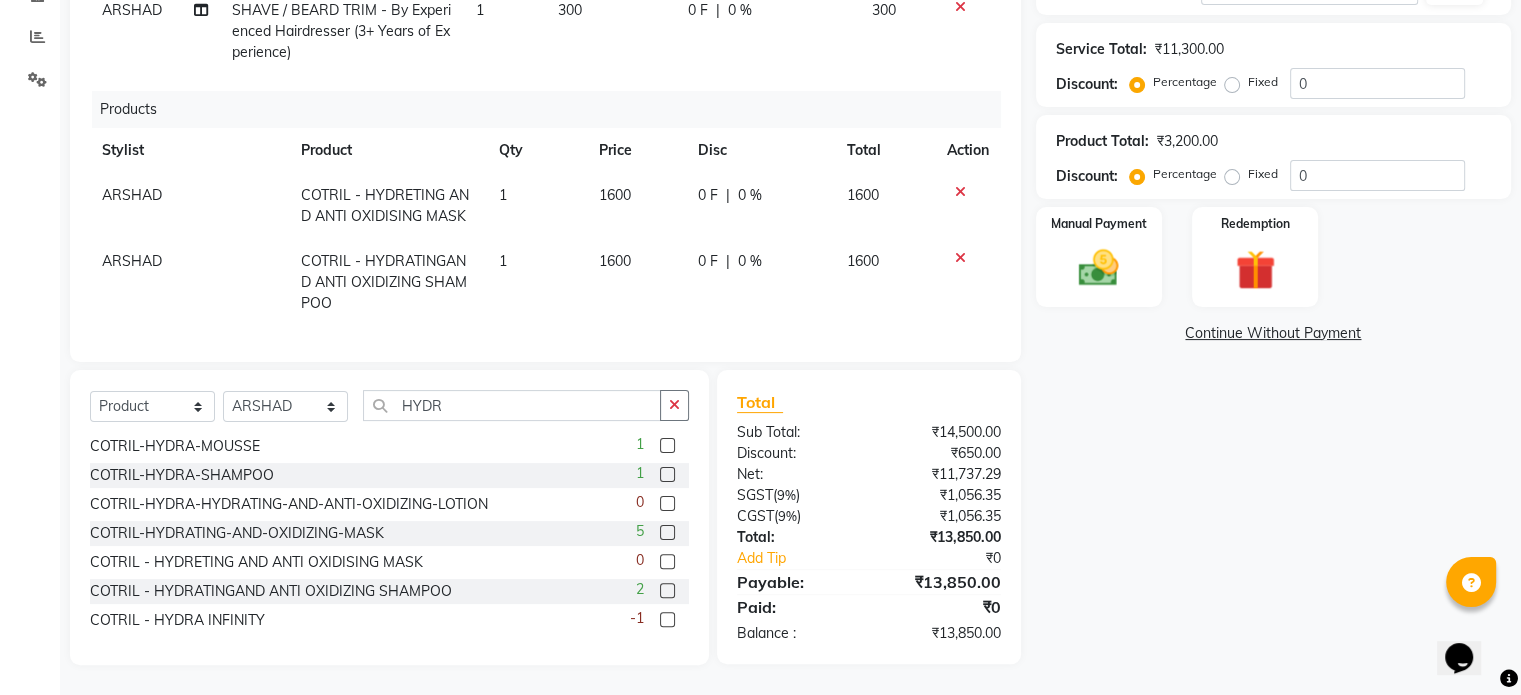 click on "1600" 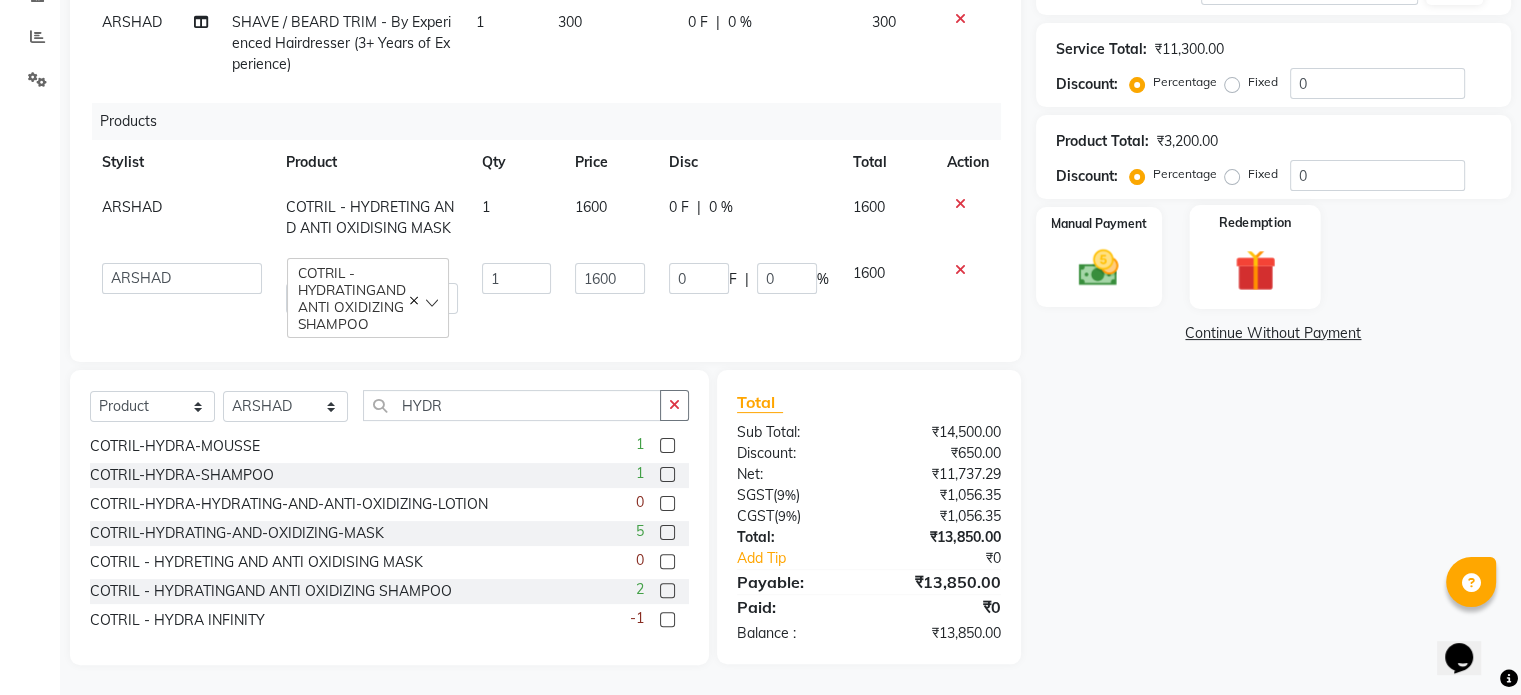 click 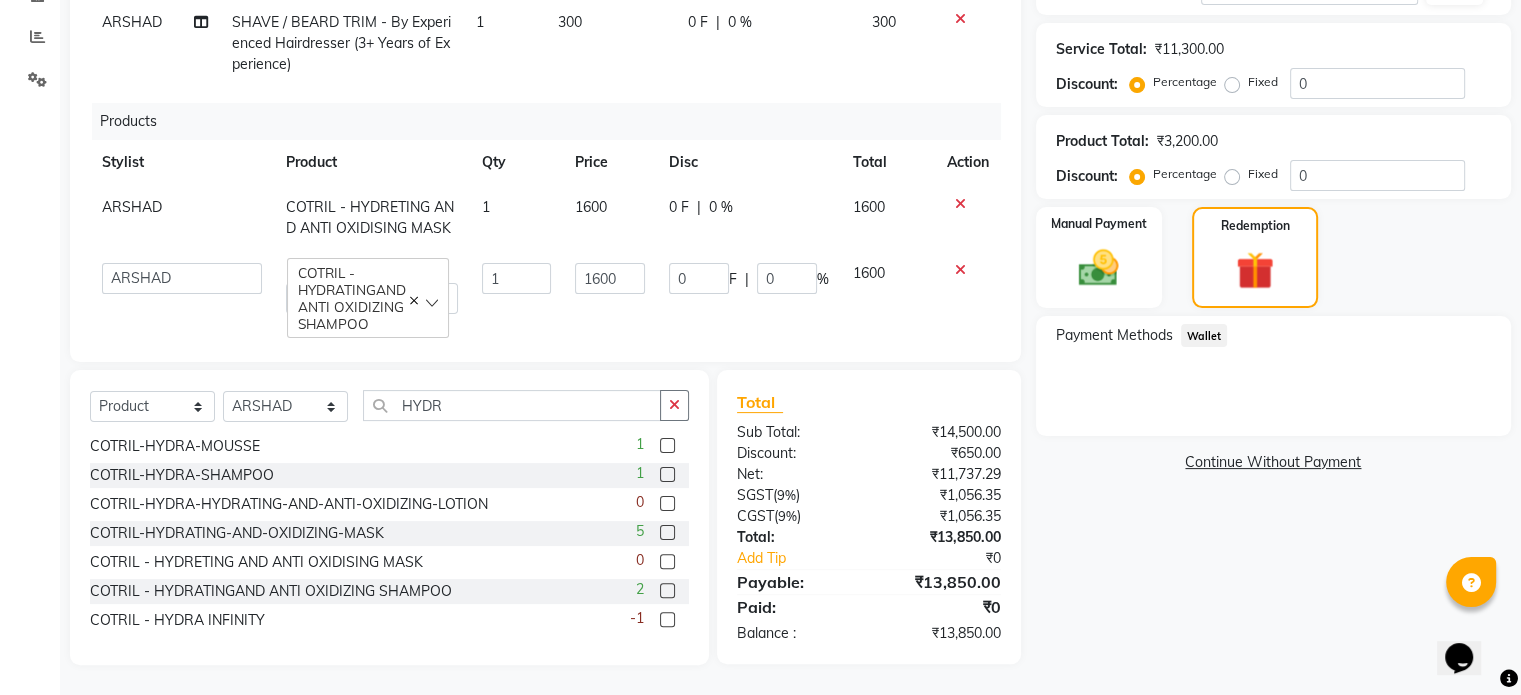 click on "Wallet" 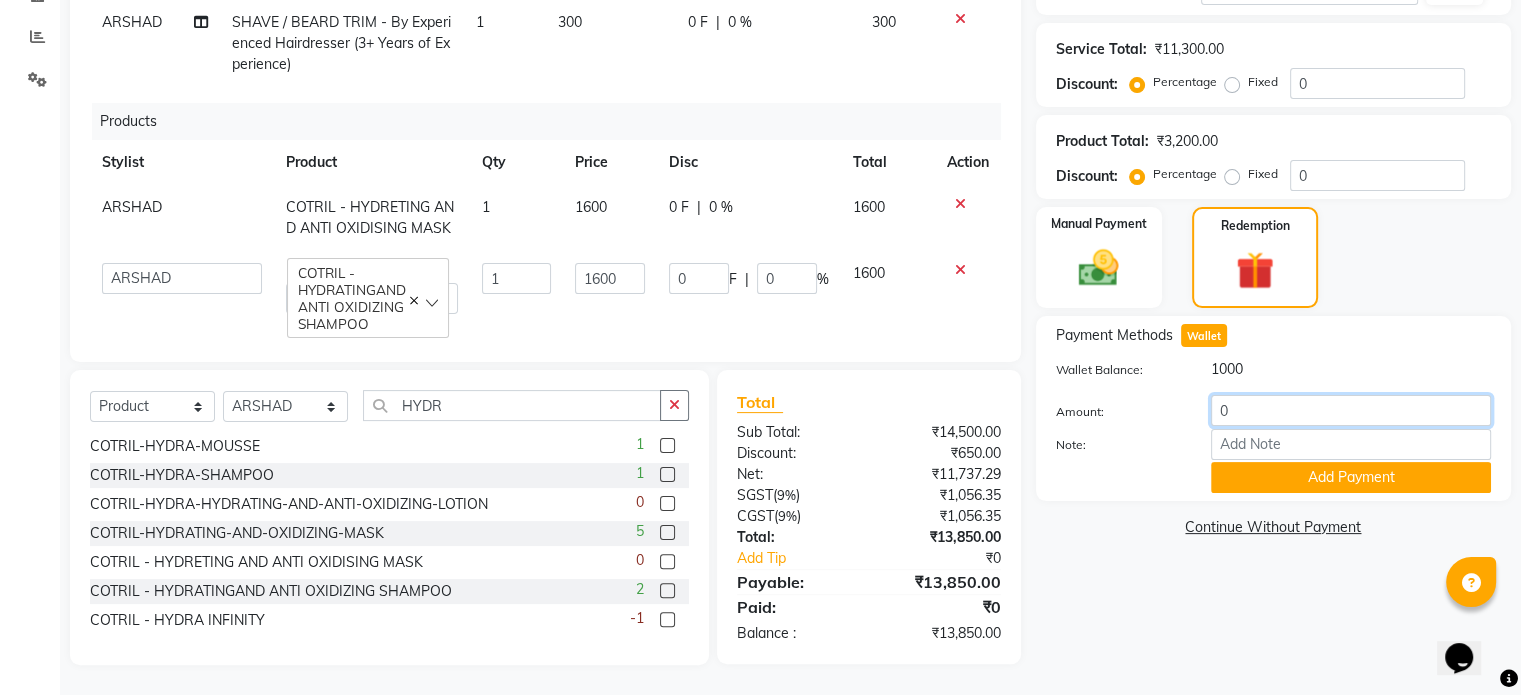 click on "0" 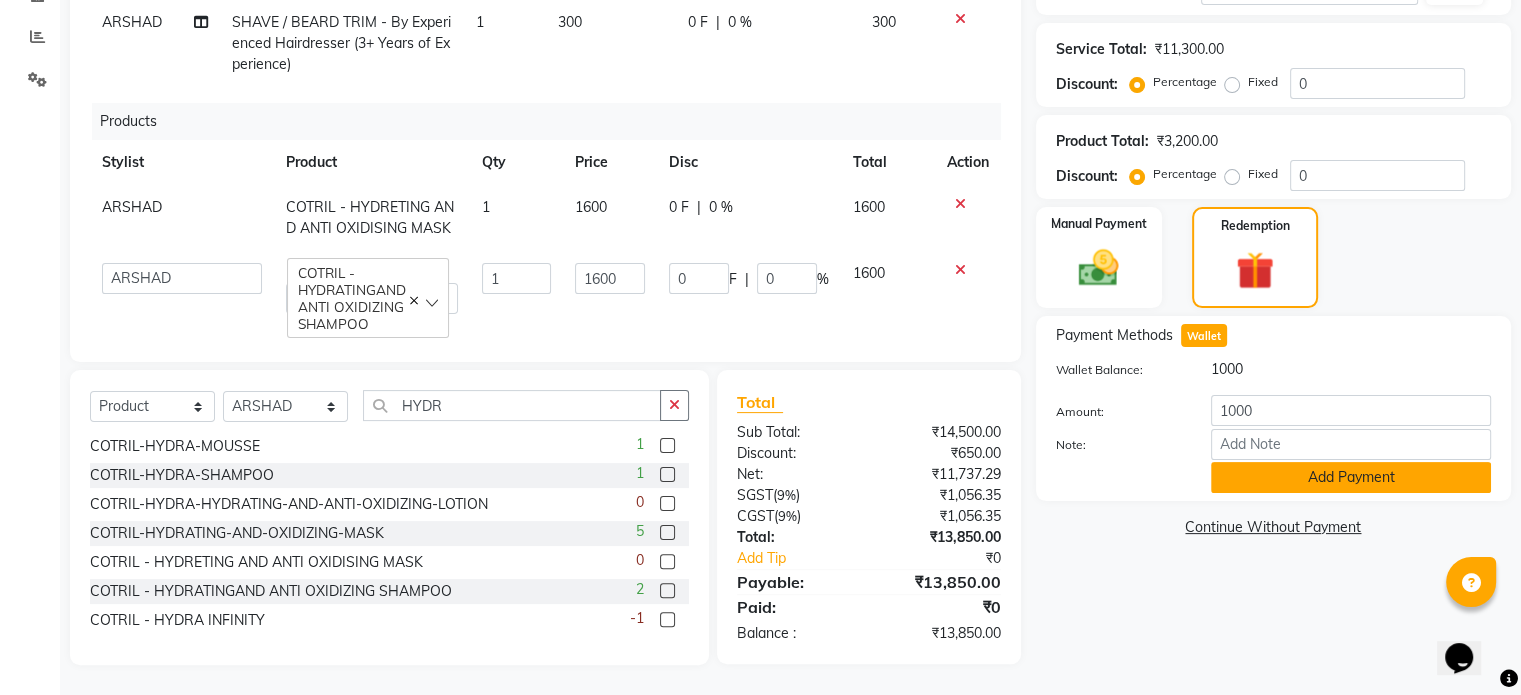 click on "Add Payment" 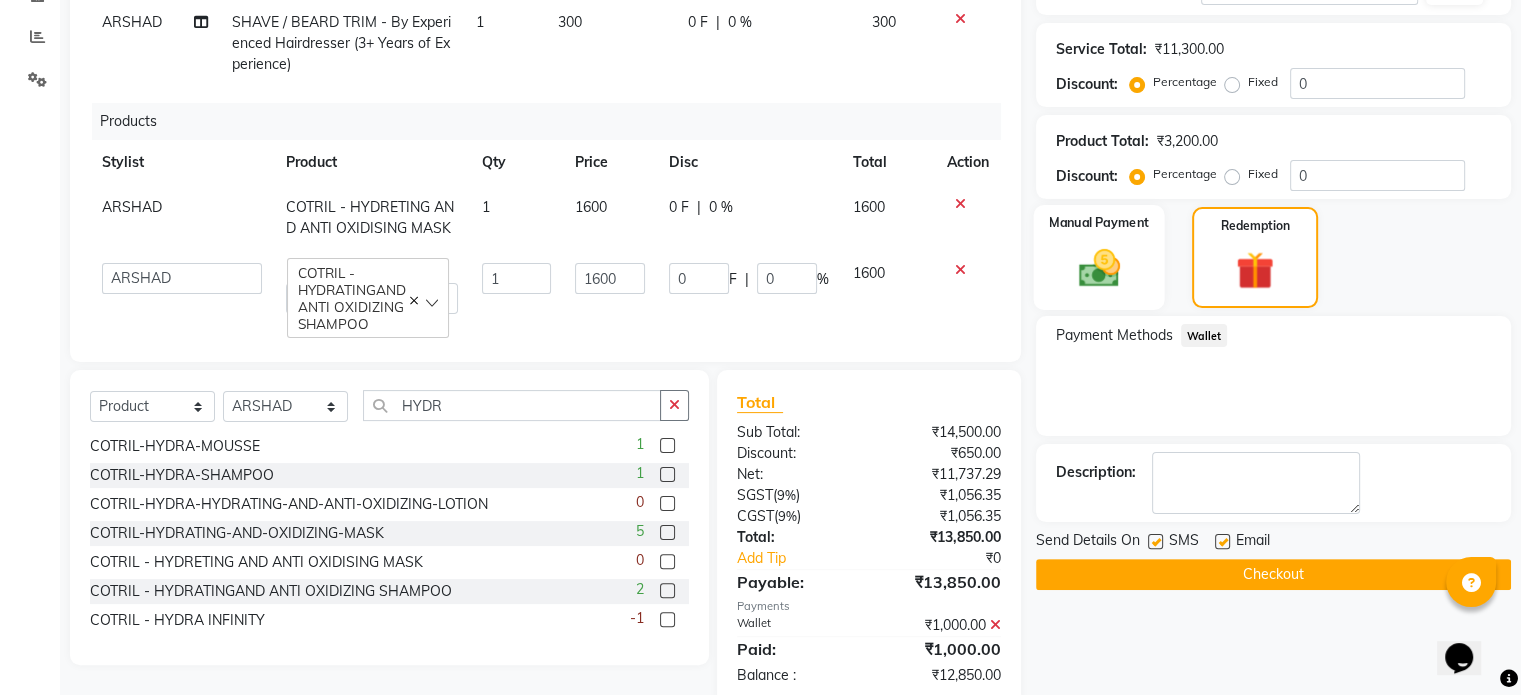click on "Manual Payment" 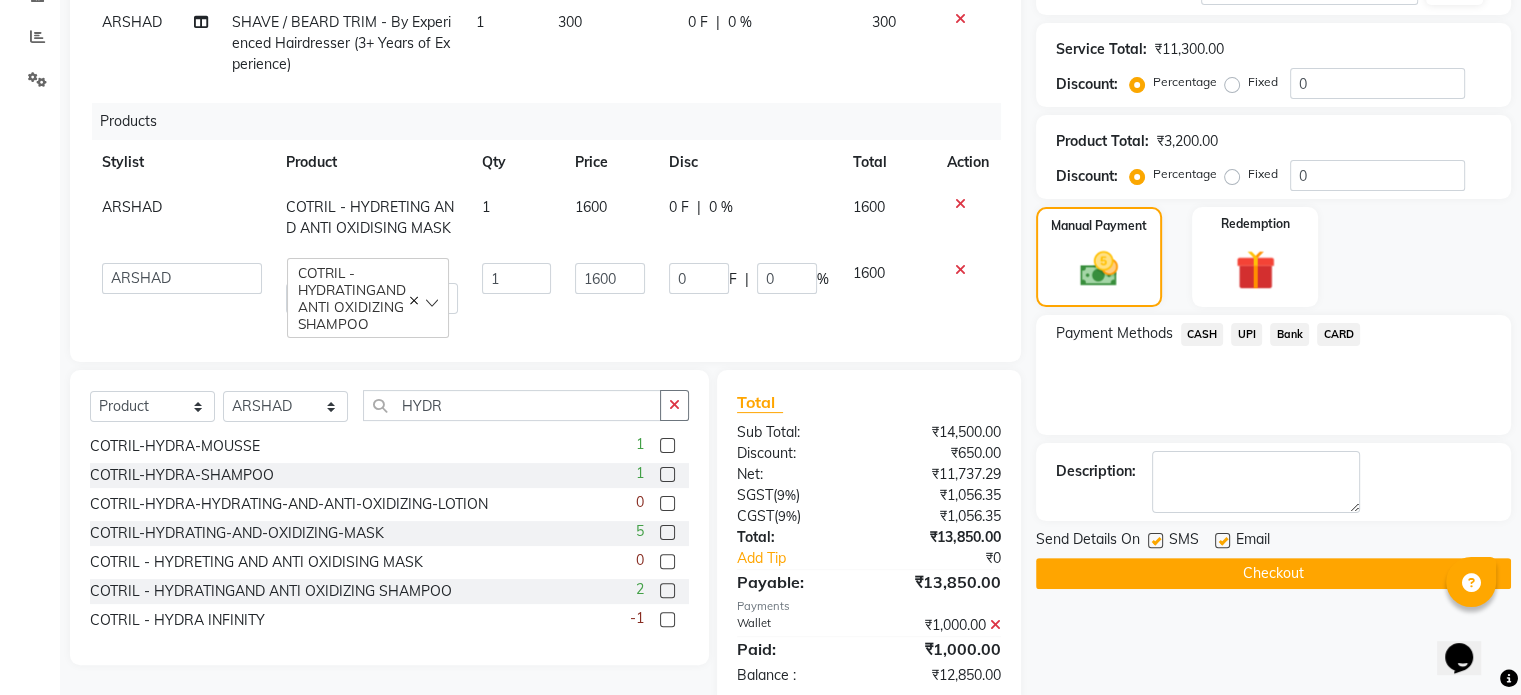 scroll, scrollTop: 447, scrollLeft: 0, axis: vertical 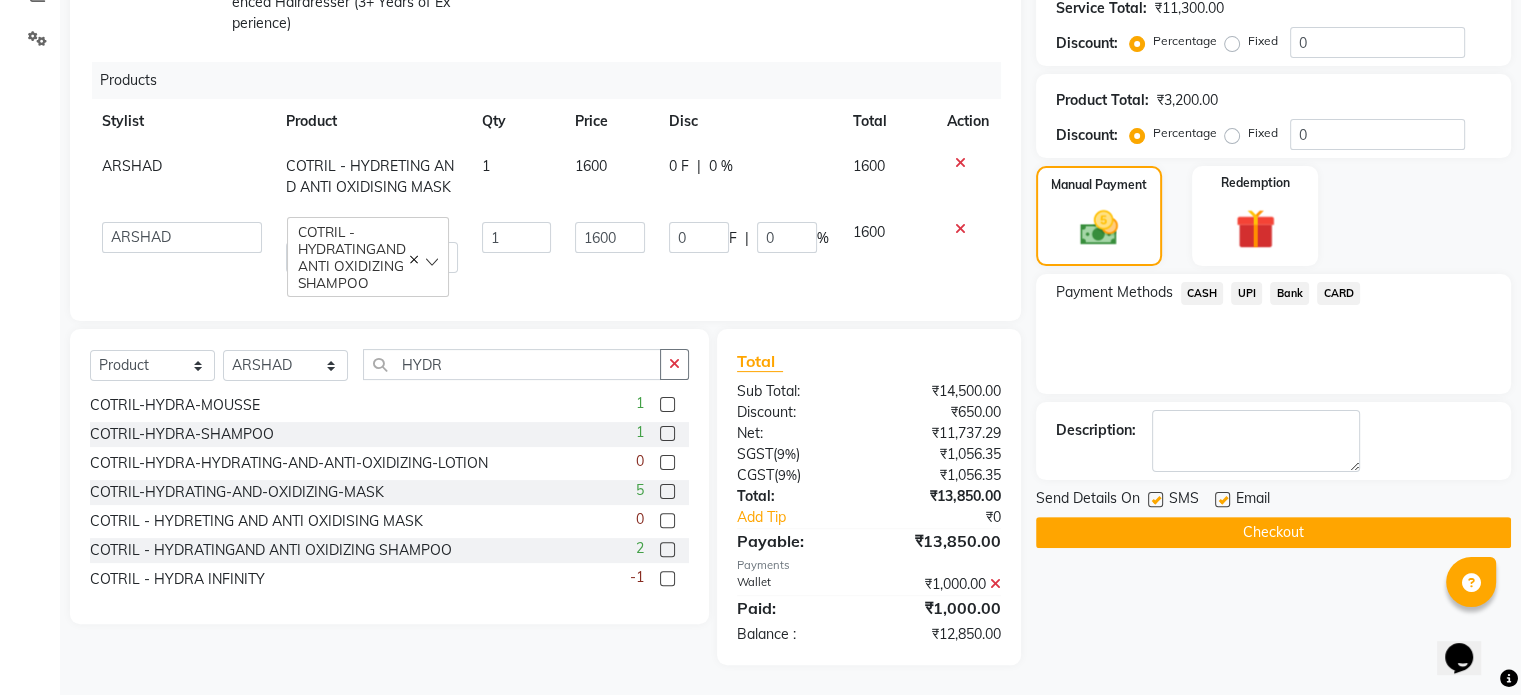 click on "UPI" 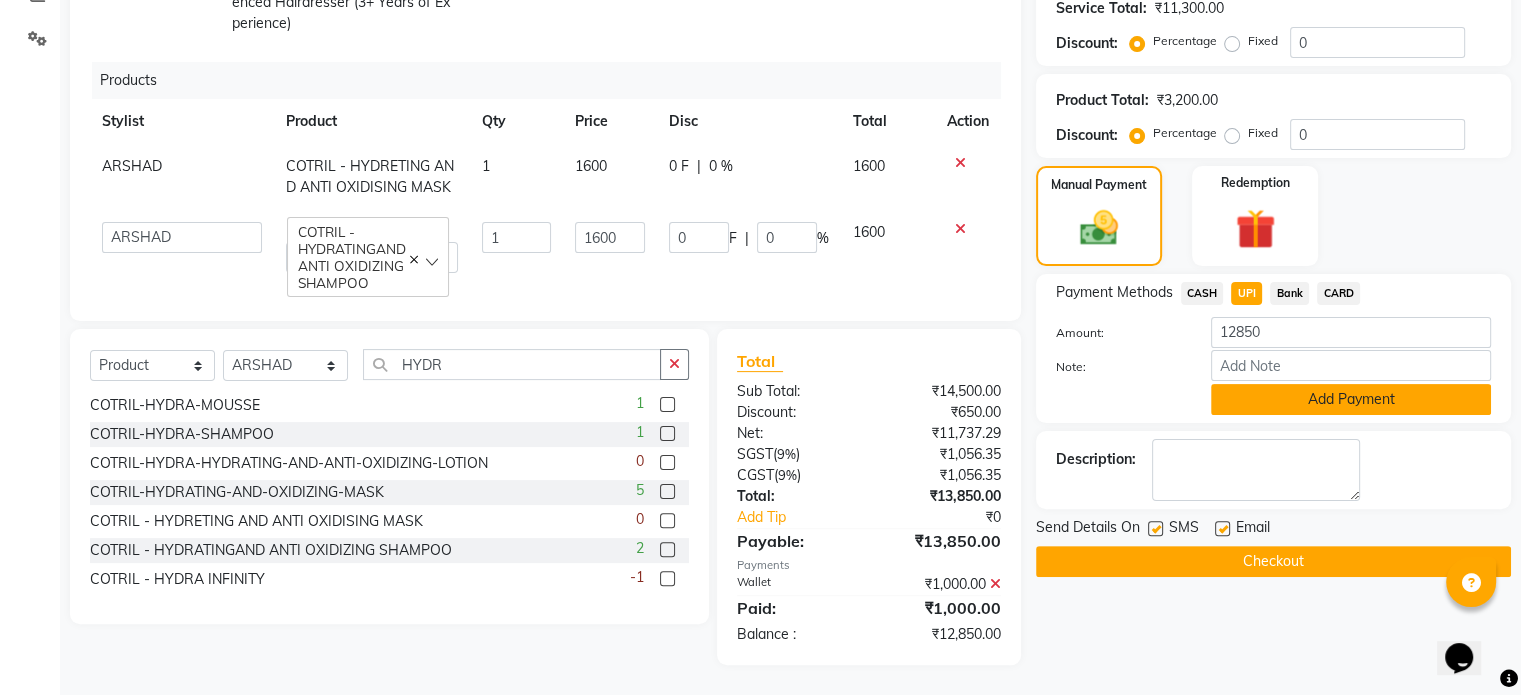 click on "Add Payment" 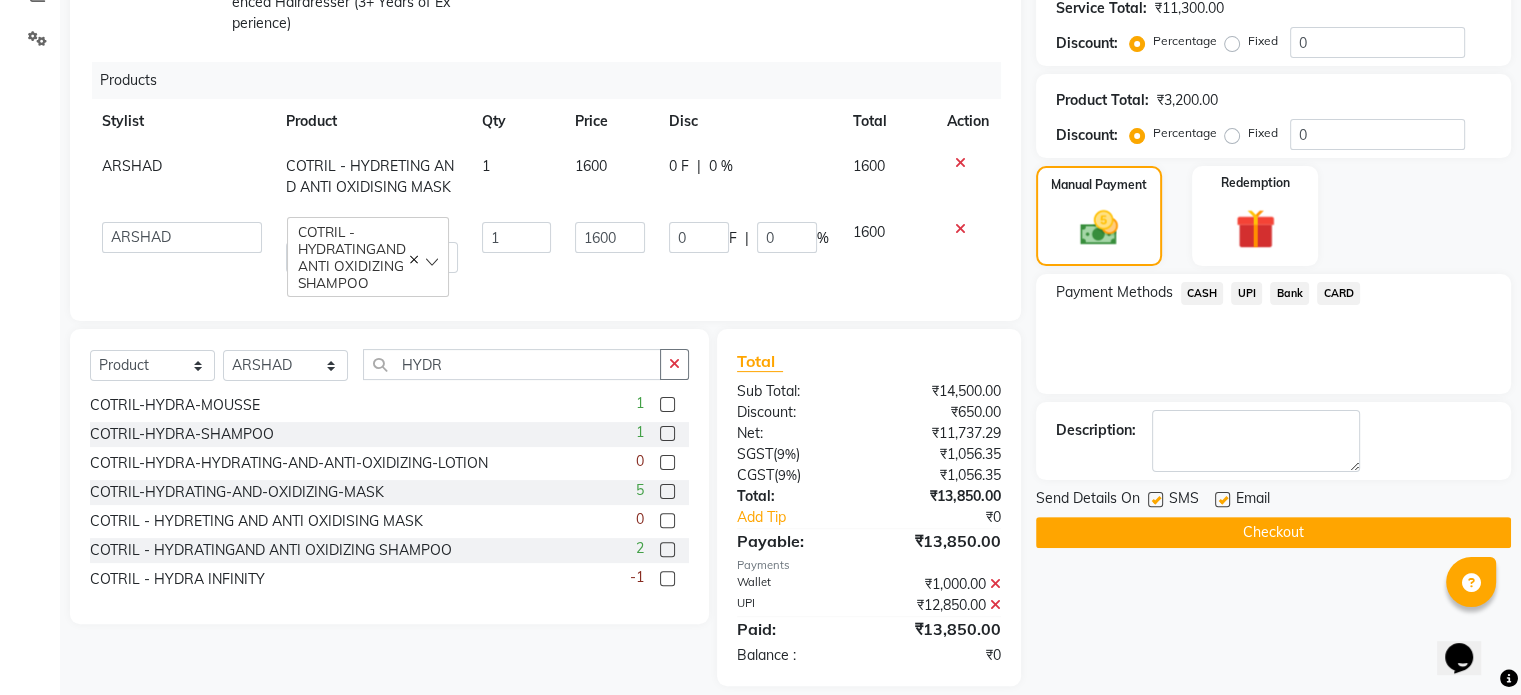 scroll, scrollTop: 467, scrollLeft: 0, axis: vertical 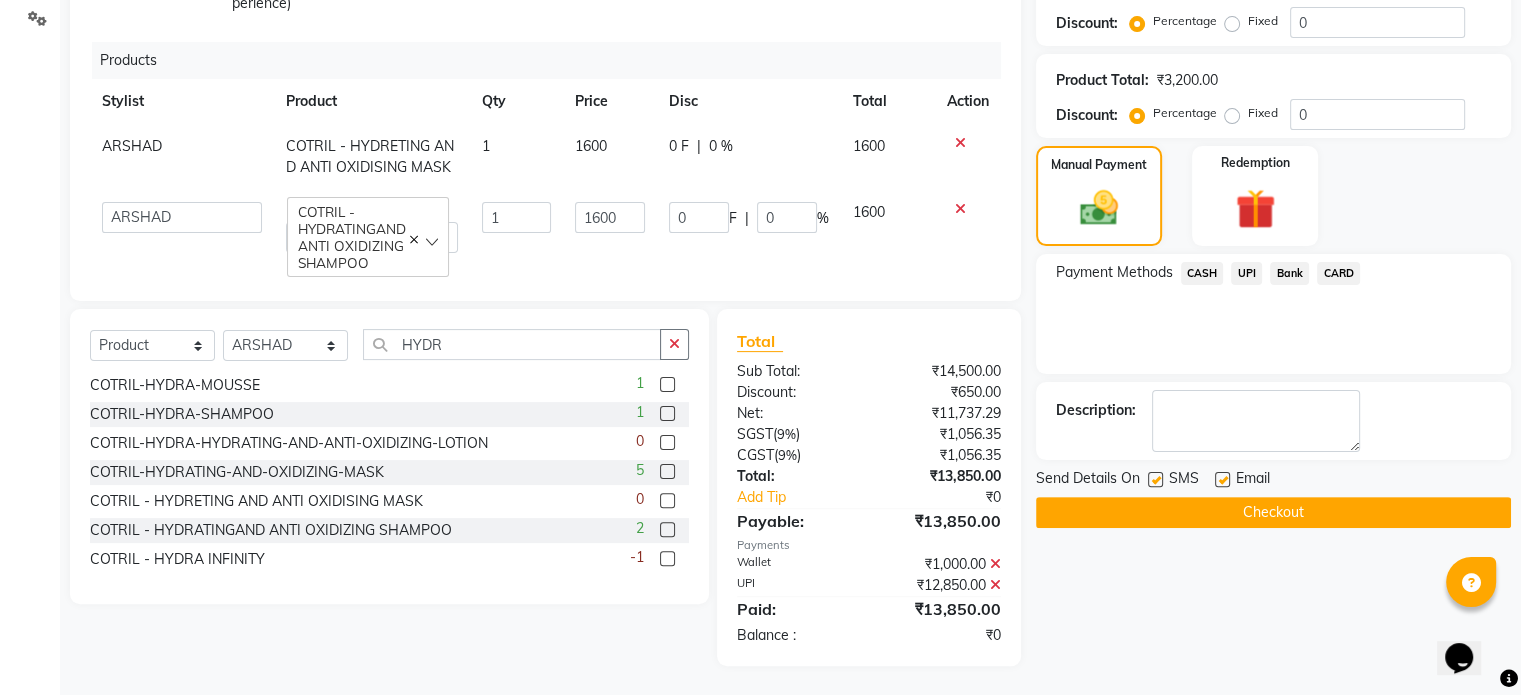 click 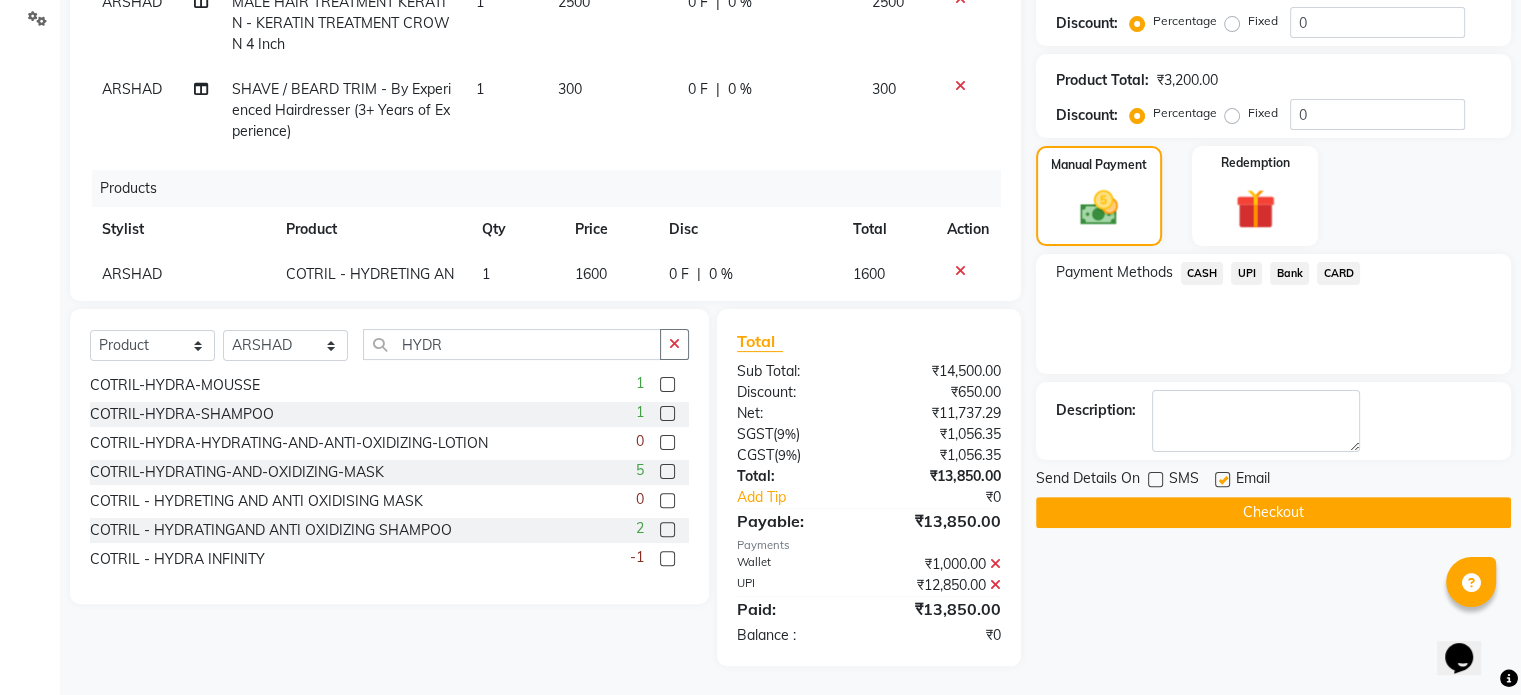 scroll, scrollTop: 0, scrollLeft: 0, axis: both 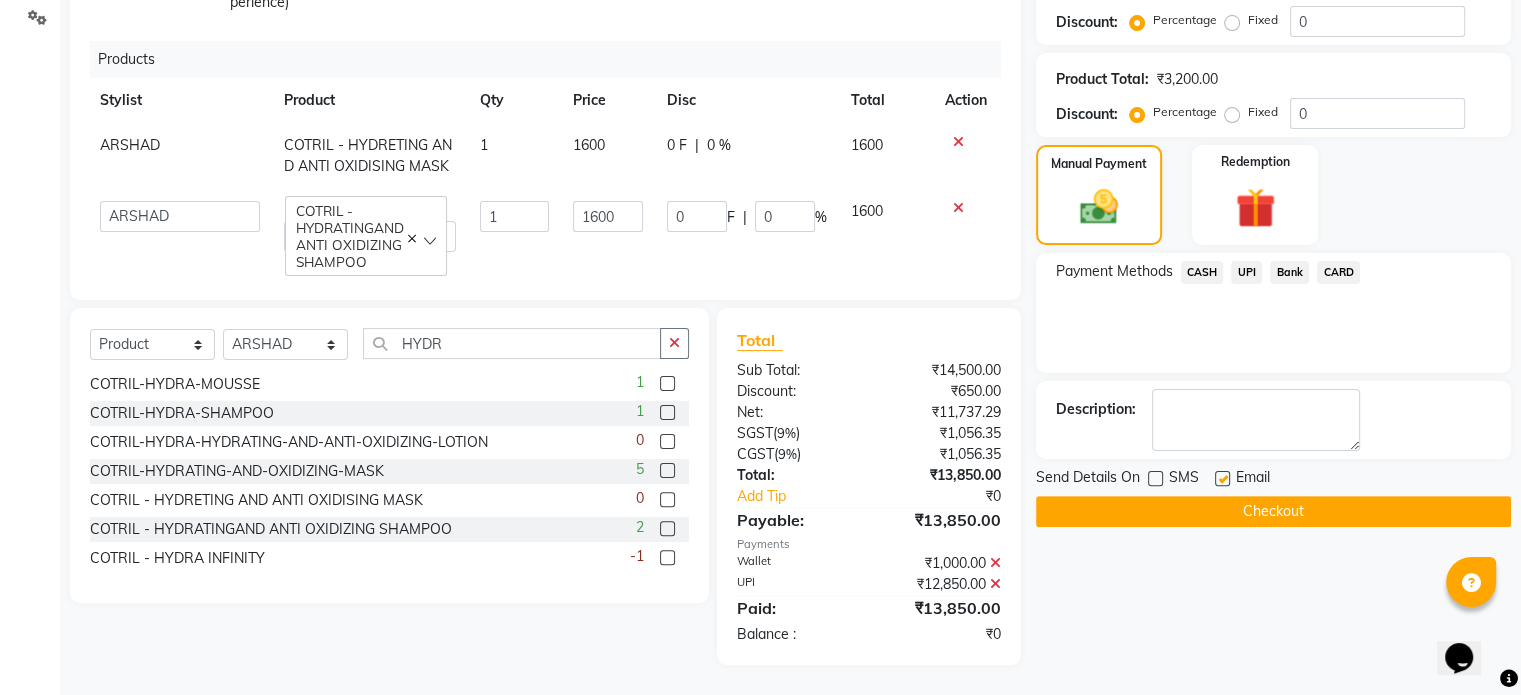 click on "Checkout" 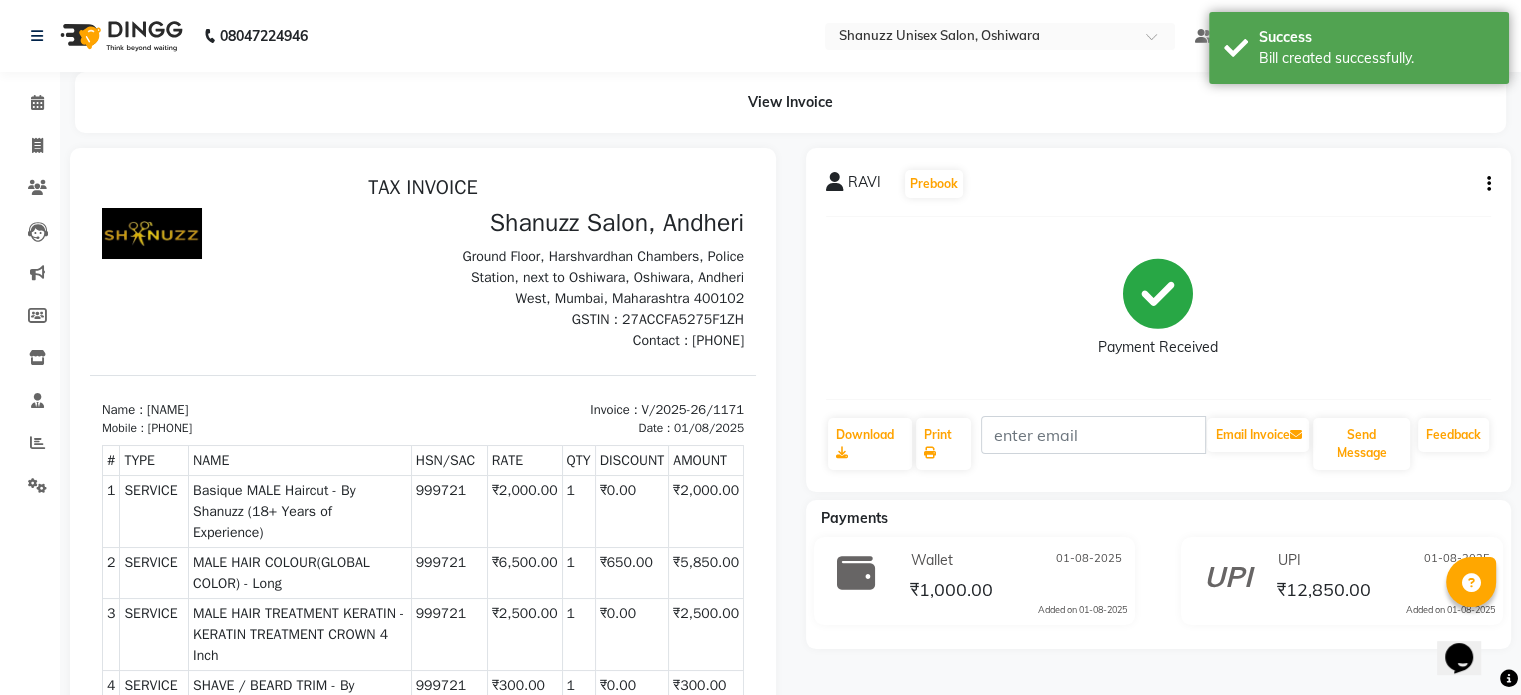 scroll, scrollTop: 0, scrollLeft: 0, axis: both 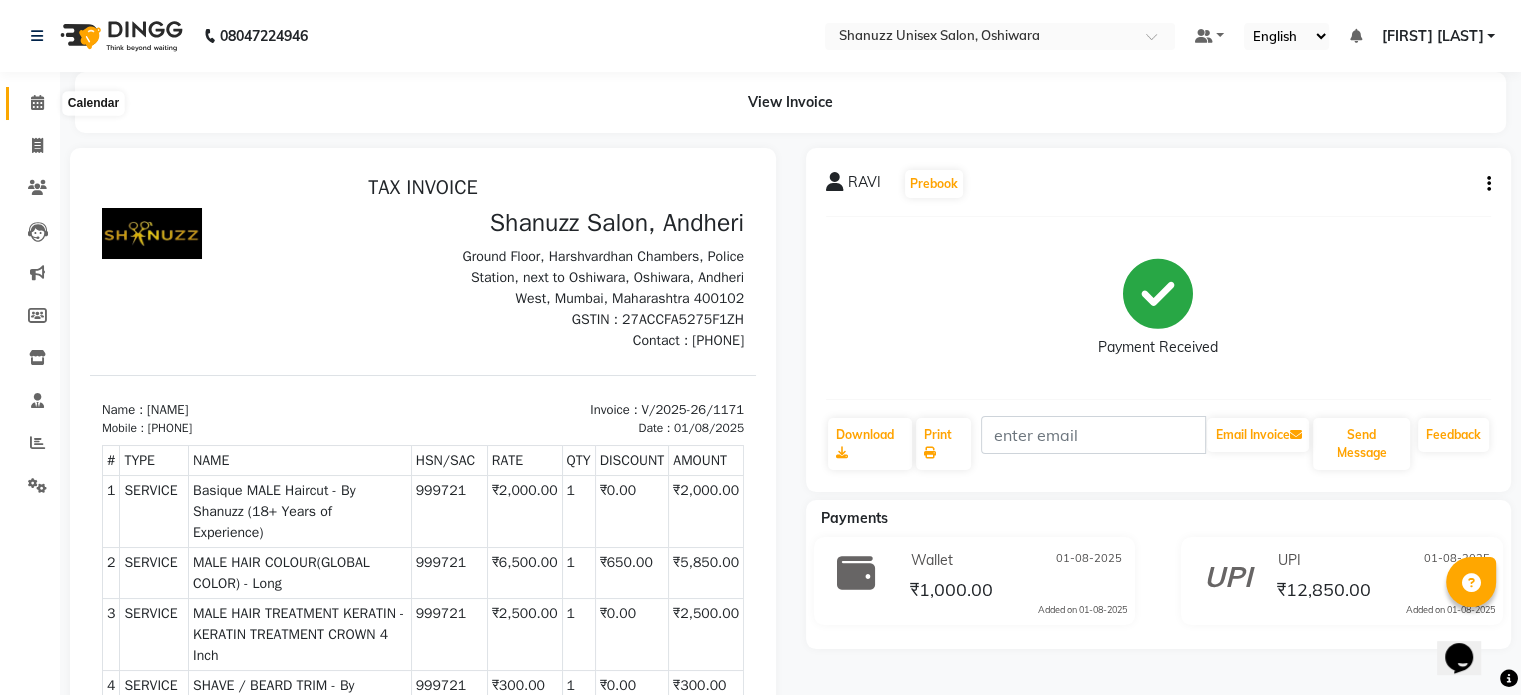 click 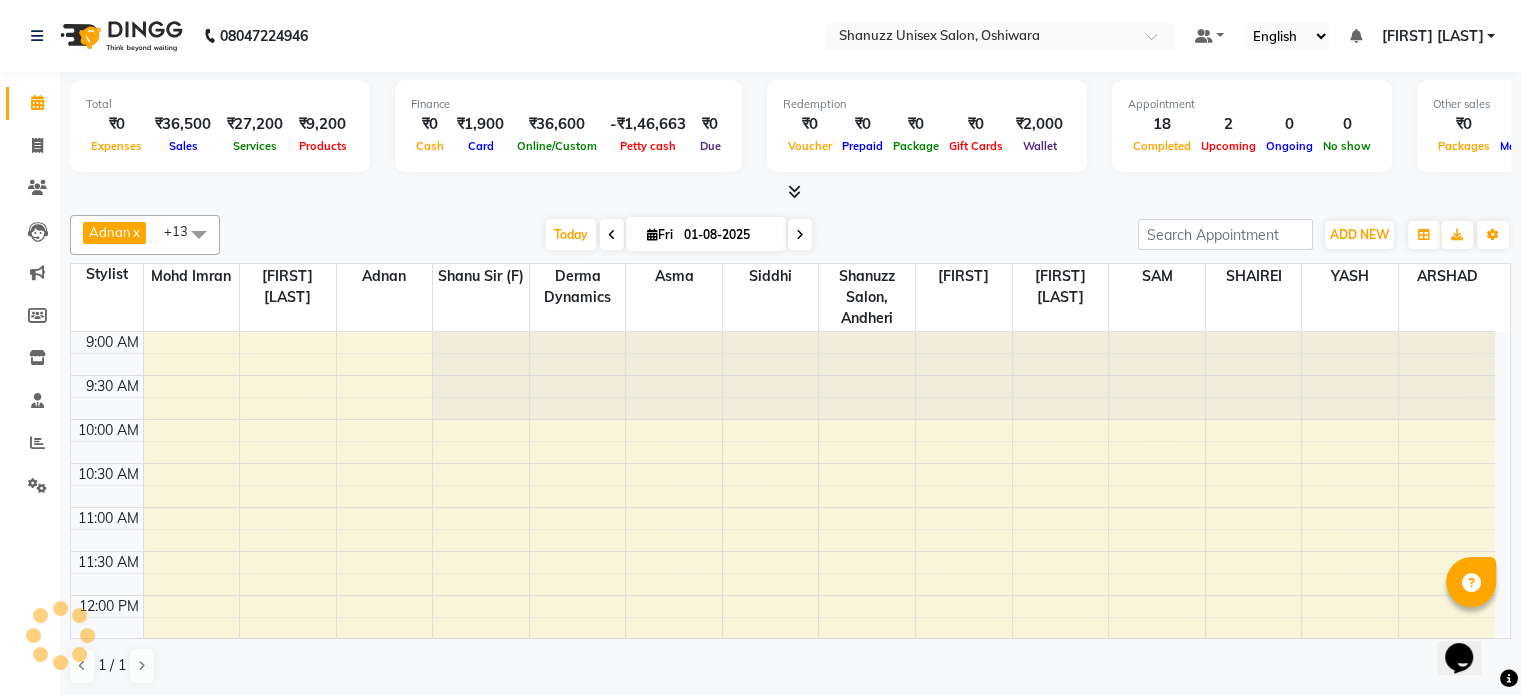 scroll, scrollTop: 740, scrollLeft: 0, axis: vertical 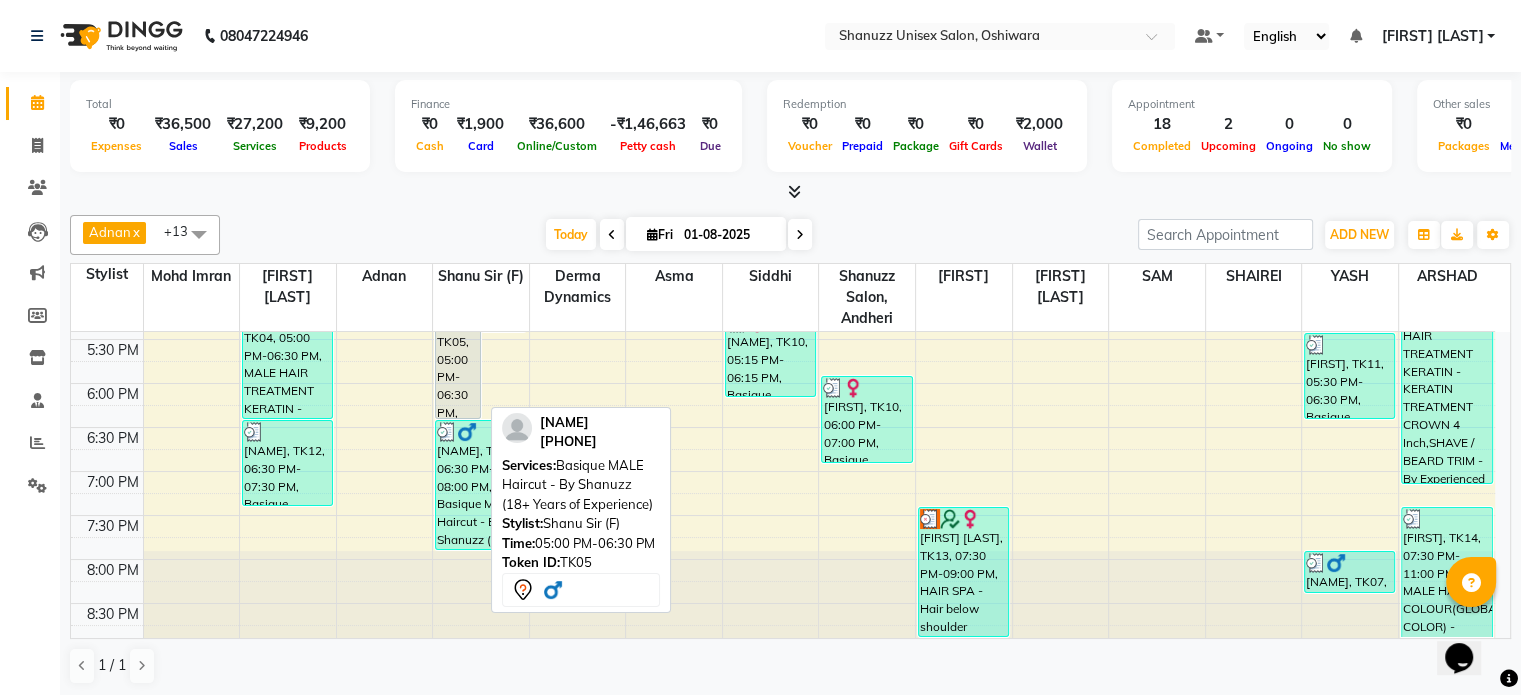 click on "DR.SARVESH BADJATE, TK05, 05:00 PM-06:30 PM, Basique MALE Haircut - By Shanuzz (18+ Years of Experience)" at bounding box center (458, 354) 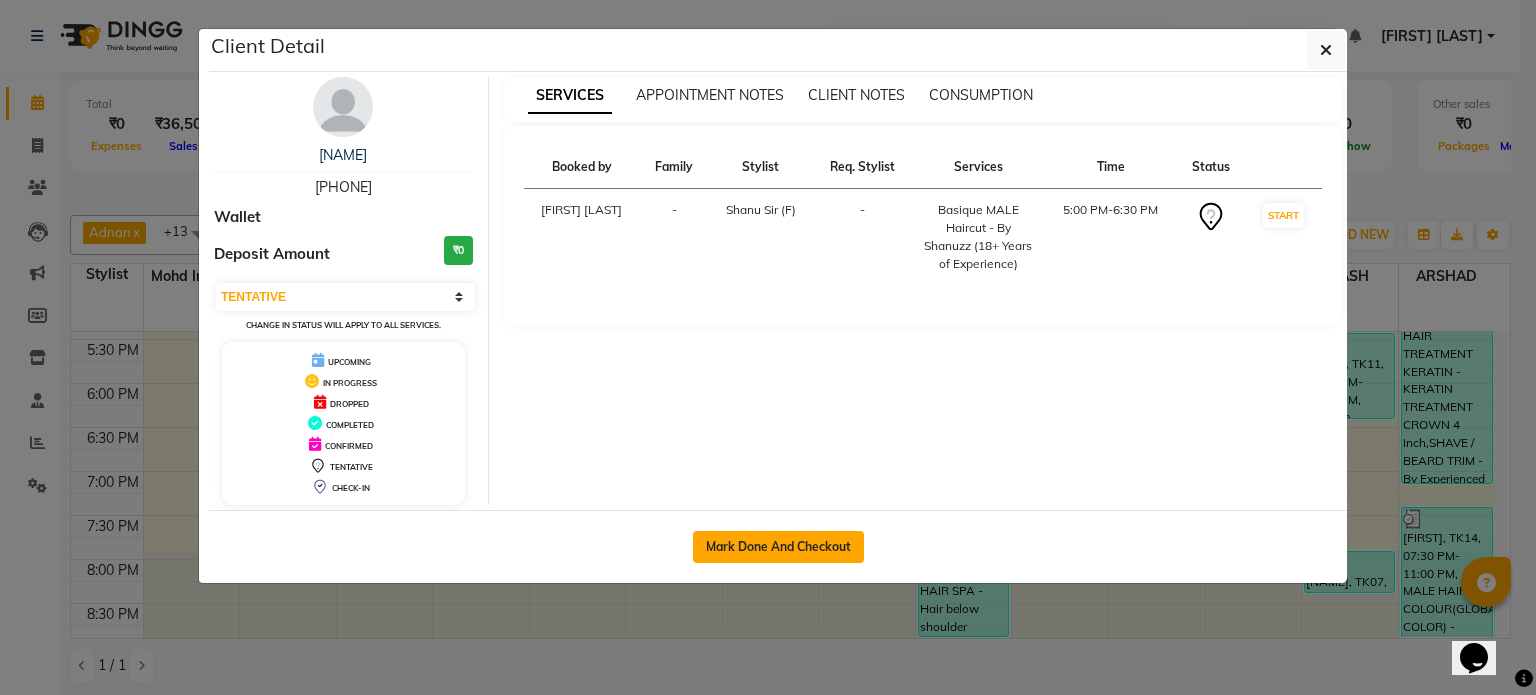 click on "Mark Done And Checkout" 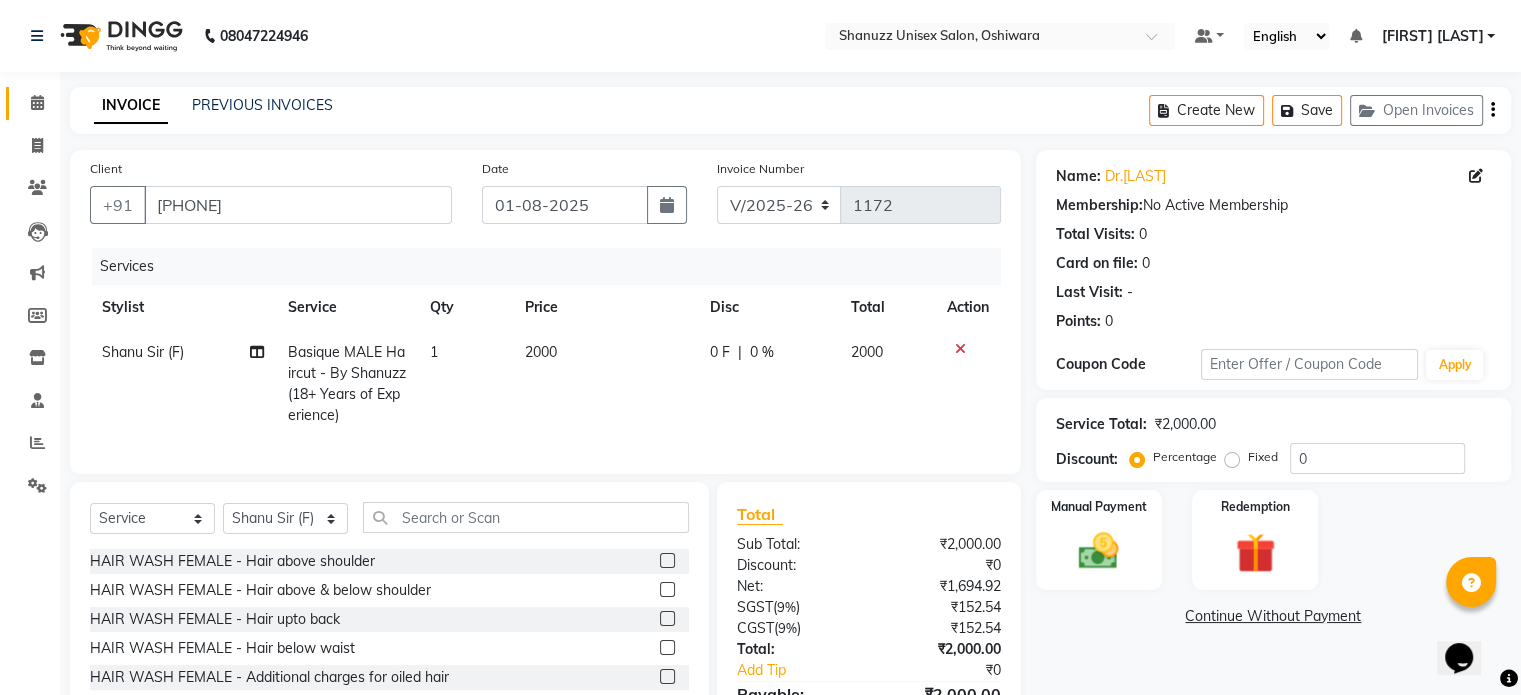 scroll, scrollTop: 128, scrollLeft: 0, axis: vertical 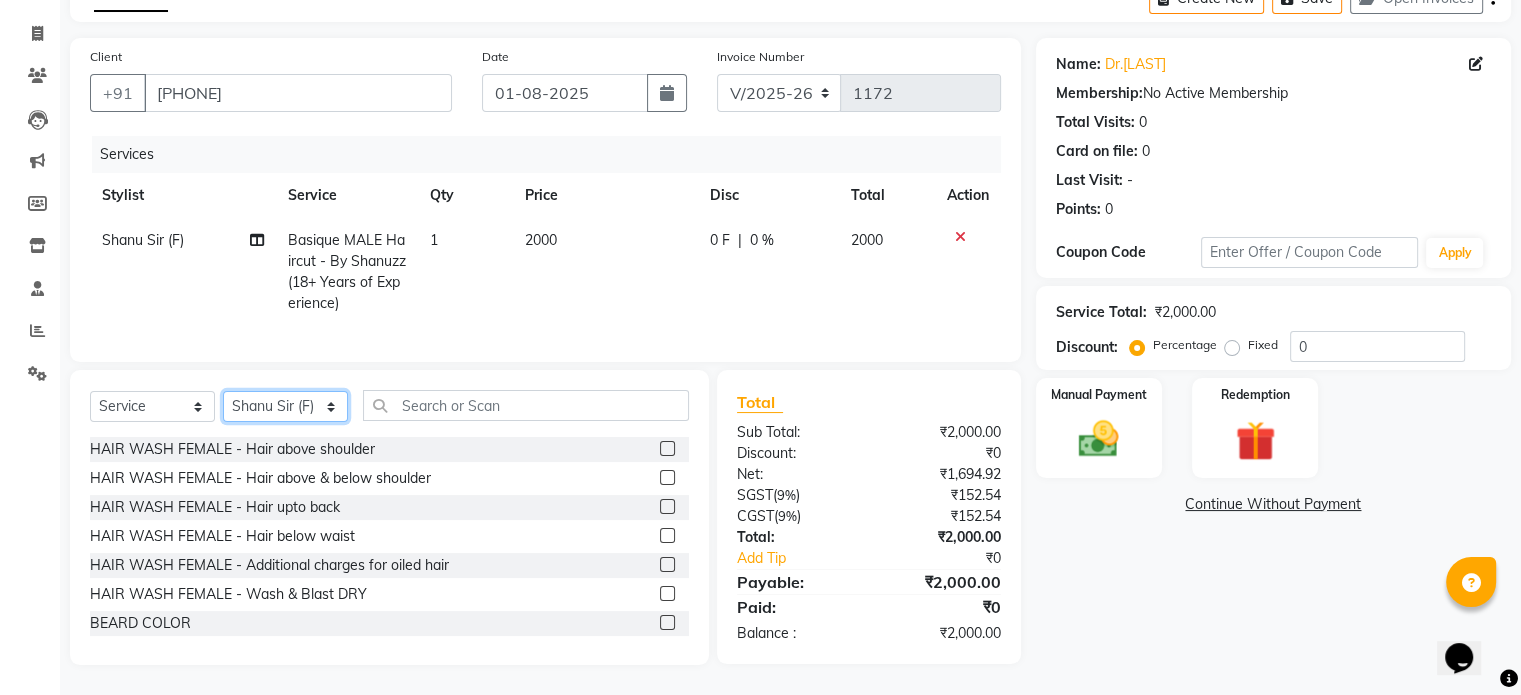 click on "Select Stylist Adnan  ARSHAD Asma  Derma Dynamics Devesh Francis (MO) Gufran Mansuri Harsh Mohd Faizan Mohd Imran  Omkar Osama Patel Rohan  ROSHAN Salvana Motha SAM Shahbaz (D) Shahne Alam SHAIREI Shanu Sir (F) Shanuzz (Oshiwara) Shanuzz Salon, Andheri Siddhi  SUBHASH  Tanishka Panchal VARSHADA JUVALE YASH" 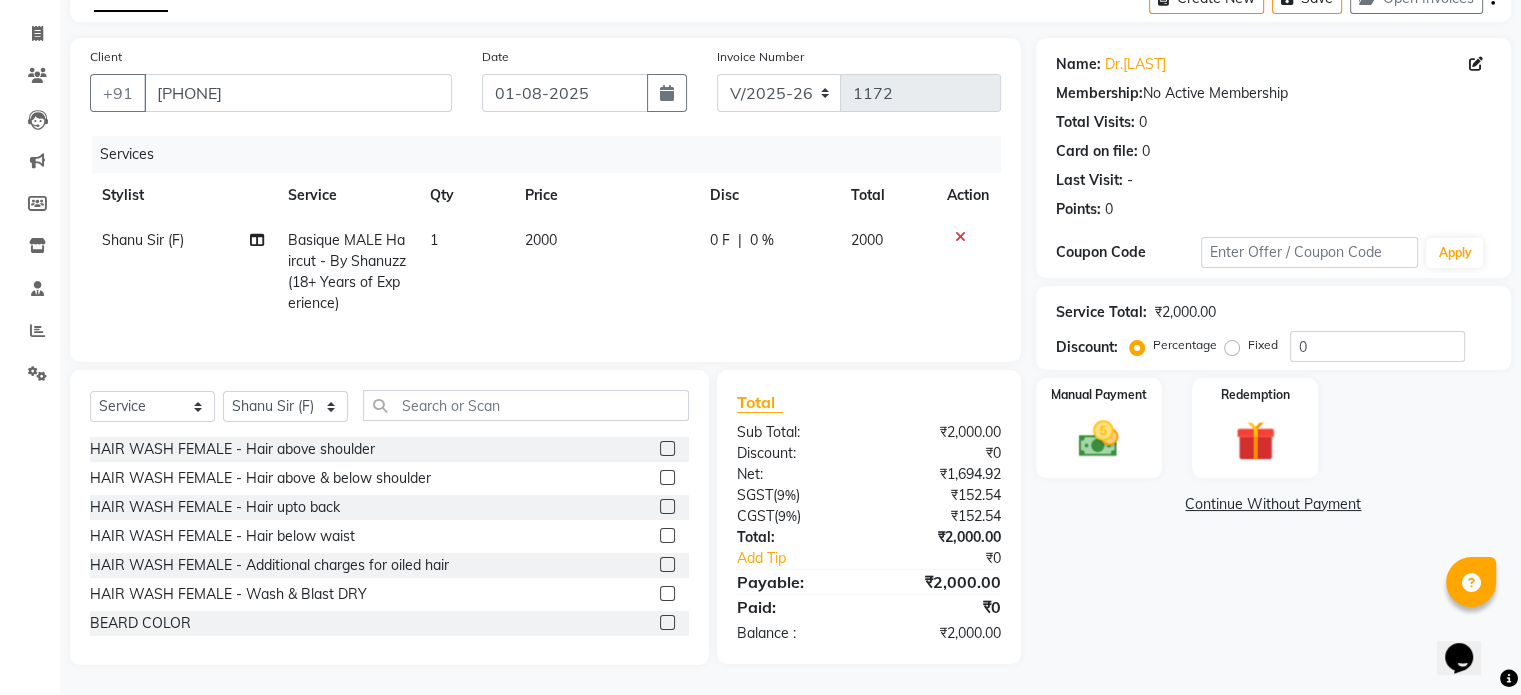 click on "2000" 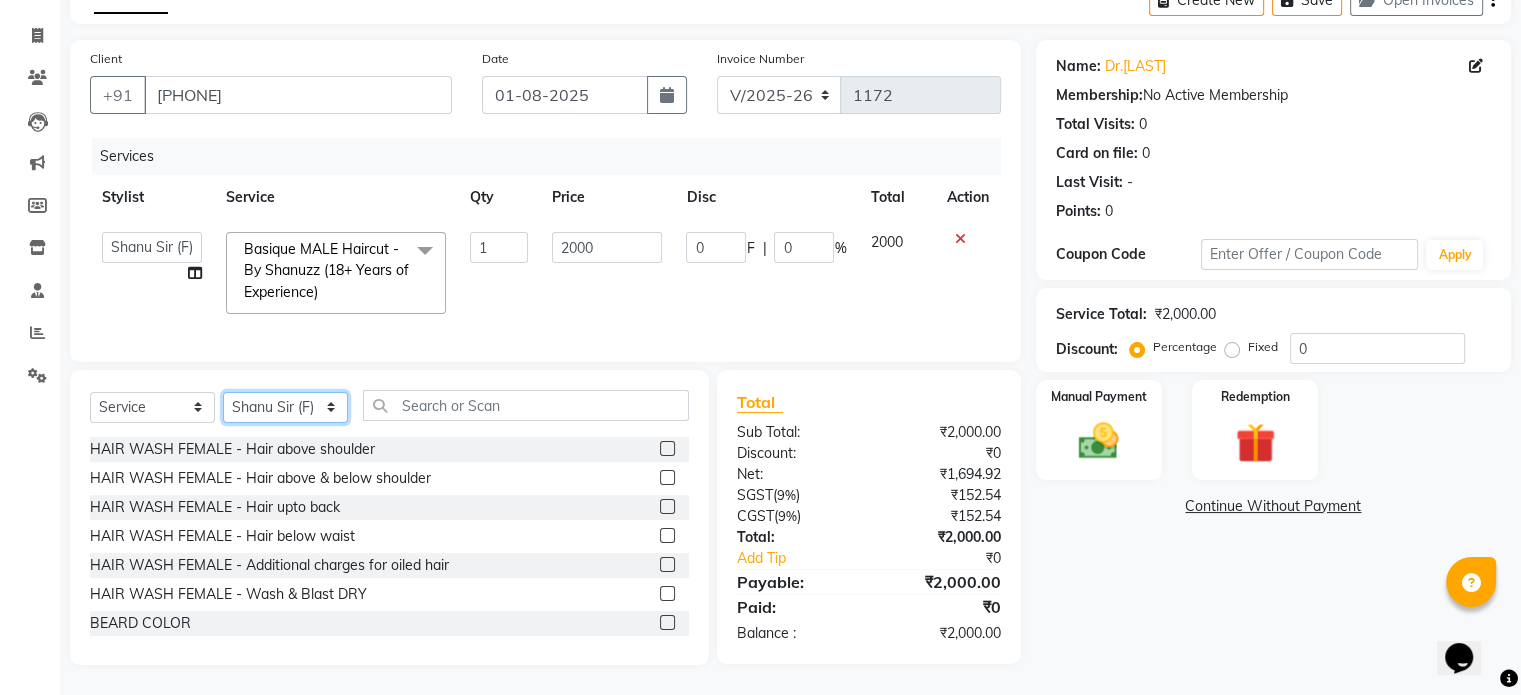 click on "Select Stylist Adnan  ARSHAD Asma  Derma Dynamics Devesh Francis (MO) Gufran Mansuri Harsh Mohd Faizan Mohd Imran  Omkar Osama Patel Rohan  ROSHAN Salvana Motha SAM Shahbaz (D) Shahne Alam SHAIREI Shanu Sir (F) Shanuzz (Oshiwara) Shanuzz Salon, Andheri Siddhi  SUBHASH  Tanishka Panchal VARSHADA JUVALE YASH" 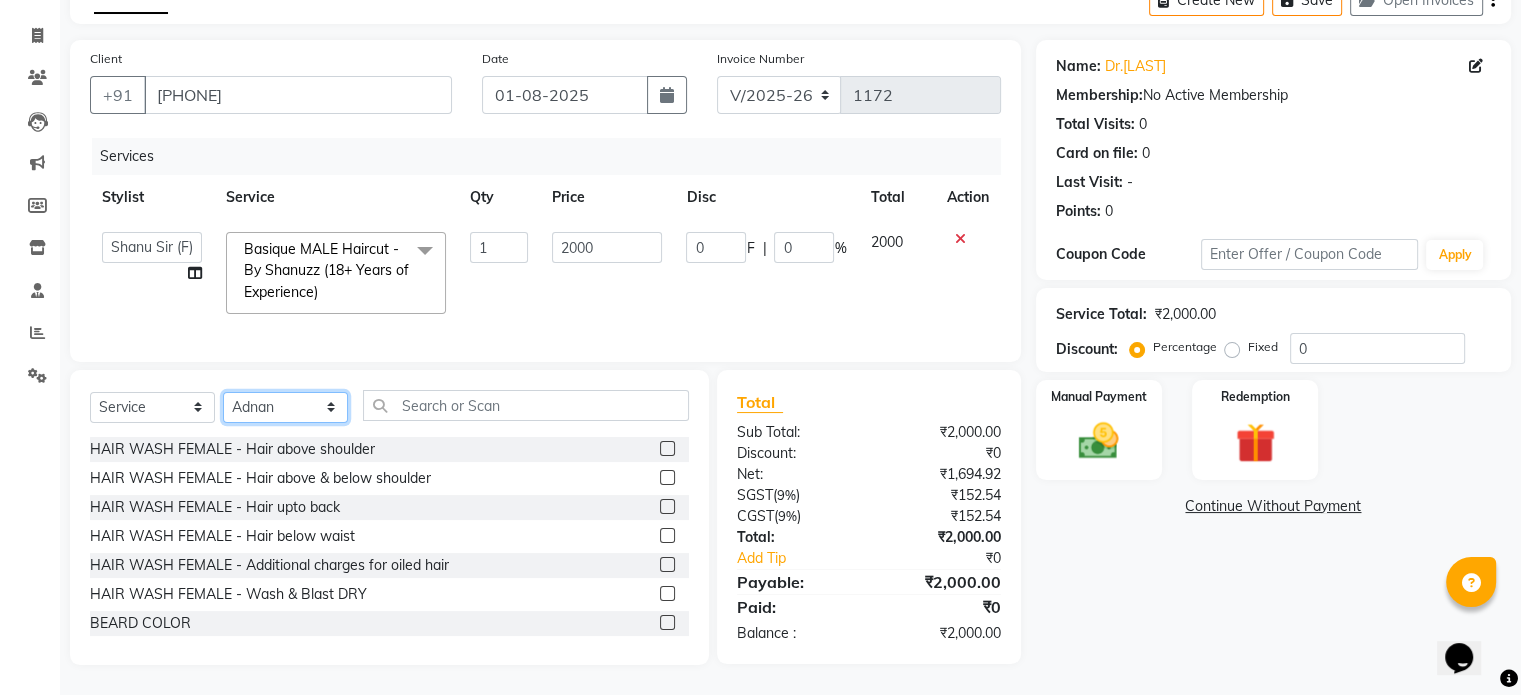 click on "Select Stylist Adnan  ARSHAD Asma  Derma Dynamics Devesh Francis (MO) Gufran Mansuri Harsh Mohd Faizan Mohd Imran  Omkar Osama Patel Rohan  ROSHAN Salvana Motha SAM Shahbaz (D) Shahne Alam SHAIREI Shanu Sir (F) Shanuzz (Oshiwara) Shanuzz Salon, Andheri Siddhi  SUBHASH  Tanishka Panchal VARSHADA JUVALE YASH" 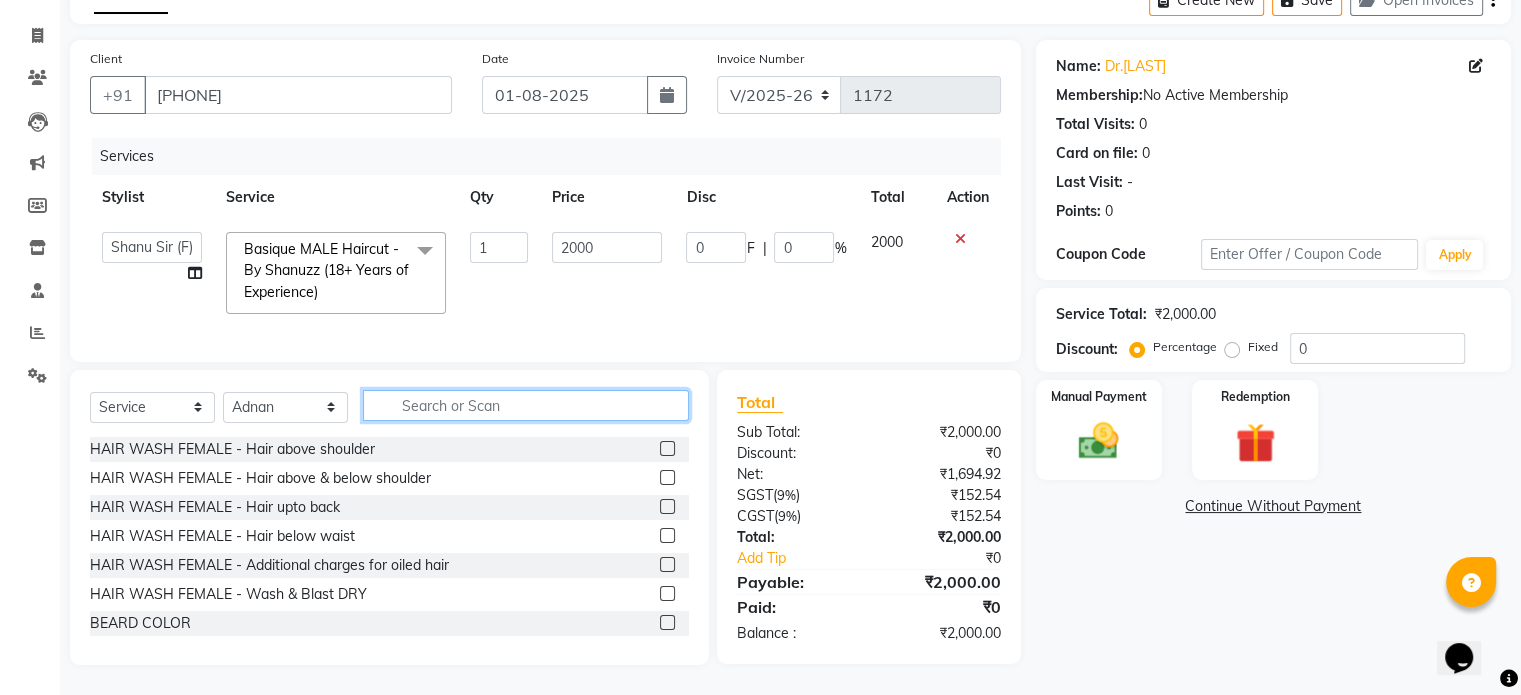 click 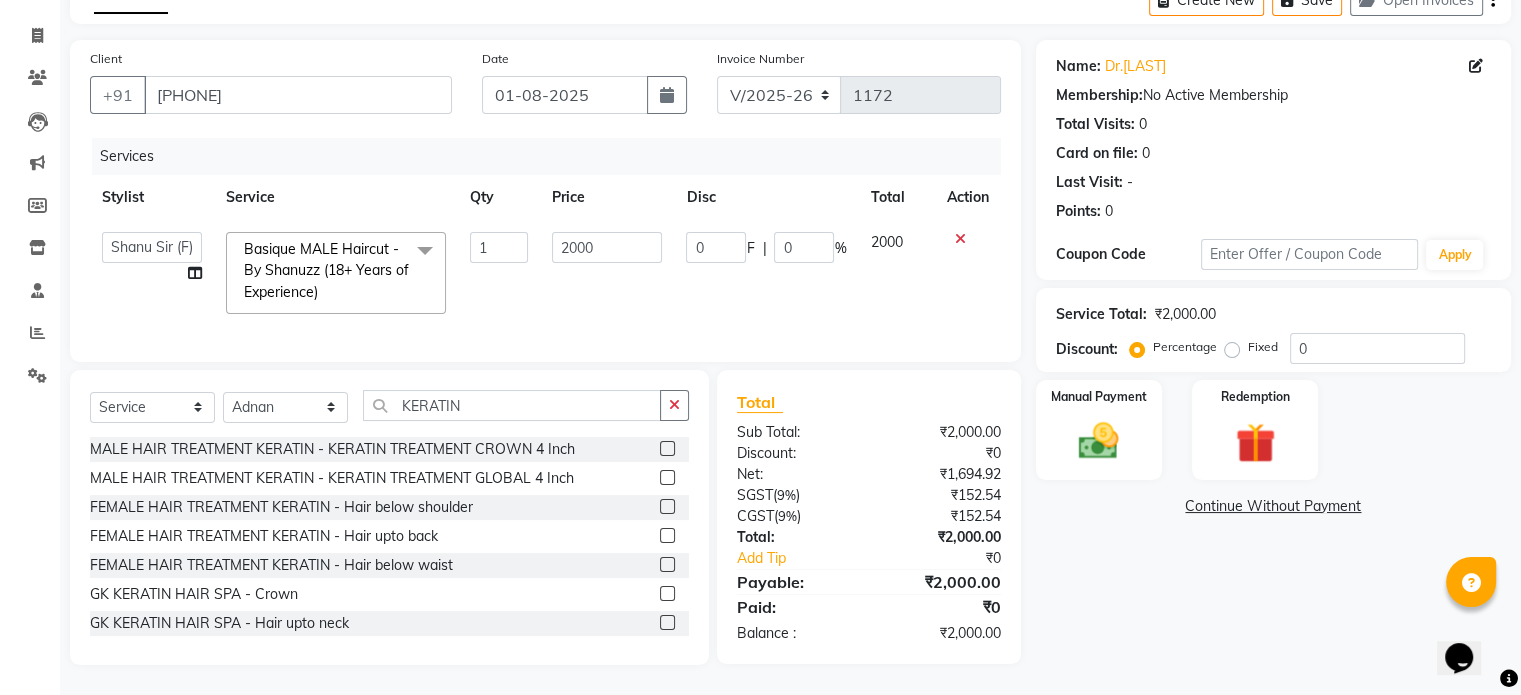 click 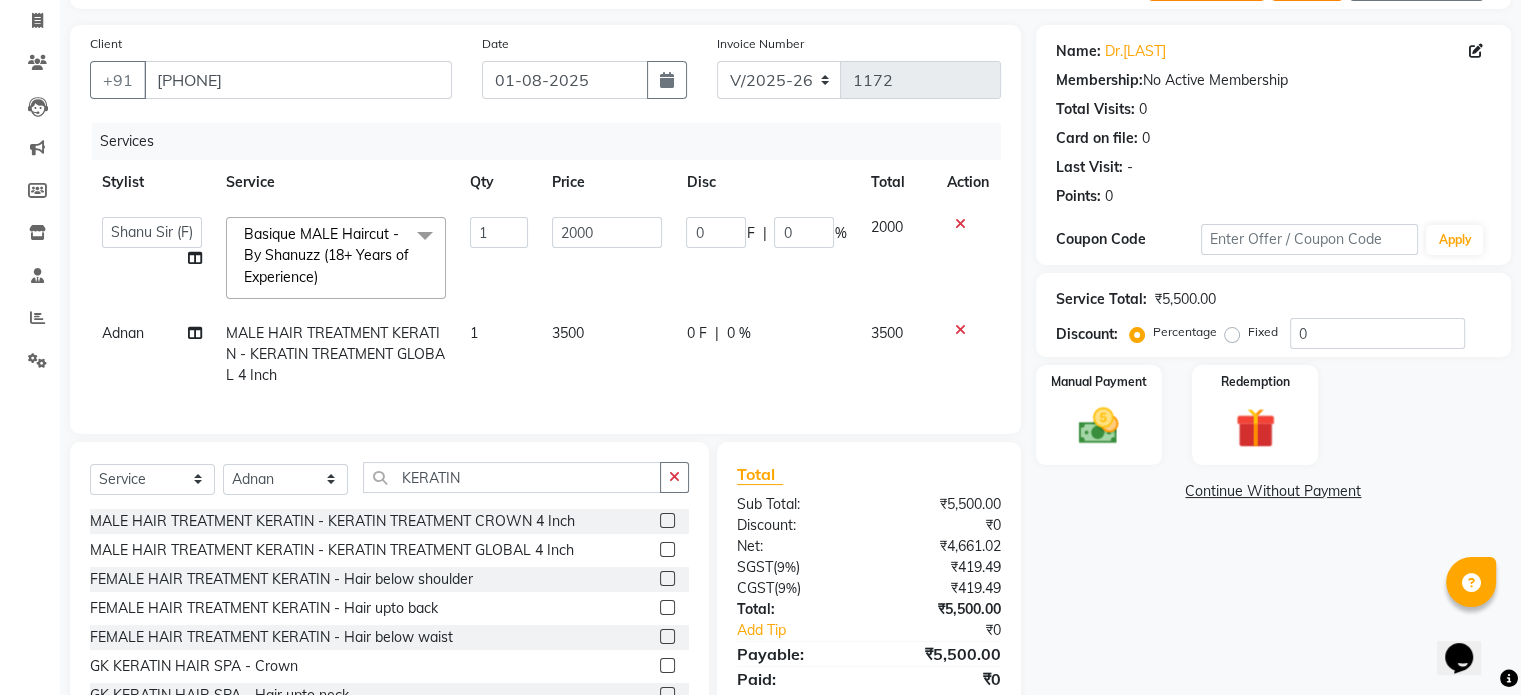 click on "3500" 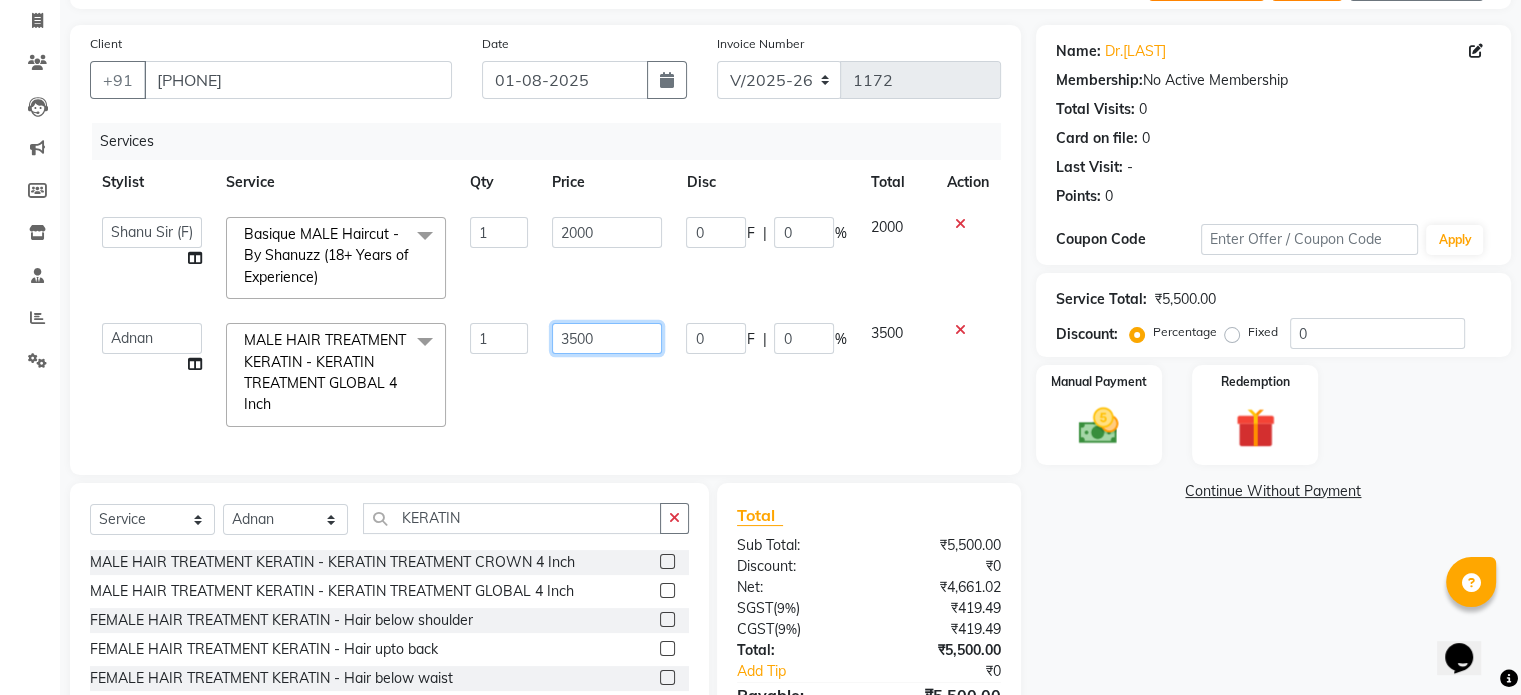 click on "3500" 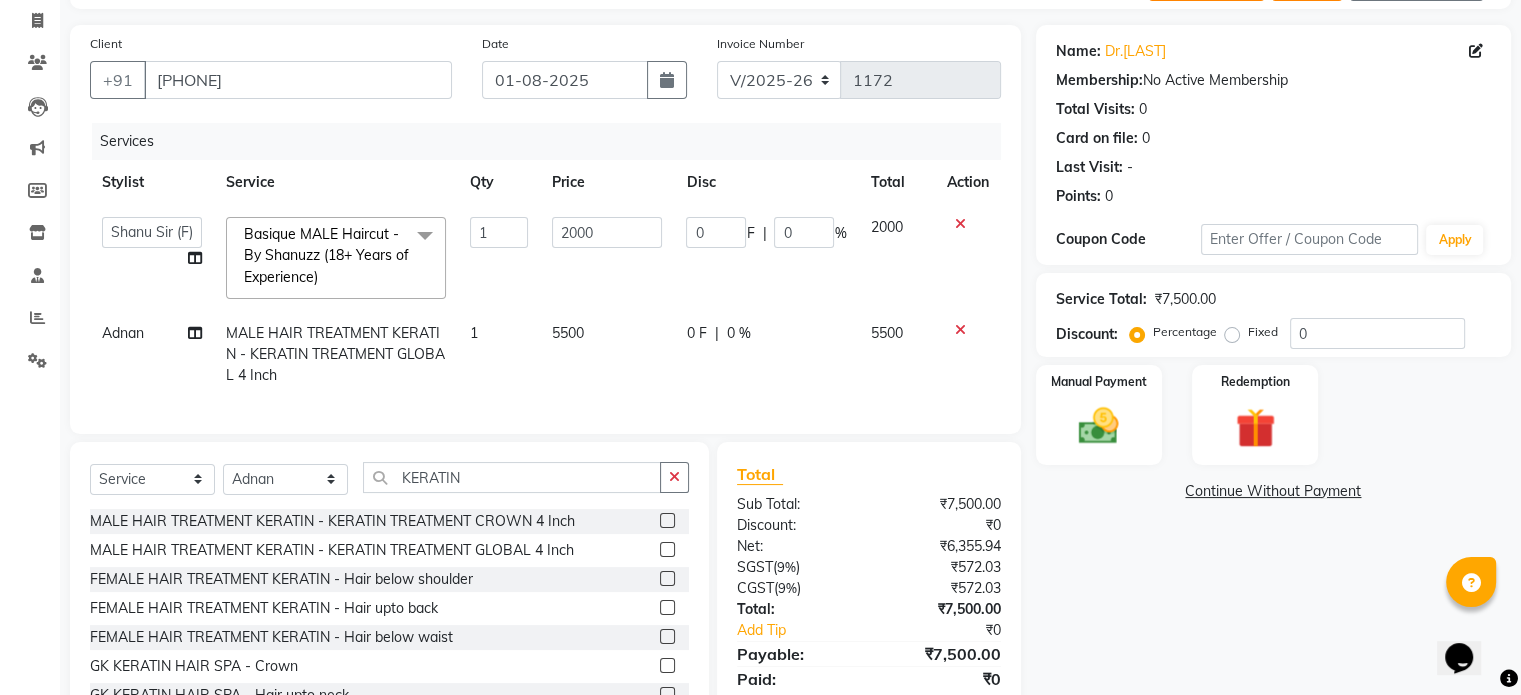 click on "5500" 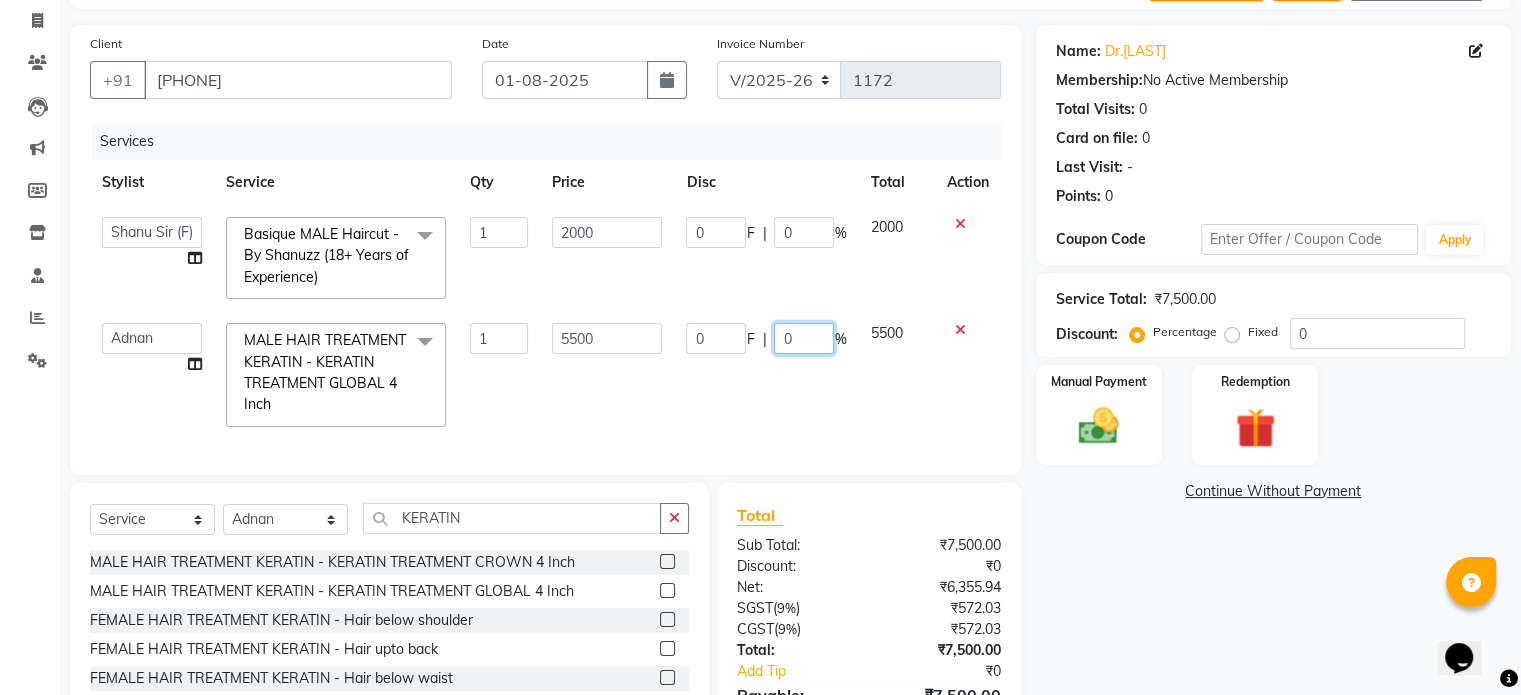 click on "0" 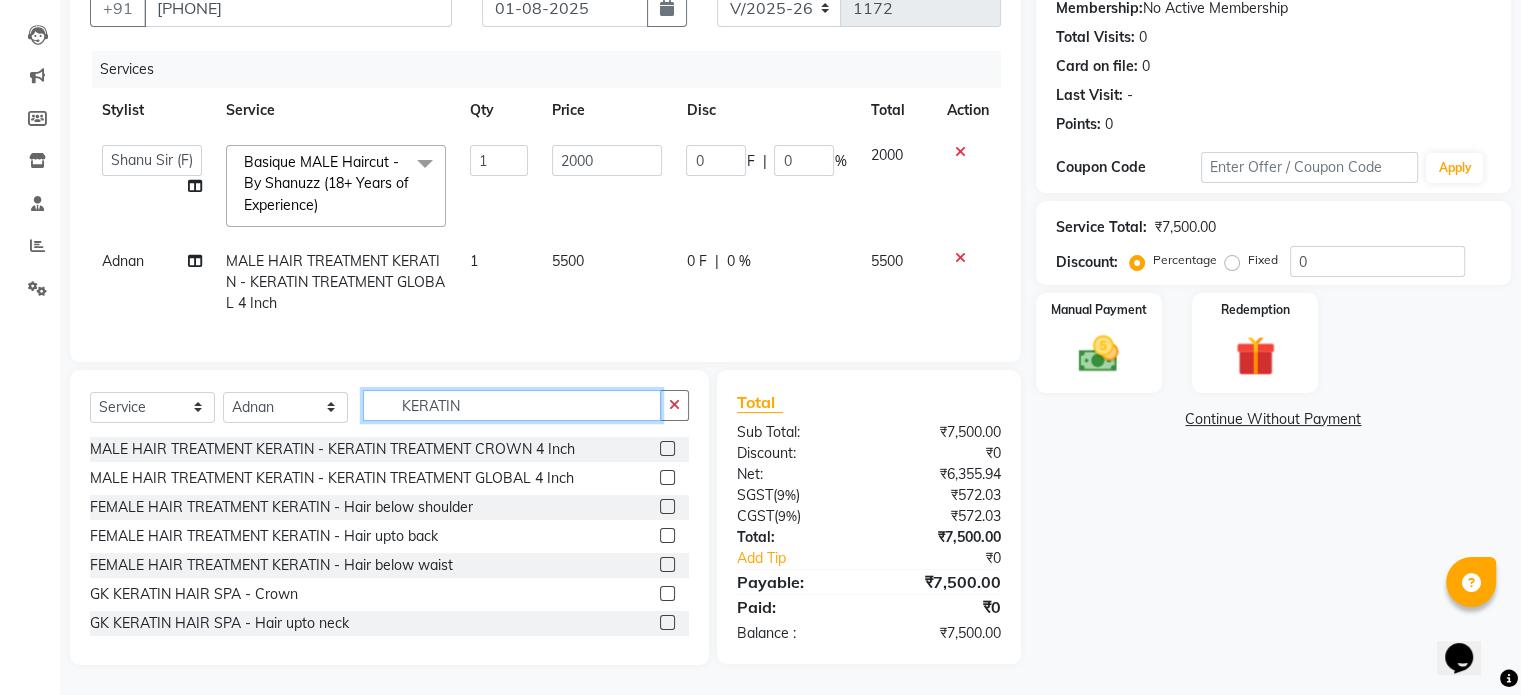 scroll, scrollTop: 212, scrollLeft: 0, axis: vertical 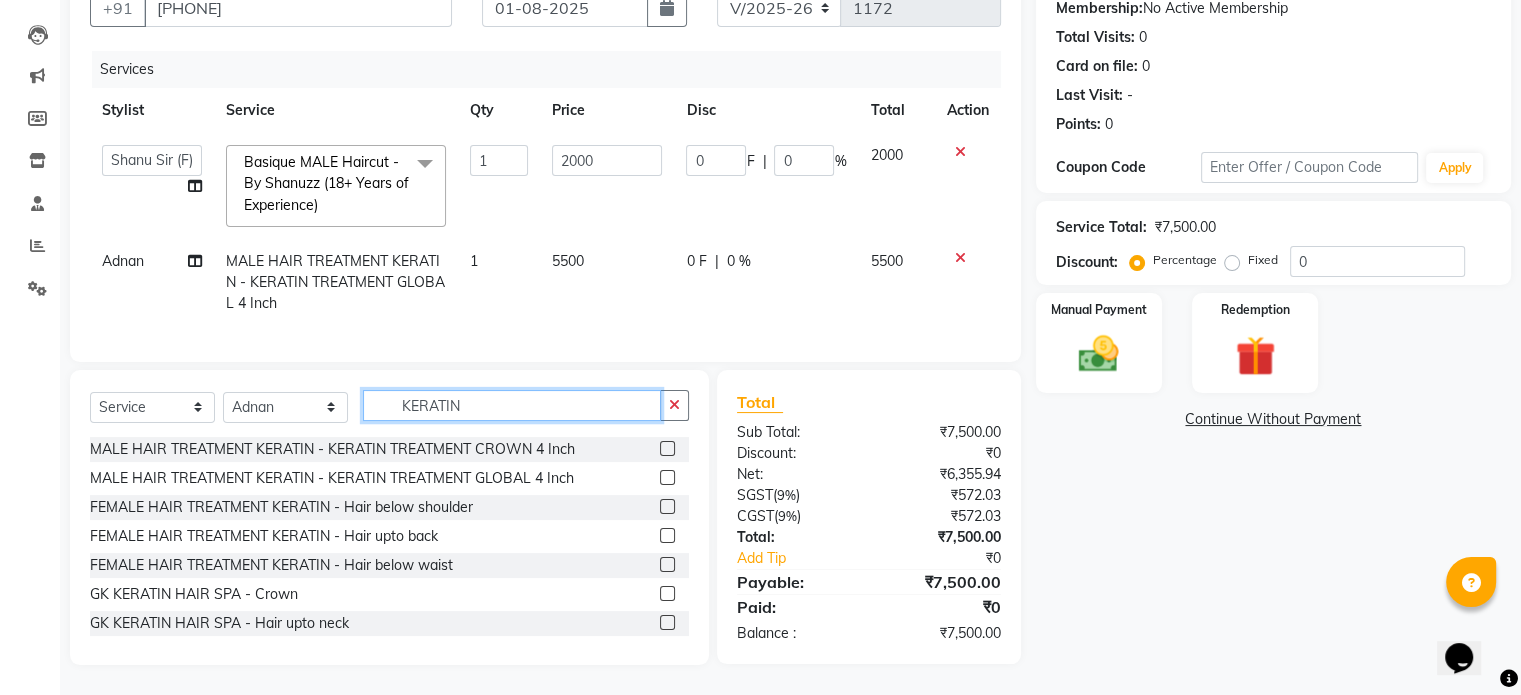click on "KERATIN" 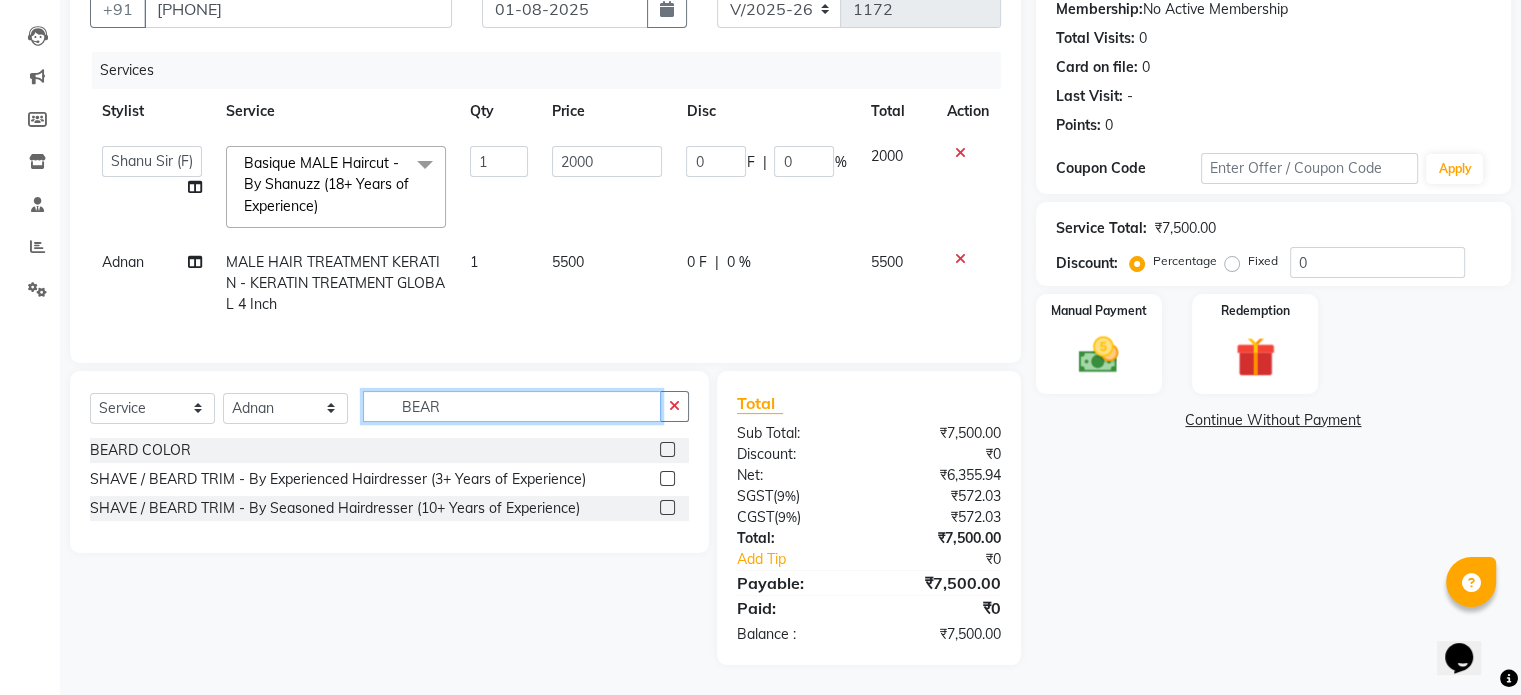 scroll, scrollTop: 211, scrollLeft: 0, axis: vertical 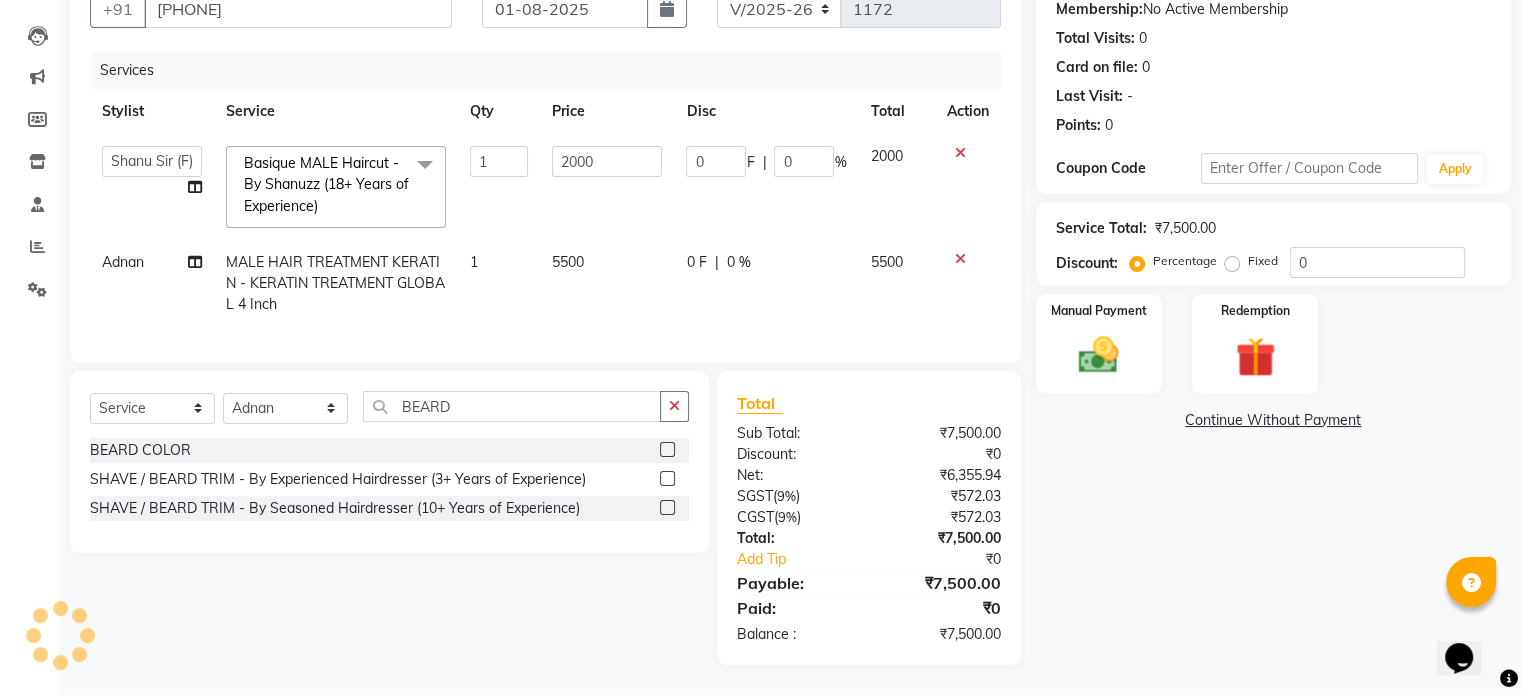 click 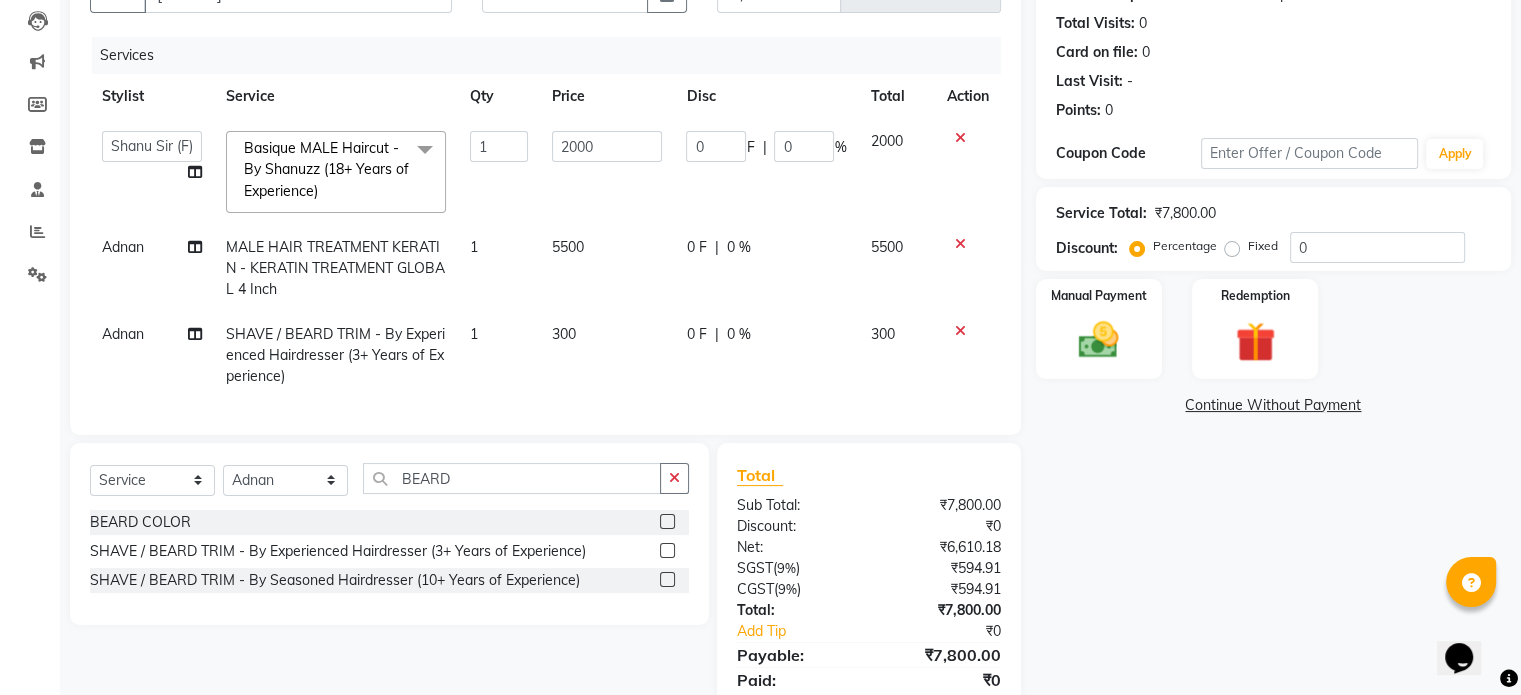 scroll, scrollTop: 298, scrollLeft: 0, axis: vertical 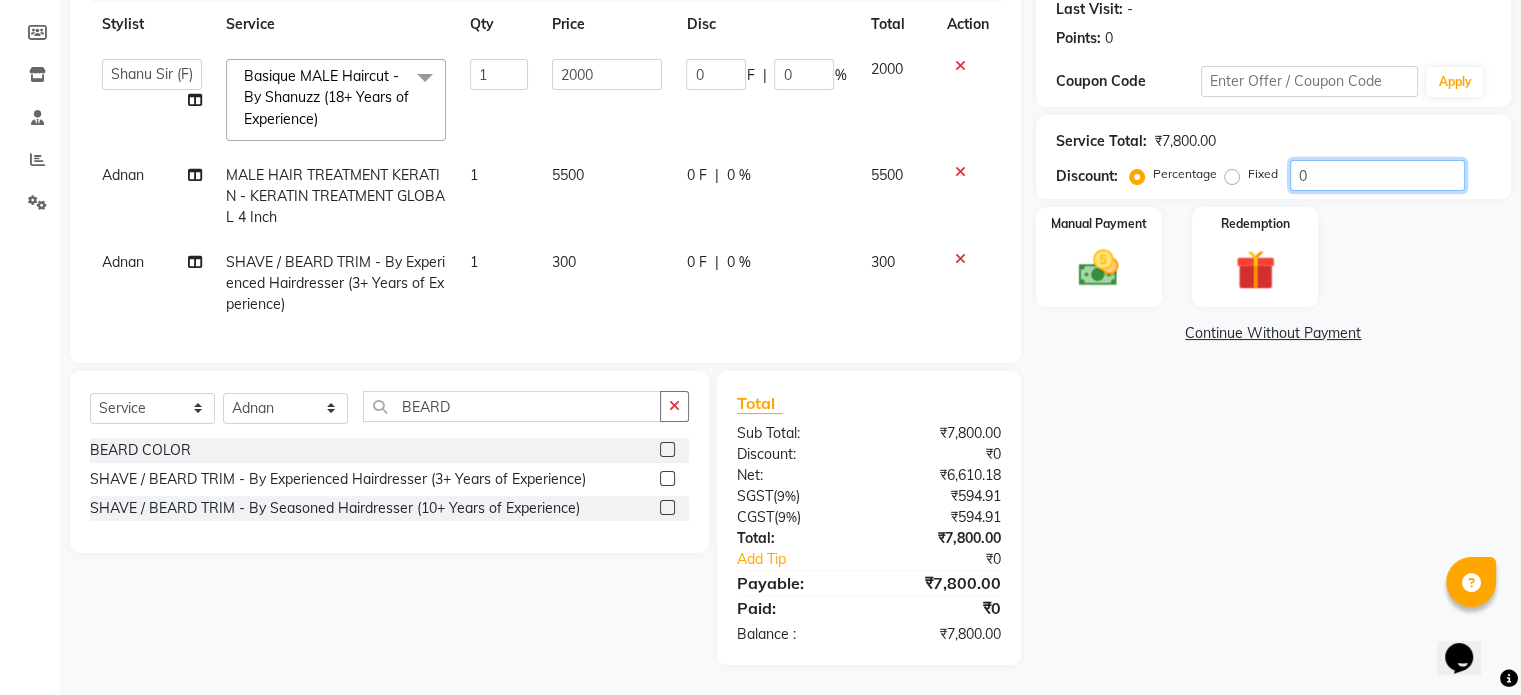 click on "0" 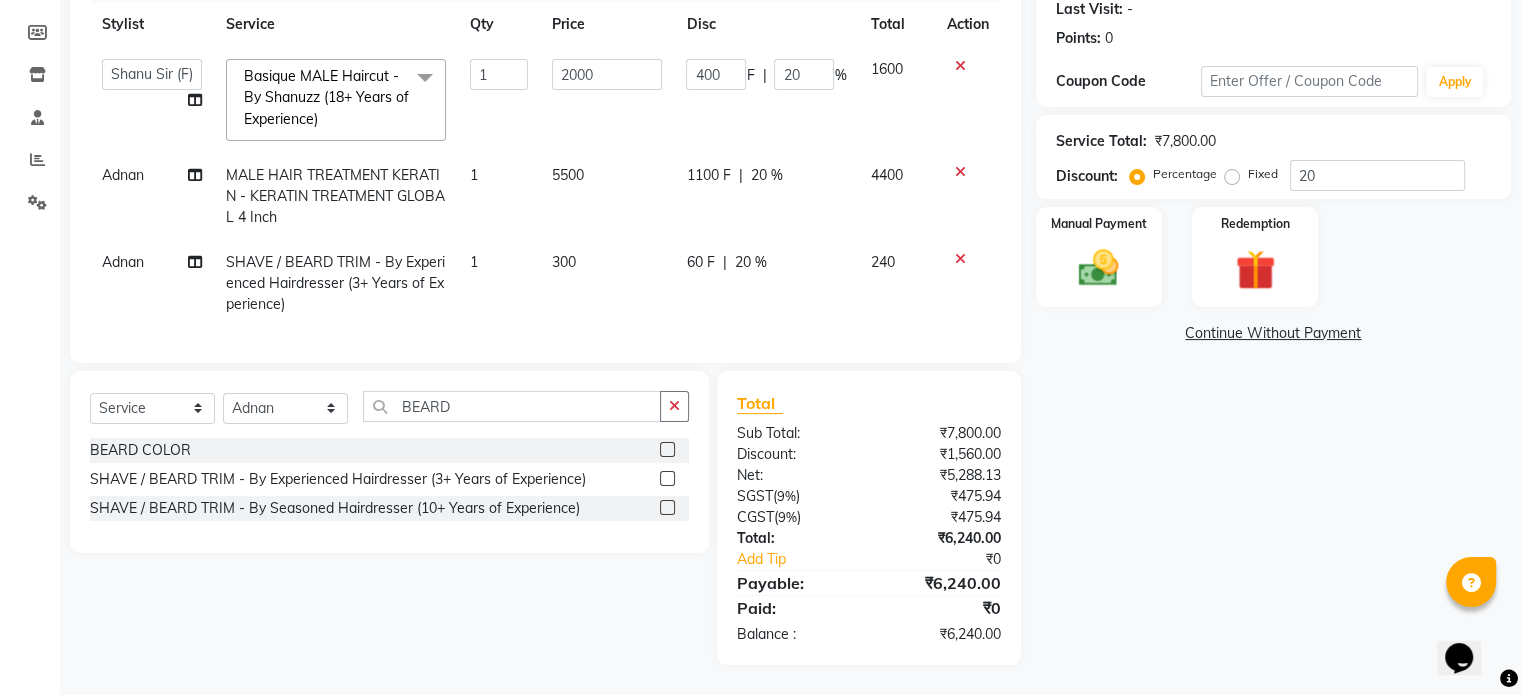 click on "Name: Dr.sarvesh Badjate Membership:  No Active Membership  Total Visits:  0 Card on file:  0 Last Visit:   - Points:   0  Coupon Code Apply Service Total:  ₹7,800.00  Discount:  Percentage   Fixed  20 Manual Payment Redemption  Continue Without Payment" 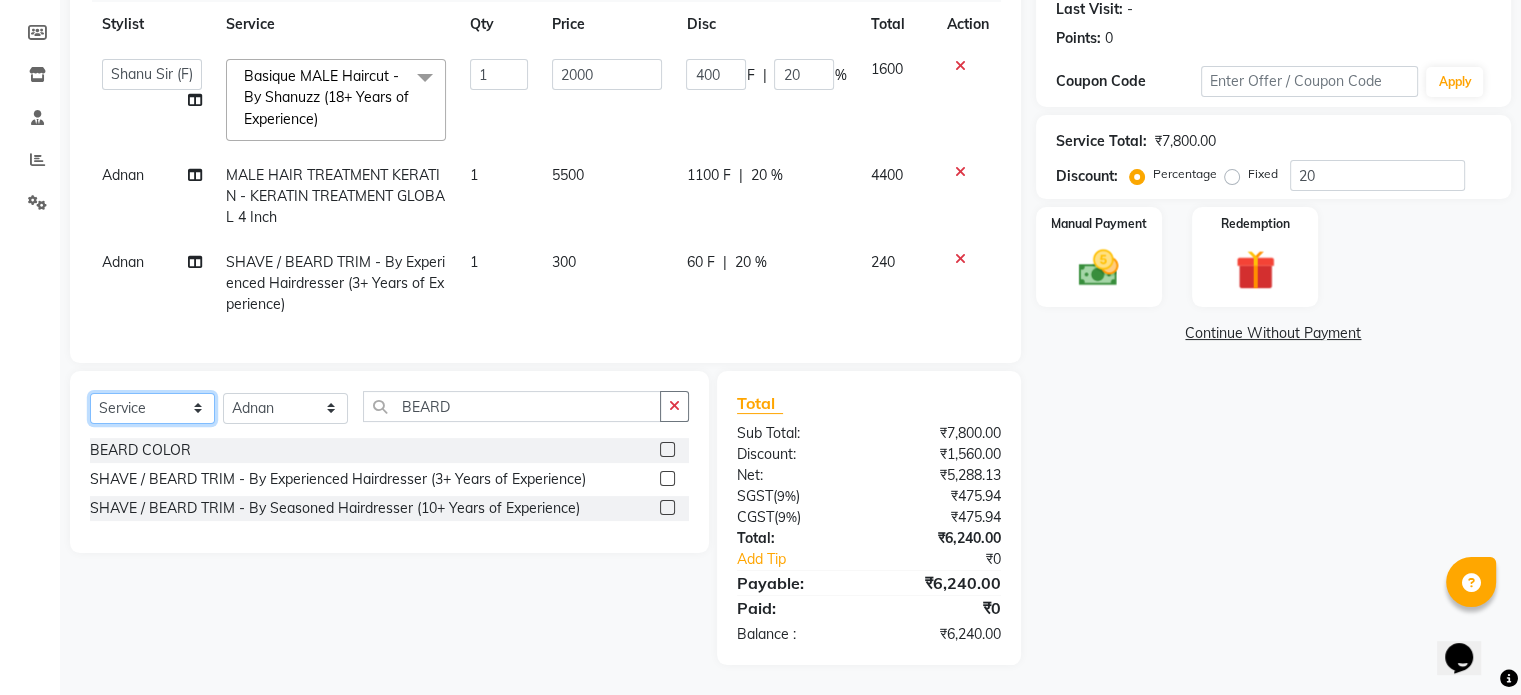 click on "Select  Service  Product  Membership  Package Voucher Prepaid Gift Card" 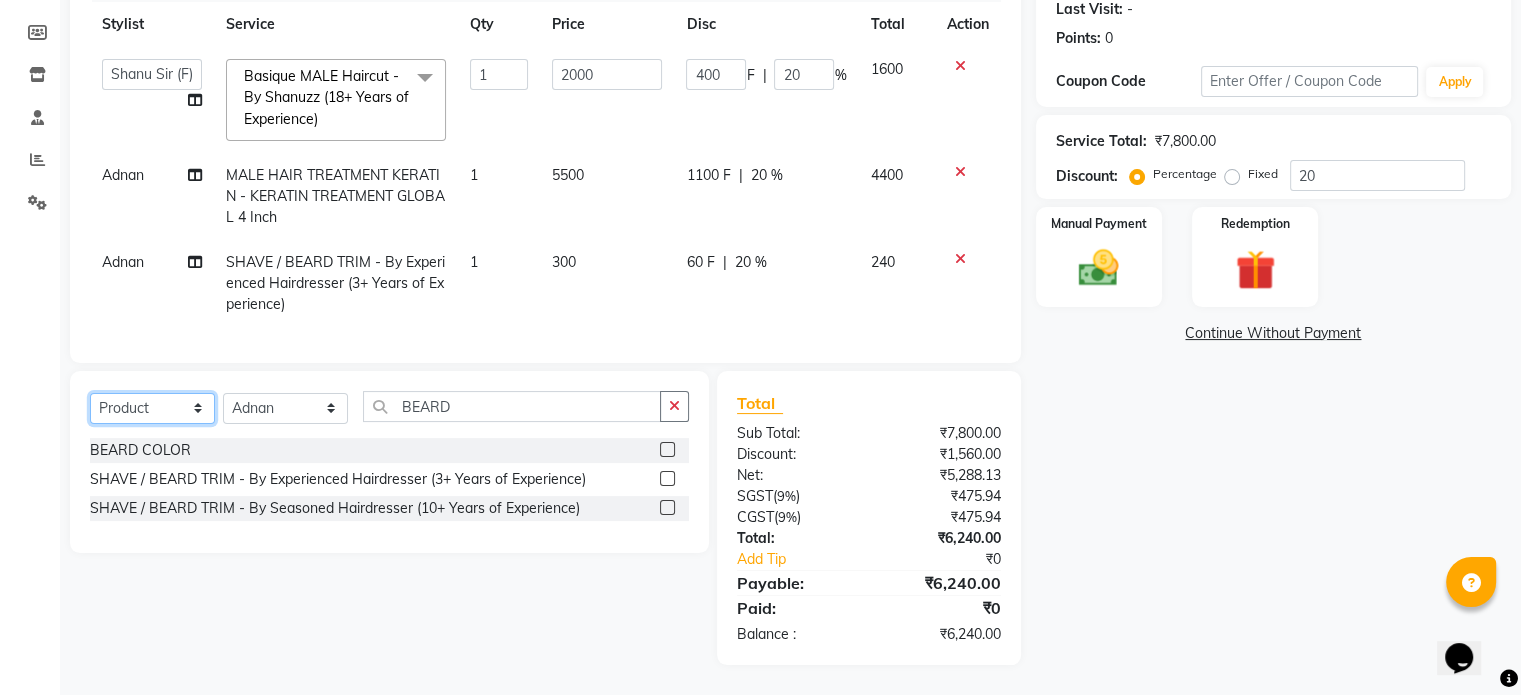 click on "Select  Service  Product  Membership  Package Voucher Prepaid Gift Card" 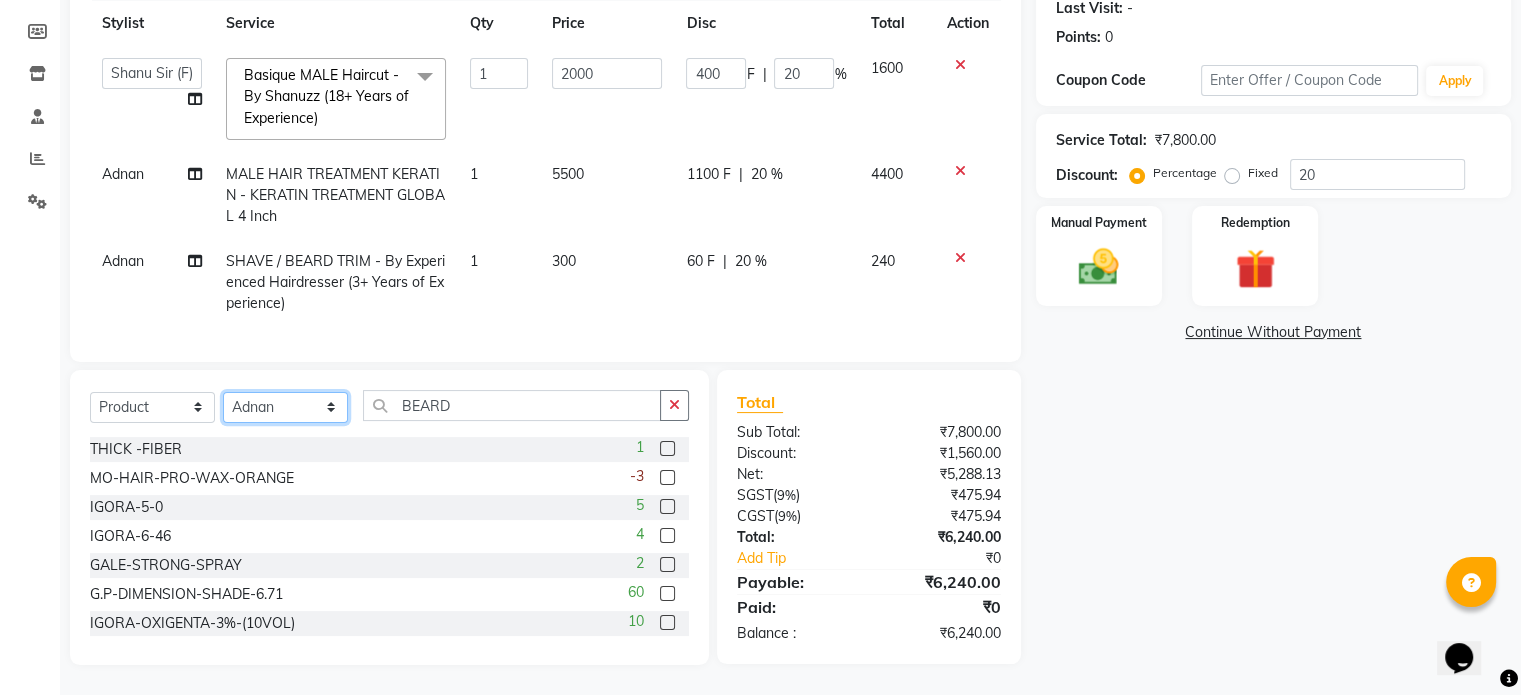 click on "Select Stylist Adnan  ARSHAD Asma  Derma Dynamics Devesh Francis (MO) Gufran Mansuri Harsh Mohd Faizan Mohd Imran  Omkar Osama Patel Rohan  ROSHAN Salvana Motha SAM Shahbaz (D) Shahne Alam SHAIREI Shanu Sir (F) Shanuzz (Oshiwara) Shanuzz Salon, Andheri Siddhi  SUBHASH  Tanishka Panchal VARSHADA JUVALE YASH" 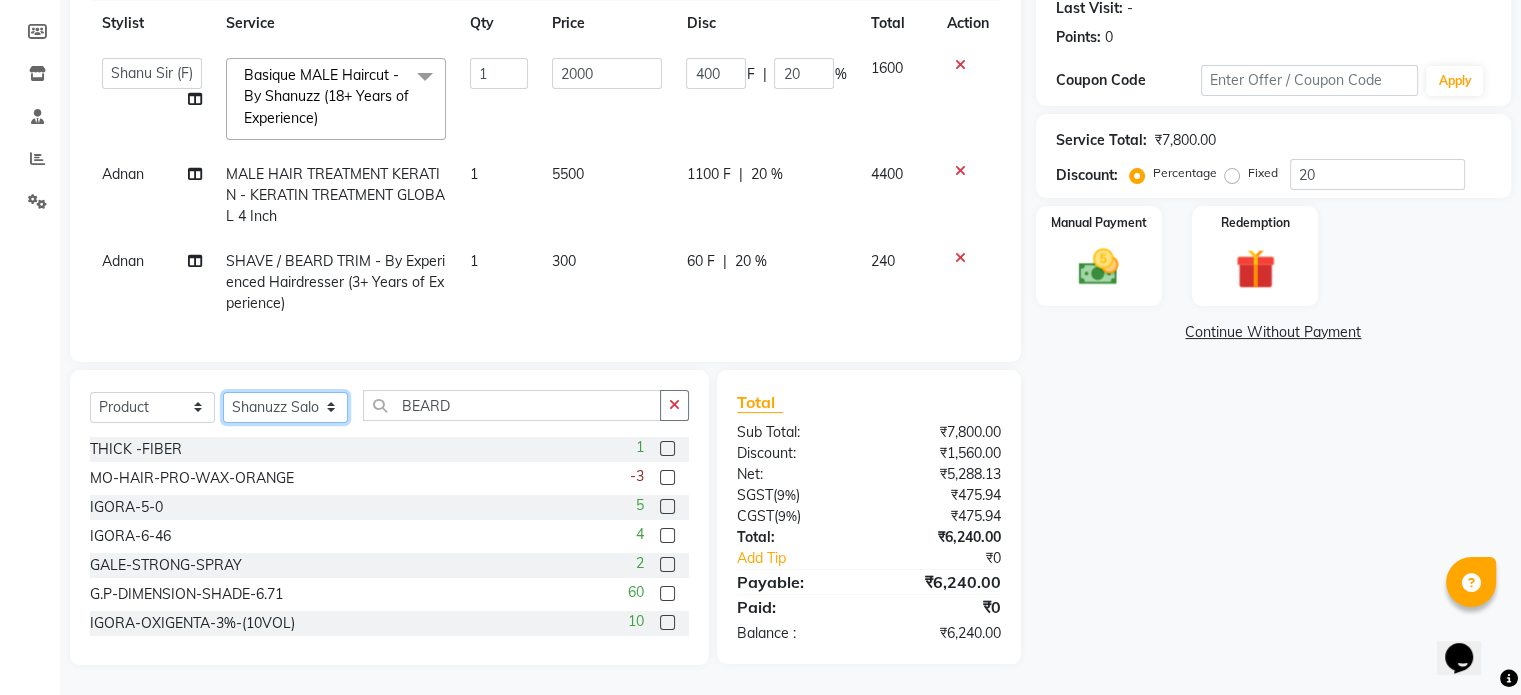 click on "Select Stylist Adnan  ARSHAD Asma  Derma Dynamics Devesh Francis (MO) Gufran Mansuri Harsh Mohd Faizan Mohd Imran  Omkar Osama Patel Rohan  ROSHAN Salvana Motha SAM Shahbaz (D) Shahne Alam SHAIREI Shanu Sir (F) Shanuzz (Oshiwara) Shanuzz Salon, Andheri Siddhi  SUBHASH  Tanishka Panchal VARSHADA JUVALE YASH" 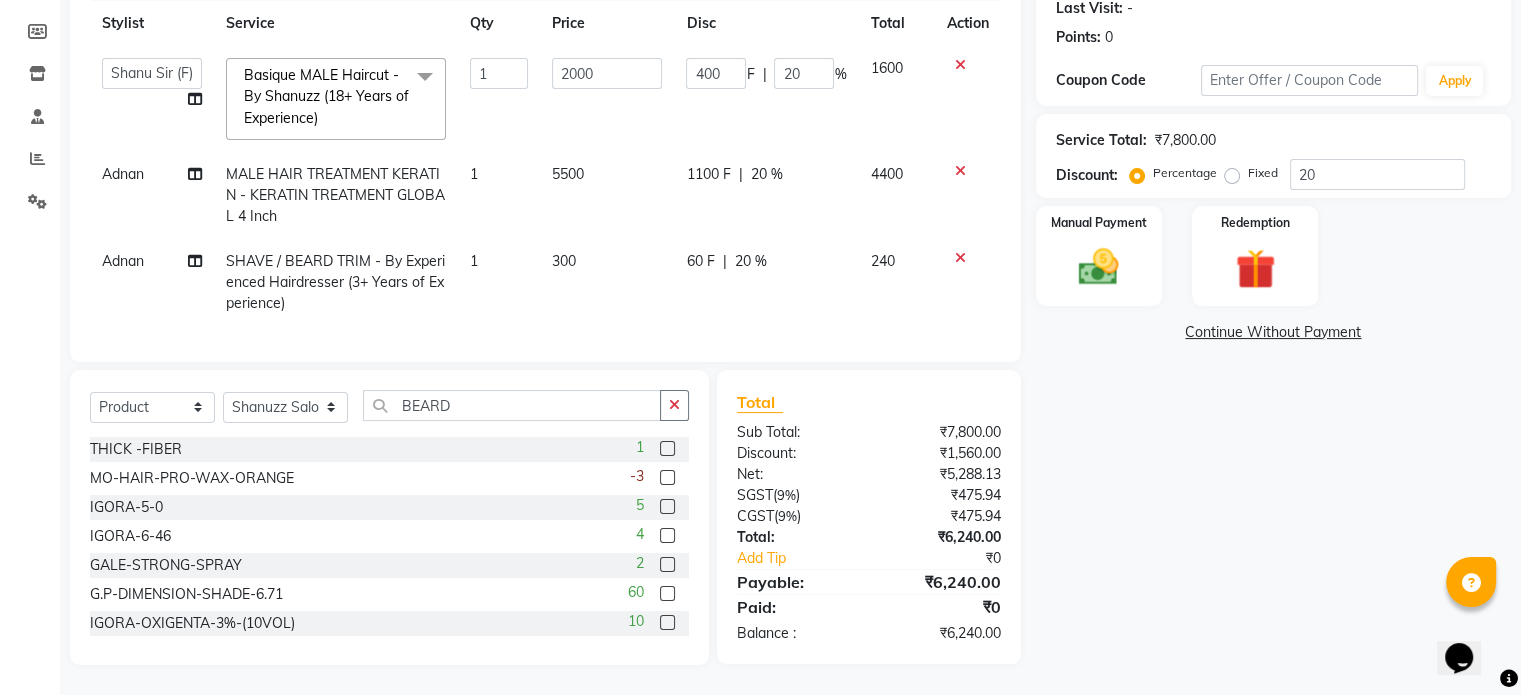 click on "Select  Service  Product  Membership  Package Voucher Prepaid Gift Card  Select Stylist Adnan  ARSHAD Asma  Derma Dynamics Devesh Francis (MO) Gufran Mansuri Harsh Mohd Faizan Mohd Imran  Omkar Osama Patel Rohan  ROSHAN Salvana Motha SAM Shahbaz (D) Shahne Alam SHAIREI Shanu Sir (F) Shanuzz (Oshiwara) Shanuzz Salon, Andheri Siddhi  SUBHASH  Tanishka Panchal VARSHADA JUVALE YASH   BEARD THICK -FIBER  1 MO-HAIR-PRO-WAX-ORANGE  -3 IGORA-5-0  5 IGORA-6-46  4 GALE-STRONG-SPRAY  2 G.P-DIMENSION-SHADE-6.71  60 IGORA-OXIGENTA-3%-(10VOL)  10 ICY-BLOND-PURPLE-CONDITIONER  0 IKONIC-PRO-CRAFT-HAIR-CUTTING-SCISSOR-IKTK-1  2 COTRIL-ICY-BLOND-EXTRA-PURPLE-SHAMPOO  5 SAMBA-BF_ORGANIC LISS  0 COLOUR PLAY (1-BLACK)  7 COLOUR PLAY (3-DARK BROWN)  61 RICA-OPUNTIA OIL TREATMENT   0 RICA-OPUNTIA OIL TREATMENT MASK   0 RICA-OPUNTIA OIL SHAMPOO   7 RICA-OPUNTIA OIL CONDITIONER   8 SAMBA-AFTER CARE CONDITIONER  0 IGORA-12-2  3 GP- COLOR PLAY 4  25 GP-COLOR PLAY 5  29 GP-NO-AMMONIA-SHADE-7.11  38 RICA-OPUNTIA OIL DD CREAM   2 10 5 7 0" 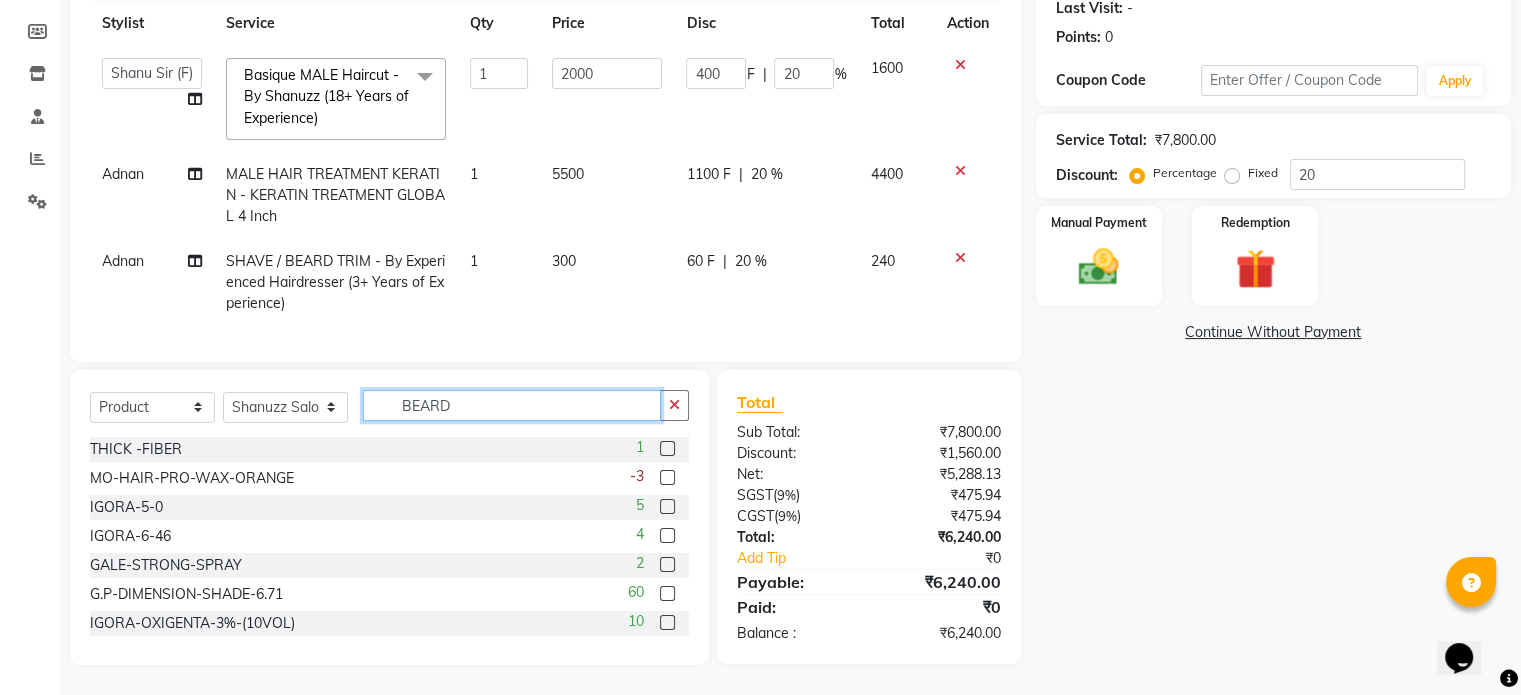 click on "BEARD" 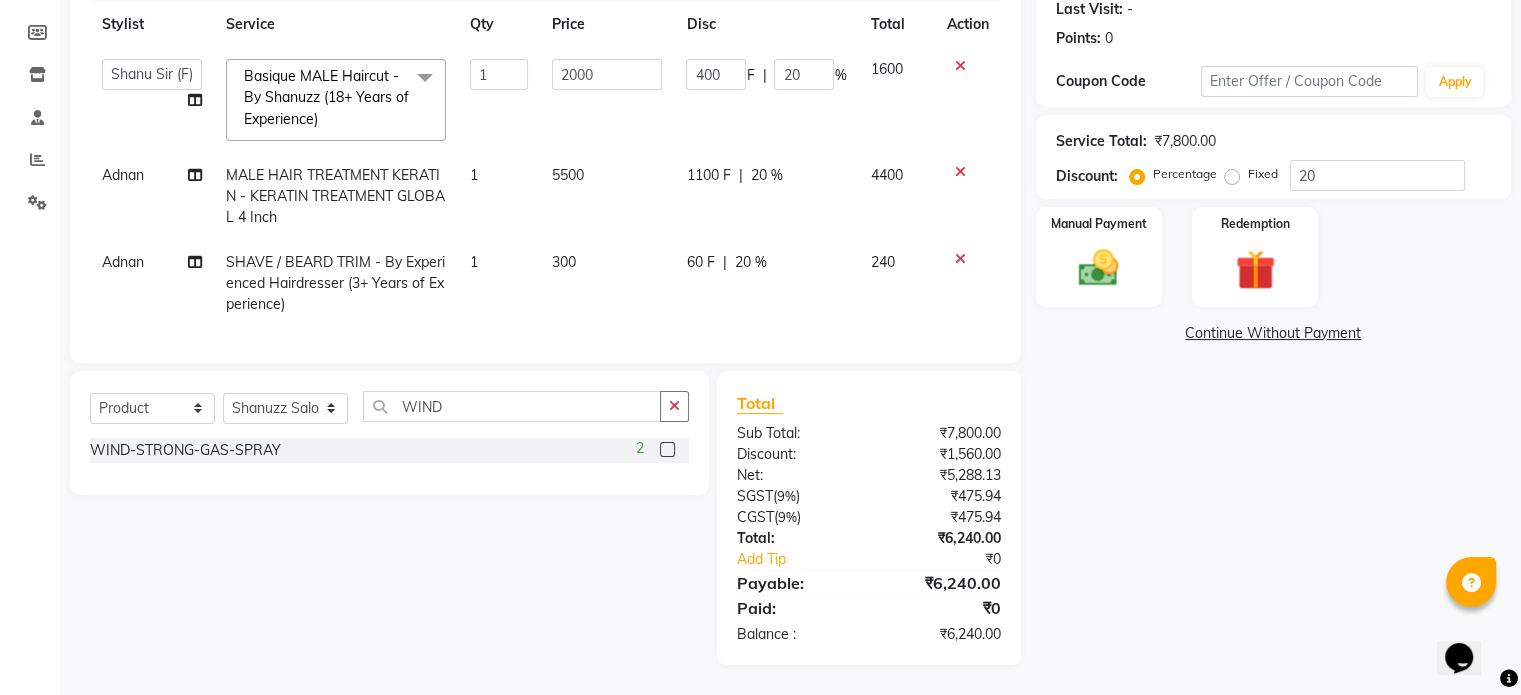 click 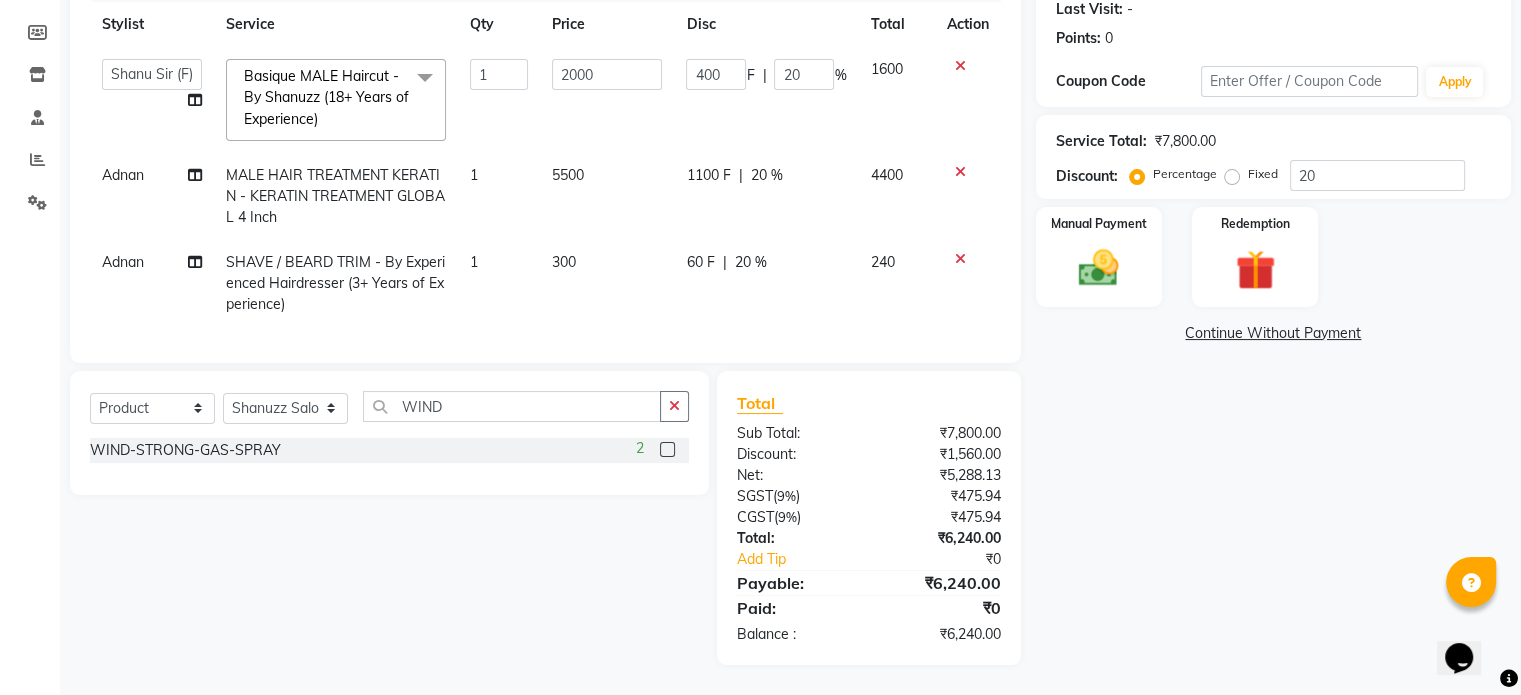click at bounding box center (666, 450) 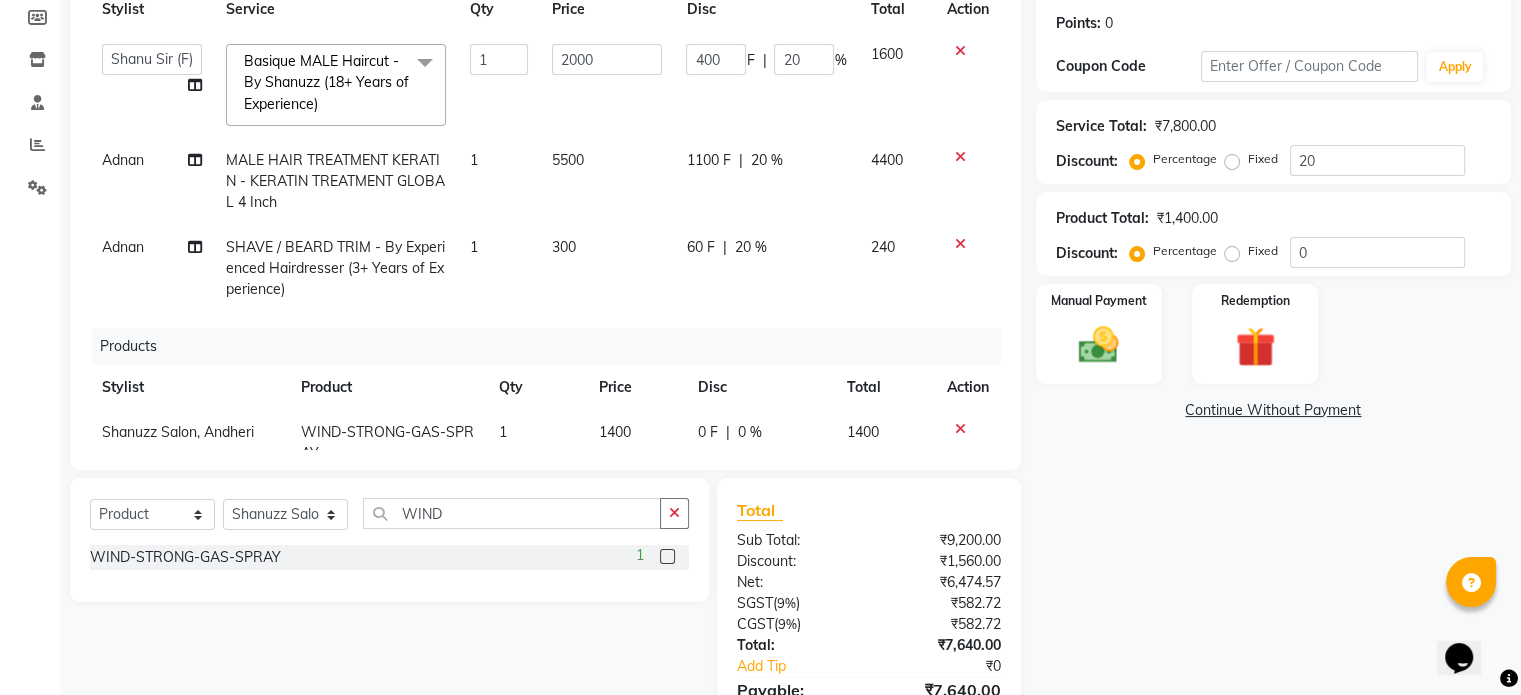 scroll, scrollTop: 56, scrollLeft: 0, axis: vertical 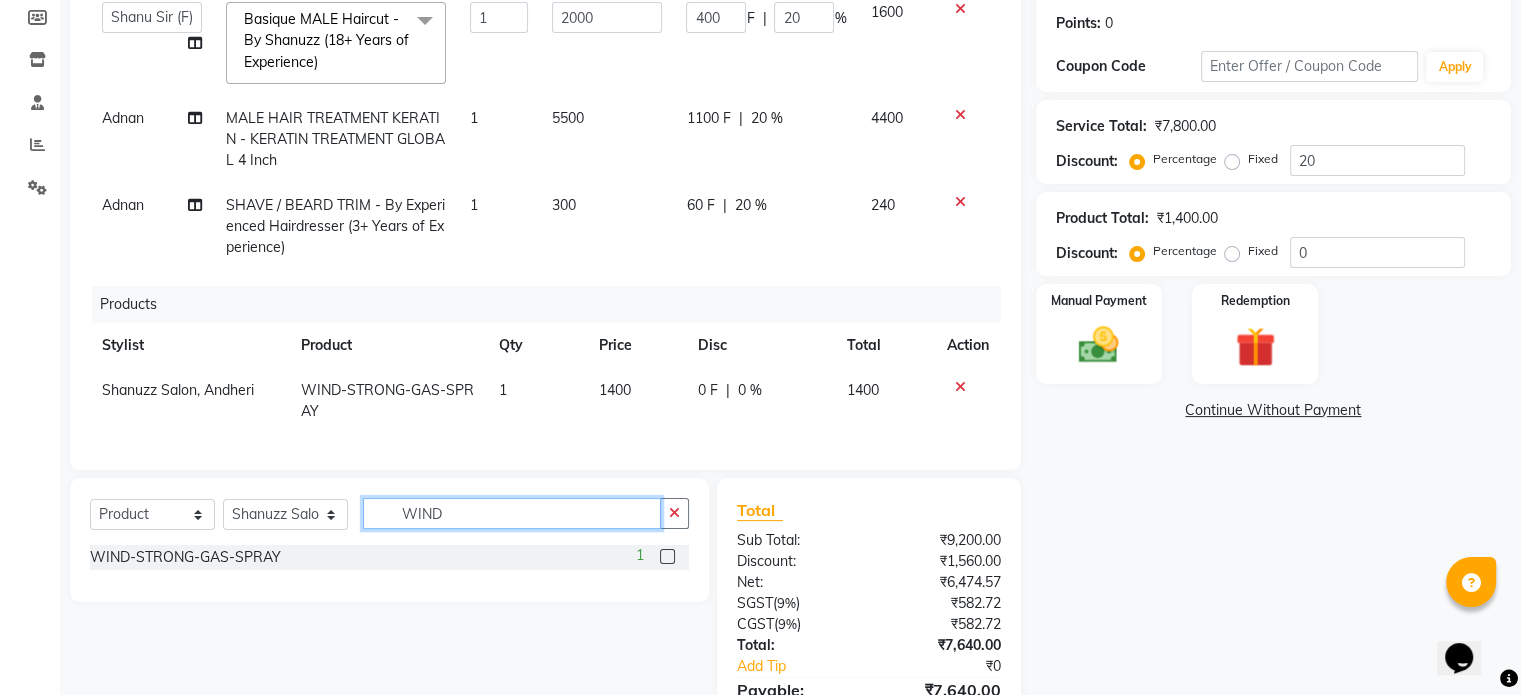 click on "WIND" 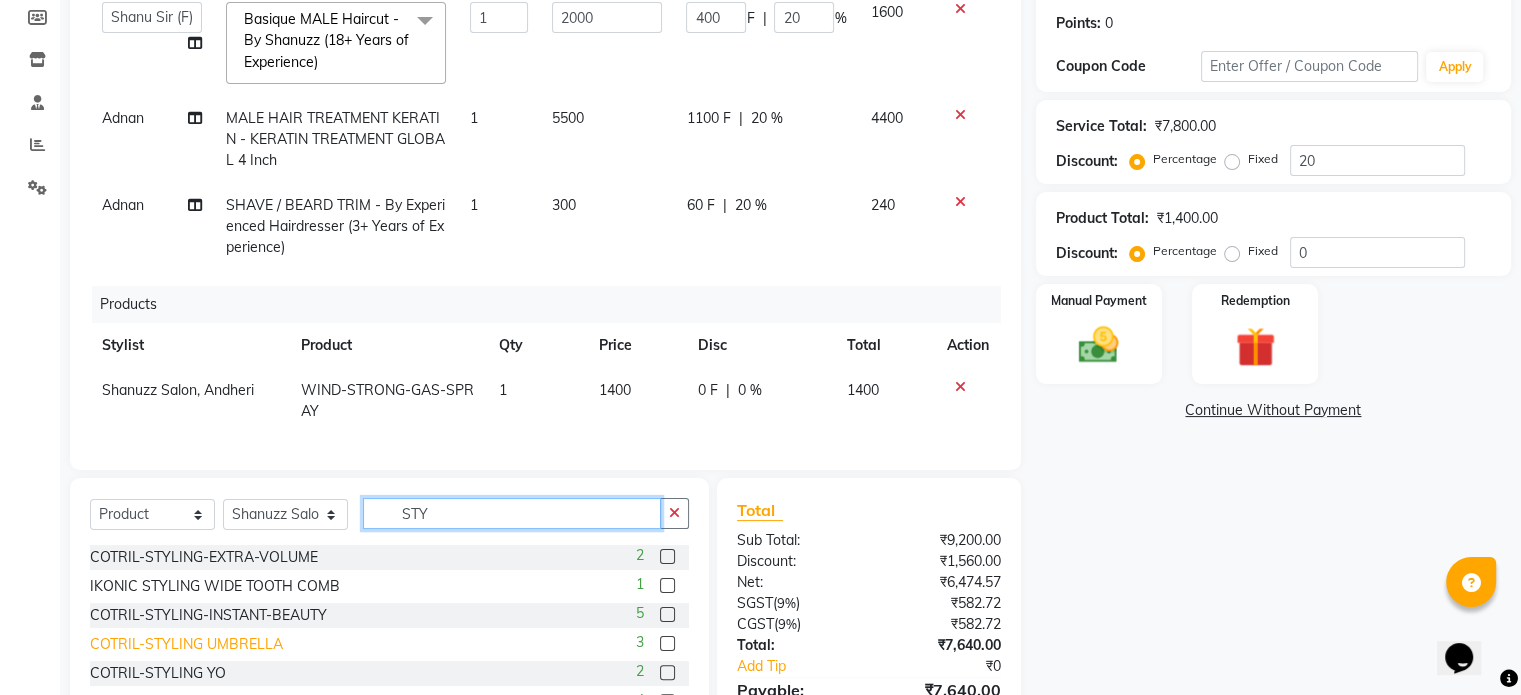 scroll, scrollTop: 32, scrollLeft: 0, axis: vertical 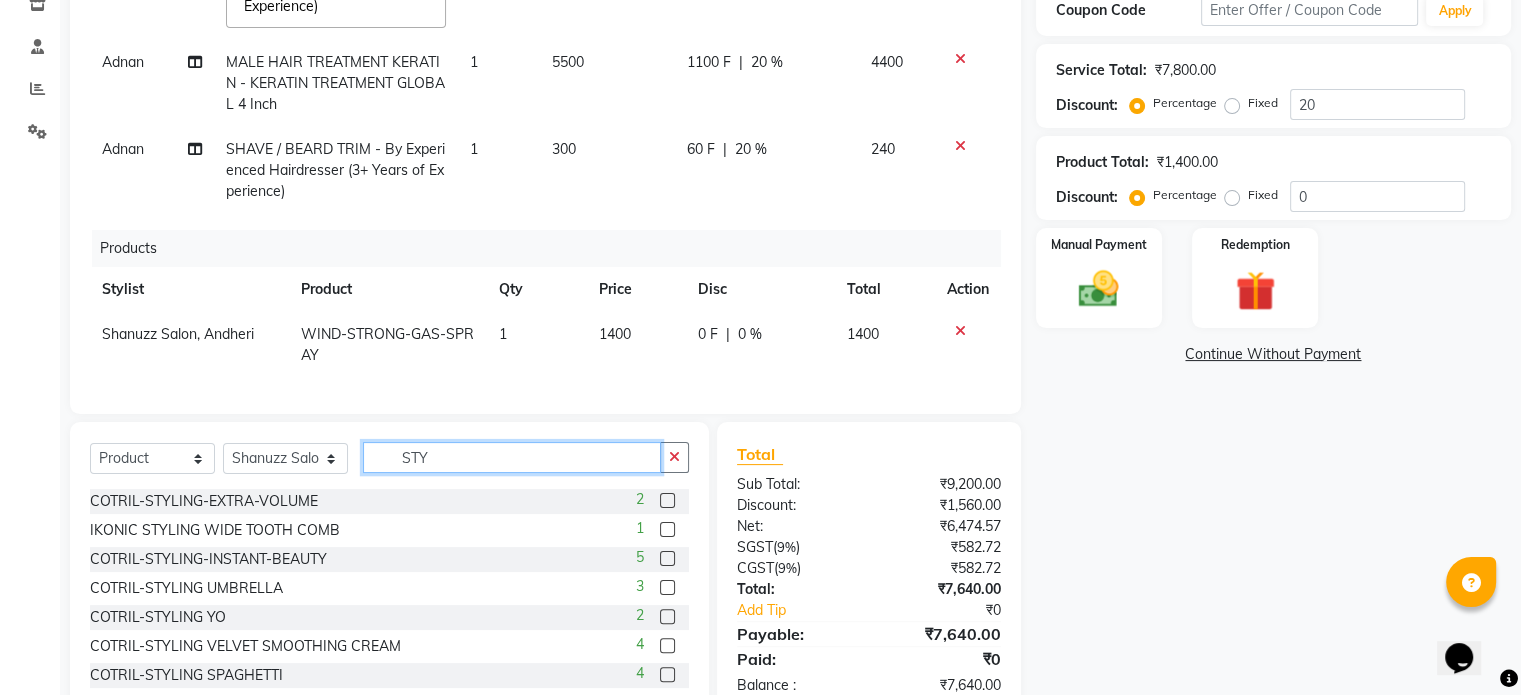 click on "STY" 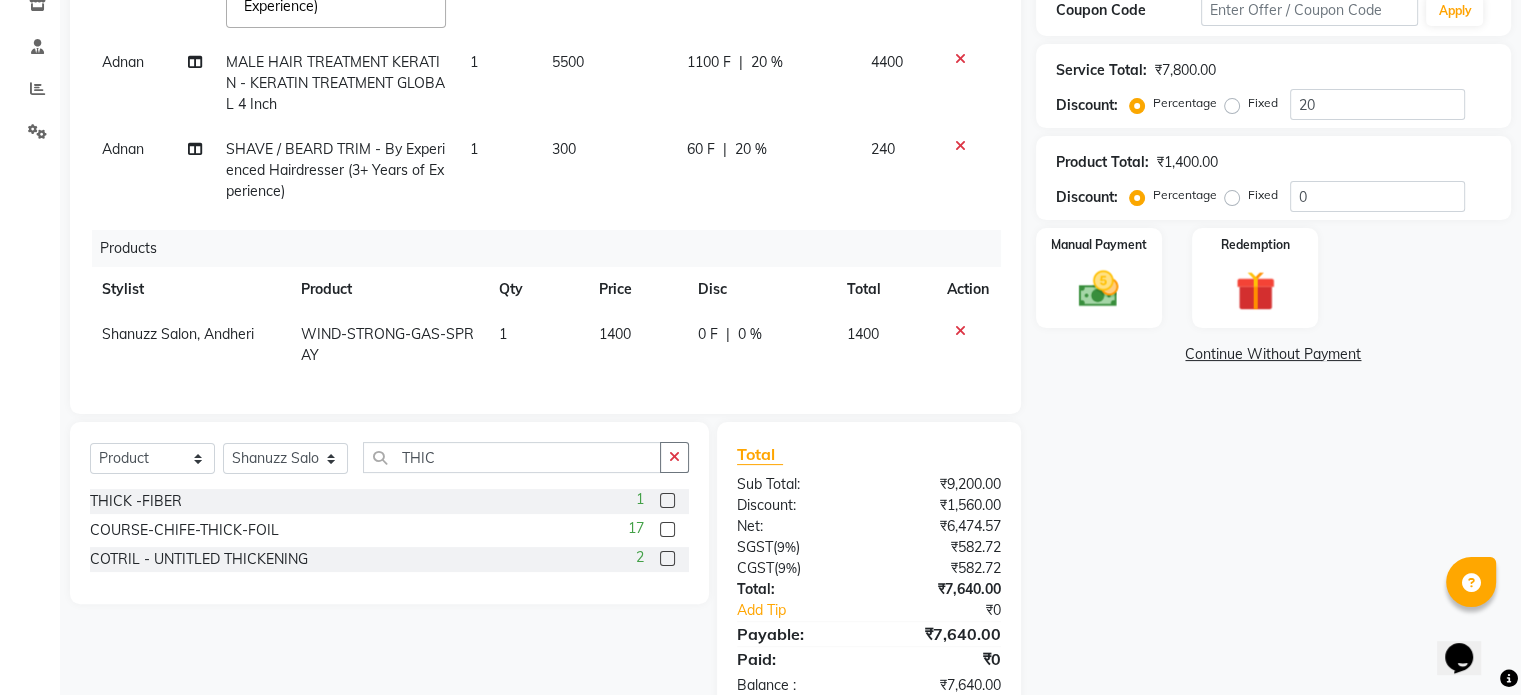 click 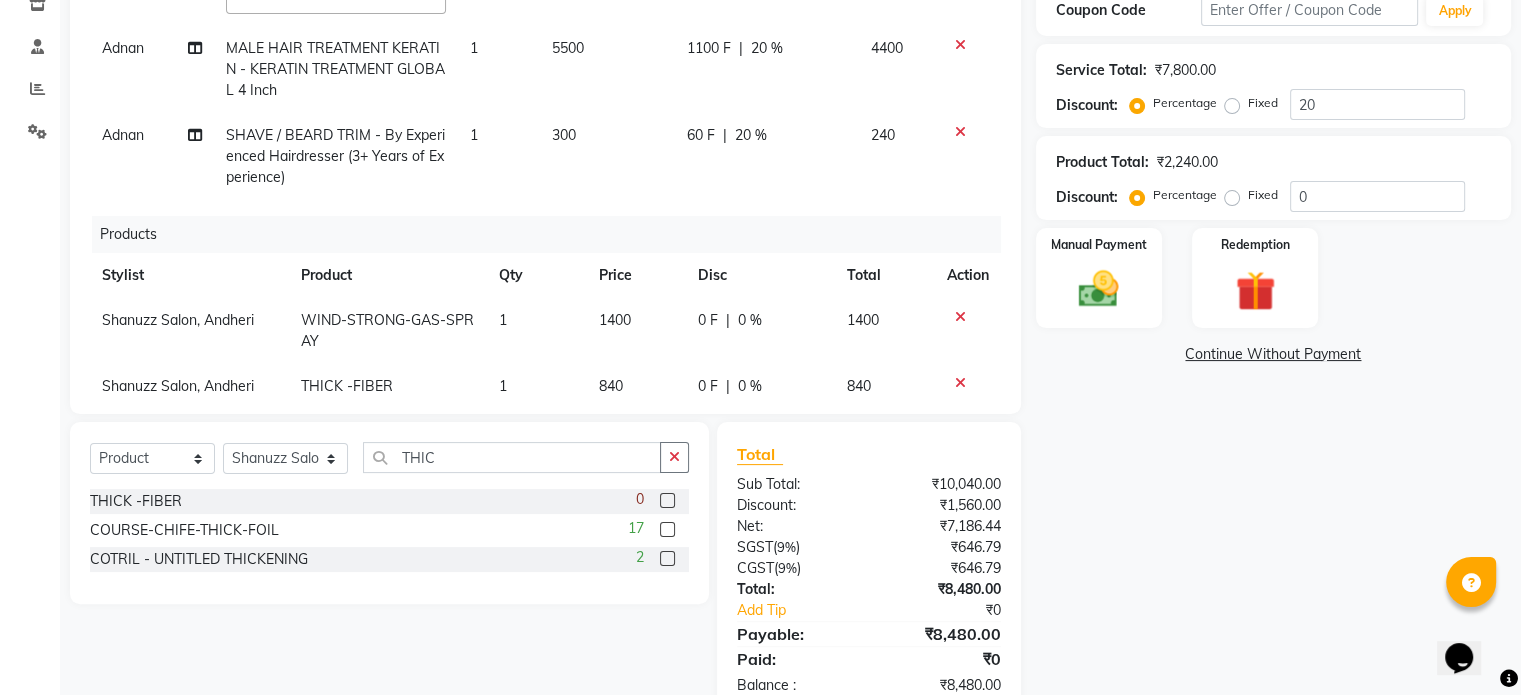 scroll, scrollTop: 102, scrollLeft: 0, axis: vertical 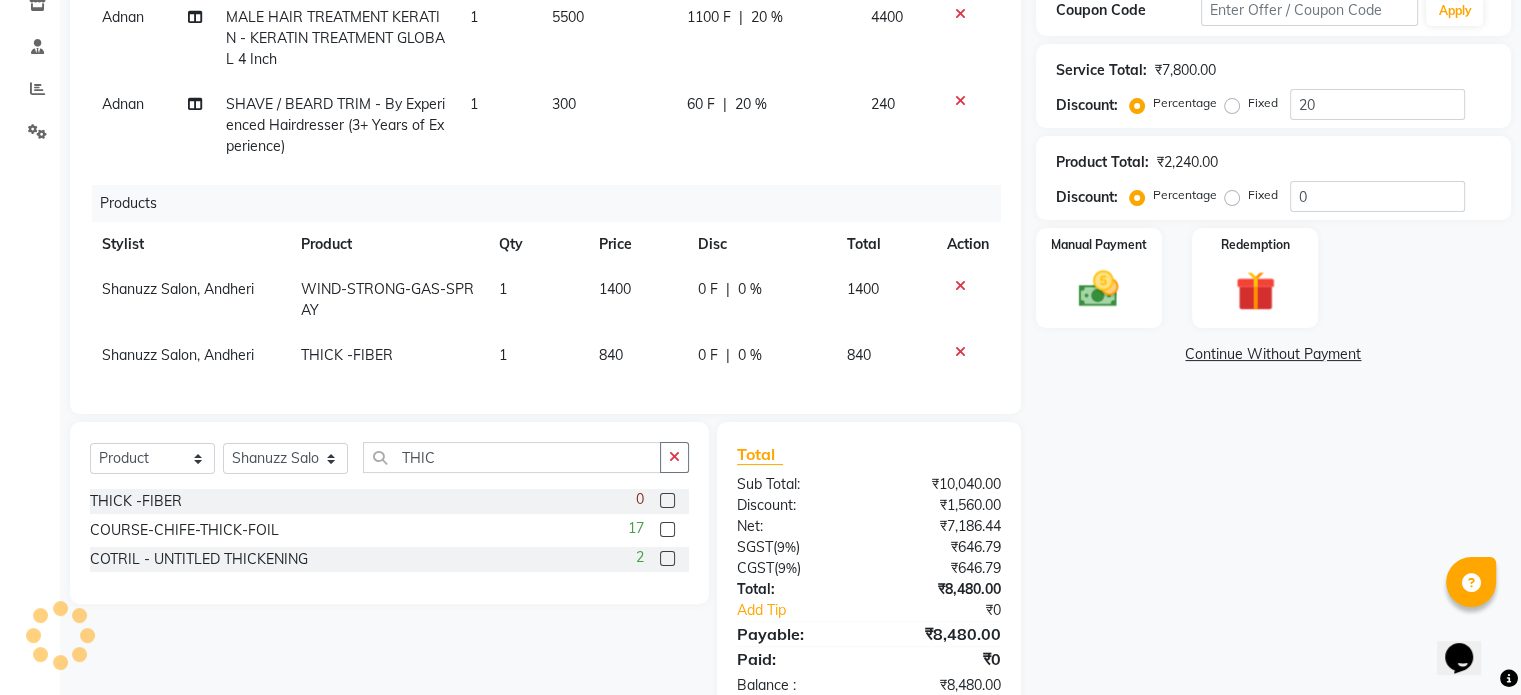 click on "840" 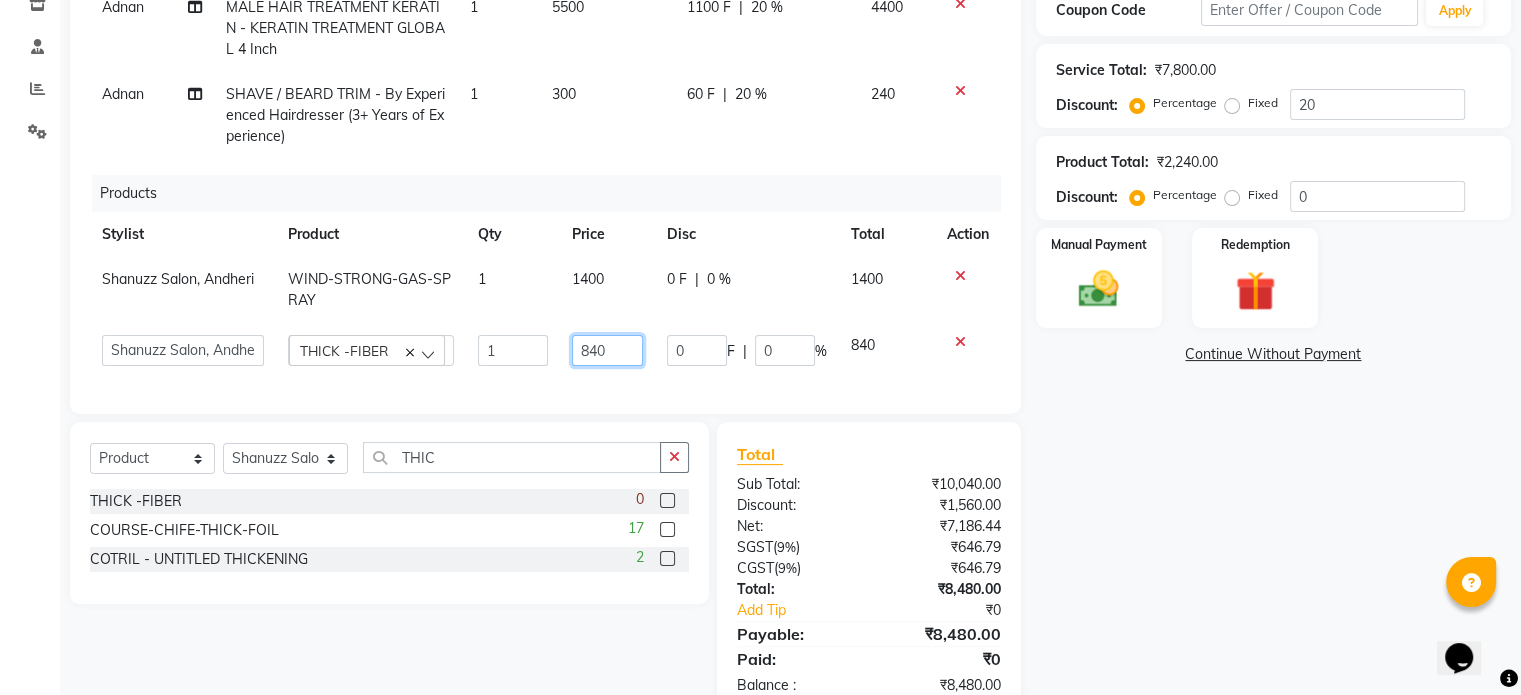 click on "840" 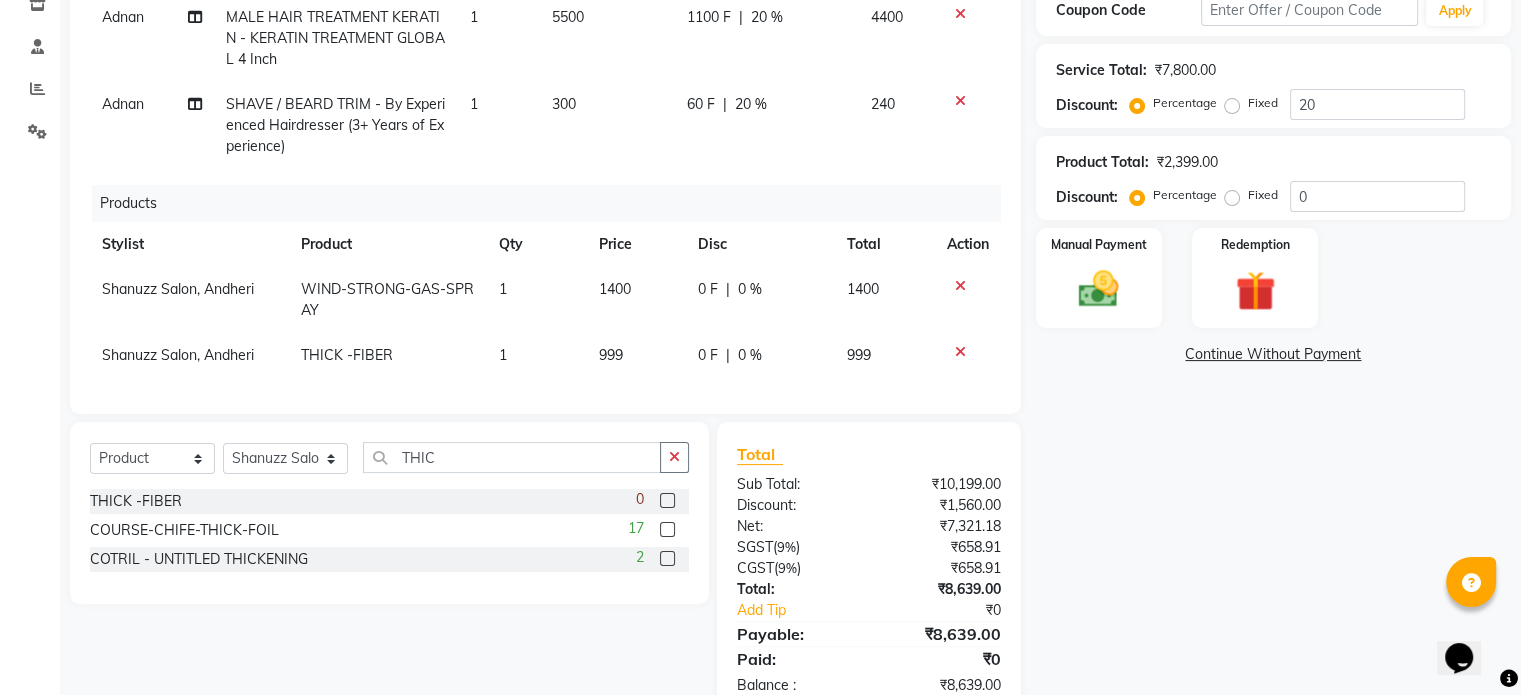 click on "1400" 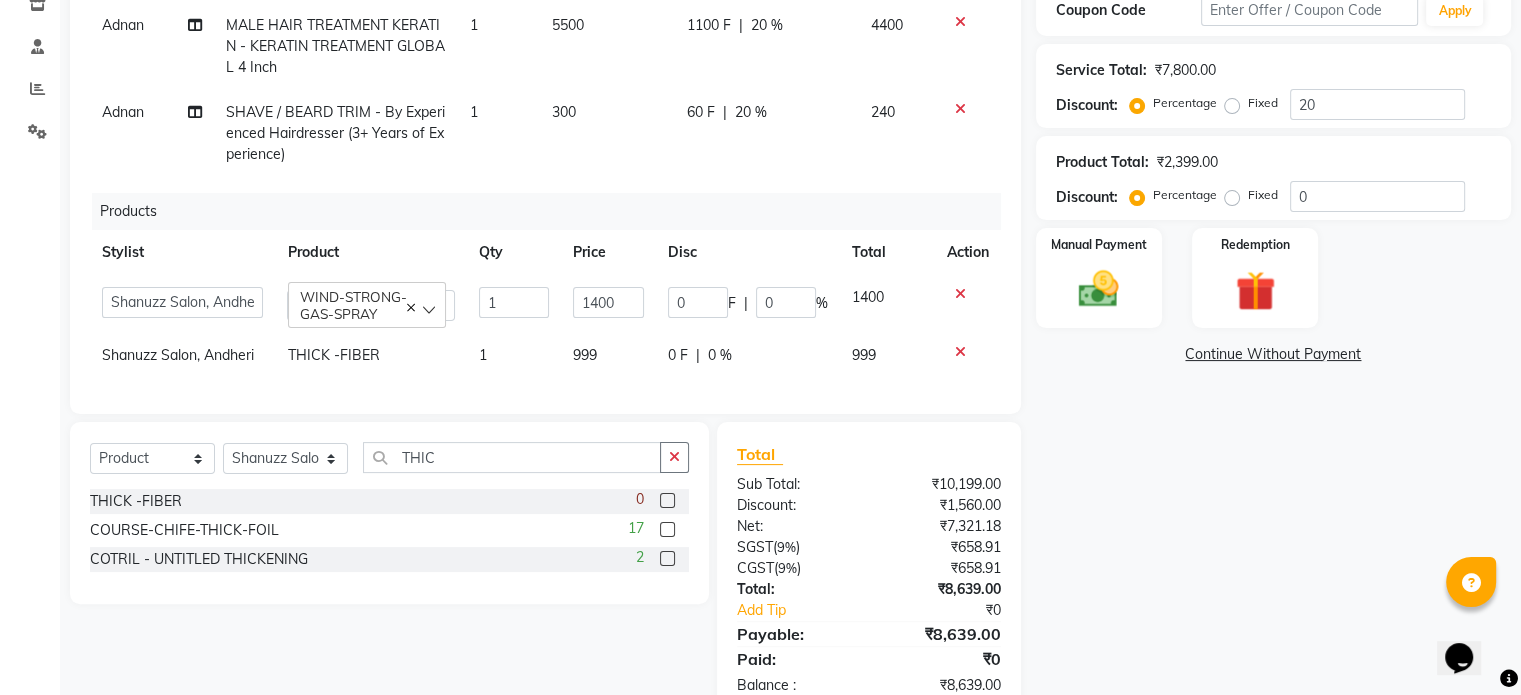 scroll, scrollTop: 95, scrollLeft: 0, axis: vertical 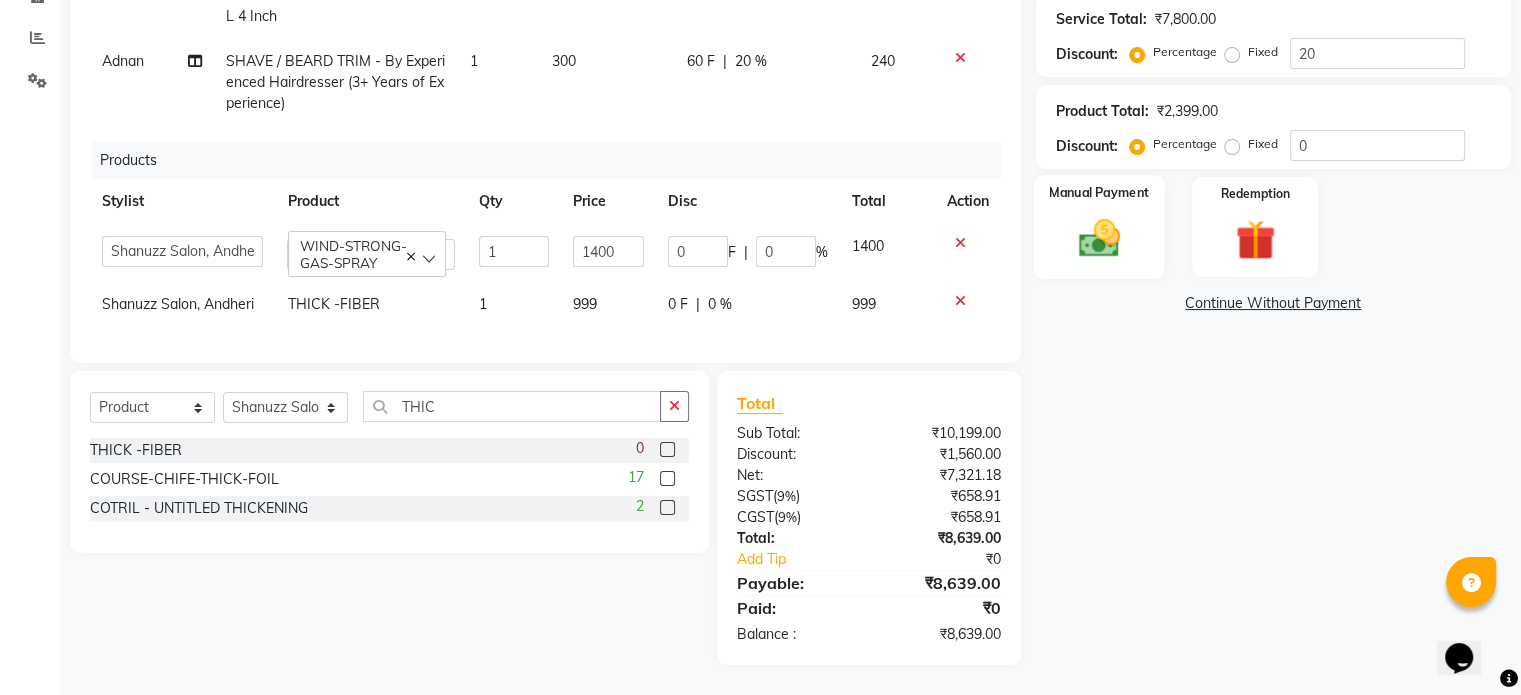 click on "Manual Payment" 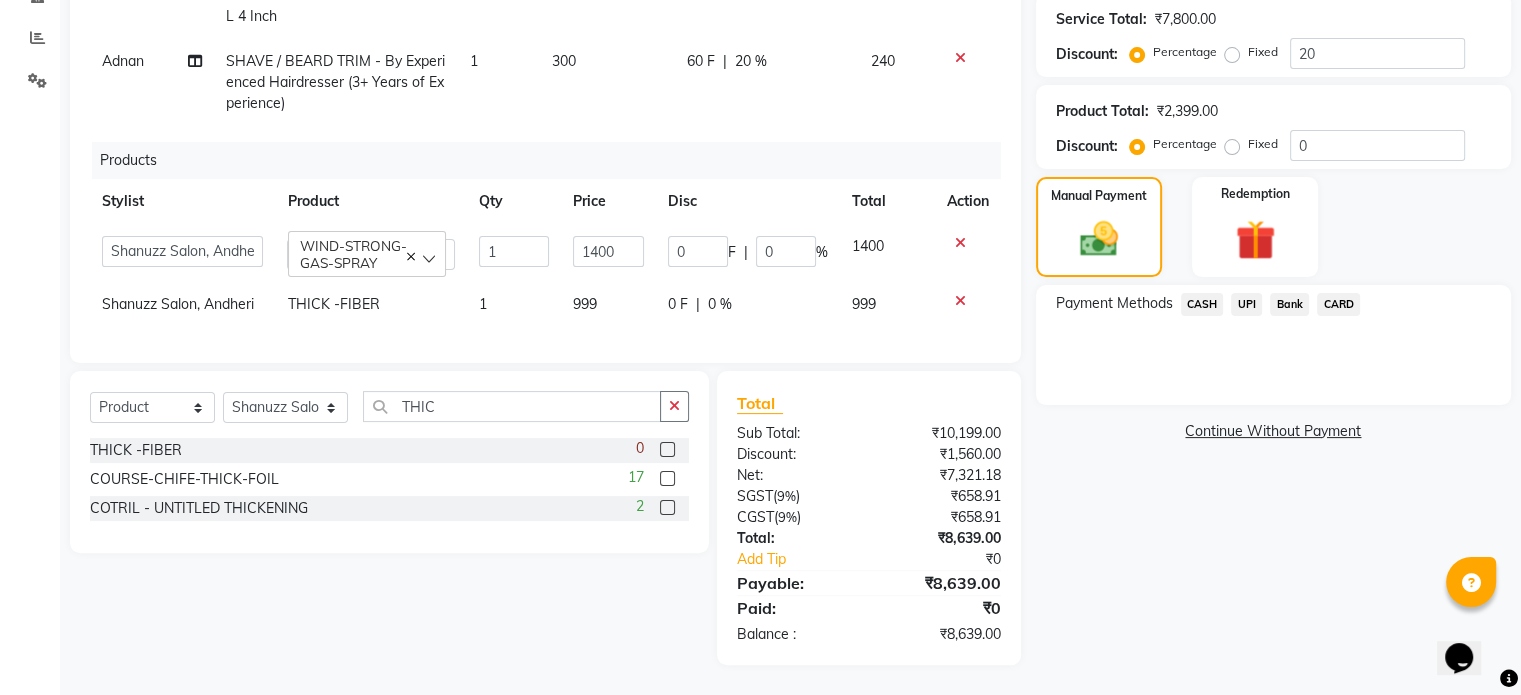 click on "CARD" 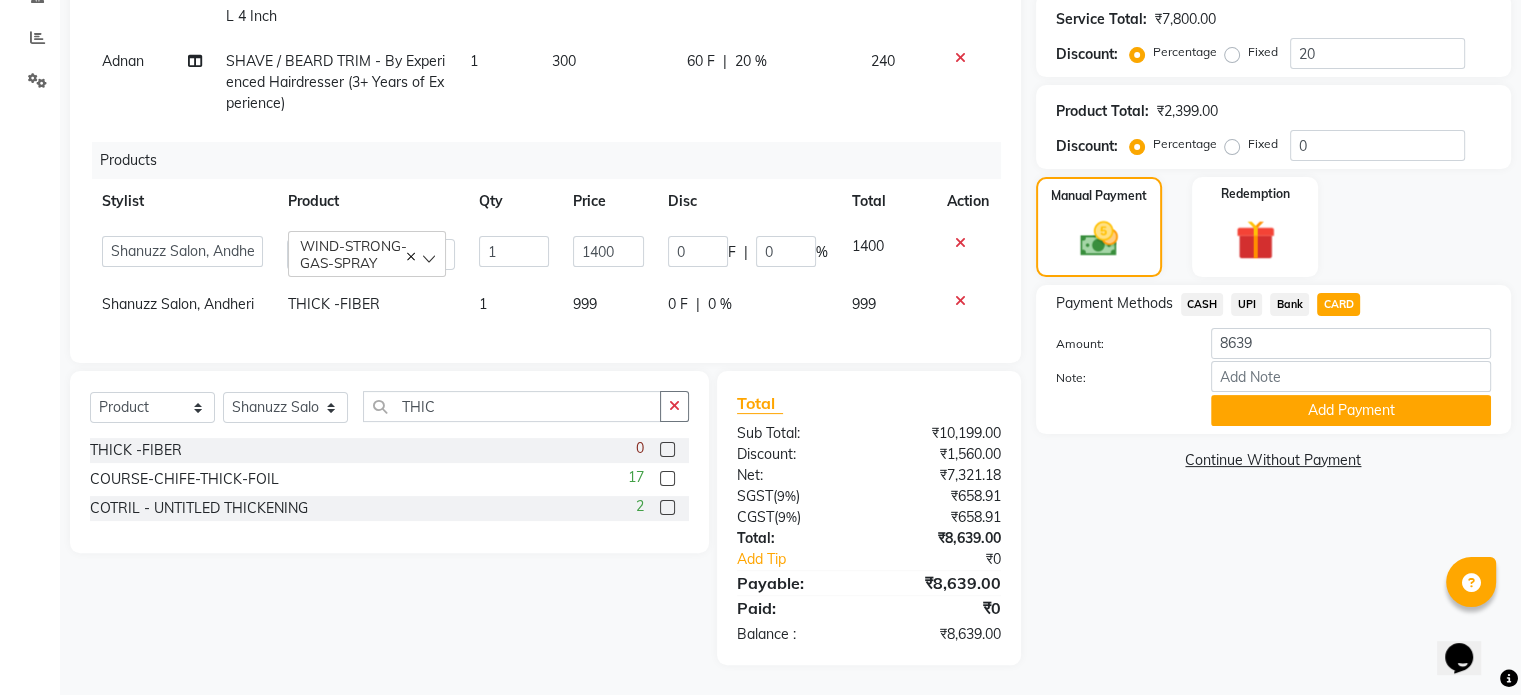 click on "Payment Methods  CASH   UPI   Bank   CARD  Amount: 8639 Note: Add Payment" 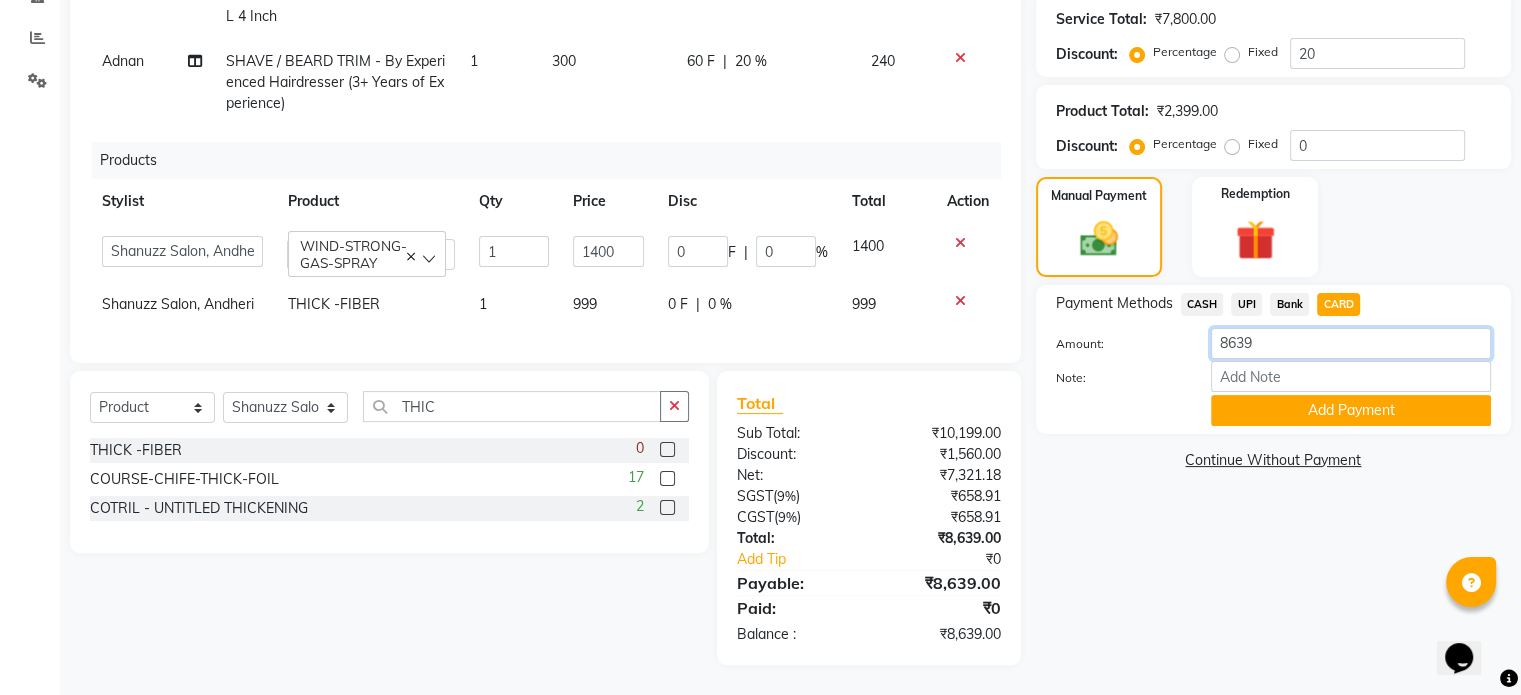 click on "8639" 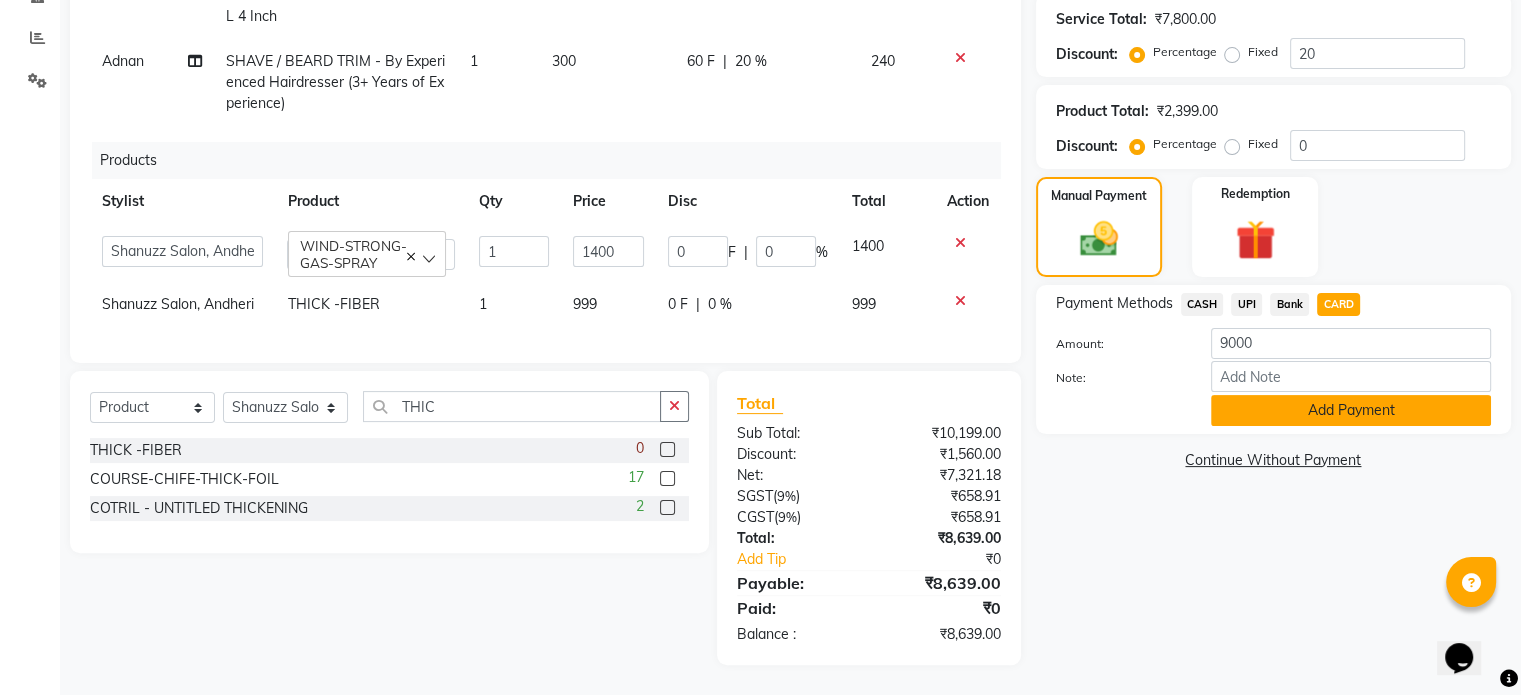 click on "Add Payment" 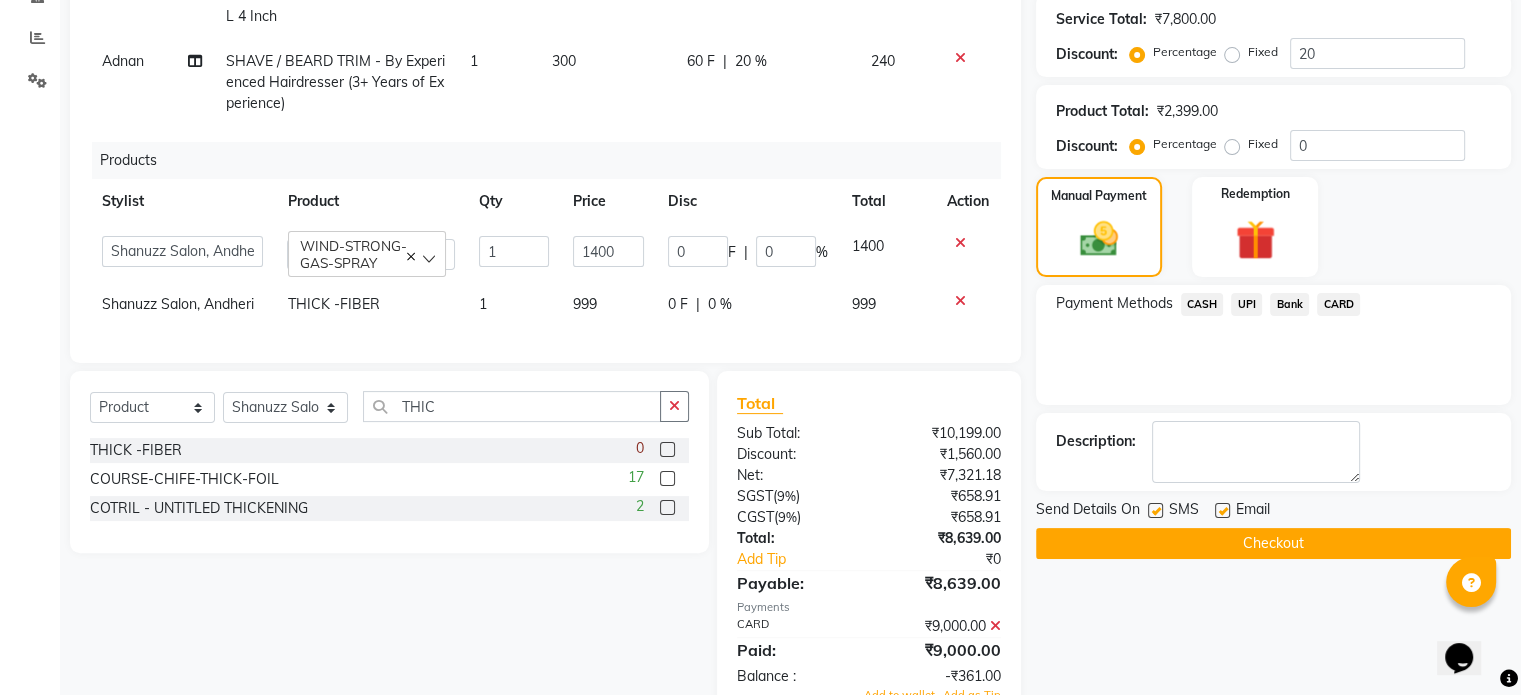 scroll, scrollTop: 464, scrollLeft: 0, axis: vertical 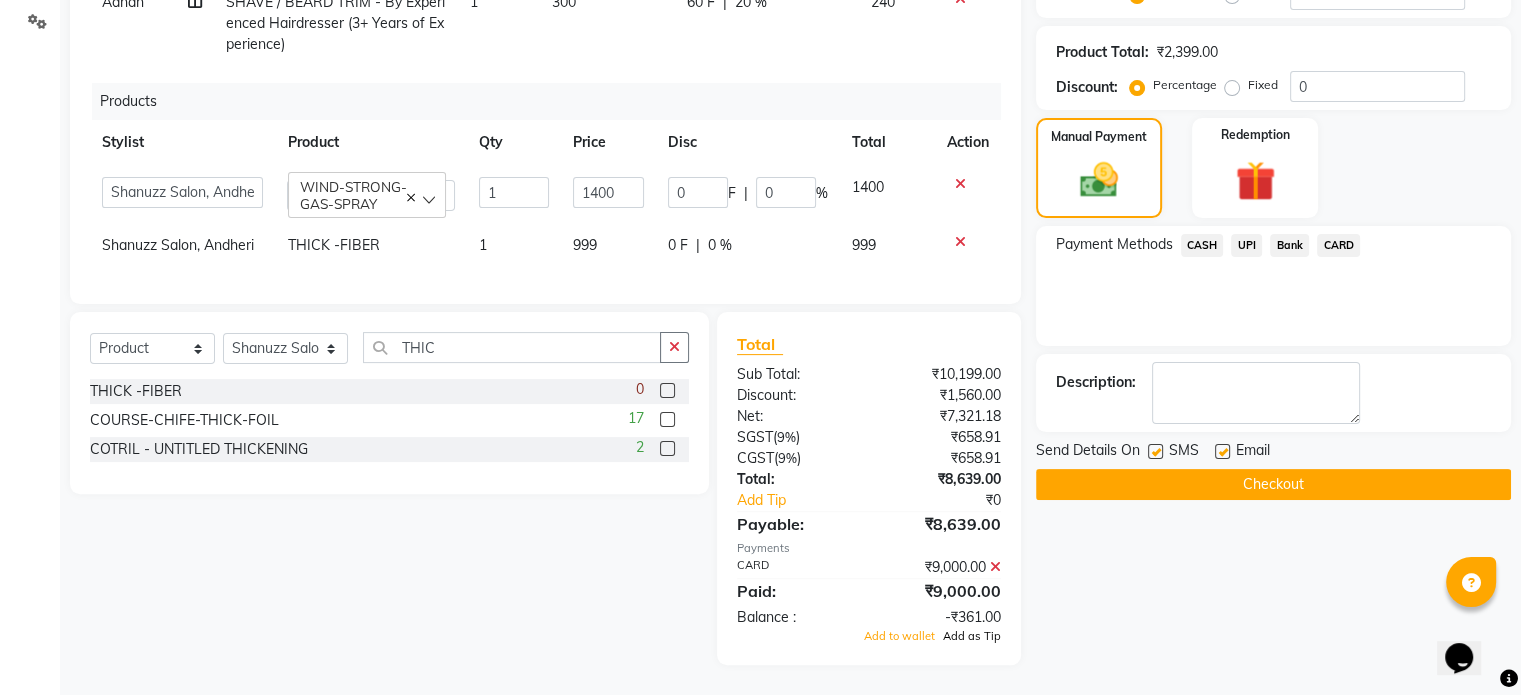 click on "Add as Tip" 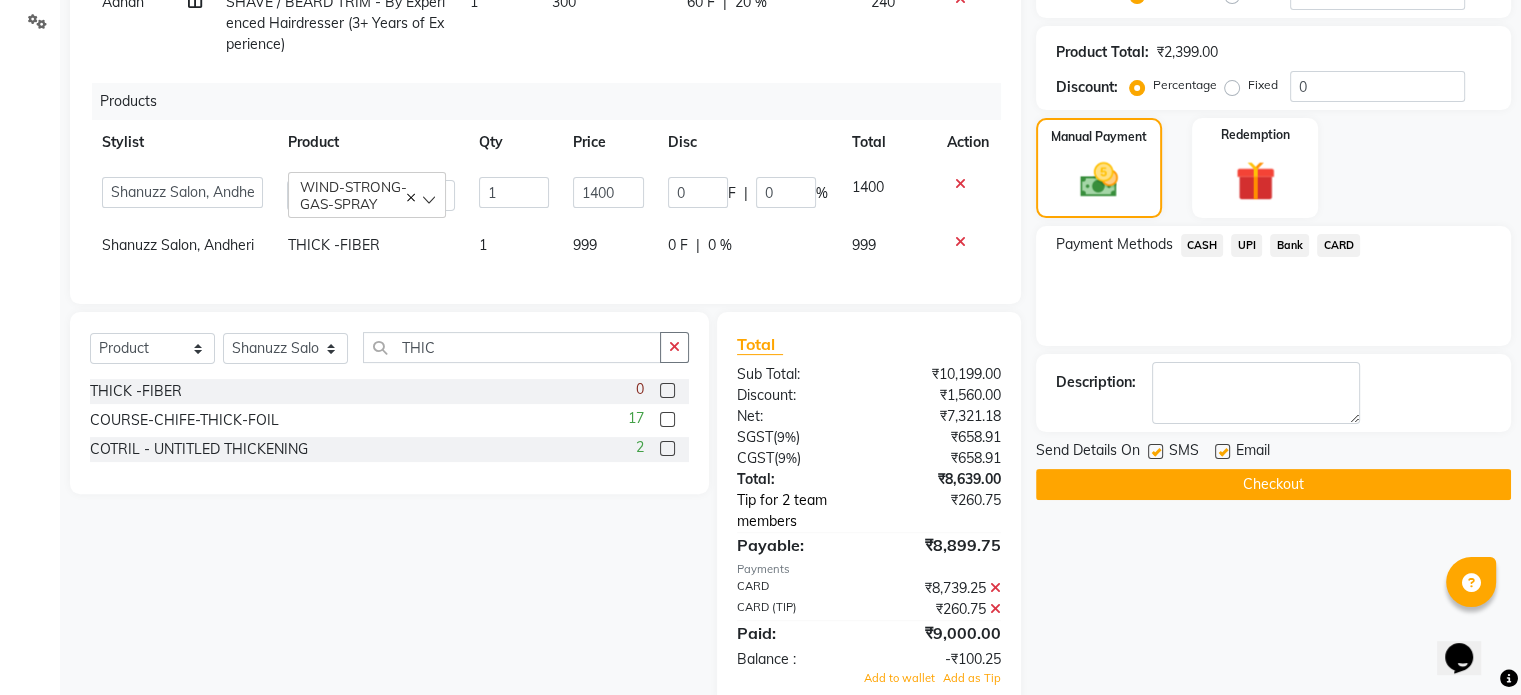 click on "Tip for 2 team members" 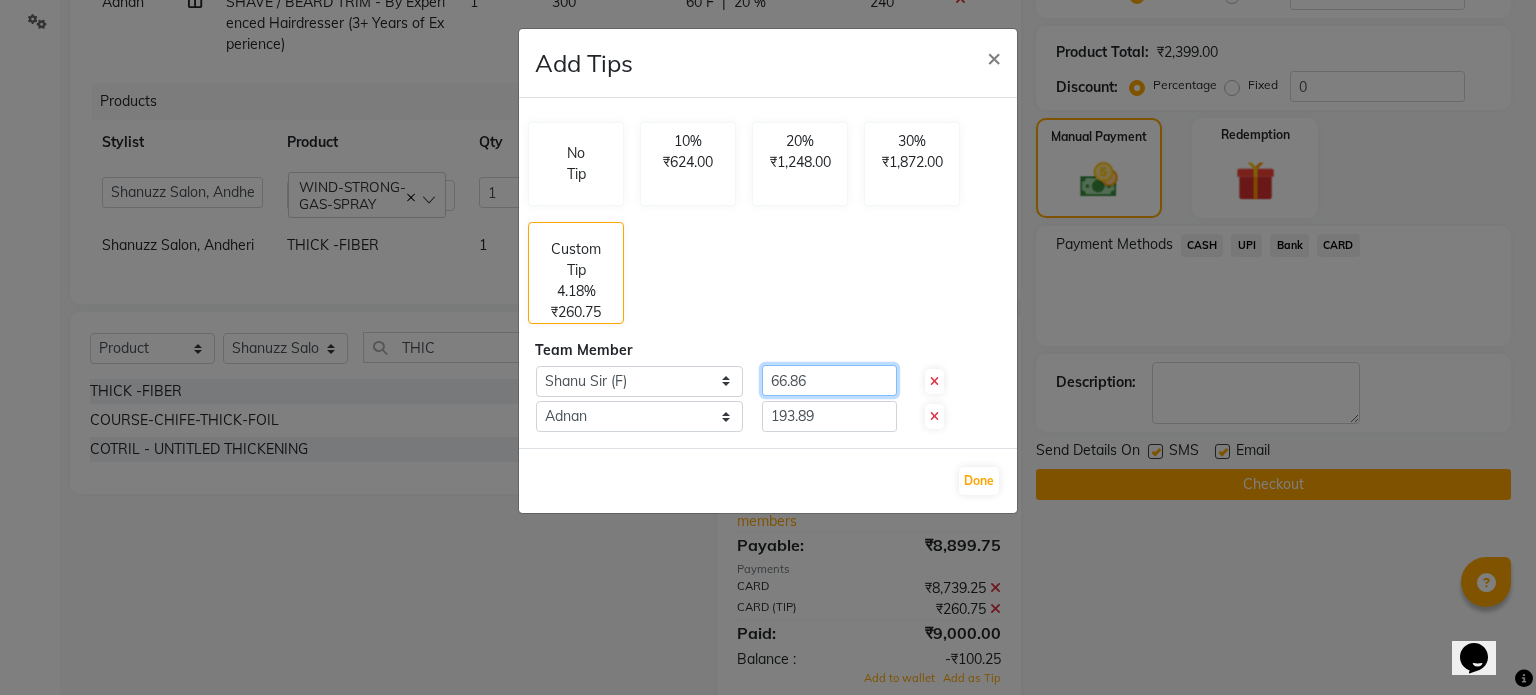 click on "66.86" 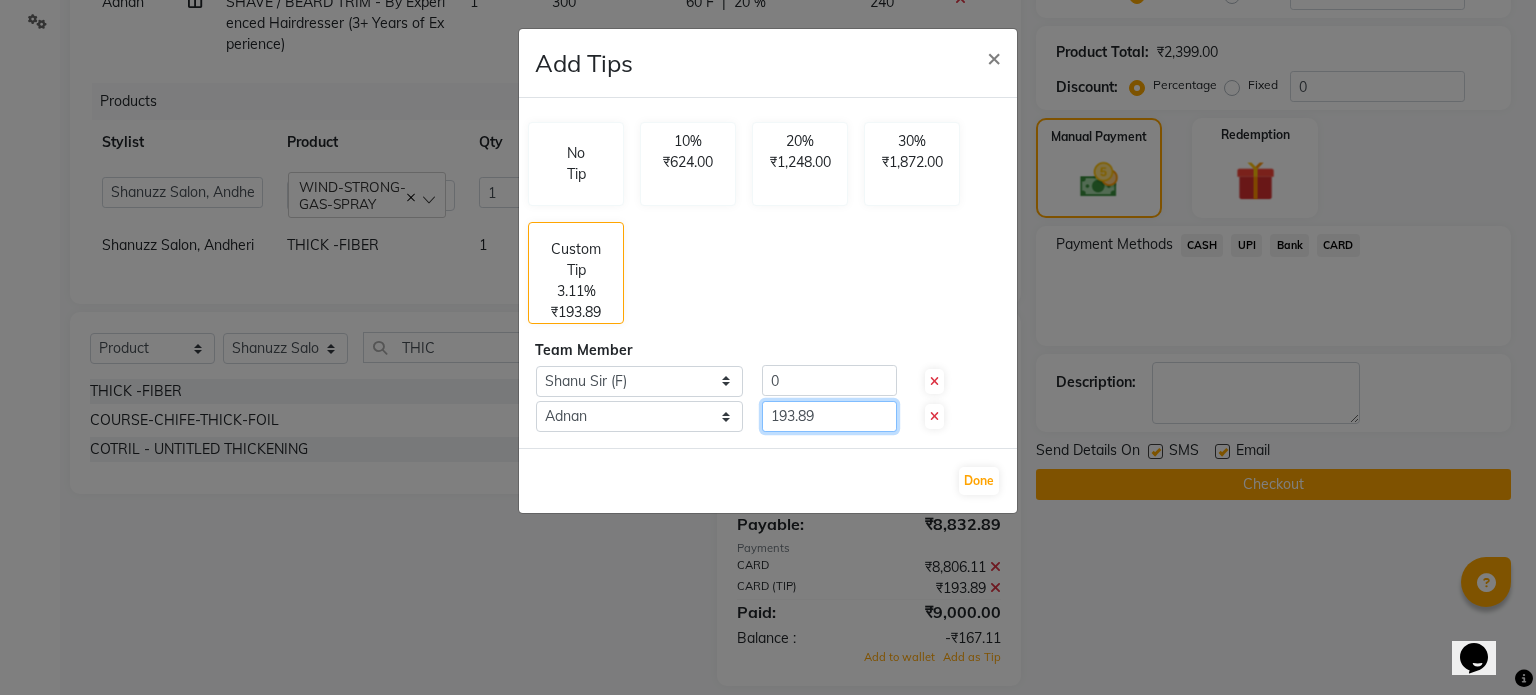 click on "193.89" 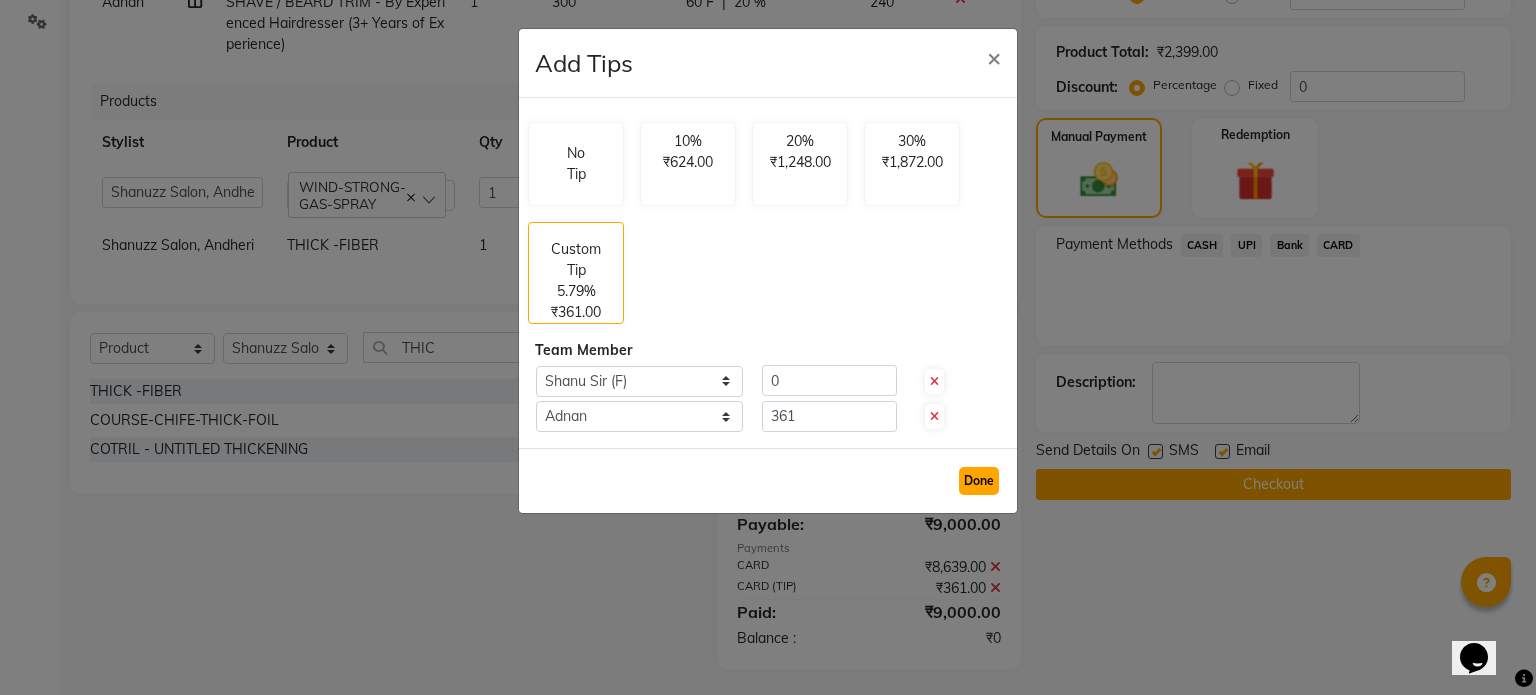 click on "Done" 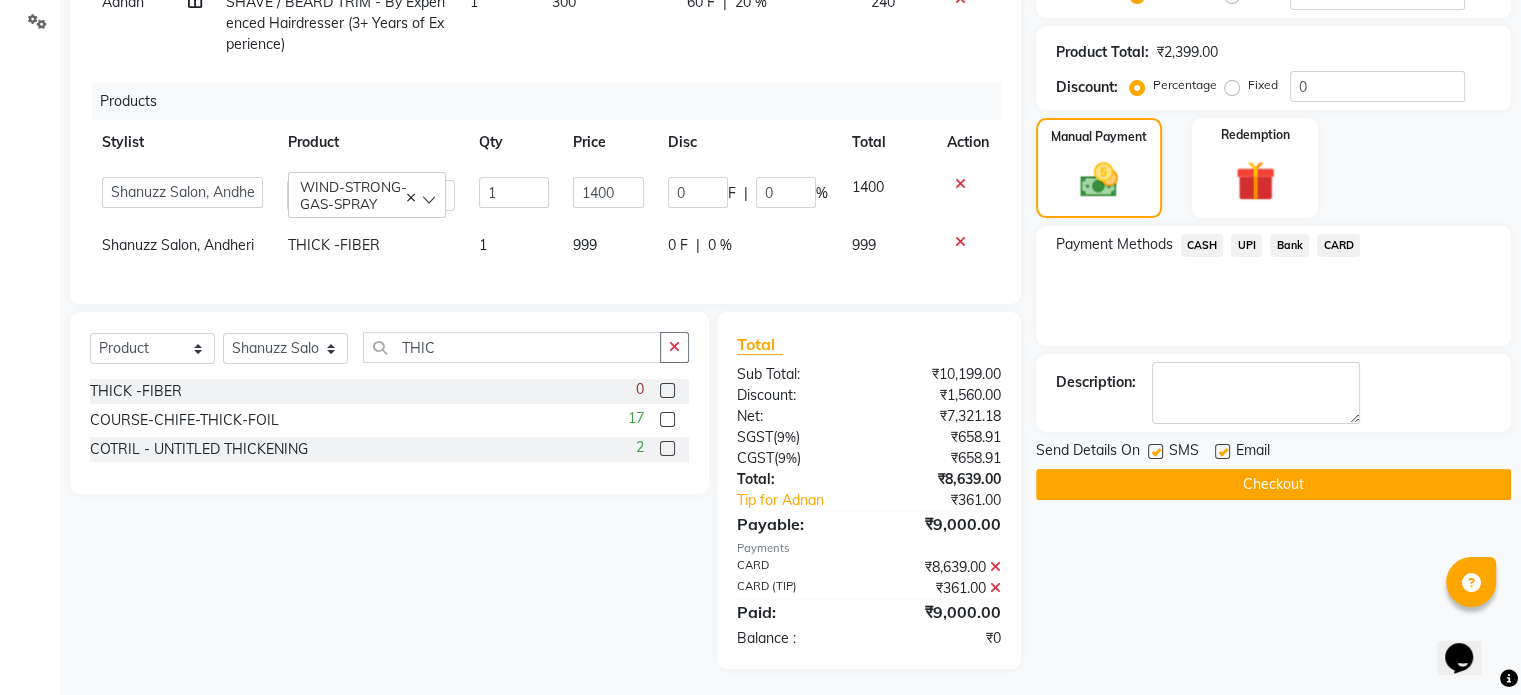 click 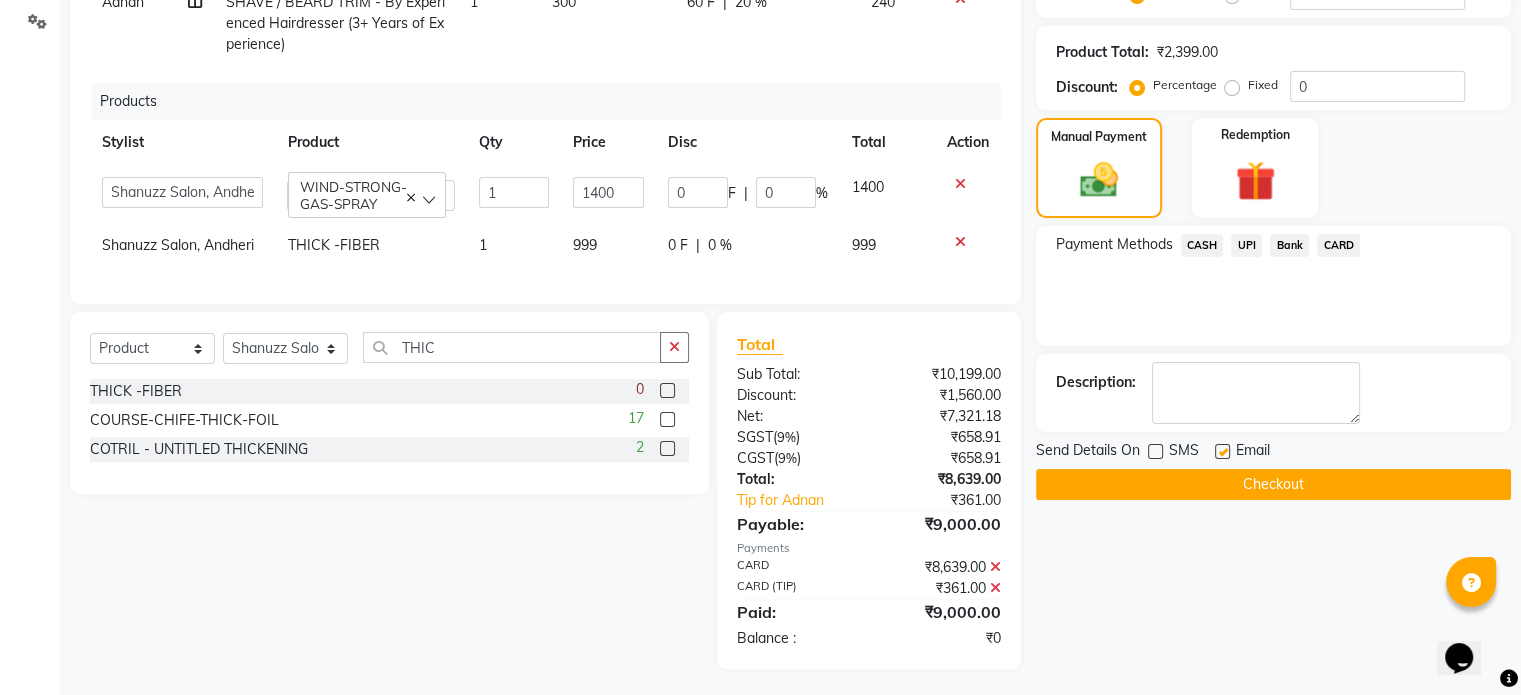 click on "Checkout" 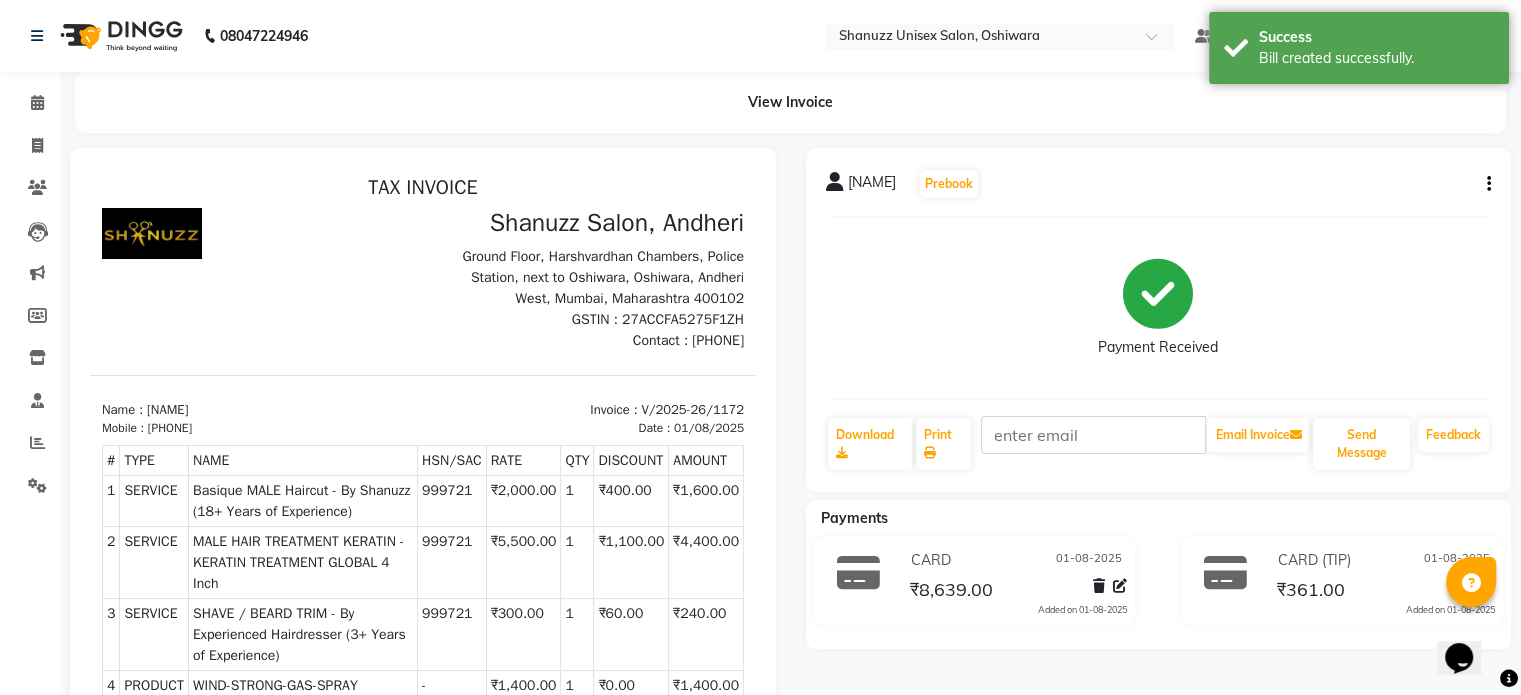 scroll, scrollTop: 0, scrollLeft: 0, axis: both 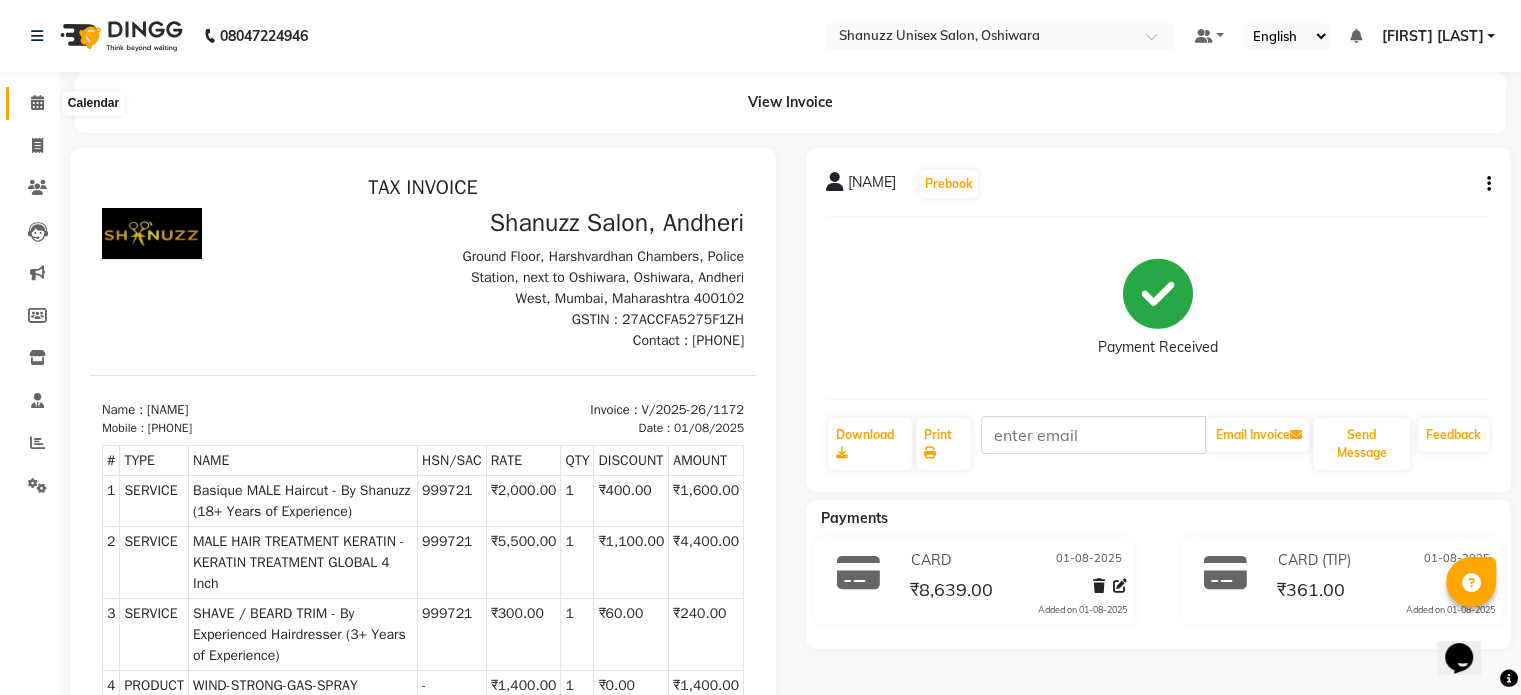 click 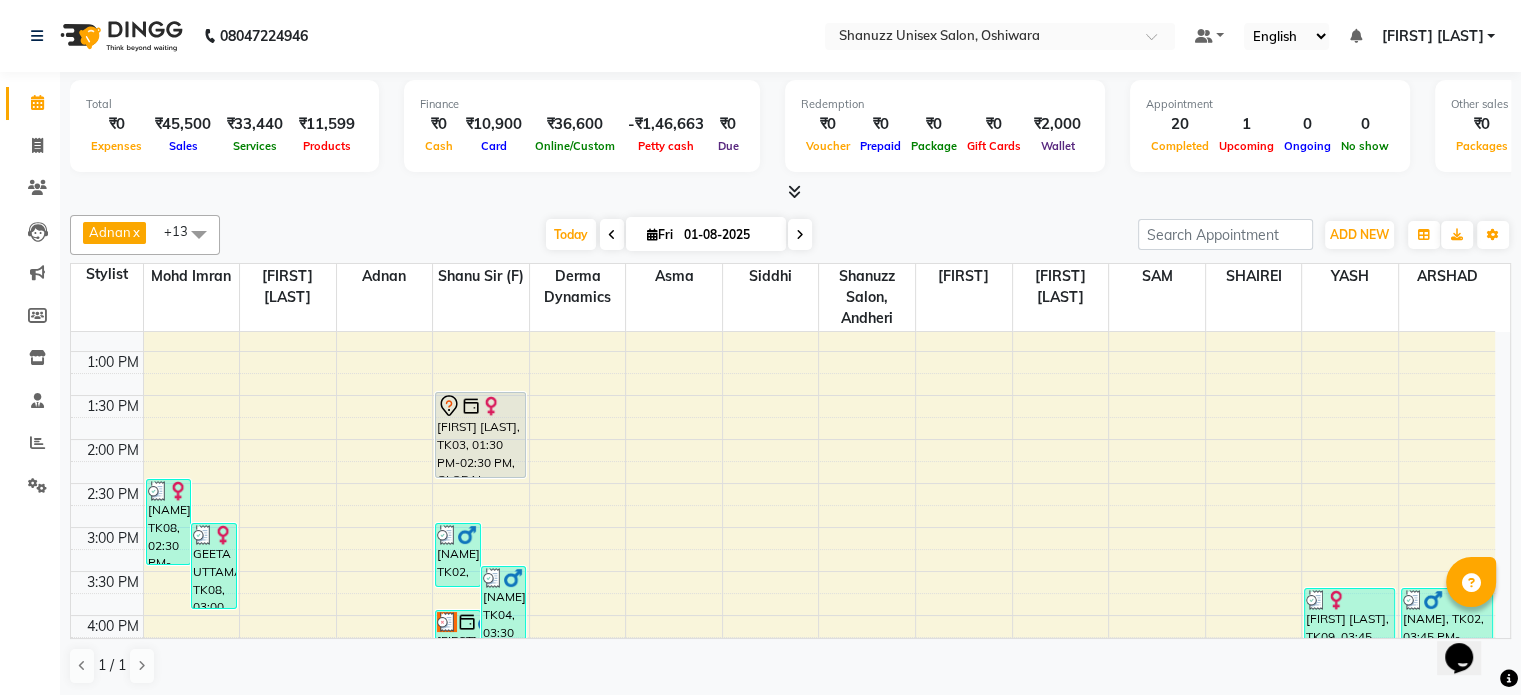 scroll, scrollTop: 332, scrollLeft: 0, axis: vertical 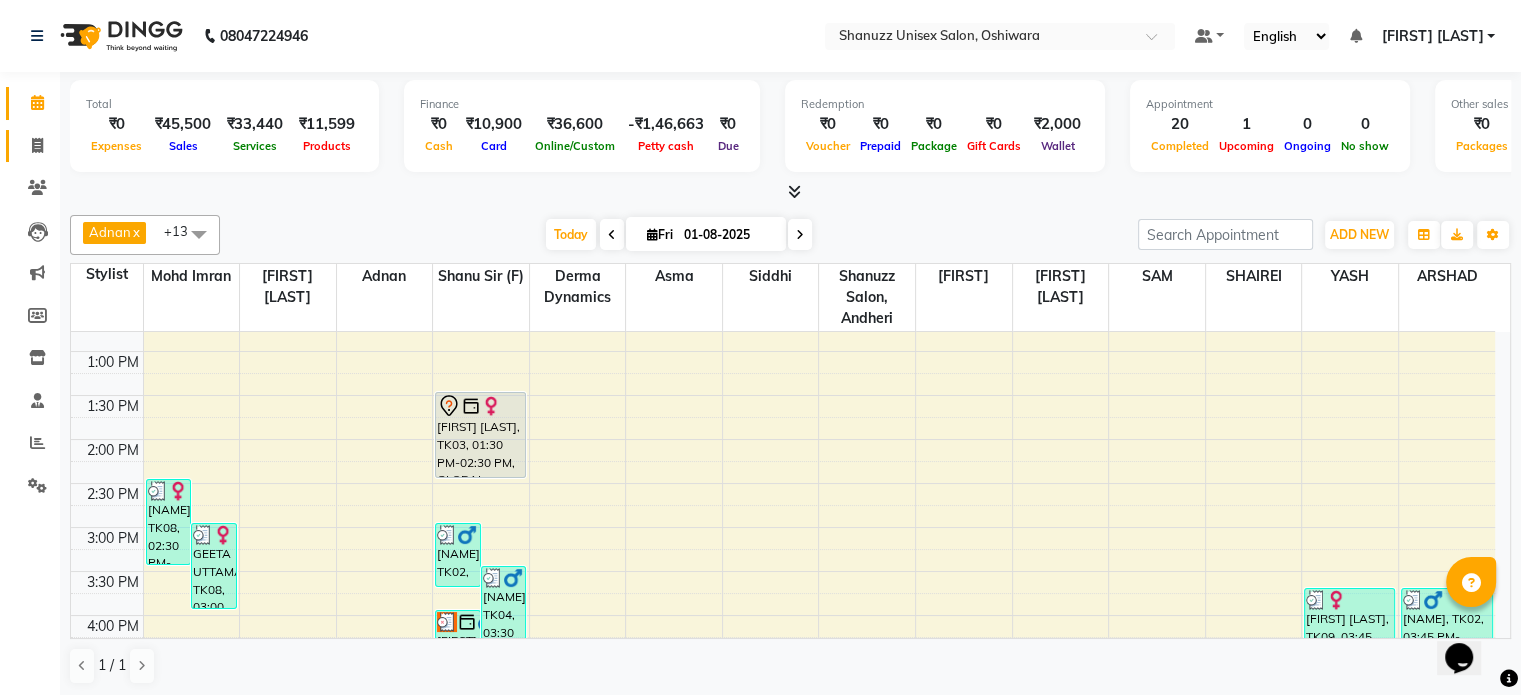 click on "Invoice" 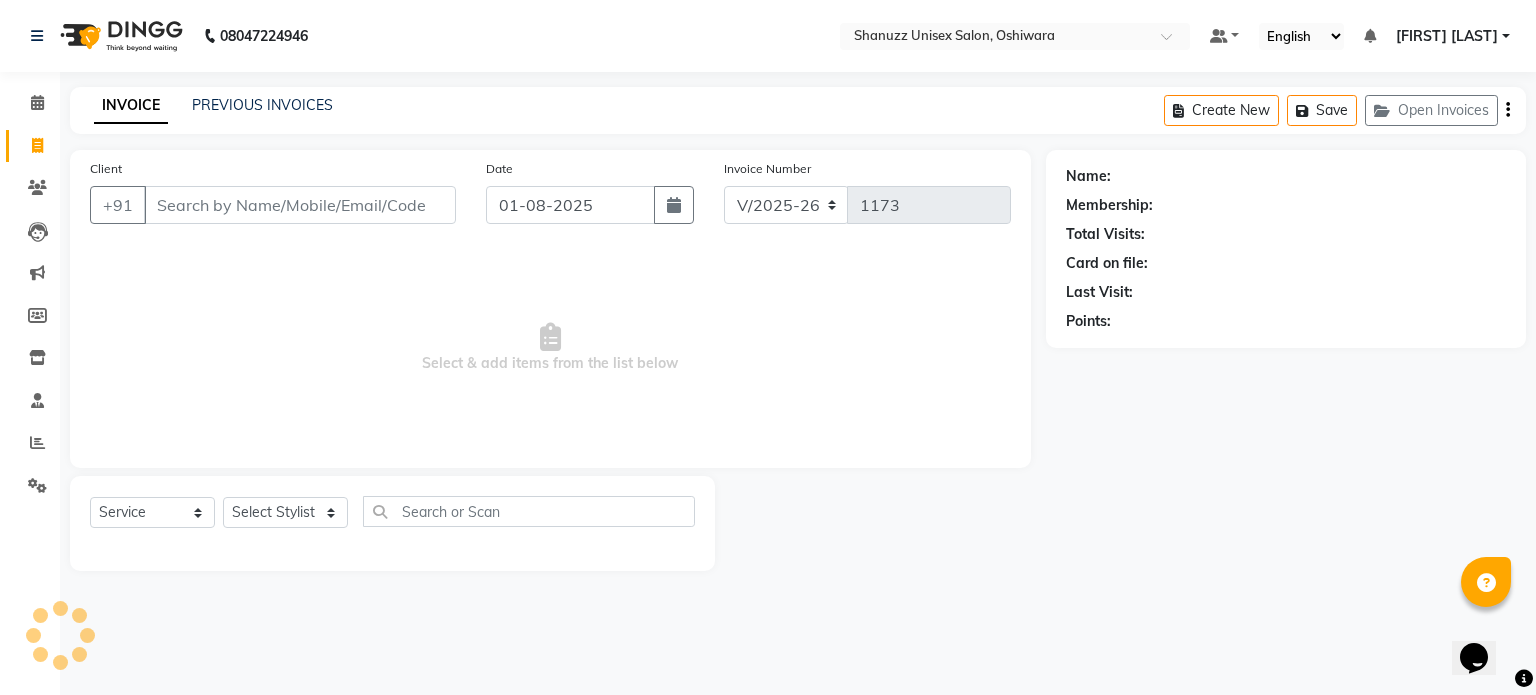 click on "PREVIOUS INVOICES" 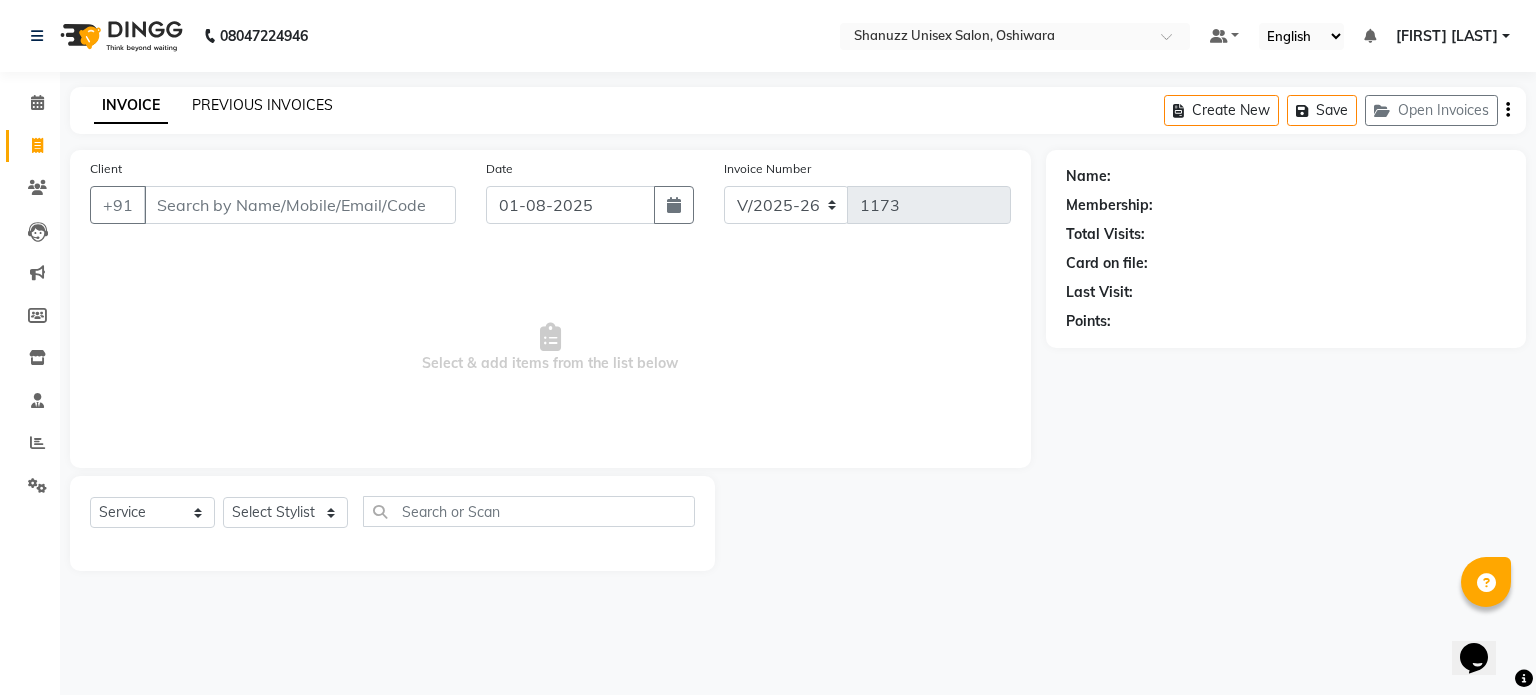 click on "PREVIOUS INVOICES" 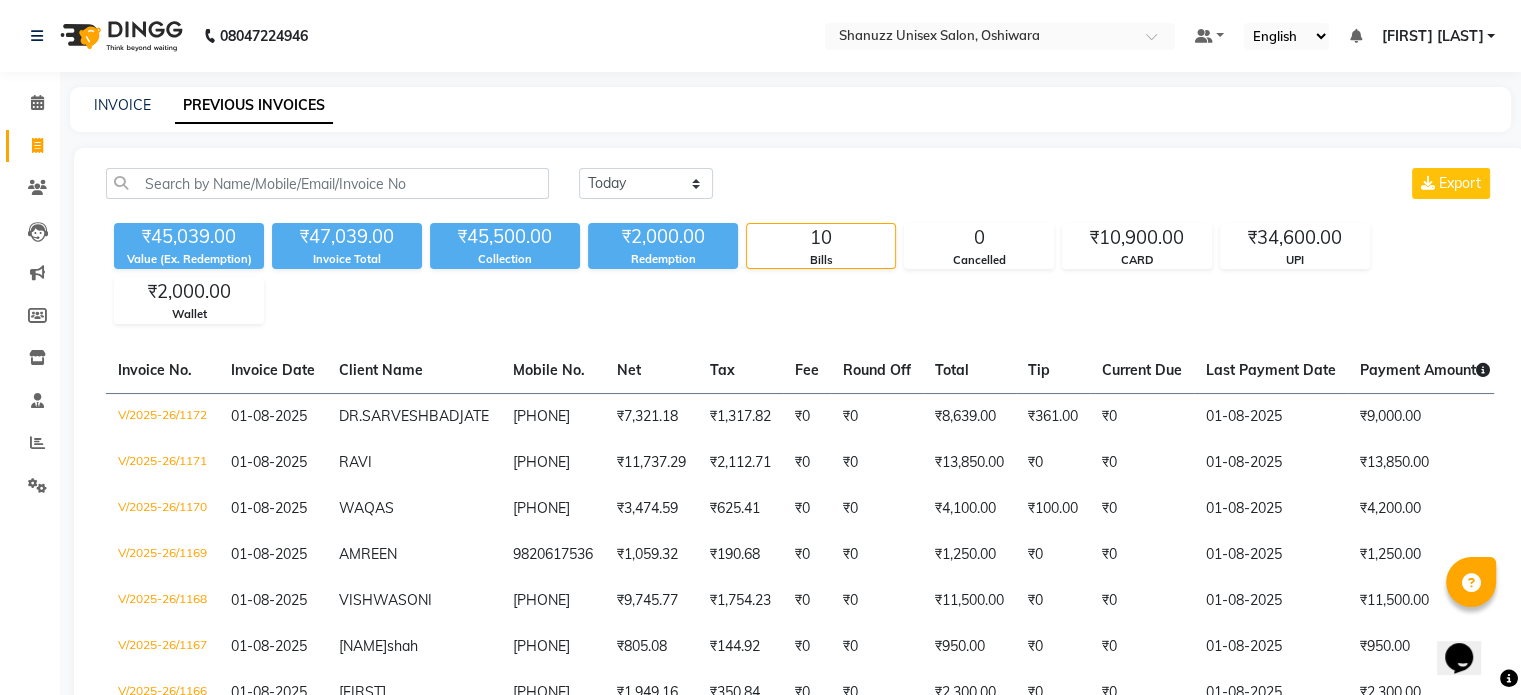 scroll, scrollTop: 310, scrollLeft: 0, axis: vertical 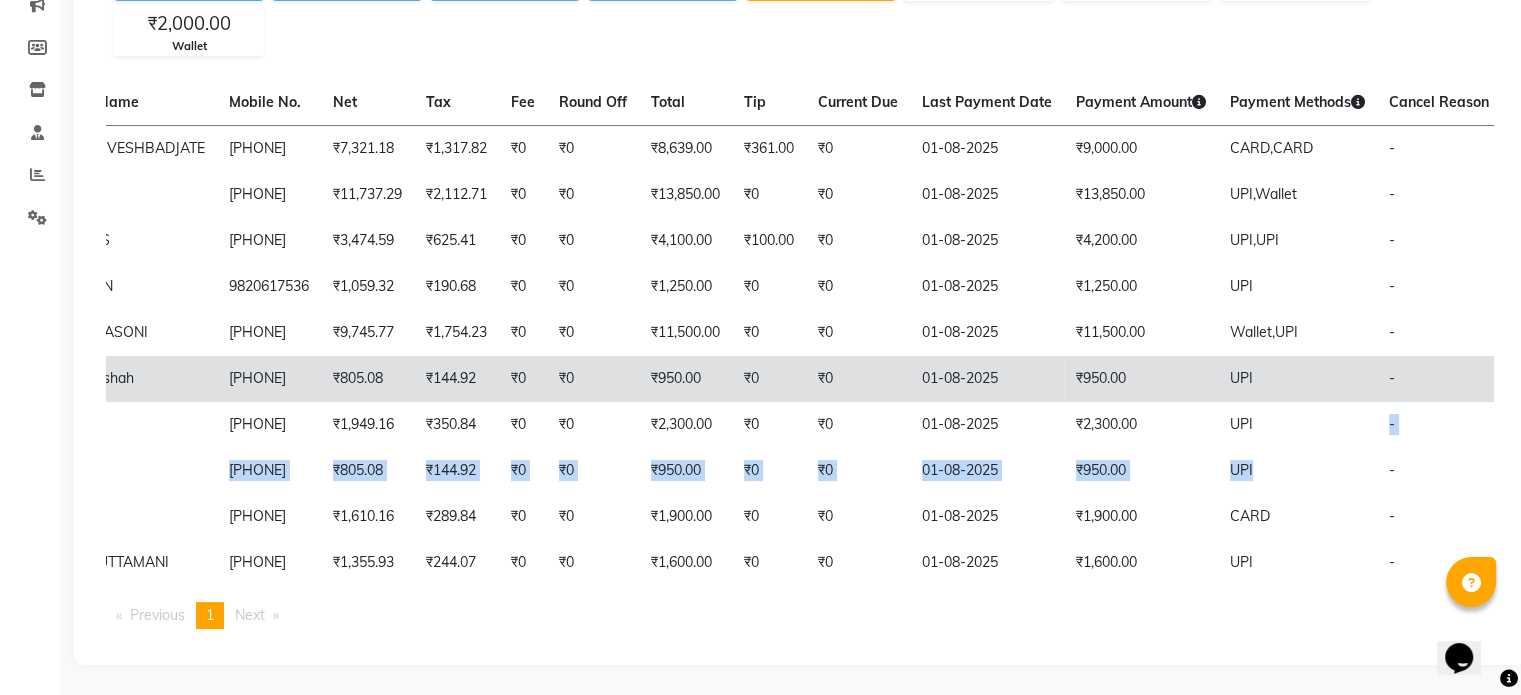 drag, startPoint x: 1256, startPoint y: 433, endPoint x: 1256, endPoint y: 371, distance: 62 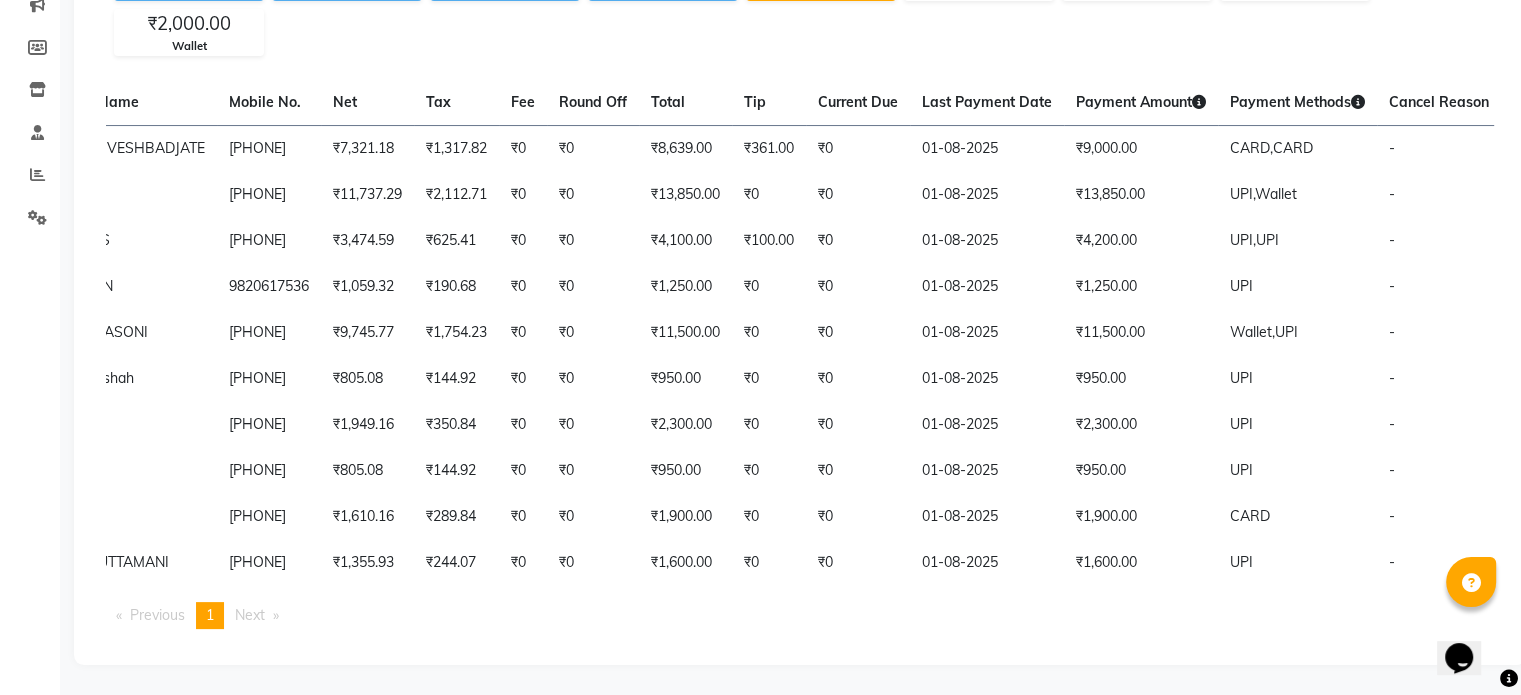 click on "Invoice No.   Invoice Date   Client Name   Mobile No.   Net   Tax   Fee   Round Off   Total   Tip   Current Due   Last Payment Date   Payment Amount   Payment Methods   Cancel Reason   Status   V/2025-26/1172  01-08-2025 DR.SARVESH  BADJATE 9112211770 ₹7,321.18 ₹1,317.82  ₹0  ₹0 ₹8,639.00 ₹361.00 ₹0 01-08-2025 ₹9,000.00  CARD,  CARD - PAID  V/2025-26/1171  01-08-2025 RAVI   9892058008 ₹11,737.29 ₹2,112.71  ₹0  ₹0 ₹13,850.00 ₹0 ₹0 01-08-2025 ₹13,850.00  UPI,  Wallet - PAID  V/2025-26/1170  01-08-2025 WAQAS   9854454646 ₹3,474.59 ₹625.41  ₹0  ₹0 ₹4,100.00 ₹100.00 ₹0 01-08-2025 ₹4,200.00  UPI,  UPI - PAID  V/2025-26/1169  01-08-2025 AMREEN   9820617536 ₹1,059.32 ₹190.68  ₹0  ₹0 ₹1,250.00 ₹0 ₹0 01-08-2025 ₹1,250.00  UPI - PAID  V/2025-26/1168  01-08-2025 VISHWA  SONI 7021848190 ₹9,745.77 ₹1,754.23  ₹0  ₹0 ₹11,500.00 ₹0 ₹0 01-08-2025 ₹11,500.00  Wallet,  UPI - PAID  V/2025-26/1167  01-08-2025 ajita  shah 9833914463 ₹805.08 ₹144.92" 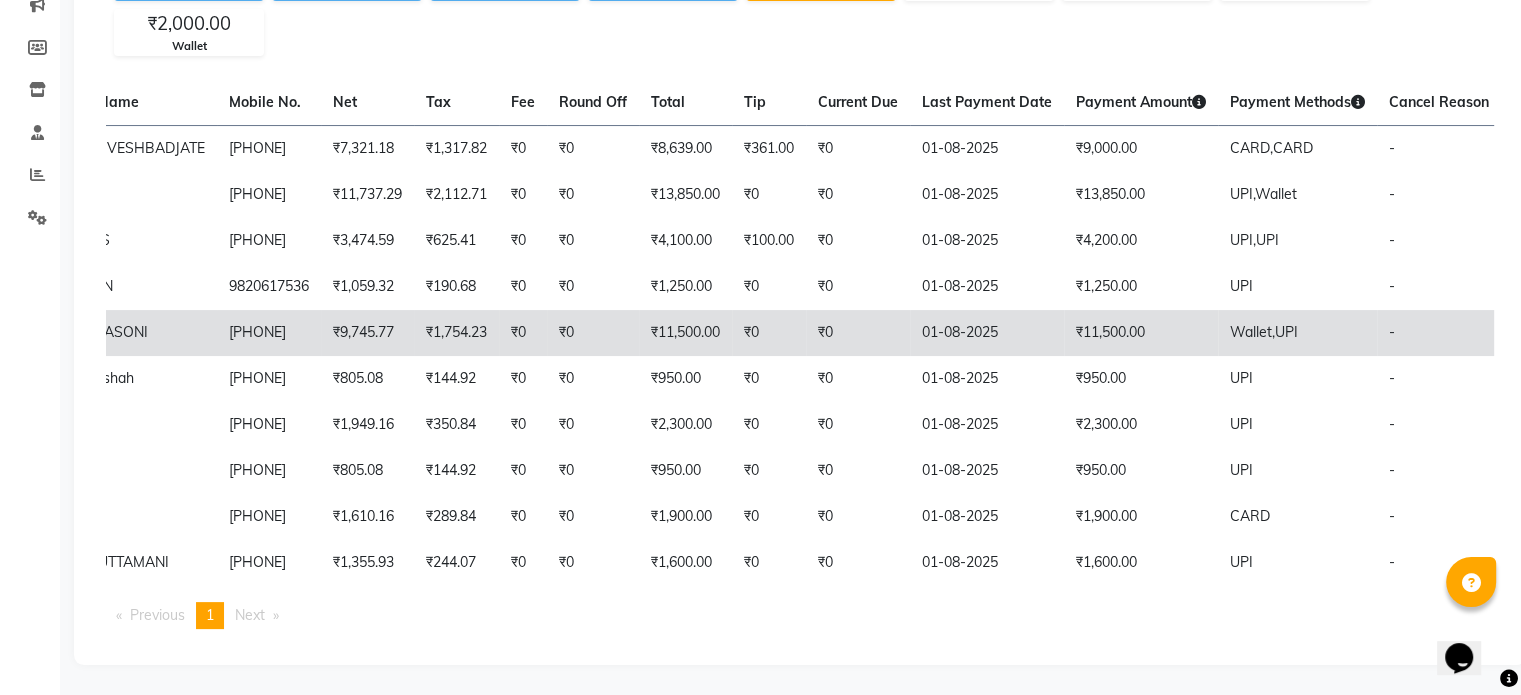 click on "Wallet,  UPI" 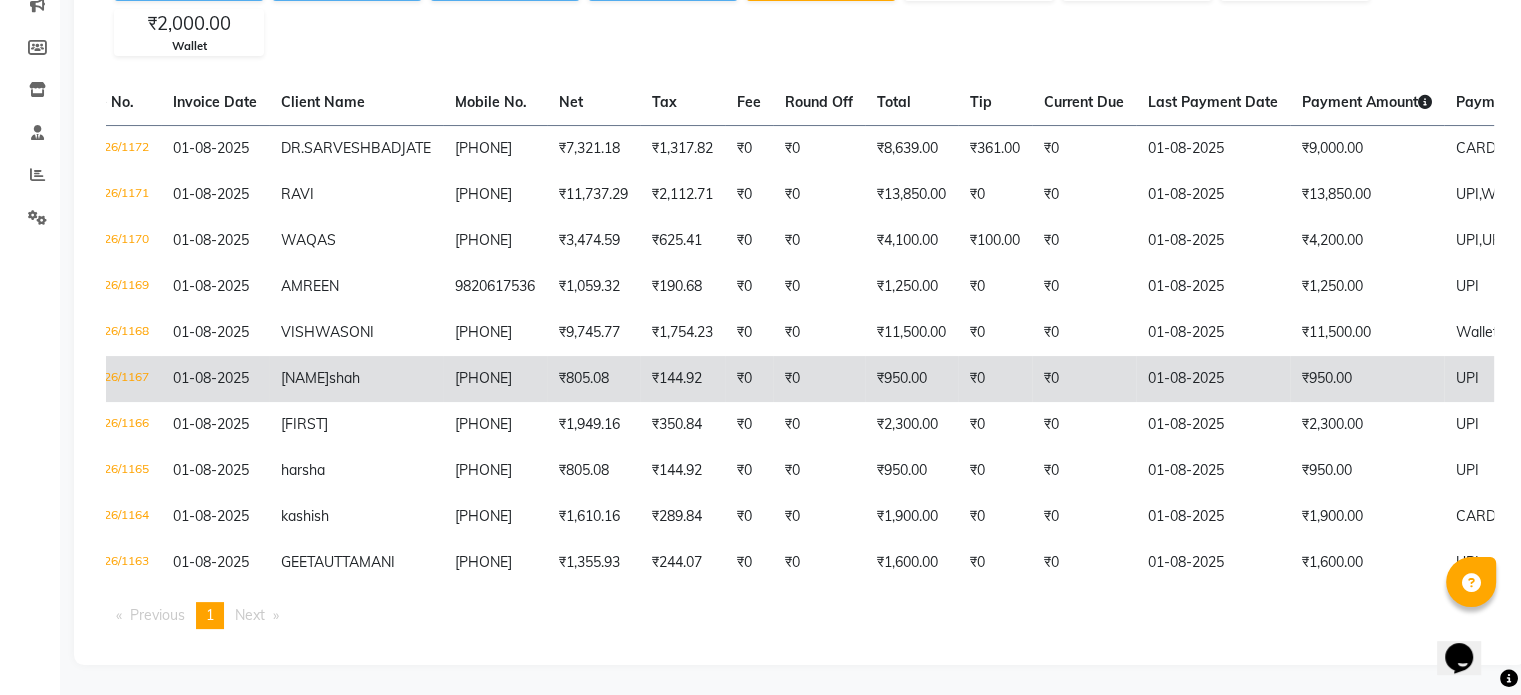 scroll, scrollTop: 0, scrollLeft: 325, axis: horizontal 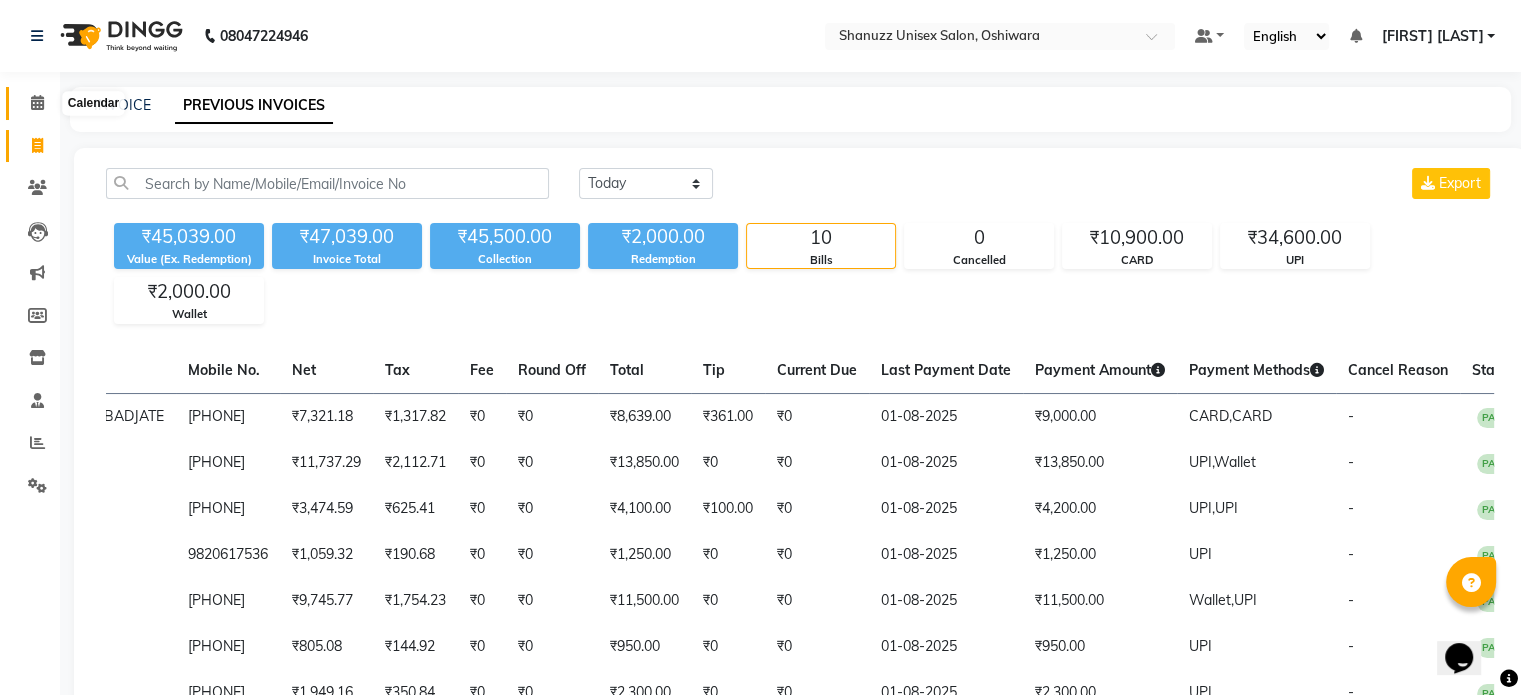 click 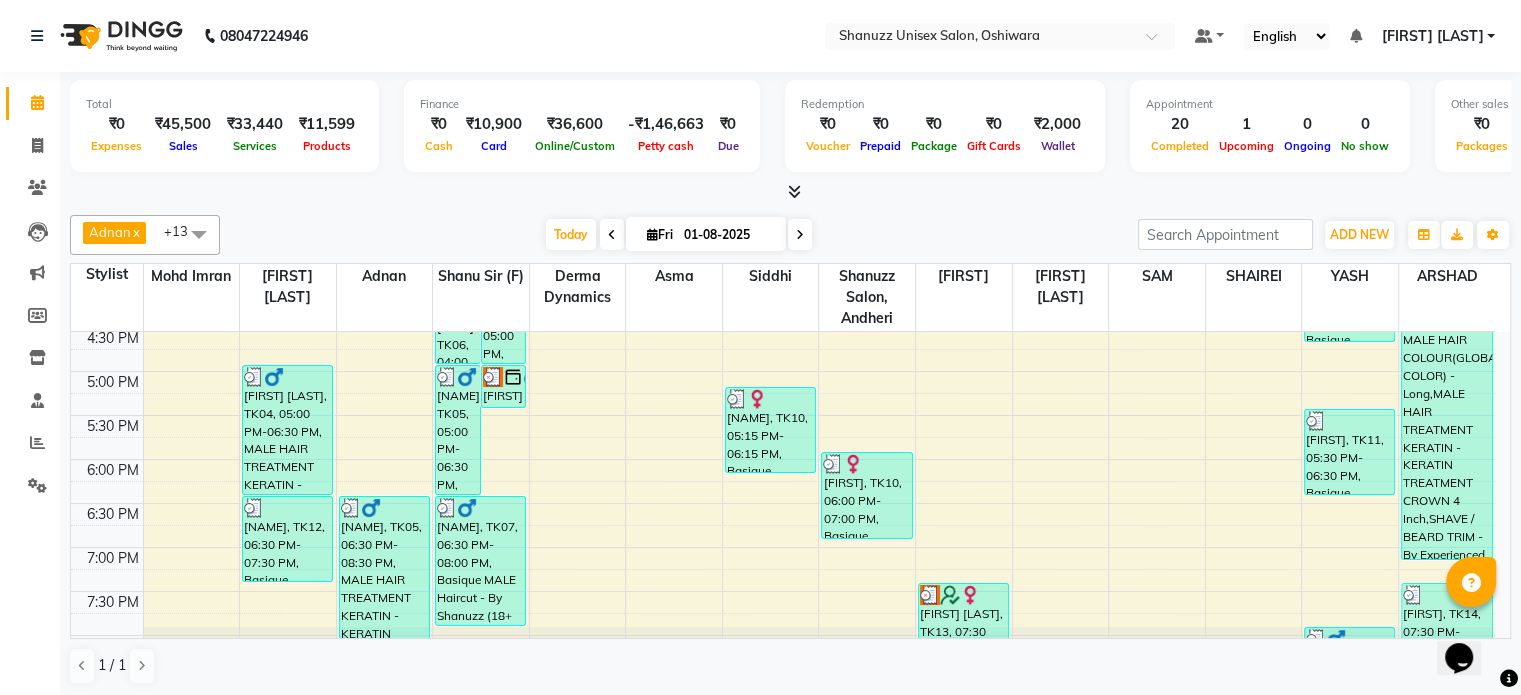 scroll, scrollTop: 667, scrollLeft: 0, axis: vertical 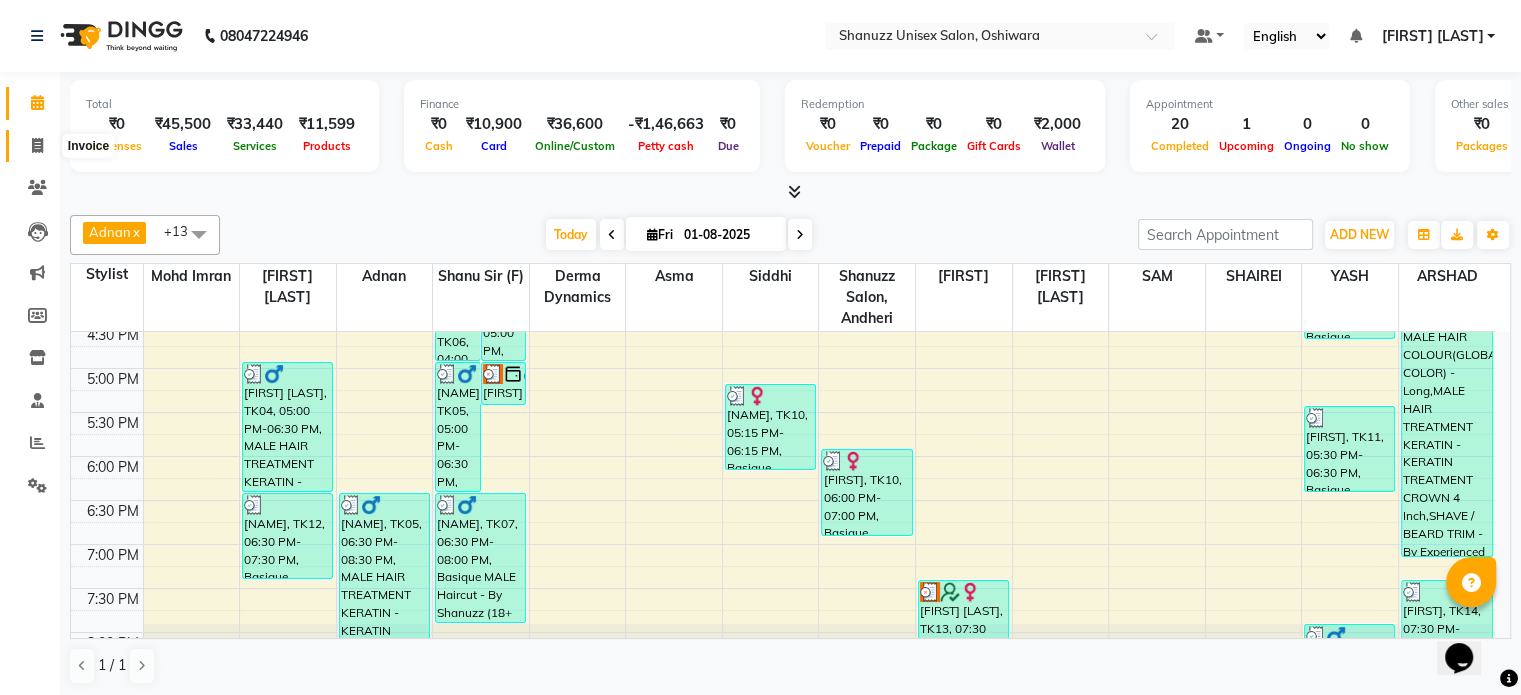 click 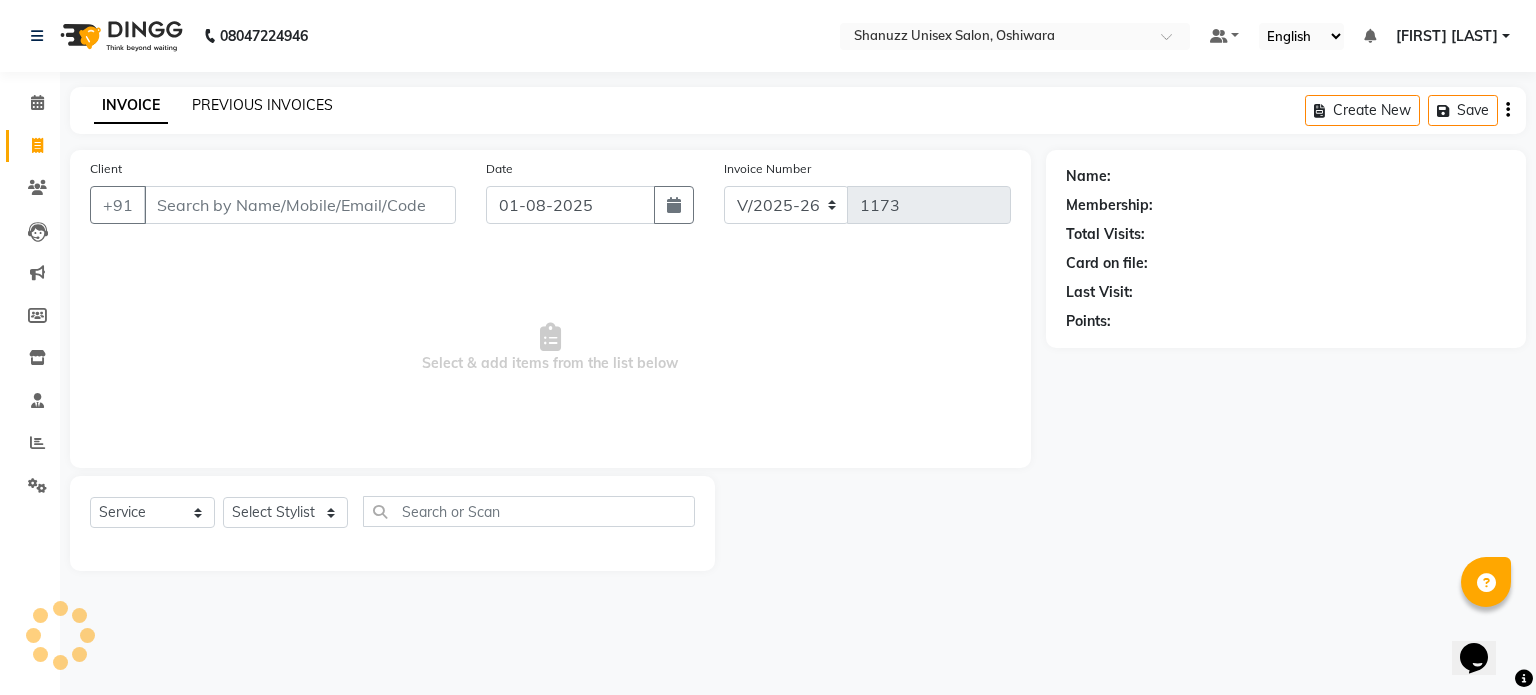 click on "PREVIOUS INVOICES" 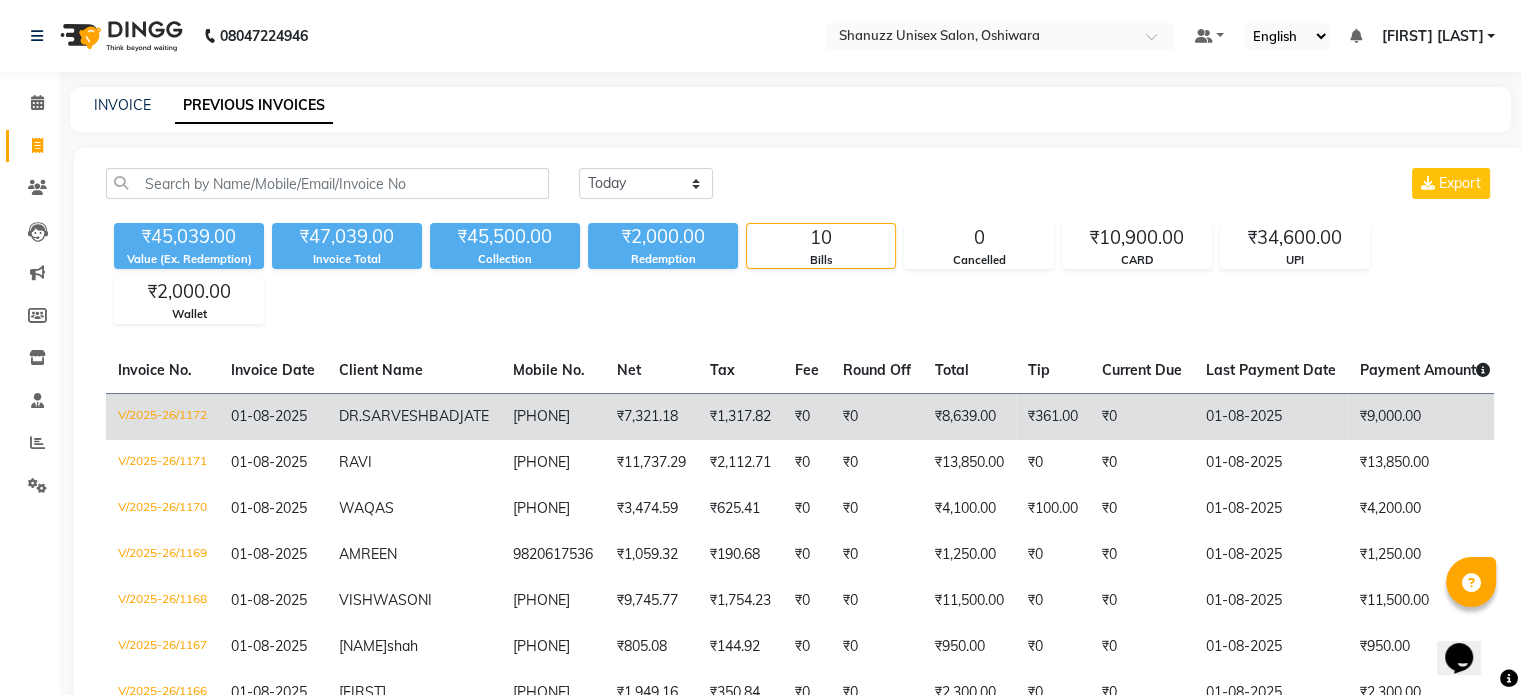 scroll, scrollTop: 124, scrollLeft: 0, axis: vertical 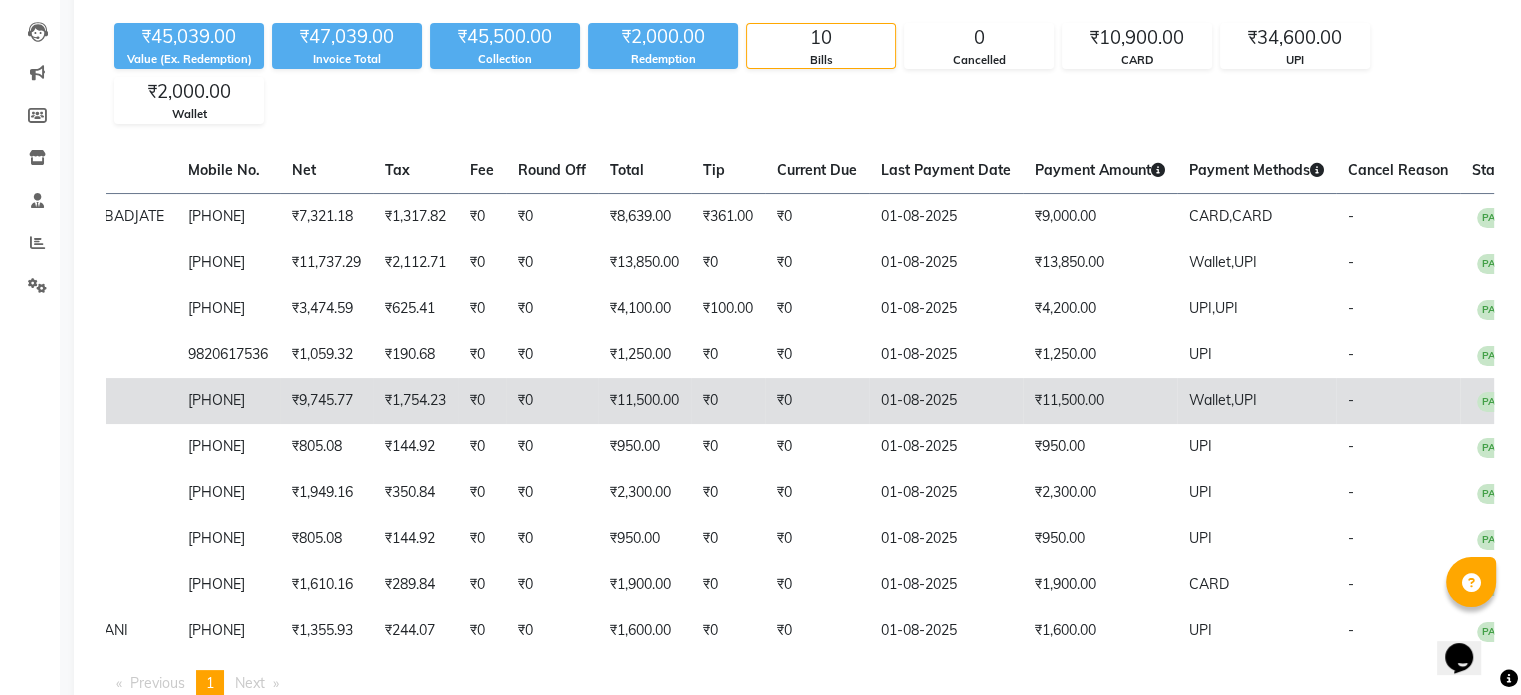 click on "01-08-2025" 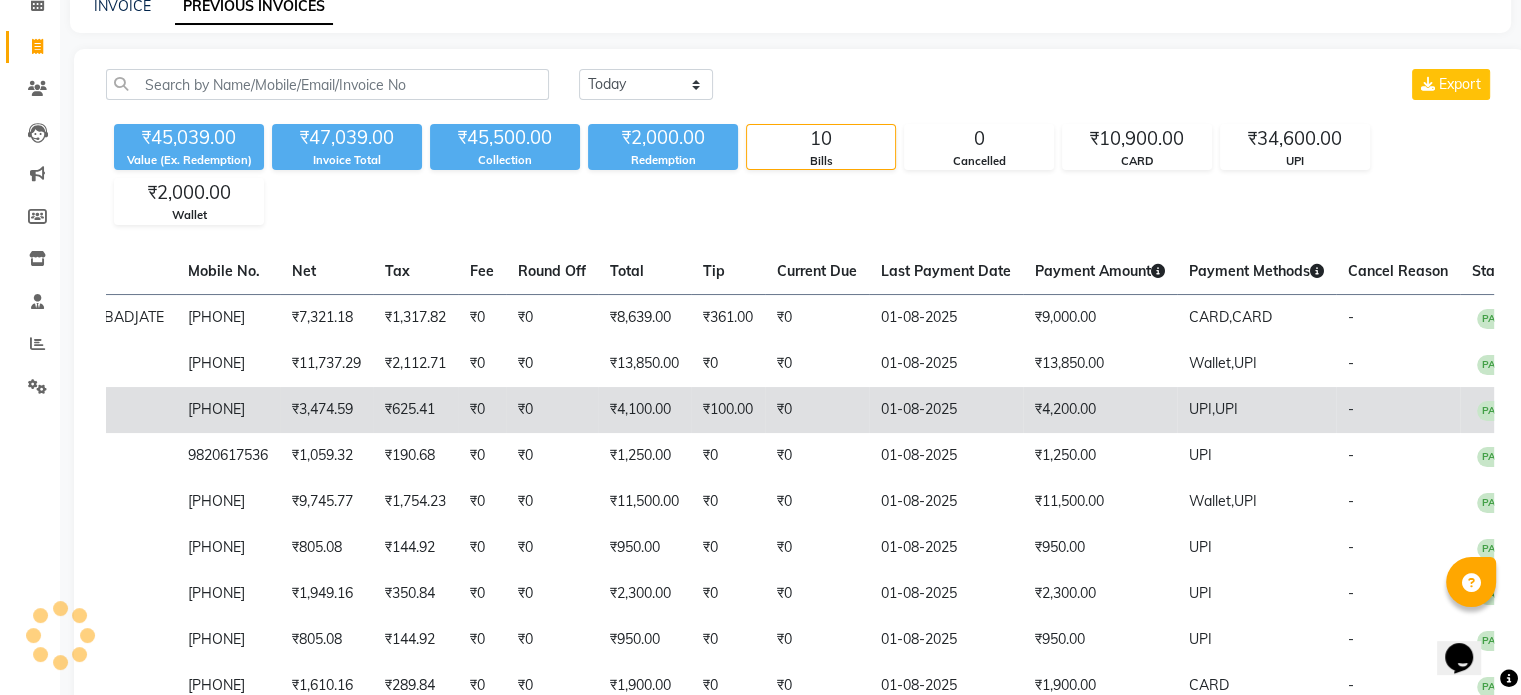 scroll, scrollTop: 0, scrollLeft: 0, axis: both 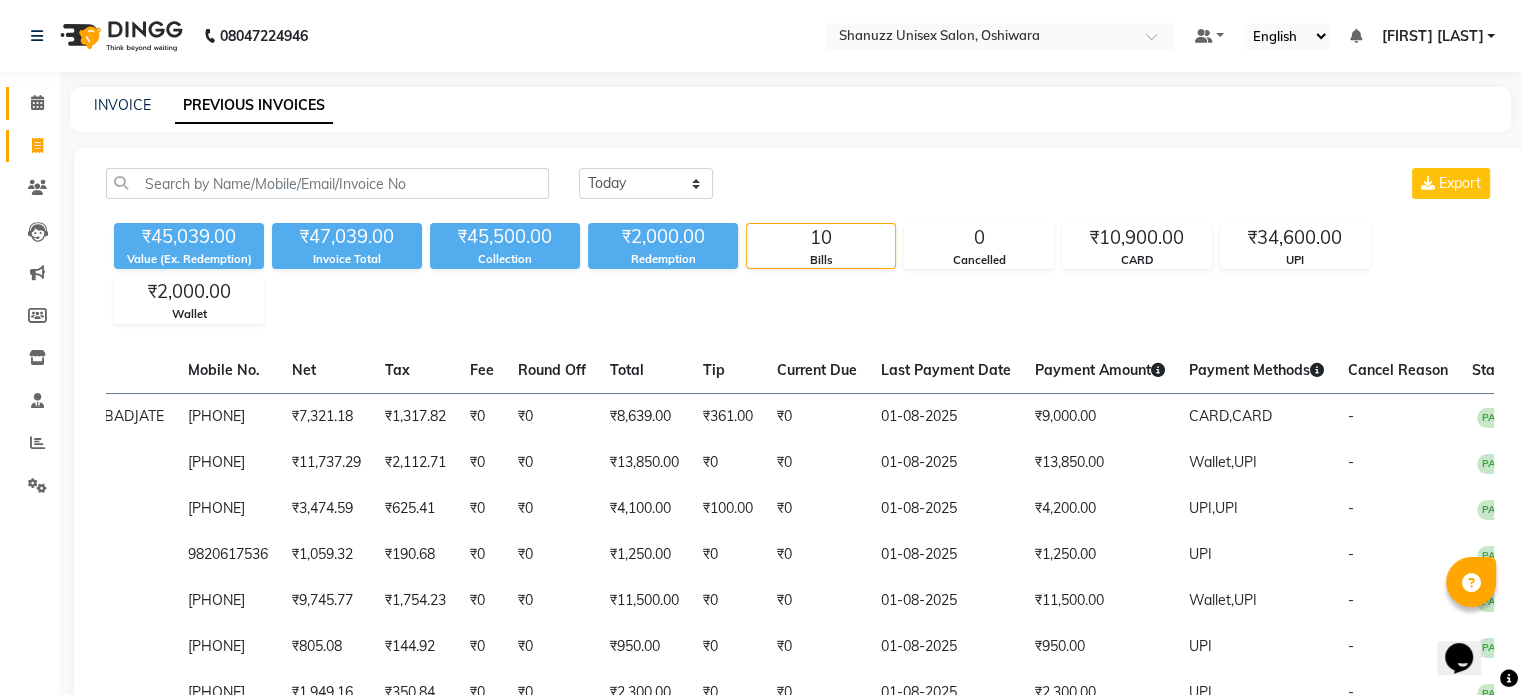 click 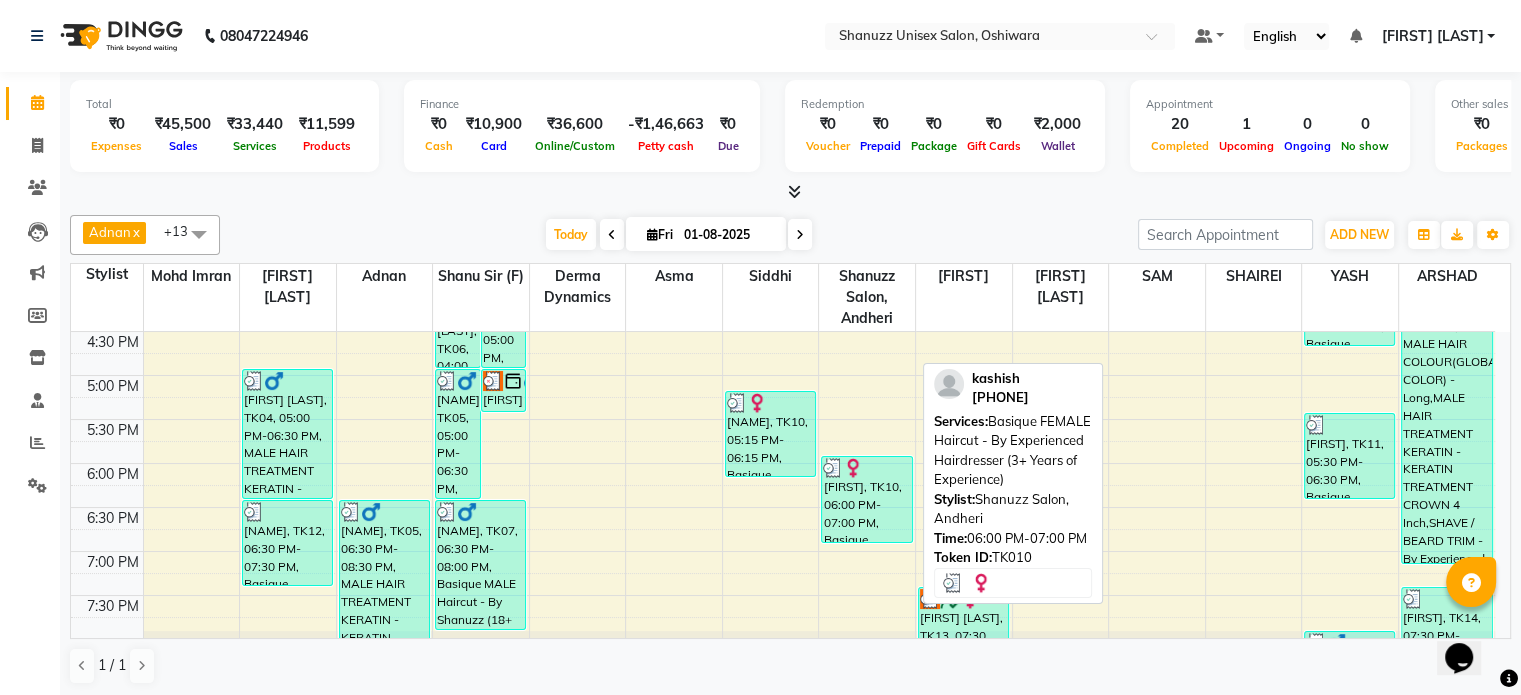 scroll, scrollTop: 740, scrollLeft: 0, axis: vertical 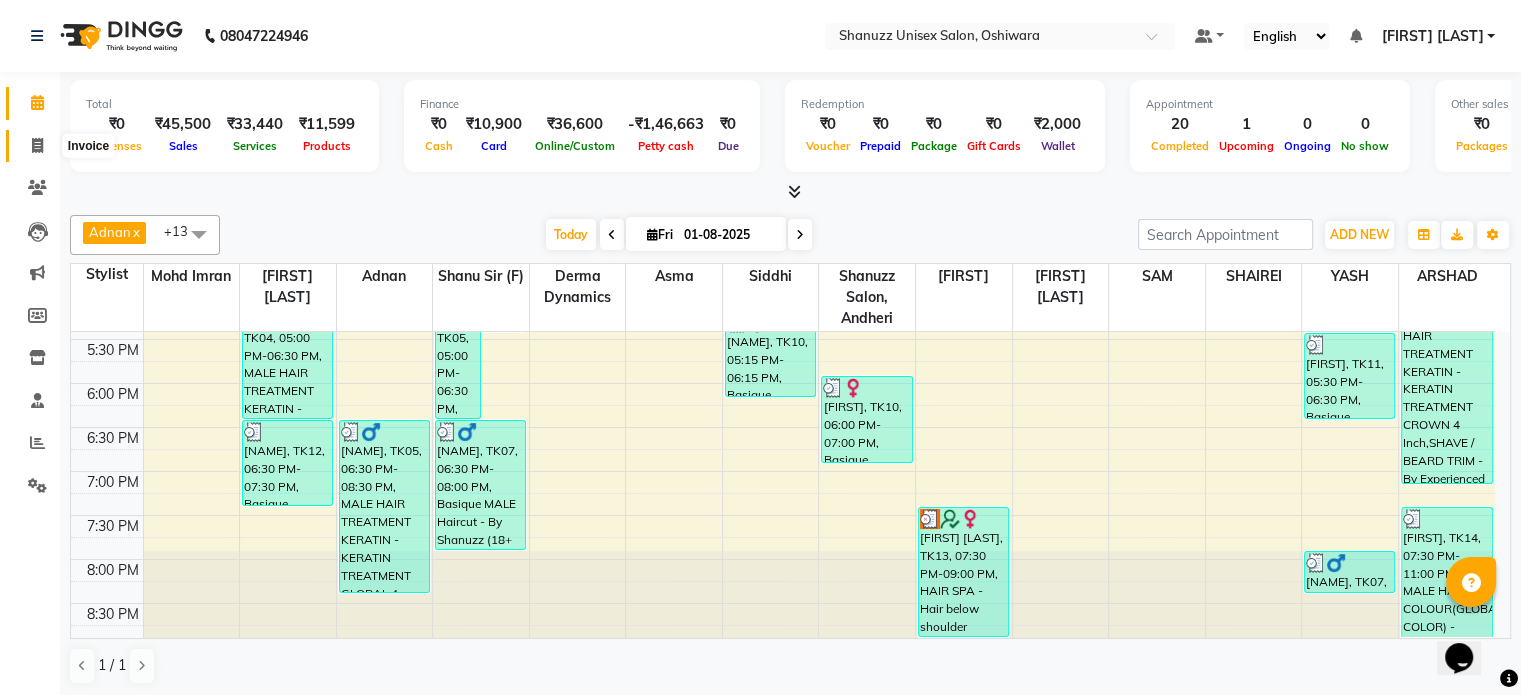 click 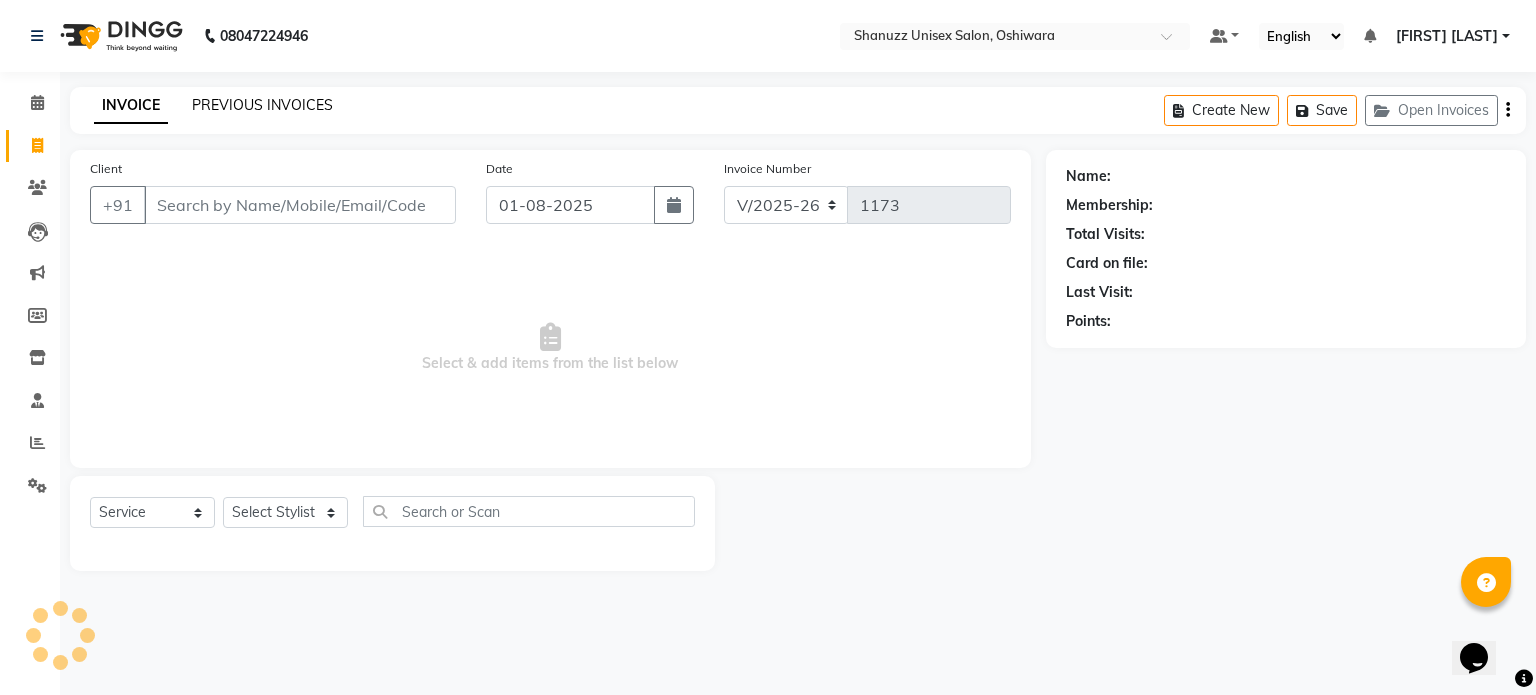 click on "PREVIOUS INVOICES" 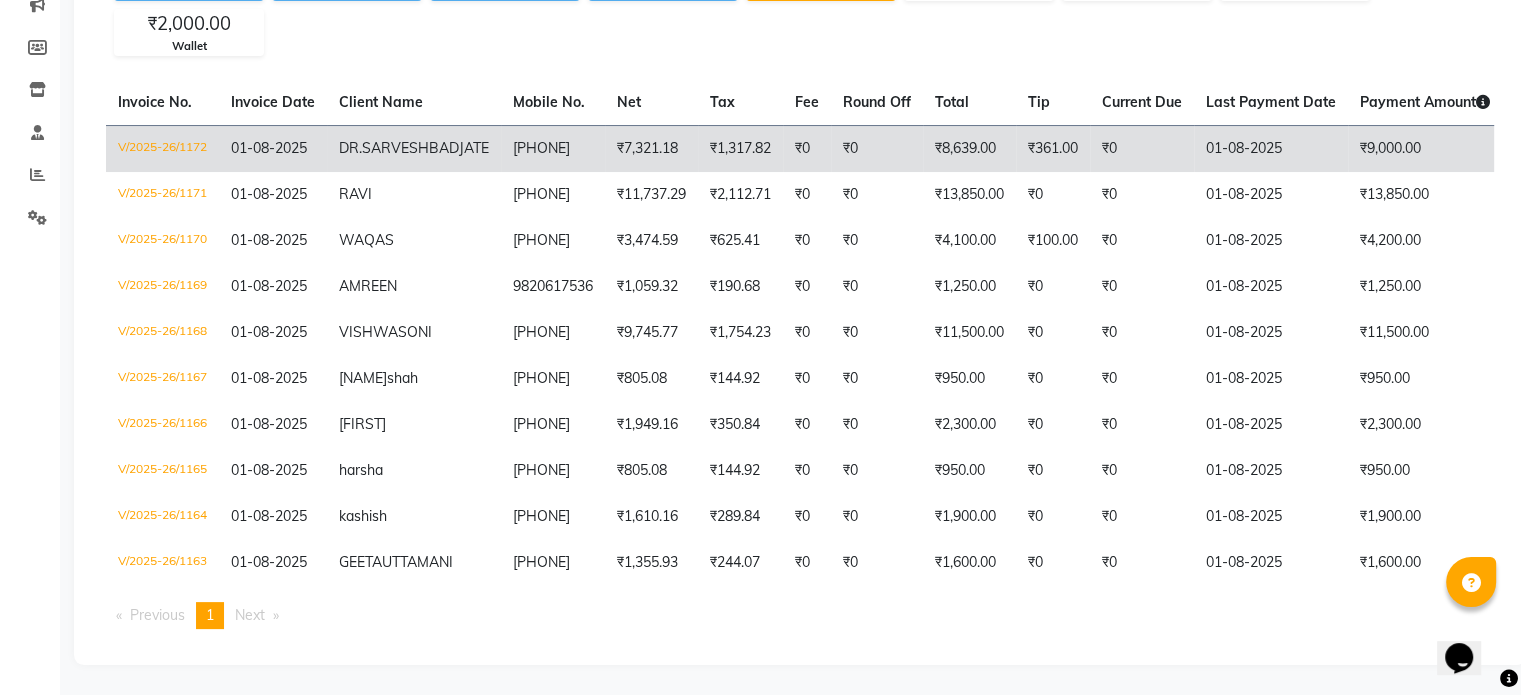 scroll, scrollTop: 0, scrollLeft: 0, axis: both 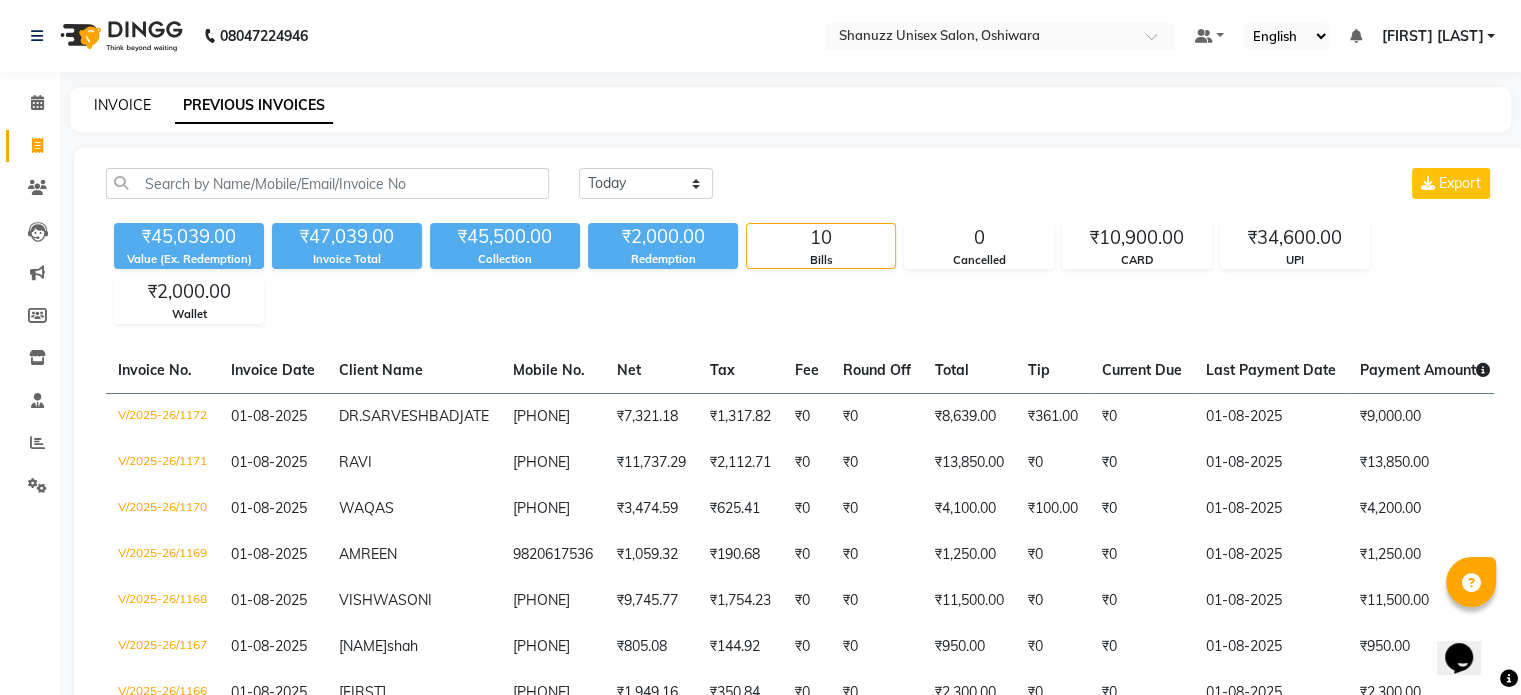 click on "INVOICE" 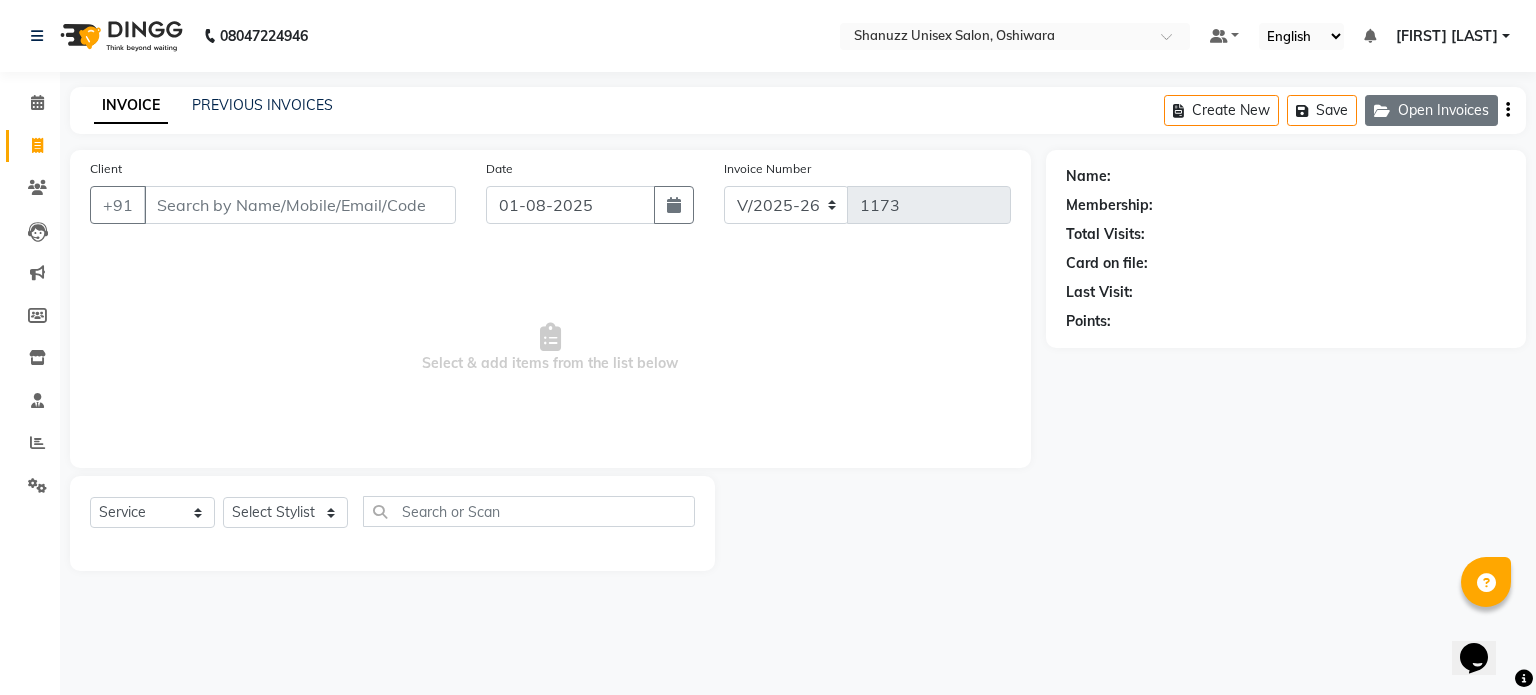 click on "Open Invoices" 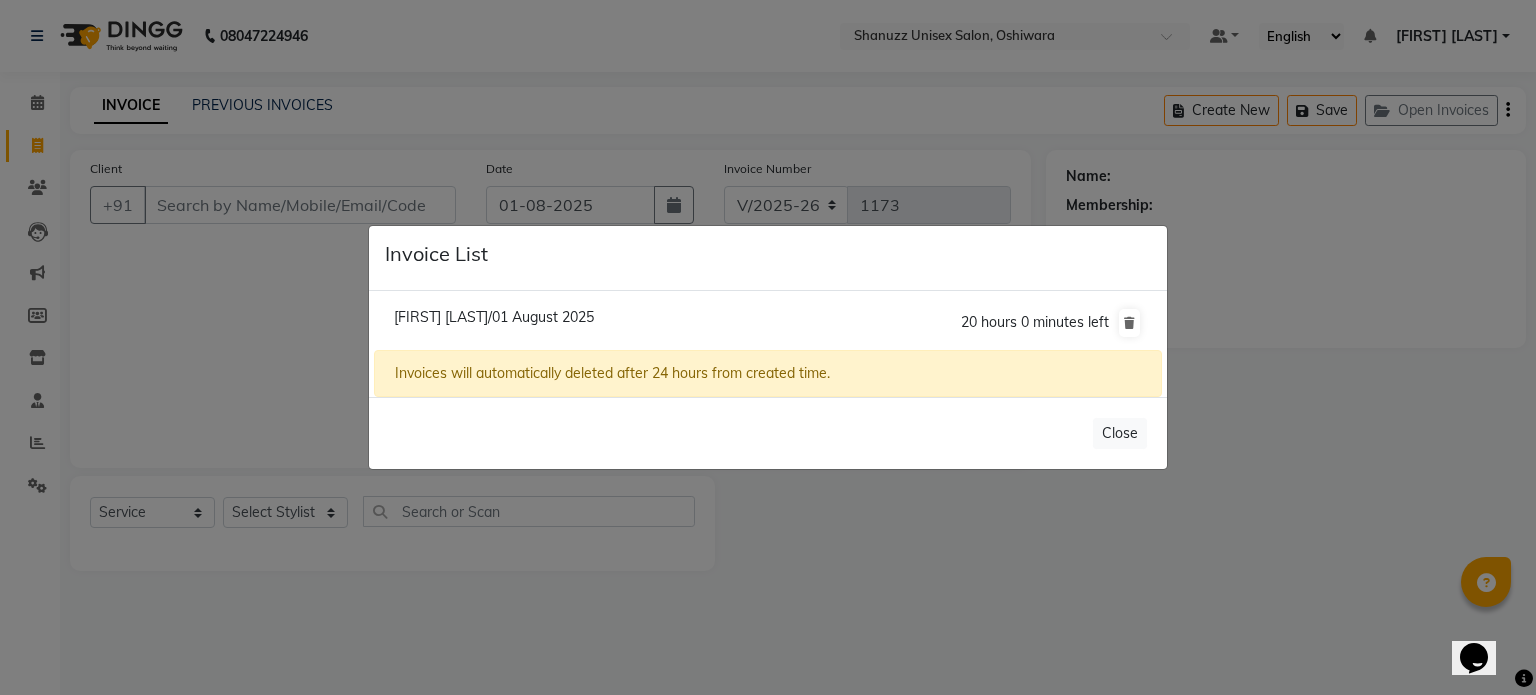 click on "Invoice List  Mubeen  Hanif Buksh/01 August 2025  20 hours 0 minutes left  Invoices will automatically deleted after 24 hours from created time.   Close" 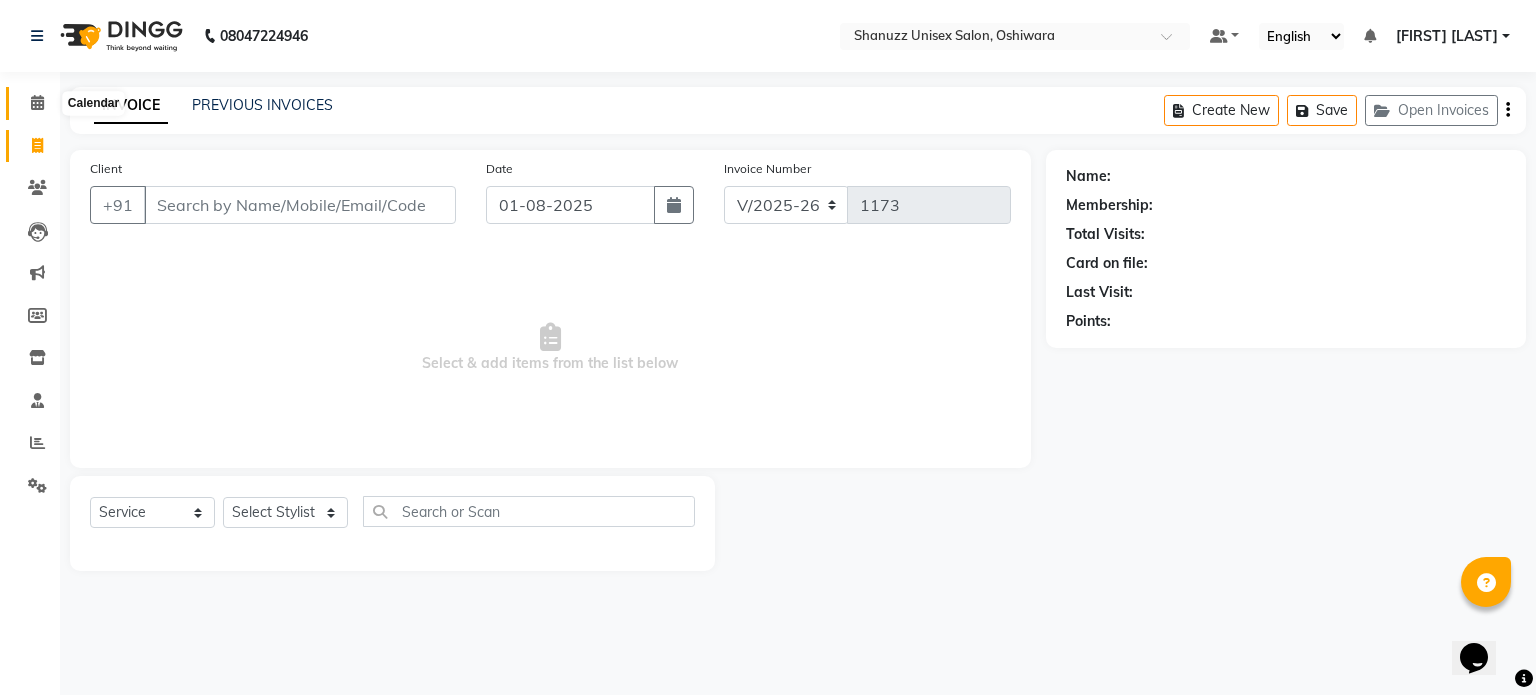 click 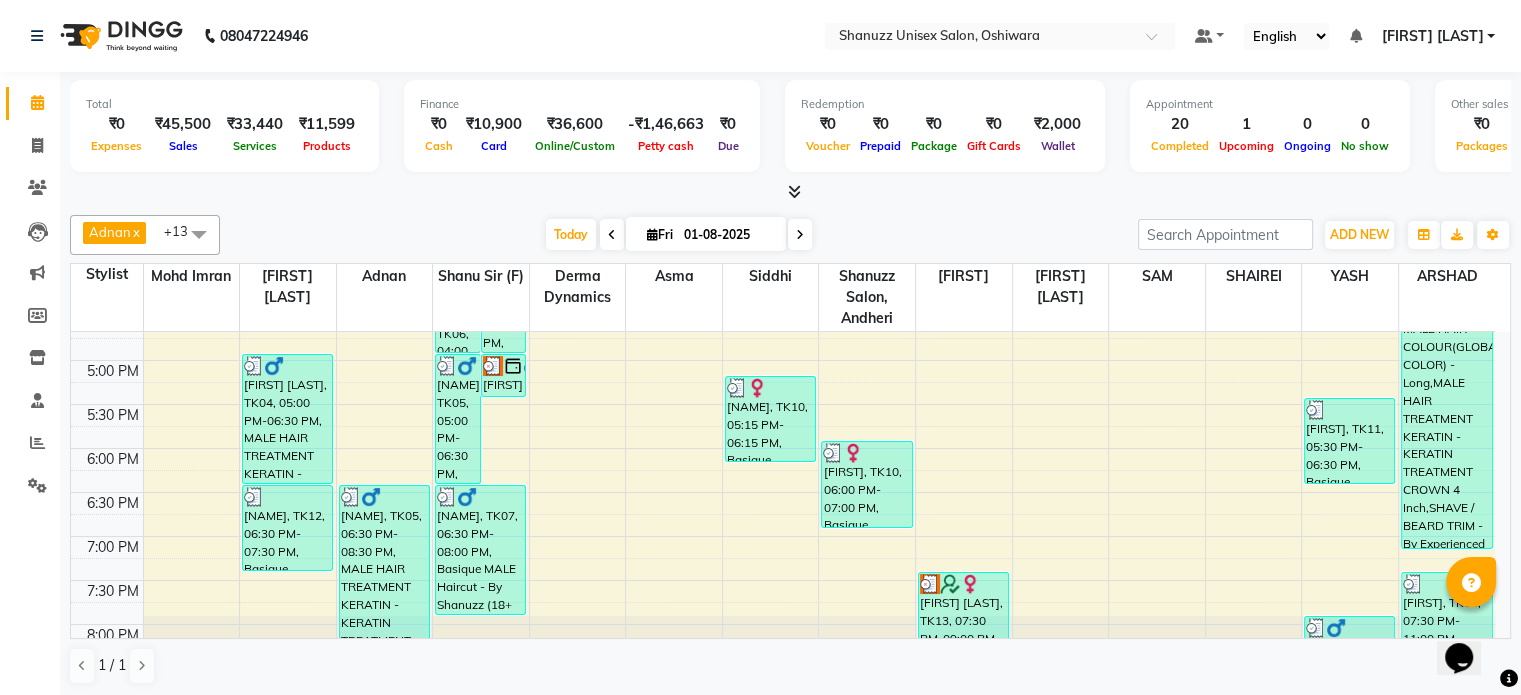 scroll, scrollTop: 740, scrollLeft: 0, axis: vertical 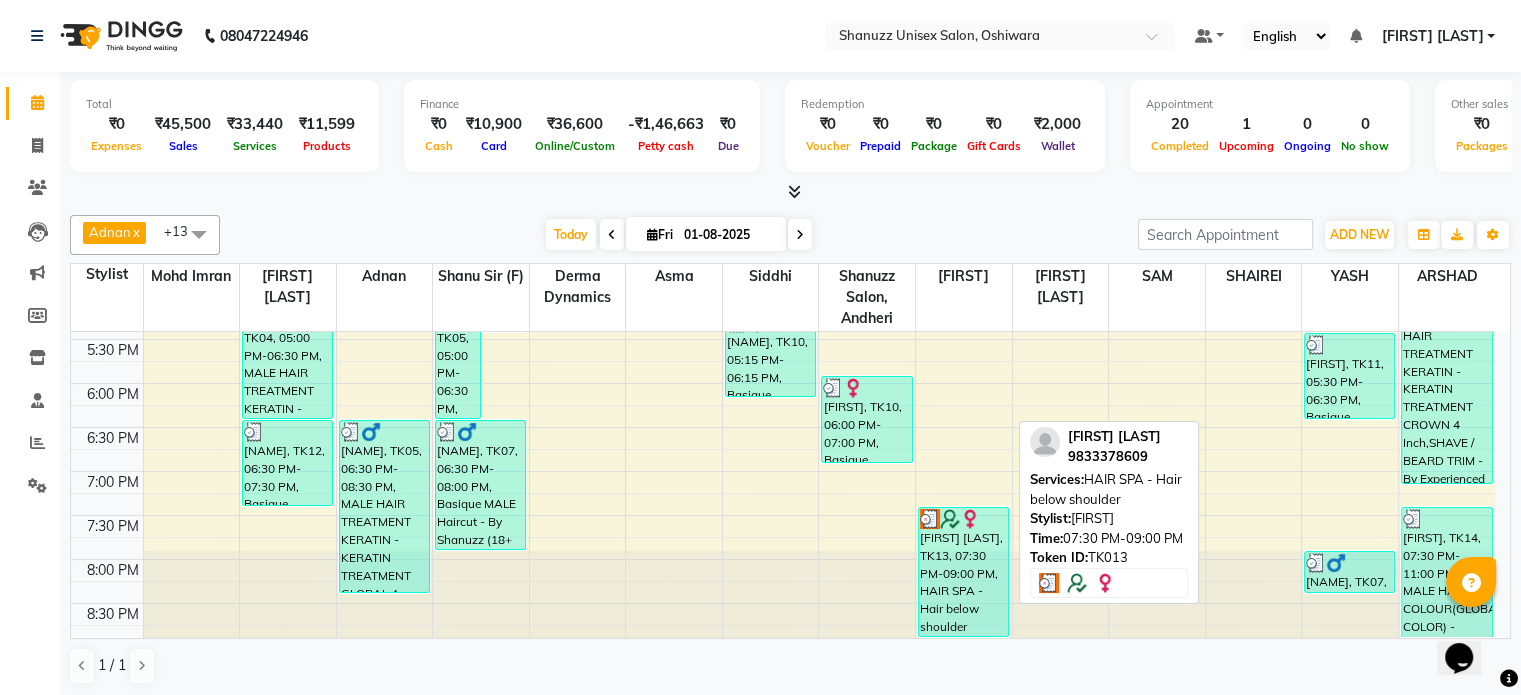 click on "ANITA NAIR, TK13, 07:30 PM-09:00 PM, HAIR SPA  - Hair below shoulder" at bounding box center (963, 572) 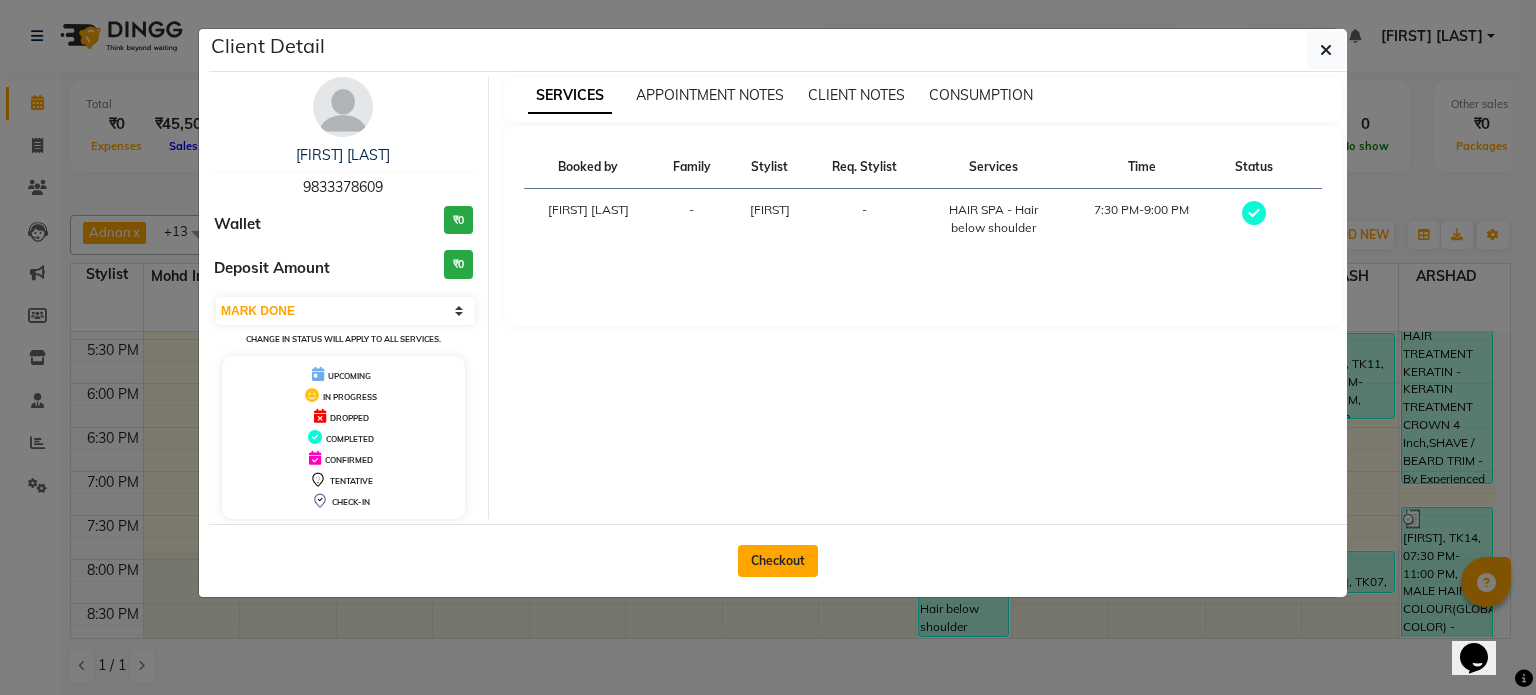 click on "Checkout" 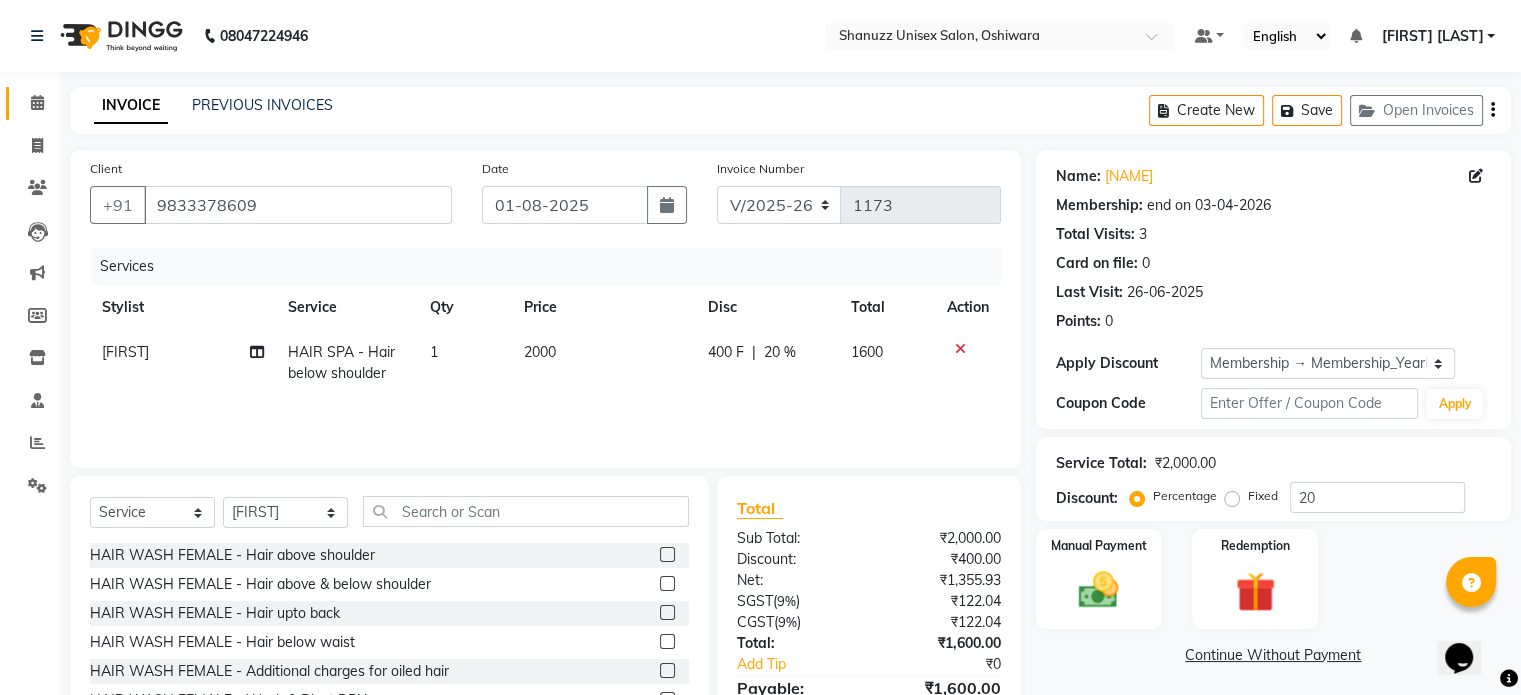scroll, scrollTop: 106, scrollLeft: 0, axis: vertical 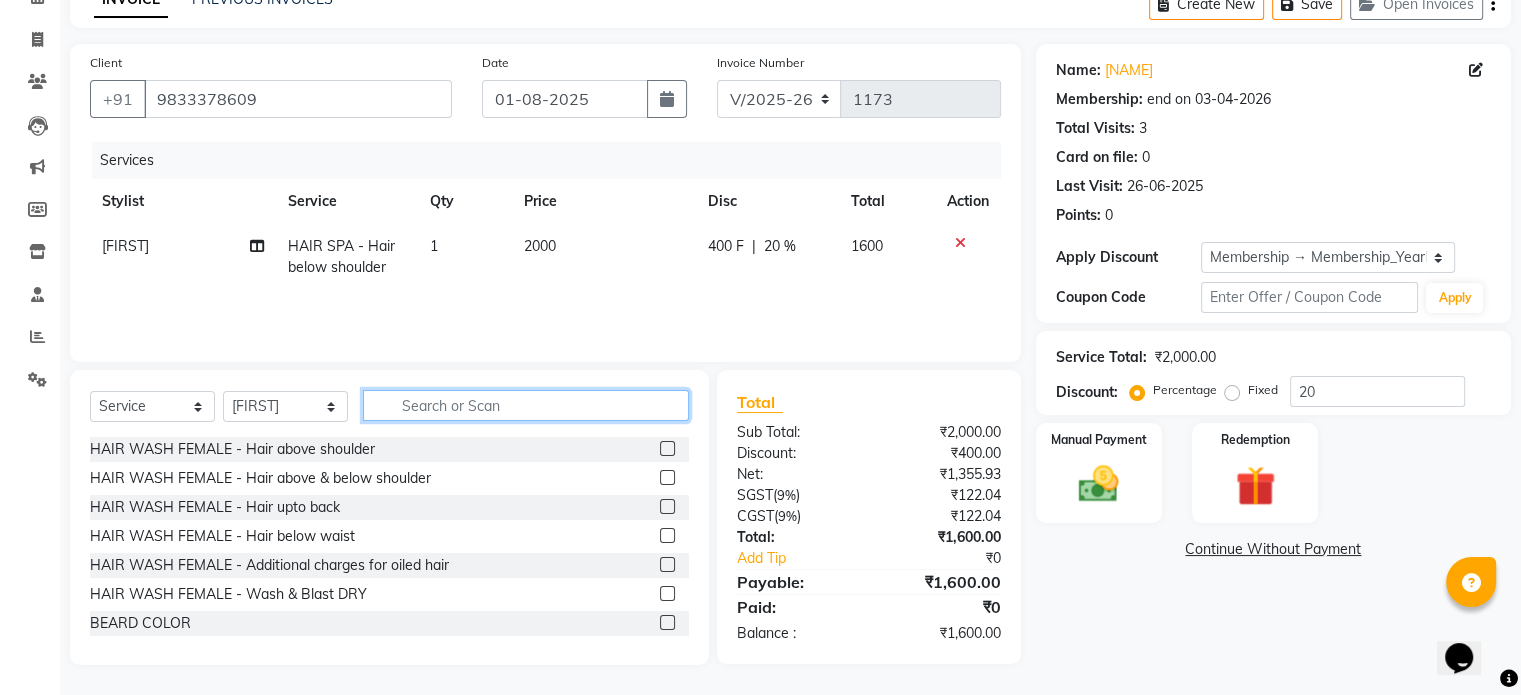 click 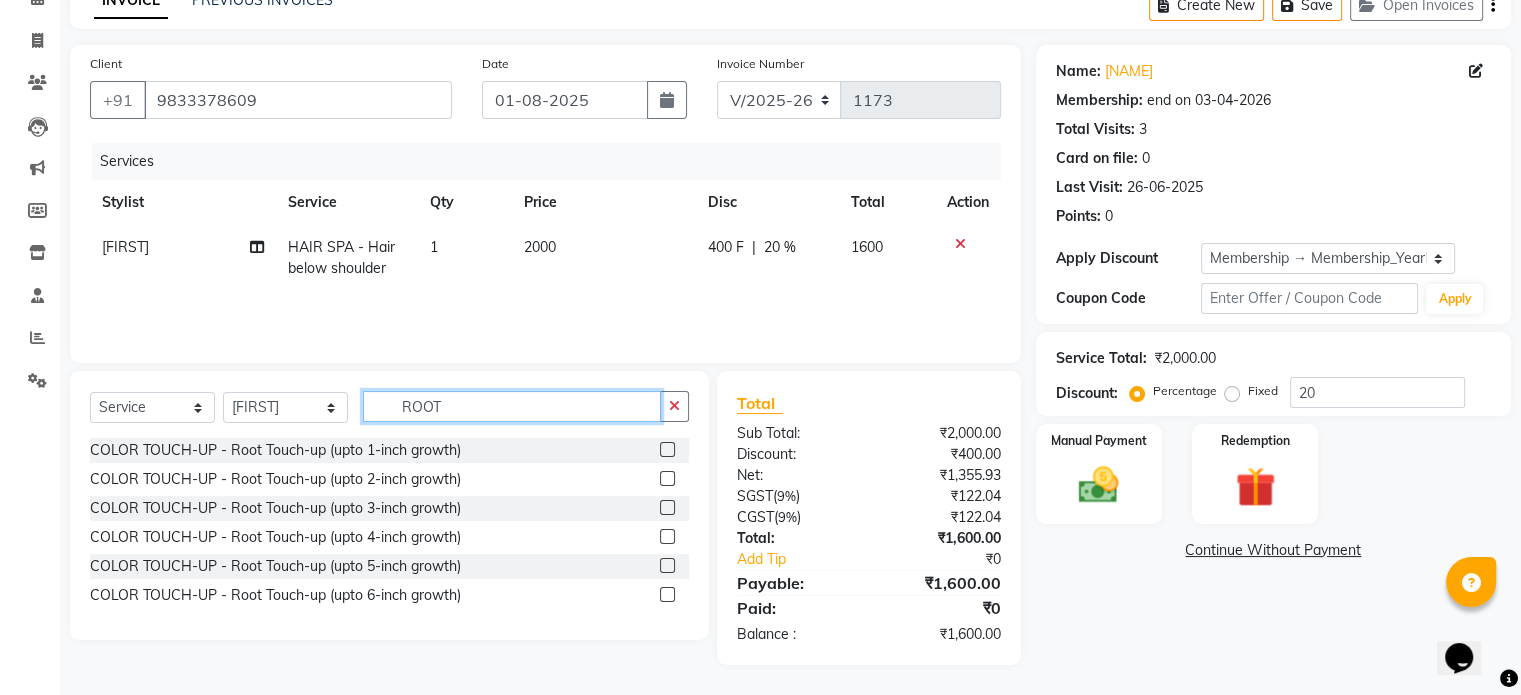 scroll, scrollTop: 105, scrollLeft: 0, axis: vertical 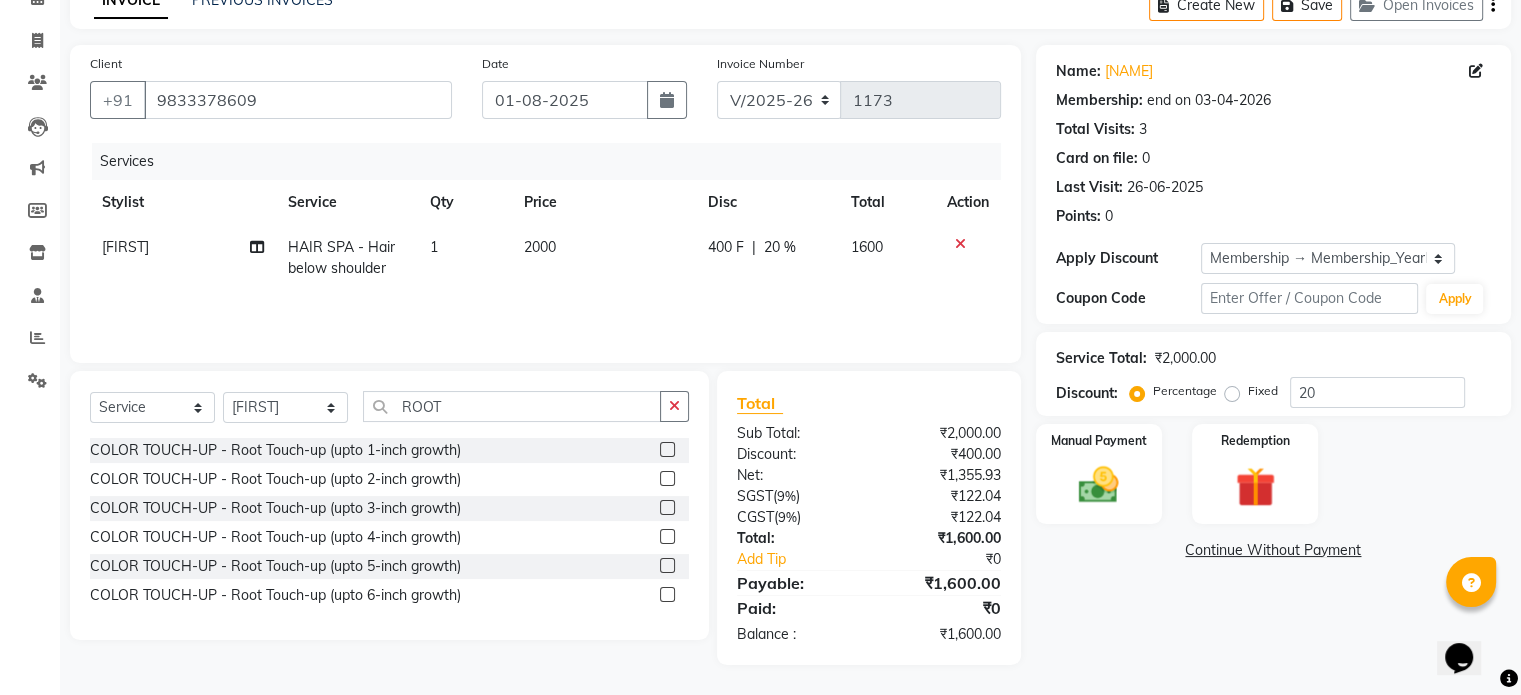 click 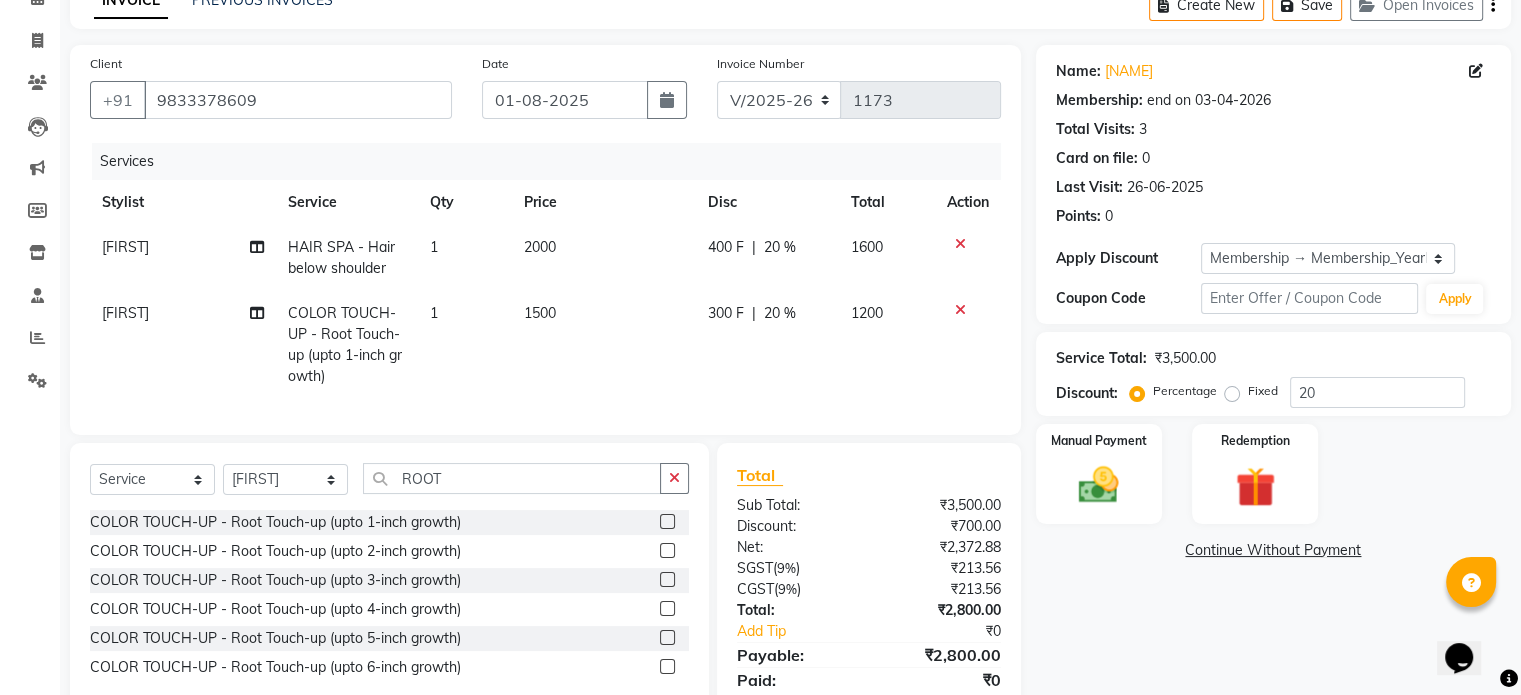 scroll, scrollTop: 192, scrollLeft: 0, axis: vertical 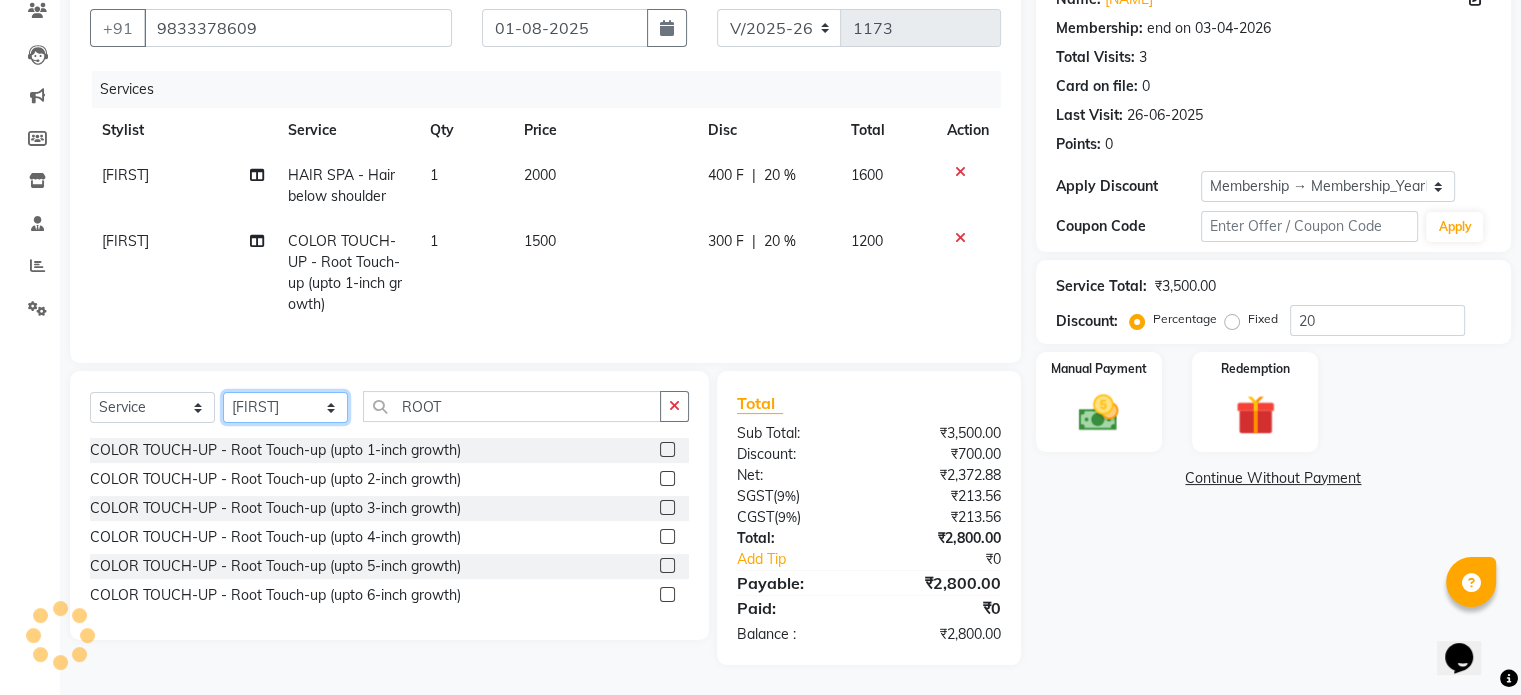 click on "Select Stylist Adnan  ARSHAD Asma  Derma Dynamics Devesh Francis (MO) Gufran Mansuri Harsh Mohd Faizan Mohd Imran  Omkar Osama Patel Rohan  ROSHAN Salvana Motha SAM Shahbaz (D) Shahne Alam SHAIREI Shanu Sir (F) Shanuzz (Oshiwara) Shanuzz Salon, Andheri Siddhi  SUBHASH  Tanishka Panchal VARSHADA JUVALE YASH" 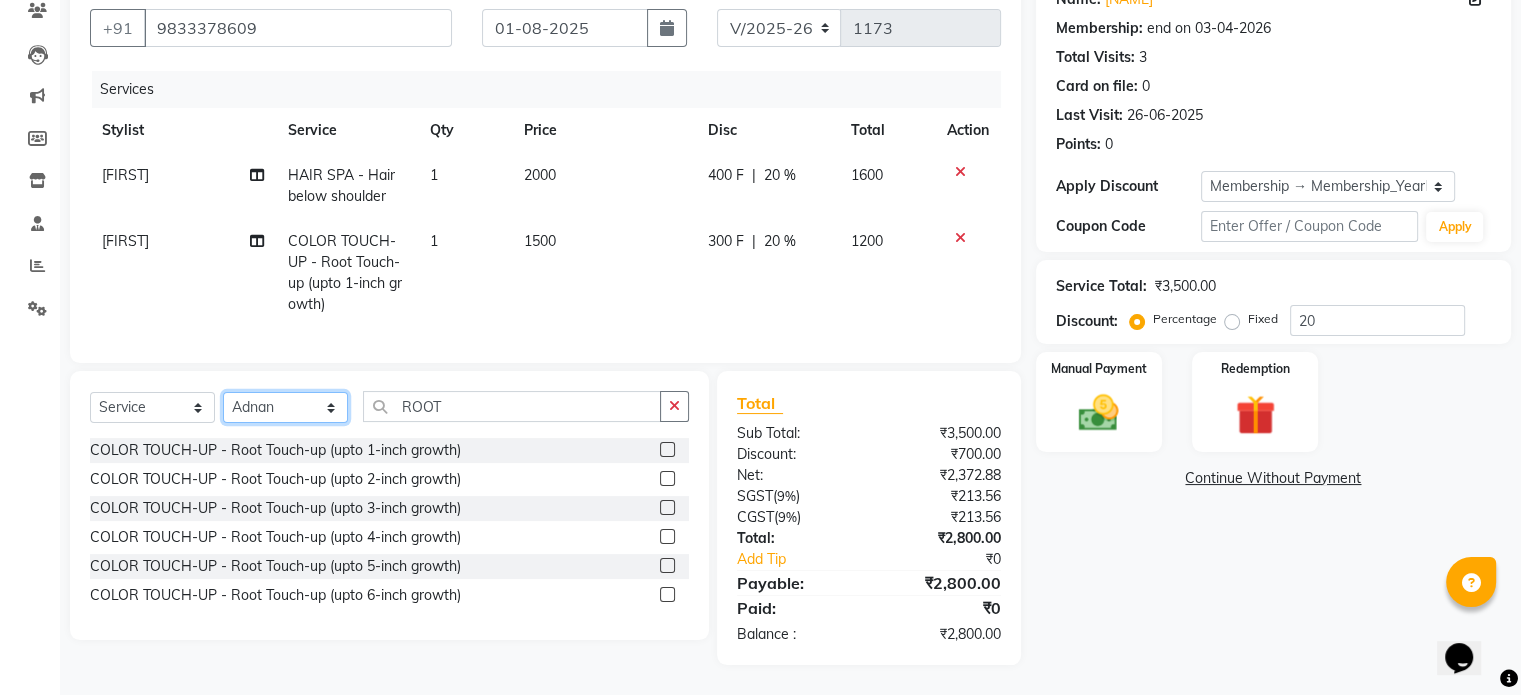 click on "Select Stylist Adnan  ARSHAD Asma  Derma Dynamics Devesh Francis (MO) Gufran Mansuri Harsh Mohd Faizan Mohd Imran  Omkar Osama Patel Rohan  ROSHAN Salvana Motha SAM Shahbaz (D) Shahne Alam SHAIREI Shanu Sir (F) Shanuzz (Oshiwara) Shanuzz Salon, Andheri Siddhi  SUBHASH  Tanishka Panchal VARSHADA JUVALE YASH" 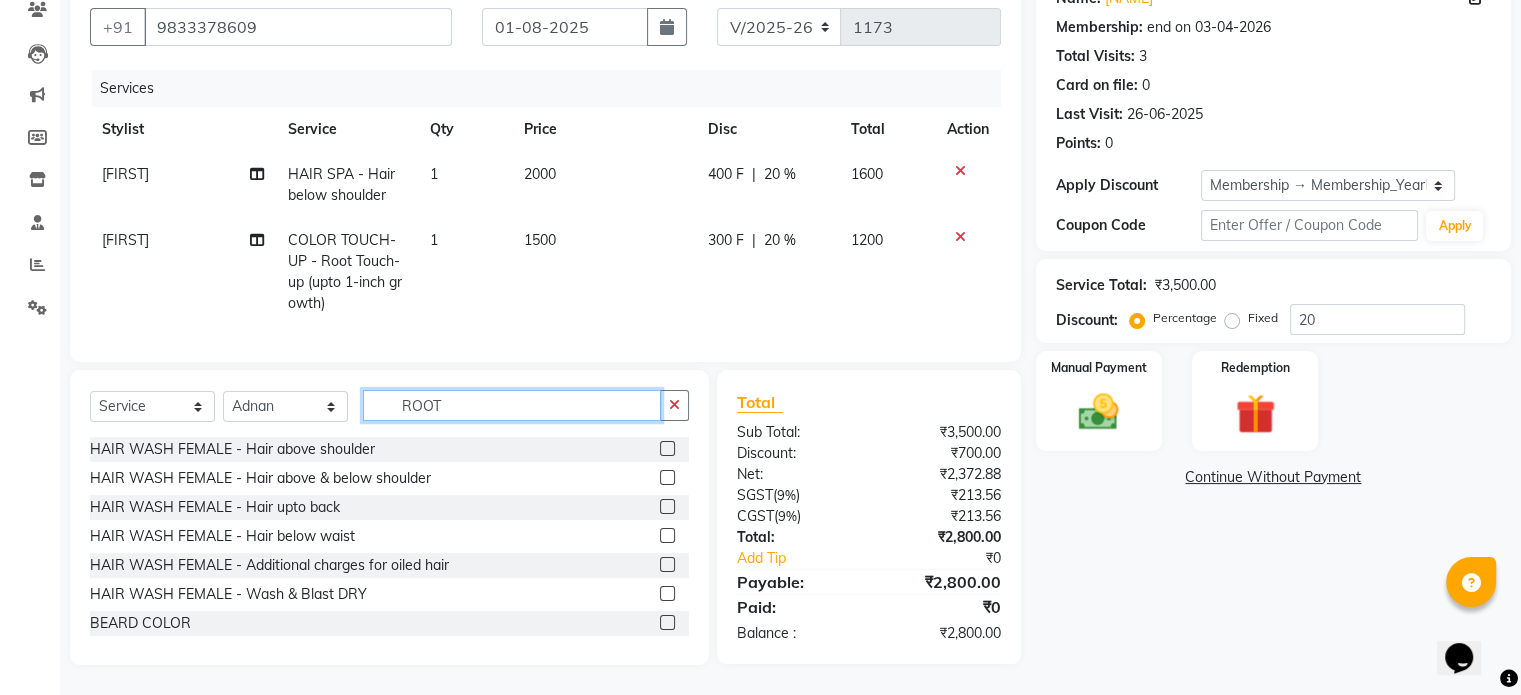 click on "ROOT" 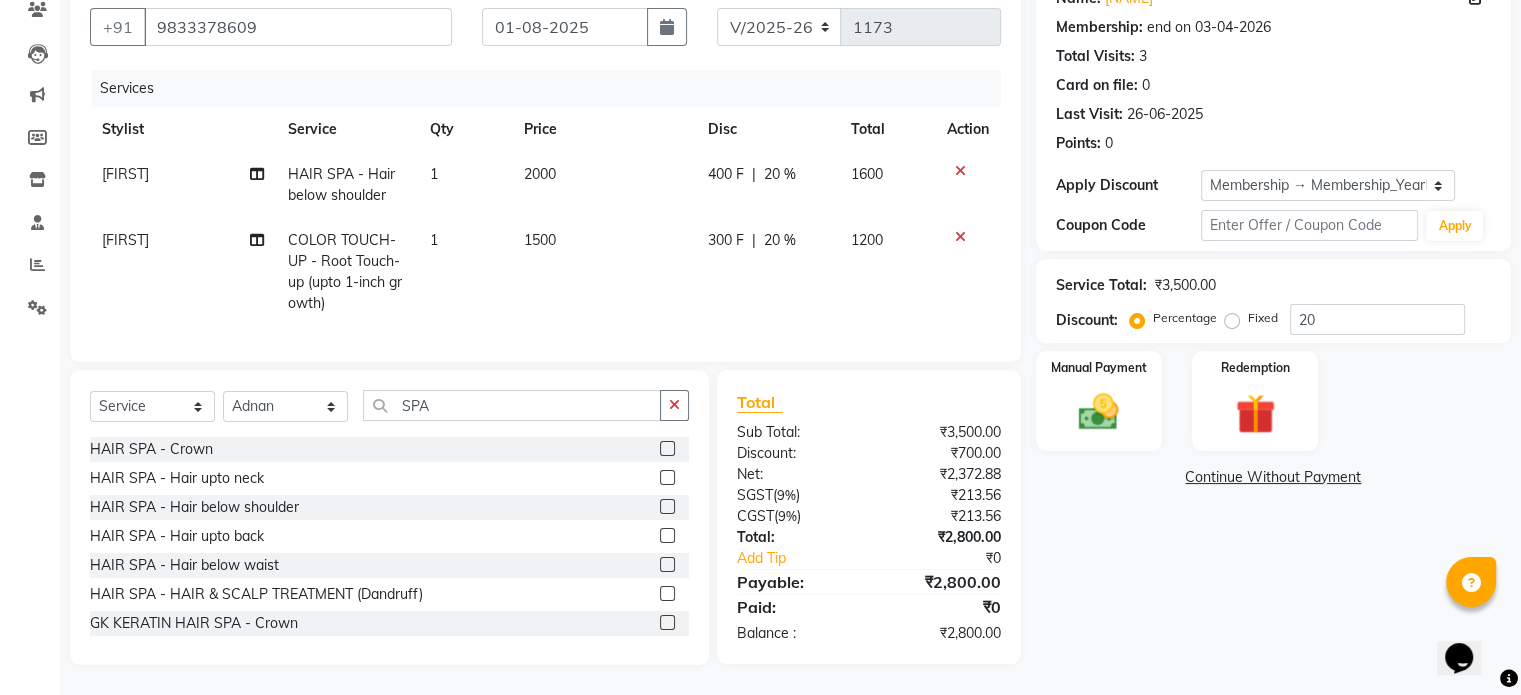 click 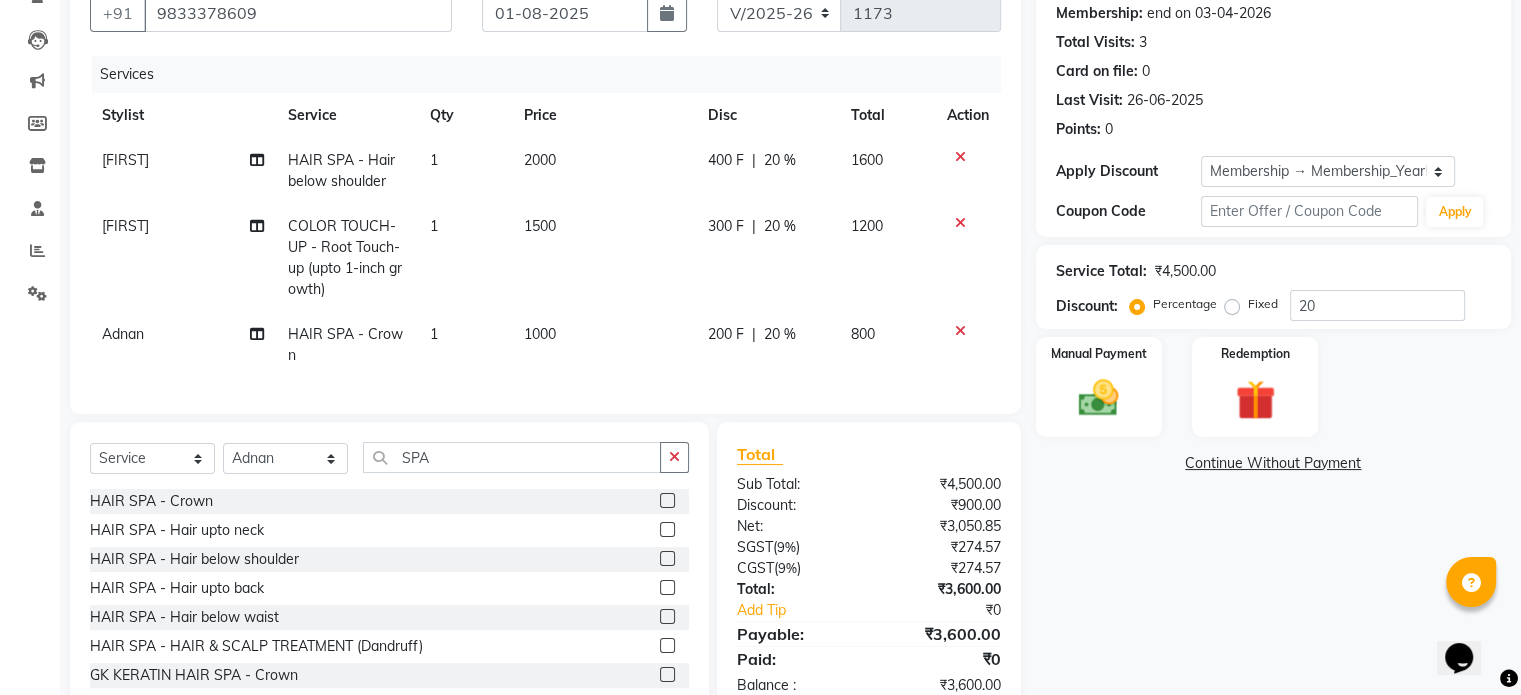 click on "1000" 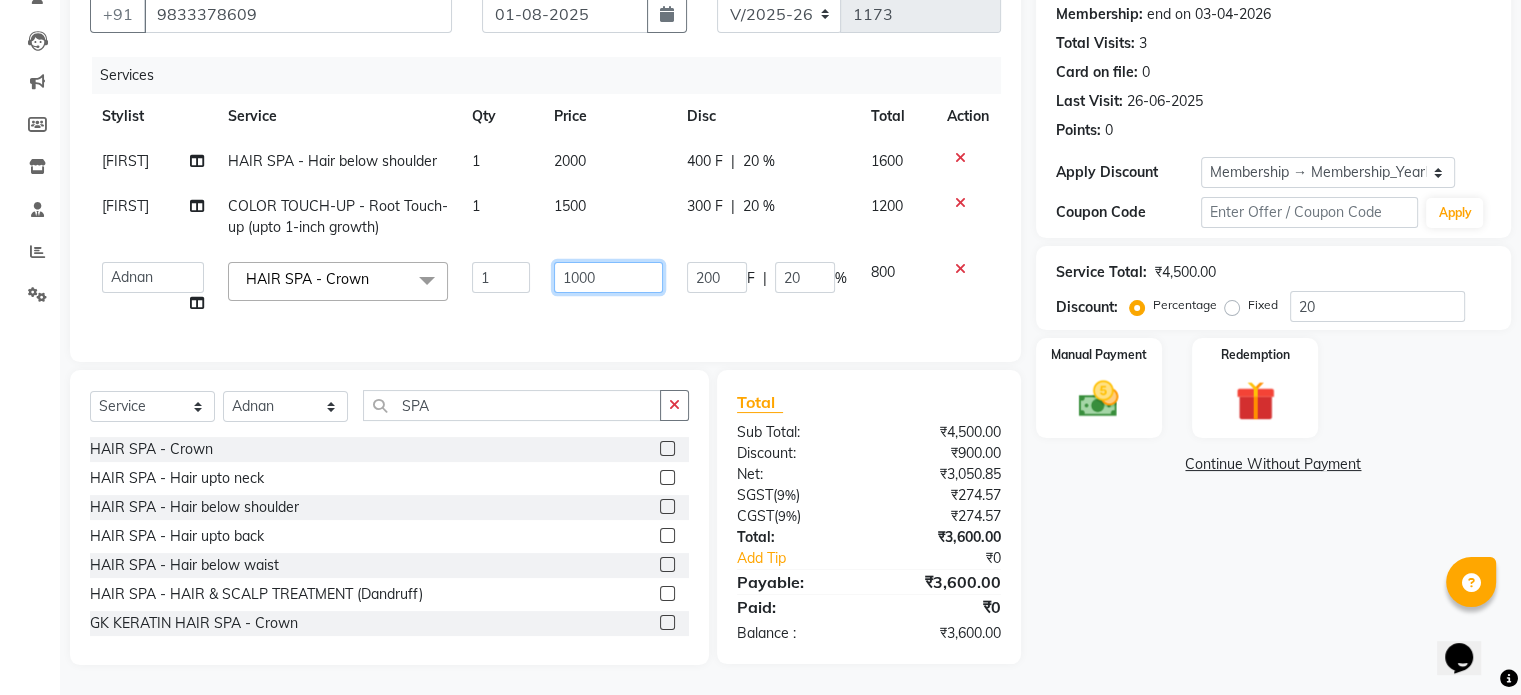 click on "1000" 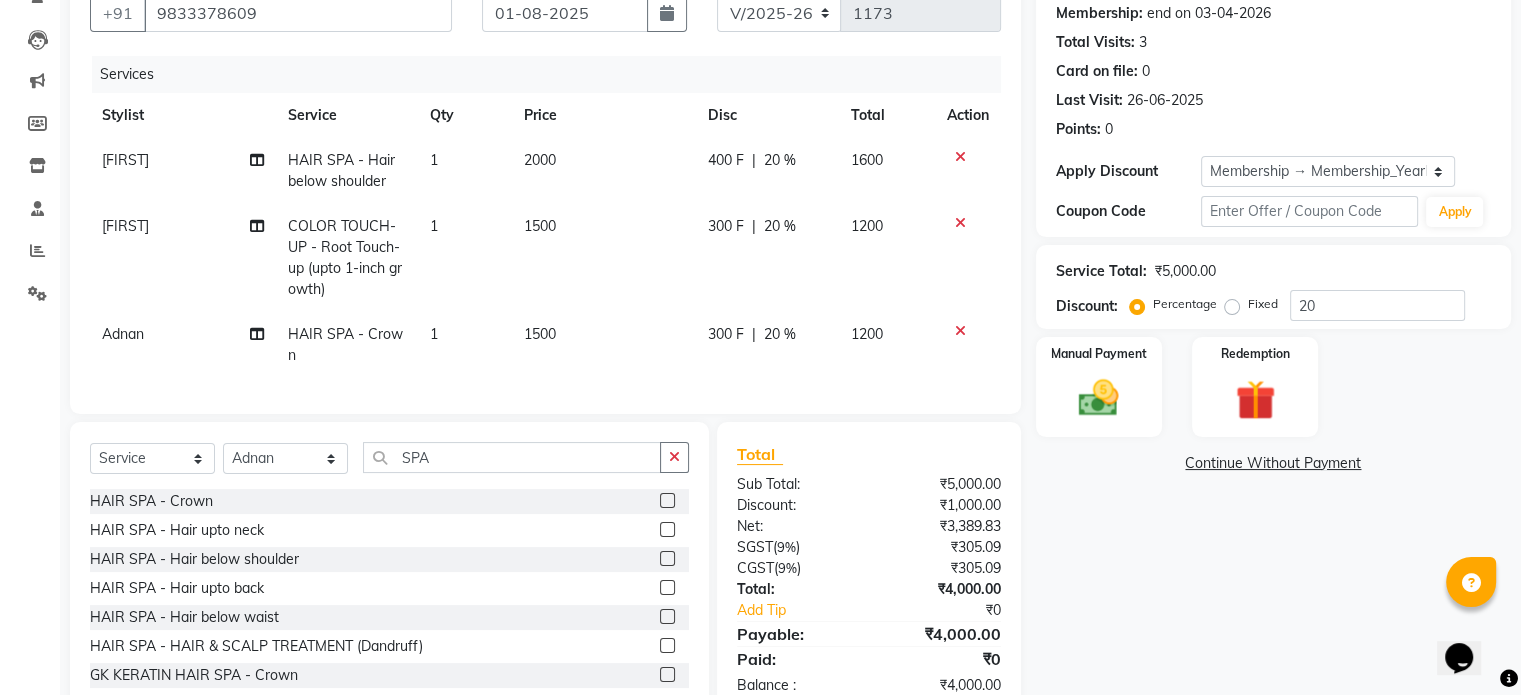 click on "Services Stylist Service Qty Price Disc Total Action Harsh HAIR SPA  - Hair below shoulder 1 2000 400 F | 20 % 1600 Harsh COLOR TOUCH-UP - Root Touch-up (upto 1-inch growth) 1 1500 300 F | 20 % 1200 Adnan  HAIR SPA  - Crown 1 1500 300 F | 20 % 1200" 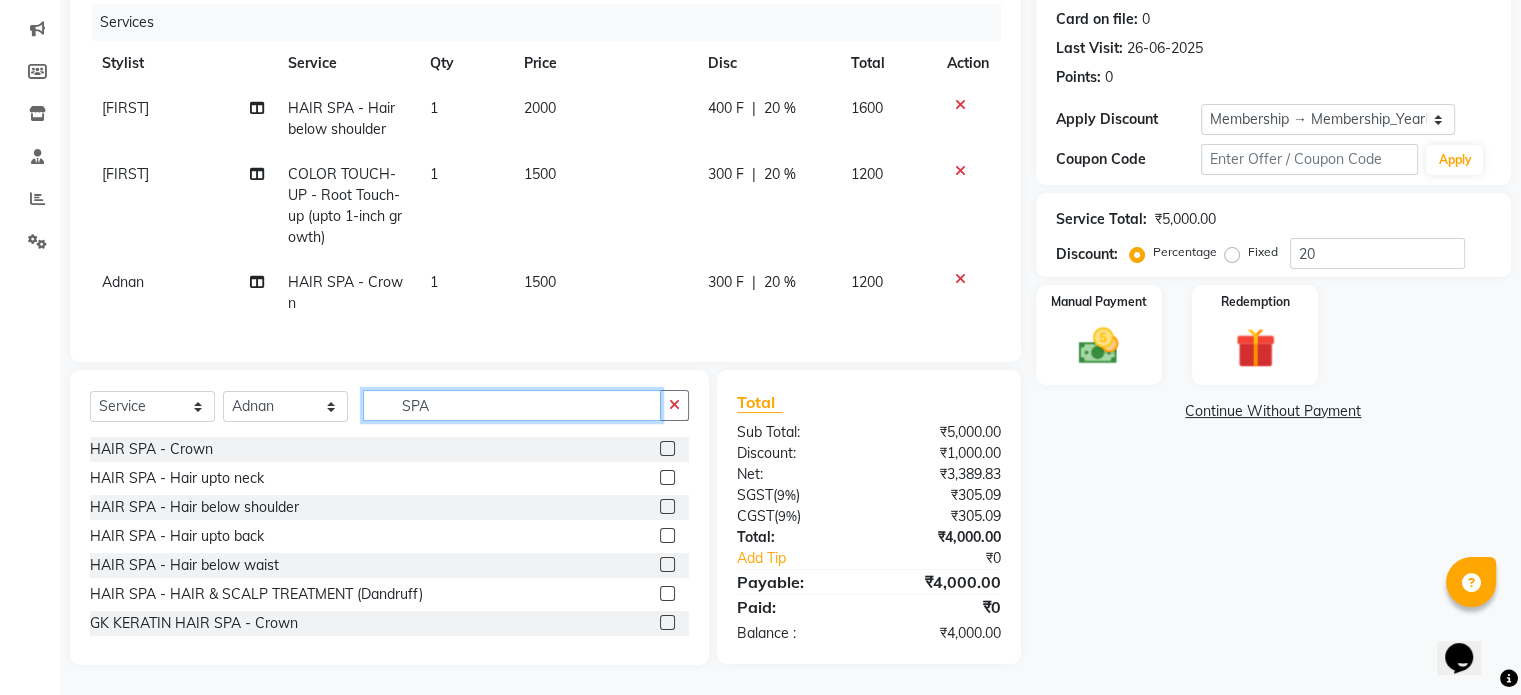 click on "SPA" 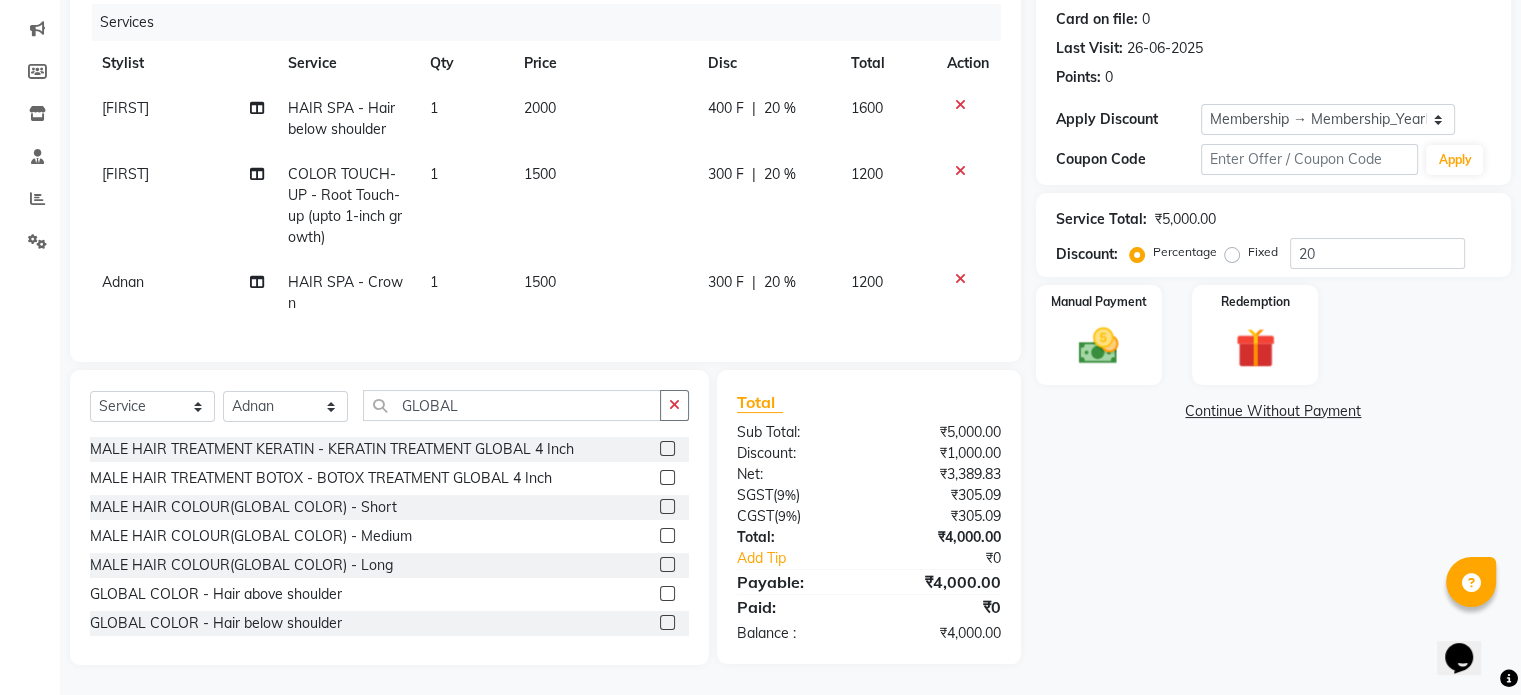 click 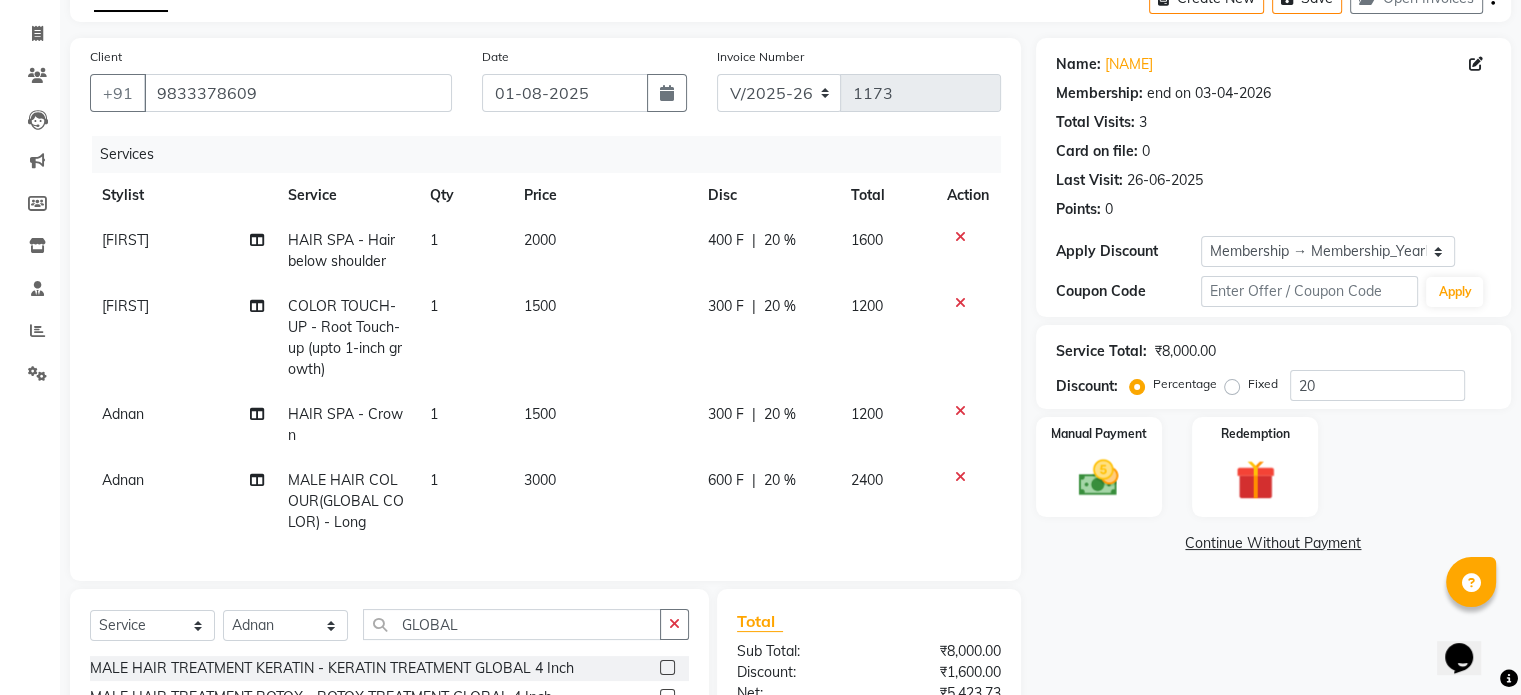 scroll, scrollTop: 347, scrollLeft: 0, axis: vertical 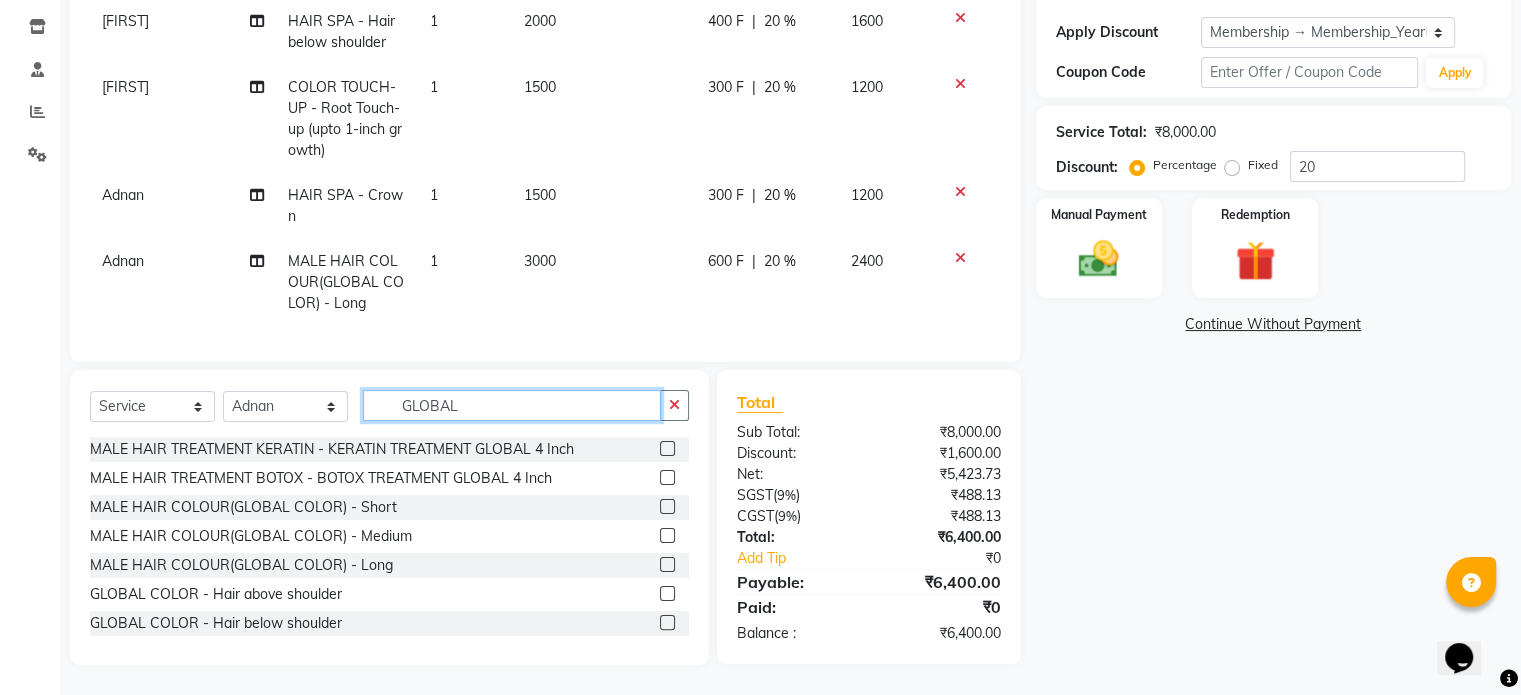 click on "GLOBAL" 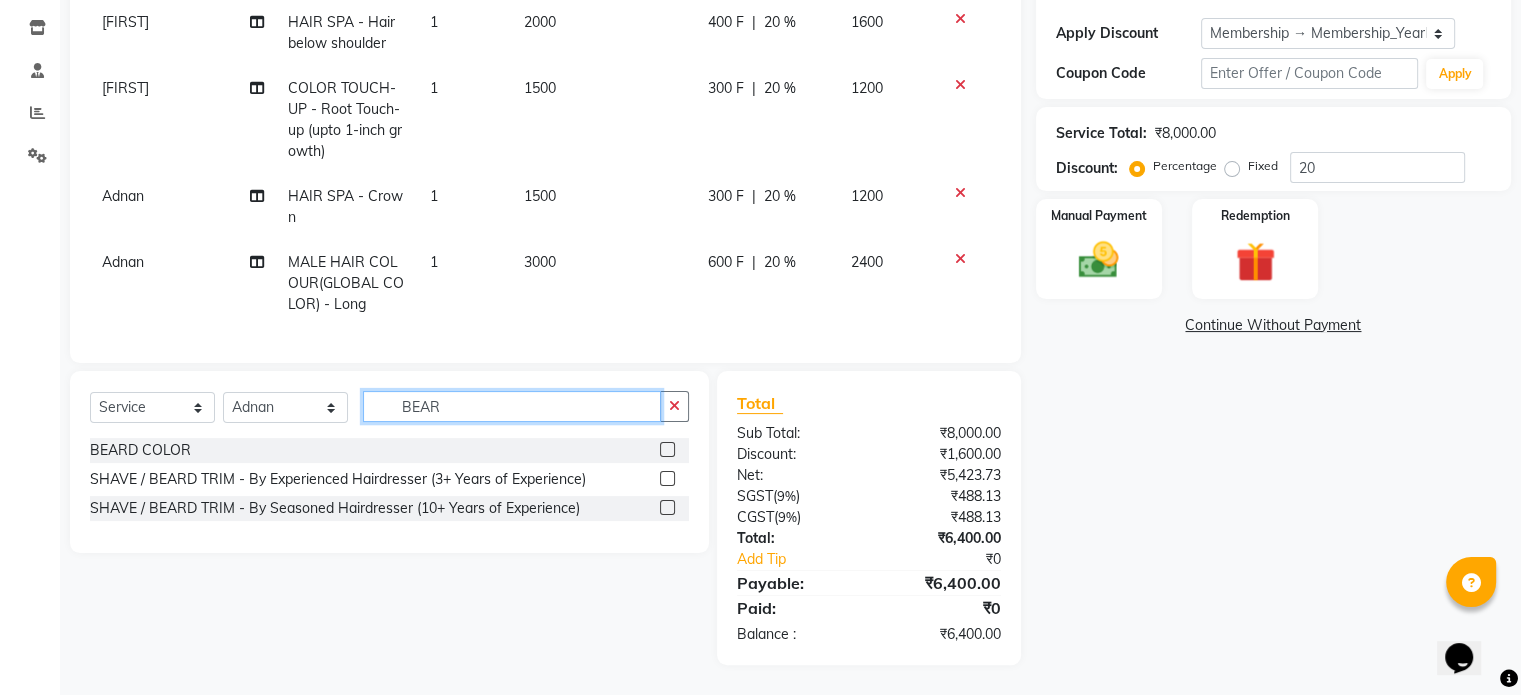 scroll, scrollTop: 345, scrollLeft: 0, axis: vertical 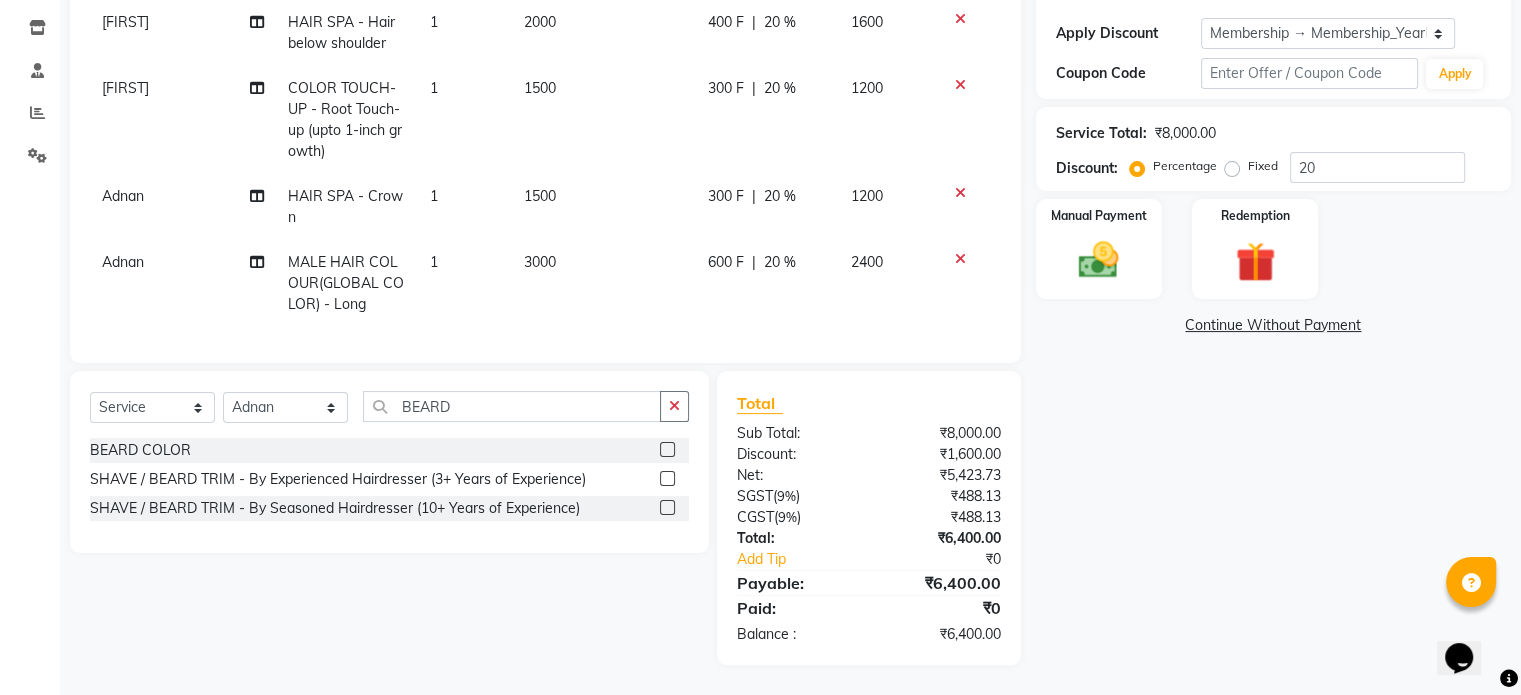 click 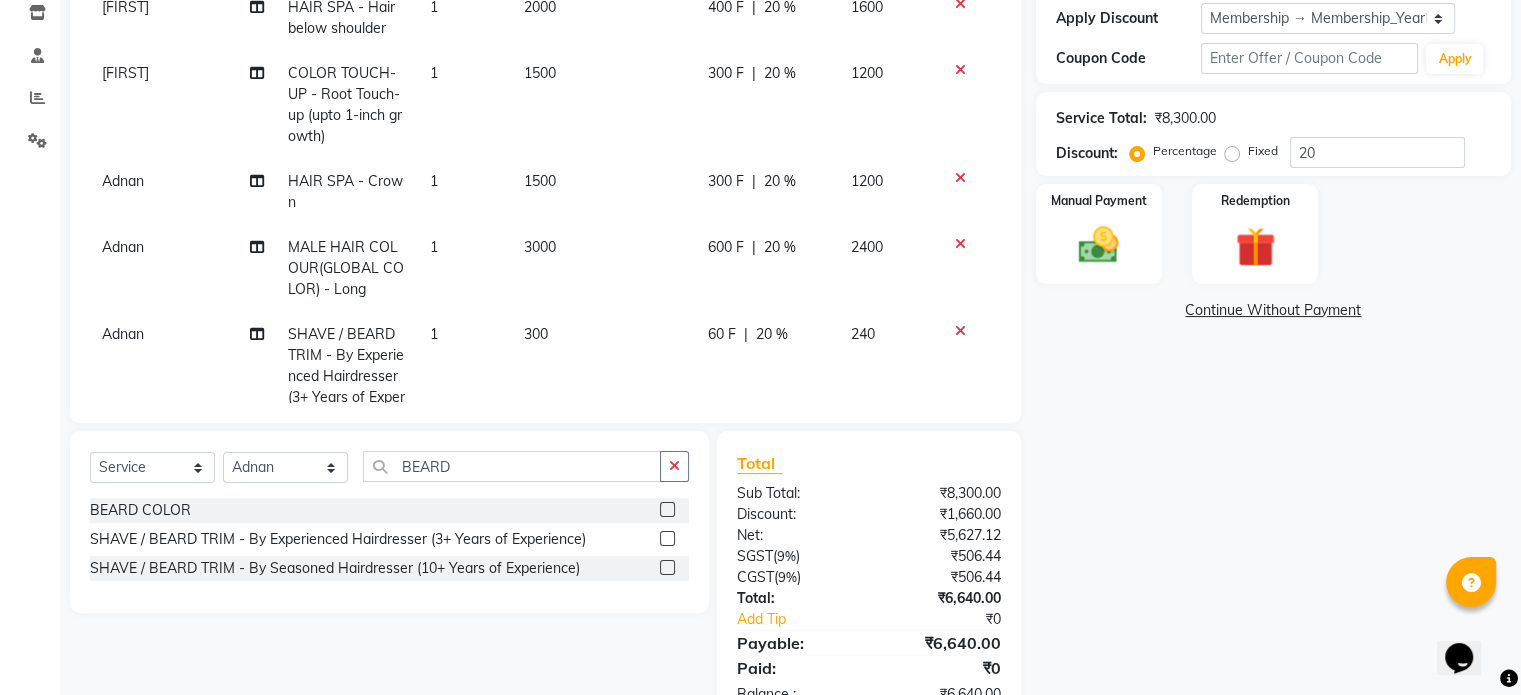 scroll, scrollTop: 69, scrollLeft: 0, axis: vertical 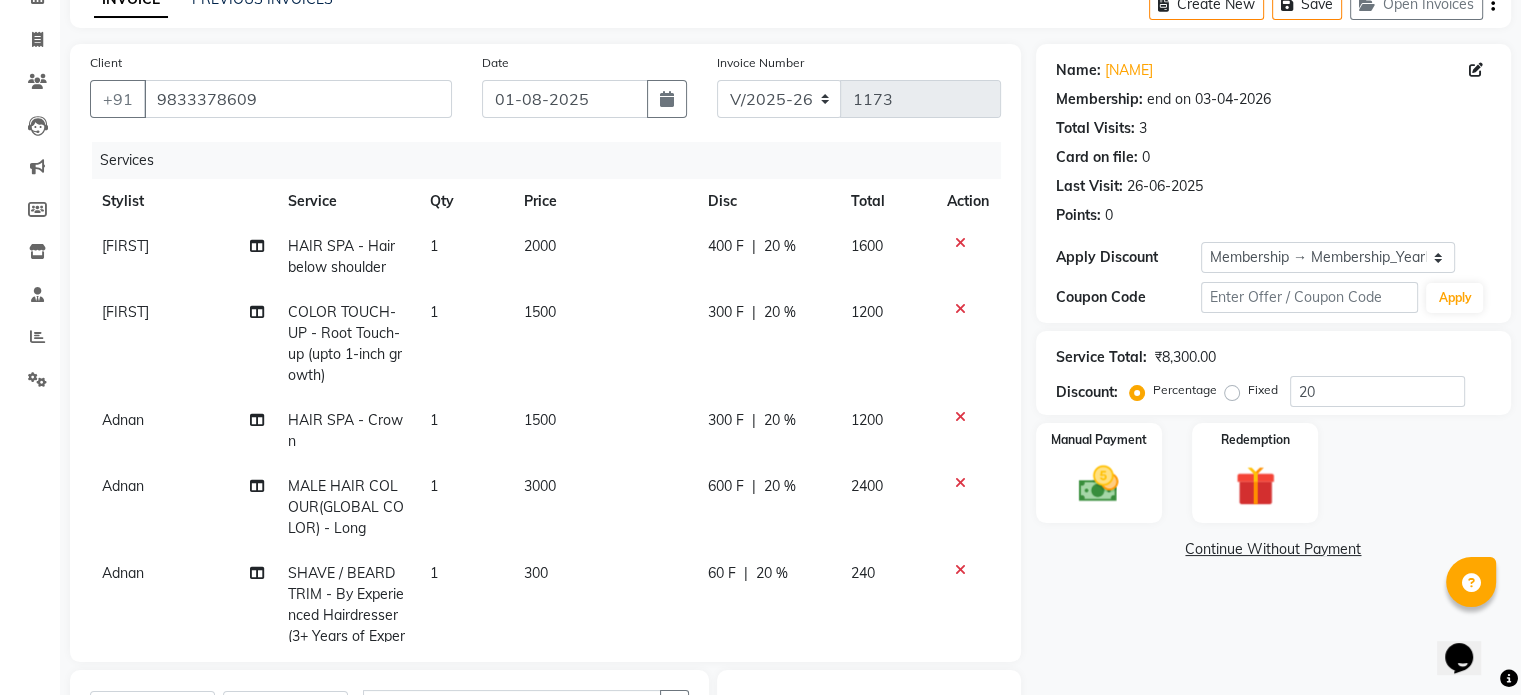 click on "2000" 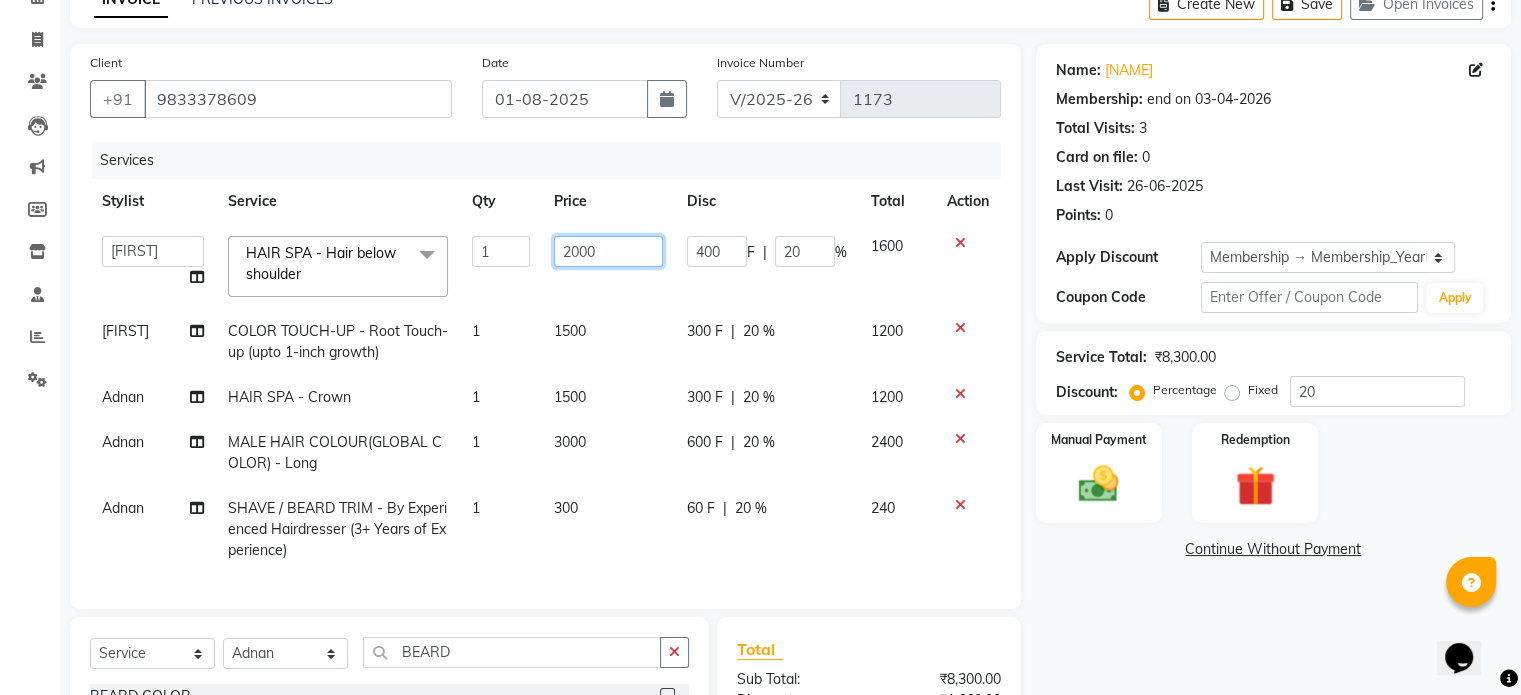 click on "2000" 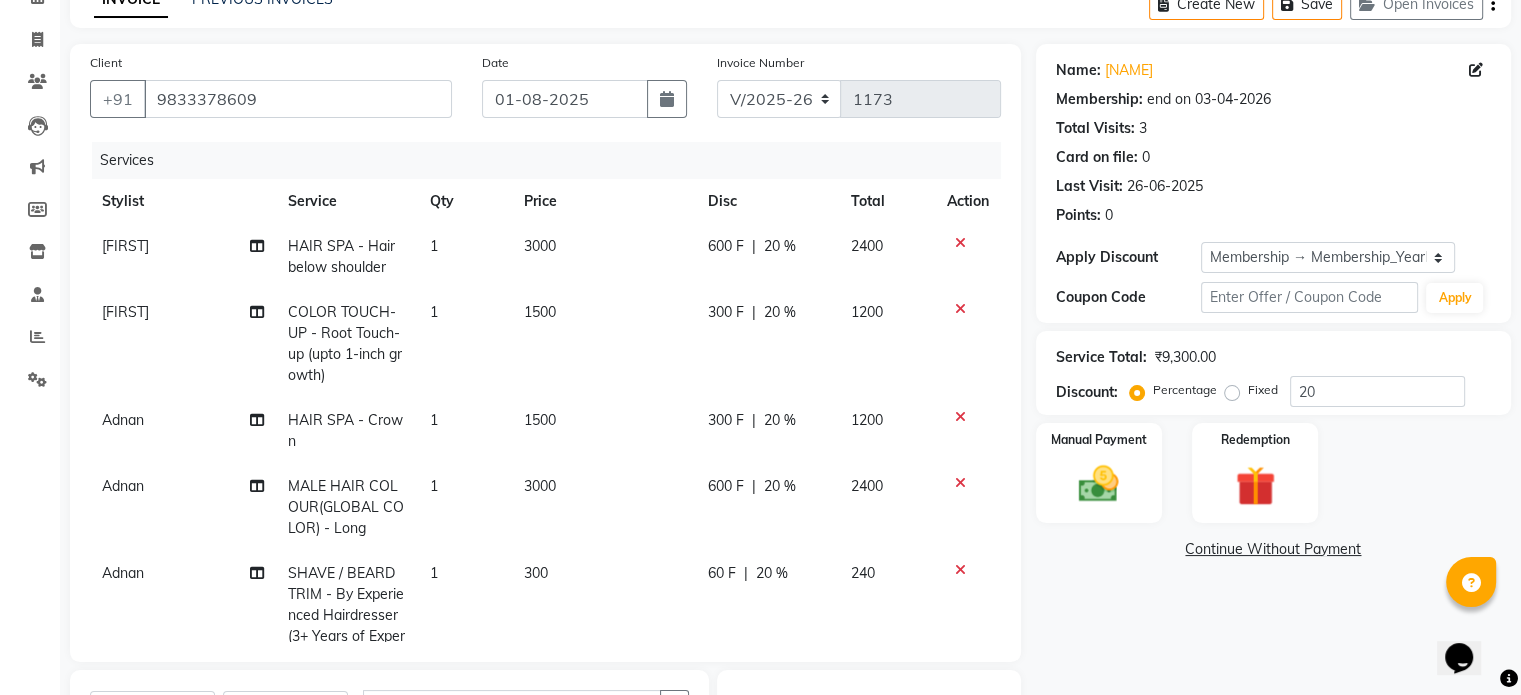 click on "3000" 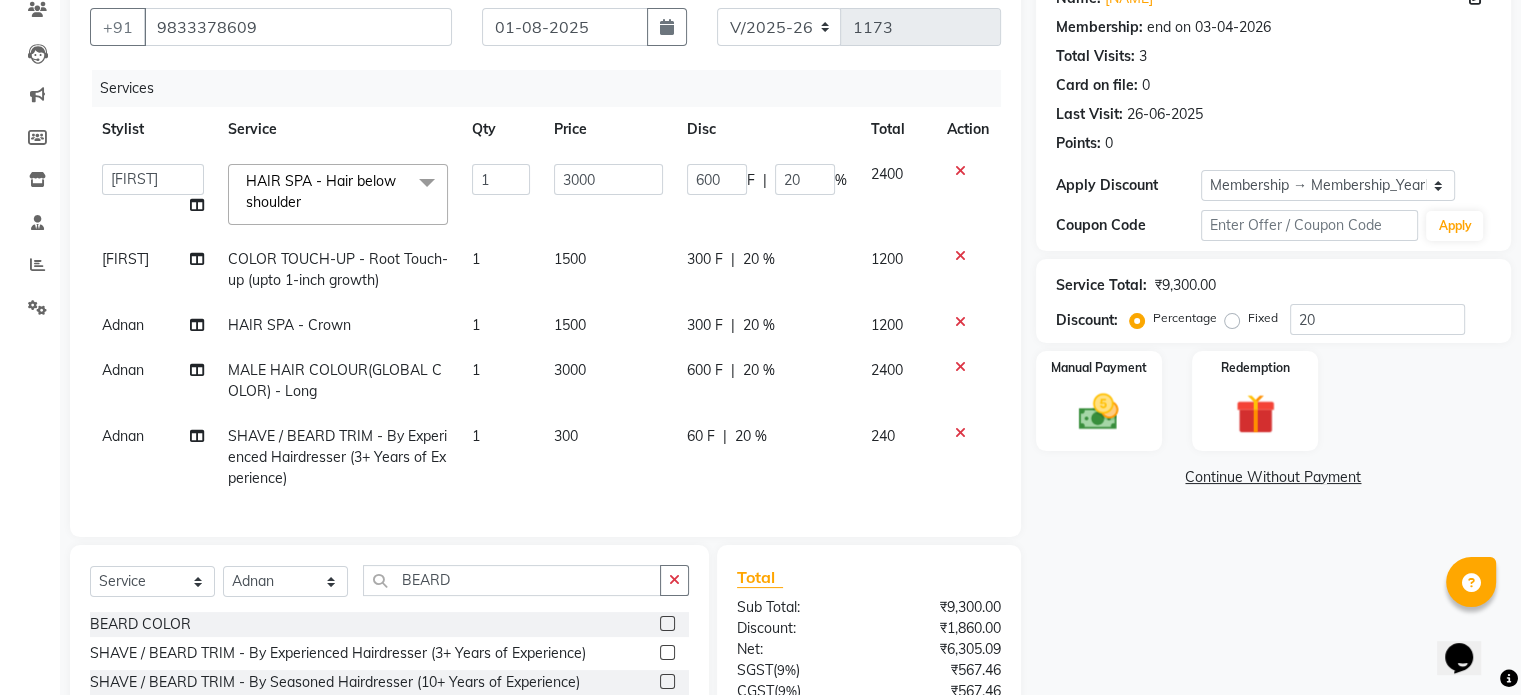 scroll, scrollTop: 352, scrollLeft: 0, axis: vertical 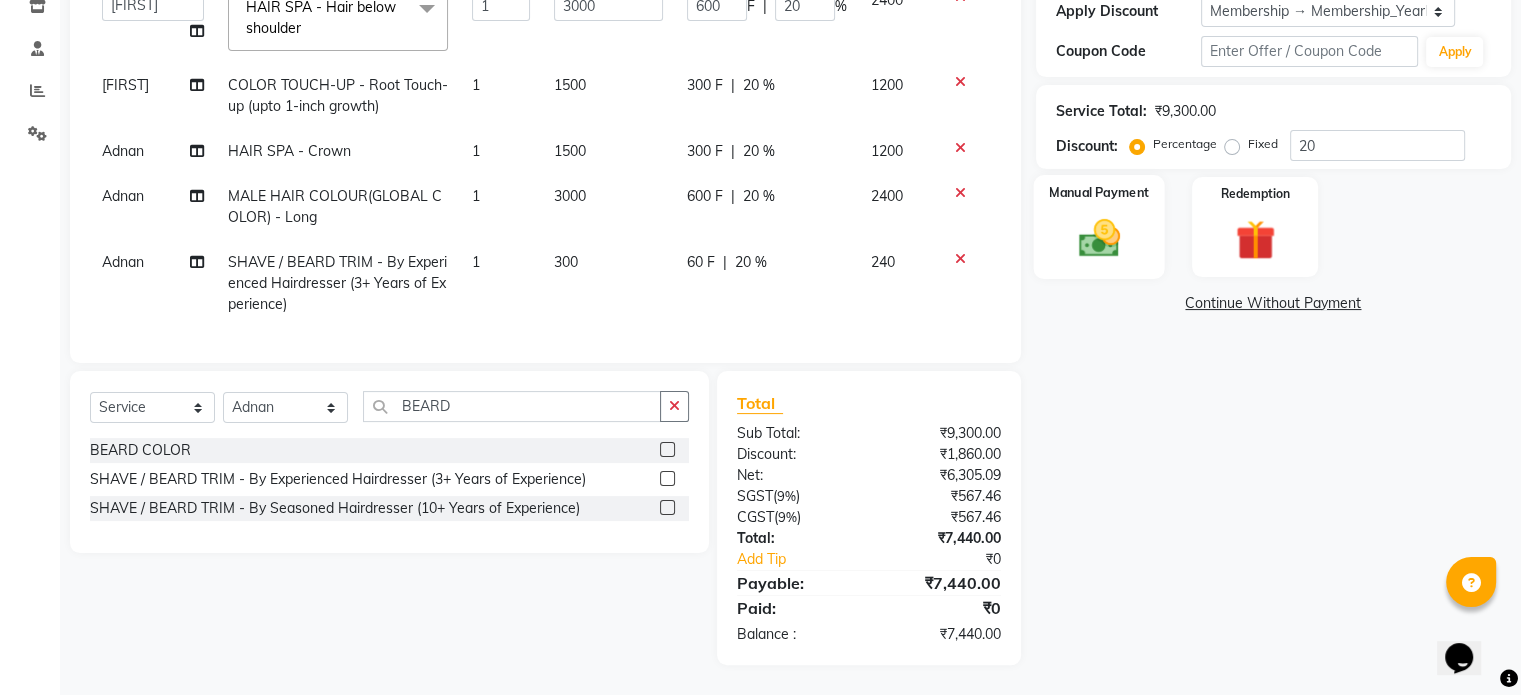 click 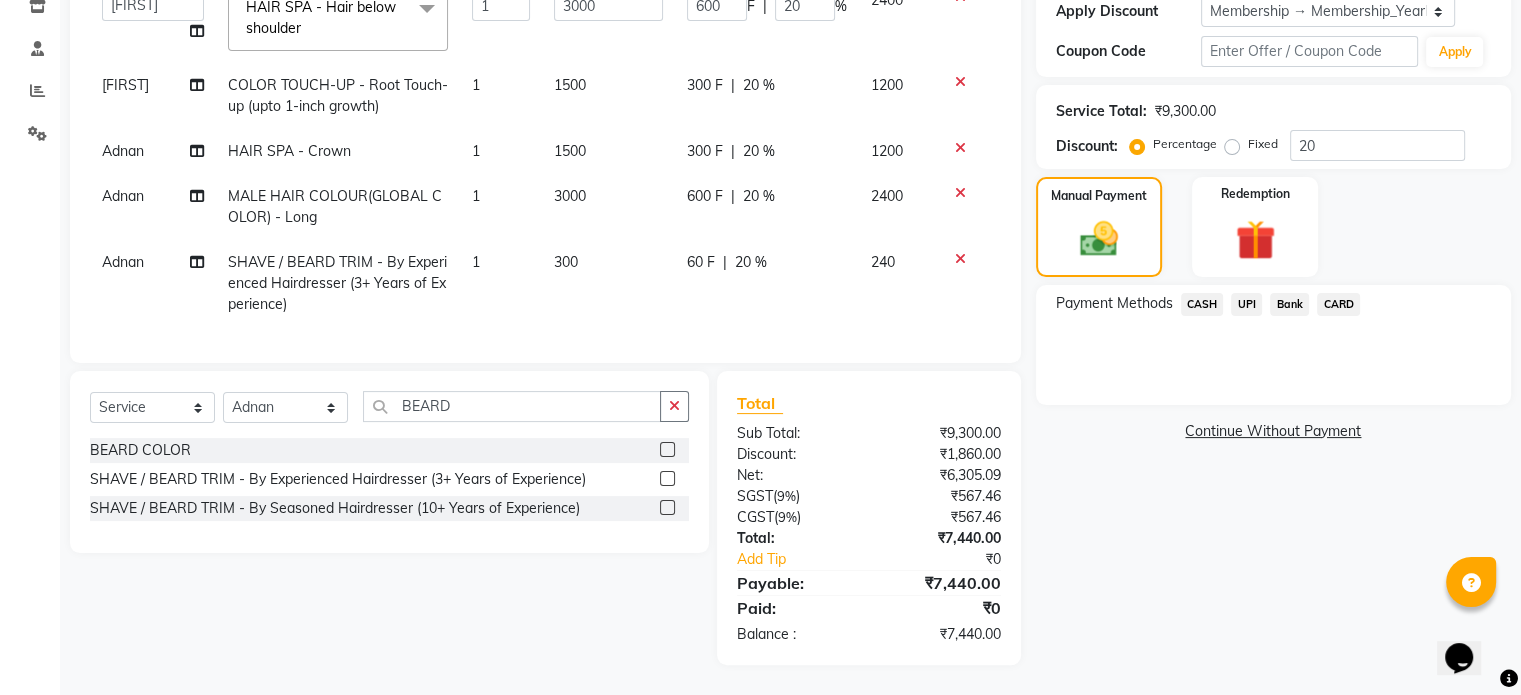click on "UPI" 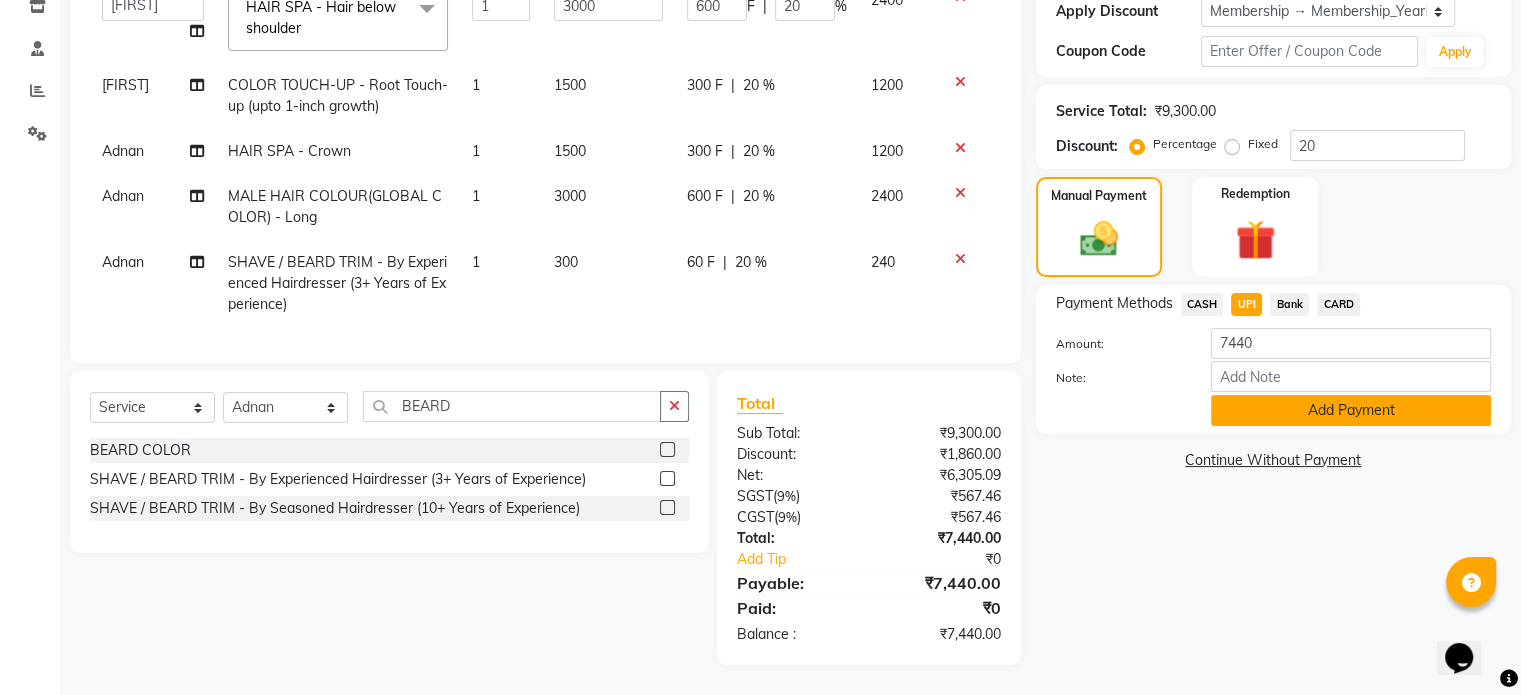 click on "Add Payment" 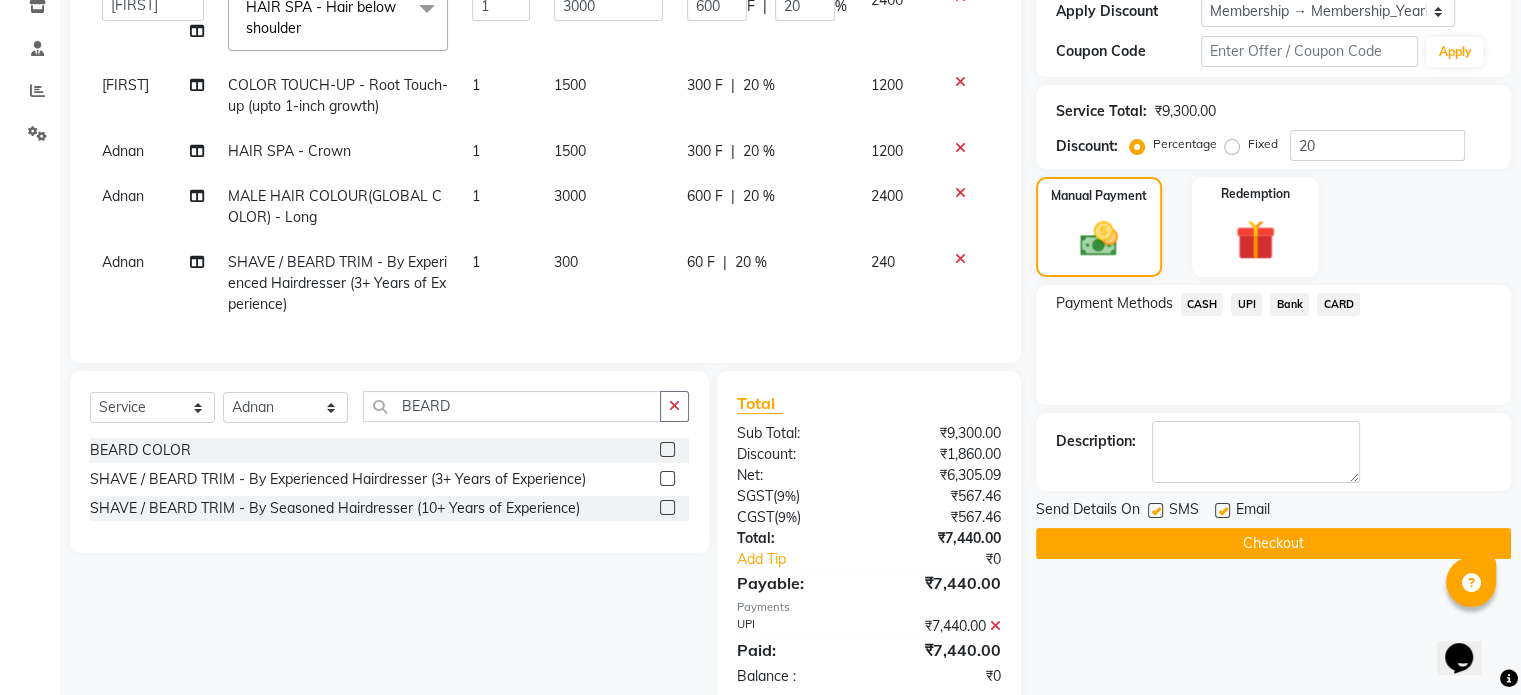 scroll, scrollTop: 393, scrollLeft: 0, axis: vertical 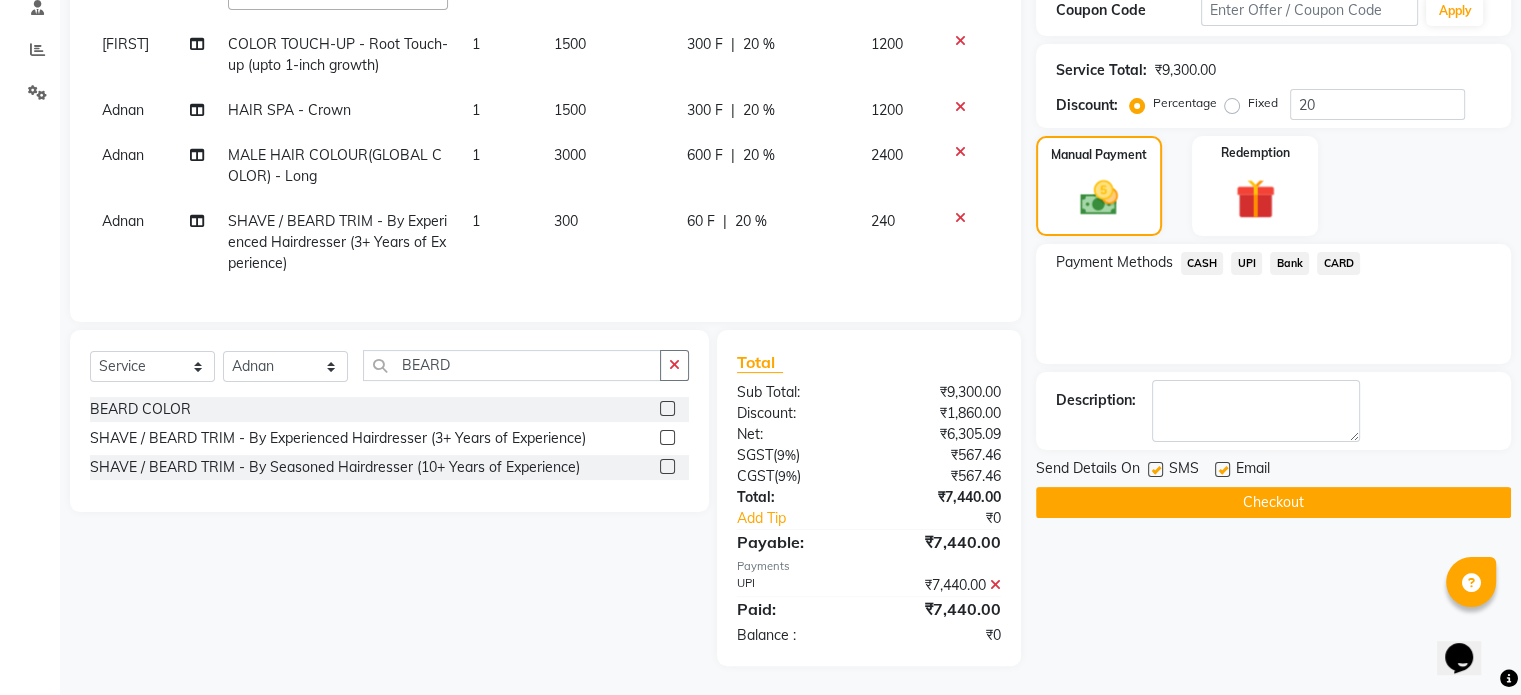 click 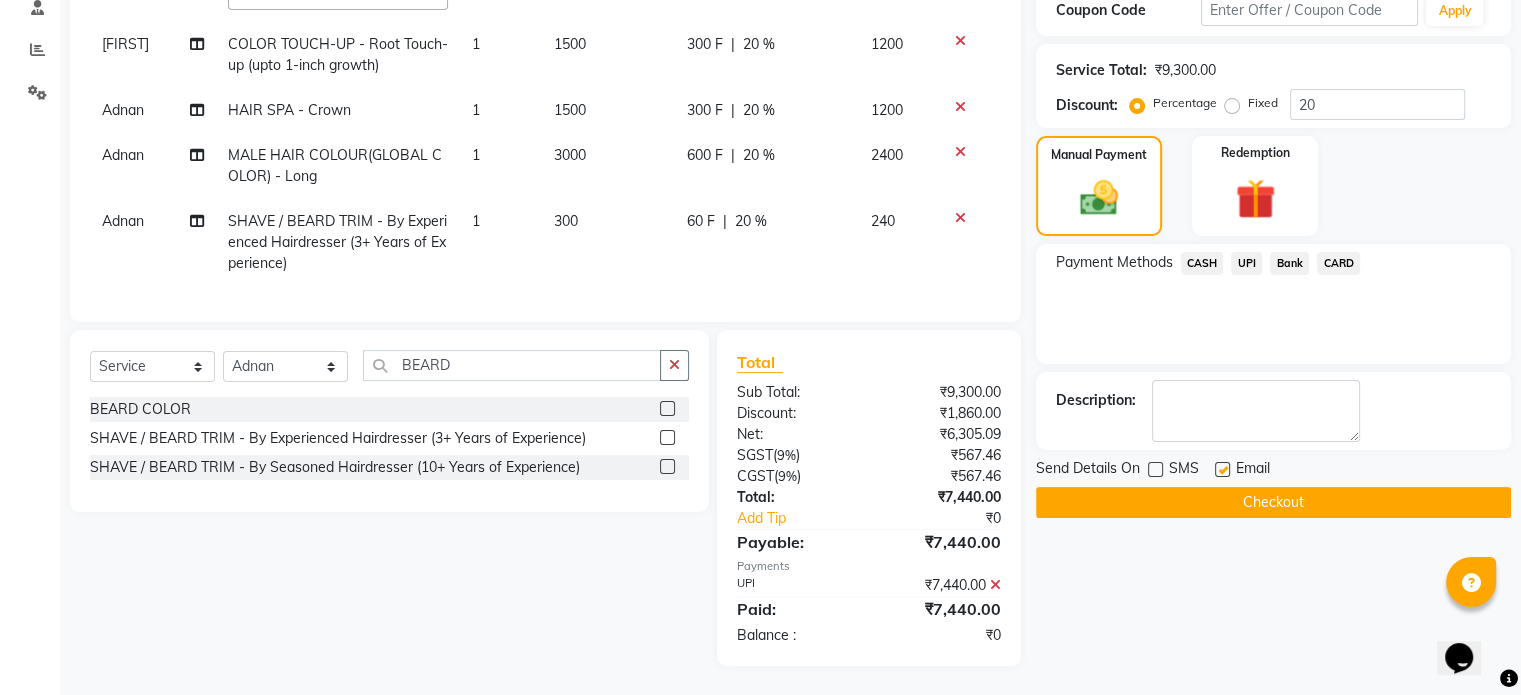 click on "Checkout" 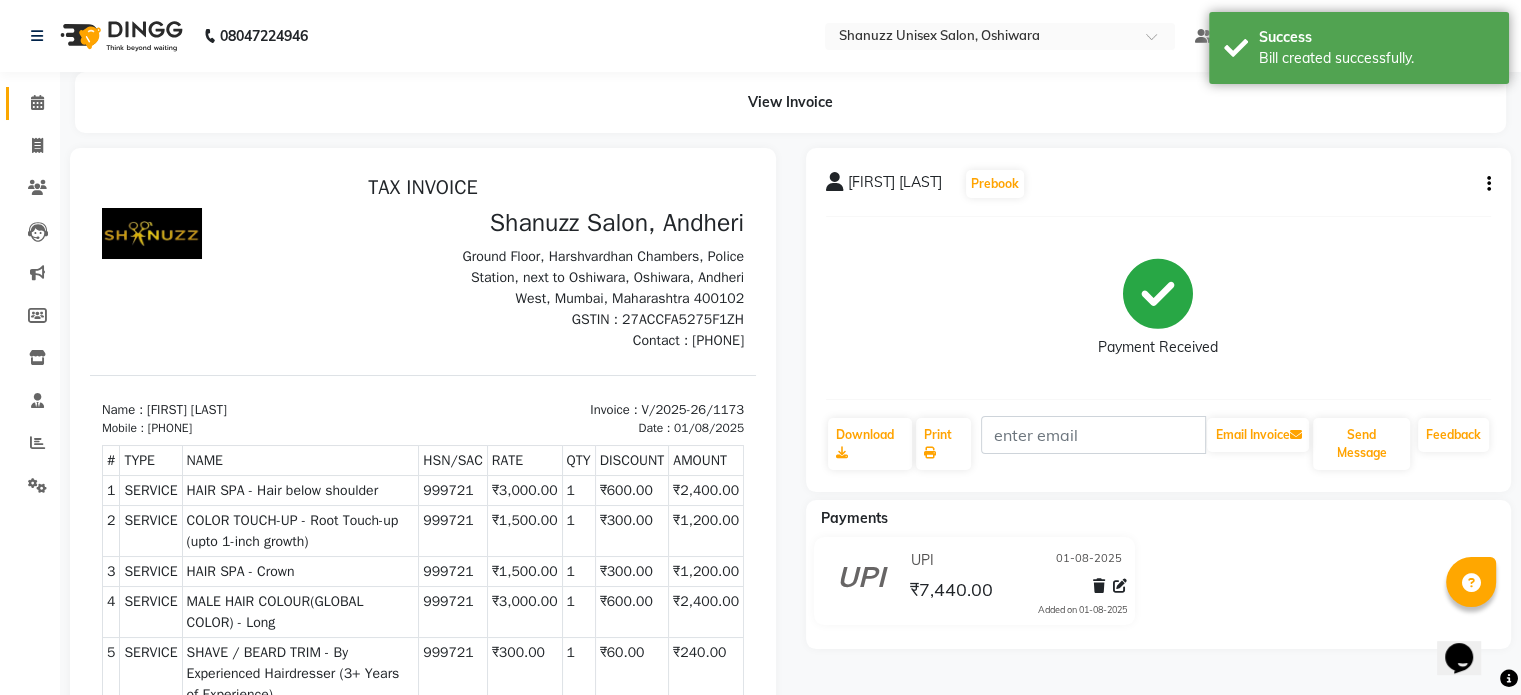 scroll, scrollTop: 0, scrollLeft: 0, axis: both 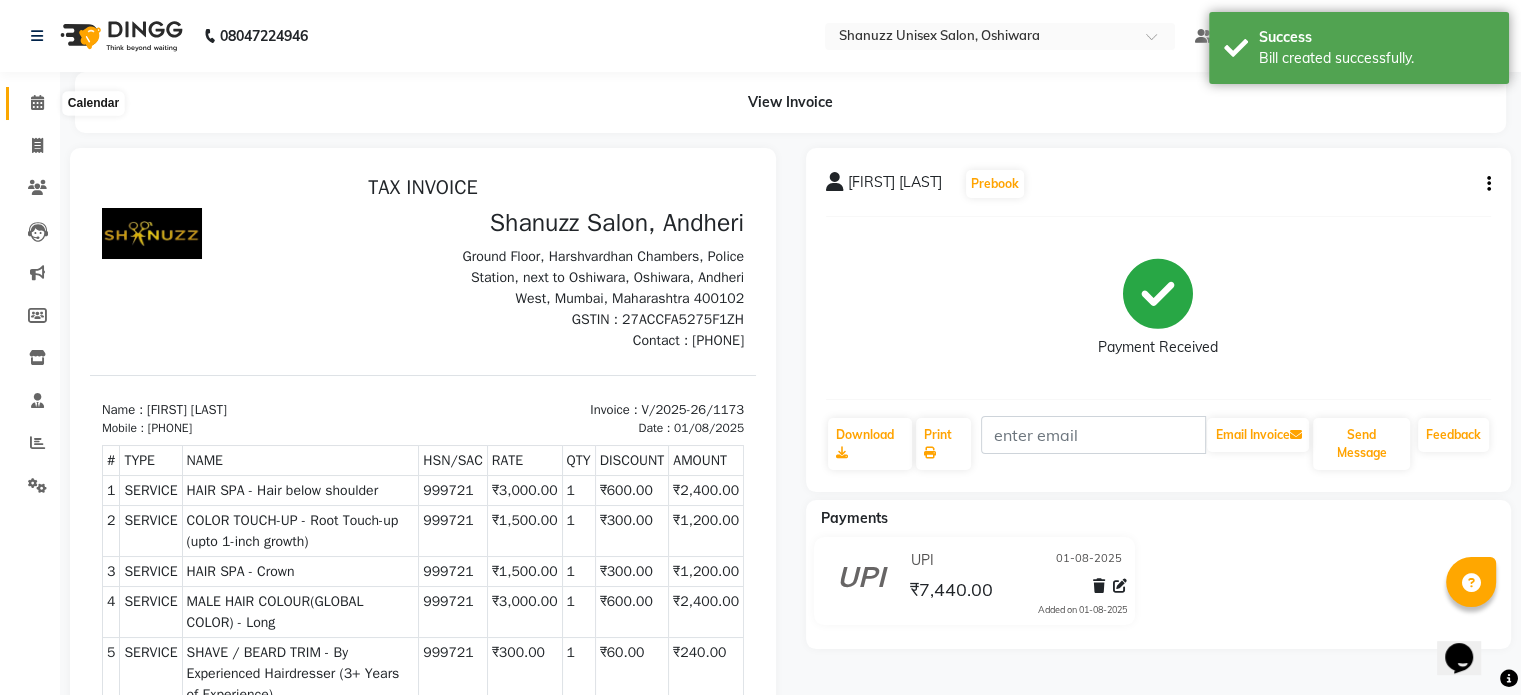 click 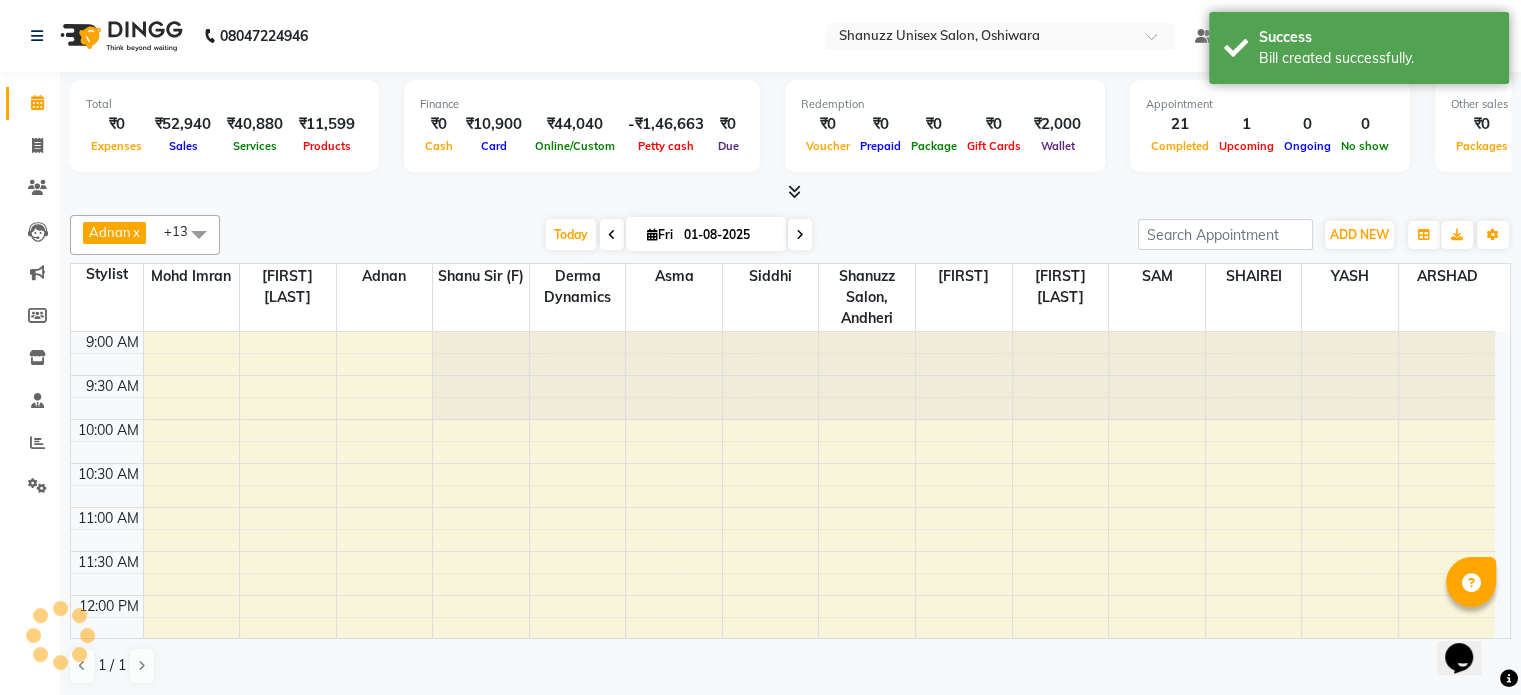 scroll, scrollTop: 0, scrollLeft: 0, axis: both 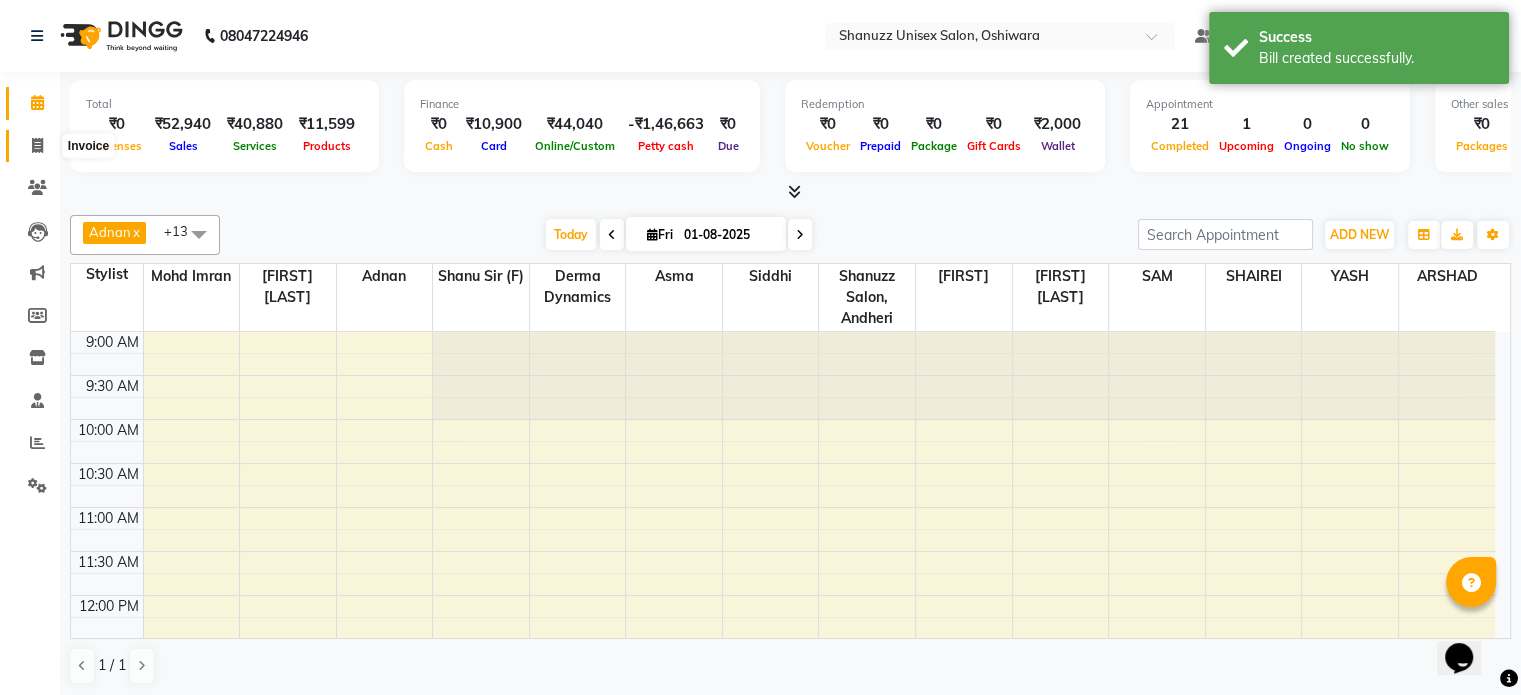 click 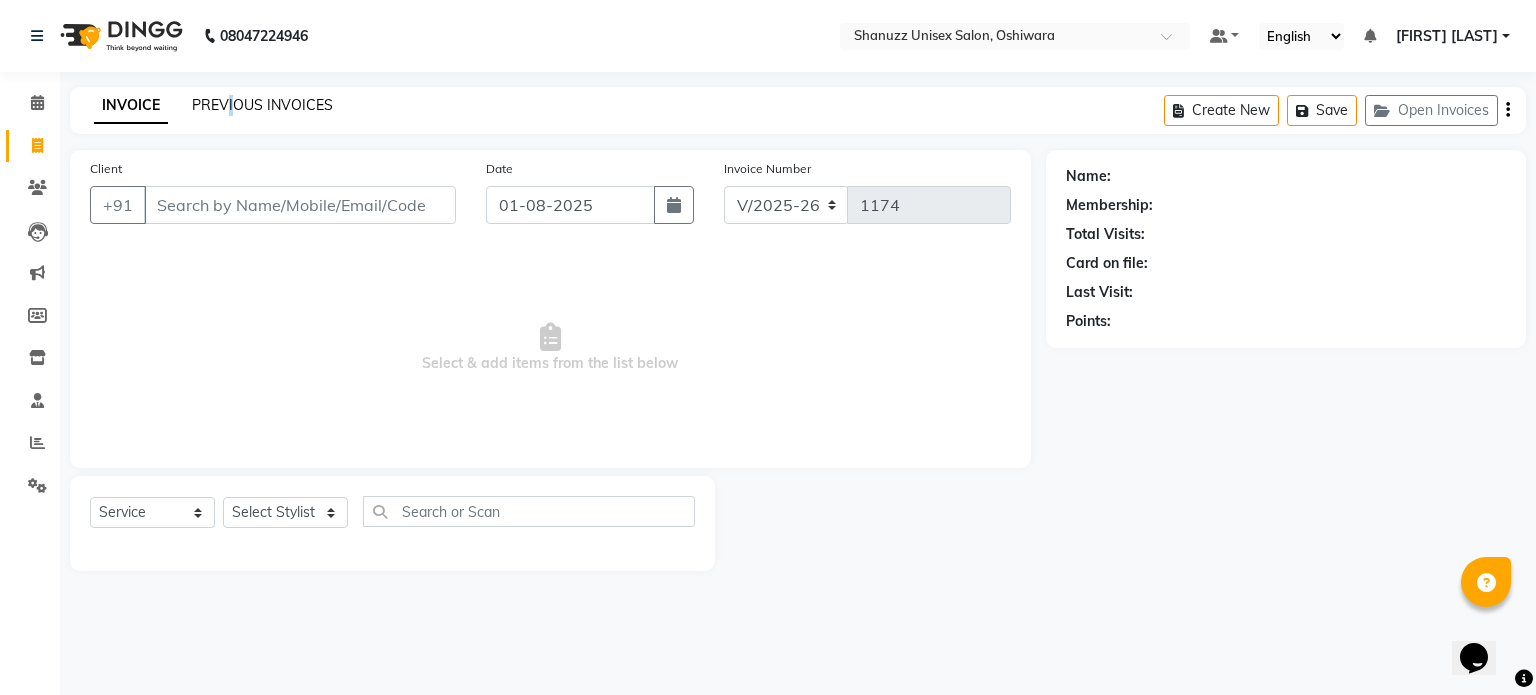 drag, startPoint x: 229, startPoint y: 120, endPoint x: 234, endPoint y: 109, distance: 12.083046 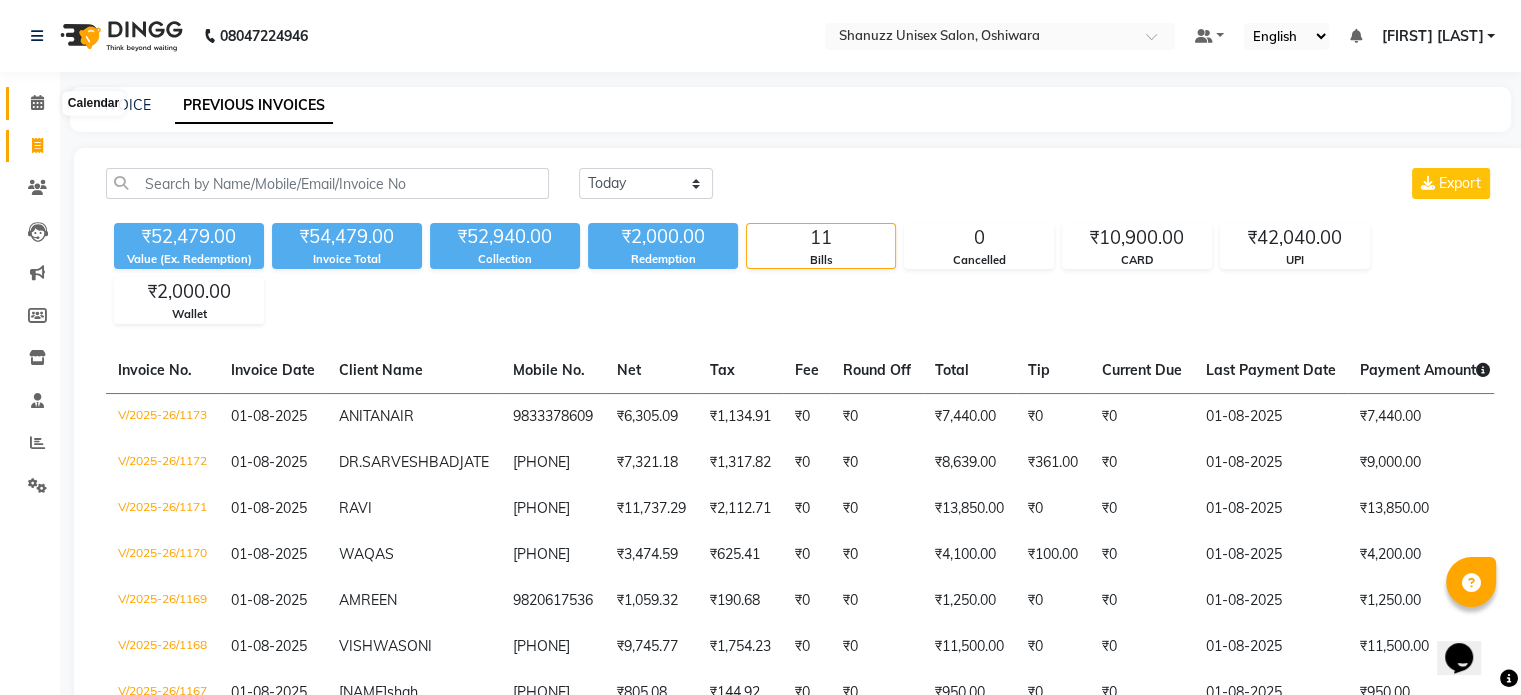 click 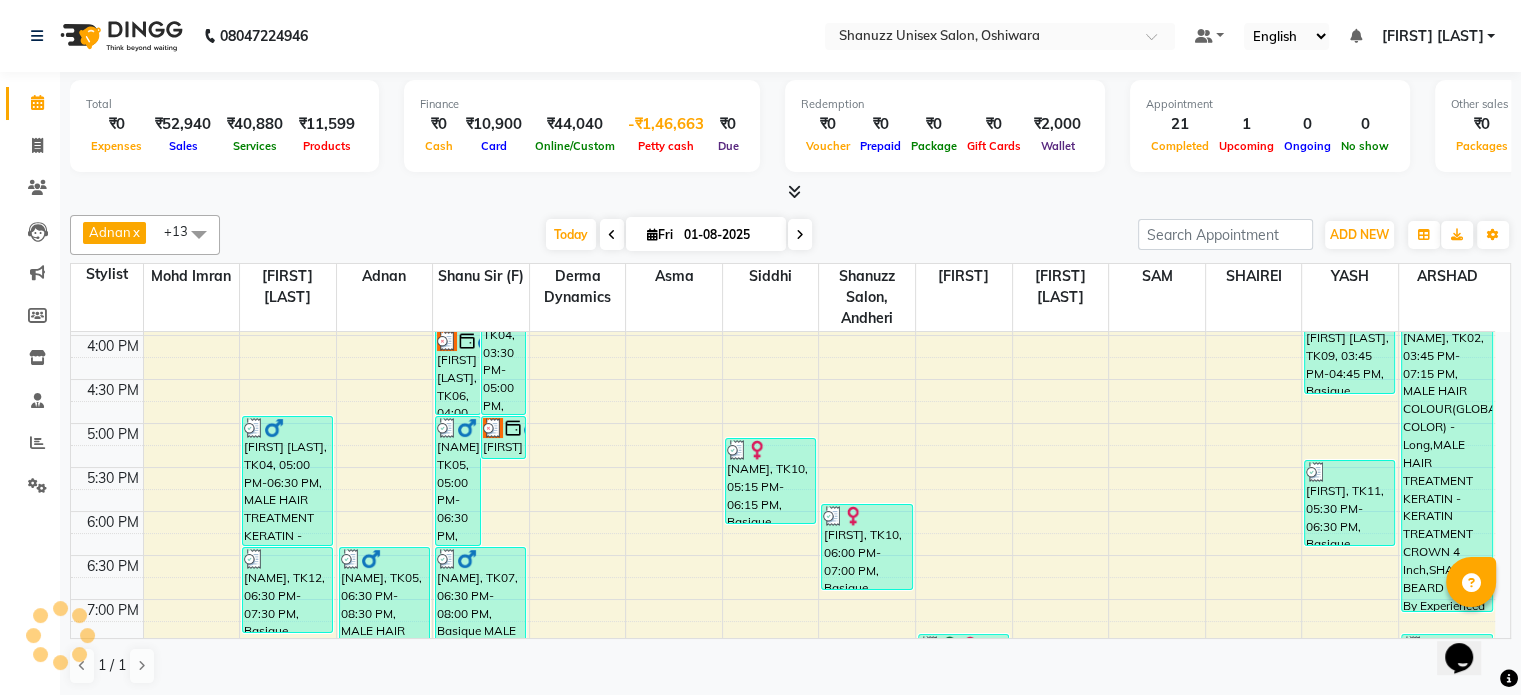 scroll, scrollTop: 0, scrollLeft: 0, axis: both 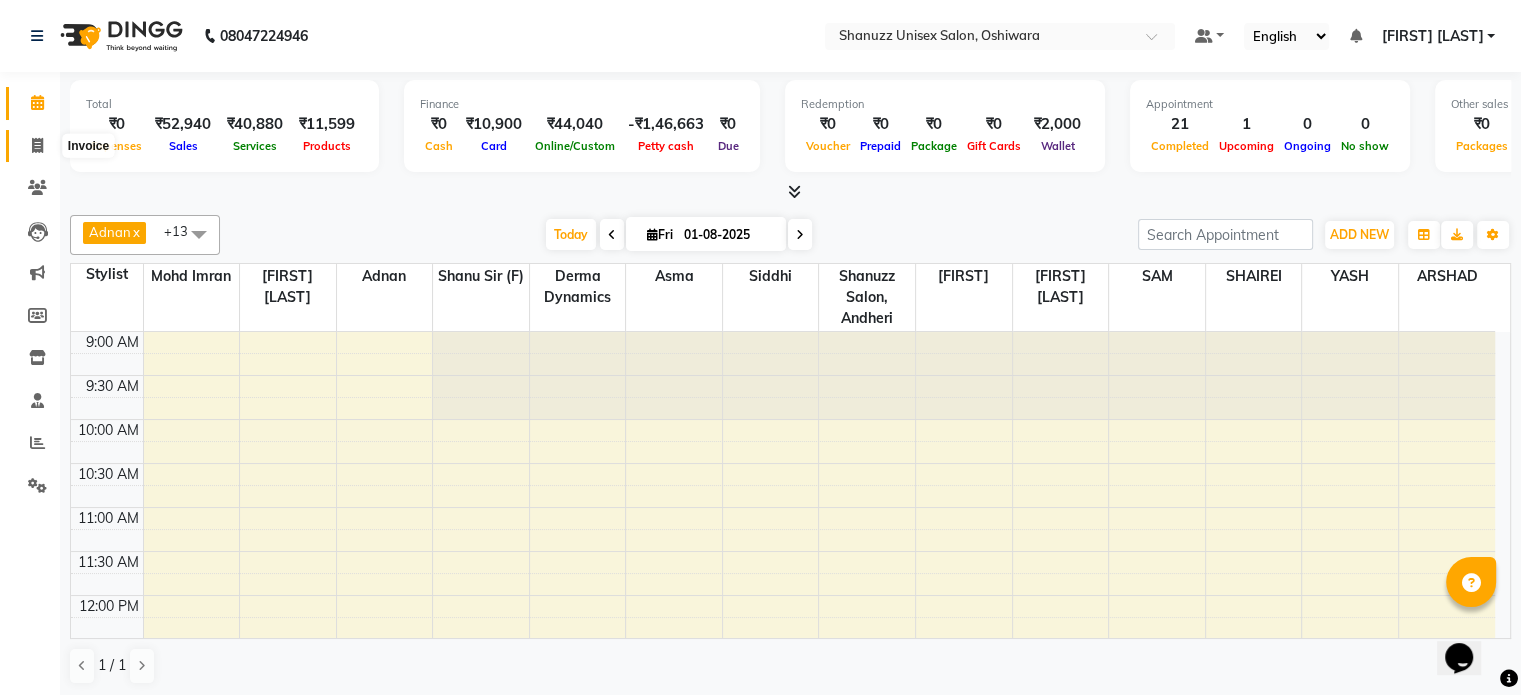 click 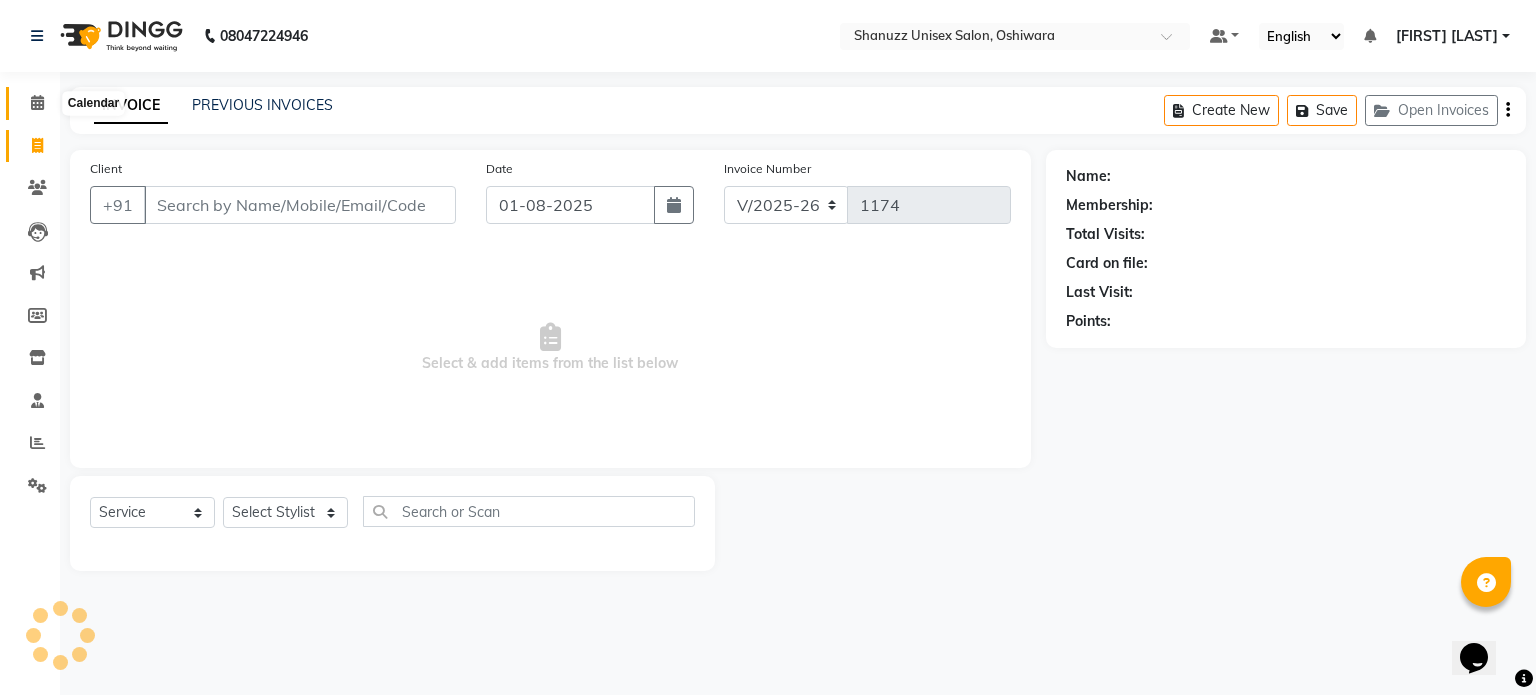 click 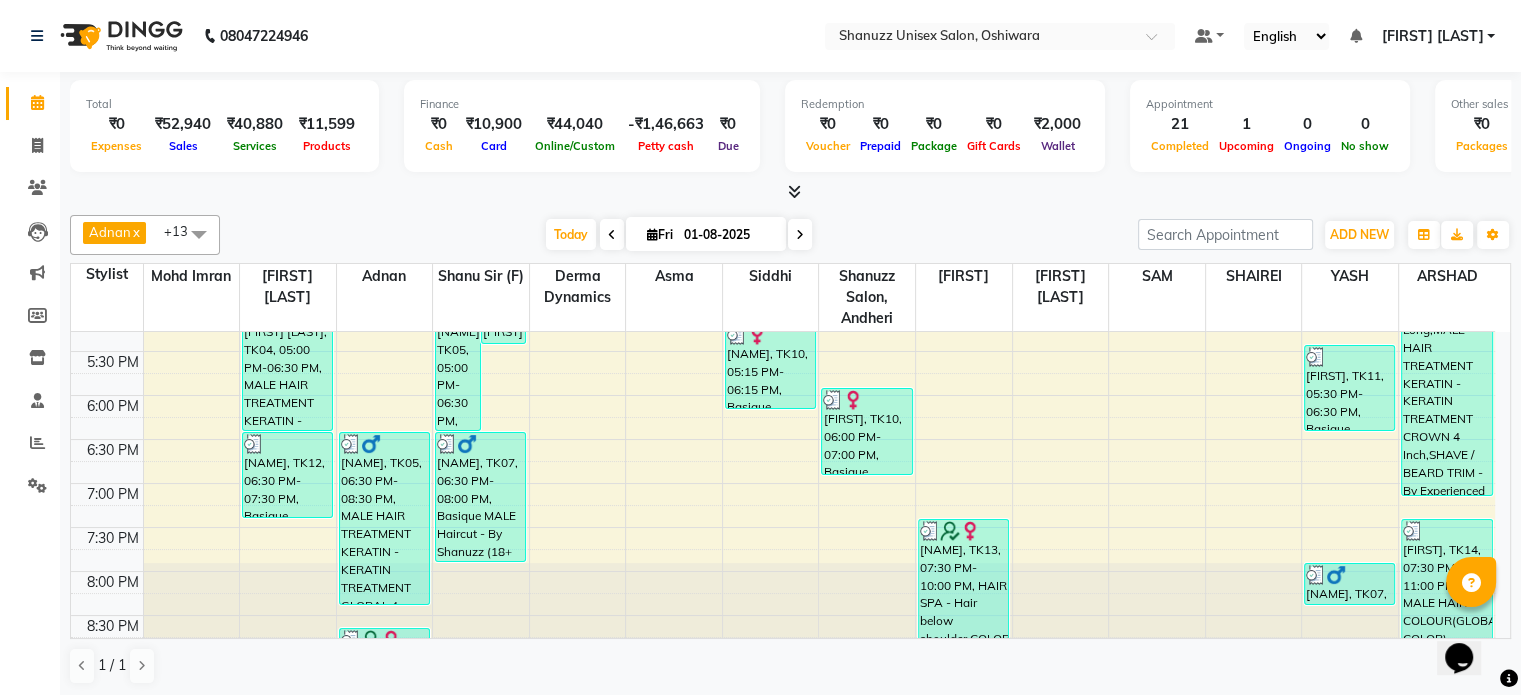 scroll, scrollTop: 740, scrollLeft: 0, axis: vertical 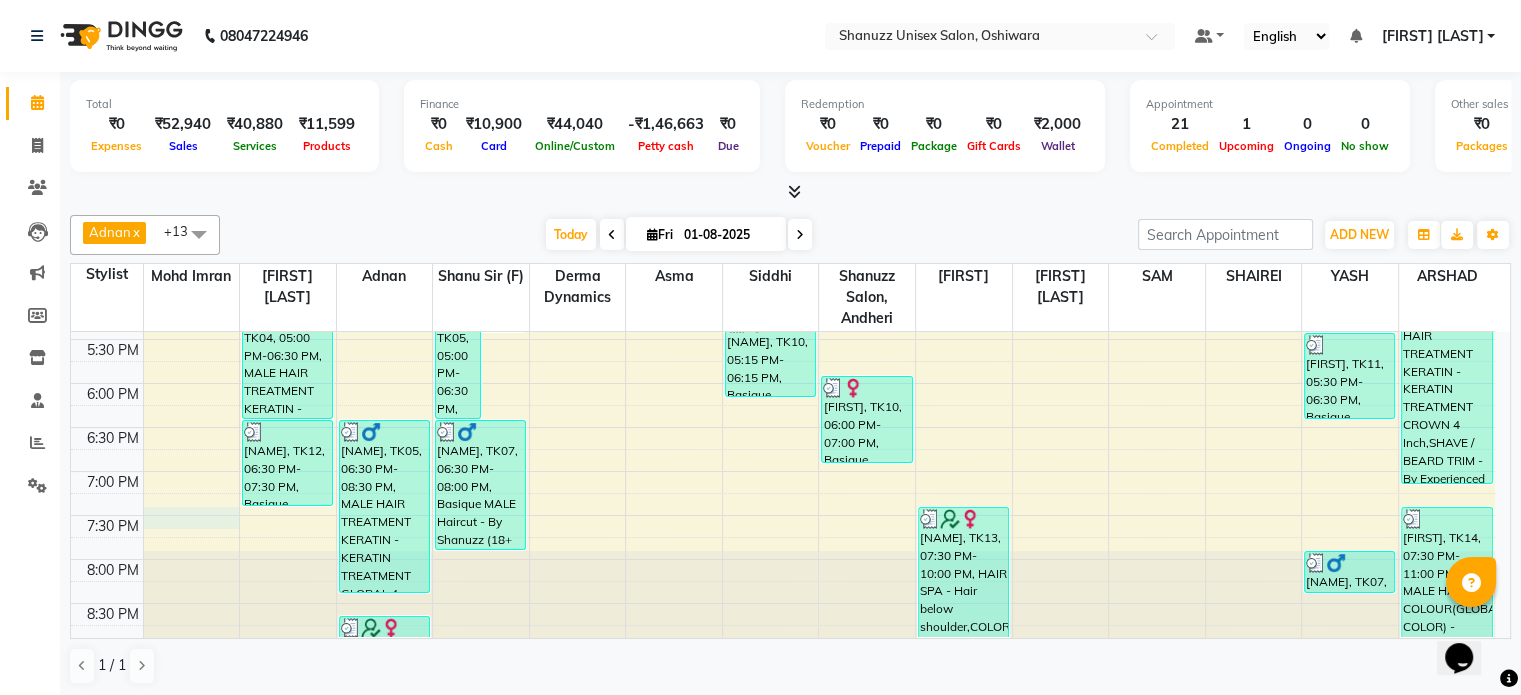 click on "9:00 AM 9:30 AM 10:00 AM 10:30 AM 11:00 AM 11:30 AM 12:00 PM 12:30 PM 1:00 PM 1:30 PM 2:00 PM 2:30 PM 3:00 PM 3:30 PM 4:00 PM 4:30 PM 5:00 PM 5:30 PM 6:00 PM 6:30 PM 7:00 PM 7:30 PM 8:00 PM 8:30 PM     GEETA UTTAMANI, TK08, 02:30 PM-03:30 PM, Basique MALE Haircut - By Seasoned Hairdresser (10+ Years of Experience)     GEETA UTTAMANI, TK08, 03:00 PM-04:00 PM, SHAVE / BEARD TRIM - By Seasoned Hairdresser (10+ Years of Experience)     VISHWA SONI, TK04, 05:00 PM-06:30 PM, MALE HAIR TREATMENT KERATIN - KERATIN TREATMENT GLOBAL 4 Inch     AMREEN, TK12, 06:30 PM-07:30 PM, Basique FEMALE Haircut - By Seasoned Hairdresser (10+ Years of Experience)     DR.SARVESH BADJATE, TK05, 06:30 PM-08:30 PM, MALE HAIR TREATMENT KERATIN - KERATIN TREATMENT GLOBAL 4 Inch,SHAVE / BEARD TRIM - By Experienced Hairdresser (3+ Years of Experience)     ANITA NAIR, TK13, 08:45 PM-11:45 PM, HAIR SPA  - Crown,MALE HAIR COLOUR(GLOBAL COLOR) - Long,SHAVE / BEARD TRIM - By Experienced Hairdresser (3+ Years of Experience)" at bounding box center [783, 119] 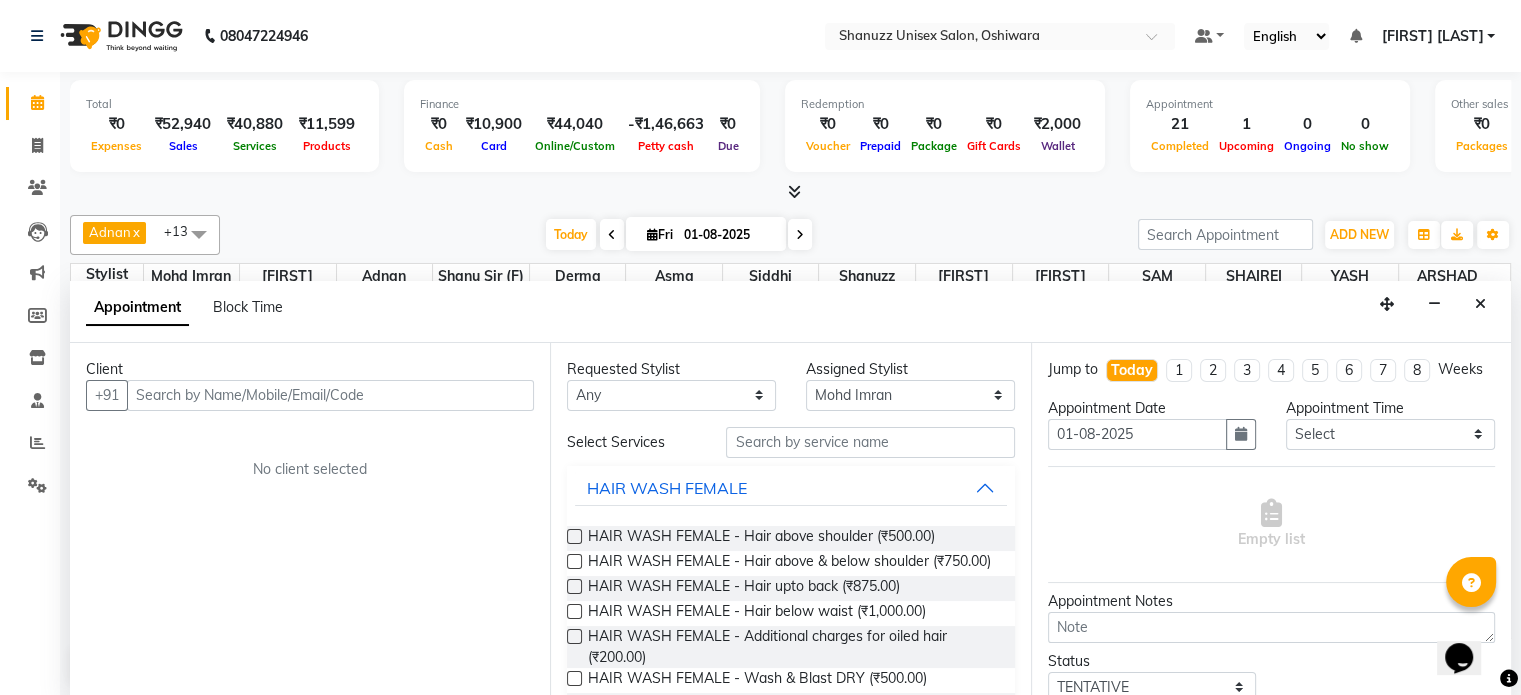 click on "Client" at bounding box center (310, 369) 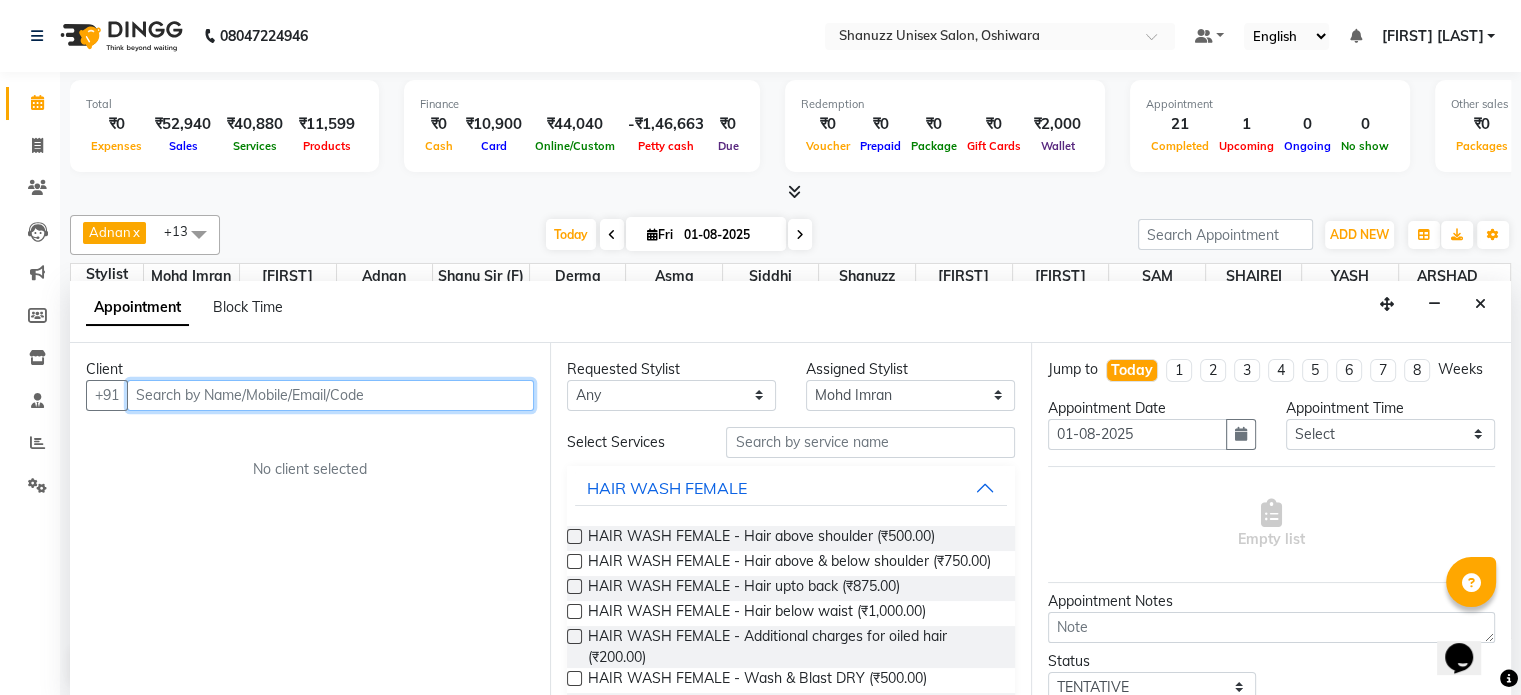 click at bounding box center [330, 395] 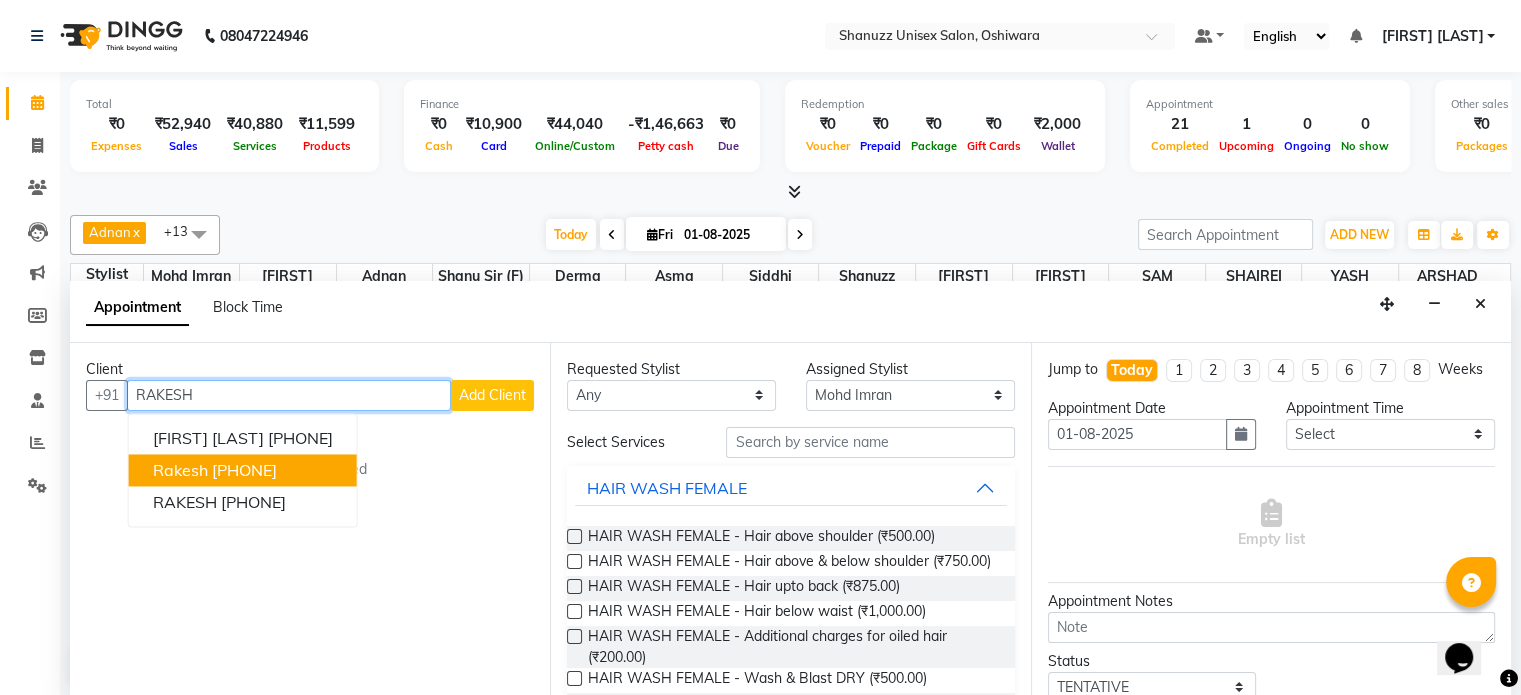 click on "8660234703" at bounding box center (244, 470) 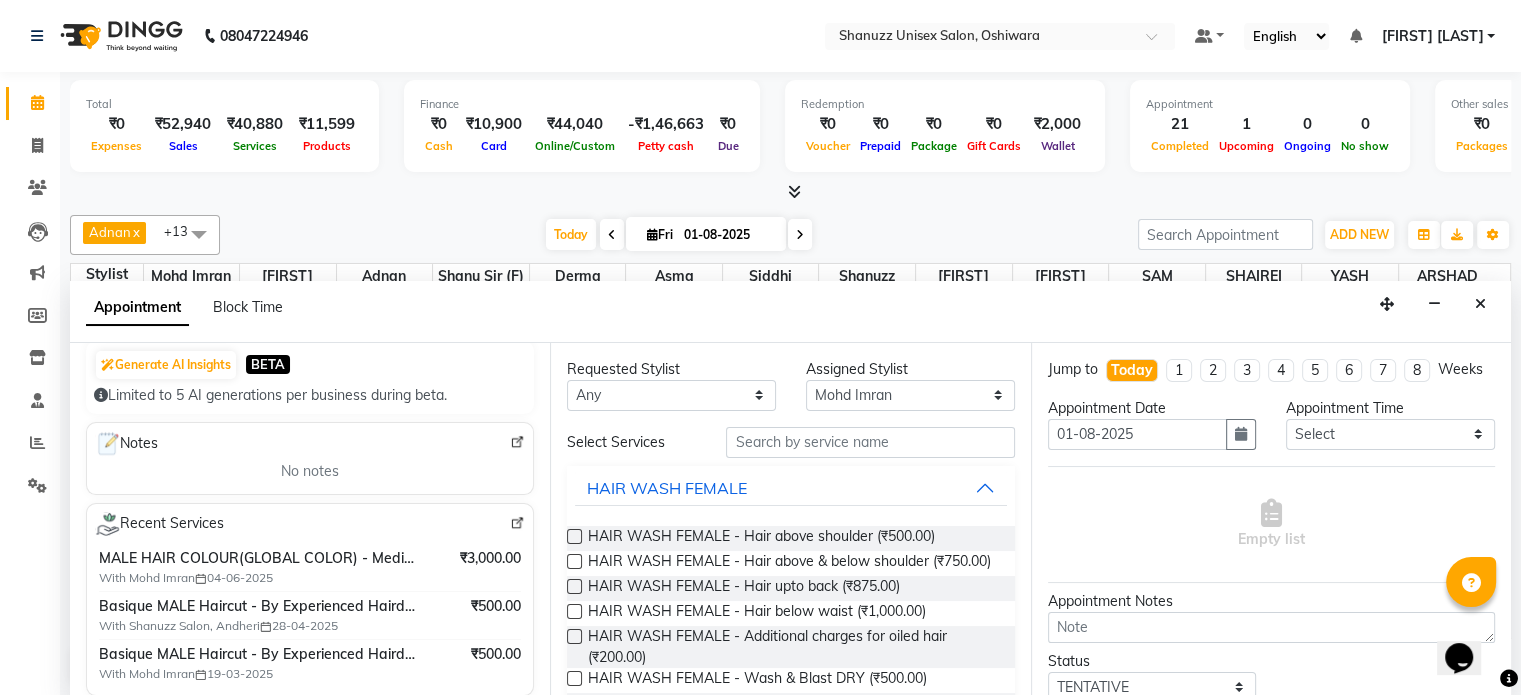 scroll, scrollTop: 0, scrollLeft: 0, axis: both 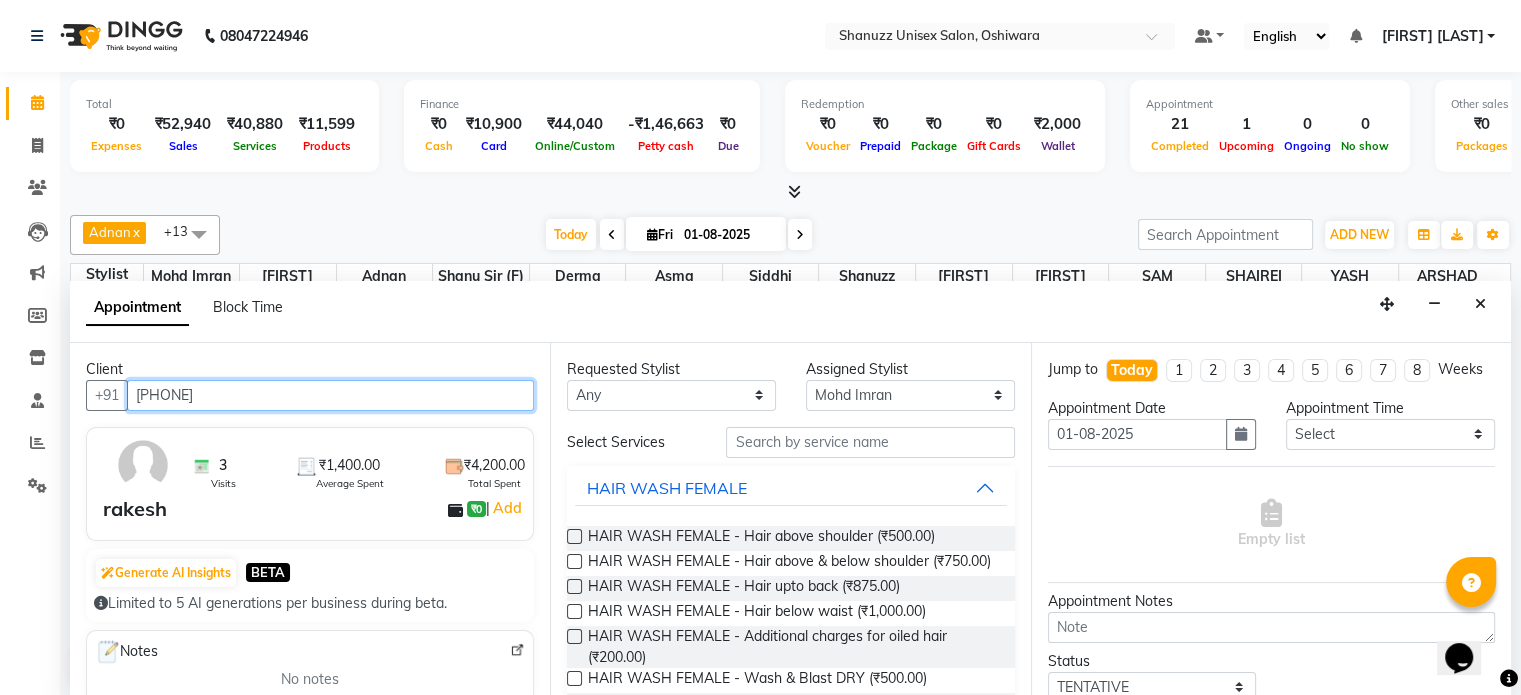 click on "8660234703" at bounding box center [330, 395] 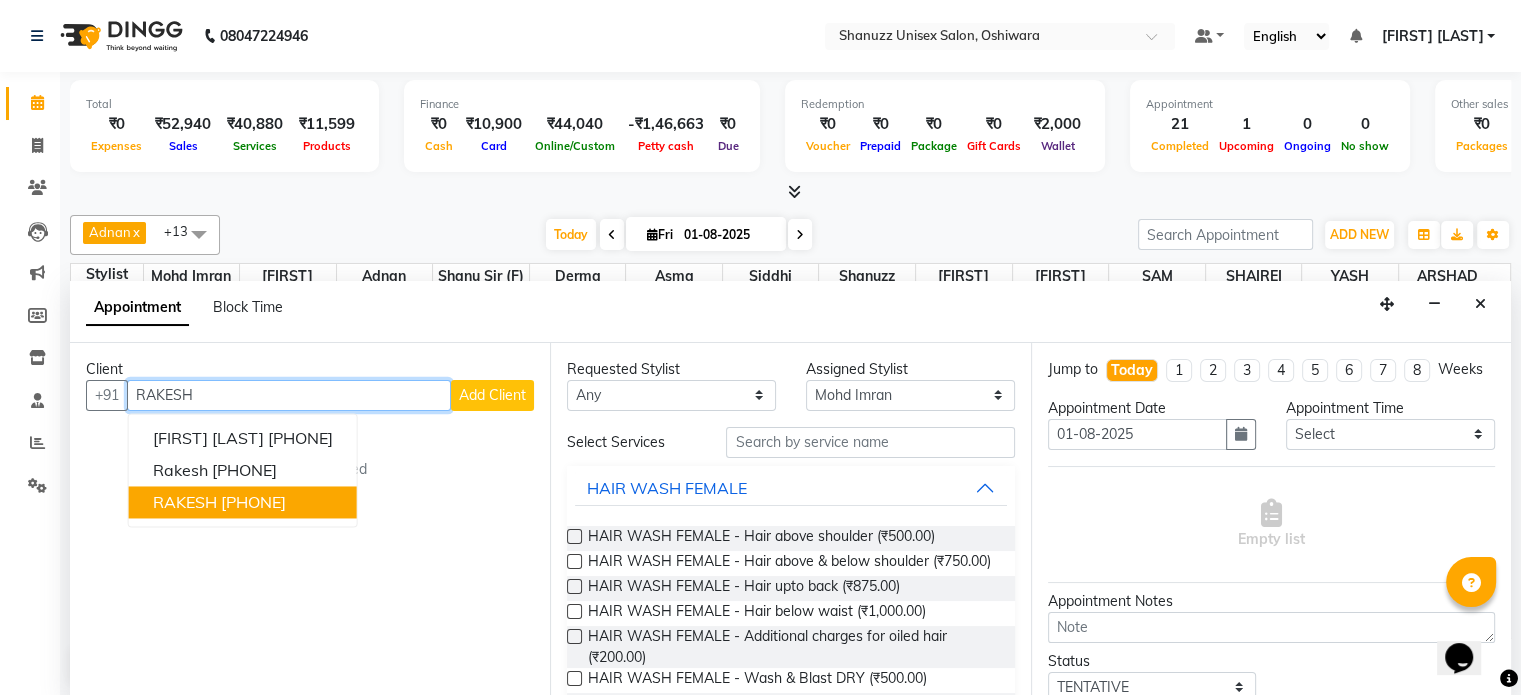 click on "RAKESH  9967188665" at bounding box center [243, 502] 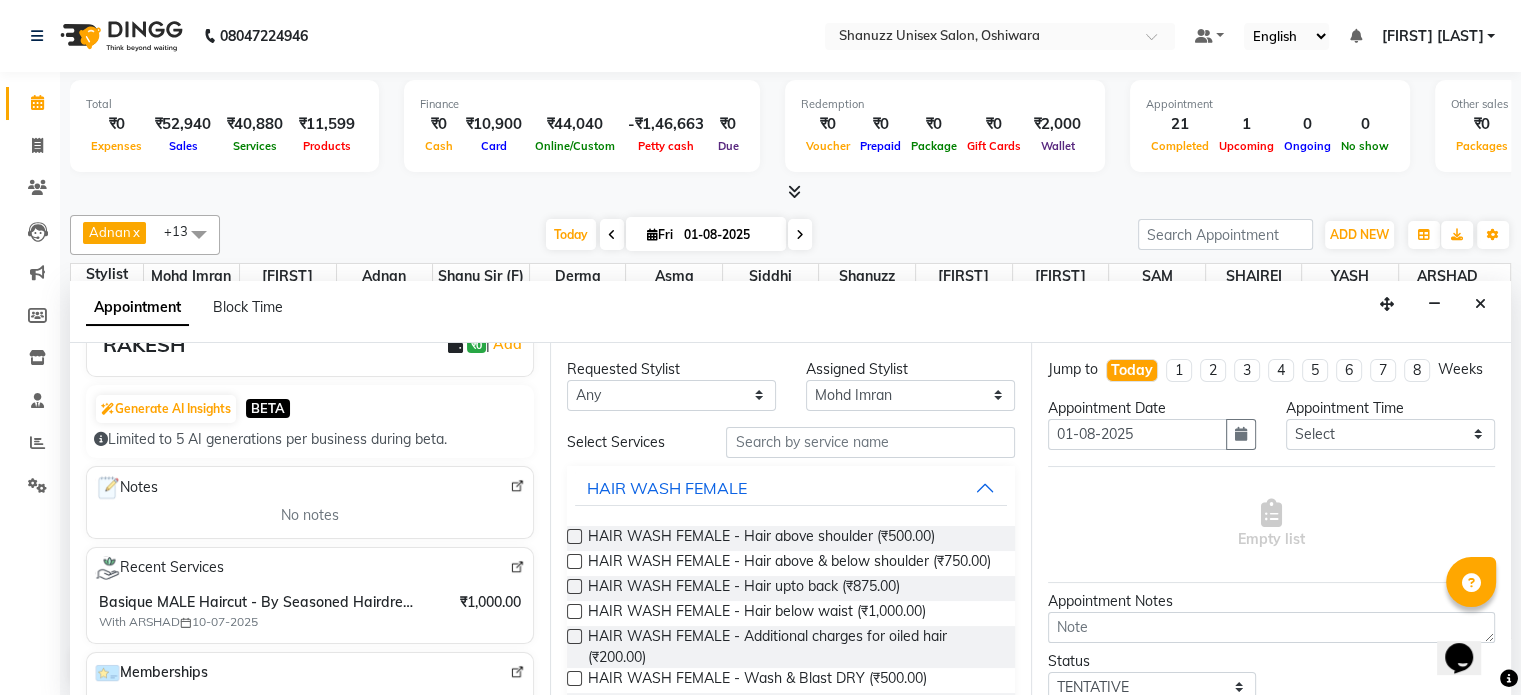 scroll, scrollTop: 170, scrollLeft: 0, axis: vertical 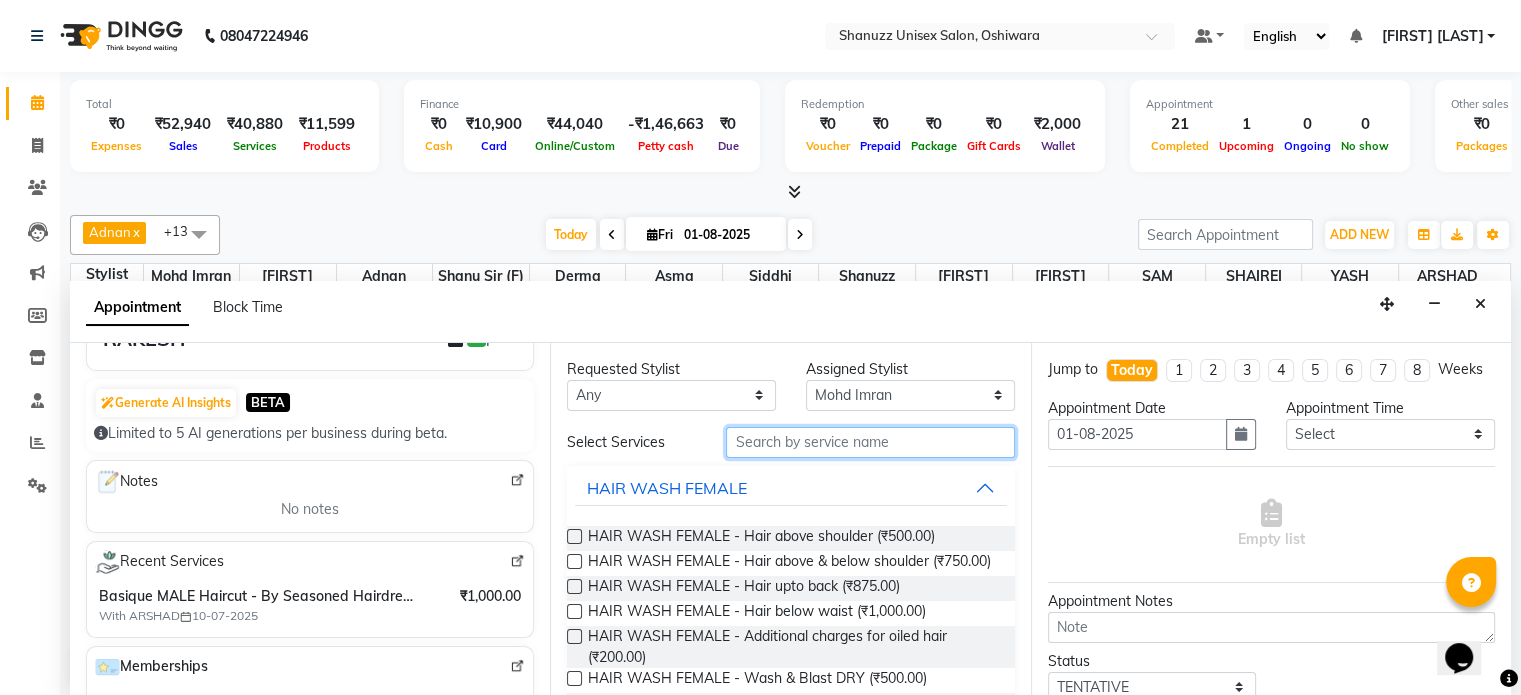 click at bounding box center (870, 442) 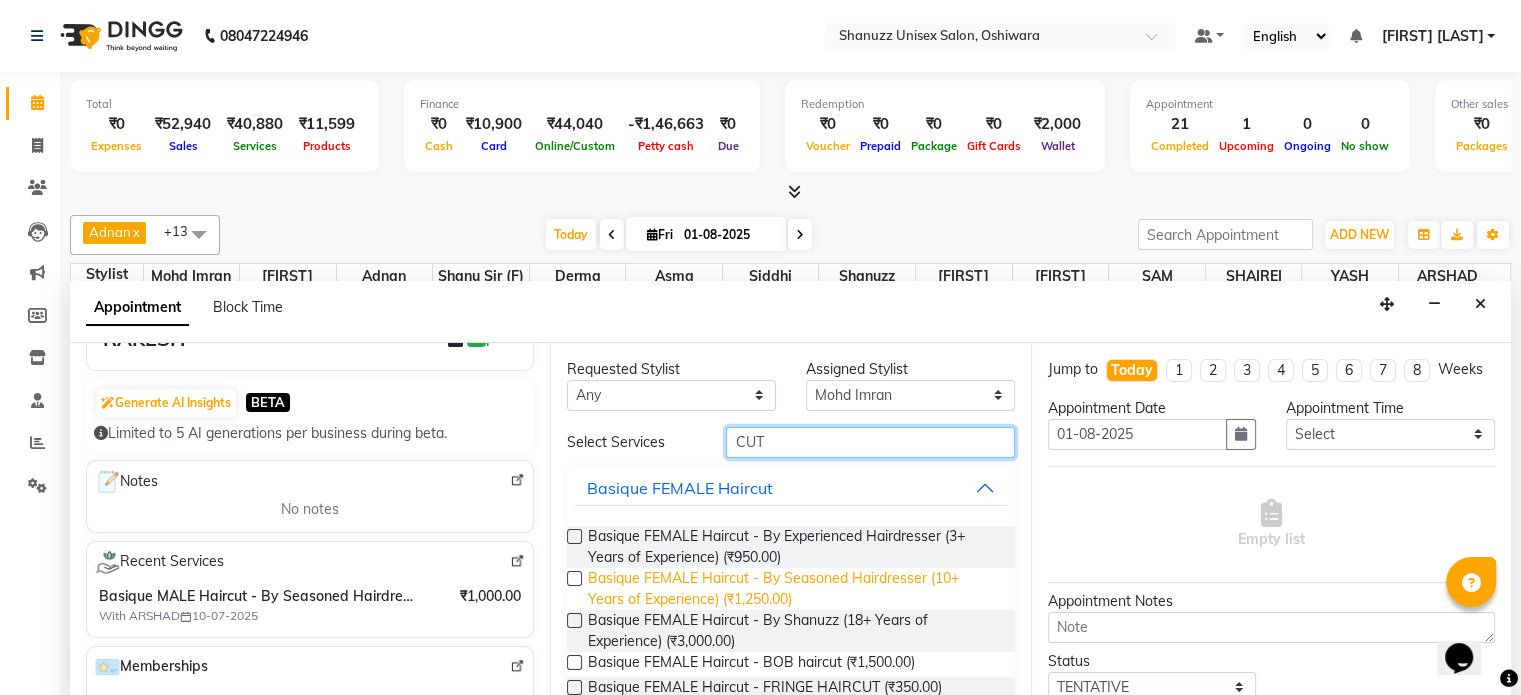 scroll, scrollTop: 148, scrollLeft: 0, axis: vertical 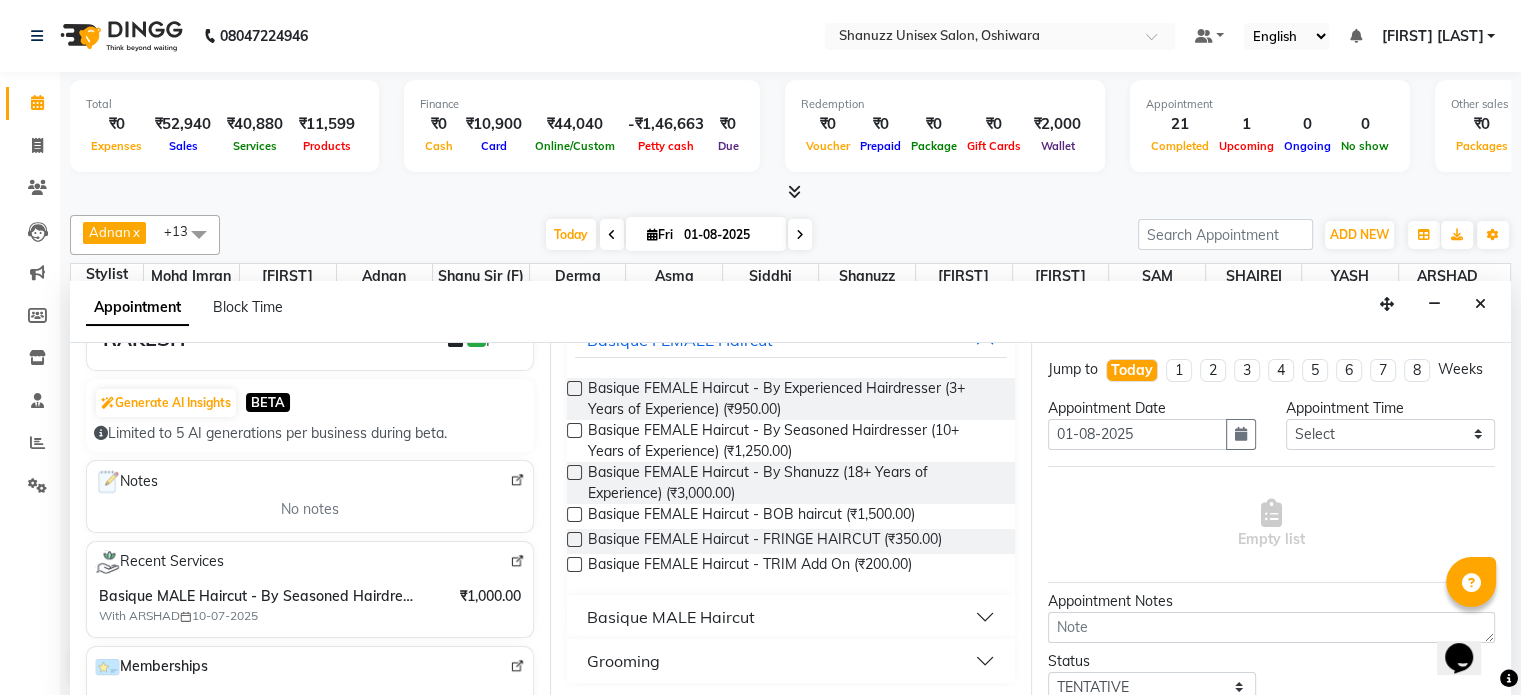 click on "Basique MALE Haircut" at bounding box center [671, 617] 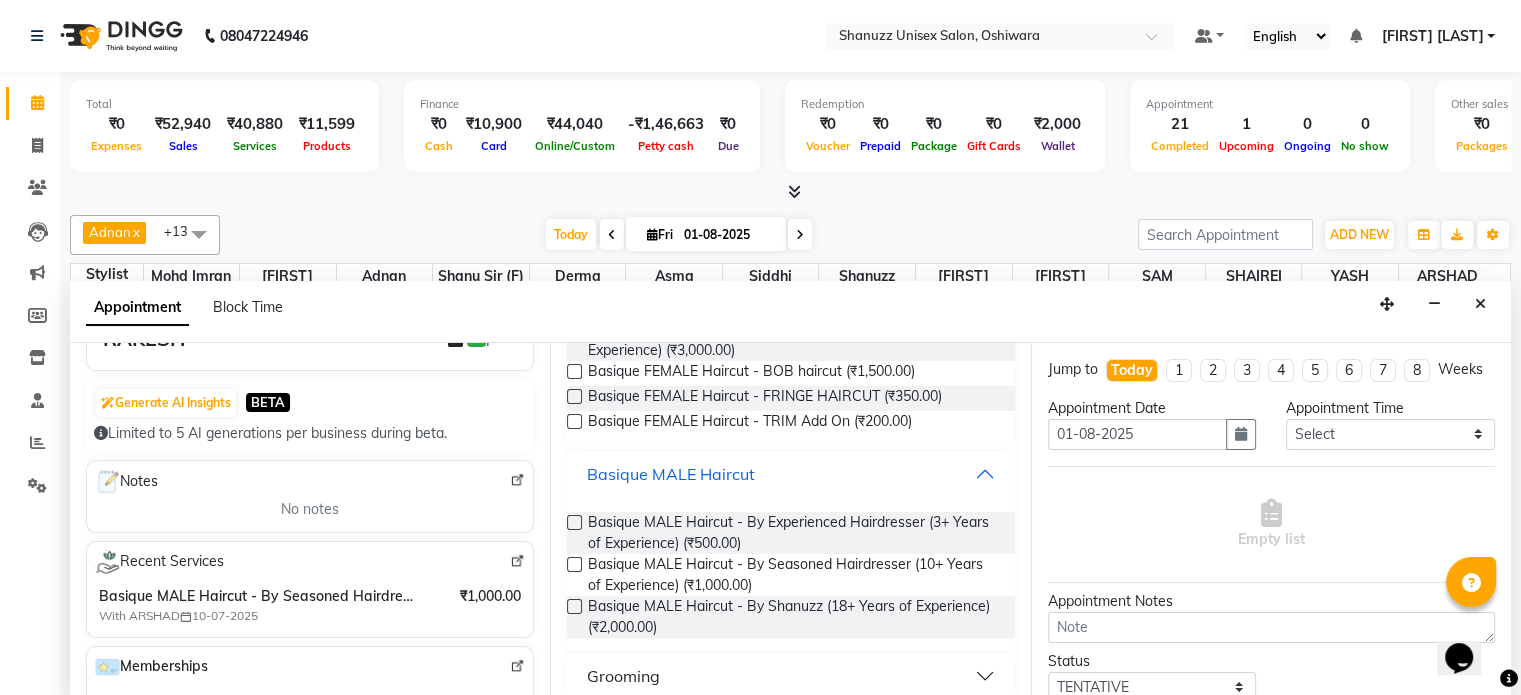 scroll, scrollTop: 304, scrollLeft: 0, axis: vertical 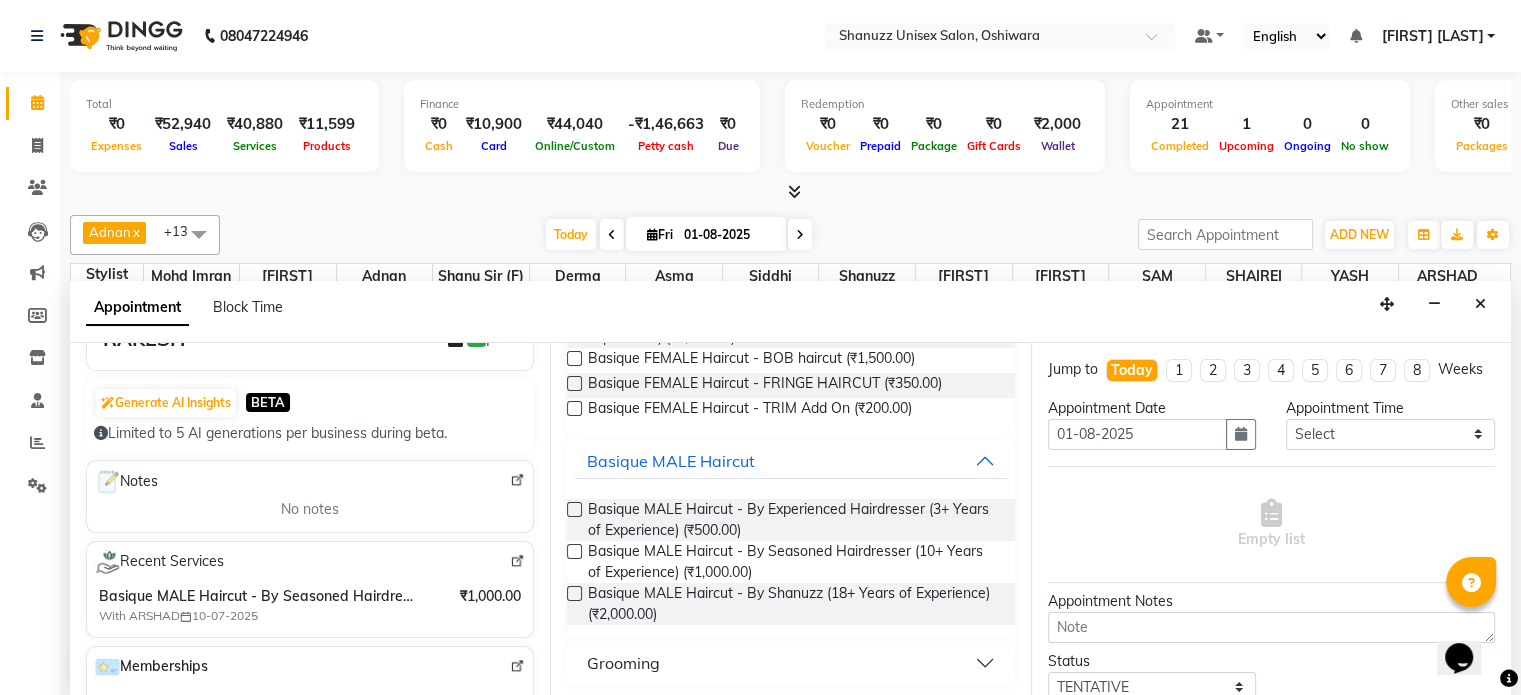 click at bounding box center [574, 509] 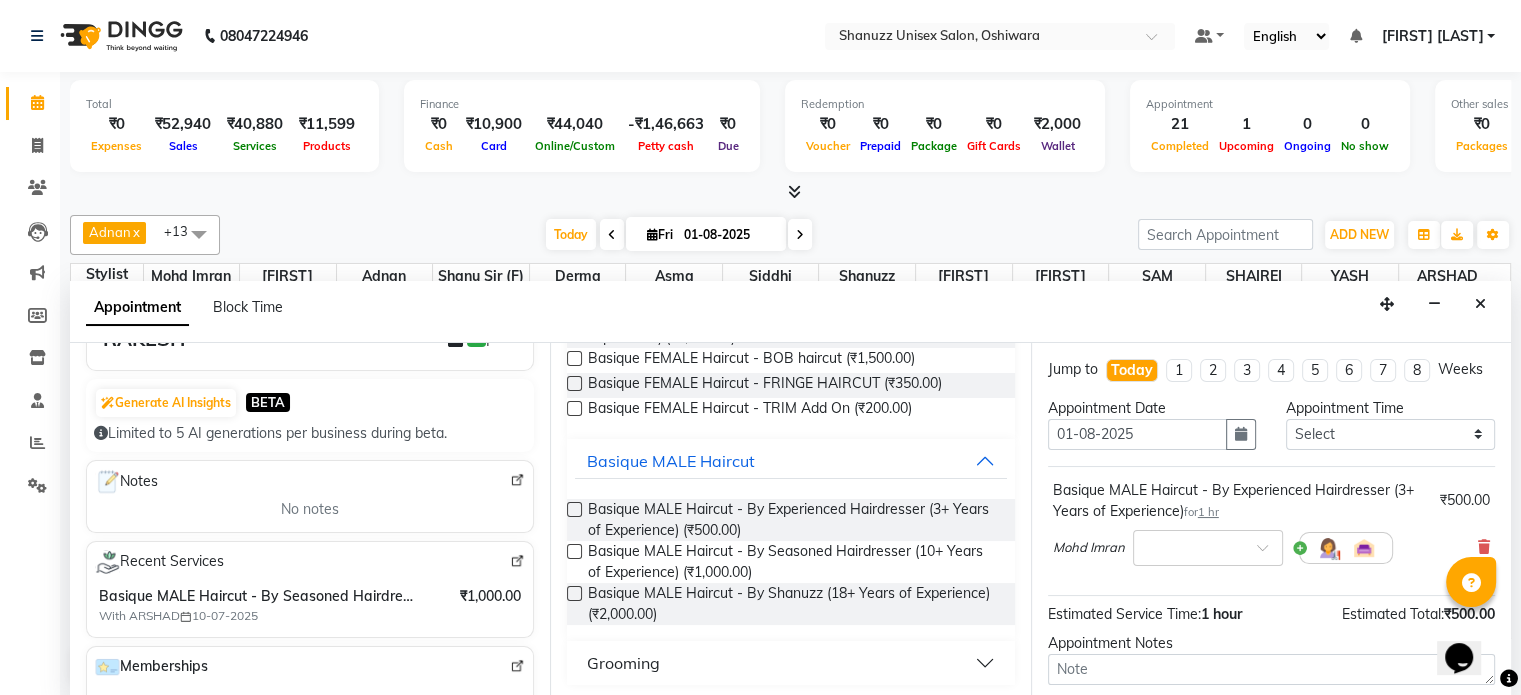 scroll, scrollTop: 191, scrollLeft: 0, axis: vertical 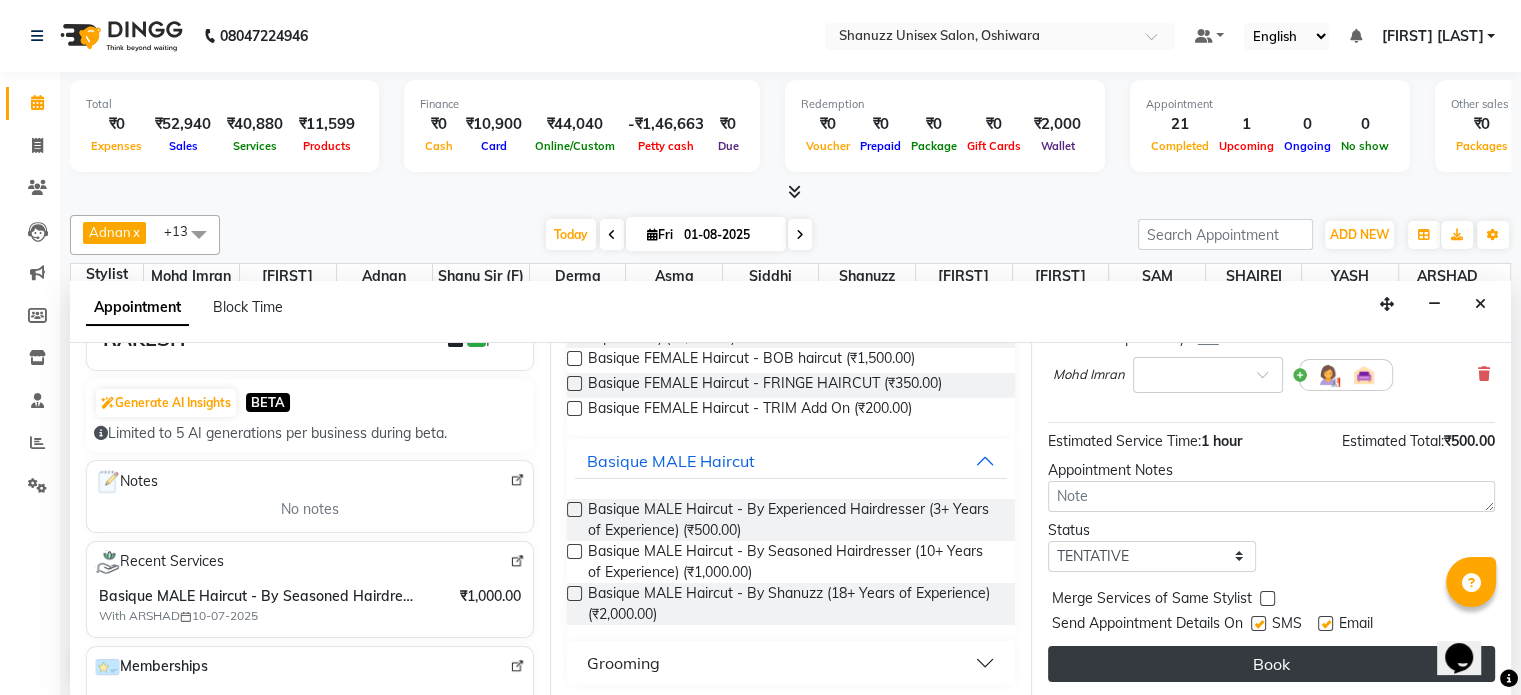 click on "Book" at bounding box center (1271, 664) 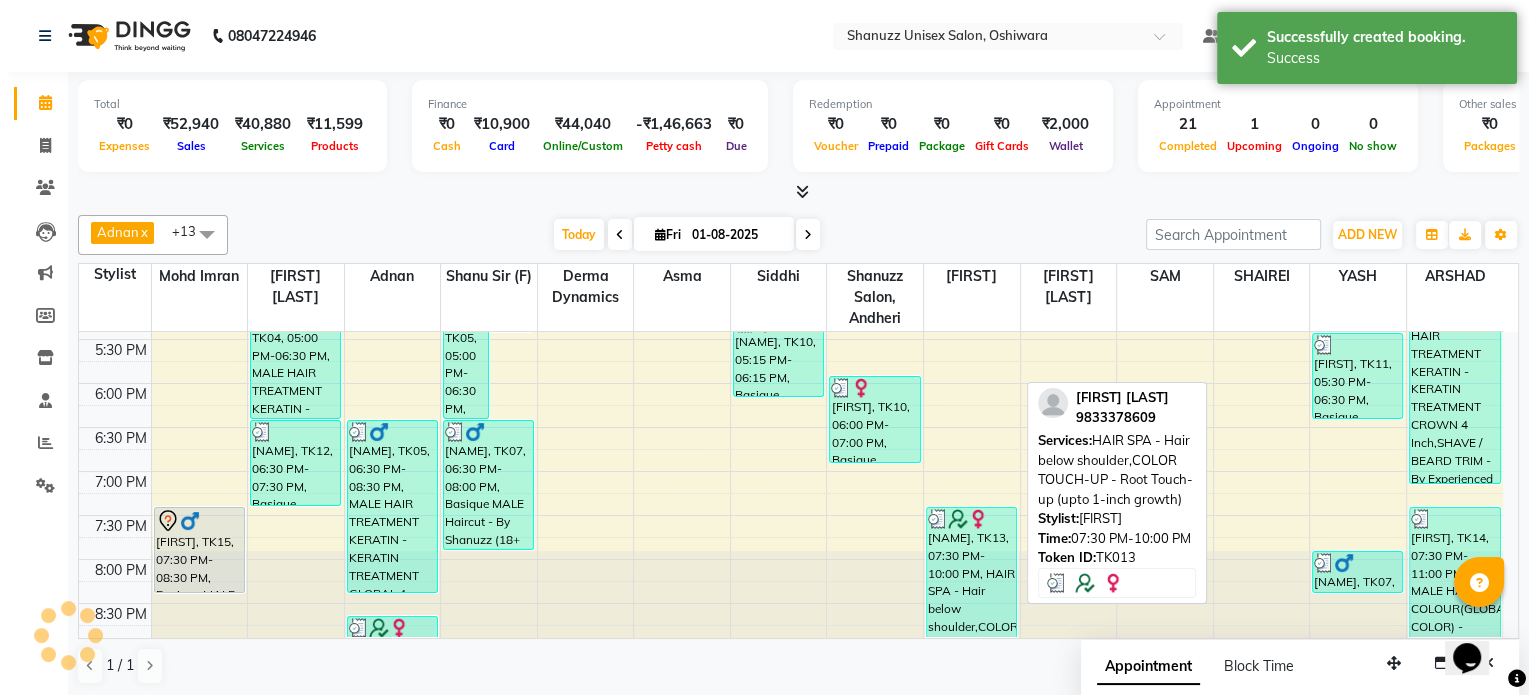 scroll, scrollTop: 0, scrollLeft: 0, axis: both 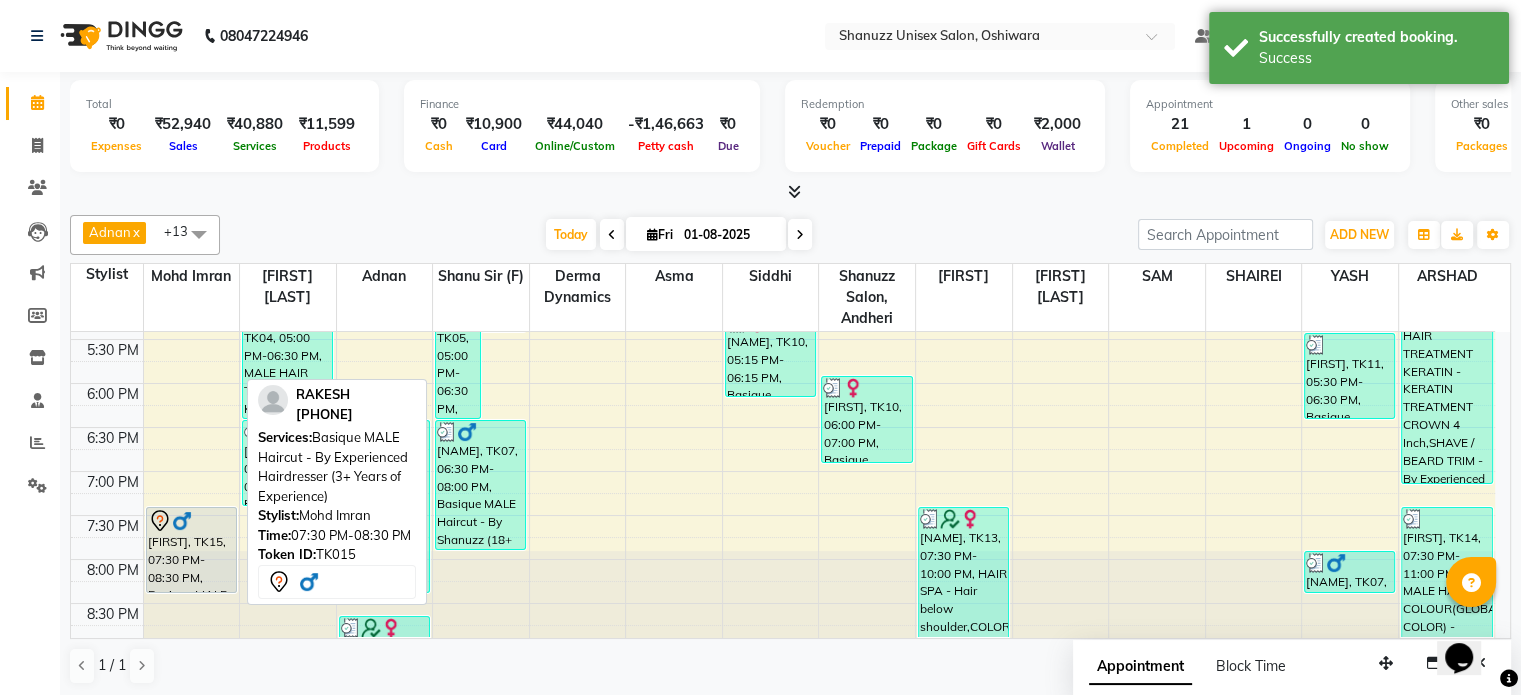 click on "RAKESH, TK15, 07:30 PM-08:30 PM, Basique MALE Haircut - By Experienced Hairdresser (3+ Years of Experience)" at bounding box center (191, 550) 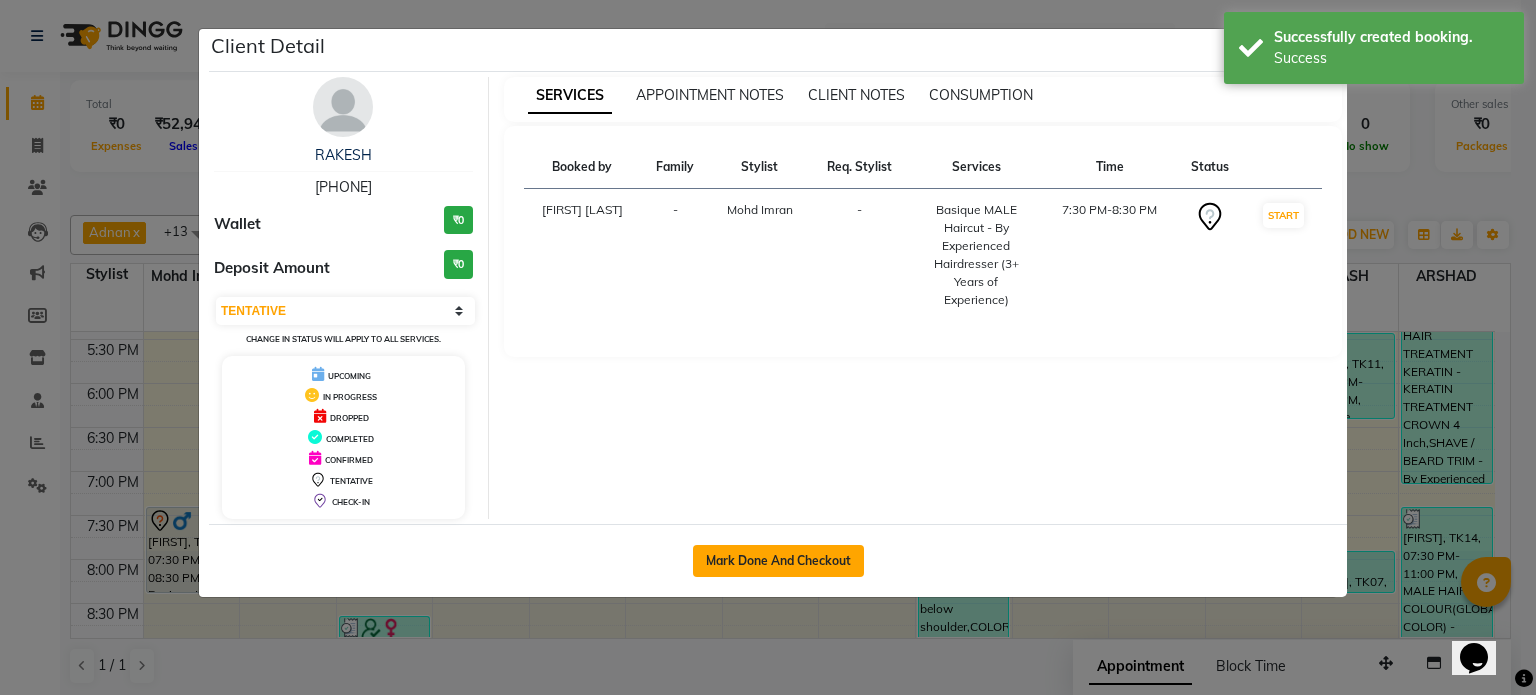 click on "Mark Done And Checkout" 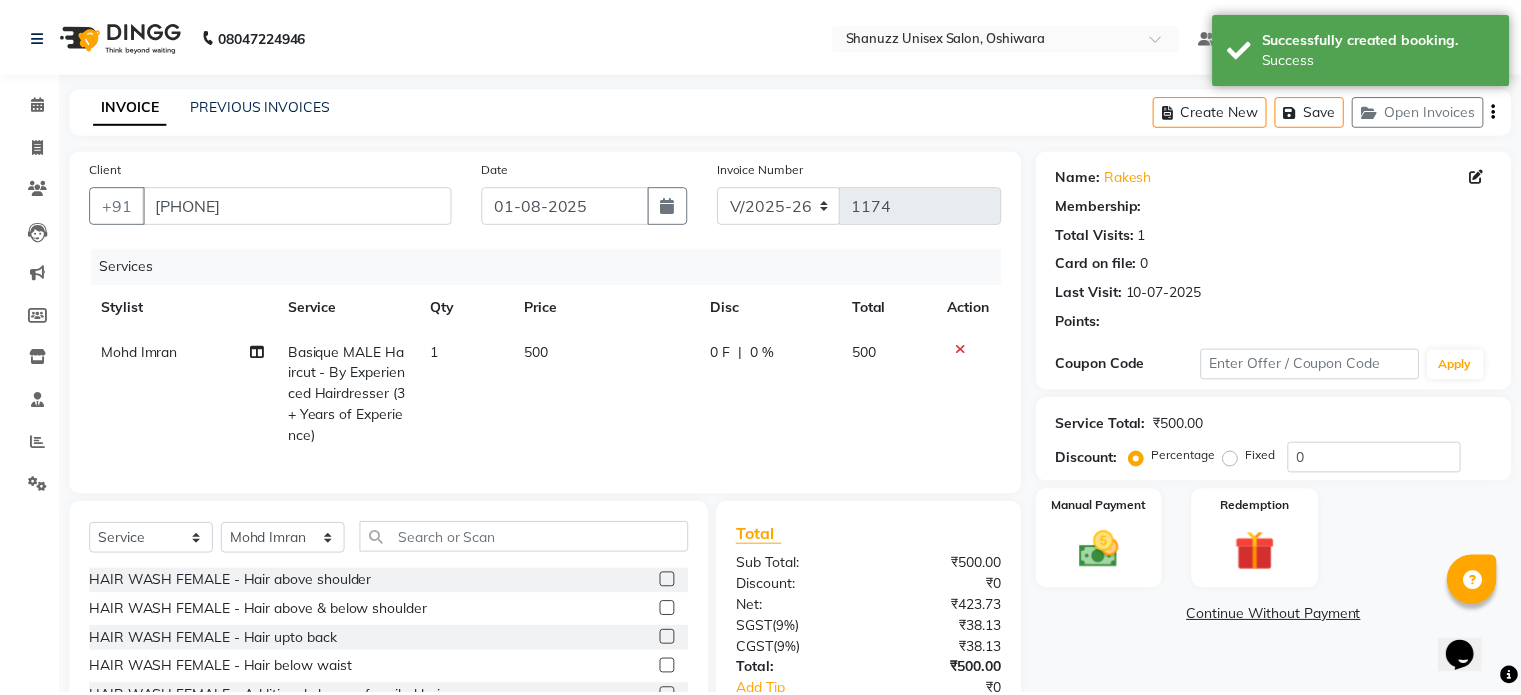 scroll, scrollTop: 148, scrollLeft: 0, axis: vertical 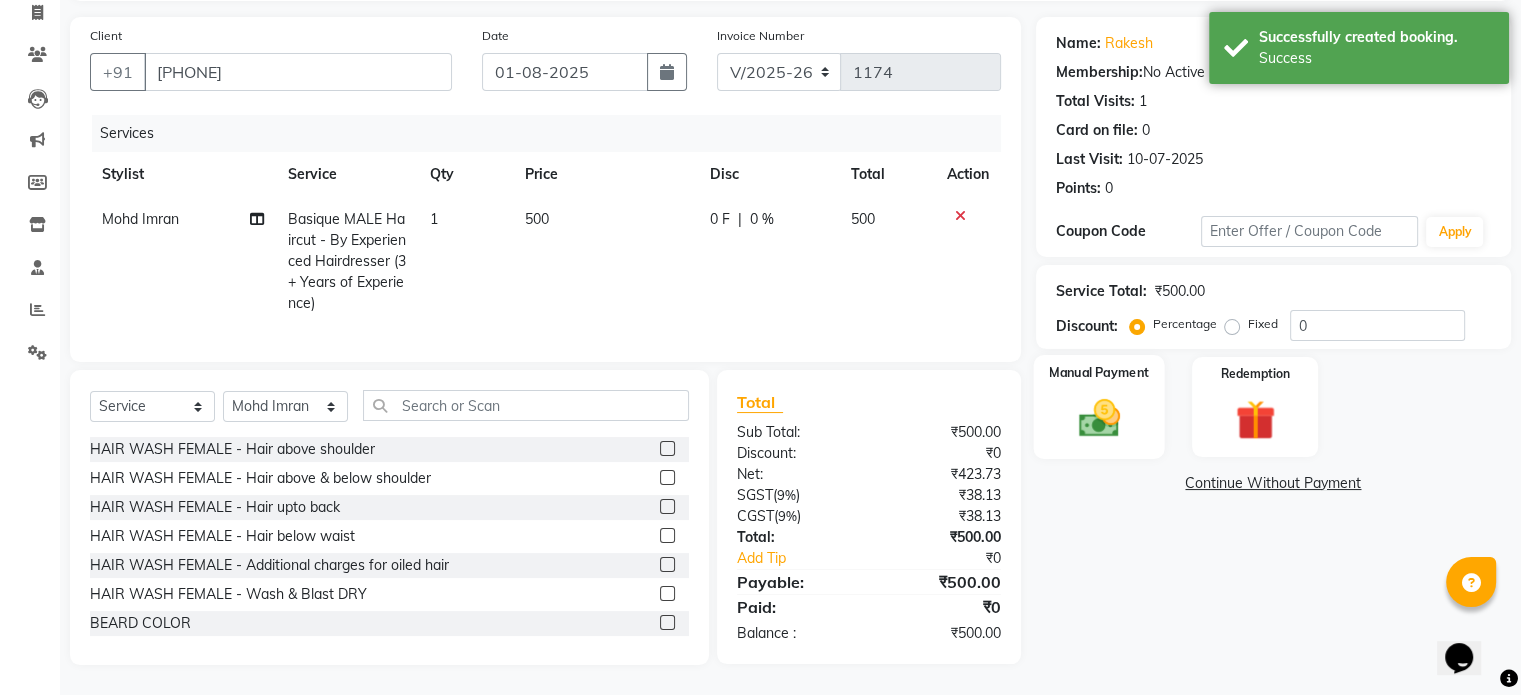 click 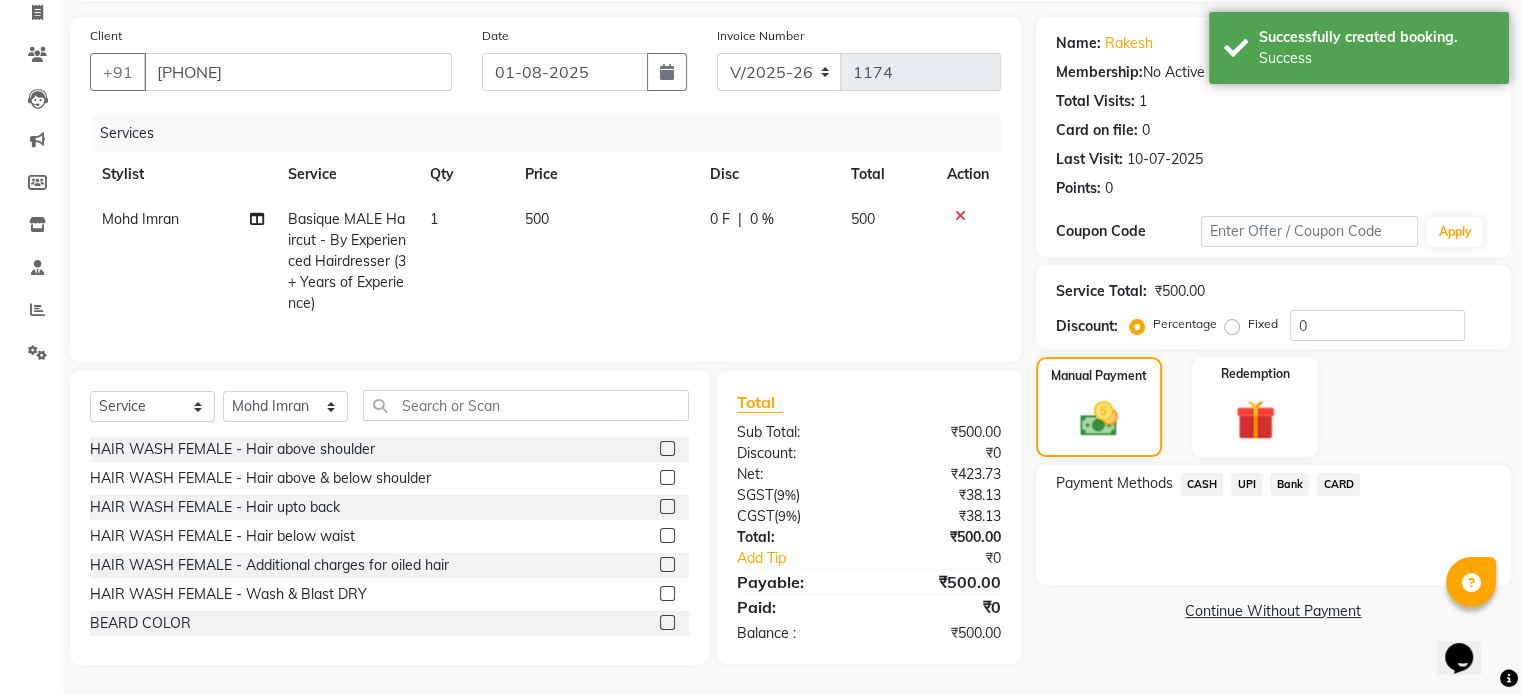 click on "UPI" 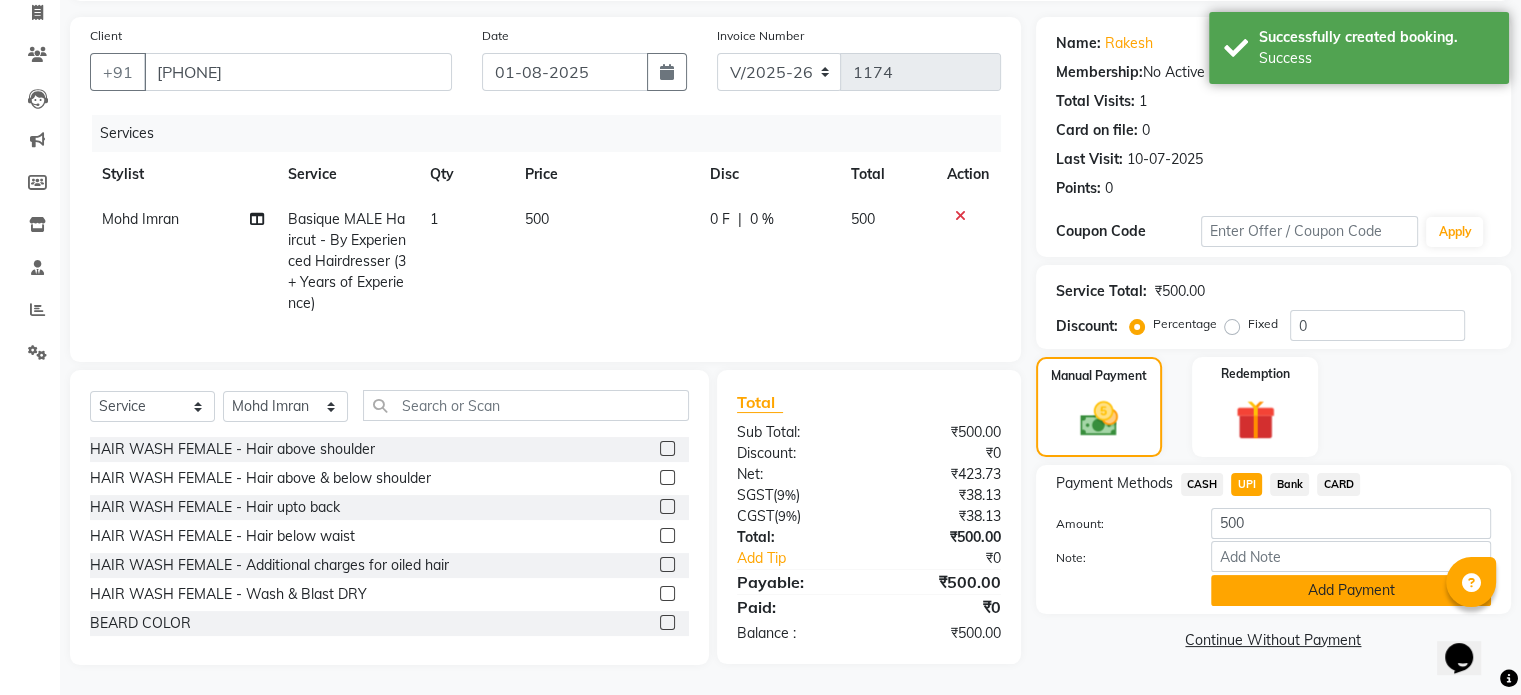 click on "Add Payment" 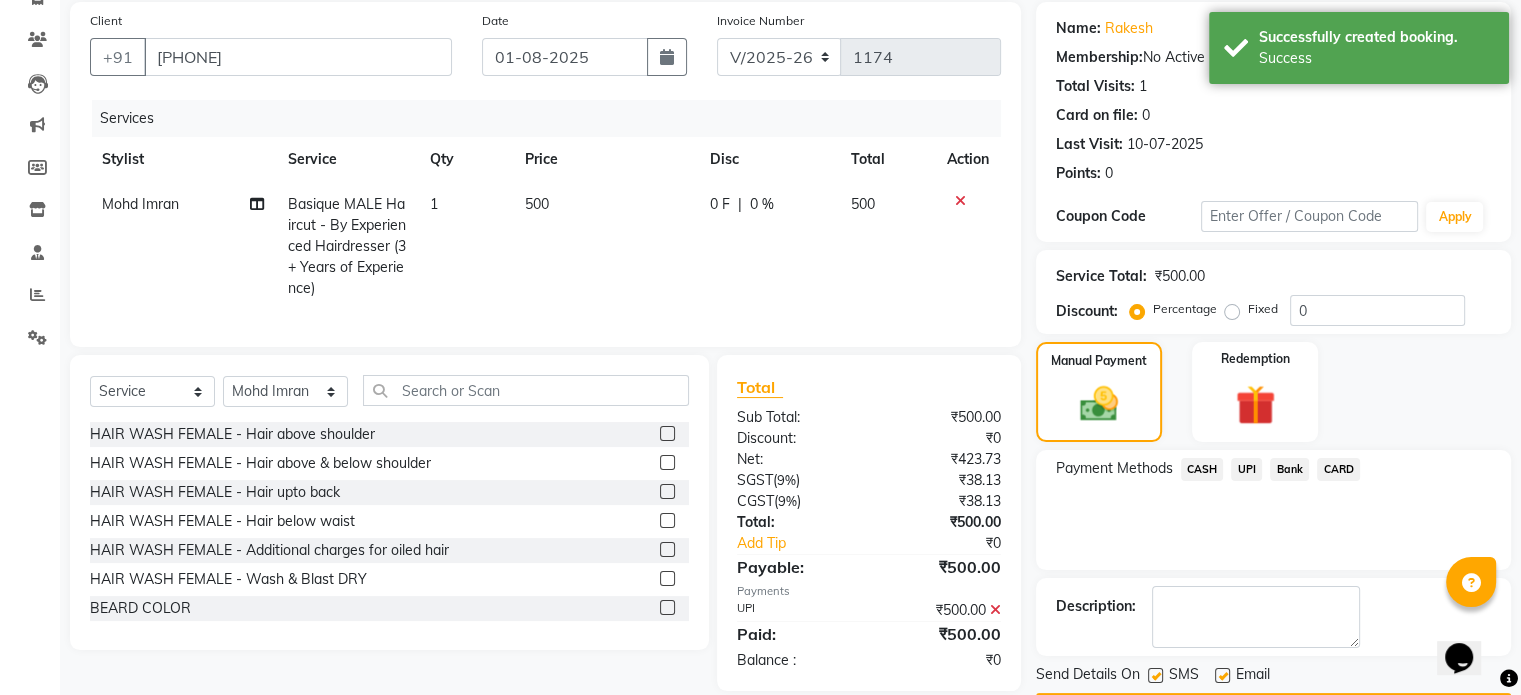 scroll, scrollTop: 205, scrollLeft: 0, axis: vertical 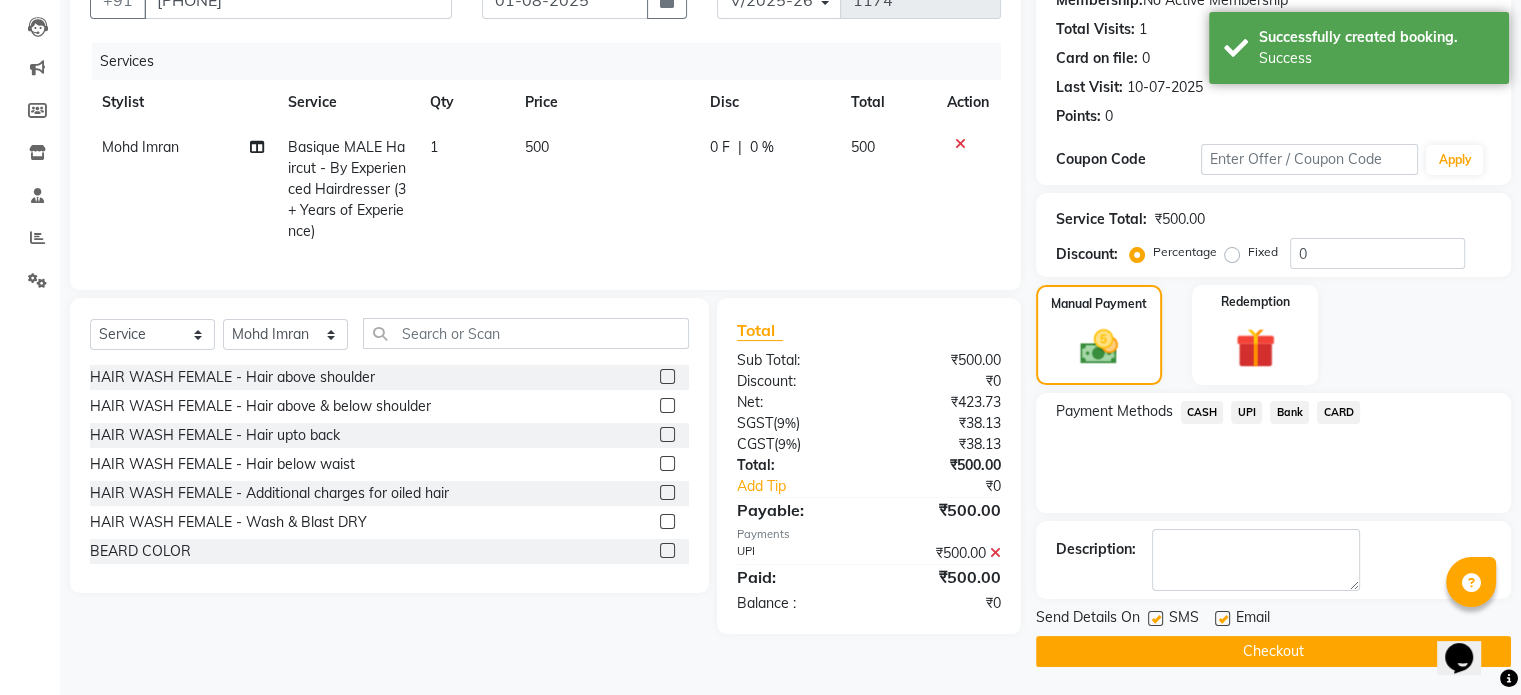 click 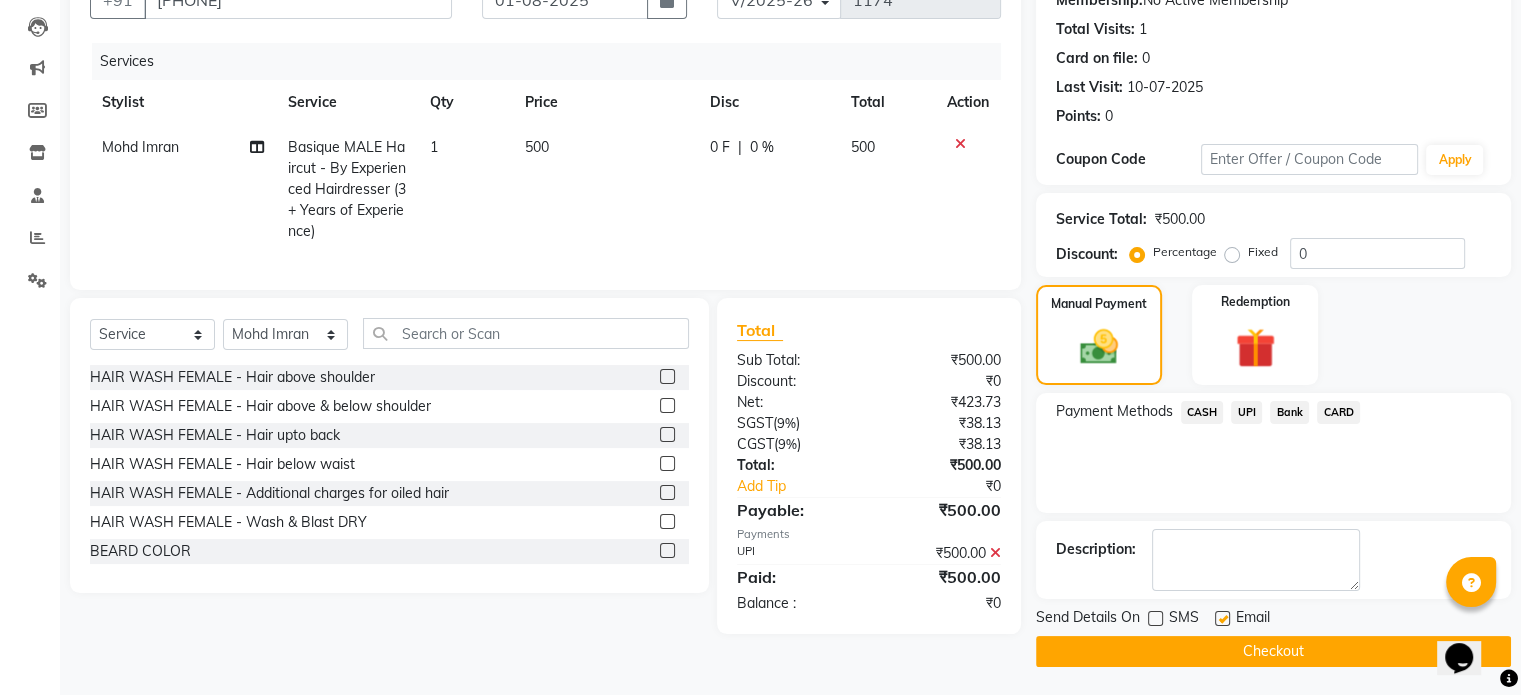click on "Checkout" 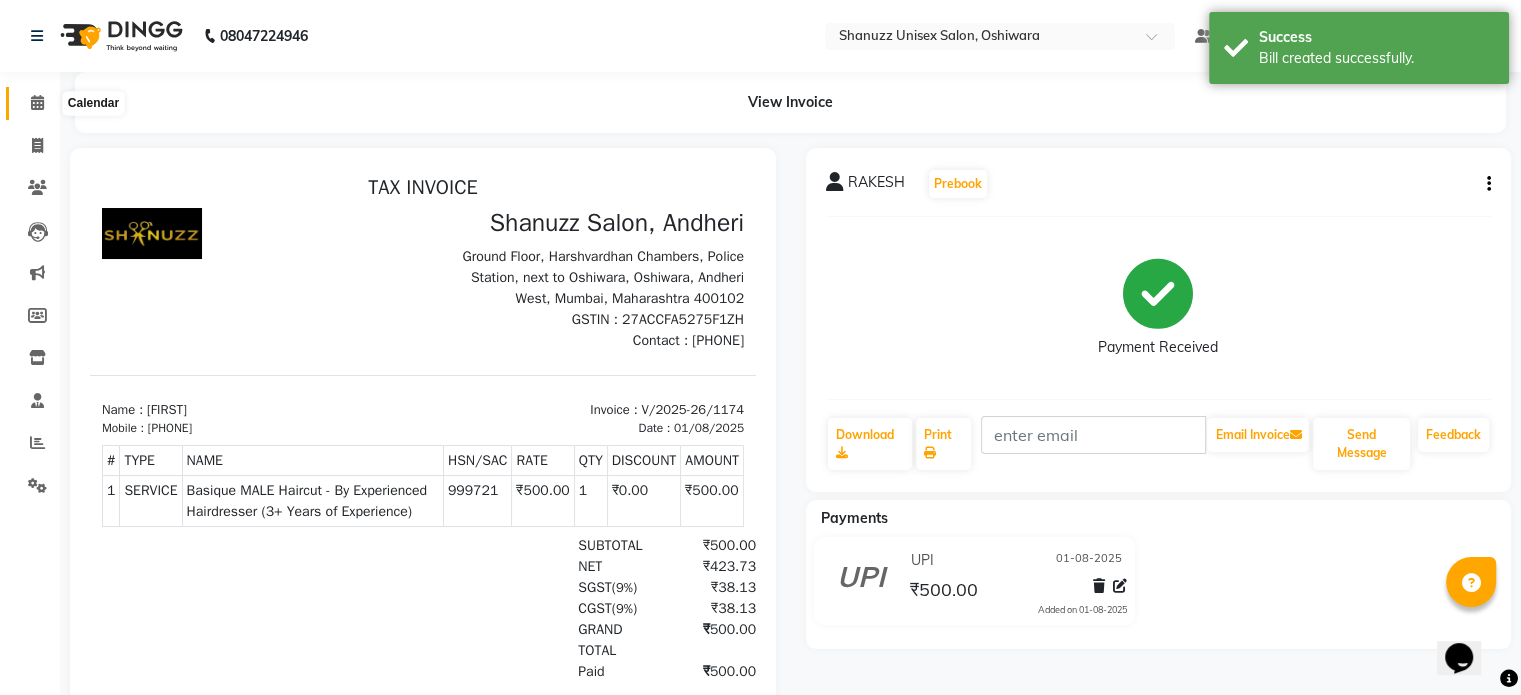scroll, scrollTop: 0, scrollLeft: 0, axis: both 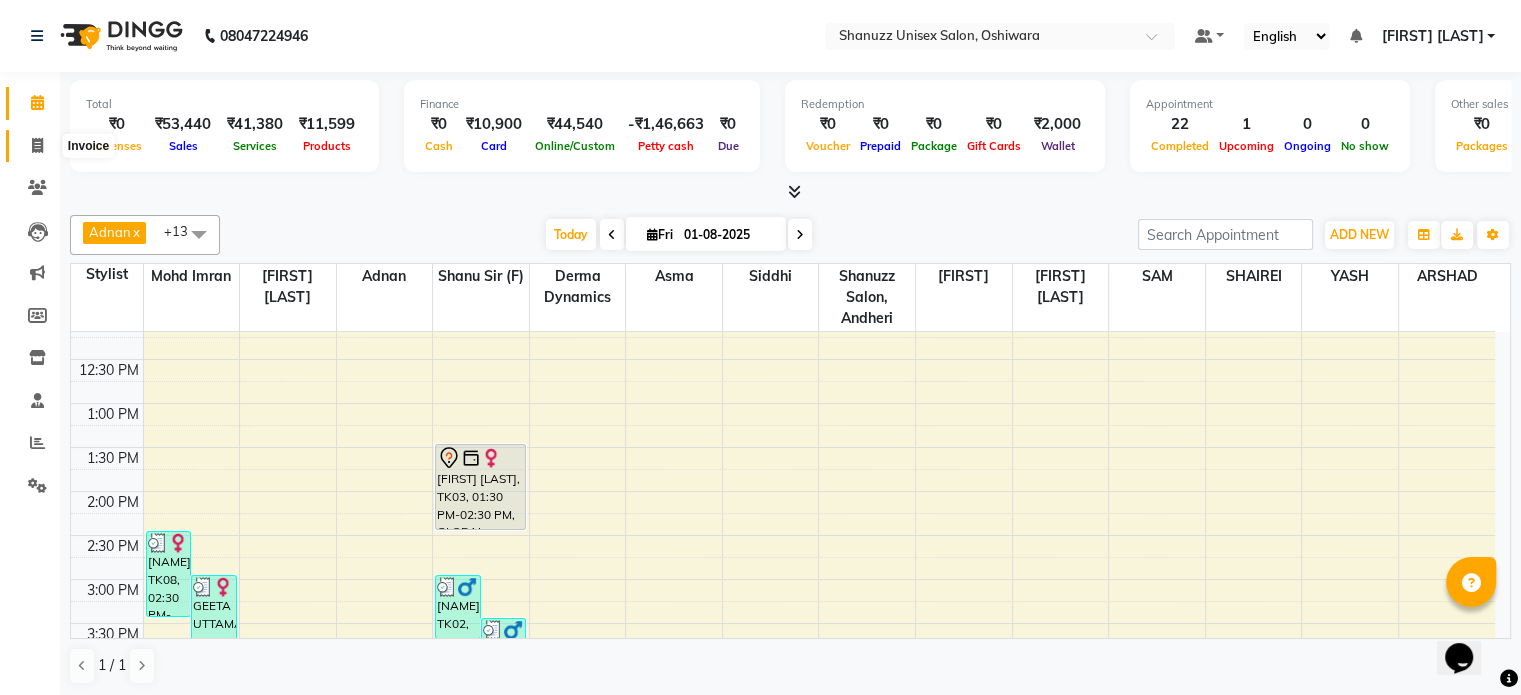 click 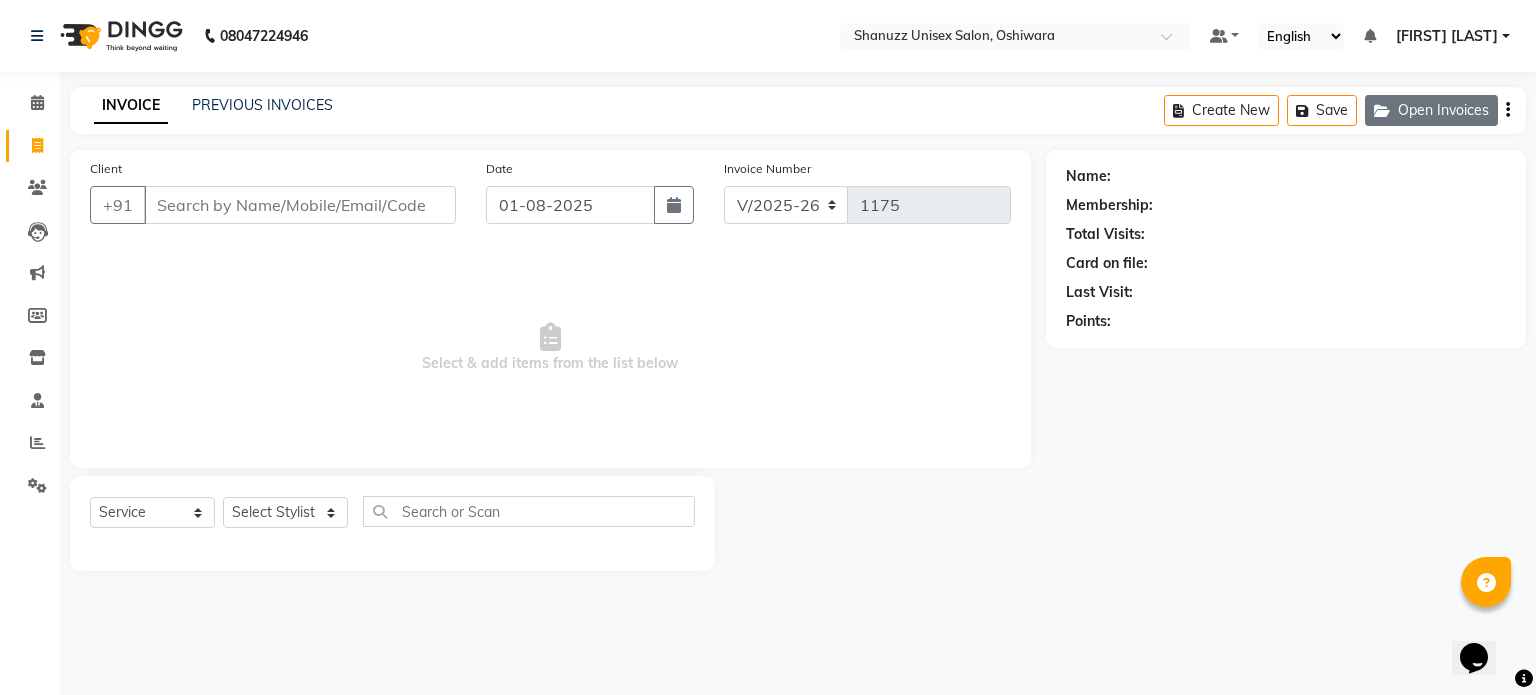 click 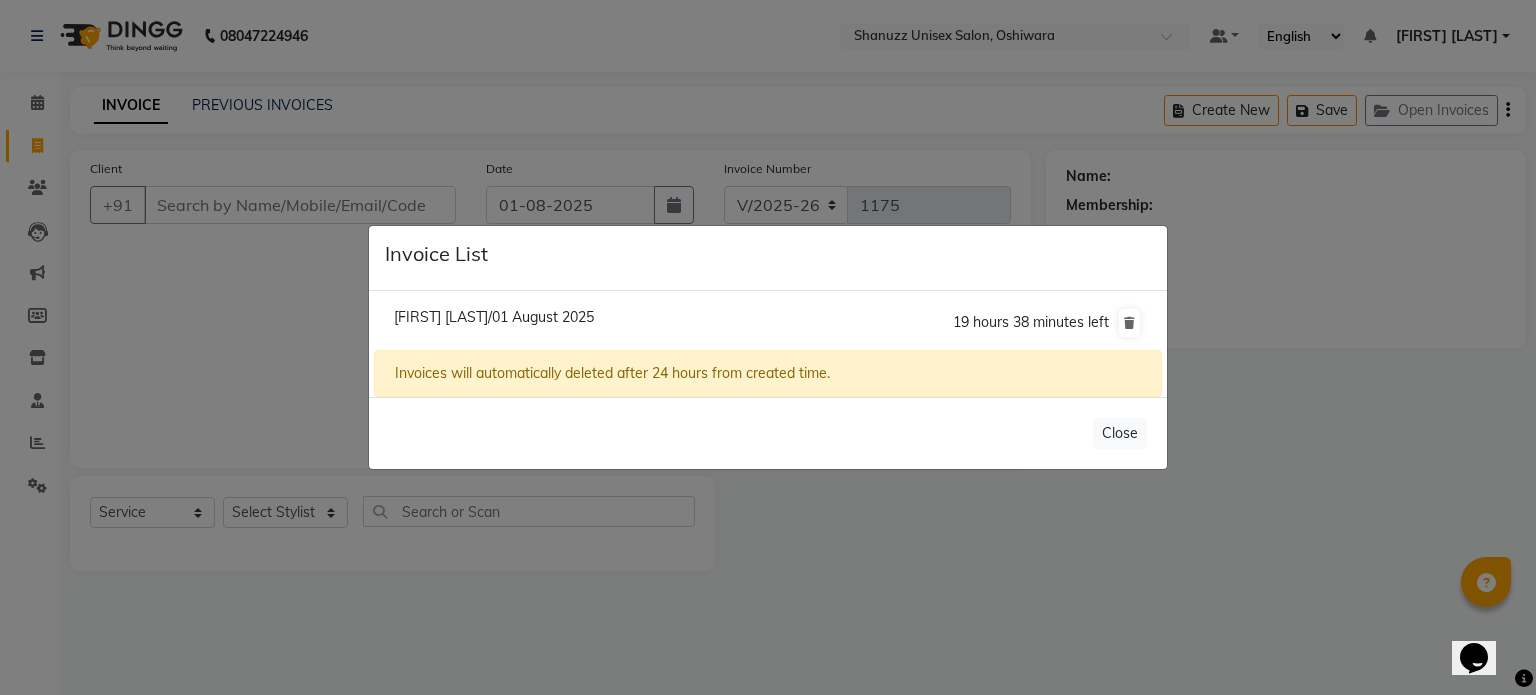 click on "Mubeen  Hanif Buksh/01 August 2025" 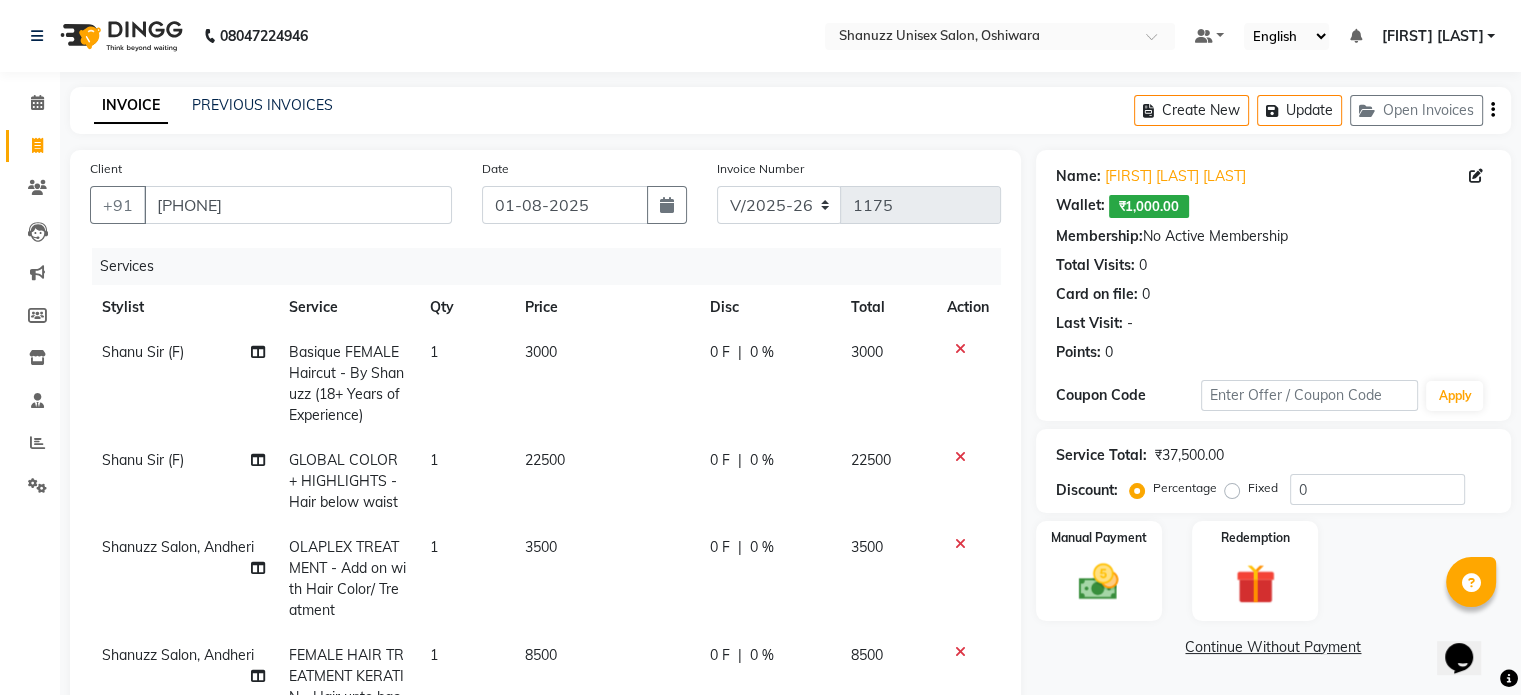 scroll, scrollTop: 24, scrollLeft: 0, axis: vertical 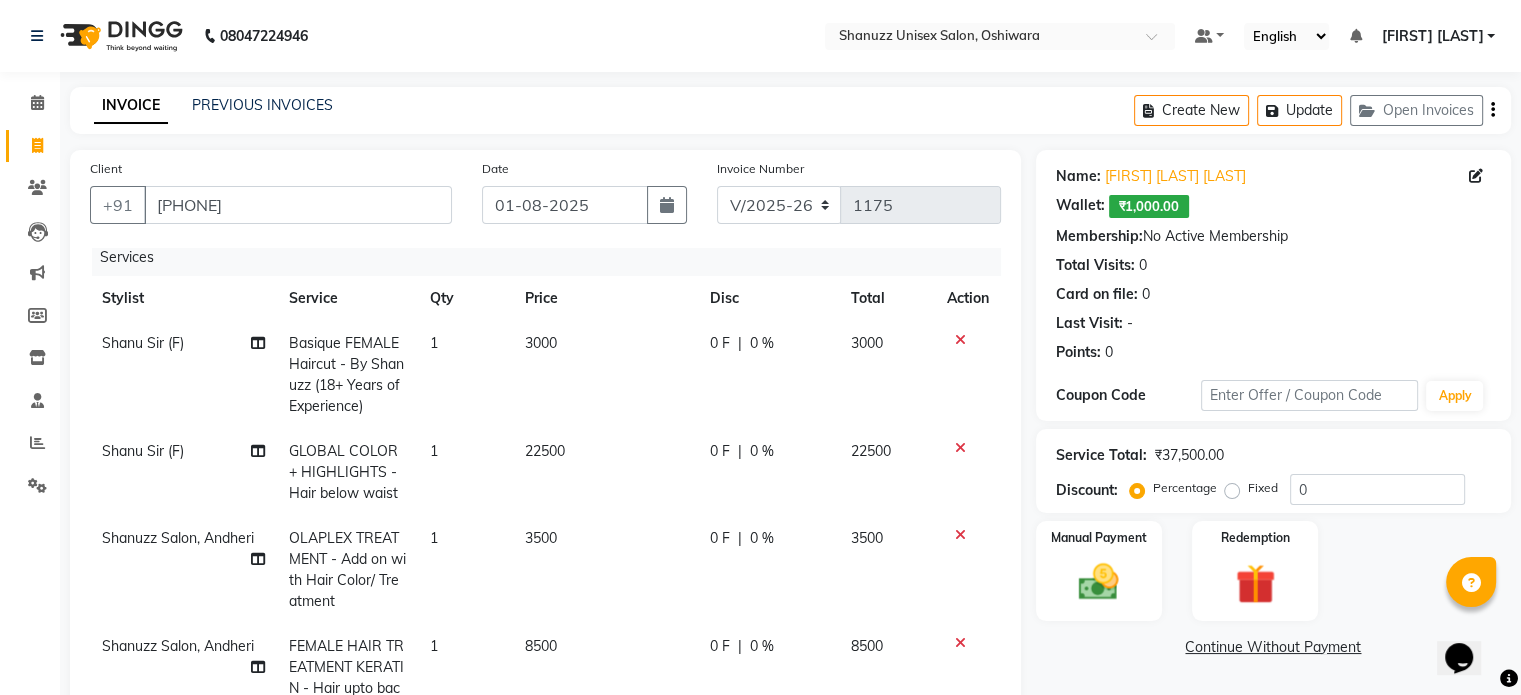 click on "0 %" 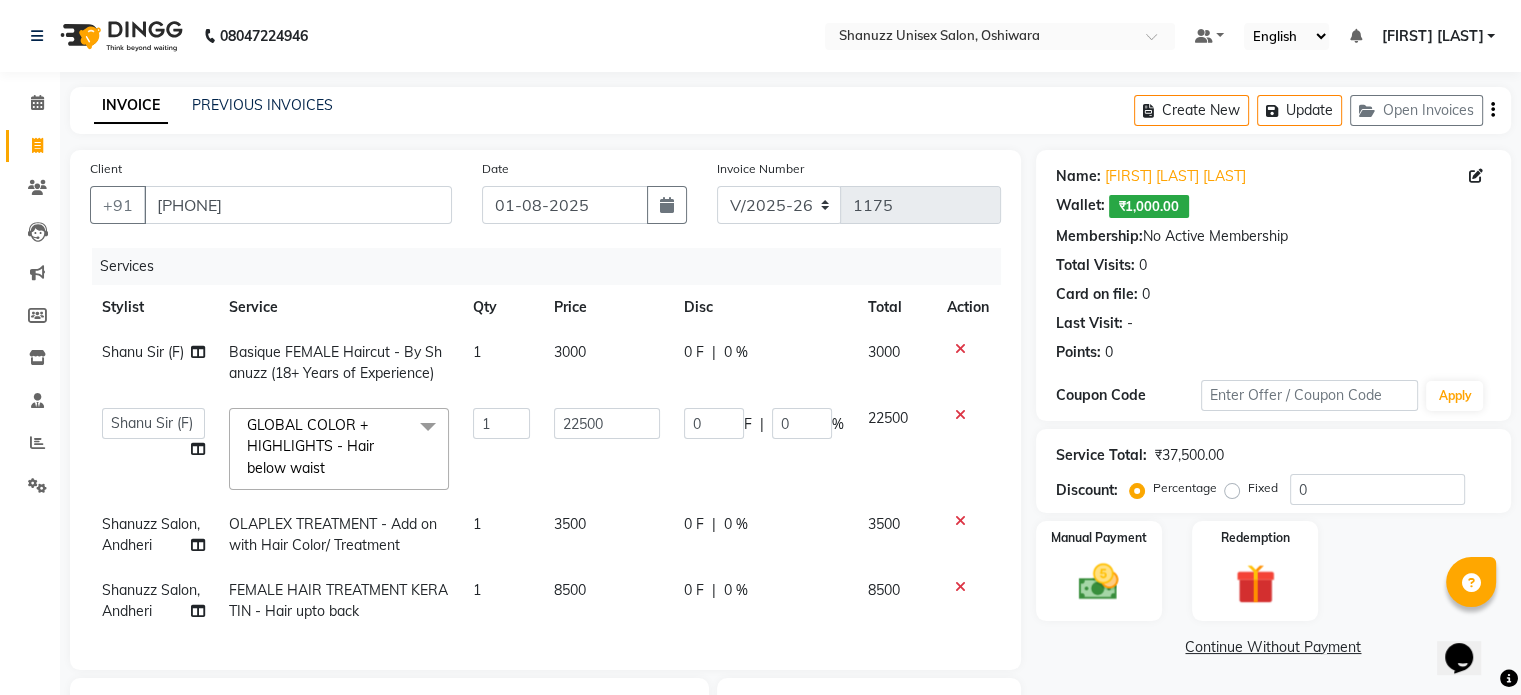 scroll, scrollTop: 0, scrollLeft: 0, axis: both 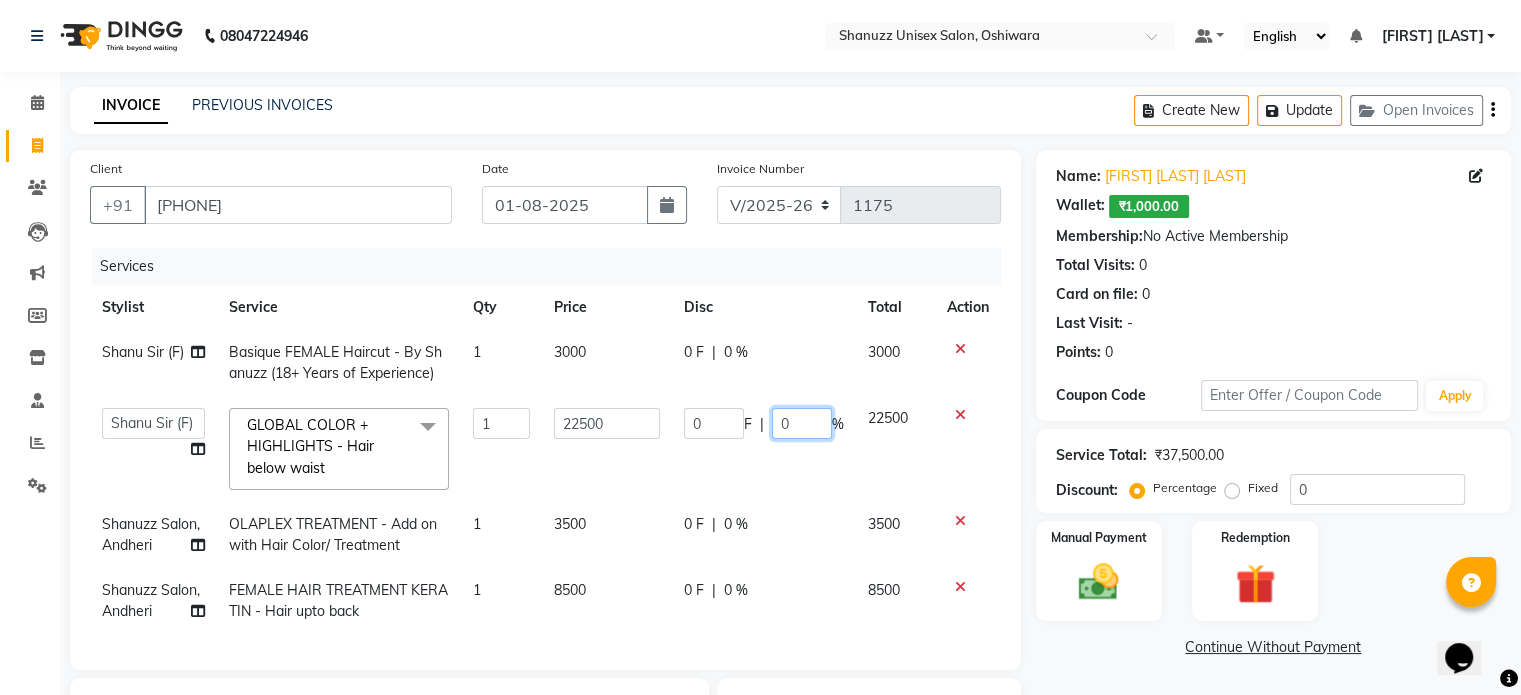click on "0" 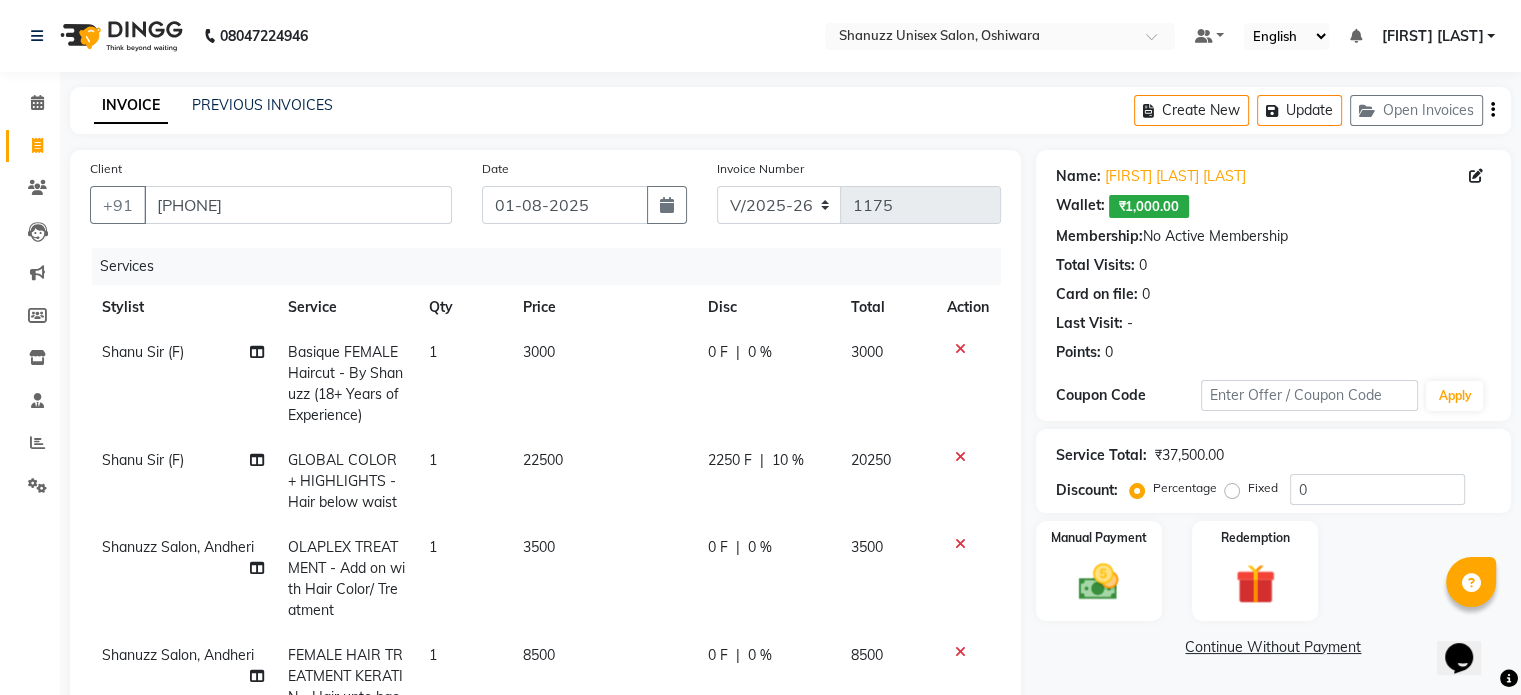 click on "2250 F | 10 %" 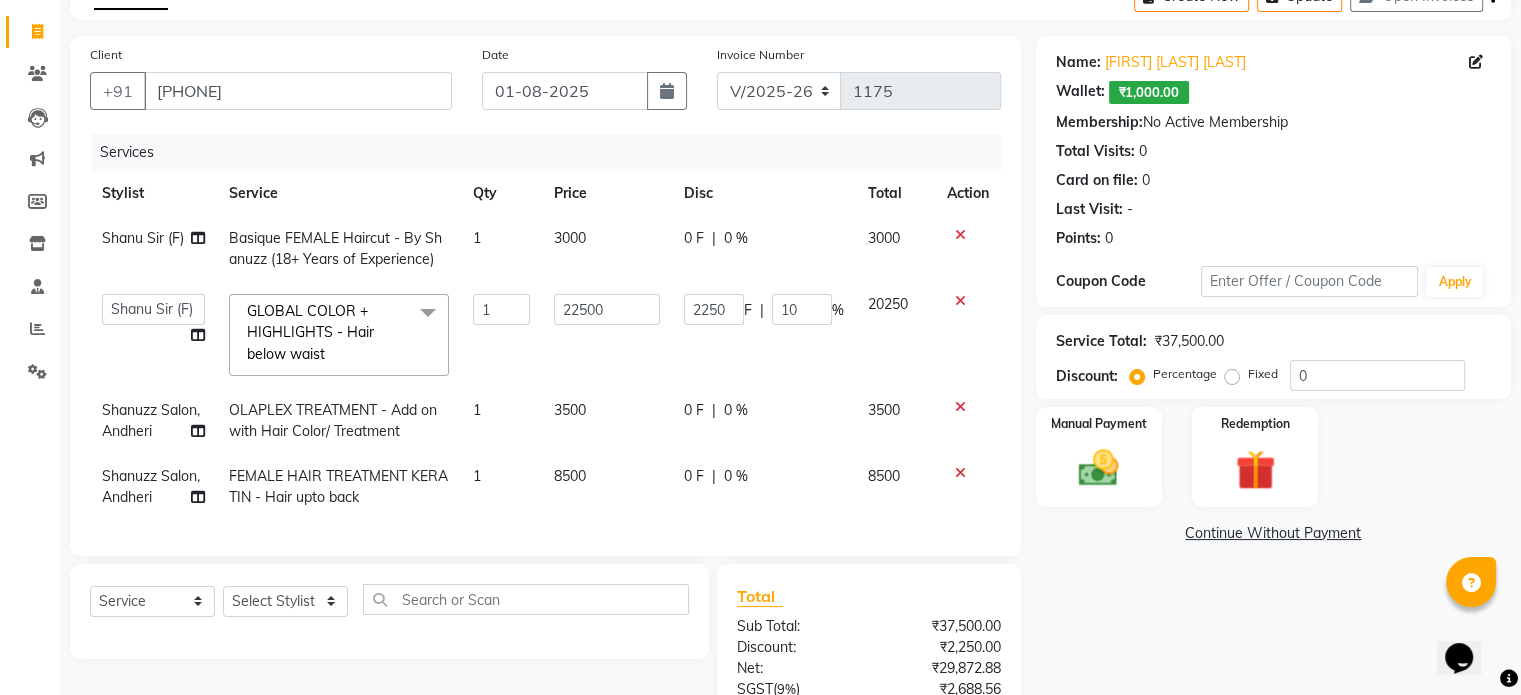 scroll, scrollTop: 218, scrollLeft: 0, axis: vertical 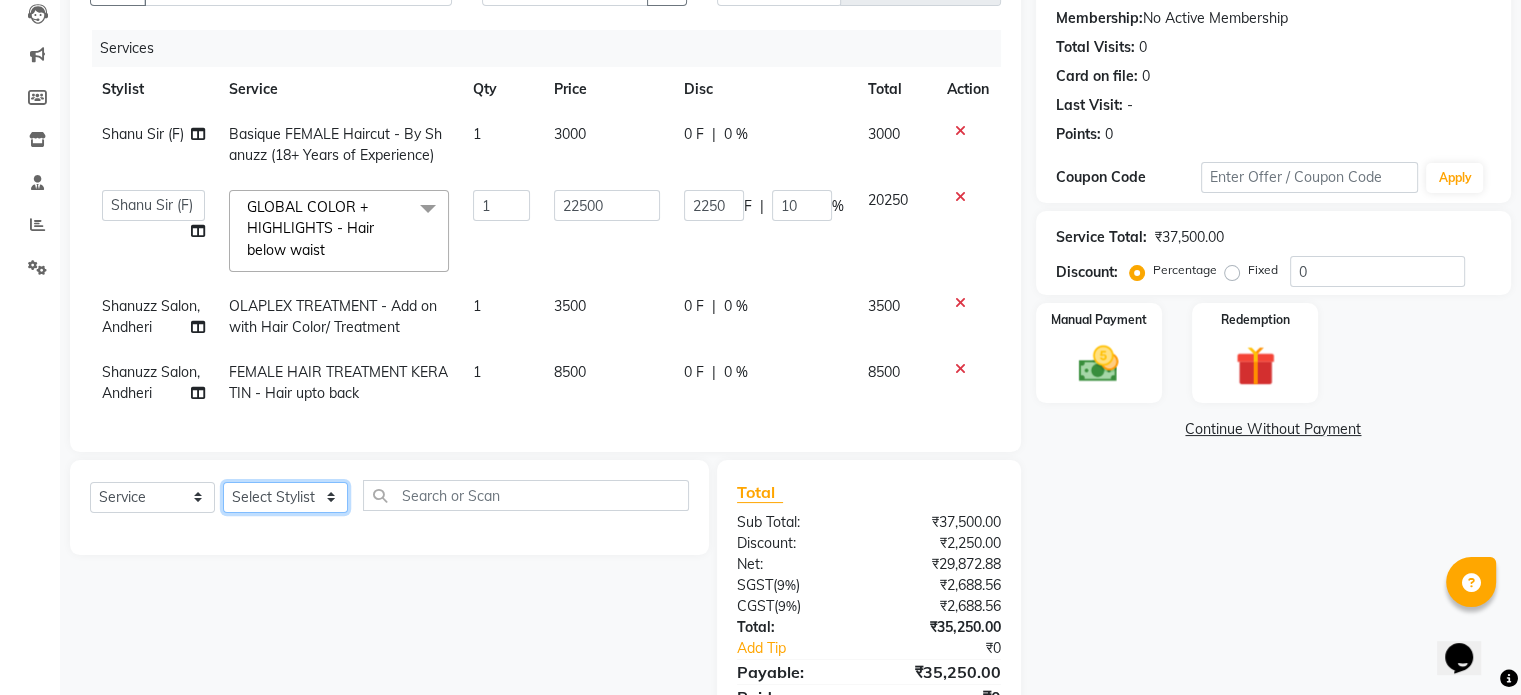 click on "Select Stylist Adnan  ARSHAD Asma  Derma Dynamics Devesh Francis (MO) Gufran Mansuri Harsh Mohd Faizan Mohd Imran  Omkar Osama Patel Rohan  ROSHAN Salvana Motha SAM Shahbaz (D) Shahne Alam SHAIREI Shanu Sir (F) Shanuzz (Oshiwara) Shanuzz Salon, Andheri Siddhi  SUBHASH  Tanishka Panchal VARSHADA JUVALE YASH" 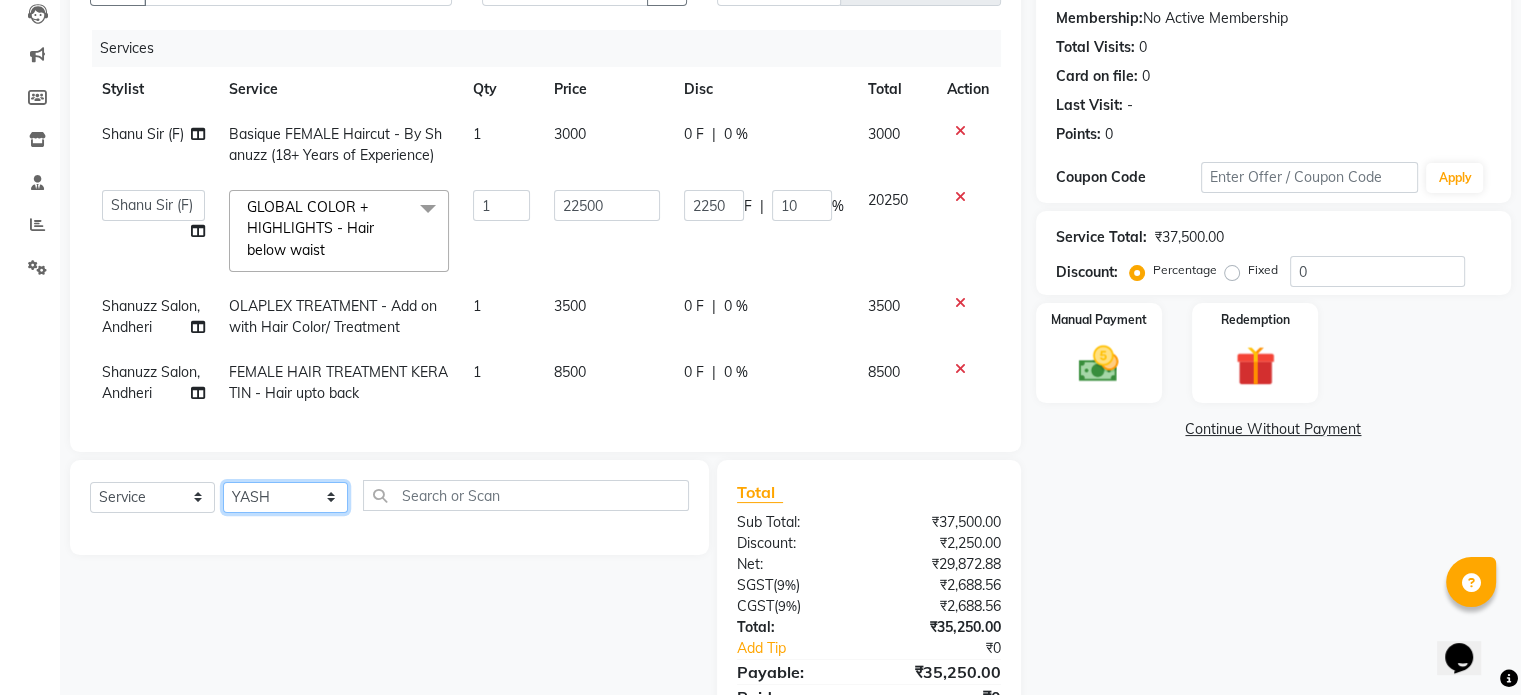 click on "Select Stylist Adnan  ARSHAD Asma  Derma Dynamics Devesh Francis (MO) Gufran Mansuri Harsh Mohd Faizan Mohd Imran  Omkar Osama Patel Rohan  ROSHAN Salvana Motha SAM Shahbaz (D) Shahne Alam SHAIREI Shanu Sir (F) Shanuzz (Oshiwara) Shanuzz Salon, Andheri Siddhi  SUBHASH  Tanishka Panchal VARSHADA JUVALE YASH" 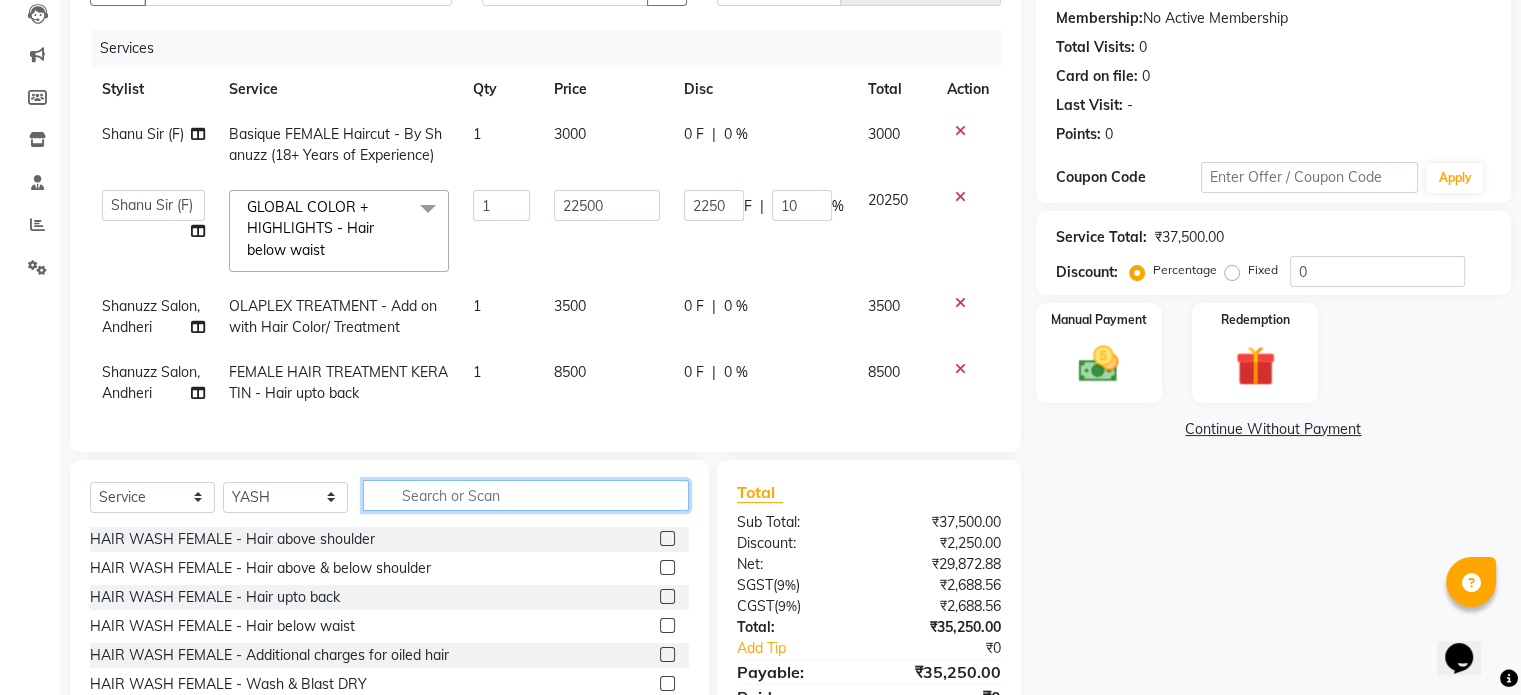 click 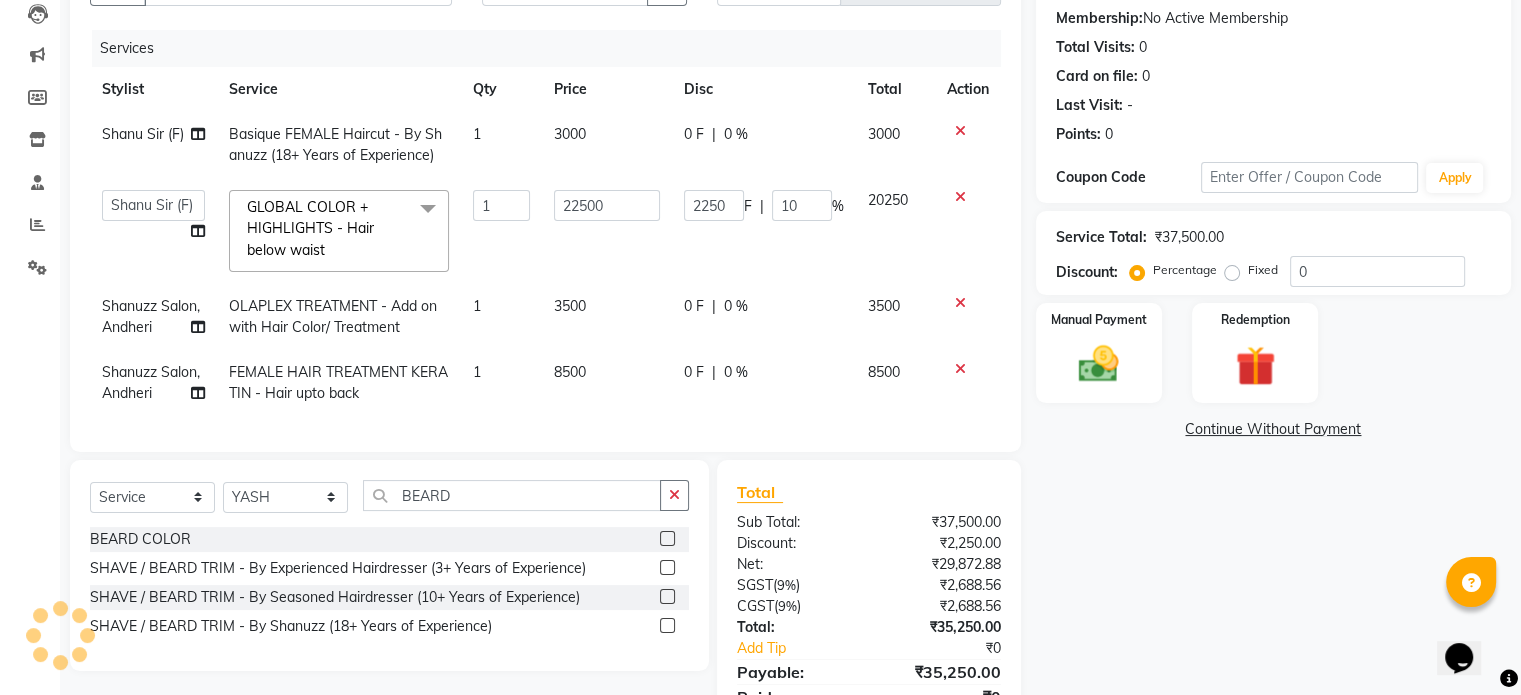 click 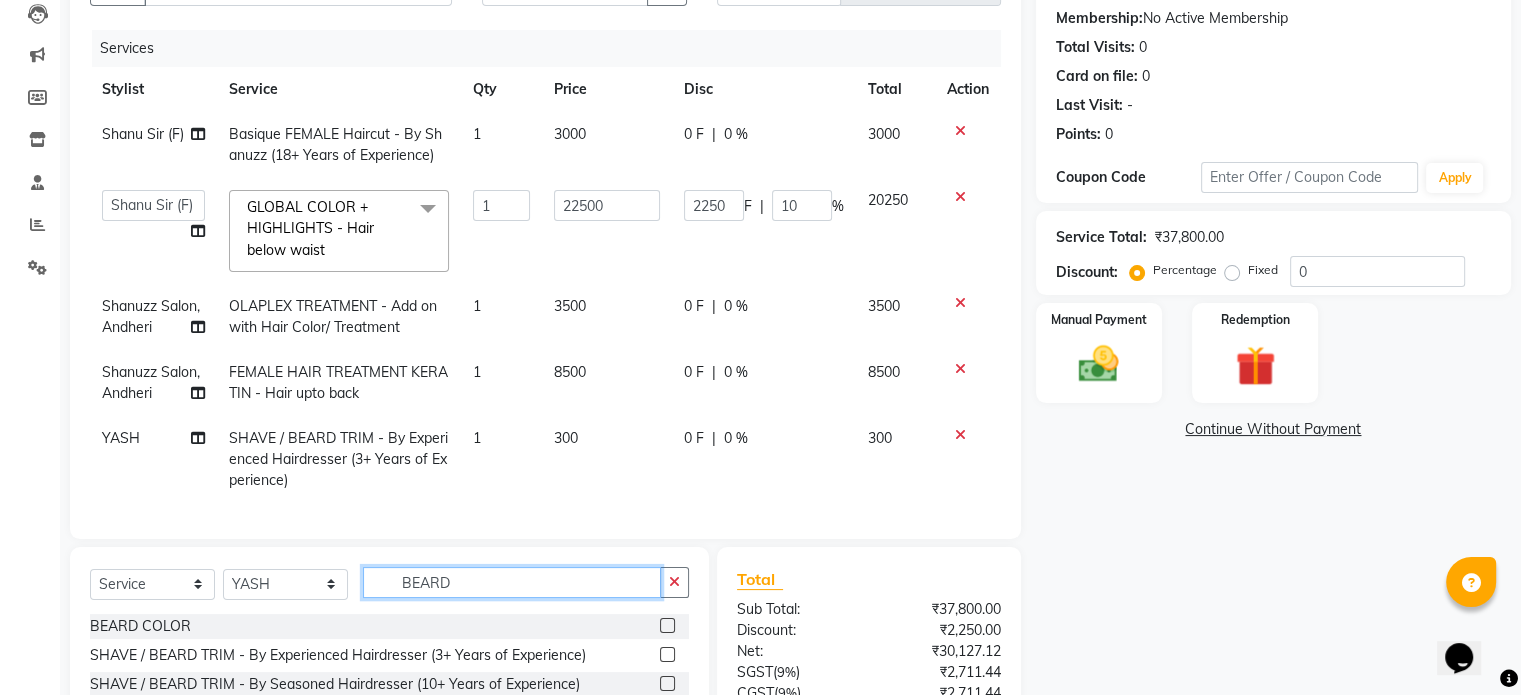 click on "BEARD" 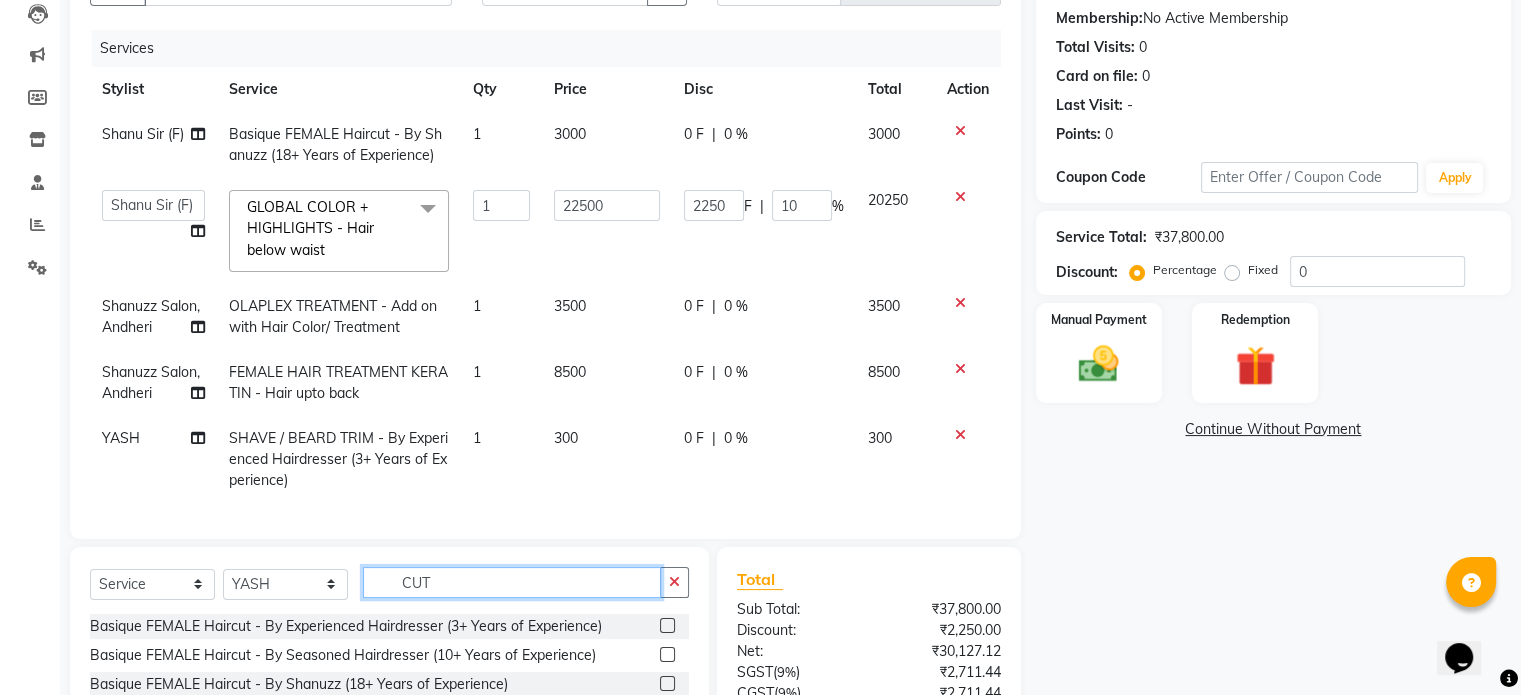scroll, scrollTop: 406, scrollLeft: 0, axis: vertical 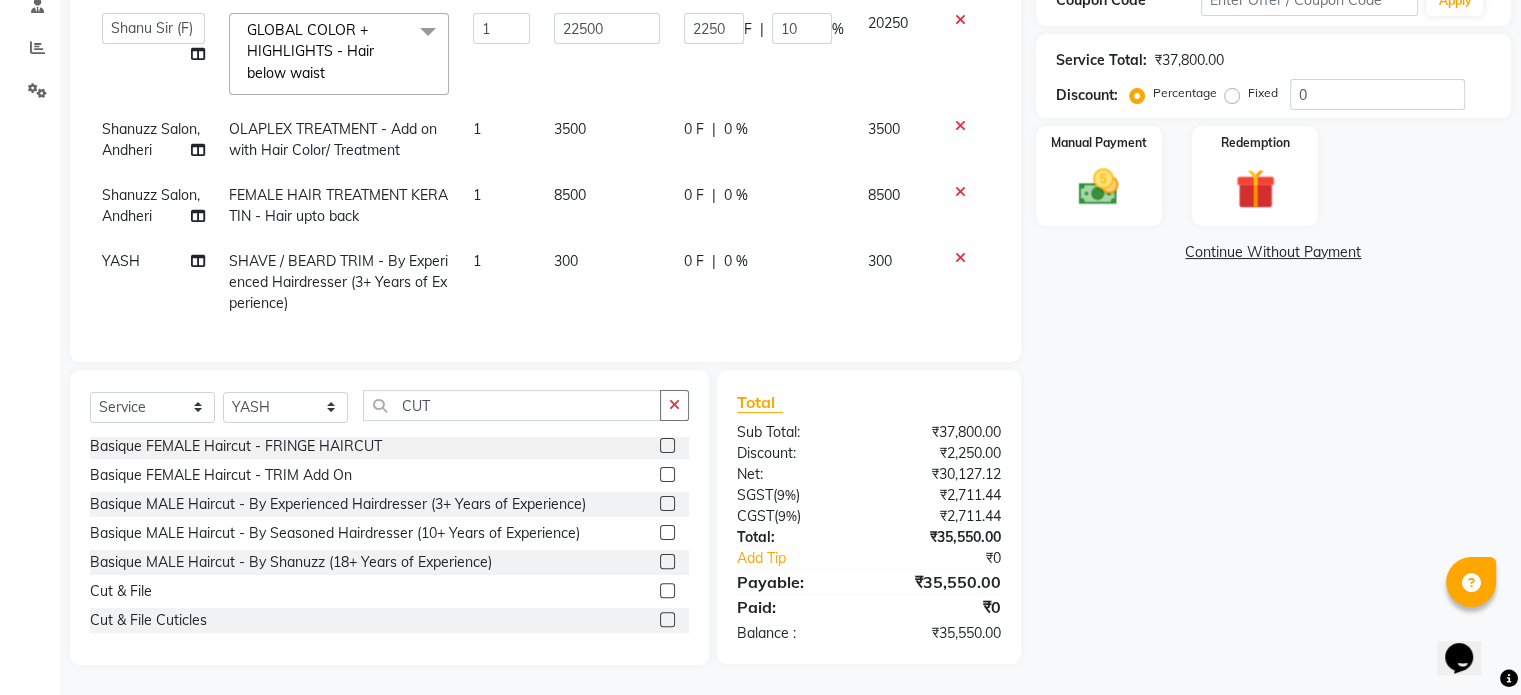click 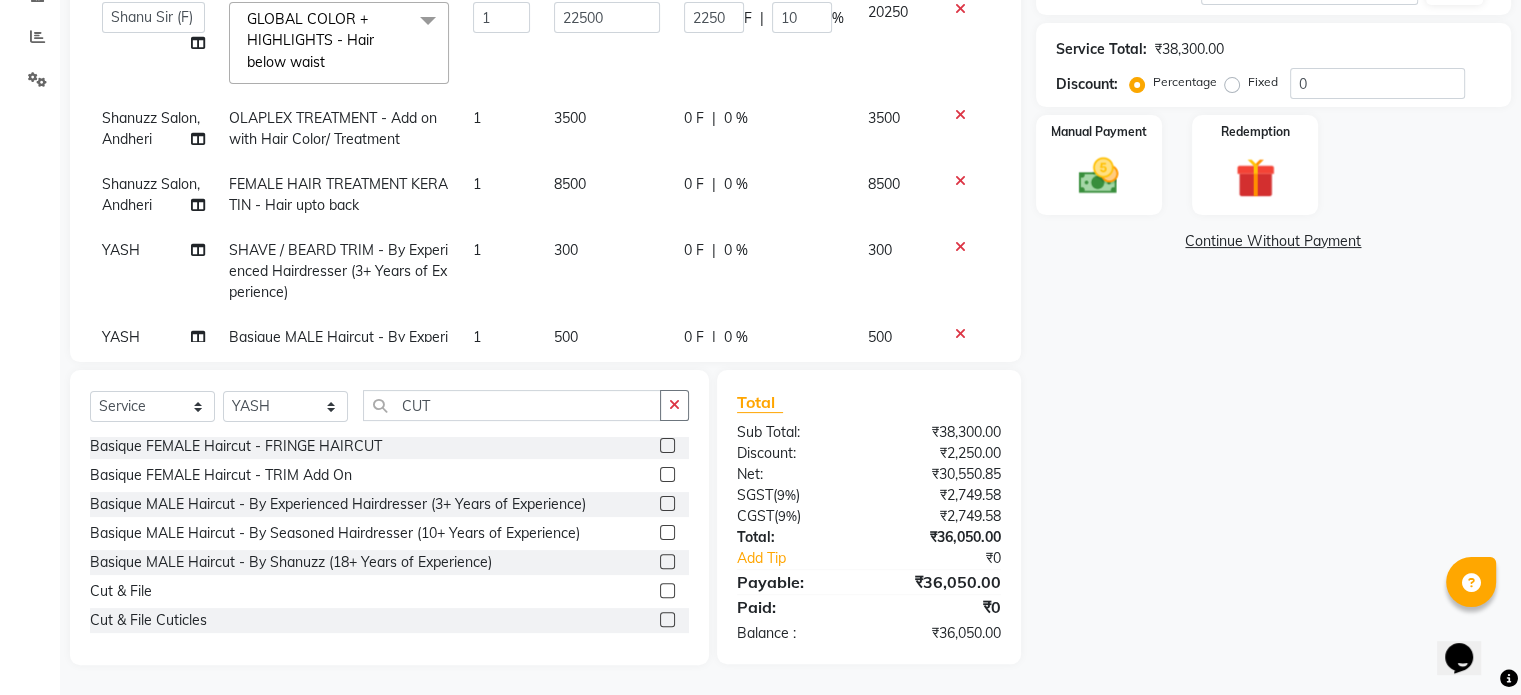 scroll, scrollTop: 132, scrollLeft: 0, axis: vertical 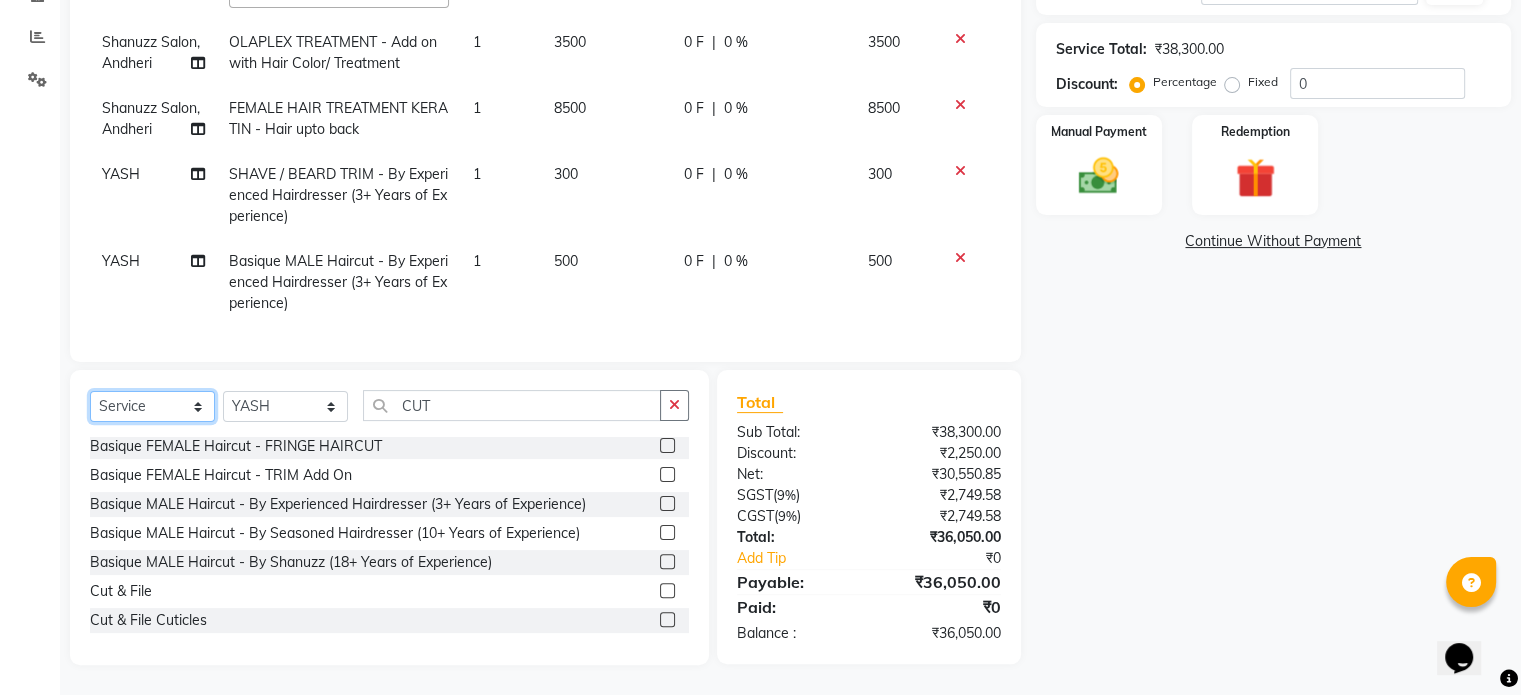 click on "Select  Service  Product  Membership  Package Voucher Prepaid Gift Card" 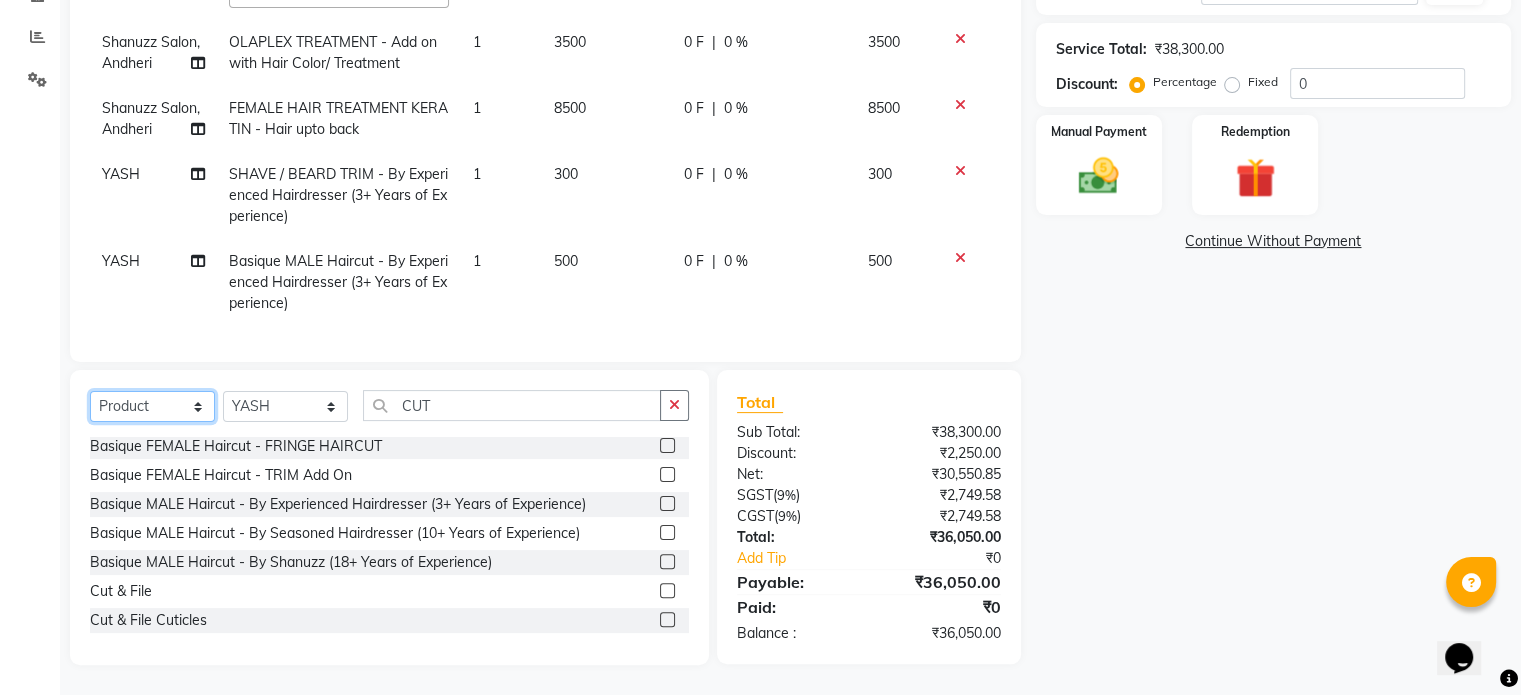 click on "Select  Service  Product  Membership  Package Voucher Prepaid Gift Card" 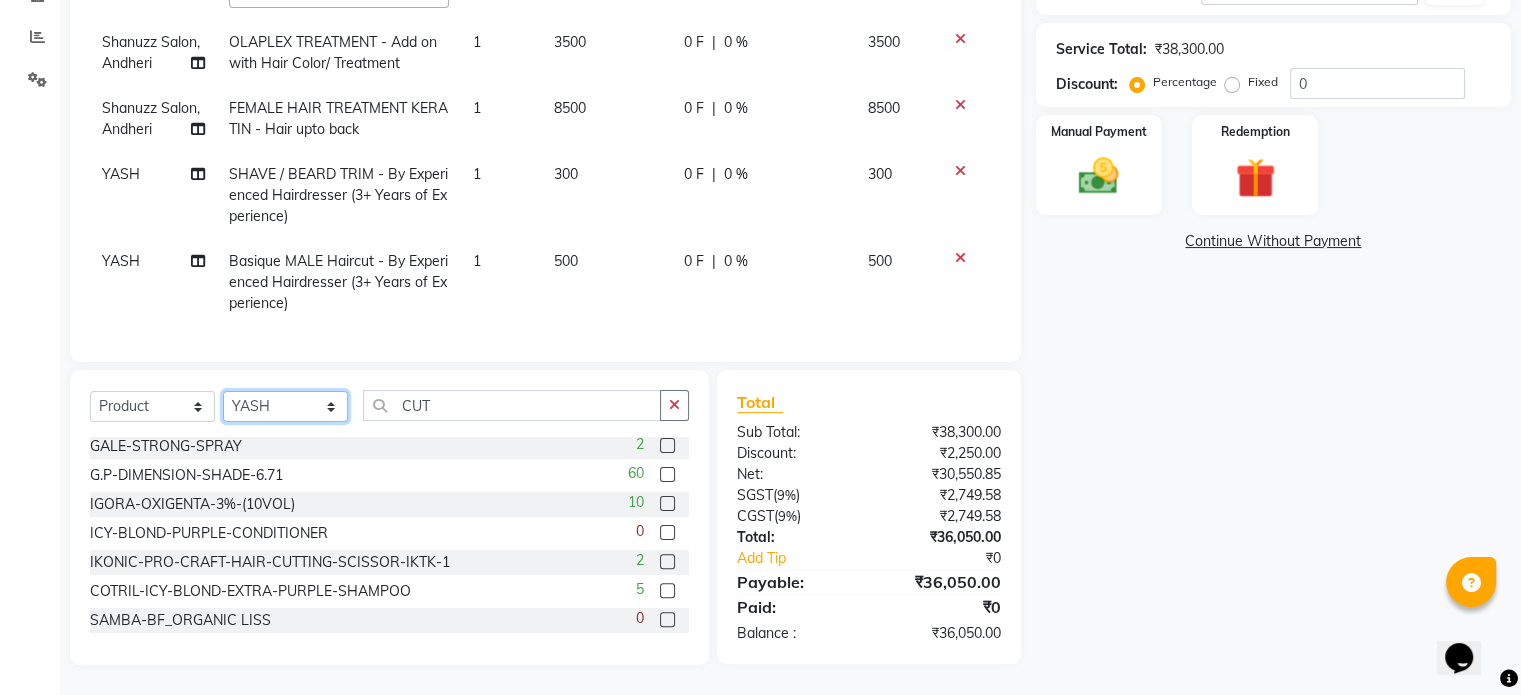 click on "Select Stylist Adnan  ARSHAD Asma  Derma Dynamics Devesh Francis (MO) Gufran Mansuri Harsh Mohd Faizan Mohd Imran  Omkar Osama Patel Rohan  ROSHAN Salvana Motha SAM Shahbaz (D) Shahne Alam SHAIREI Shanu Sir (F) Shanuzz (Oshiwara) Shanuzz Salon, Andheri Siddhi  SUBHASH  Tanishka Panchal VARSHADA JUVALE YASH" 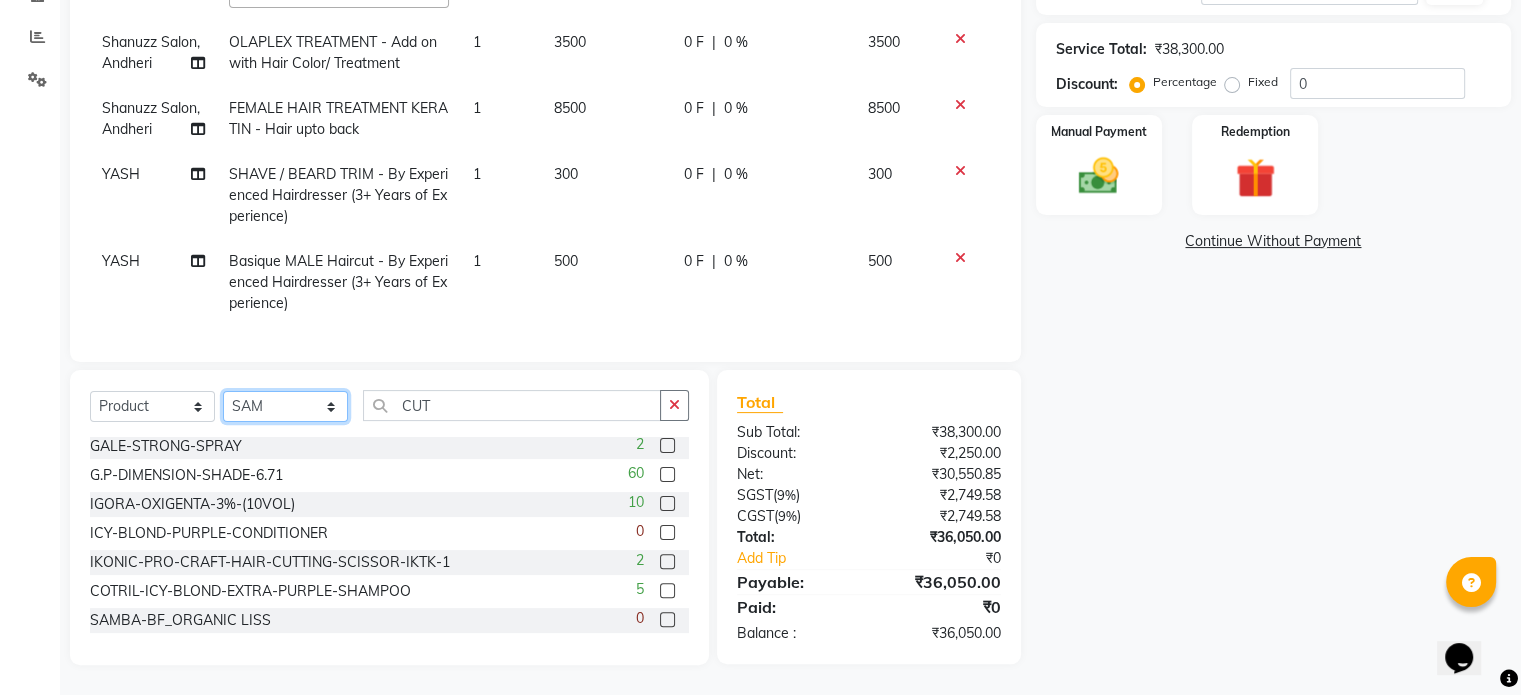 click on "Select Stylist Adnan  ARSHAD Asma  Derma Dynamics Devesh Francis (MO) Gufran Mansuri Harsh Mohd Faizan Mohd Imran  Omkar Osama Patel Rohan  ROSHAN Salvana Motha SAM Shahbaz (D) Shahne Alam SHAIREI Shanu Sir (F) Shanuzz (Oshiwara) Shanuzz Salon, Andheri Siddhi  SUBHASH  Tanishka Panchal VARSHADA JUVALE YASH" 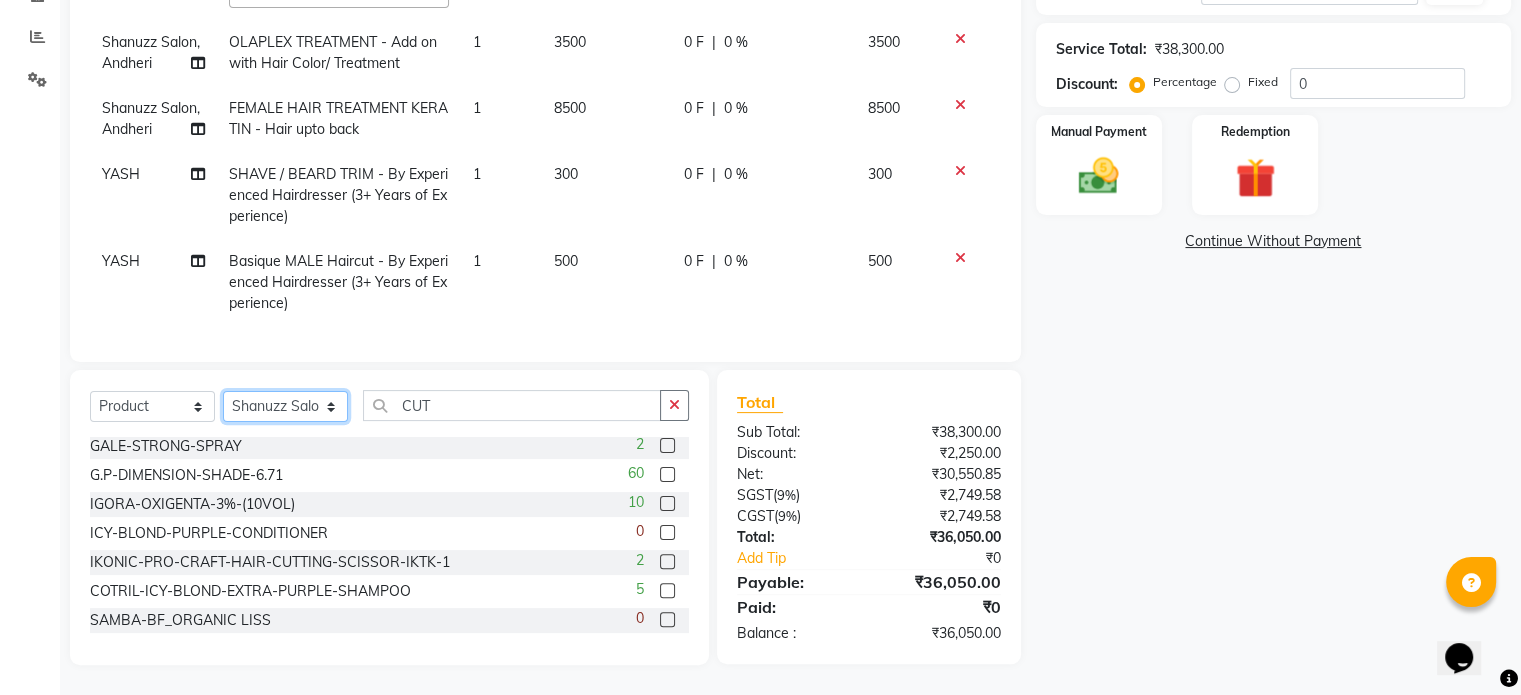 click on "Select Stylist Adnan  ARSHAD Asma  Derma Dynamics Devesh Francis (MO) Gufran Mansuri Harsh Mohd Faizan Mohd Imran  Omkar Osama Patel Rohan  ROSHAN Salvana Motha SAM Shahbaz (D) Shahne Alam SHAIREI Shanu Sir (F) Shanuzz (Oshiwara) Shanuzz Salon, Andheri Siddhi  SUBHASH  Tanishka Panchal VARSHADA JUVALE YASH" 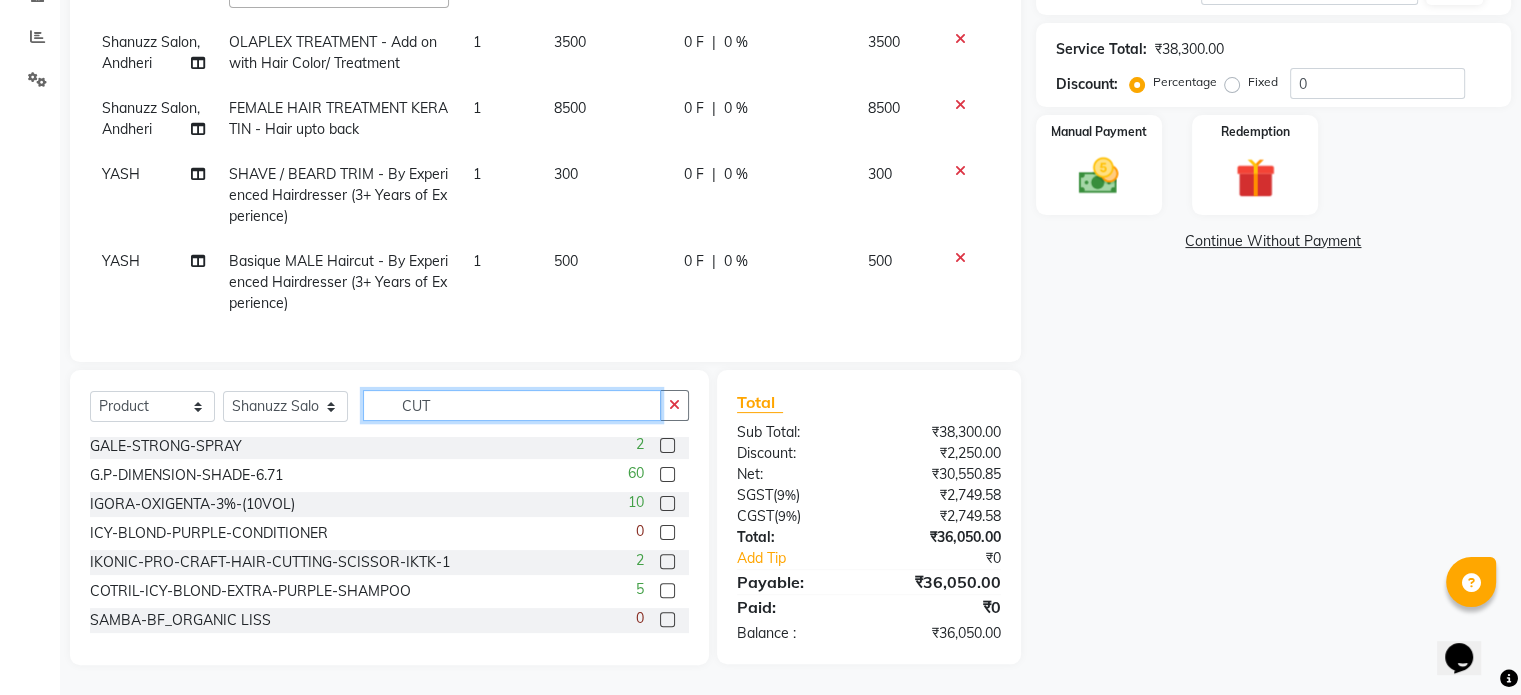 click on "CUT" 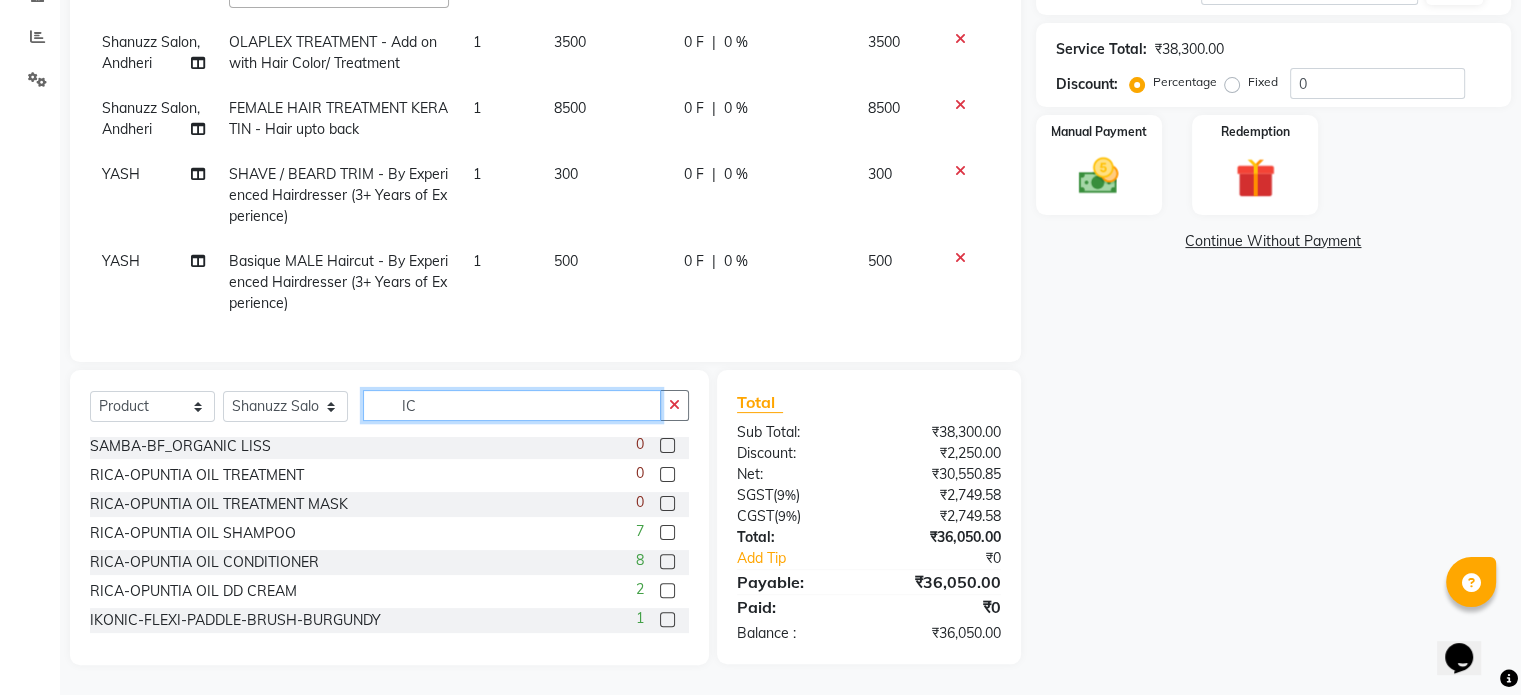 scroll, scrollTop: 0, scrollLeft: 0, axis: both 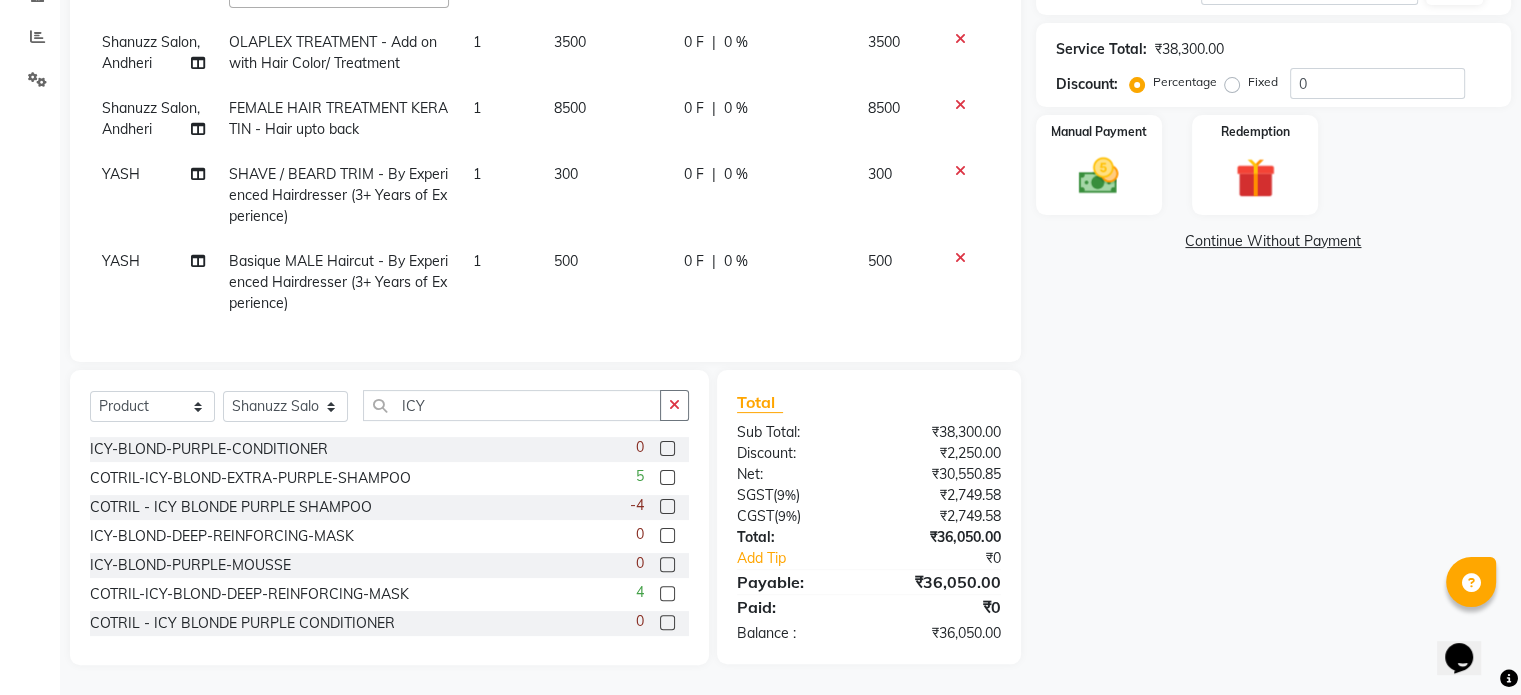 click 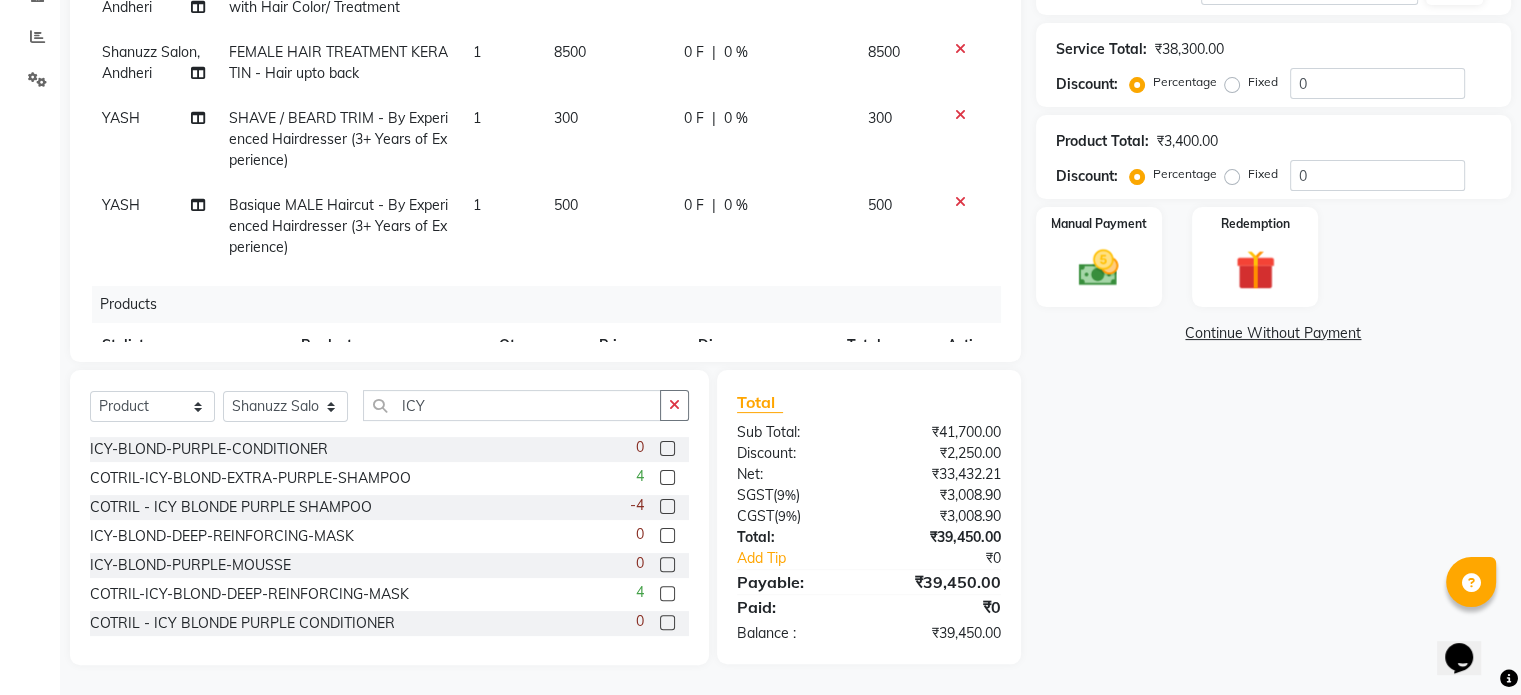 scroll, scrollTop: 296, scrollLeft: 0, axis: vertical 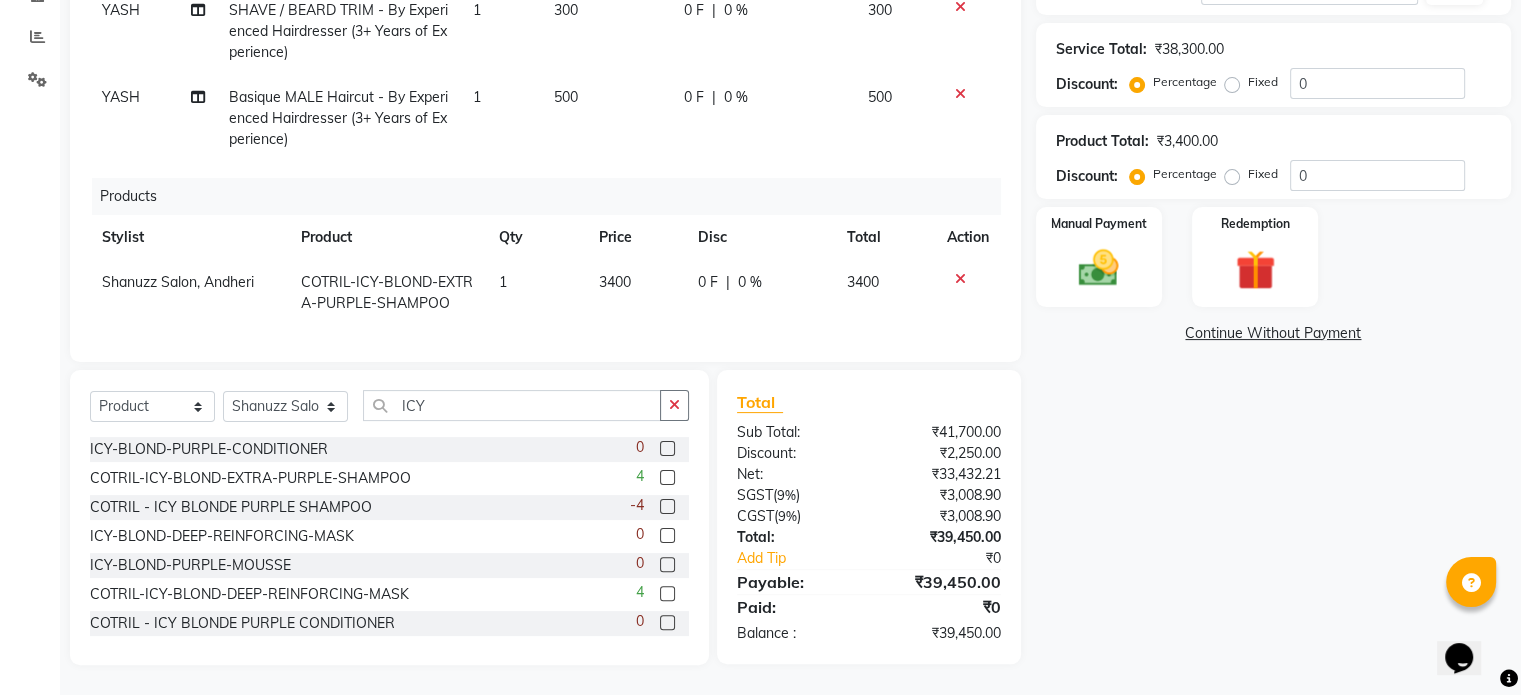 click 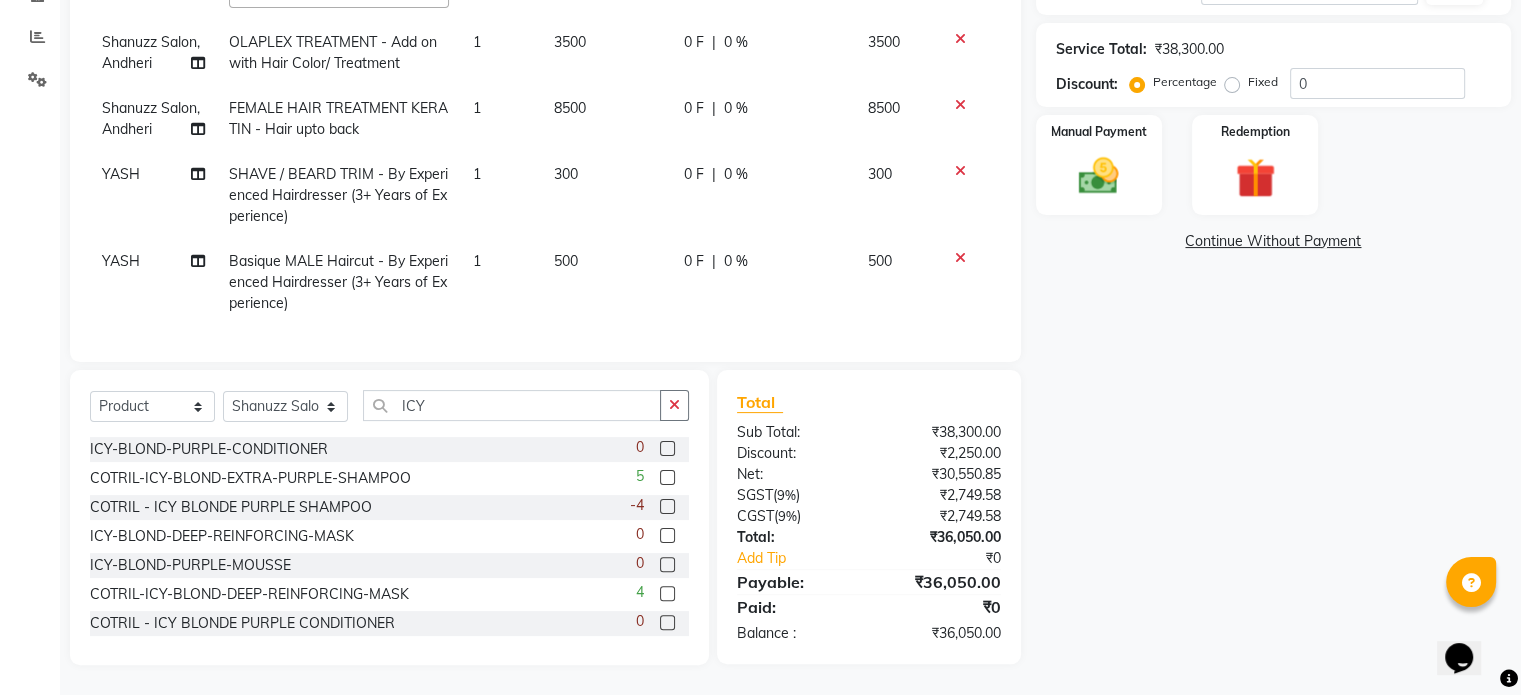 scroll, scrollTop: 132, scrollLeft: 0, axis: vertical 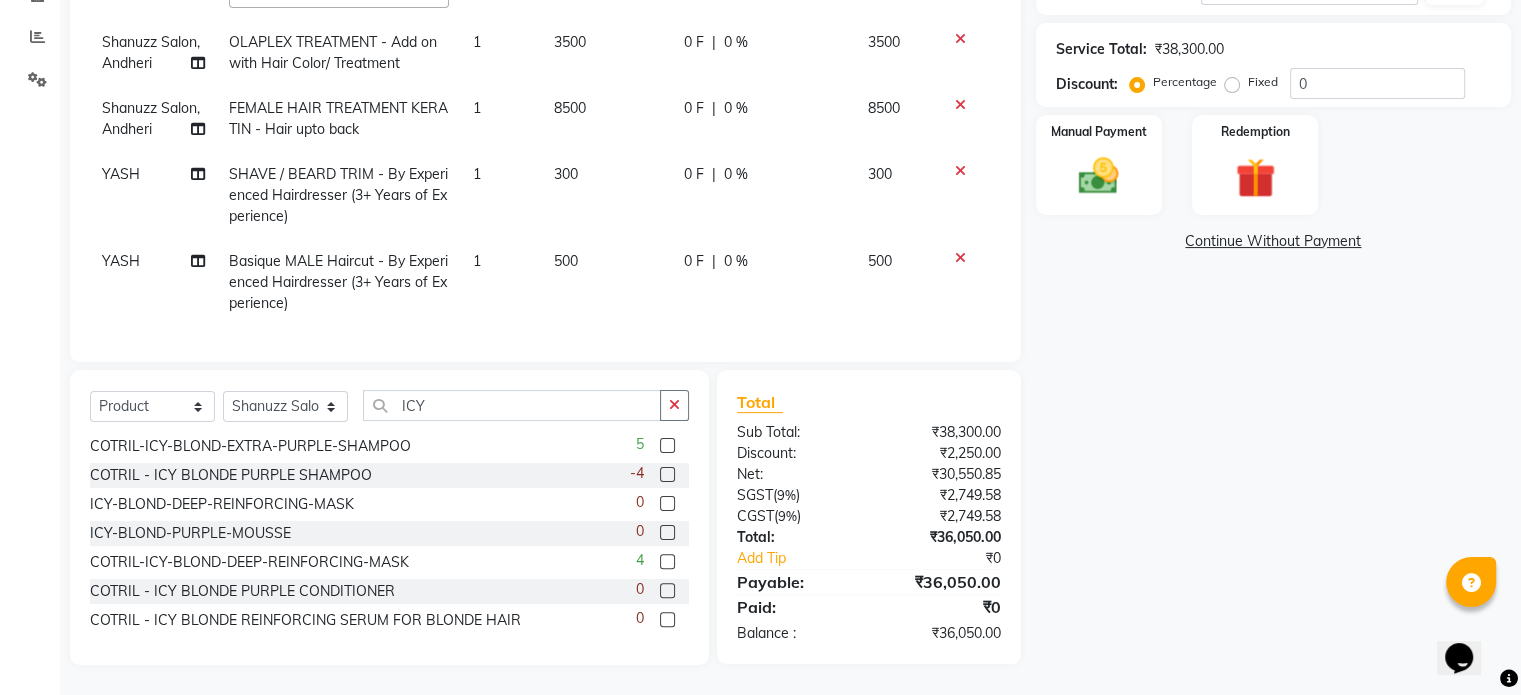 click 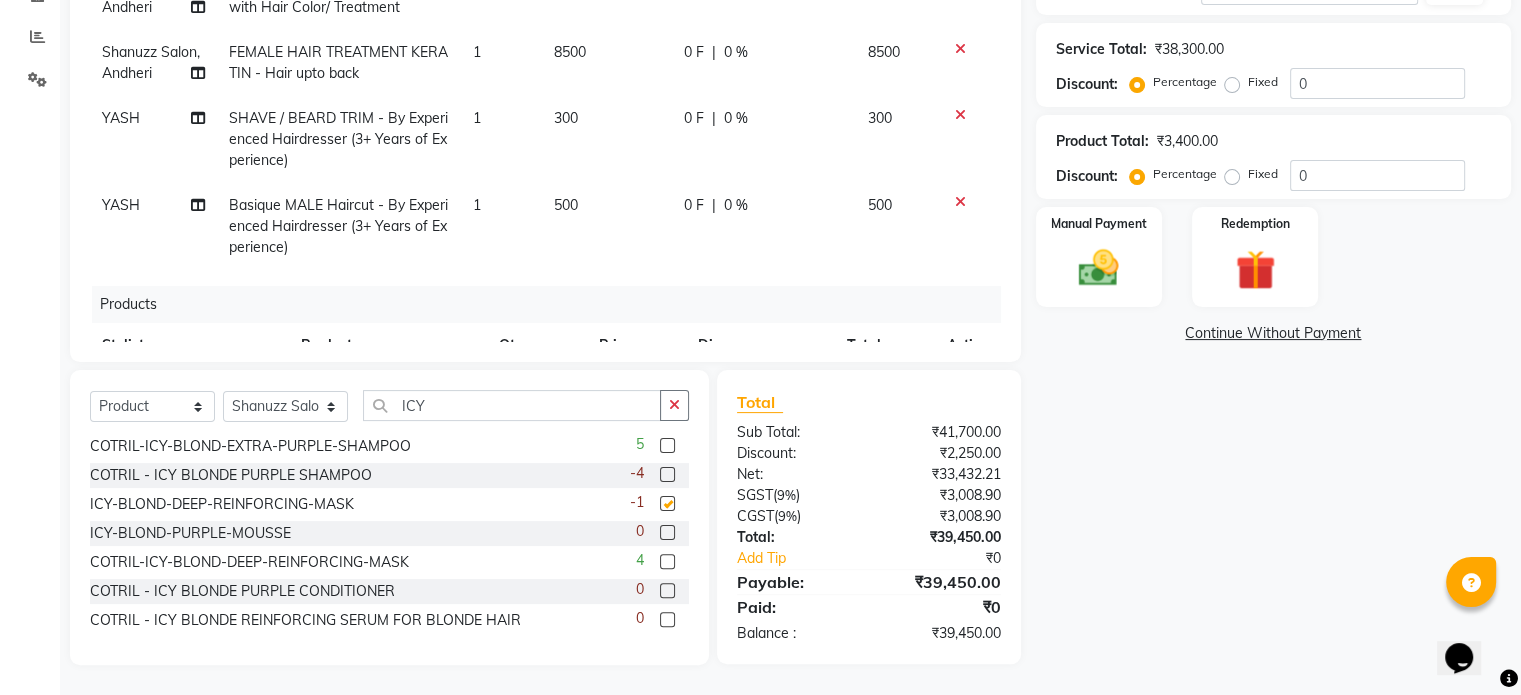 scroll, scrollTop: 296, scrollLeft: 0, axis: vertical 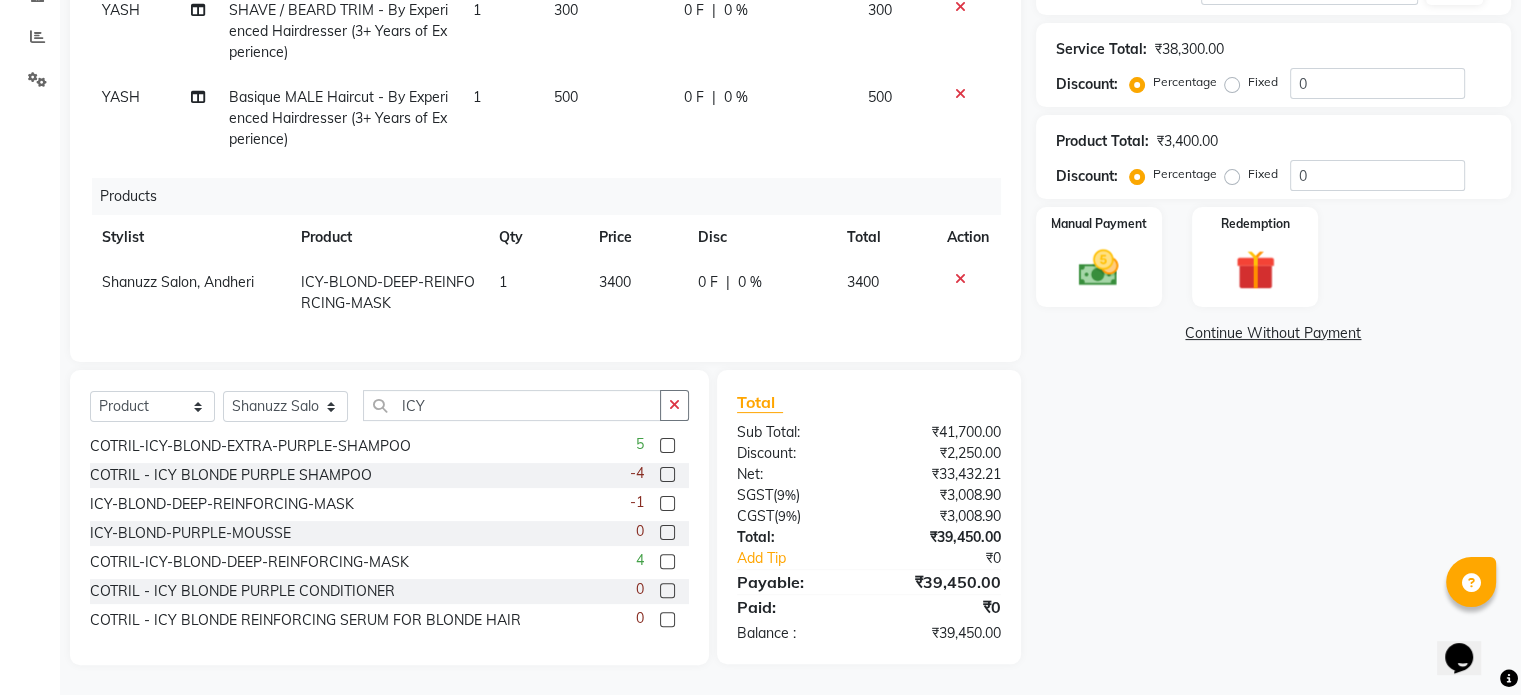 click 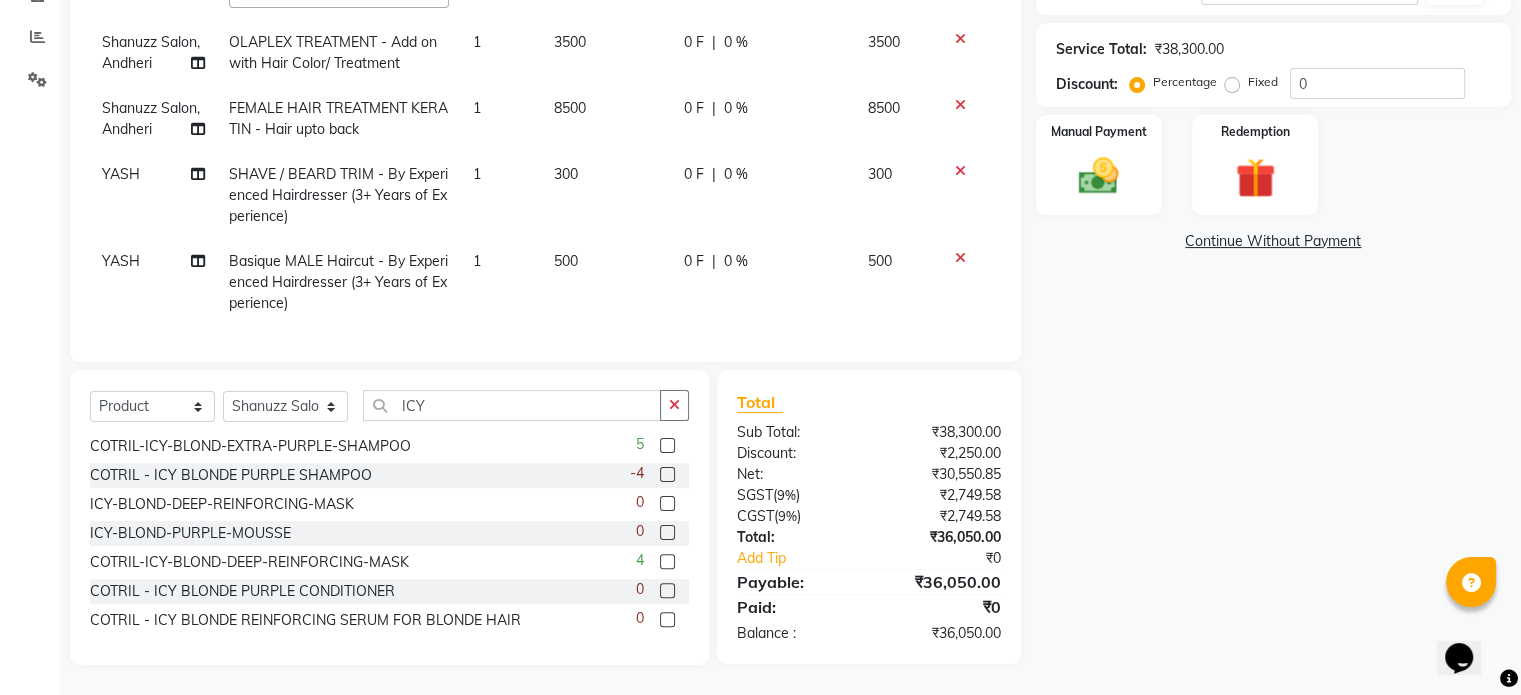 scroll, scrollTop: 10, scrollLeft: 0, axis: vertical 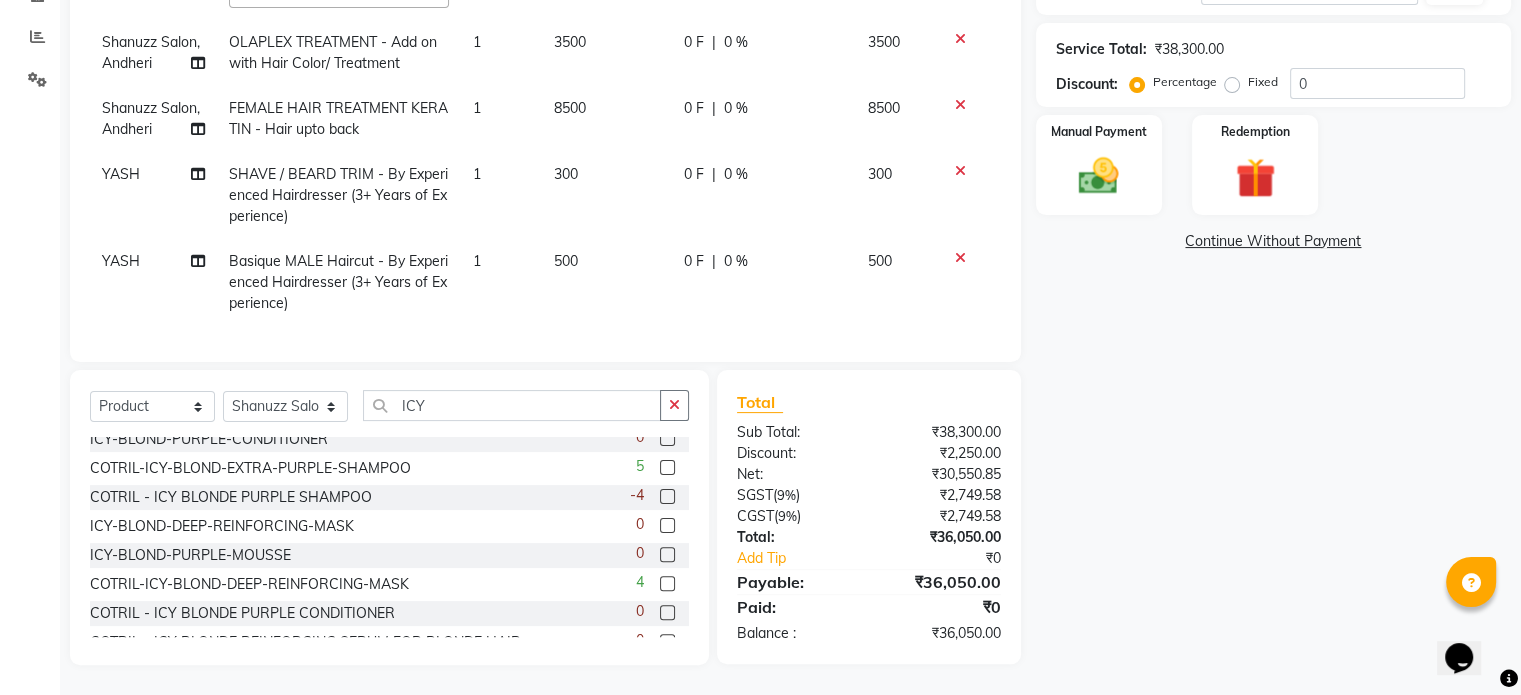 click 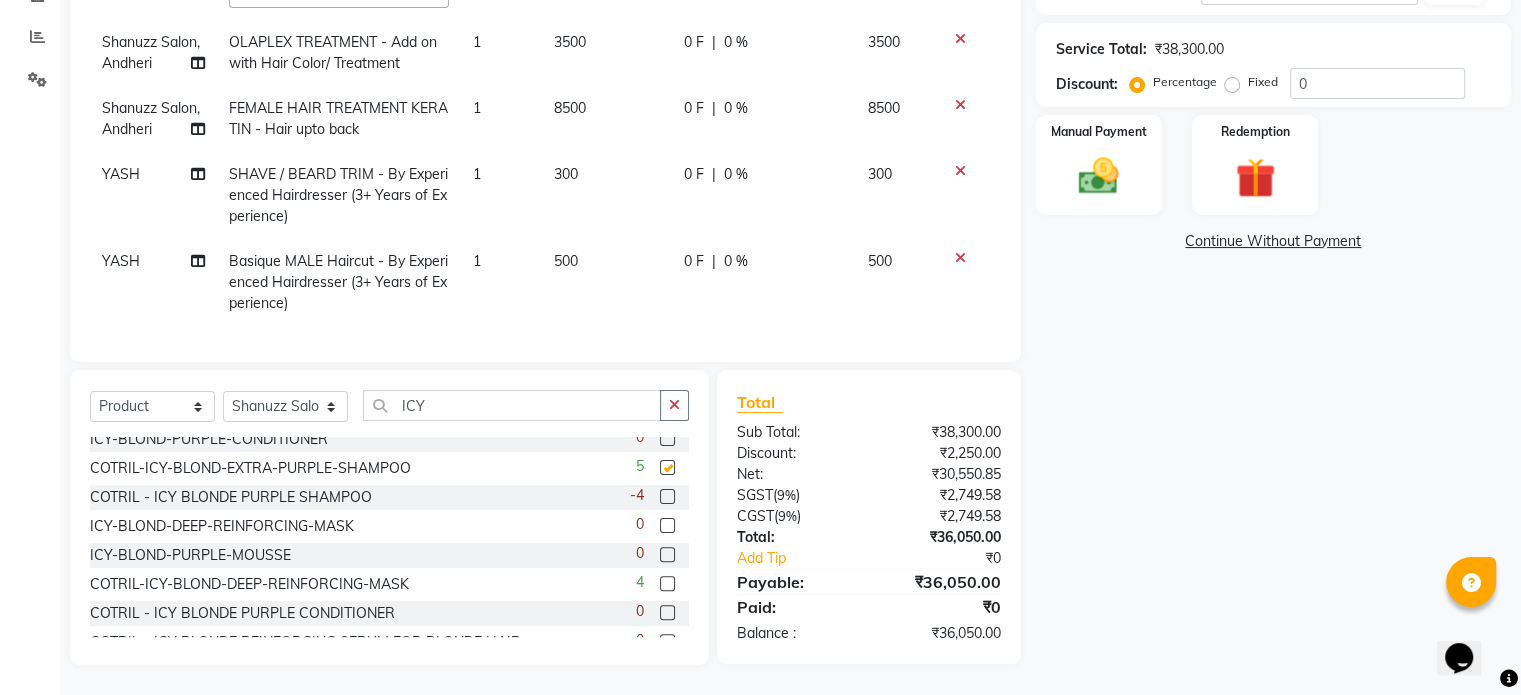 scroll, scrollTop: 296, scrollLeft: 0, axis: vertical 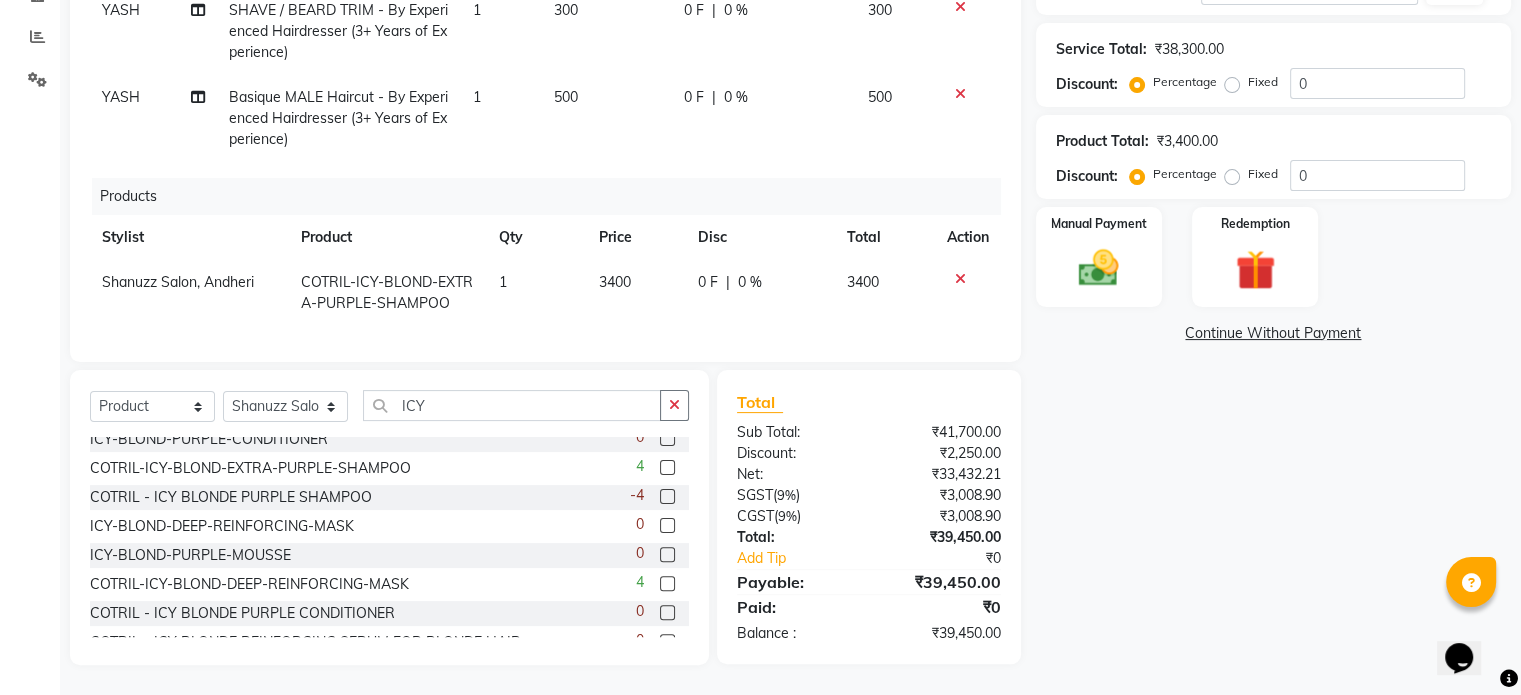 click 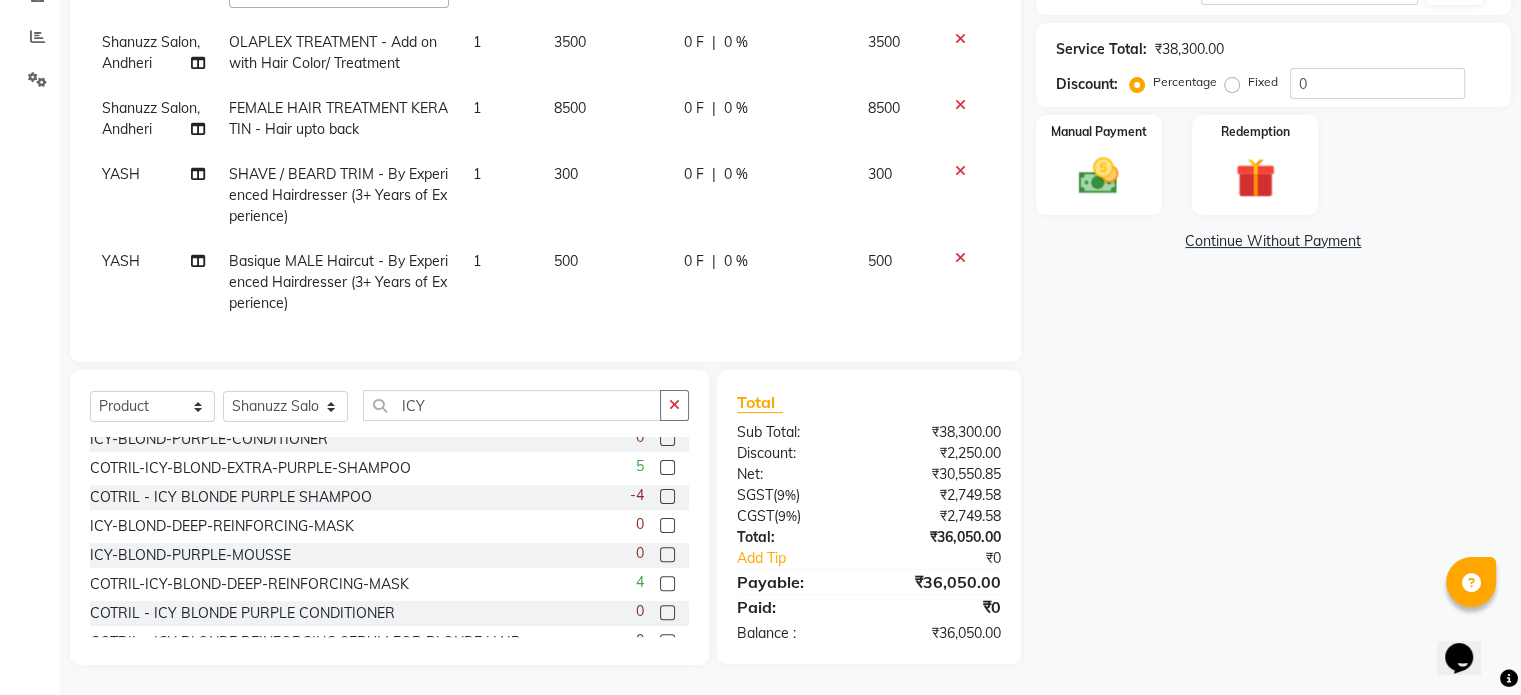 scroll, scrollTop: 132, scrollLeft: 0, axis: vertical 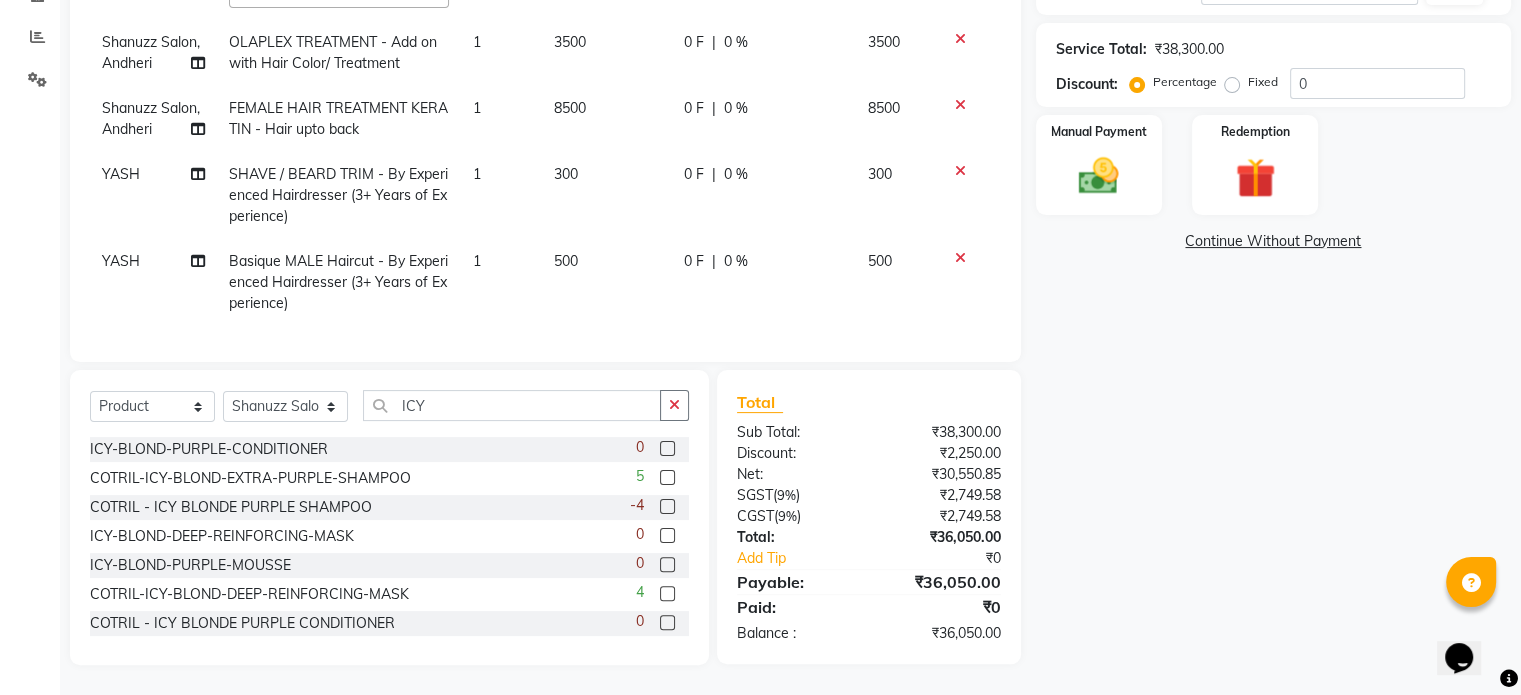 click 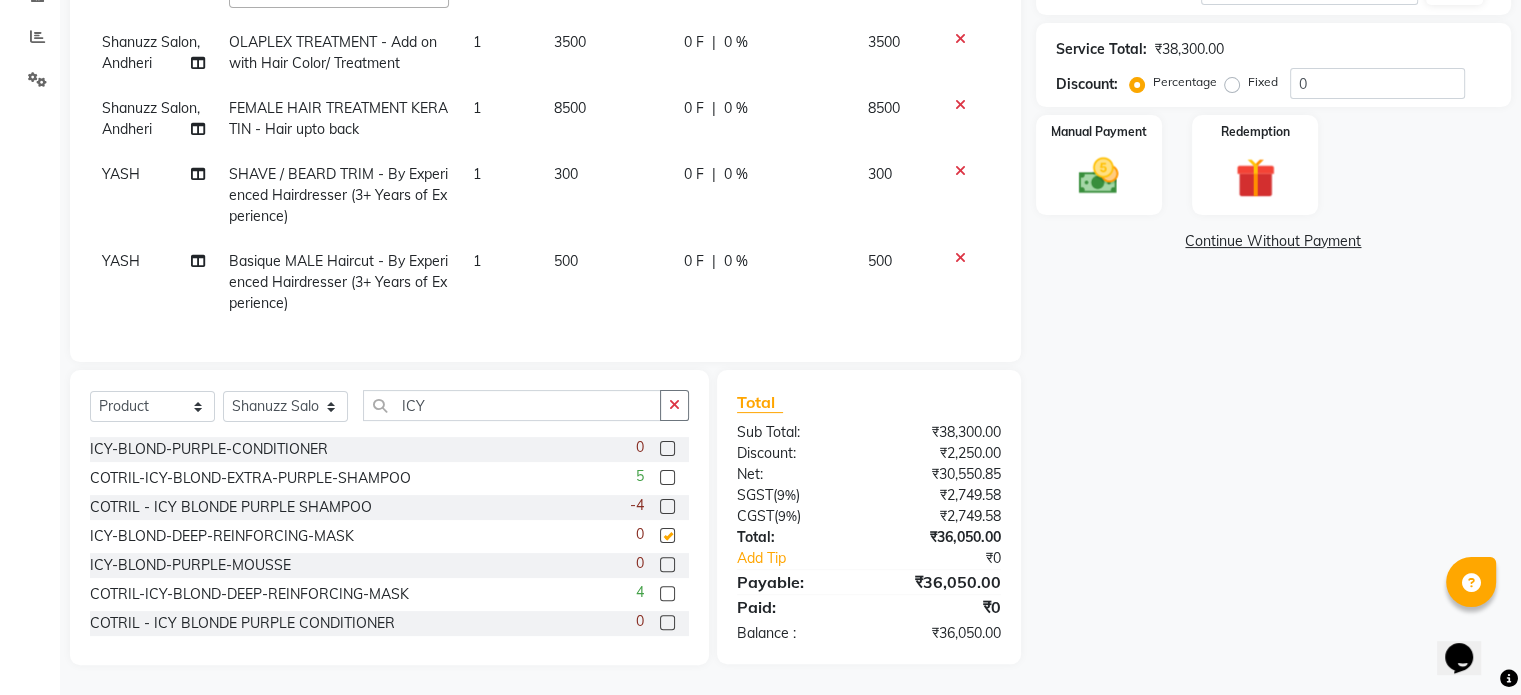 scroll, scrollTop: 296, scrollLeft: 0, axis: vertical 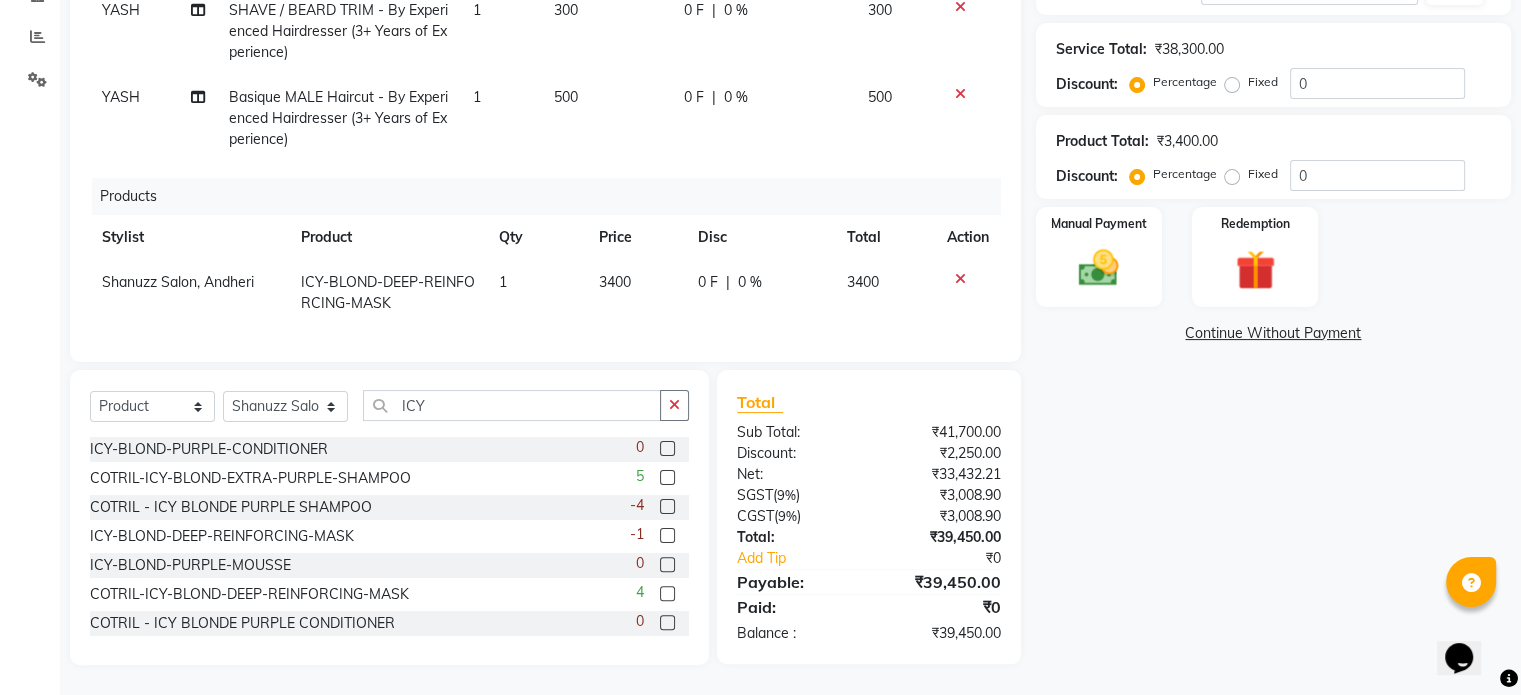 click 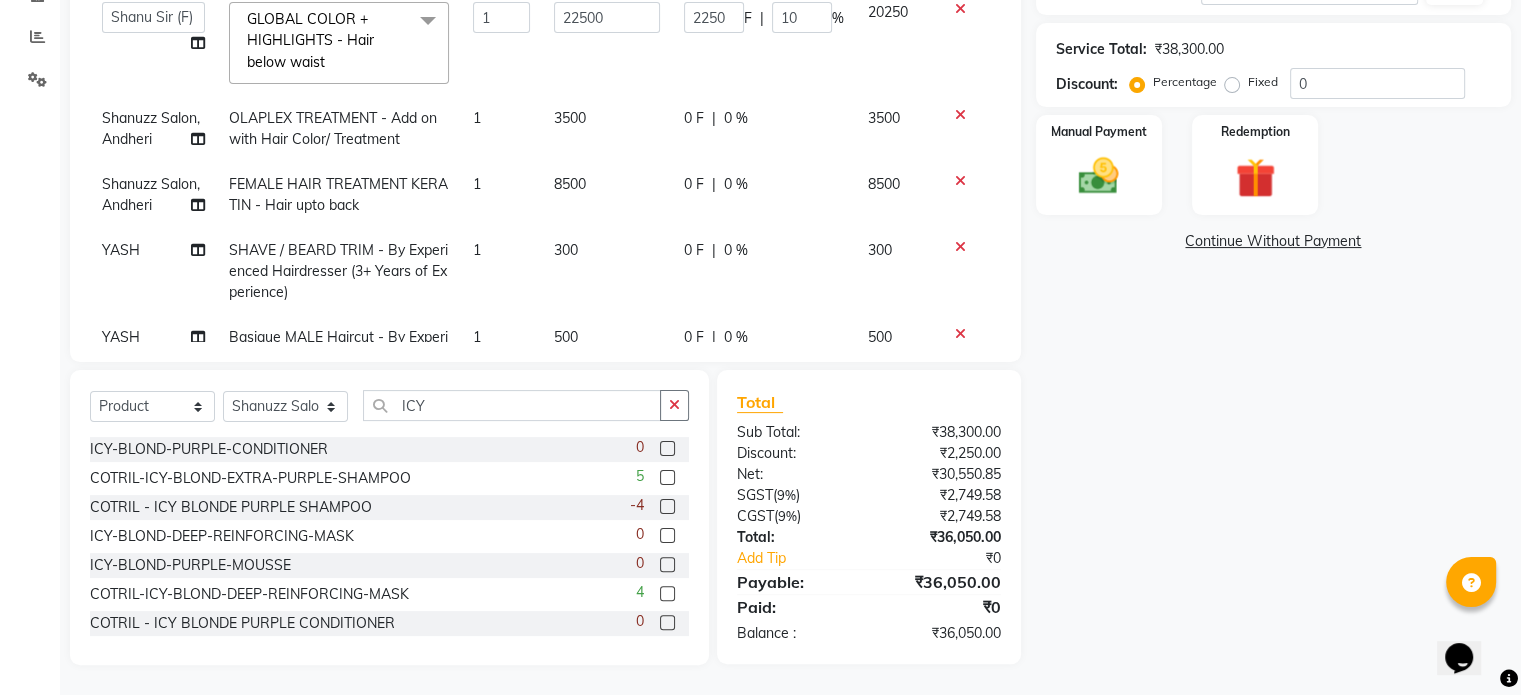 scroll, scrollTop: 132, scrollLeft: 0, axis: vertical 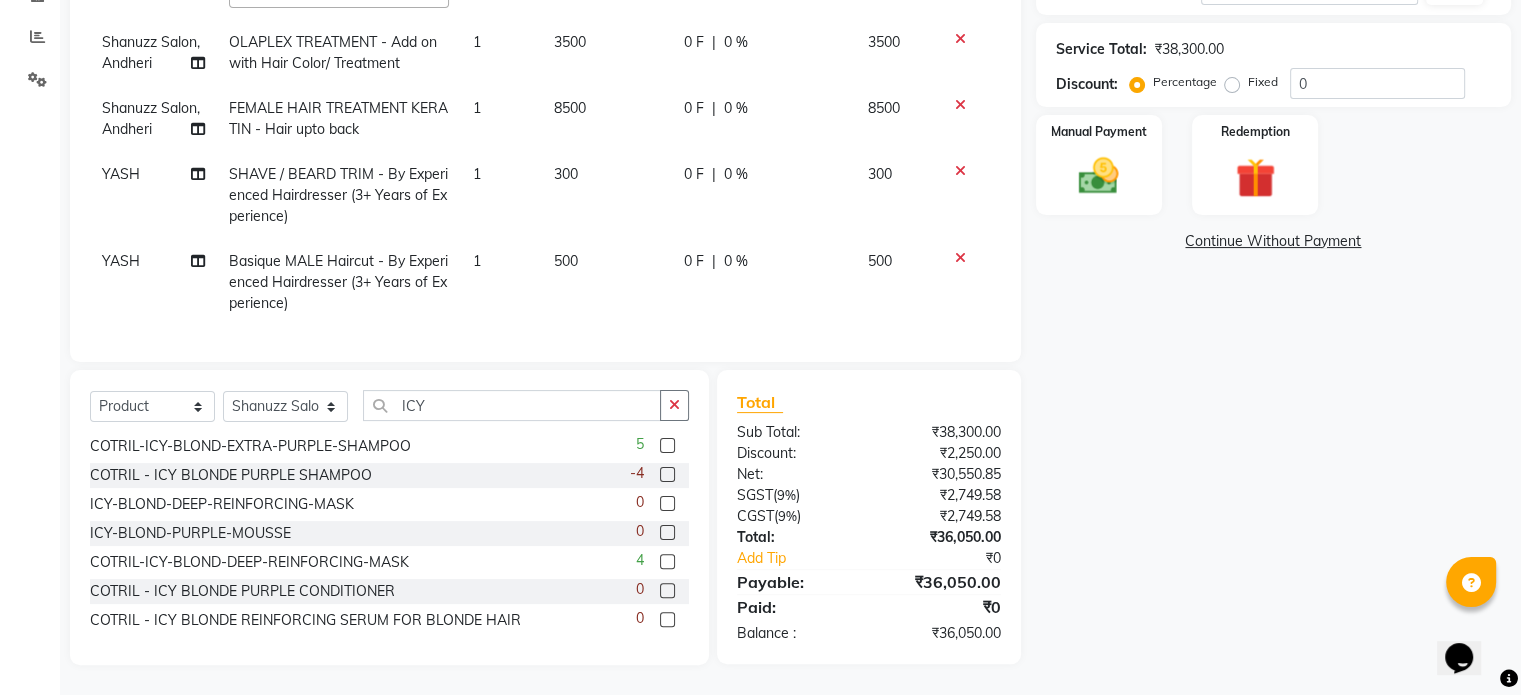click 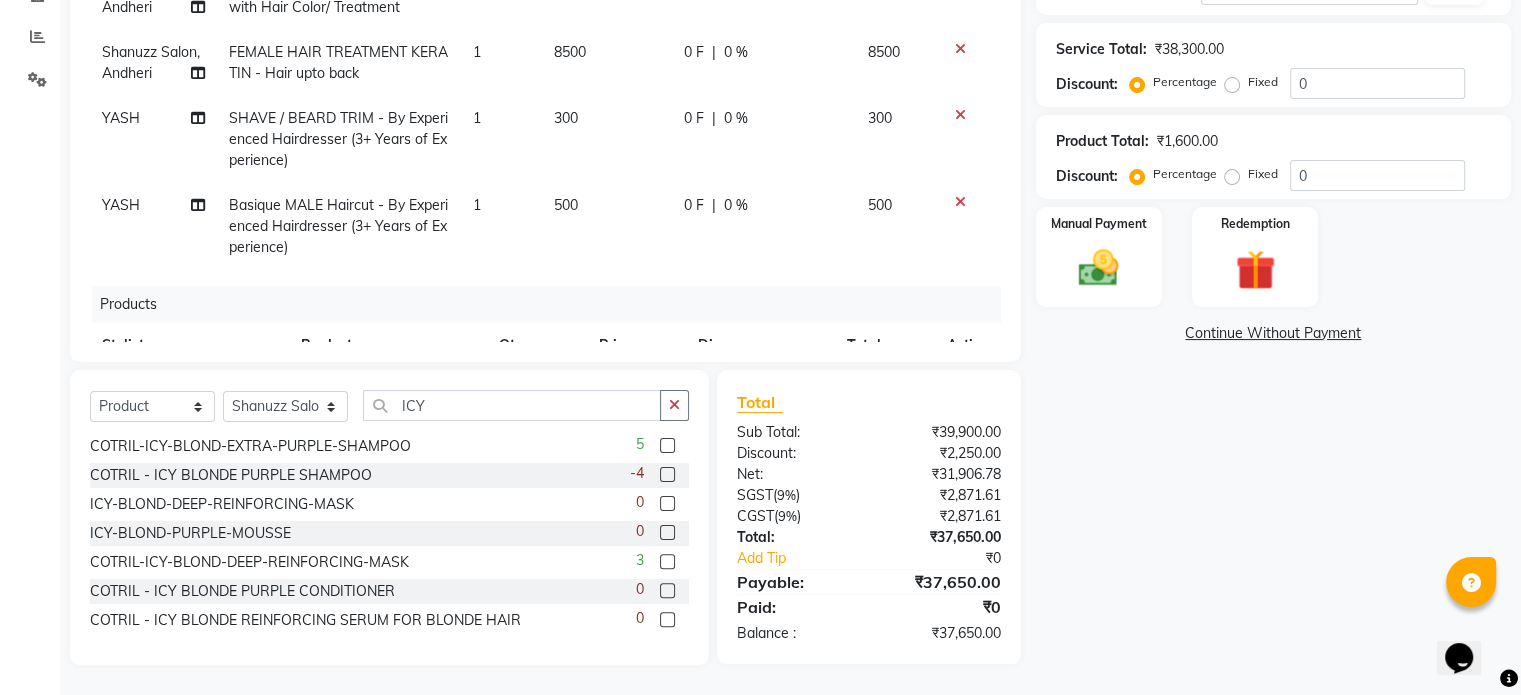 scroll, scrollTop: 296, scrollLeft: 0, axis: vertical 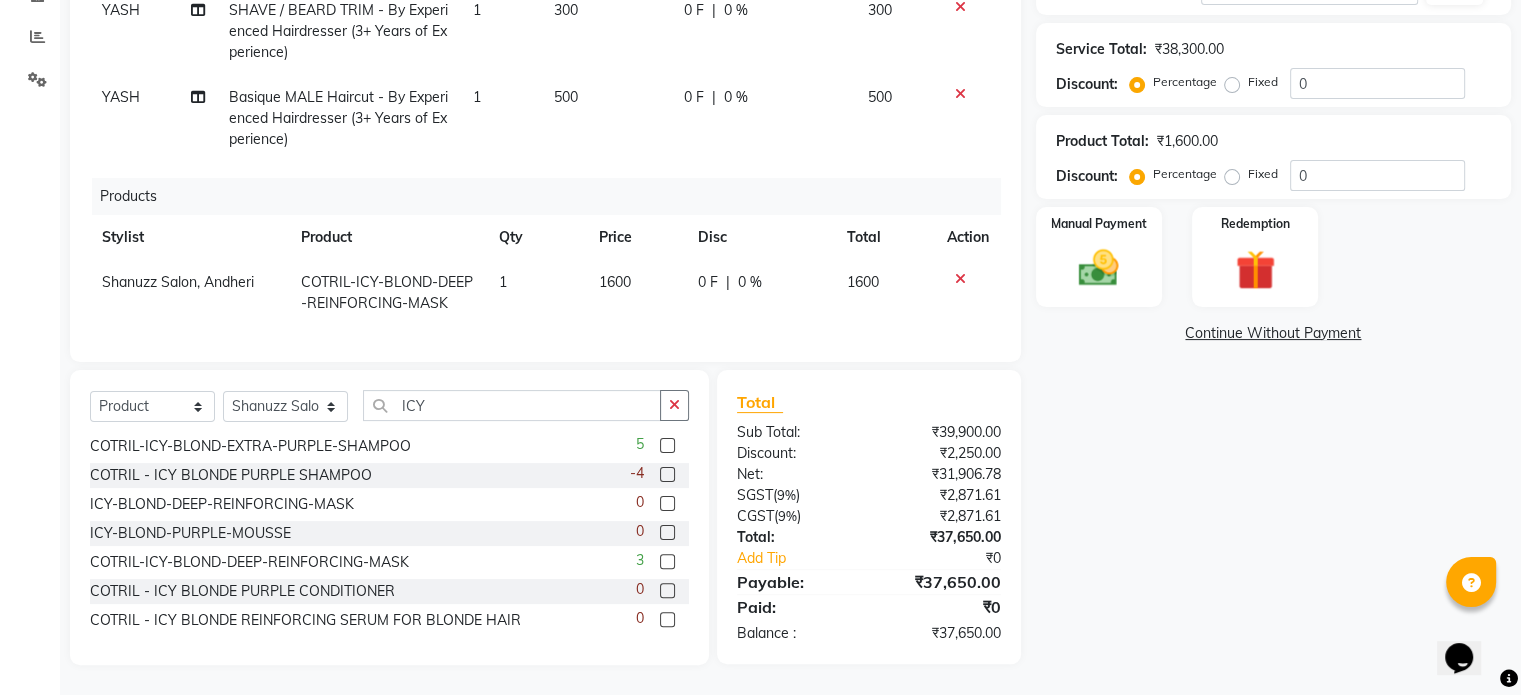 click on "1" 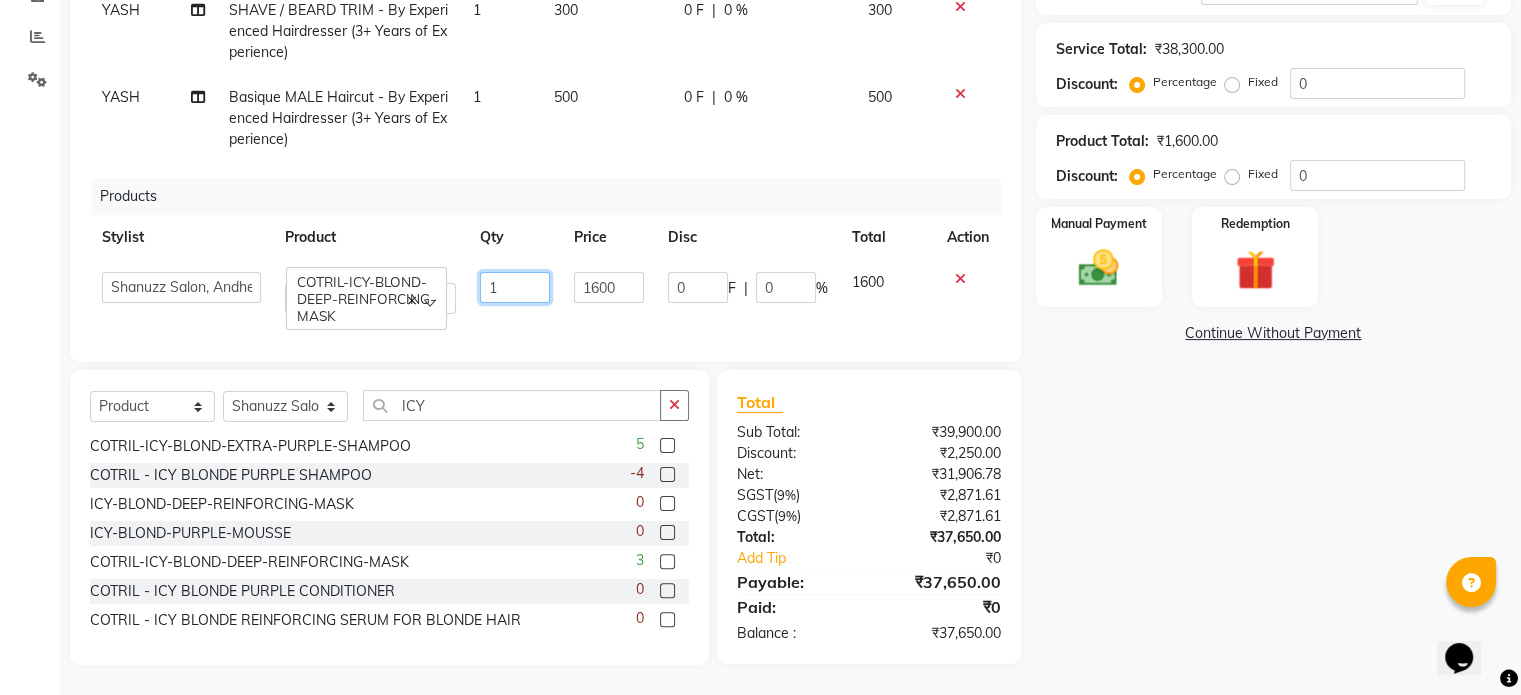 click on "1" 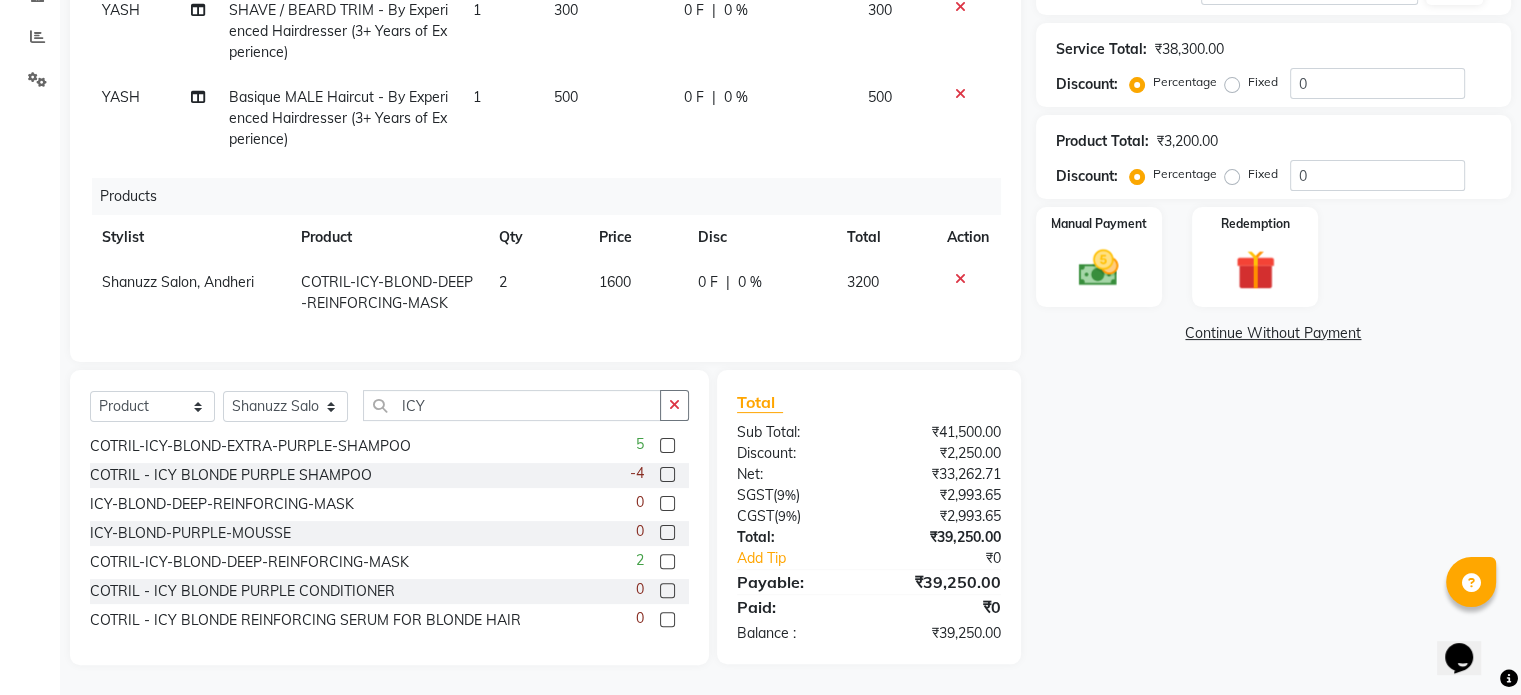 click on "Services Stylist Service Qty Price Disc Total Action Shanu Sir (F) Basique FEMALE Haircut - By Shanuzz (18+ Years of Experience) 1 3000 0 F | 0 % 3000  Adnan    ARSHAD   Asma    Derma Dynamics   Devesh   Francis (MO)   Gufran Mansuri   Harsh   Mohd Faizan   Mohd Imran    Omkar   Osama Patel   Rohan    ROSHAN   Salvana Motha   SAM   Shahbaz (D)   Shahne Alam   SHAIREI   Shanu Sir (F)   Shanuzz (Oshiwara)   Shanuzz Salon, Andheri   Siddhi    SUBHASH    Tanishka Panchal   VARSHADA JUVALE   YASH    GLOBAL COLOR + HIGHLIGHTS  - Hair below waist  x HAIR WASH FEMALE - Hair above shoulder HAIR WASH FEMALE - Hair above & below shoulder HAIR WASH FEMALE - Hair upto back HAIR WASH FEMALE - Hair below waist HAIR WASH FEMALE - Additional charges for oiled hair HAIR WASH FEMALE - Wash & Blast DRY BEARD COLOR SIDE LOCKS THREADING PERMING  CONSULTATION HAIR WASH MALE - Wash / Style HAIR WASH MALE - Style HAIR WASH MALE - Additional charges for oiled hair Basique FEMALE Haircut - By Shanuzz (18+ Years of Experience) 1 22500" 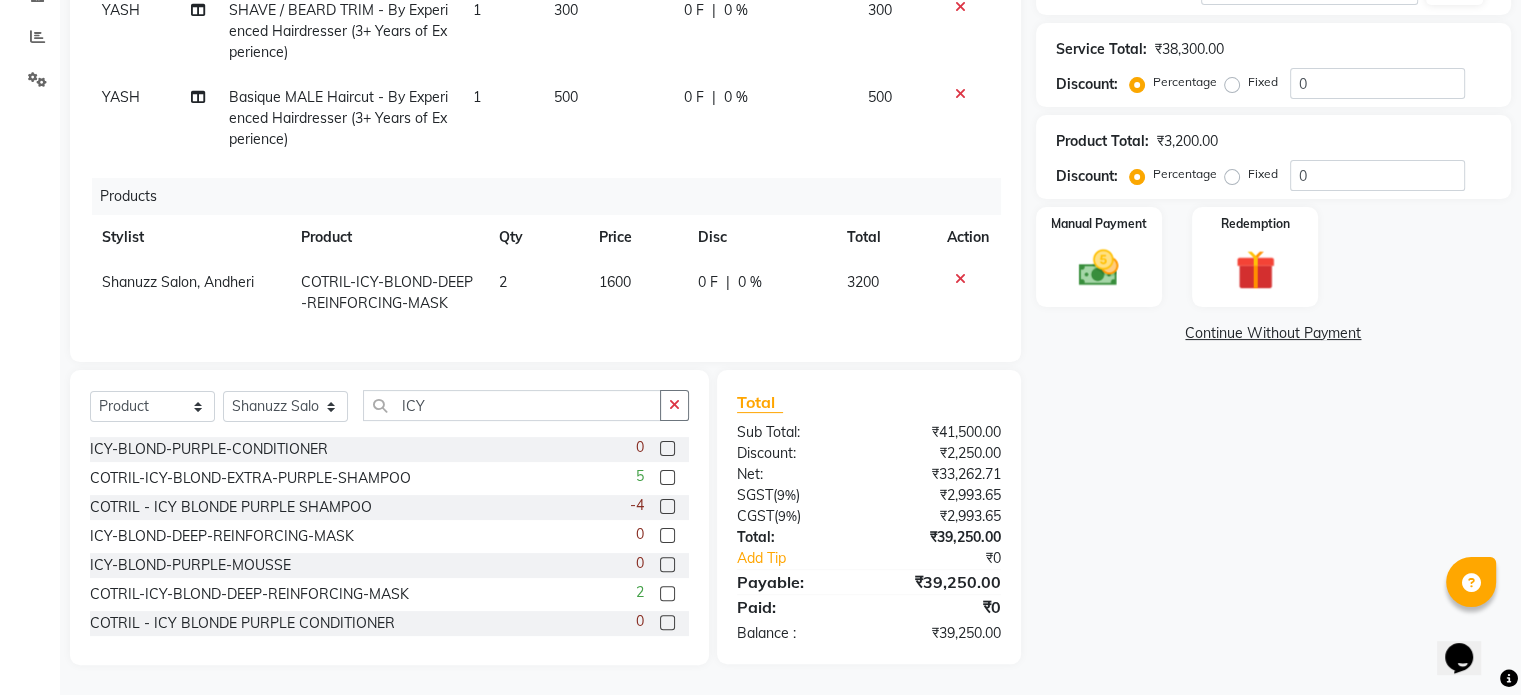 click 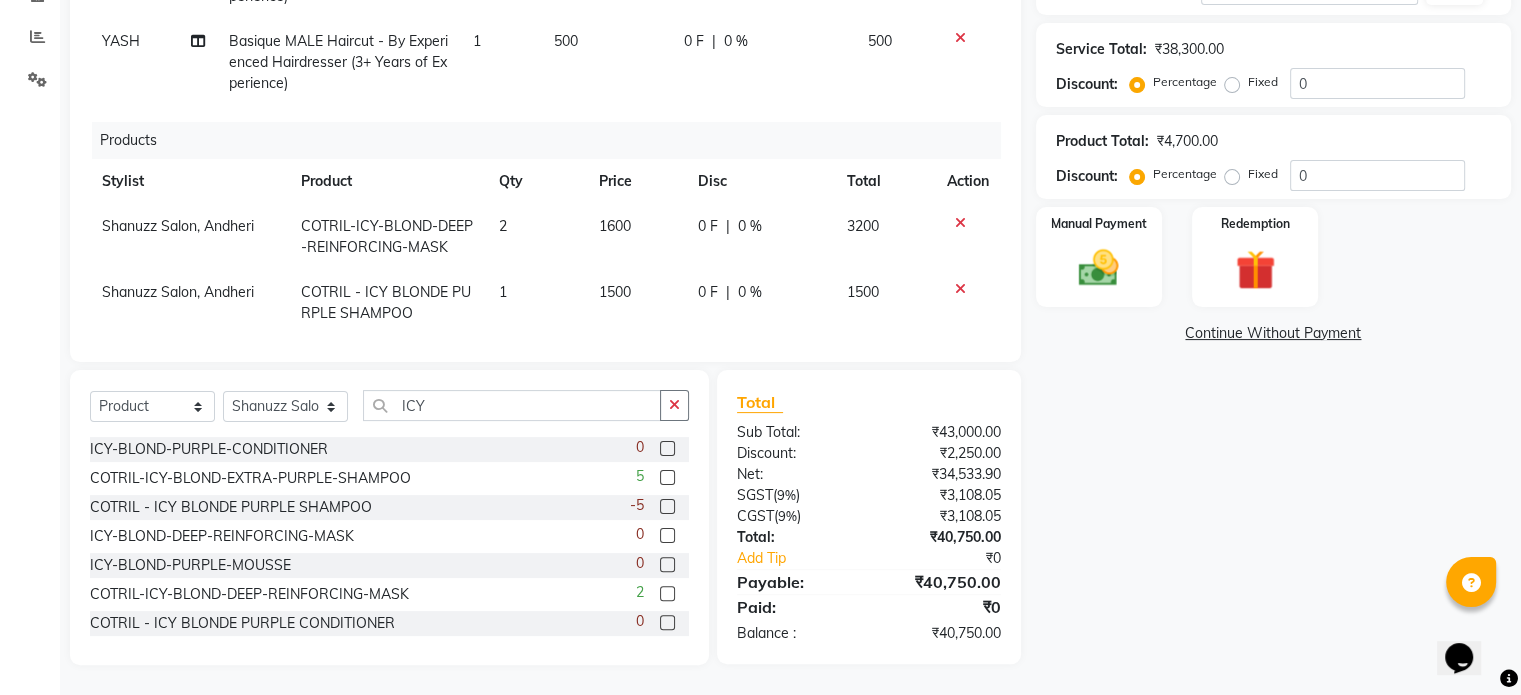 scroll, scrollTop: 363, scrollLeft: 0, axis: vertical 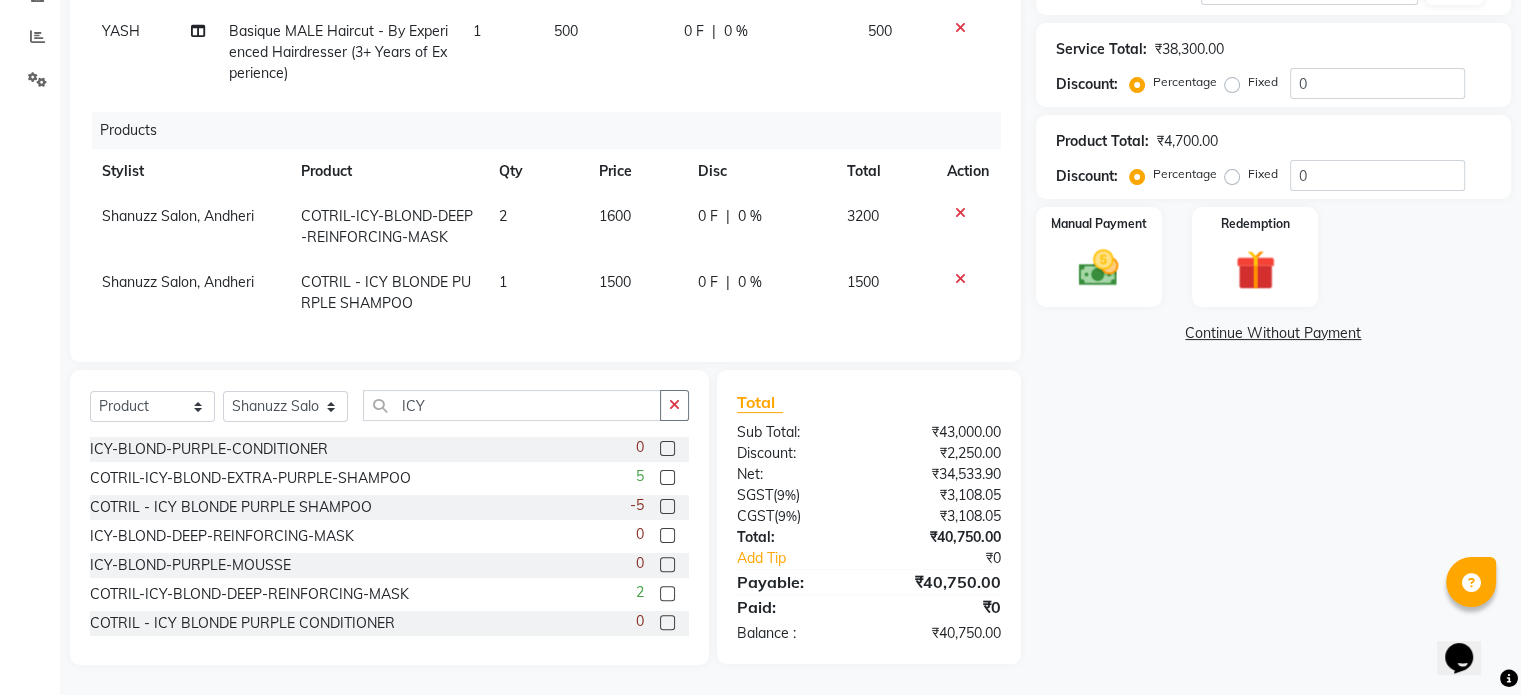 click on "1500" 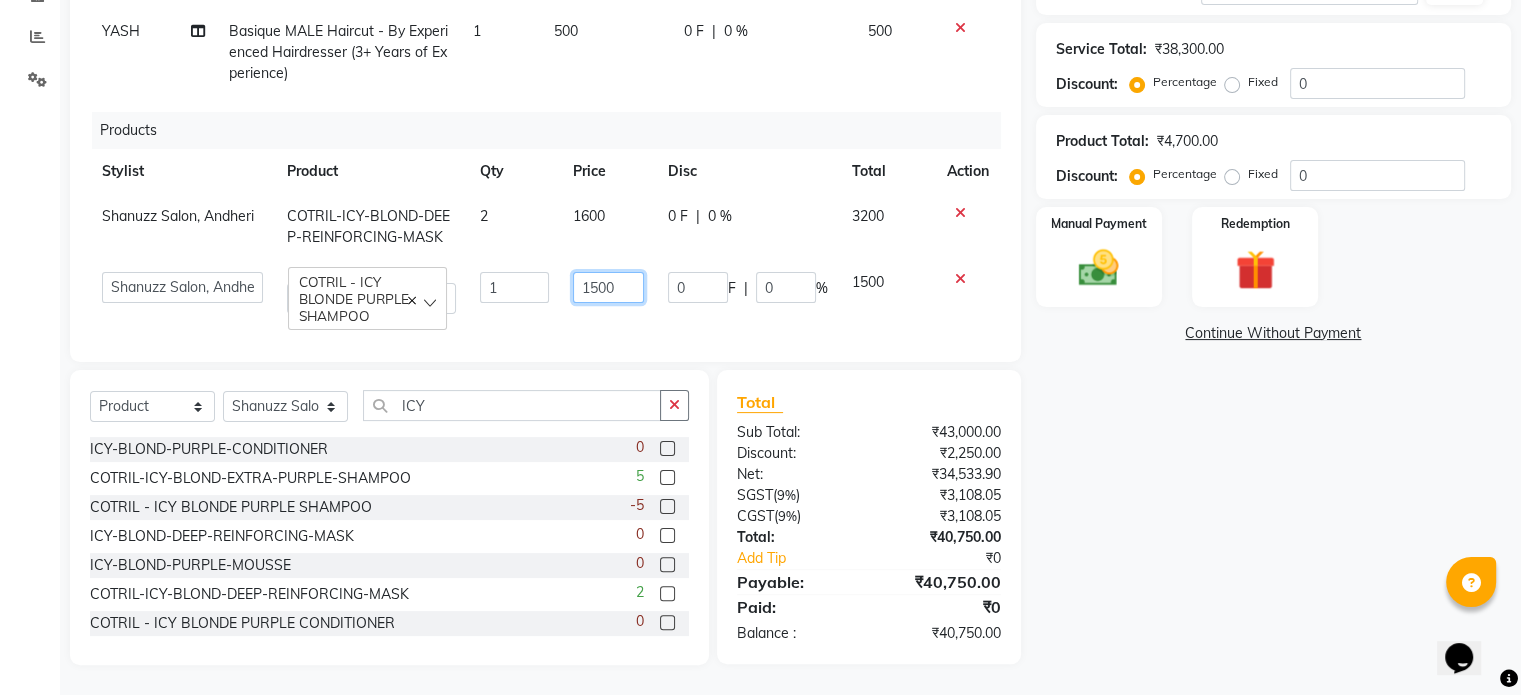 click on "1500" 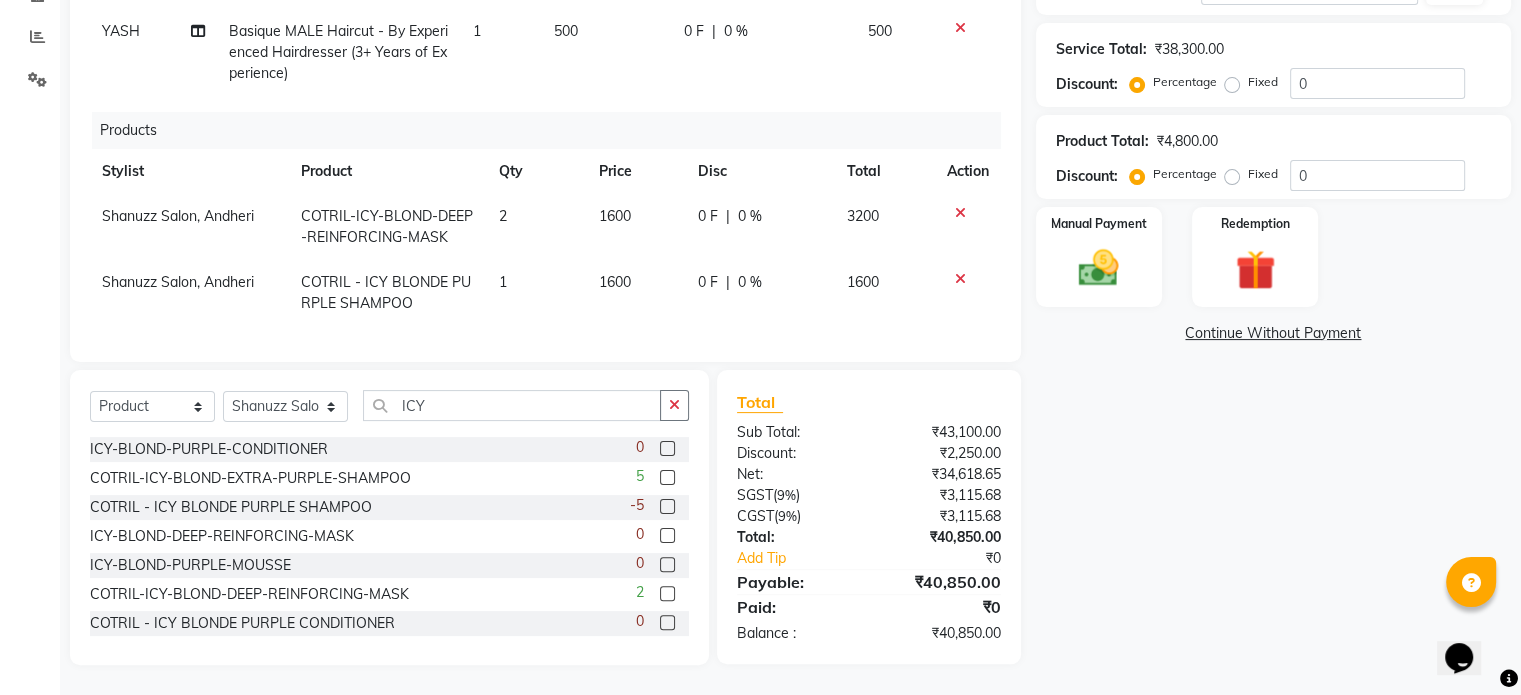 click on "1" 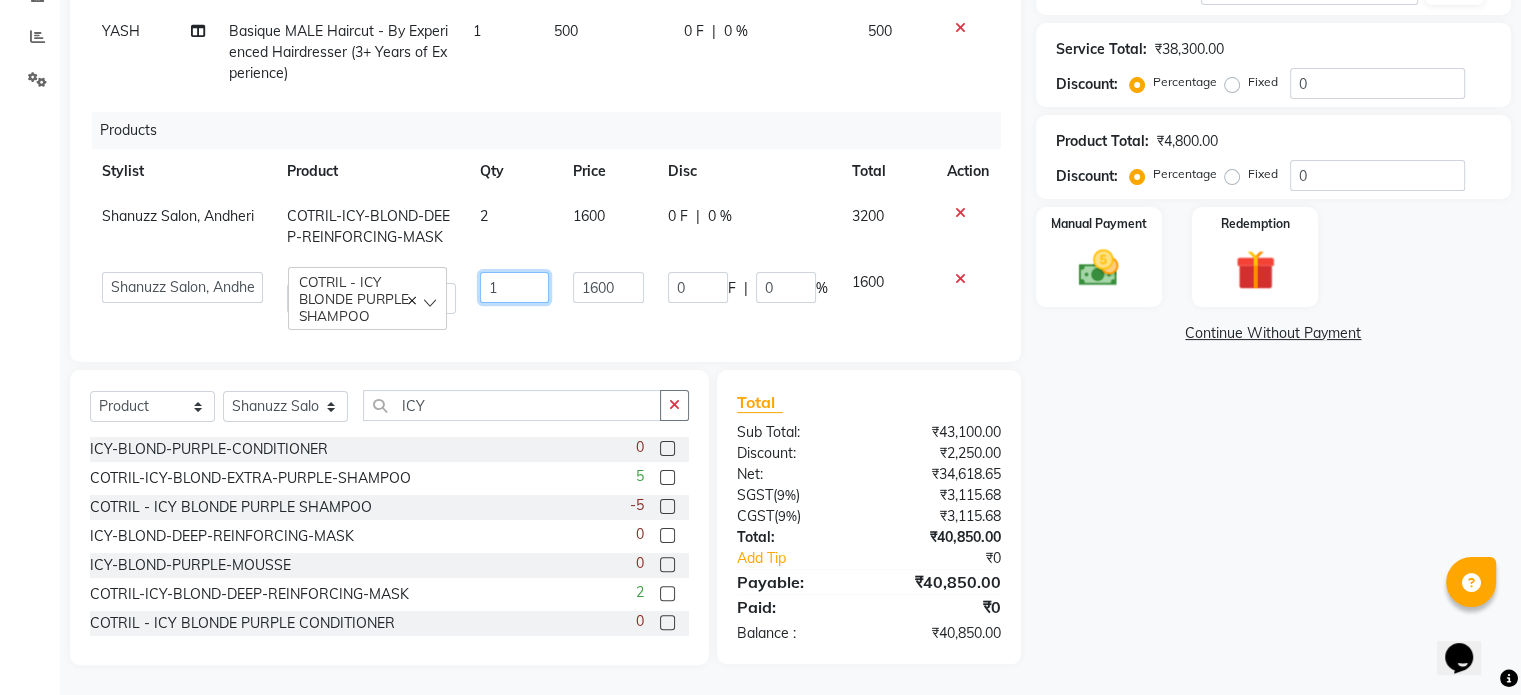 click on "1" 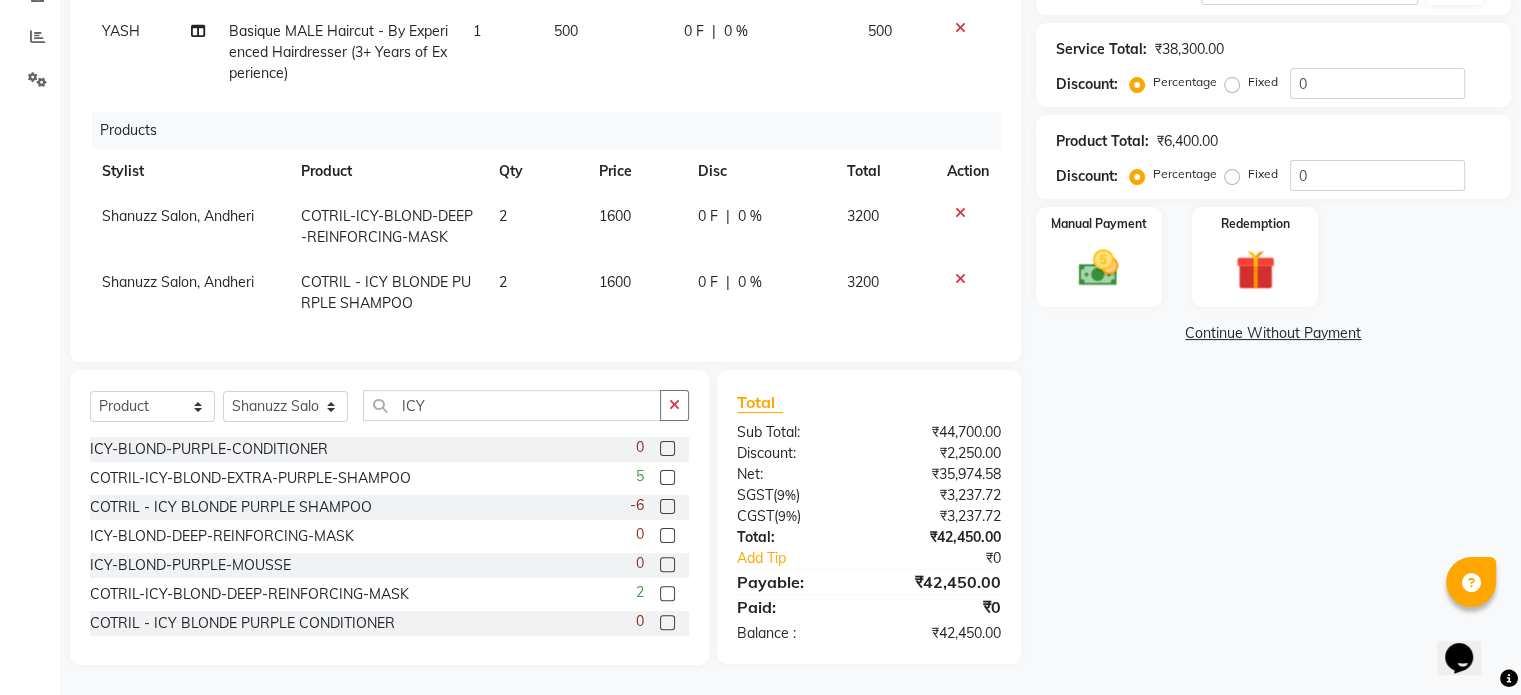 click on "2" 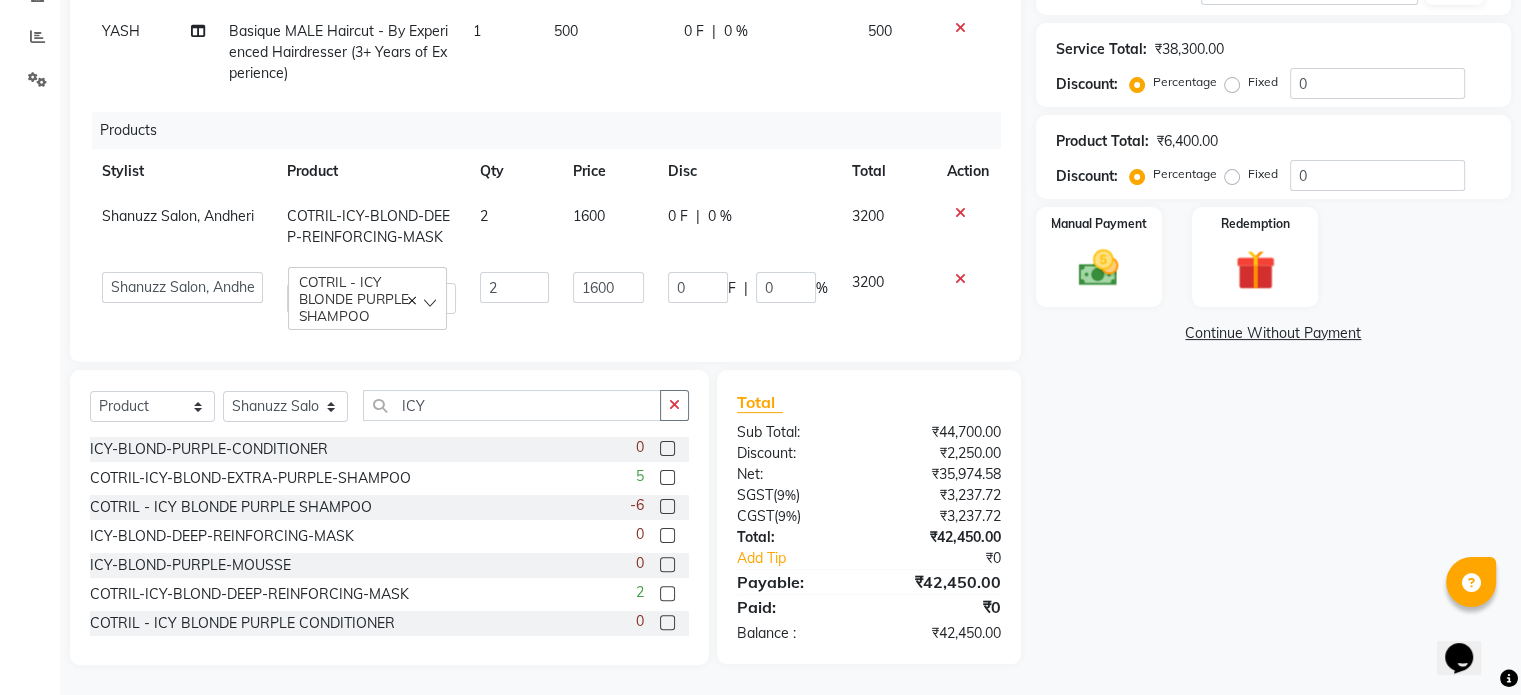 scroll, scrollTop: 364, scrollLeft: 0, axis: vertical 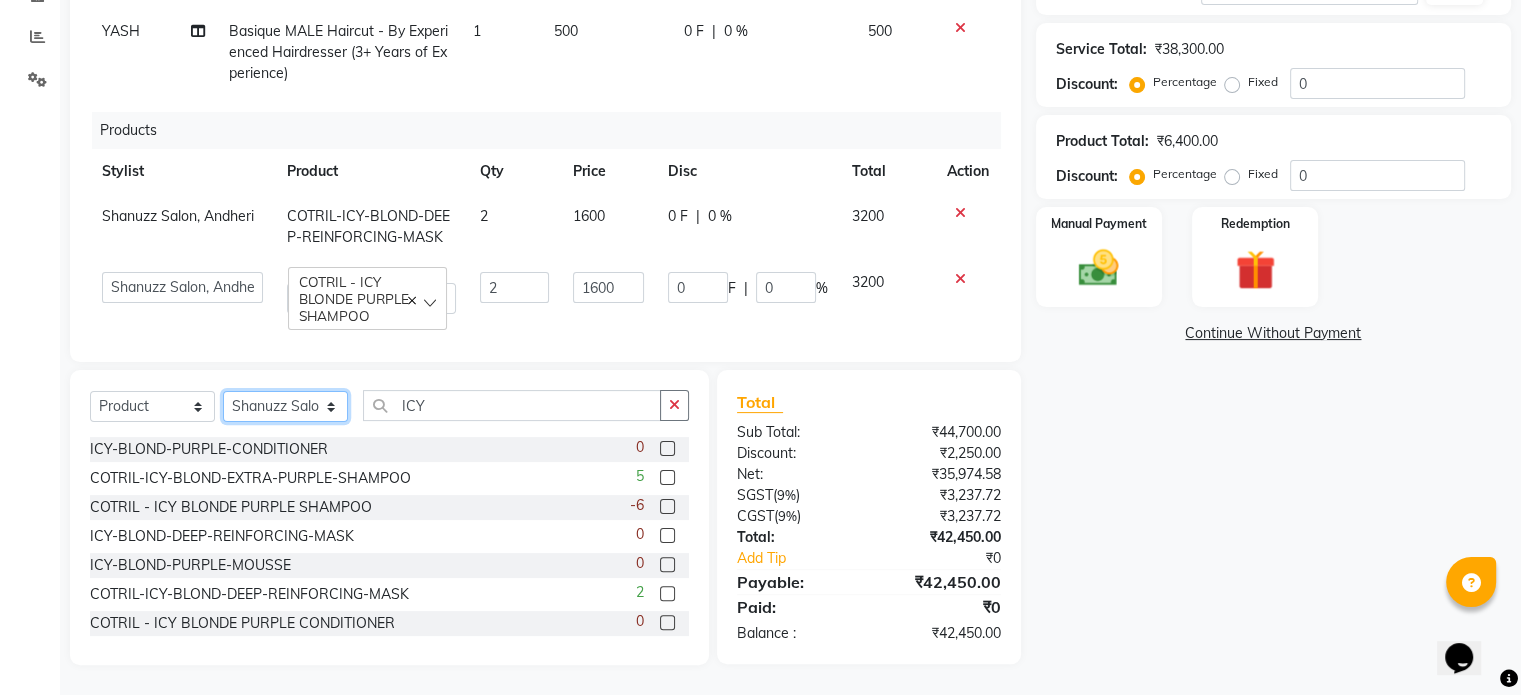 click on "Select Stylist Adnan  ARSHAD Asma  Derma Dynamics Devesh Francis (MO) Gufran Mansuri Harsh Mohd Faizan Mohd Imran  Omkar Osama Patel Rohan  ROSHAN Salvana Motha SAM Shahbaz (D) Shahne Alam SHAIREI Shanu Sir (F) Shanuzz (Oshiwara) Shanuzz Salon, Andheri Siddhi  SUBHASH  Tanishka Panchal VARSHADA JUVALE YASH" 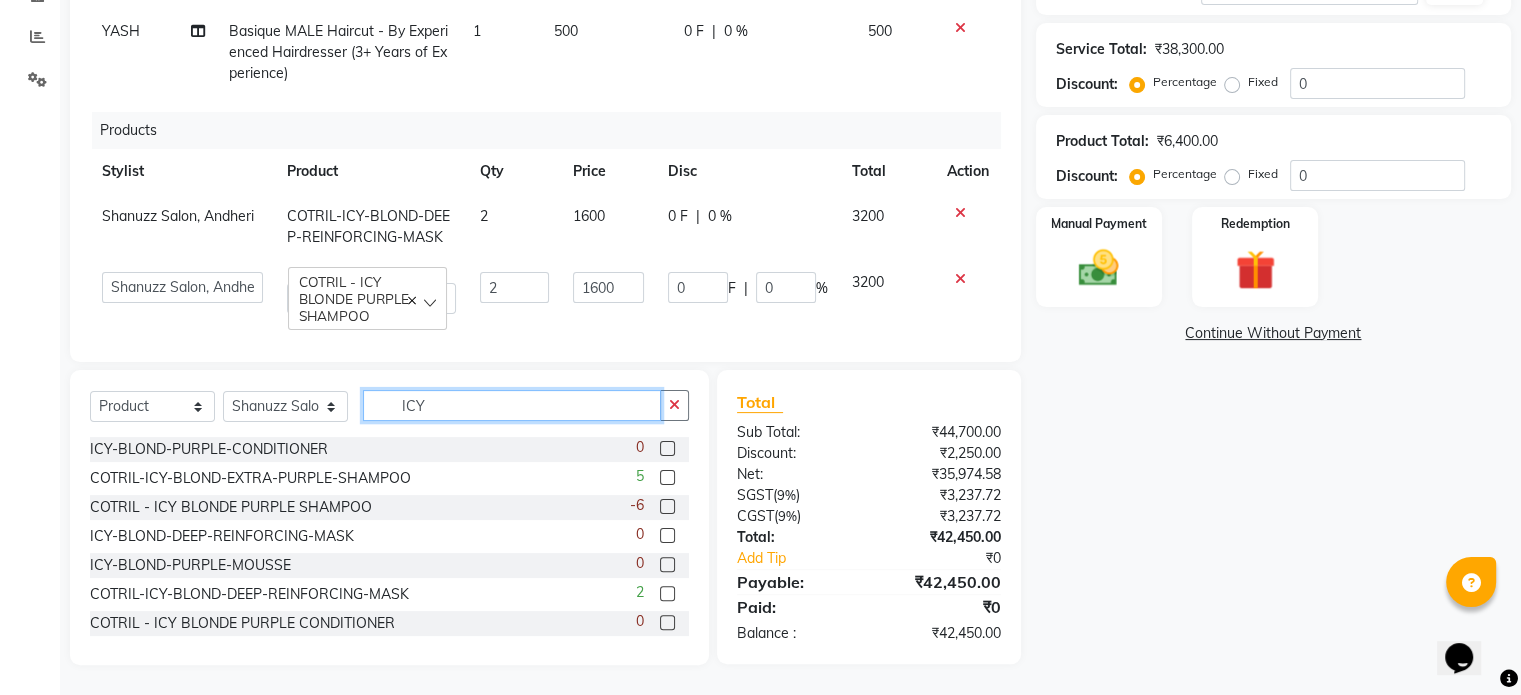 click on "ICY" 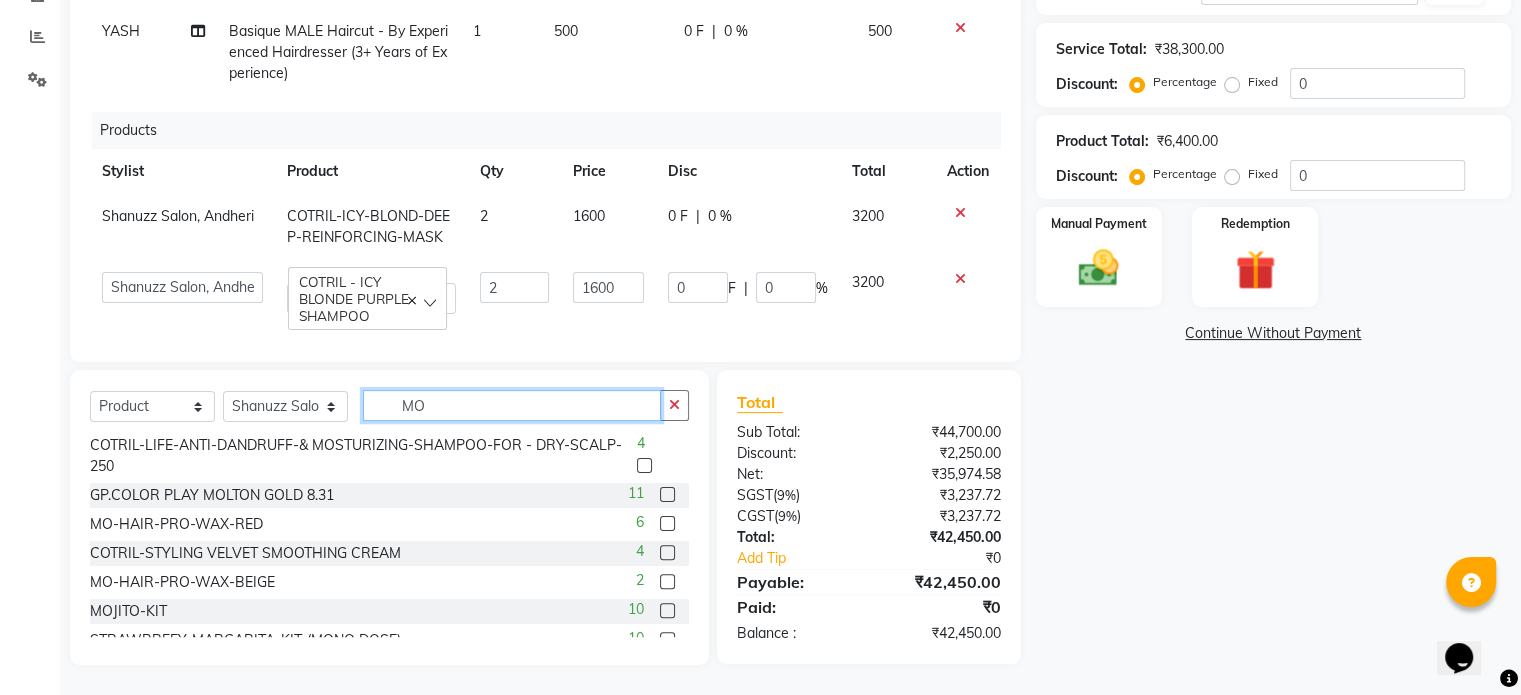 scroll, scrollTop: 307, scrollLeft: 0, axis: vertical 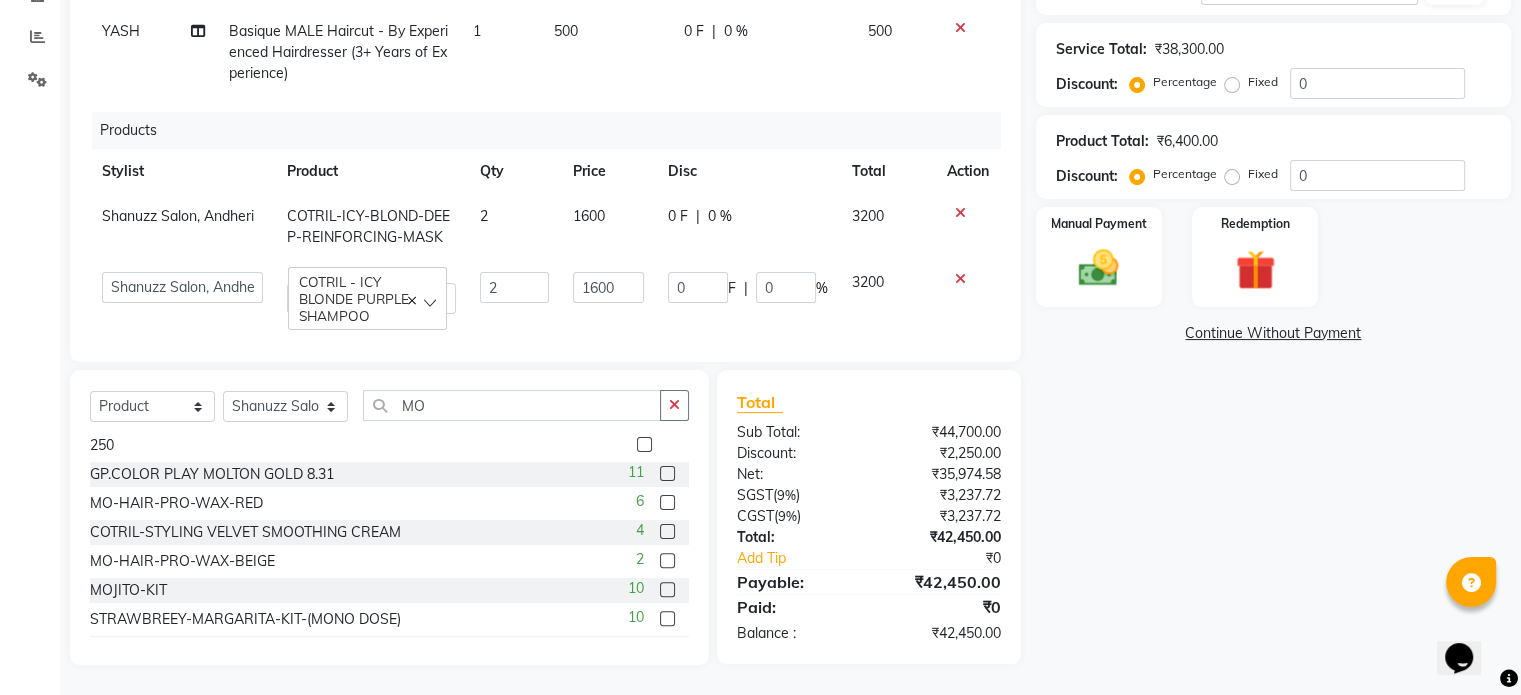 click 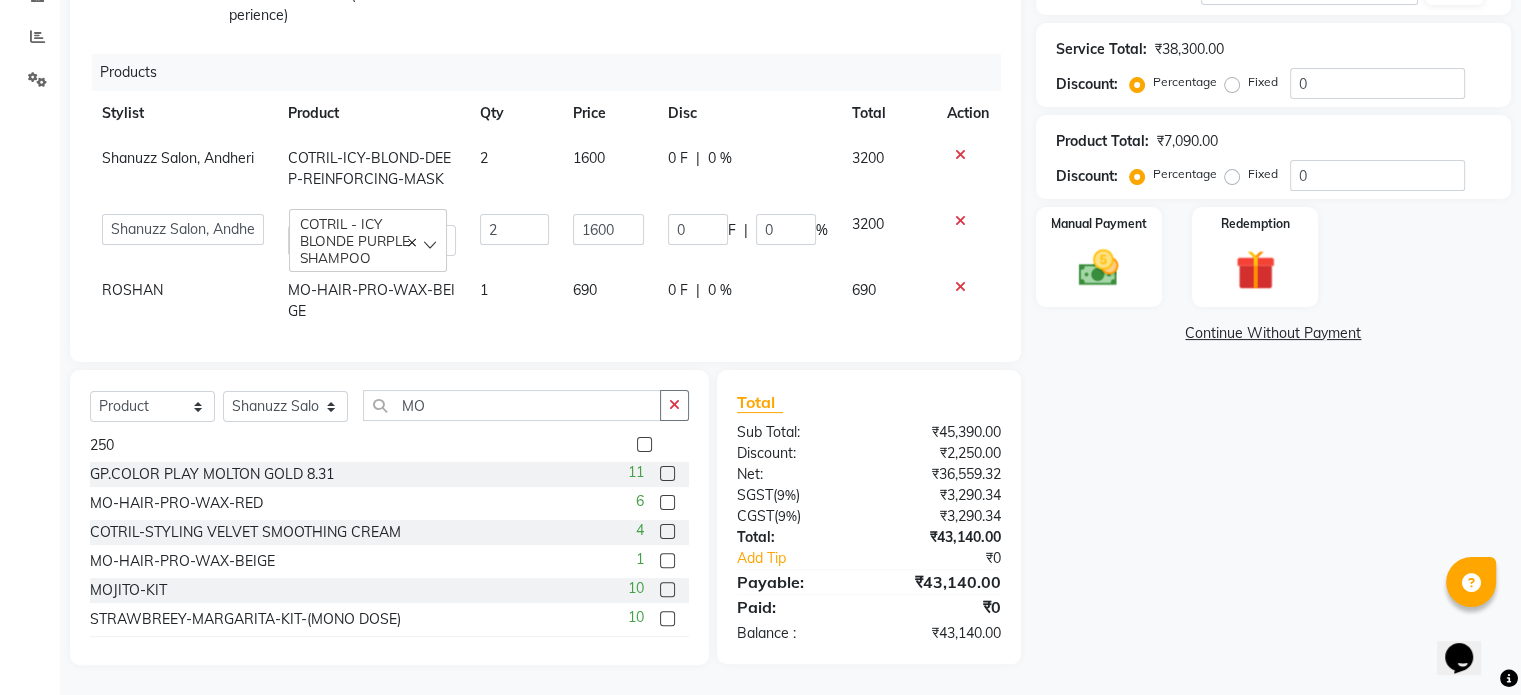 scroll, scrollTop: 430, scrollLeft: 0, axis: vertical 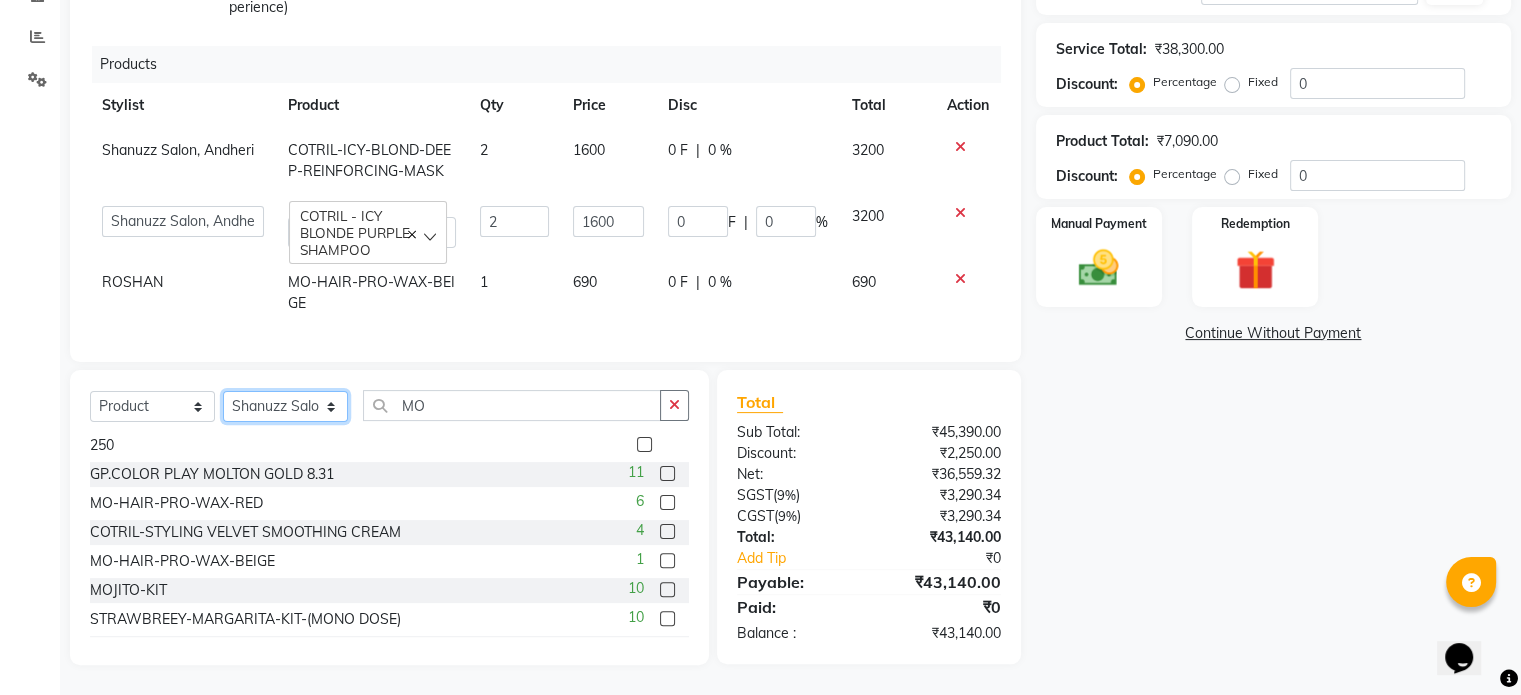 click on "Select Stylist Adnan  ARSHAD Asma  Derma Dynamics Devesh Francis (MO) Gufran Mansuri Harsh Mohd Faizan Mohd Imran  Omkar Osama Patel Rohan  ROSHAN Salvana Motha SAM Shahbaz (D) Shahne Alam SHAIREI Shanu Sir (F) Shanuzz (Oshiwara) Shanuzz Salon, Andheri Siddhi  SUBHASH  Tanishka Panchal VARSHADA JUVALE YASH" 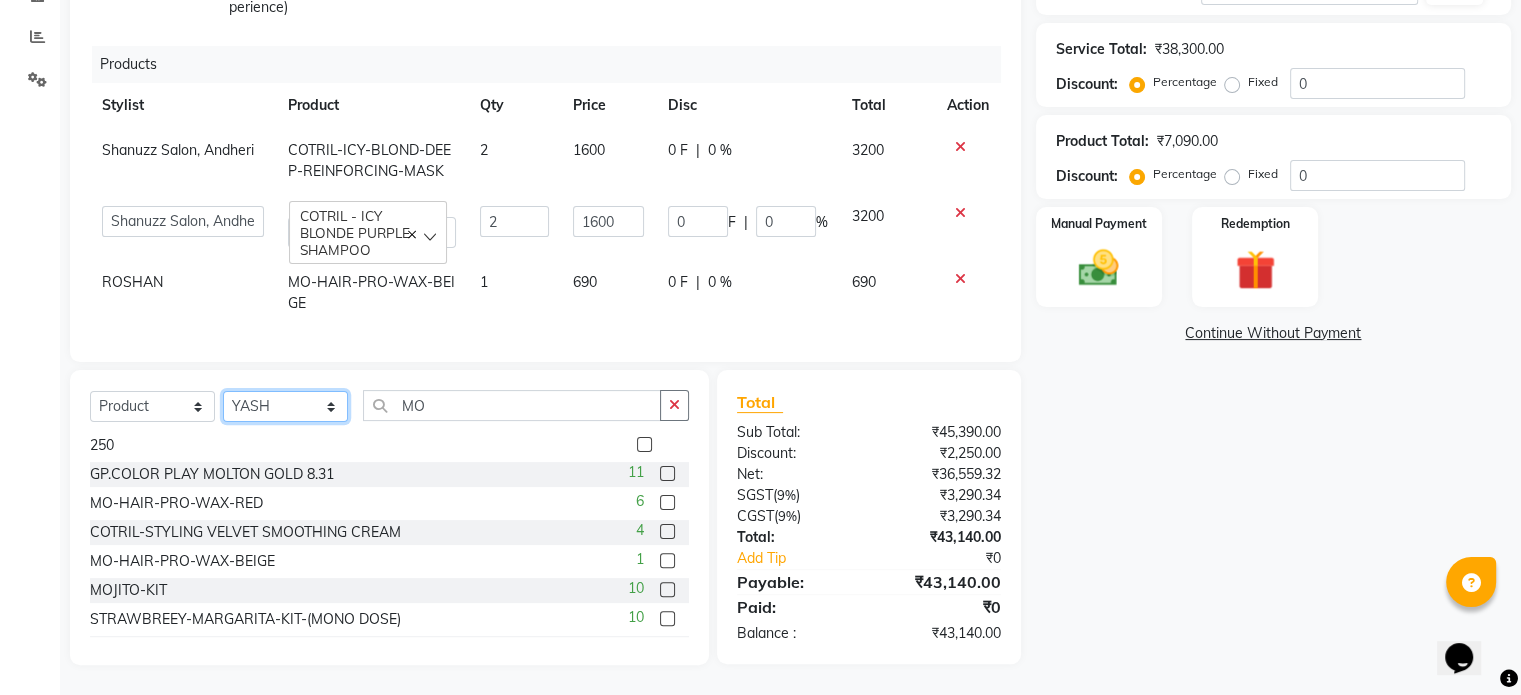 click on "Select Stylist Adnan  ARSHAD Asma  Derma Dynamics Devesh Francis (MO) Gufran Mansuri Harsh Mohd Faizan Mohd Imran  Omkar Osama Patel Rohan  ROSHAN Salvana Motha SAM Shahbaz (D) Shahne Alam SHAIREI Shanu Sir (F) Shanuzz (Oshiwara) Shanuzz Salon, Andheri Siddhi  SUBHASH  Tanishka Panchal VARSHADA JUVALE YASH" 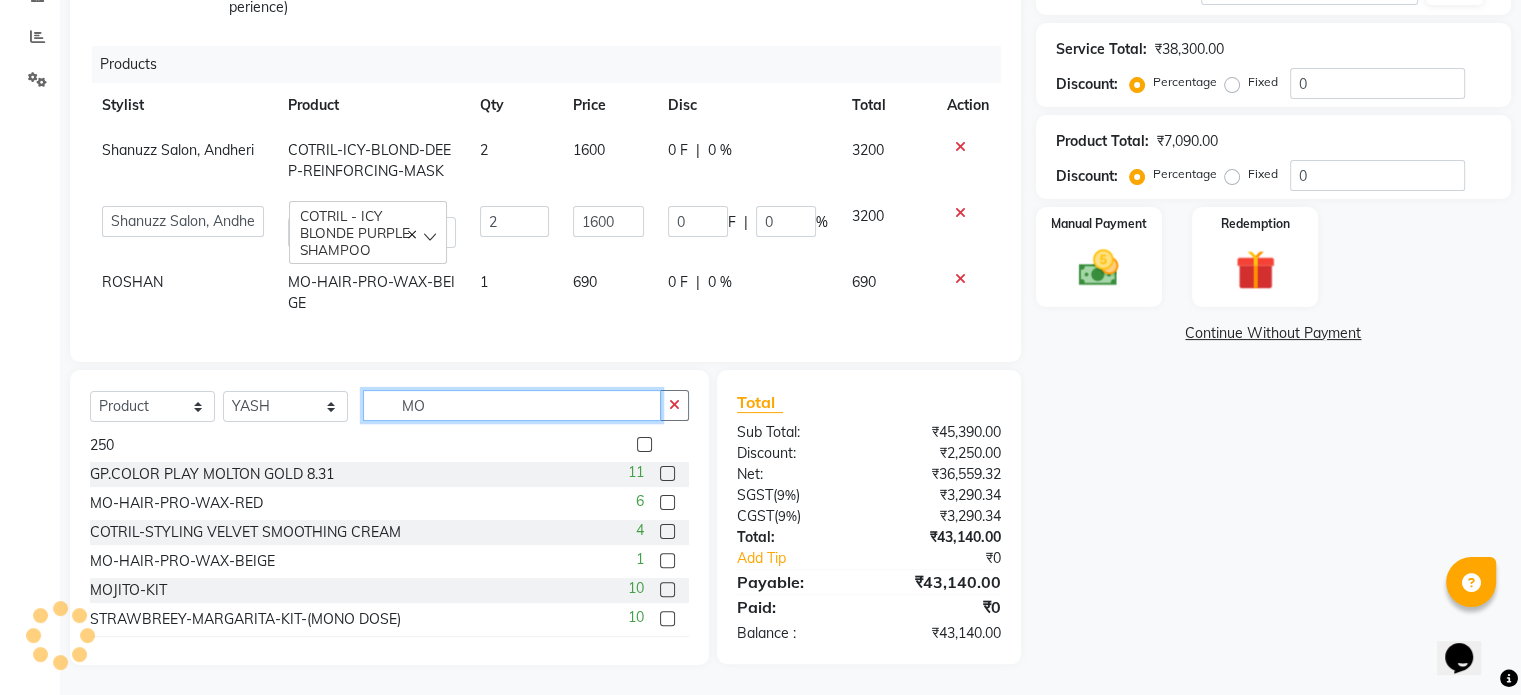 click on "MO" 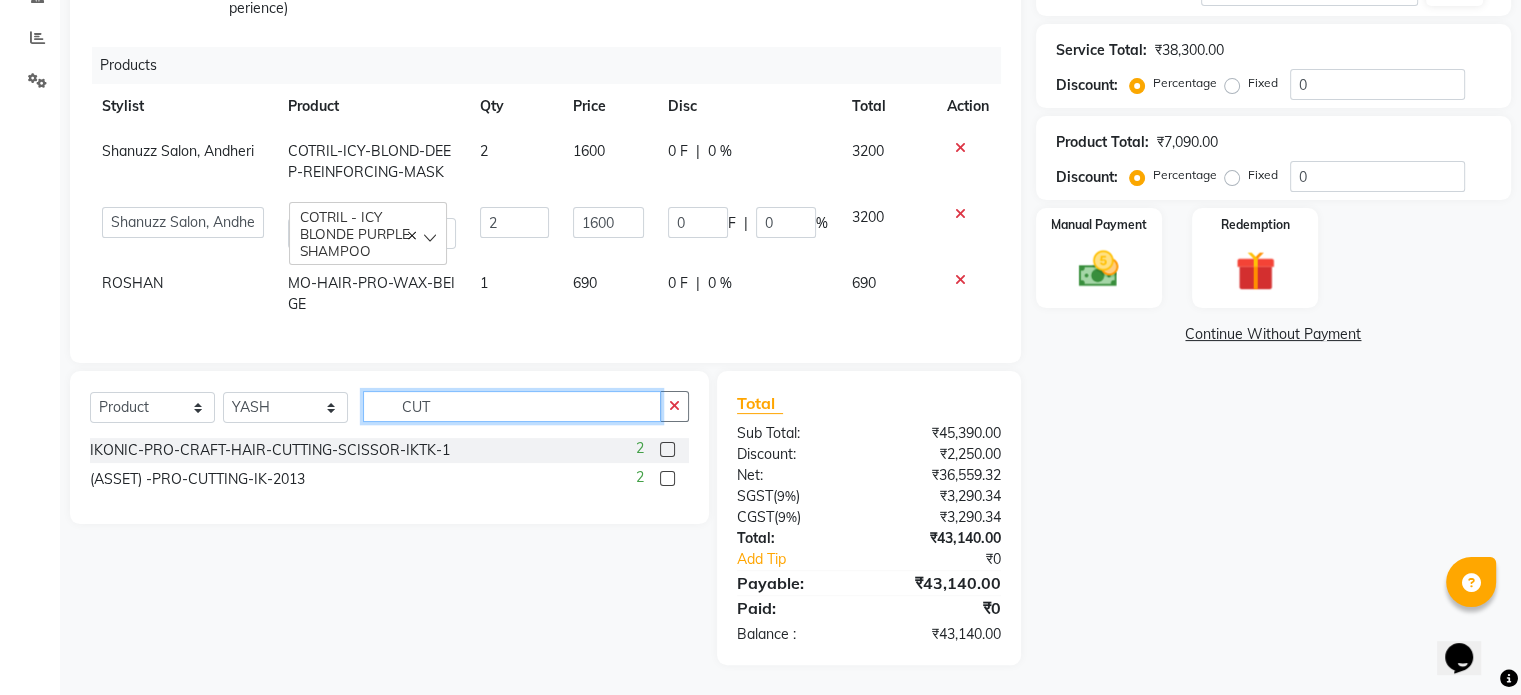 scroll, scrollTop: 0, scrollLeft: 0, axis: both 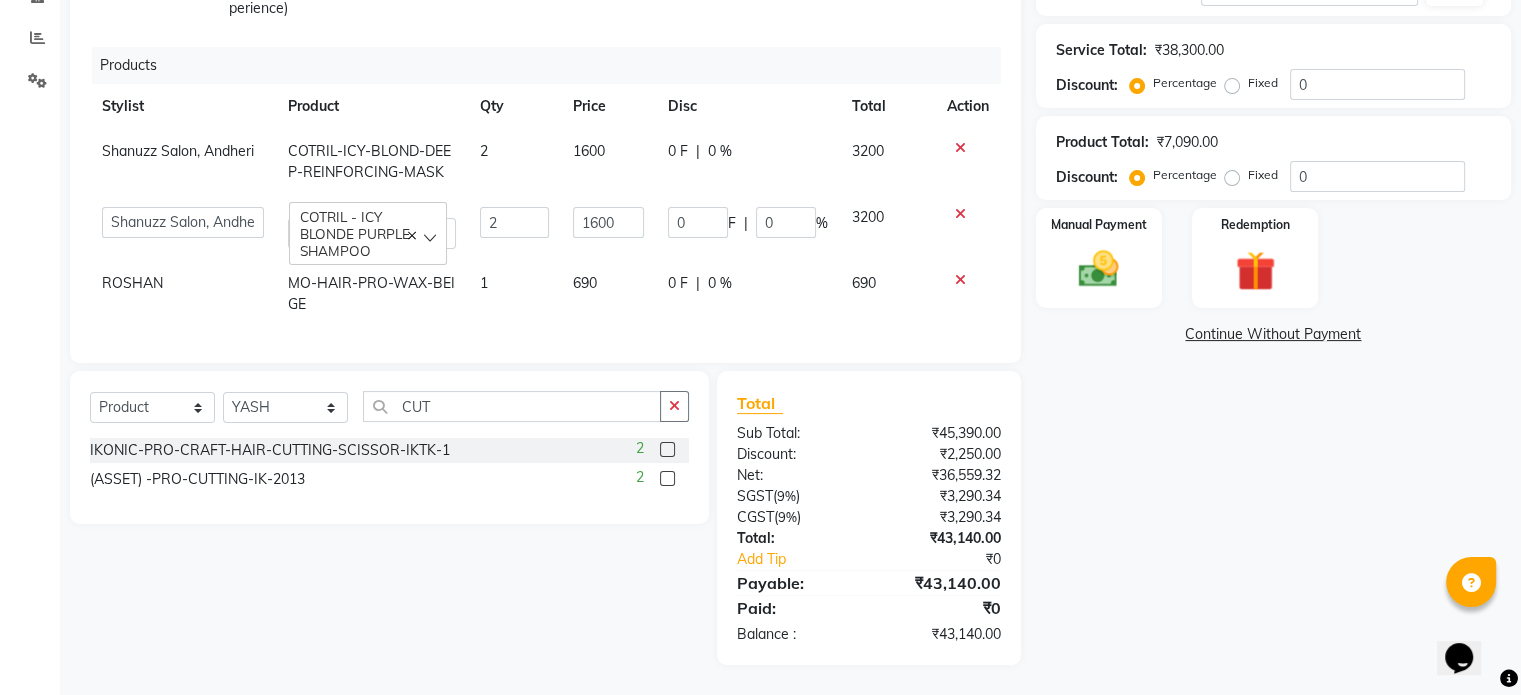 click on "Select  Service  Product  Membership  Package Voucher Prepaid Gift Card" 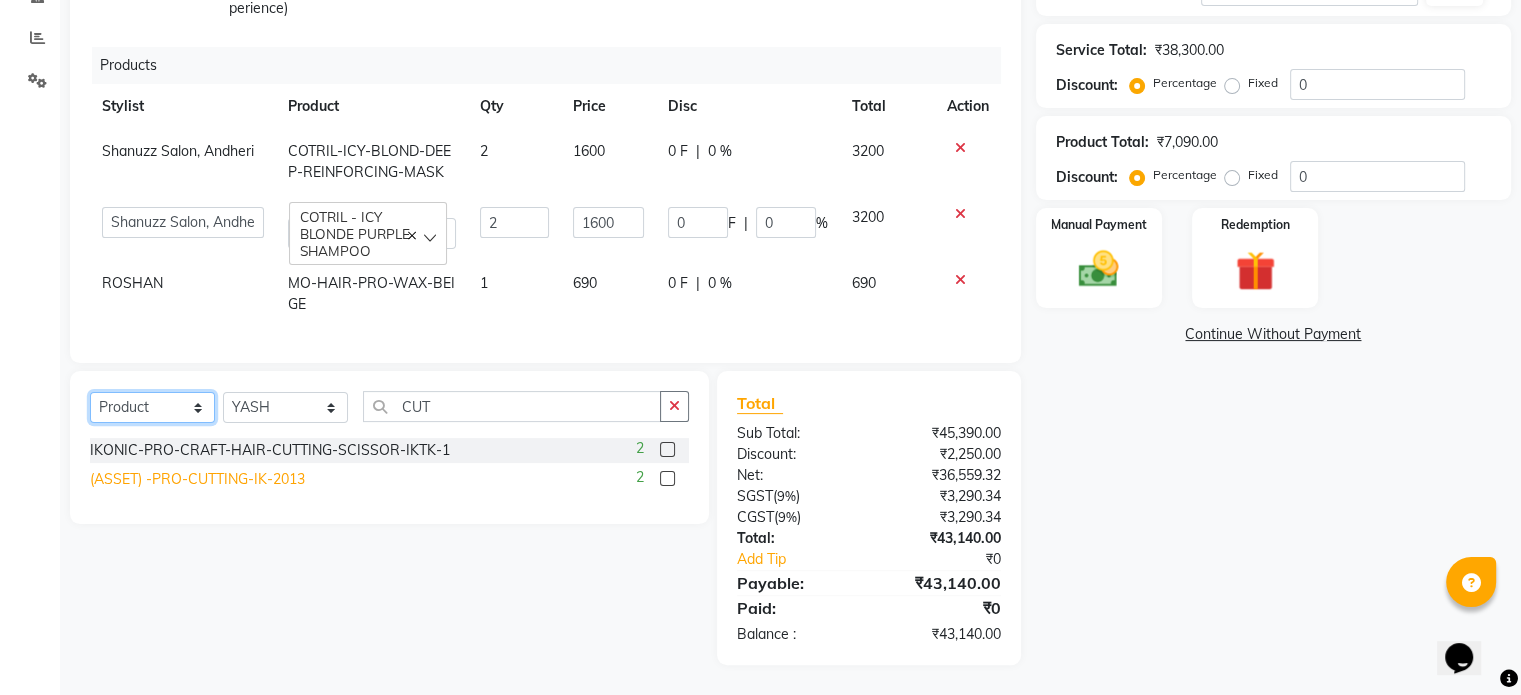 drag, startPoint x: 166, startPoint y: 413, endPoint x: 142, endPoint y: 483, distance: 74 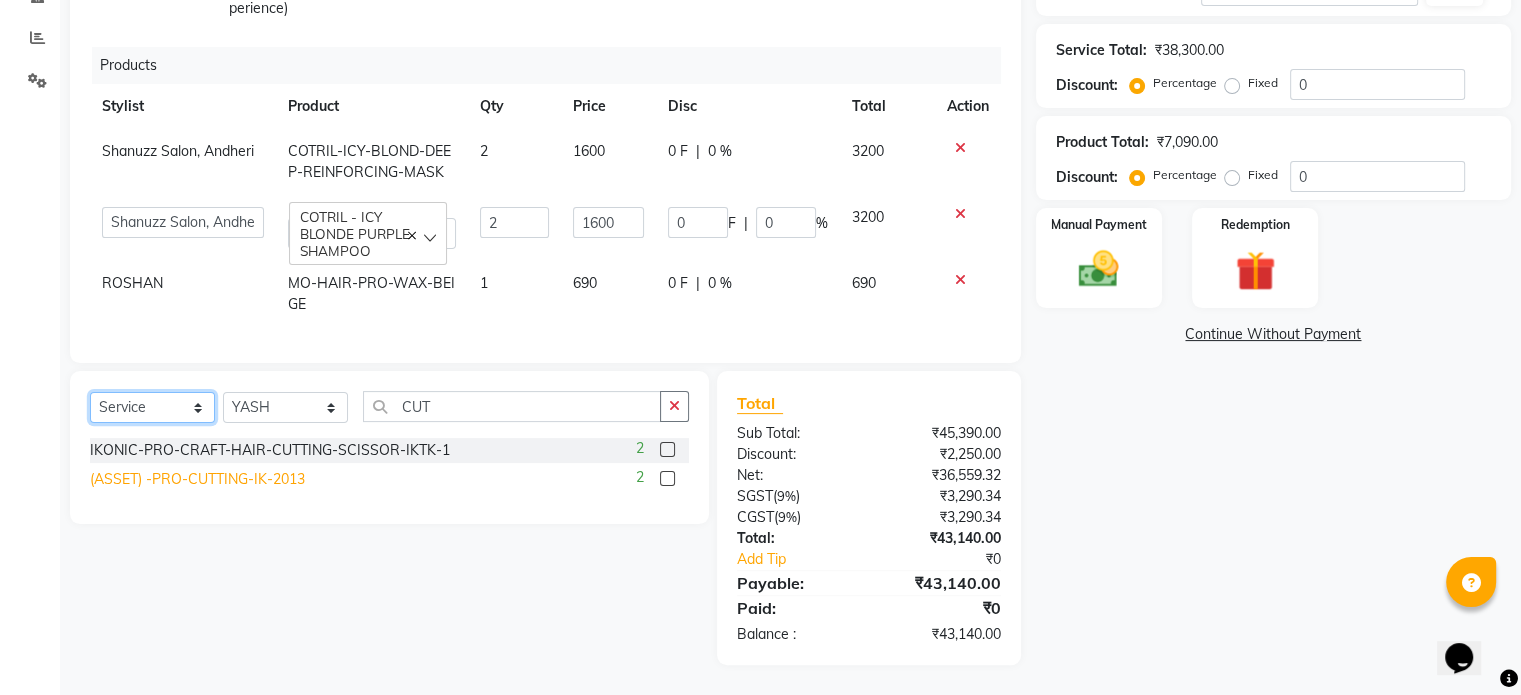click on "Select  Service  Product  Membership  Package Voucher Prepaid Gift Card" 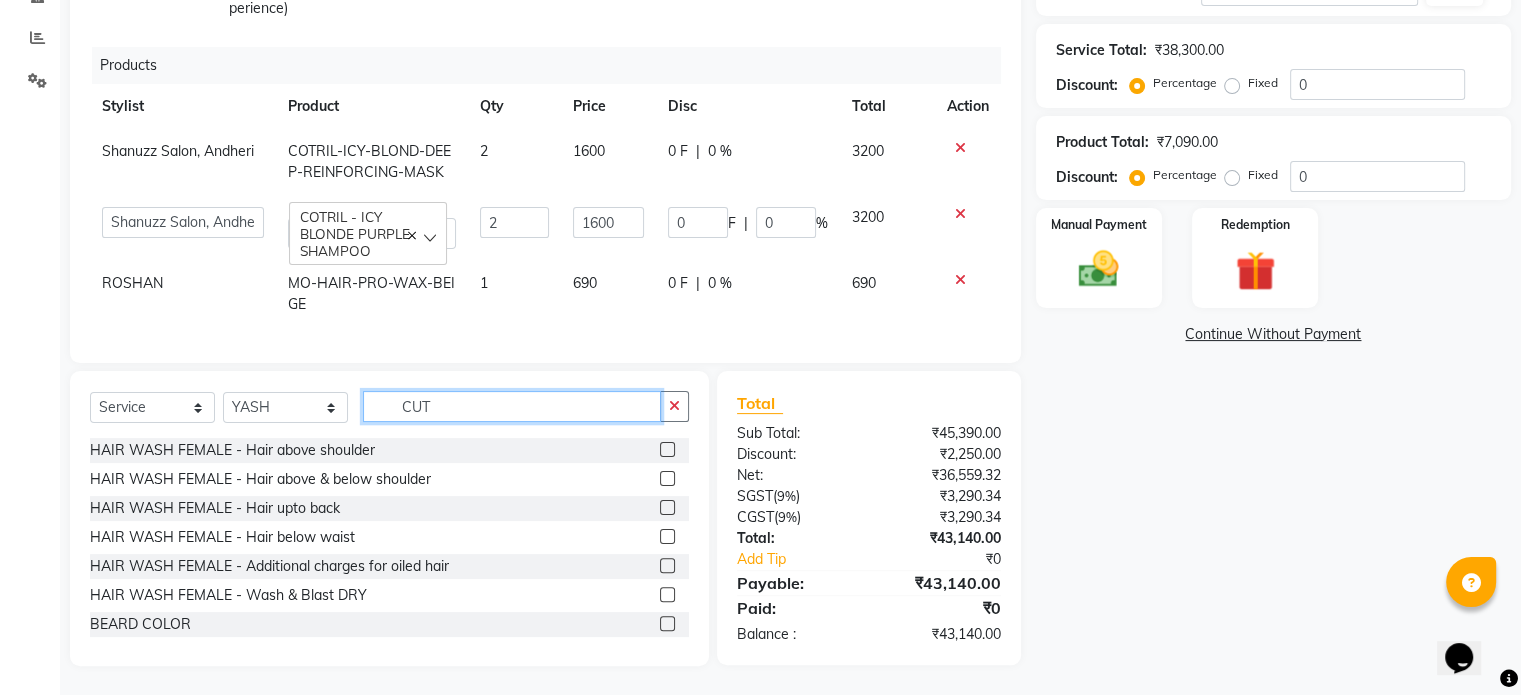 click on "CUT" 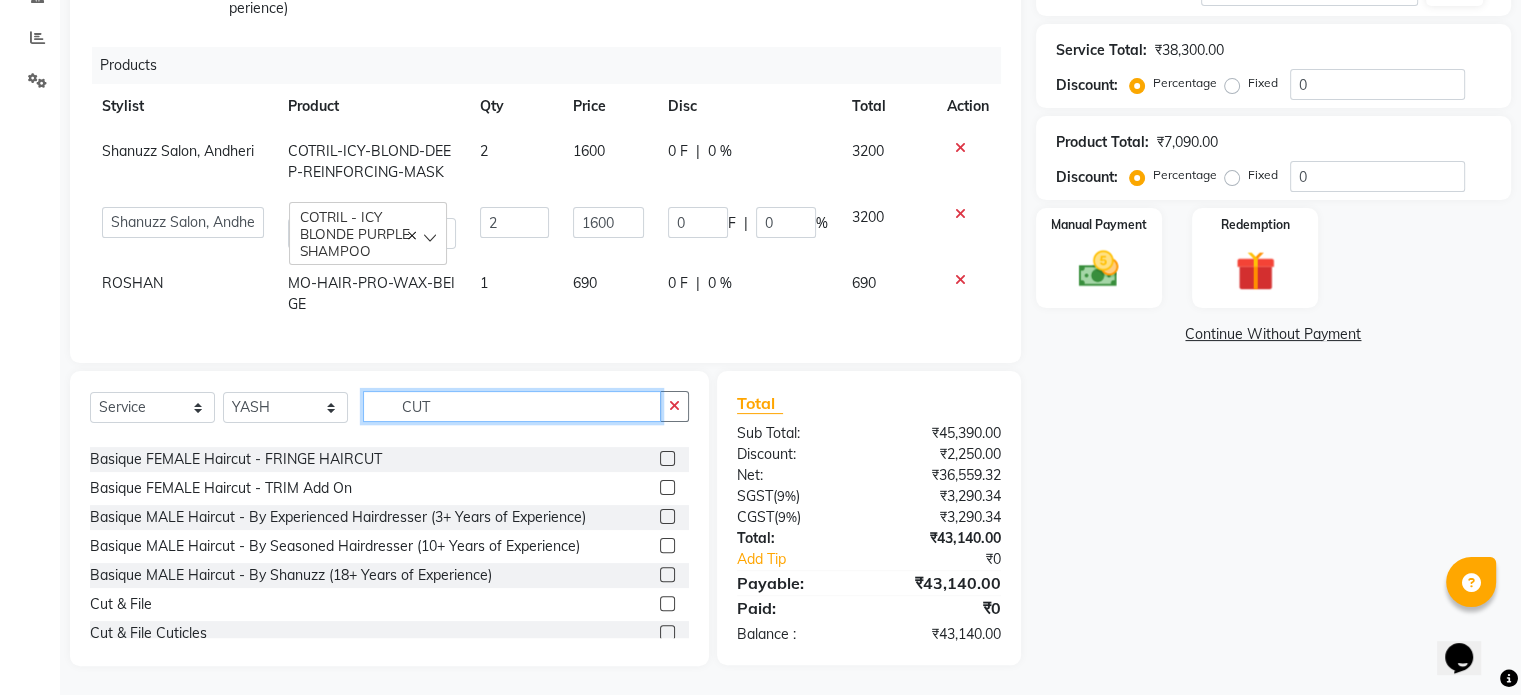 scroll, scrollTop: 108, scrollLeft: 0, axis: vertical 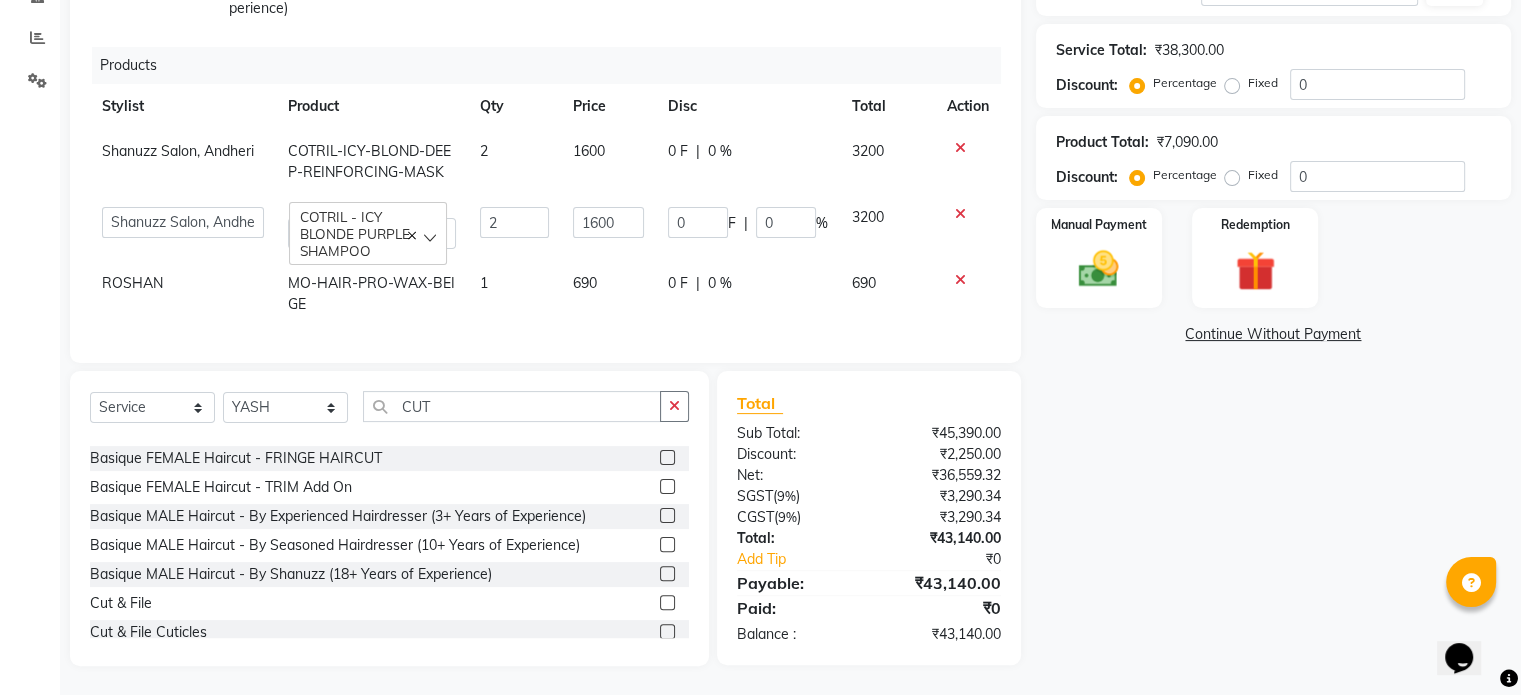 click 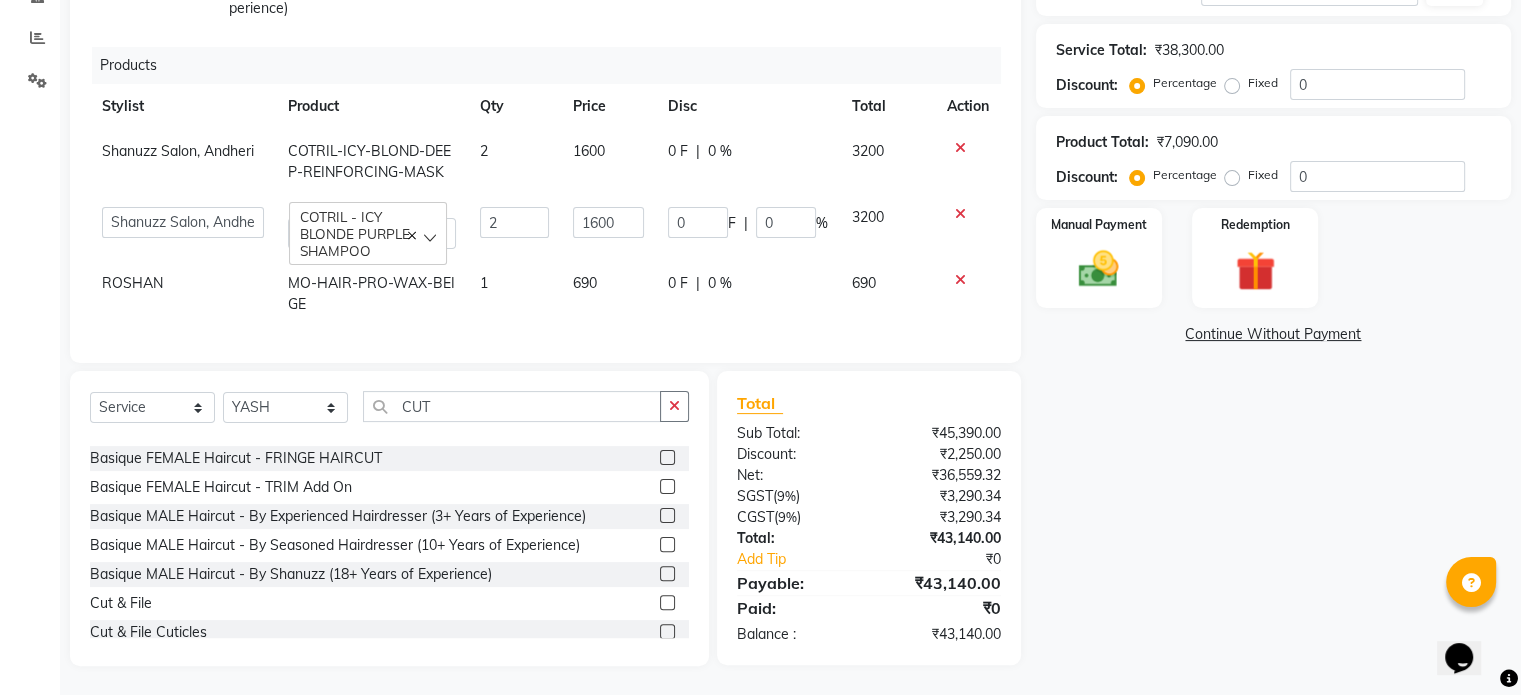 click at bounding box center [666, 516] 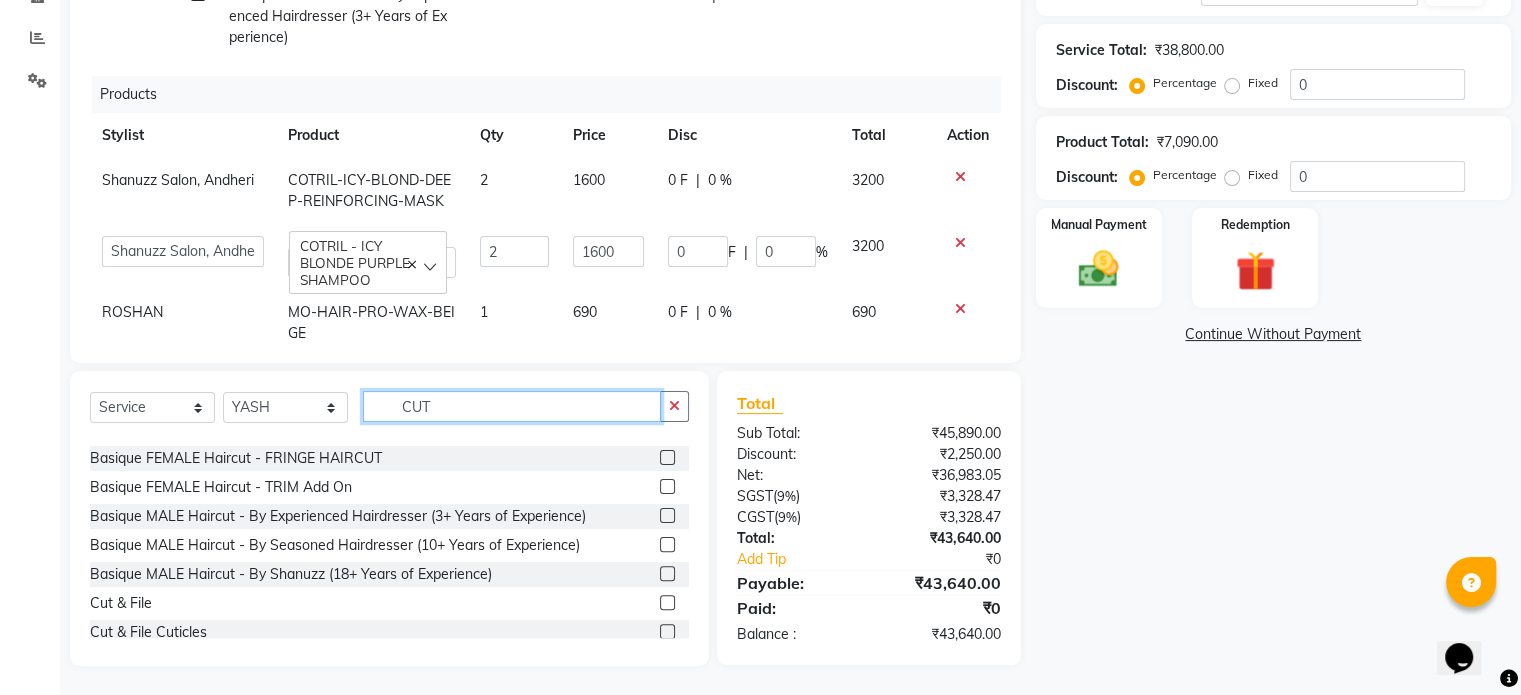 click on "CUT" 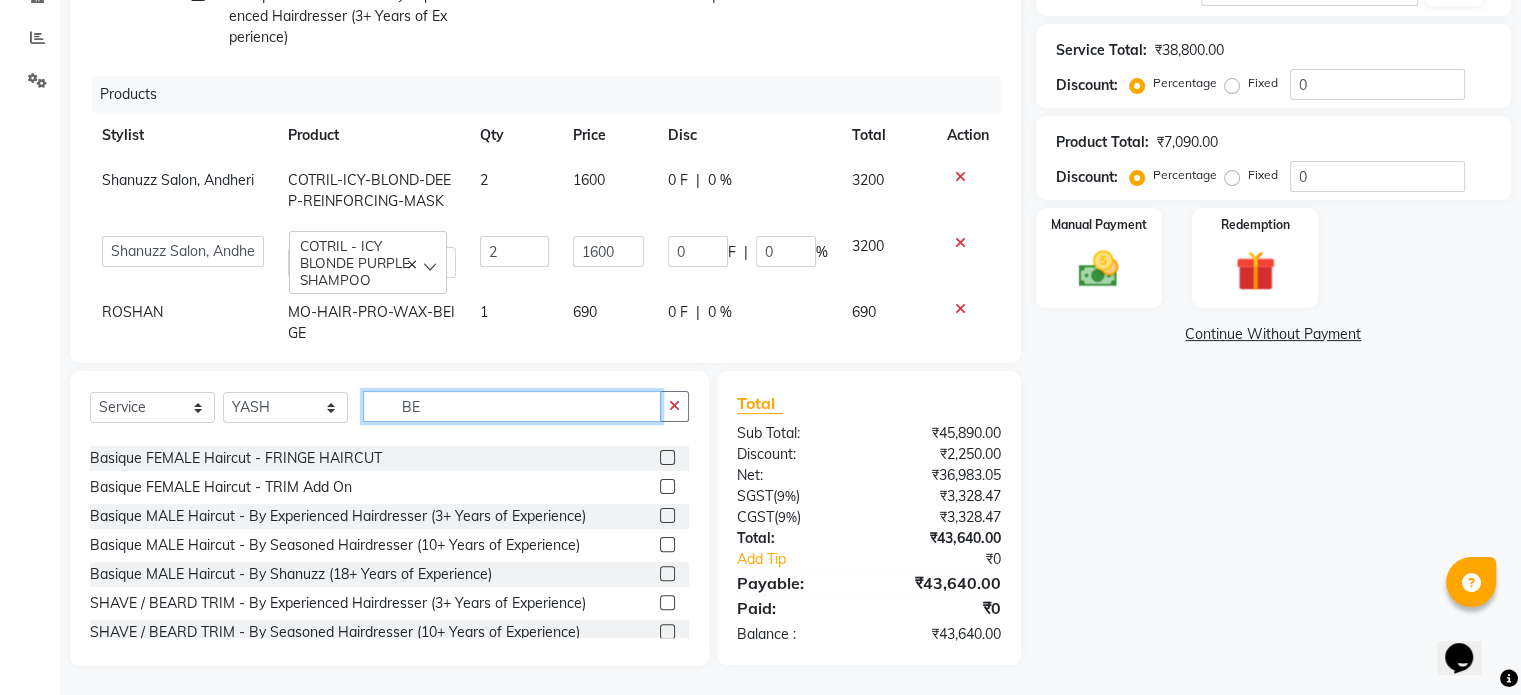 scroll, scrollTop: 0, scrollLeft: 0, axis: both 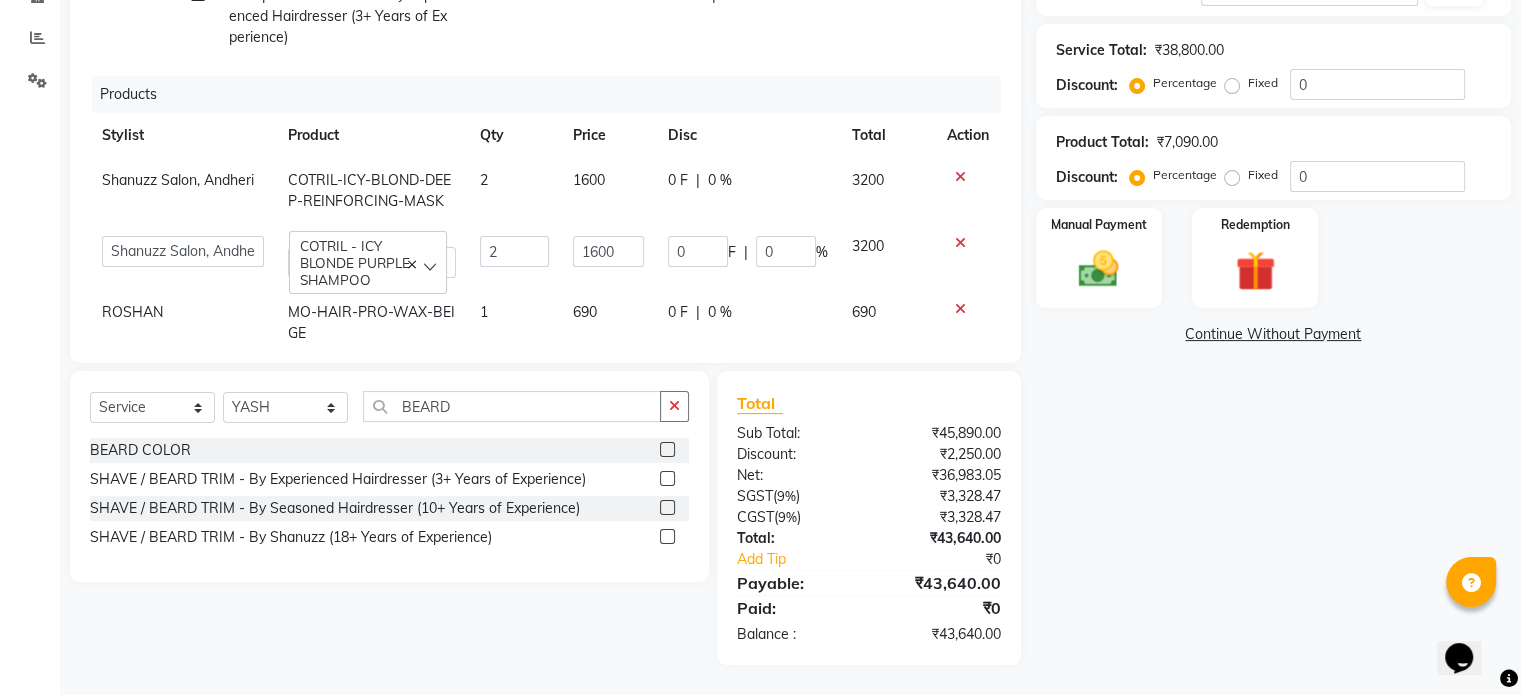 click 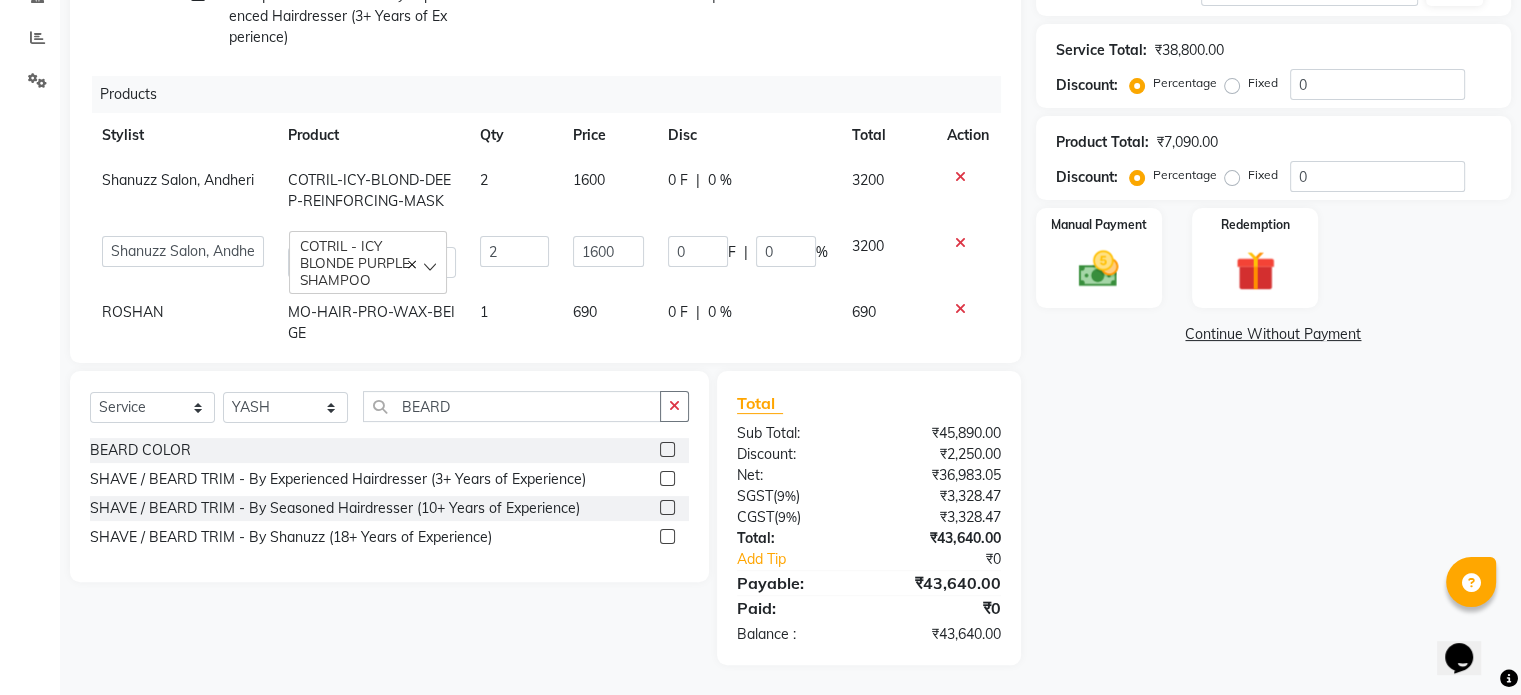 click at bounding box center [666, 479] 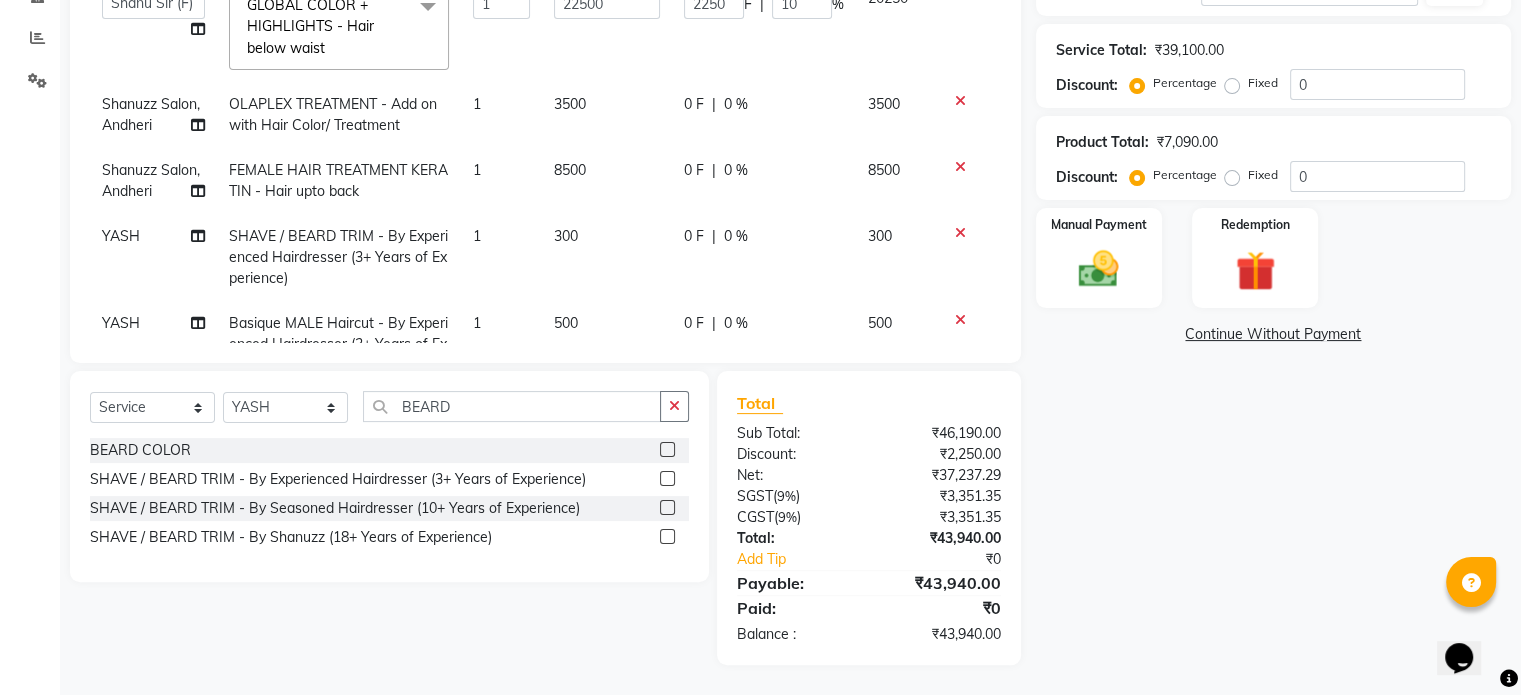 scroll, scrollTop: 0, scrollLeft: 0, axis: both 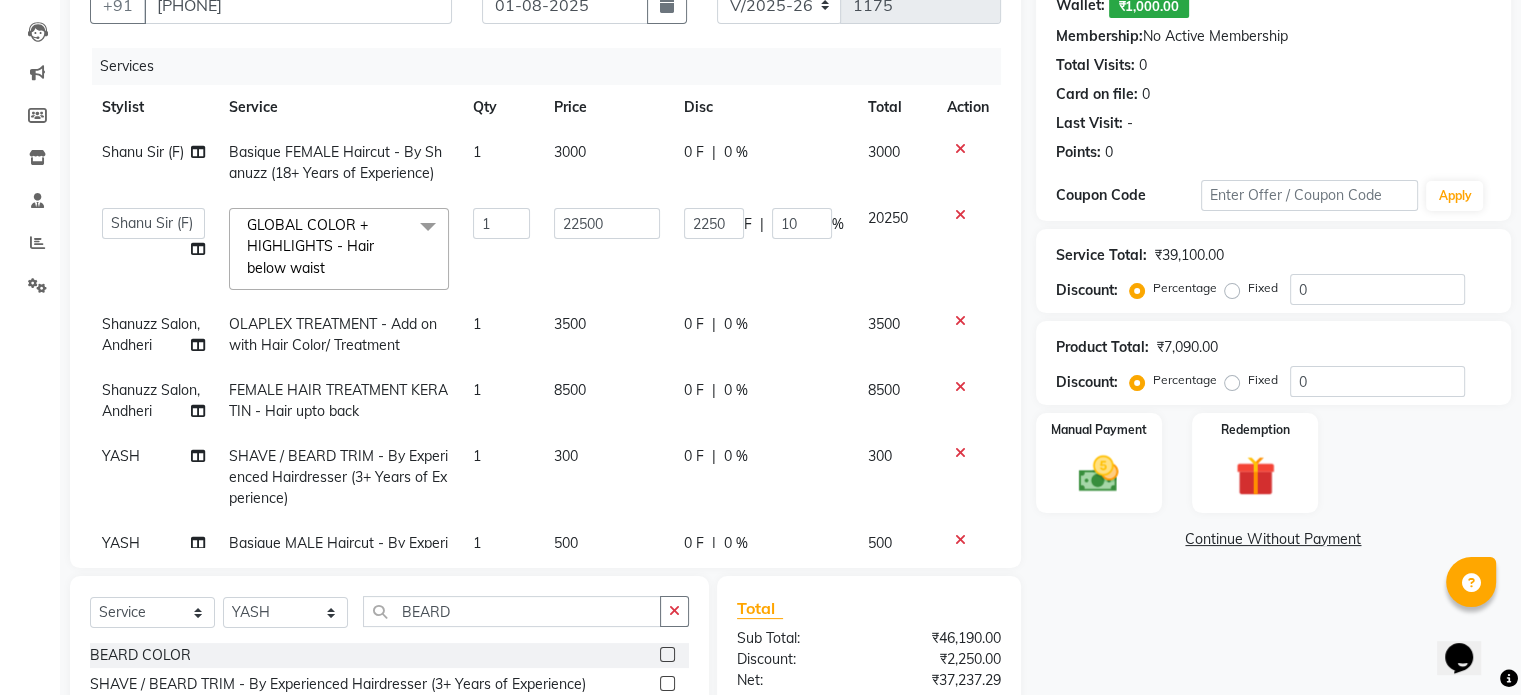 click on "2250 F | 10 %" 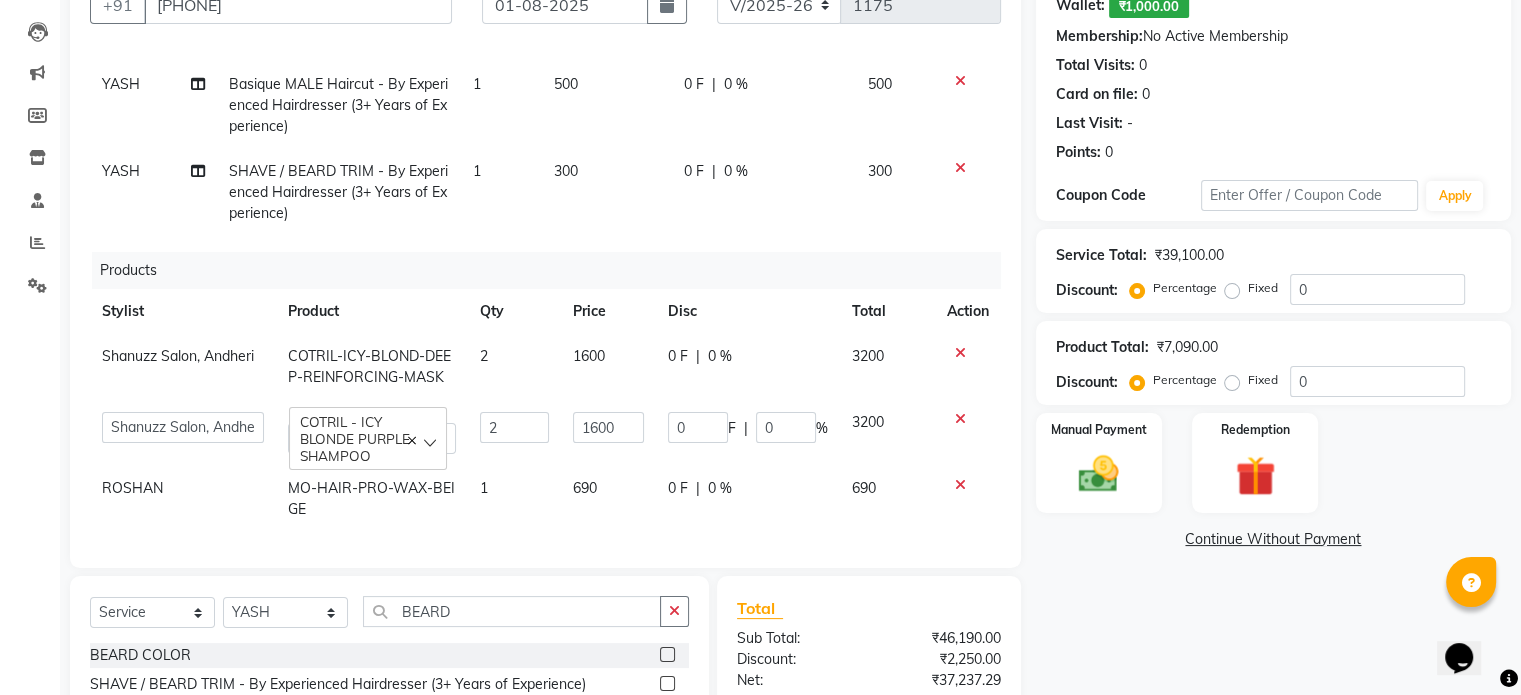 scroll, scrollTop: 604, scrollLeft: 0, axis: vertical 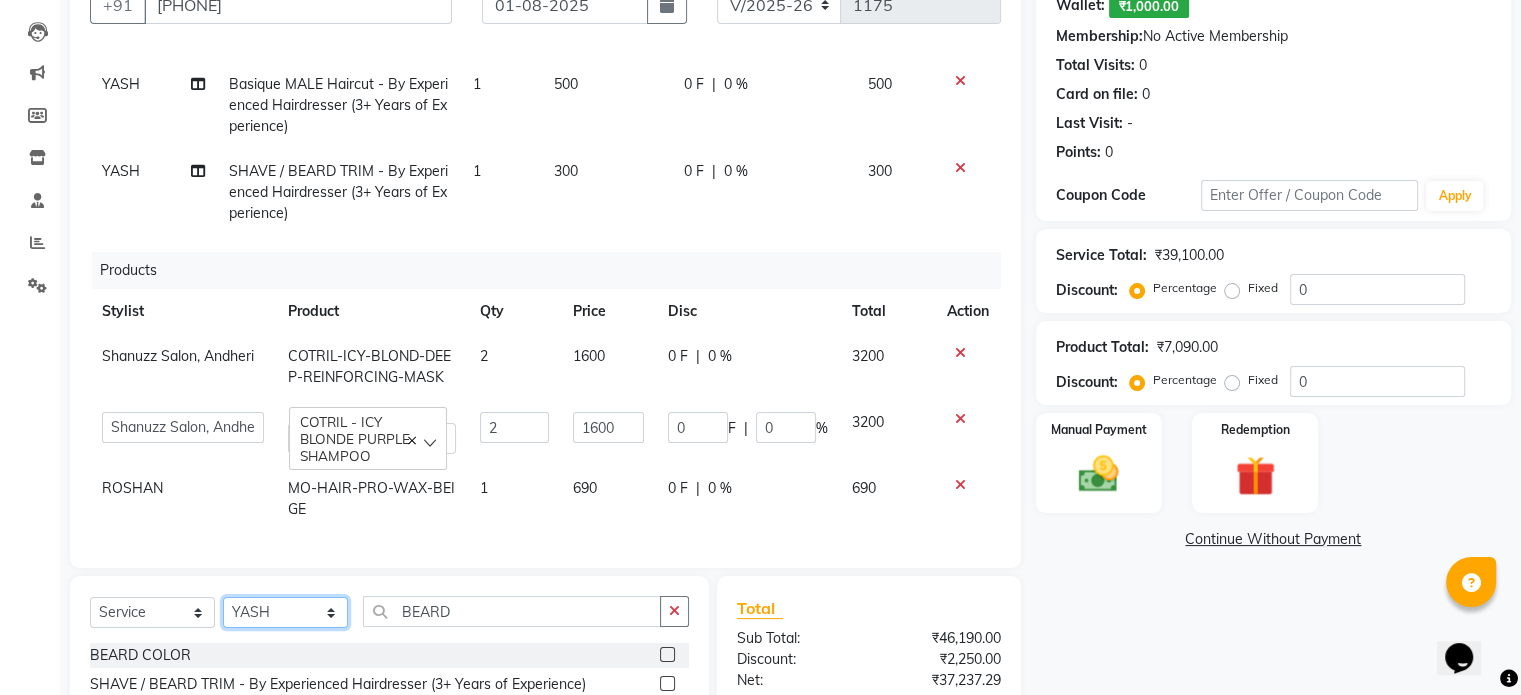 click on "Select Stylist Adnan  ARSHAD Asma  Derma Dynamics Devesh Francis (MO) Gufran Mansuri Harsh Mohd Faizan Mohd Imran  Omkar Osama Patel Rohan  ROSHAN Salvana Motha SAM Shahbaz (D) Shahne Alam SHAIREI Shanu Sir (F) Shanuzz (Oshiwara) Shanuzz Salon, Andheri Siddhi  SUBHASH  Tanishka Panchal VARSHADA JUVALE YASH" 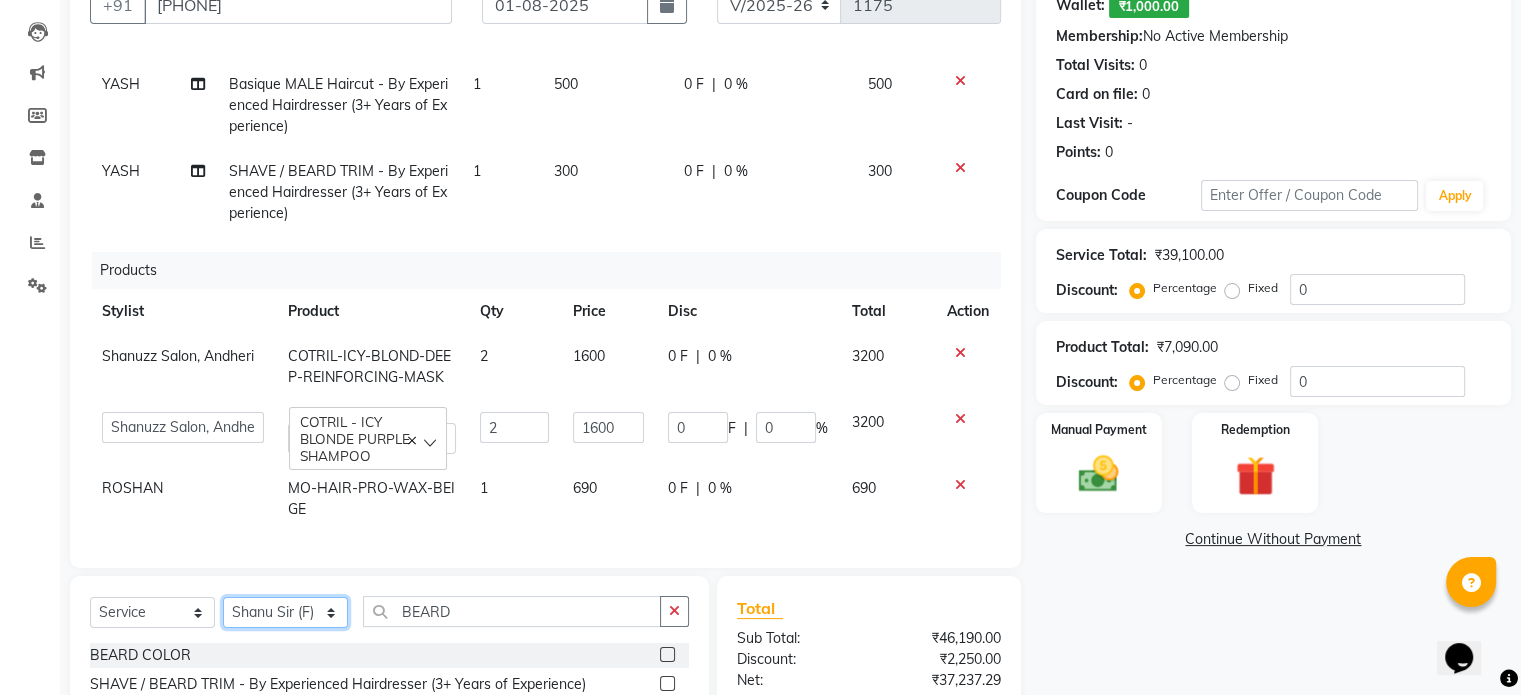 click on "Select Stylist Adnan  ARSHAD Asma  Derma Dynamics Devesh Francis (MO) Gufran Mansuri Harsh Mohd Faizan Mohd Imran  Omkar Osama Patel Rohan  ROSHAN Salvana Motha SAM Shahbaz (D) Shahne Alam SHAIREI Shanu Sir (F) Shanuzz (Oshiwara) Shanuzz Salon, Andheri Siddhi  SUBHASH  Tanishka Panchal VARSHADA JUVALE YASH" 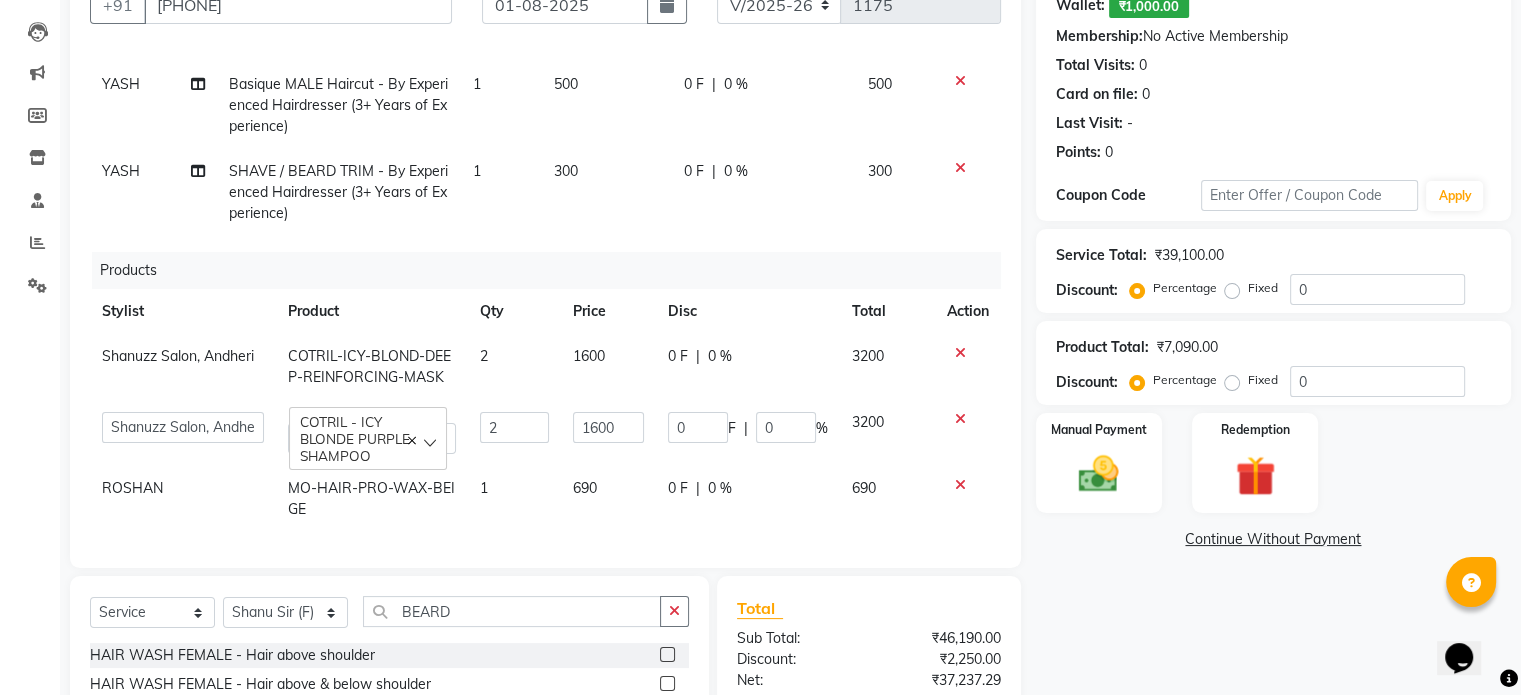 click on "Select  Service  Product  Membership  Package Voucher Prepaid Gift Card  Select Stylist Adnan  ARSHAD Asma  Derma Dynamics Devesh Francis (MO) Gufran Mansuri Harsh Mohd Faizan Mohd Imran  Omkar Osama Patel Rohan  ROSHAN Salvana Motha SAM Shahbaz (D) Shahne Alam SHAIREI Shanu Sir (F) Shanuzz (Oshiwara) Shanuzz Salon, Andheri Siddhi  SUBHASH  Tanishka Panchal VARSHADA JUVALE YASH   BEARD" 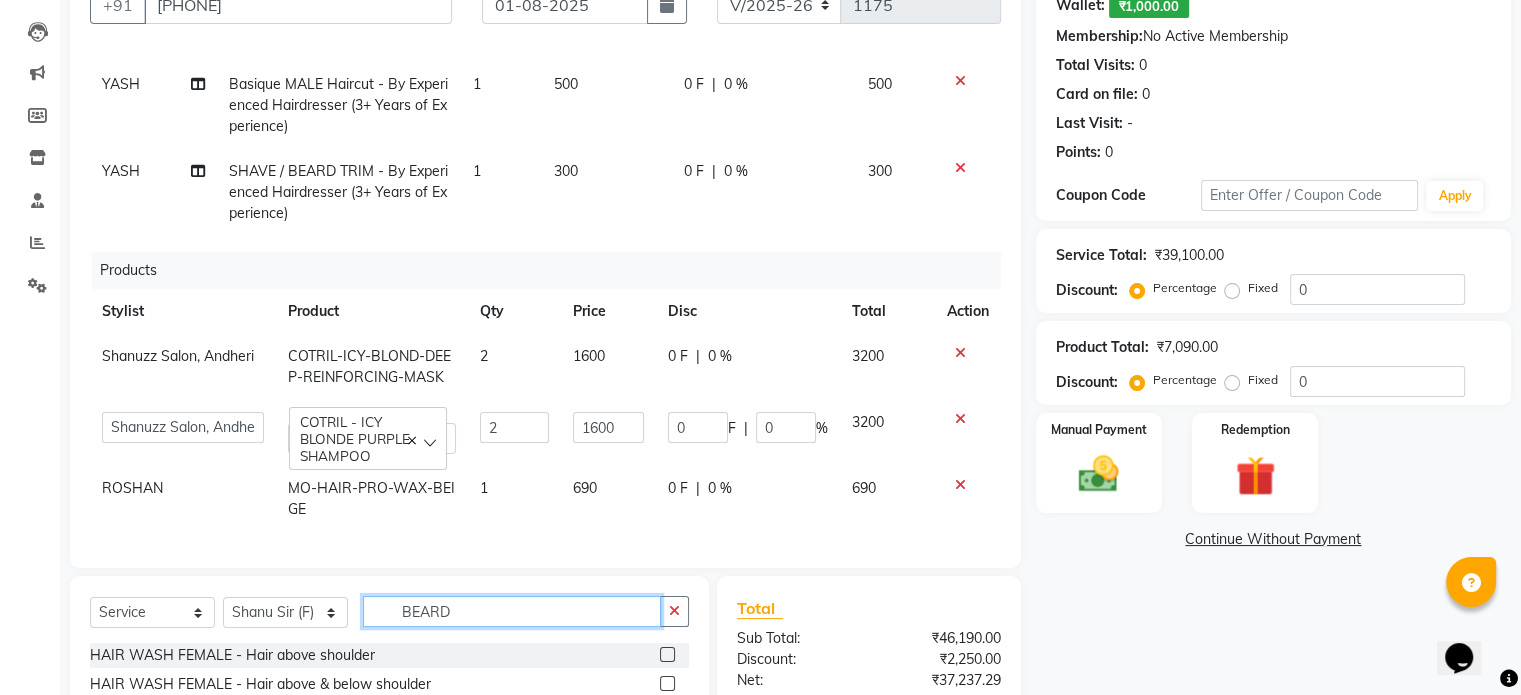 click on "BEARD" 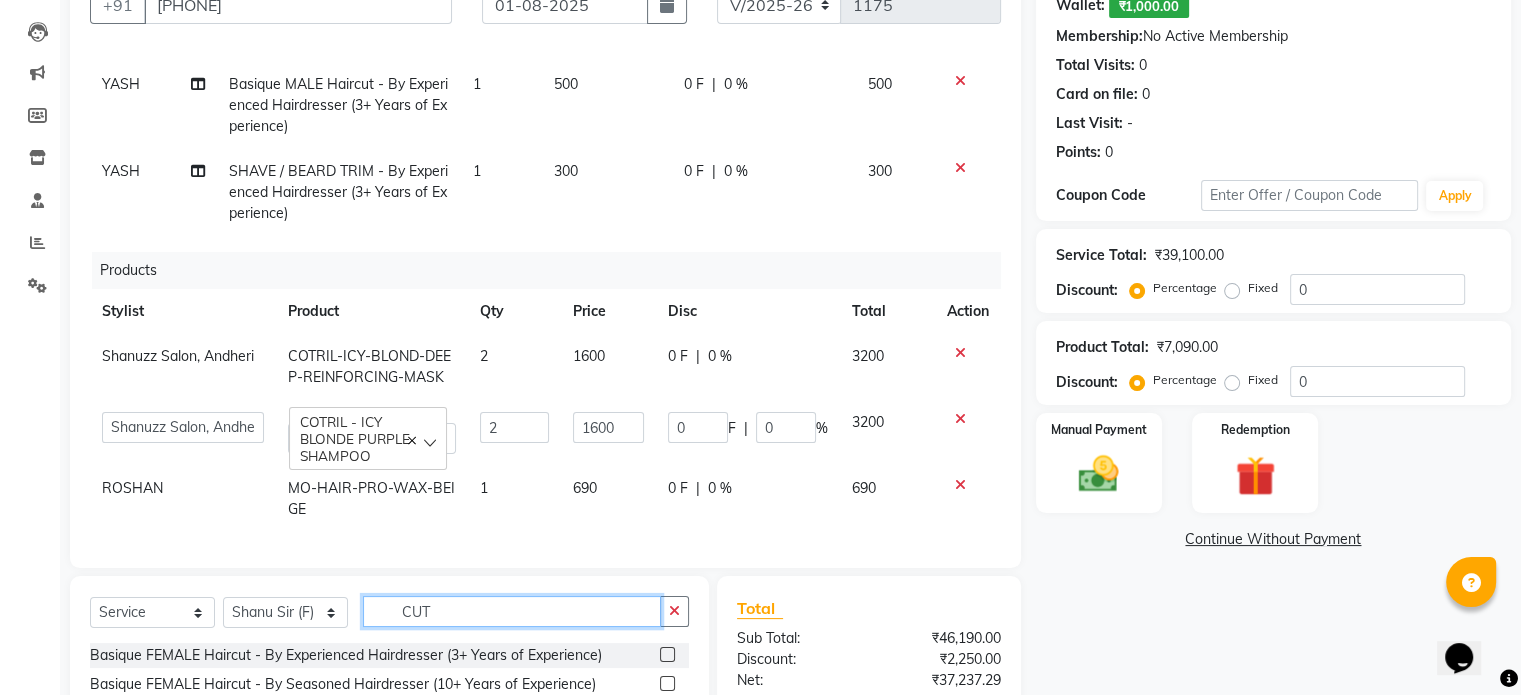 scroll, scrollTop: 373, scrollLeft: 0, axis: vertical 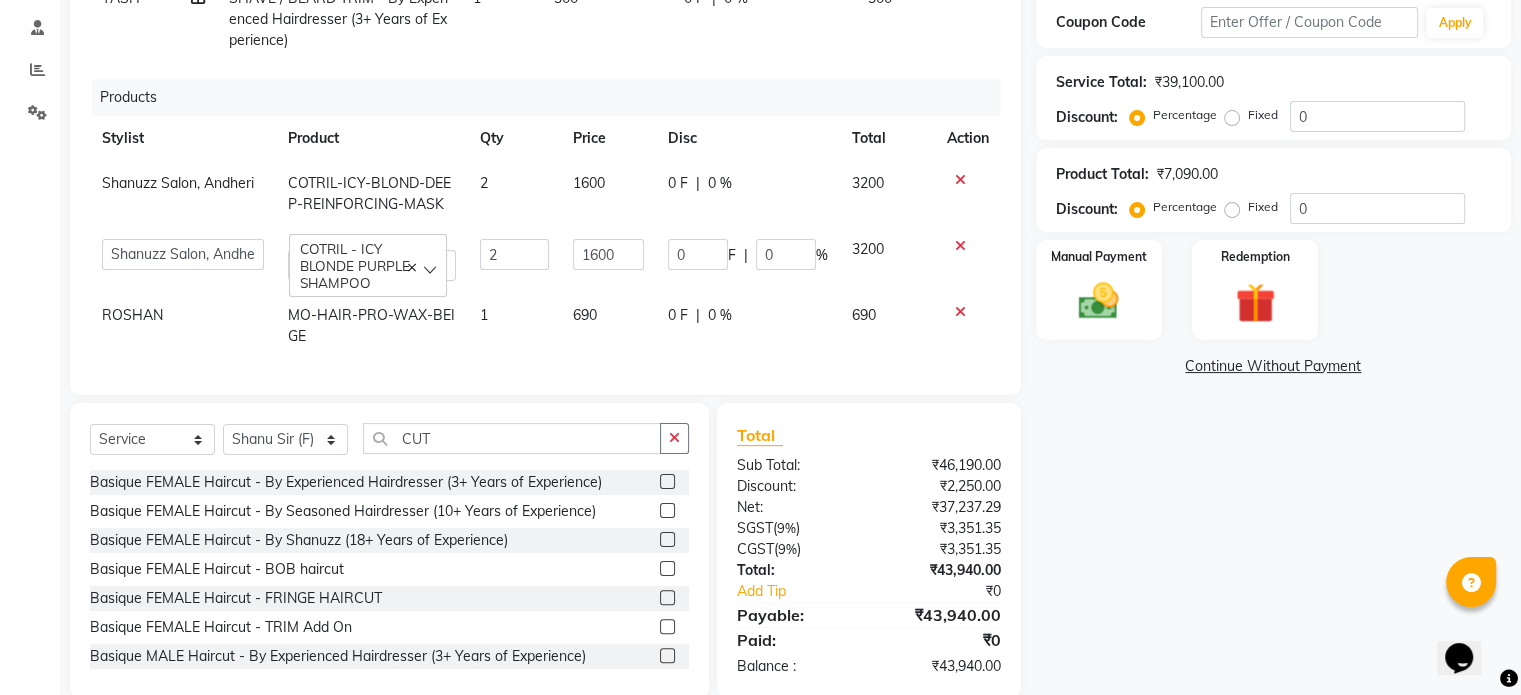 click 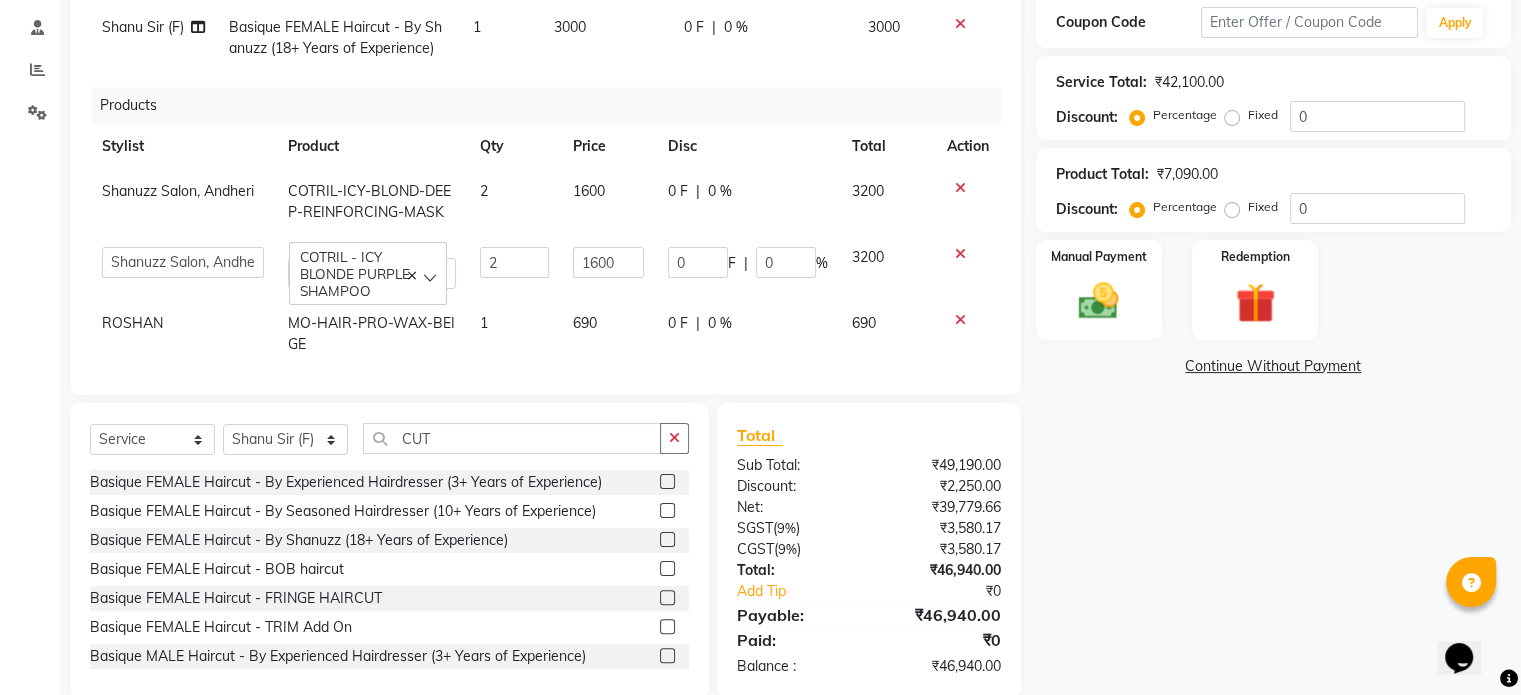 scroll, scrollTop: 670, scrollLeft: 0, axis: vertical 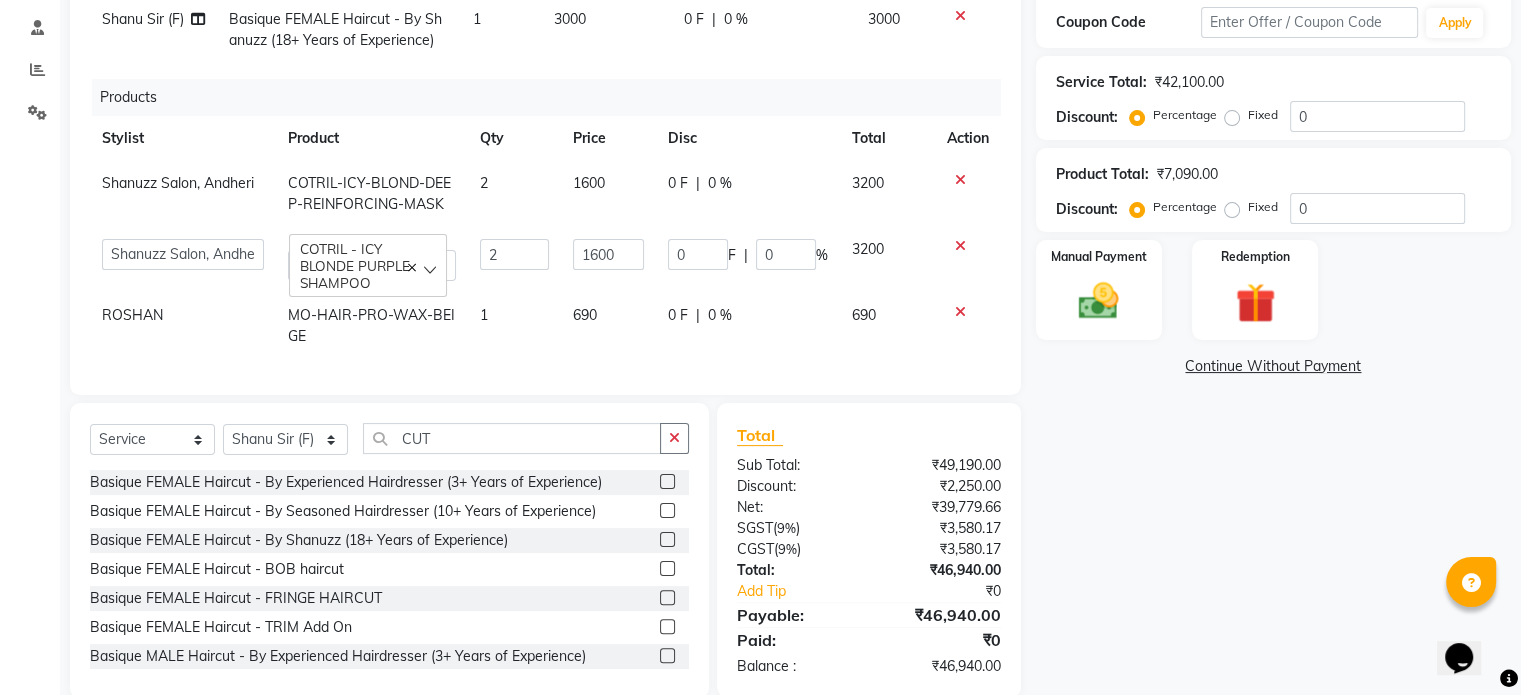 click on "0 F | 0 %" 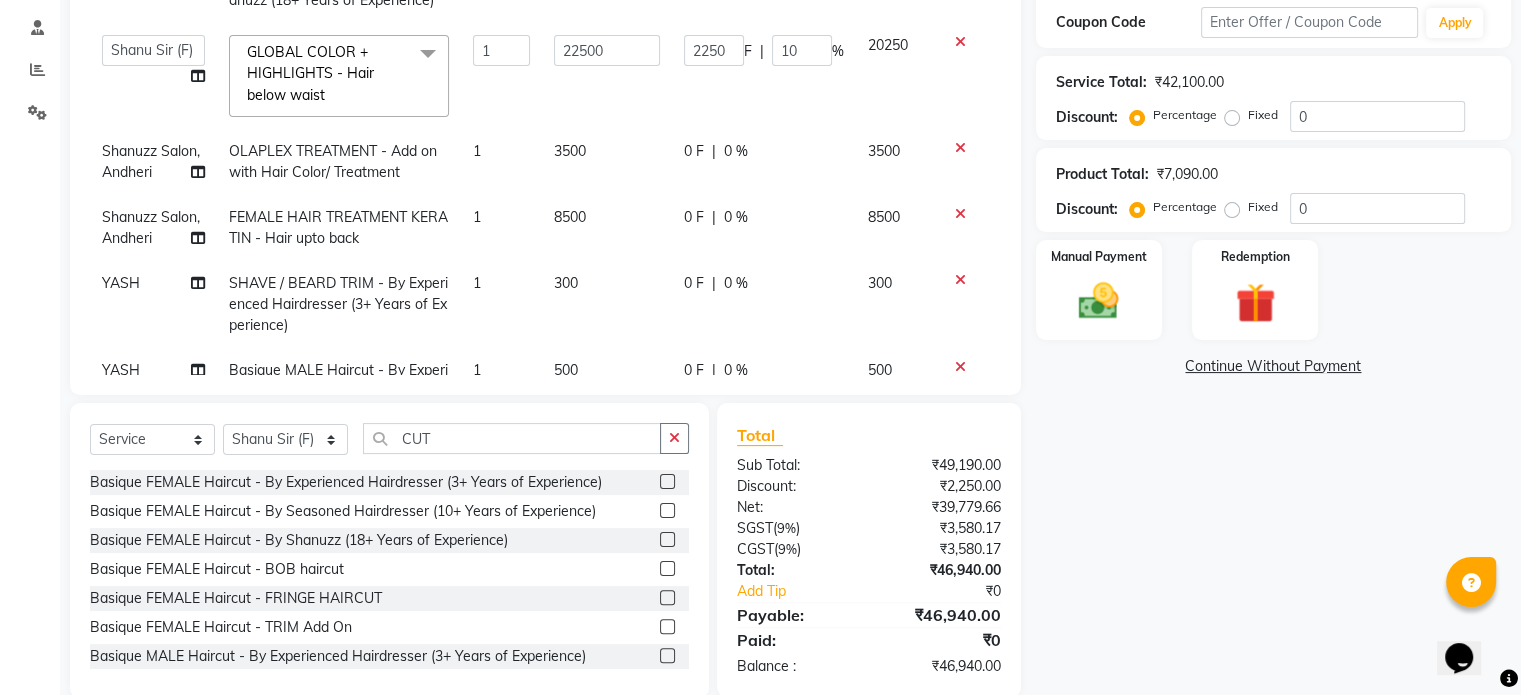 scroll, scrollTop: 0, scrollLeft: 0, axis: both 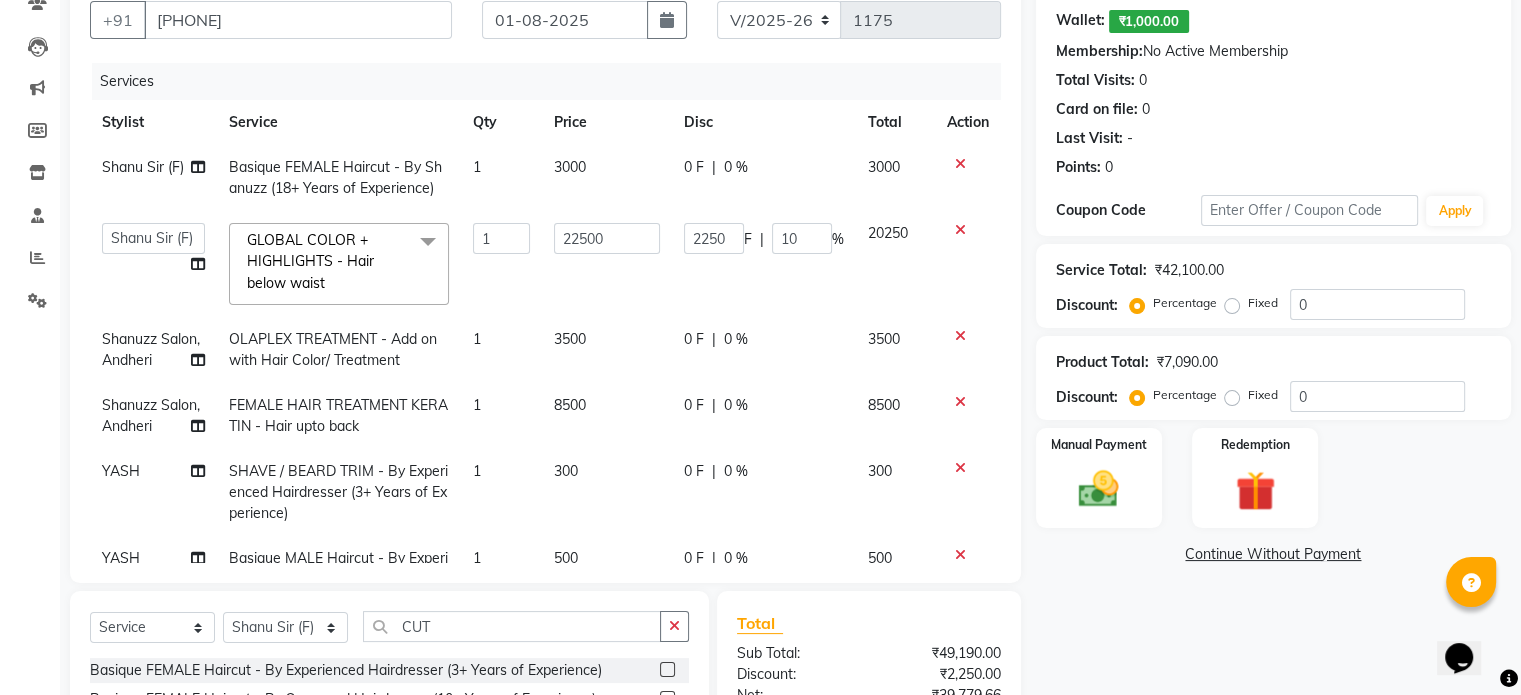 click on "2250 F | 10 %" 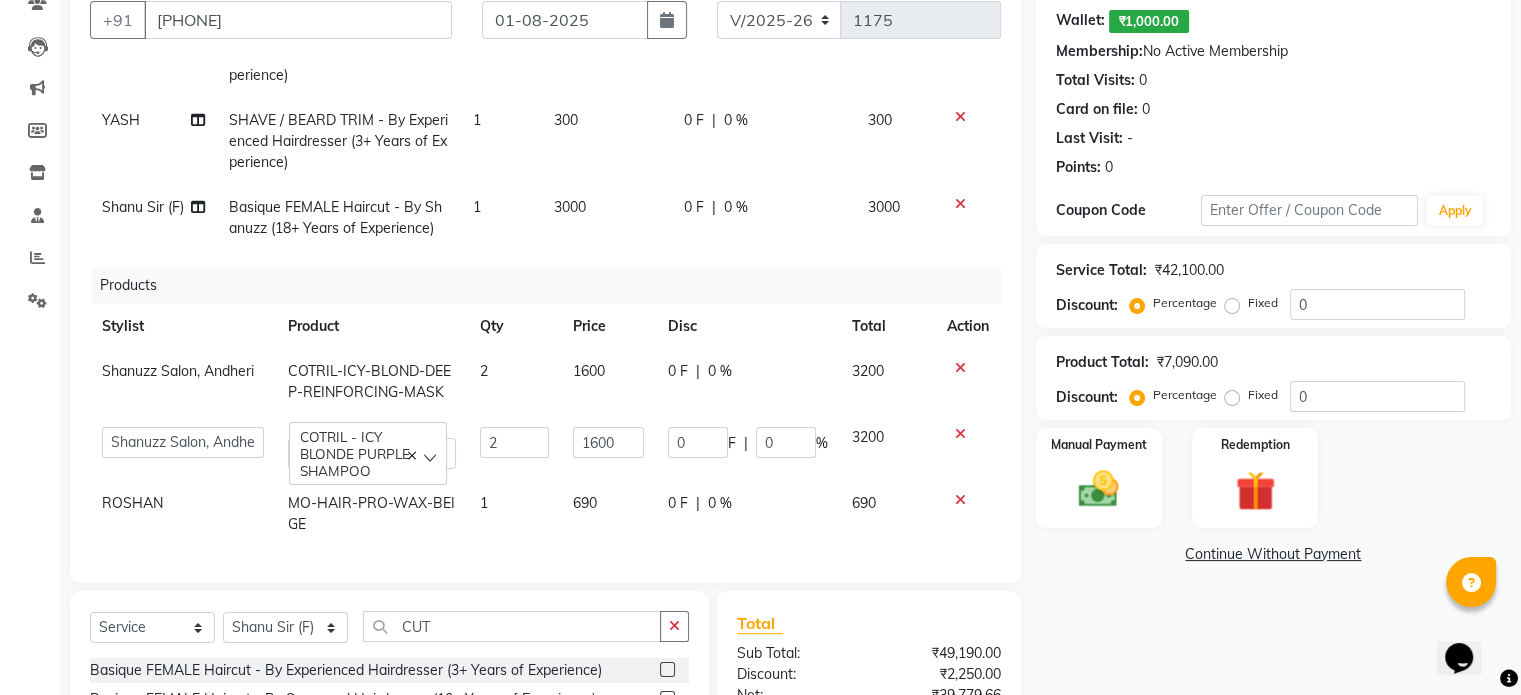 scroll, scrollTop: 670, scrollLeft: 0, axis: vertical 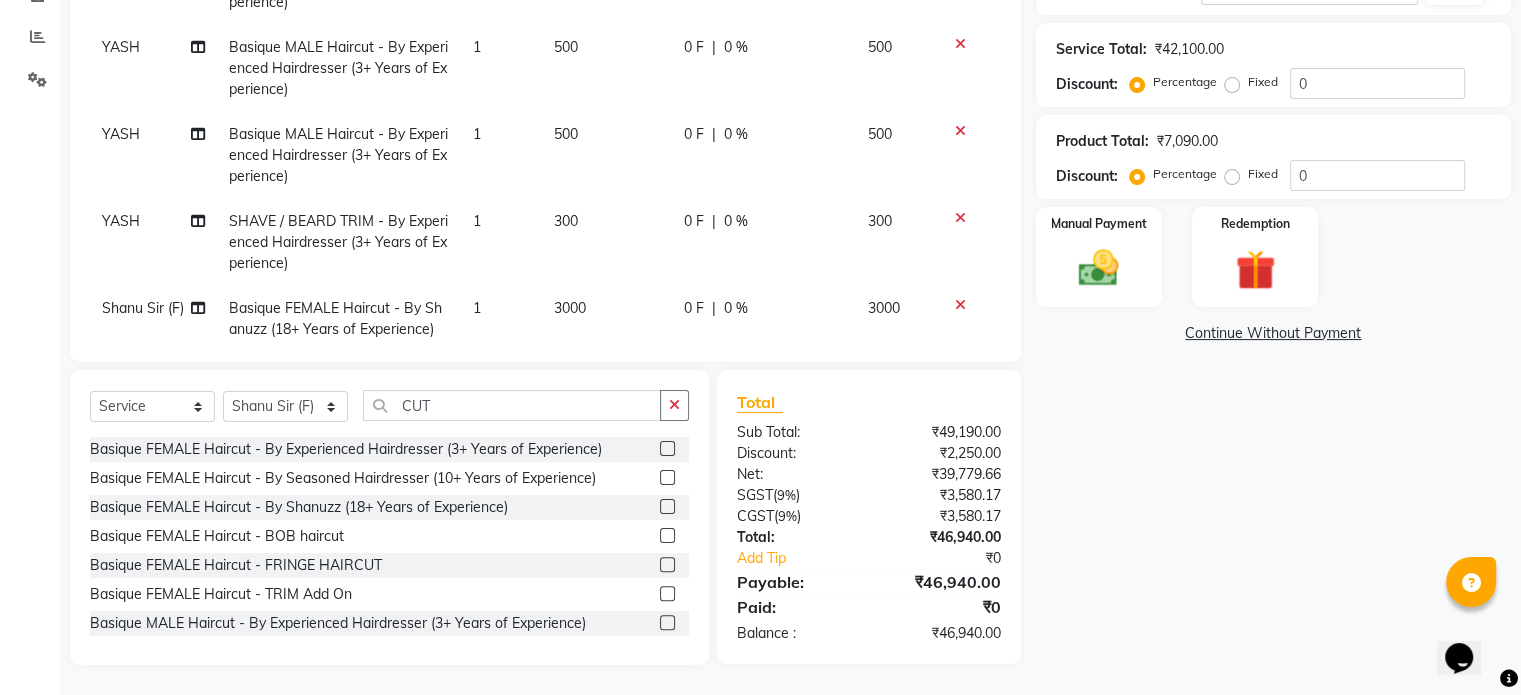 click 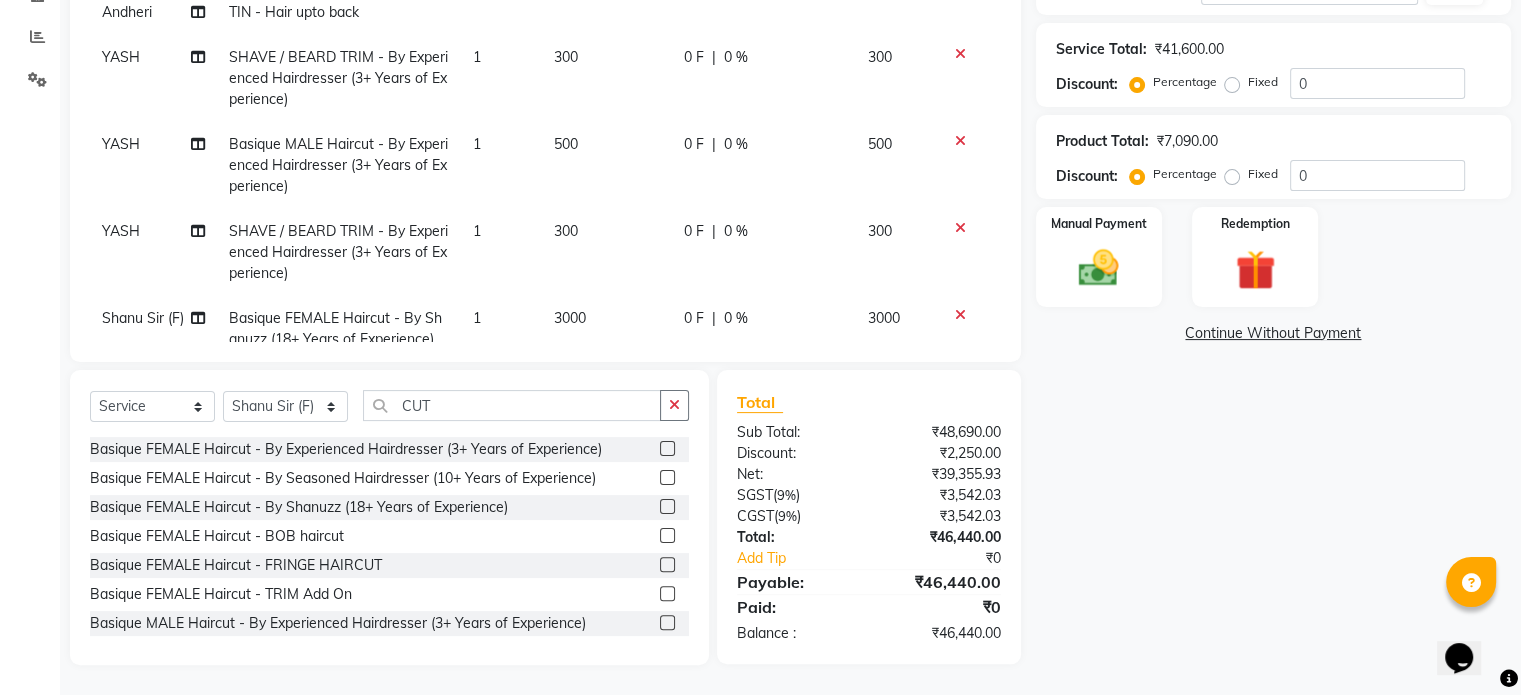 scroll, scrollTop: 193, scrollLeft: 0, axis: vertical 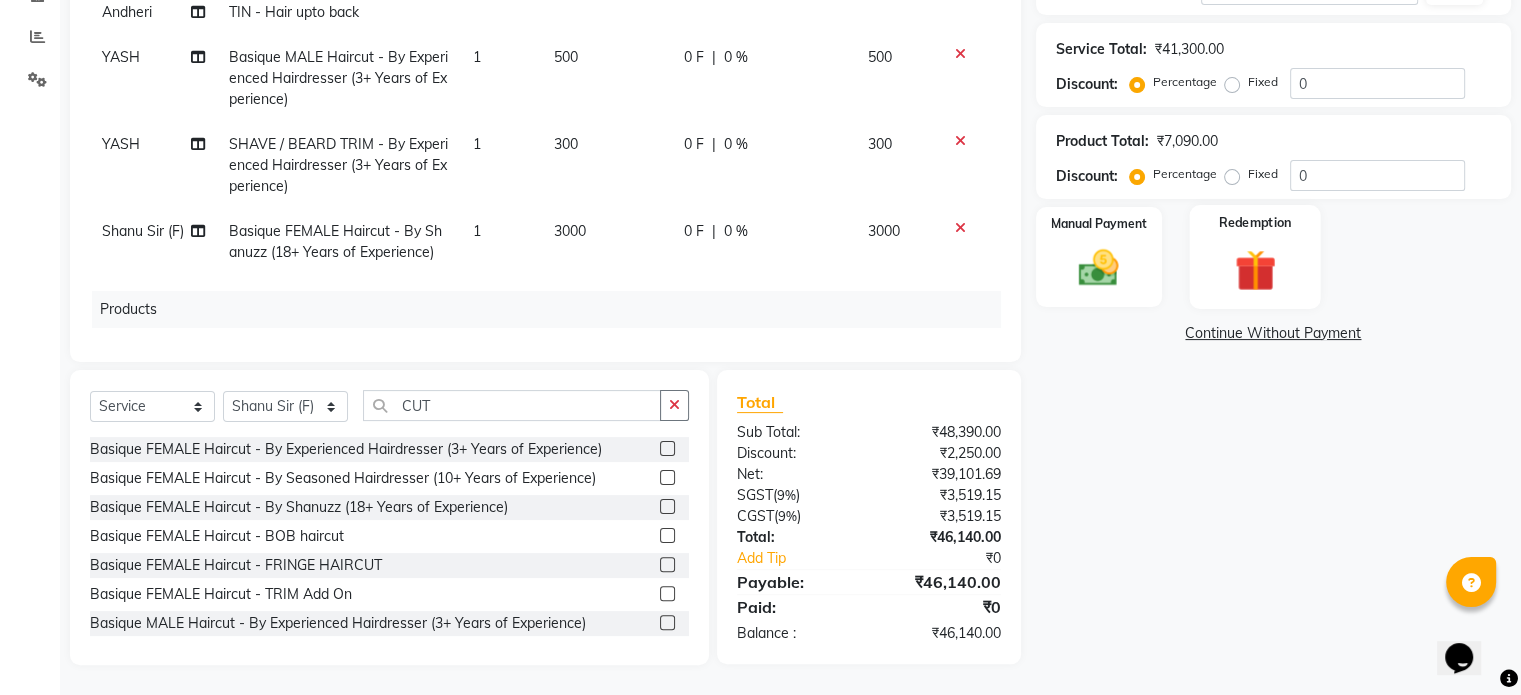 click on "Redemption" 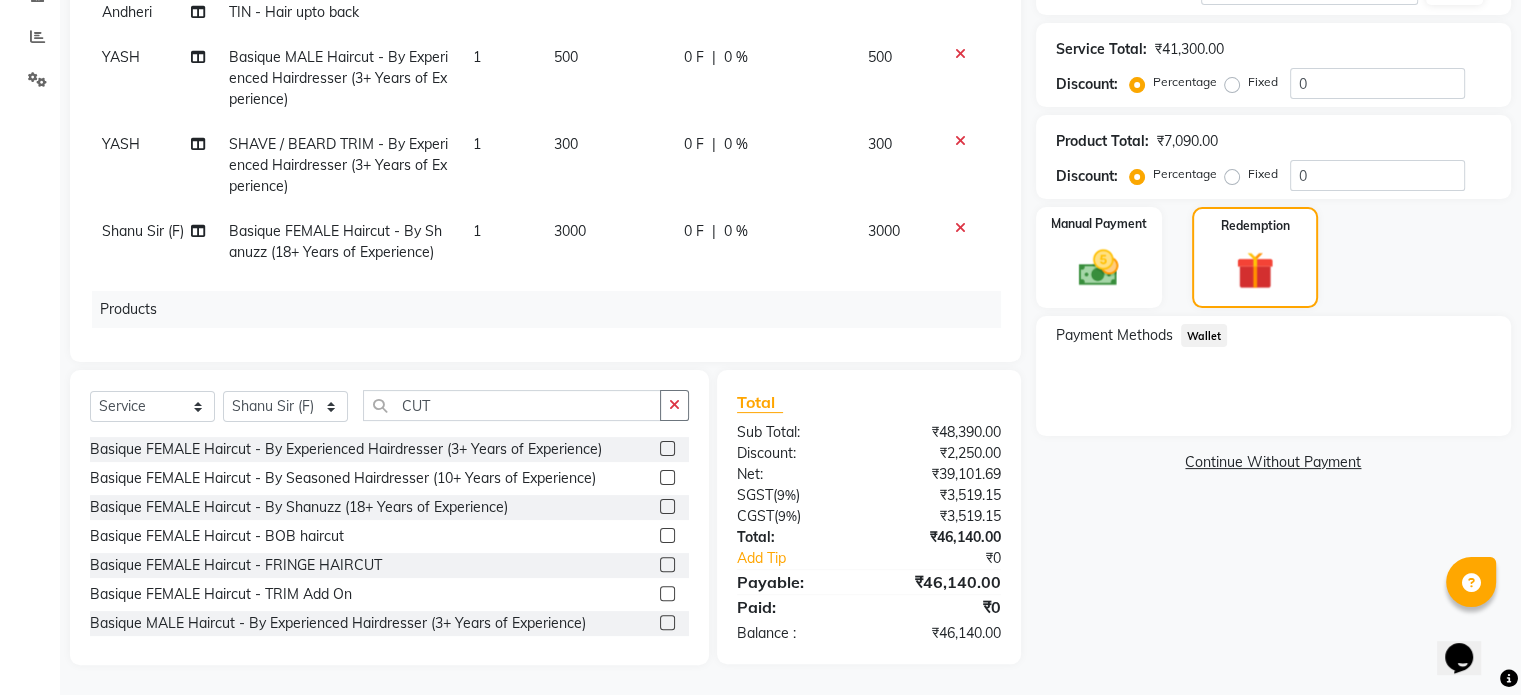 click on "Wallet" 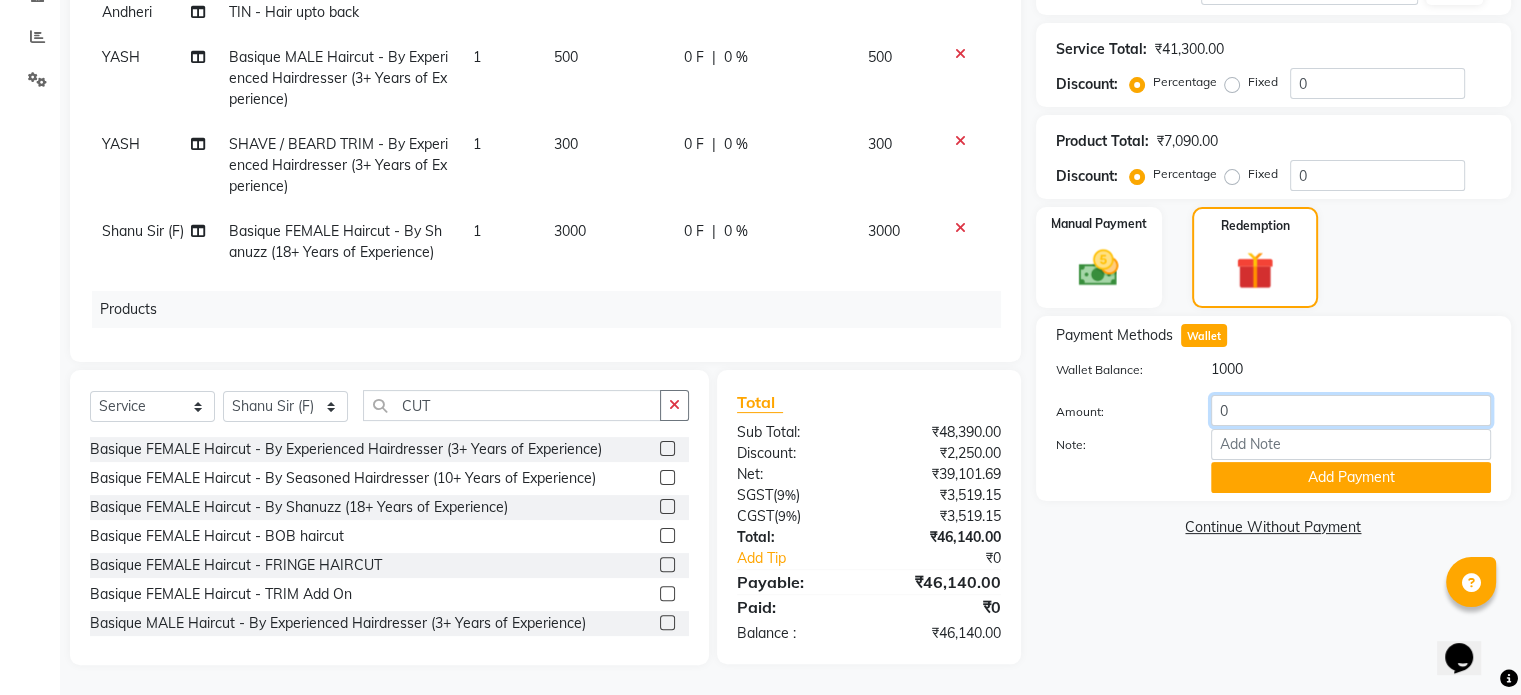 click on "0" 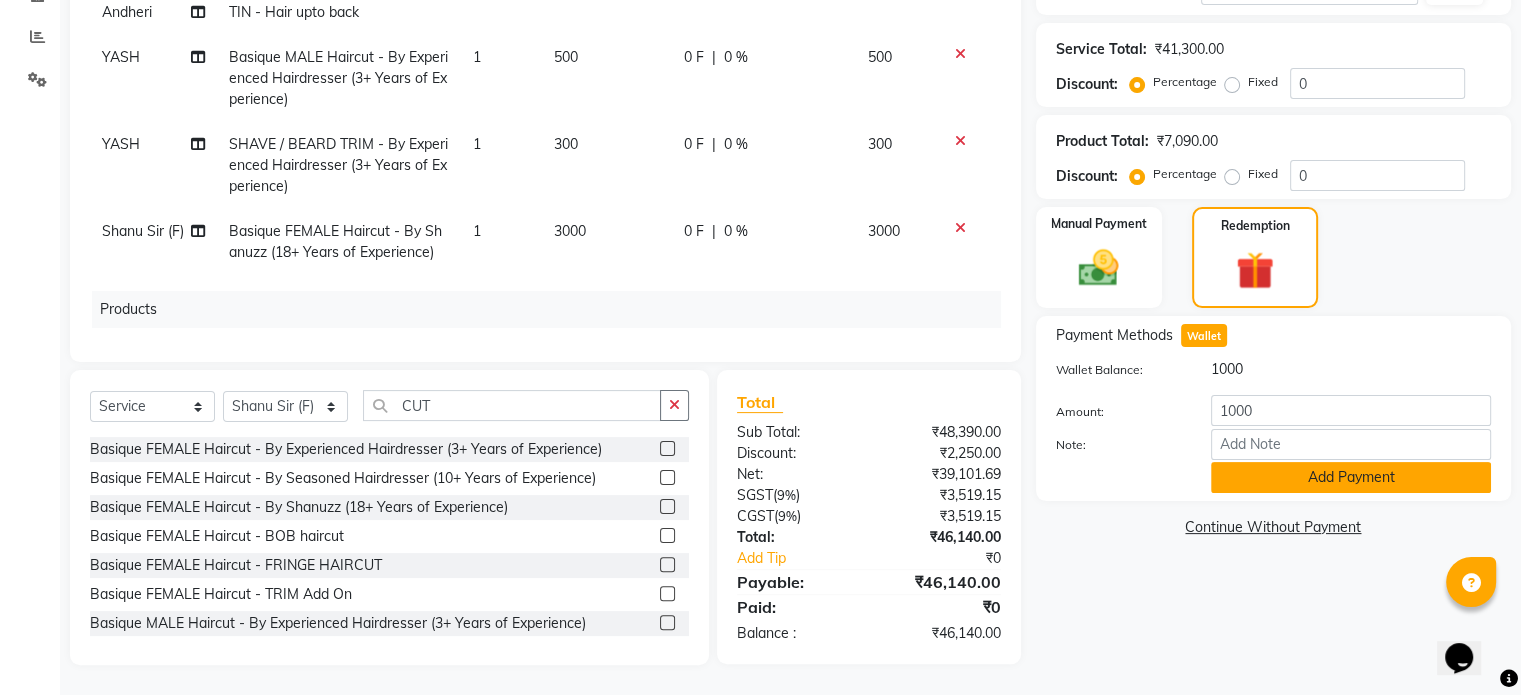 click on "Add Payment" 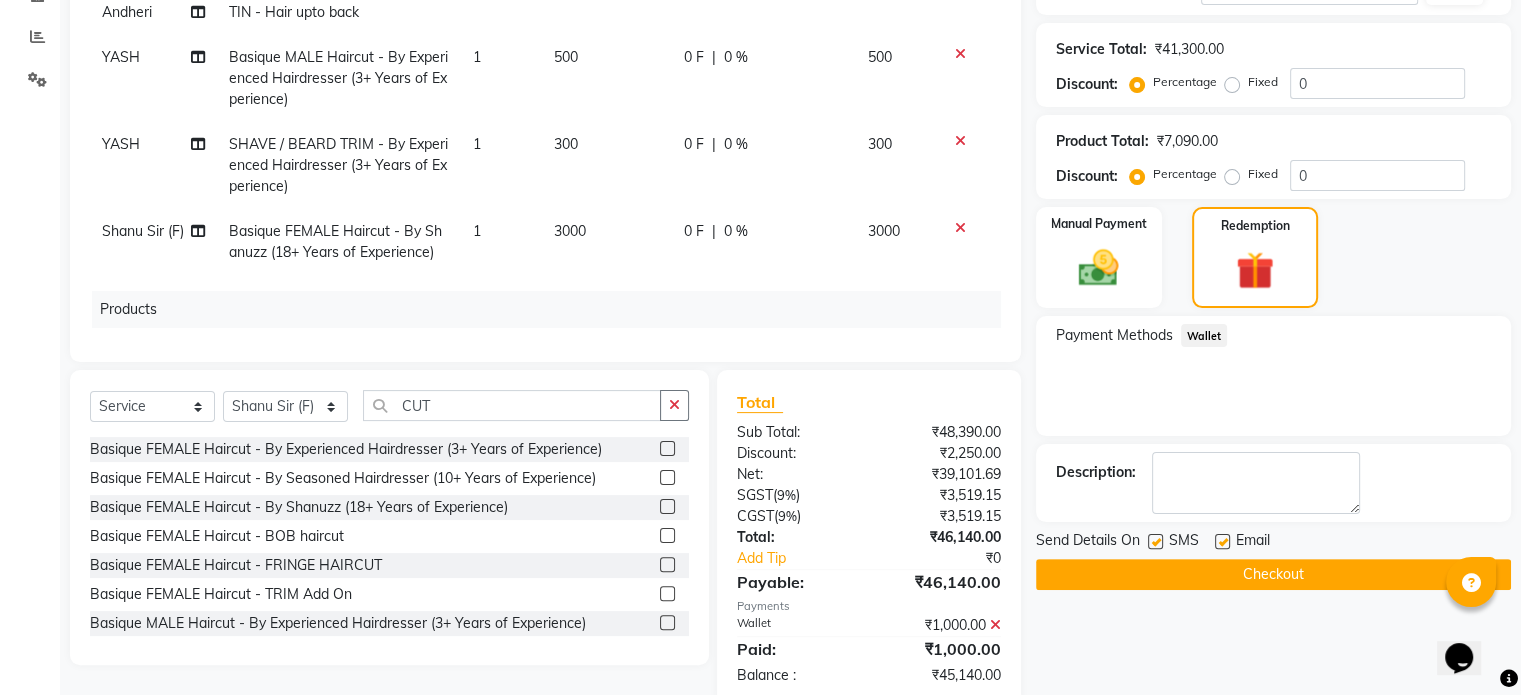 scroll, scrollTop: 0, scrollLeft: 0, axis: both 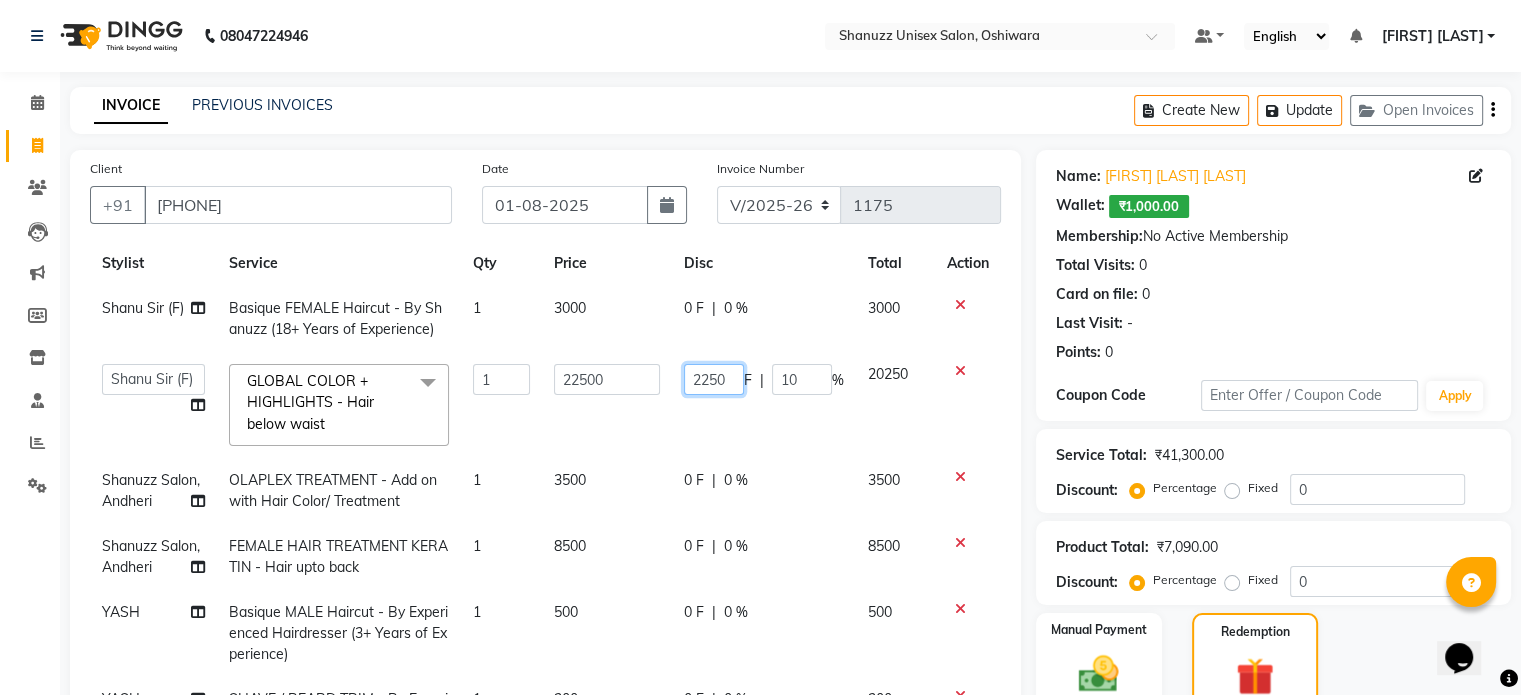 click on "2250" 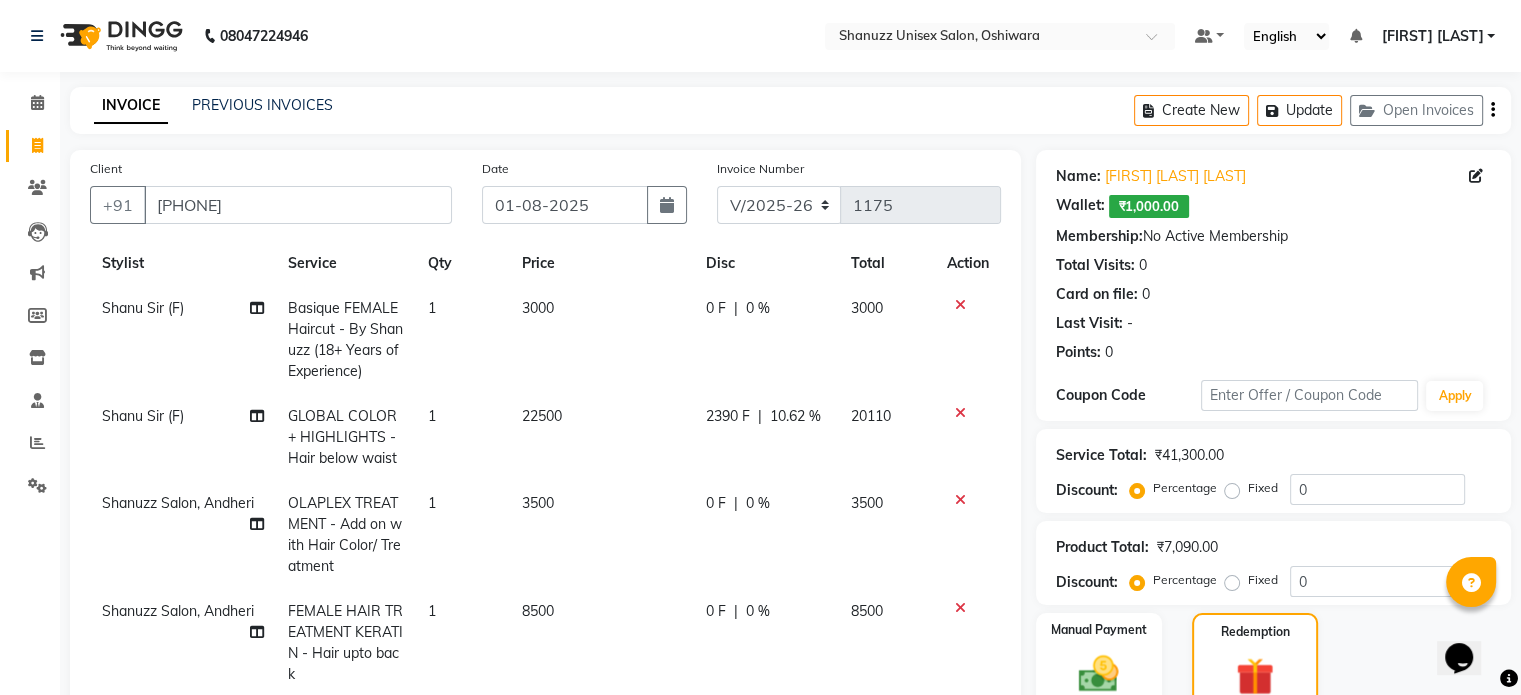 click on "2390 F | 10.62 %" 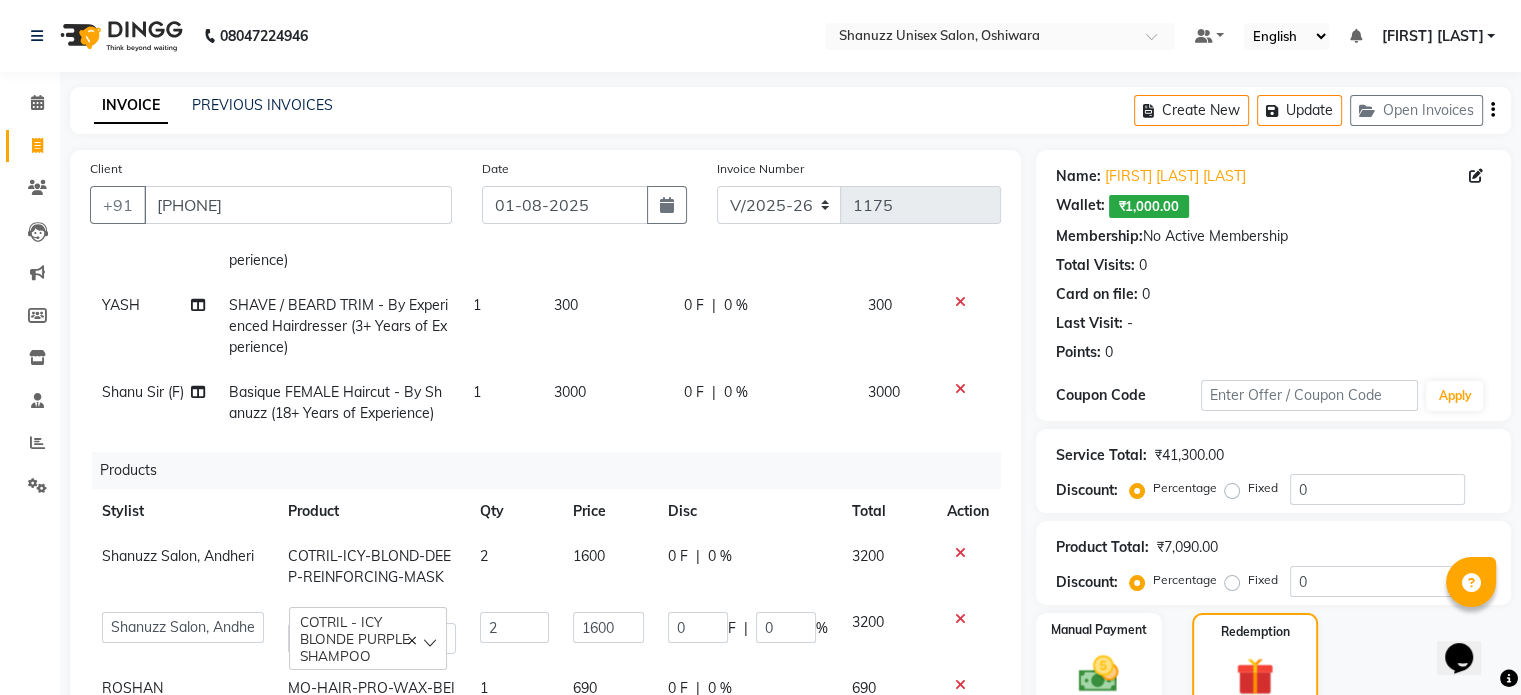 scroll, scrollTop: 496, scrollLeft: 0, axis: vertical 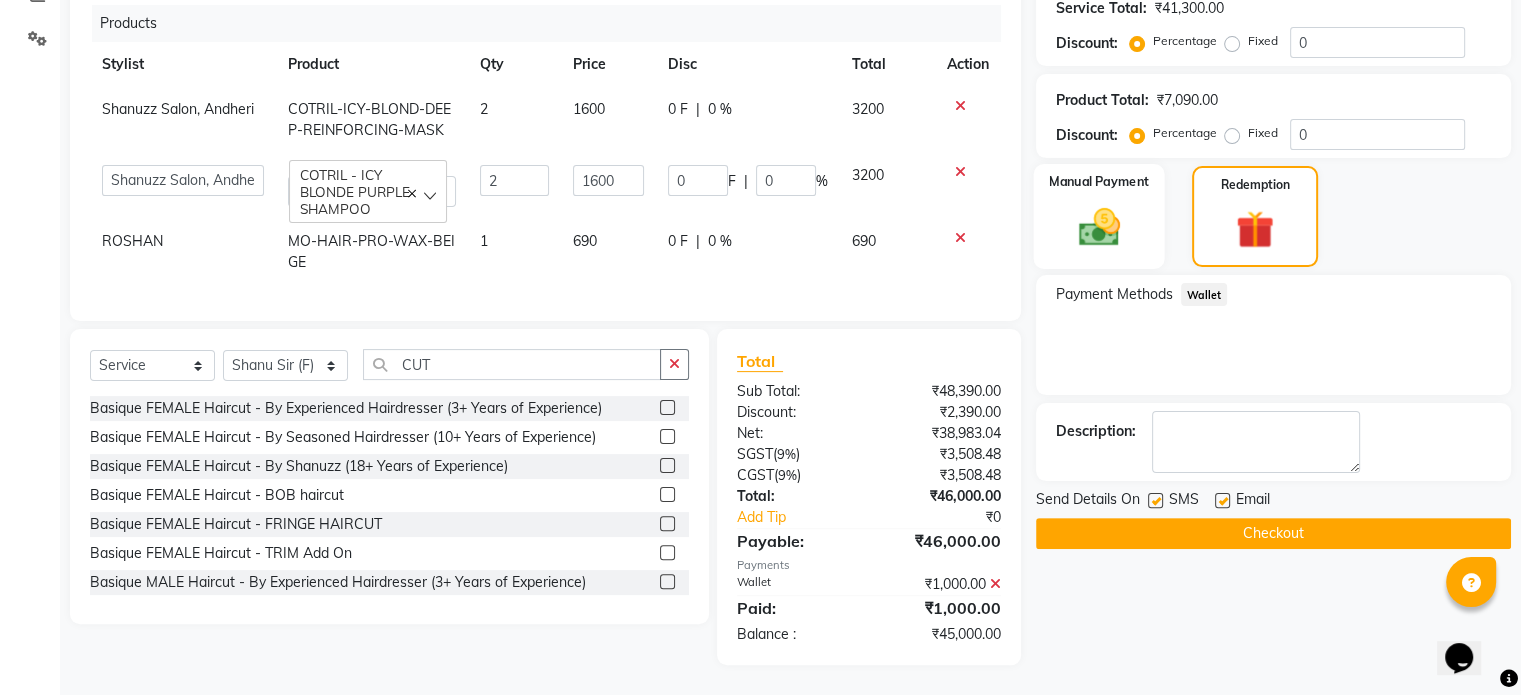 click on "Manual Payment" 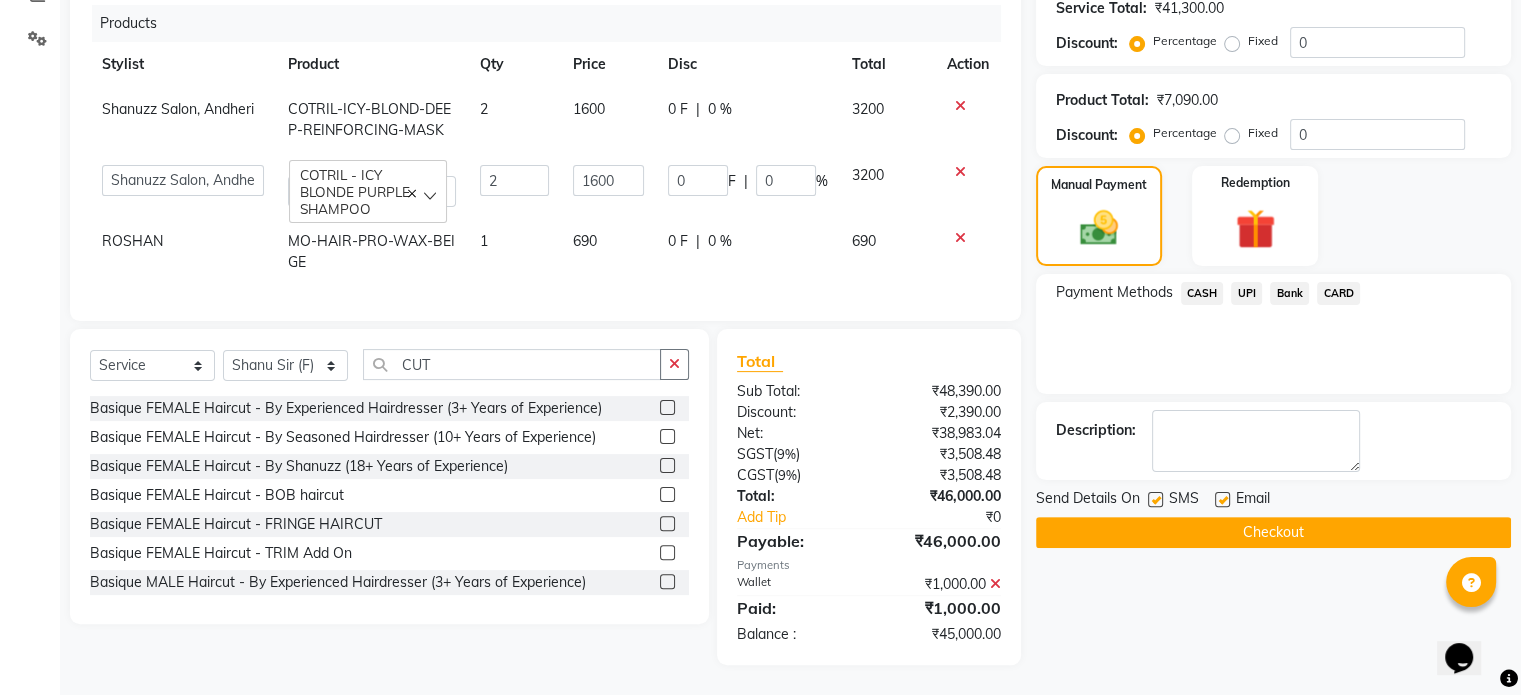 click on "UPI" 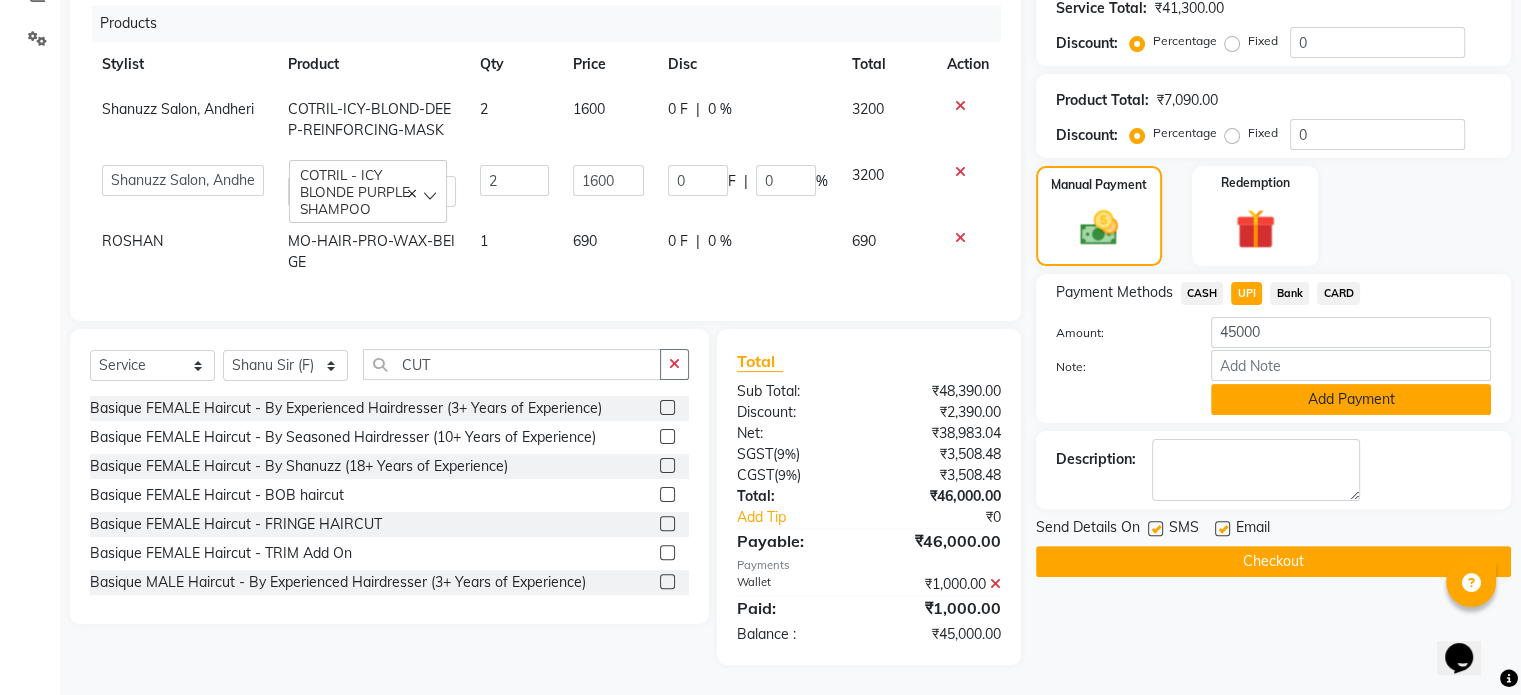 click on "Add Payment" 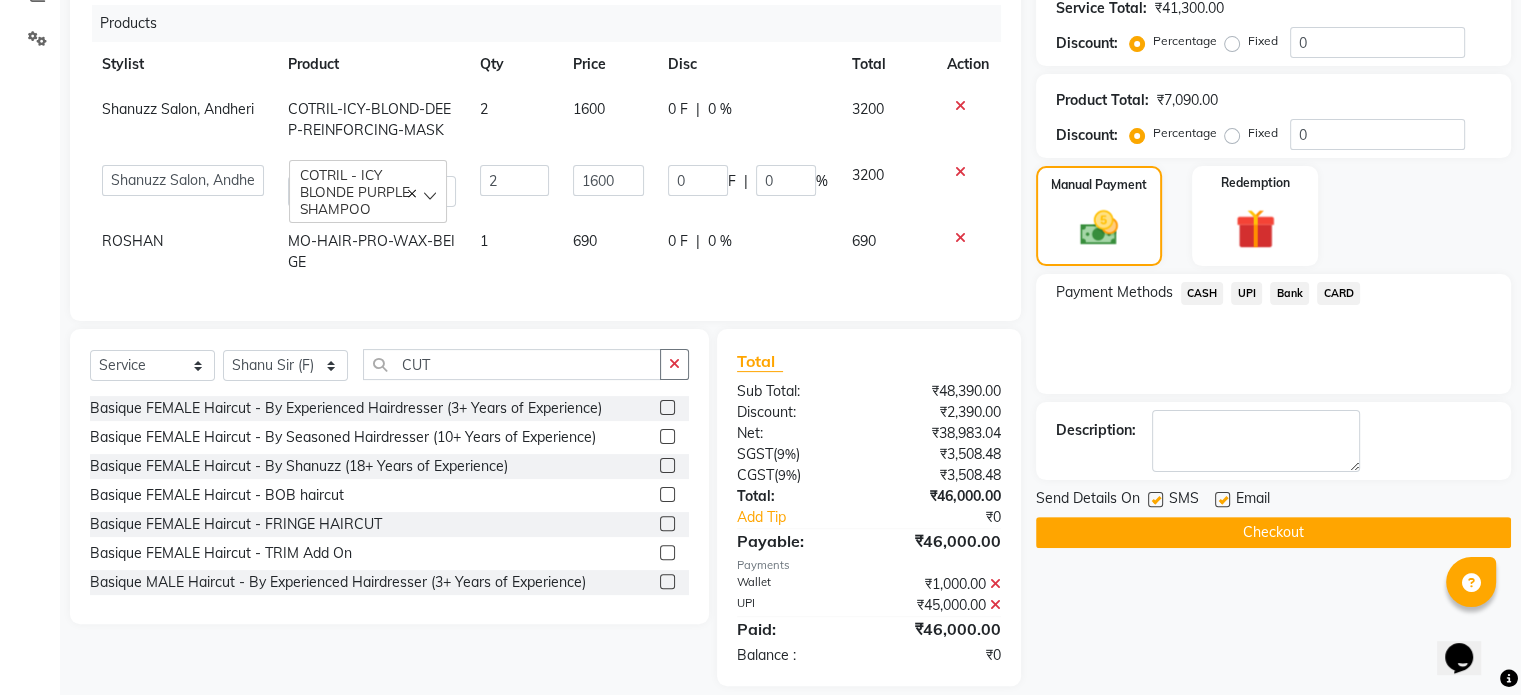 scroll, scrollTop: 468, scrollLeft: 0, axis: vertical 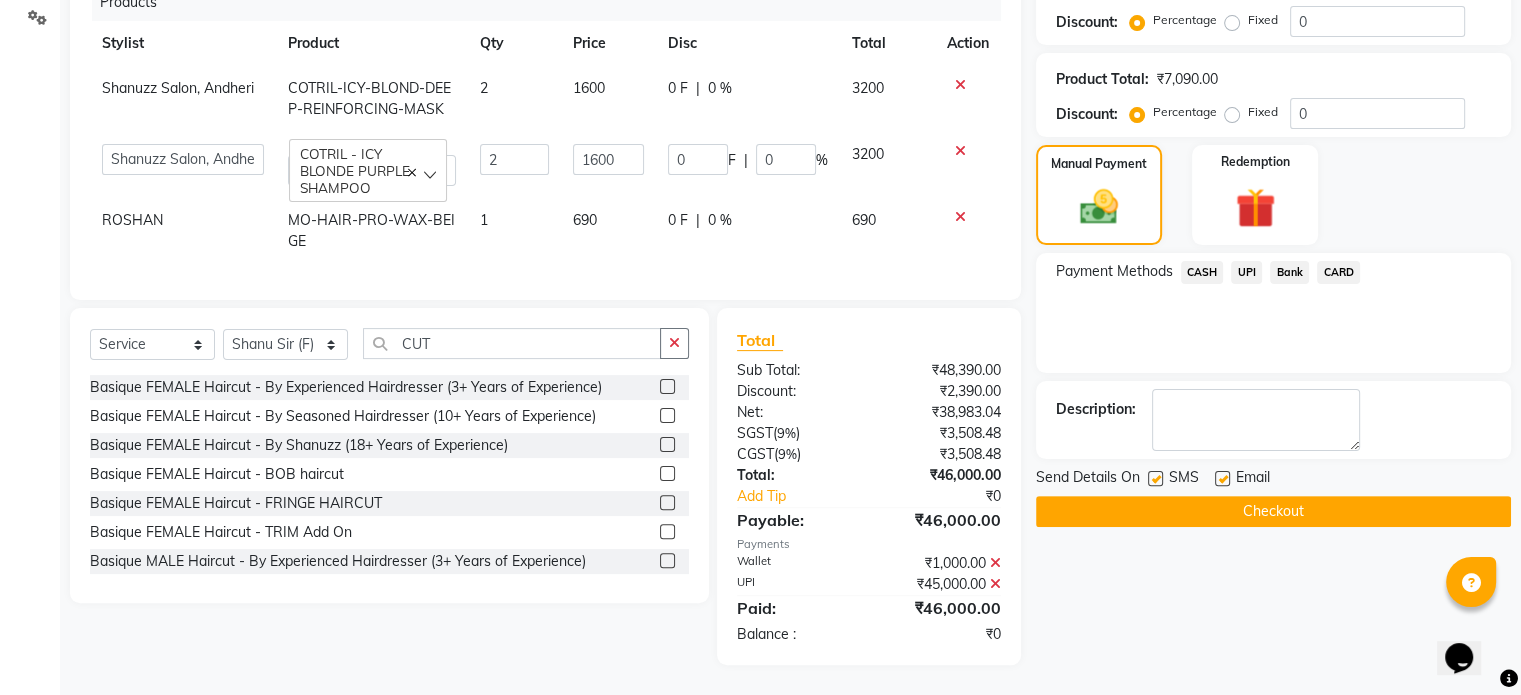 click 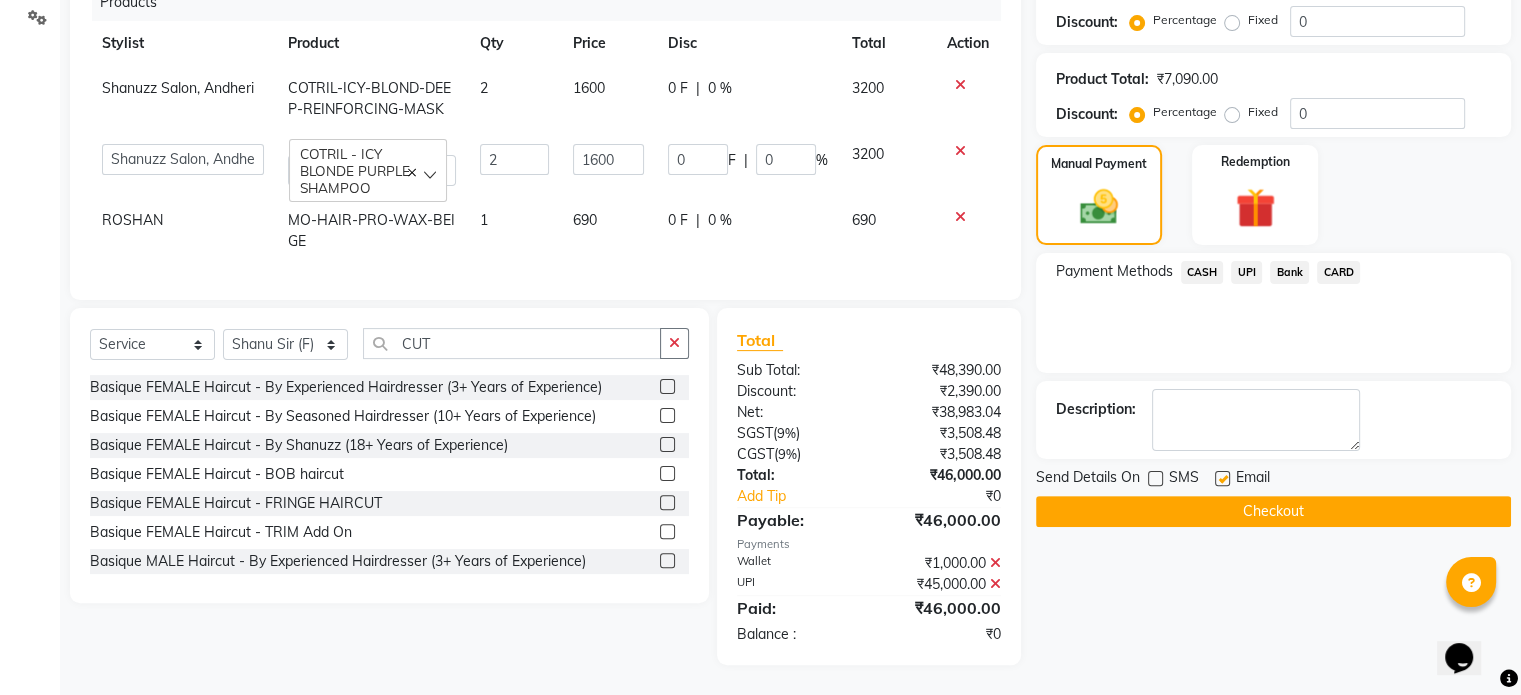 click on "Checkout" 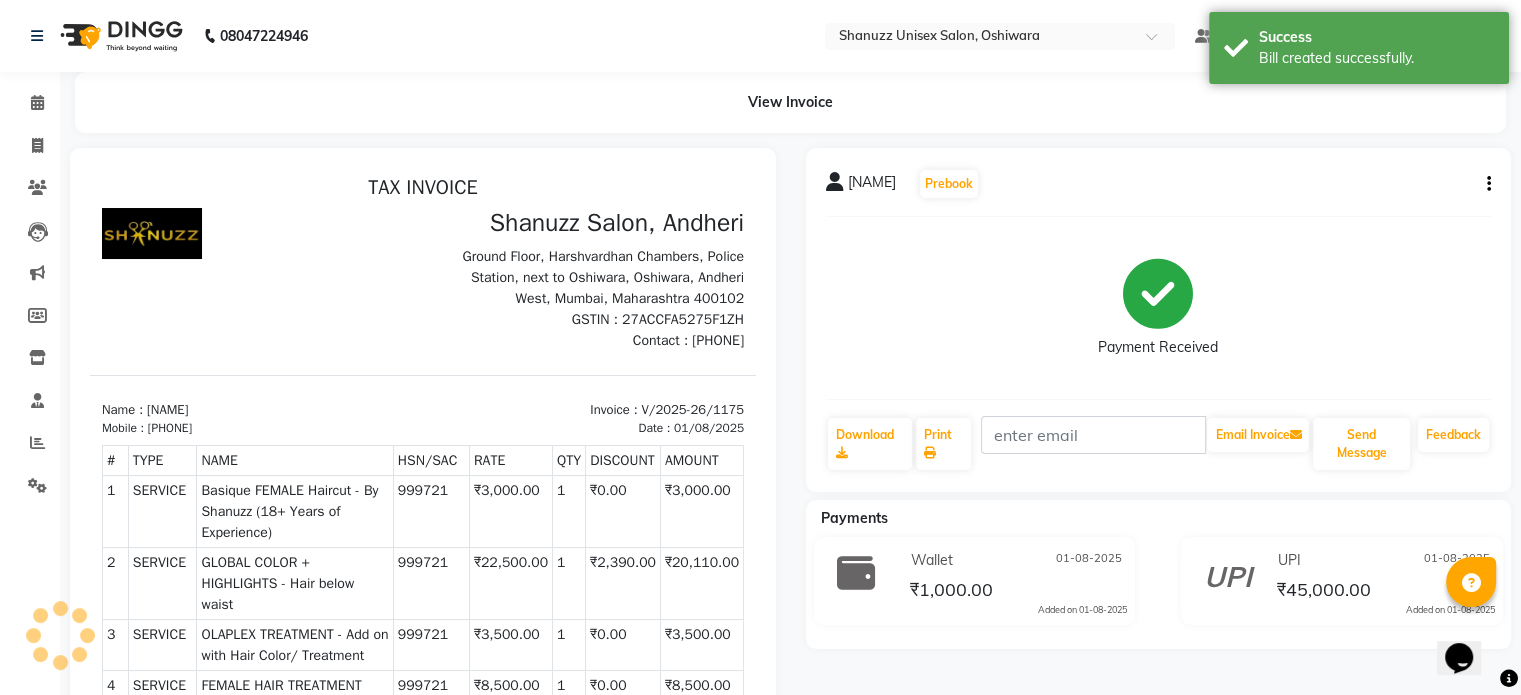 scroll, scrollTop: 0, scrollLeft: 0, axis: both 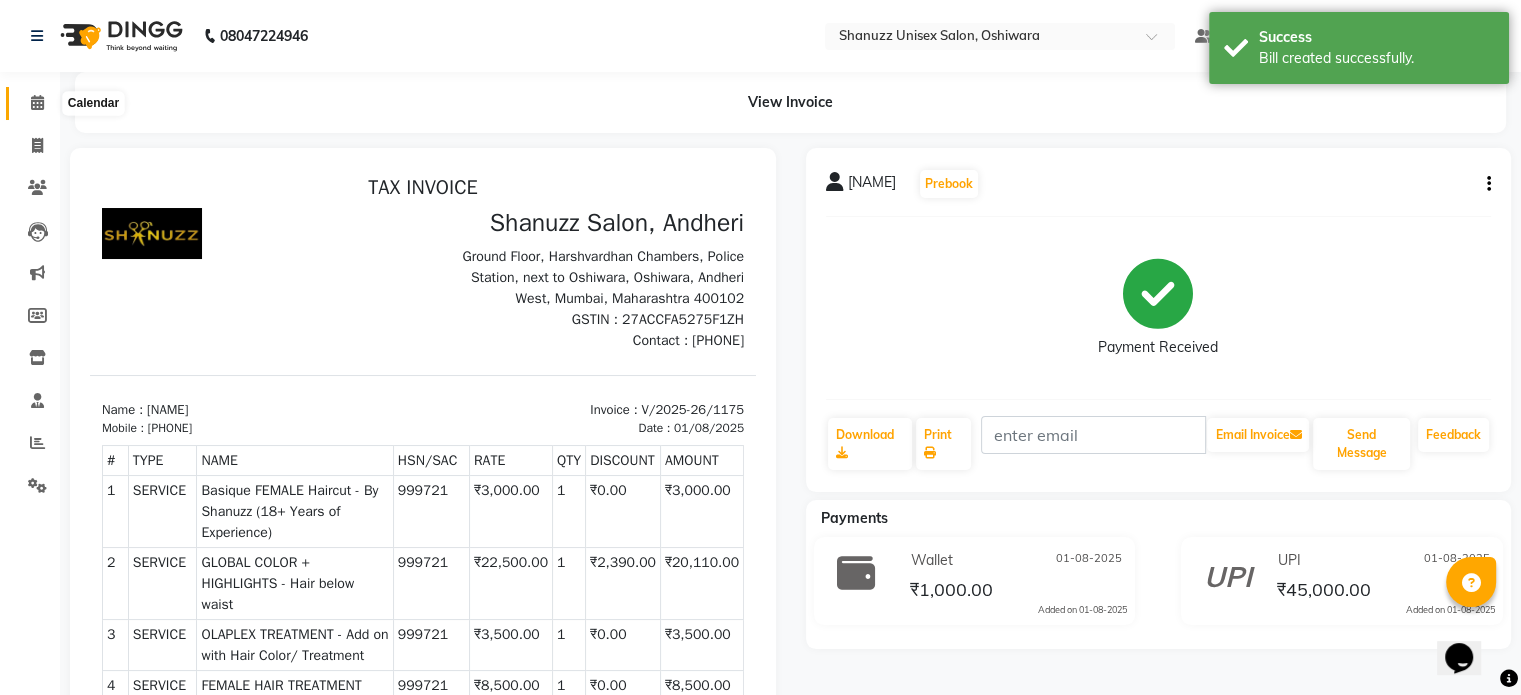 click 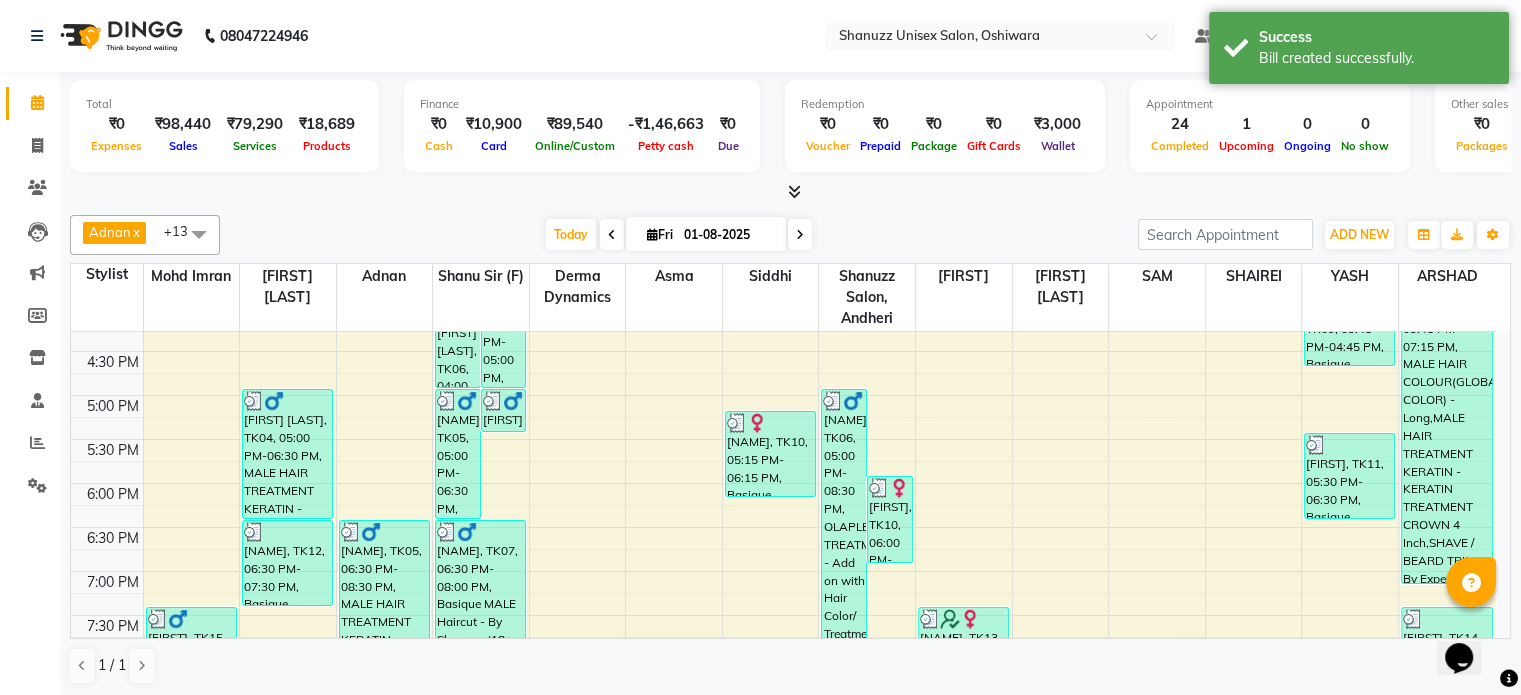 scroll, scrollTop: 740, scrollLeft: 0, axis: vertical 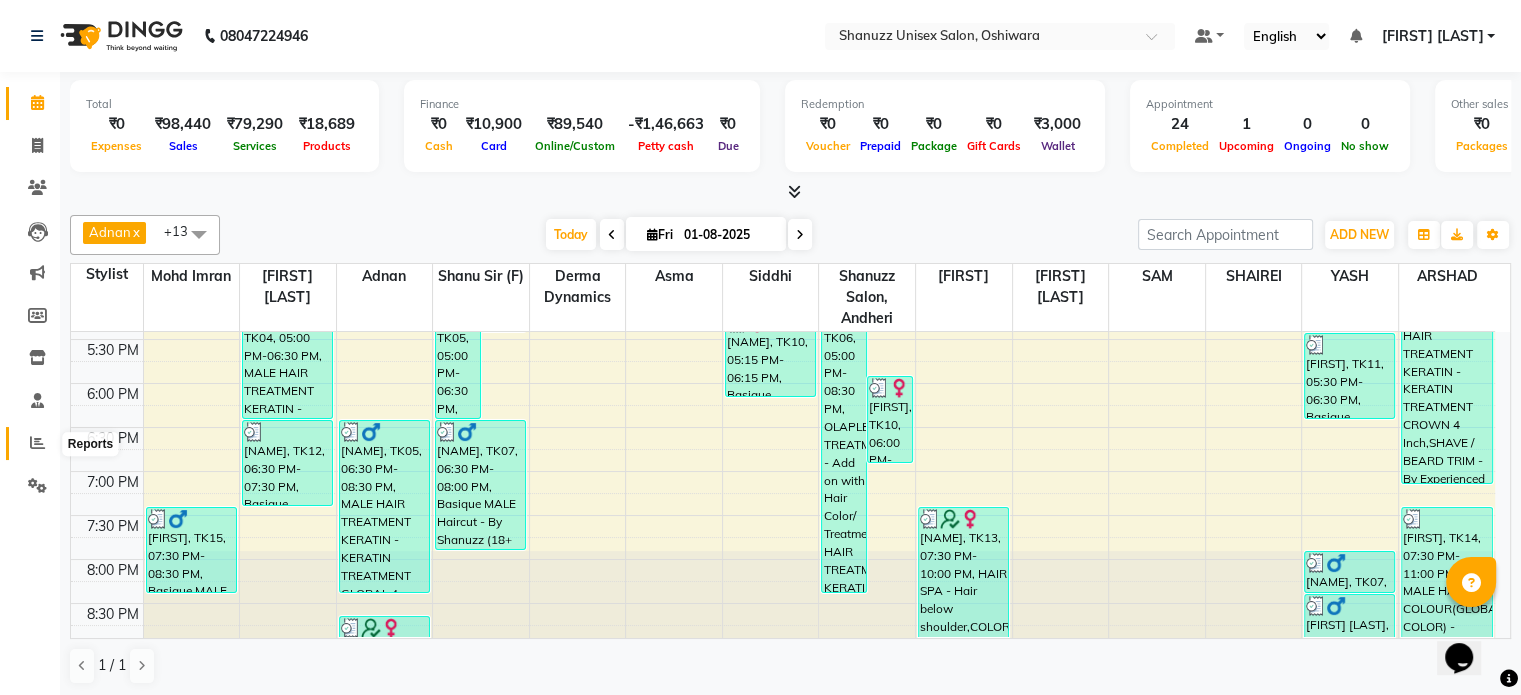 click 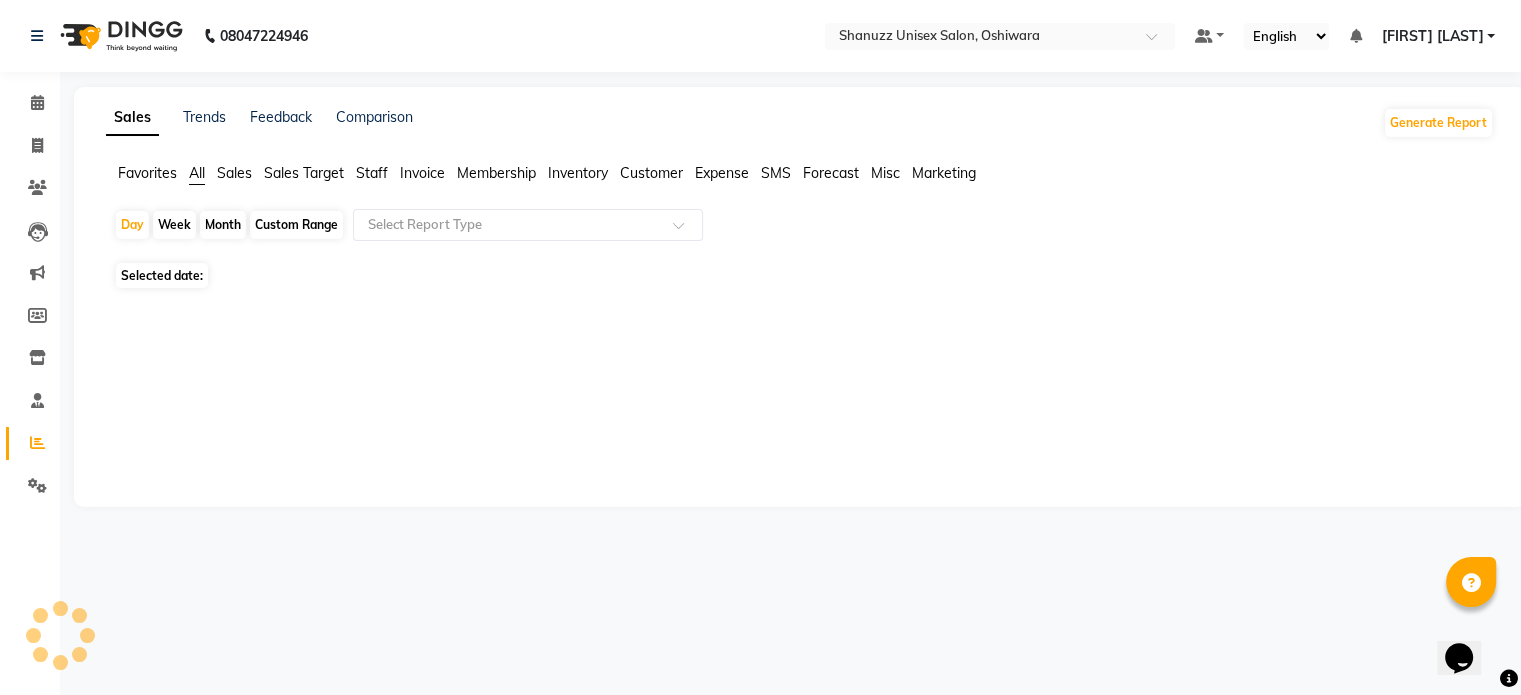 scroll, scrollTop: 0, scrollLeft: 0, axis: both 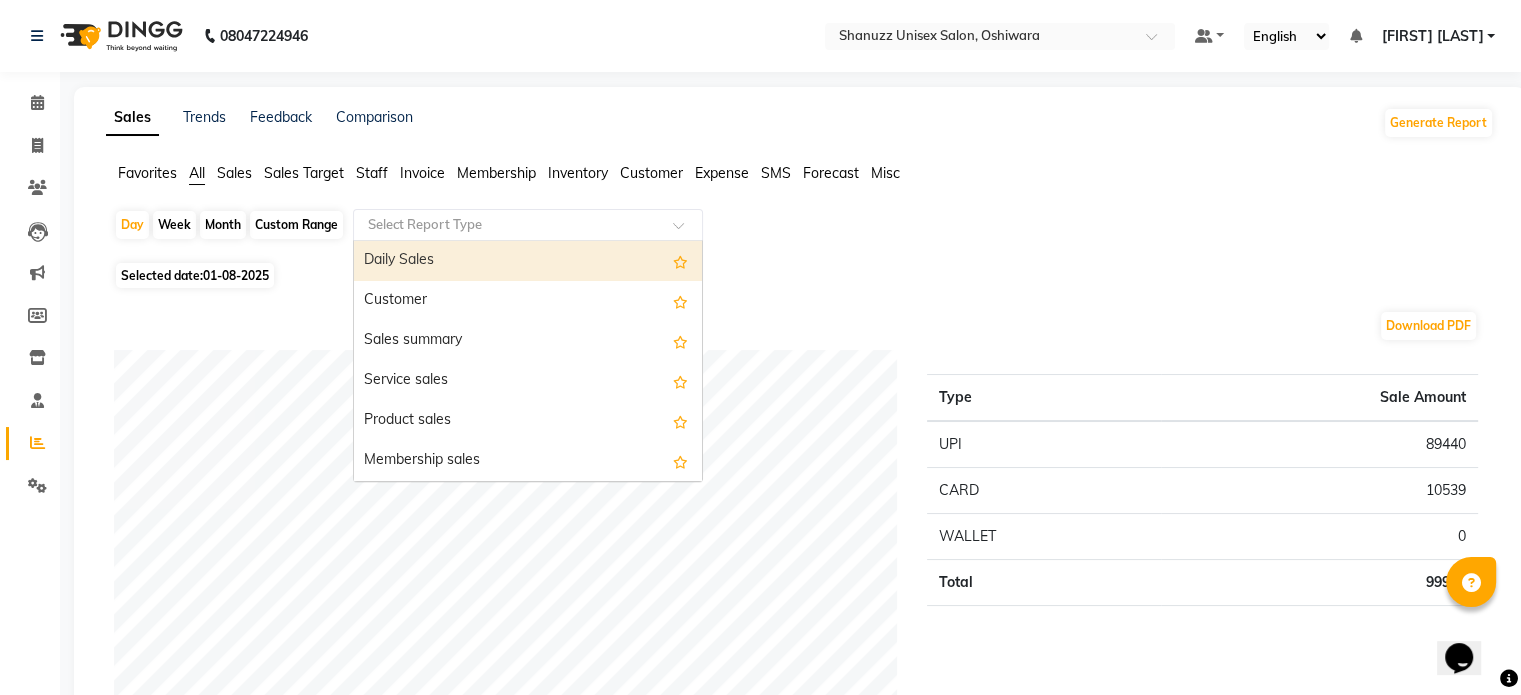 click on "Select Report Type" 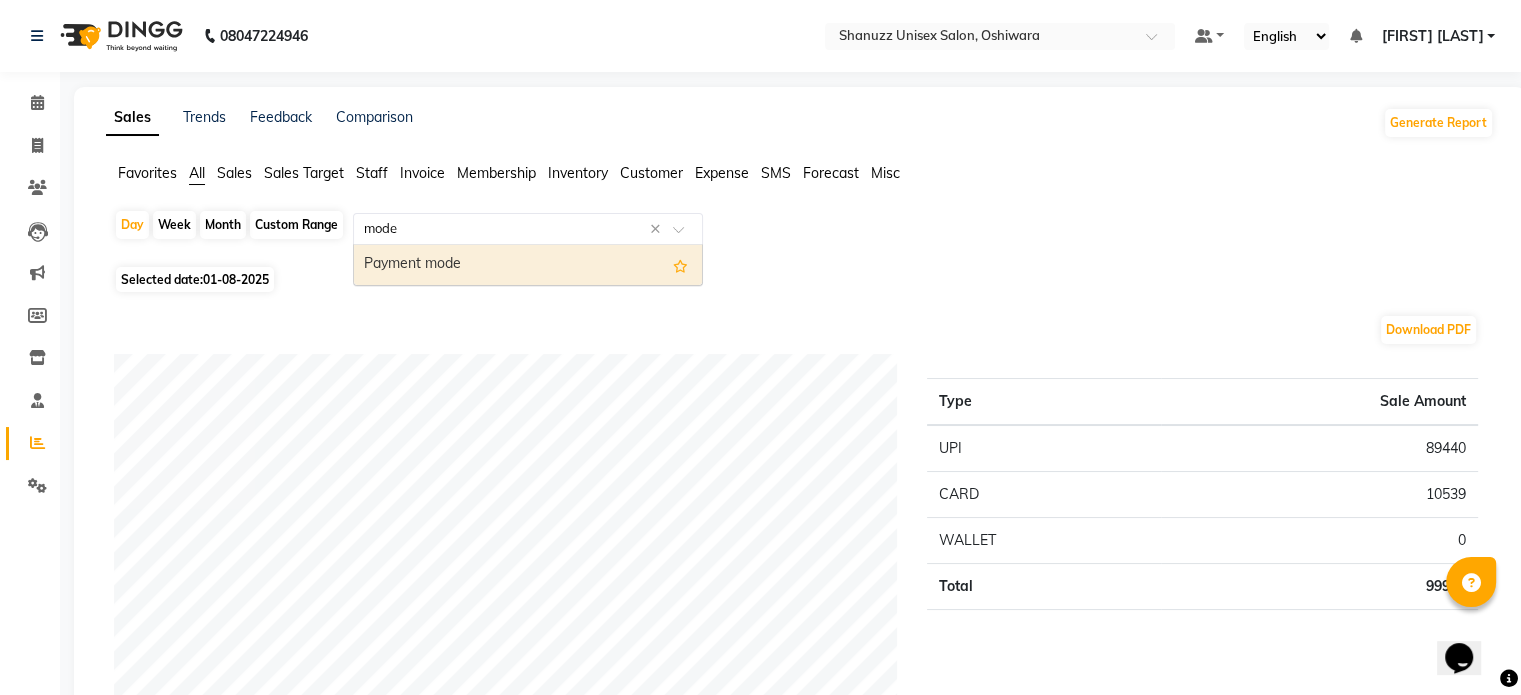 click on "Payment mode" at bounding box center (528, 265) 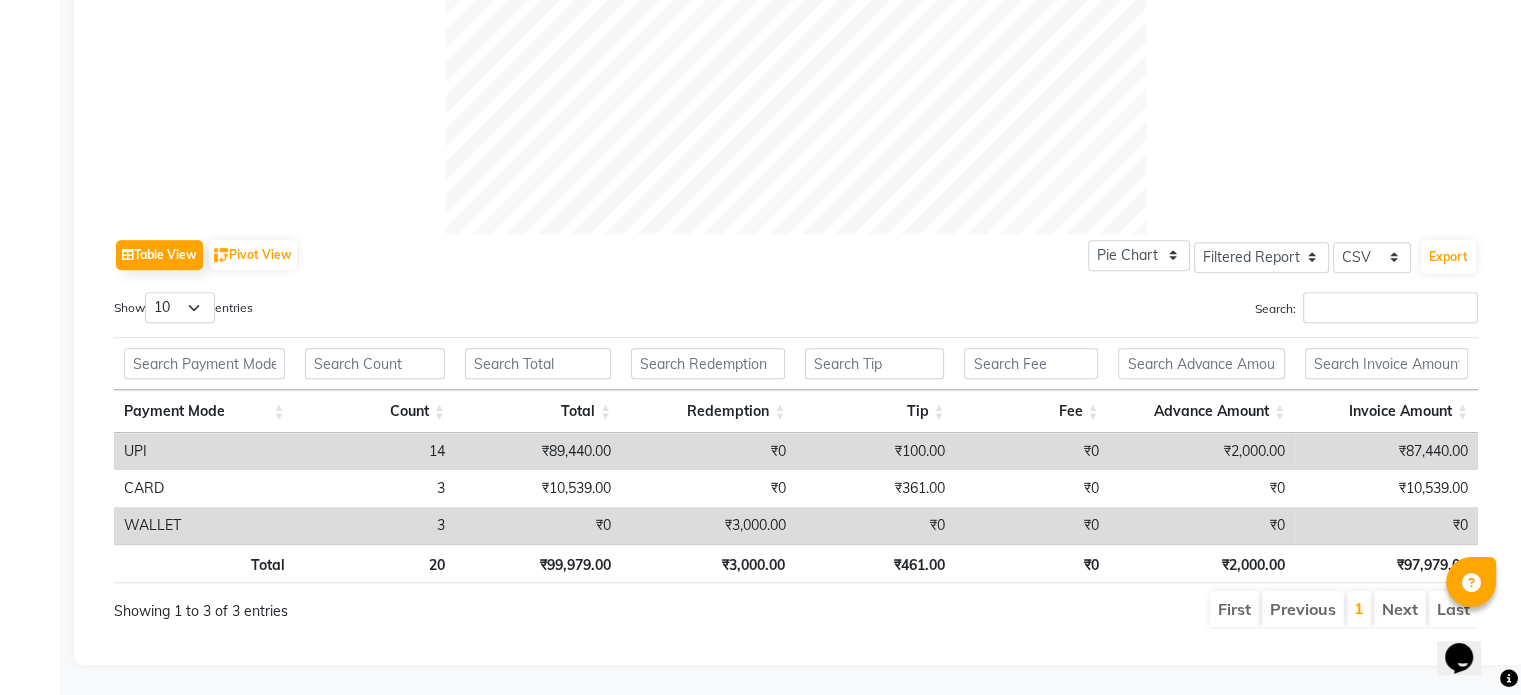scroll, scrollTop: 0, scrollLeft: 0, axis: both 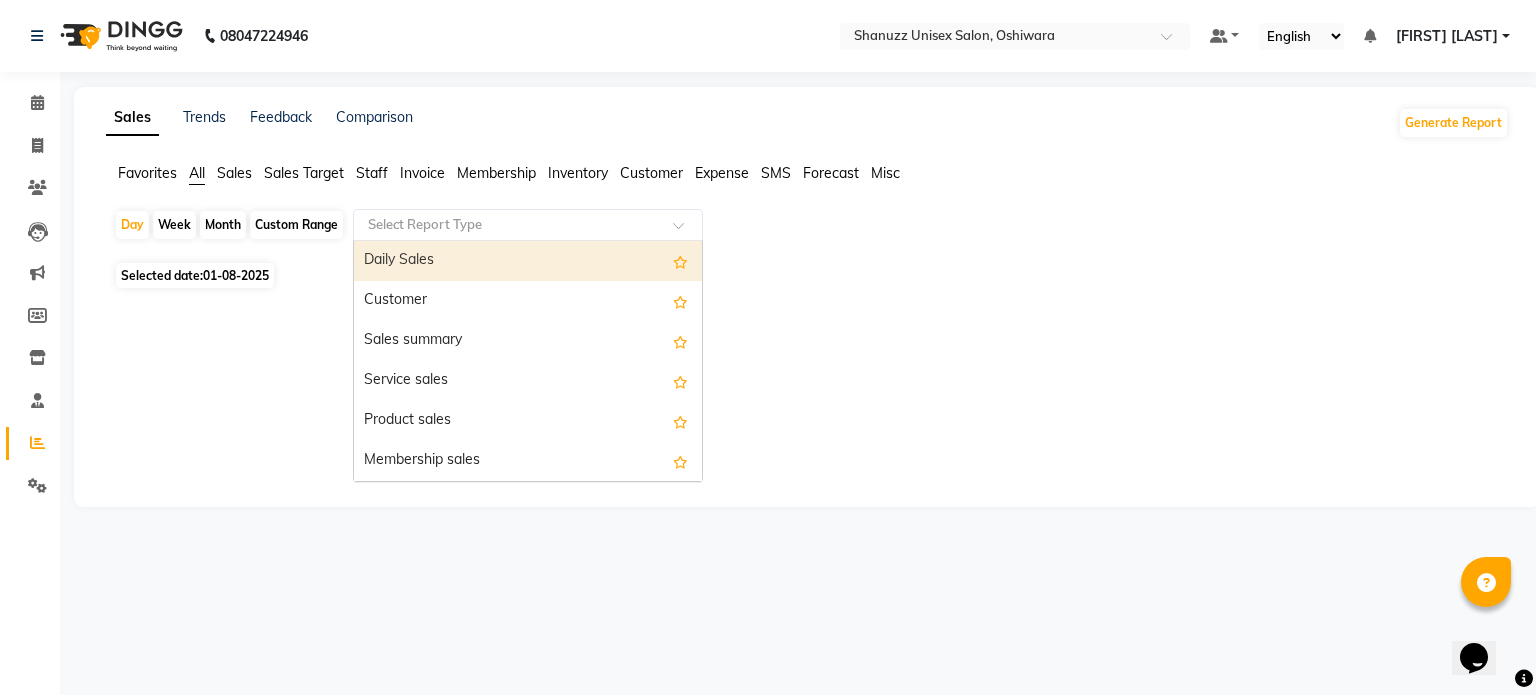 click 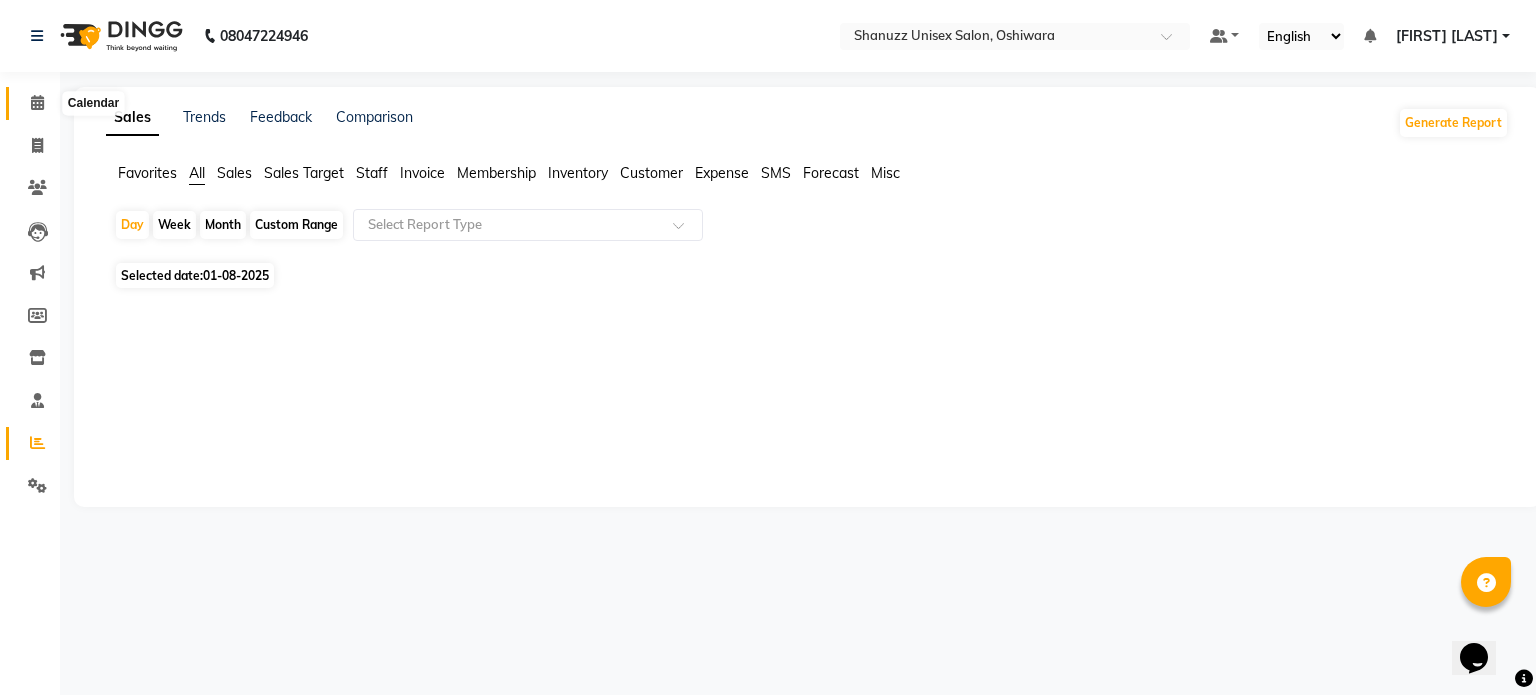 click 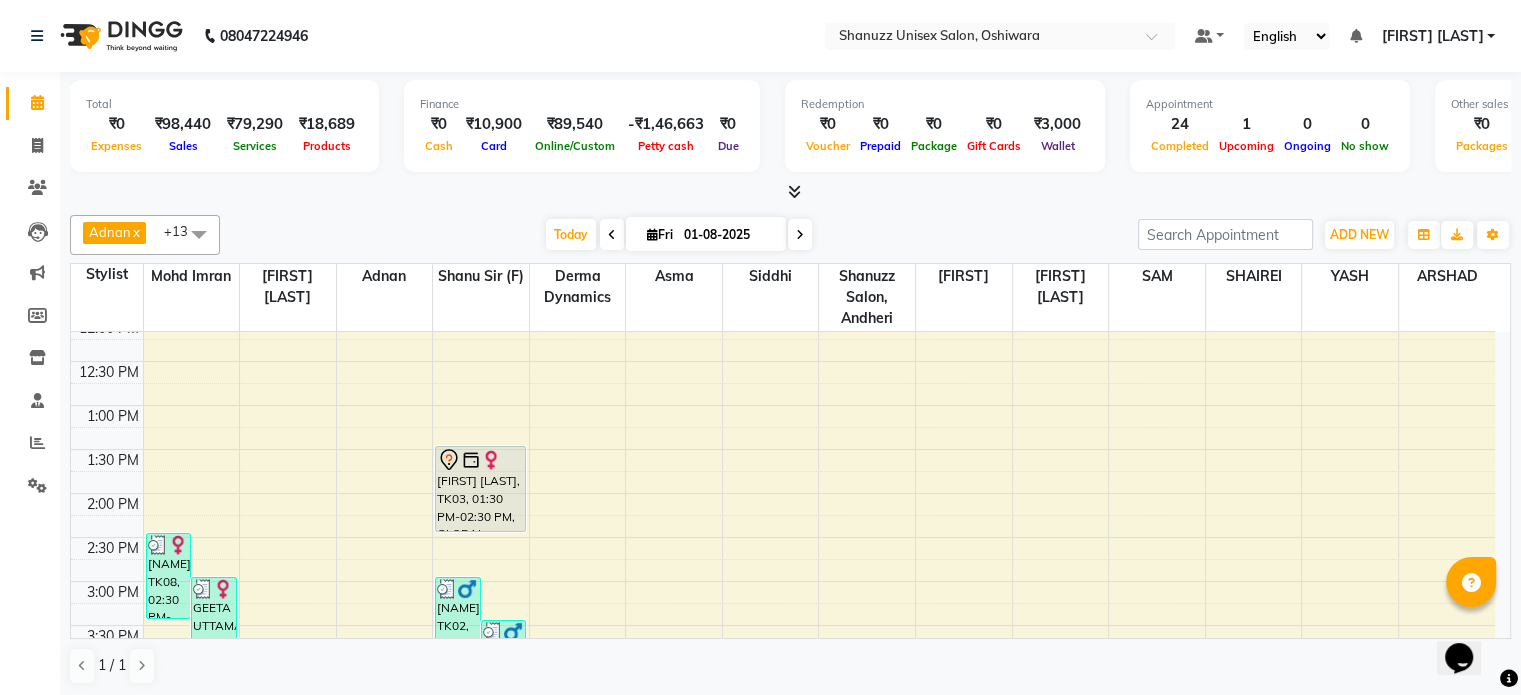 scroll, scrollTop: 314, scrollLeft: 0, axis: vertical 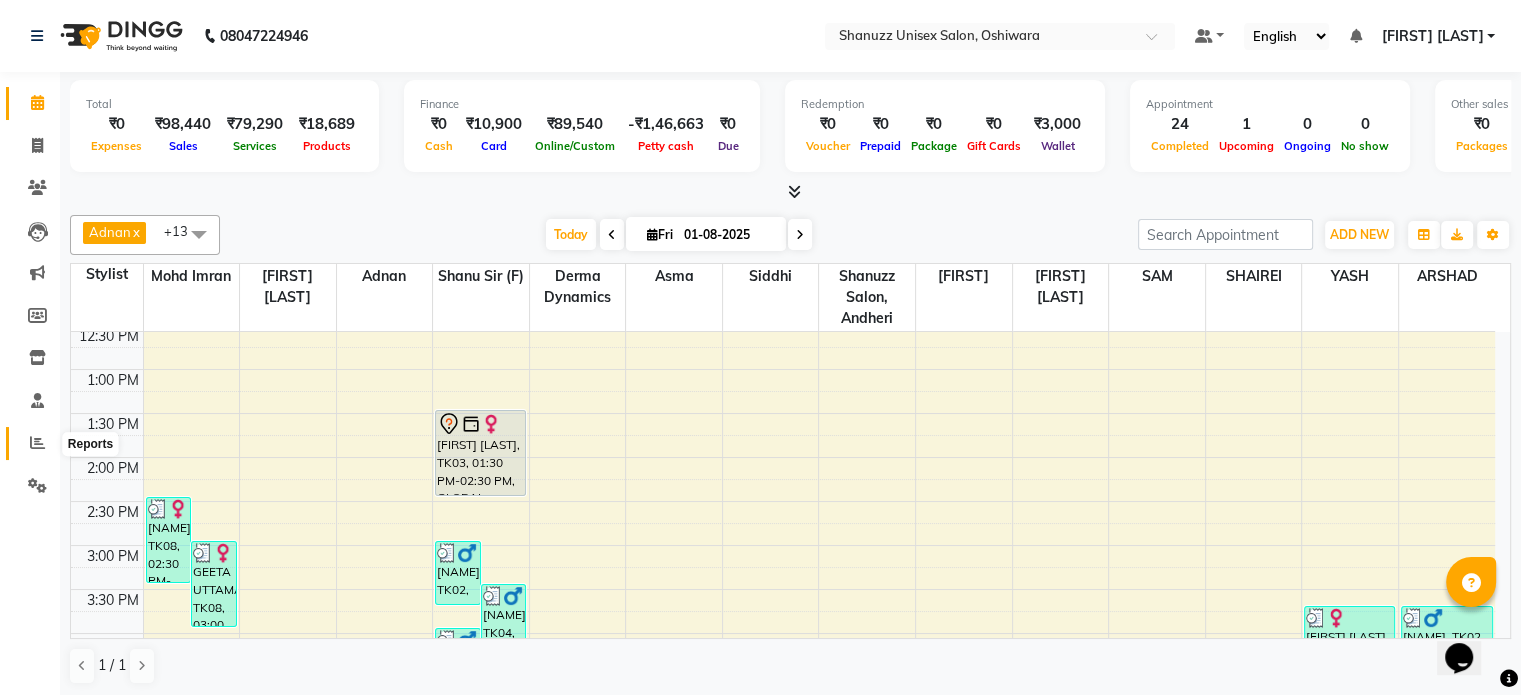 click 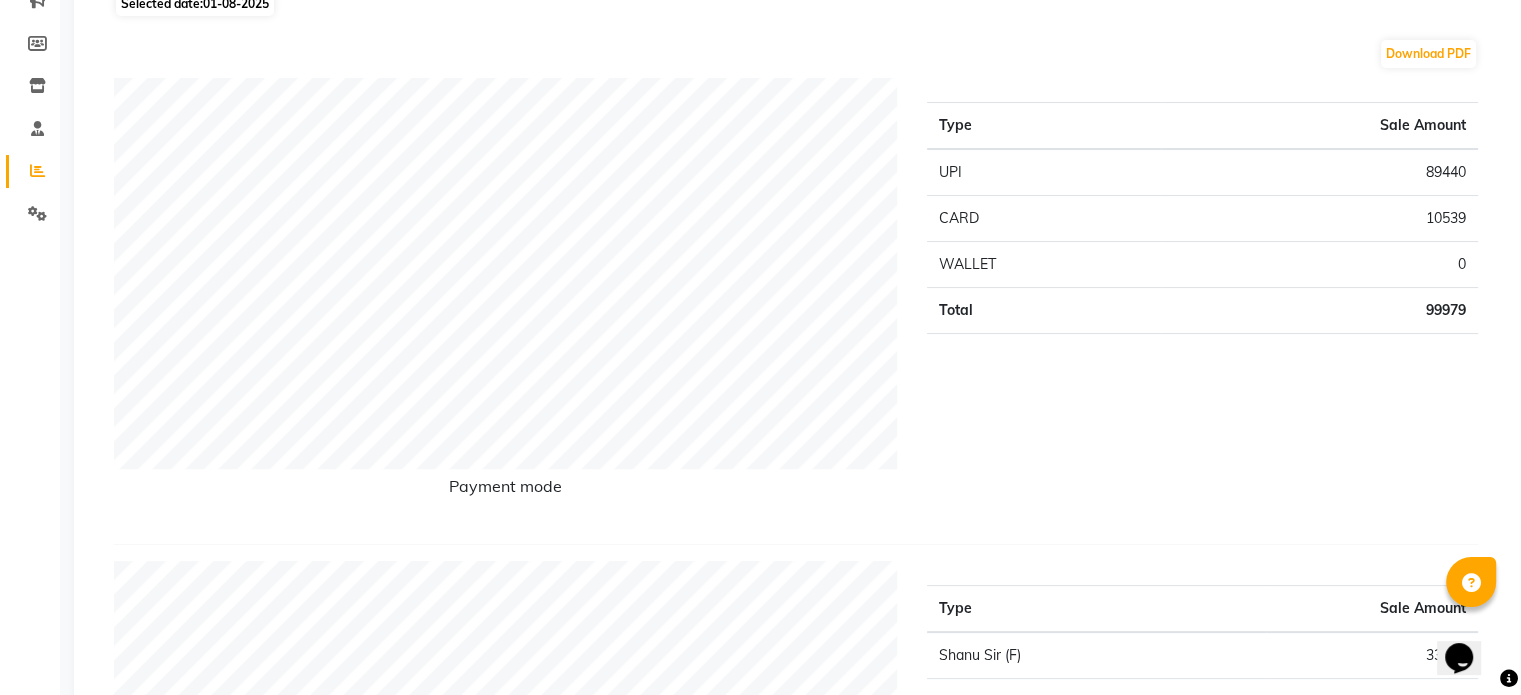 scroll, scrollTop: 0, scrollLeft: 0, axis: both 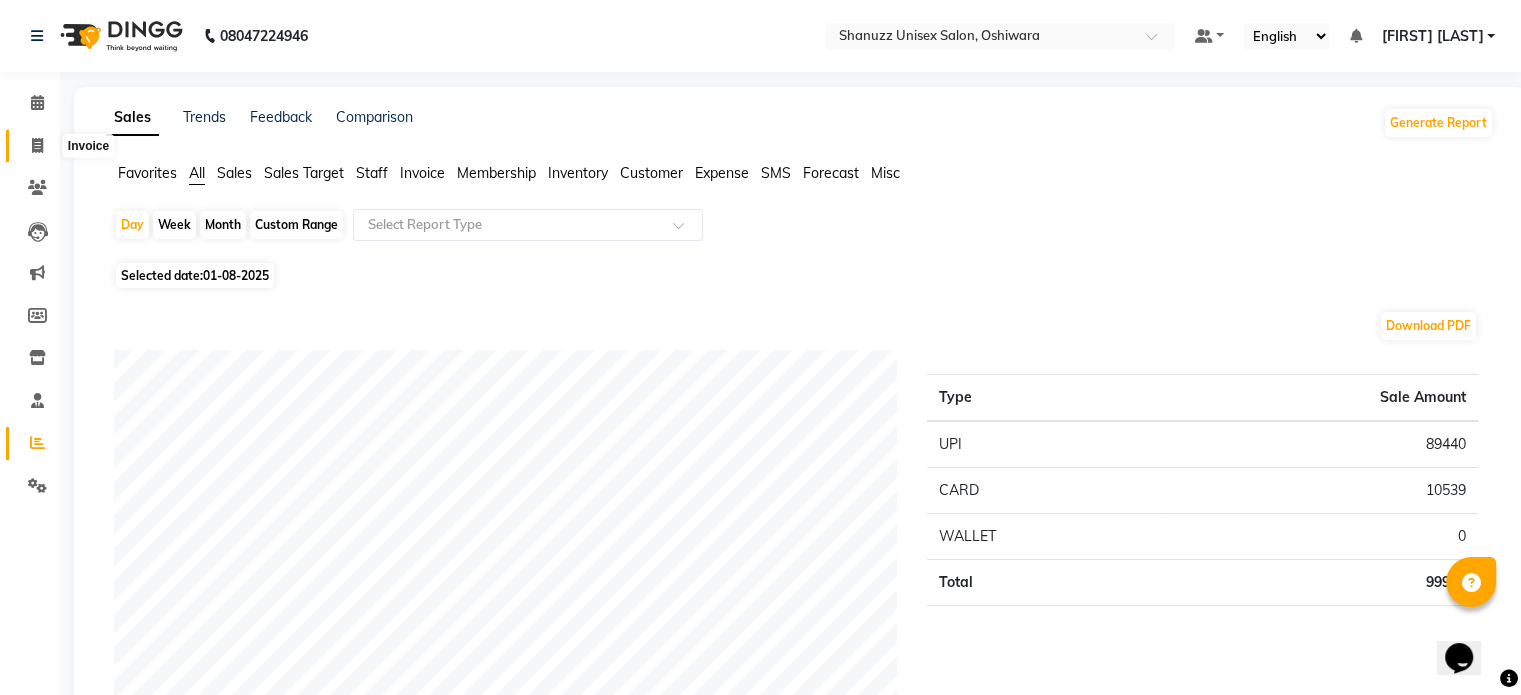 click 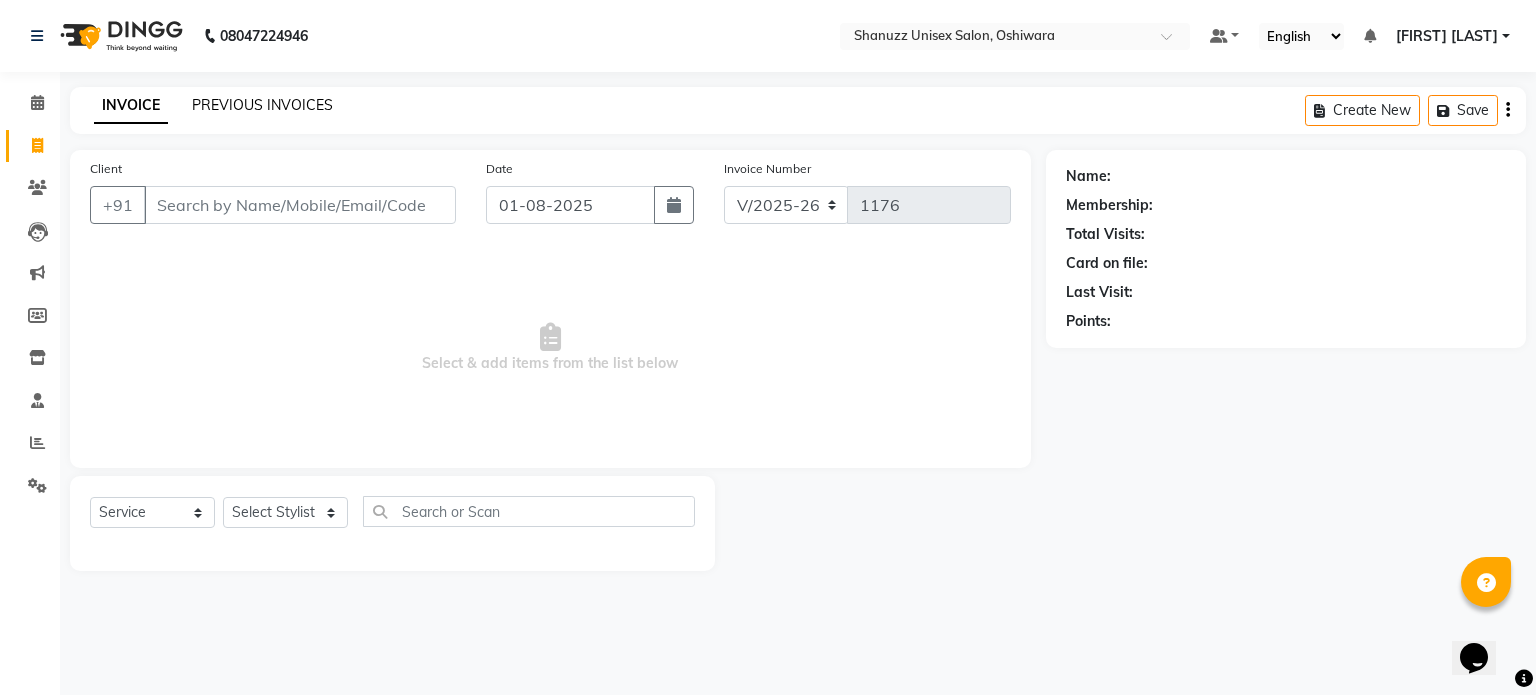 click on "PREVIOUS INVOICES" 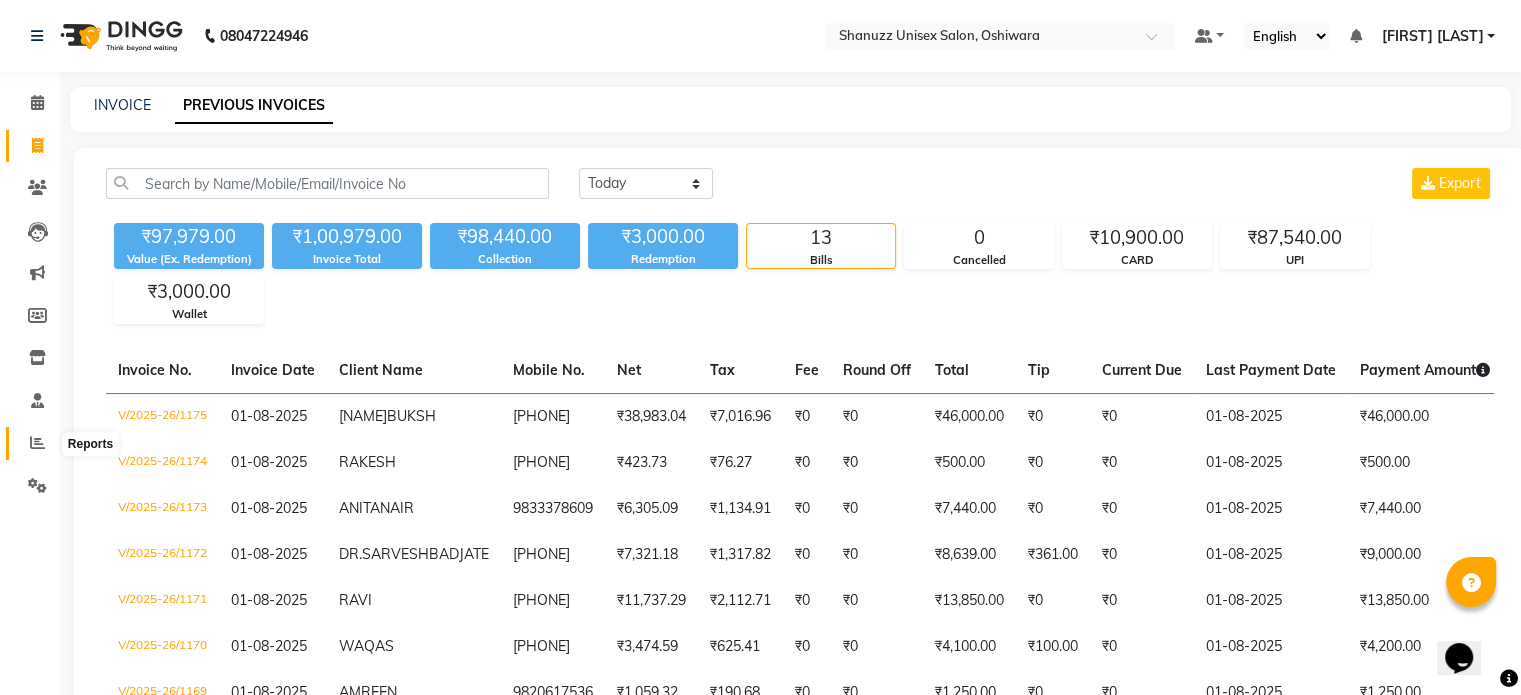 click 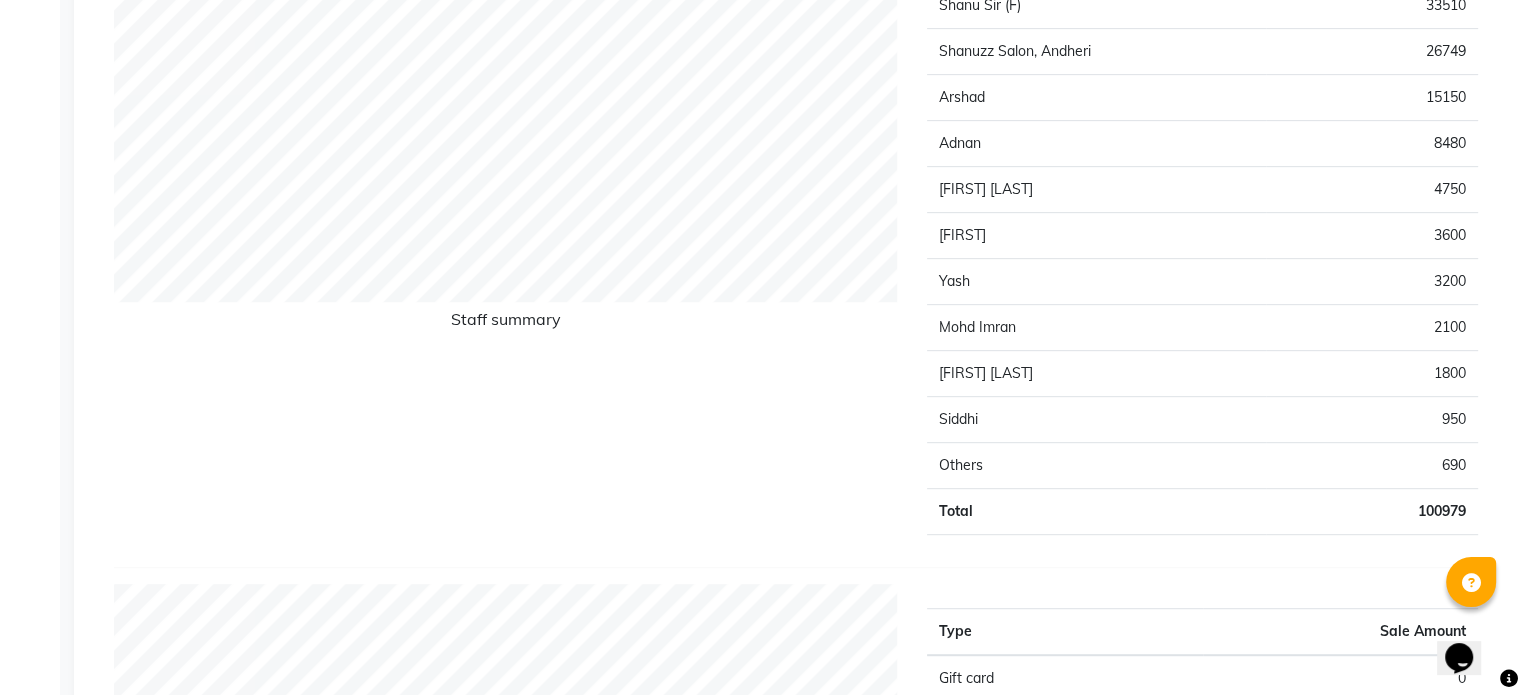 scroll, scrollTop: 0, scrollLeft: 0, axis: both 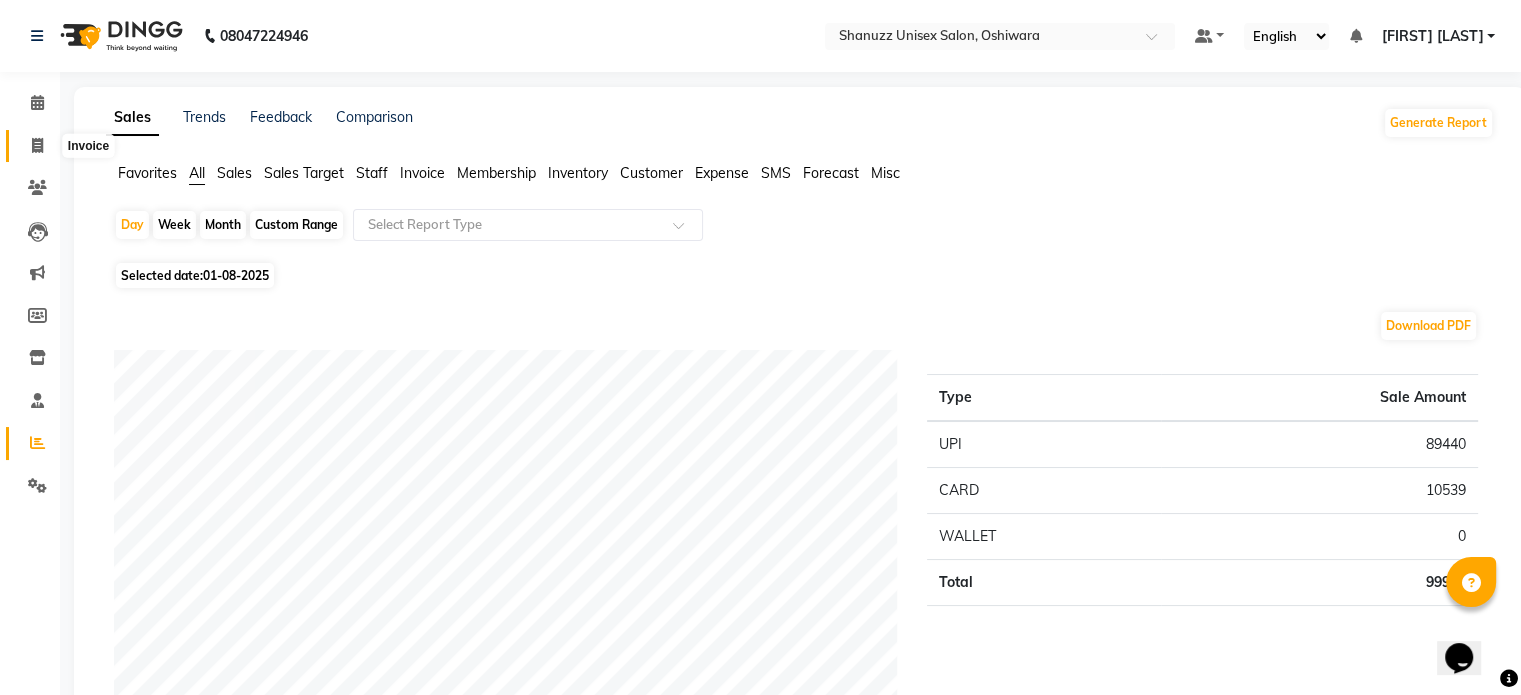 click 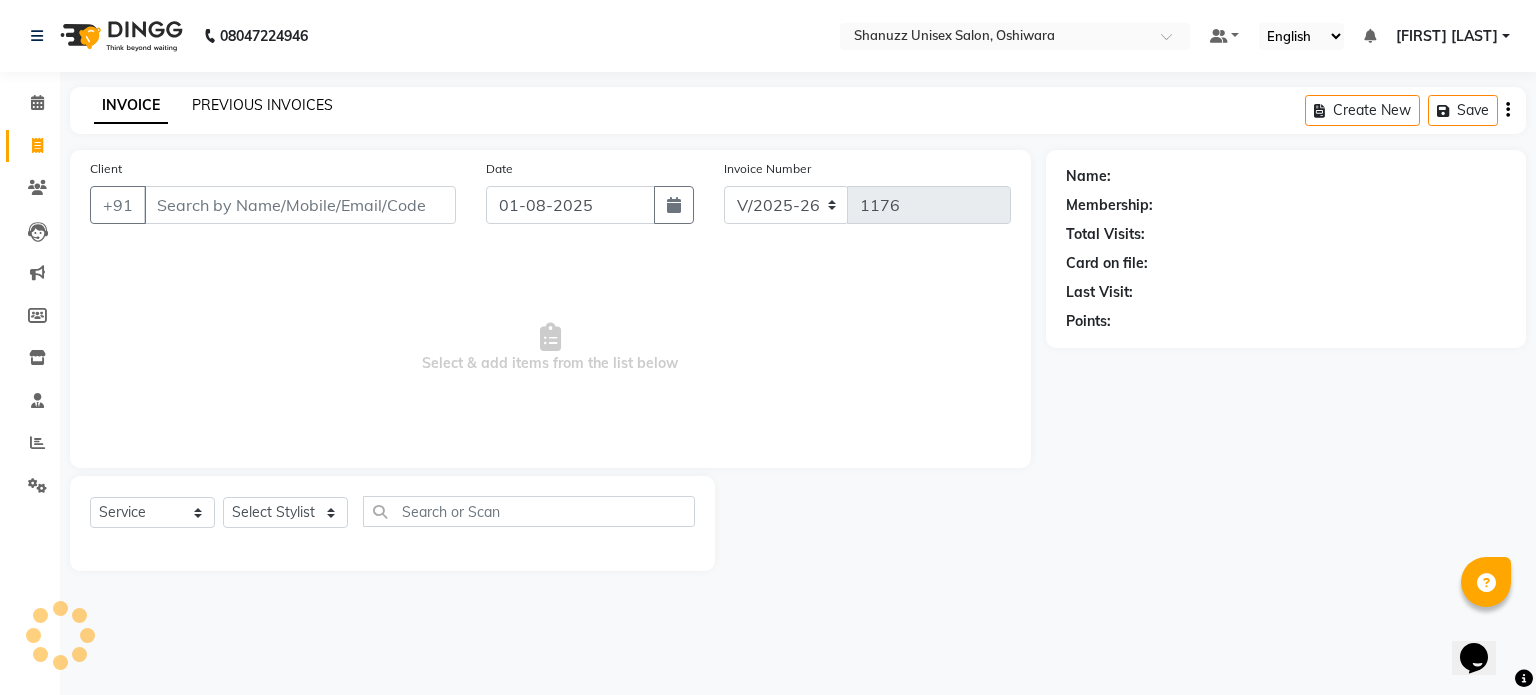 click on "PREVIOUS INVOICES" 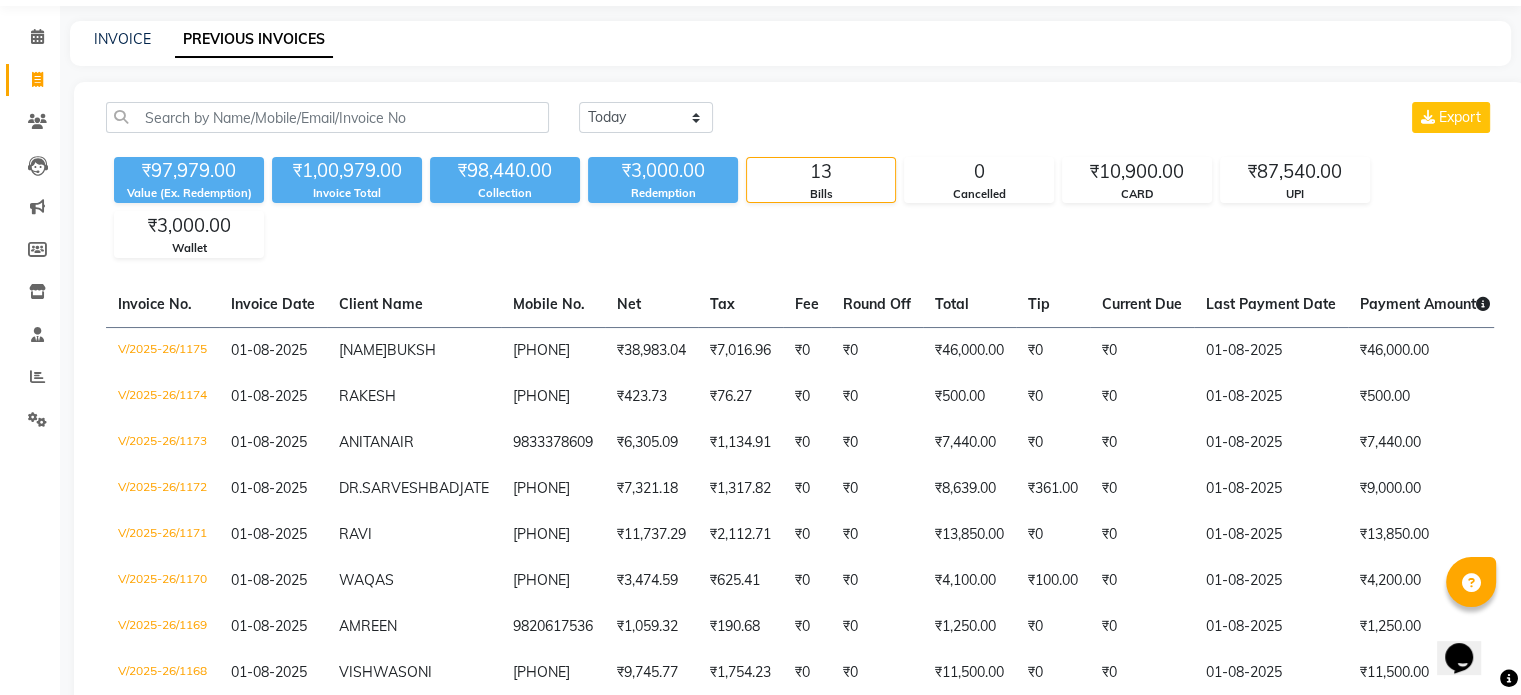 scroll, scrollTop: 67, scrollLeft: 0, axis: vertical 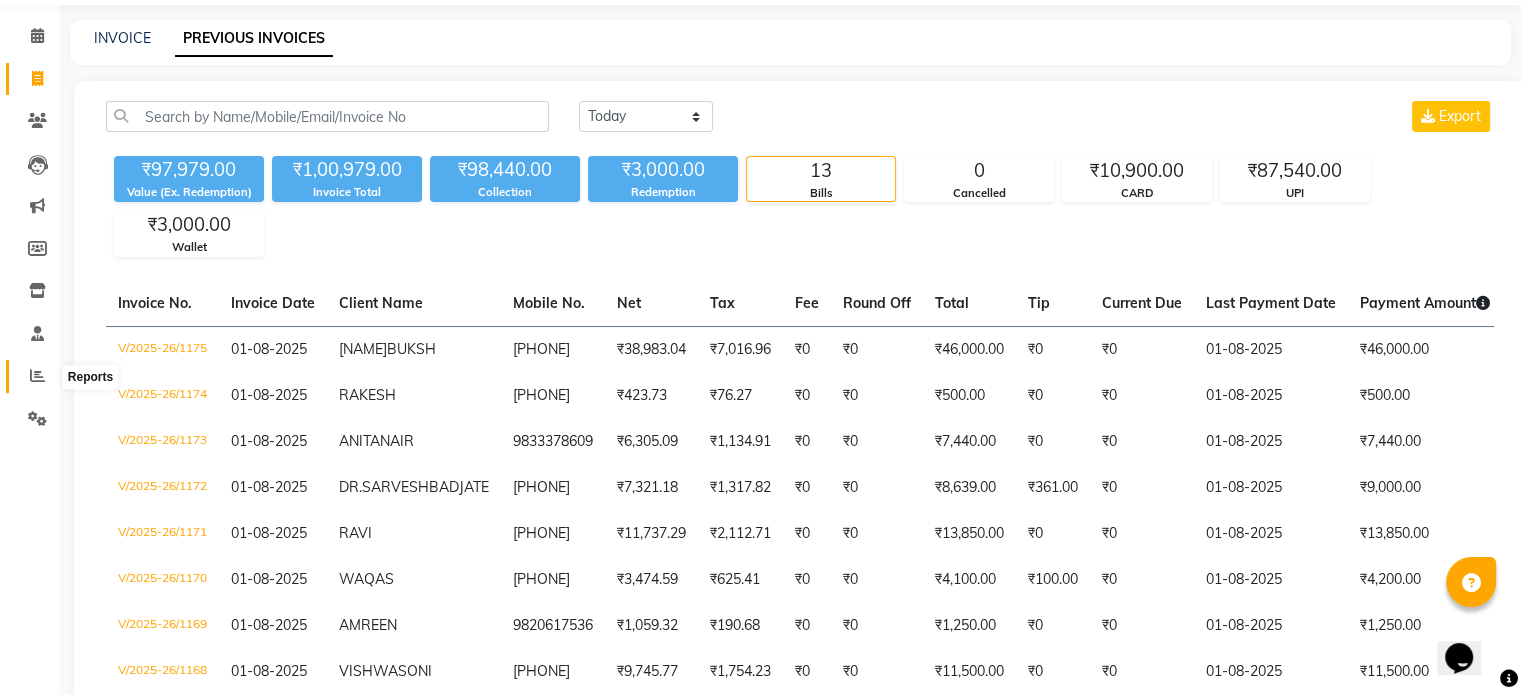 click 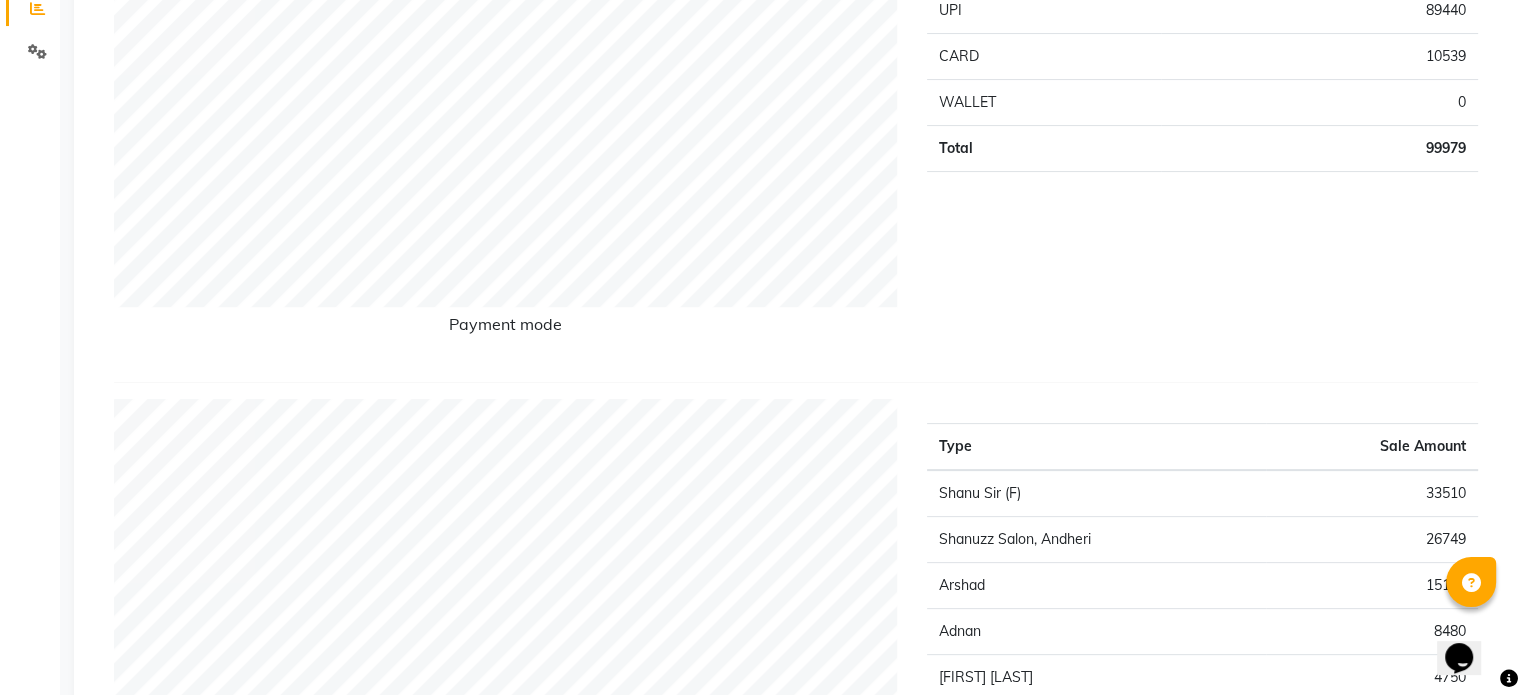 scroll, scrollTop: 386, scrollLeft: 0, axis: vertical 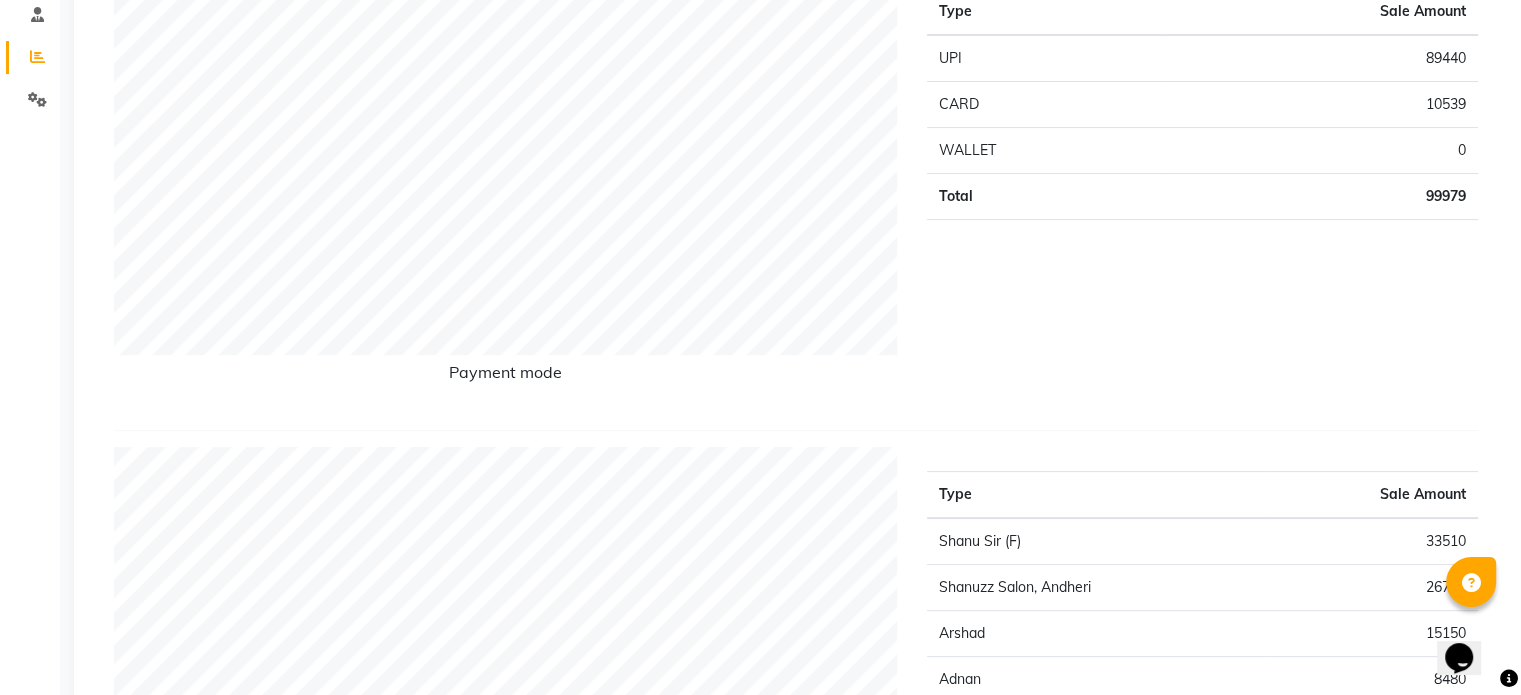 click on "Shanu Sir (F)" 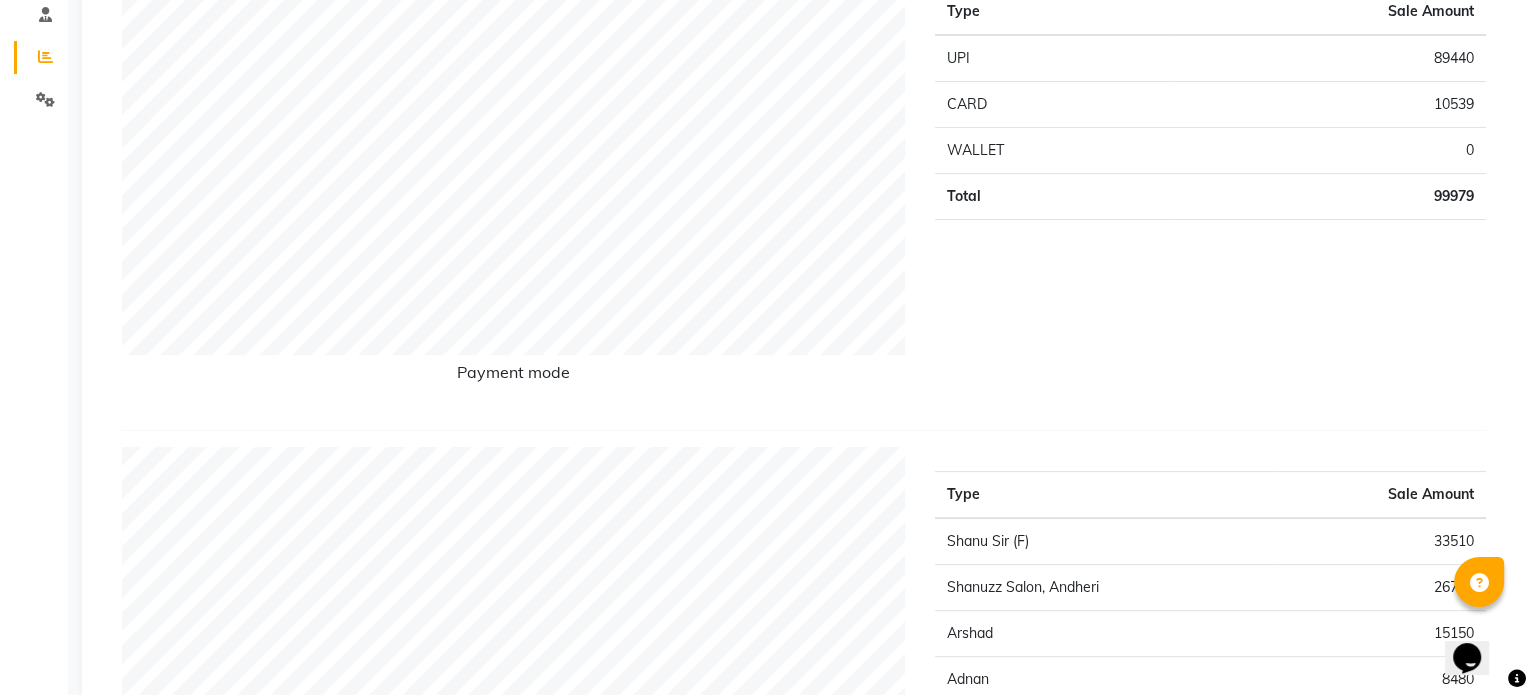 scroll, scrollTop: 0, scrollLeft: 0, axis: both 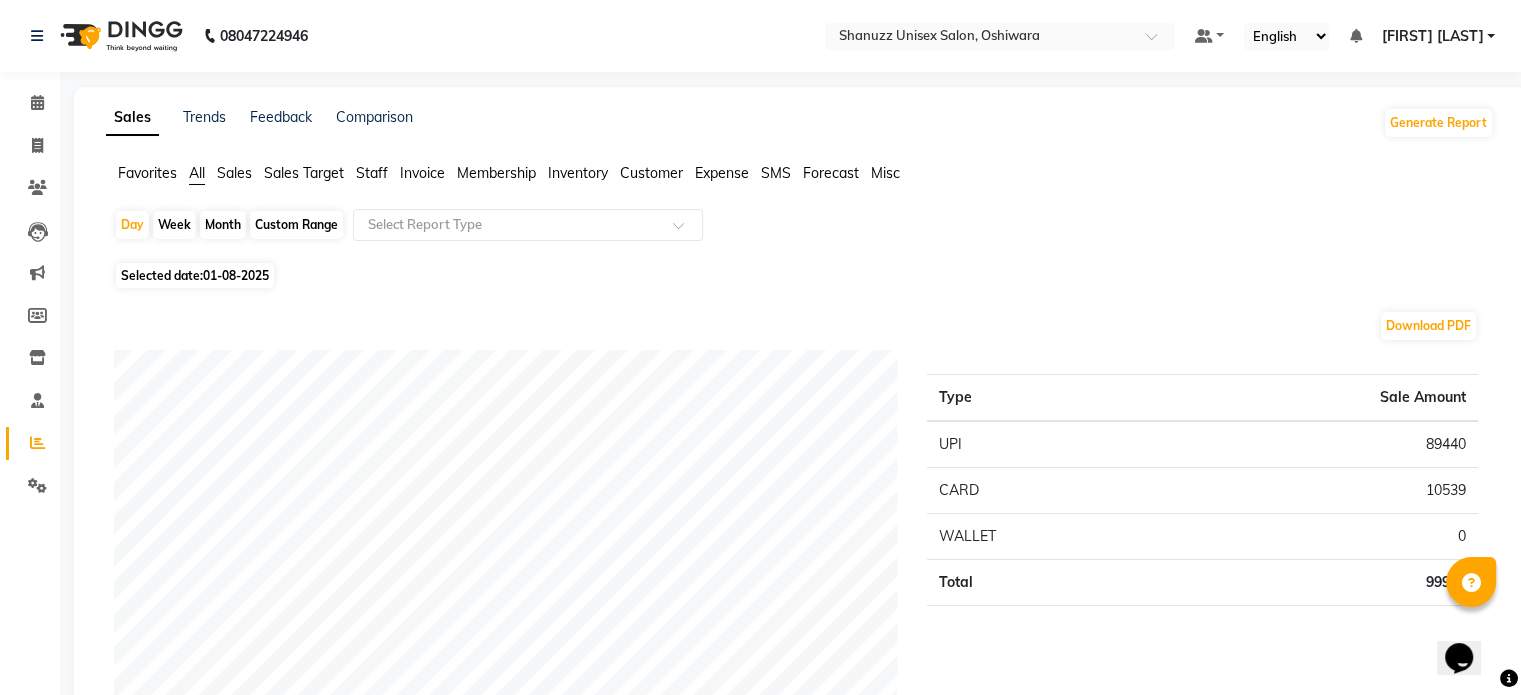 click on "[FIRST] [LAST]" at bounding box center (1432, 36) 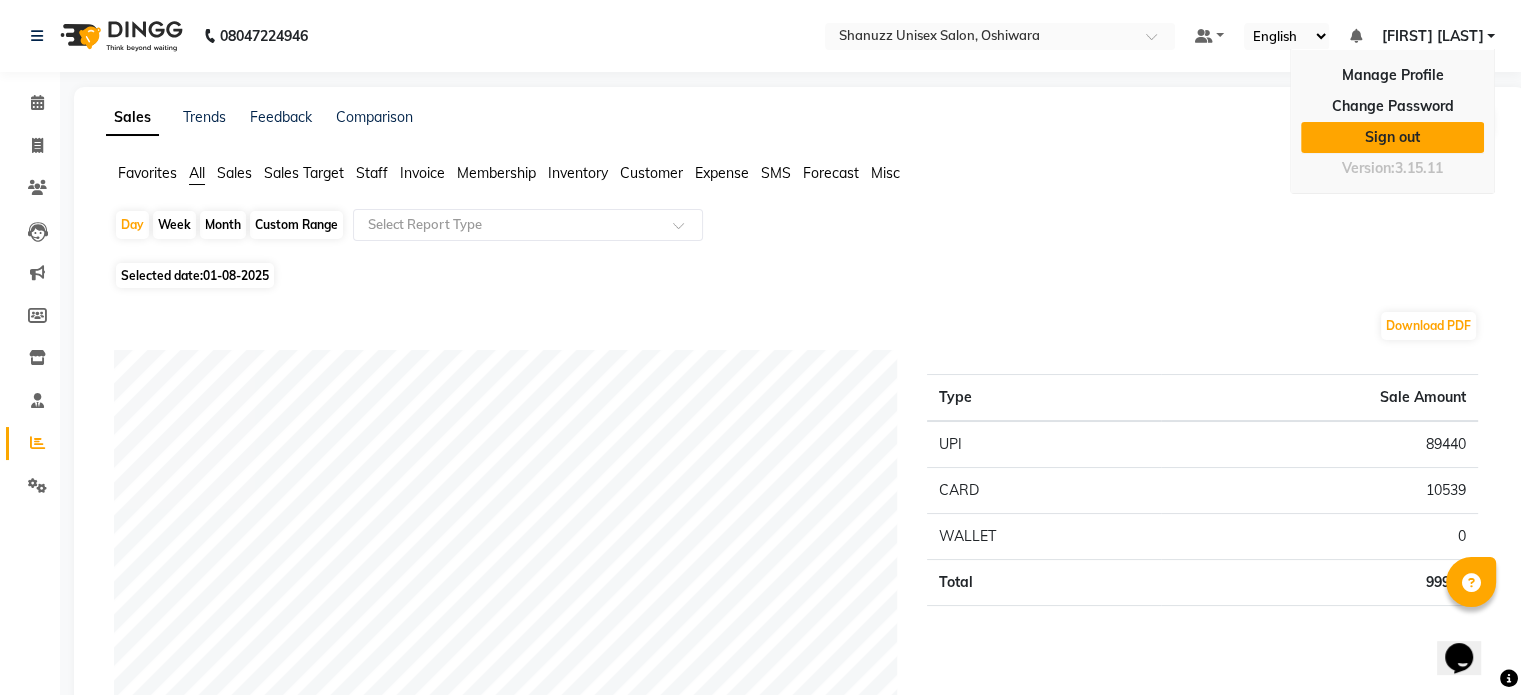 click on "Sign out" at bounding box center [1392, 137] 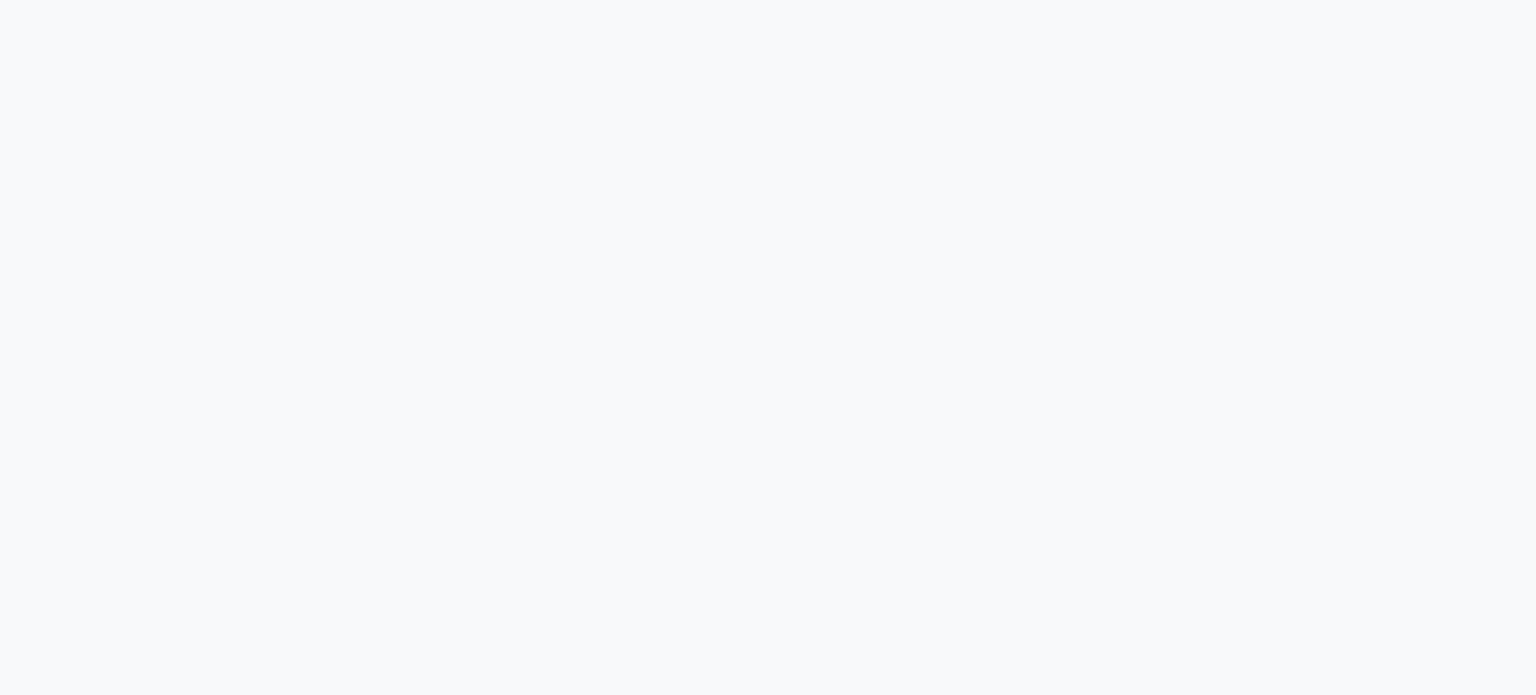 scroll, scrollTop: 0, scrollLeft: 0, axis: both 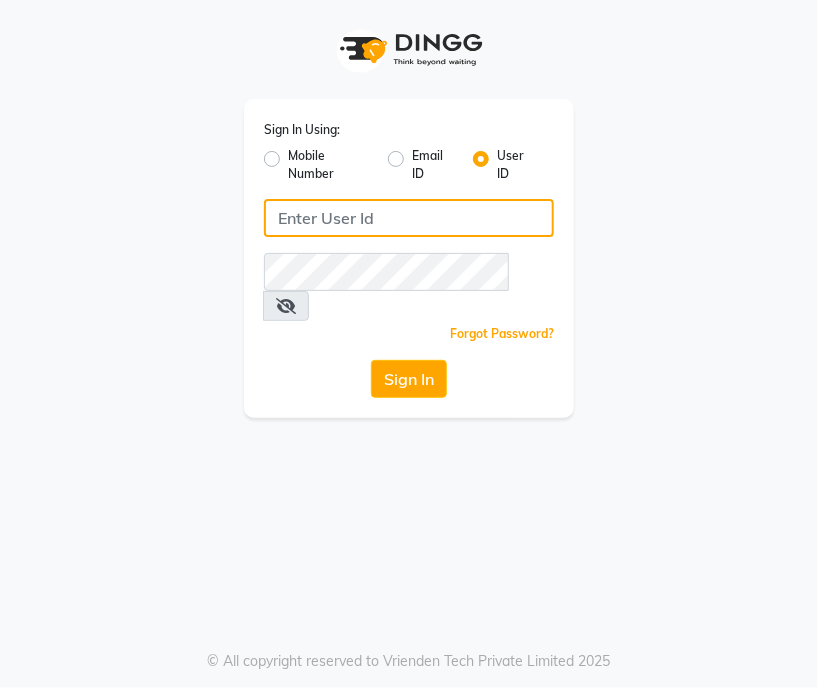 type on "shanuzz" 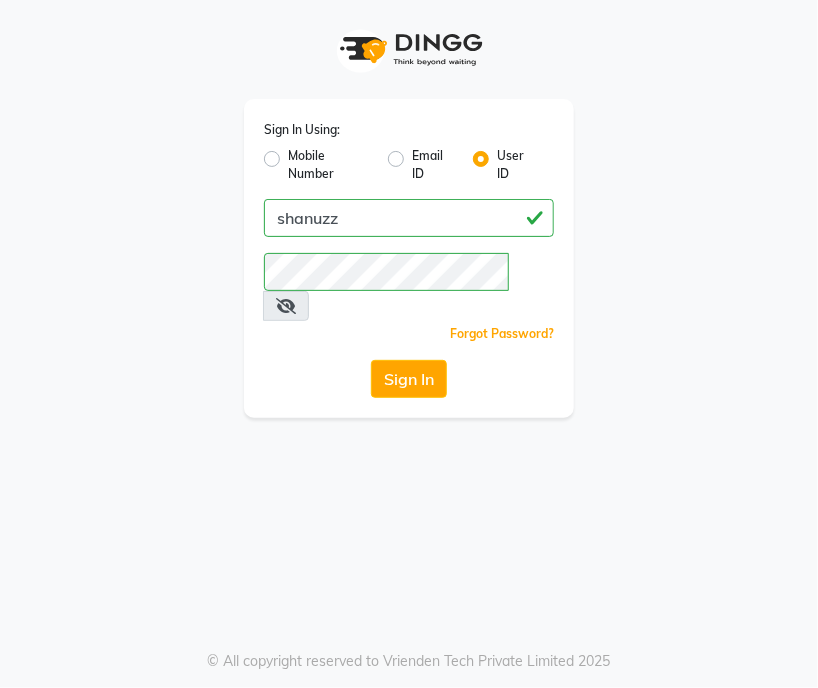 click on "Mobile Number" 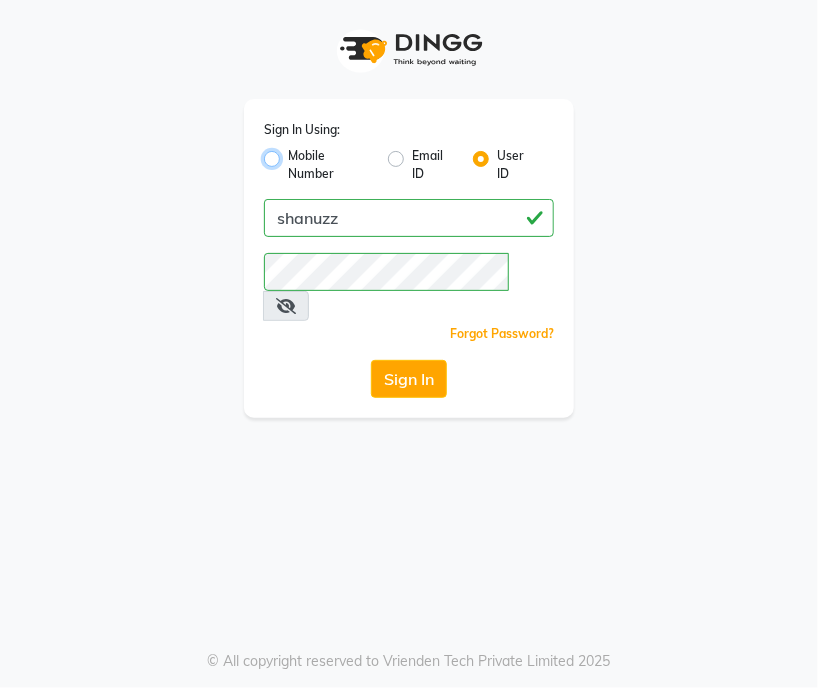click on "Mobile Number" at bounding box center [294, 153] 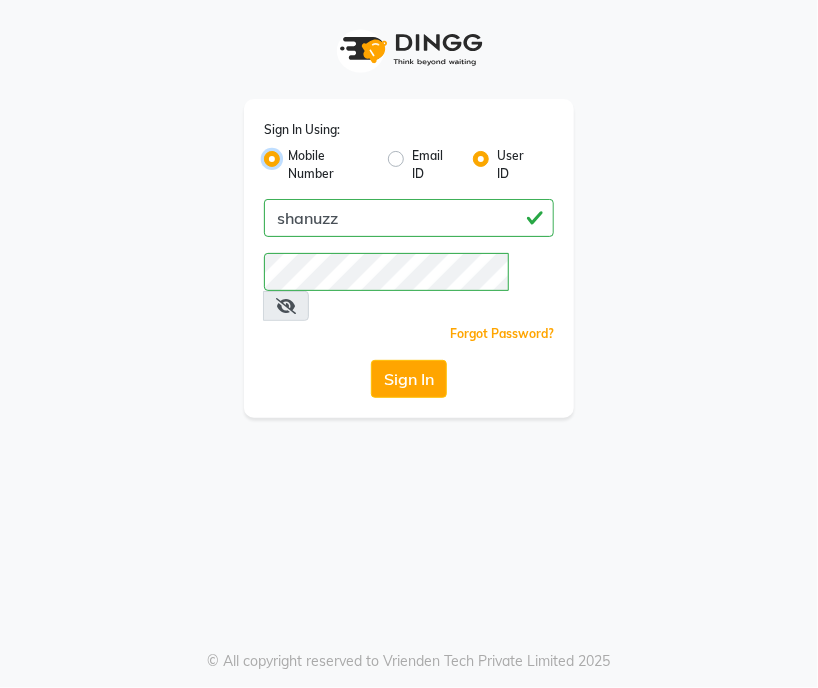radio on "false" 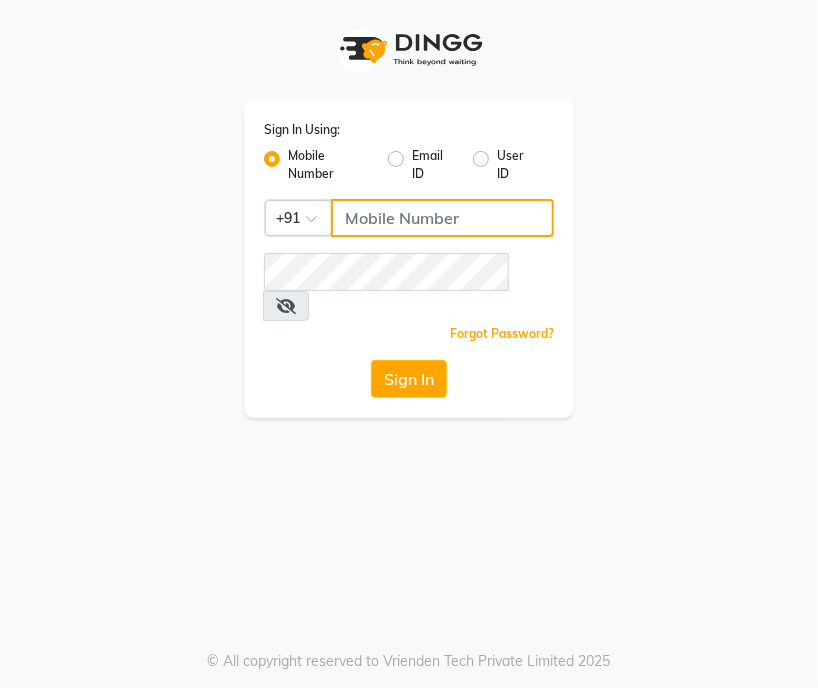click 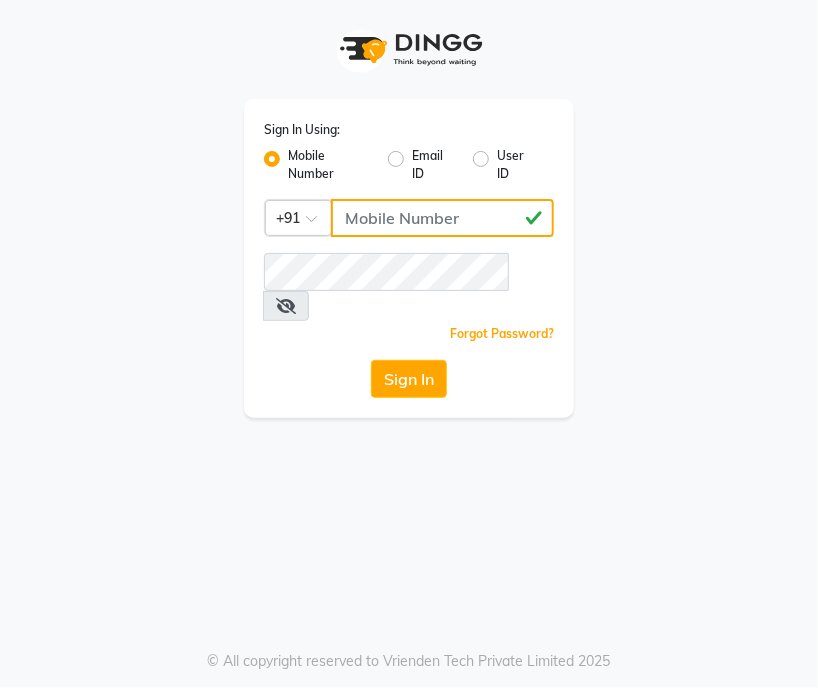 type on "[PHONE]" 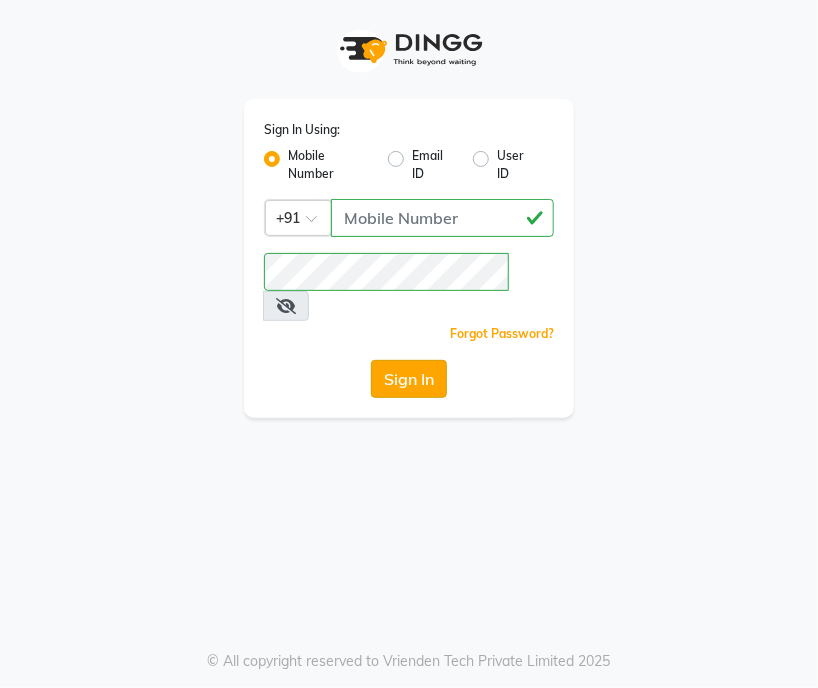 click on "Sign In" 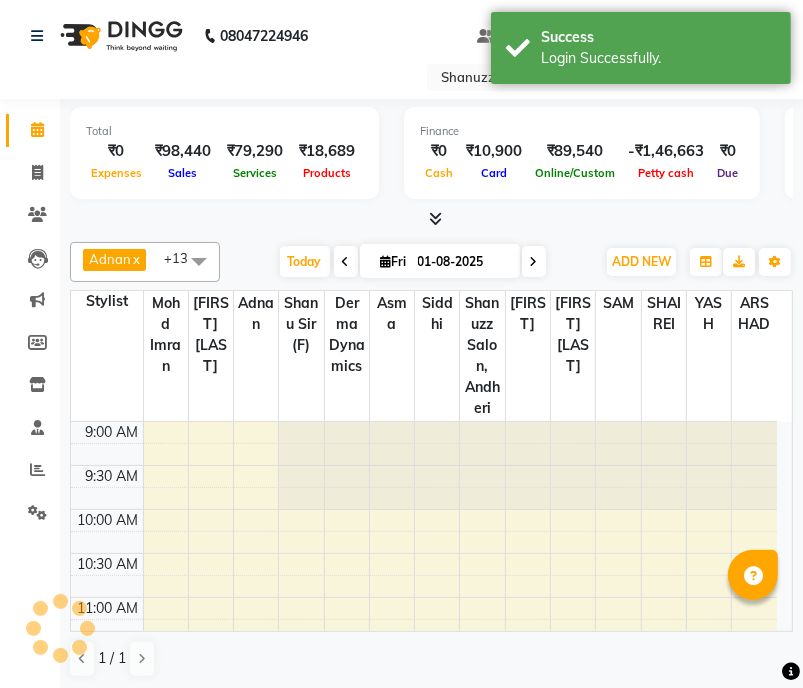 scroll, scrollTop: 0, scrollLeft: 0, axis: both 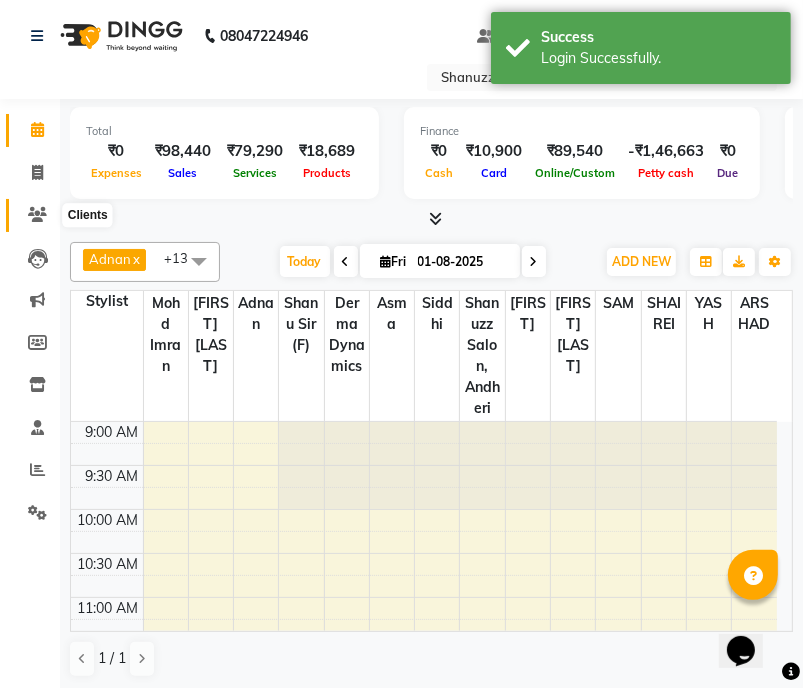 click 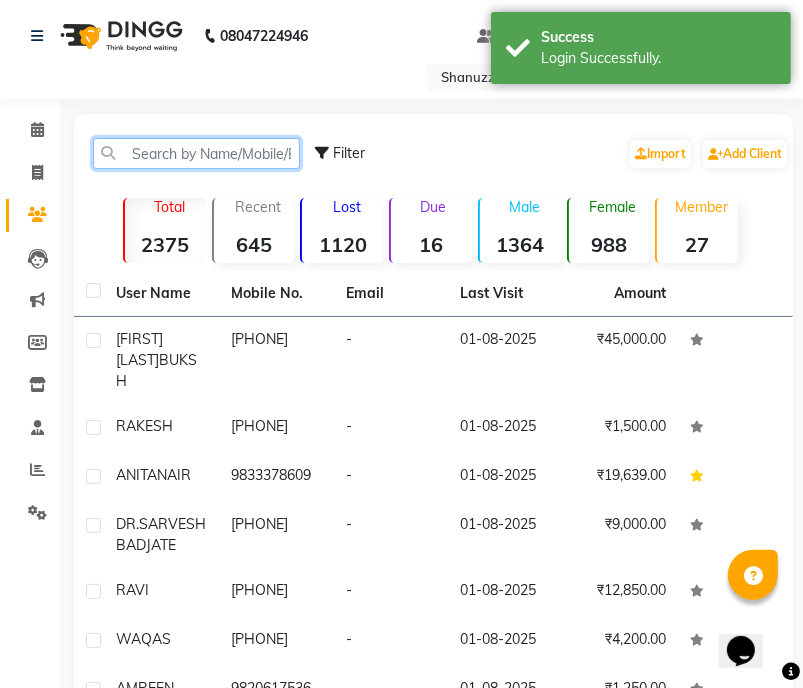 click 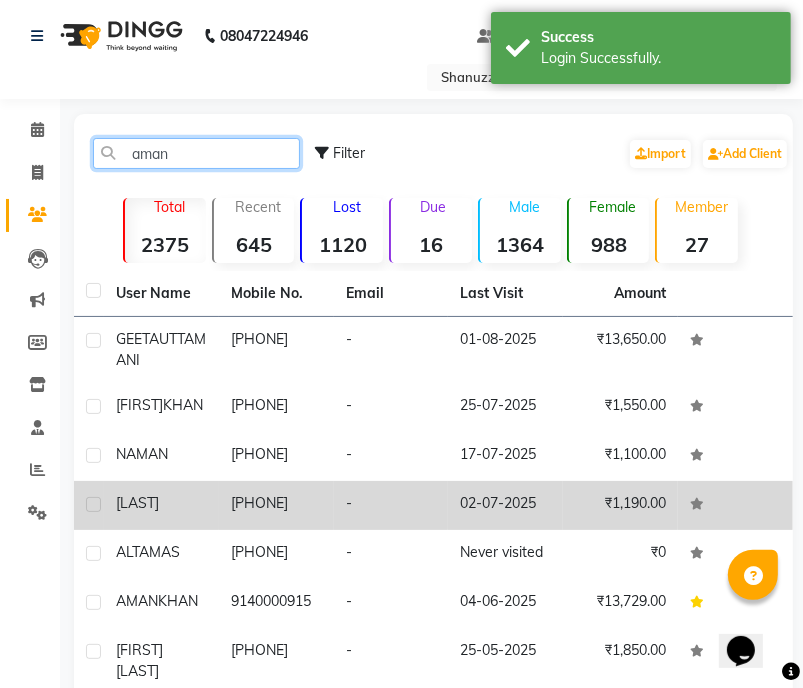 scroll, scrollTop: 272, scrollLeft: 0, axis: vertical 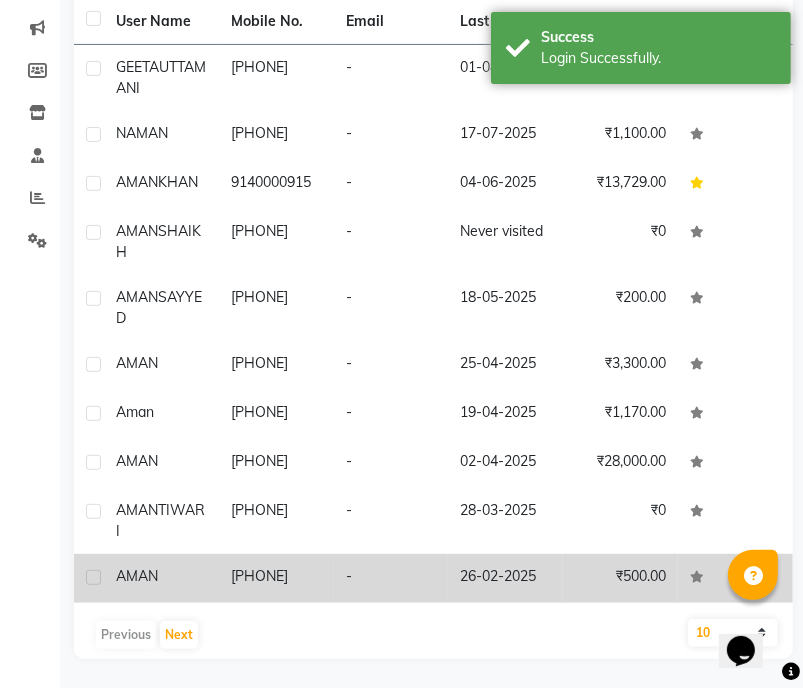 type on "aman" 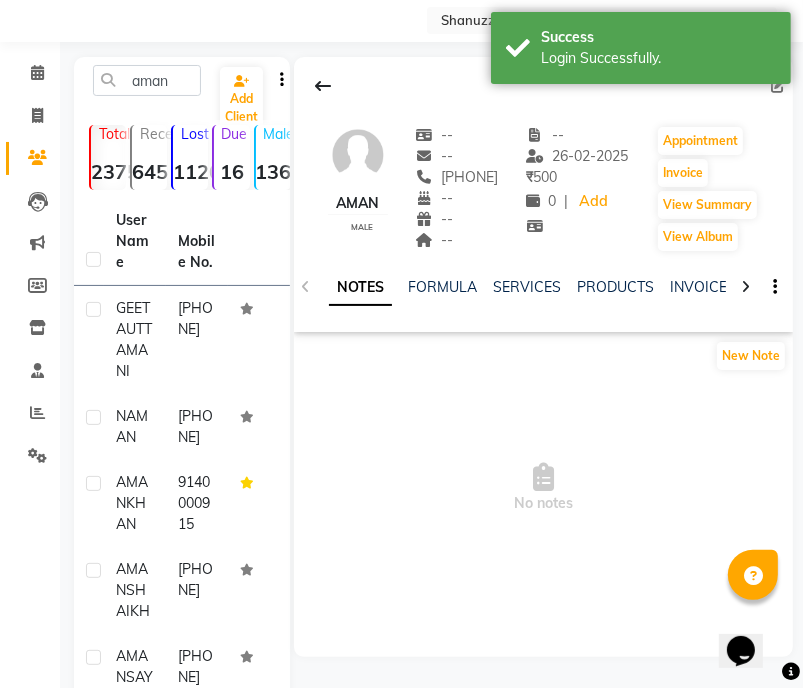 scroll, scrollTop: 0, scrollLeft: 0, axis: both 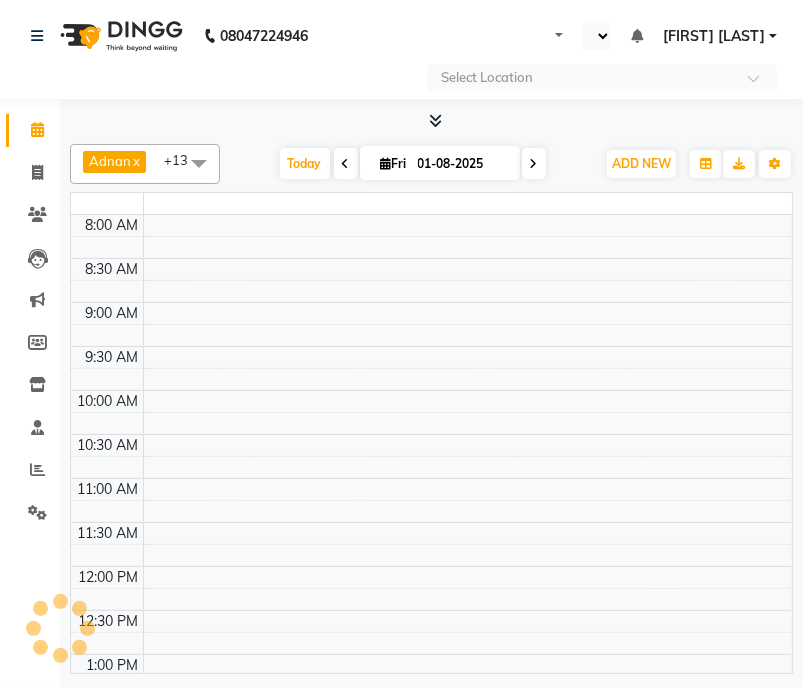 select on "en" 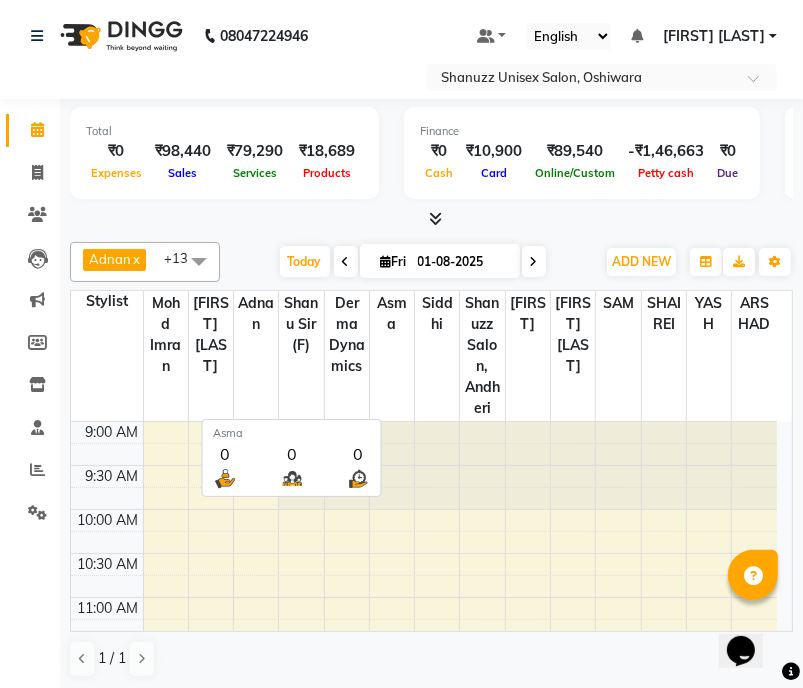scroll, scrollTop: 0, scrollLeft: 0, axis: both 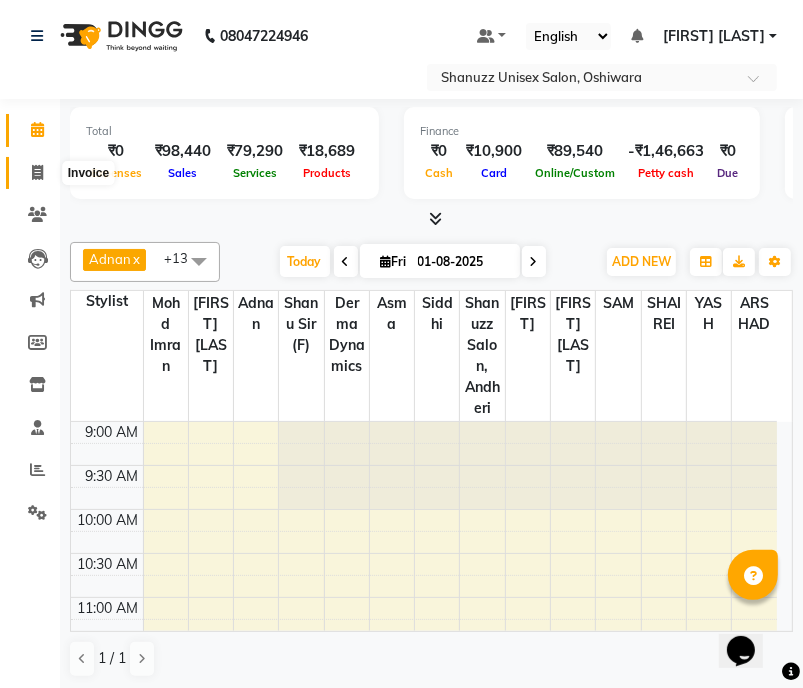 click 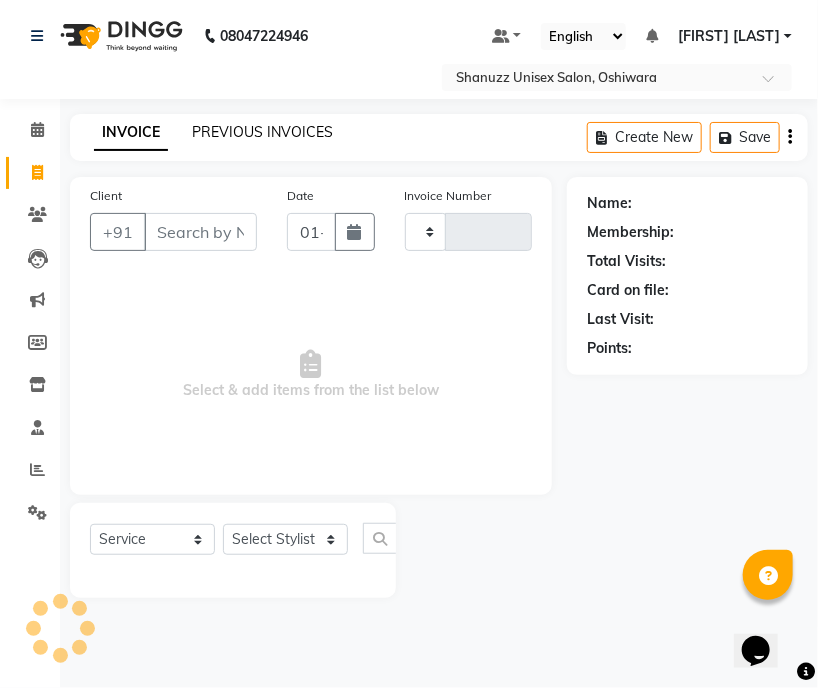 type on "1176" 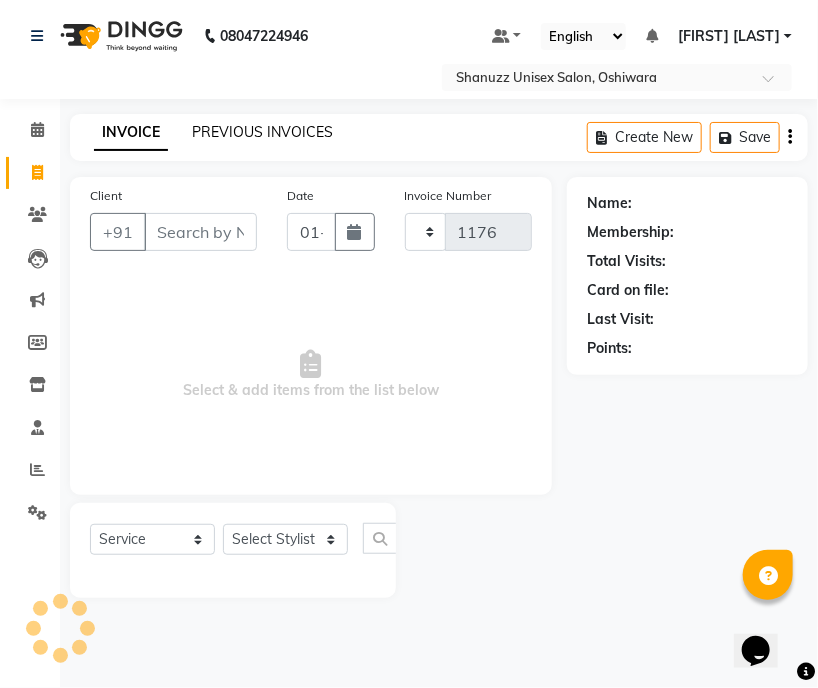 select on "7102" 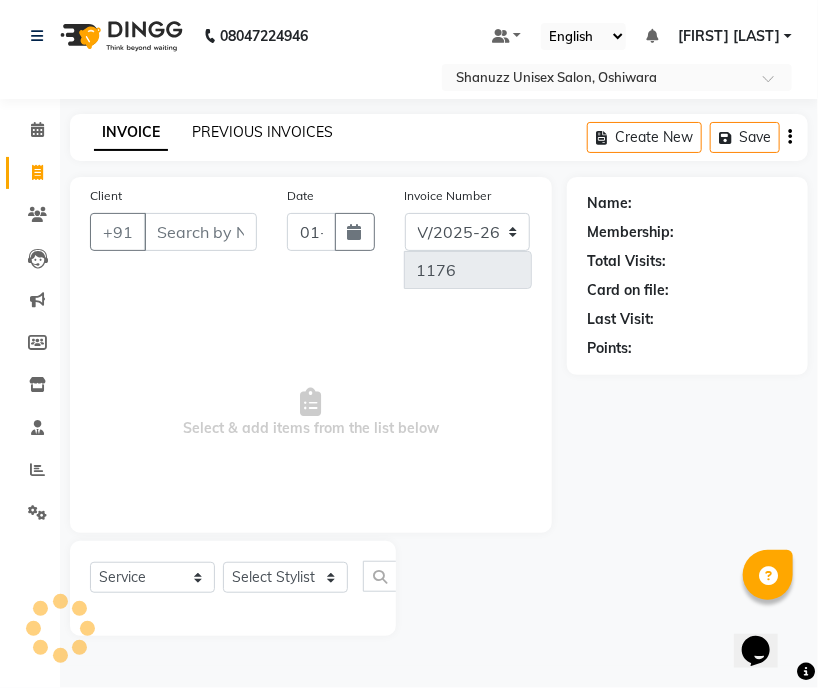 click on "PREVIOUS INVOICES" 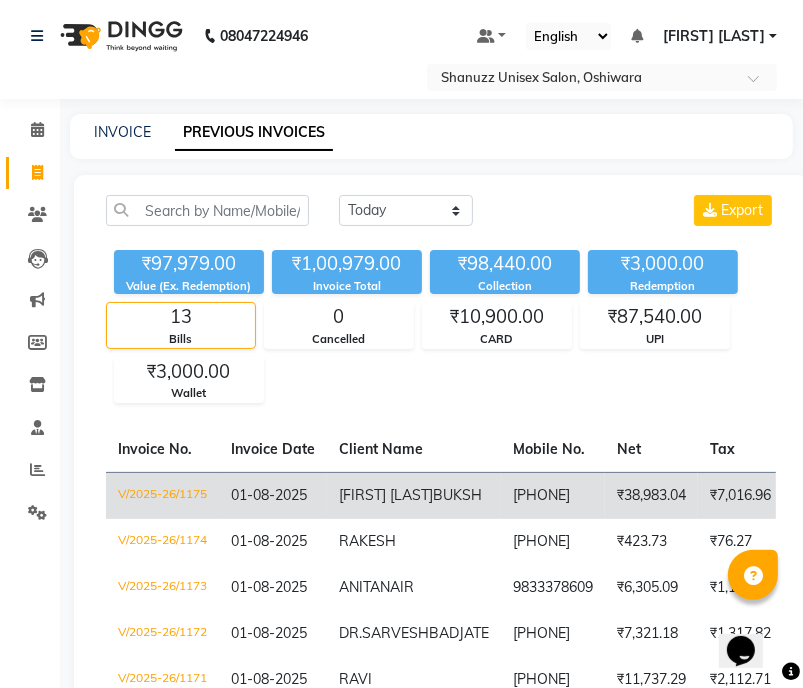 click on "[FIRST] [LAST]" 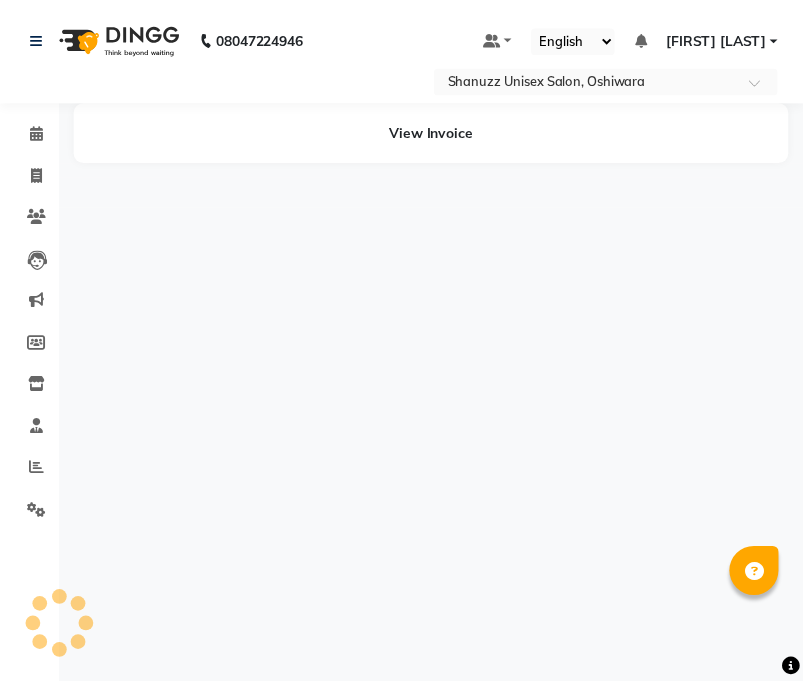 scroll, scrollTop: 0, scrollLeft: 0, axis: both 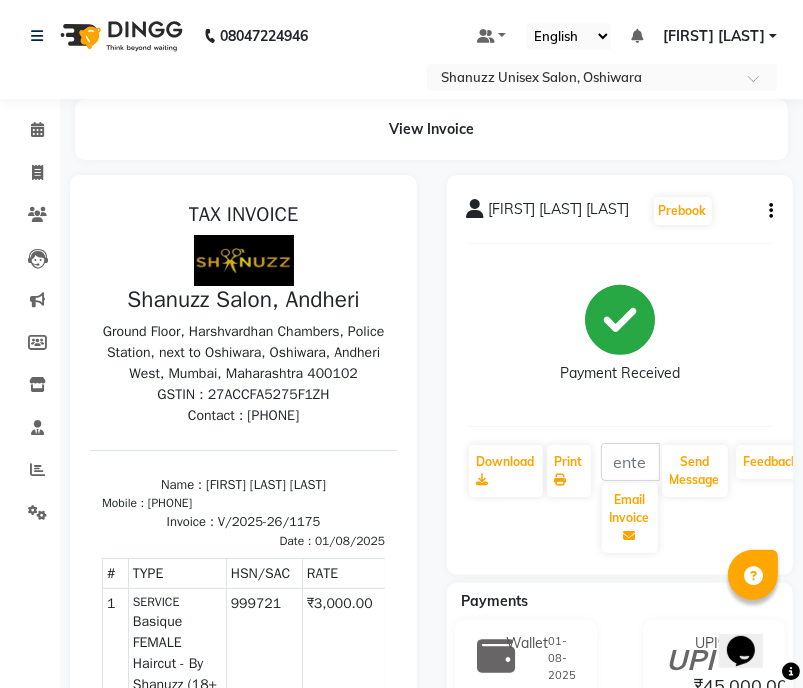 click 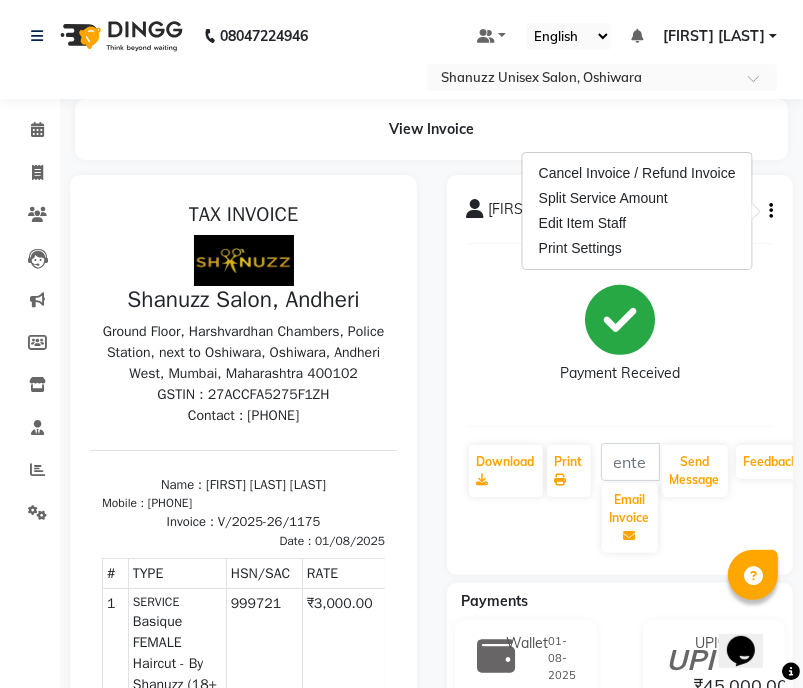 click 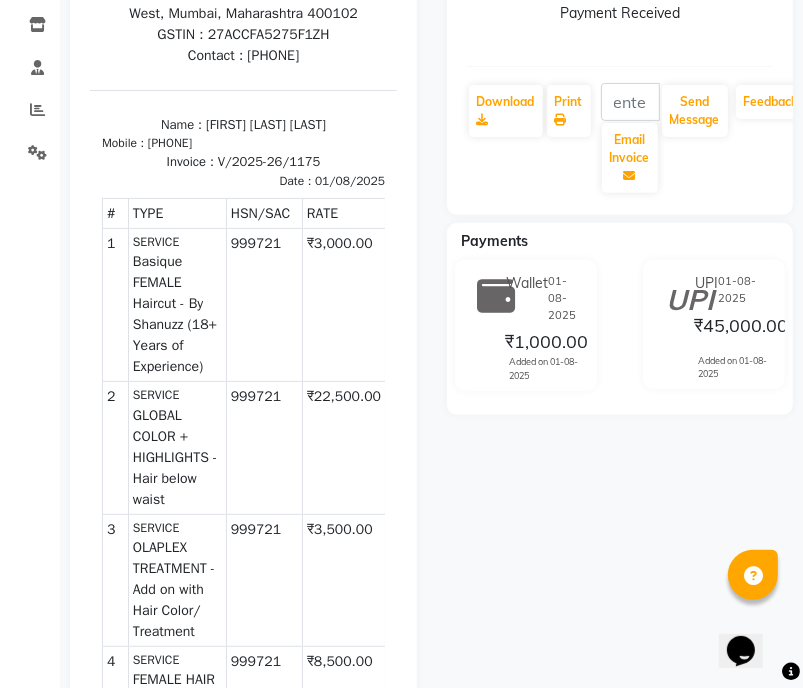 scroll, scrollTop: 380, scrollLeft: 0, axis: vertical 